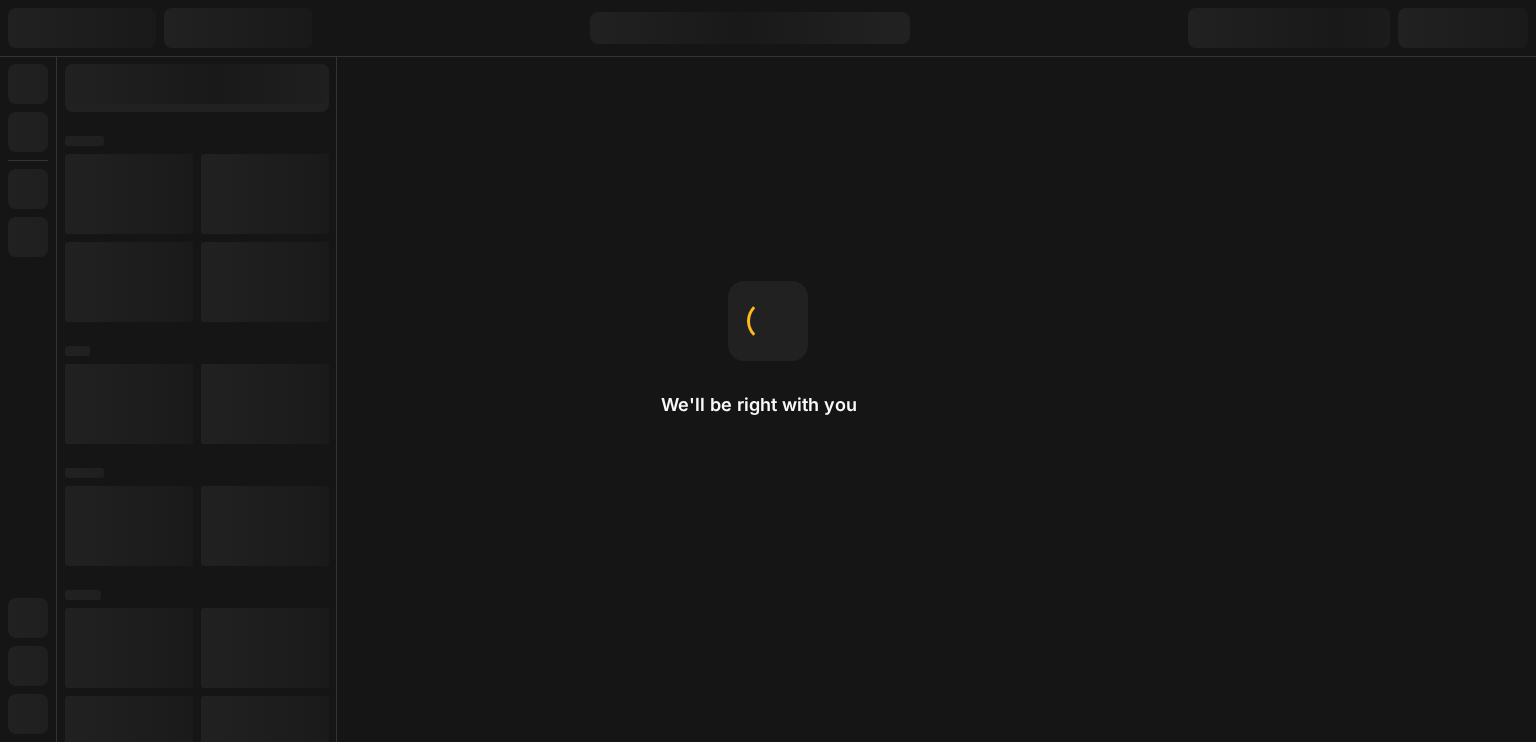 scroll, scrollTop: 0, scrollLeft: 0, axis: both 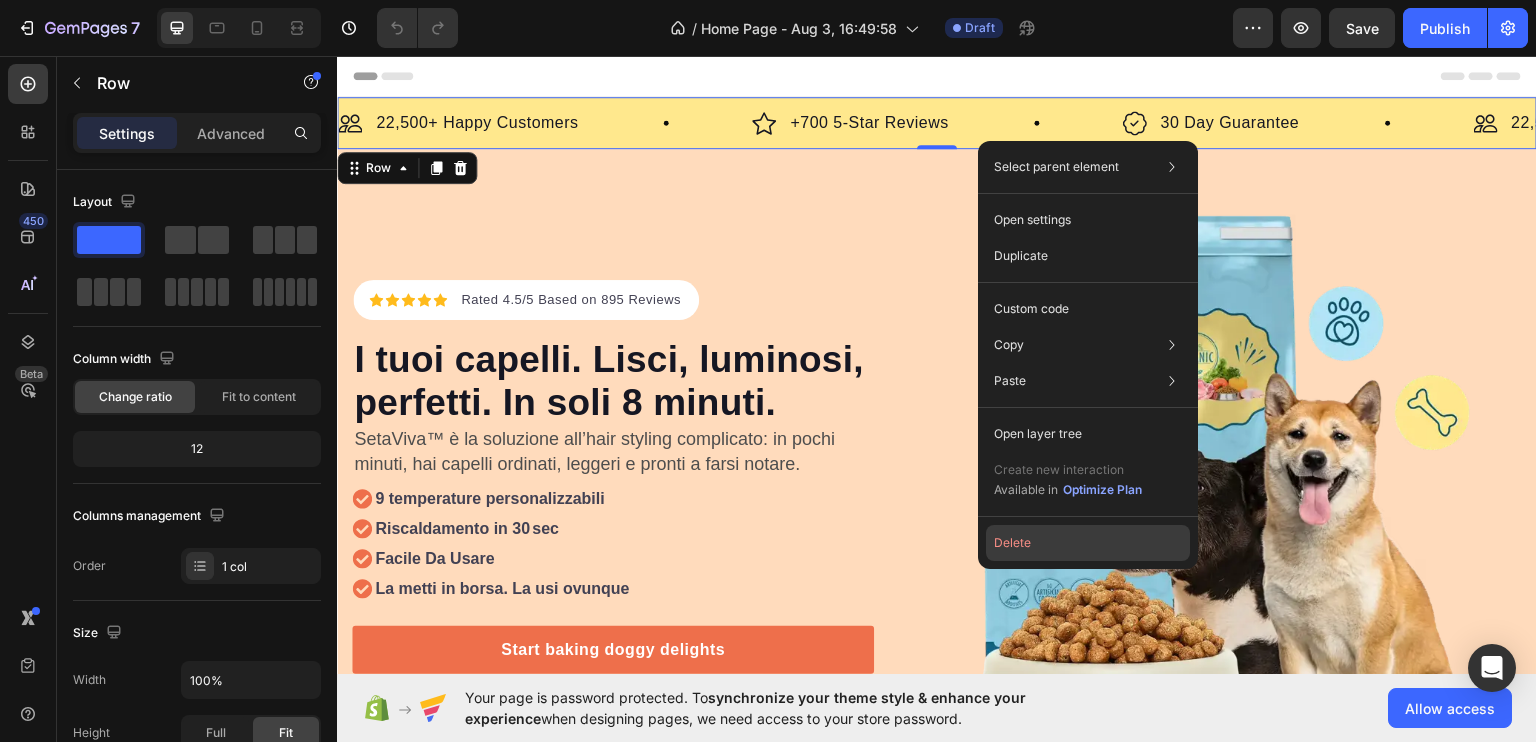 click on "Delete" 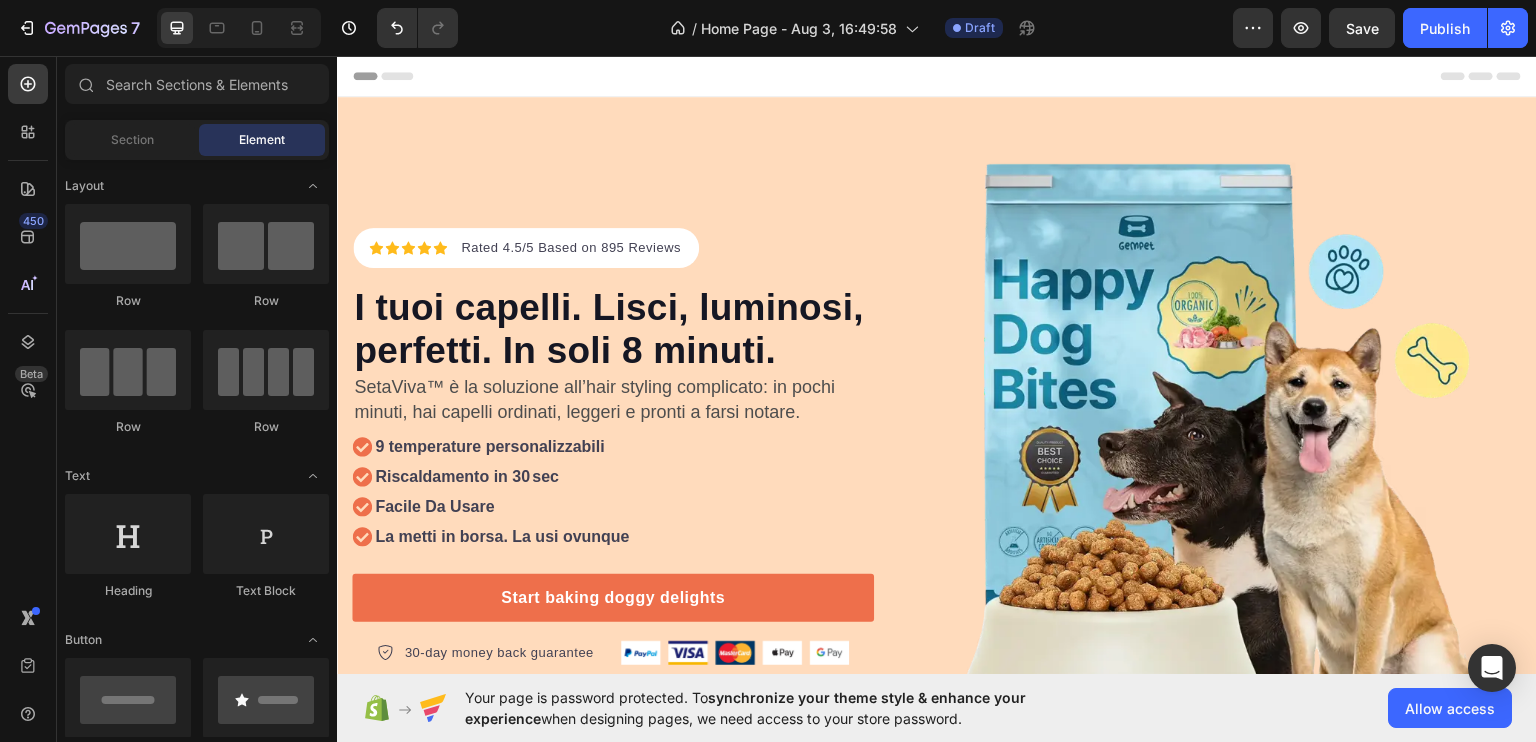 scroll, scrollTop: 118, scrollLeft: 0, axis: vertical 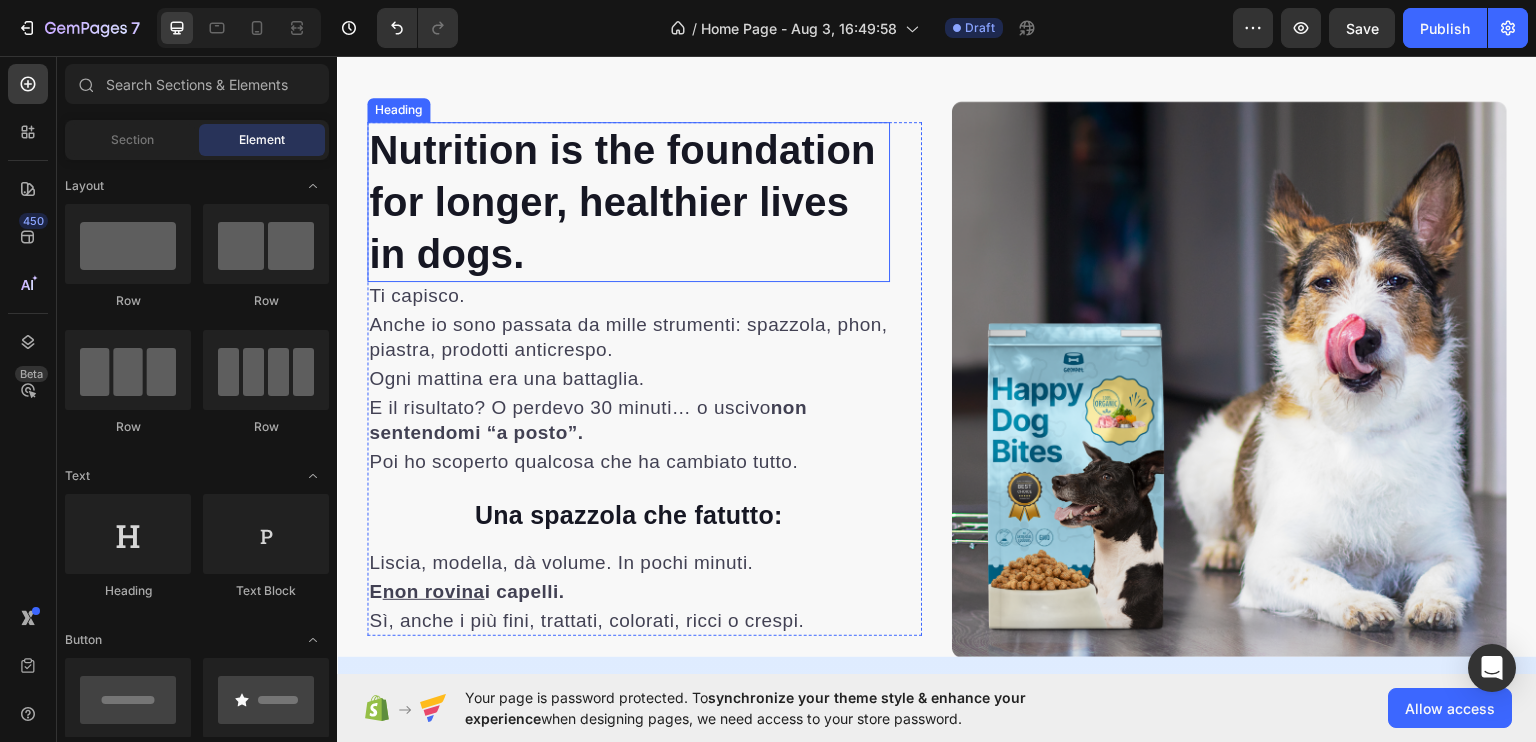 click on "Nutrition is the foundation for longer, healthier lives in dogs." at bounding box center [628, 201] 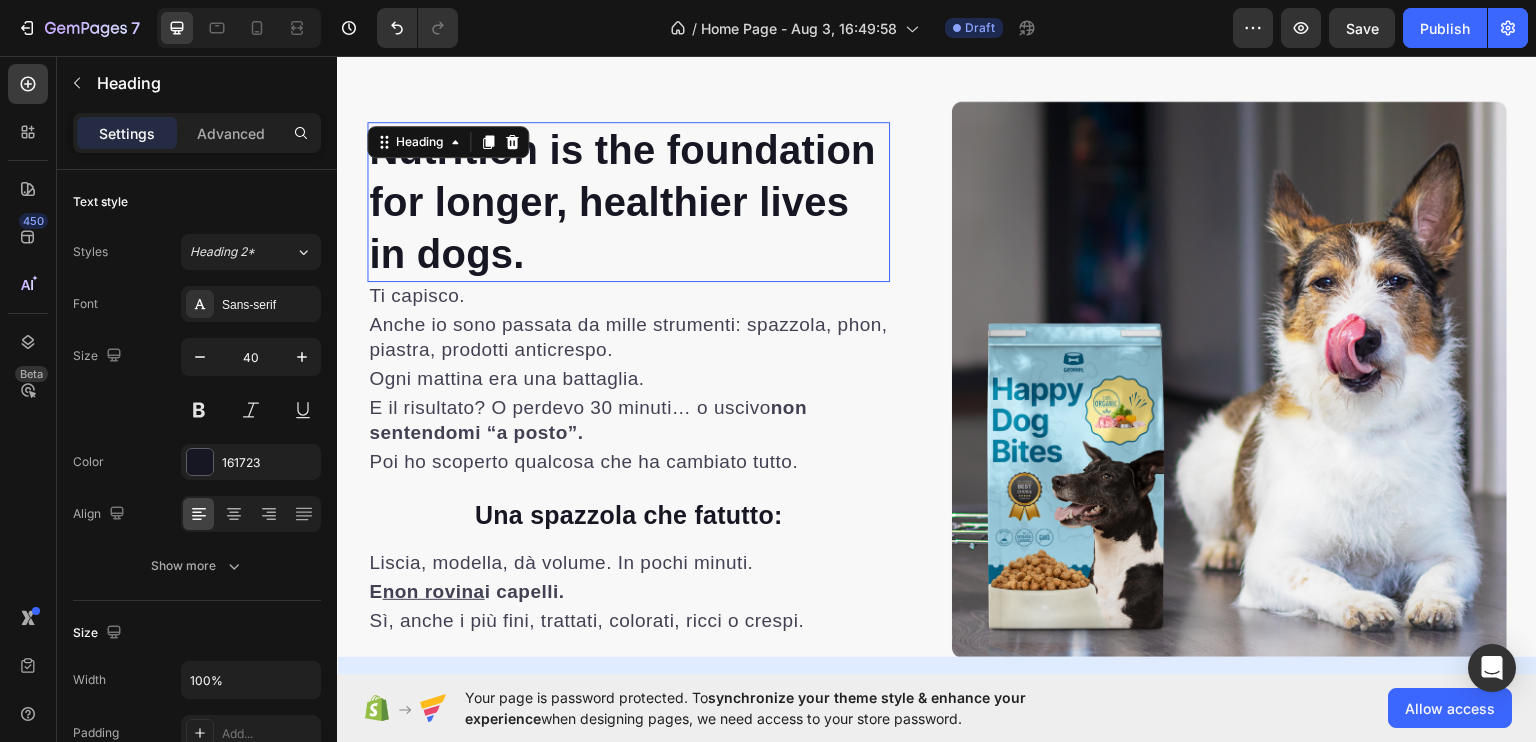 click on "Nutrition is the foundation for longer, healthier lives in dogs." at bounding box center [628, 201] 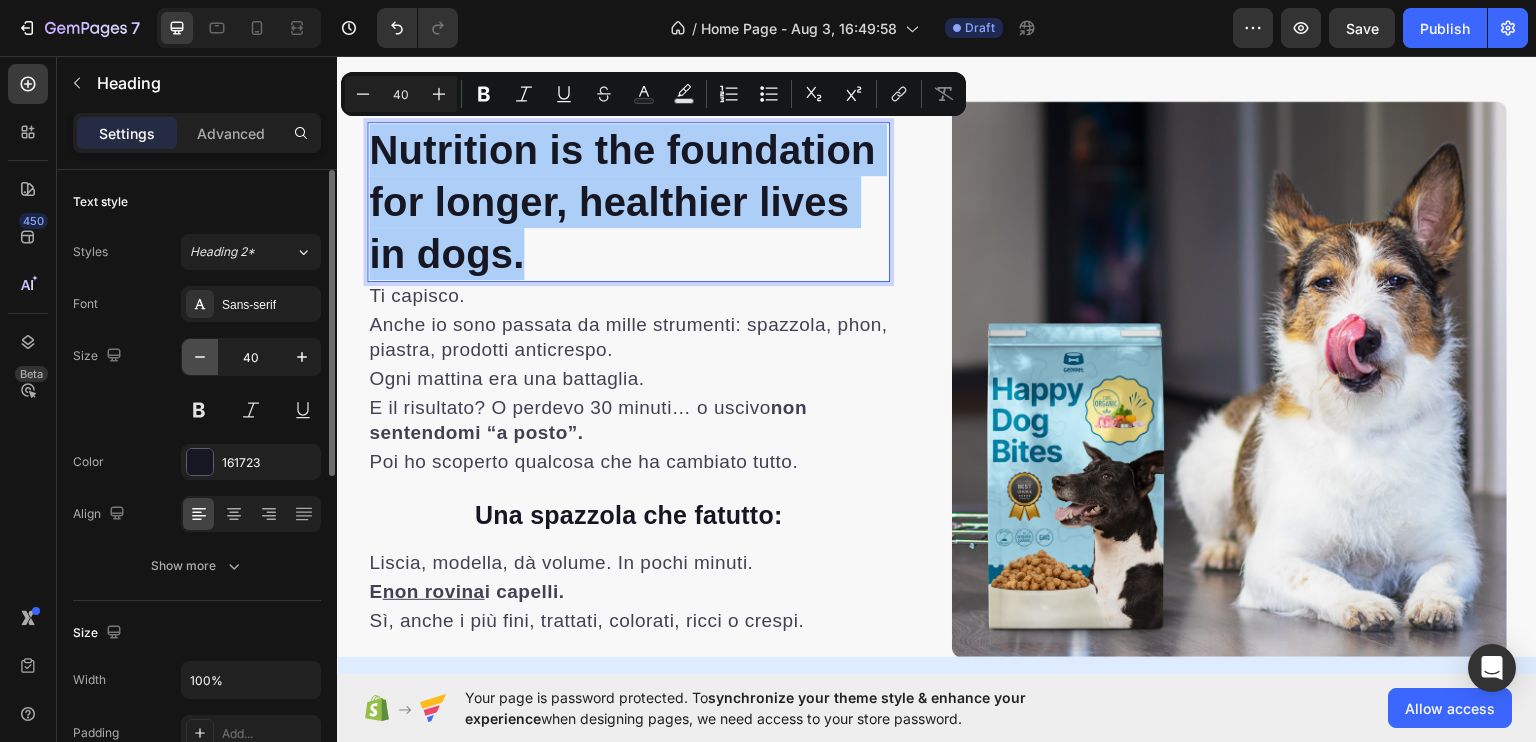 click 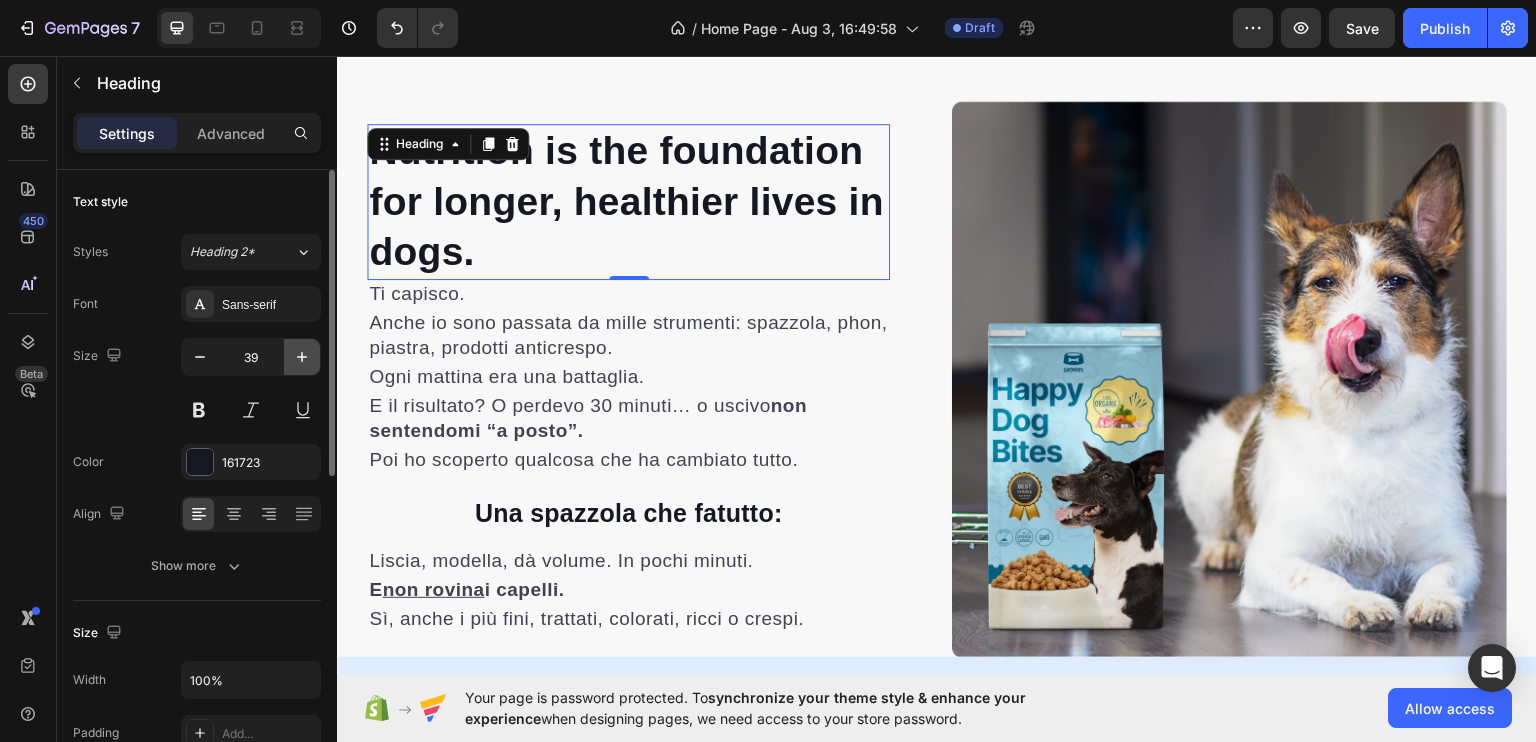 click at bounding box center [302, 357] 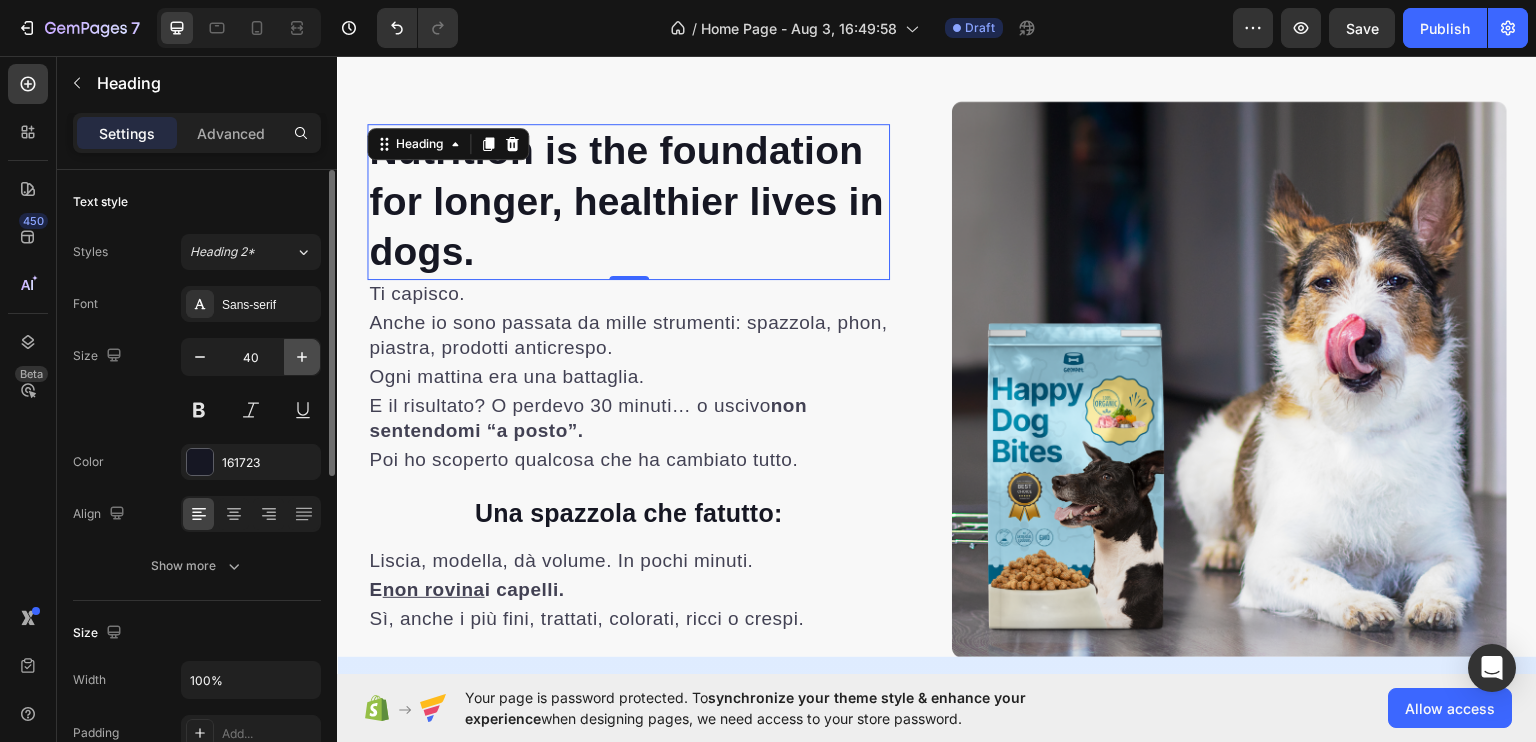 click at bounding box center [302, 357] 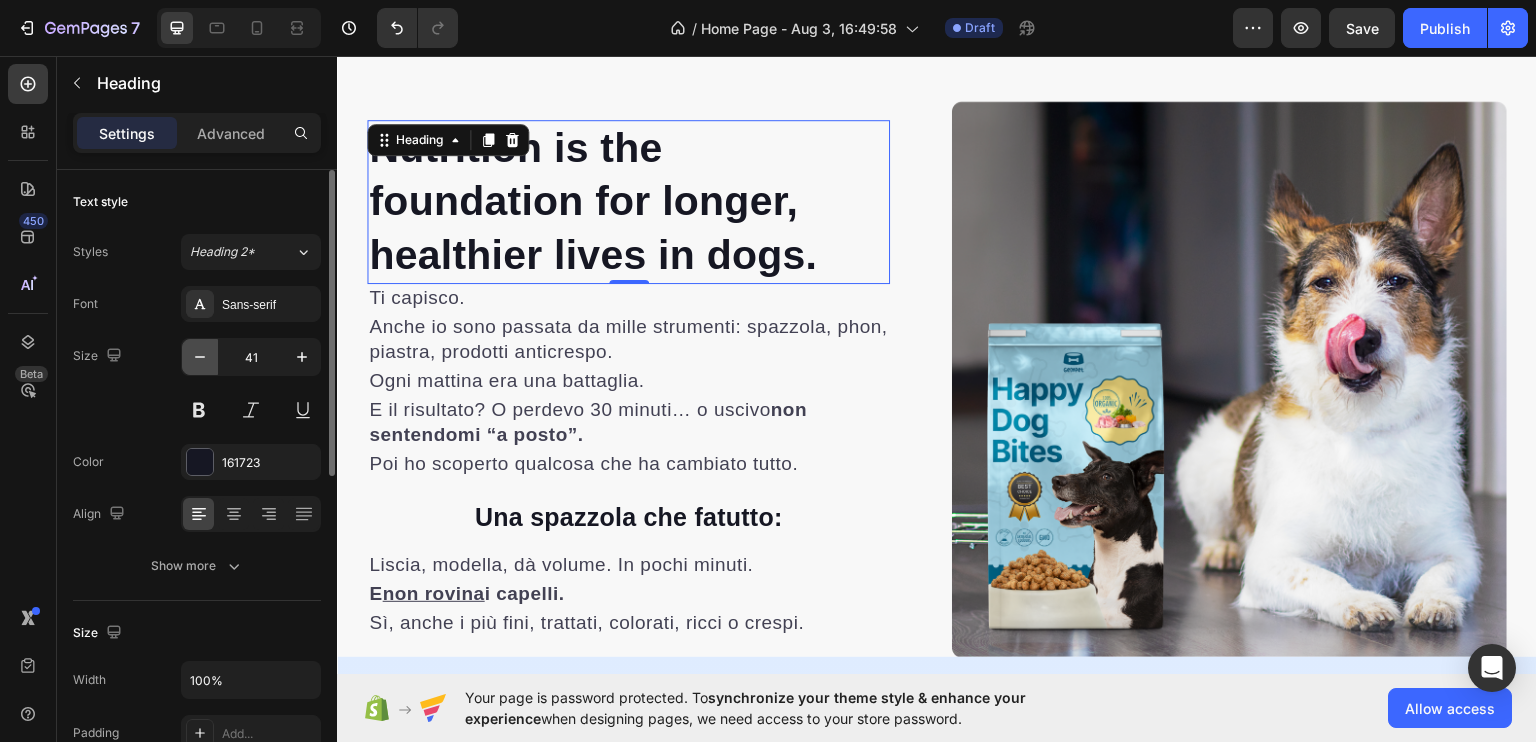 click at bounding box center (200, 357) 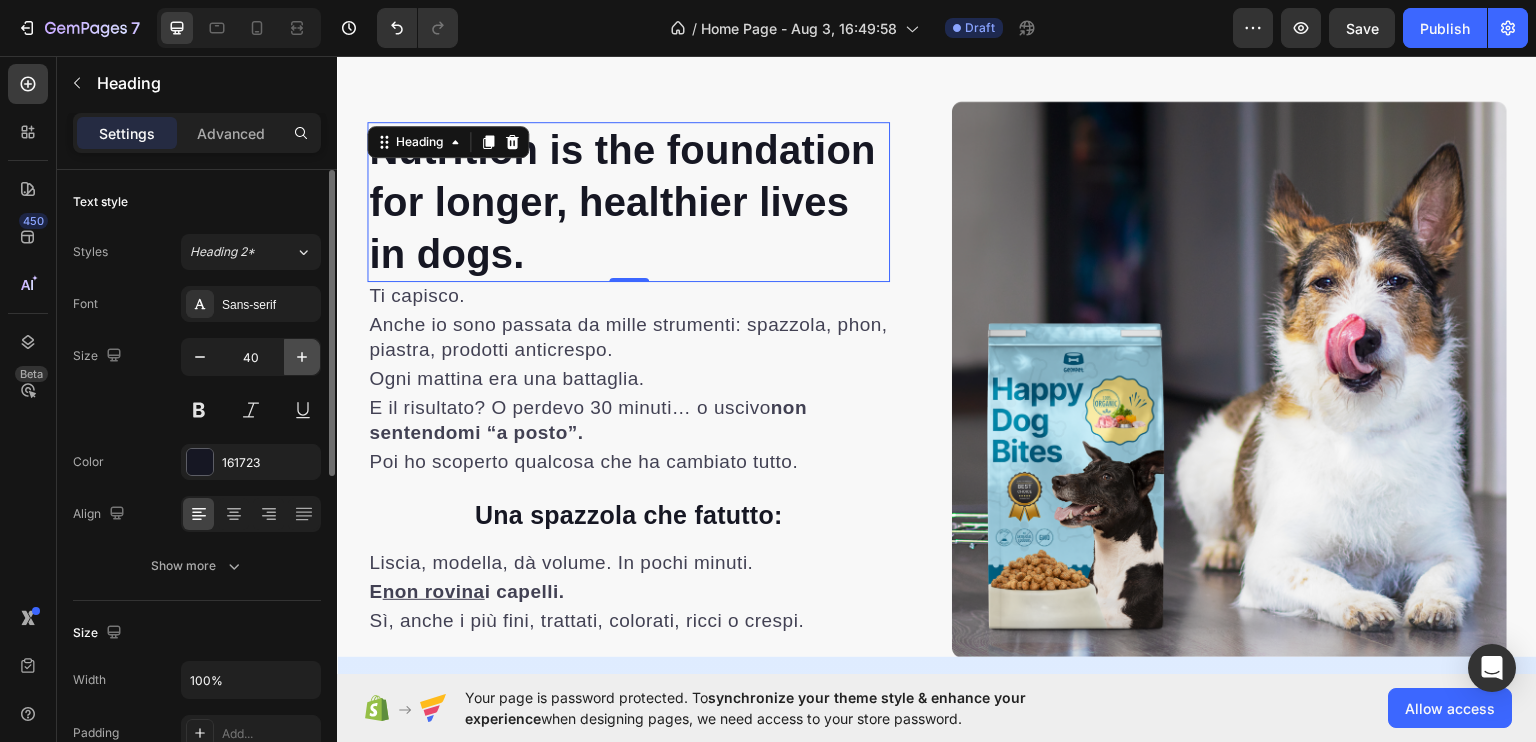 click 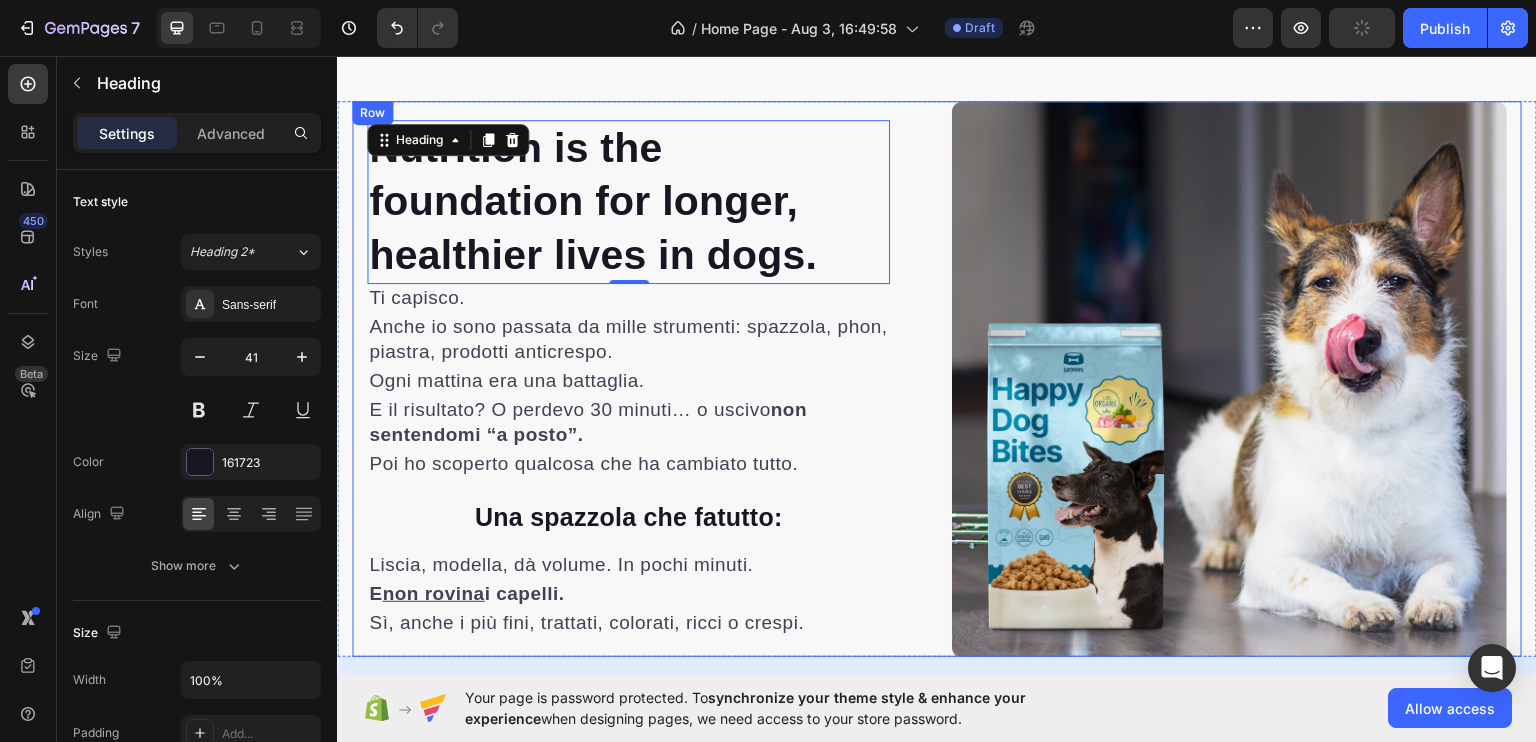 click on "Nutrition is the foundation for longer, healthier lives in dogs. Heading   0 Ti capisco. Text block Anche io sono passata da mille strumenti: spazzola, phon, piastra, prodotti anticrespo. Text block Ogni mattina era una battaglia. Text block E il risultato? O perdevo 30 minuti… o uscivo  non sentendomi “a posto”. Text block Poi ho scoperto qualcosa che ha cambiato tutto. Text block Una spazzola che fa  tutto : Heading Liscia, modella, dà volume. In pochi minuti. Text block E  non rovina  i capelli. Text block Sì, anche i più fini, trattati, colorati, ricci o crespi. Text block Row" at bounding box center [644, 377] 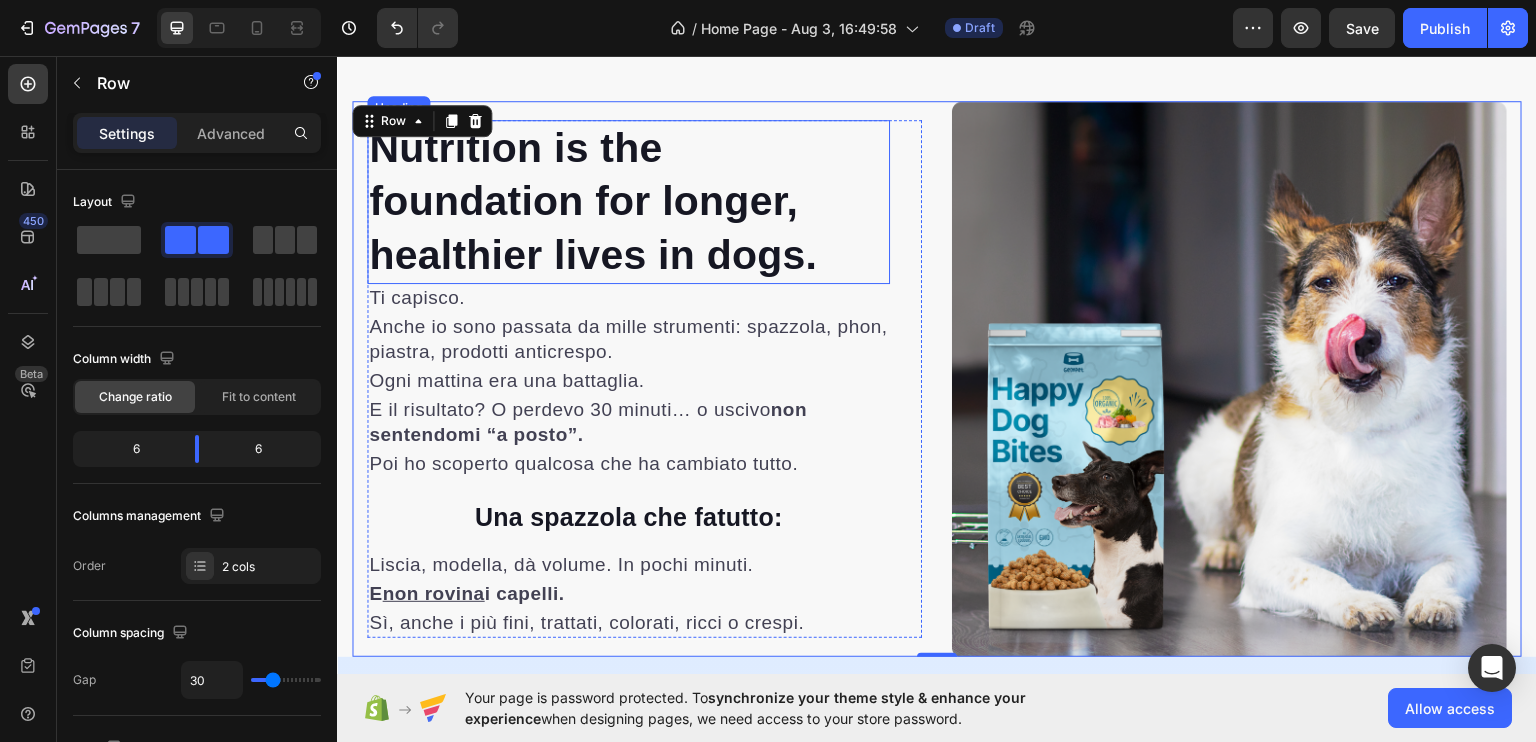 click on "Nutrition is the foundation for longer, healthier lives in dogs." at bounding box center (628, 201) 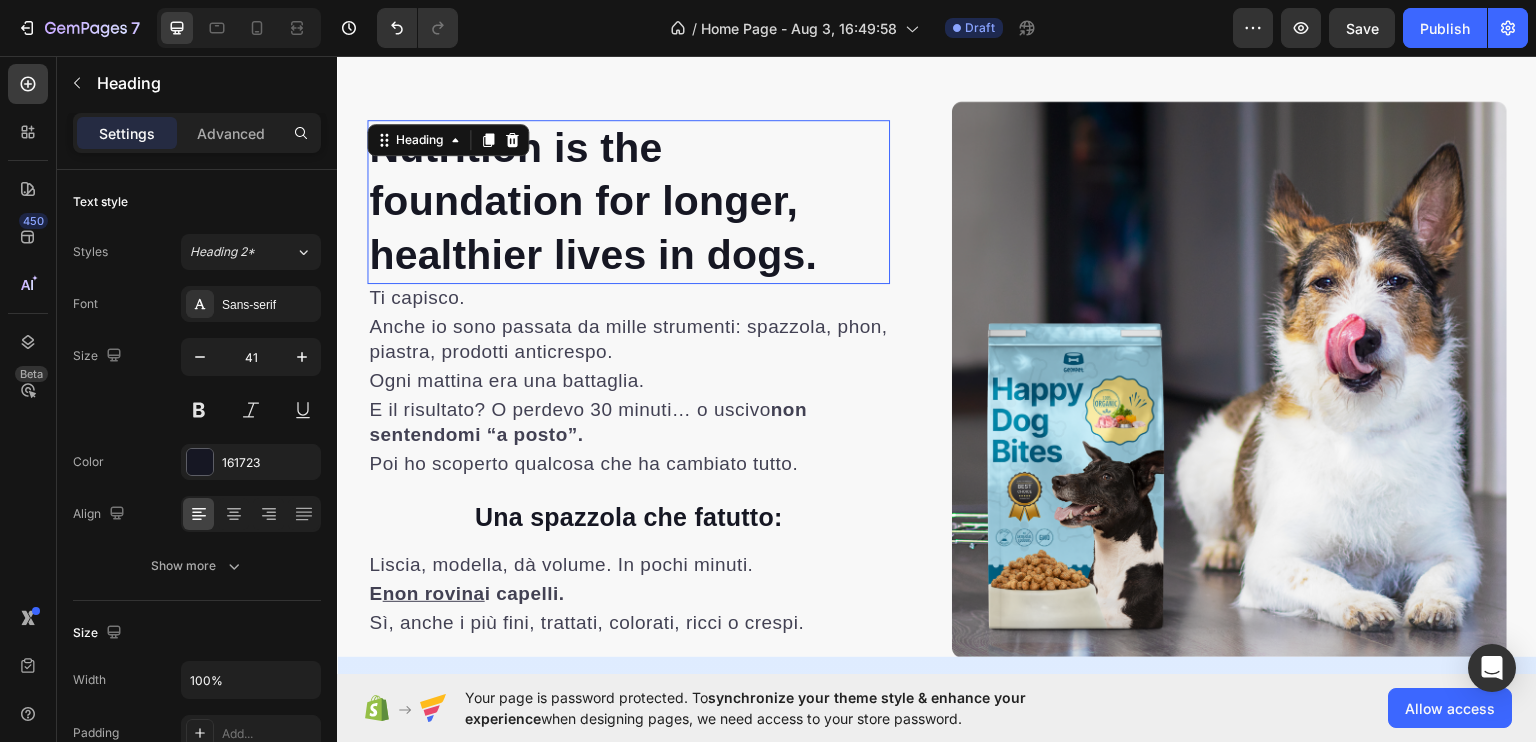 click on "Nutrition is the foundation for longer, healthier lives in dogs." at bounding box center [628, 201] 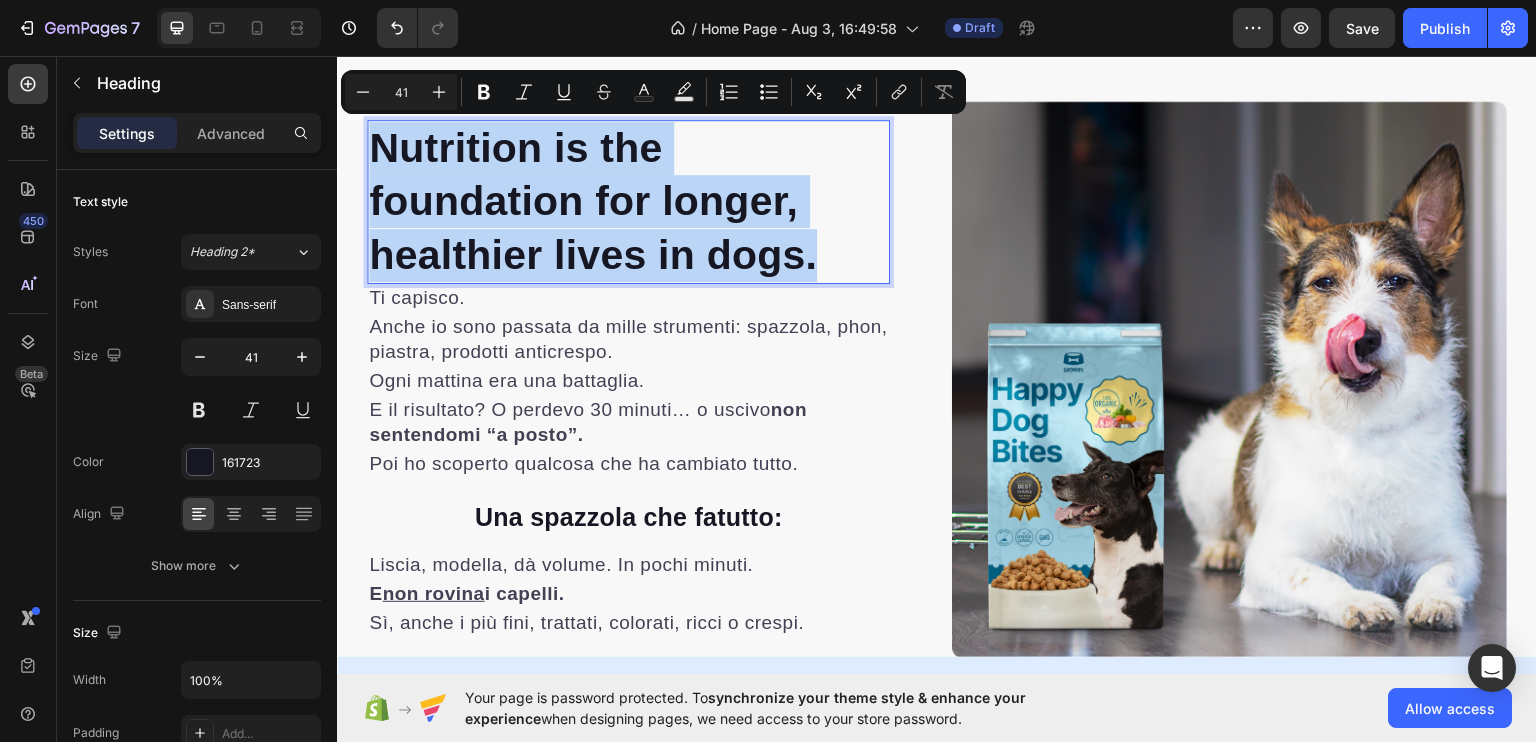 click on "Nutrition is the foundation for longer, healthier lives in dogs." at bounding box center [628, 201] 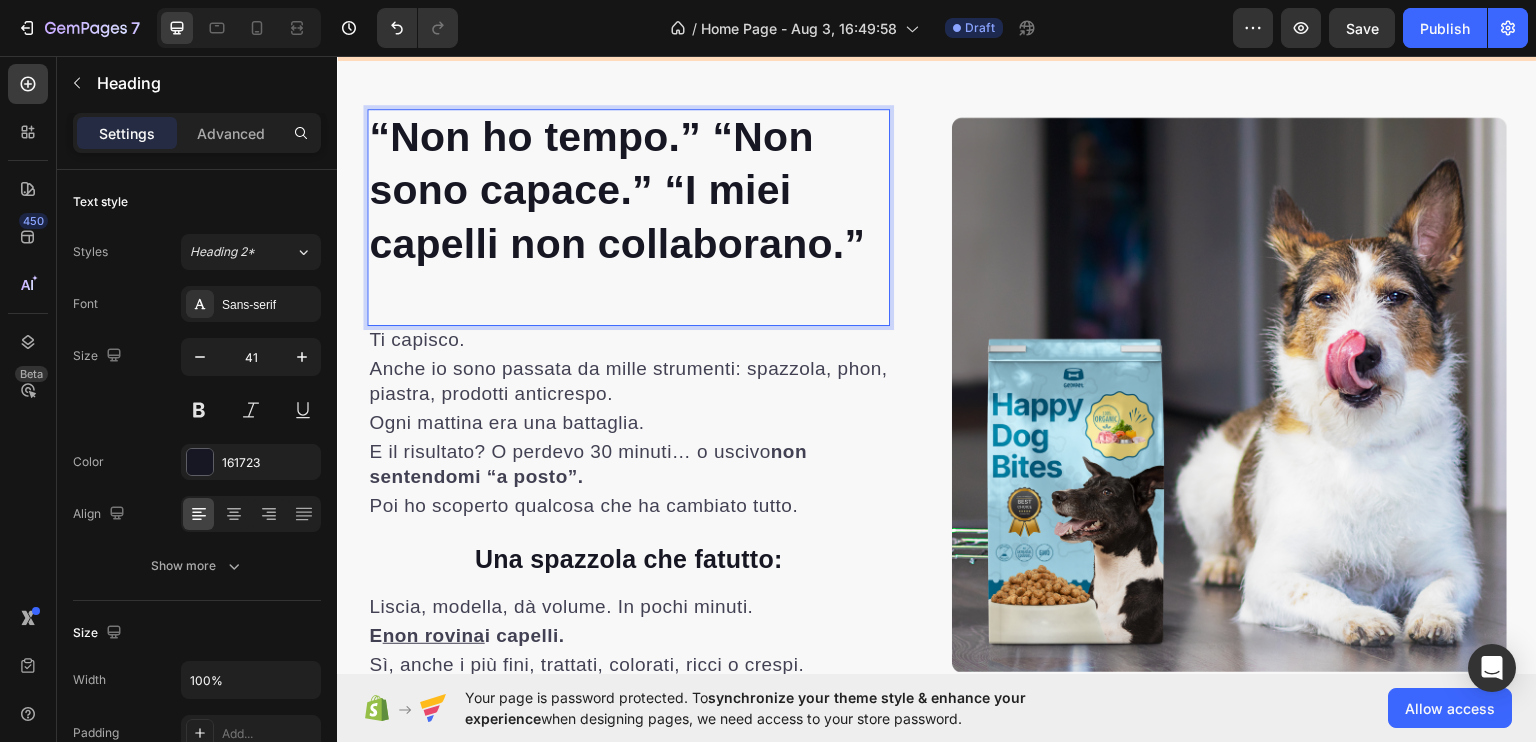 scroll, scrollTop: 720, scrollLeft: 0, axis: vertical 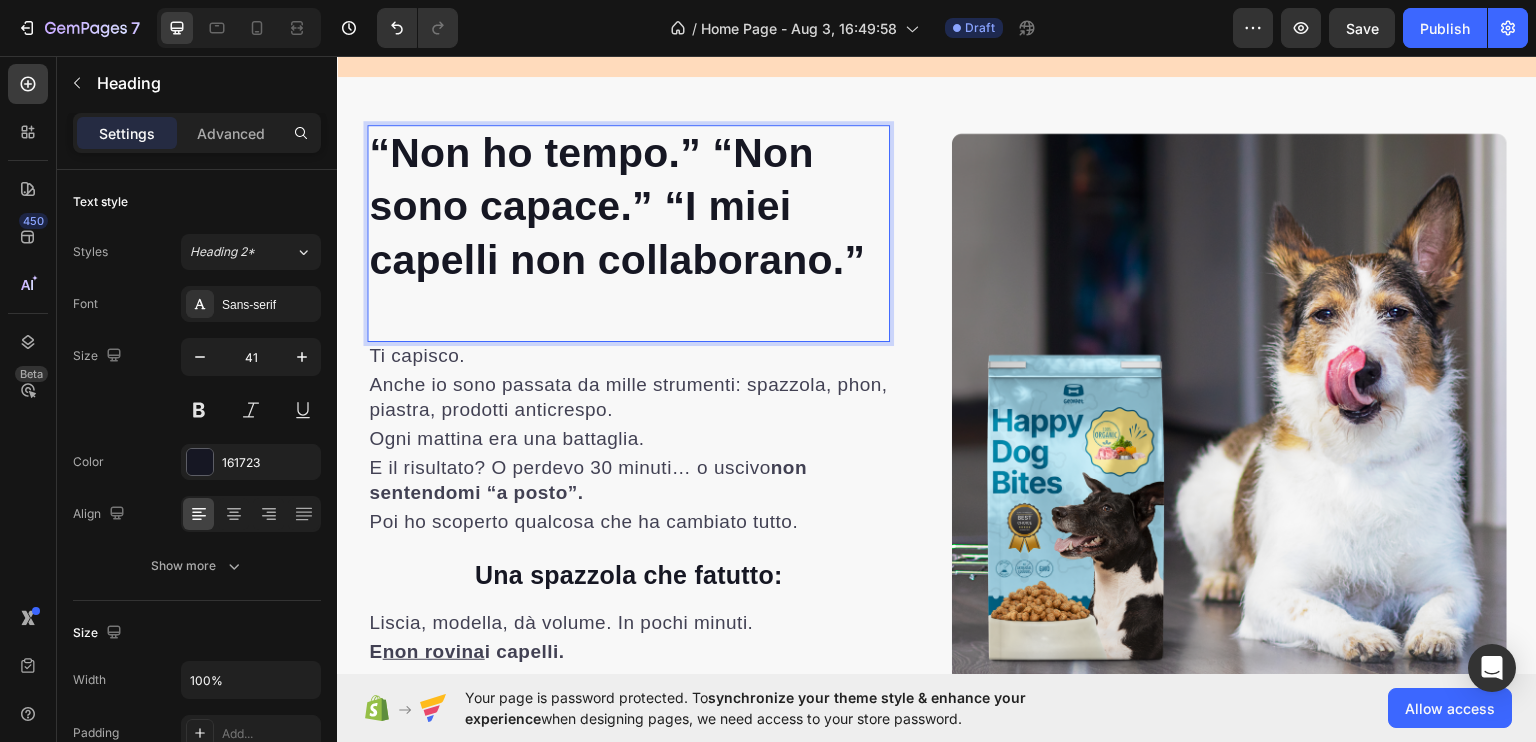 click on "“Non ho tempo.” “Non sono capace.” “I miei capelli non collaborano.”" at bounding box center [617, 205] 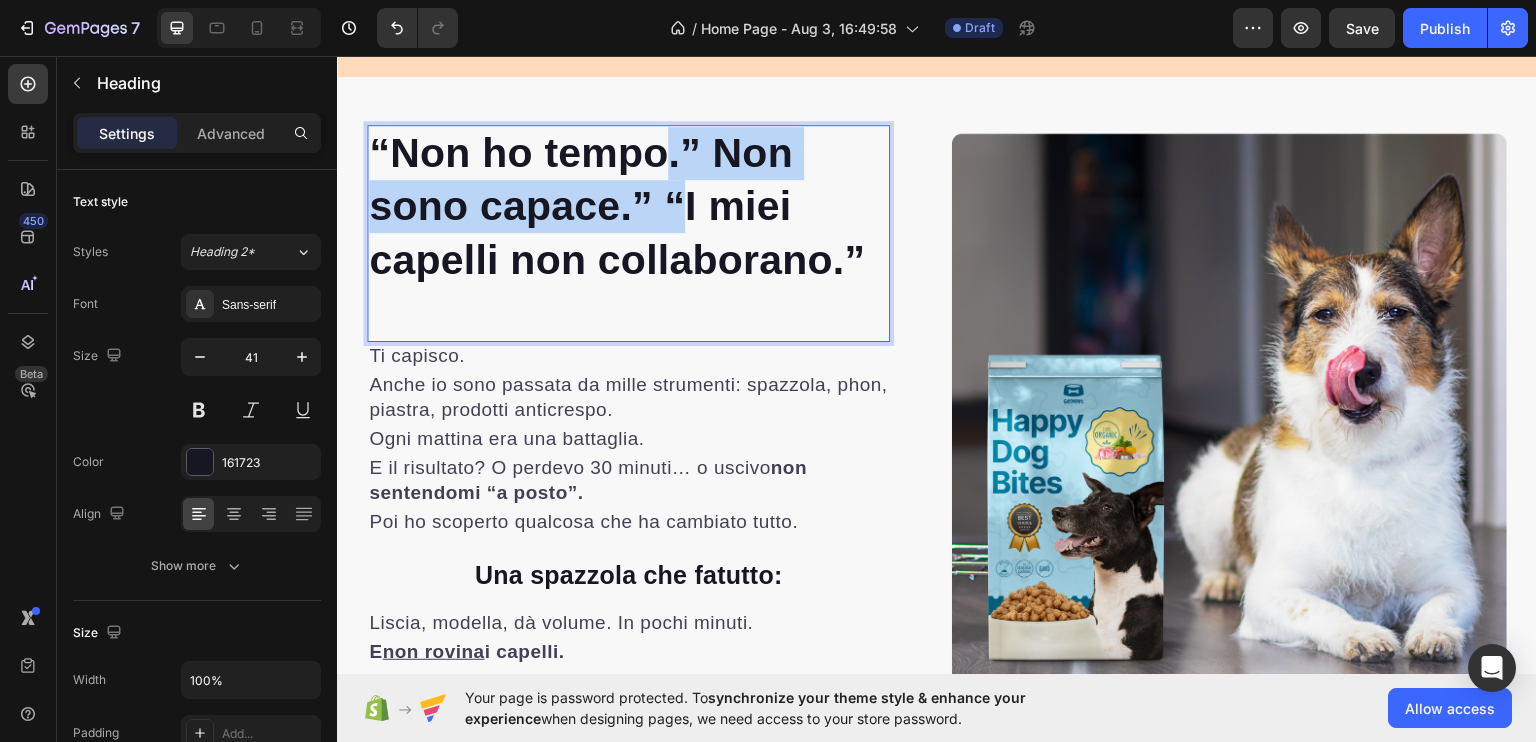 drag, startPoint x: 688, startPoint y: 191, endPoint x: 672, endPoint y: 148, distance: 45.88028 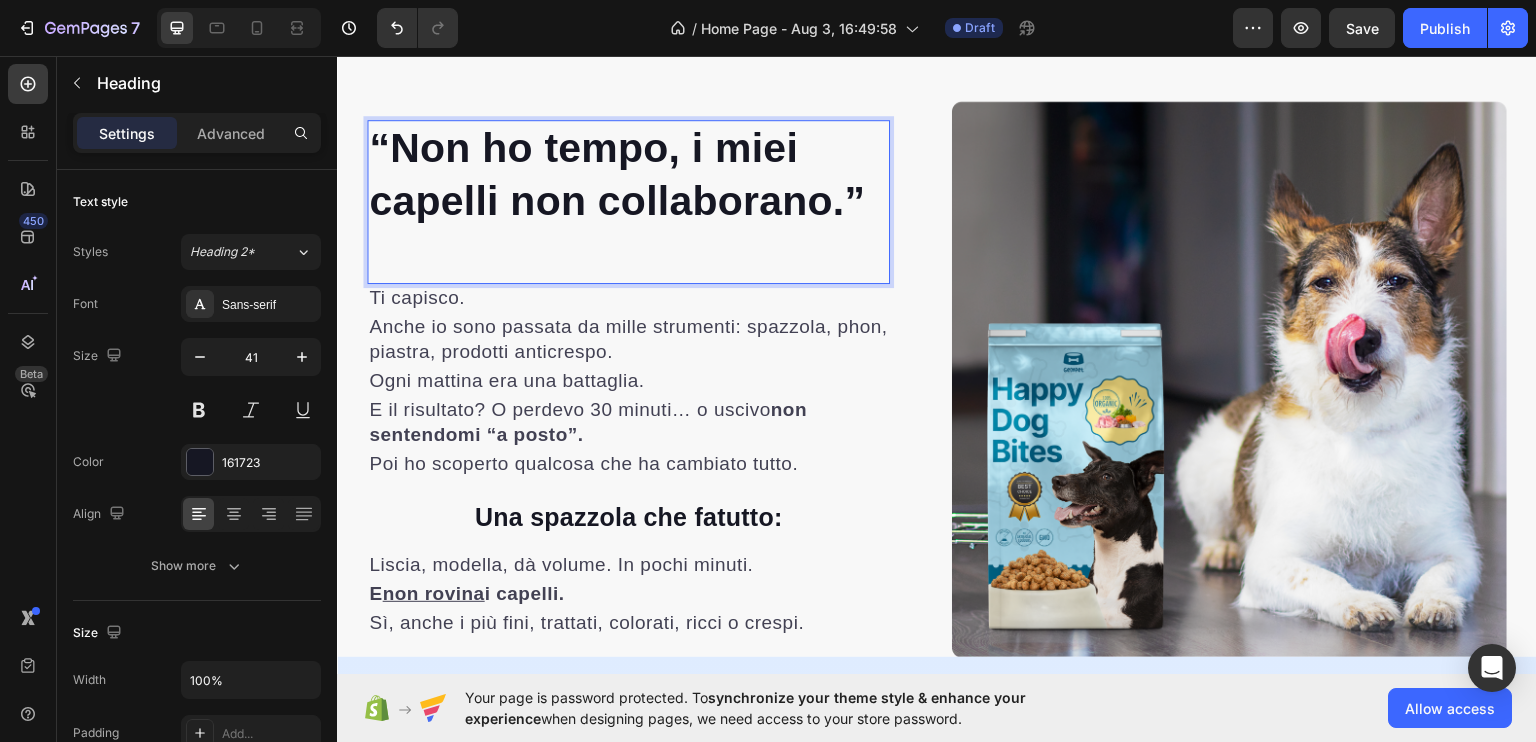 scroll, scrollTop: 763, scrollLeft: 0, axis: vertical 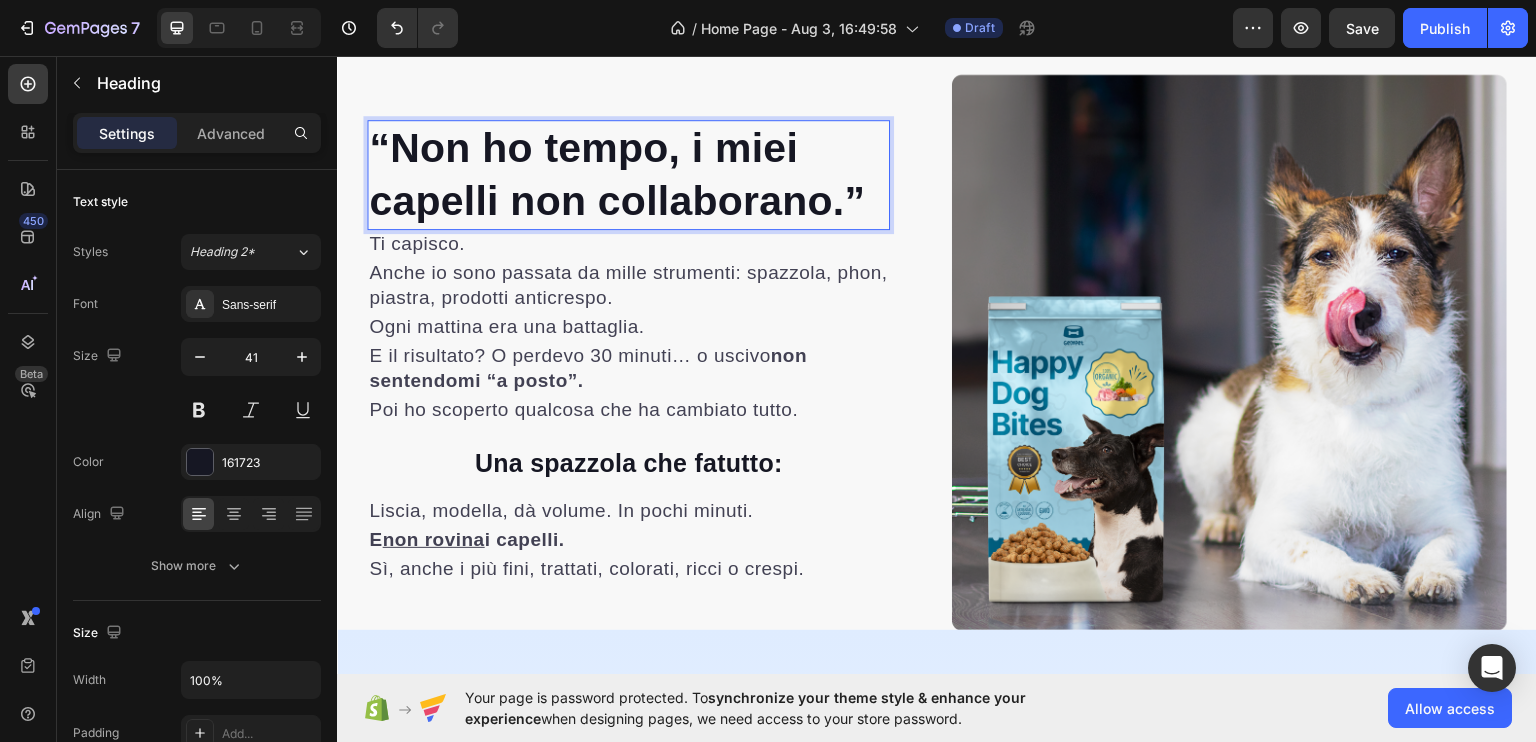 click on "“Non ho tempo, i miei capelli non collaborano.”" at bounding box center (617, 173) 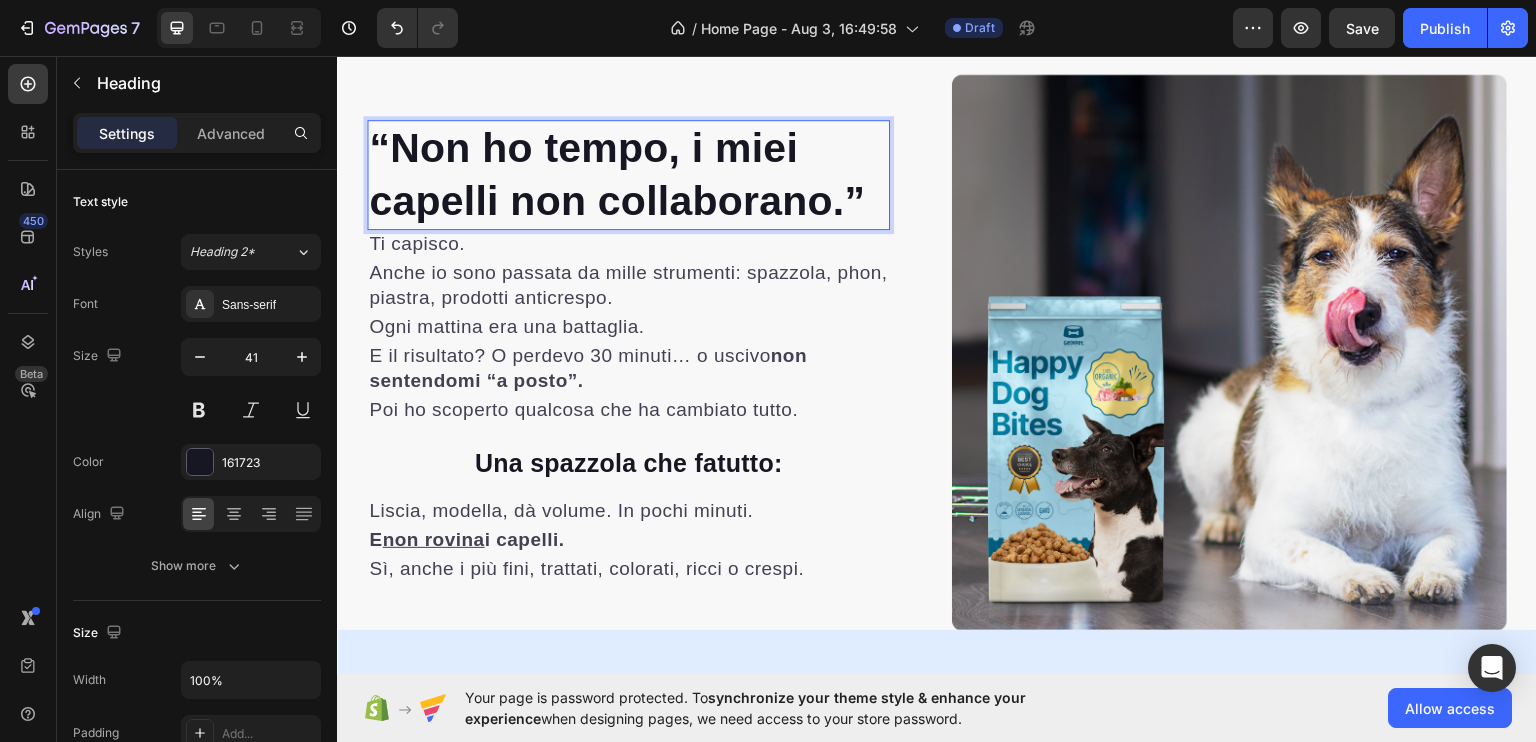 click on "“Non ho tempo, i miei capelli non collaborano.”" at bounding box center (617, 173) 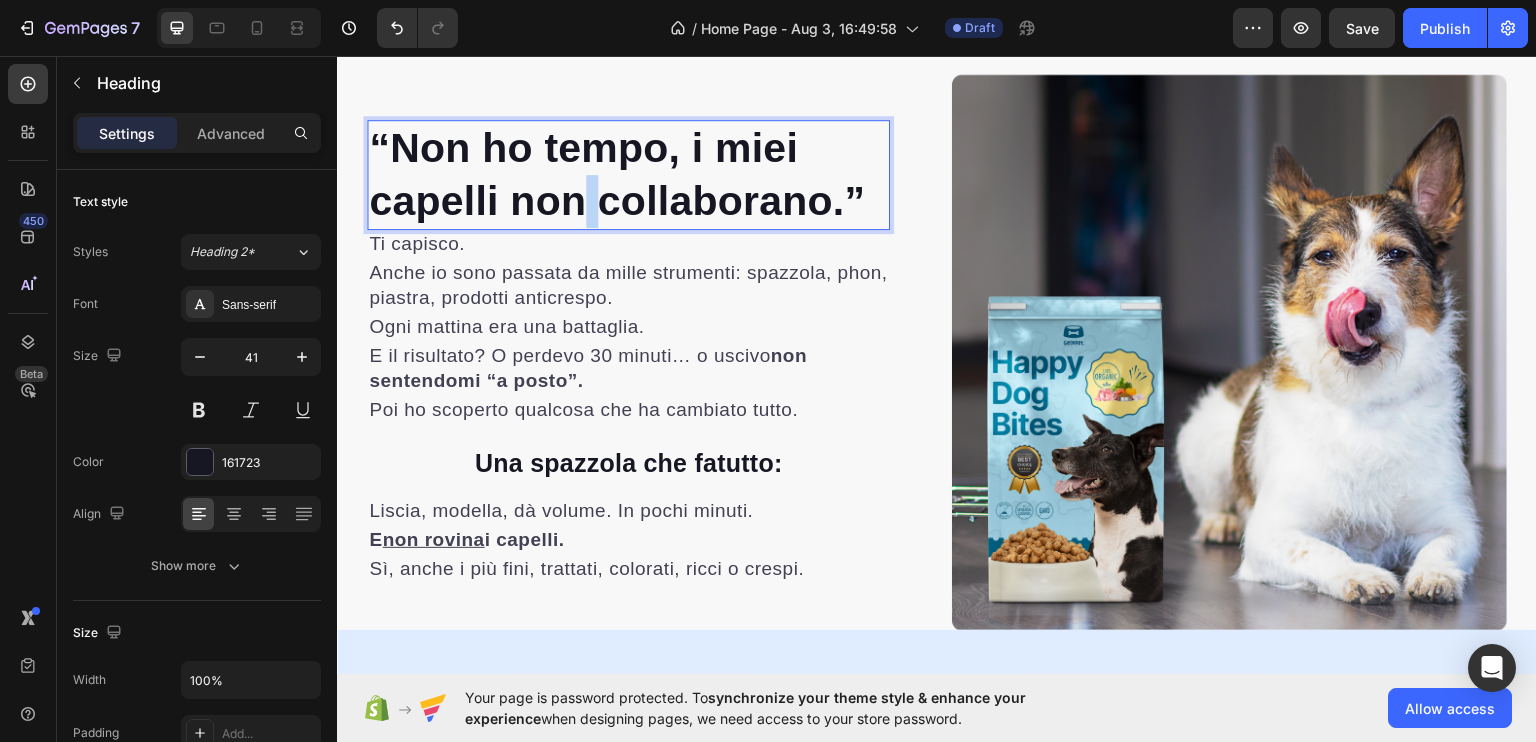 click on "“Non ho tempo, i miei capelli non collaborano.”" at bounding box center [617, 173] 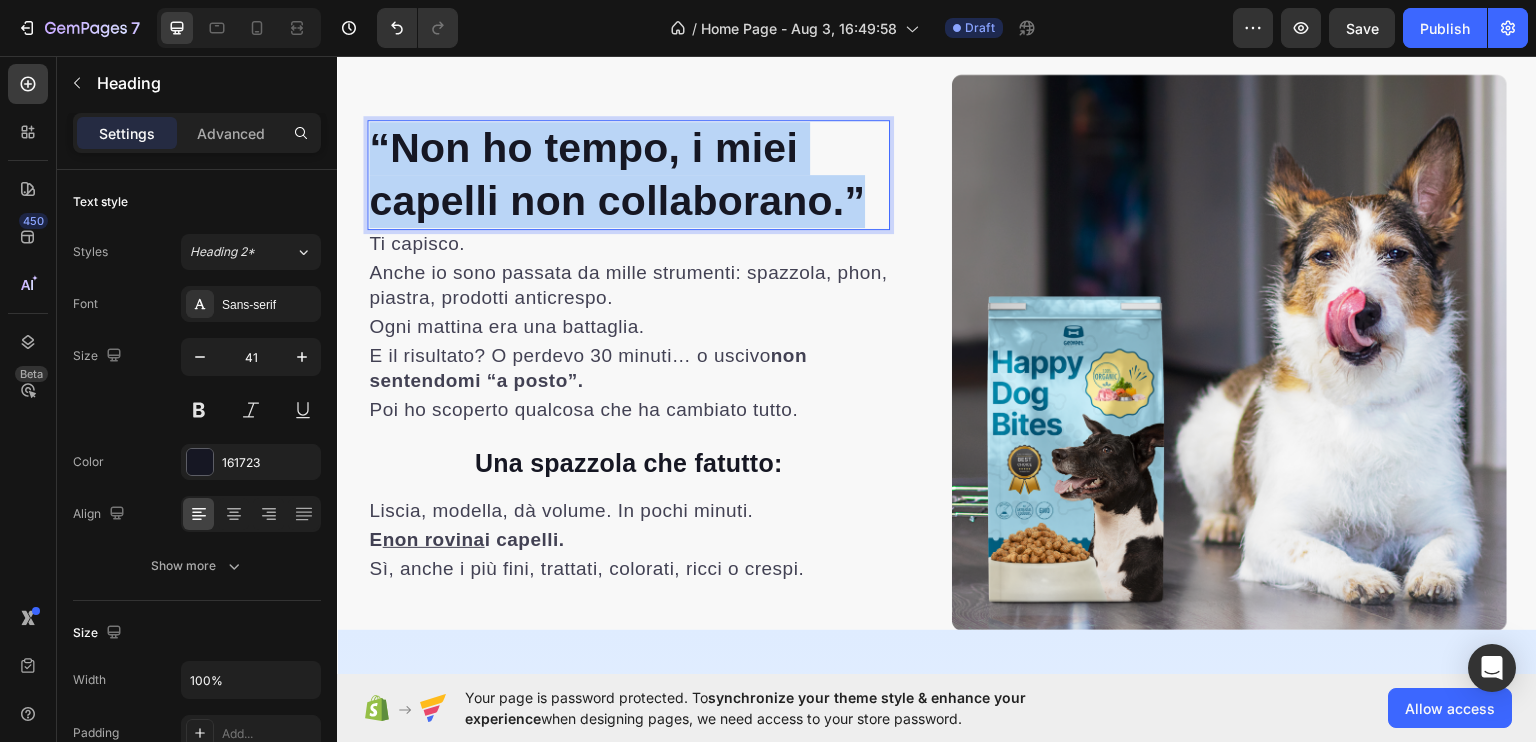 click on "“Non ho tempo, i miei capelli non collaborano.”" at bounding box center (617, 173) 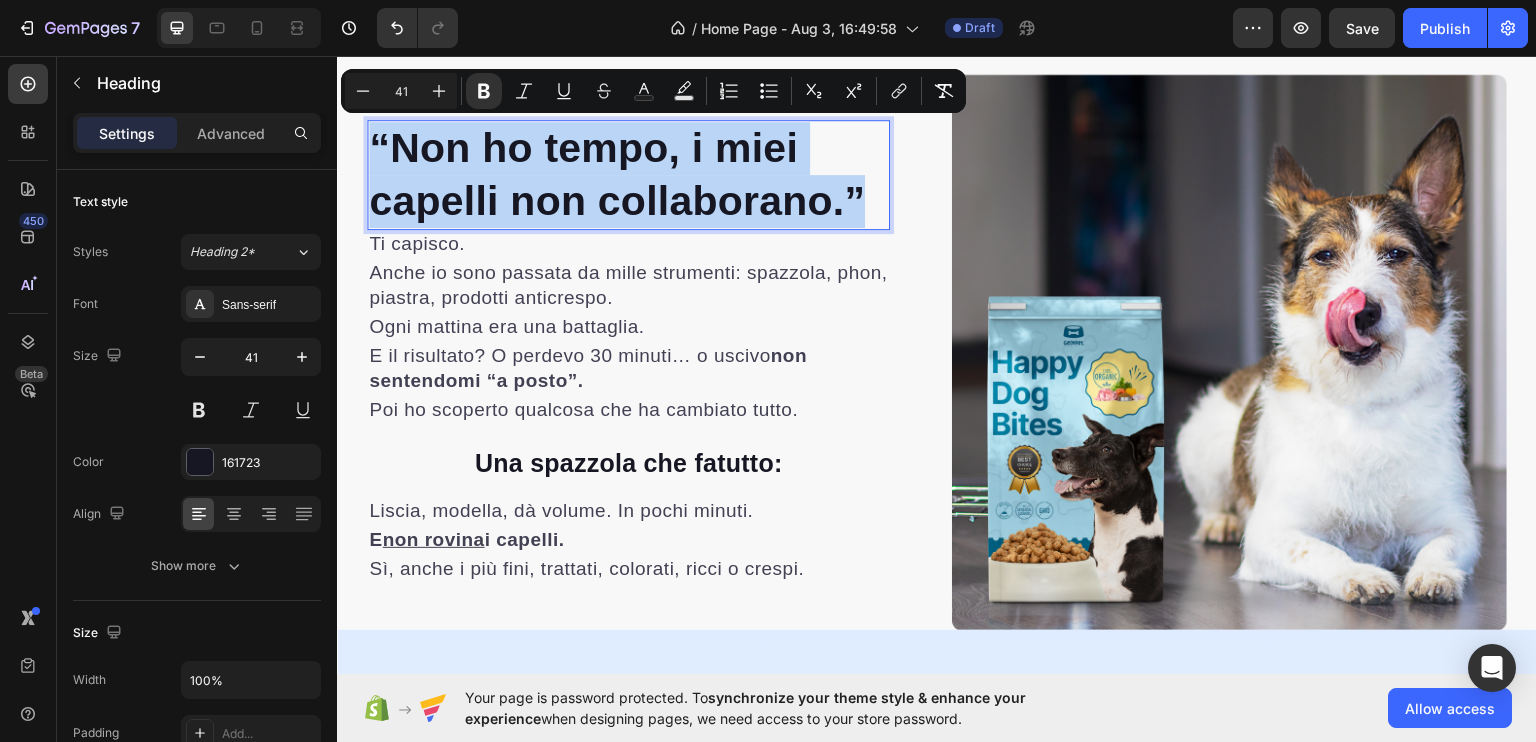 click on "“Non ho tempo, i miei capelli non collaborano.”" at bounding box center (617, 173) 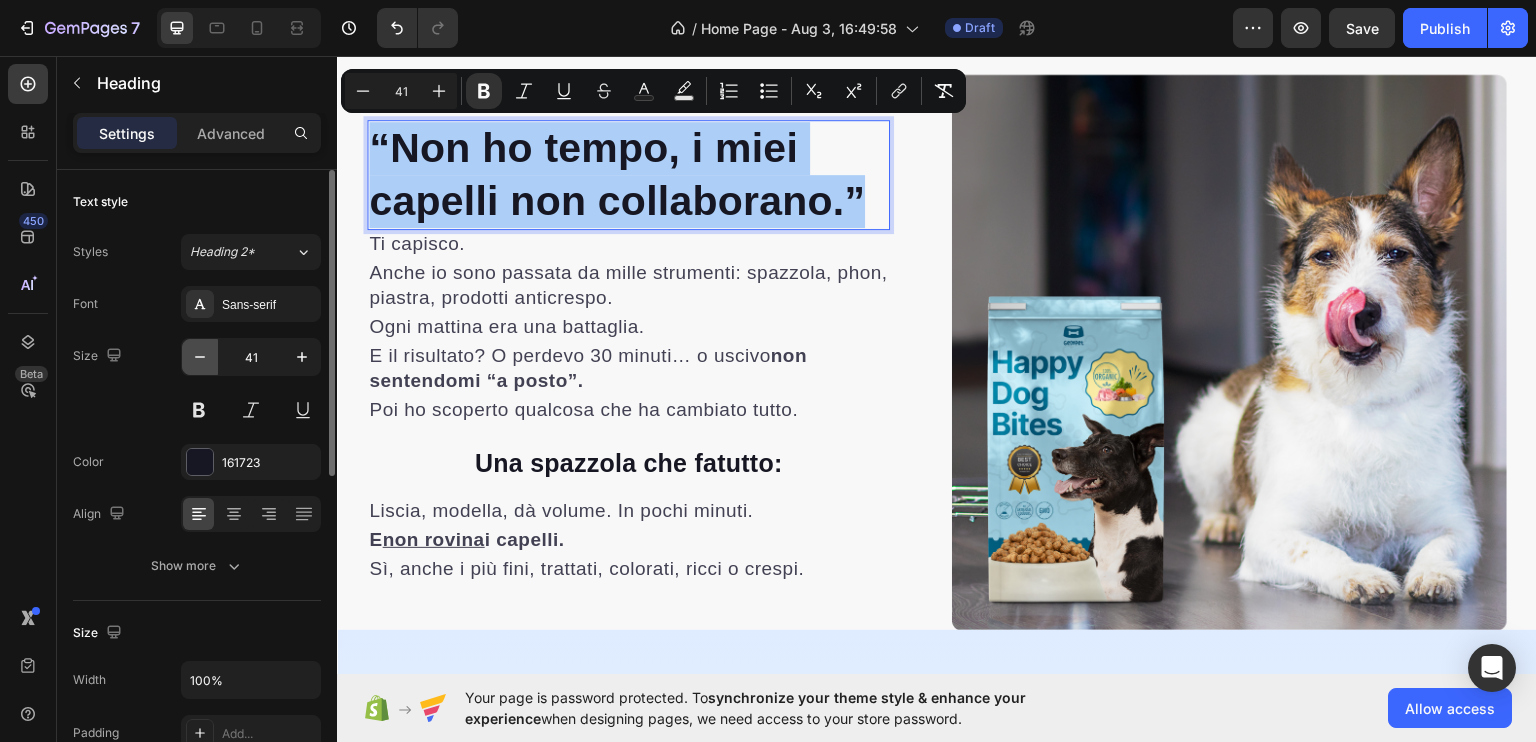 click 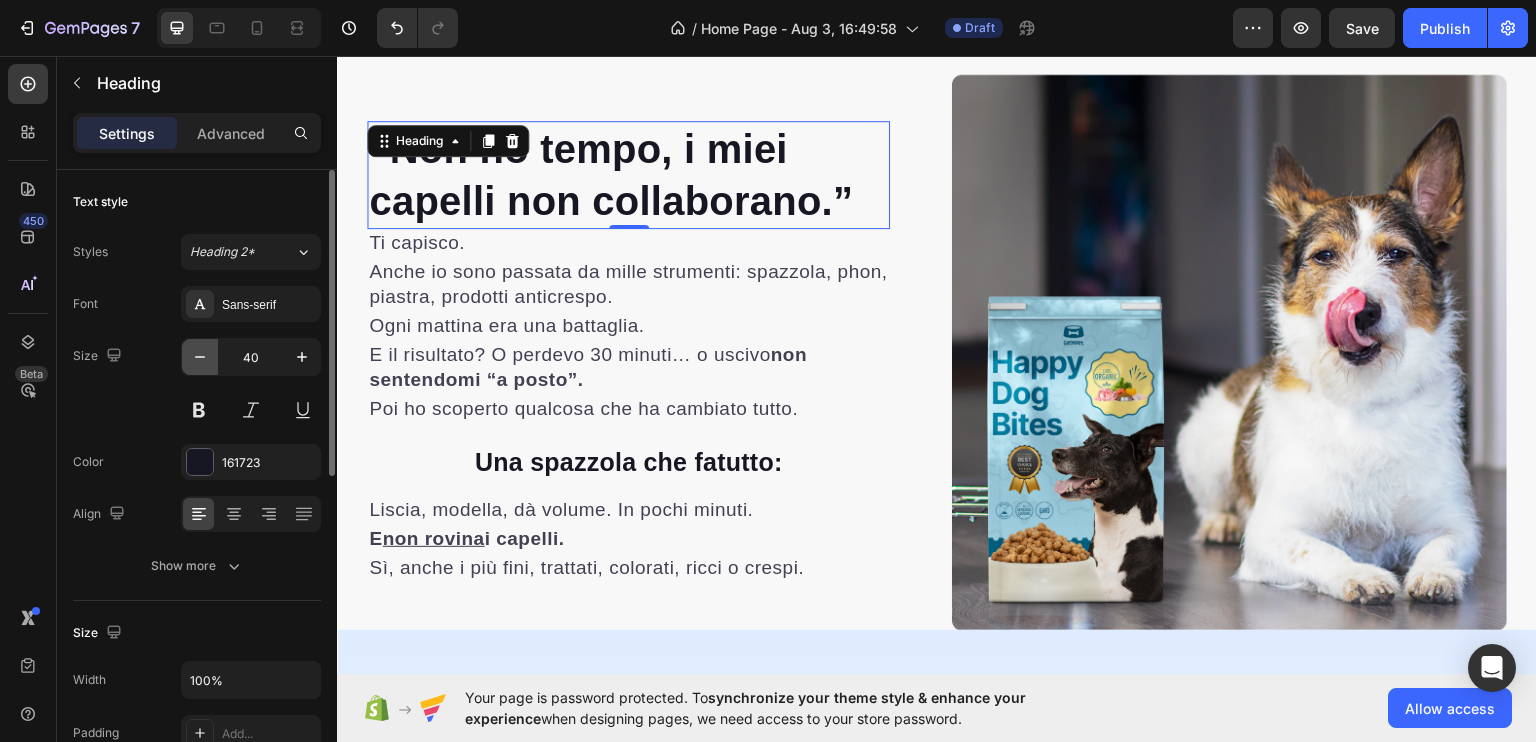 click 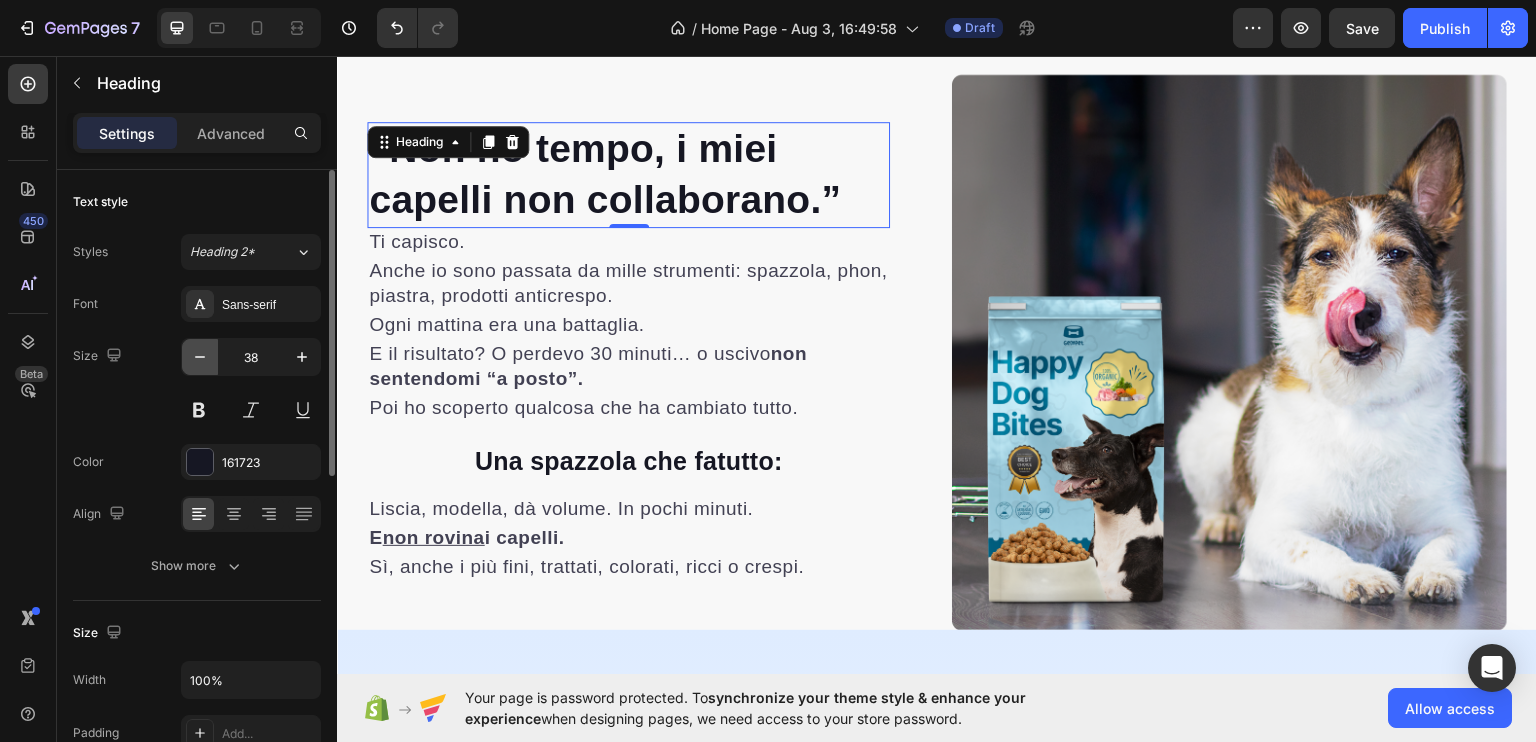 click 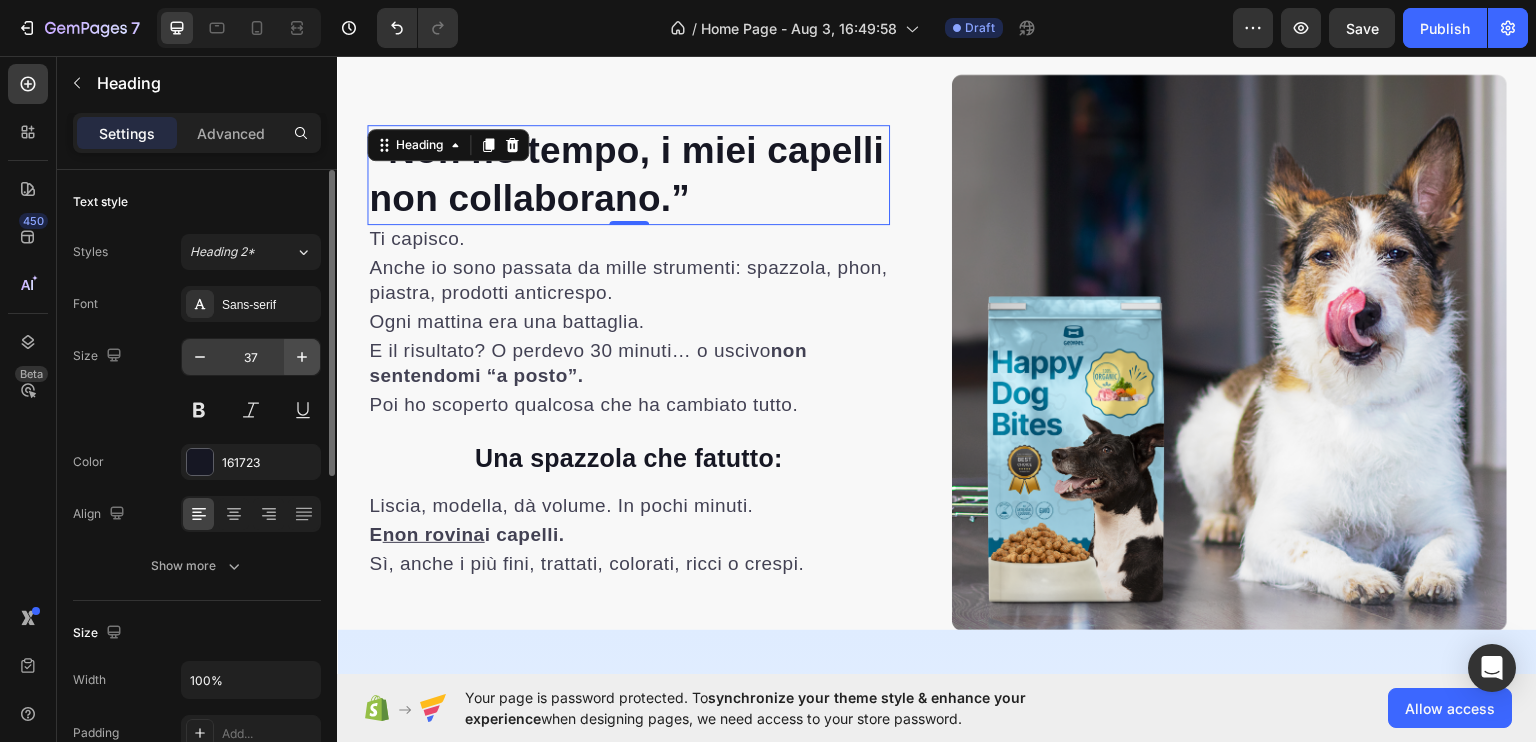 click at bounding box center (302, 357) 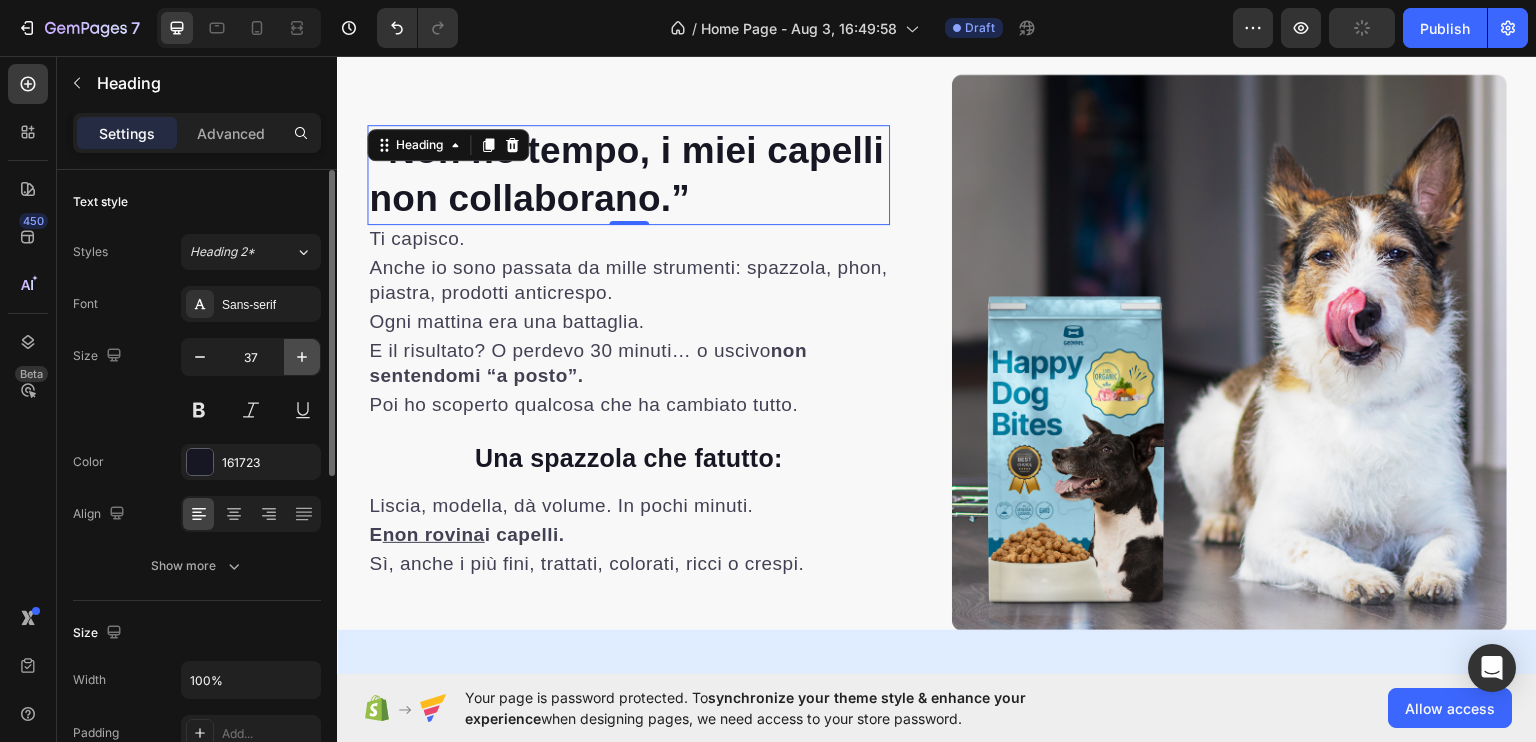 click at bounding box center [302, 357] 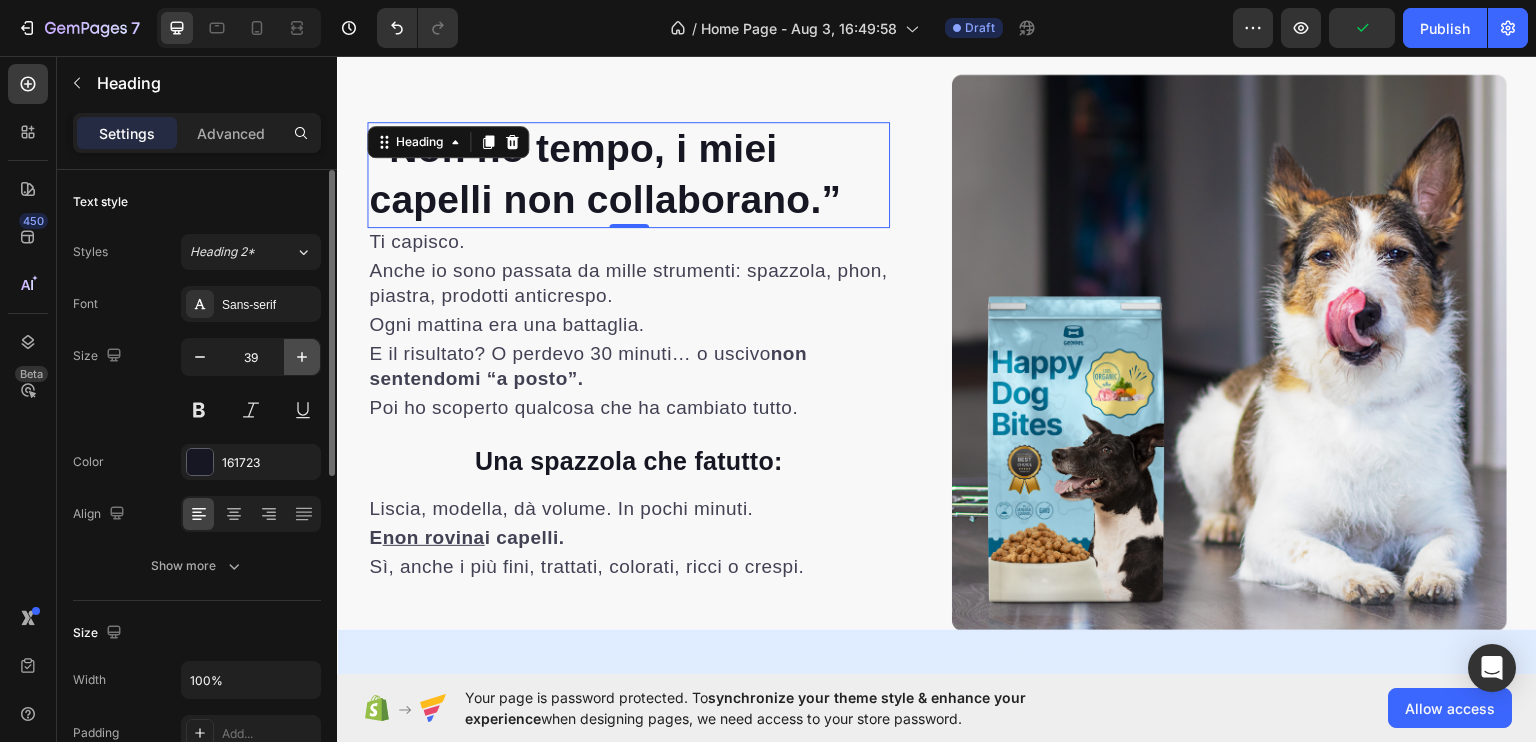 click 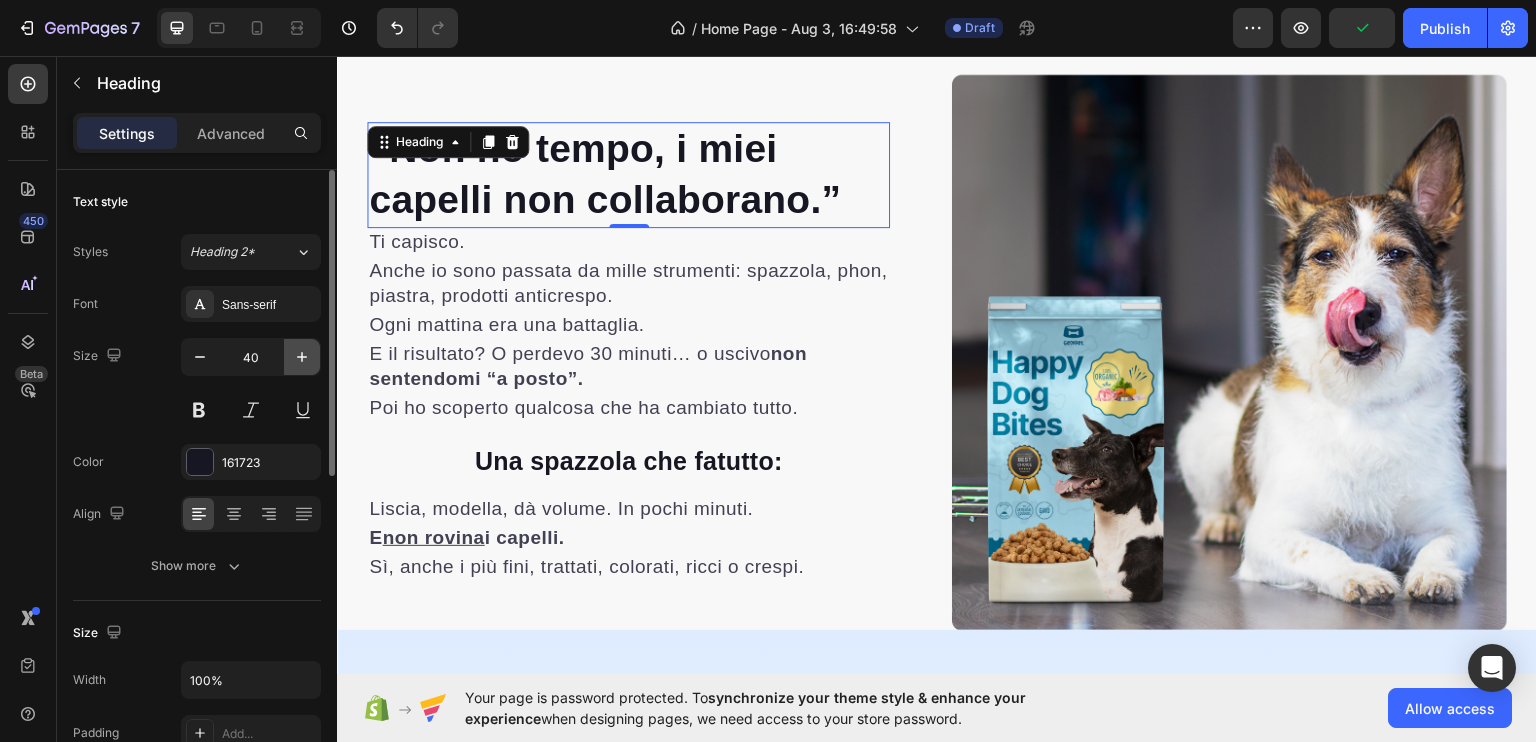 click 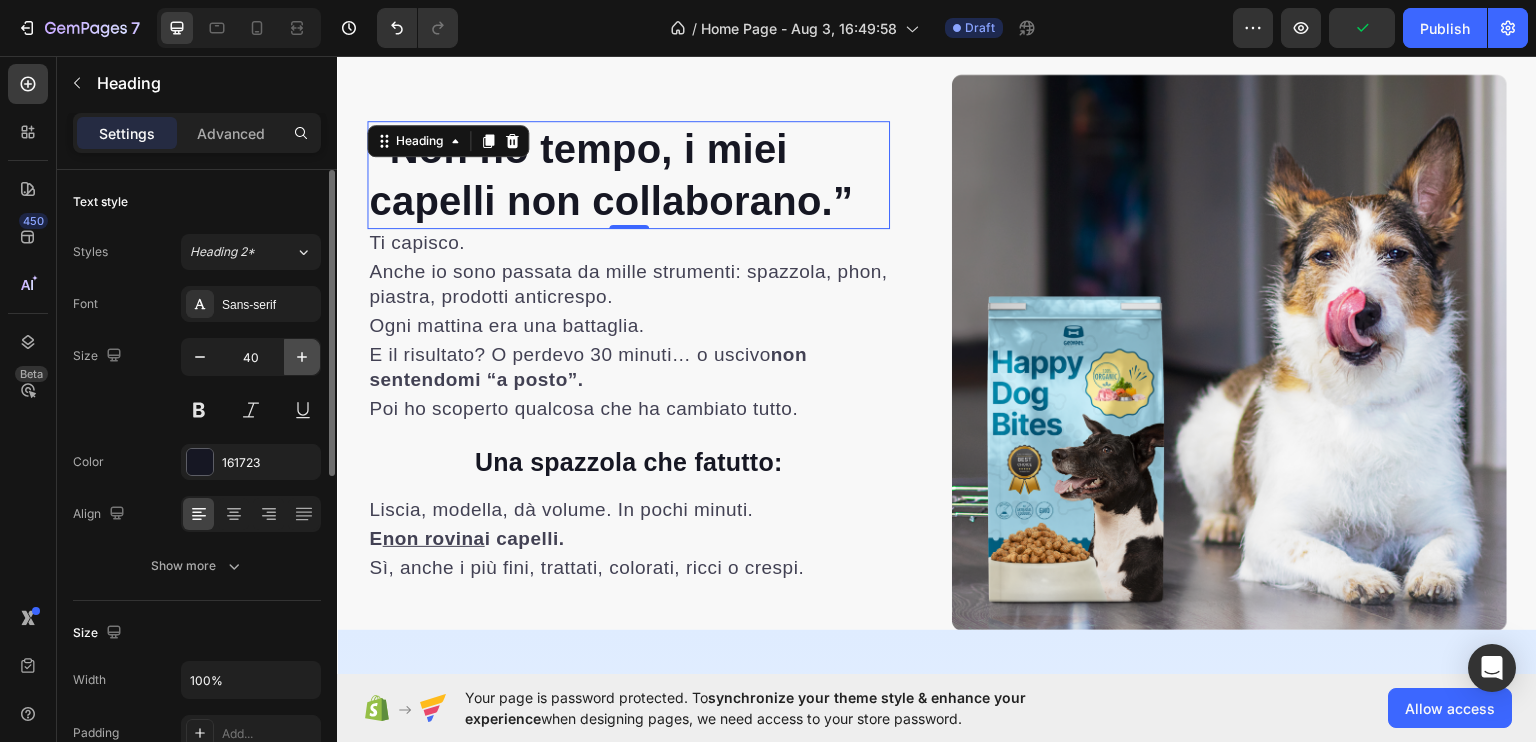 type on "41" 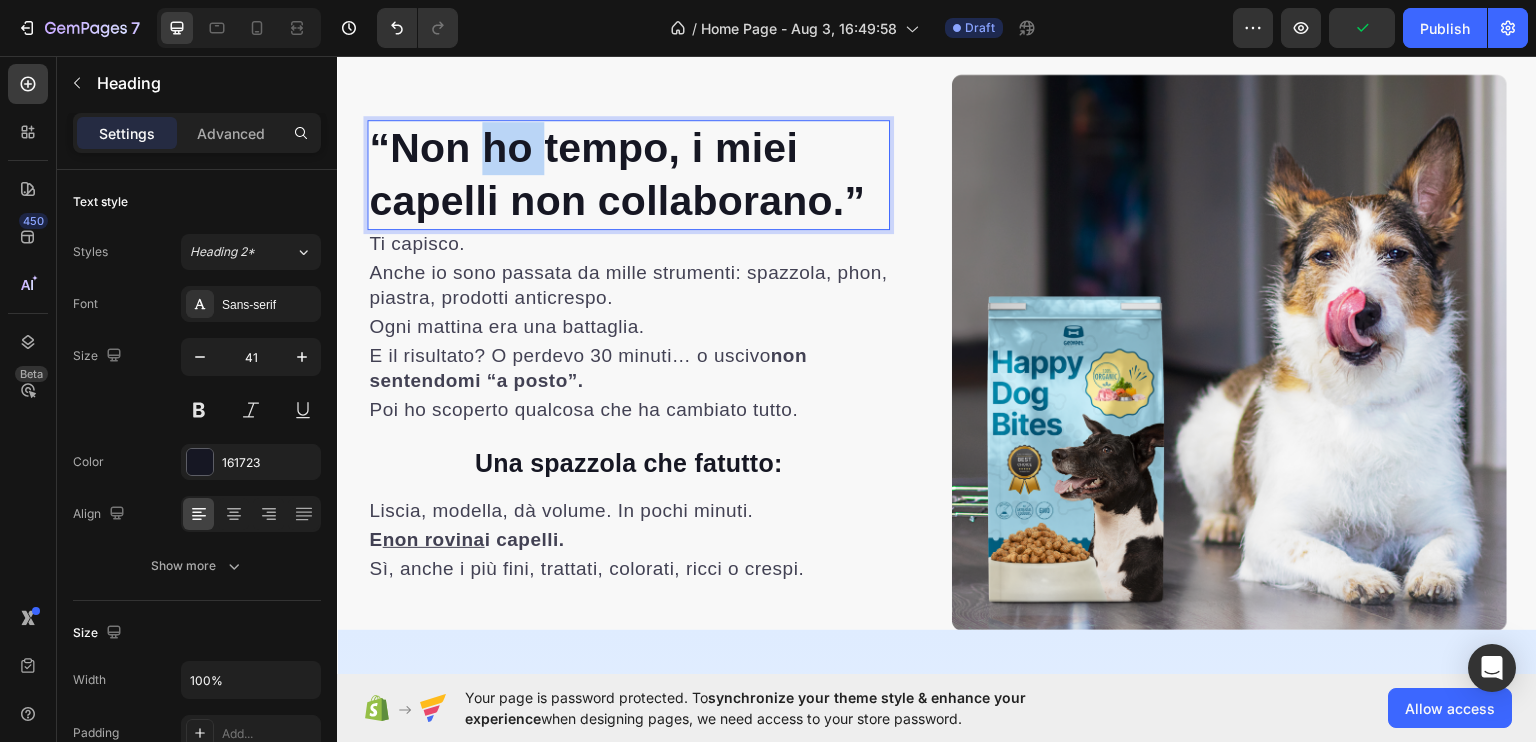 click on "“Non ho tempo, i miei capelli non collaborano.”" at bounding box center (617, 173) 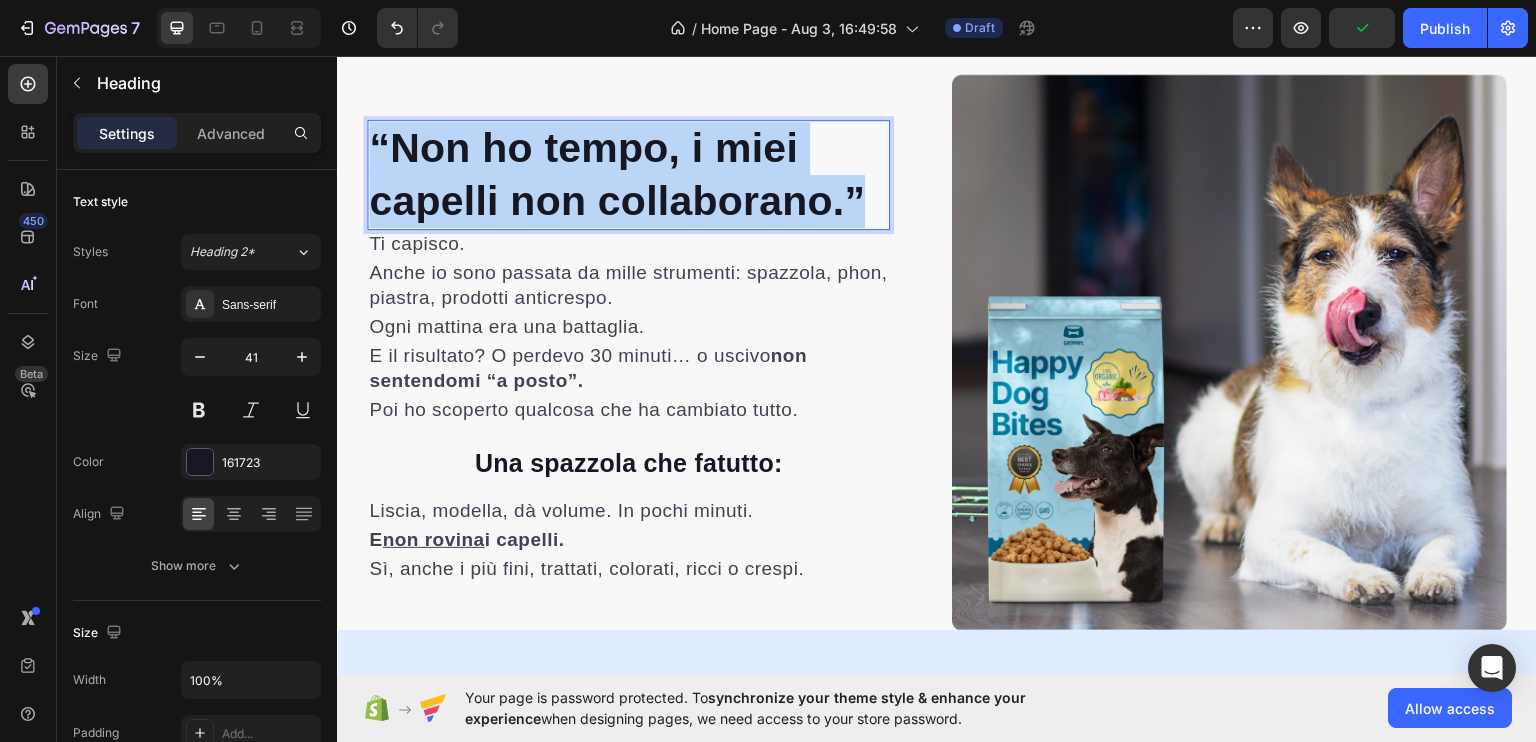 click on "“Non ho tempo, i miei capelli non collaborano.”" at bounding box center [617, 173] 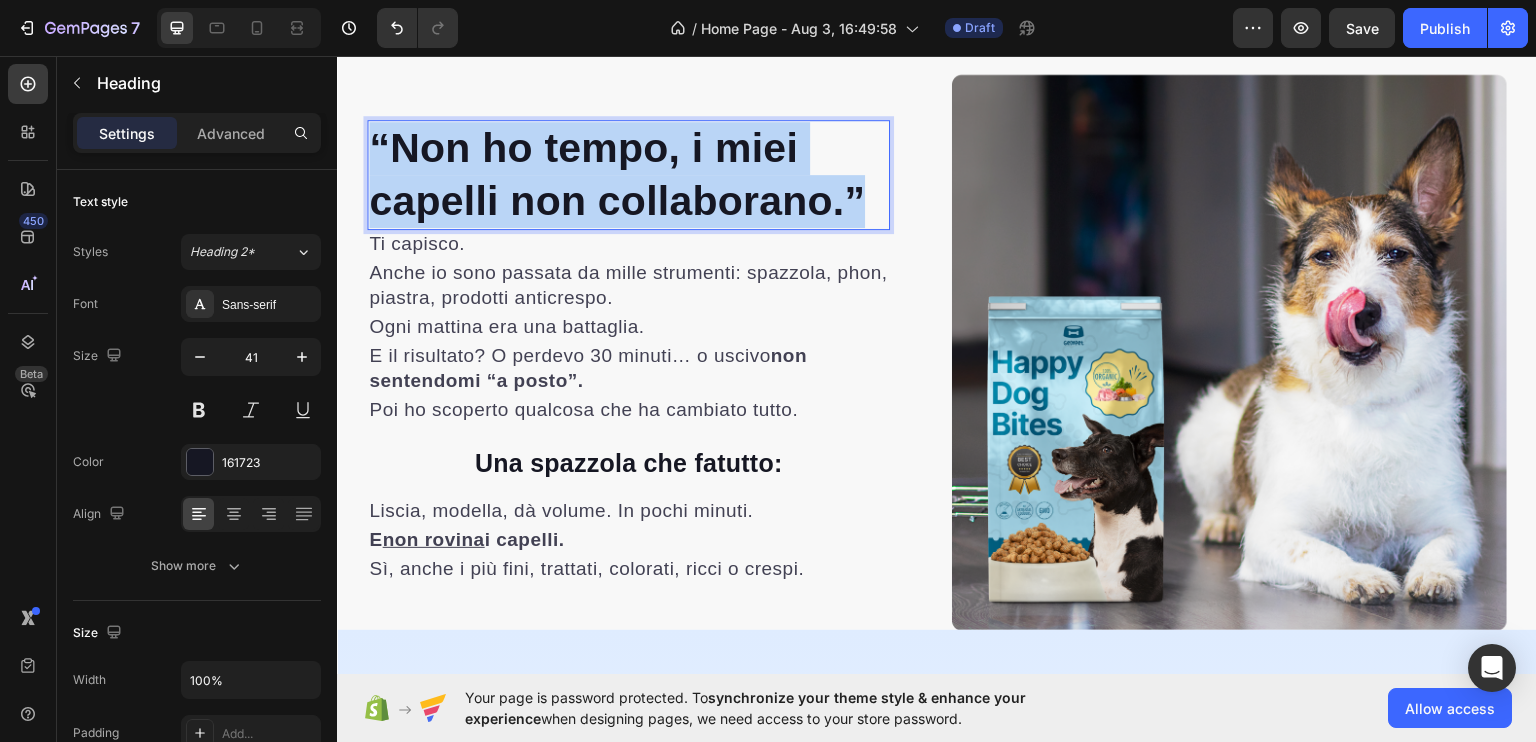 click on "“Non ho tempo, i miei capelli non collaborano.”" at bounding box center [617, 173] 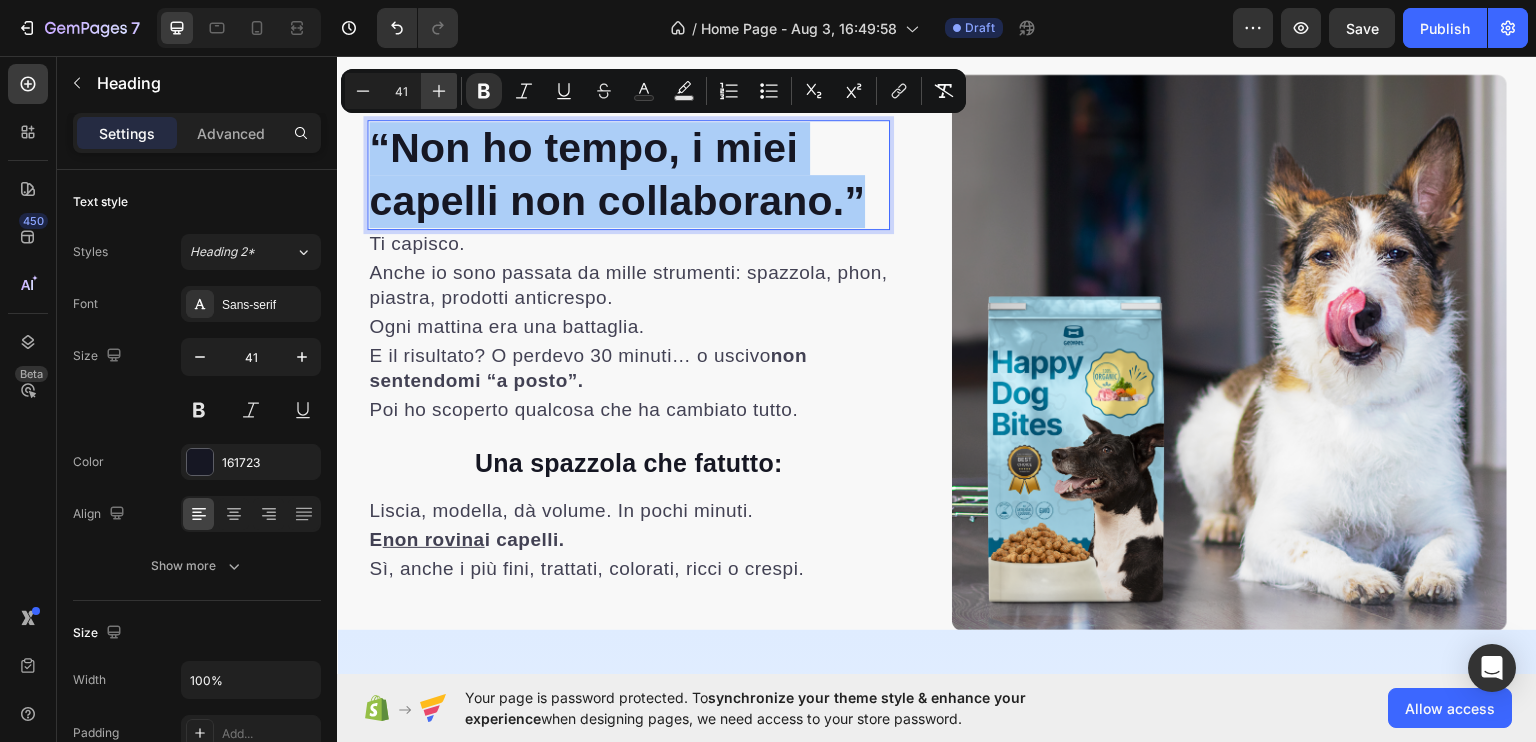 click 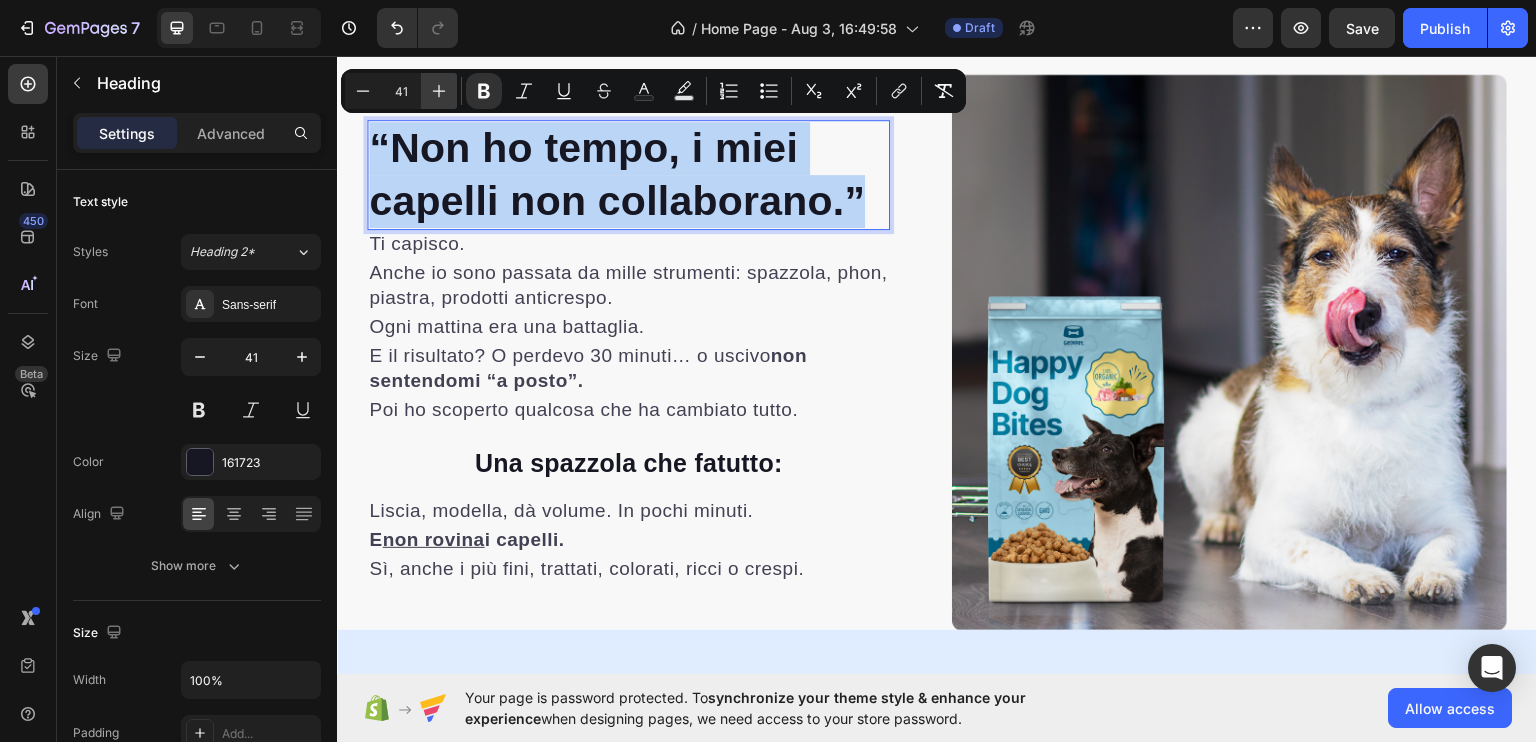 type on "42" 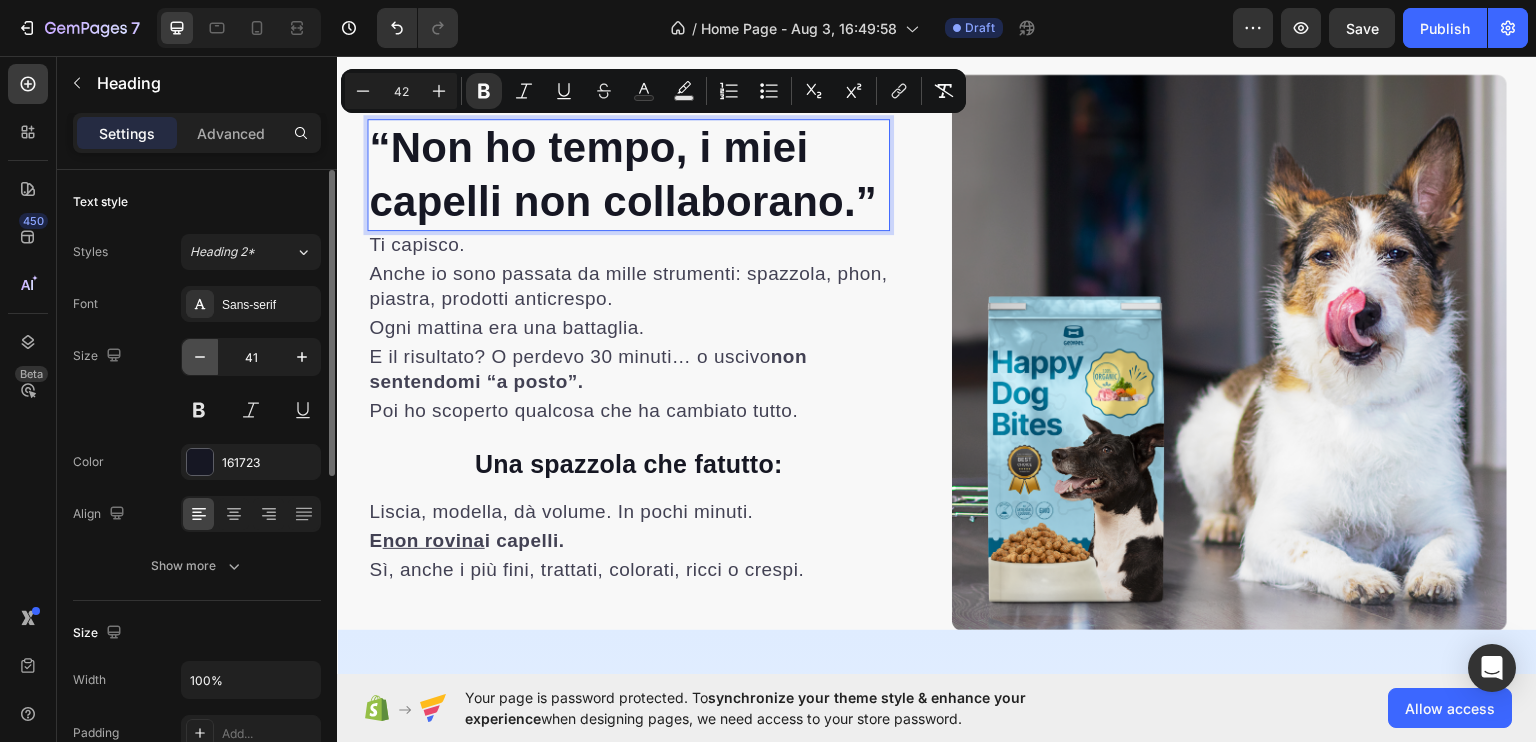 click 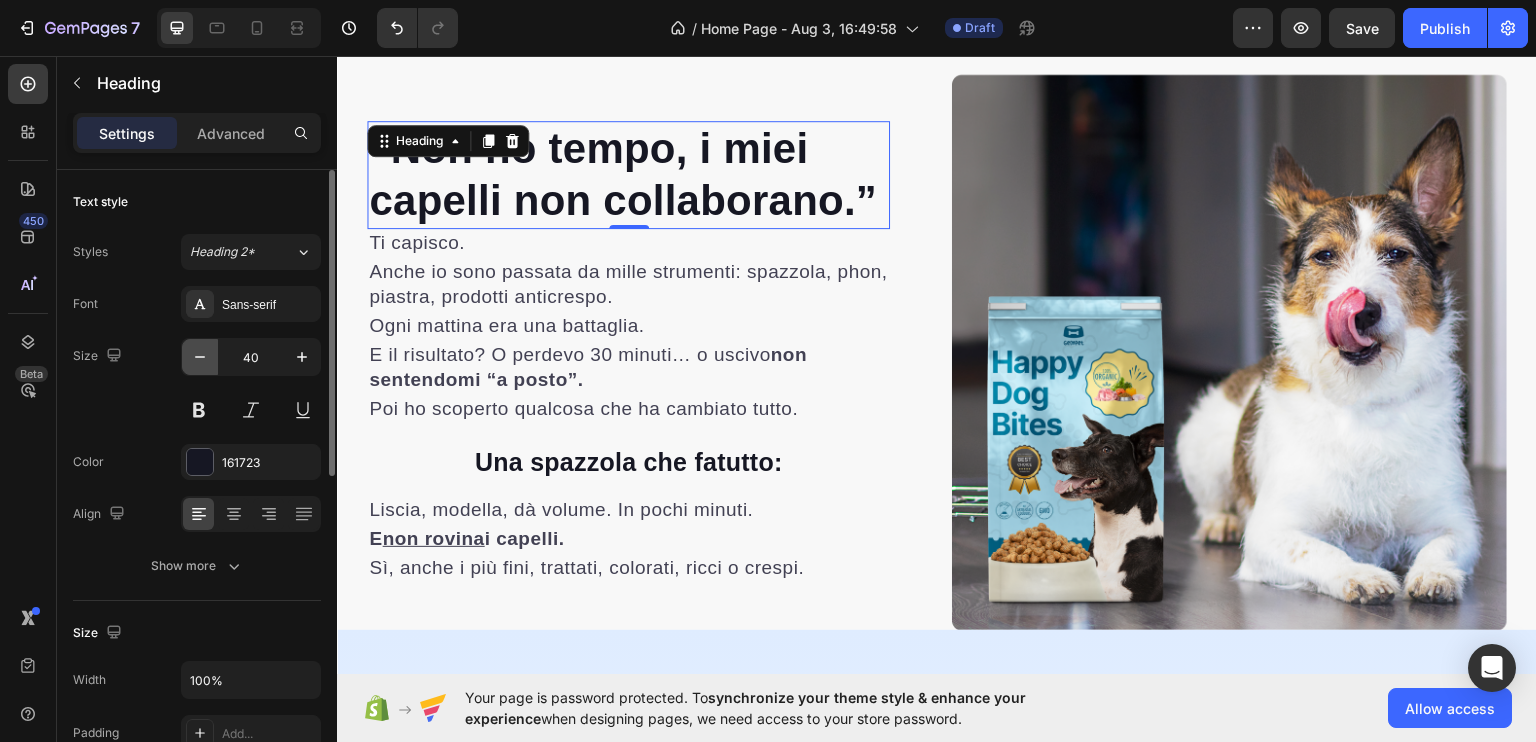 click 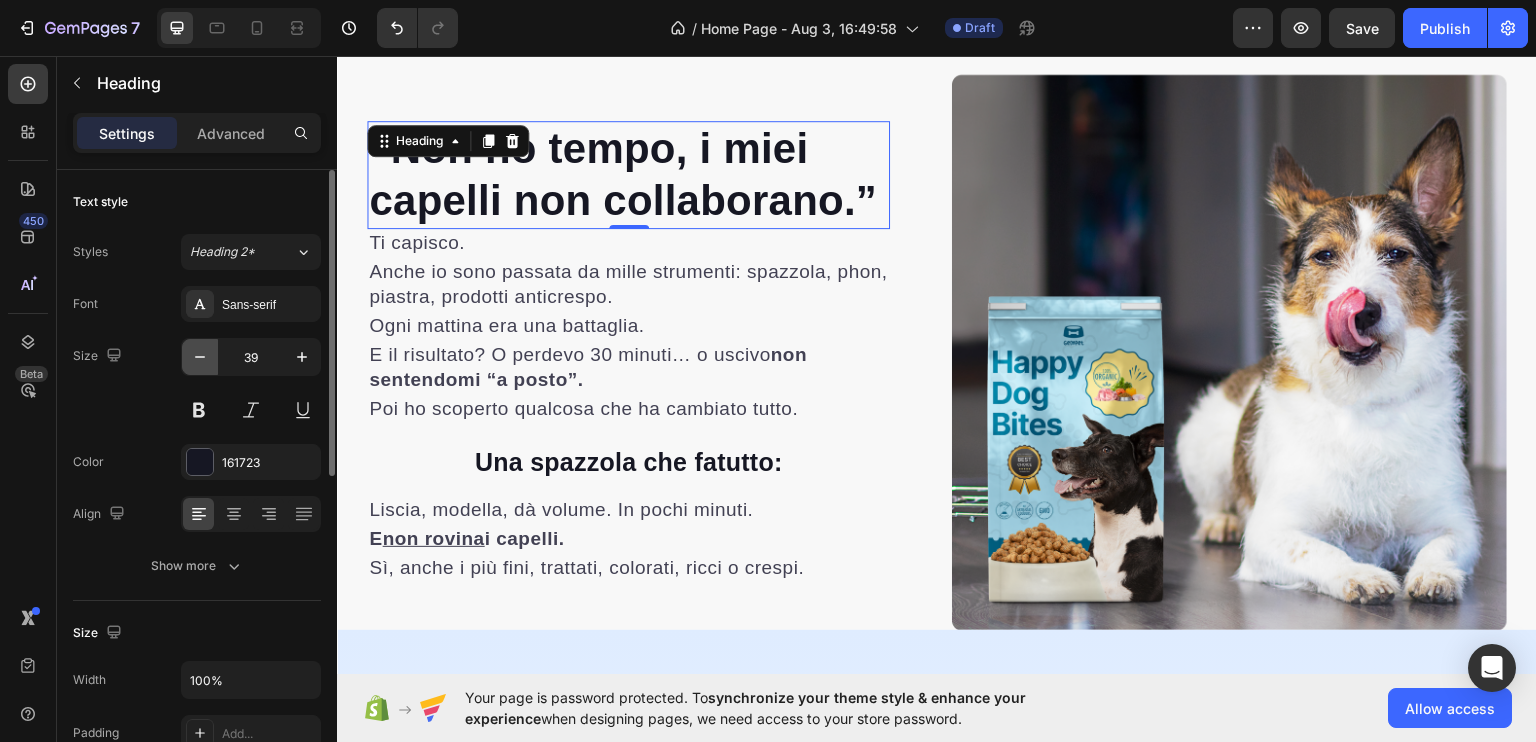 click 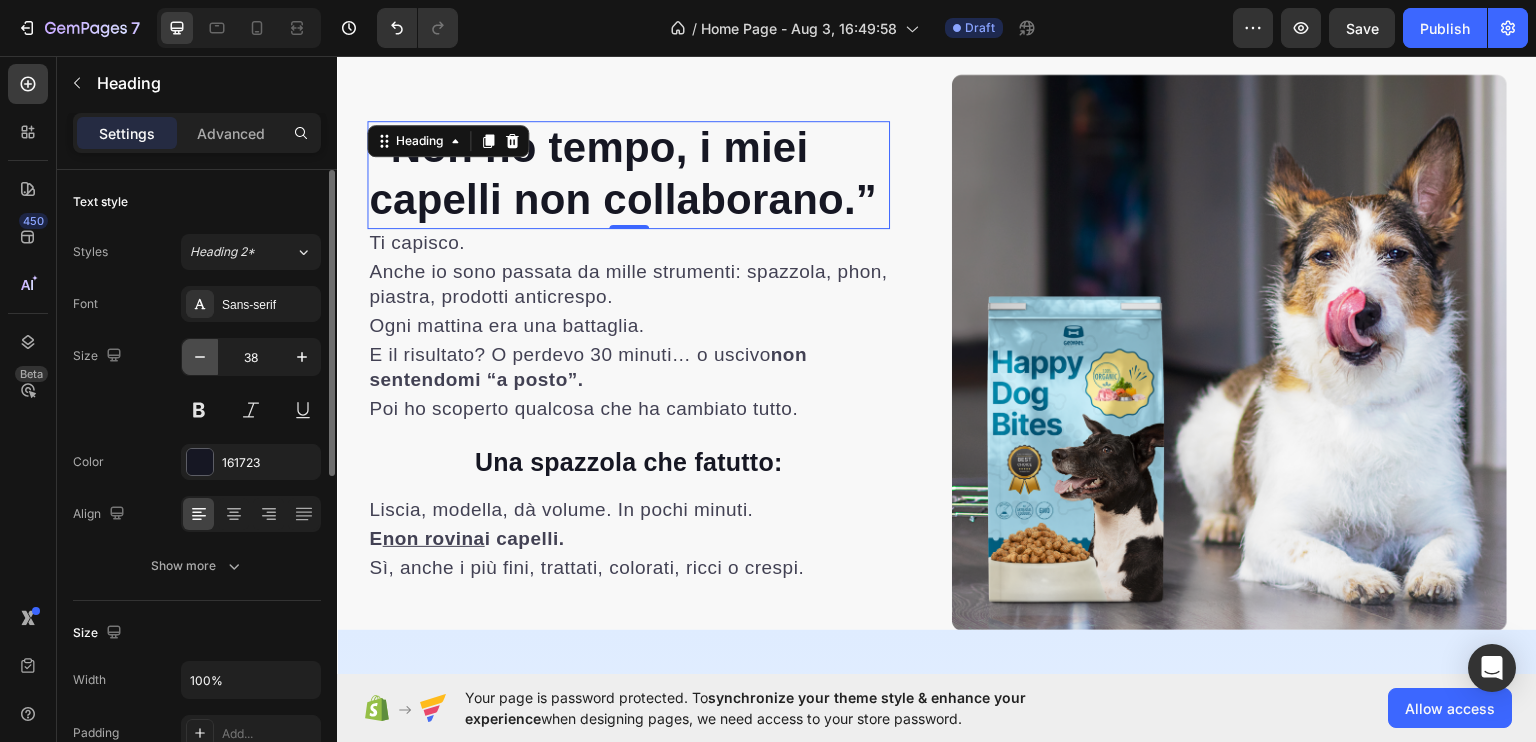 click 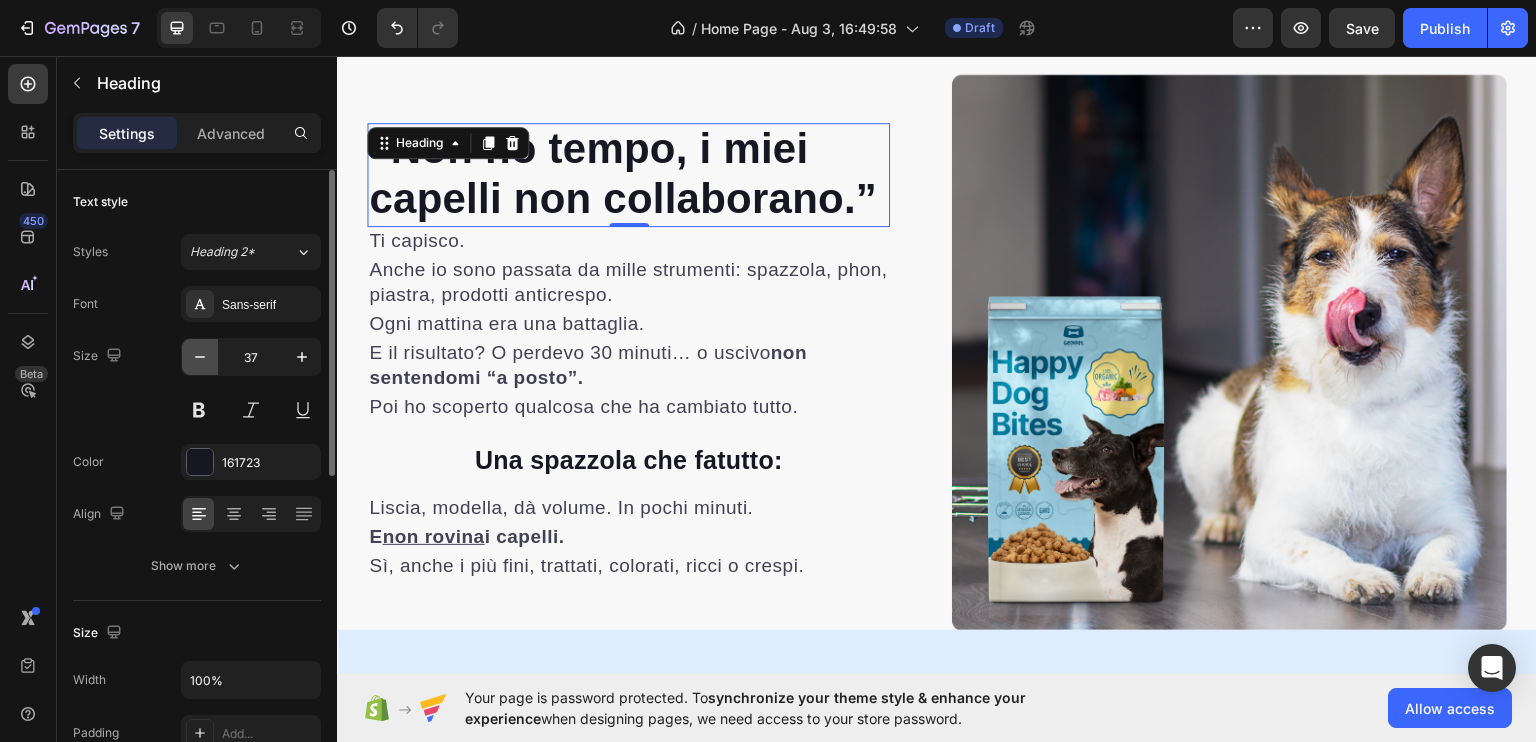 click 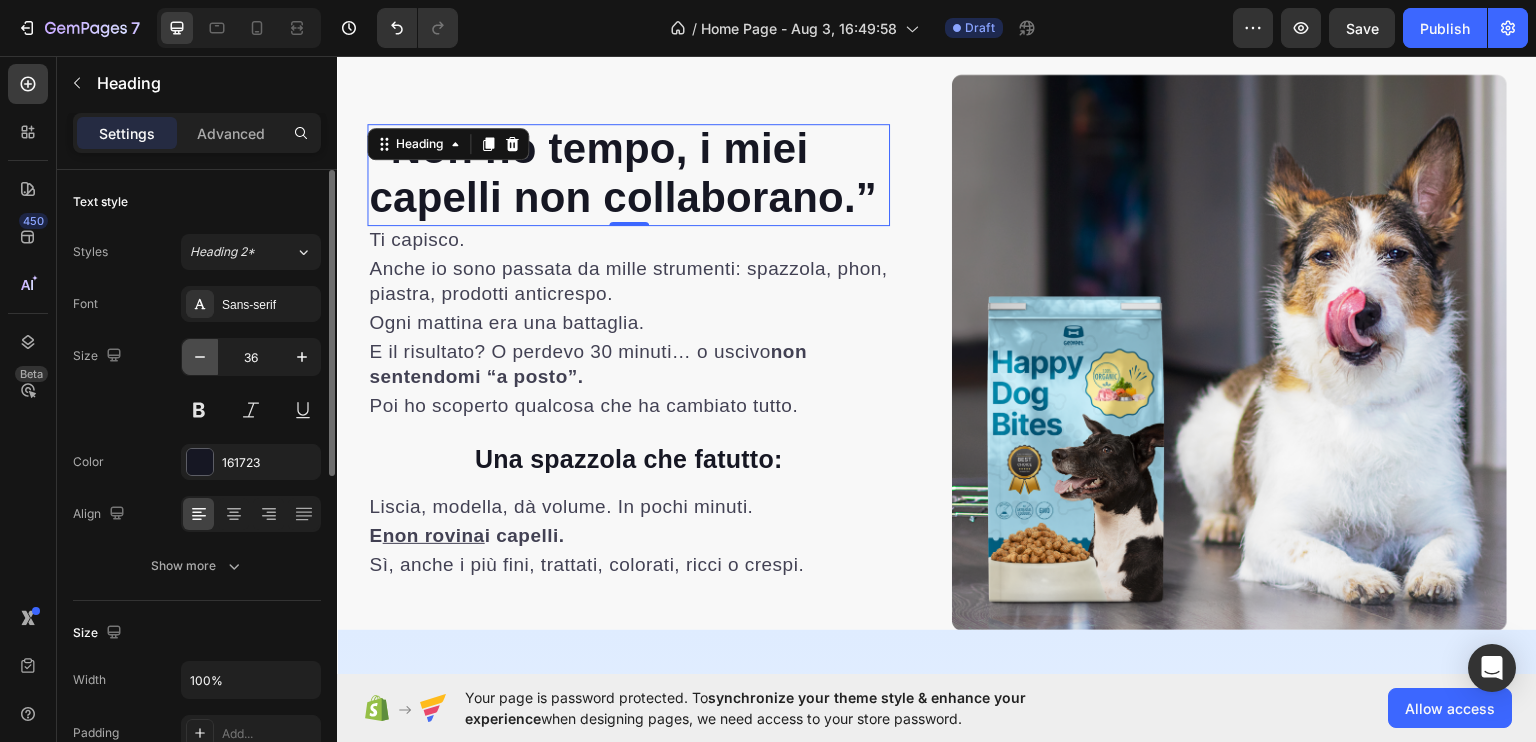 click 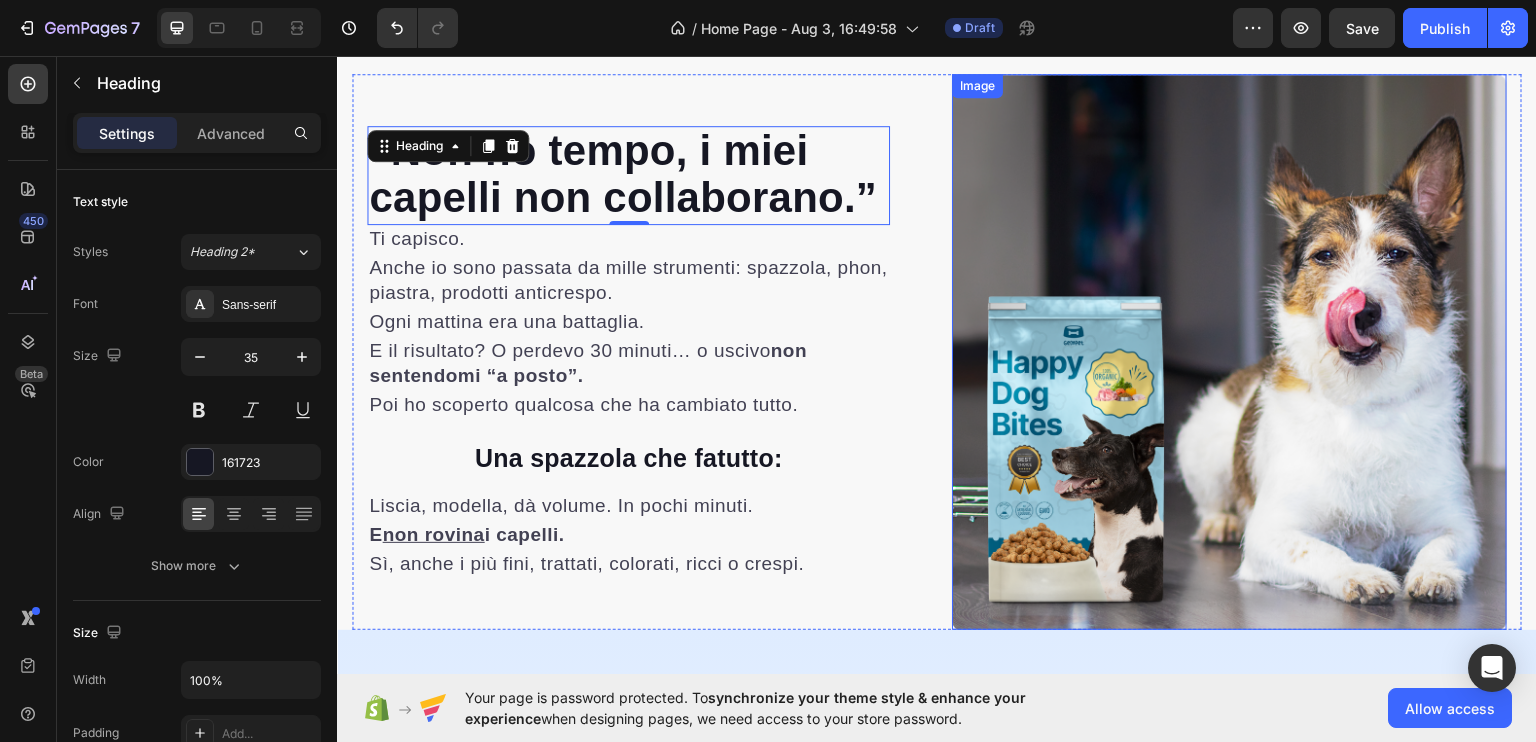 click at bounding box center [1229, 350] 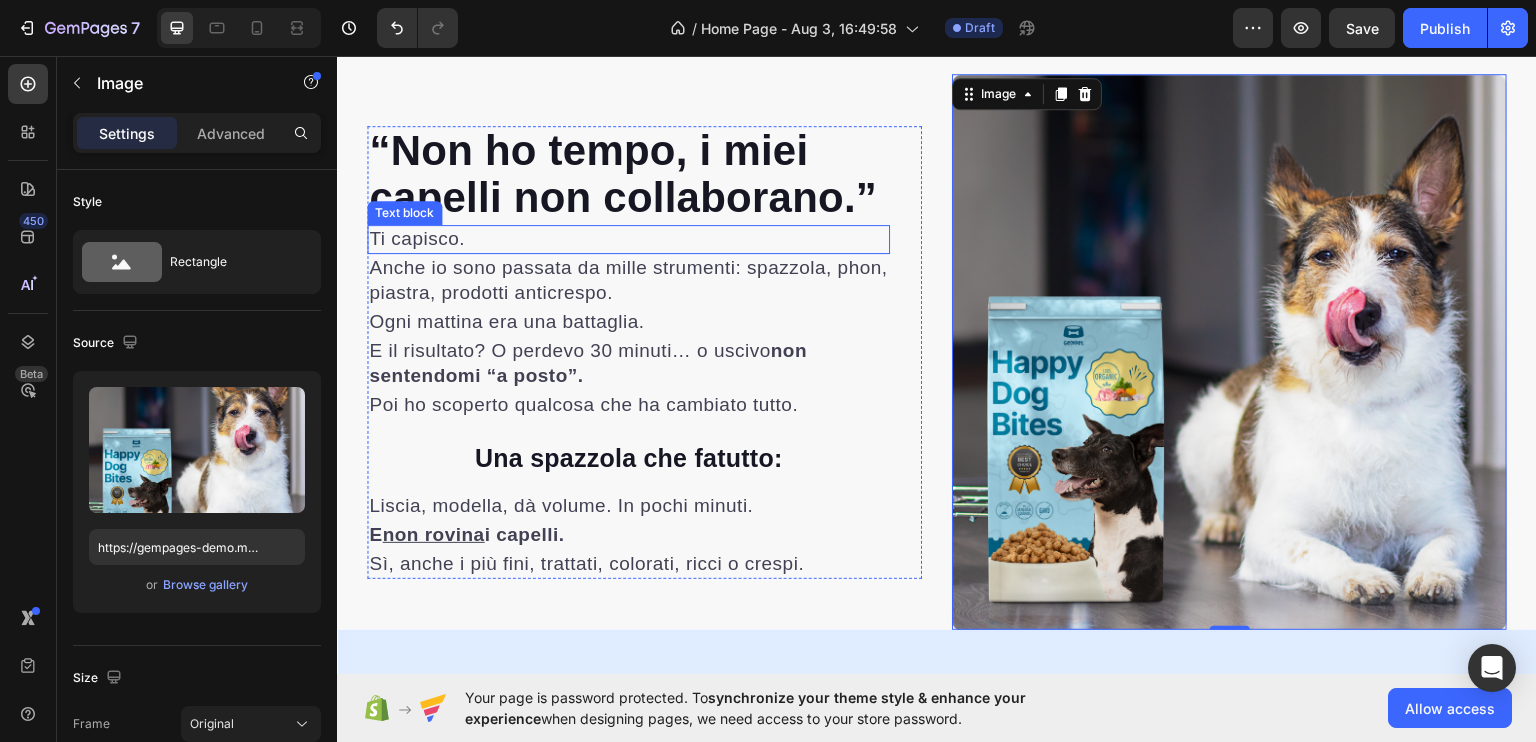 click on "Ti capisco." at bounding box center (628, 238) 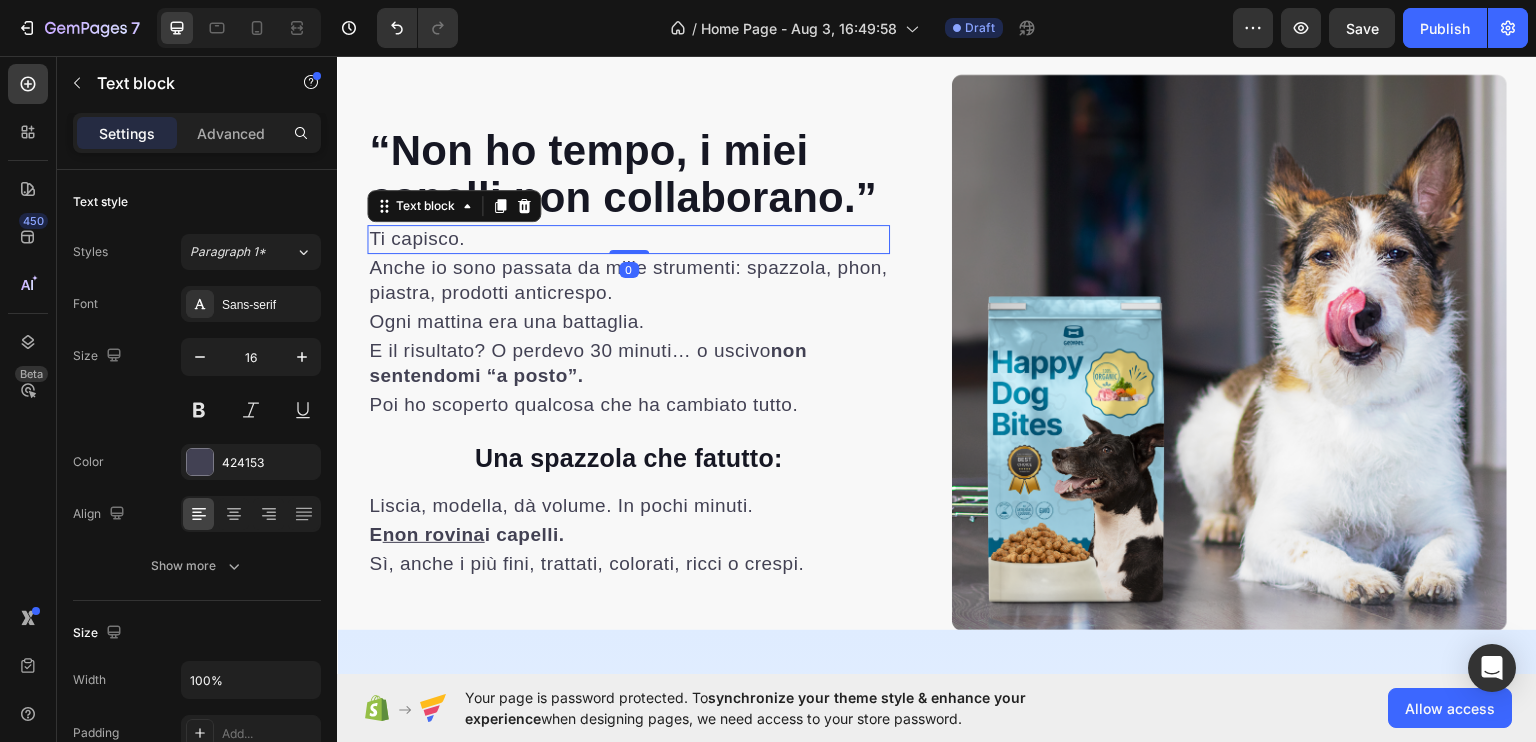 click on "Settings Advanced" at bounding box center (197, 133) 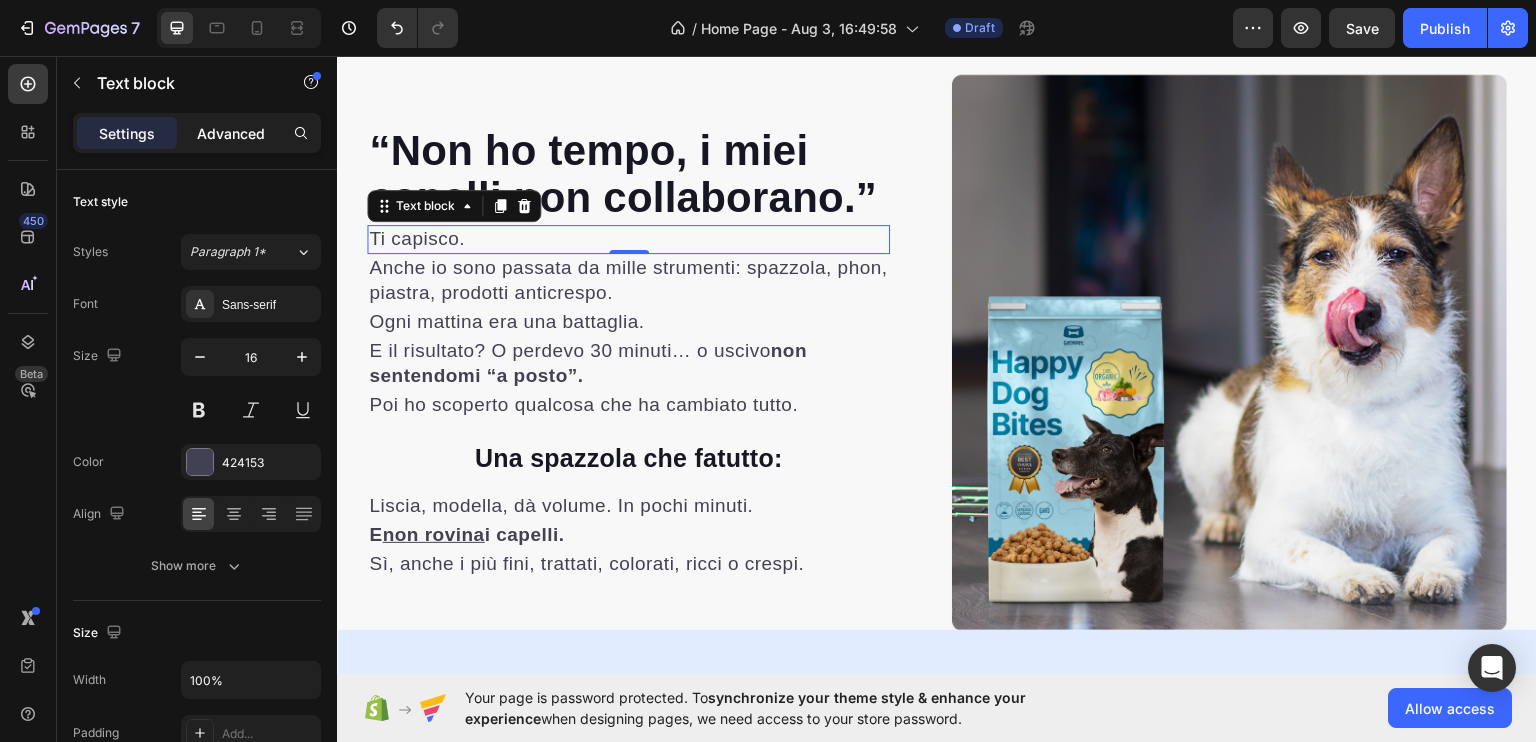 click on "Advanced" at bounding box center (231, 133) 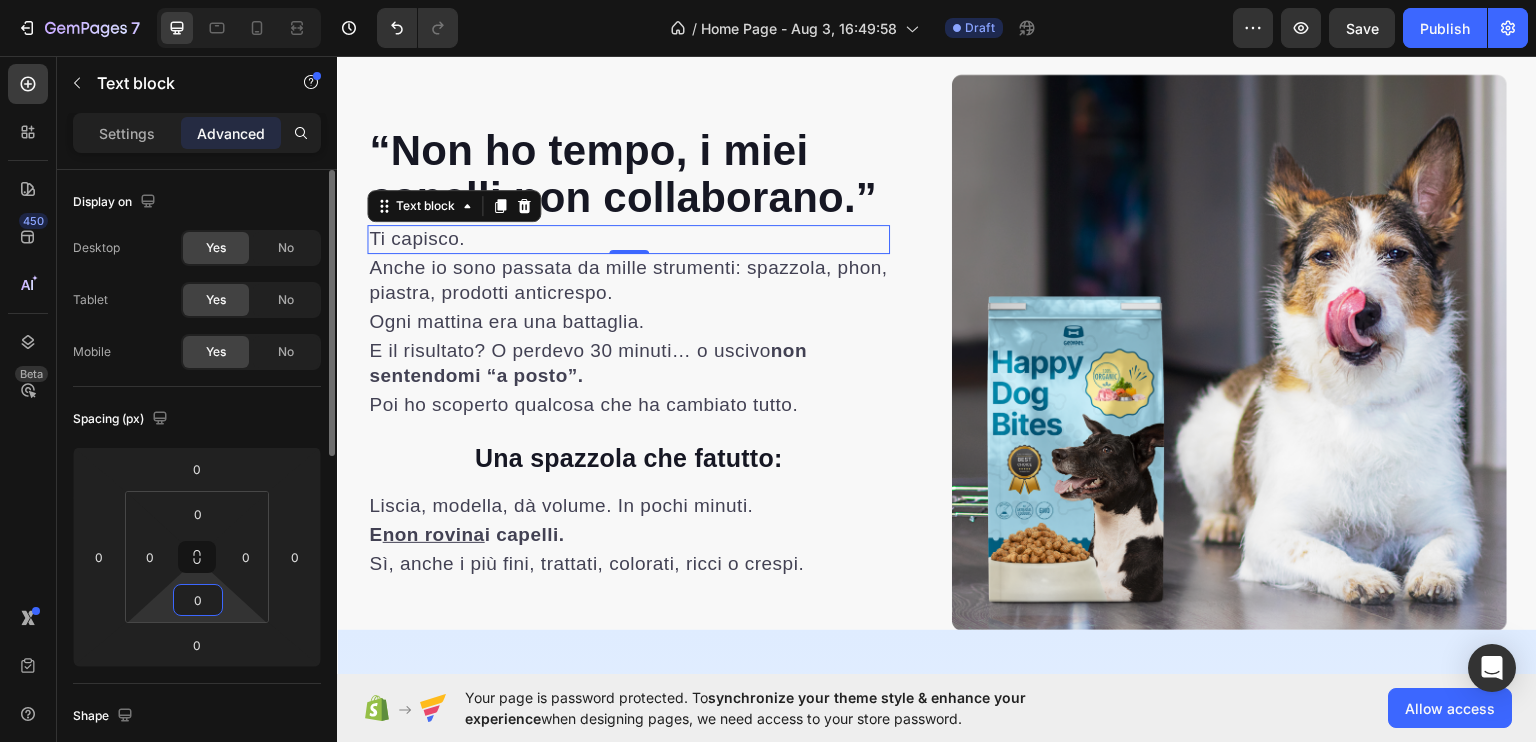 click on "0" at bounding box center (198, 600) 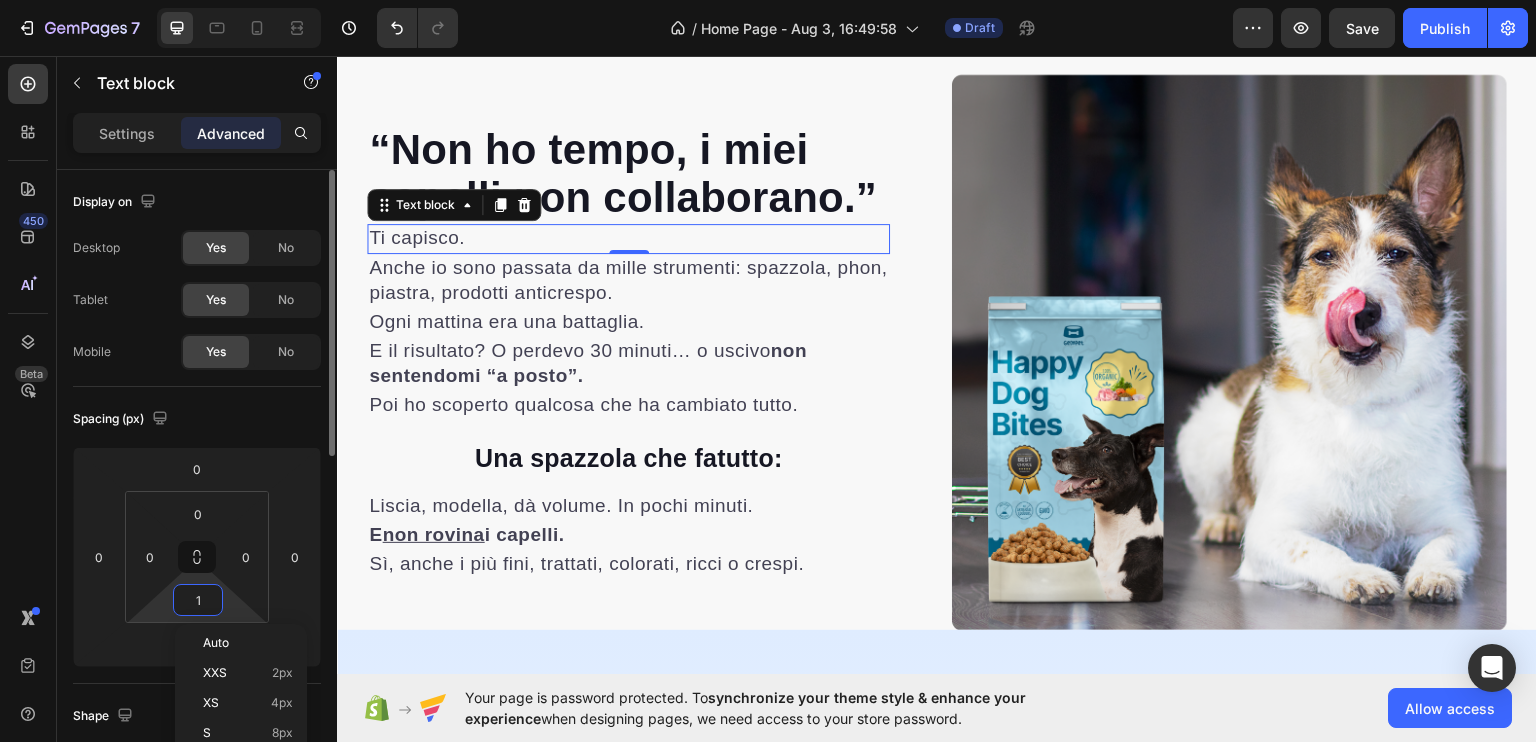 type on "2" 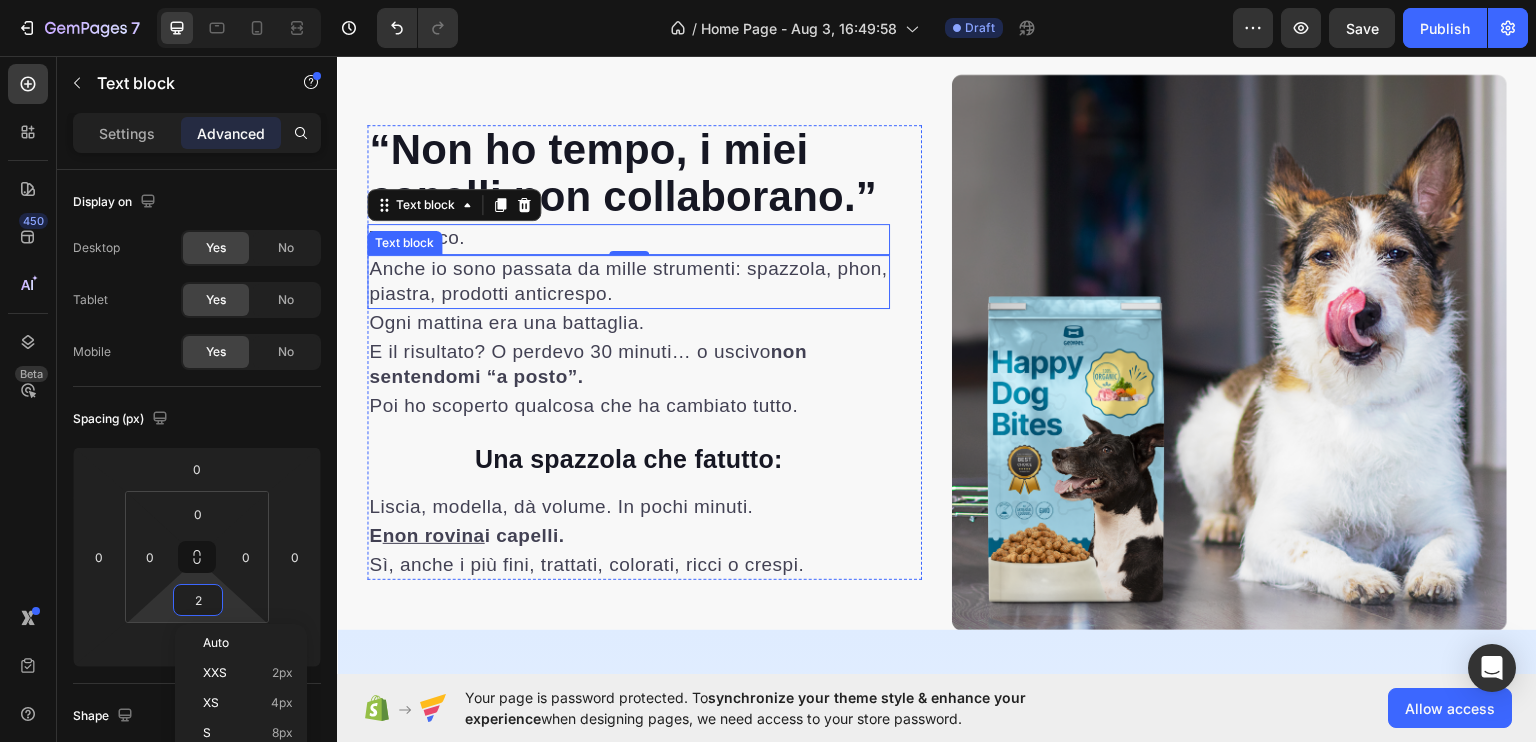 click on "Anche io sono passata da mille strumenti: spazzola, phon, piastra, prodotti anticrespo." at bounding box center (628, 281) 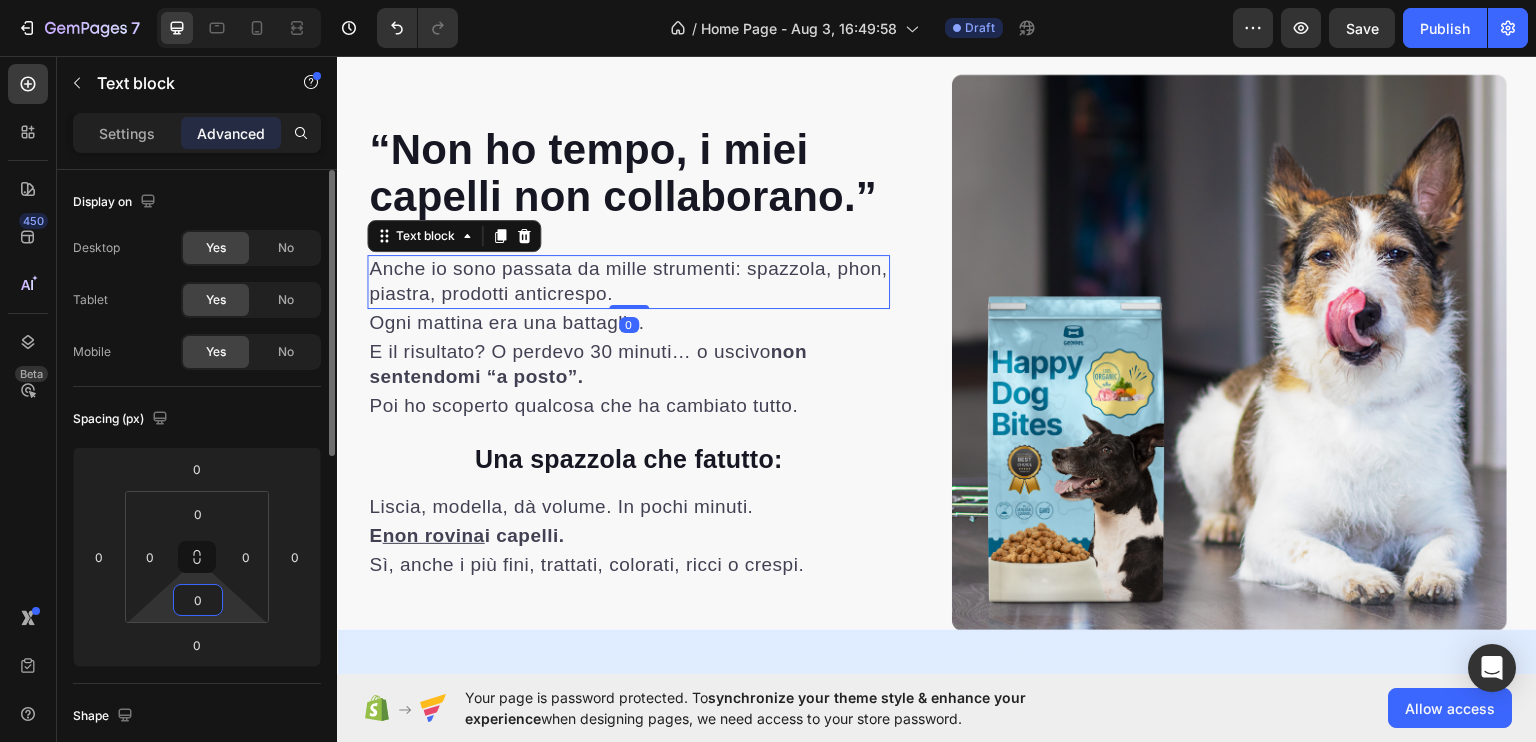 click on "0" at bounding box center (198, 600) 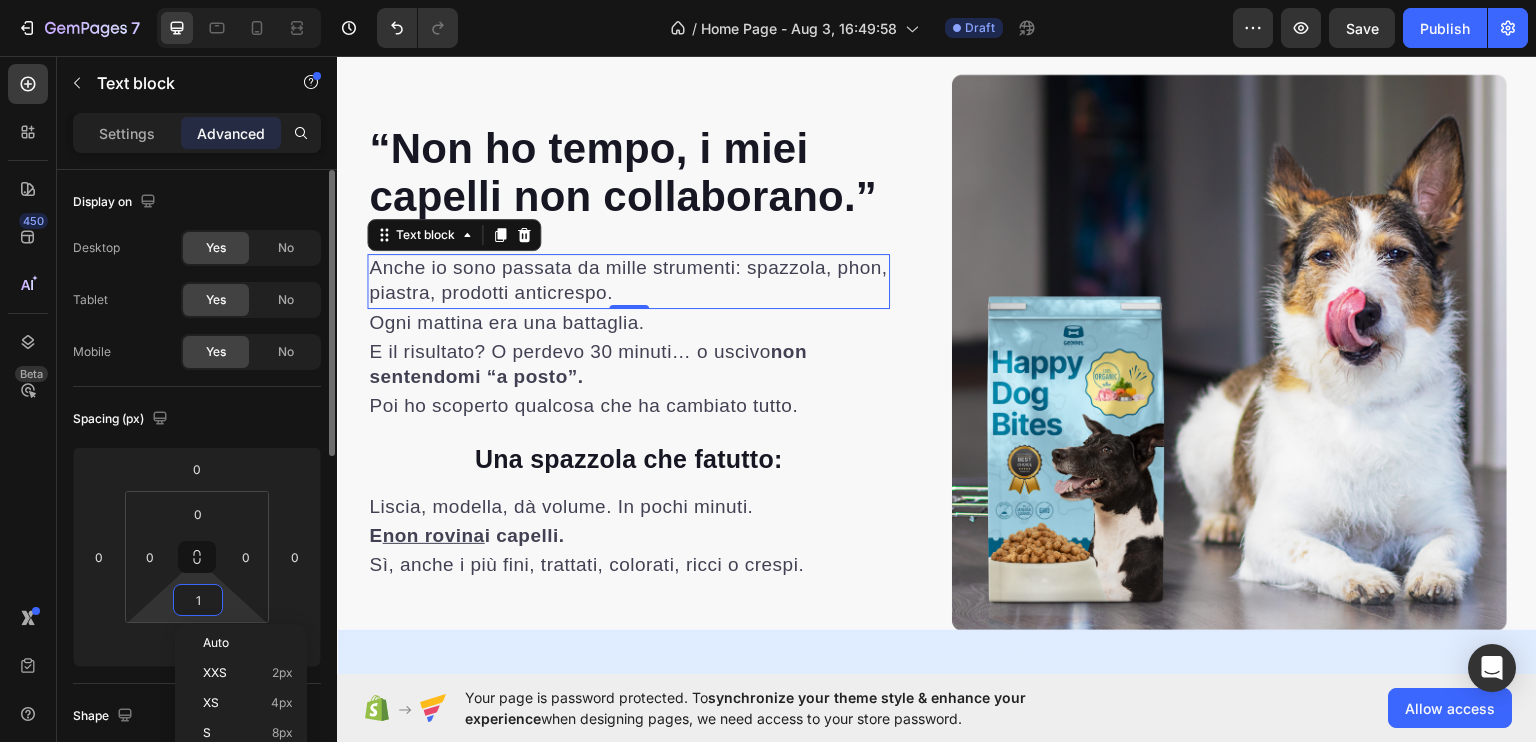 type on "2" 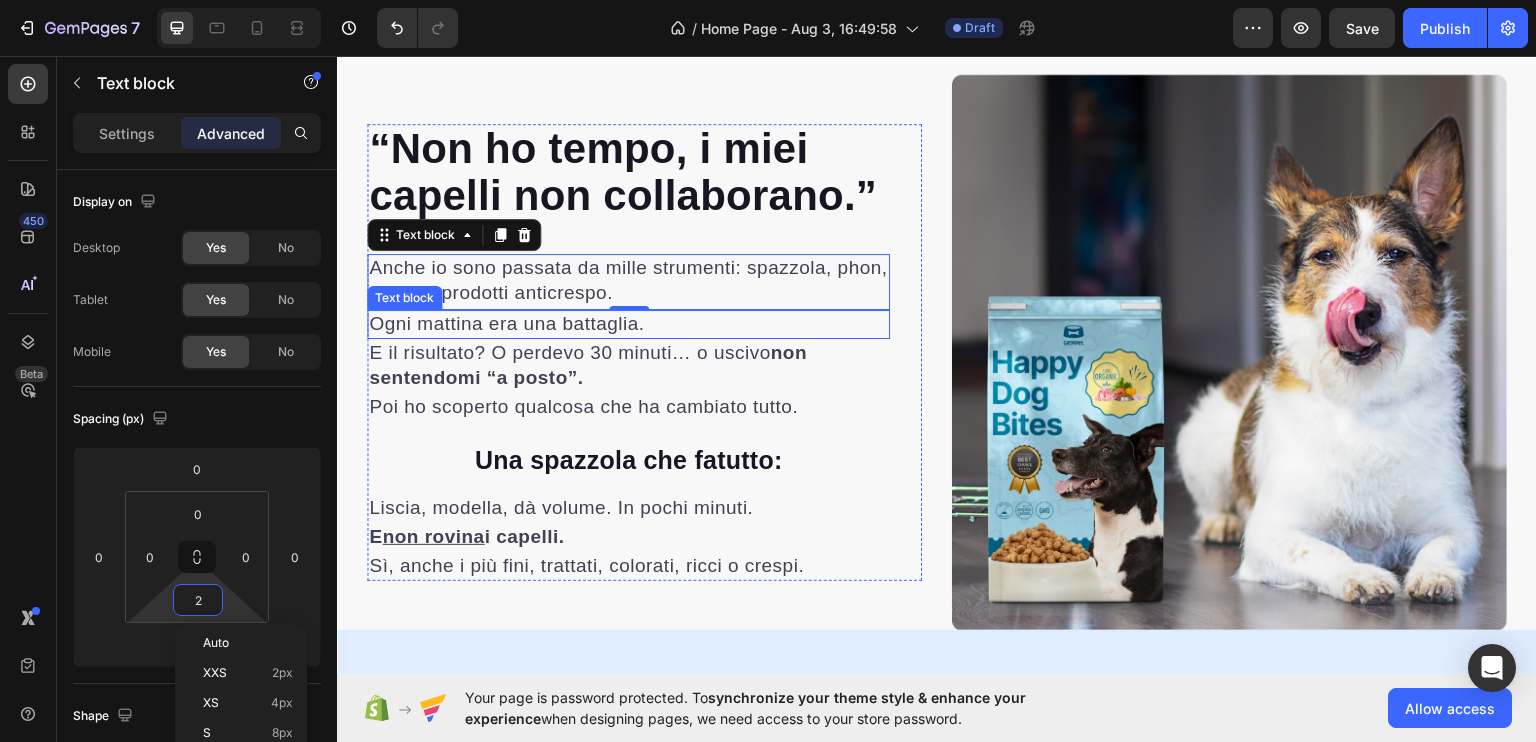 click on "Ogni mattina era una battaglia." at bounding box center [506, 322] 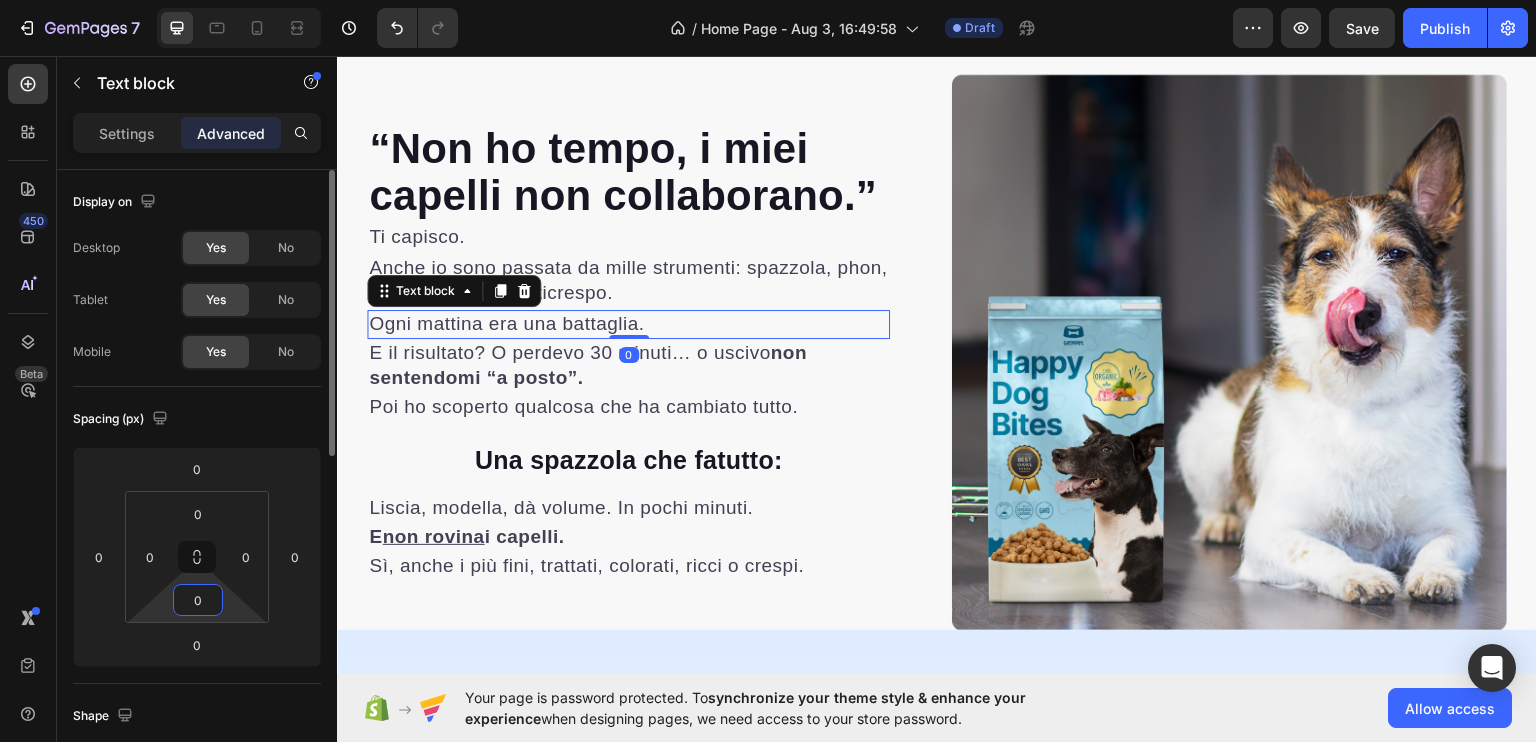 click on "0" at bounding box center [198, 600] 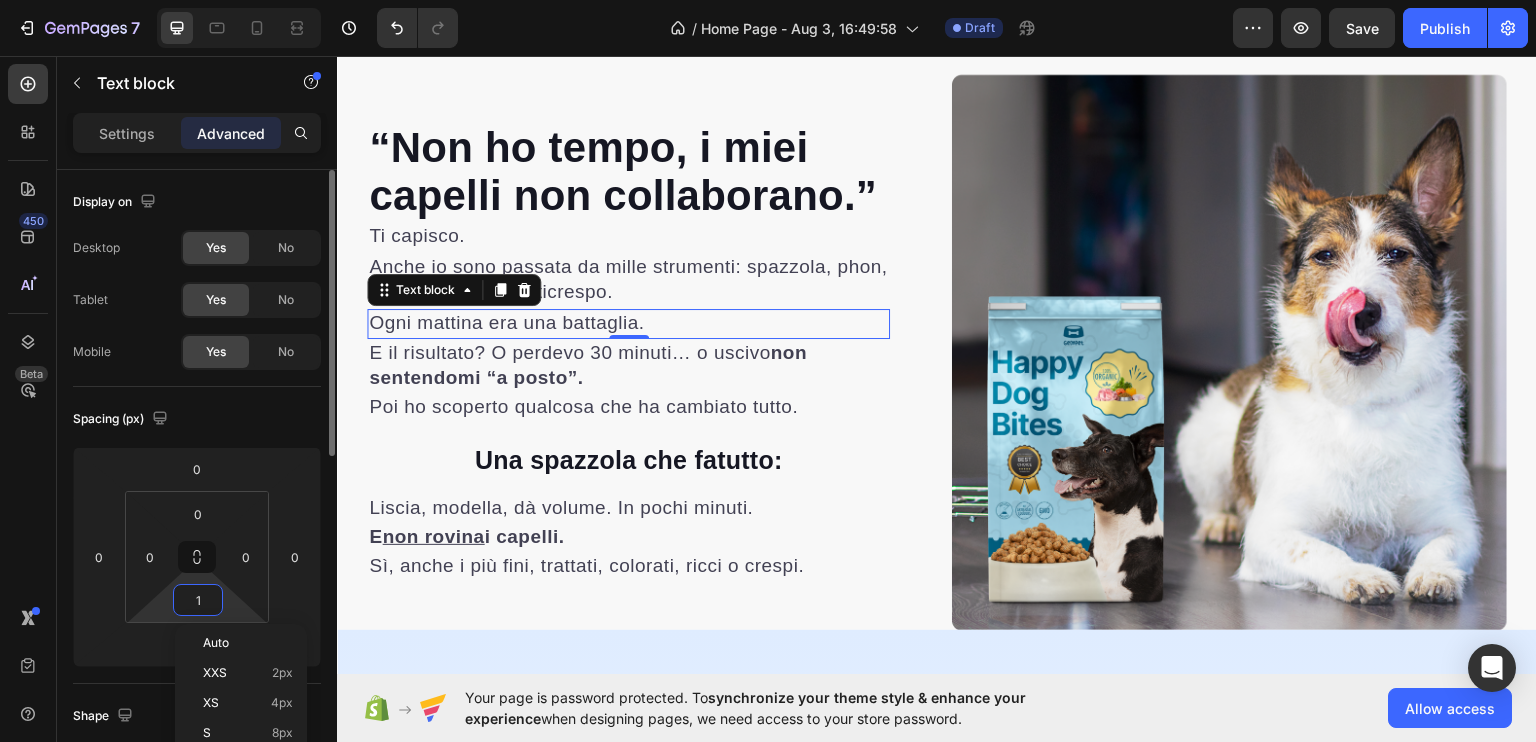 type on "2" 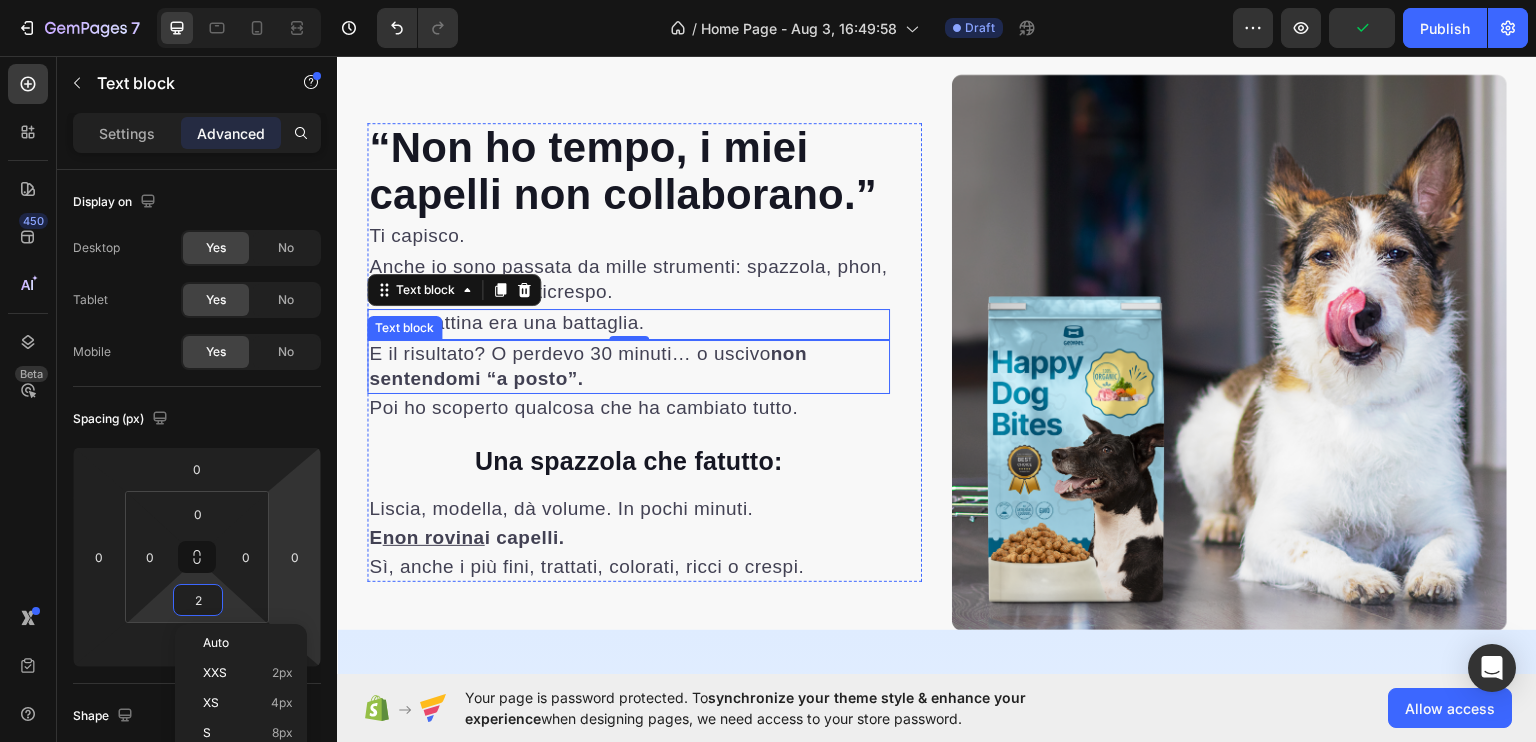 click on "non sentendomi “a posto”." at bounding box center (588, 365) 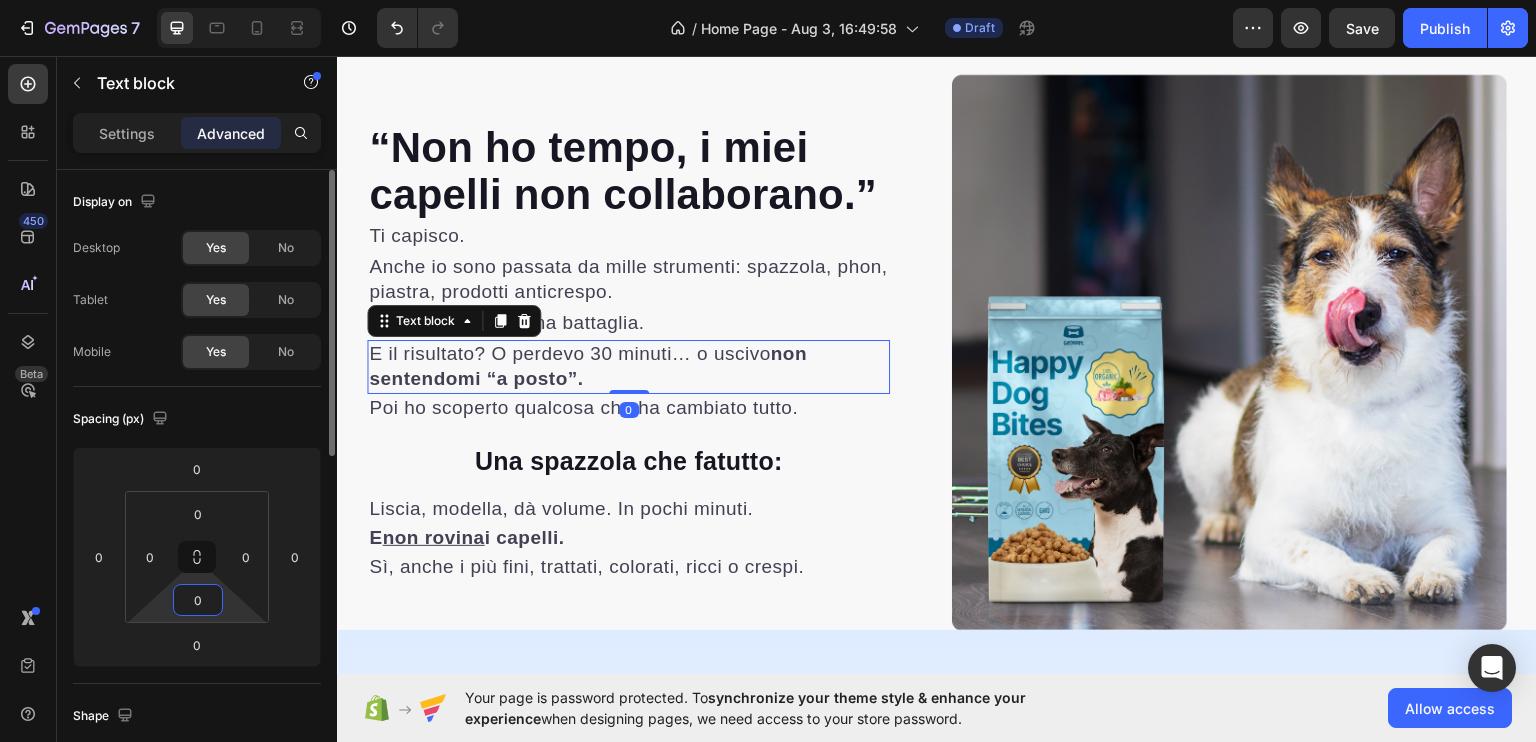 click on "0" at bounding box center (198, 600) 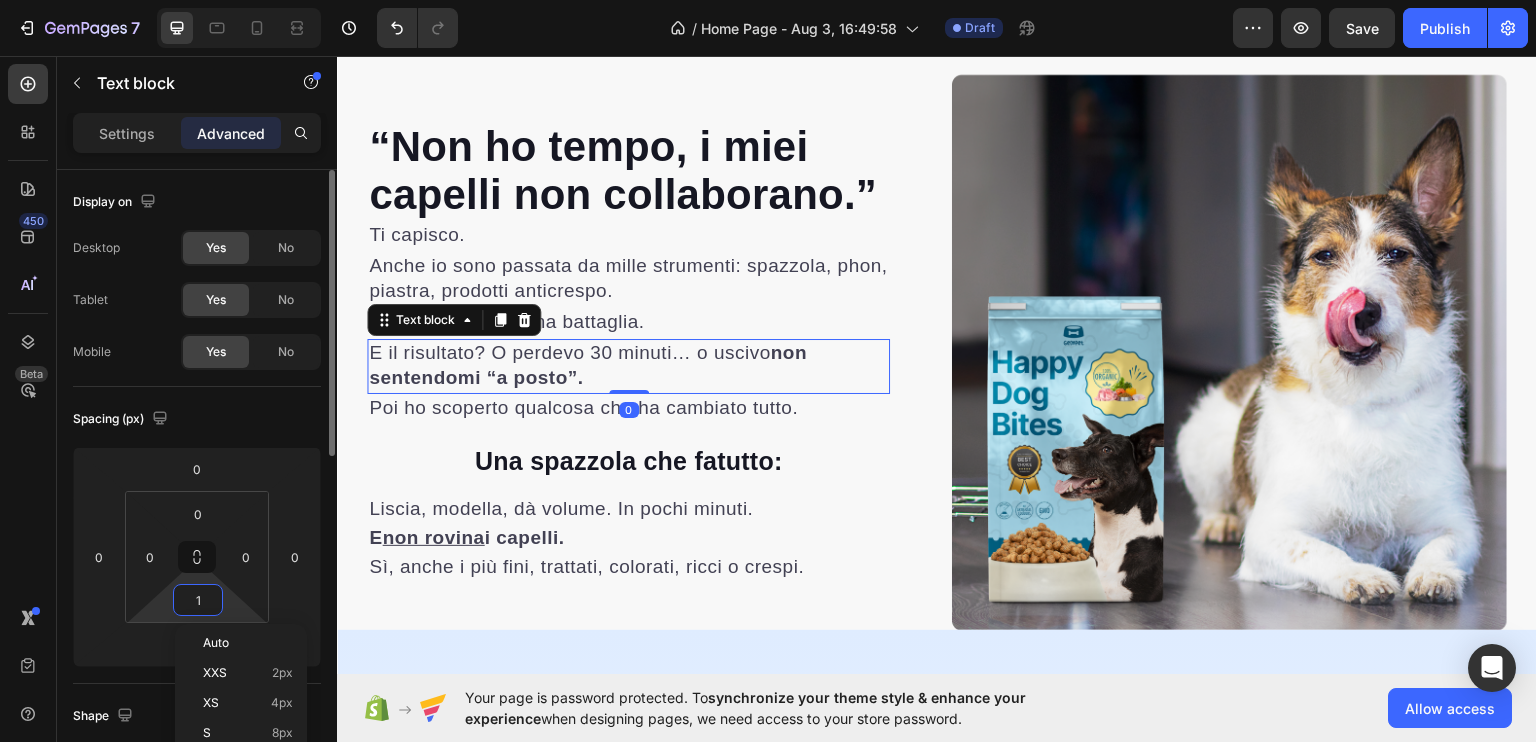 type on "2" 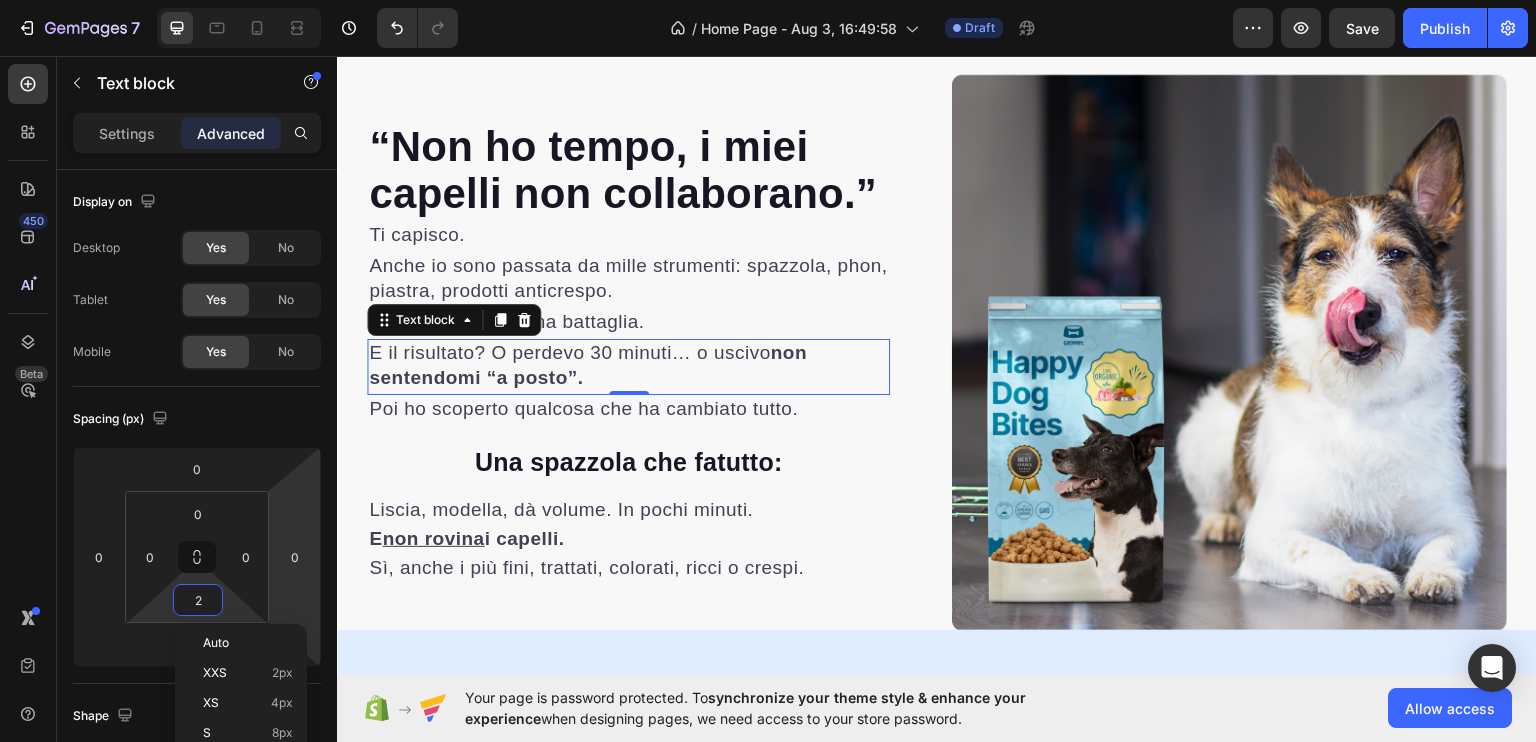 click on "0" at bounding box center [629, 410] 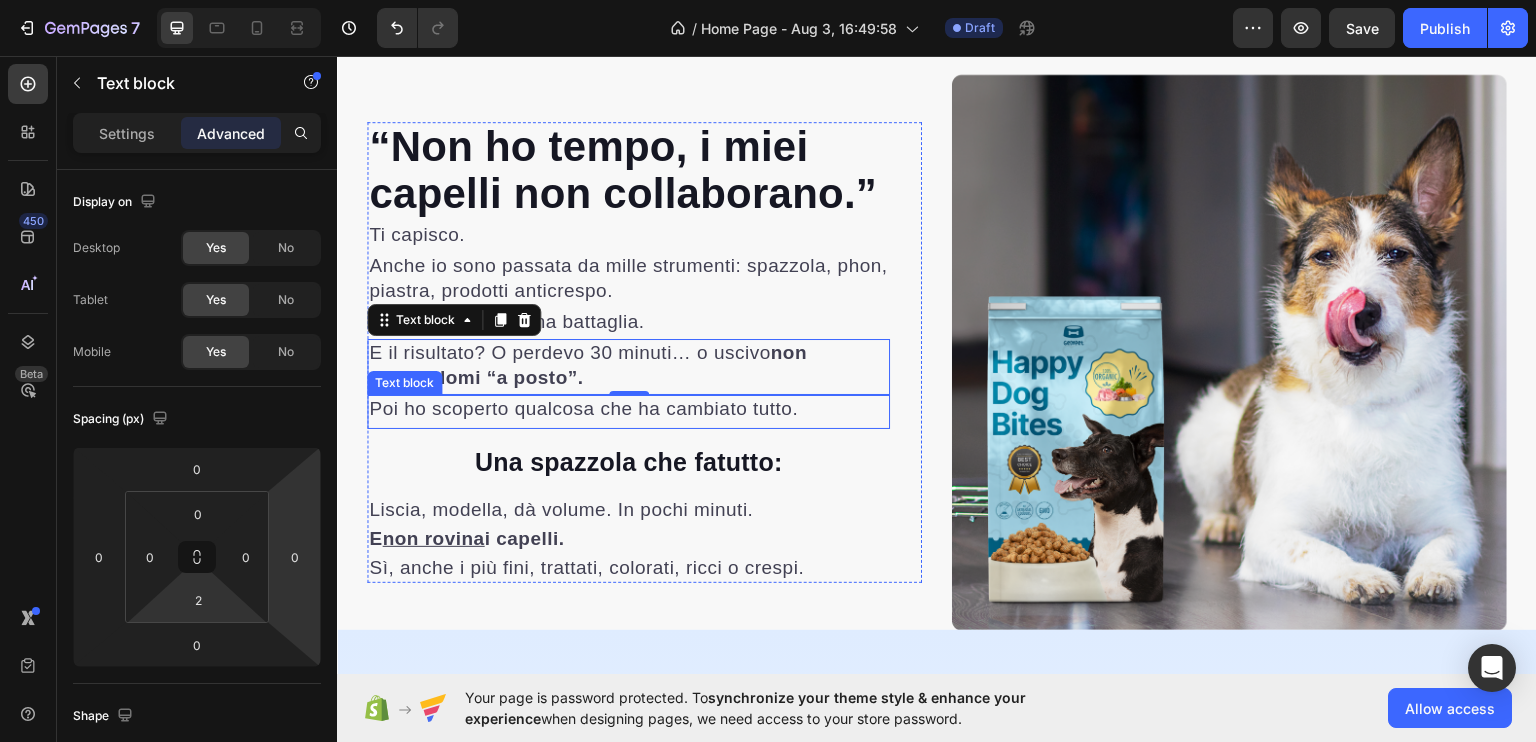 click on "Poi ho scoperto qualcosa che ha cambiato tutto." at bounding box center [583, 407] 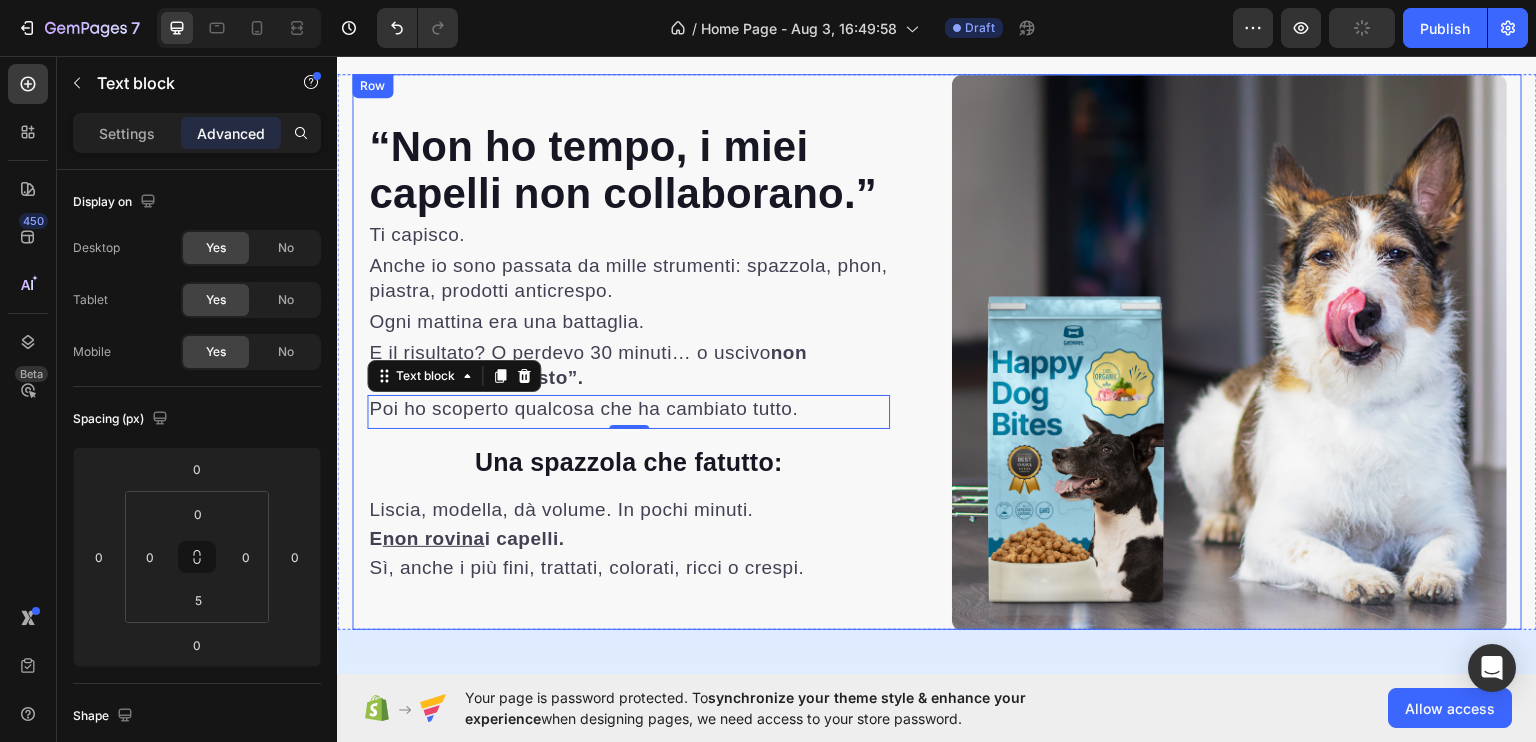 click on "⁠⁠⁠⁠⁠⁠⁠ “Non ho tempo, i miei capelli non collaborano.” Heading Ti capisco. Text block Anche io sono passata da mille strumenti: spazzola, phon, piastra, prodotti anticrespo. Text block Ogni mattina era una battaglia. Text block E il risultato? O perdevo 30 minuti… o uscivo  non sentendomi “a posto”. Text block Poi ho scoperto qualcosa che ha cambiato tutto. Text block   0 Una spazzola che fa  tutto : Heading Liscia, modella, dà volume. In pochi minuti. Text block E  non rovina  i capelli. Text block Sì, anche i più fini, trattati, colorati, ricci o crespi. Text block Row Image Image Row" at bounding box center [937, 350] 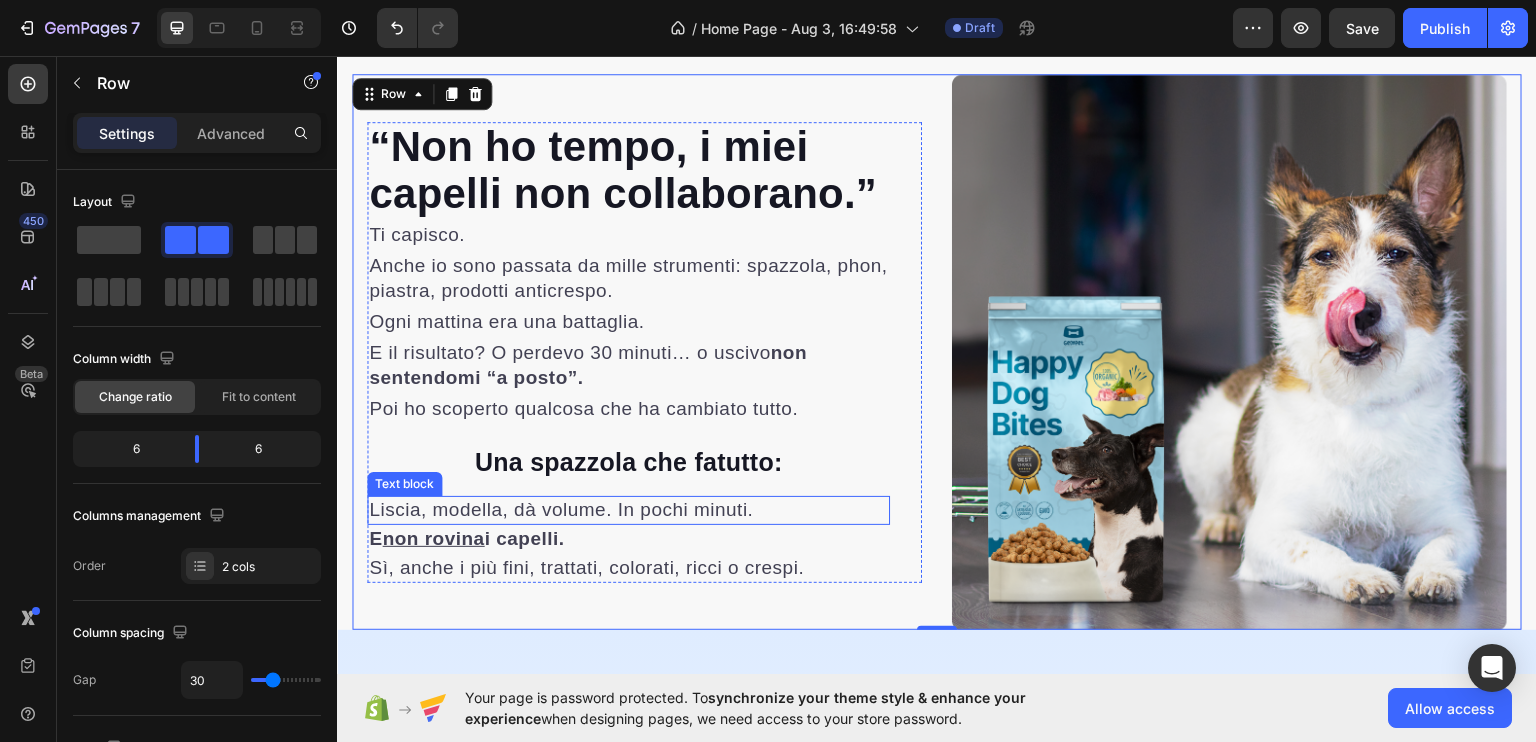 click on "Liscia, modella, dà volume. In pochi minuti." at bounding box center [561, 508] 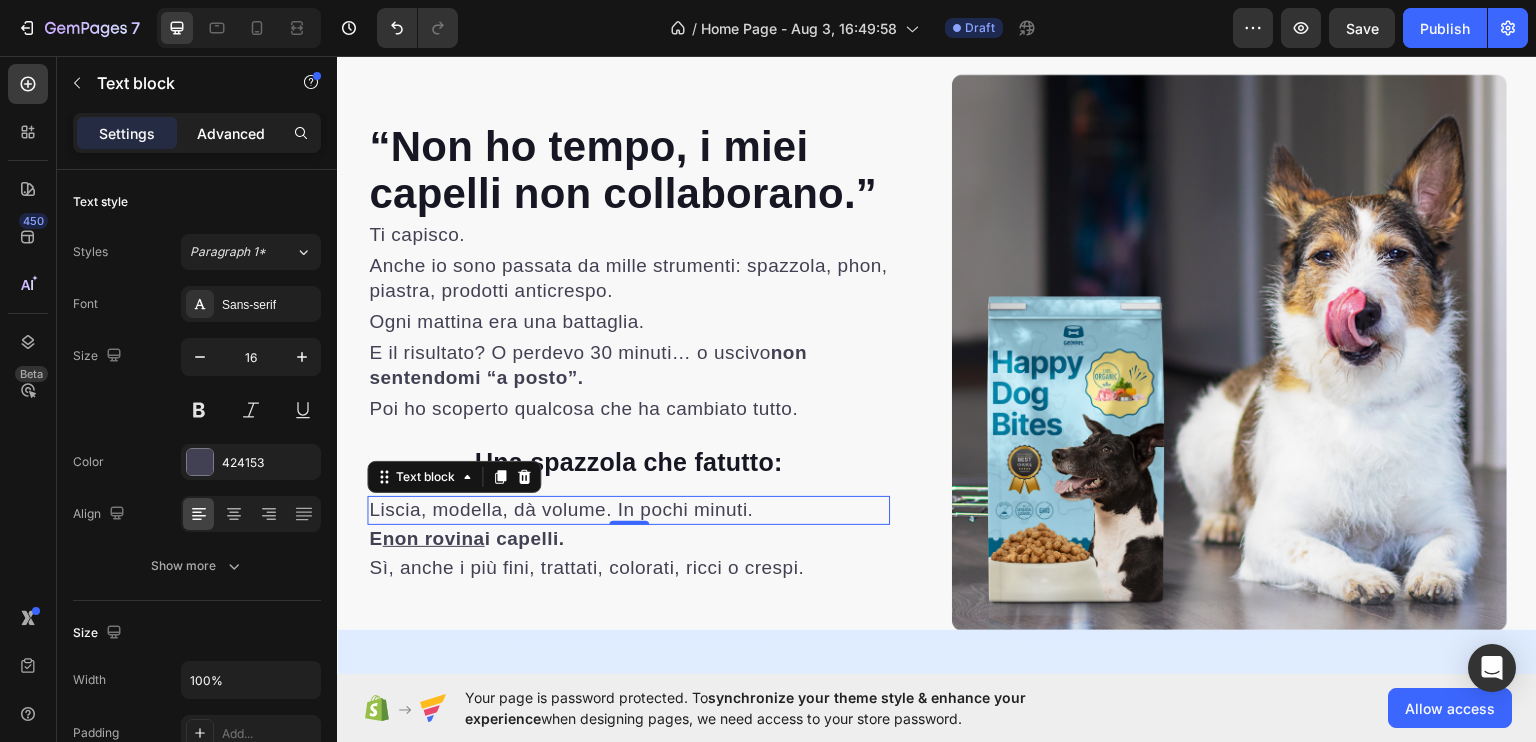 click on "Advanced" at bounding box center (231, 133) 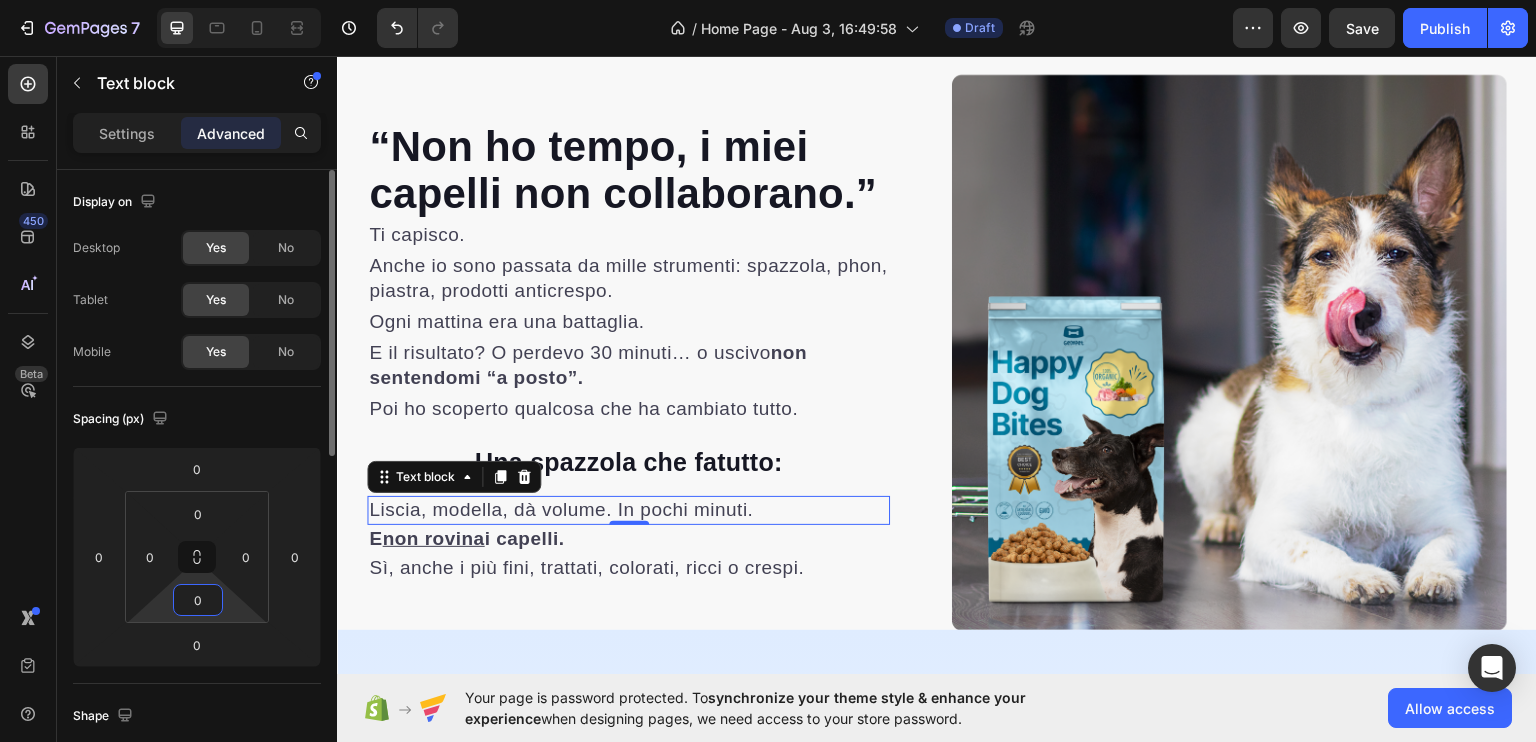 click on "0" at bounding box center (198, 600) 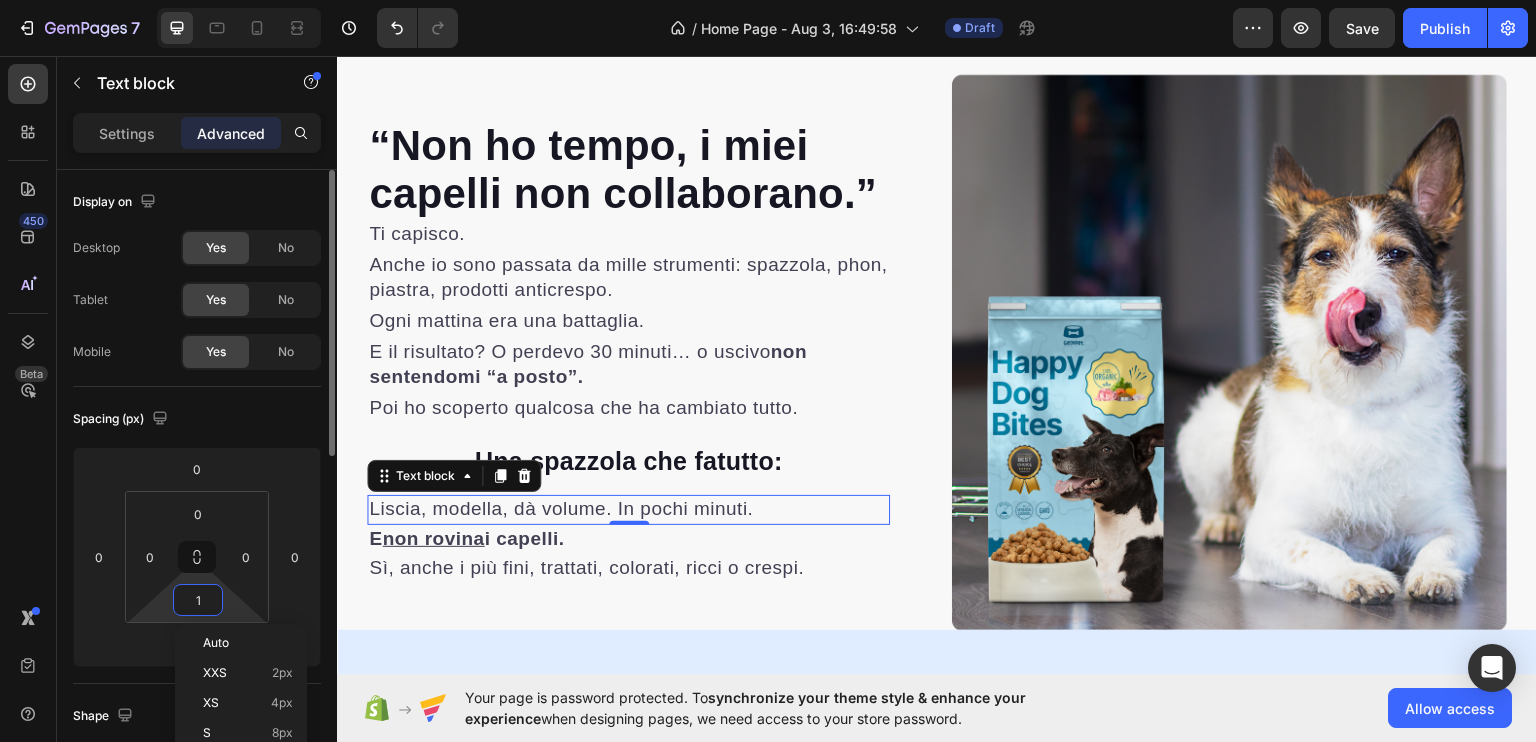 type on "2" 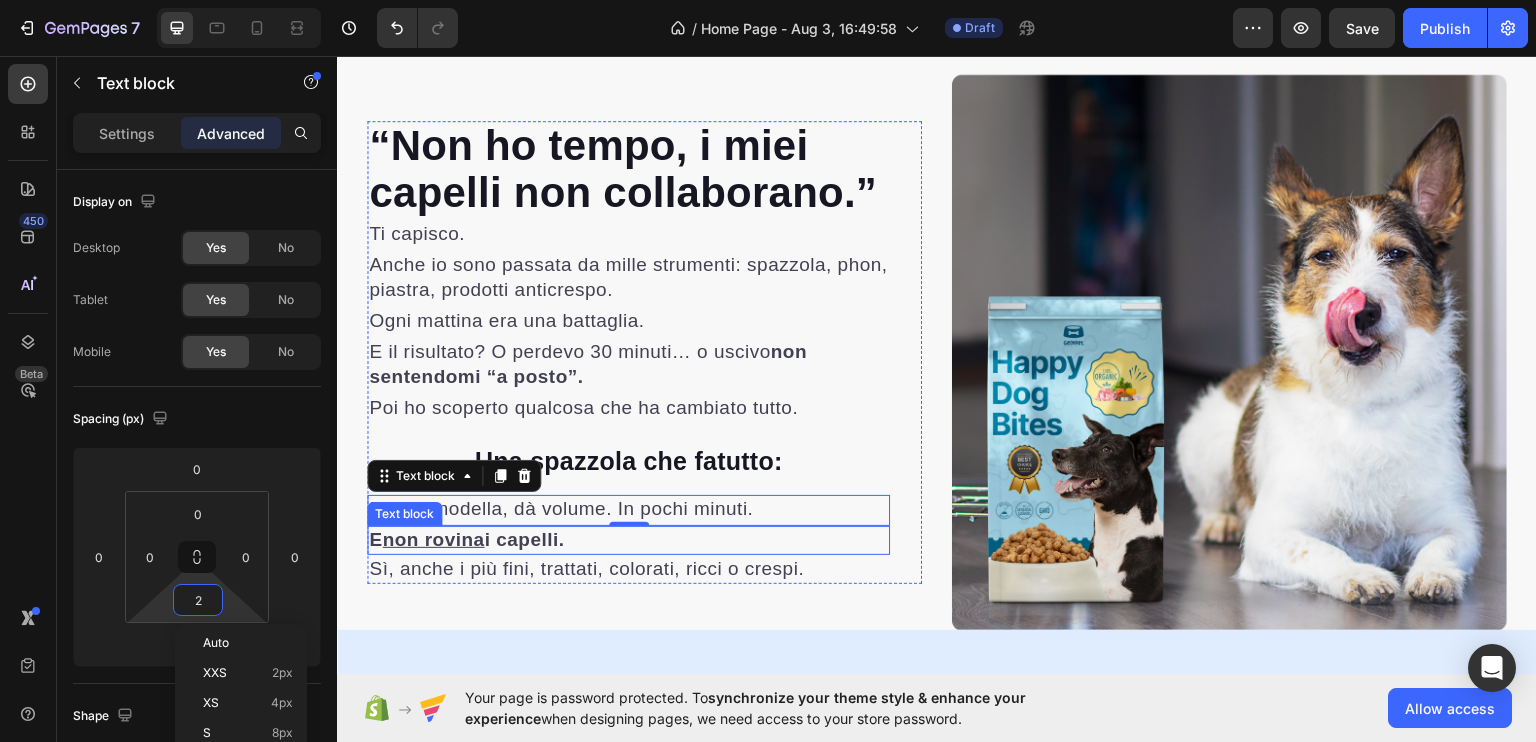 click on "E  non rovina  i capelli." at bounding box center [466, 538] 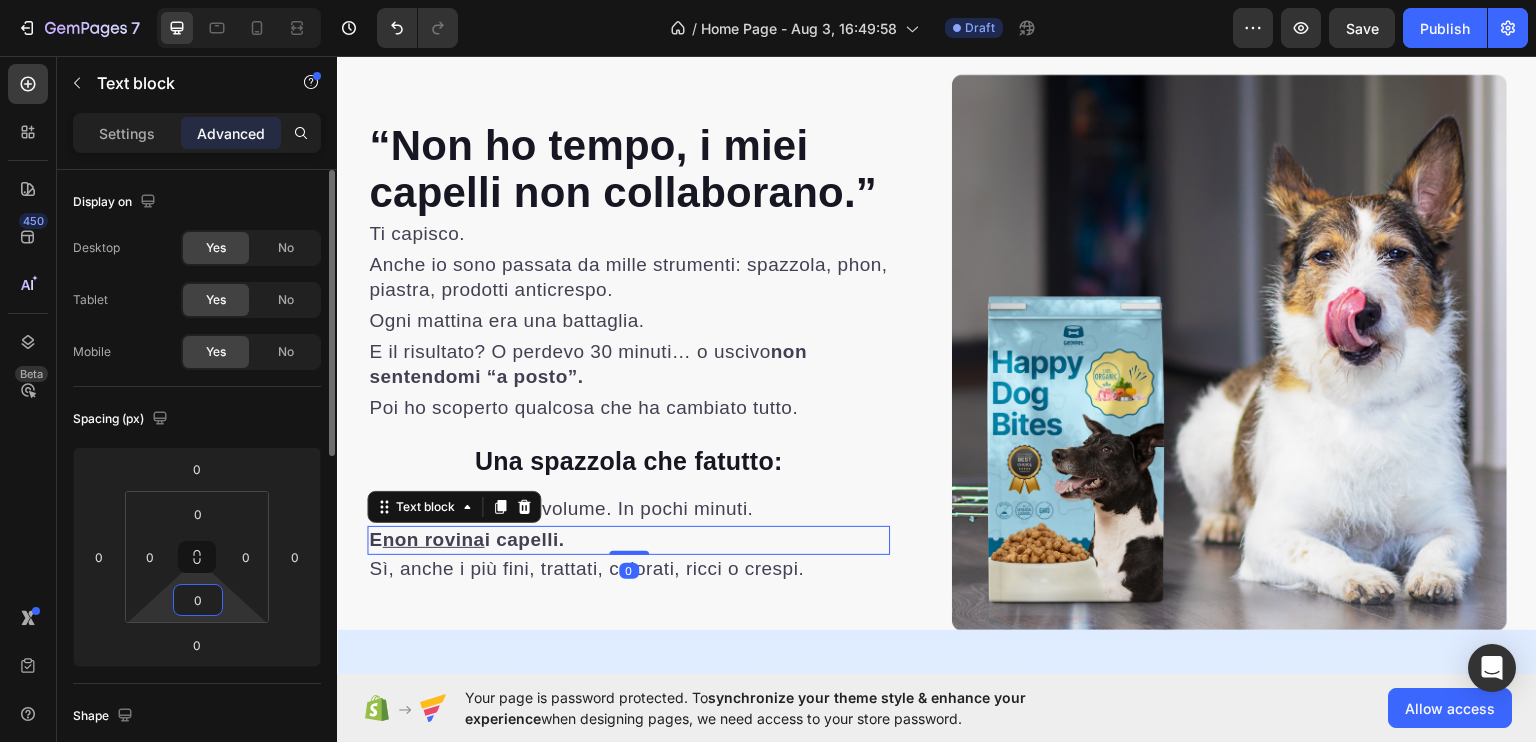 click on "0" at bounding box center [198, 600] 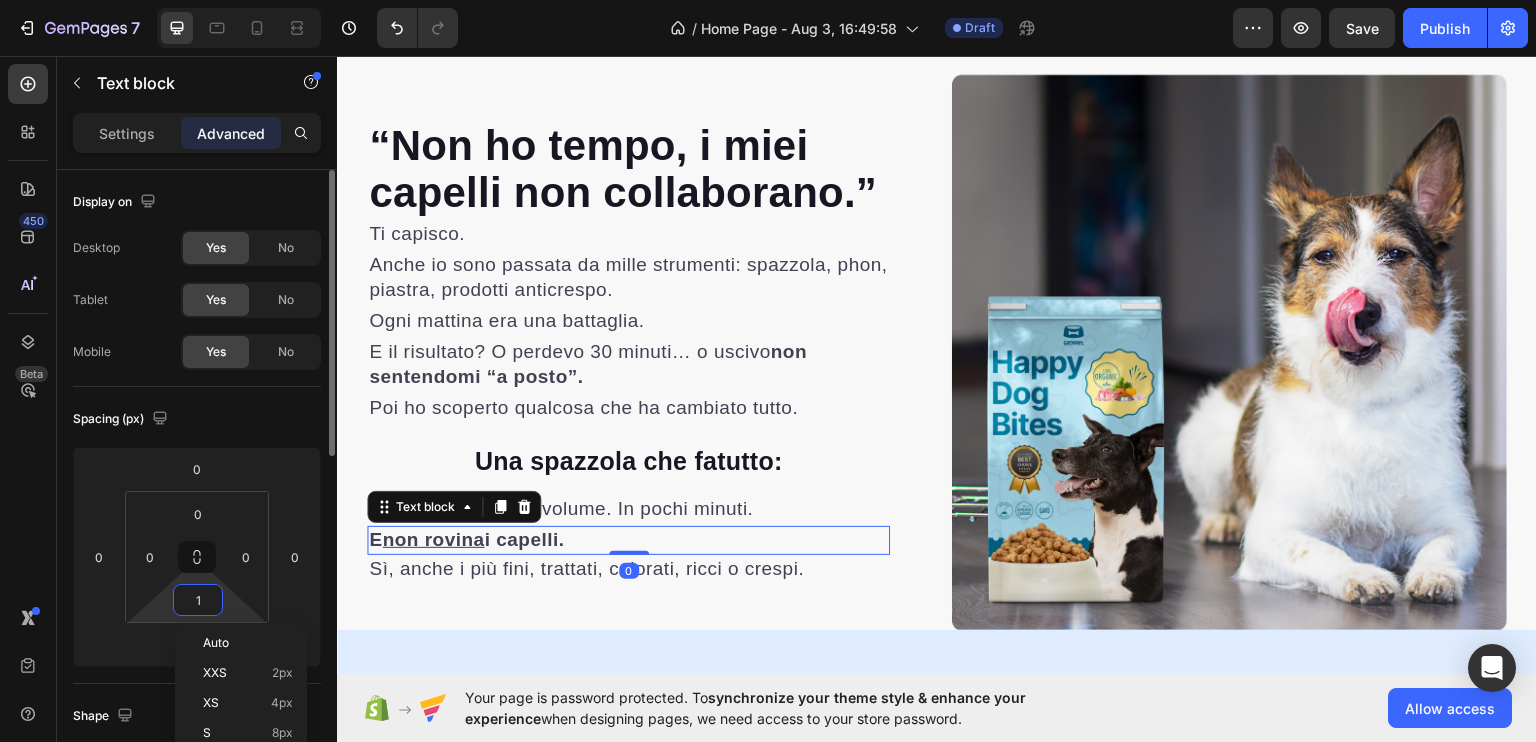 type on "2" 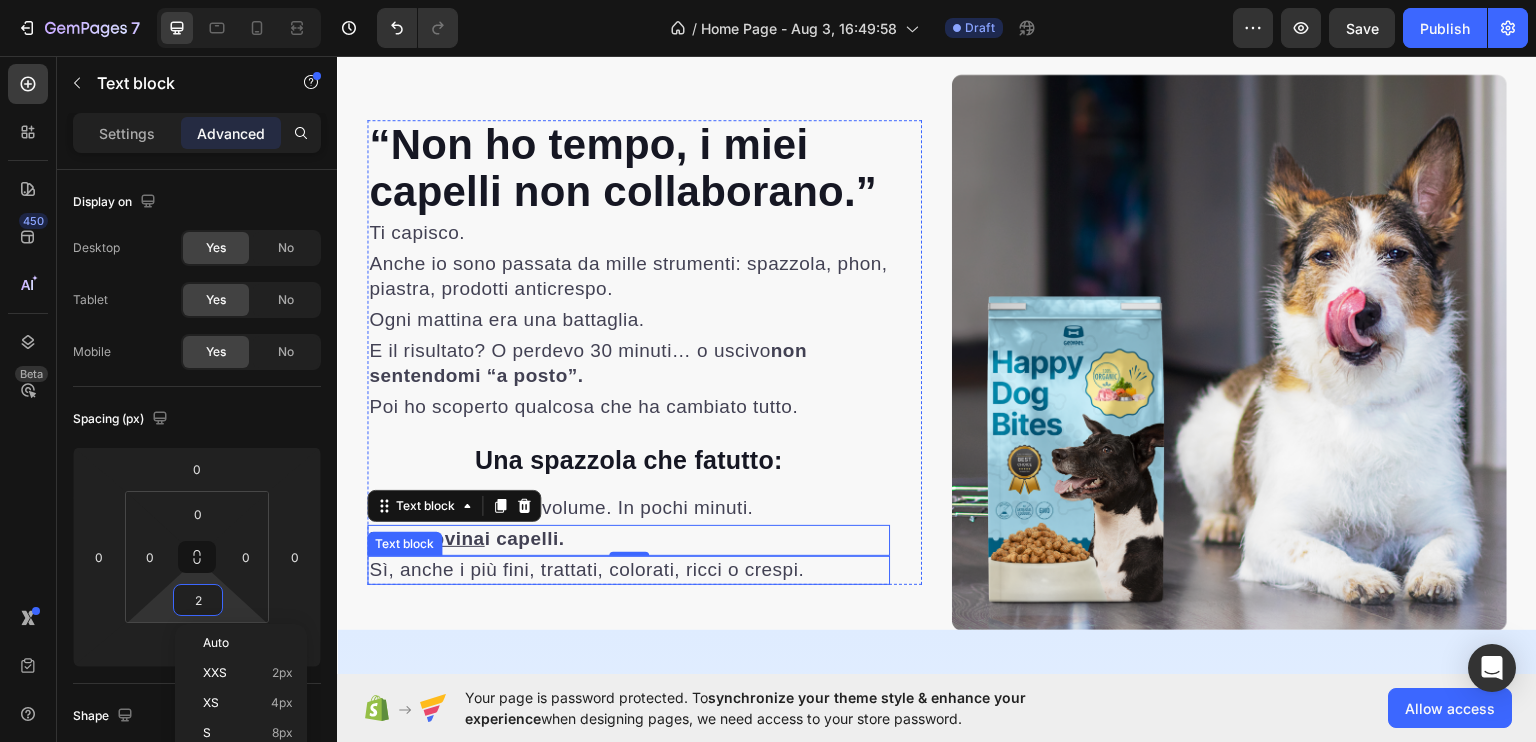 click on "Sì, anche i più fini, trattati, colorati, ricci o crespi." at bounding box center [628, 569] 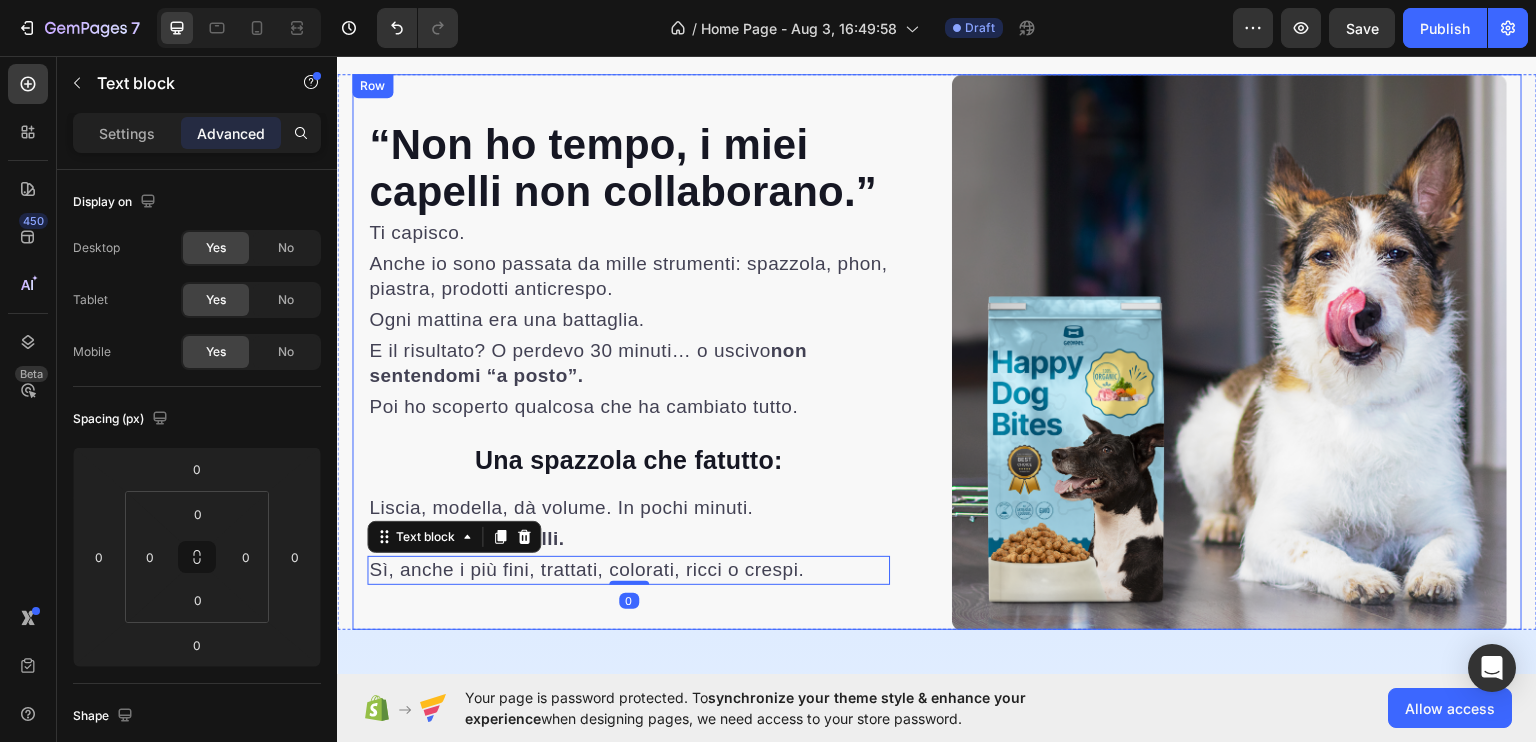 click on "⁠⁠⁠⁠⁠⁠⁠ “Non ho tempo, i miei capelli non collaborano.” Heading Ti capisco. Text block Anche io sono passata da mille strumenti: spazzola, phon, piastra, prodotti anticrespo. Text block Ogni mattina era una battaglia. Text block E il risultato? O perdevo 30 minuti… o uscivo  non sentendomi “a posto”. Text block Poi ho scoperto qualcosa che ha cambiato tutto. Text block Una spazzola che fa  tutto : Heading Liscia, modella, dà volume. In pochi minuti. Text block E  non rovina  i capelli. Text block Sì, anche i più fini, trattati, colorati, ricci o crespi. Text block   0 Row" at bounding box center [644, 350] 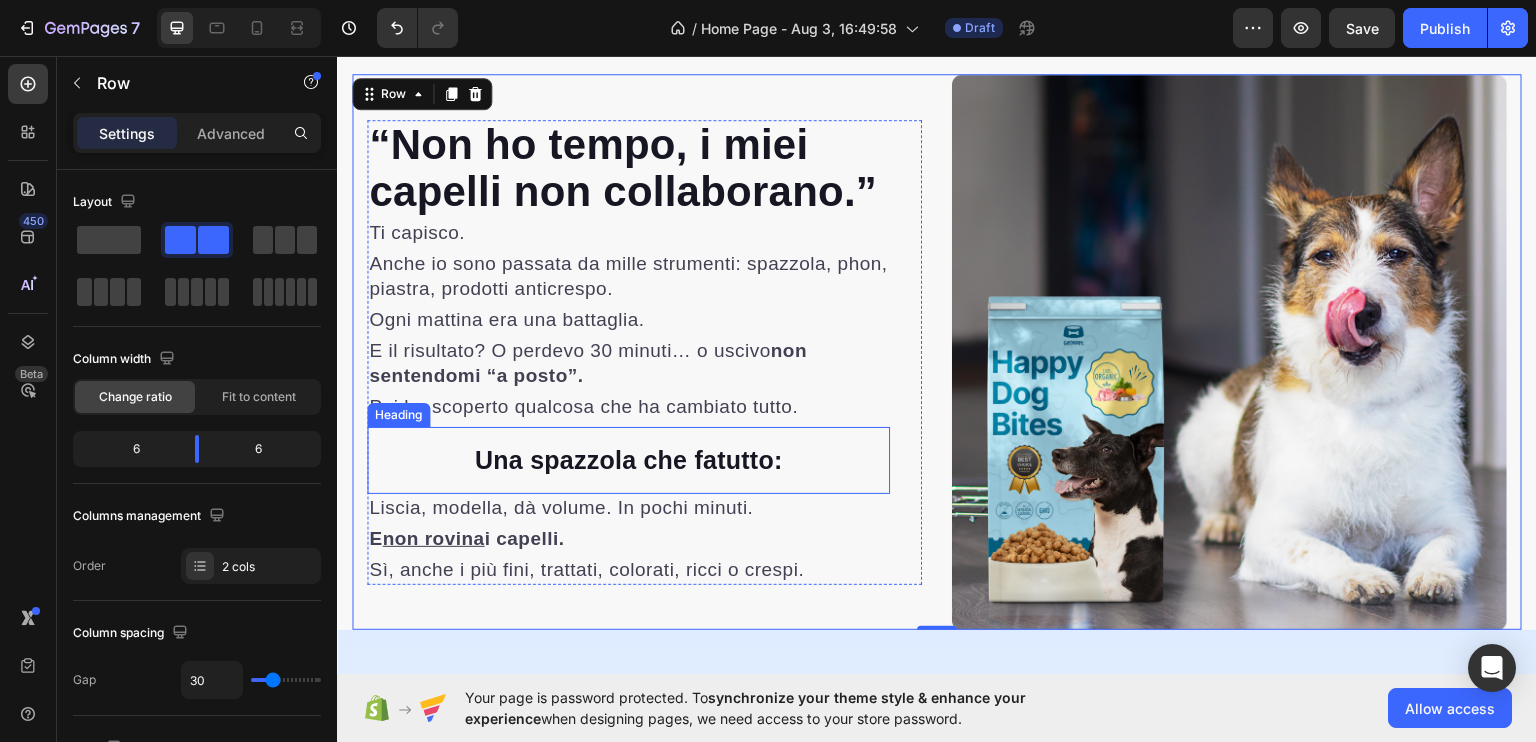 click on "Una spazzola che fa  tutto :" at bounding box center (629, 459) 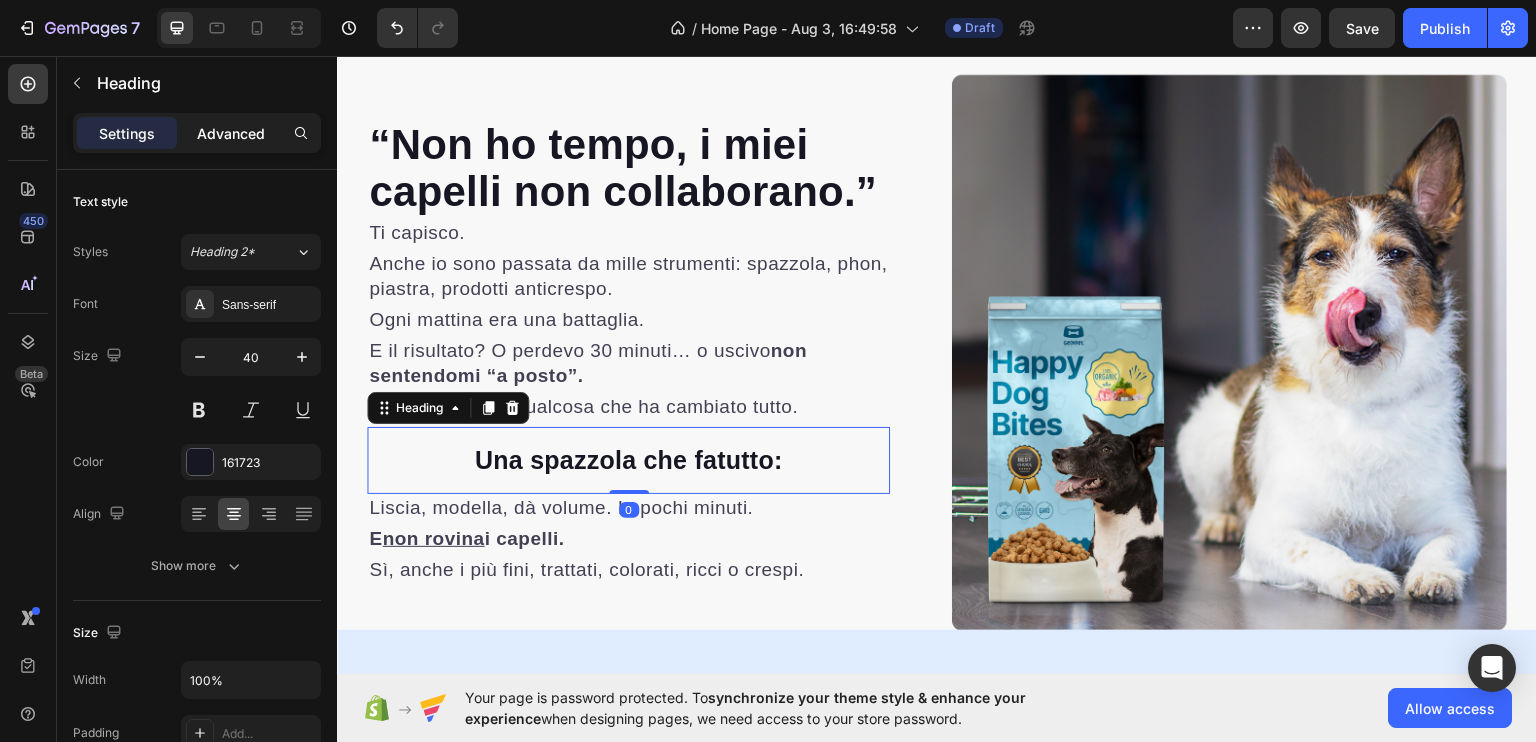 click on "Advanced" at bounding box center (231, 133) 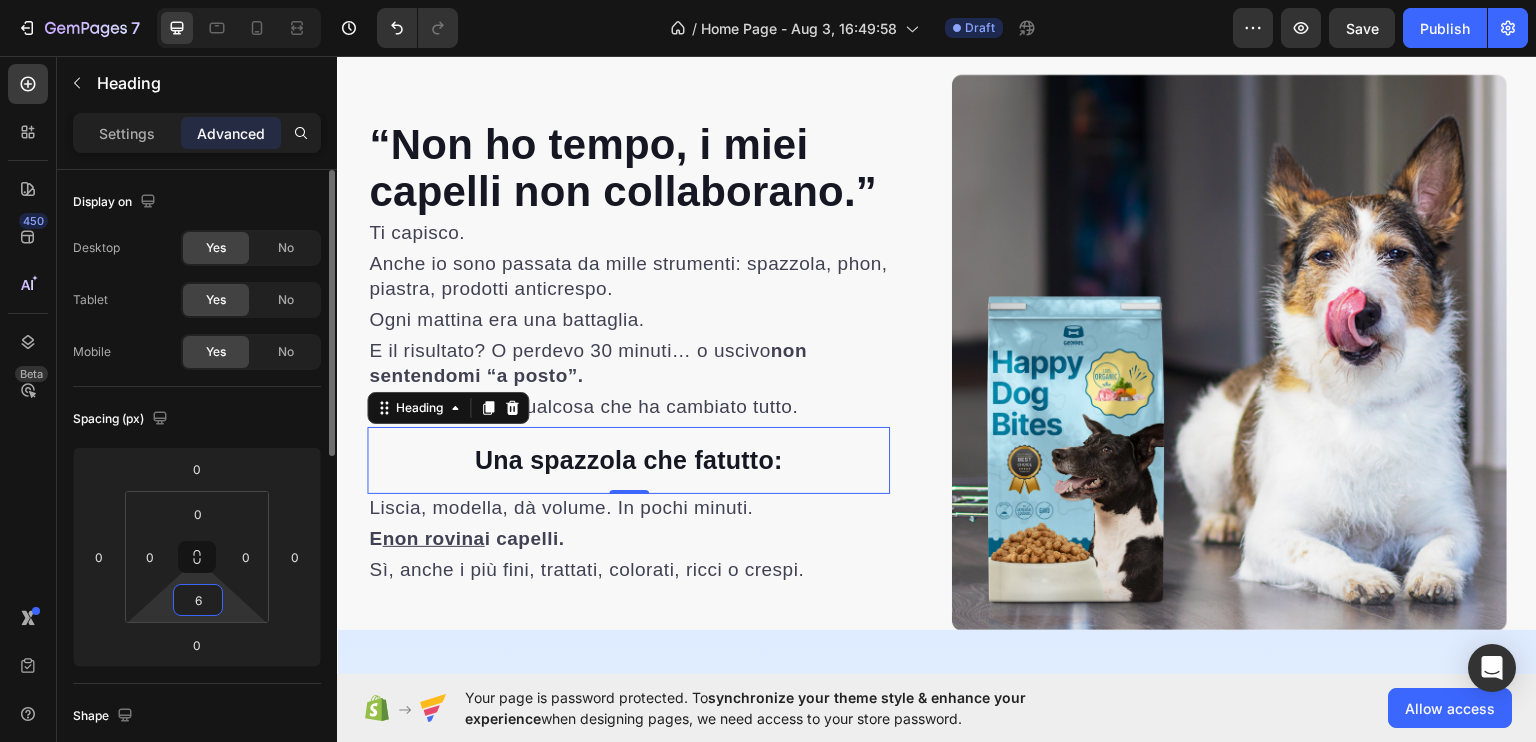 click on "6" at bounding box center [198, 600] 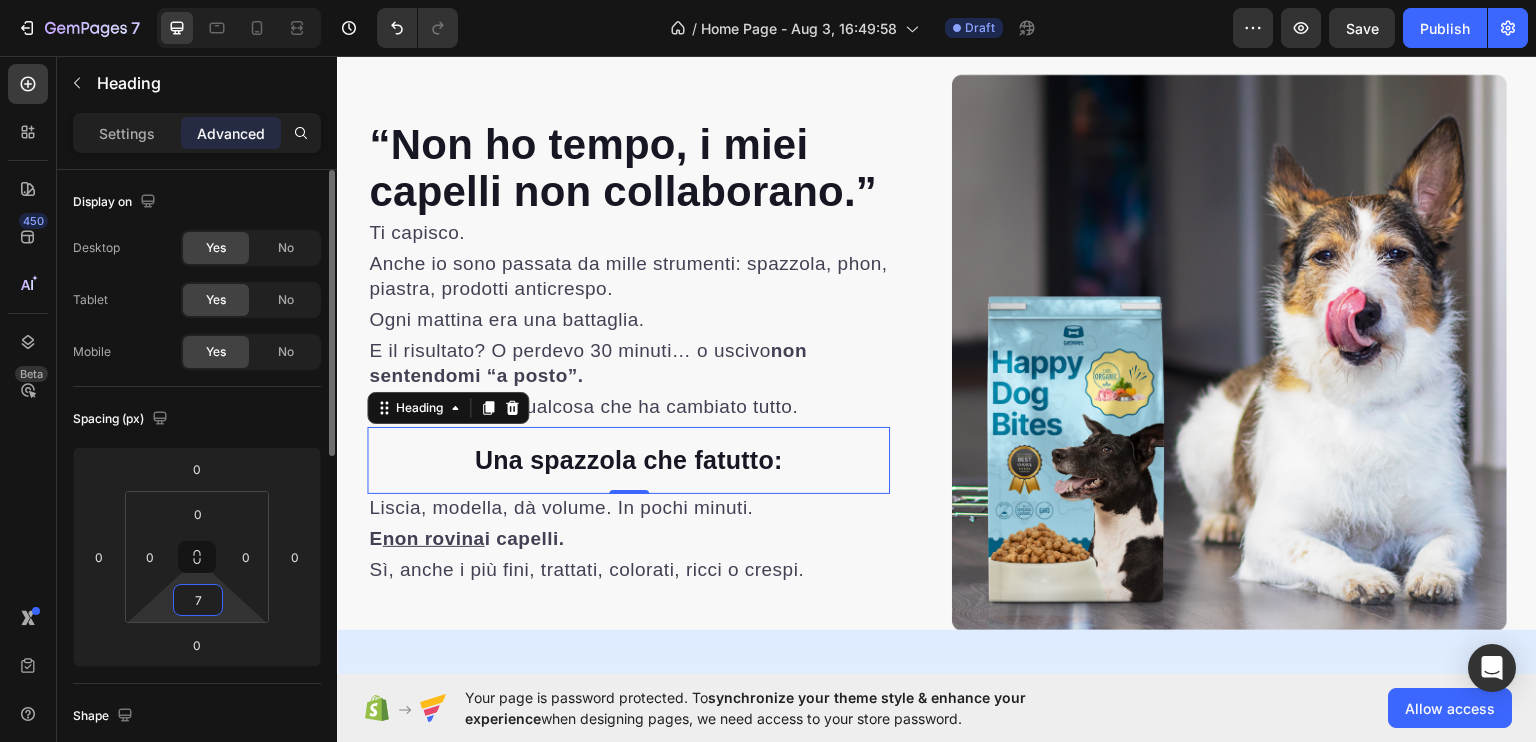 click on "7" at bounding box center (198, 600) 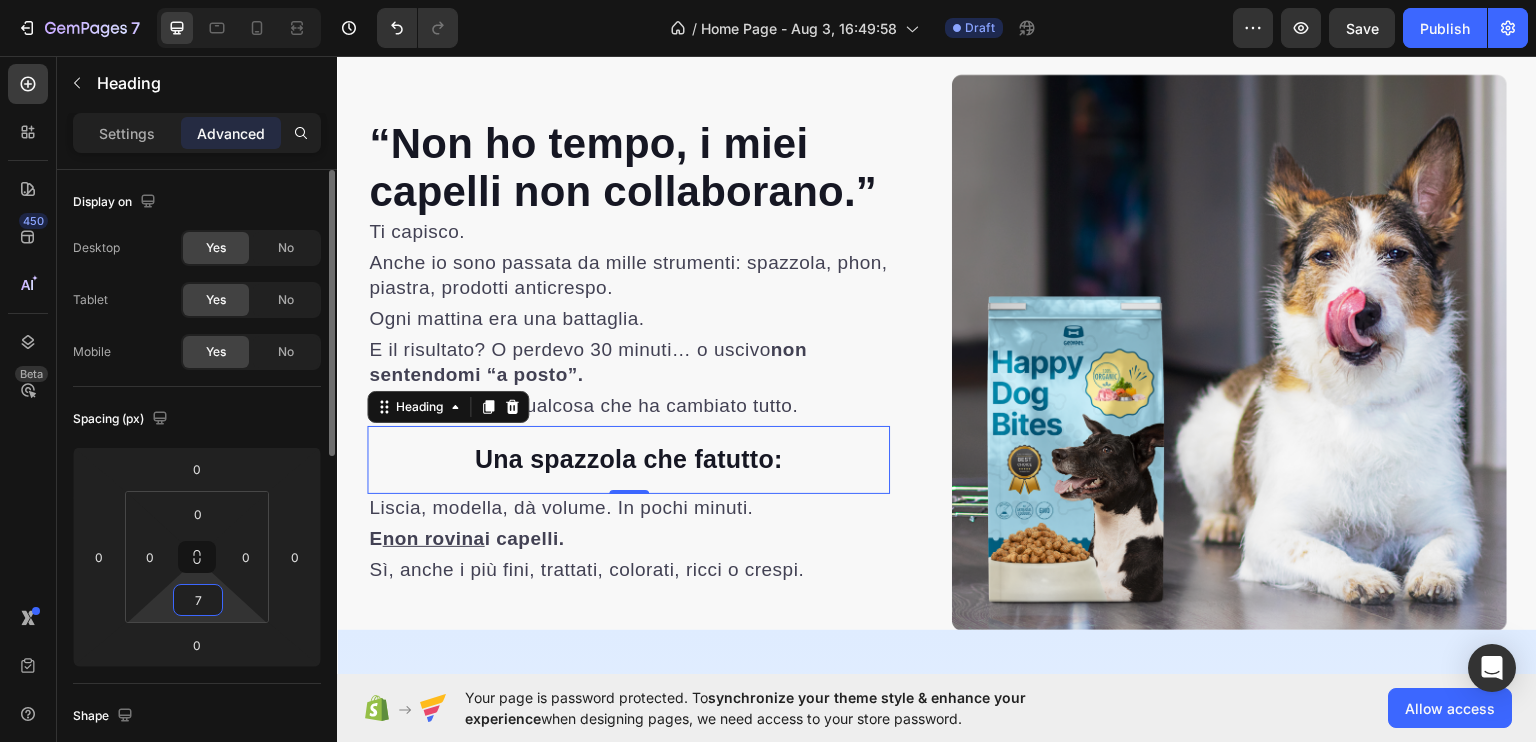 type on "8" 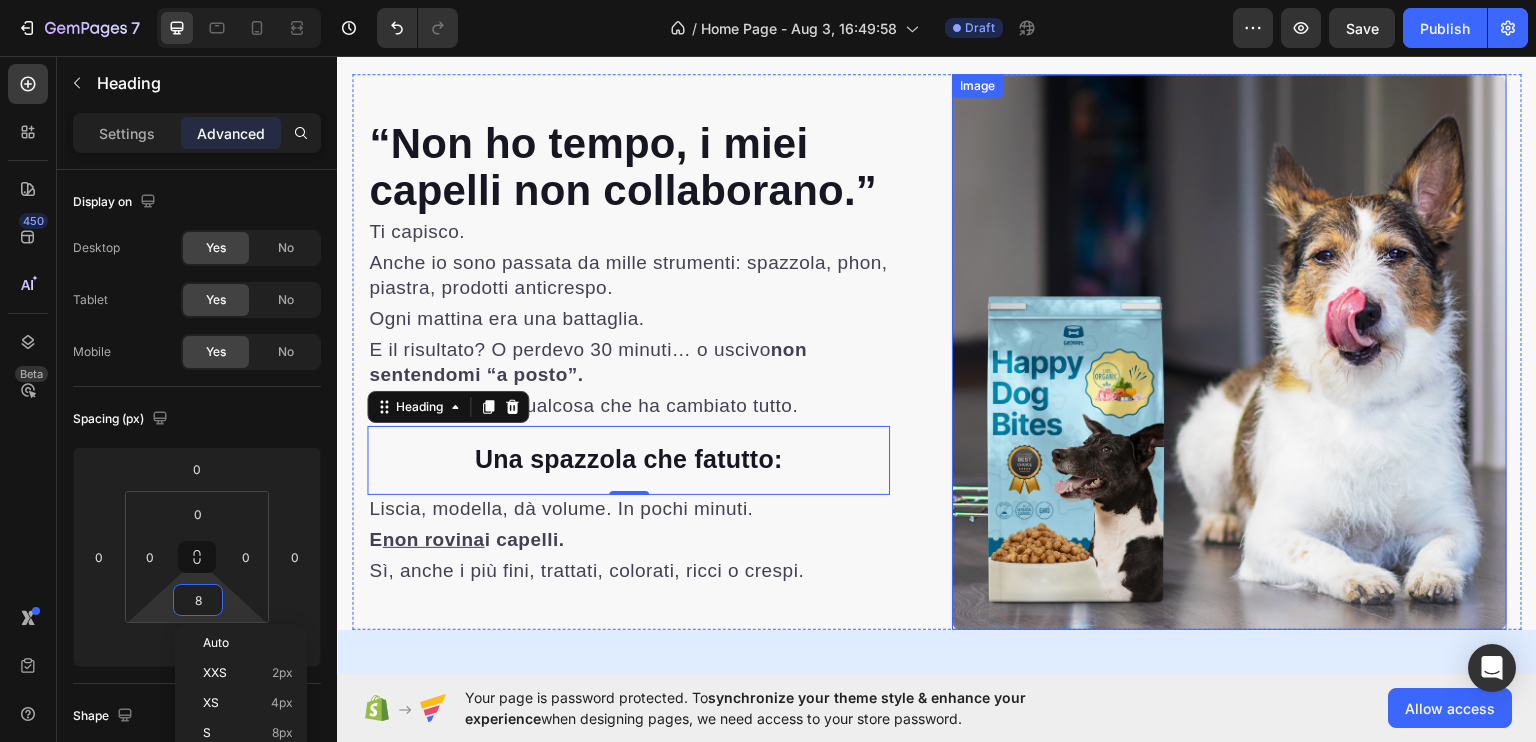 click at bounding box center [1229, 350] 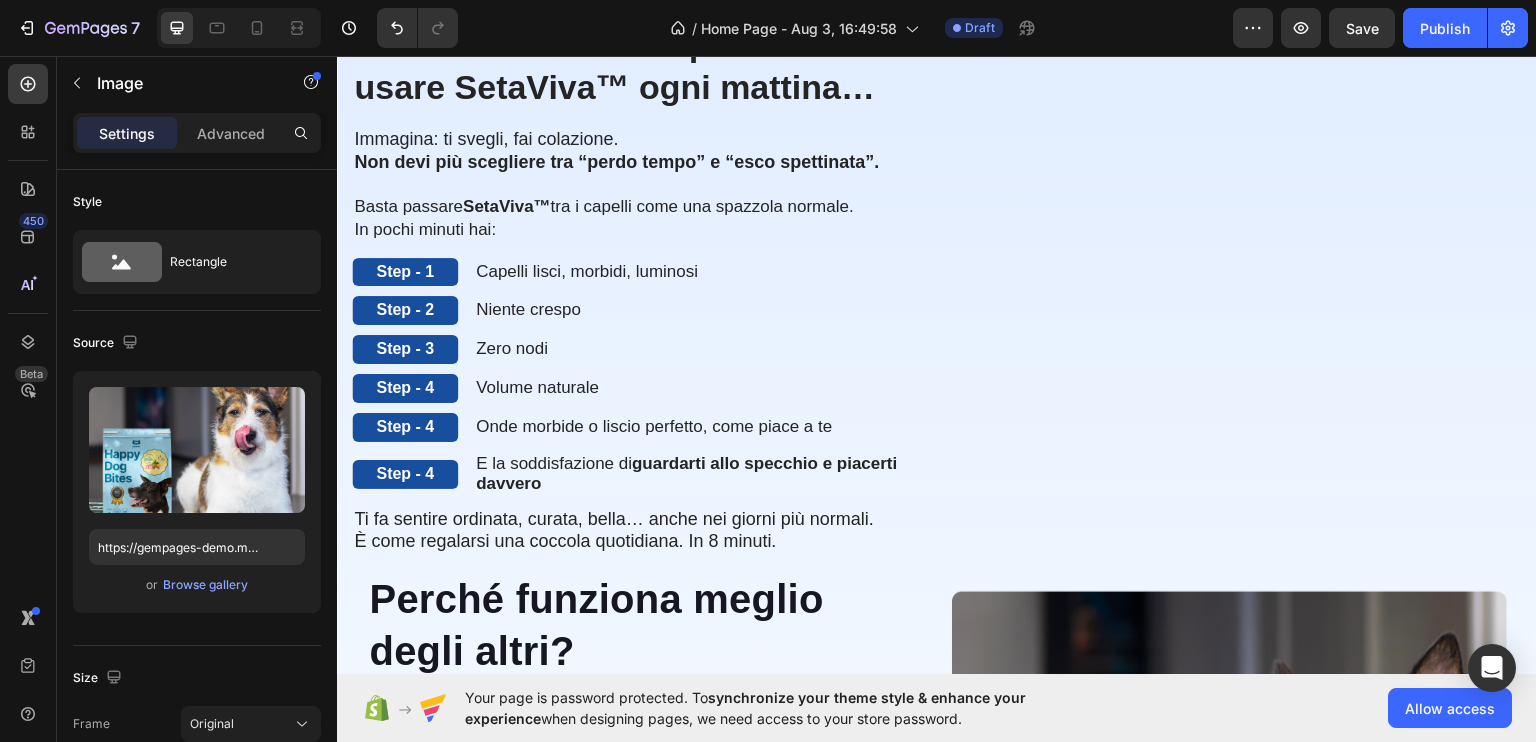 scroll, scrollTop: 1523, scrollLeft: 0, axis: vertical 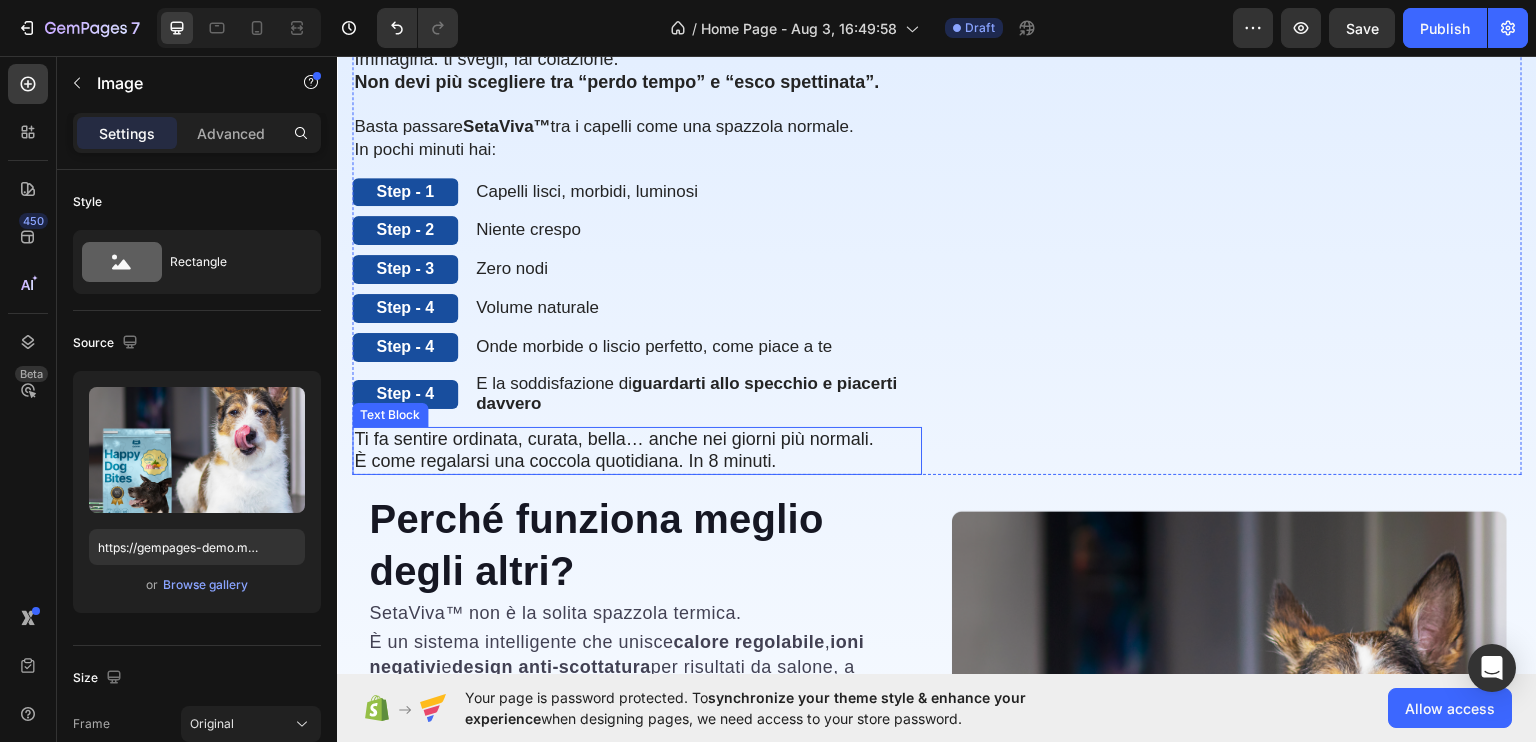 click on "Ti fa sentire ordinata, curata, bella… anche nei giorni più normali." at bounding box center (614, 438) 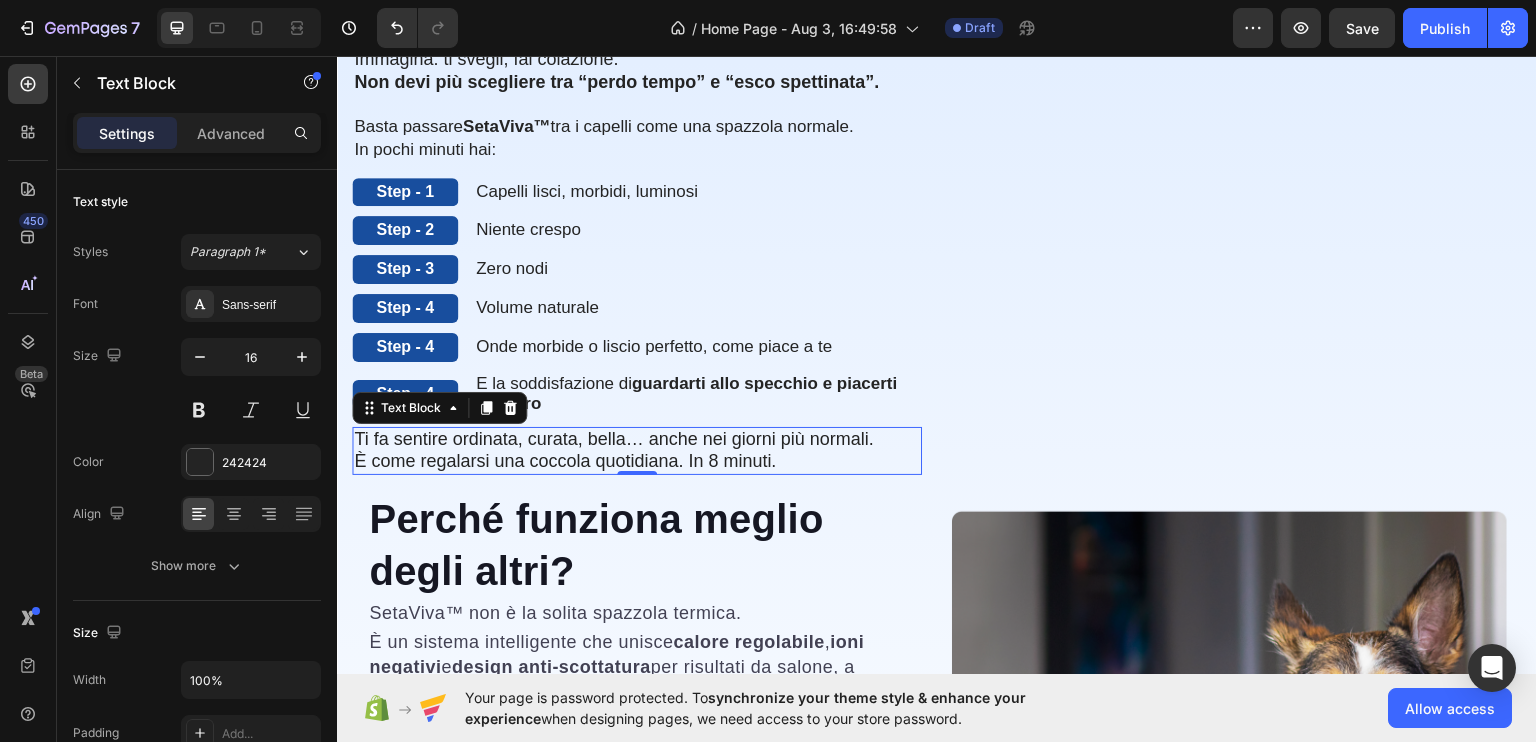 click on "Ti fa sentire ordinata, curata, bella… anche nei giorni più normali." at bounding box center (614, 438) 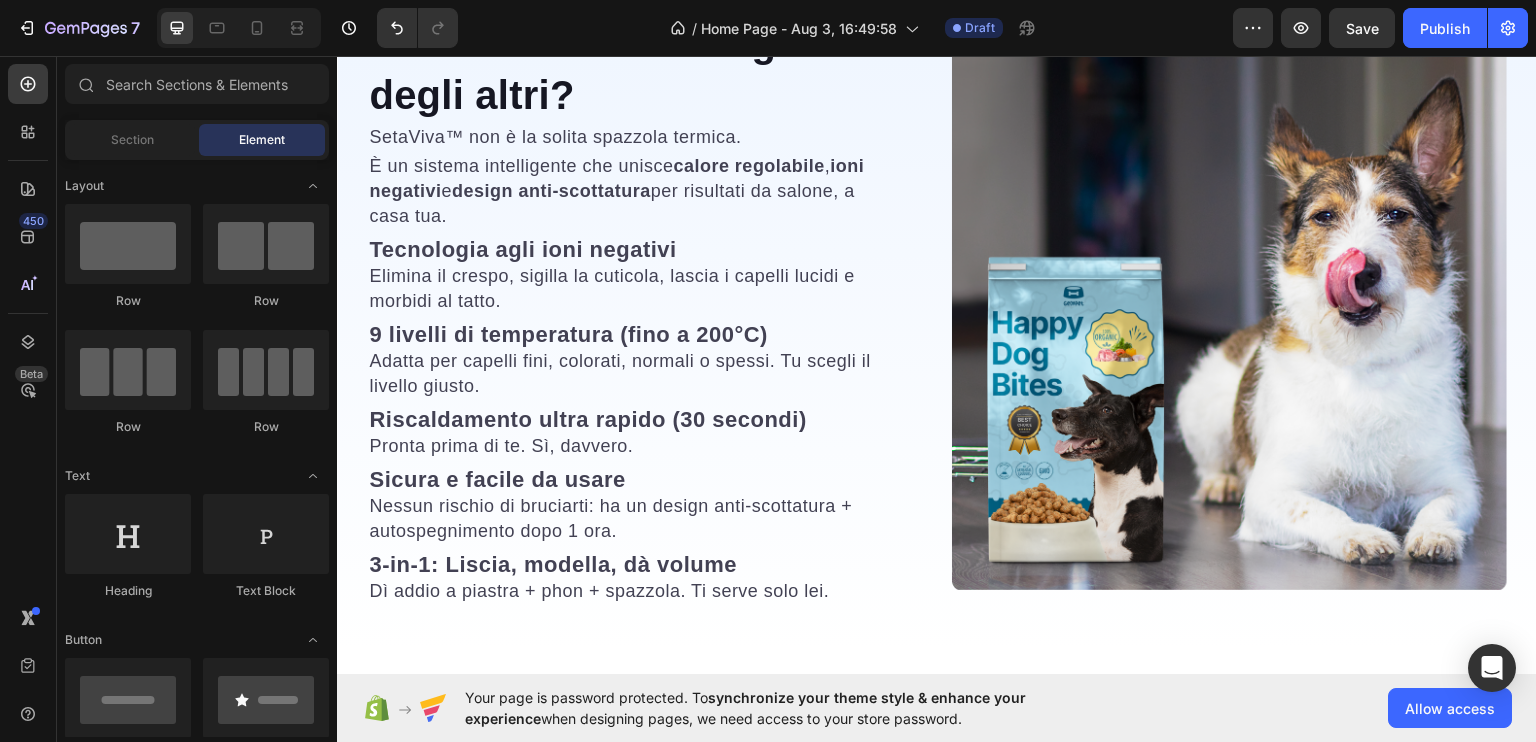 scroll, scrollTop: 2015, scrollLeft: 0, axis: vertical 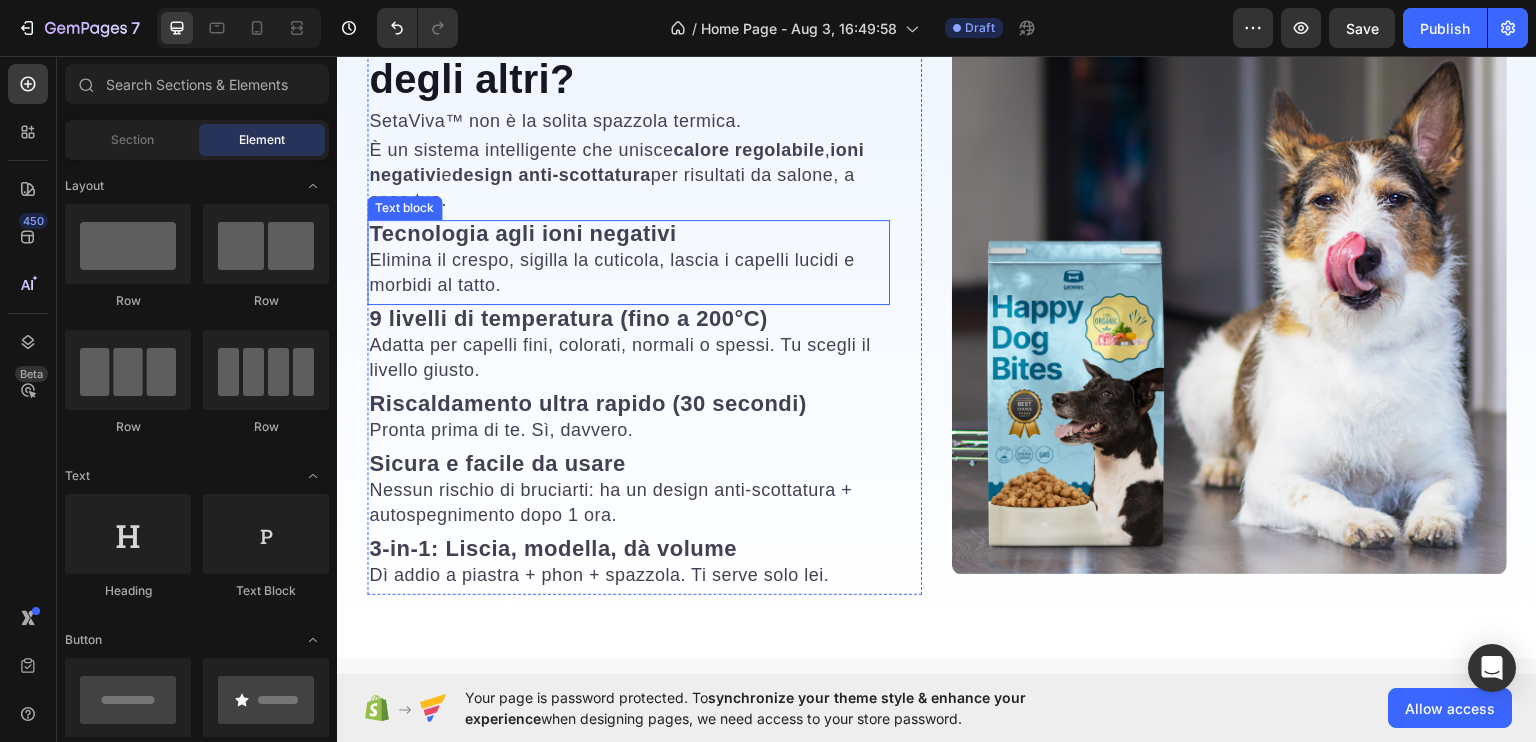 click on "Elimina il crespo, sigilla la cuticola, lascia i capelli lucidi e morbidi al tatto." at bounding box center (612, 271) 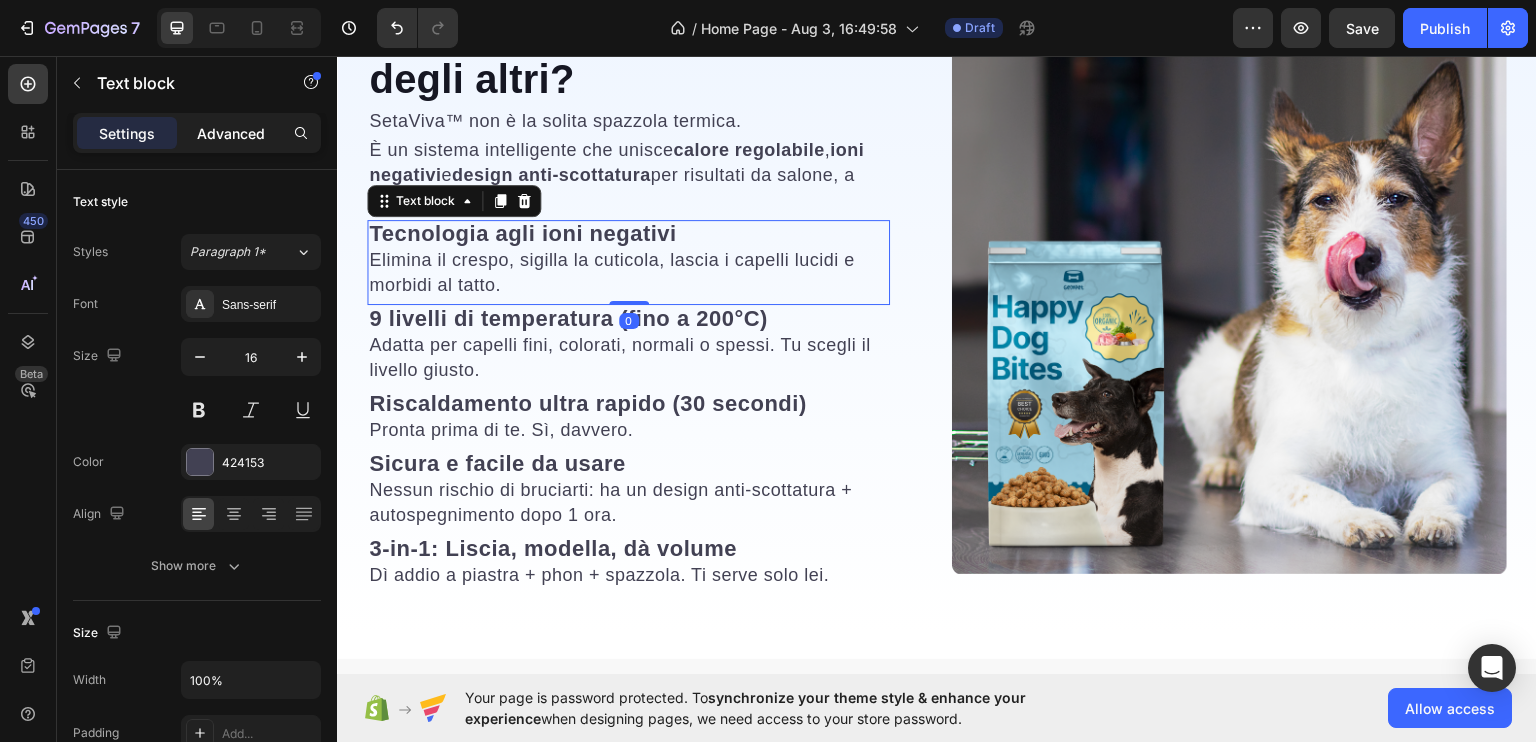 click on "Advanced" at bounding box center (231, 133) 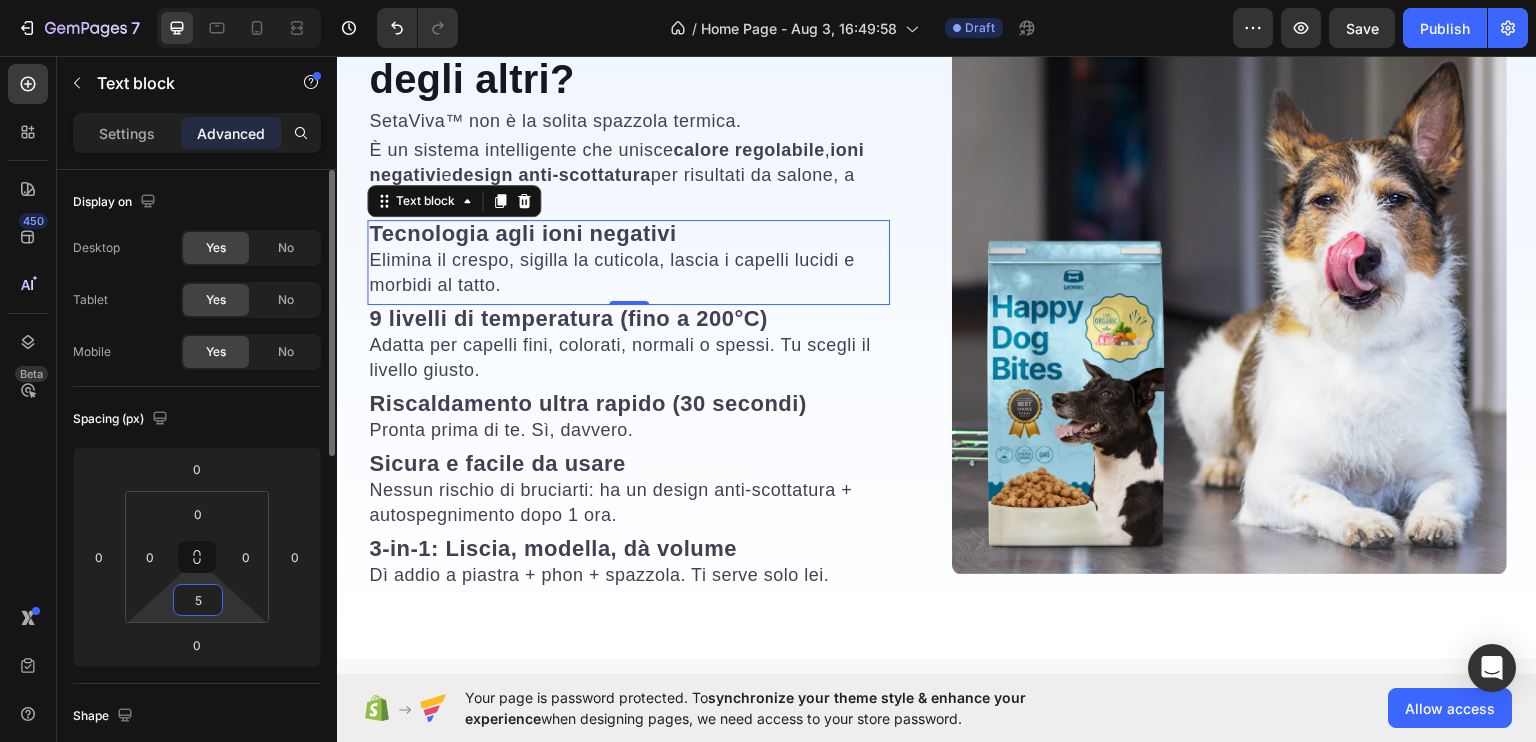 click on "5" at bounding box center (198, 600) 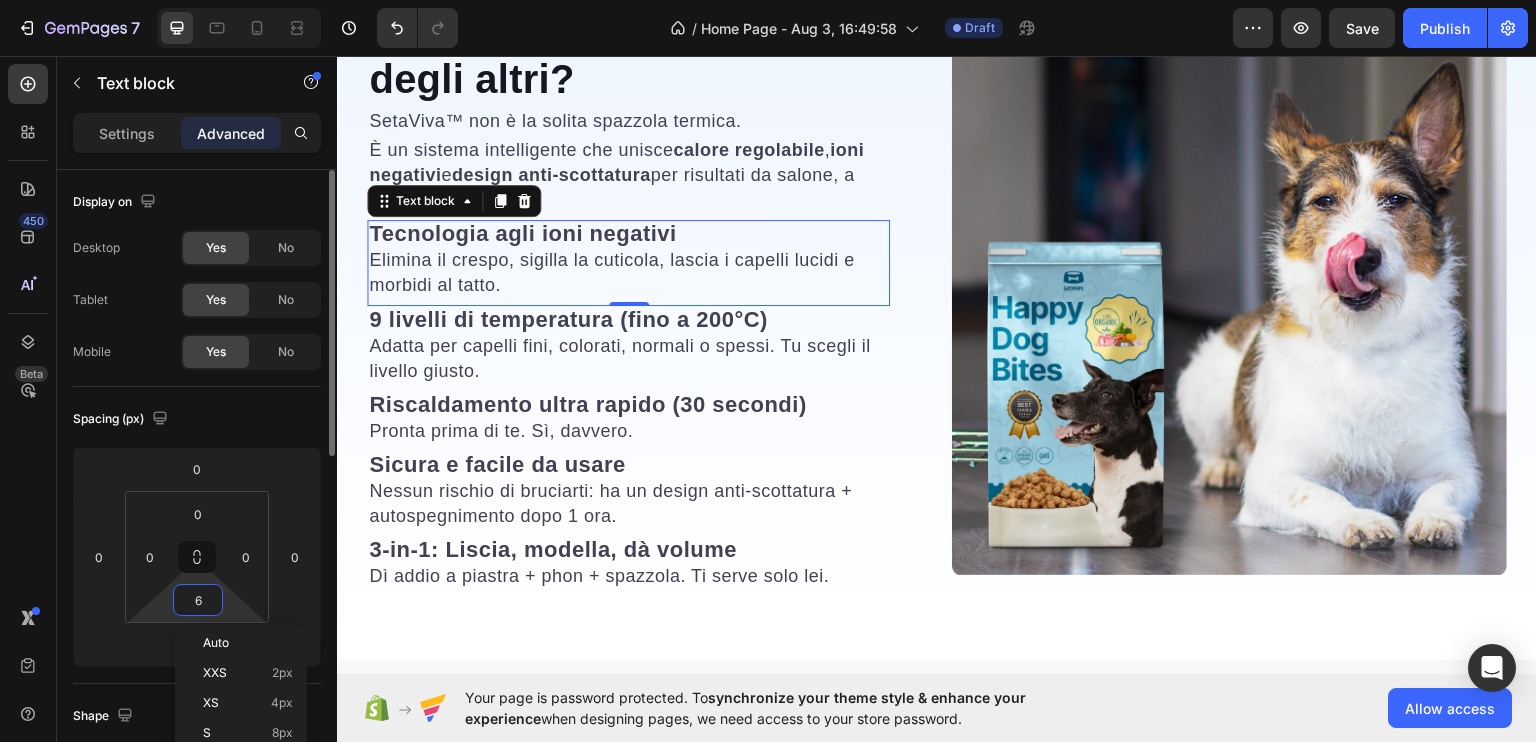 type on "7" 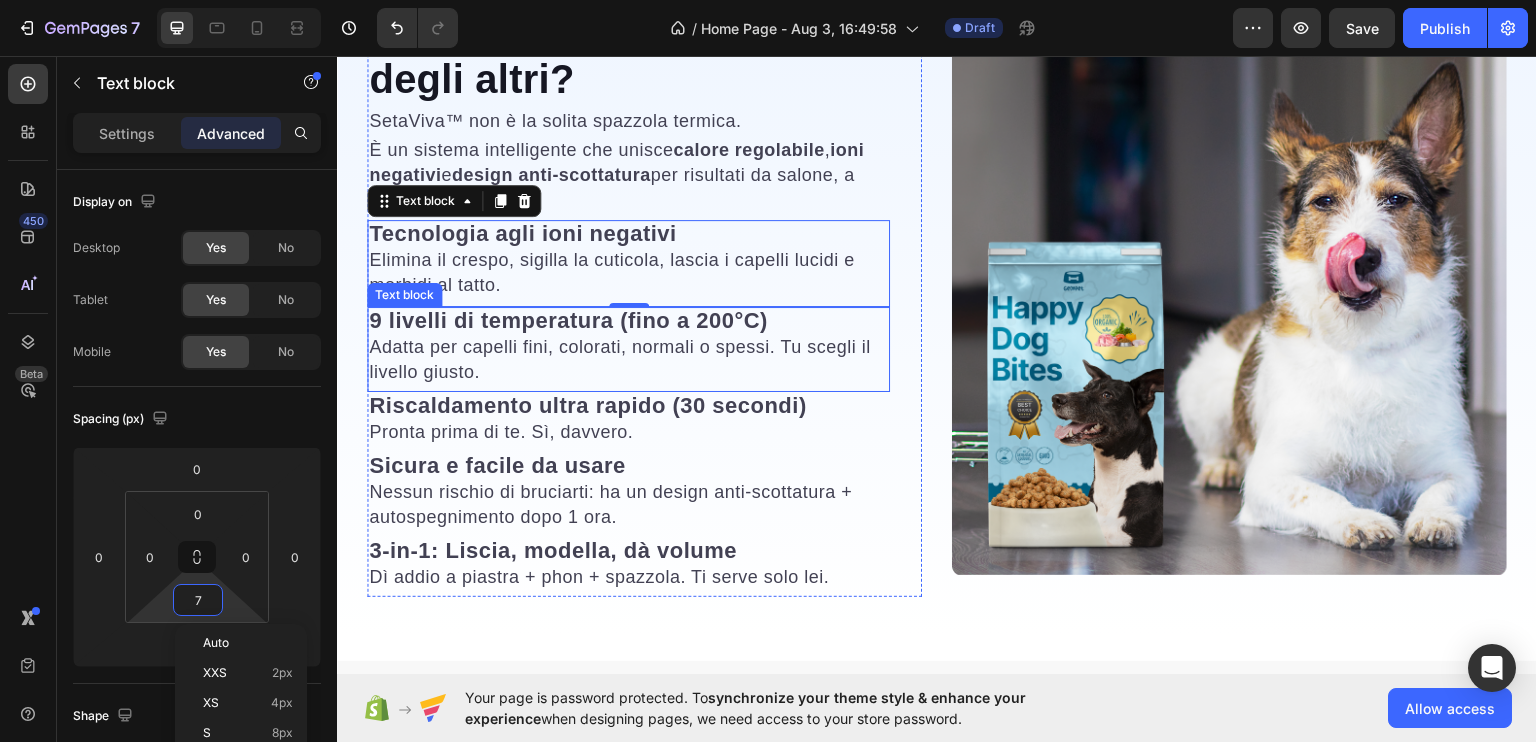 click on "Adatta per capelli fini, colorati, normali o spessi. Tu scegli il livello giusto." at bounding box center [620, 358] 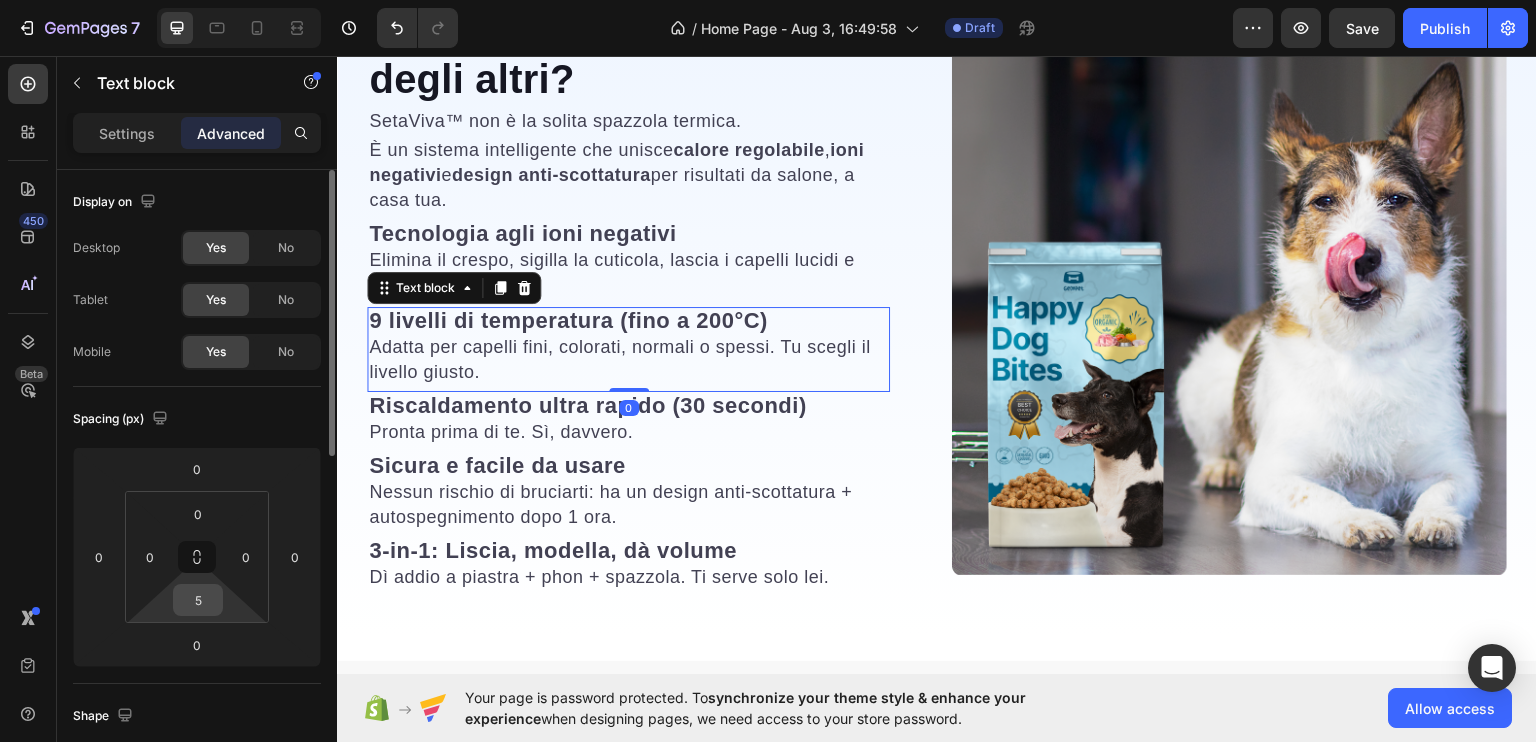 click on "5" at bounding box center (198, 600) 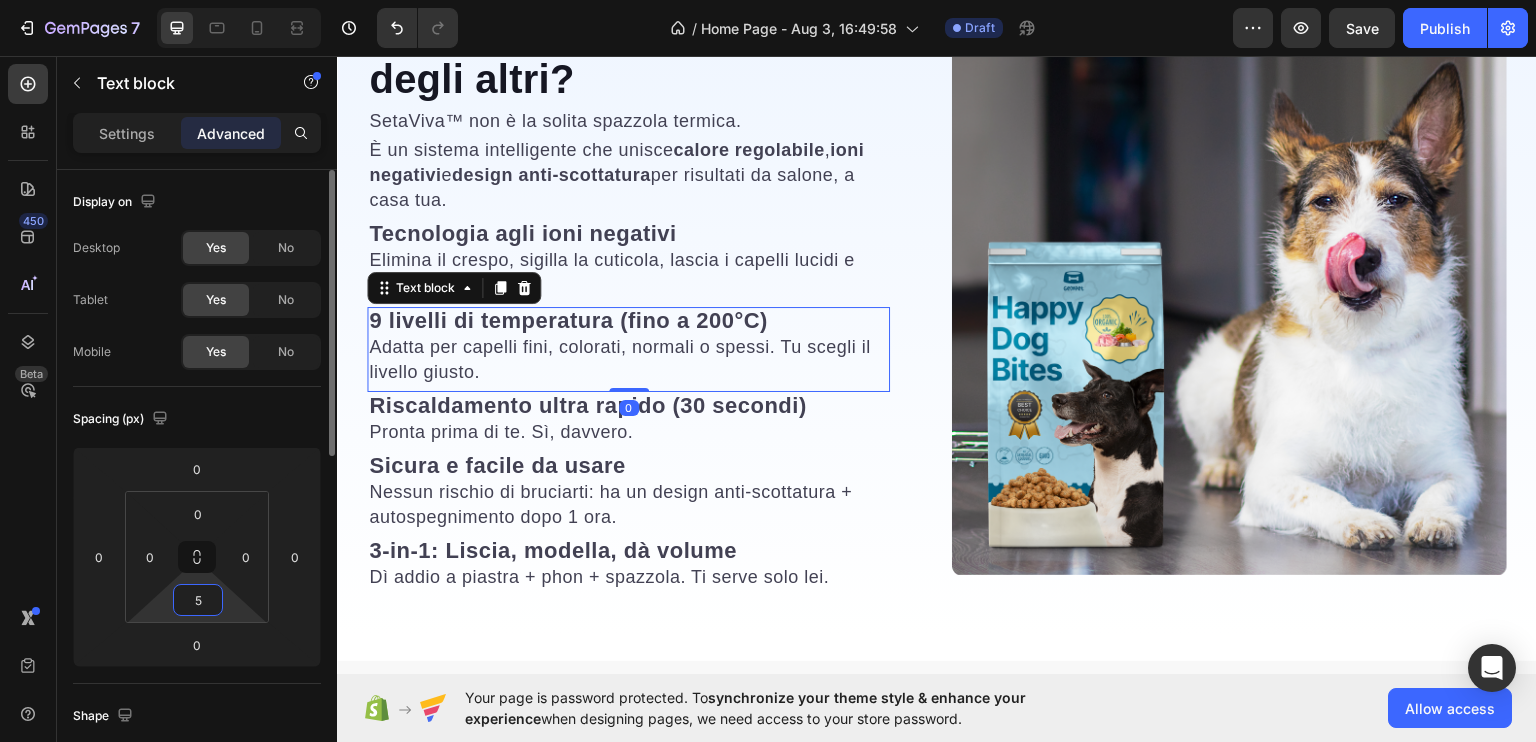 click on "5" at bounding box center [198, 600] 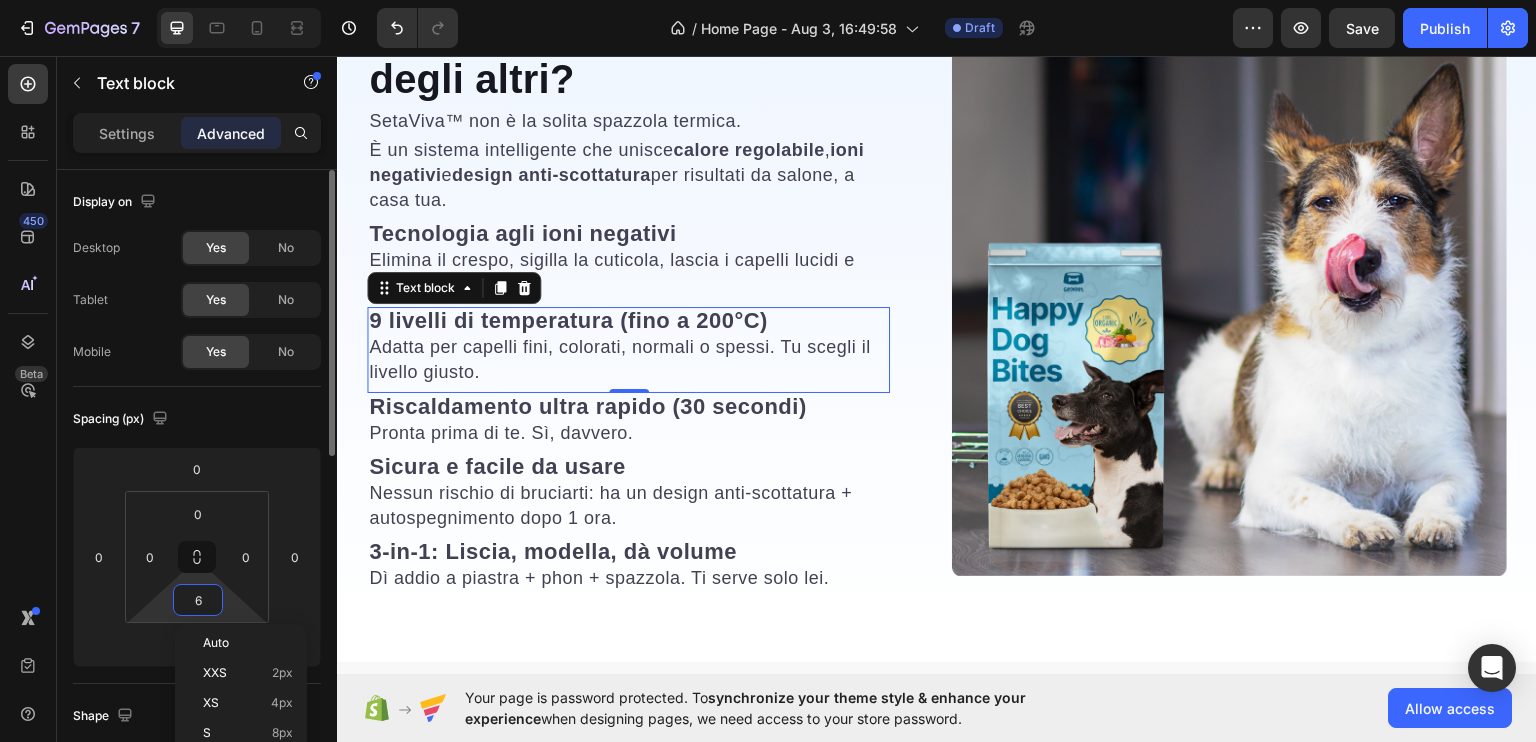 type on "7" 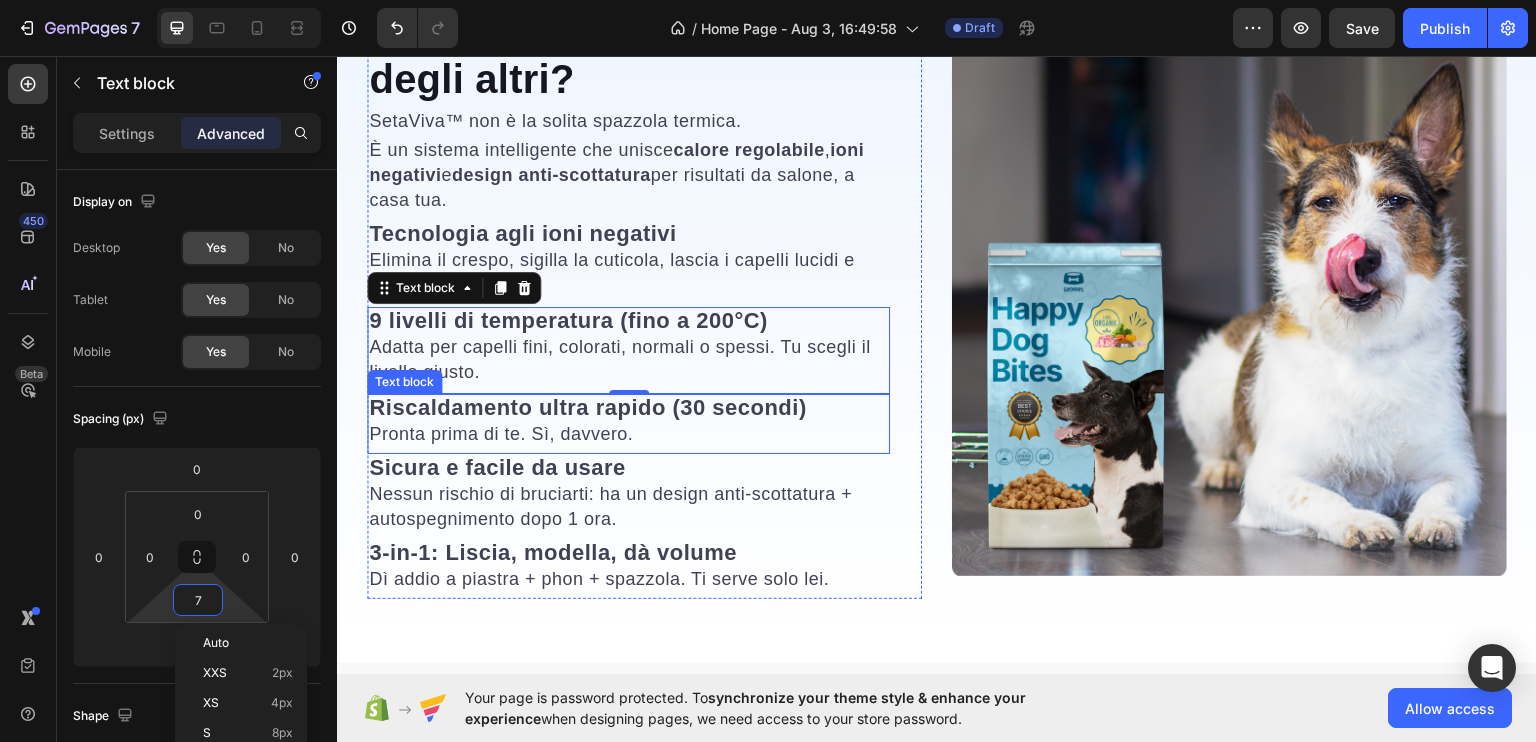 click on "Riscaldamento ultra rapido (30 secondi)" at bounding box center (588, 406) 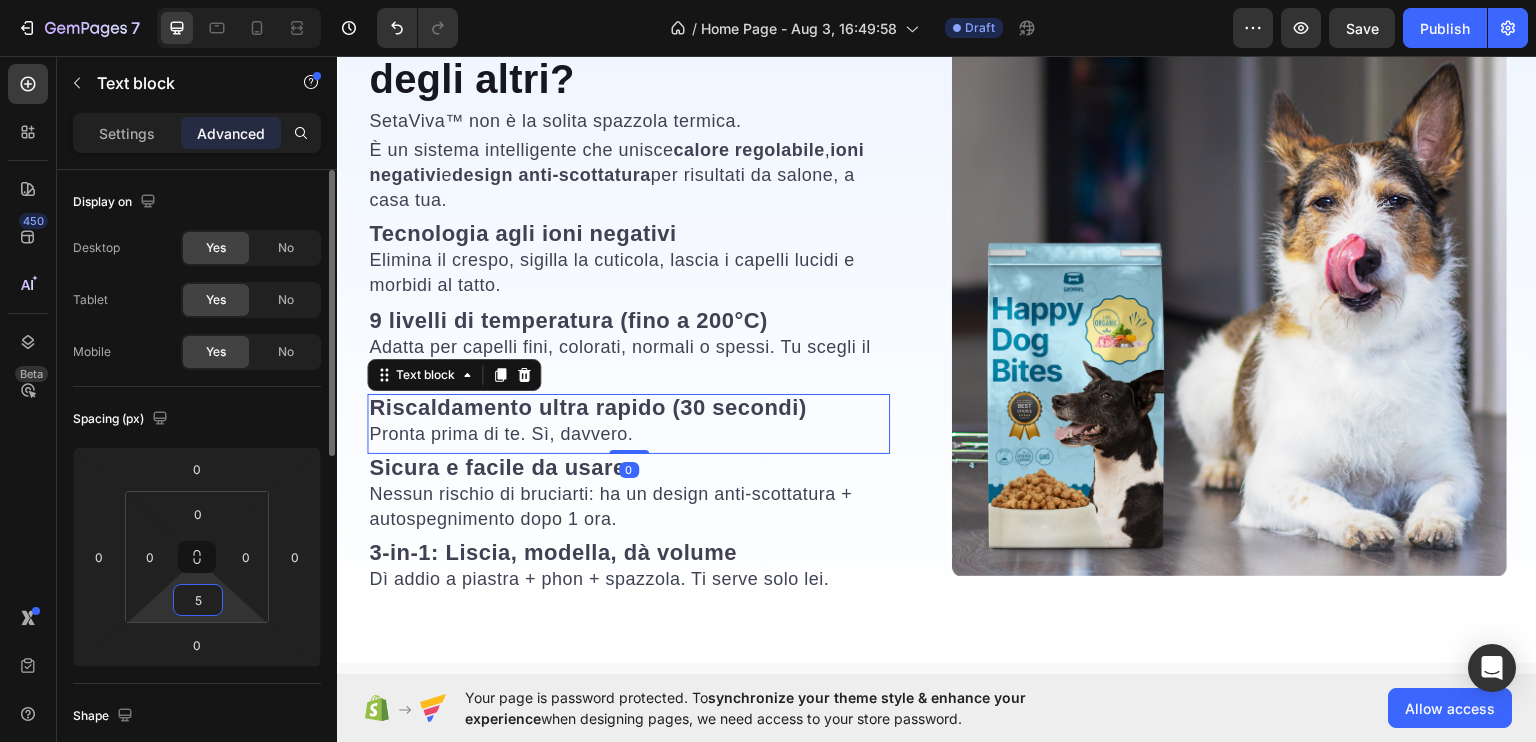 click on "5" at bounding box center [198, 600] 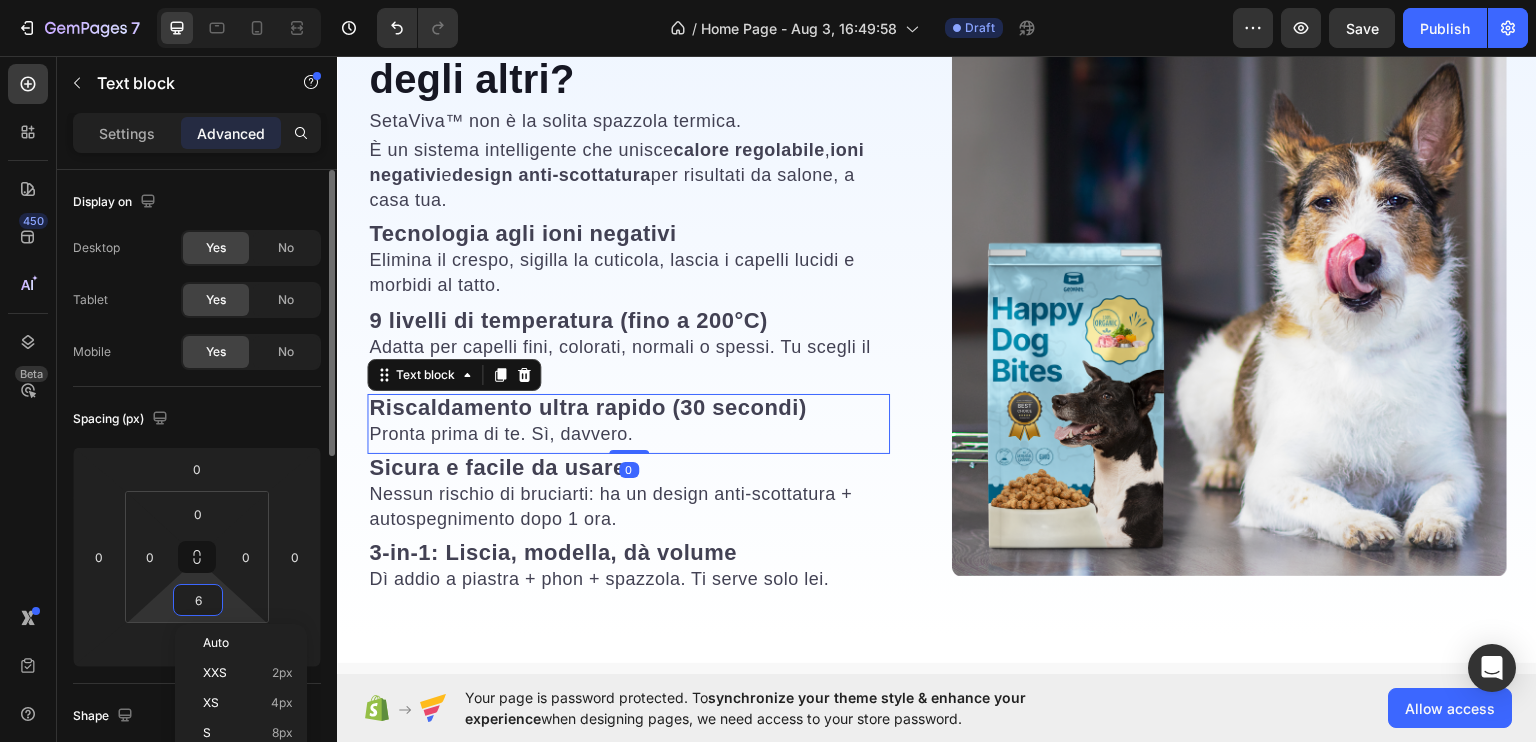 type on "7" 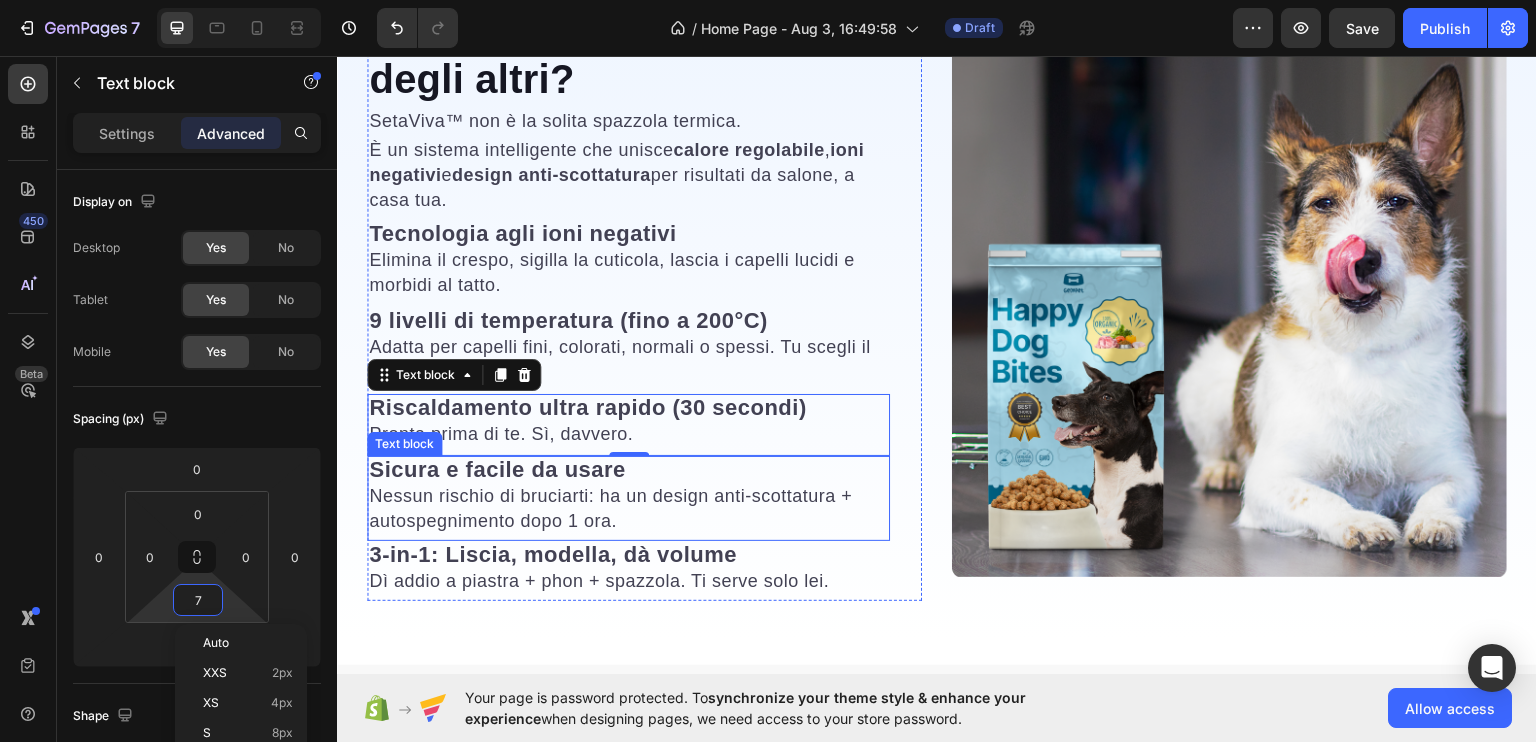 click on "Sicura e facile da usare" at bounding box center [497, 468] 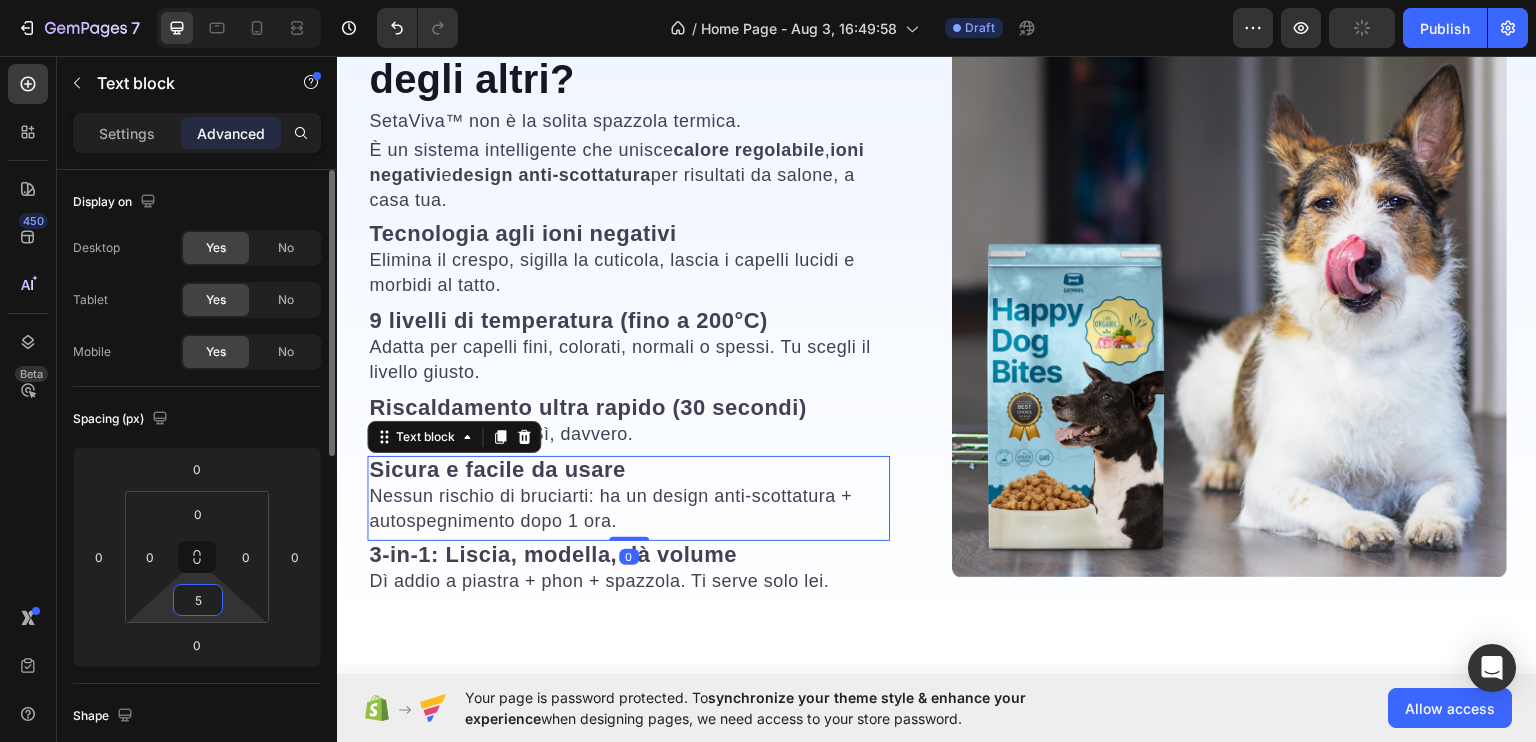 click on "5" at bounding box center [198, 600] 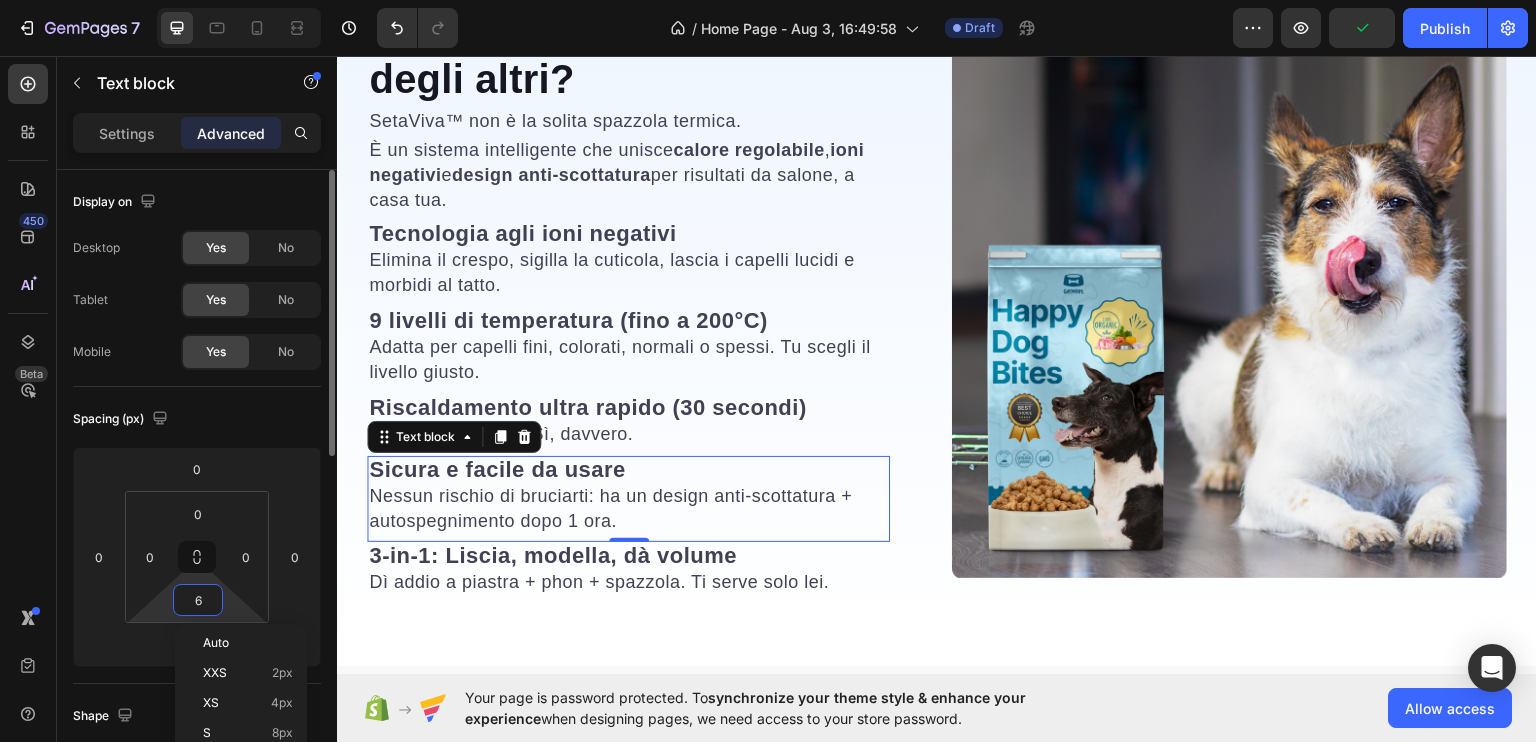 type on "7" 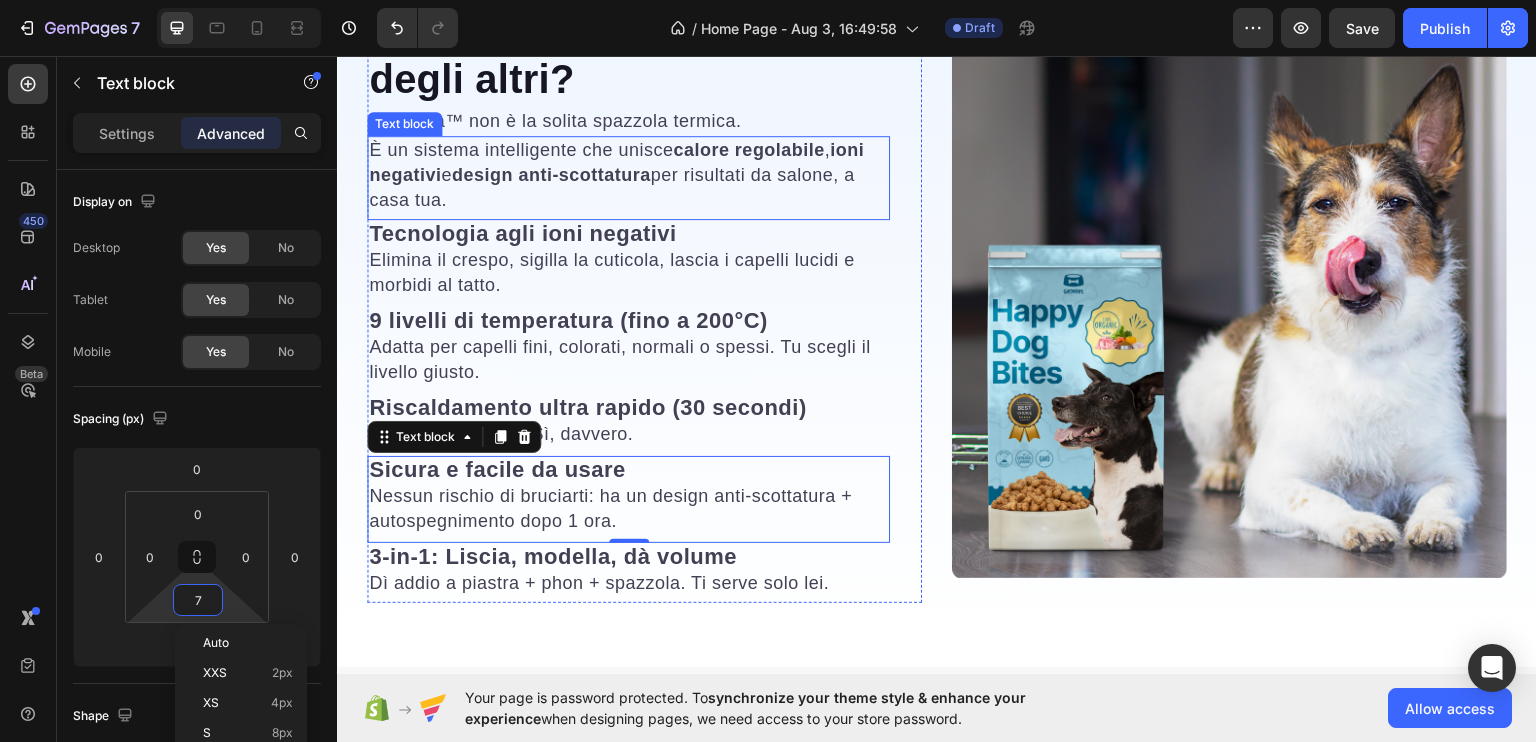 click on "È un sistema intelligente che unisce  calore regolabile ,  ioni negativi  e  design anti-scottatura  per risultati da salone, a casa tua." at bounding box center (628, 174) 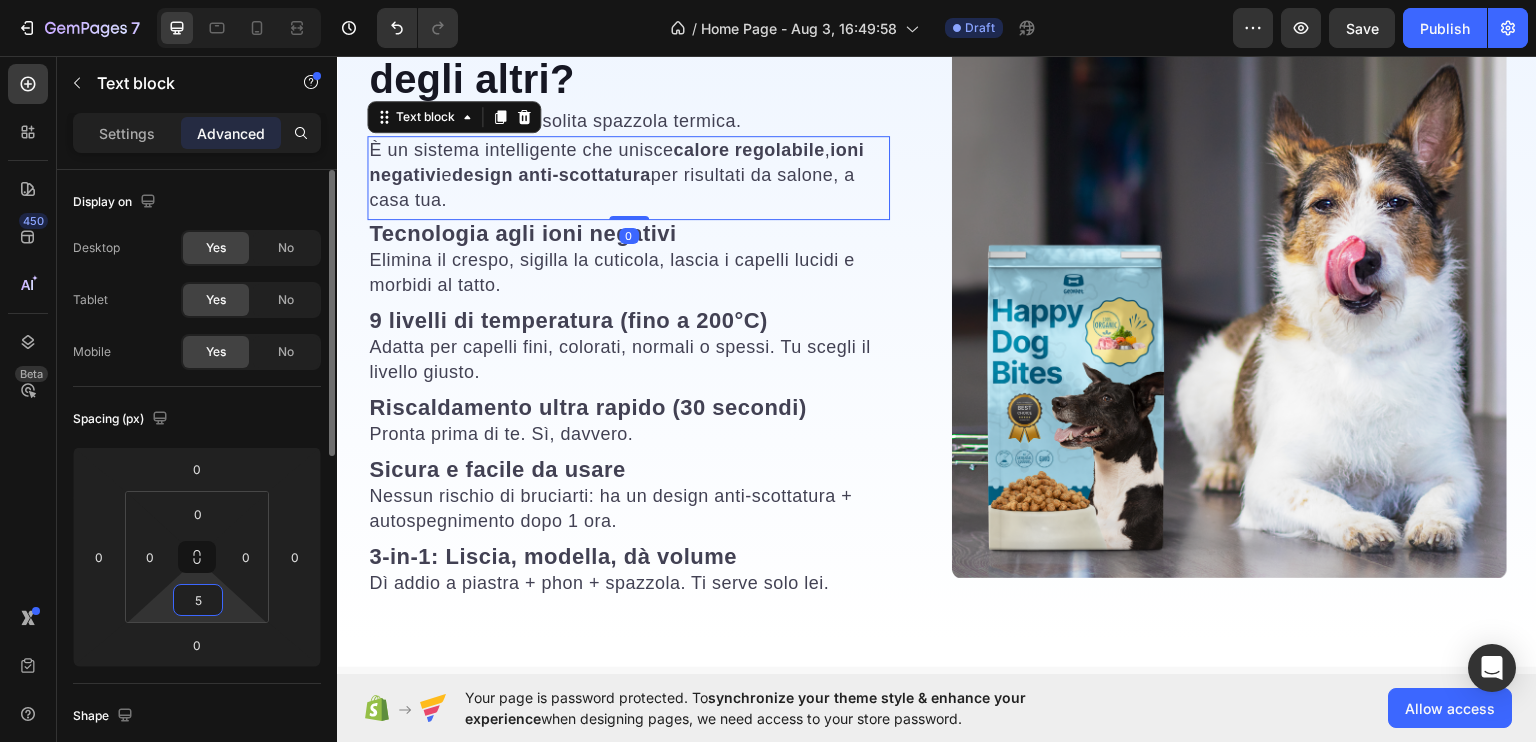 click on "5" at bounding box center [198, 600] 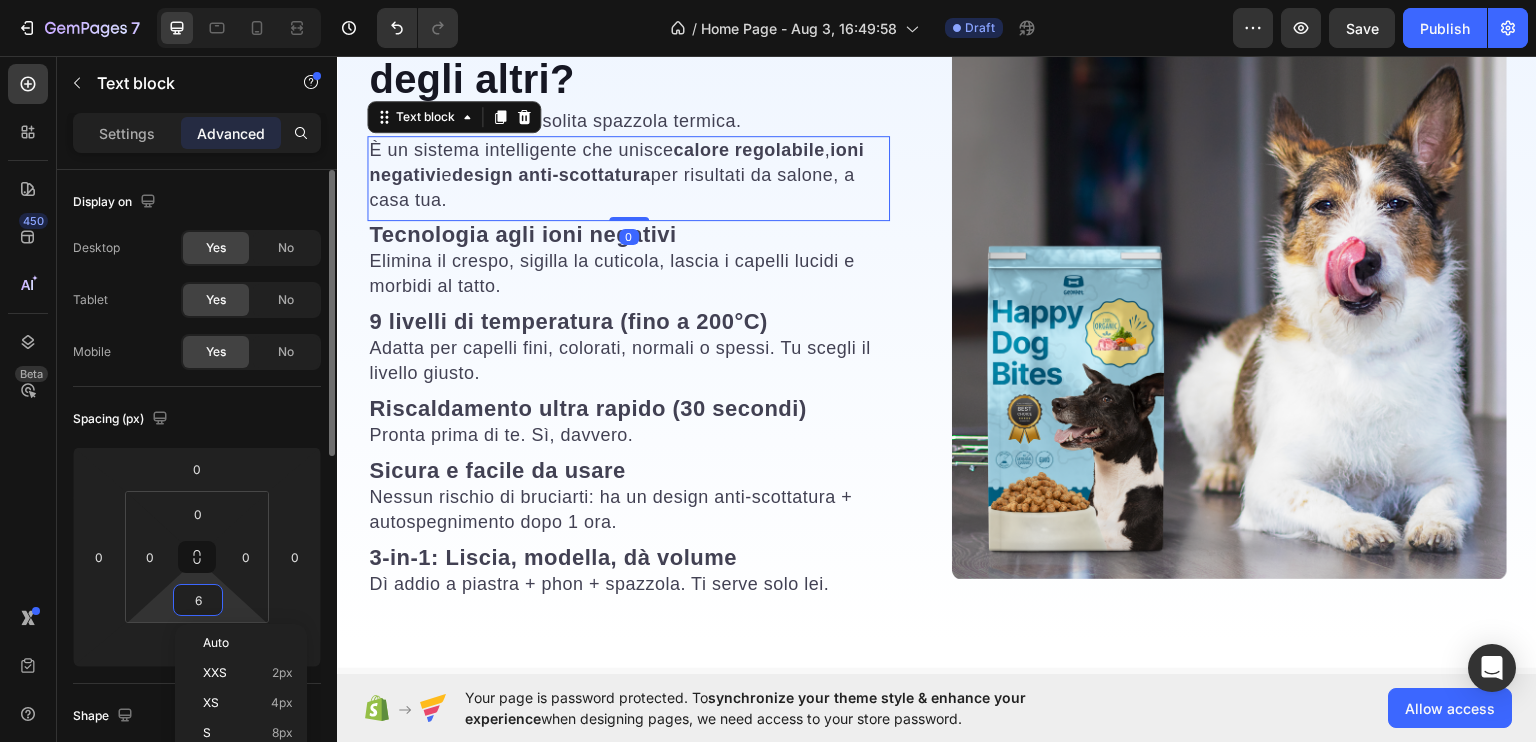 type on "7" 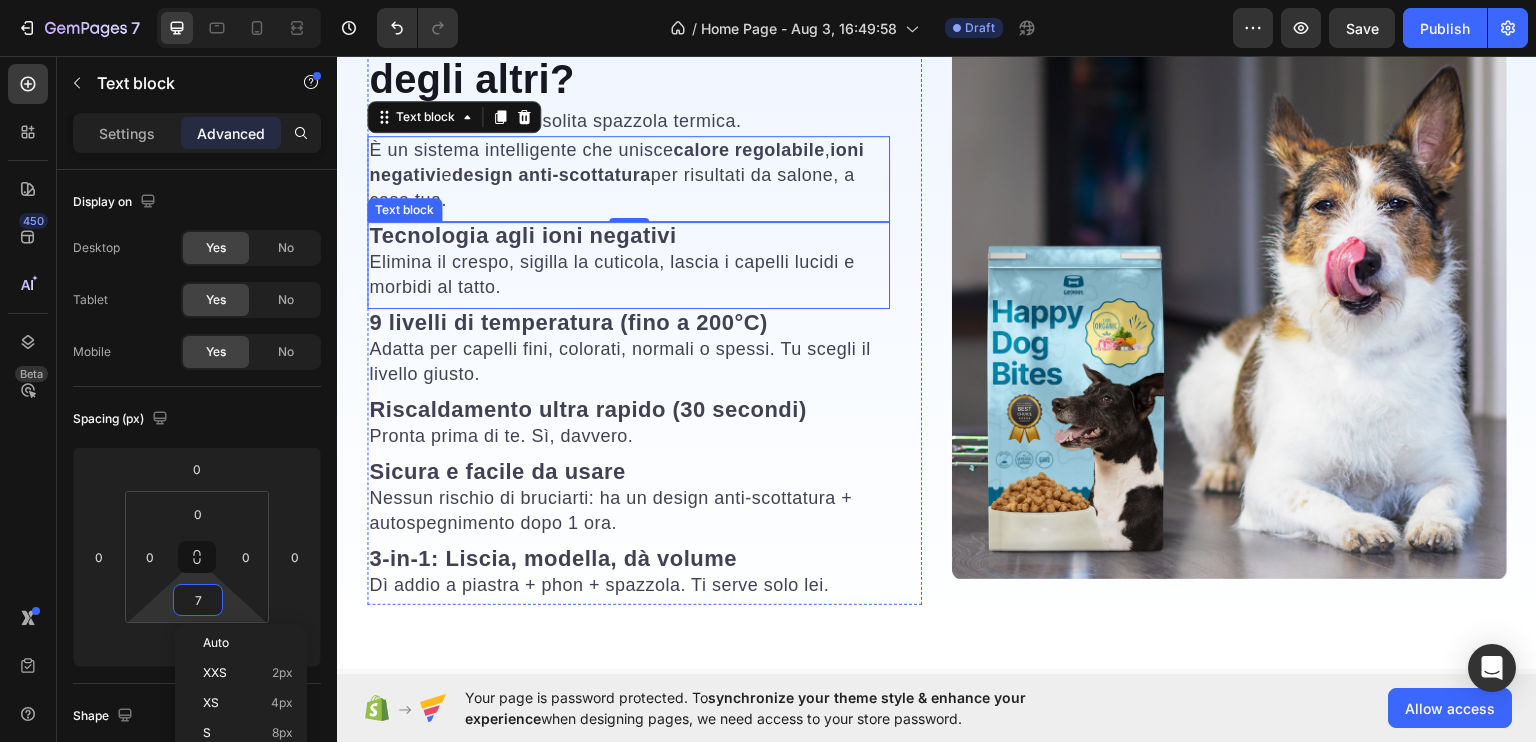 click on "Tecnologia agli ioni negativi" at bounding box center [522, 234] 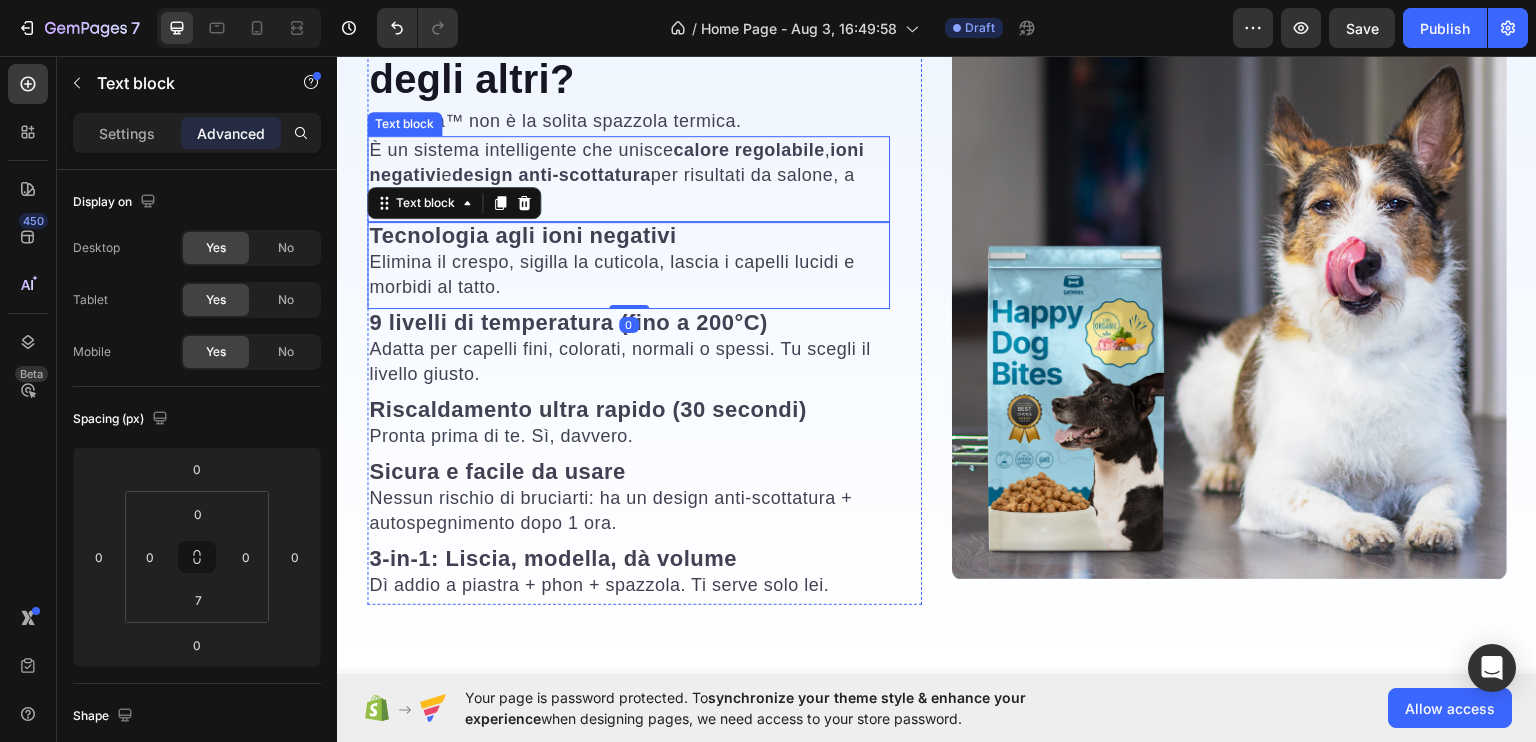 click on "È un sistema intelligente che unisce  calore regolabile ,  ioni negativi  e  design anti-scottatura  per risultati da salone, a casa tua." at bounding box center (616, 174) 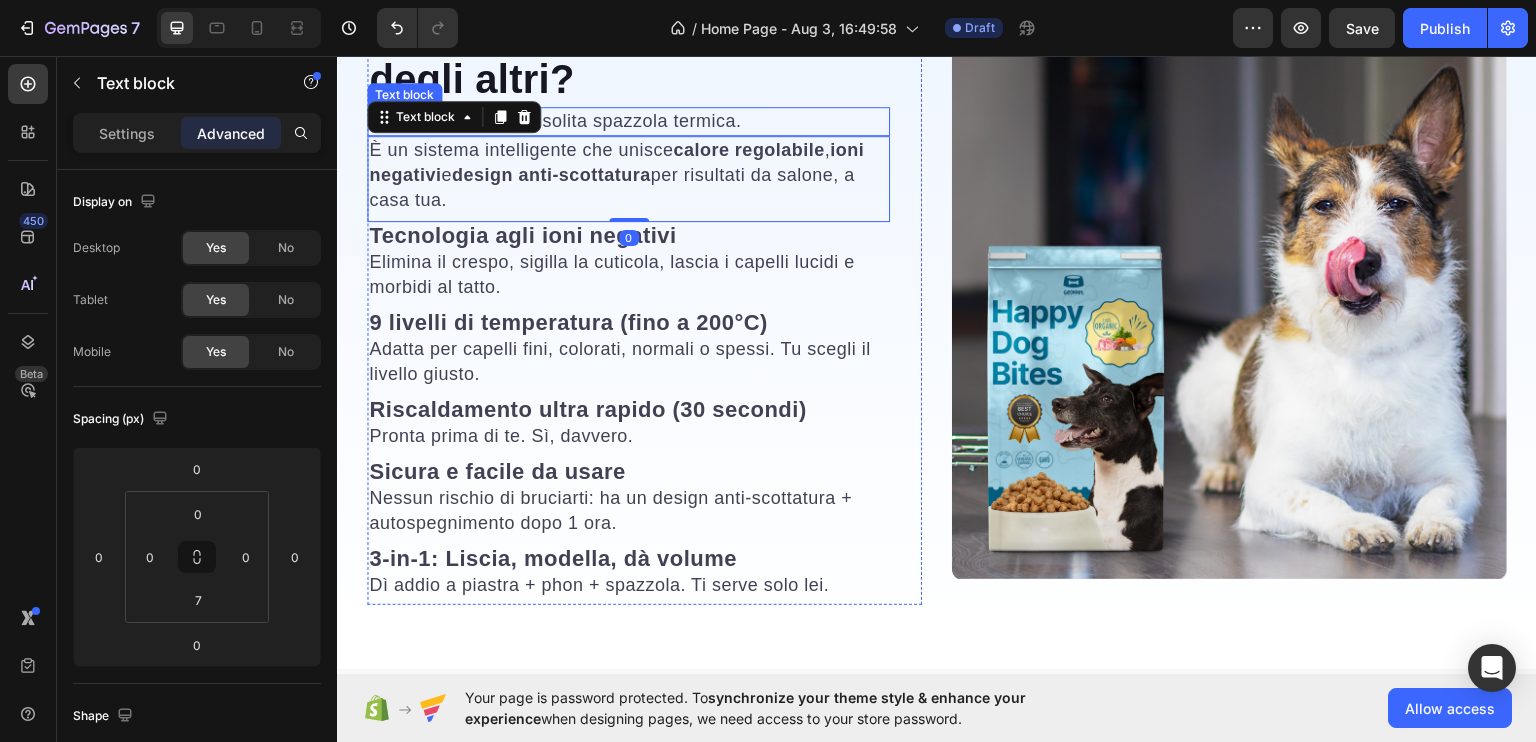 click on "SetaViva™ non è la solita spazzola termica." at bounding box center [555, 120] 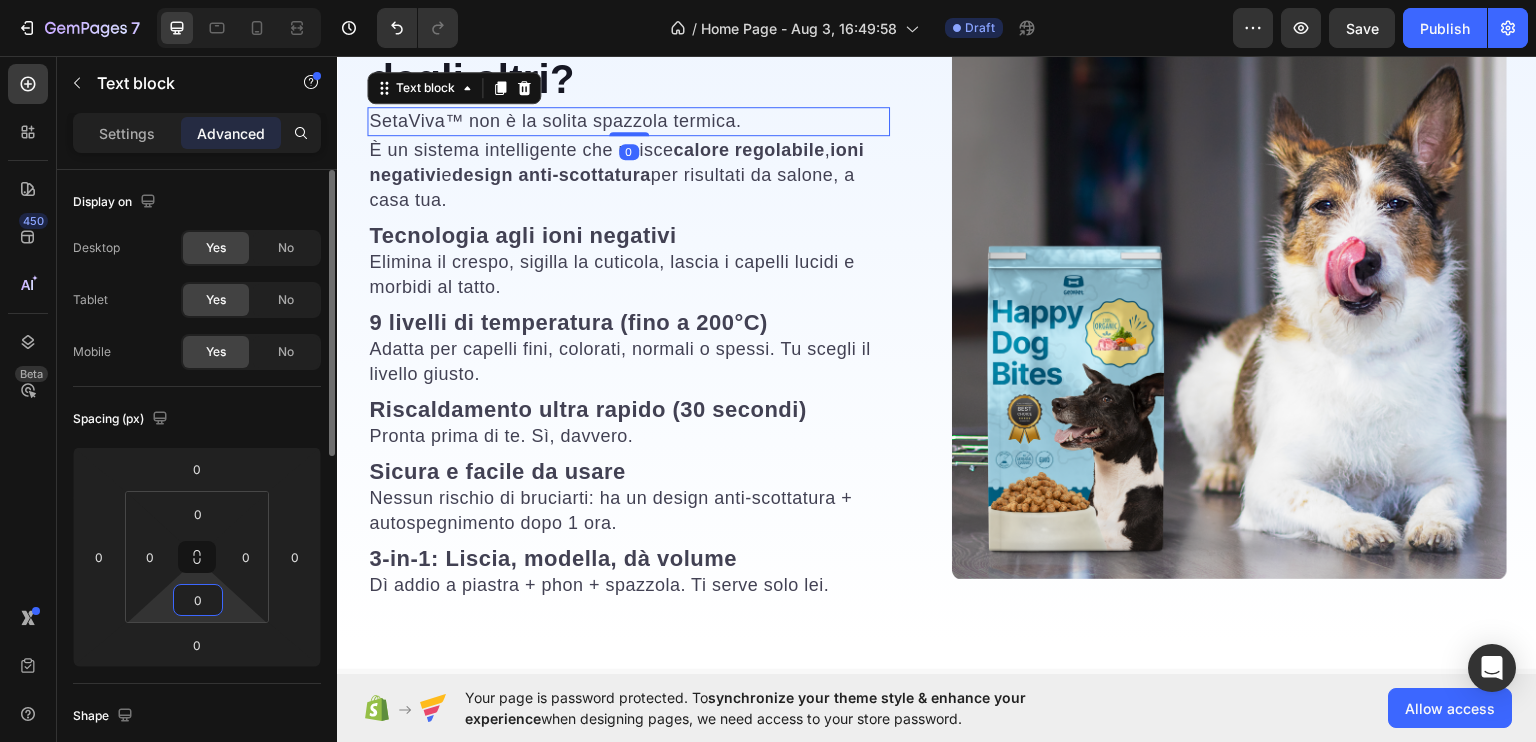 click on "0" at bounding box center (198, 600) 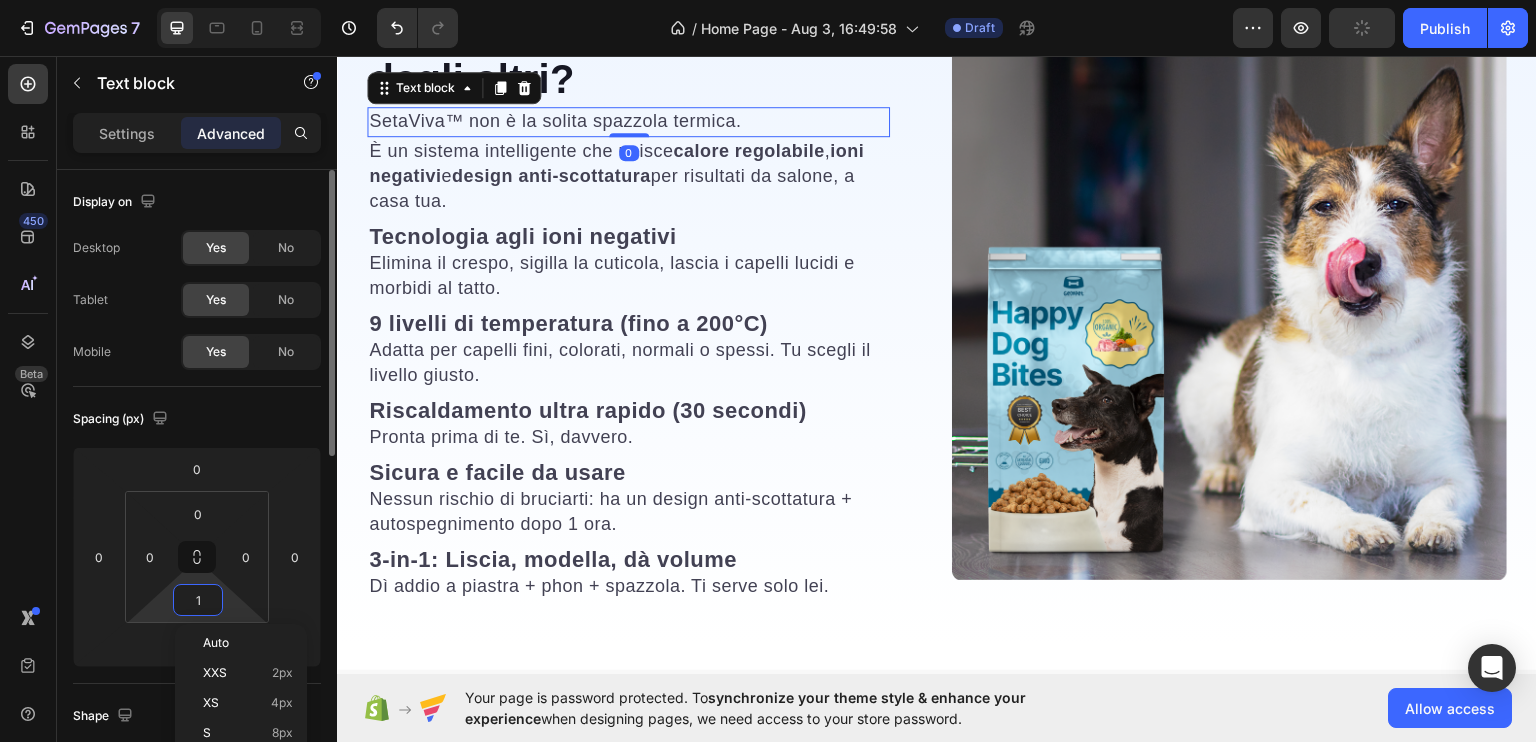type on "2" 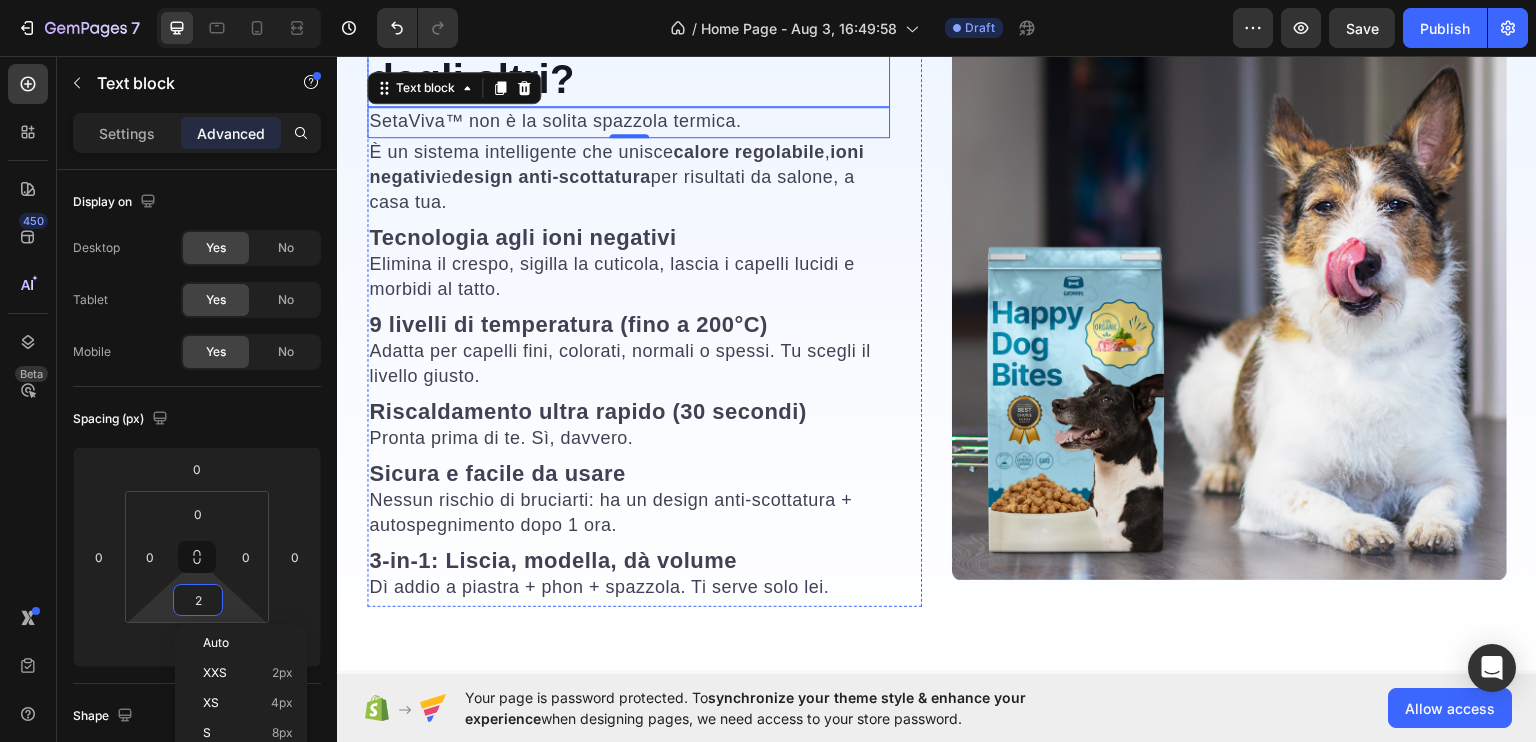 click on "Perché funziona meglio degli altri?" at bounding box center (628, 52) 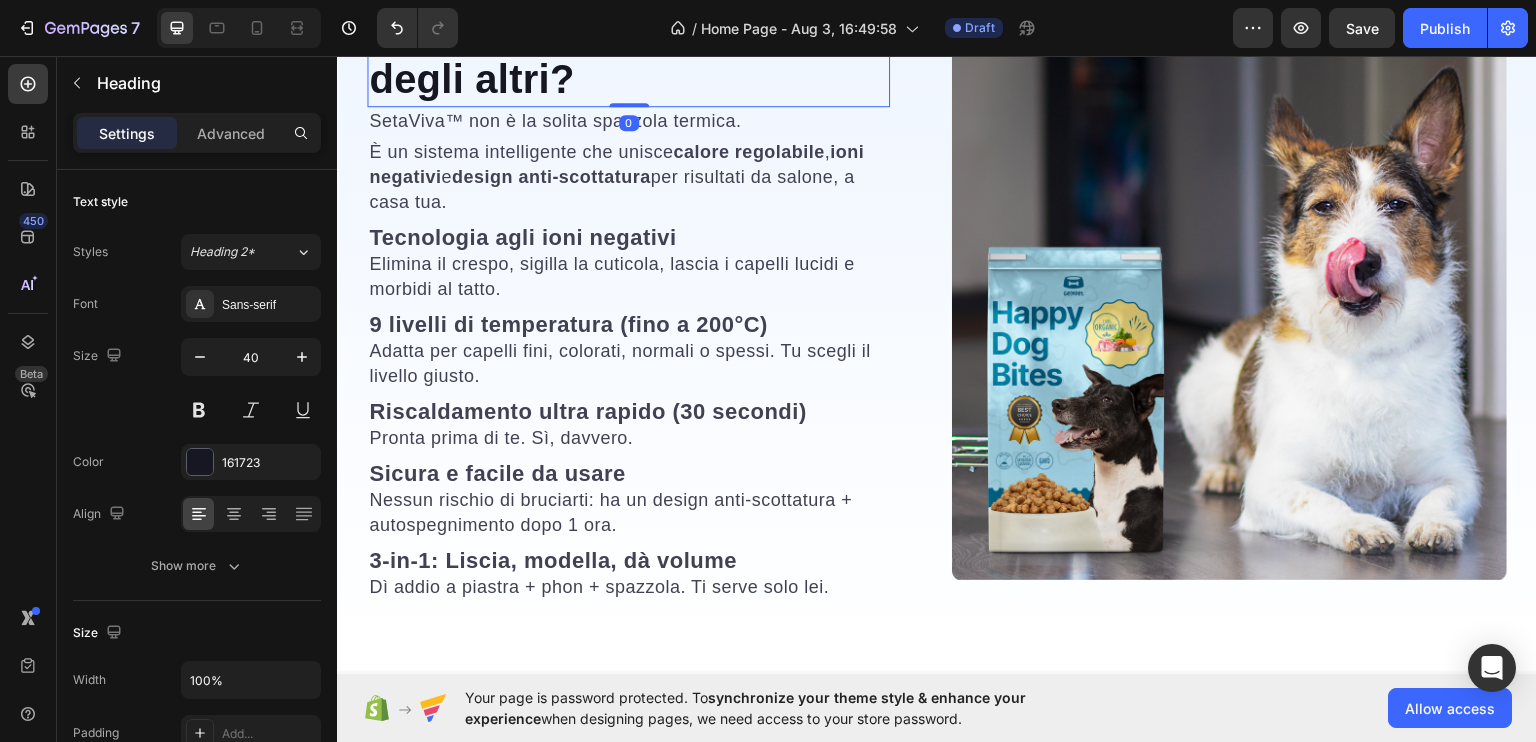 click on "Perché funziona meglio degli altri?" at bounding box center [628, 52] 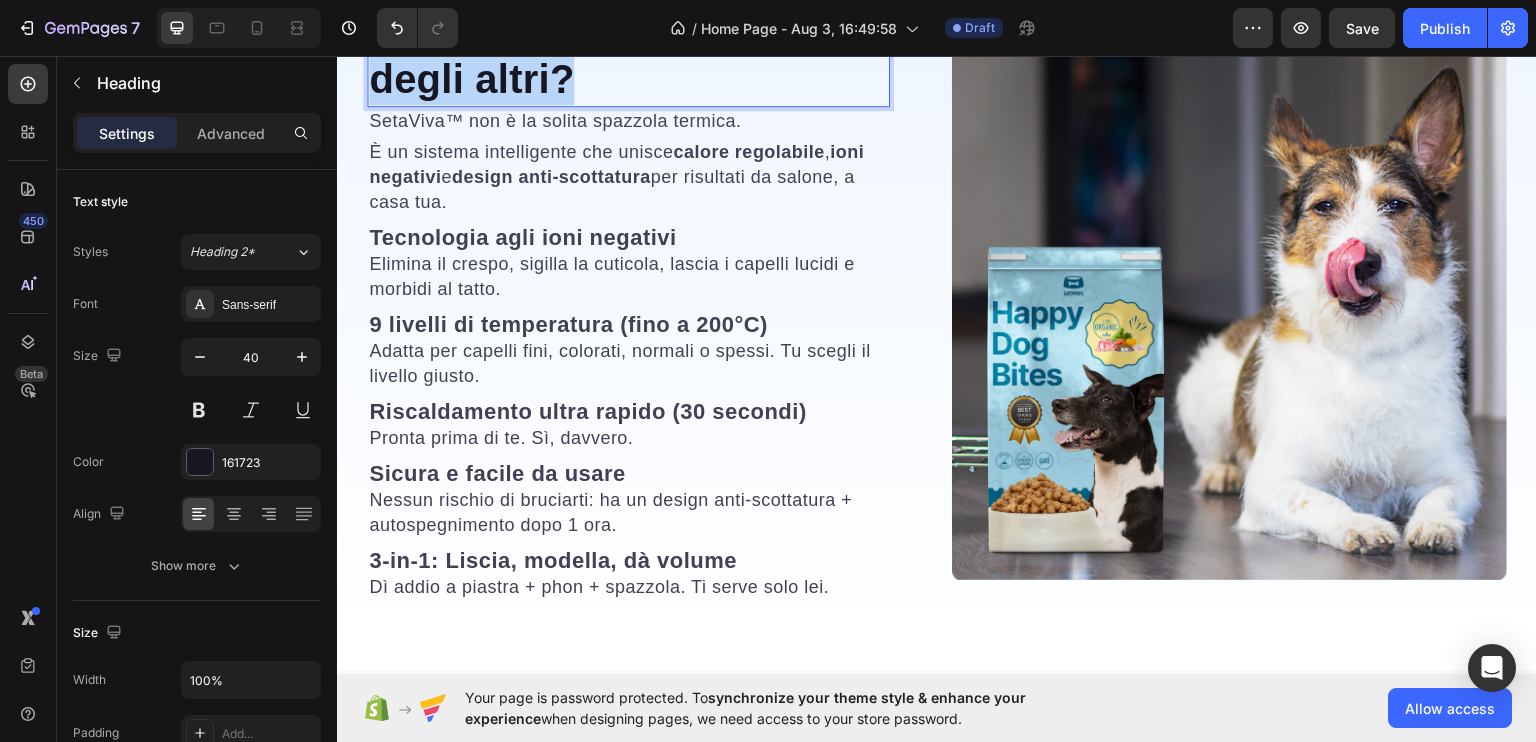 click on "Perché funziona meglio degli altri?" at bounding box center (628, 52) 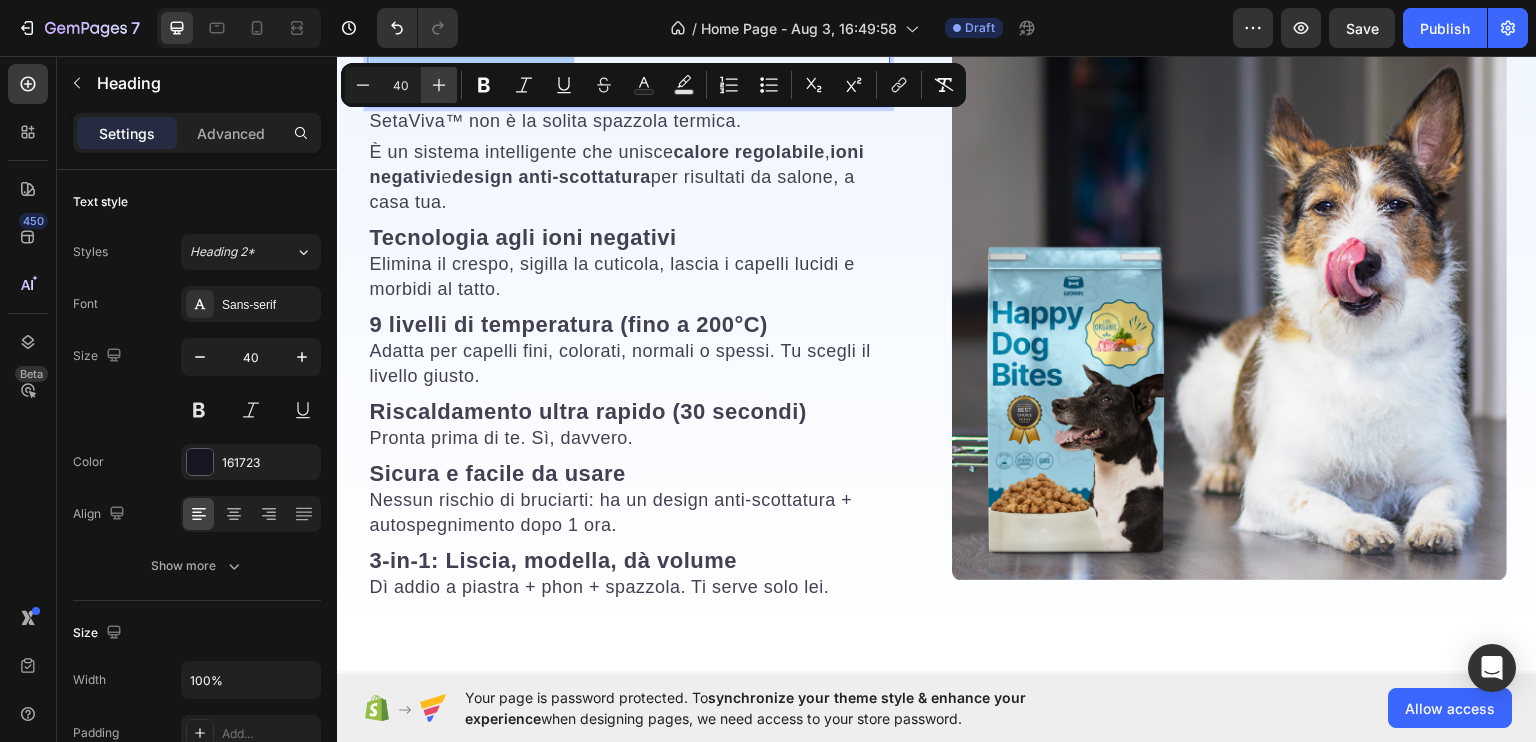 click 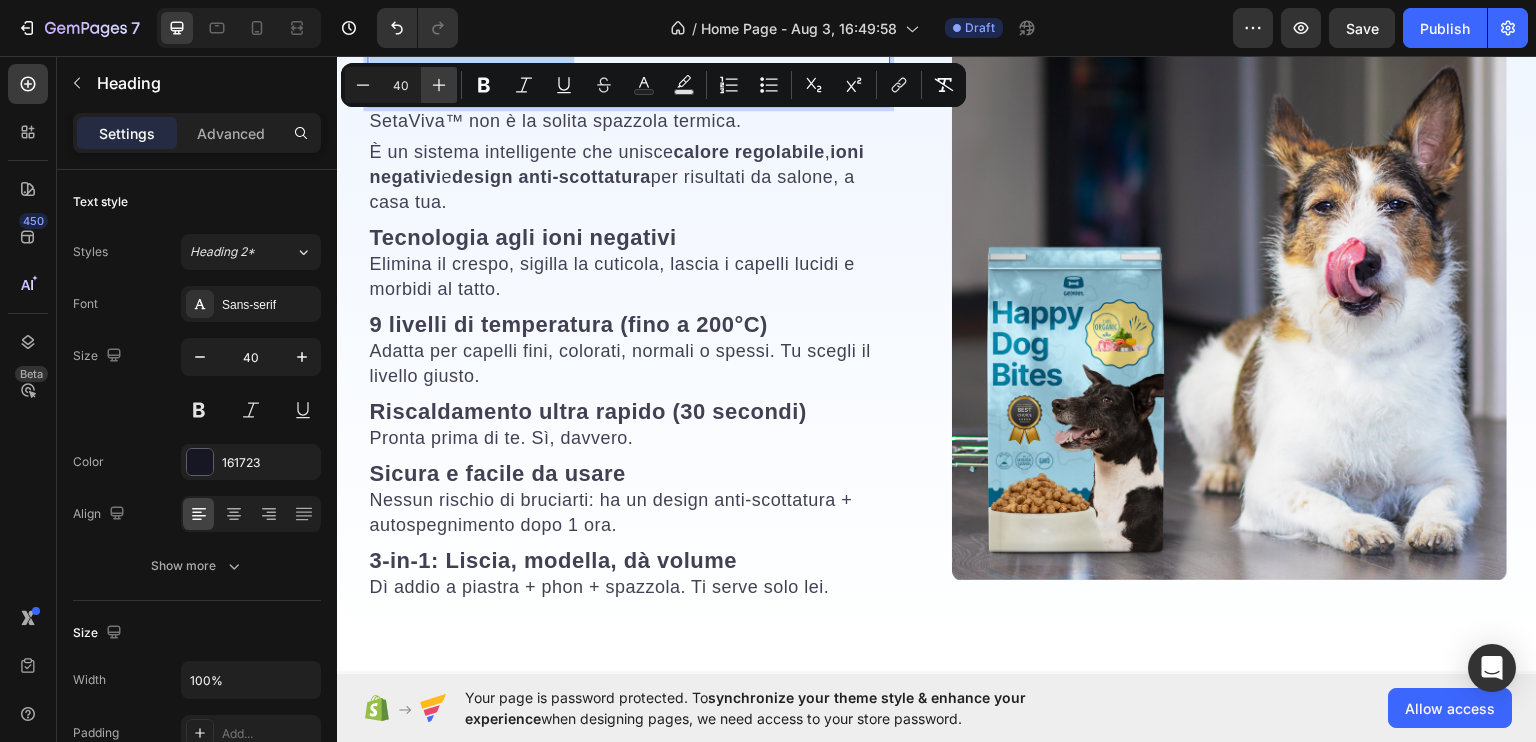 type on "41" 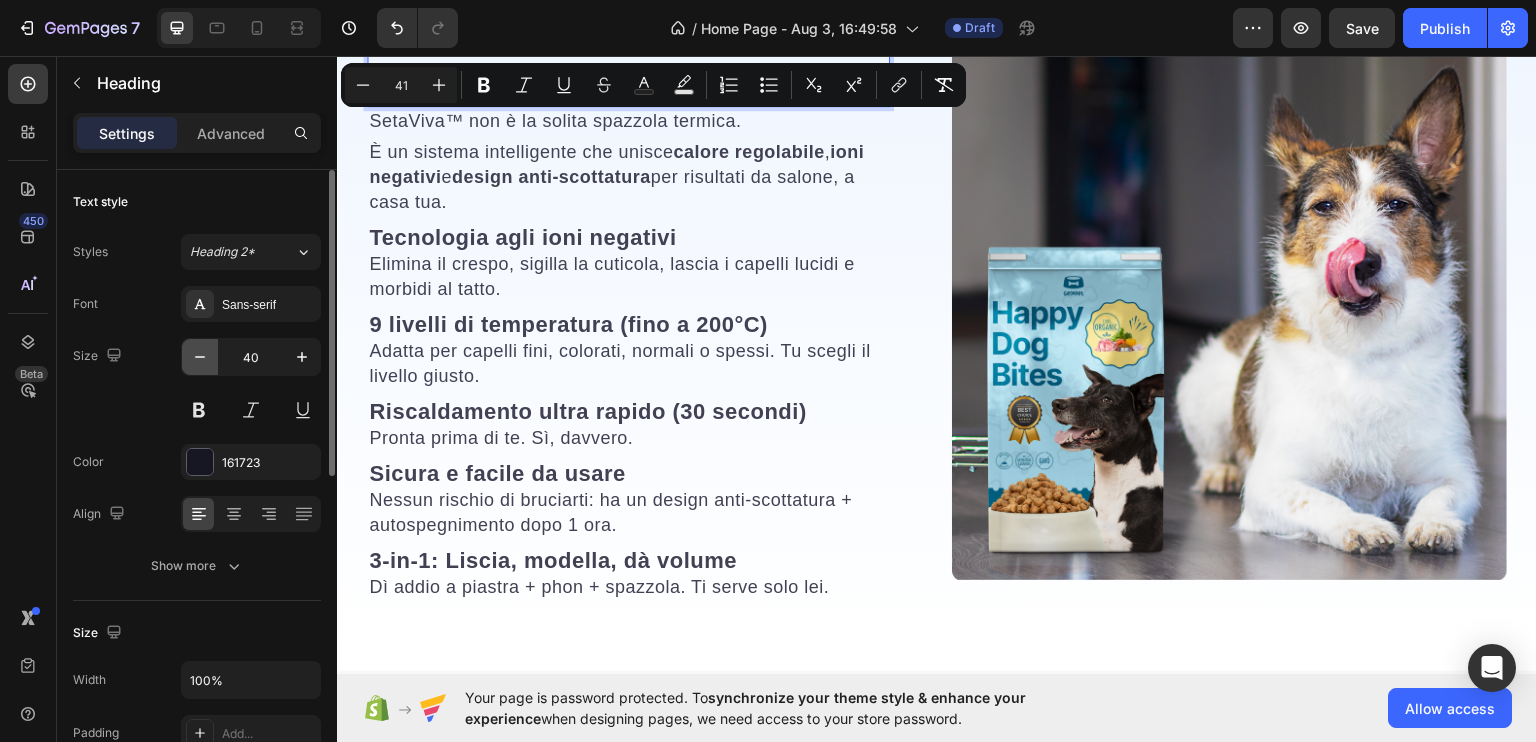 click 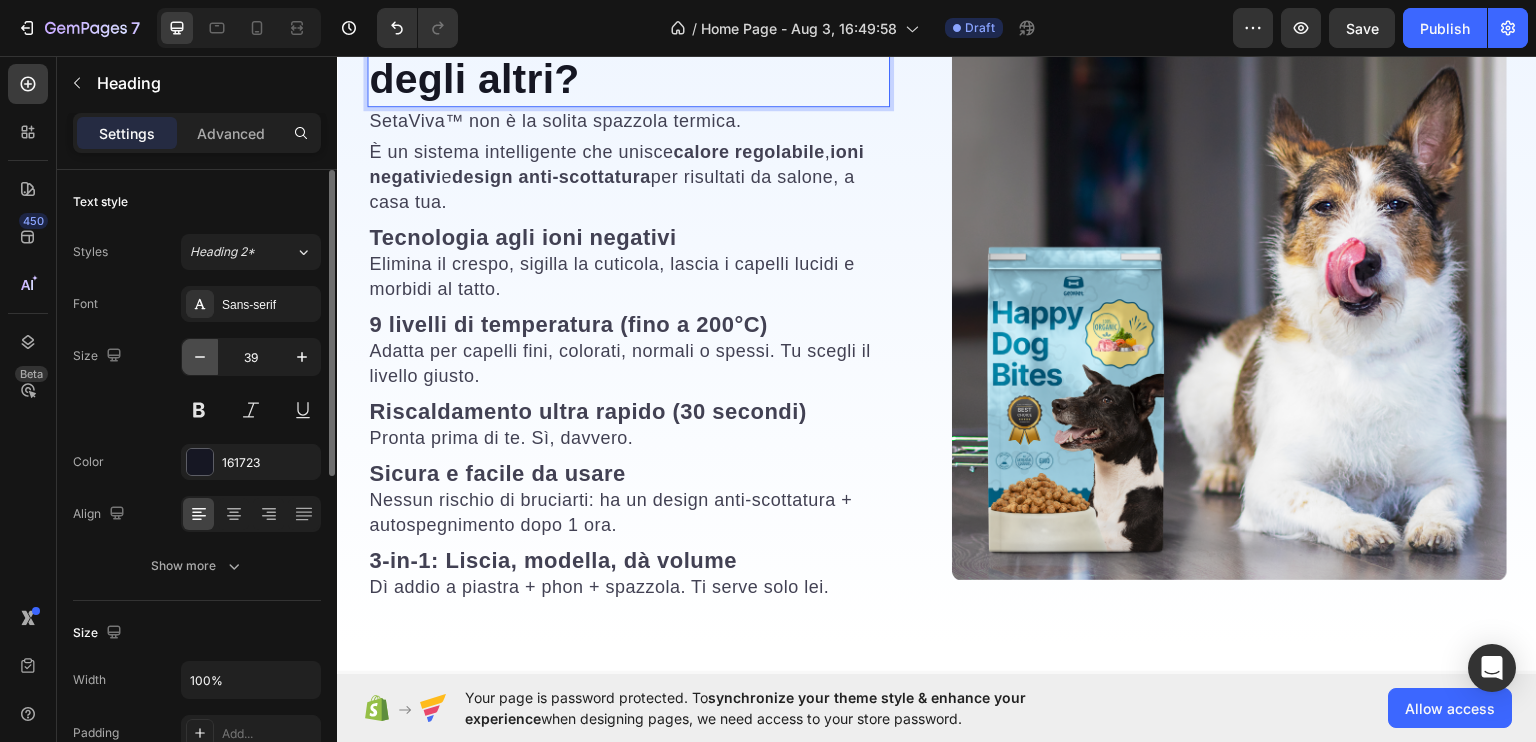 click 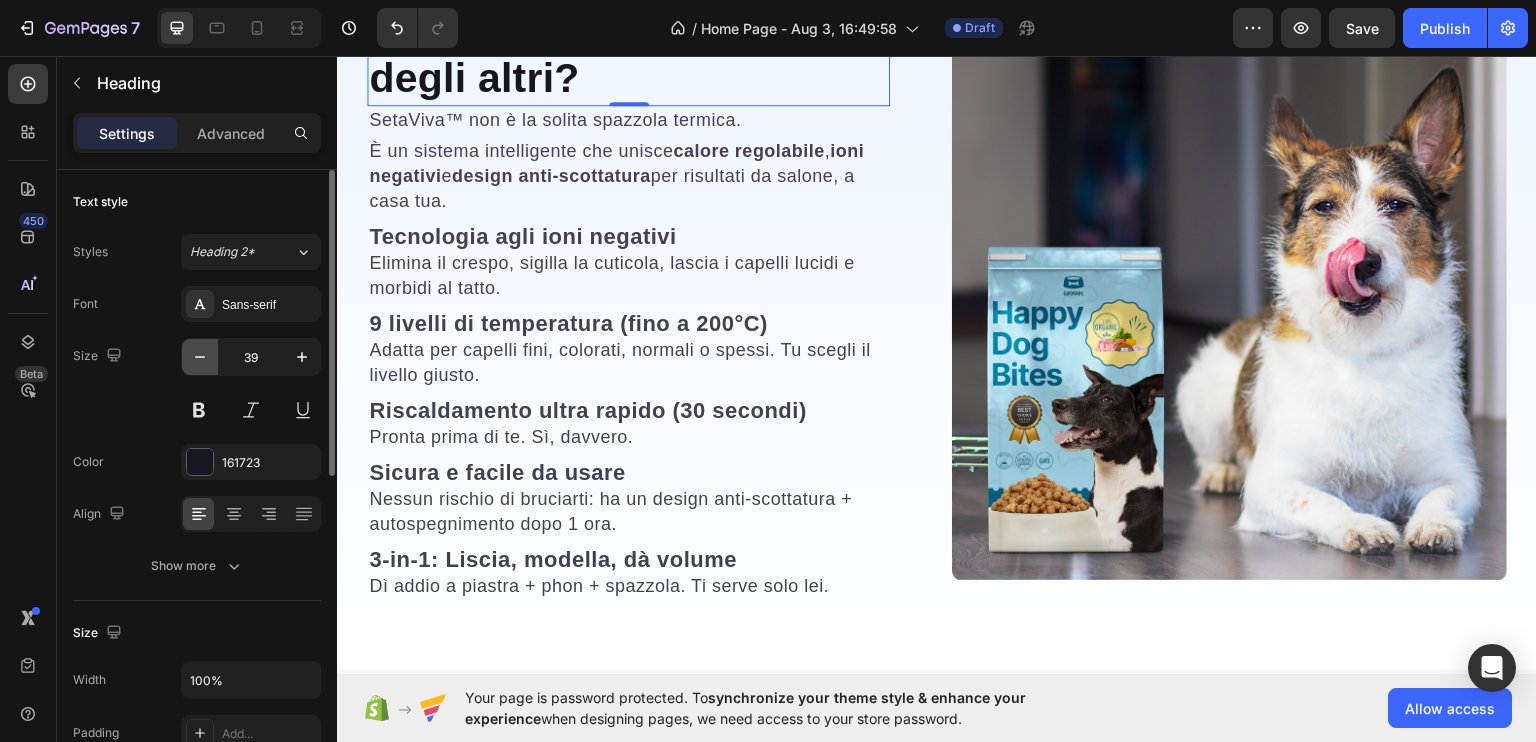 click 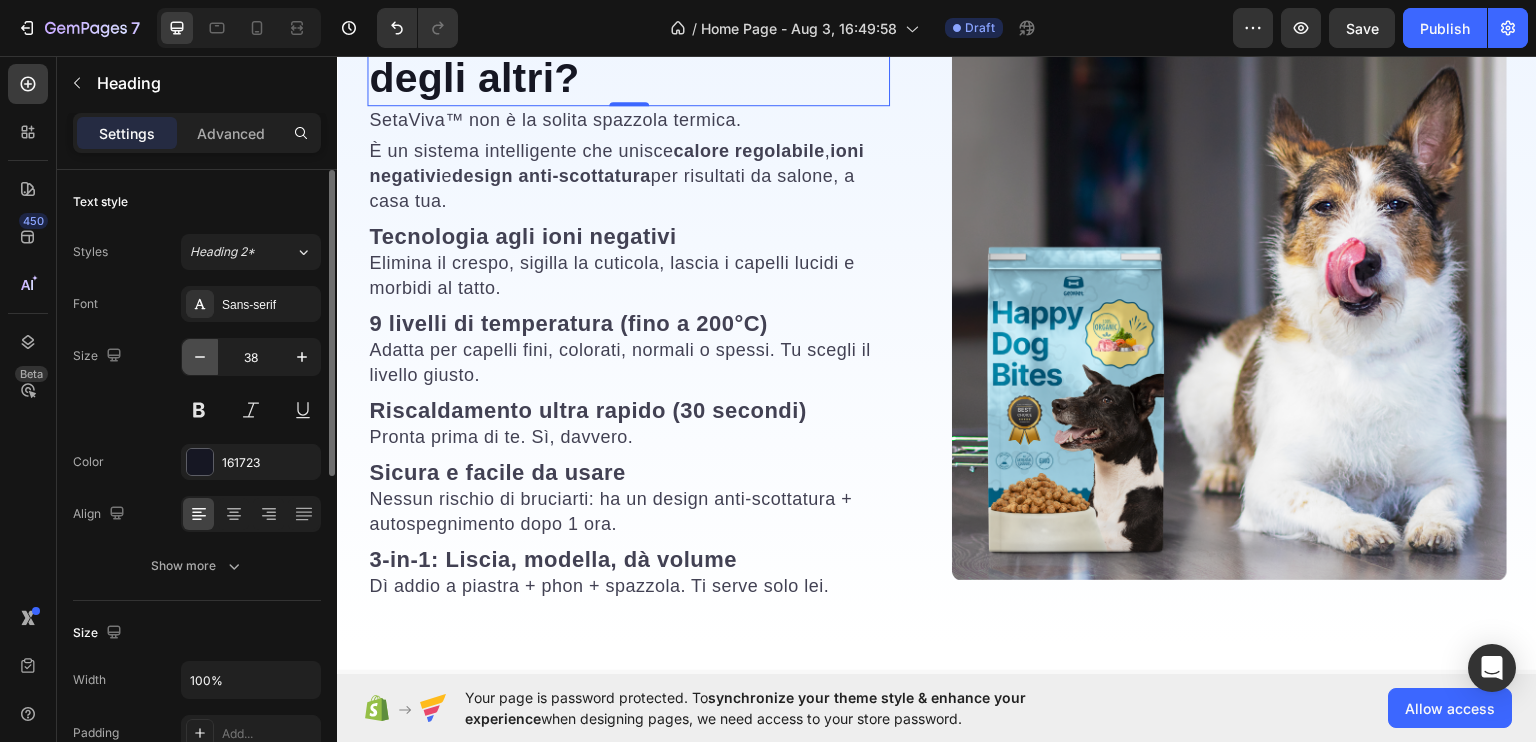 click 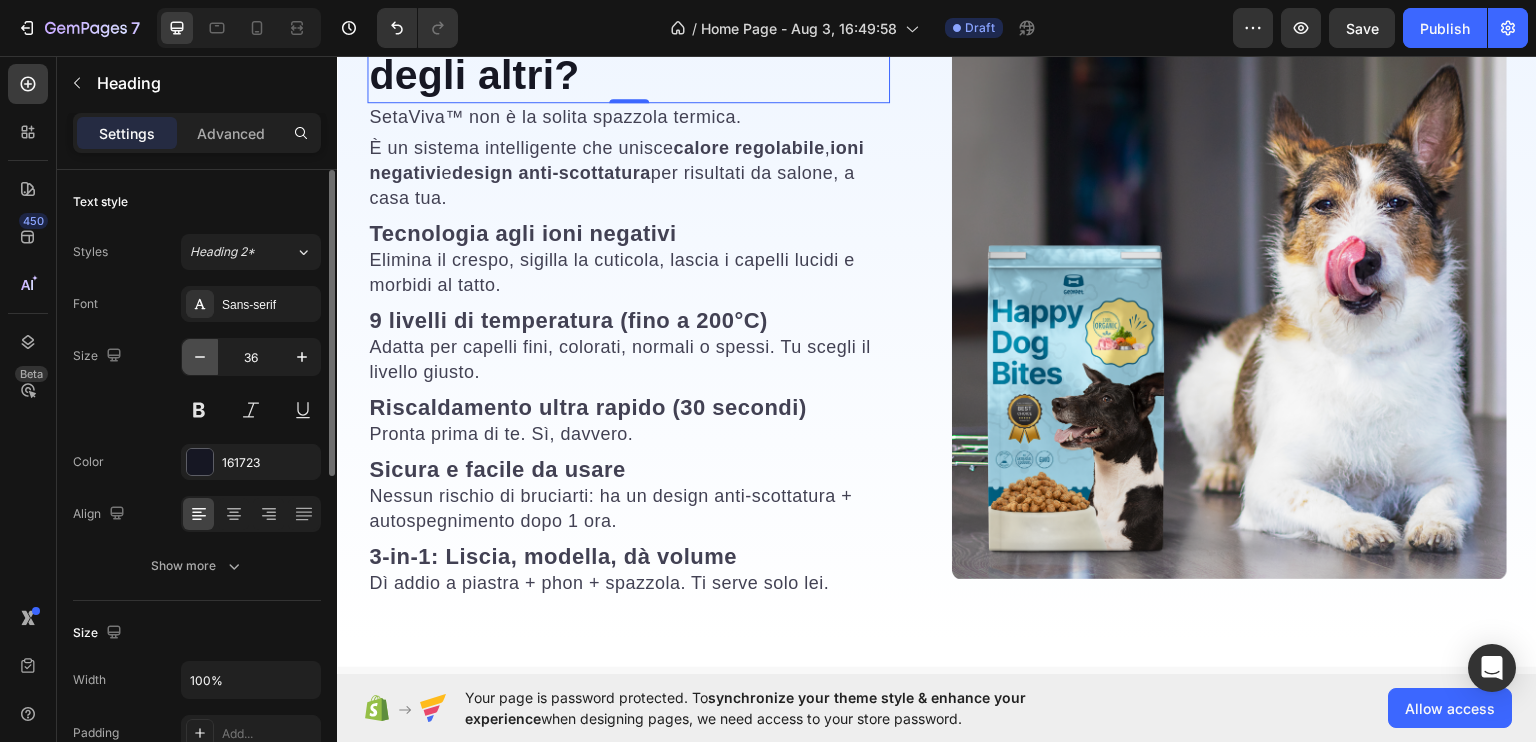 click 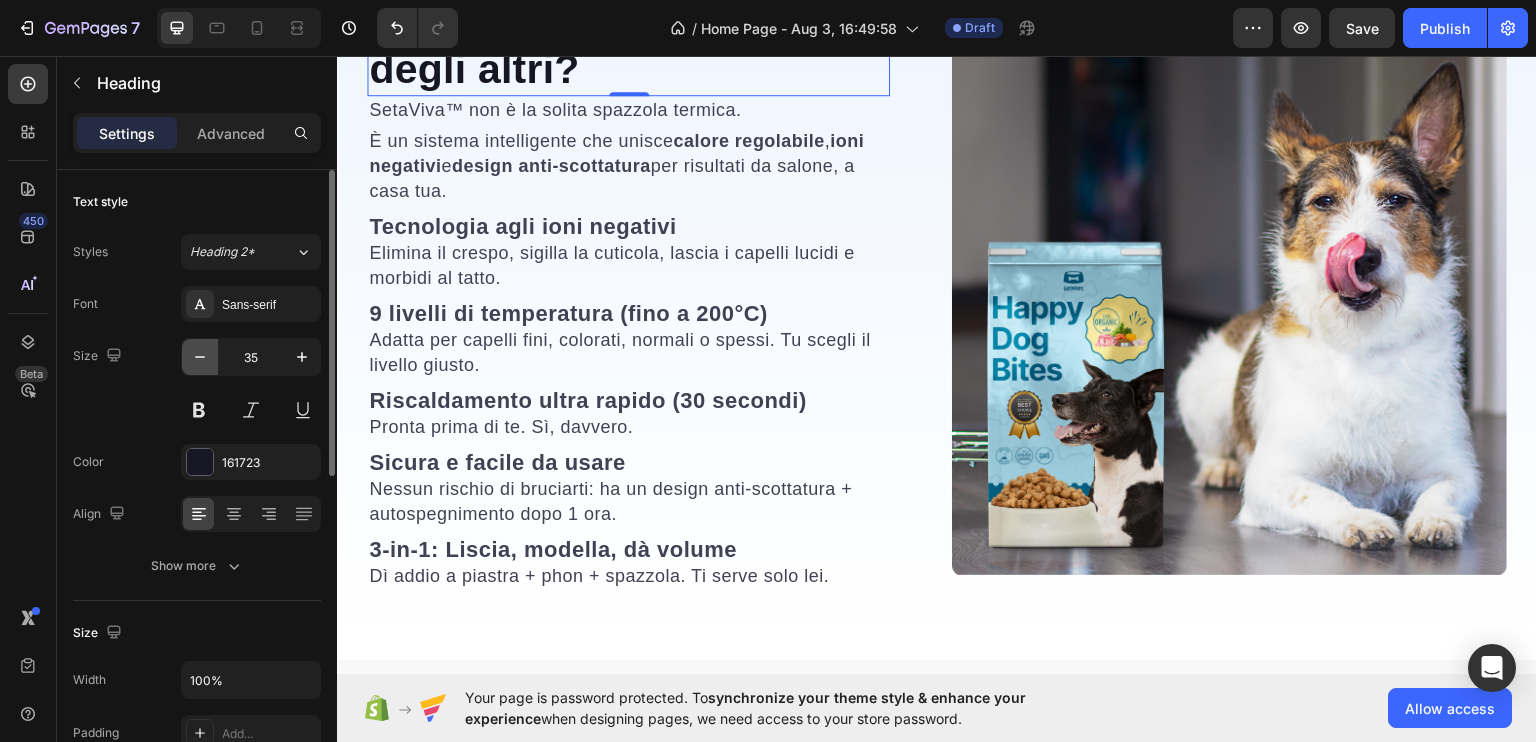 click 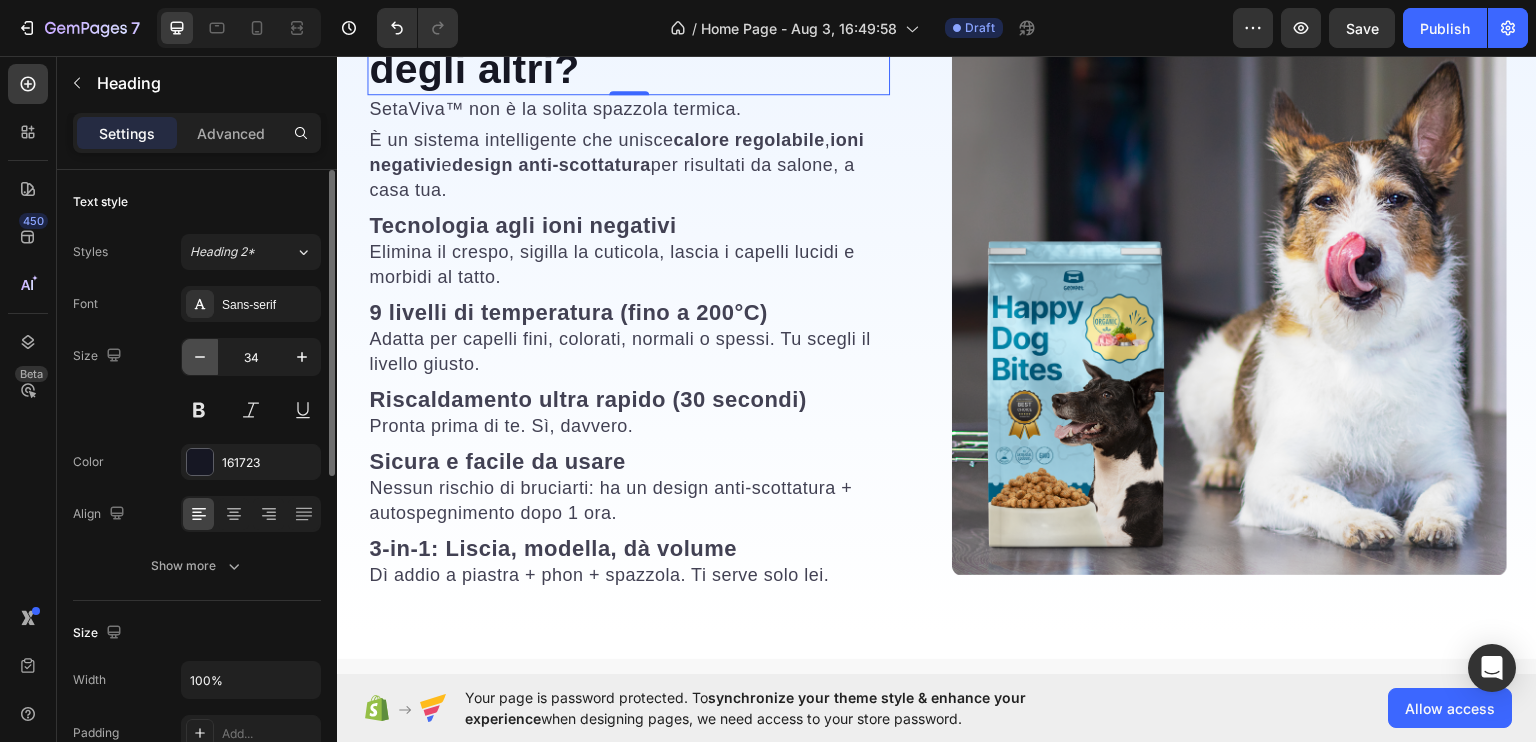 click 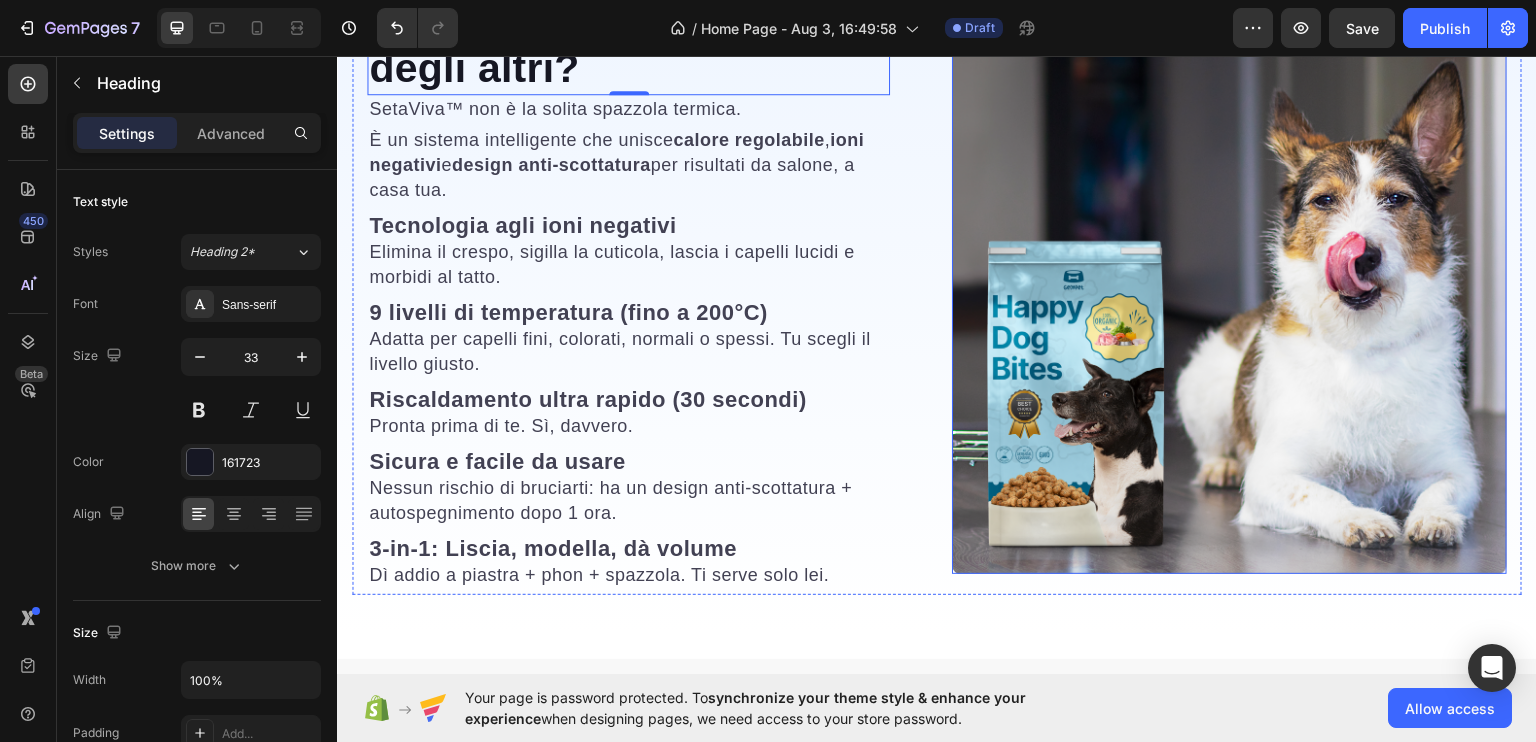 click at bounding box center (1229, 295) 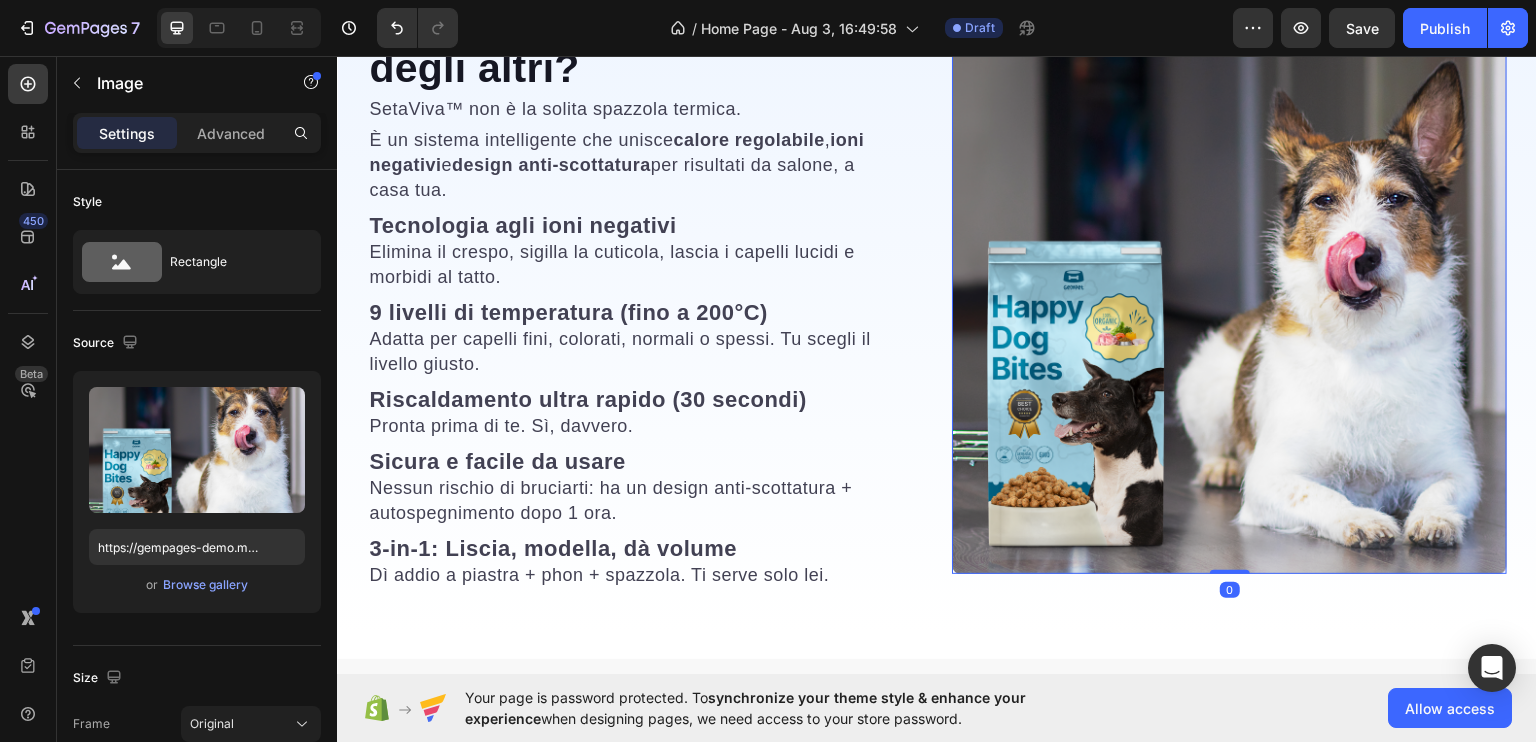 scroll, scrollTop: 1975, scrollLeft: 0, axis: vertical 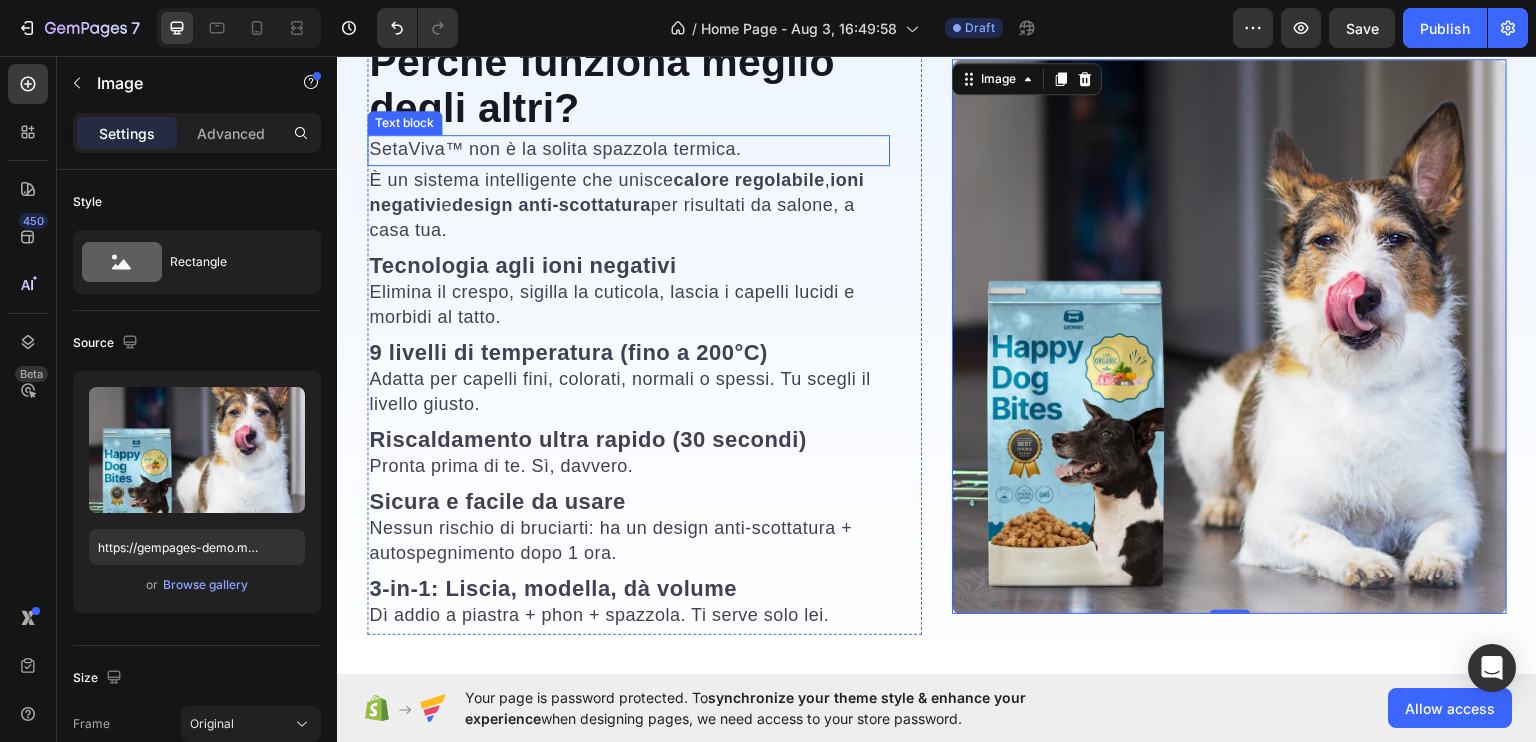 click on "SetaViva™ non è la solita spazzola termica." at bounding box center (555, 148) 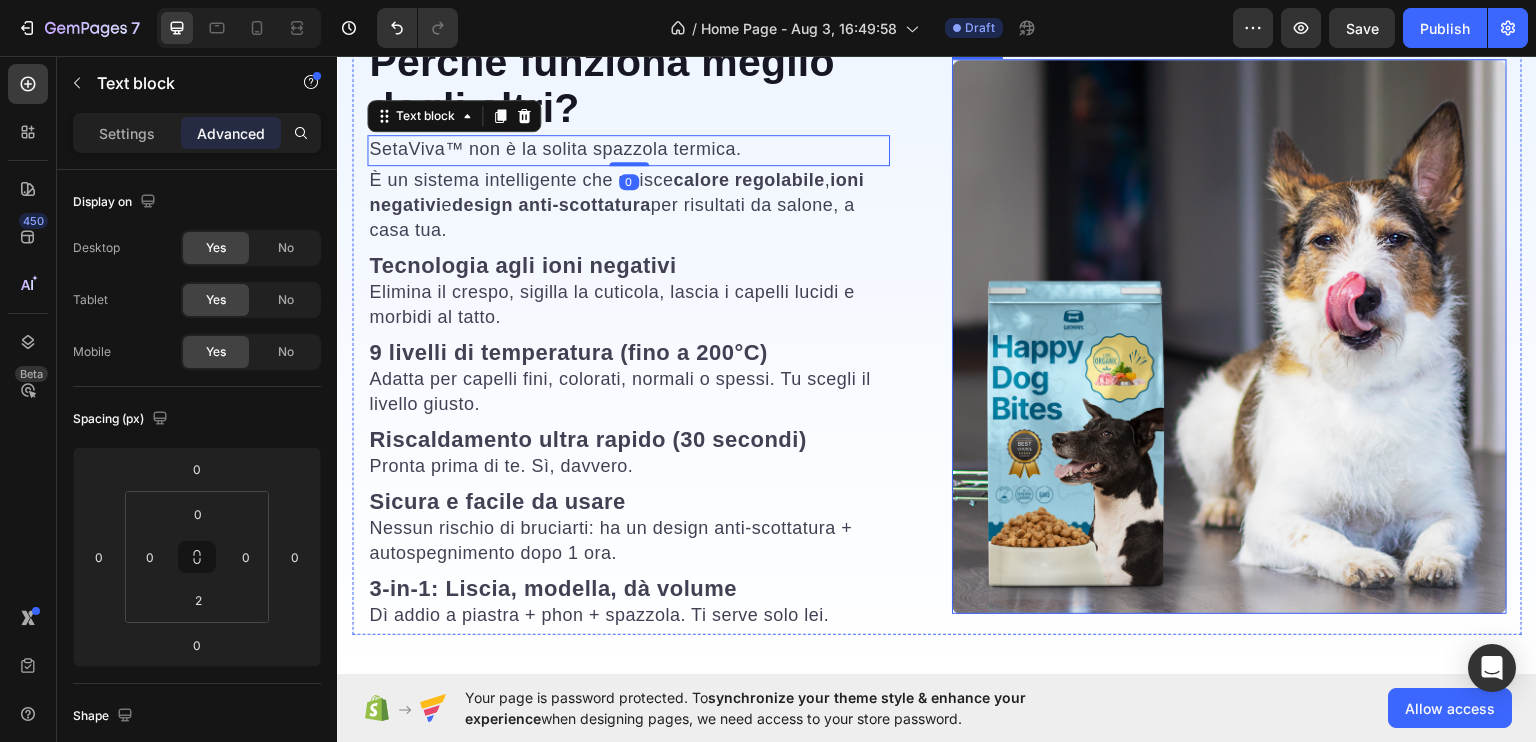 click at bounding box center [1229, 335] 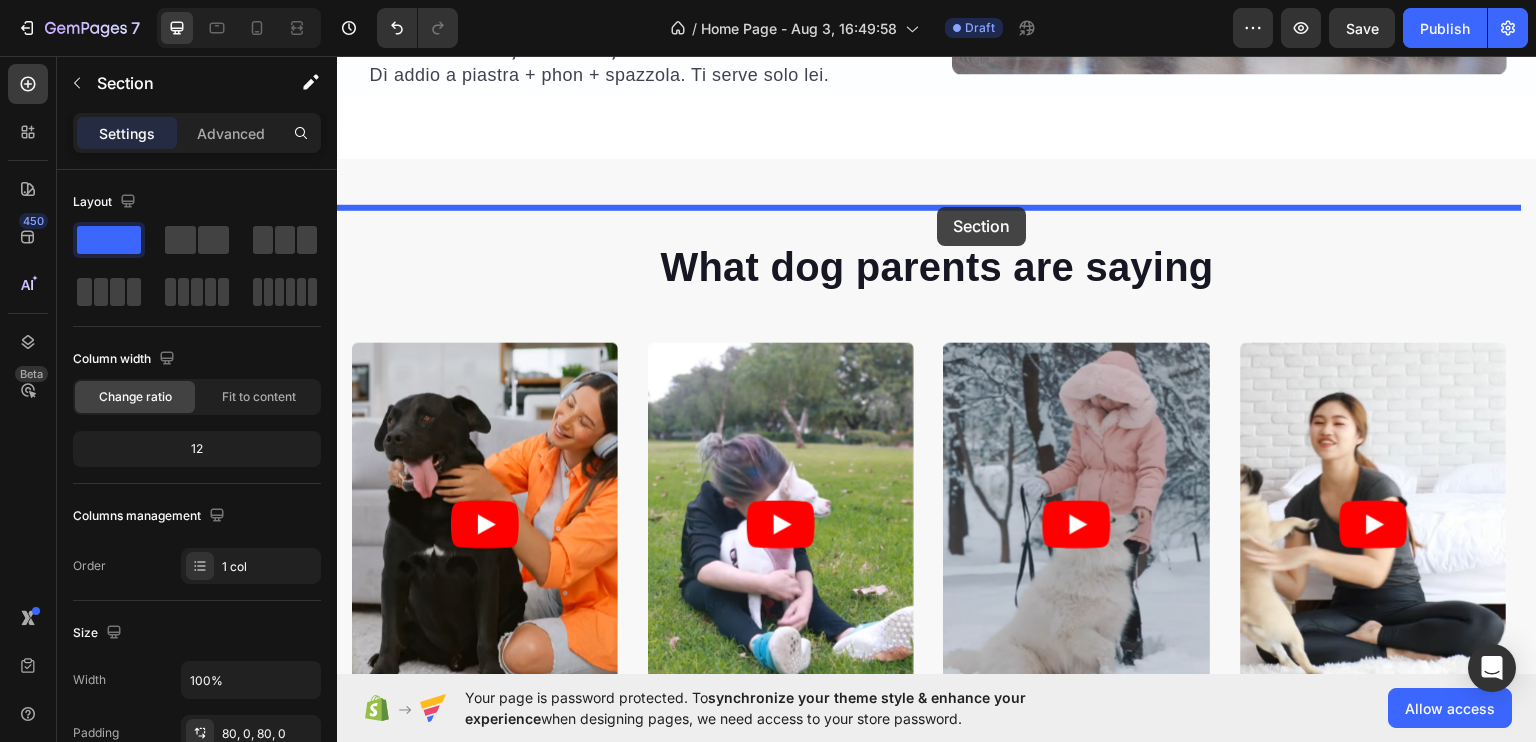 scroll, scrollTop: 2472, scrollLeft: 0, axis: vertical 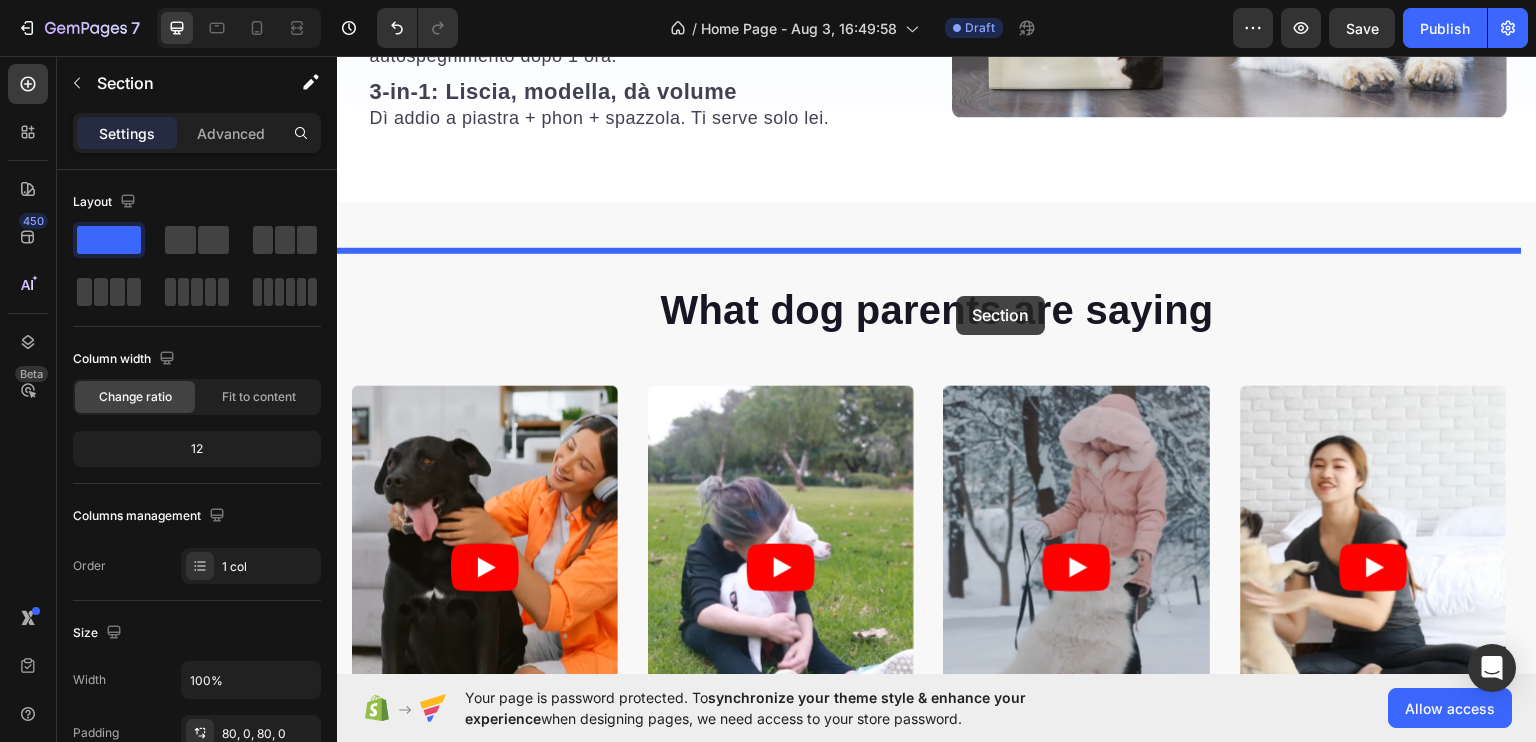 drag, startPoint x: 822, startPoint y: 357, endPoint x: 957, endPoint y: 295, distance: 148.55638 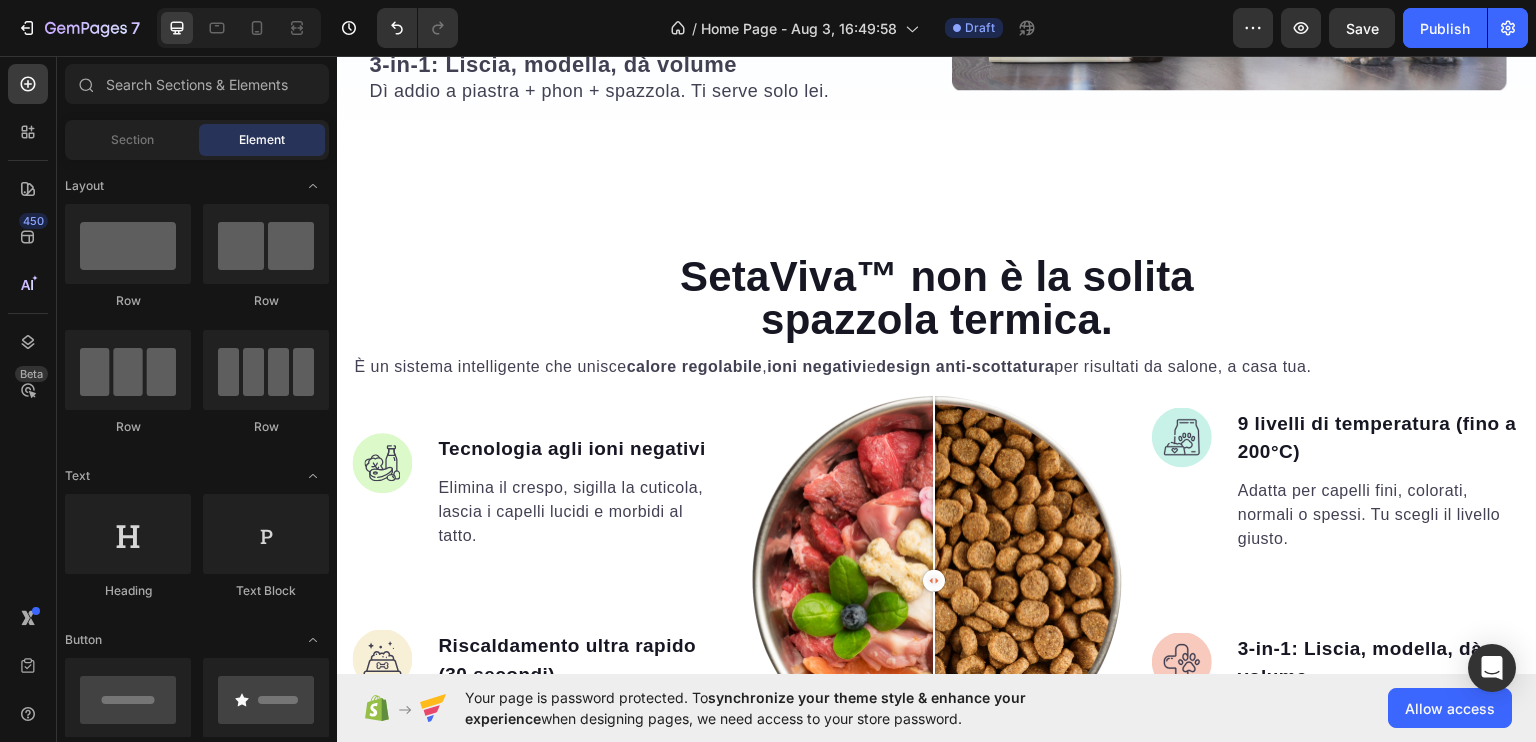 scroll, scrollTop: 2695, scrollLeft: 0, axis: vertical 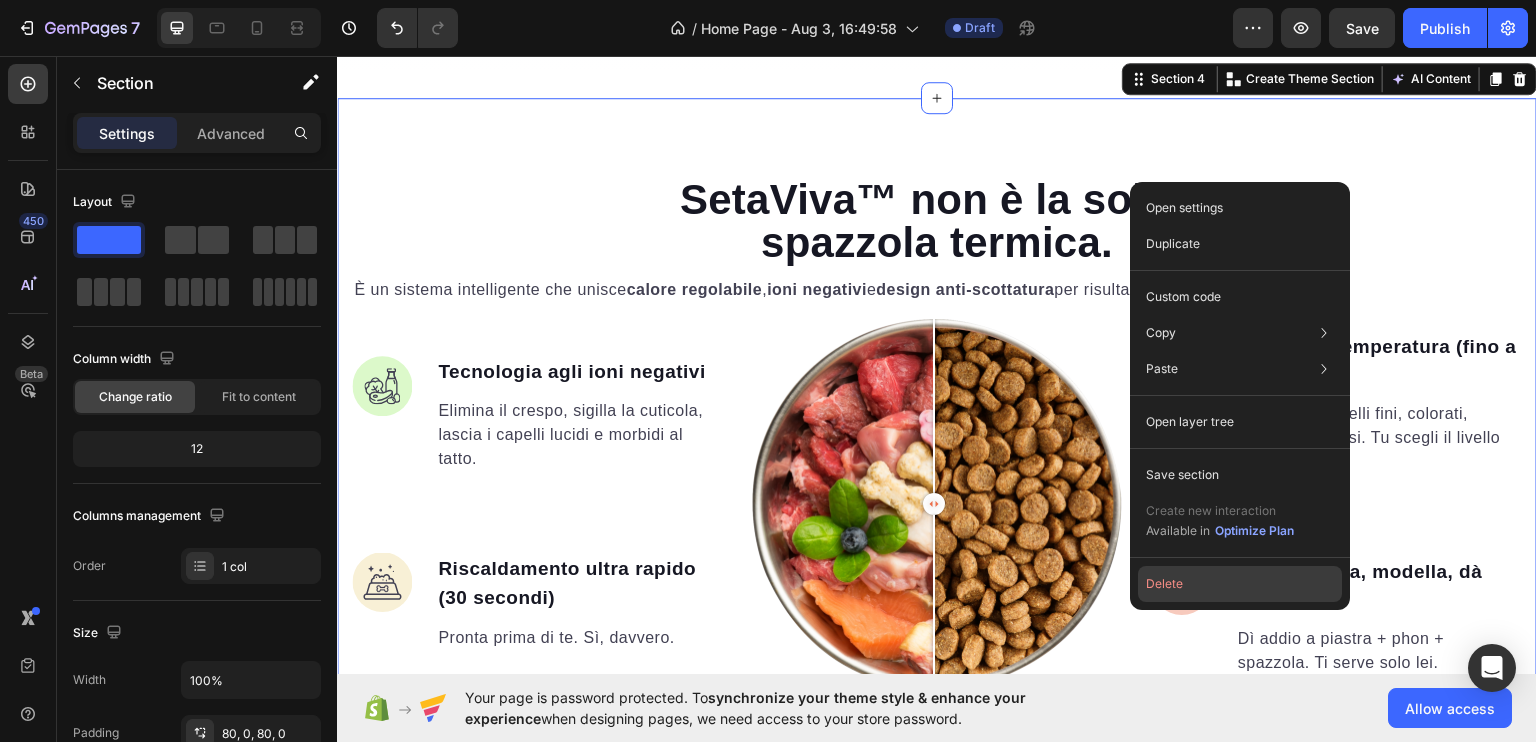 click on "Delete" 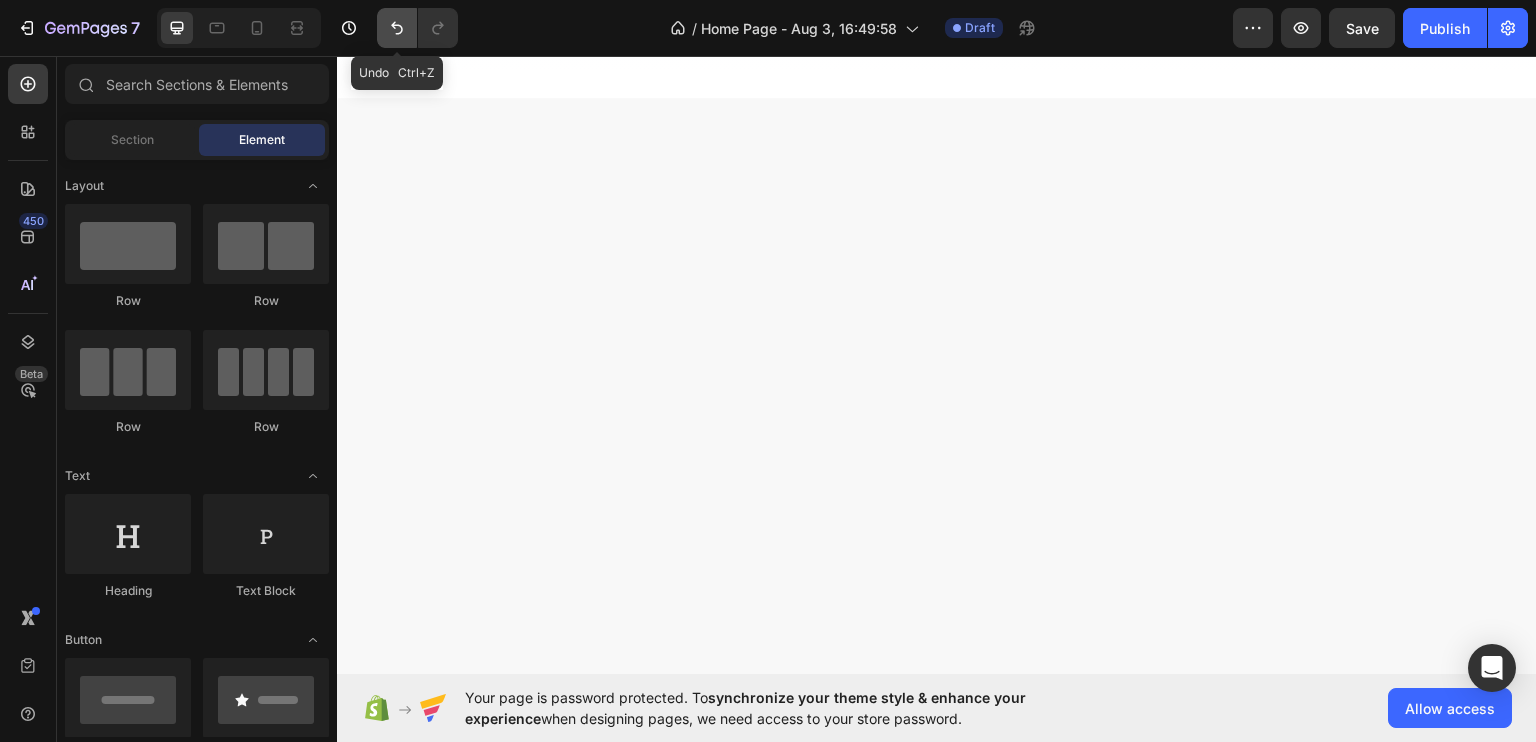 click 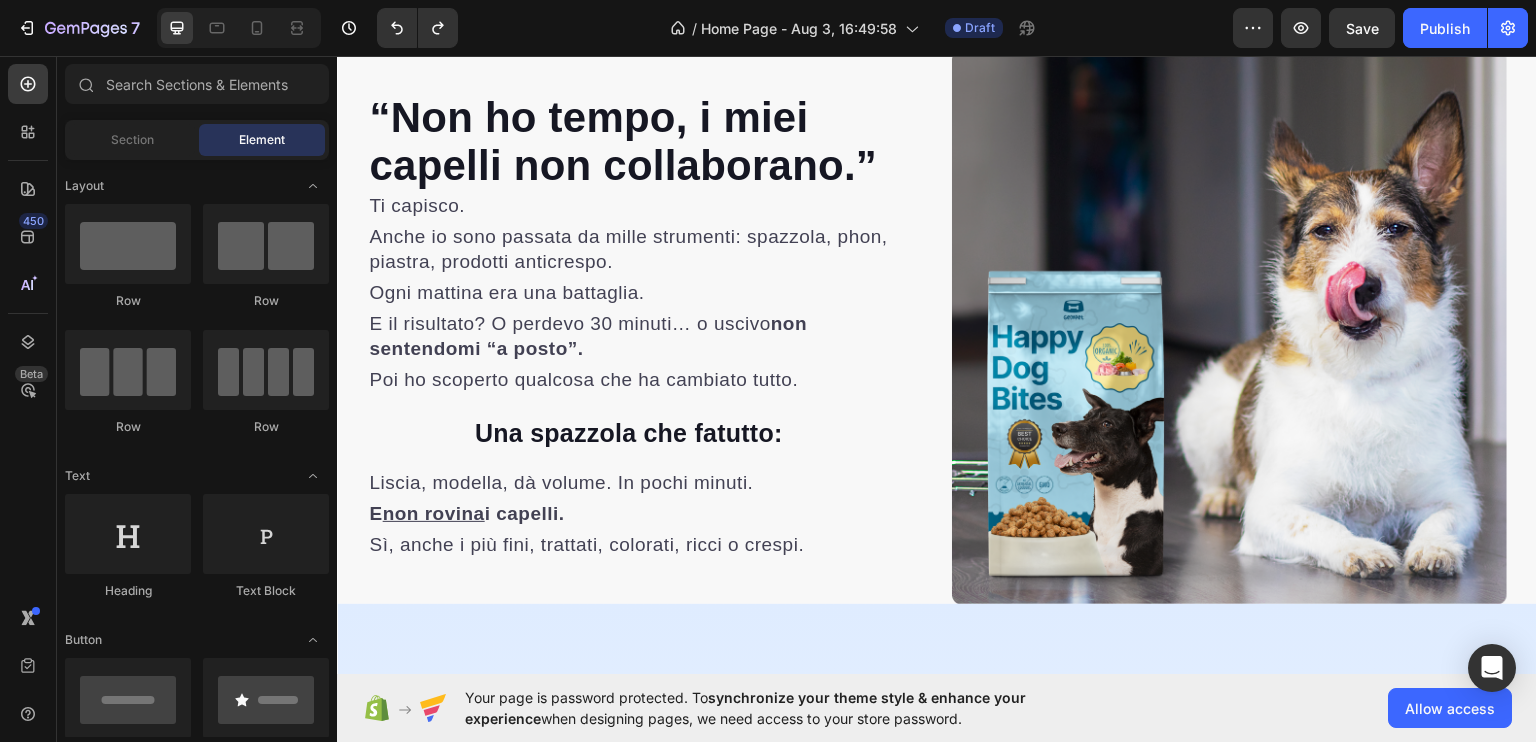 scroll, scrollTop: 623, scrollLeft: 0, axis: vertical 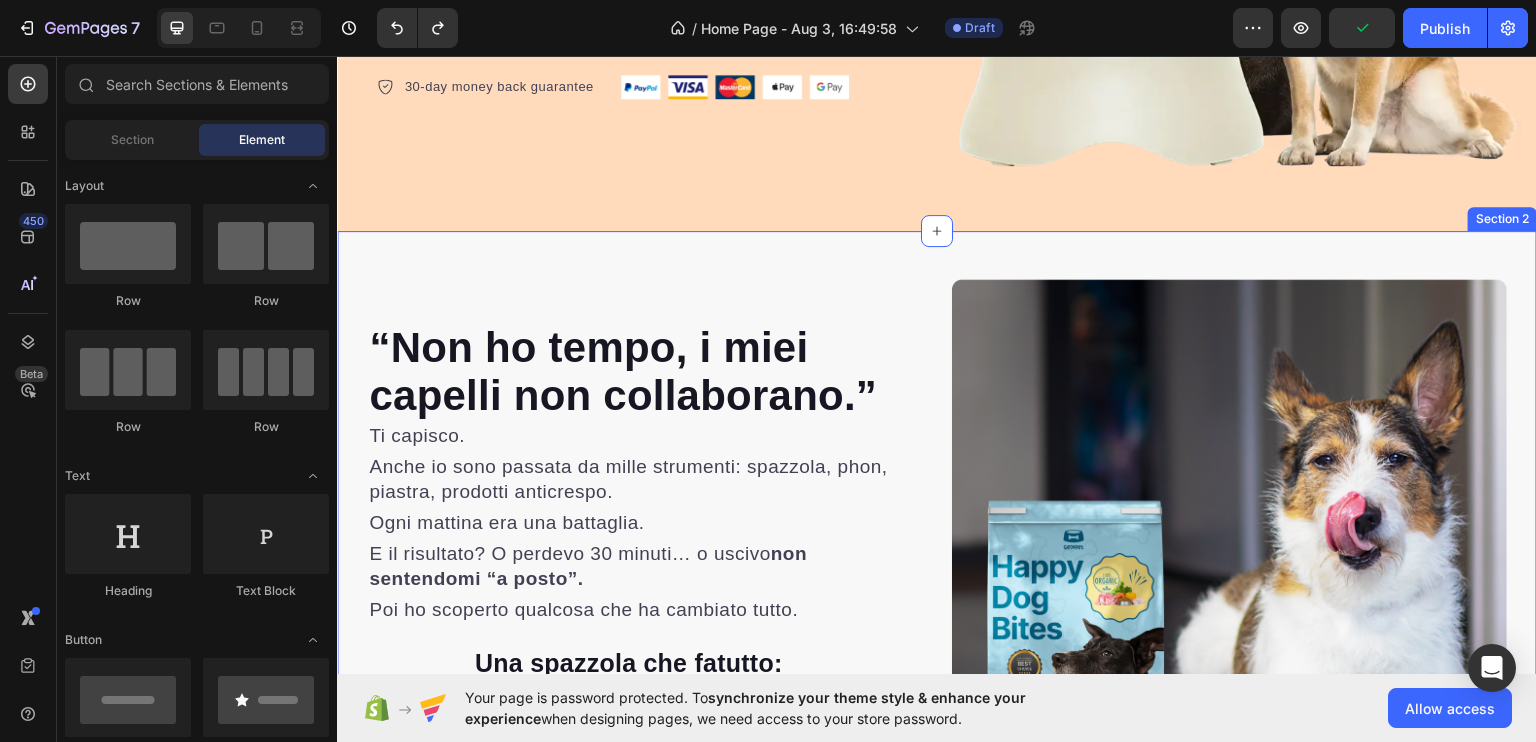 click on "“Non ho tempo, i miei capelli non collaborano.” Heading Ti capisco. Text block Anche io sono passata da mille strumenti: spazzola, phon, piastra, prodotti anticrespo. Text block Ogni mattina era una battaglia. Text block E il risultato? O perdevo 30 minuti… o uscivo  non sentendomi “a posto”. Text block Poi ho scoperto qualcosa che ha cambiato tutto. Text block Una spazzola che fa  tutto : Heading Liscia, modella, dà volume. In pochi minuti. Text block E  non rovina  i capelli. Text block Sì, anche i più fini, trattati, colorati, ricci o crespi. Text block Row Image Image Row Row Section 2" at bounding box center (937, 531) 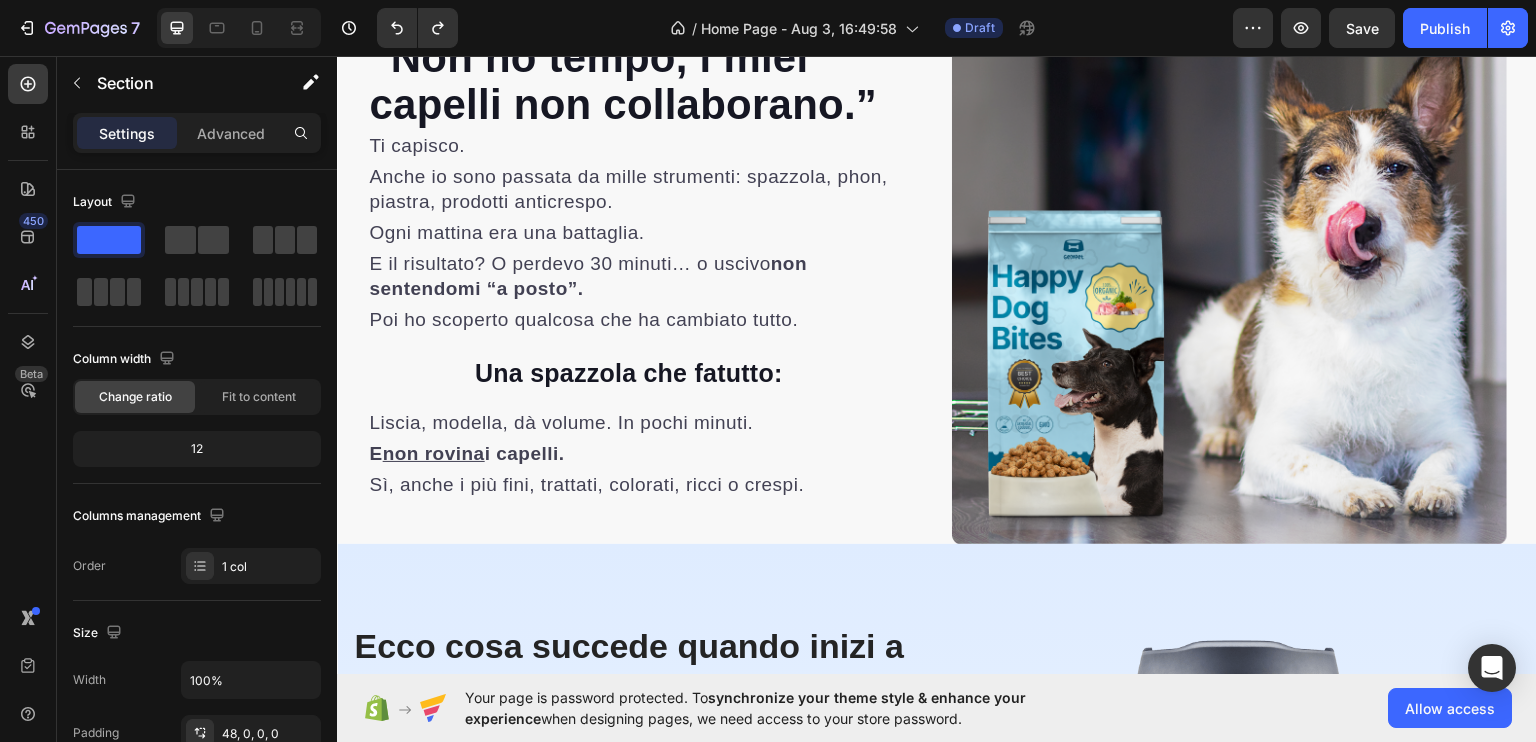 scroll, scrollTop: 1326, scrollLeft: 0, axis: vertical 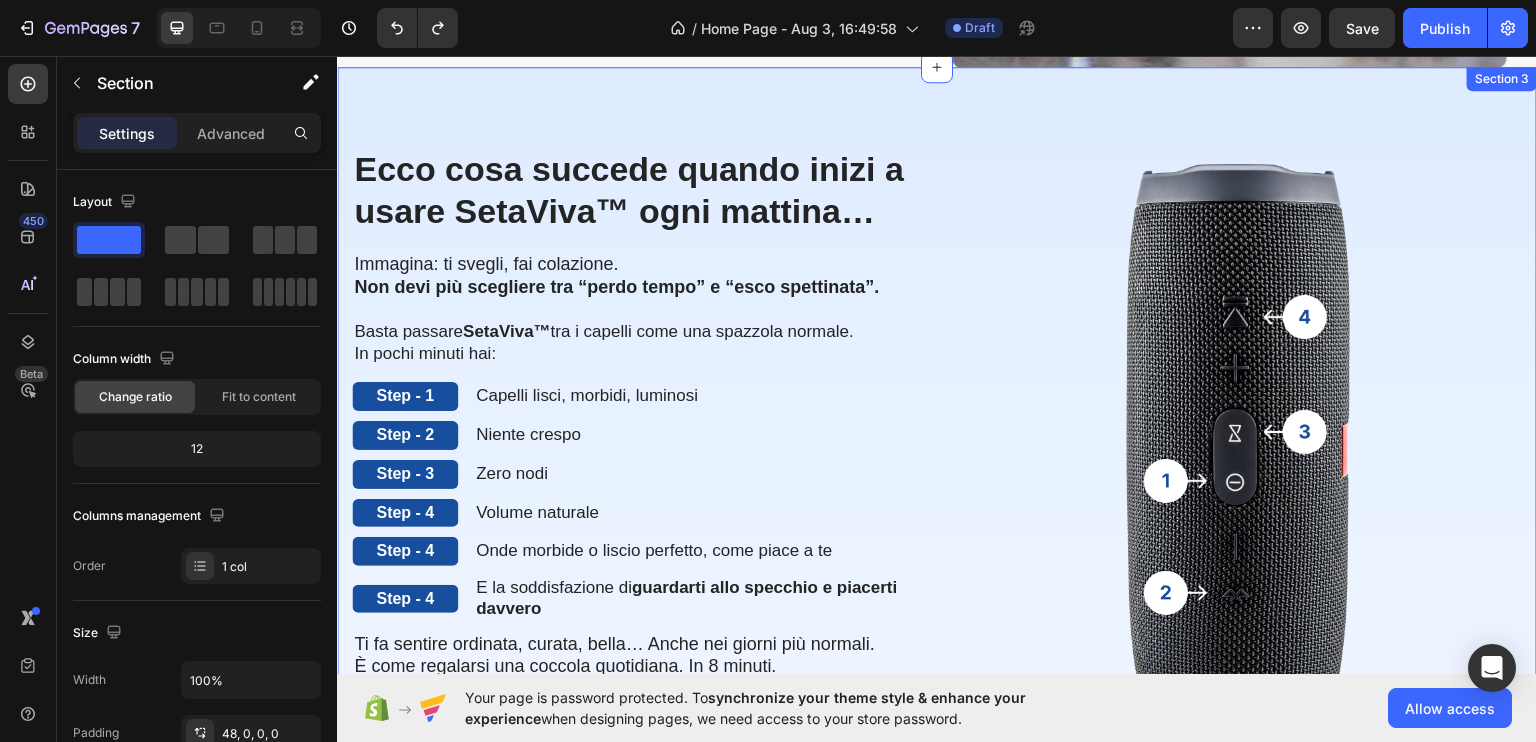 click on "Ecco cosa succede quando inizi a usare SetaViva™ ogni mattina… Heading Immagina: ti svegli, fai colazione. Non devi più scegliere tra “perdo tempo” e “esco spettinata”.   Basta passare  SetaViva™  tra i capelli come una spazzola normale. In pochi minuti hai: Text Block Step - 1 Text Block Capelli lisci, morbidi, luminosi Text Block Row Step - 2 Text Block Niente crespo Text Block Row Step - 3 Text Block Zero nodi Text Block Row Step - 4 Text Block Volume naturale Text Block Row Step - 4 Text Block Onde morbide o liscio perfetto, come piace a te Text Block Row Step - 4 Text Block E la soddisfazione di  guardarti allo specchio e piacerti davvero Text Block Row Ti fa sentire ordinata, curata, bella… Anche nei giorni più normali. È come regalarsi una coccola quotidiana. In 8 minuti. Text Block The standard Lorem Heading Image Row Perché funziona meglio degli altri? Heading SetaViva™ non è la solita spazzola termica. Text block È un sistema intelligente che unisce  calore regolabile ,   e" at bounding box center [937, 746] 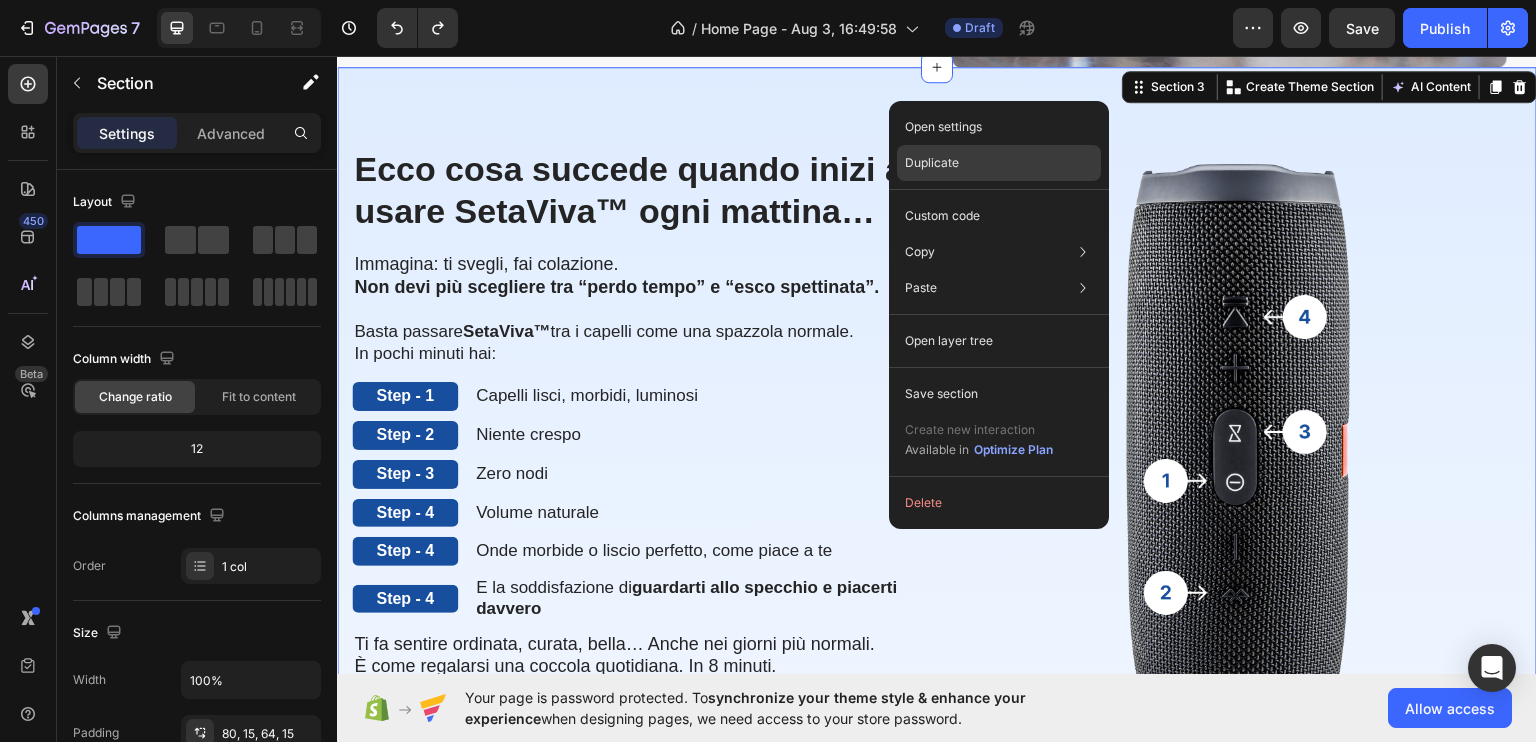 click on "Duplicate" at bounding box center [932, 163] 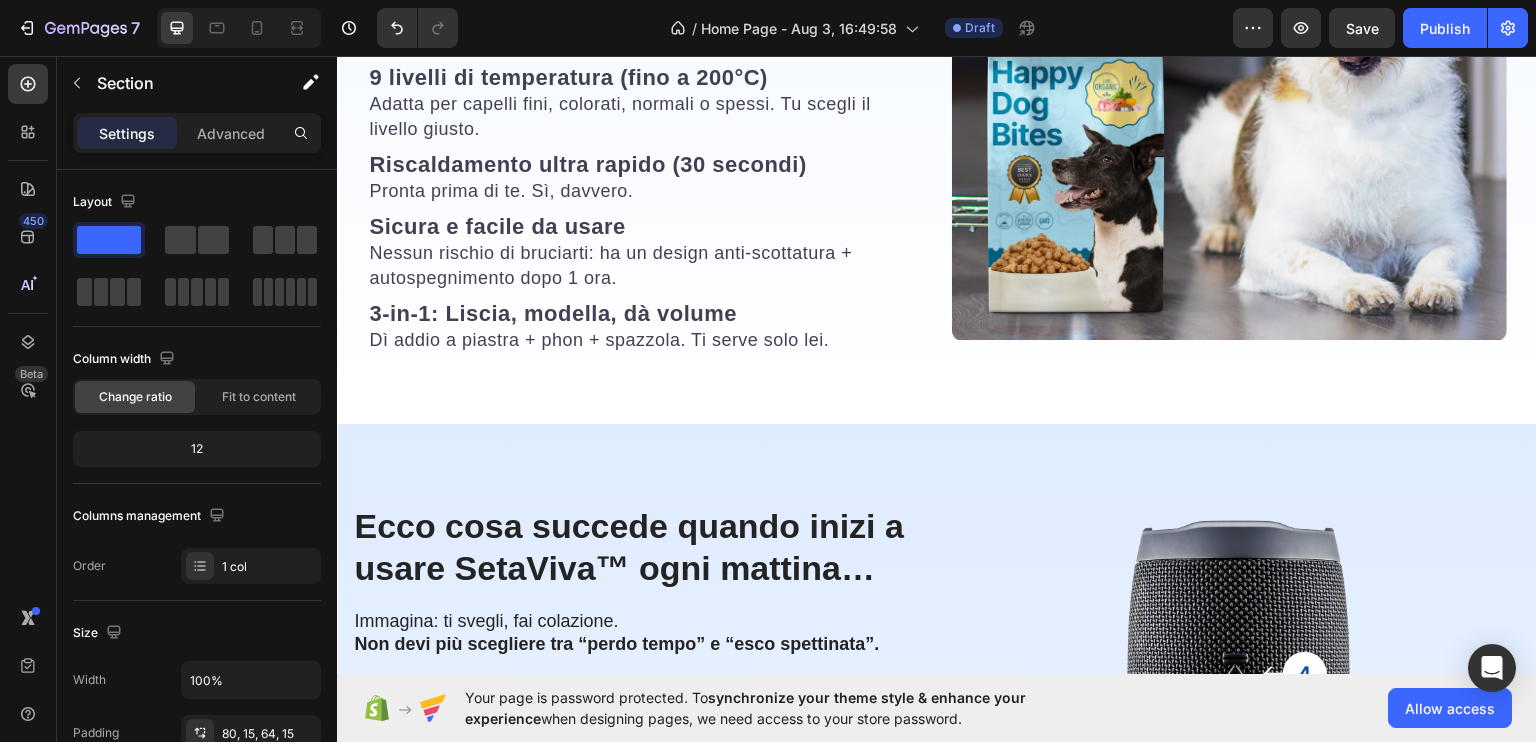 scroll, scrollTop: 2596, scrollLeft: 0, axis: vertical 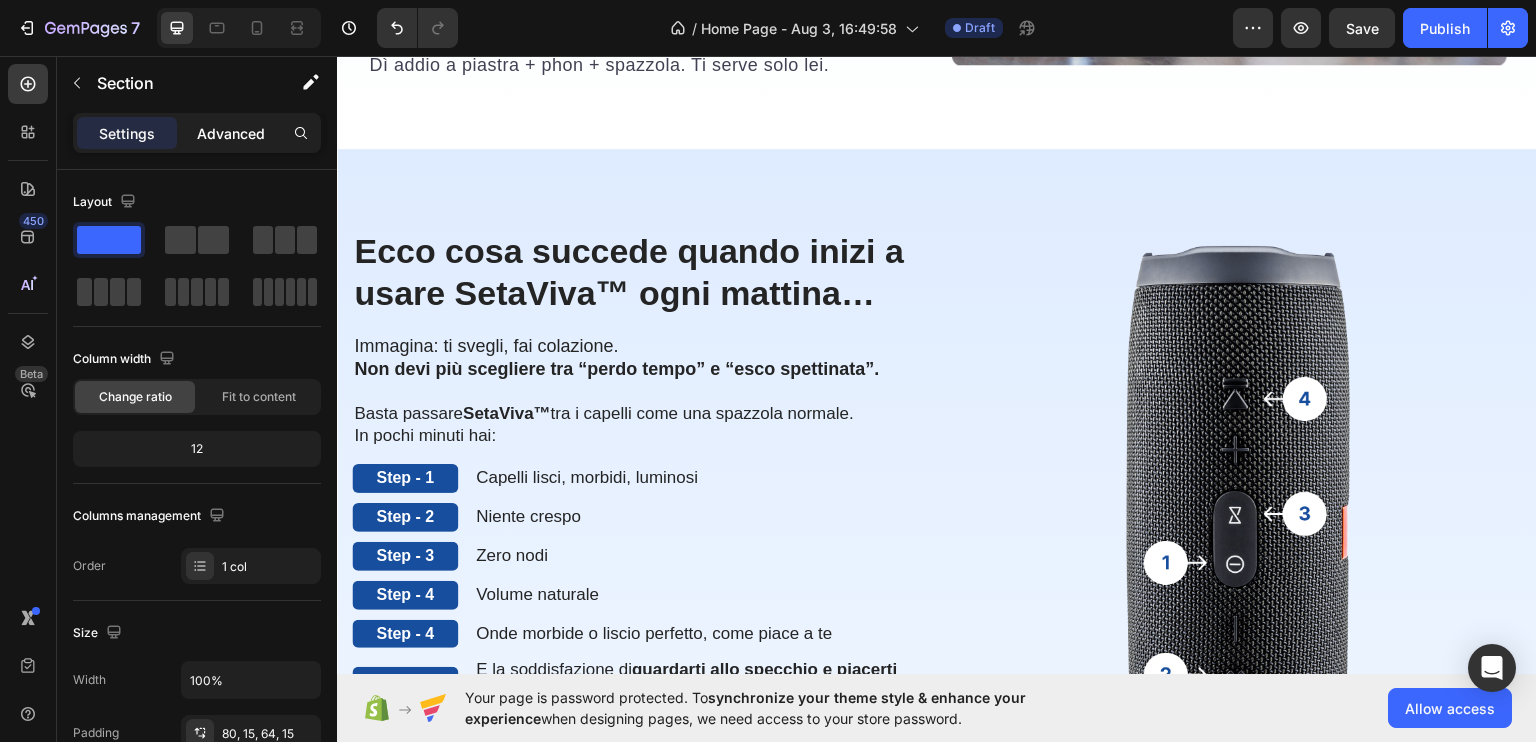 click on "Advanced" at bounding box center [231, 133] 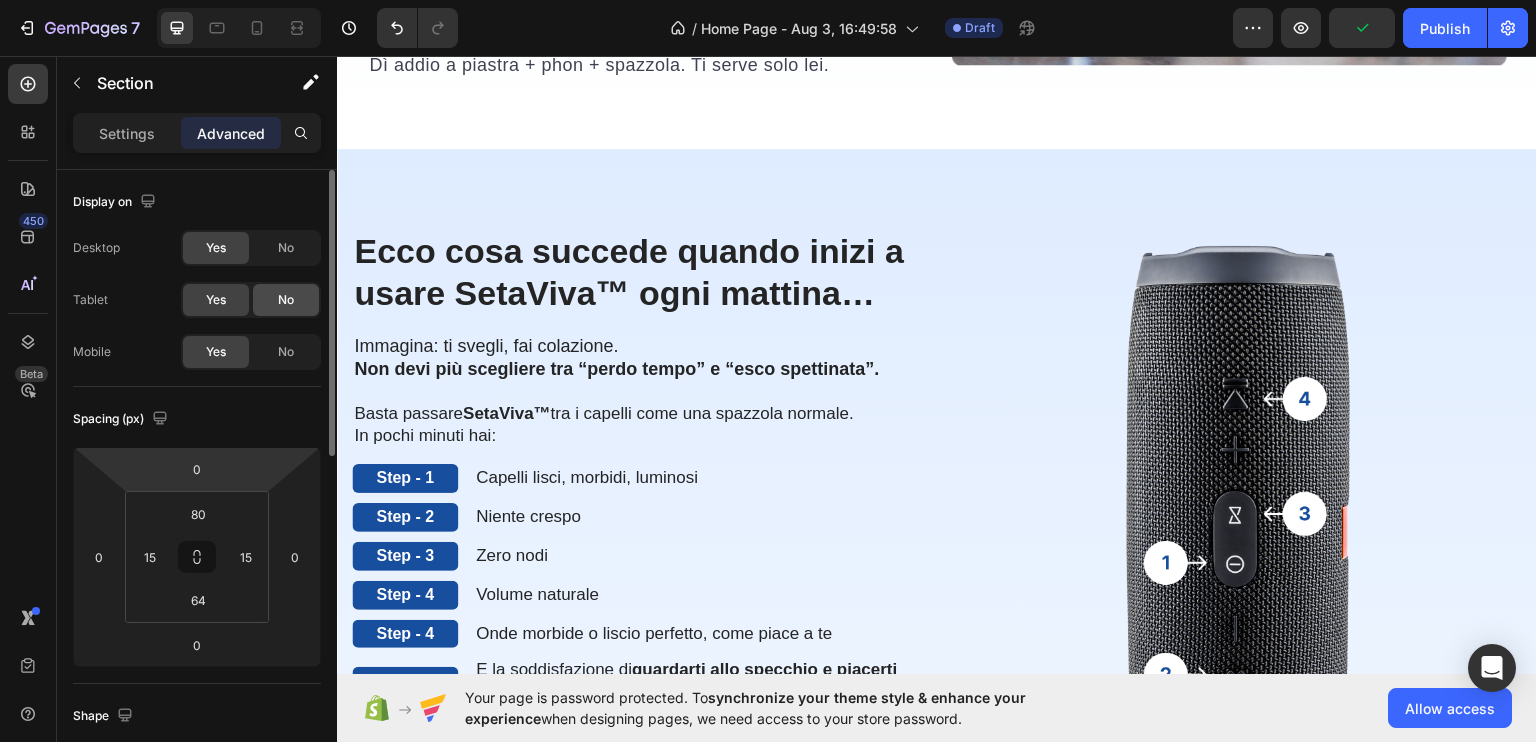 click on "No" 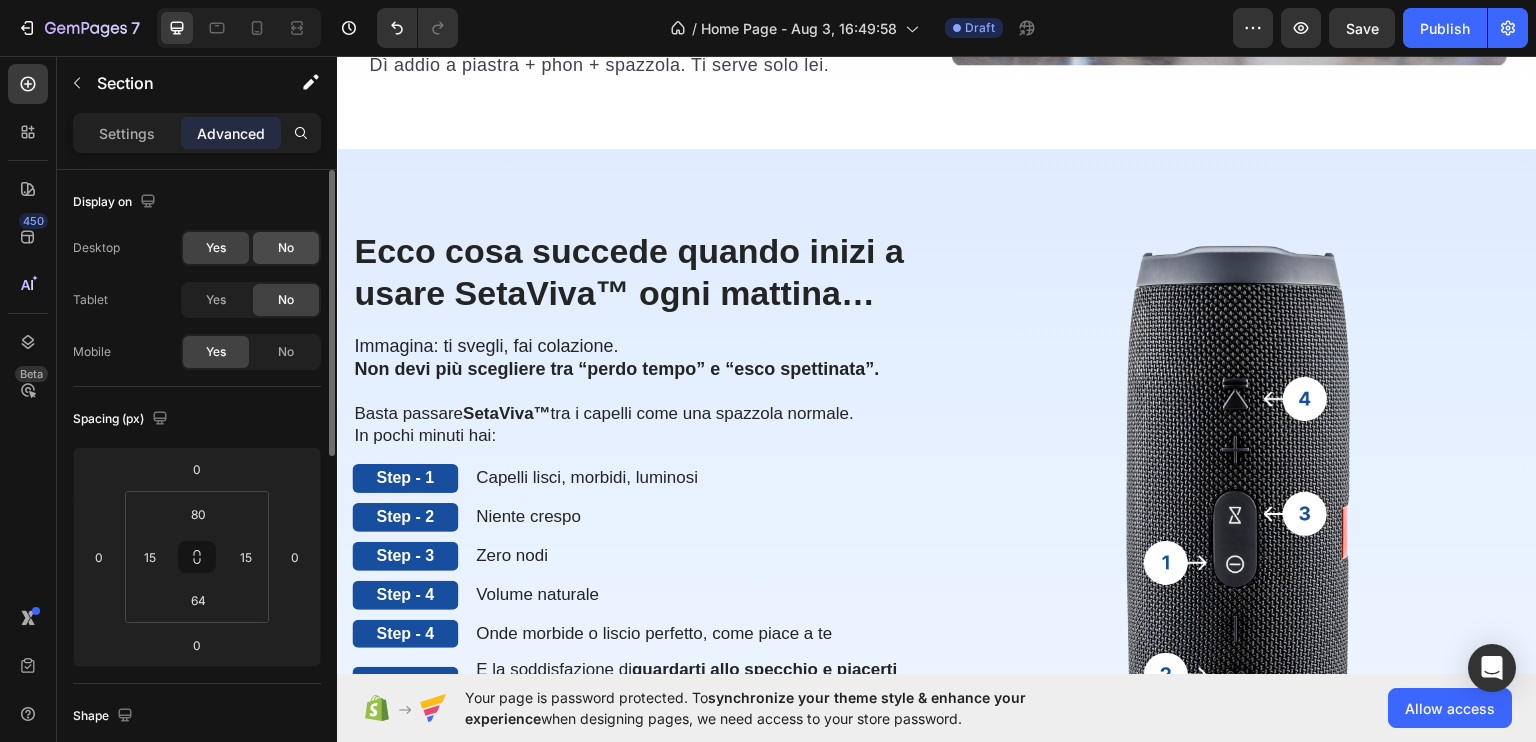 click on "No" 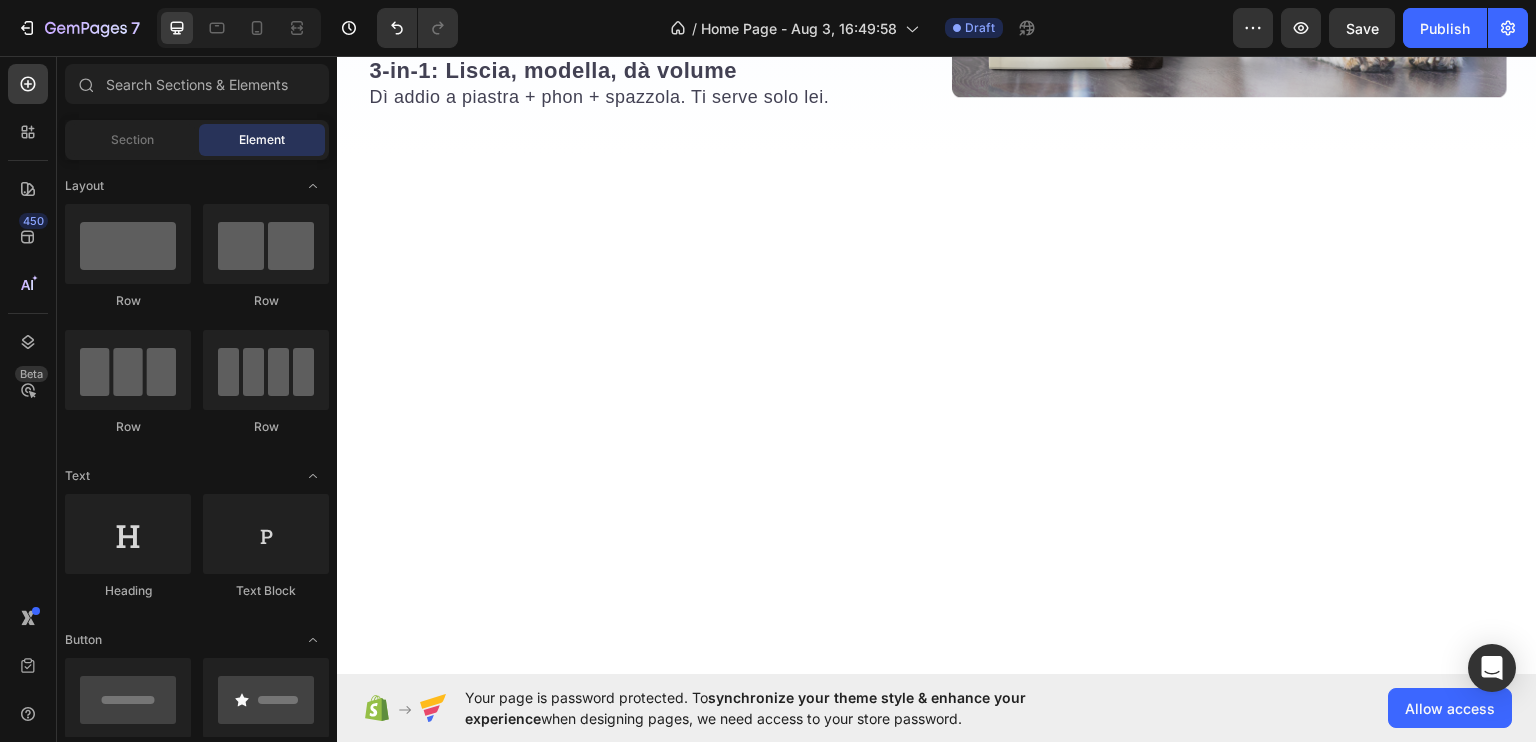 scroll, scrollTop: 2009, scrollLeft: 0, axis: vertical 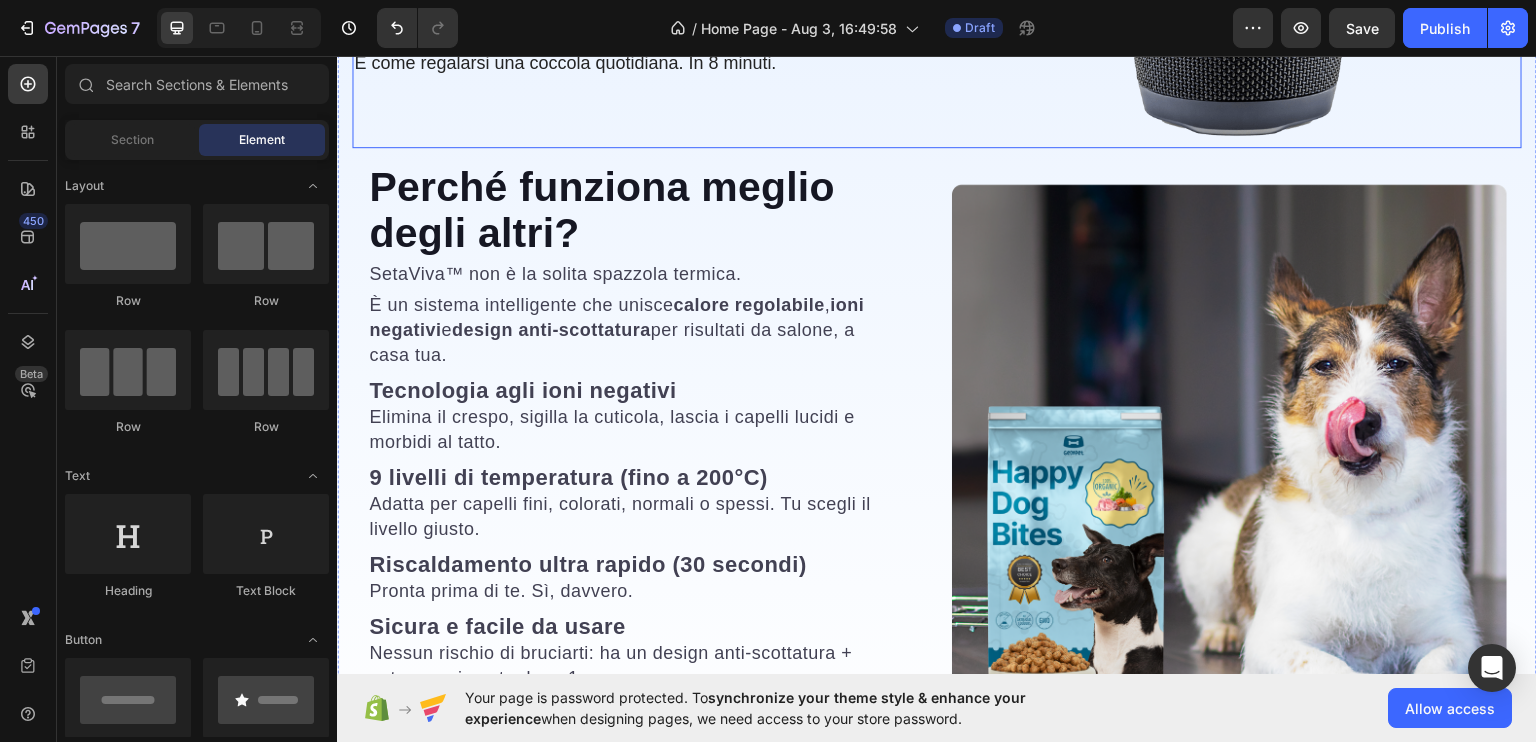 click on "Ecco cosa succede quando inizi a usare SetaViva™ ogni mattina… Heading Immagina: ti svegli, fai colazione. Non devi più scegliere tra “perdo tempo” e “esco spettinata”.   Basta passare  SetaViva™  tra i capelli come una spazzola normale. In pochi minuti hai: Text Block Step - 1 Text Block Capelli lisci, morbidi, luminosi Text Block Row Step - 2 Text Block Niente crespo Text Block Row Step - 3 Text Block Zero nodi Text Block Row Step - 4 Text Block Volume naturale Text Block Row Step - 4 Text Block Onde morbide o liscio perfetto, come piace a te Text Block Row Step - 4 Text Block E la soddisfazione di  guardarti allo specchio e piacerti davvero Text Block Row Ti fa sentire ordinata, curata, bella… Anche nei giorni più normali. È come regalarsi una coccola quotidiana. In 8 minuti. Text Block" at bounding box center (637, -155) 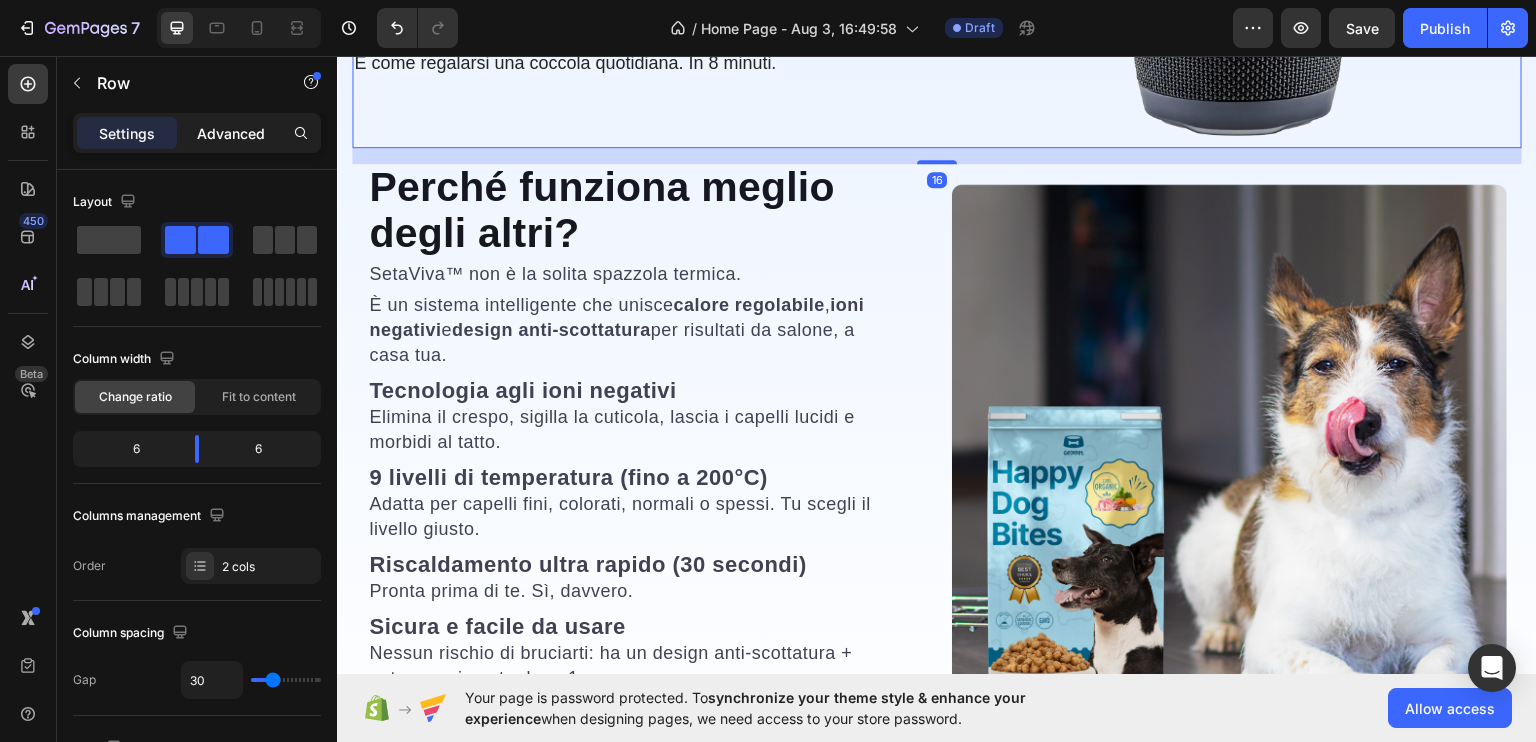 click on "Advanced" 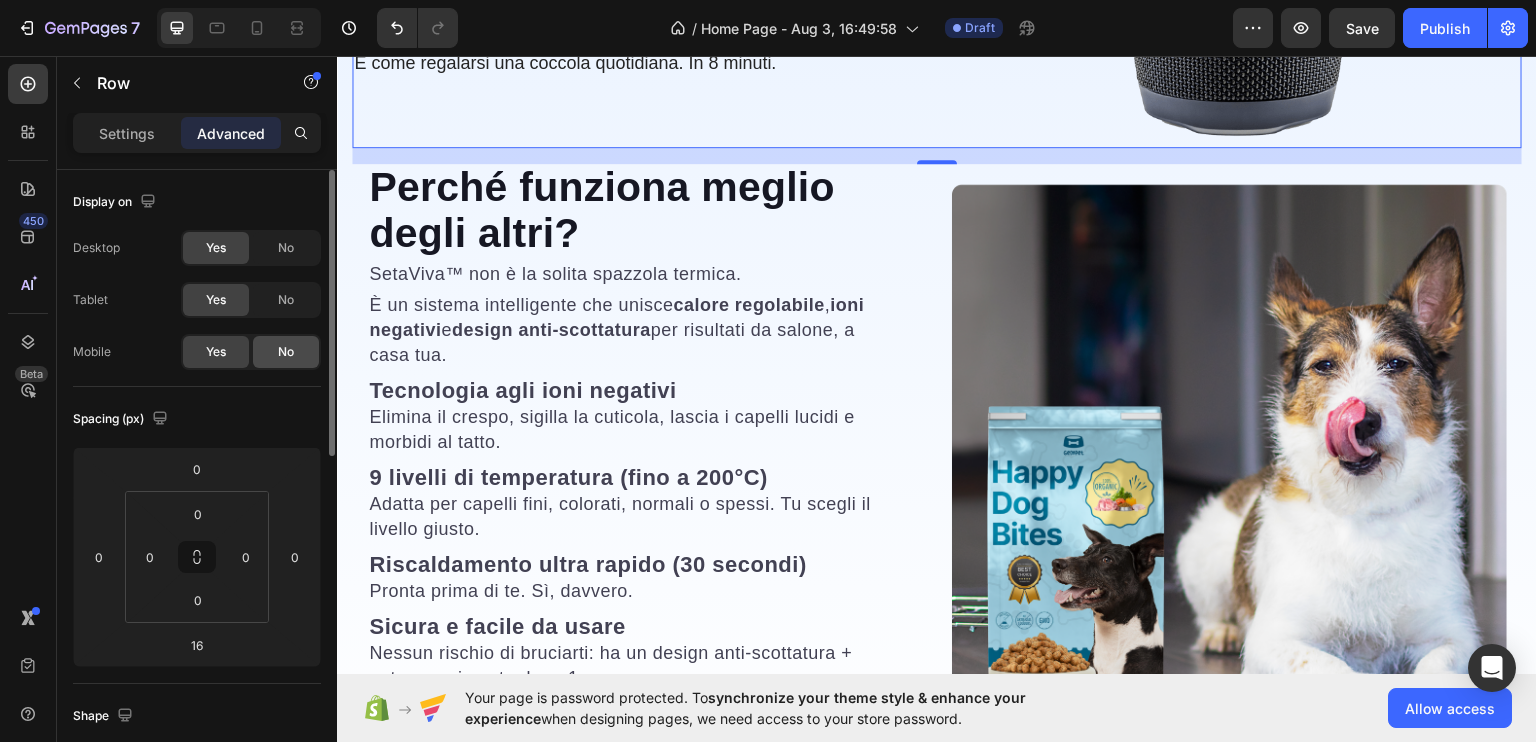 click on "No" 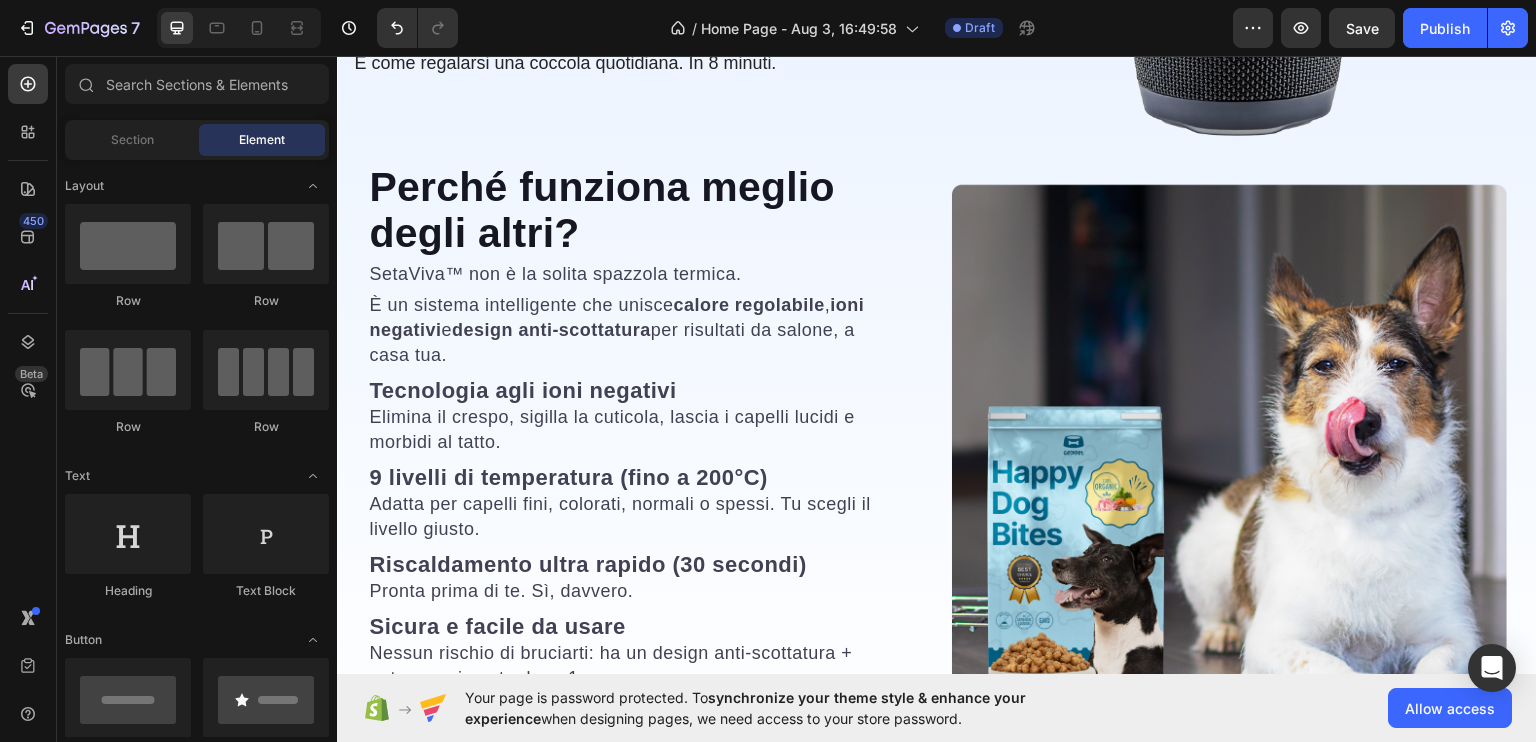 scroll, scrollTop: 1727, scrollLeft: 0, axis: vertical 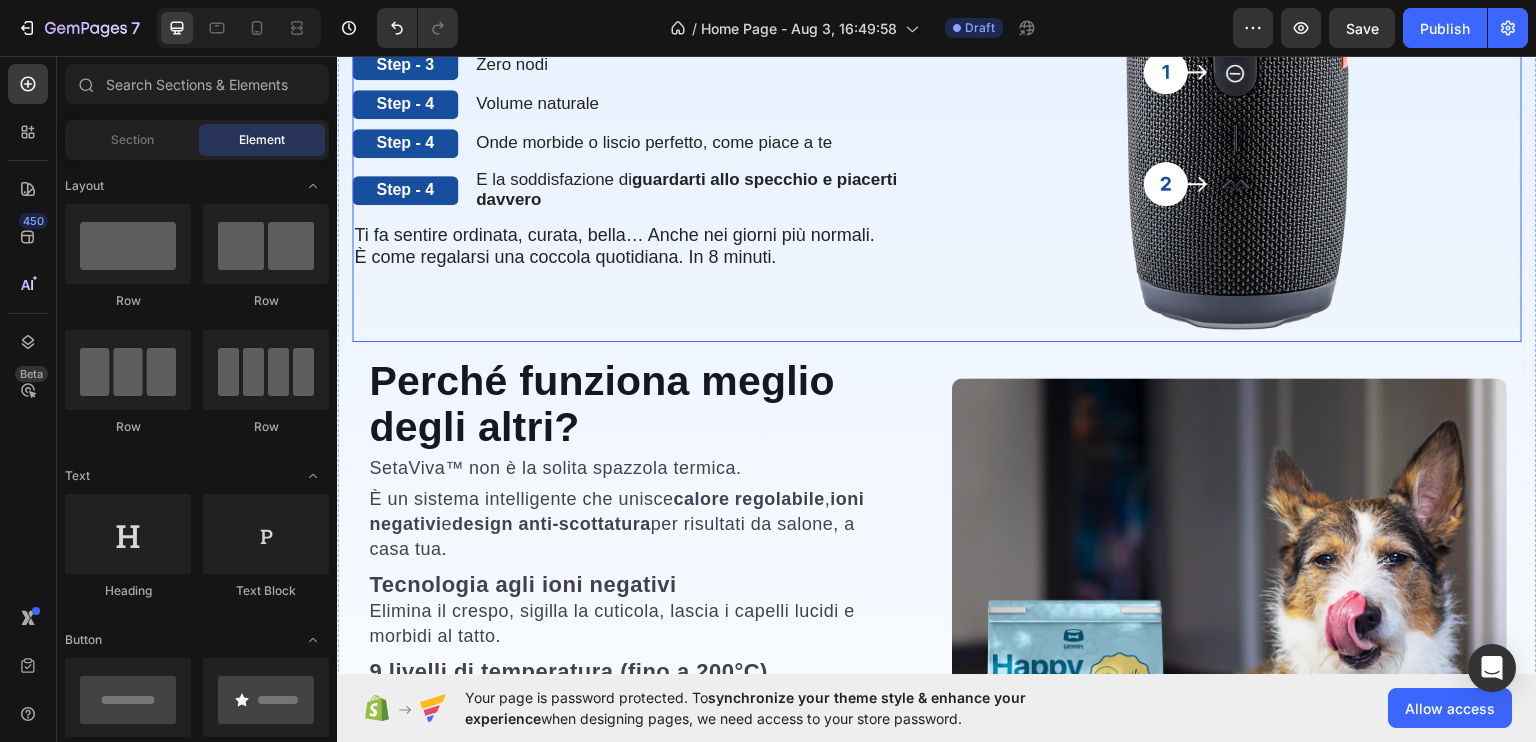 click on "Ecco cosa succede quando inizi a usare SetaViva™ ogni mattina… Heading Immagina: ti svegli, fai colazione. Non devi più scegliere tra “perdo tempo” e “esco spettinata”.   Basta passare  SetaViva™  tra i capelli come una spazzola normale. In pochi minuti hai: Text Block Step - 1 Text Block Capelli lisci, morbidi, luminosi Text Block Row Step - 2 Text Block Niente crespo Text Block Row Step - 3 Text Block Zero nodi Text Block Row Step - 4 Text Block Volume naturale Text Block Row Step - 4 Text Block Onde morbide o liscio perfetto, come piace a te Text Block Row Step - 4 Text Block E la soddisfazione di  guardarti allo specchio e piacerti davvero Text Block Row Ti fa sentire ordinata, curata, bella… Anche nei giorni più normali. È come regalarsi una coccola quotidiana. In 8 minuti. Text Block" at bounding box center [637, 39] 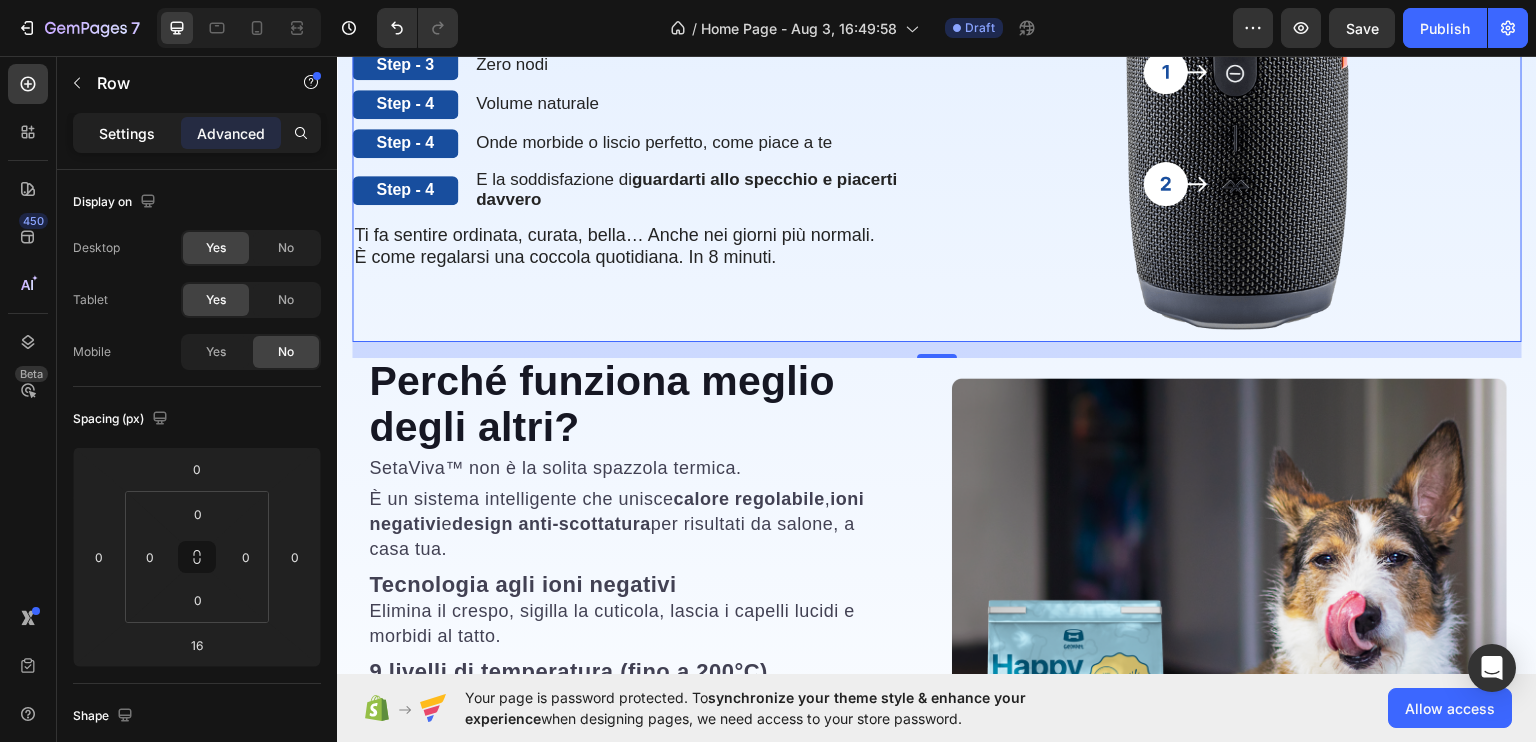 click on "Settings" at bounding box center [127, 133] 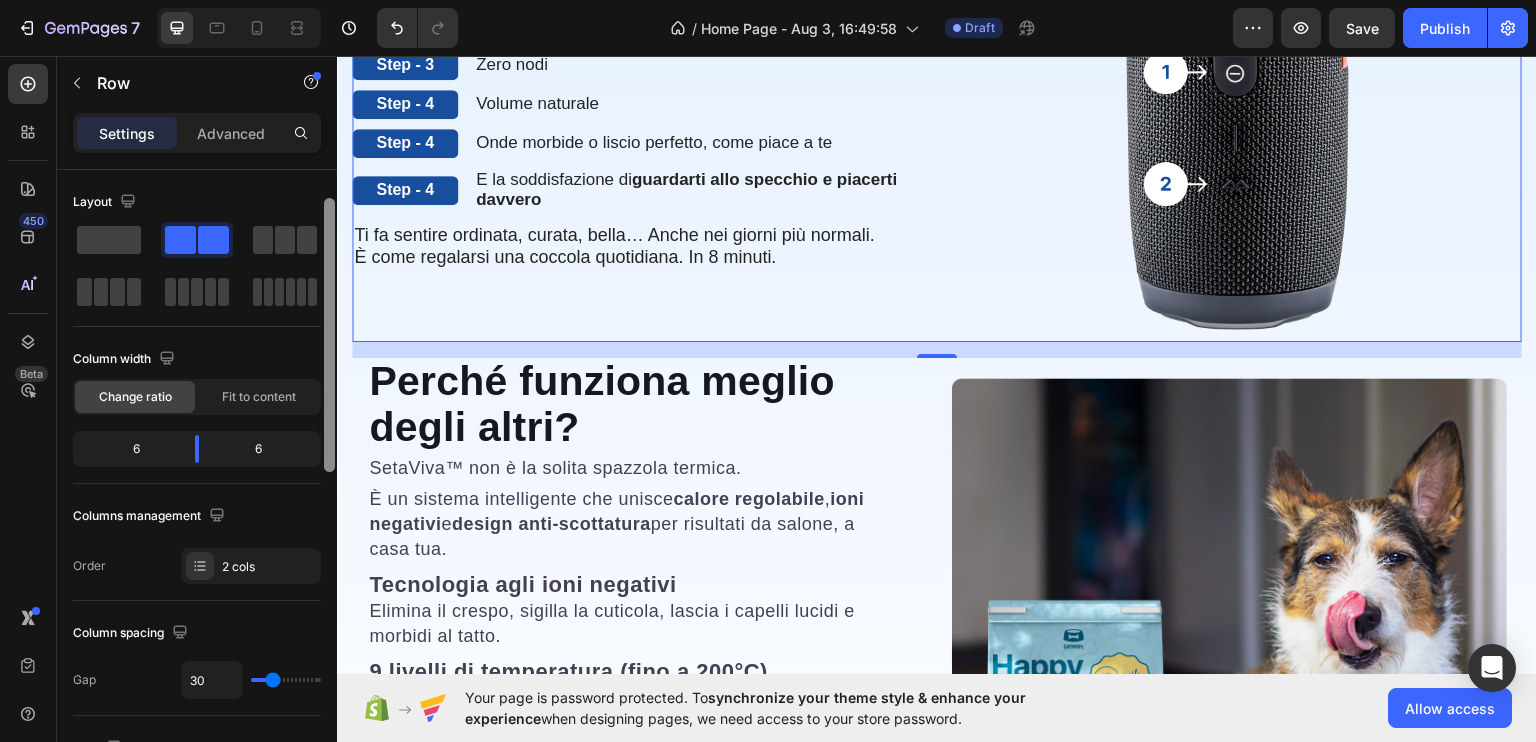 drag, startPoint x: 328, startPoint y: 420, endPoint x: 330, endPoint y: 430, distance: 10.198039 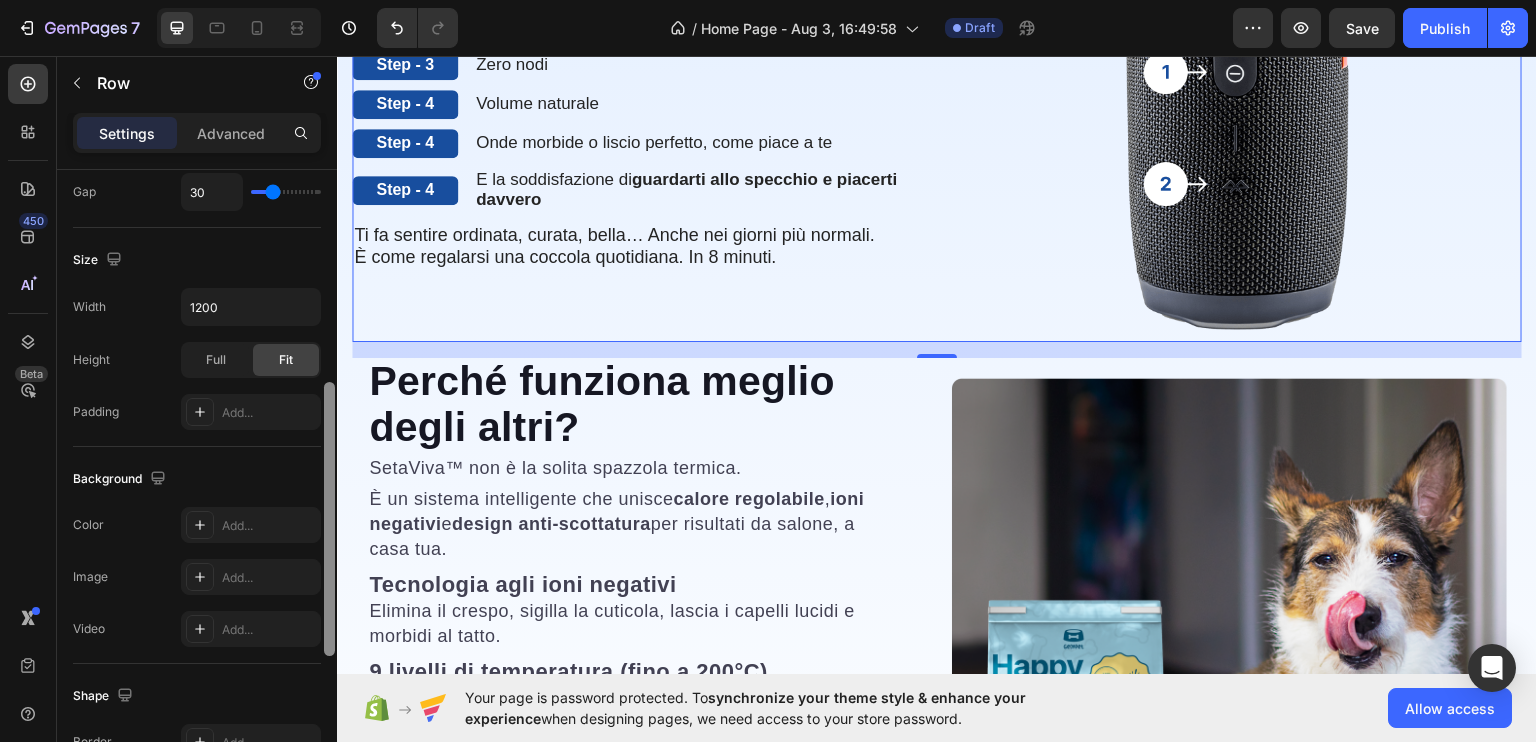 scroll, scrollTop: 0, scrollLeft: 0, axis: both 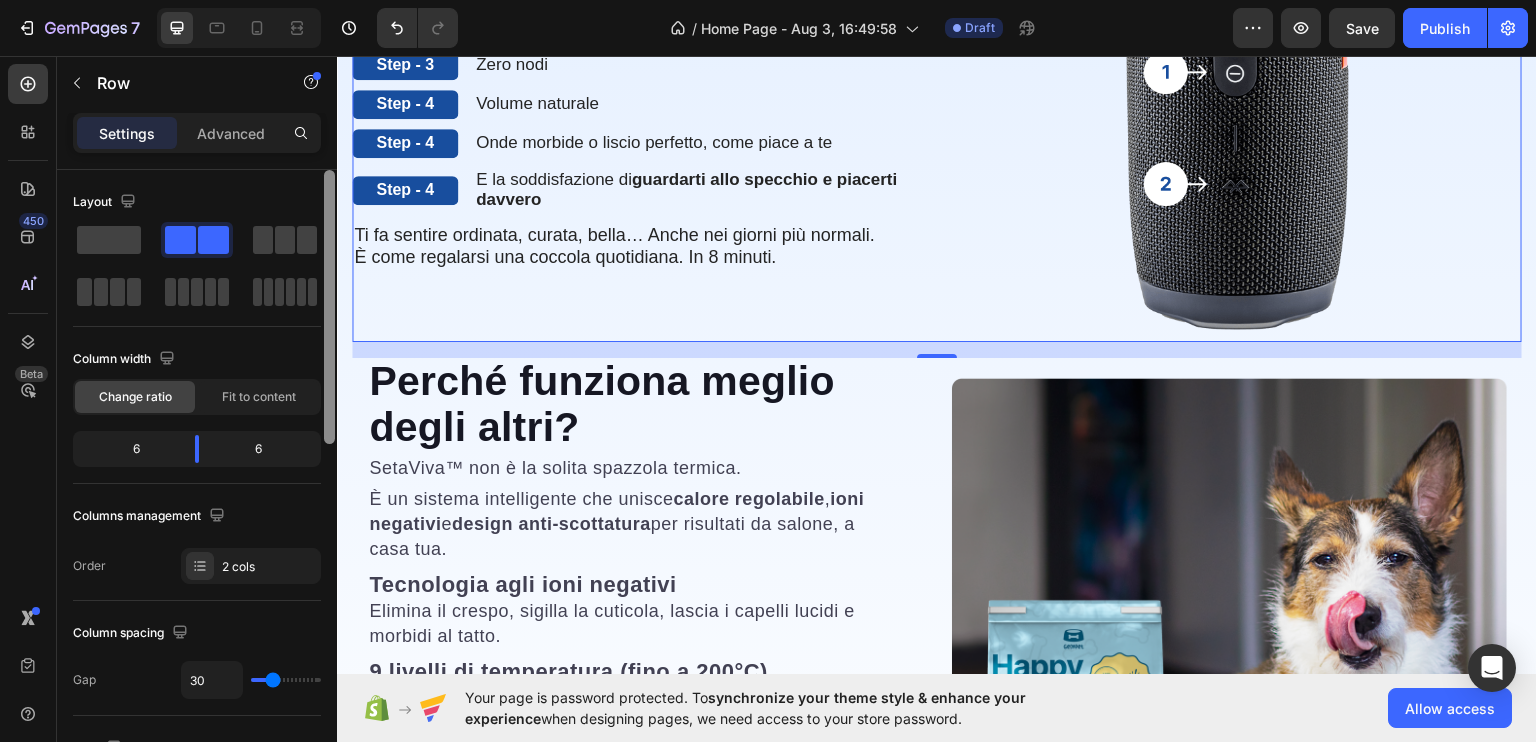drag, startPoint x: 324, startPoint y: 432, endPoint x: 318, endPoint y: 115, distance: 317.05676 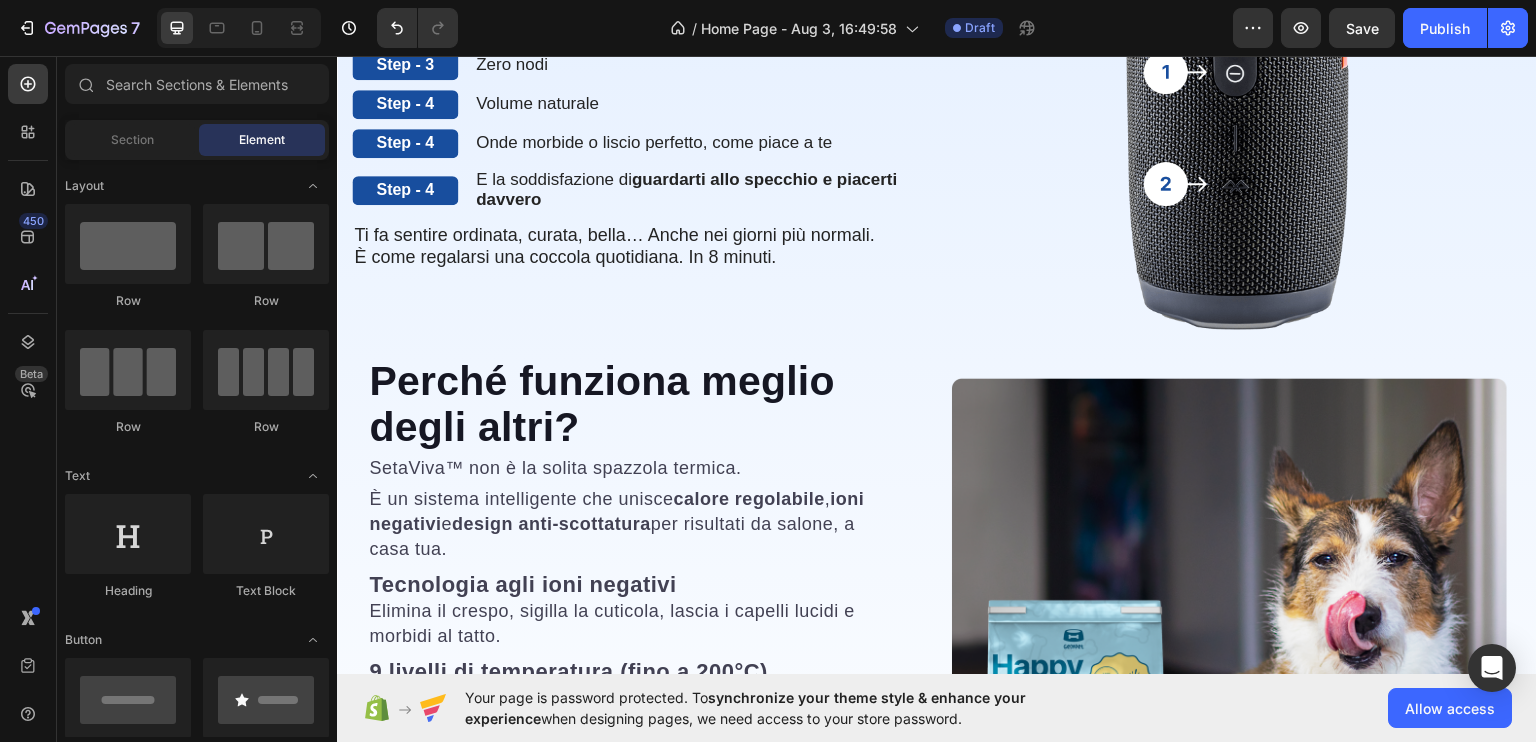 scroll, scrollTop: 1353, scrollLeft: 0, axis: vertical 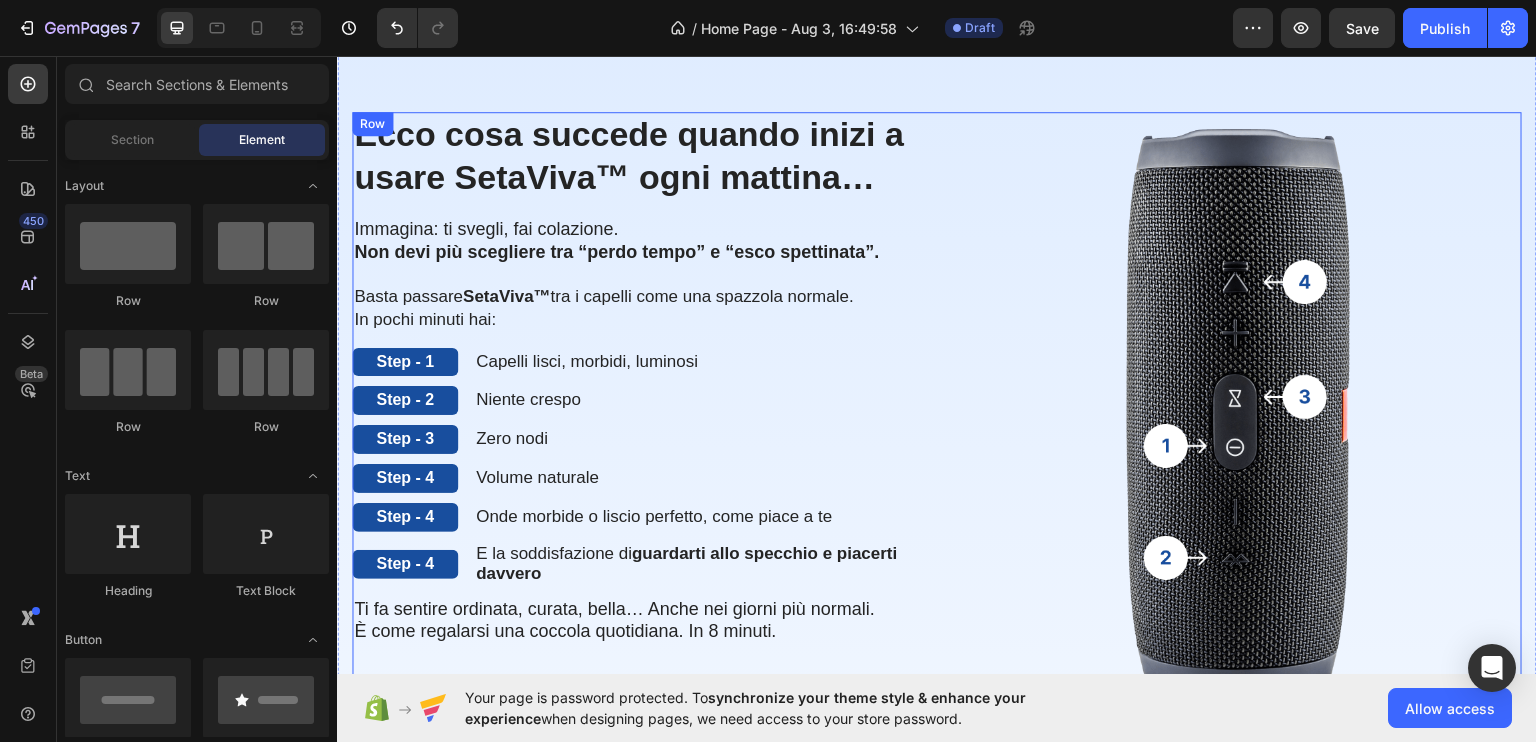 click on "Ecco cosa succede quando inizi a usare SetaViva™ ogni mattina… Heading Immagina: ti svegli, fai colazione. Non devi più scegliere tra “perdo tempo” e “esco spettinata”.   Basta passare  SetaViva™  tra i capelli come una spazzola normale. In pochi minuti hai: Text Block Step - 1 Text Block Capelli lisci, morbidi, luminosi Text Block Row Step - 2 Text Block Niente crespo Text Block Row Step - 3 Text Block Zero nodi Text Block Row Step - 4 Text Block Volume naturale Text Block Row Step - 4 Text Block Onde morbide o liscio perfetto, come piace a te Text Block Row Step - 4 Text Block E la soddisfazione di  guardarti allo specchio e piacerti davvero Text Block Row Ti fa sentire ordinata, curata, bella… Anche nei giorni più normali. È come regalarsi una coccola quotidiana. In 8 minuti. Text Block The standard Lorem Heading Image Row" at bounding box center [937, 413] 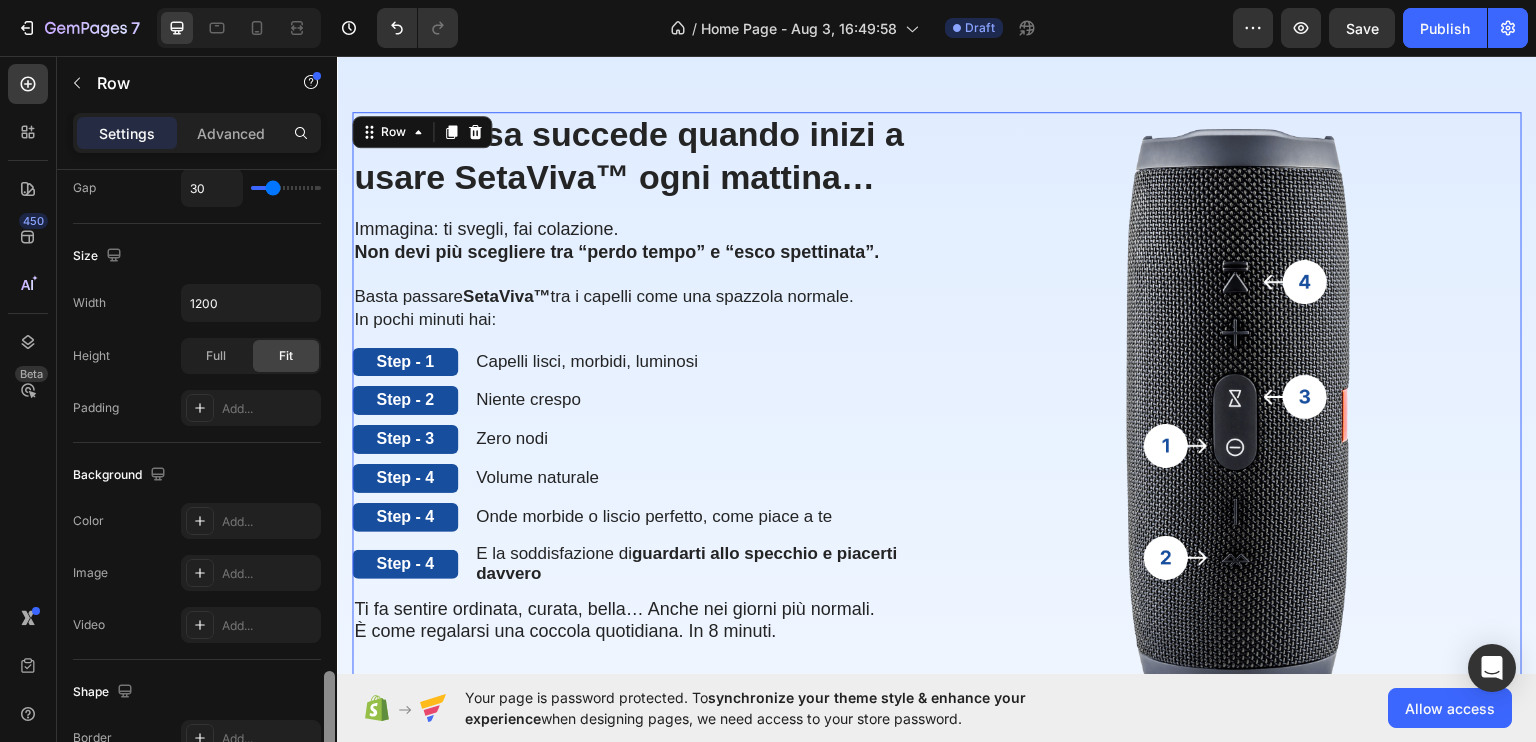 scroll, scrollTop: 692, scrollLeft: 0, axis: vertical 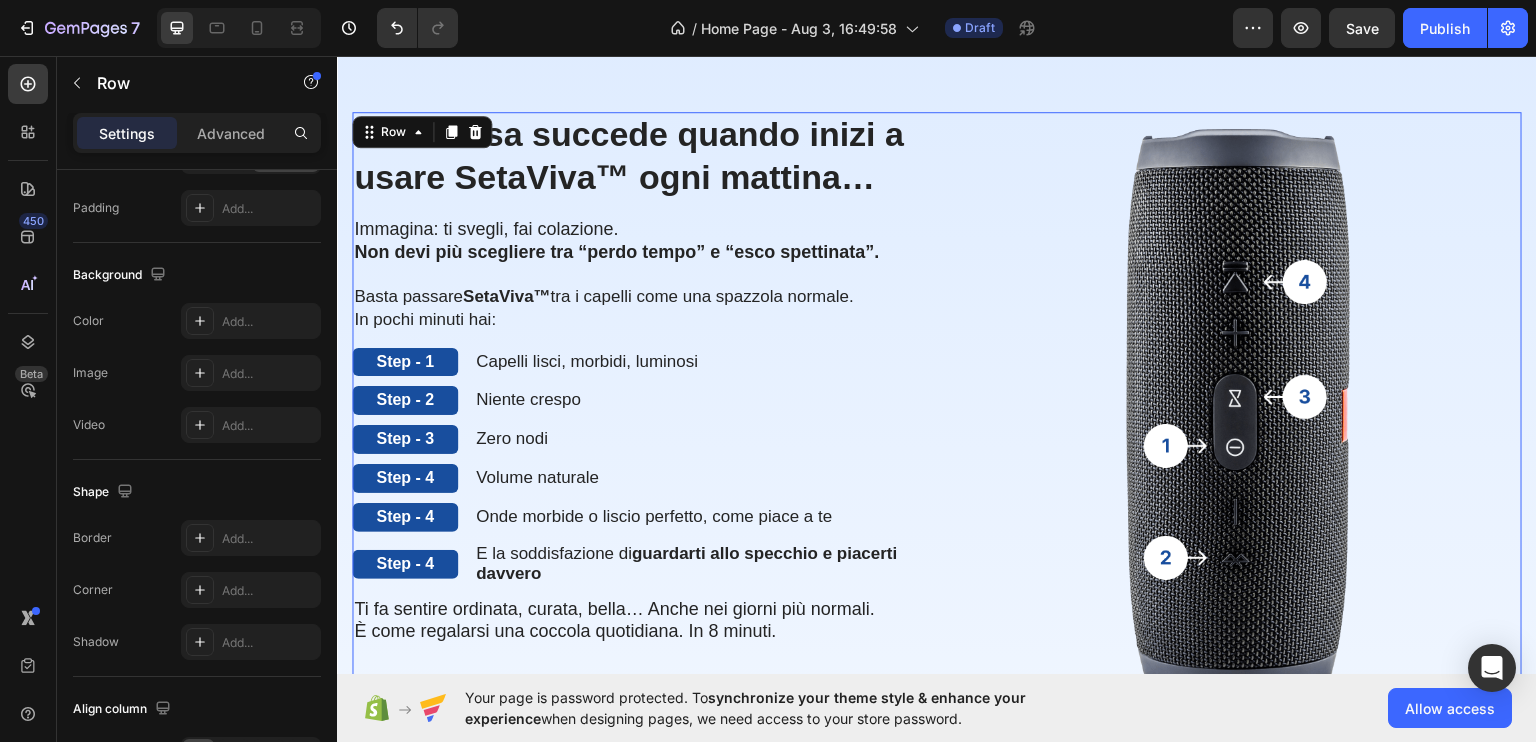 drag, startPoint x: 329, startPoint y: 365, endPoint x: 293, endPoint y: 326, distance: 53.075417 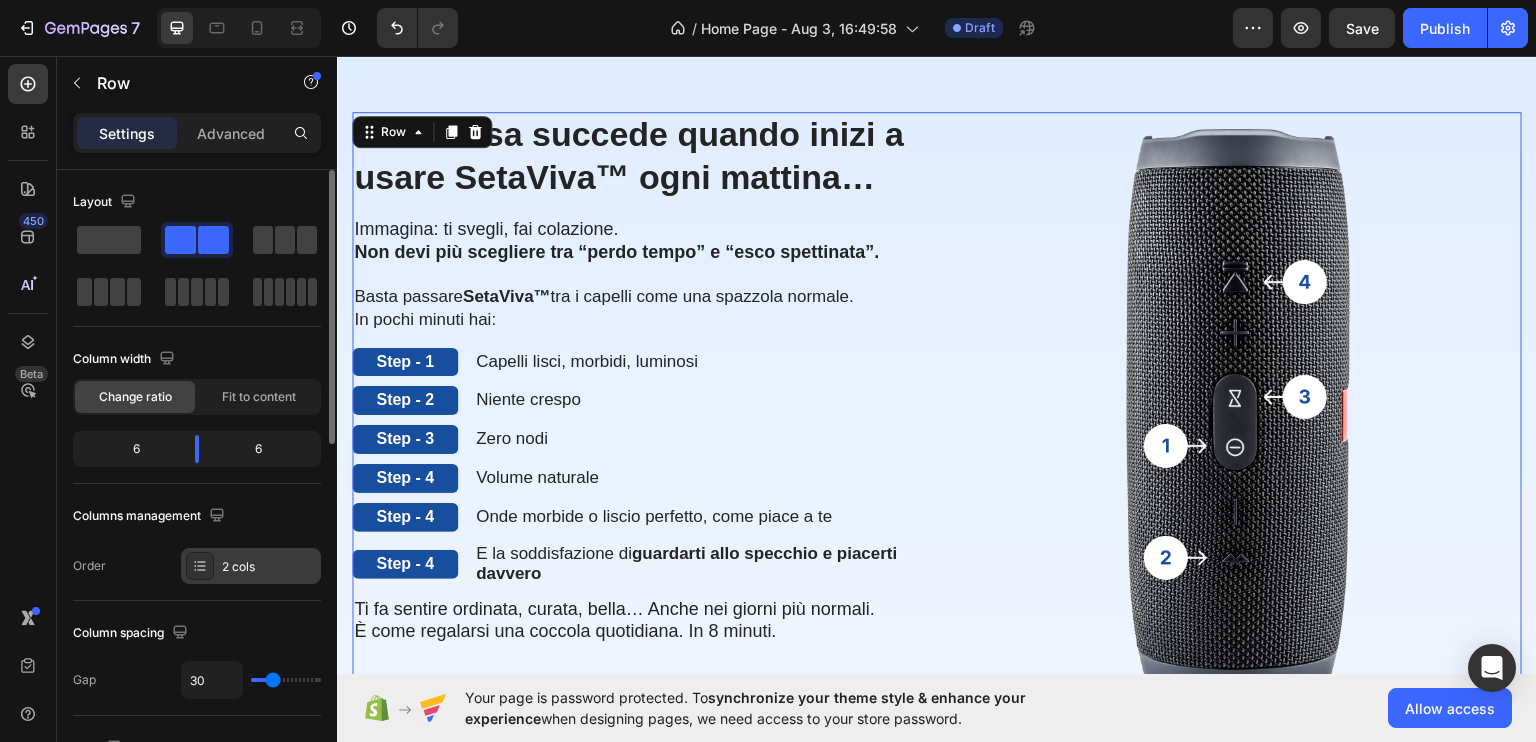 click 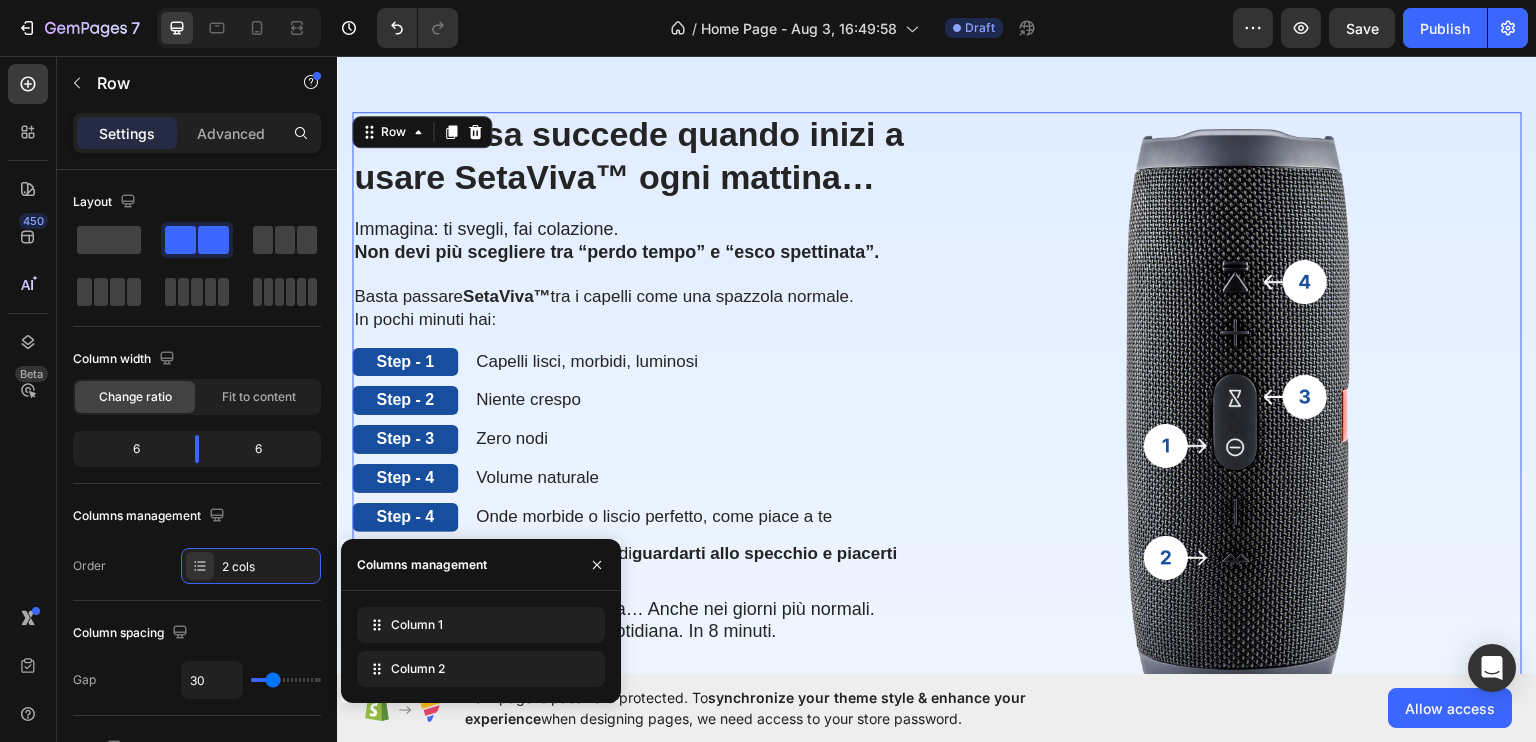 type 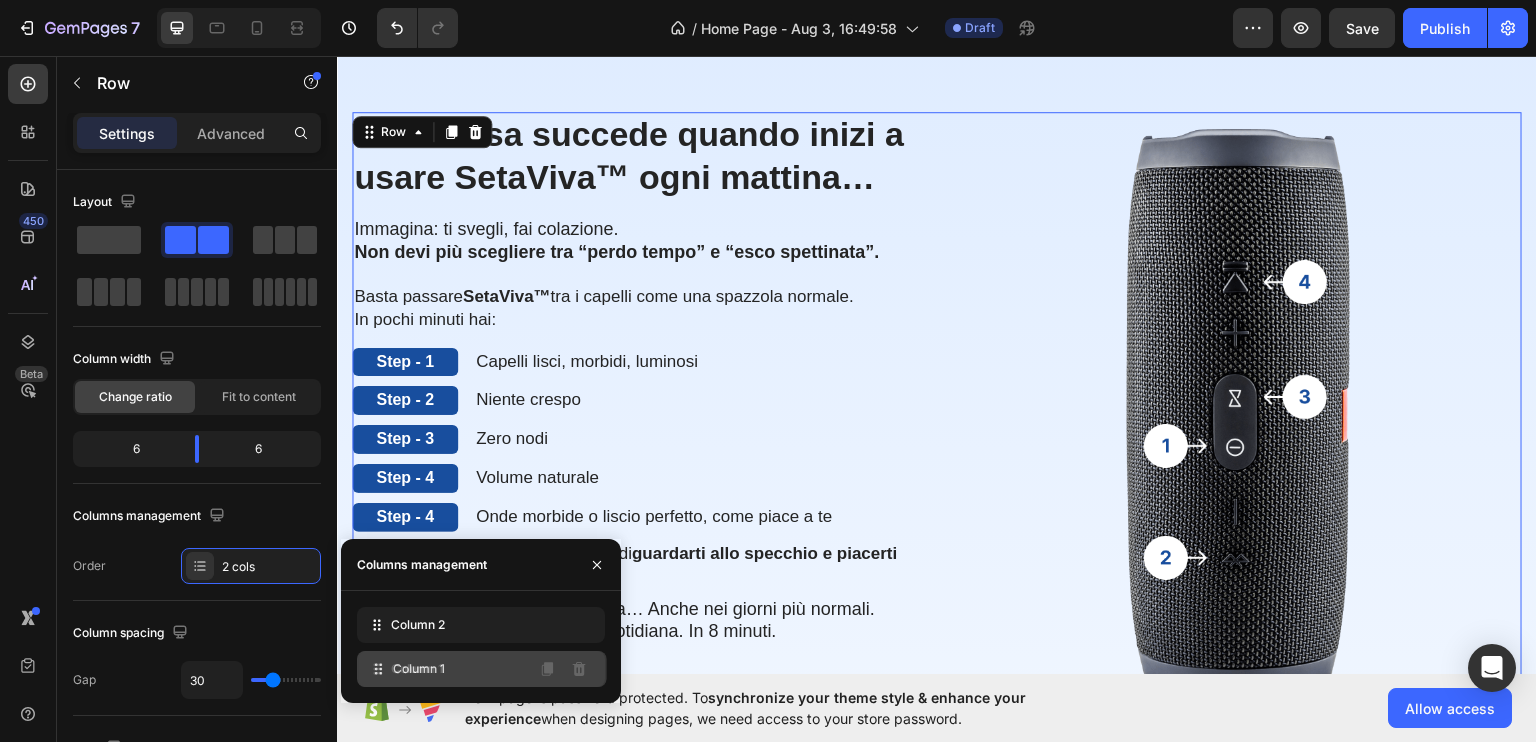 drag, startPoint x: 449, startPoint y: 631, endPoint x: 451, endPoint y: 685, distance: 54.037025 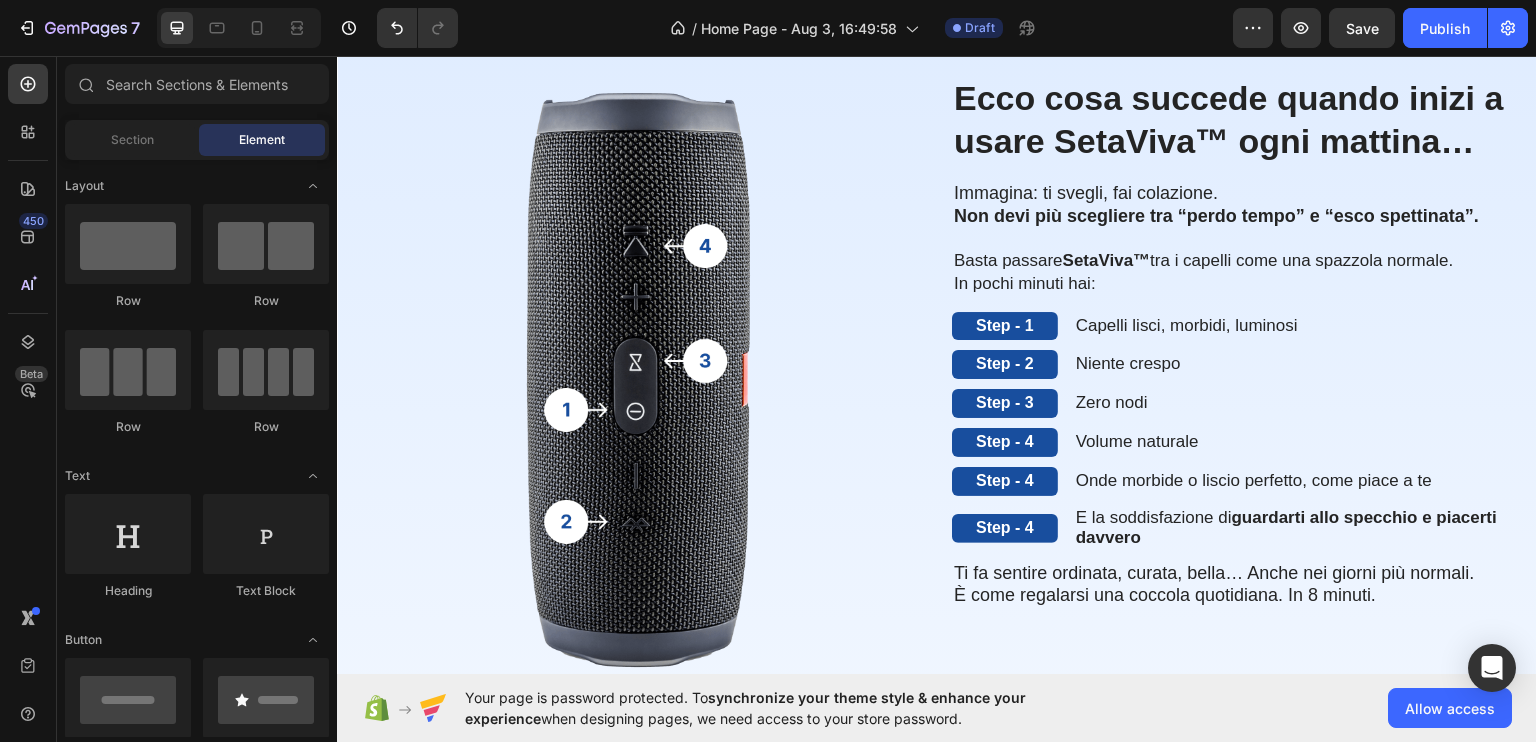 scroll, scrollTop: 1568, scrollLeft: 0, axis: vertical 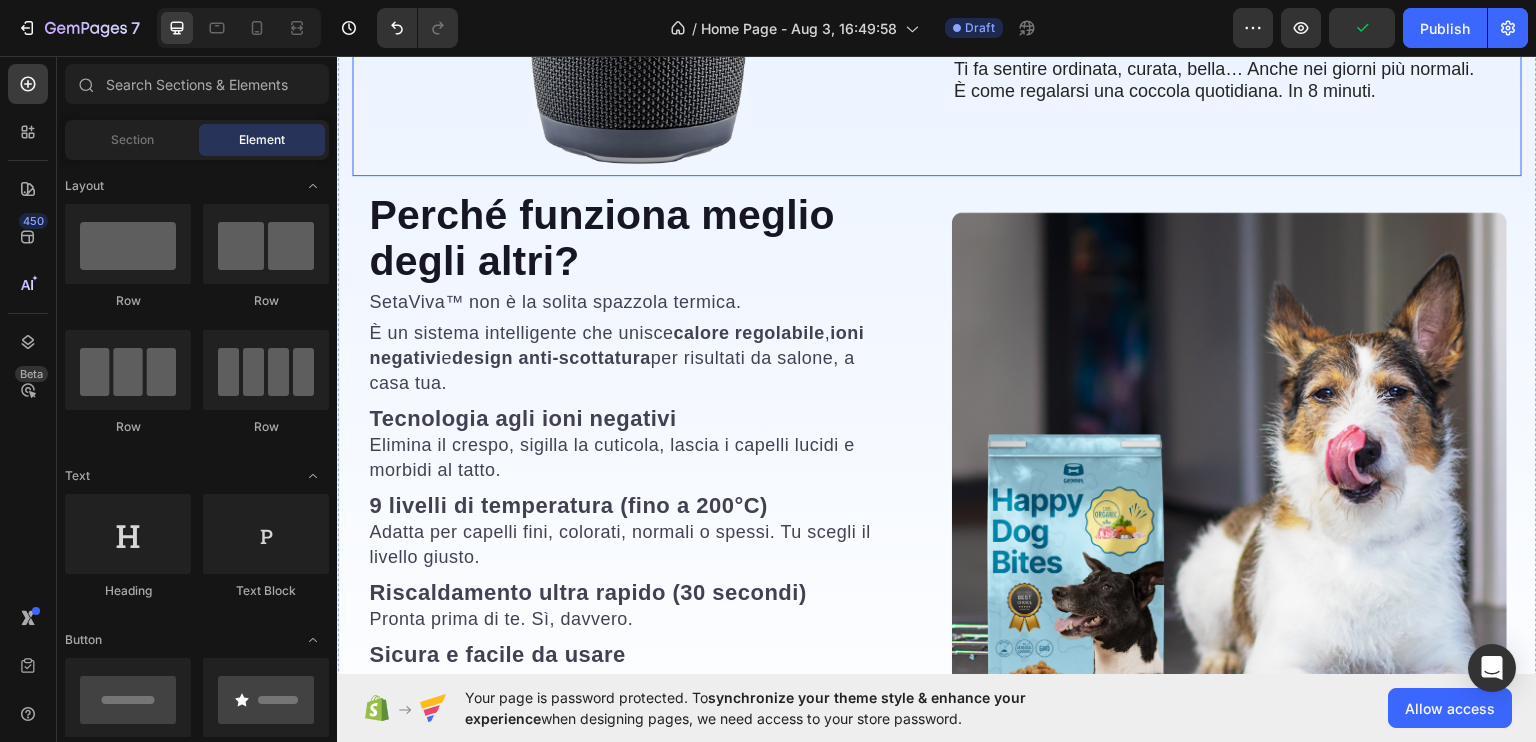 click on "Ecco cosa succede quando inizi a usare SetaViva™ ogni mattina… Heading Immagina: ti svegli, fai colazione. Non devi più scegliere tra “perdo tempo” e “esco spettinata”.   Basta passare  SetaViva™  tra i capelli come una spazzola normale. In pochi minuti hai: Text Block Step - 1 Text Block Capelli lisci, morbidi, luminosi Text Block Row Step - 2 Text Block Niente crespo Text Block Row Step - 3 Text Block Zero nodi Text Block Row Step - 4 Text Block Volume naturale Text Block Row Step - 4 Text Block Onde morbide o liscio perfetto, come piace a te Text Block Row Step - 4 Text Block E la soddisfazione di  guardarti allo specchio e piacerti davvero Text Block Row Ti fa sentire ordinata, curata, bella… Anche nei giorni più normali. È come regalarsi una coccola quotidiana. In 8 minuti. Text Block The standard Lorem Heading Image Row" at bounding box center [937, -127] 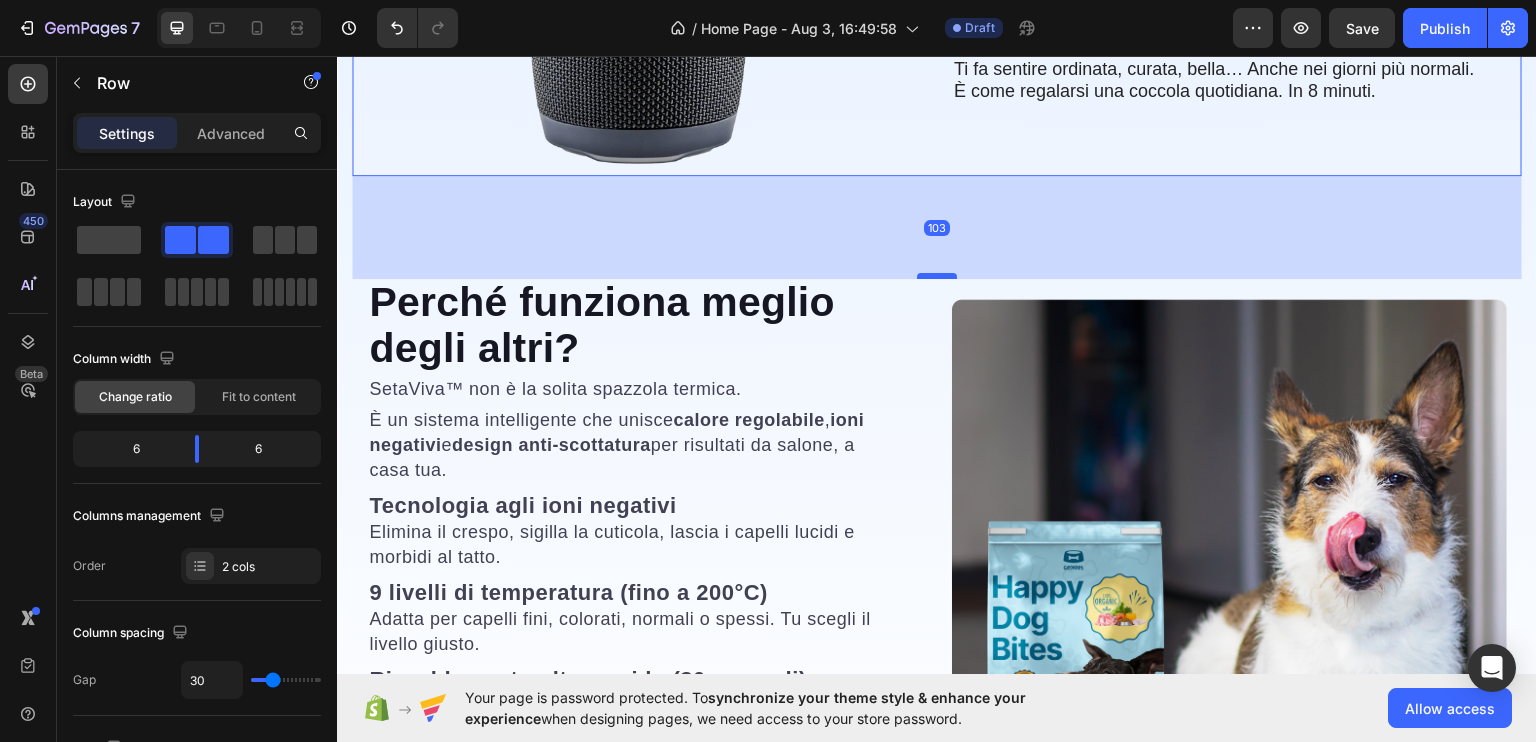drag, startPoint x: 923, startPoint y: 179, endPoint x: 923, endPoint y: 266, distance: 87 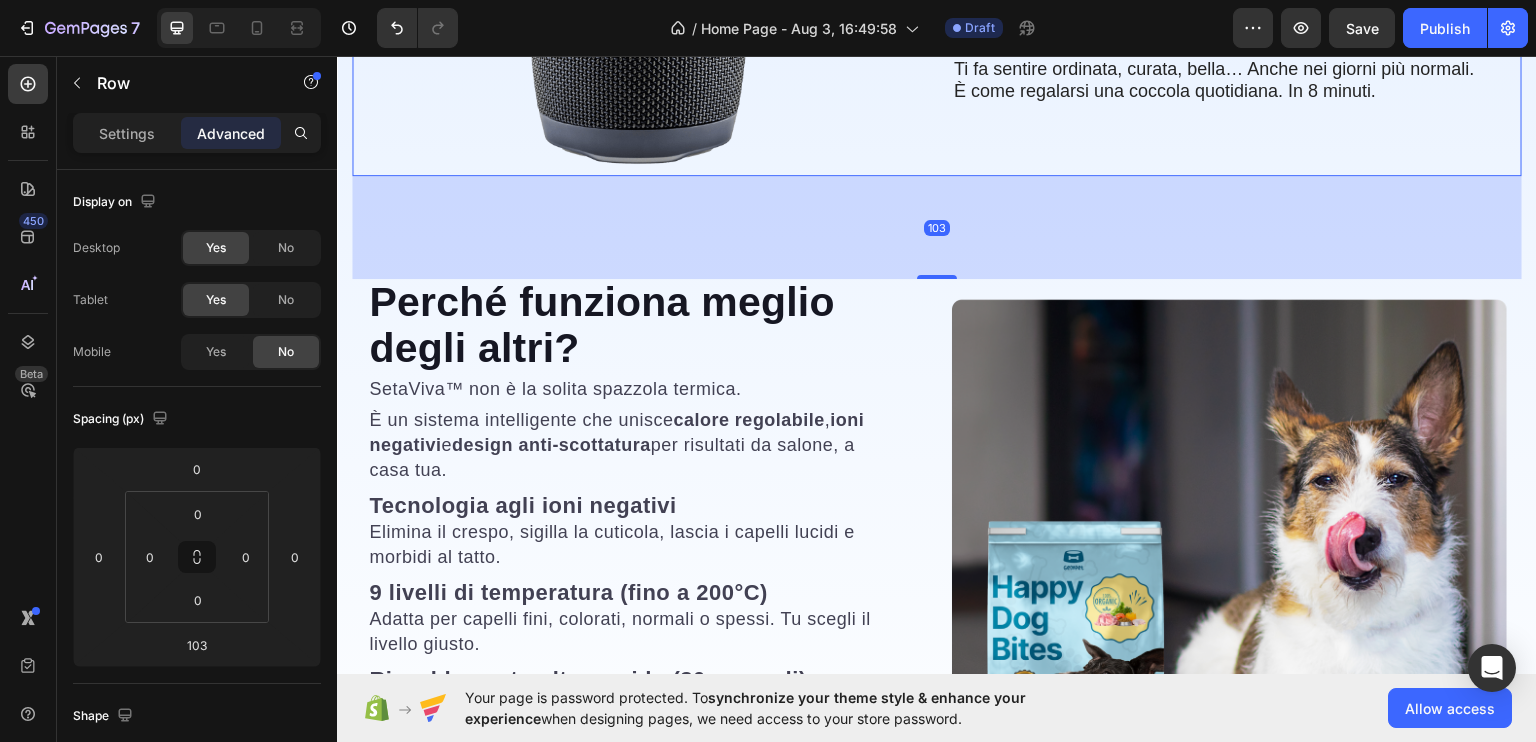 click on "103" at bounding box center [937, 226] 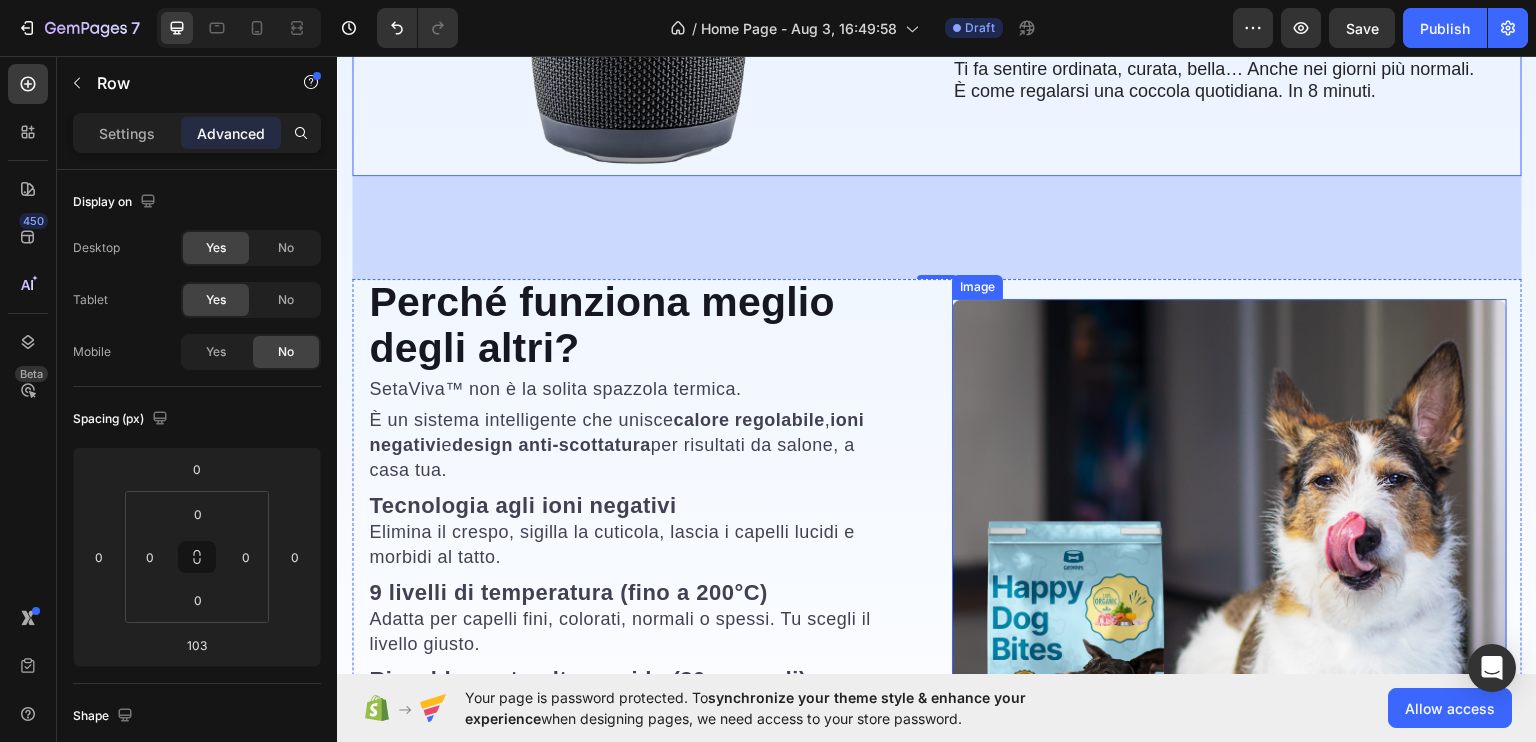 click at bounding box center [1229, 575] 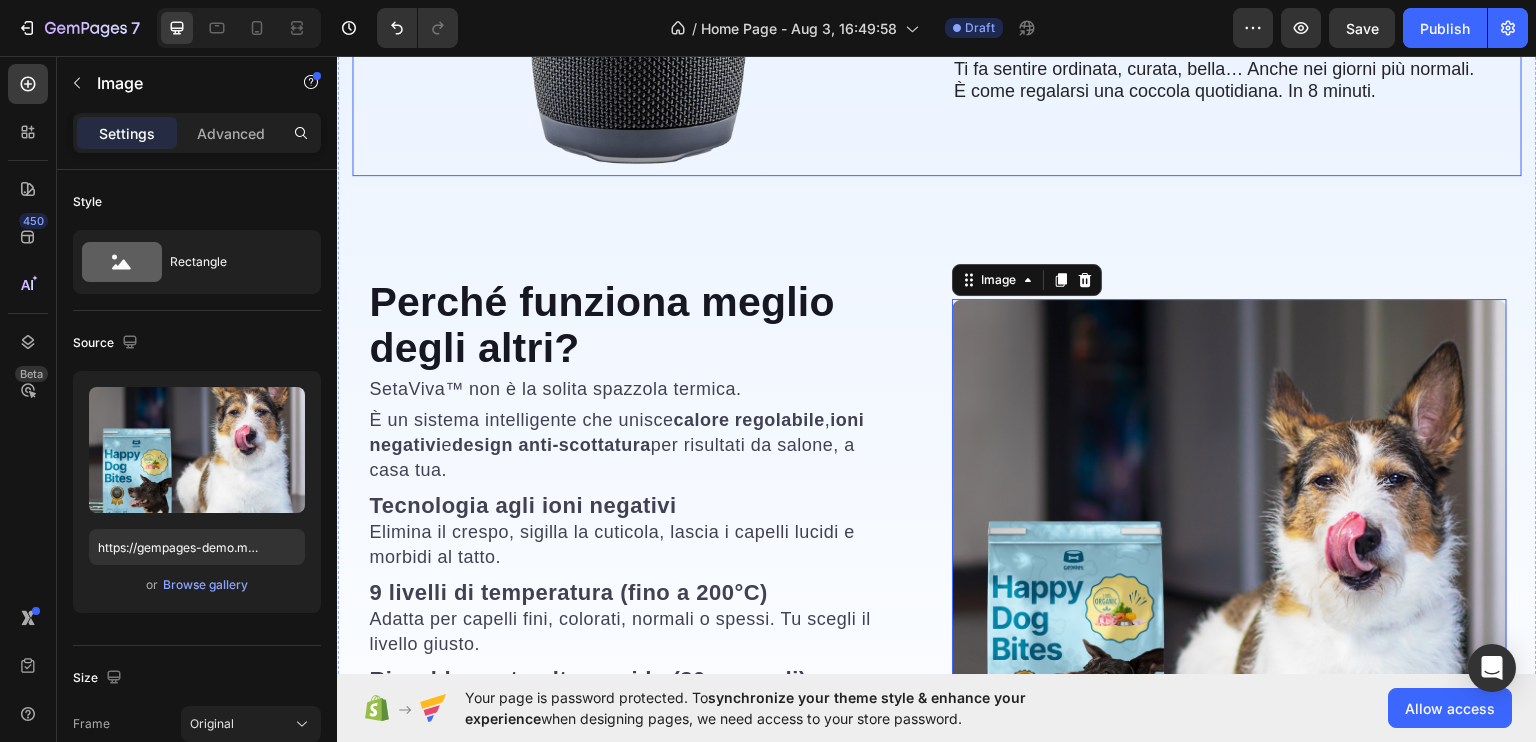 click on "Ecco cosa succede quando inizi a usare SetaViva™ ogni mattina… Heading Immagina: ti svegli, fai colazione. Non devi più scegliere tra “perdo tempo” e “esco spettinata”.   Basta passare  SetaViva™  tra i capelli come una spazzola normale. In pochi minuti hai: Text Block Step - 1 Text Block Capelli lisci, morbidi, luminosi Text Block Row Step - 2 Text Block Niente crespo Text Block Row Step - 3 Text Block Zero nodi Text Block Row Step - 4 Text Block Volume naturale Text Block Row Step - 4 Text Block Onde morbide o liscio perfetto, come piace a te Text Block Row Step - 4 Text Block E la soddisfazione di  guardarti allo specchio e piacerti davvero Text Block Row Ti fa sentire ordinata, curata, bella… Anche nei giorni più normali. È come regalarsi una coccola quotidiana. In 8 minuti. Text Block" at bounding box center [1237, -127] 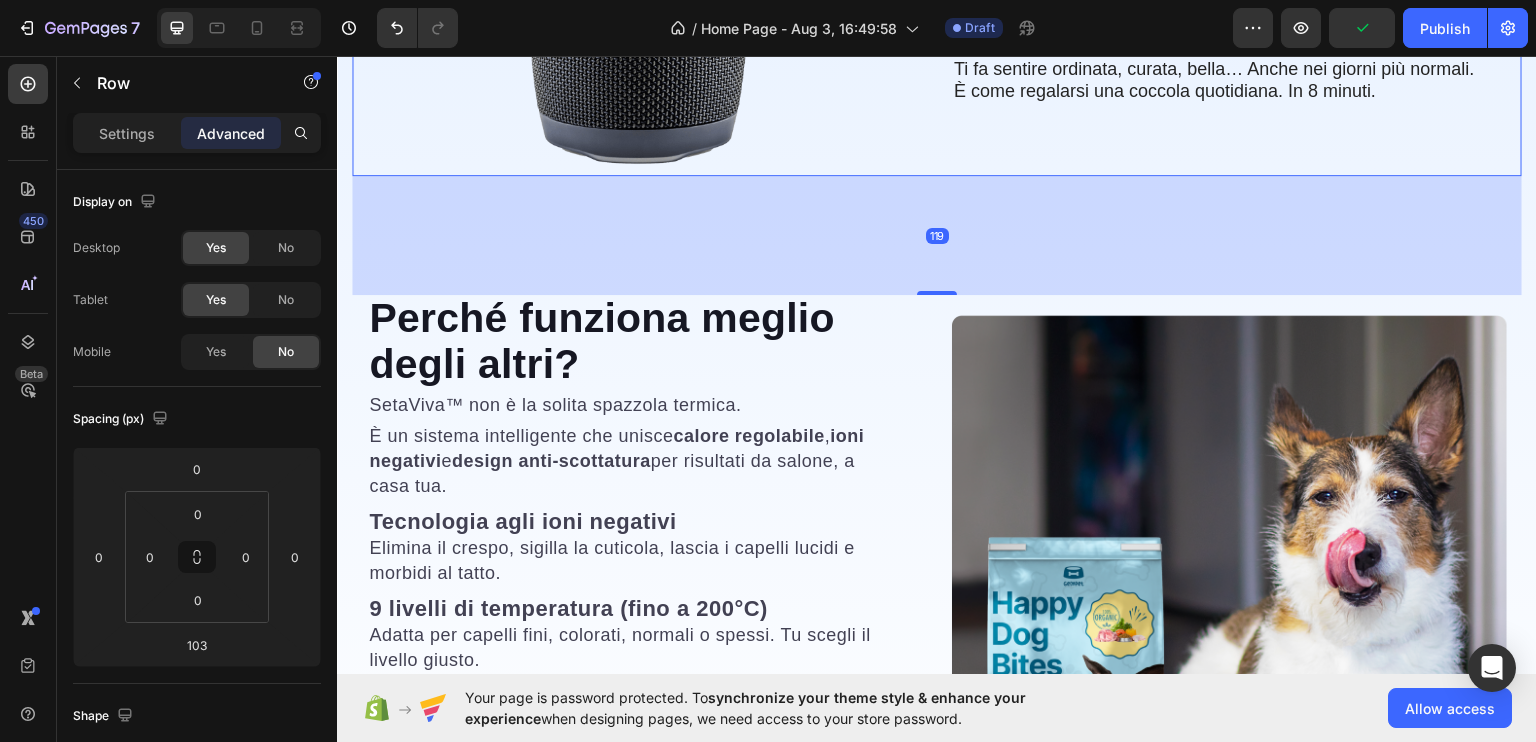 scroll, scrollTop: 1909, scrollLeft: 0, axis: vertical 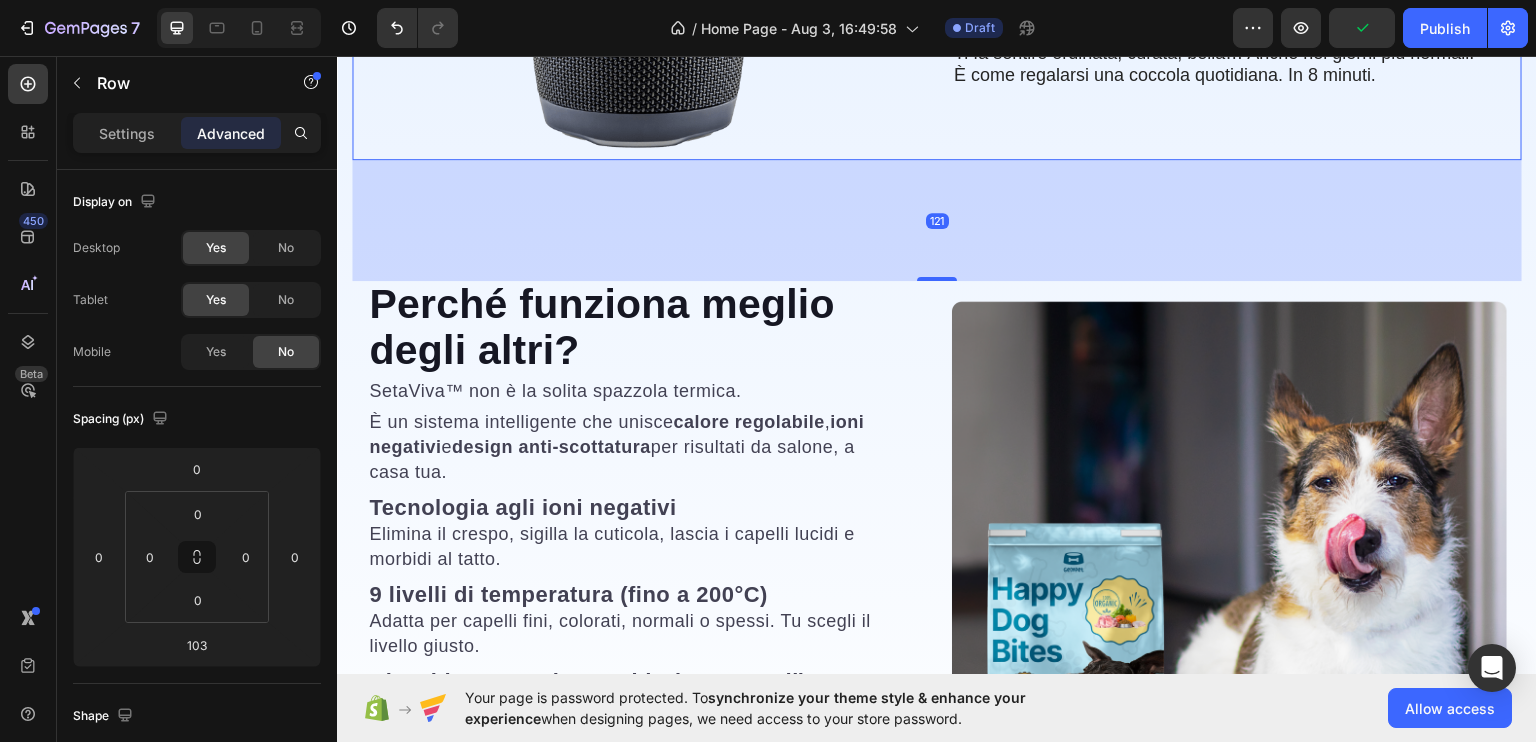 drag, startPoint x: 925, startPoint y: 268, endPoint x: 925, endPoint y: 286, distance: 18 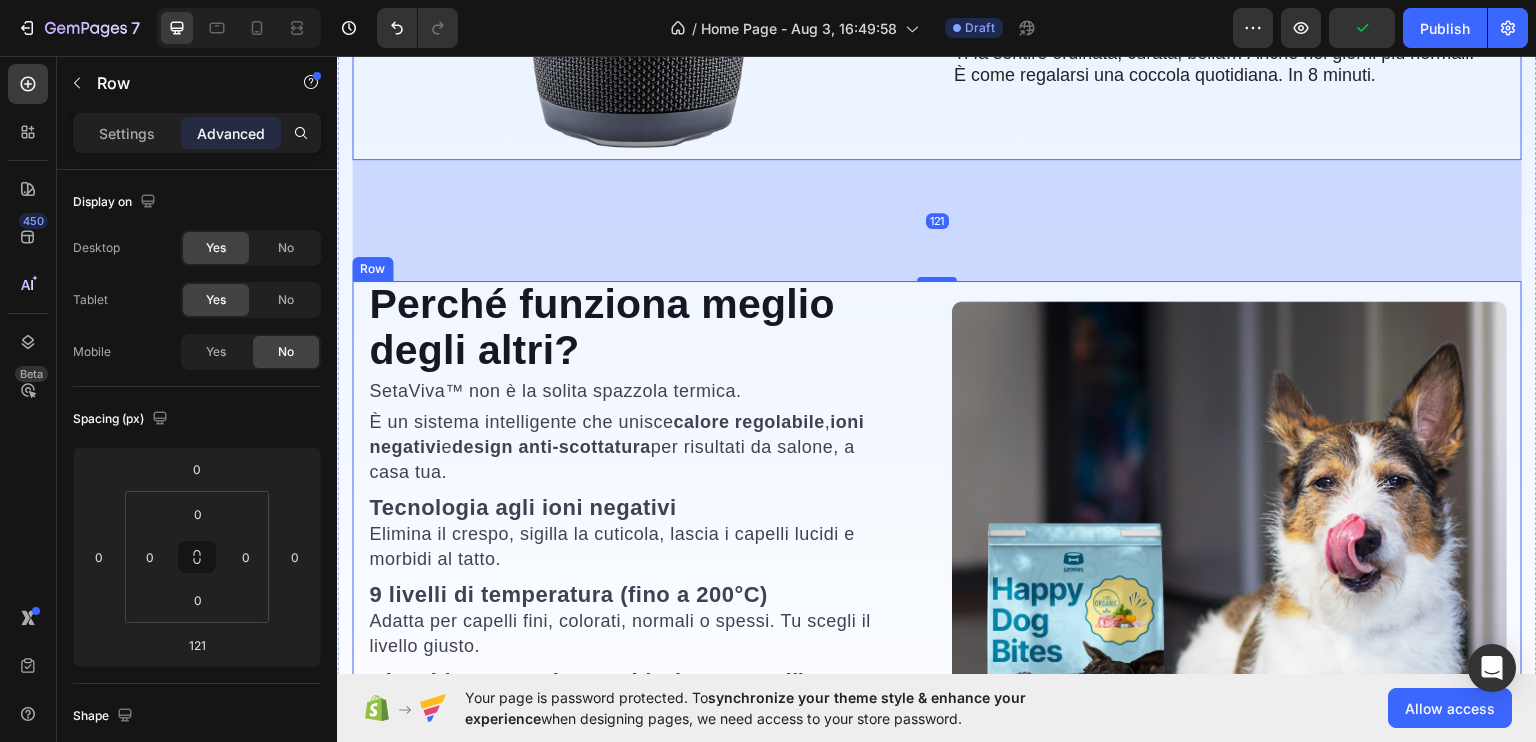 scroll, scrollTop: 1911, scrollLeft: 0, axis: vertical 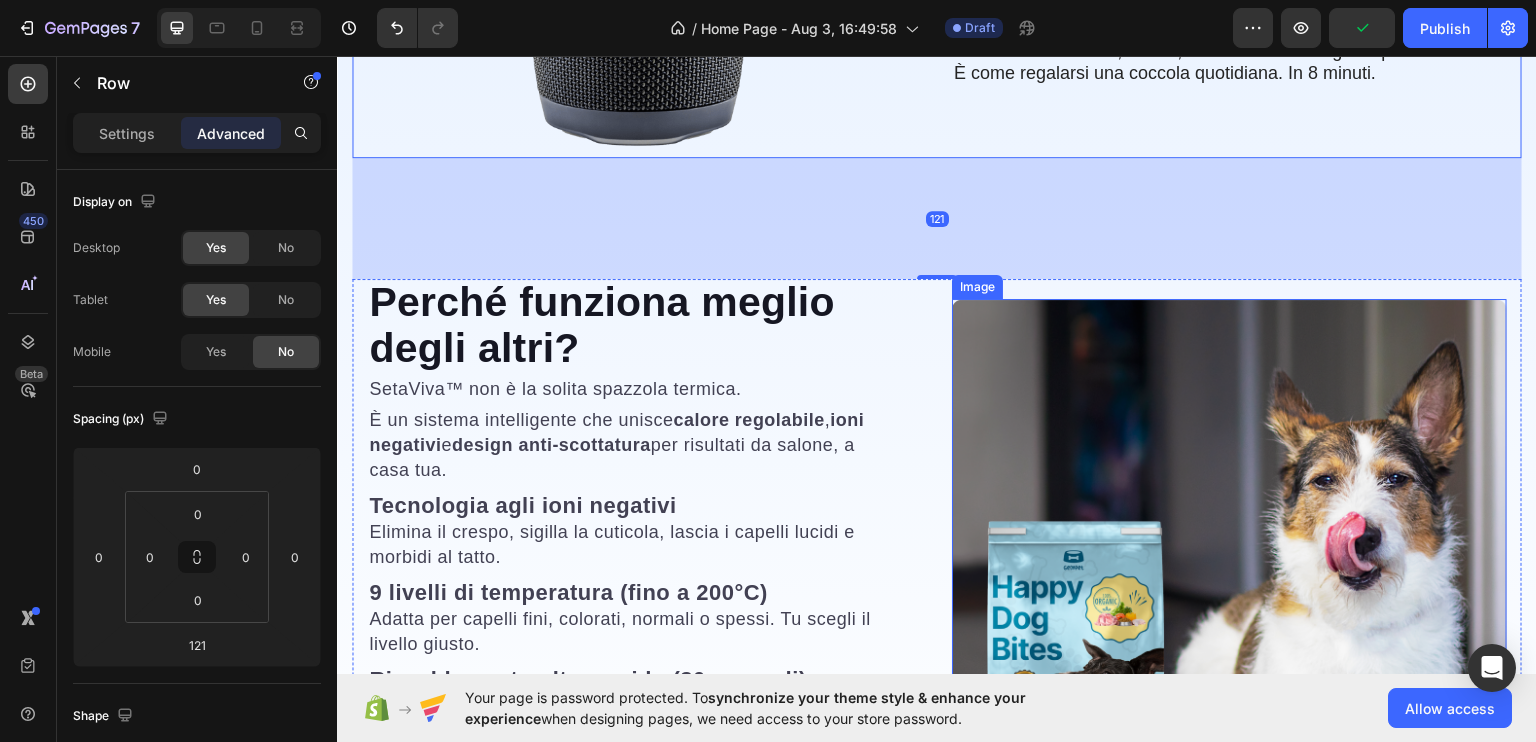click at bounding box center (1229, 575) 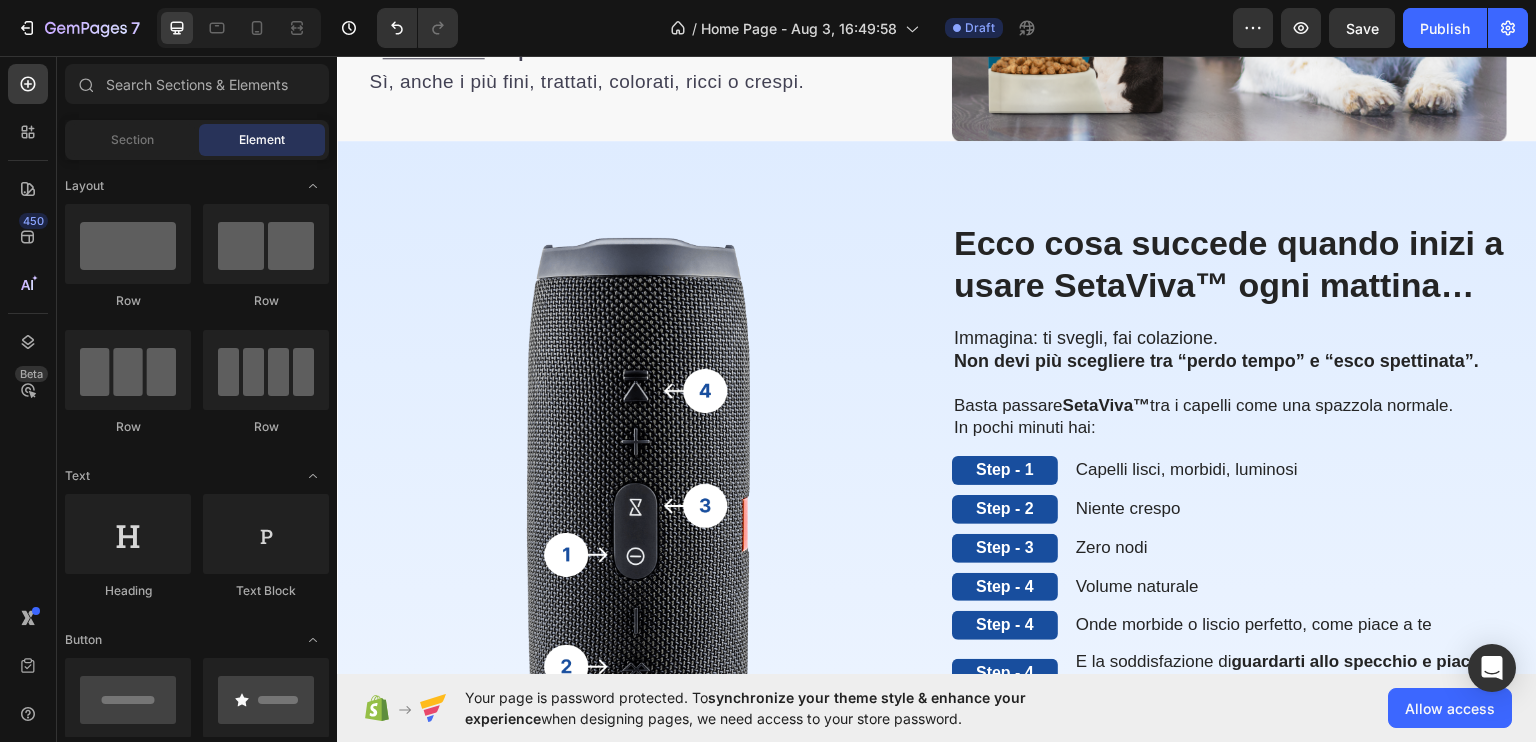 scroll, scrollTop: 1122, scrollLeft: 0, axis: vertical 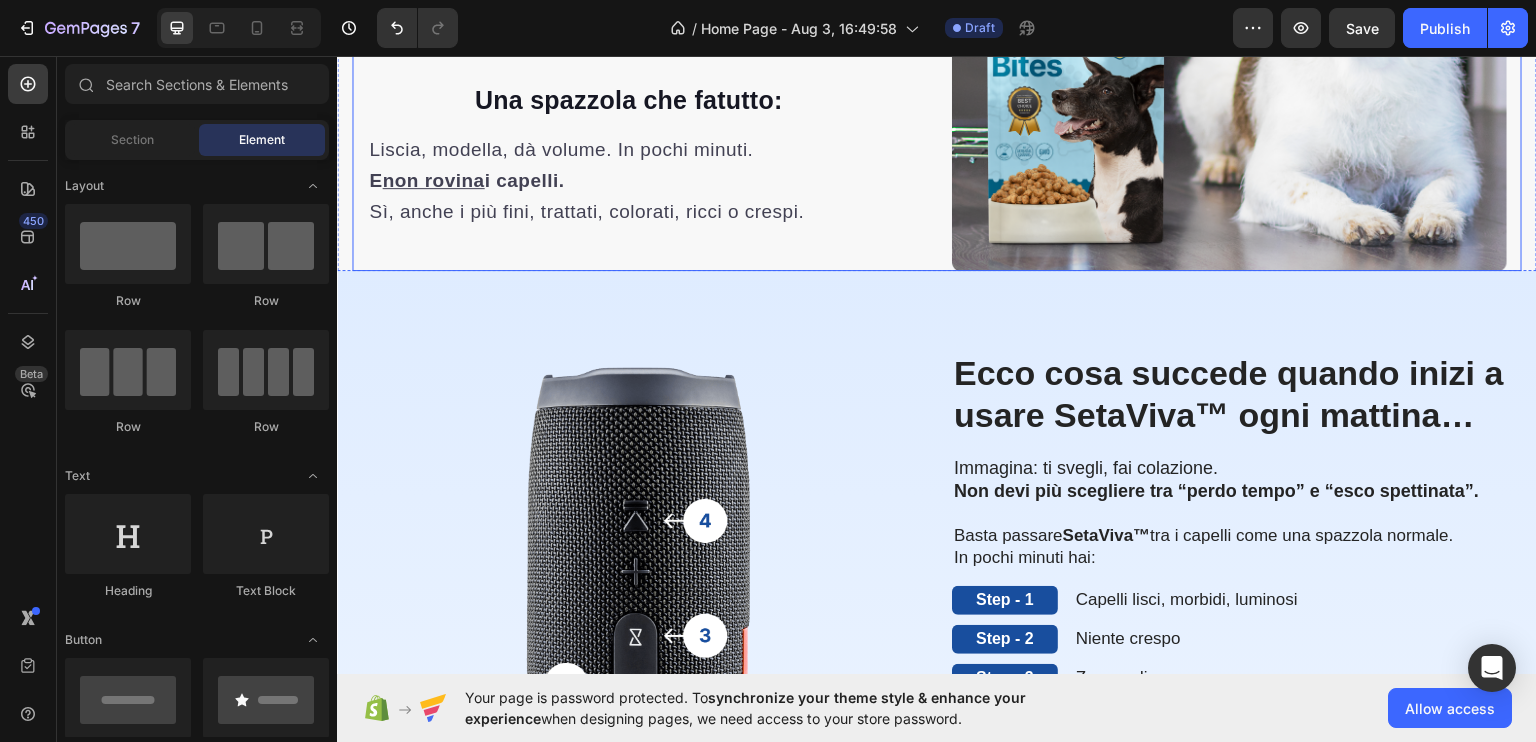 click on "“Non ho tempo, i miei capelli non collaborano.” Heading Ti capisco. Text block Anche io sono passata da mille strumenti: spazzola, phon, piastra, prodotti anticrespo. Text block Ogni mattina era una battaglia. Text block E il risultato? O perdevo 30 minuti… o uscivo  non sentendomi “a posto”. Text block Poi ho scoperto qualcosa che ha cambiato tutto. Text block Una spazzola che fa  tutto : Heading Liscia, modella, dà volume. In pochi minuti. Text block E  non rovina  i capelli. Text block Sì, anche i più fini, trattati, colorati, ricci o crespi. Text block Row" at bounding box center (644, -9) 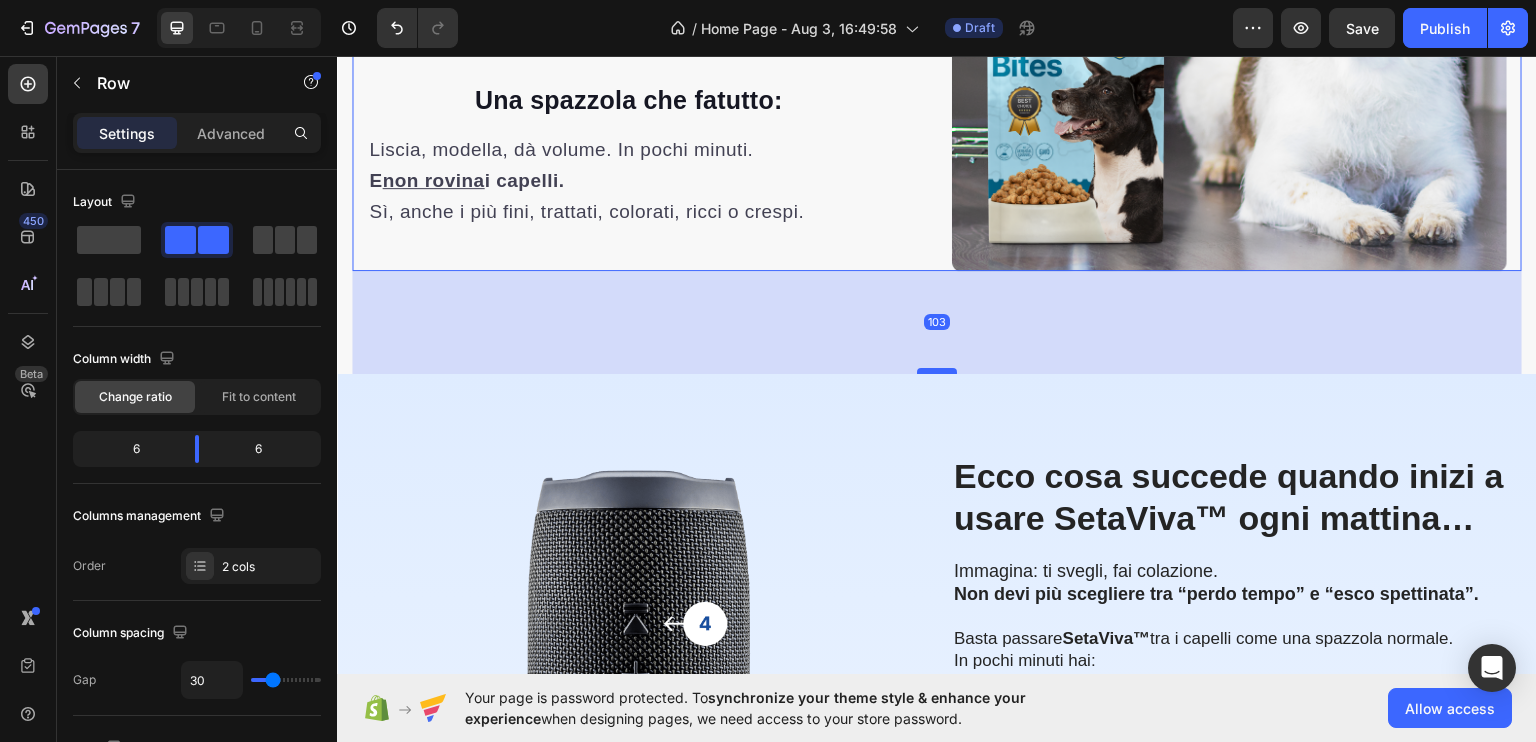 drag, startPoint x: 934, startPoint y: 258, endPoint x: 928, endPoint y: 361, distance: 103.17461 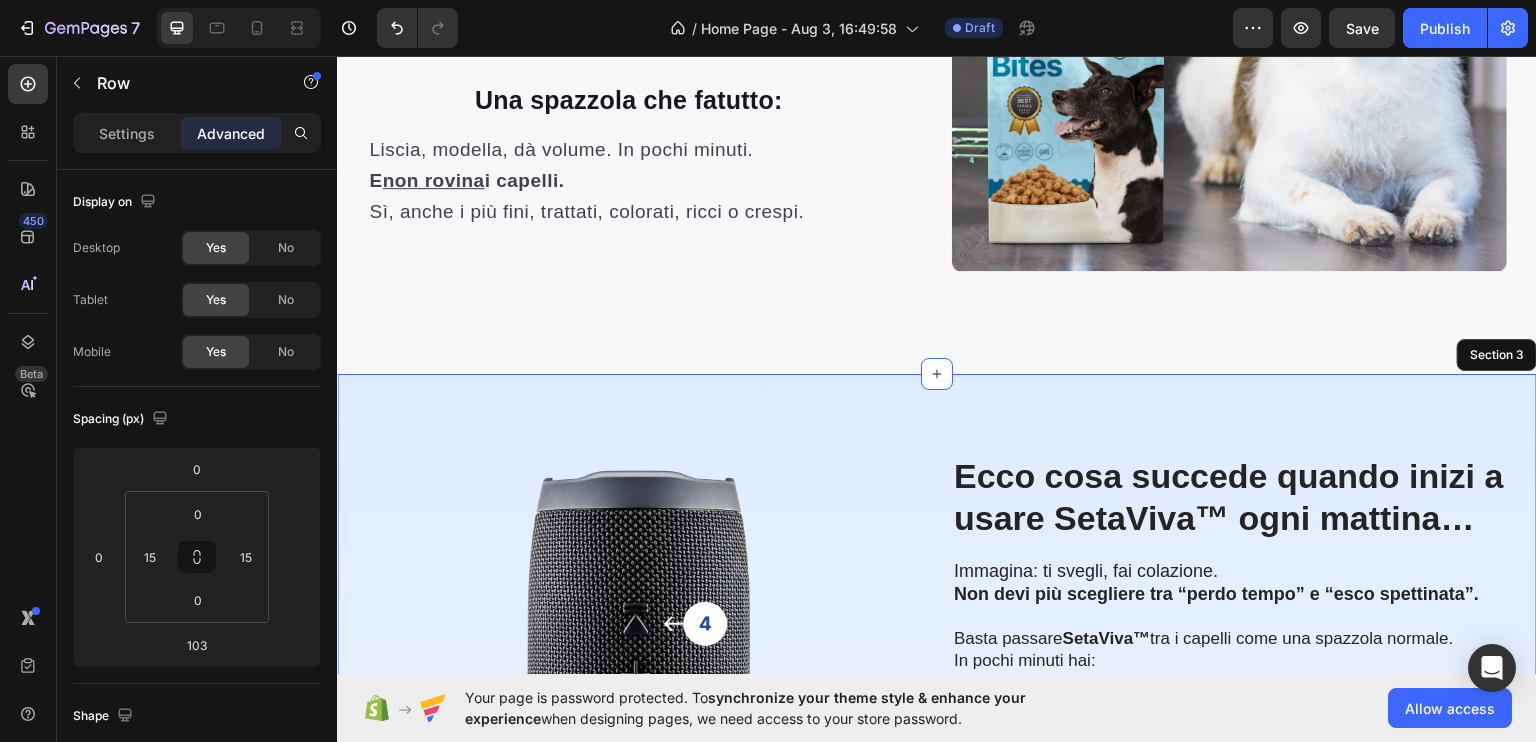click on "Ecco cosa succede quando inizi a usare SetaViva™ ogni mattina… Heading Immagina: ti svegli, fai colazione. Non devi più scegliere tra “perdo tempo” e “esco spettinata”.   Basta passare  SetaViva™  tra i capelli come una spazzola normale. In pochi minuti hai: Text Block Step - 1 Text Block Capelli lisci, morbidi, luminosi Text Block Row Step - 2 Text Block Niente crespo Text Block Row Step - 3 Text Block Zero nodi Text Block Row Step - 4 Text Block Volume naturale Text Block Row Step - 4 Text Block Onde morbide o liscio perfetto, come piace a te Text Block Row Step - 4 Text Block E la soddisfazione di  guardarti allo specchio e piacerti davvero Text Block Row Ti fa sentire ordinata, curata, bella… Anche nei giorni più normali. È come regalarsi una coccola quotidiana. In 8 minuti. Text Block The standard Lorem Heading Image Row Perché funziona meglio degli altri? Heading SetaViva™ non è la solita spazzola termica. Text block È un sistema intelligente che unisce  calore regolabile ,   e" at bounding box center [937, 1105] 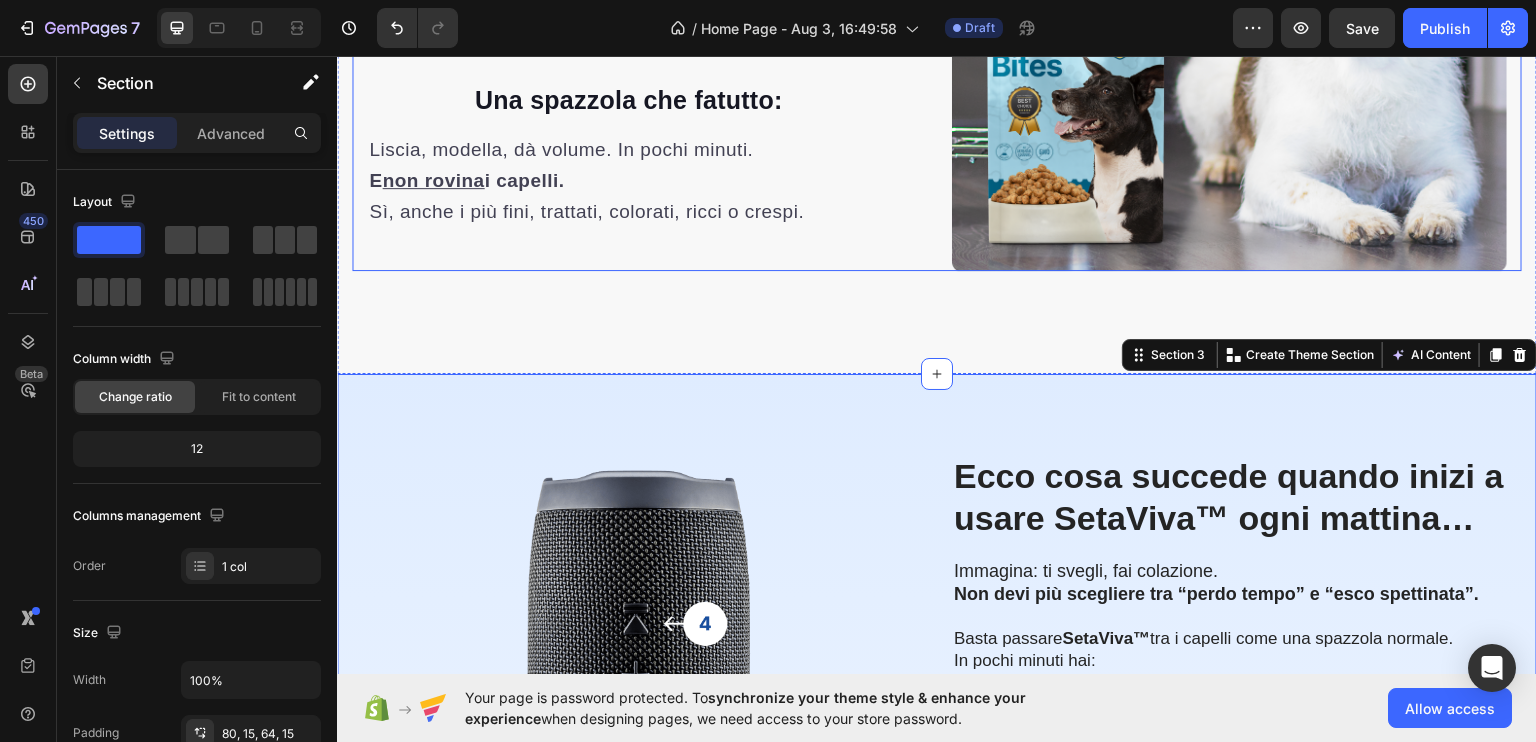 click on "“Non ho tempo, i miei capelli non collaborano.” Heading Ti capisco. Text block Anche io sono passata da mille strumenti: spazzola, phon, piastra, prodotti anticrespo. Text block Ogni mattina era una battaglia. Text block E il risultato? O perdevo 30 minuti… o uscivo  non sentendomi “a posto”. Text block Poi ho scoperto qualcosa che ha cambiato tutto. Text block Una spazzola che fa  tutto : Heading Liscia, modella, dà volume. In pochi minuti. Text block E  non rovina  i capelli. Text block Sì, anche i più fini, trattati, colorati, ricci o crespi. Text block Row Image Image Row" at bounding box center [937, -9] 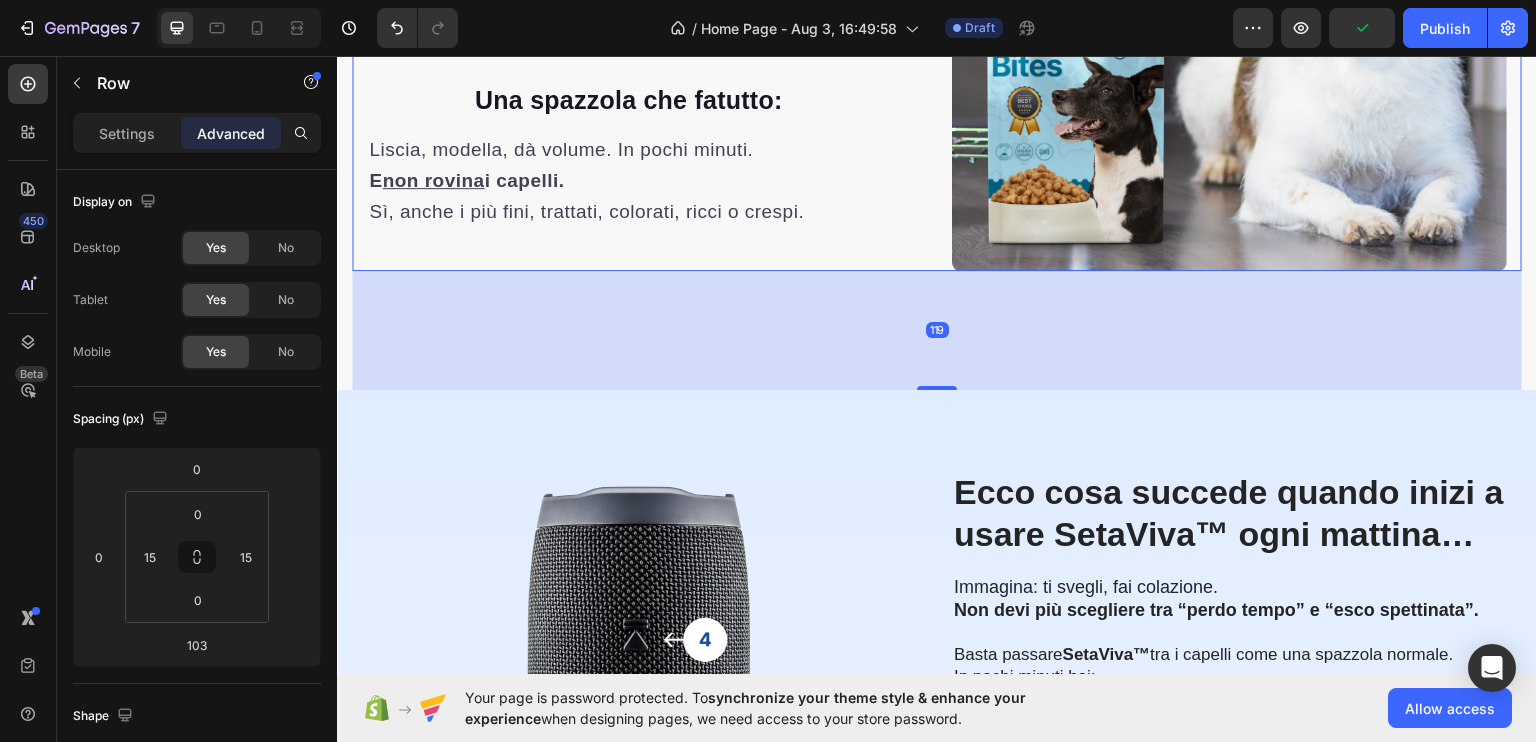 drag, startPoint x: 923, startPoint y: 358, endPoint x: 929, endPoint y: 374, distance: 17.088007 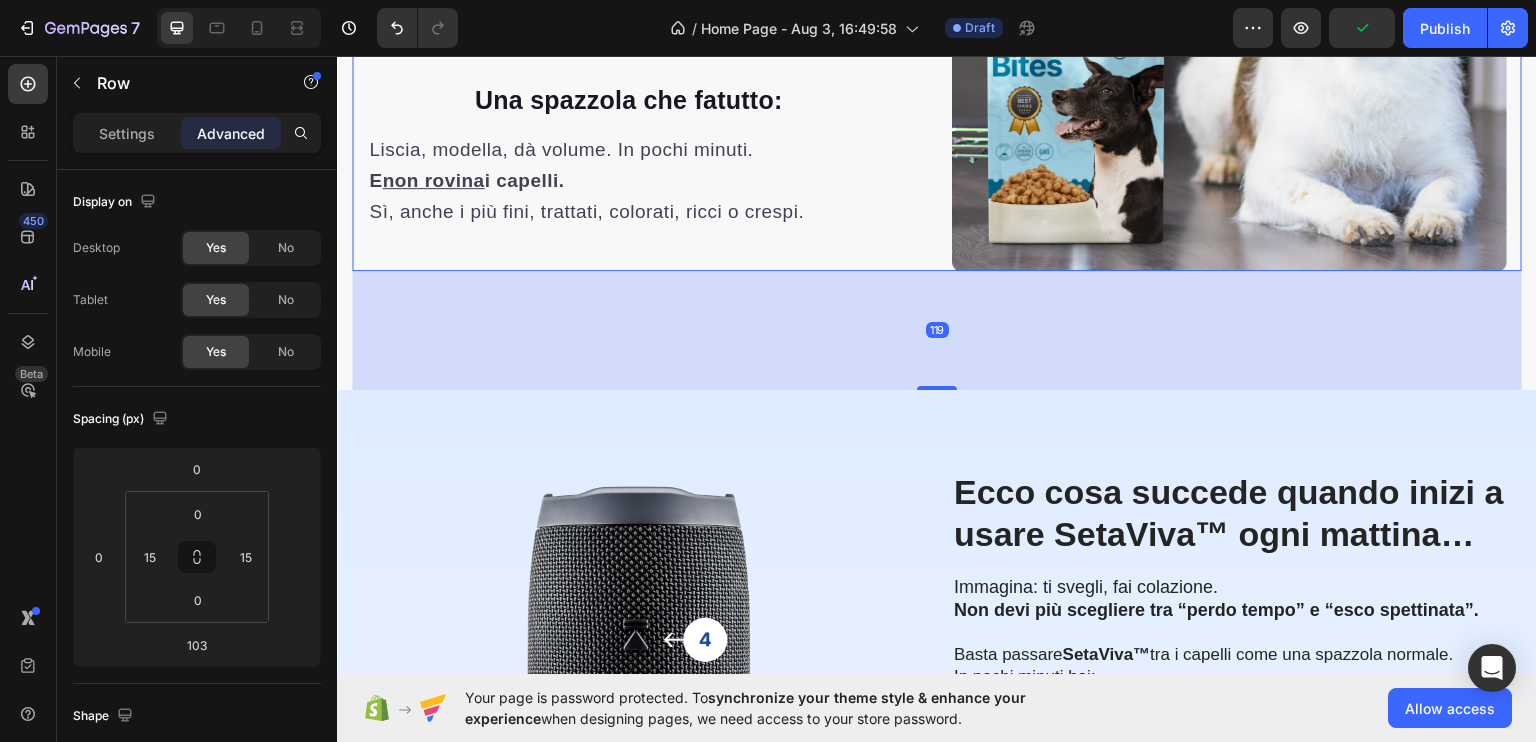 click at bounding box center [937, 387] 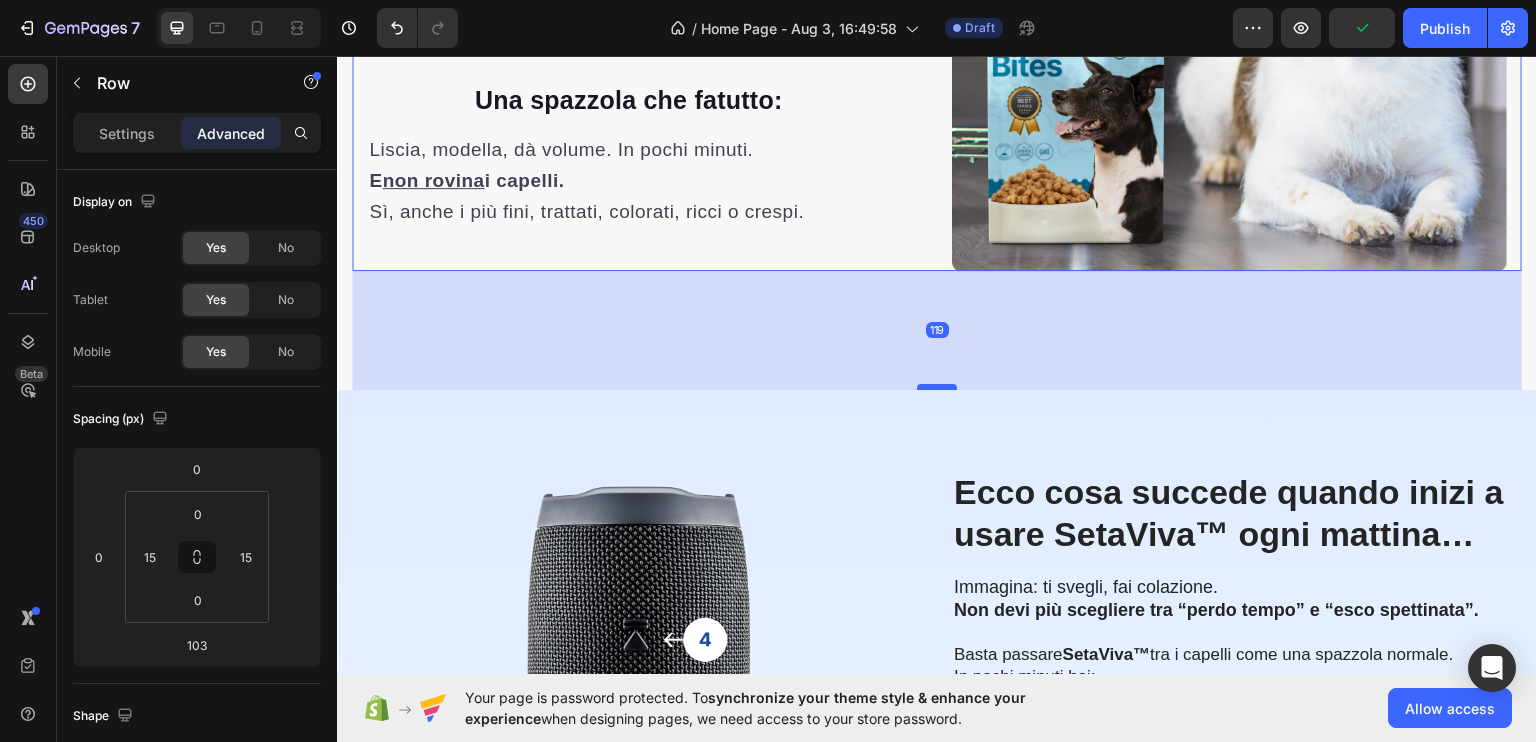 type on "119" 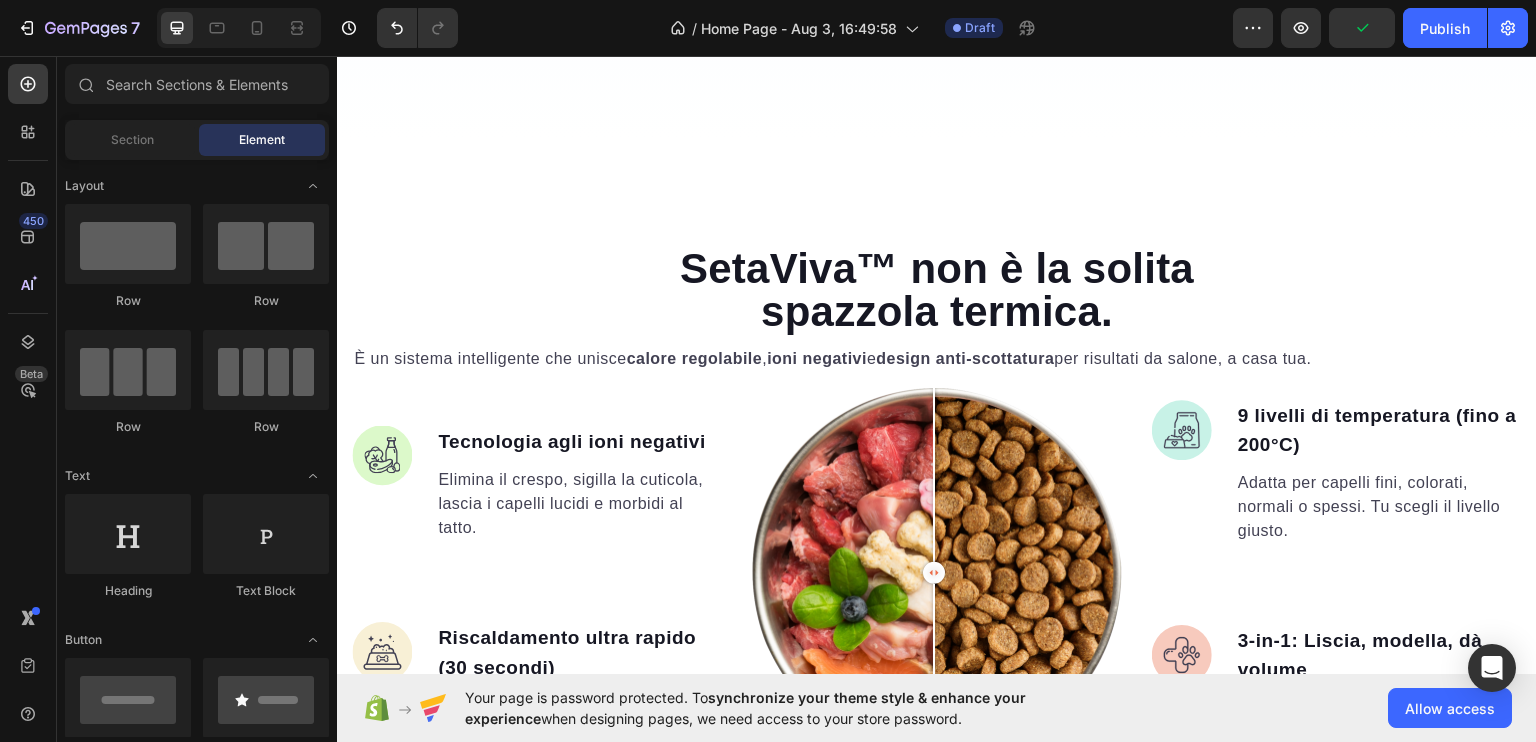 scroll, scrollTop: 3135, scrollLeft: 0, axis: vertical 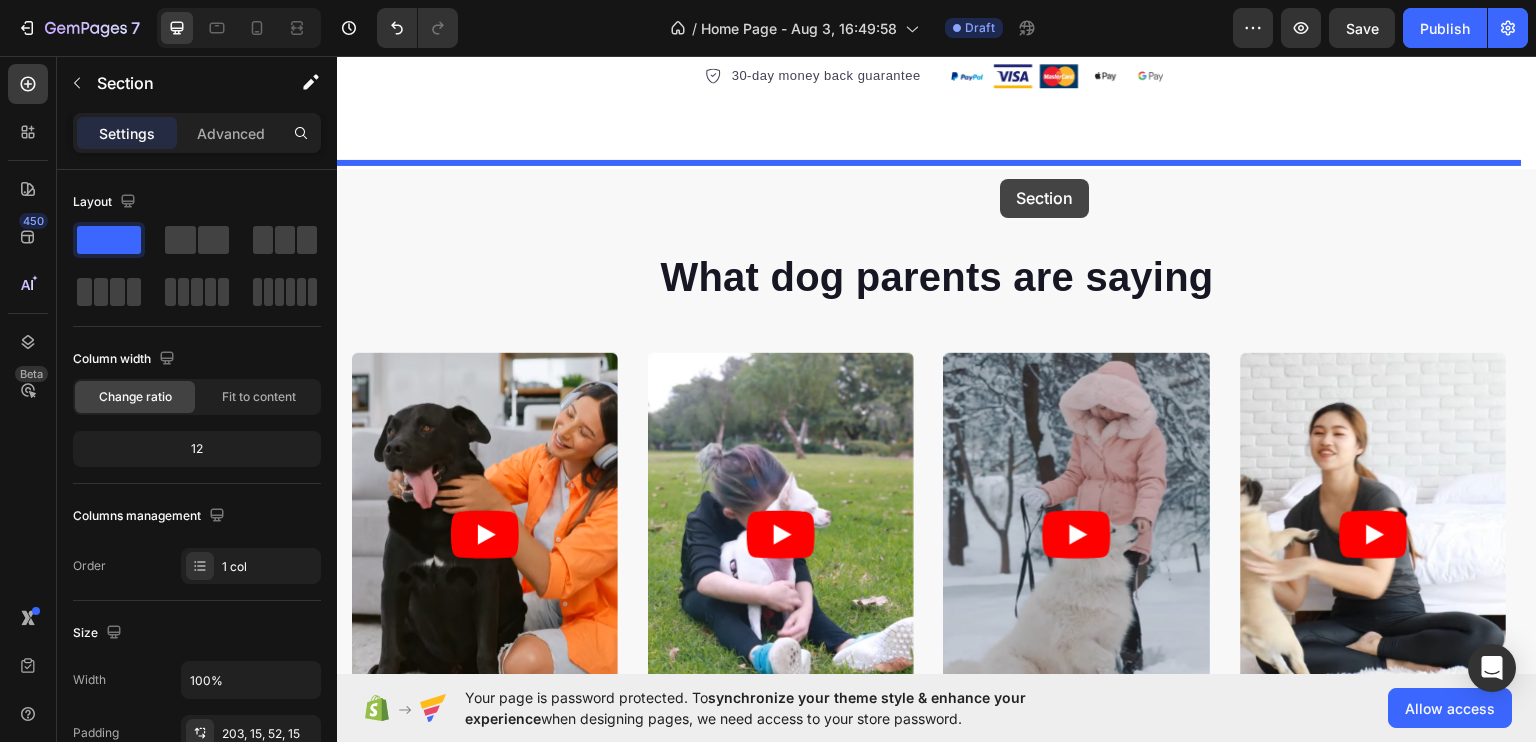 drag, startPoint x: 893, startPoint y: 229, endPoint x: 1001, endPoint y: 178, distance: 119.43617 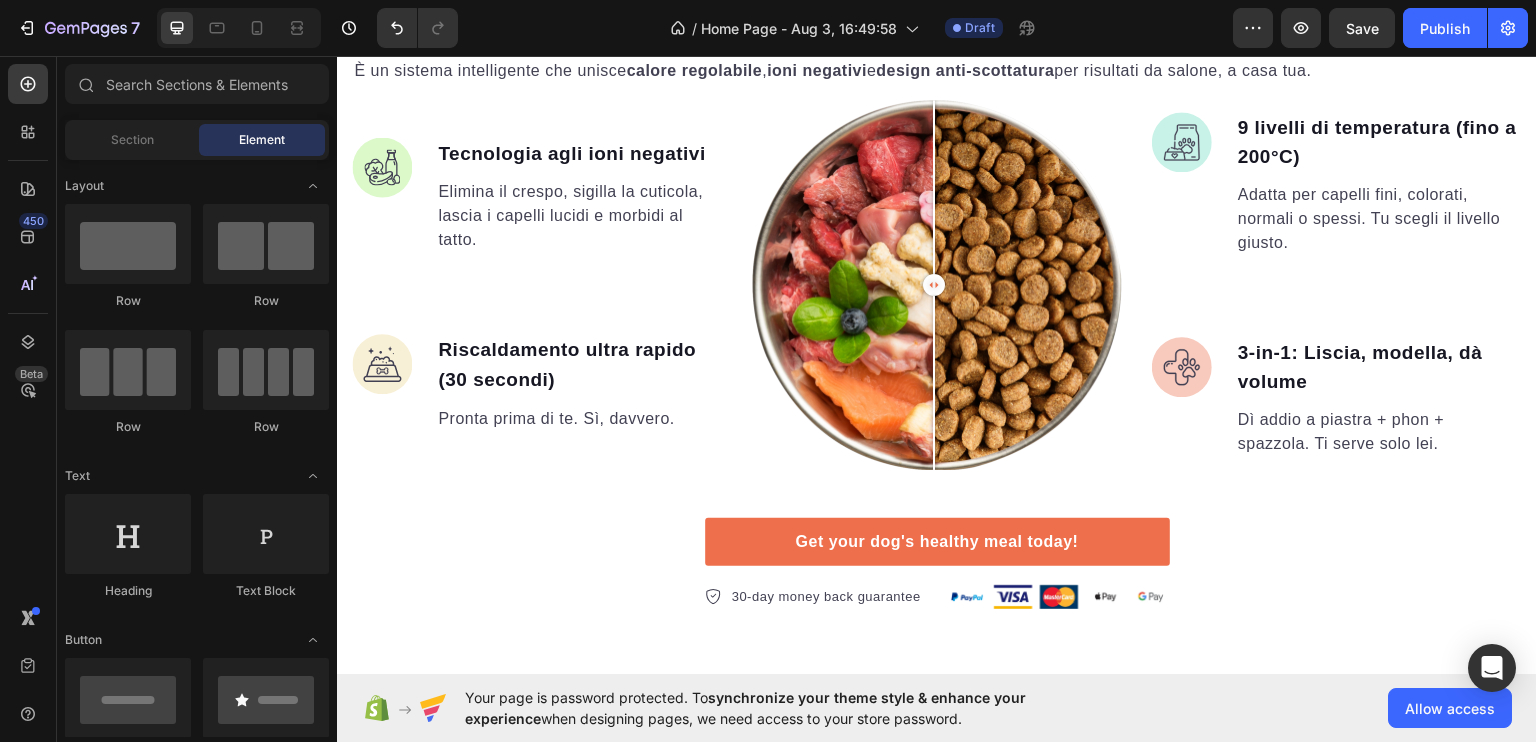 scroll, scrollTop: 3267, scrollLeft: 0, axis: vertical 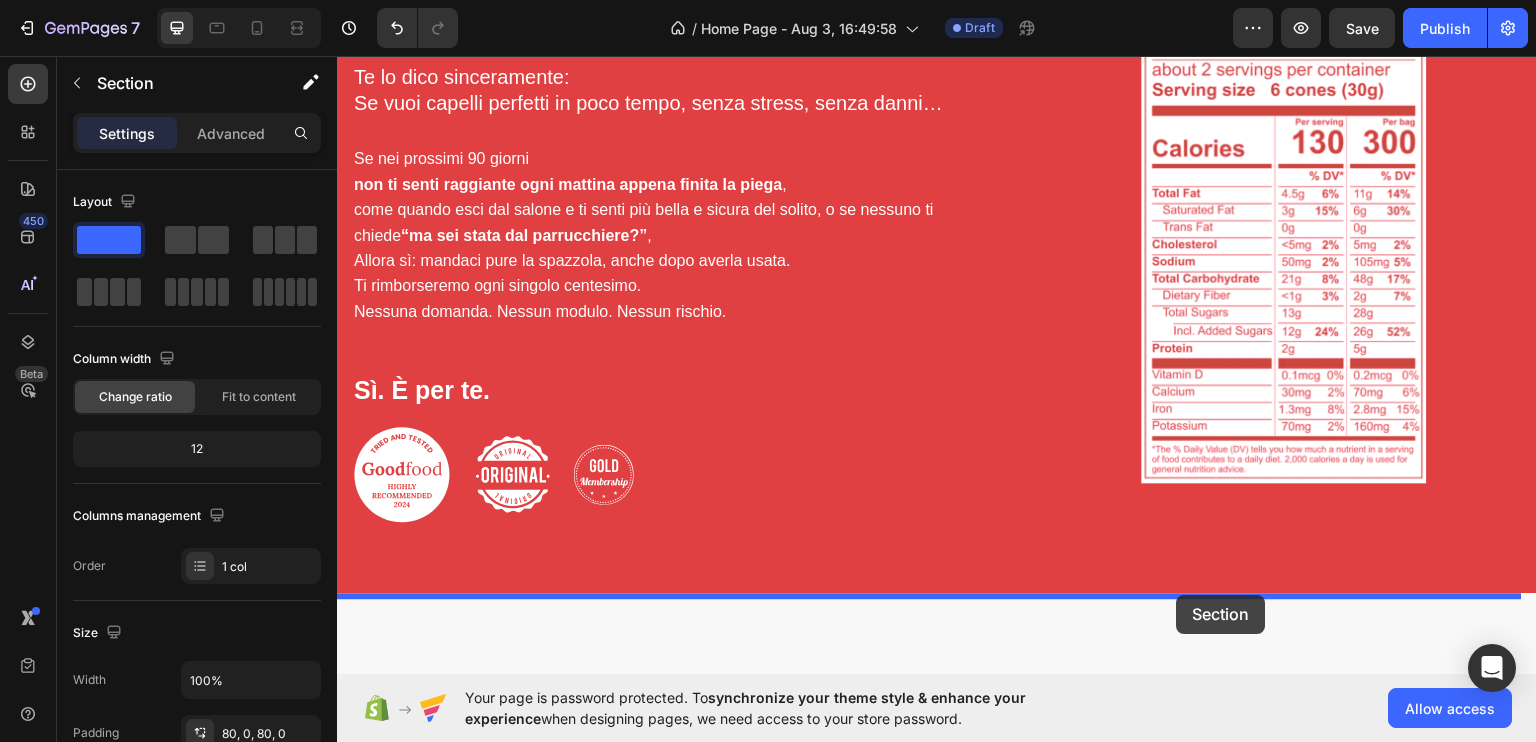 drag, startPoint x: 1261, startPoint y: 440, endPoint x: 1176, endPoint y: 593, distance: 175.02571 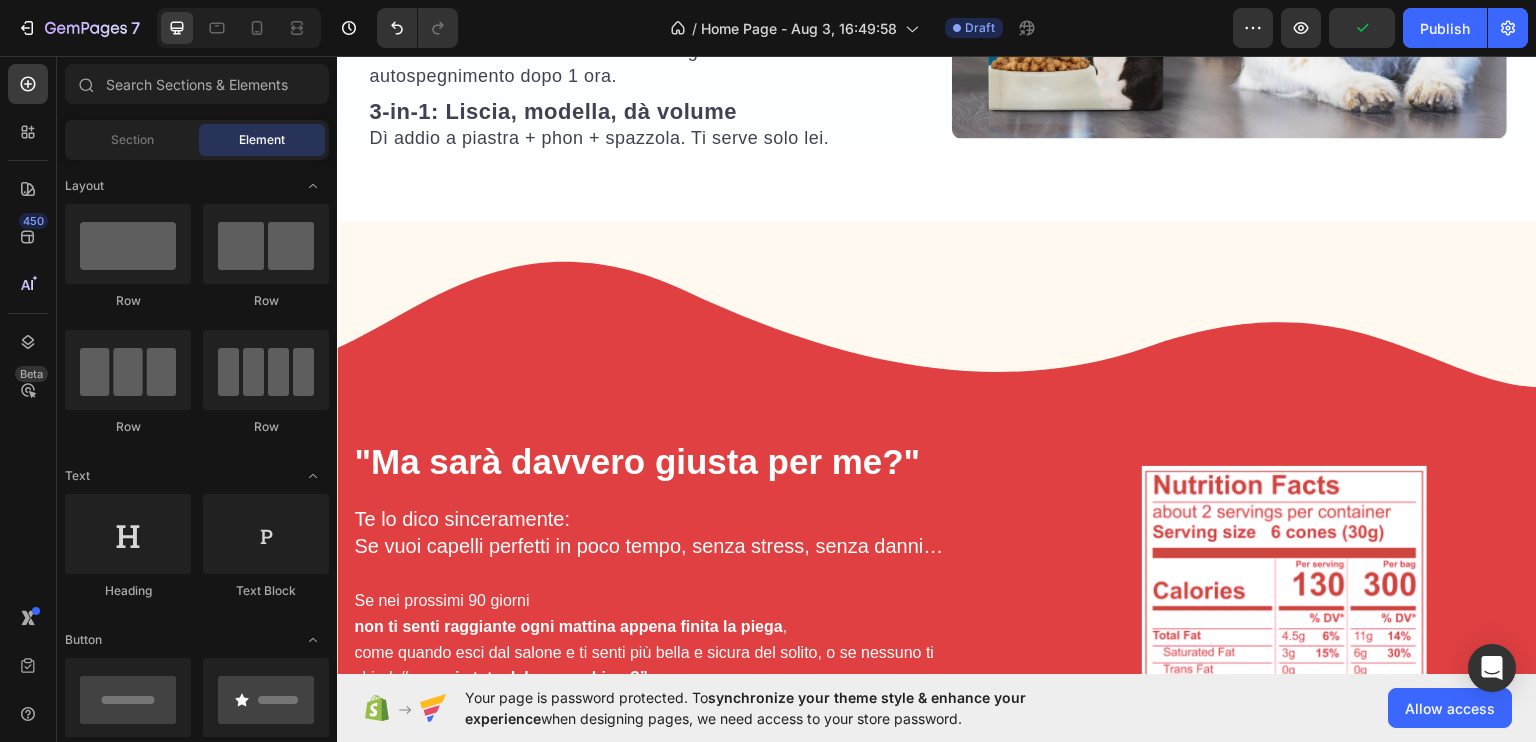 scroll, scrollTop: 2539, scrollLeft: 0, axis: vertical 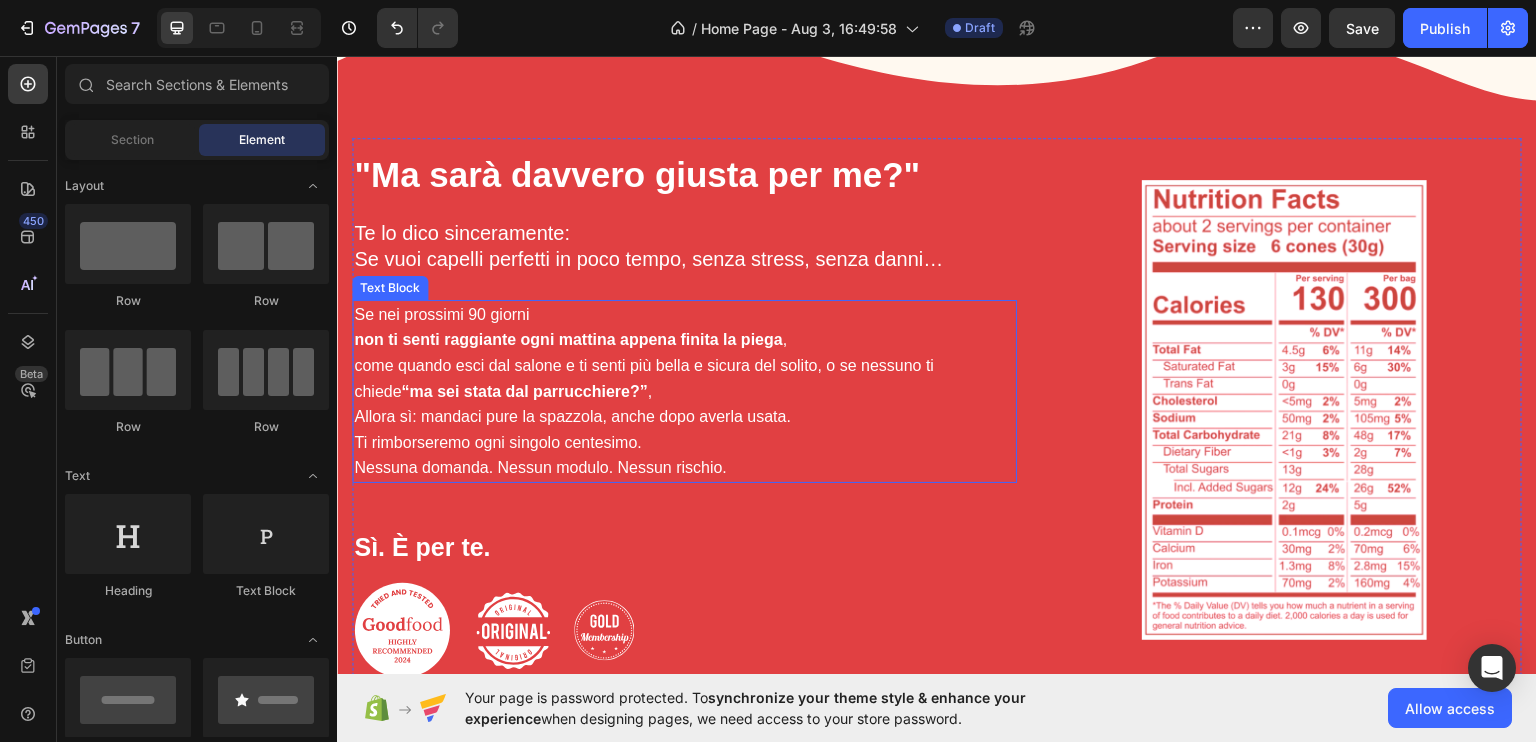 click on "non ti senti raggiante ogni mattina appena finita la piega" at bounding box center [568, 338] 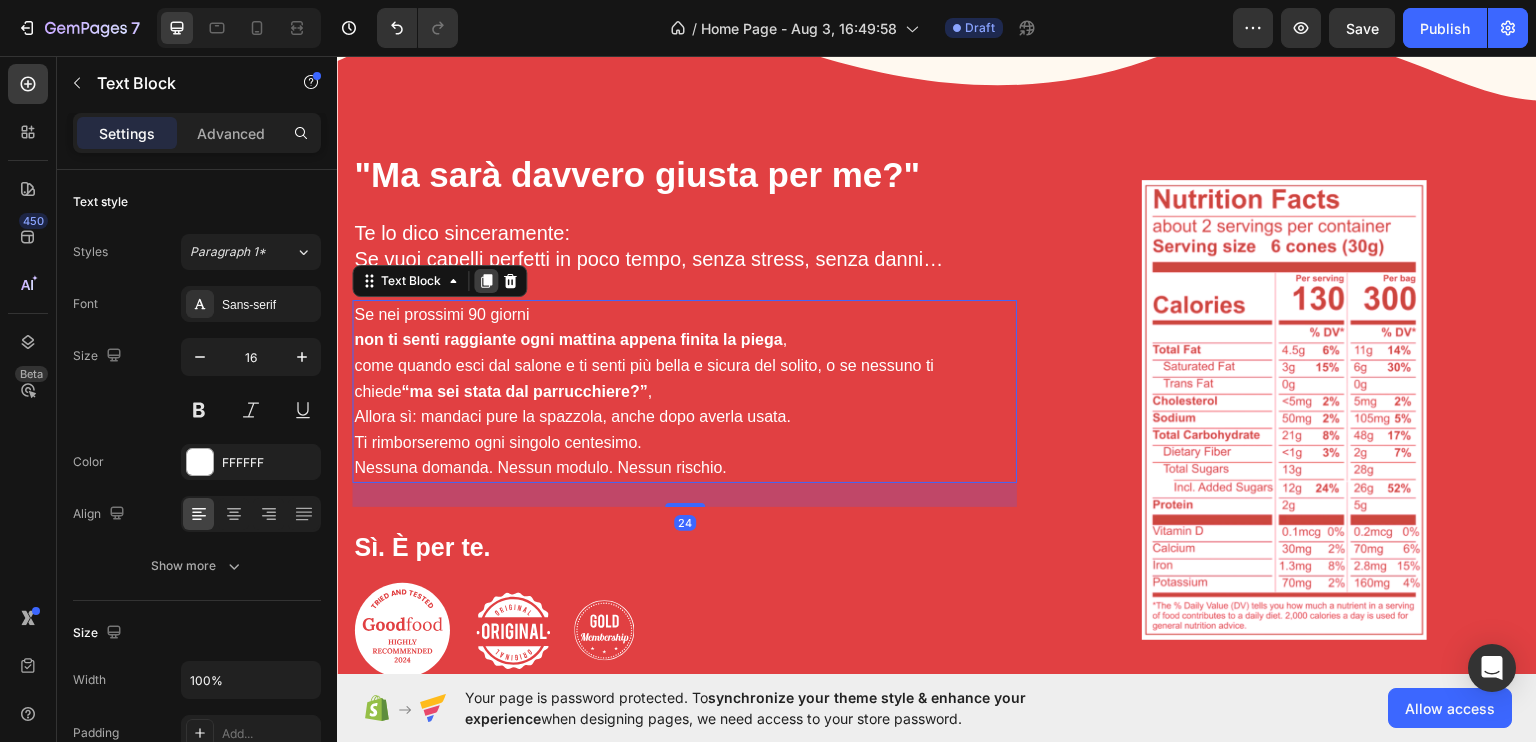 click 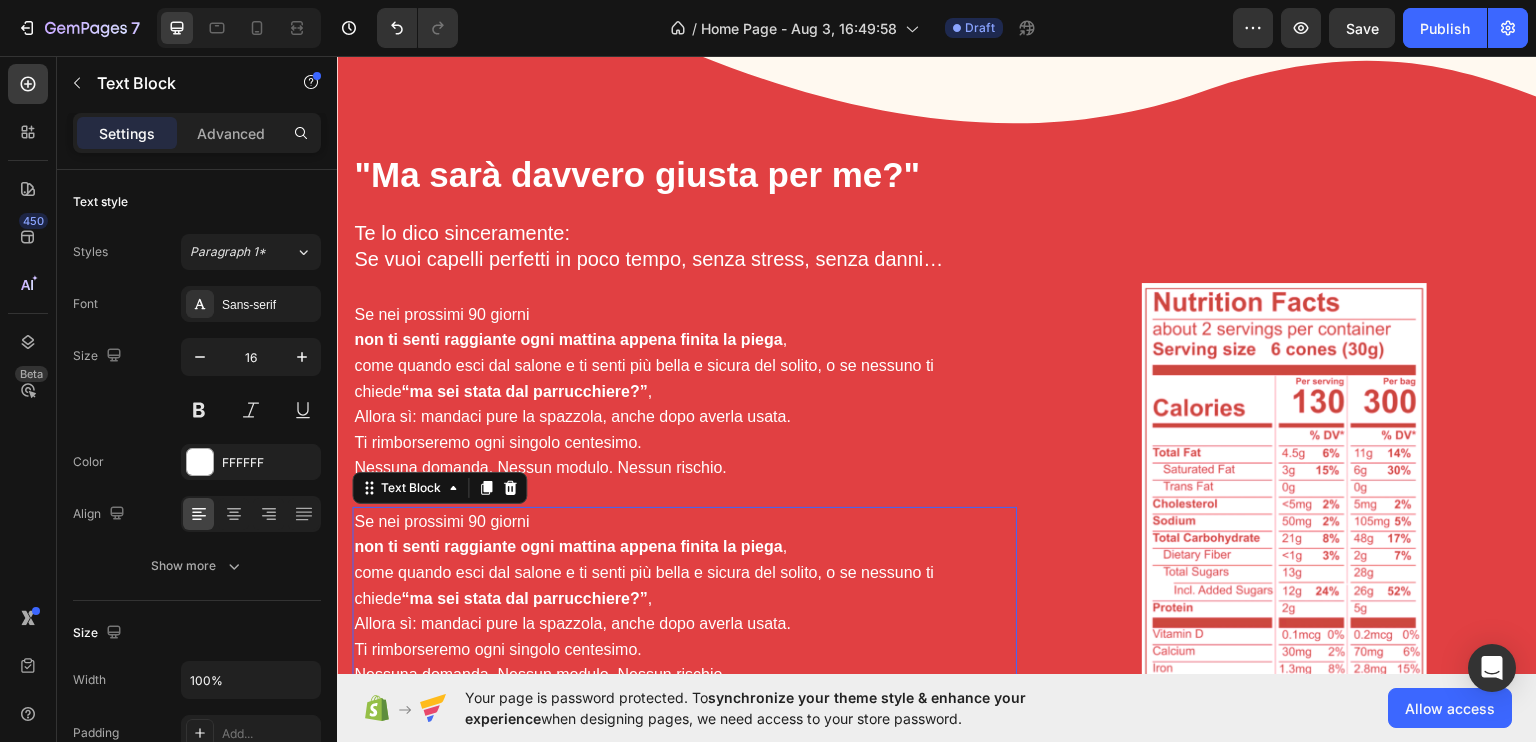 click on "non ti senti raggiante ogni mattina appena finita la piega" at bounding box center [568, 545] 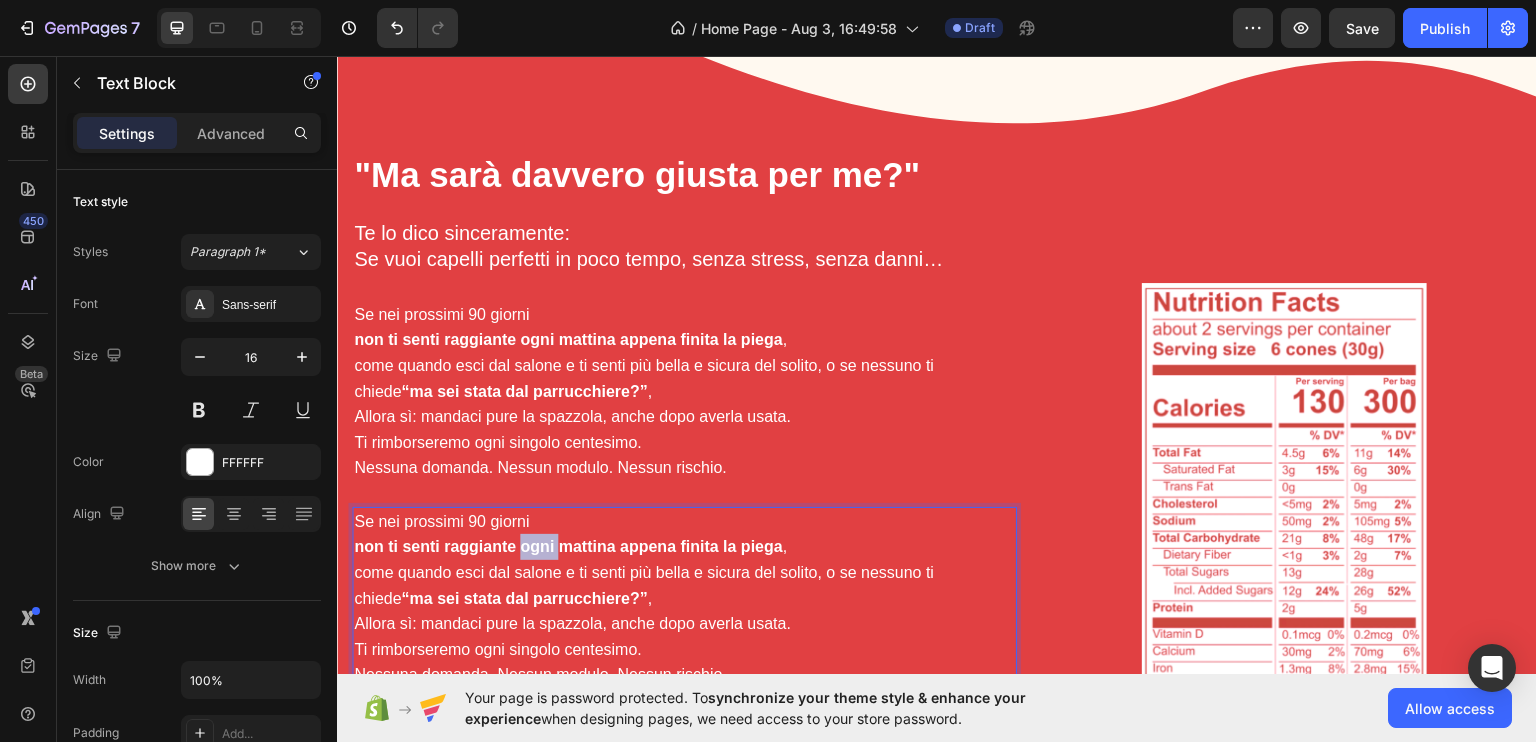click on "non ti senti raggiante ogni mattina appena finita la piega" at bounding box center [568, 545] 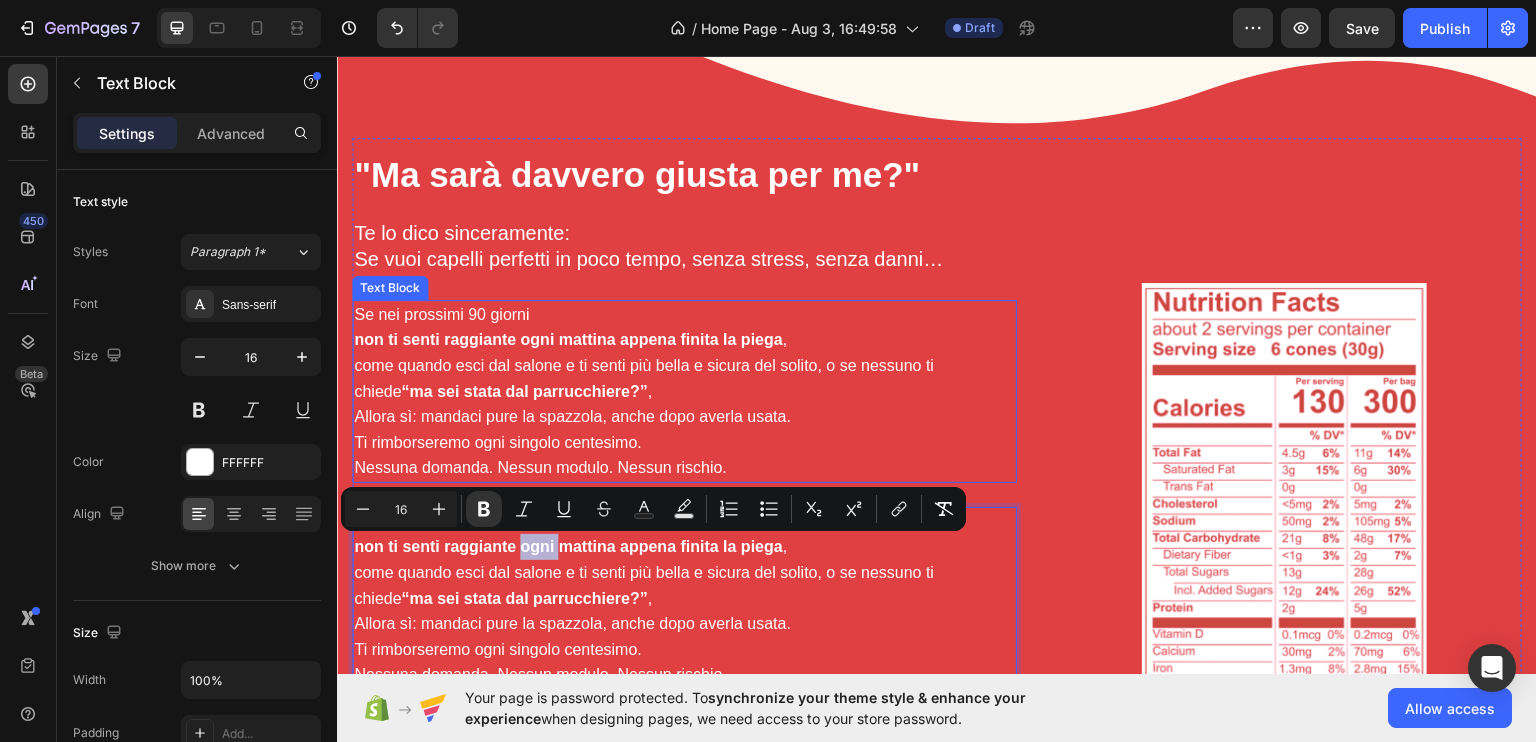 click on "Se nei prossimi 90 giorni non ti senti raggiante ogni mattina appena finita la piega , come quando esci dal salone e ti senti più bella e sicura del solito, o se nessuno ti chiede  “ma sei stata dal parrucchiere?” ," at bounding box center [684, 352] 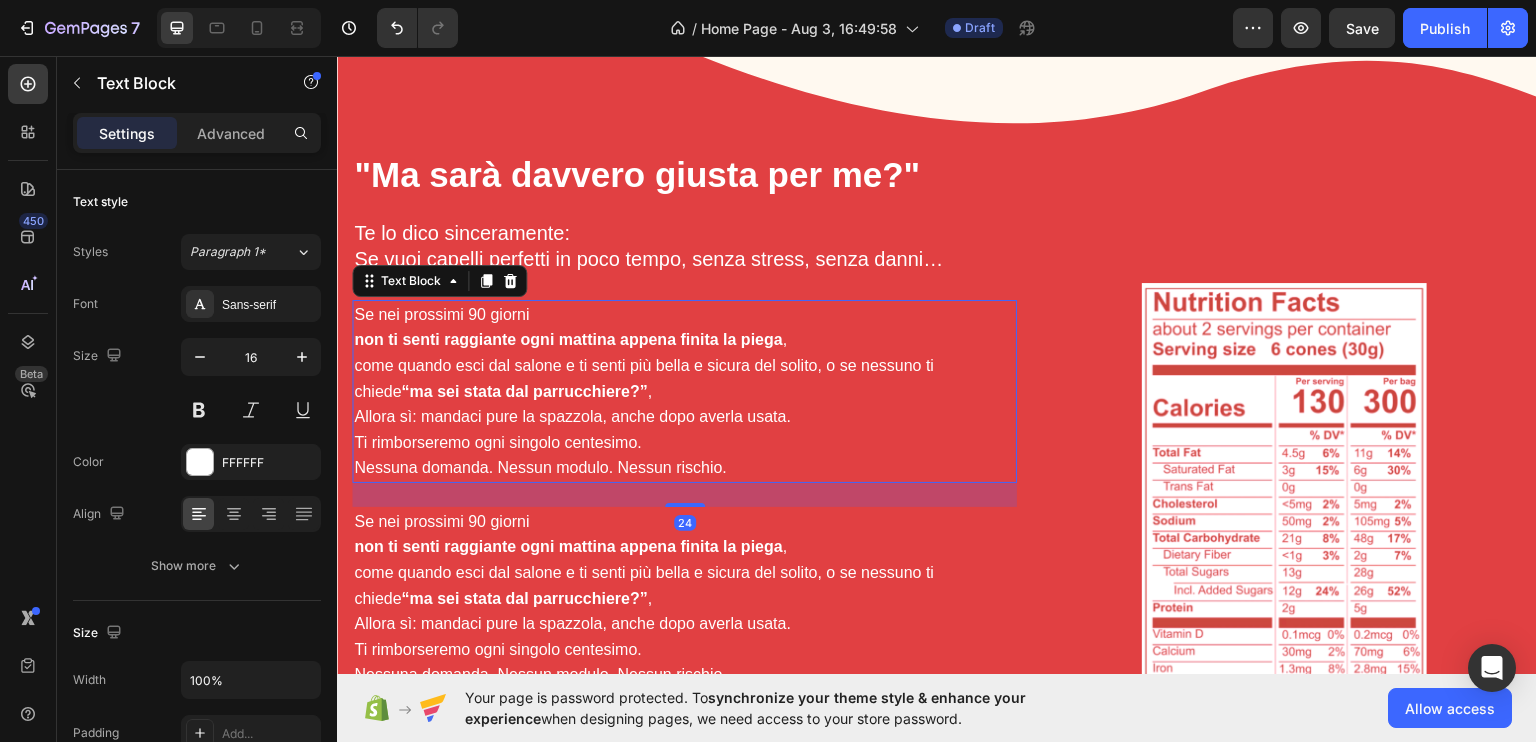 click on "Se nei prossimi 90 giorni non ti senti raggiante ogni mattina appena finita la piega , come quando esci dal salone e ti senti più bella e sicura del solito, o se nessuno ti chiede  “ma sei stata dal parrucchiere?” ," at bounding box center (684, 352) 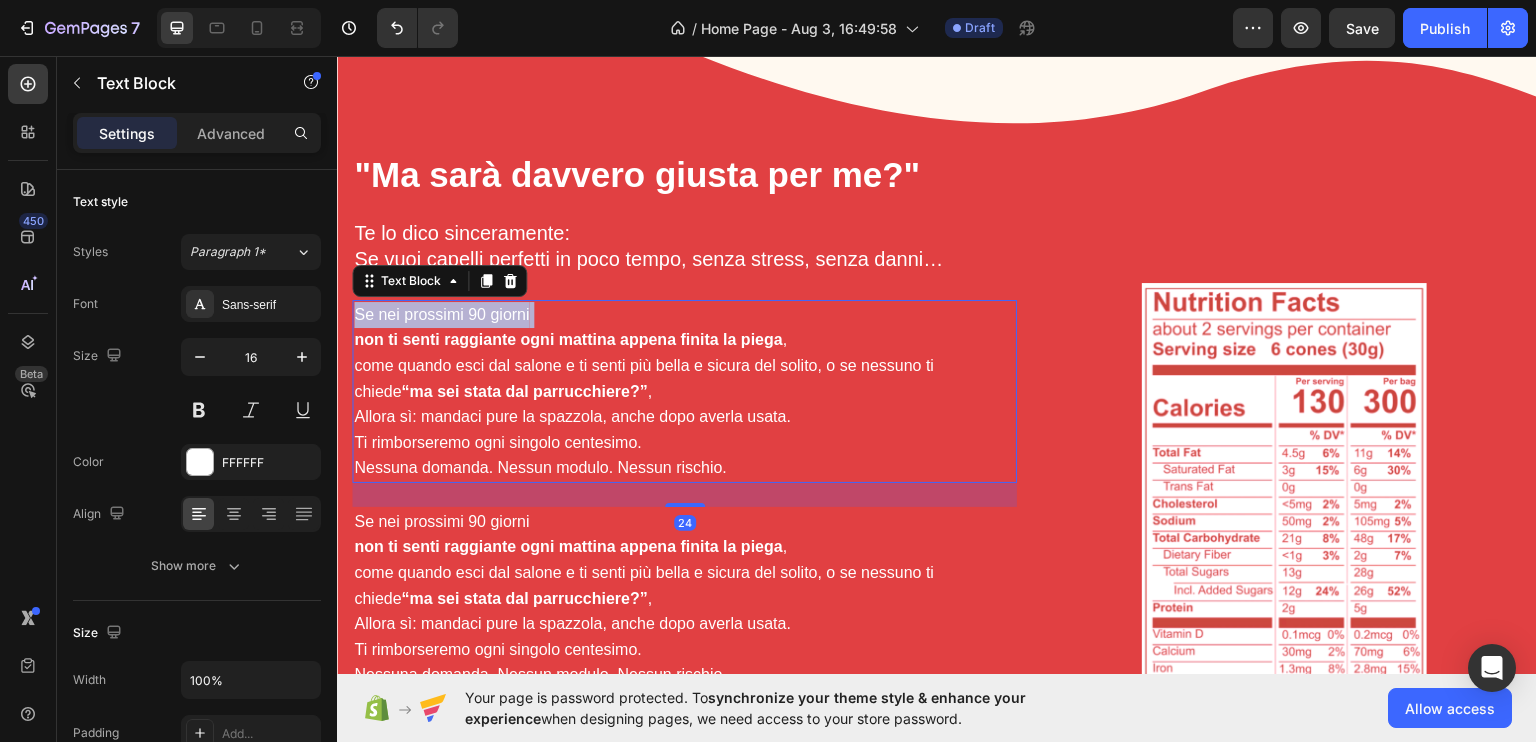 click on "Se nei prossimi 90 giorni non ti senti raggiante ogni mattina appena finita la piega , come quando esci dal salone e ti senti più bella e sicura del solito, o se nessuno ti chiede  “ma sei stata dal parrucchiere?” ," at bounding box center [684, 352] 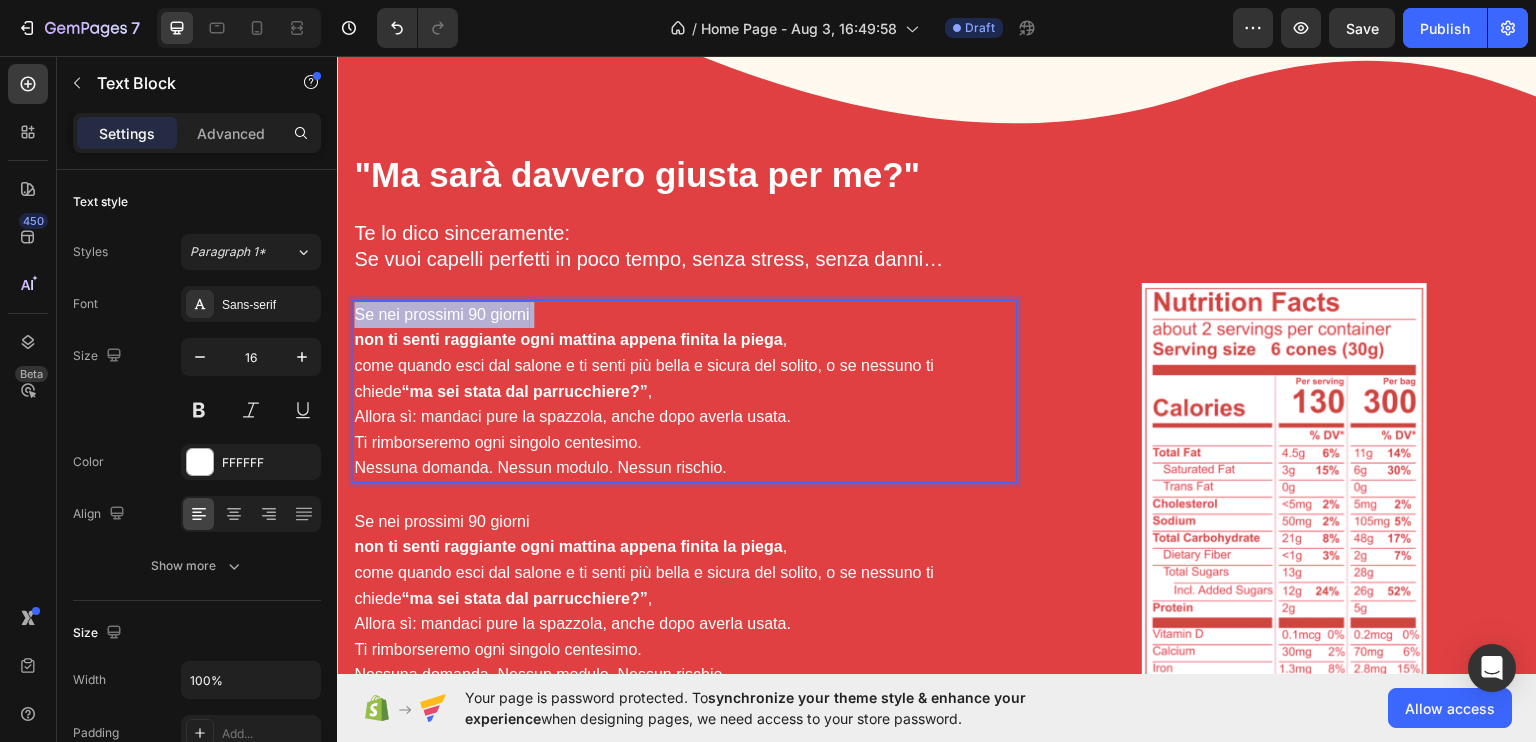 click on "Se nei prossimi 90 giorni non ti senti raggiante ogni mattina appena finita la piega , come quando esci dal salone e ti senti più bella e sicura del solito, o se nessuno ti chiede  “ma sei stata dal parrucchiere?” ," at bounding box center [684, 352] 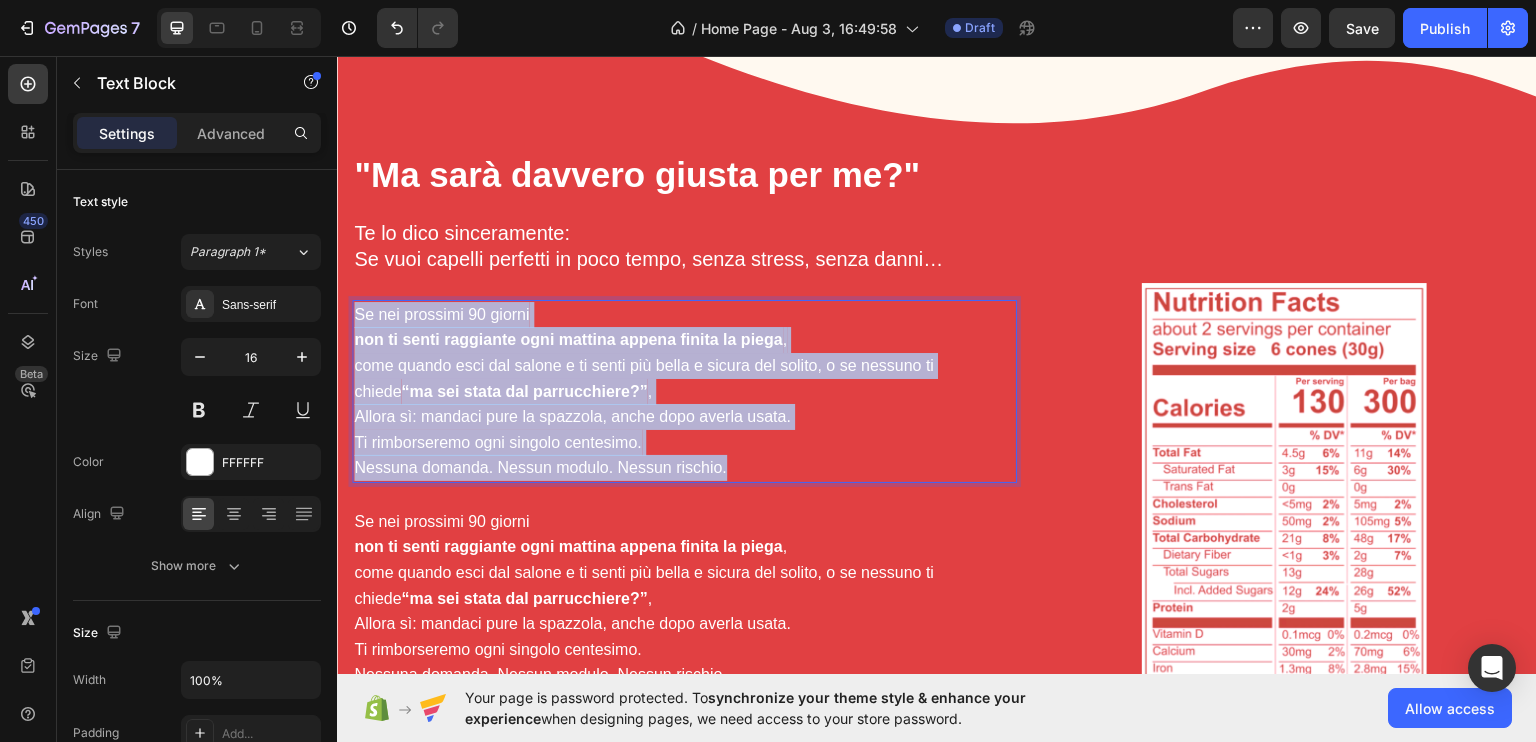 drag, startPoint x: 472, startPoint y: 309, endPoint x: 734, endPoint y: 512, distance: 331.4408 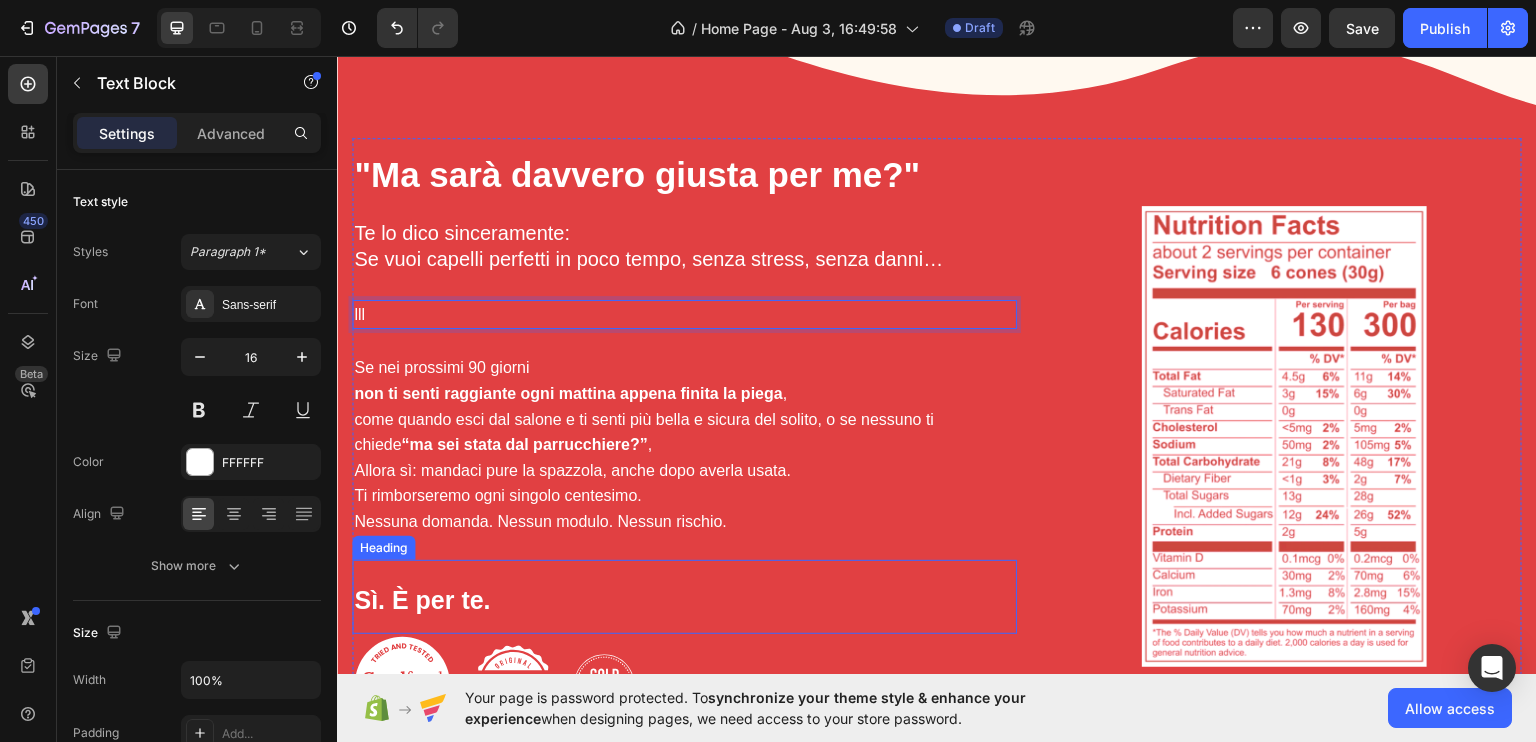 click on "Sì. È per te." at bounding box center [422, 599] 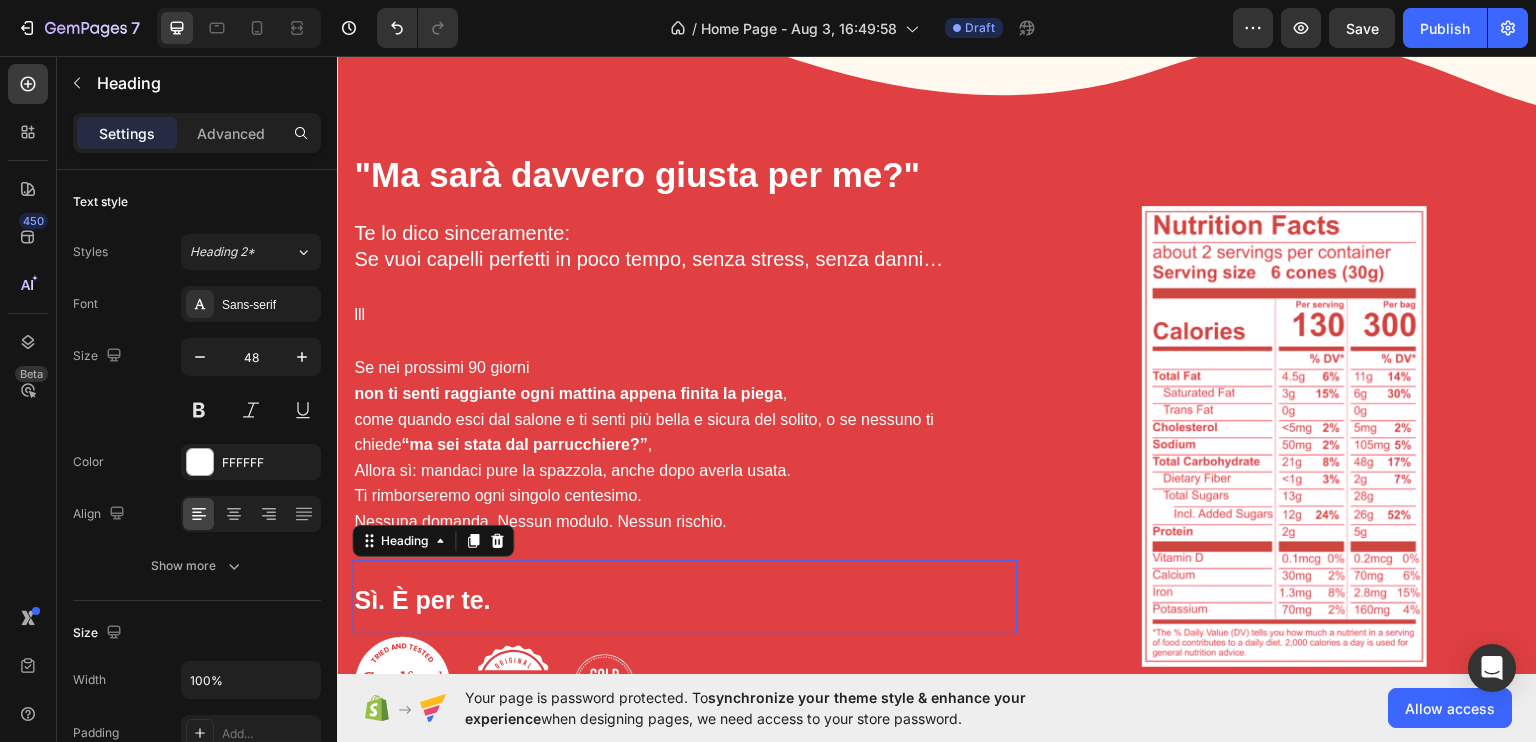 click on "Sì. È per te." at bounding box center [422, 599] 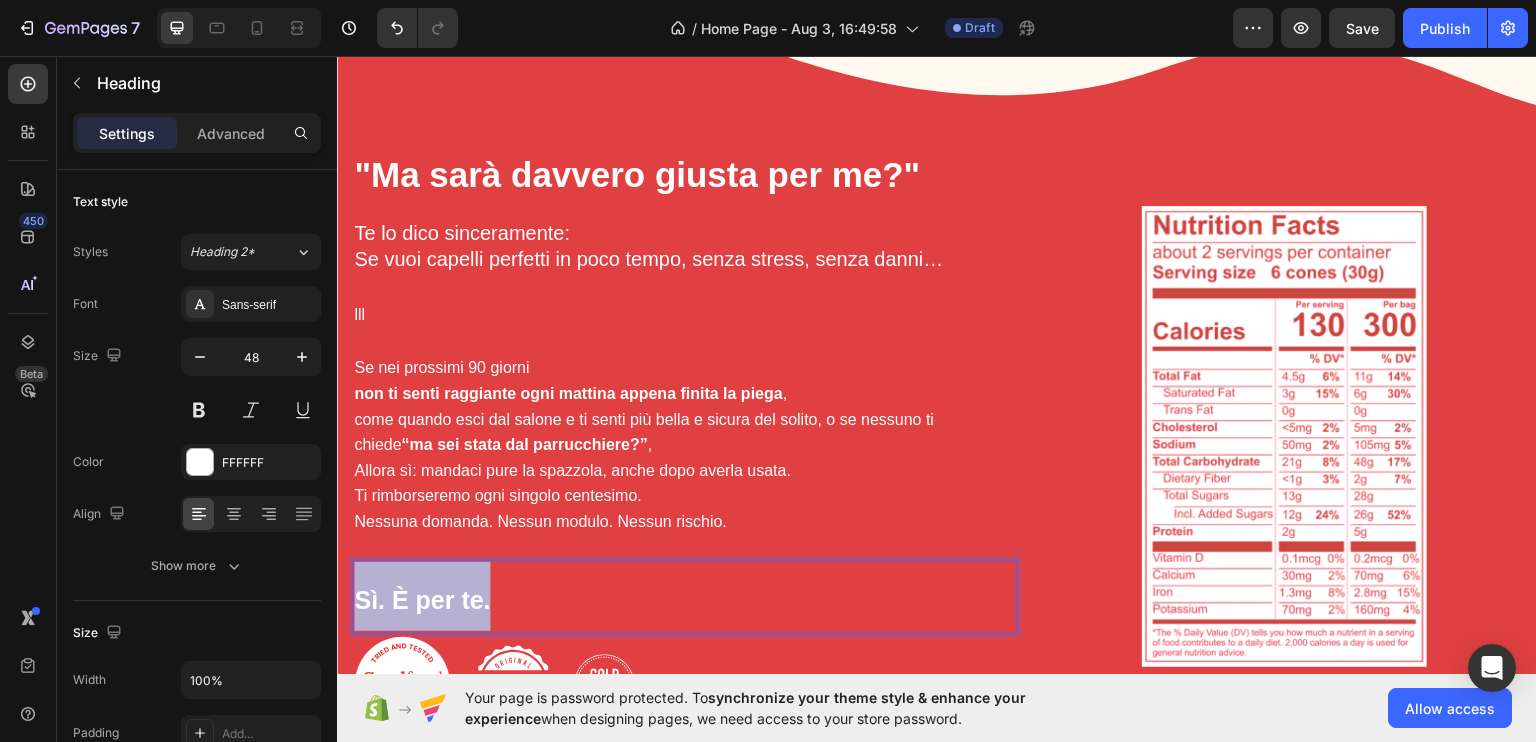click on "Sì. È per te." at bounding box center [422, 599] 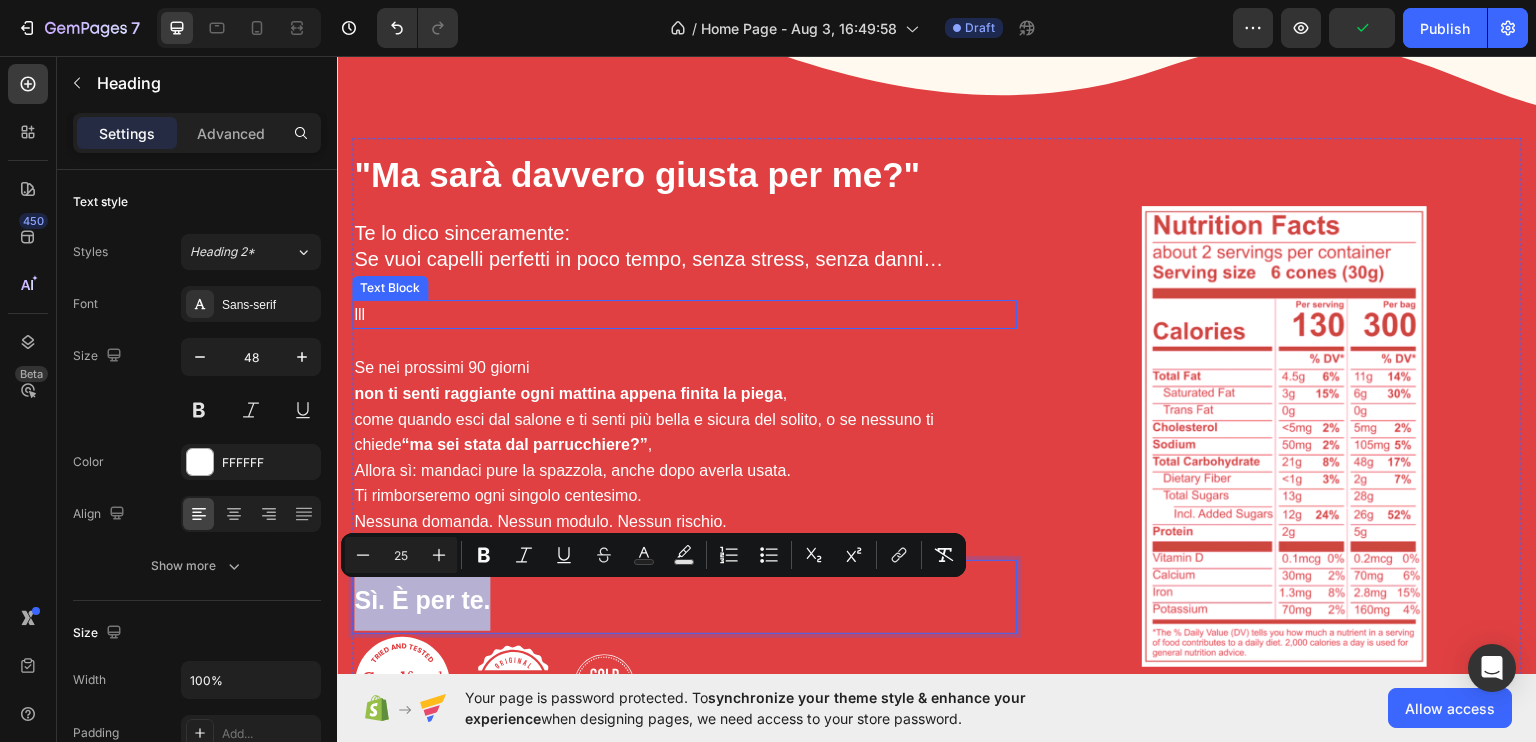 click on "lll" at bounding box center (684, 314) 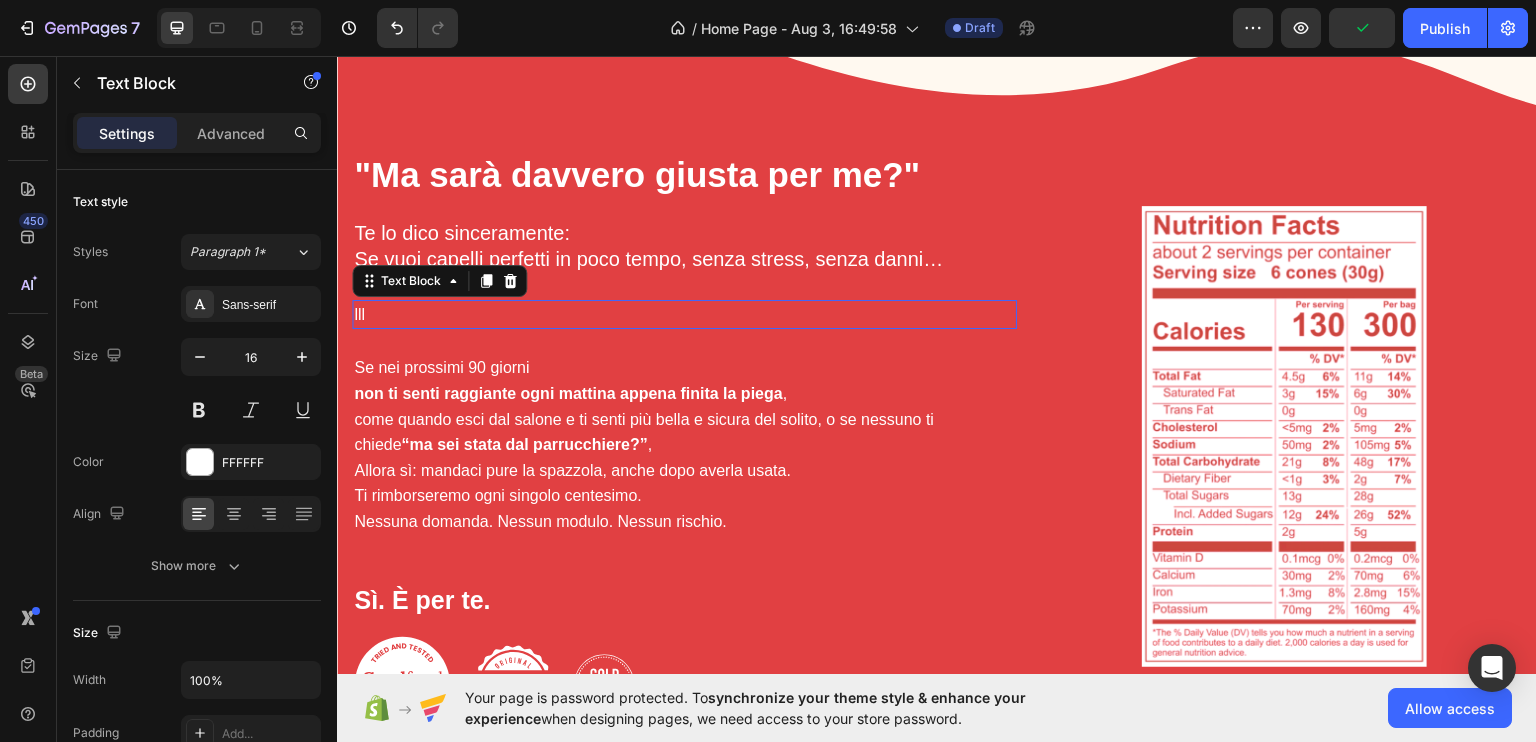 click on "lll" at bounding box center (684, 314) 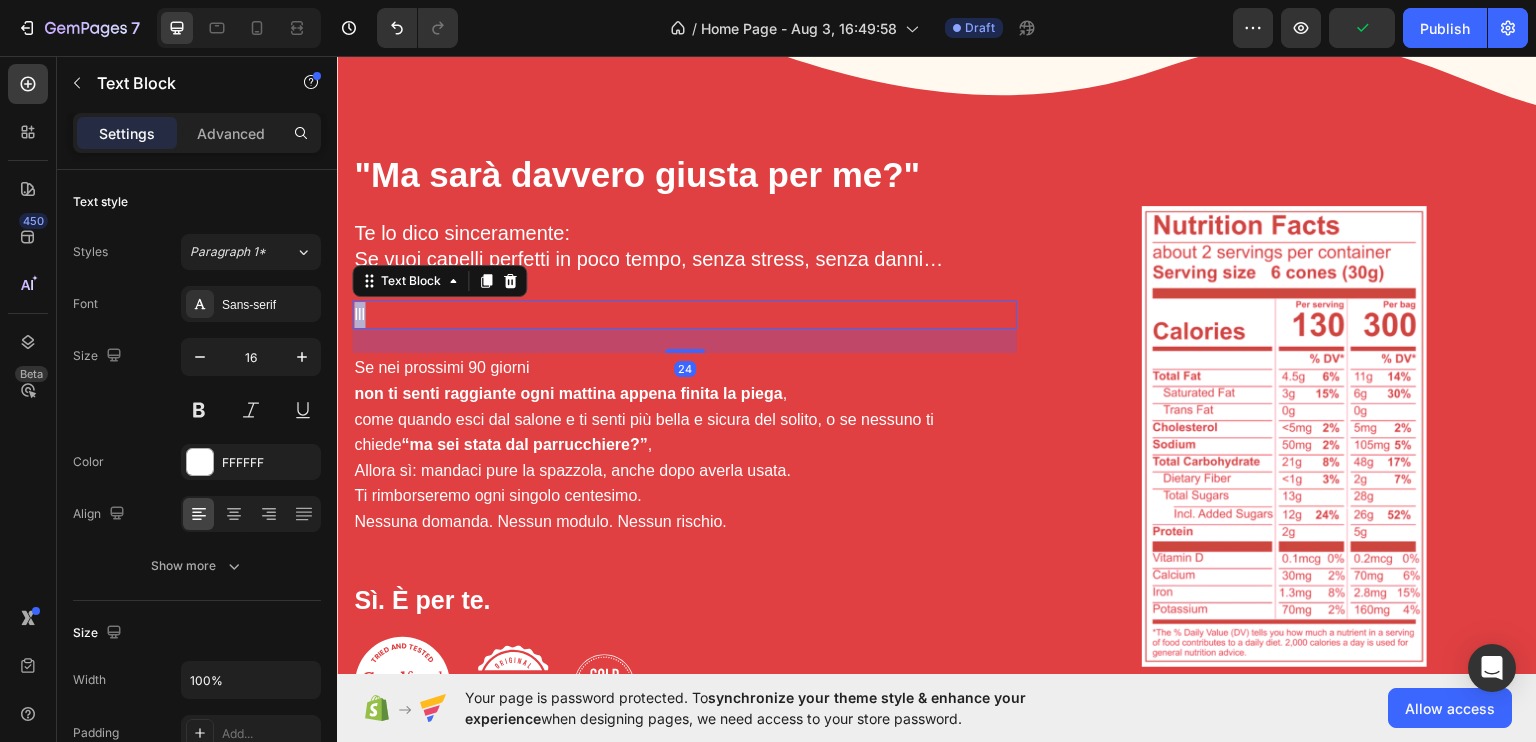 click on "lll" at bounding box center (684, 314) 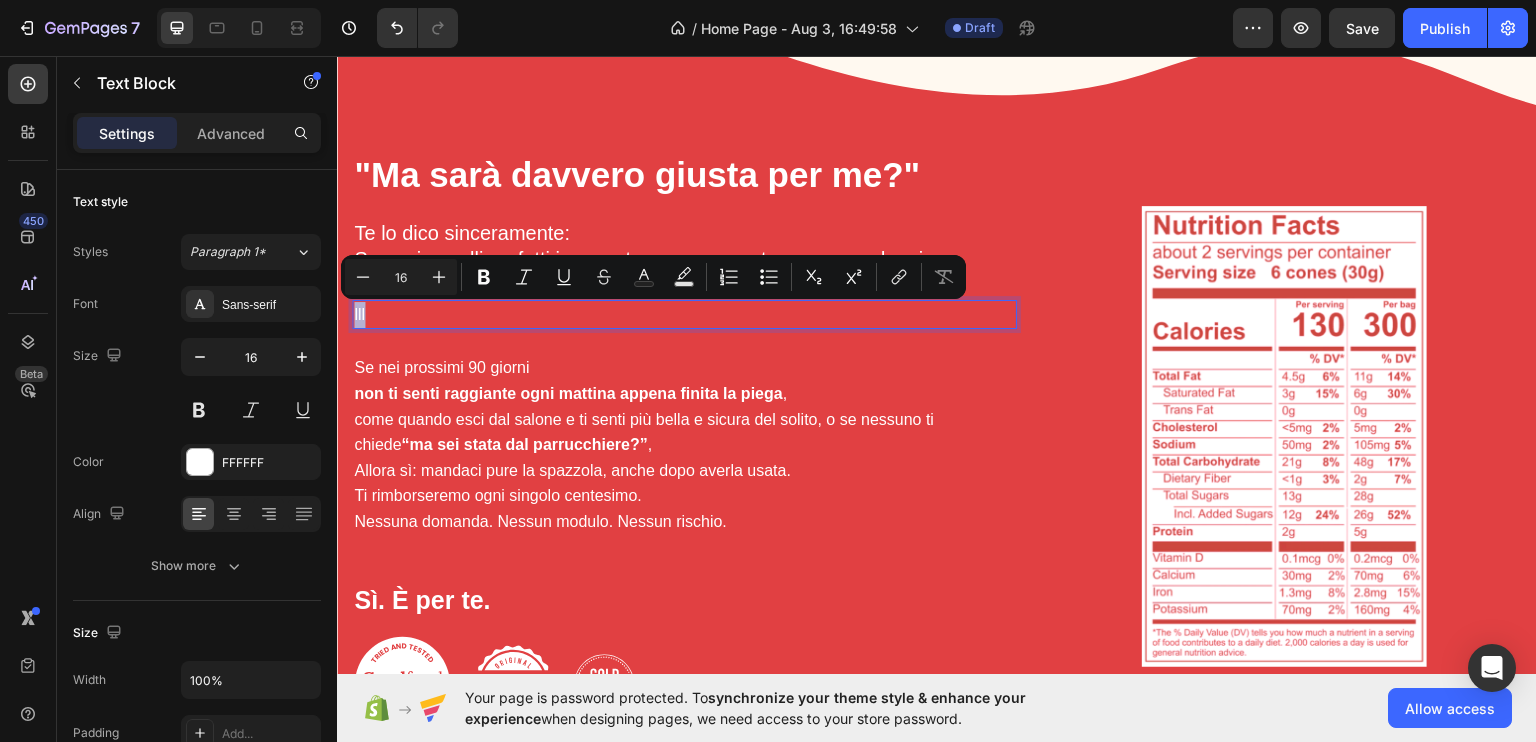 type on "25" 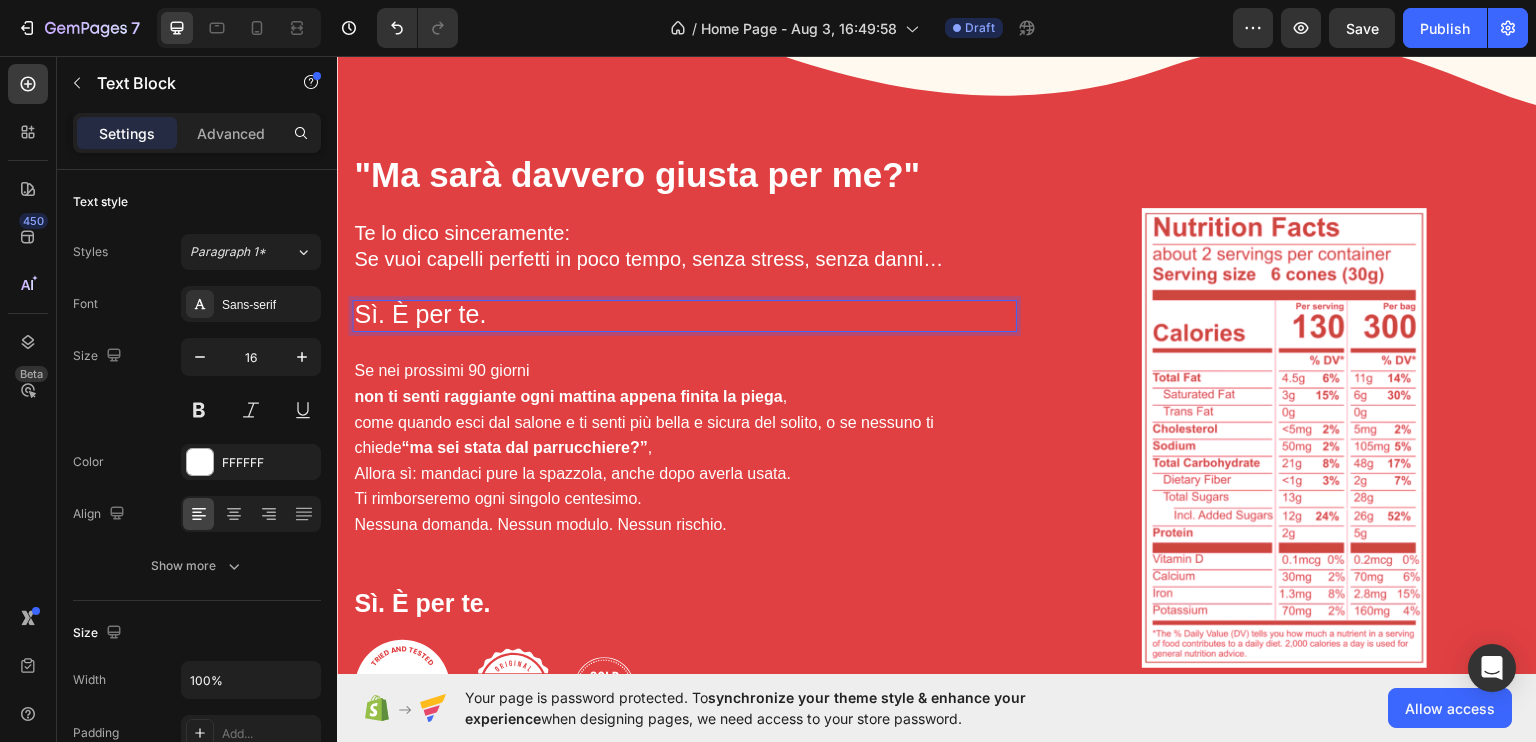 click on "Sì. È per te." at bounding box center [420, 313] 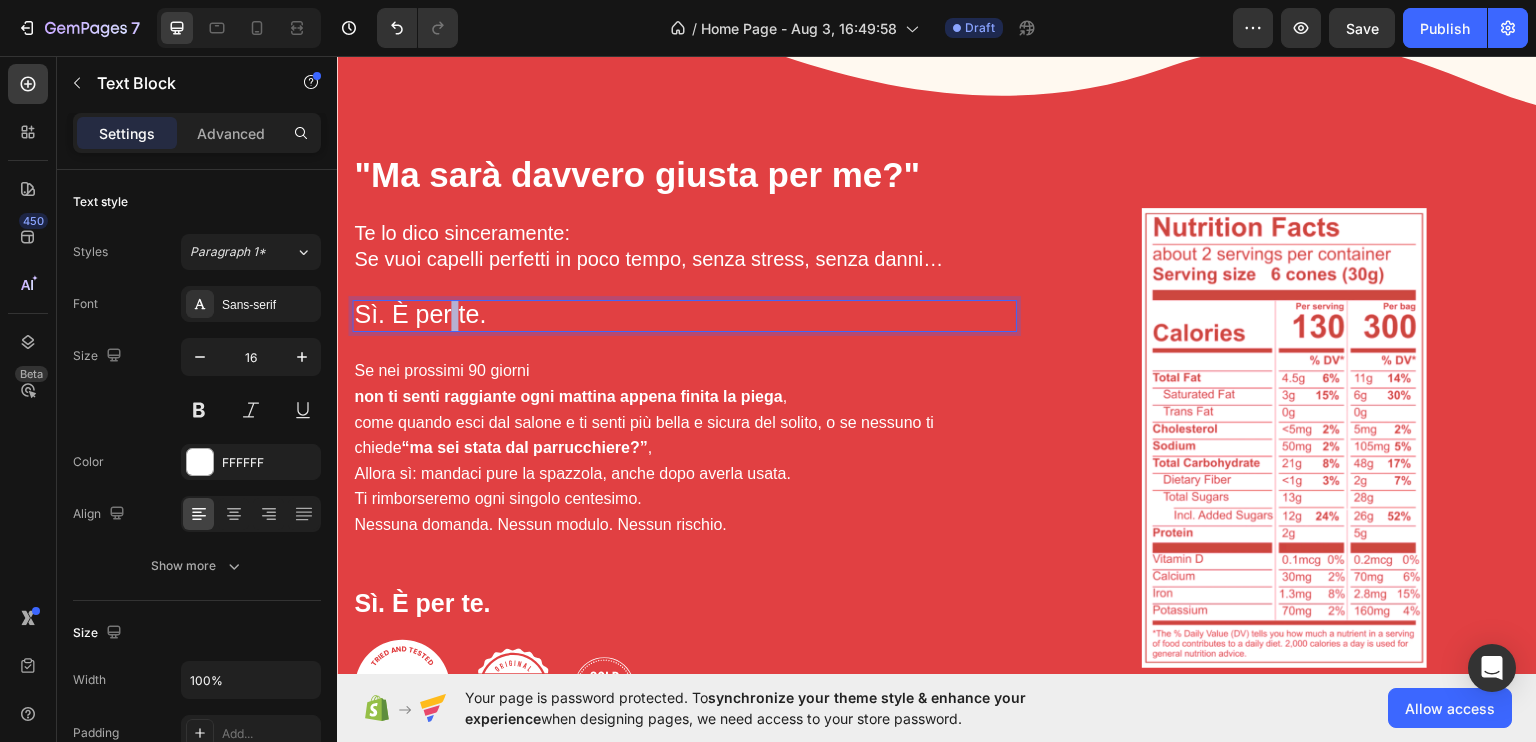 click on "Sì. È per te." at bounding box center [420, 313] 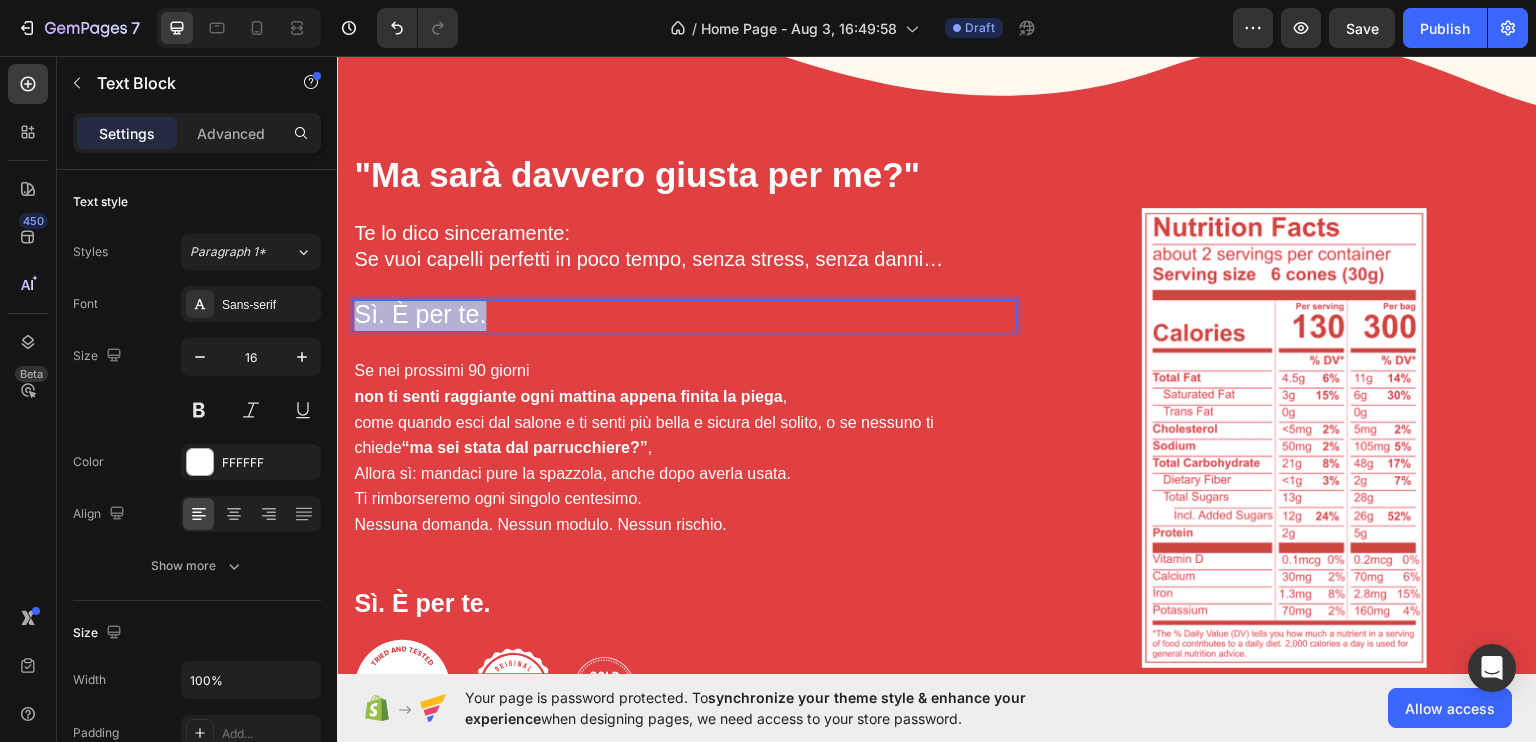 click on "Sì. È per te." at bounding box center (420, 313) 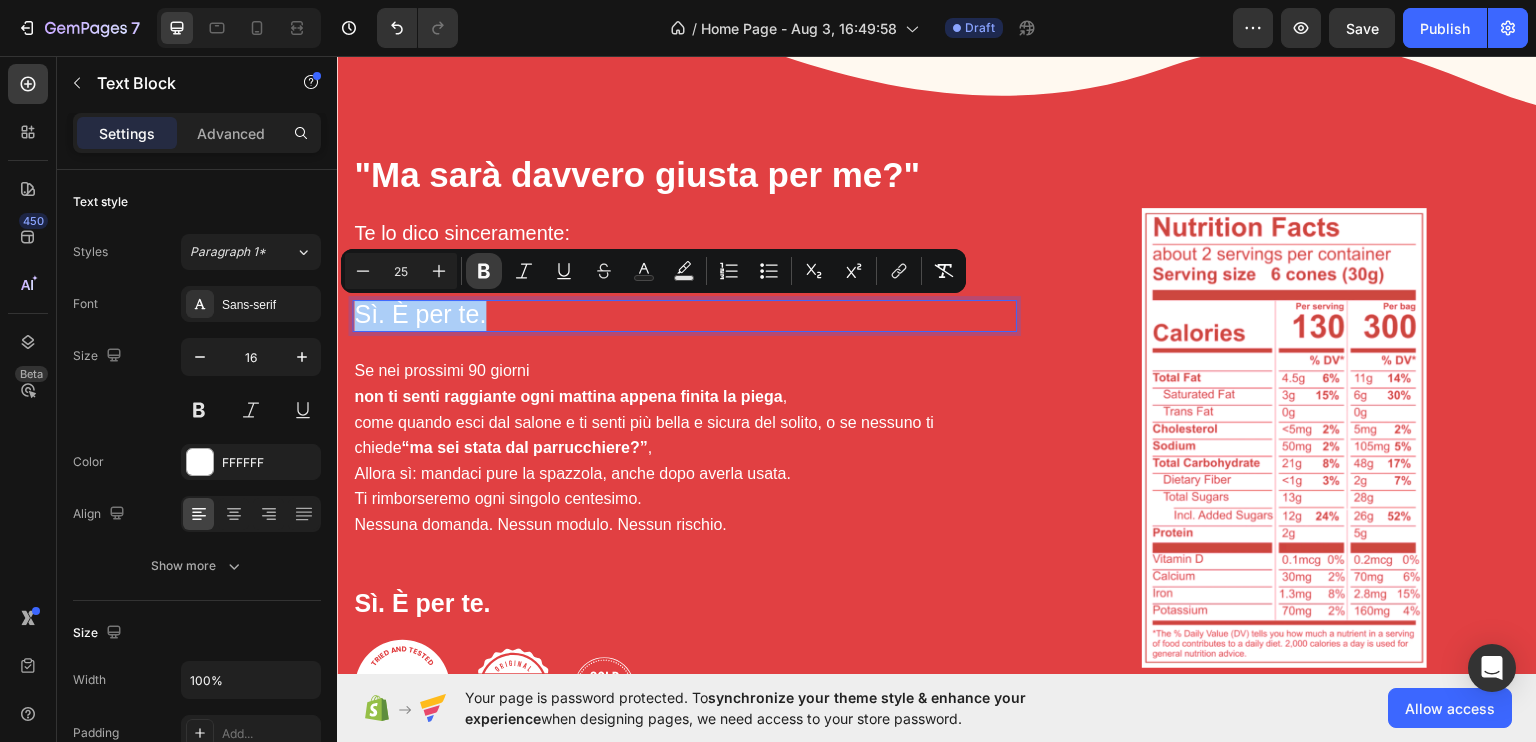 click 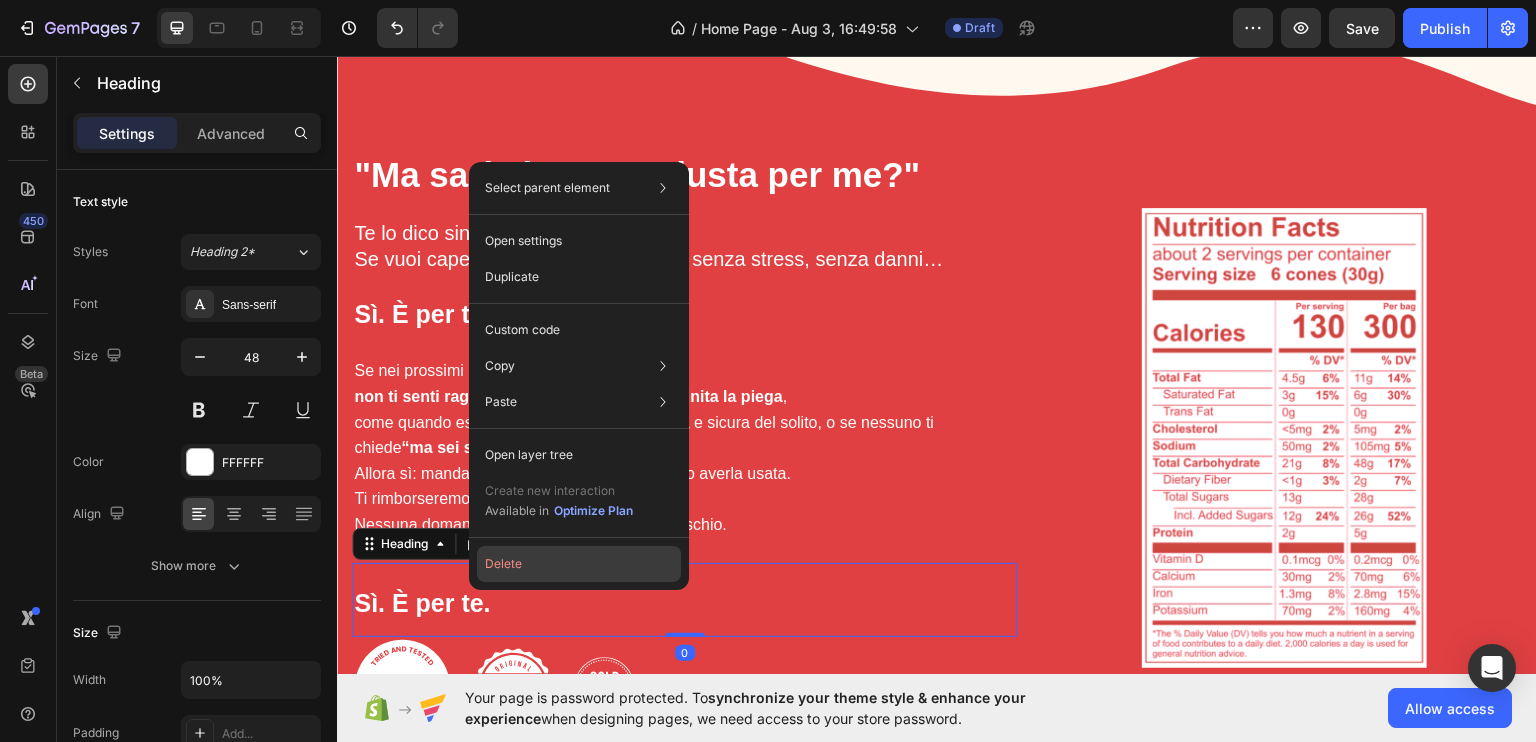 click on "Delete" 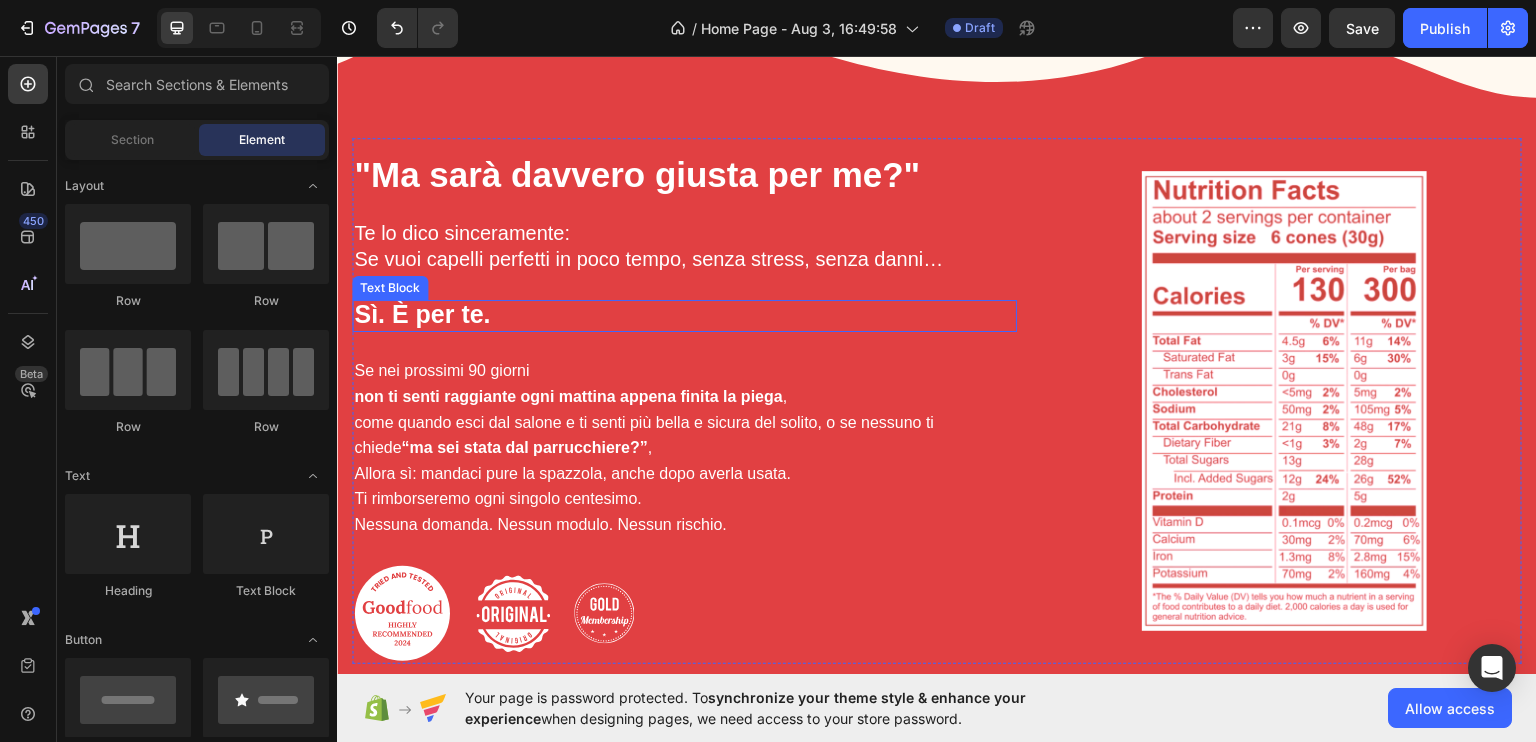 click on "Sì. È per te." at bounding box center [422, 313] 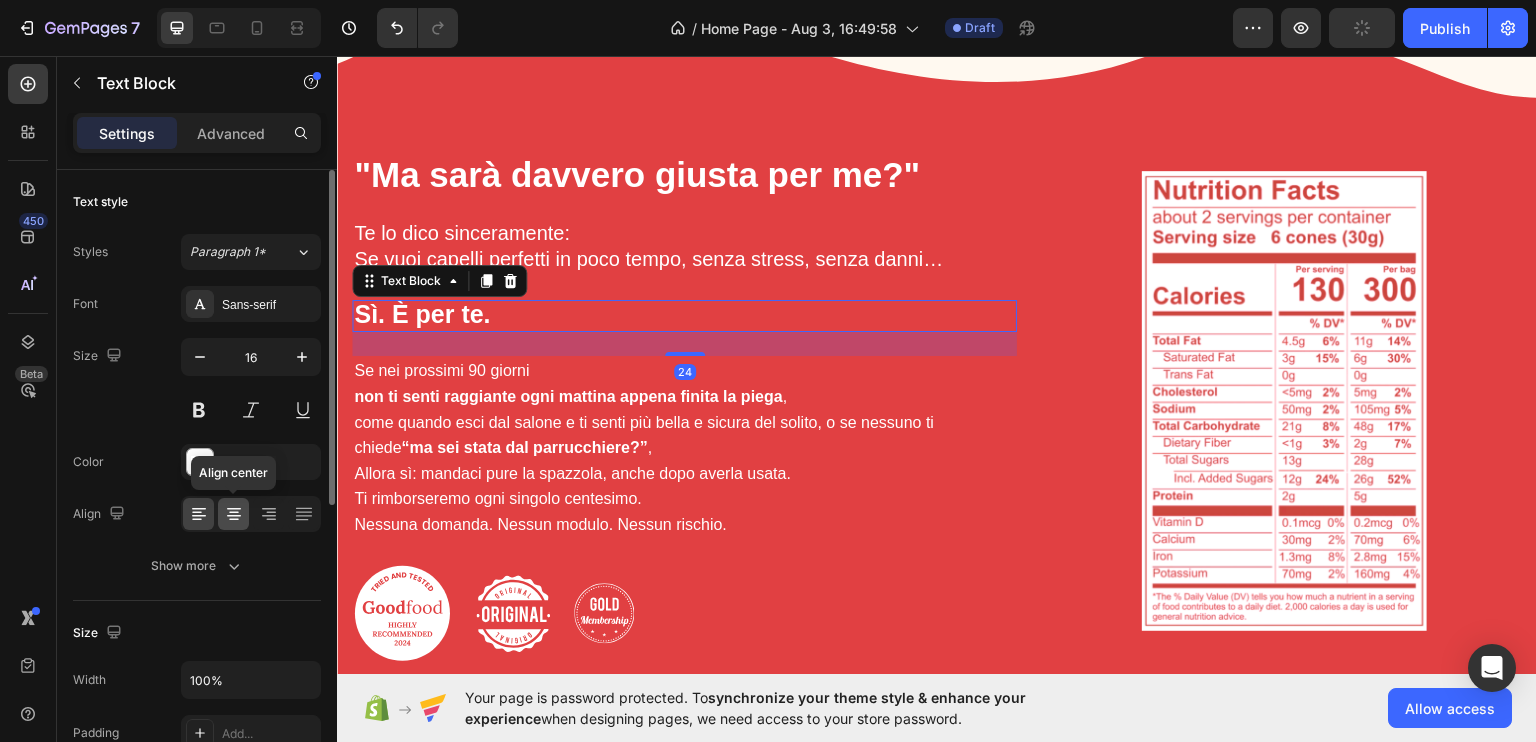 click 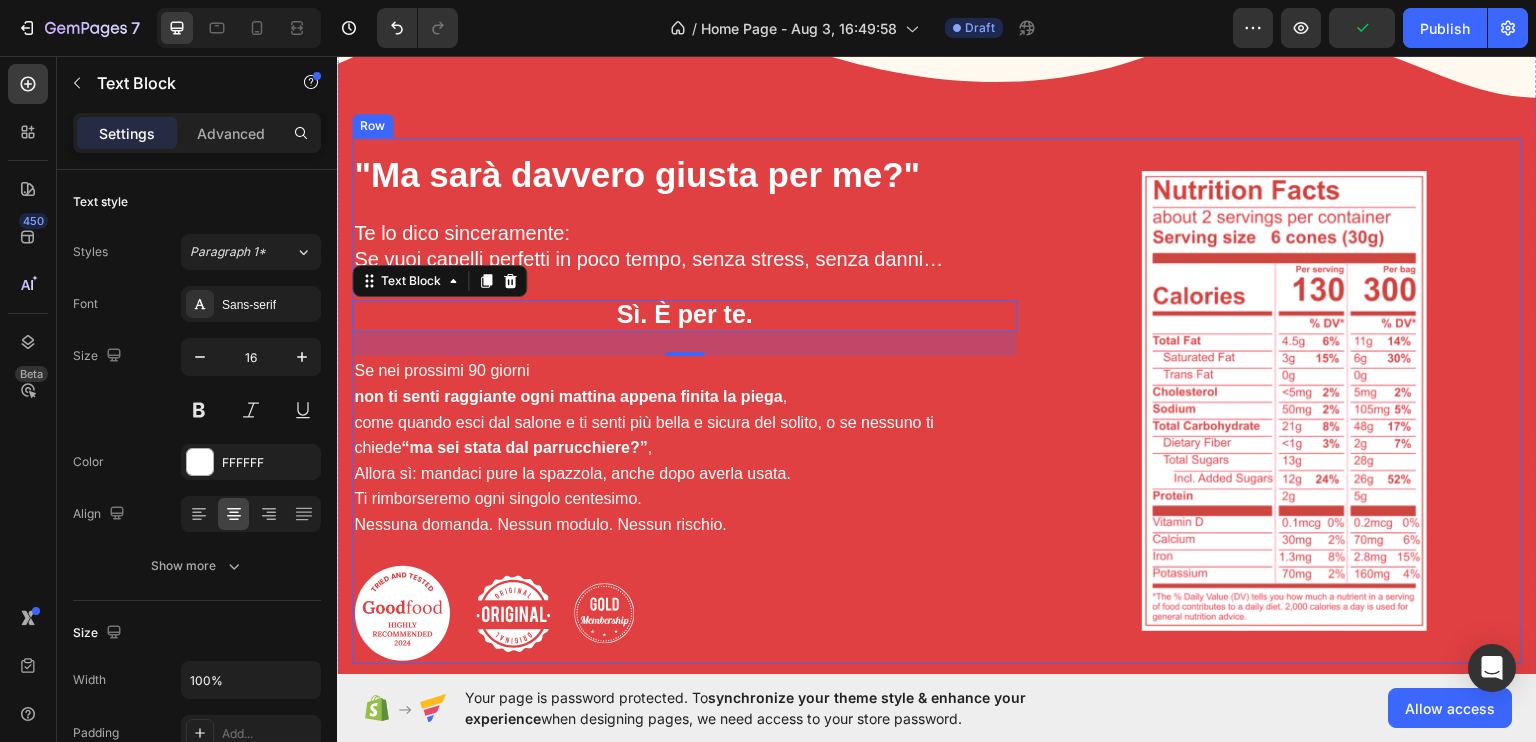 click on ""Ma sarà davvero giusta per me?" Heading Te lo dico sinceramente: Se vuoi capelli perfetti in poco tempo, senza stress, senza danni… Text Block Sì. È per te. Text Block   24 Se nei prossimi 90 giorni non ti senti raggiante ogni mattina appena finita la piega , come quando esci dal salone e ti senti più bella e sicura del solito, o se nessuno ti chiede  “ma sei stata dal parrucchiere?” , Allora sì: mandaci pure la spazzola, anche dopo averla usata. Ti rimborseremo ogni singolo centesimo. Nessuna domanda. Nessun modulo. Nessun rischio. Text Block Image Image Image Row Image Row" at bounding box center [937, 400] 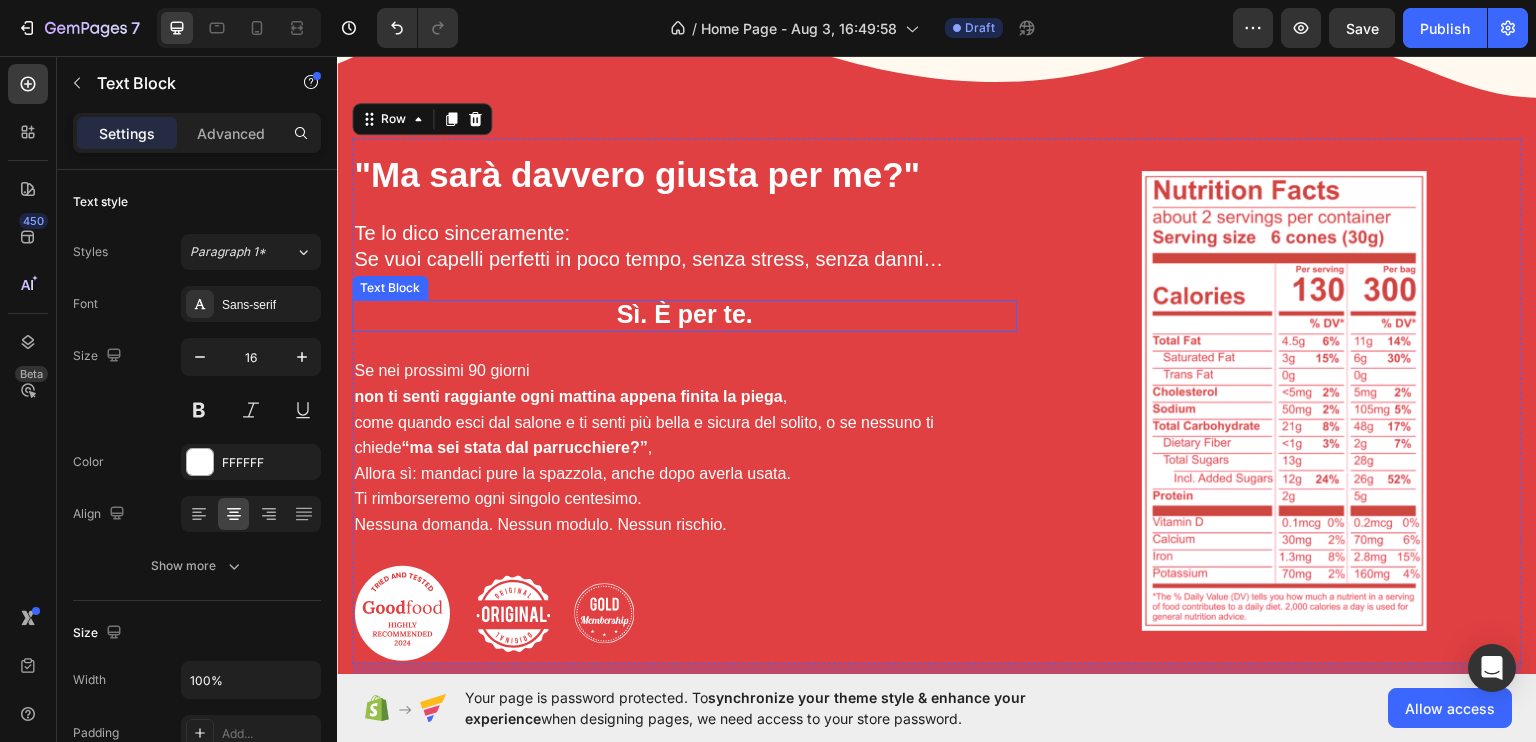 click on "Sì. È per te." at bounding box center [684, 313] 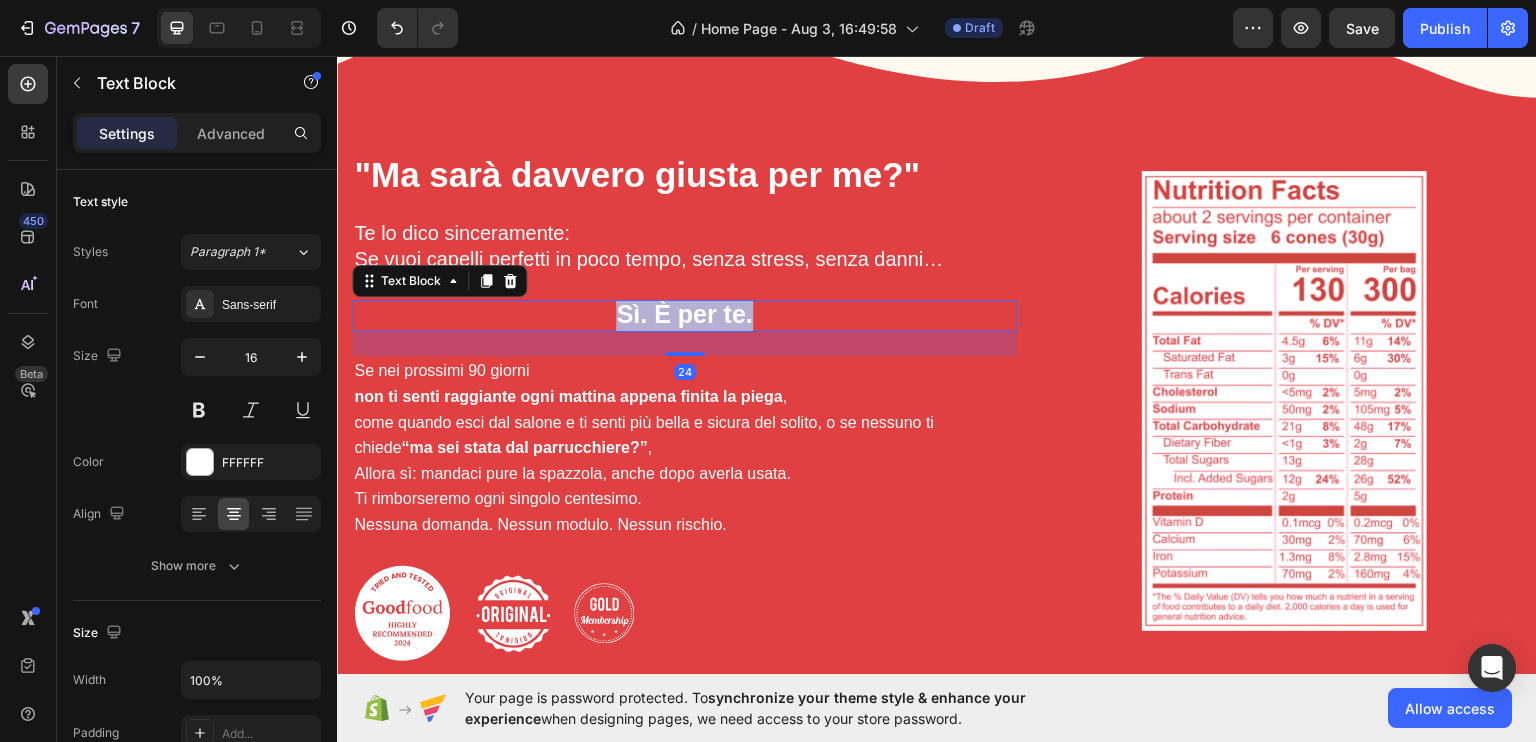 click on "Sì. È per te." at bounding box center (684, 313) 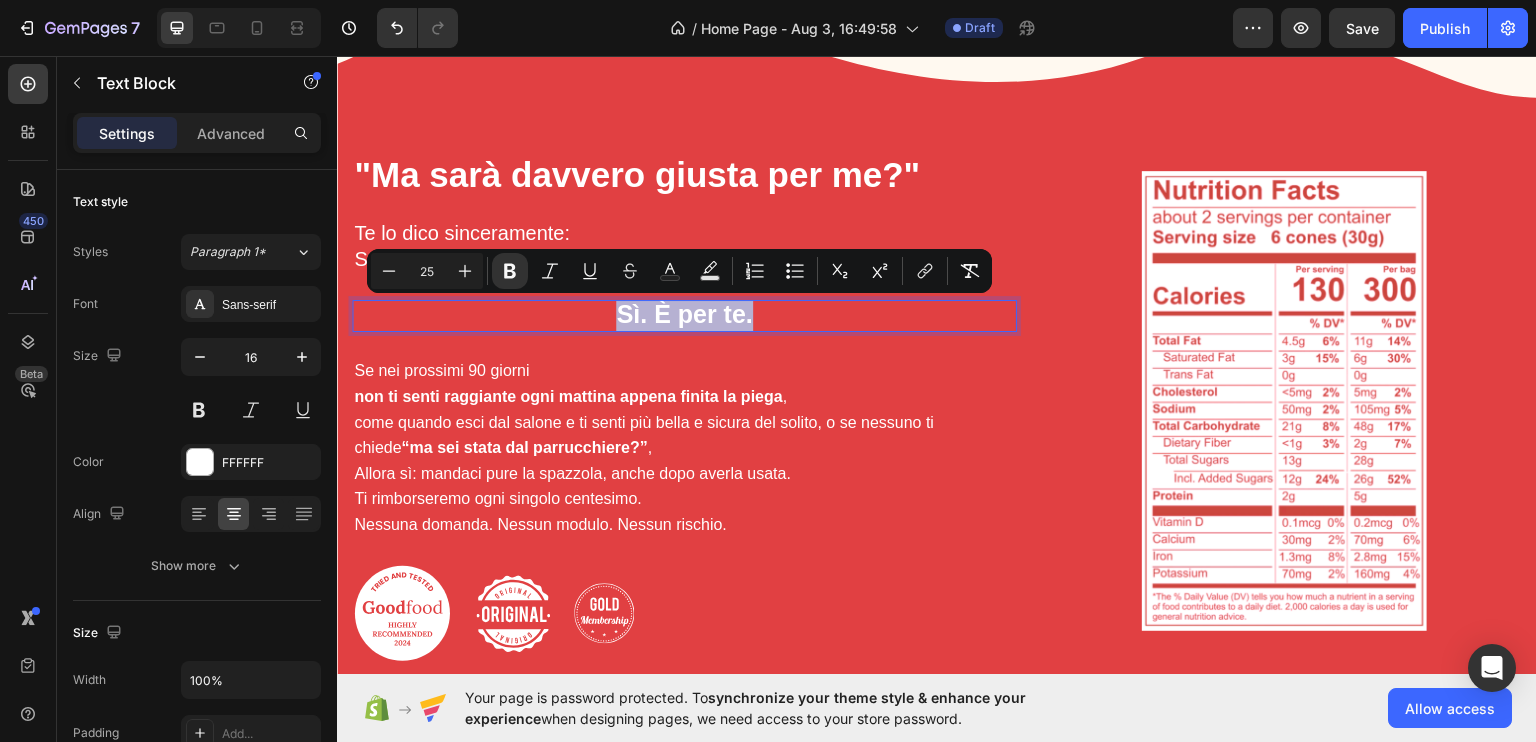 click on "Sì. È per te." at bounding box center [684, 313] 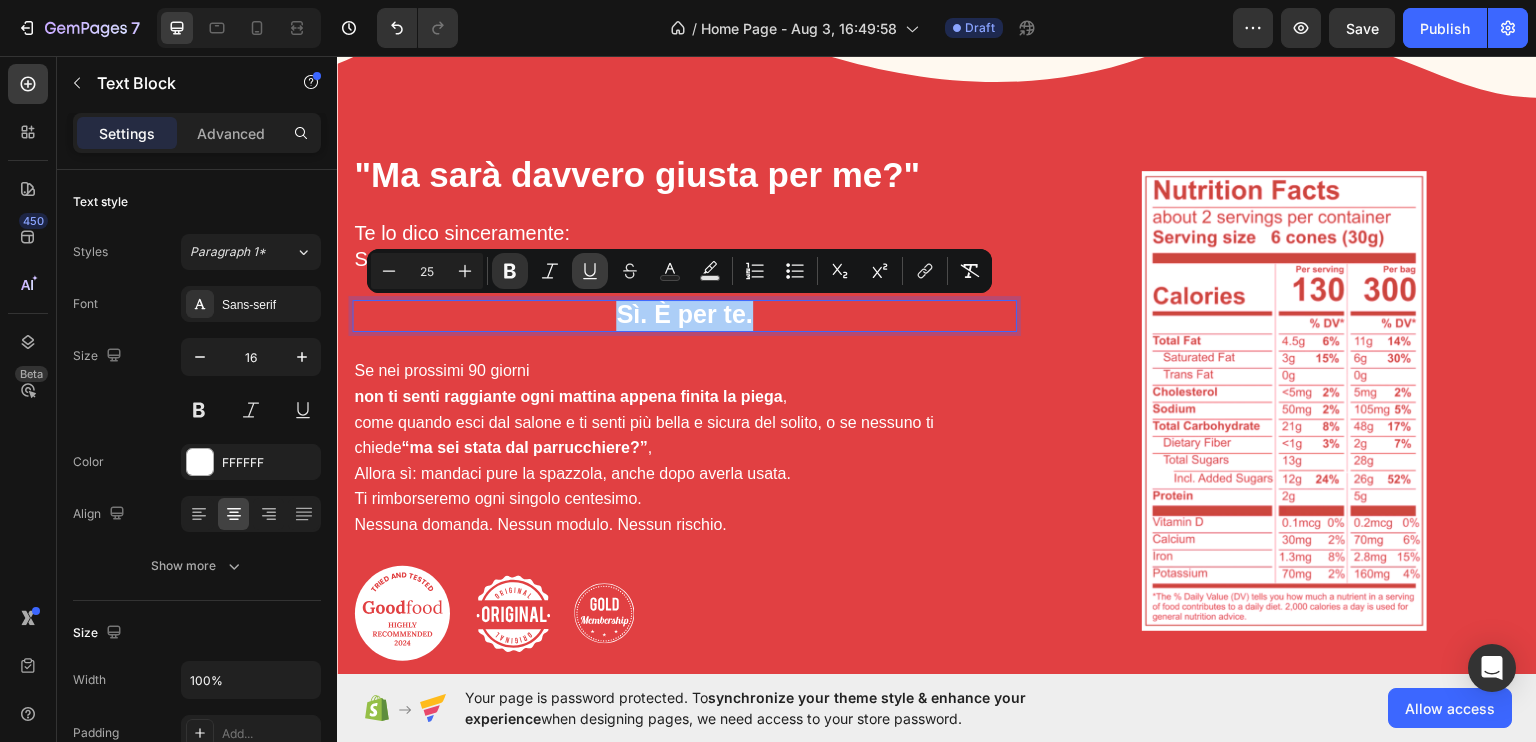 click 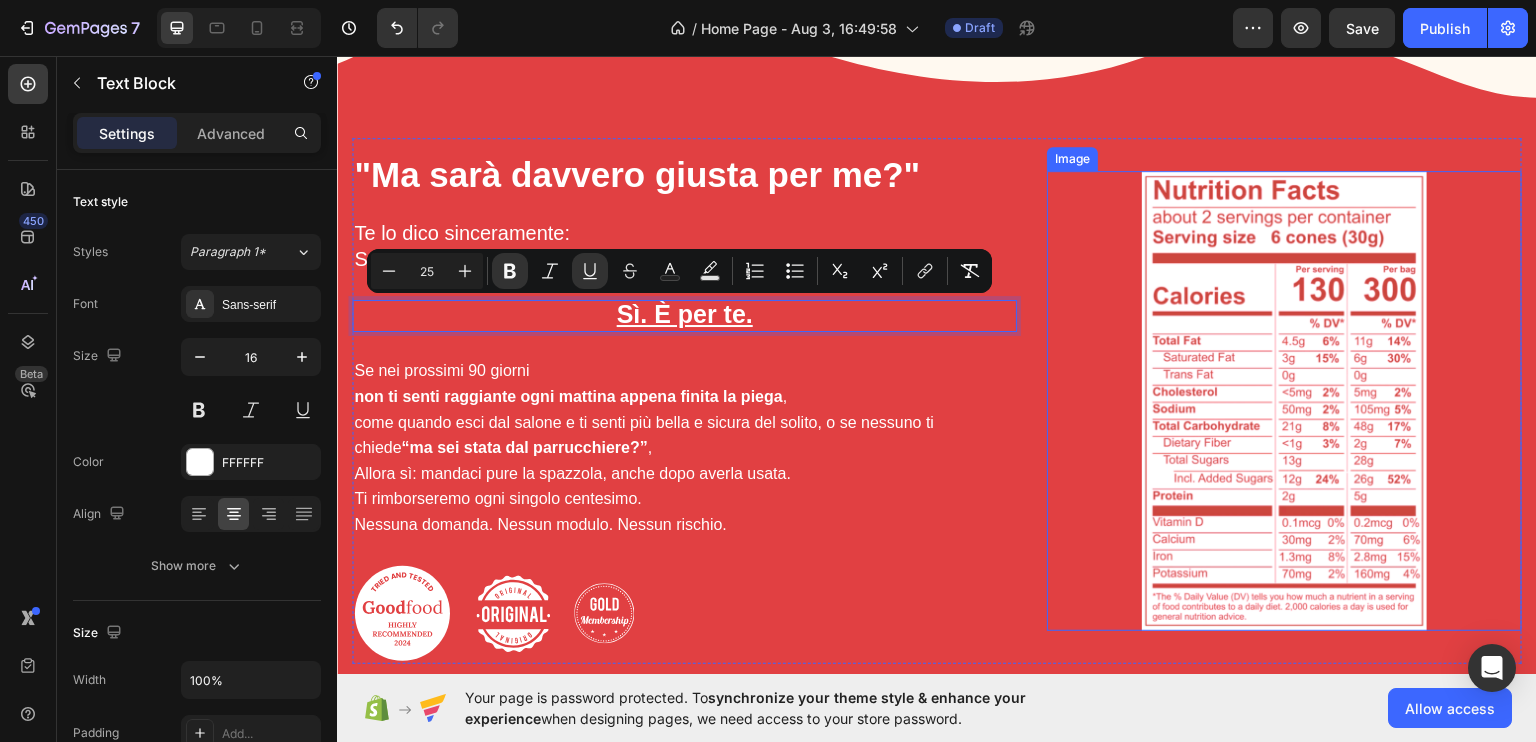 click at bounding box center [1284, 400] 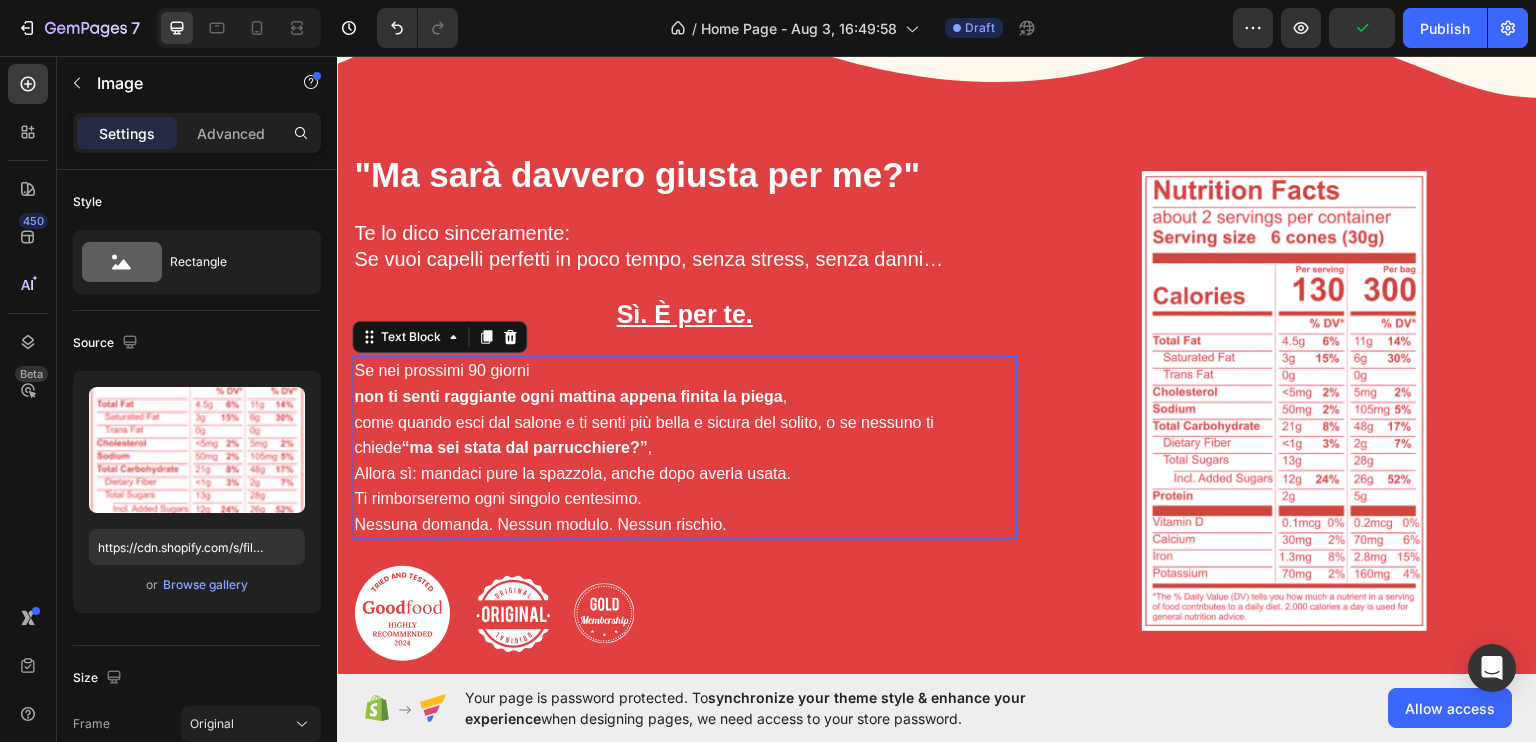 click on "Se nei prossimi 90 giorni non ti senti raggiante ogni mattina appena finita la piega , come quando esci dal salone e ti senti più bella e sicura del solito, o se nessuno ti chiede  “ma sei stata dal parrucchiere?” ," at bounding box center (684, 408) 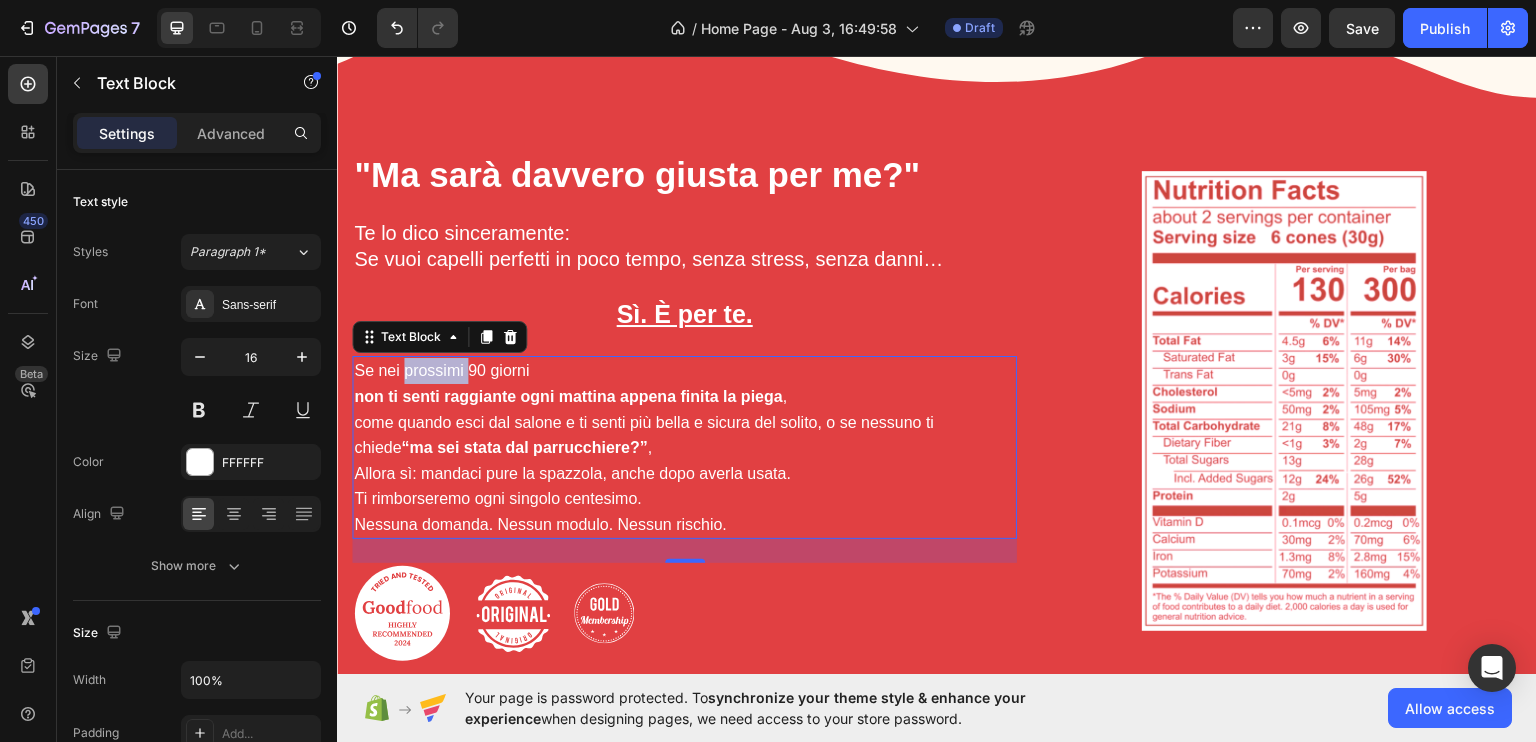 click on "Se nei prossimi 90 giorni non ti senti raggiante ogni mattina appena finita la piega , come quando esci dal salone e ti senti più bella e sicura del solito, o se nessuno ti chiede  “ma sei stata dal parrucchiere?” ," at bounding box center (684, 408) 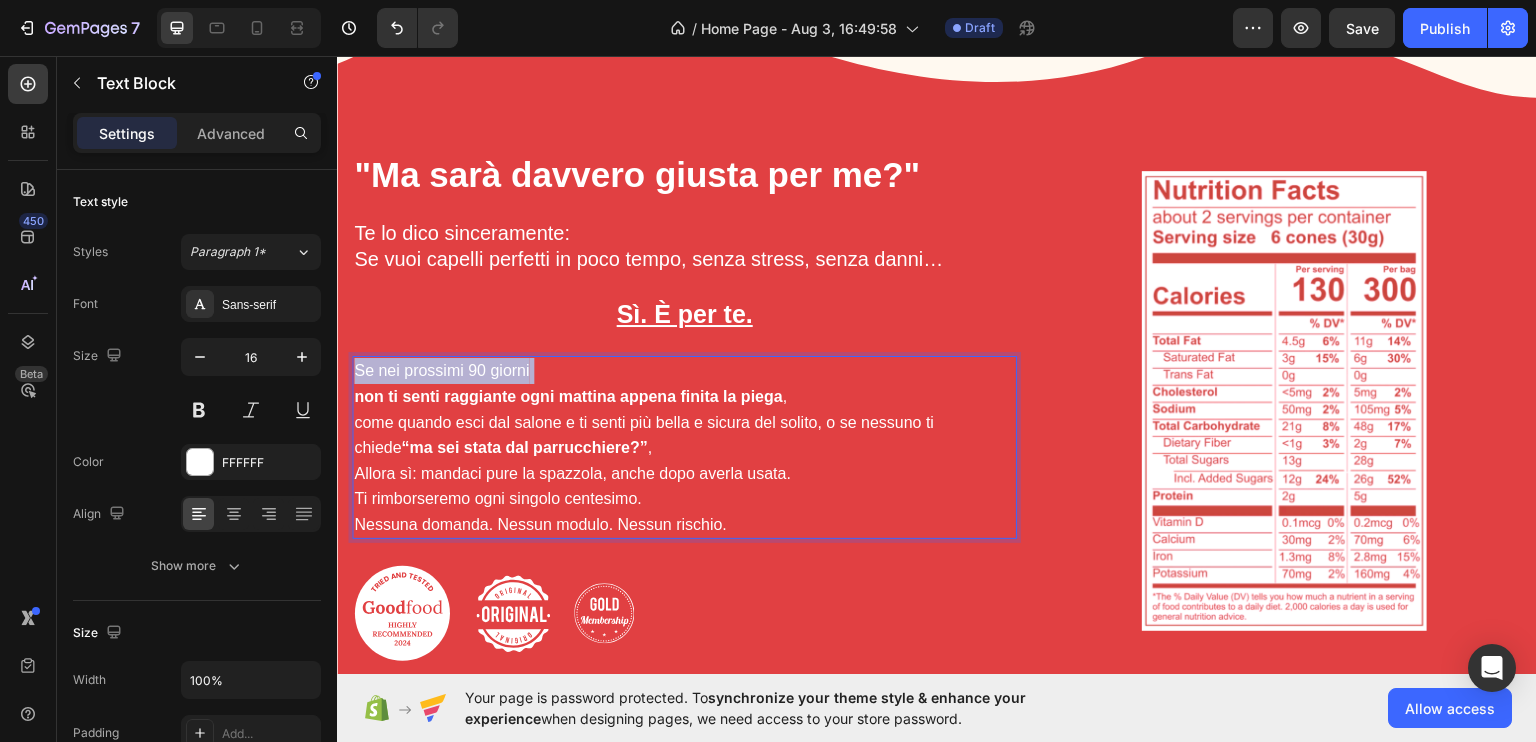 click on "Se nei prossimi 90 giorni non ti senti raggiante ogni mattina appena finita la piega , come quando esci dal salone e ti senti più bella e sicura del solito, o se nessuno ti chiede  “ma sei stata dal parrucchiere?” ," at bounding box center [684, 408] 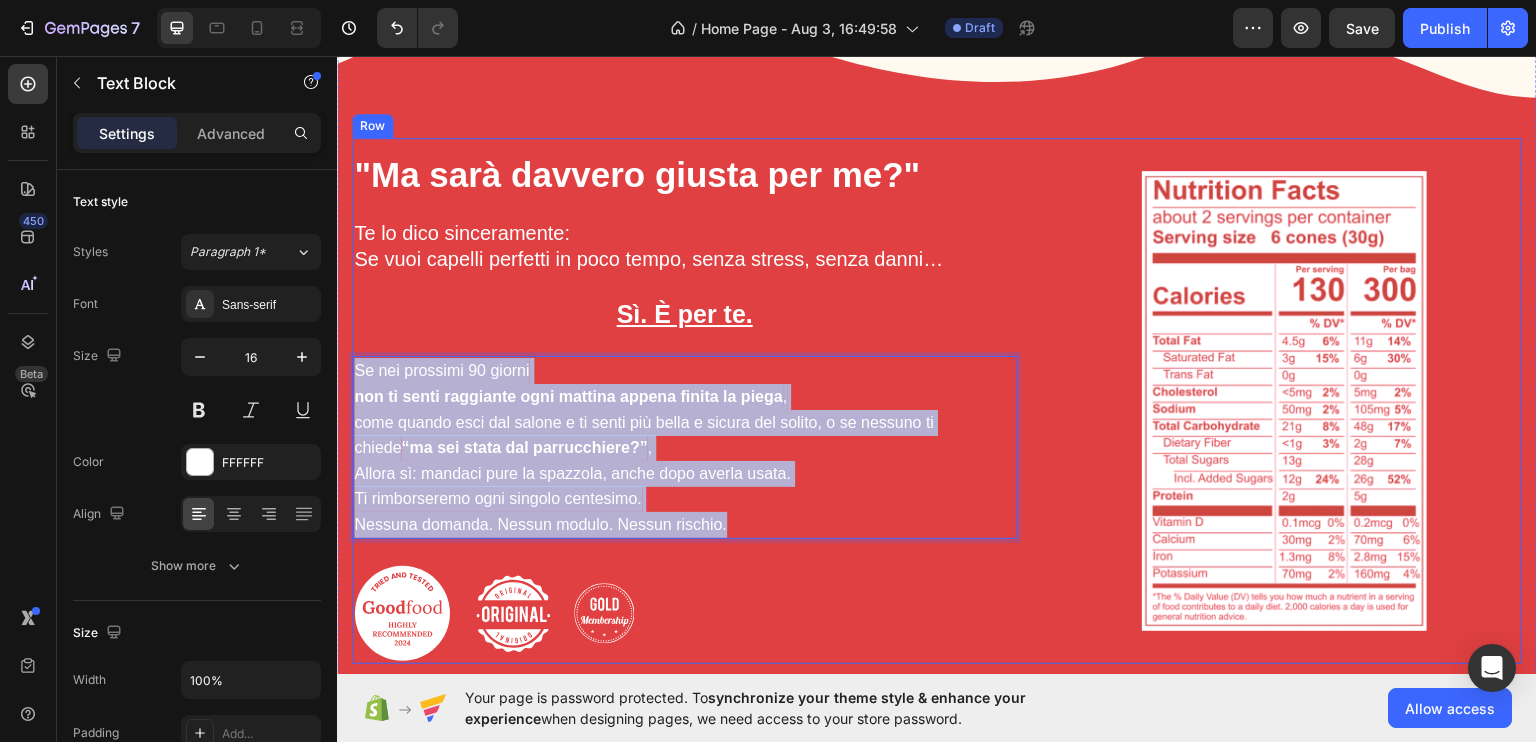 drag, startPoint x: 448, startPoint y: 367, endPoint x: 699, endPoint y: 555, distance: 313.60007 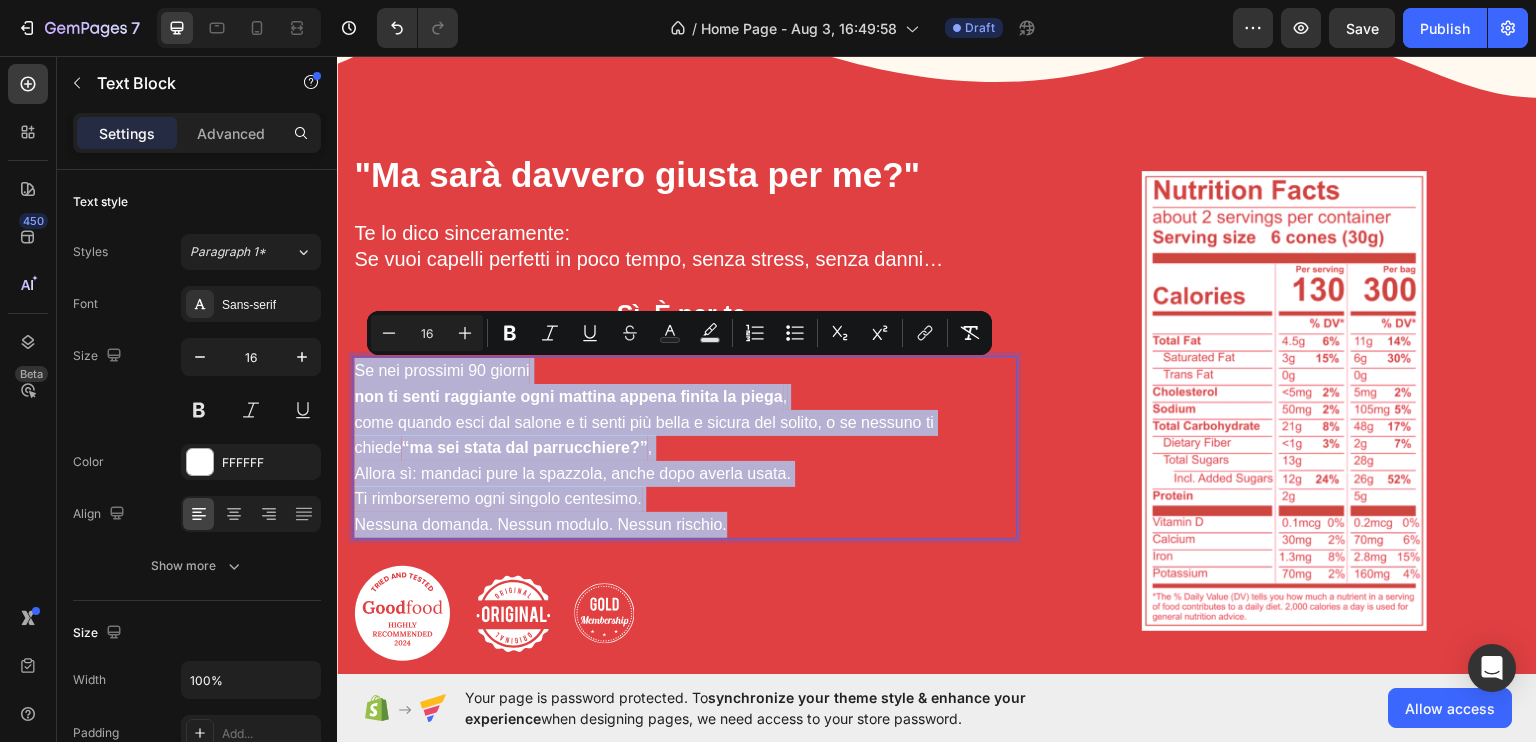 copy on "Se nei prossimi 90 giorni non ti senti raggiante ogni mattina appena finita la piega , come quando esci dal salone e ti senti più bella e sicura del solito, o se nessuno ti chiede  “ma sei stata dal parrucchiere?” , Allora sì: mandaci pure la spazzola, anche dopo averla usata. Ti rimborseremo ogni singolo centesimo. Nessuna domanda. Nessun modulo. Nessun rischio." 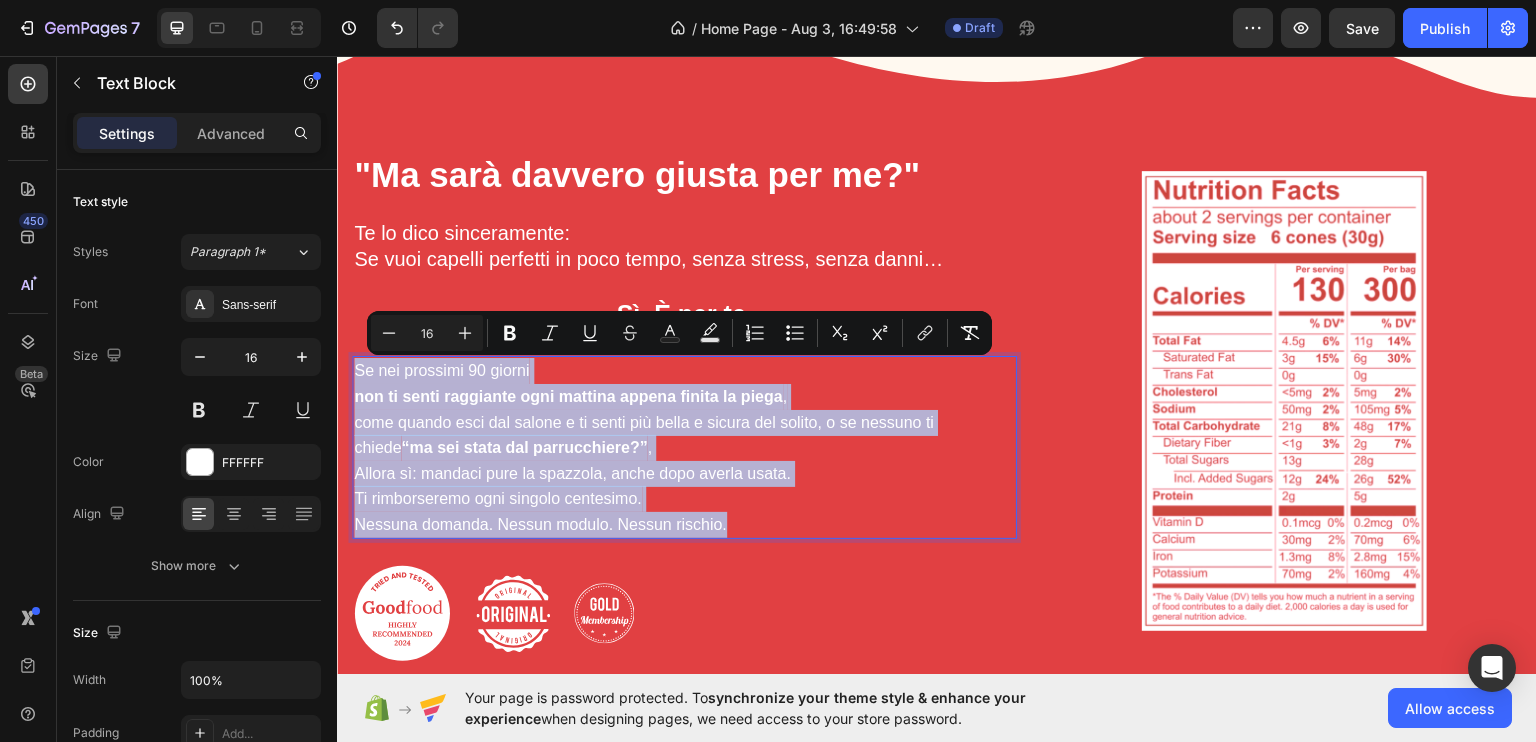 click on "Se nei prossimi 90 giorni non ti senti raggiante ogni mattina appena finita la piega , come quando esci dal salone e ti senti più bella e sicura del solito, o se nessuno ti chiede  “ma sei stata dal parrucchiere?” ," at bounding box center (684, 408) 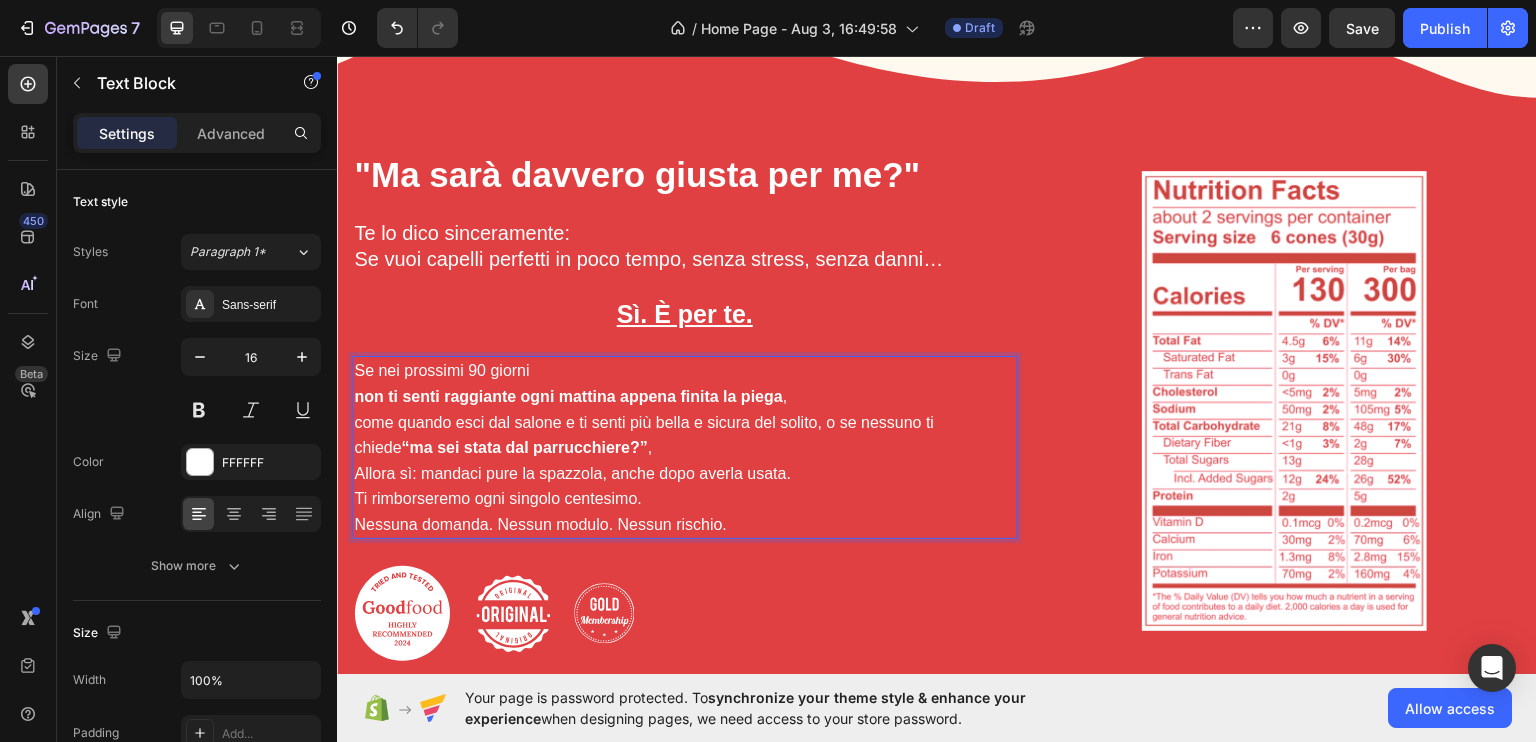 click on "Se nei prossimi 90 giorni non ti senti raggiante ogni mattina appena finita la piega , come quando esci dal salone e ti senti più bella e sicura del solito, o se nessuno ti chiede  “ma sei stata dal parrucchiere?” ," at bounding box center (684, 408) 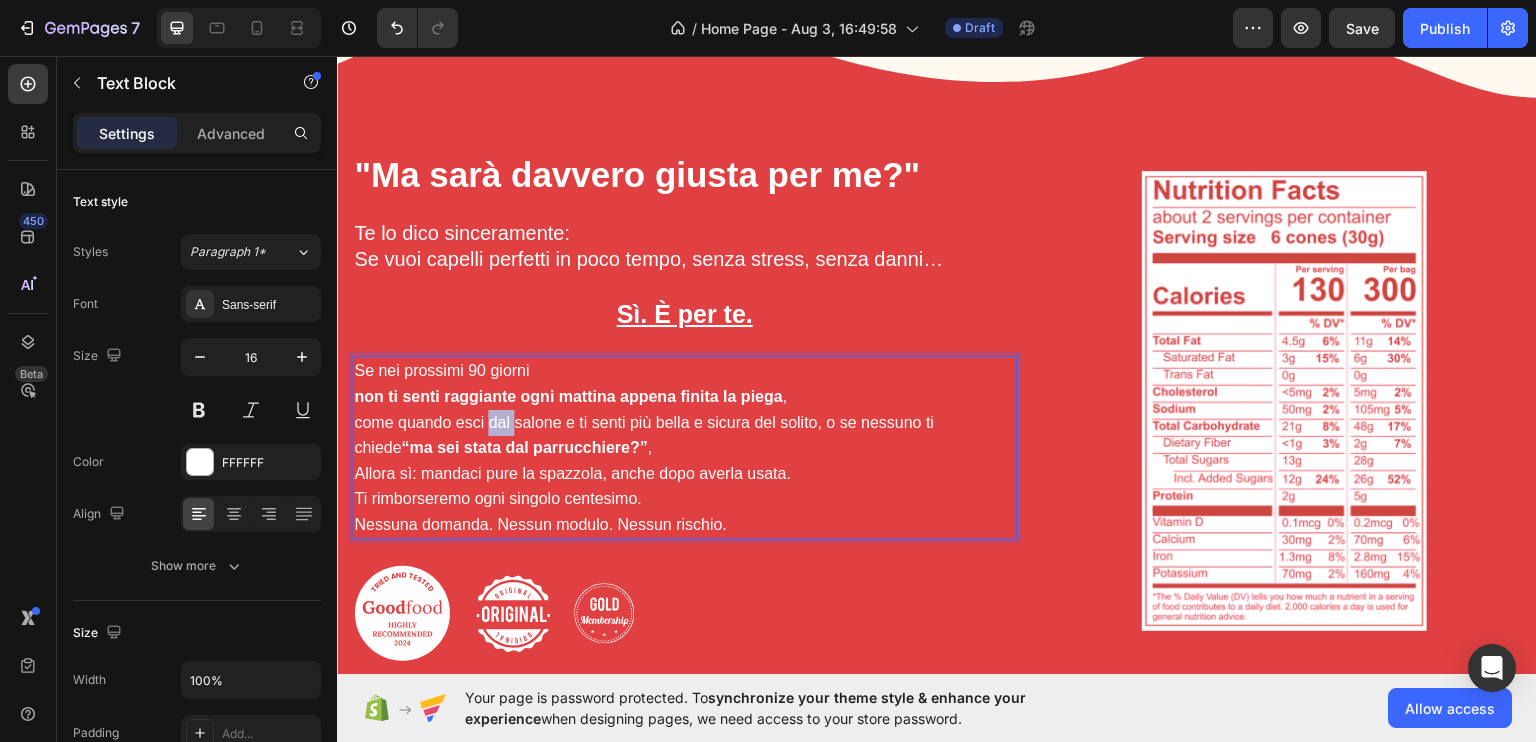 click on "Se nei prossimi 90 giorni non ti senti raggiante ogni mattina appena finita la piega , come quando esci dal salone e ti senti più bella e sicura del solito, o se nessuno ti chiede  “ma sei stata dal parrucchiere?” ," at bounding box center (684, 408) 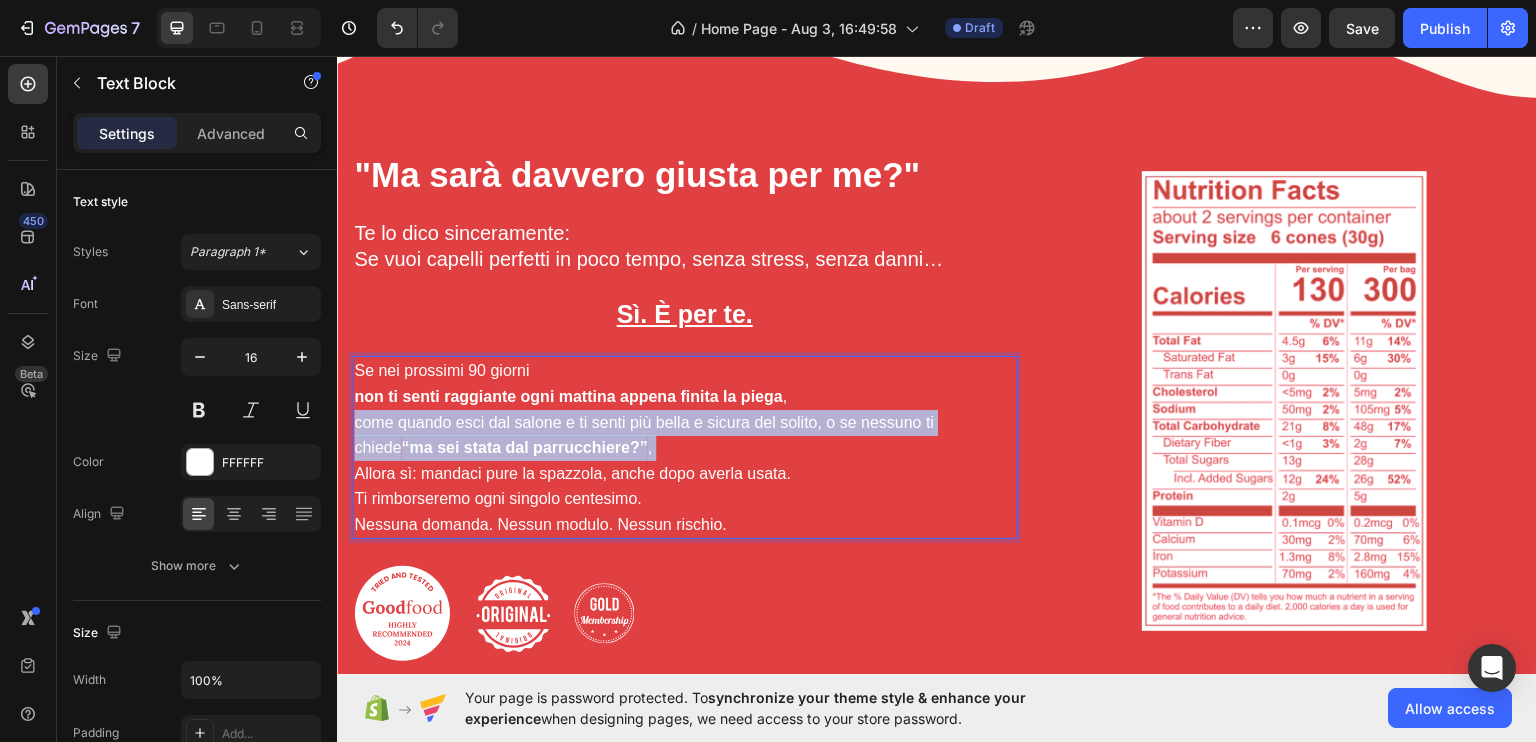 click on "Se nei prossimi 90 giorni non ti senti raggiante ogni mattina appena finita la piega , come quando esci dal salone e ti senti più bella e sicura del solito, o se nessuno ti chiede  “ma sei stata dal parrucchiere?” ," at bounding box center [684, 408] 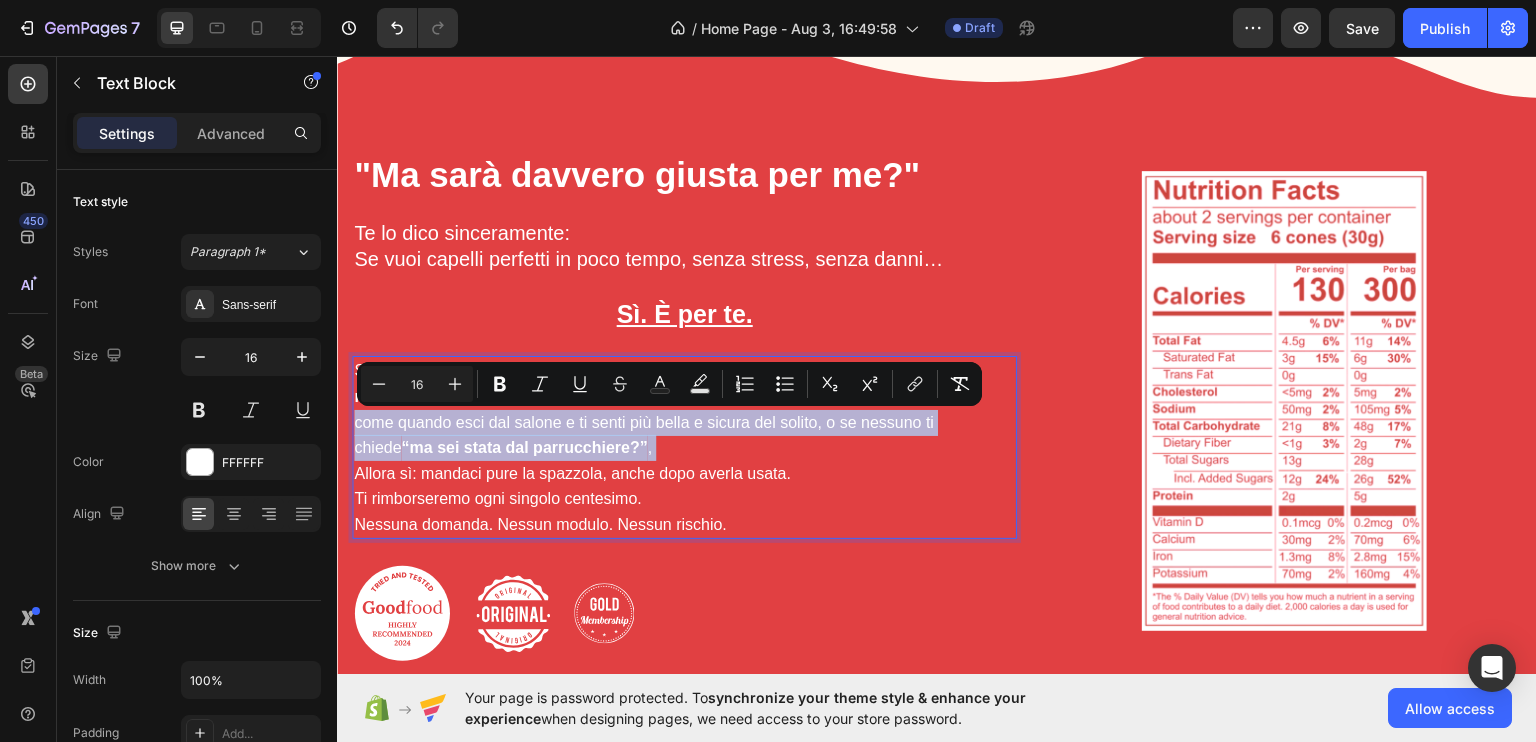 click on "Se nei prossimi 90 giorni non ti senti raggiante ogni mattina appena finita la piega , come quando esci dal salone e ti senti più bella e sicura del solito, o se nessuno ti chiede  “ma sei stata dal parrucchiere?” ," at bounding box center (684, 408) 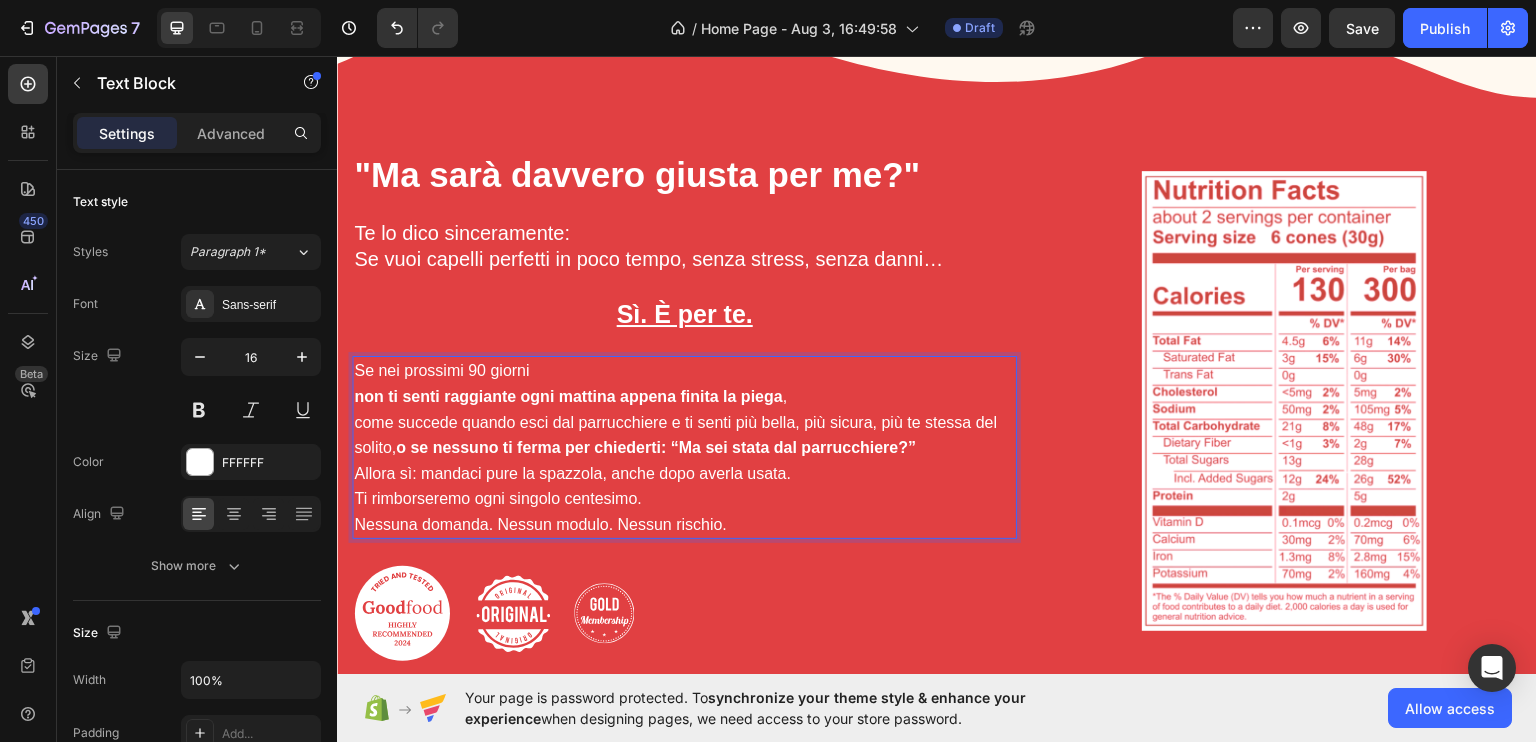 click on "Allora sì: mandaci pure la spazzola, anche dopo averla usata." at bounding box center (684, 473) 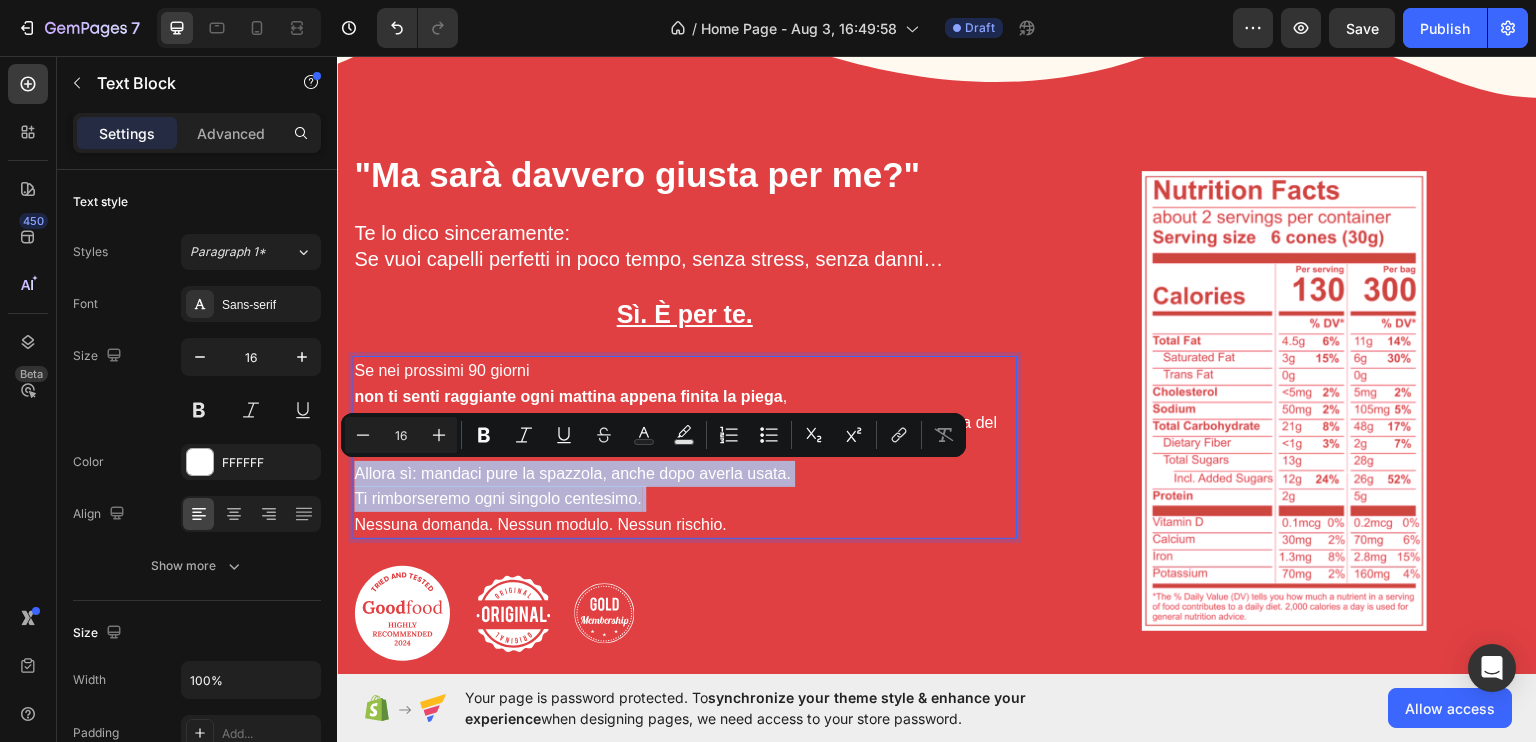 drag, startPoint x: 357, startPoint y: 471, endPoint x: 649, endPoint y: 503, distance: 293.7482 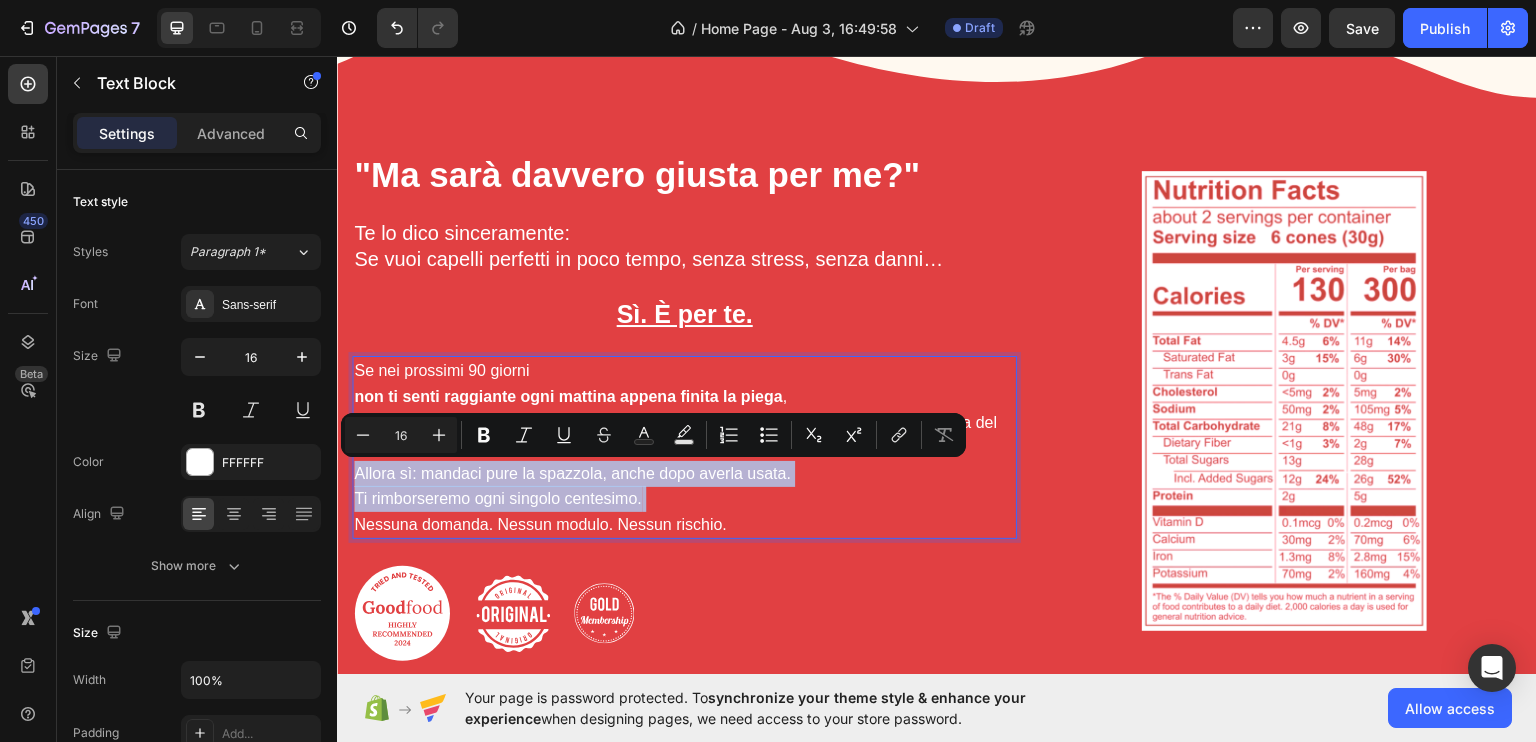 copy on "Allora sì: mandaci pure la spazzola, anche dopo averla usata. Ti rimborseremo ogni singolo centesimo." 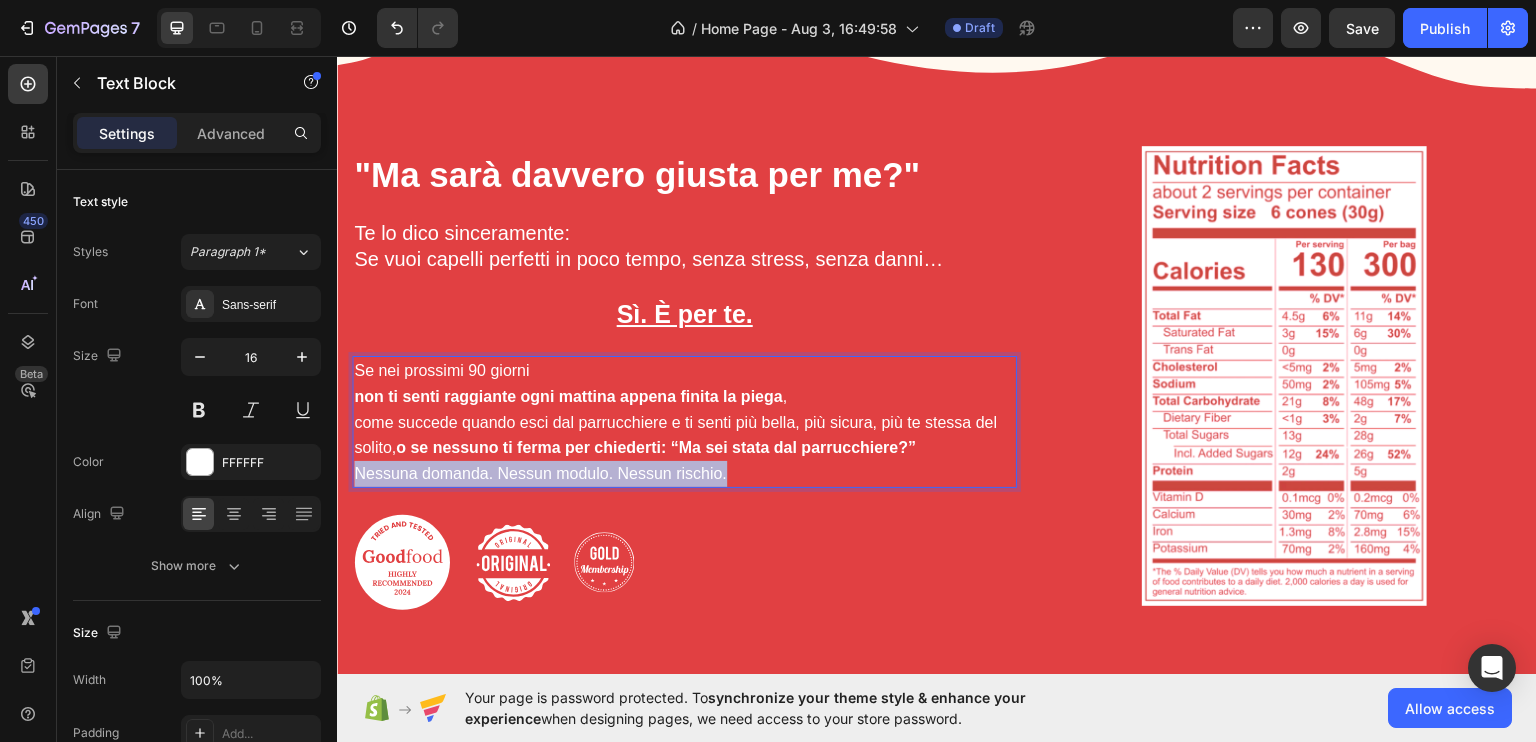 drag, startPoint x: 744, startPoint y: 464, endPoint x: 310, endPoint y: 499, distance: 435.409 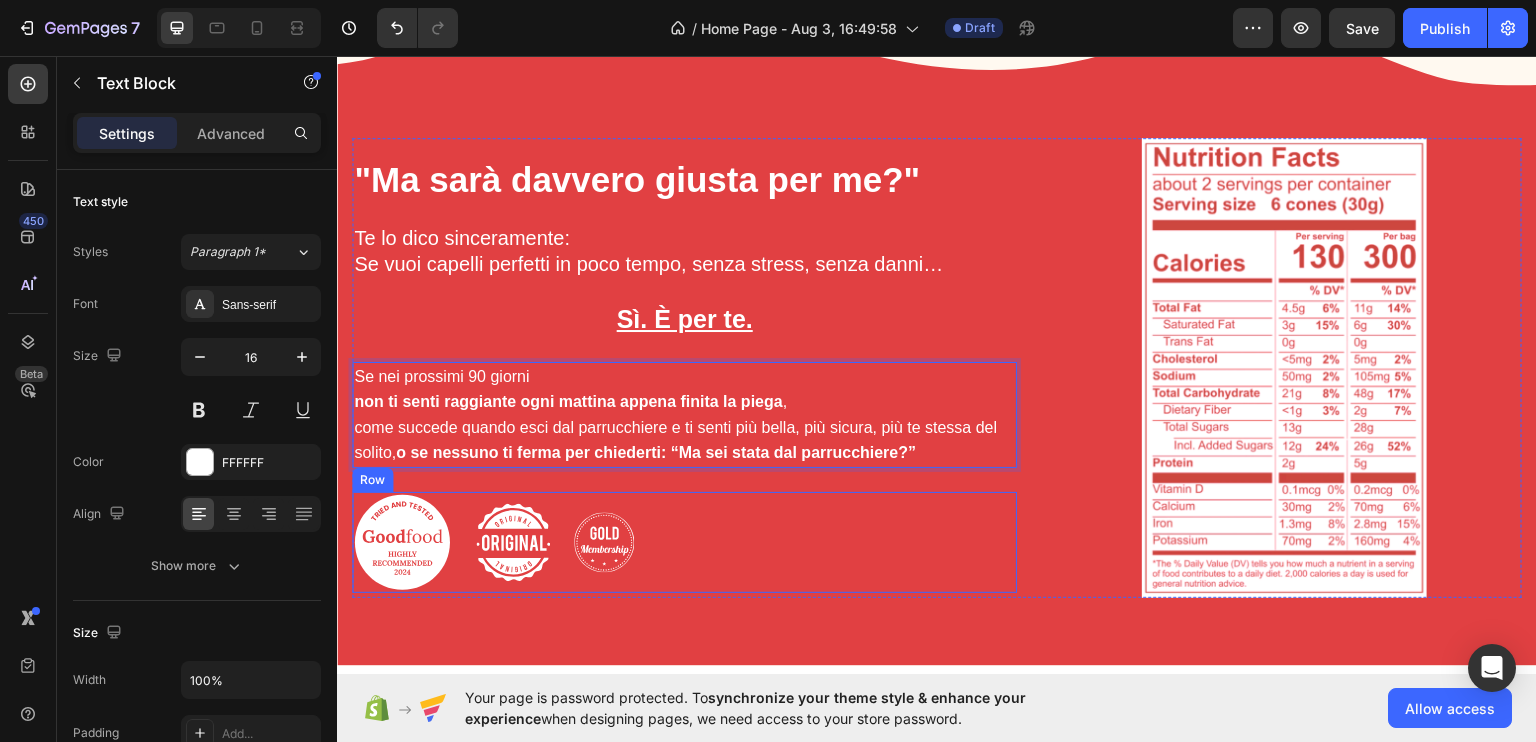 click on "Image Image Image Row" at bounding box center (684, 541) 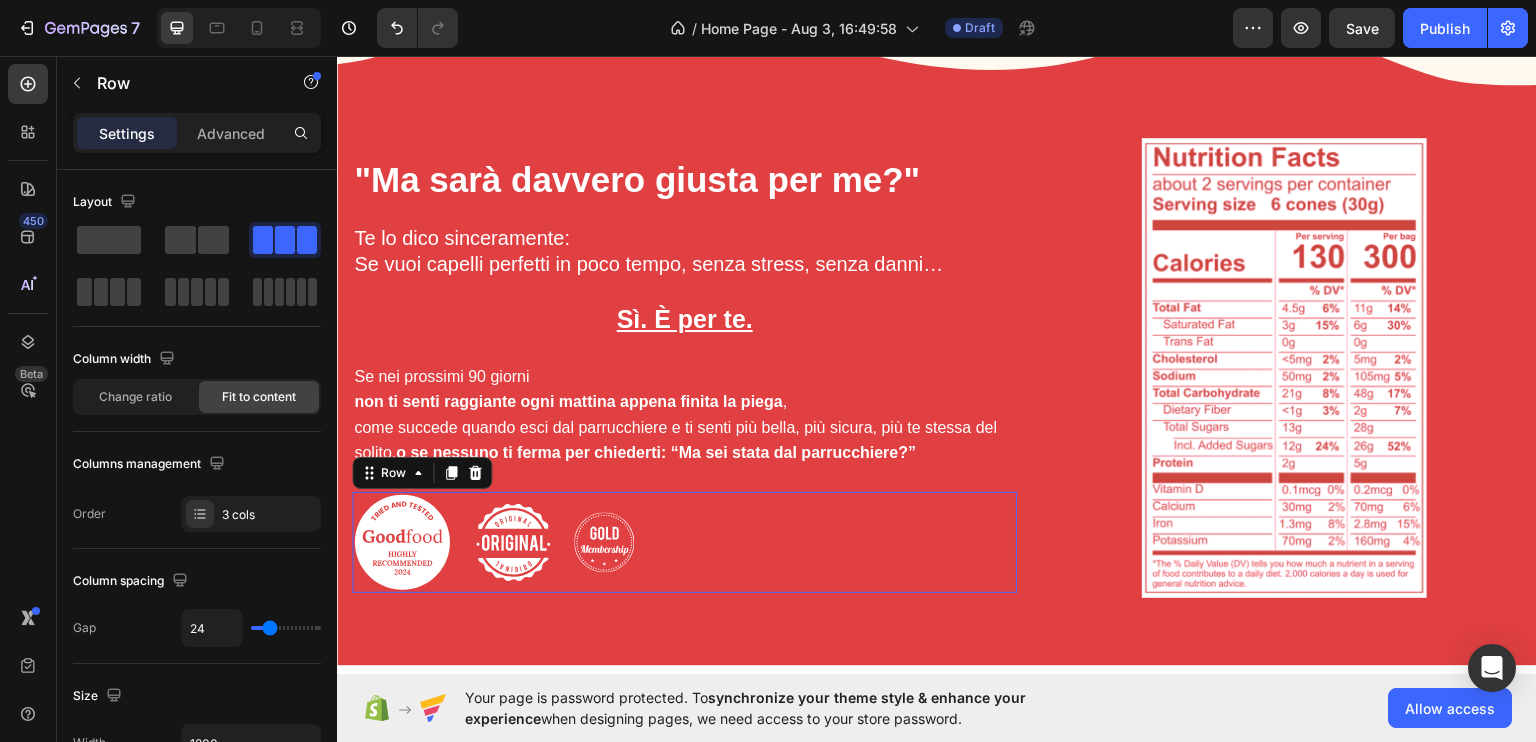 scroll, scrollTop: 3013, scrollLeft: 0, axis: vertical 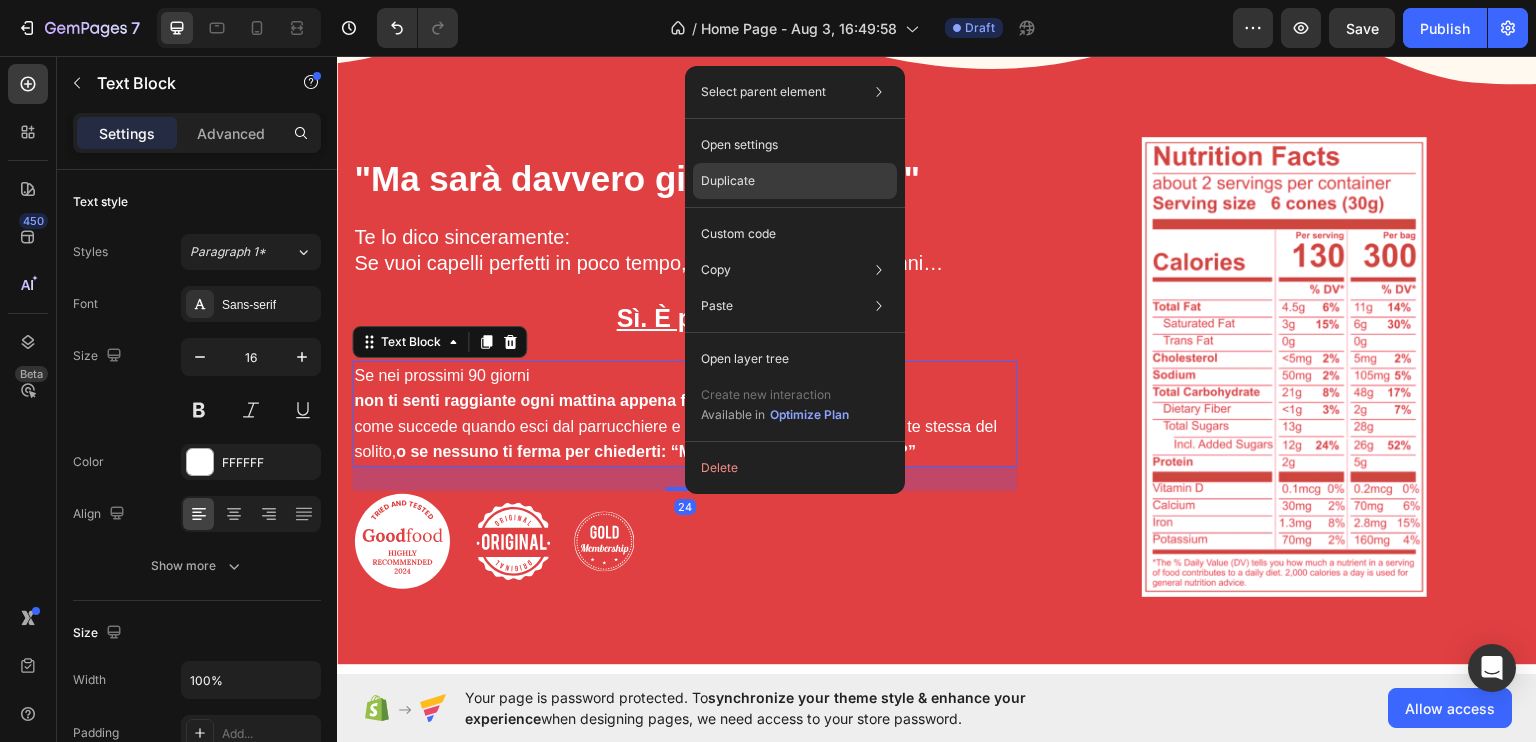 drag, startPoint x: 722, startPoint y: 174, endPoint x: 231, endPoint y: 392, distance: 537.21967 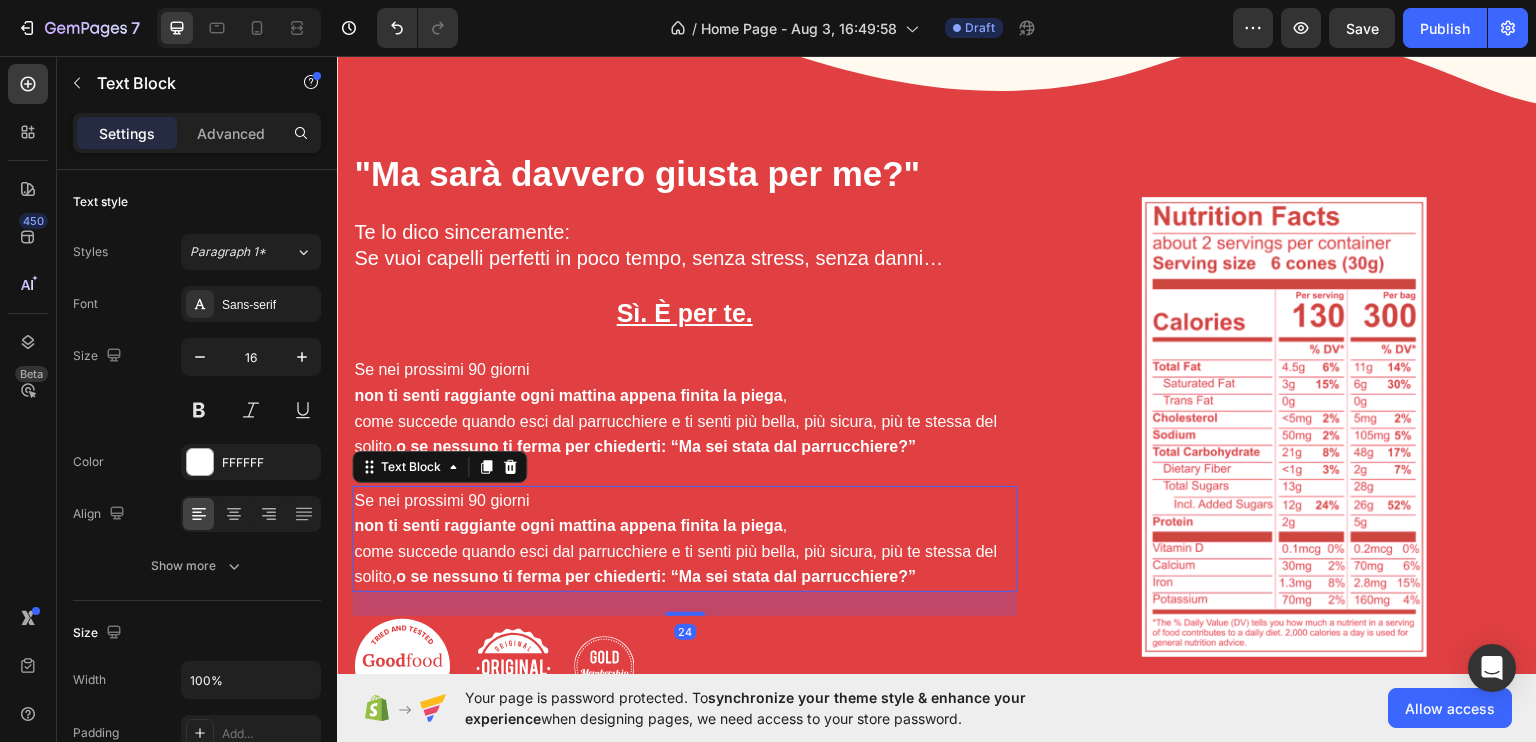 click on "Se nei prossimi 90 giorni non ti senti raggiante ogni mattina appena finita la piega , come succede quando esci dal parrucchiere e ti senti più bella, più sicura, più te stessa del solito,  o se nessuno ti ferma per chiederti: “Ma sei stata dal parrucchiere?”" at bounding box center [684, 538] 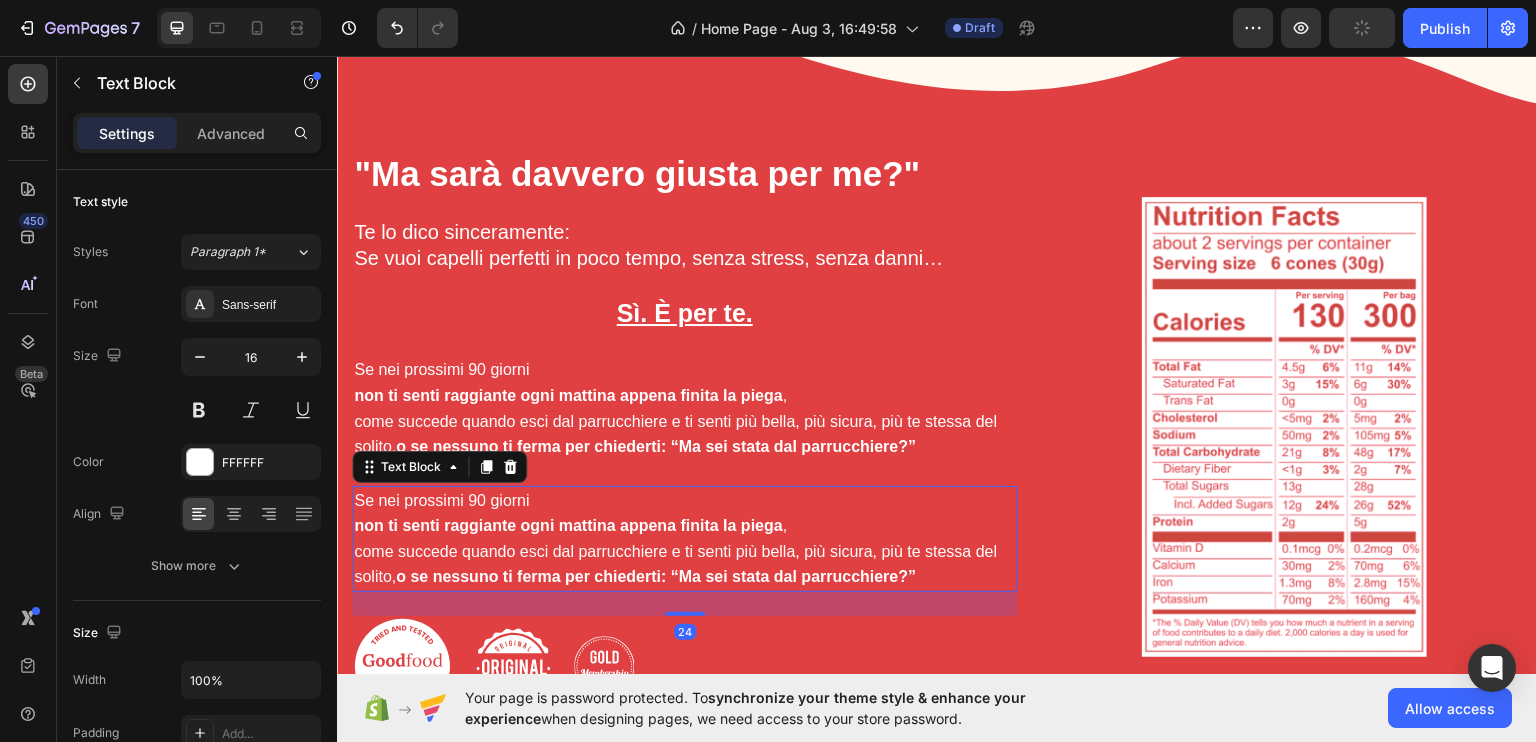 click on "Se nei prossimi 90 giorni non ti senti raggiante ogni mattina appena finita la piega , come succede quando esci dal parrucchiere e ti senti più bella, più sicura, più te stessa del solito,  o se nessuno ti ferma per chiederti: “Ma sei stata dal parrucchiere?”" at bounding box center [684, 538] 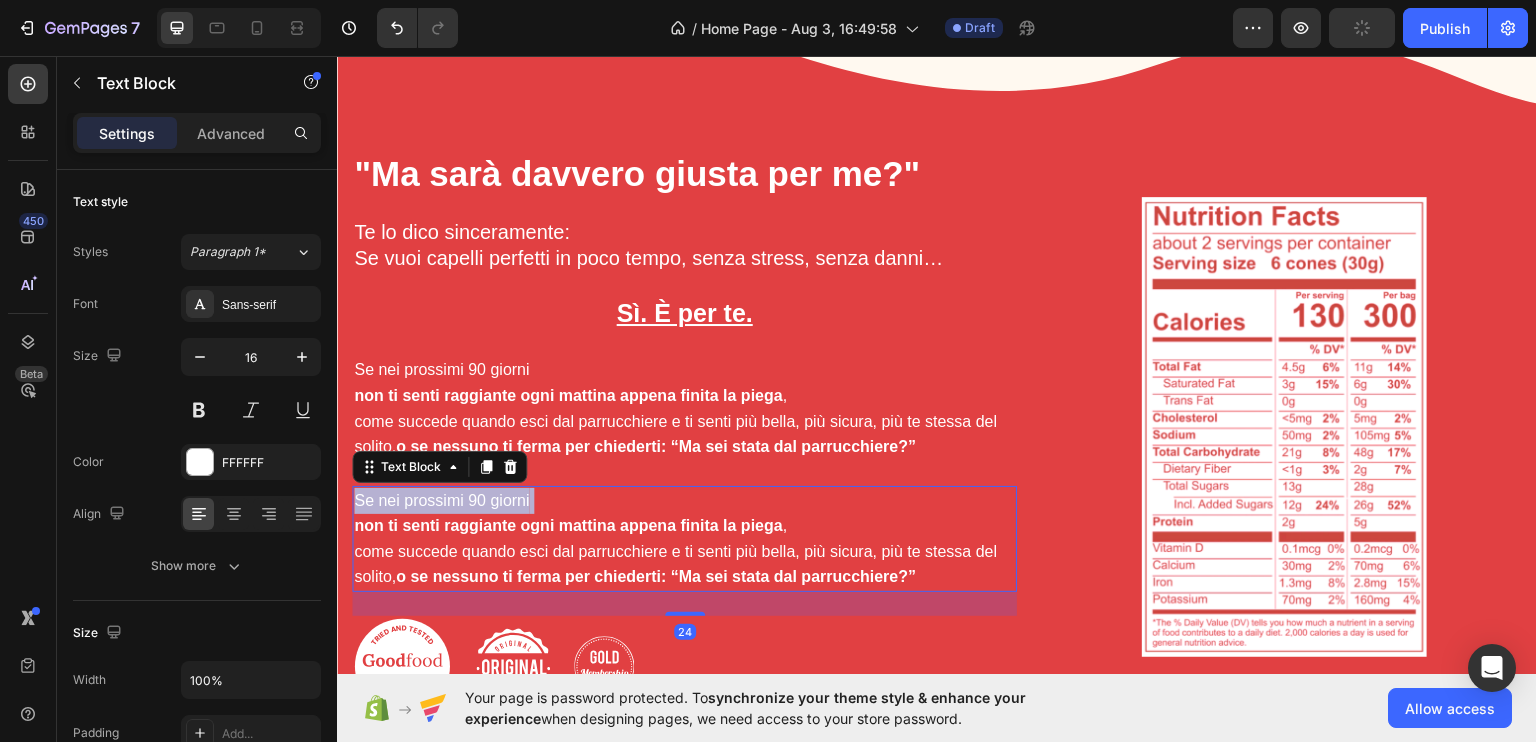 click on "Se nei prossimi 90 giorni non ti senti raggiante ogni mattina appena finita la piega , come succede quando esci dal parrucchiere e ti senti più bella, più sicura, più te stessa del solito,  o se nessuno ti ferma per chiederti: “Ma sei stata dal parrucchiere?”" at bounding box center (684, 538) 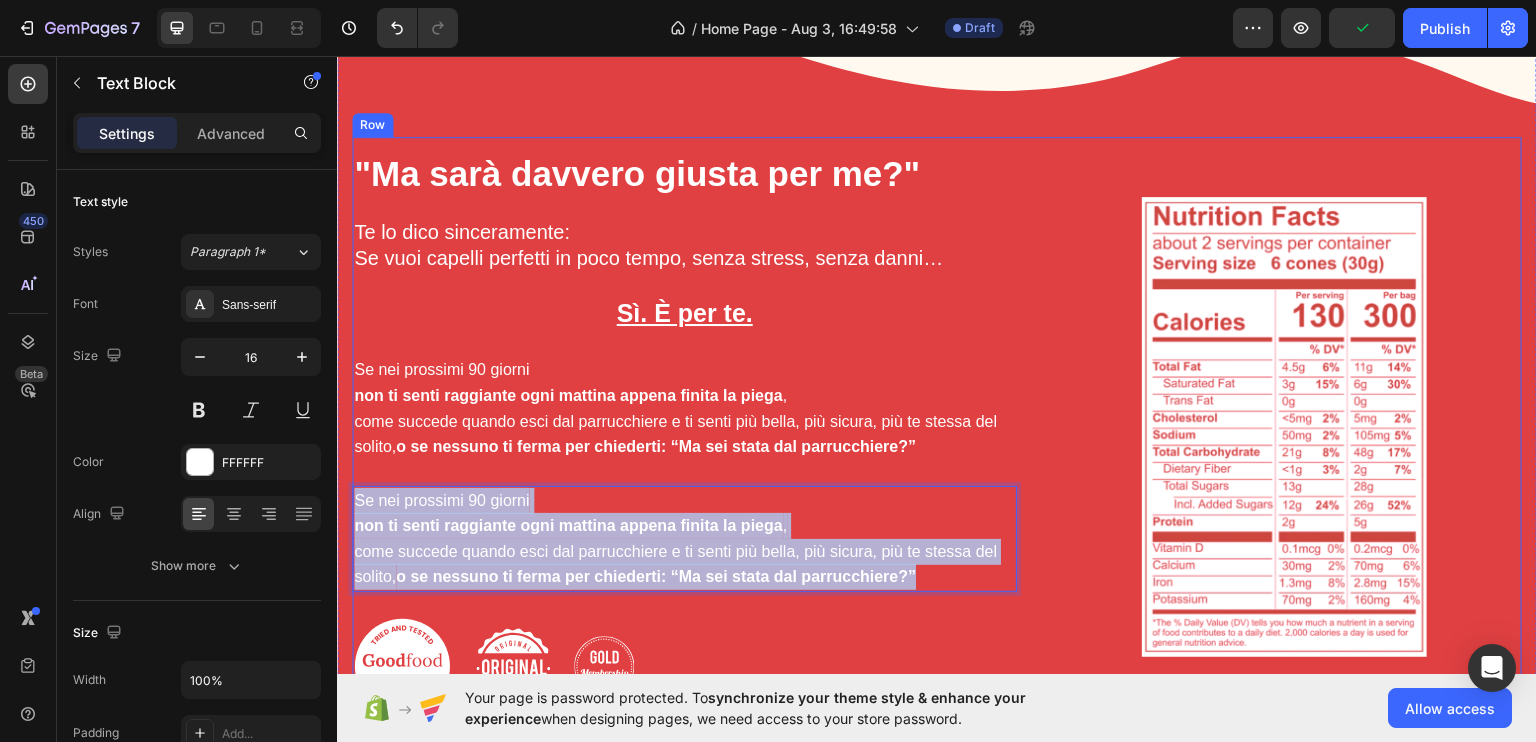 drag, startPoint x: 468, startPoint y: 499, endPoint x: 649, endPoint y: 592, distance: 203.49448 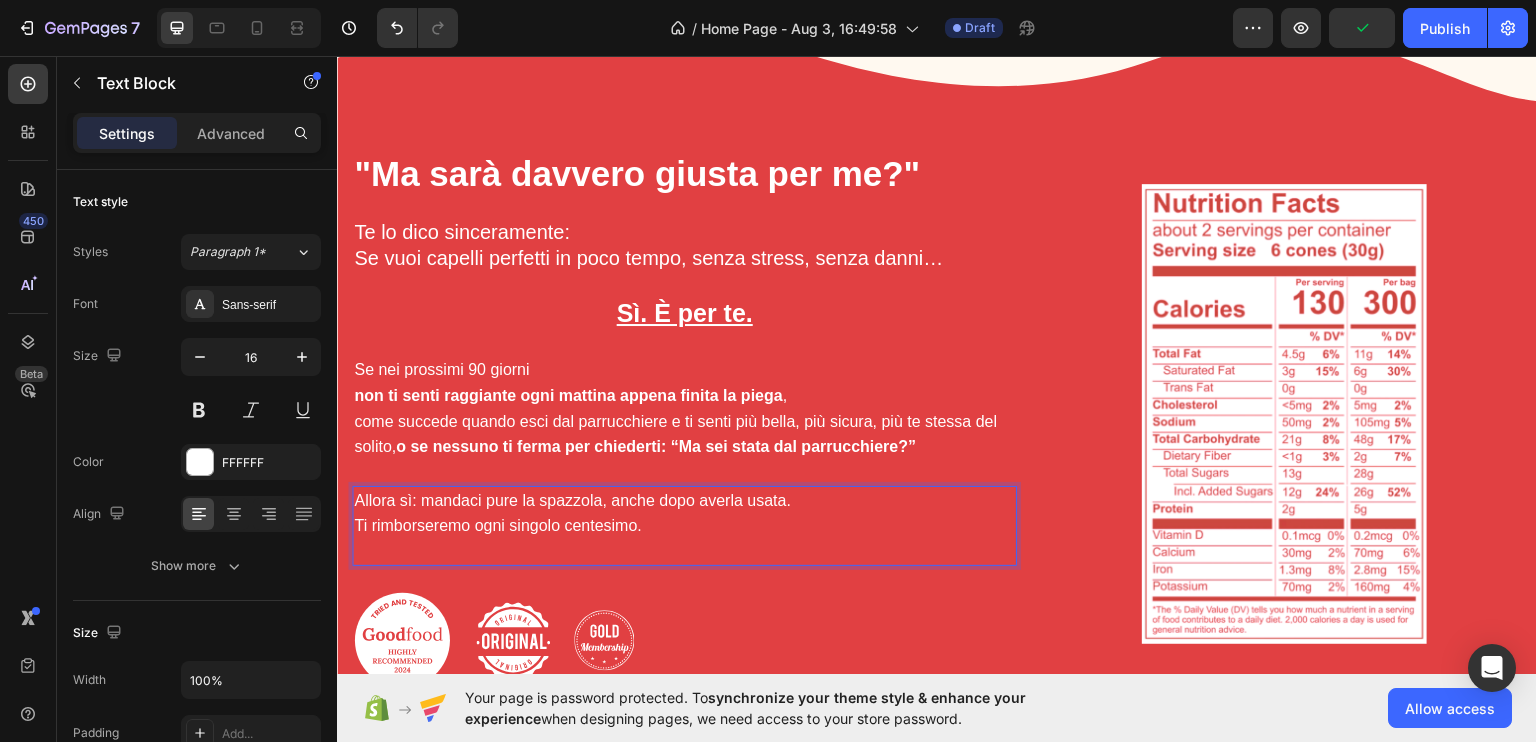 click on "Allora sì: mandaci pure la spazzola, anche dopo averla usata." at bounding box center [684, 500] 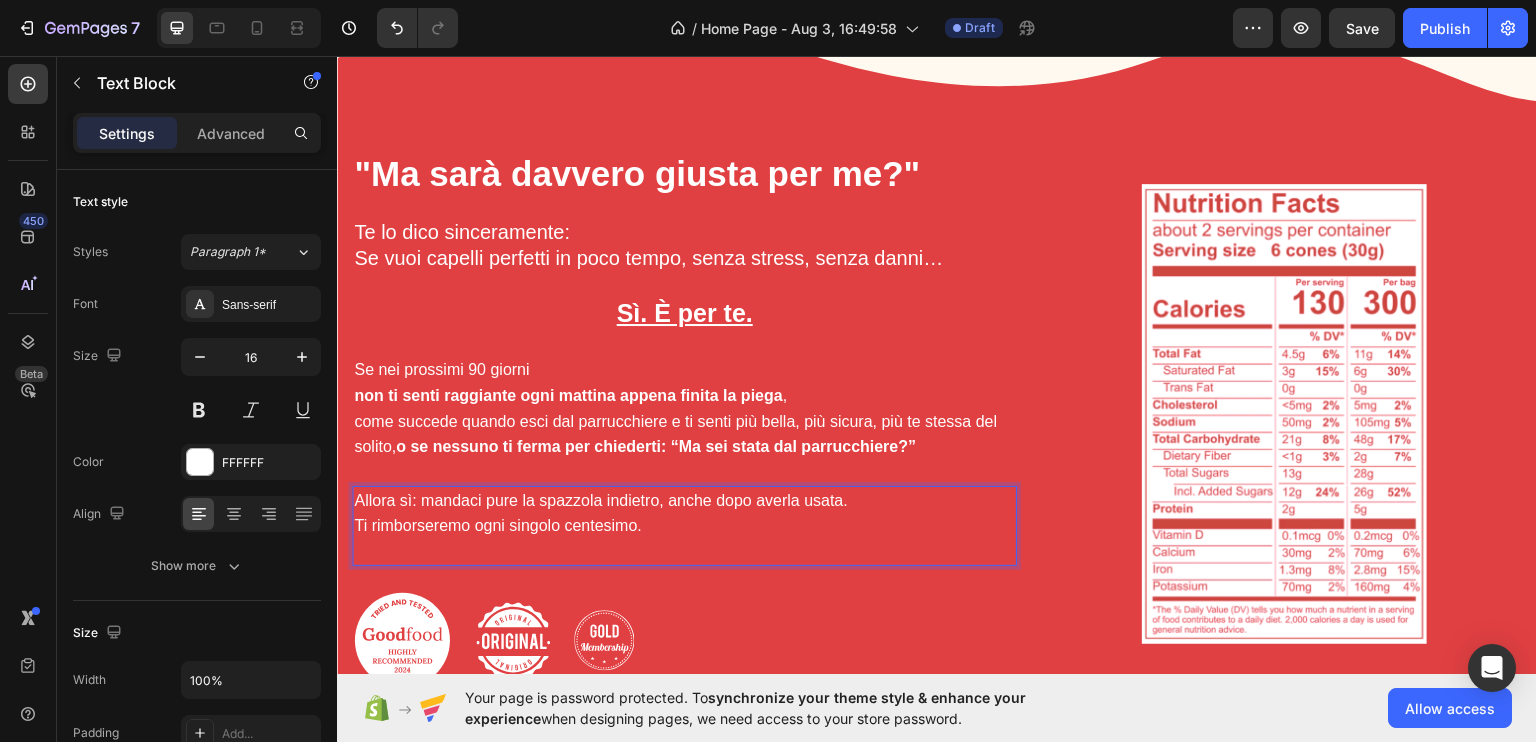 click on "Ti rimborseremo ogni singolo centesimo." at bounding box center (684, 537) 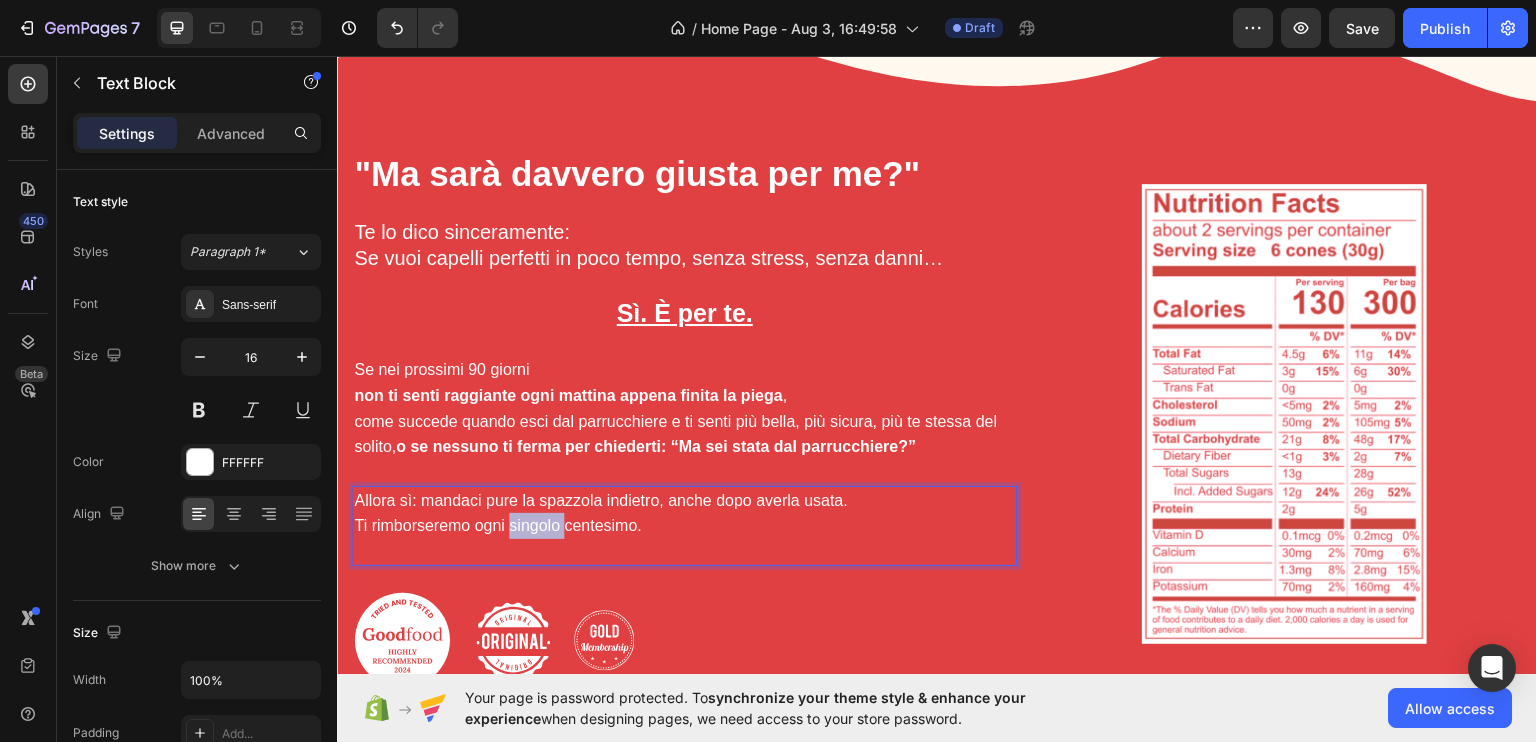 click on "Ti rimborseremo ogni singolo centesimo." at bounding box center [684, 537] 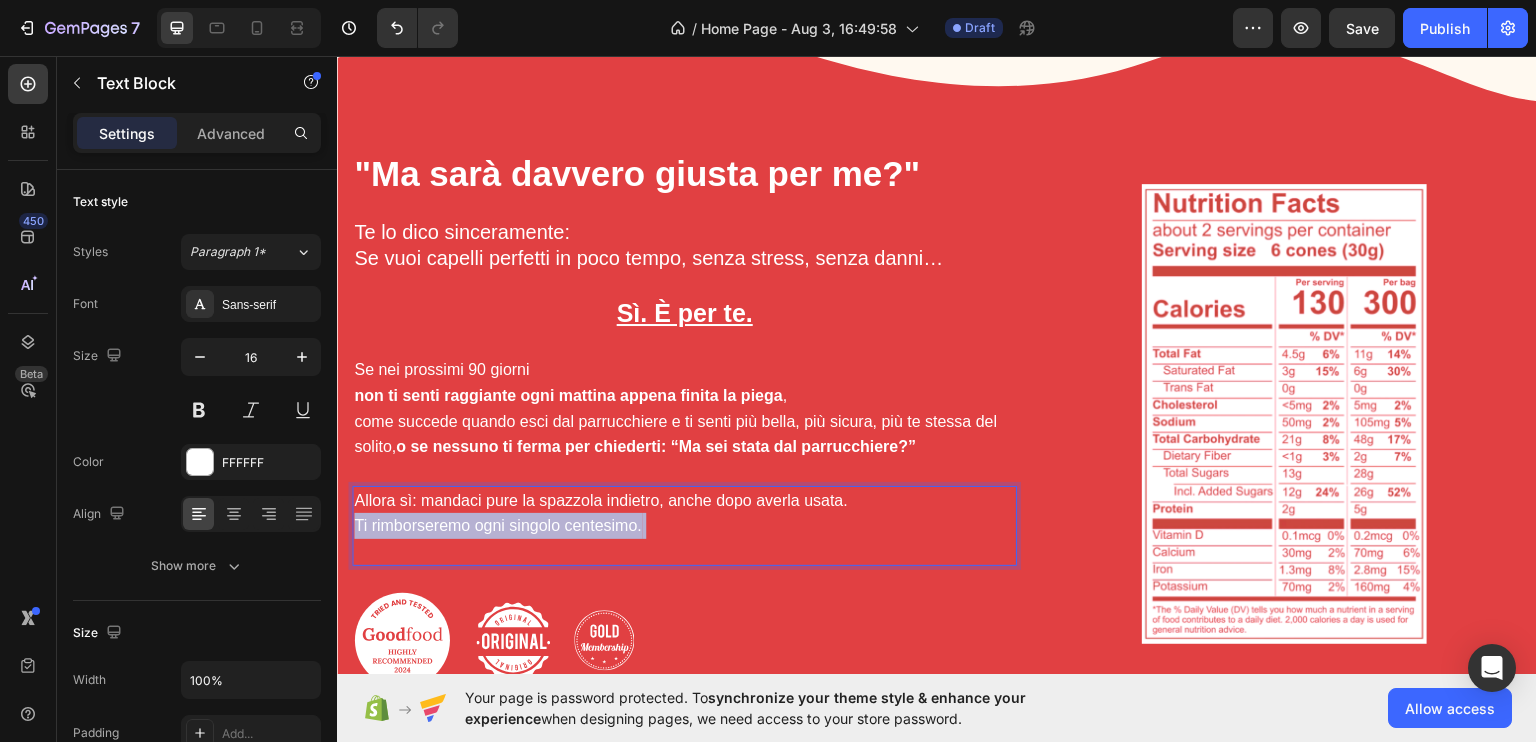 click on "Ti rimborseremo ogni singolo centesimo." at bounding box center [684, 537] 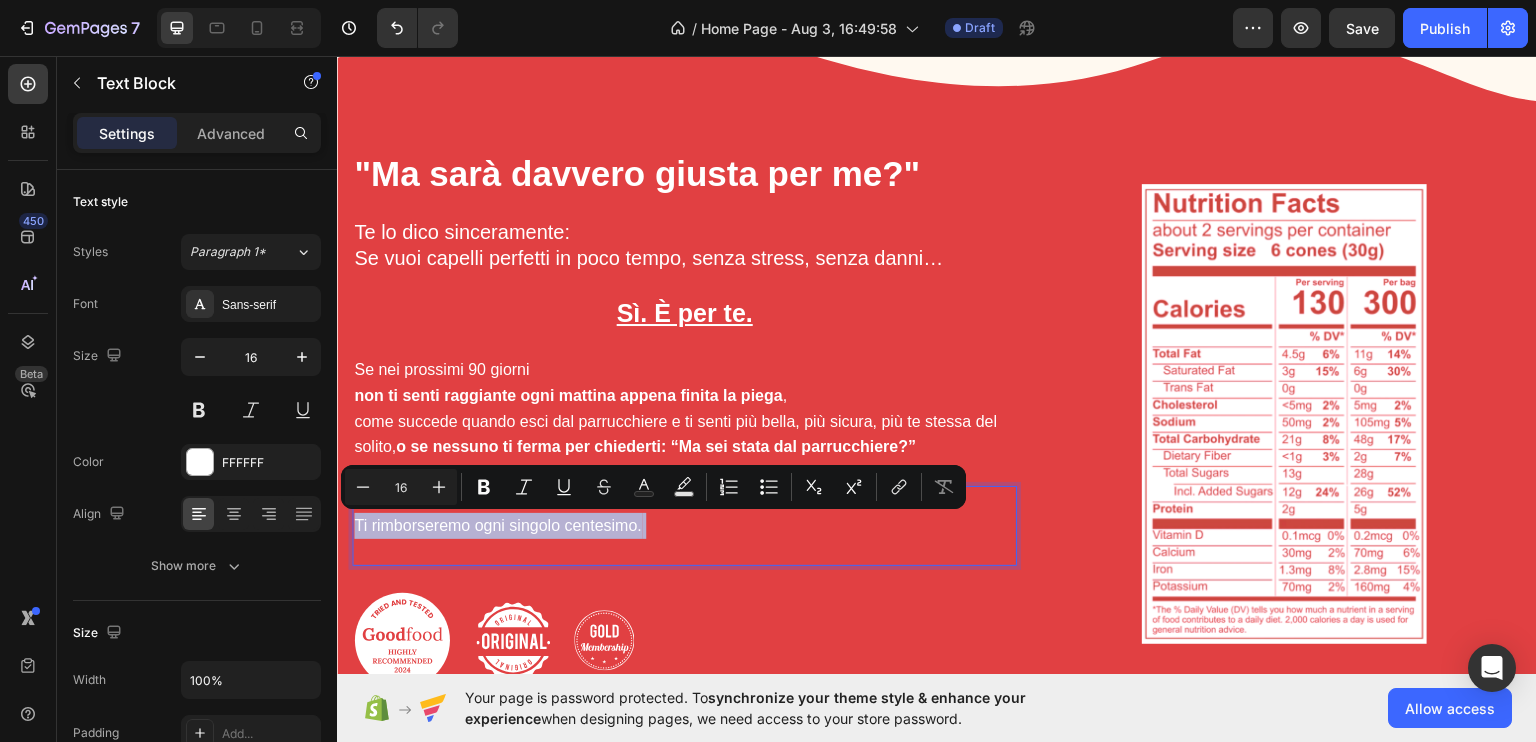 copy on "Ti rimborseremo ogni singolo centesimo." 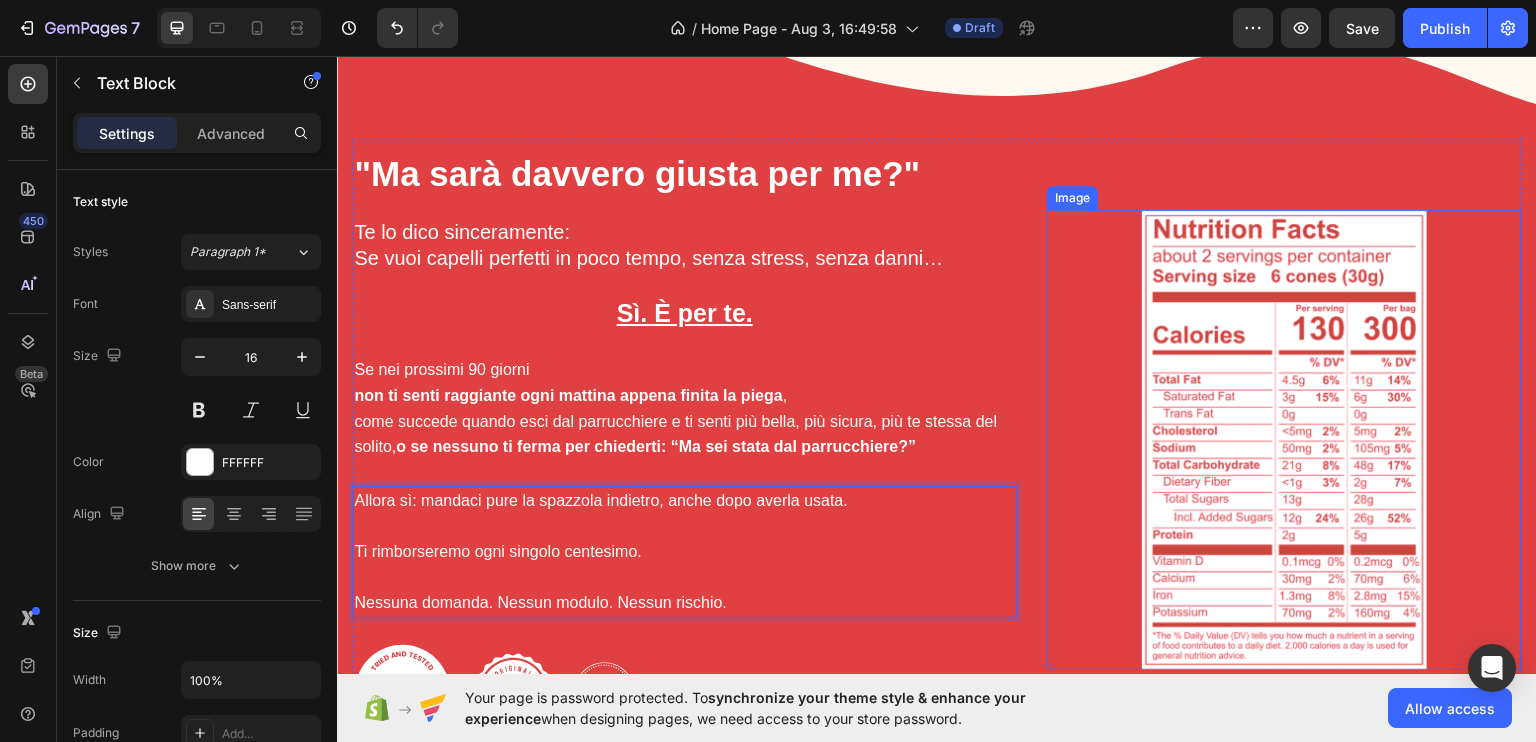 click at bounding box center [1284, 439] 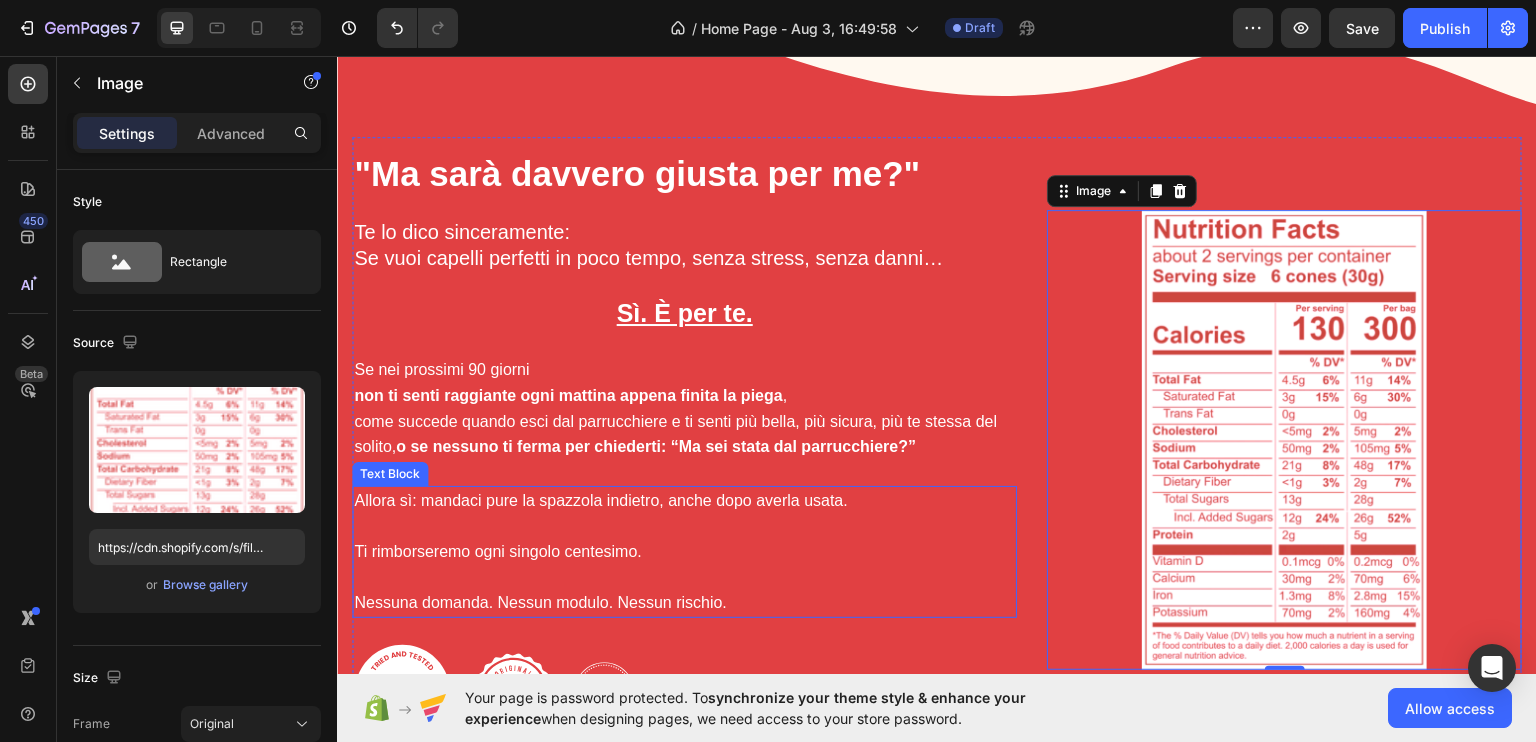 click at bounding box center [684, 525] 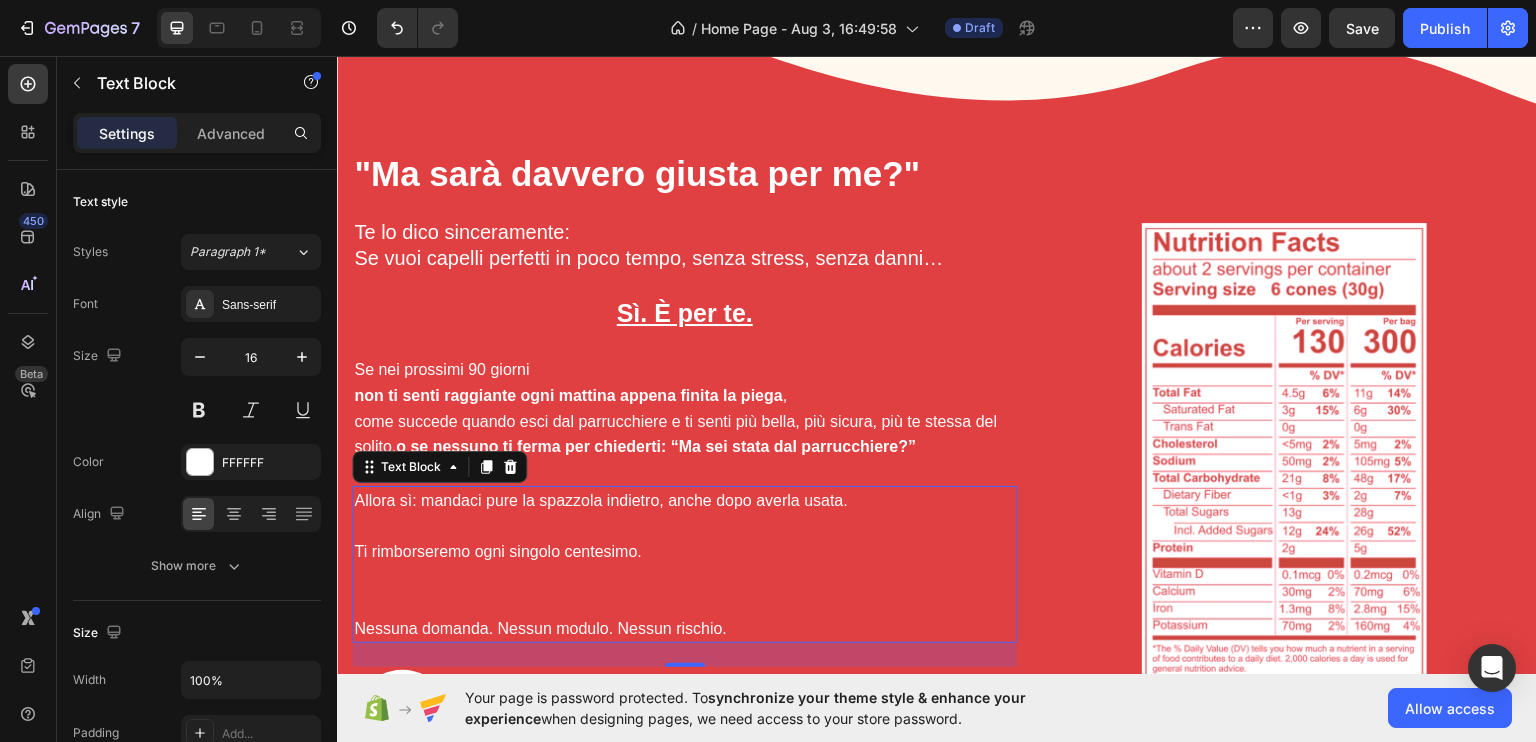 click on "Ti rimborseremo ogni singolo centesimo." at bounding box center [684, 576] 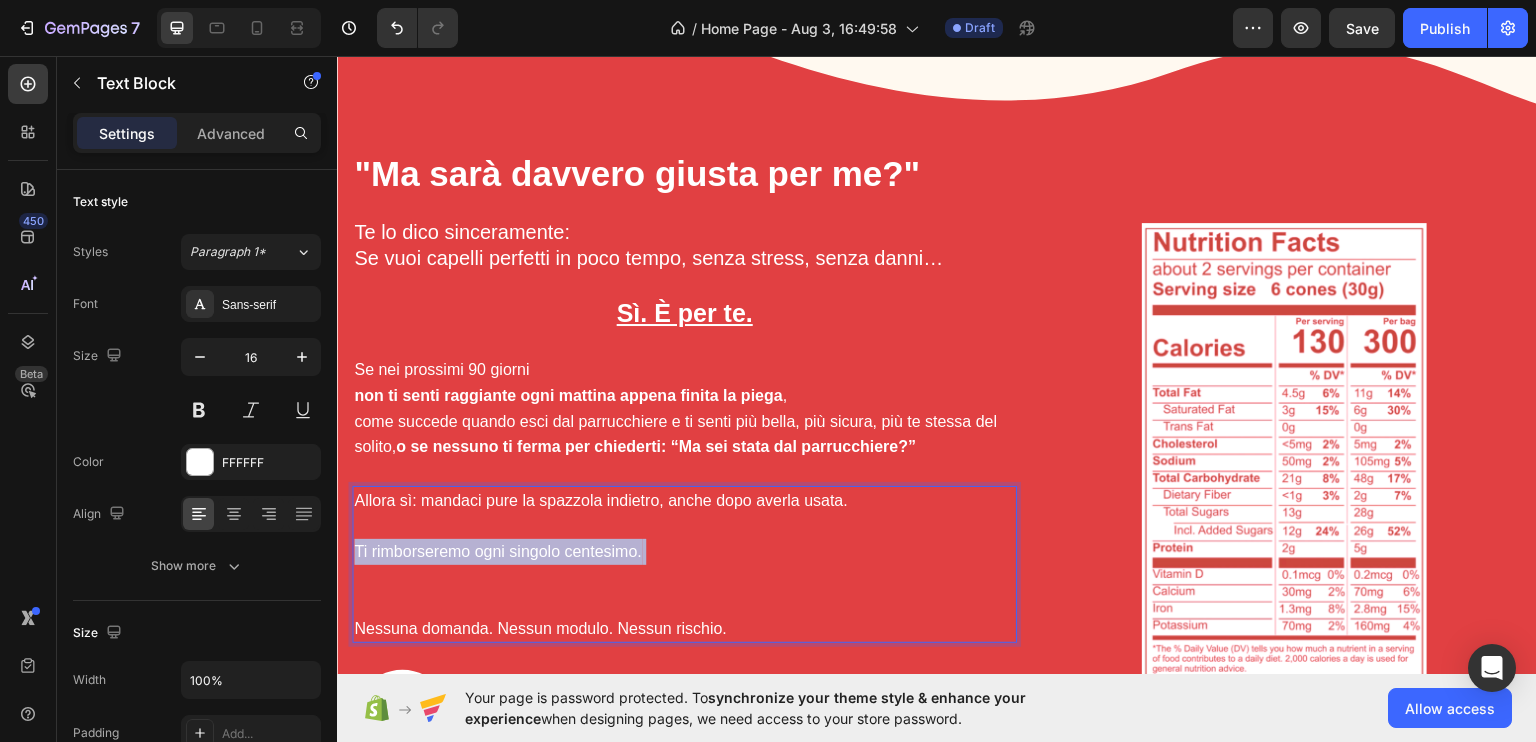 click on "Ti rimborseremo ogni singolo centesimo." at bounding box center (684, 576) 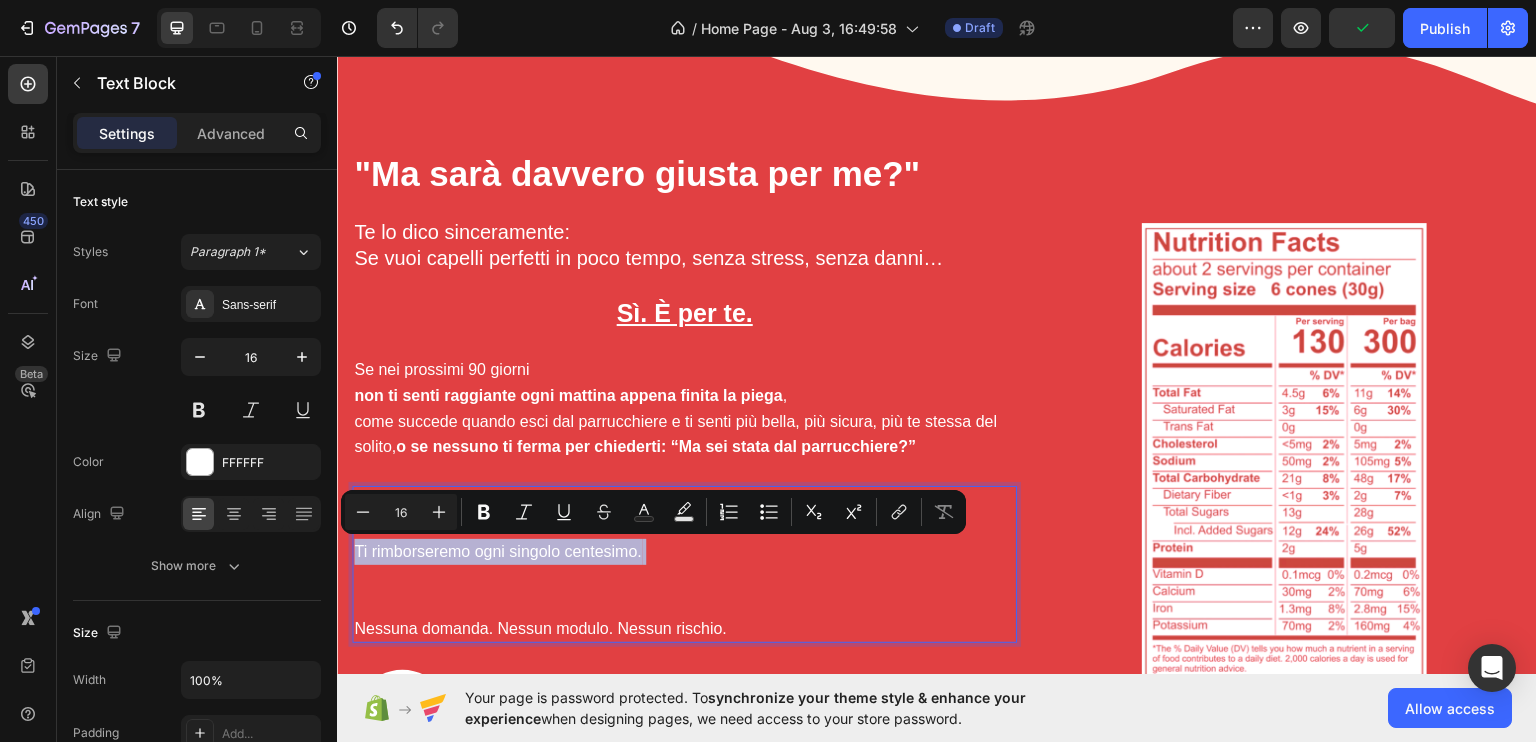 copy on "Ti rimborseremo ogni singolo centesimo." 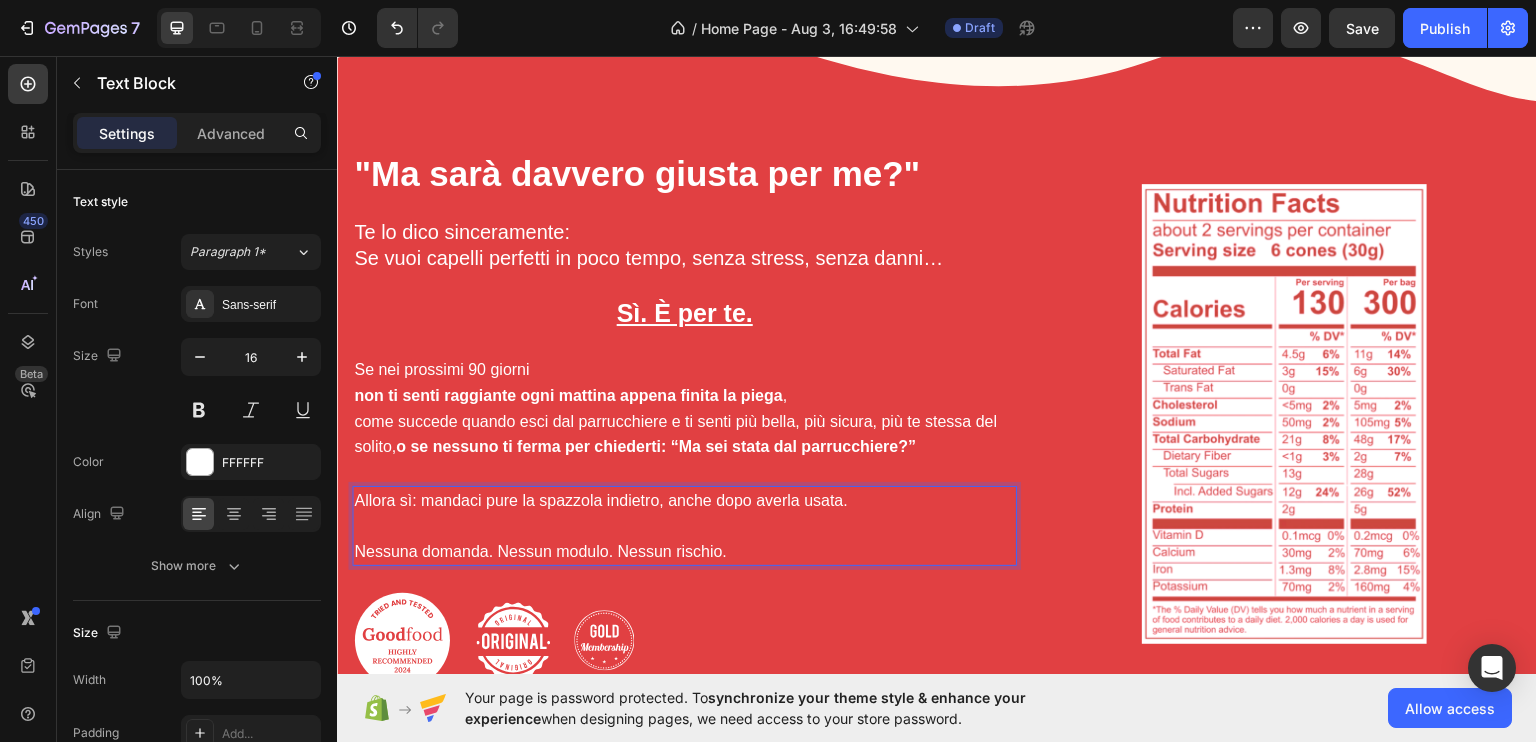 click on "Nessuna domanda. Nessun modulo. Nessun rischio." at bounding box center (684, 551) 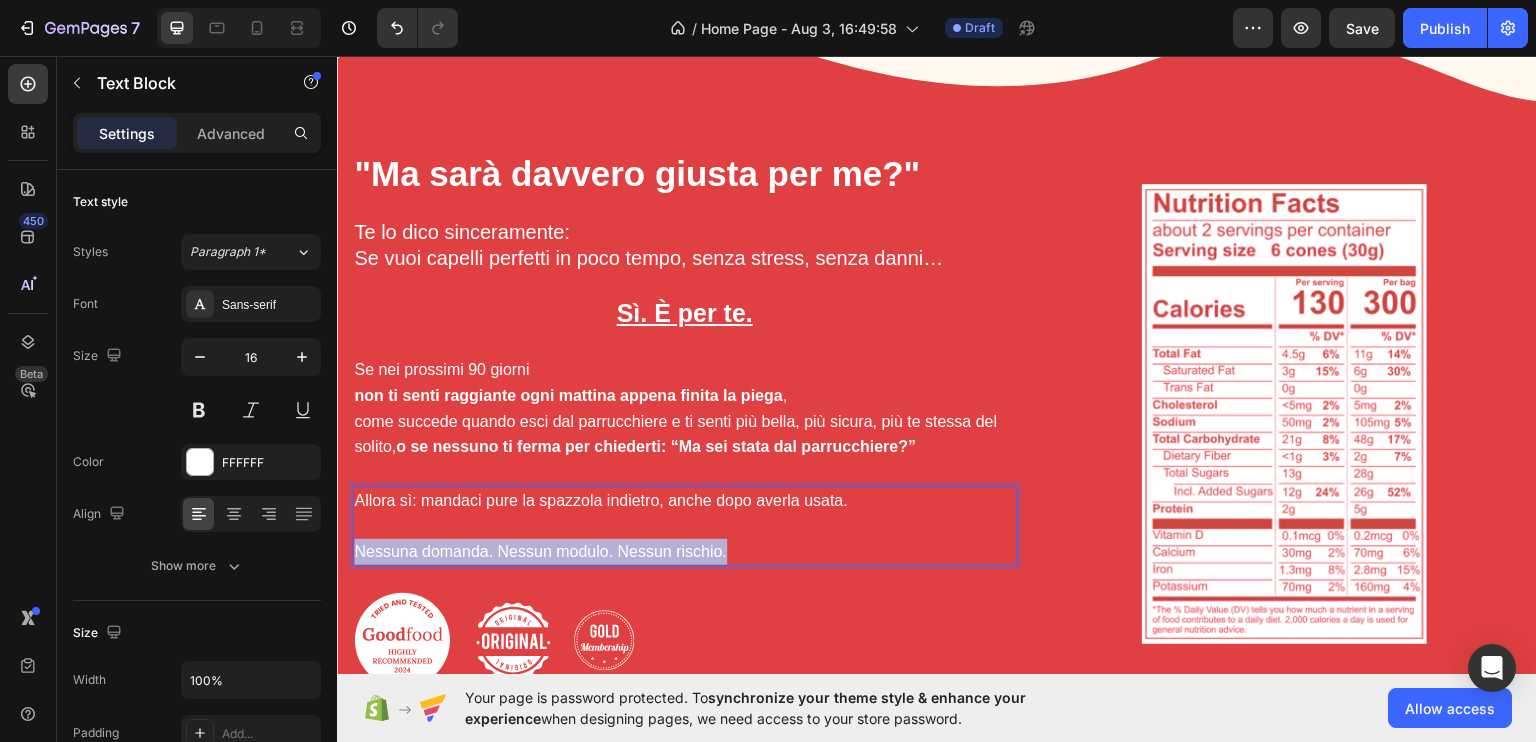 click on "Nessuna domanda. Nessun modulo. Nessun rischio." at bounding box center [684, 551] 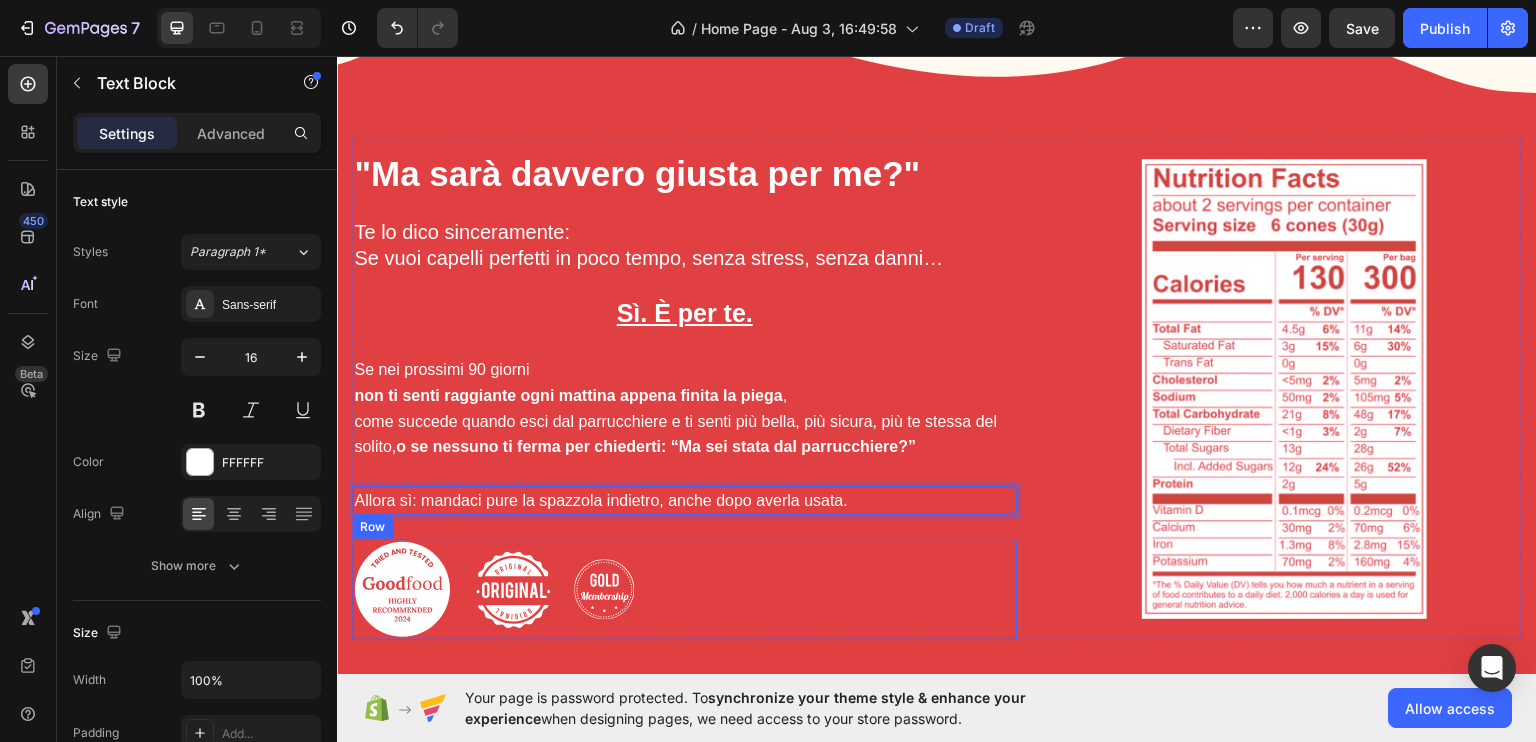 click on "Image Image Image Row" at bounding box center (684, 588) 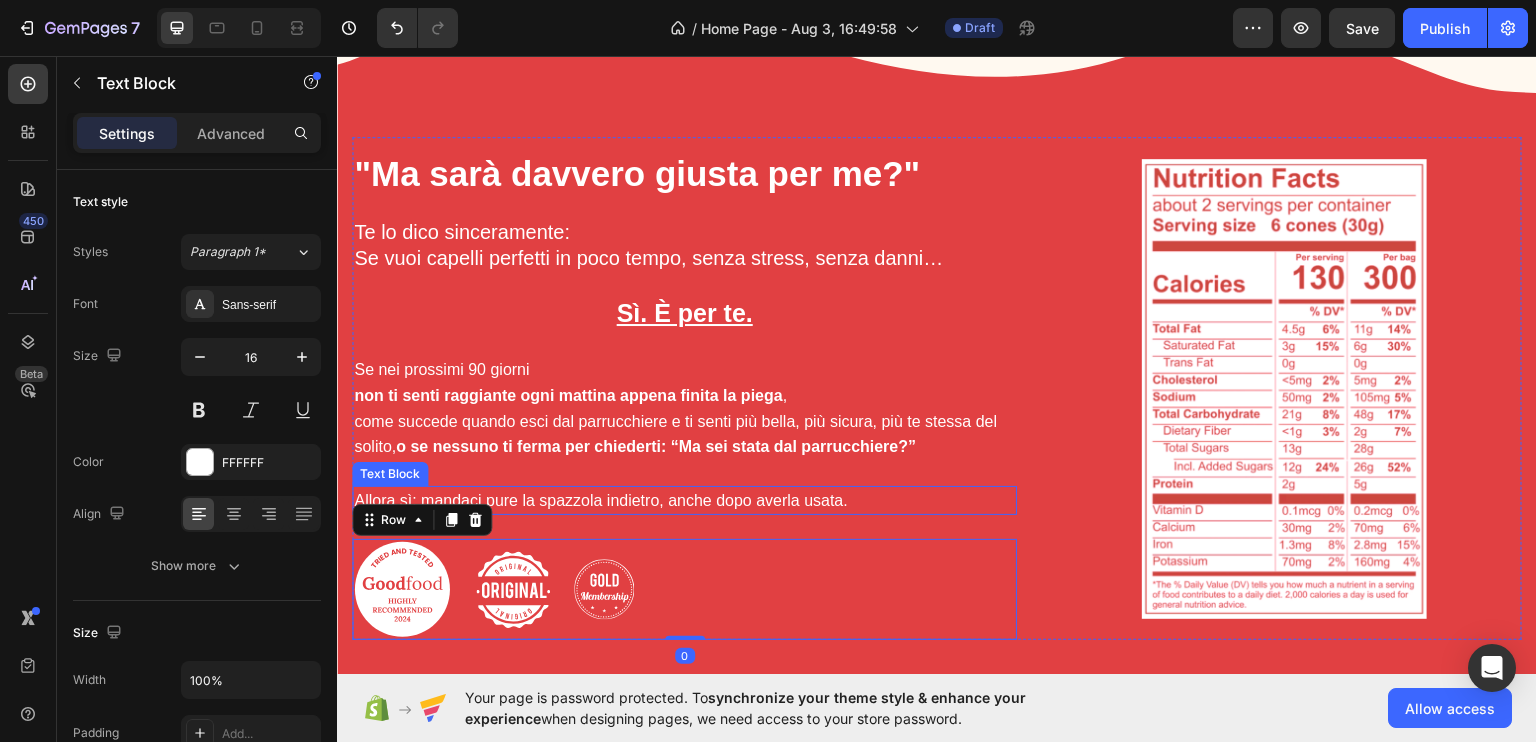 click on "Allora sì: mandaci pure la spazzola indietro, anche dopo averla usata." at bounding box center [684, 500] 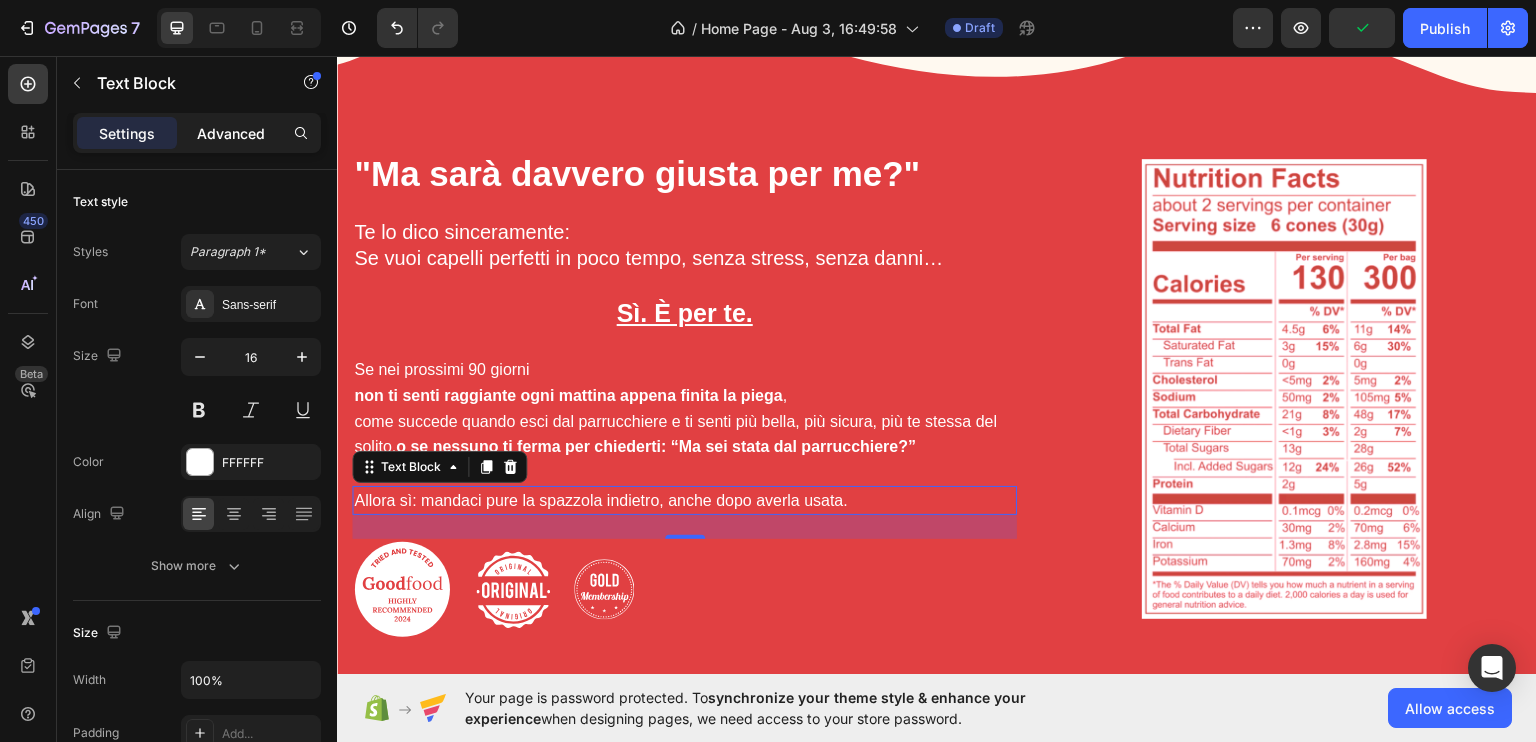 click on "Advanced" at bounding box center (231, 133) 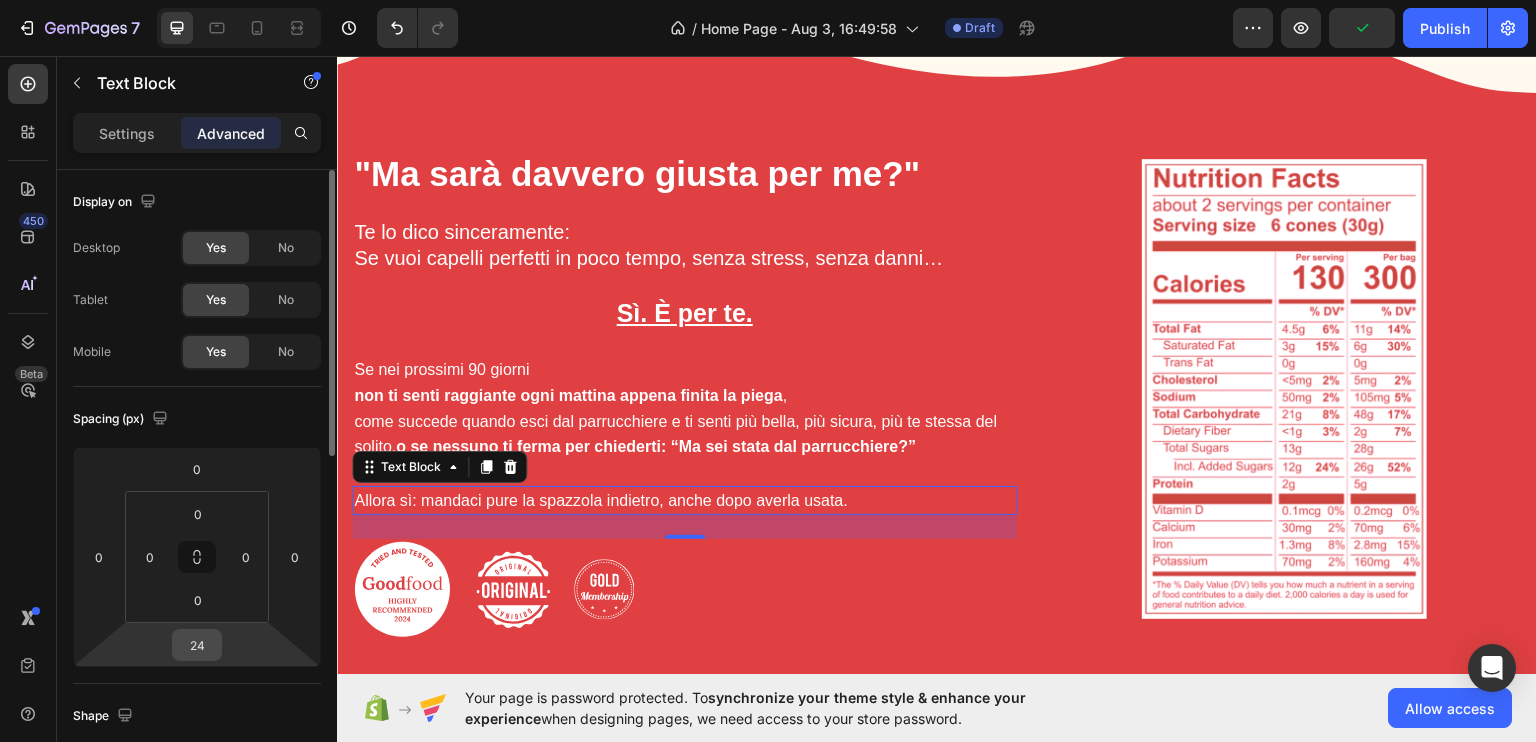 click on "24" at bounding box center (197, 645) 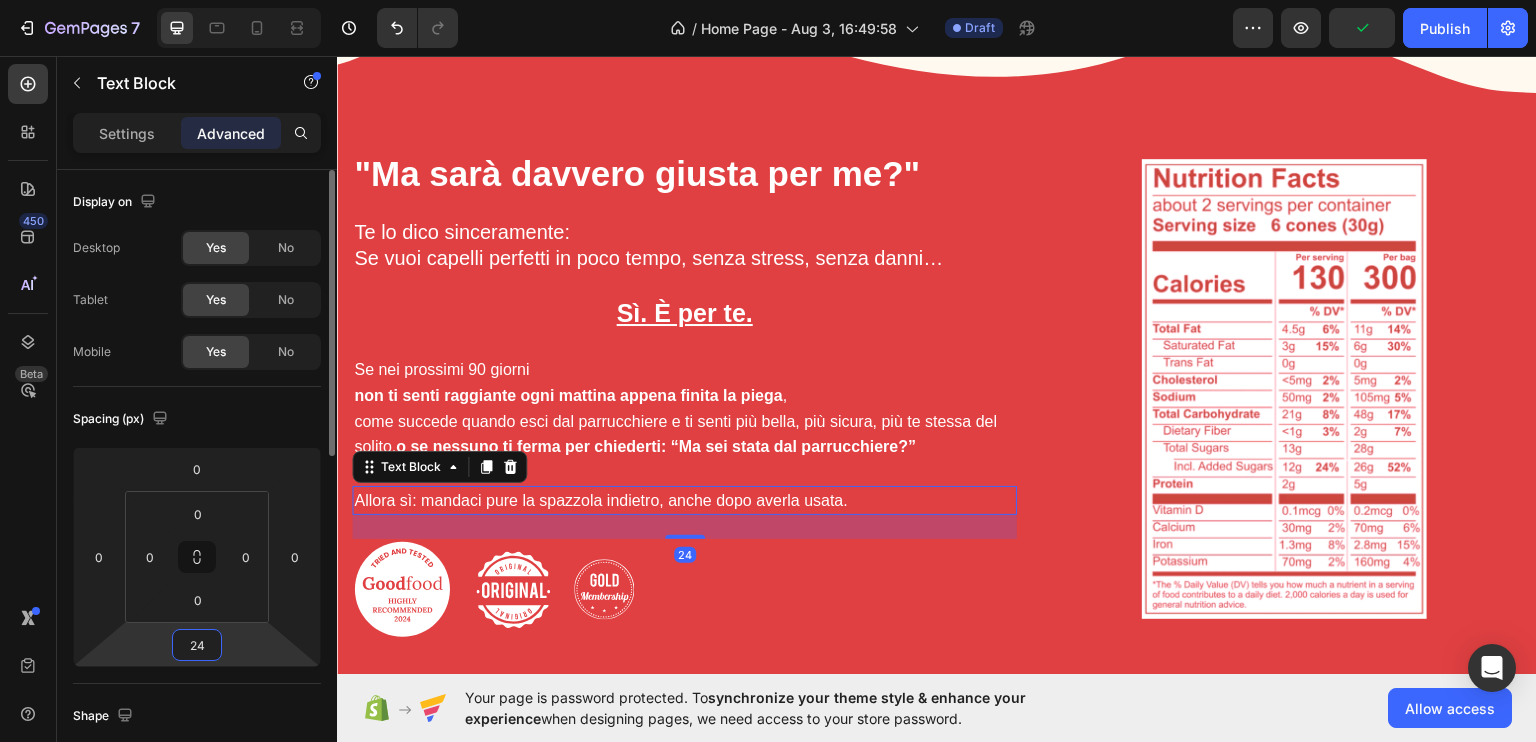 click on "24" at bounding box center (197, 645) 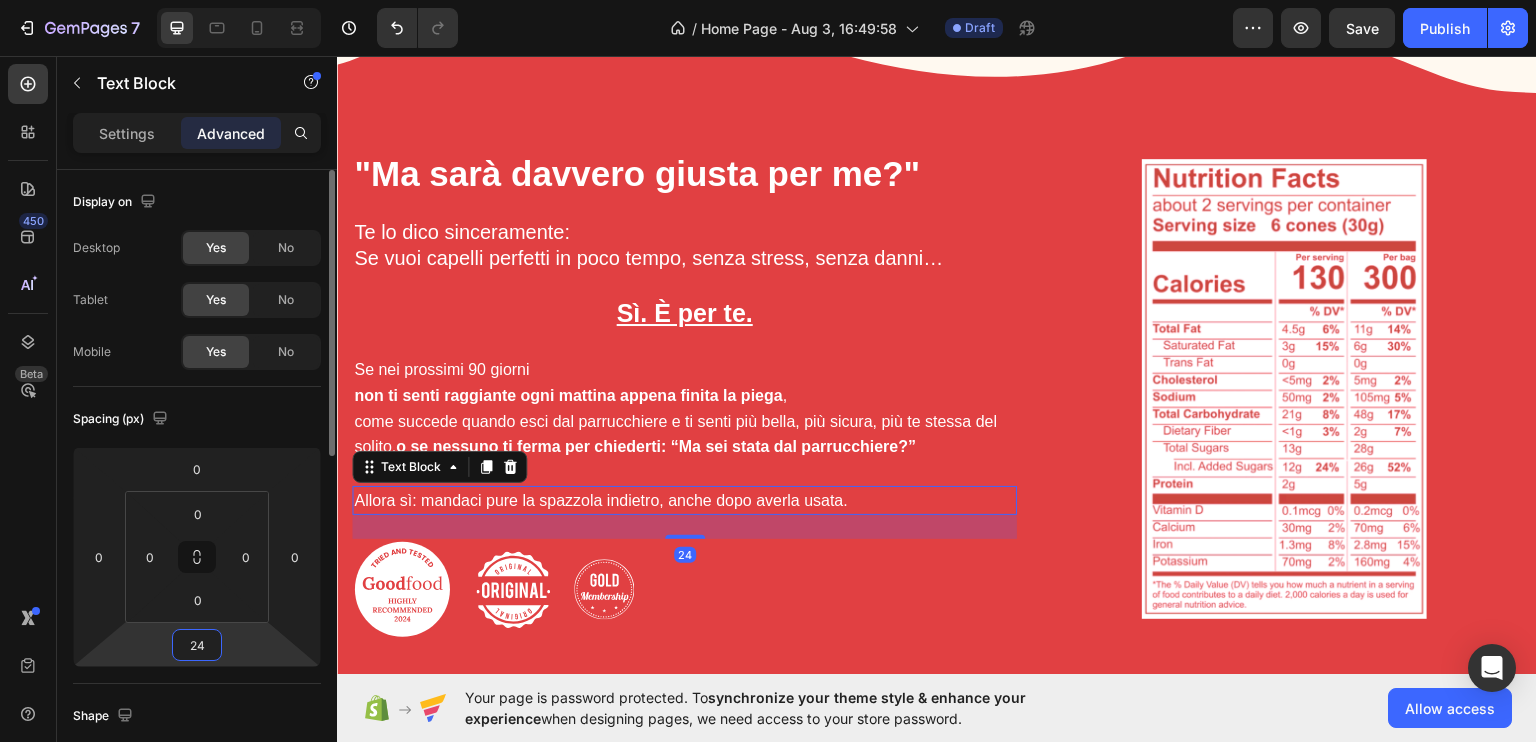 click on "24" at bounding box center (197, 645) 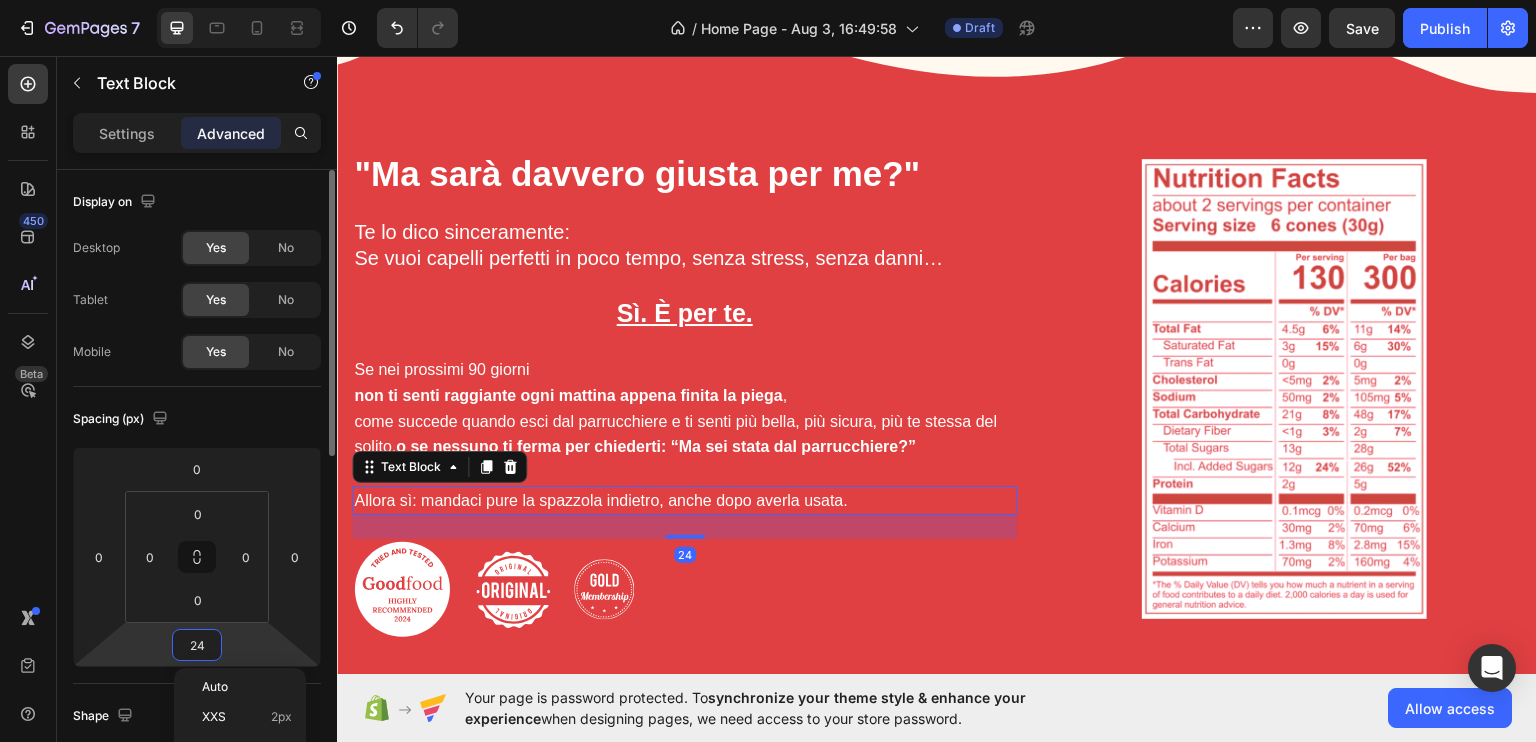 type on "5" 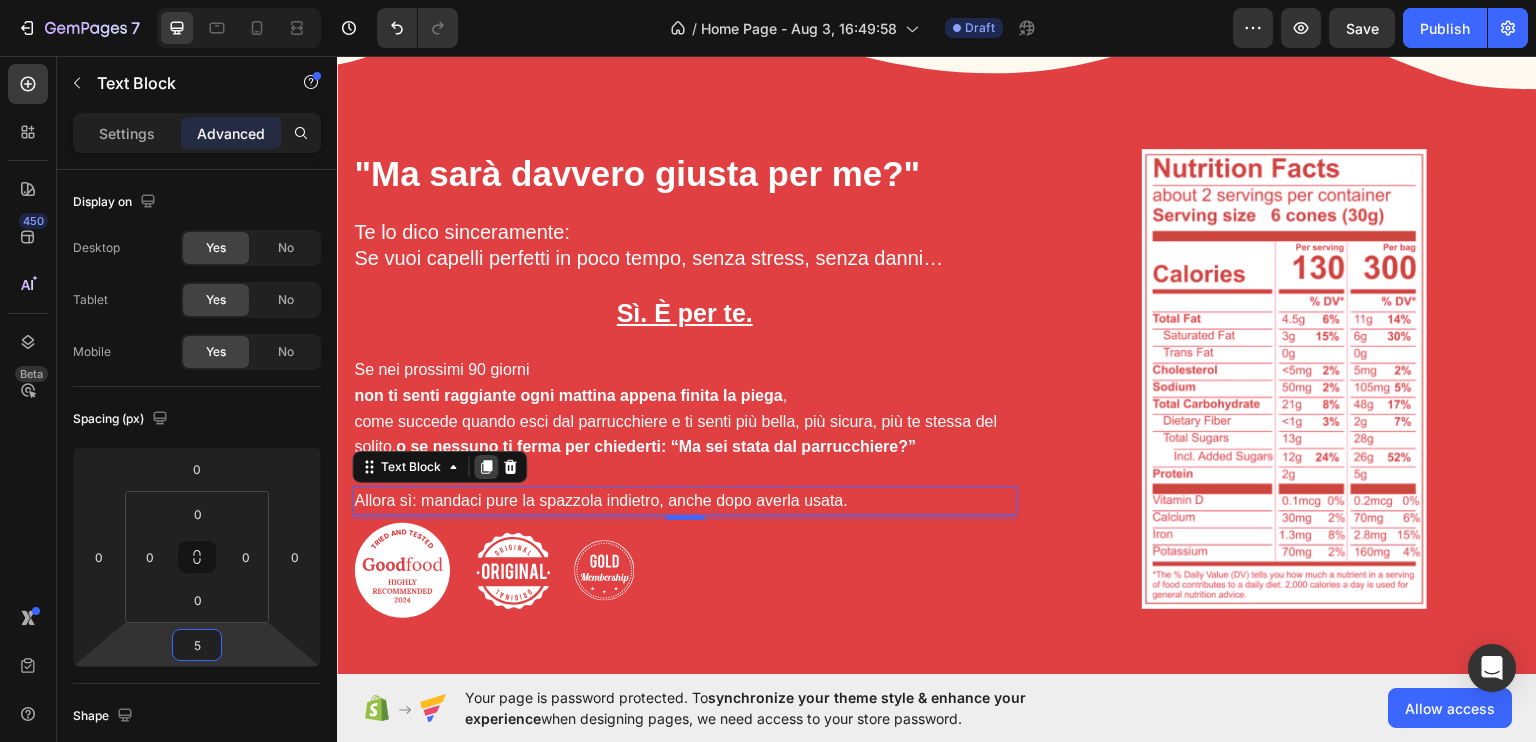 click 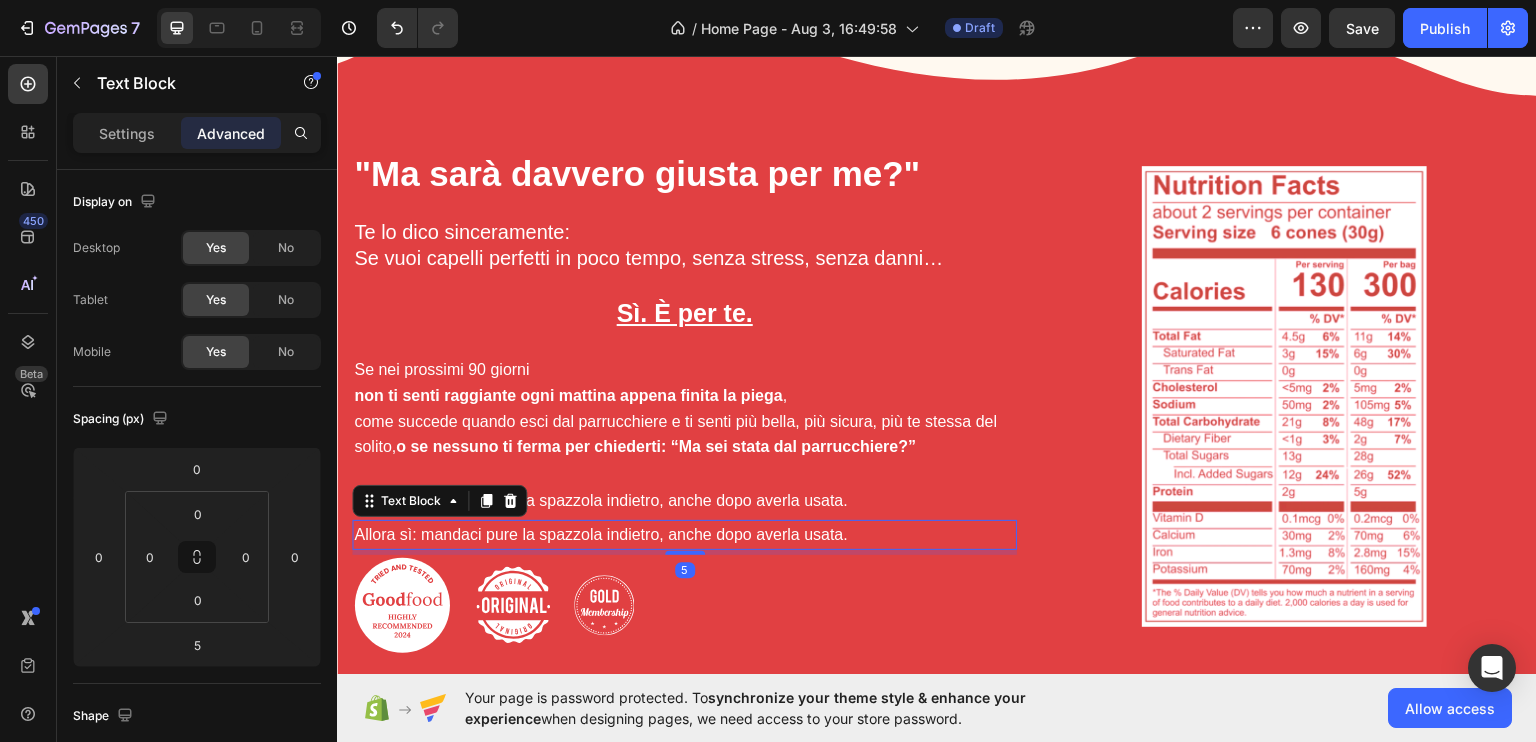 click on "Allora sì: mandaci pure la spazzola indietro, anche dopo averla usata." at bounding box center (684, 534) 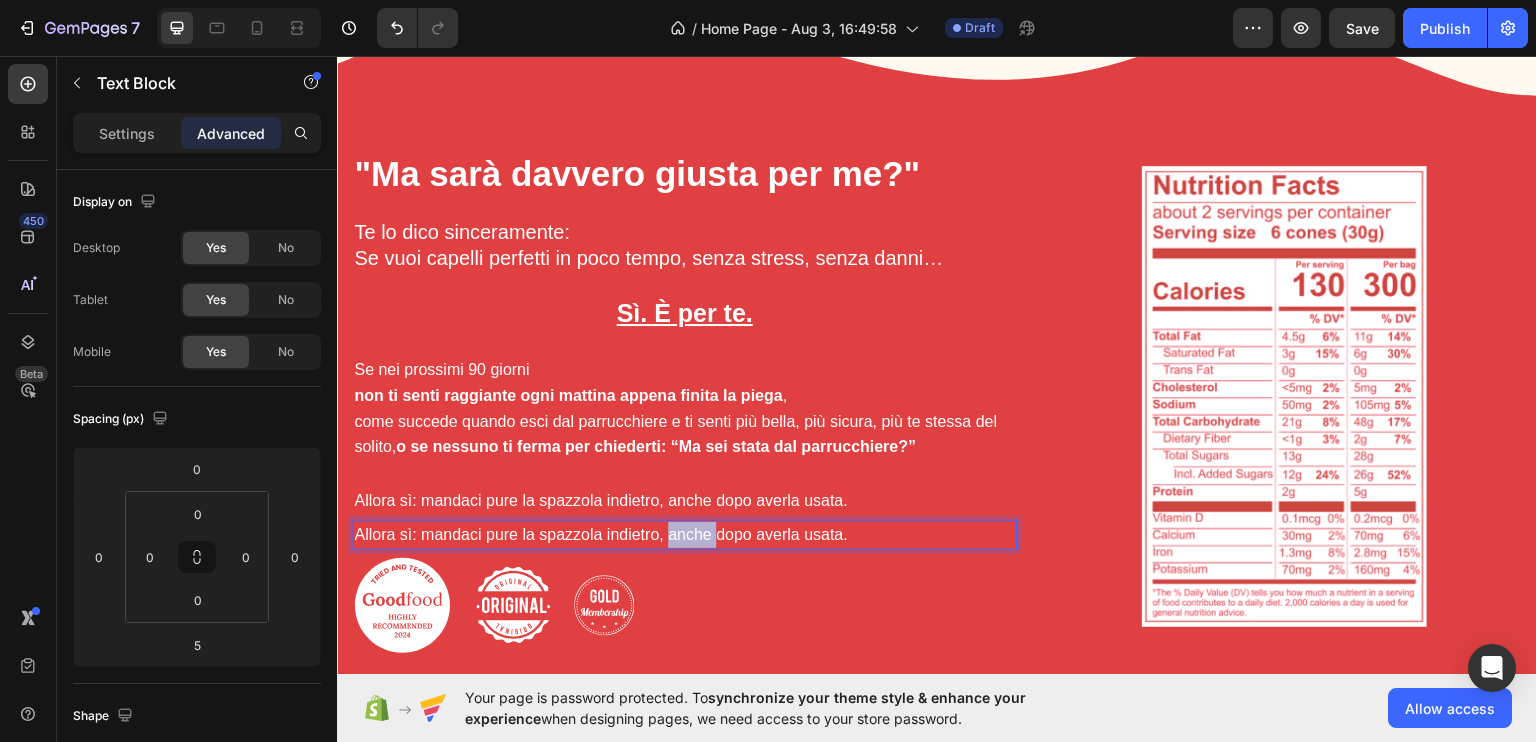 click on "Allora sì: mandaci pure la spazzola indietro, anche dopo averla usata." at bounding box center (684, 534) 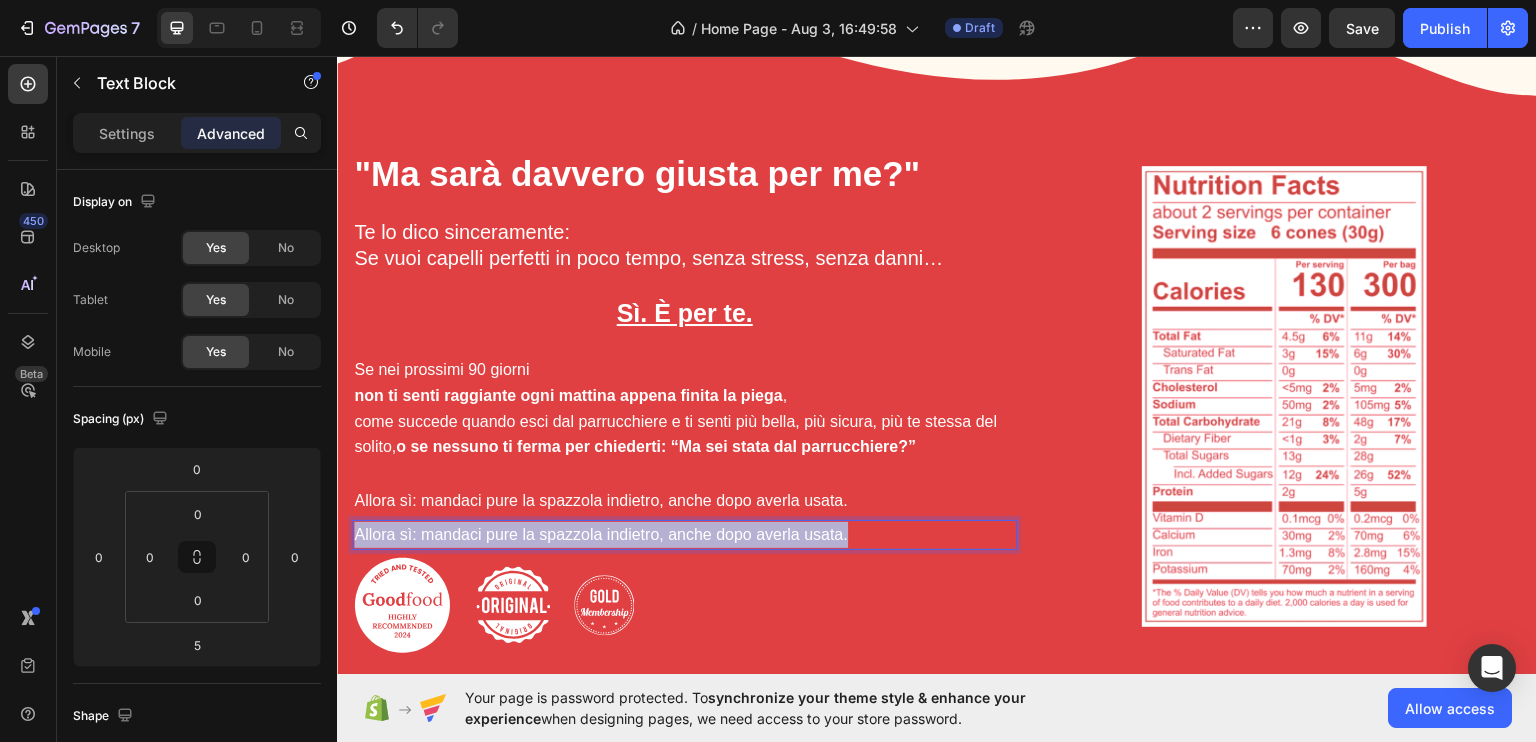 click on "Allora sì: mandaci pure la spazzola indietro, anche dopo averla usata." at bounding box center [684, 534] 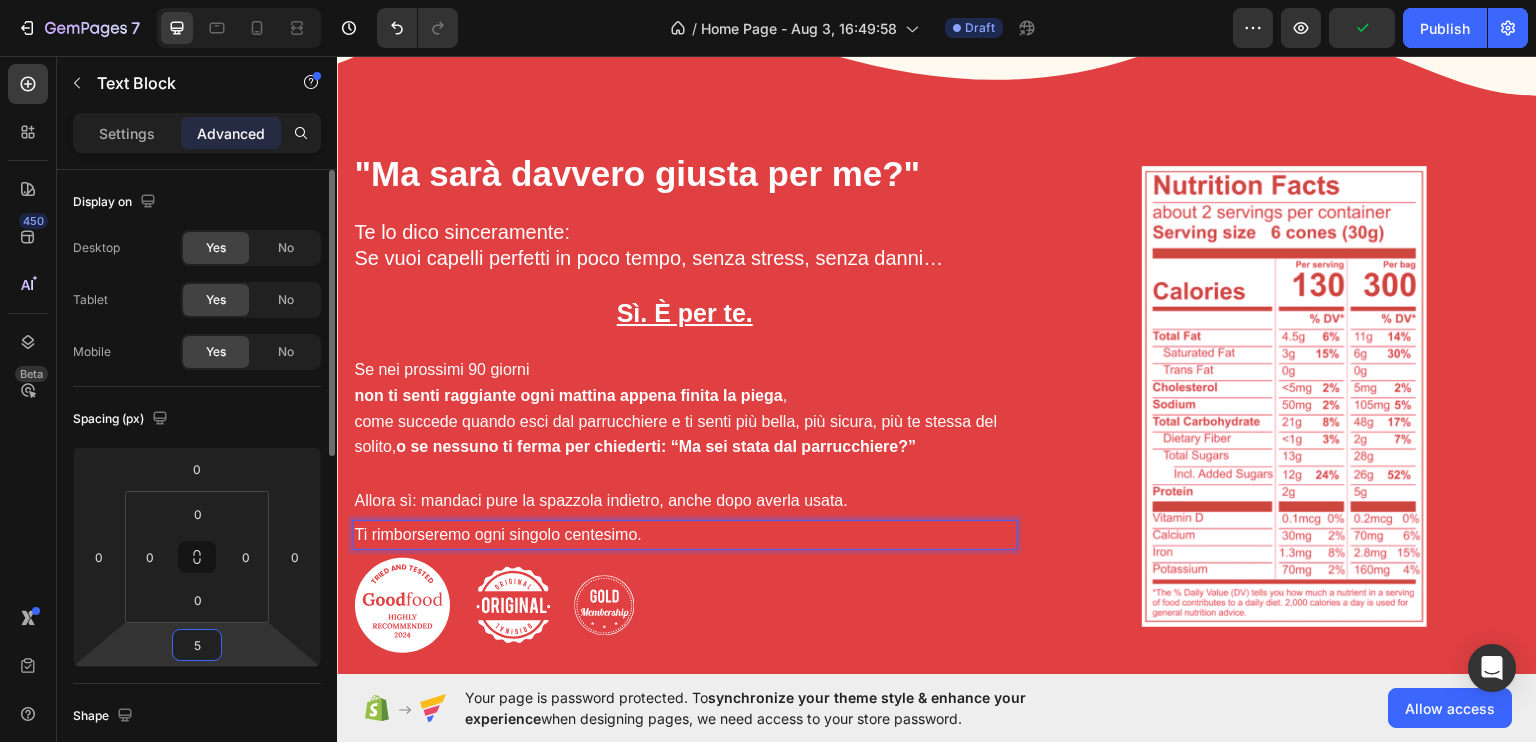 click on "5" at bounding box center [197, 645] 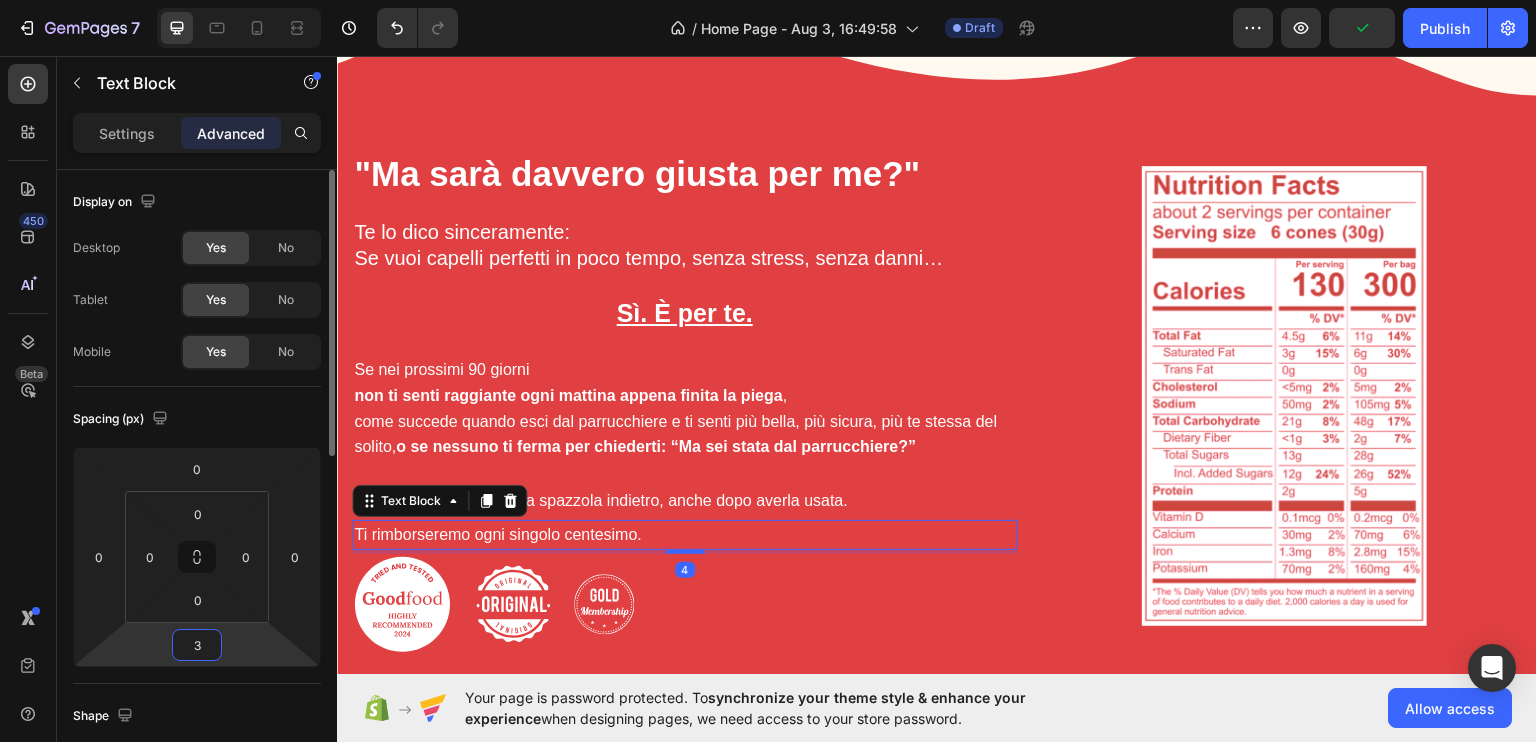 type on "2" 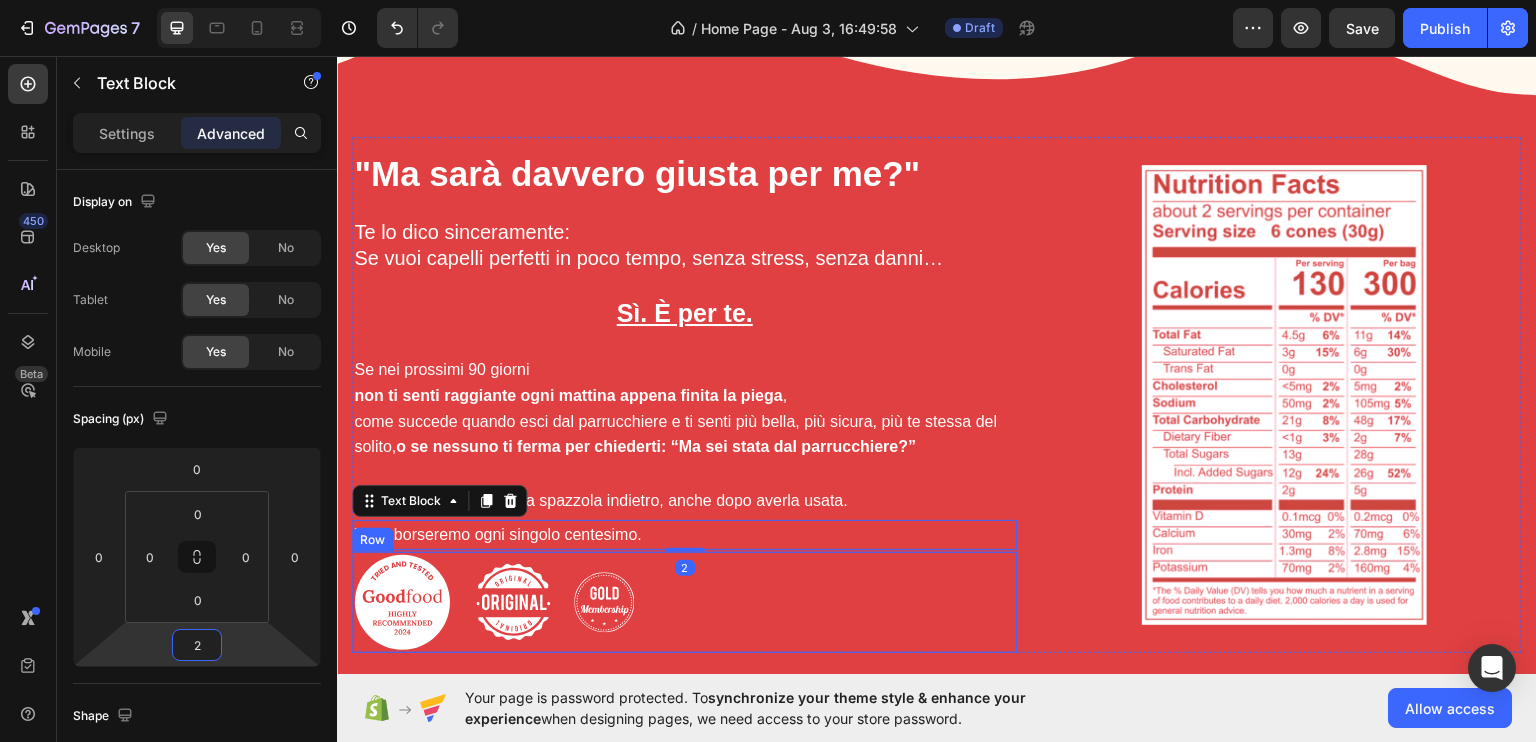 click on "Image Image Image Row" at bounding box center [684, 601] 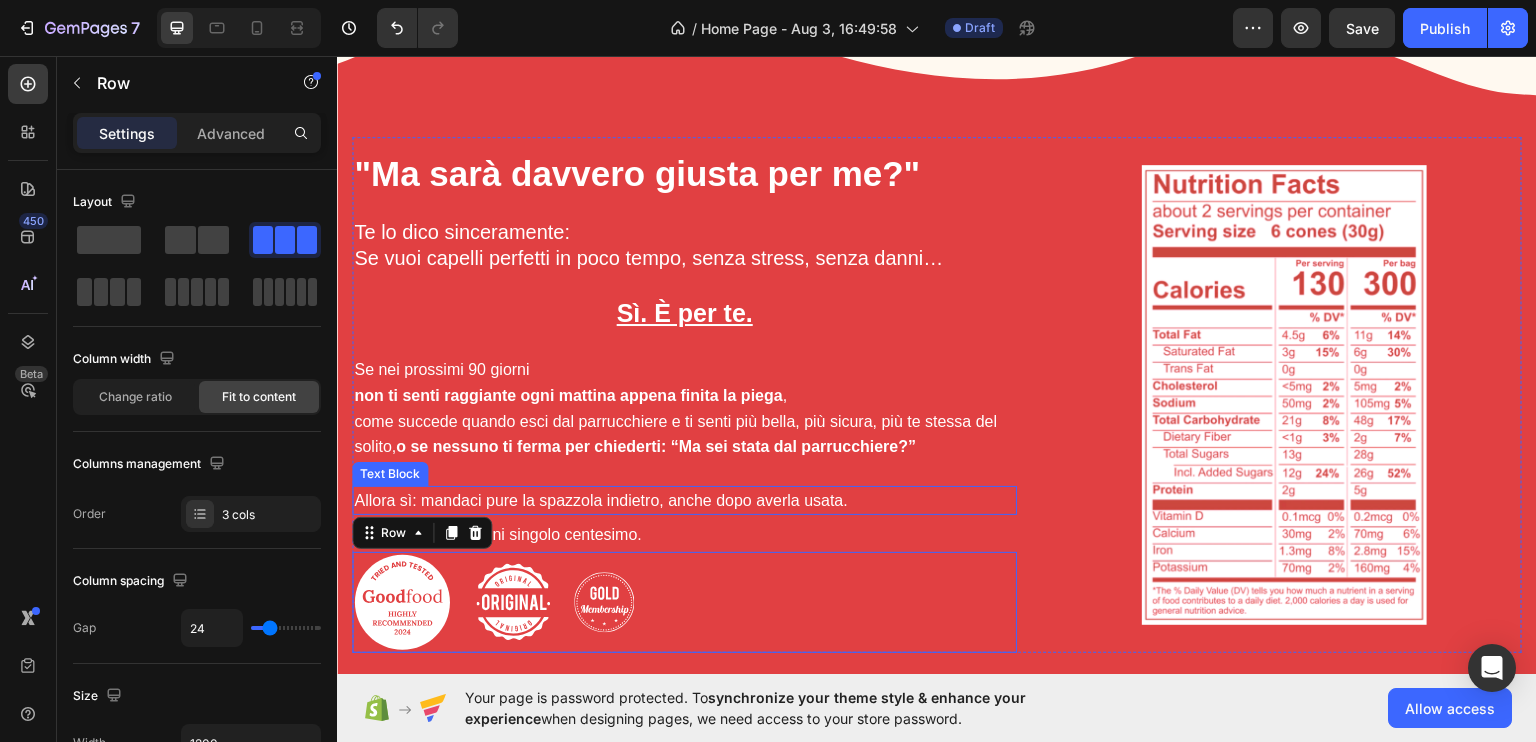 click on "Allora sì: mandaci pure la spazzola indietro, anche dopo averla usata." at bounding box center [684, 500] 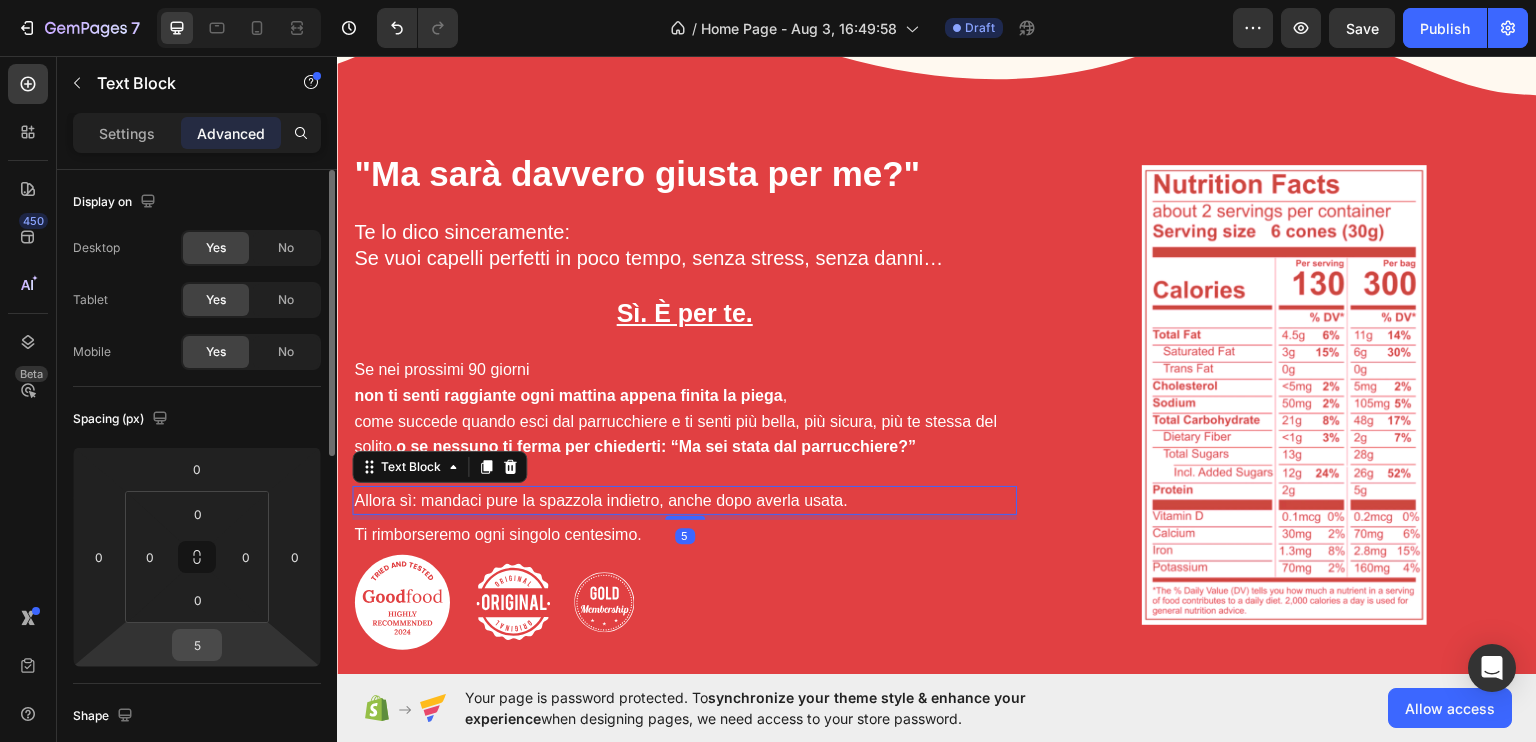 click on "5" at bounding box center [197, 645] 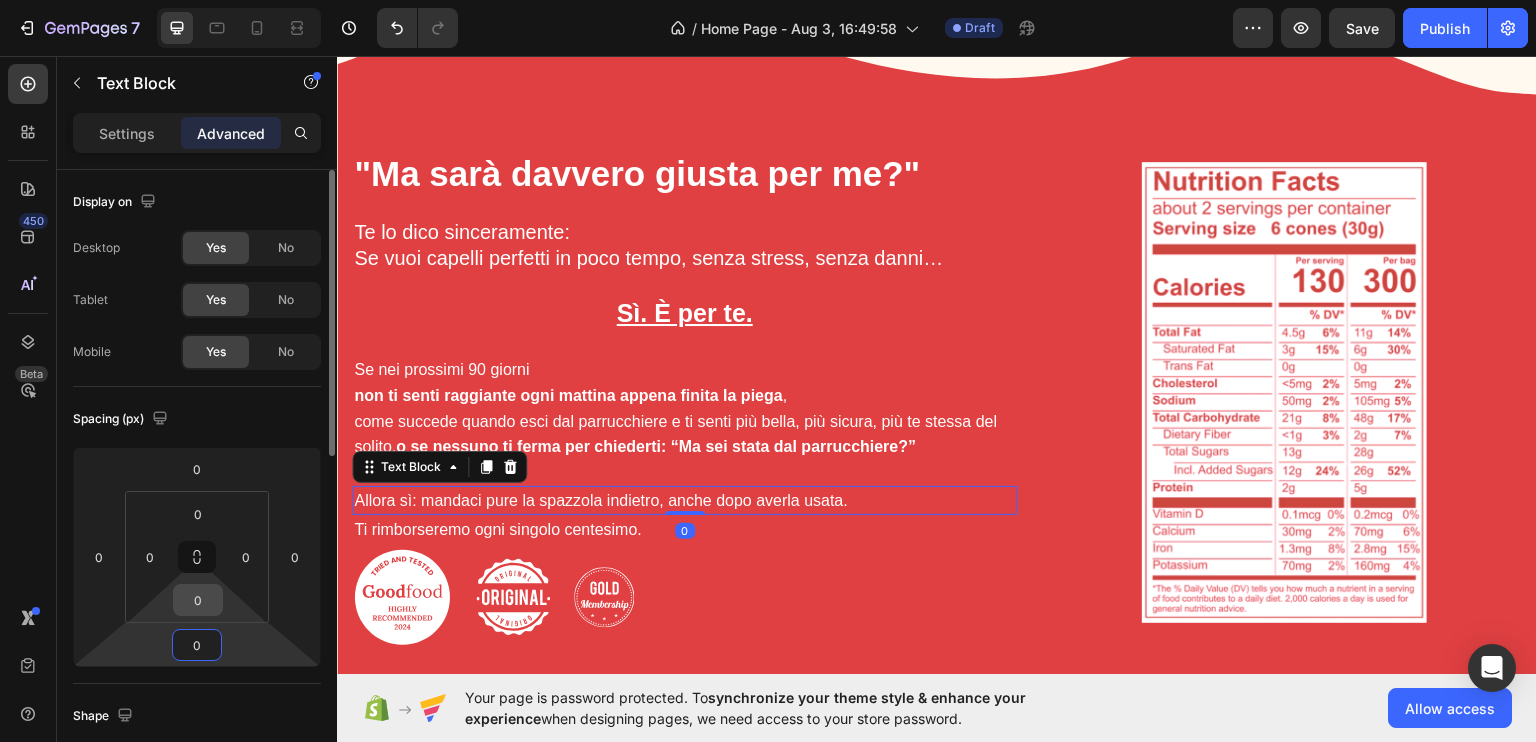 type on "0" 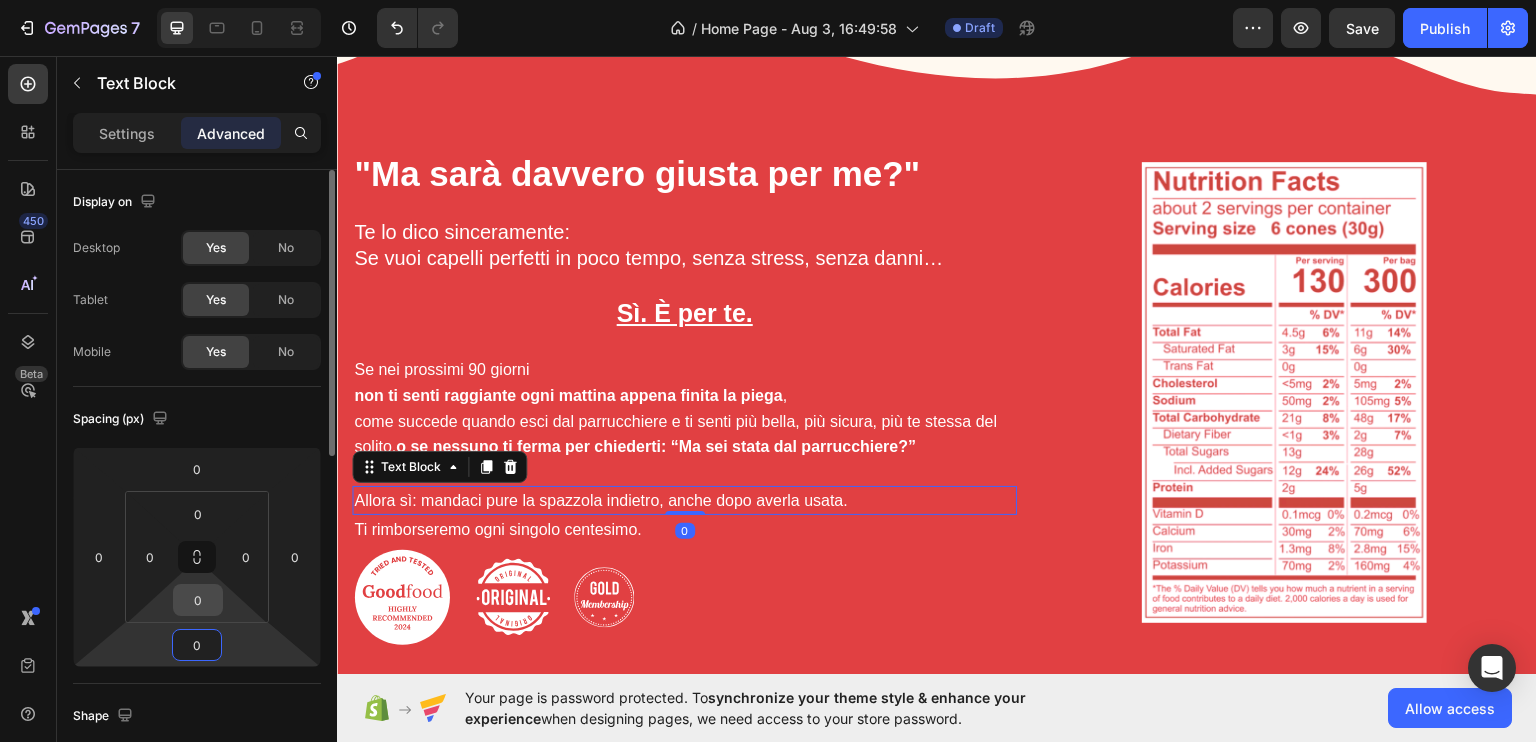 click on "0" at bounding box center [198, 600] 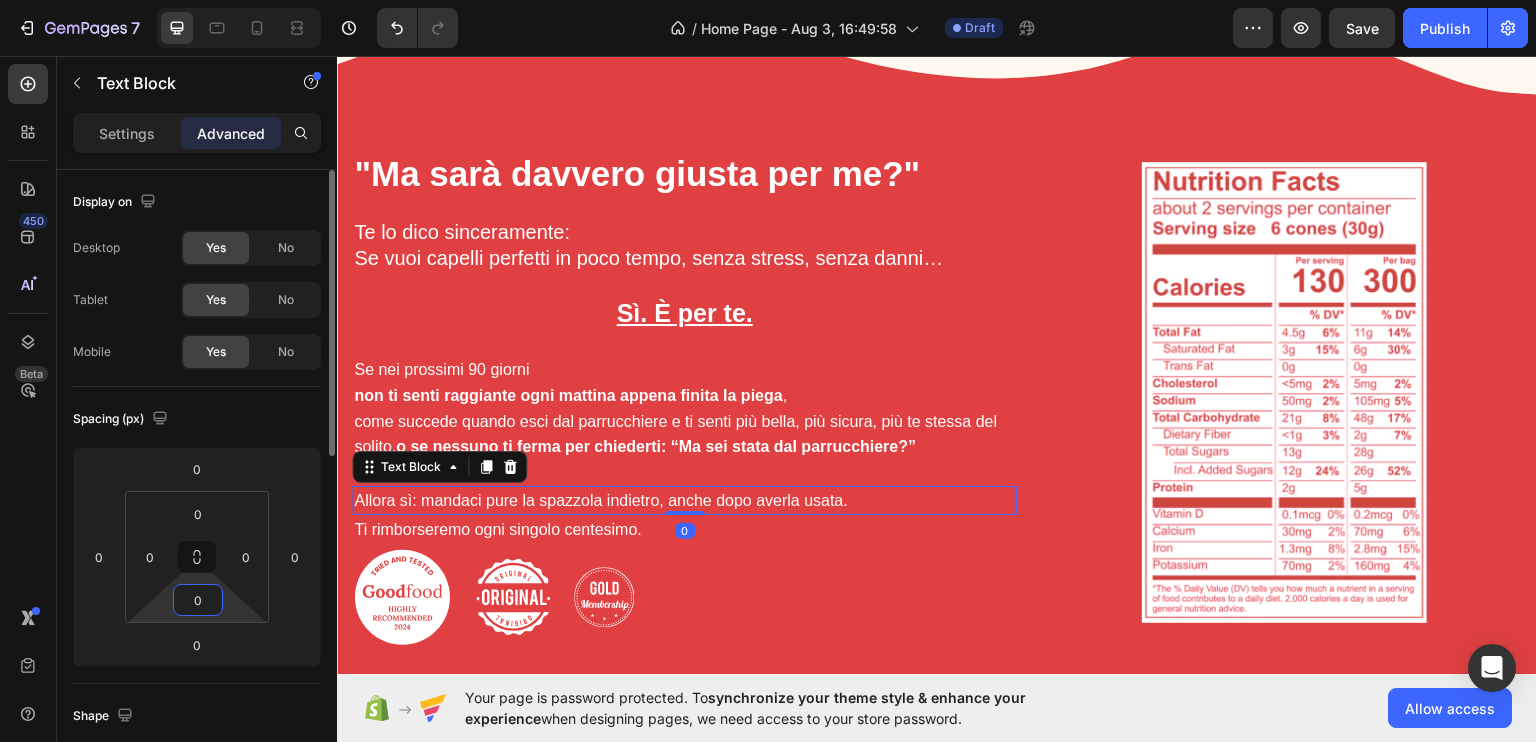 click on "0" at bounding box center [198, 600] 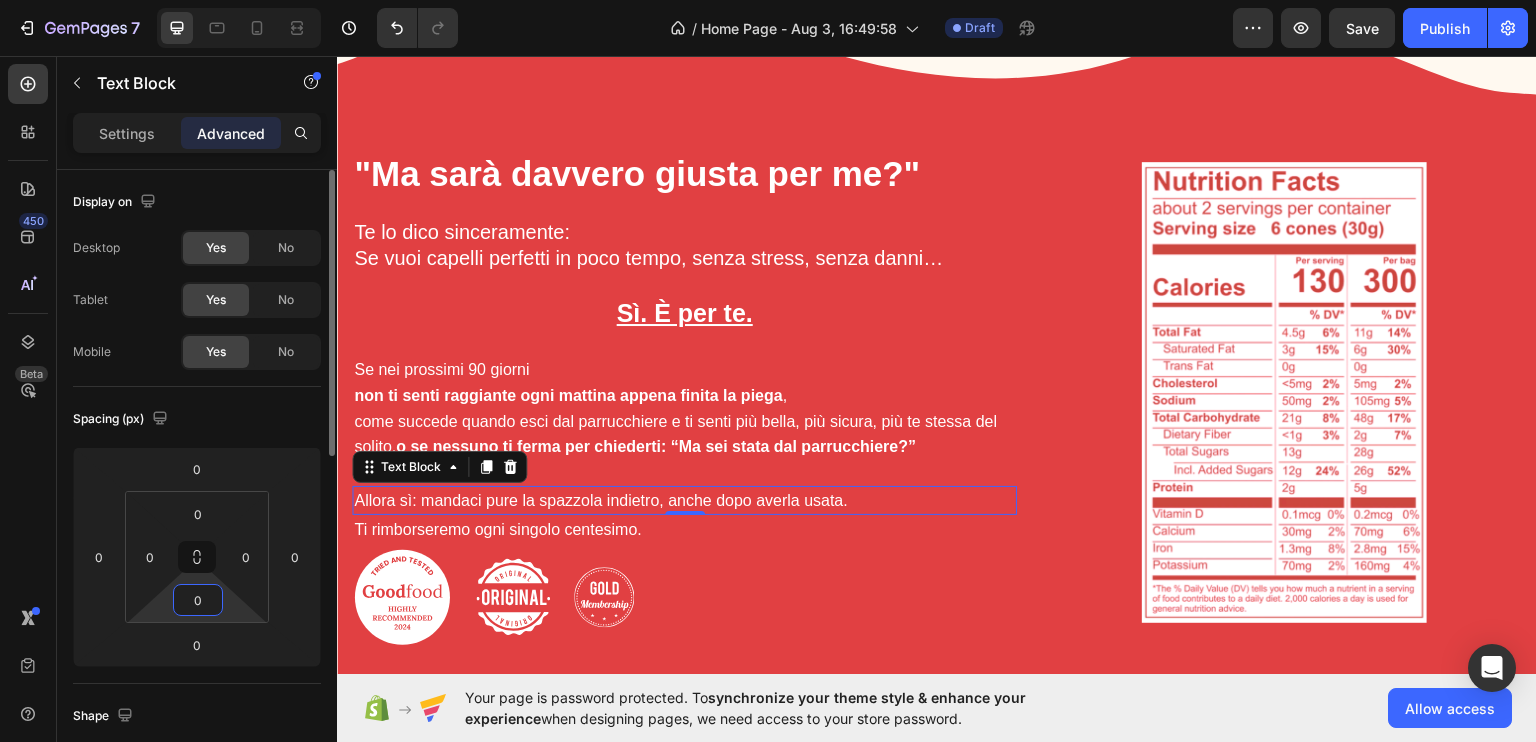 click on "0" at bounding box center (198, 600) 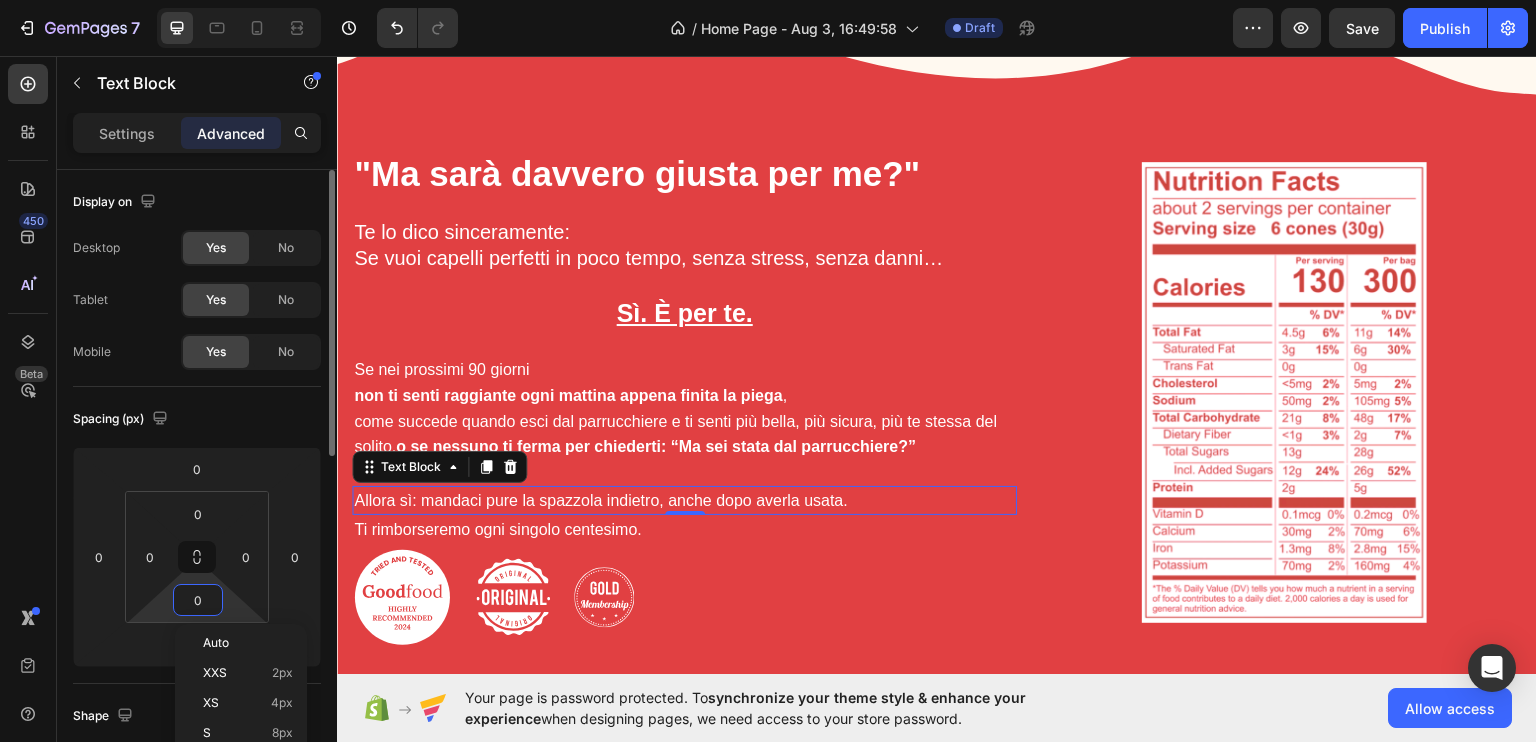 type on "2" 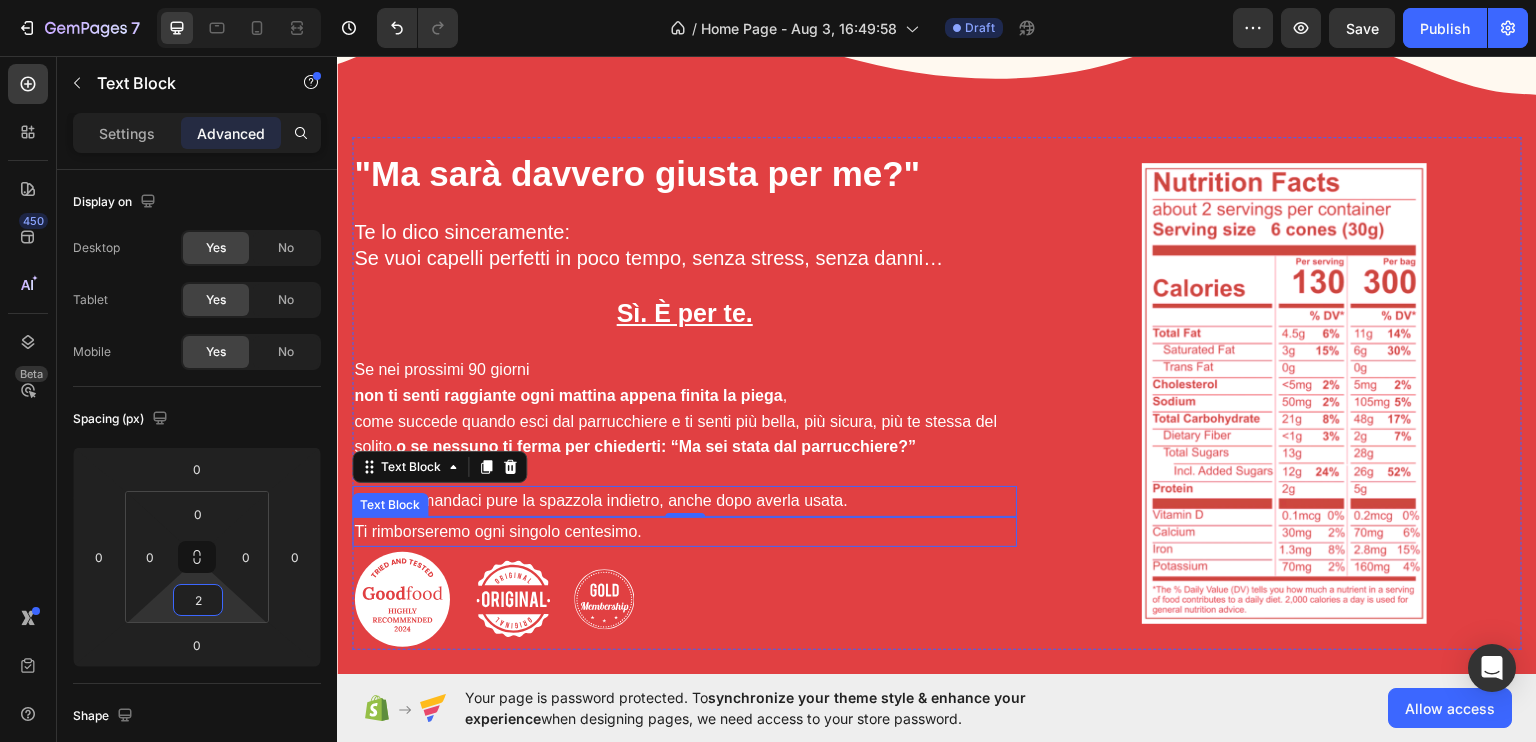 click on "Ti rimborseremo ogni singolo centesimo." at bounding box center (684, 531) 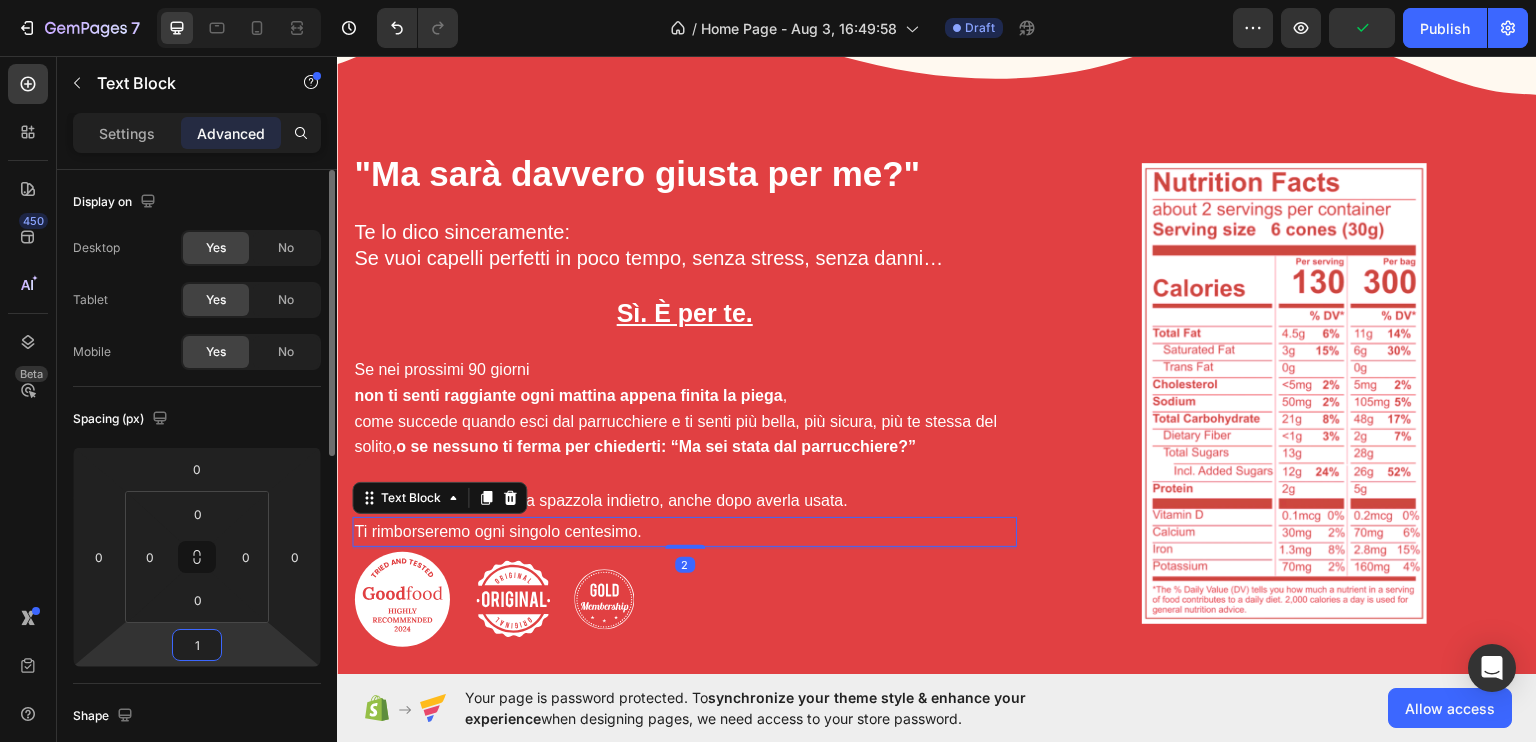 click on "1" at bounding box center (197, 645) 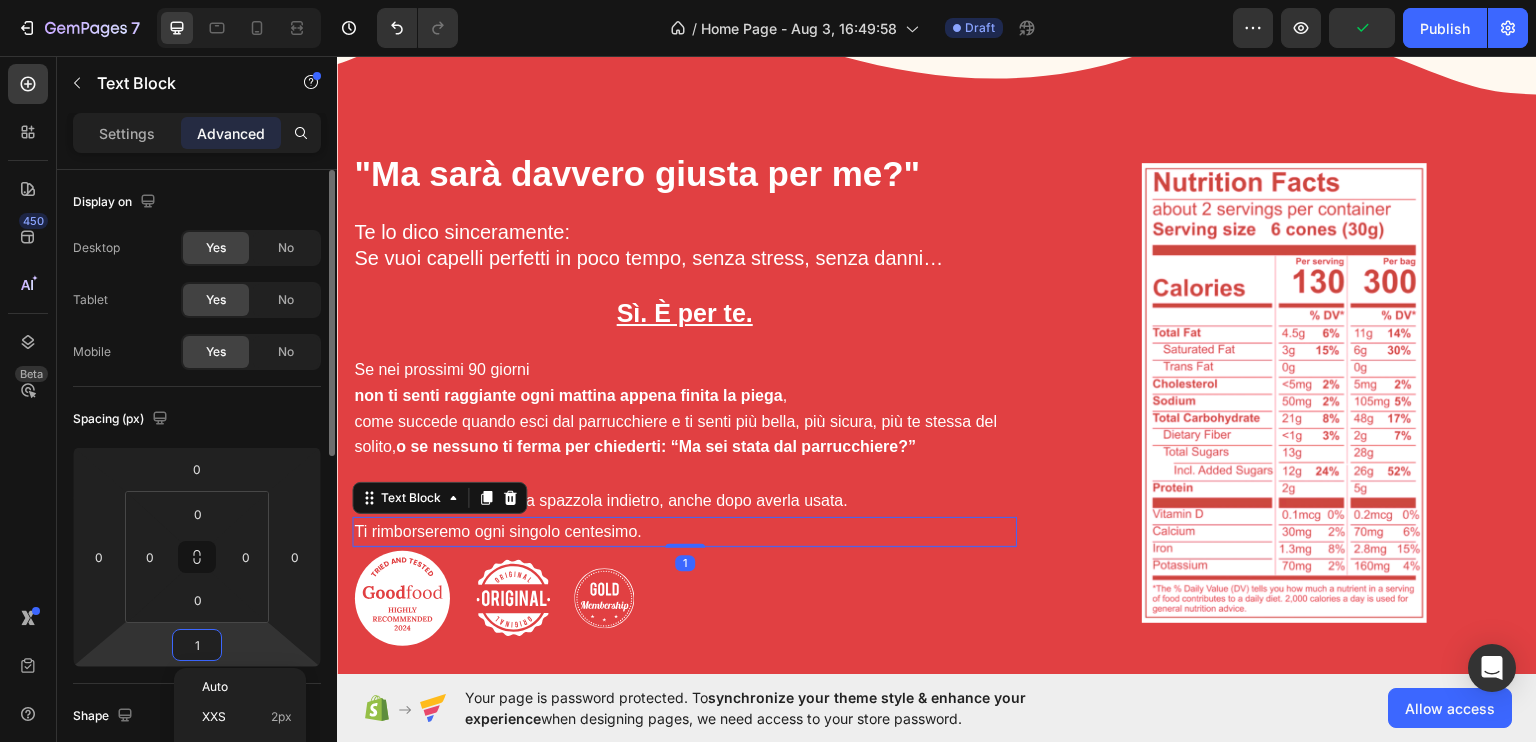 type on "0" 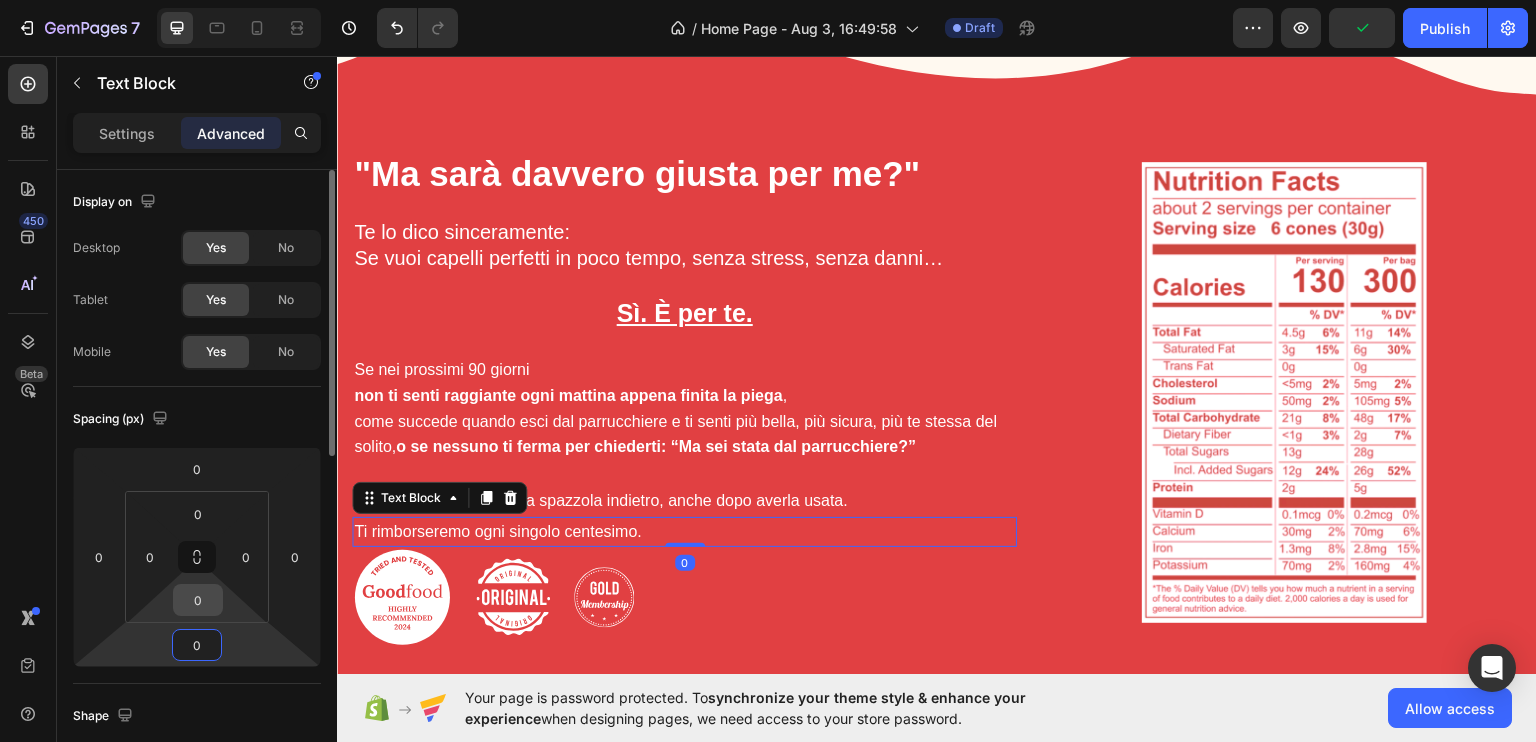 click on "0" at bounding box center (198, 600) 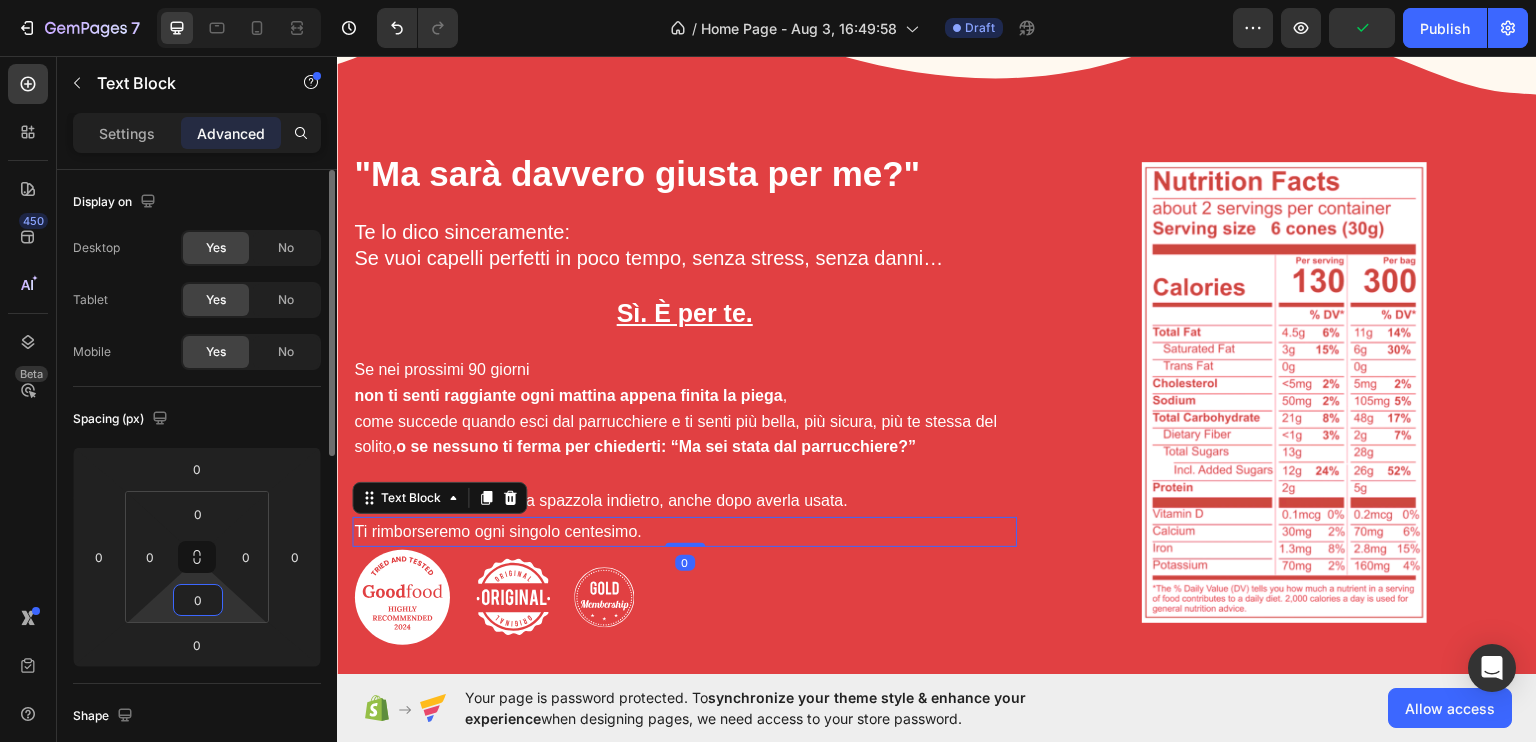 click on "0" at bounding box center (198, 600) 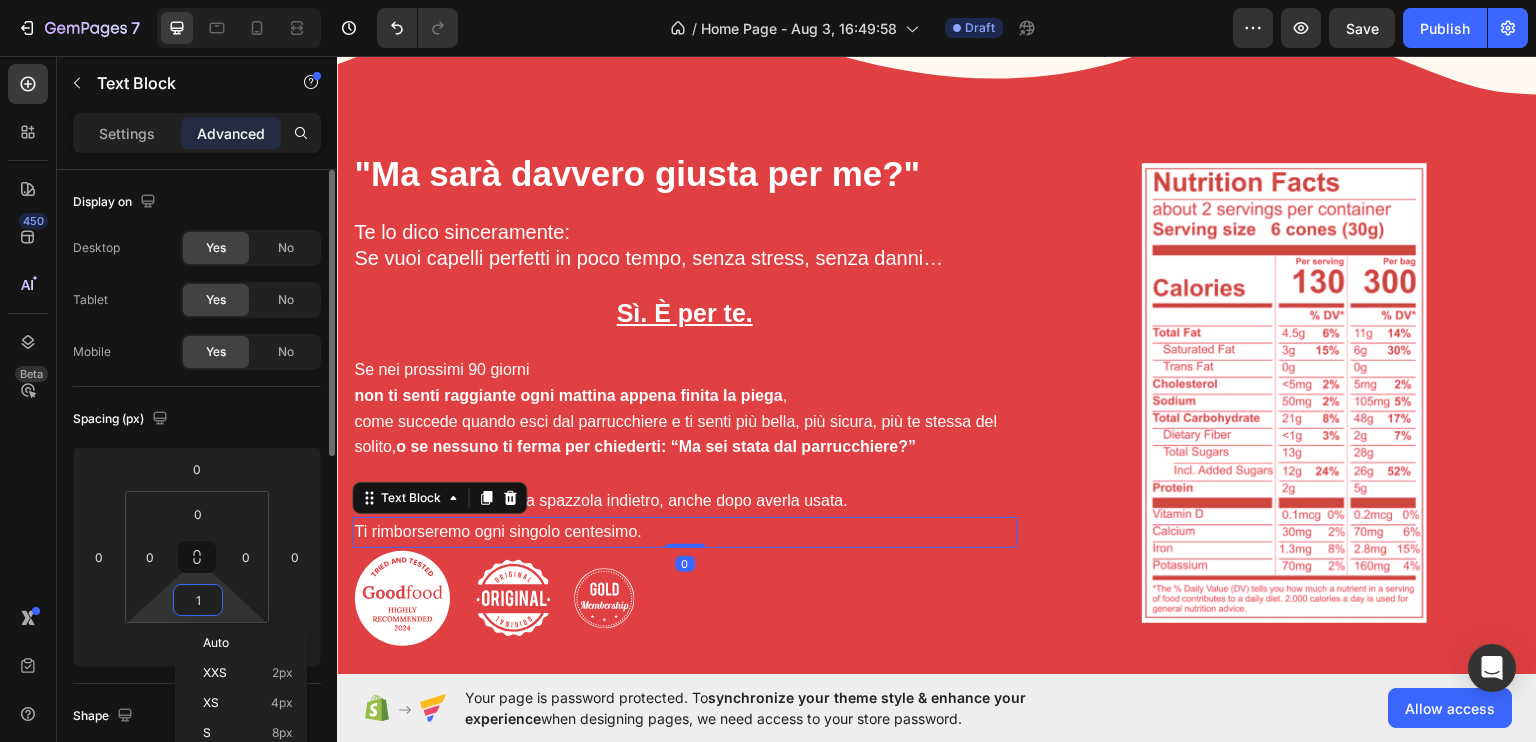 type on "2" 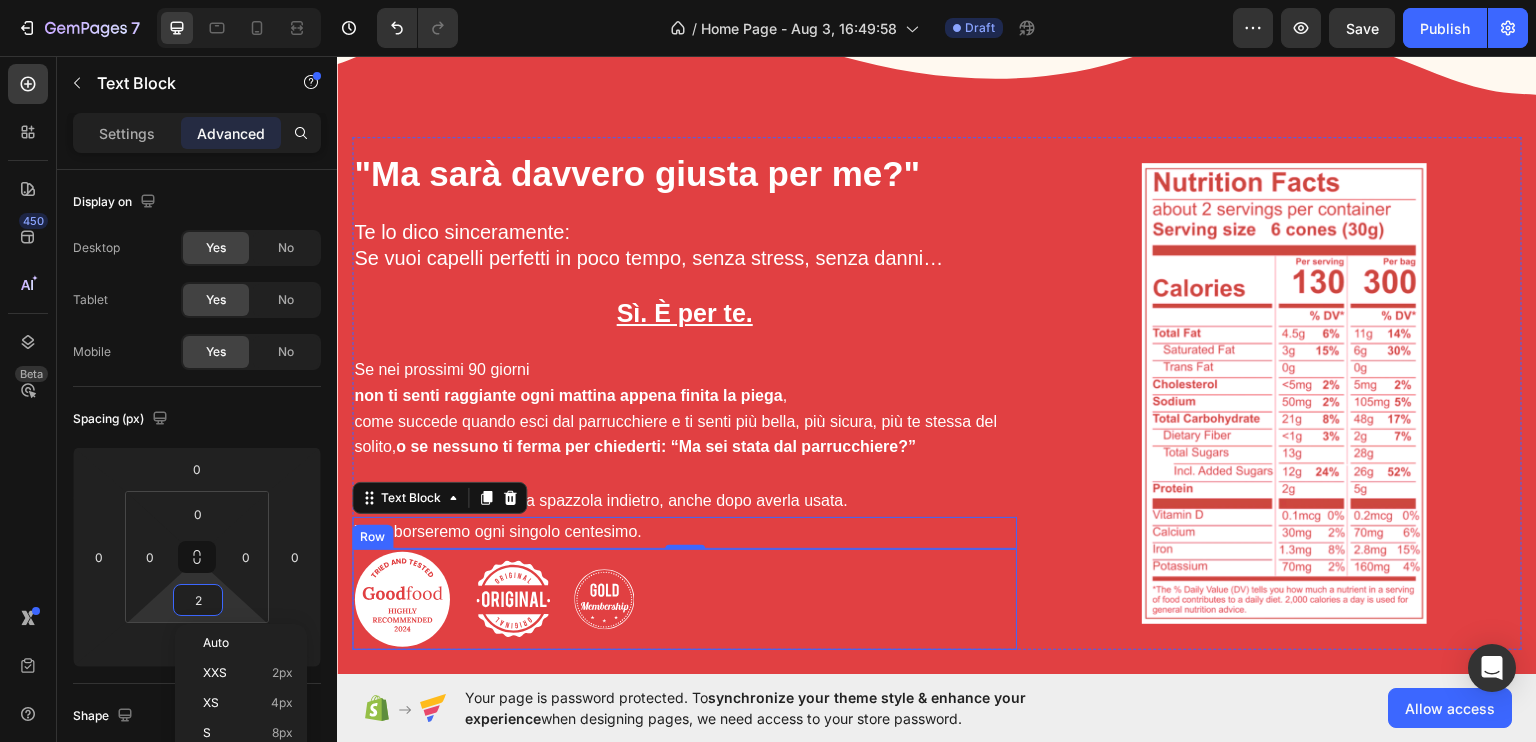 click on "Image Image Image Row" at bounding box center [684, 598] 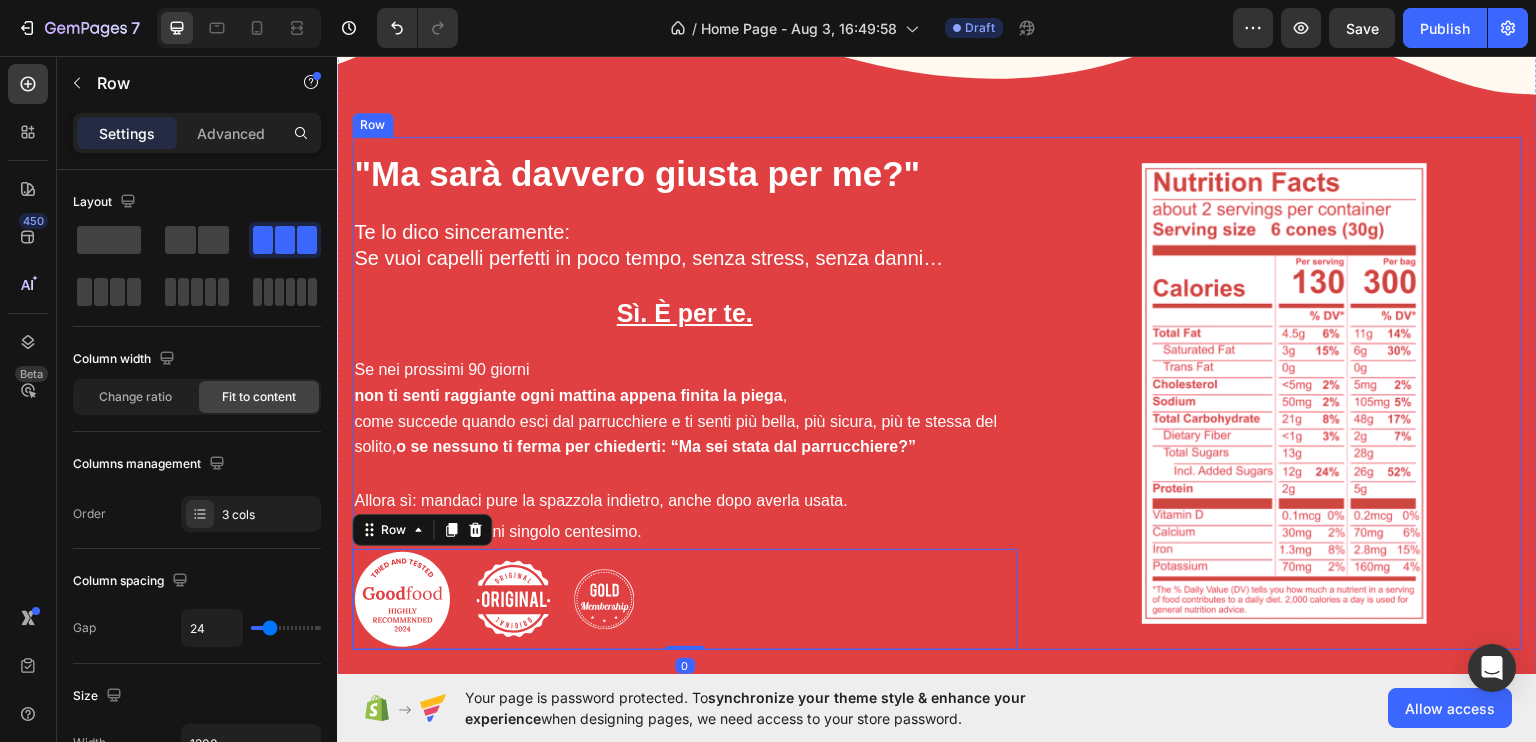 click on ""Ma sarà davvero giusta per me?" Heading Te lo dico sinceramente: Se vuoi capelli perfetti in poco tempo, senza stress, senza danni… Text Block Sì. È per te. Text Block Se nei prossimi 90 giorni non ti senti raggiante ogni mattina appena finita la piega , come succede quando esci dal parrucchiere e ti senti più bella, più sicura, più te stessa del solito,  o se nessuno ti ferma per chiederti: “Ma sei stata dal parrucchiere?” Text Block Allora sì: mandaci pure la spazzola indietro, anche dopo averla usata. Text Block Ti rimborseremo ogni singolo centesimo. Text Block Image Image Image Row   0 Image Row" at bounding box center (937, 400) 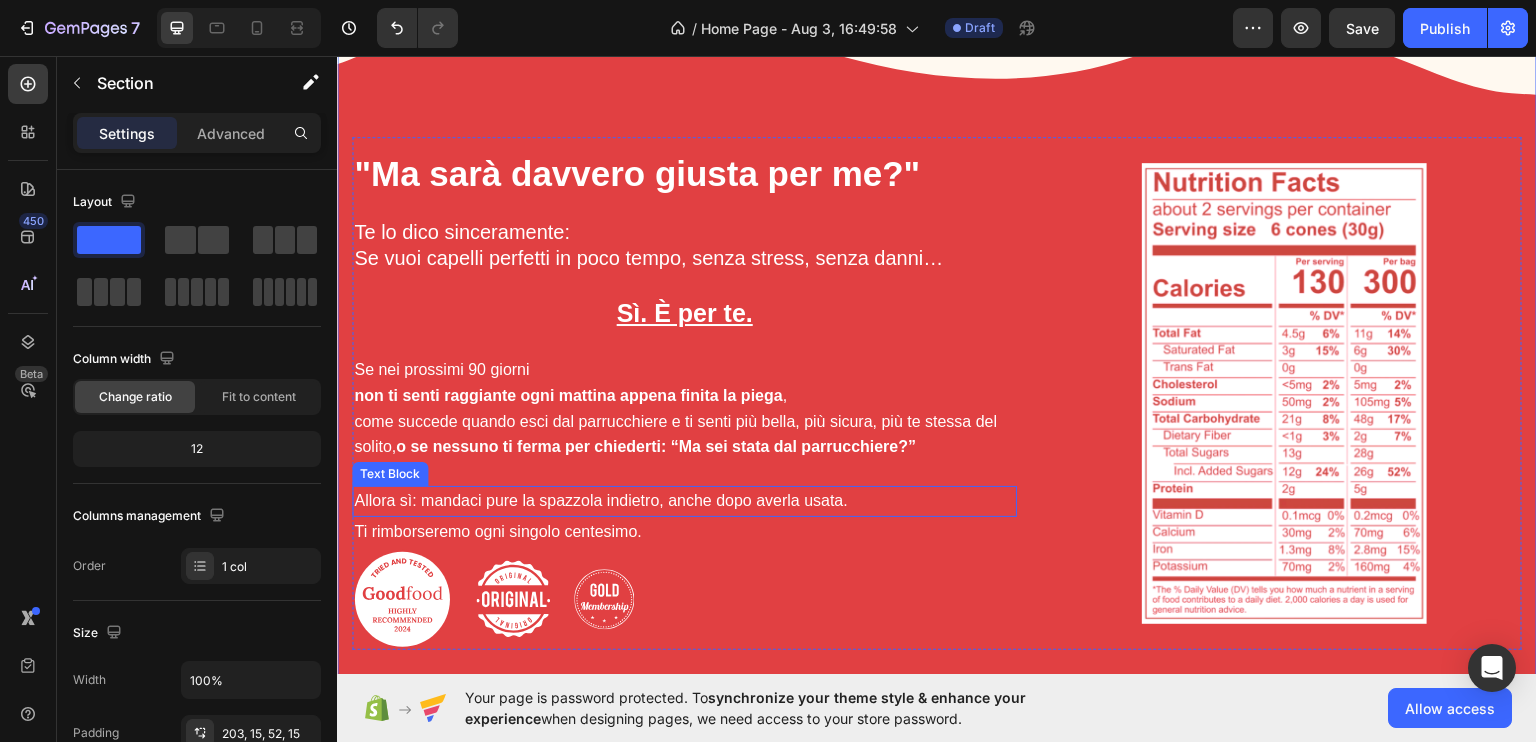 click on "Allora sì: mandaci pure la spazzola indietro, anche dopo averla usata." at bounding box center (684, 500) 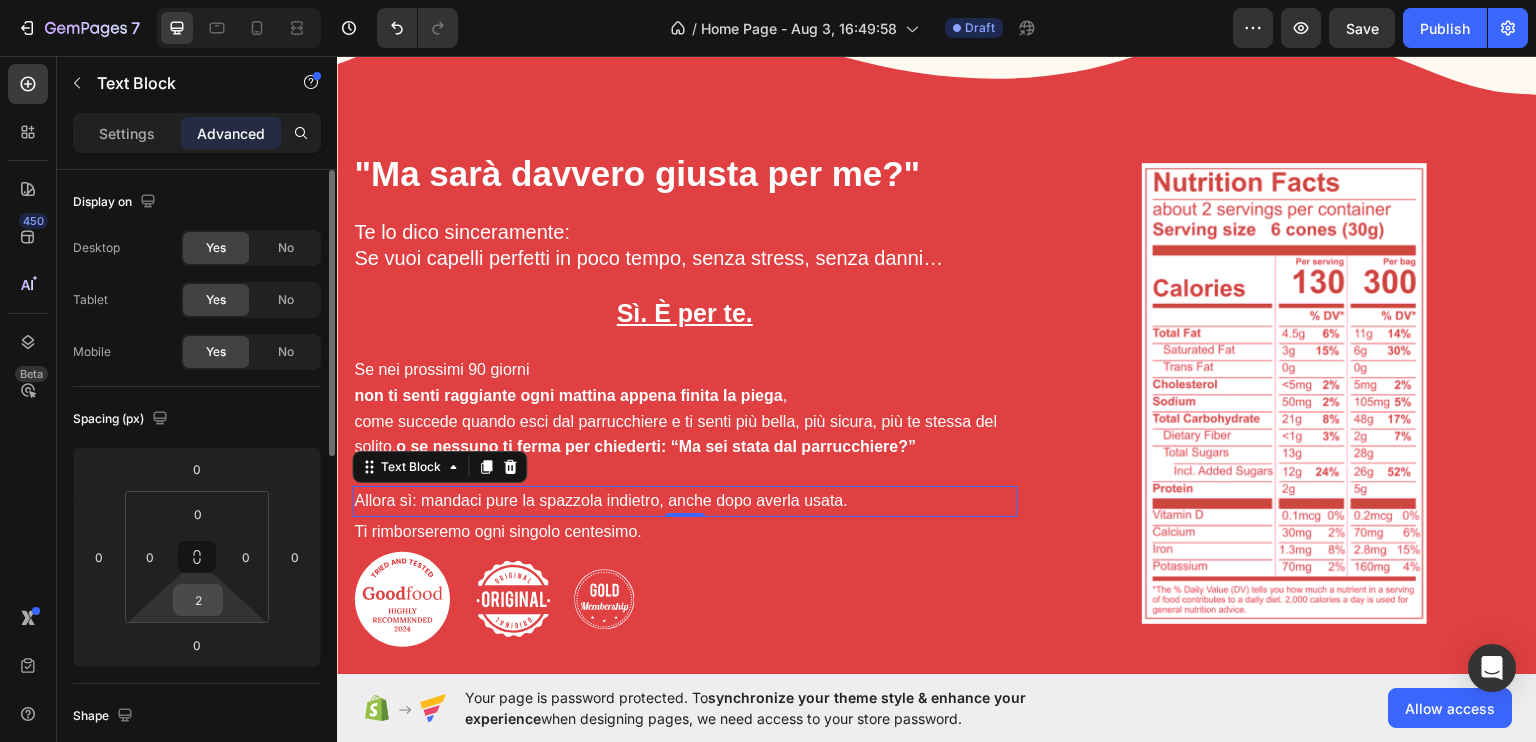 click on "2" at bounding box center [198, 600] 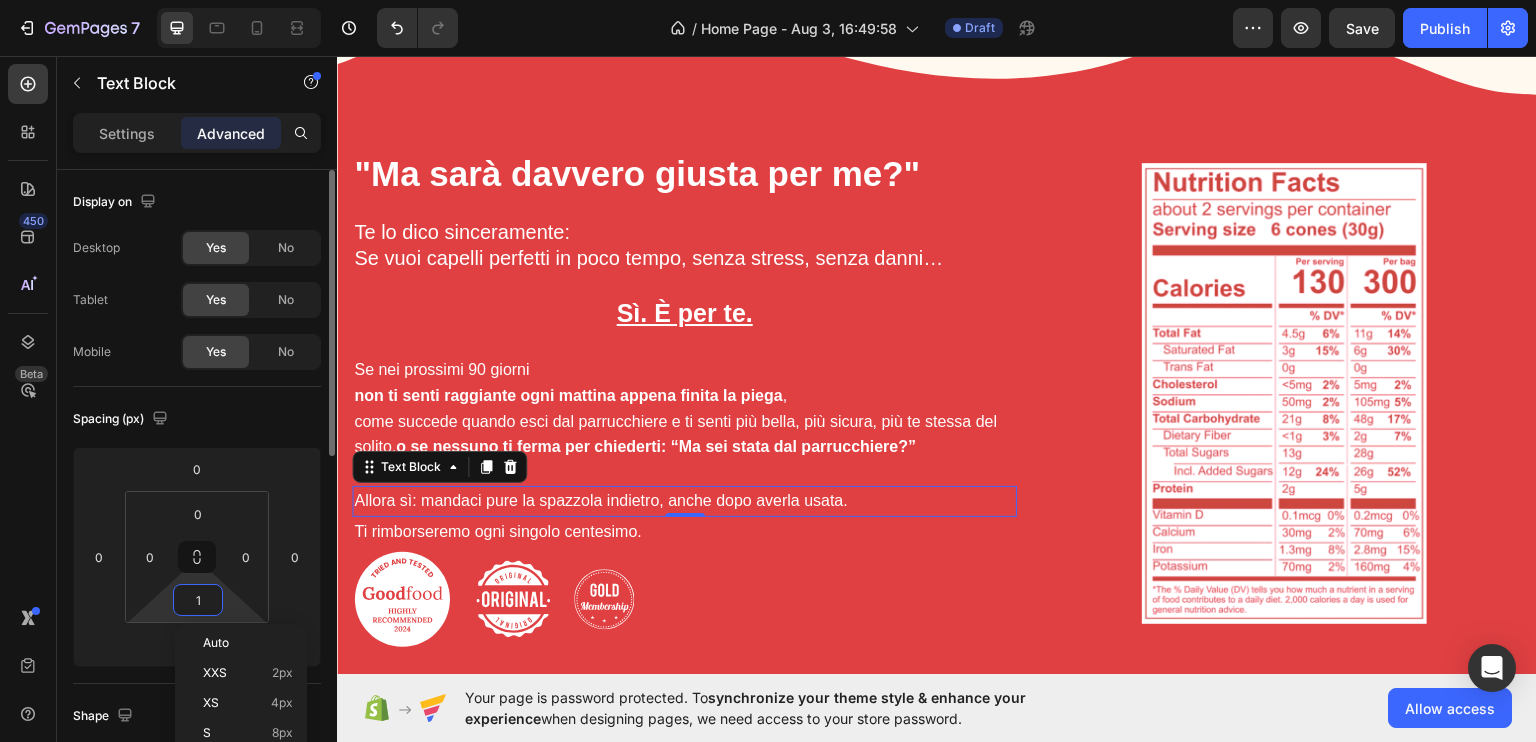 type on "0" 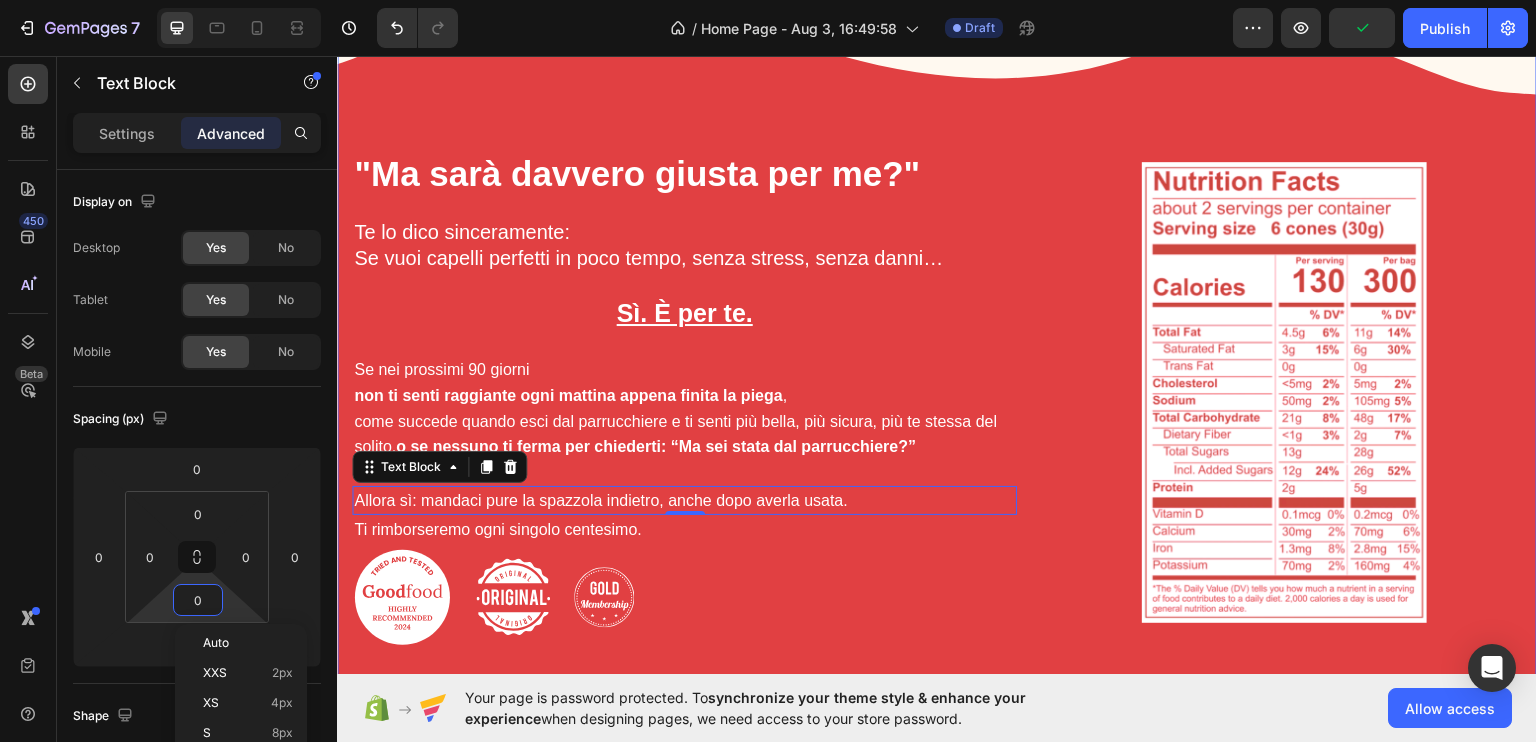 click on ""Ma sarà davvero giusta per me?" Heading Te lo dico sinceramente: Se vuoi capelli perfetti in poco tempo, senza stress, senza danni… Text Block Sì. È per te. Text Block Se nei prossimi 90 giorni non ti senti raggiante ogni mattina appena finita la piega , come succede quando esci dal parrucchiere e ti senti più bella, più sicura, più te stessa del solito,  o se nessuno ti ferma per chiederti: “Ma sei stata dal parrucchiere?” Text Block Allora sì: mandaci pure la spazzola indietro, anche dopo averla usata. Text Block   0 Ti rimborseremo ogni singolo centesimo. Text Block Image Image Image Row Image Row" at bounding box center (937, 399) 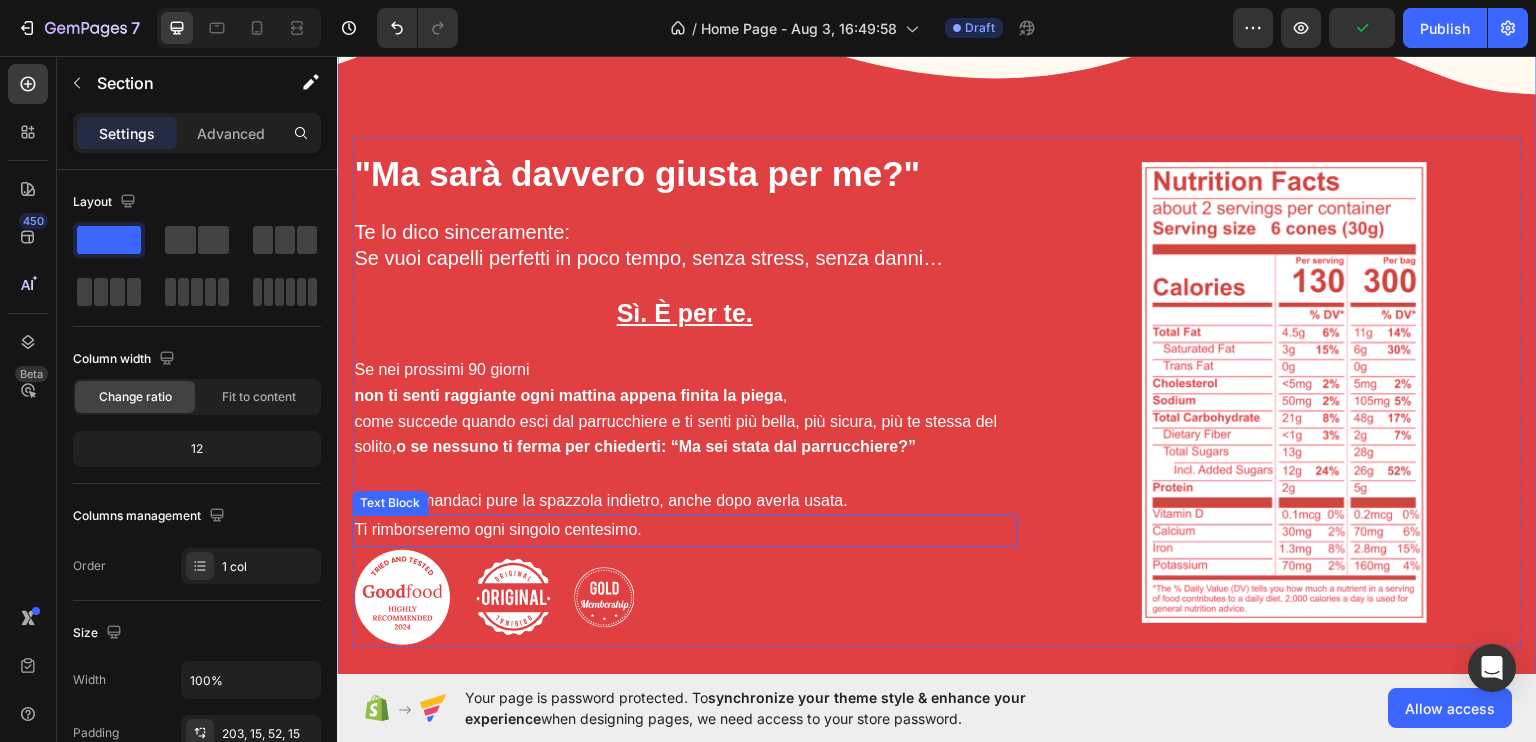 click on "Ti rimborseremo ogni singolo centesimo." at bounding box center (684, 529) 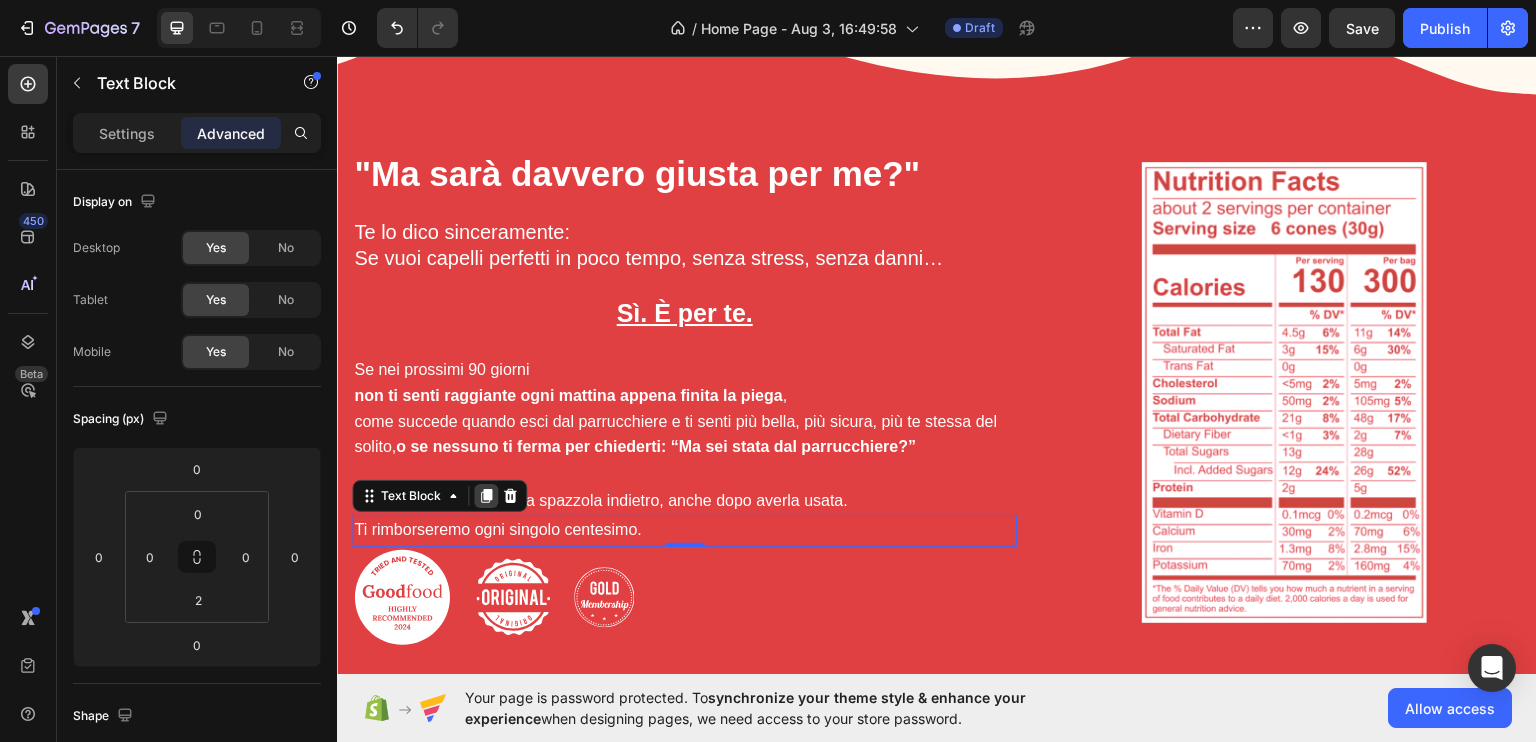 click 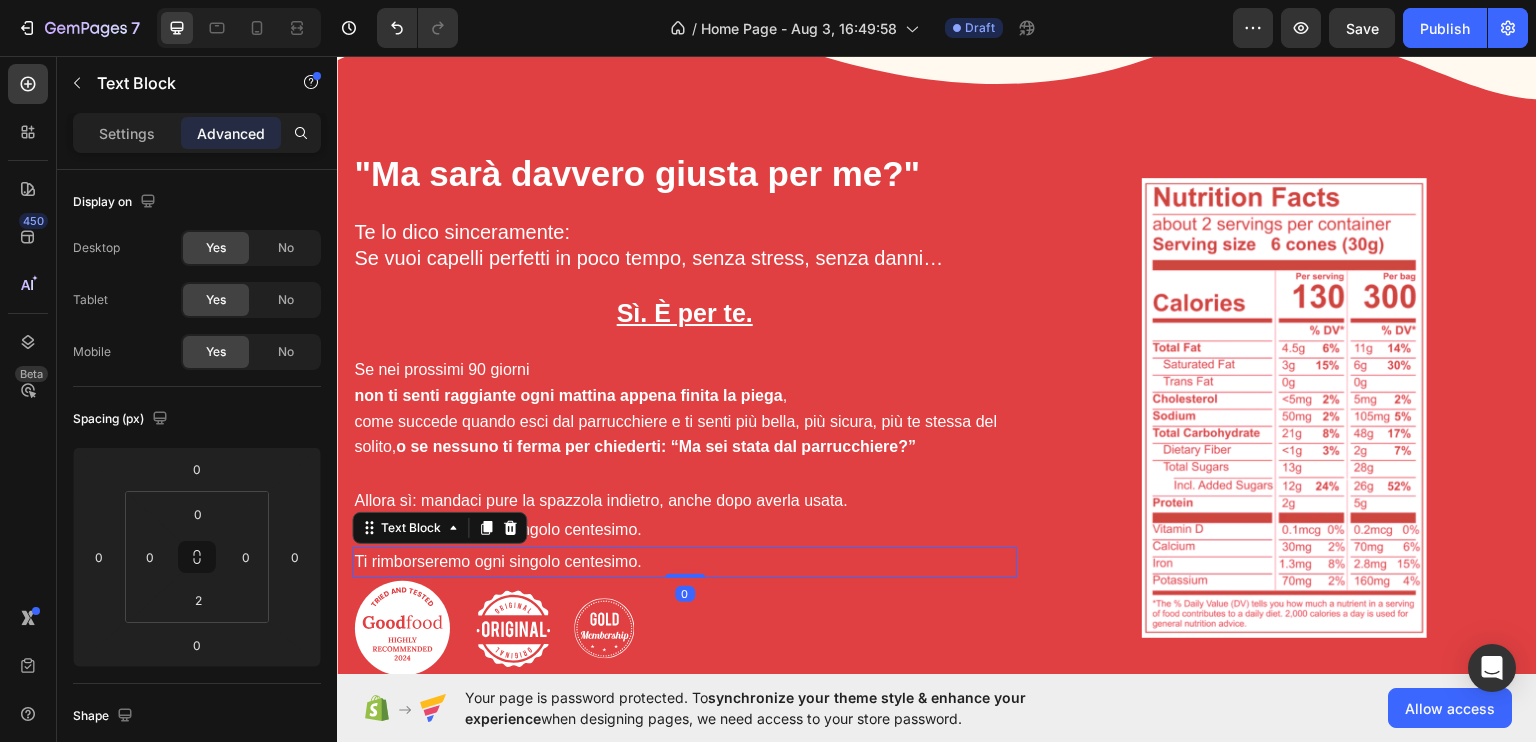 click on "Ti rimborseremo ogni singolo centesimo." at bounding box center [684, 561] 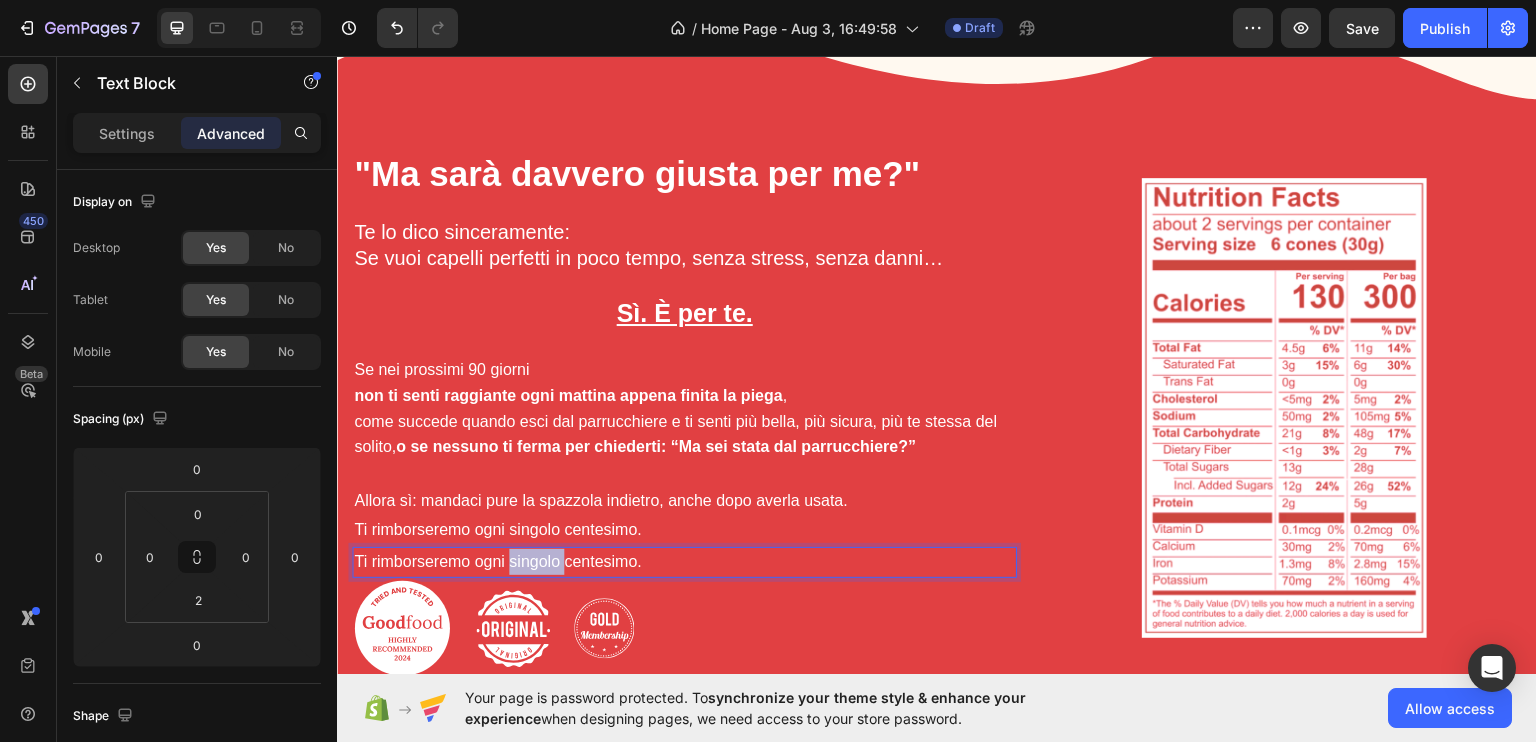 click on "Ti rimborseremo ogni singolo centesimo." at bounding box center [684, 561] 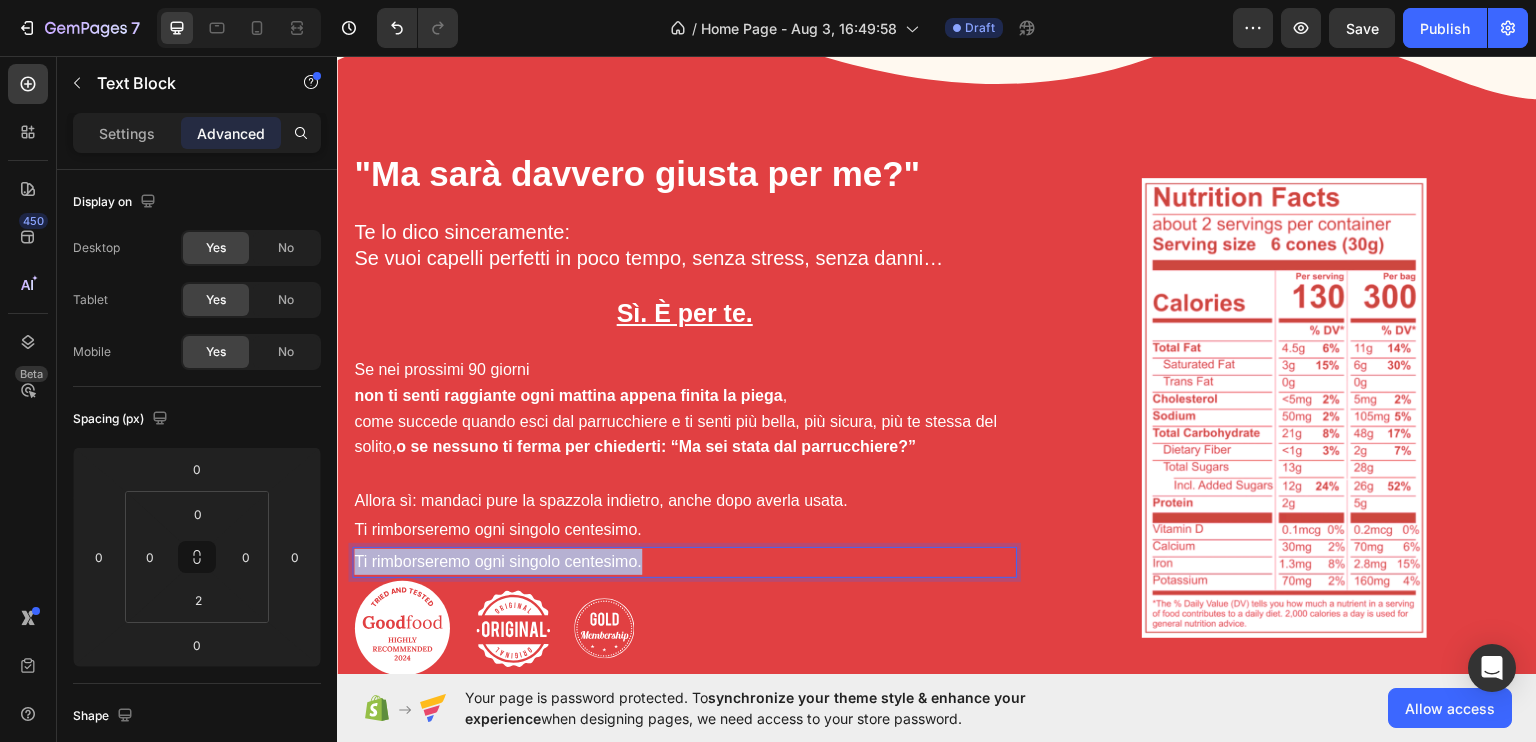 click on "Ti rimborseremo ogni singolo centesimo." at bounding box center [684, 561] 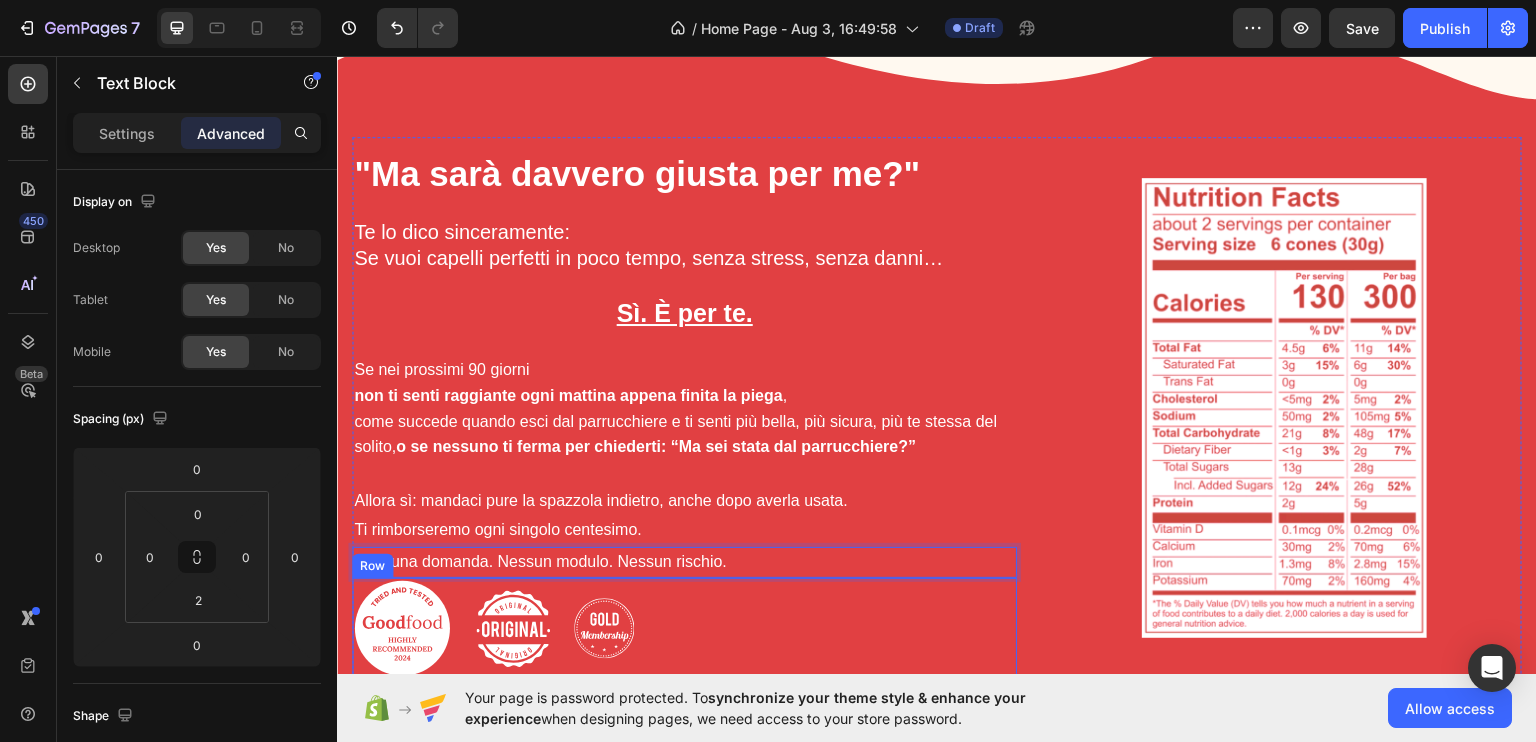 click on "Image Image Image Row" at bounding box center (684, 627) 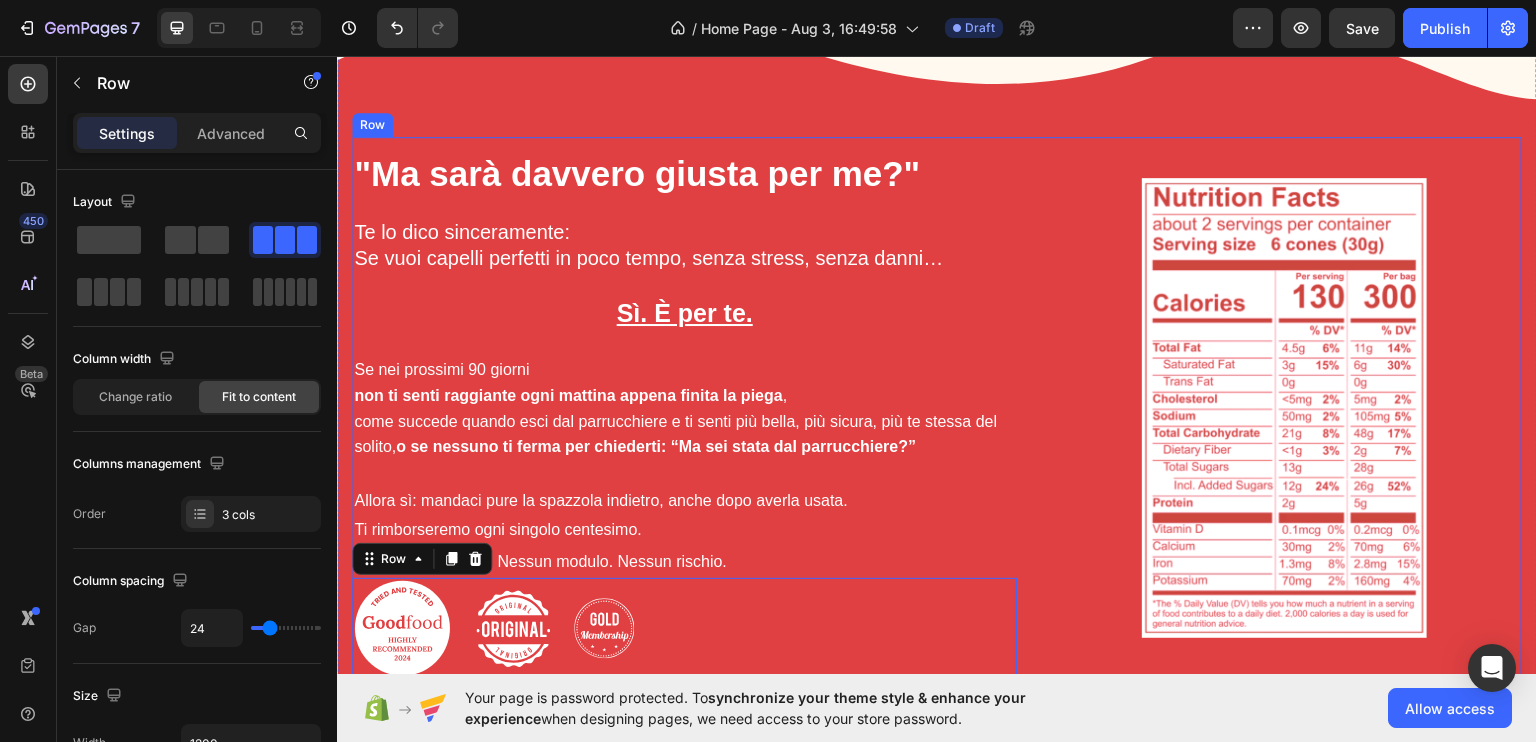 click on "Image" at bounding box center [1284, 407] 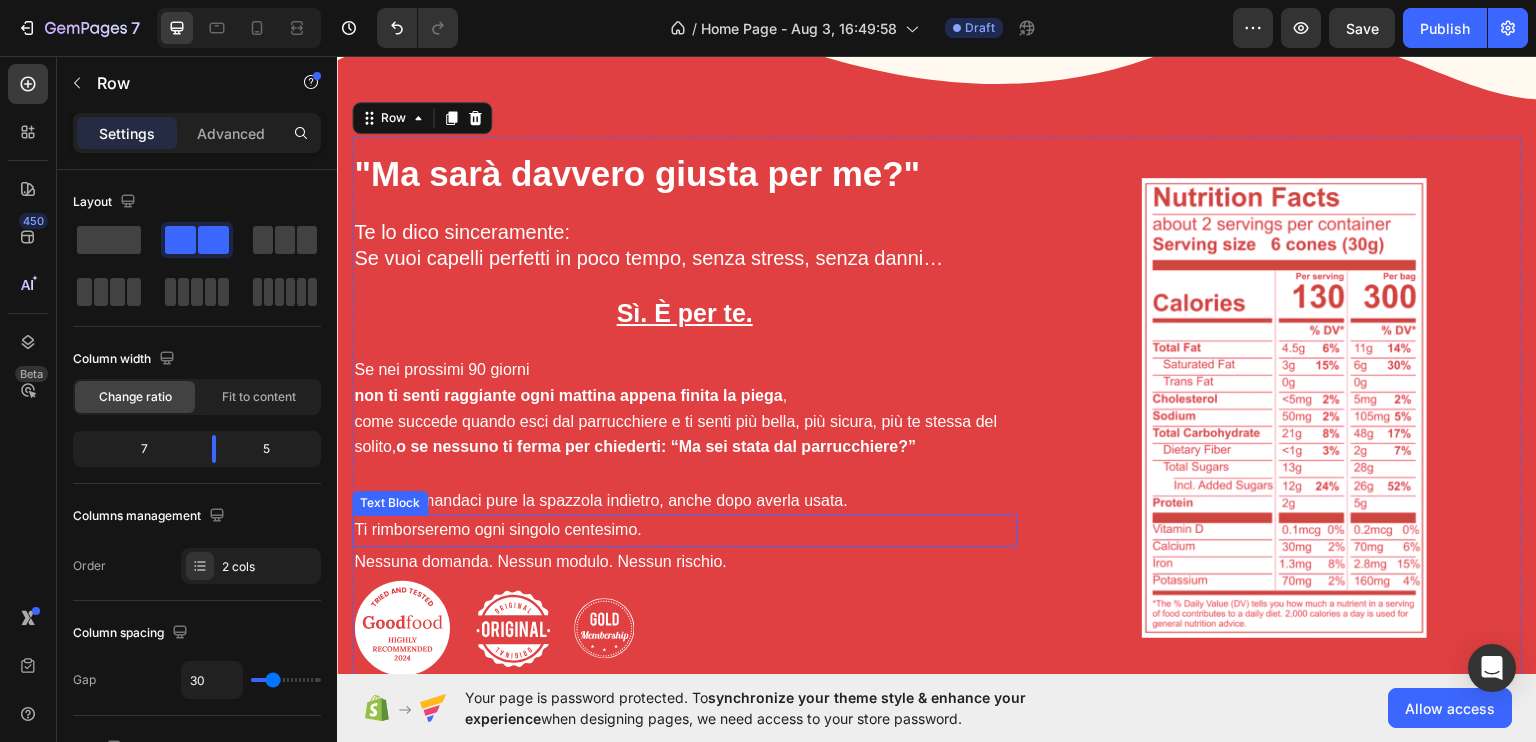 click on "Ti rimborseremo ogni singolo centesimo." at bounding box center [684, 529] 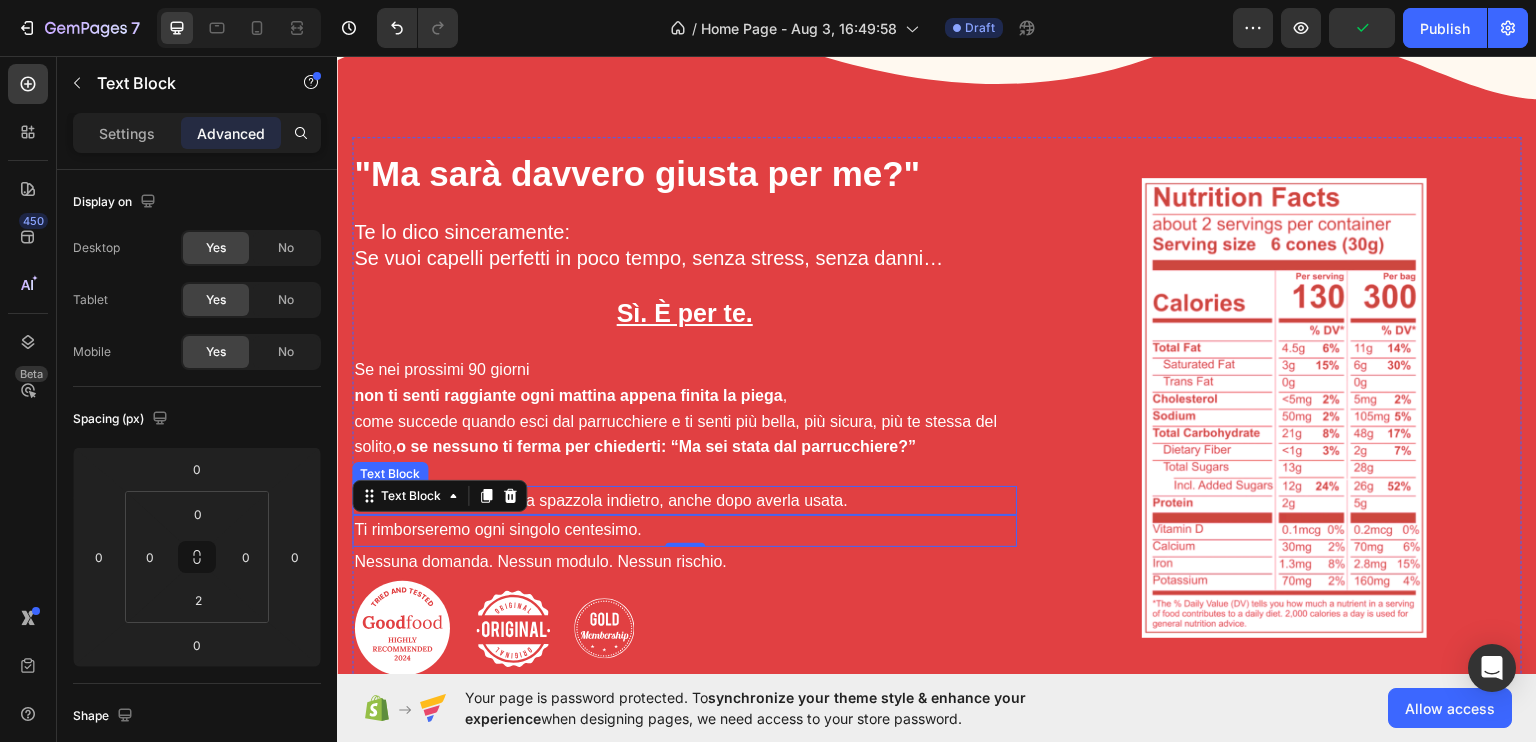 click on "Allora sì: mandaci pure la spazzola indietro, anche dopo averla usata." at bounding box center (684, 500) 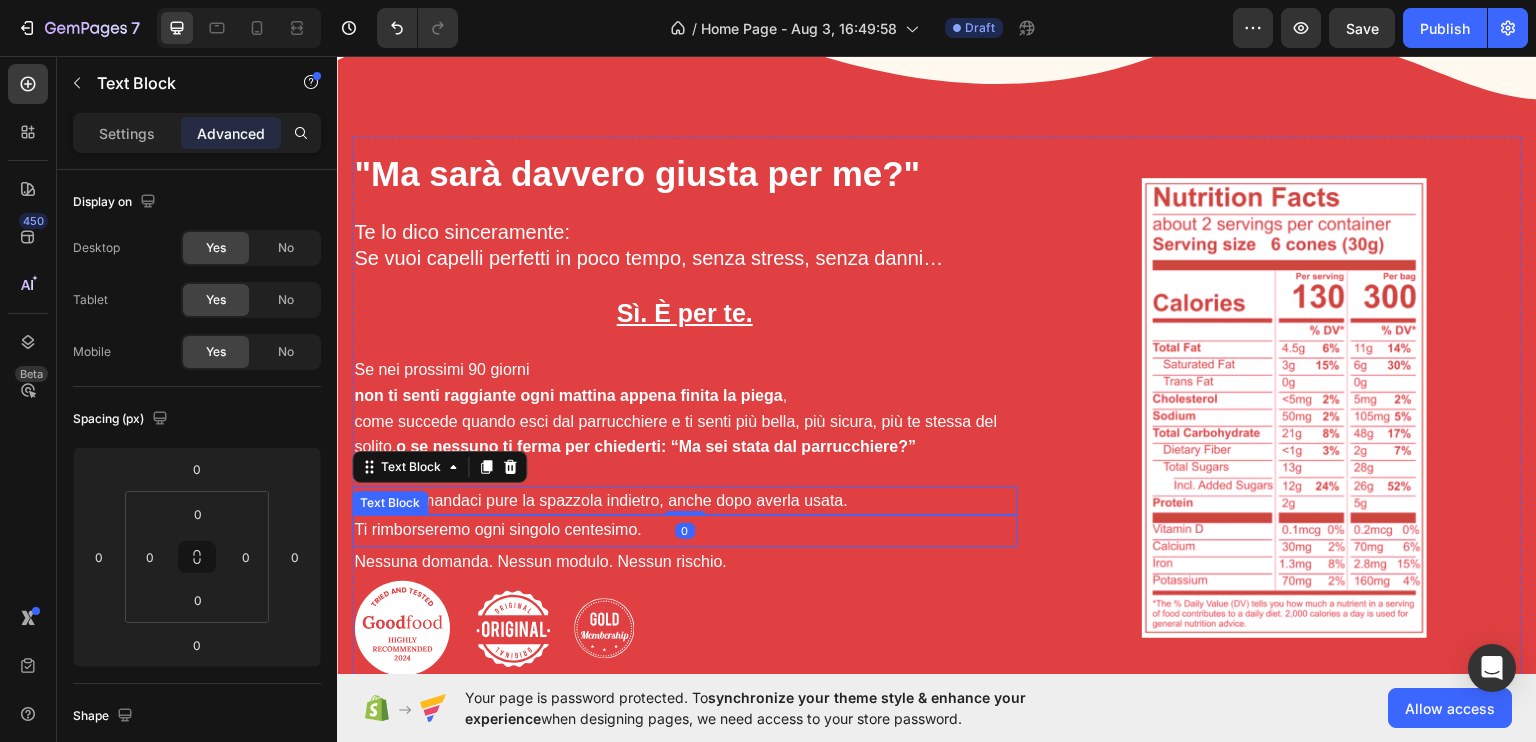 click on "Ti rimborseremo ogni singolo centesimo." at bounding box center (684, 529) 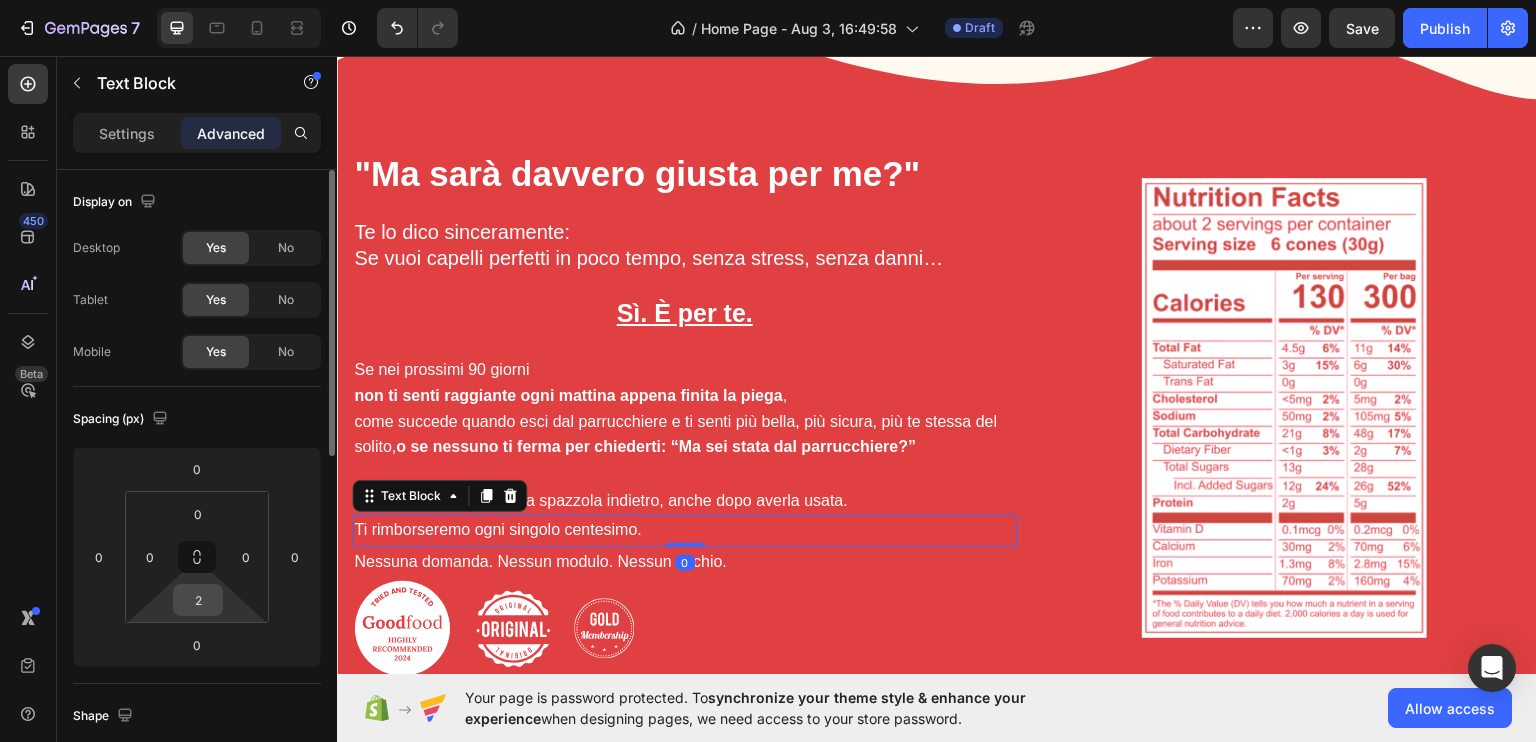 click on "2" at bounding box center (198, 600) 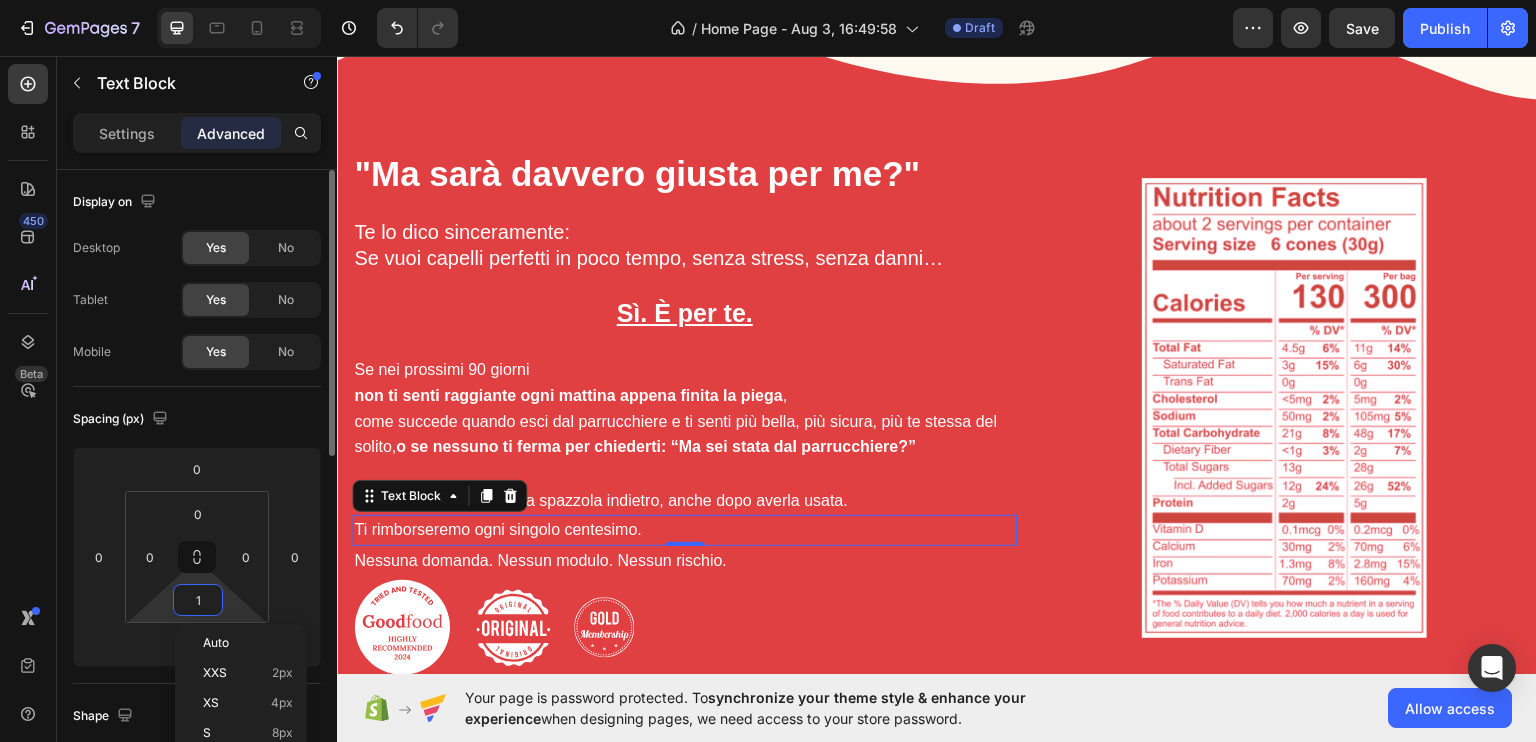 type on "0" 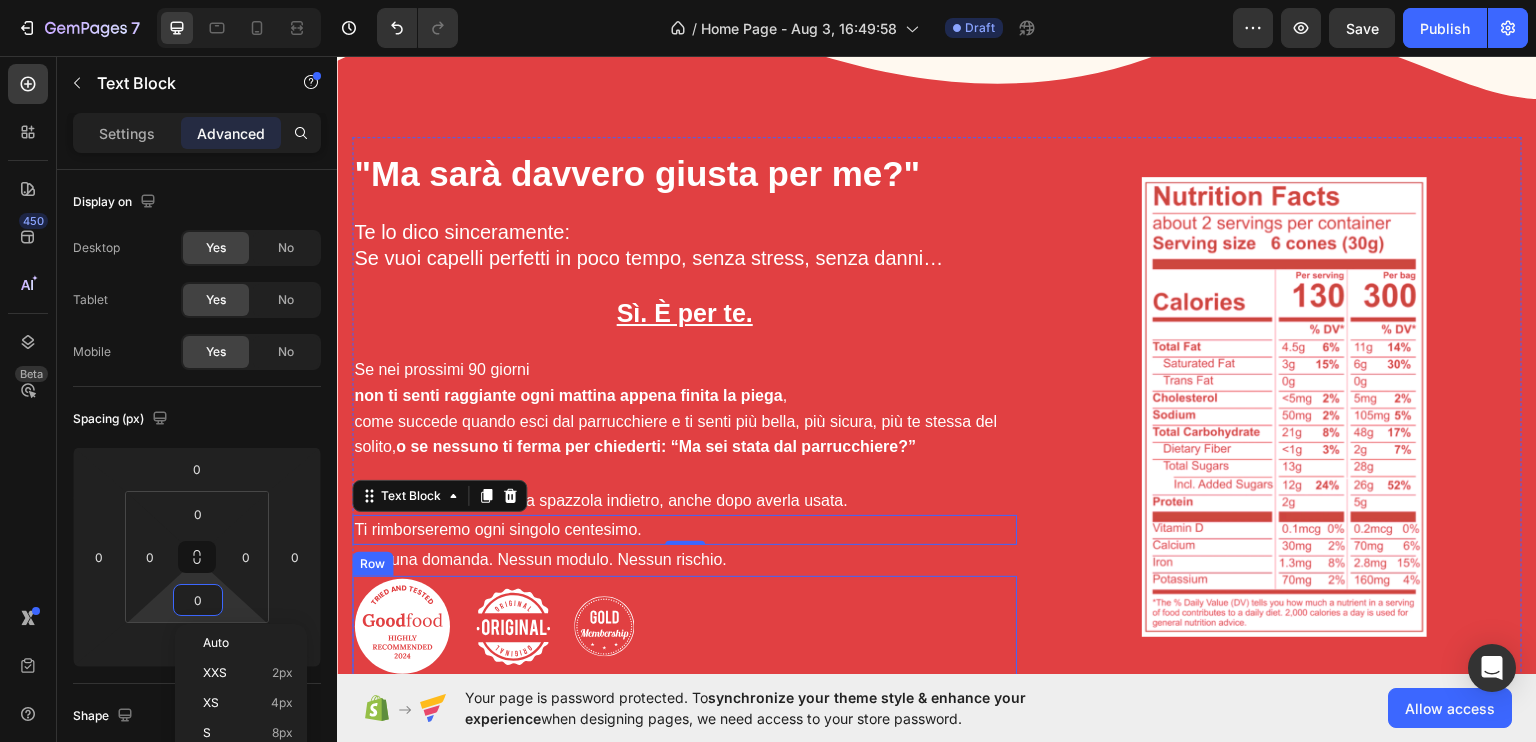 click on "Image Image Image Row" at bounding box center [684, 625] 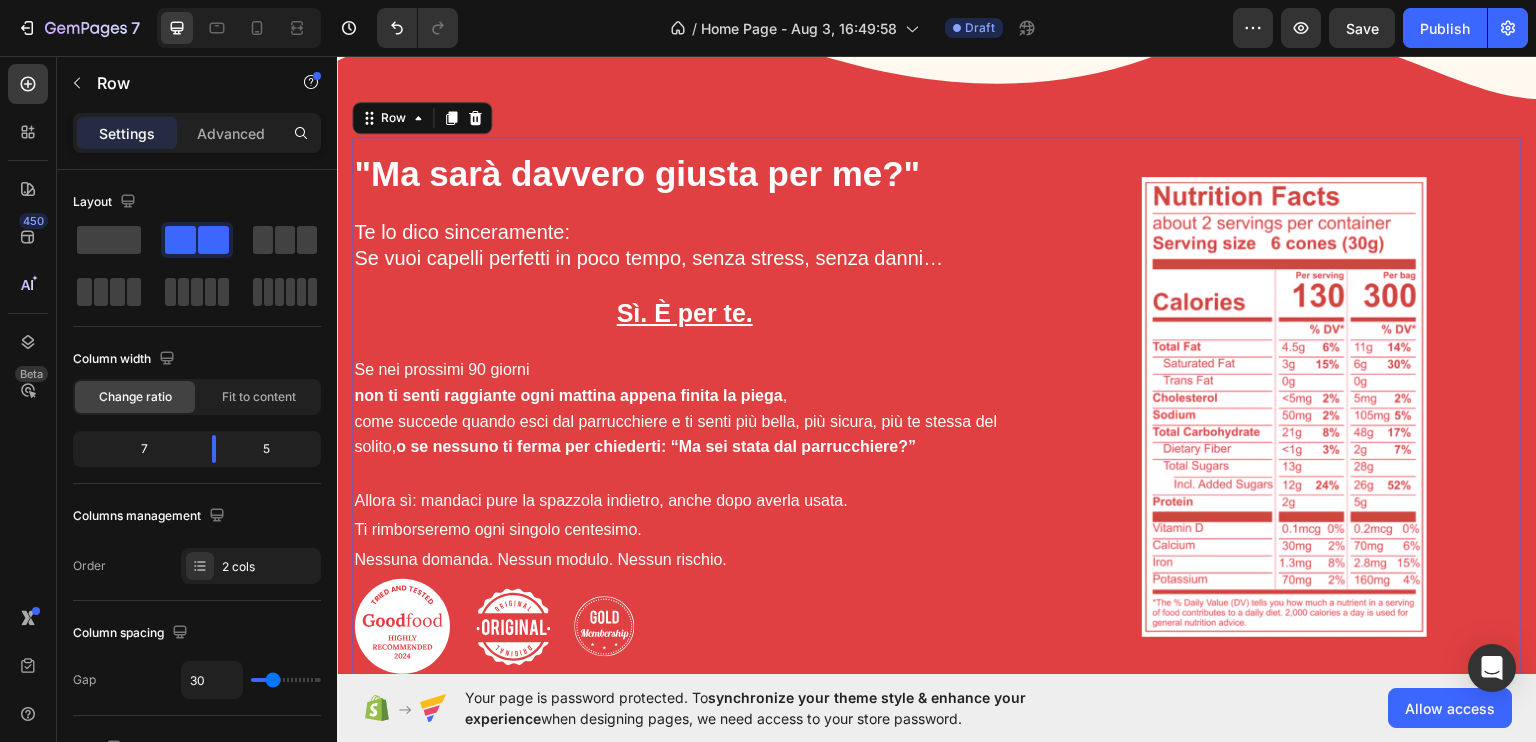 click on "Image" at bounding box center (1284, 406) 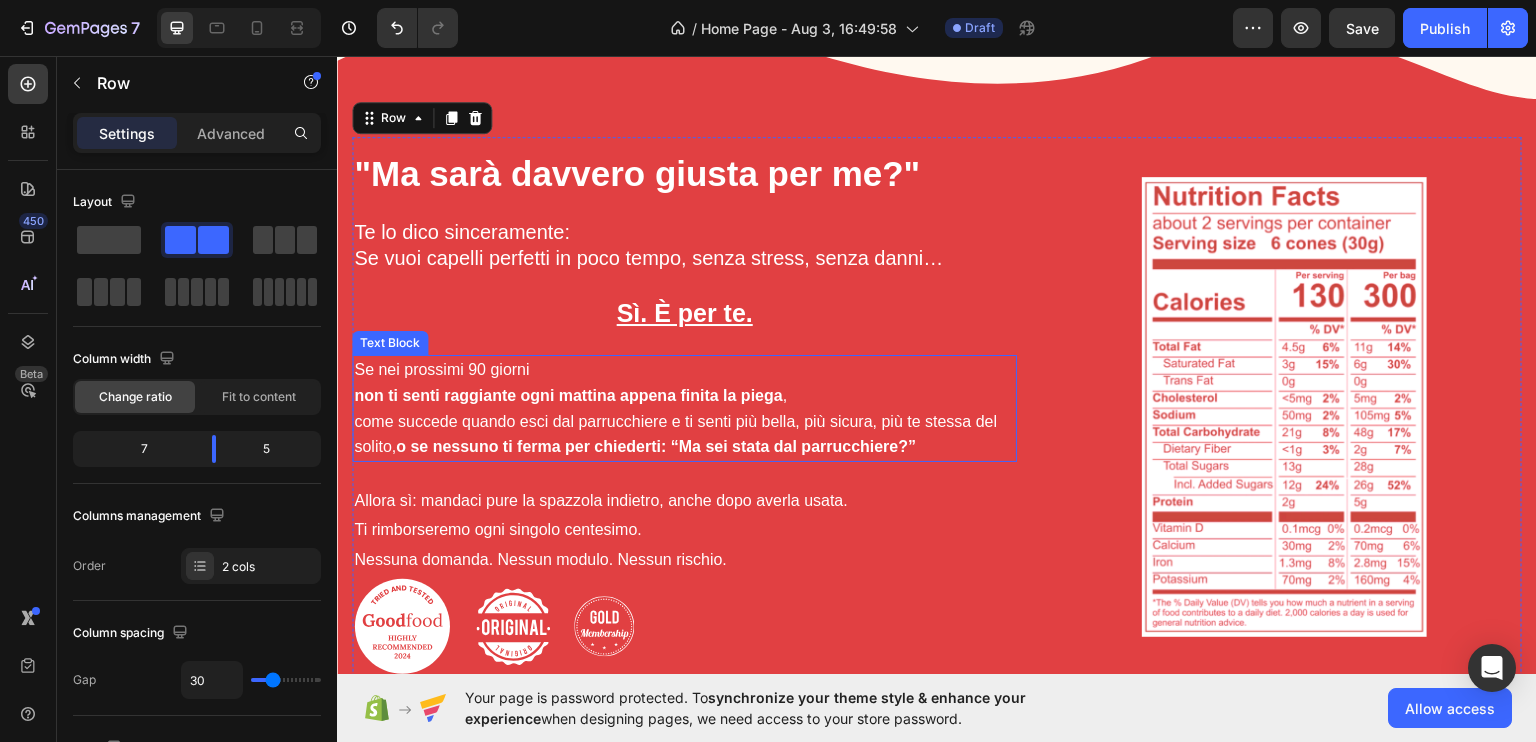 click on "Se nei prossimi 90 giorni non ti senti raggiante ogni mattina appena finita la piega , come succede quando esci dal parrucchiere e ti senti più bella, più sicura, più te stessa del solito,  o se nessuno ti ferma per chiederti: “Ma sei stata dal parrucchiere?”" at bounding box center (684, 407) 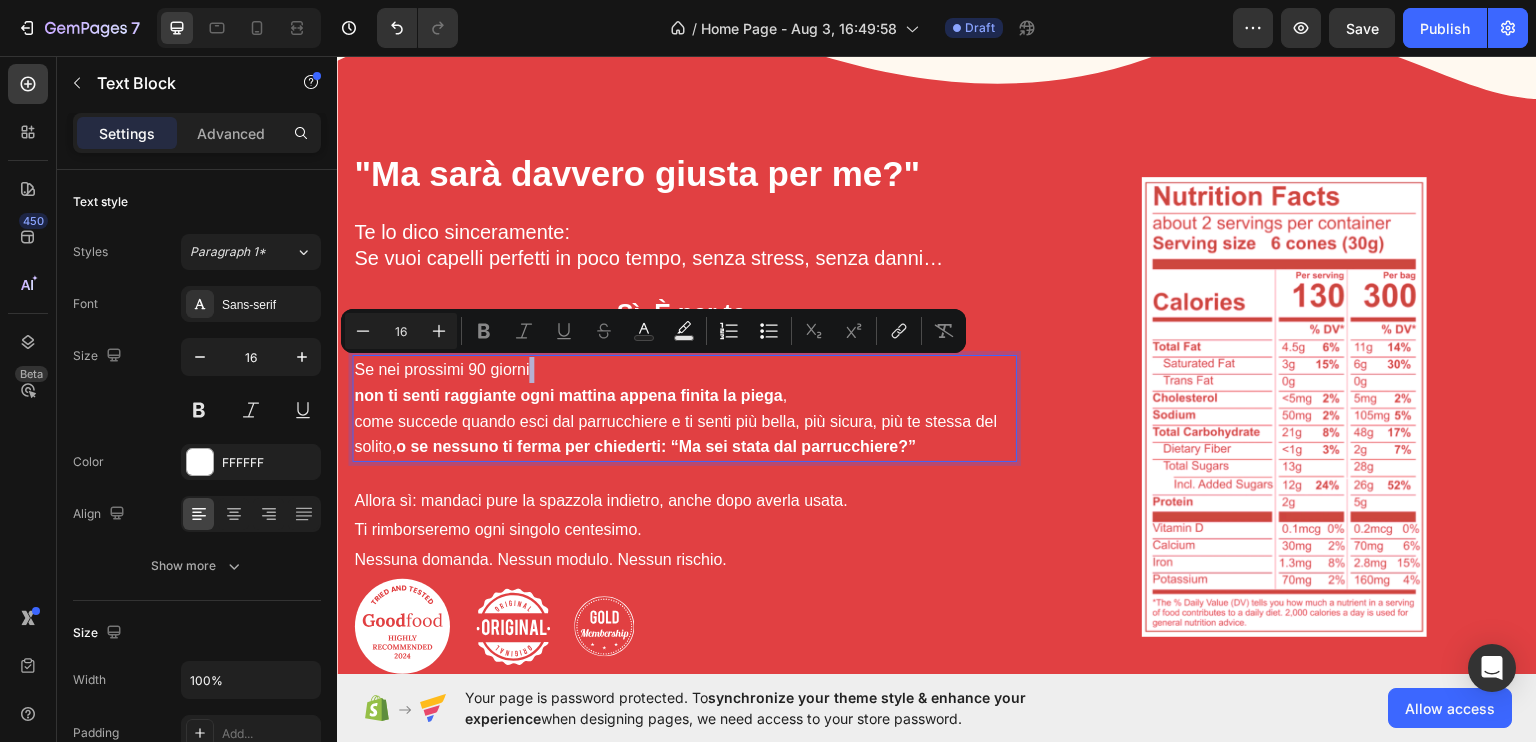 click on "Se nei prossimi 90 giorni non ti senti raggiante ogni mattina appena finita la piega , come succede quando esci dal parrucchiere e ti senti più bella, più sicura, più te stessa del solito,  o se nessuno ti ferma per chiederti: “Ma sei stata dal parrucchiere?”" at bounding box center (684, 407) 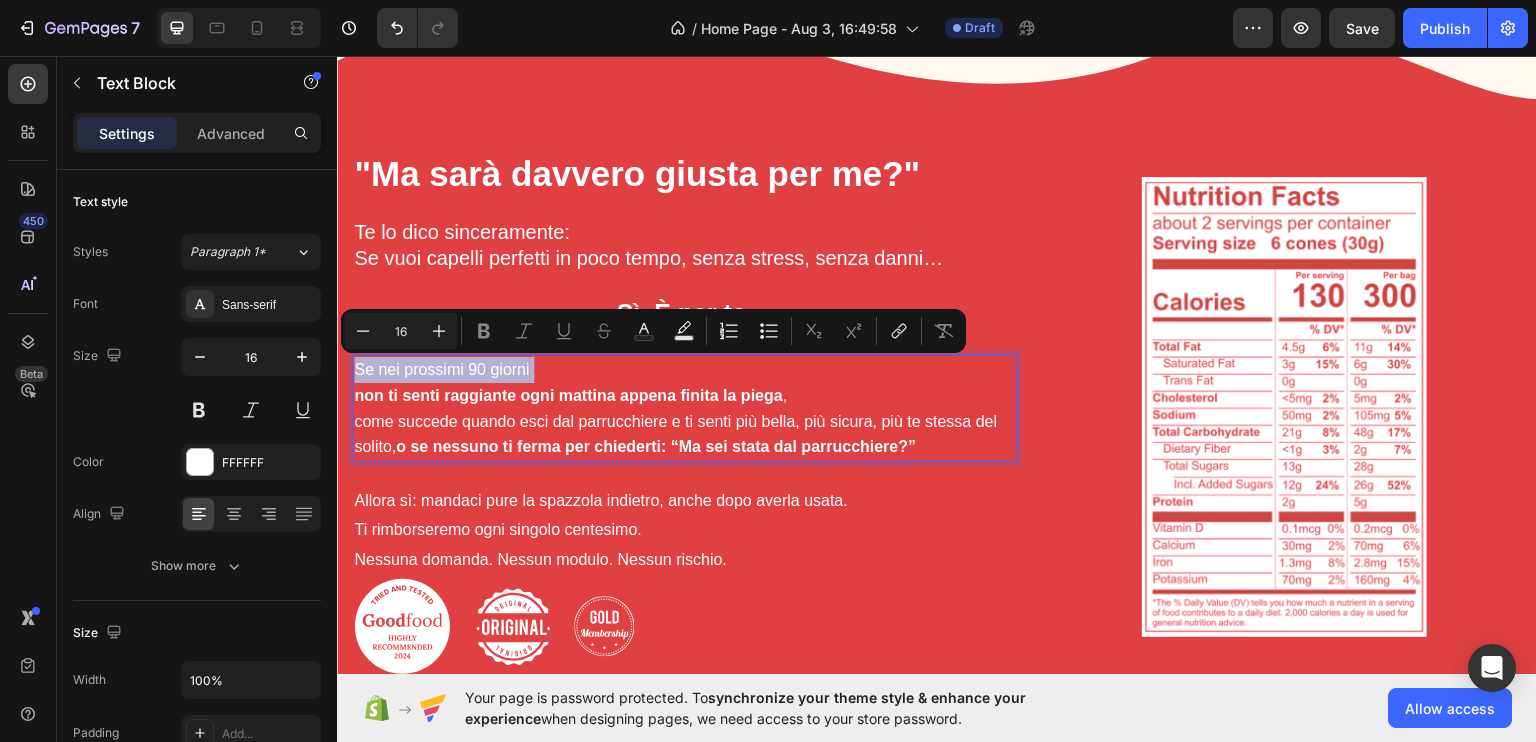 click on "Se nei prossimi 90 giorni non ti senti raggiante ogni mattina appena finita la piega , come succede quando esci dal parrucchiere e ti senti più bella, più sicura, più te stessa del solito,  o se nessuno ti ferma per chiederti: “Ma sei stata dal parrucchiere?”" at bounding box center (684, 407) 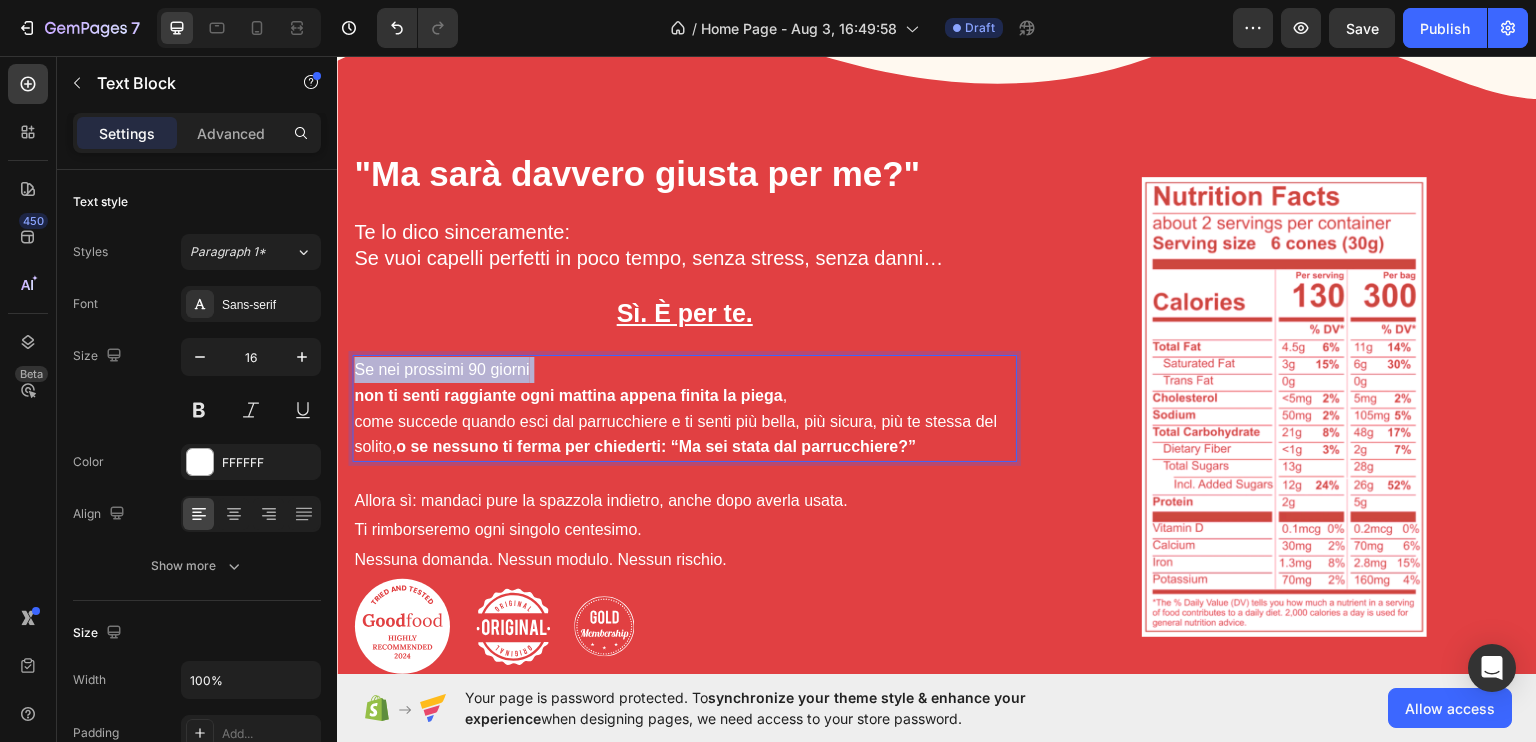 click on "Se nei prossimi 90 giorni non ti senti raggiante ogni mattina appena finita la piega , come succede quando esci dal parrucchiere e ti senti più bella, più sicura, più te stessa del solito,  o se nessuno ti ferma per chiederti: “Ma sei stata dal parrucchiere?”" at bounding box center (684, 407) 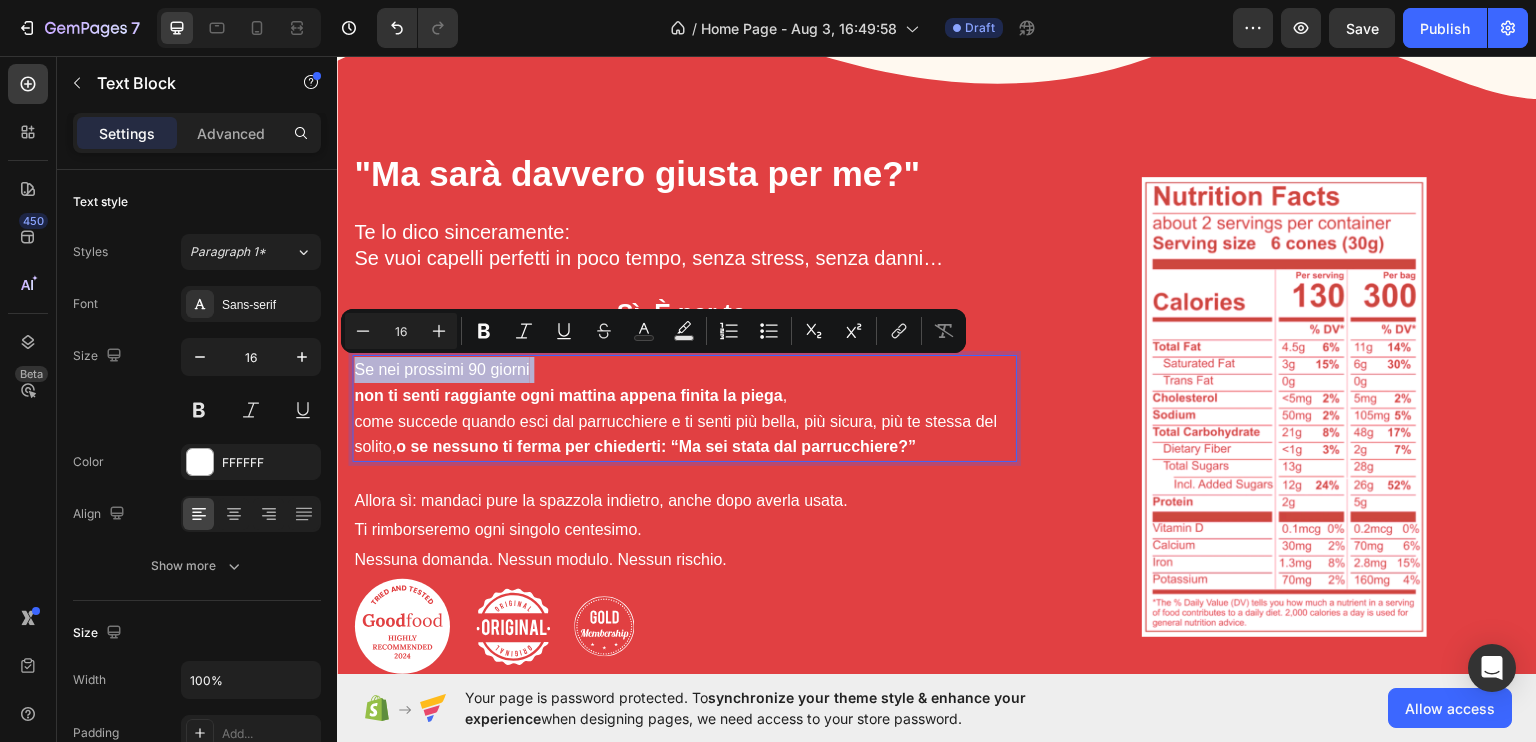 copy on "Se nei prossimi 90 giorni" 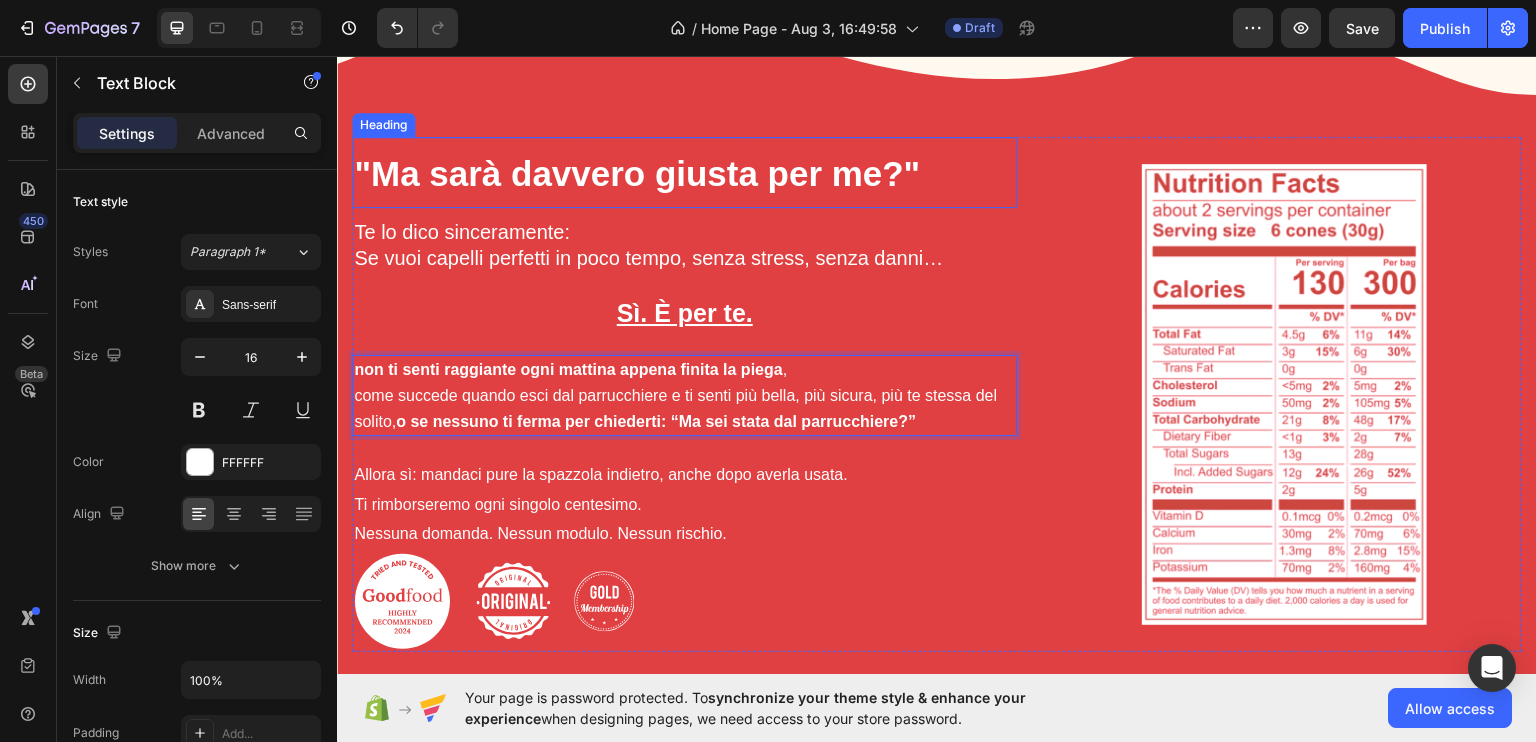 click on ""Ma sarà davvero giusta per me?"" at bounding box center [637, 172] 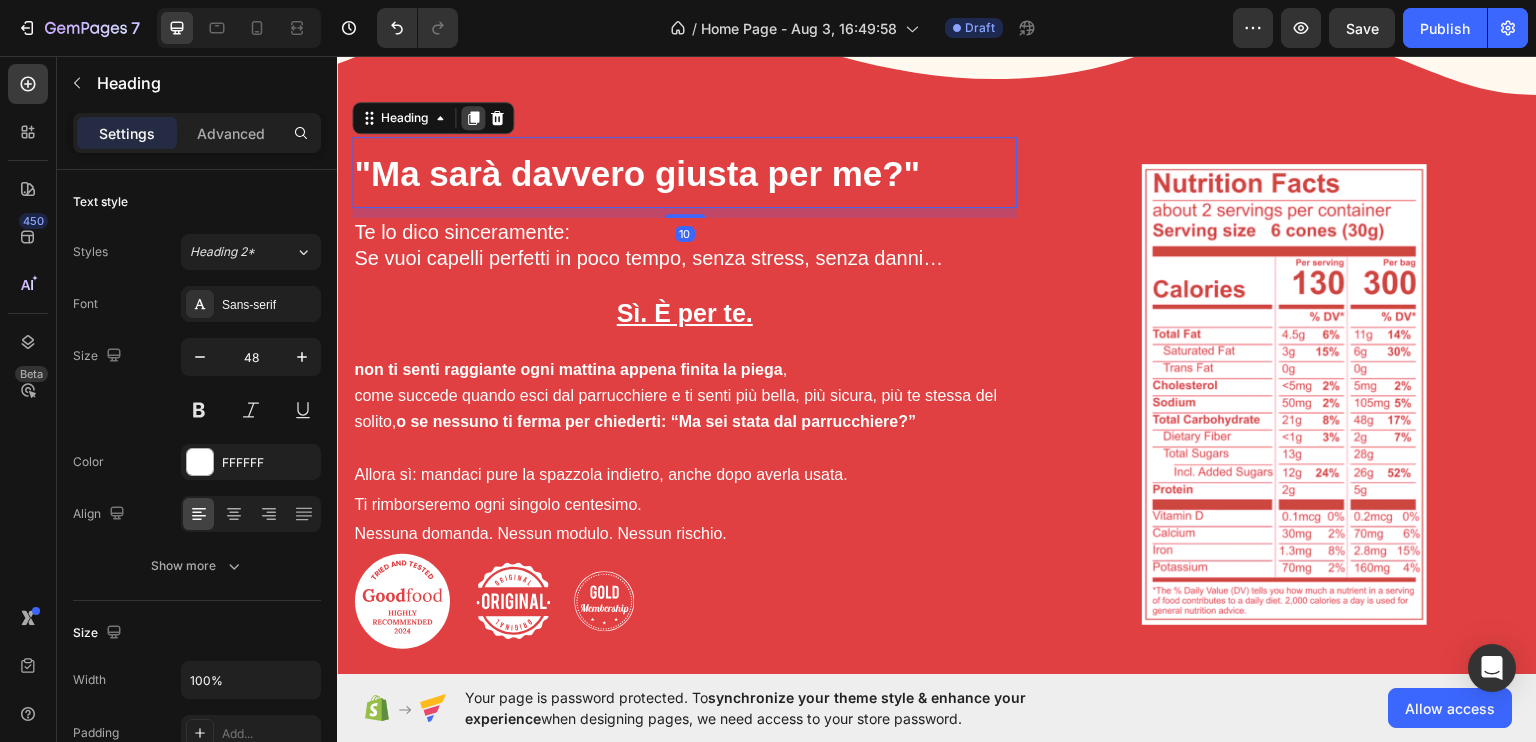 click 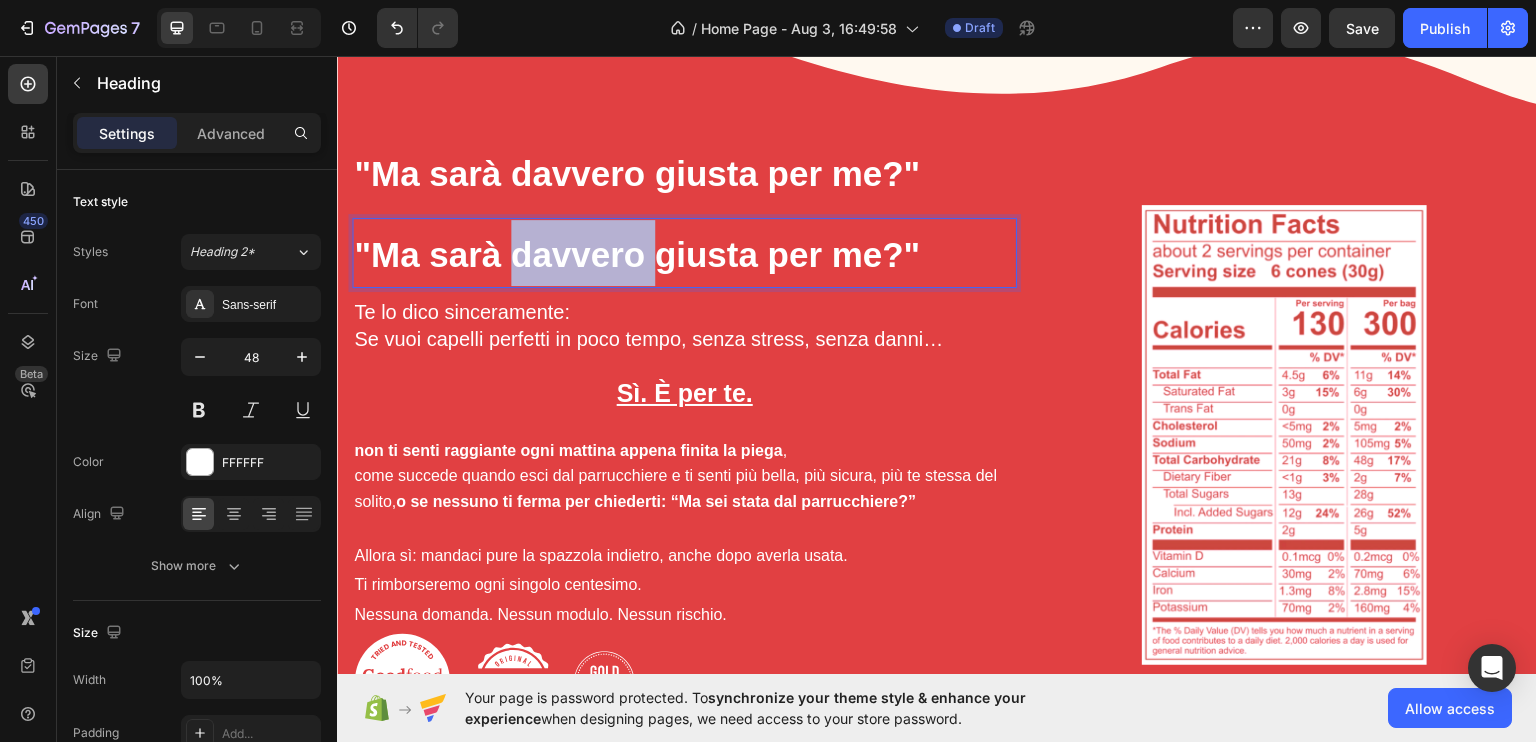 click on ""Ma sarà davvero giusta per me?"" at bounding box center [637, 253] 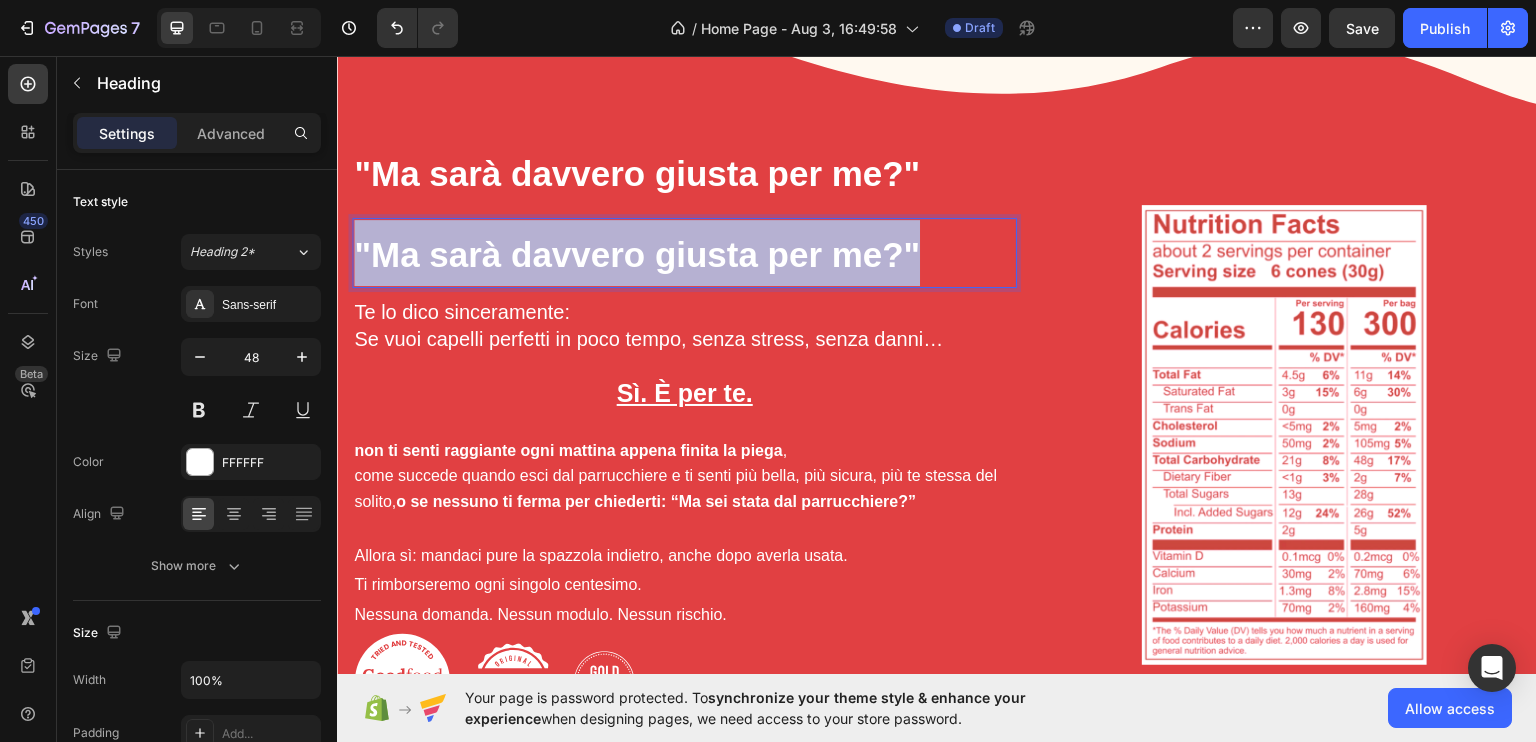 click on ""Ma sarà davvero giusta per me?"" at bounding box center (637, 253) 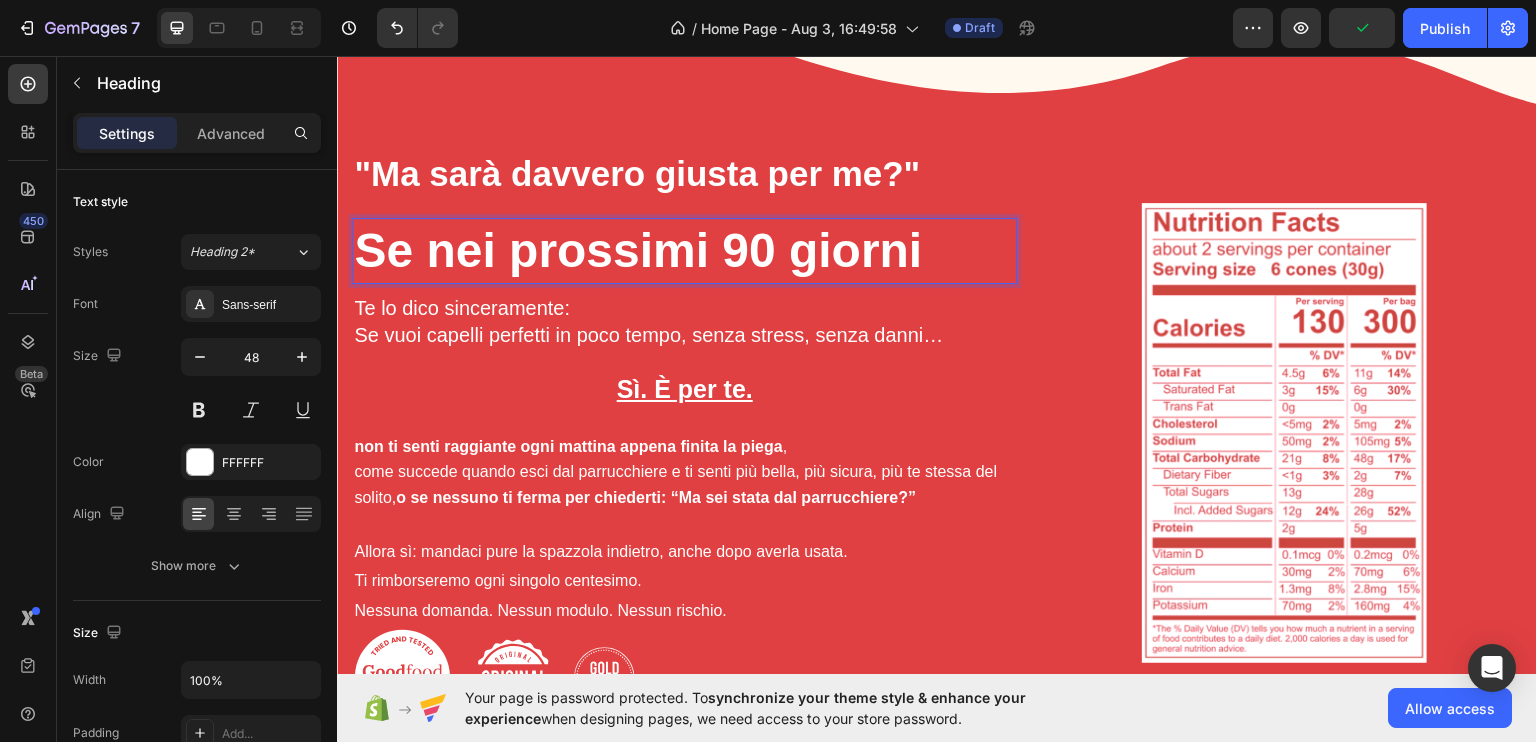 click on "Se nei prossimi 90 giorni" at bounding box center (684, 250) 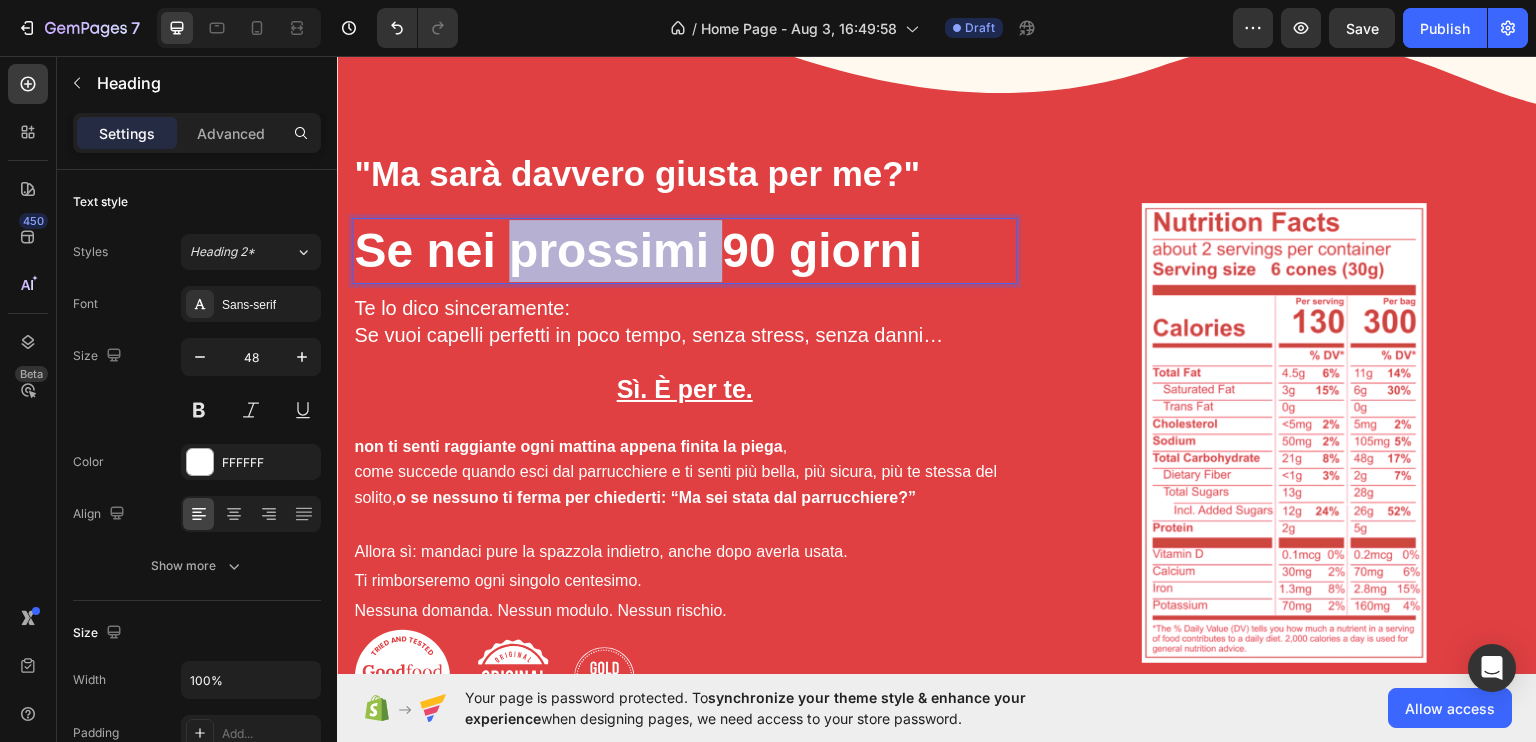 click on "Se nei prossimi 90 giorni" at bounding box center (684, 250) 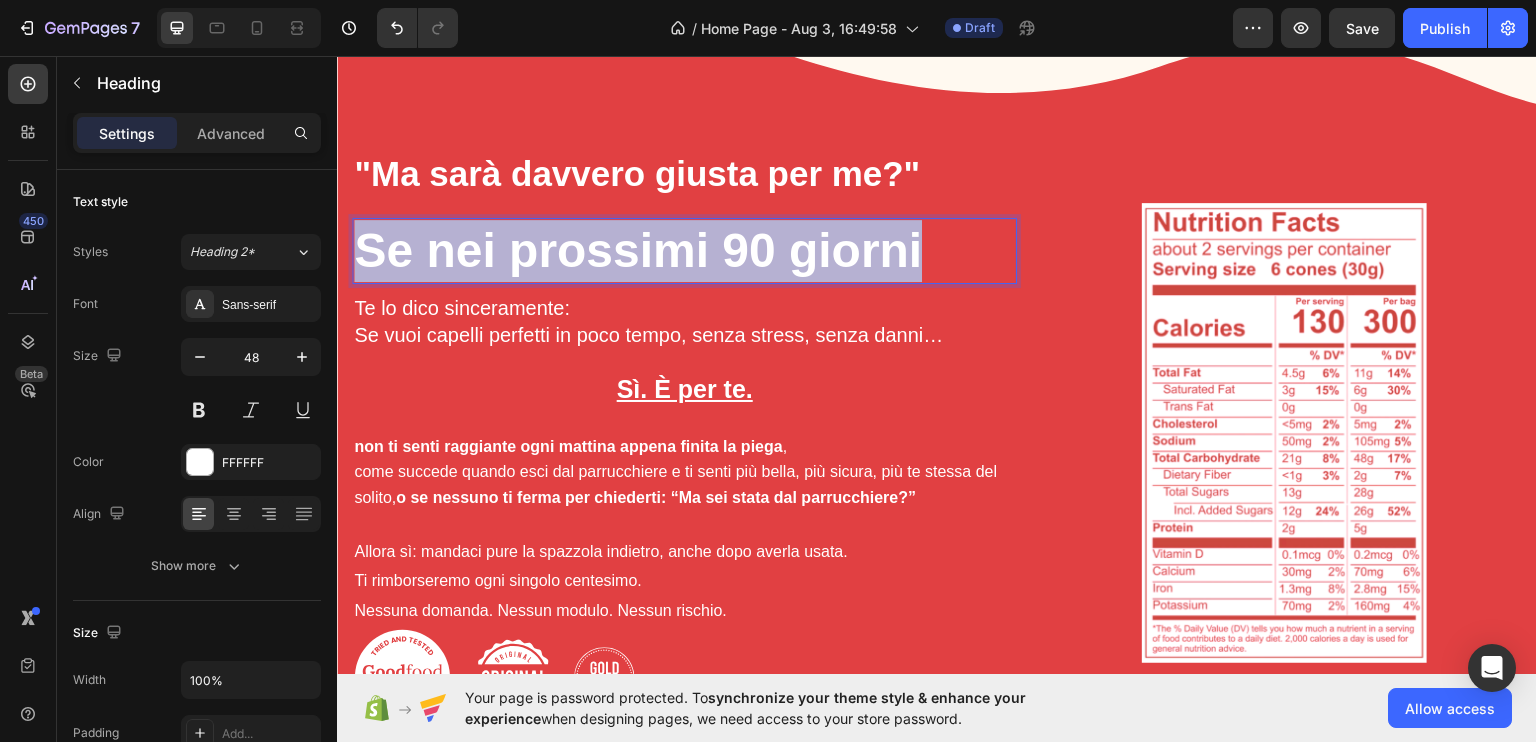 click on "Se nei prossimi 90 giorni" at bounding box center [684, 250] 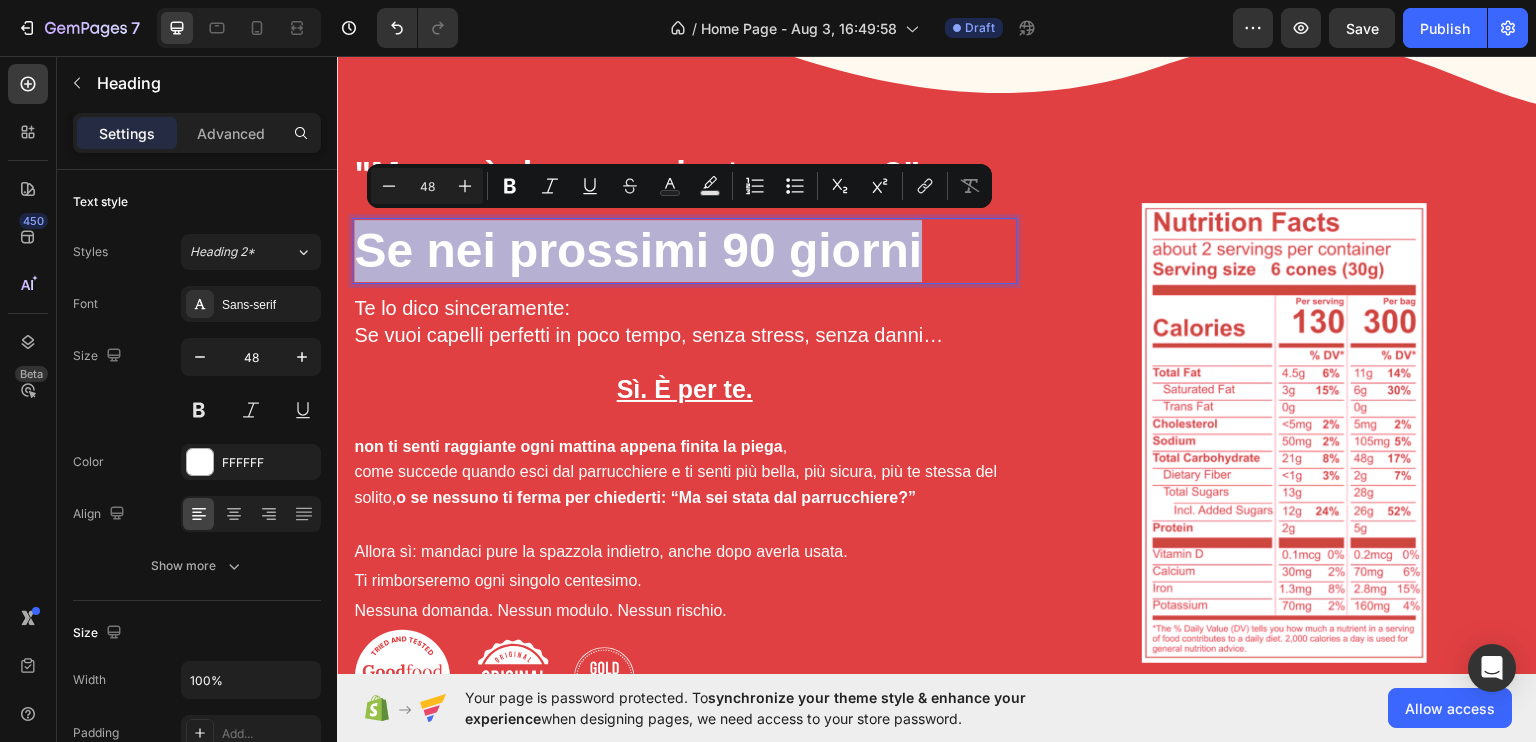 click on "Se nei prossimi 90 giorni" at bounding box center [684, 250] 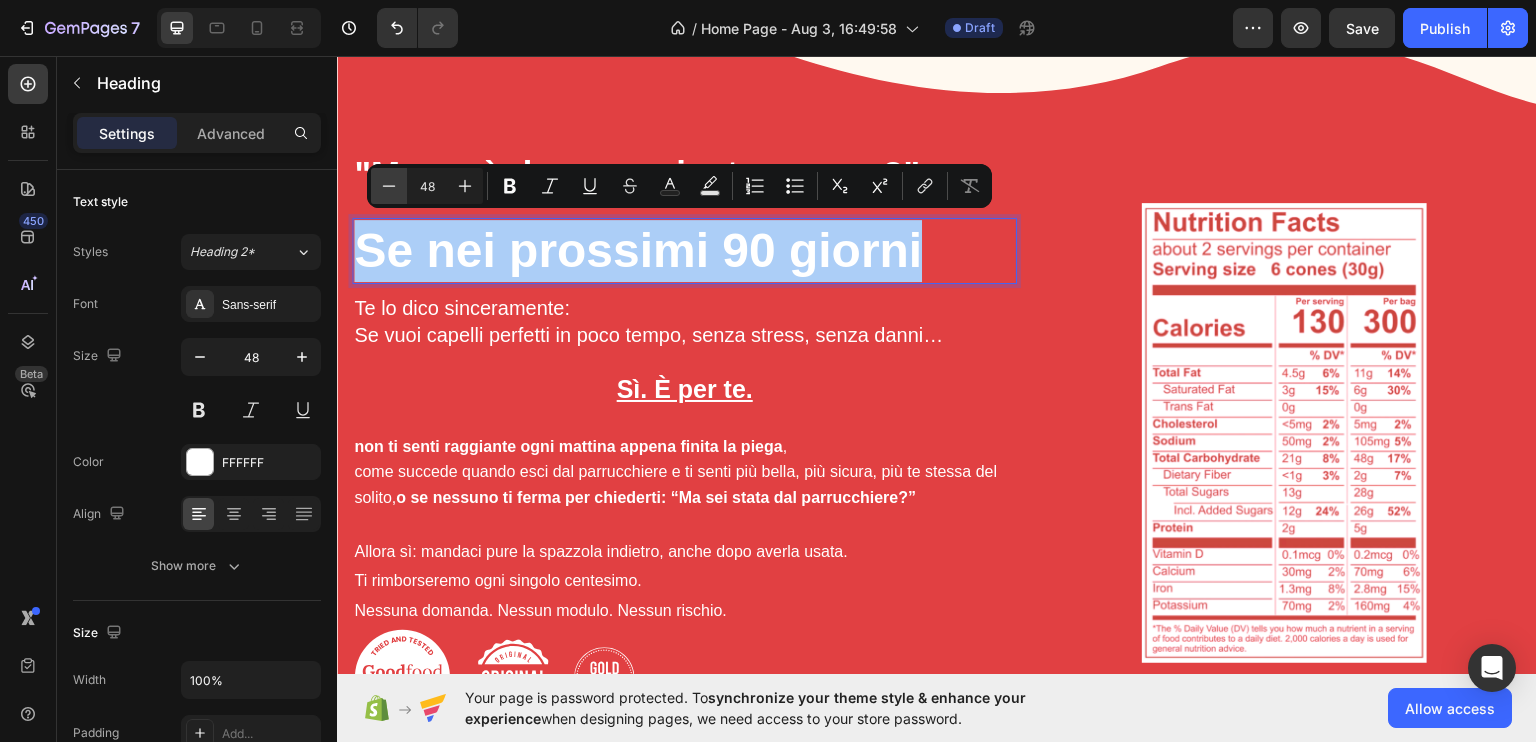 click 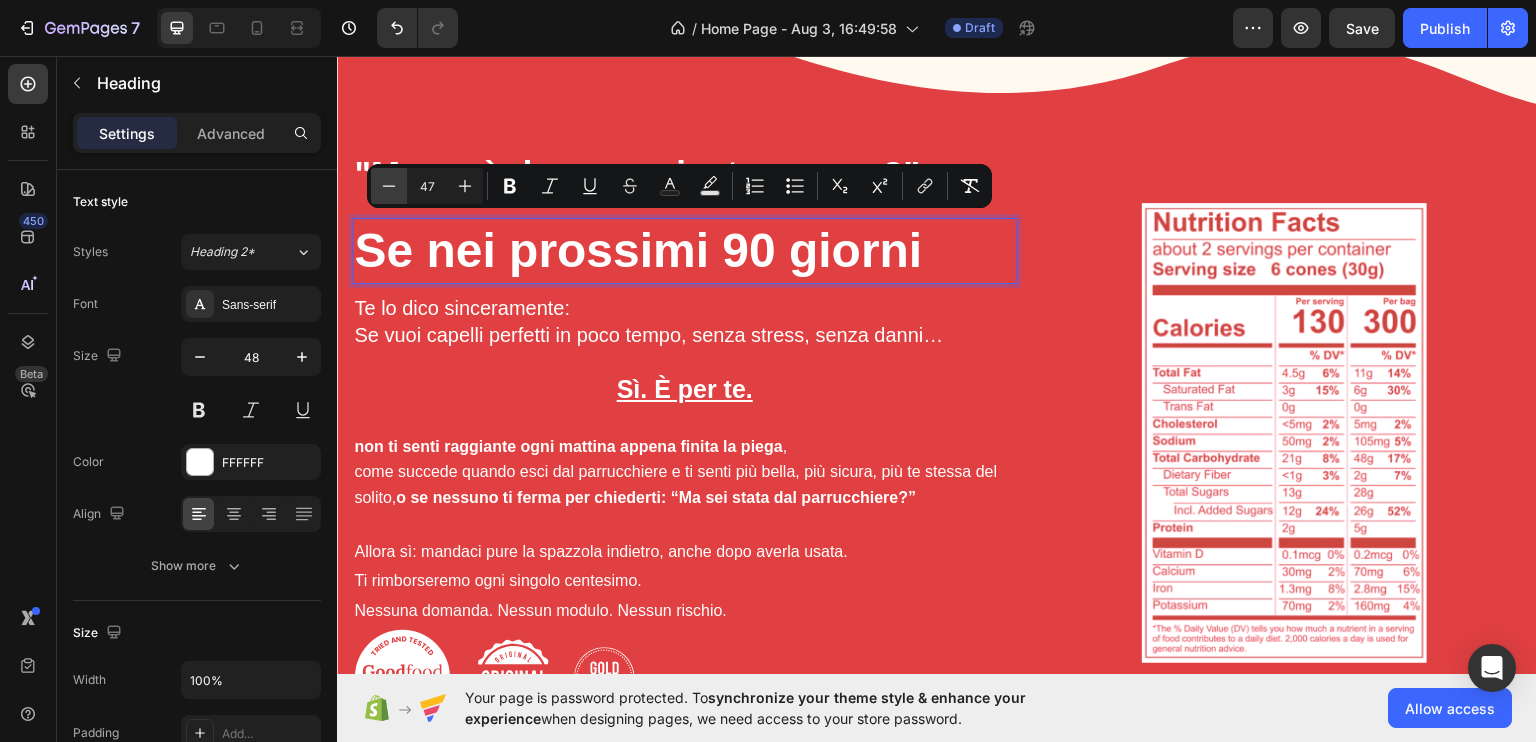 click 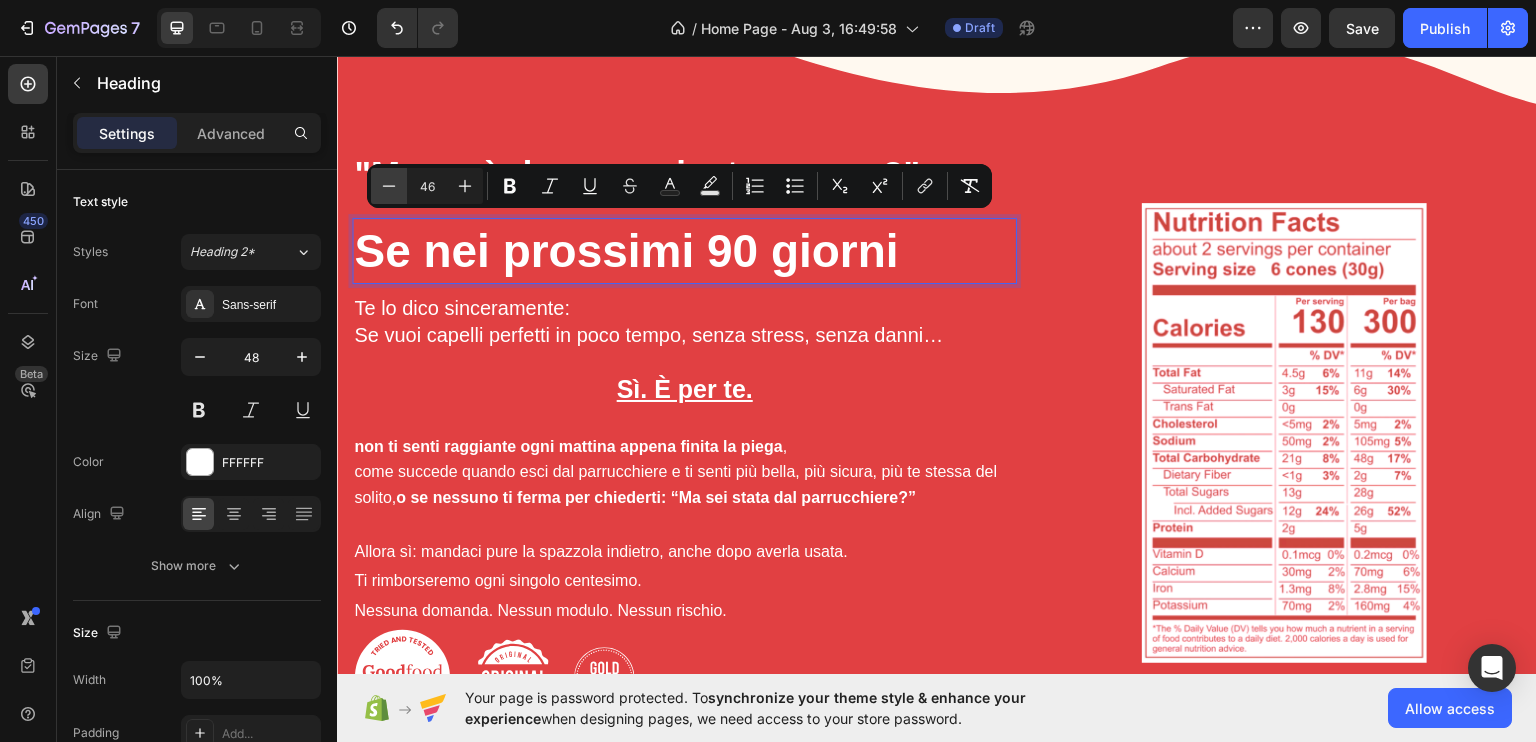 click 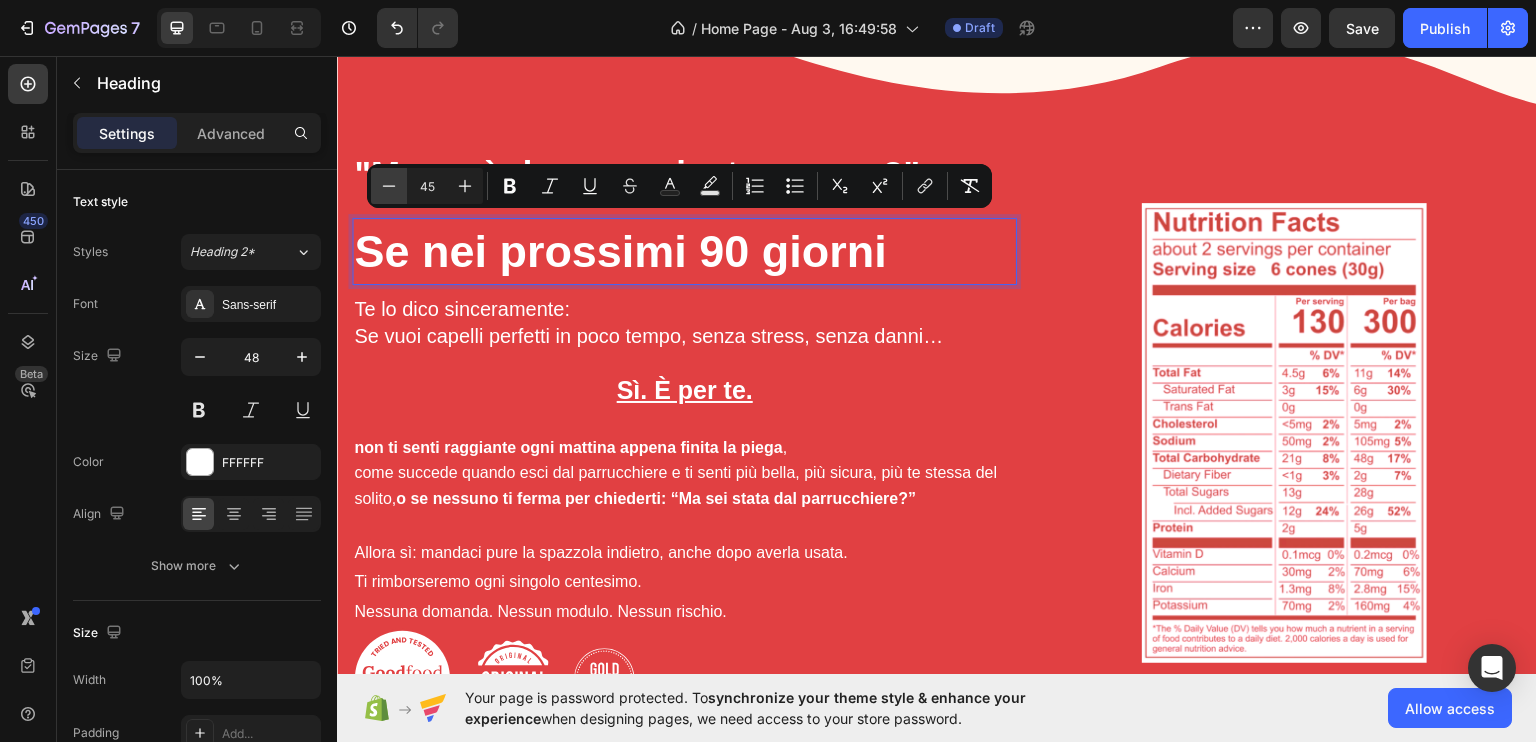 click 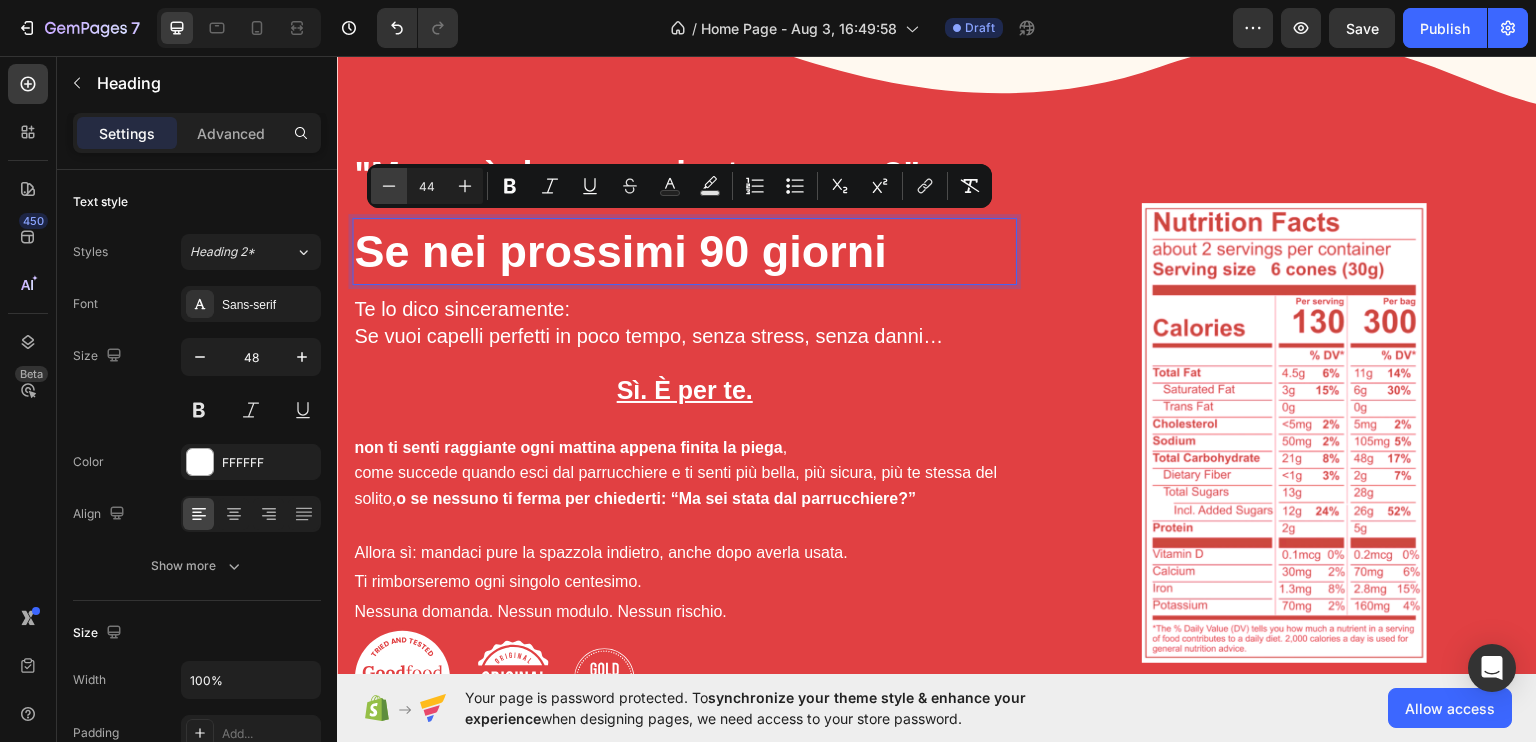 click 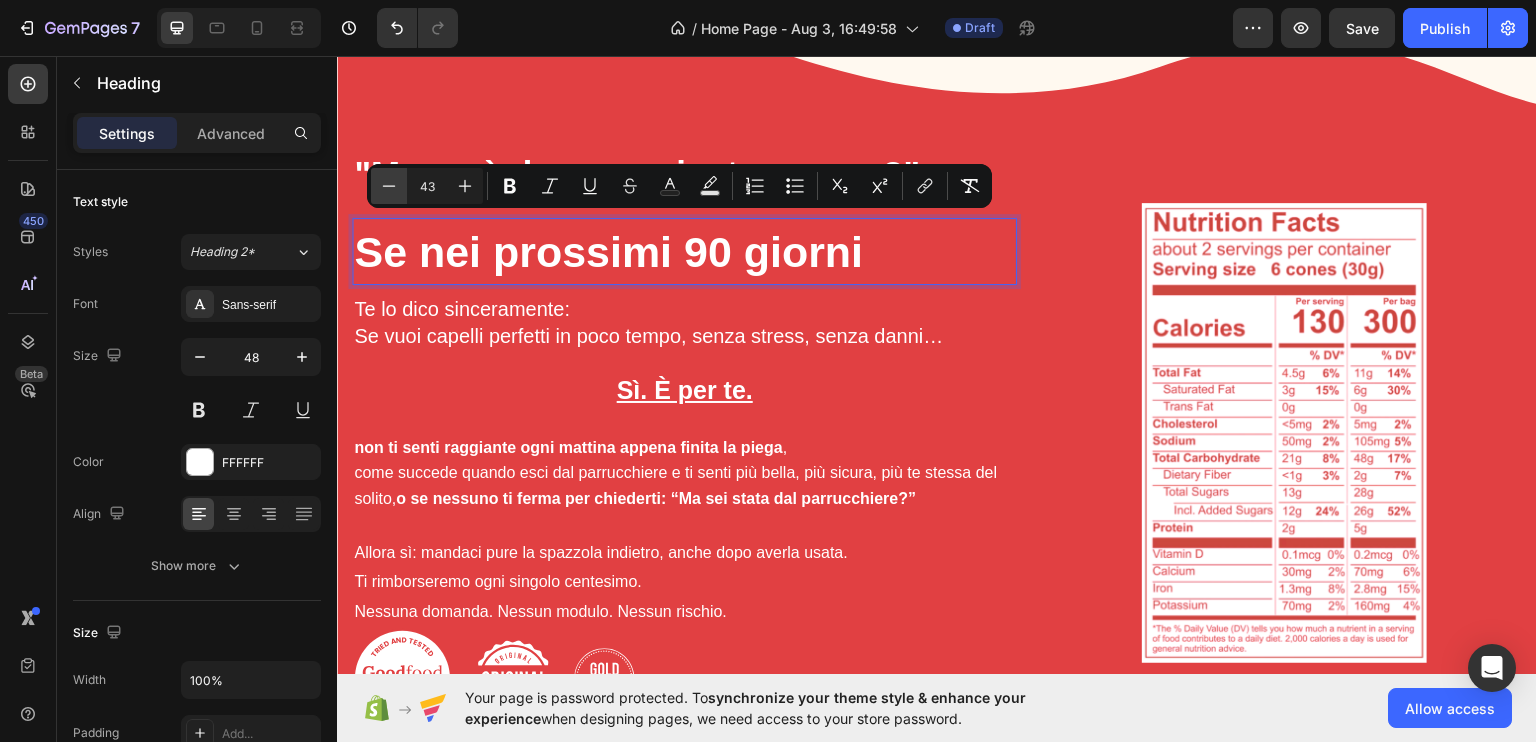 click 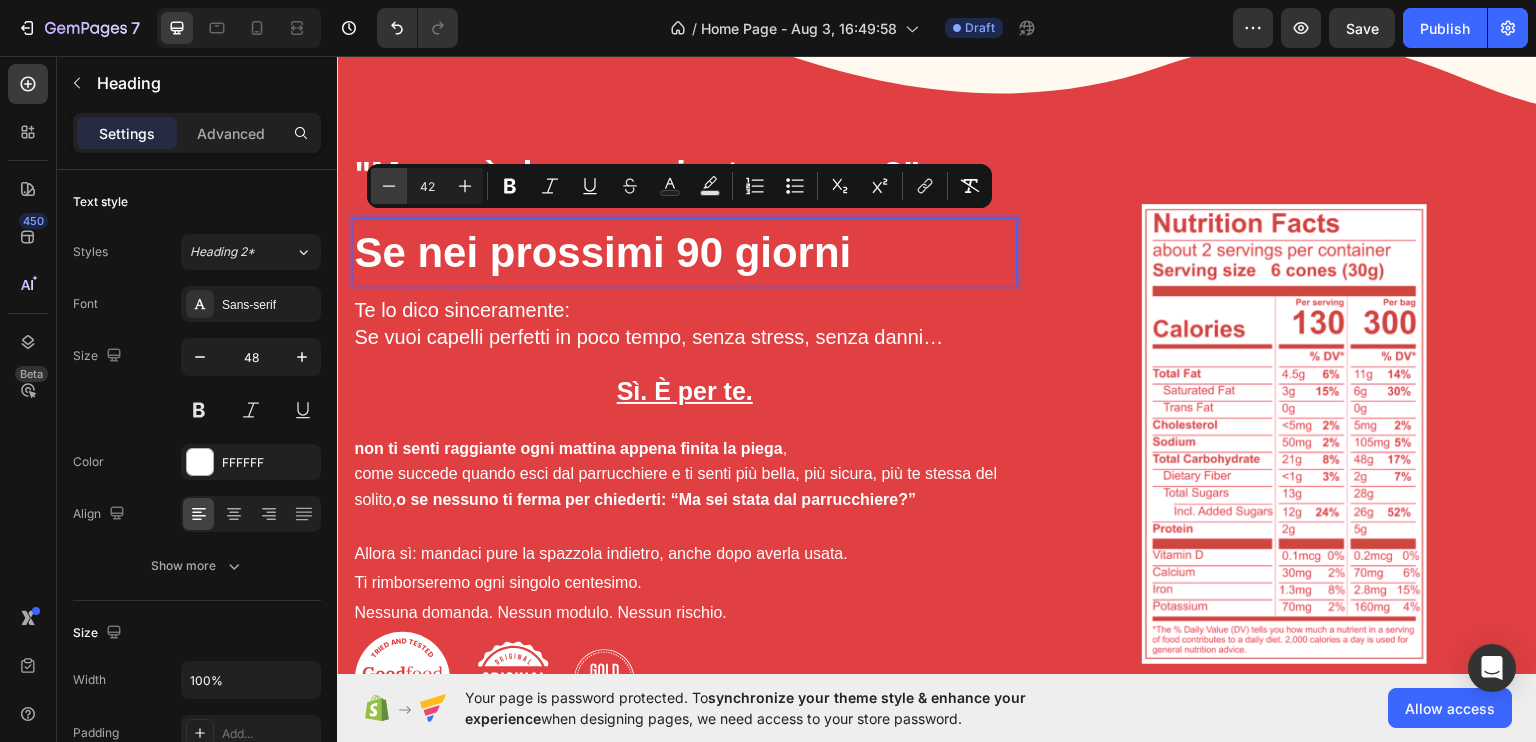 click 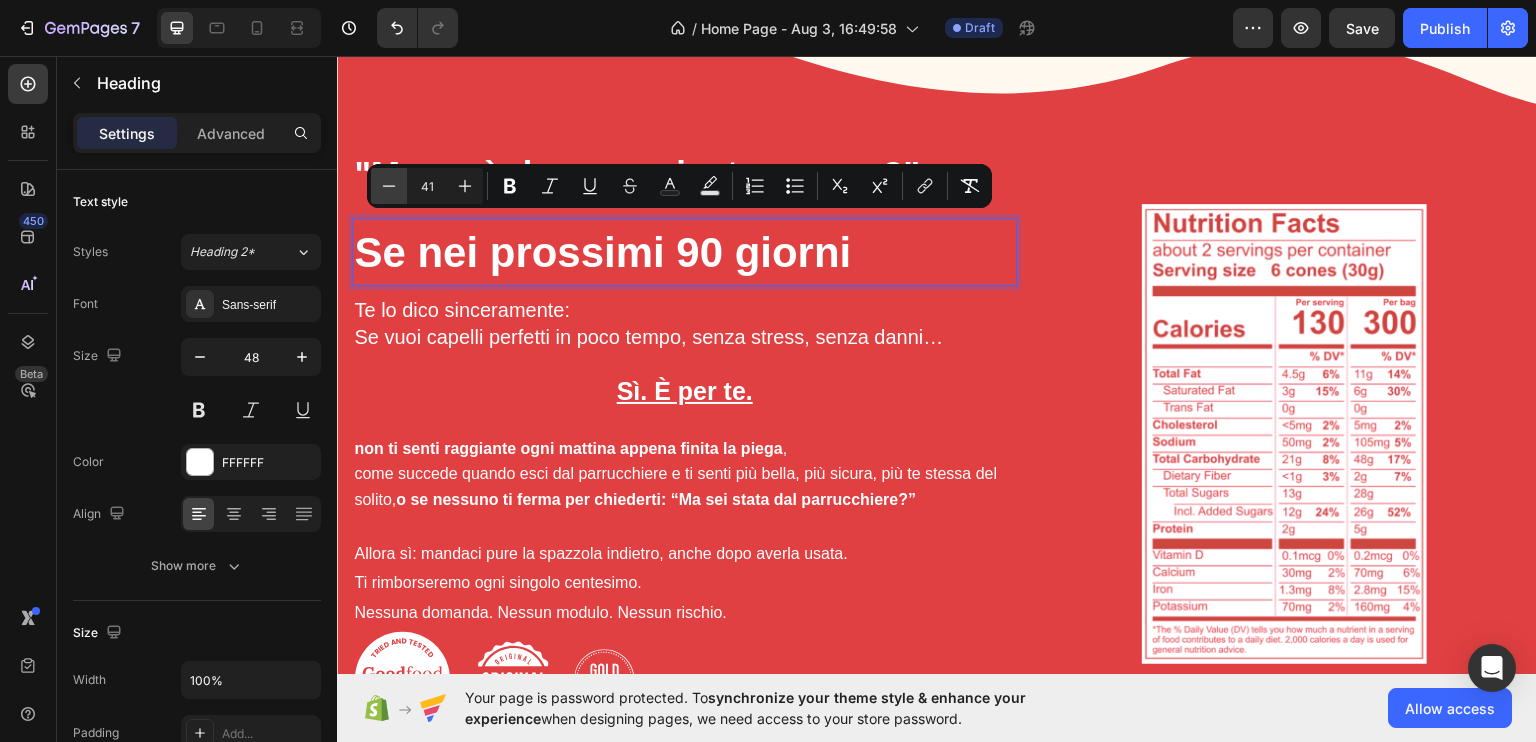 click 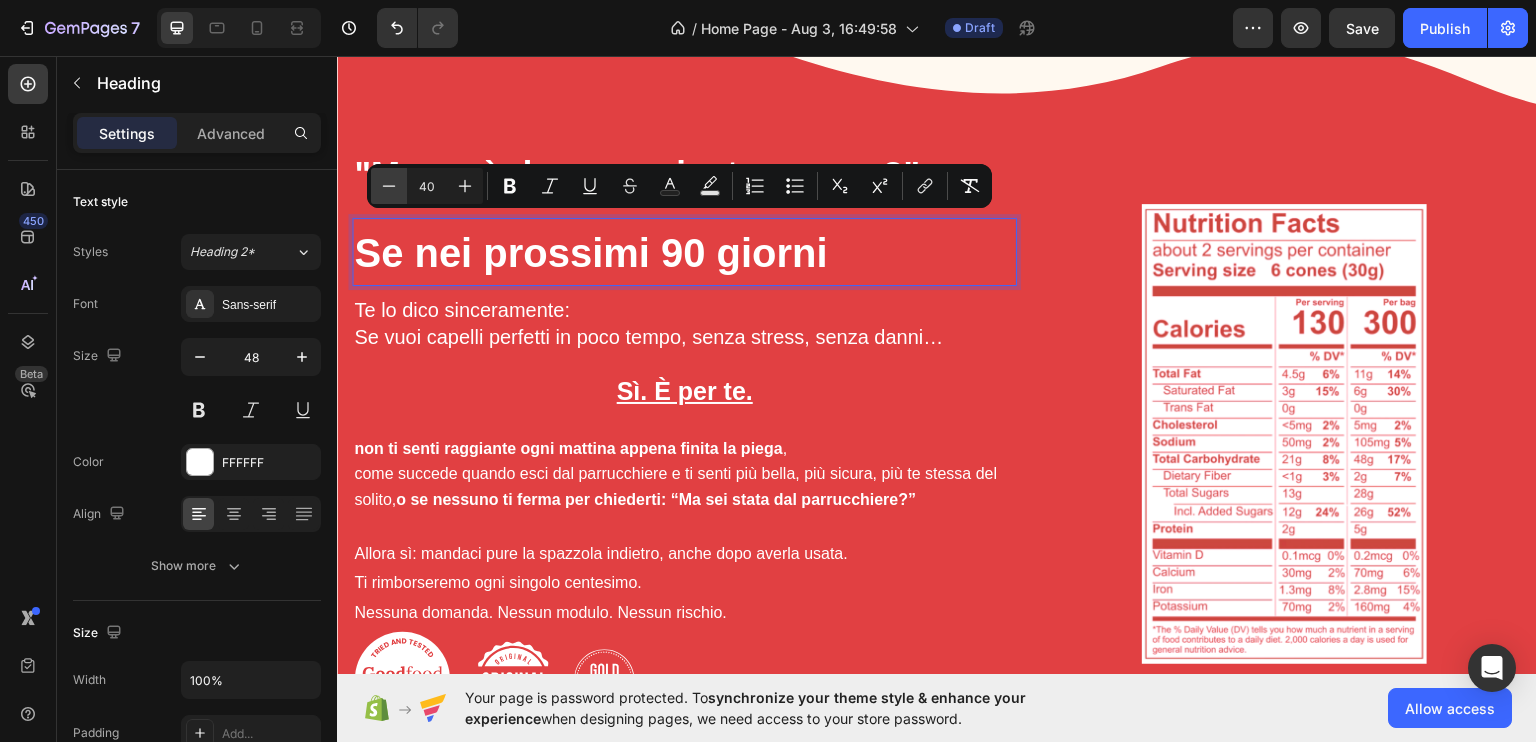 click 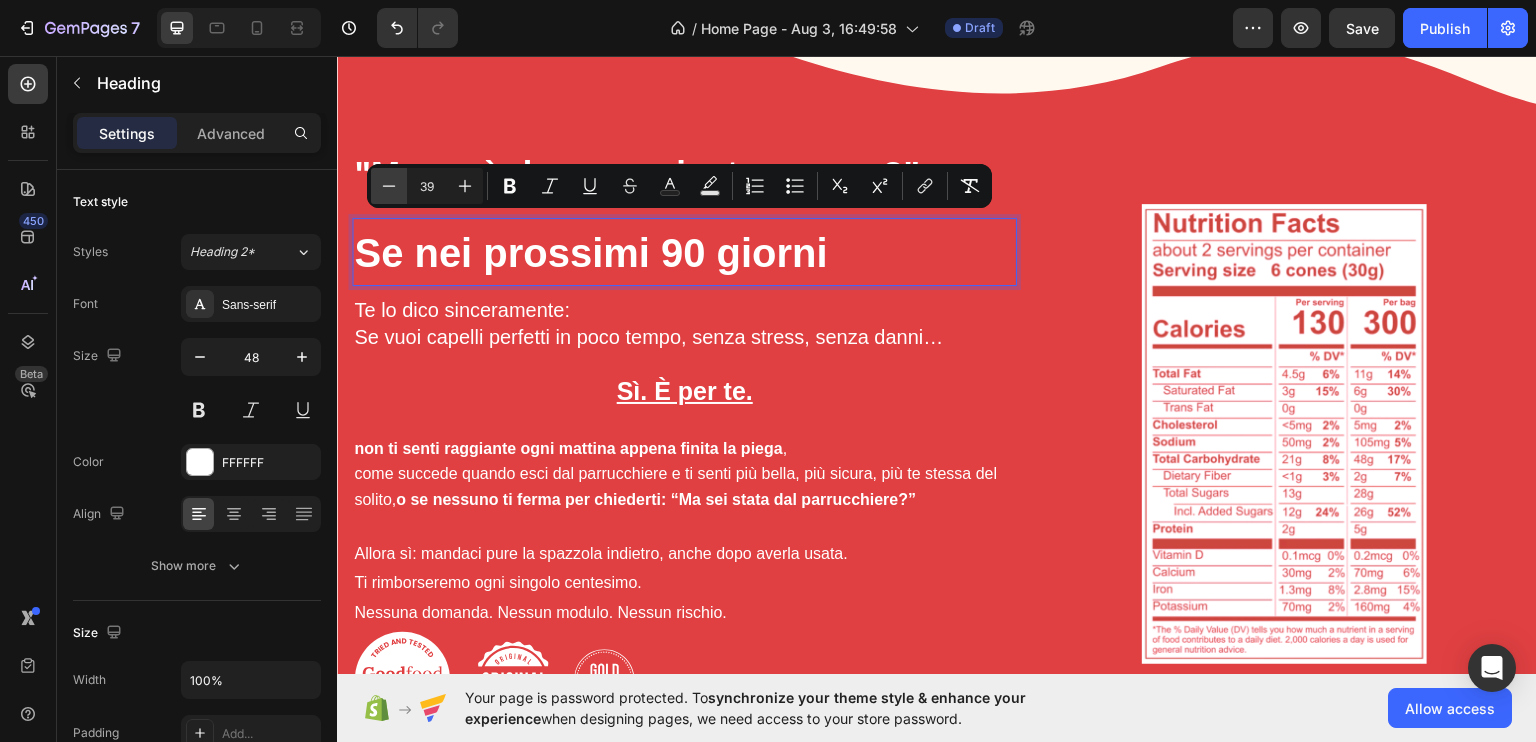click 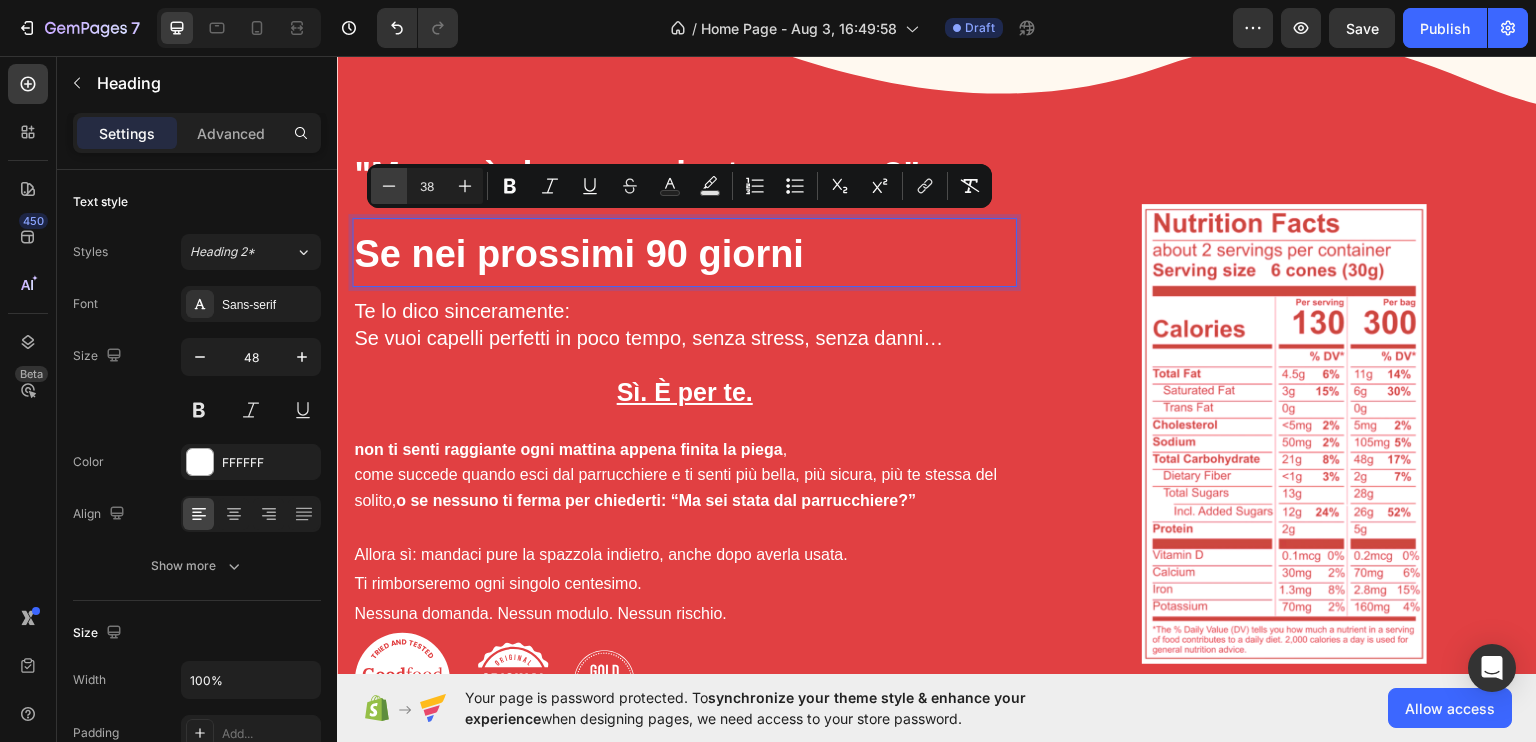 click 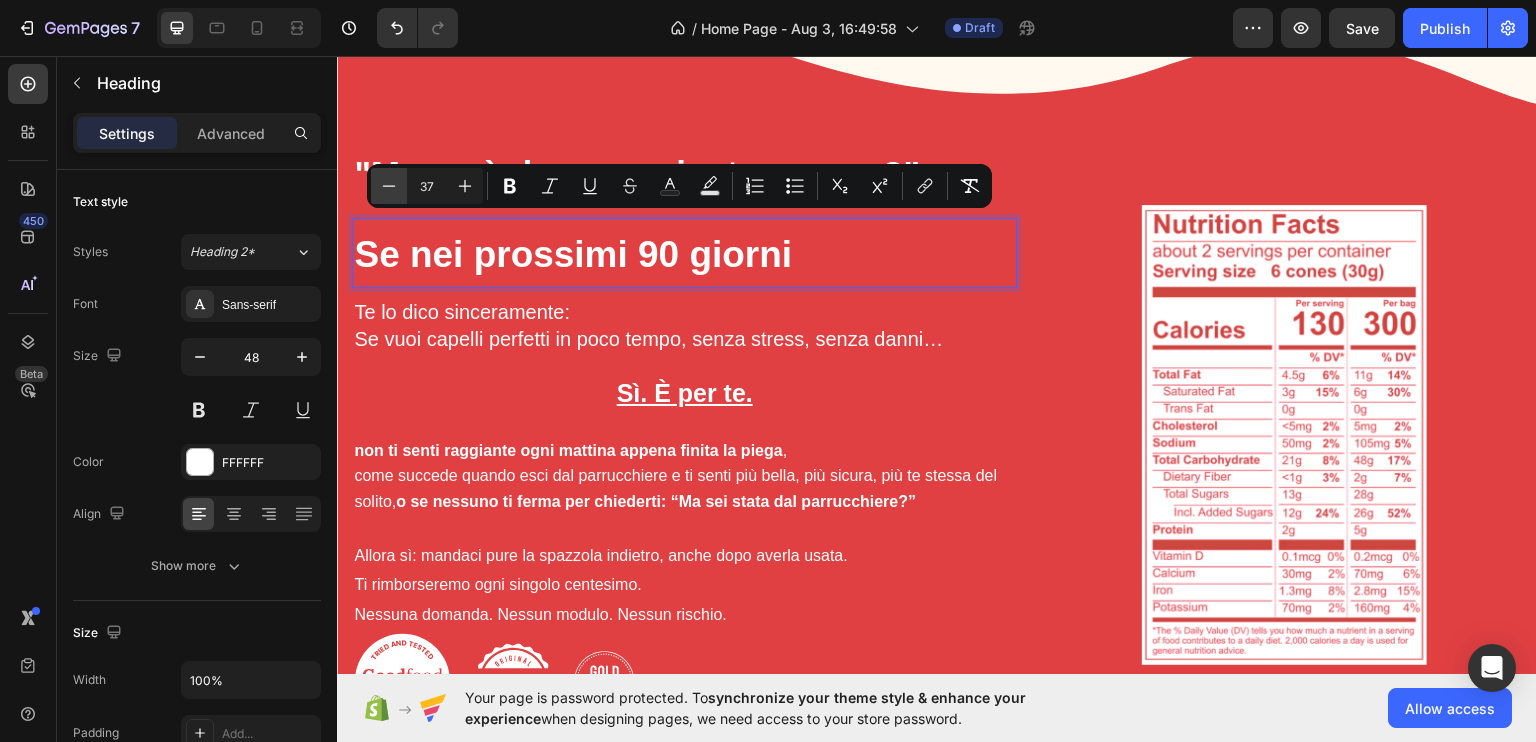 click 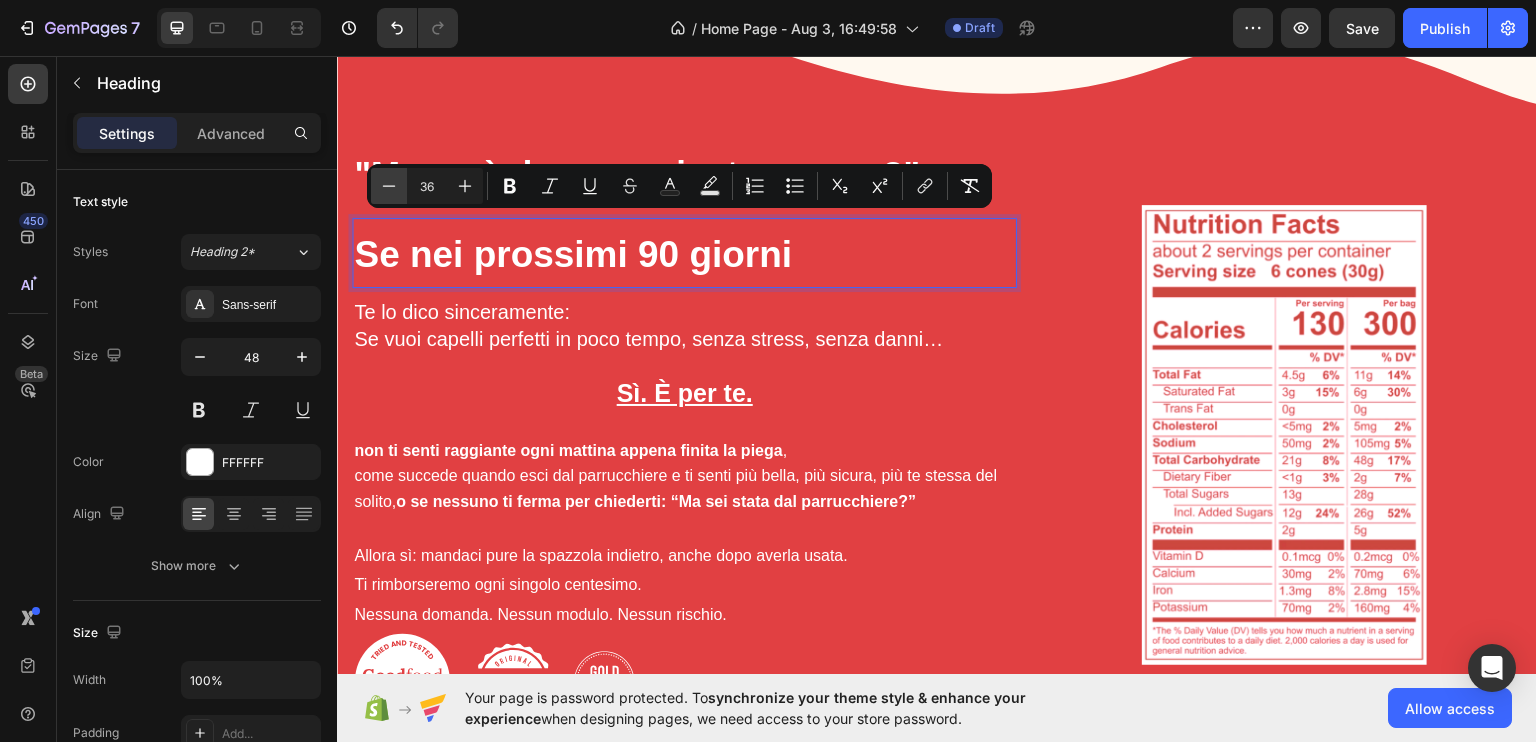 click 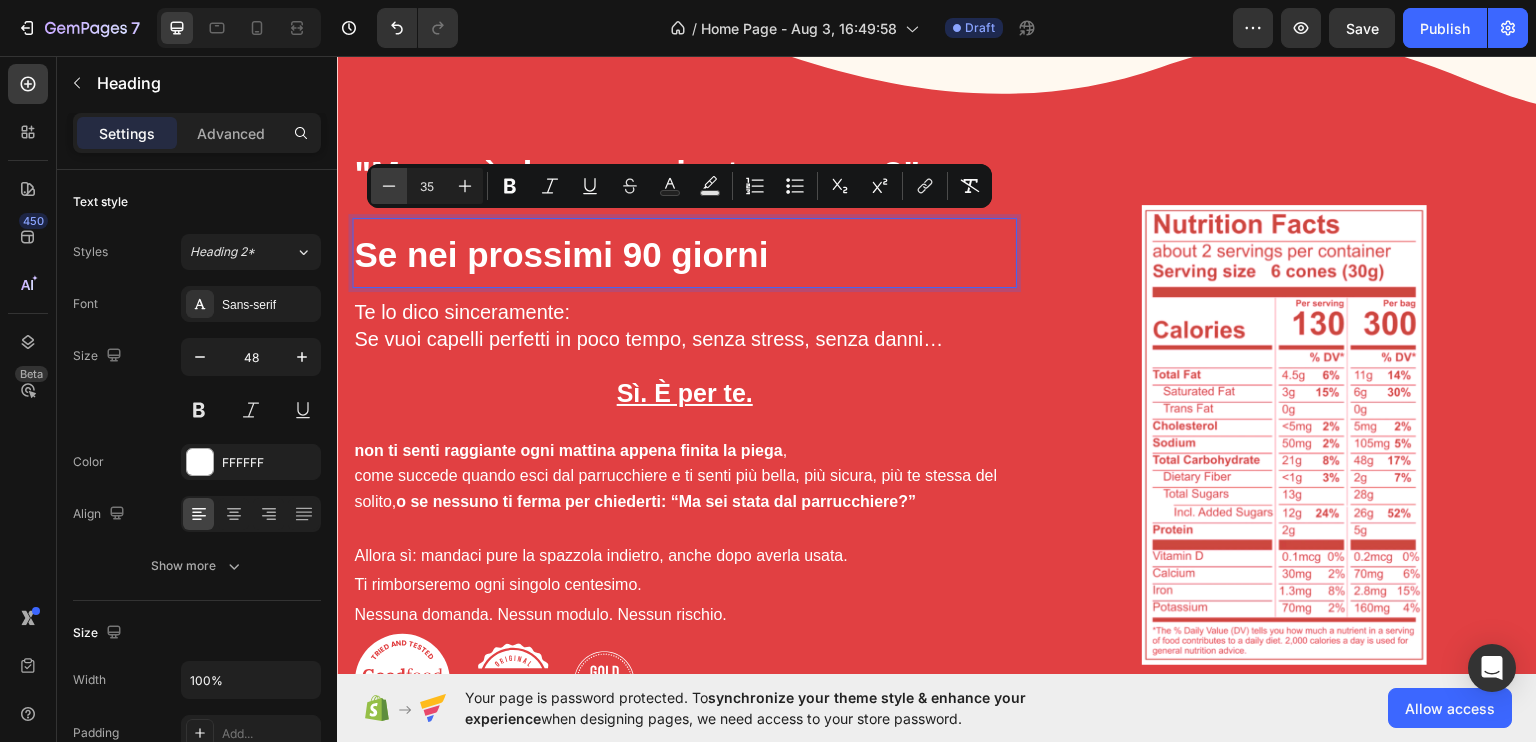 click 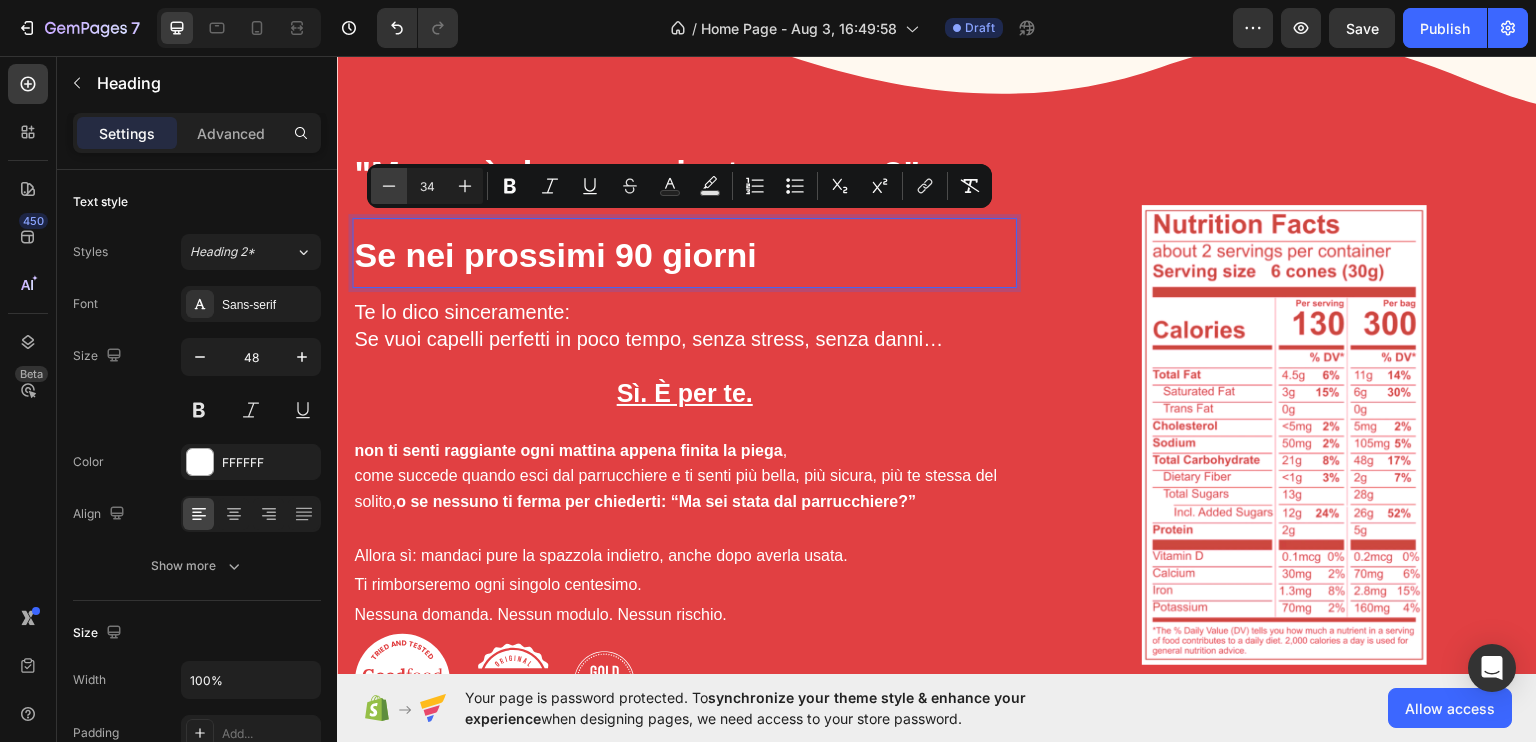 click 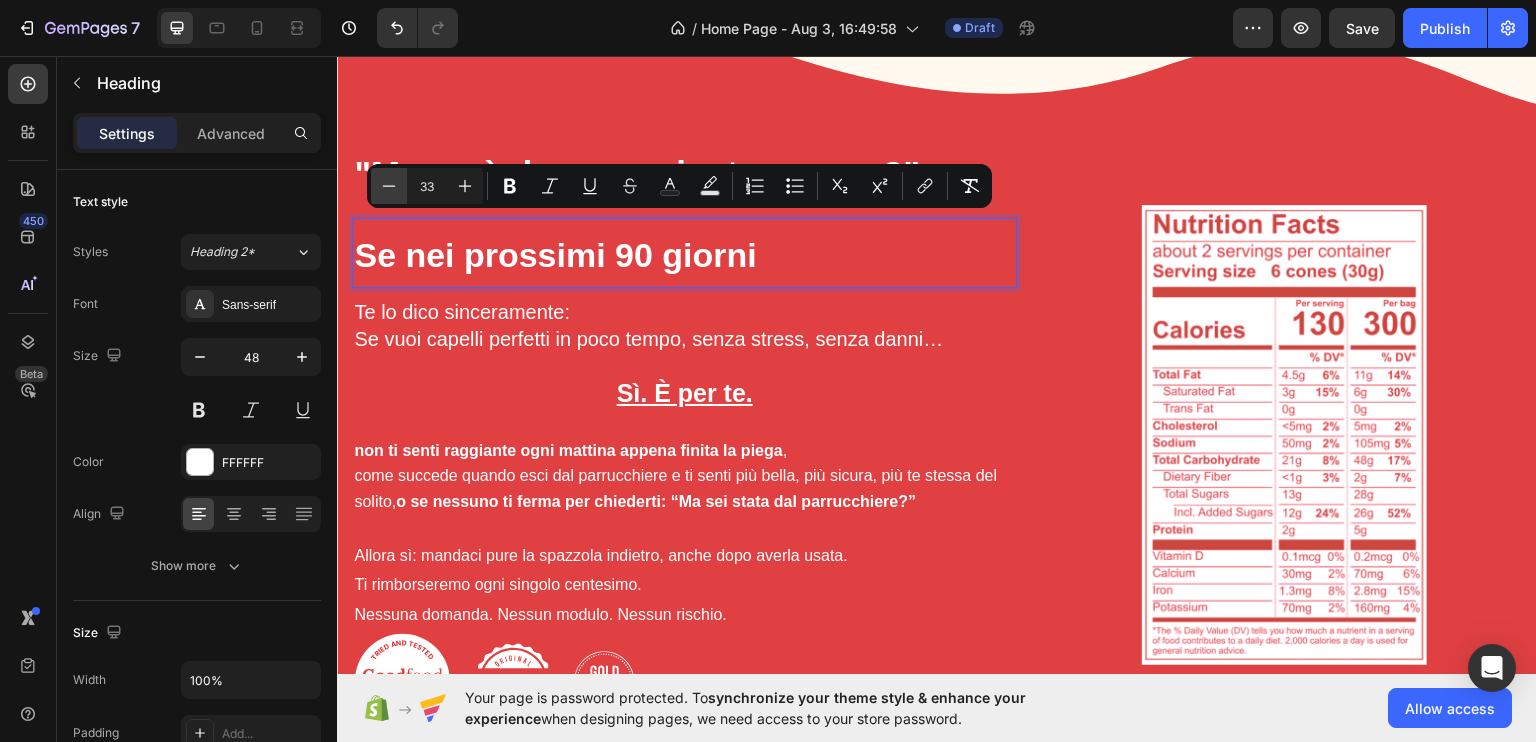 click 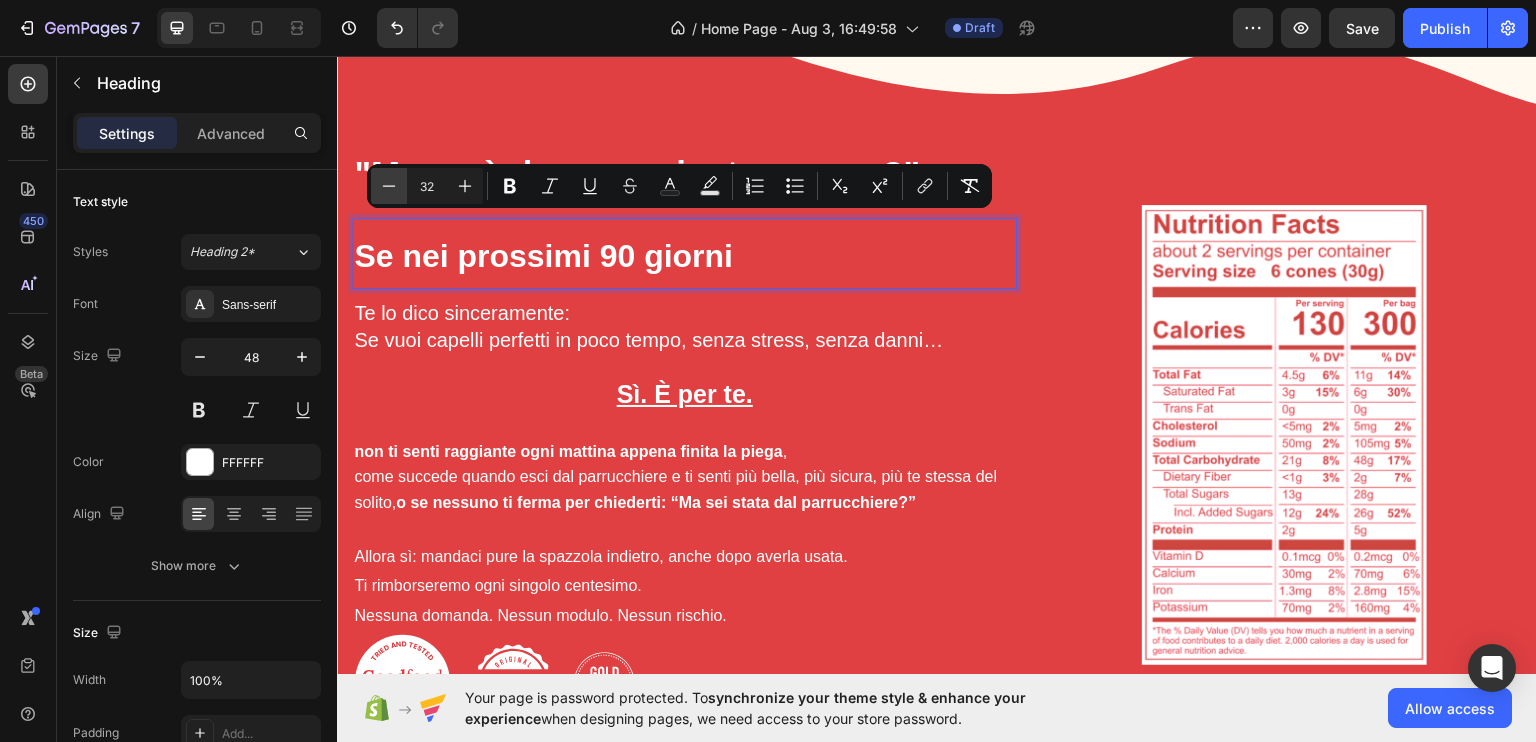 click 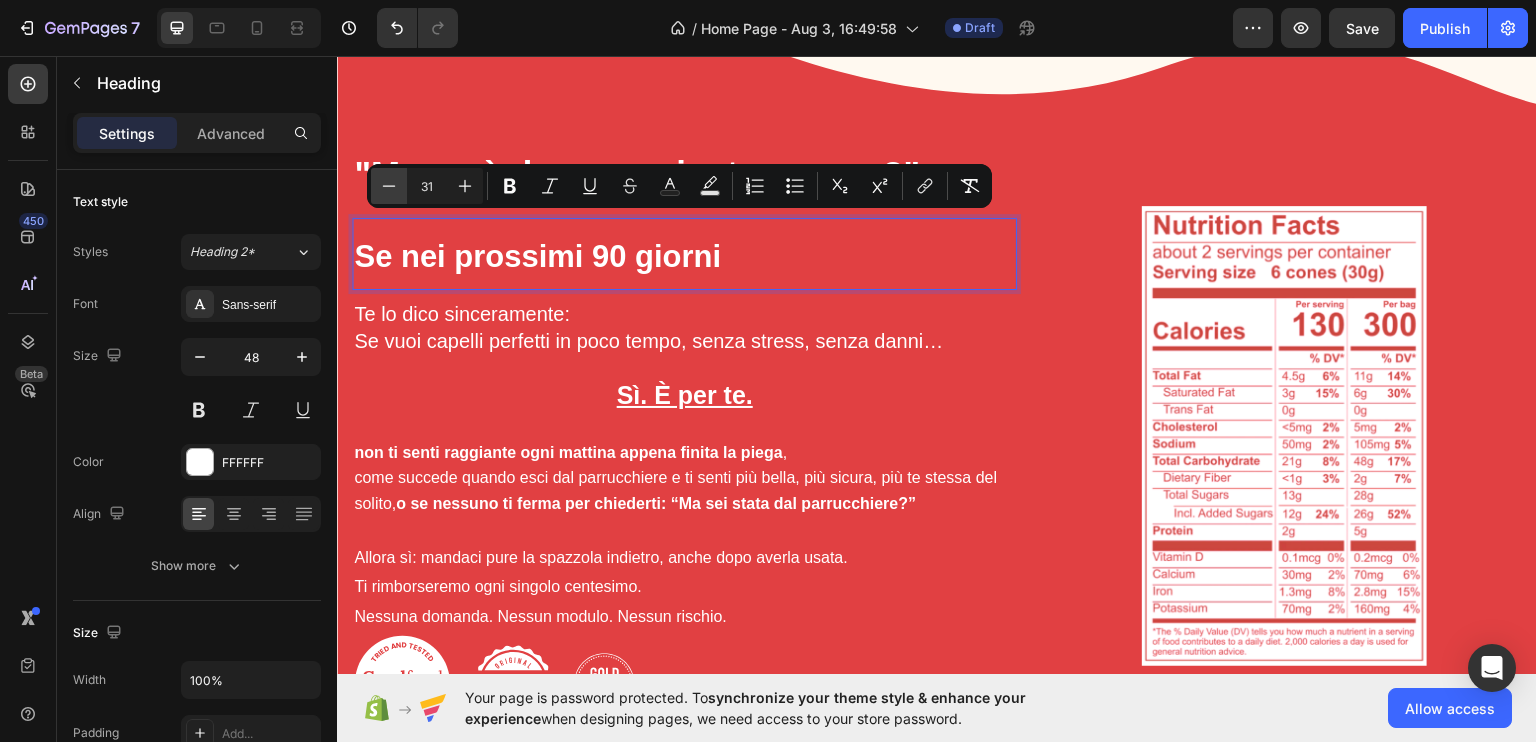 click 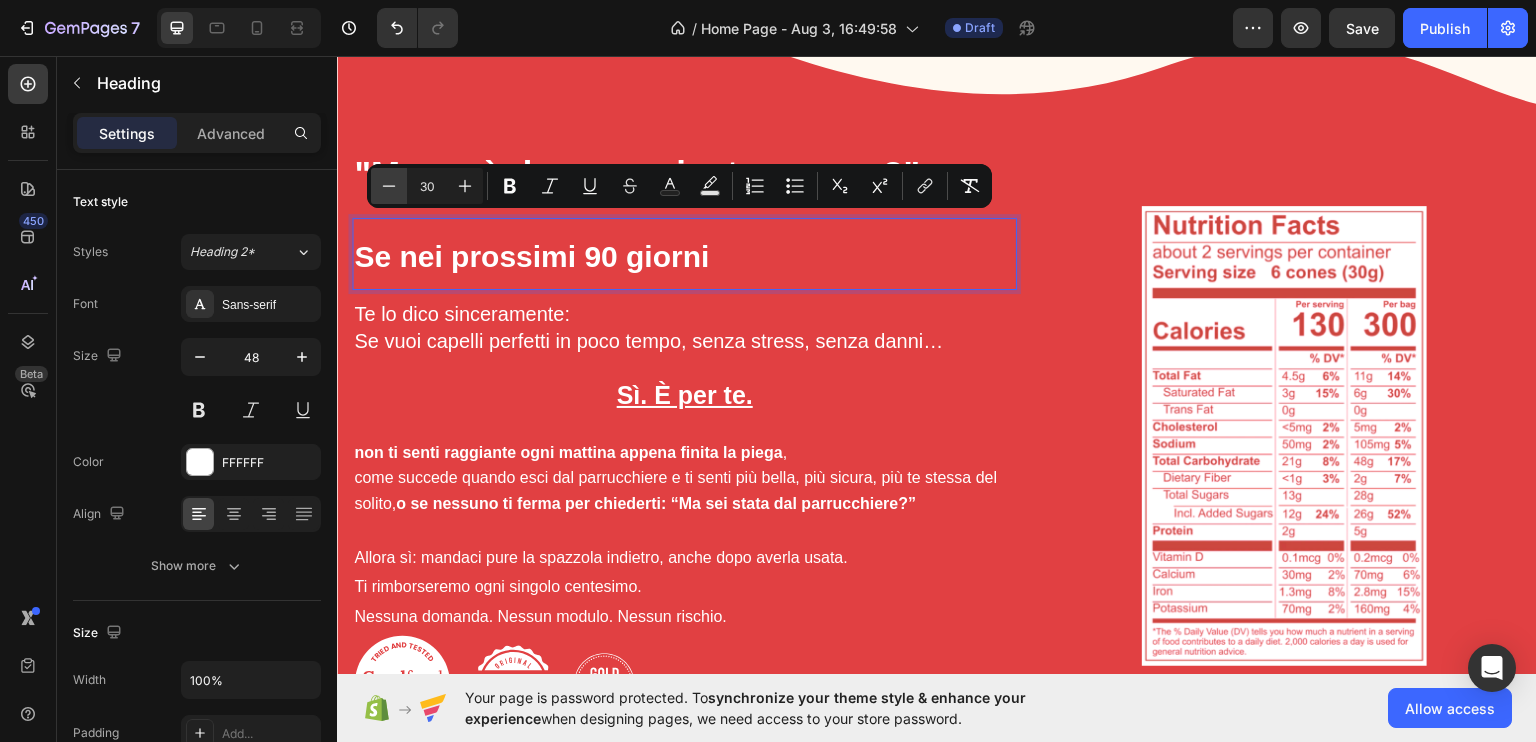 click 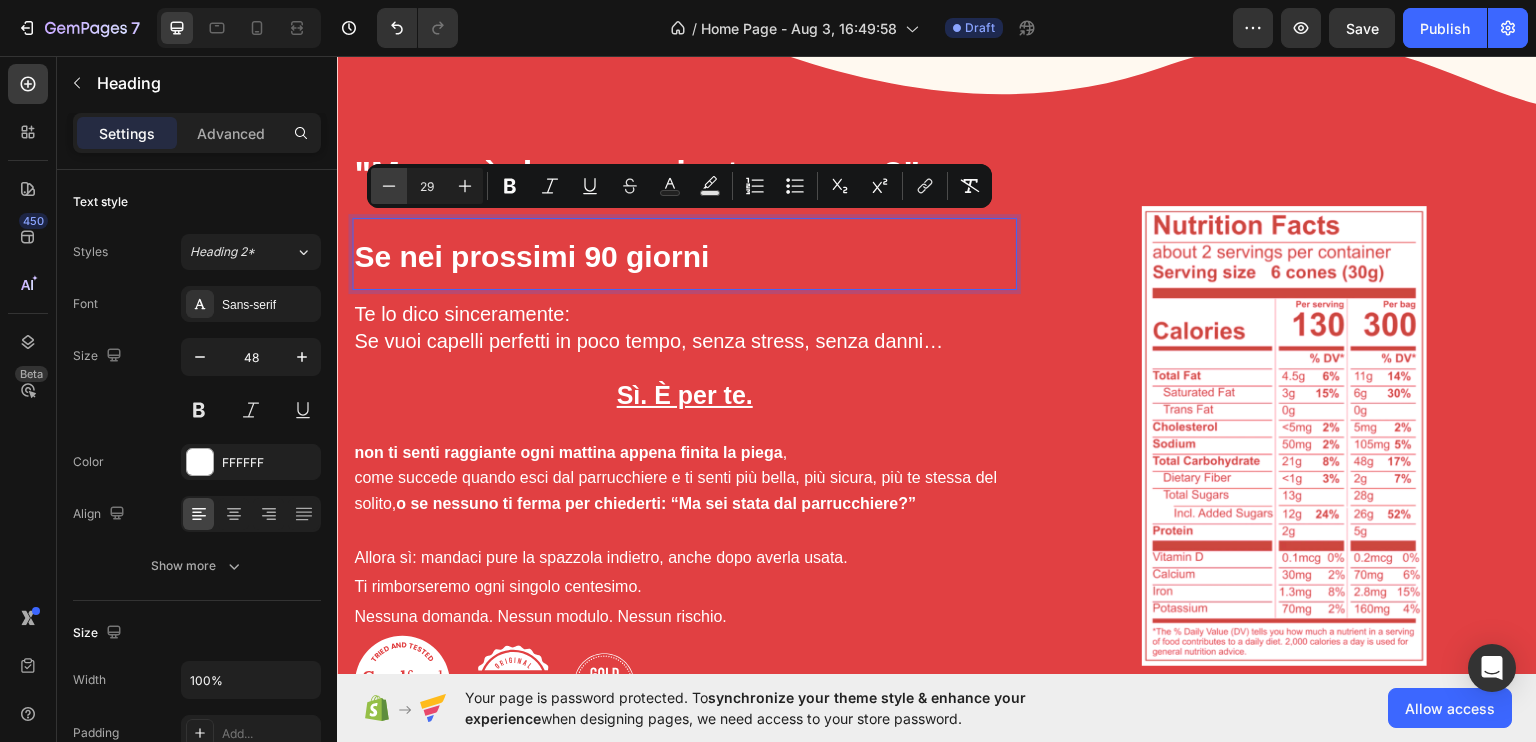 click 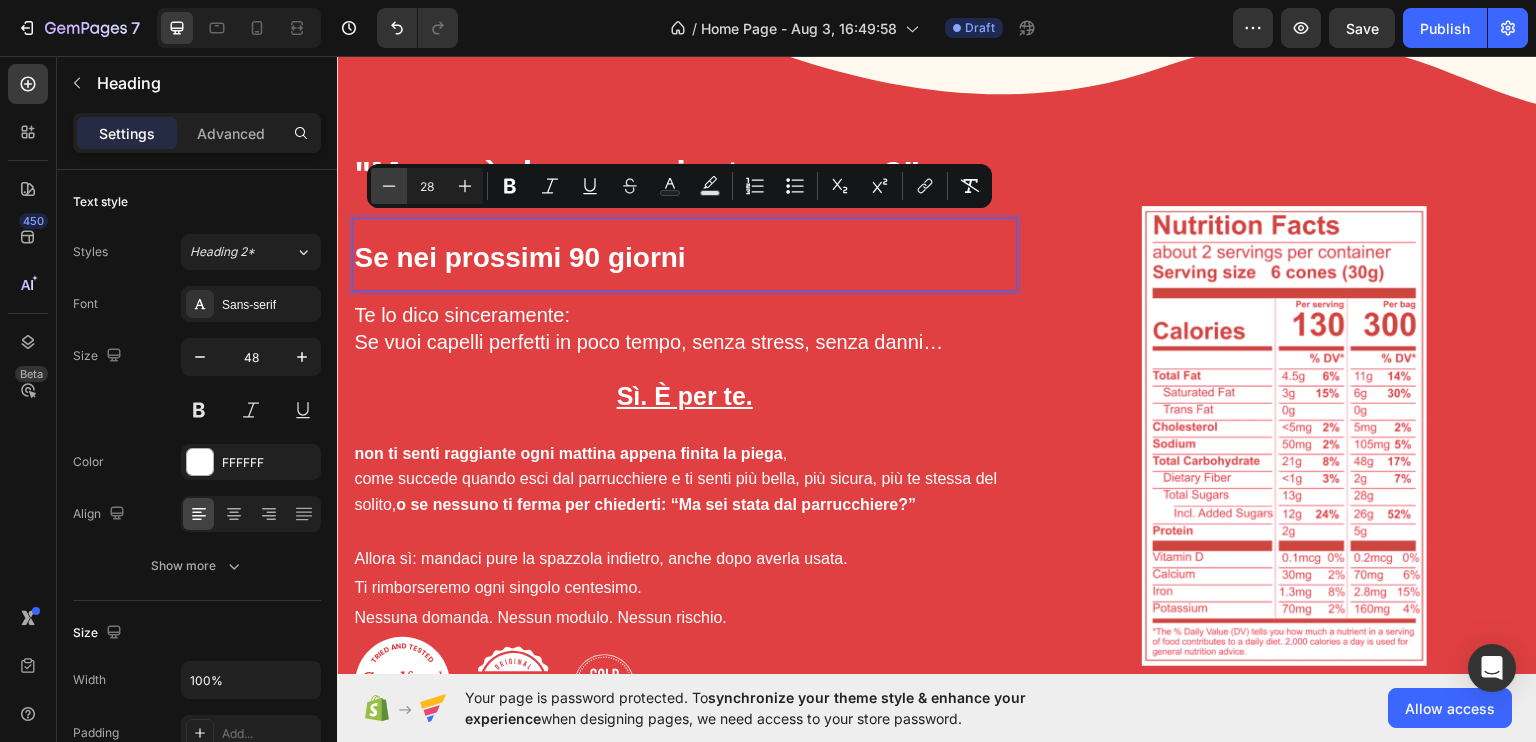 click 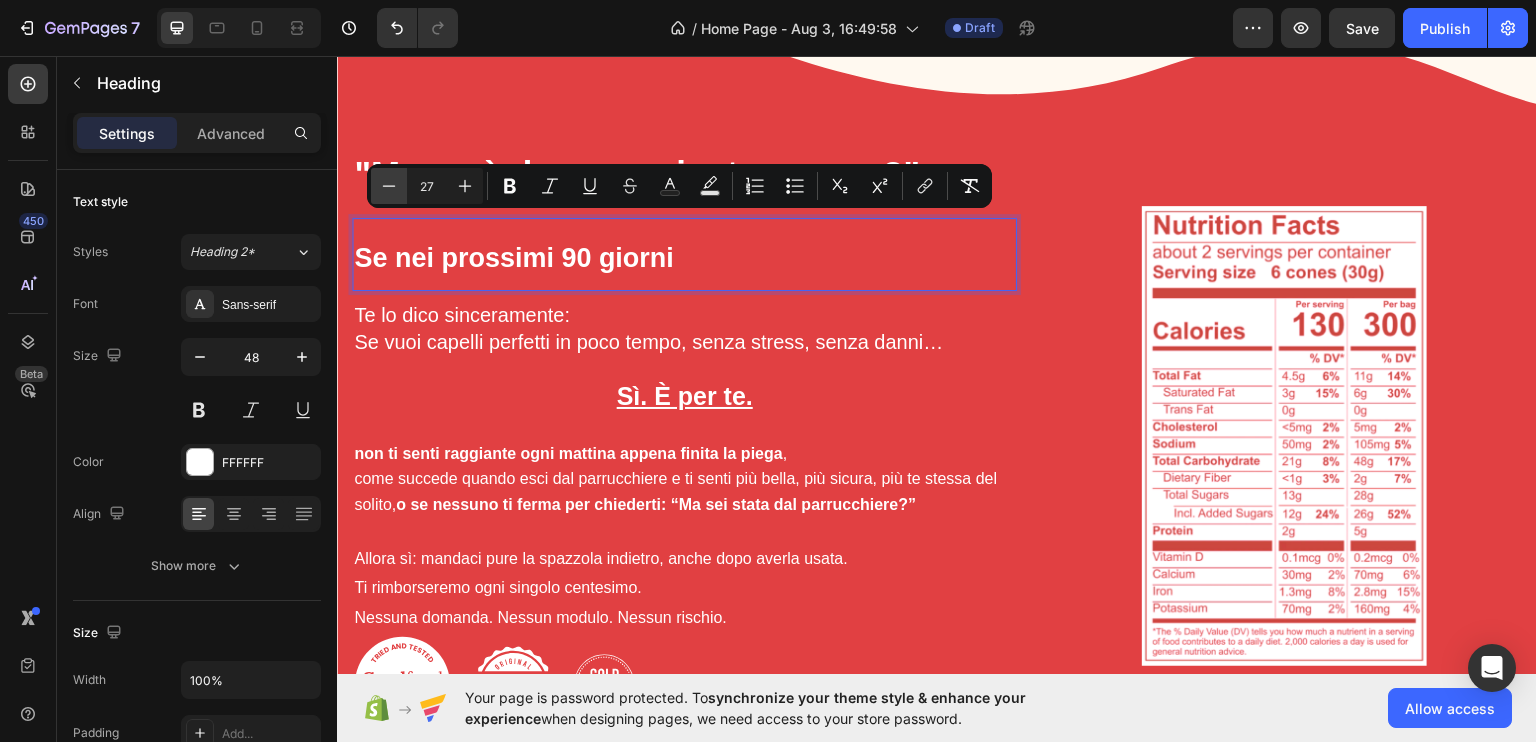 click 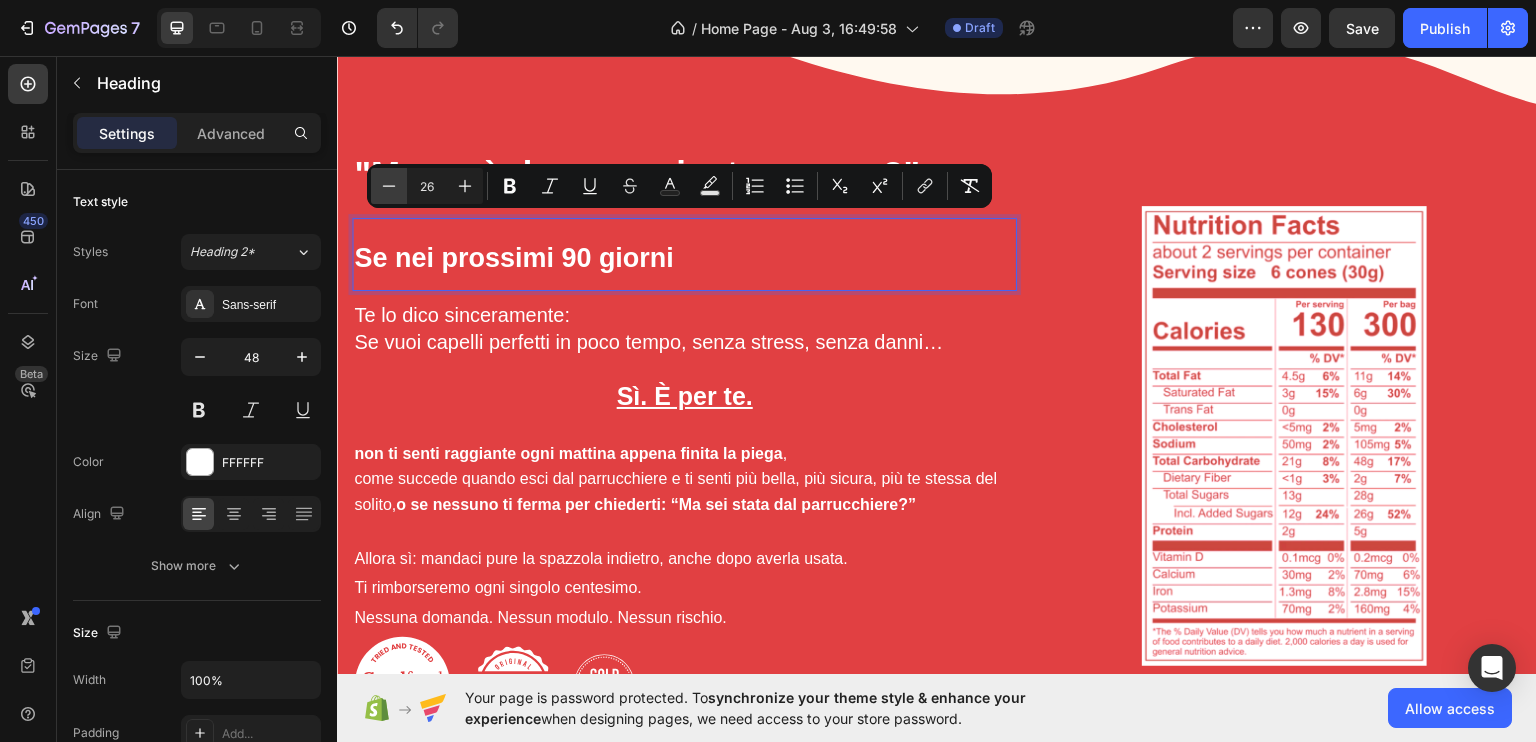 click 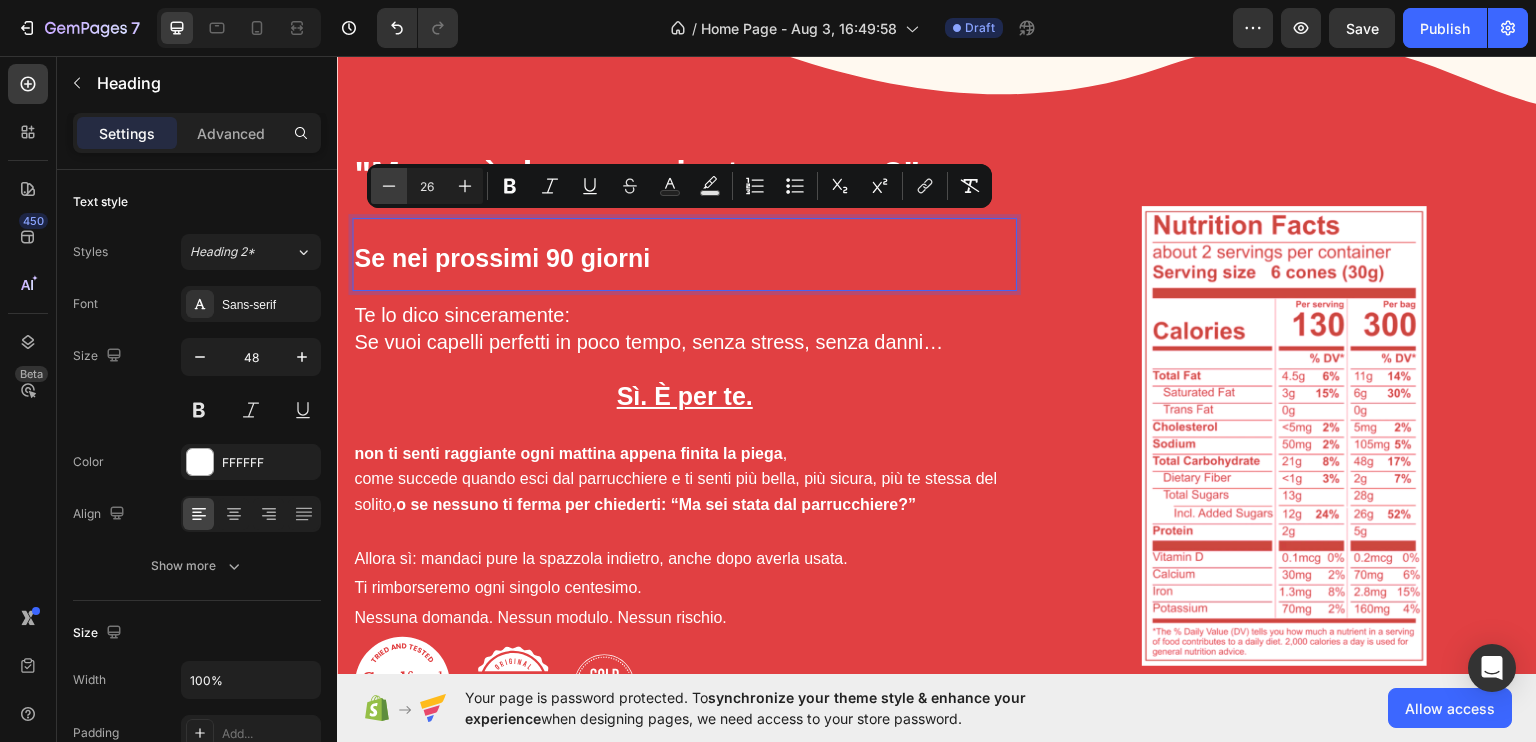 type on "25" 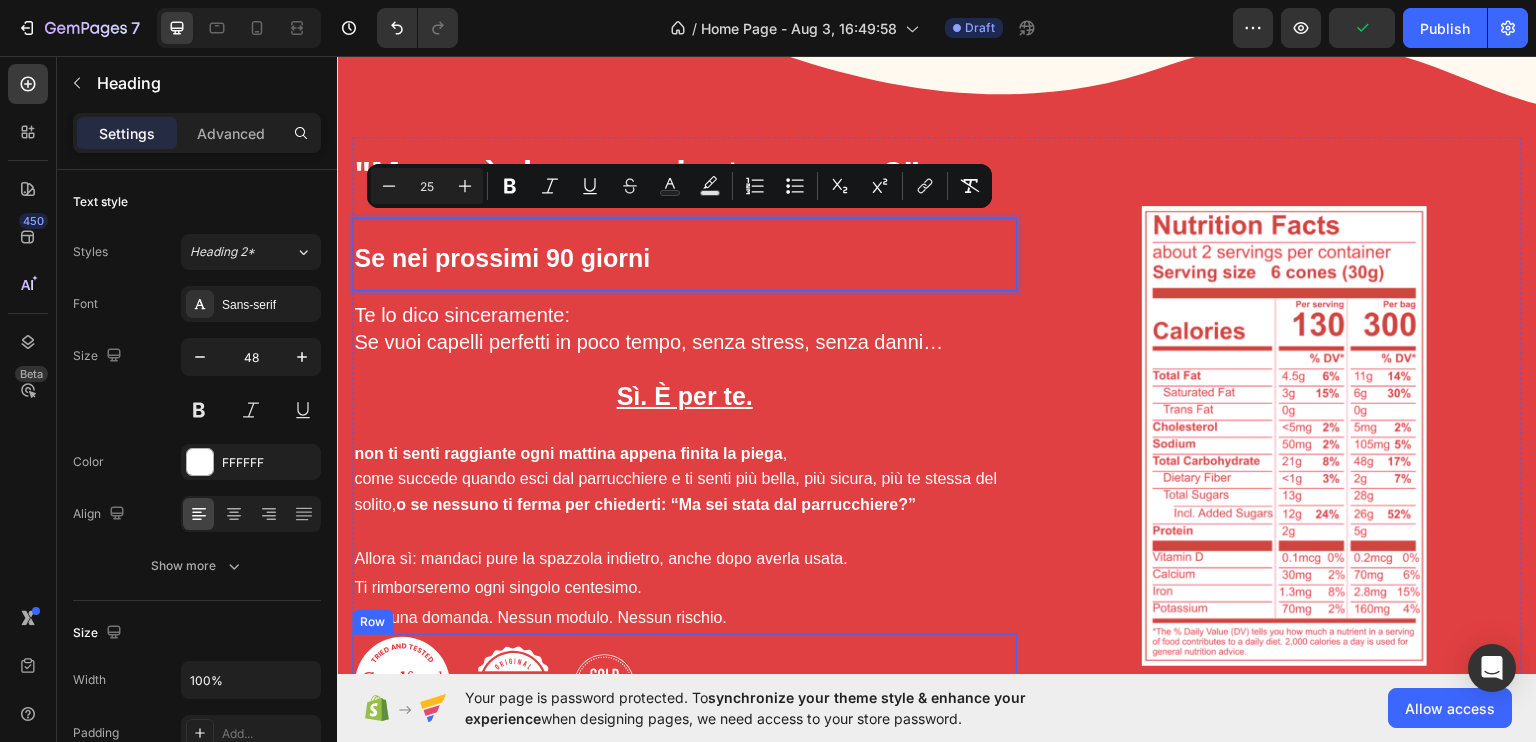 click on "Image Image Image Row" at bounding box center (684, 683) 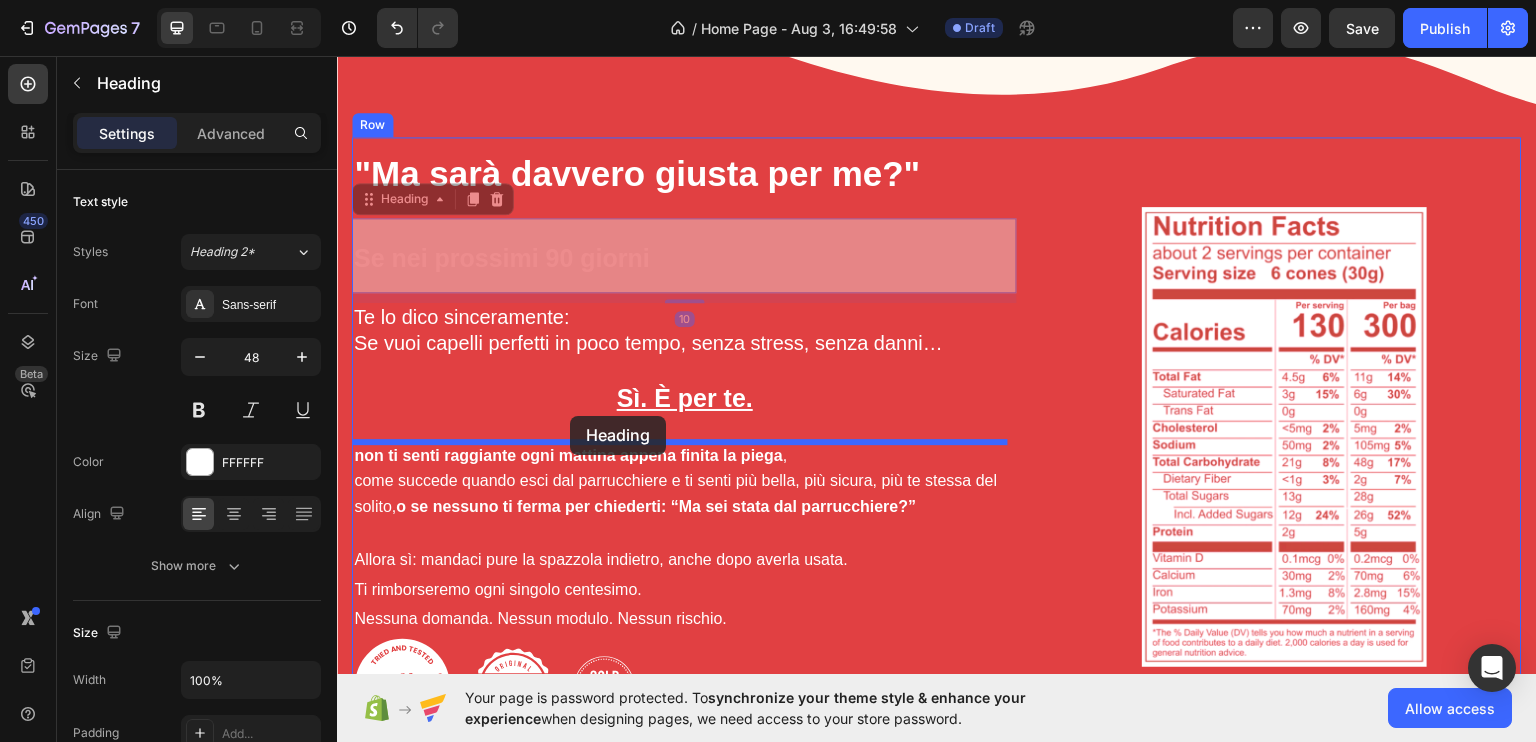 drag, startPoint x: 600, startPoint y: 257, endPoint x: 570, endPoint y: 415, distance: 160.82289 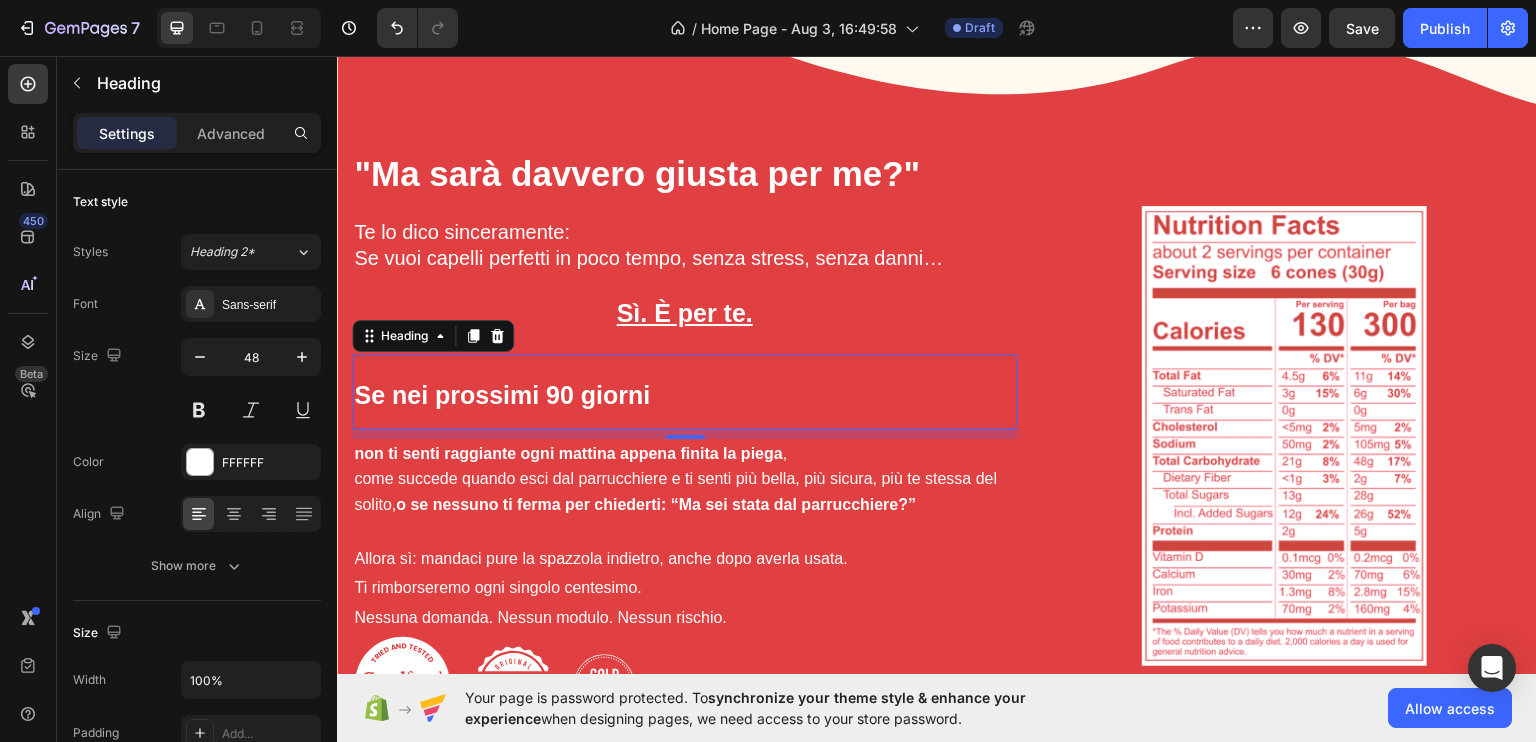 drag, startPoint x: 679, startPoint y: 437, endPoint x: 676, endPoint y: 383, distance: 54.08327 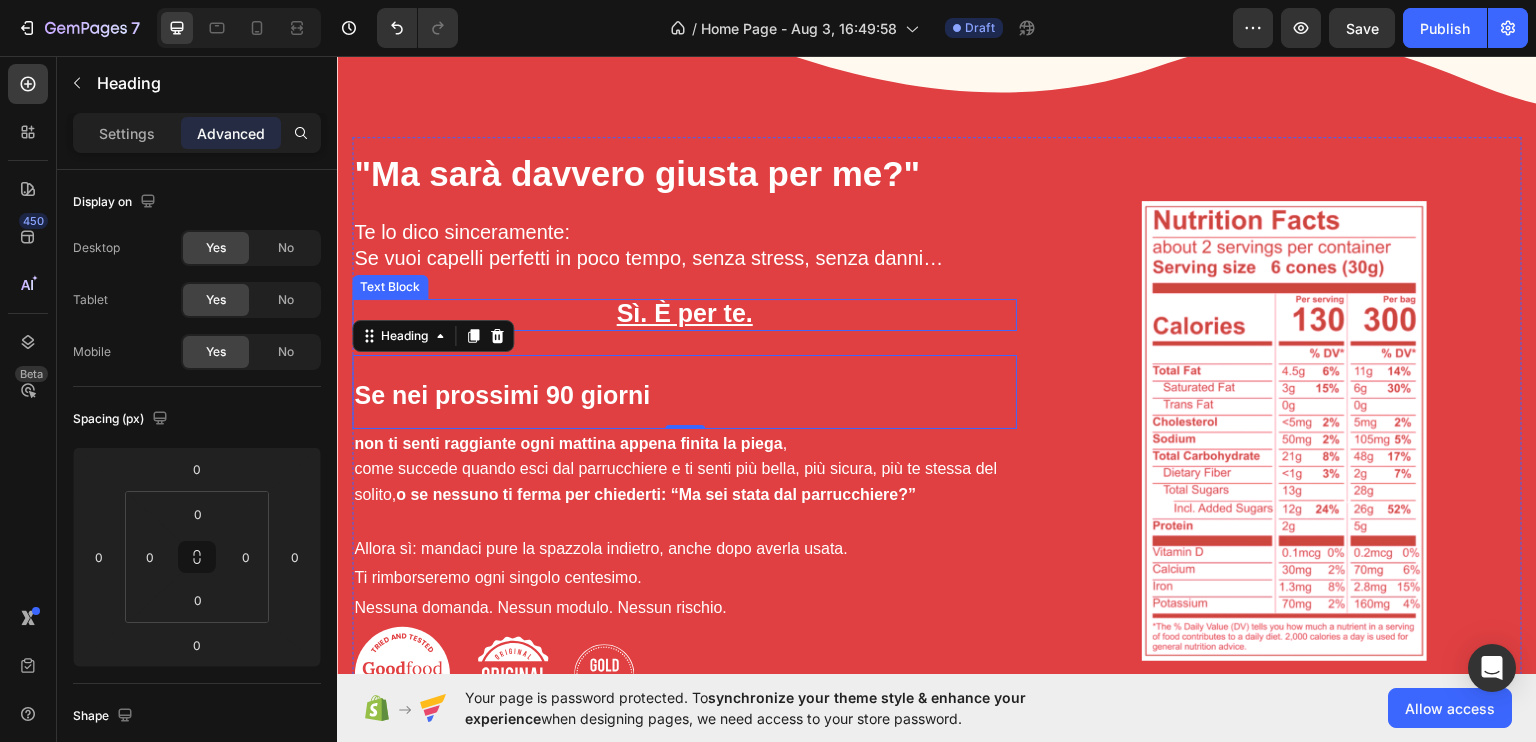 click on "Sì. È per te." at bounding box center (684, 312) 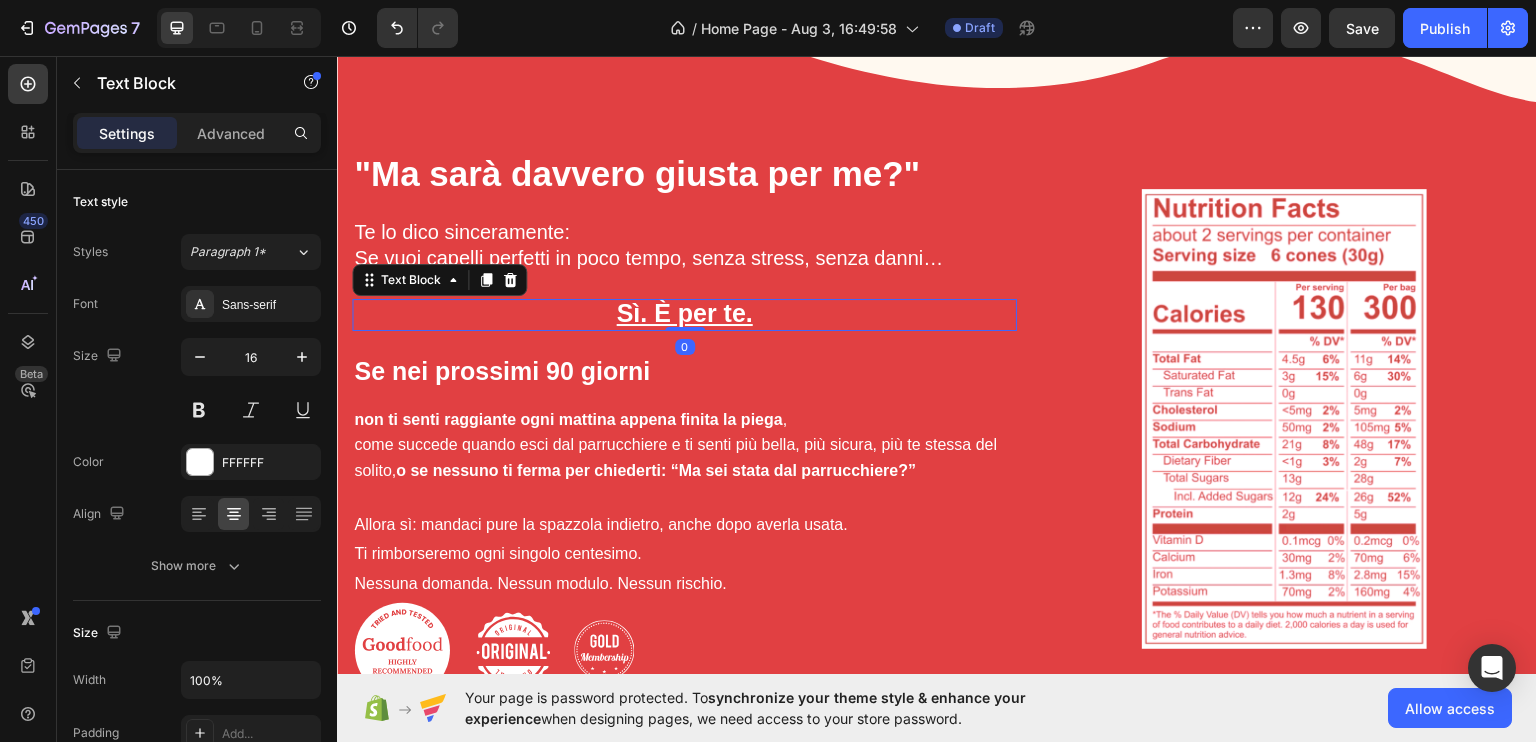 drag, startPoint x: 680, startPoint y: 351, endPoint x: 729, endPoint y: 288, distance: 79.81228 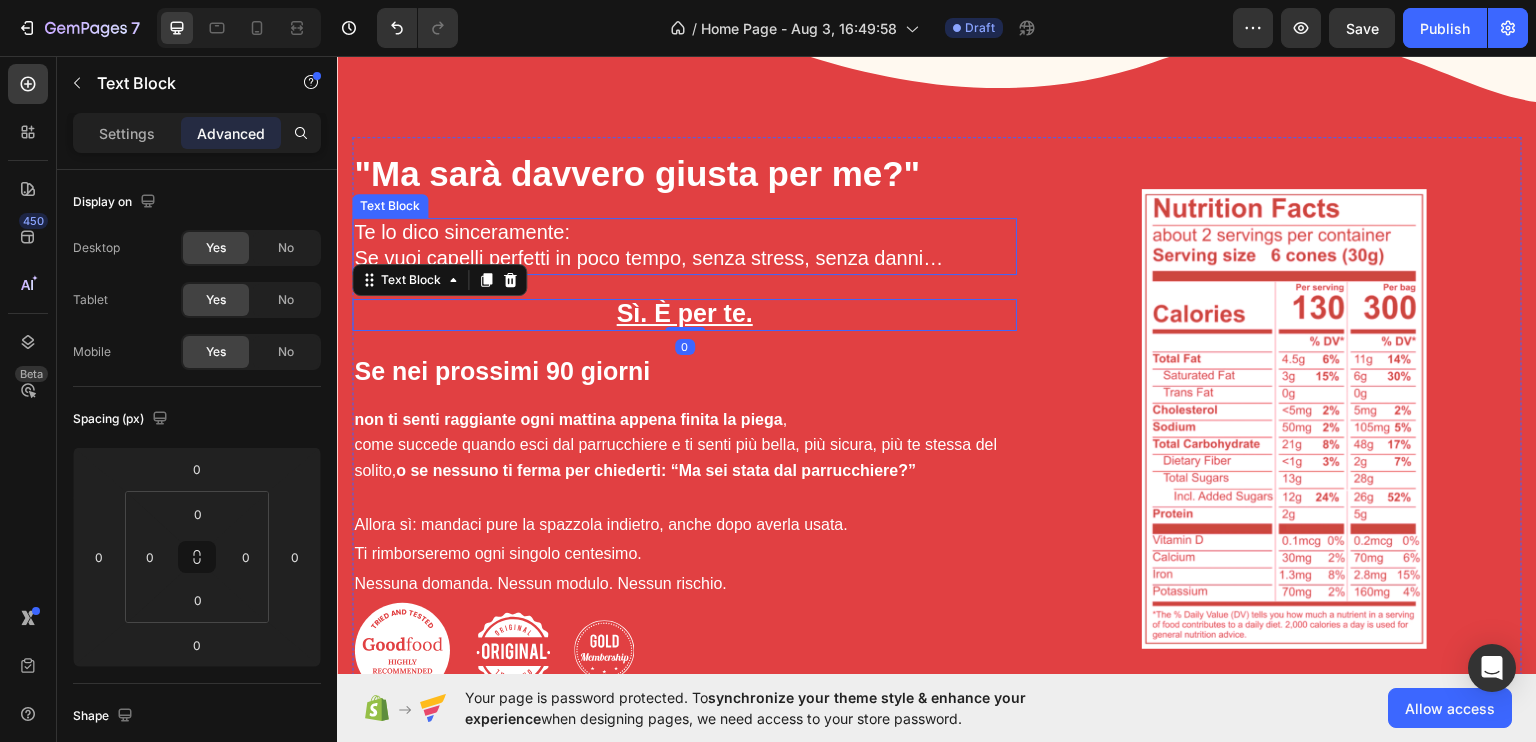 click on "Se vuoi capelli perfetti in poco tempo, senza stress, senza danni…" at bounding box center [648, 257] 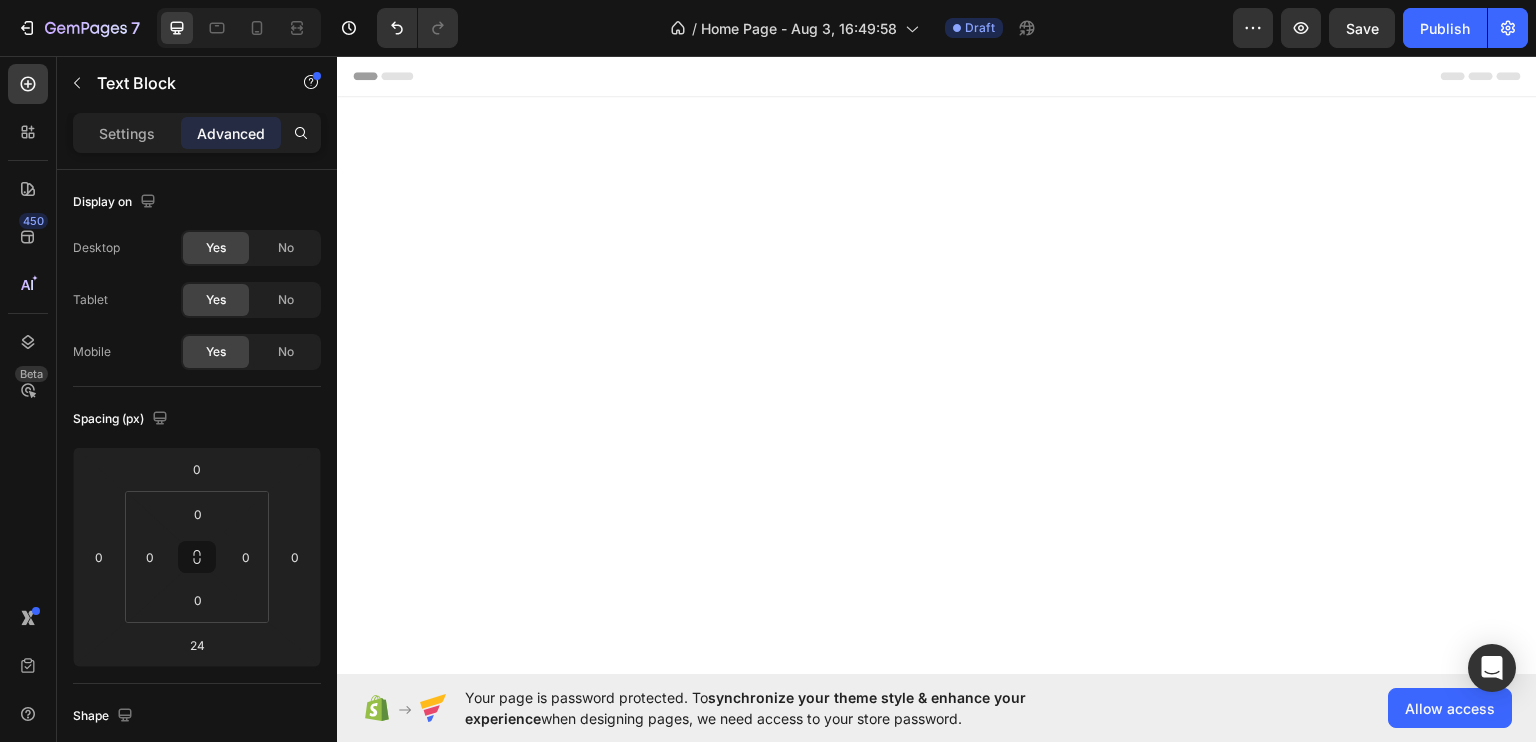 scroll, scrollTop: 3013, scrollLeft: 0, axis: vertical 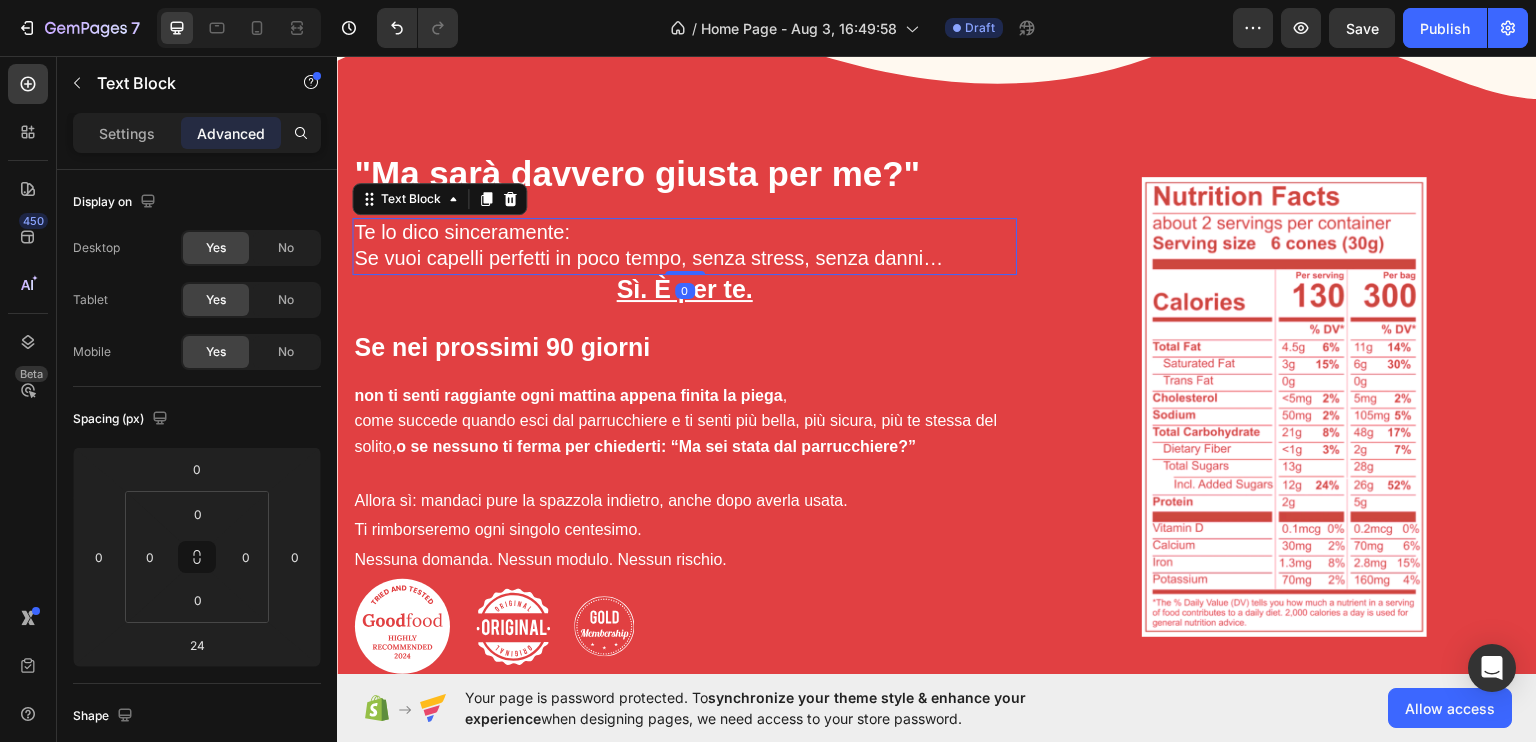 click on "Te lo dico sinceramente: Se vuoi capelli perfetti in poco tempo, senza stress, senza danni… Text Block   0" at bounding box center (684, 245) 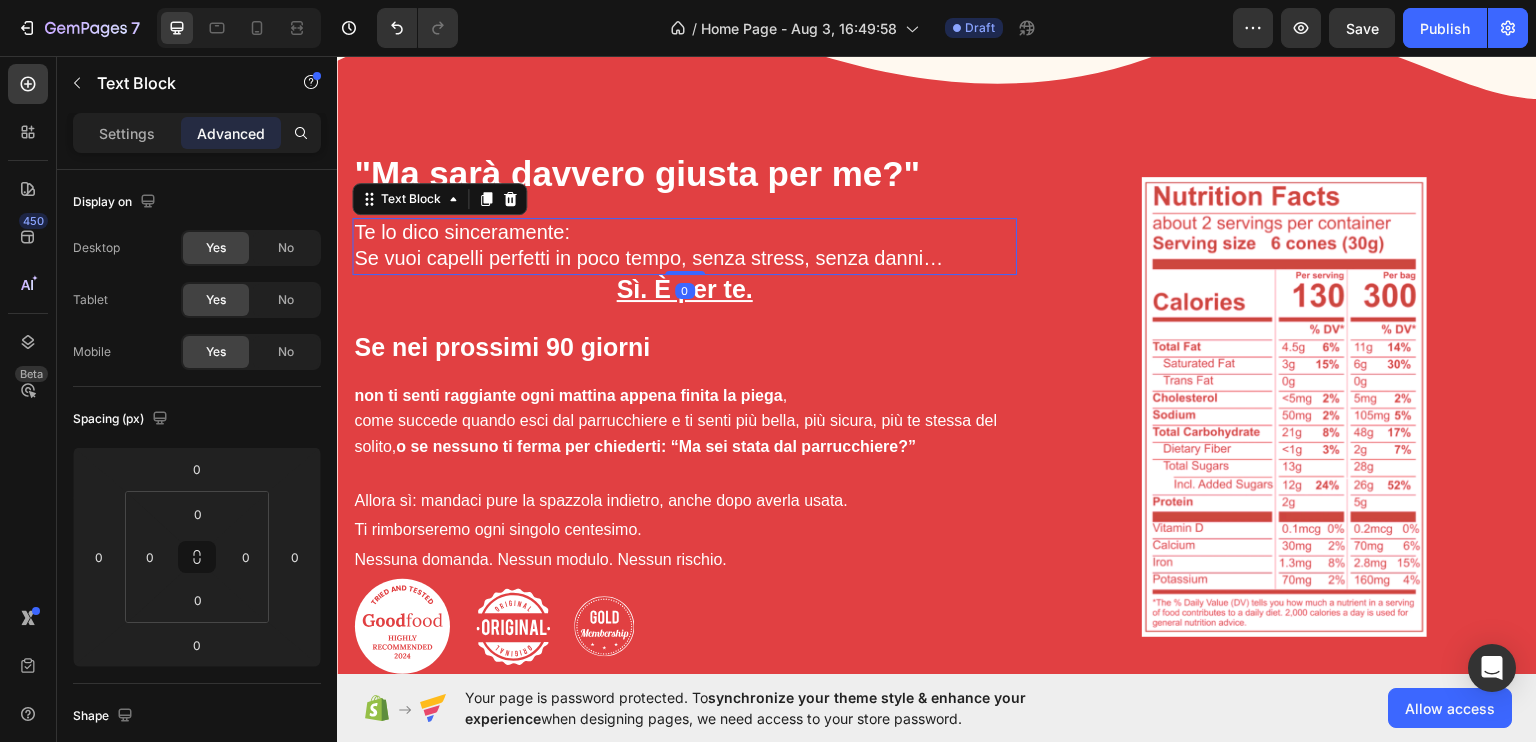 scroll, scrollTop: 3013, scrollLeft: 0, axis: vertical 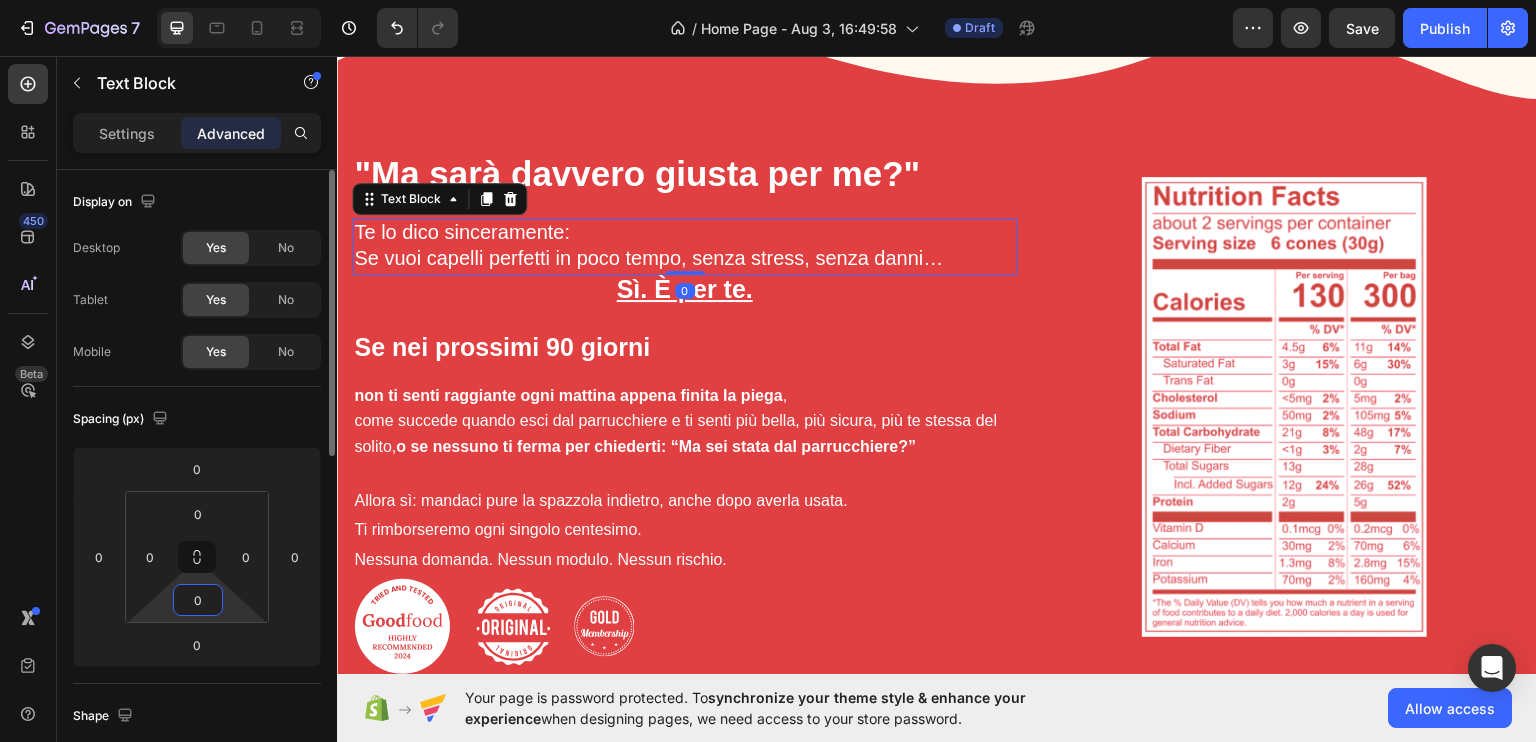click on "0" at bounding box center [198, 600] 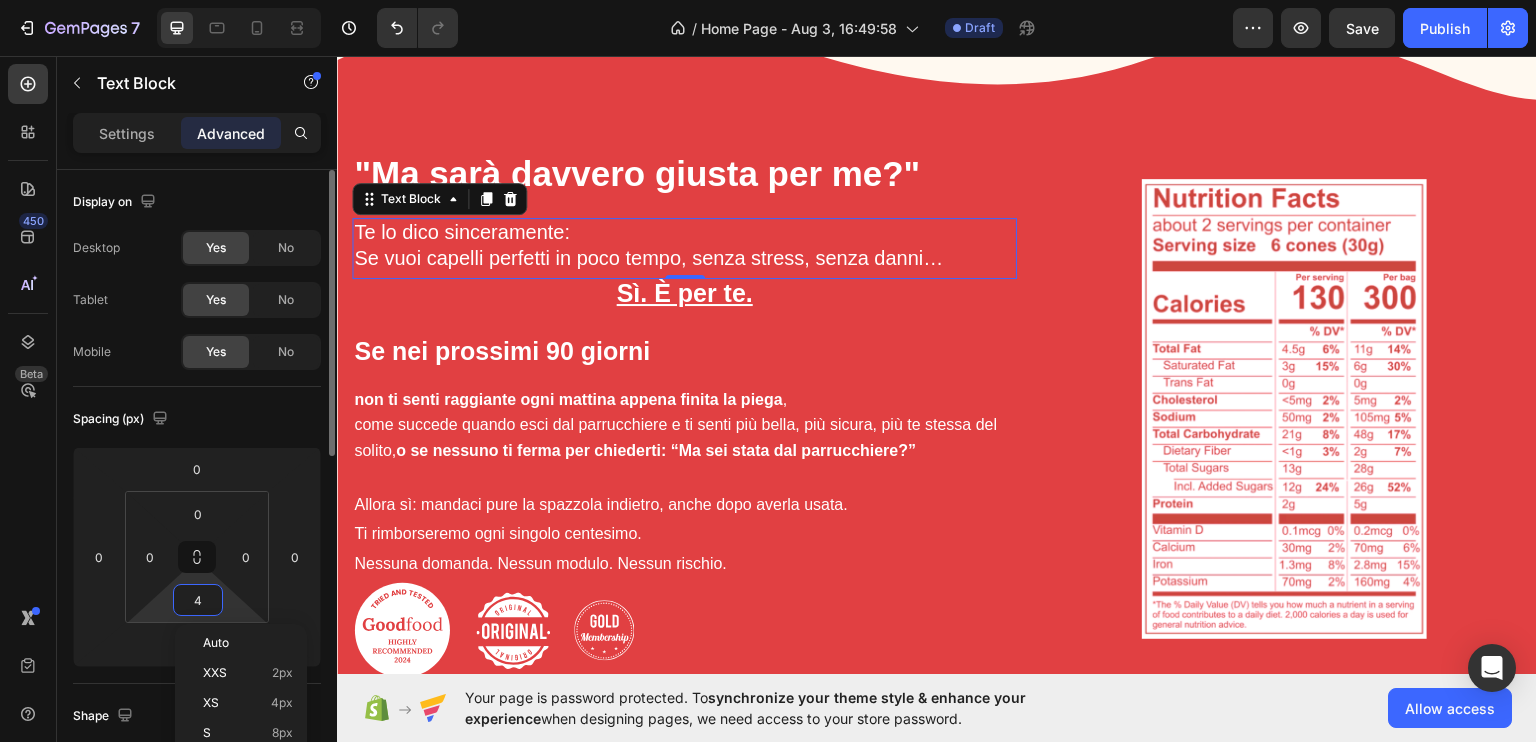 type on "5" 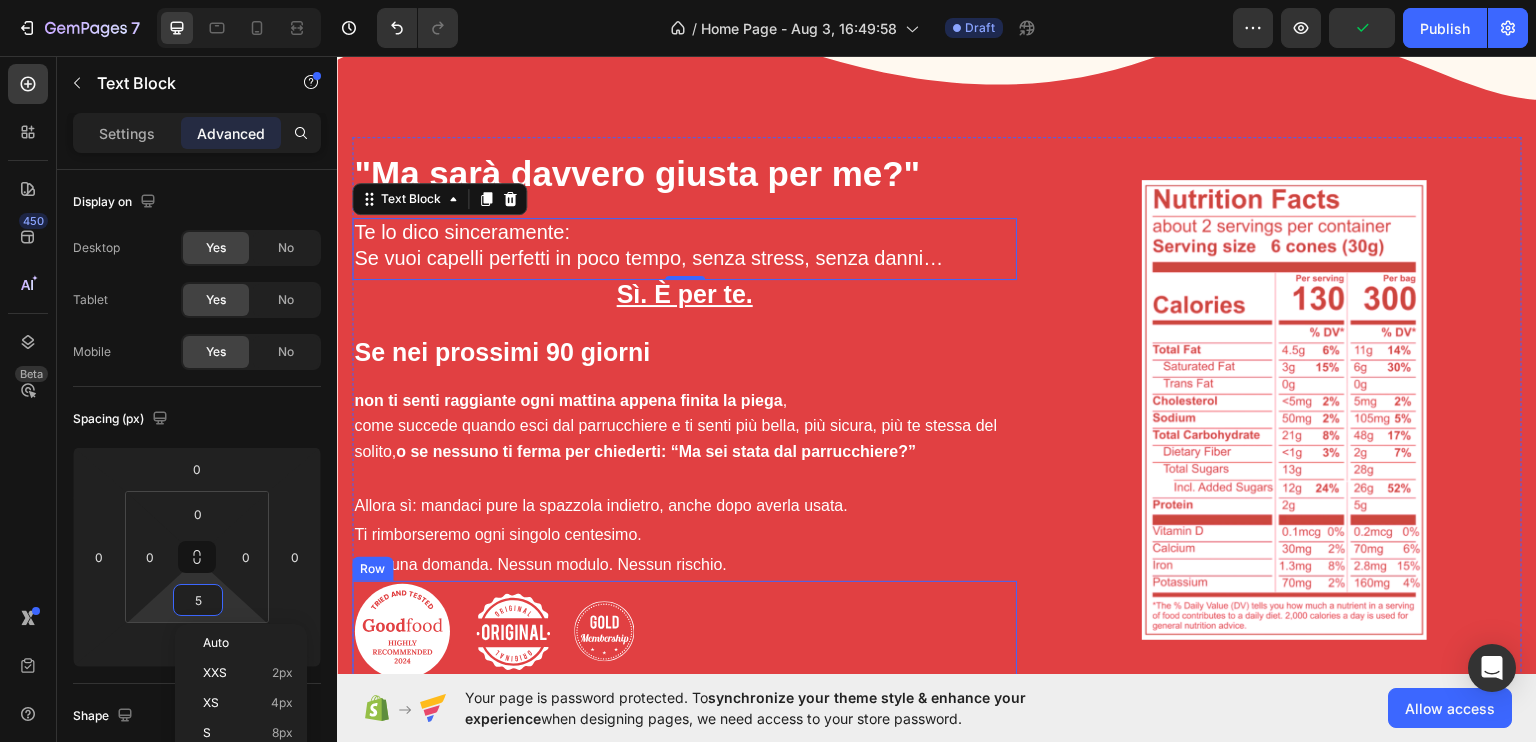click on "Image Image Image Row" at bounding box center (684, 630) 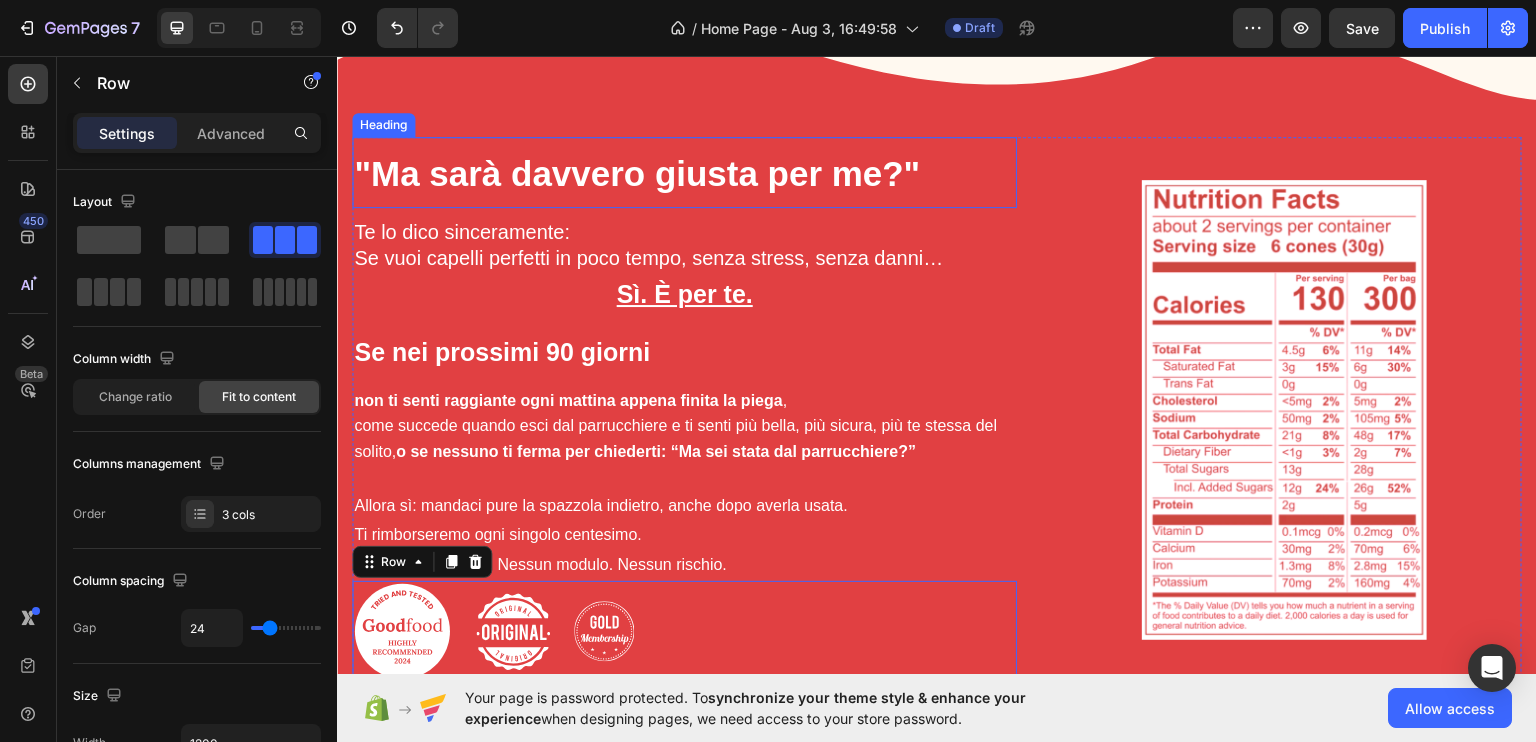 click on ""Ma sarà davvero giusta per me?"" at bounding box center [637, 172] 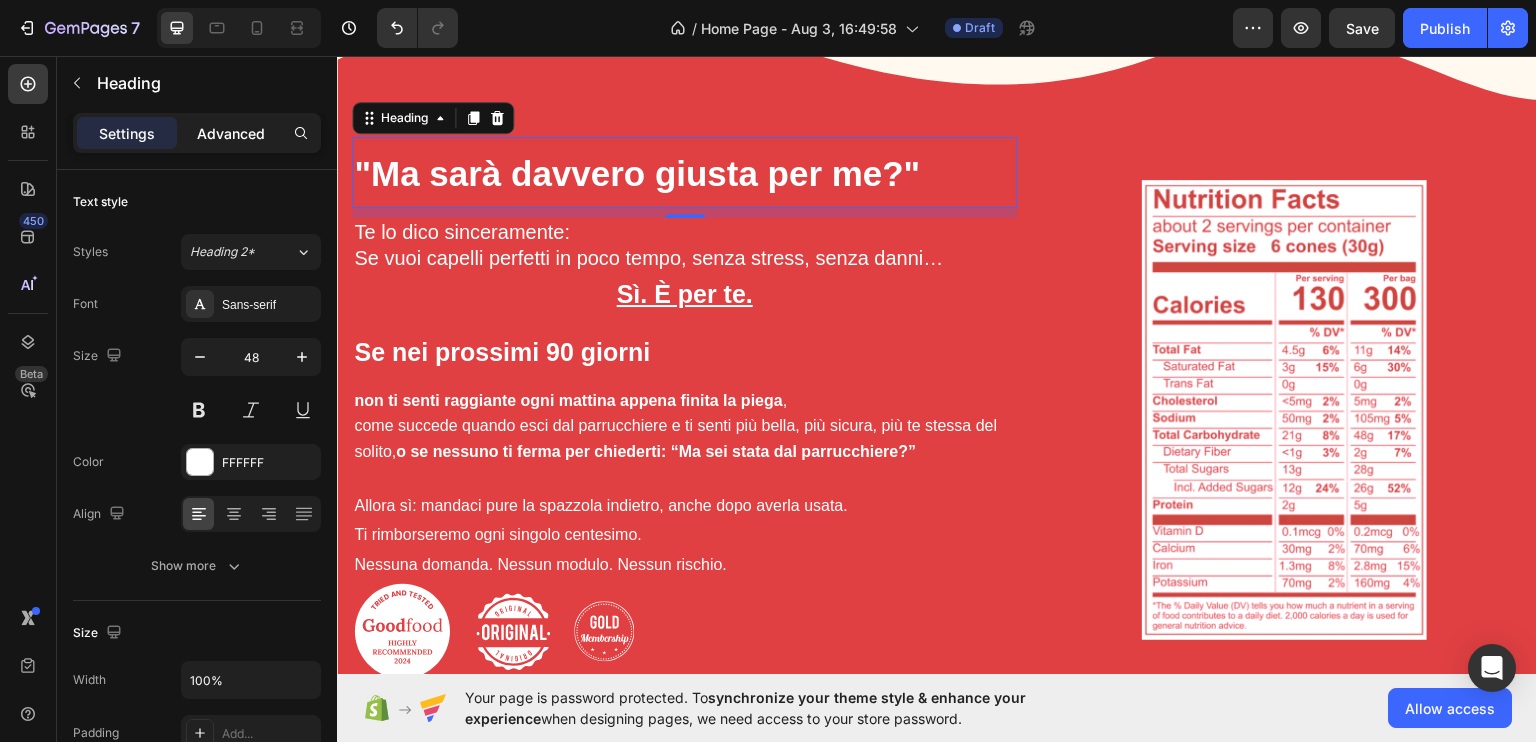 click on "Advanced" at bounding box center (231, 133) 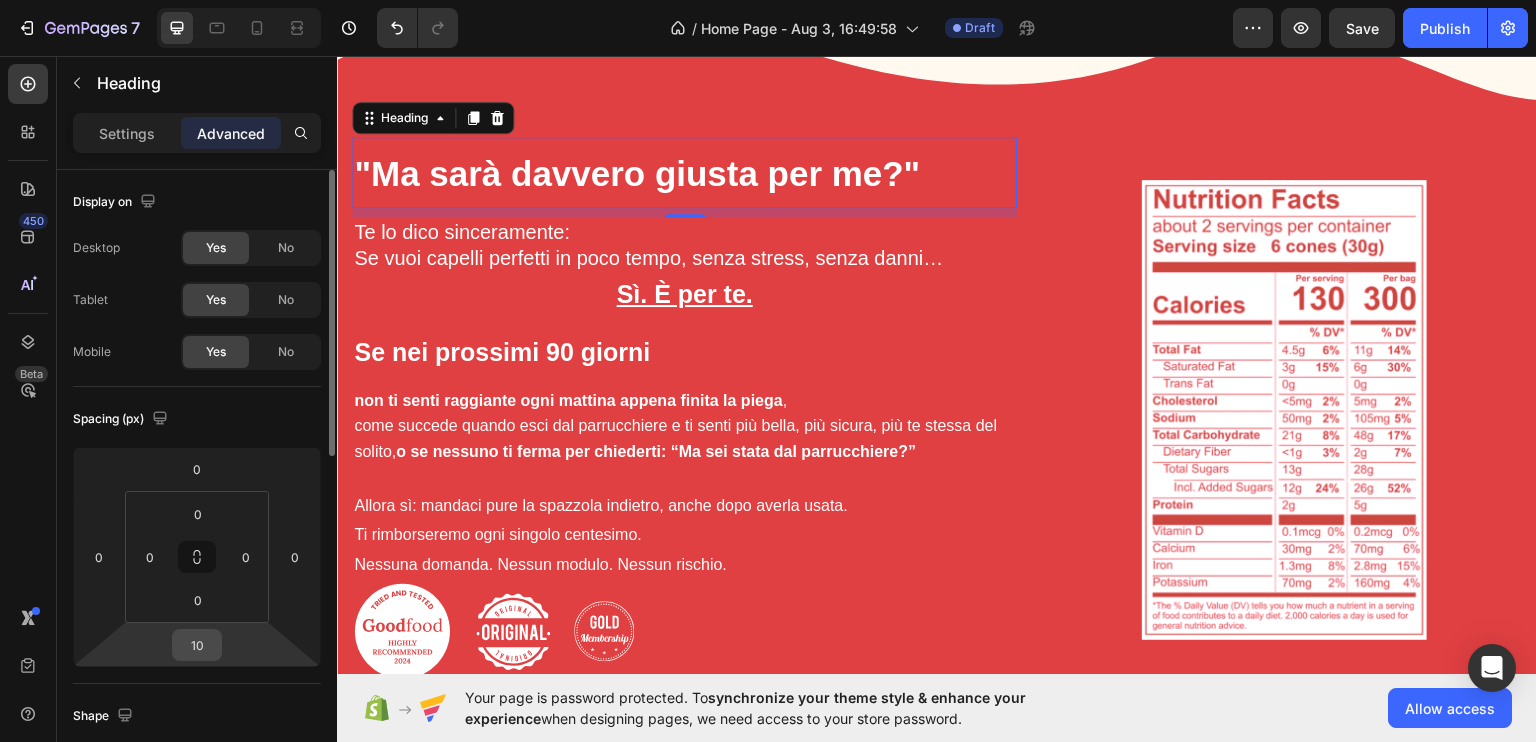 click on "10" at bounding box center [197, 645] 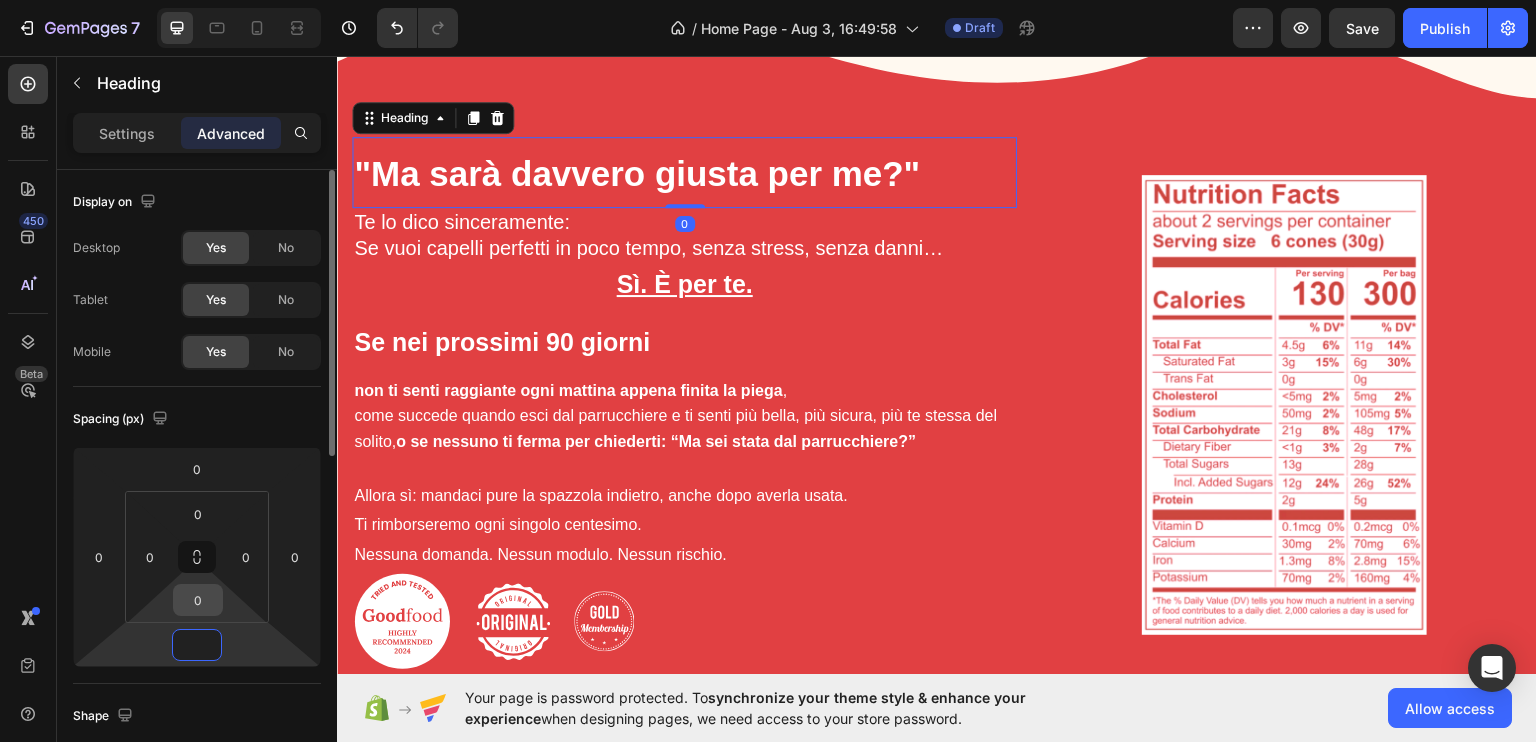 type on "0" 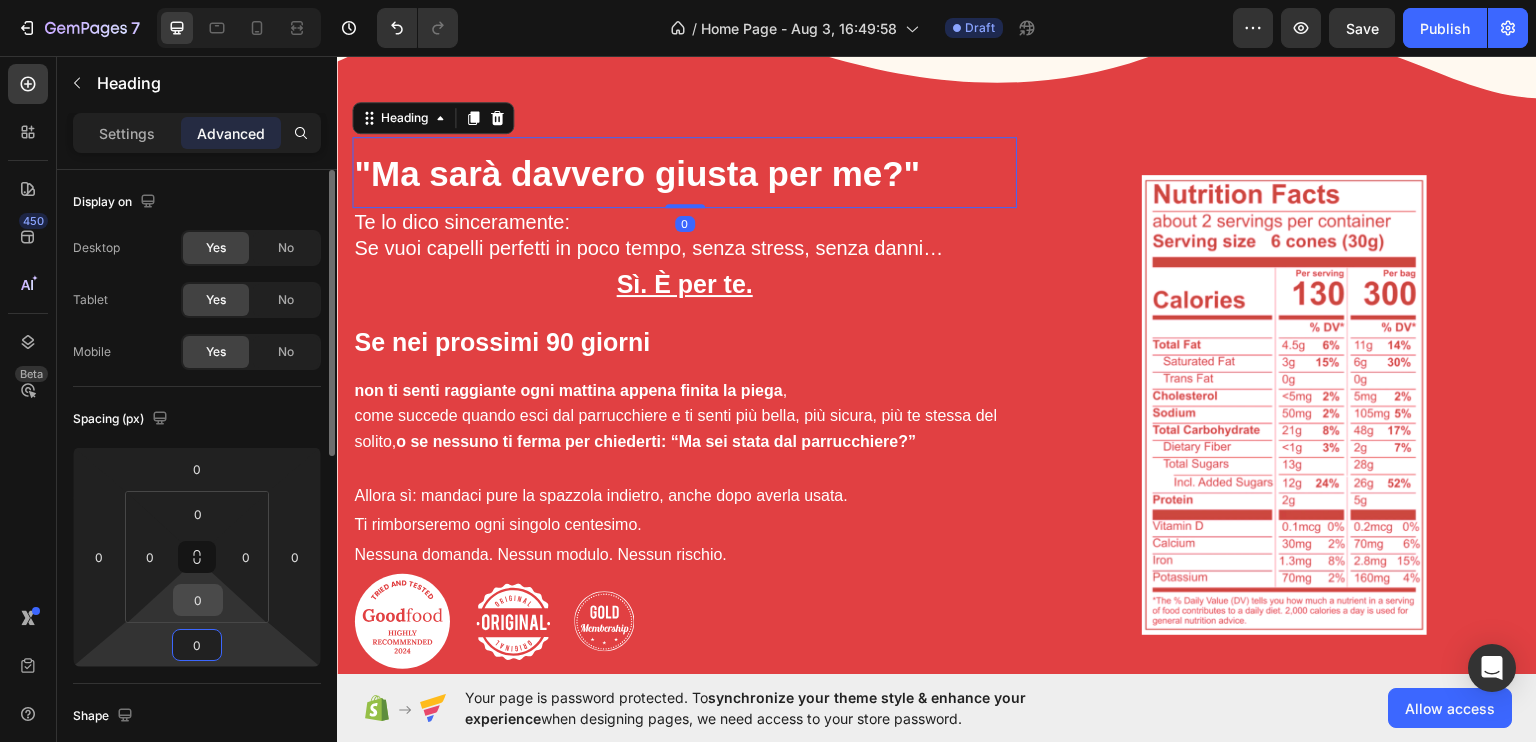 click on "0" at bounding box center (198, 600) 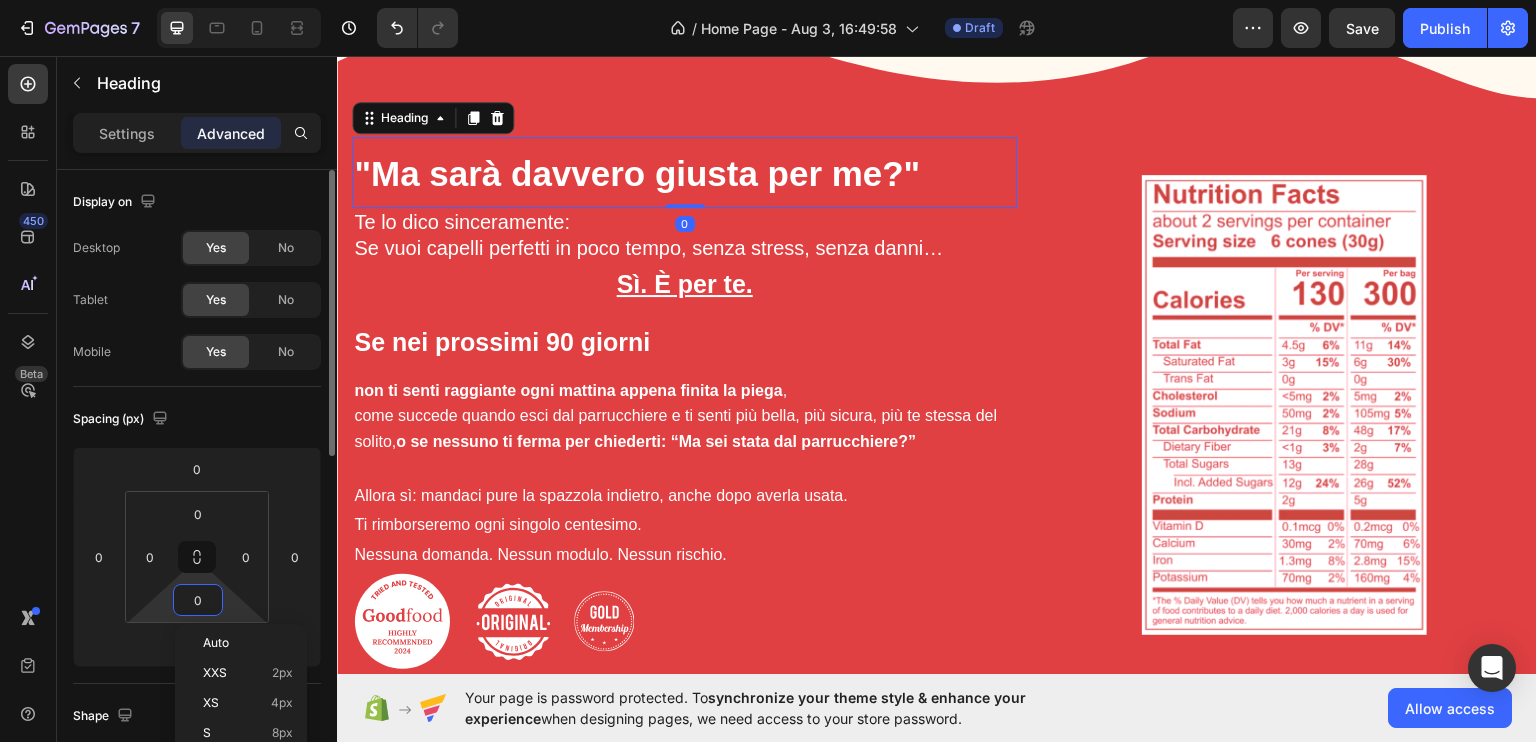 click on "0" at bounding box center [198, 600] 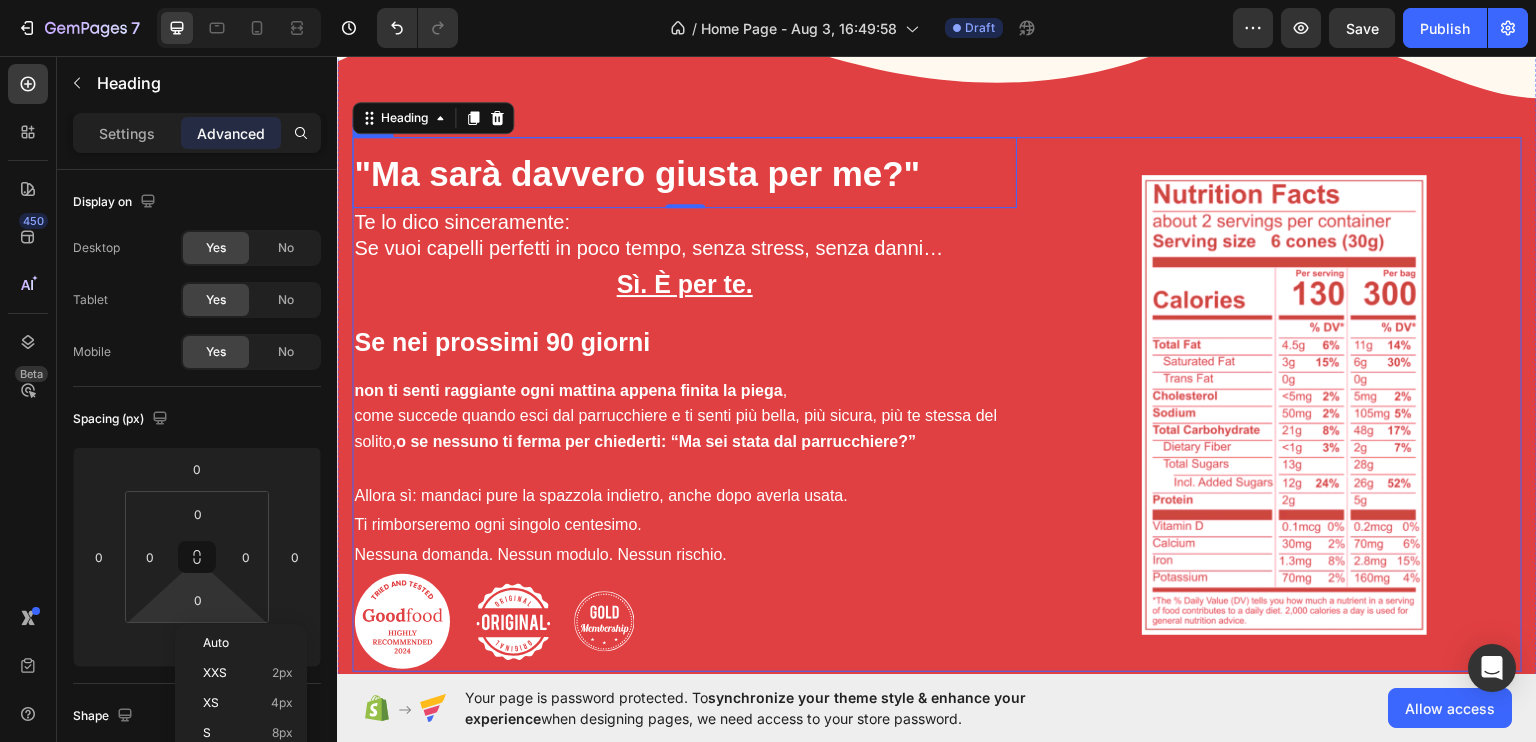 click on ""Ma sarà davvero giusta per me?" Heading   0 Te lo dico sinceramente: Se vuoi capelli perfetti in poco tempo, senza stress, senza danni… Text Block Sì. È per te. Text Block ⁠⁠⁠⁠⁠⁠⁠ Se nei prossimi 90 giorni Heading non ti senti raggiante ogni mattina appena finita la piega , come succede quando esci dal parrucchiere e ti senti più bella, più sicura, più te stessa del solito,  o se nessuno ti ferma per chiederti: “Ma sei stata dal parrucchiere?” Text Block Allora sì: mandaci pure la spazzola indietro, anche dopo averla usata. Text Block Ti rimborseremo ogni singolo centesimo. Text Block Nessuna domanda. Nessun modulo. Nessun rischio. Text Block Image Image Image Row Image Row" at bounding box center [937, 403] 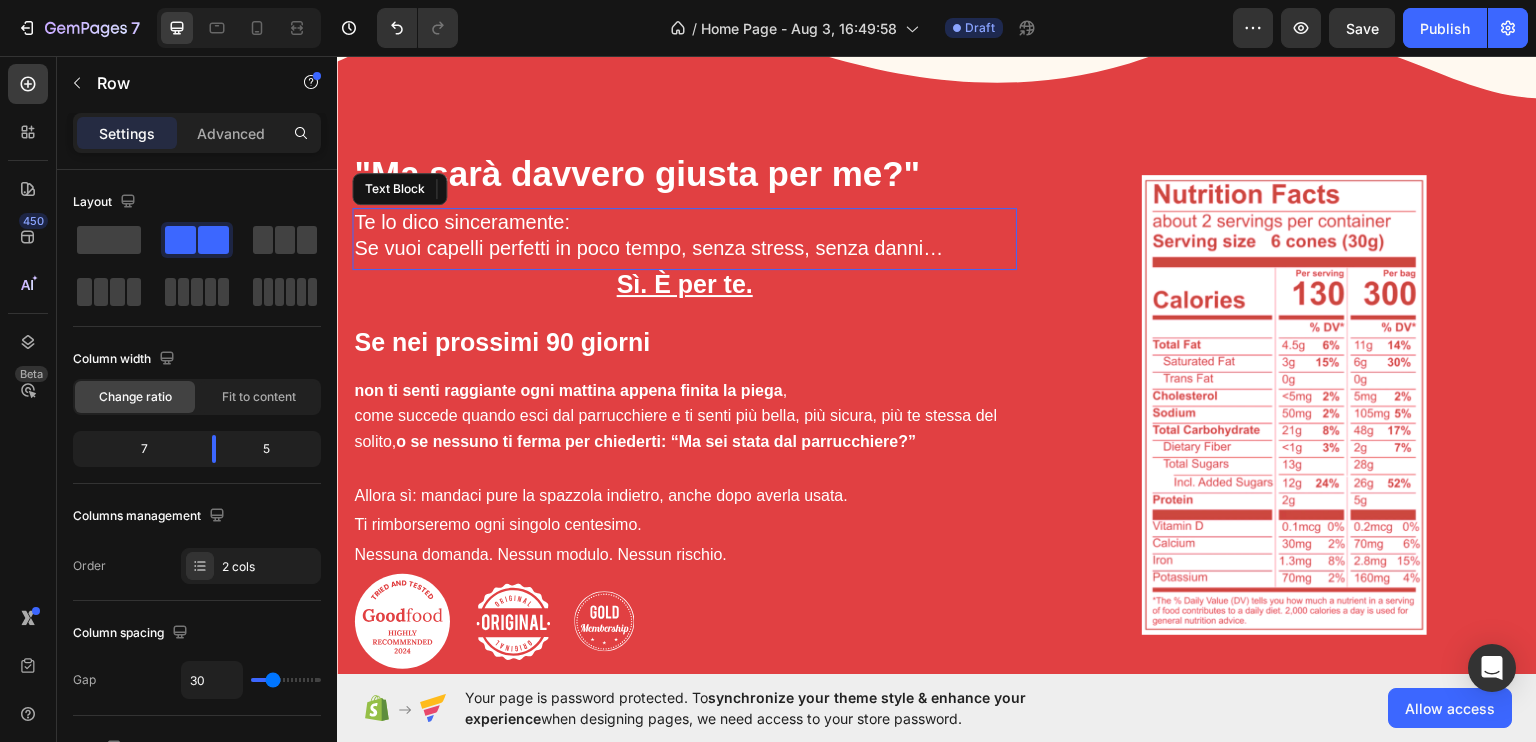 click on "Se vuoi capelli perfetti in poco tempo, senza stress, senza danni…" at bounding box center (648, 247) 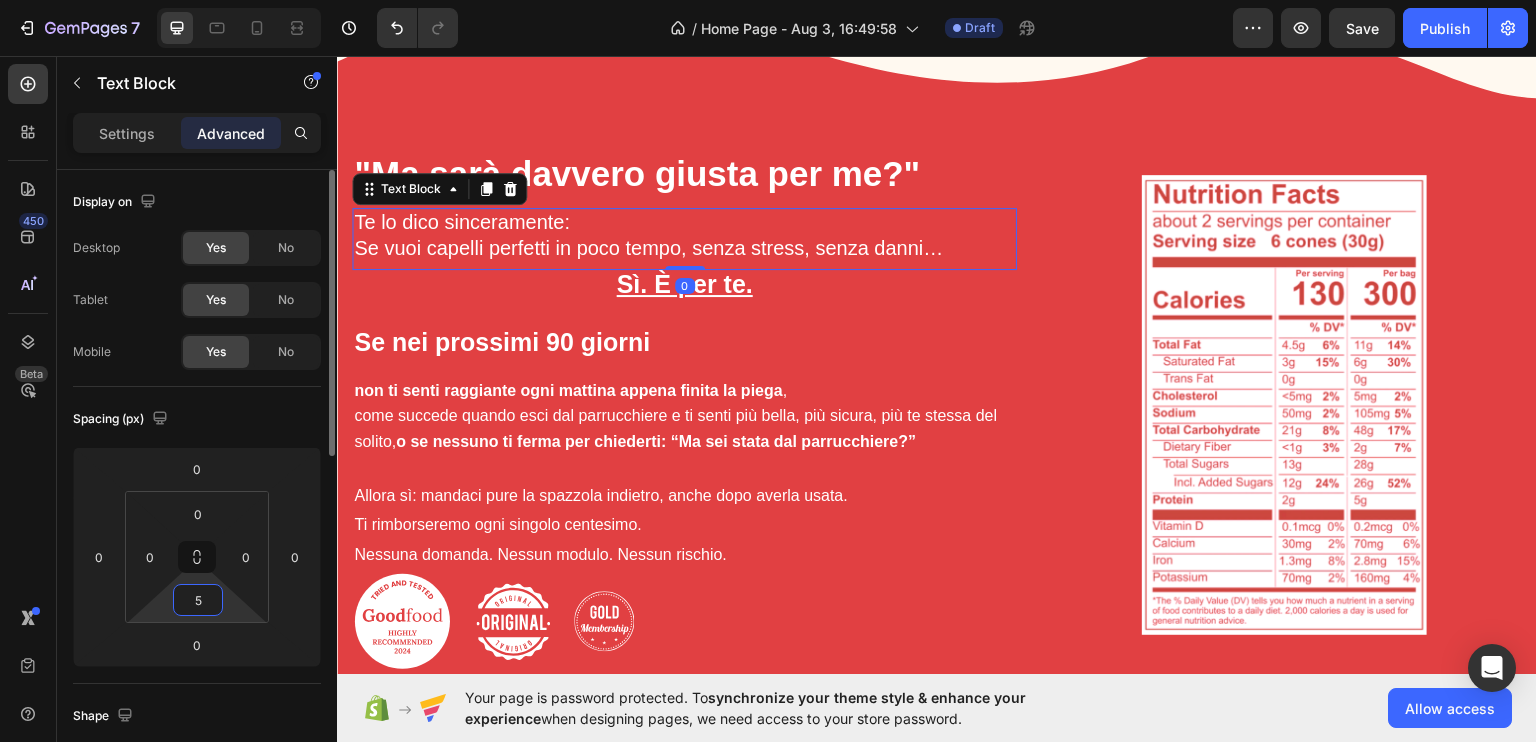 click on "5" at bounding box center (198, 600) 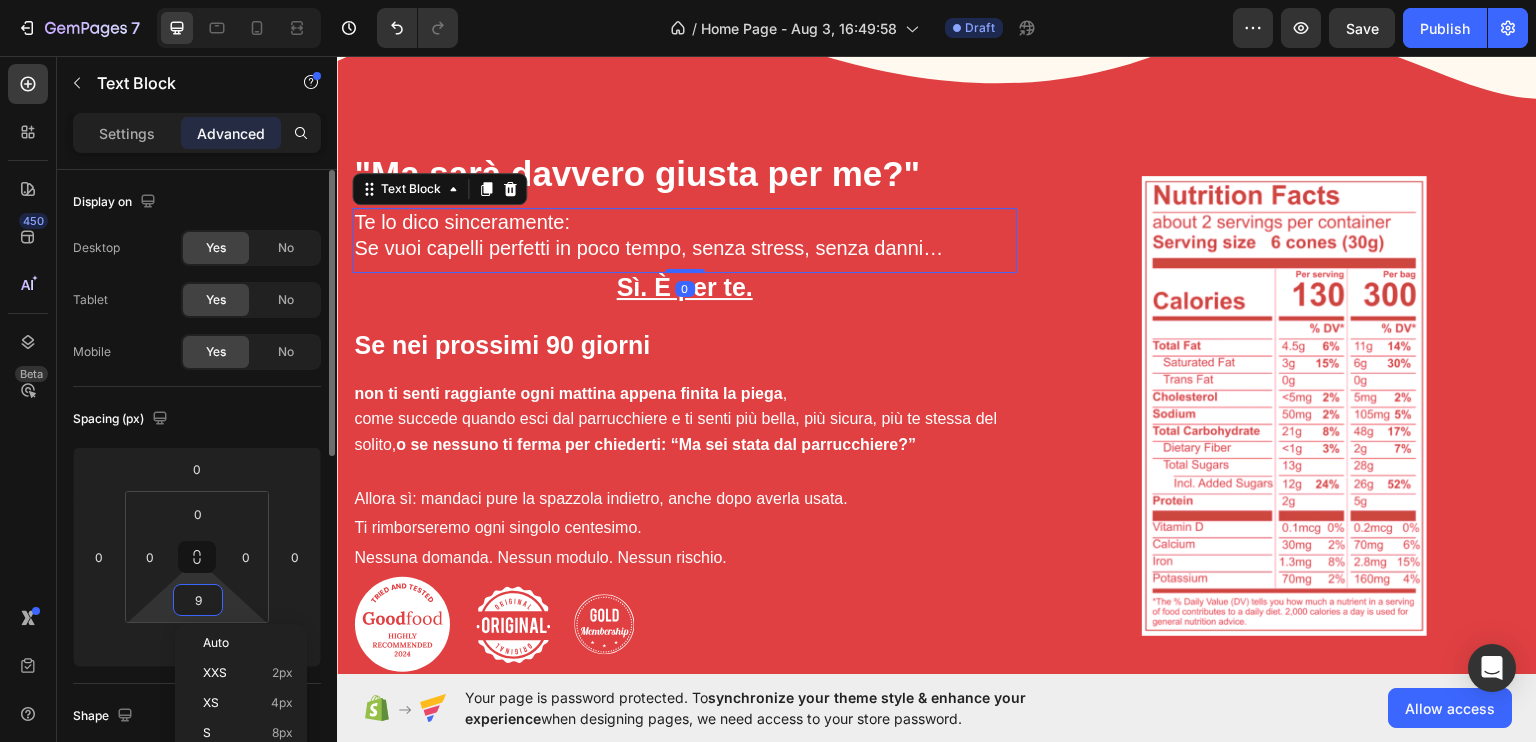 type on "10" 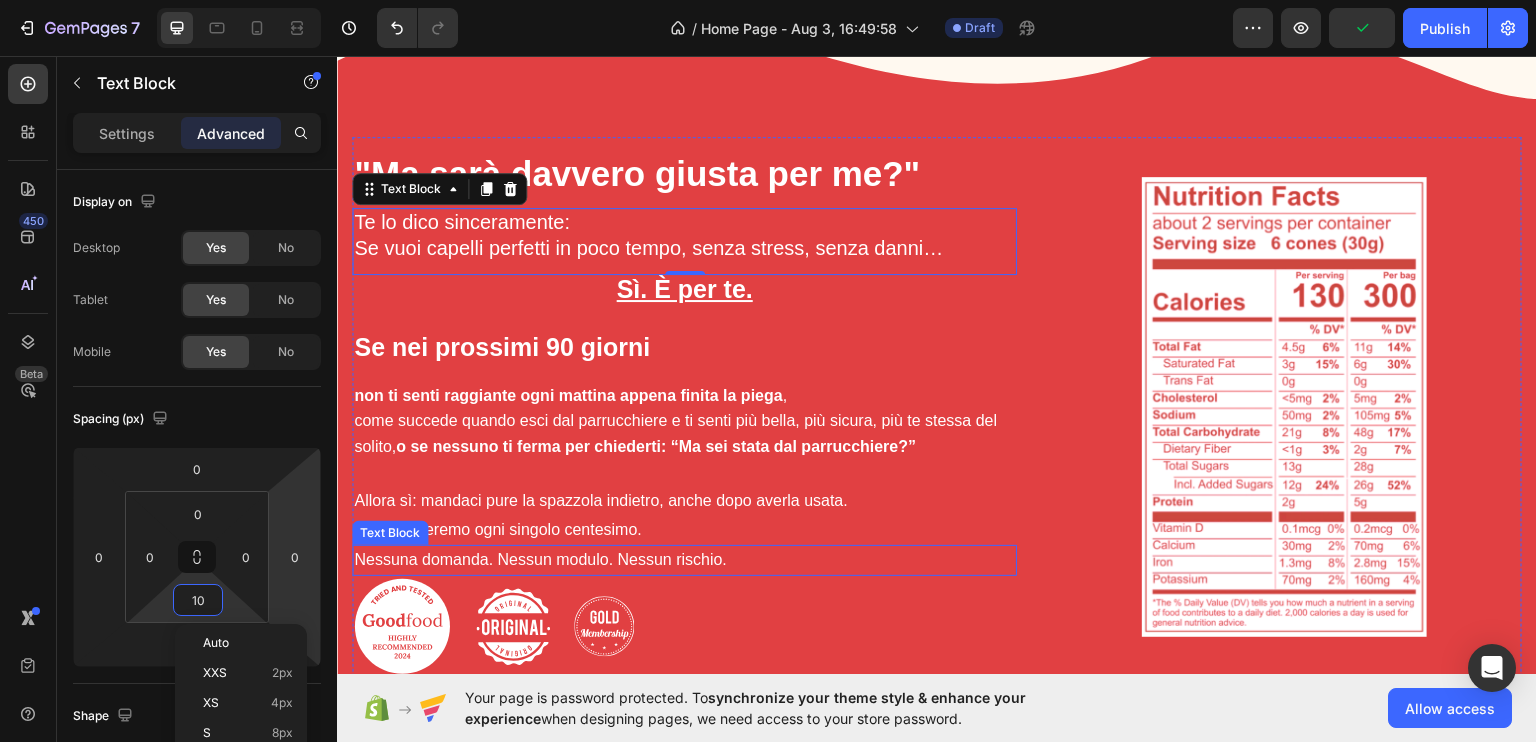 click on "Nessuna domanda. Nessun modulo. Nessun rischio." at bounding box center [684, 559] 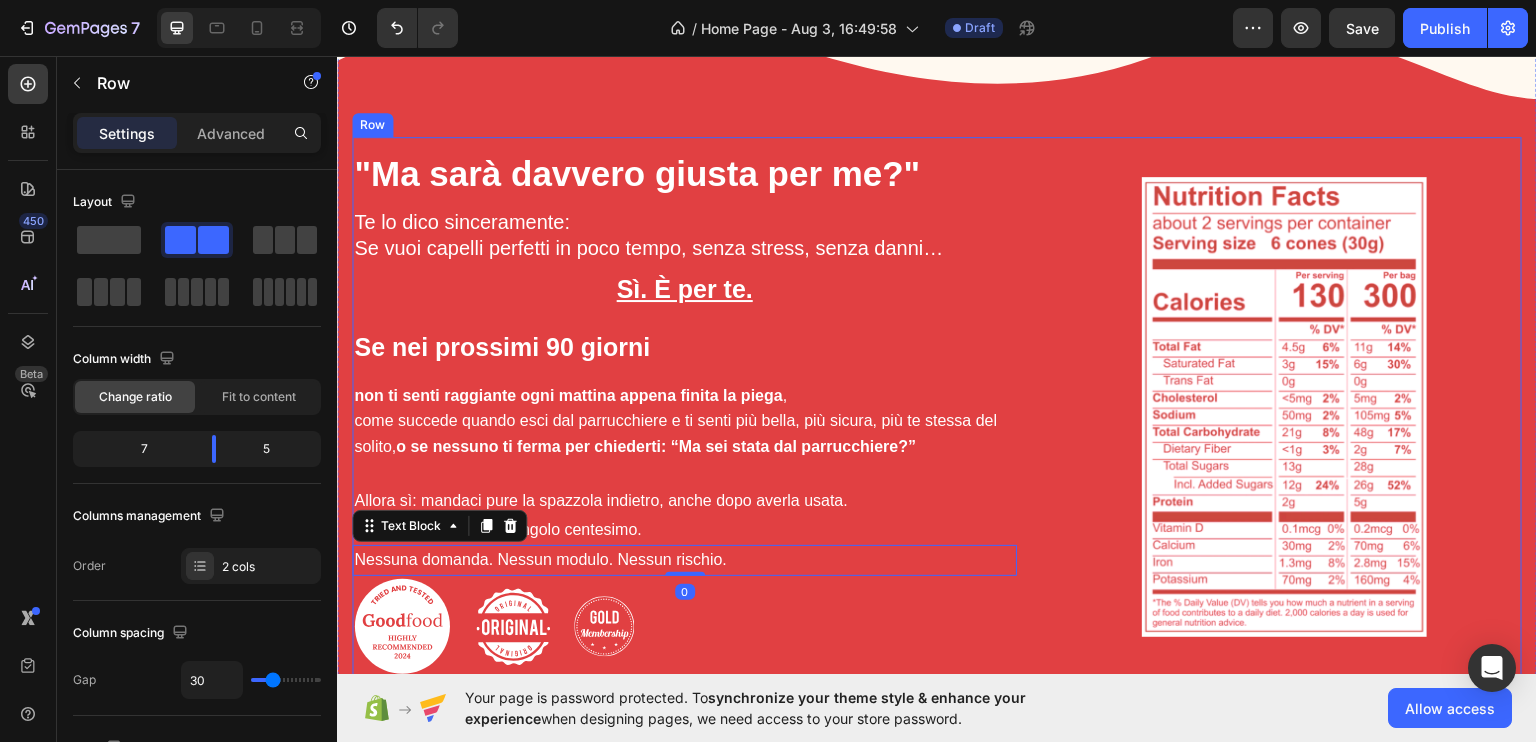click on ""Ma sarà davvero giusta per me?" Heading Te lo dico sinceramente: Se vuoi capelli perfetti in poco tempo, senza stress, senza danni… Text Block Sì. È per te. Text Block ⁠⁠⁠⁠⁠⁠⁠ Se nei prossimi 90 giorni Heading non ti senti raggiante ogni mattina appena finita la piega , come succede quando esci dal parrucchiere e ti senti più bella, più sicura, più te stessa del solito,  o se nessuno ti ferma per chiederti: “Ma sei stata dal parrucchiere?” Text Block Allora sì: mandaci pure la spazzola indietro, anche dopo averla usata. Text Block Ti rimborseremo ogni singolo centesimo. Text Block Nessuna domanda. Nessun modulo. Nessun rischio. Text Block   0 Image Image Image Row Image Row" at bounding box center (937, 406) 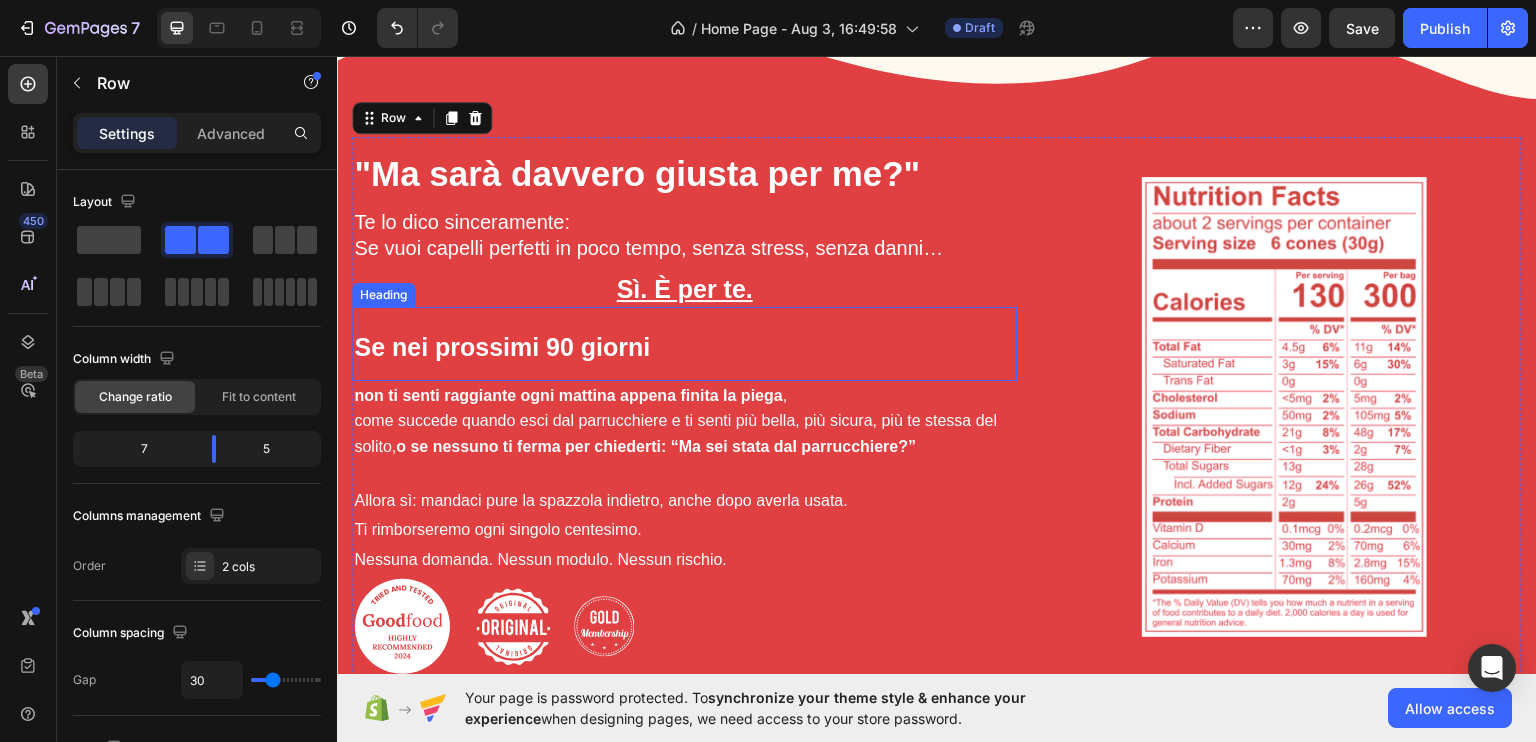 click on "Se nei prossimi 90 giorni" at bounding box center (502, 346) 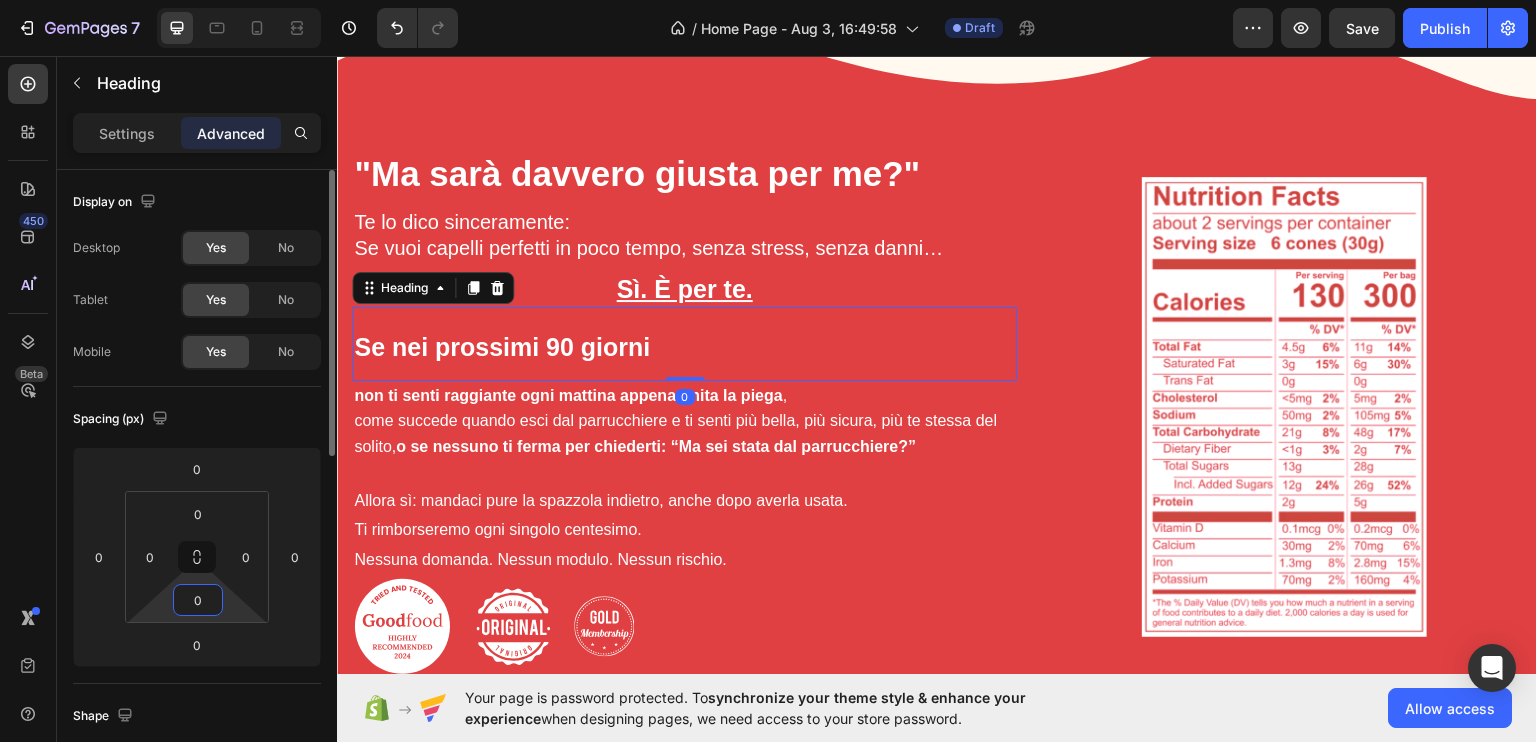 click on "0" at bounding box center [198, 600] 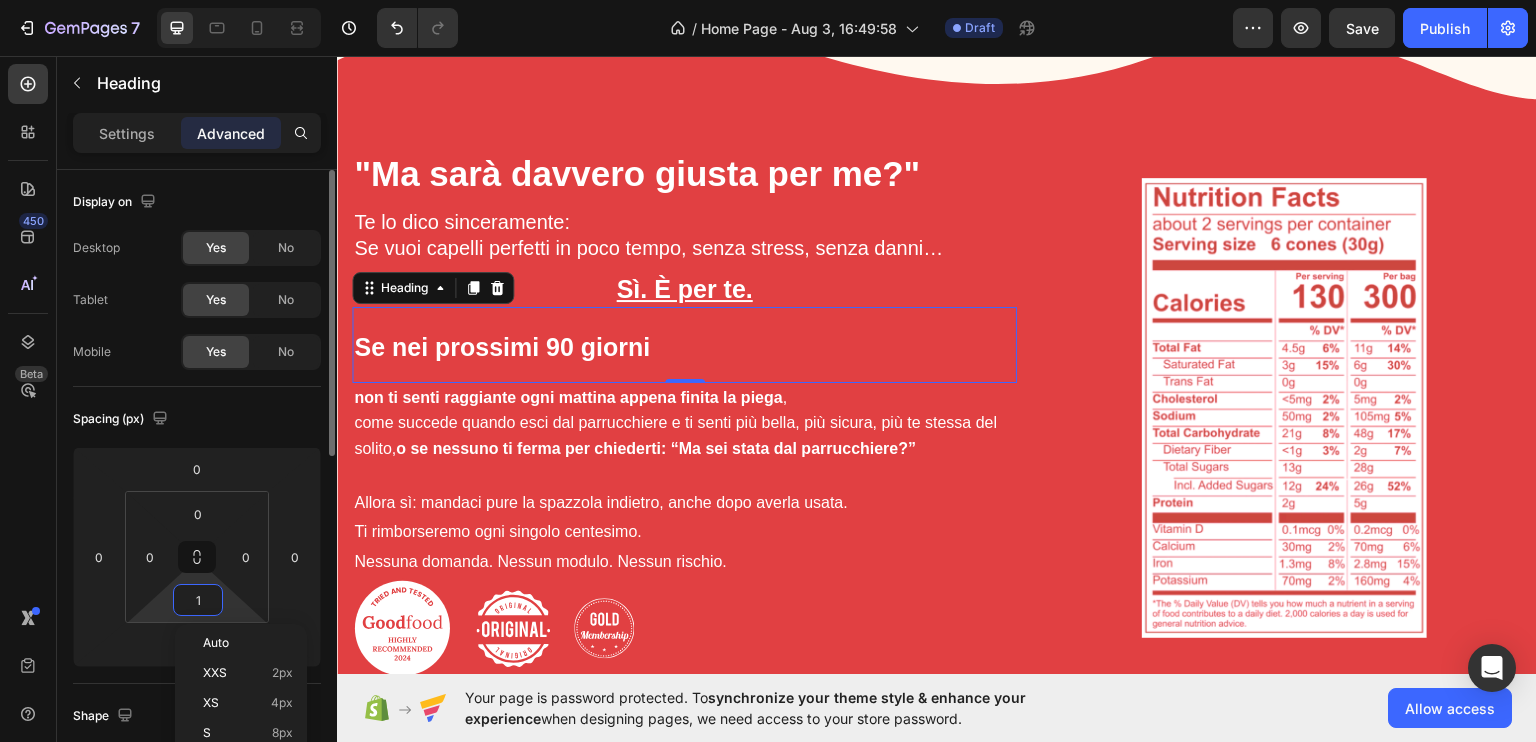type on "0" 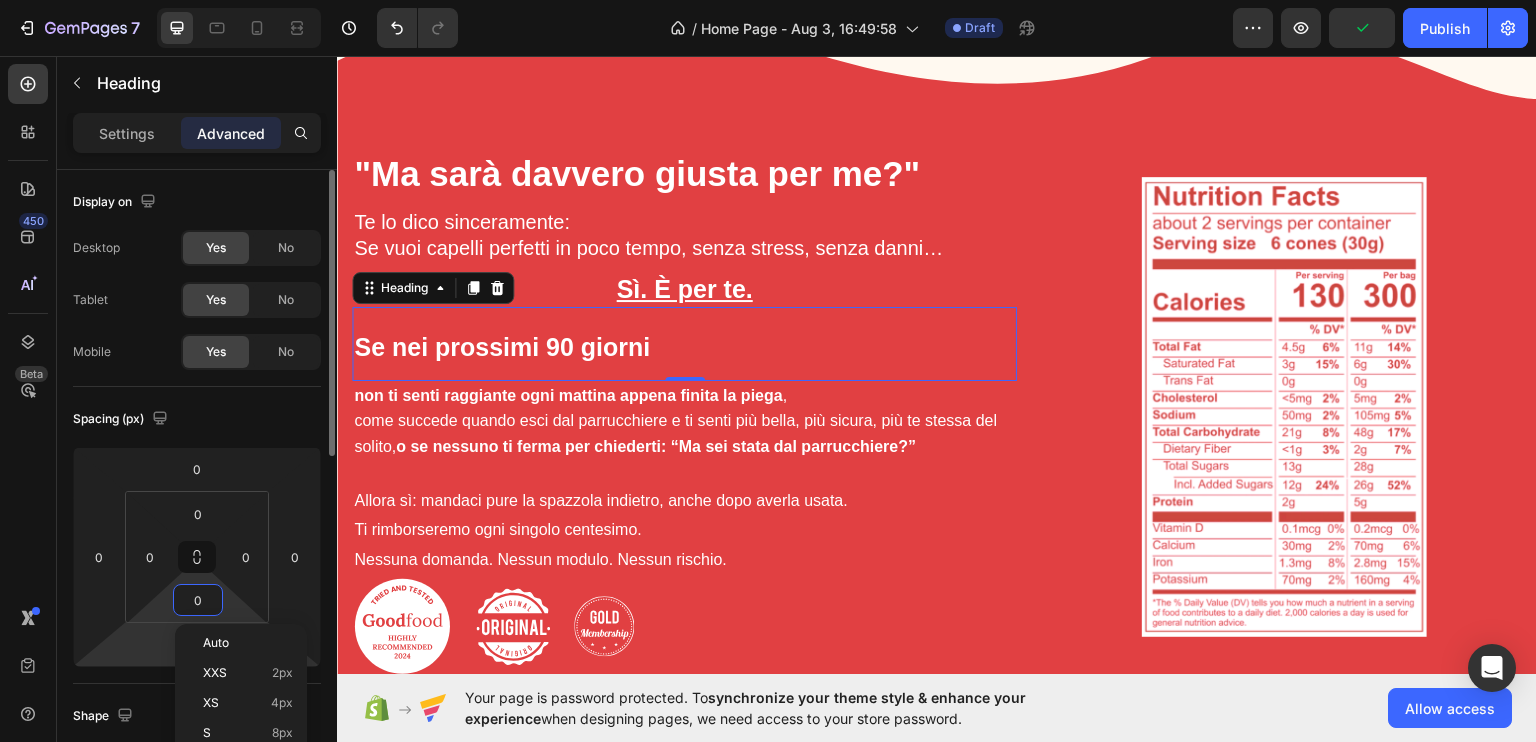 click on "7   /  Home Page - Aug 3, 16:49:58 Draft Preview  Publish  450 Beta Sections(18) Elements(83) Section Element Hero Section Product Detail Brands Trusted Badges Guarantee Product Breakdown How to use Testimonials Compare Bundle FAQs Social Proof Brand Story Product List Collection Blog List Contact Sticky Add to Cart Custom Footer Browse Library 450 Layout
Row
Row
Row
Row Text
Heading
Text Block Button
Button
Button Media
Image
Image" at bounding box center [768, 0] 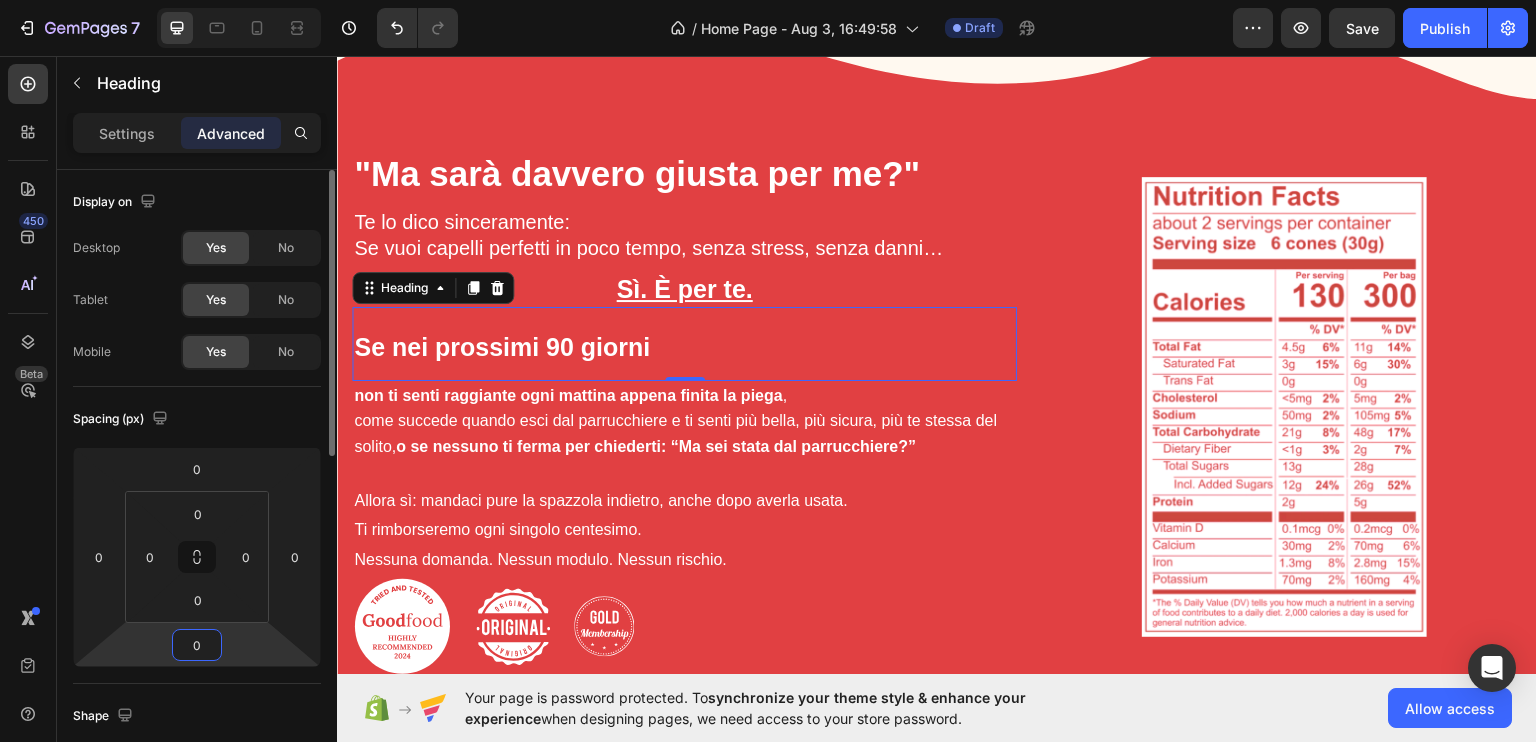 click on "0" at bounding box center [197, 645] 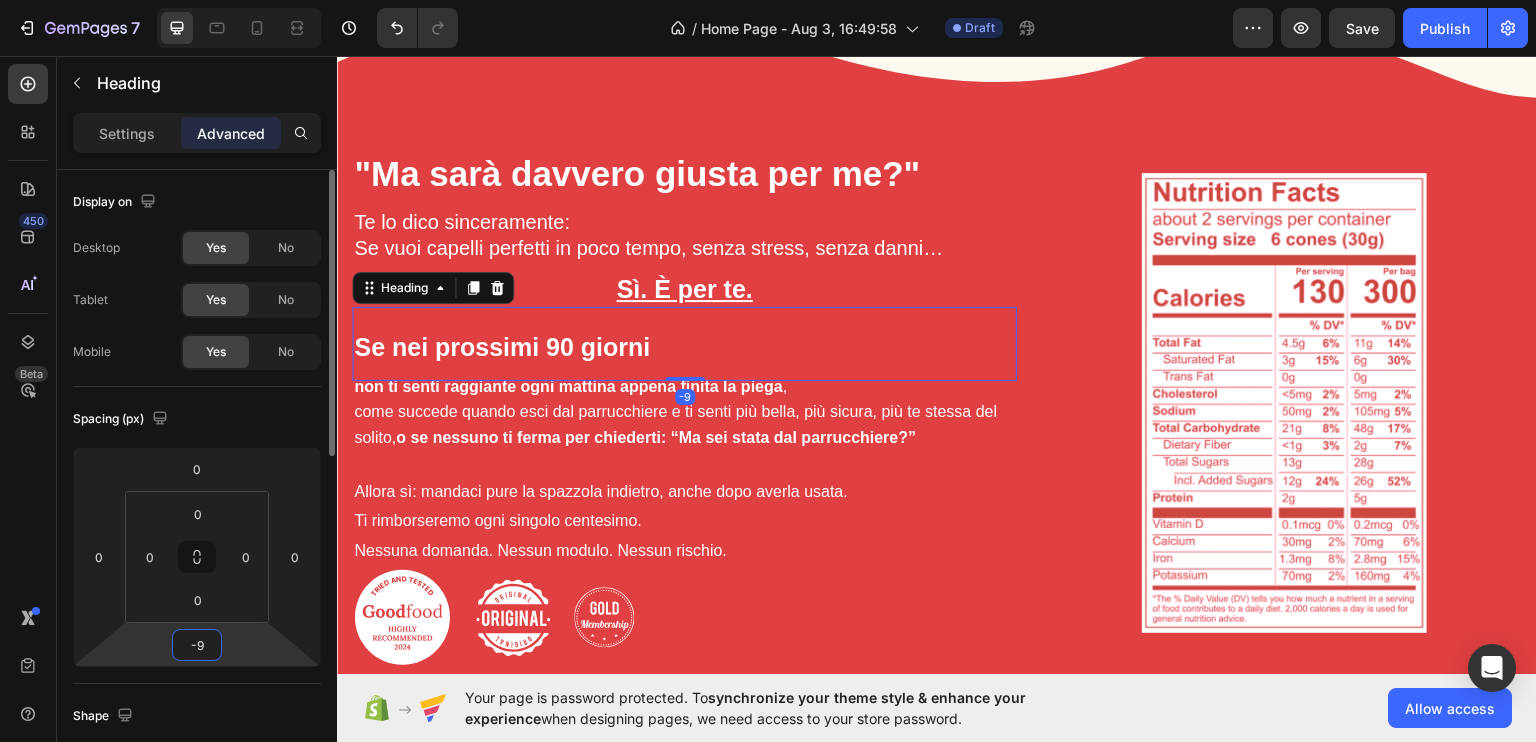 type on "-10" 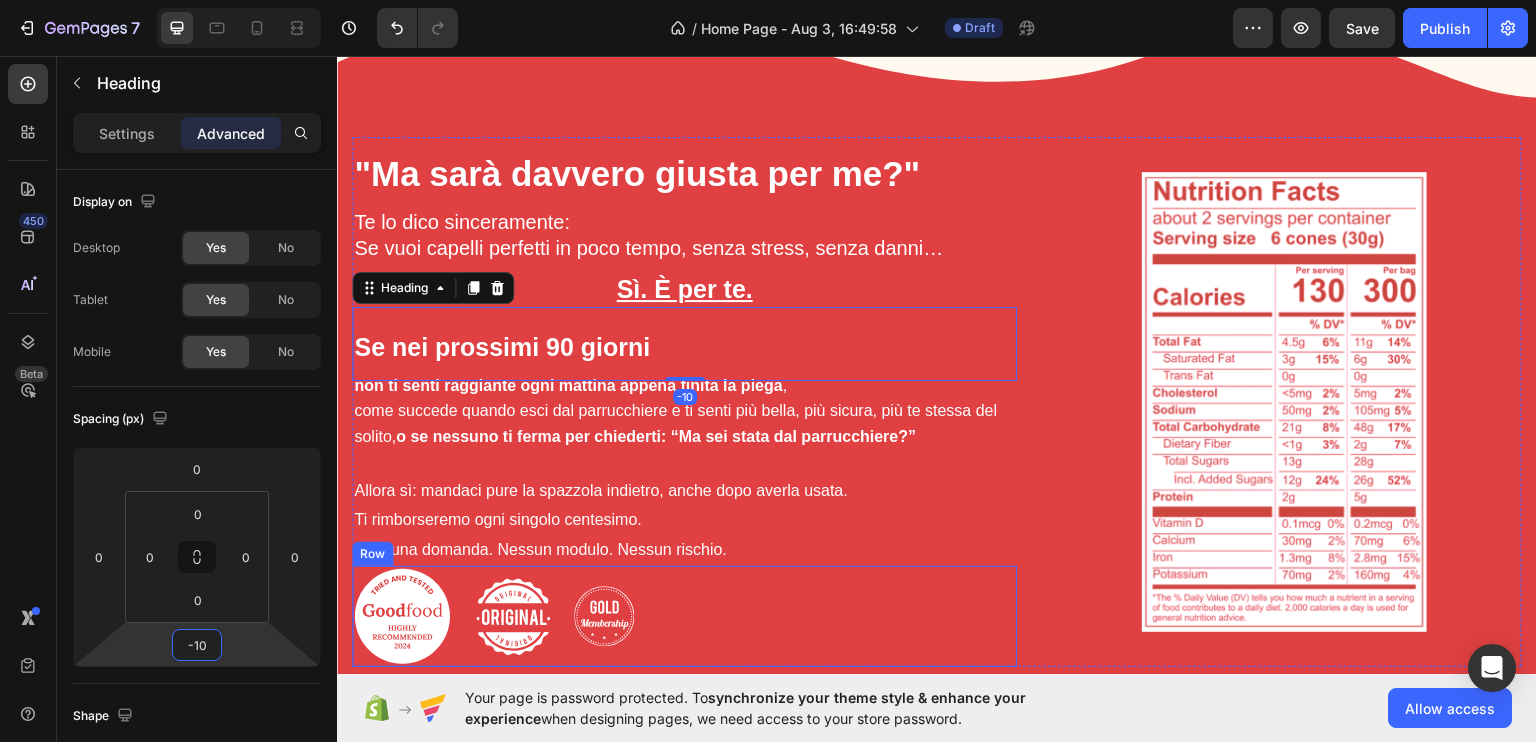 click on "Image Image Image Row" at bounding box center (684, 615) 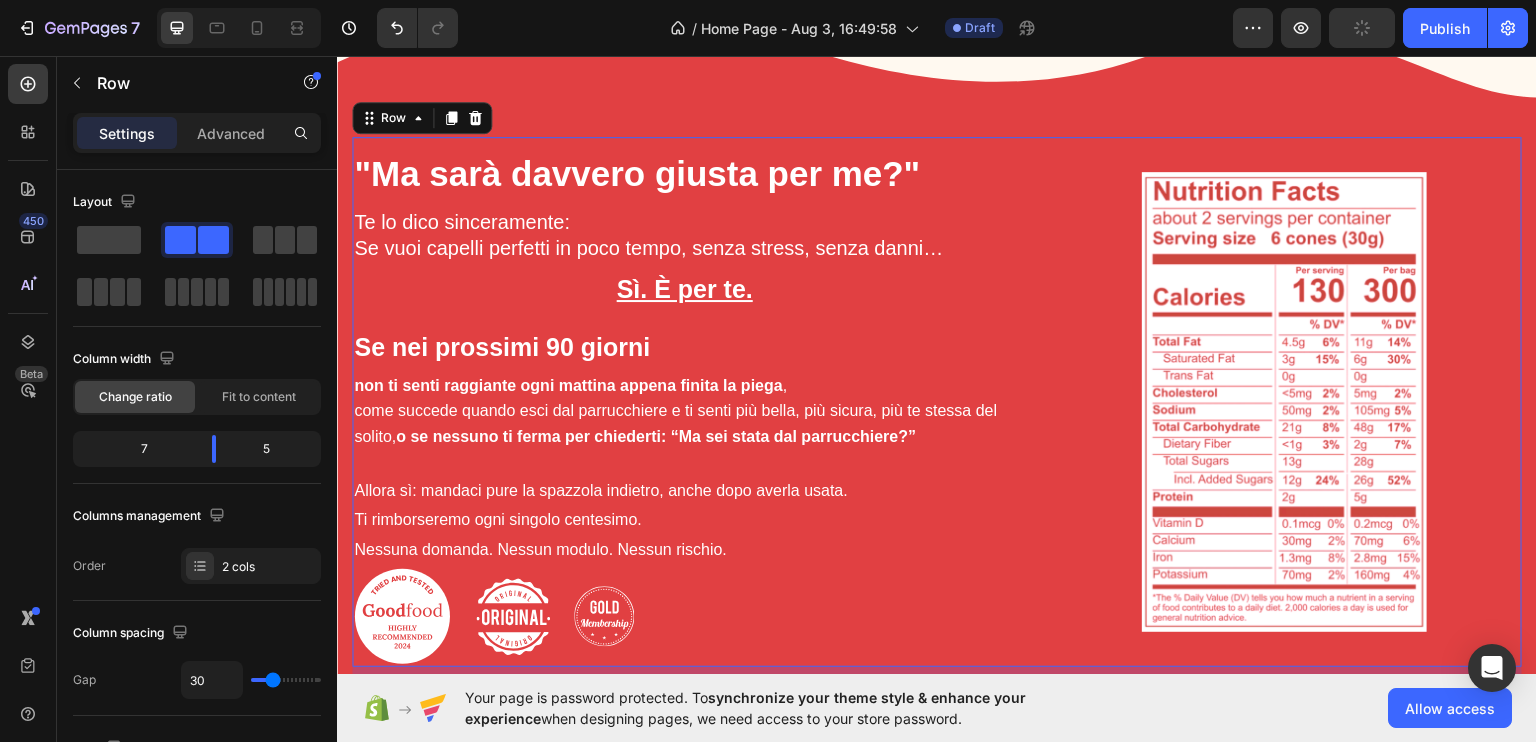 click on "Image" at bounding box center (1284, 401) 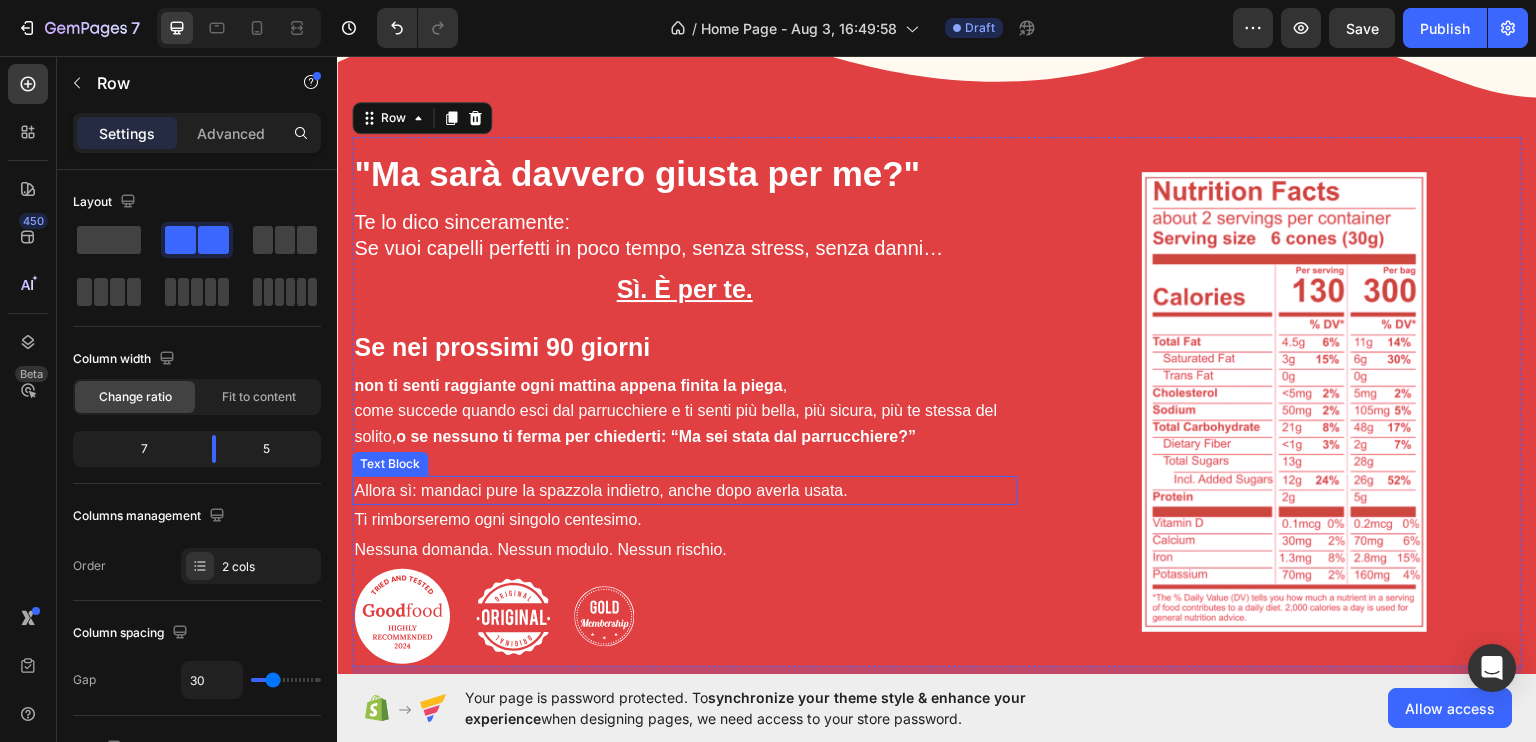 click on "Allora sì: mandaci pure la spazzola indietro, anche dopo averla usata." at bounding box center [684, 490] 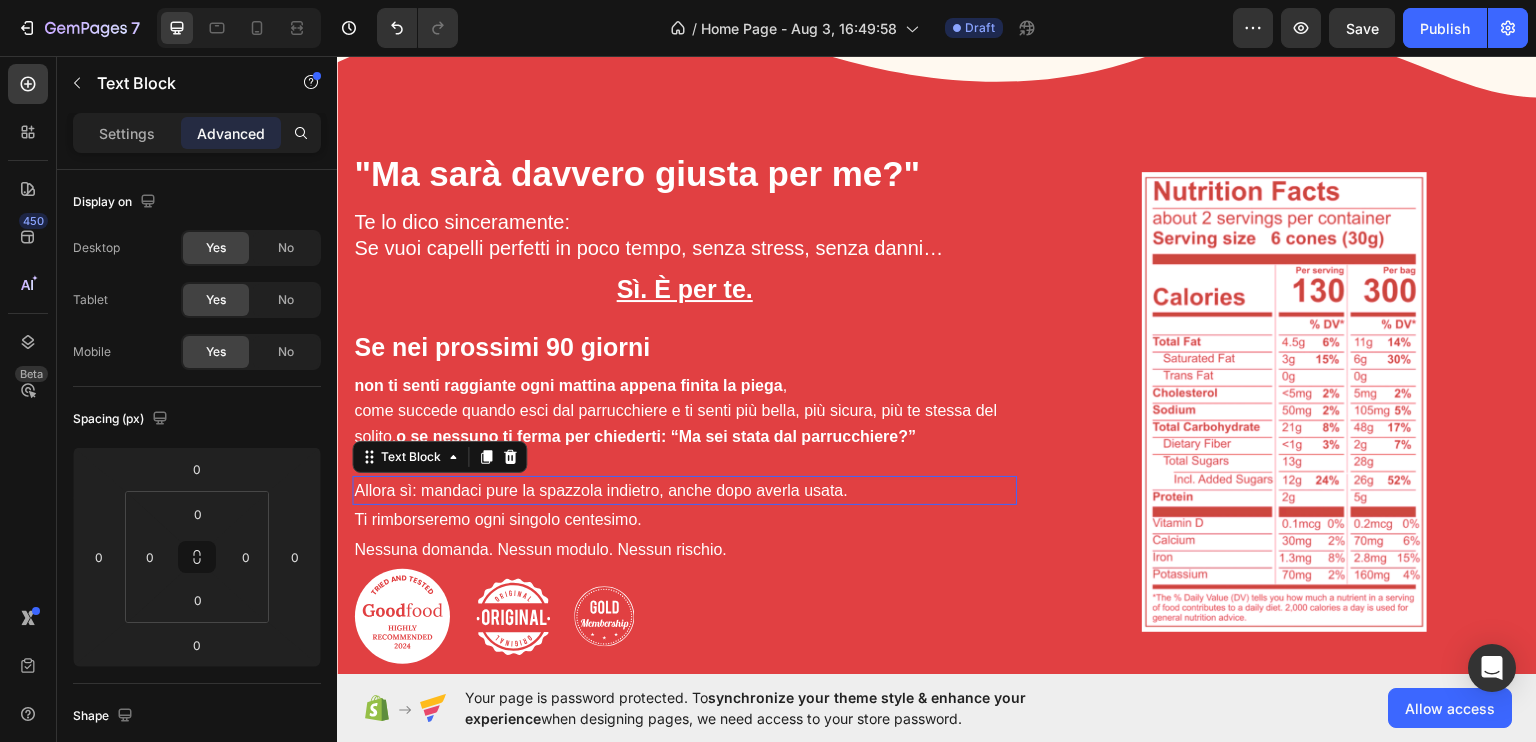 click on "Allora sì: mandaci pure la spazzola indietro, anche dopo averla usata." at bounding box center (684, 490) 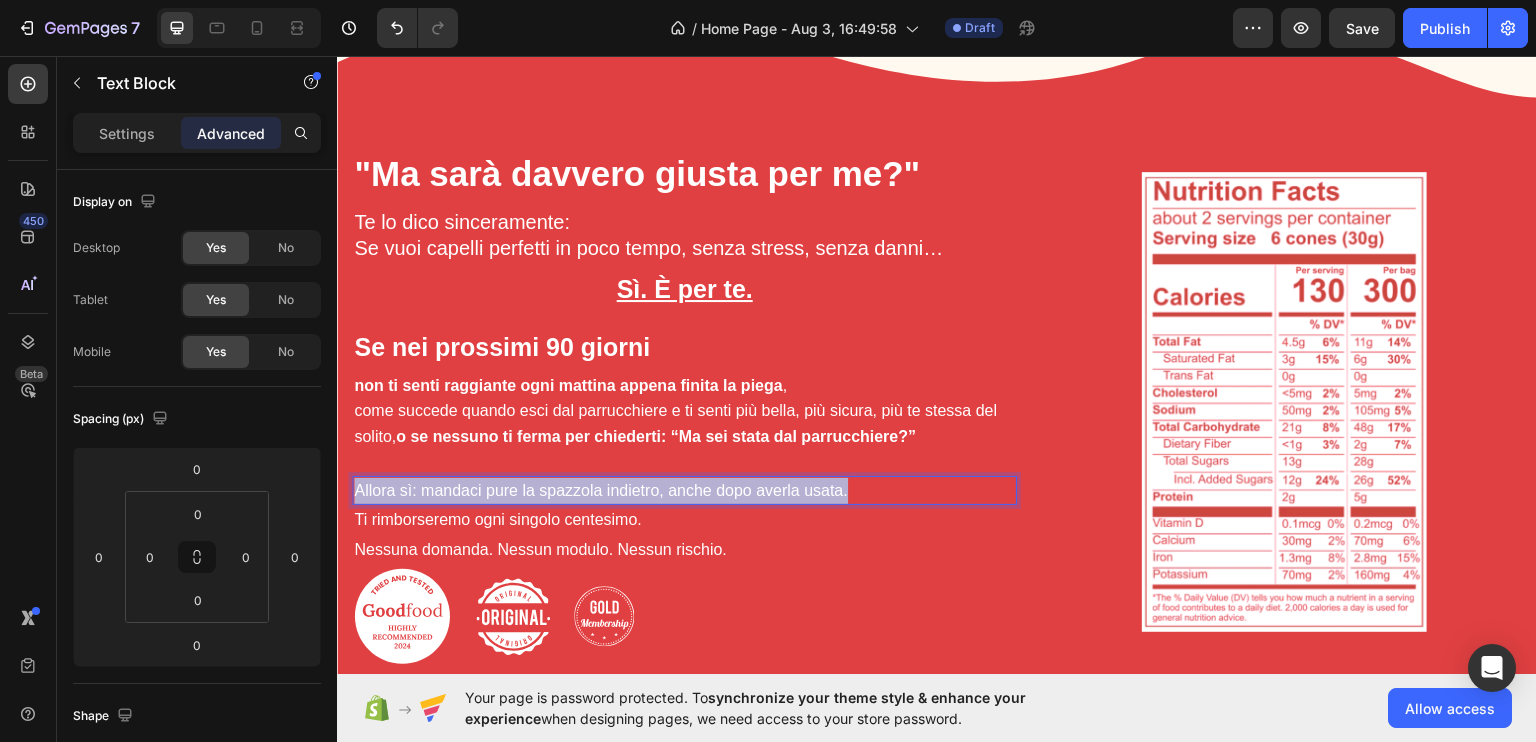 click on "Allora sì: mandaci pure la spazzola indietro, anche dopo averla usata." at bounding box center (684, 490) 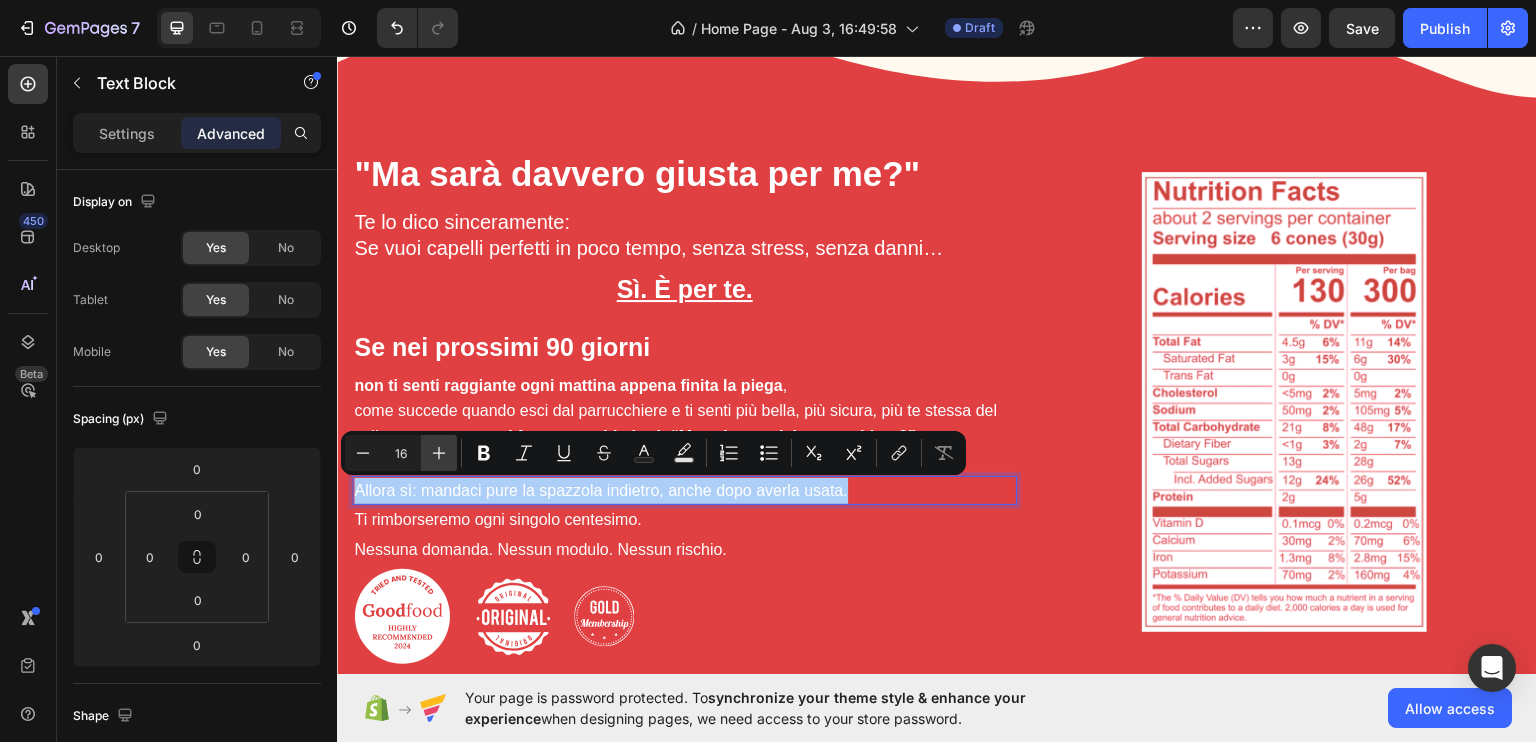 click 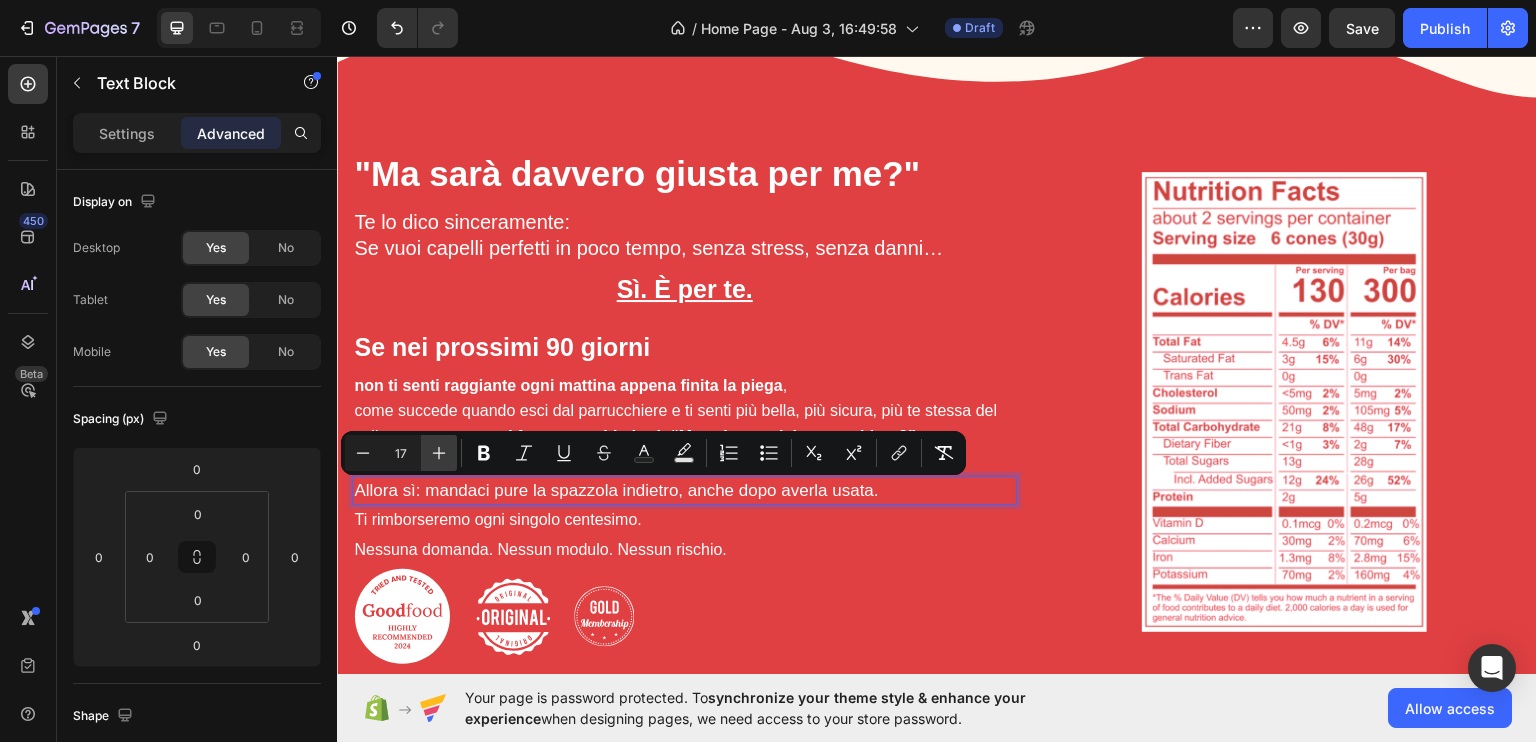 click 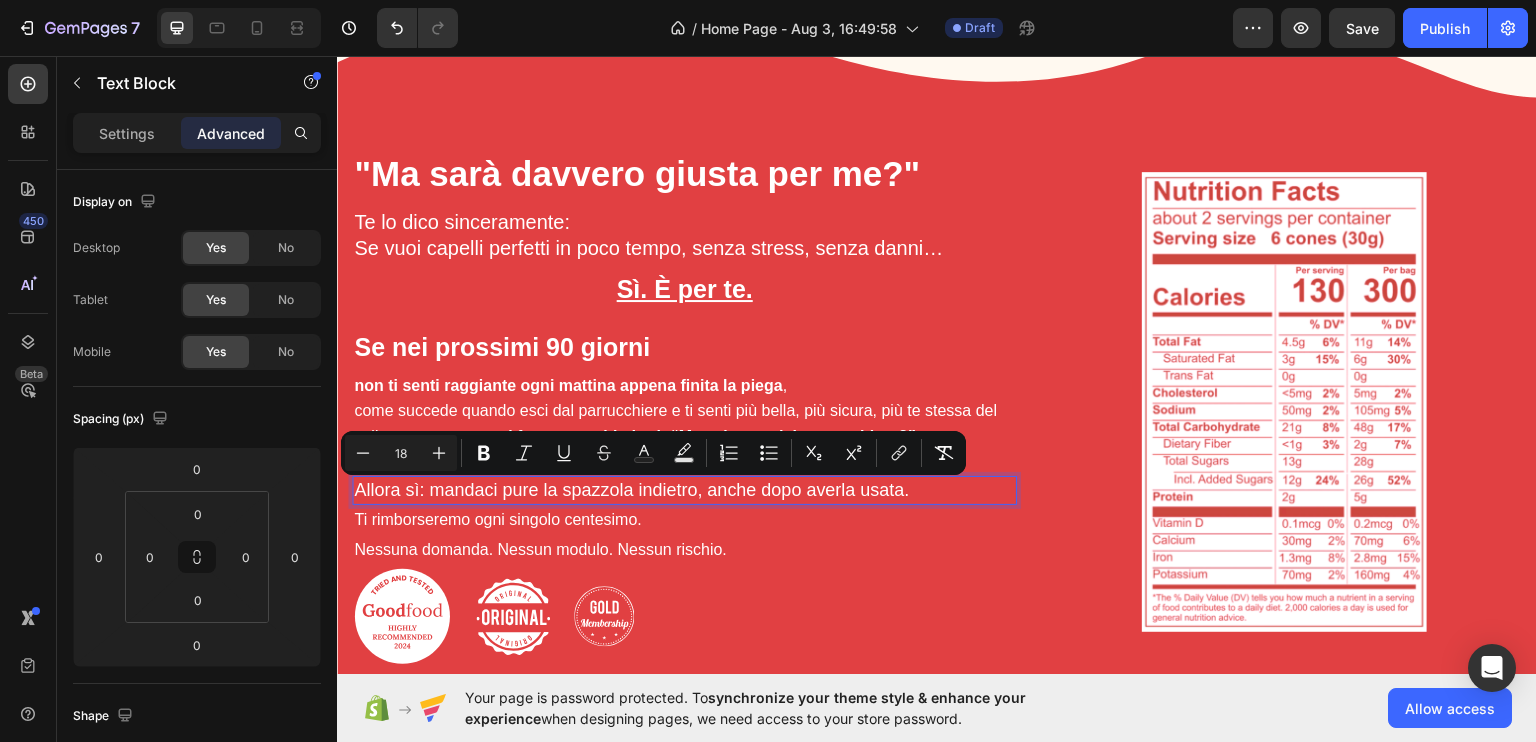 click on "Ti rimborseremo ogni singolo centesimo." at bounding box center [684, 519] 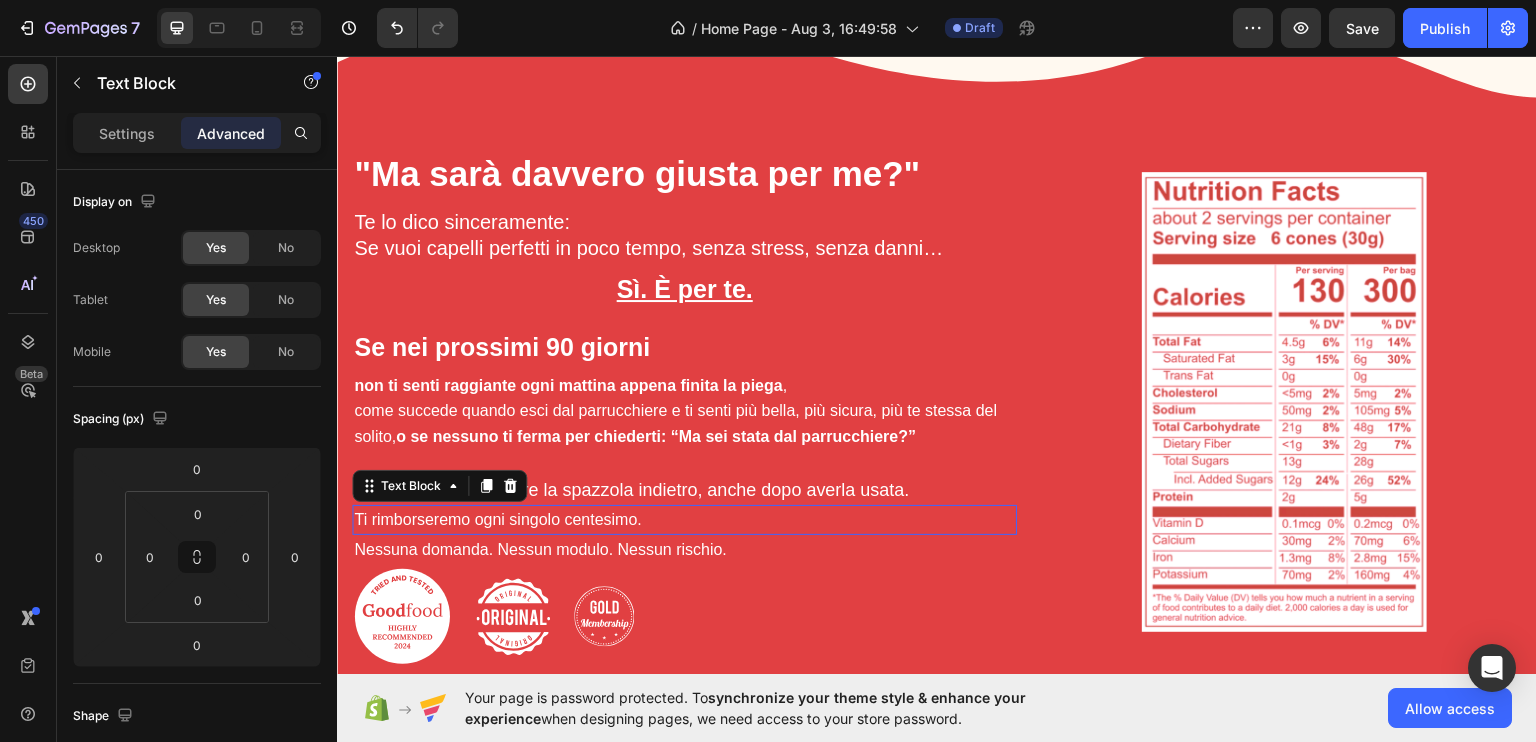click on "Ti rimborseremo ogni singolo centesimo." at bounding box center (684, 519) 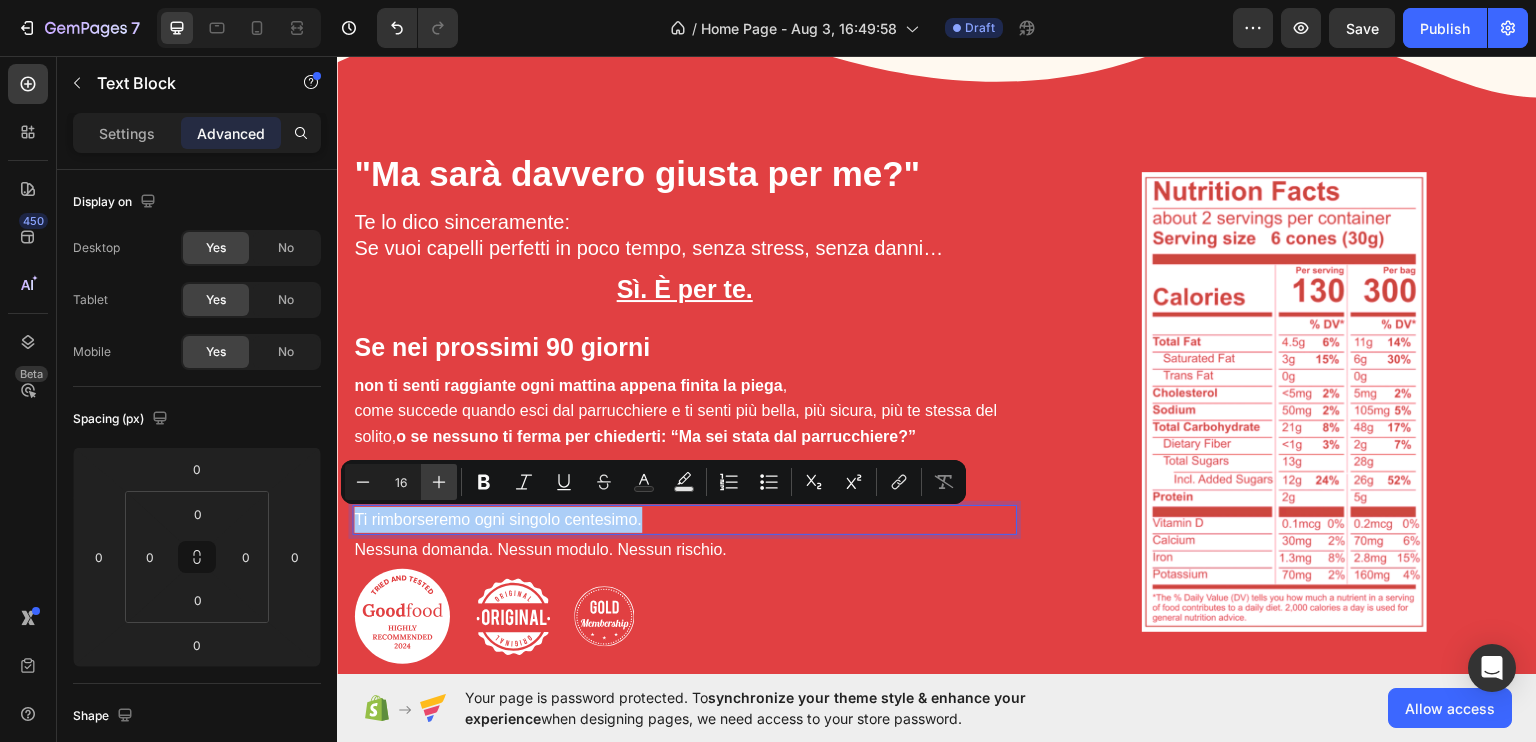 click 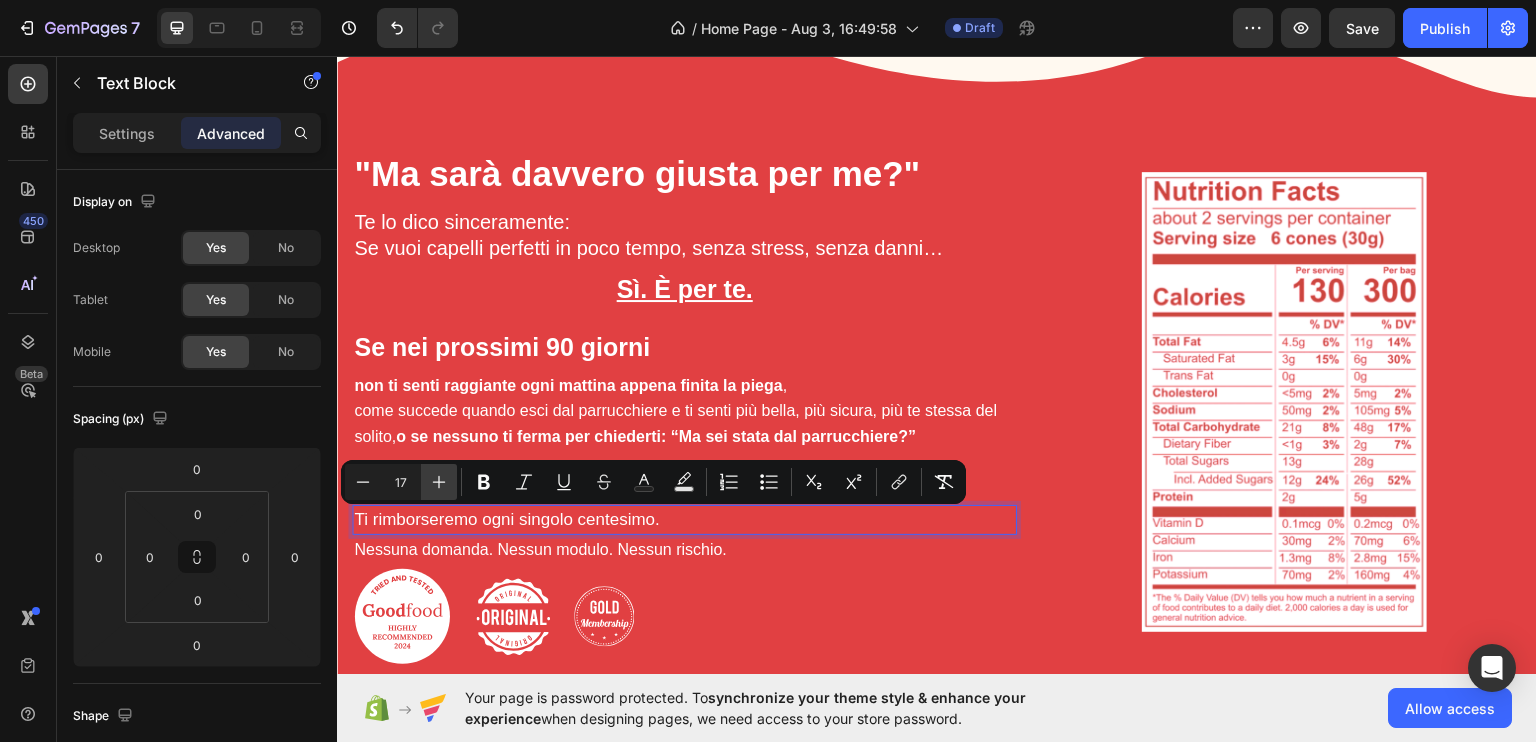 click 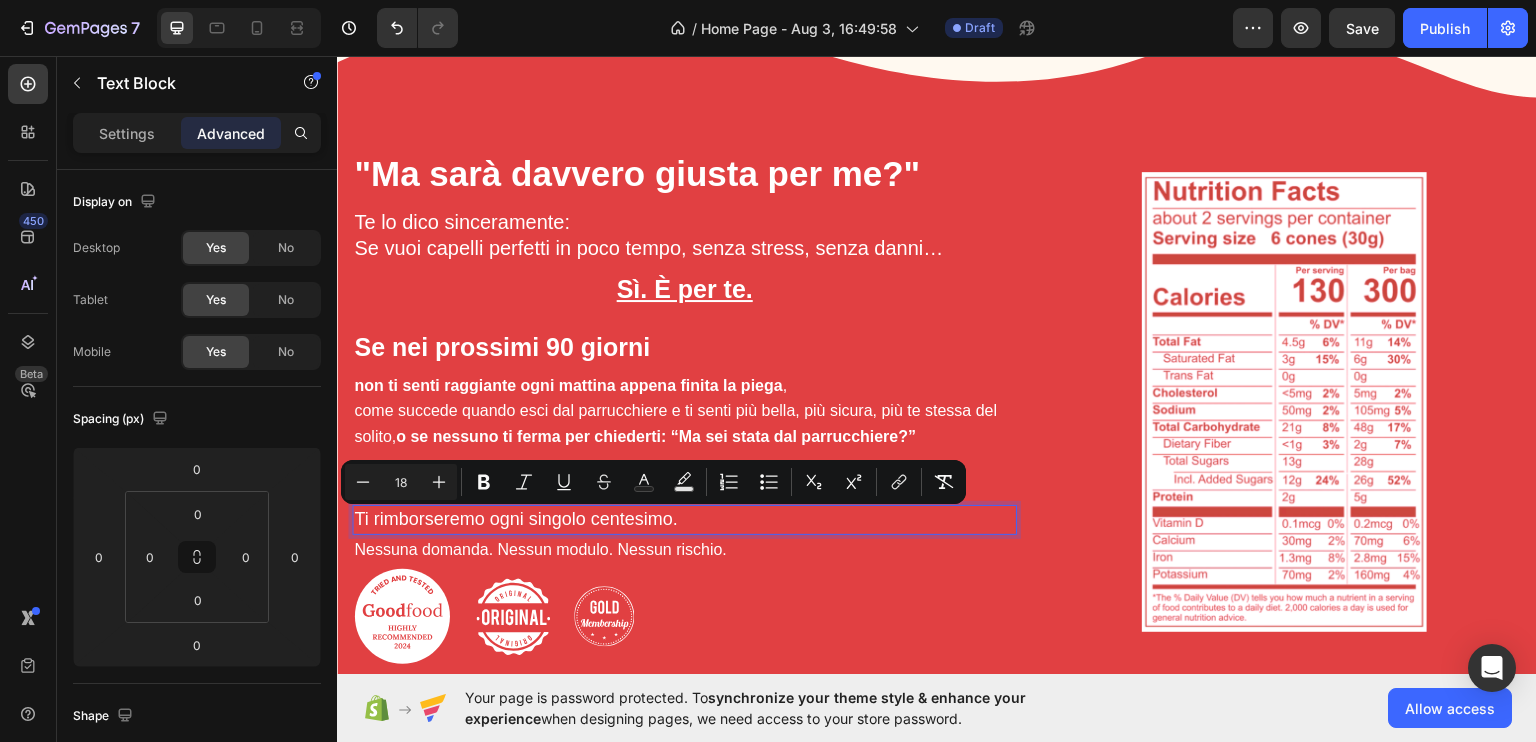click on "Nessuna domanda. Nessun modulo. Nessun rischio." at bounding box center [684, 549] 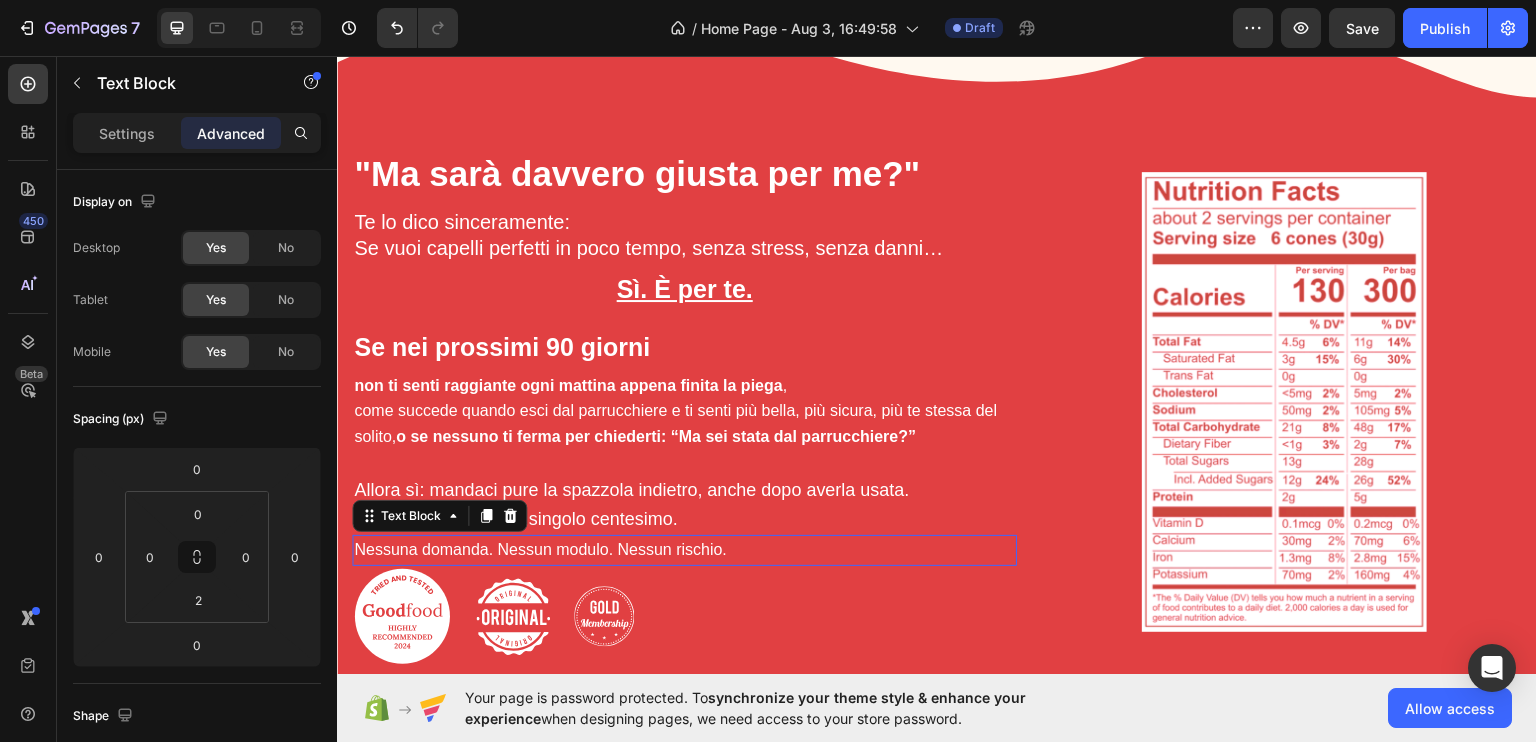 click on "Nessuna domanda. Nessun modulo. Nessun rischio." at bounding box center (684, 549) 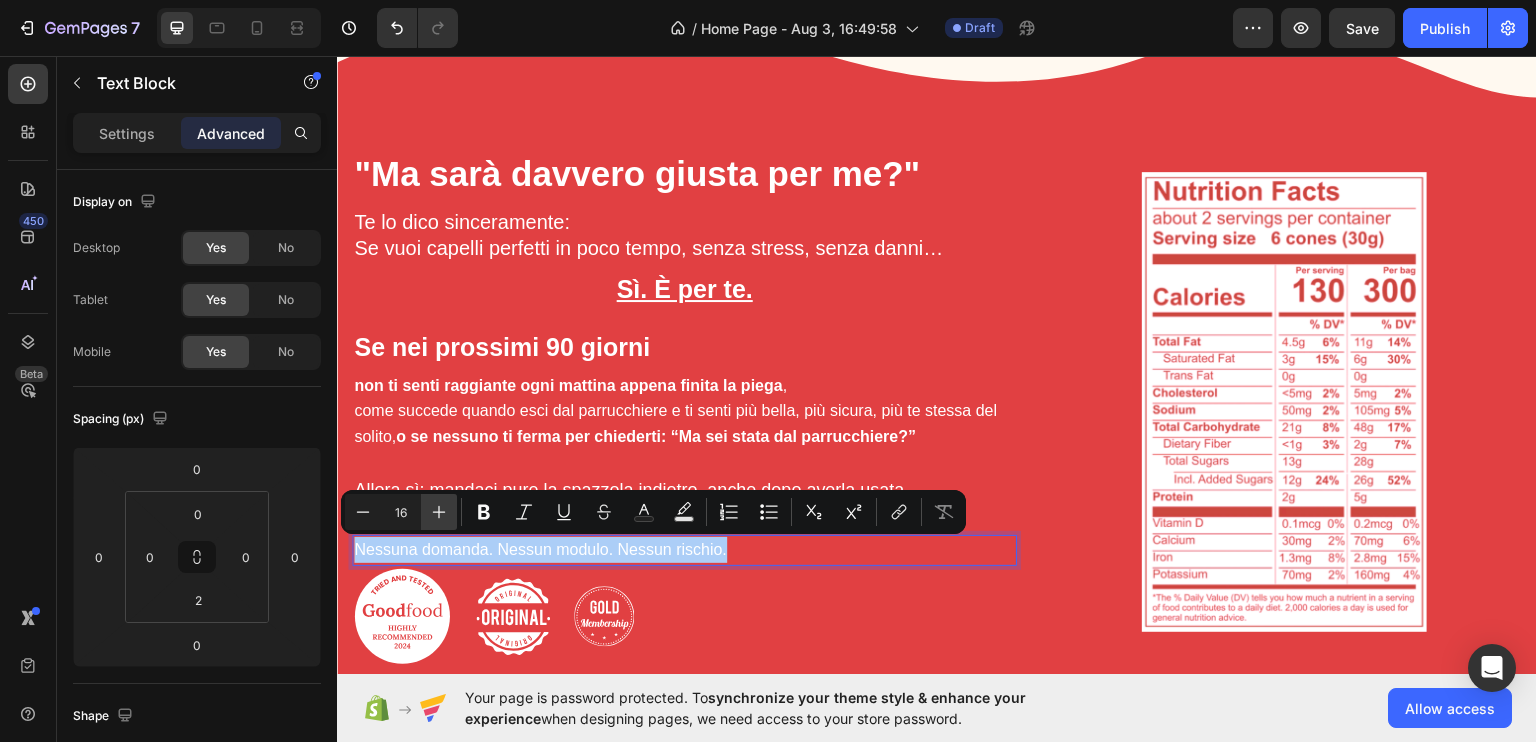 click 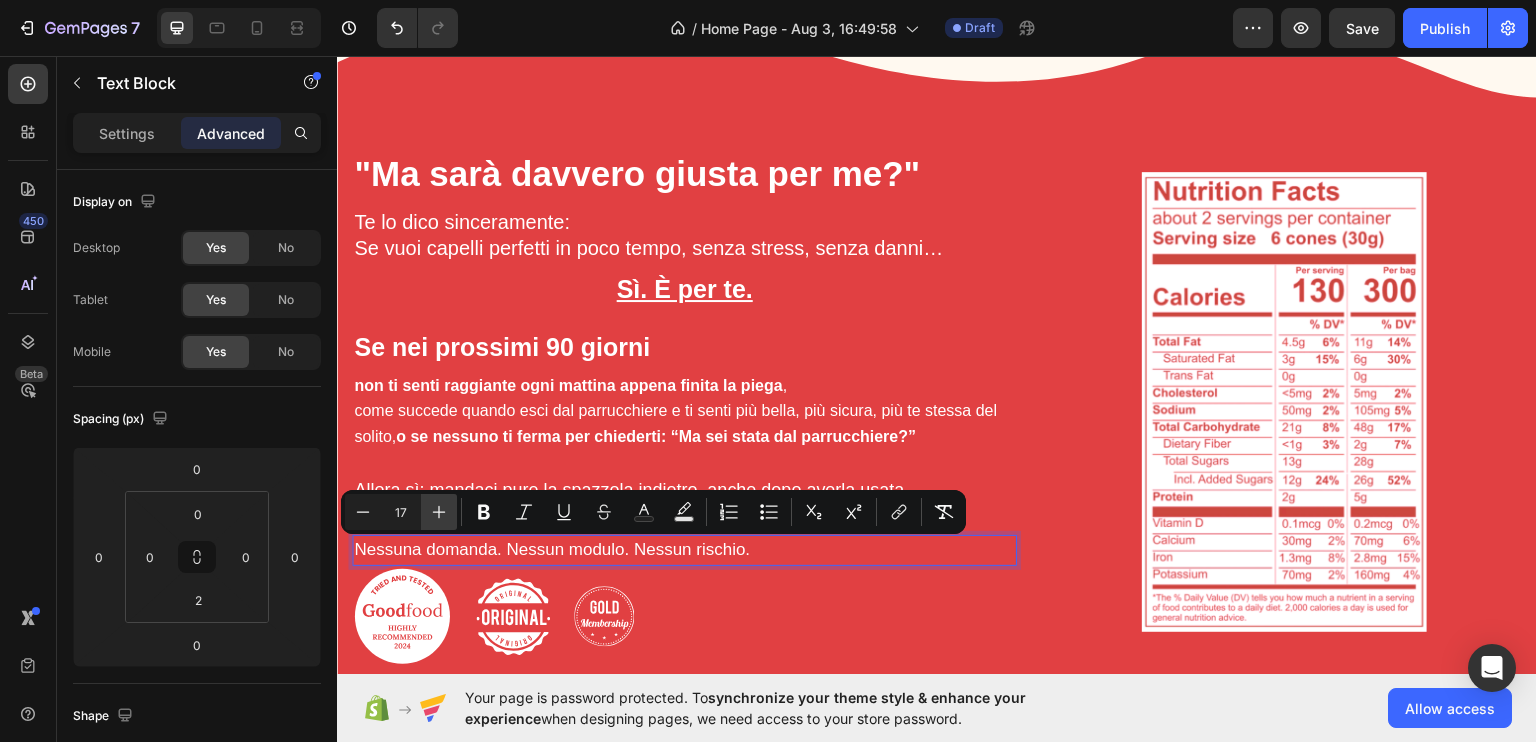 click 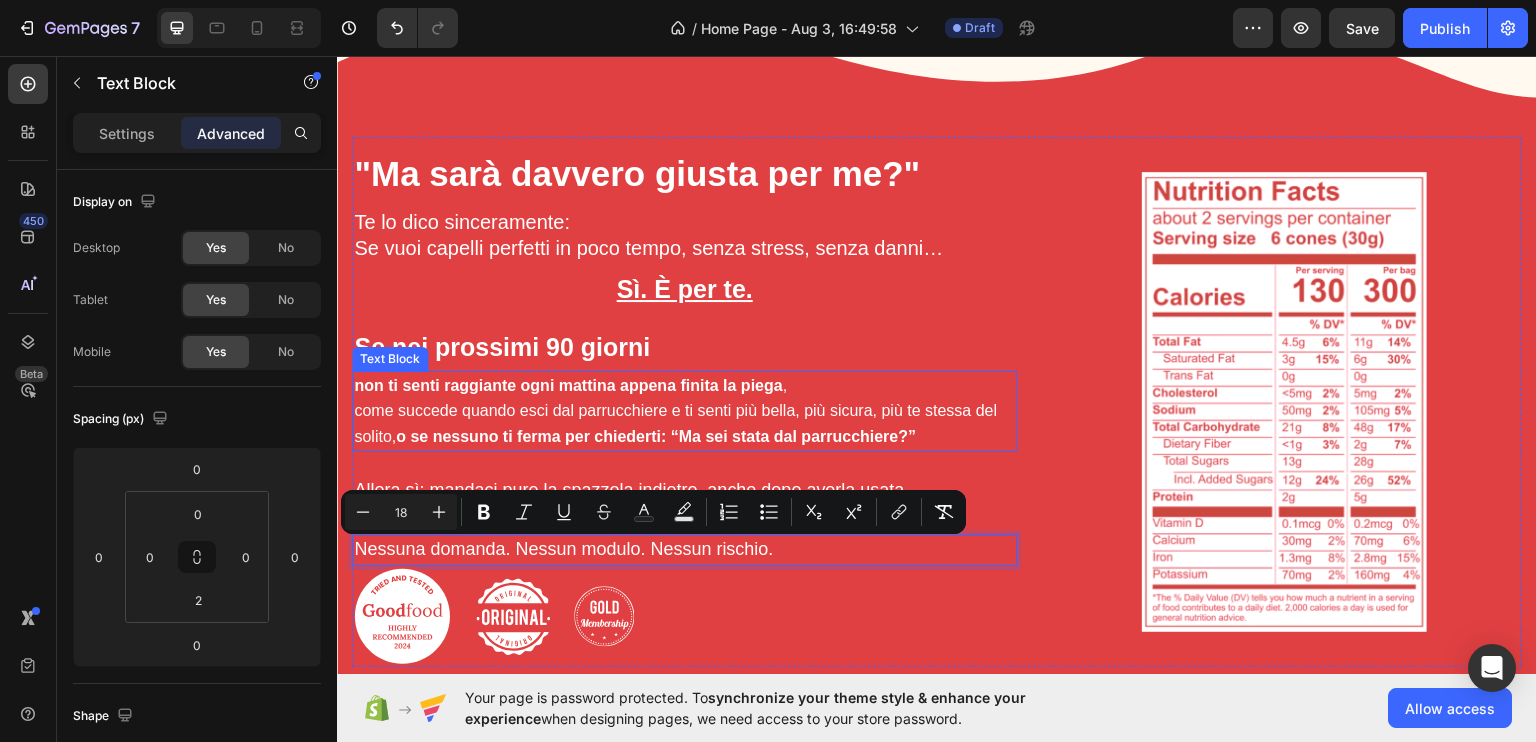 click on "non ti senti raggiante ogni mattina appena finita la piega , come succede quando esci dal parrucchiere e ti senti più bella, più sicura, più te stessa del solito,  o se nessuno ti ferma per chiederti: “Ma sei stata dal parrucchiere?”" at bounding box center [684, 410] 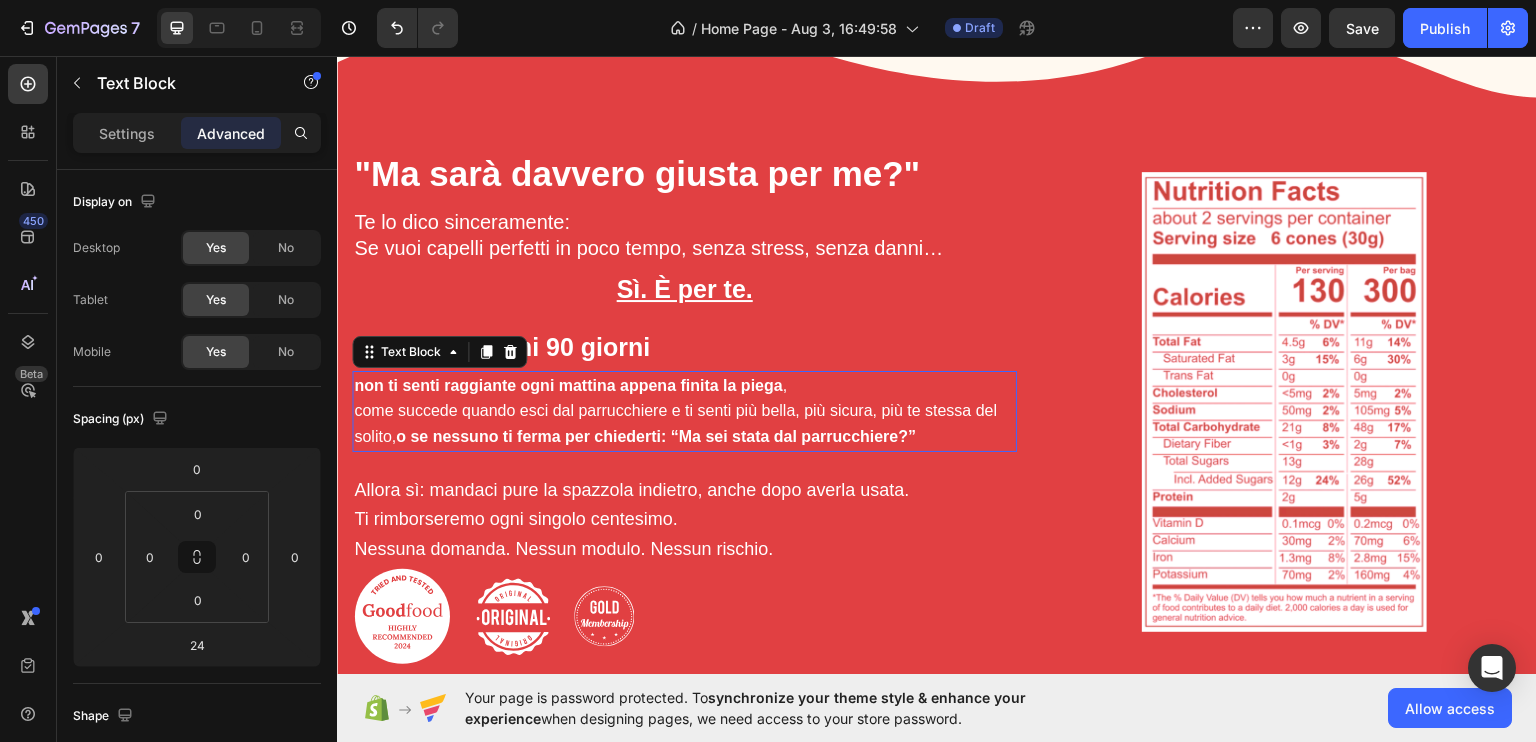 click on "non ti senti raggiante ogni mattina appena finita la piega , come succede quando esci dal parrucchiere e ti senti più bella, più sicura, più te stessa del solito,  o se nessuno ti ferma per chiederti: “Ma sei stata dal parrucchiere?”" at bounding box center (684, 410) 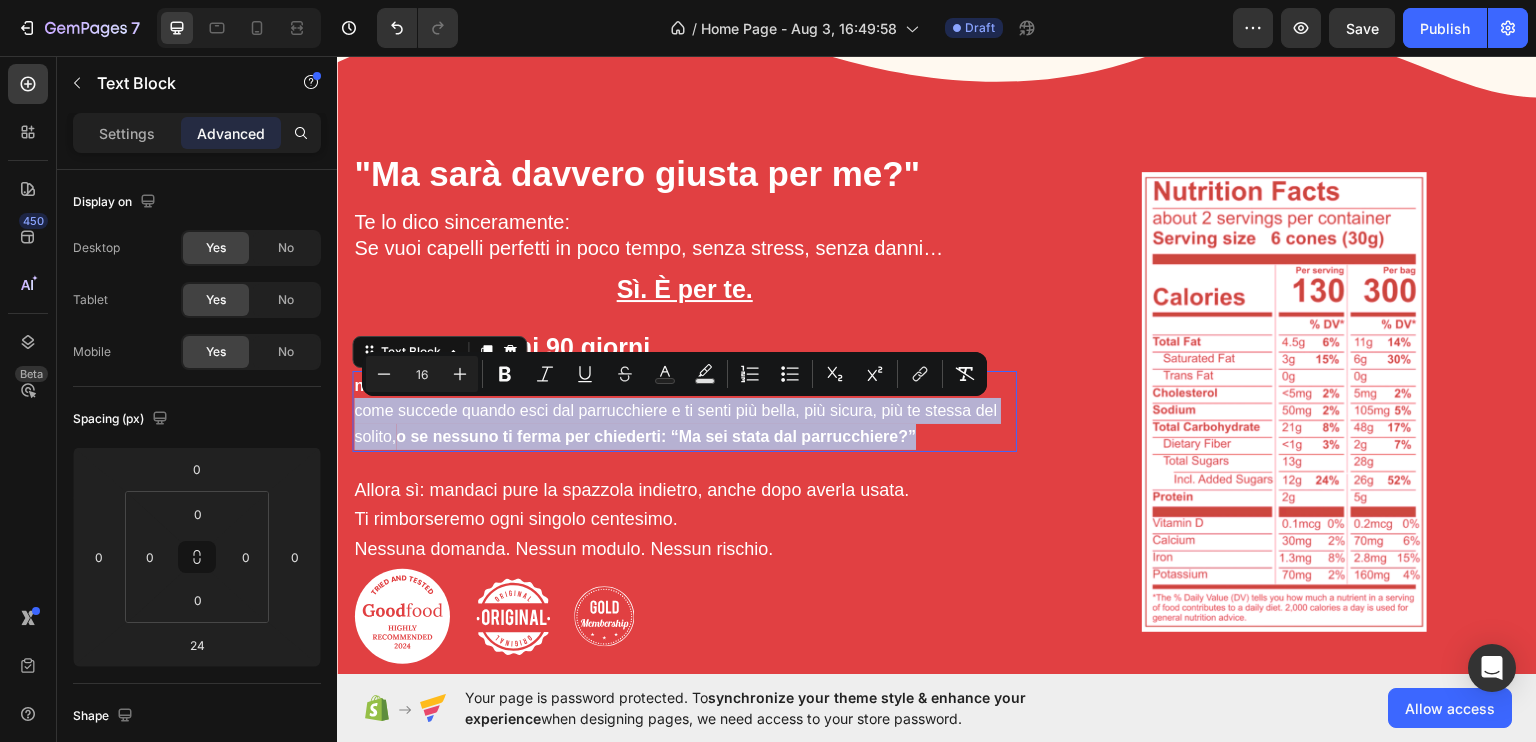 click on "non ti senti raggiante ogni mattina appena finita la piega , come succede quando esci dal parrucchiere e ti senti più bella, più sicura, più te stessa del solito,  o se nessuno ti ferma per chiederti: “Ma sei stata dal parrucchiere?”" at bounding box center (684, 410) 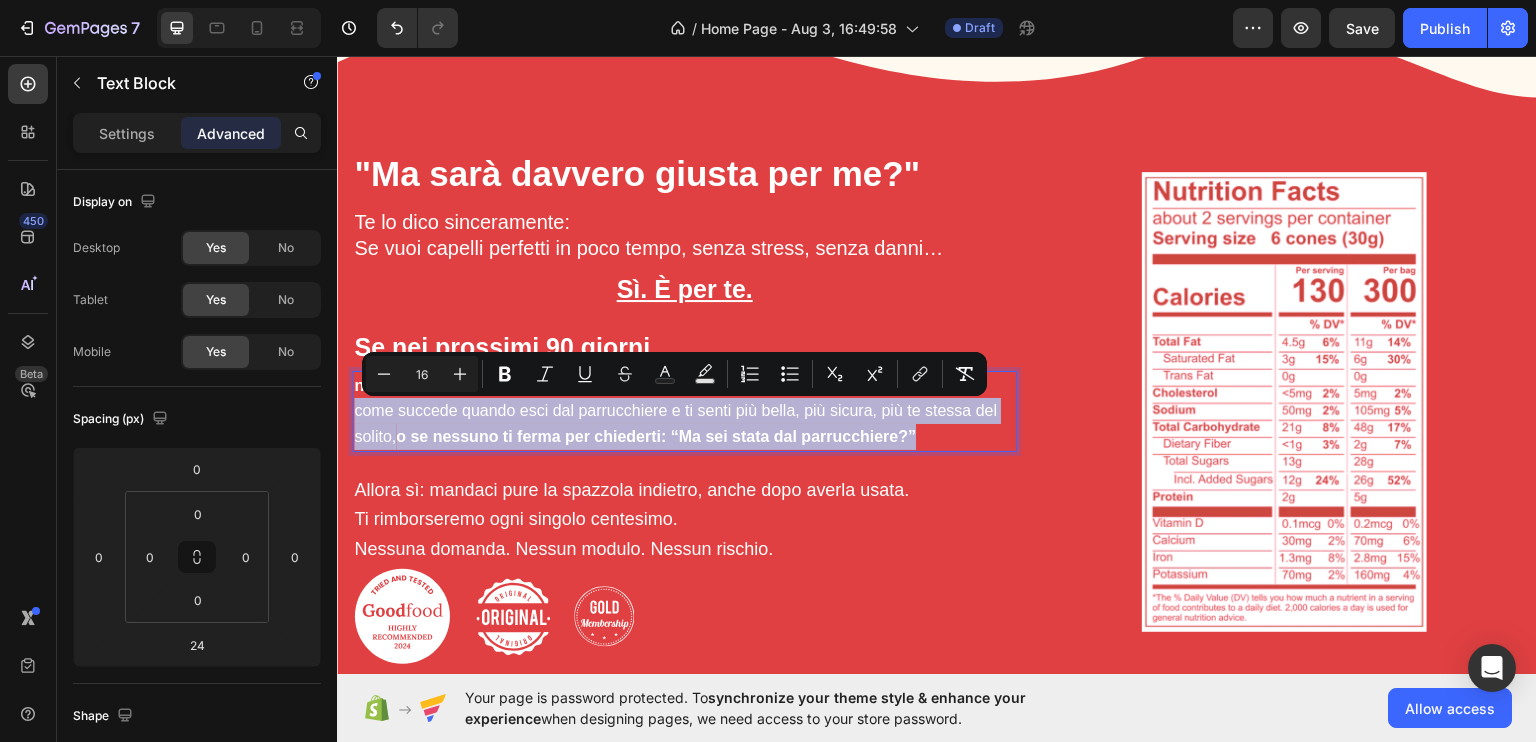 click on "non ti senti raggiante ogni mattina appena finita la piega , come succede quando esci dal parrucchiere e ti senti più bella, più sicura, più te stessa del solito,  o se nessuno ti ferma per chiederti: “Ma sei stata dal parrucchiere?”" at bounding box center [684, 410] 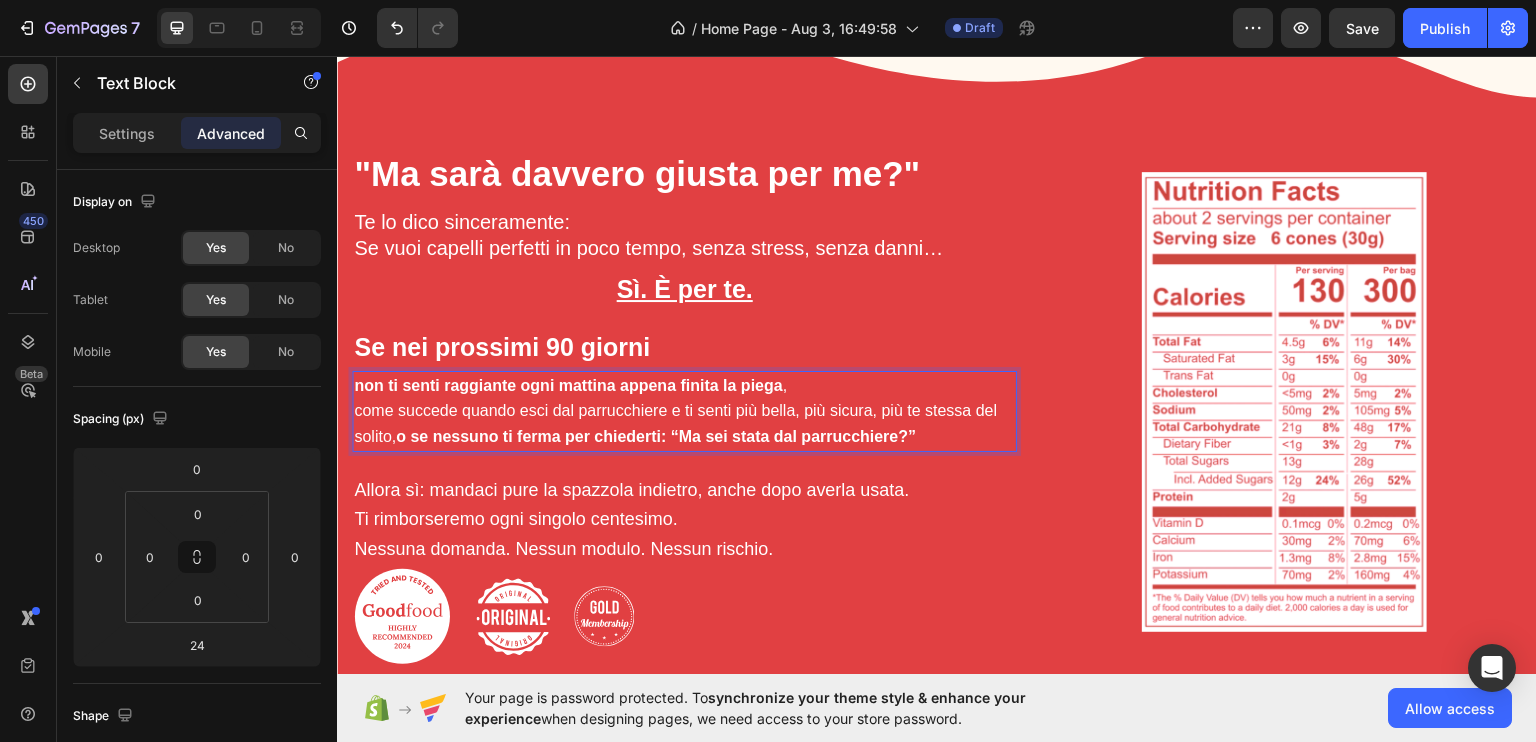 click on "non ti senti raggiante ogni mattina appena finita la piega" at bounding box center (568, 384) 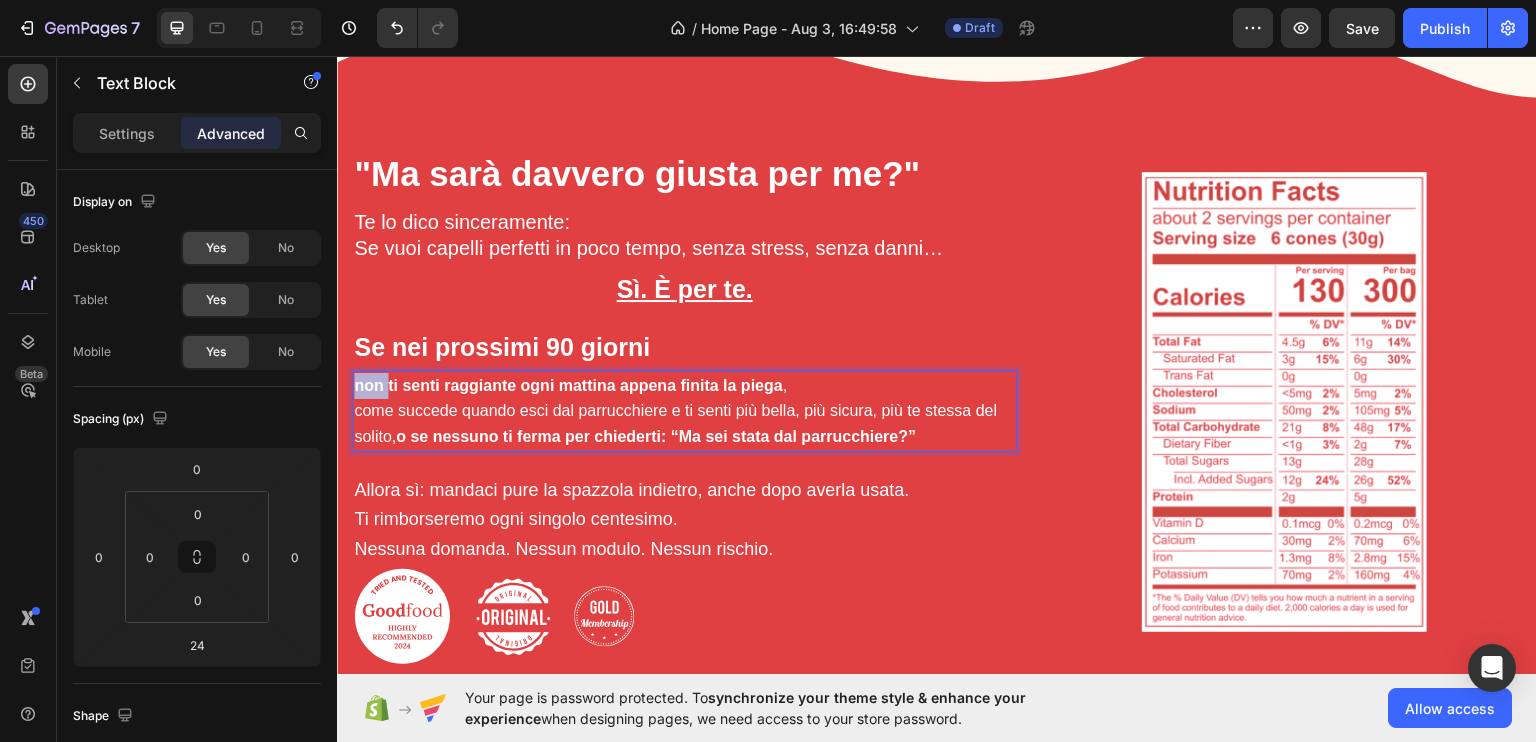 click on "non ti senti raggiante ogni mattina appena finita la piega" at bounding box center [568, 384] 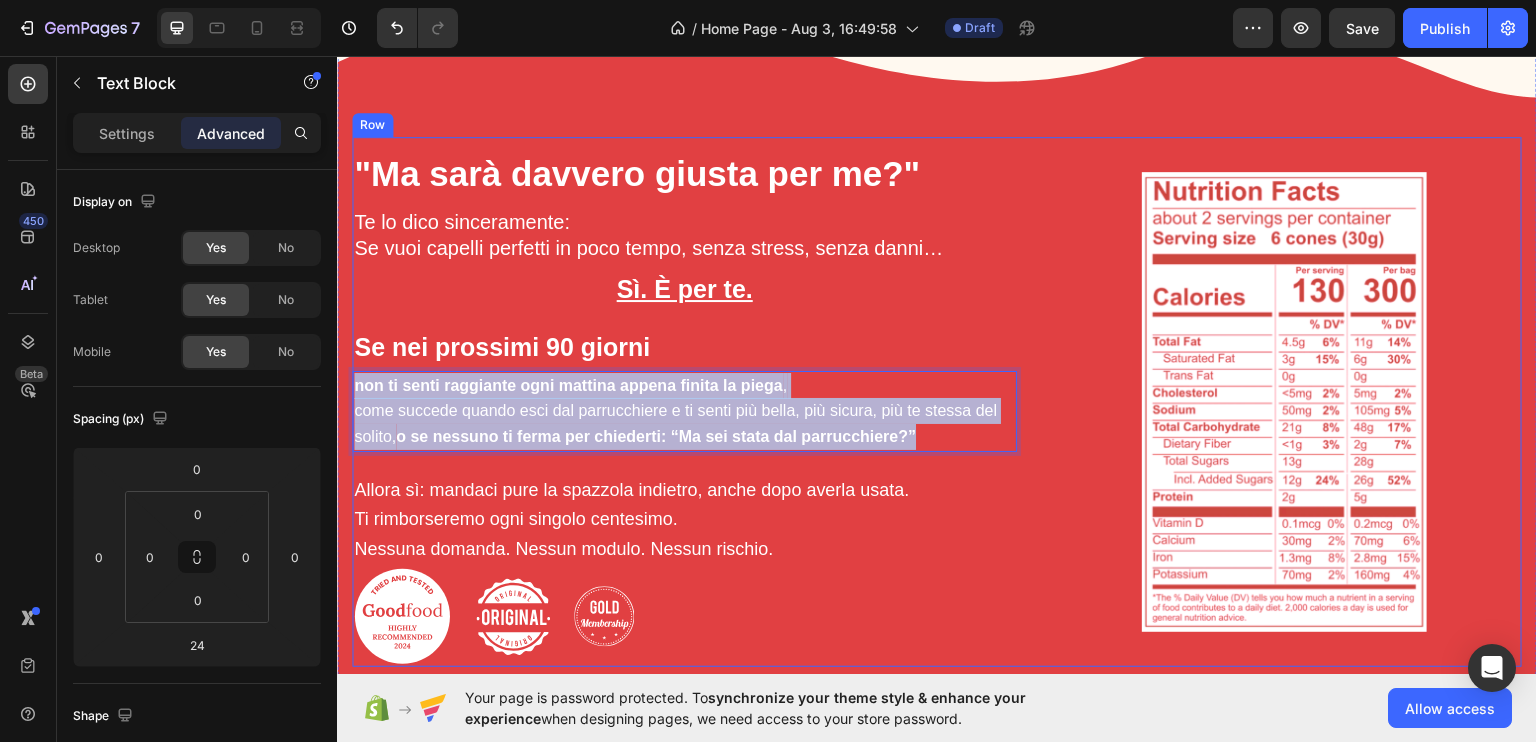 drag, startPoint x: 371, startPoint y: 387, endPoint x: 579, endPoint y: 465, distance: 222.1441 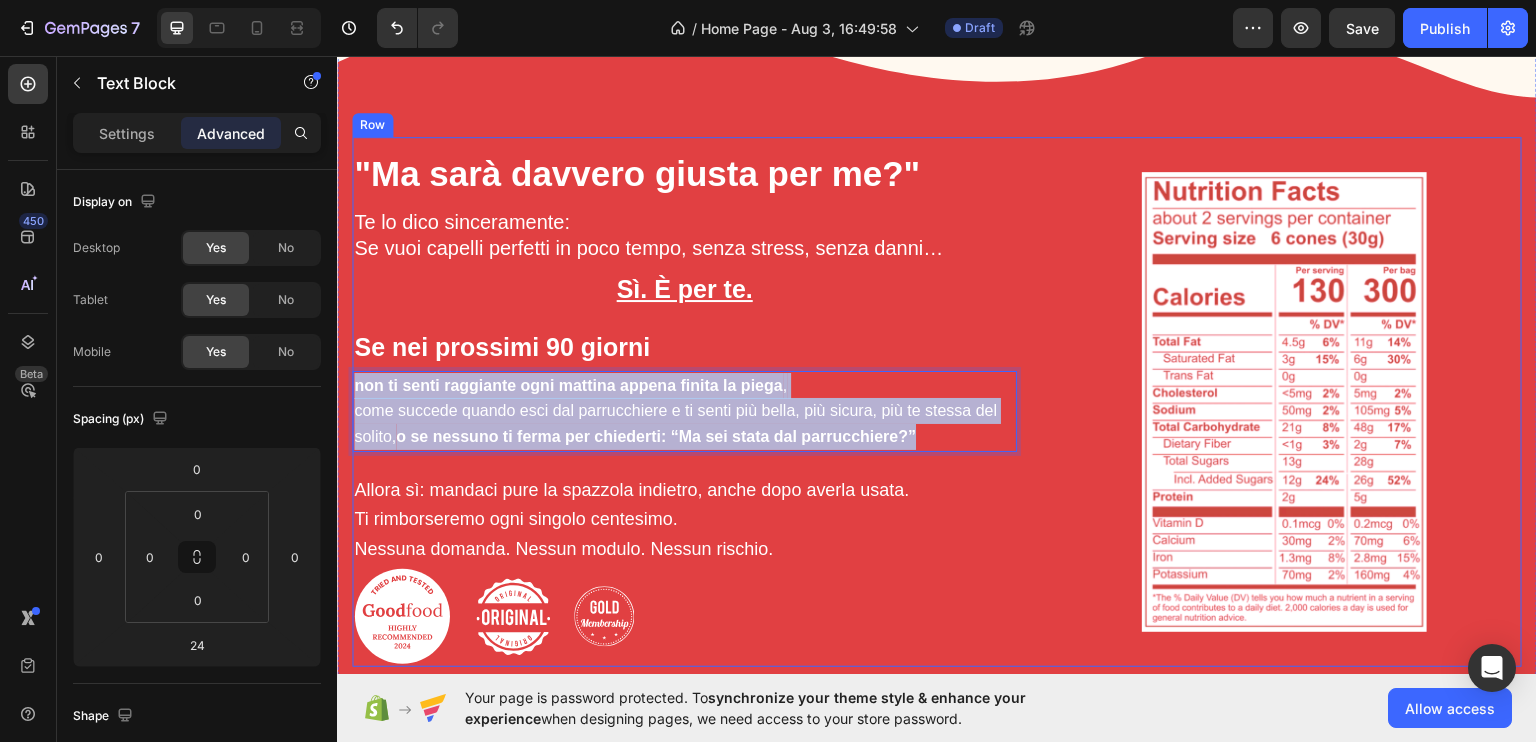 click on ""Ma sarà davvero giusta per me?" Heading Te lo dico sinceramente: Se vuoi capelli perfetti in poco tempo, senza stress, senza danni… Text Block Sì. È per te. Text Block ⁠⁠⁠⁠⁠⁠⁠ Se nei prossimi 90 giorni Heading non ti senti raggiante ogni mattina appena finita la piega , come succede quando esci dal parrucchiere e ti senti più bella, più sicura, più te stessa del solito,  o se nessuno ti ferma per chiederti: “Ma sei stata dal parrucchiere?” Text Block   24 Allora sì: mandaci pure la spazzola indietro, anche dopo averla usata. Text Block Ti rimborseremo ogni singolo centesimo. Text Block Nessuna domanda. Nessun modulo. Nessun rischio. Text Block Image Image Image Row" at bounding box center (684, 401) 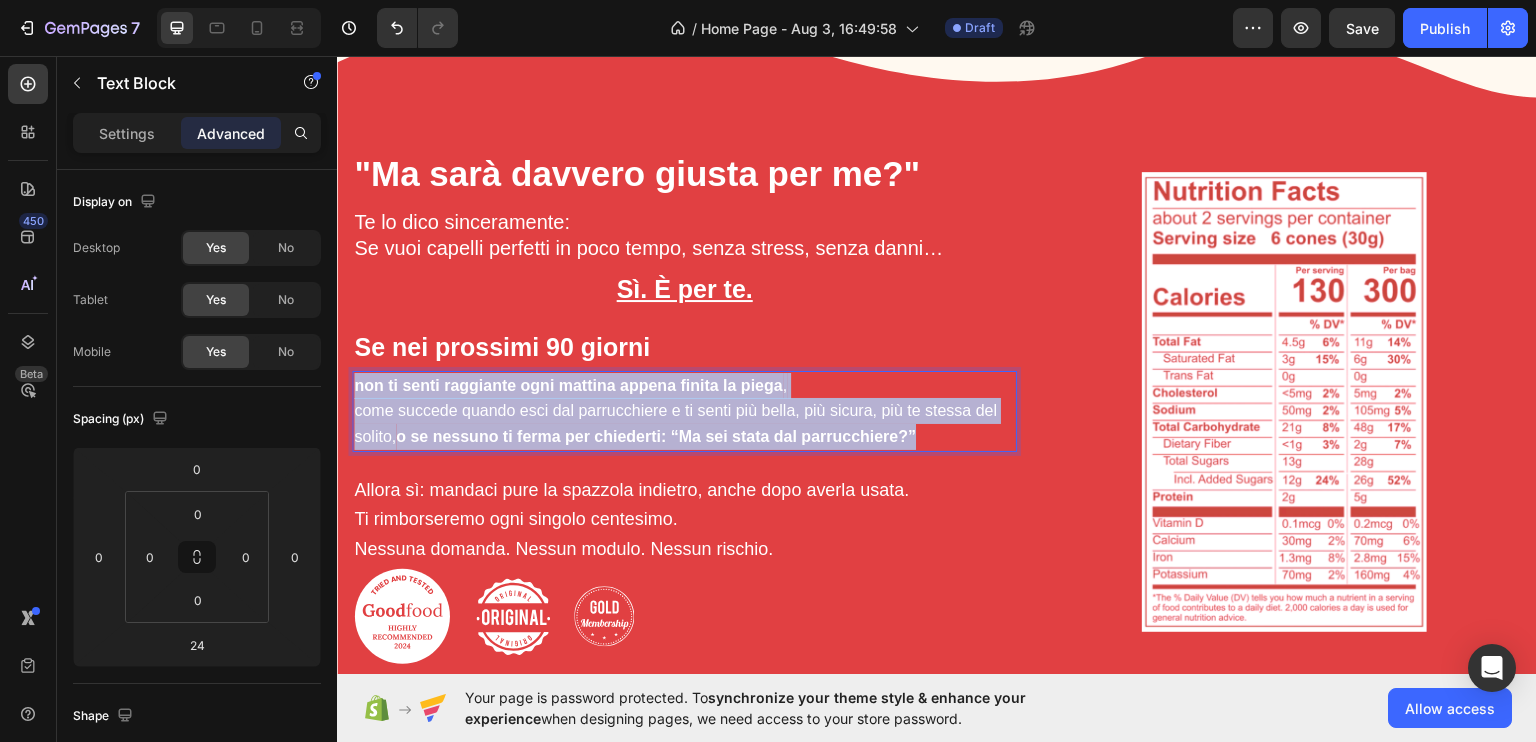 click on "non ti senti raggiante ogni mattina appena finita la piega" at bounding box center [568, 384] 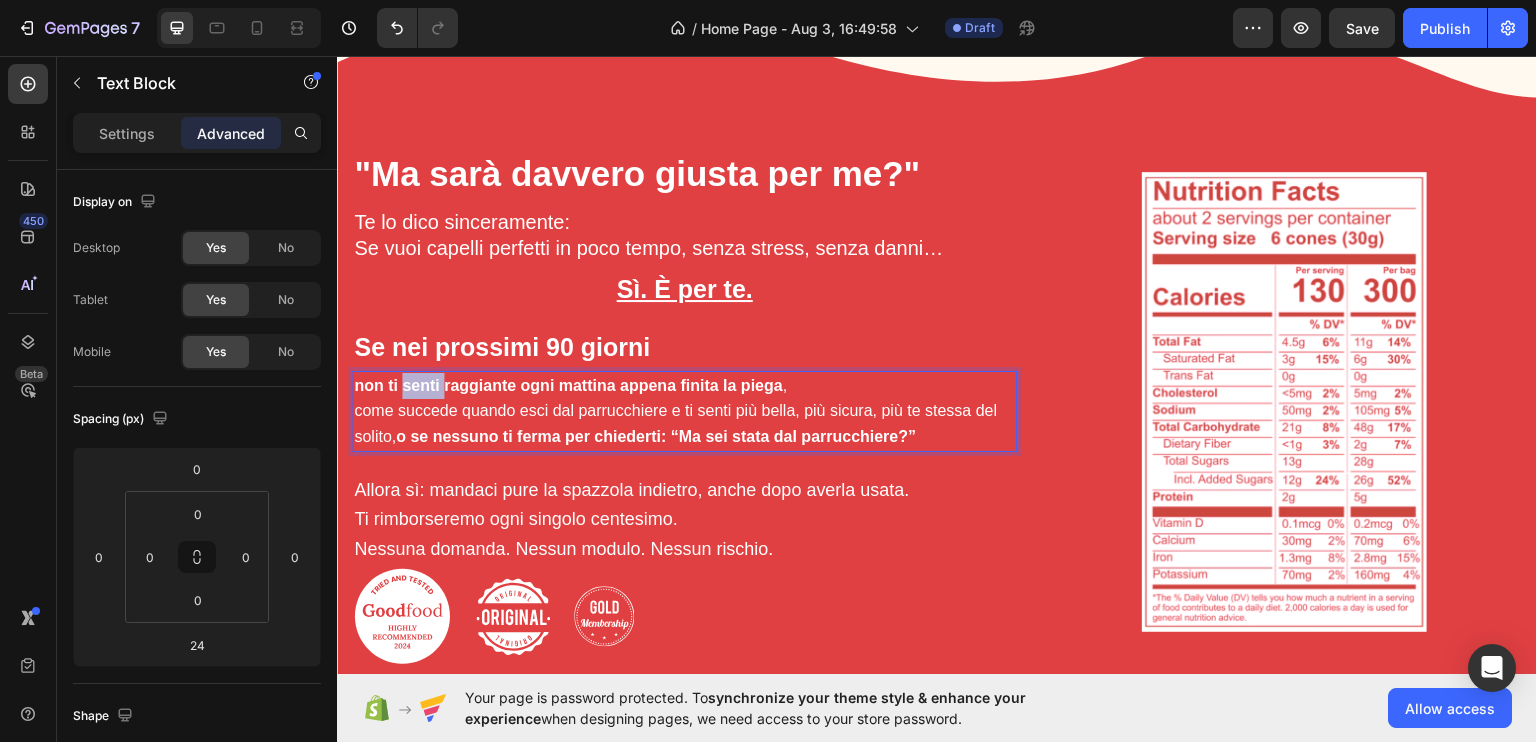 click on "non ti senti raggiante ogni mattina appena finita la piega" at bounding box center (568, 384) 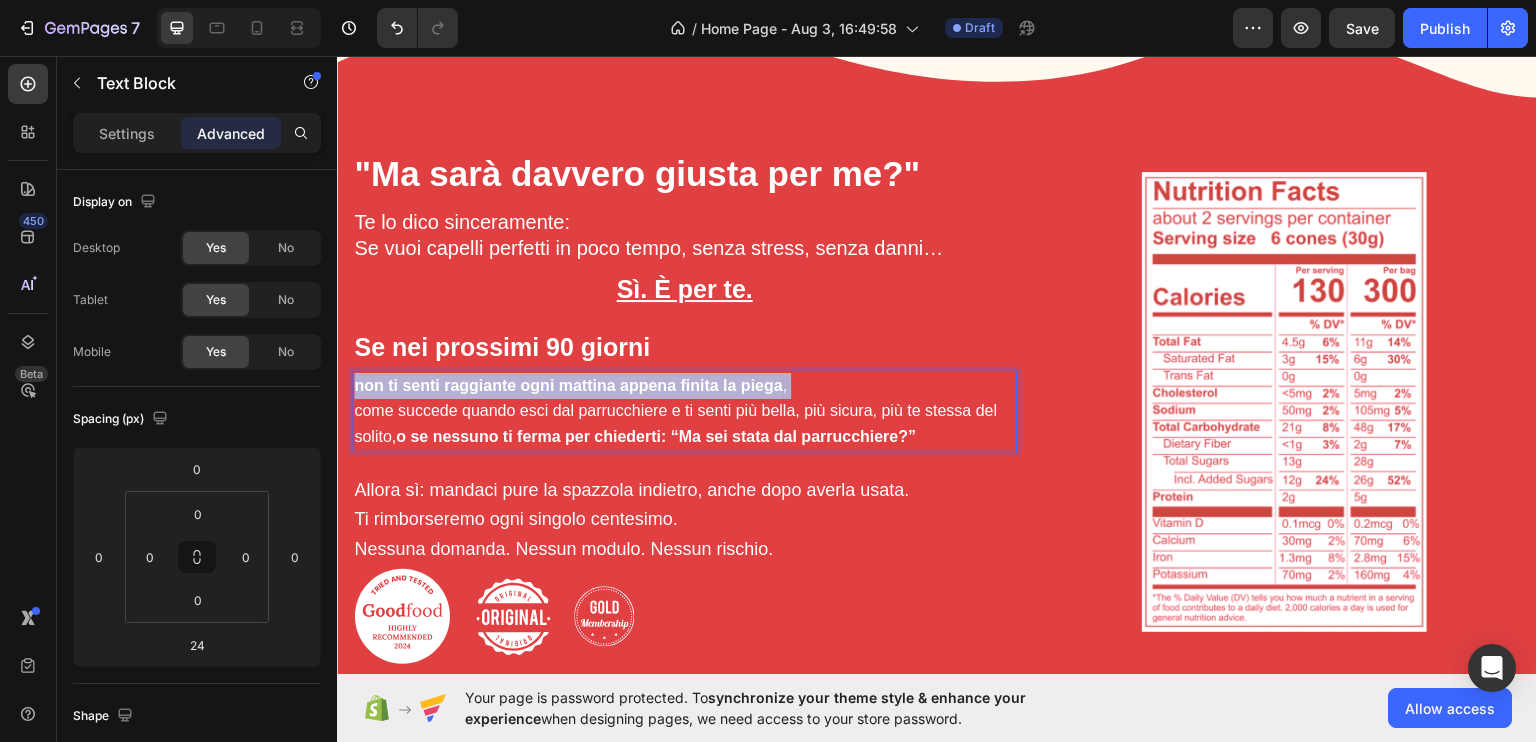 click on "non ti senti raggiante ogni mattina appena finita la piega" at bounding box center (568, 384) 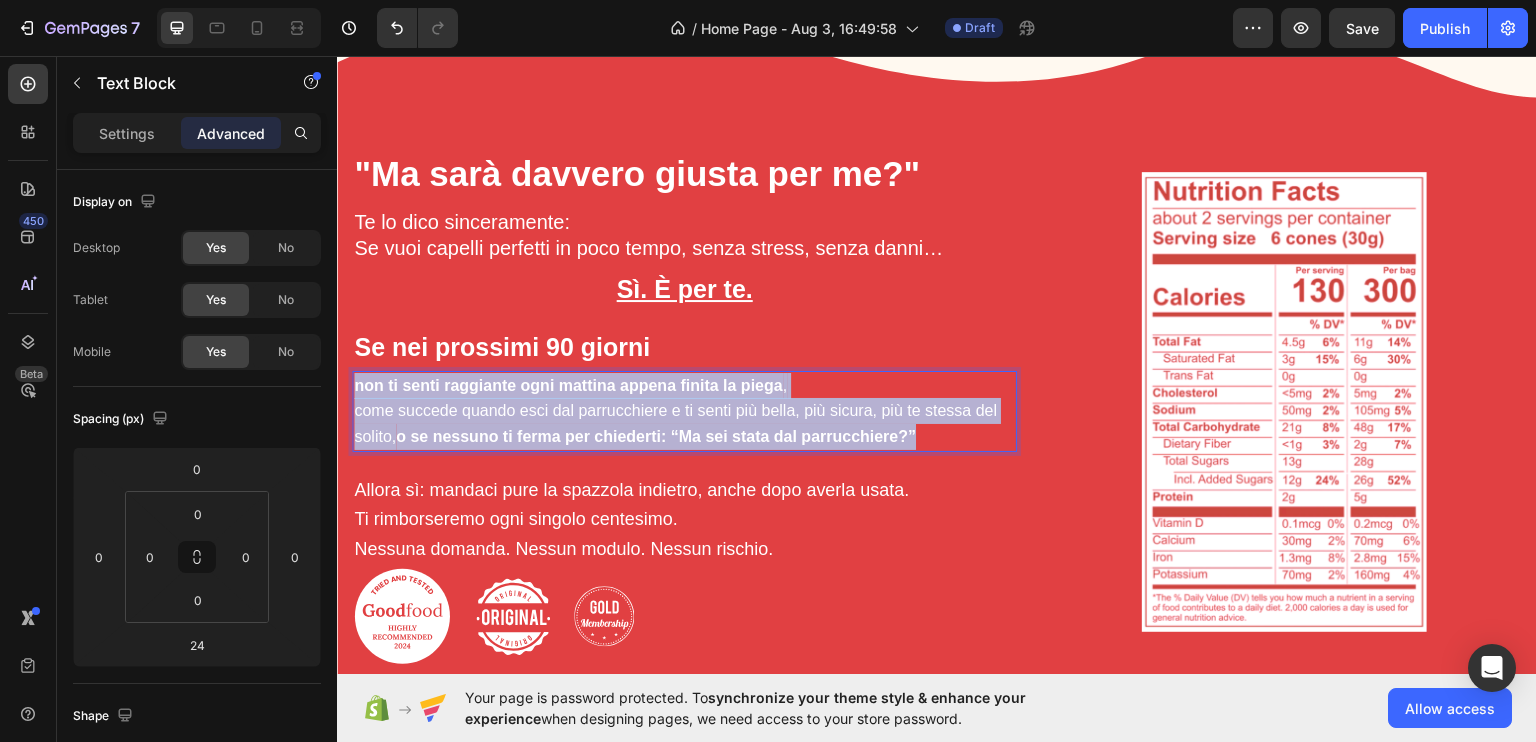 drag, startPoint x: 408, startPoint y: 383, endPoint x: 543, endPoint y: 429, distance: 142.62187 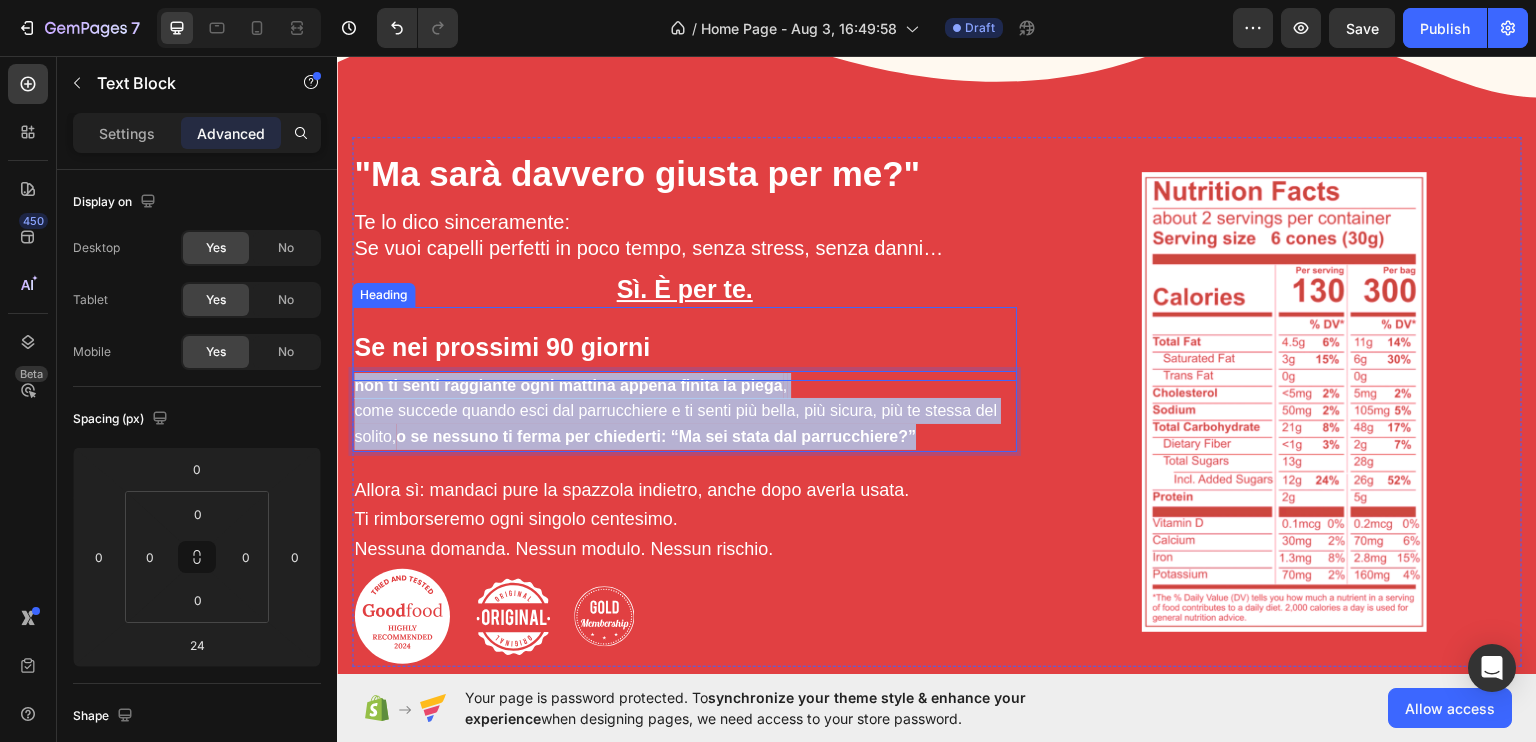 click on "⁠⁠⁠⁠⁠⁠⁠ Se nei prossimi 90 giorni" at bounding box center (684, 342) 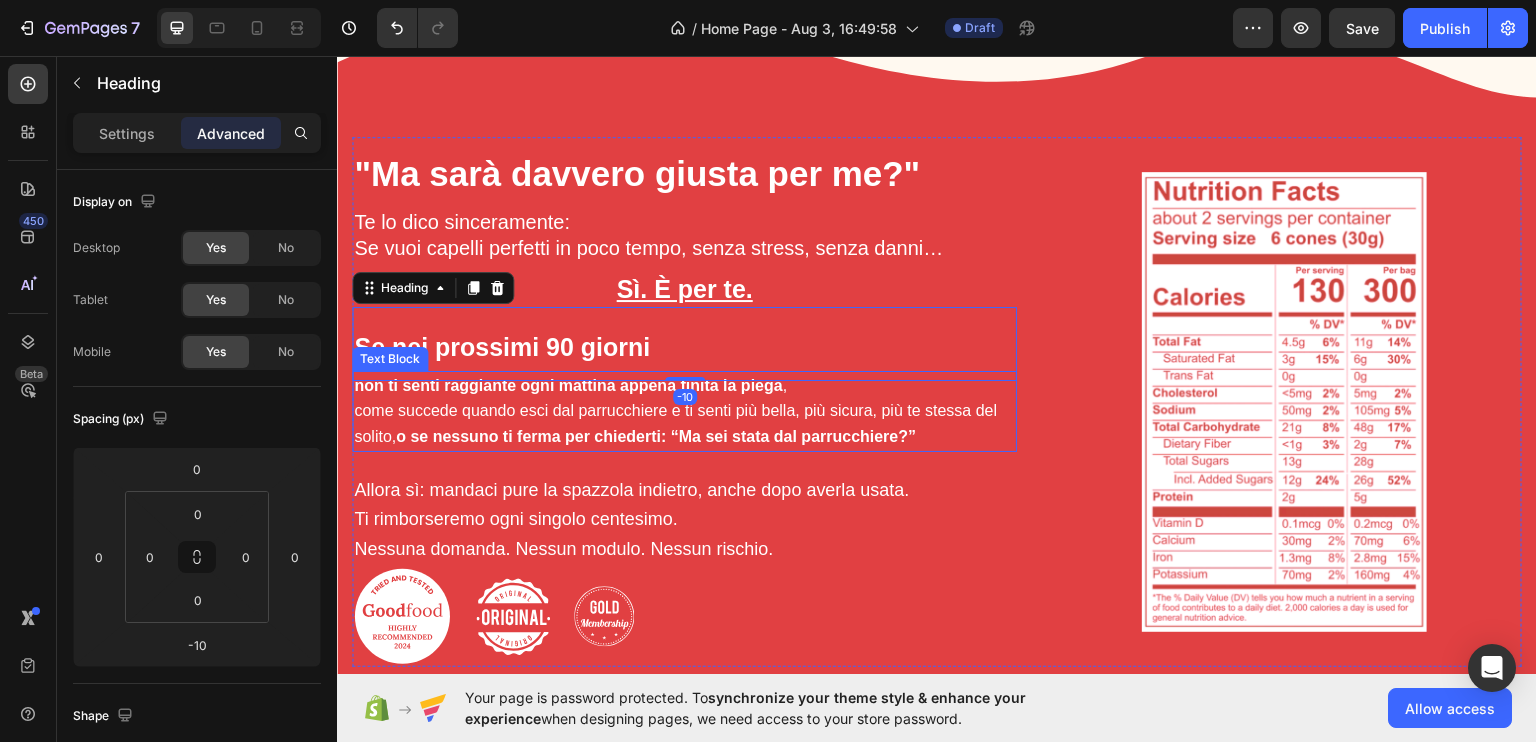 click on "non ti senti raggiante ogni mattina appena finita la piega , come succede quando esci dal parrucchiere e ti senti più bella, più sicura, più te stessa del solito,  o se nessuno ti ferma per chiederti: “Ma sei stata dal parrucchiere?”" at bounding box center (684, 410) 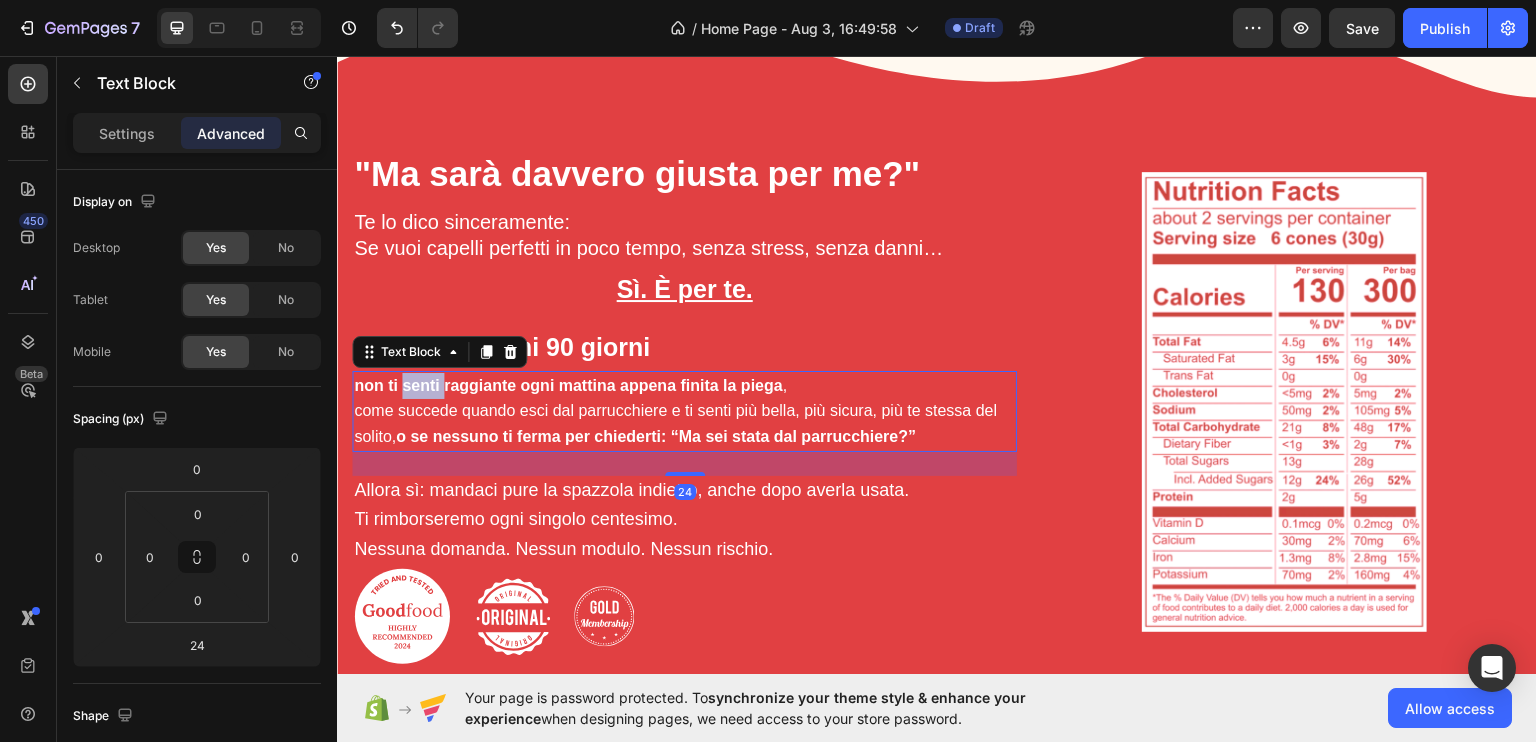 click on "non ti senti raggiante ogni mattina appena finita la piega" at bounding box center [568, 384] 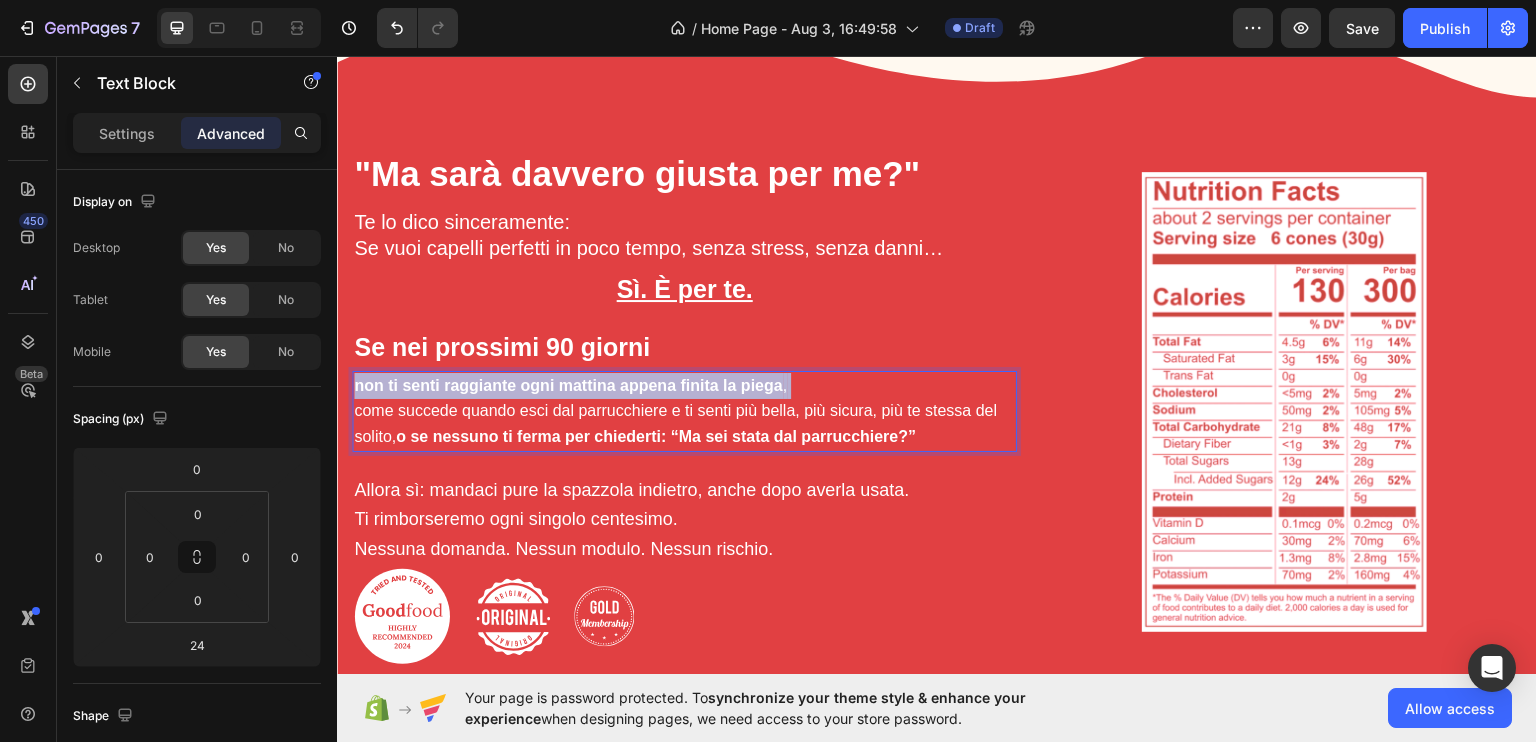 click on "non ti senti raggiante ogni mattina appena finita la piega" at bounding box center (568, 384) 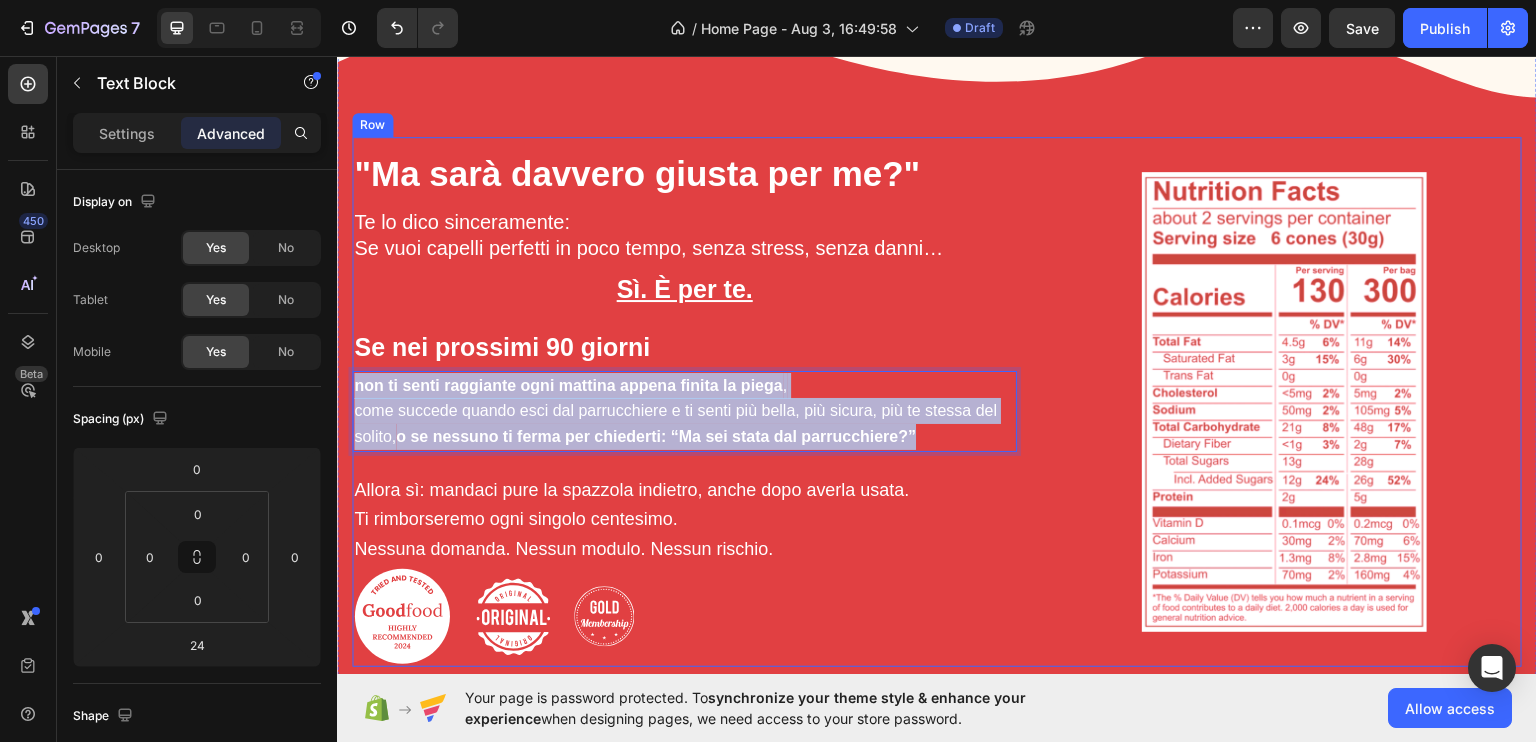 drag, startPoint x: 406, startPoint y: 391, endPoint x: 942, endPoint y: 460, distance: 540.423 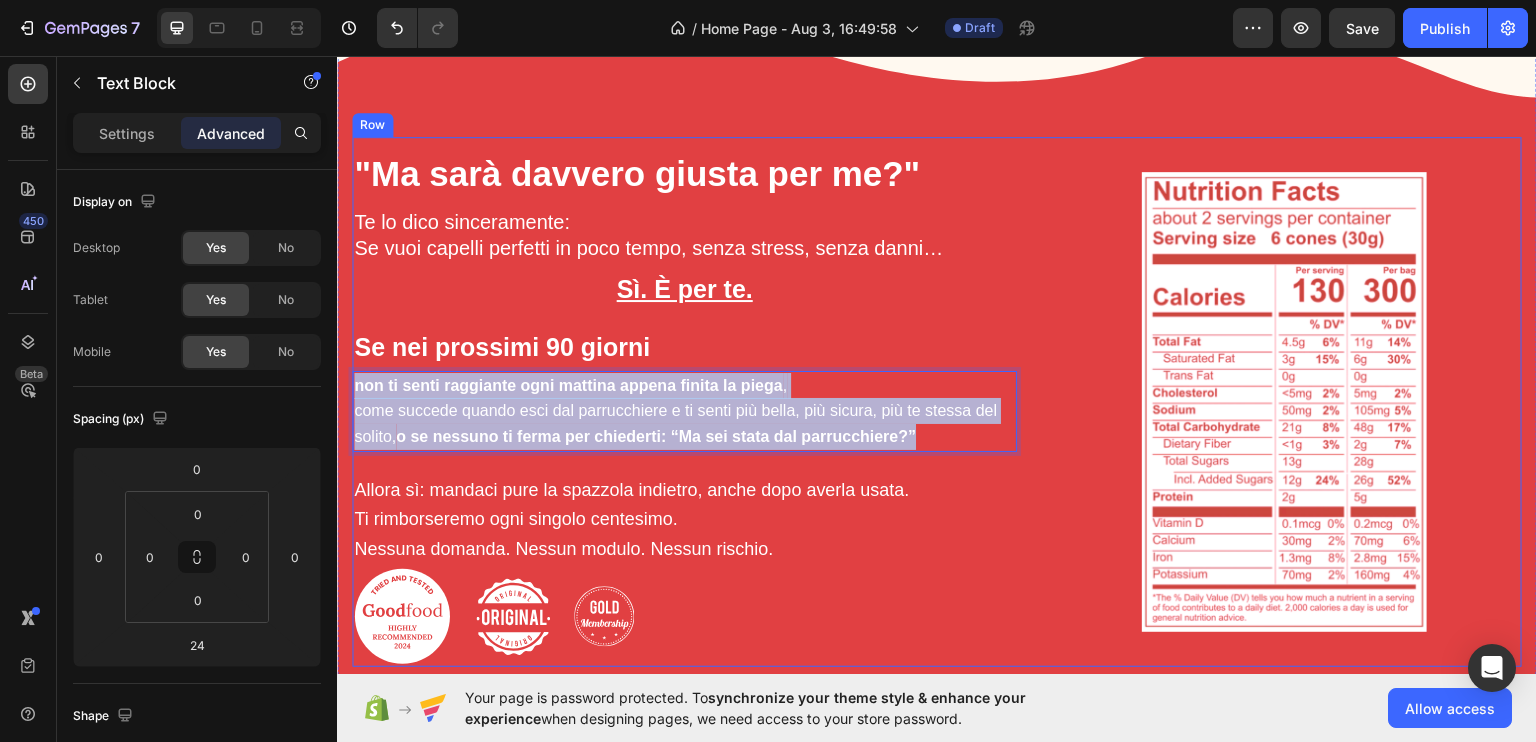 click on ""Ma sarà davvero giusta per me?" Heading Te lo dico sinceramente: Se vuoi capelli perfetti in poco tempo, senza stress, senza danni… Text Block Sì. È per te. Text Block ⁠⁠⁠⁠⁠⁠⁠ Se nei prossimi 90 giorni Heading non ti senti raggiante ogni mattina appena finita la piega , come succede quando esci dal parrucchiere e ti senti più bella, più sicura, più te stessa del solito,  o se nessuno ti ferma per chiederti: “Ma sei stata dal parrucchiere?” Text Block   24 Allora sì: mandaci pure la spazzola indietro, anche dopo averla usata. Text Block Ti rimborseremo ogni singolo centesimo. Text Block Nessuna domanda. Nessun modulo. Nessun rischio. Text Block Image Image Image Row" at bounding box center (684, 401) 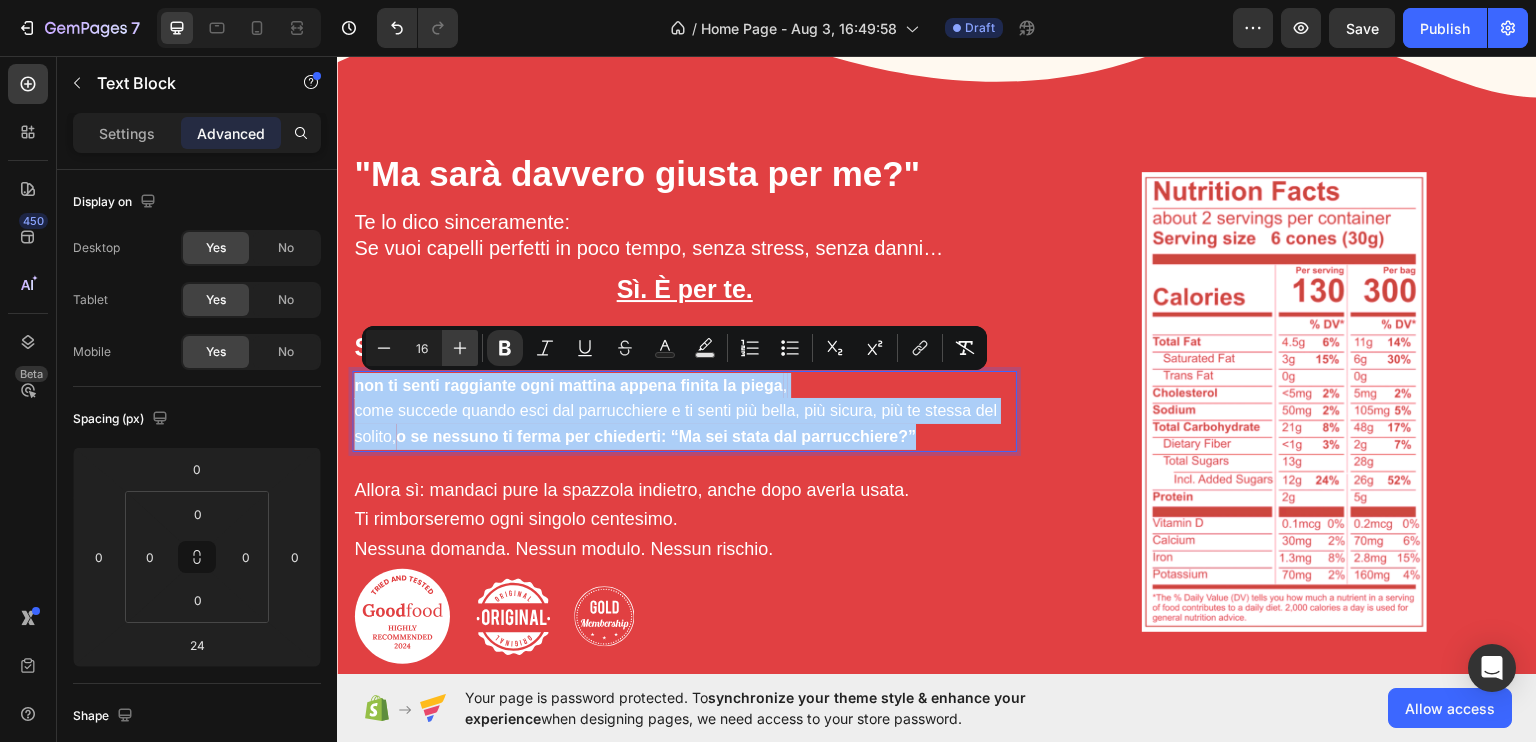 click 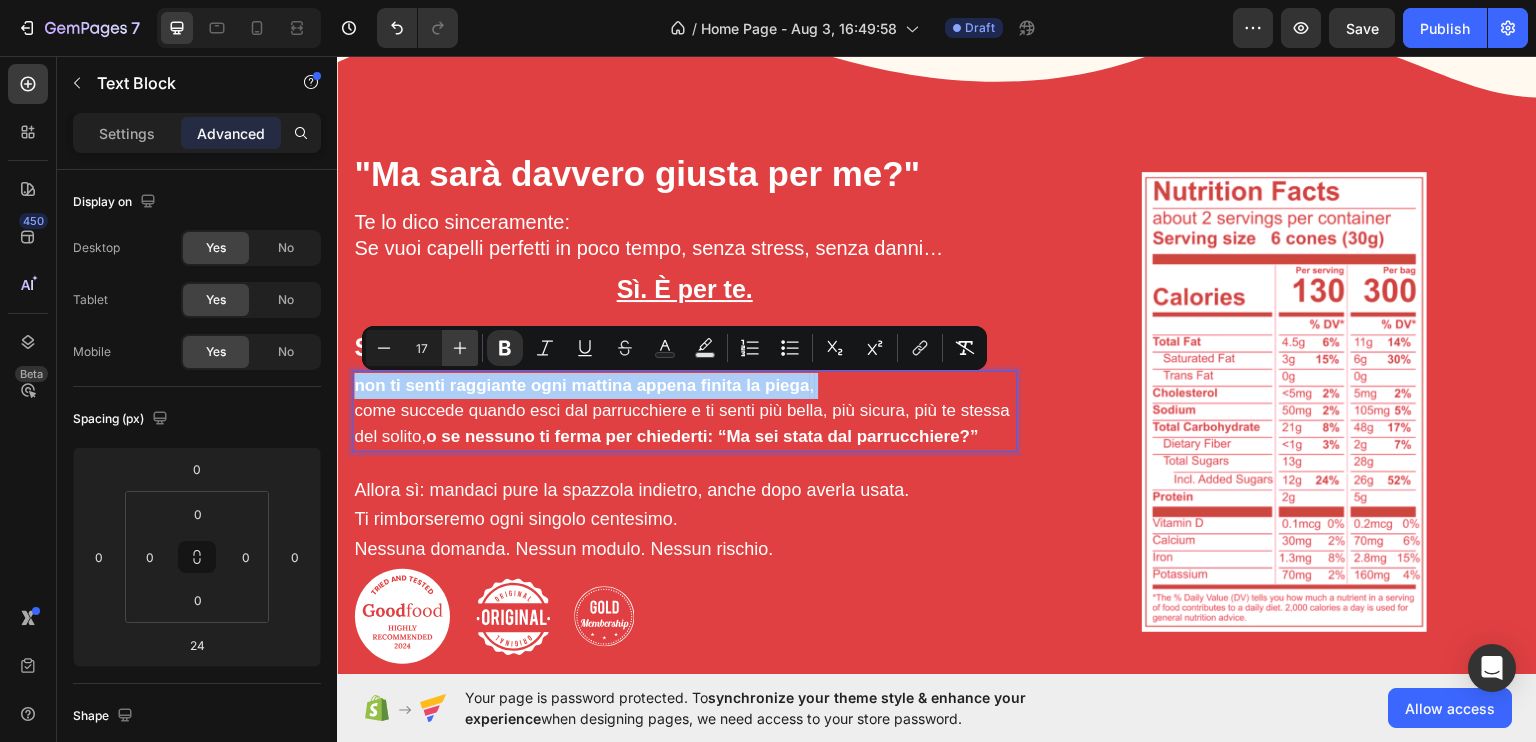 click 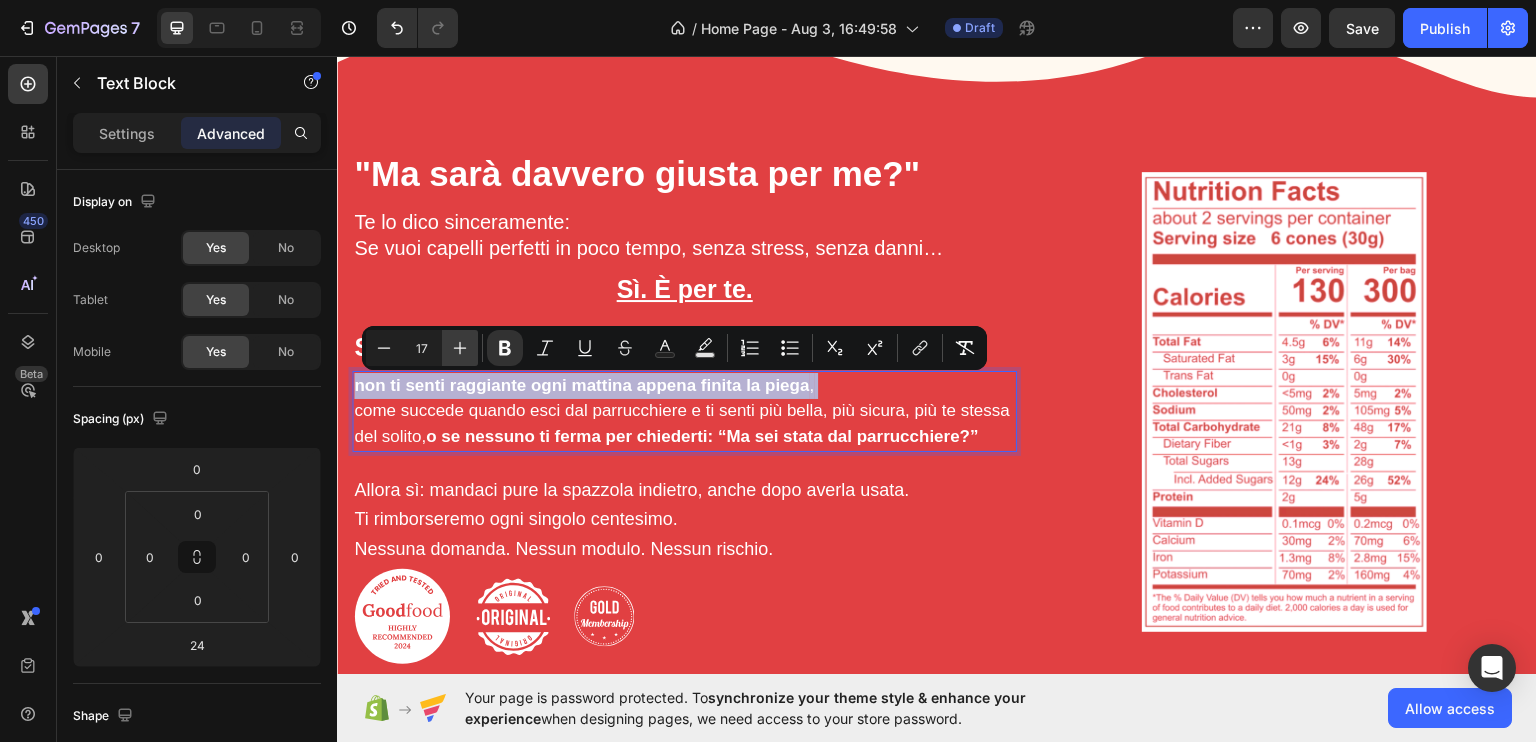 type on "18" 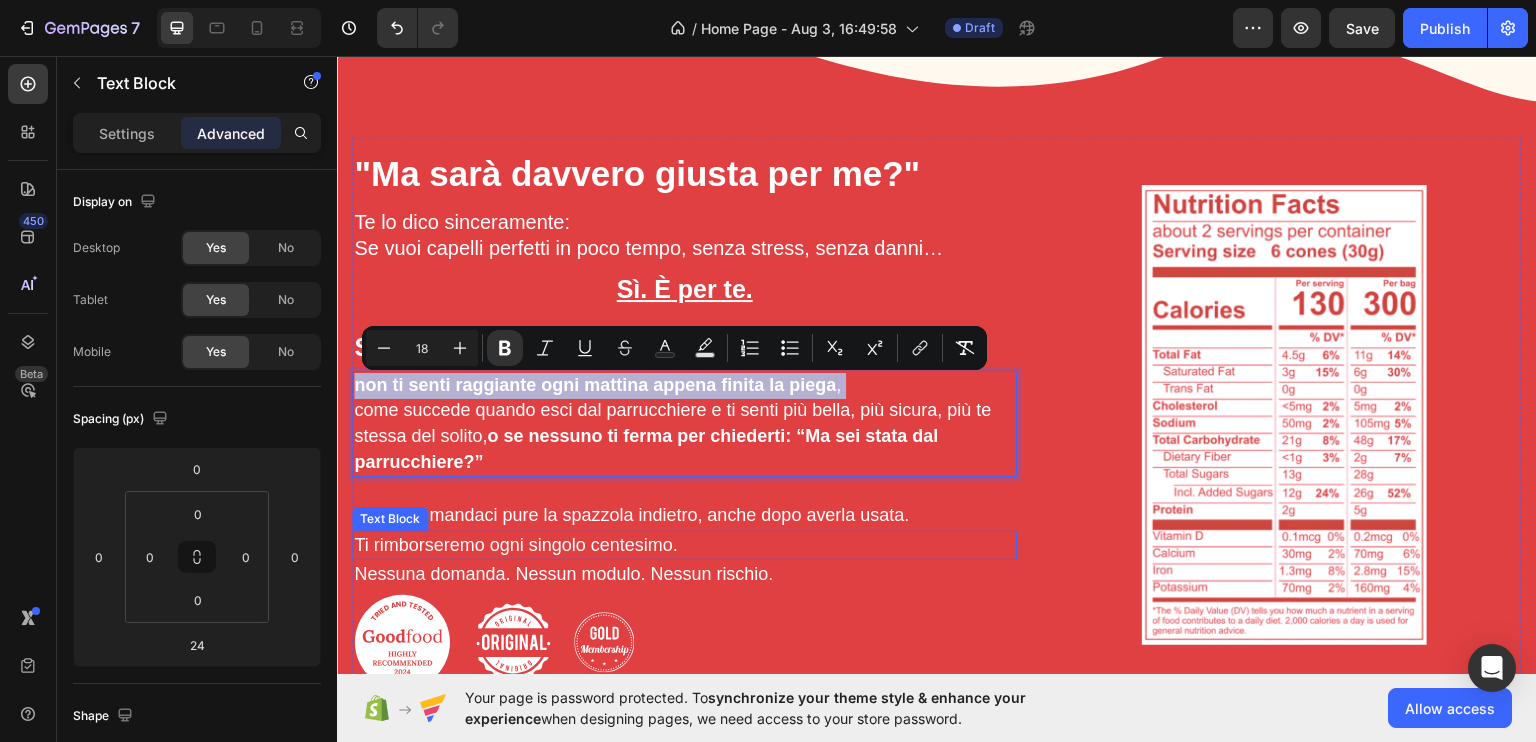 click on "Ti rimborseremo ogni singolo centesimo." at bounding box center [684, 545] 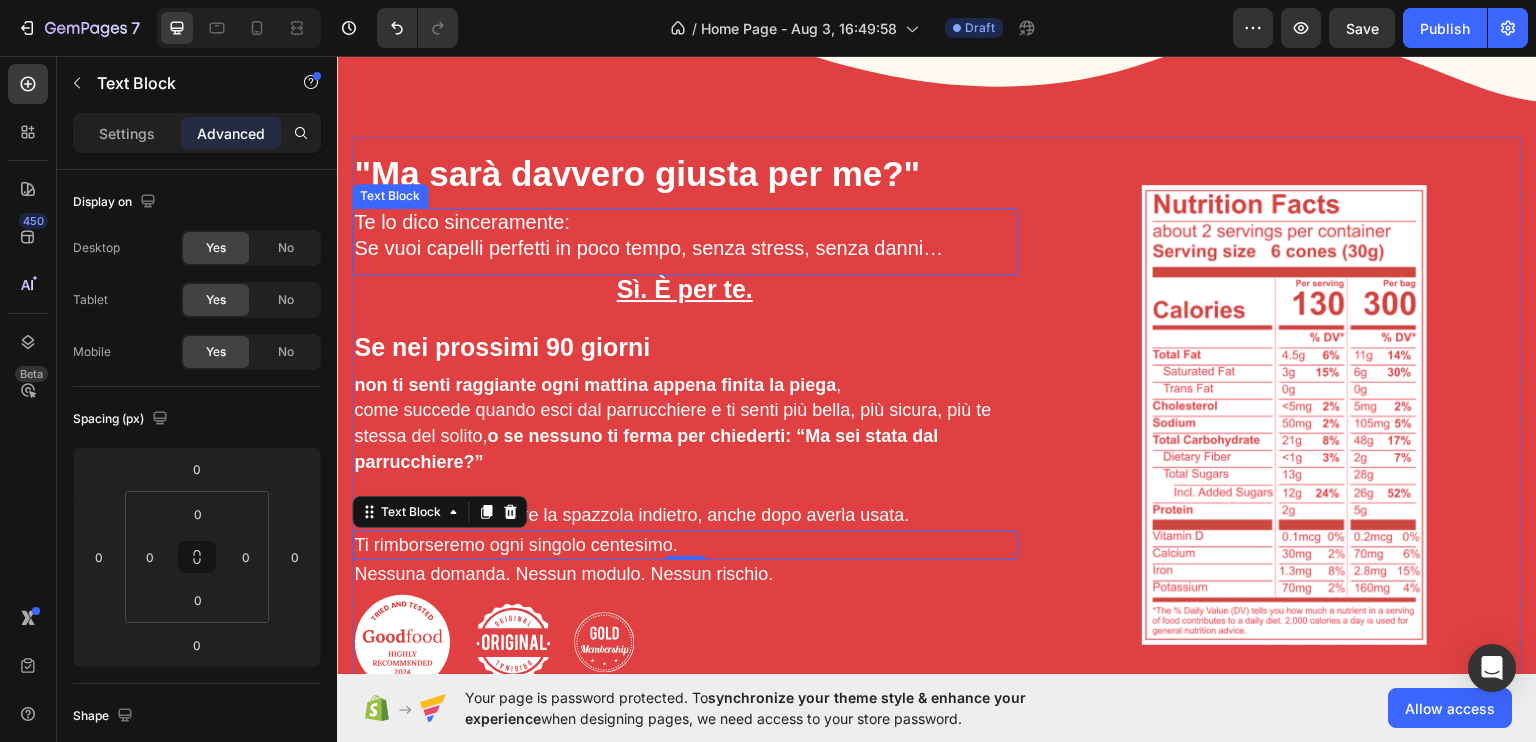 click on "Te lo dico sinceramente:" at bounding box center (462, 221) 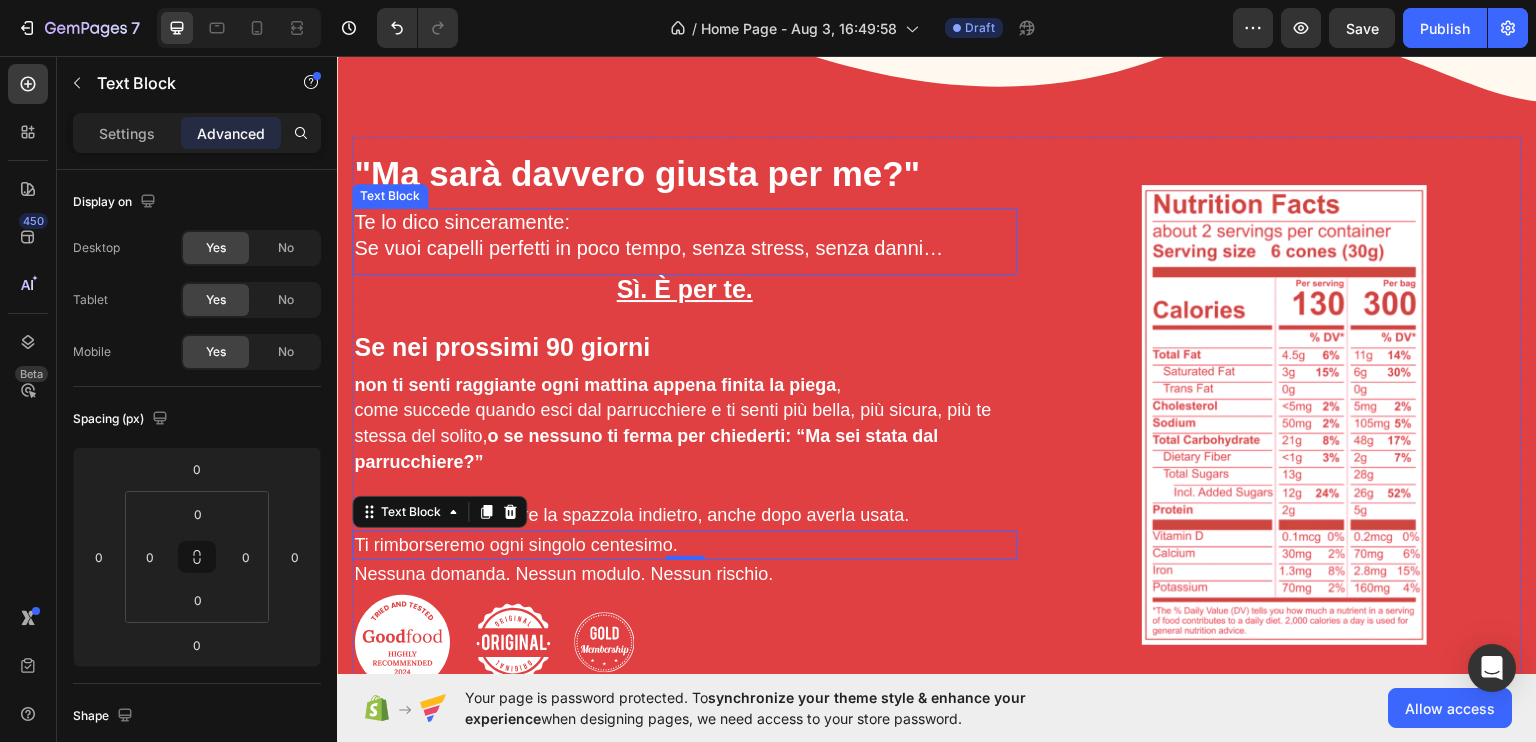 click on "Te lo dico sinceramente:" at bounding box center [462, 221] 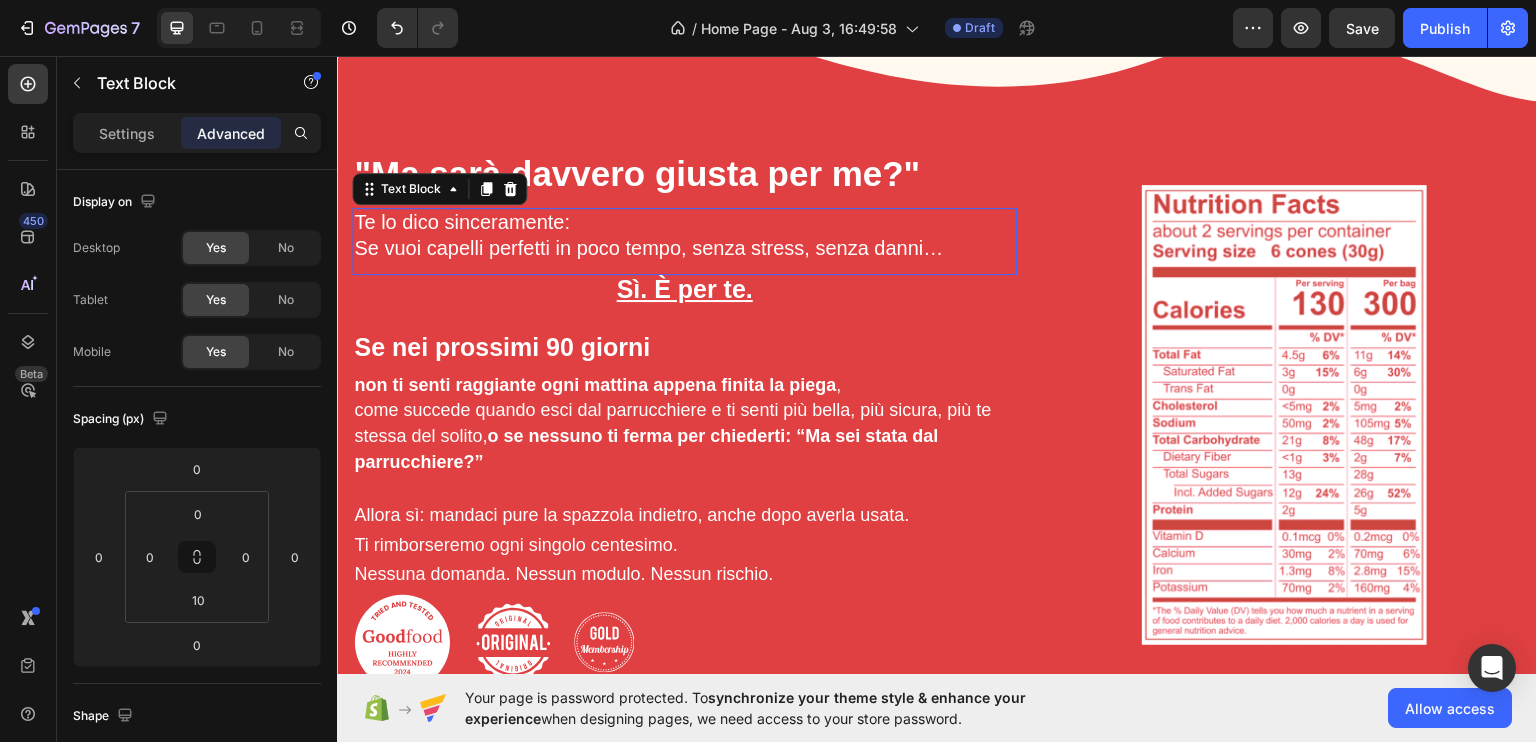 click on "Te lo dico sinceramente:" at bounding box center [462, 221] 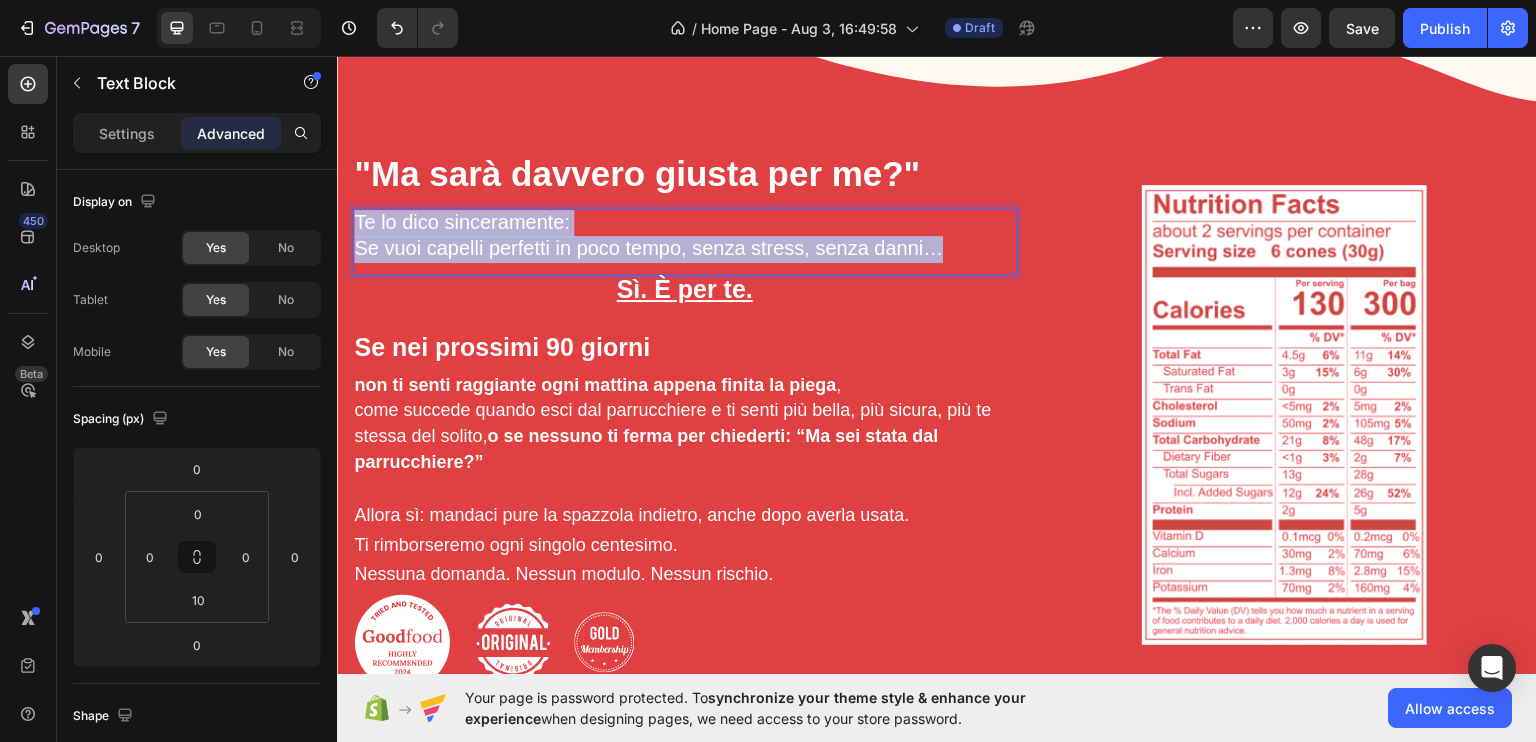 drag, startPoint x: 495, startPoint y: 214, endPoint x: 577, endPoint y: 250, distance: 89.55445 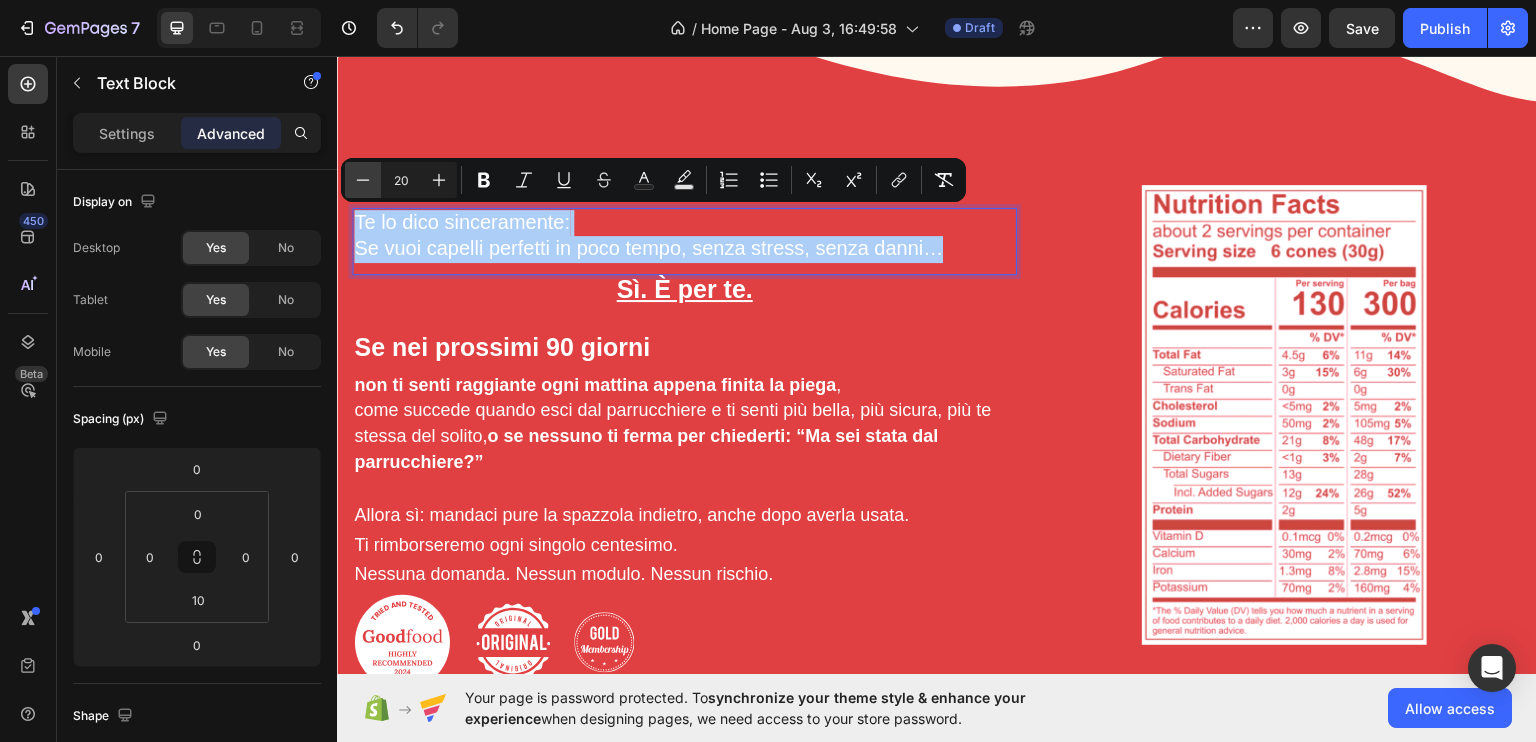 click 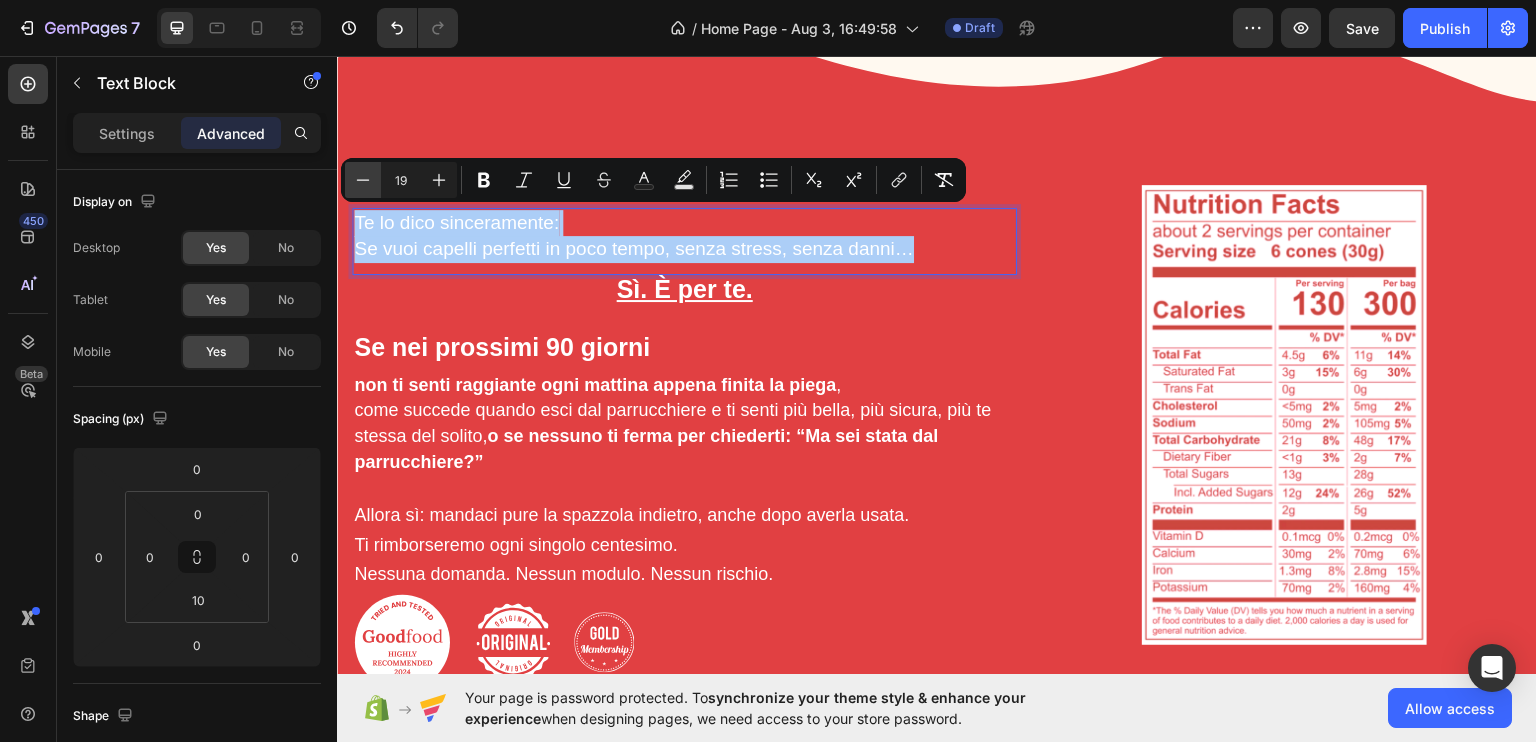 click 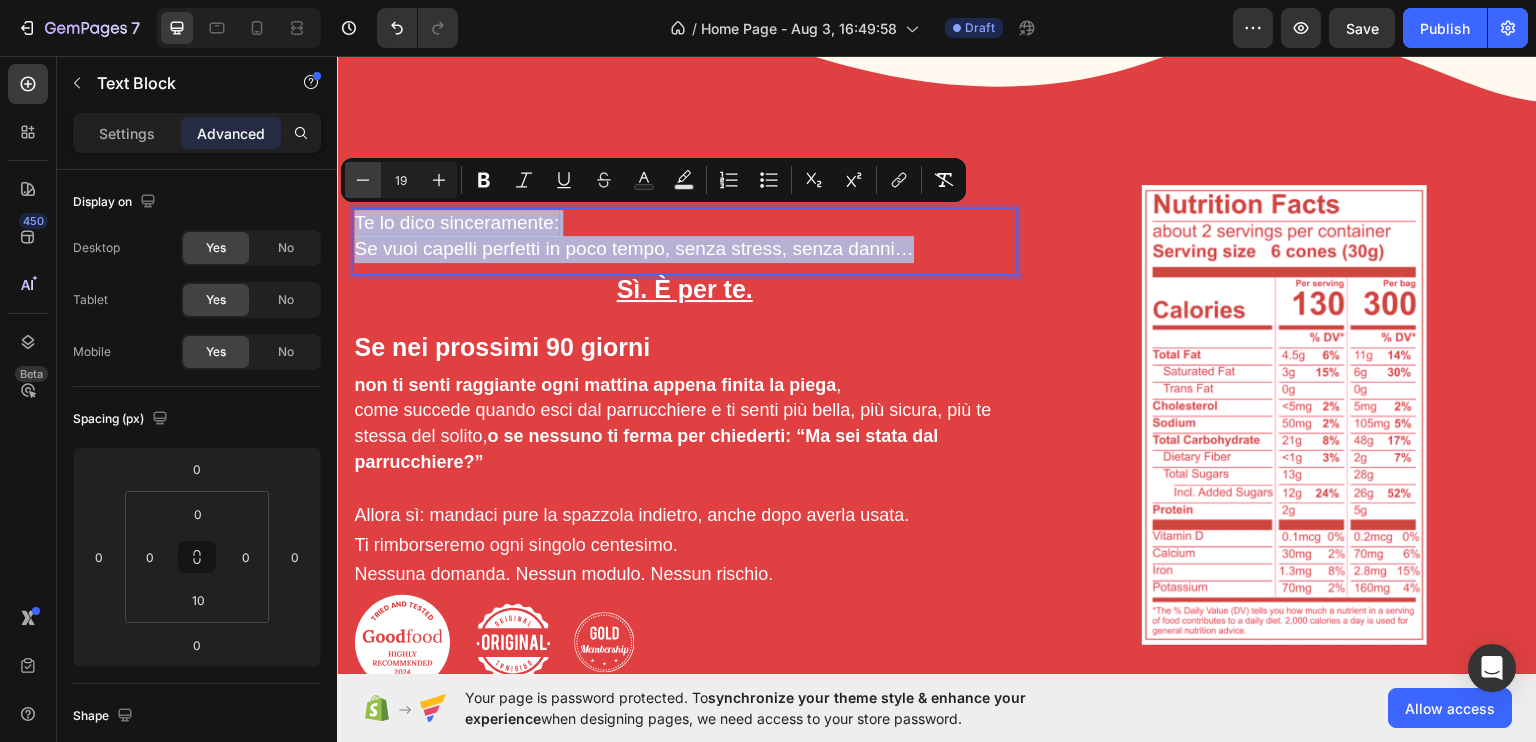type on "18" 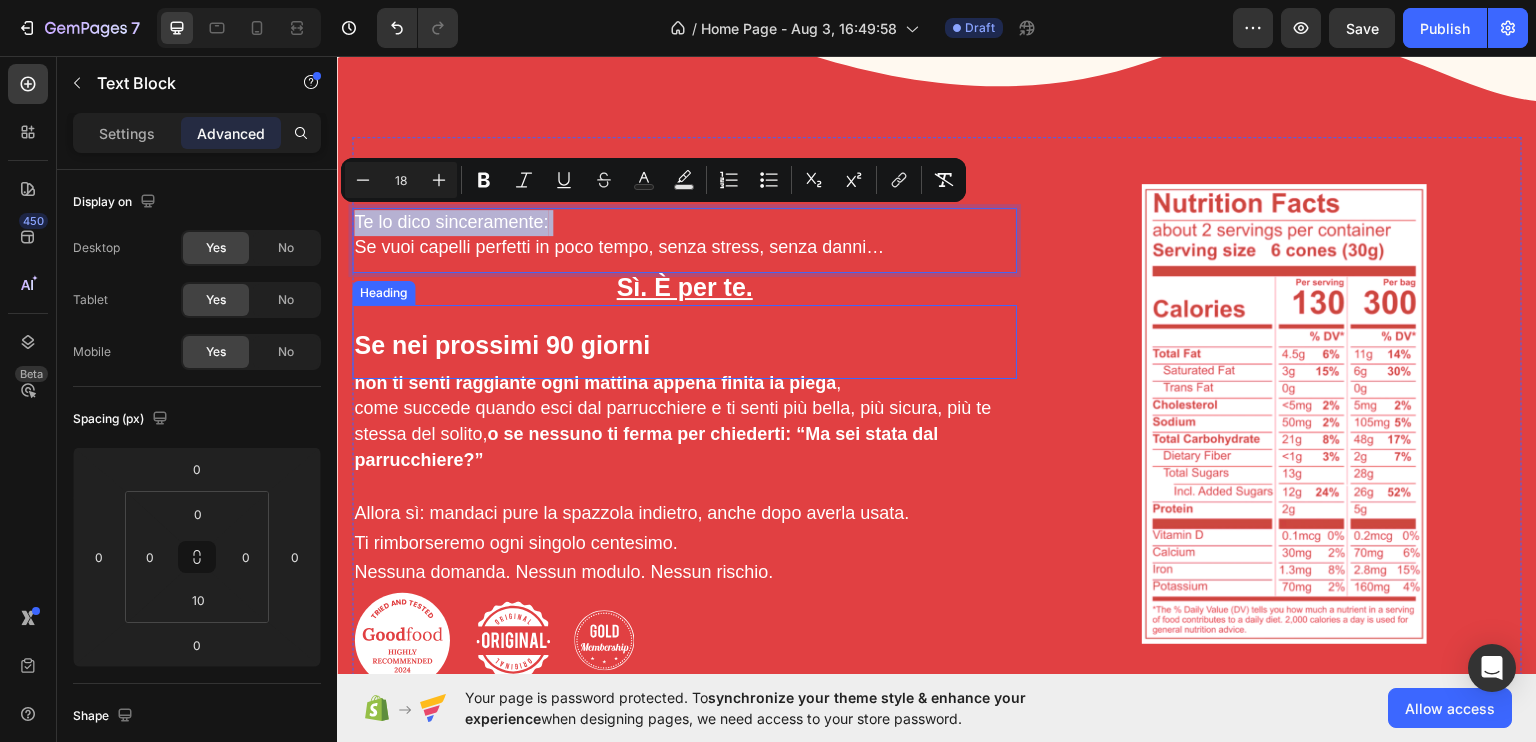click on "⁠⁠⁠⁠⁠⁠⁠ Se nei prossimi 90 giorni" at bounding box center [684, 340] 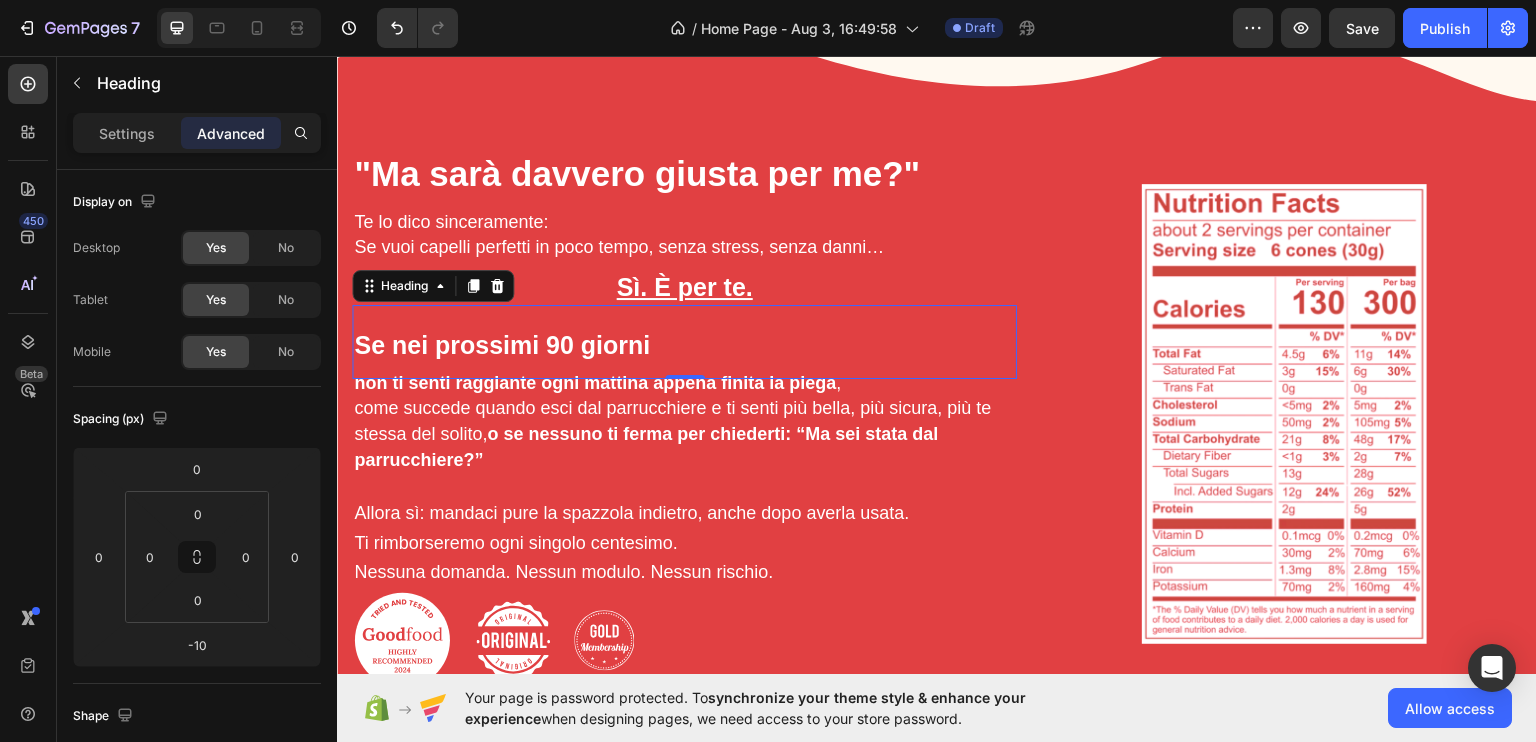 click on "Your page is password protected. To  synchronize your theme style & enhance your experience  when designing pages, we need access to your store password.  Allow access" 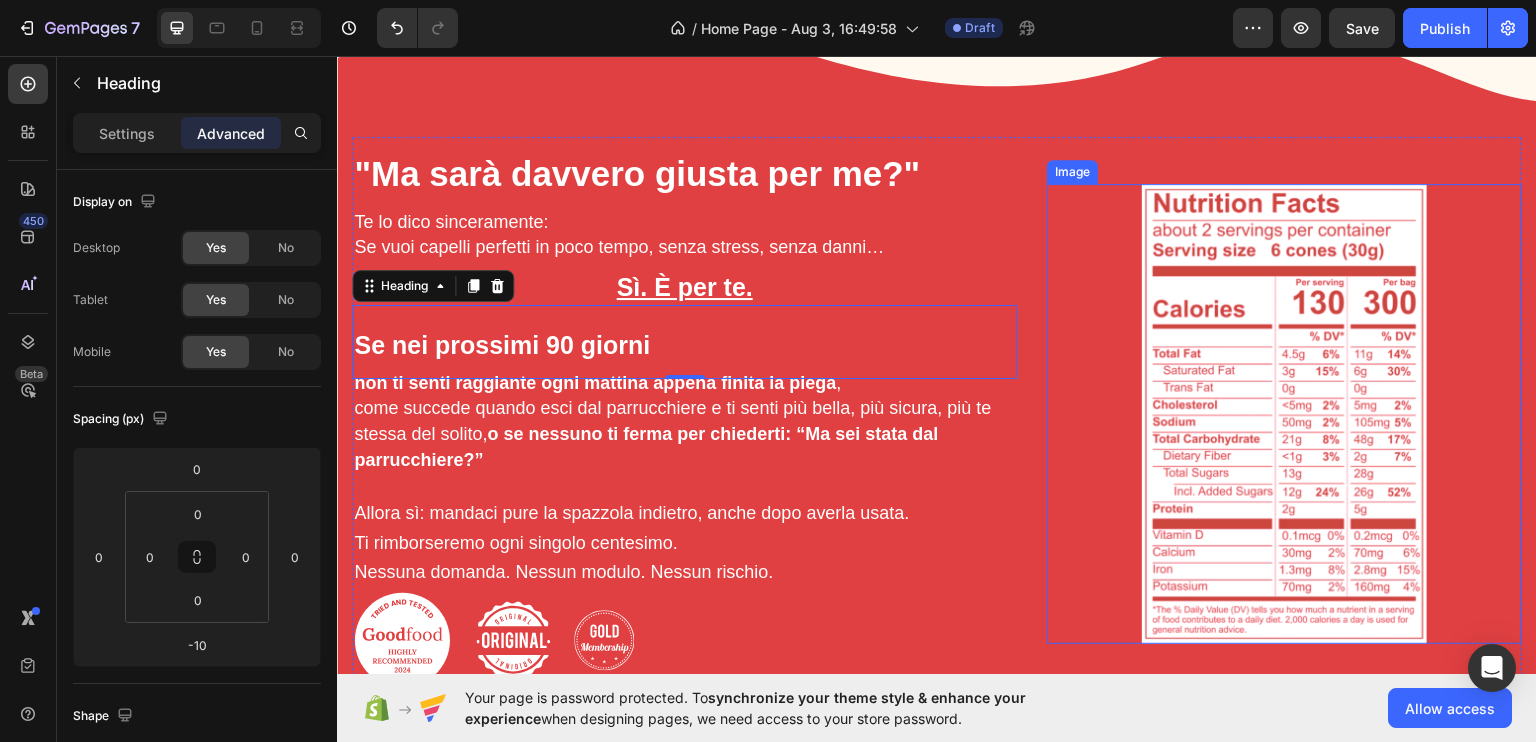 click at bounding box center [1284, 413] 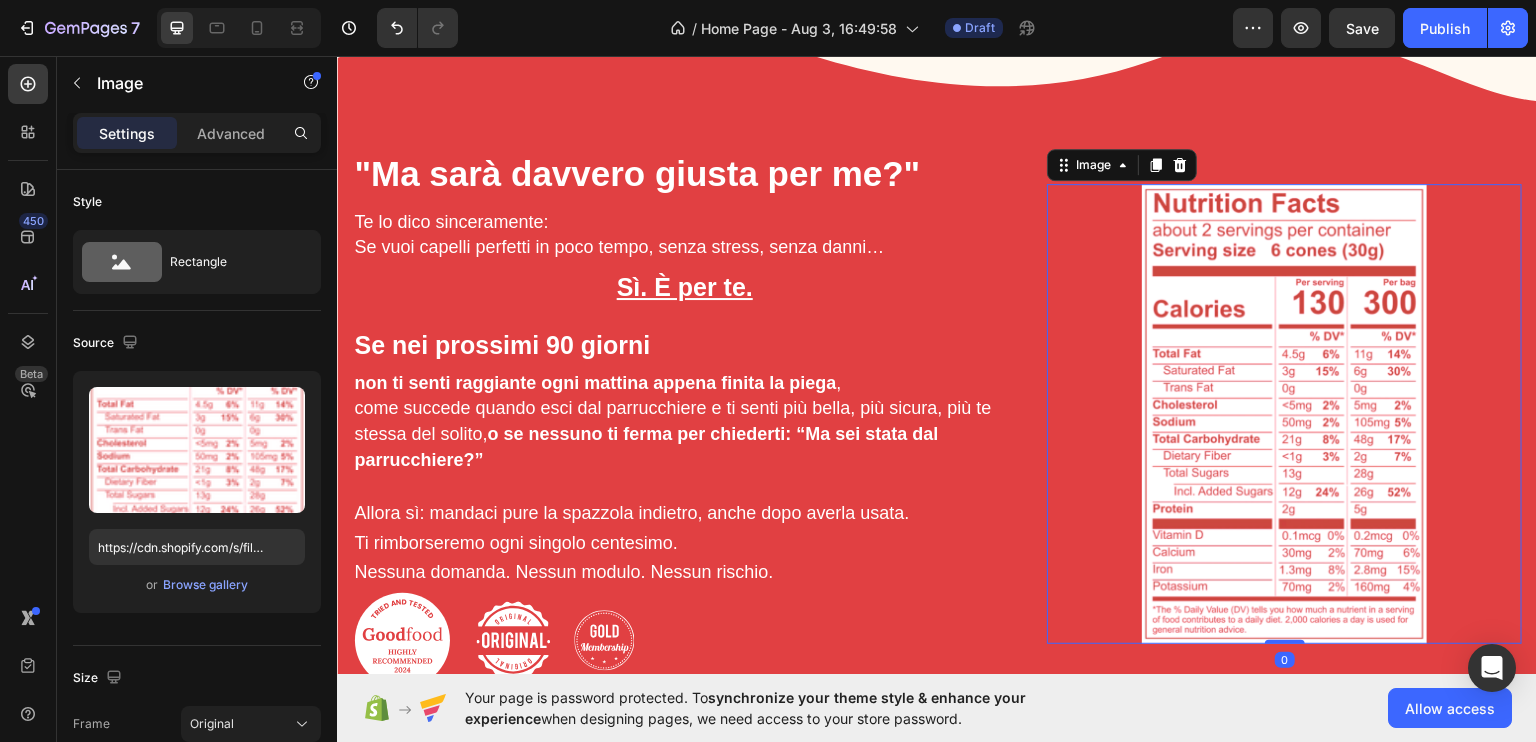 click on "Your page is password protected. To  synchronize your theme style & enhance your experience  when designing pages, we need access to your store password.  Allow access" 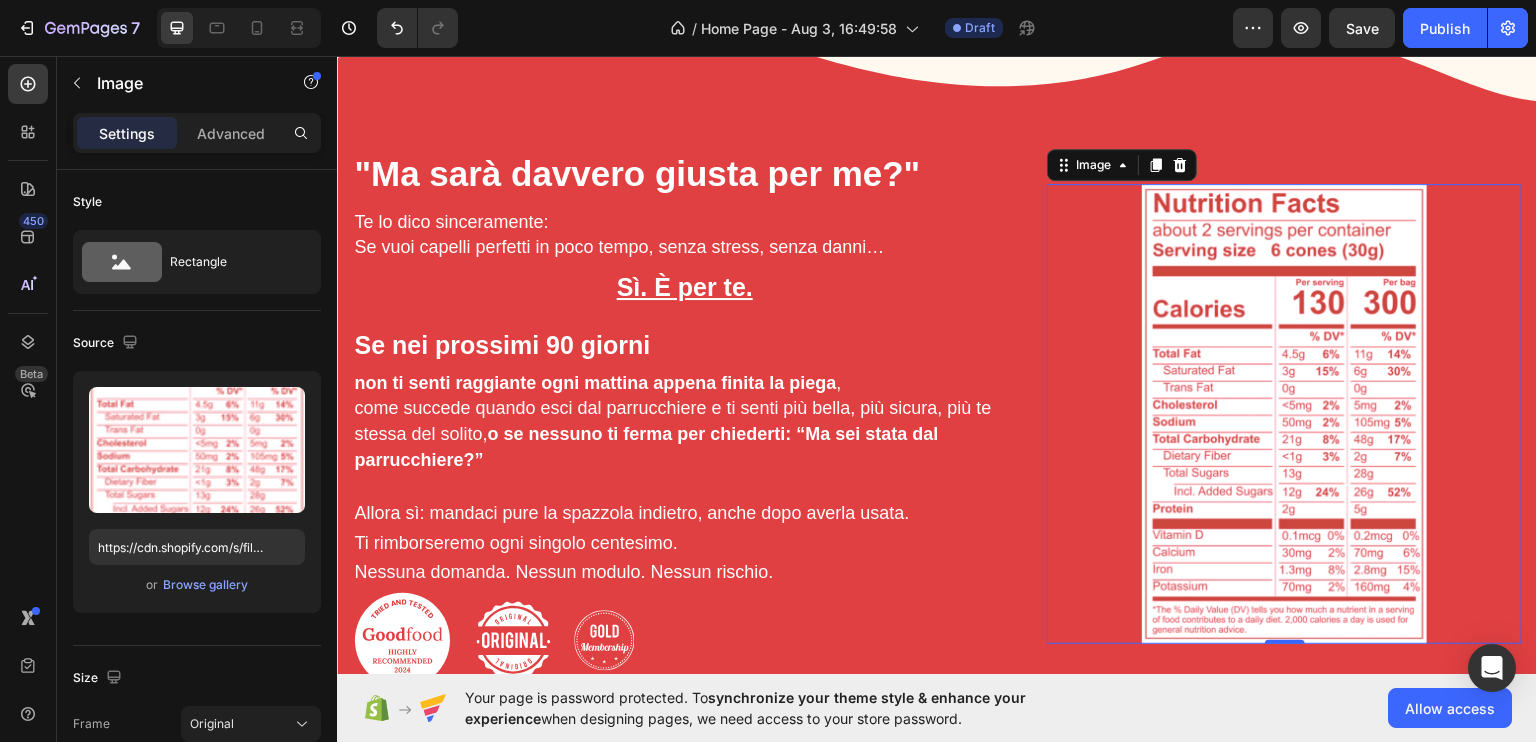 click on "Your page is password protected. To  synchronize your theme style & enhance your experience  when designing pages, we need access to your store password.  Allow access" 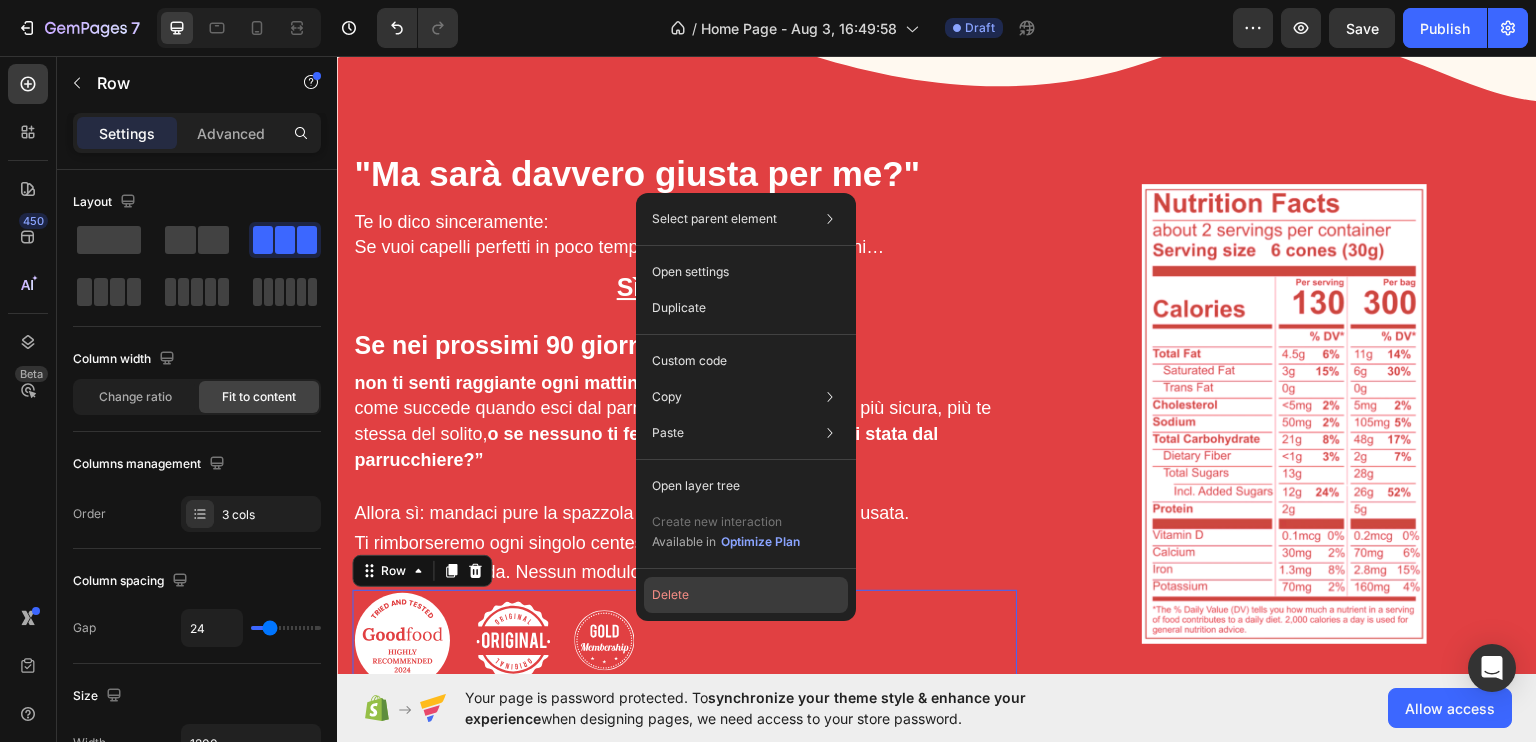 click on "Delete" 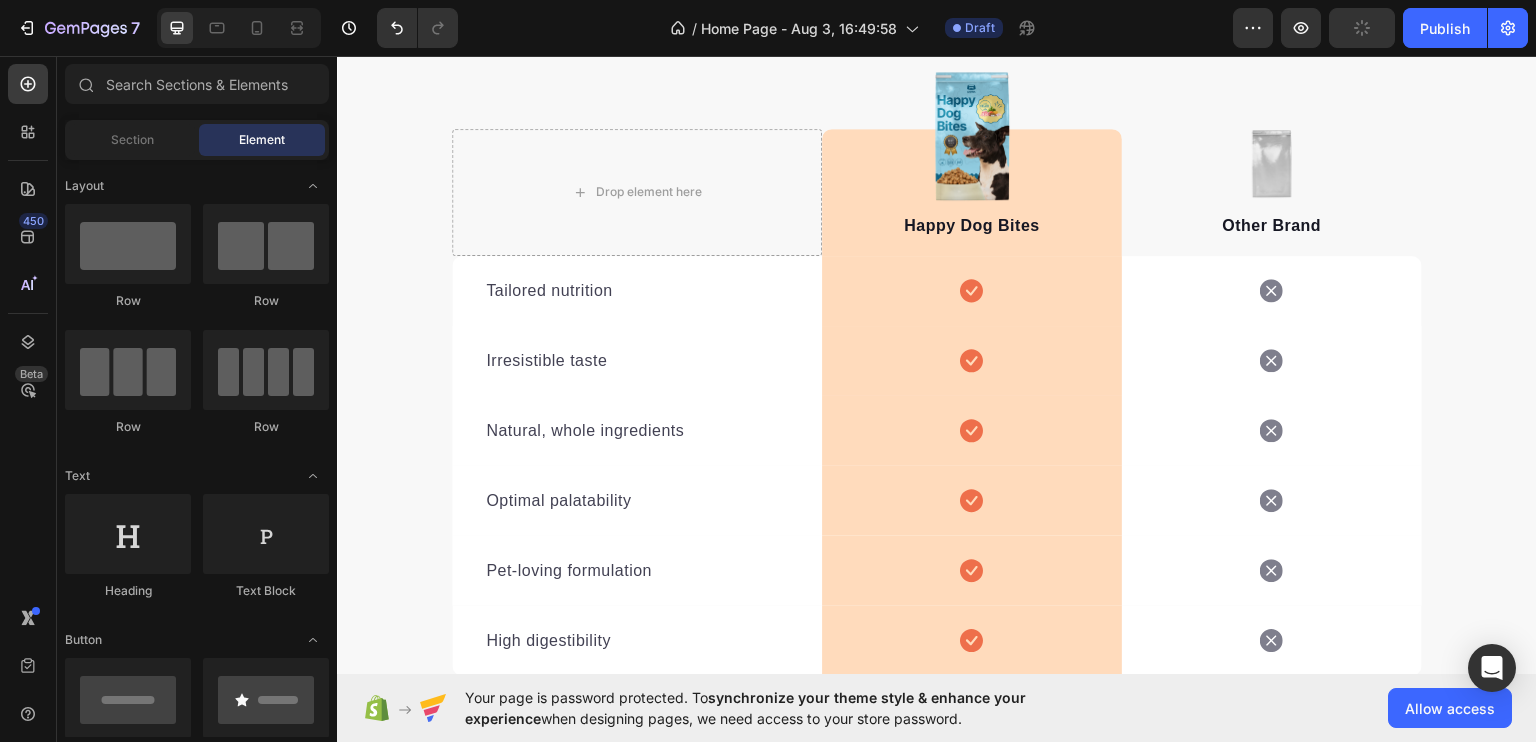 scroll, scrollTop: 5295, scrollLeft: 0, axis: vertical 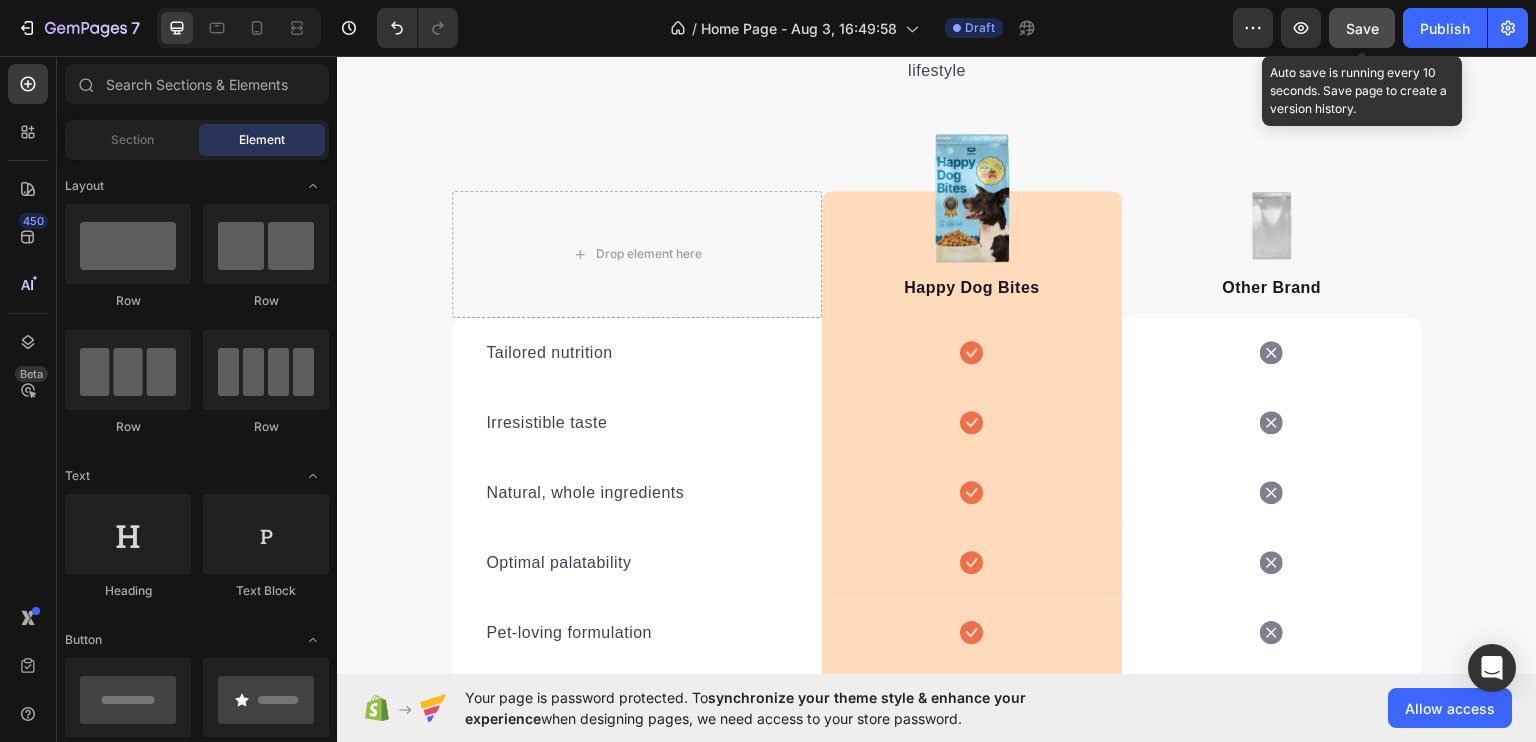 click on "Save" 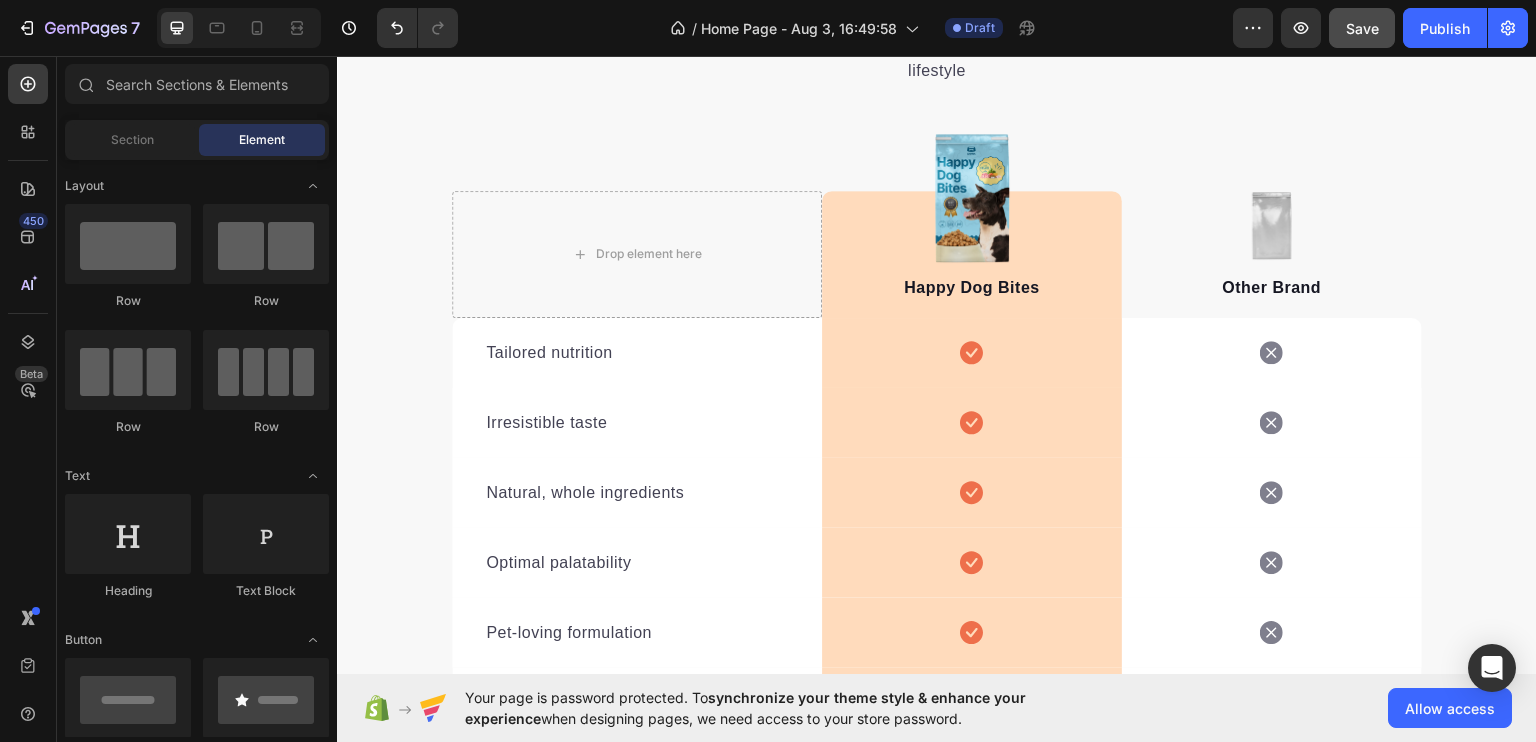 drag, startPoint x: 1368, startPoint y: 0, endPoint x: 1367, endPoint y: 37, distance: 37.01351 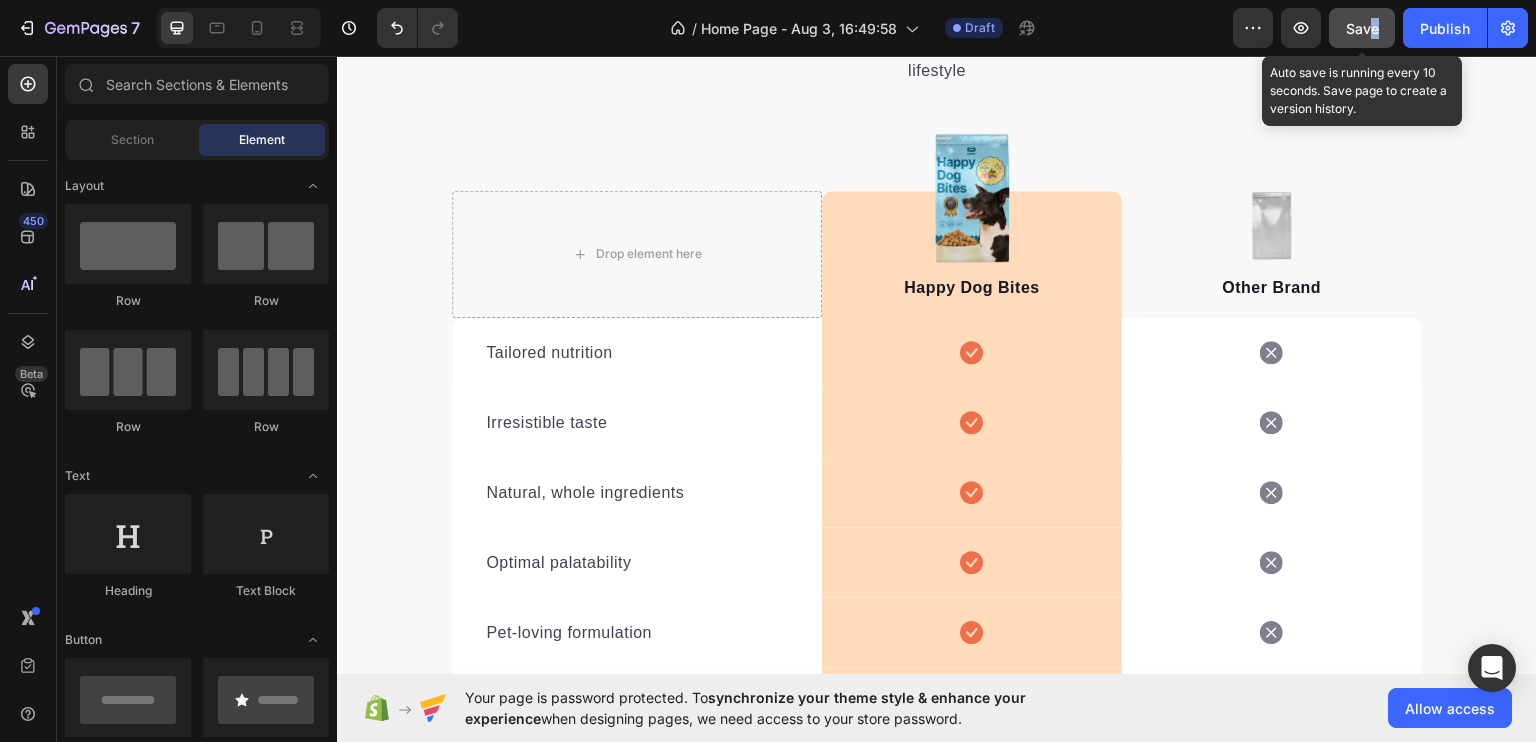 click on "Save" 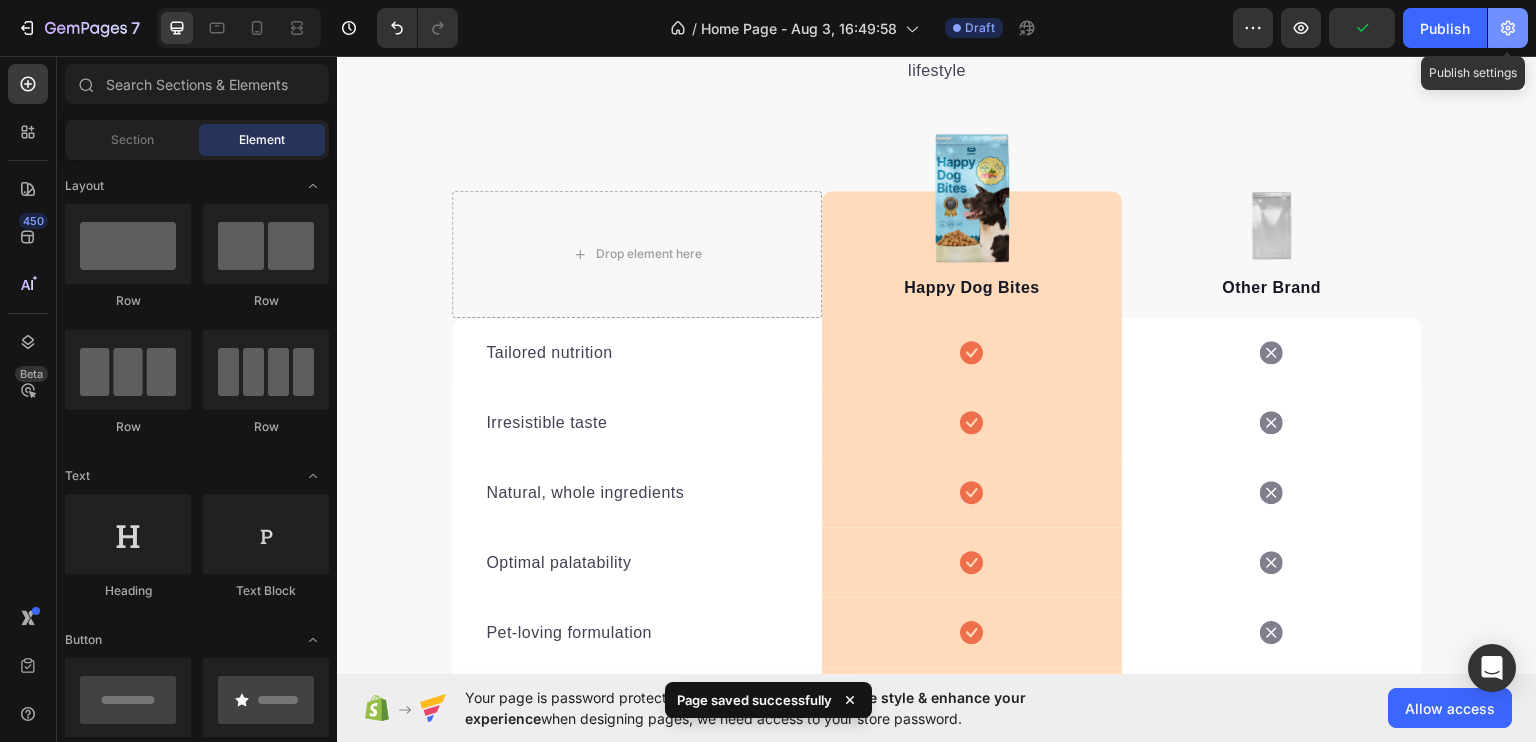 click 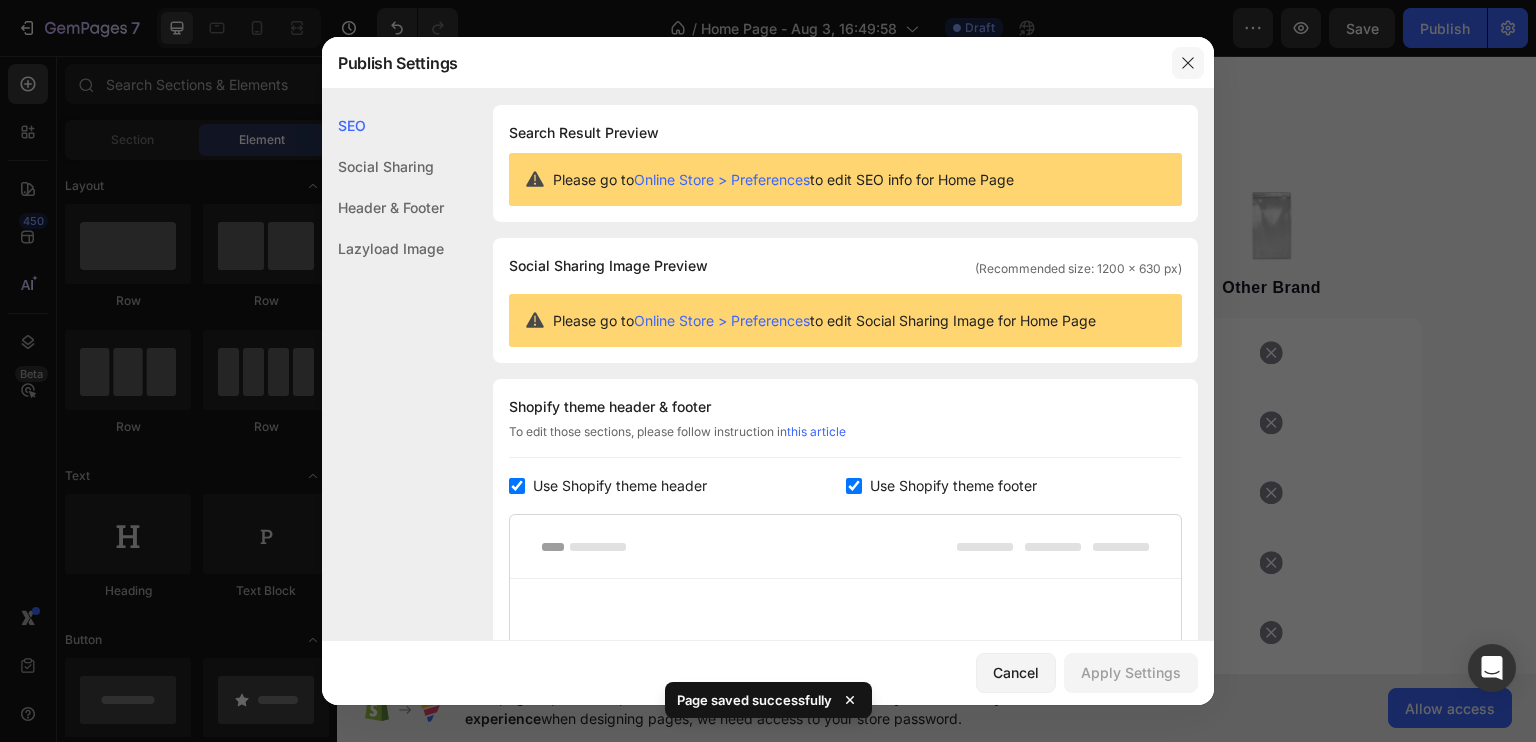 click 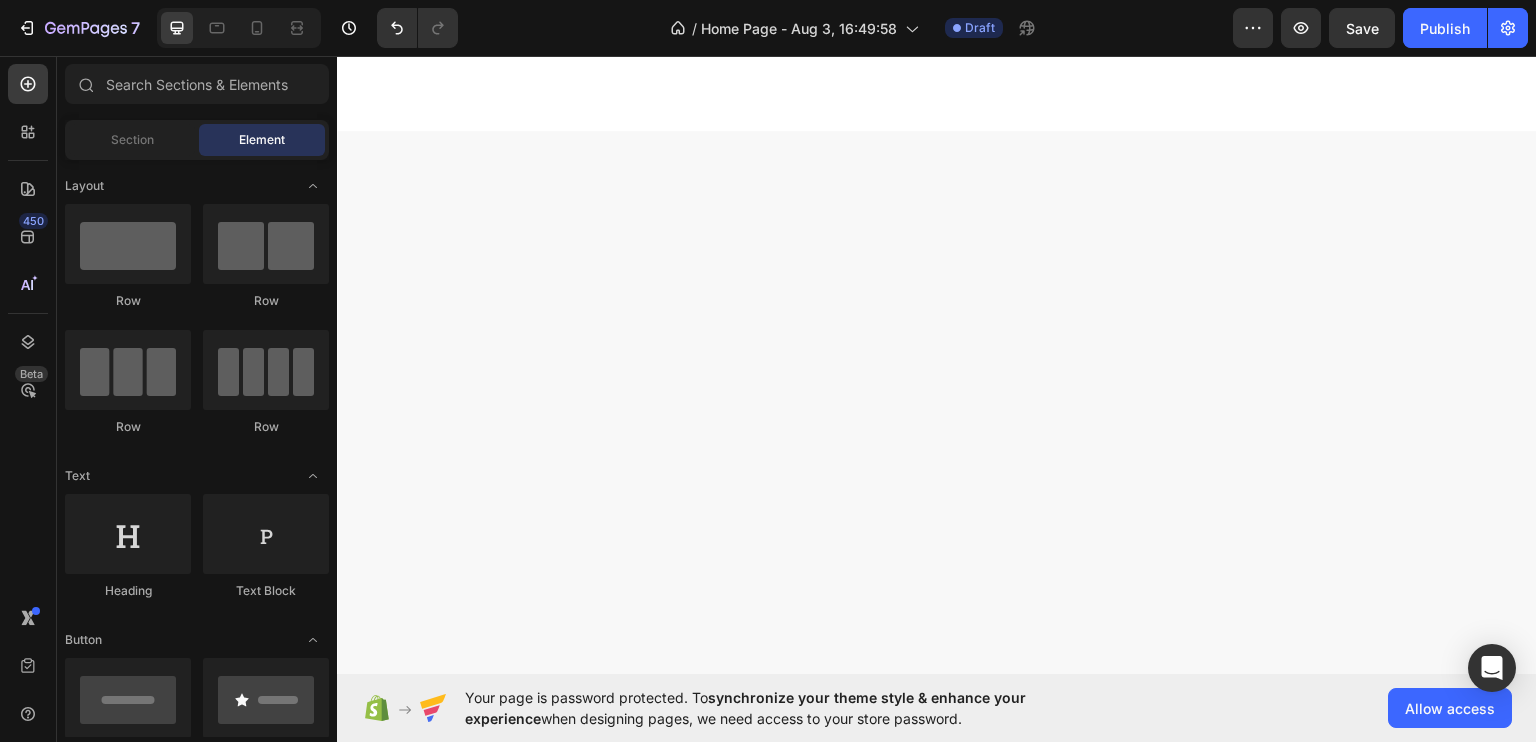 scroll, scrollTop: 1692, scrollLeft: 0, axis: vertical 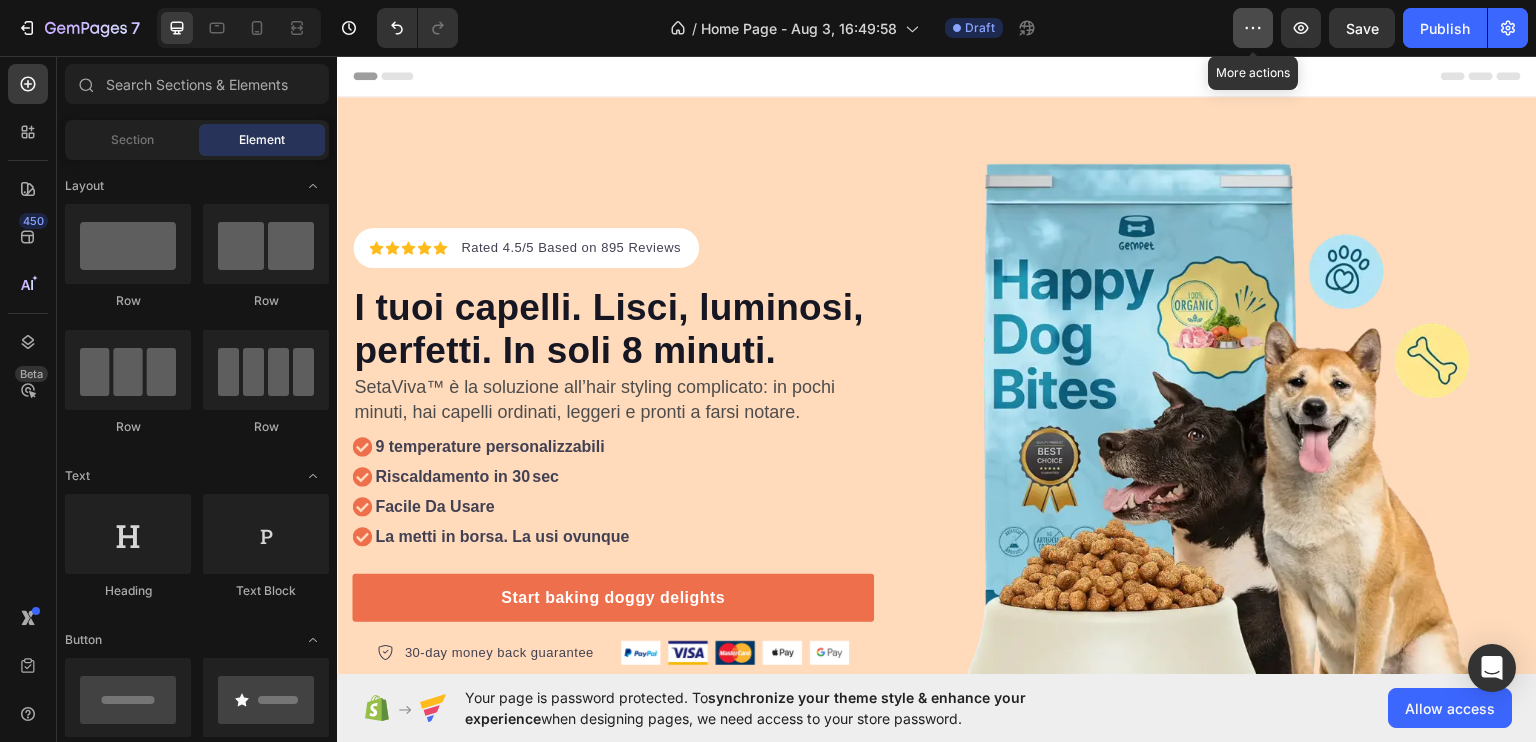 click 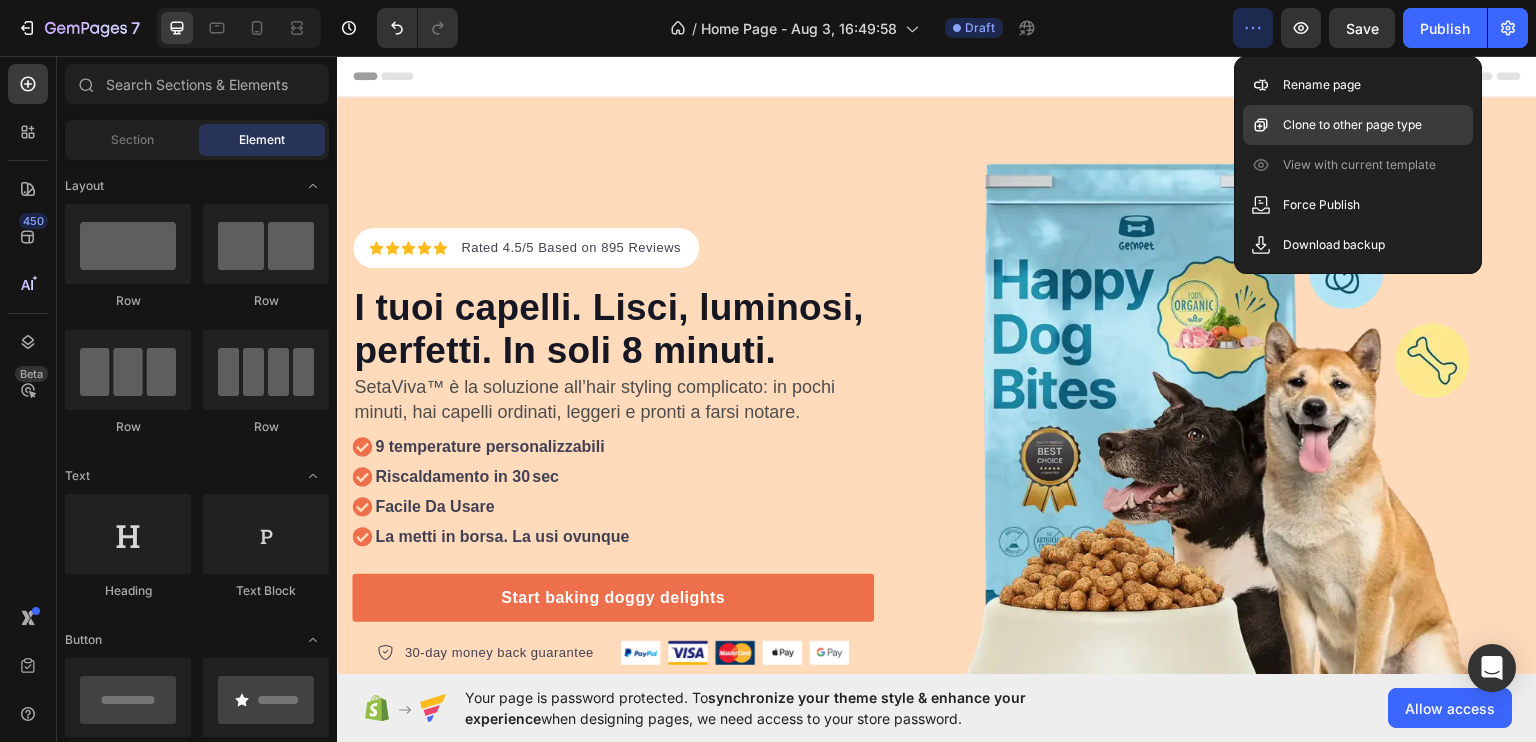 click on "Clone to other page type" at bounding box center (1352, 125) 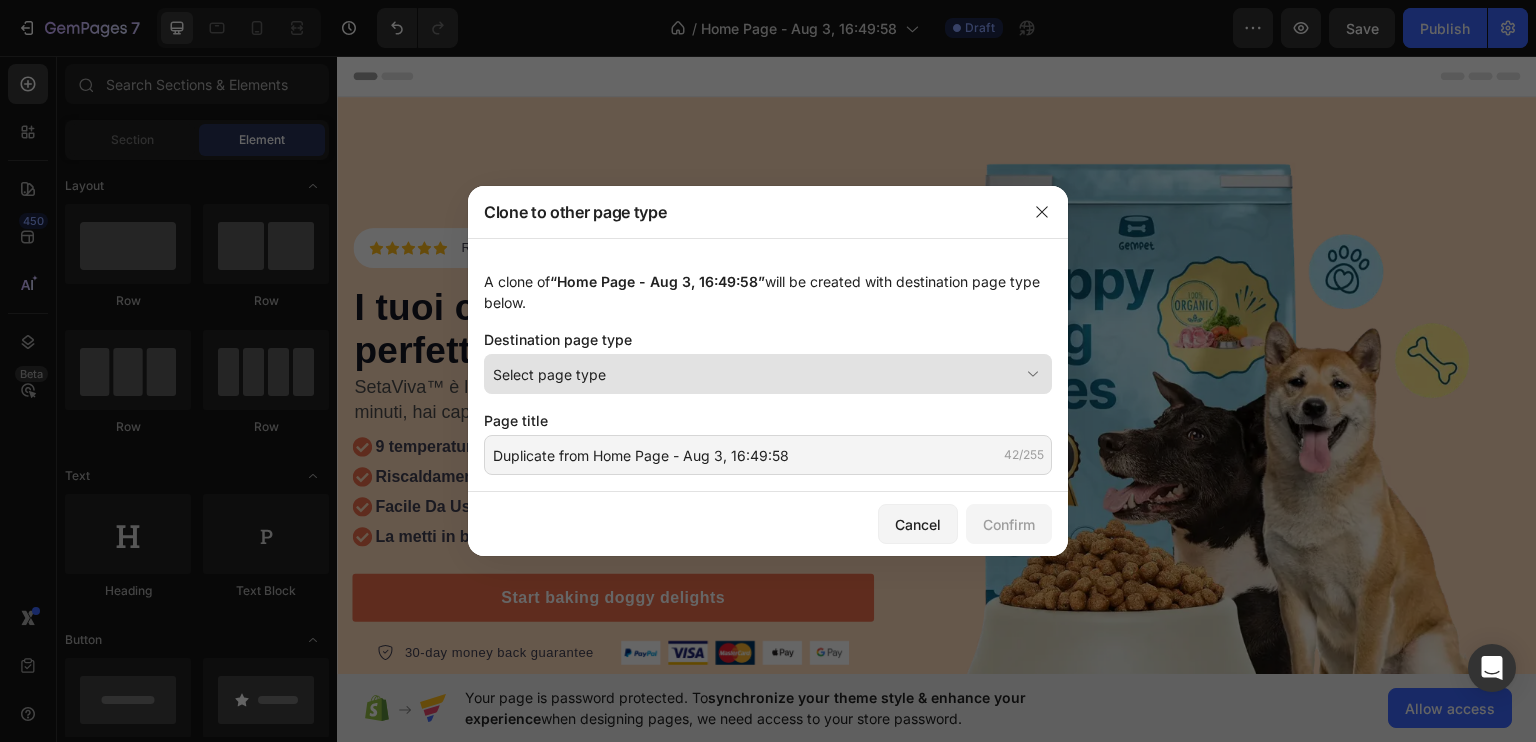 click on "Select page type" at bounding box center [756, 374] 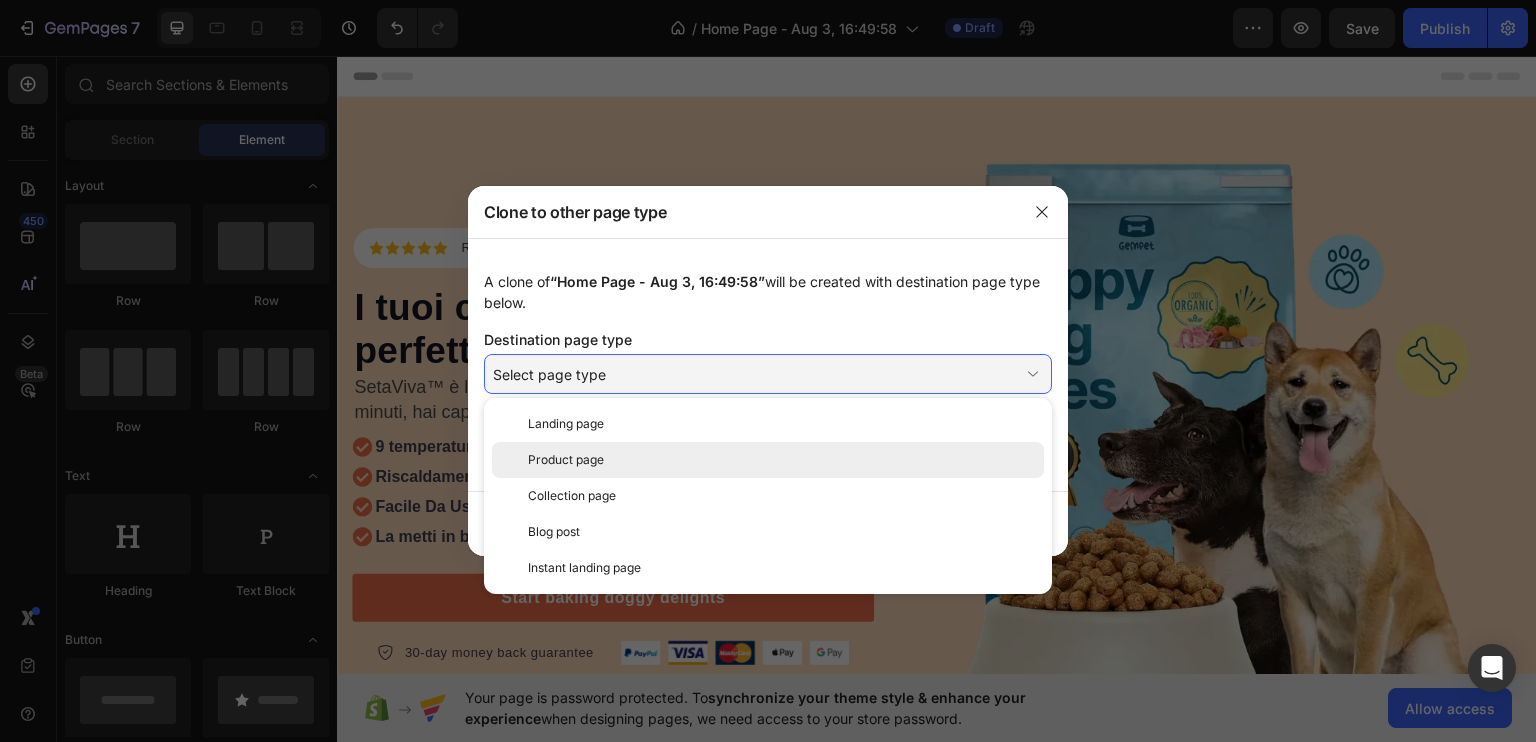 click on "Product page" at bounding box center (782, 460) 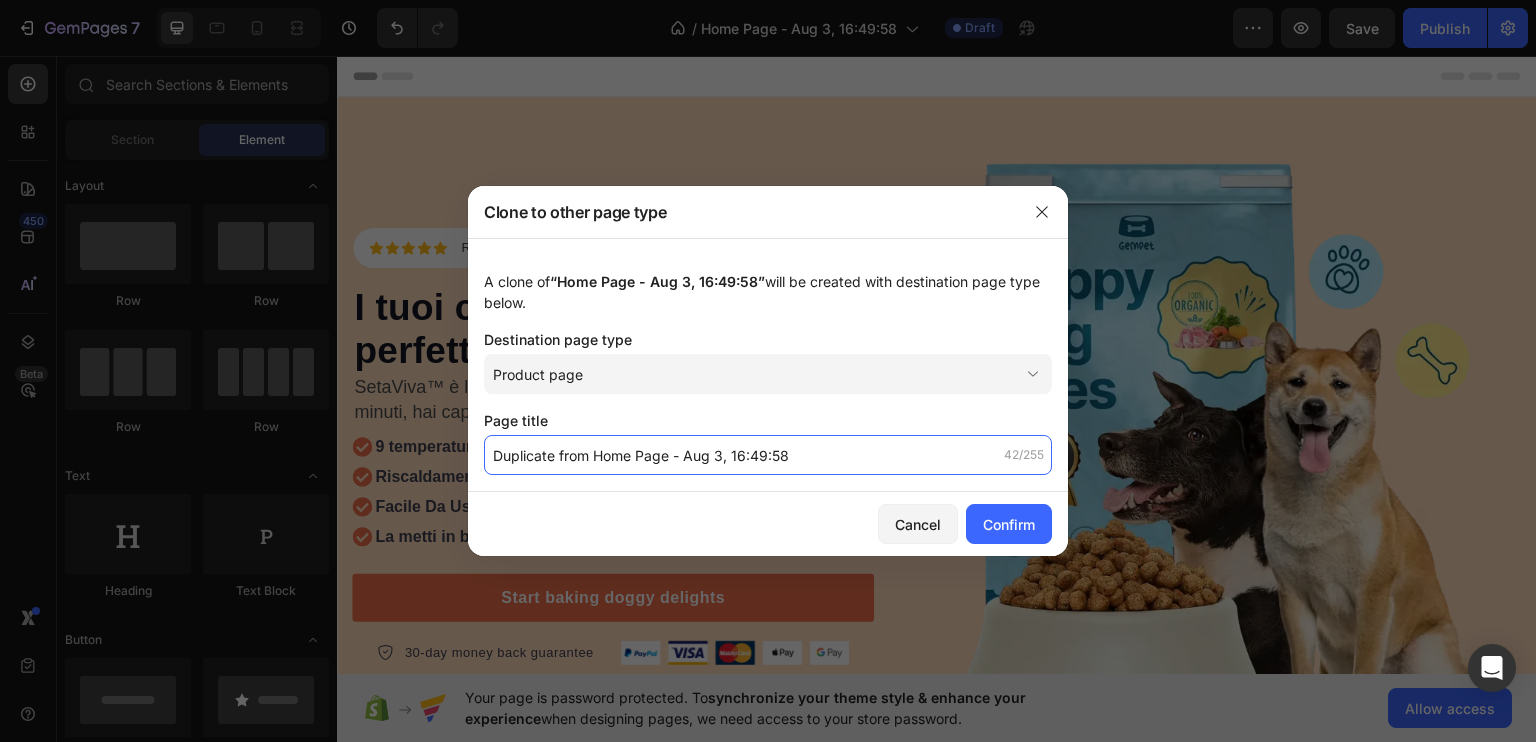 click on "Duplicate from Home Page - Aug 3, 16:49:58" 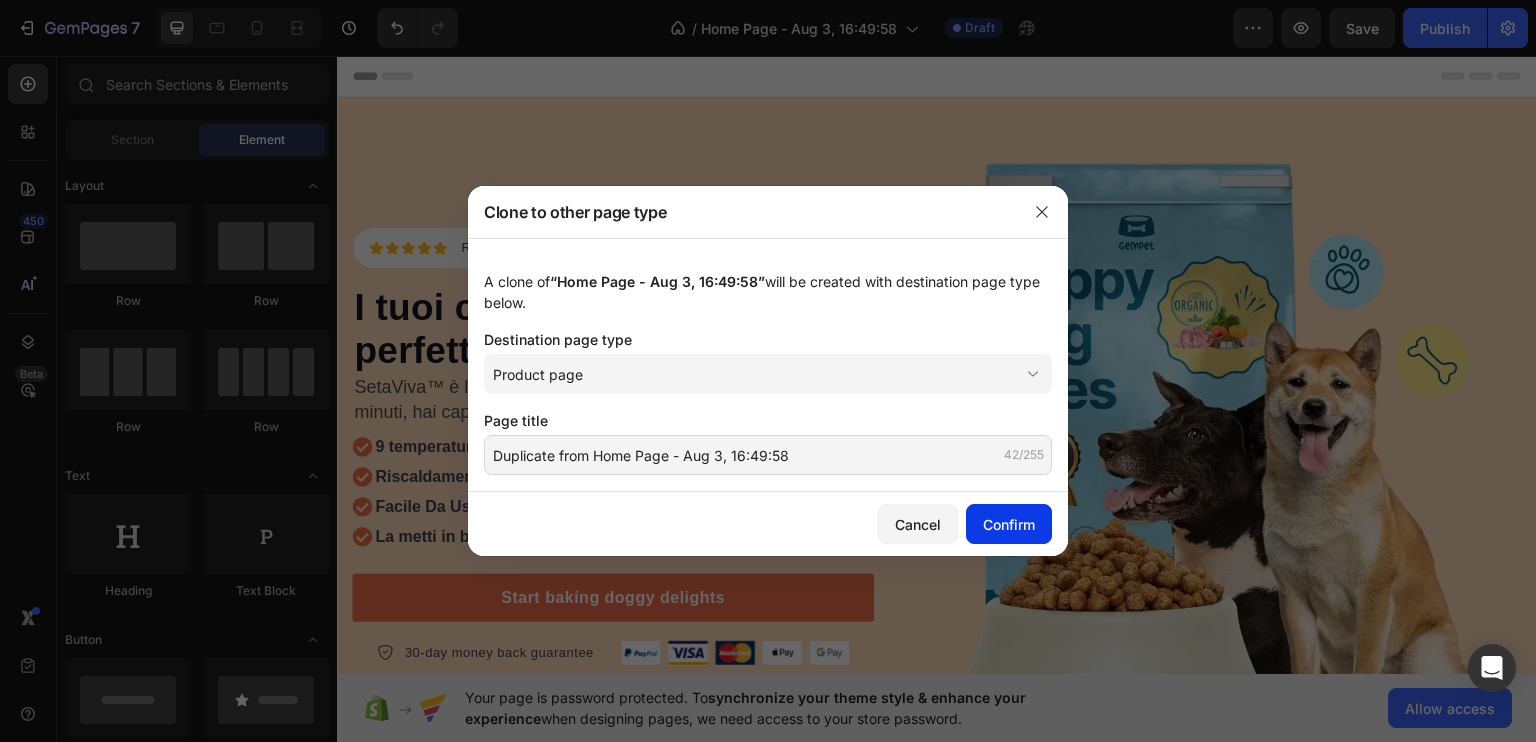click on "Confirm" 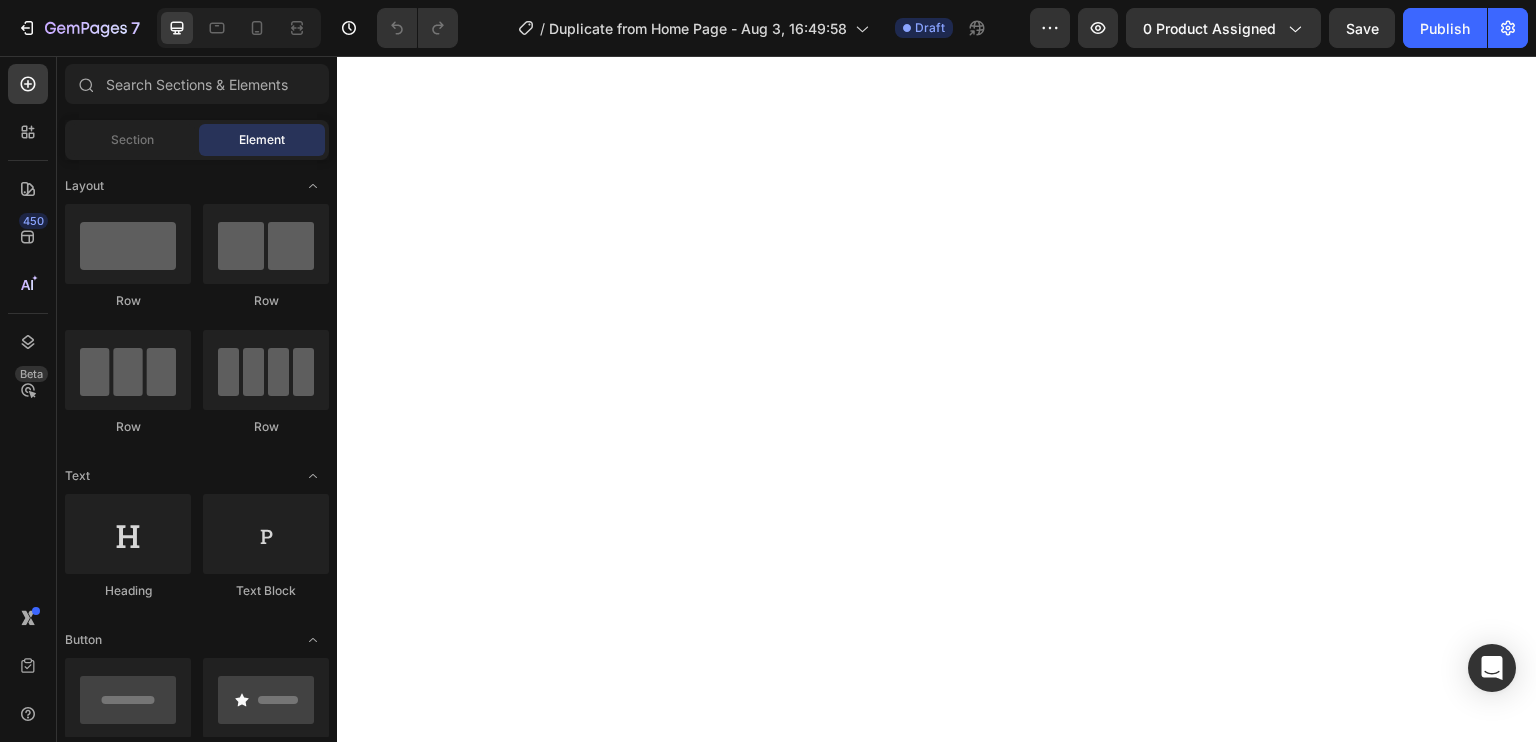 scroll, scrollTop: 0, scrollLeft: 0, axis: both 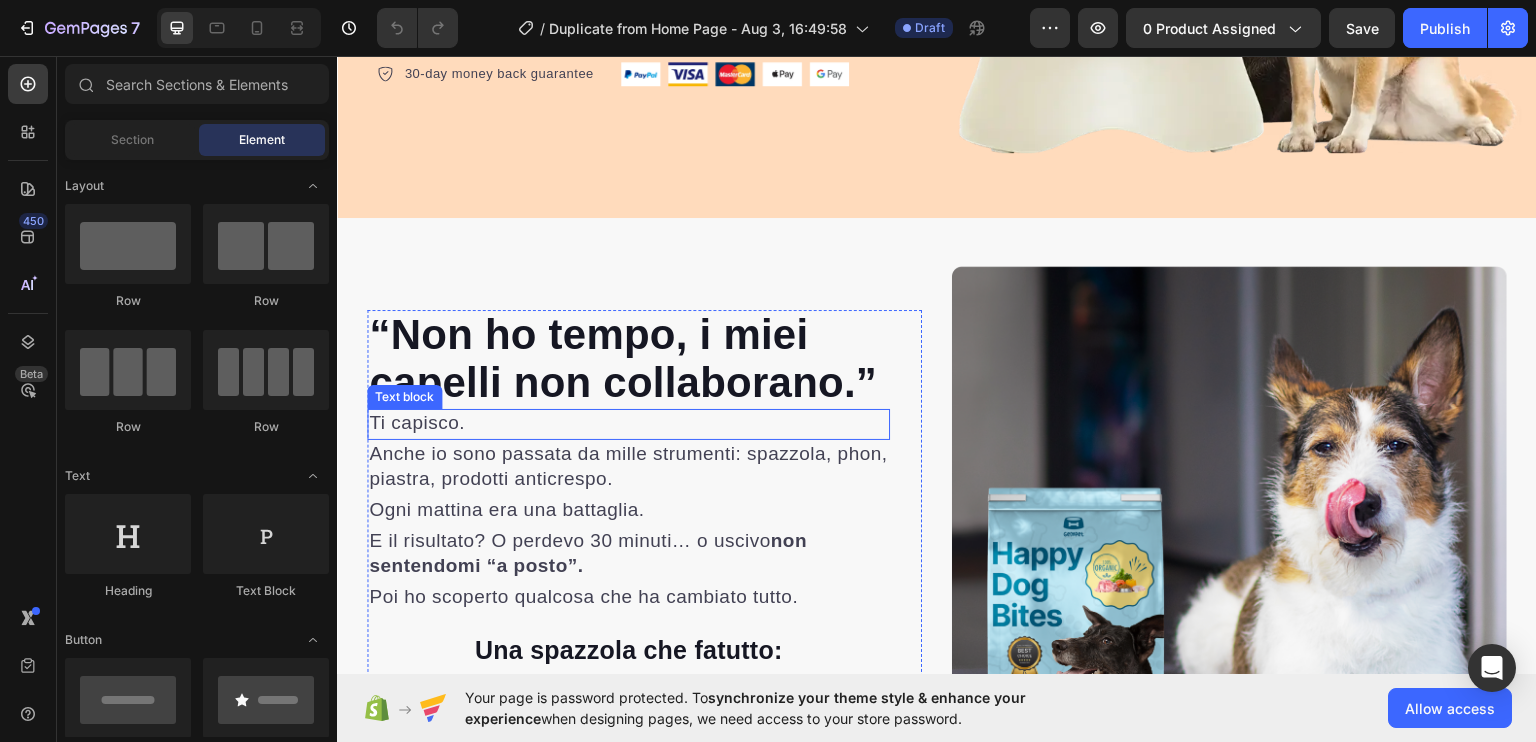 click on "Ti capisco." at bounding box center (417, 421) 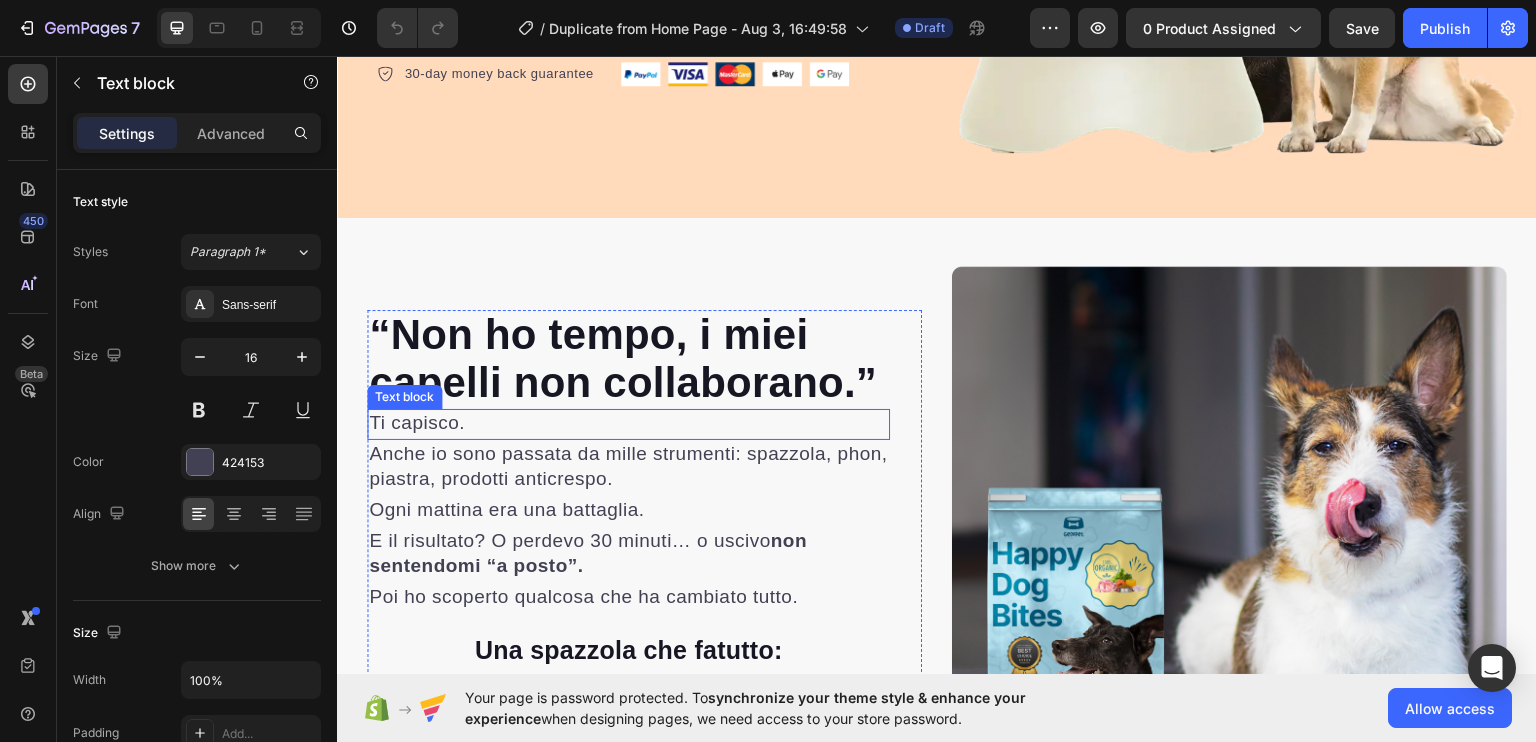 click on "Ti capisco." at bounding box center (417, 421) 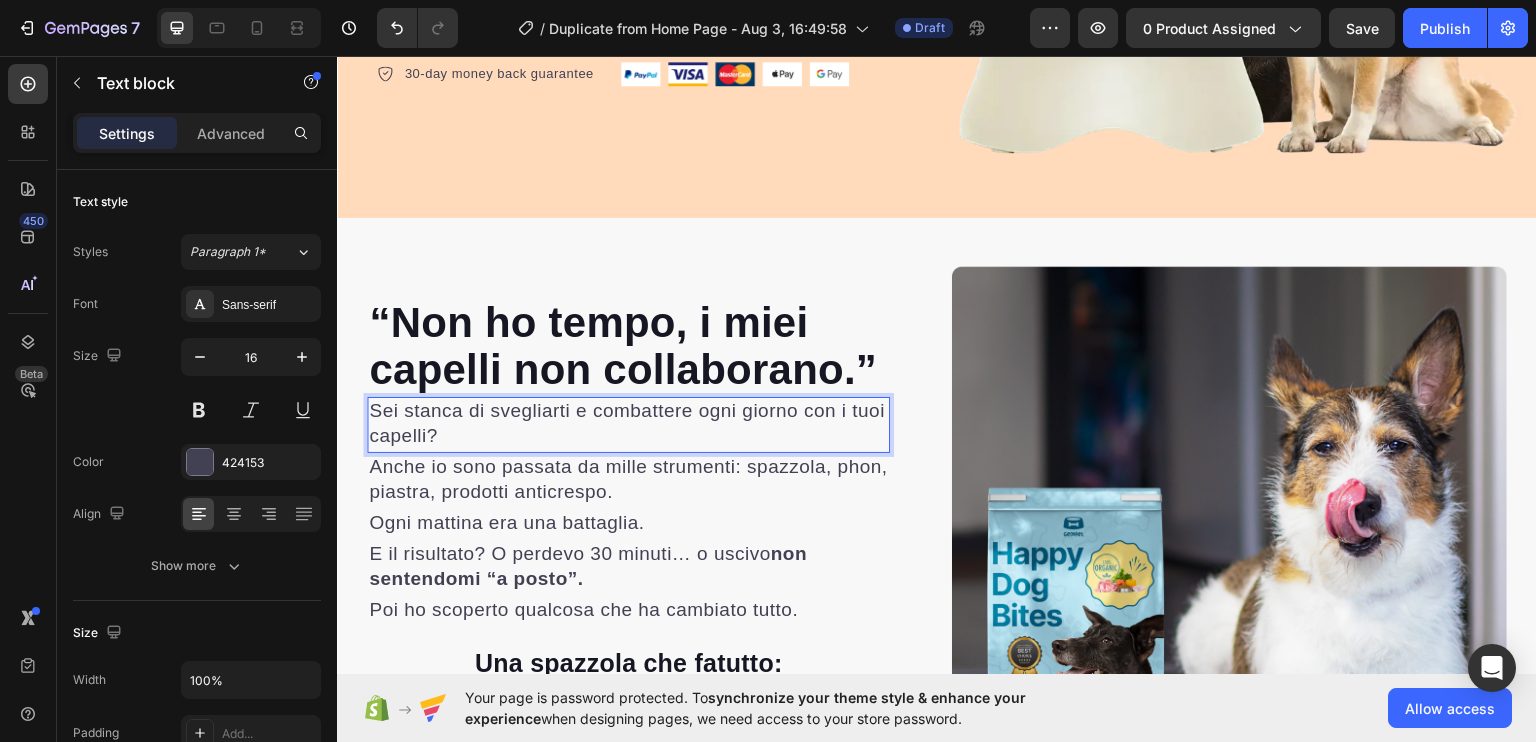 scroll, scrollTop: 566, scrollLeft: 0, axis: vertical 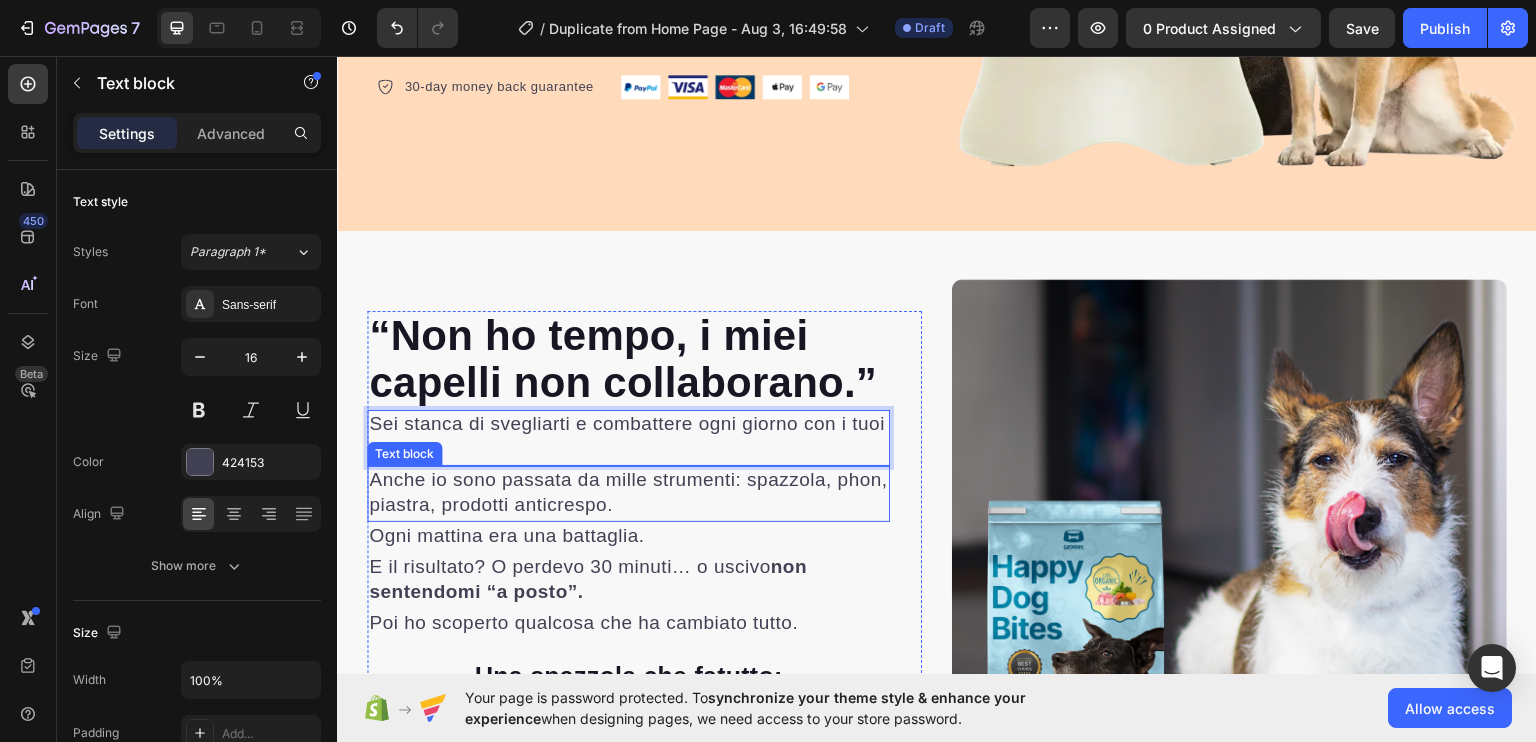 click on "Anche io sono passata da mille strumenti: spazzola, phon, piastra, prodotti anticrespo." at bounding box center (628, 491) 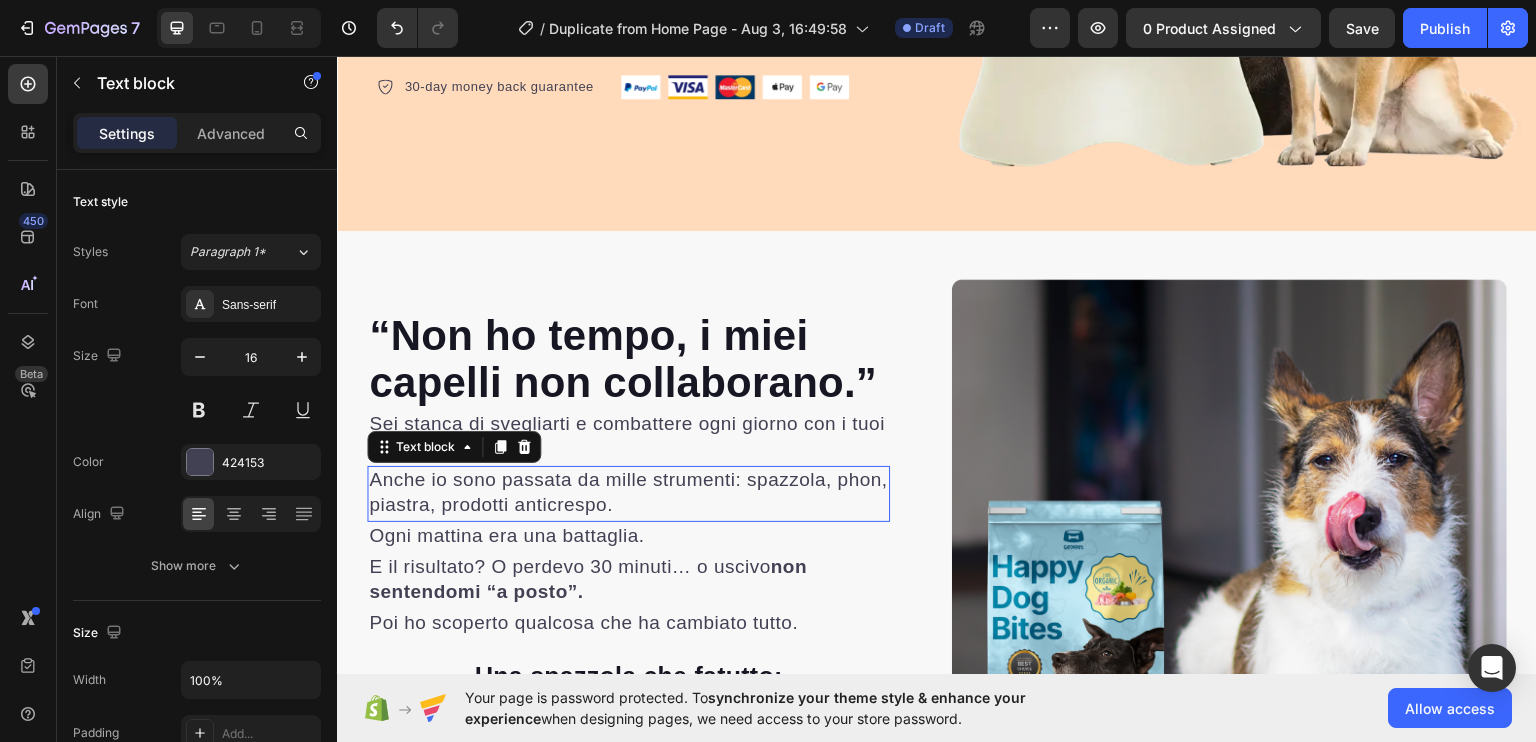 click on "Anche io sono passata da mille strumenti: spazzola, phon, piastra, prodotti anticrespo." at bounding box center [628, 491] 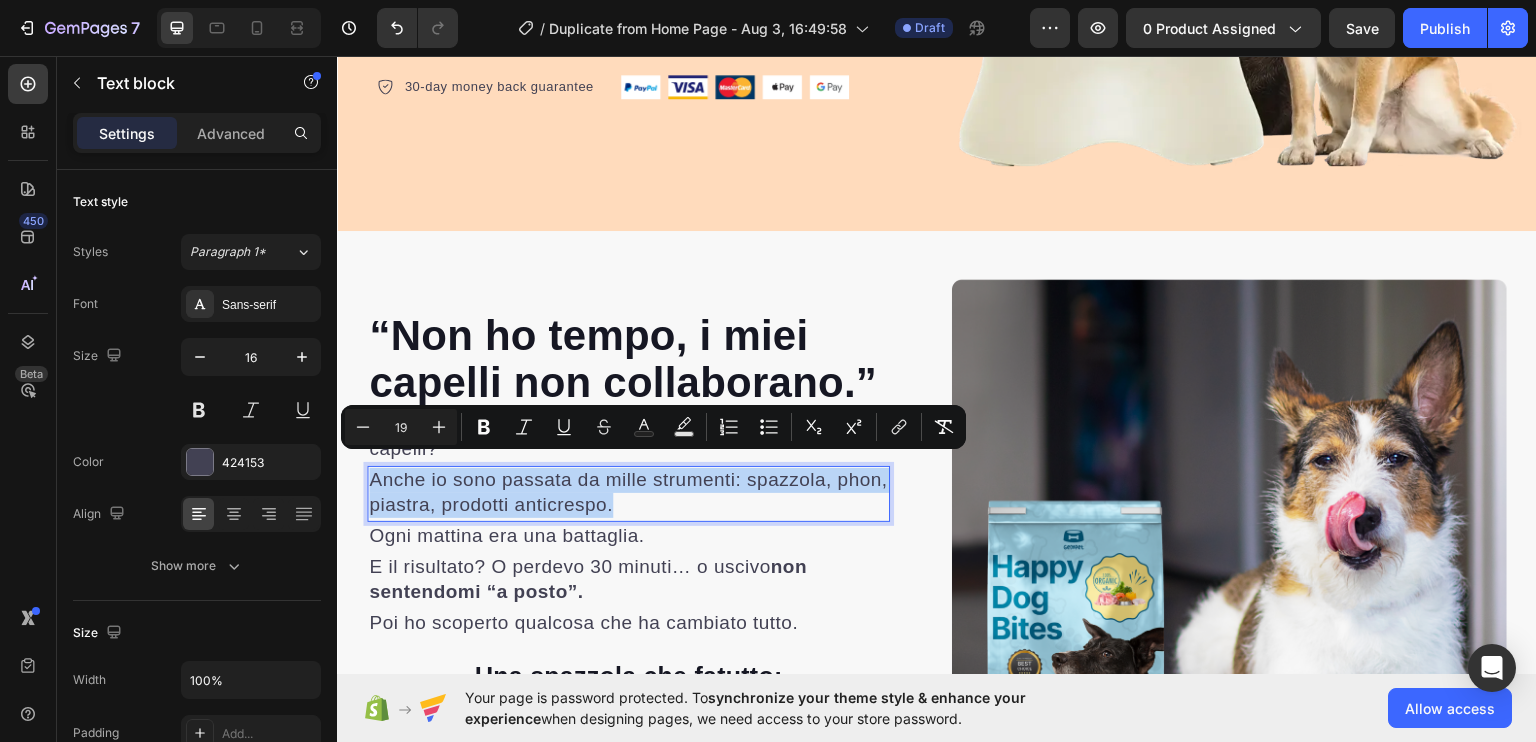 type on "16" 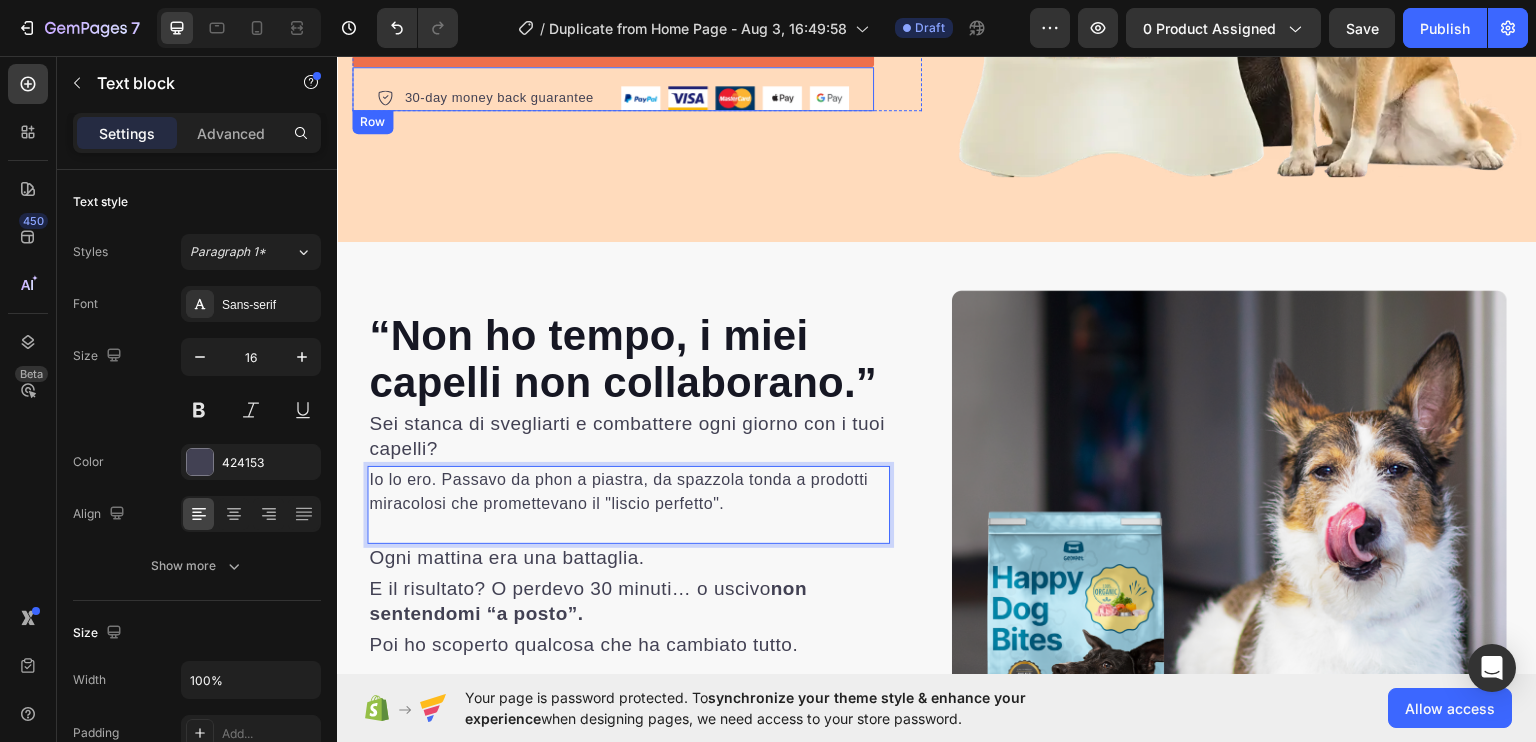 scroll, scrollTop: 567, scrollLeft: 0, axis: vertical 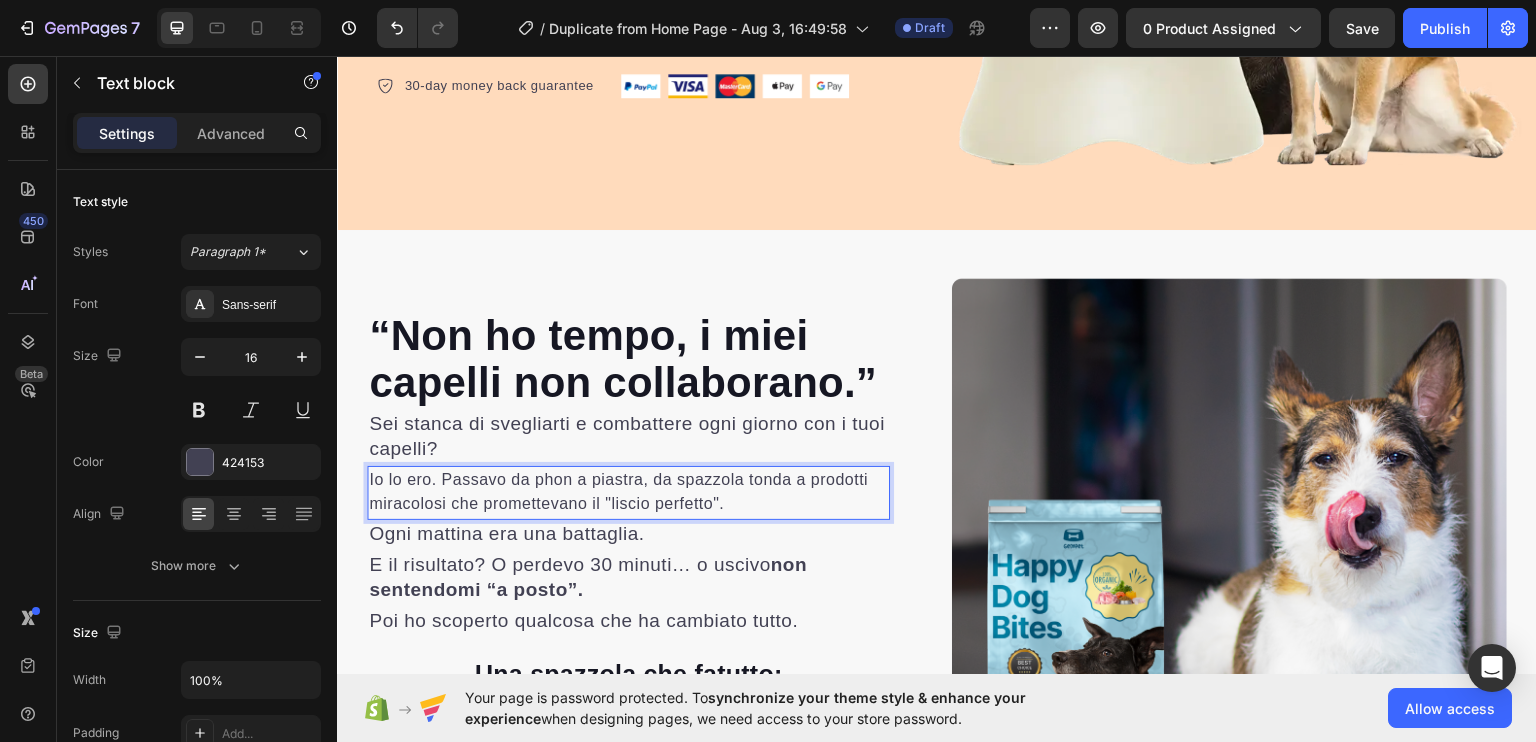 click on "Io lo ero. Passavo da phon a piastra, da spazzola tonda a prodotti miracolosi che promettevano il "liscio perfetto"." at bounding box center (628, 491) 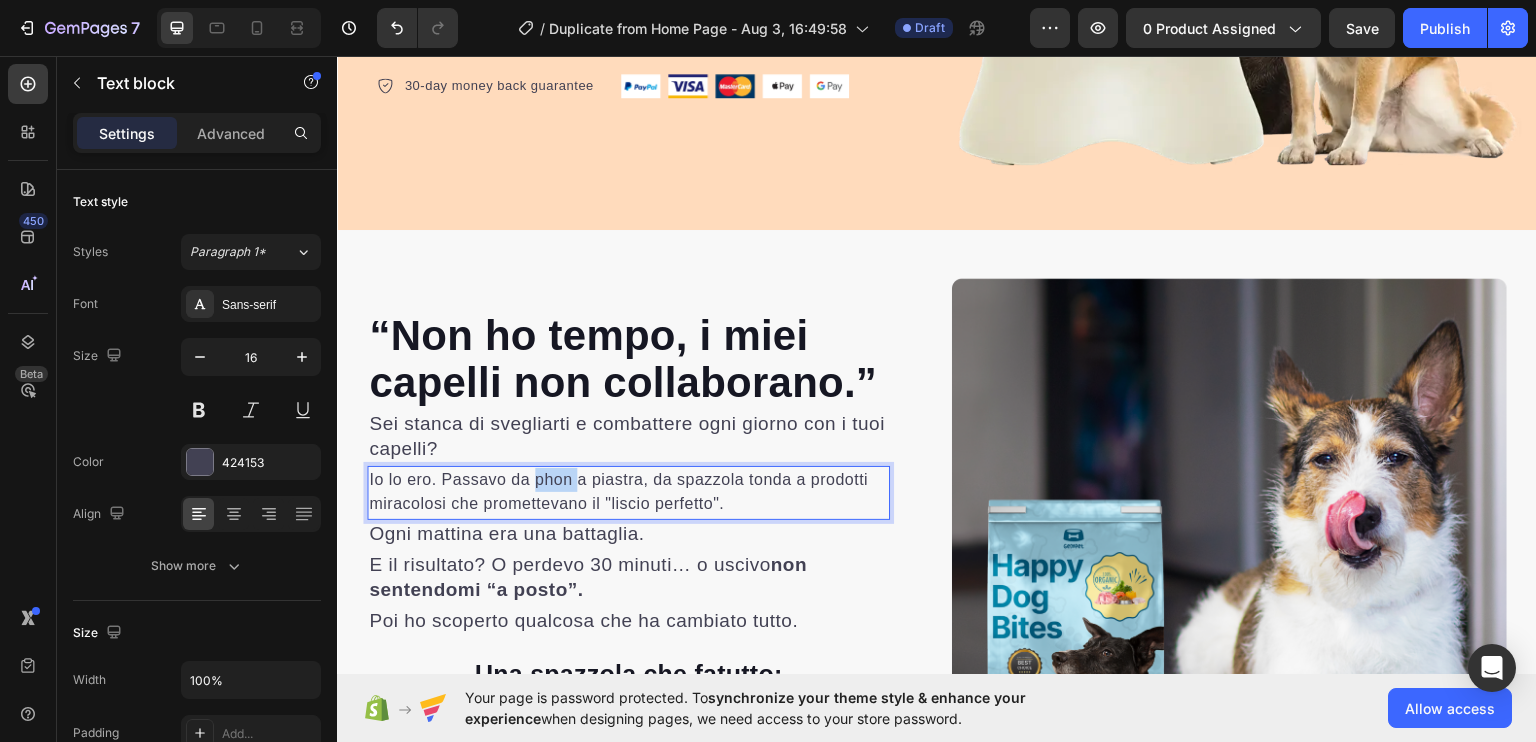 click on "Io lo ero. Passavo da phon a piastra, da spazzola tonda a prodotti miracolosi che promettevano il "liscio perfetto"." at bounding box center (628, 491) 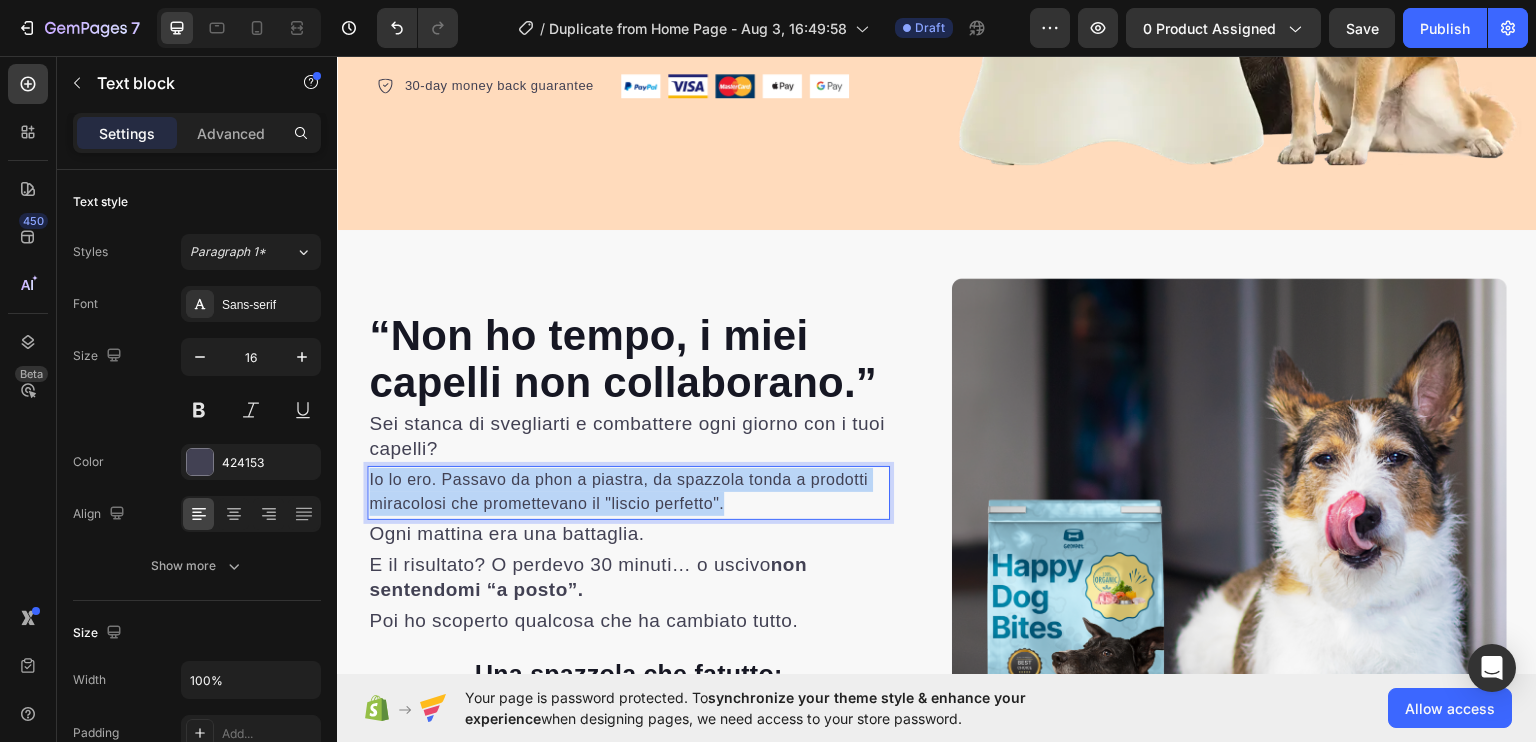 click on "Io lo ero. Passavo da phon a piastra, da spazzola tonda a prodotti miracolosi che promettevano il "liscio perfetto"." at bounding box center [628, 491] 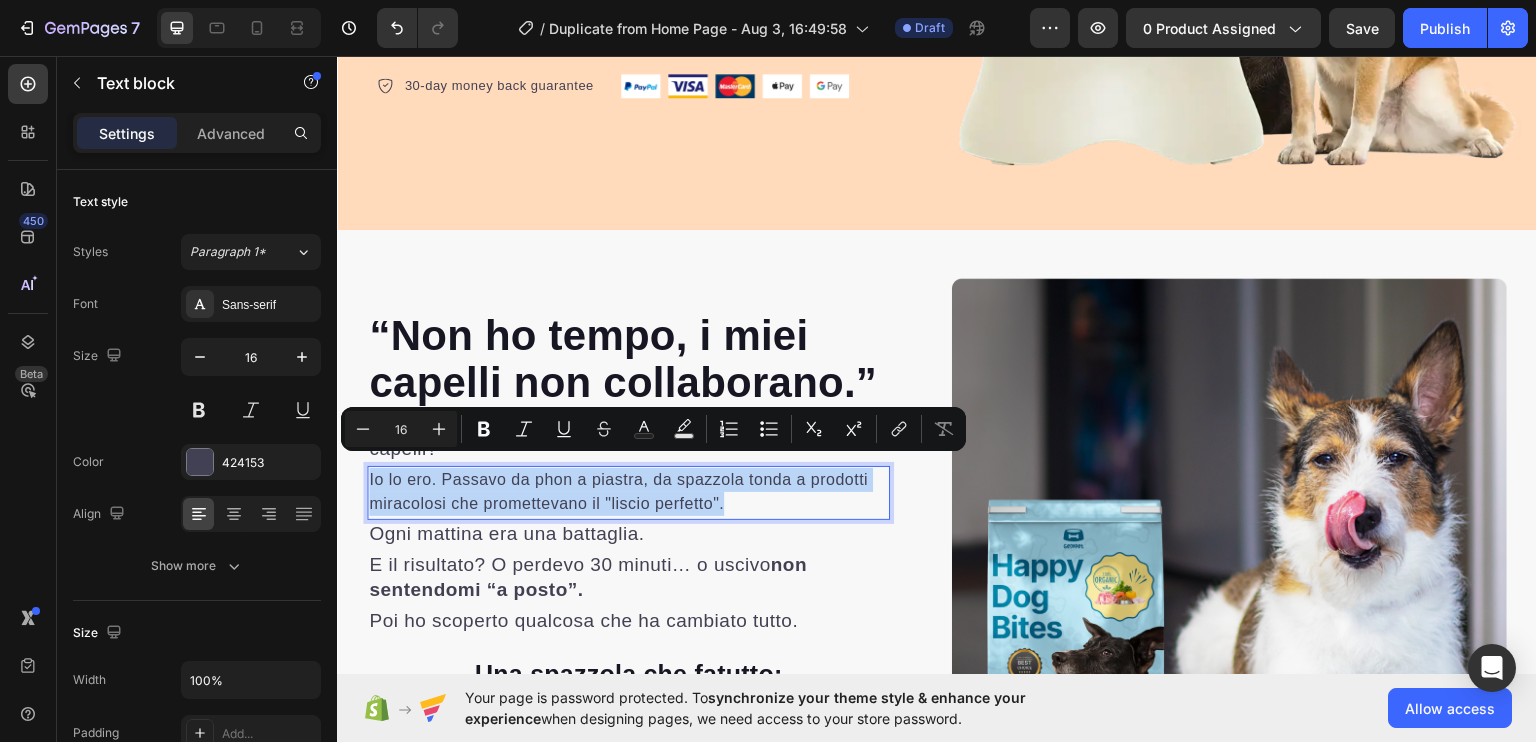 click on "Io lo ero. Passavo da phon a piastra, da spazzola tonda a prodotti miracolosi che promettevano il "liscio perfetto"." at bounding box center (628, 491) 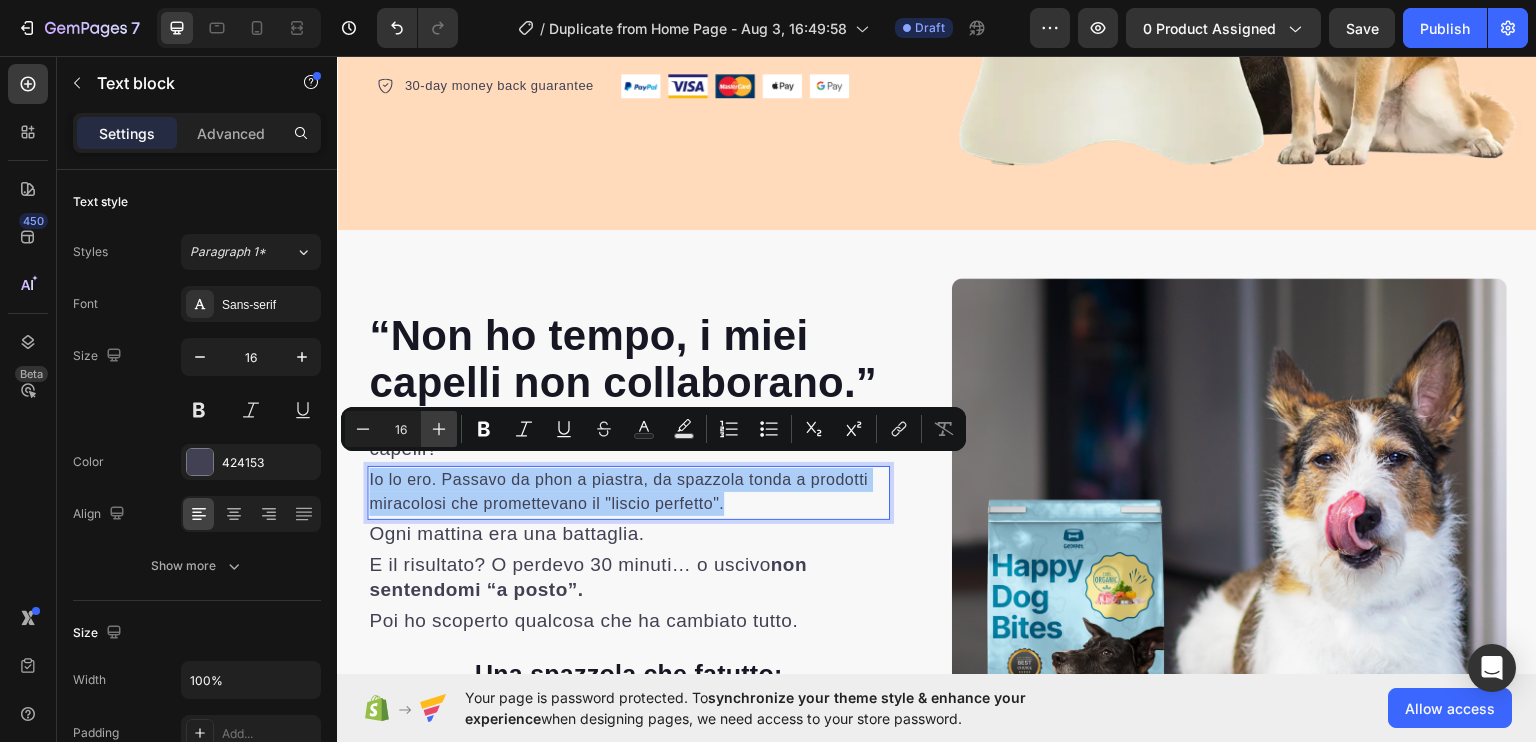 click 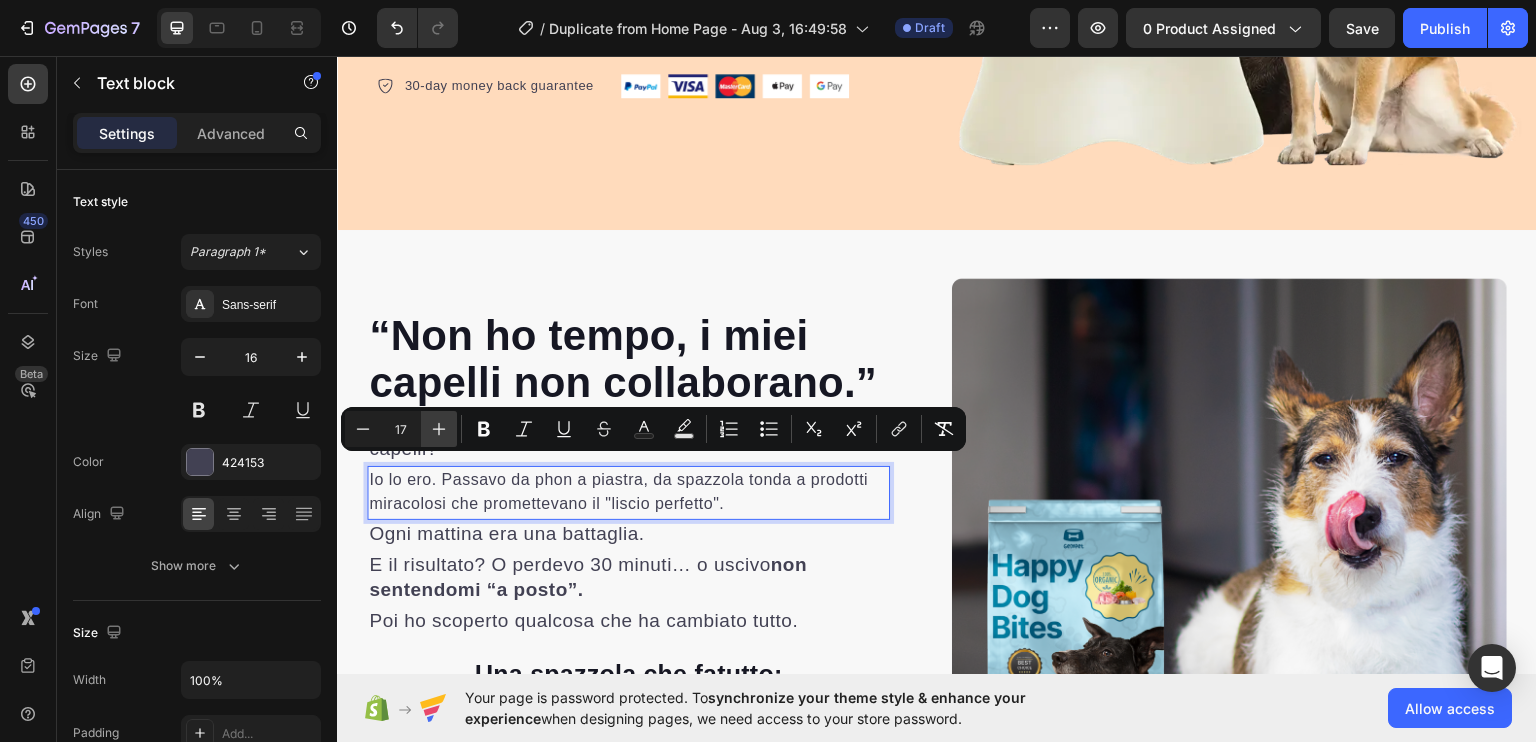 click 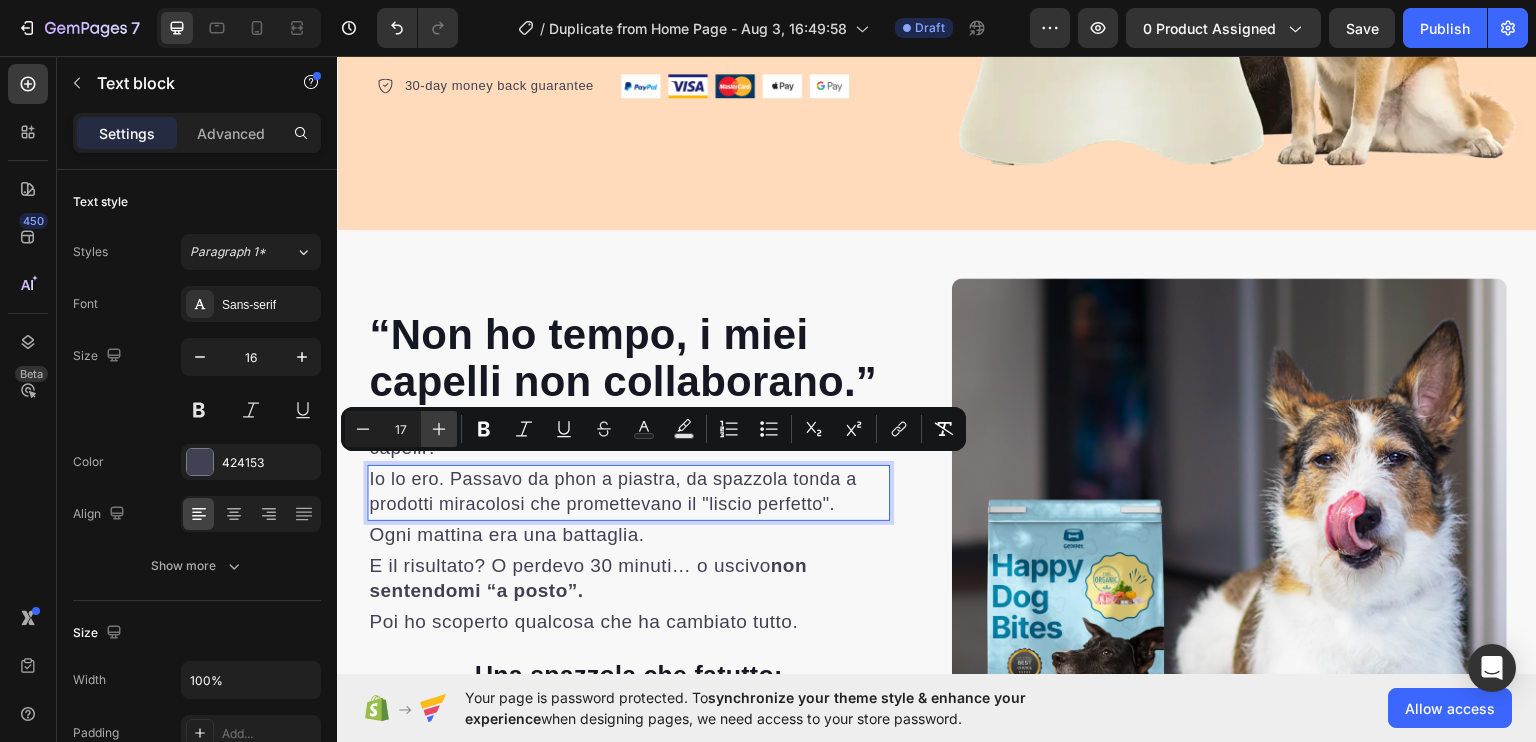 type on "18" 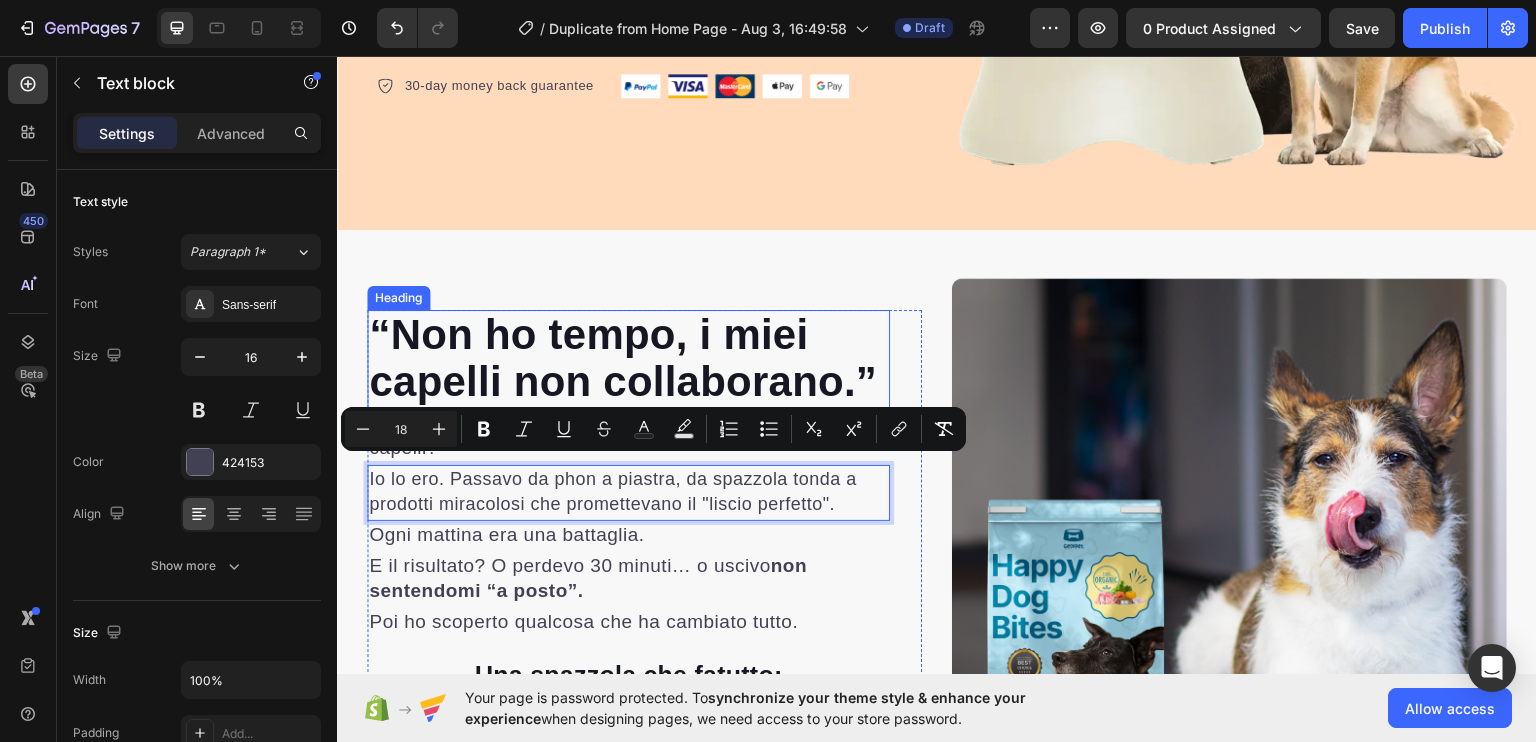 click on "“Non ho tempo, i miei capelli non collaborano.”" at bounding box center [623, 357] 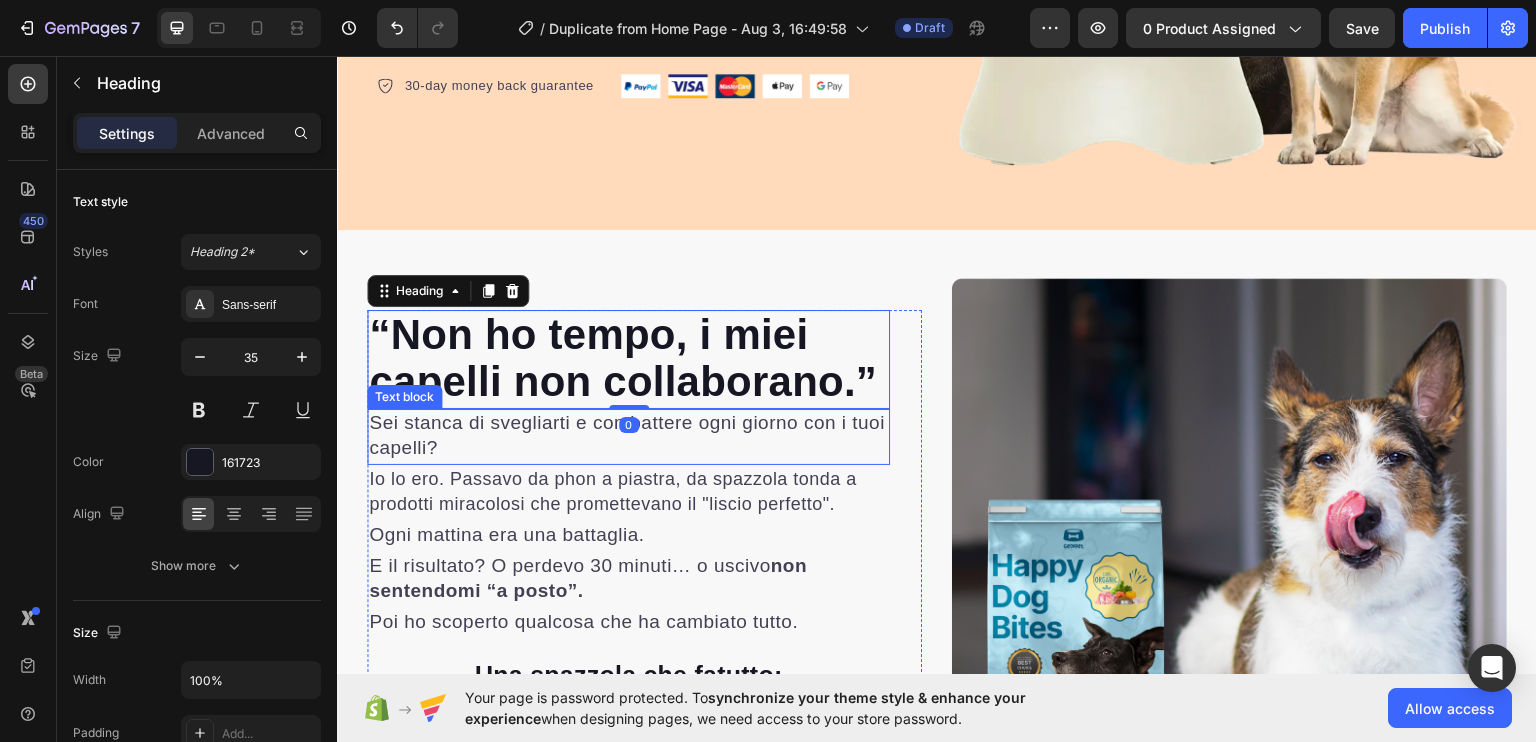 click on "Sei stanca di svegliarti e combattere ogni giorno con i tuoi capelli?" at bounding box center (628, 435) 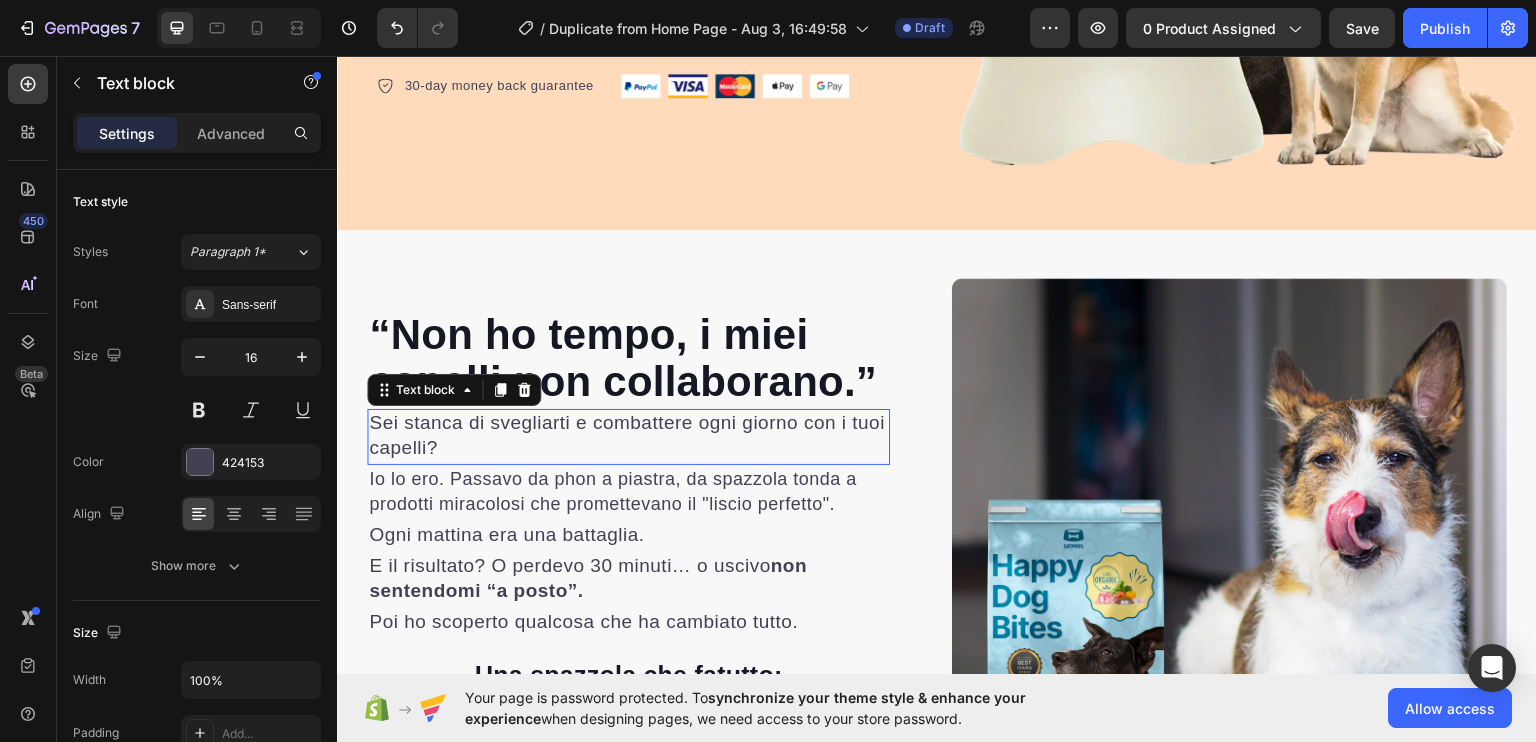 click on "Sei stanca di svegliarti e combattere ogni giorno con i tuoi capelli?" at bounding box center (628, 435) 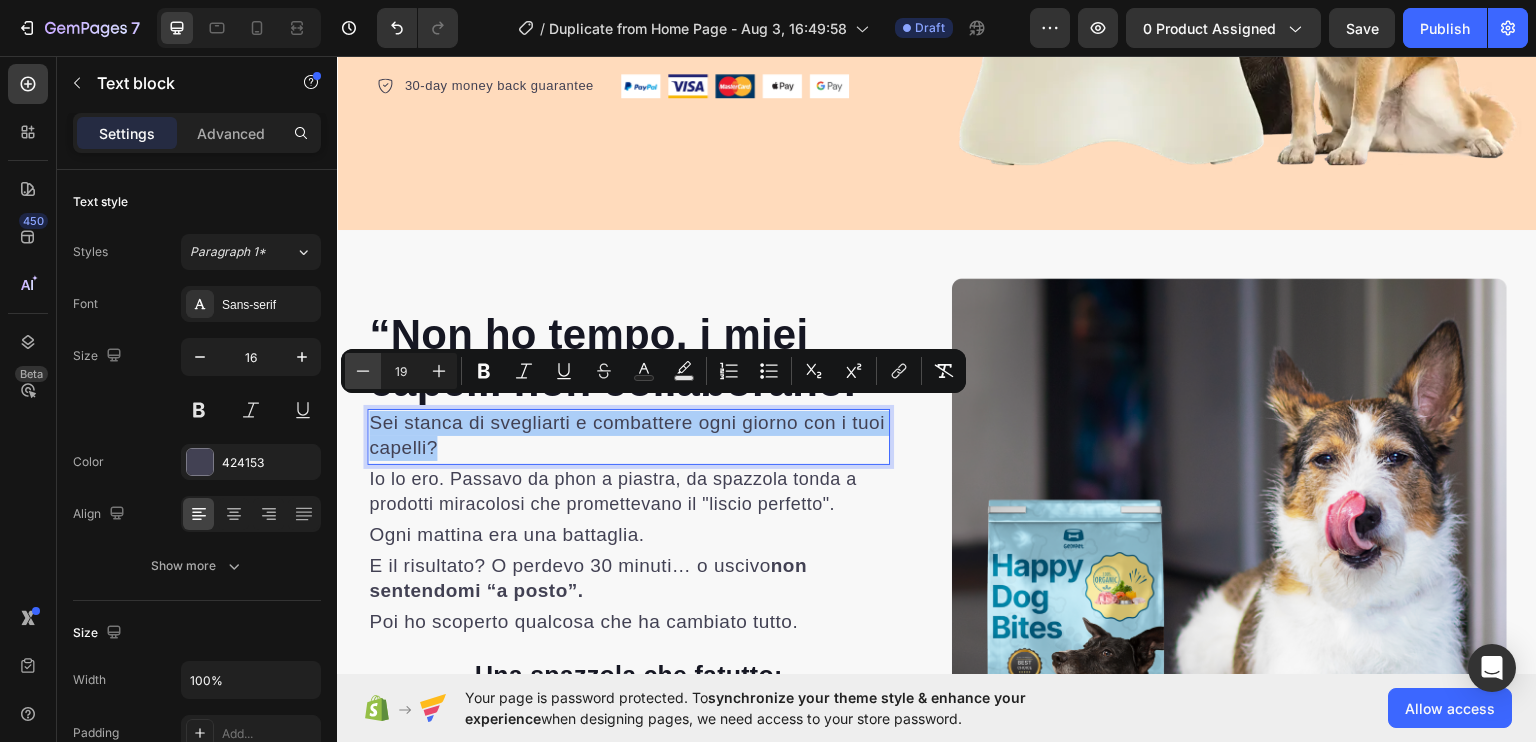 click 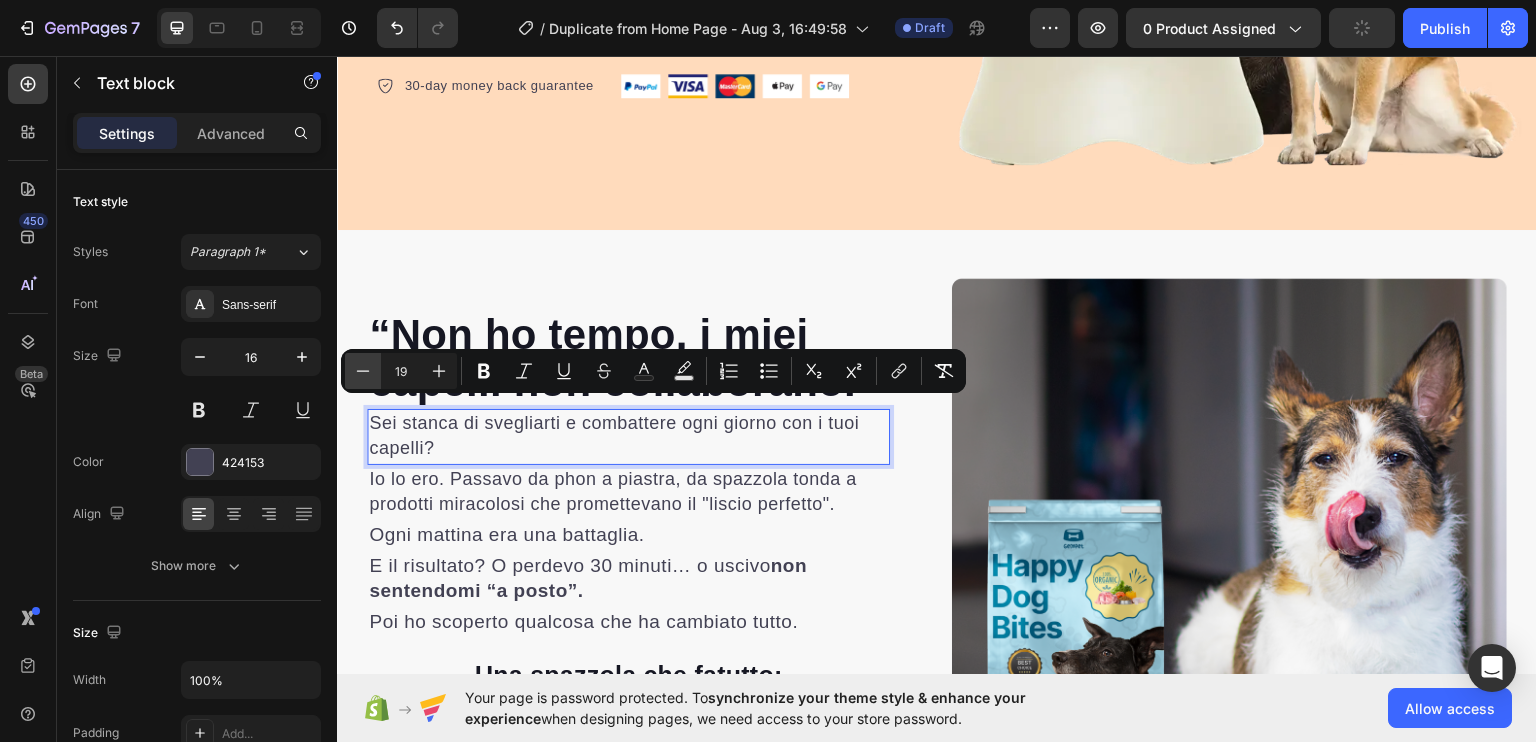 type on "18" 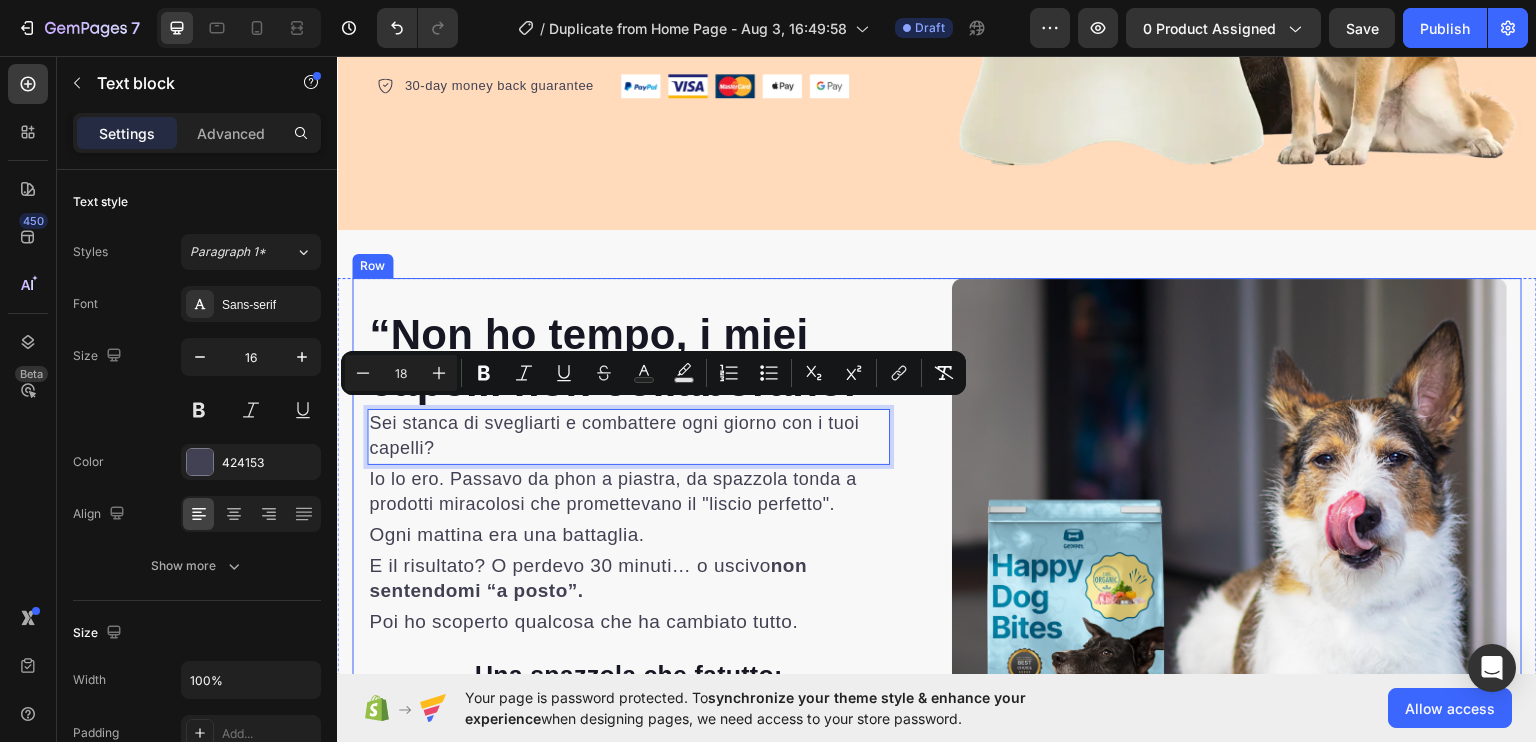 click on "“Non ho tempo, i miei capelli non collaborano.” Heading Sei stanca di svegliarti e combattere ogni giorno con i tuoi capelli? Text block   0 Io lo ero. Passavo da phon a piastra, da spazzola tonda a prodotti miracolosi che promettevano il "liscio perfetto". Text block Ogni mattina era una battaglia. Text block E il risultato? O perdevo 30 minuti… o uscivo  non sentendomi “a posto”. Text block Poi ho scoperto qualcosa che ha cambiato tutto. Text block Una spazzola che fa  tutto : Heading Liscia, modella, dà volume. In pochi minuti. Text block E  non rovina  i capelli. Text block Sì, anche i più fini, trattati, colorati, ricci o crespi. Text block Row Image Image Row" at bounding box center [937, 554] 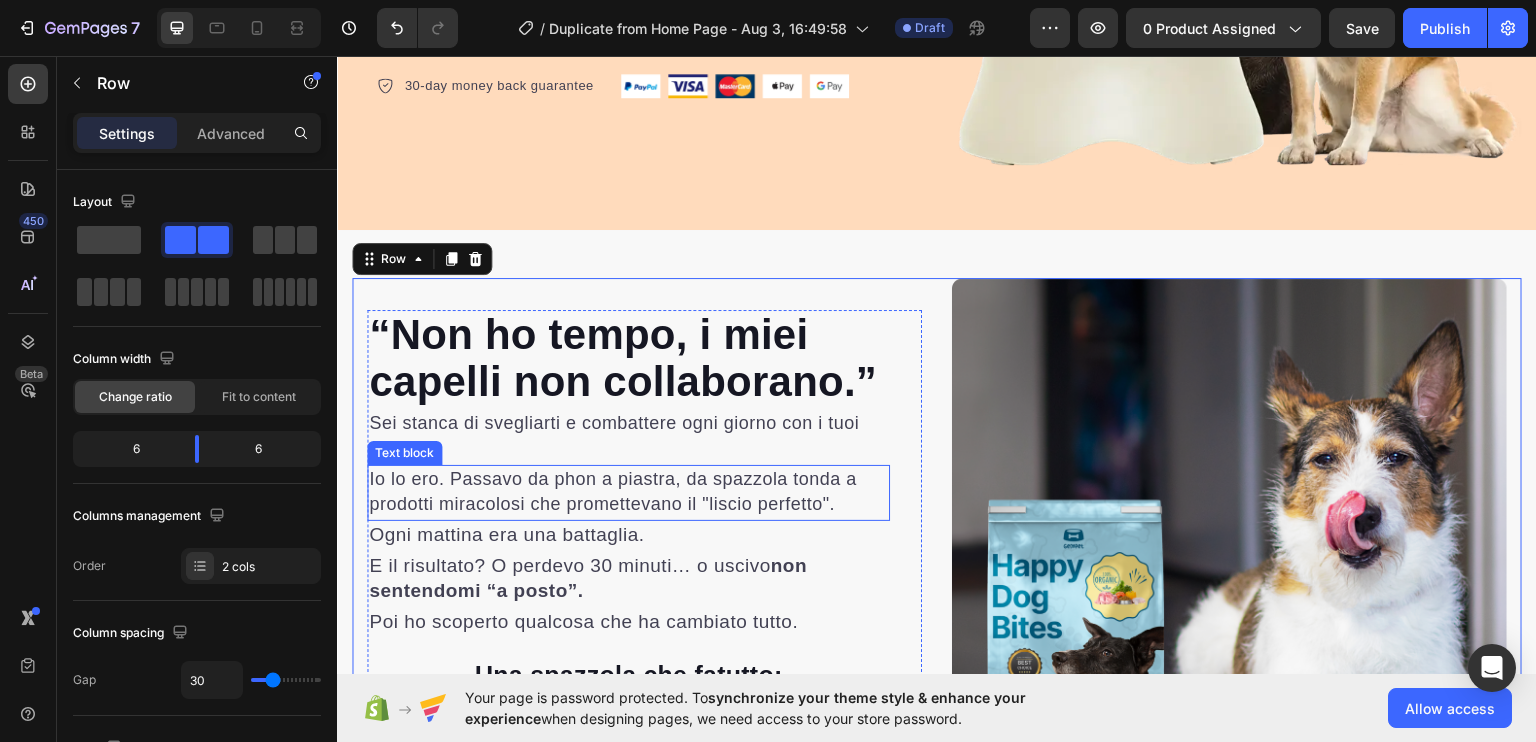click on "Io lo ero. Passavo da phon a piastra, da spazzola tonda a prodotti miracolosi che promettevano il "liscio perfetto"." at bounding box center (628, 491) 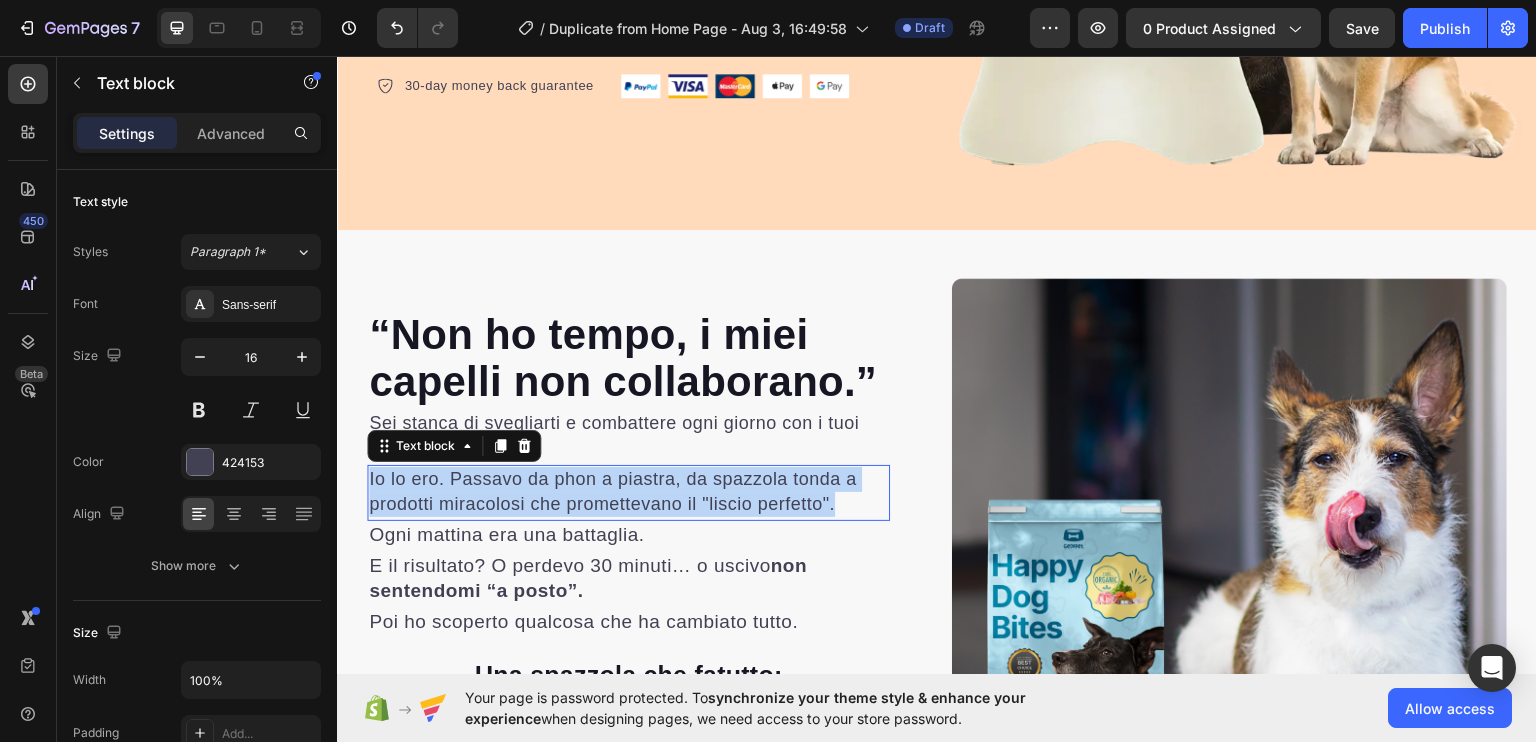 click on "Io lo ero. Passavo da phon a piastra, da spazzola tonda a prodotti miracolosi che promettevano il "liscio perfetto"." at bounding box center [628, 491] 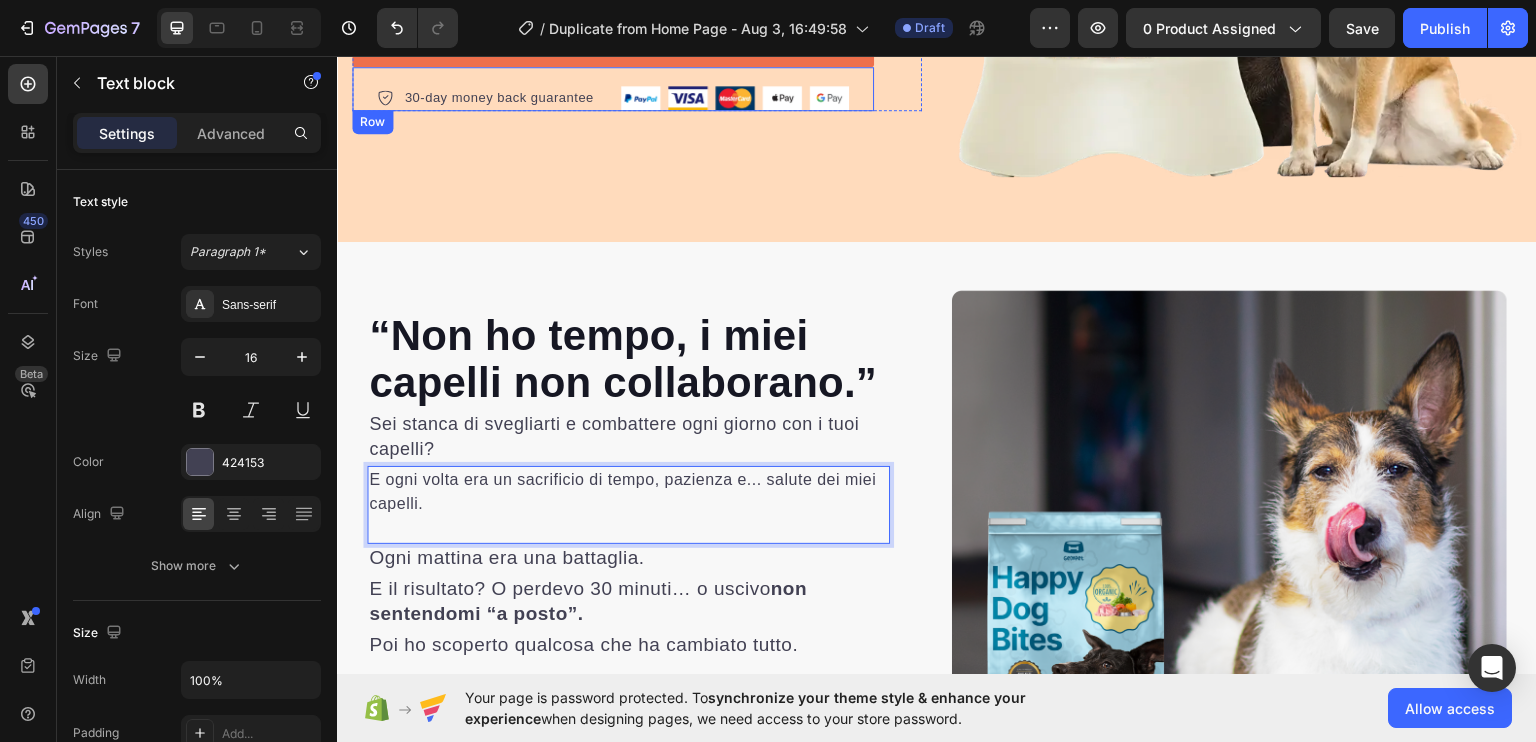 scroll, scrollTop: 567, scrollLeft: 0, axis: vertical 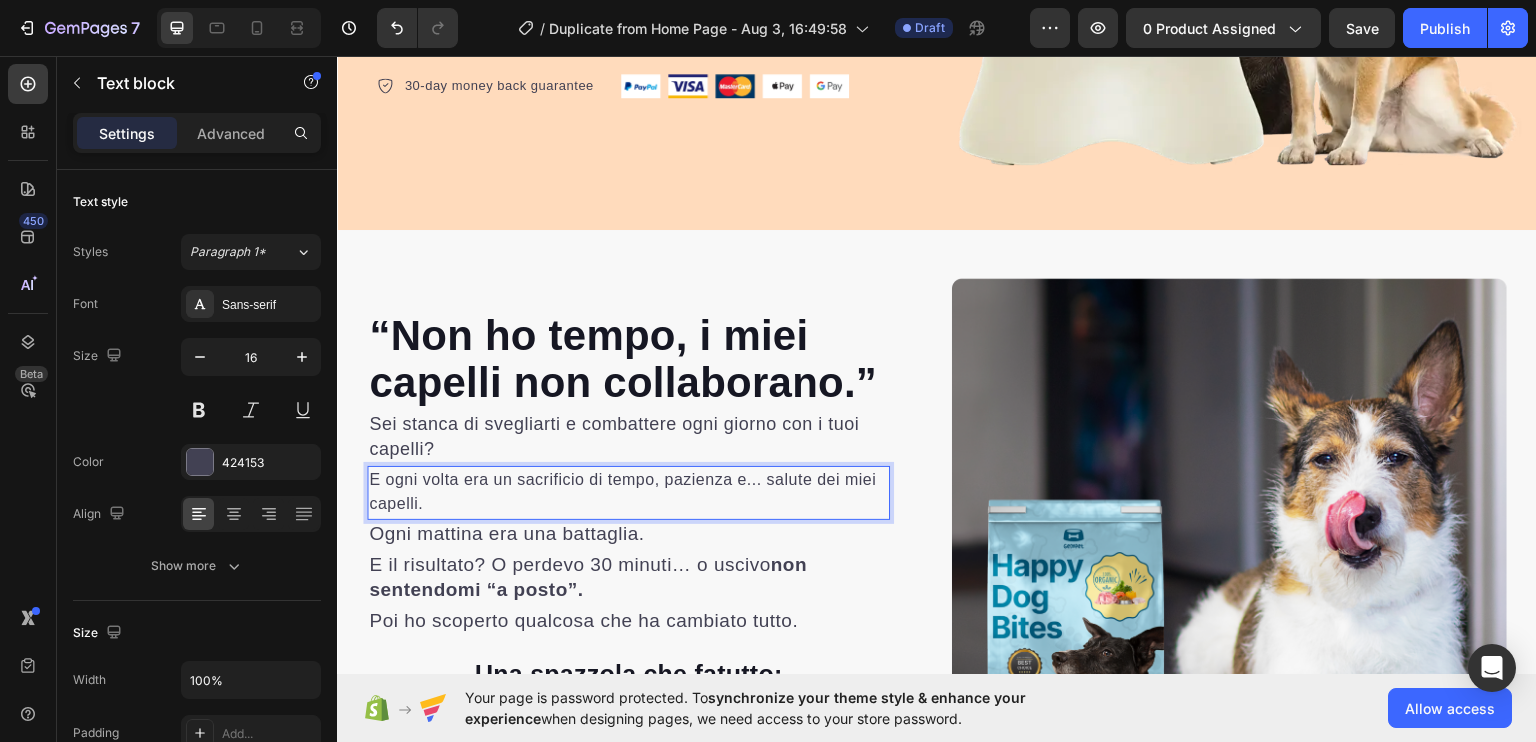 click on "E ogni volta era un sacrificio di tempo, pazienza e... salute dei miei capelli." at bounding box center [628, 491] 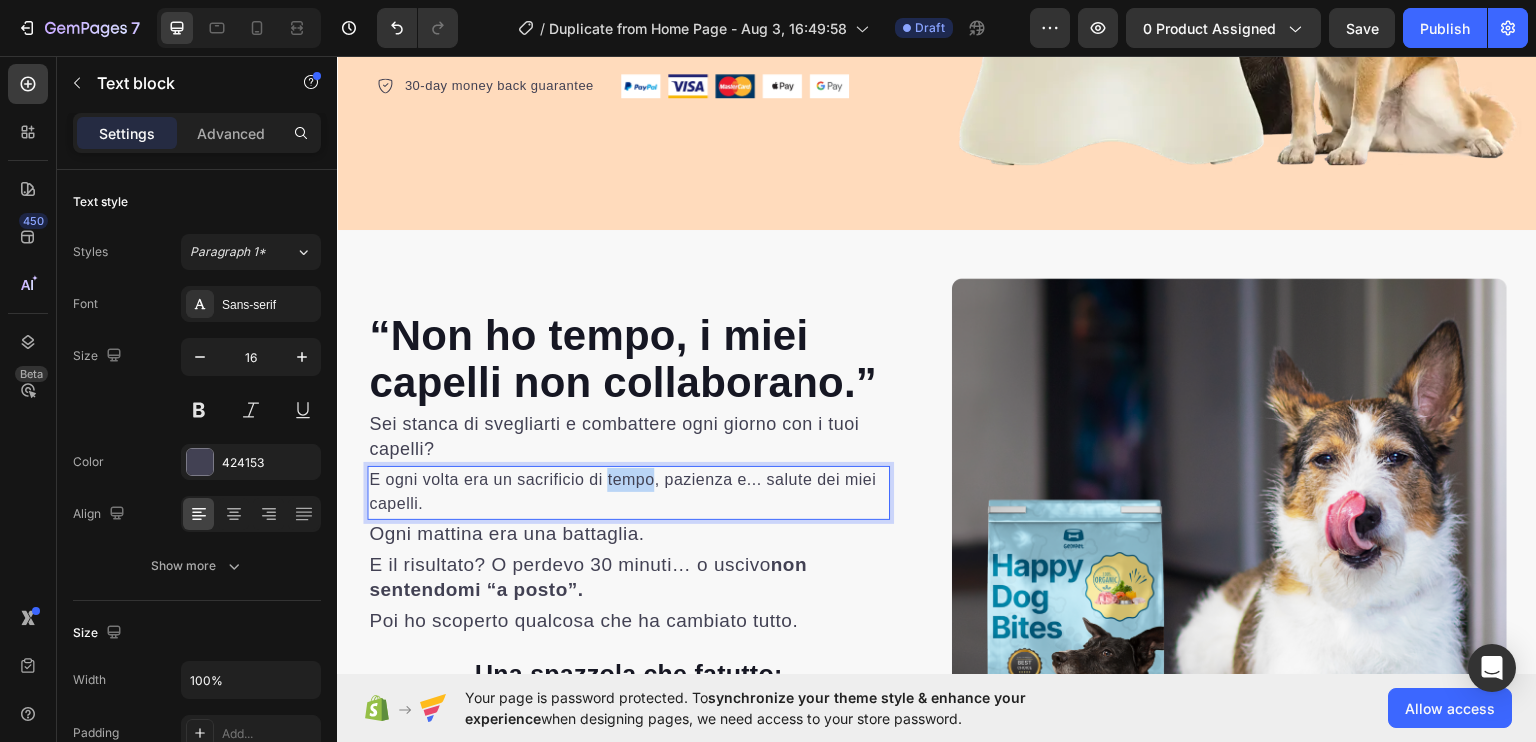 click on "E ogni volta era un sacrificio di tempo, pazienza e... salute dei miei capelli." at bounding box center (628, 491) 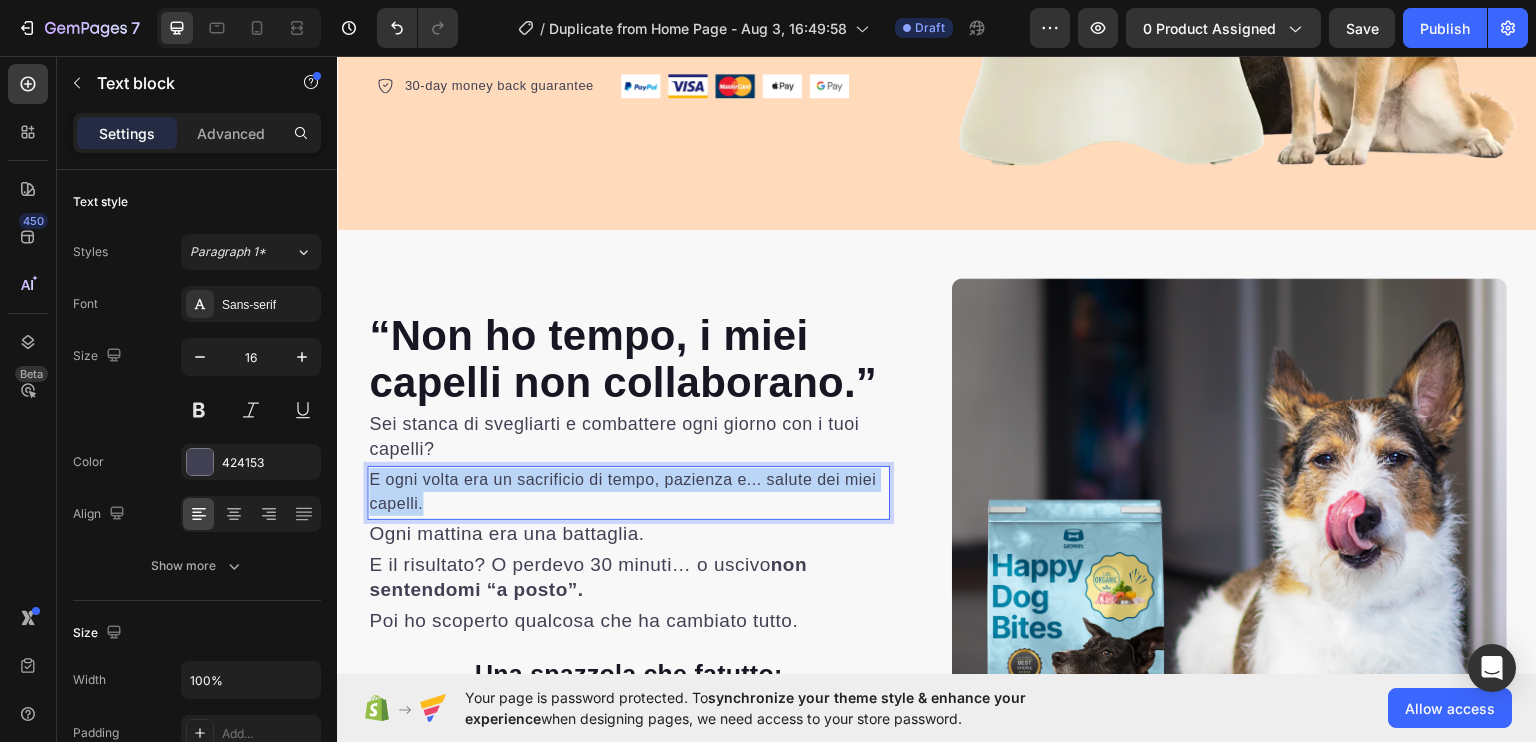 click on "E ogni volta era un sacrificio di tempo, pazienza e... salute dei miei capelli." at bounding box center (628, 491) 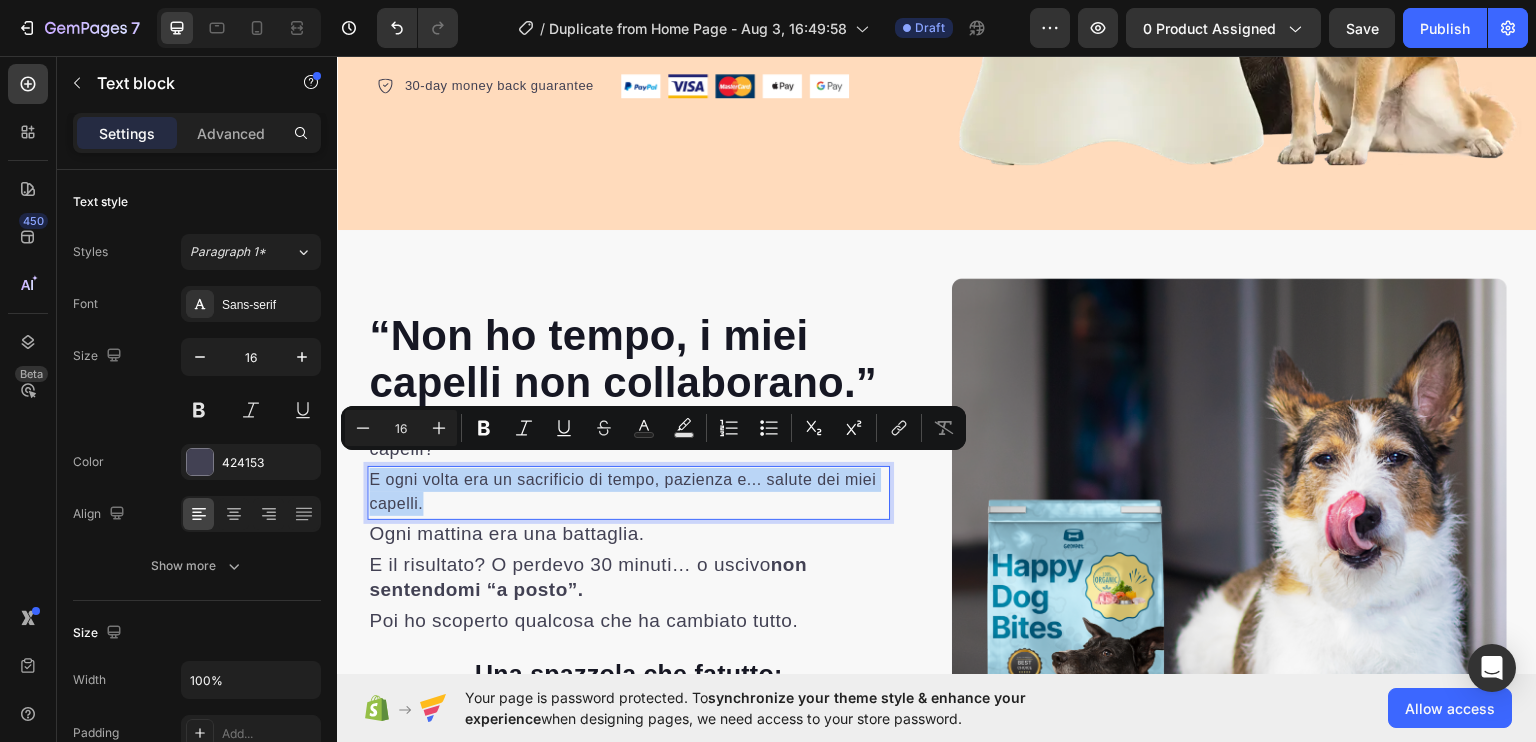 click on "E ogni volta era un sacrificio di tempo, pazienza e... salute dei miei capelli." at bounding box center [628, 491] 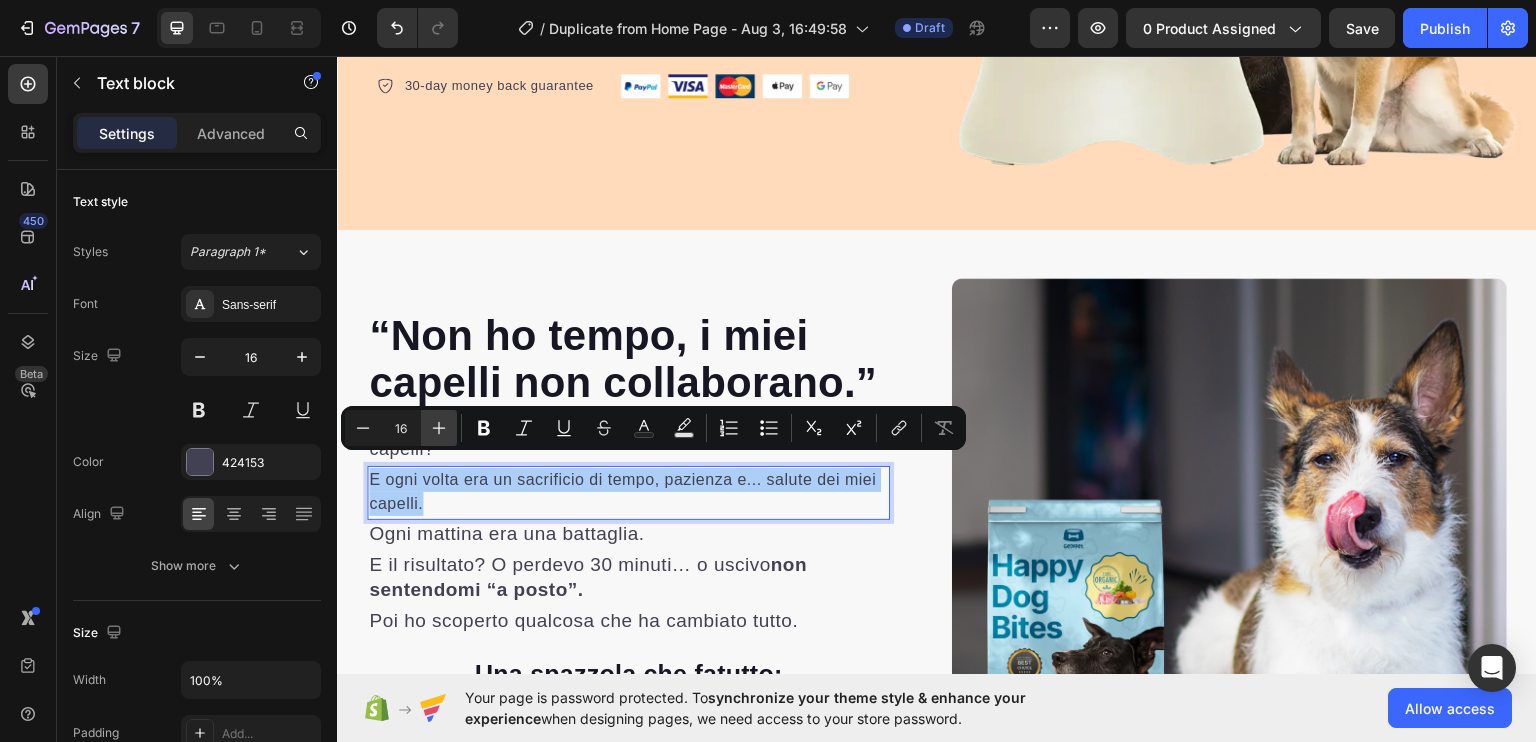 click 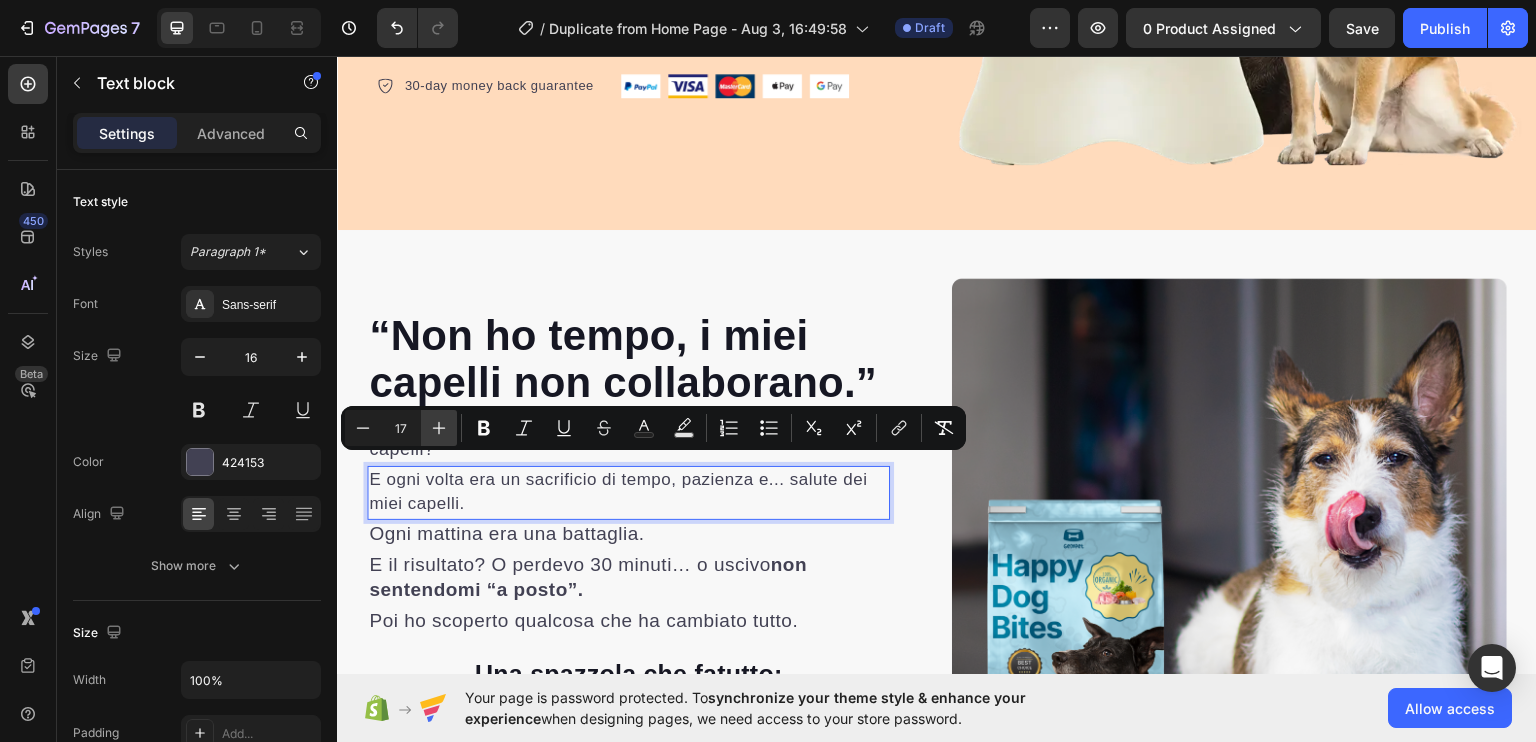 click 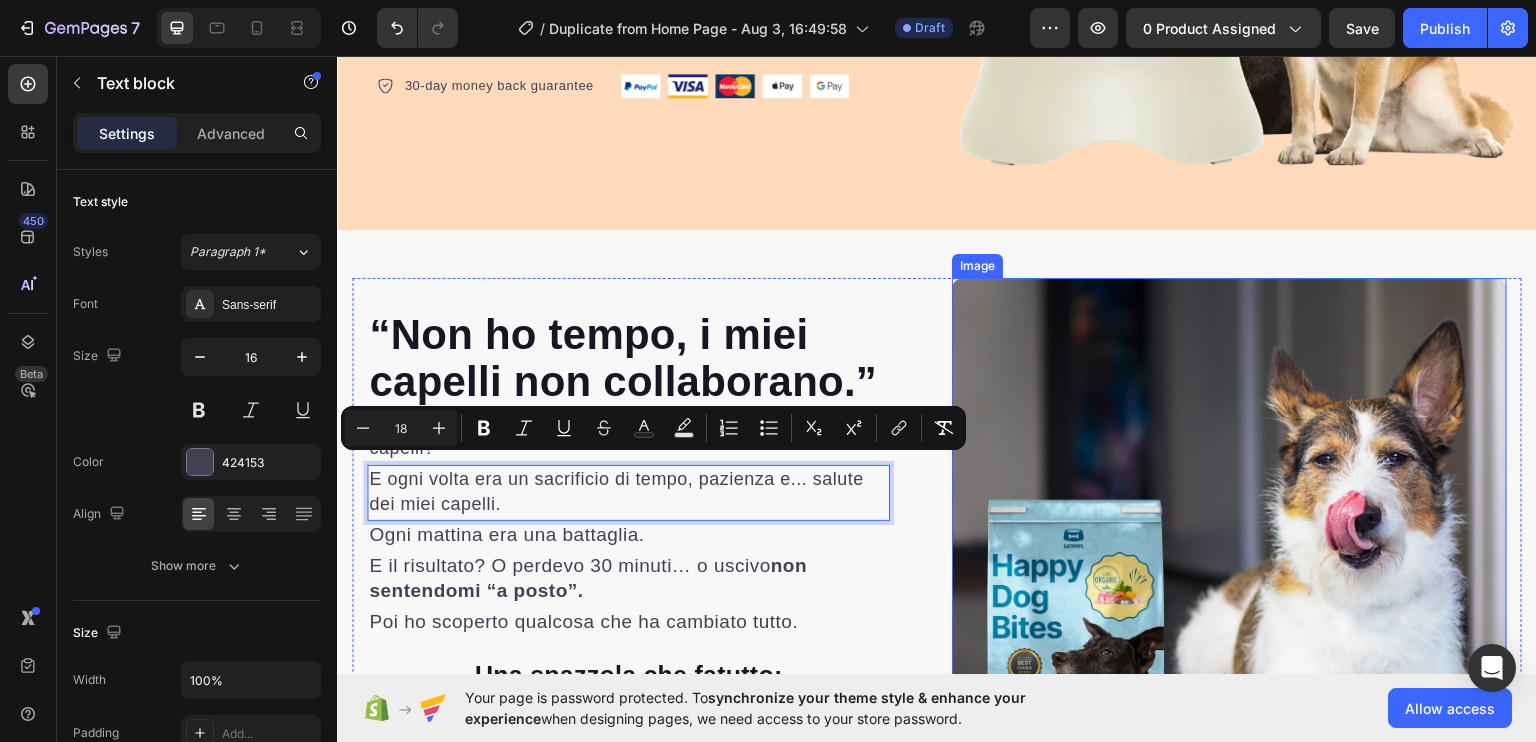 click at bounding box center [1229, 554] 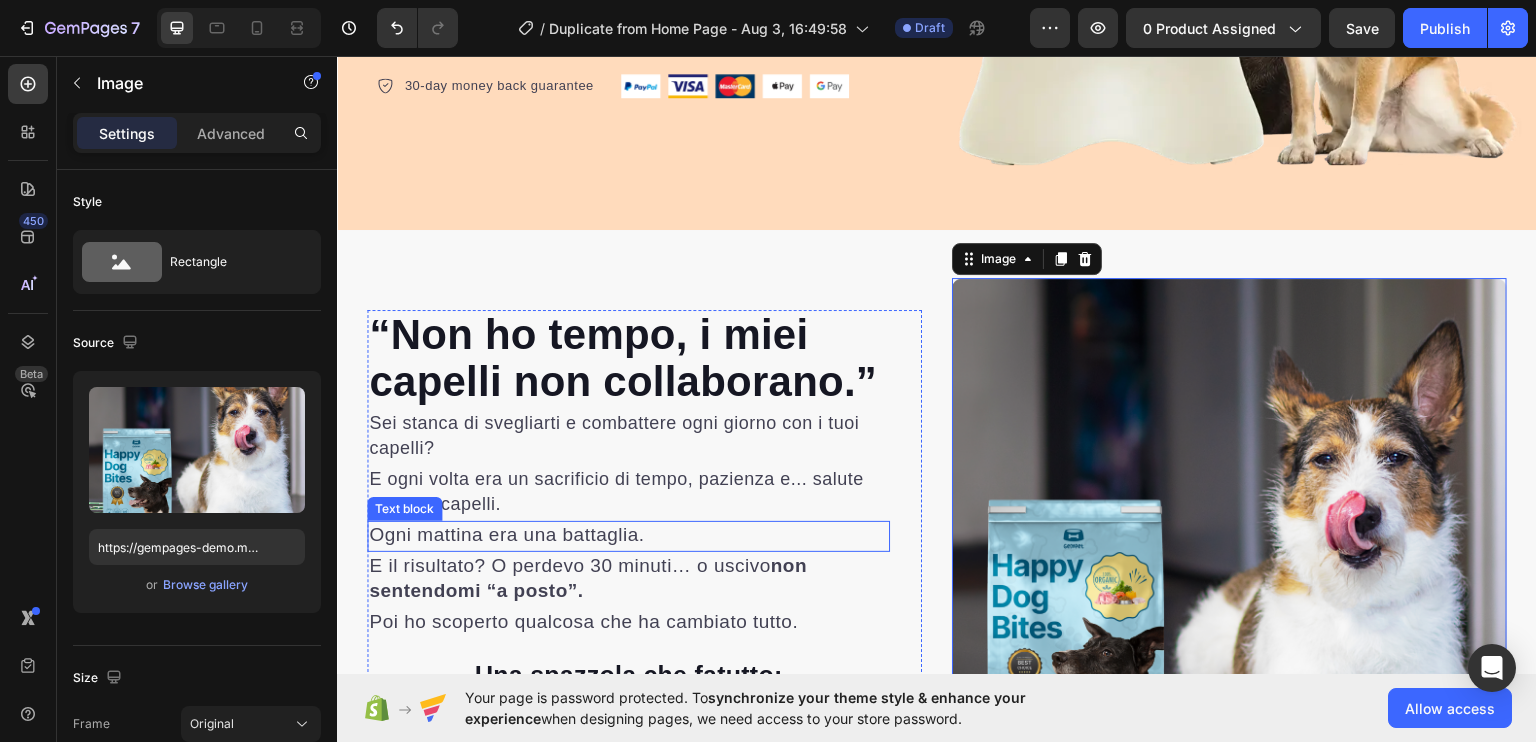 click on "Ogni mattina era una battaglia." at bounding box center (506, 533) 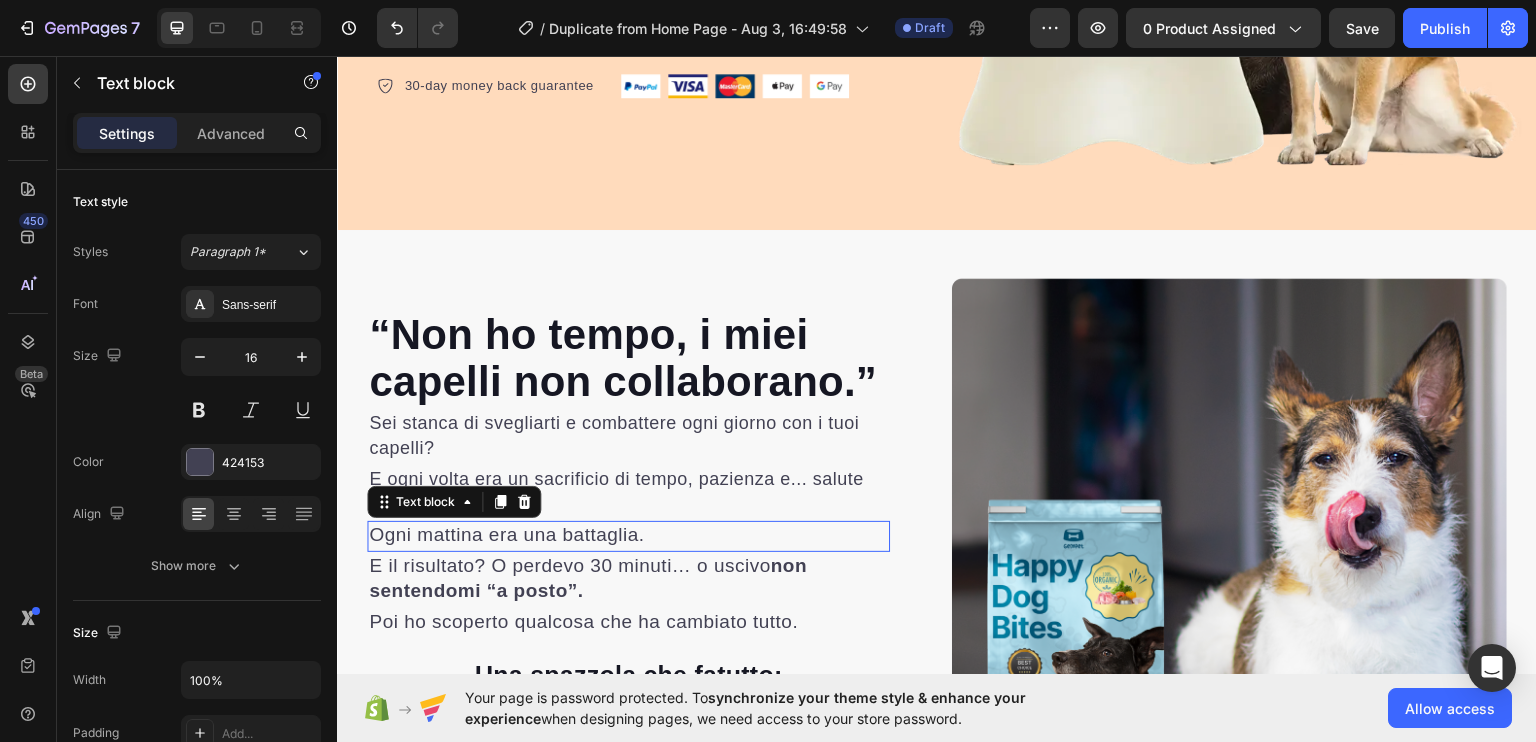 click on "Ogni mattina era una battaglia." at bounding box center [506, 533] 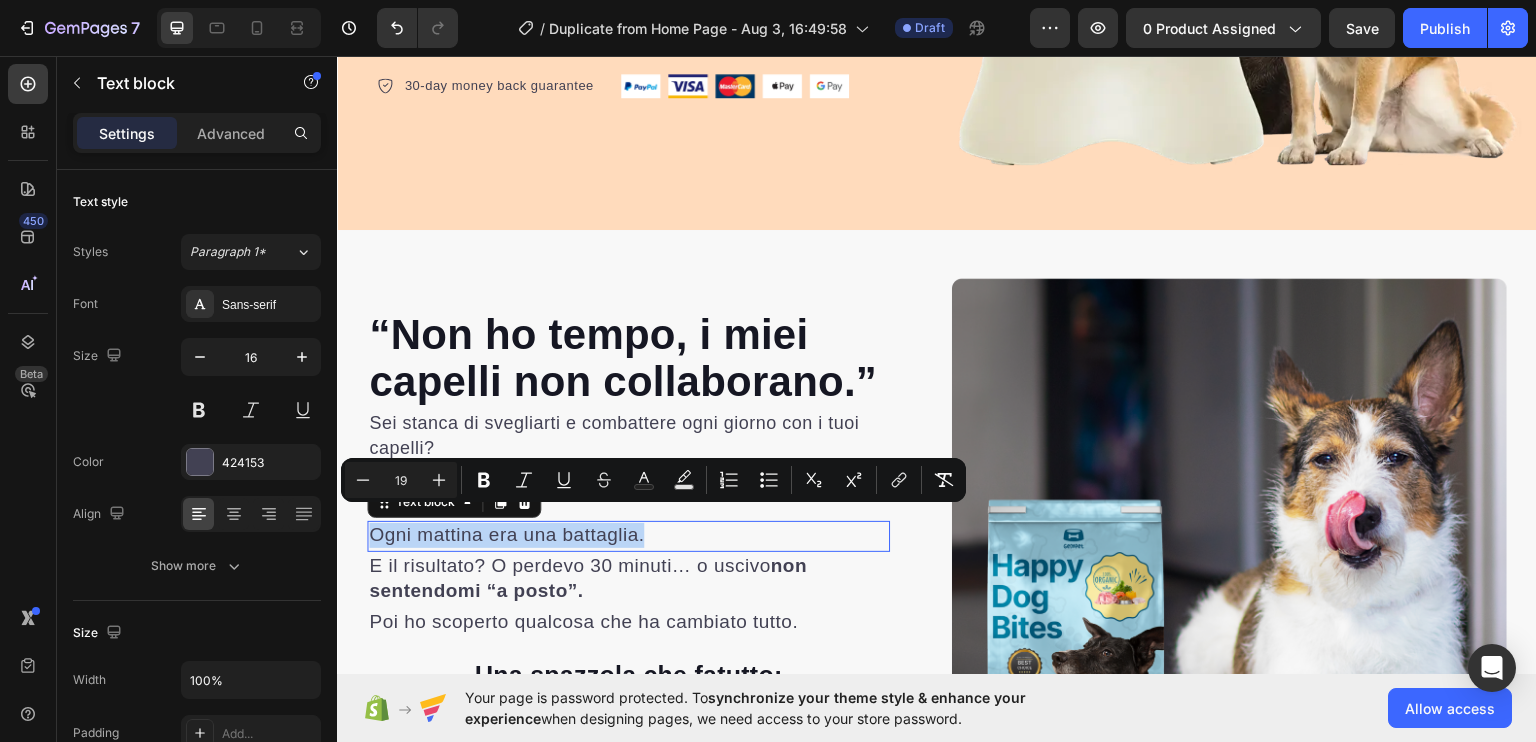 click on "Ogni mattina era una battaglia." at bounding box center (506, 533) 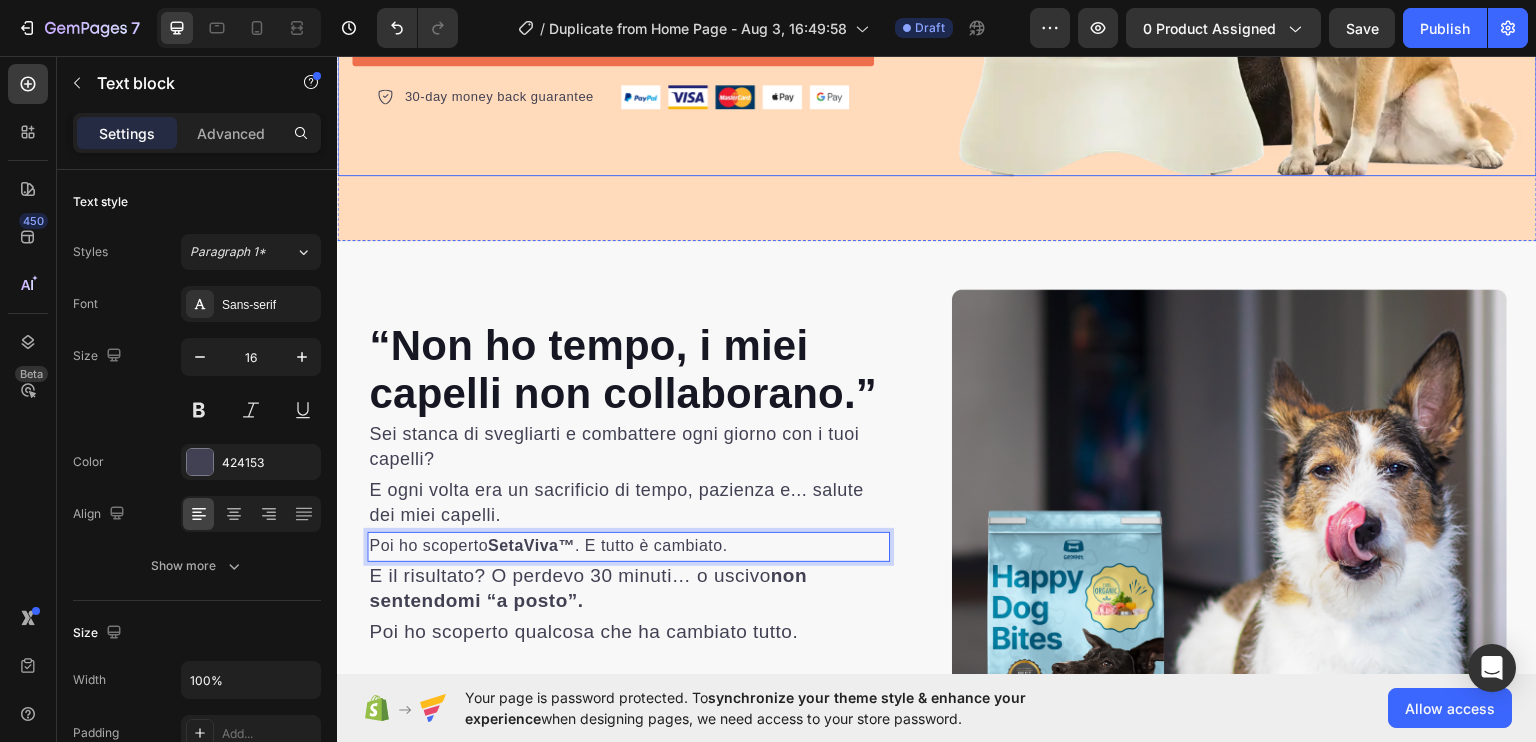 scroll, scrollTop: 568, scrollLeft: 0, axis: vertical 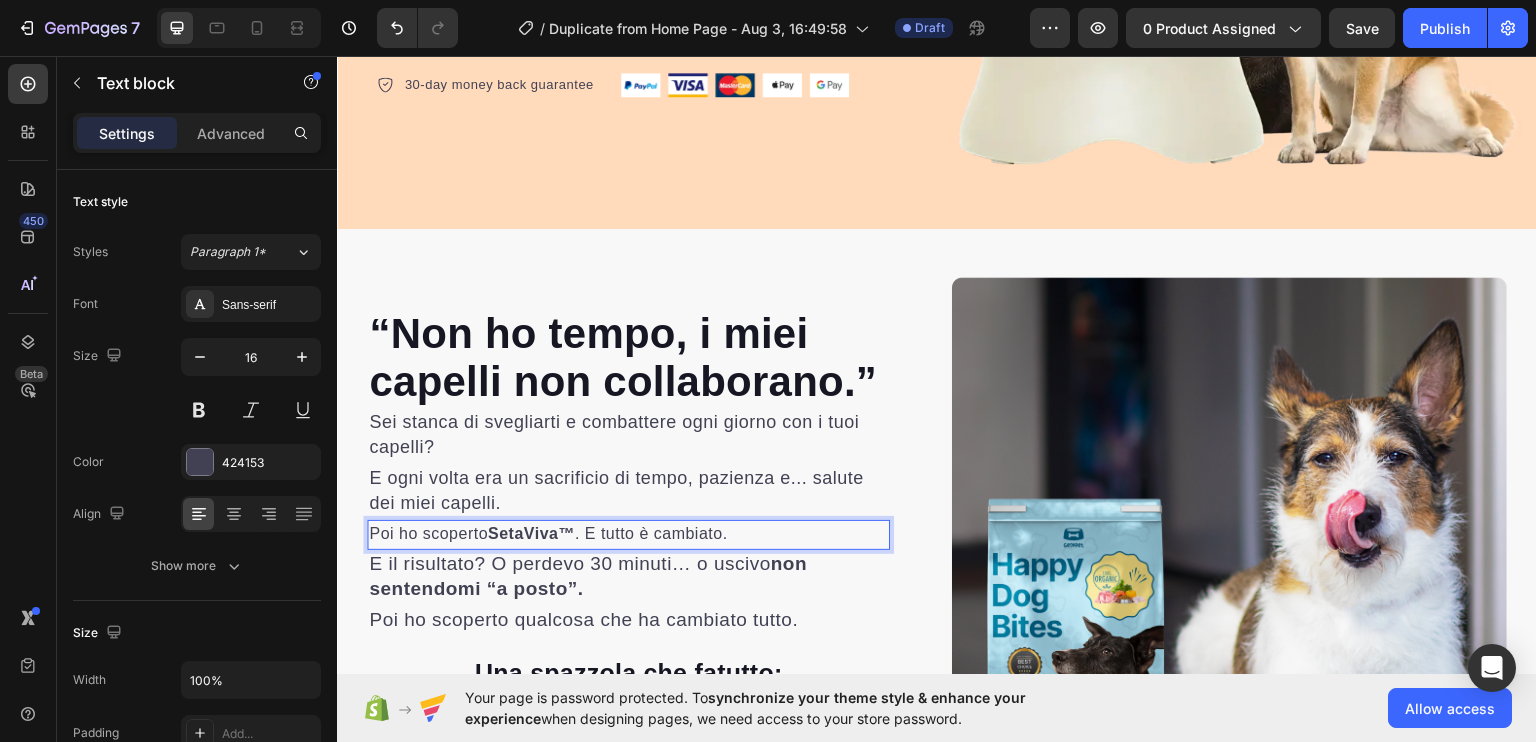 click on "Poi ho scoperto  SetaViva™ . E tutto è cambiato." at bounding box center (628, 533) 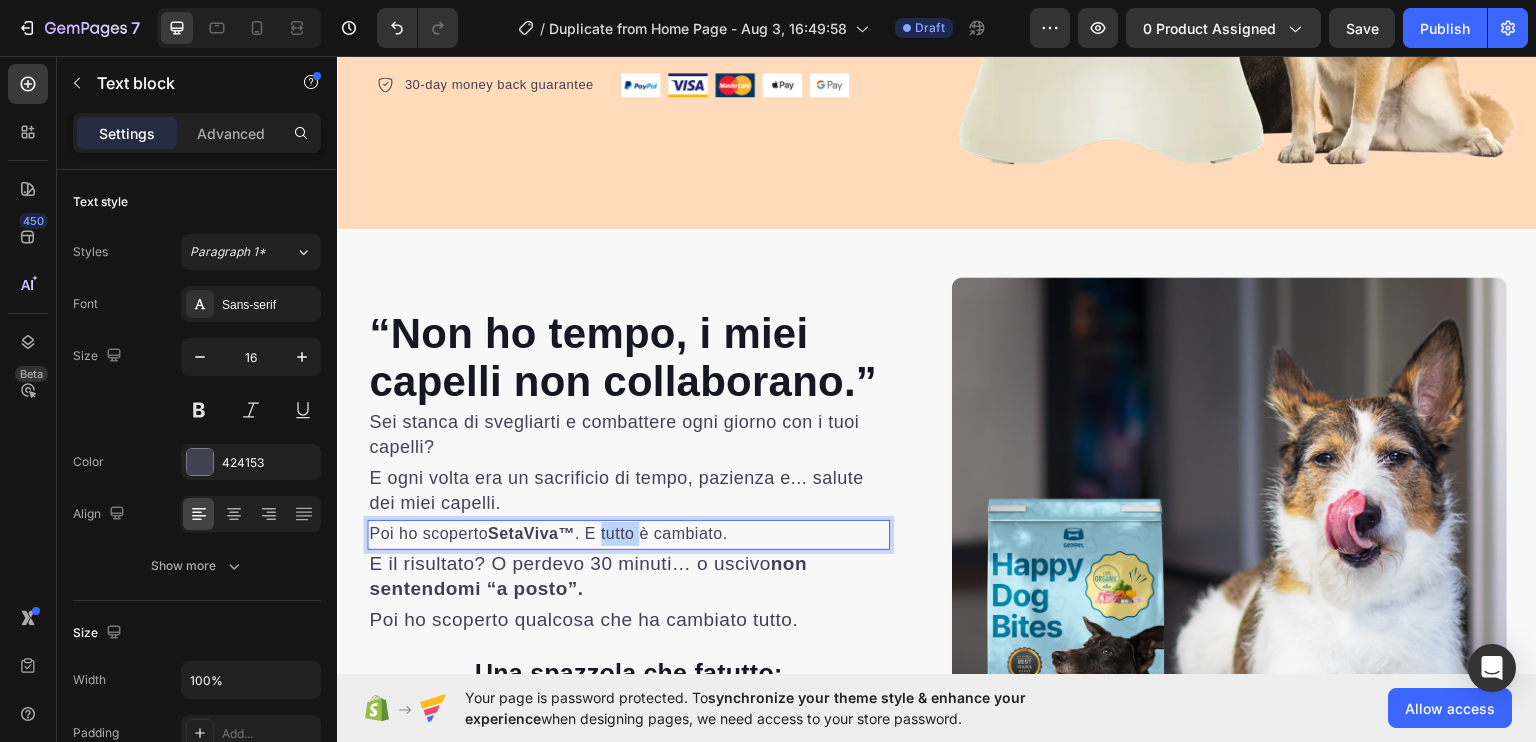 click on "Poi ho scoperto  SetaViva™ . E tutto è cambiato." at bounding box center [628, 533] 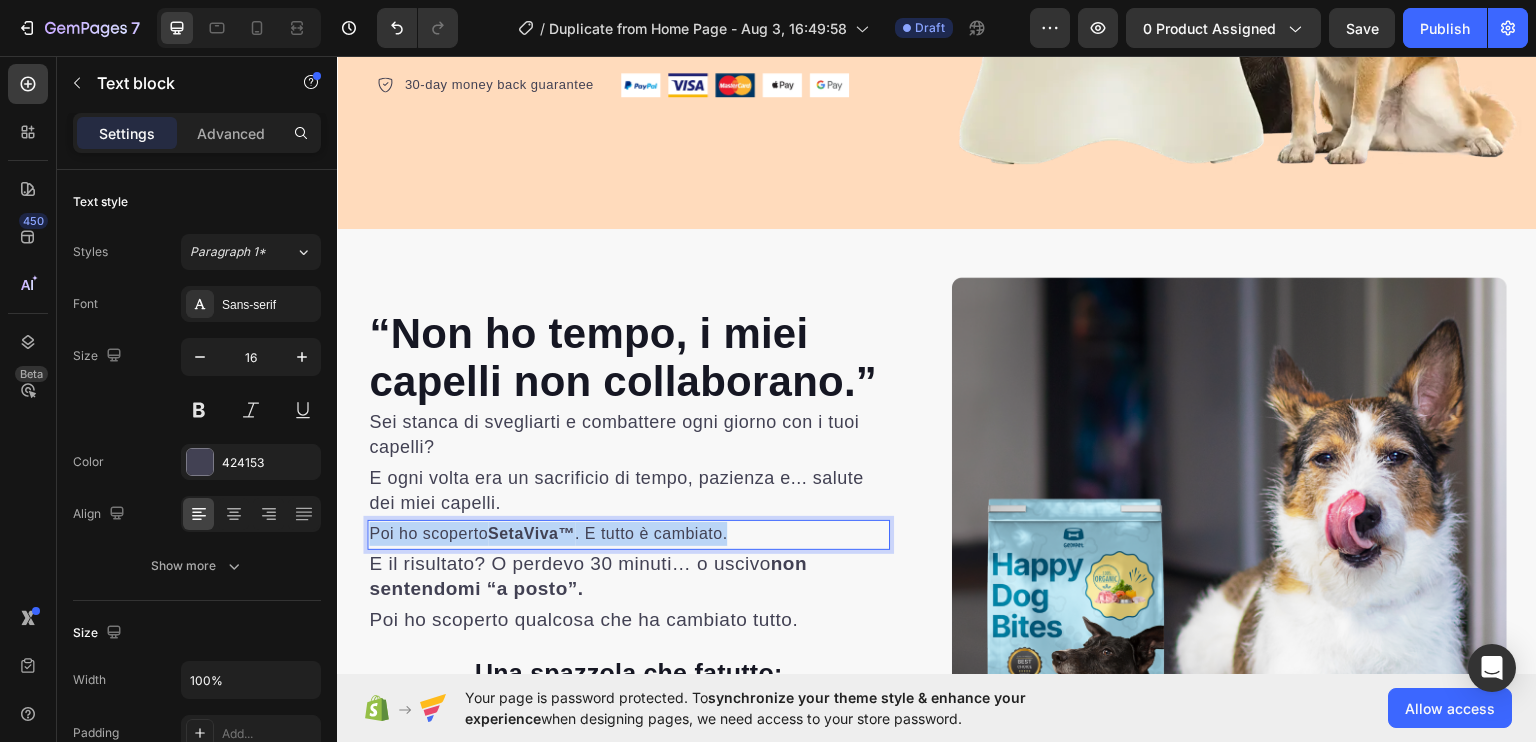 click on "Poi ho scoperto  SetaViva™ . E tutto è cambiato." at bounding box center [628, 533] 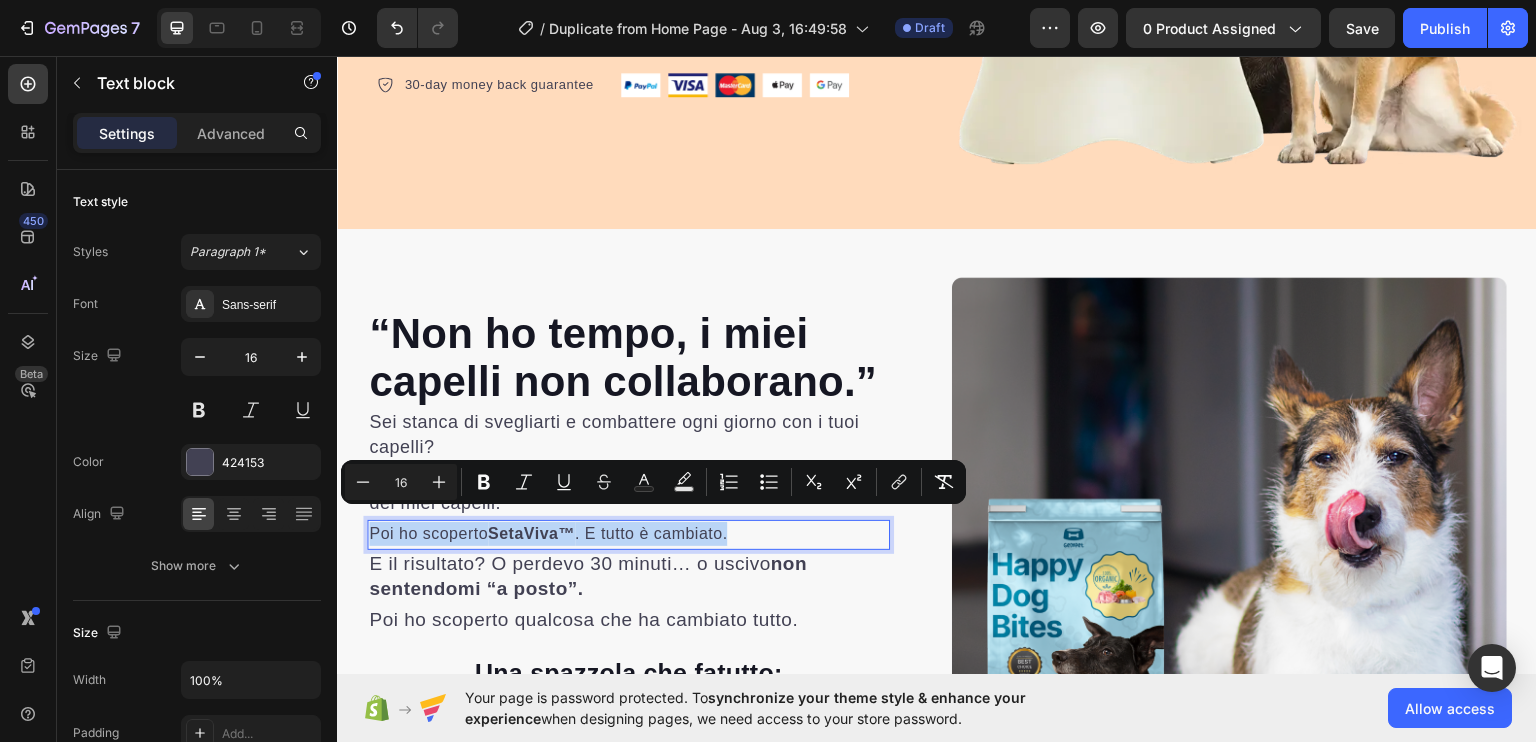 click on "Poi ho scoperto  SetaViva™ . E tutto è cambiato." at bounding box center [628, 533] 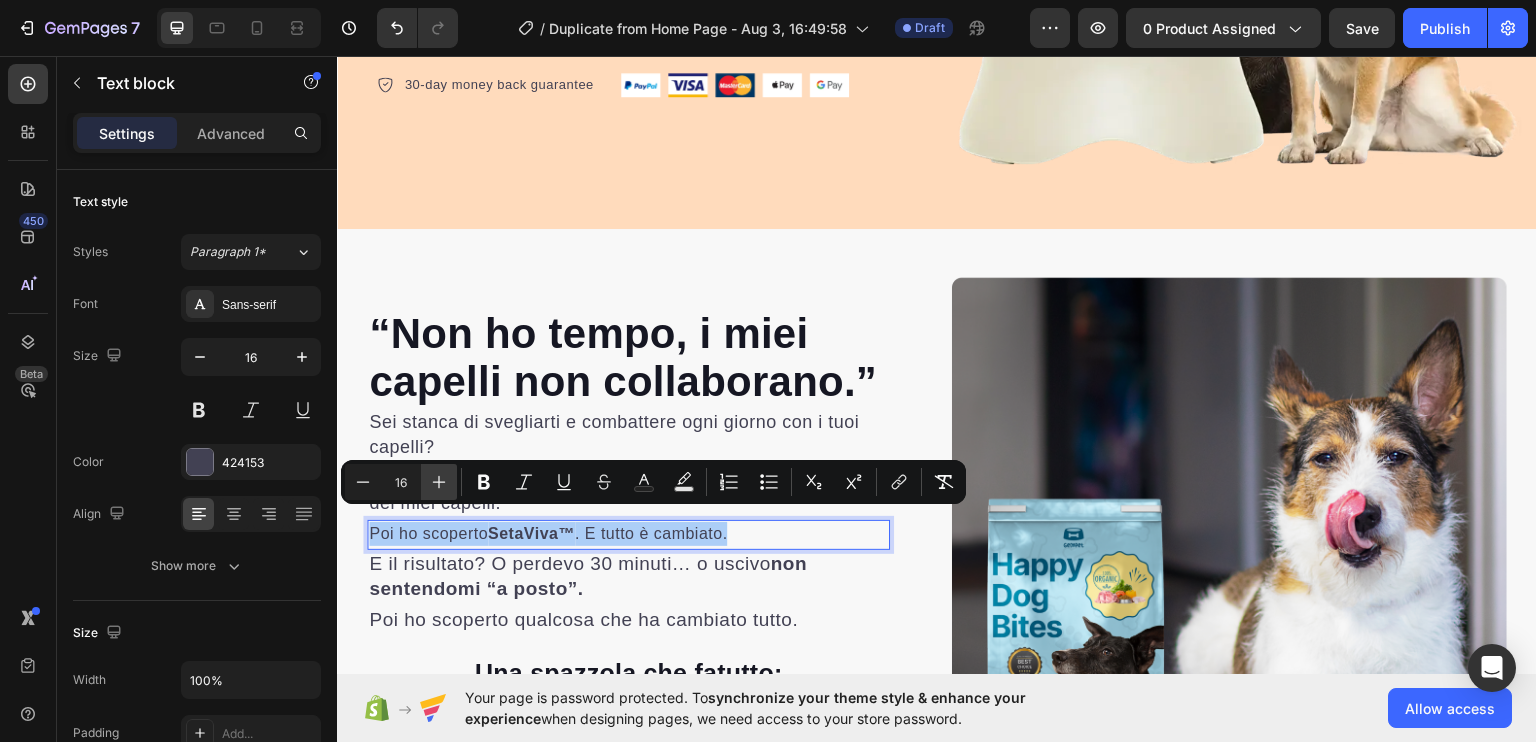 click 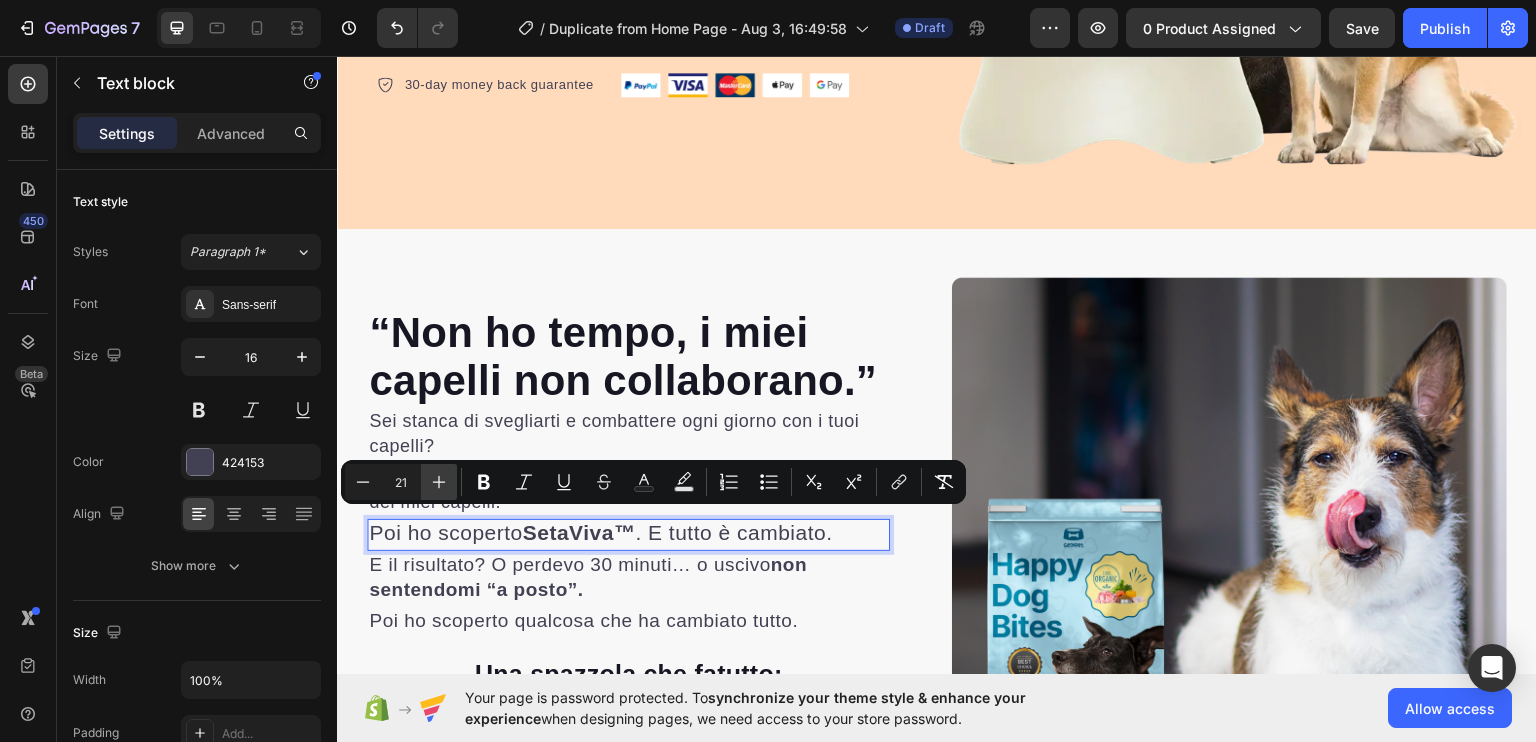 click 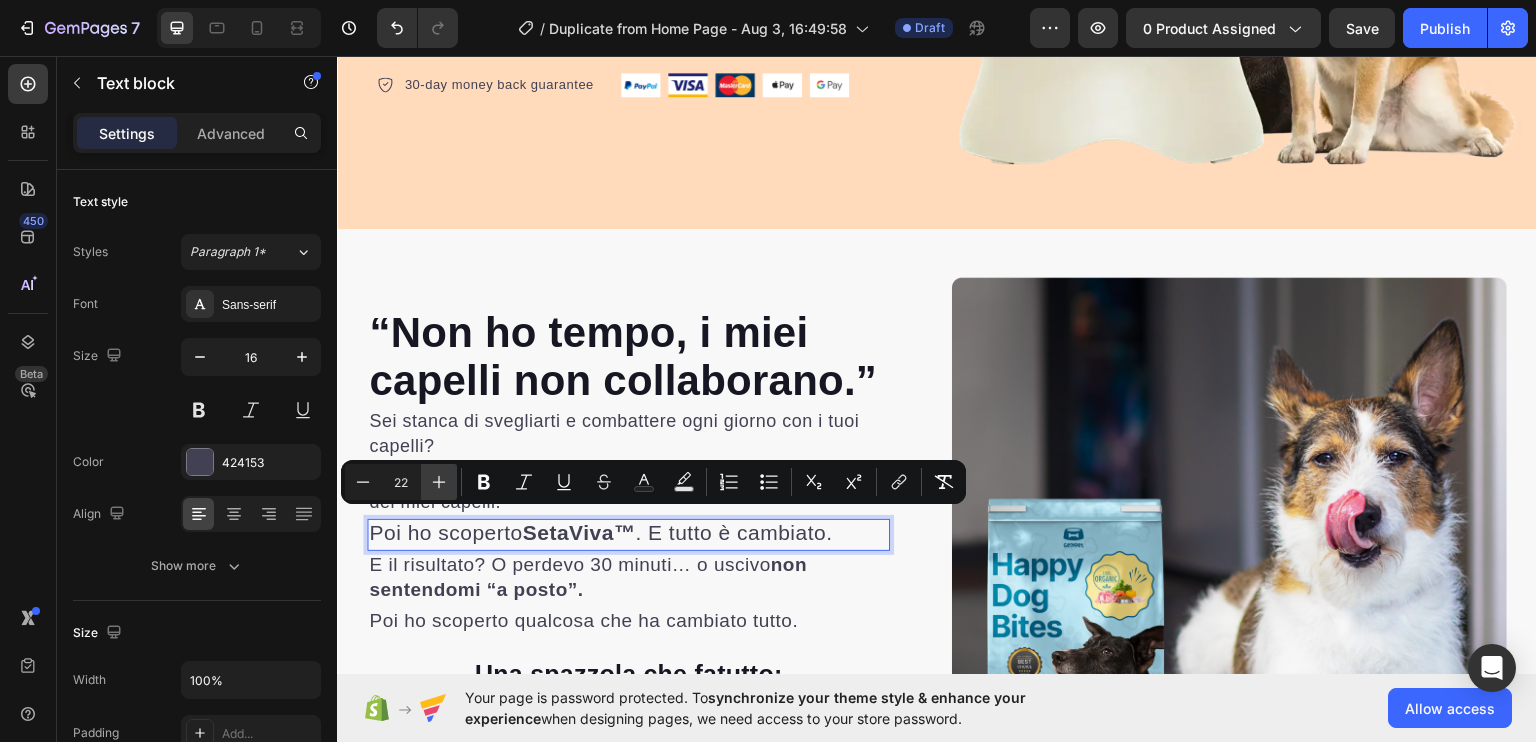 click 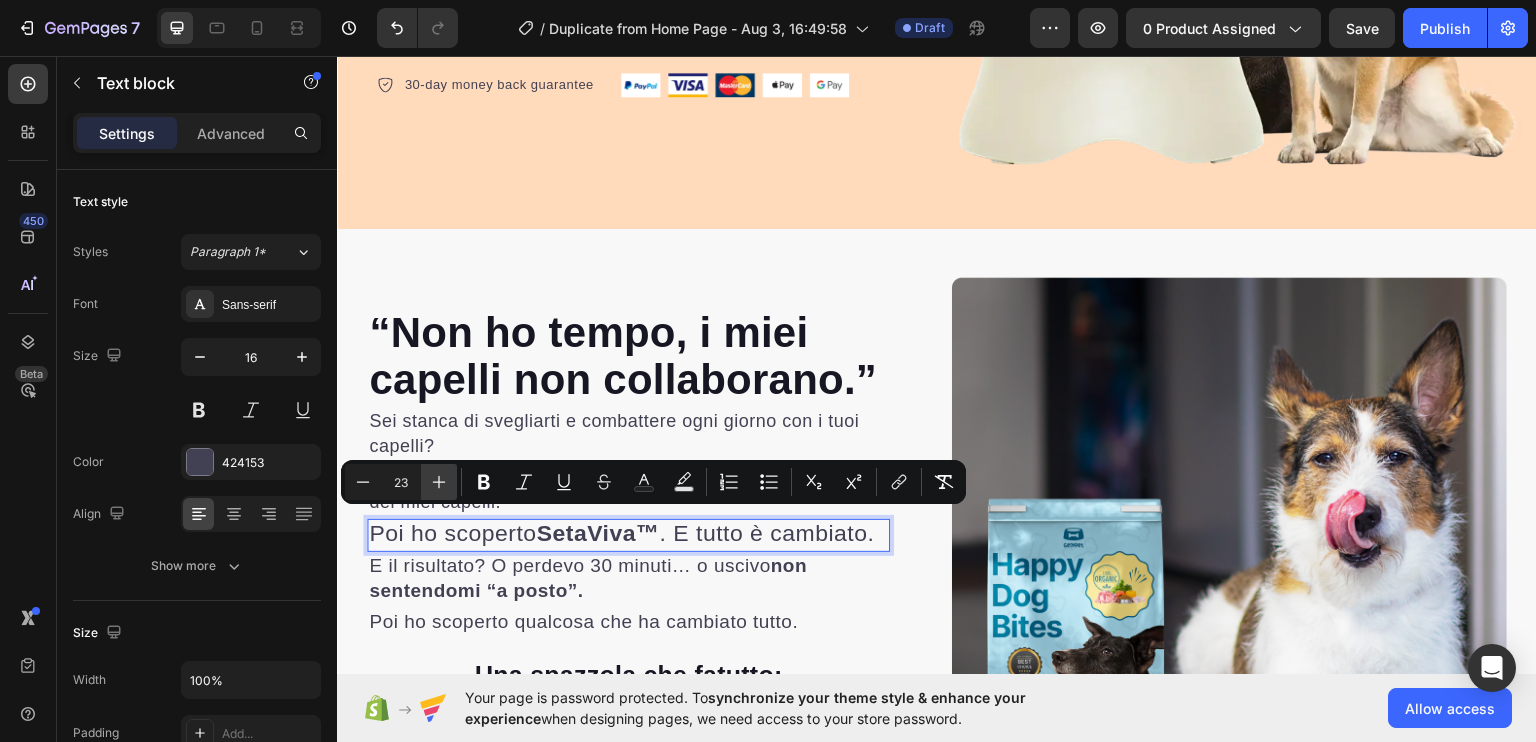 click 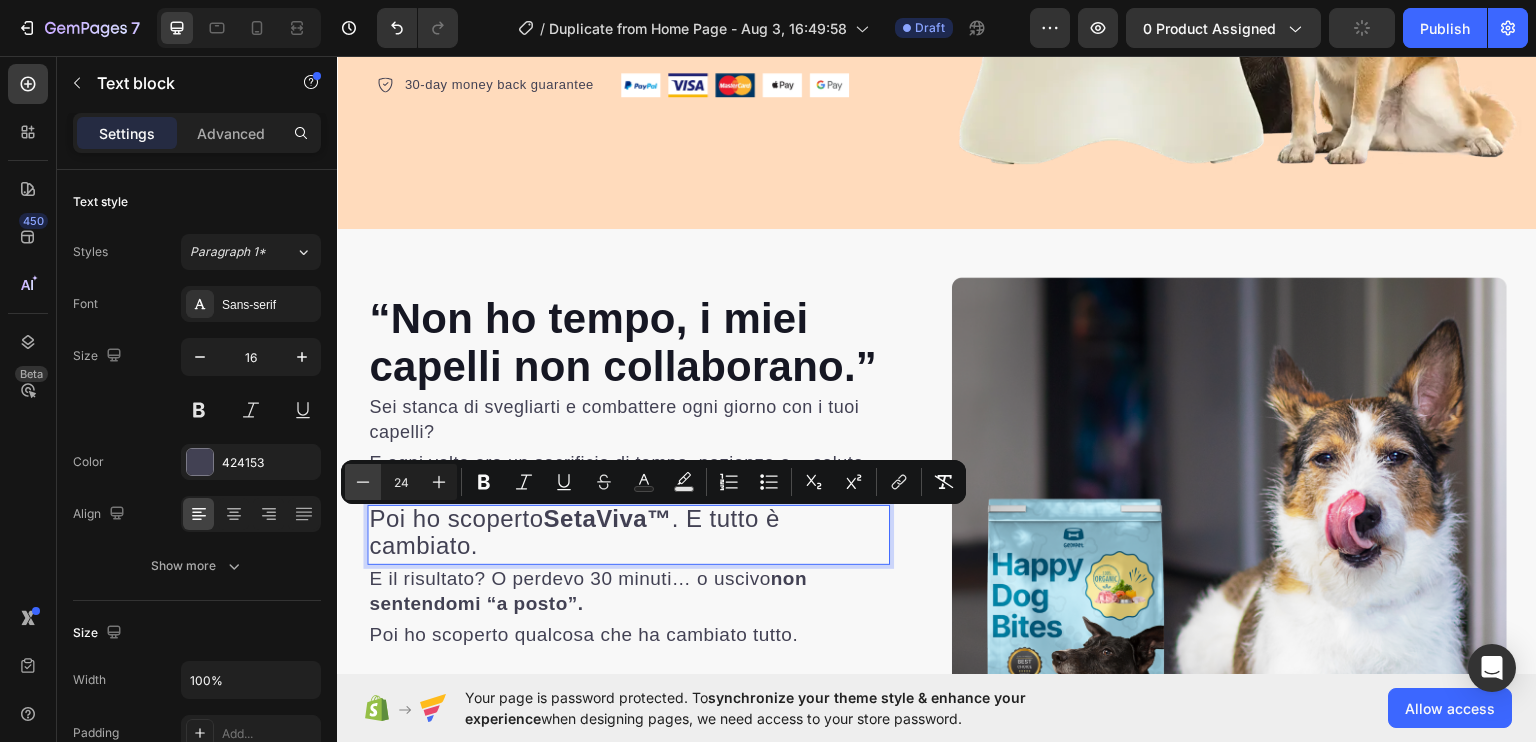 click on "Minus" at bounding box center [363, 482] 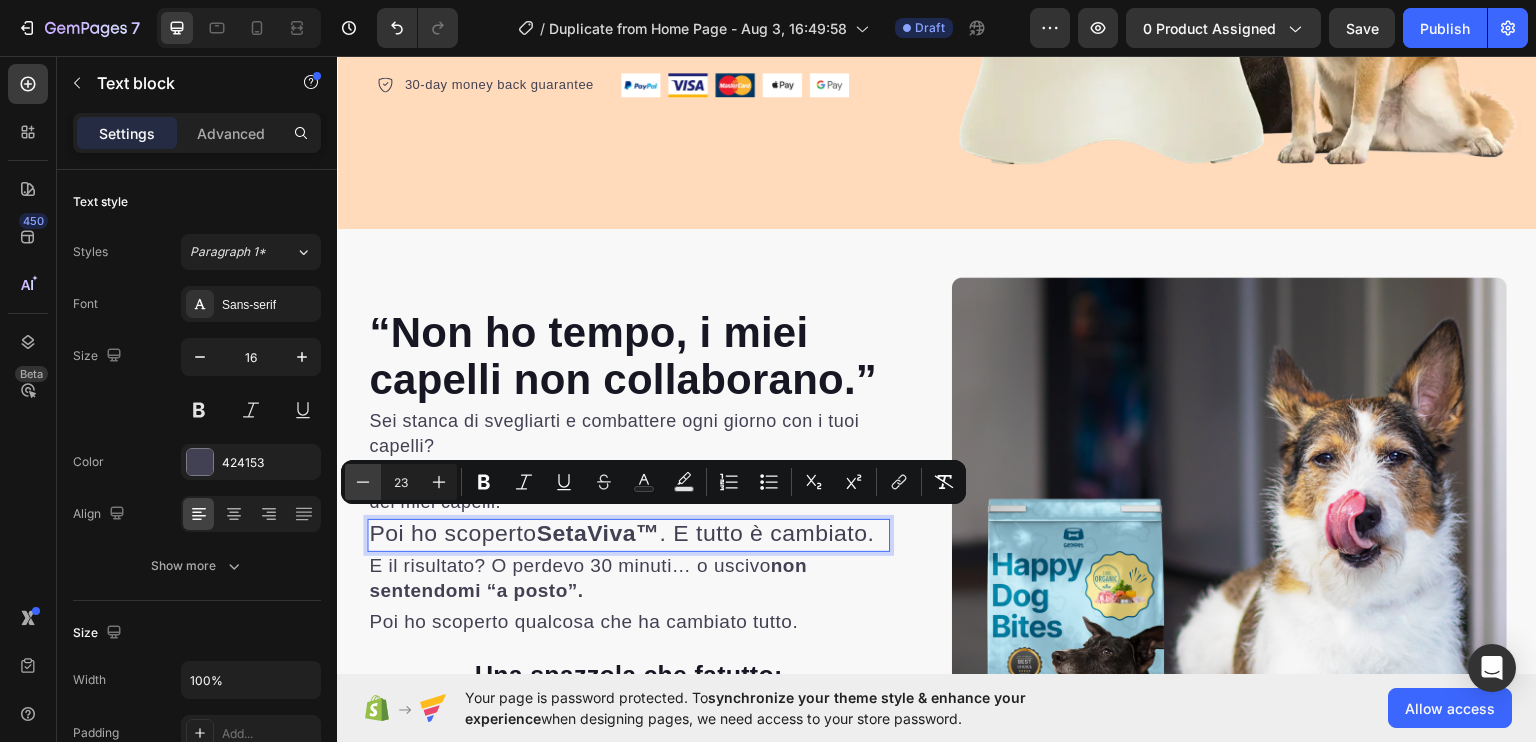 click on "Minus" at bounding box center (363, 482) 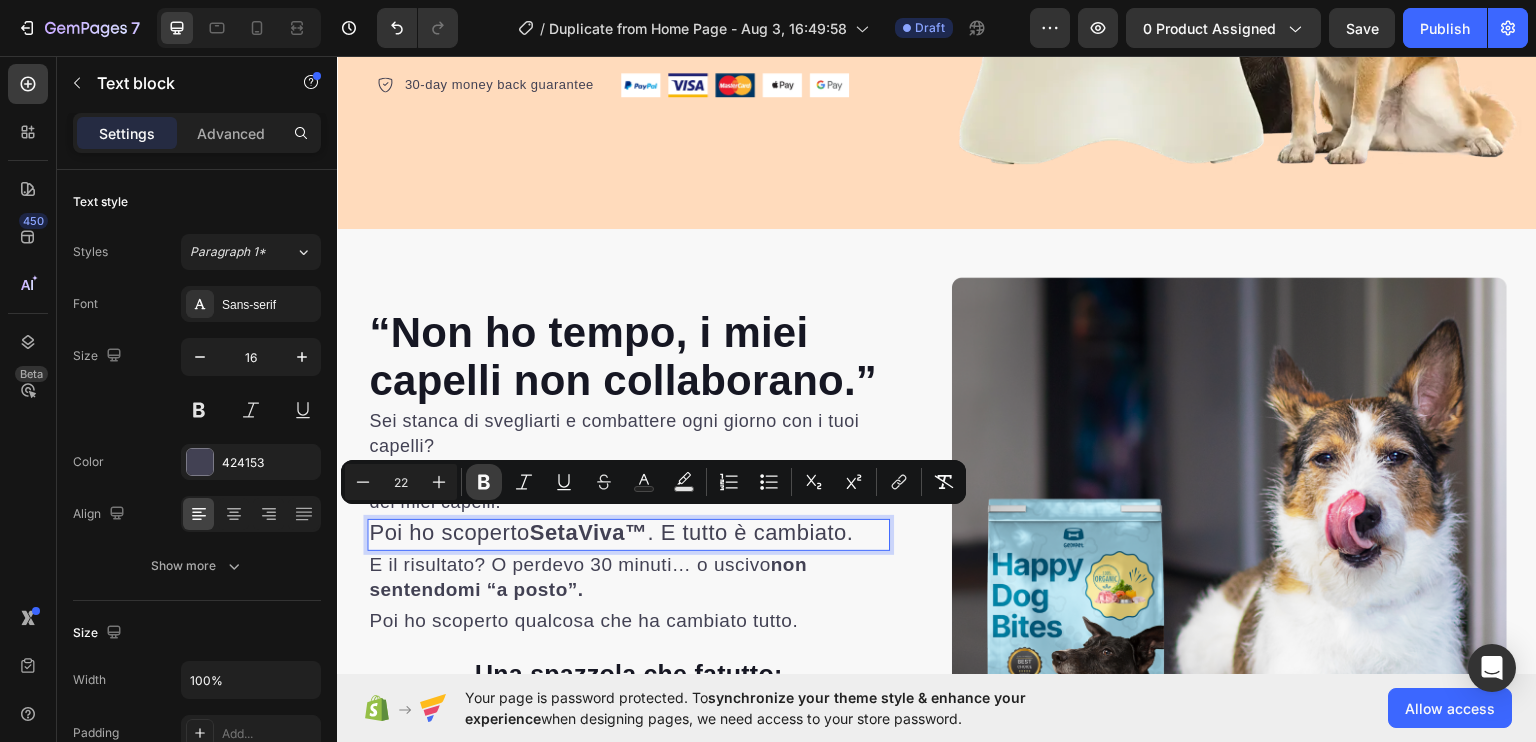 click 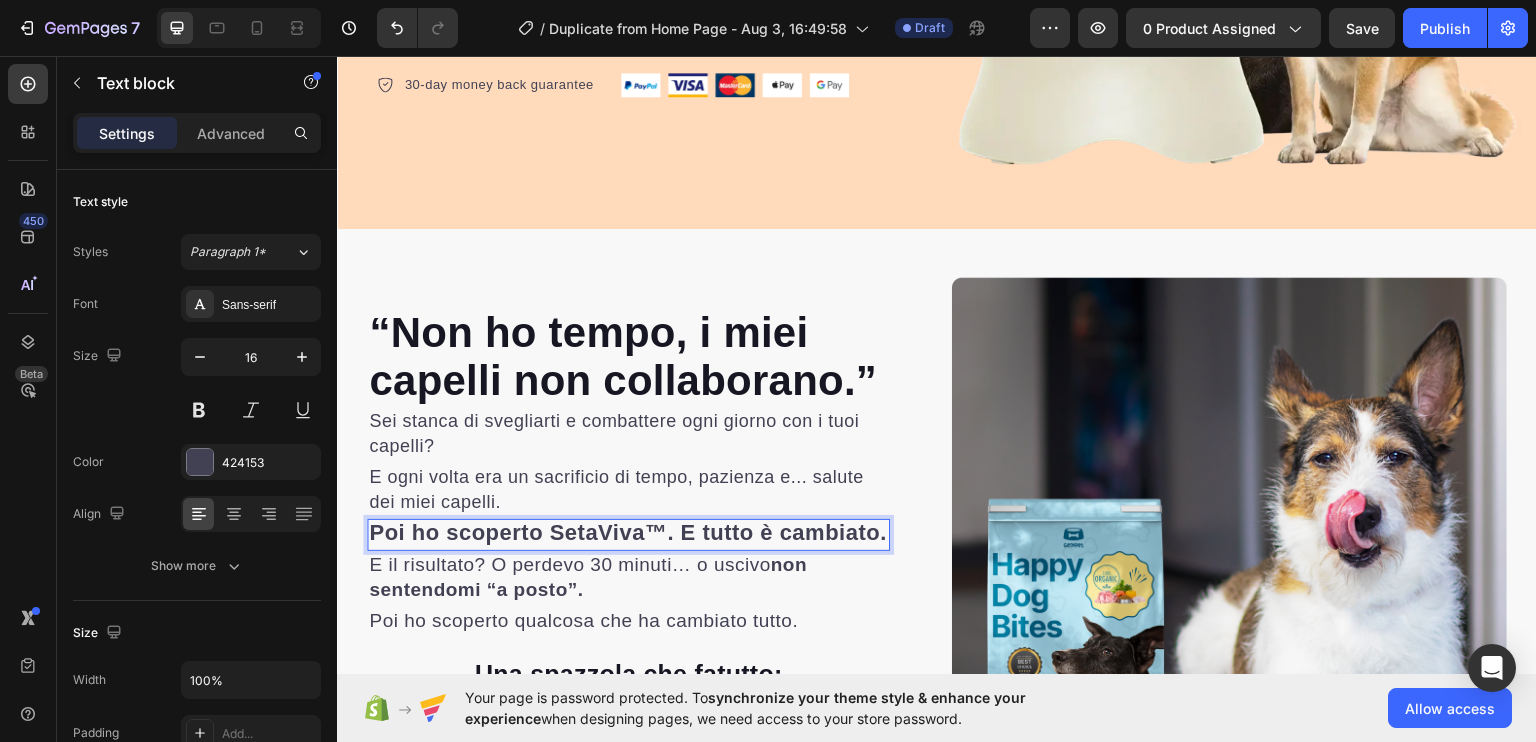 click on "Poi ho scoperto SetaViva™. E tutto è cambiato." at bounding box center (628, 531) 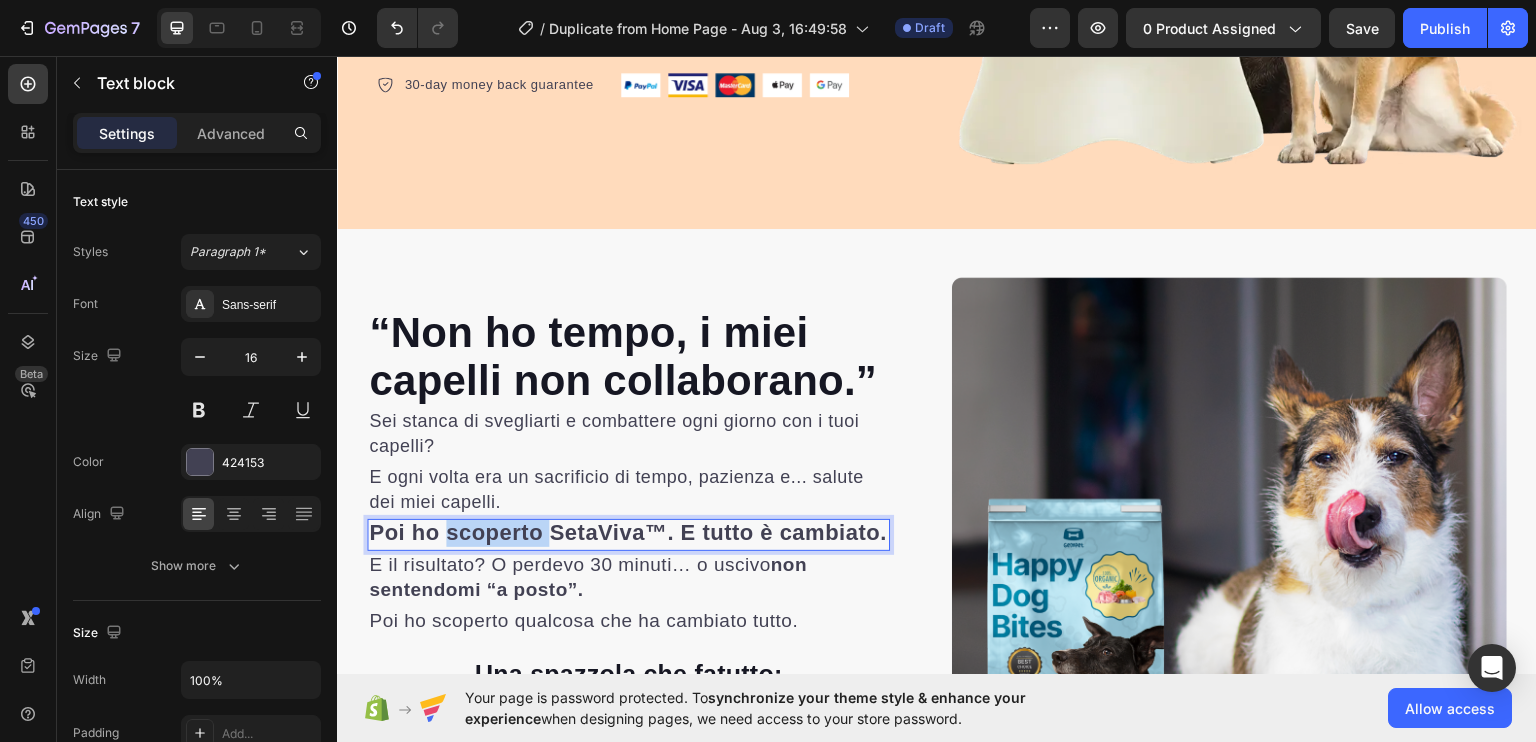 click on "Poi ho scoperto SetaViva™. E tutto è cambiato." at bounding box center (628, 531) 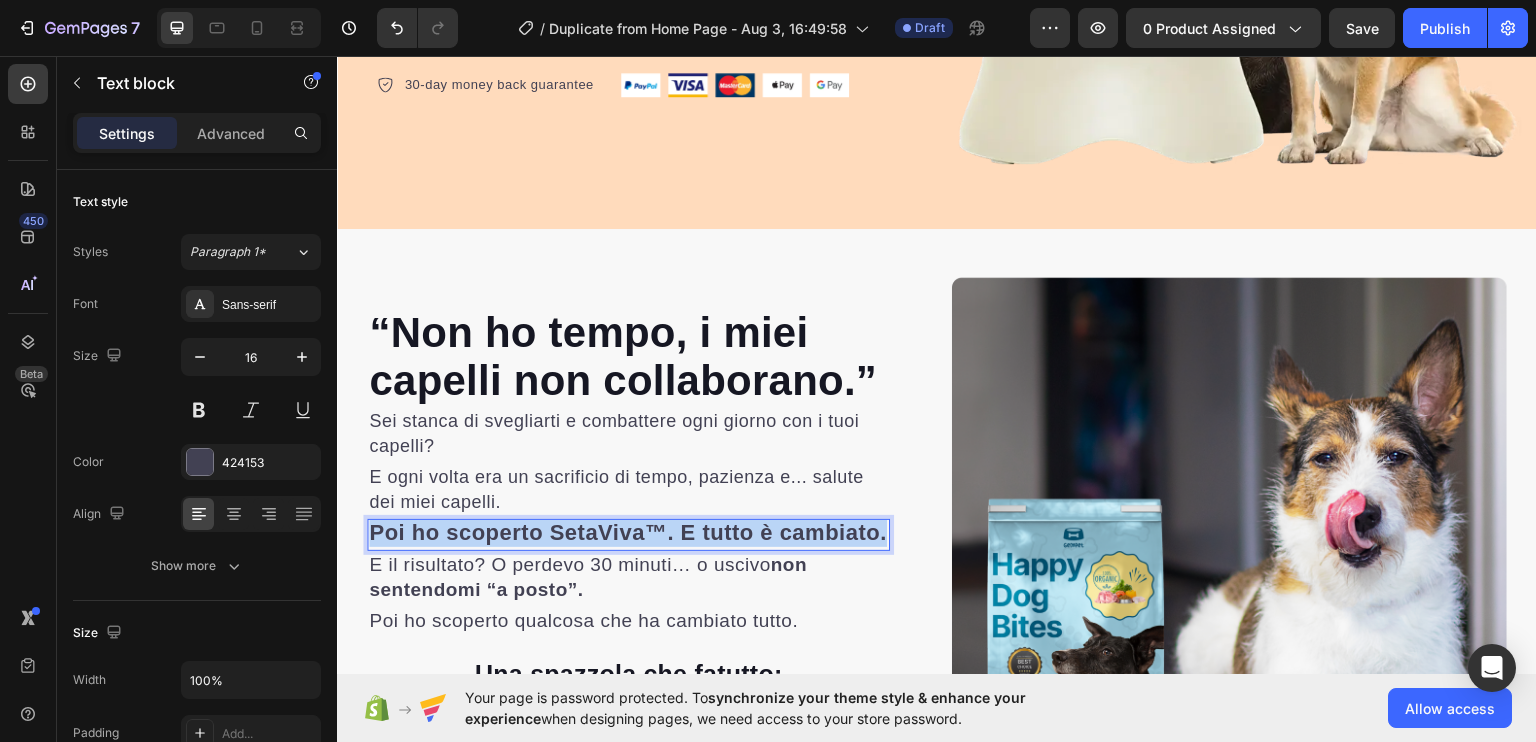 click on "Poi ho scoperto SetaViva™. E tutto è cambiato." at bounding box center (628, 531) 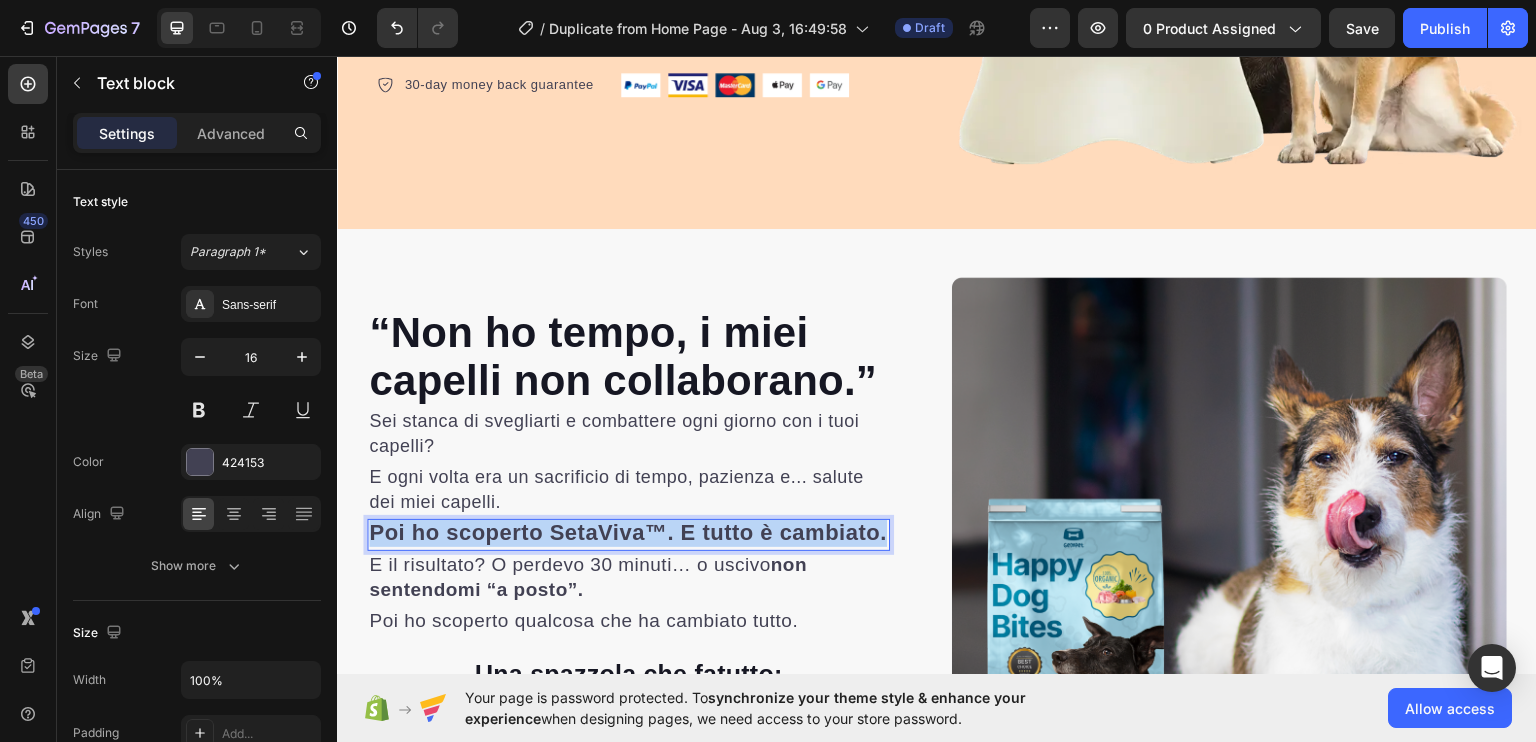 click on "Poi ho scoperto SetaViva™. E tutto è cambiato." at bounding box center (628, 531) 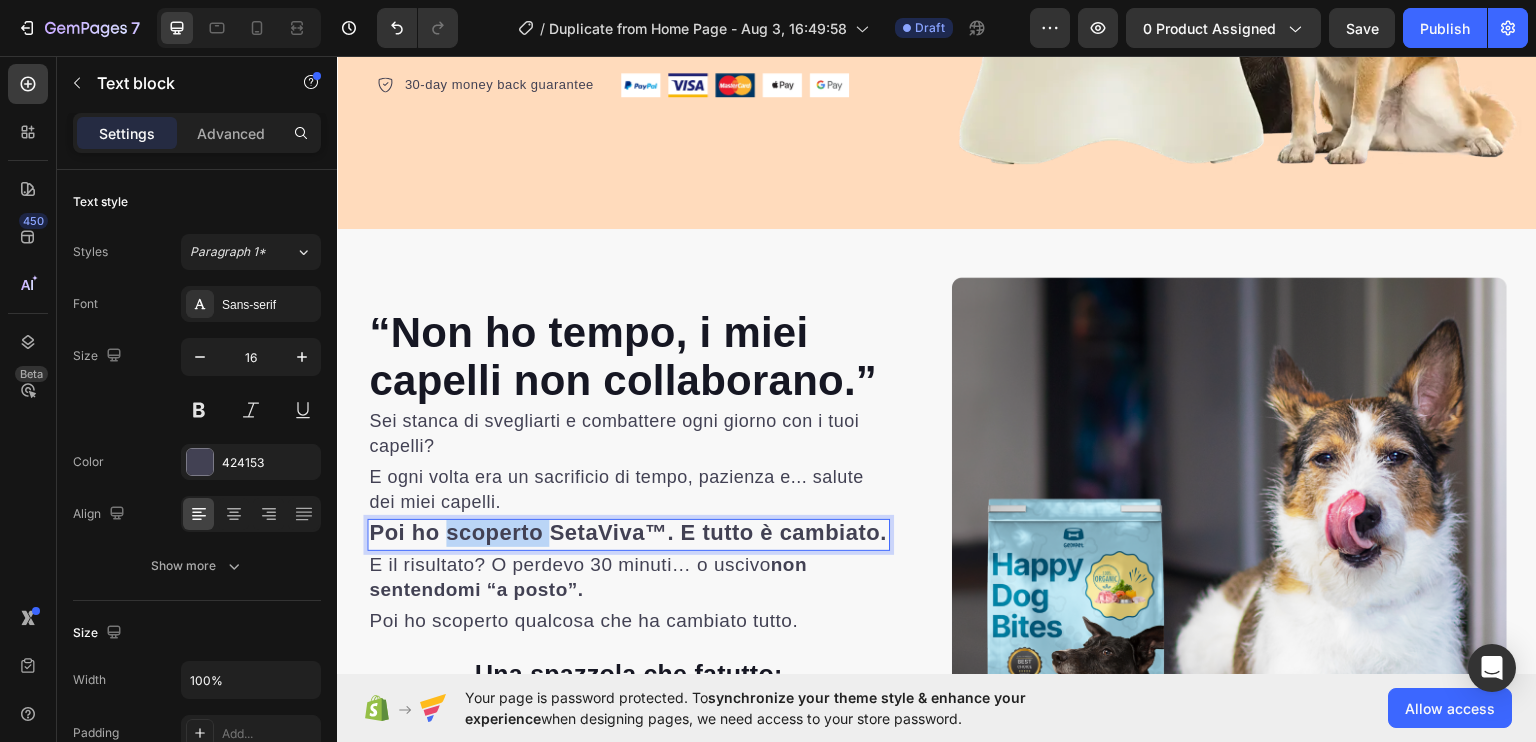 click on "Poi ho scoperto SetaViva™. E tutto è cambiato." at bounding box center [628, 531] 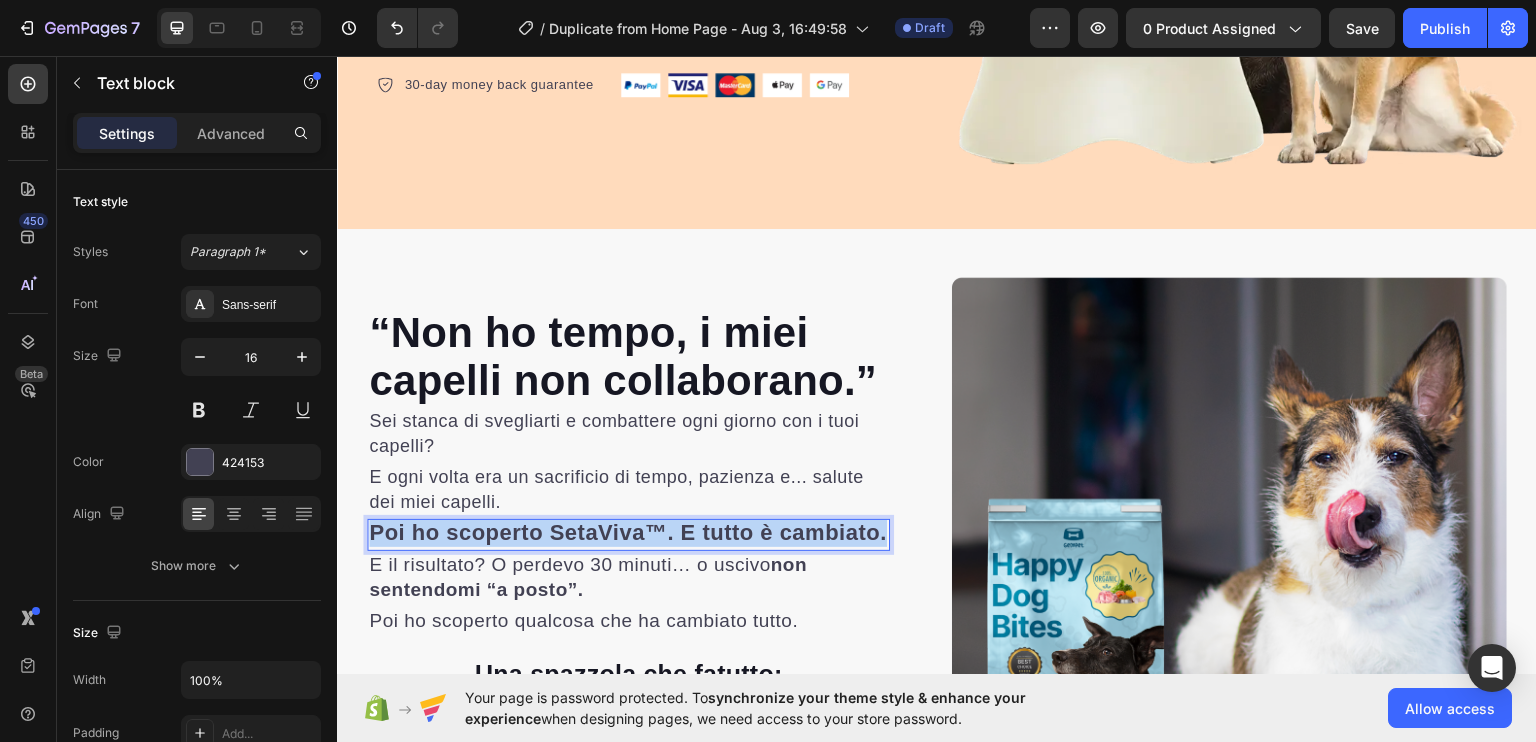 click on "Poi ho scoperto SetaViva™. E tutto è cambiato." at bounding box center (628, 531) 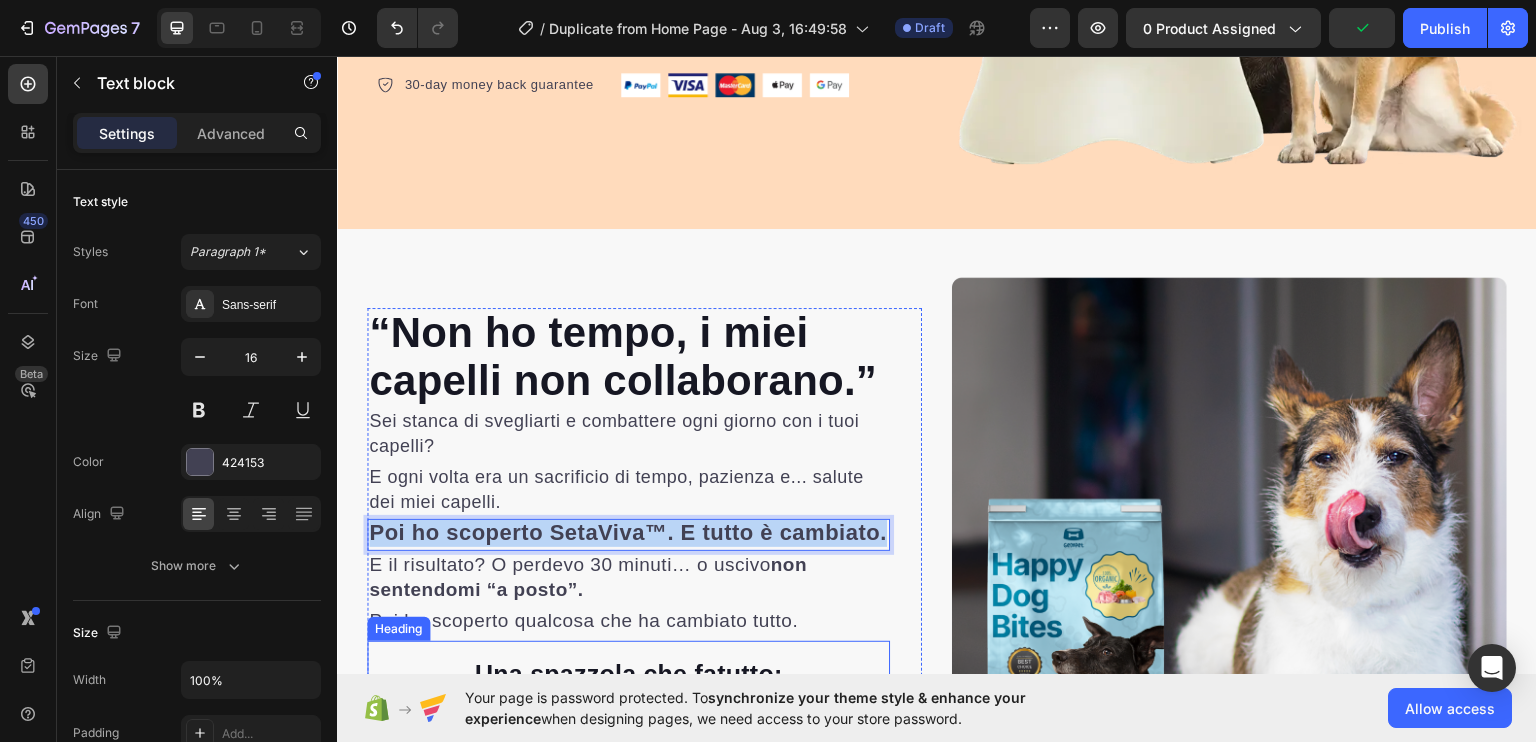 click on "Poi ho scoperto qualcosa che ha cambiato tutto. Text block" at bounding box center (628, 623) 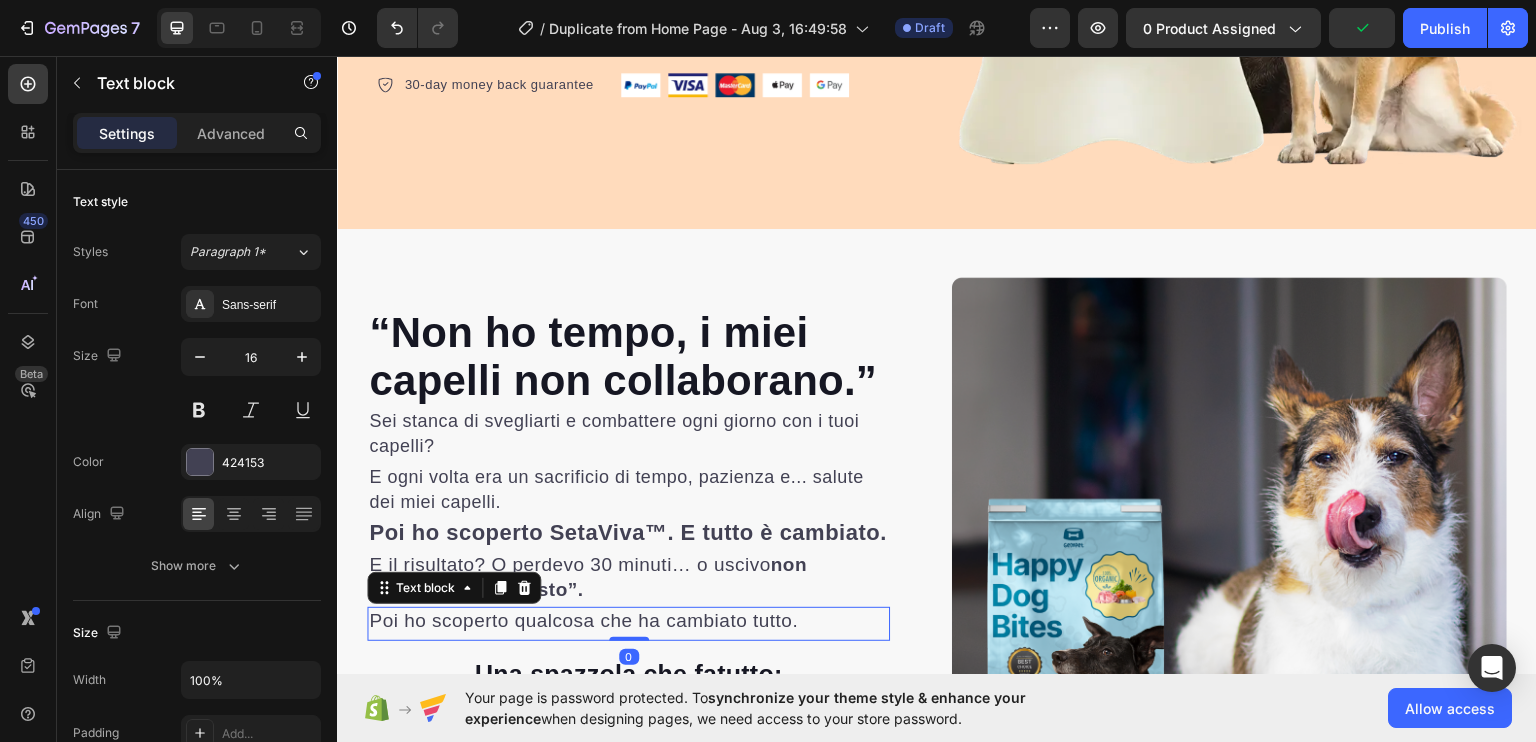 scroll, scrollTop: 648, scrollLeft: 0, axis: vertical 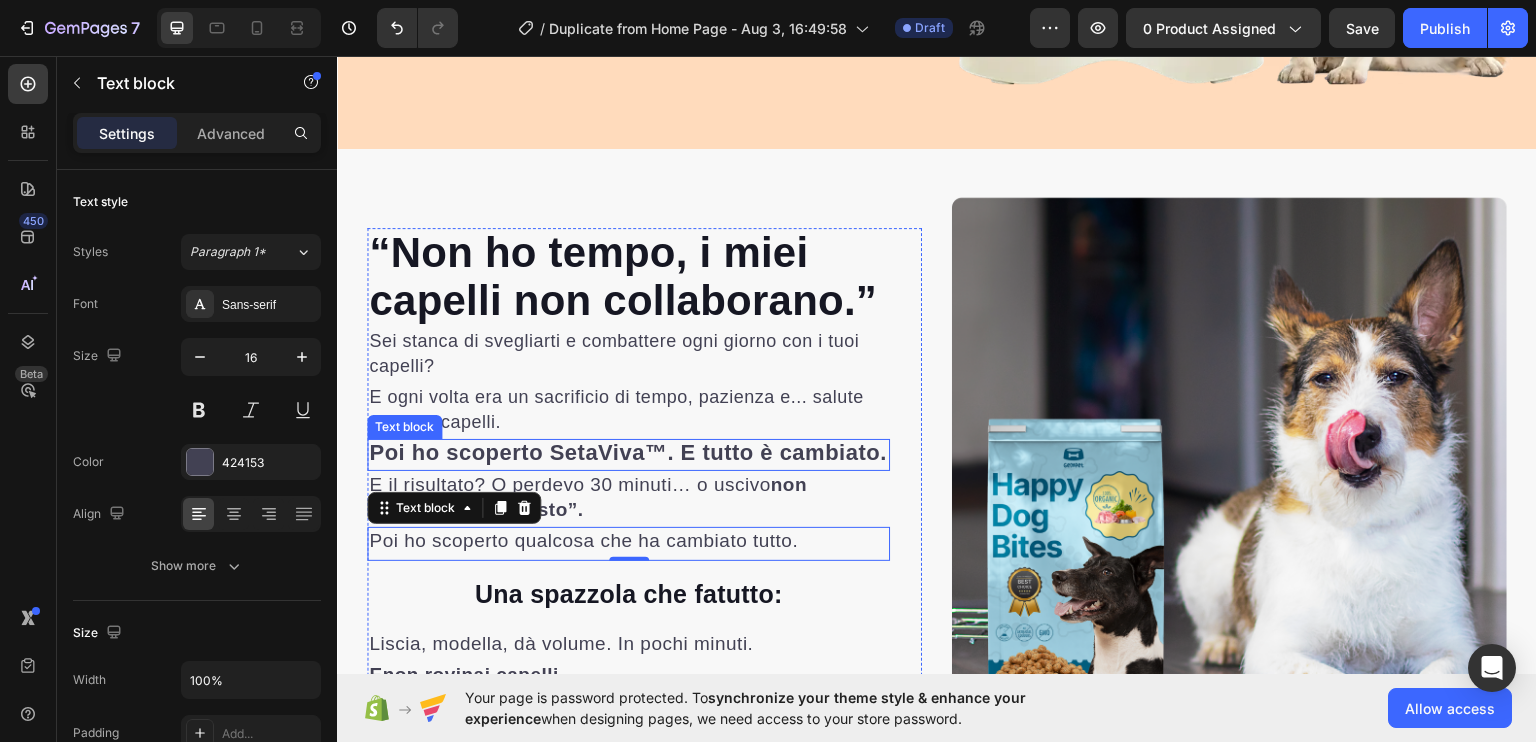 click on "Poi ho scoperto SetaViva™. E tutto è cambiato." at bounding box center [628, 451] 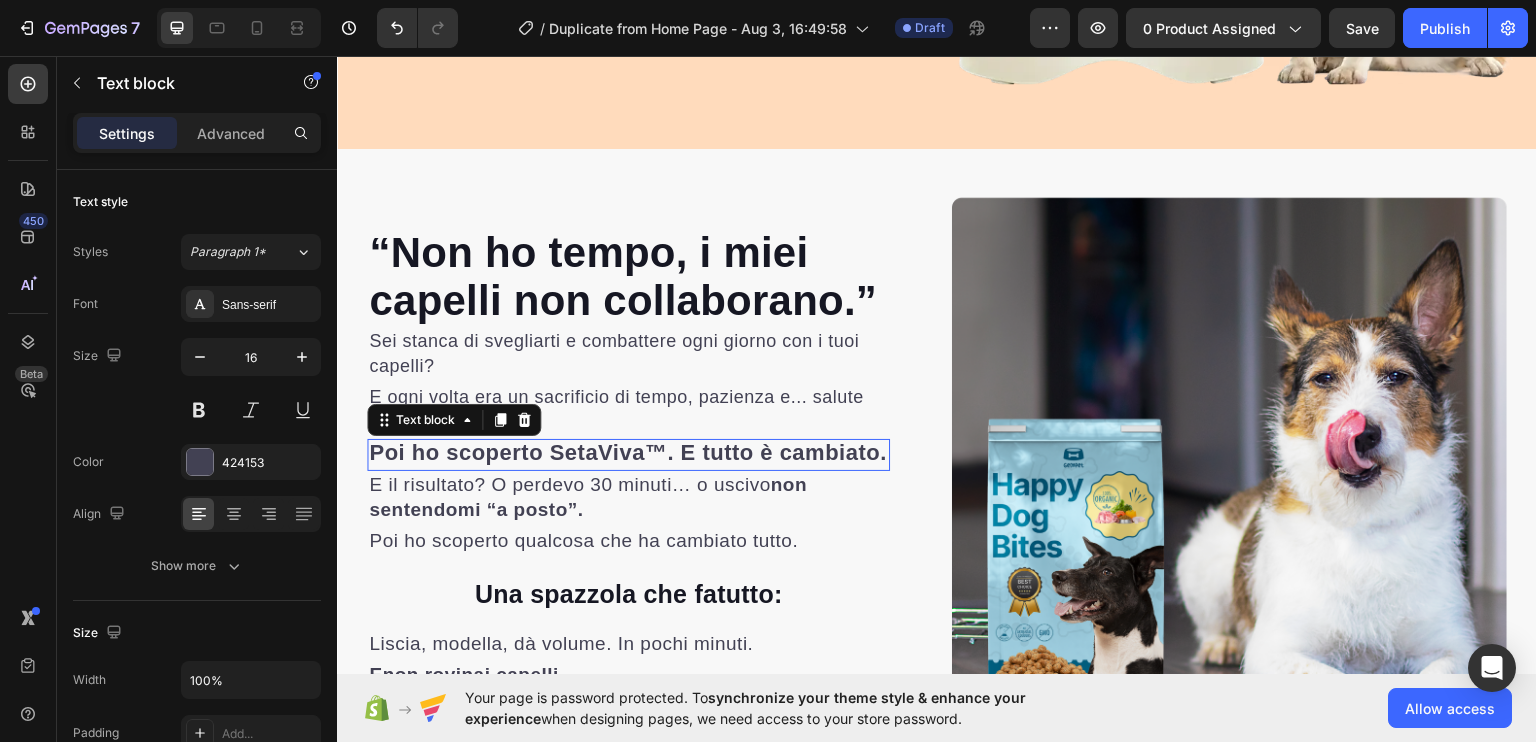 click on "Poi ho scoperto SetaViva™. E tutto è cambiato." at bounding box center (628, 451) 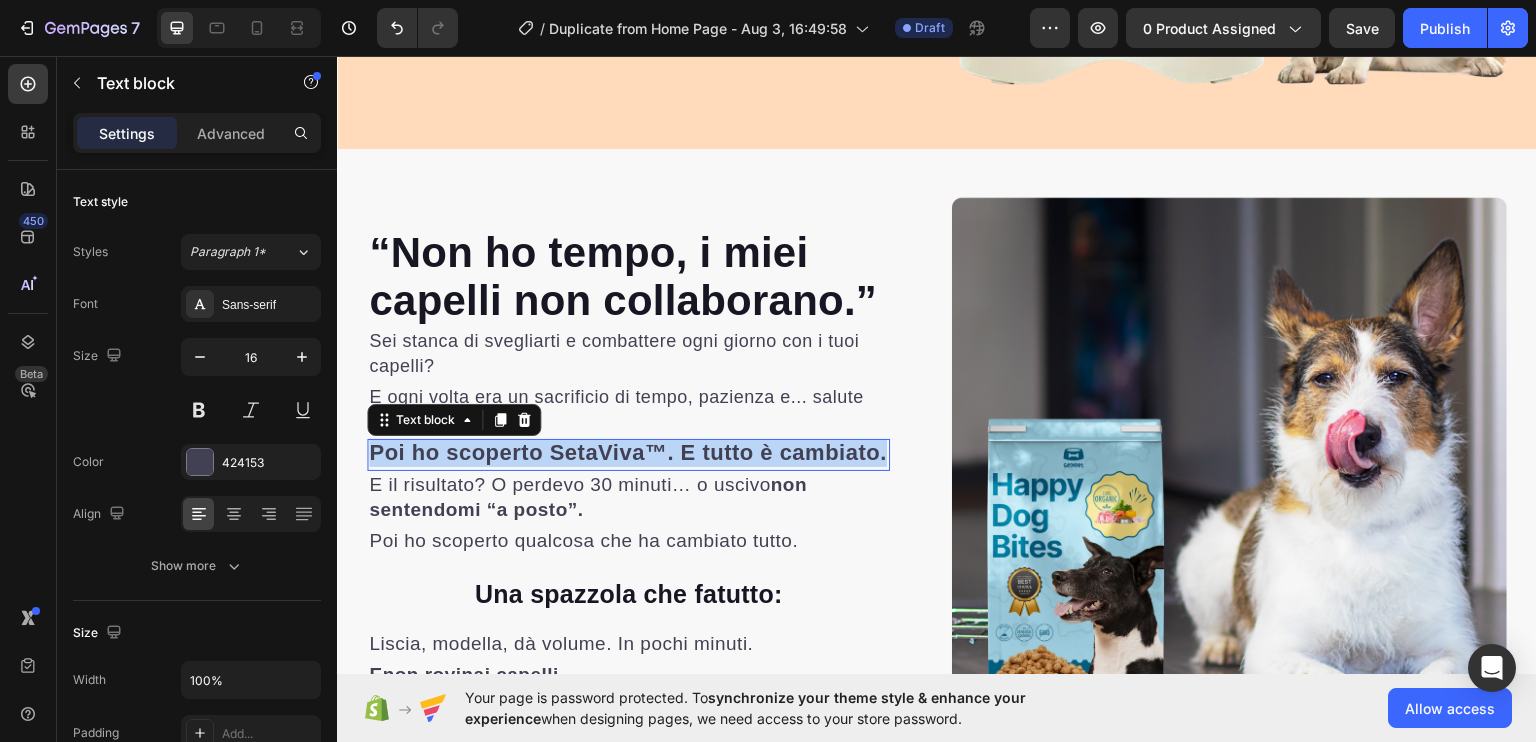 click on "Poi ho scoperto SetaViva™. E tutto è cambiato." at bounding box center [628, 451] 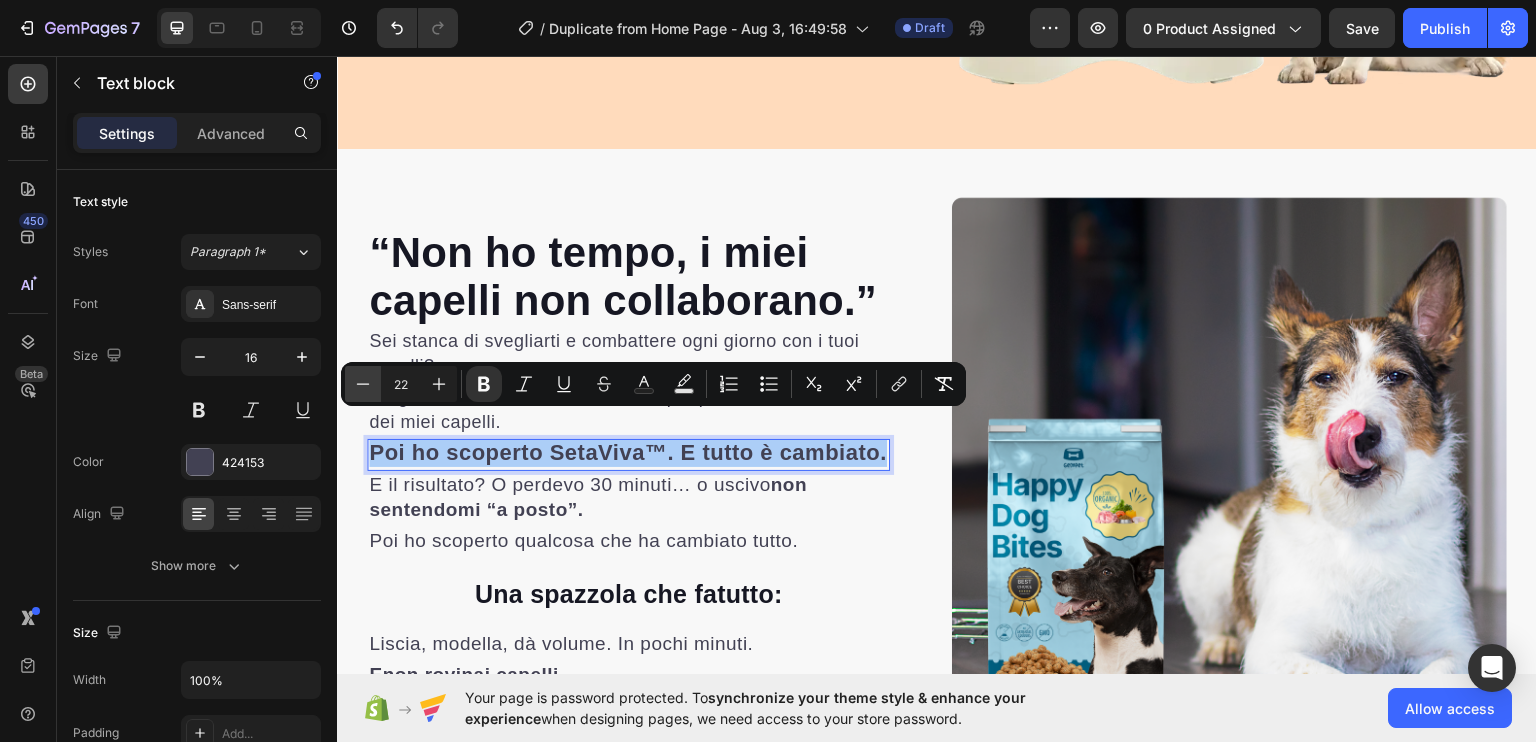 click 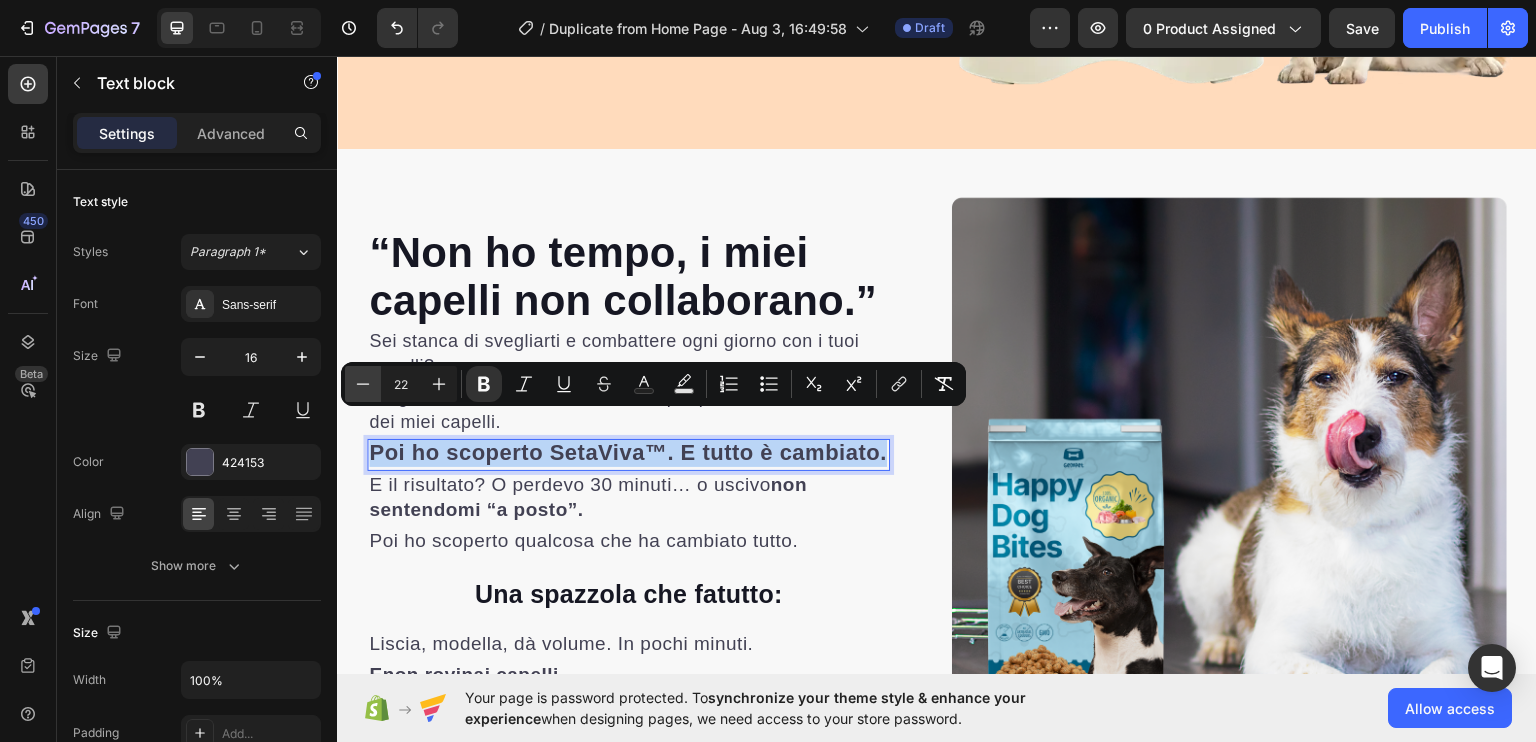 type on "21" 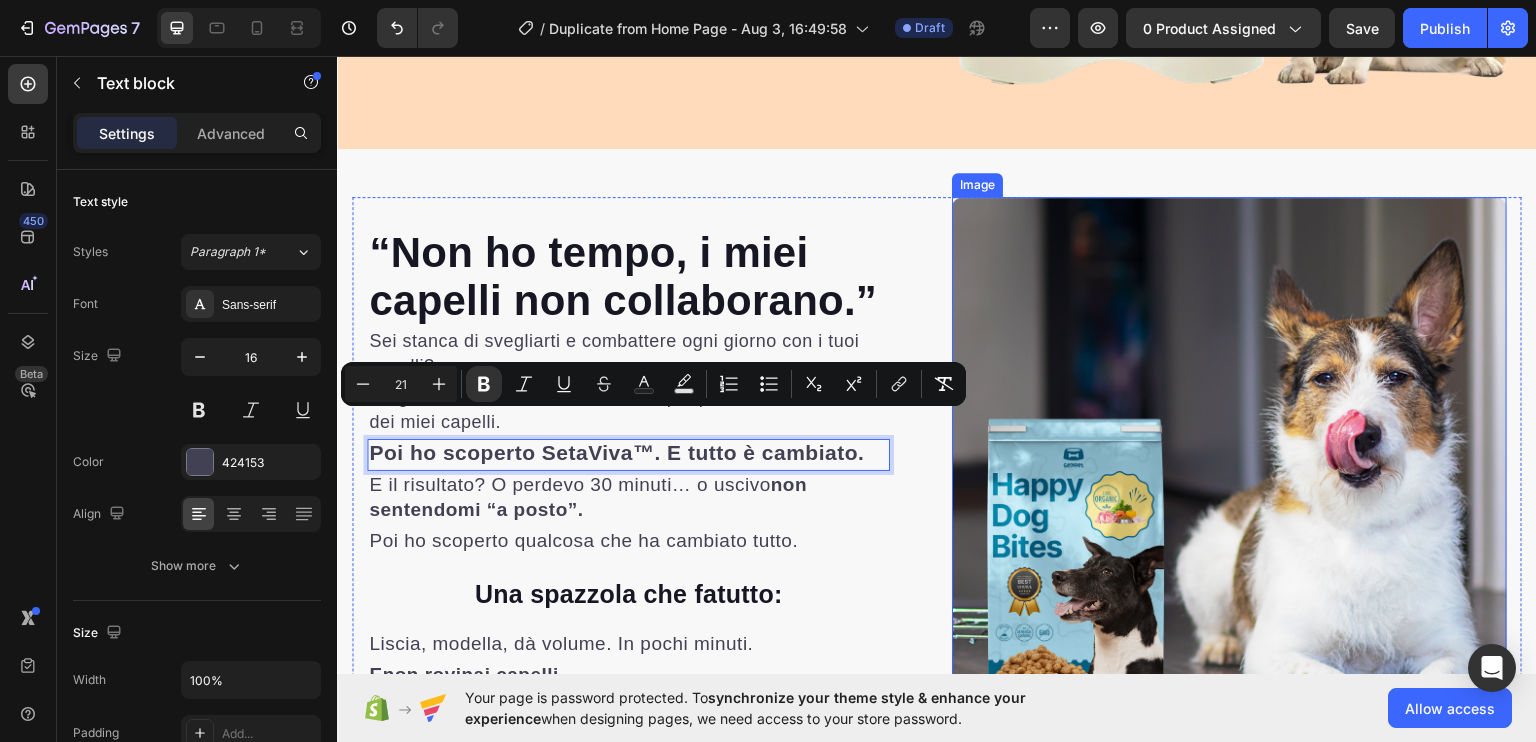 click at bounding box center (1229, 473) 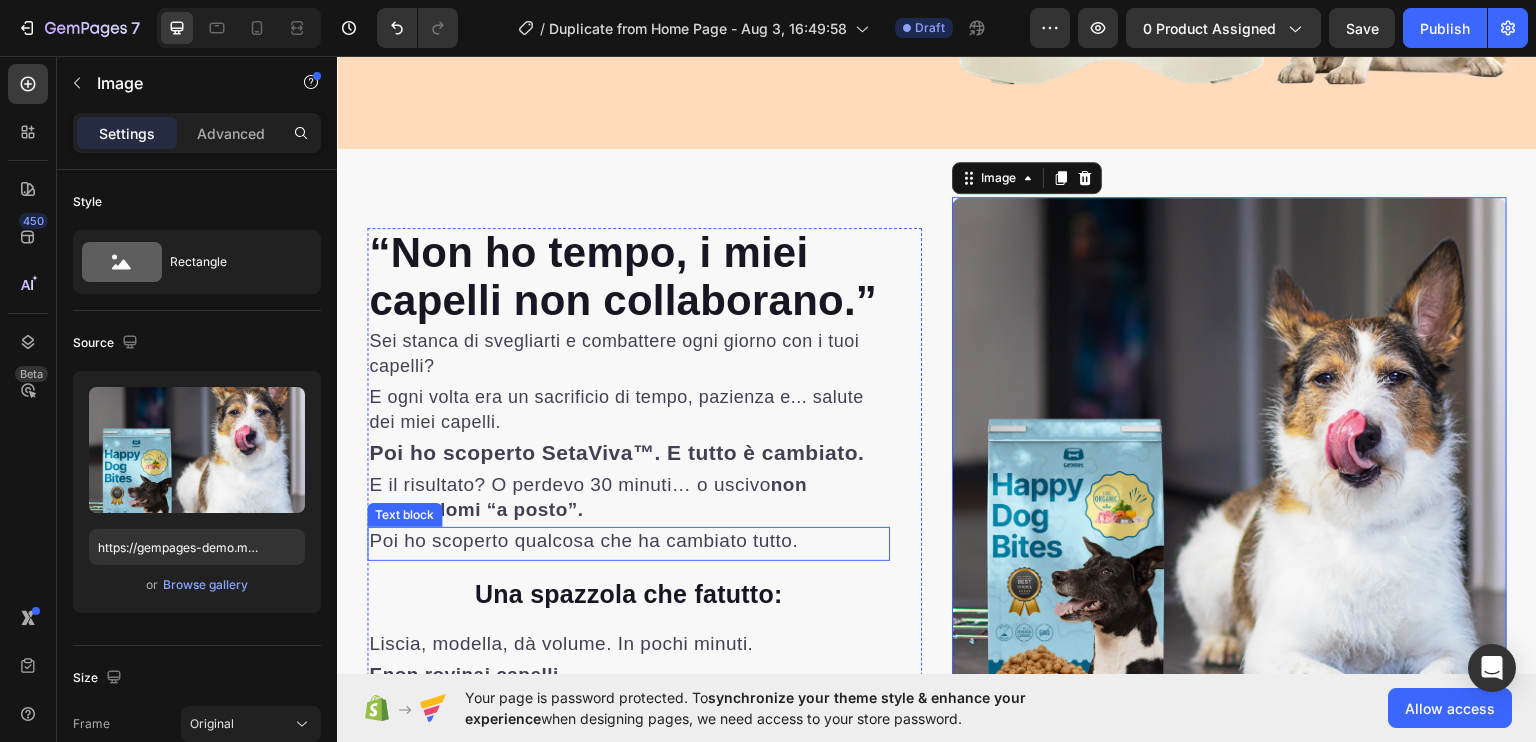 click on "Poi ho scoperto qualcosa che ha cambiato tutto." at bounding box center (583, 539) 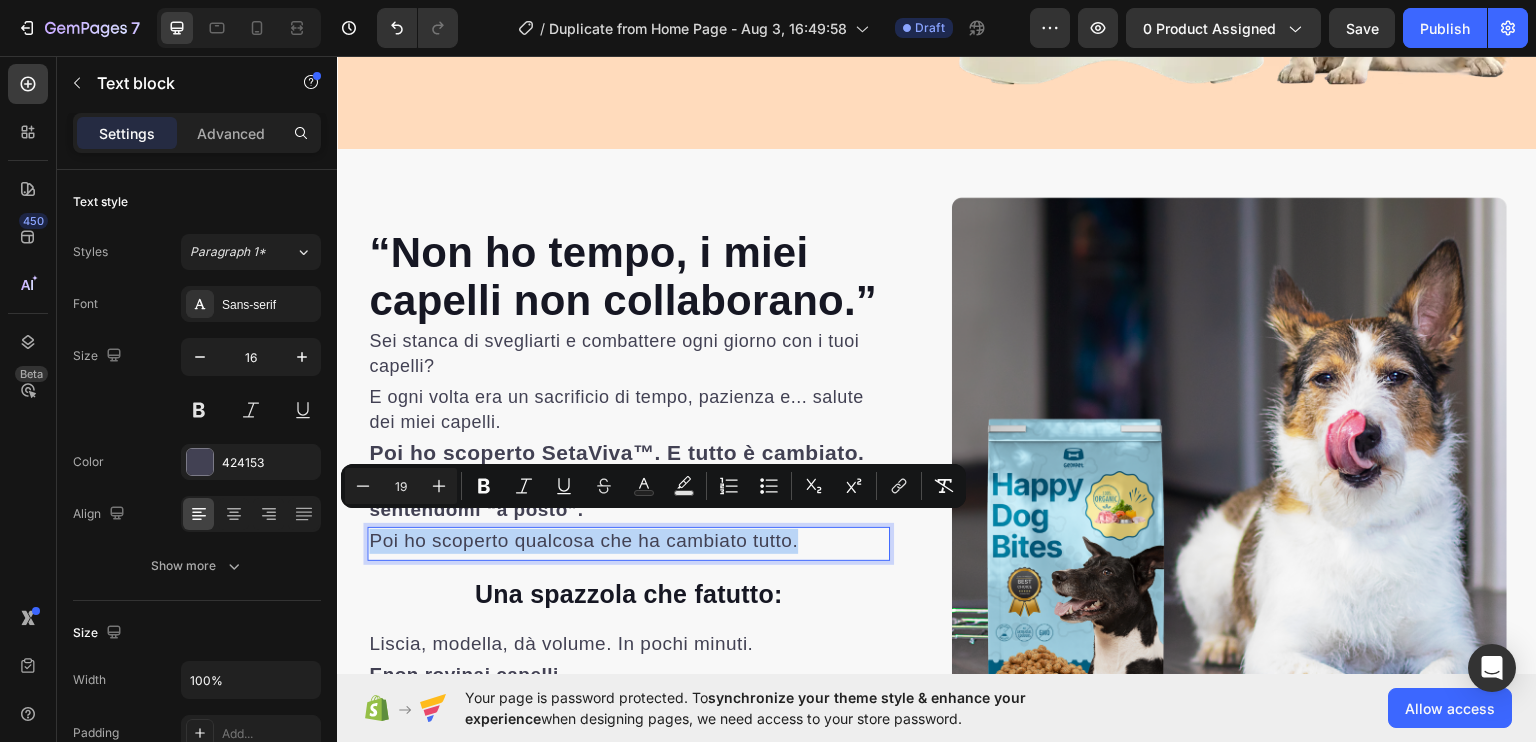 type on "16" 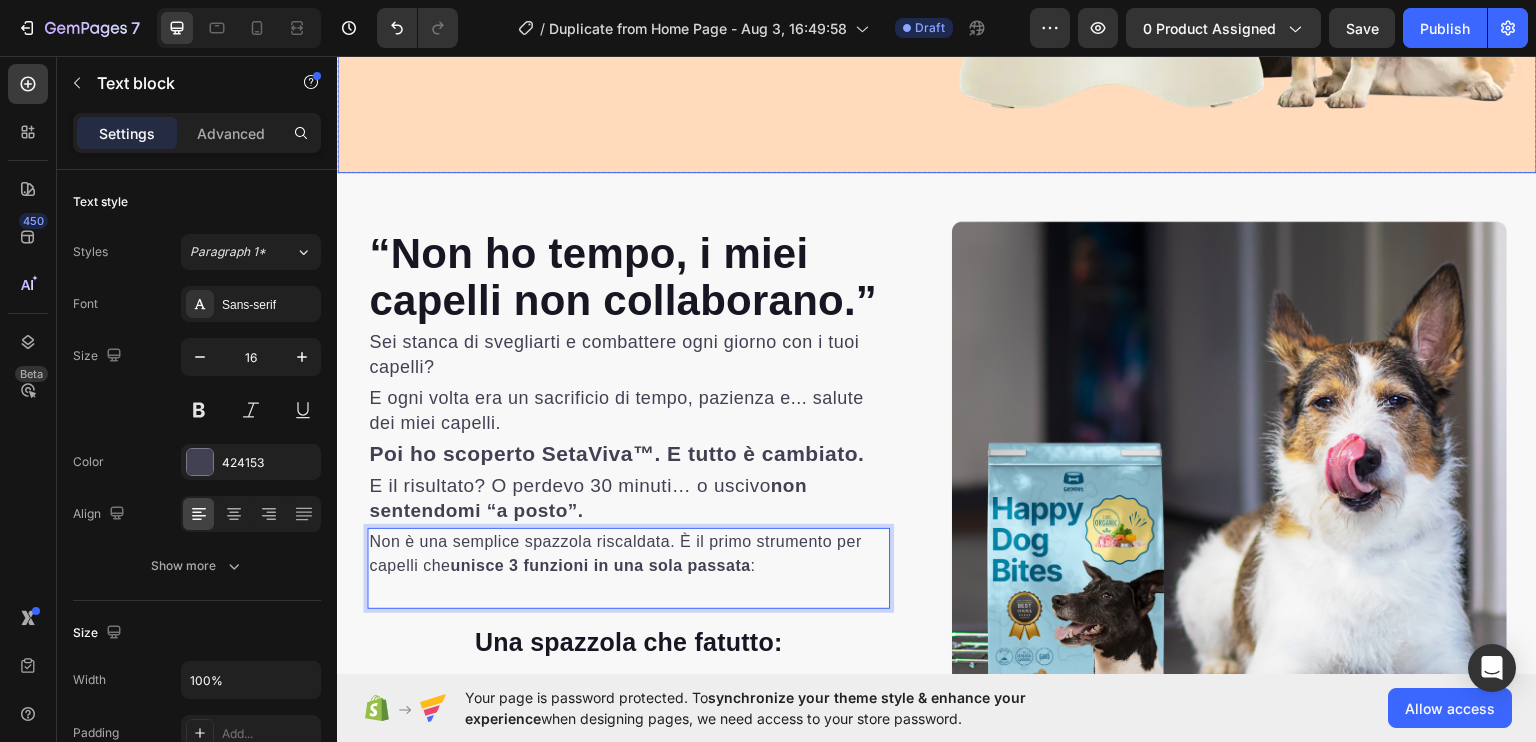 scroll, scrollTop: 636, scrollLeft: 0, axis: vertical 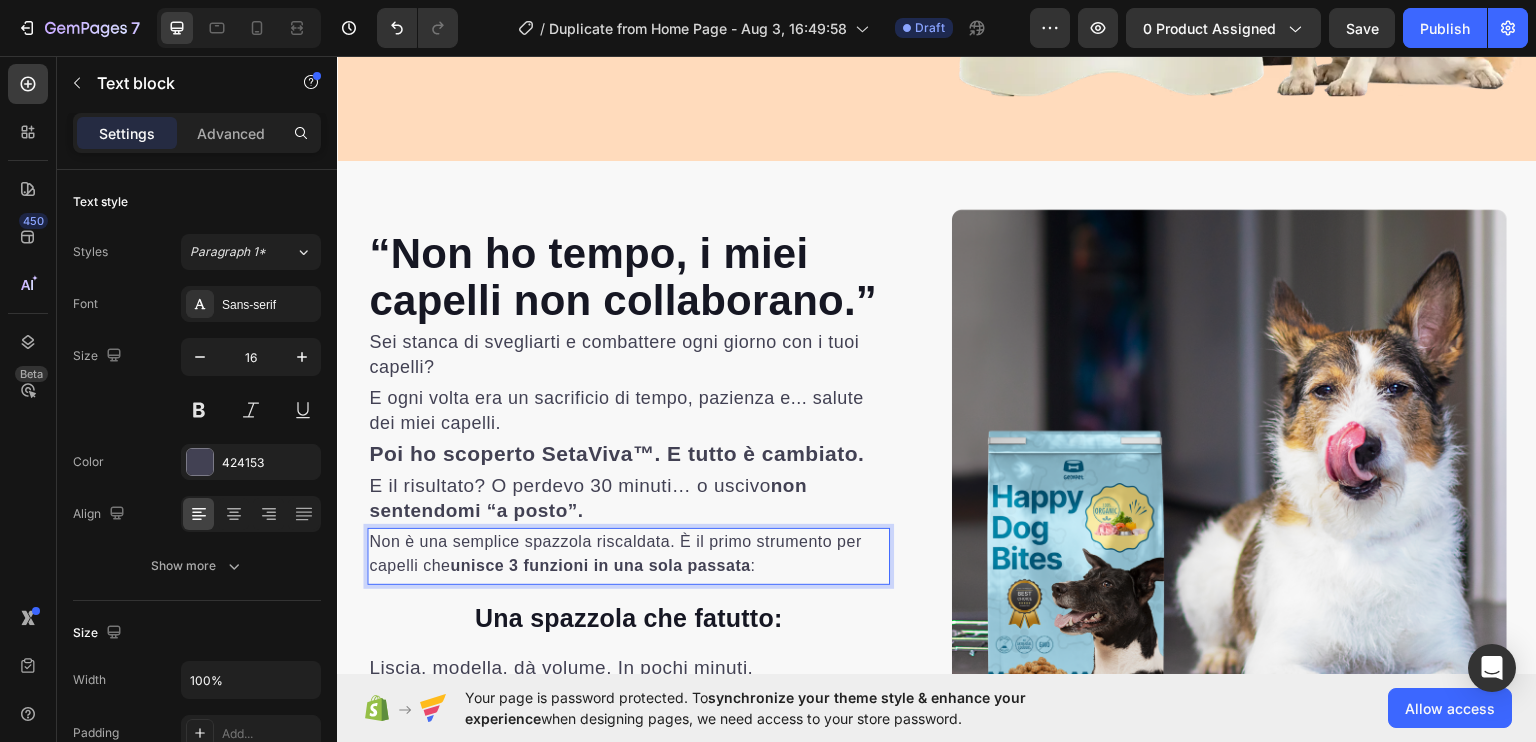 click on "Non è una semplice spazzola riscaldata. È il primo strumento per capelli che  unisce 3 funzioni in una sola passata :" at bounding box center (628, 553) 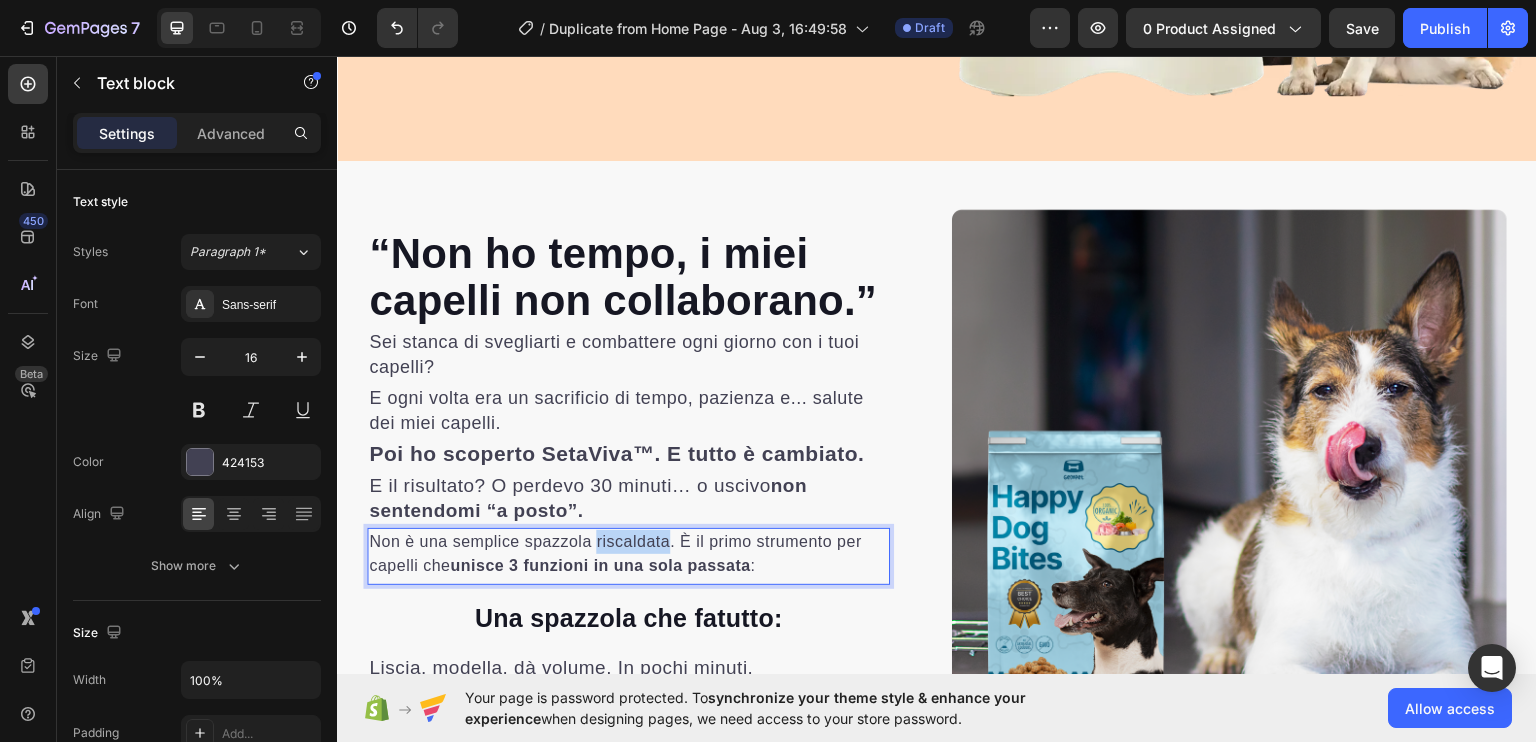 click on "Non è una semplice spazzola riscaldata. È il primo strumento per capelli che  unisce 3 funzioni in una sola passata :" at bounding box center [628, 553] 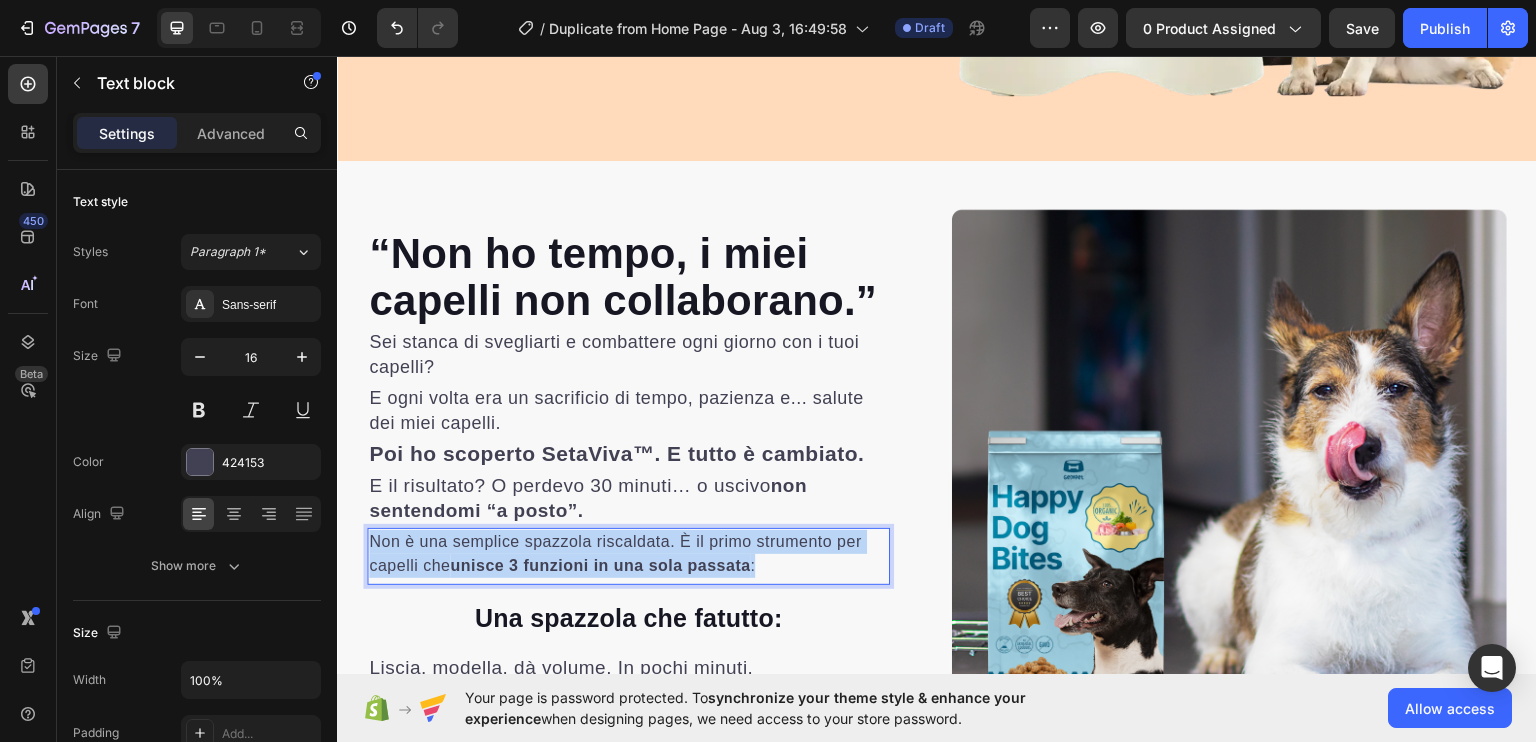 click on "Non è una semplice spazzola riscaldata. È il primo strumento per capelli che  unisce 3 funzioni in una sola passata :" at bounding box center [628, 553] 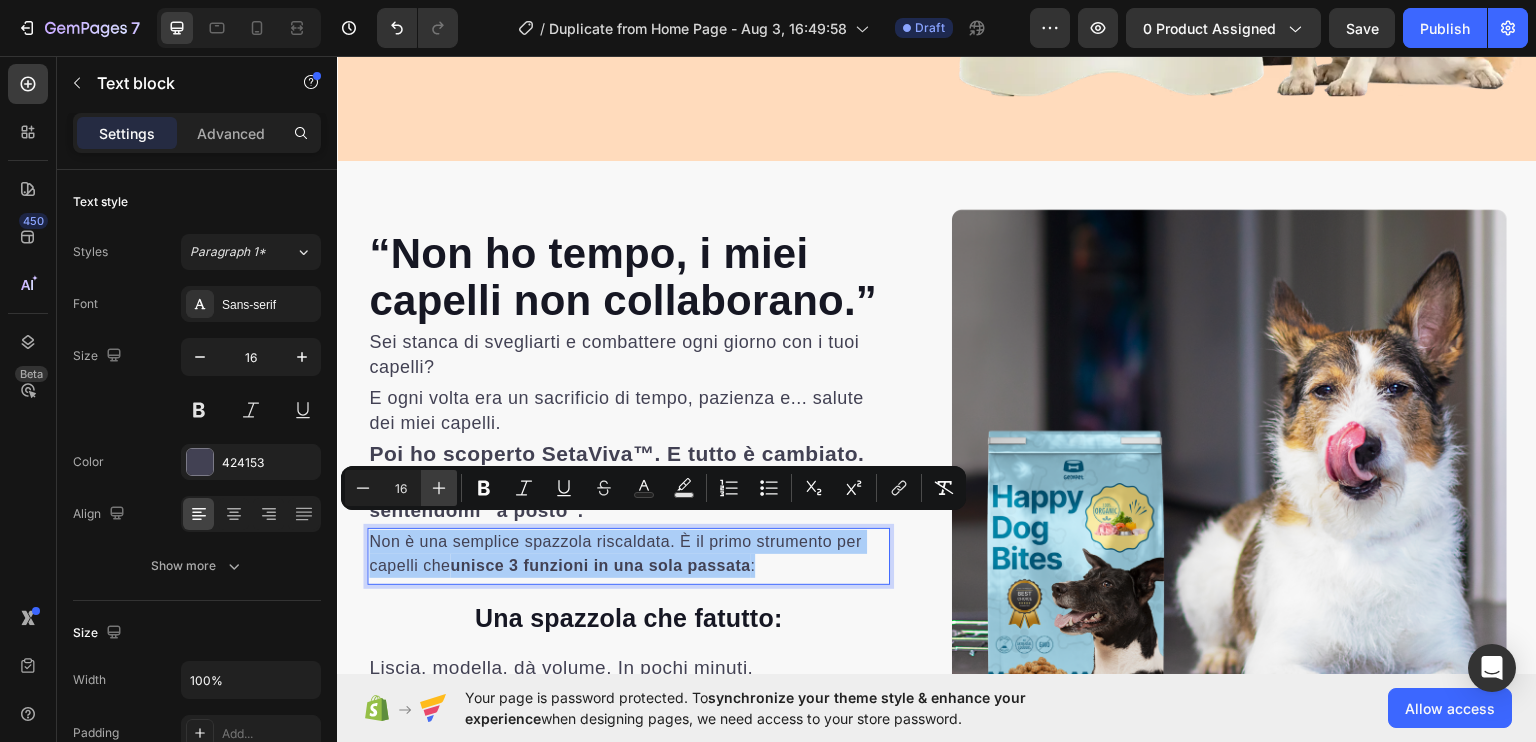click 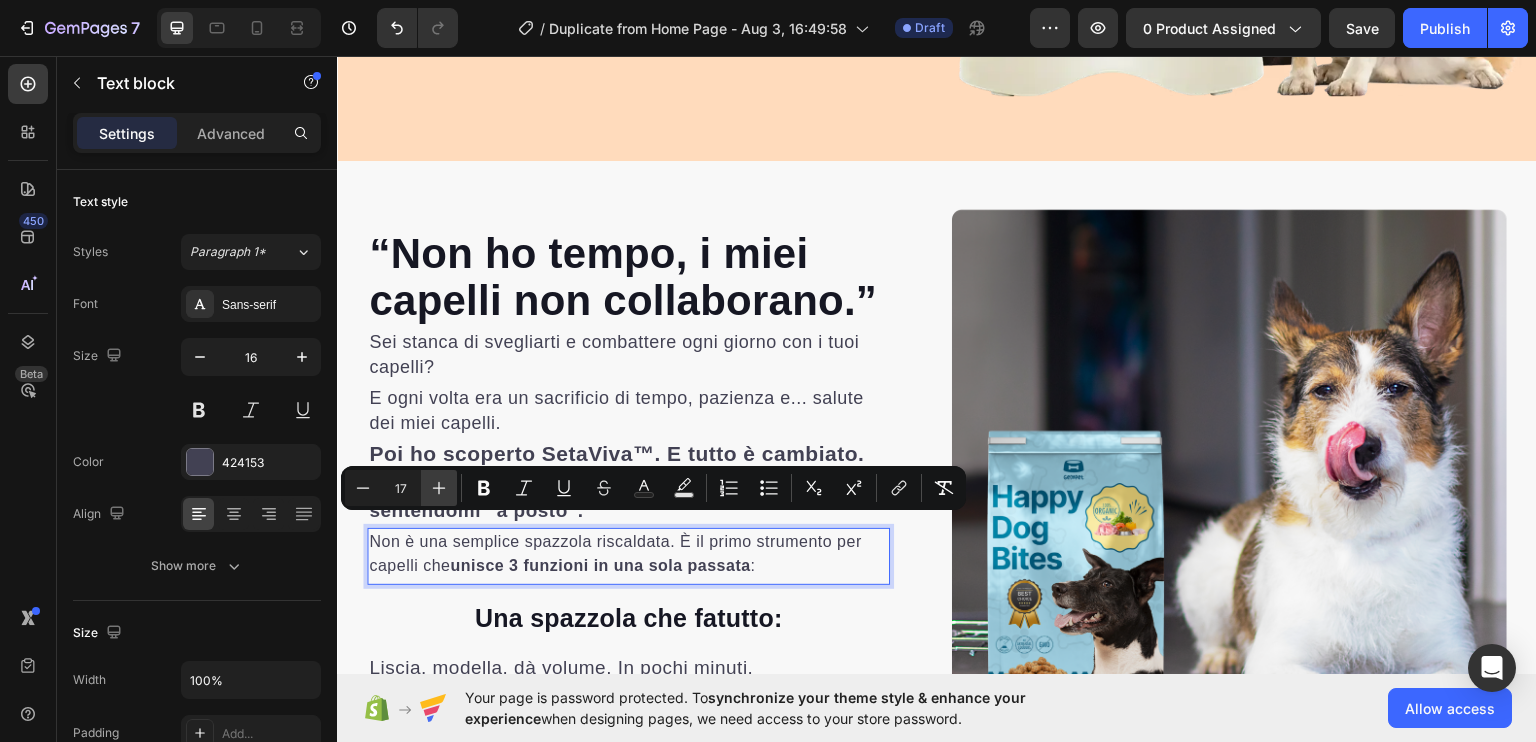 click 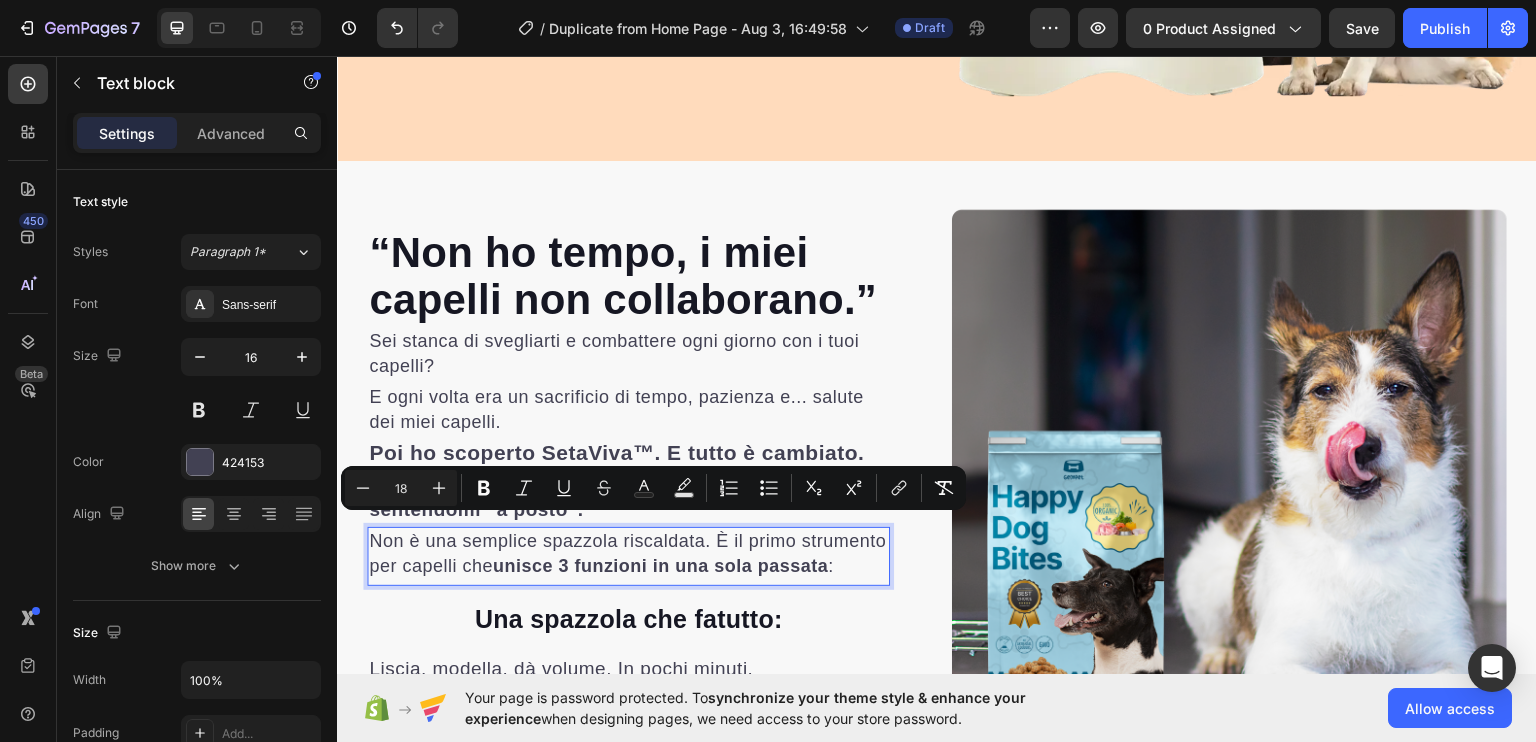 click on "Non è una semplice spazzola riscaldata. È il primo strumento per capelli che  unisce 3 funzioni in una sola passata : Text block   0" at bounding box center [628, 555] 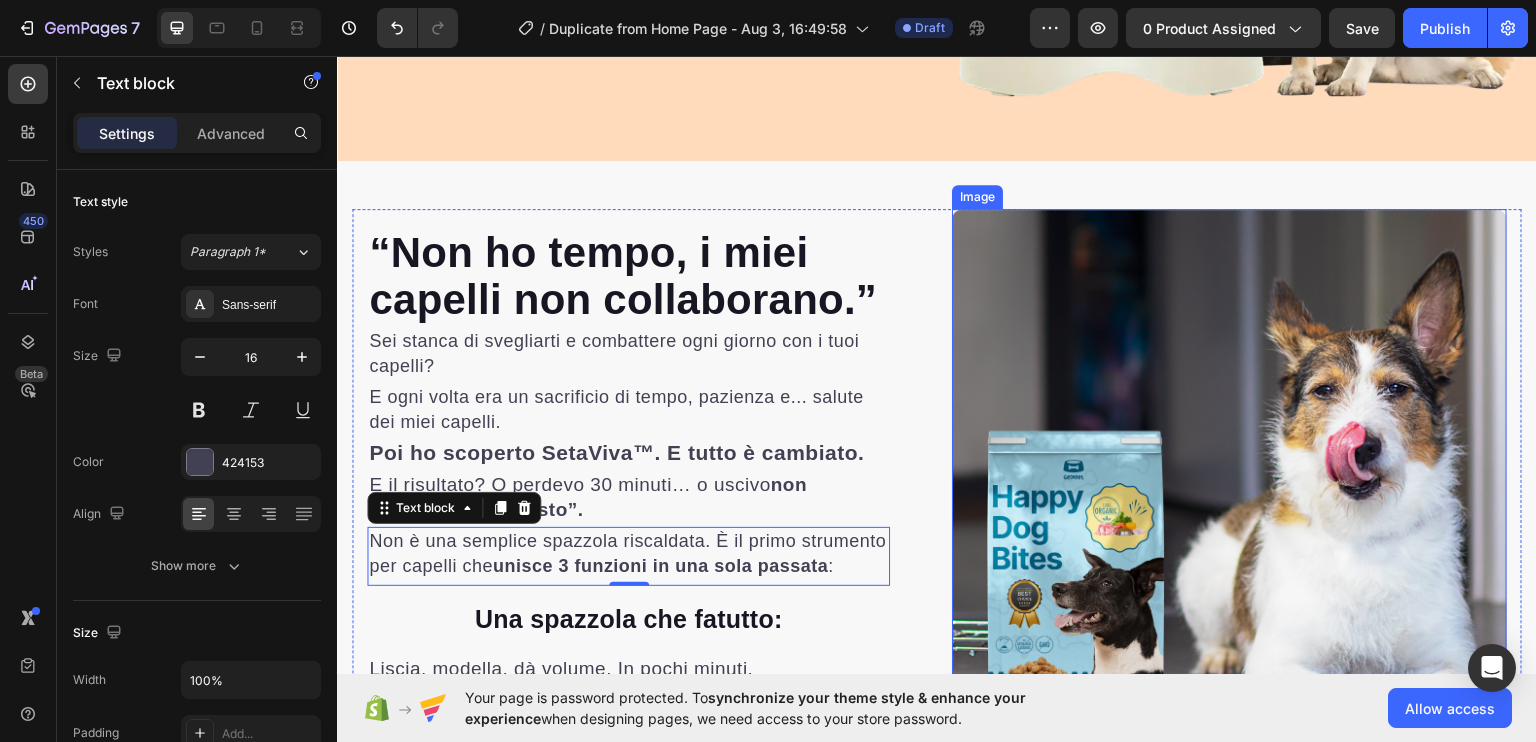 click at bounding box center (1229, 485) 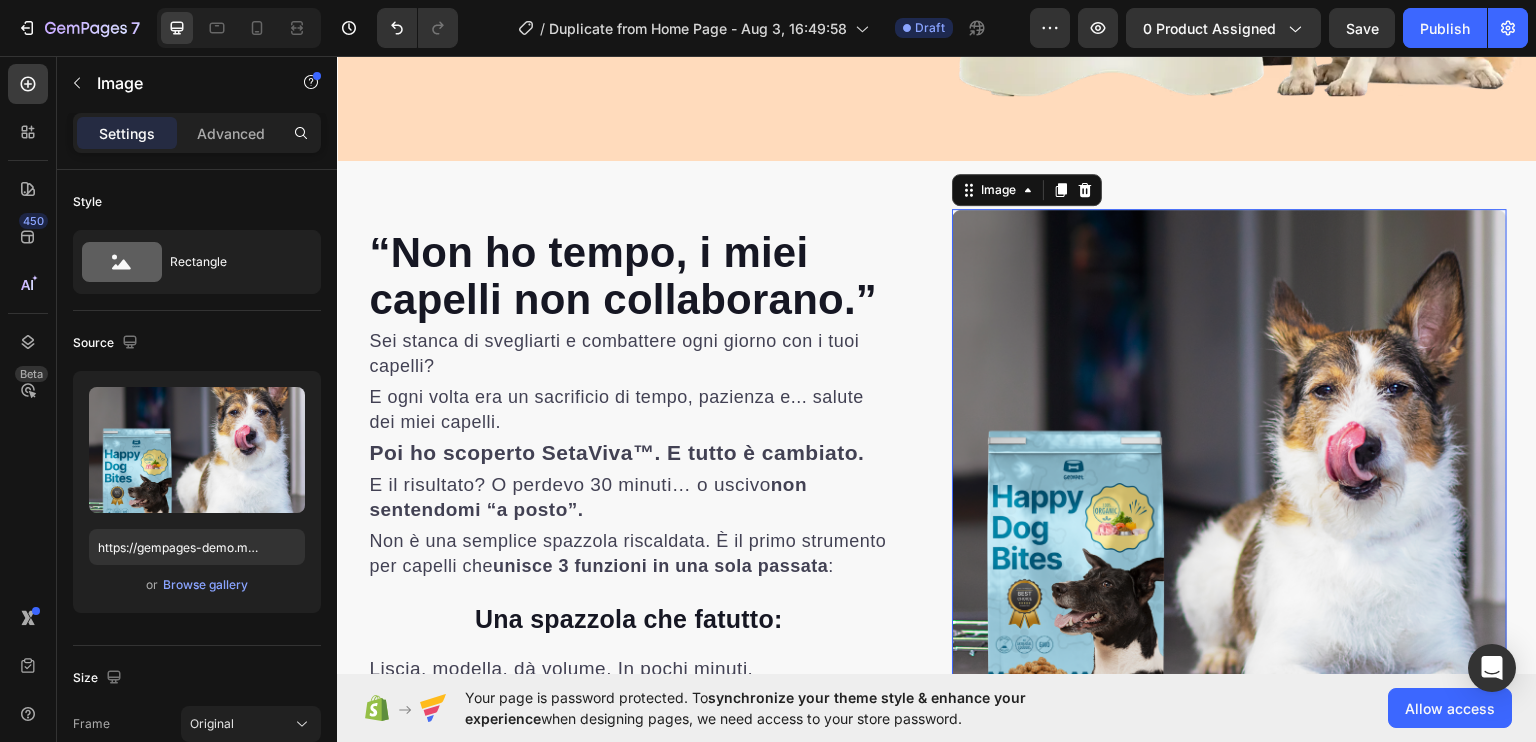 scroll, scrollTop: 676, scrollLeft: 0, axis: vertical 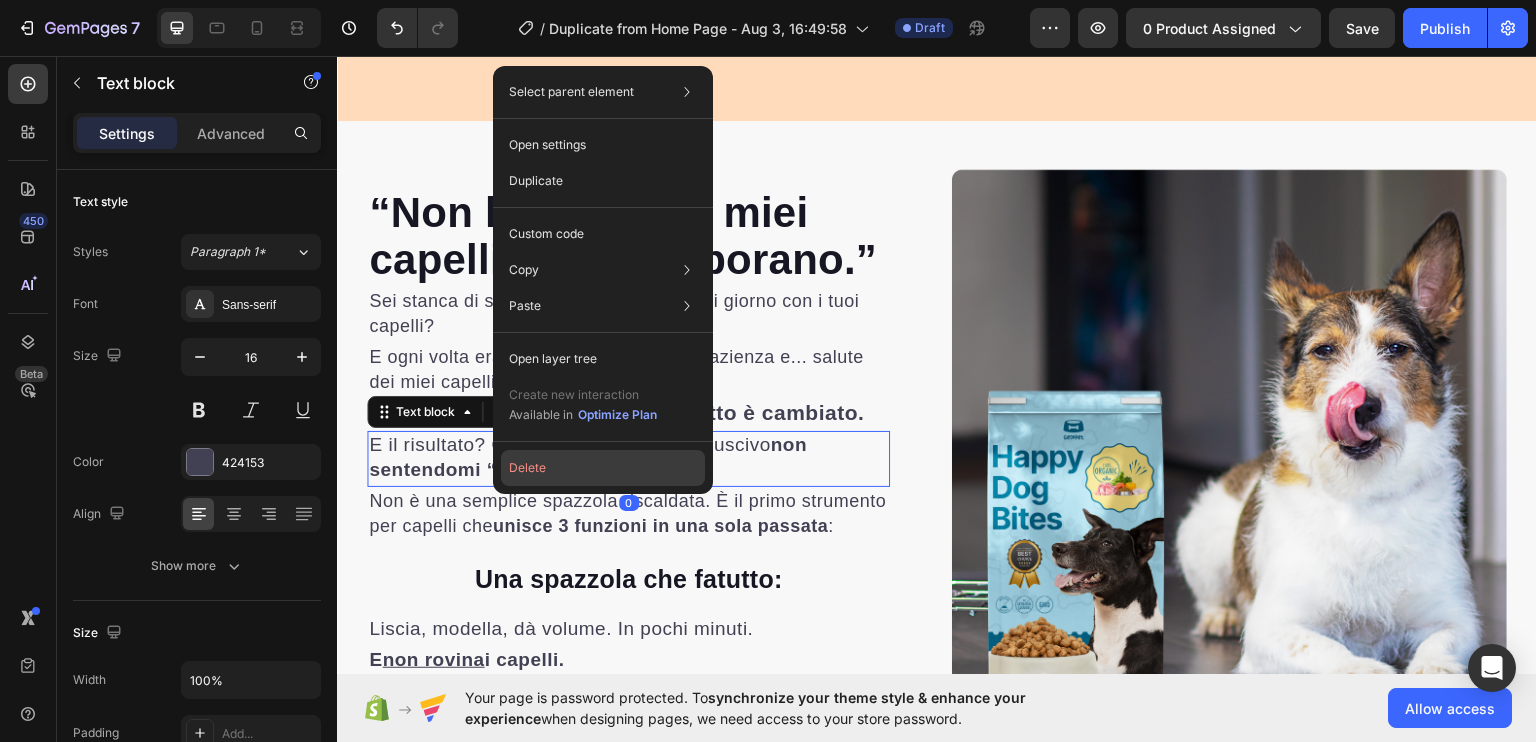 click on "Delete" 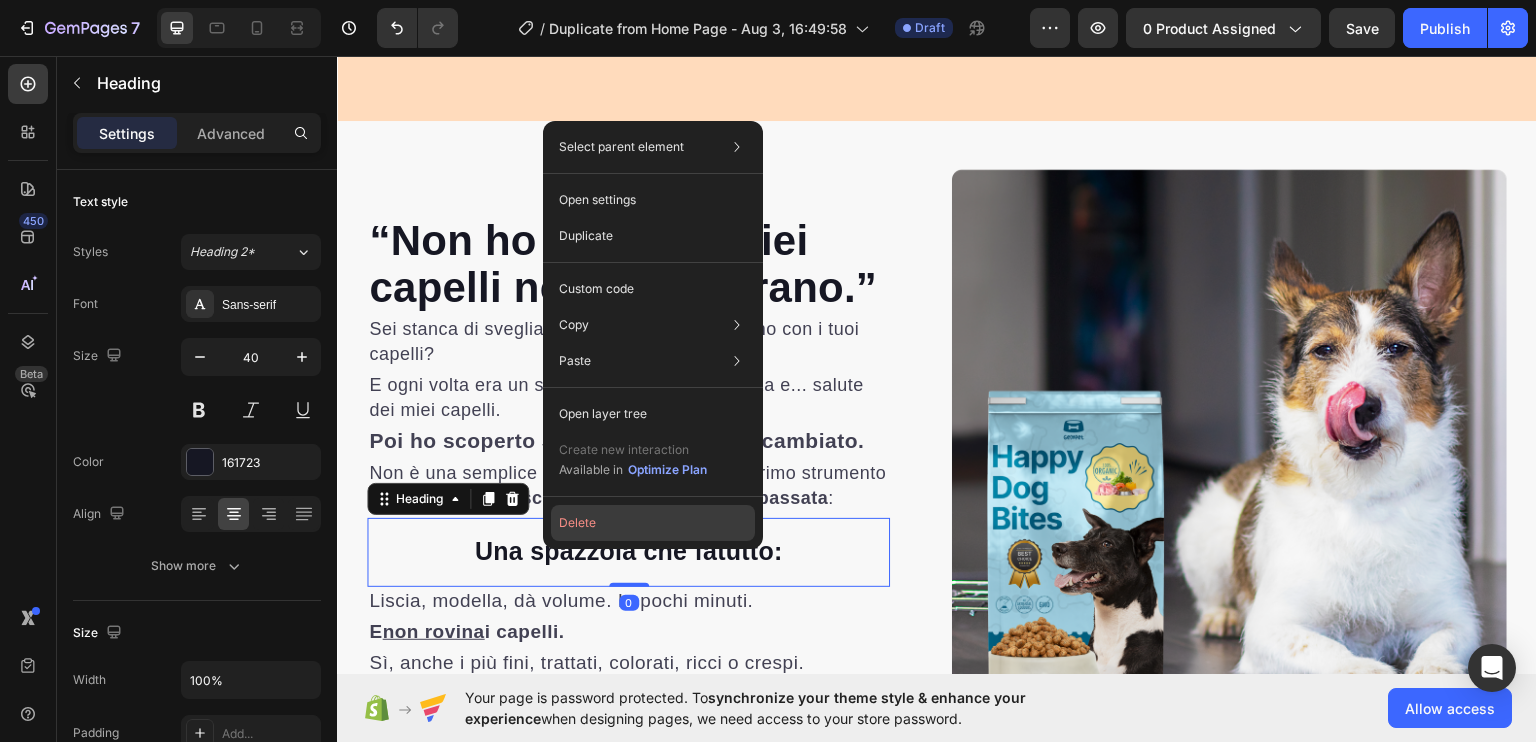 click on "Delete" 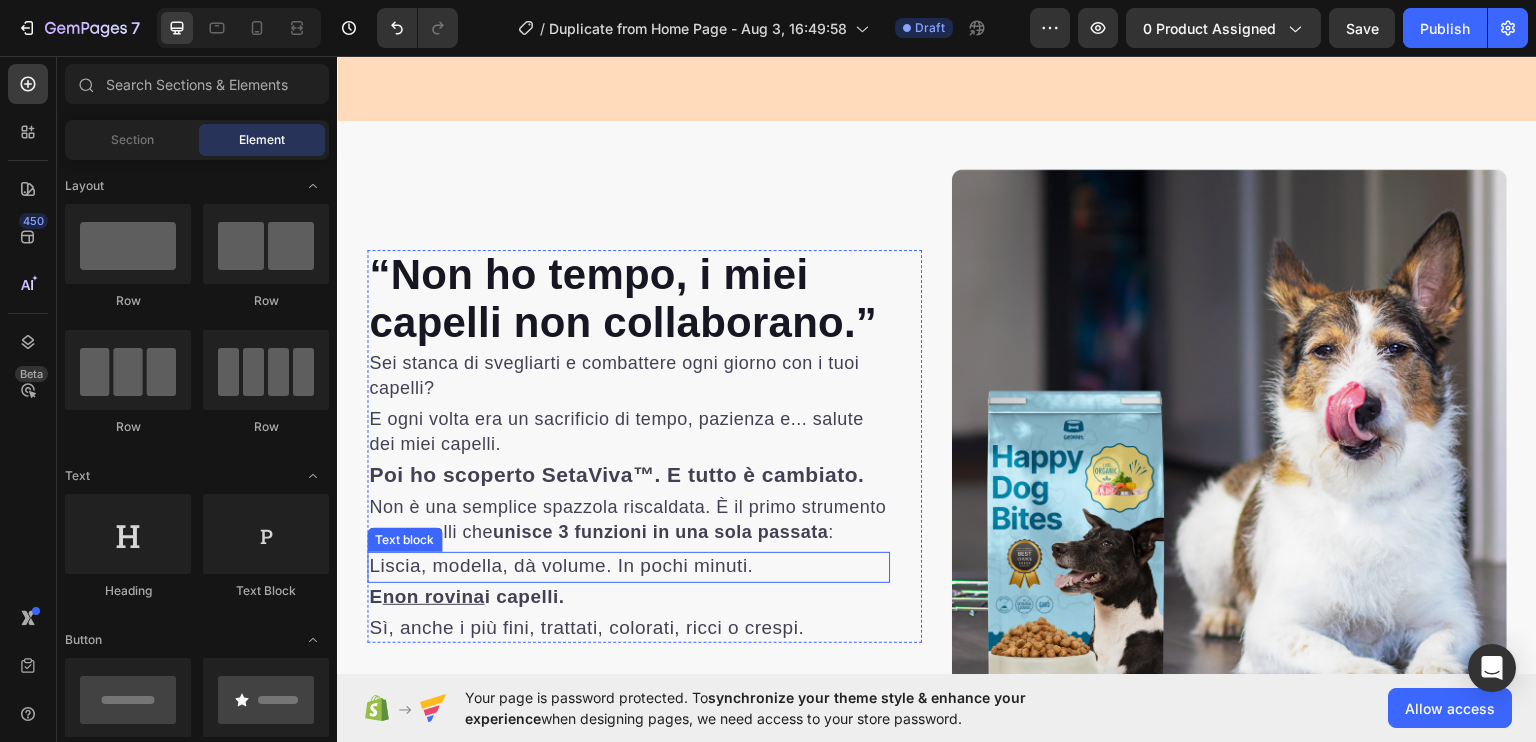 click on "Liscia, modella, dà volume. In pochi minuti." at bounding box center [561, 564] 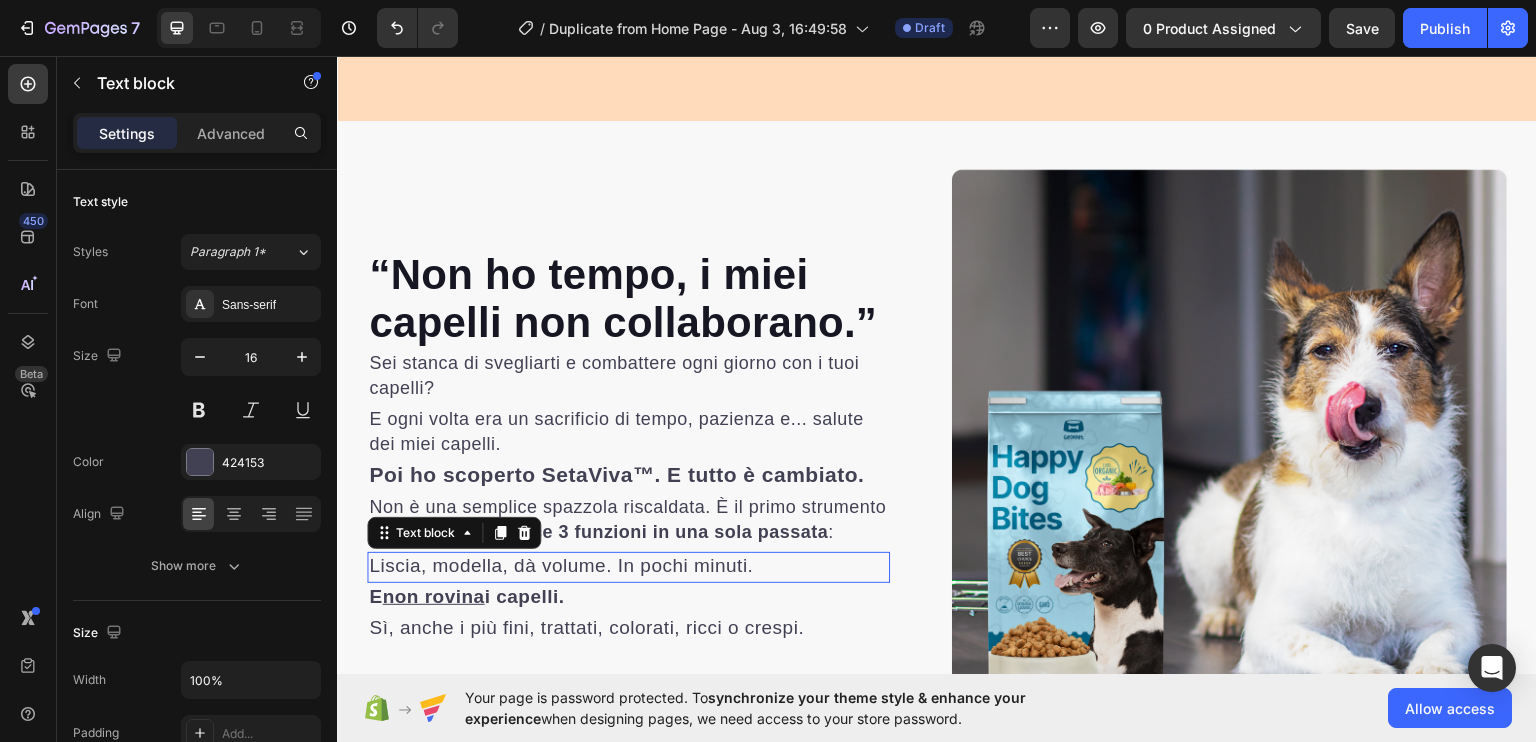 click on "Liscia, modella, dà volume. In pochi minuti." at bounding box center (561, 564) 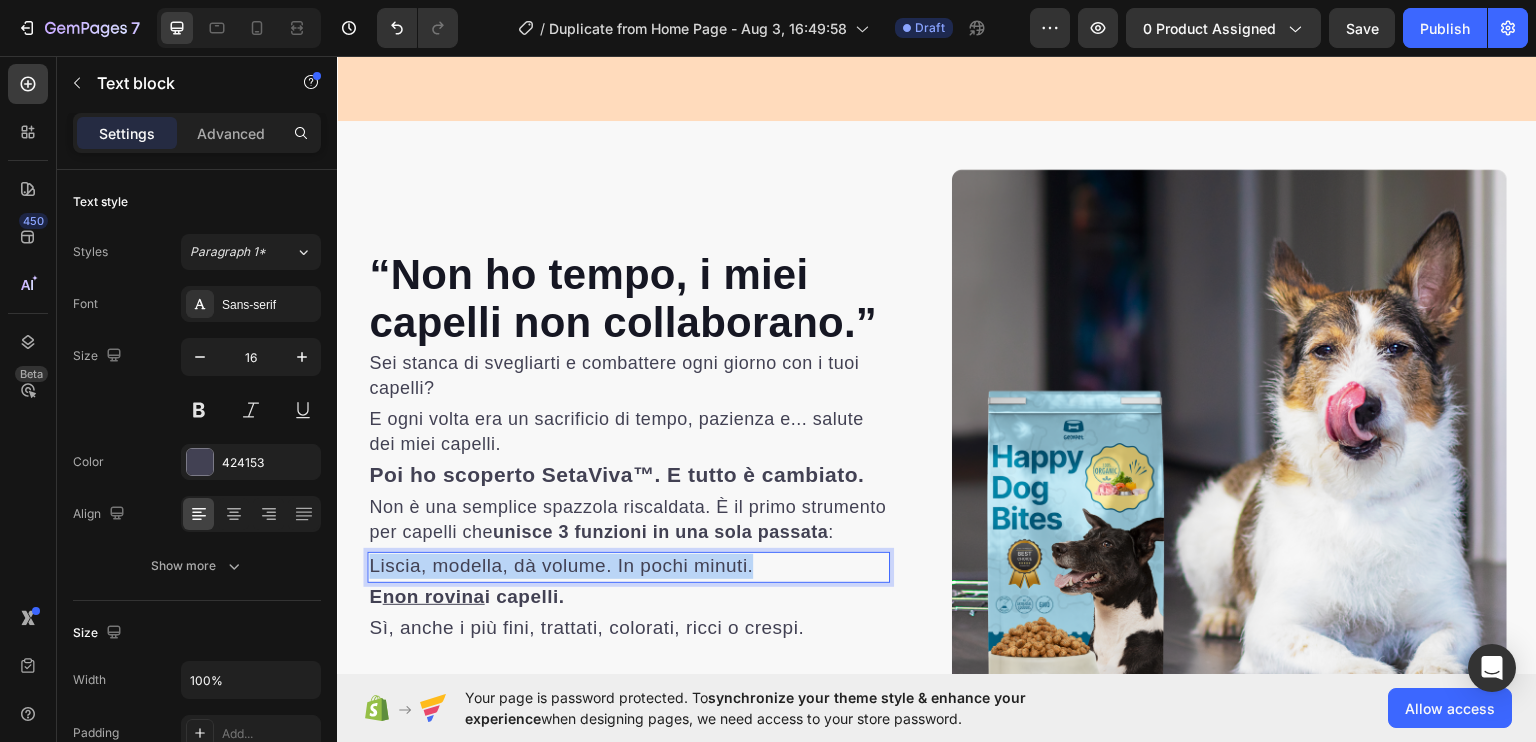 click on "Liscia, modella, dà volume. In pochi minuti." at bounding box center (561, 564) 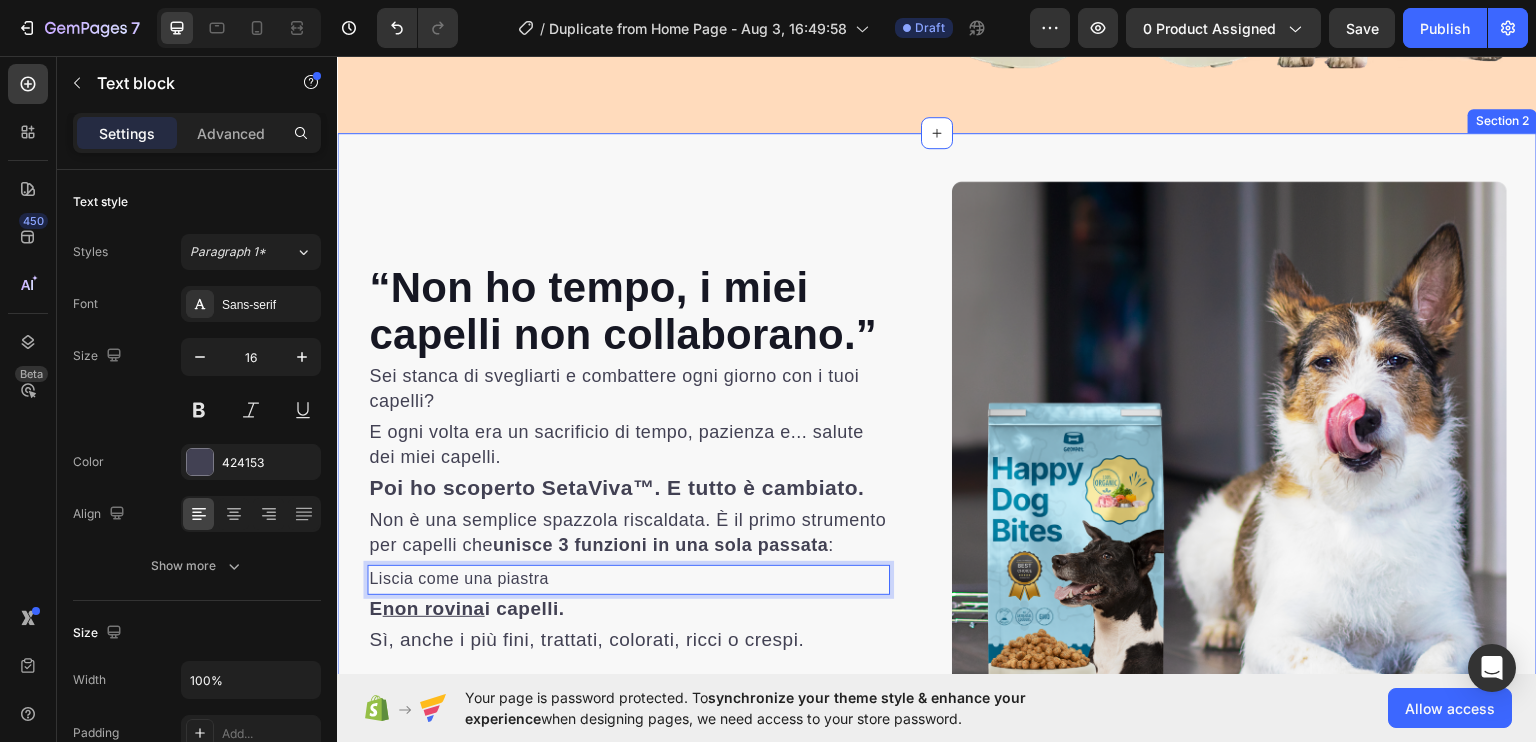 scroll, scrollTop: 676, scrollLeft: 0, axis: vertical 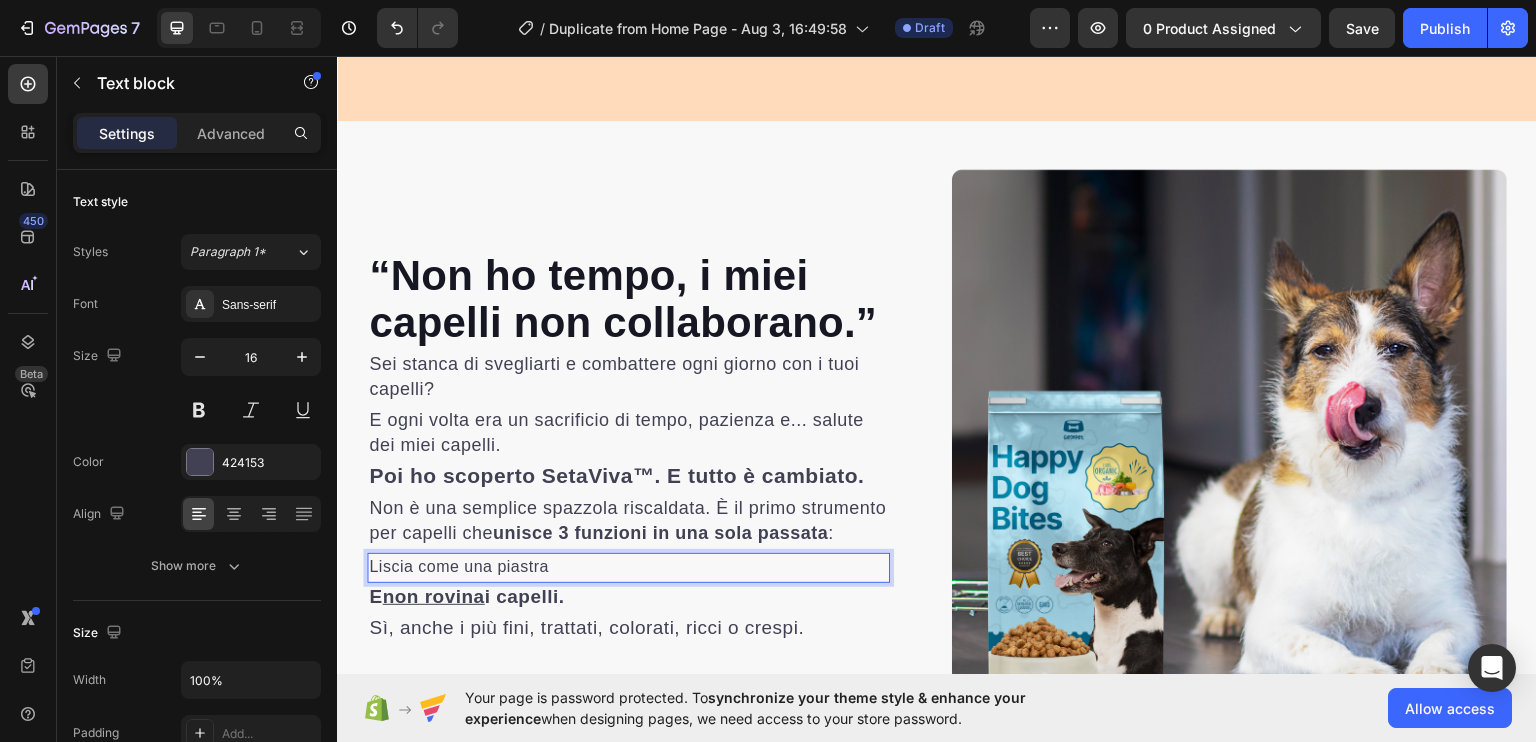 click on "Liscia come una piastra" at bounding box center [628, 566] 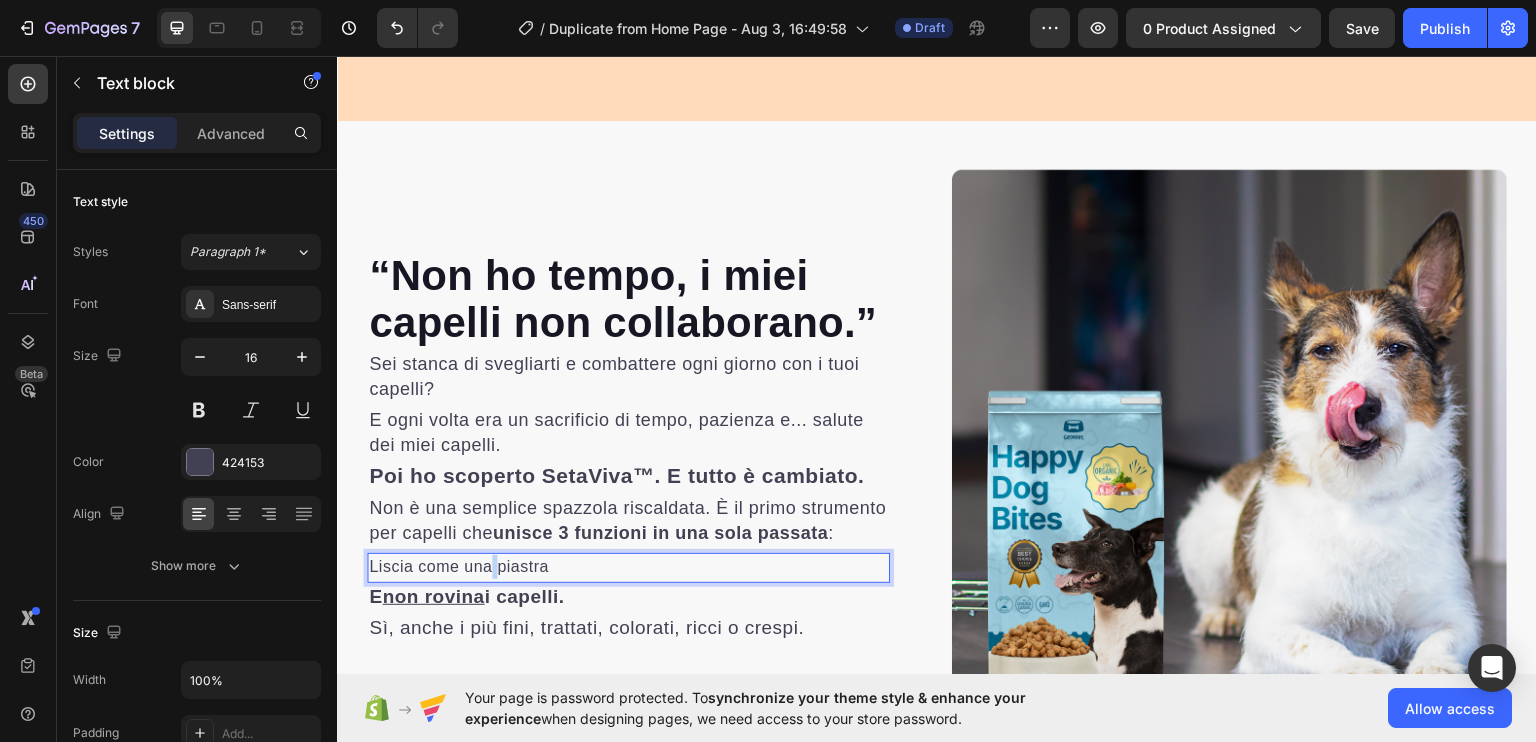 click on "Liscia come una piastra" at bounding box center [628, 566] 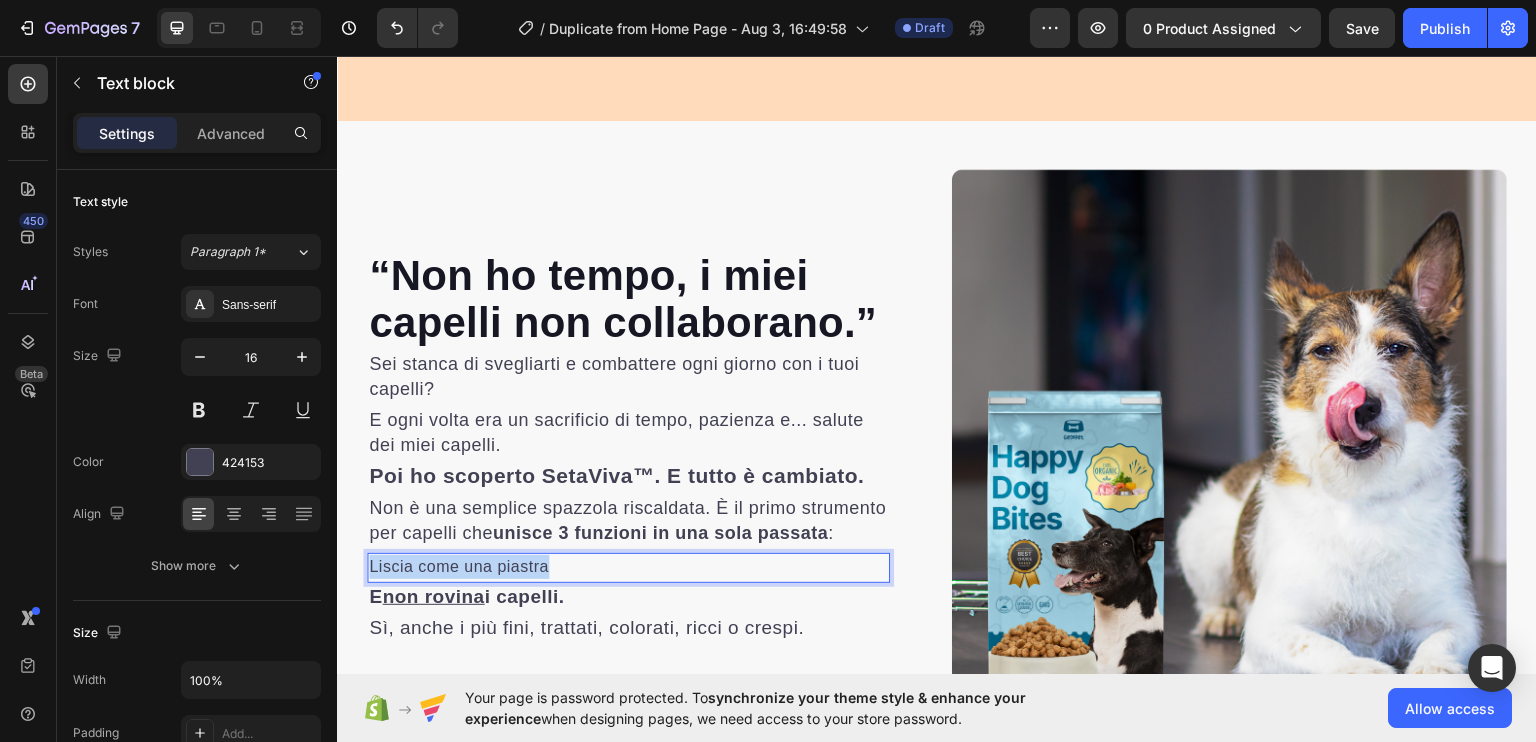 click on "Liscia come una piastra" at bounding box center [628, 566] 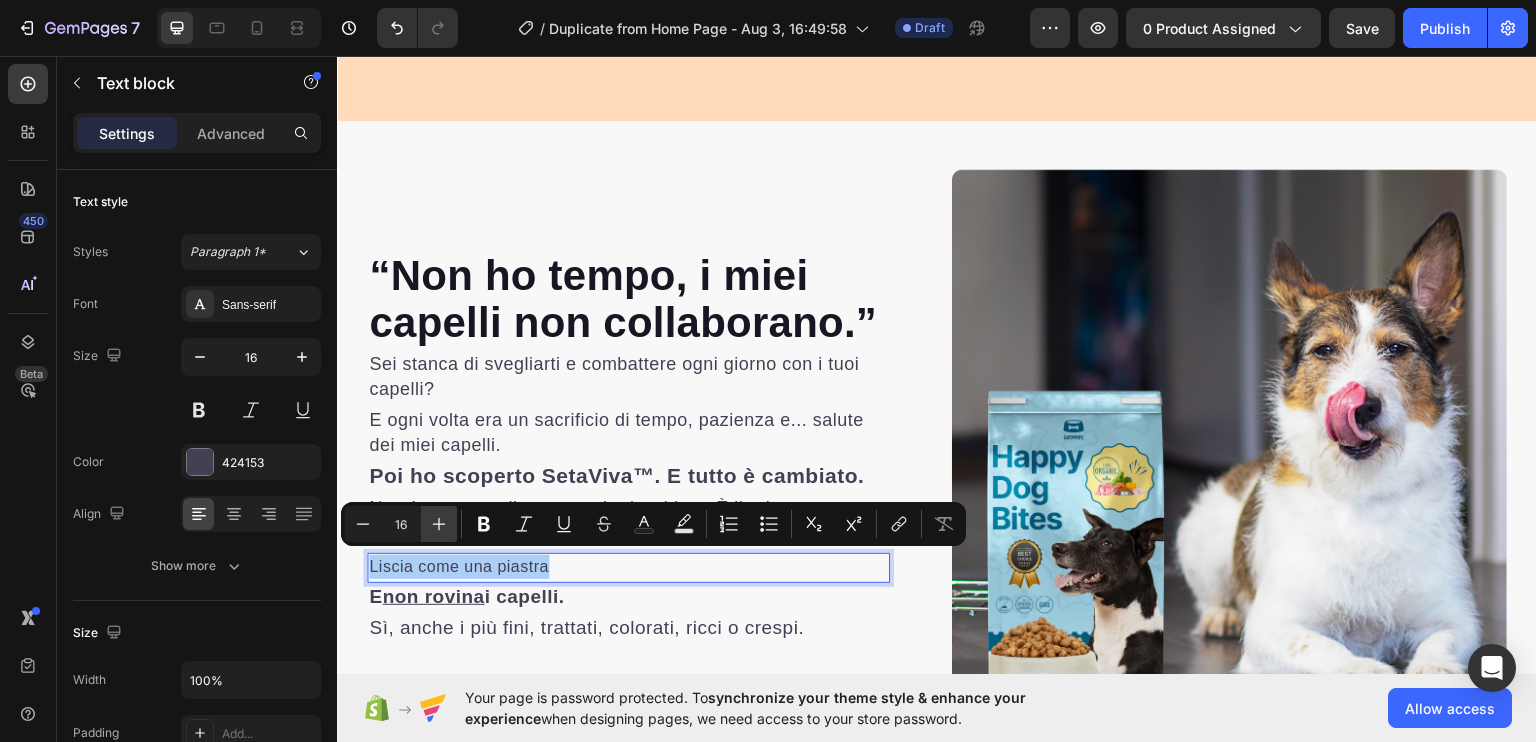 click 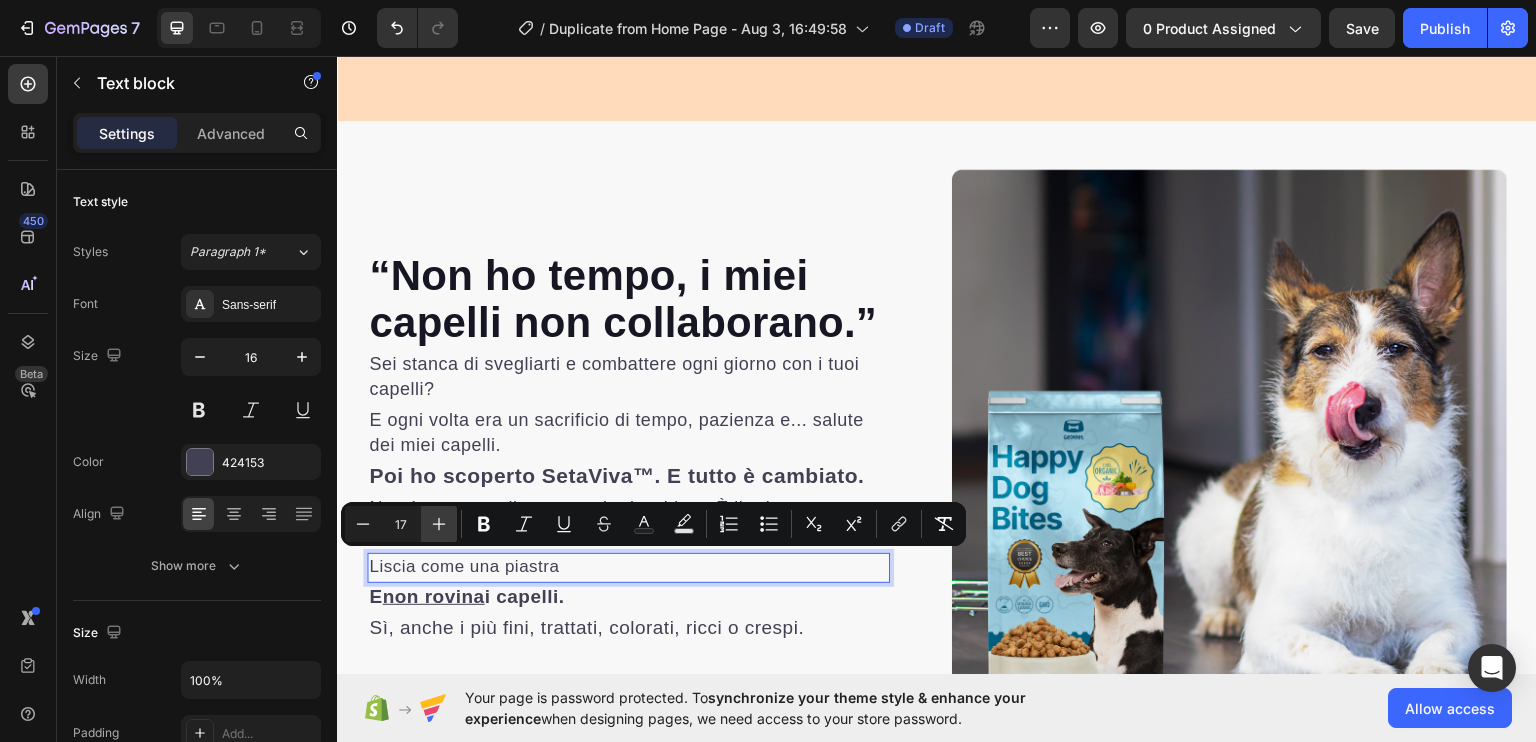 click 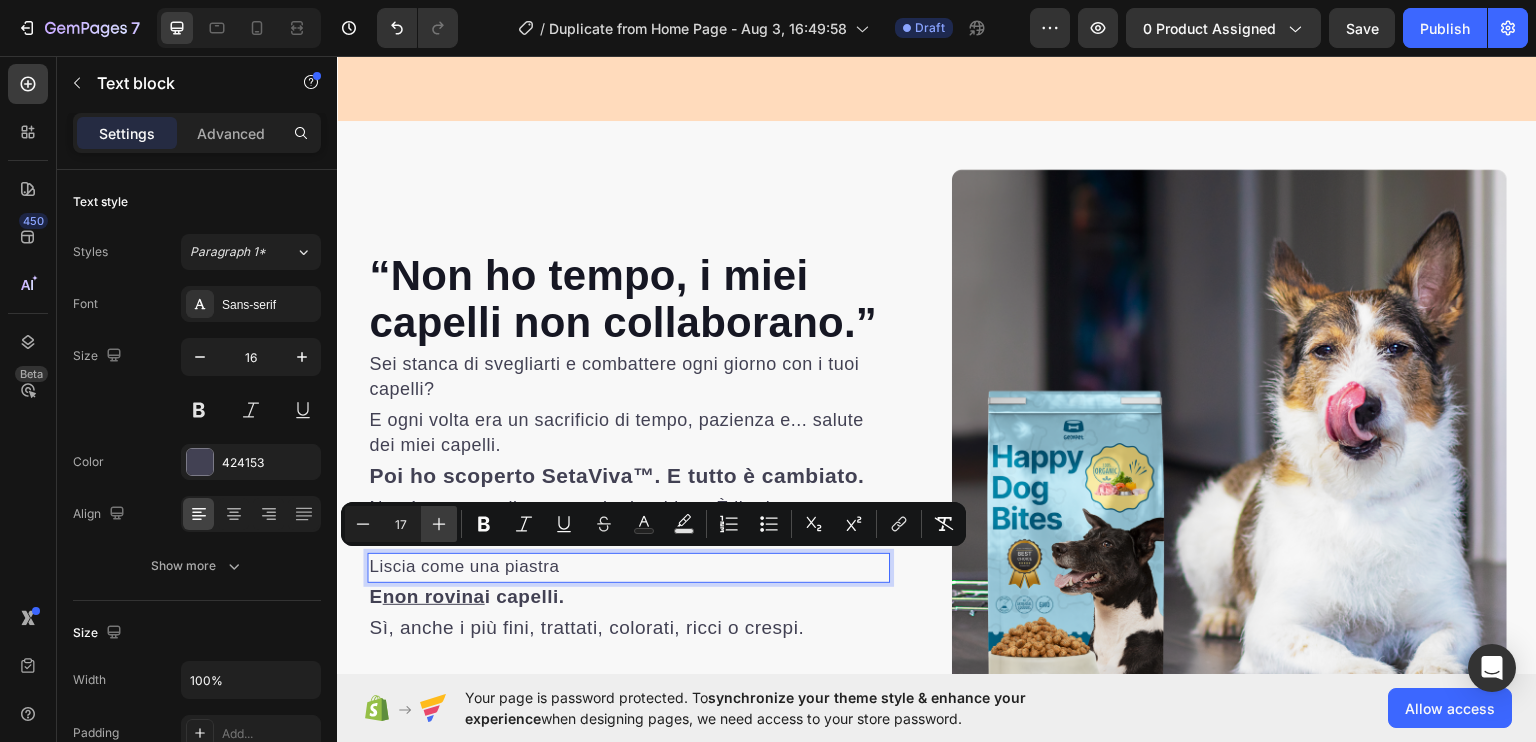 type on "18" 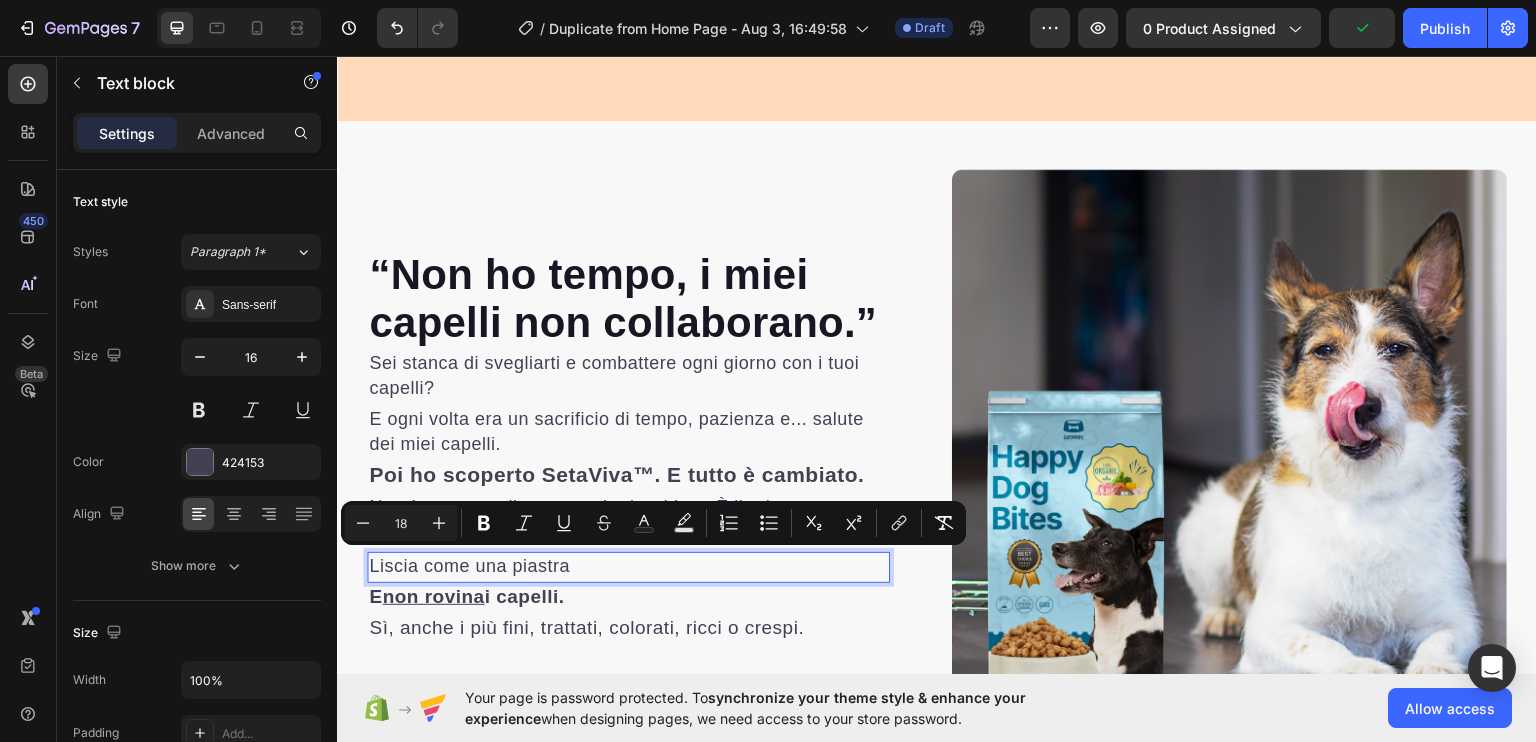 click on "E  non rovina  i capelli." at bounding box center (466, 595) 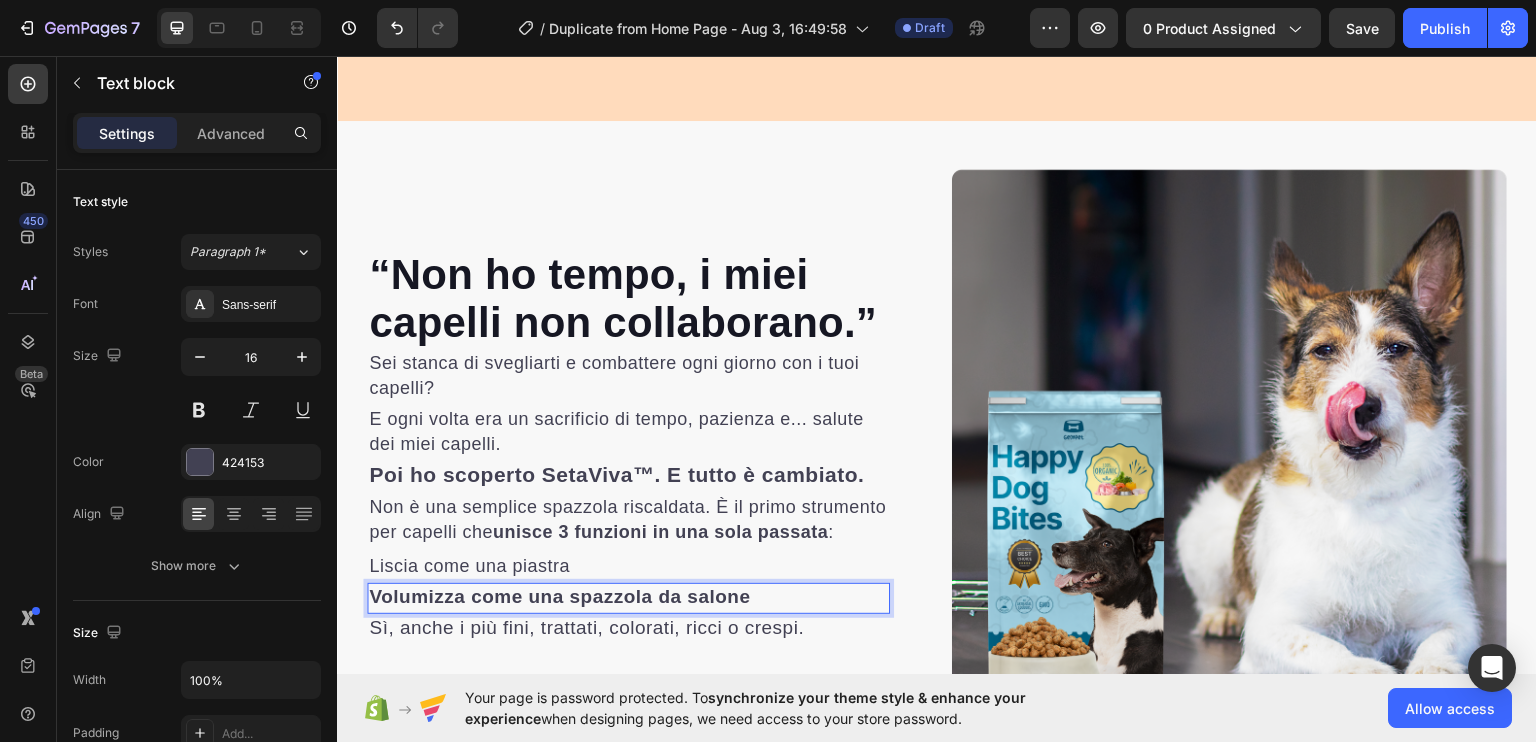 click on "Volumizza come una spazzola da salone" at bounding box center (559, 595) 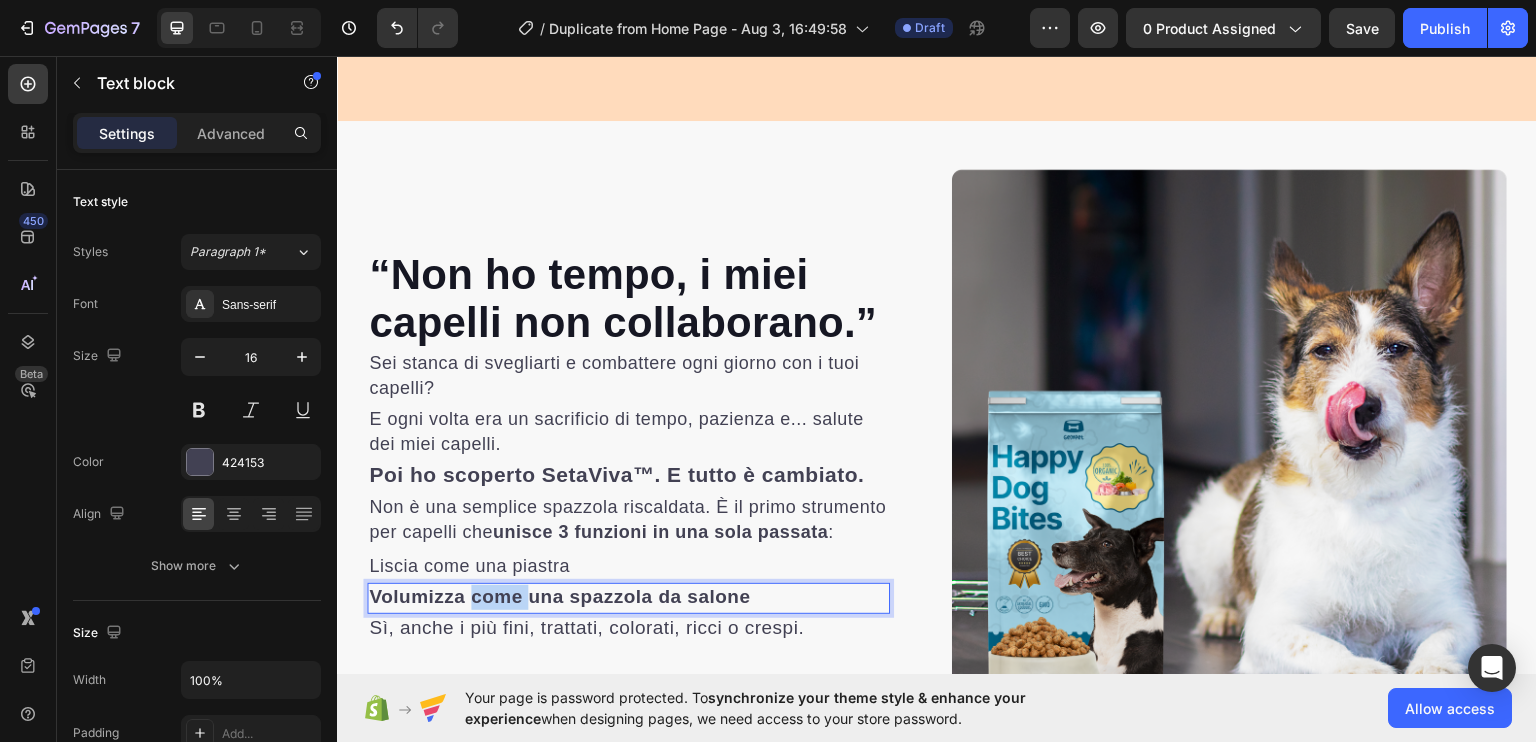 click on "Volumizza come una spazzola da salone" at bounding box center (559, 595) 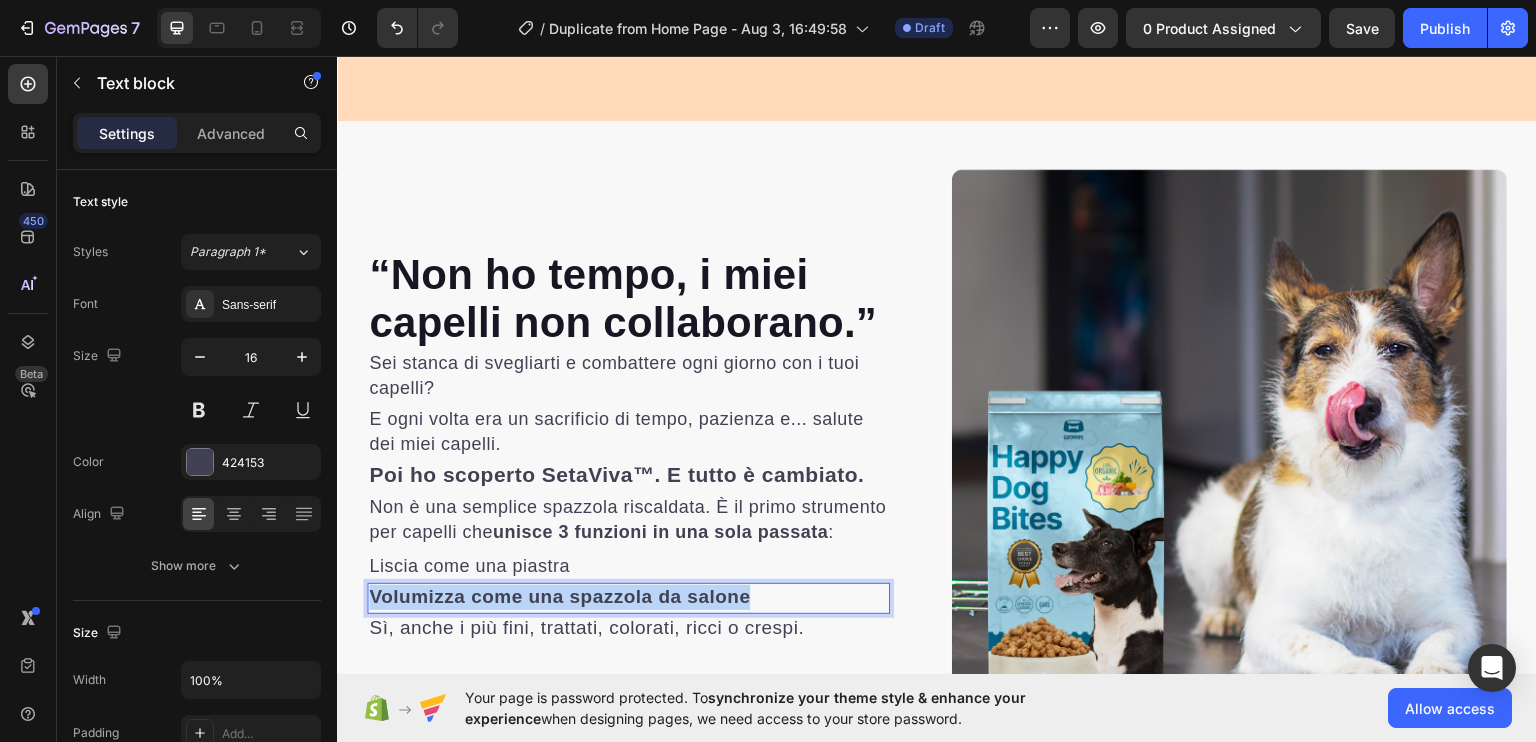 click on "Volumizza come una spazzola da salone" at bounding box center (559, 595) 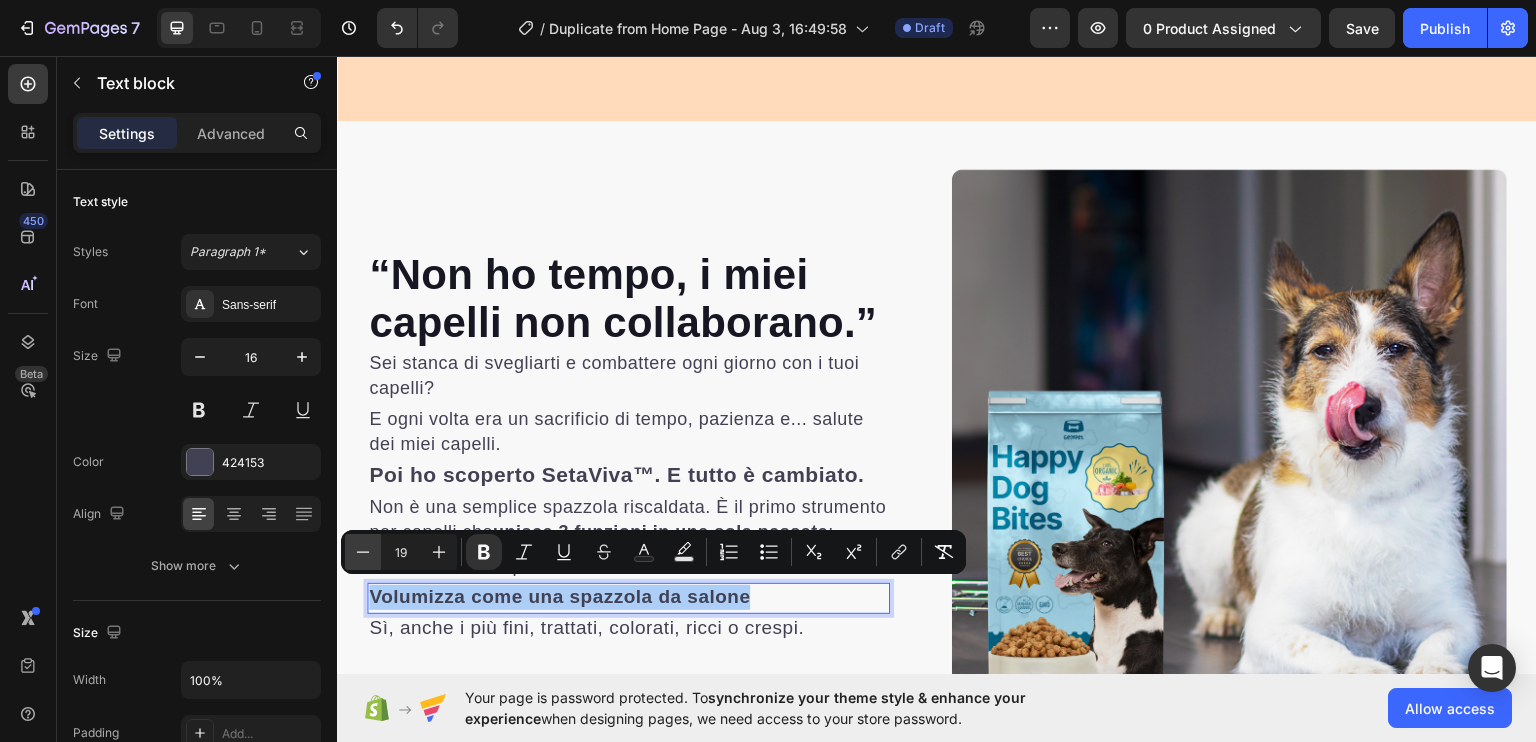click on "Minus" at bounding box center [363, 552] 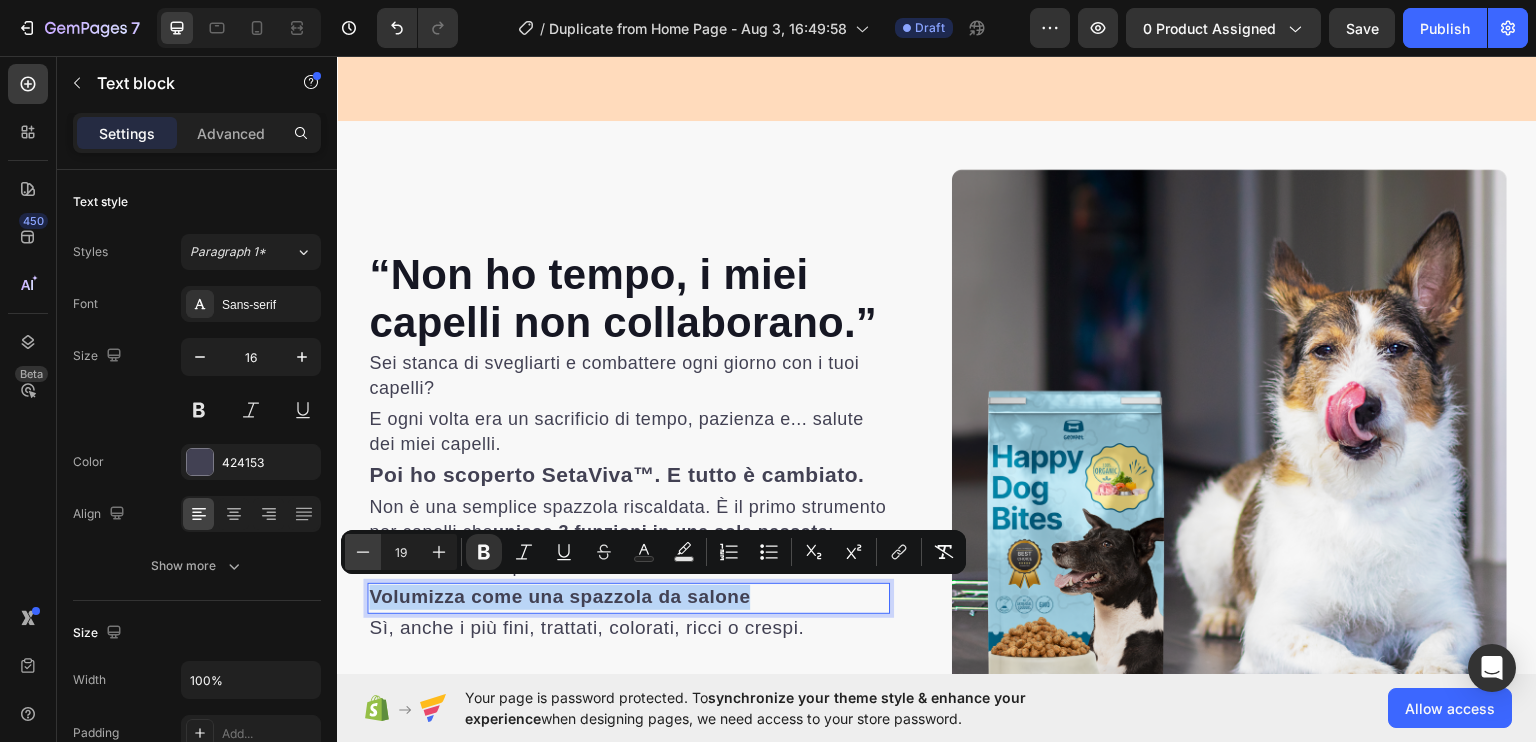 type on "18" 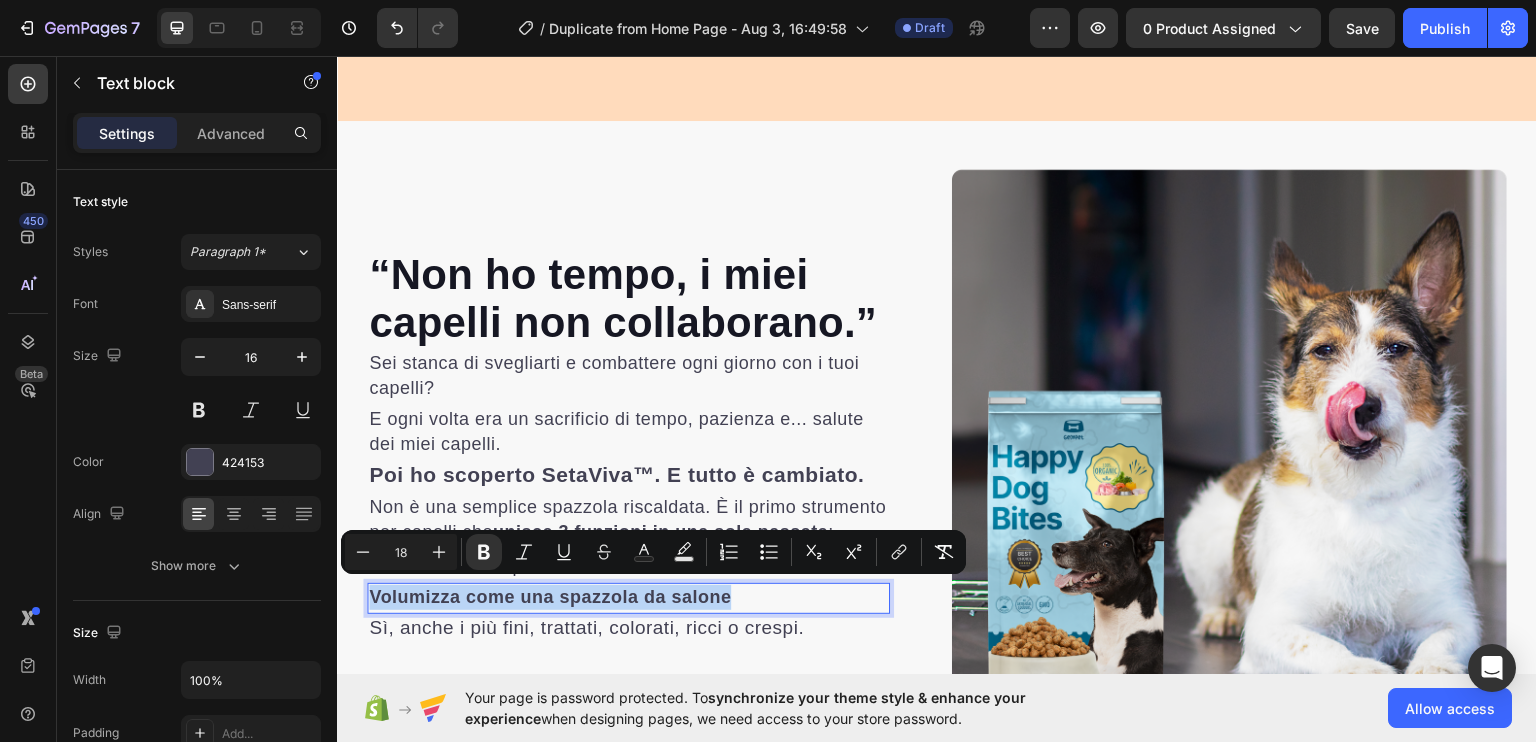 click on "Poi ho scoperto SetaViva™. E tutto è cambiato." at bounding box center [616, 473] 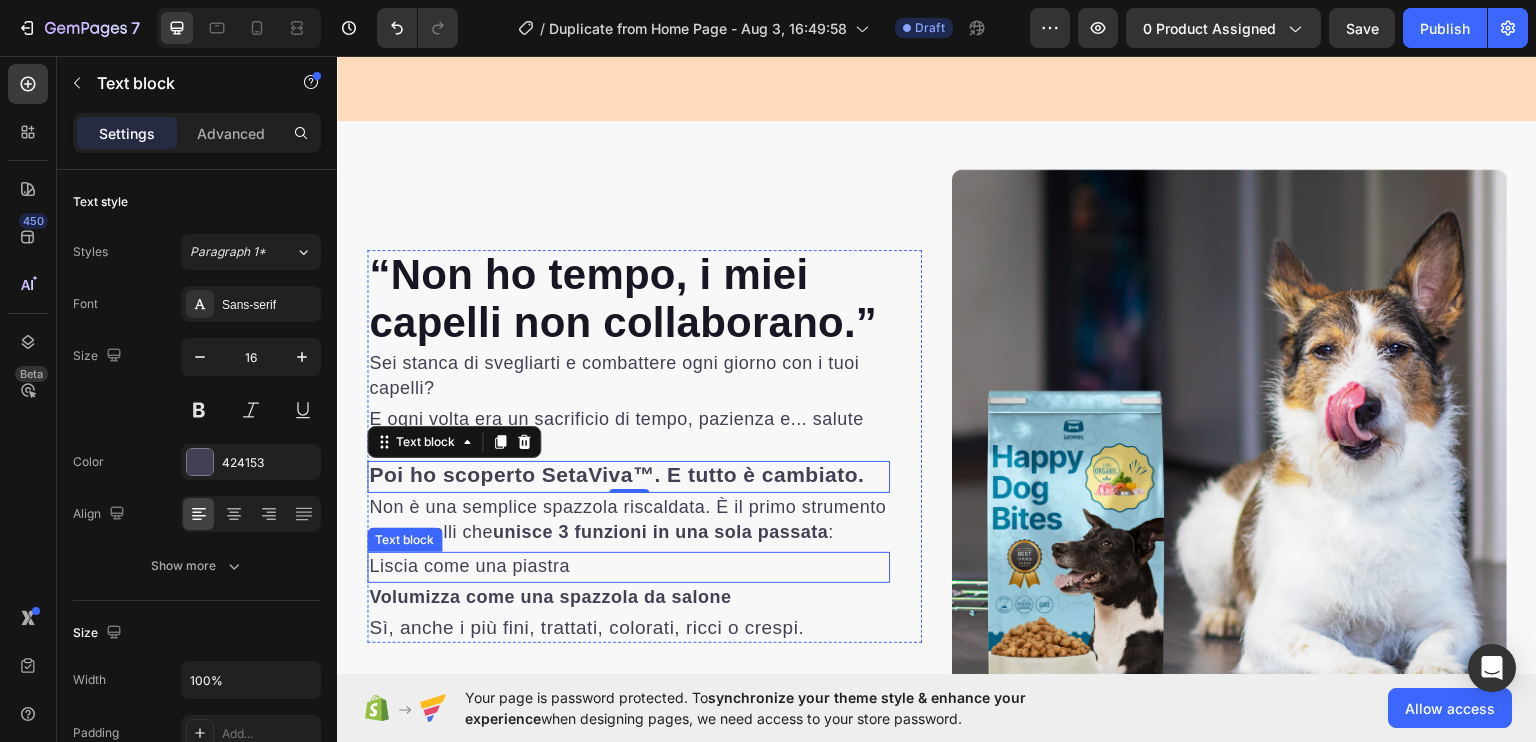 click on "Liscia come una piastra" at bounding box center (469, 565) 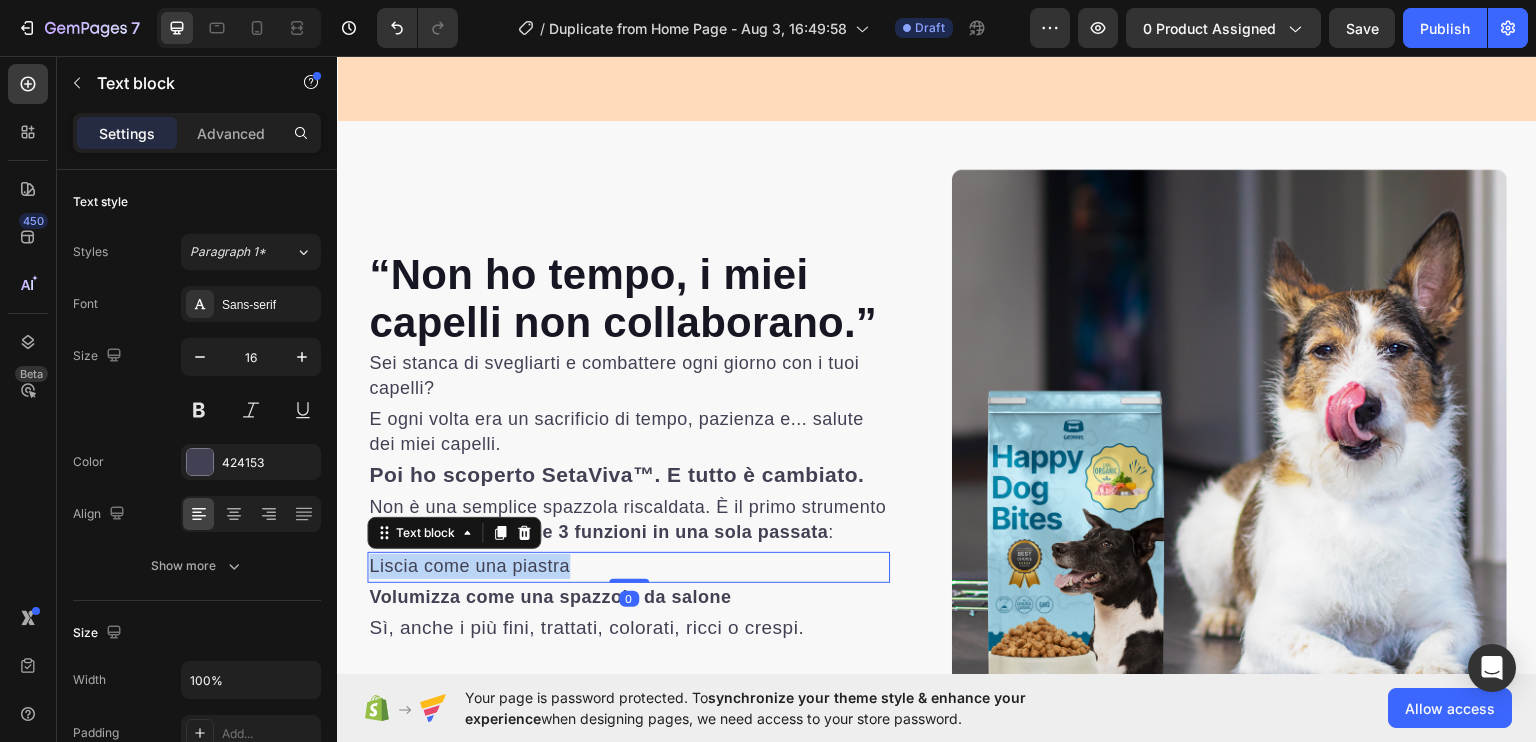 click on "Liscia come una piastra" at bounding box center [469, 565] 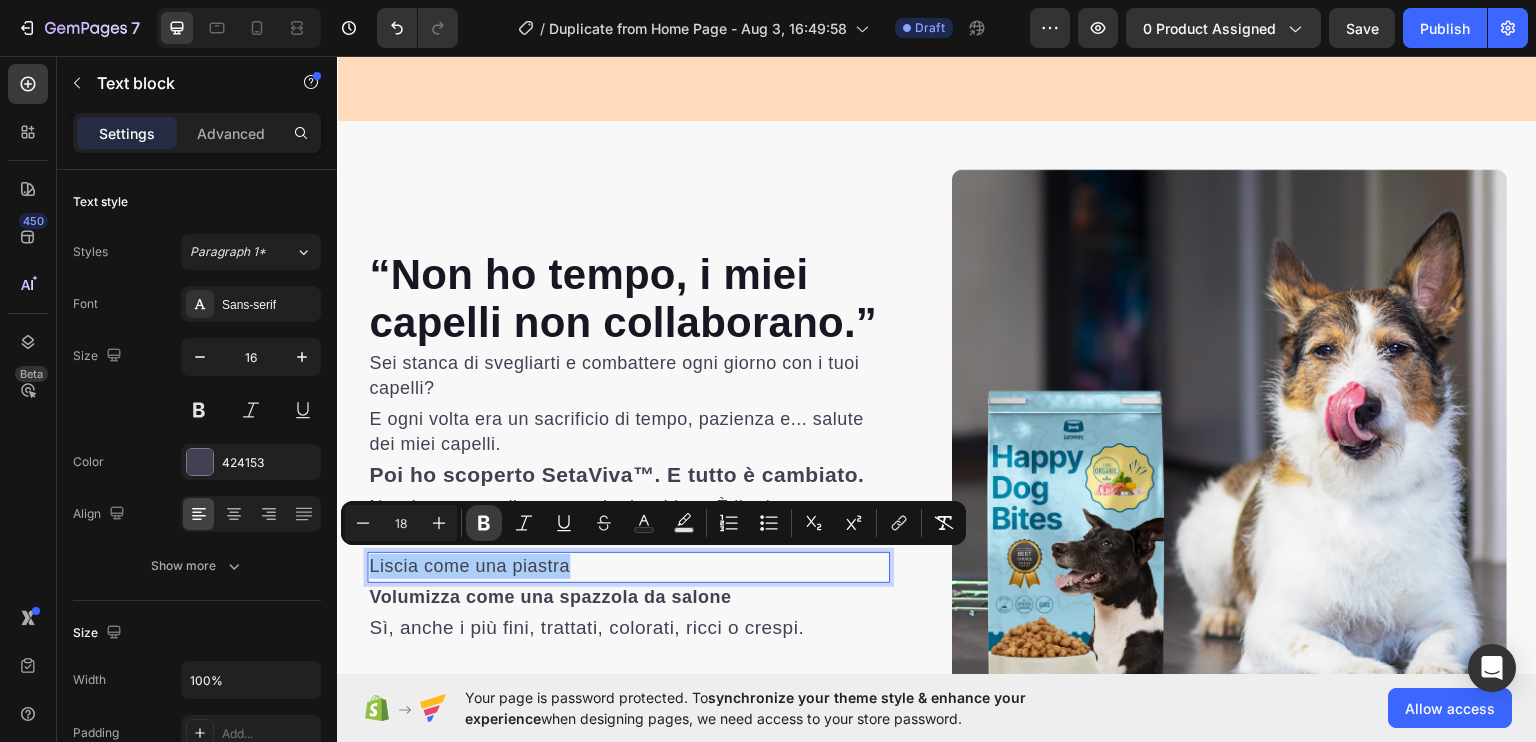 click on "Bold" at bounding box center (484, 523) 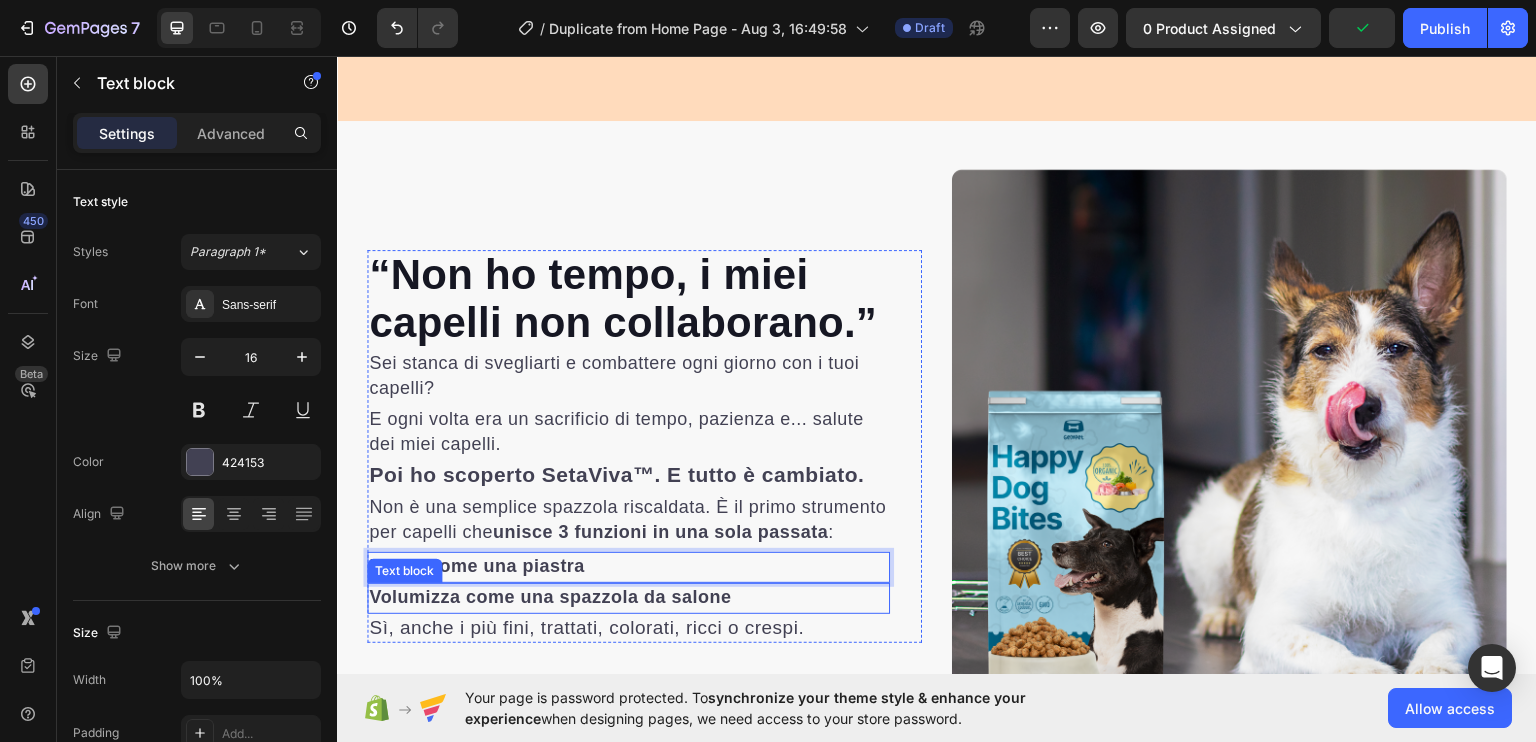 click on "Volumizza come una spazzola da salone" at bounding box center (550, 596) 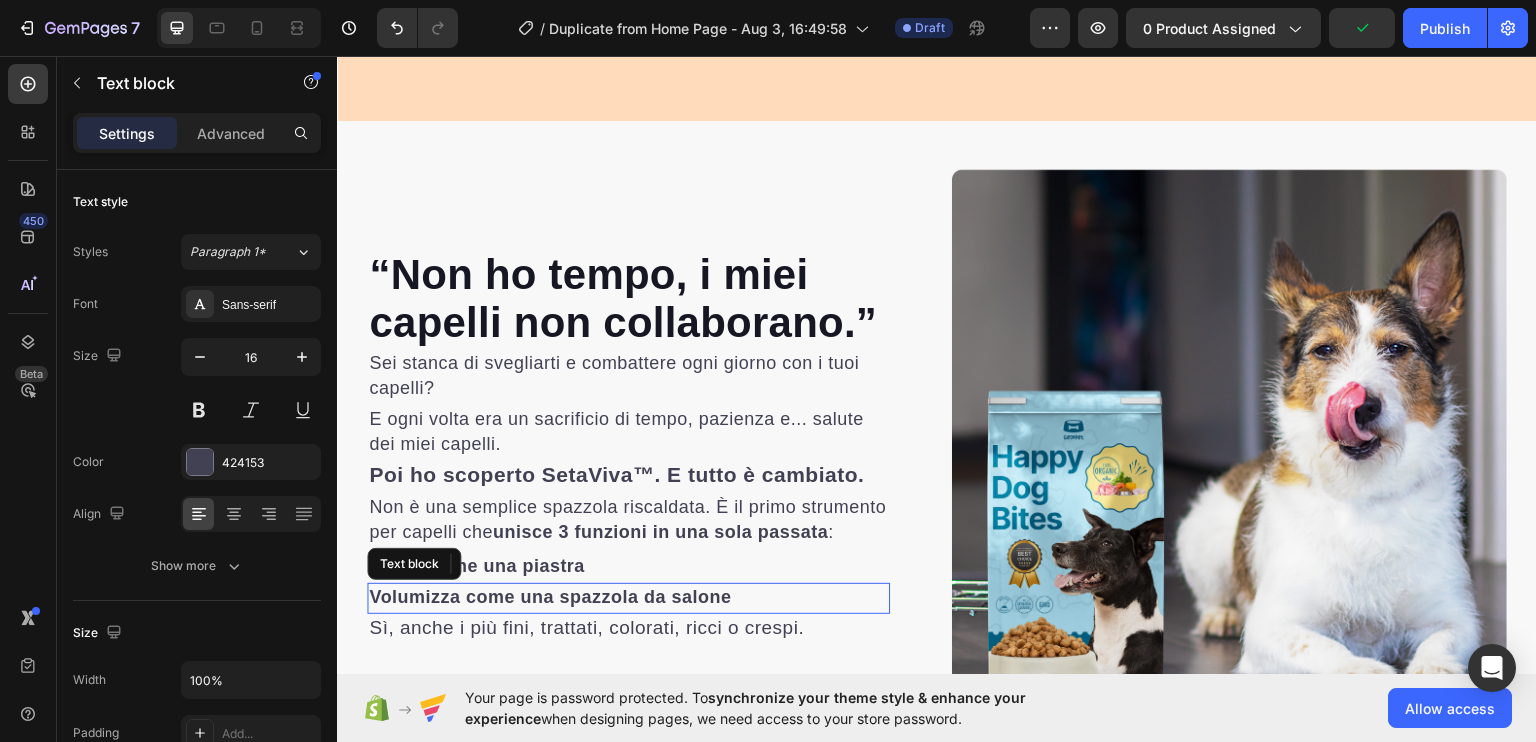 click on "Volumizza come una spazzola da salone" at bounding box center (550, 596) 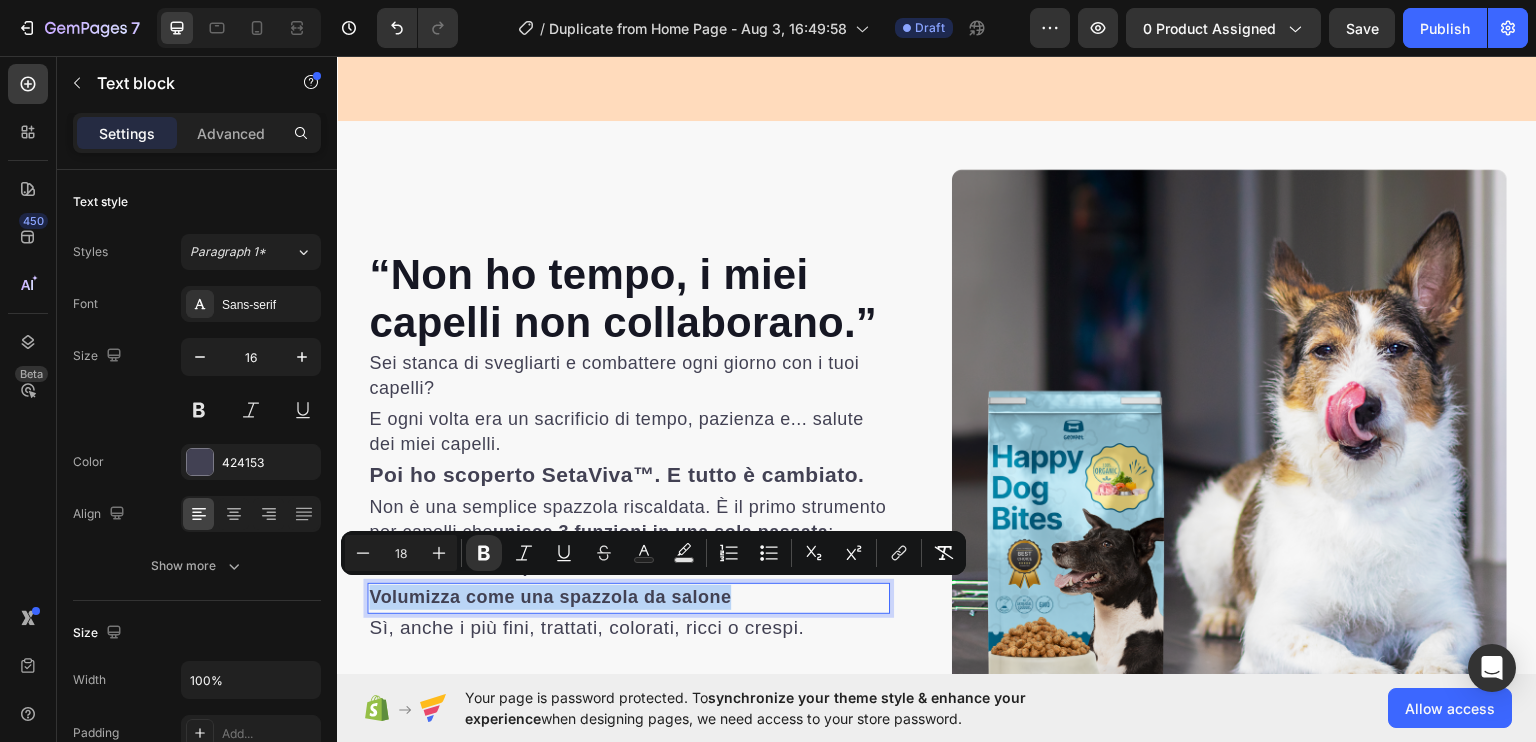 type on "16" 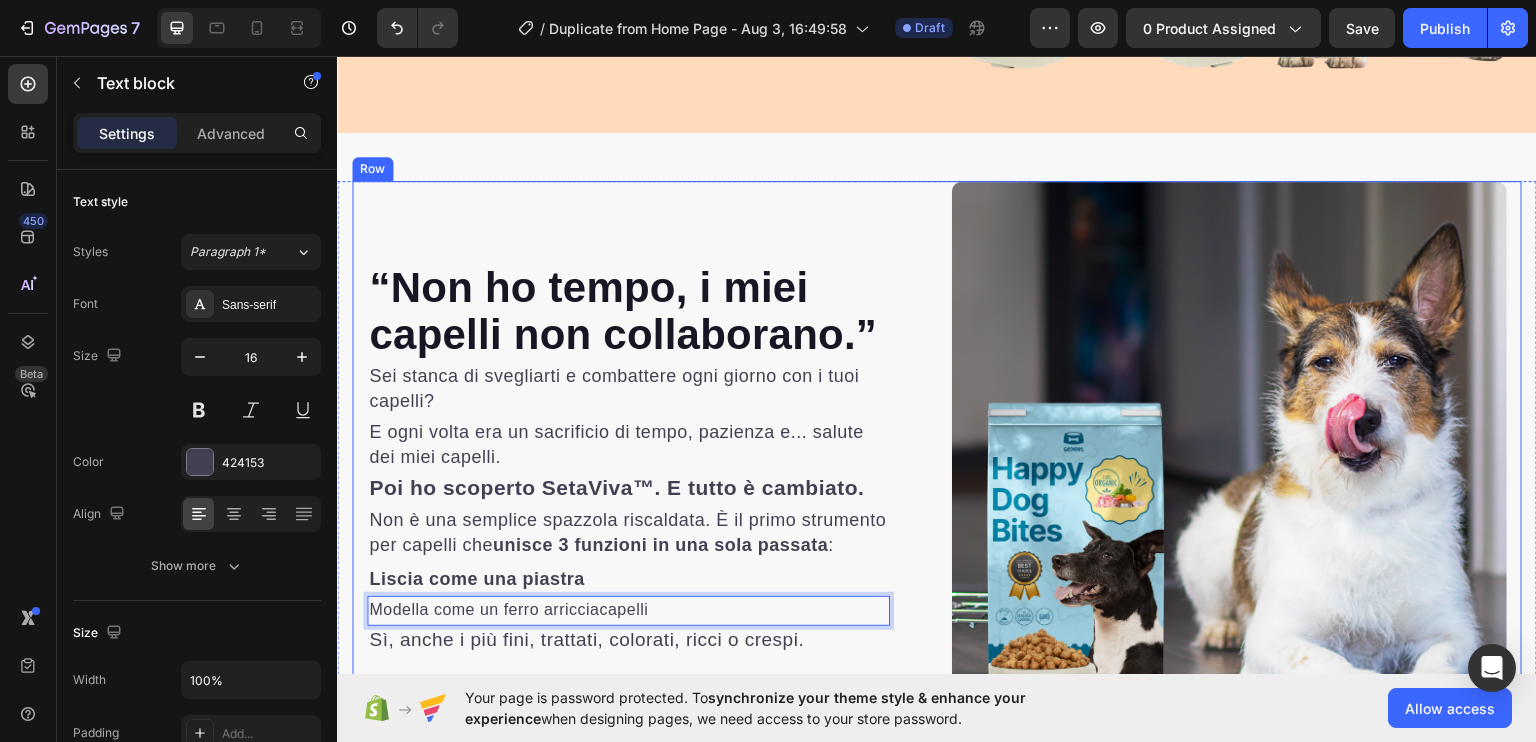scroll, scrollTop: 676, scrollLeft: 0, axis: vertical 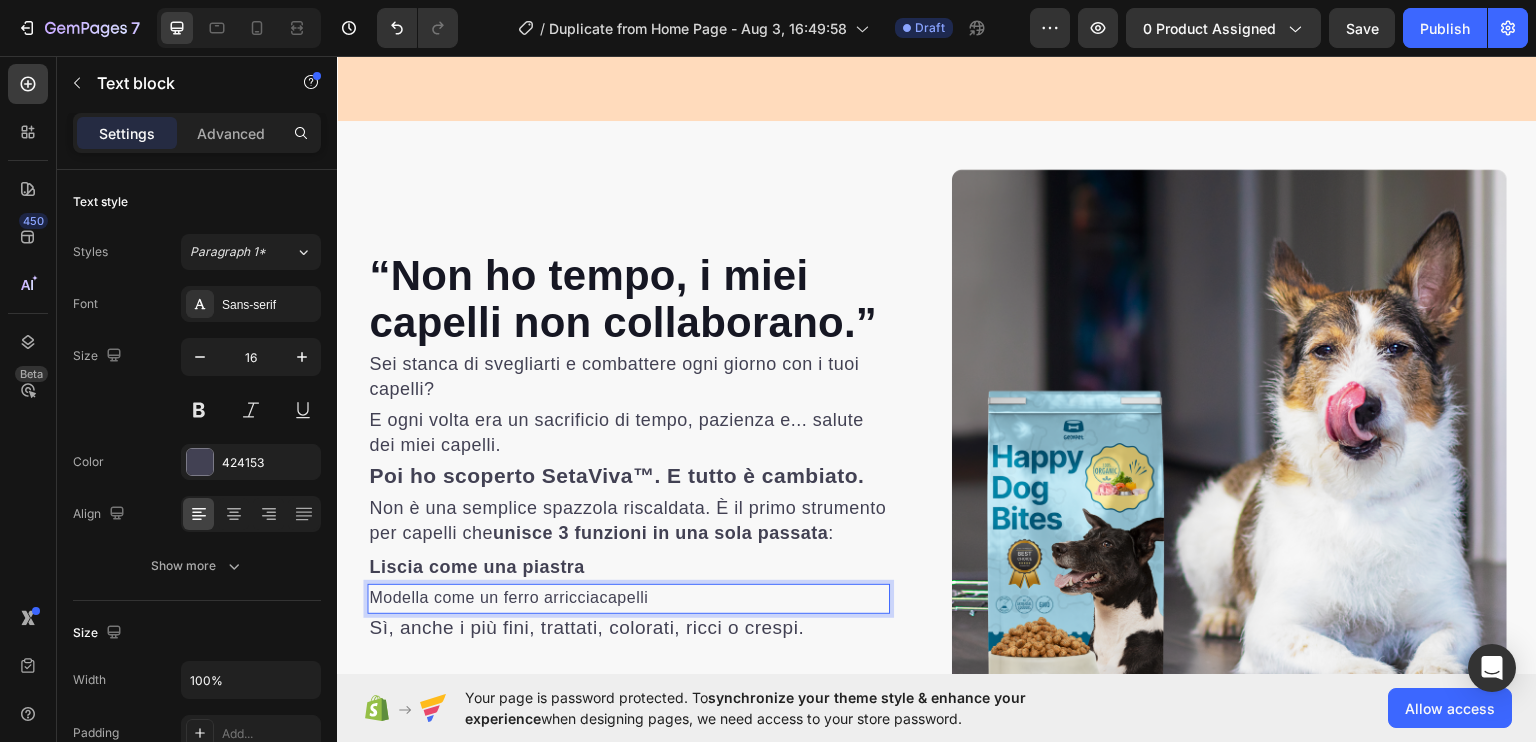 click on "Modella come un ferro arricciacapelli" at bounding box center [628, 597] 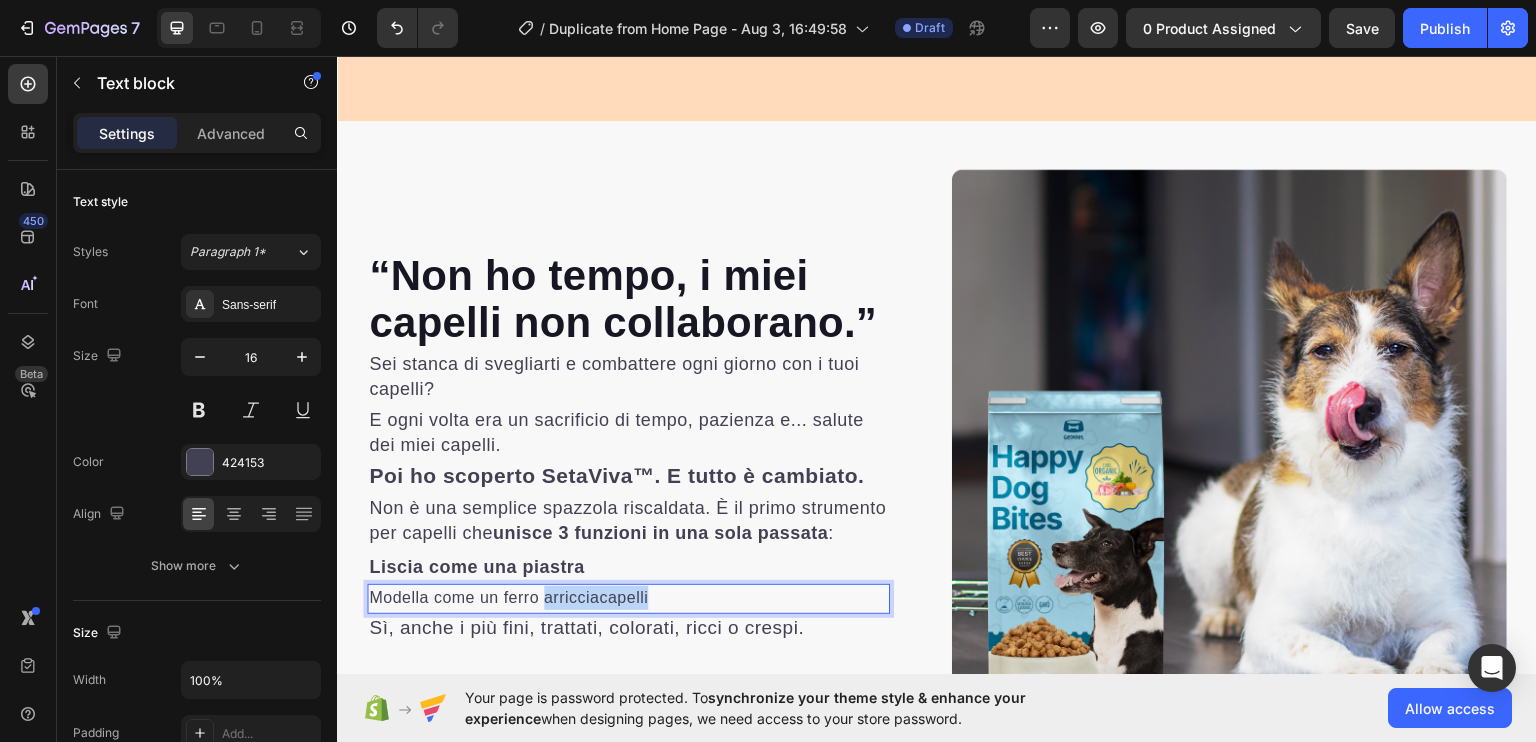 click on "Modella come un ferro arricciacapelli" at bounding box center [628, 597] 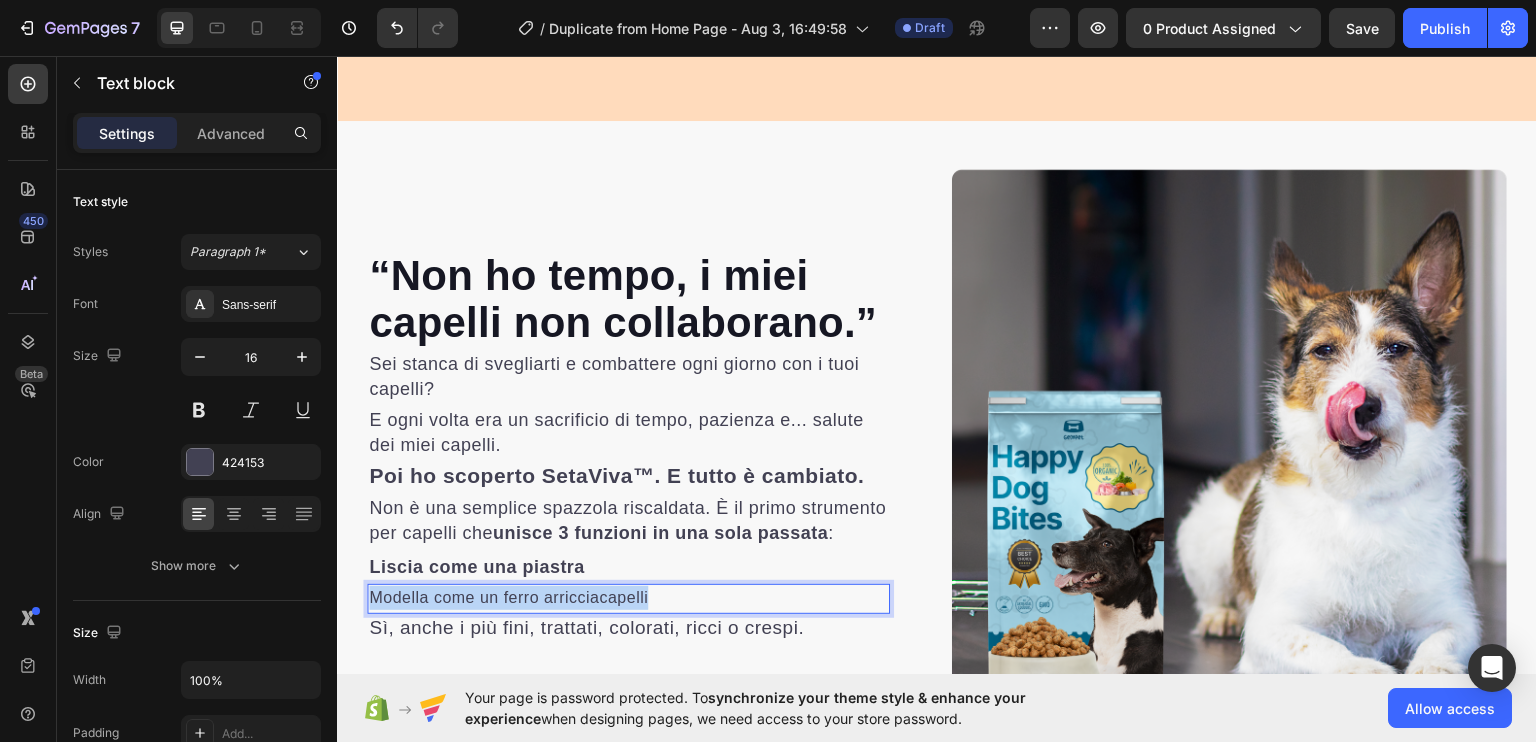 click on "Modella come un ferro arricciacapelli" at bounding box center [628, 597] 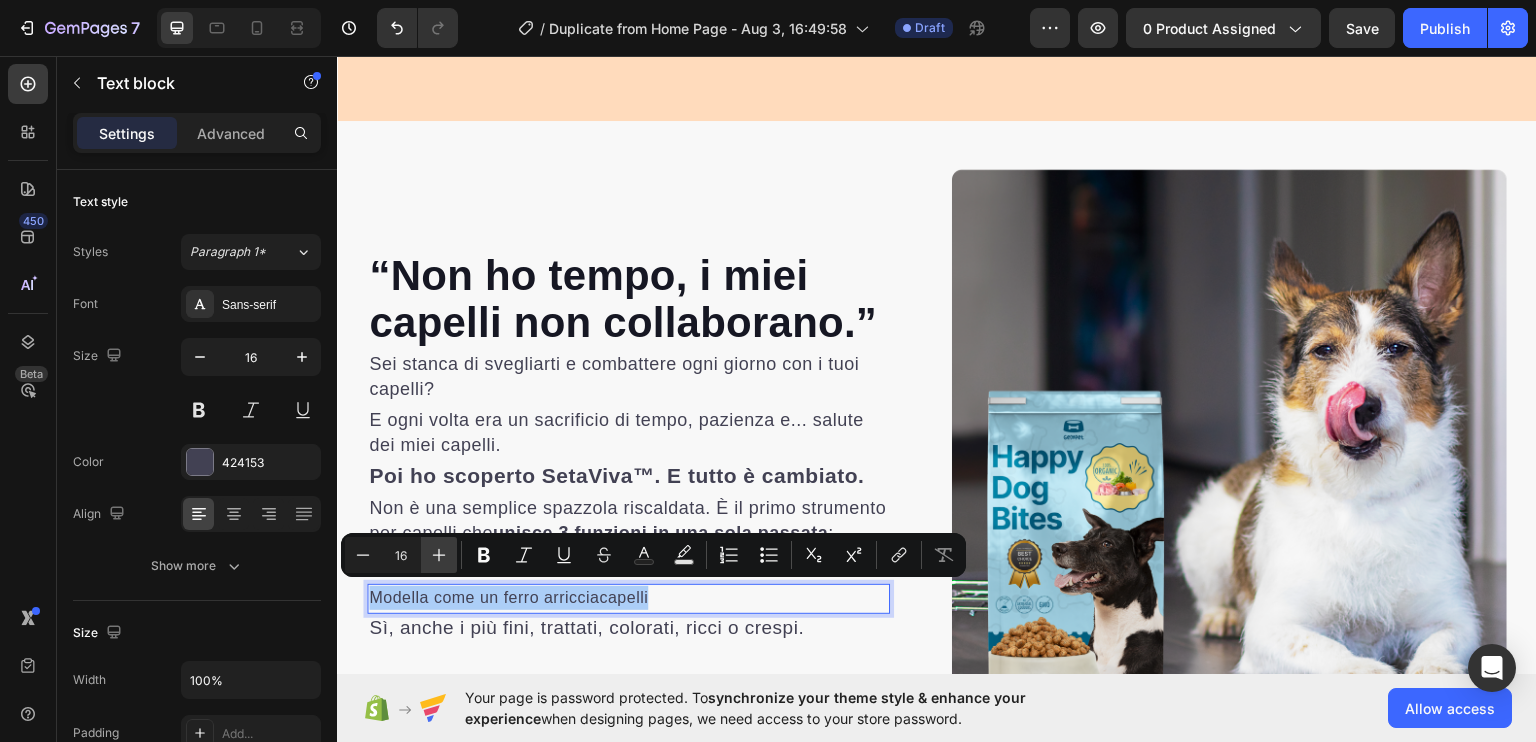 click 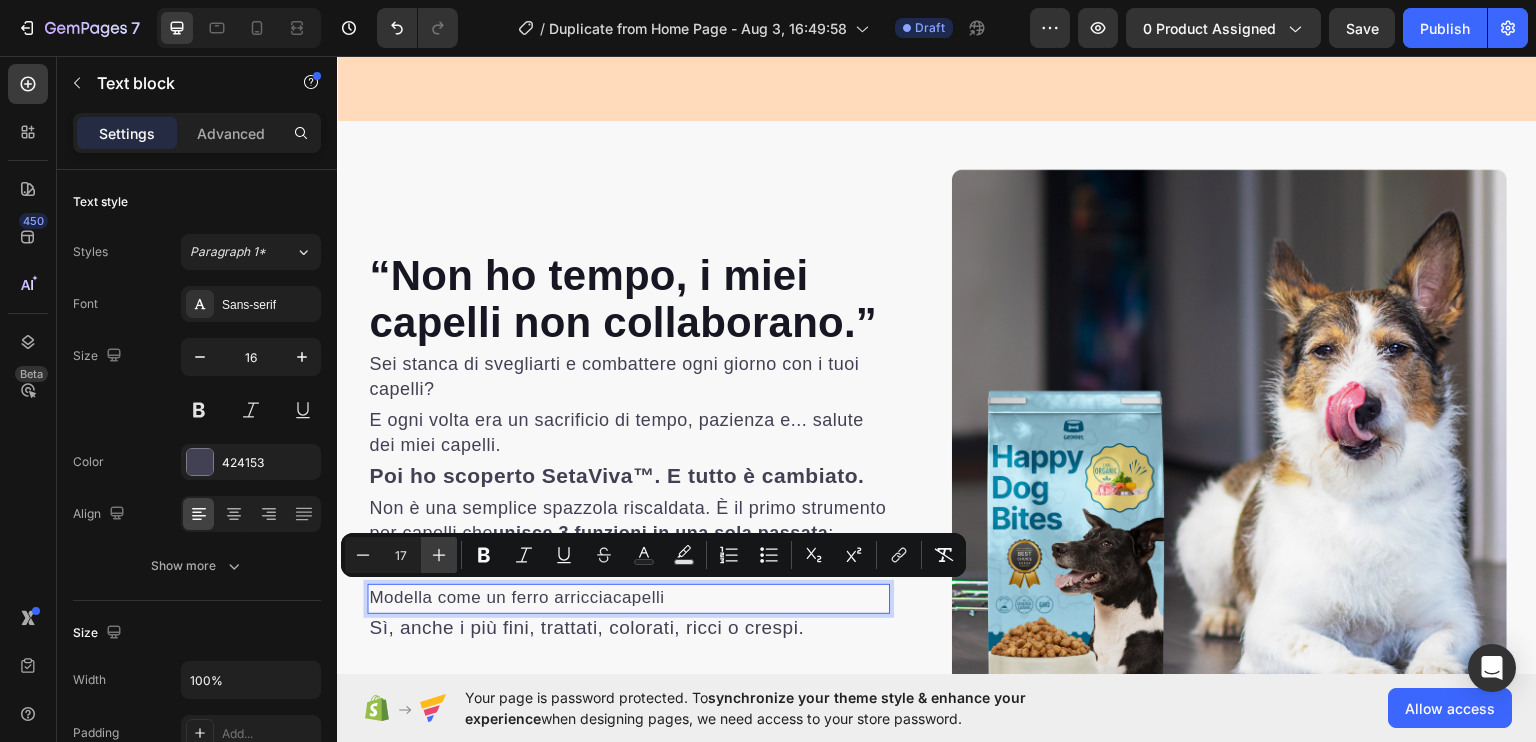 click 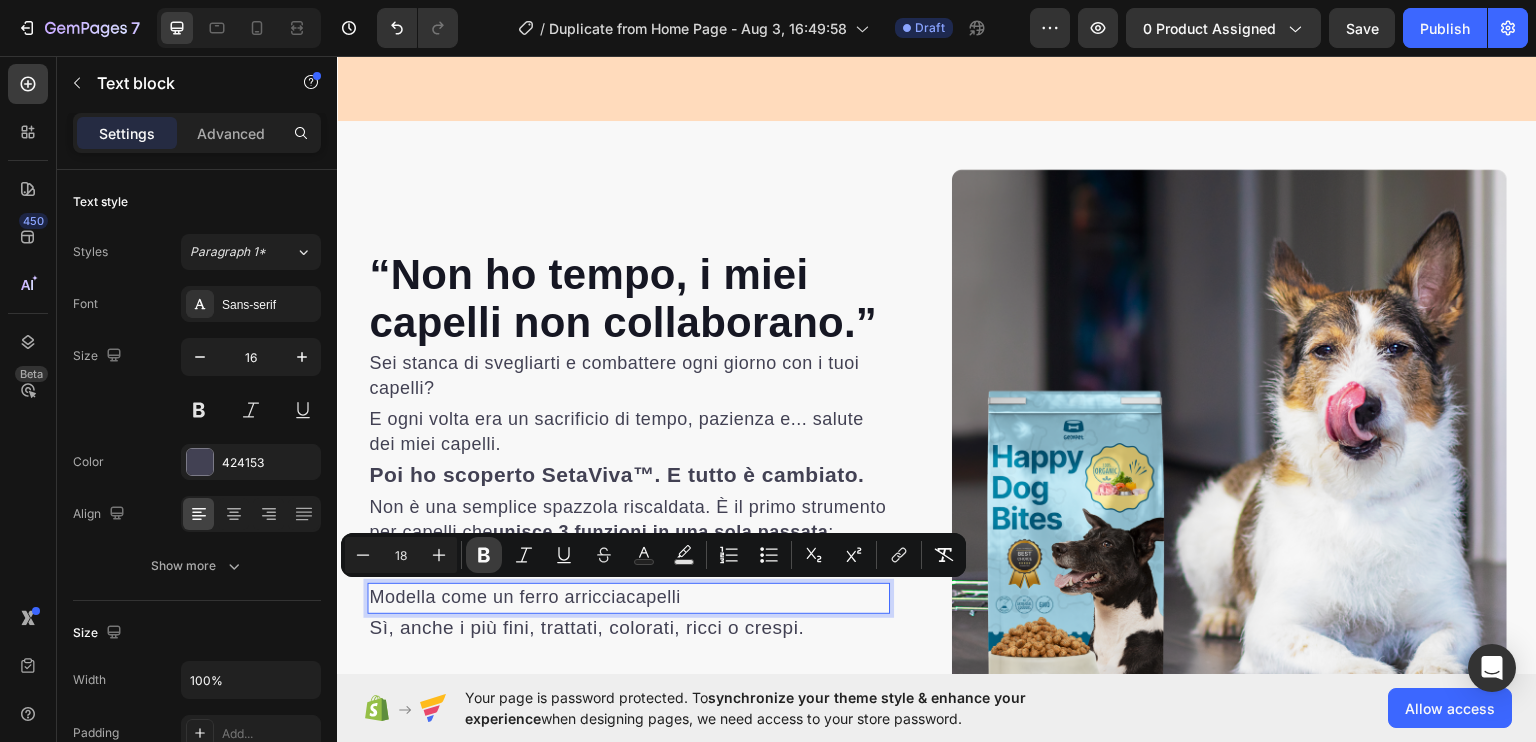 click 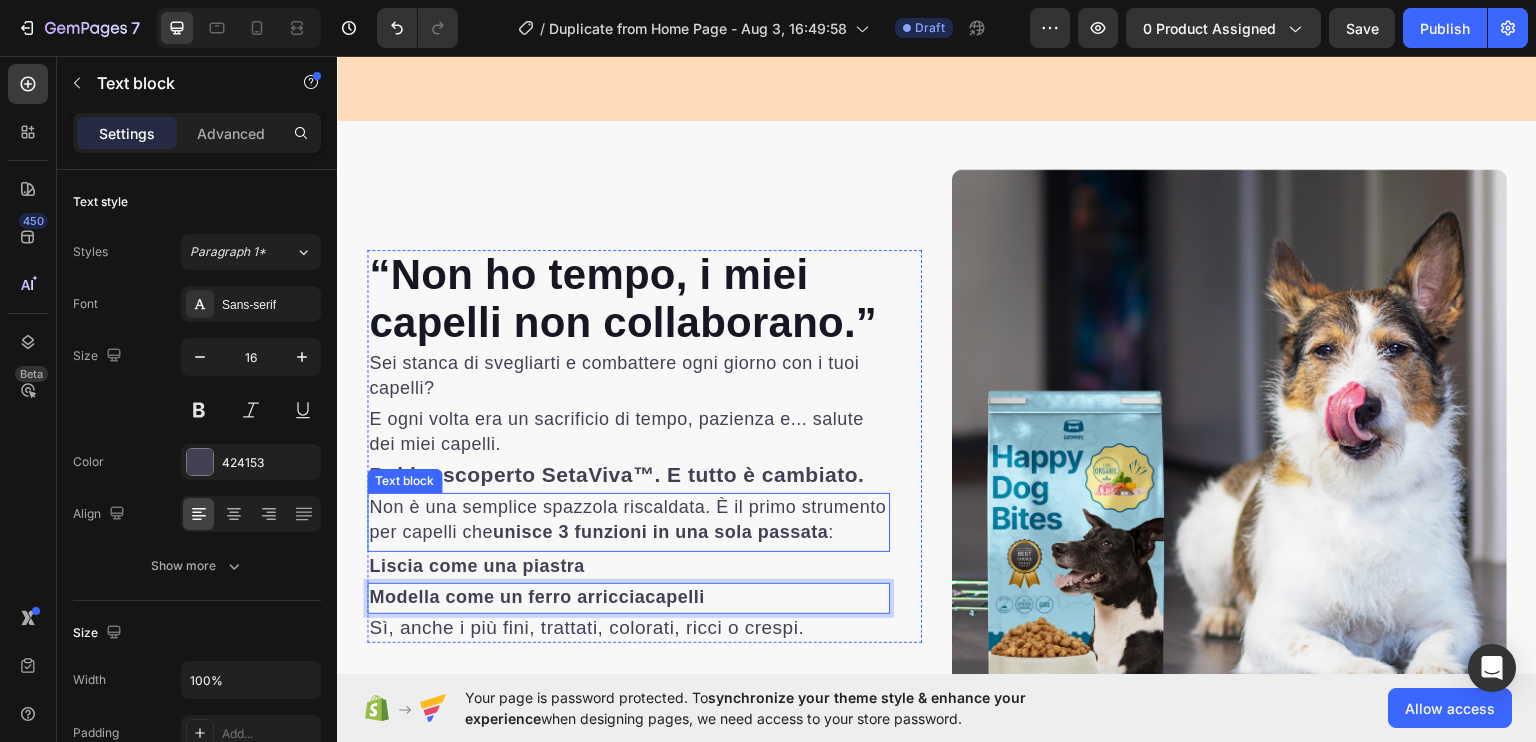 click on "Non è una semplice spazzola riscaldata. È il primo strumento per capelli che  unisce 3 funzioni in una sola passata :" at bounding box center [627, 518] 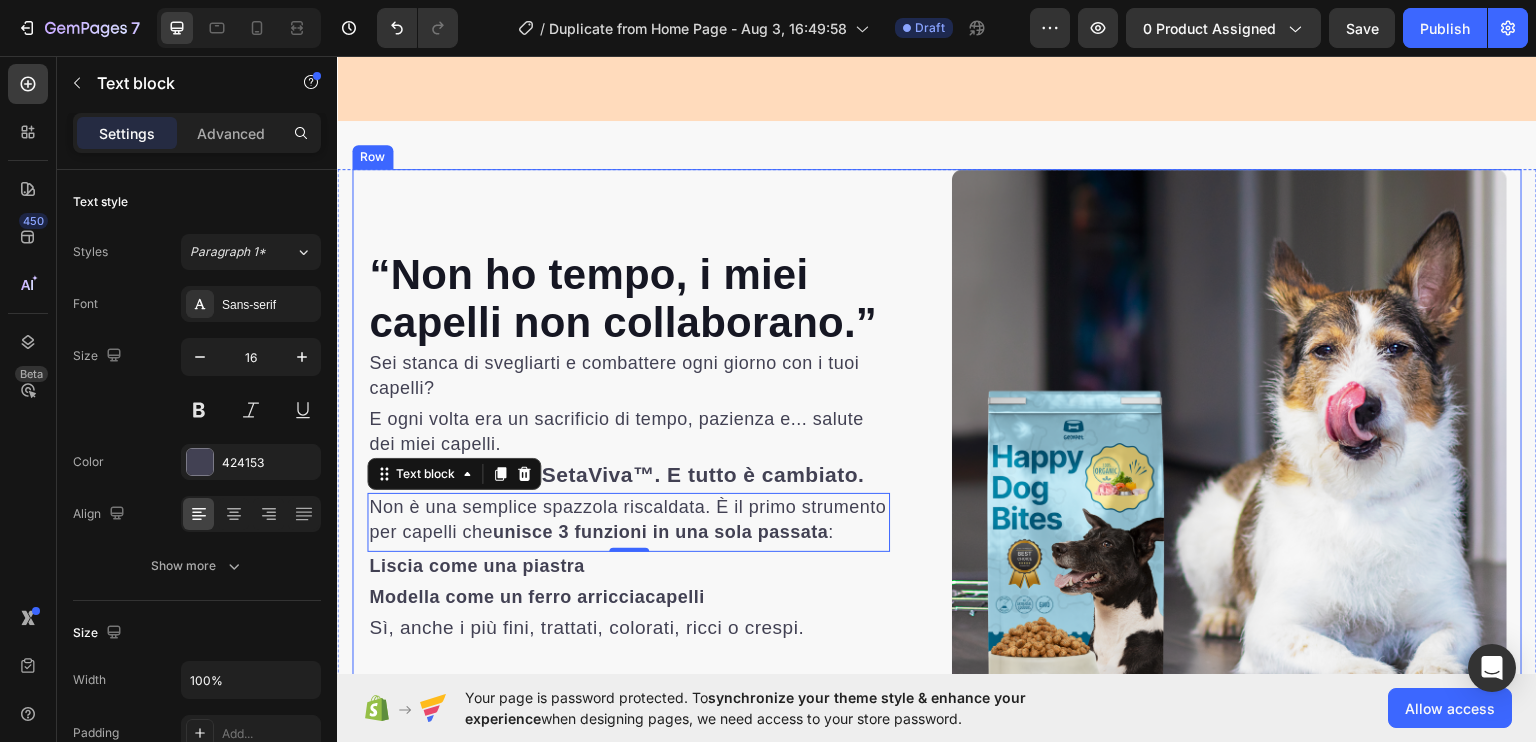 click at bounding box center [1229, 445] 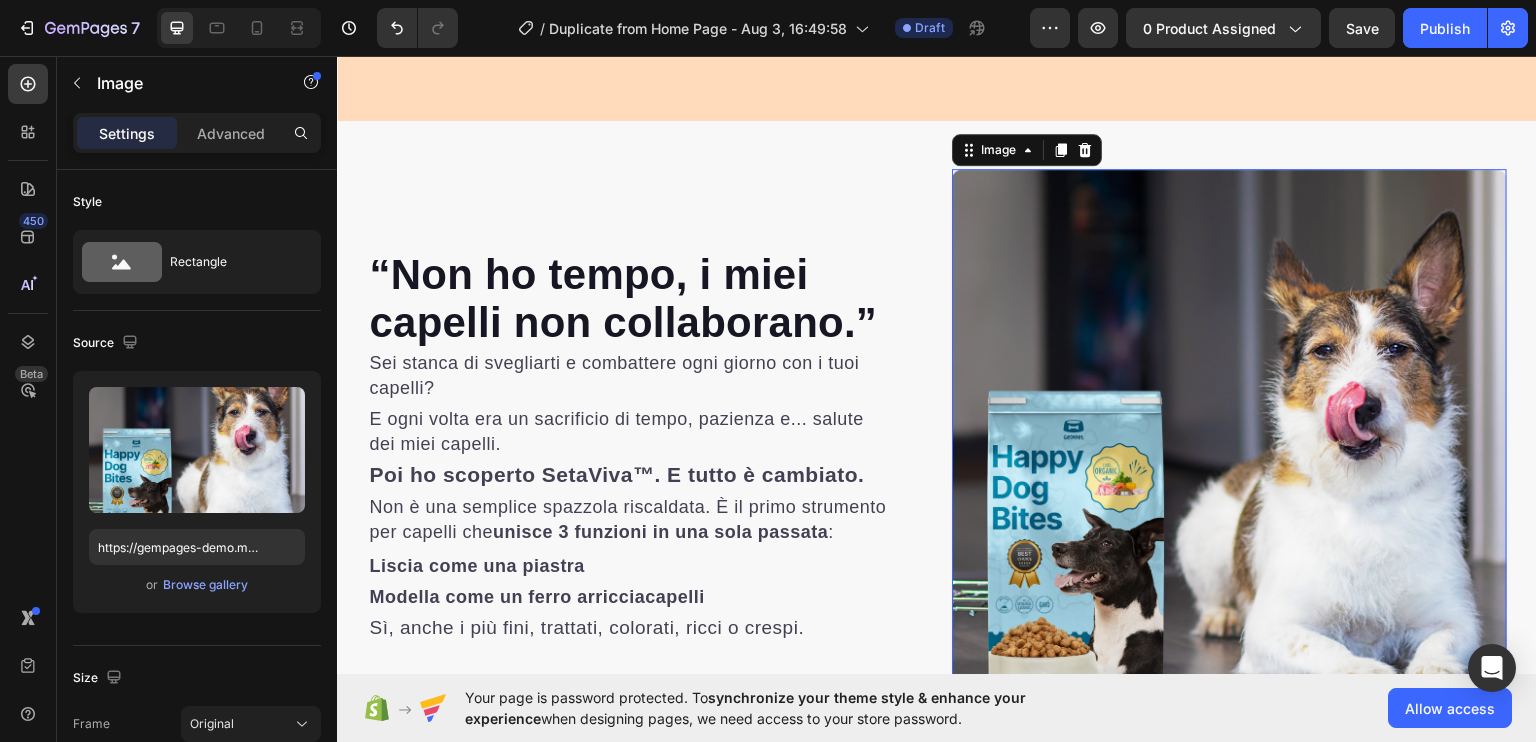 click on "Sì, anche i più fini, trattati, colorati, ricci o crespi." at bounding box center [586, 626] 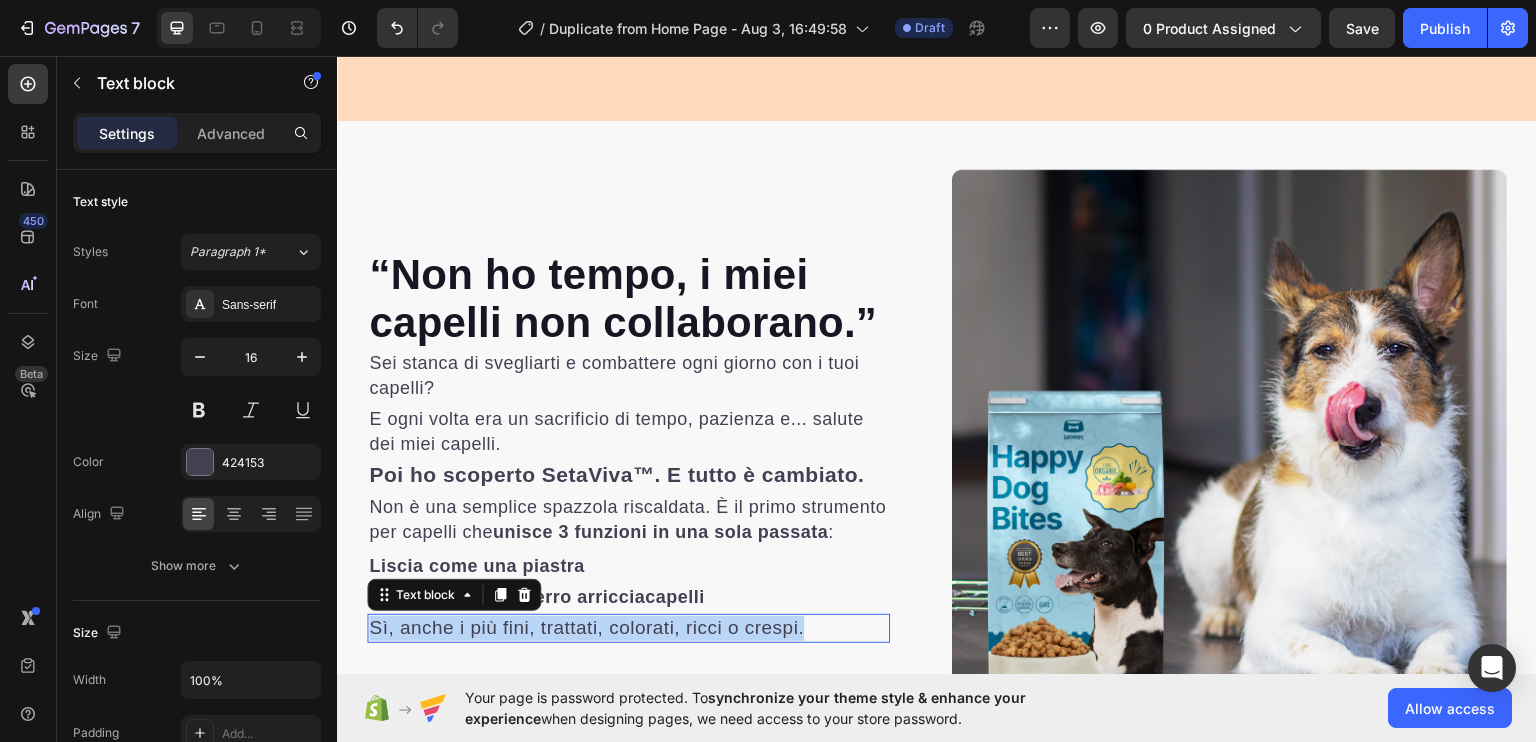 click on "Sì, anche i più fini, trattati, colorati, ricci o crespi." at bounding box center (586, 626) 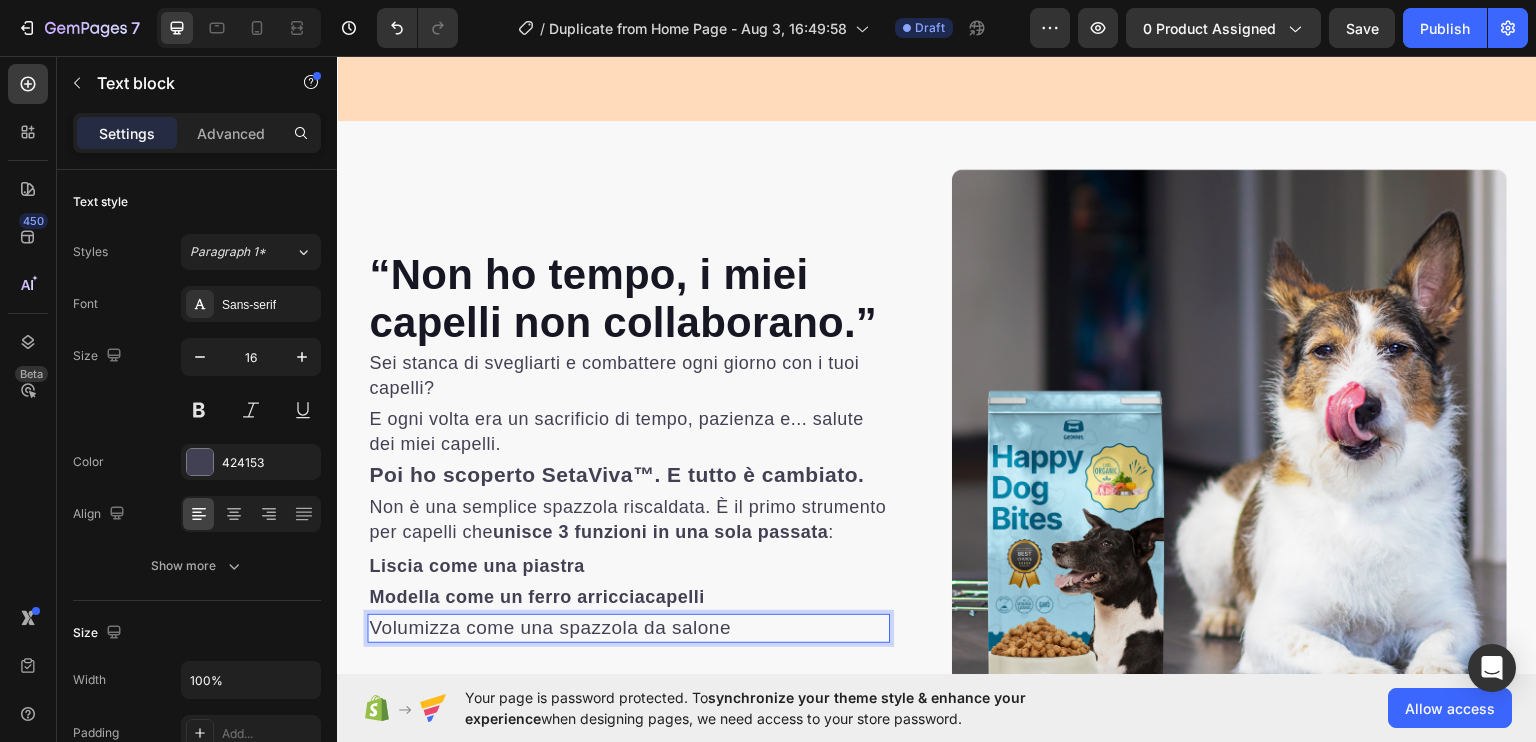 click on "Volumizza come una spazzola da salone" at bounding box center (550, 626) 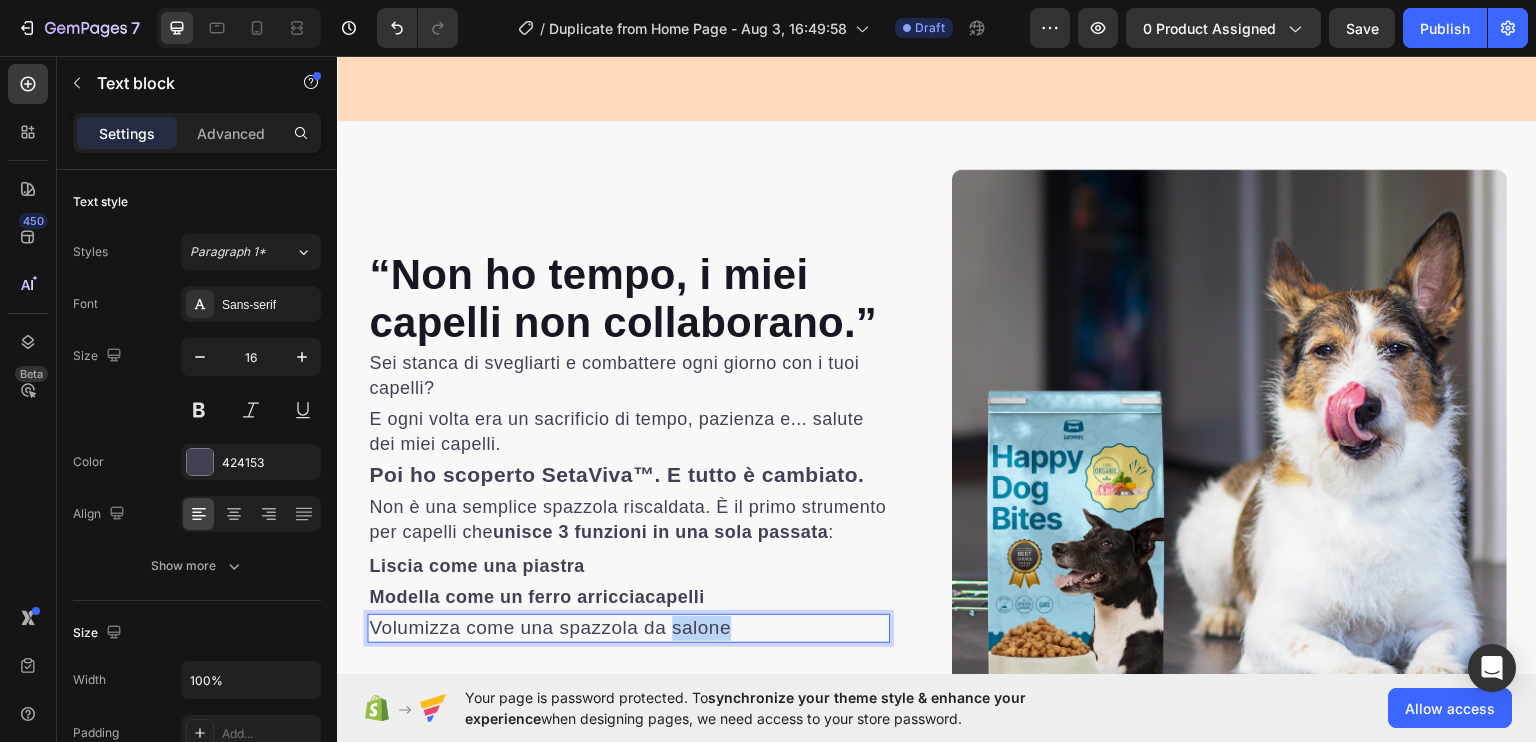 click on "Volumizza come una spazzola da salone" at bounding box center [550, 626] 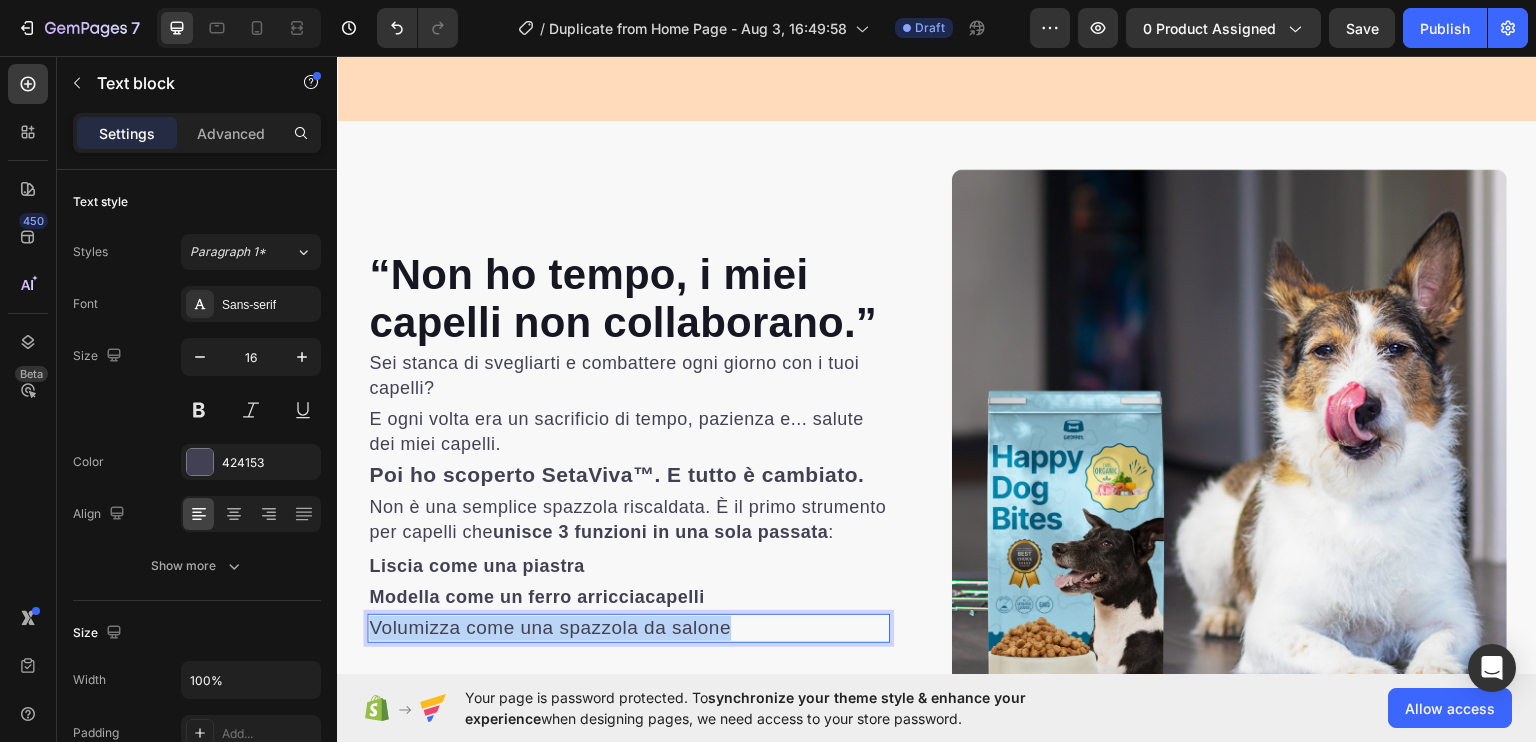 click on "Volumizza come una spazzola da salone" at bounding box center (550, 626) 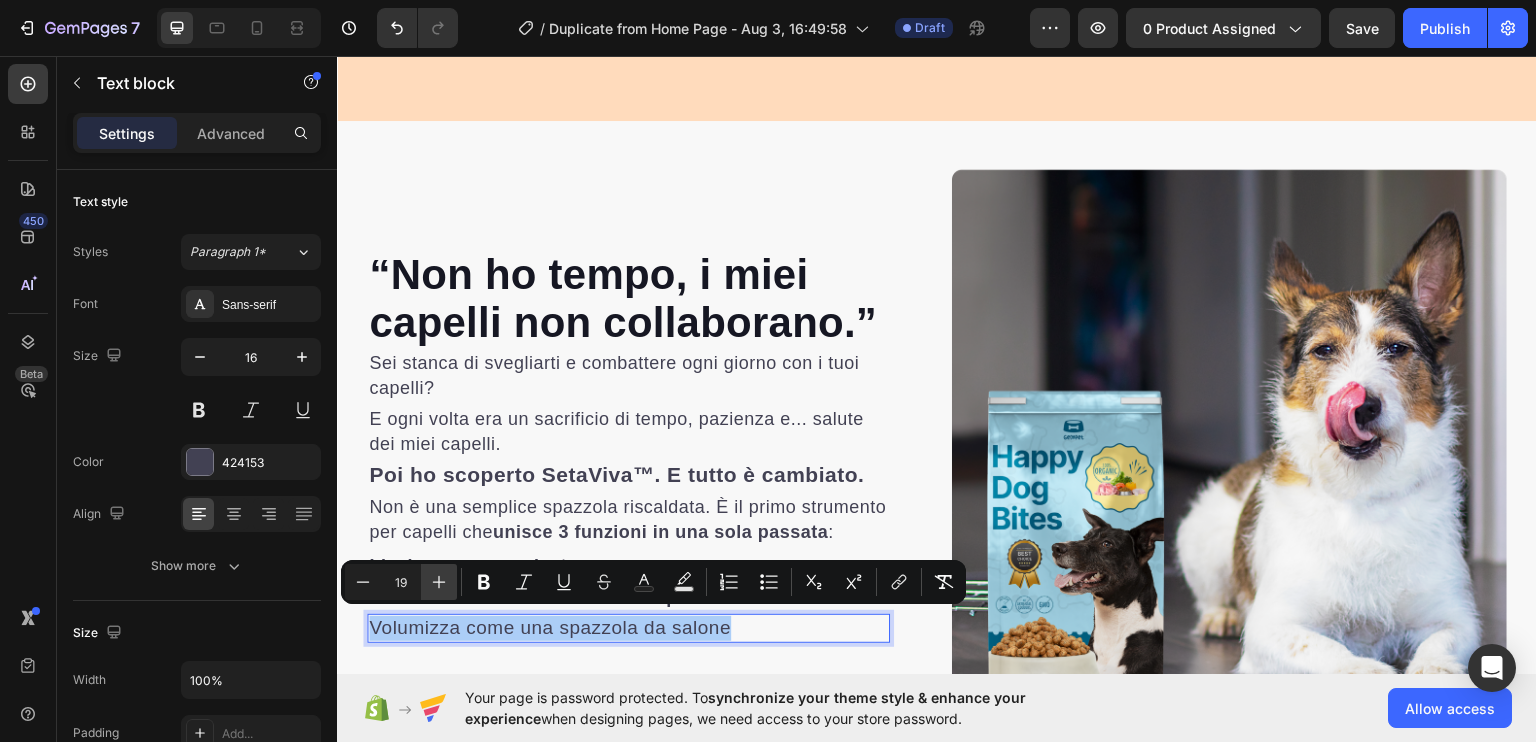 click on "Plus" at bounding box center (439, 582) 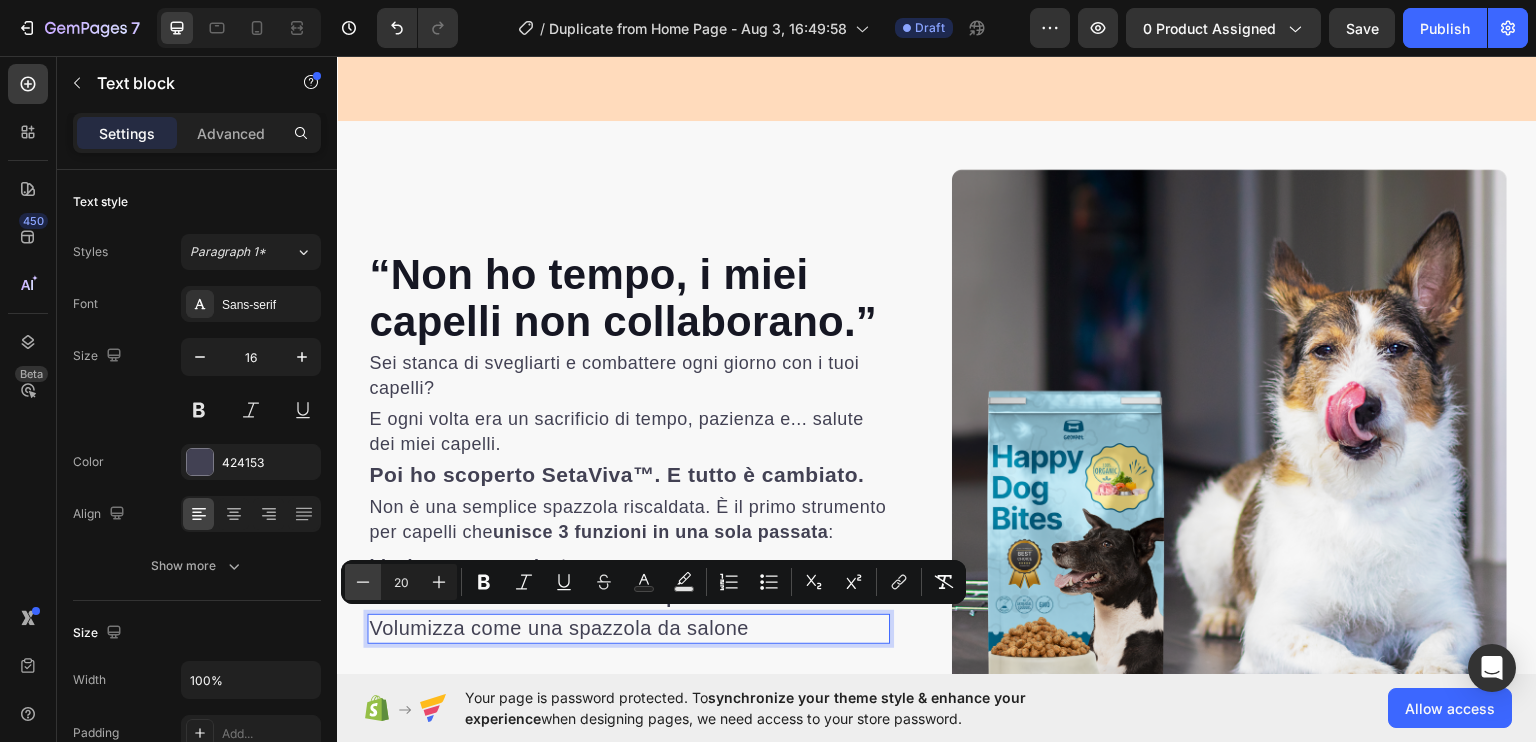 click 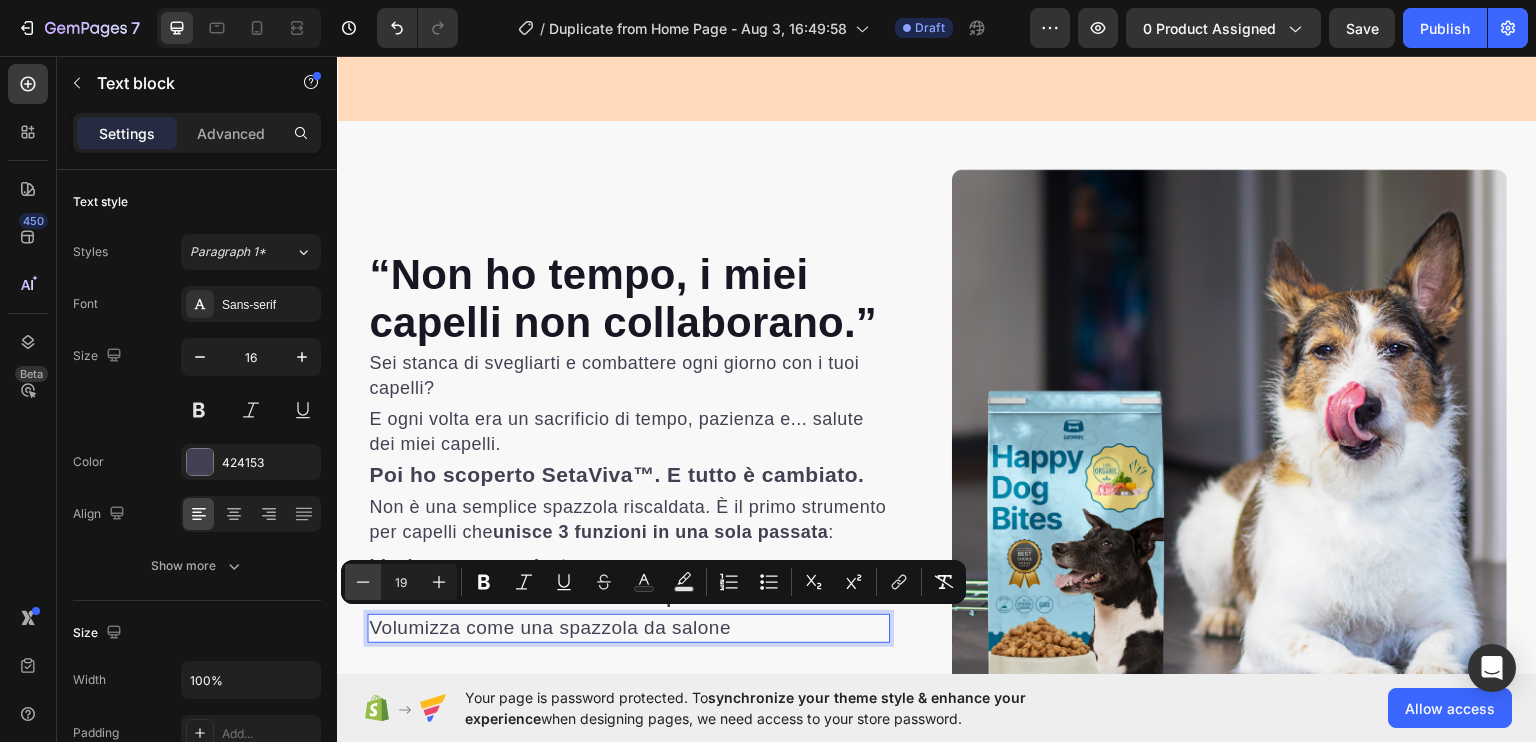 click 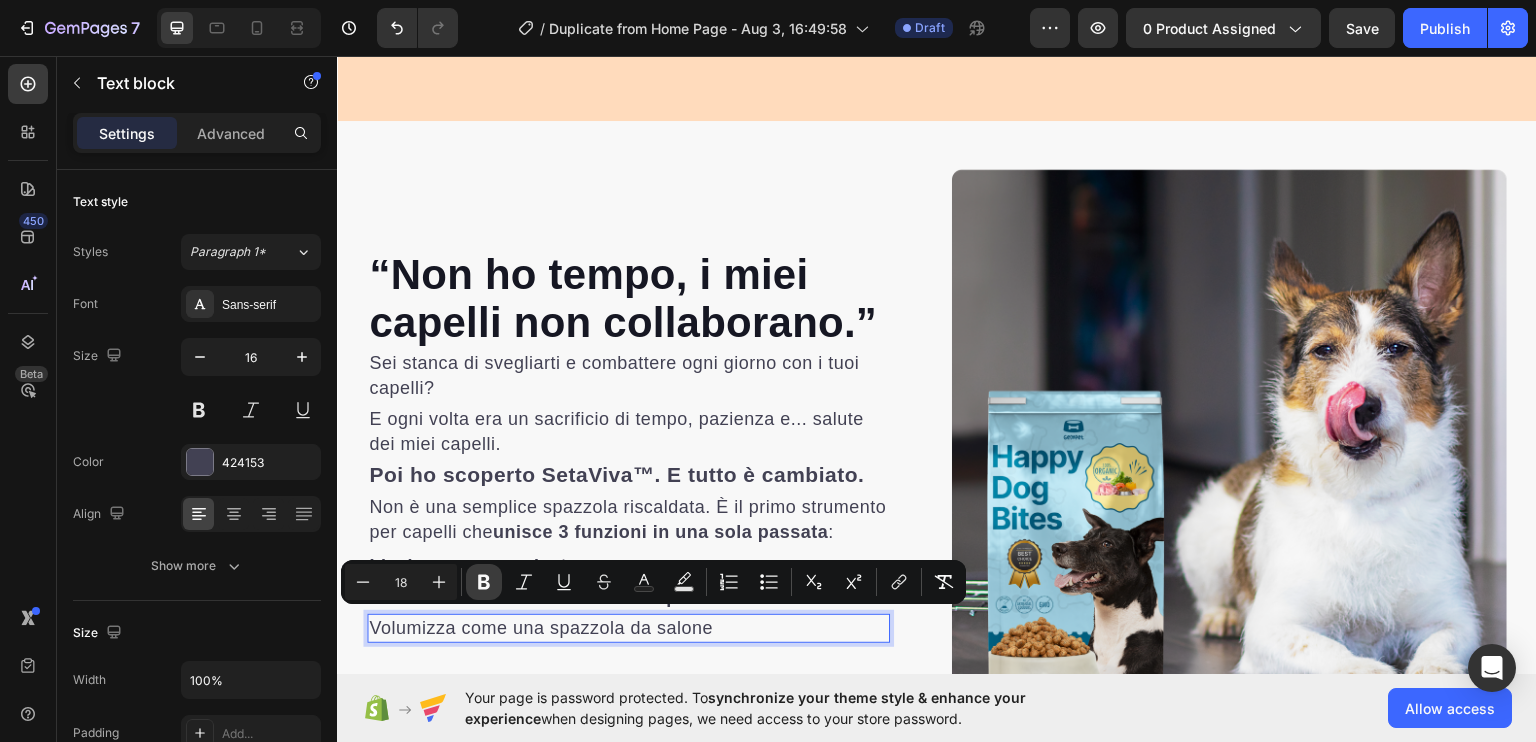 drag, startPoint x: 481, startPoint y: 580, endPoint x: 235, endPoint y: 589, distance: 246.16458 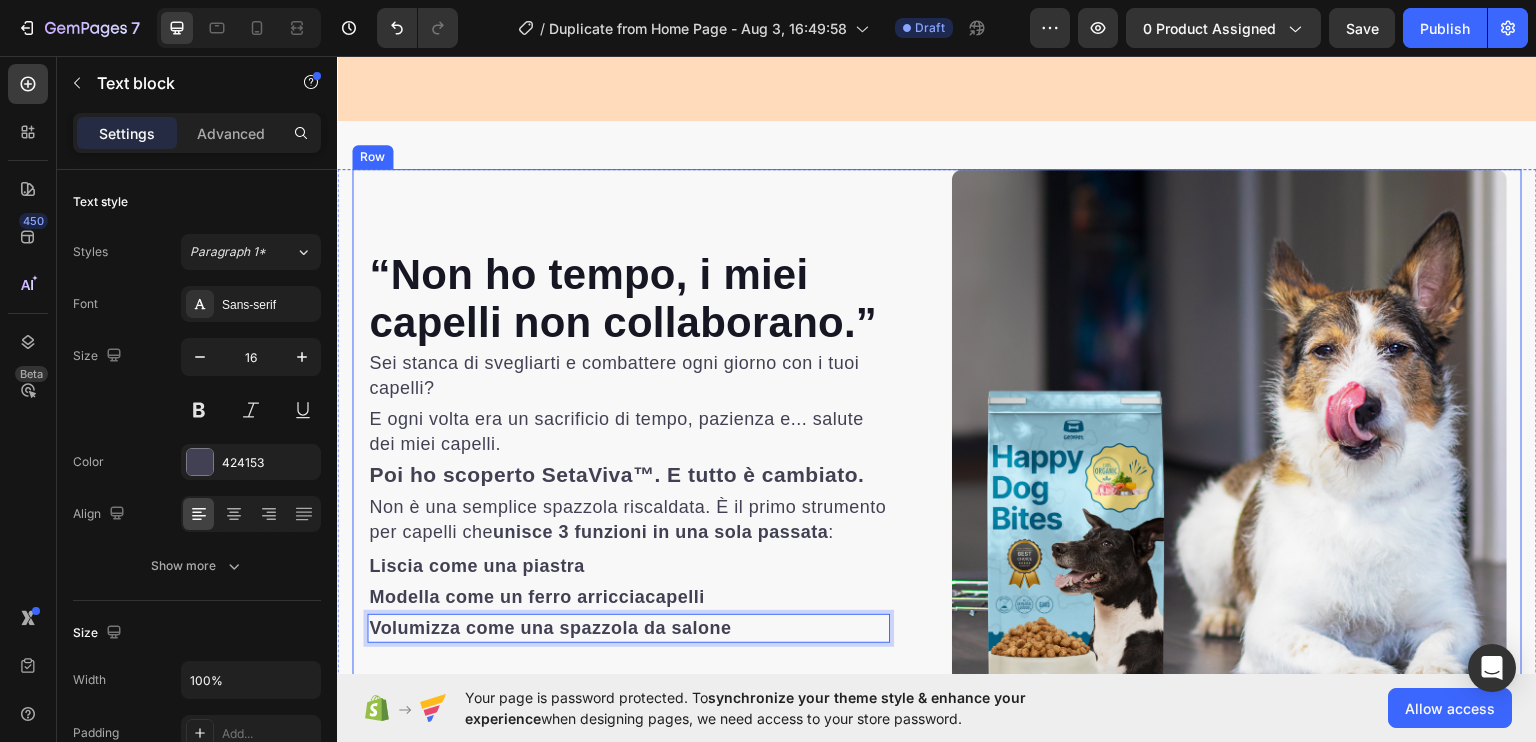 click on "“Non ho tempo, i miei capelli non collaborano.” Heading Sei stanca di svegliarti e combattere ogni giorno con i tuoi capelli? Text block E ogni volta era un sacrificio di tempo, pazienza e... salute dei miei capelli. Text block Poi ho scoperto SetaViva™. E tutto è cambiato. Text block Non è una semplice spazzola riscaldata. È il primo strumento per capelli che  unisce 3 funzioni in una sola passata : Text block Liscia come una piastra Text block Modella come un ferro arricciacapelli Text block Volumizza come una spazzola da salone Text block   0 Row" at bounding box center [644, 445] 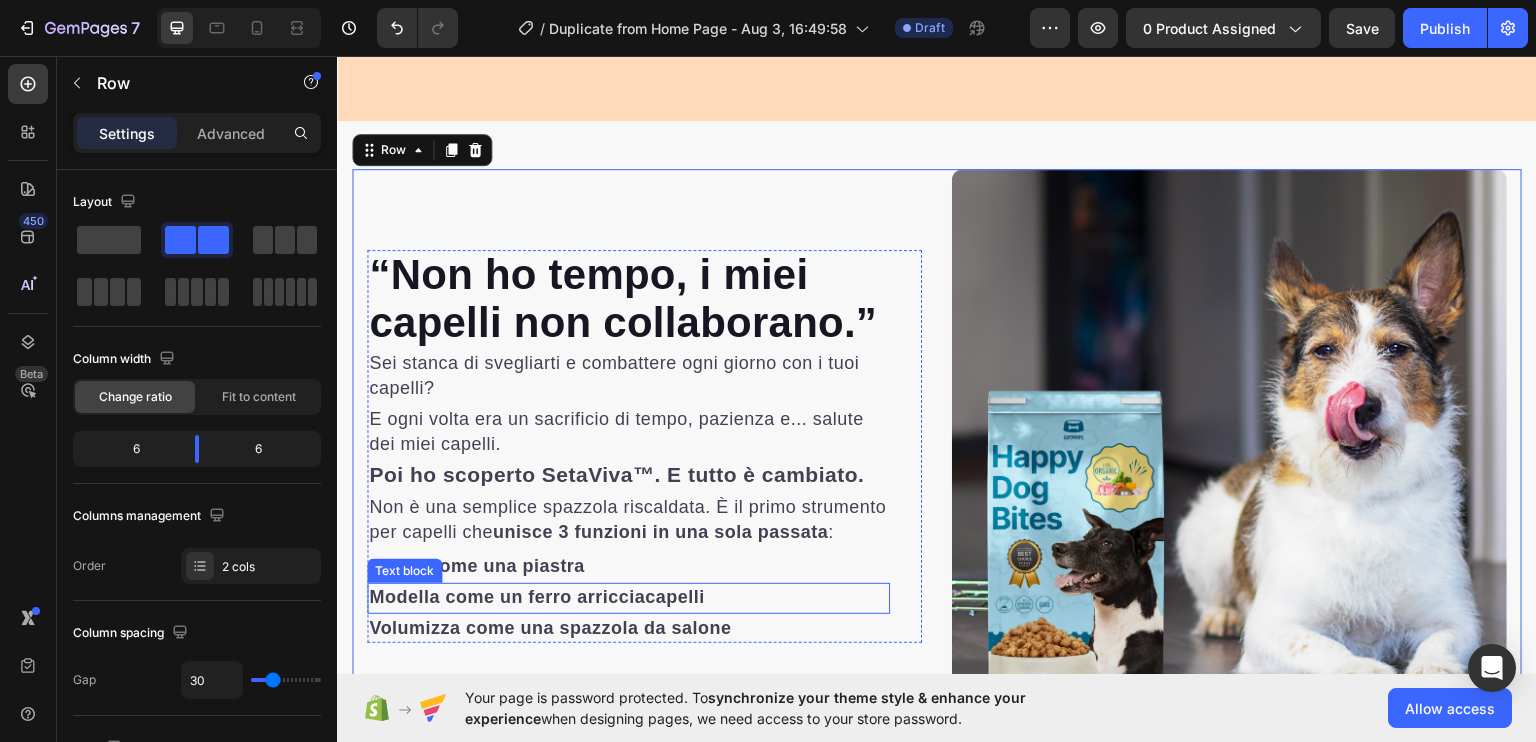 click on "Modella come un ferro arricciacapelli" at bounding box center [537, 596] 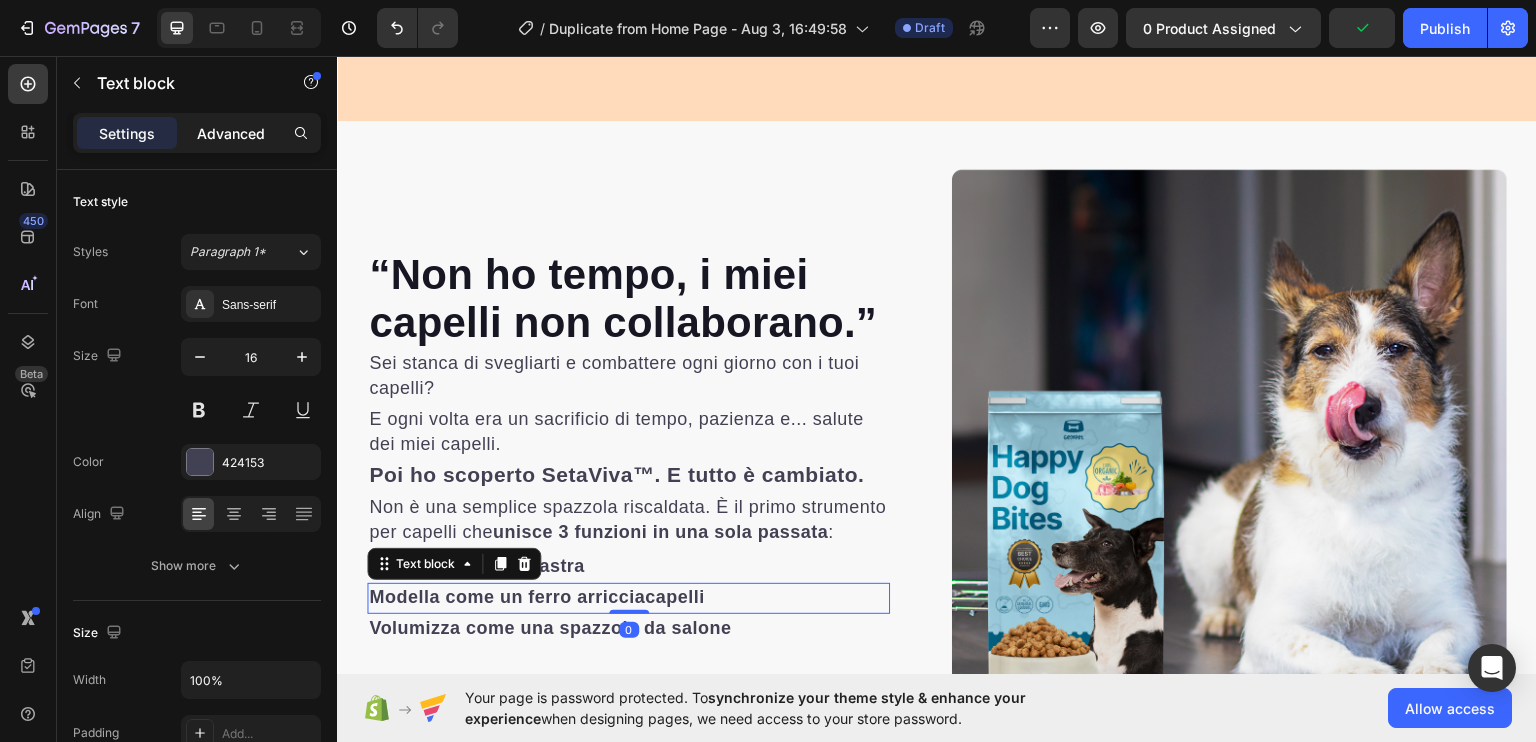 click on "Advanced" at bounding box center (231, 133) 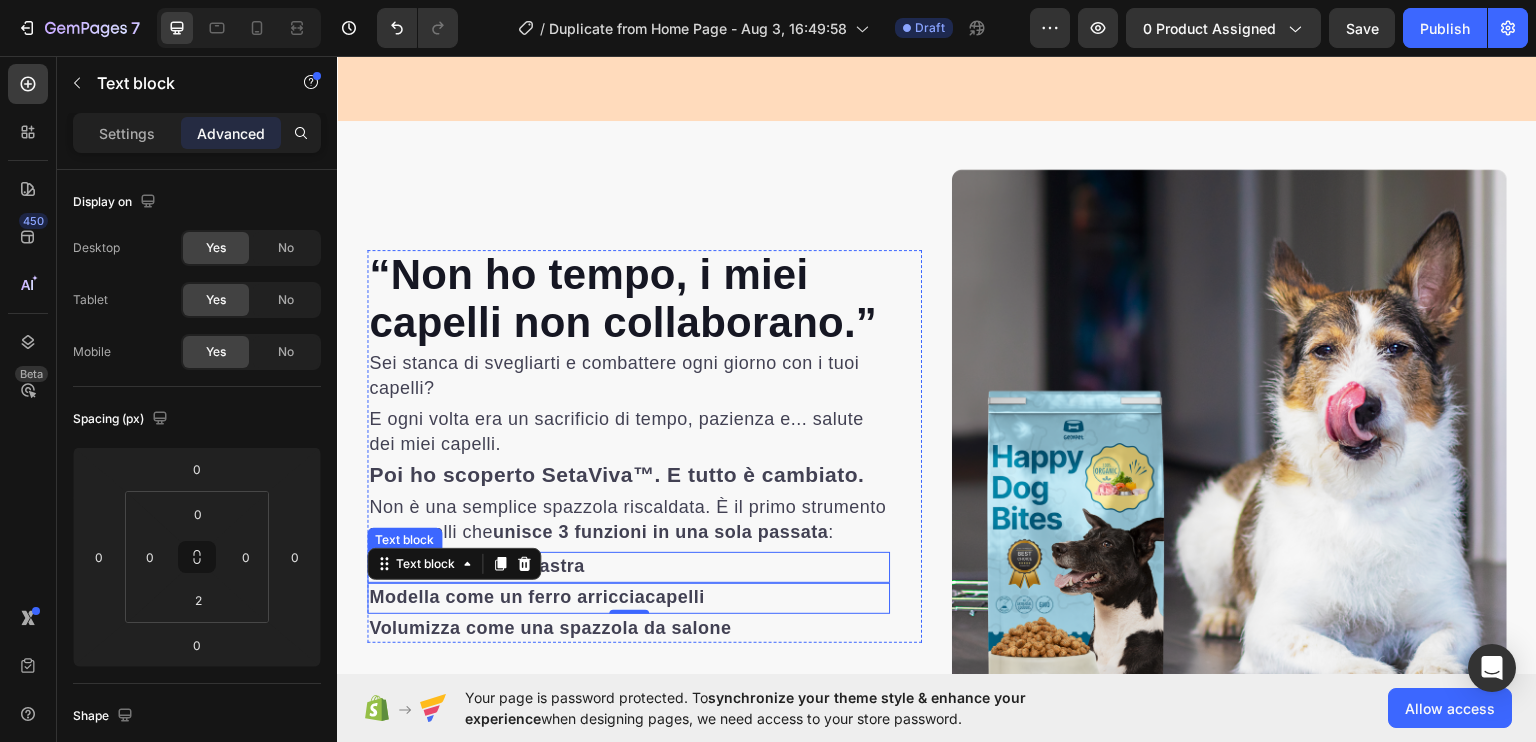 click on "Liscia come una piastra" at bounding box center (628, 565) 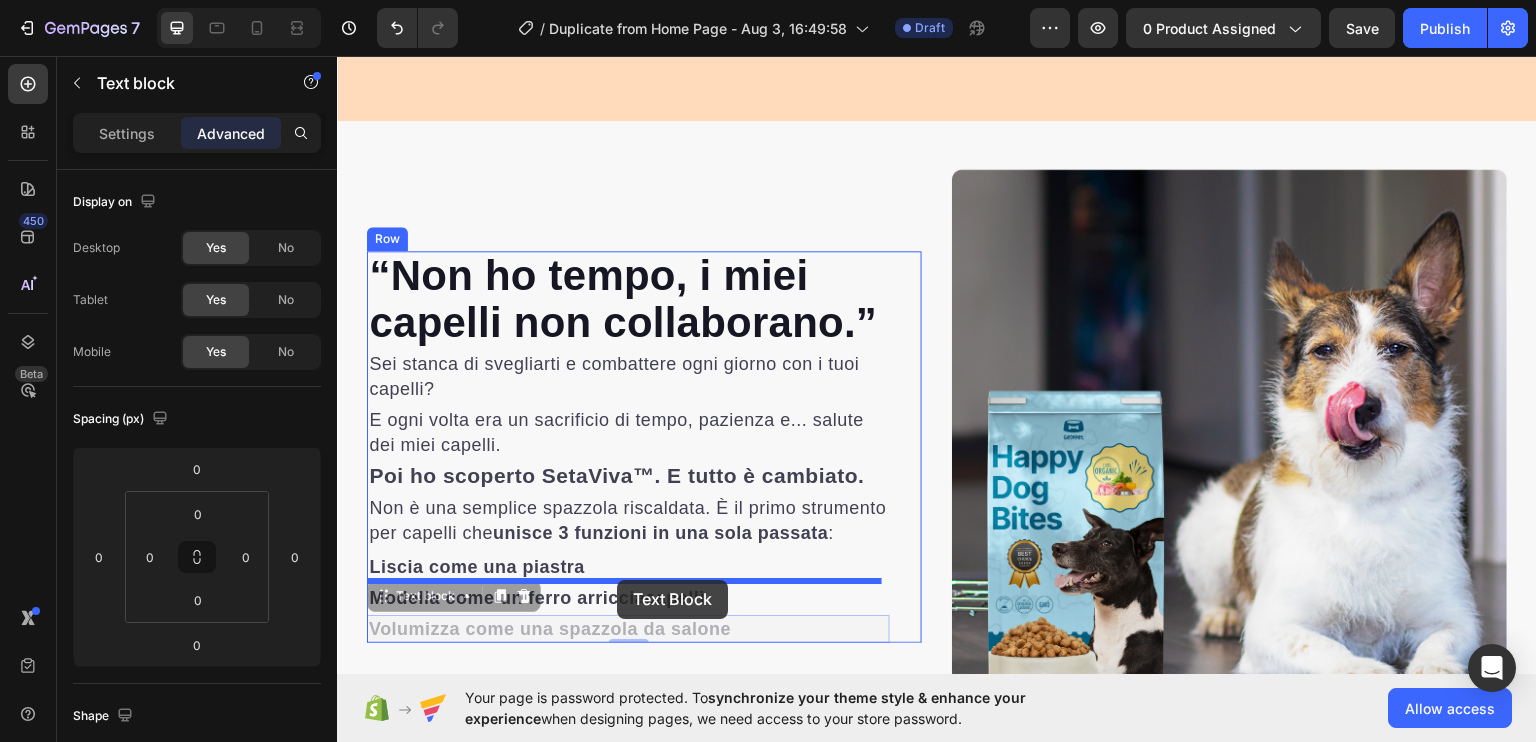 drag, startPoint x: 677, startPoint y: 629, endPoint x: 617, endPoint y: 579, distance: 78.10249 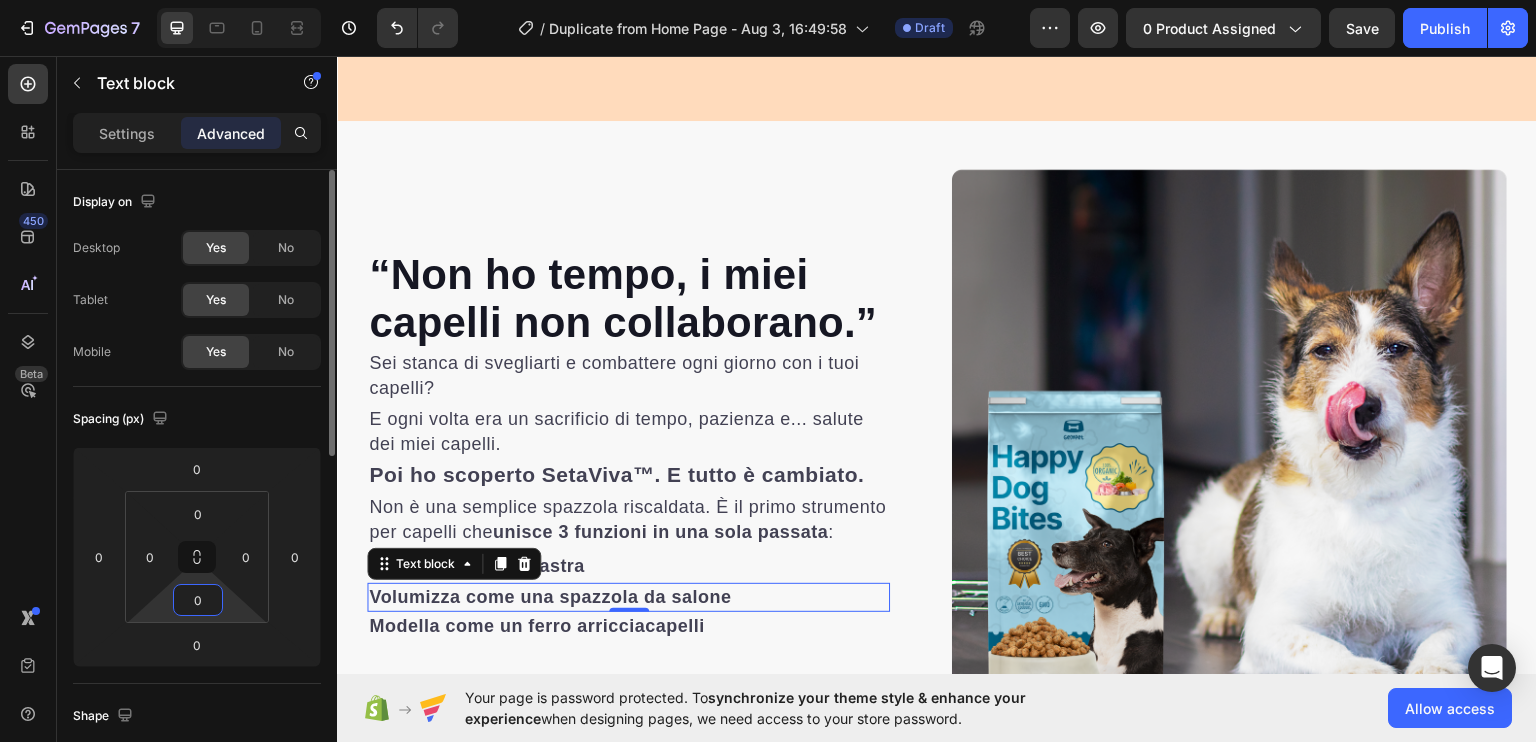 click on "0" at bounding box center [198, 600] 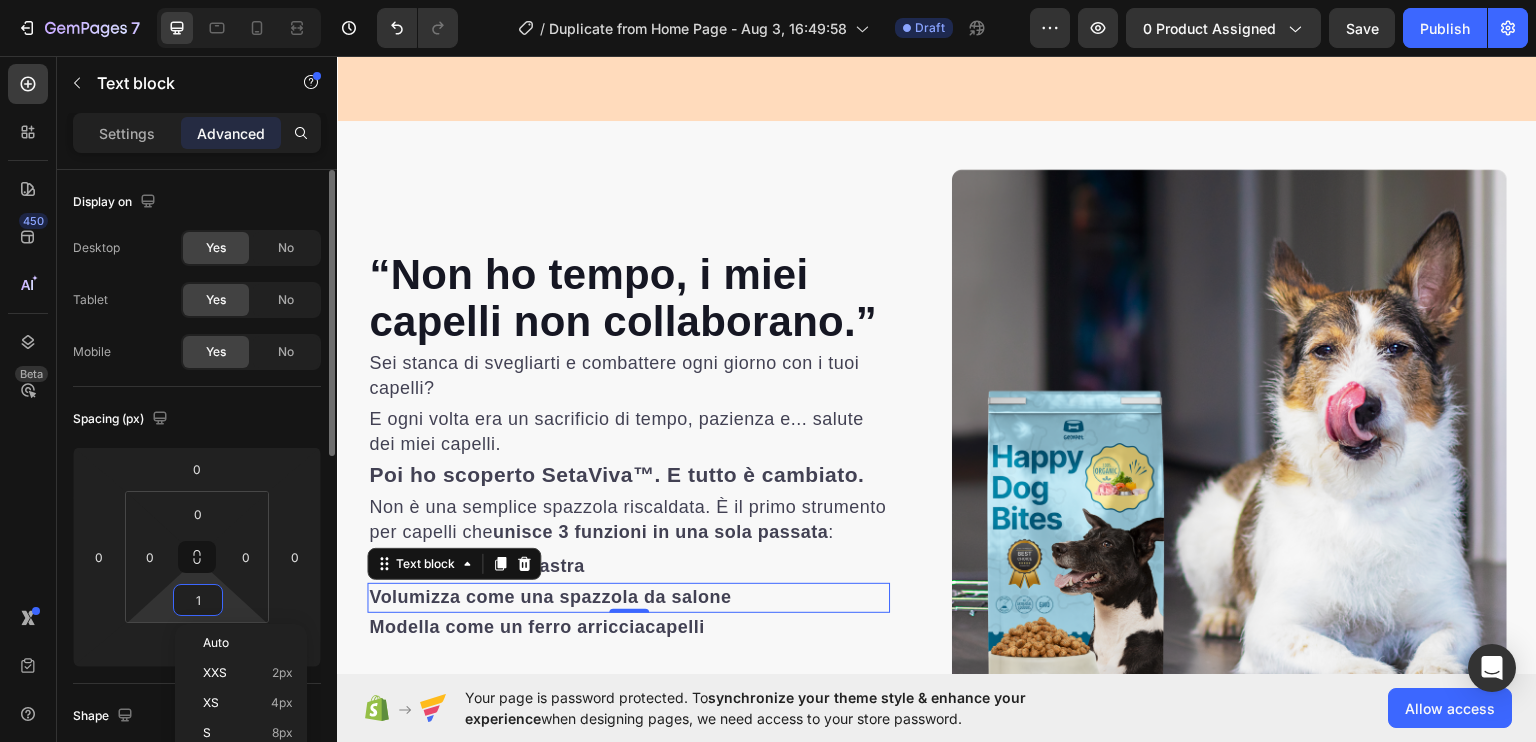 type on "2" 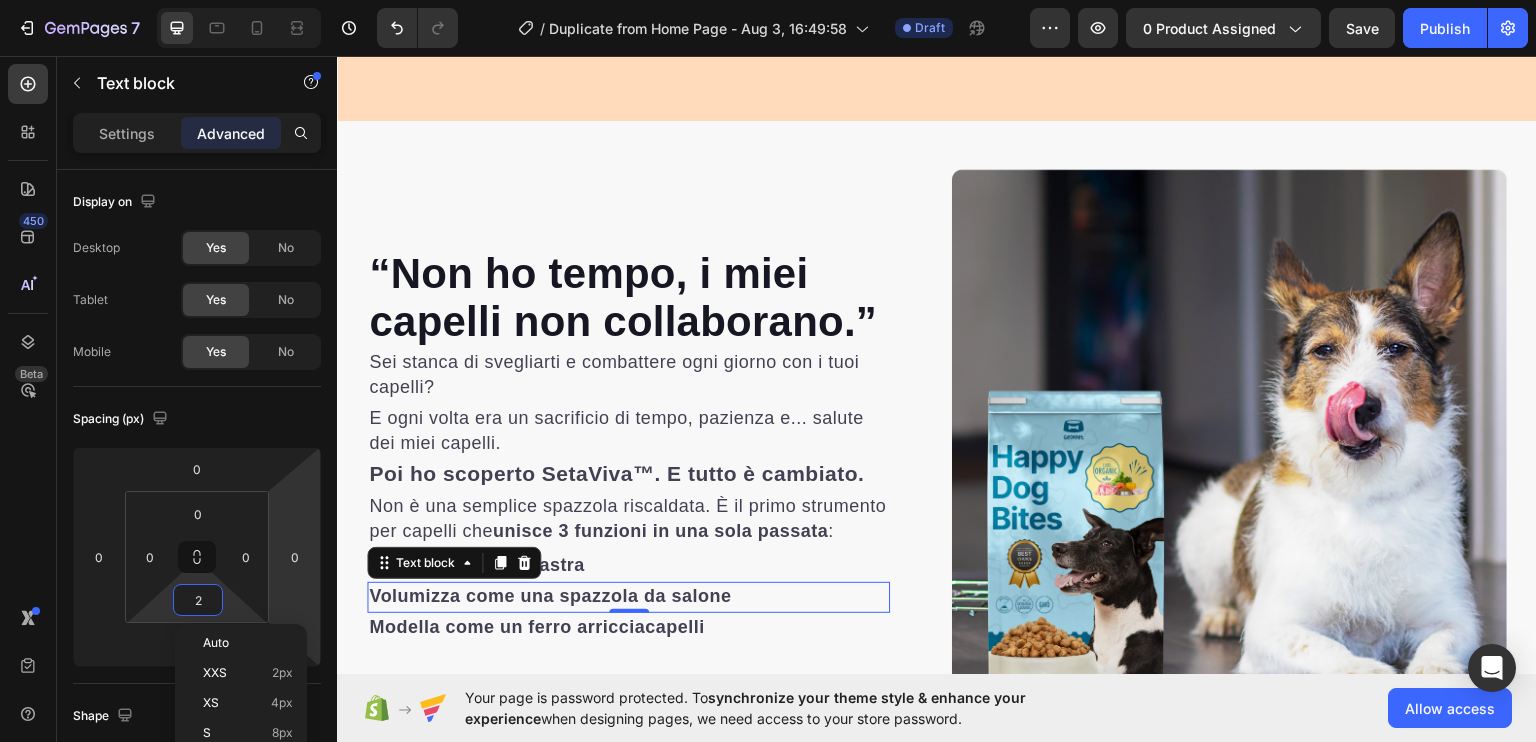 click on "Preview 0 product assigned  Save   Publish" at bounding box center (1279, 28) 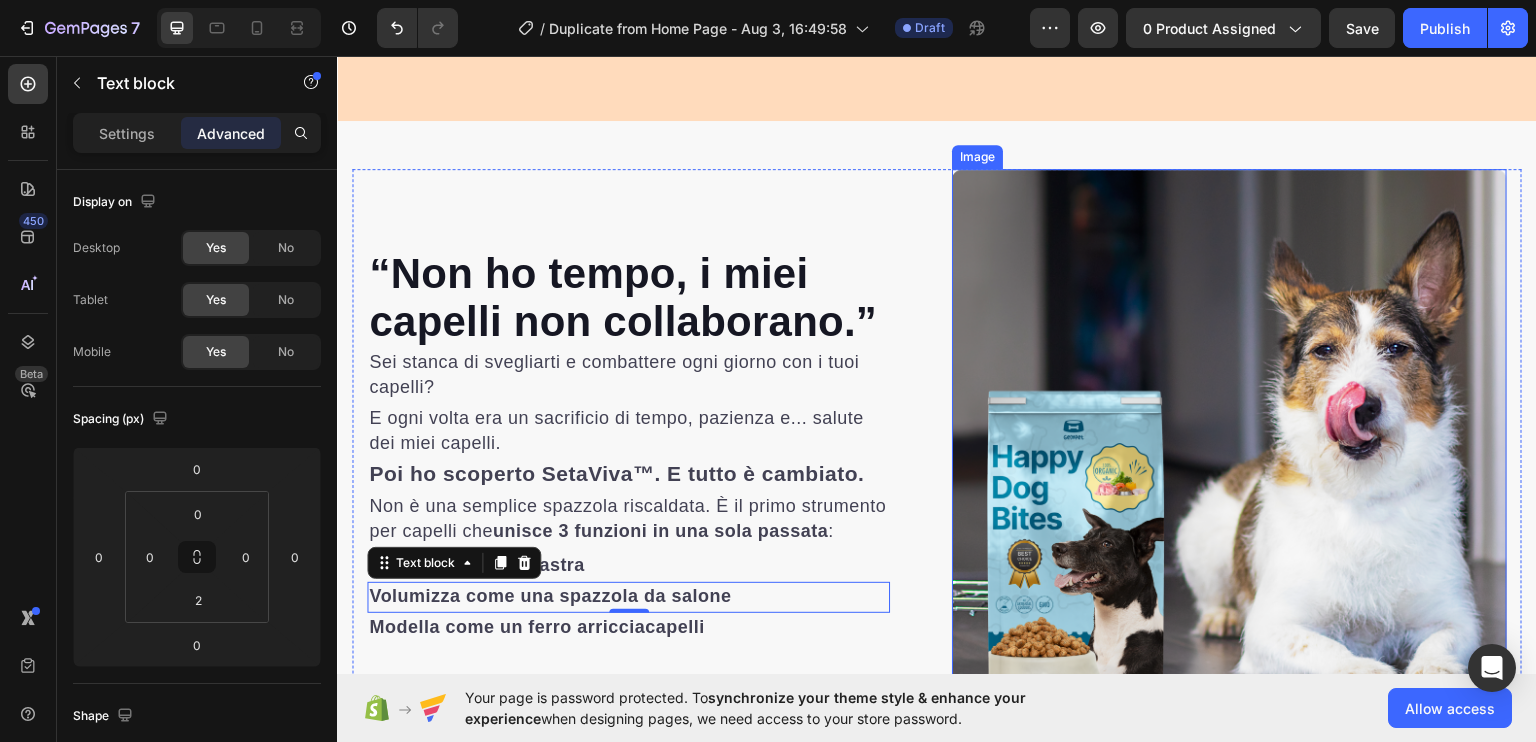 click at bounding box center [1229, 445] 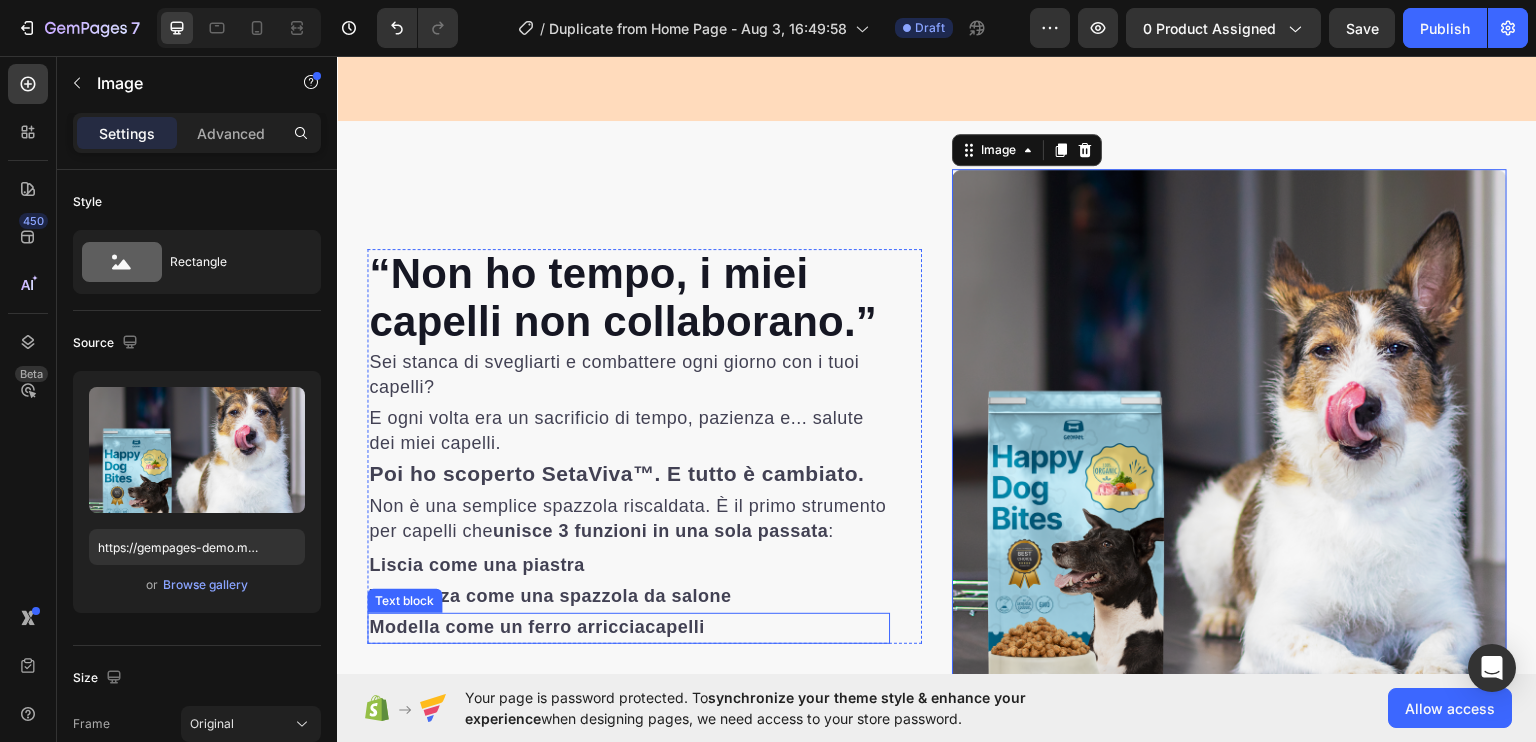 click on "Modella come un ferro arricciacapelli" at bounding box center [537, 626] 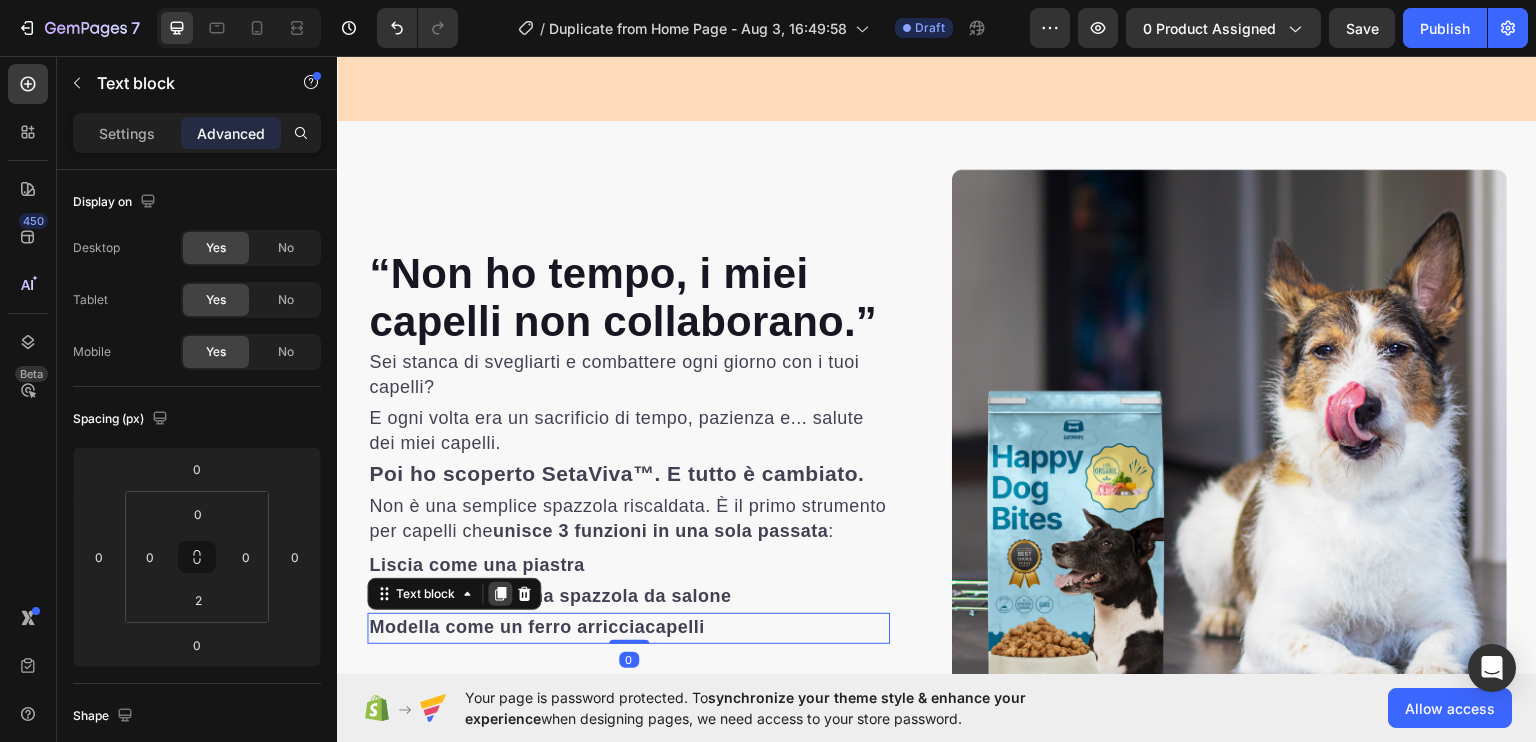click at bounding box center (500, 593) 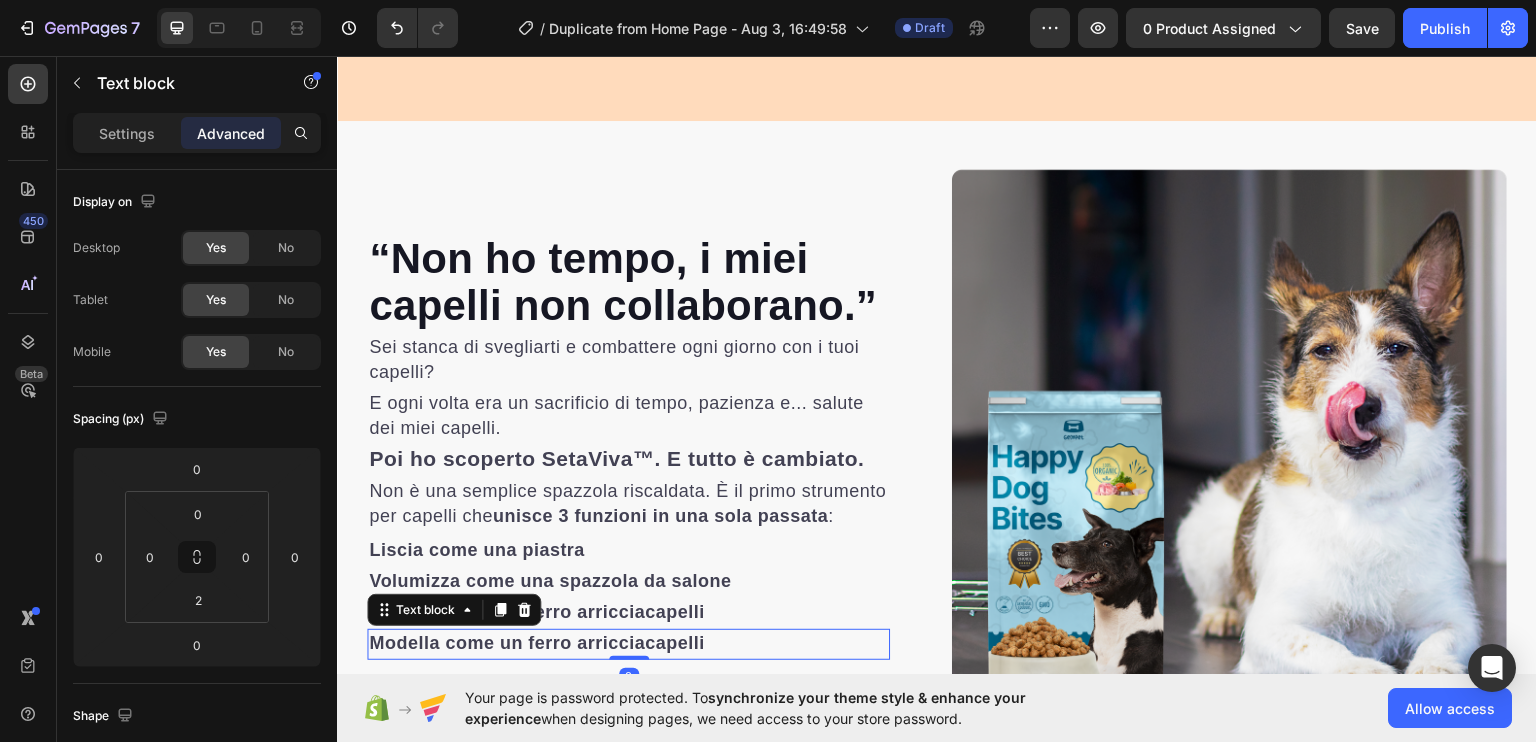 click on "Modella come un ferro arricciacapelli" at bounding box center (537, 642) 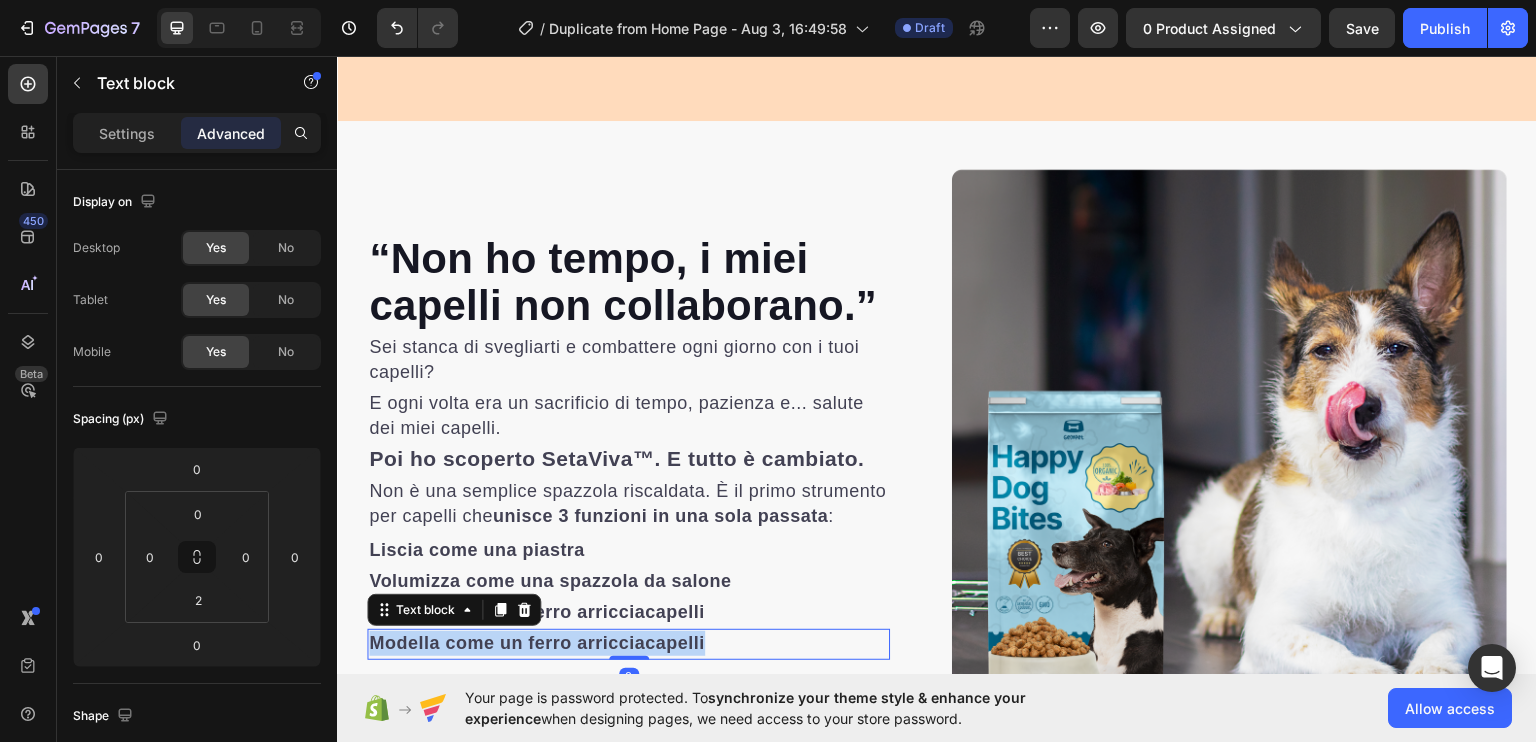 click on "Modella come un ferro arricciacapelli" at bounding box center [537, 642] 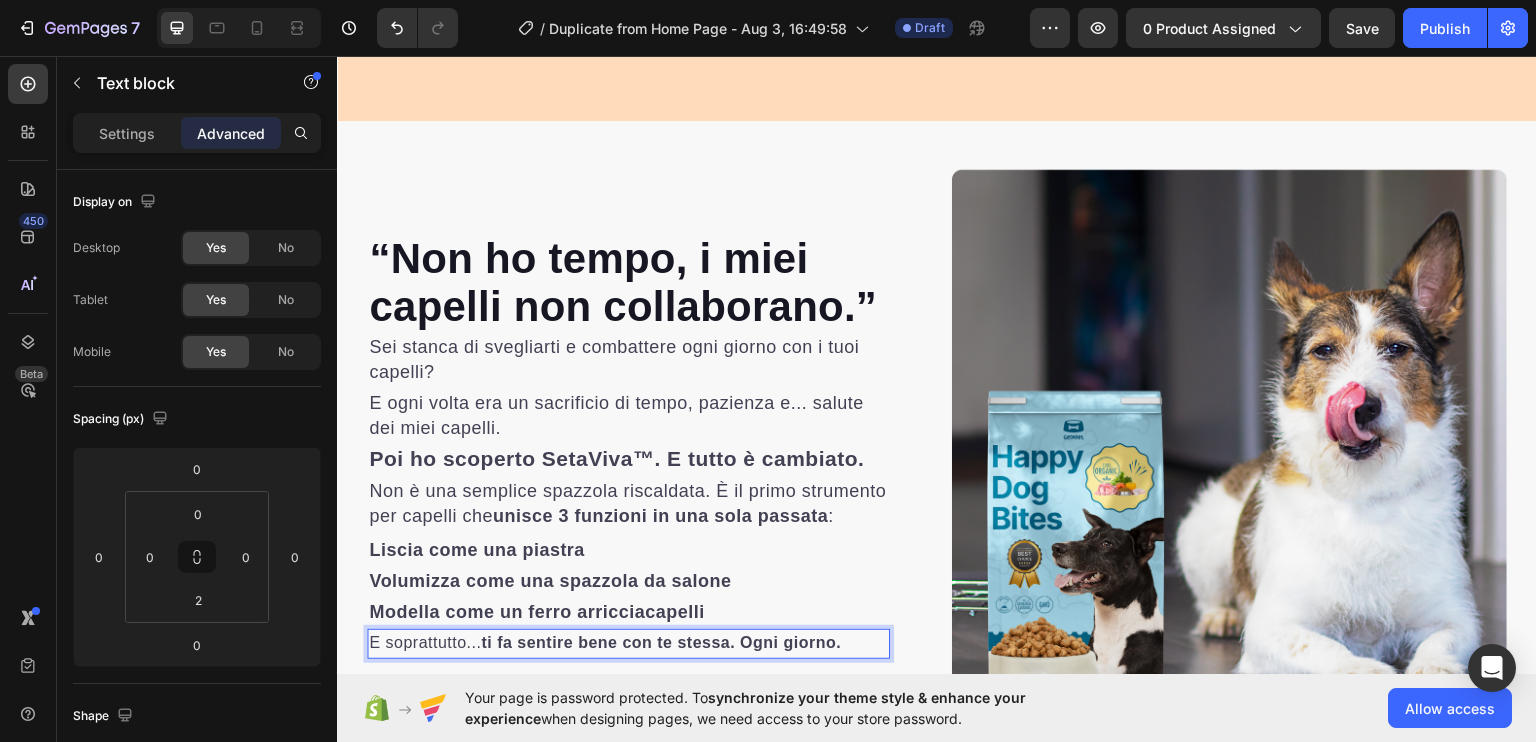 click on "E soprattutto...  ti fa sentire bene con te stessa. Ogni giorno." at bounding box center [628, 642] 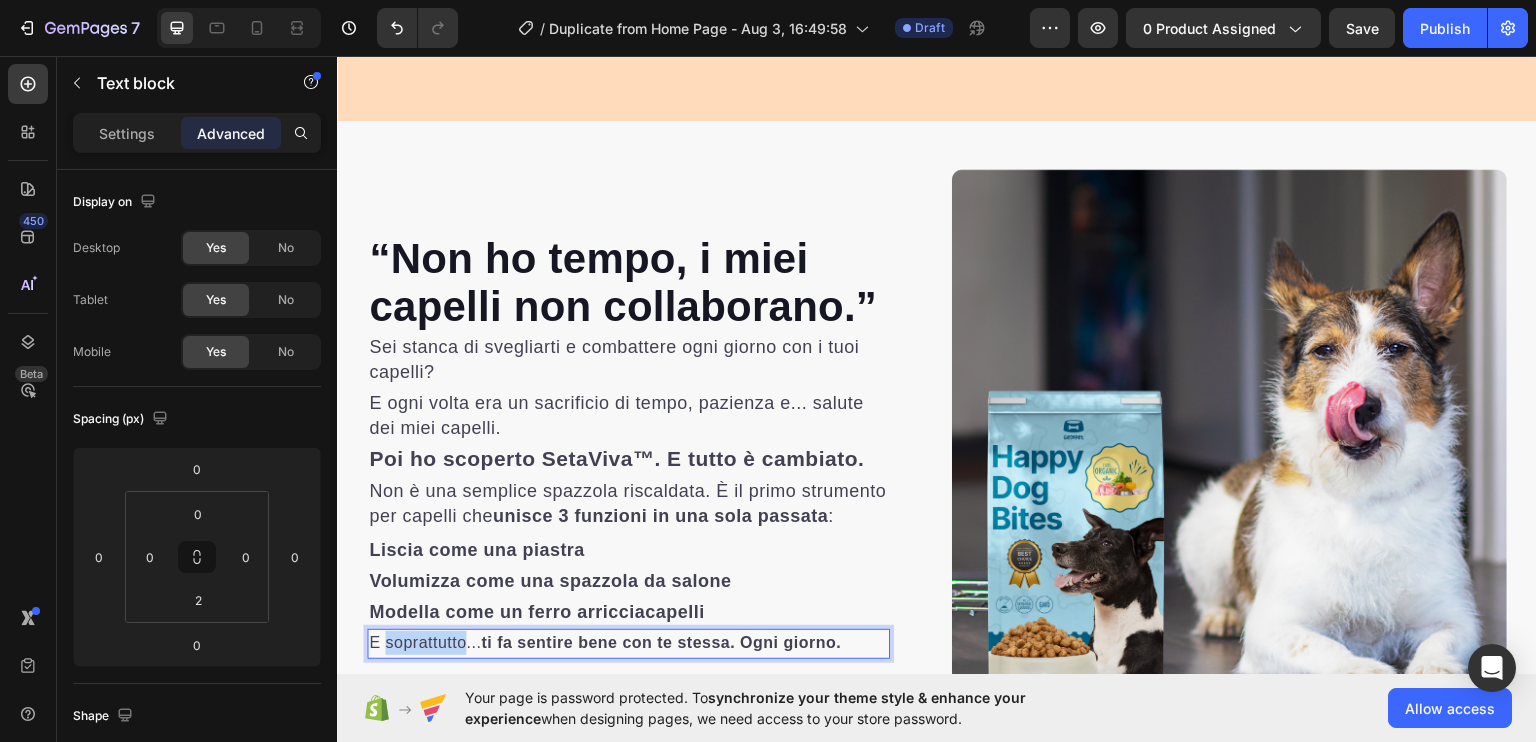 click on "E soprattutto...  ti fa sentire bene con te stessa. Ogni giorno." at bounding box center (628, 642) 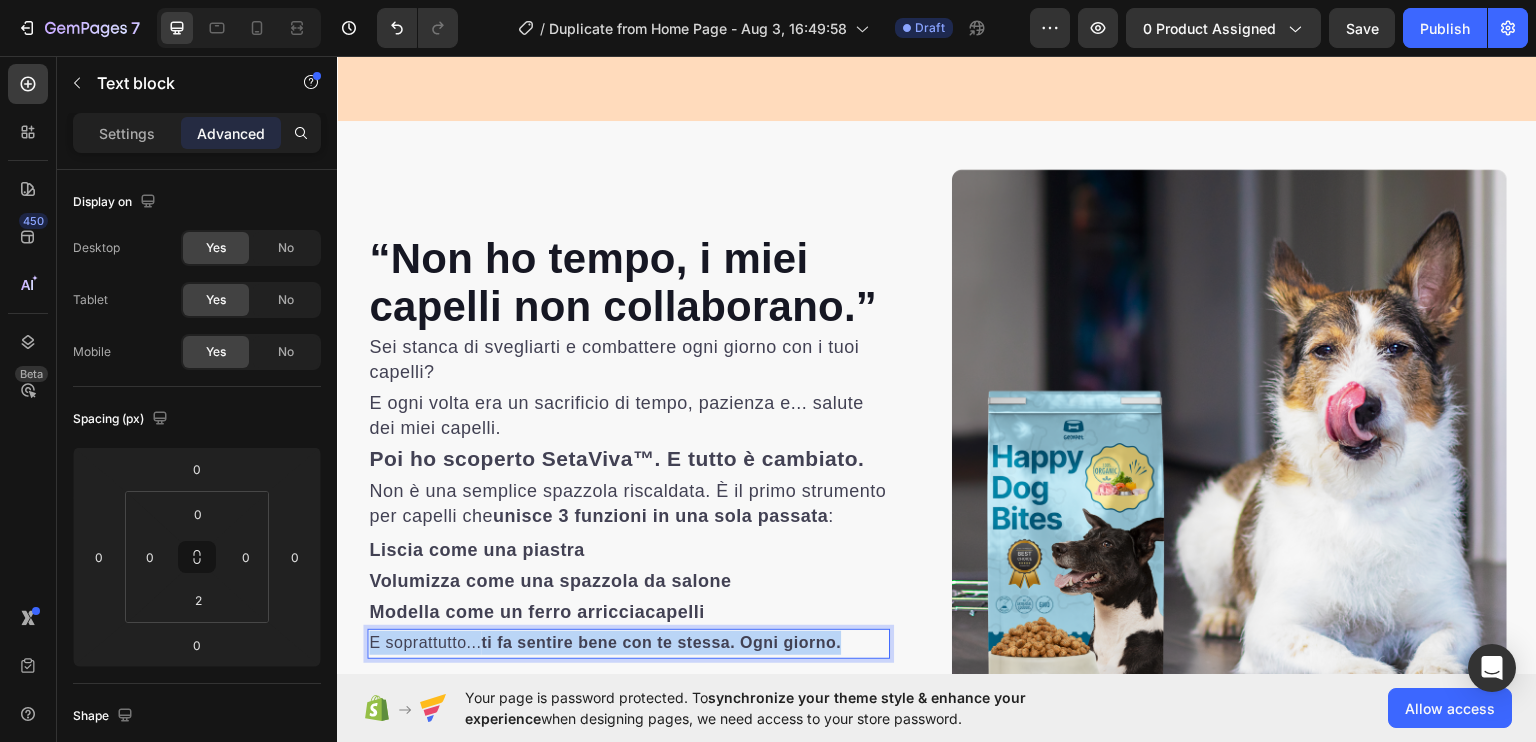click on "E soprattutto...  ti fa sentire bene con te stessa. Ogni giorno." at bounding box center (628, 642) 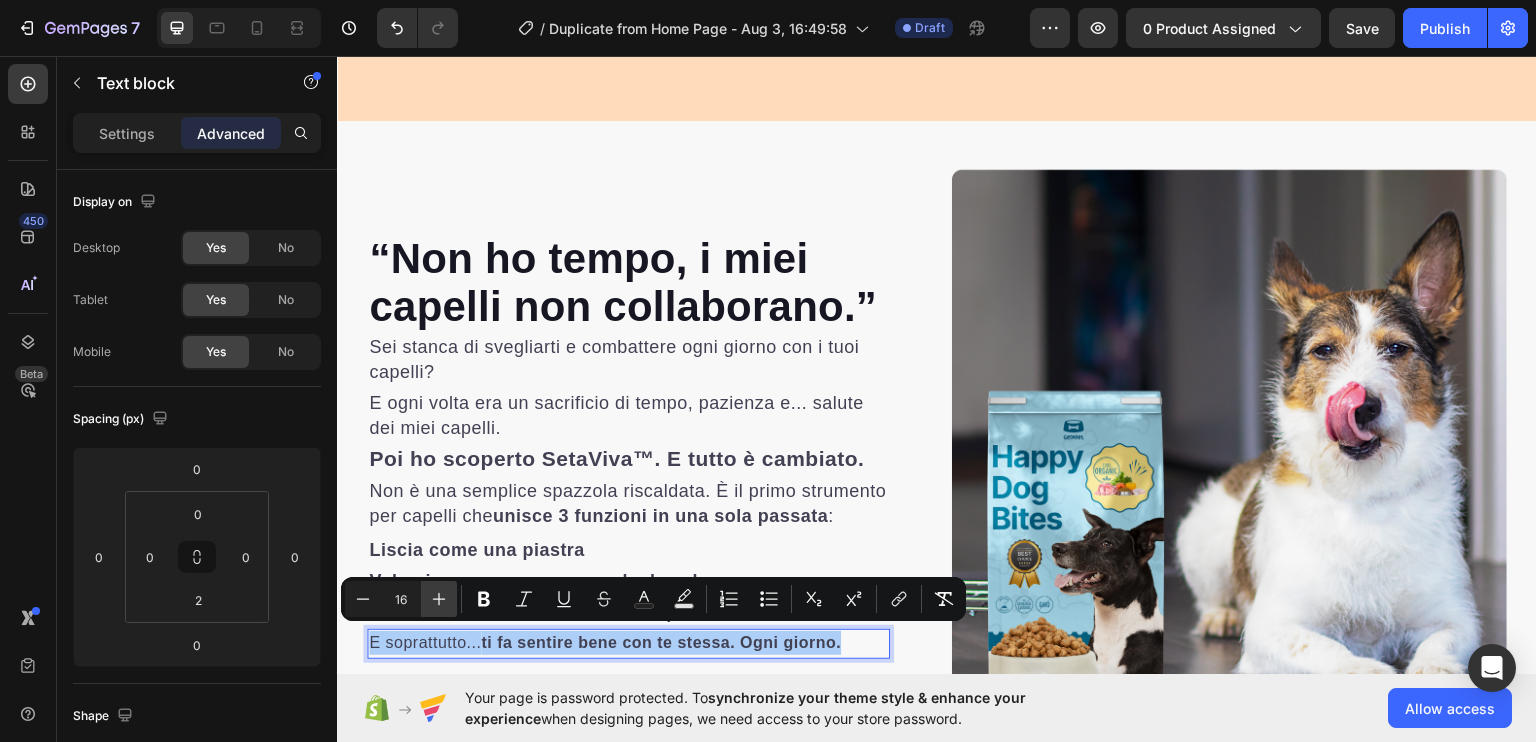 click 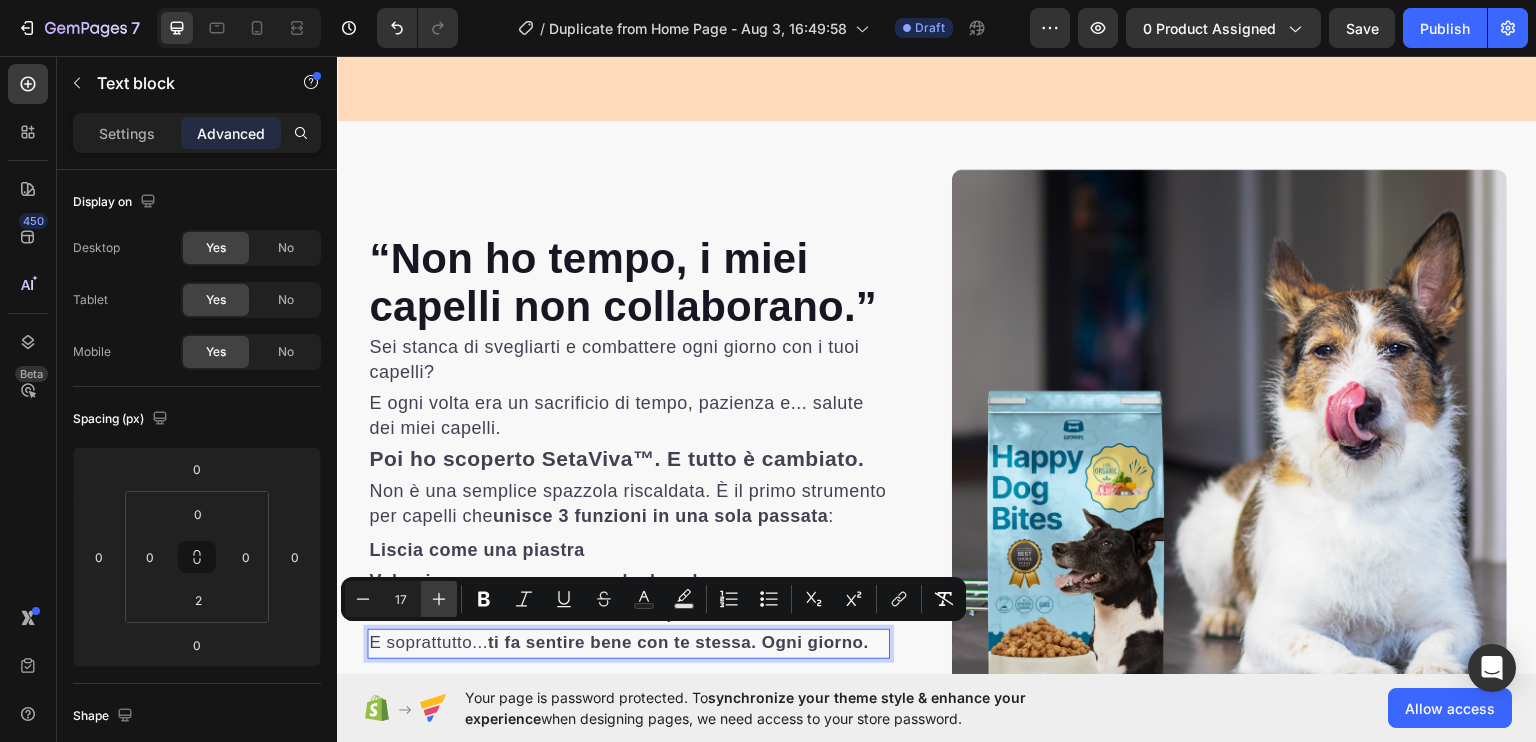 click 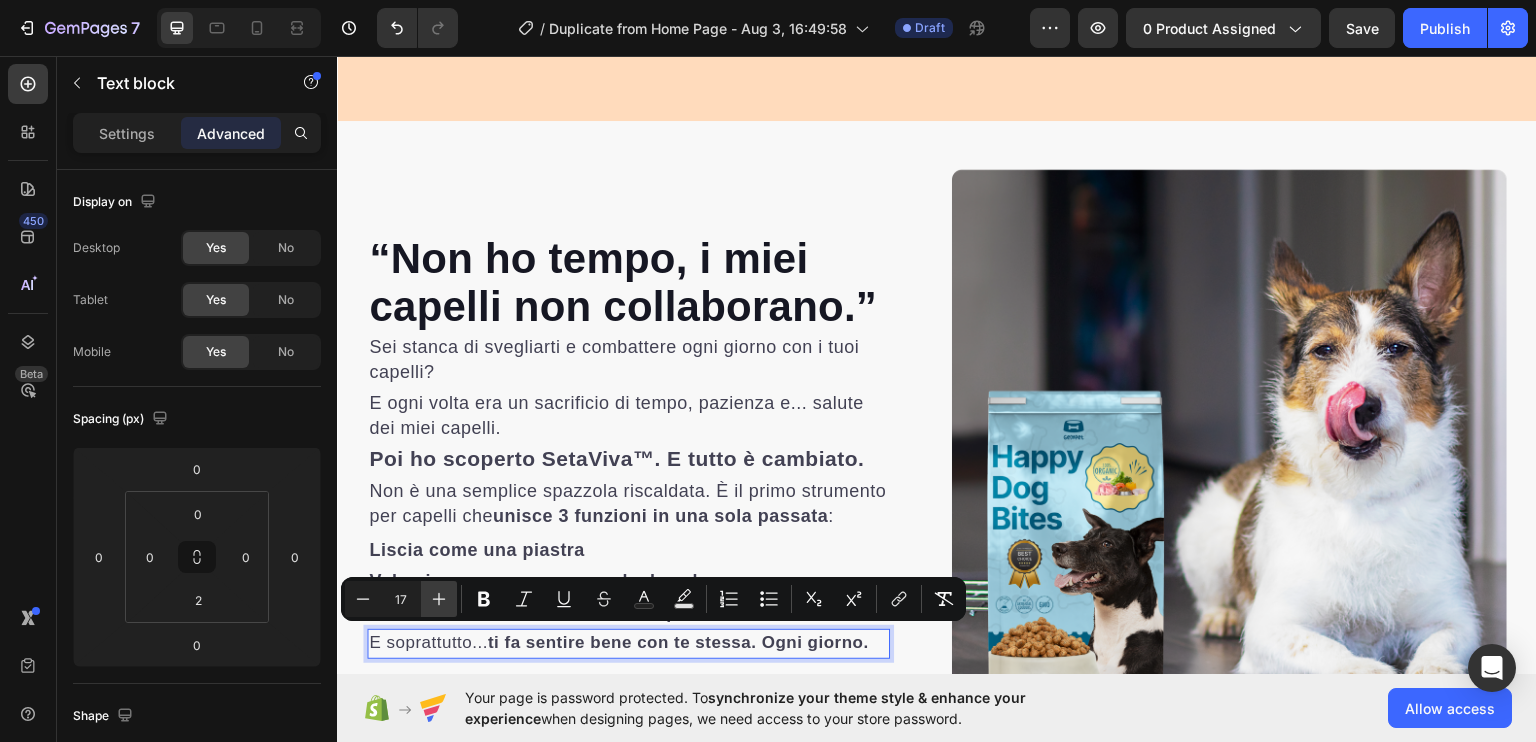 type on "18" 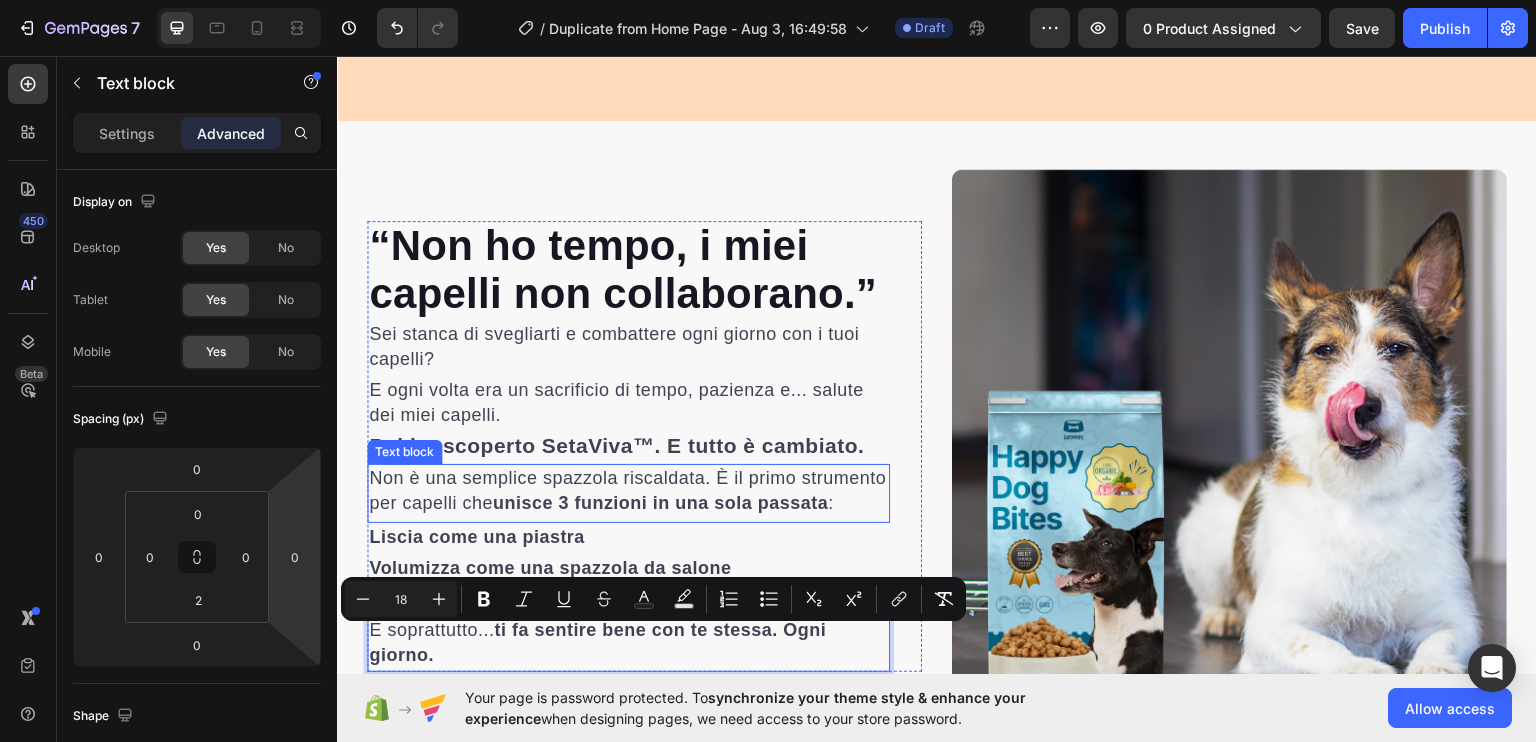 click on "Non è una semplice spazzola riscaldata. È il primo strumento per capelli che  unisce 3 funzioni in una sola passata :" at bounding box center (627, 489) 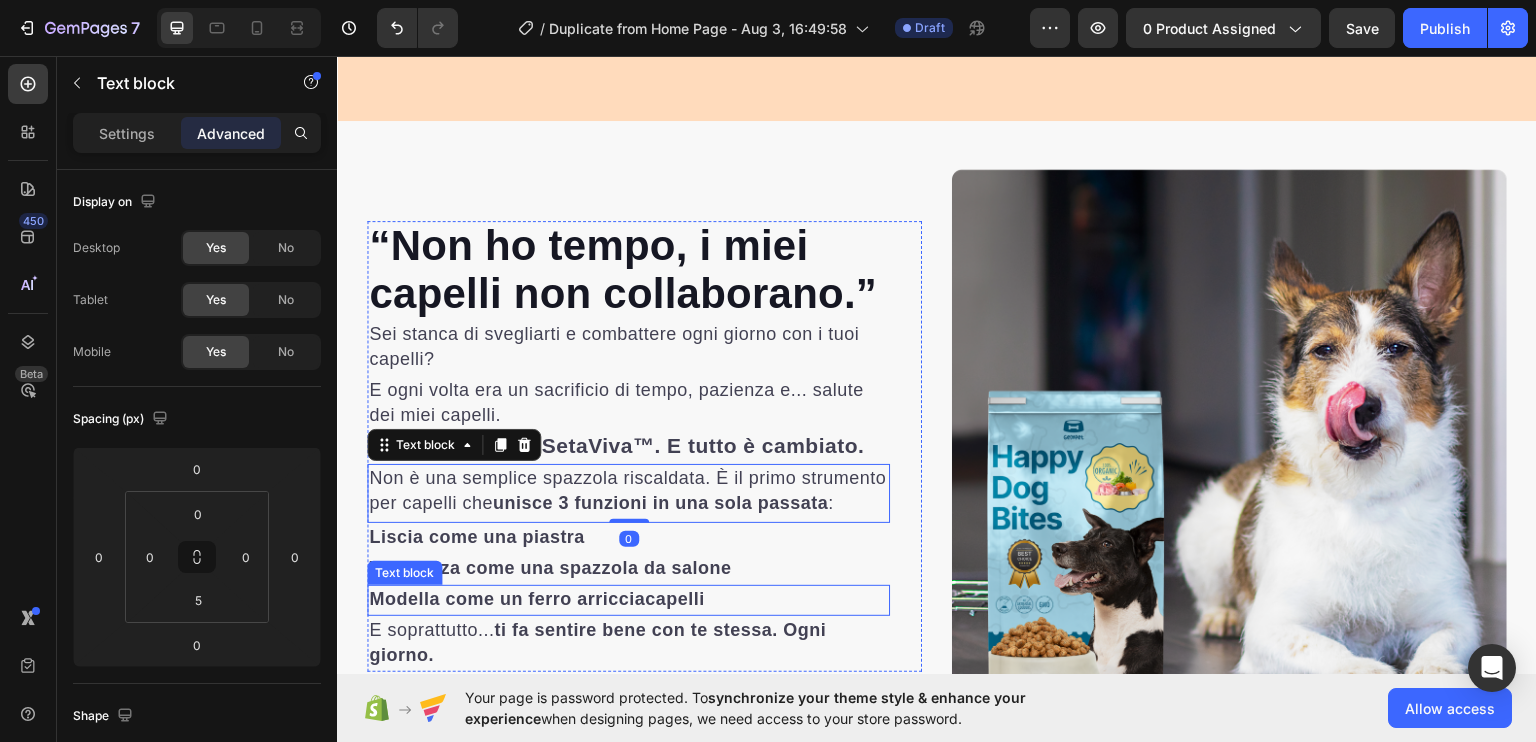 click on "Modella come un ferro arricciacapelli" at bounding box center [537, 598] 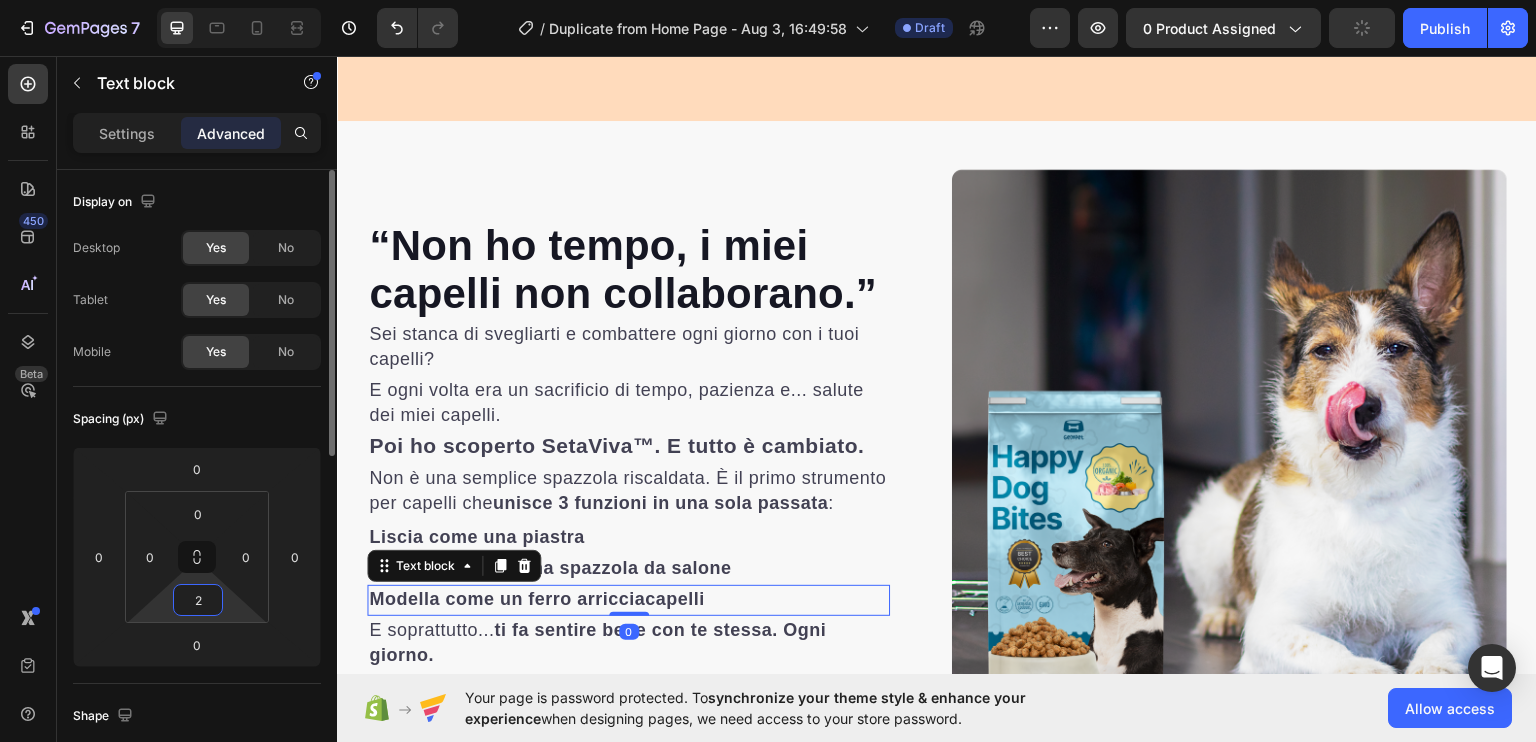 click on "2" at bounding box center (198, 600) 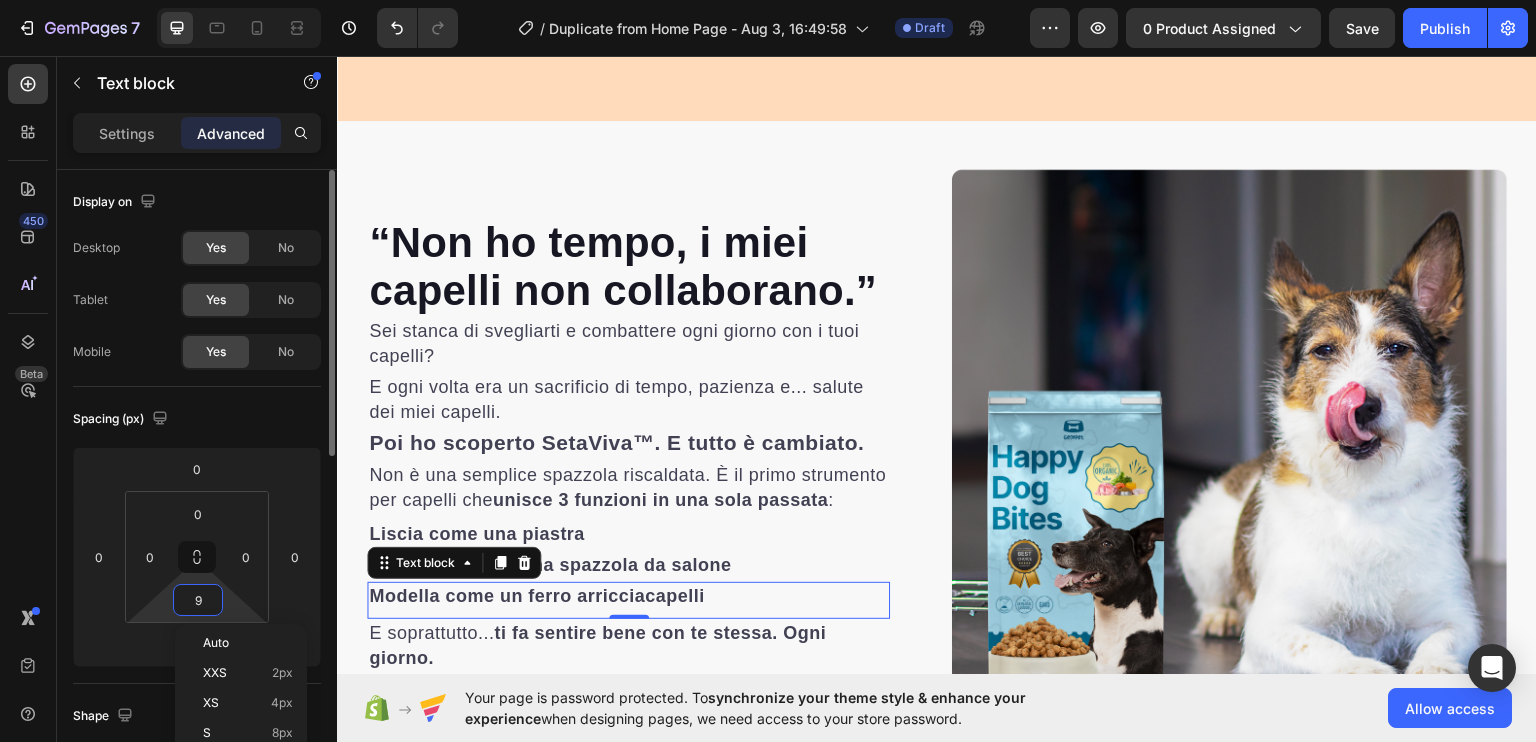 type on "10" 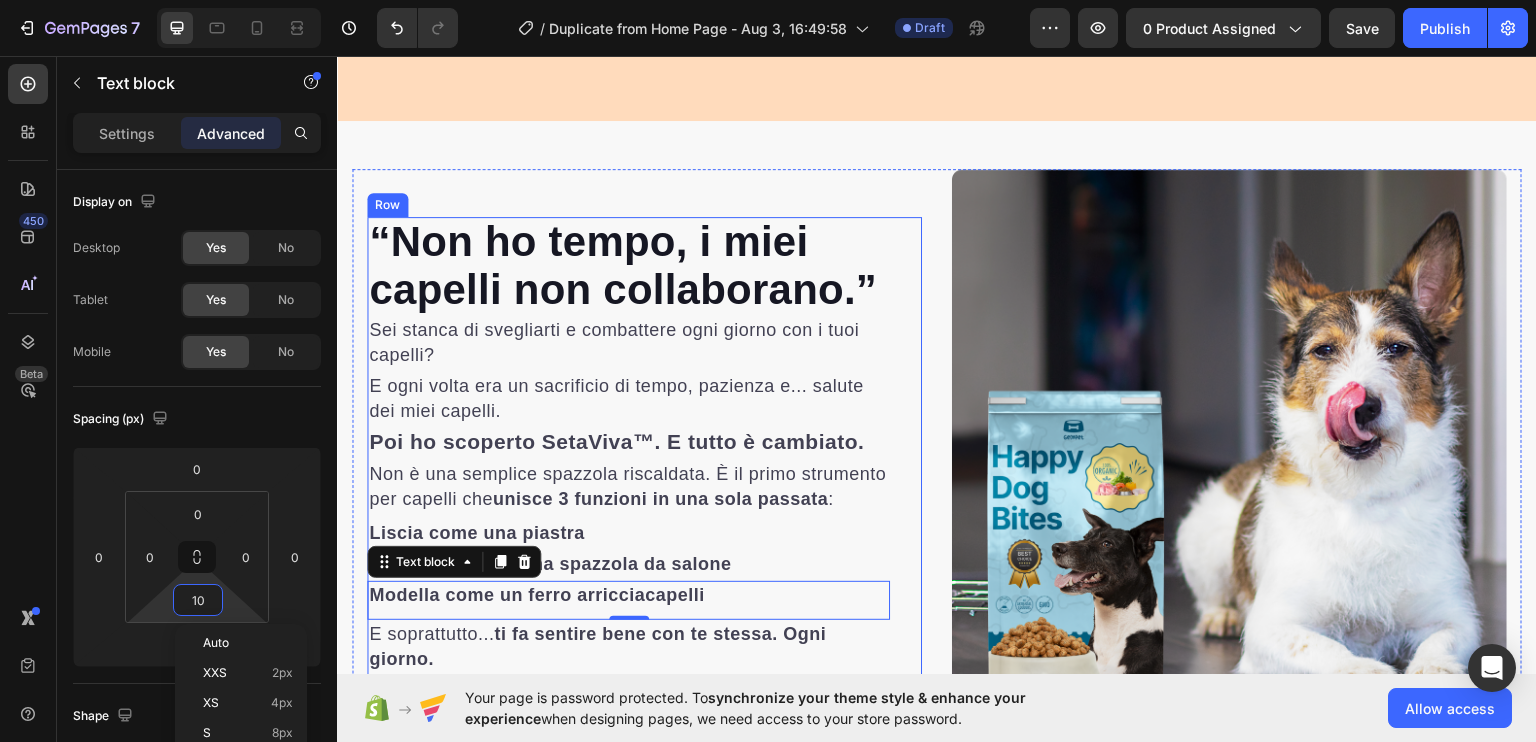 click on "“Non ho tempo, i miei capelli non collaborano.” Heading Sei stanca di svegliarti e combattere ogni giorno con i tuoi capelli? Text block E ogni volta era un sacrificio di tempo, pazienza e... salute dei miei capelli. Text block Poi ho scoperto SetaViva™. E tutto è cambiato. Text block Non è una semplice spazzola riscaldata. È il primo strumento per capelli che  unisce 3 funzioni in una sola passata : Text block Liscia come una piastra Text block Volumizza come una spazzola da salone Text block Modella come un ferro arricciacapelli Text block   0 E soprattutto...  ti fa sentire bene con te stessa. Ogni giorno. Text block Row" at bounding box center (644, 445) 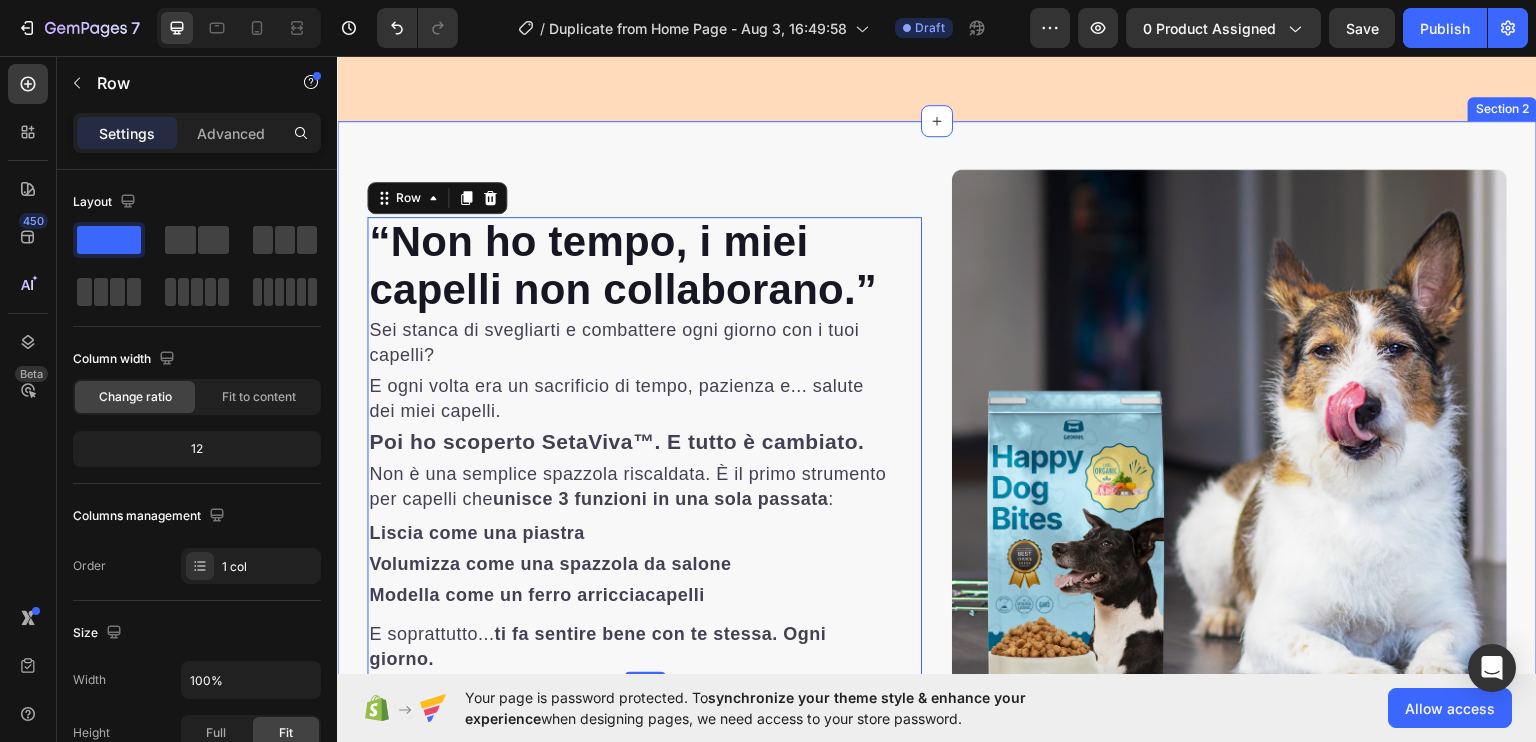 click on "“Non ho tempo, i miei capelli non collaborano.” Heading Sei stanca di svegliarti e combattere ogni giorno con i tuoi capelli? Text block E ogni volta era un sacrificio di tempo, pazienza e... salute dei miei capelli. Text block Poi ho scoperto SetaViva™. E tutto è cambiato. Text block Non è una semplice spazzola riscaldata. È il primo strumento per capelli che  unisce 3 funzioni in una sola passata : Text block Liscia come una piastra Text block Volumizza come una spazzola da salone Text block Modella come un ferro arricciacapelli Text block E soprattutto...  ti fa sentire bene con te stessa. Ogni giorno. Text block Row   0 Image Image Row Row Section 2" at bounding box center [937, 481] 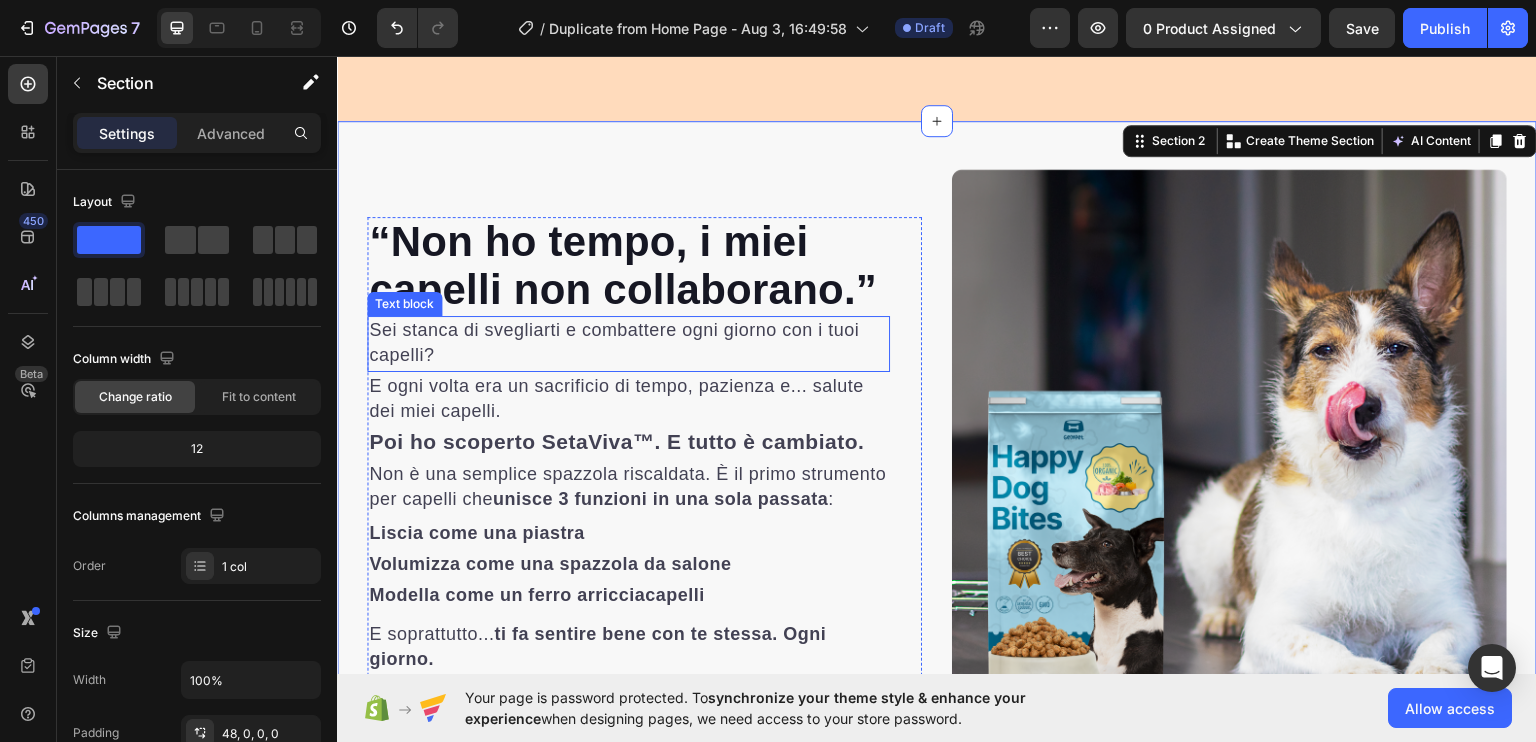 click on "Sei stanca di svegliarti e combattere ogni giorno con i tuoi capelli?" at bounding box center [614, 341] 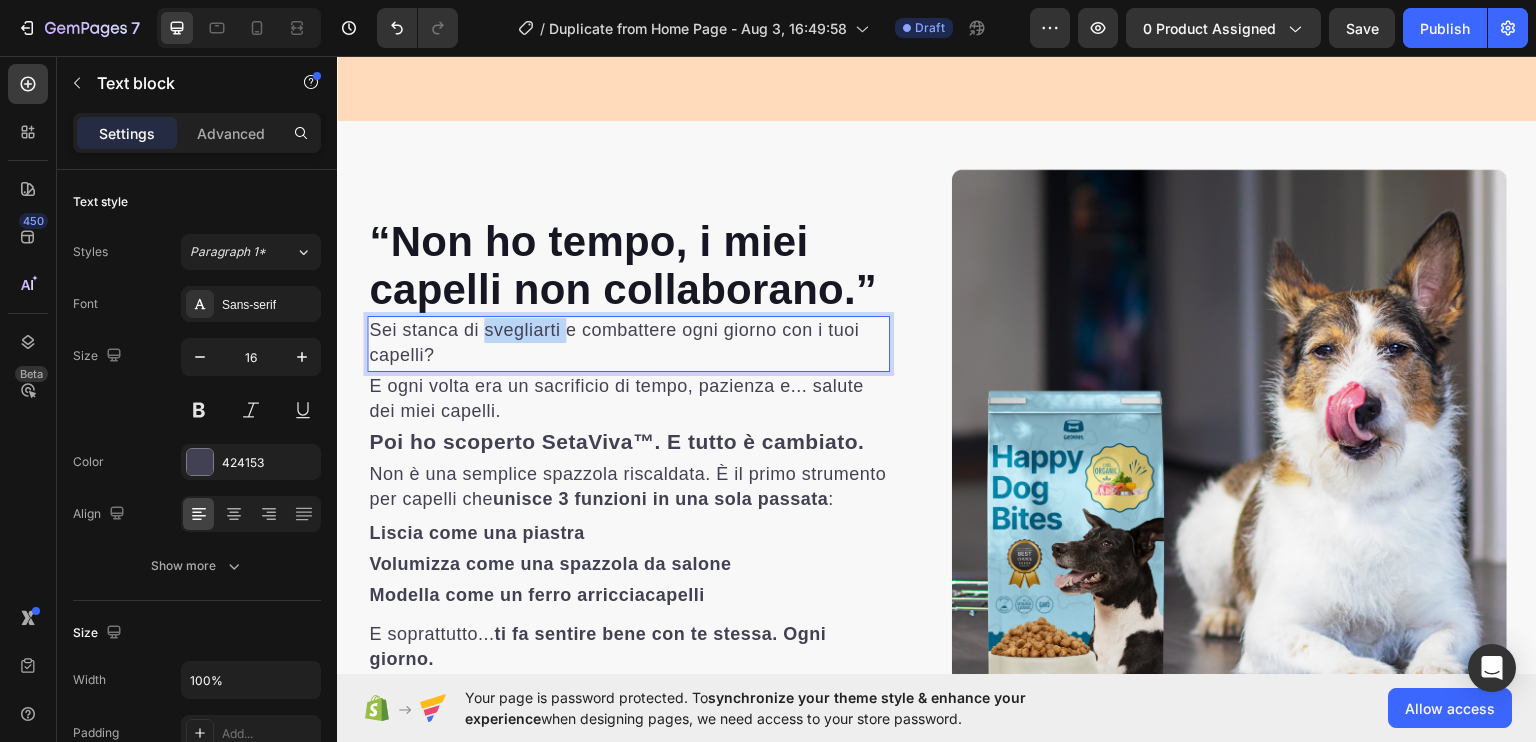 click on "Sei stanca di svegliarti e combattere ogni giorno con i tuoi capelli?" at bounding box center [614, 341] 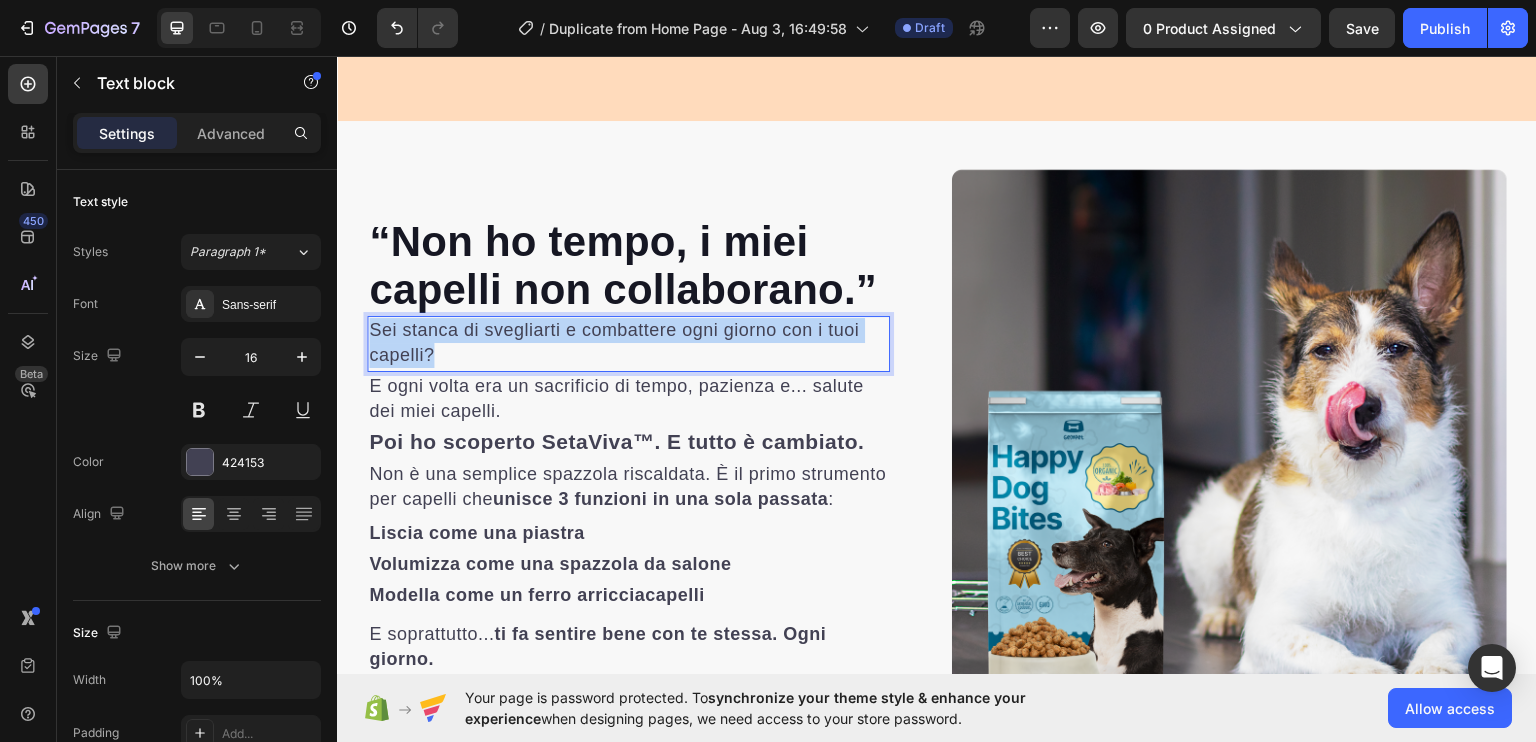 click on "Sei stanca di svegliarti e combattere ogni giorno con i tuoi capelli?" at bounding box center (614, 341) 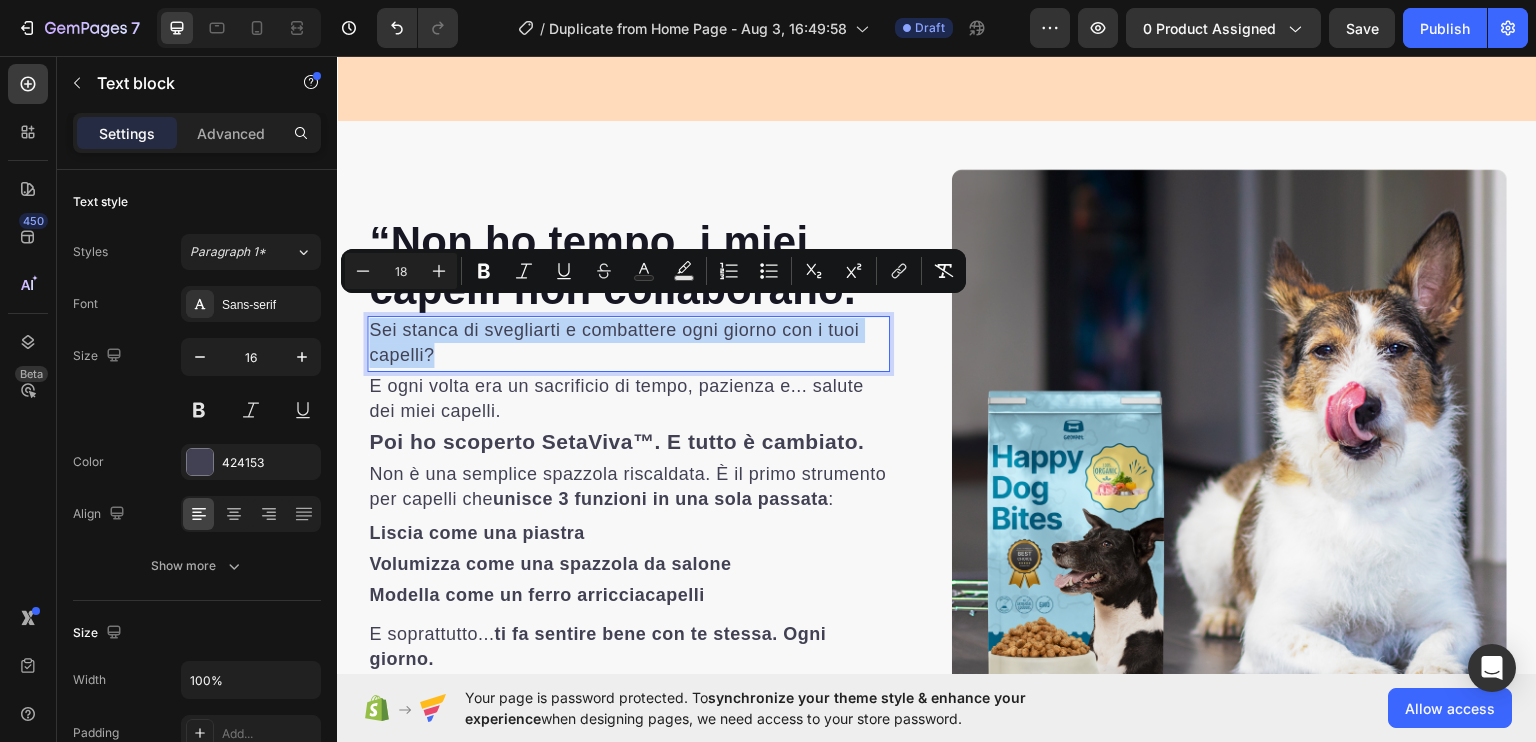 click on "Sei stanca di svegliarti e combattere ogni giorno con i tuoi capelli?" at bounding box center (614, 341) 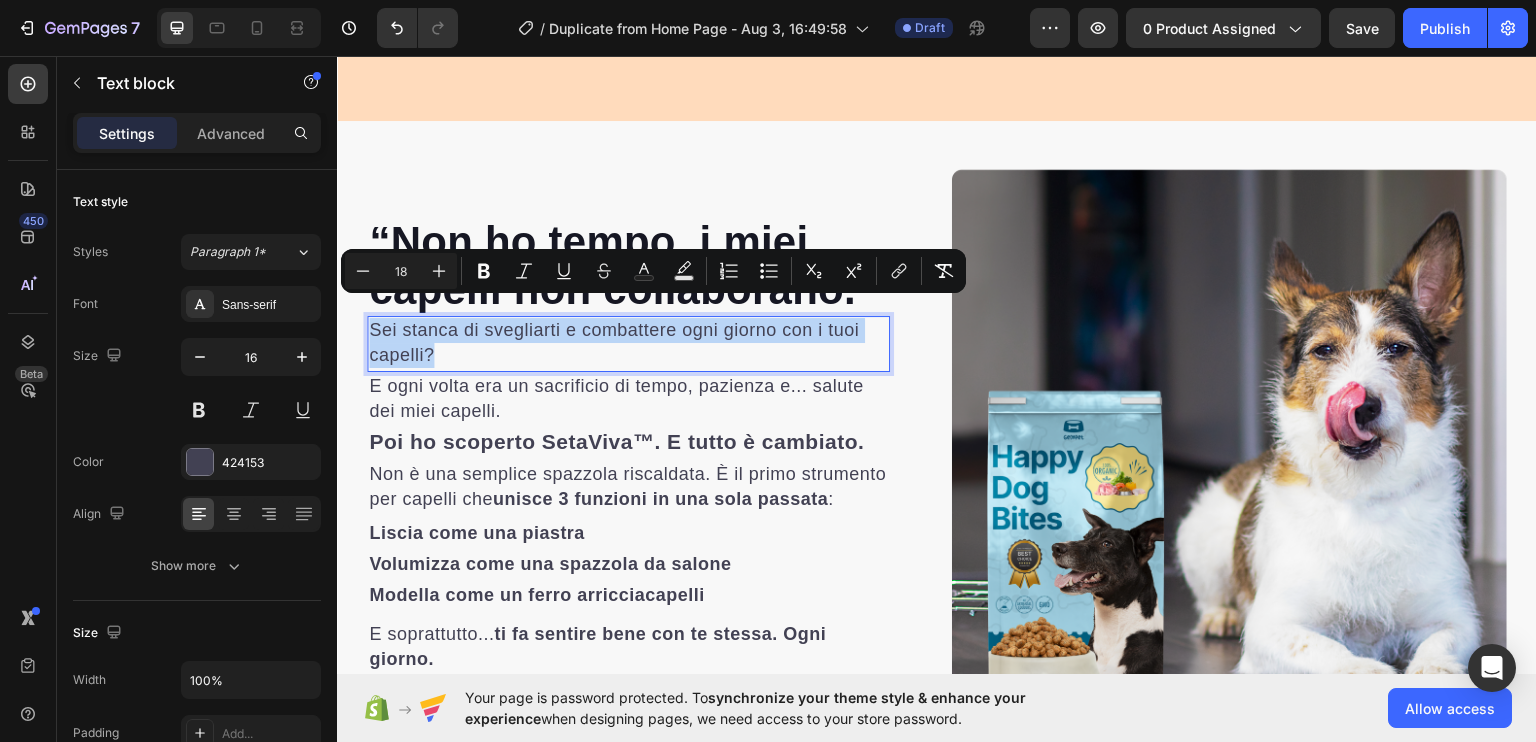 copy on "Sei stanca di svegliarti e combattere ogni giorno con i tuoi capelli?" 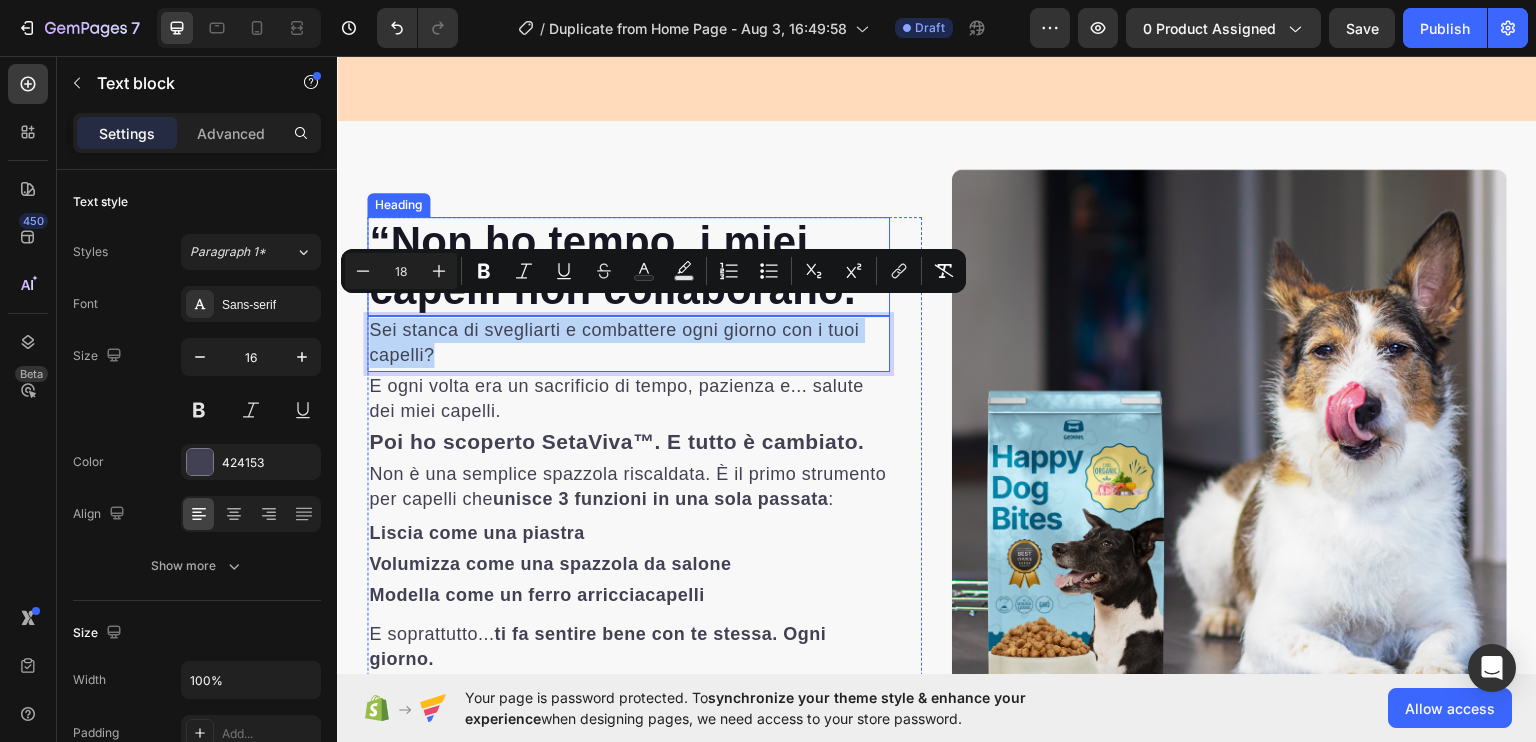 click on "“Non ho tempo, i miei capelli non collaborano.”" at bounding box center [623, 264] 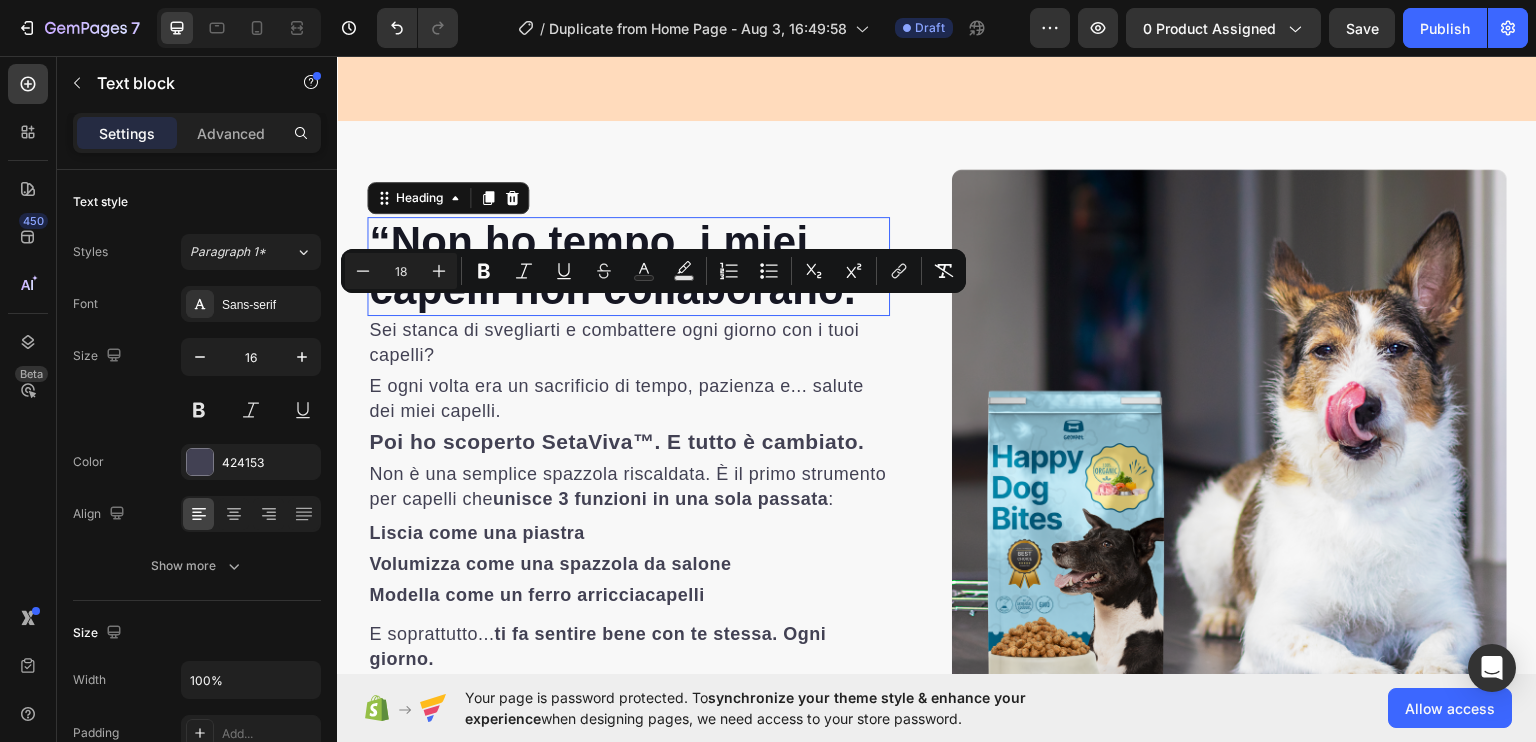 click on "“Non ho tempo, i miei capelli non collaborano.”" at bounding box center [623, 264] 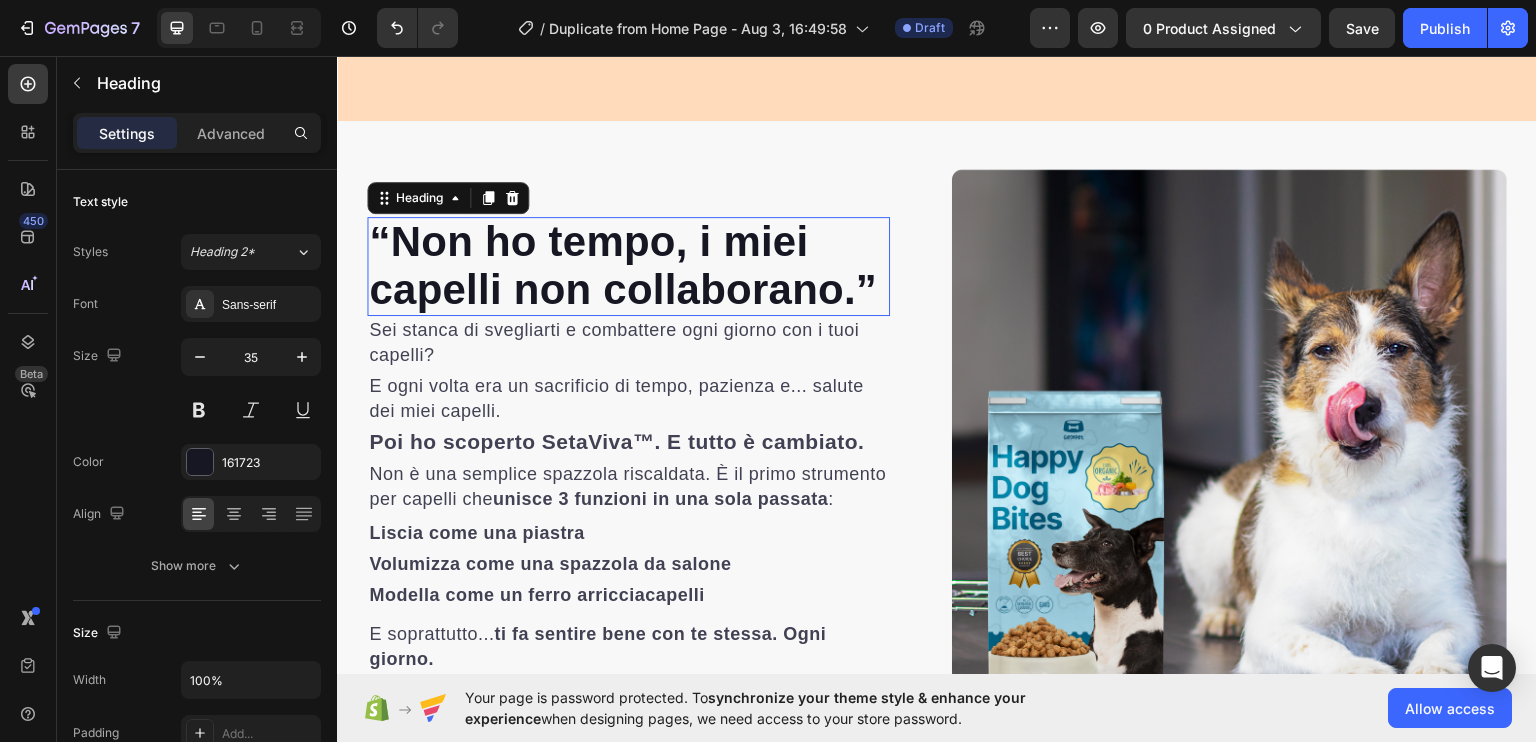 click on "“Non ho tempo, i miei capelli non collaborano.”" at bounding box center [623, 264] 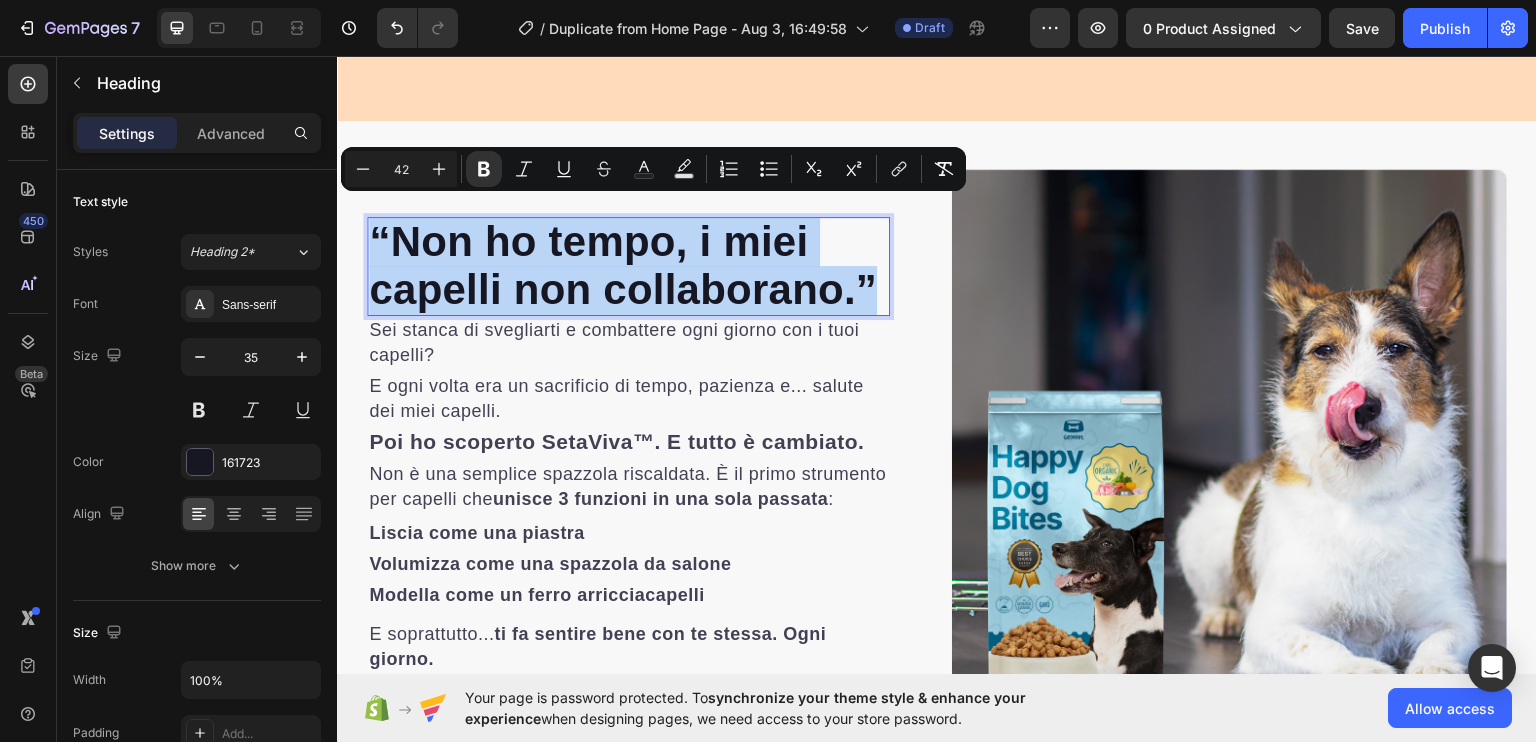 click on "“Non ho tempo, i miei capelli non collaborano.”" at bounding box center [623, 264] 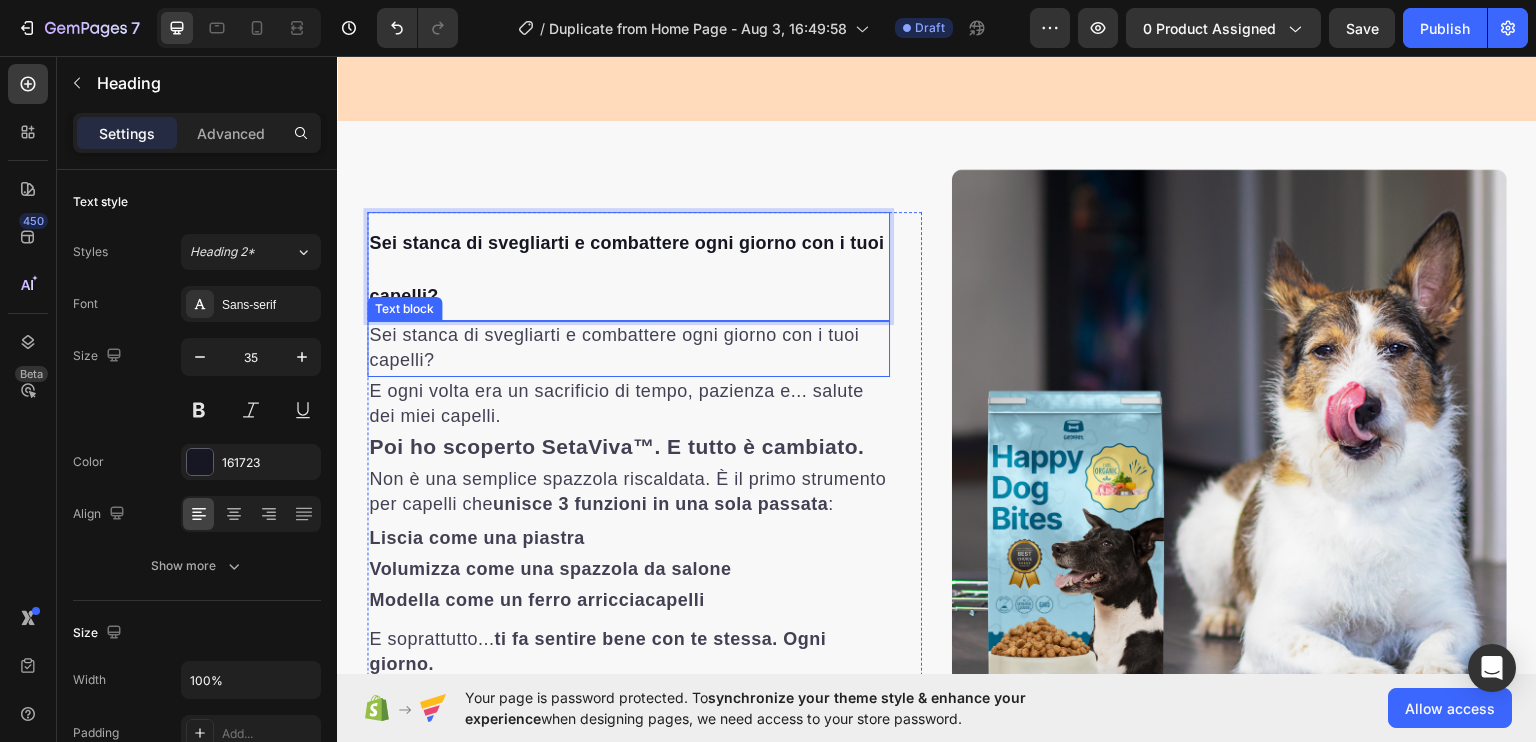 scroll, scrollTop: 672, scrollLeft: 0, axis: vertical 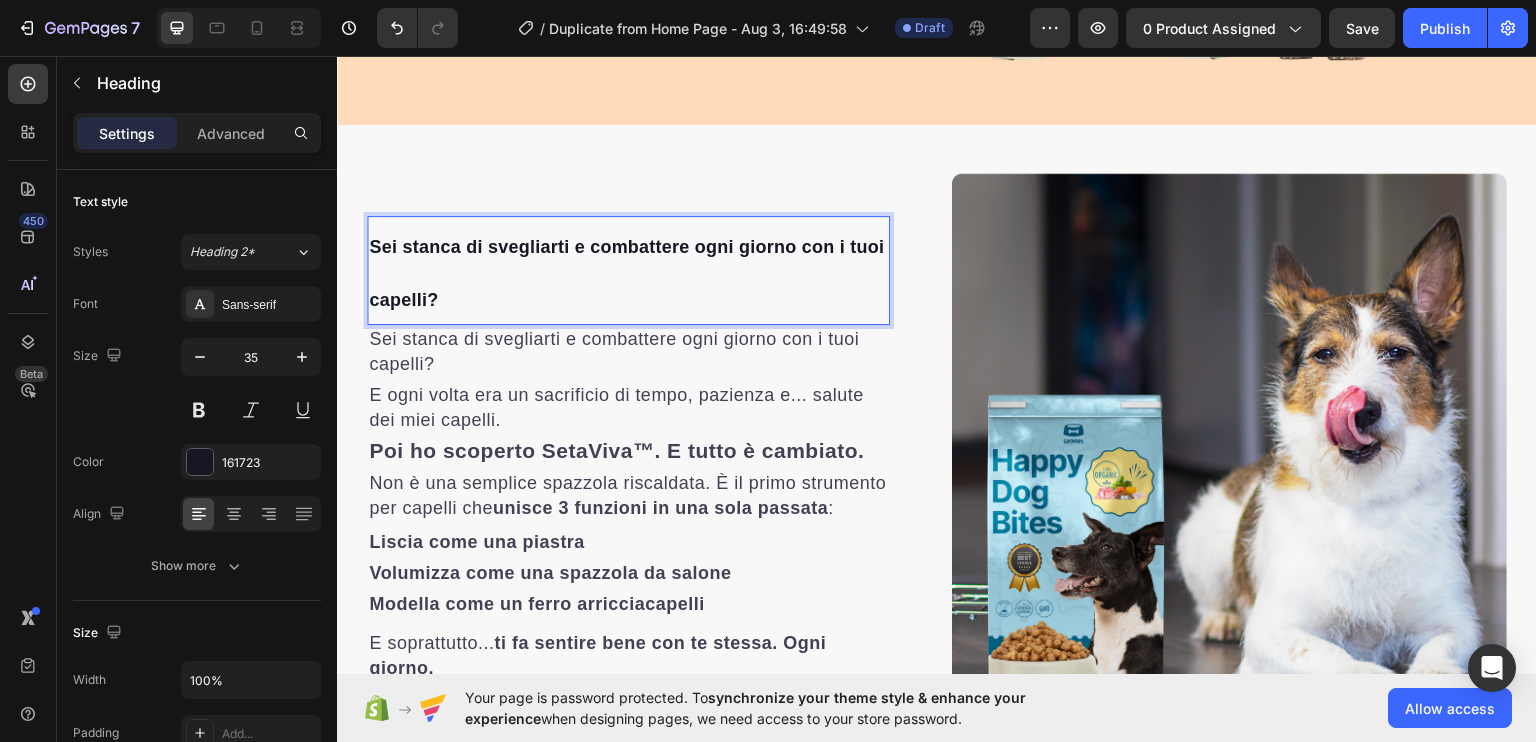 click on "Sei stanca di svegliarti e combattere ogni giorno con i tuoi capelli?" at bounding box center (626, 272) 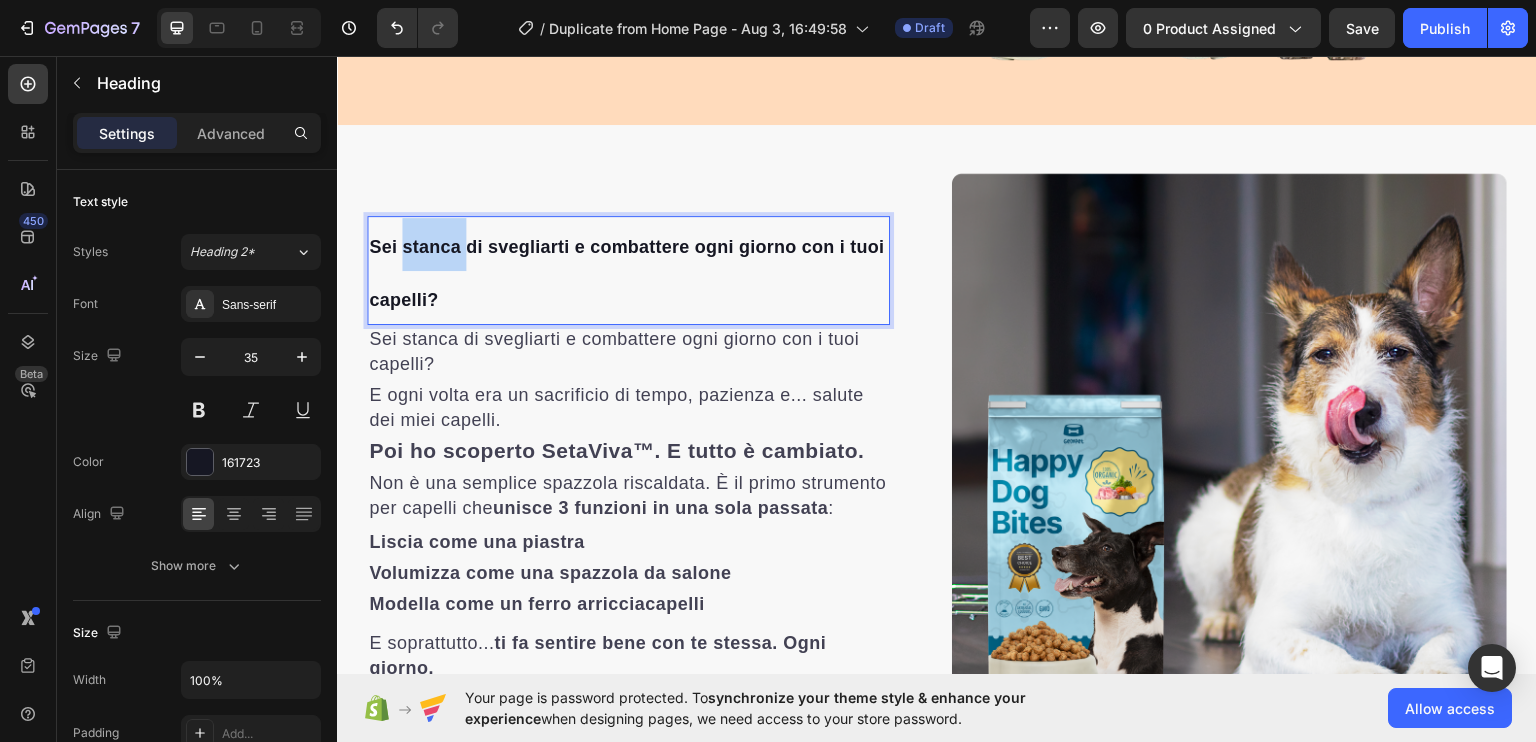 click on "Sei stanca di svegliarti e combattere ogni giorno con i tuoi capelli?" at bounding box center [626, 272] 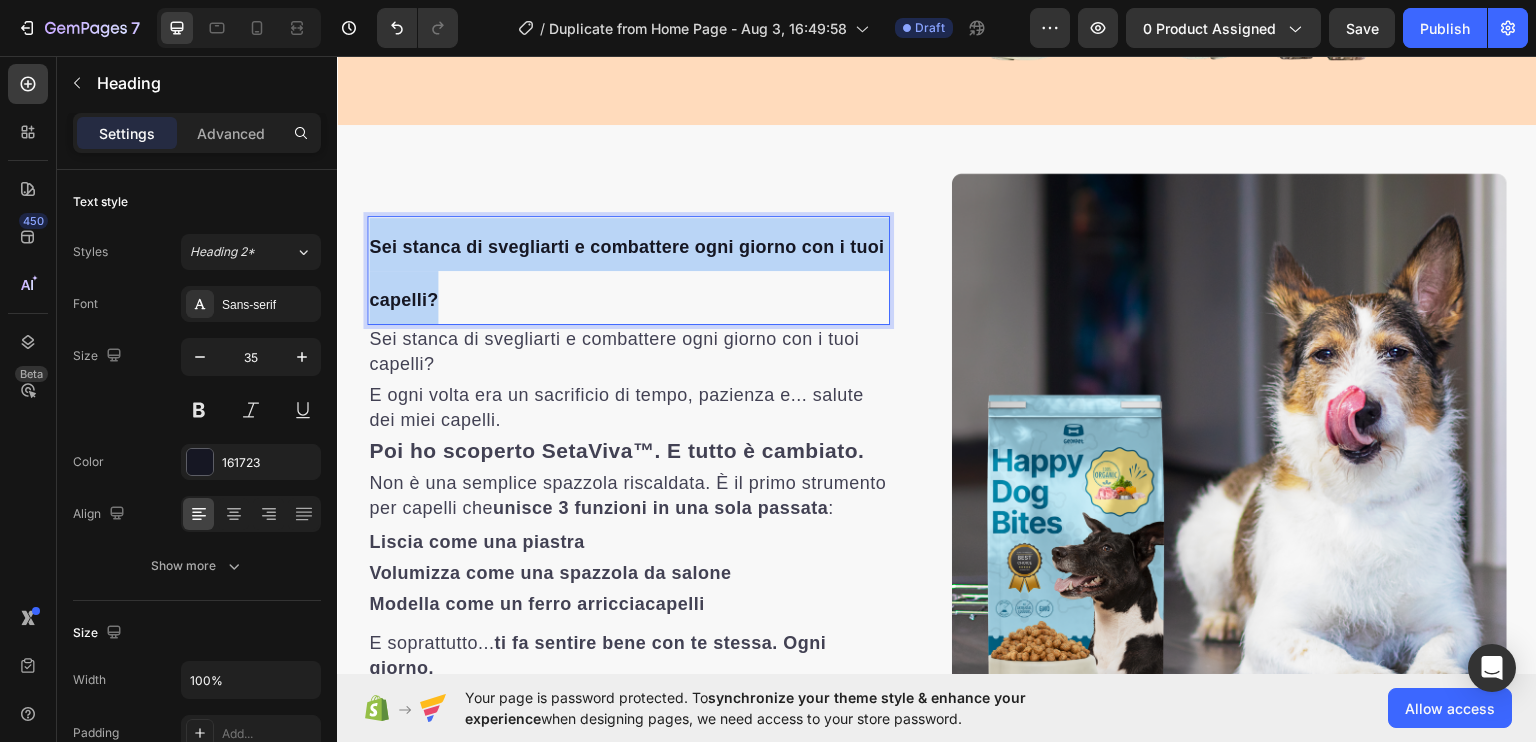 click on "Sei stanca di svegliarti e combattere ogni giorno con i tuoi capelli?" at bounding box center [626, 272] 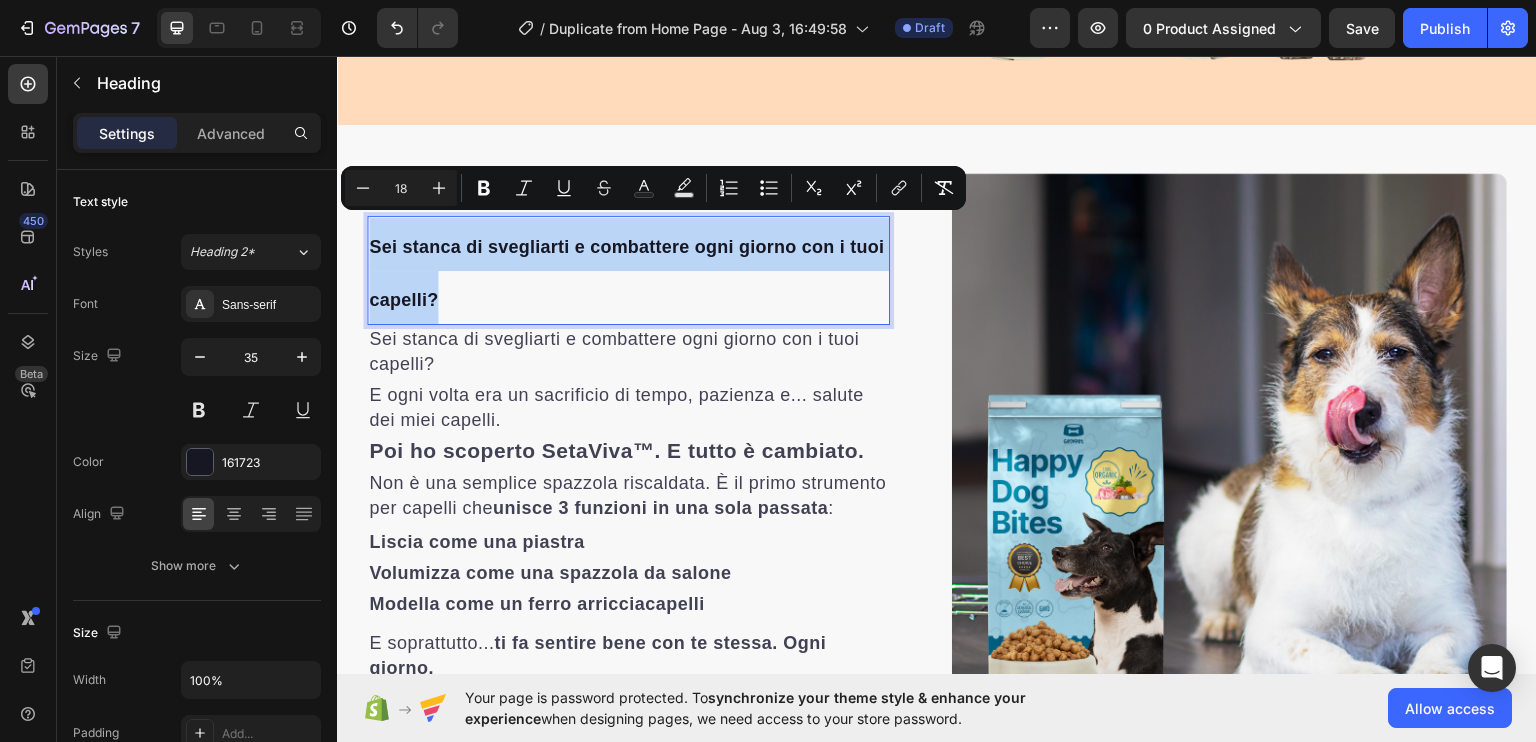 click on "Sei stanca di svegliarti e combattere ogni giorno con i tuoi capelli?" at bounding box center (626, 272) 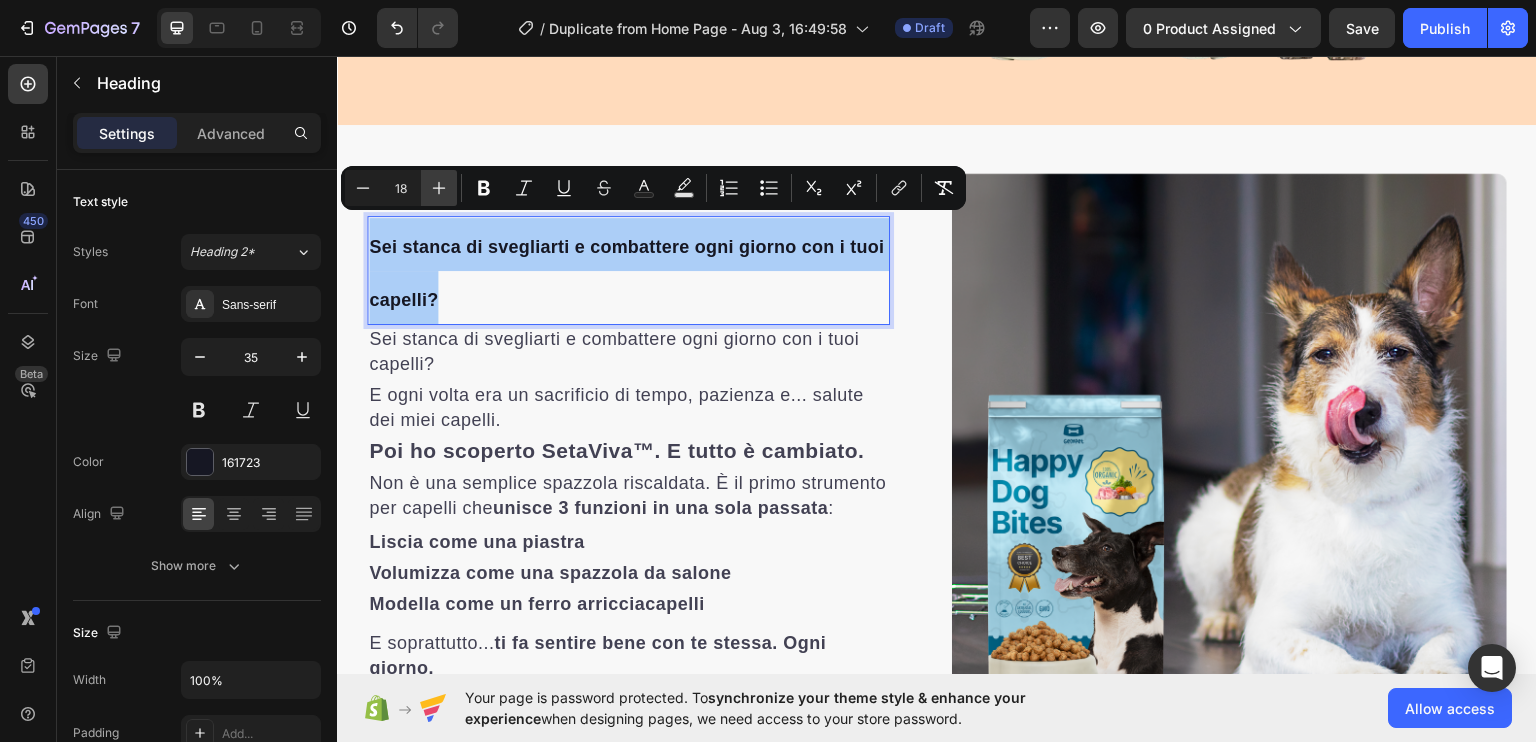 click 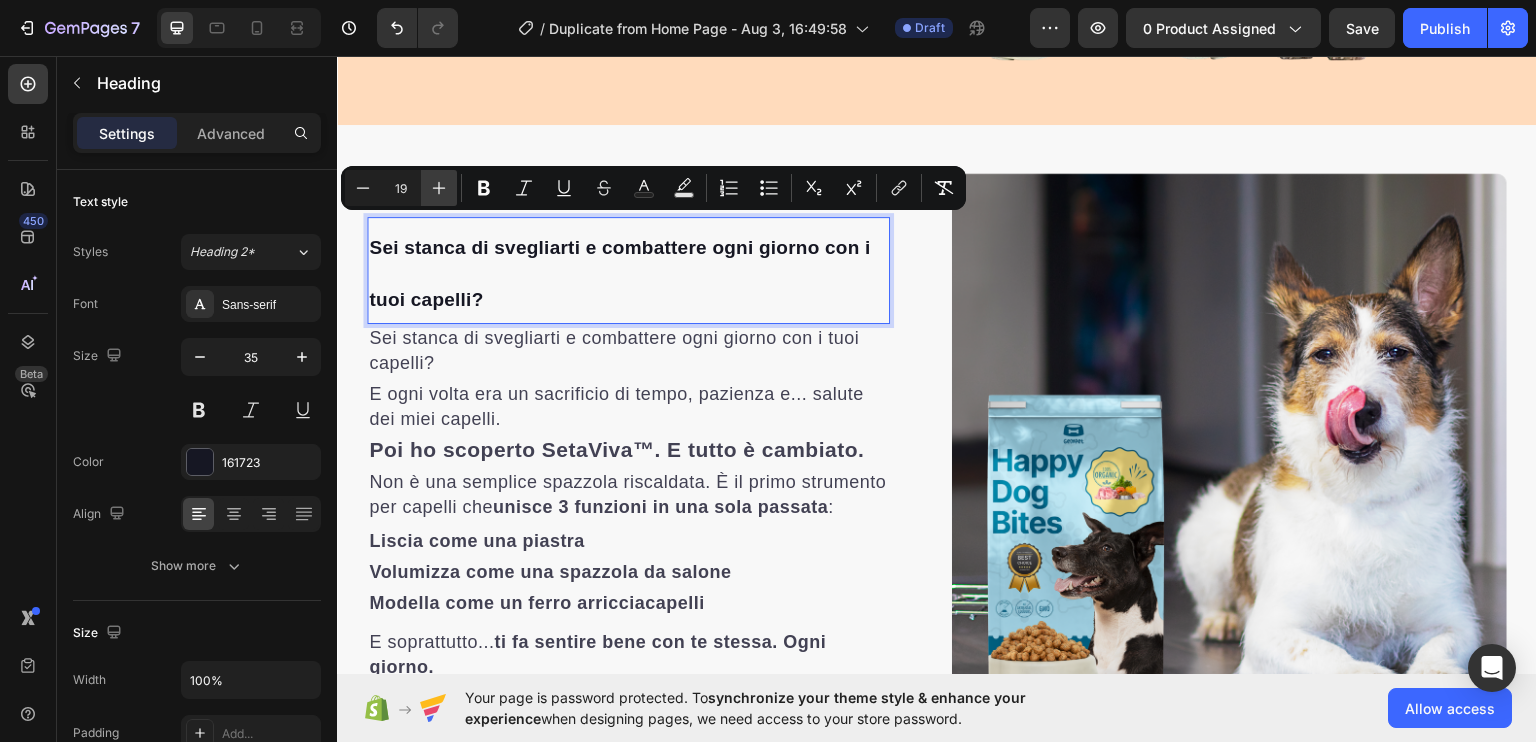 click 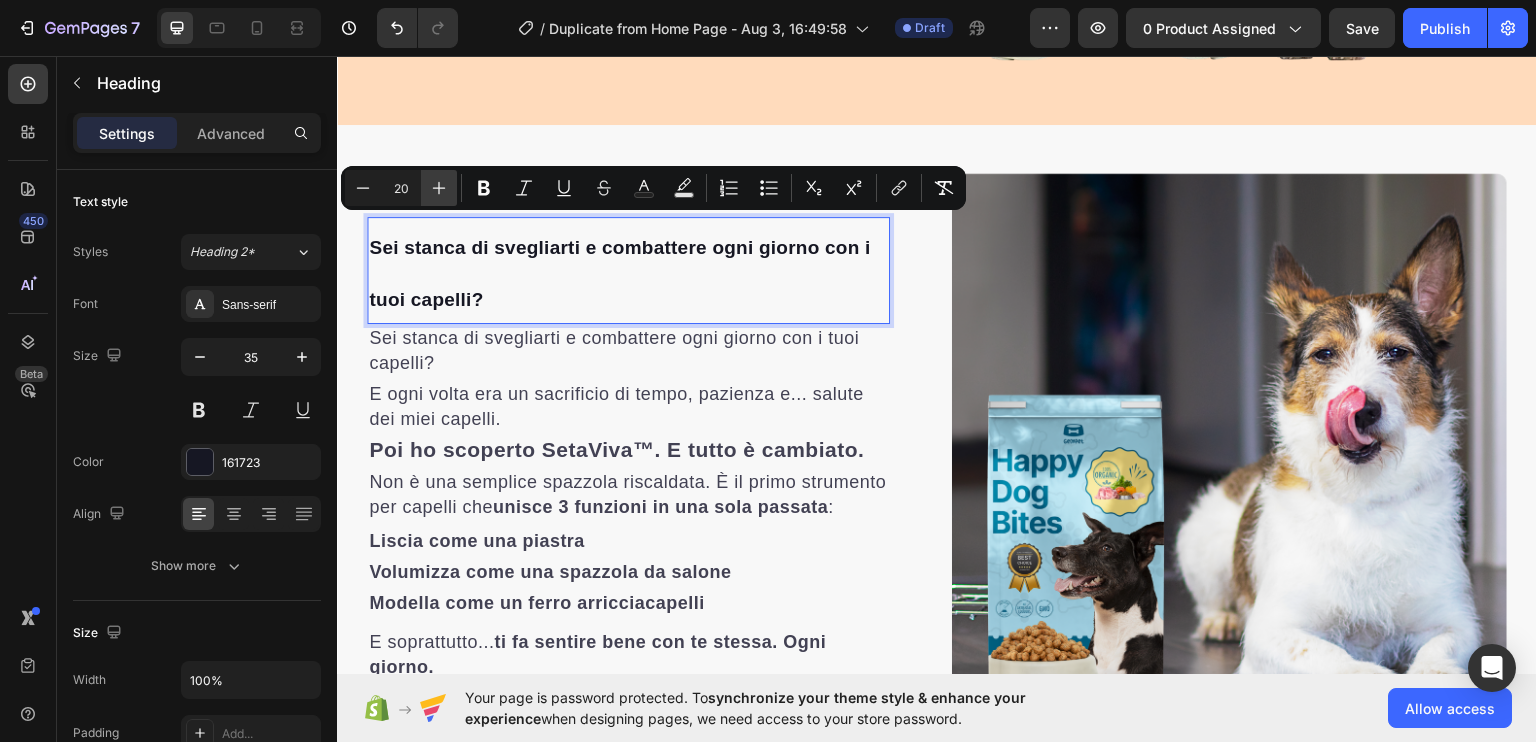 click 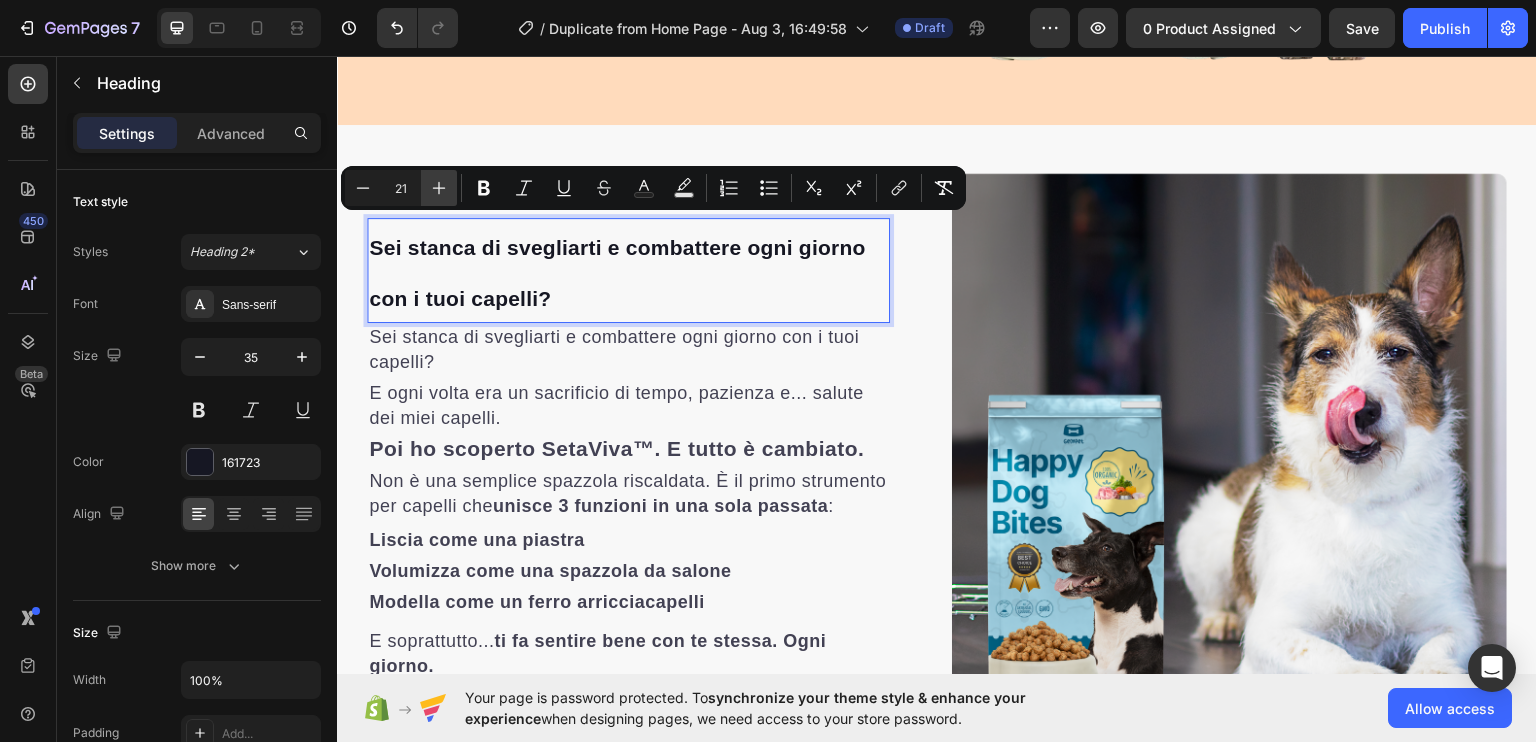 click 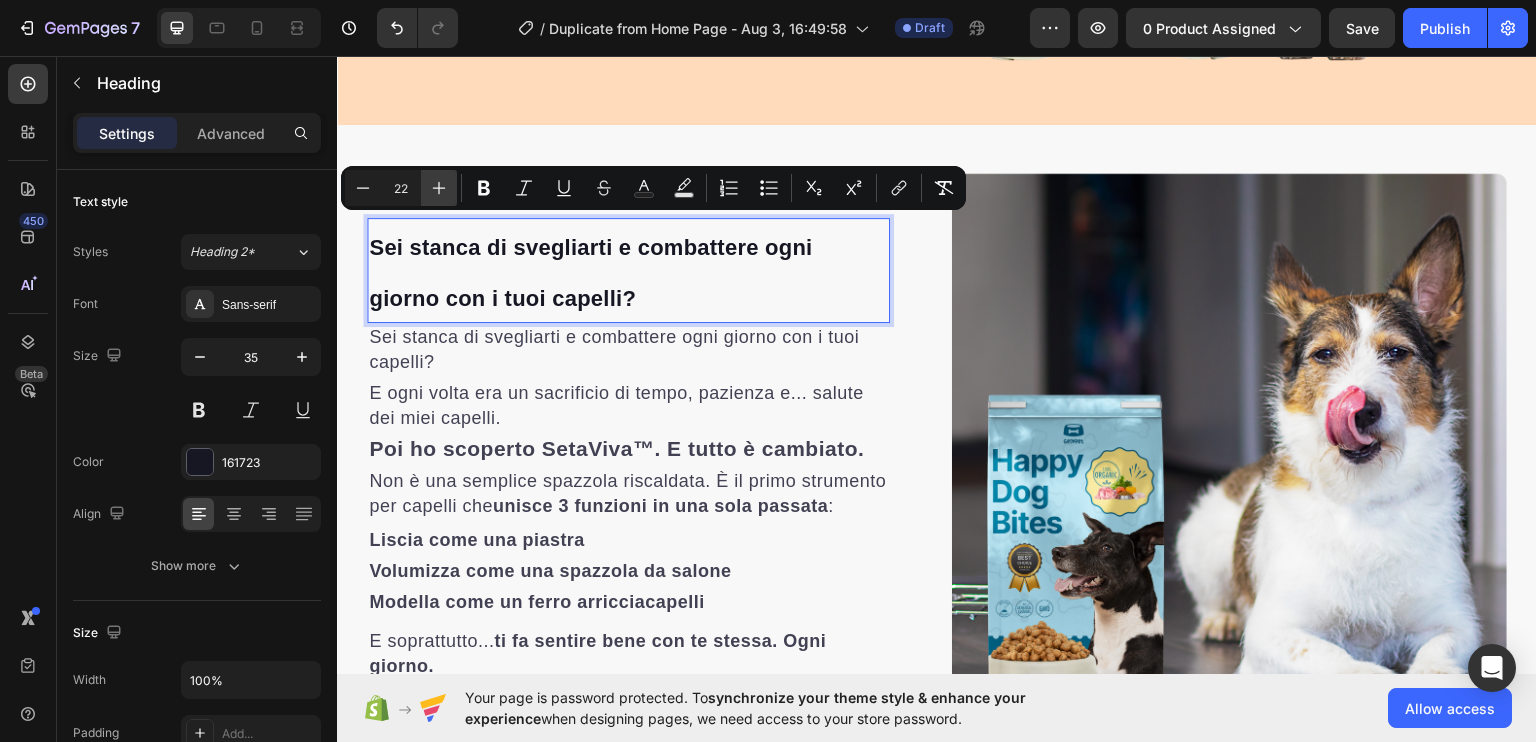 click 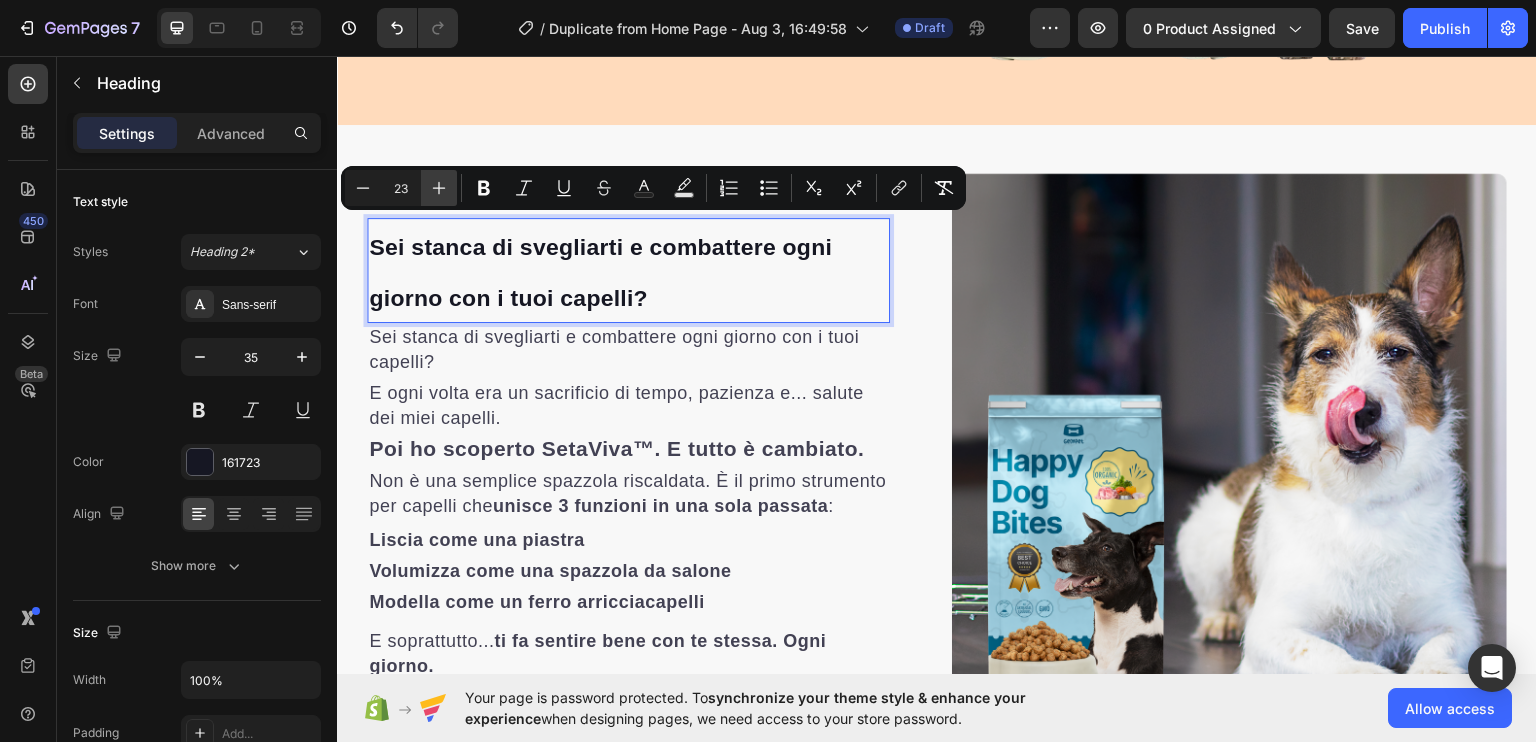click 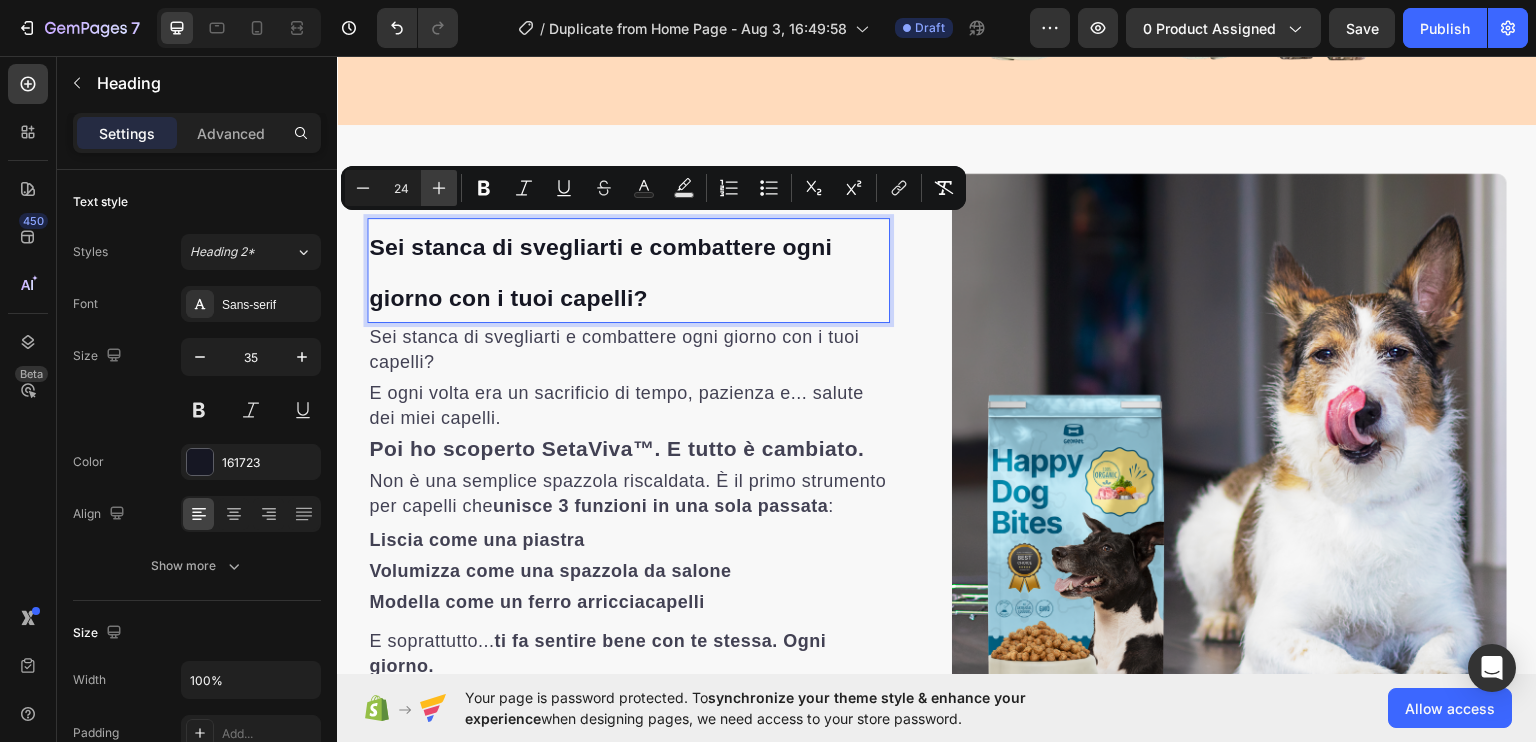 click 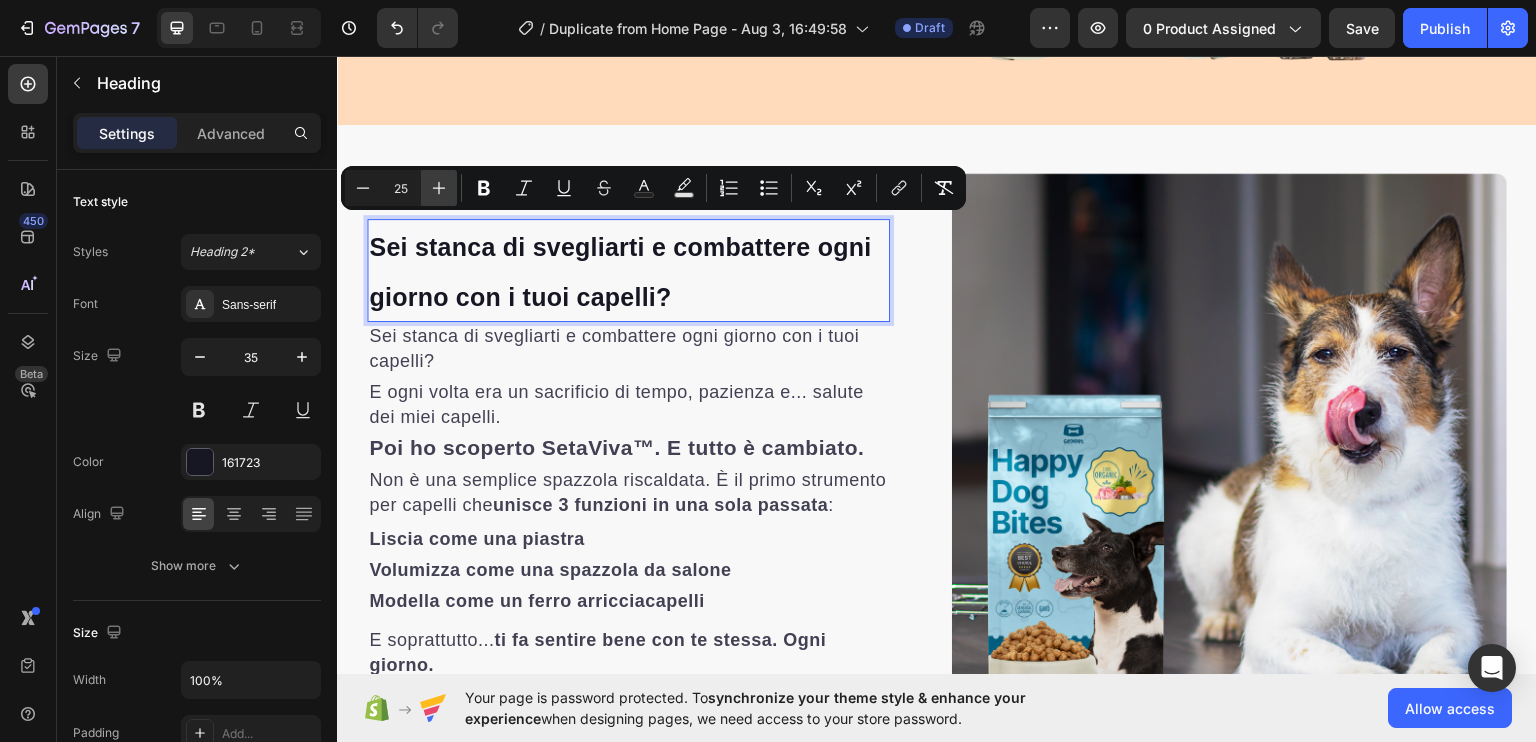 click 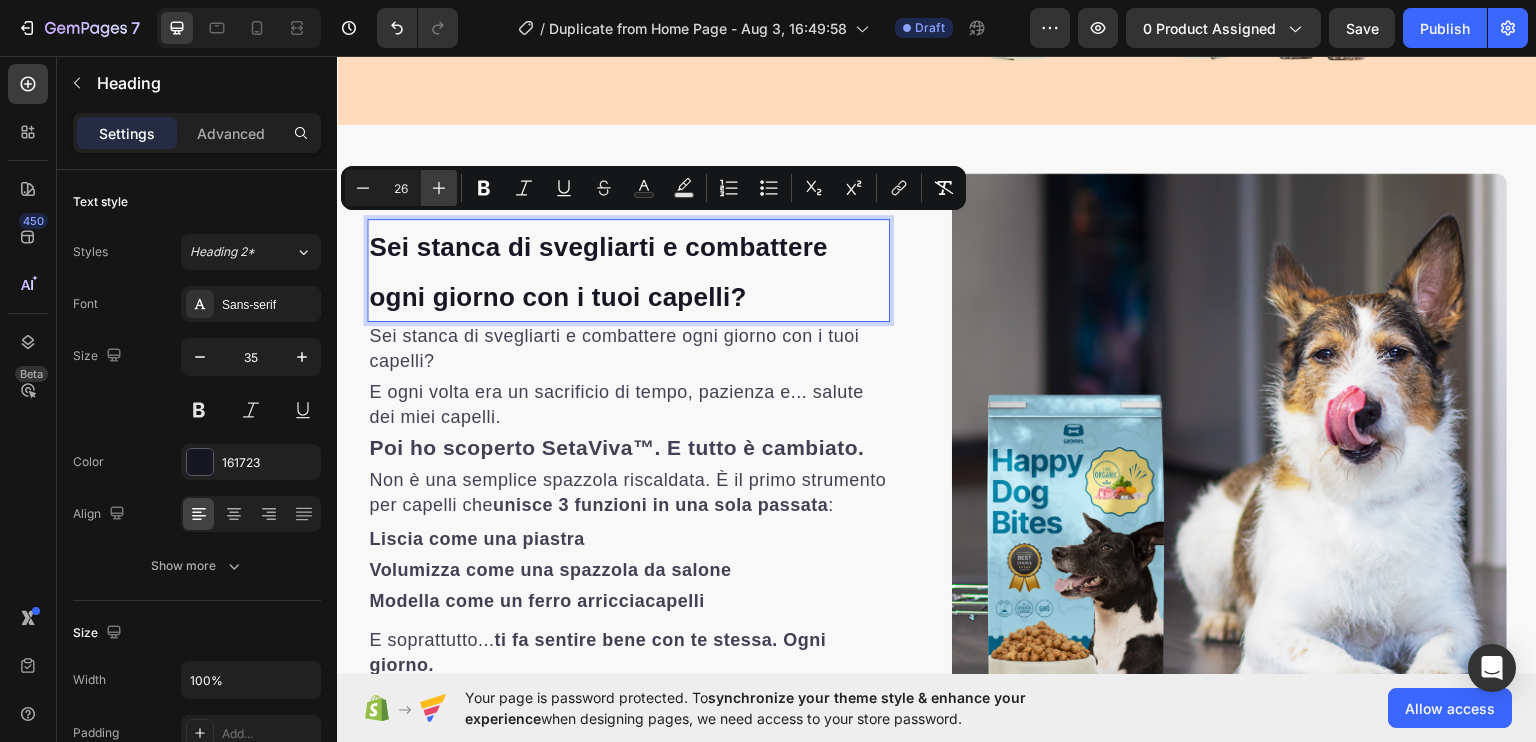 click 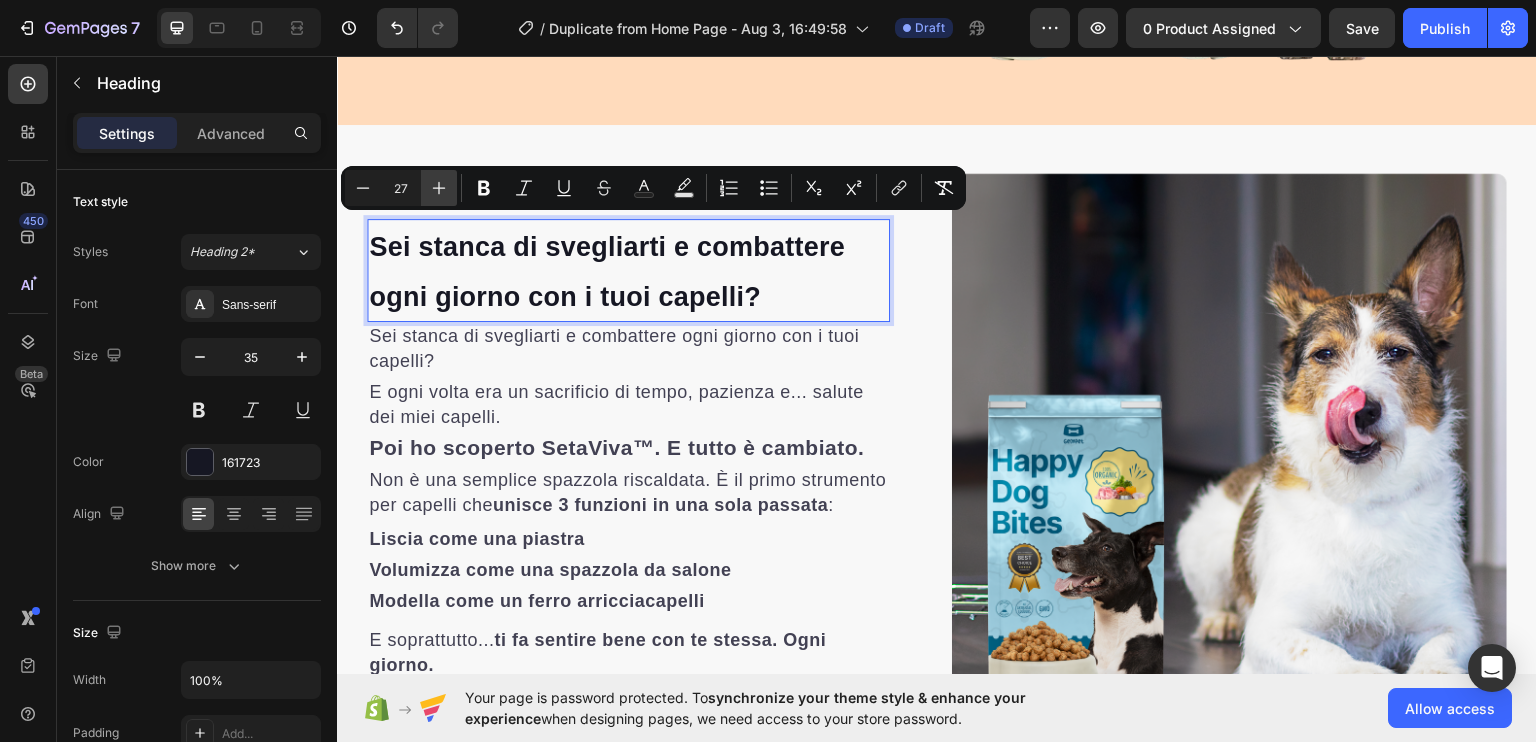 click 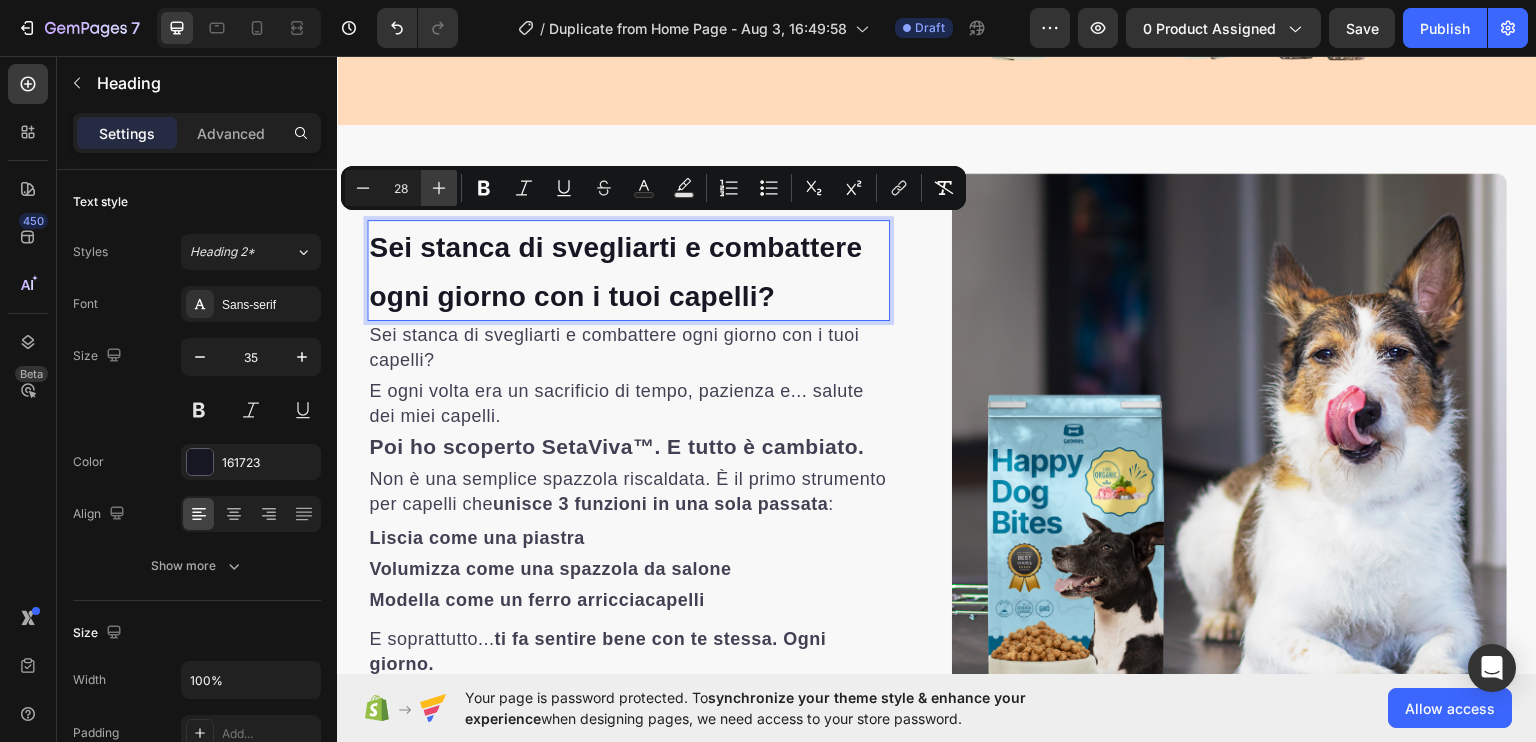 click 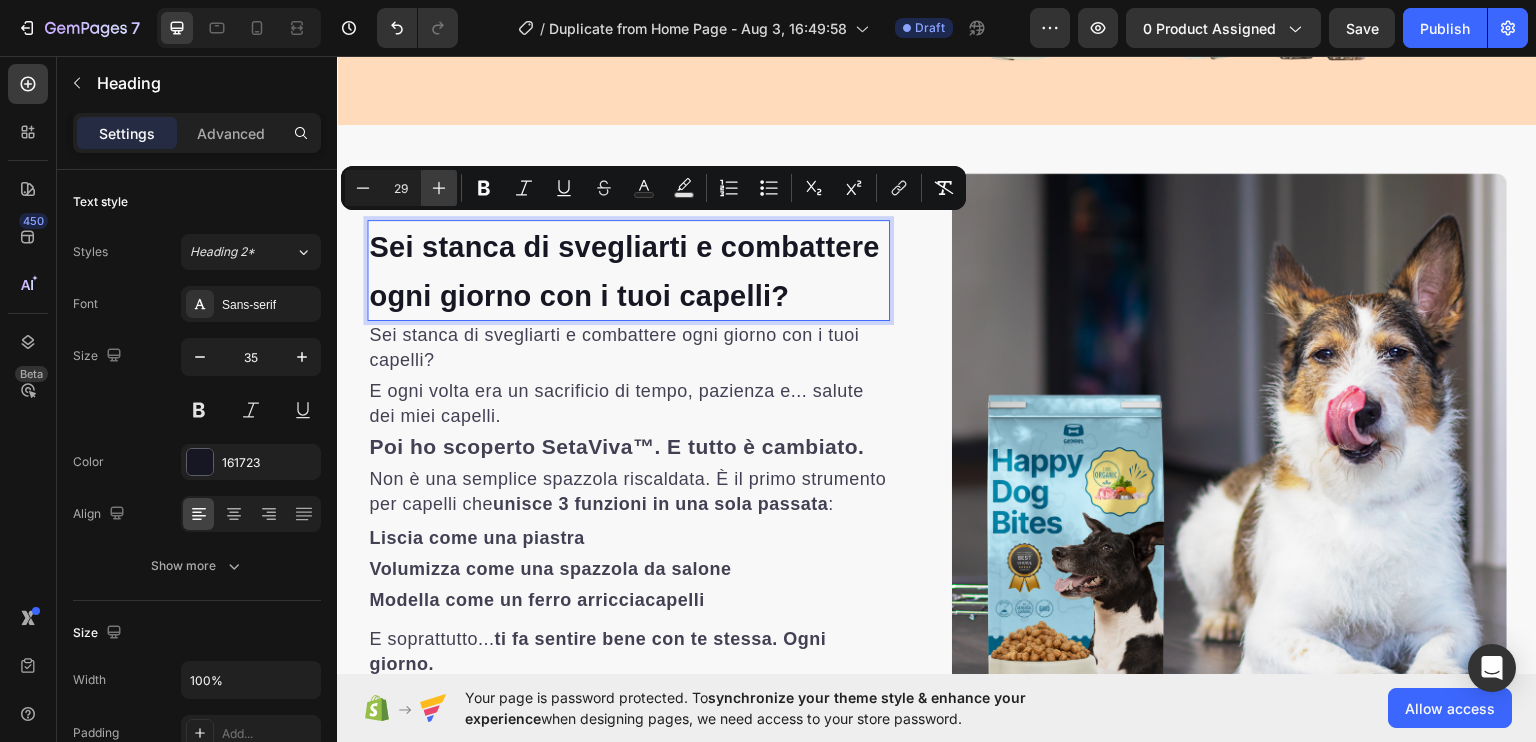 click 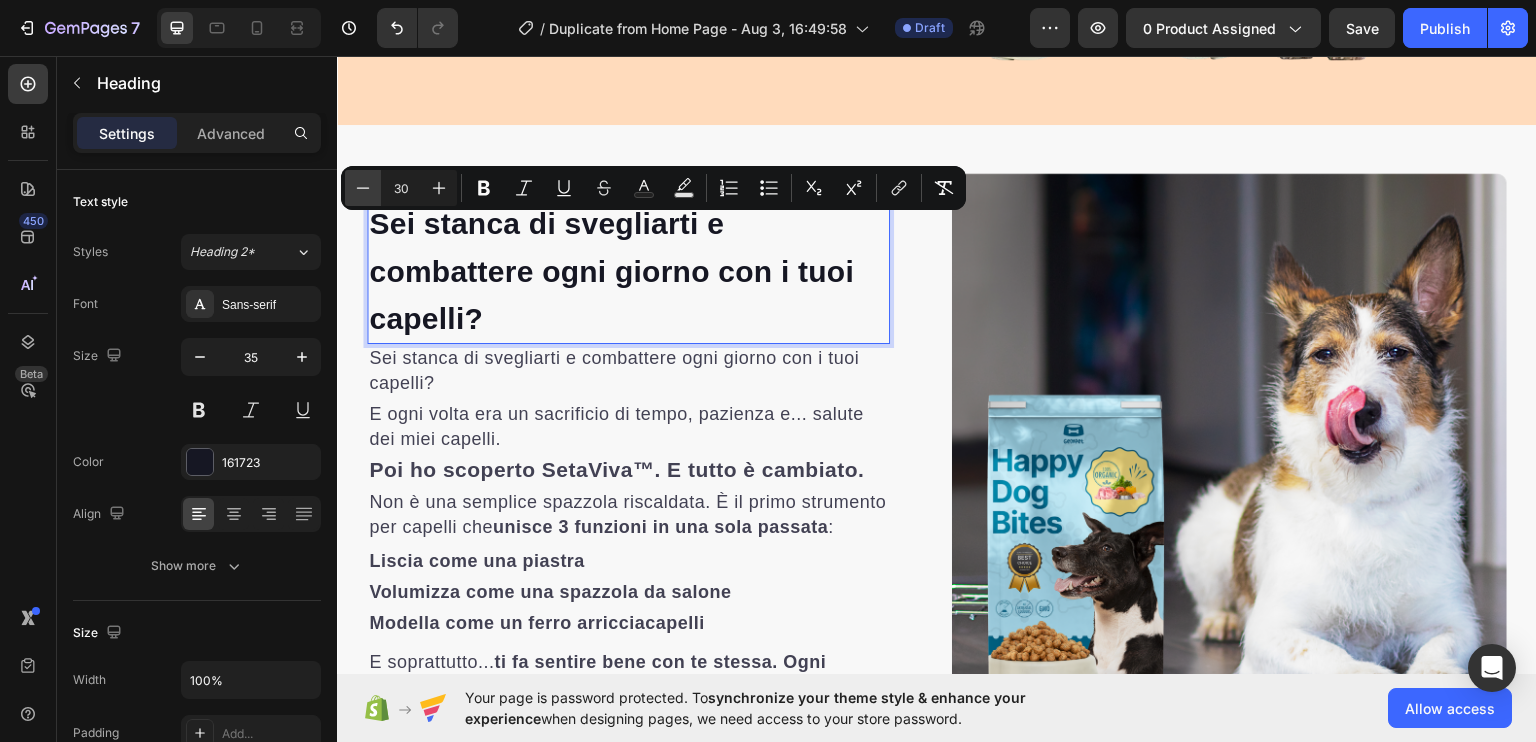 click on "Minus" at bounding box center [363, 188] 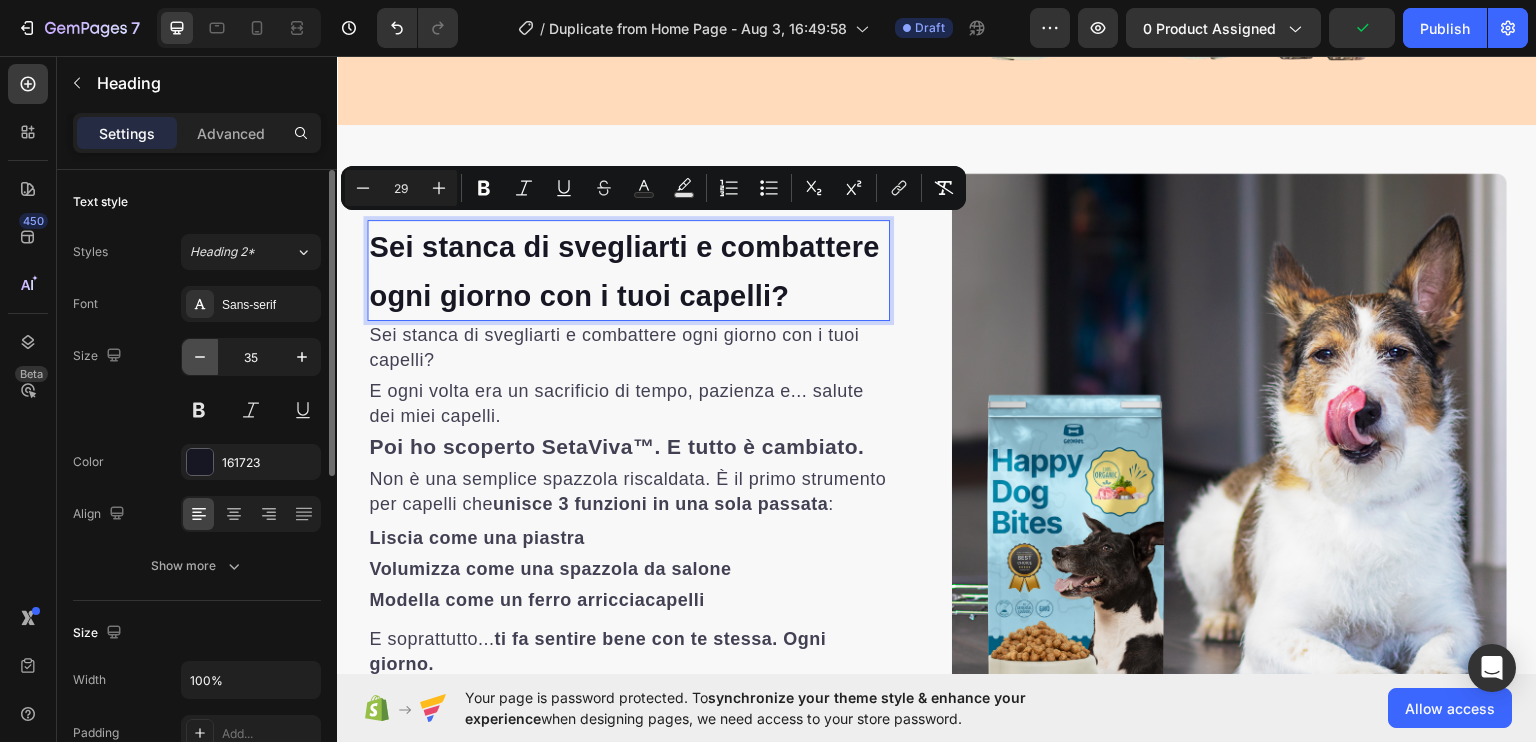 click 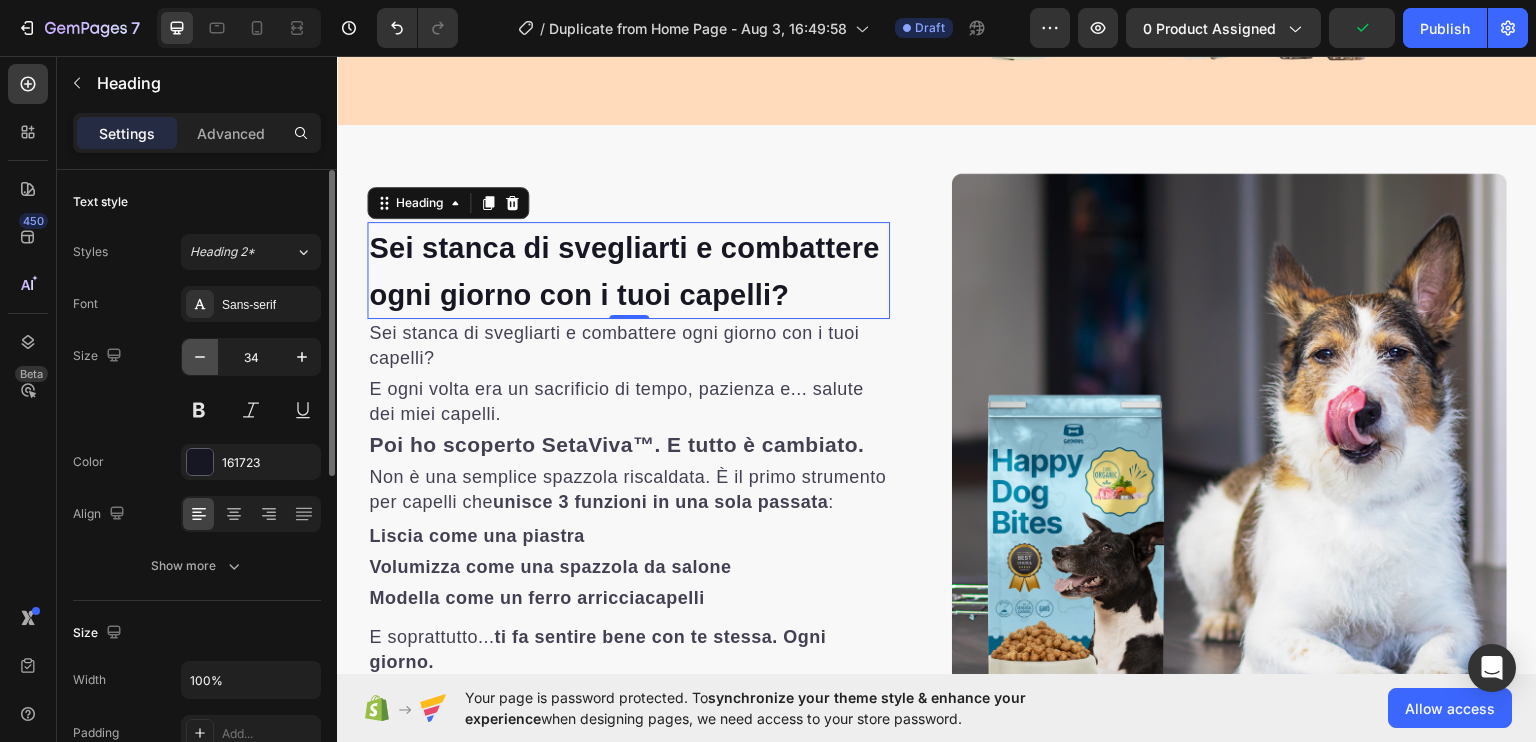 click 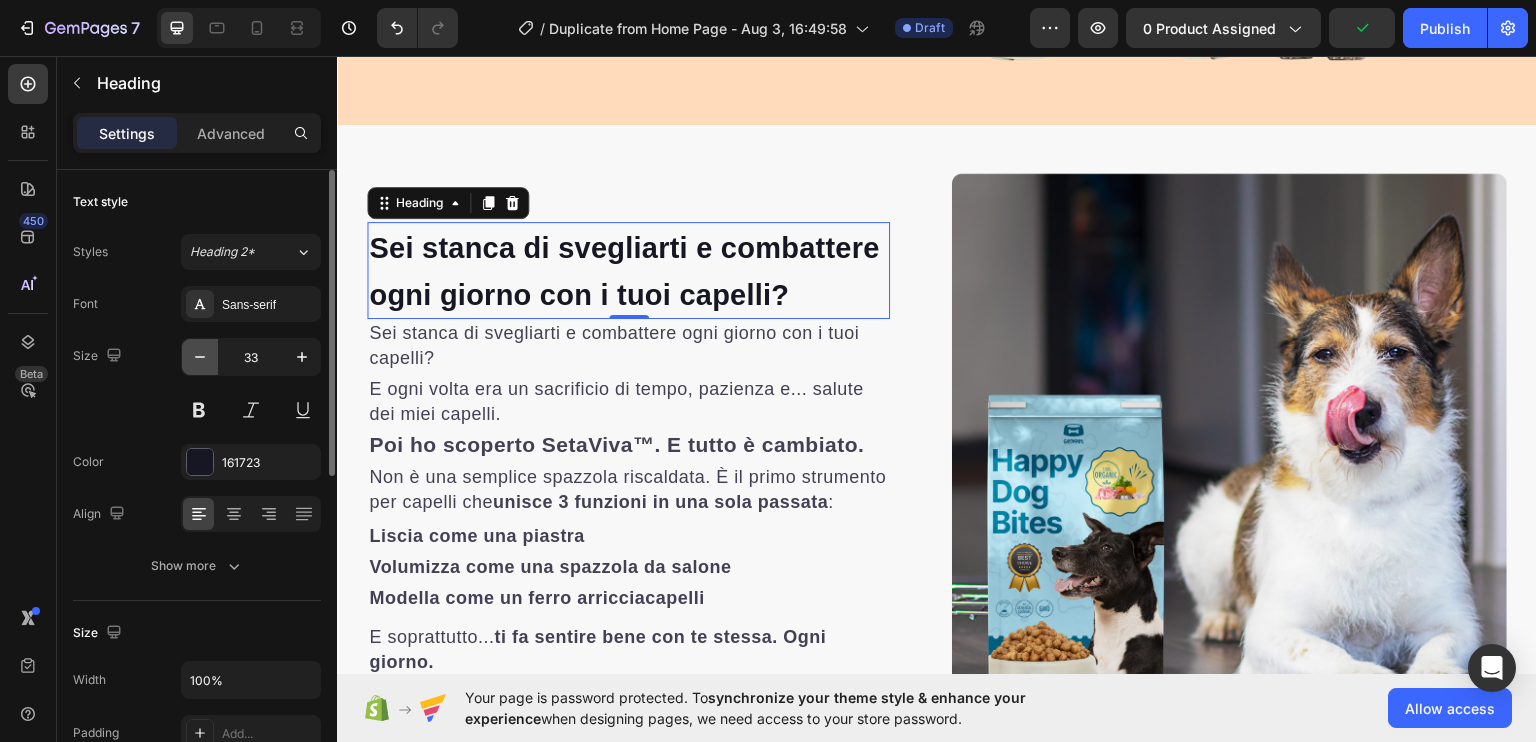 click 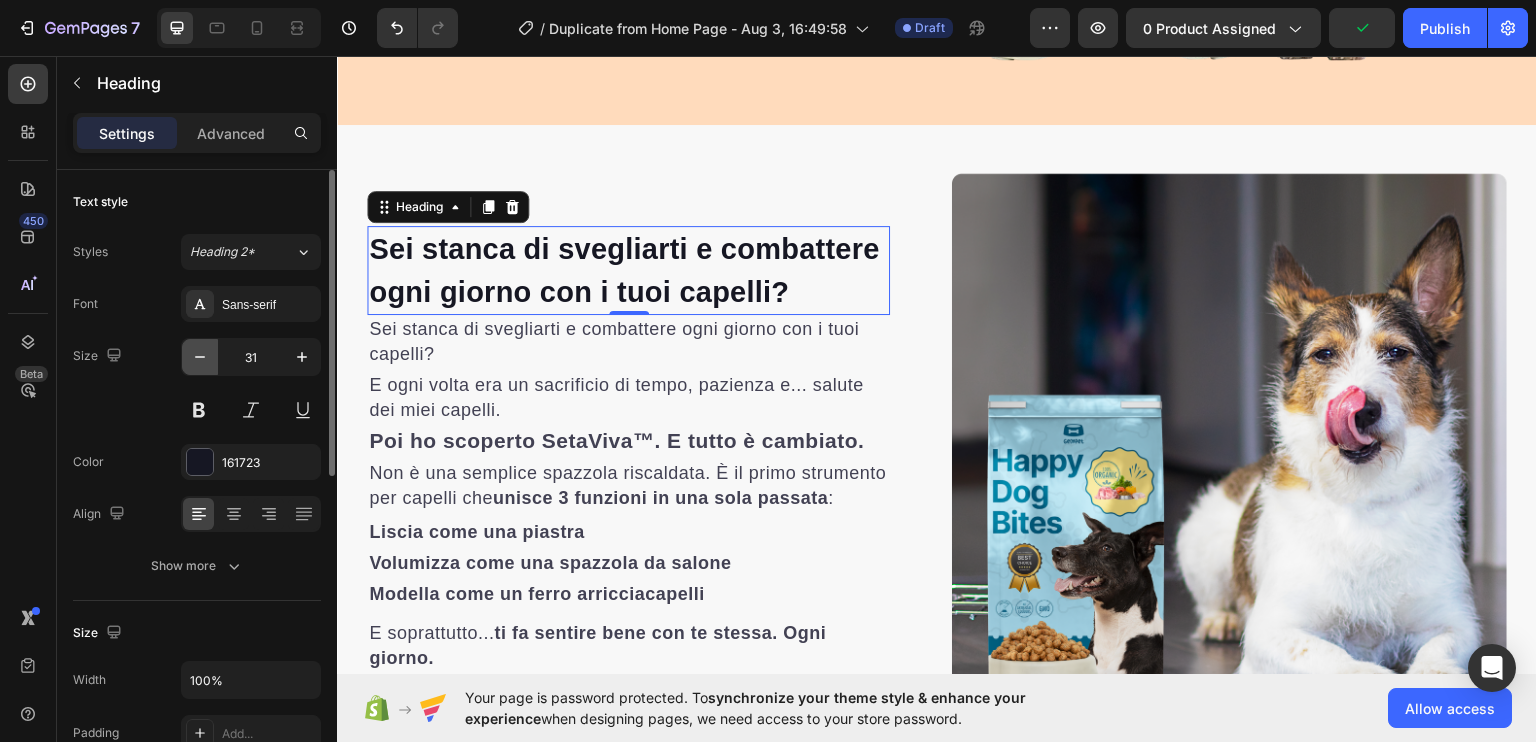 click 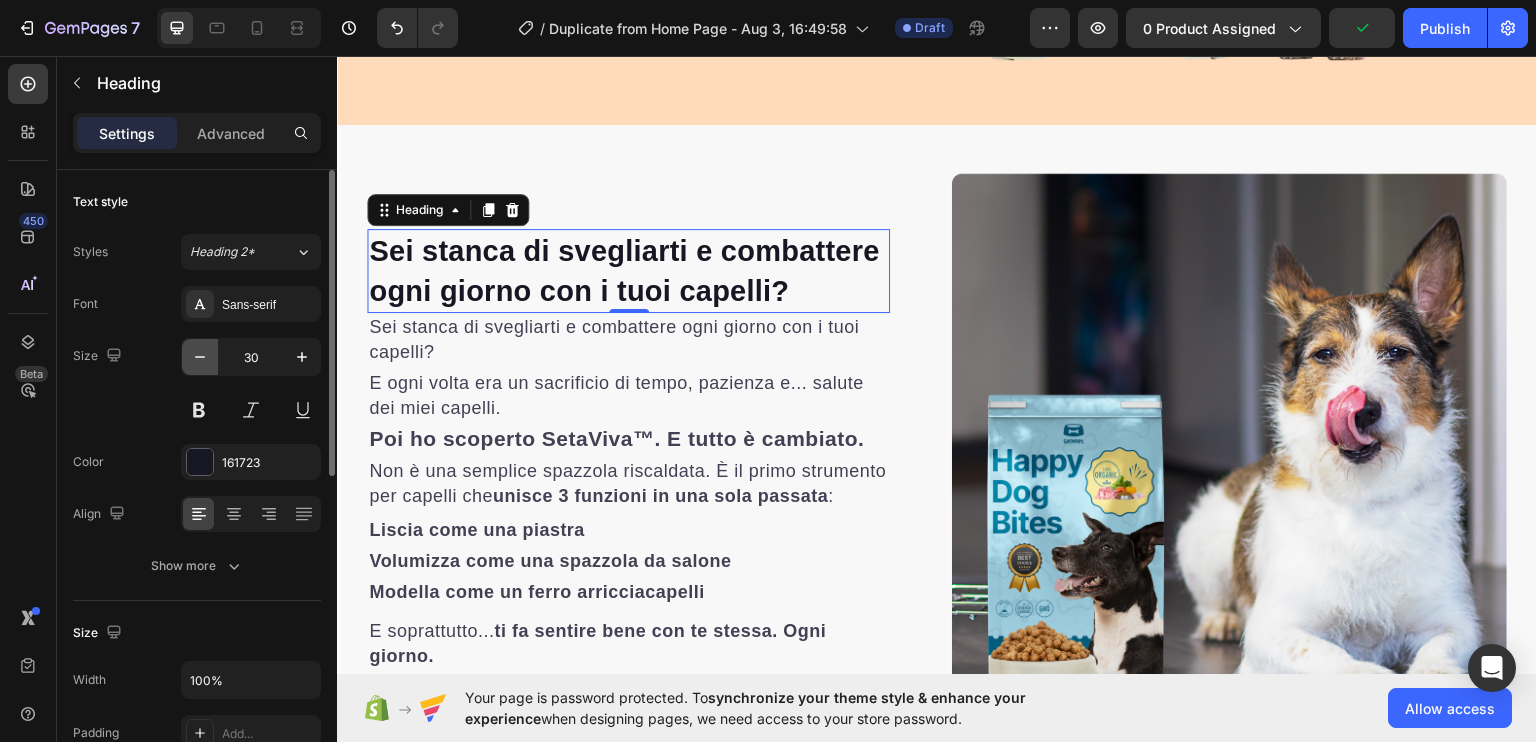 click 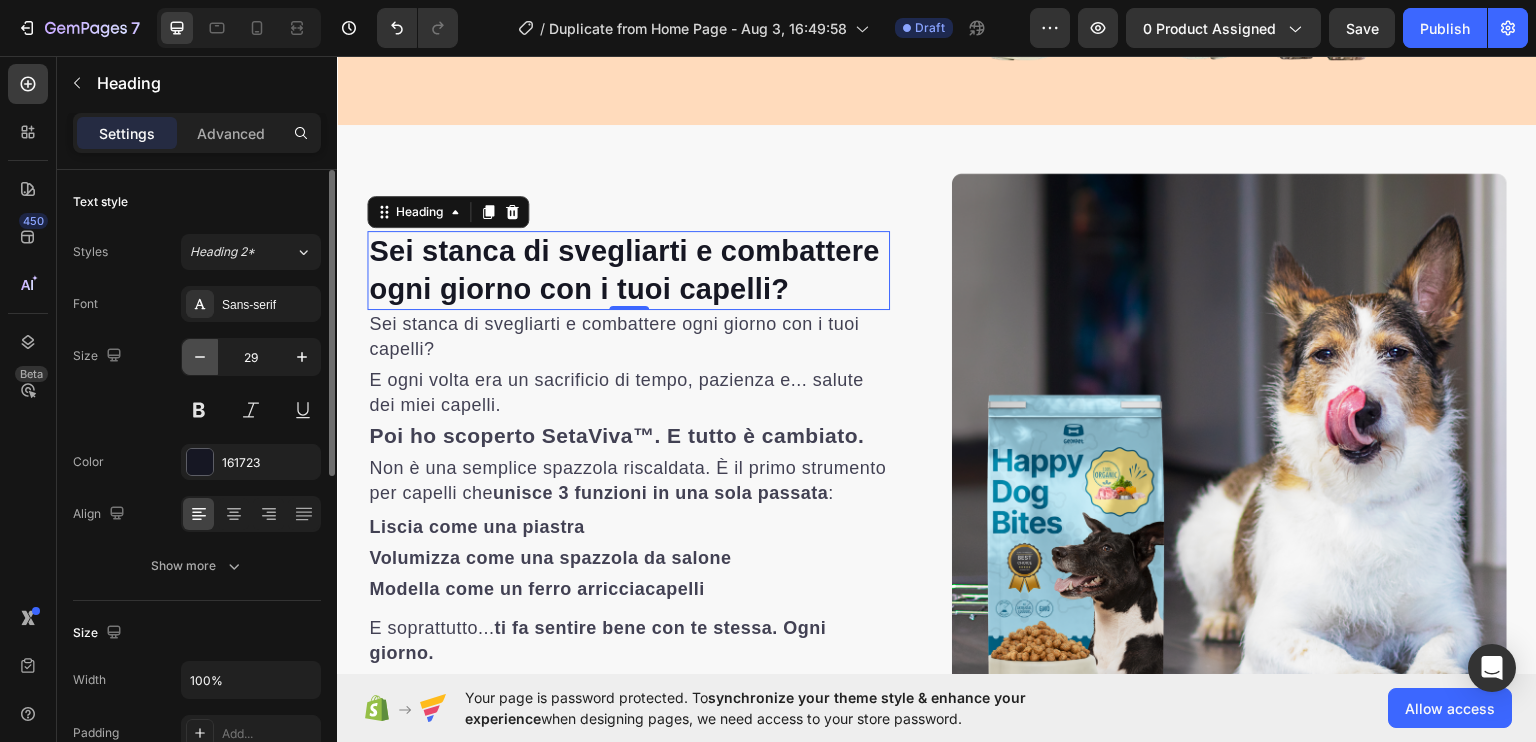 click 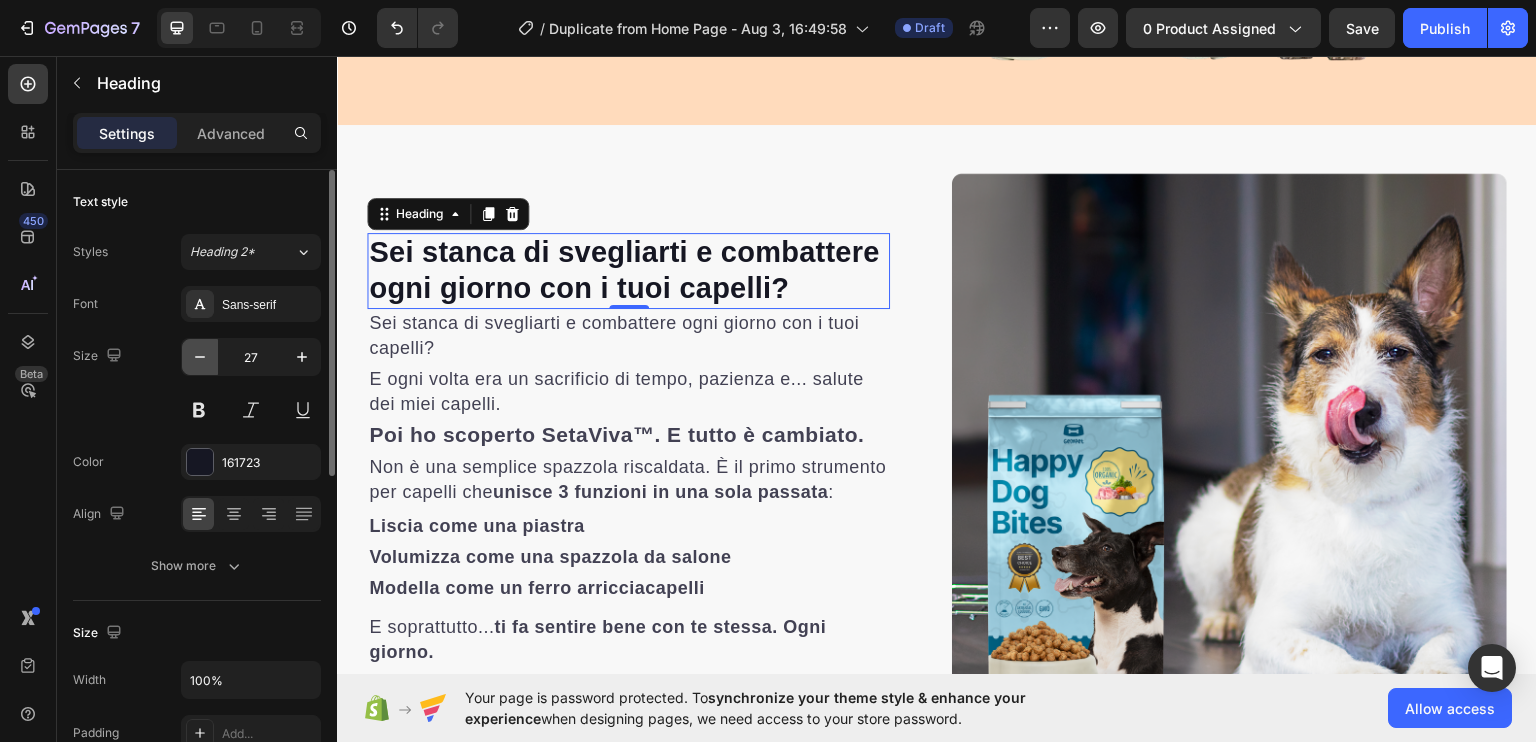 click 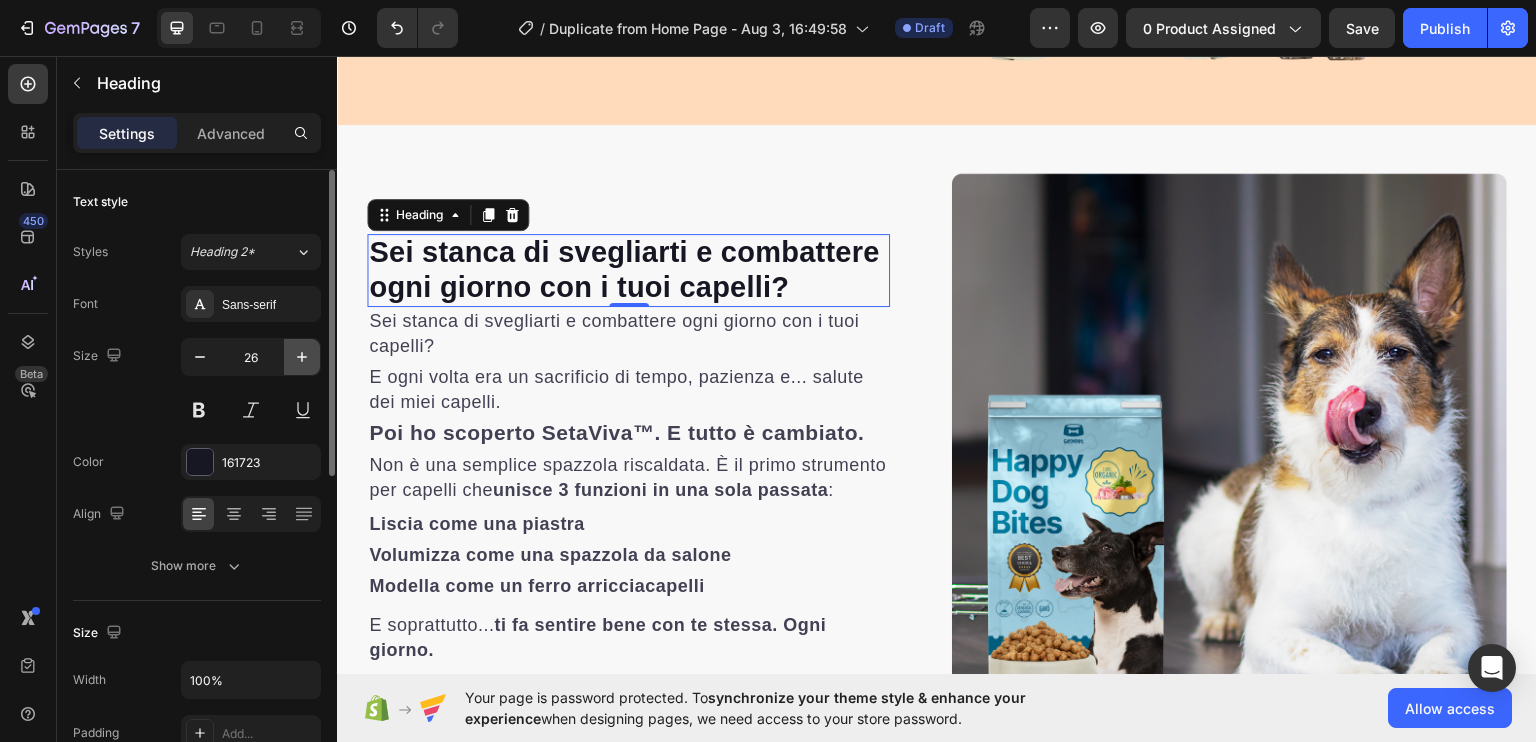 click 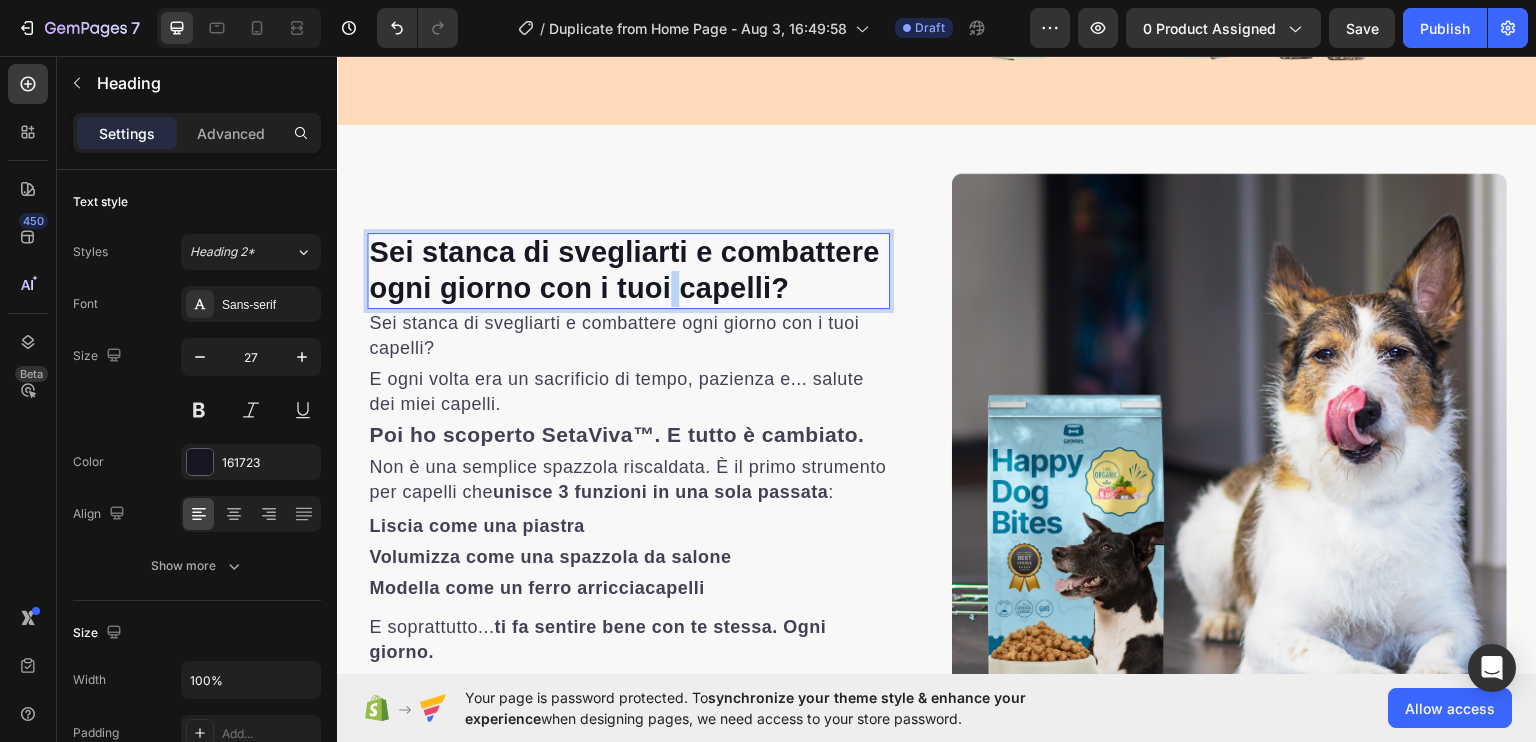 click on "Sei stanca di svegliarti e combattere ogni giorno con i tuoi capelli?" at bounding box center (624, 269) 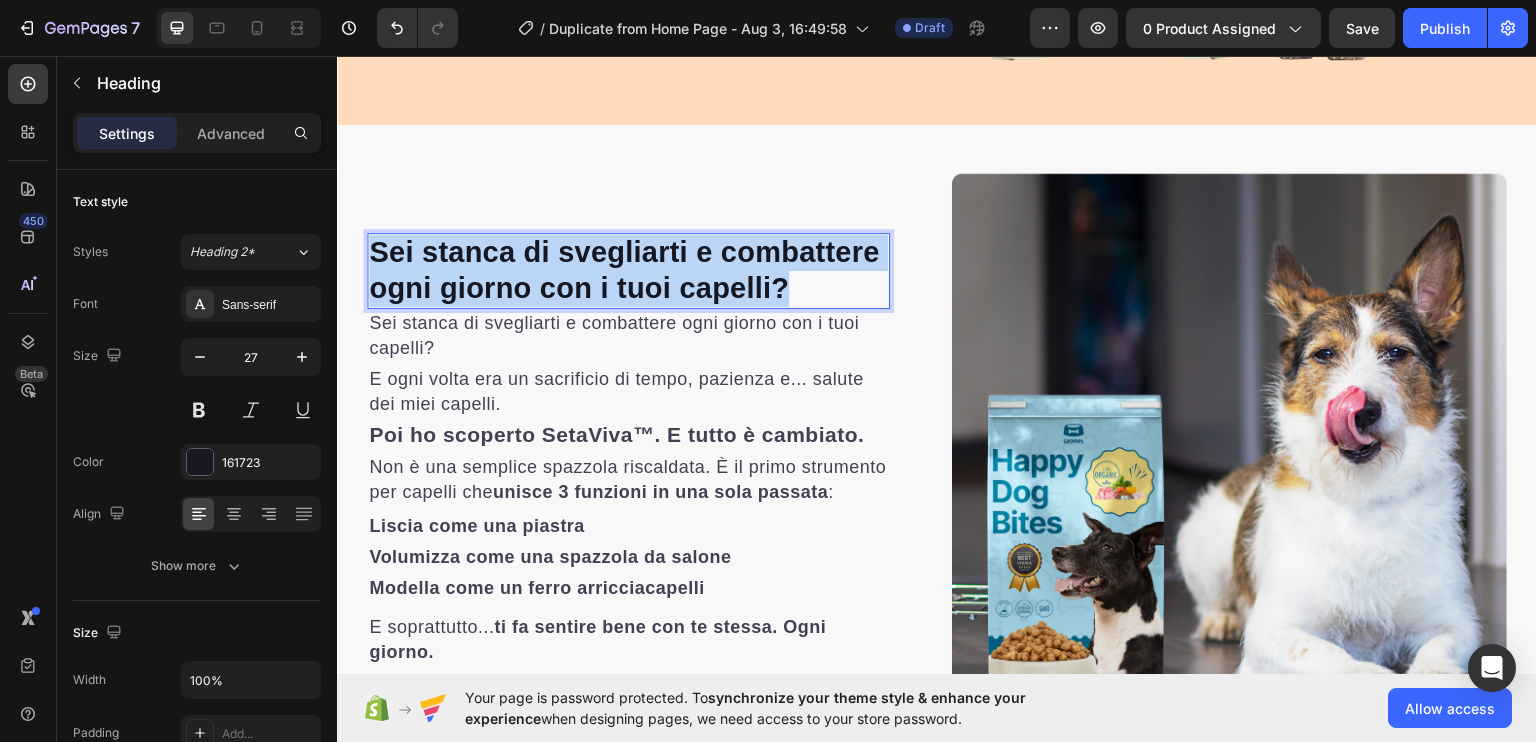 click on "Sei stanca di svegliarti e combattere ogni giorno con i tuoi capelli?" at bounding box center [624, 269] 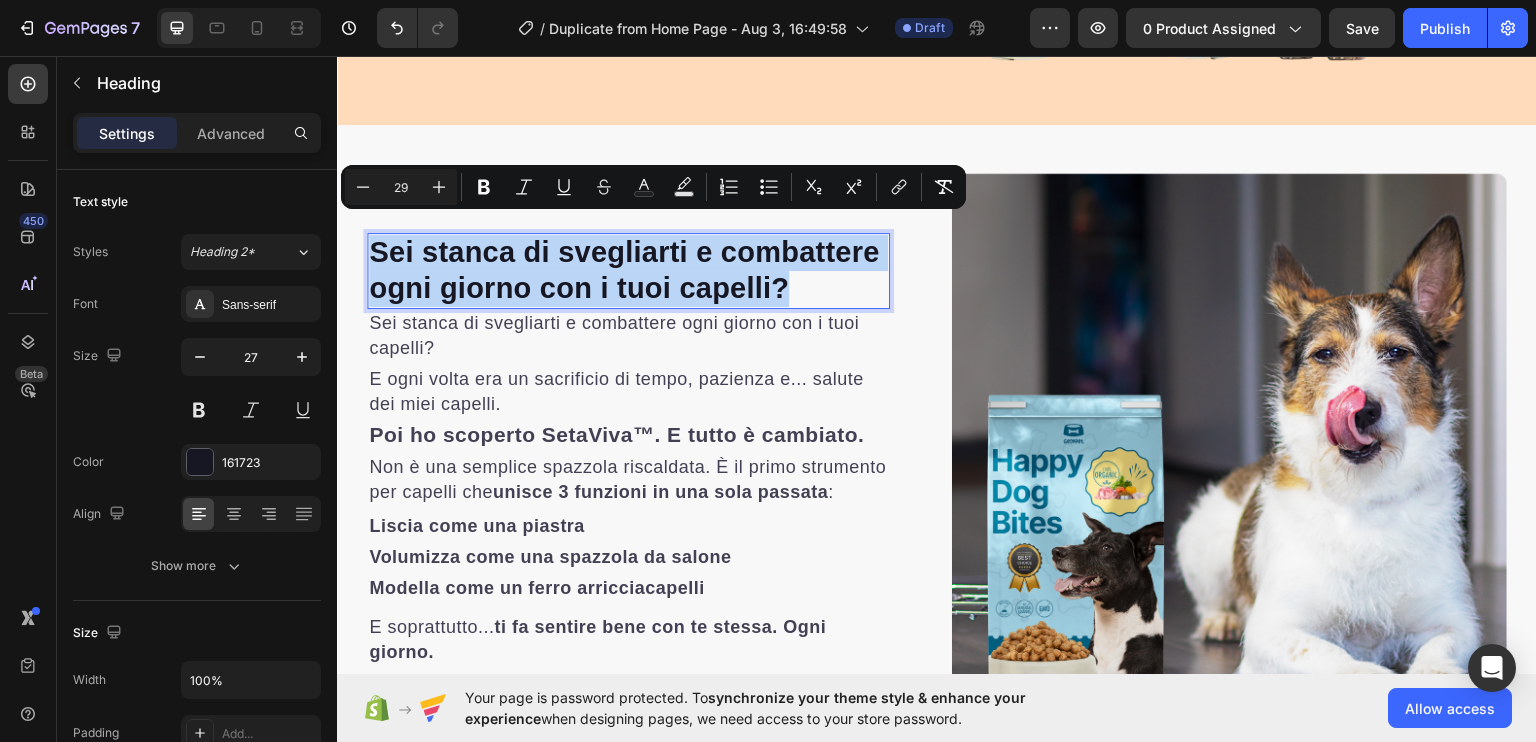 click on "Sei stanca di svegliarti e combattere ogni giorno con i tuoi capelli?" at bounding box center [624, 269] 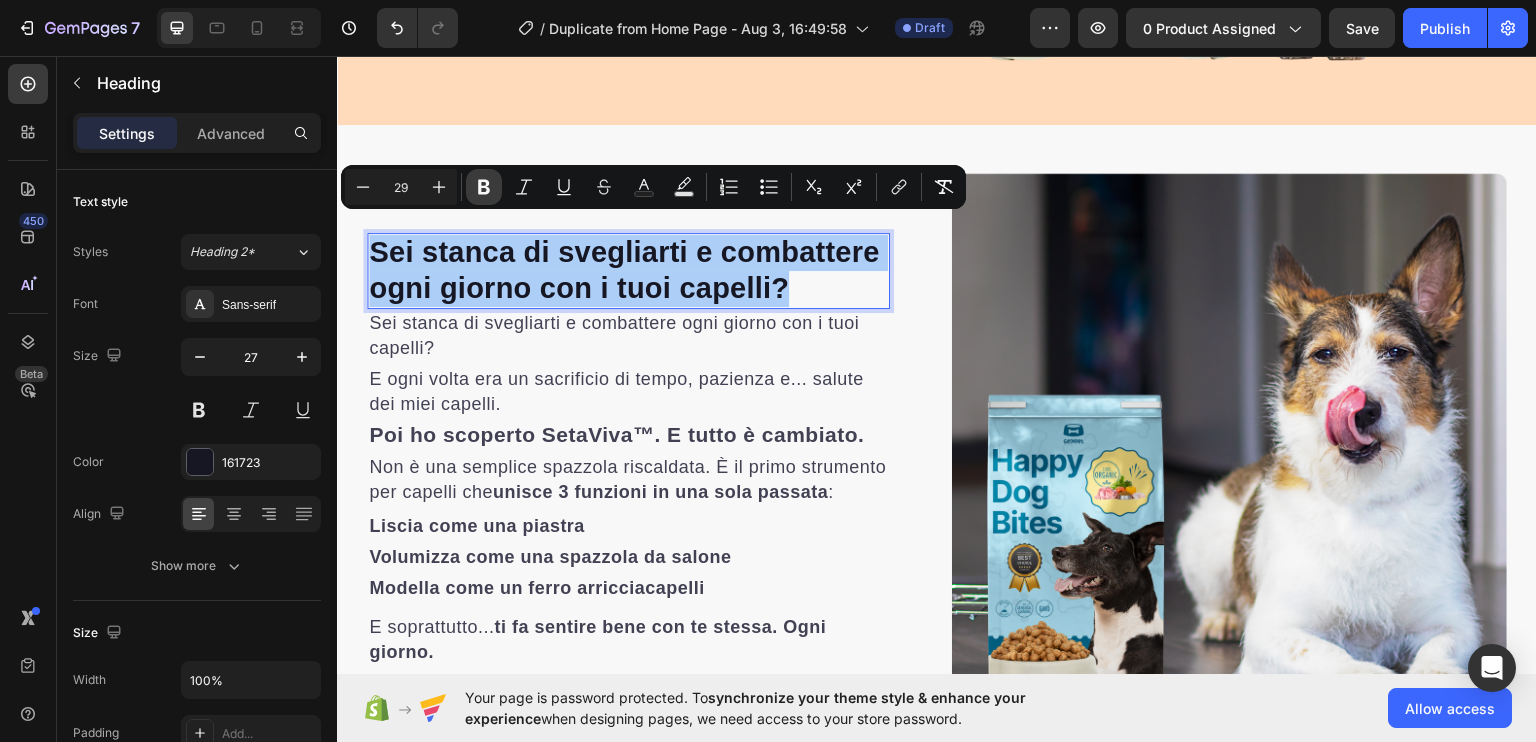 click 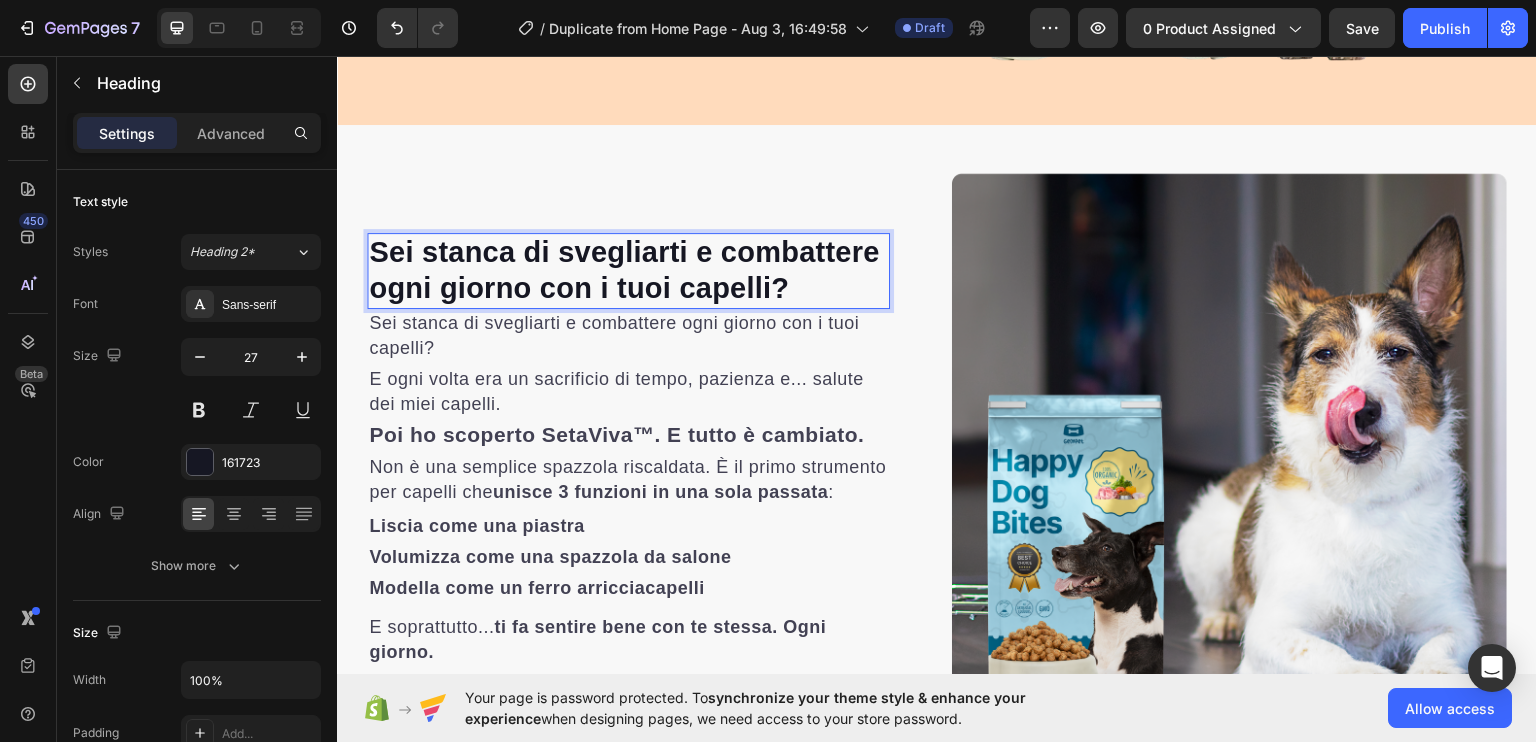 click on "Sei stanca di svegliarti e combattere ogni giorno con i tuoi capelli?" at bounding box center [624, 269] 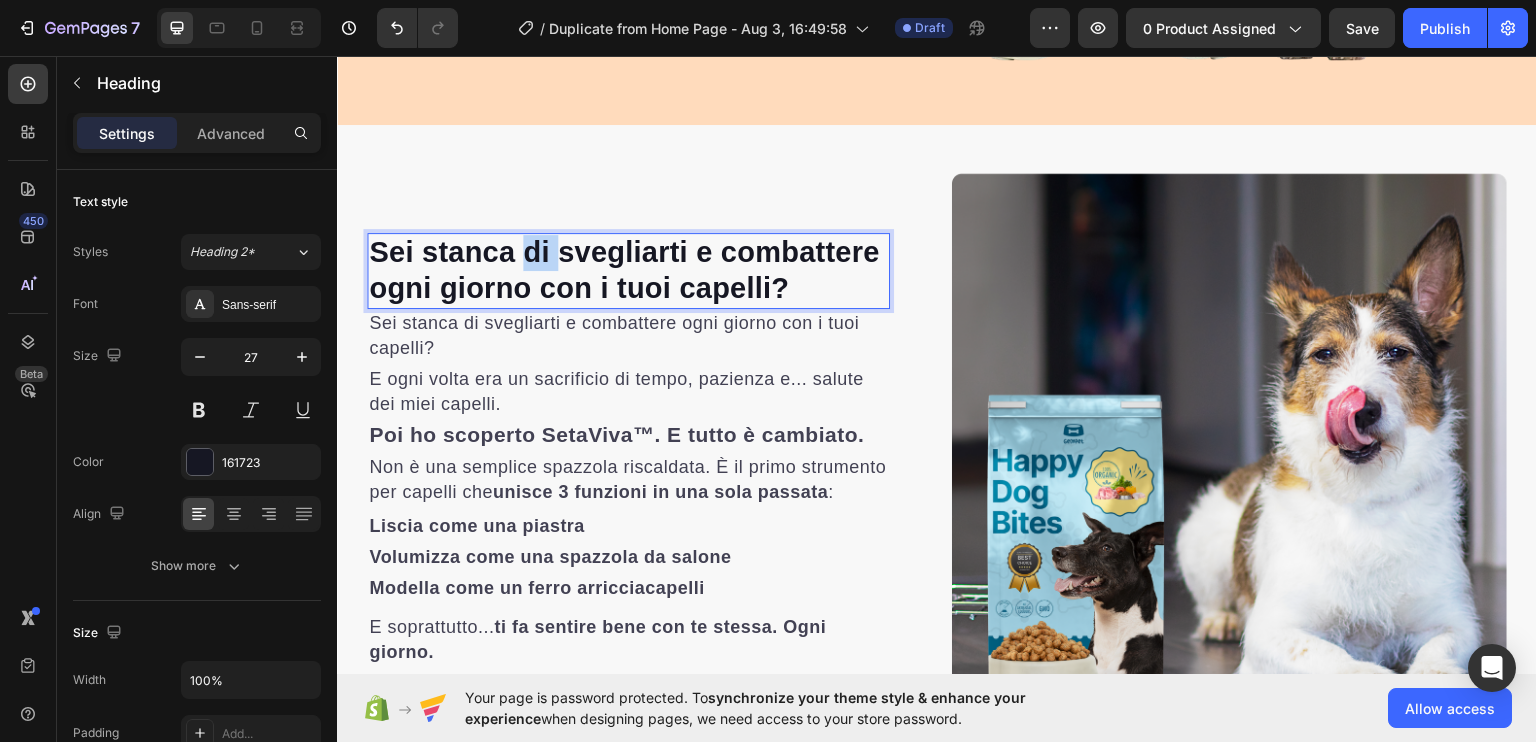 click on "Sei stanca di svegliarti e combattere ogni giorno con i tuoi capelli?" at bounding box center (624, 269) 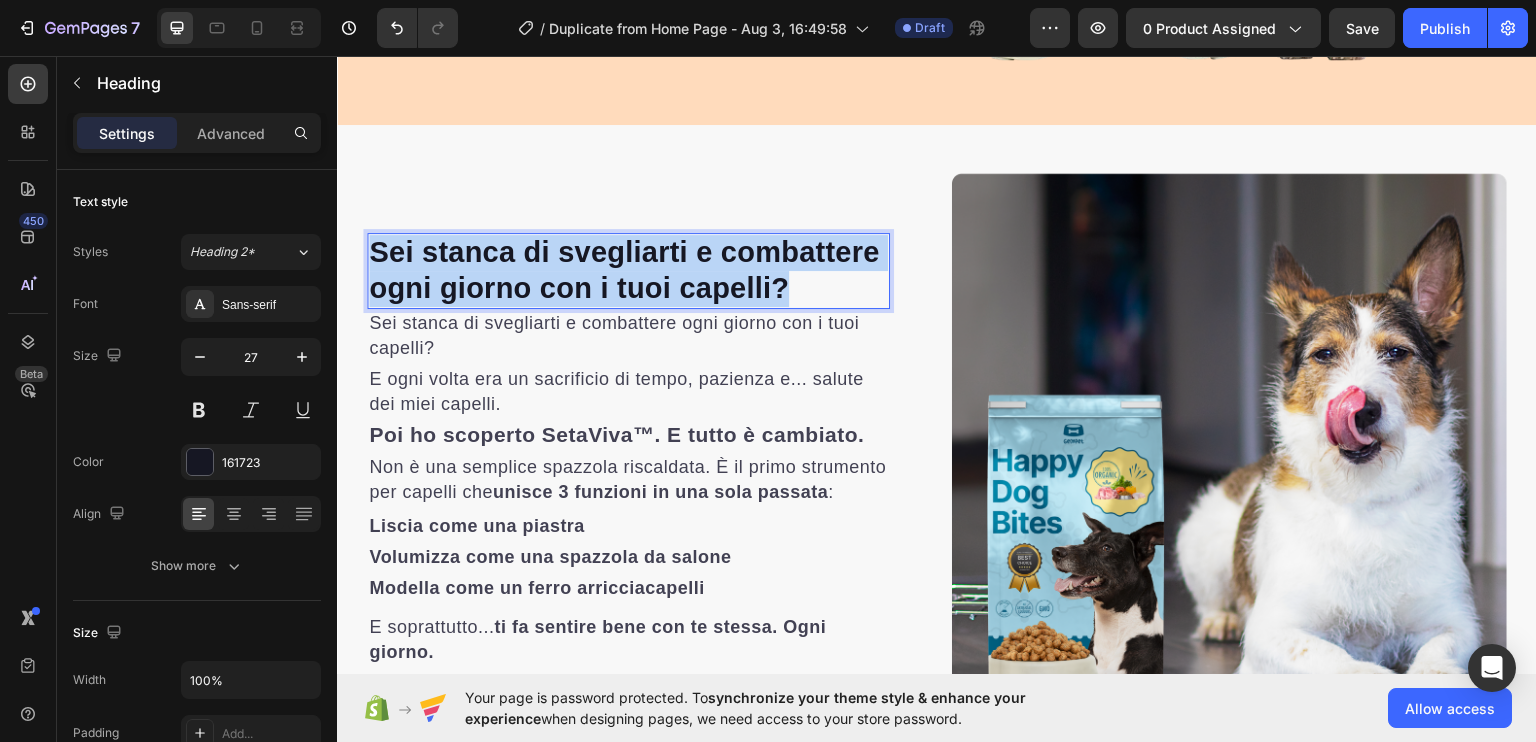 click on "Sei stanca di svegliarti e combattere ogni giorno con i tuoi capelli?" at bounding box center (624, 269) 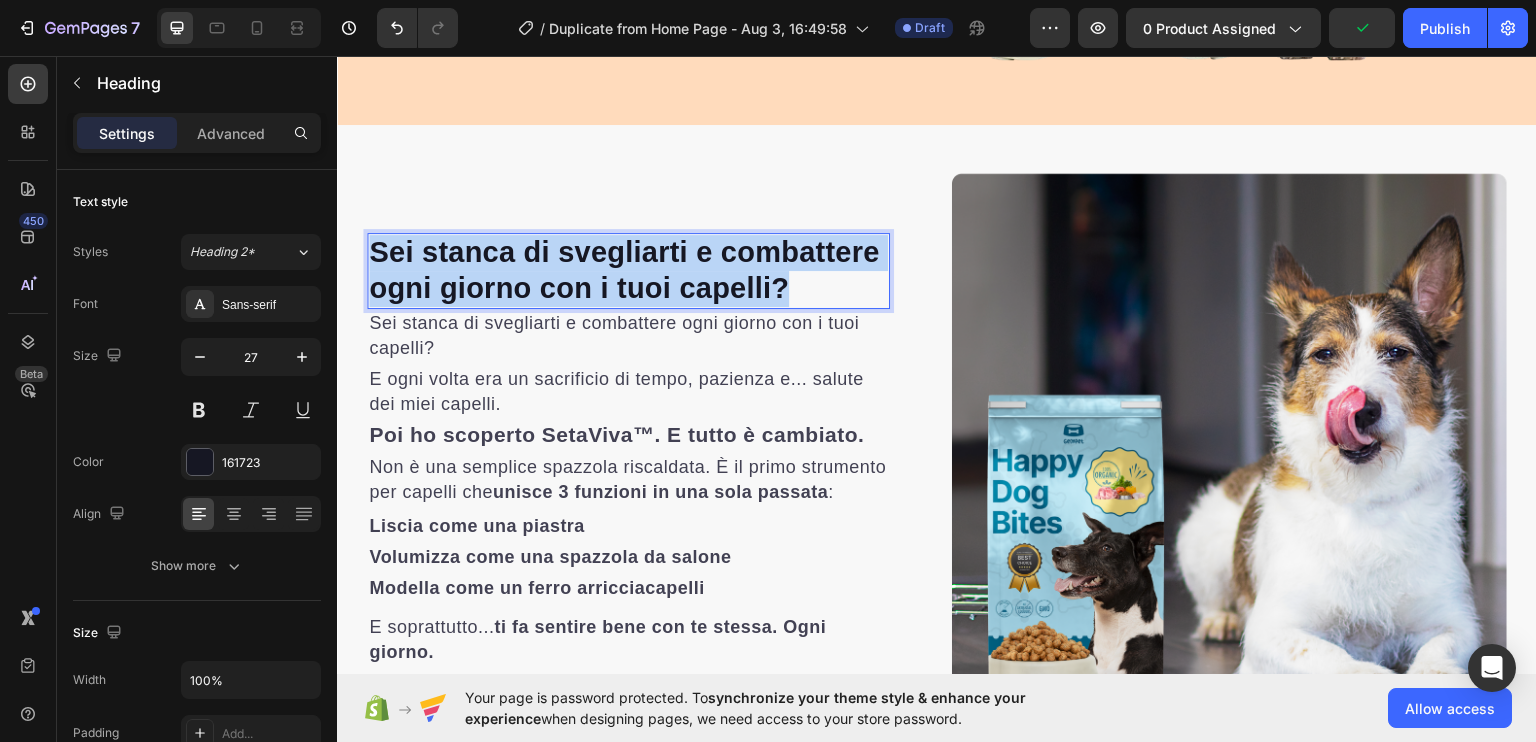 click on "Sei stanca di svegliarti e combattere ogni giorno con i tuoi capelli?" at bounding box center (624, 269) 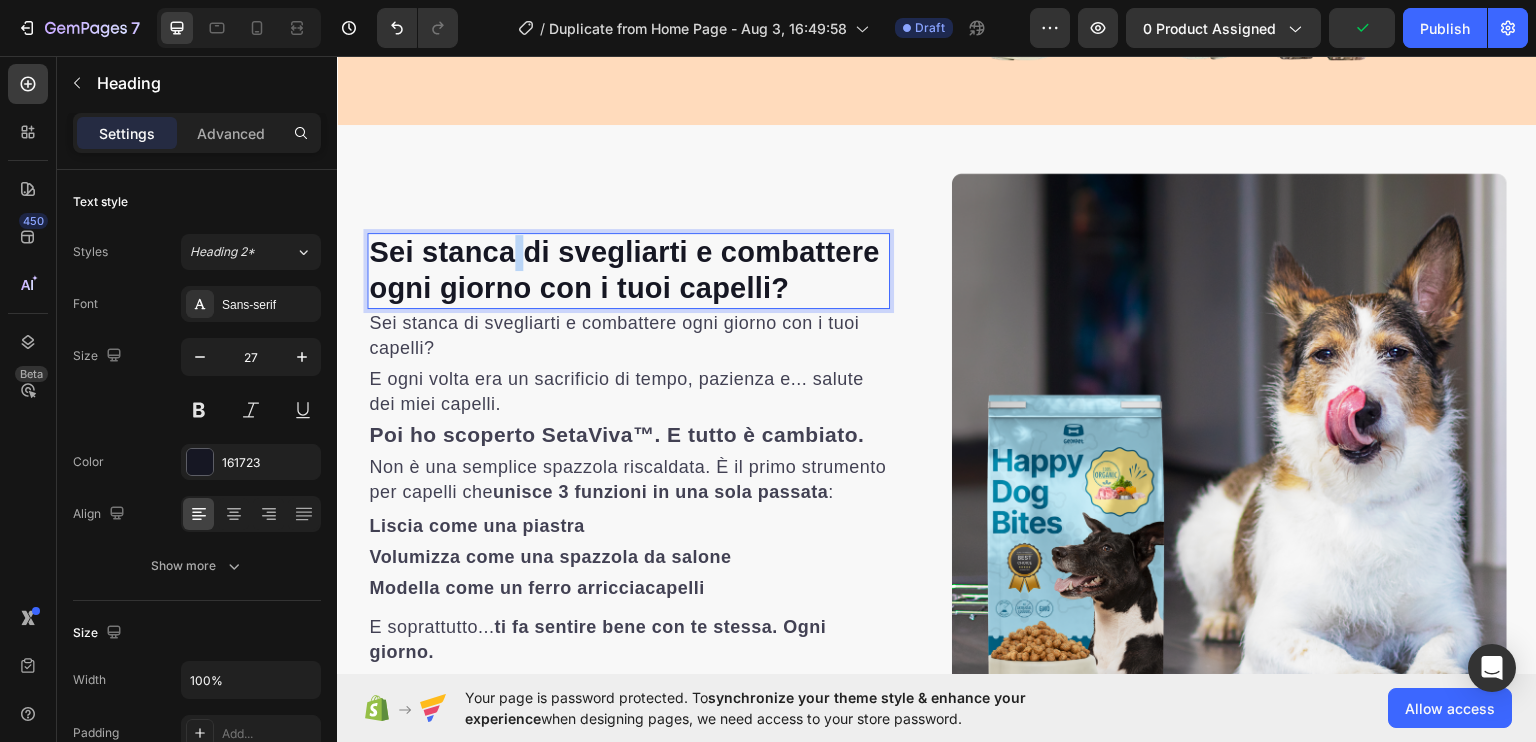 click on "Sei stanca di svegliarti e combattere ogni giorno con i tuoi capelli?" at bounding box center (624, 269) 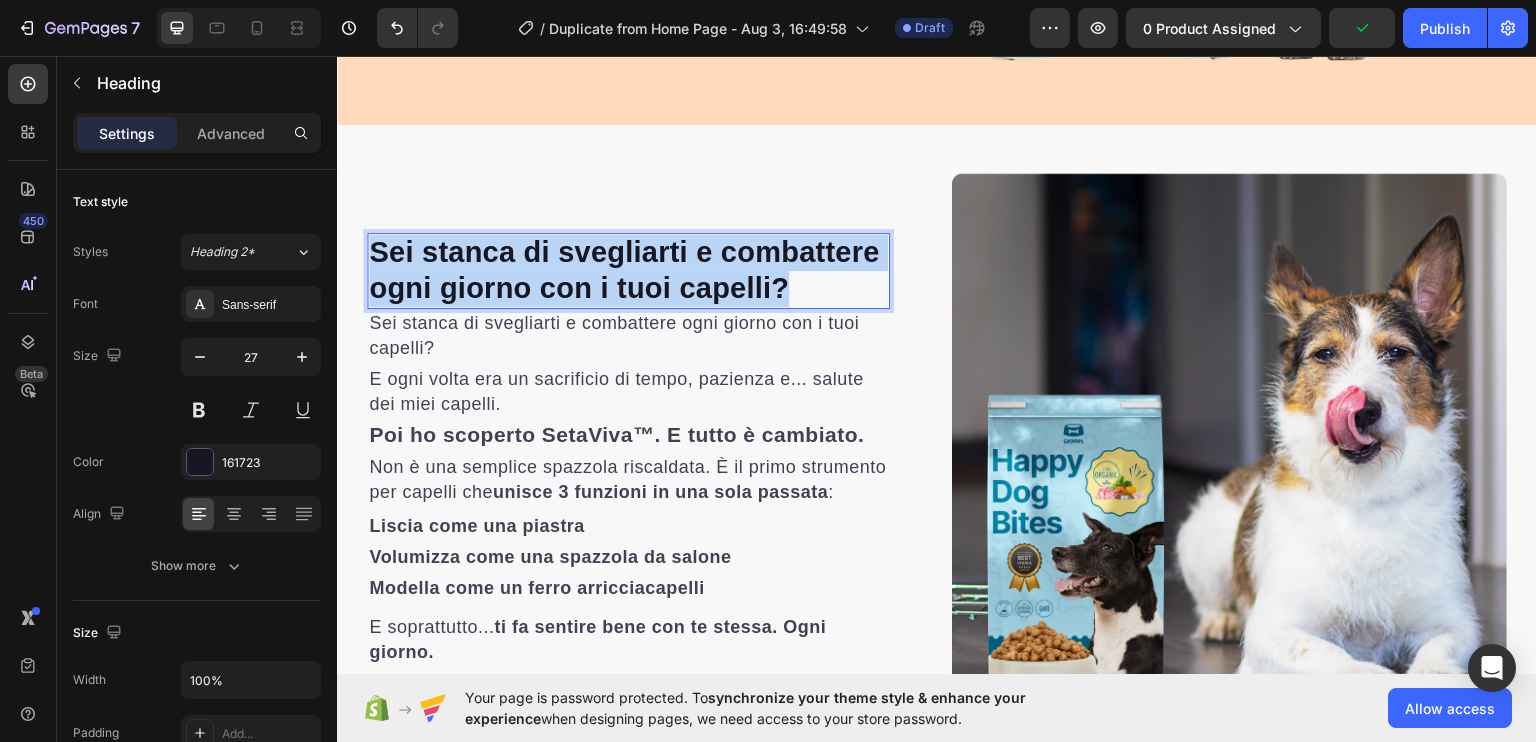 click on "Sei stanca di svegliarti e combattere ogni giorno con i tuoi capelli?" at bounding box center [624, 269] 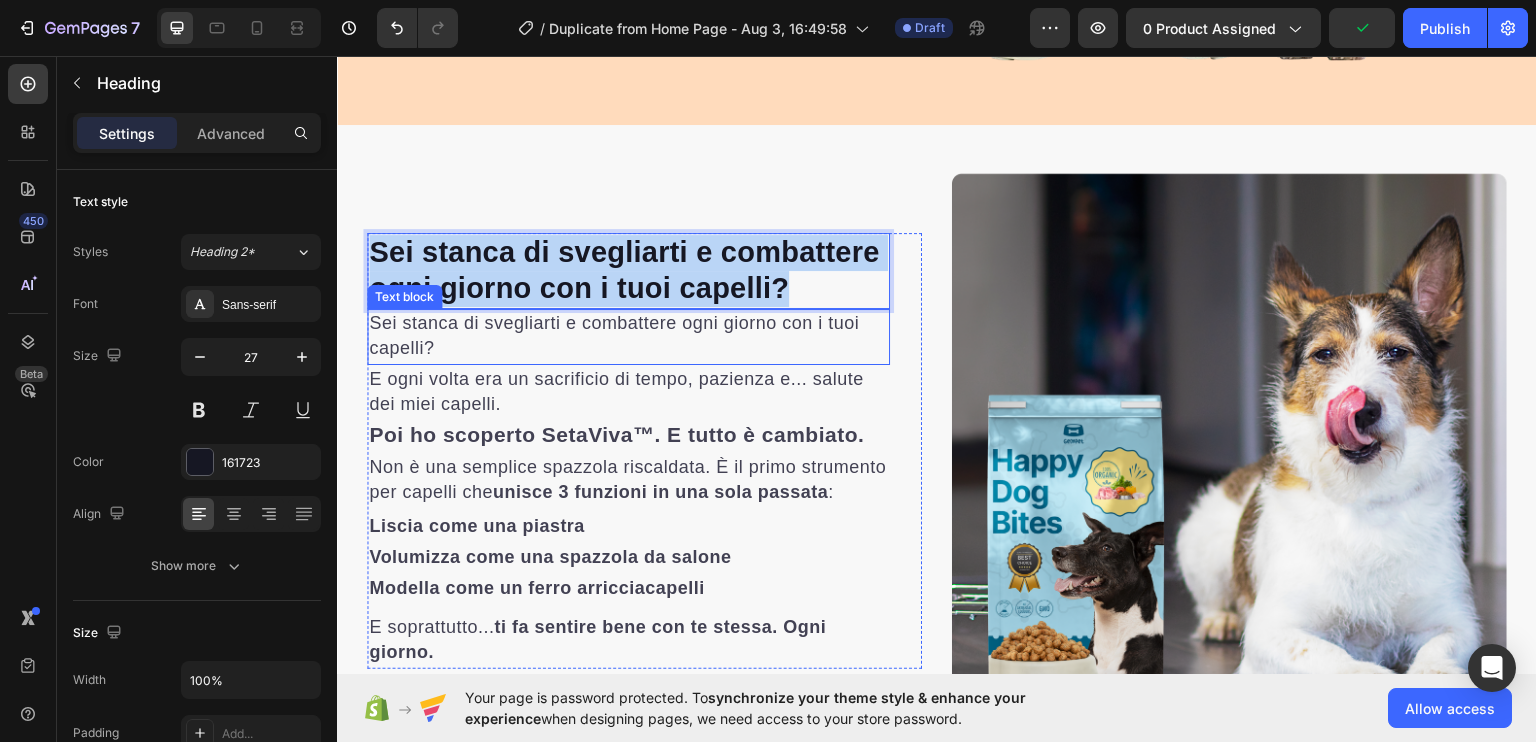 click on "Sei stanca di svegliarti e combattere ogni giorno con i tuoi capelli?" at bounding box center (628, 335) 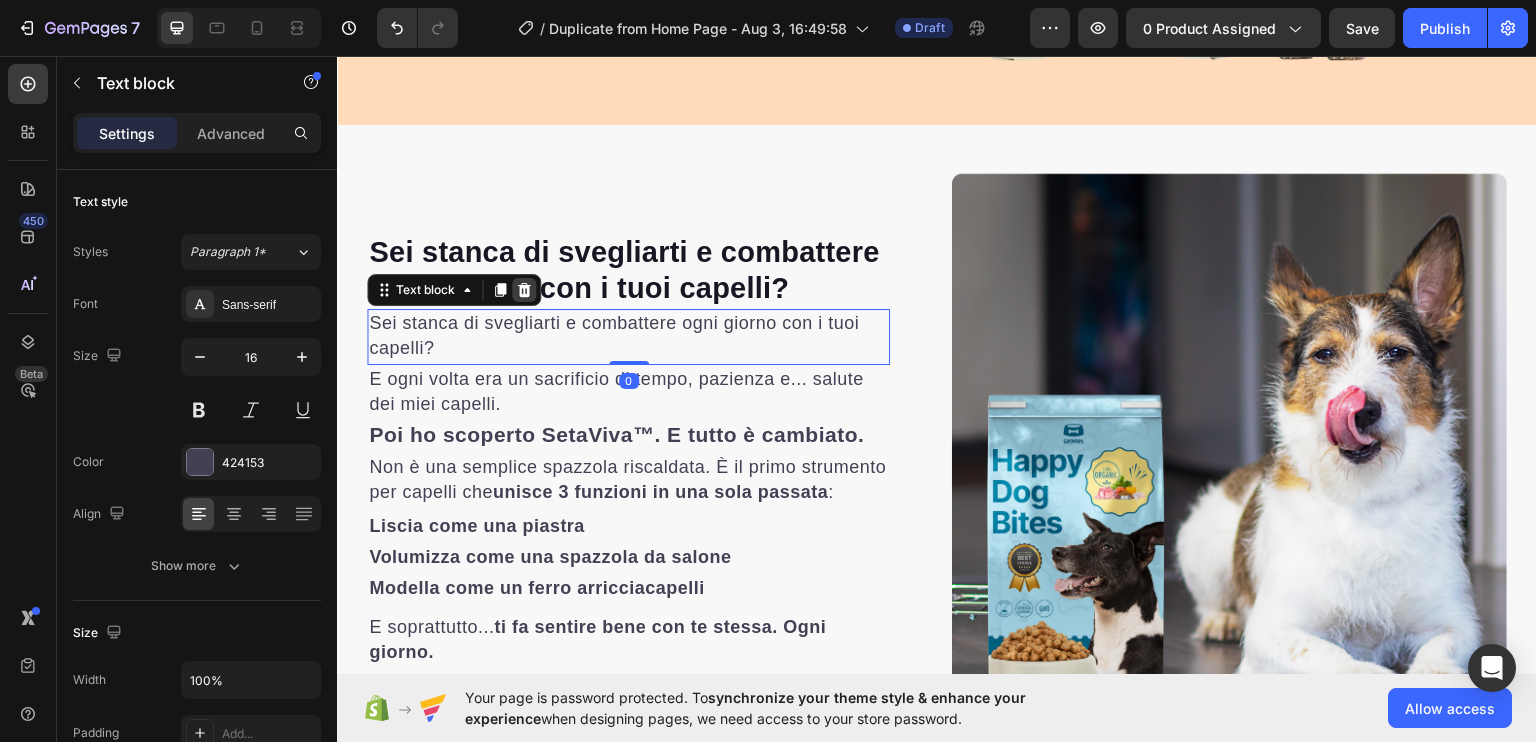 click 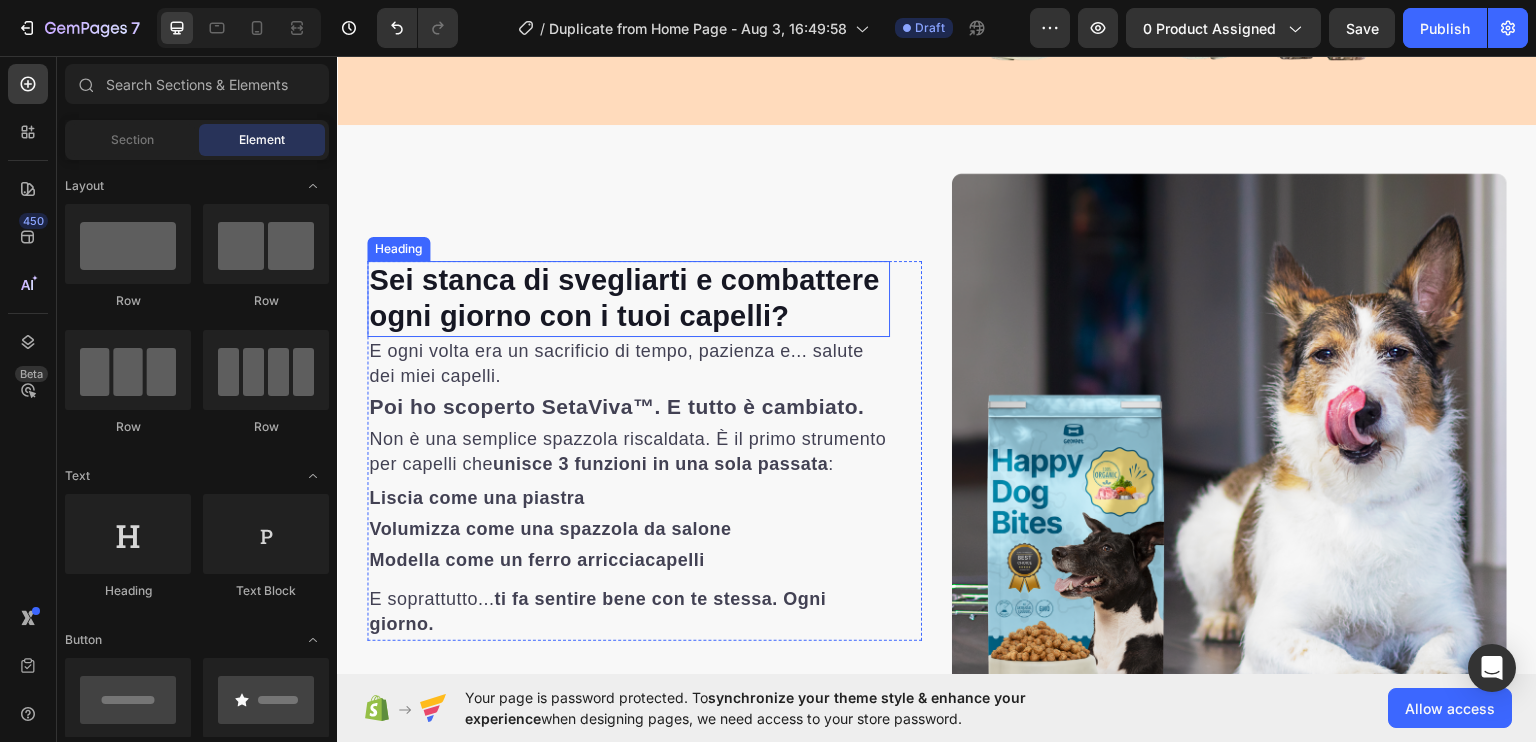 click on "Sei stanca di svegliarti e combattere ogni giorno con i tuoi capelli?" at bounding box center [624, 297] 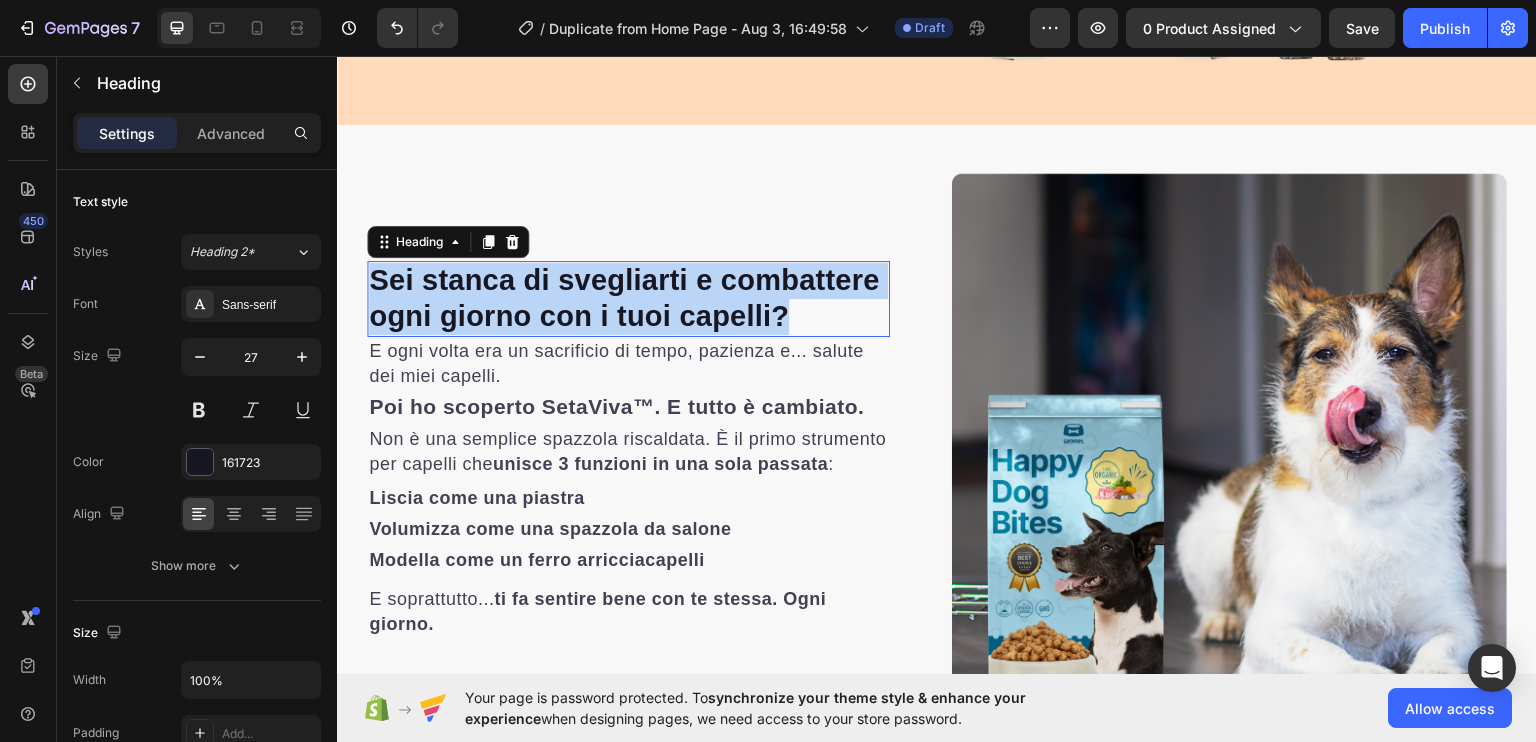 click on "Sei stanca di svegliarti e combattere ogni giorno con i tuoi capelli?" at bounding box center (624, 297) 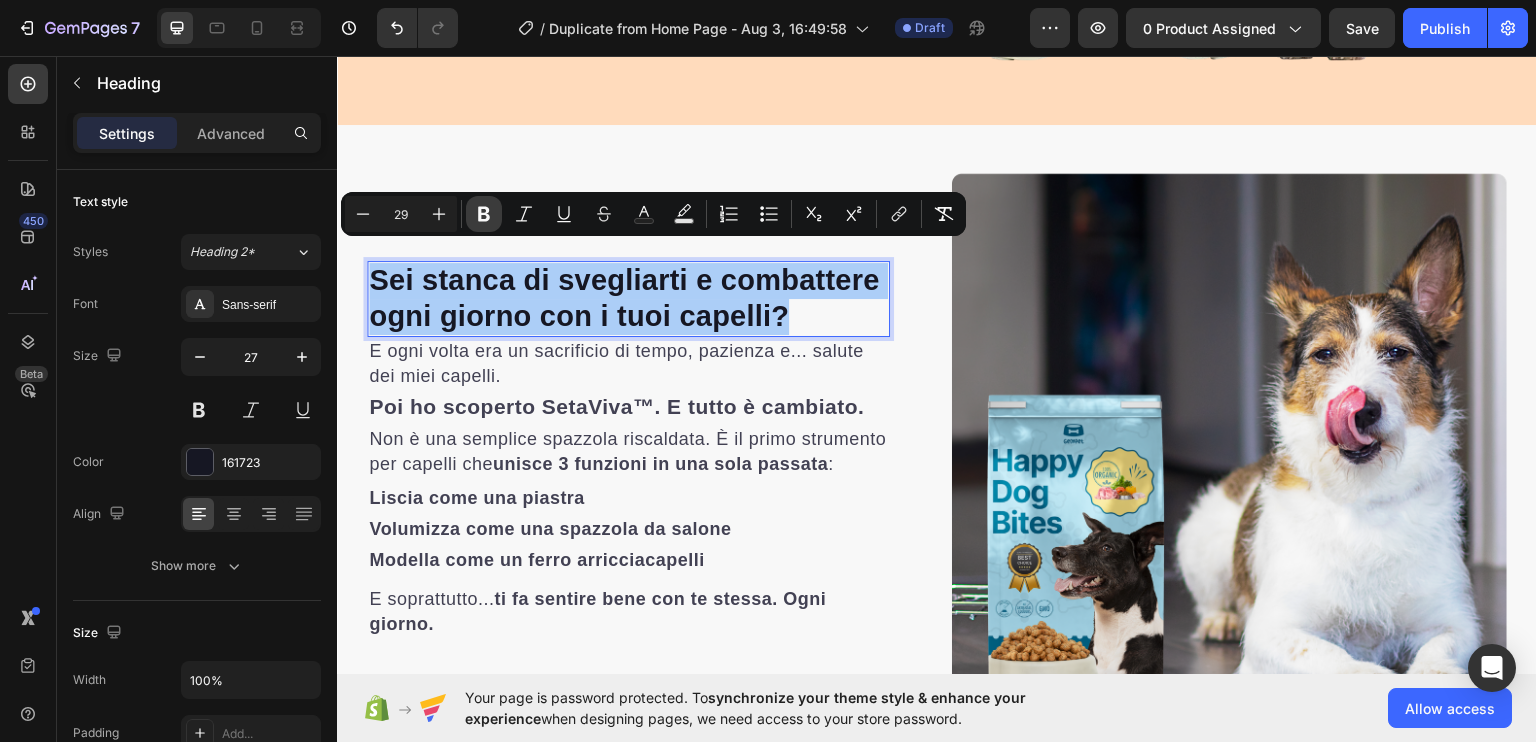 click on "Bold" at bounding box center (484, 214) 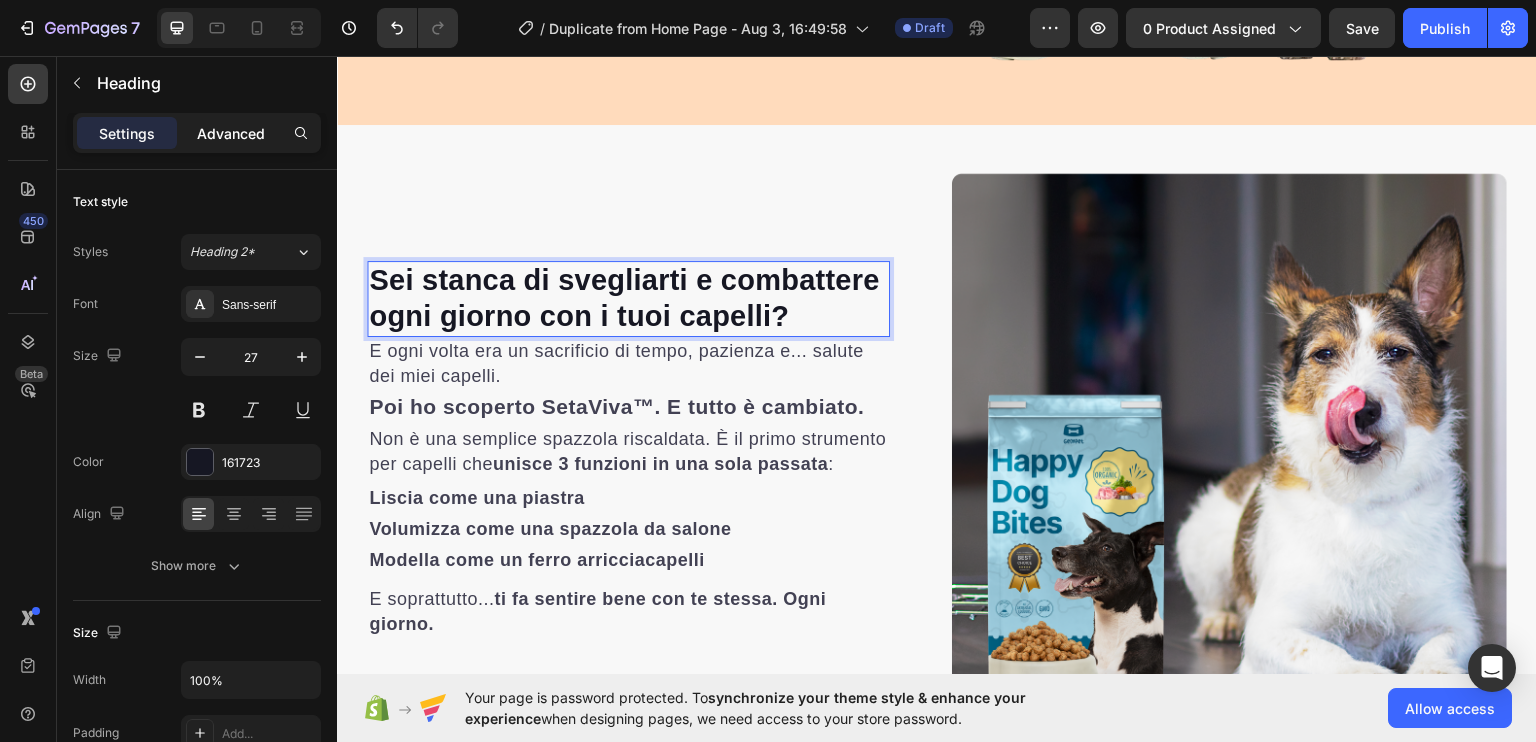 click on "Advanced" at bounding box center [231, 133] 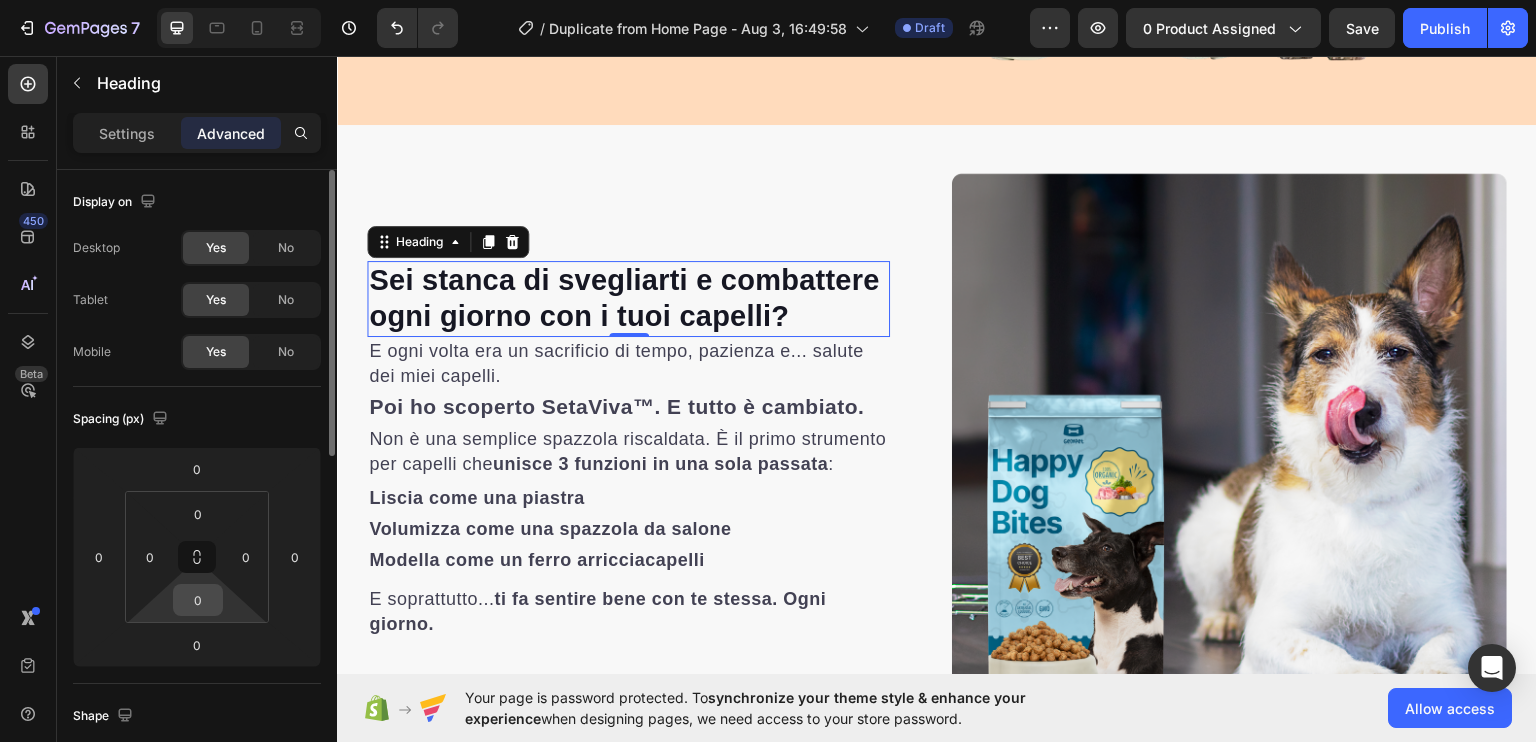 click on "0" at bounding box center [198, 600] 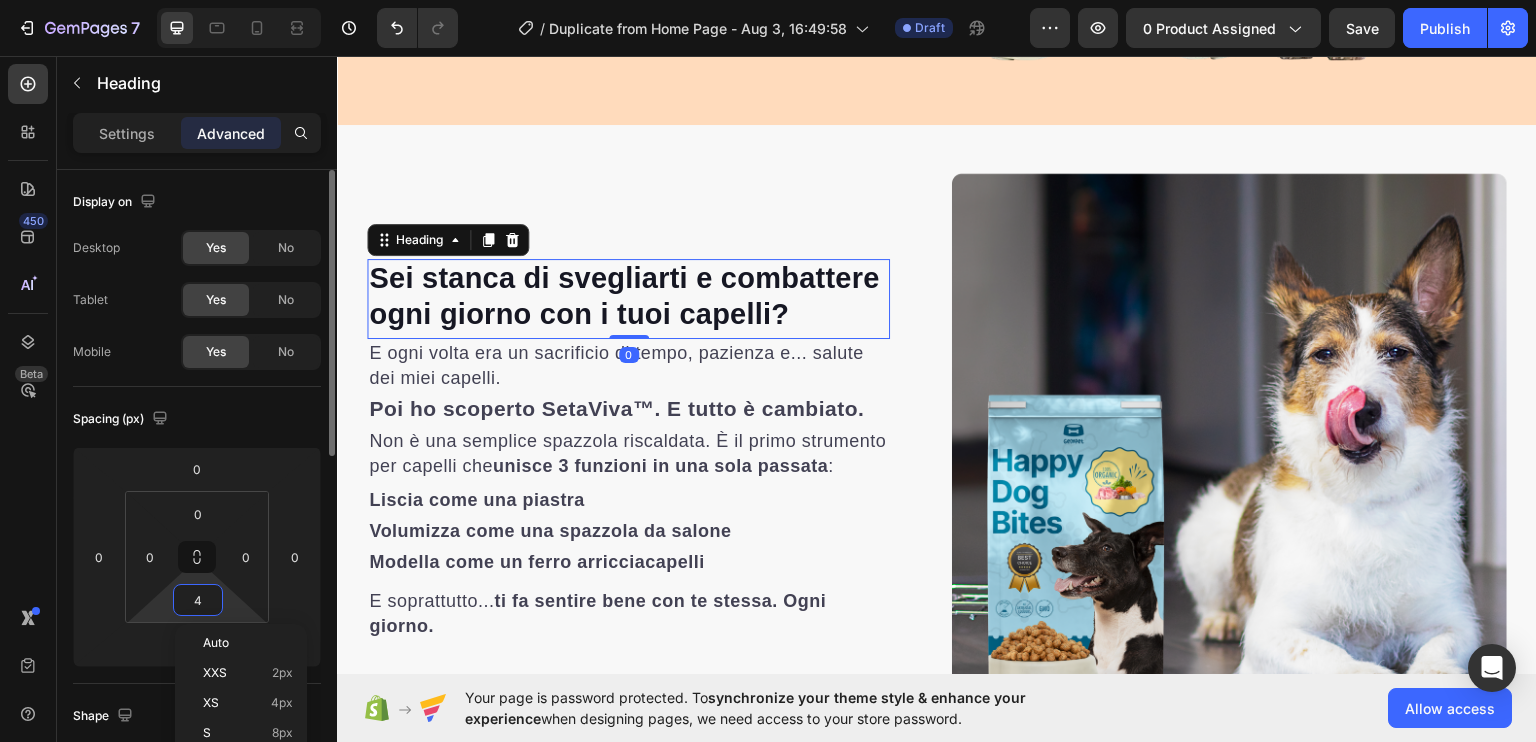 type on "5" 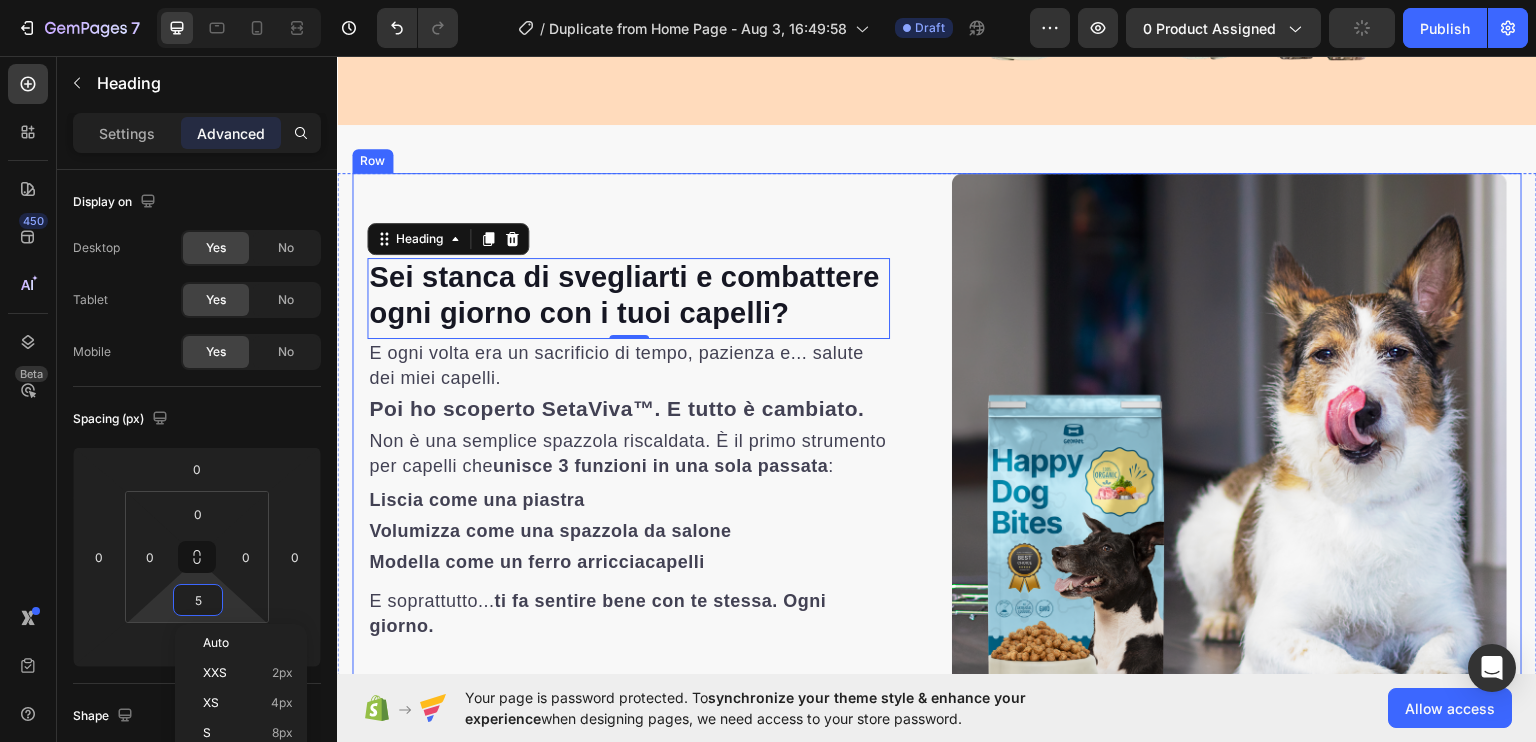 click on "⁠⁠⁠⁠⁠⁠⁠ Sei stanca di svegliarti e combattere ogni giorno con i tuoi capelli? Heading   0 E ogni volta era un sacrificio di tempo, pazienza e... salute dei miei capelli. Text block Poi ho scoperto SetaViva™. E tutto è cambiato. Text block Non è una semplice spazzola riscaldata. È il primo strumento per capelli che  unisce 3 funzioni in una sola passata : Text block Liscia come una piastra Text block Volumizza come una spazzola da salone Text block Modella come un ferro arricciacapelli Text block E soprattutto...  ti fa sentire bene con te stessa. Ogni giorno. Text block Row" at bounding box center [644, 449] 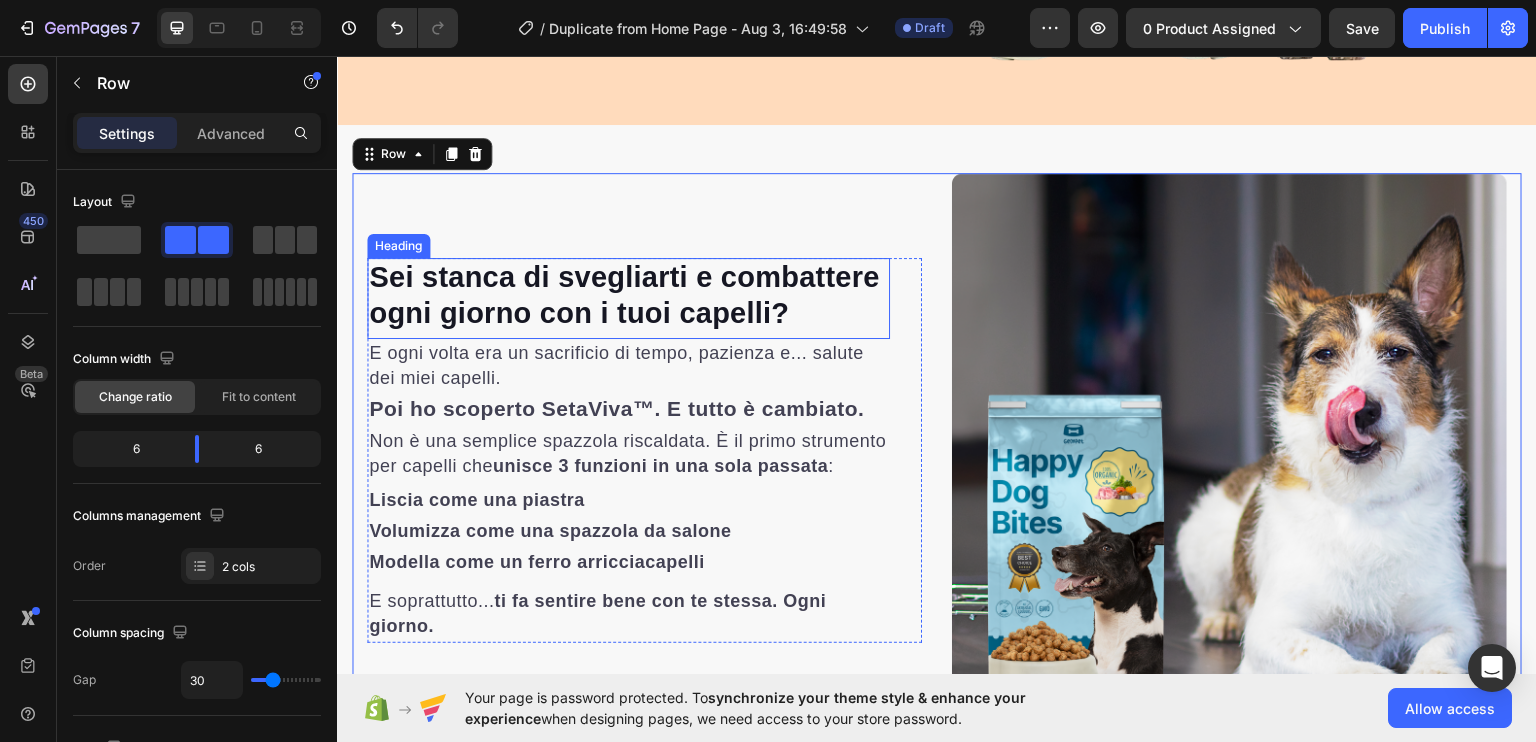 click on "Sei stanca di svegliarti e combattere ogni giorno con i tuoi capelli?" at bounding box center (624, 294) 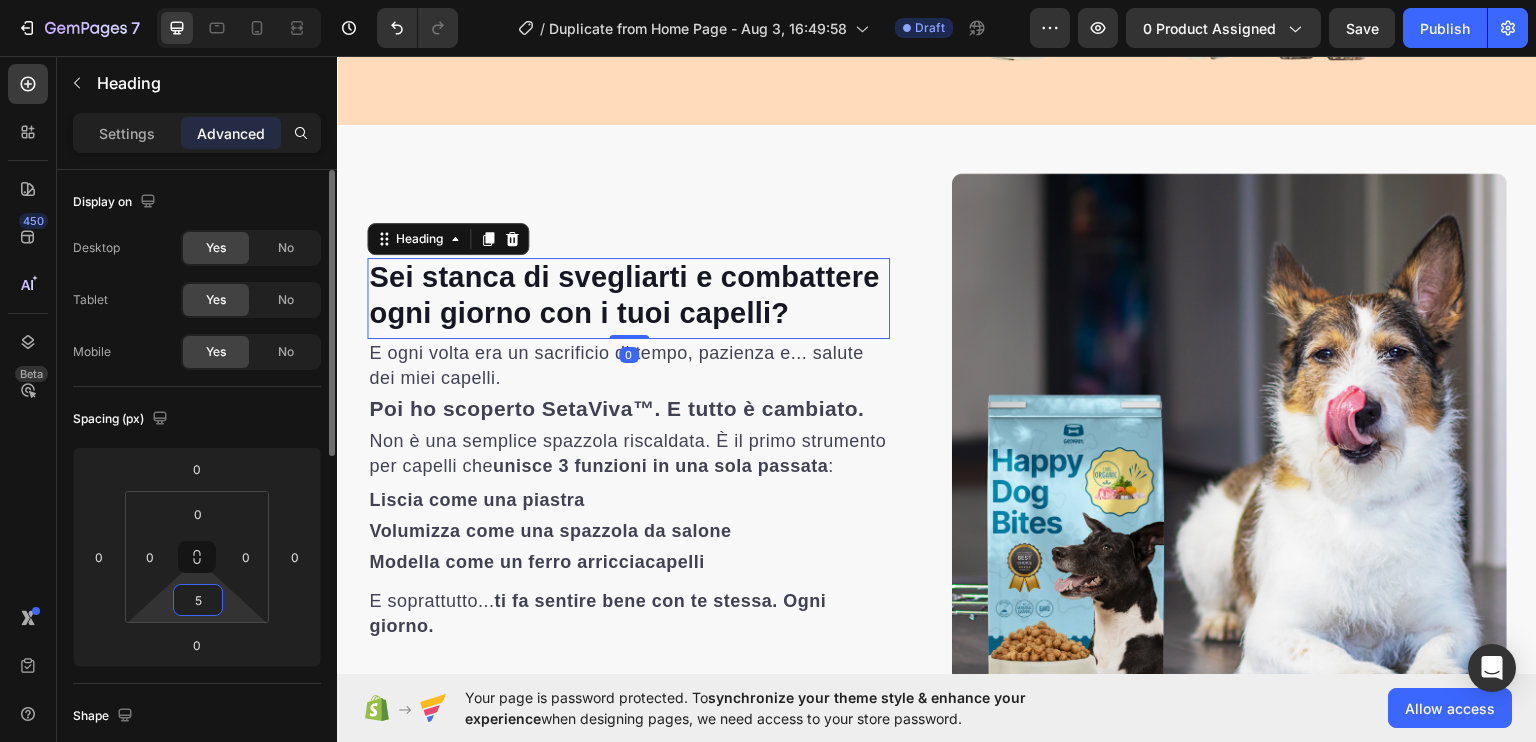 click on "5" at bounding box center [198, 600] 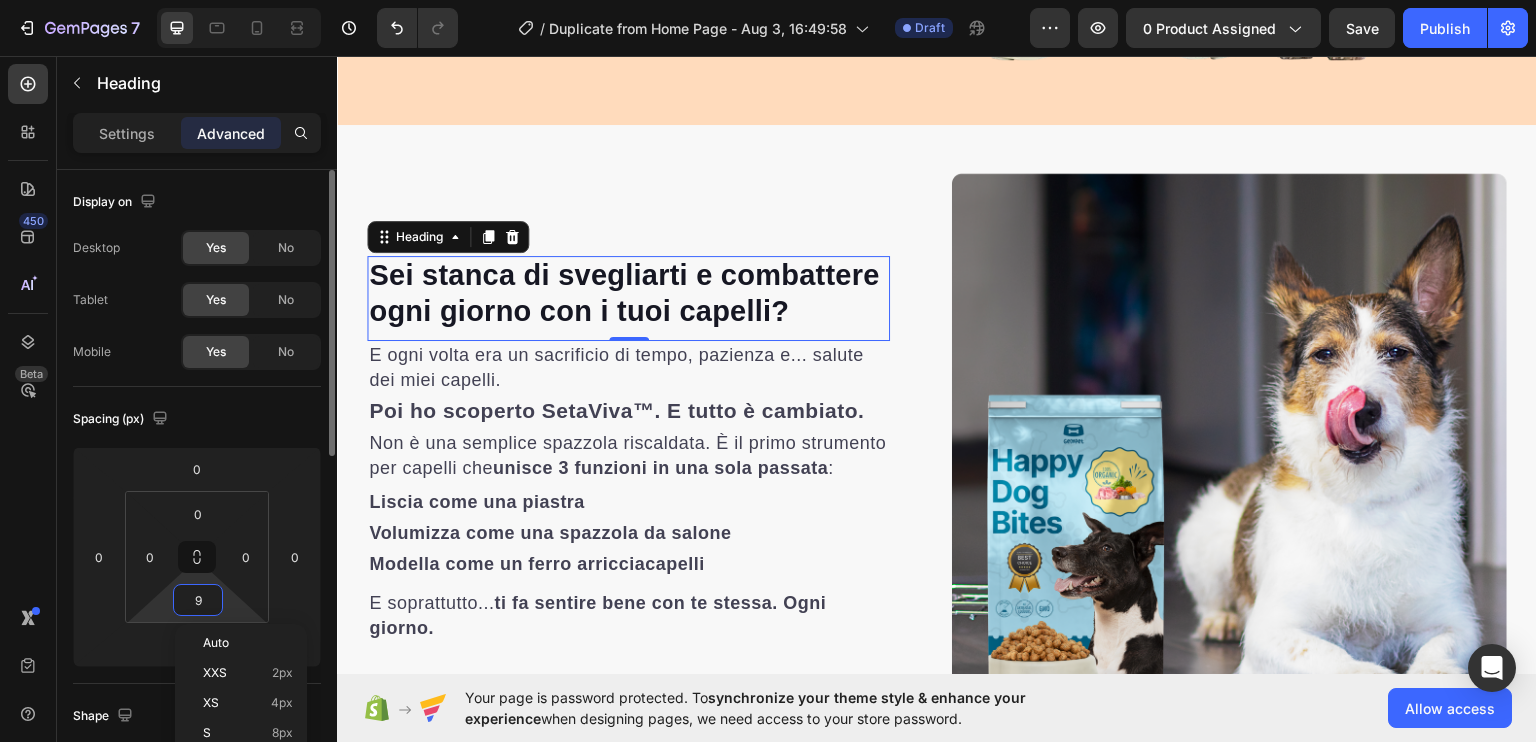 type on "10" 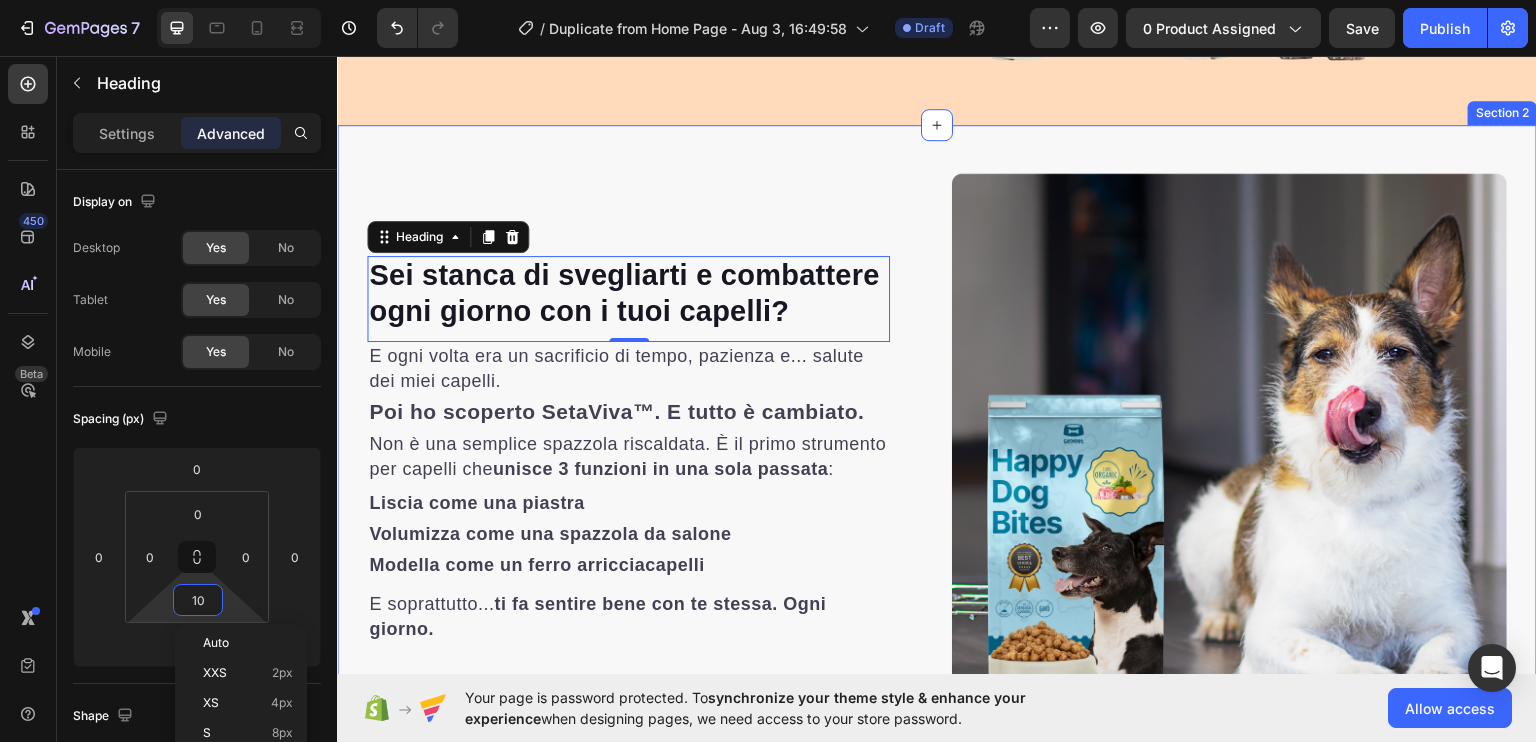 click on "⁠⁠⁠⁠⁠⁠⁠ Sei stanca di svegliarti e combattere ogni giorno con i tuoi capelli? Heading   0 E ogni volta era un sacrificio di tempo, pazienza e... salute dei miei capelli. Text block Poi ho scoperto SetaViva™. E tutto è cambiato. Text block Non è una semplice spazzola riscaldata. È il primo strumento per capelli che  unisce 3 funzioni in una sola passata : Text block Liscia come una piastra Text block Volumizza come una spazzola da salone Text block Modella come un ferro arricciacapelli Text block E soprattutto...  ti fa sentire bene con te stessa. Ogni giorno. Text block Row Image Image Row Row Section 2" at bounding box center (937, 485) 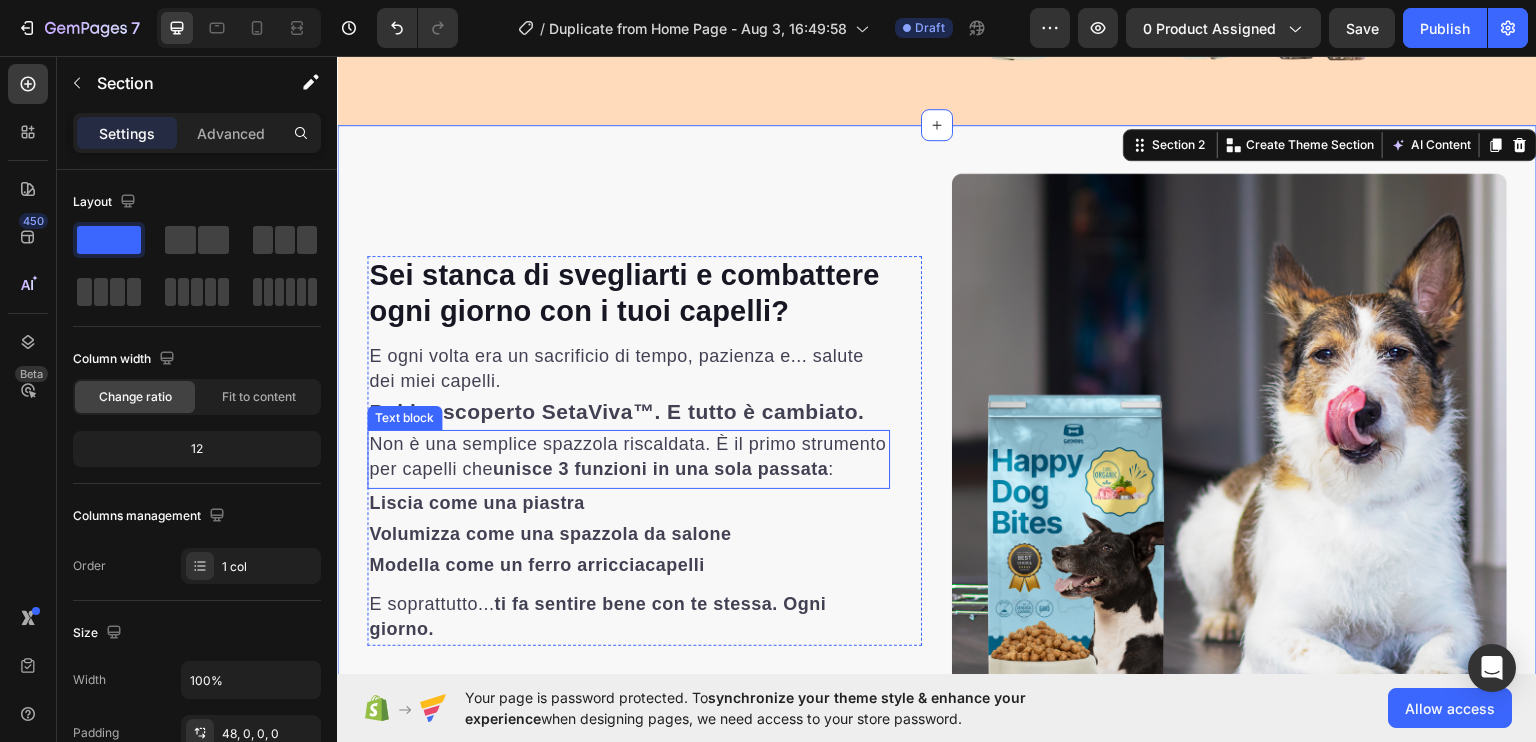 scroll, scrollTop: 712, scrollLeft: 0, axis: vertical 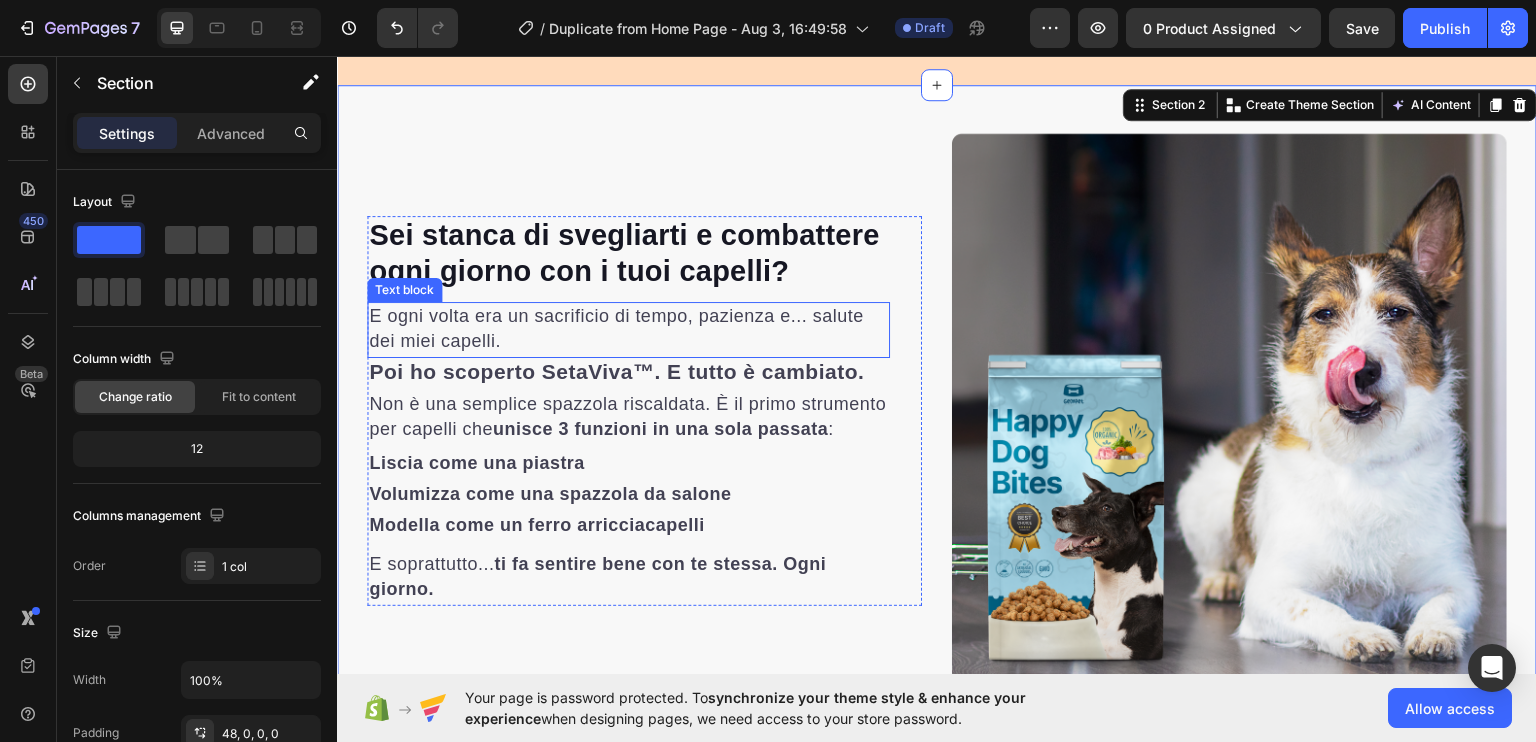 click on "E ogni volta era un sacrificio di tempo, pazienza e... salute dei miei capelli." at bounding box center (616, 327) 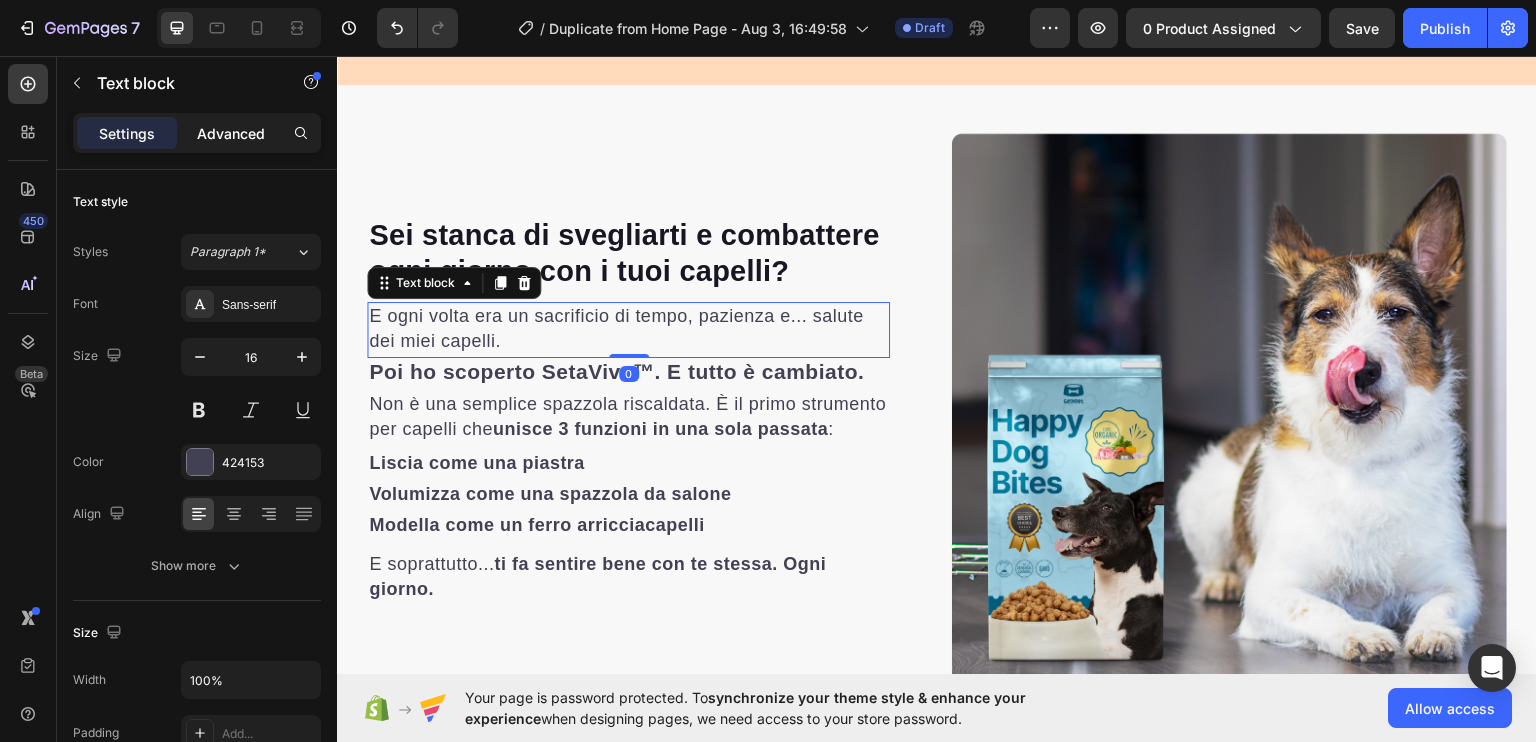 click on "Advanced" at bounding box center (231, 133) 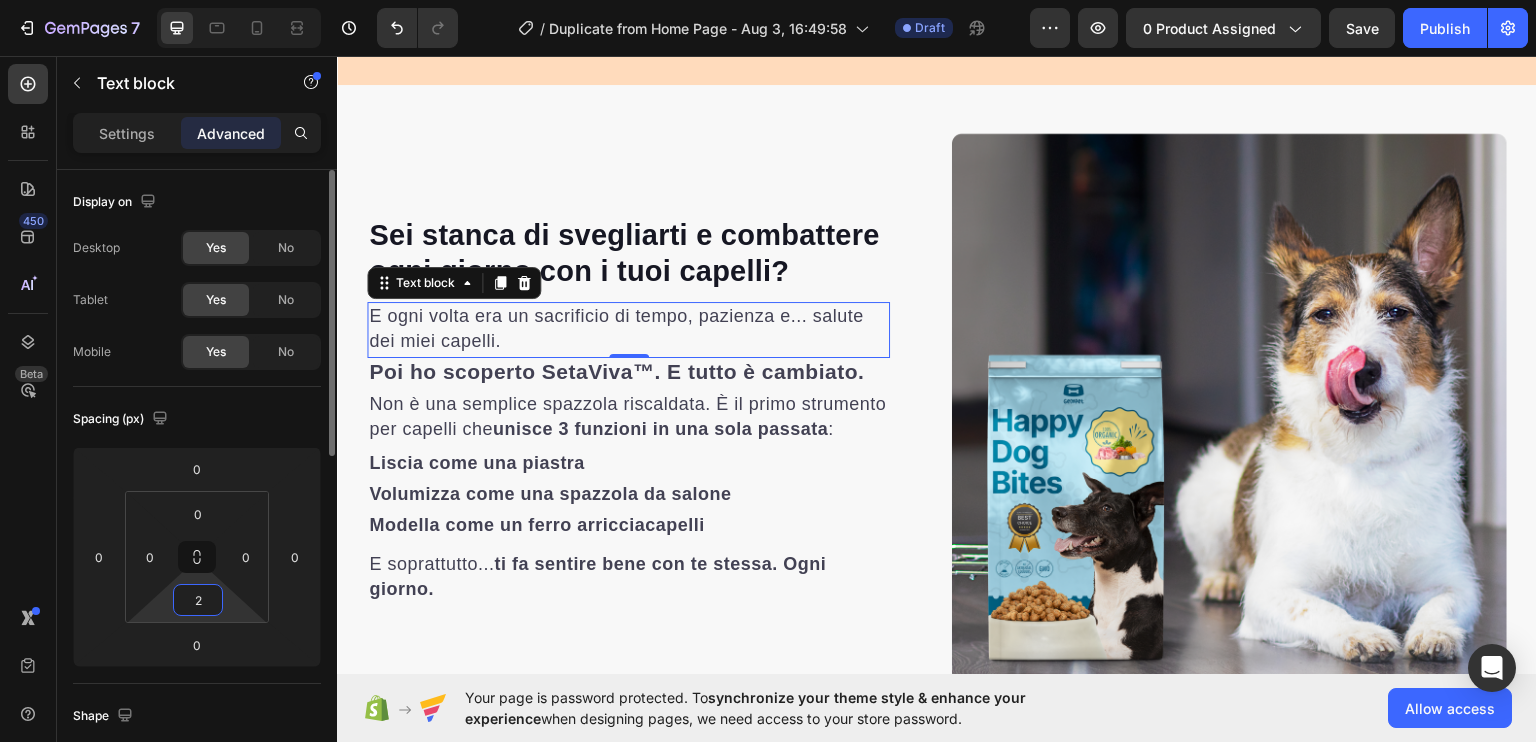 click on "2" at bounding box center (198, 600) 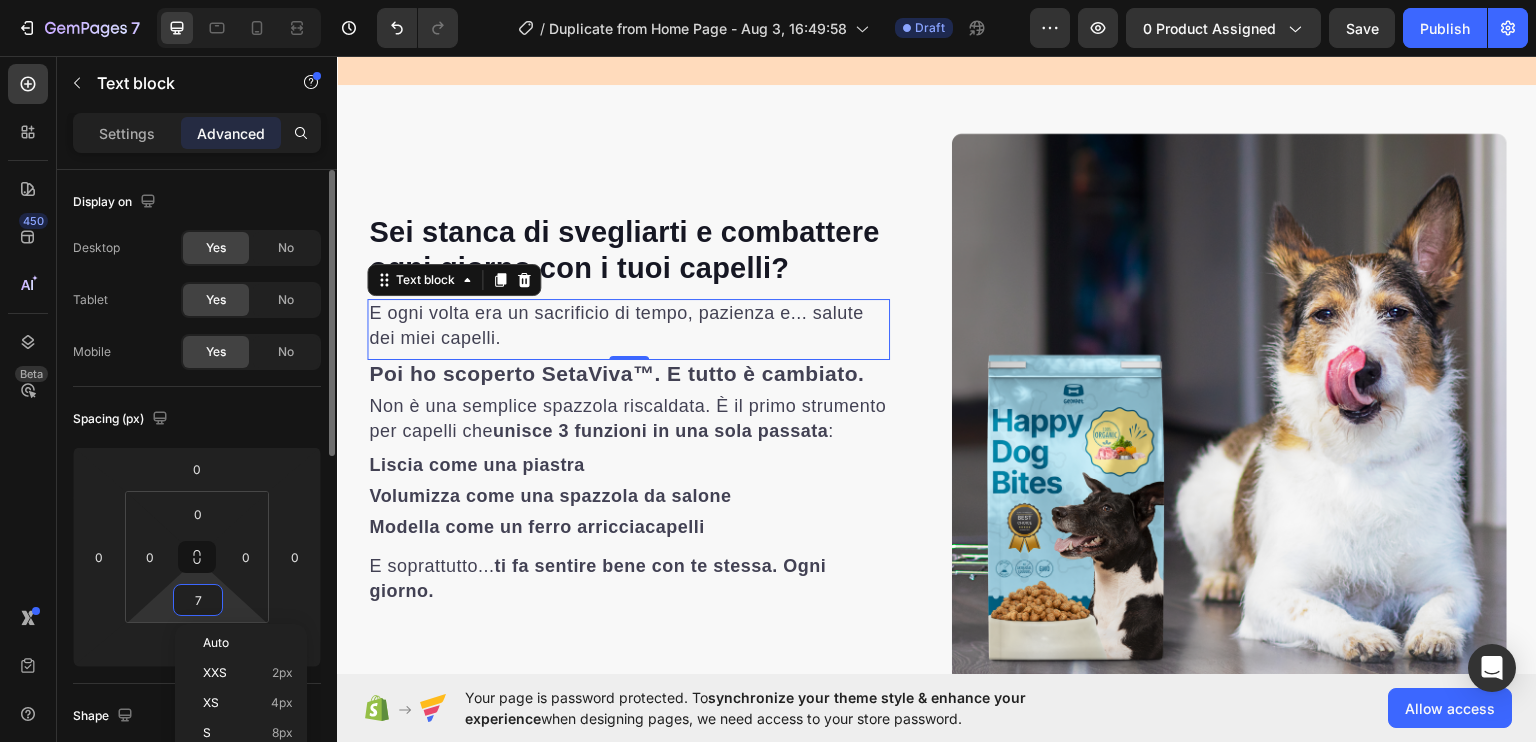 type on "8" 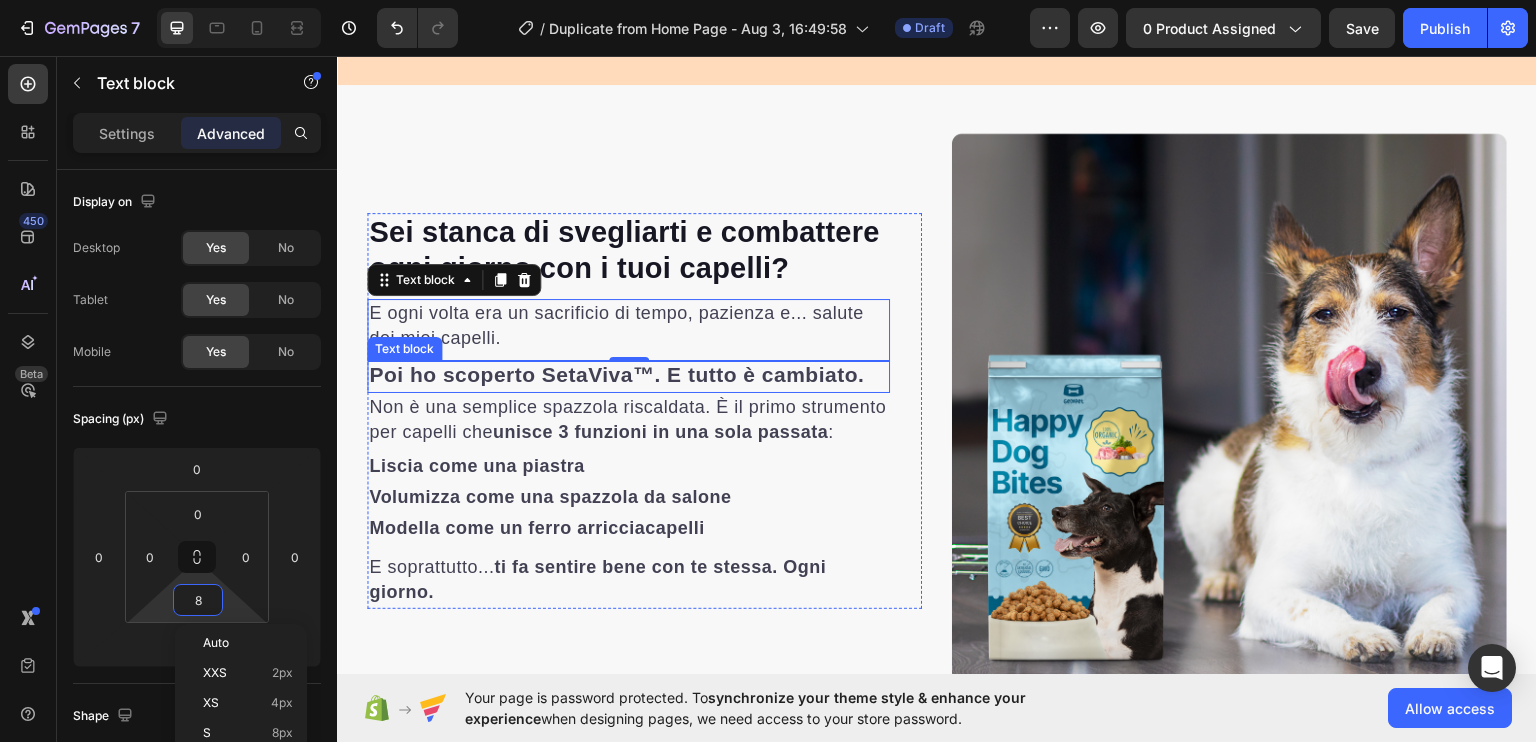 click on "Poi ho scoperto SetaViva™. E tutto è cambiato." at bounding box center (616, 373) 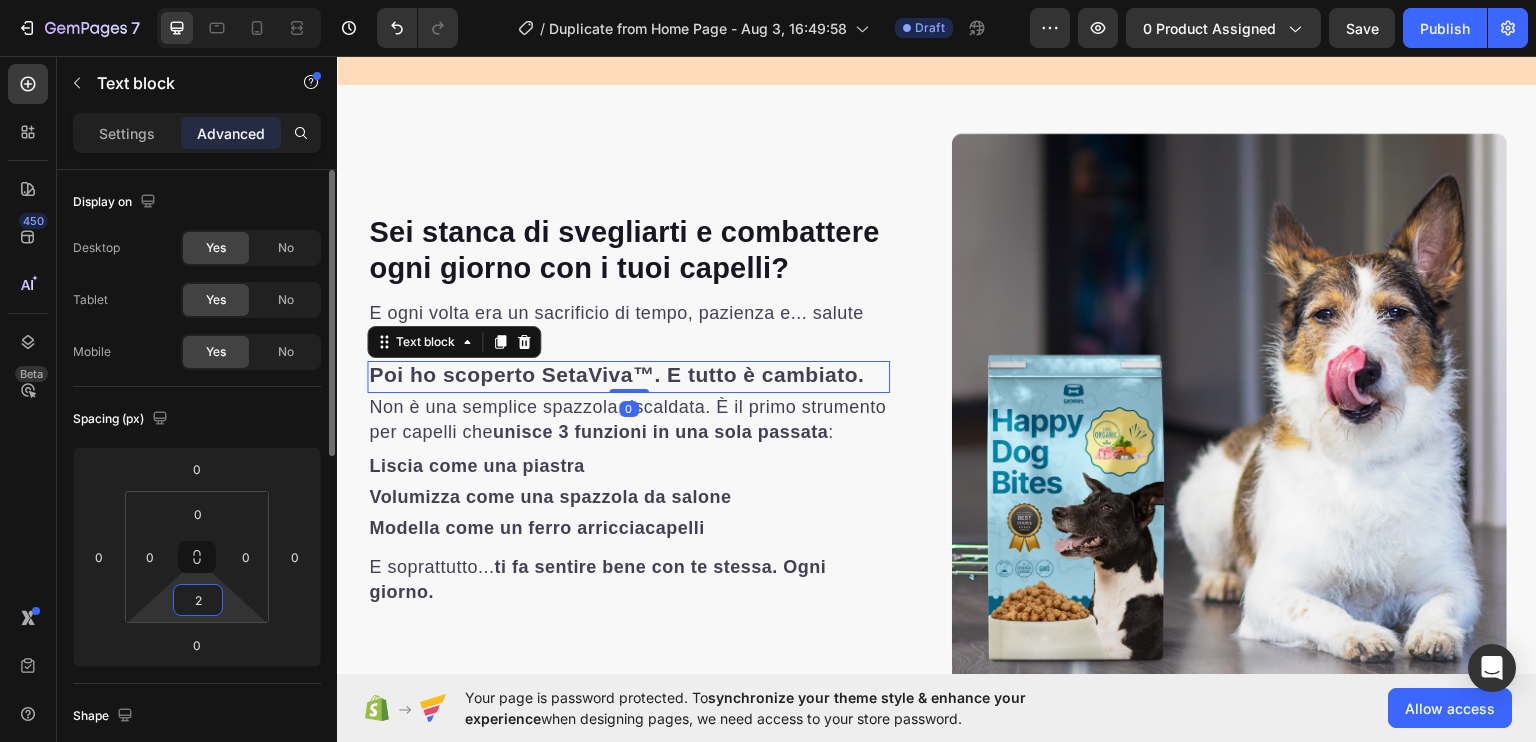 click on "2" at bounding box center [198, 600] 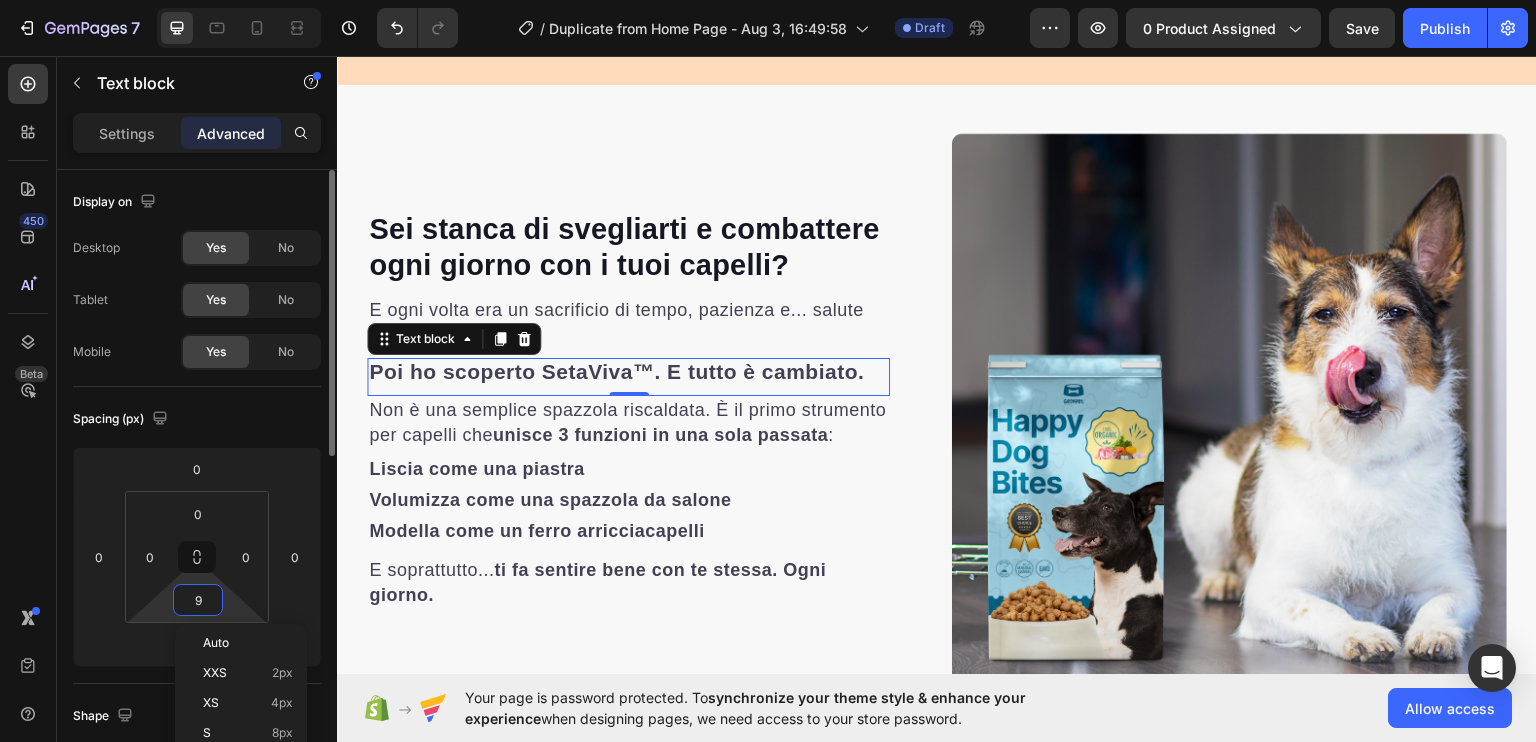 type on "10" 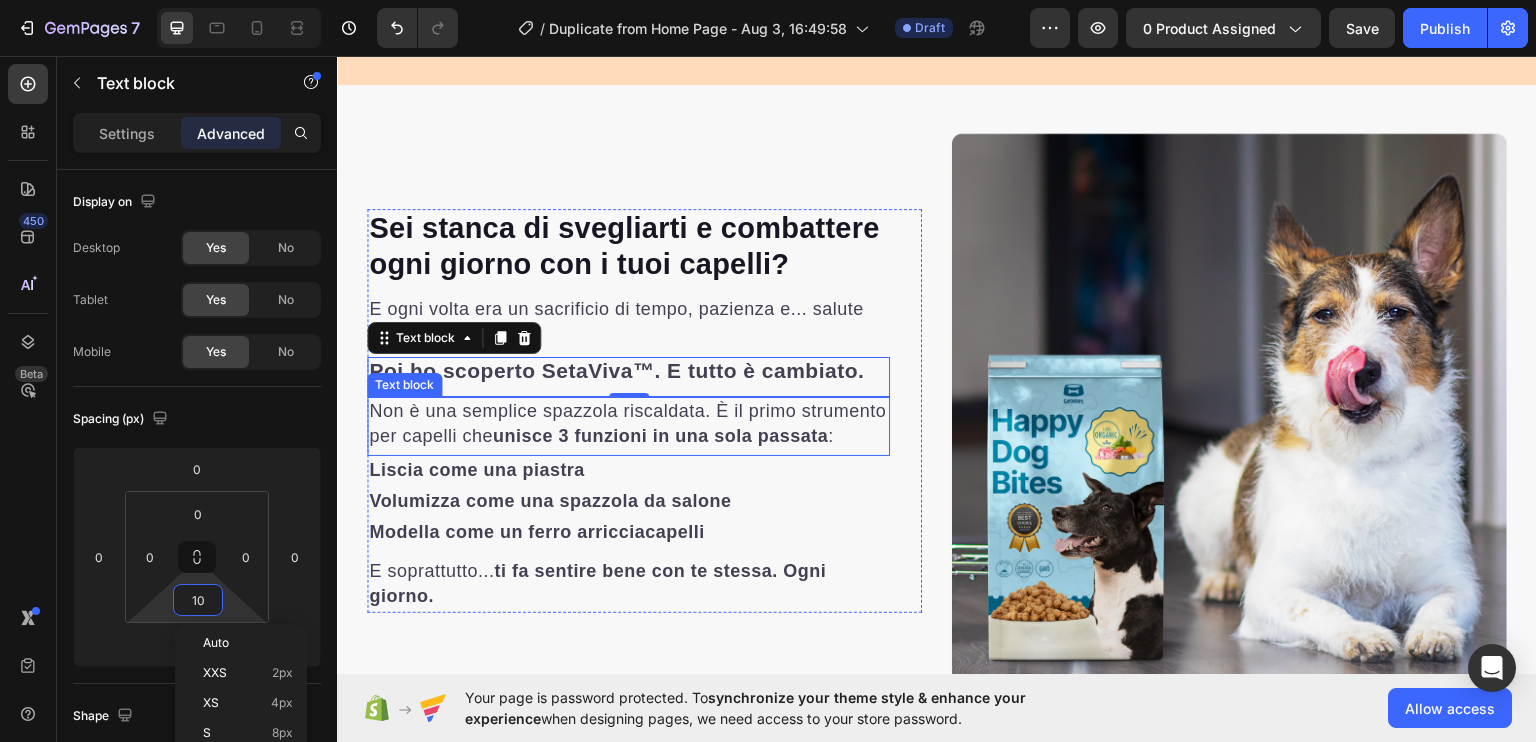 click on "Non è una semplice spazzola riscaldata. È il primo strumento per capelli che  unisce 3 funzioni in una sola passata :" at bounding box center (627, 422) 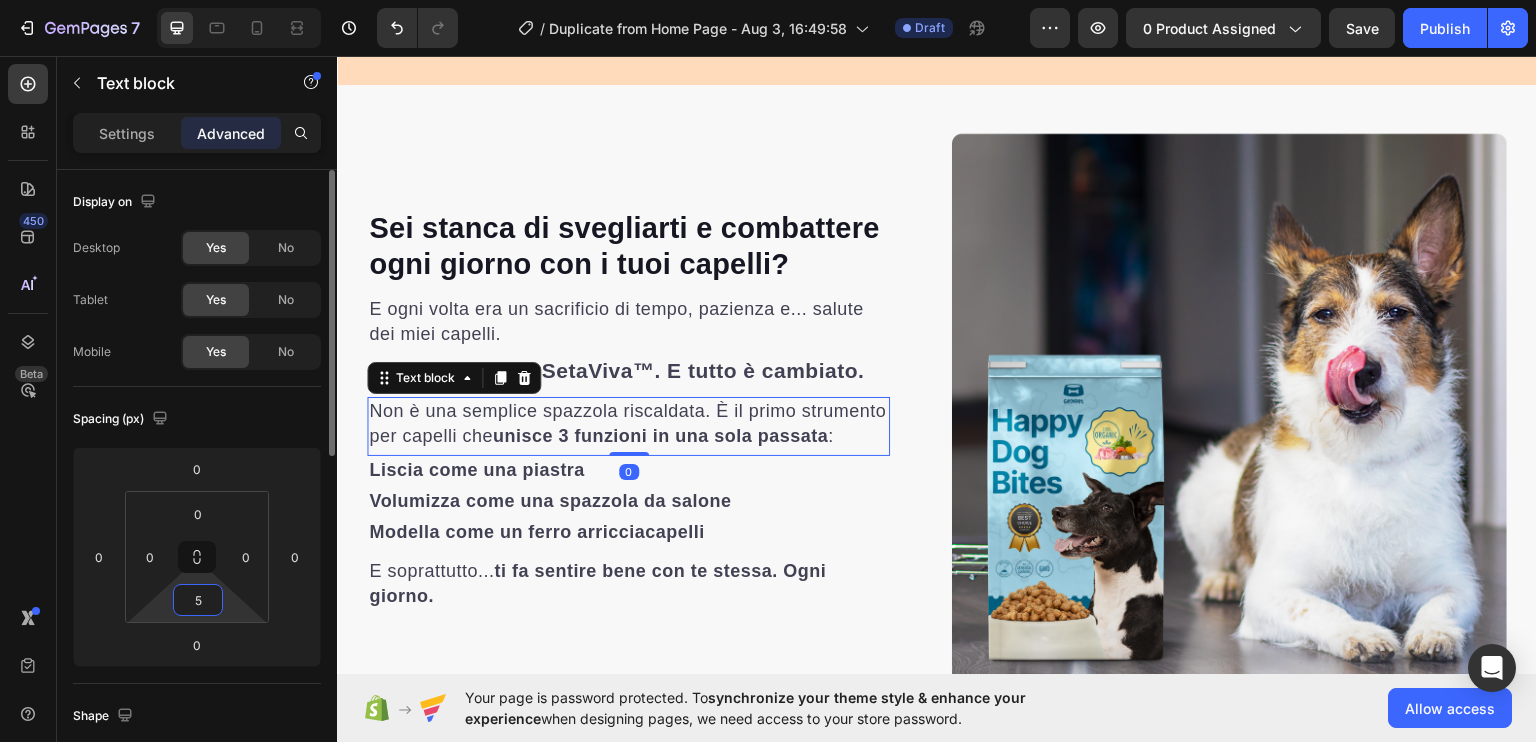 click on "5" at bounding box center [198, 600] 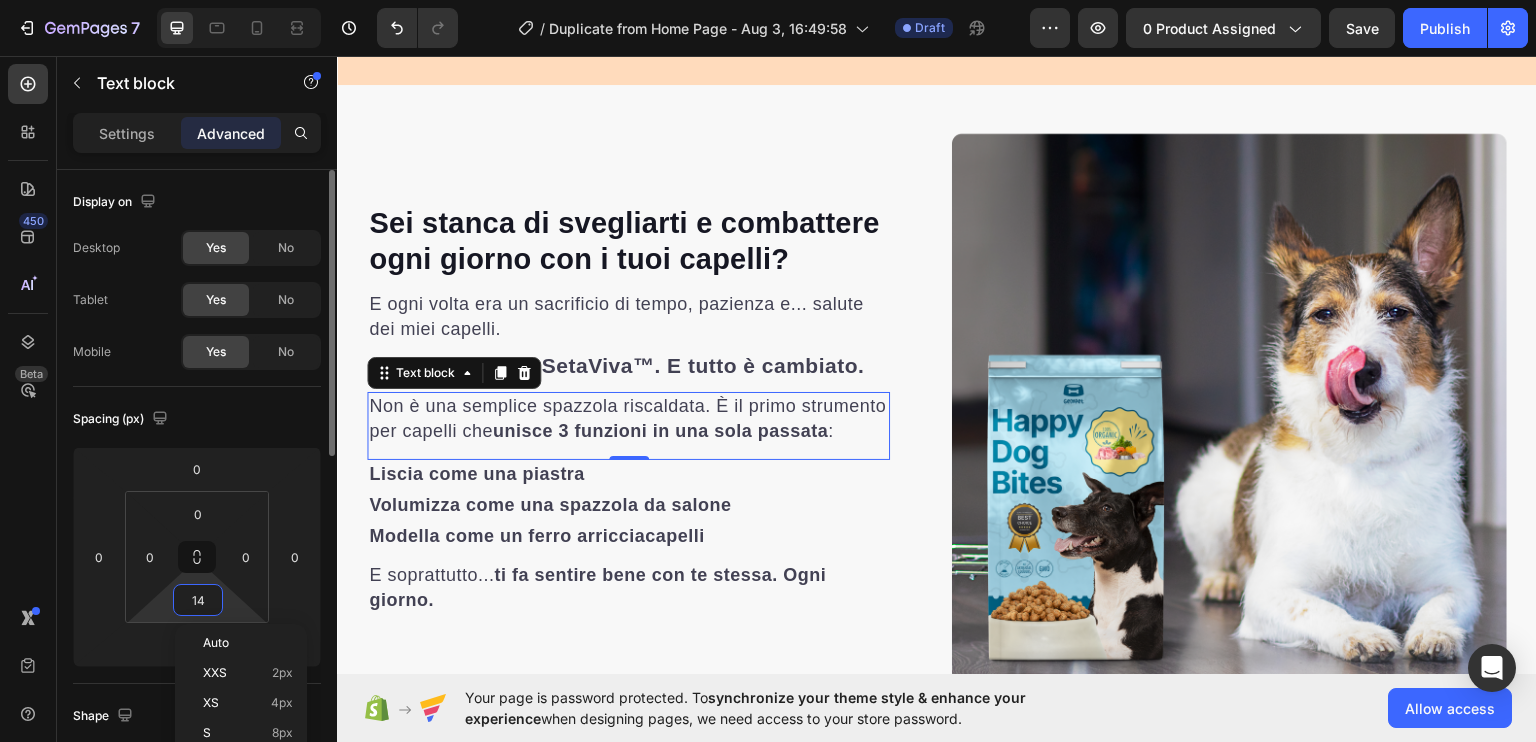 type on "15" 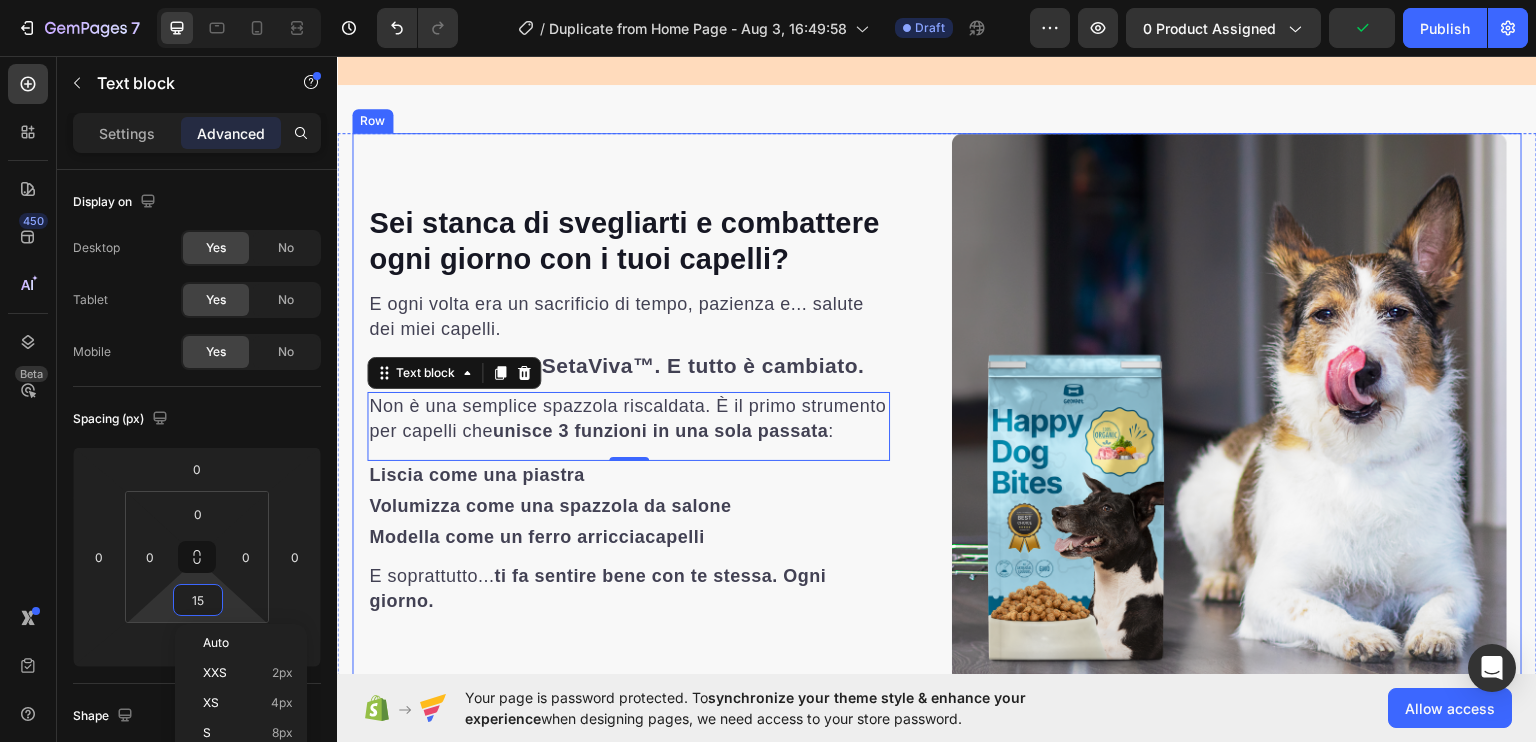 click on "⁠⁠⁠⁠⁠⁠⁠ Sei stanca di svegliarti e combattere ogni giorno con i tuoi capelli? Heading E ogni volta era un sacrificio di tempo, pazienza e... salute dei miei capelli. Text block Poi ho scoperto SetaViva™. E tutto è cambiato. Text block Non è una semplice spazzola riscaldata. È il primo strumento per capelli che  unisce 3 funzioni in una sola passata : Text block   0 Liscia come una piastra Text block Volumizza come una spazzola da salone Text block Modella come un ferro arricciacapelli Text block E soprattutto...  ti fa sentire bene con te stessa. Ogni giorno. Text block Row" at bounding box center (644, 409) 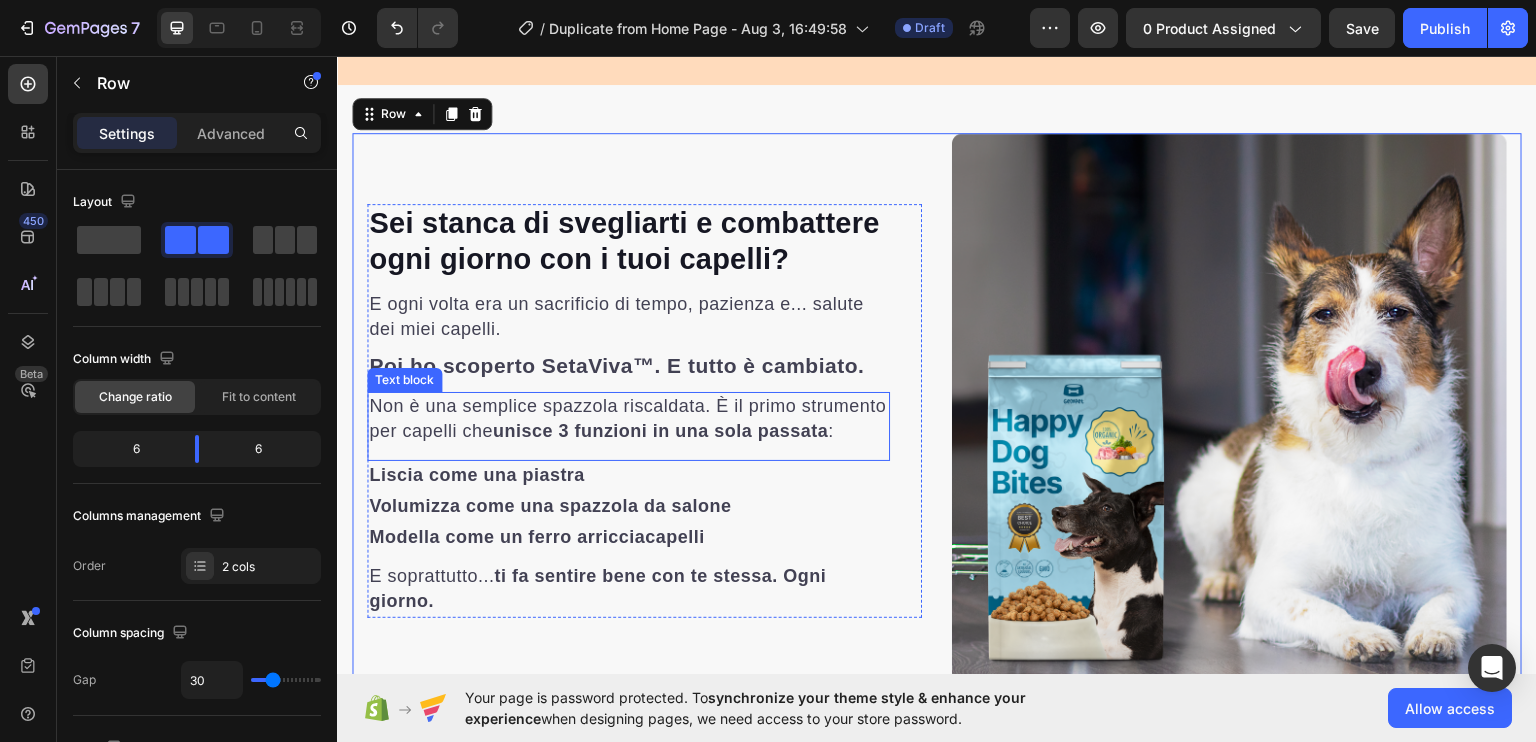 click on "Non è una semplice spazzola riscaldata. È il primo strumento per capelli che  unisce 3 funzioni in una sola passata :" at bounding box center [628, 418] 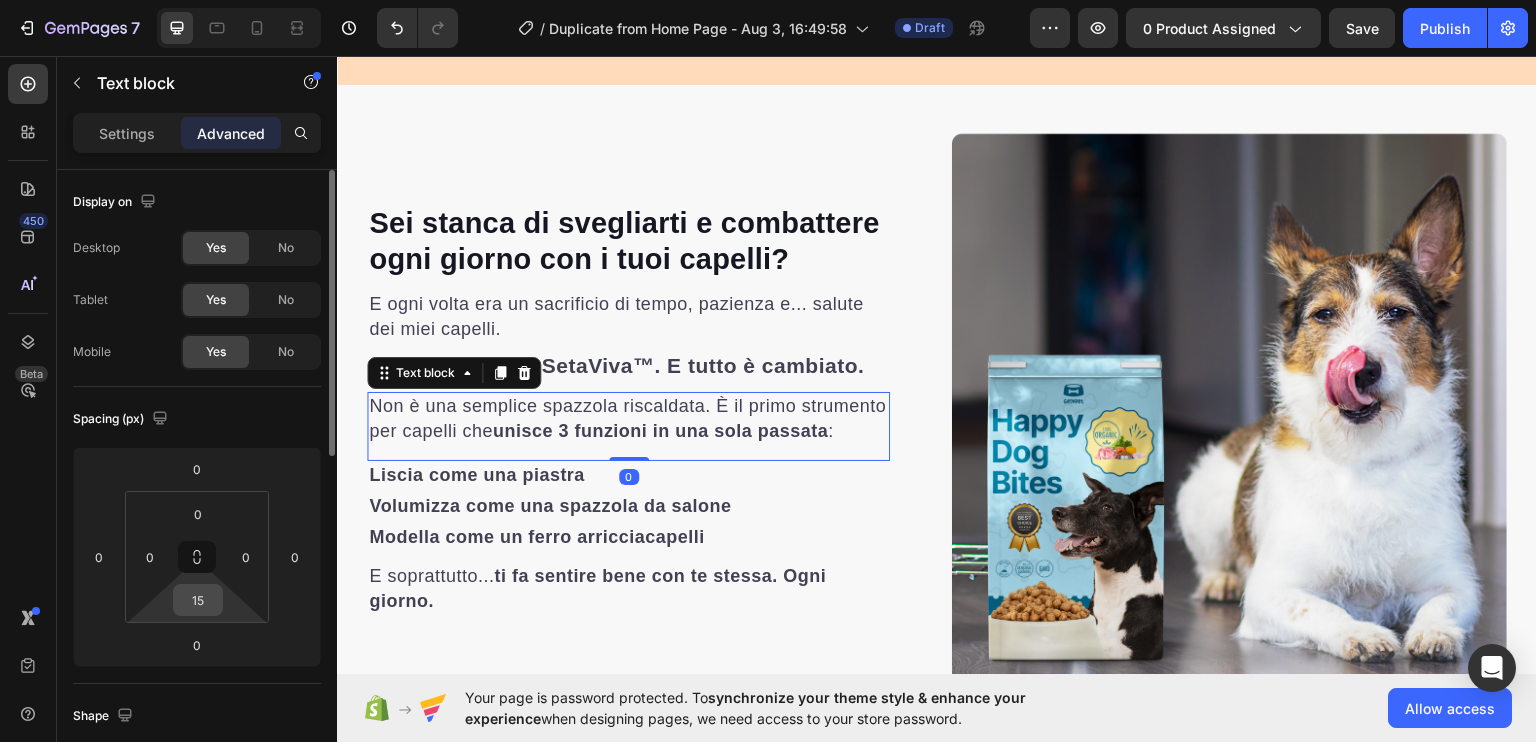 click on "15" at bounding box center [198, 600] 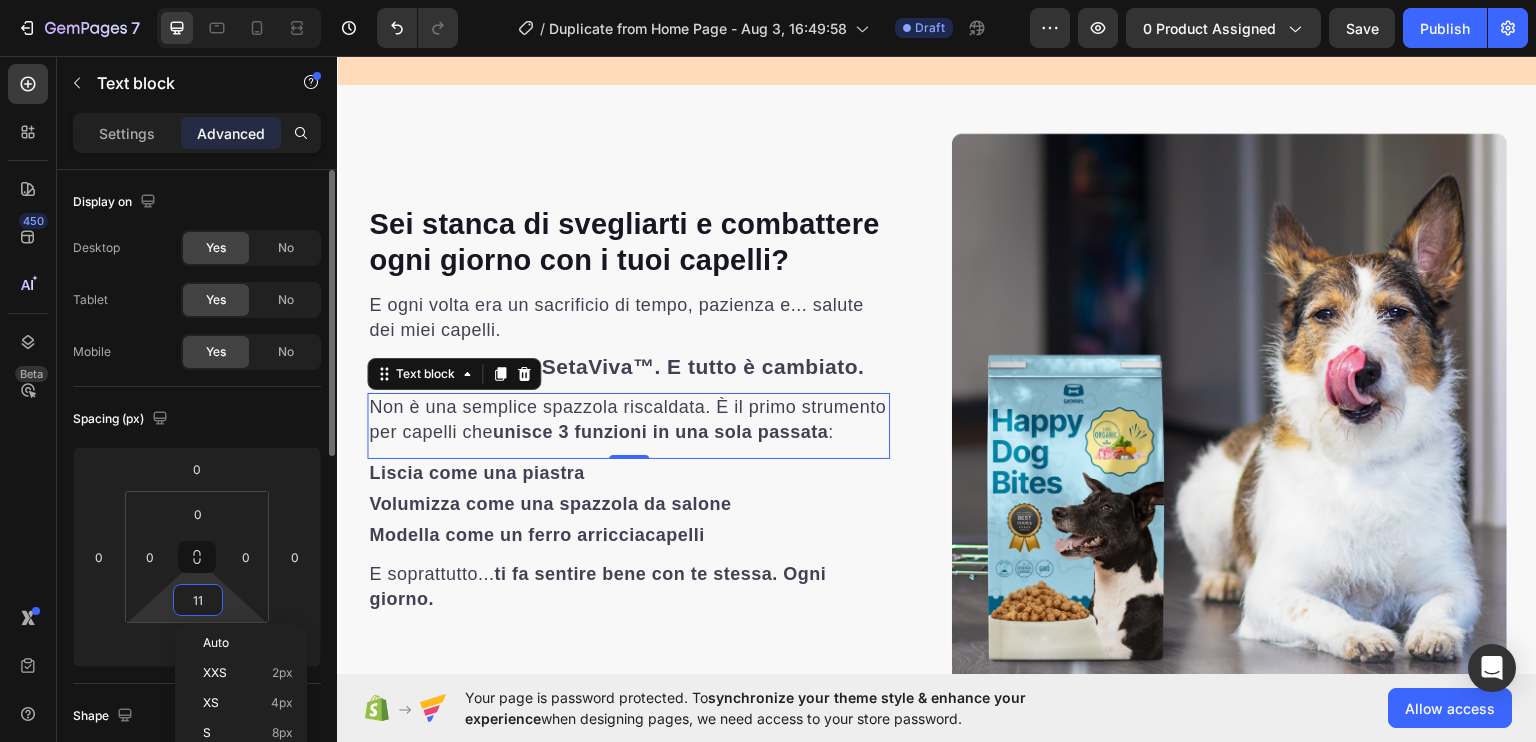 type on "10" 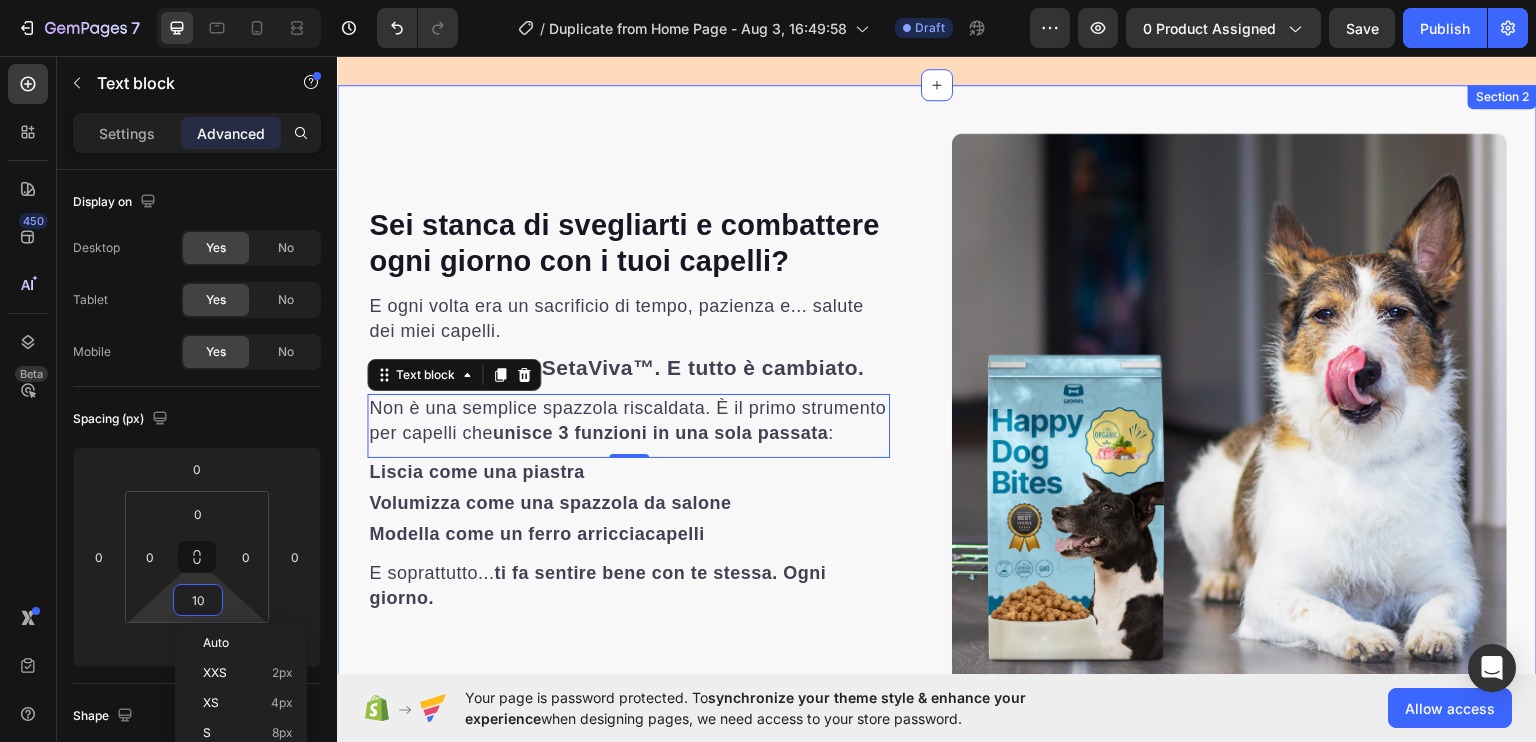 click on "⁠⁠⁠⁠⁠⁠⁠ Sei stanca di svegliarti e combattere ogni giorno con i tuoi capelli? Heading E ogni volta era un sacrificio di tempo, pazienza e... salute dei miei capelli. Text block Poi ho scoperto SetaViva™. E tutto è cambiato. Text block Non è una semplice spazzola riscaldata. È il primo strumento per capelli che  unisce 3 funzioni in una sola passata : Text block   0 Liscia come una piastra Text block Volumizza come una spazzola da salone Text block Modella come un ferro arricciacapelli Text block E soprattutto...  ti fa sentire bene con te stessa. Ogni giorno. Text block Row Image Image Row Row Section 2" at bounding box center (937, 445) 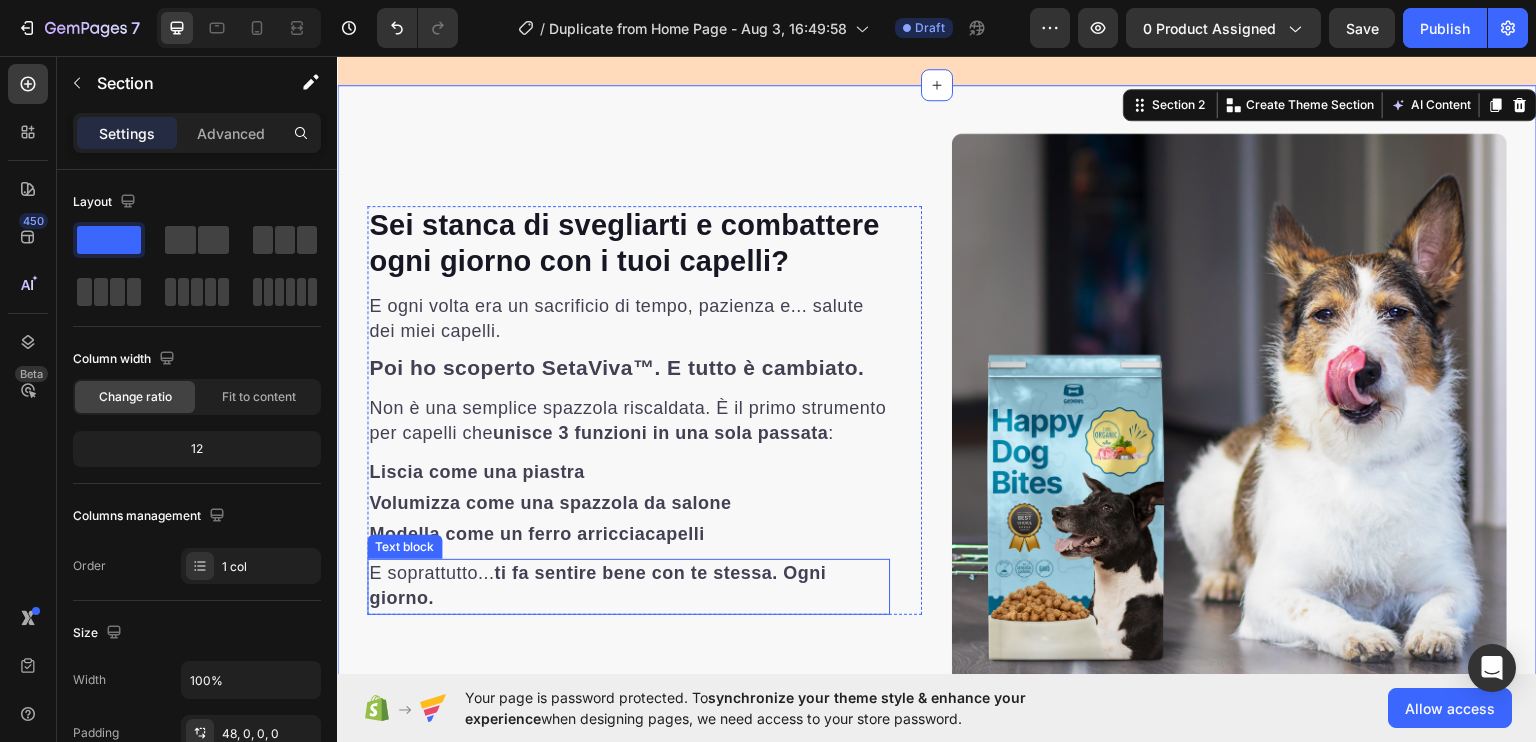 click on "ti fa sentire bene con te stessa. Ogni giorno." at bounding box center (597, 584) 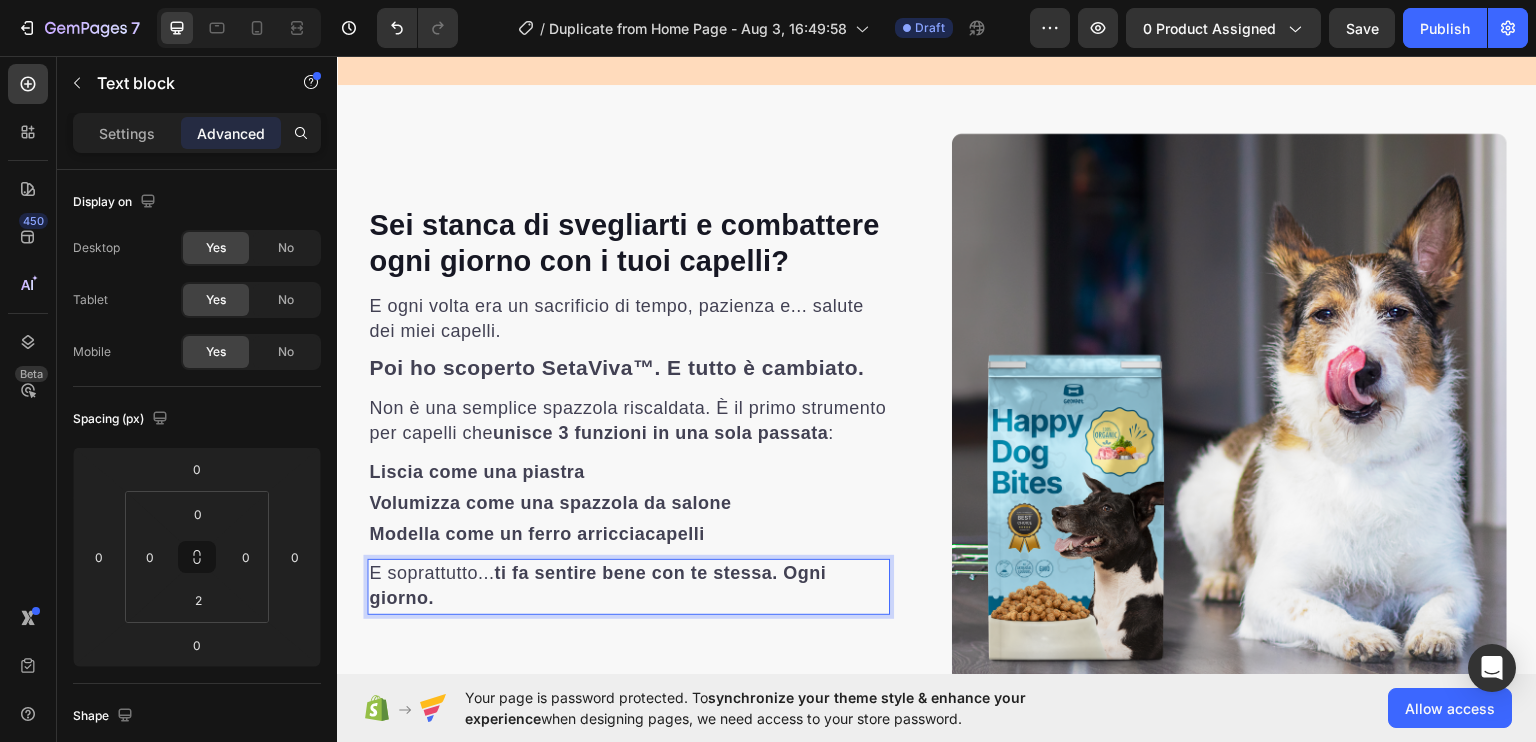 click on "ti fa sentire bene con te stessa. Ogni giorno." at bounding box center (597, 584) 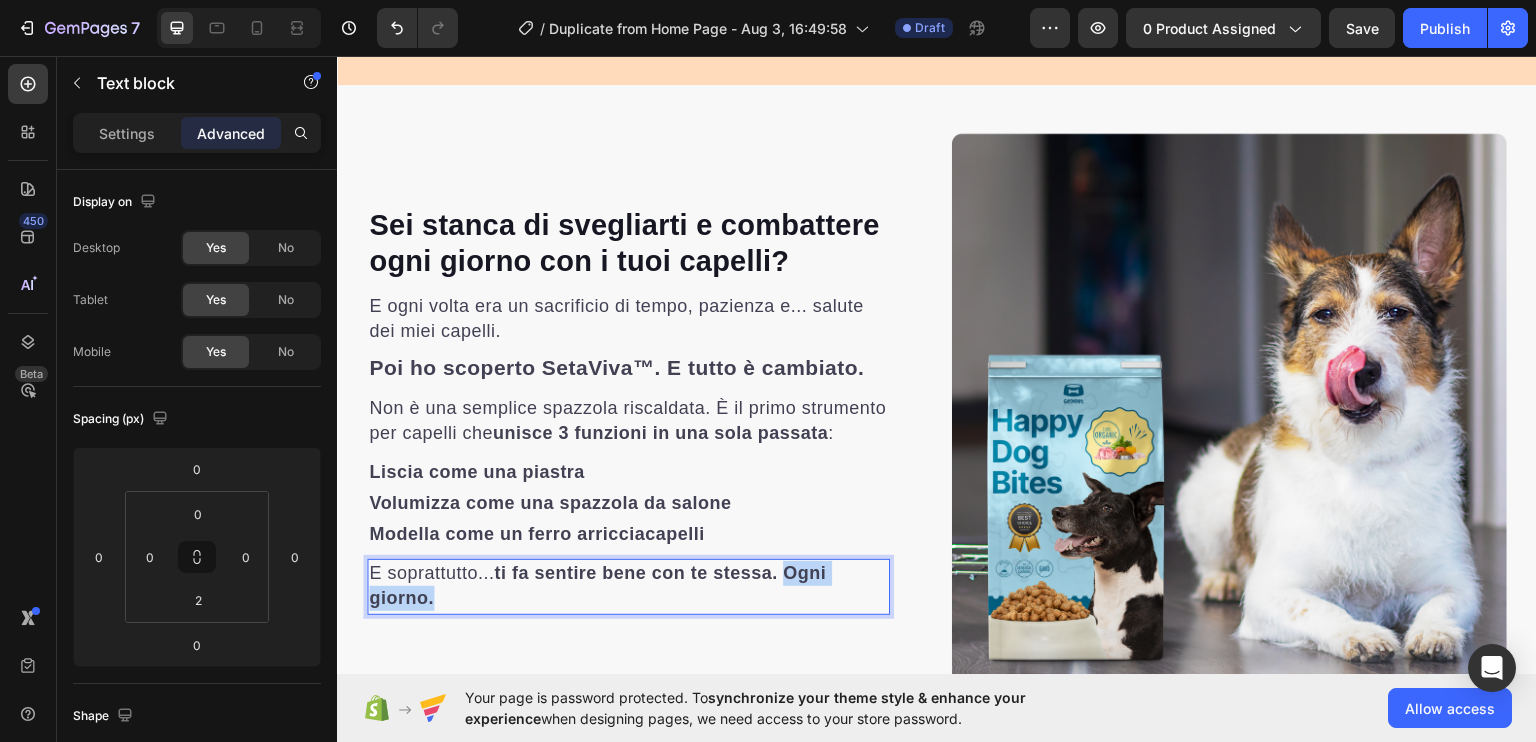 drag, startPoint x: 803, startPoint y: 572, endPoint x: 818, endPoint y: 605, distance: 36.249138 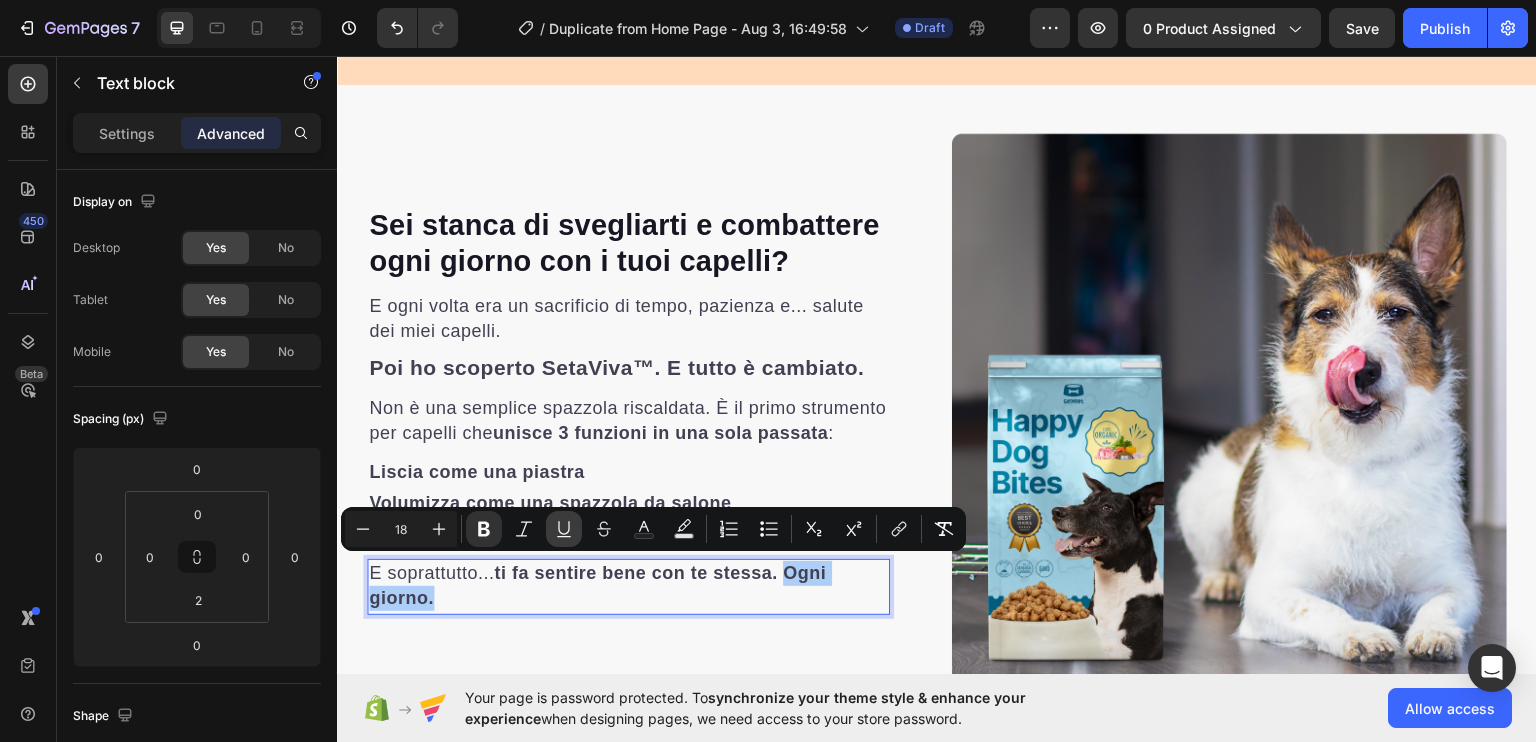 click 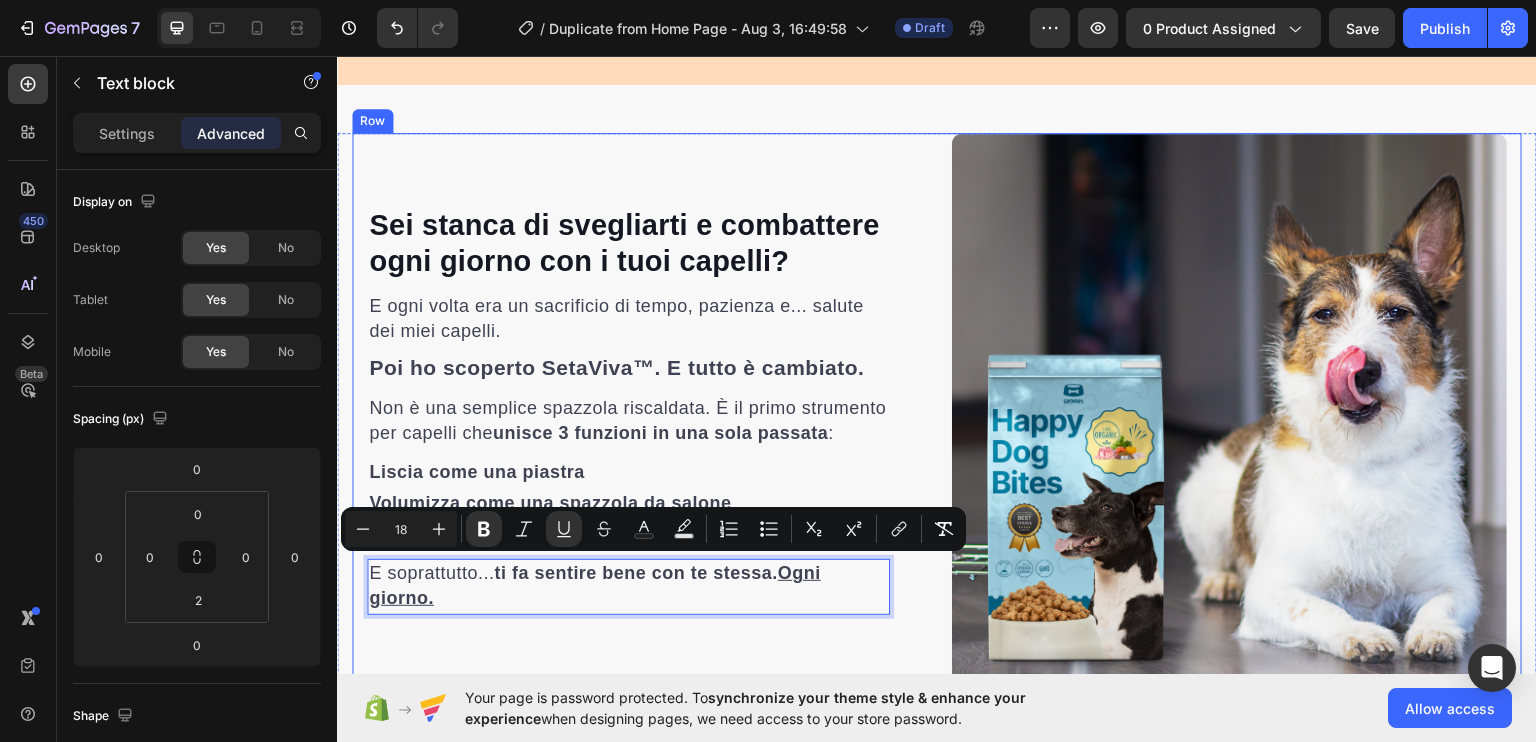 click on "⁠⁠⁠⁠⁠⁠⁠ Sei stanca di svegliarti e combattere ogni giorno con i tuoi capelli? Heading E ogni volta era un sacrificio di tempo, pazienza e... salute dei miei capelli. Text block Poi ho scoperto SetaViva™. E tutto è cambiato. Text block Non è una semplice spazzola riscaldata. È il primo strumento per capelli che  unisce 3 funzioni in una sola passata : Text block Liscia come una piastra Text block Volumizza come una spazzola da salone Text block Modella come un ferro arricciacapelli Text block E soprattutto...  ti fa sentire bene con te stessa.  Ogni giorno. Text block   0 Row" at bounding box center [644, 409] 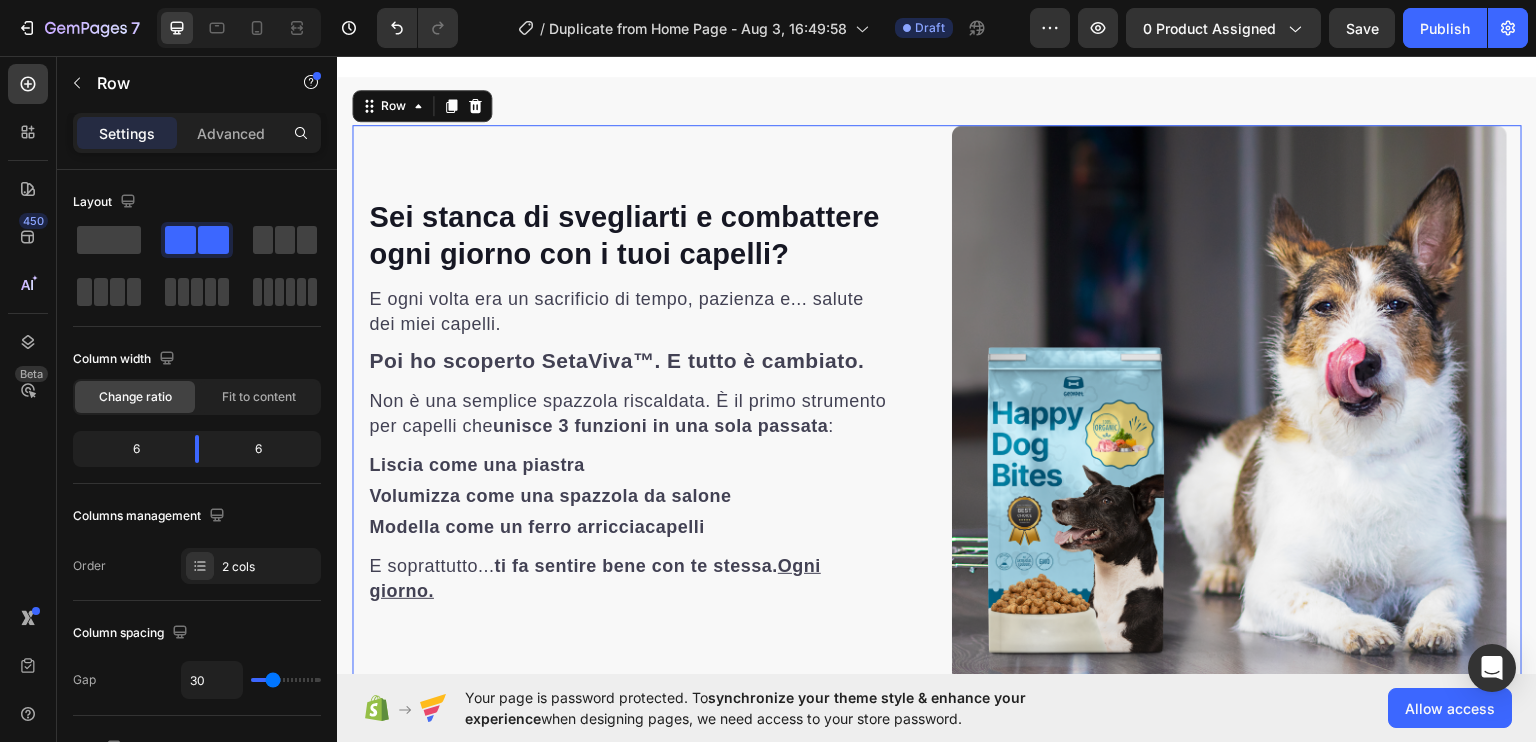 scroll, scrollTop: 752, scrollLeft: 0, axis: vertical 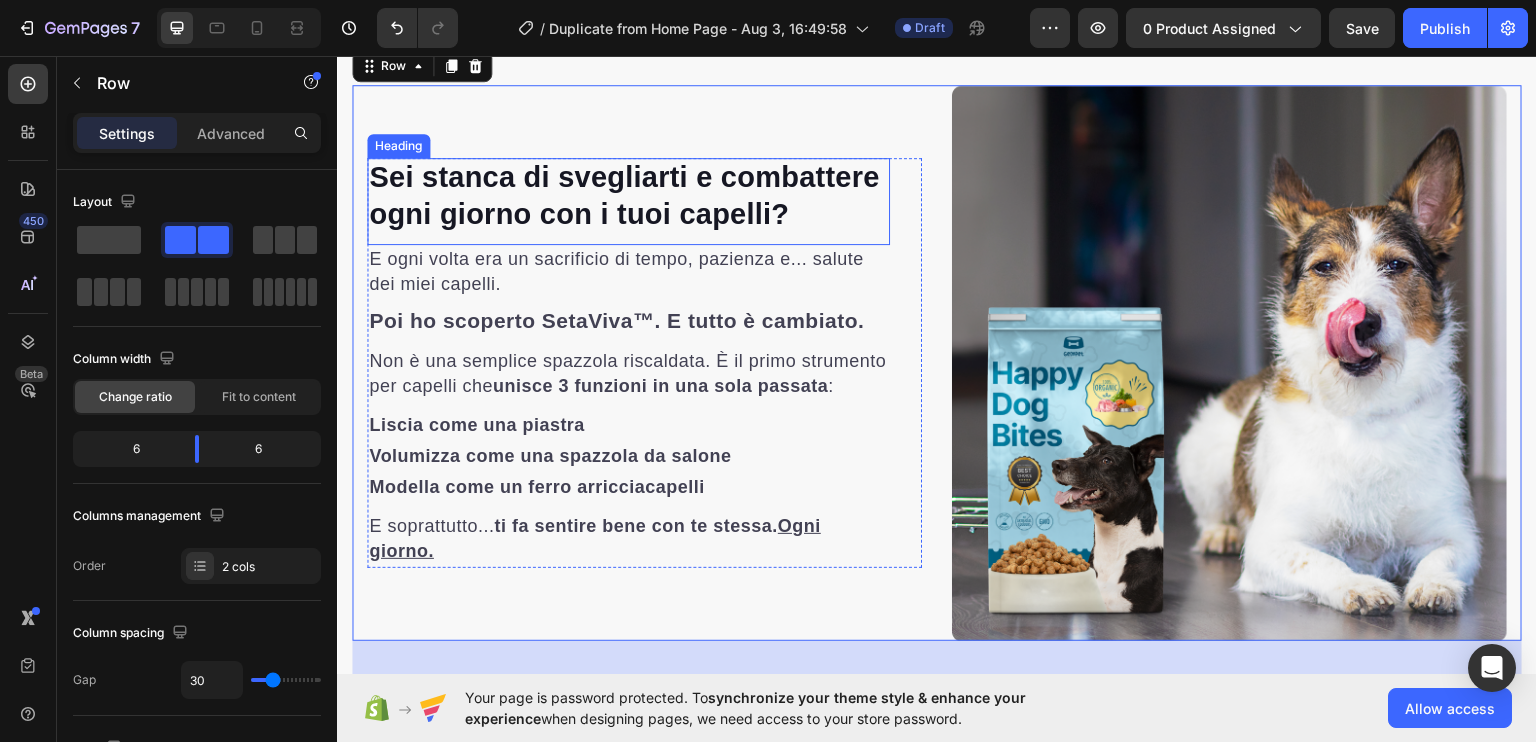 click on "Sei stanca di svegliarti e combattere ogni giorno con i tuoi capelli?" at bounding box center [624, 194] 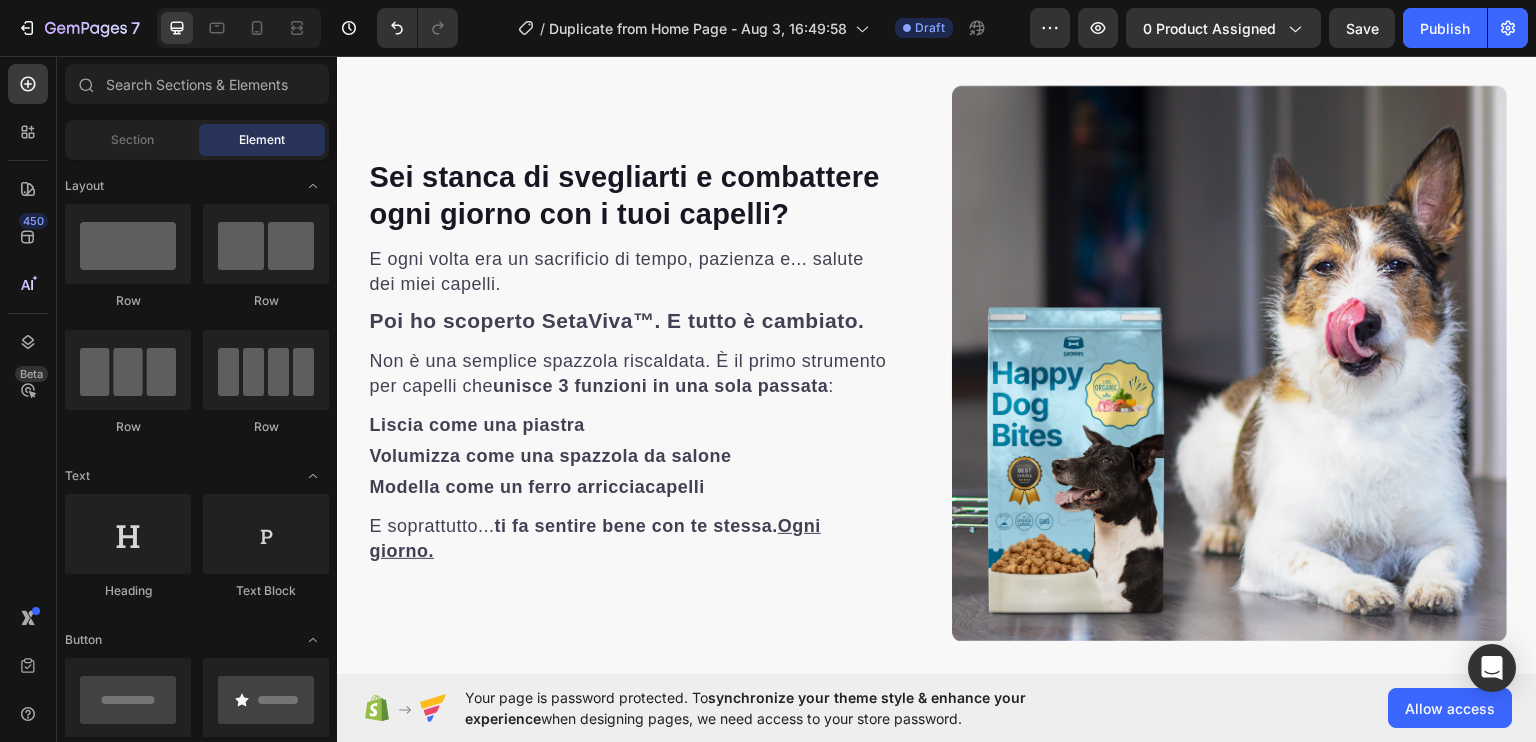 scroll, scrollTop: 912, scrollLeft: 0, axis: vertical 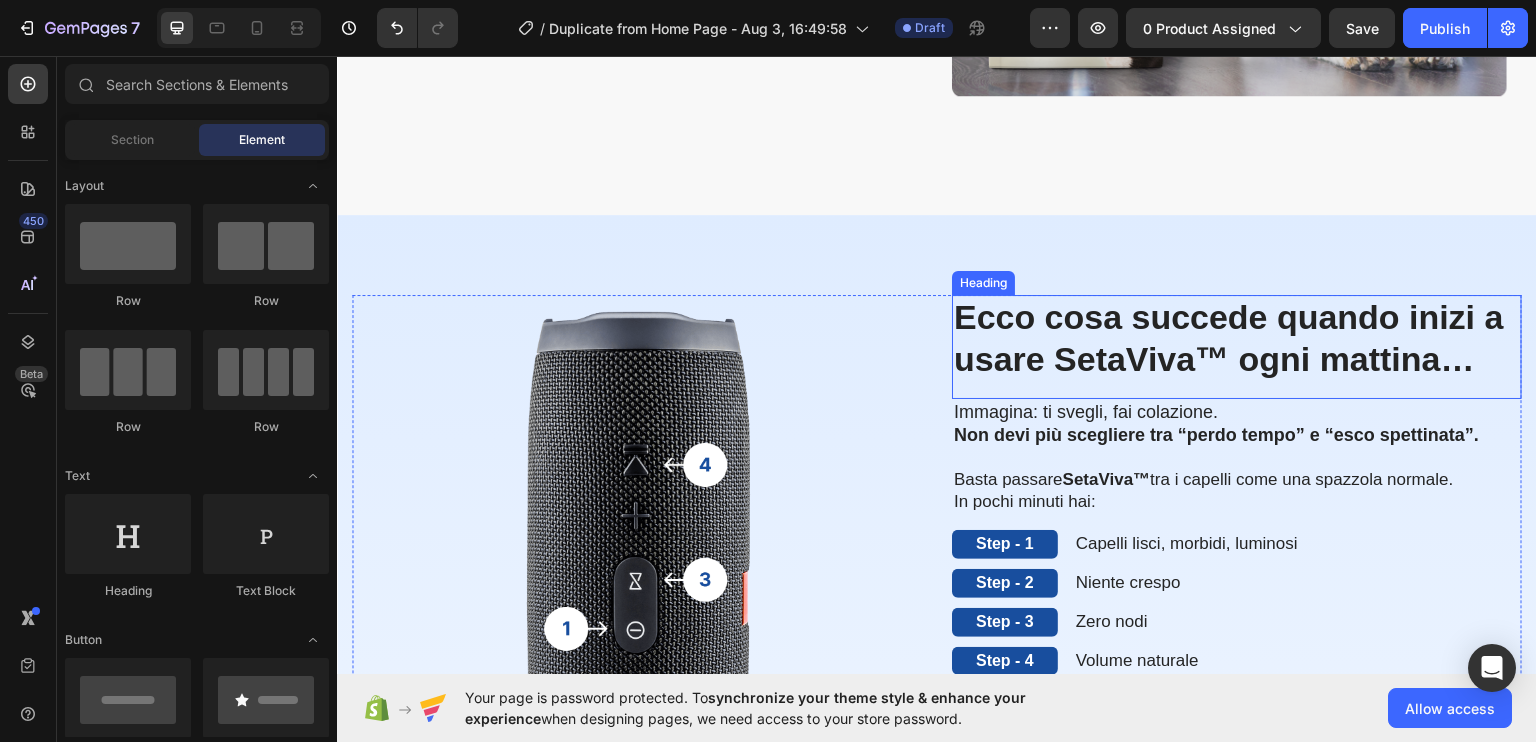 click on "Ecco cosa succede quando inizi a usare SetaViva™ ogni mattina…" at bounding box center (1229, 337) 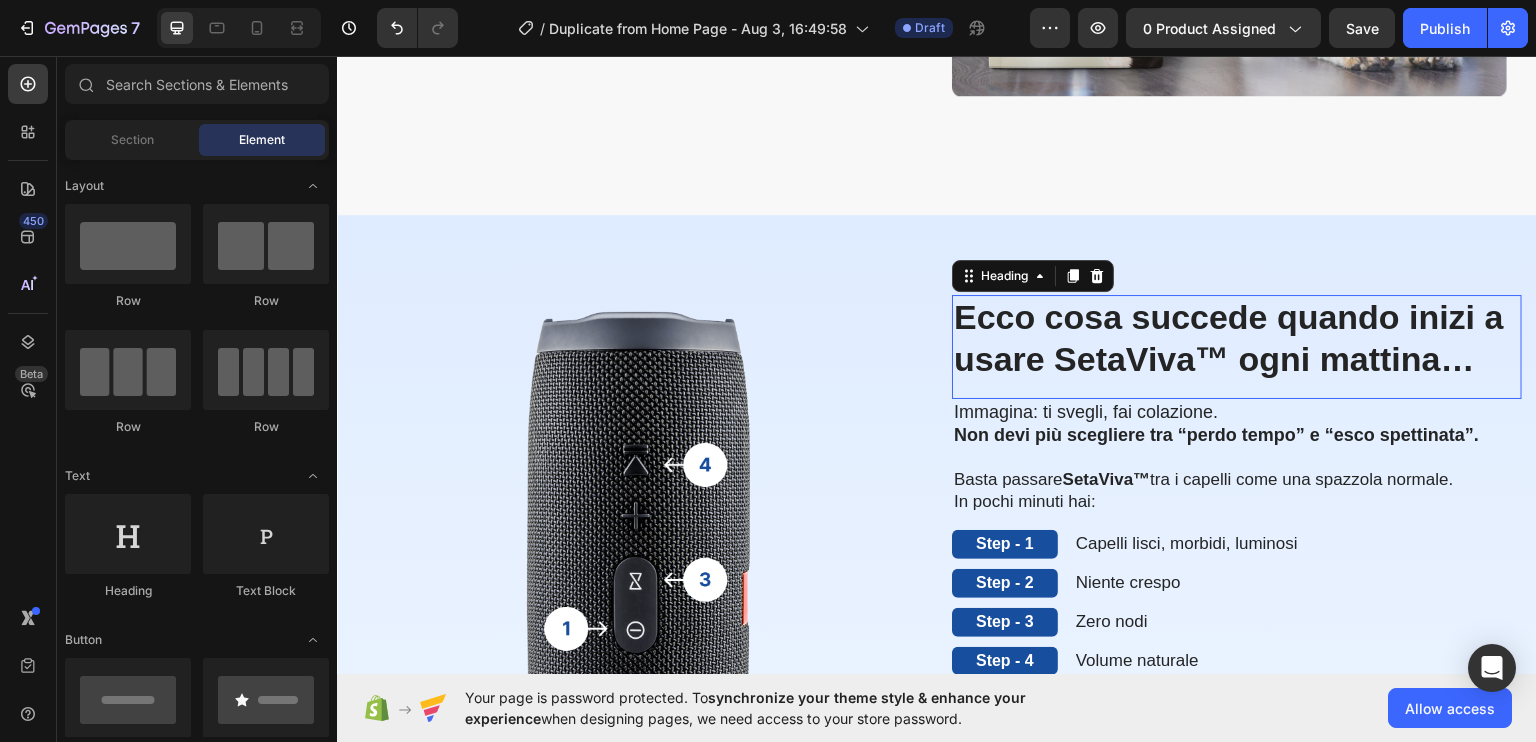click on "Ecco cosa succede quando inizi a usare SetaViva™ ogni mattina…" at bounding box center (1229, 337) 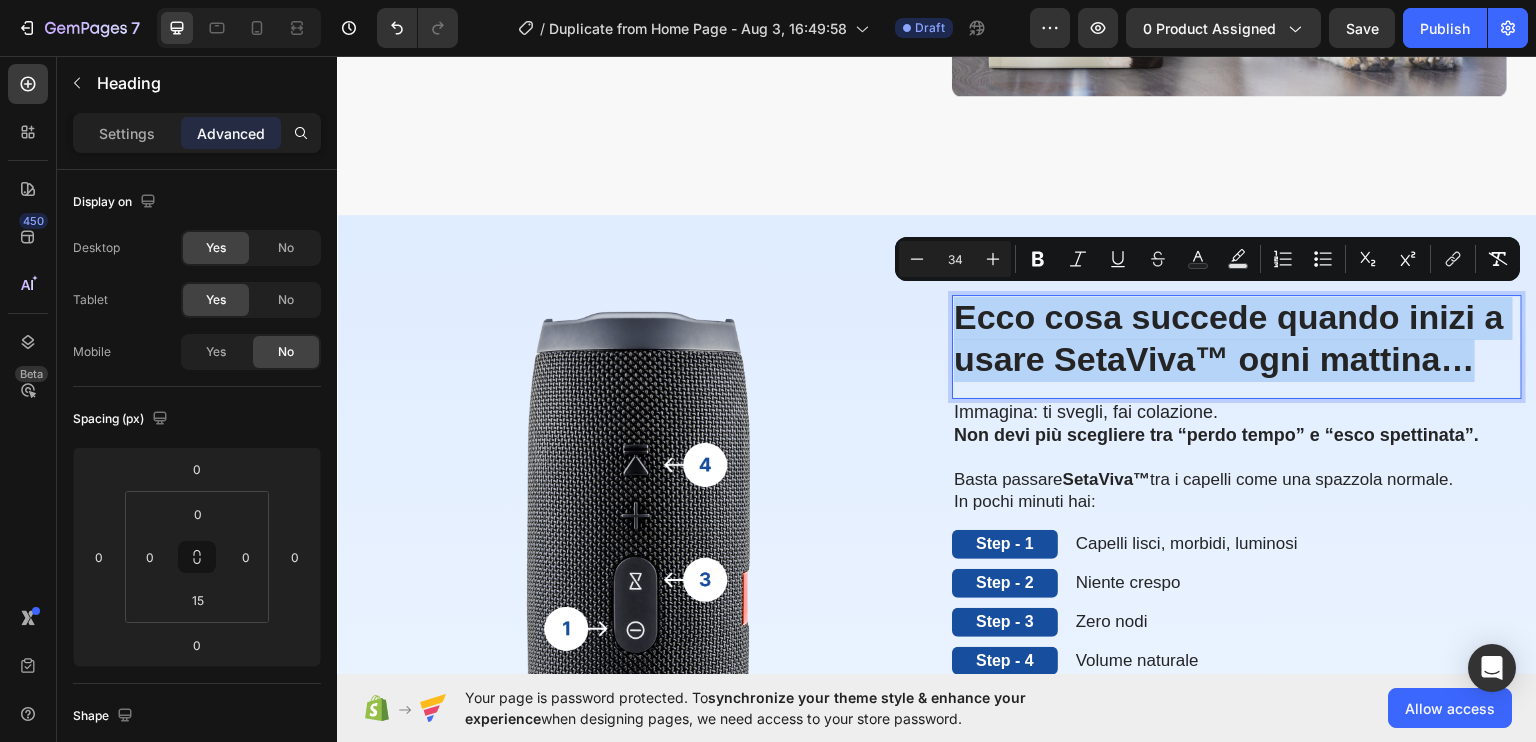 type on "32" 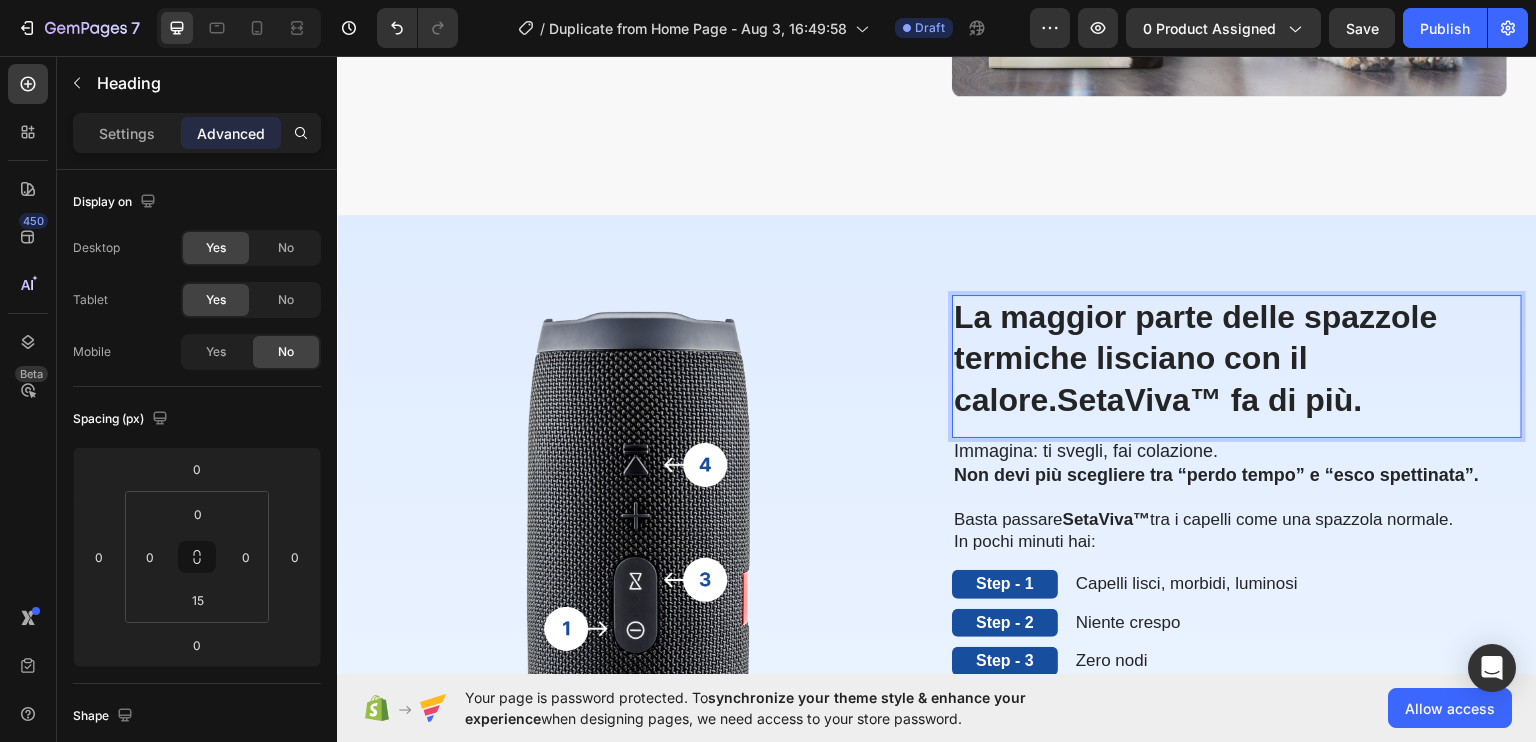 click on "La maggior parte delle spazzole termiche lisciano con il calore.  SetaViva™ fa di più." at bounding box center [1237, 358] 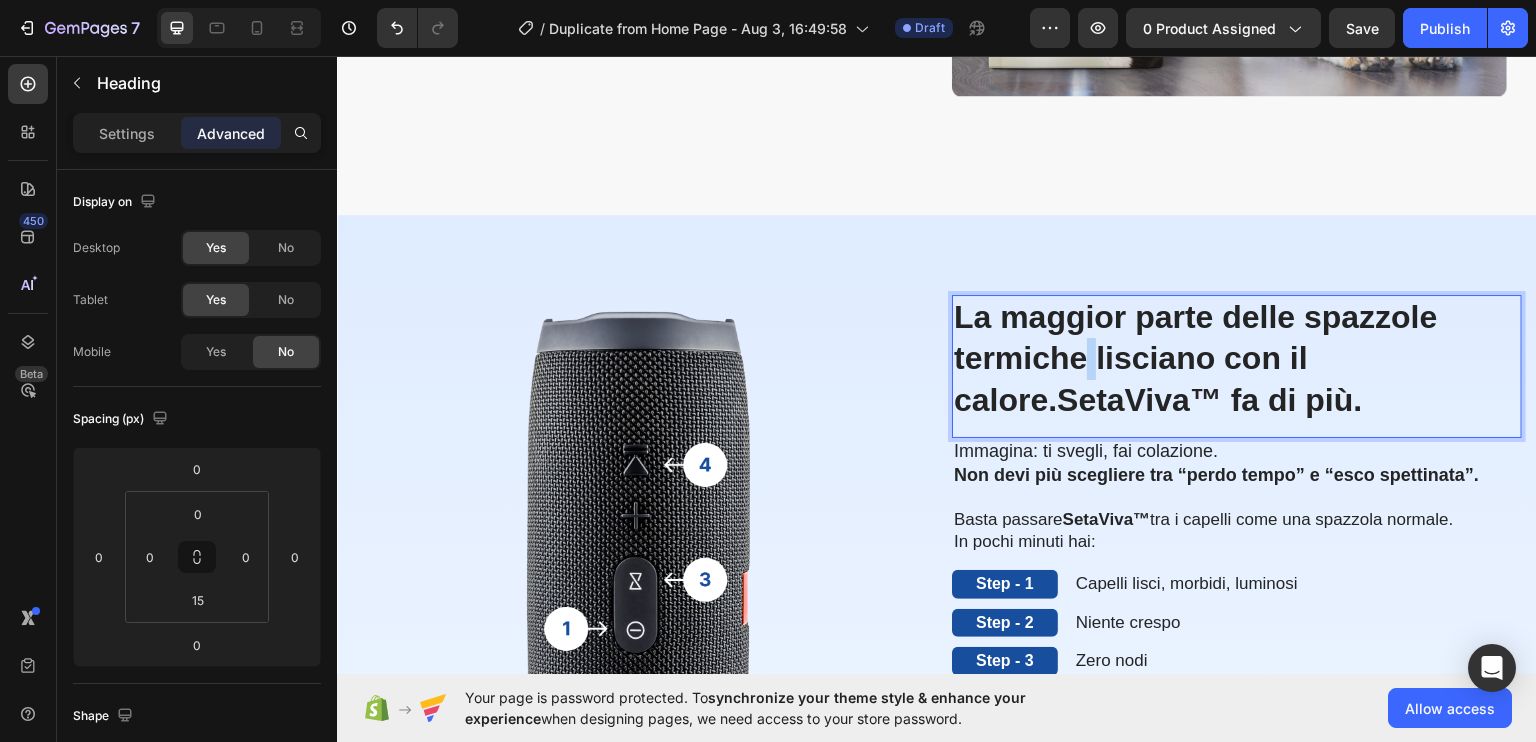 click on "La maggior parte delle spazzole termiche lisciano con il calore.  SetaViva™ fa di più." at bounding box center (1237, 358) 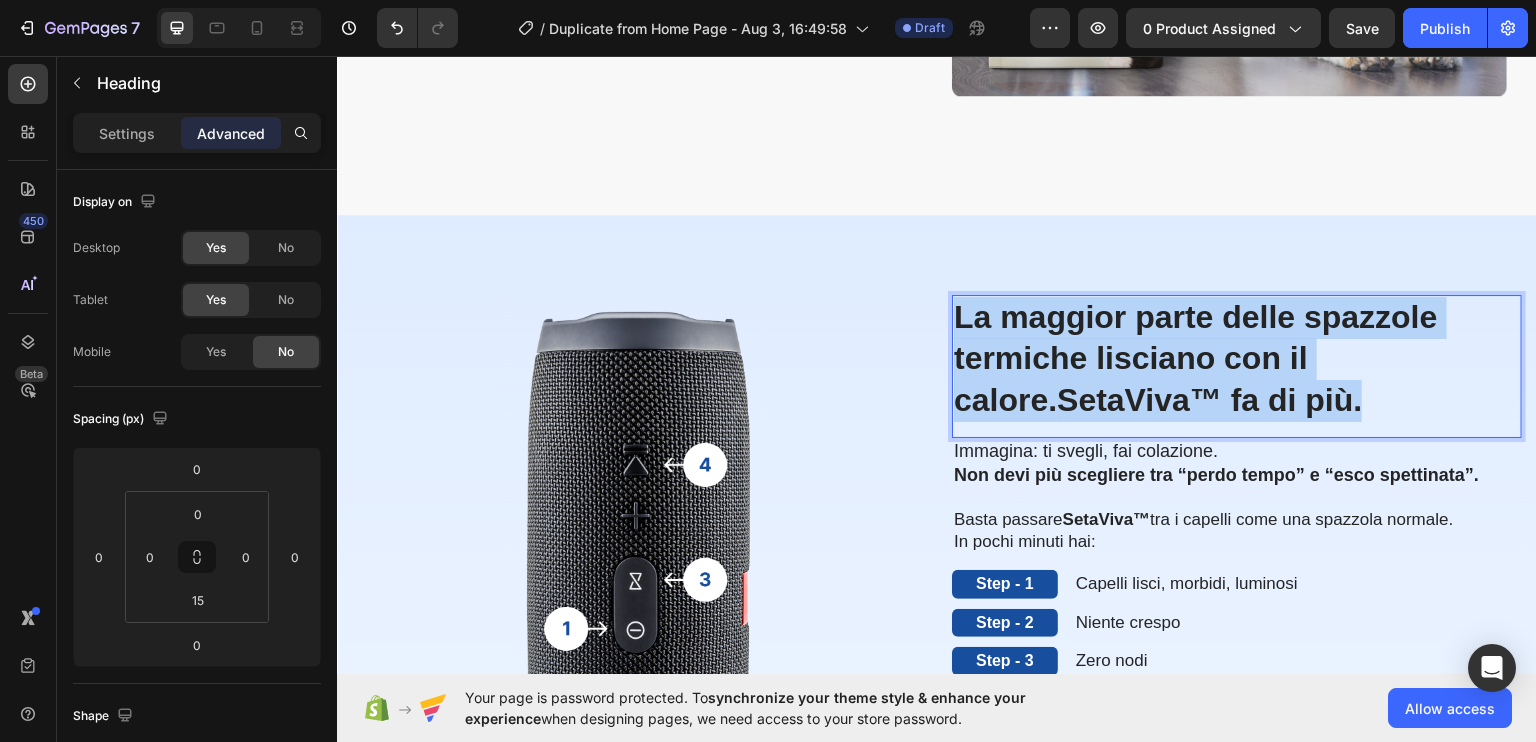 click on "La maggior parte delle spazzole termiche lisciano con il calore.  SetaViva™ fa di più." at bounding box center (1237, 358) 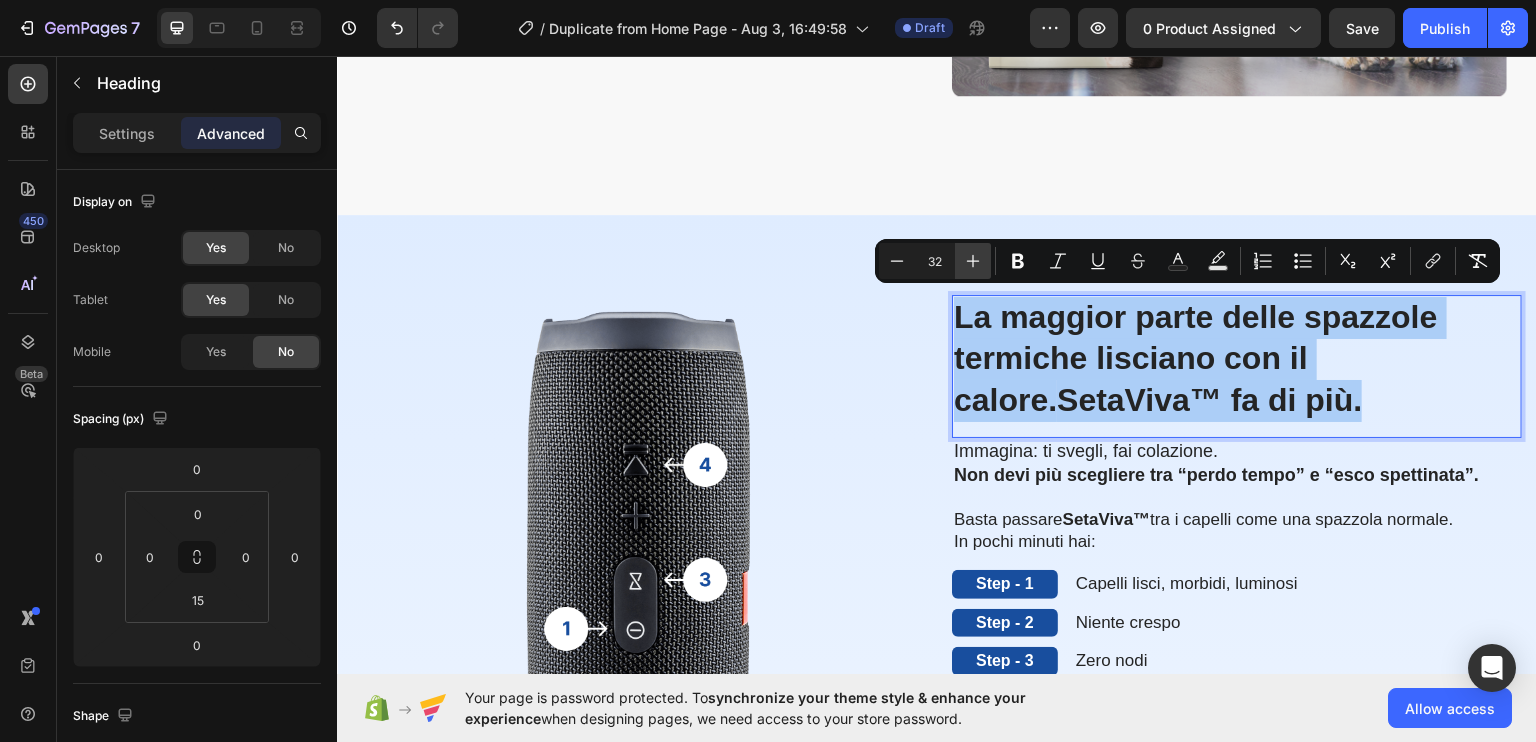 click on "Plus" at bounding box center (973, 261) 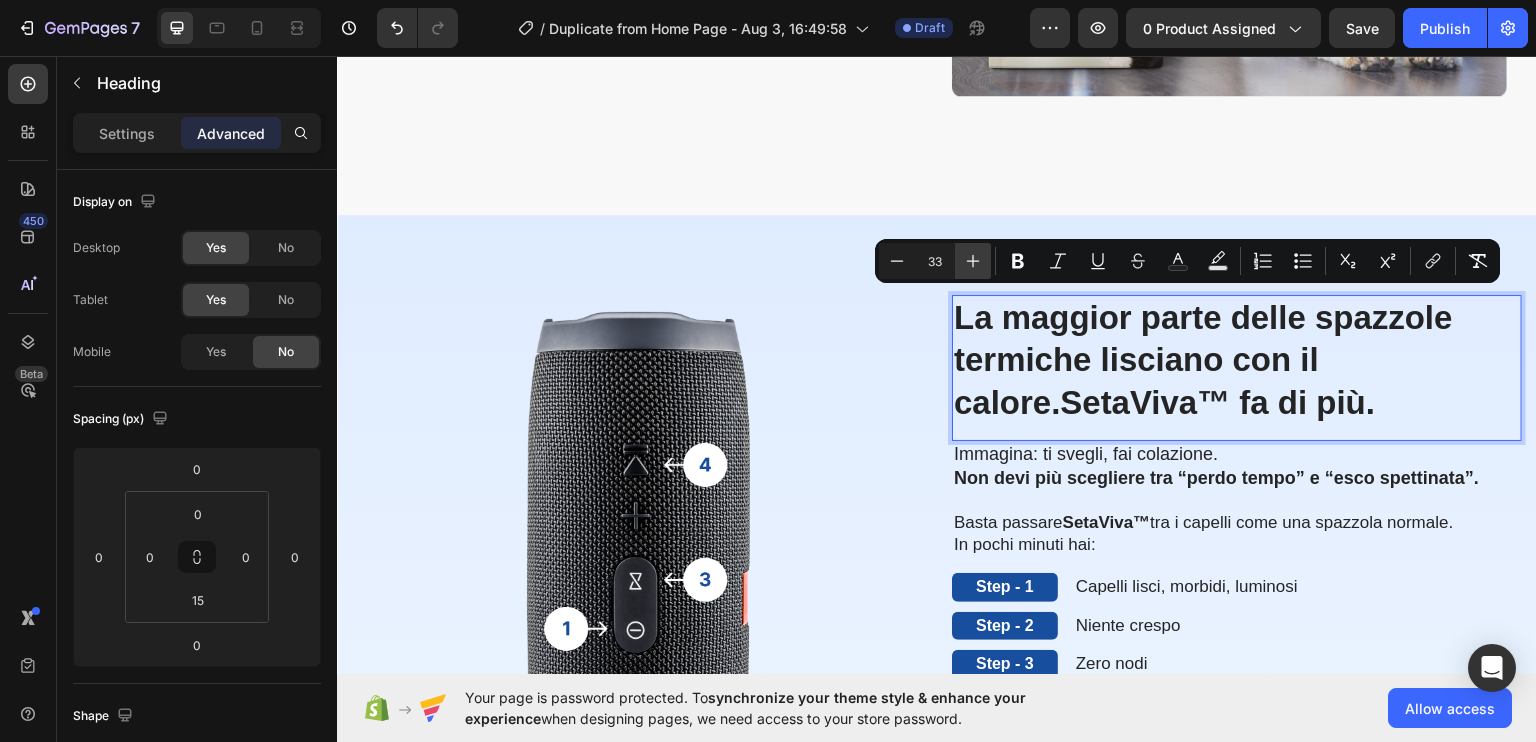 click on "Plus" at bounding box center [973, 261] 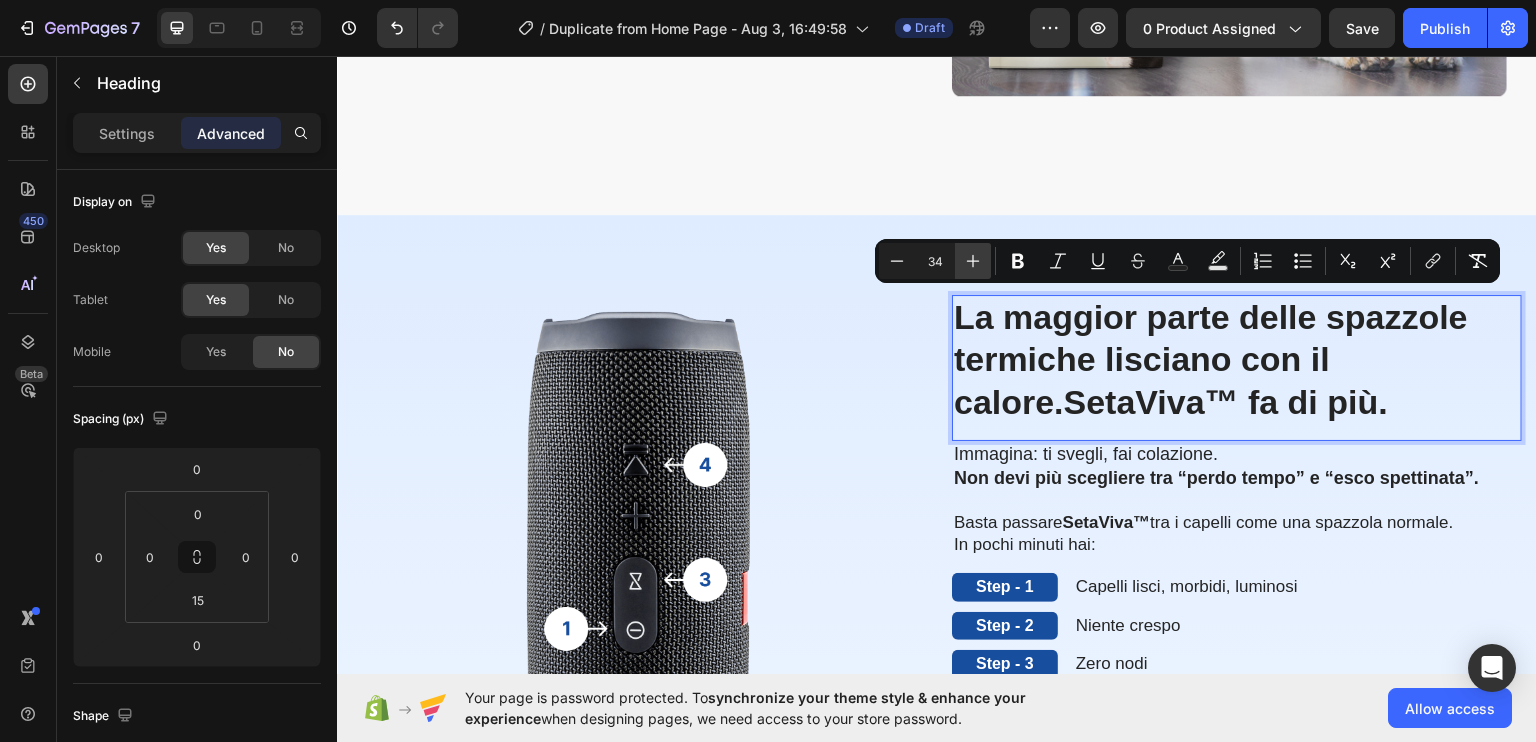 click on "Plus" at bounding box center [973, 261] 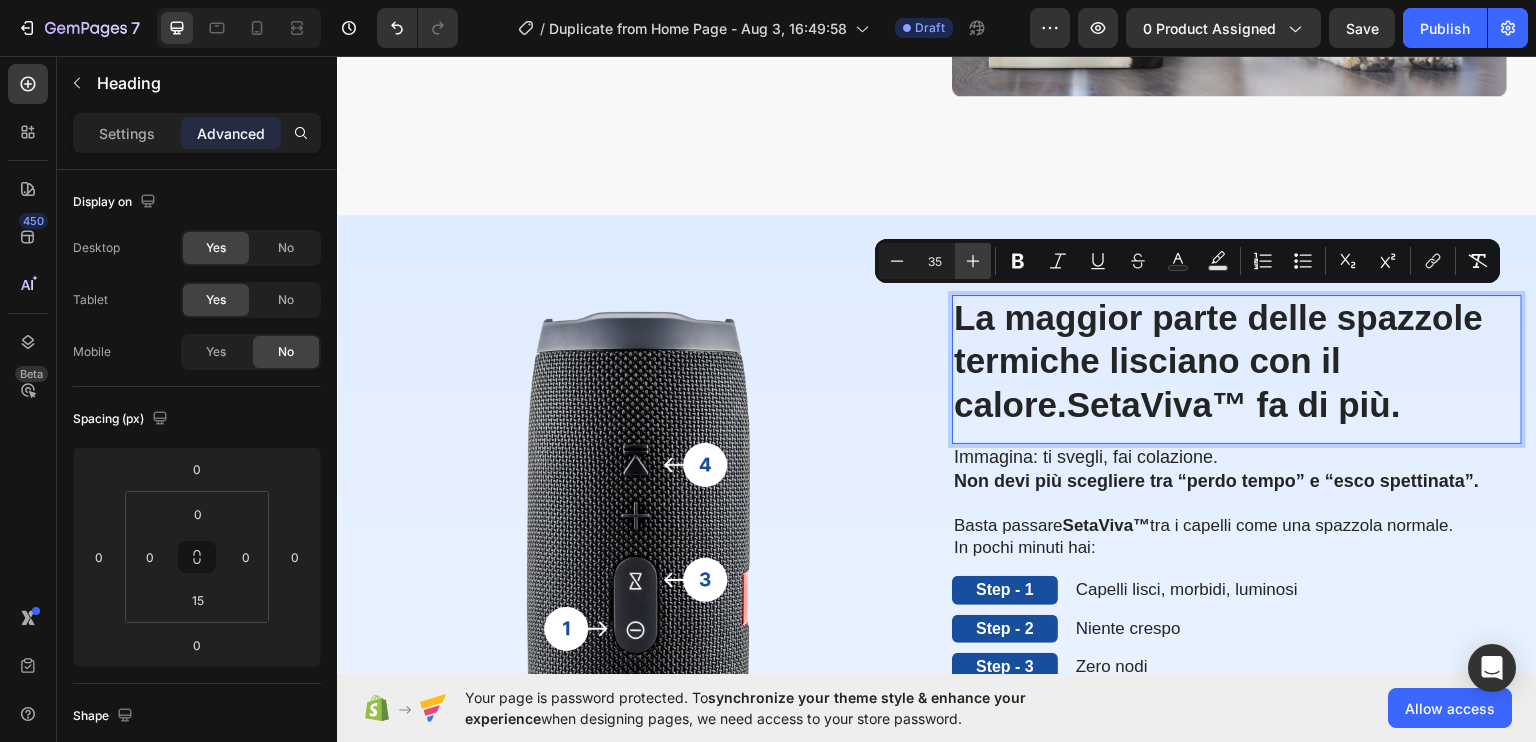 click on "Plus" at bounding box center [973, 261] 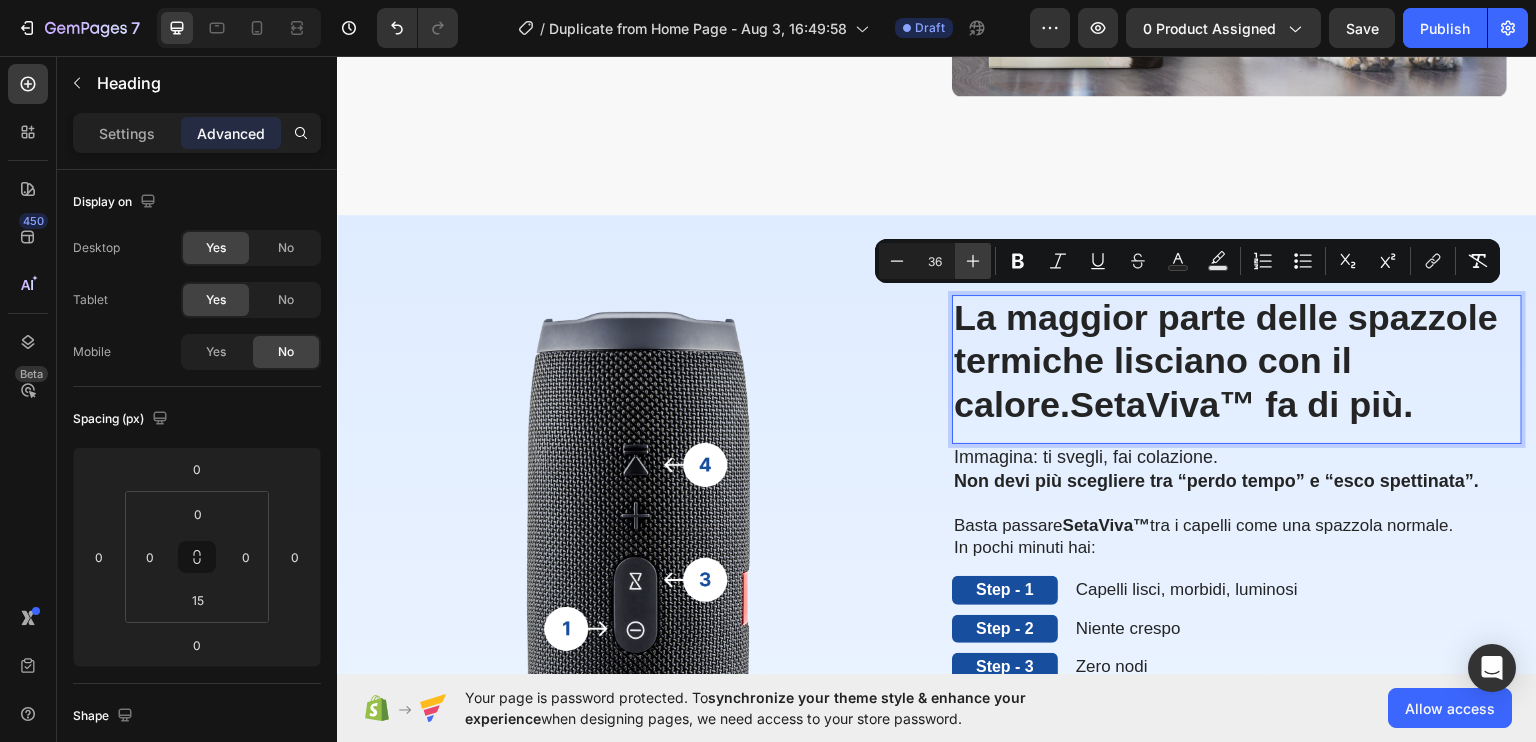 click on "Plus" at bounding box center (973, 261) 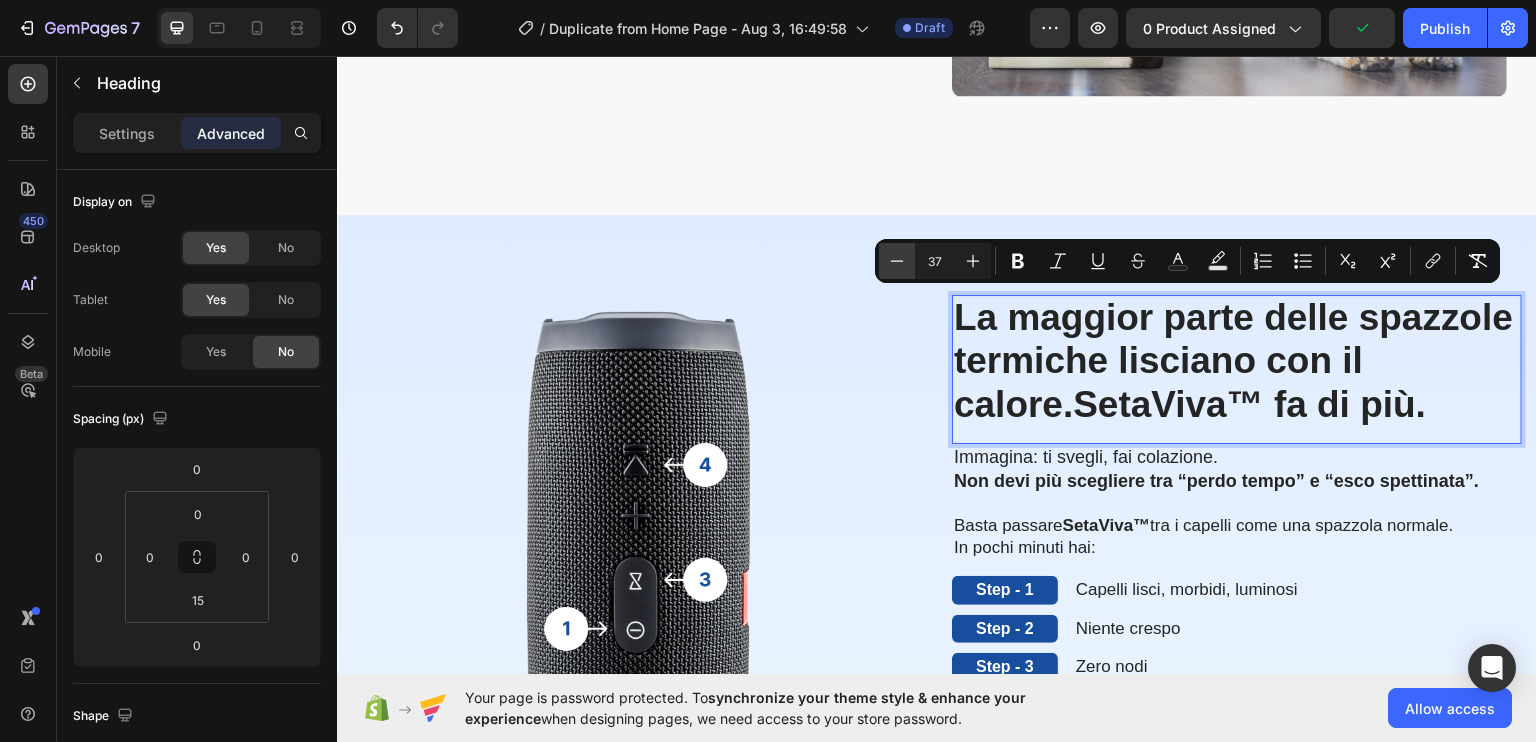 click on "Minus" at bounding box center [897, 261] 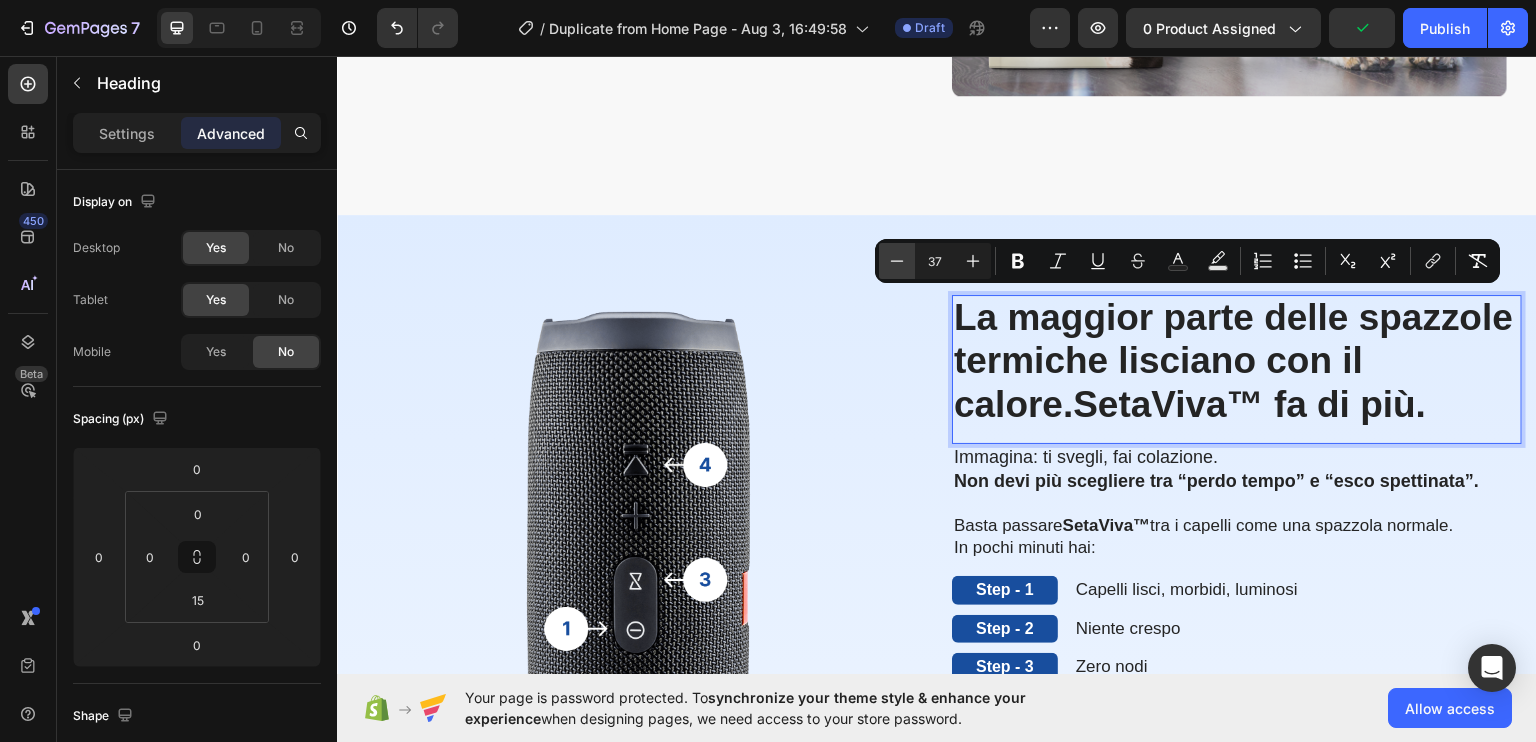 type on "36" 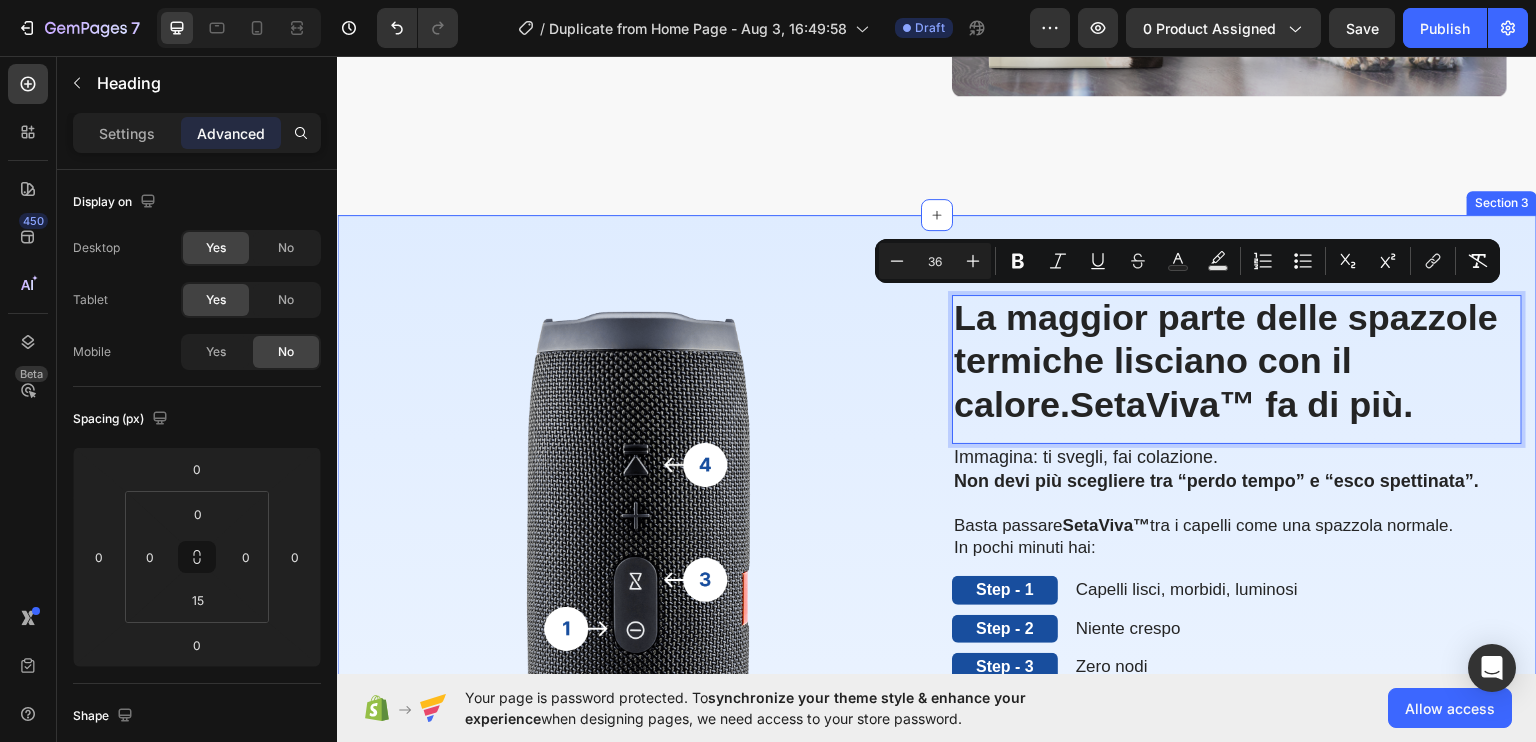 click on "La maggior parte delle spazzole termiche lisciano con il calore.  SetaViva™ fa di più. Heading   0 Immagina: ti svegli, fai colazione. Non devi più scegliere tra “perdo tempo” e “esco spettinata”.   Basta passare  SetaViva™  tra i capelli come una spazzola normale. In pochi minuti hai: Text Block Step - 1 Text Block Capelli lisci, morbidi, luminosi Text Block Row Step - 2 Text Block Niente crespo Text Block Row Step - 3 Text Block Zero nodi Text Block Row Step - 4 Text Block Volume naturale Text Block Row Step - 4 Text Block Onde morbide o liscio perfetto, come piace a te Text Block Row Step - 4 Text Block E la soddisfazione di  guardarti allo specchio e piacerti davvero Text Block Row Ti fa sentire ordinata, curata, bella… Anche nei giorni più normali. È come regalarsi una coccola quotidiana. In 8 minuti. Text Block The standard Lorem Heading Image Row Perché funziona meglio degli altri? Heading SetaViva™ non è la solita spazzola termica. Text block calore regolabile ,  ioni negativi" at bounding box center [937, 946] 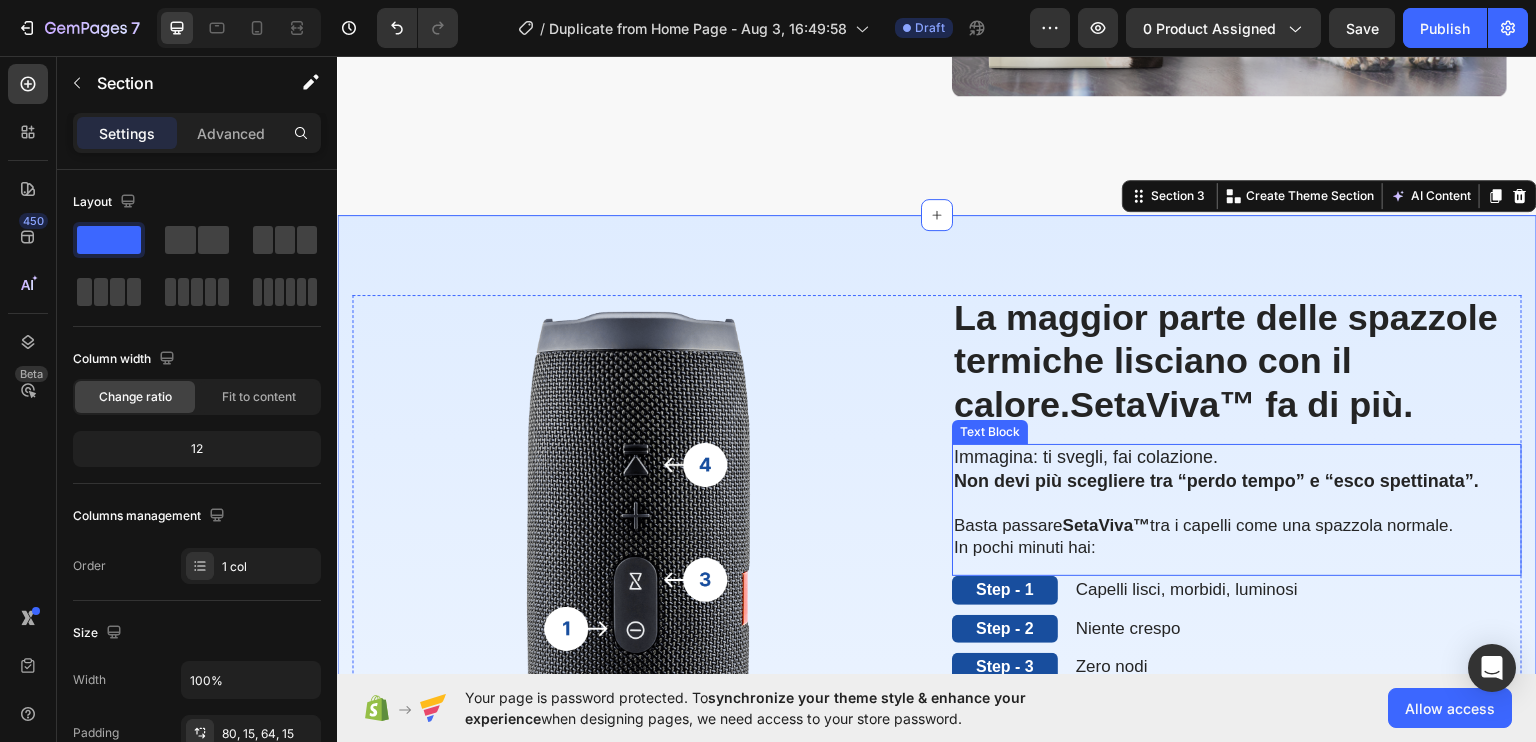 click on "Immagina: ti svegli, fai colazione." at bounding box center [1086, 456] 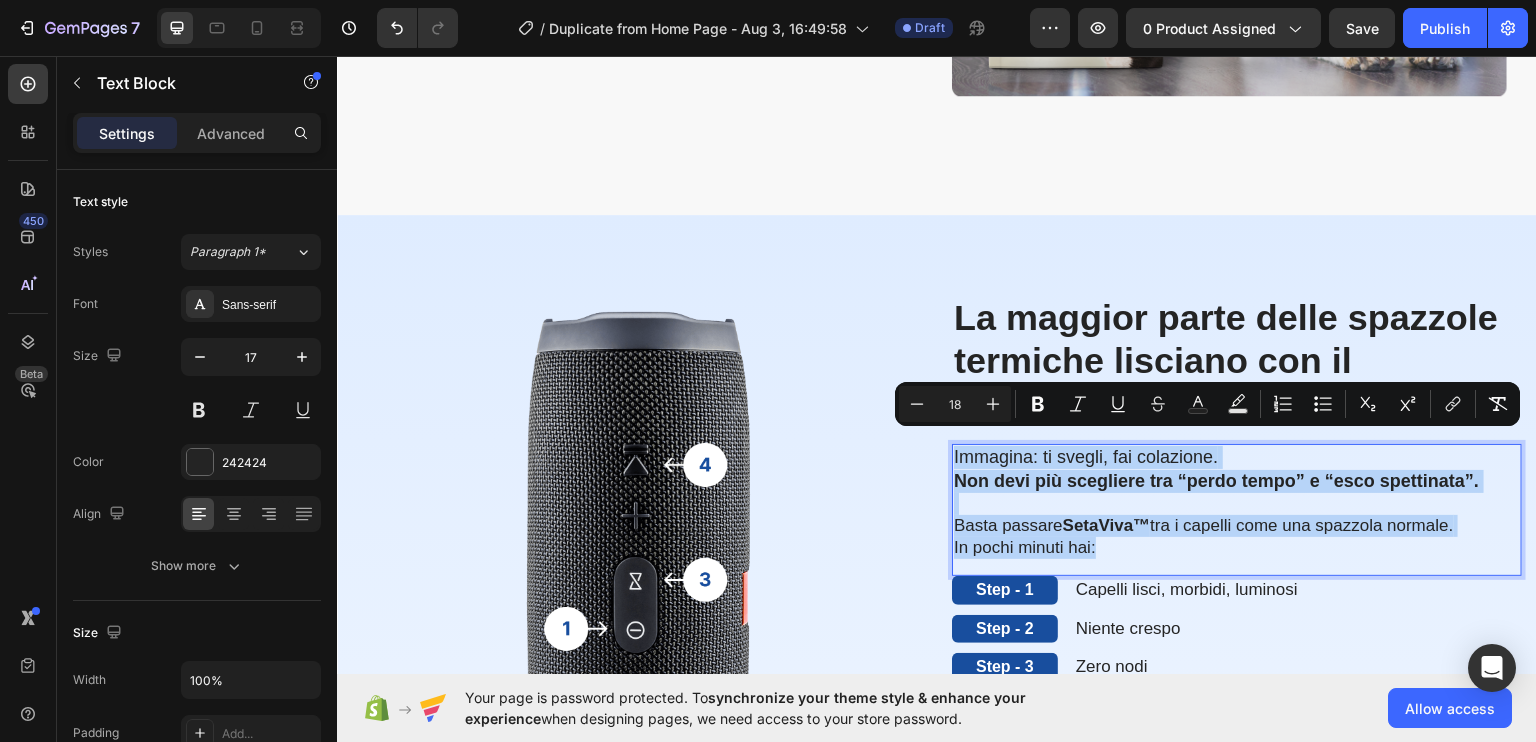 drag, startPoint x: 987, startPoint y: 442, endPoint x: 1120, endPoint y: 546, distance: 168.83424 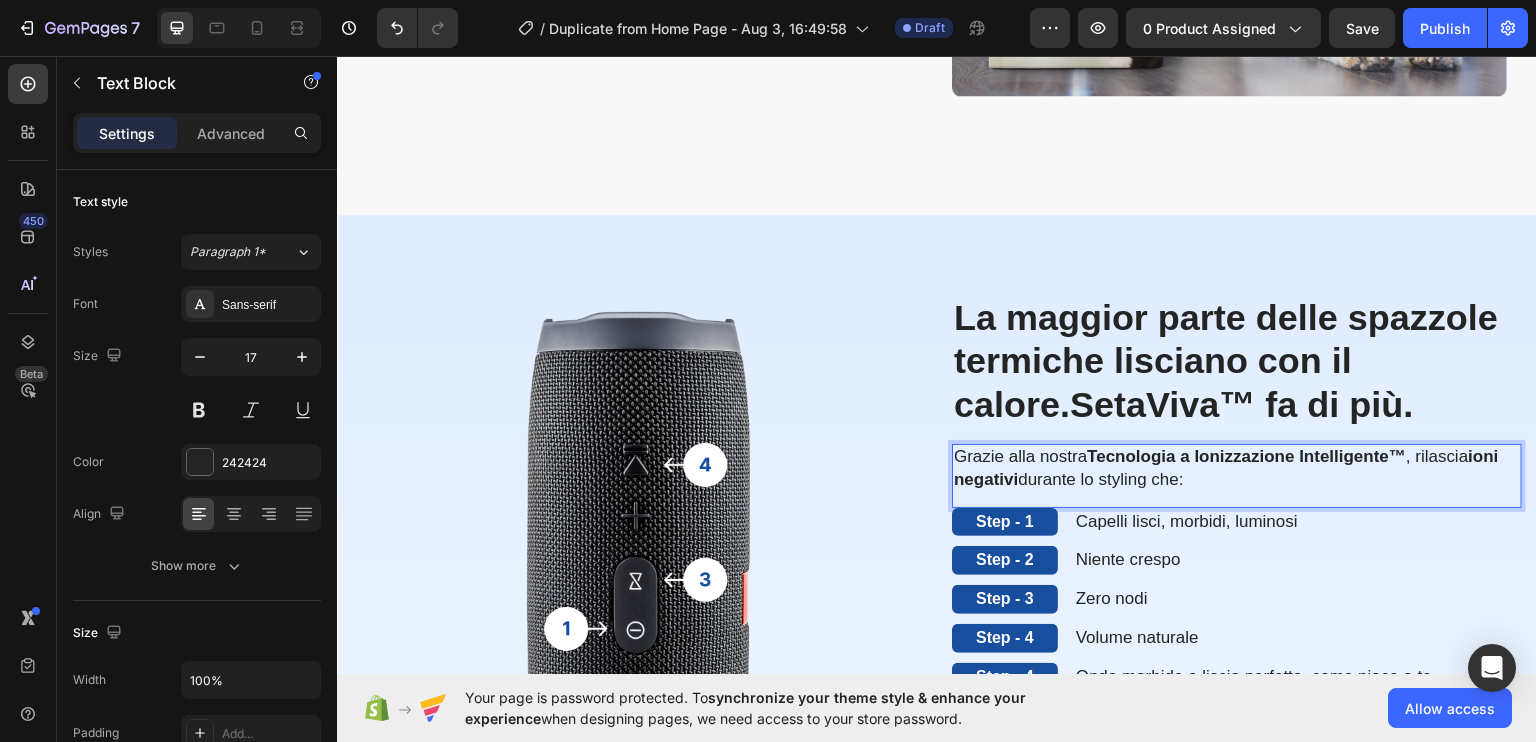 click on "Grazie alla nostra  Tecnologia a Ionizzazione Intelligente™ , rilascia  ioni negativi  durante lo styling che:" at bounding box center [1237, 467] 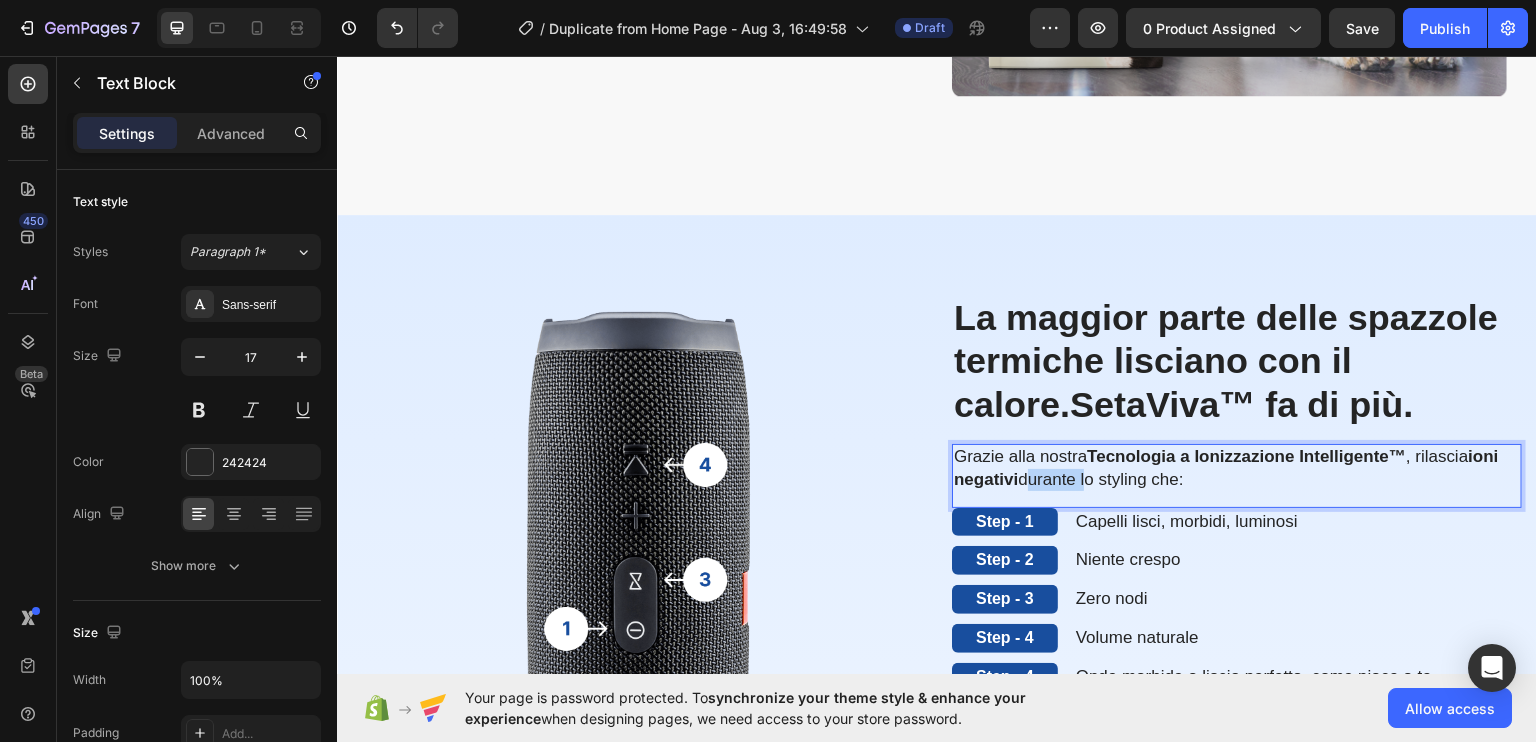 click on "Grazie alla nostra  Tecnologia a Ionizzazione Intelligente™ , rilascia  ioni negativi  durante lo styling che:" at bounding box center (1237, 467) 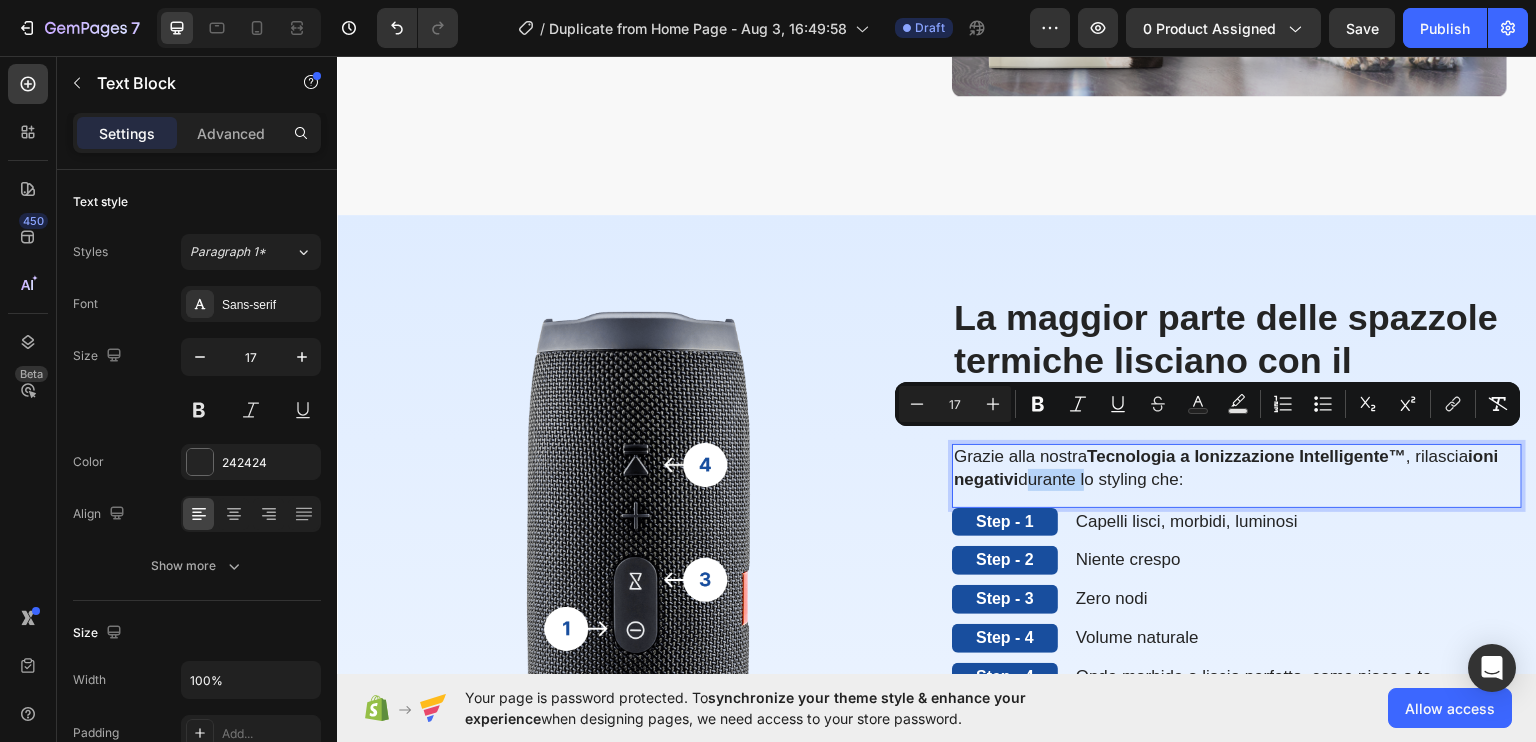 click on "Grazie alla nostra  Tecnologia a Ionizzazione Intelligente™ , rilascia  ioni negativi  durante lo styling che:" at bounding box center [1237, 467] 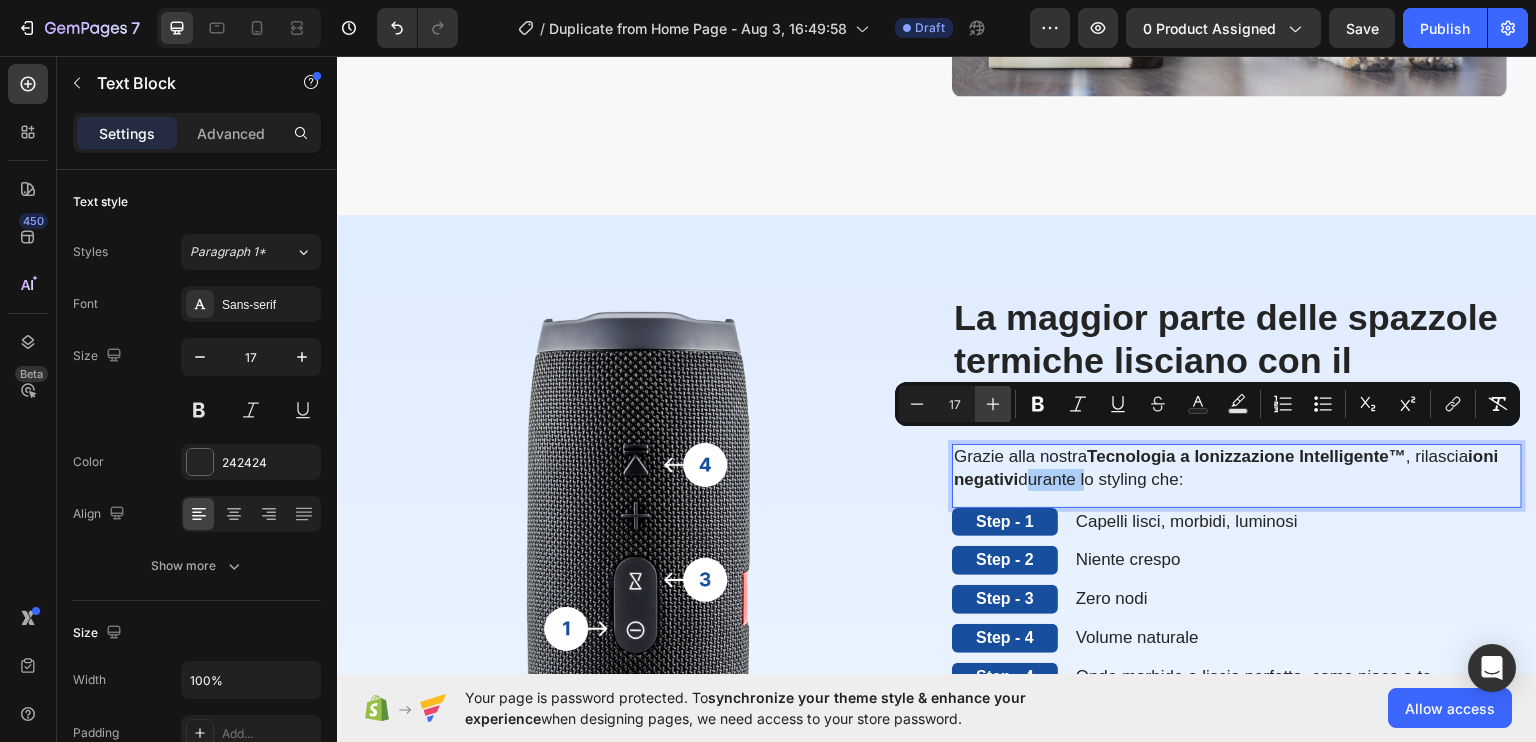 click 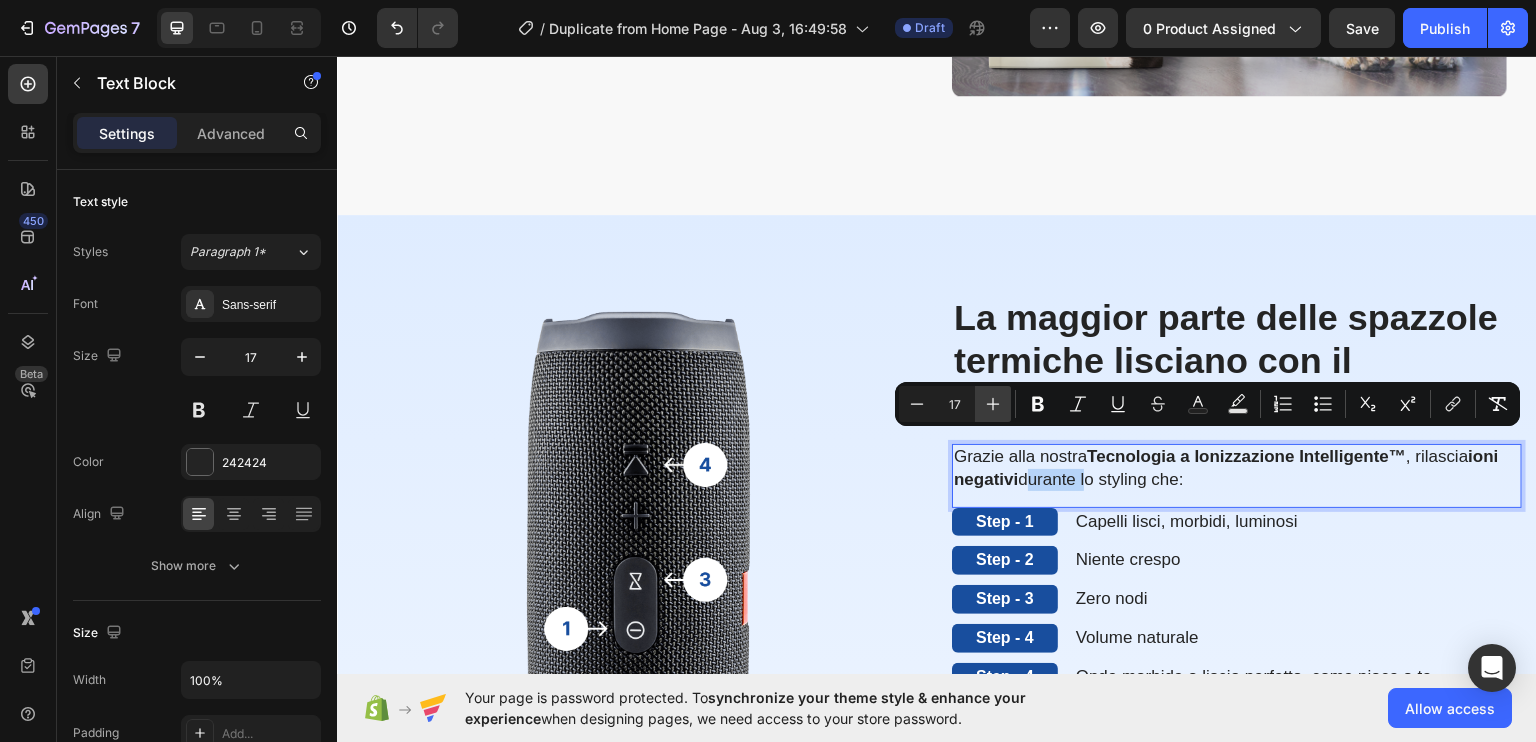type on "18" 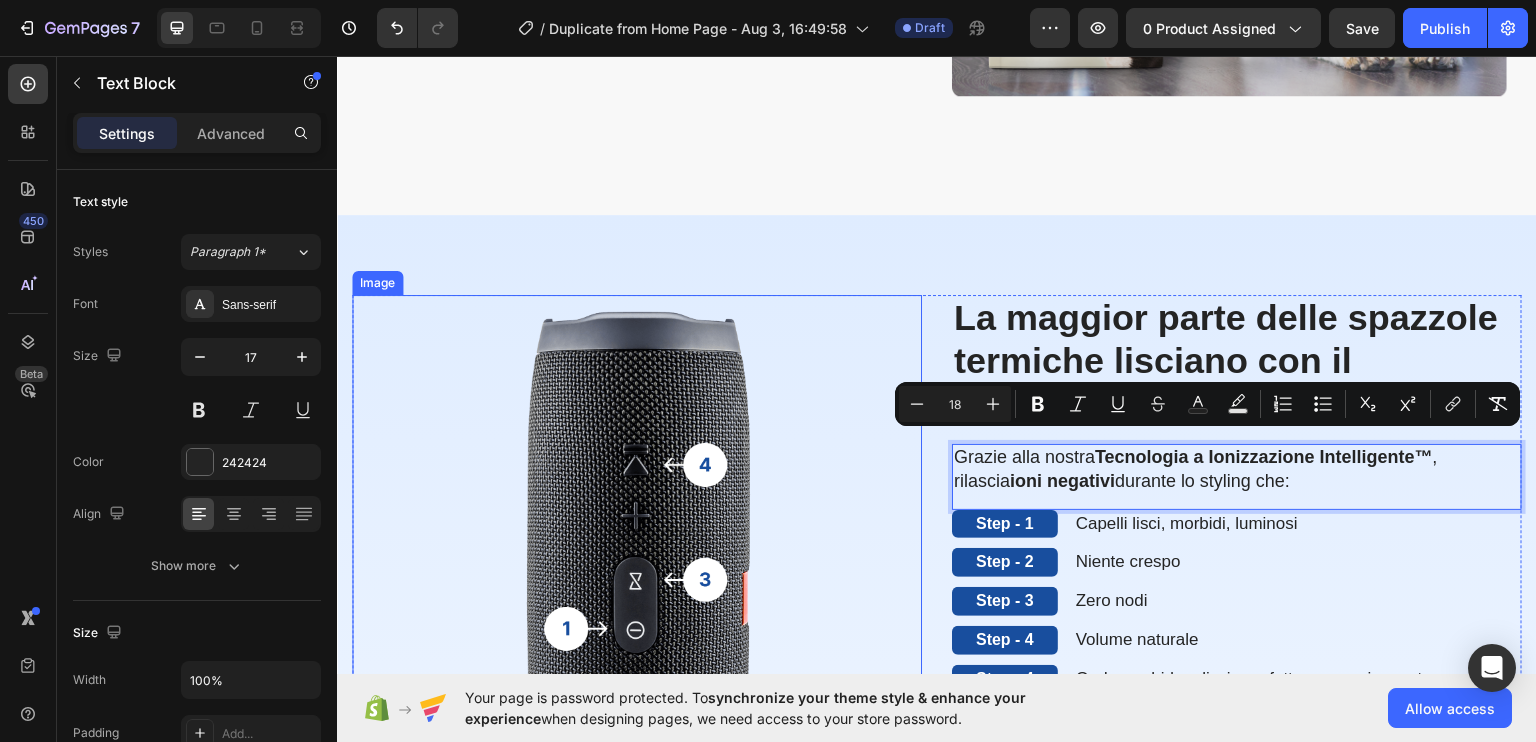 click at bounding box center (637, 596) 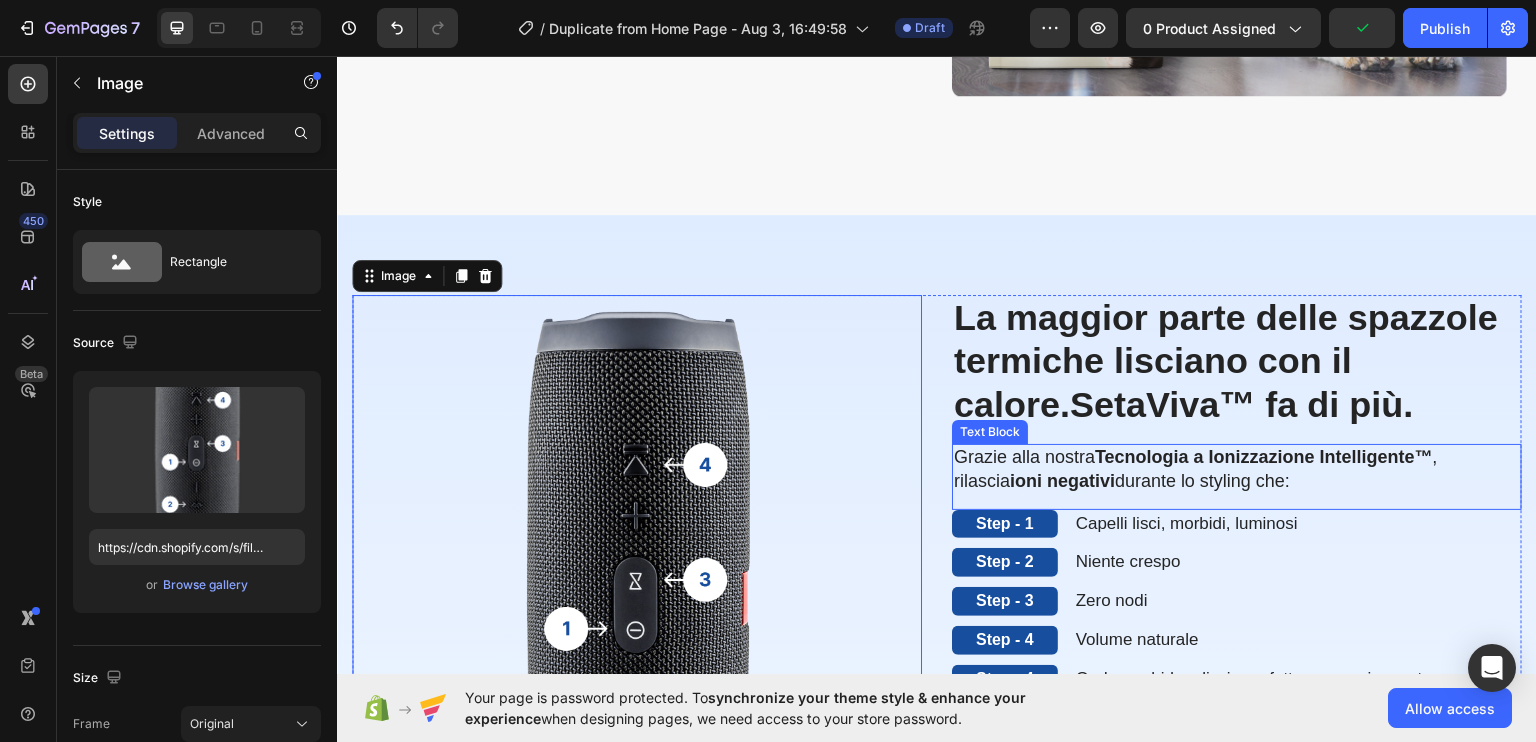 click on "Grazie alla nostra  Tecnologia a Ionizzazione Intelligente™ , rilascia  ioni negativi  durante lo styling che:" at bounding box center [1196, 467] 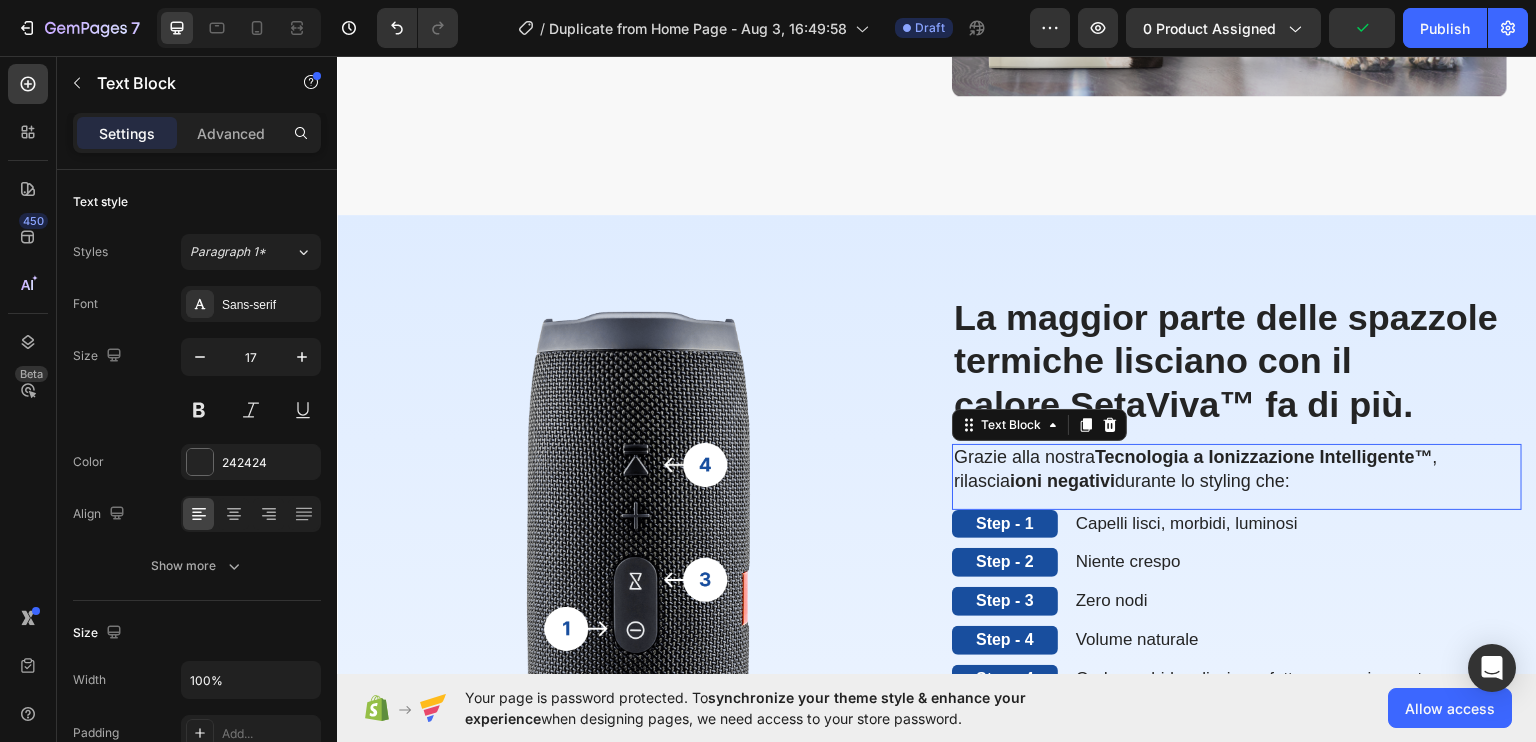 click on "Grazie alla nostra  Tecnologia a Ionizzazione Intelligente™ , rilascia  ioni negativi  durante lo styling che:" at bounding box center [1196, 467] 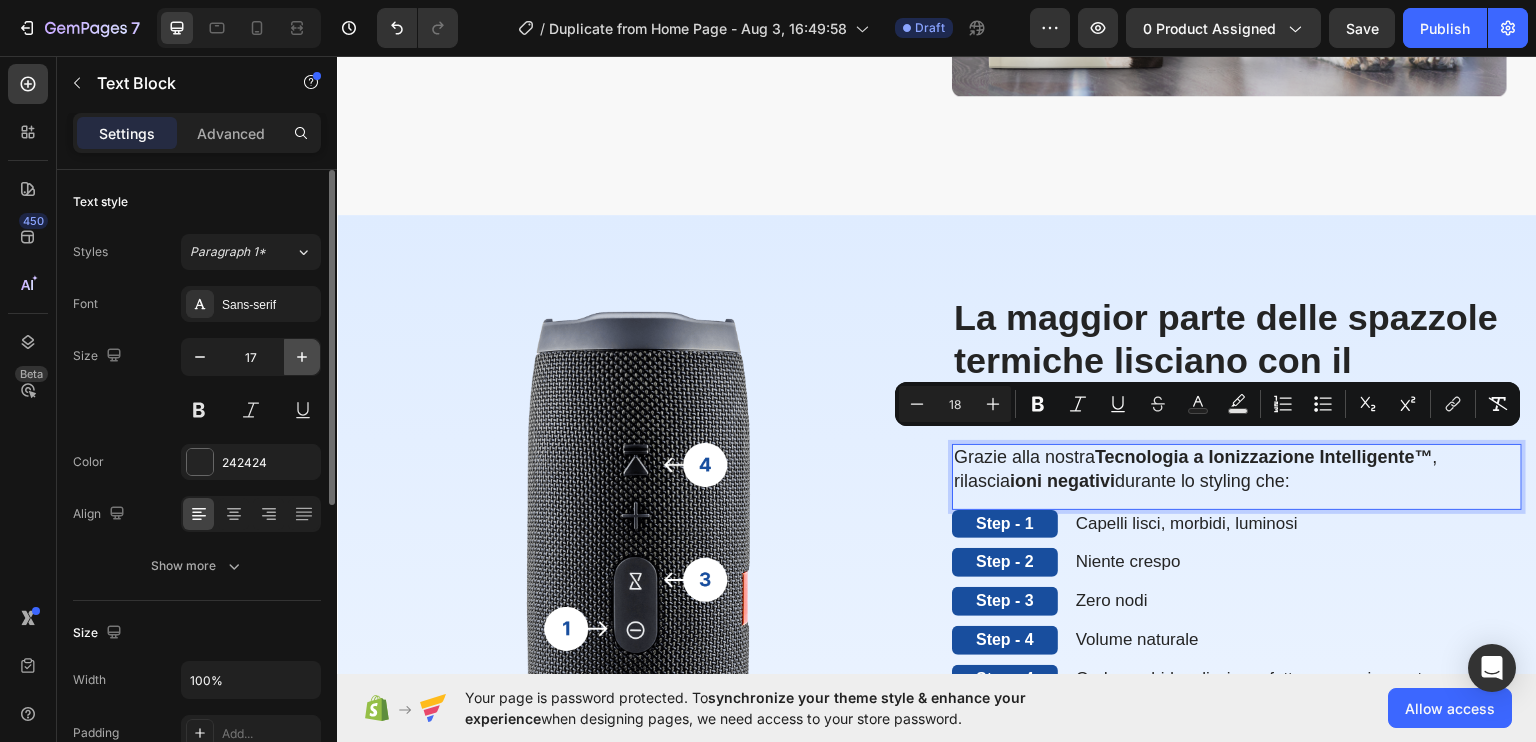 click at bounding box center (302, 357) 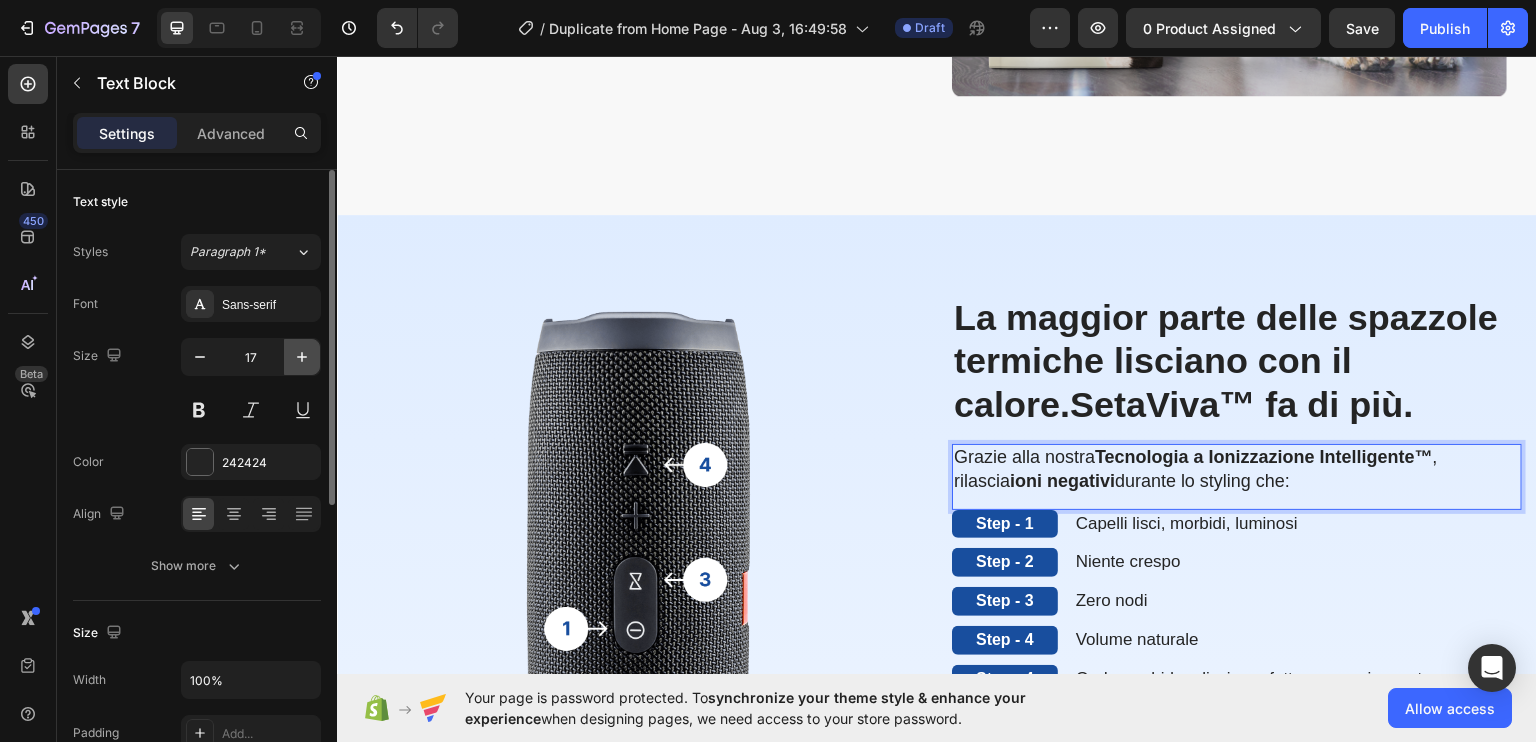 type on "18" 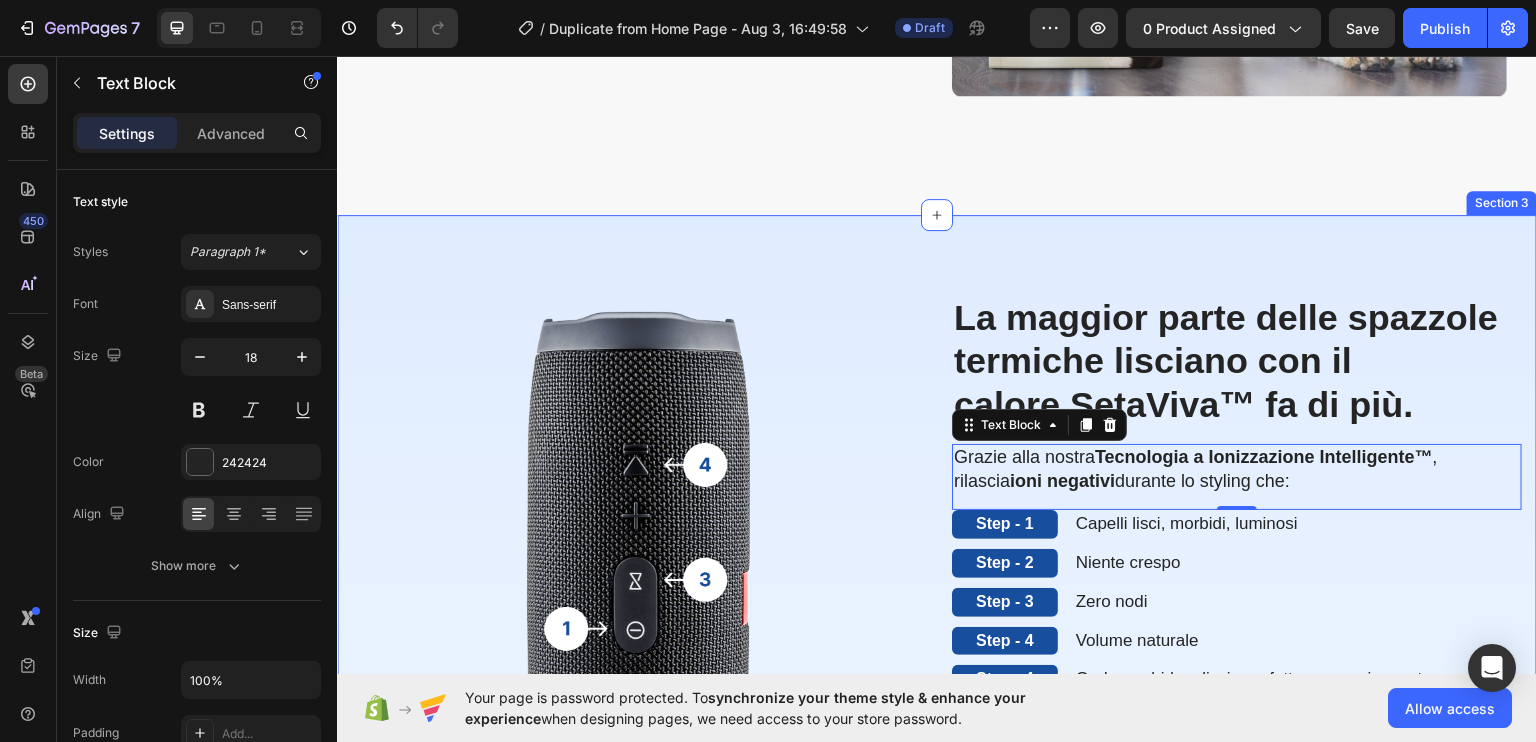click on "⁠⁠⁠⁠⁠⁠⁠ La maggior parte delle spazzole termiche lisciano con il calore.  SetaViva™ fa di più. Heading Grazie alla nostra  Tecnologia a Ionizzazione Intelligente™ , rilascia  ioni negativi  durante lo styling che: Text Block   0 Step - 1 Text Block Capelli lisci, morbidi, luminosi Text Block Row Step - 2 Text Block Niente crespo Text Block Row Step - 3 Text Block Zero nodi Text Block Row Step - 4 Text Block Volume naturale Text Block Row Step - 4 Text Block Onde morbide o liscio perfetto, come piace a te Text Block Row Step - 4 Text Block E la soddisfazione di  guardarti allo specchio e piacerti davvero Text Block Row Ti fa sentire ordinata, curata, bella… Anche nei giorni più normali. È come regalarsi una coccola quotidiana. In 8 minuti. Text Block The standard Lorem Heading Image Row Perché funziona meglio degli altri? Heading SetaViva™ non è la solita spazzola termica. Text block È un sistema intelligente che unisce  calore regolabile ,  ioni negativi  e  design anti-scottatura" at bounding box center (937, 946) 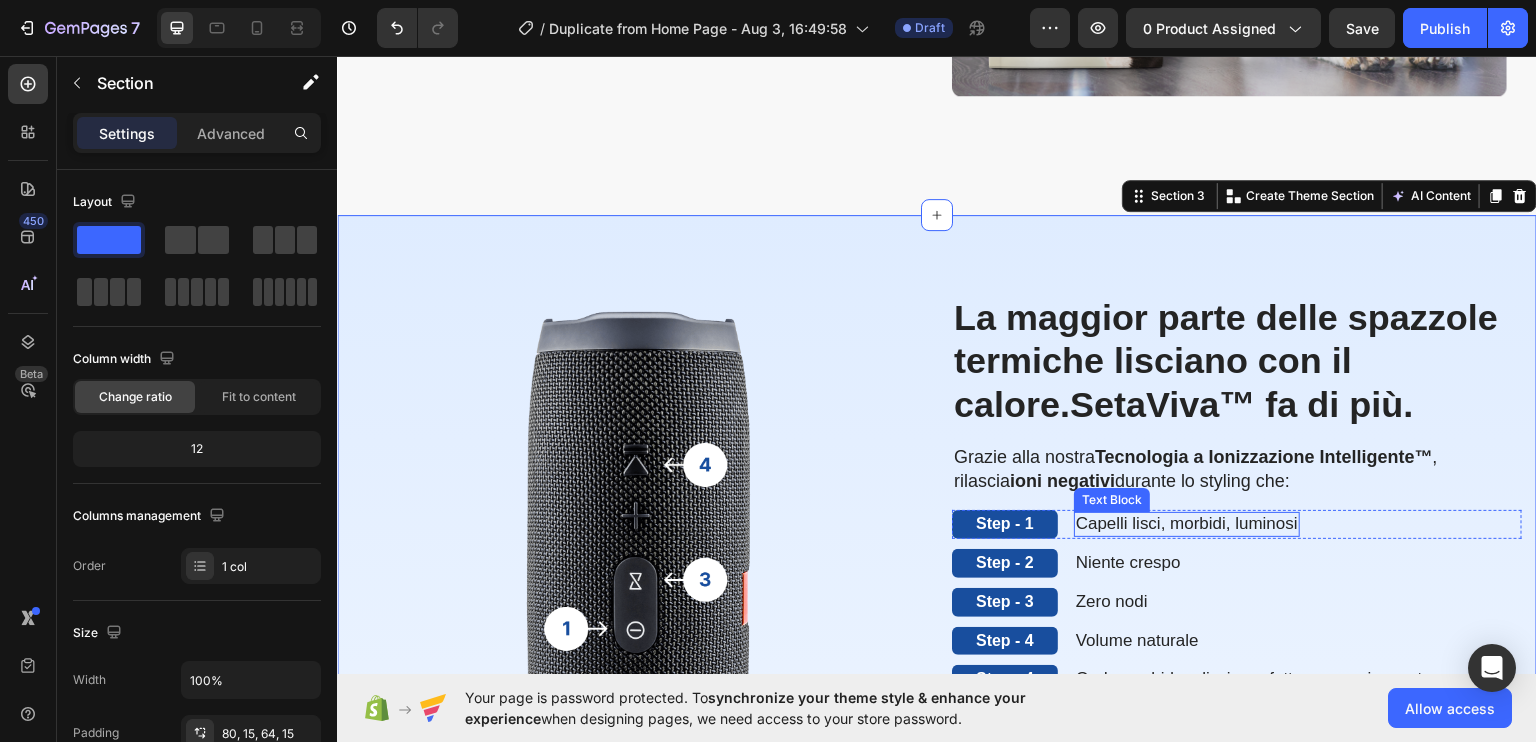 click on "Capelli lisci, morbidi, luminosi" at bounding box center [1187, 522] 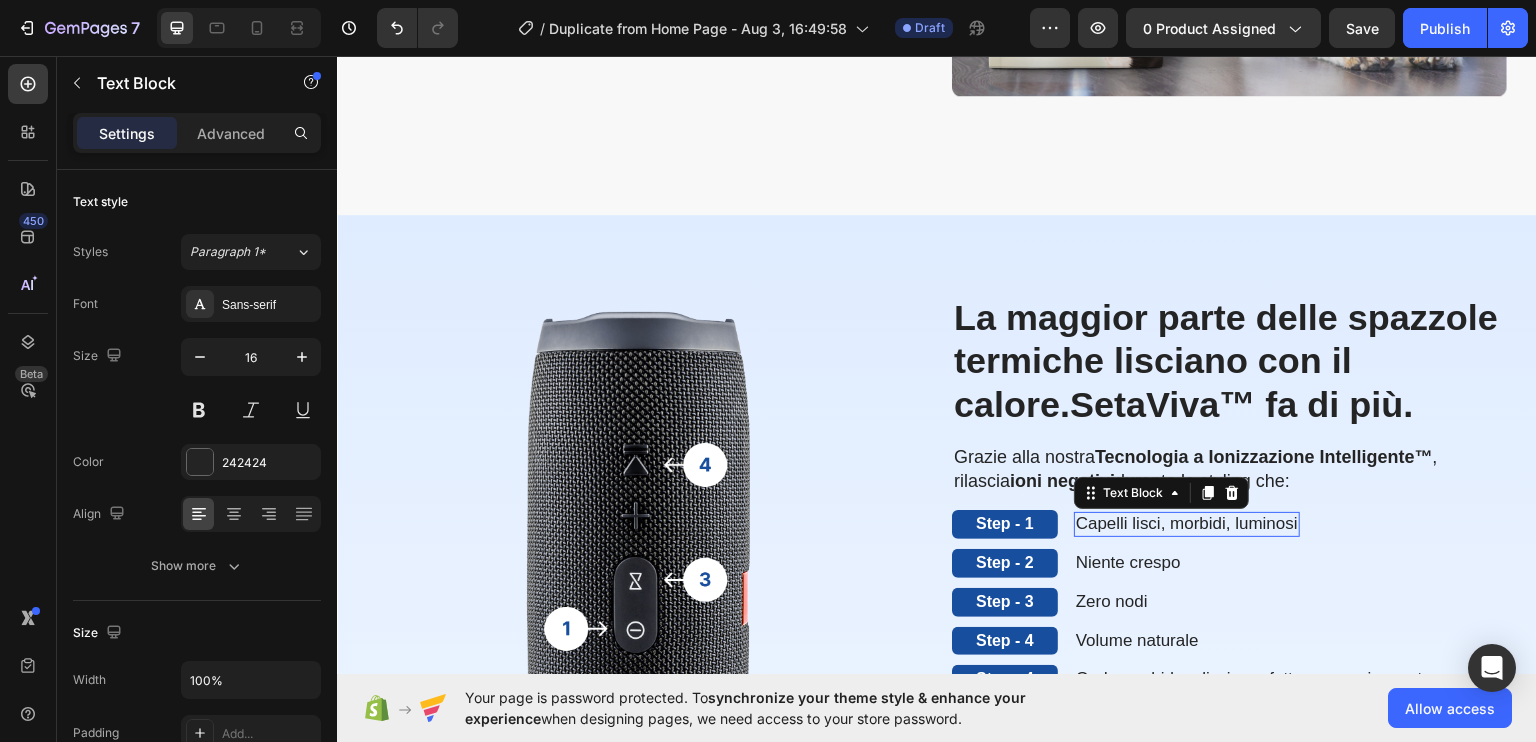 click on "Capelli lisci, morbidi, luminosi" at bounding box center (1187, 522) 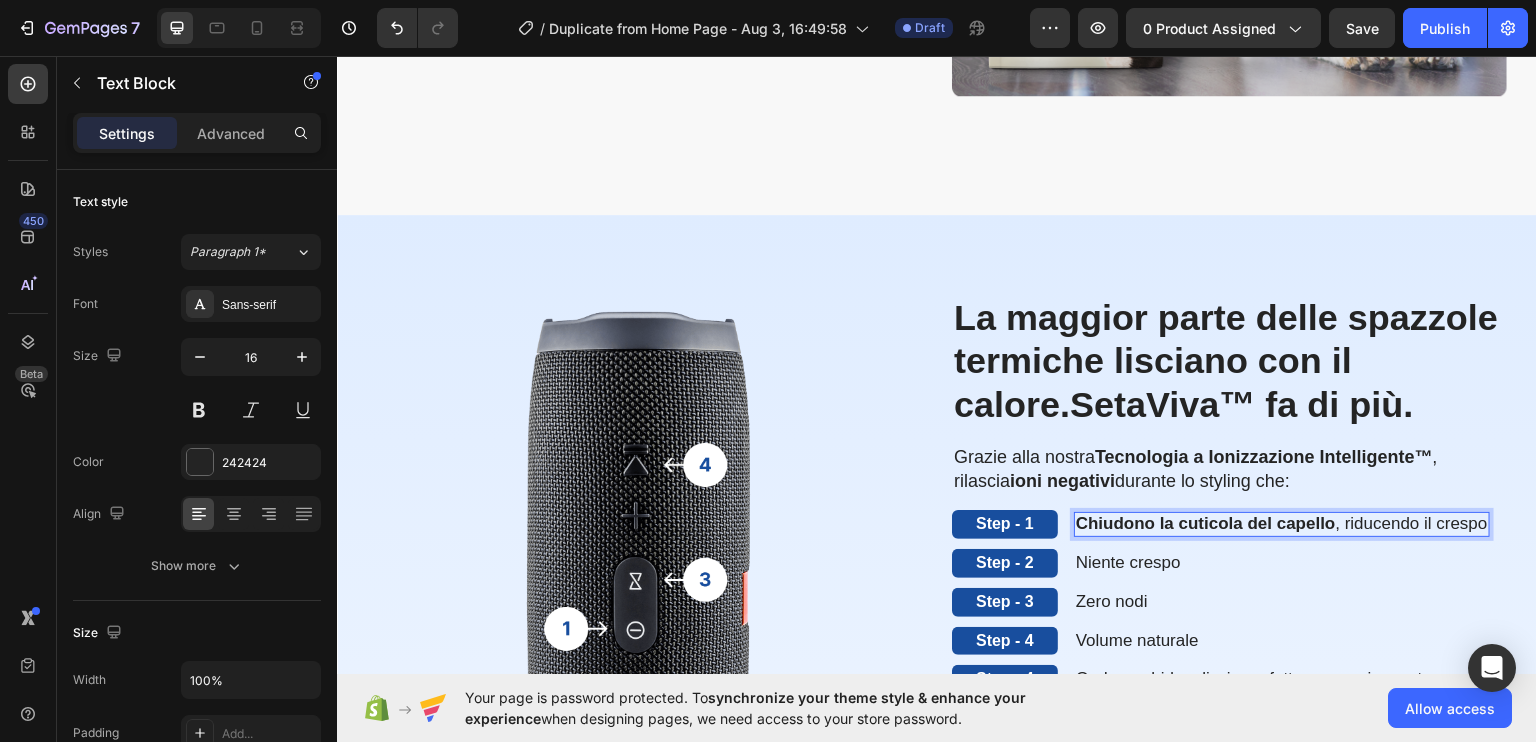 click on "Chiudono la cuticola del capello" at bounding box center (1206, 522) 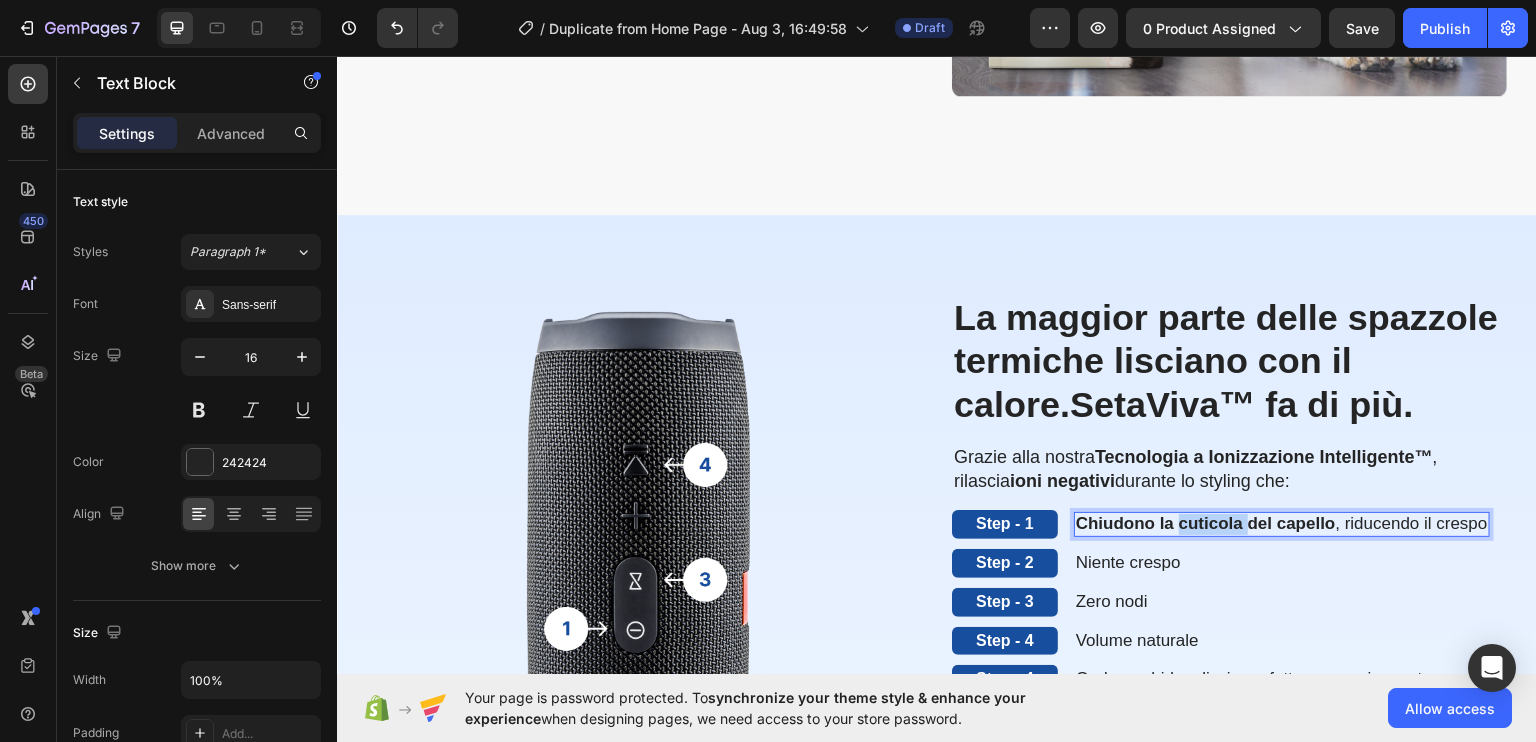 click on "Chiudono la cuticola del capello" at bounding box center (1206, 522) 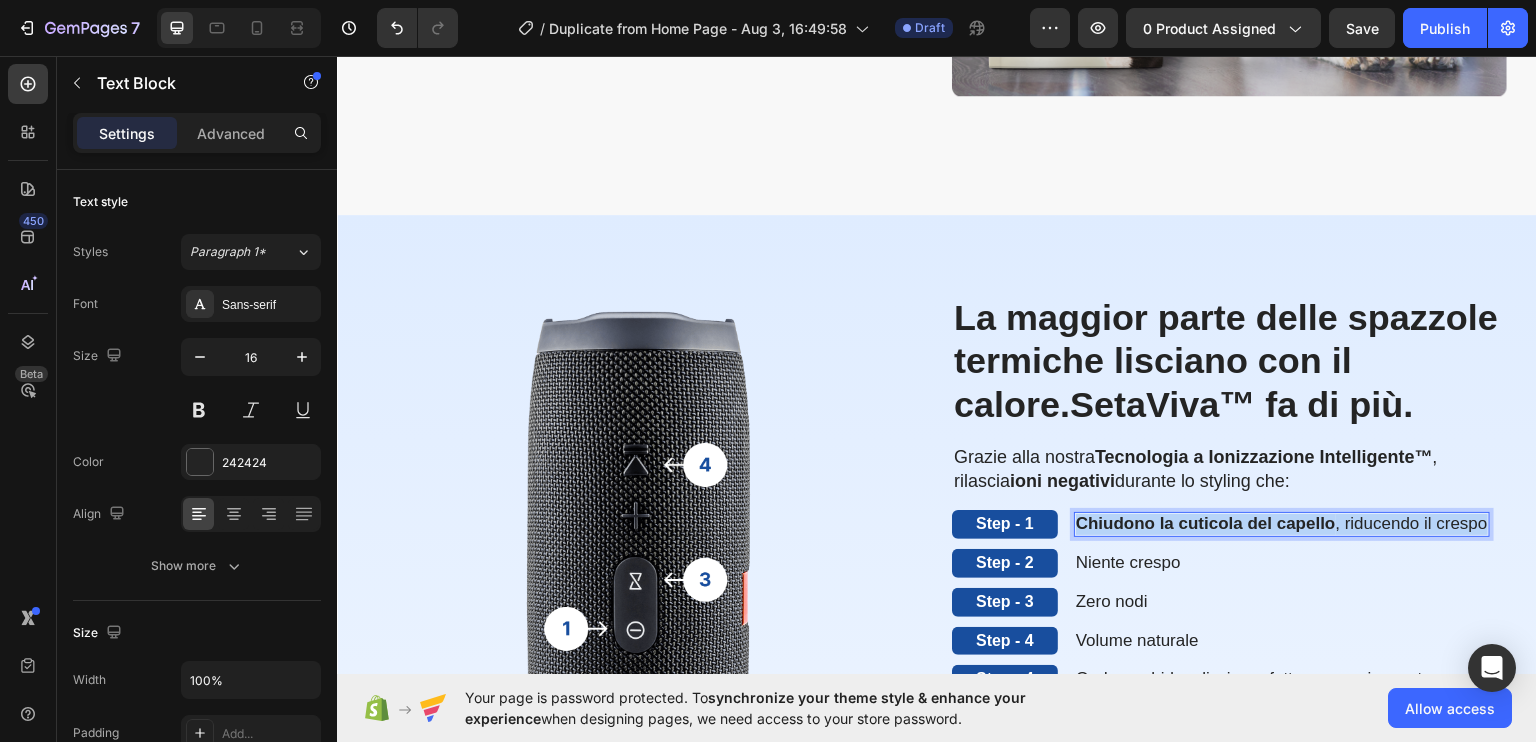 click on "Chiudono la cuticola del capello" at bounding box center (1206, 522) 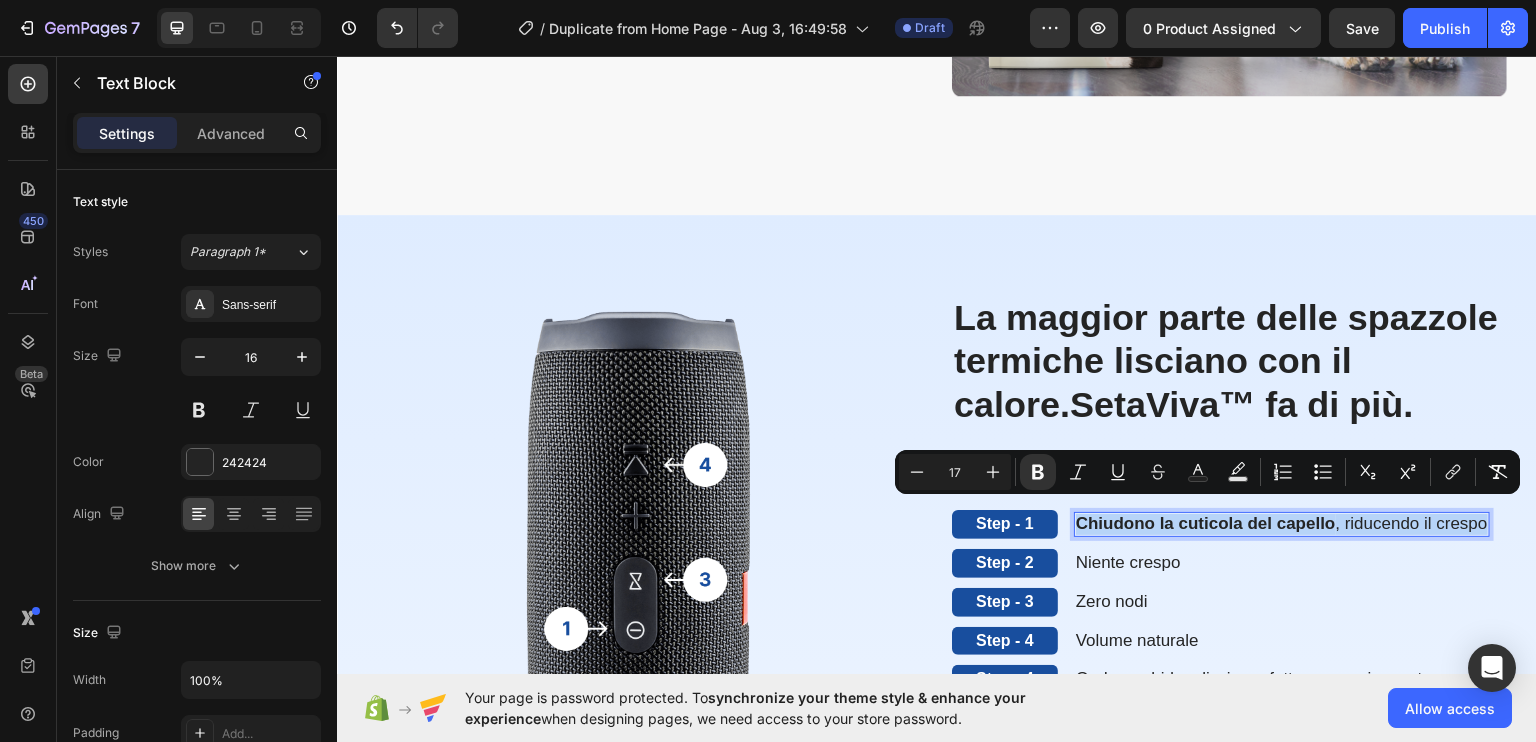 click on "Chiudono la cuticola del capello" at bounding box center [1206, 522] 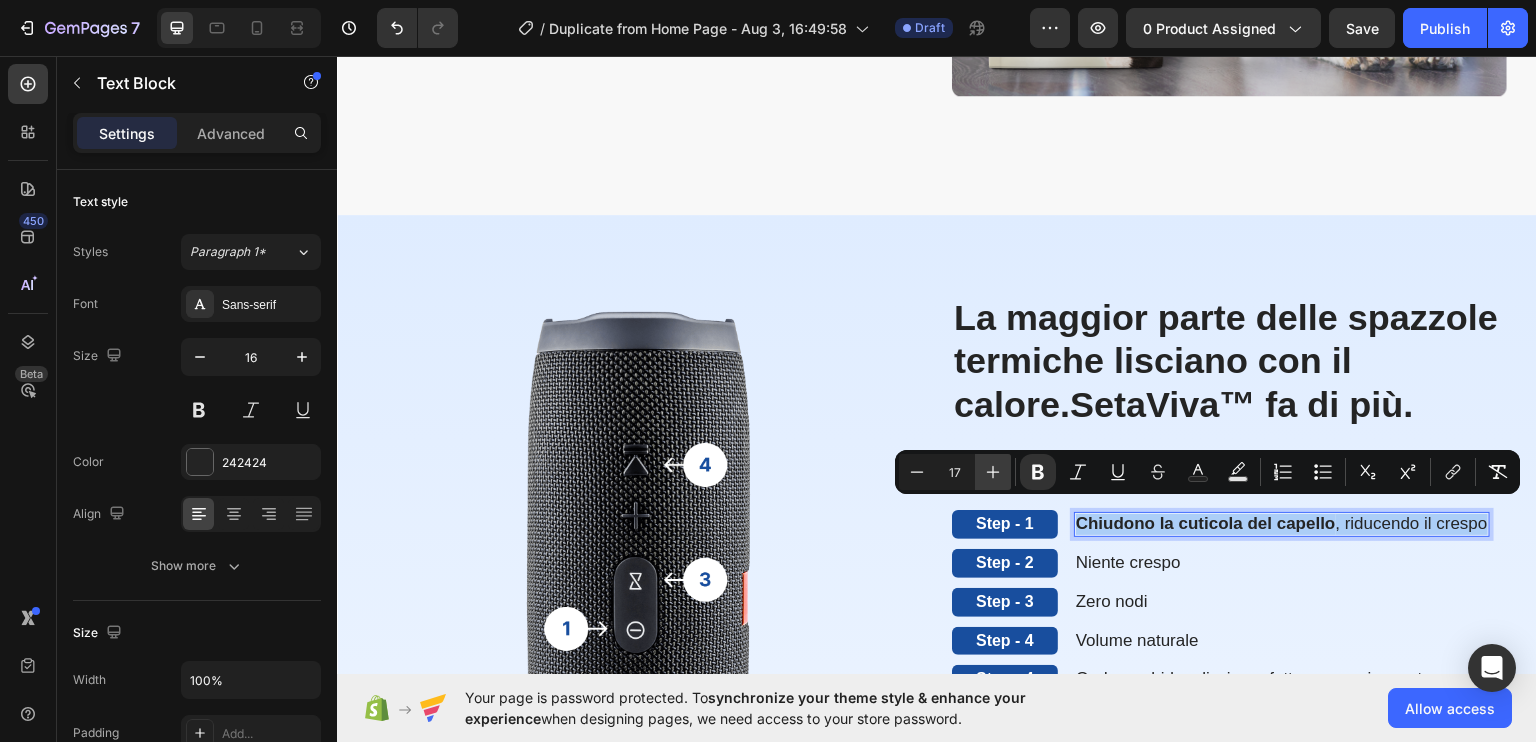 click 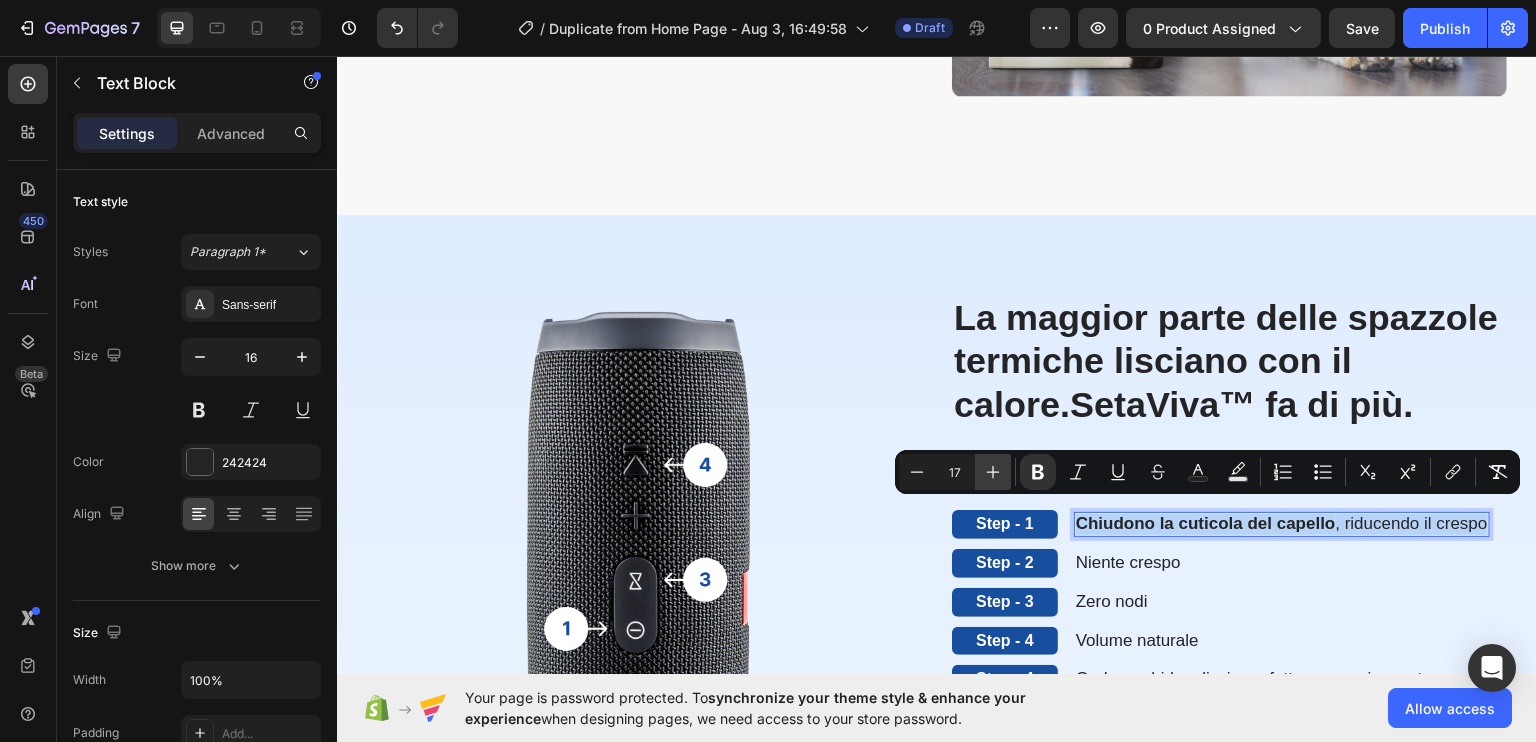 type on "18" 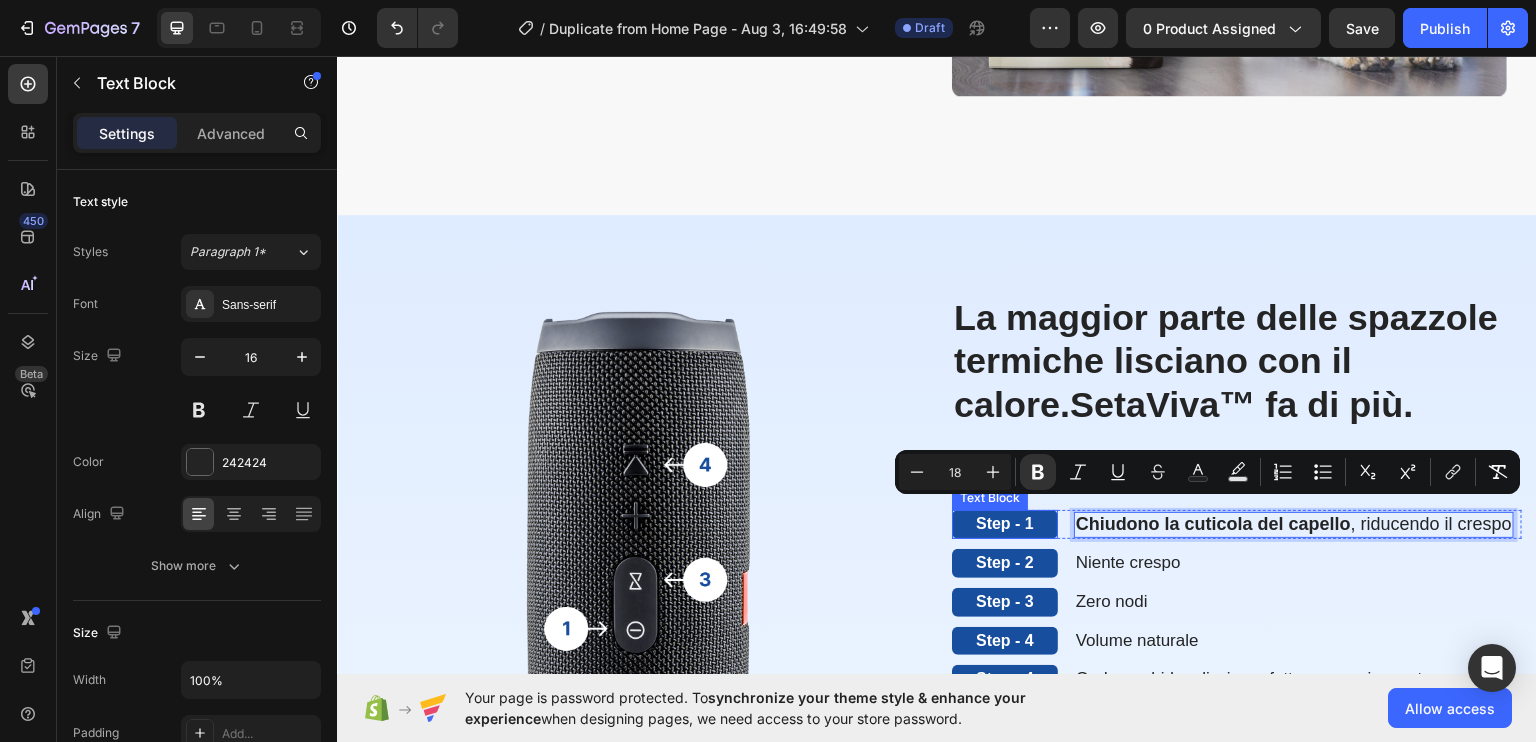 click on "Step - 1" at bounding box center [1005, 523] 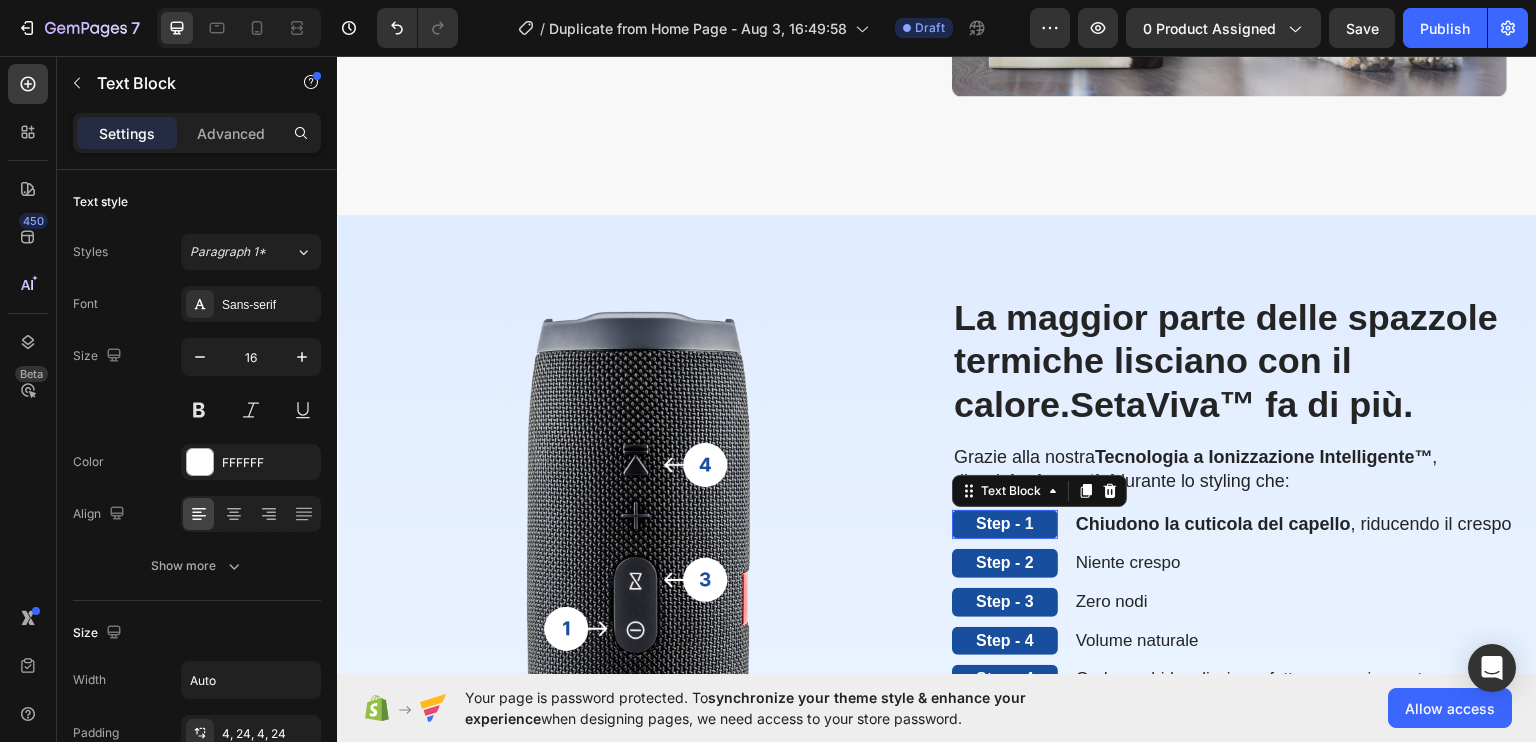 click on "Step - 1" at bounding box center [1005, 523] 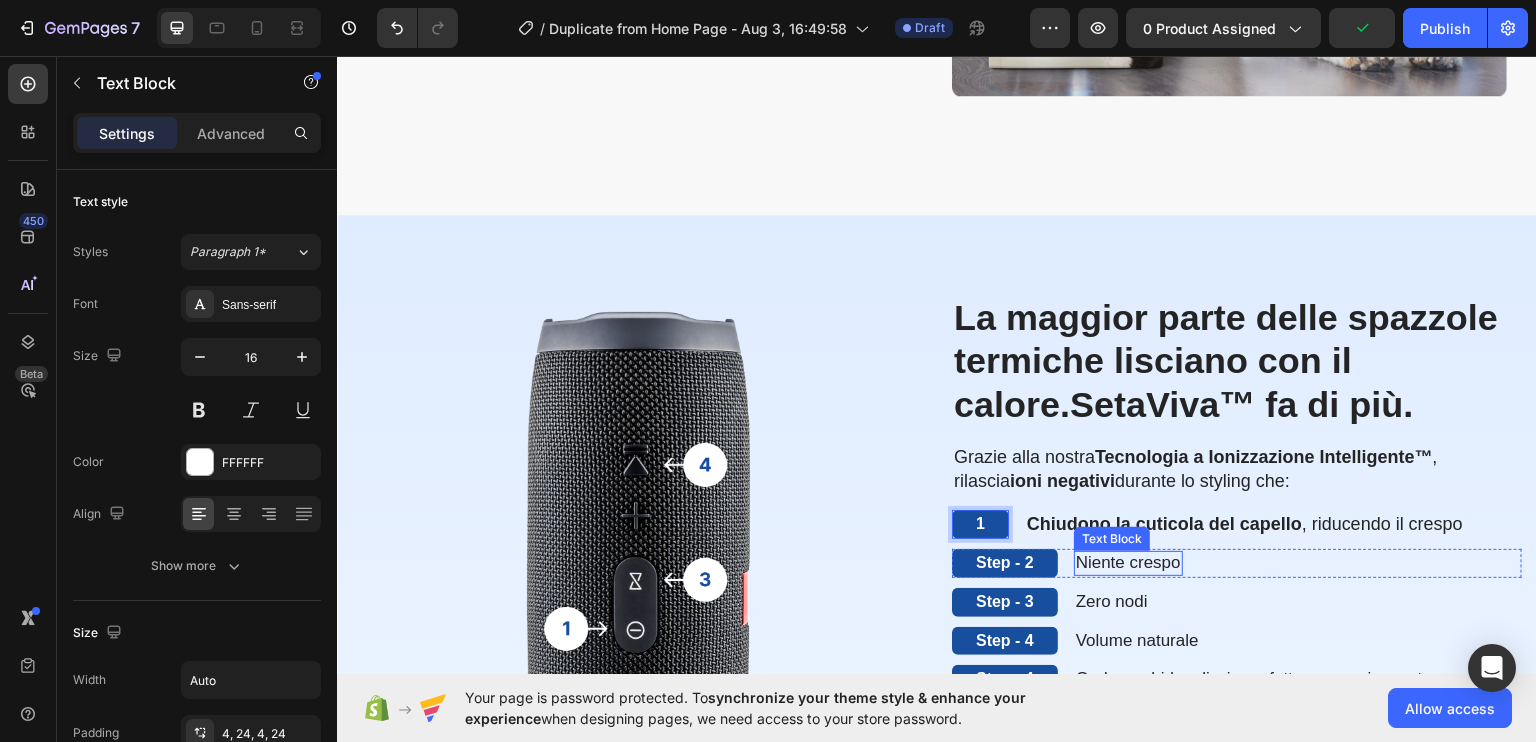 click on "Niente crespo" at bounding box center (1128, 561) 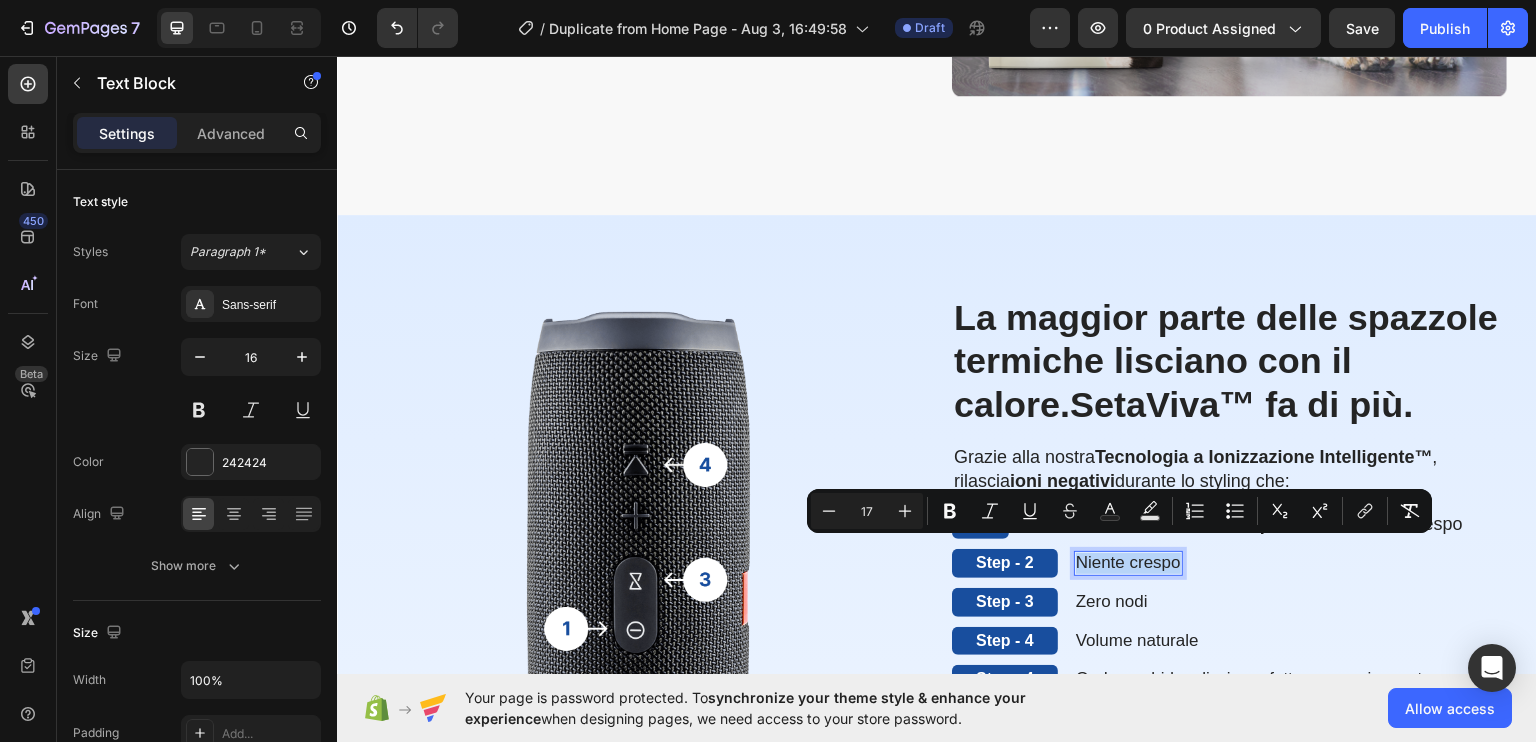 type on "16" 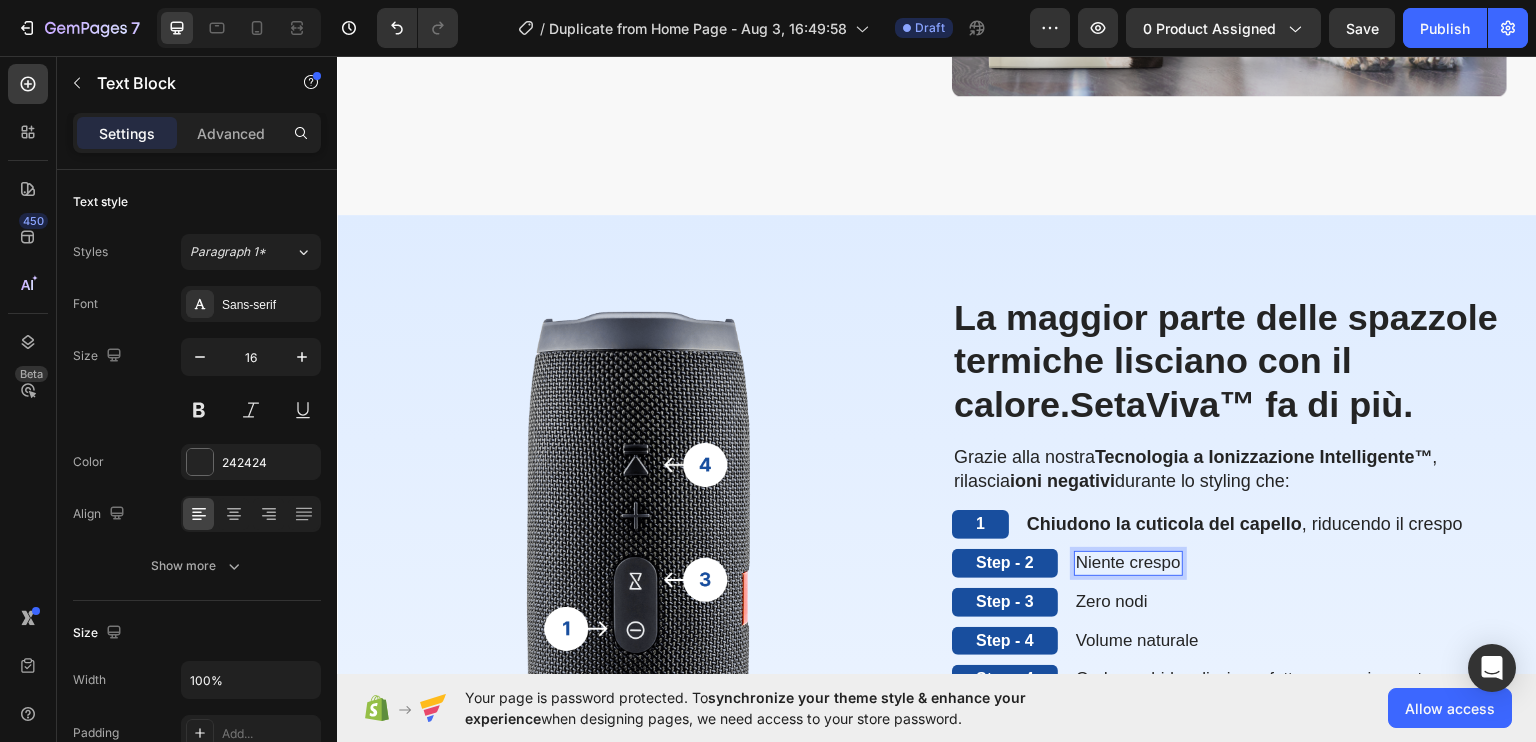 scroll, scrollTop: 1295, scrollLeft: 0, axis: vertical 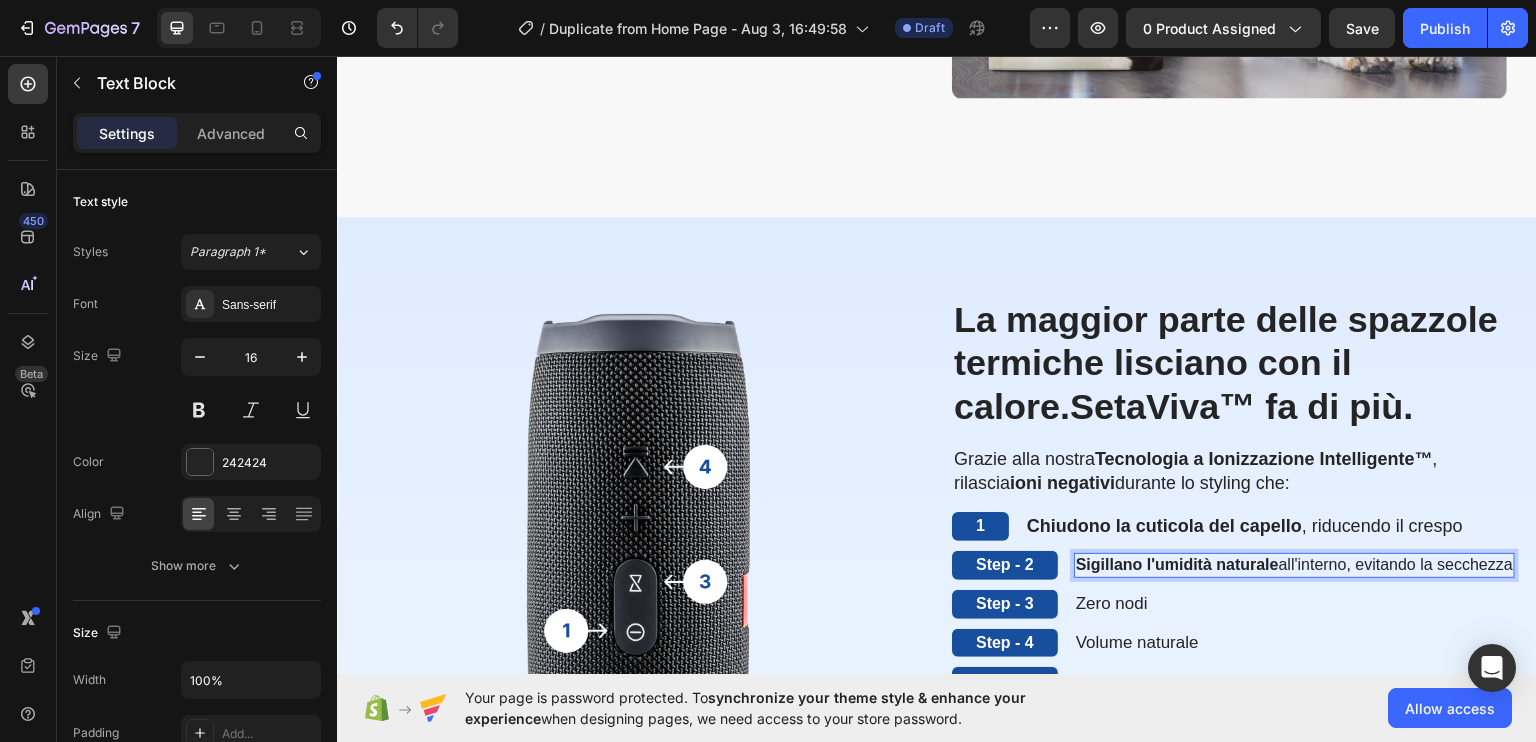 click on "Sigillano l'umidità naturale  all'interno, evitando la secchezza" at bounding box center (1294, 564) 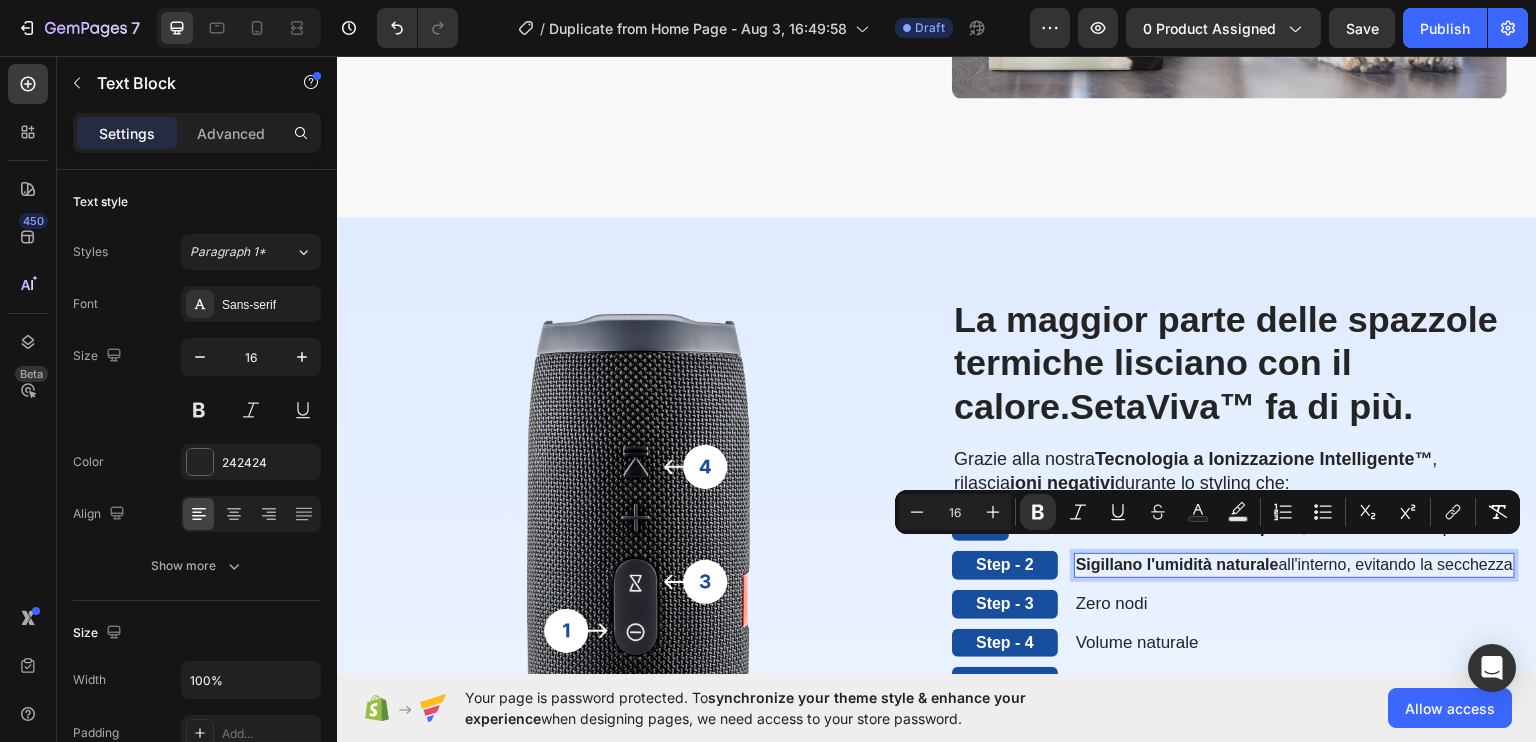 click on "Sigillano l'umidità naturale  all'interno, evitando la secchezza" at bounding box center (1294, 564) 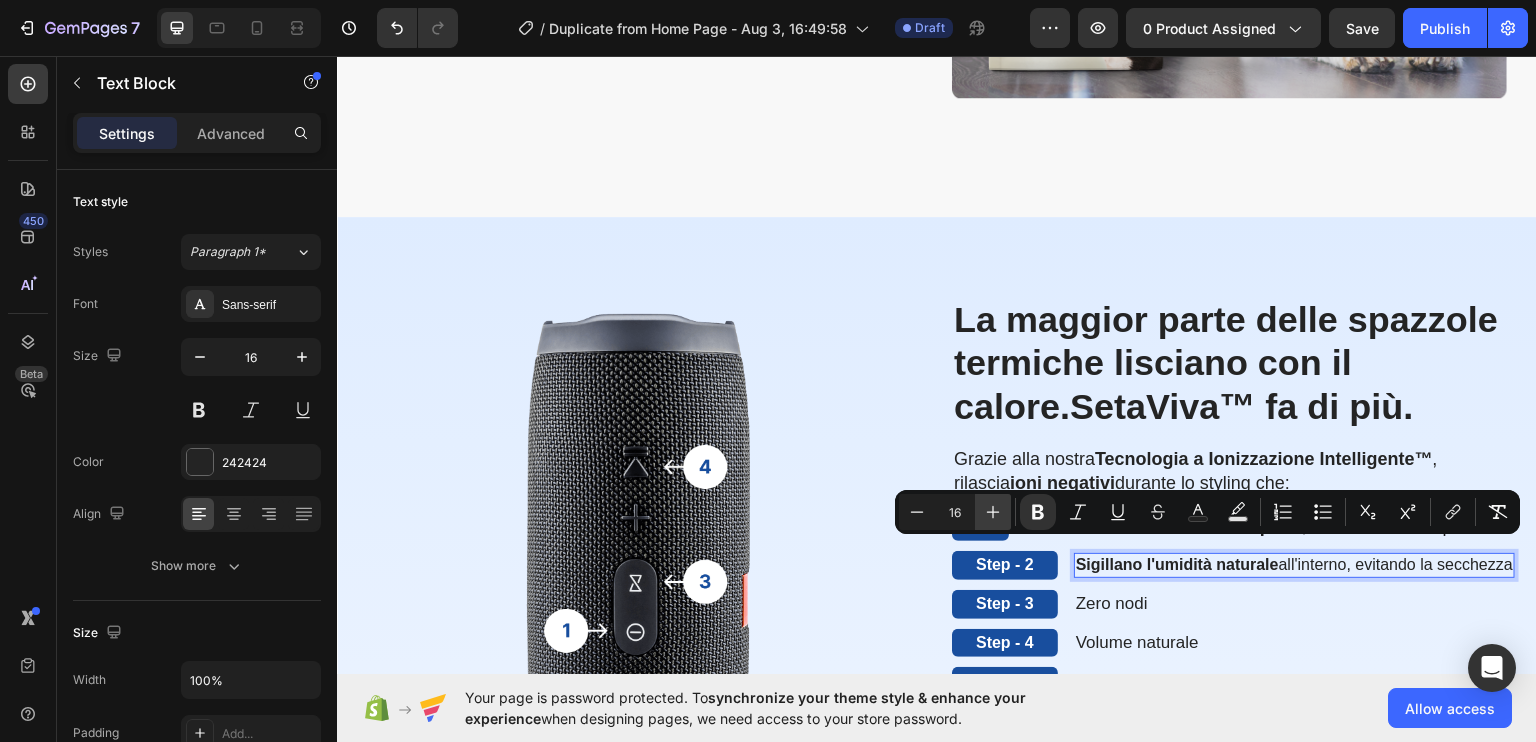click 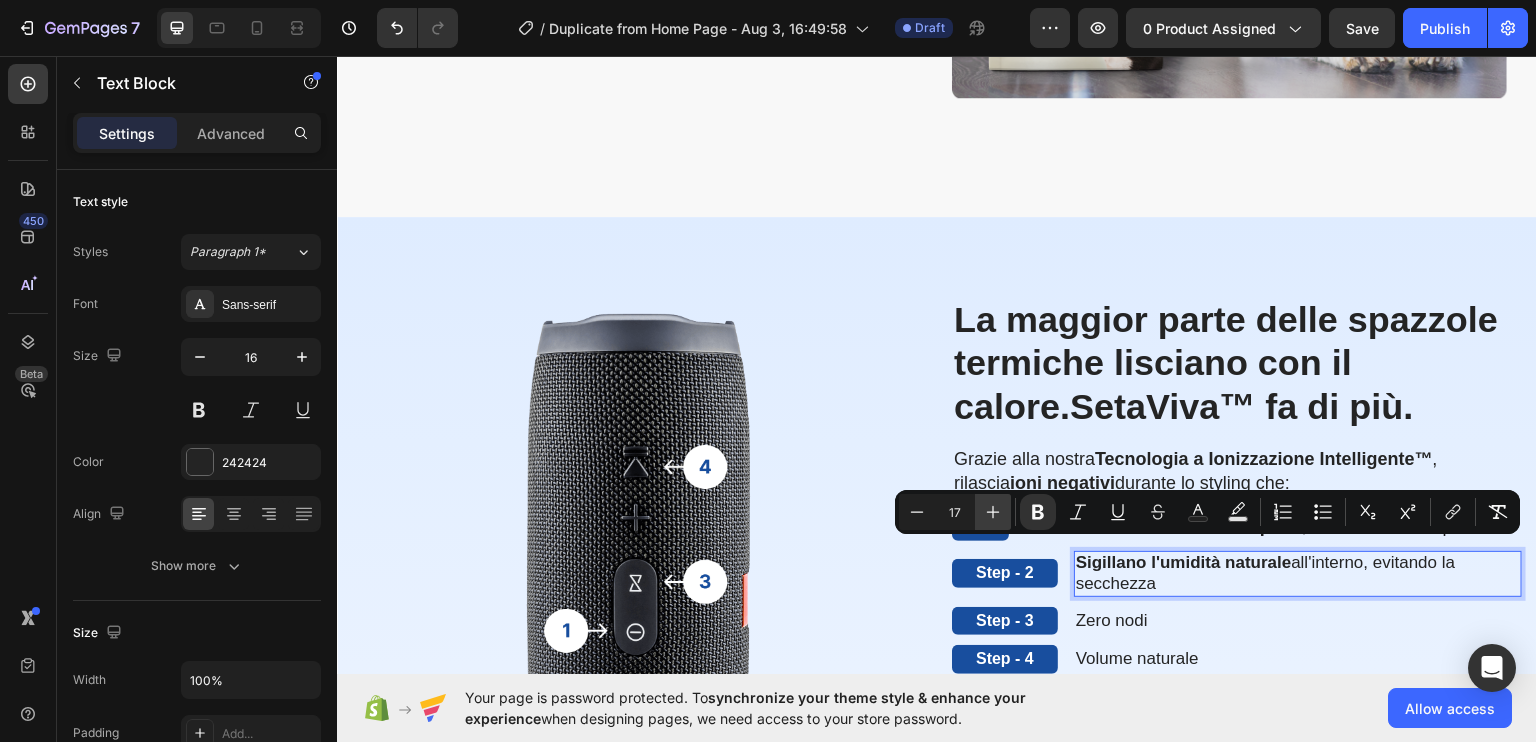 click 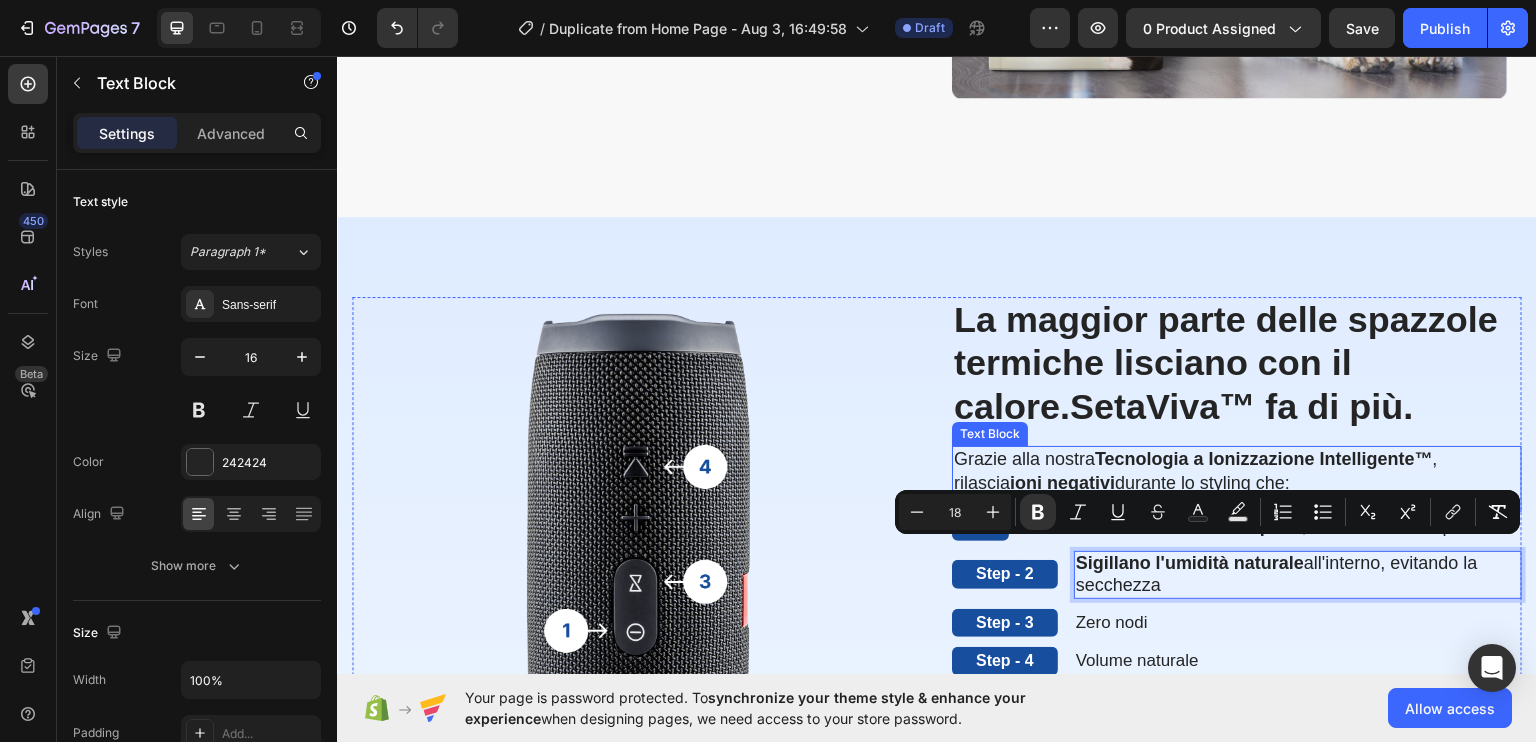 click on "Grazie alla nostra  Tecnologia a Ionizzazione Intelligente™ , rilascia  ioni negativi  durante lo styling che:" at bounding box center [1237, 470] 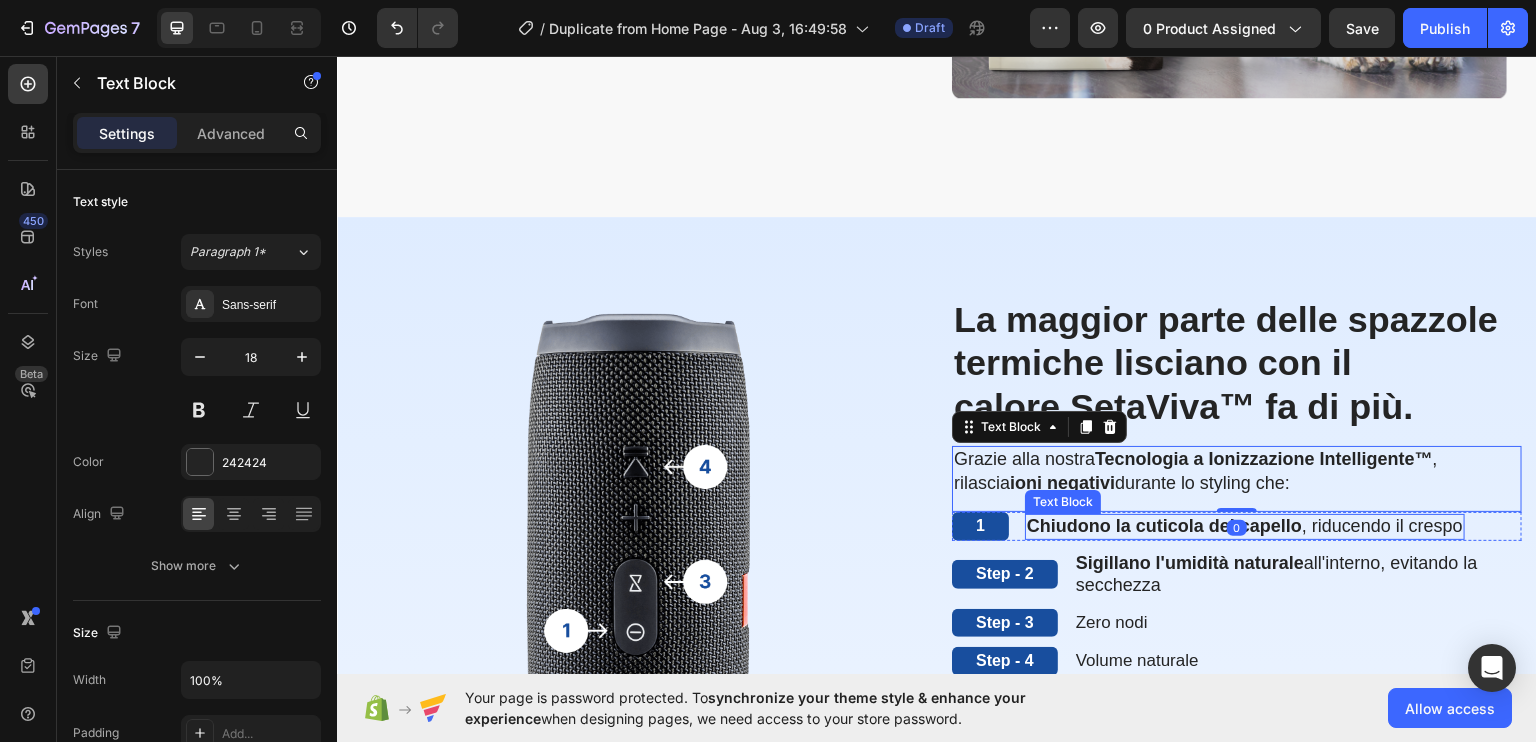 click on "Chiudono la cuticola del capello" at bounding box center [1164, 525] 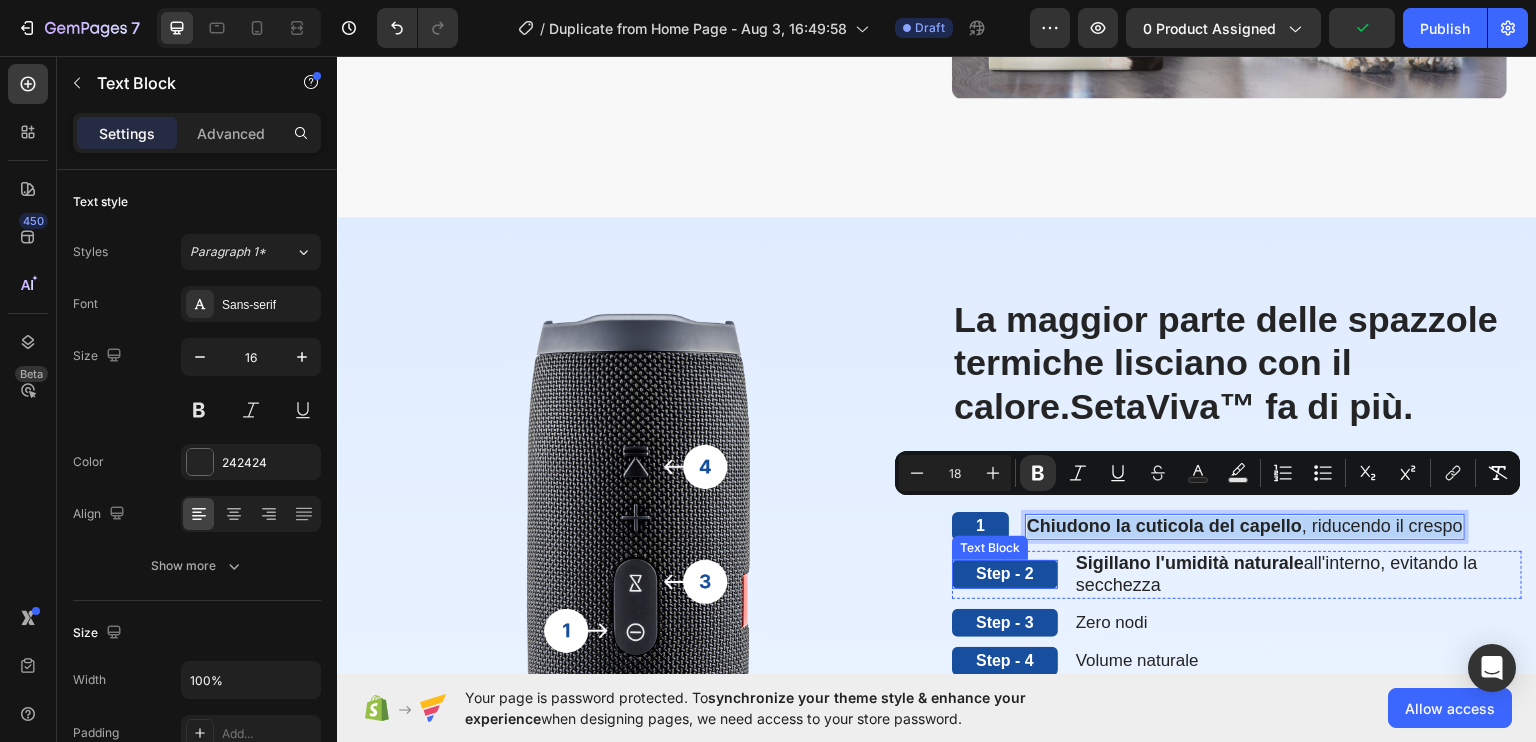 click on "Step - 2" at bounding box center (1005, 573) 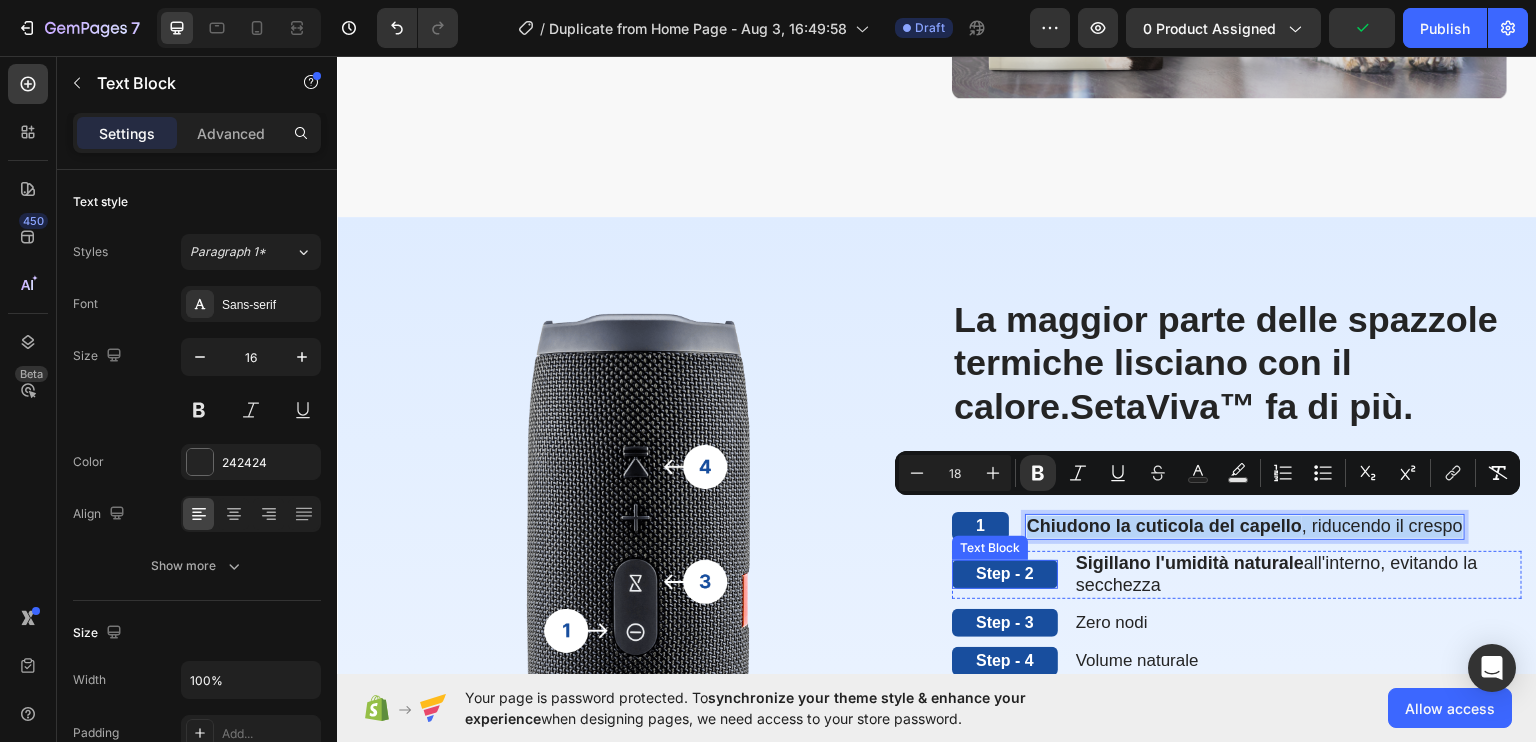 click on "Step - 2" at bounding box center (1005, 573) 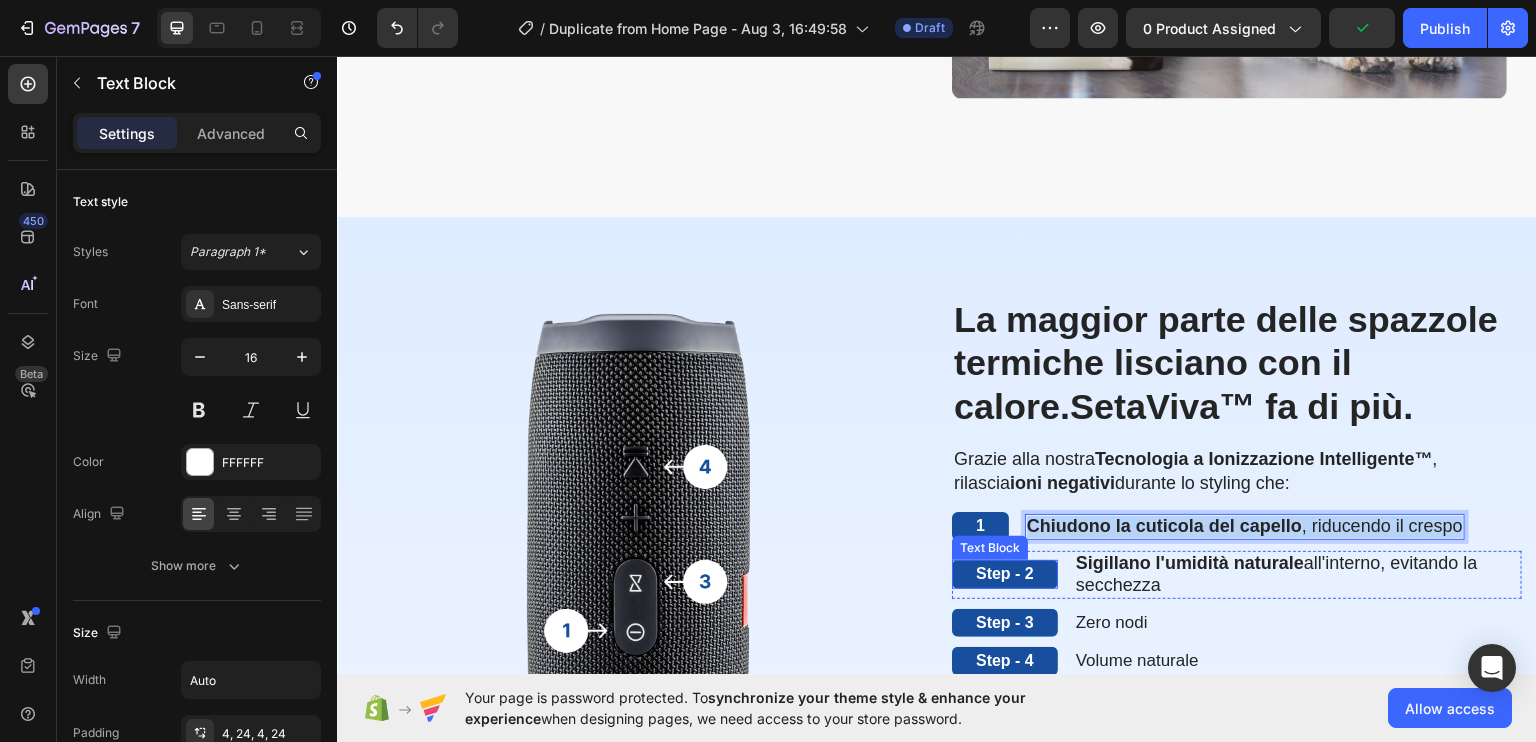 click on "Step - 2" at bounding box center [1005, 573] 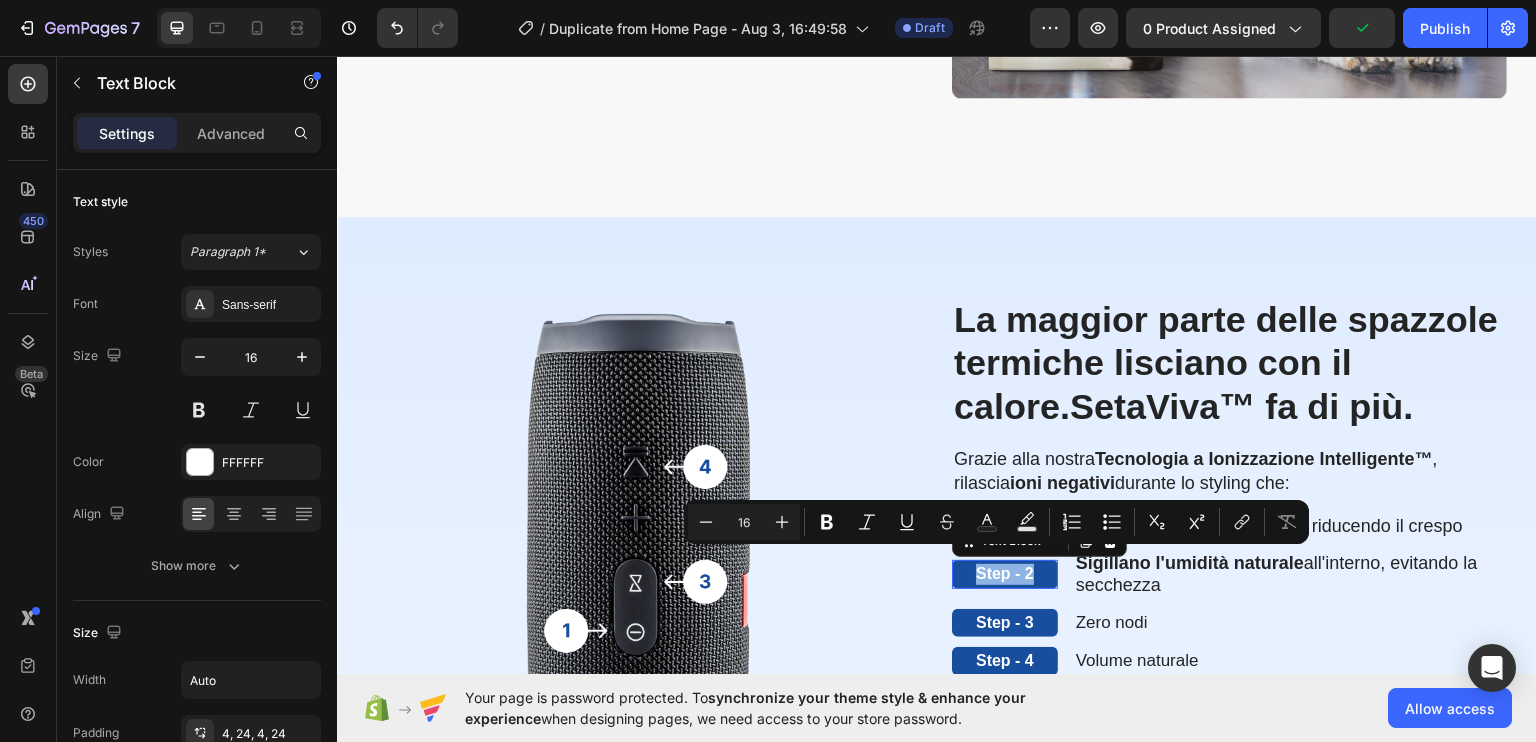 click on "Step - 2" at bounding box center [1005, 573] 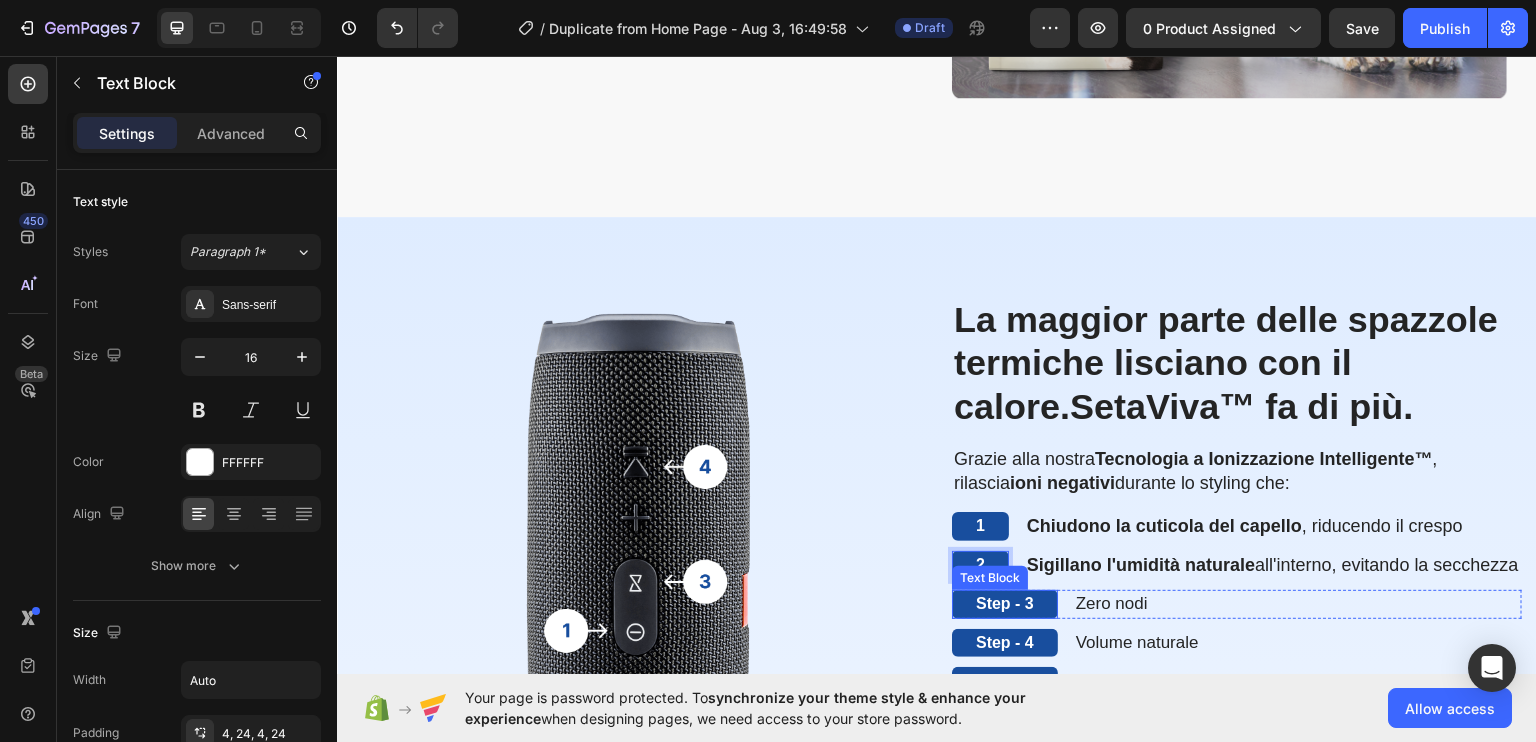 click on "Step - 3" at bounding box center [1005, 603] 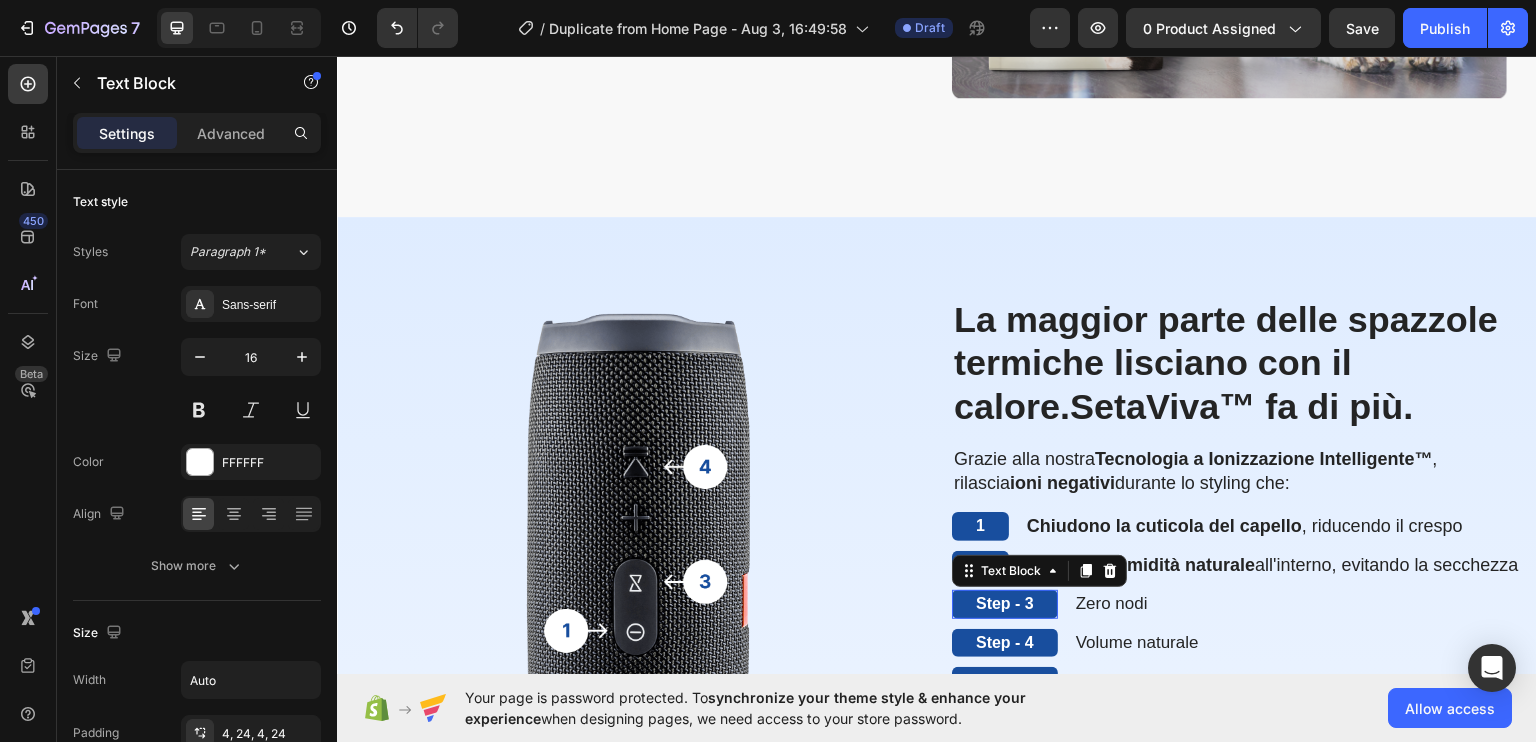click on "Step - 3" at bounding box center (1005, 603) 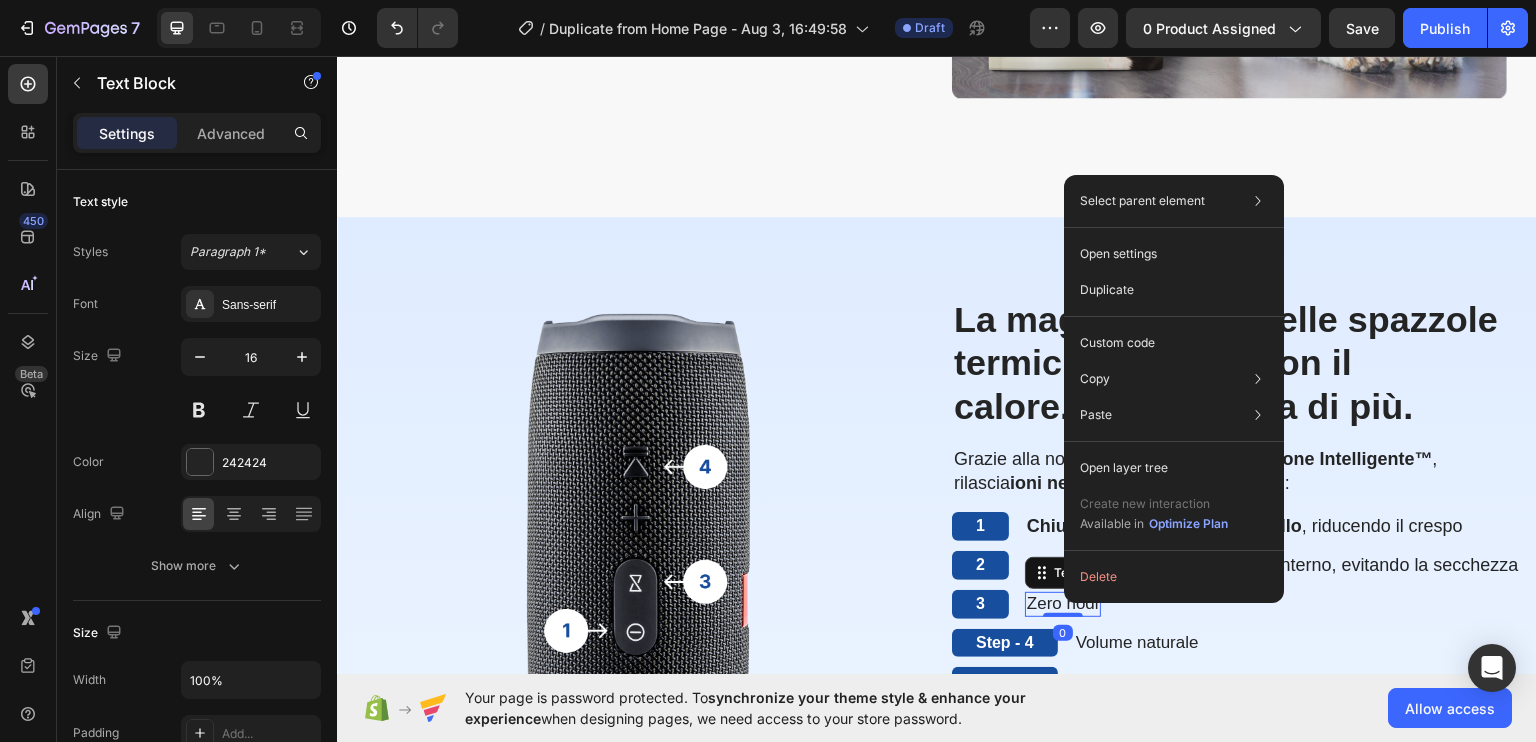 click on "Zero nodi" at bounding box center [1063, 602] 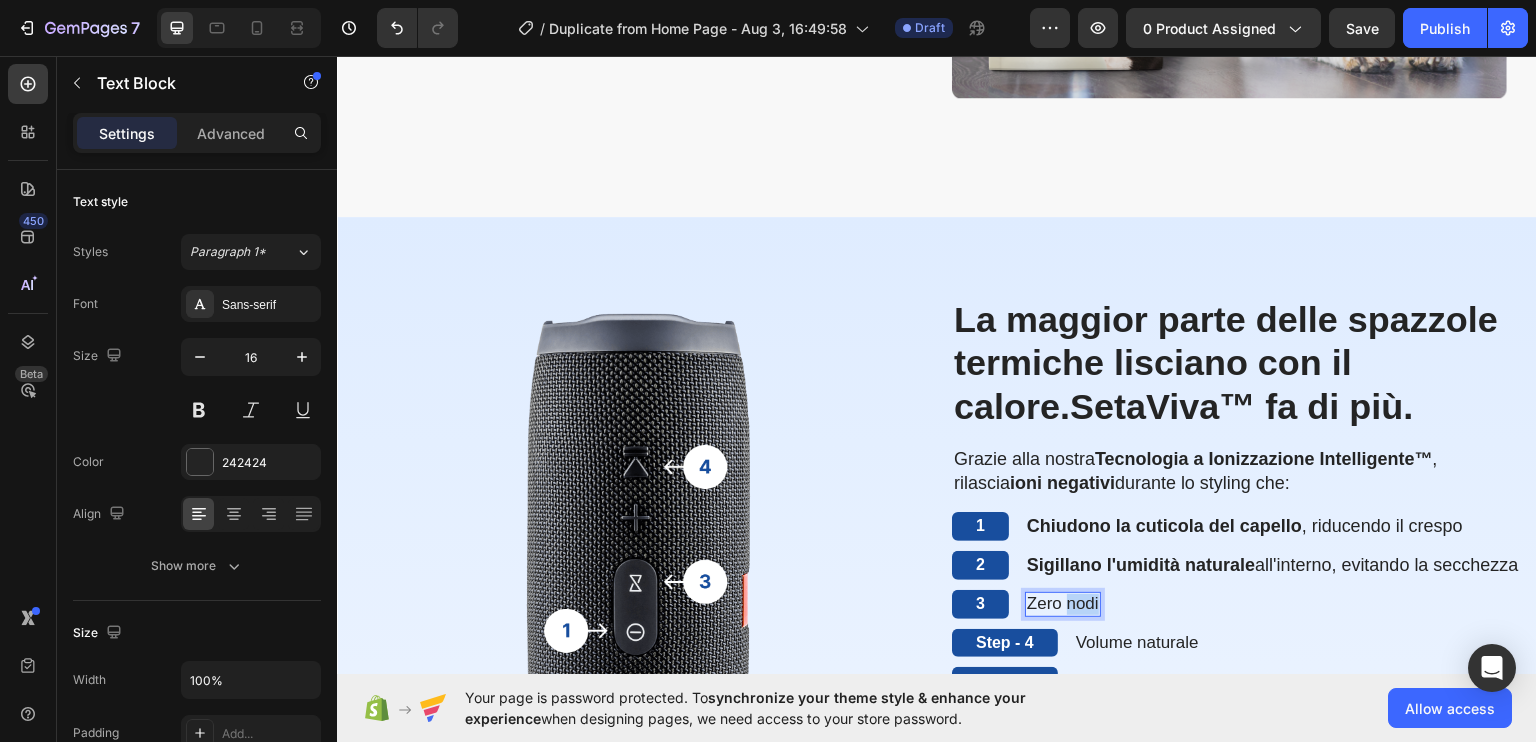 click on "Zero nodi" at bounding box center [1063, 602] 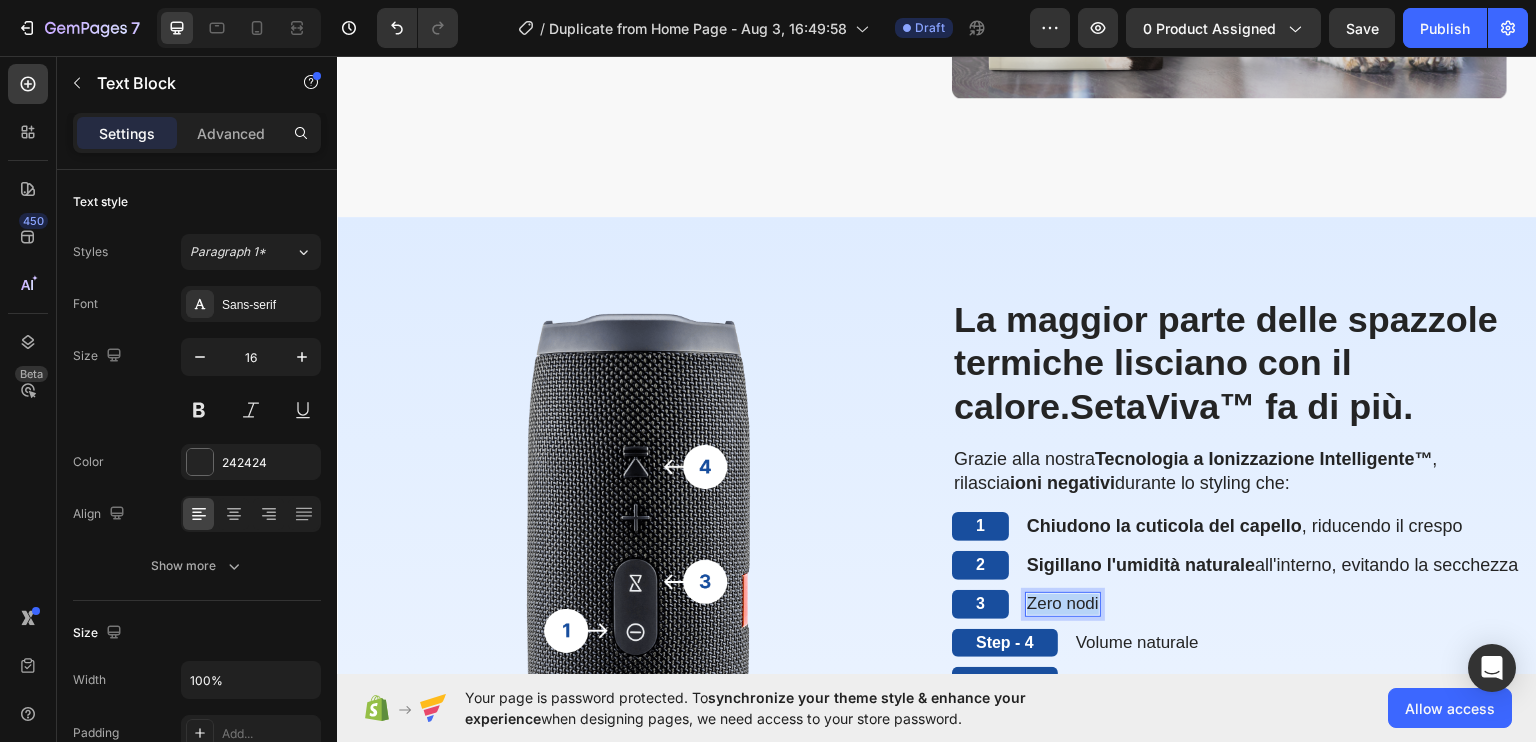 click on "Zero nodi" at bounding box center [1063, 602] 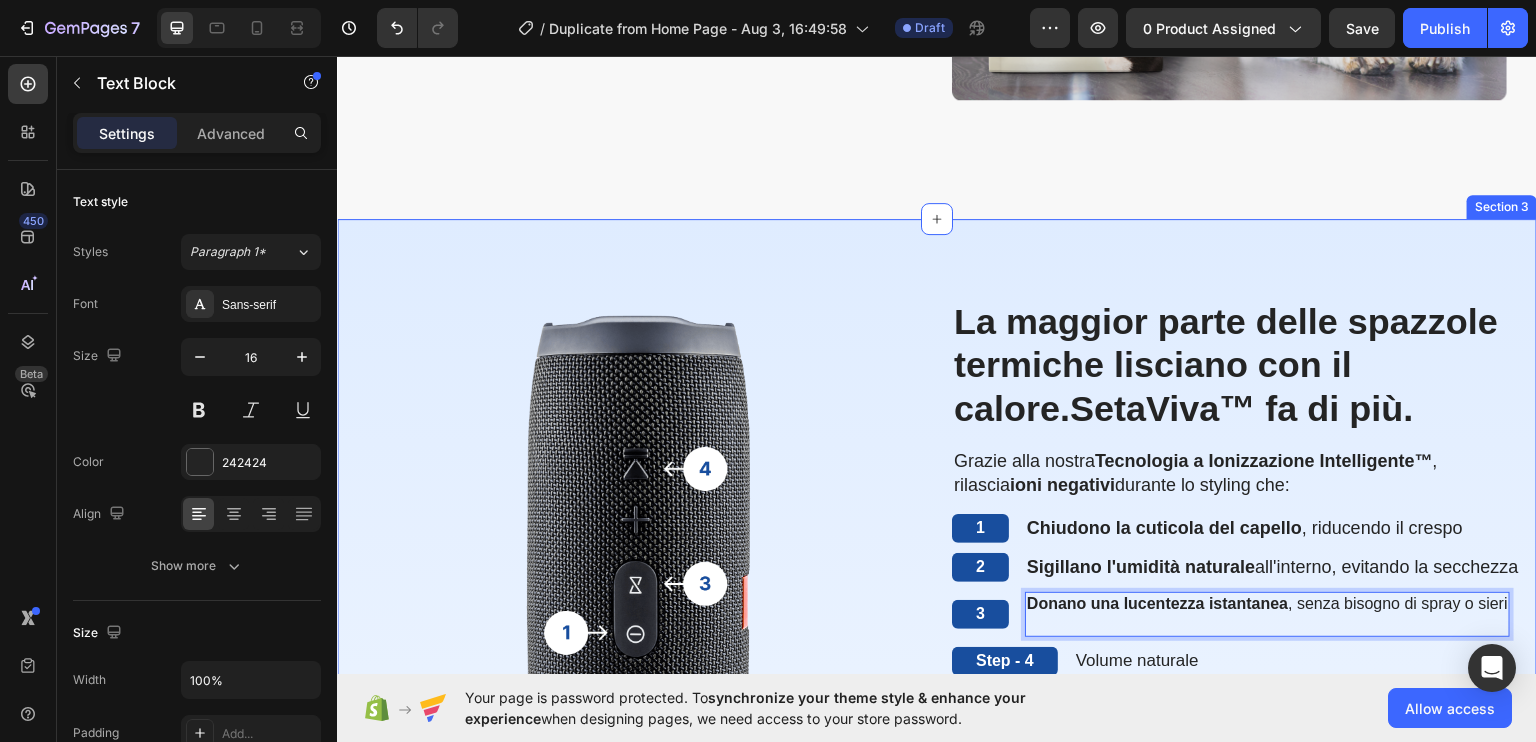 scroll, scrollTop: 1295, scrollLeft: 0, axis: vertical 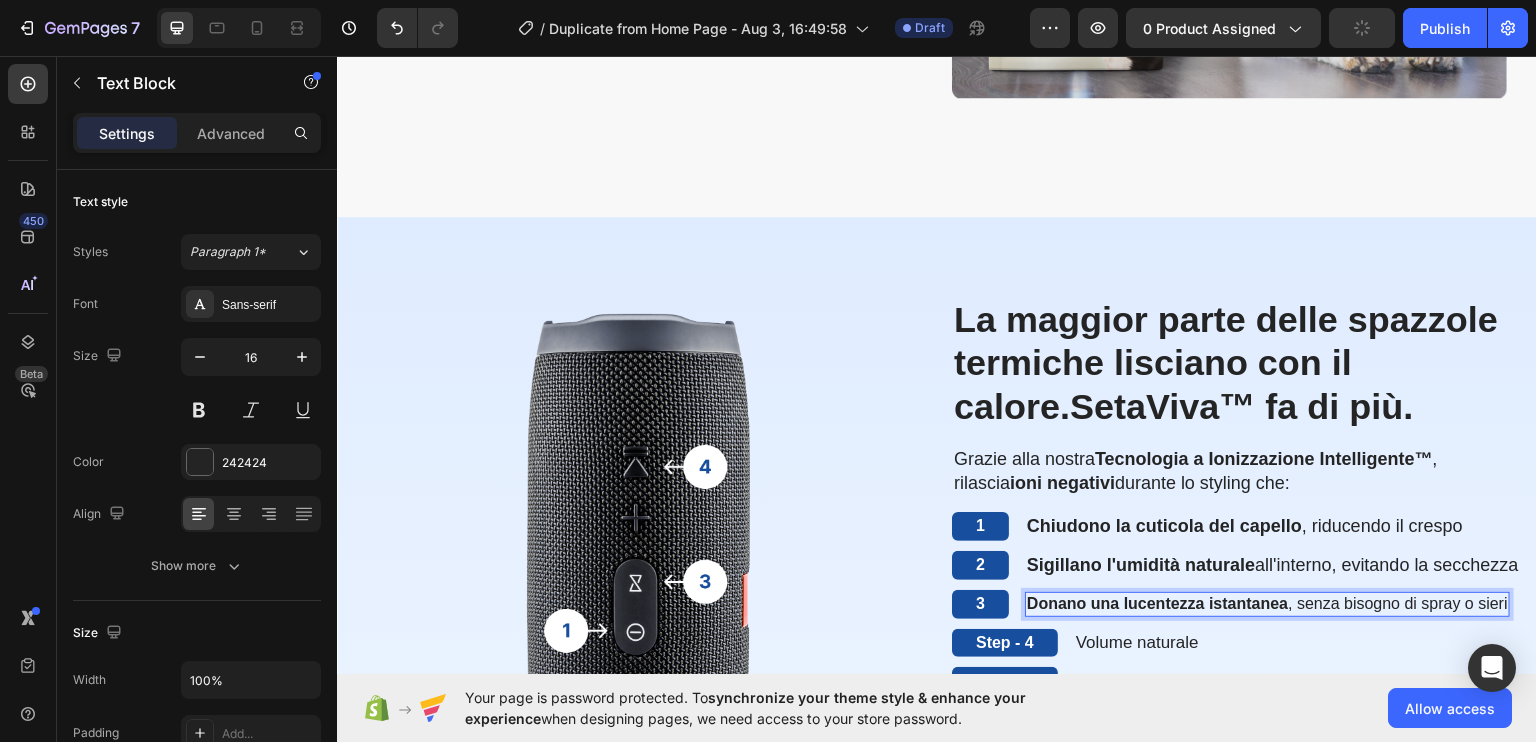 click on "Donano una lucentezza istantanea" at bounding box center [1157, 602] 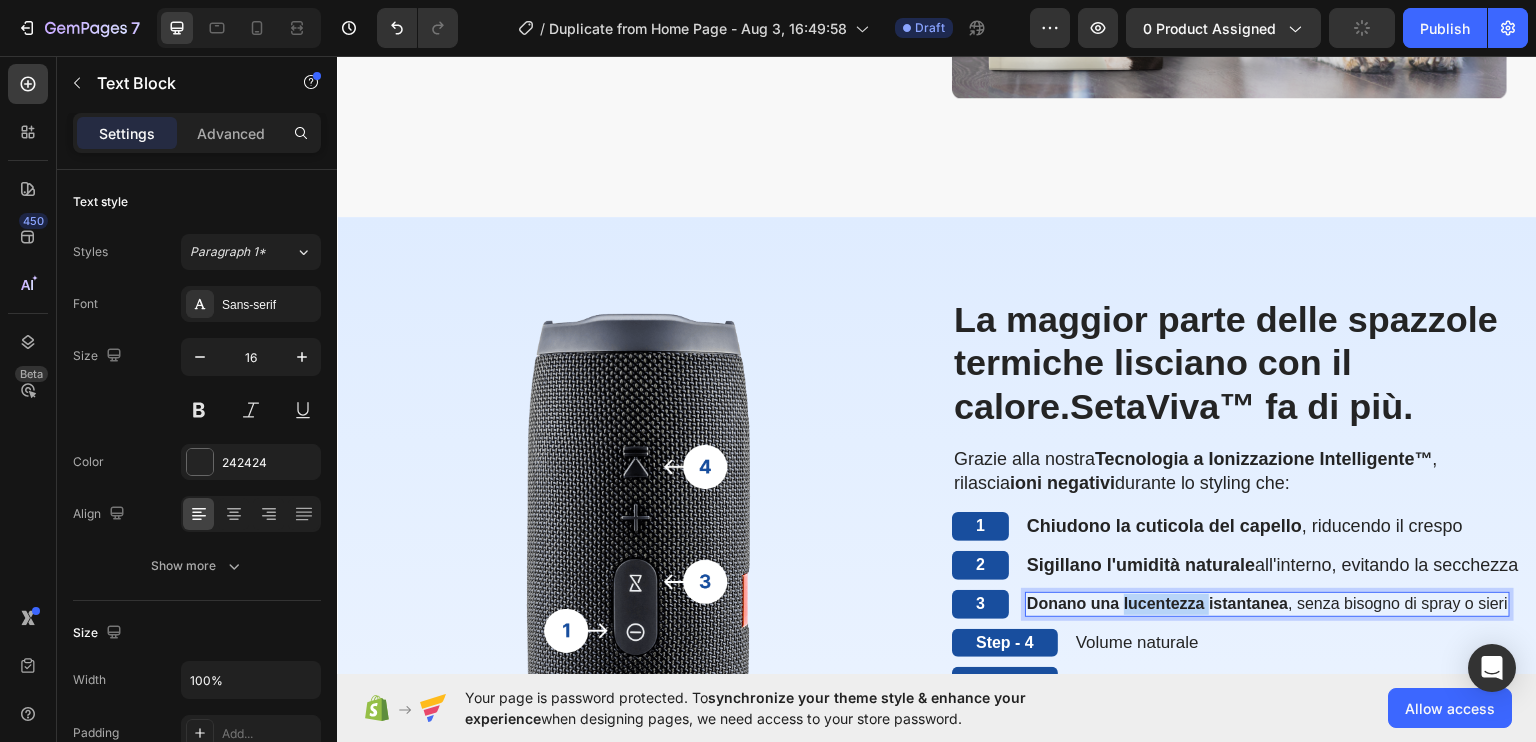 click on "Donano una lucentezza istantanea" at bounding box center [1157, 602] 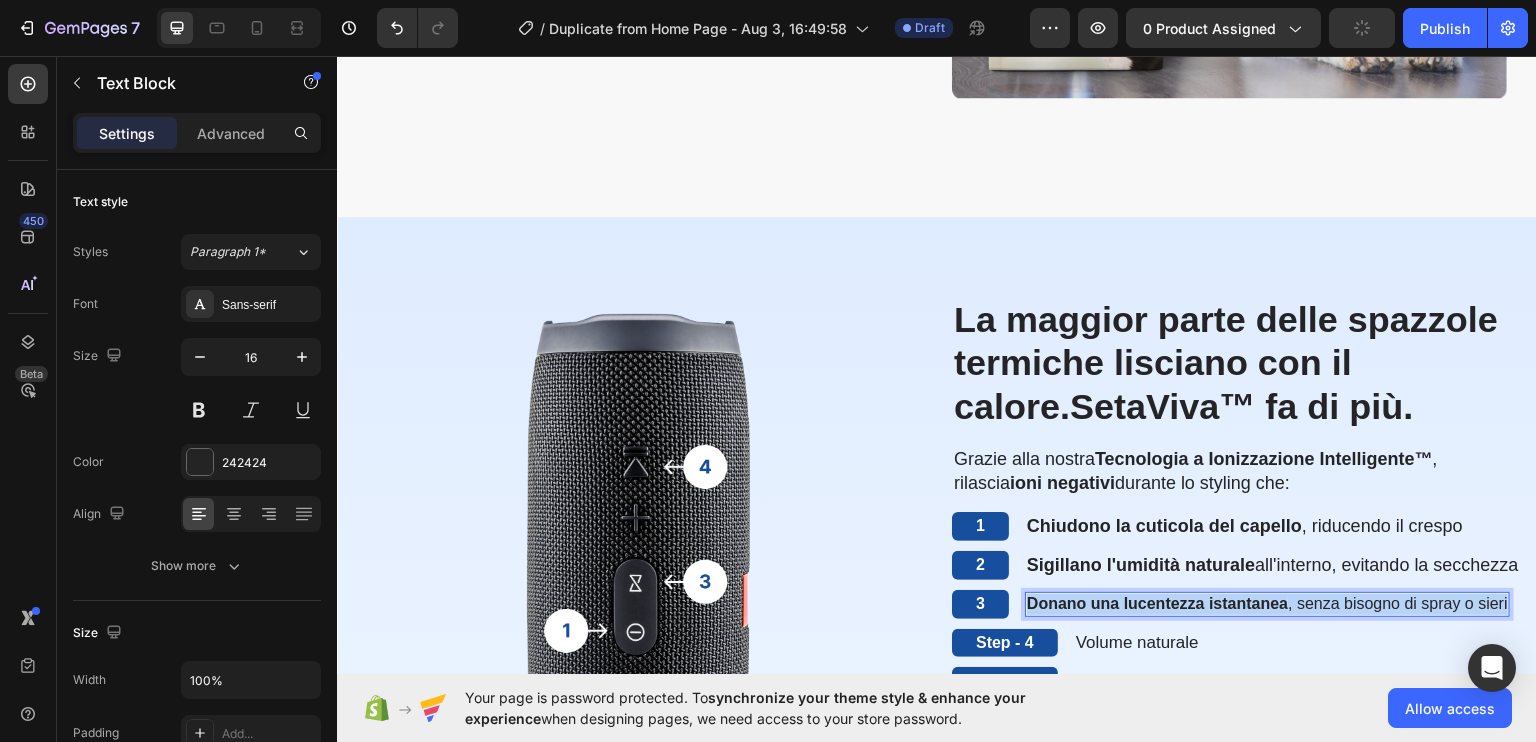 click on "Donano una lucentezza istantanea" at bounding box center (1157, 602) 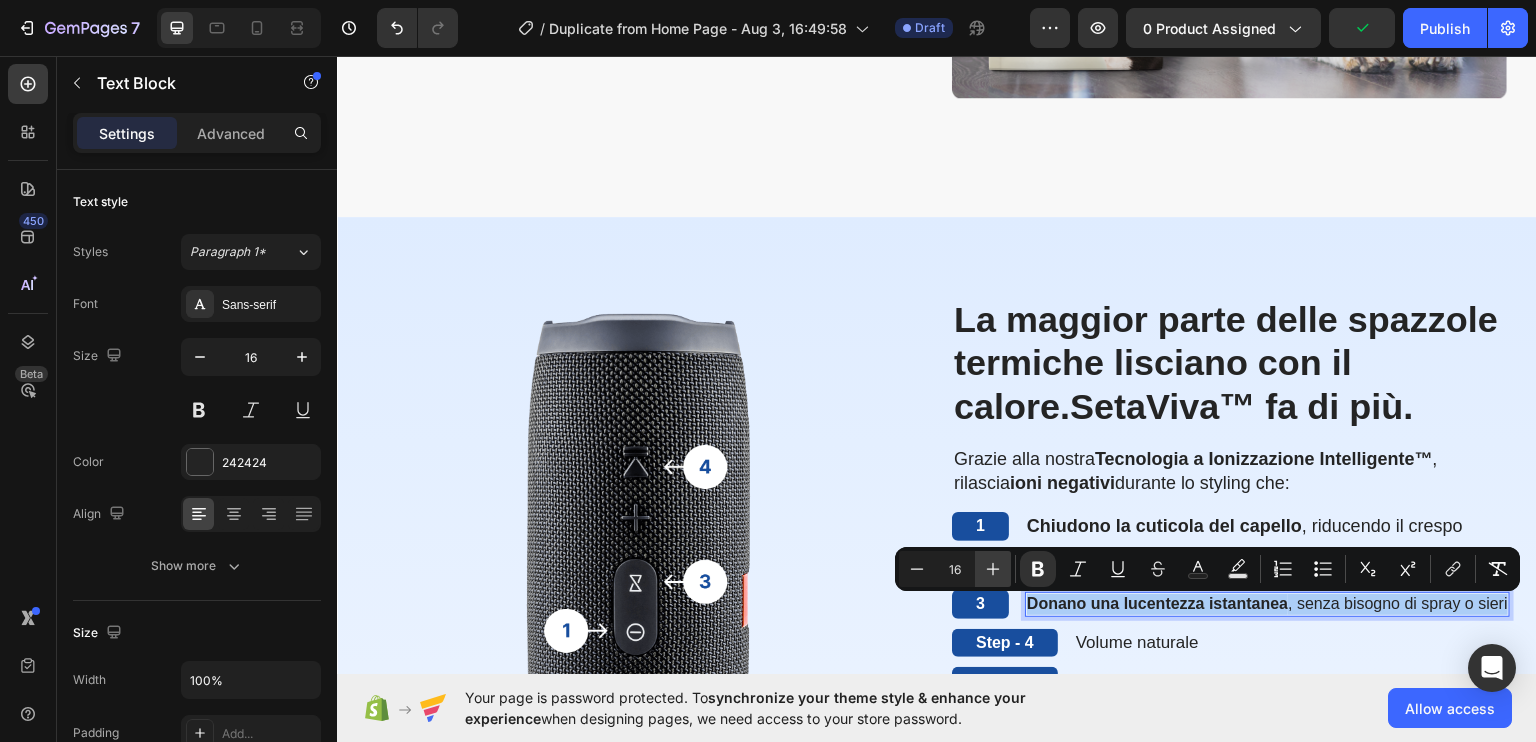 click on "Plus" at bounding box center (993, 569) 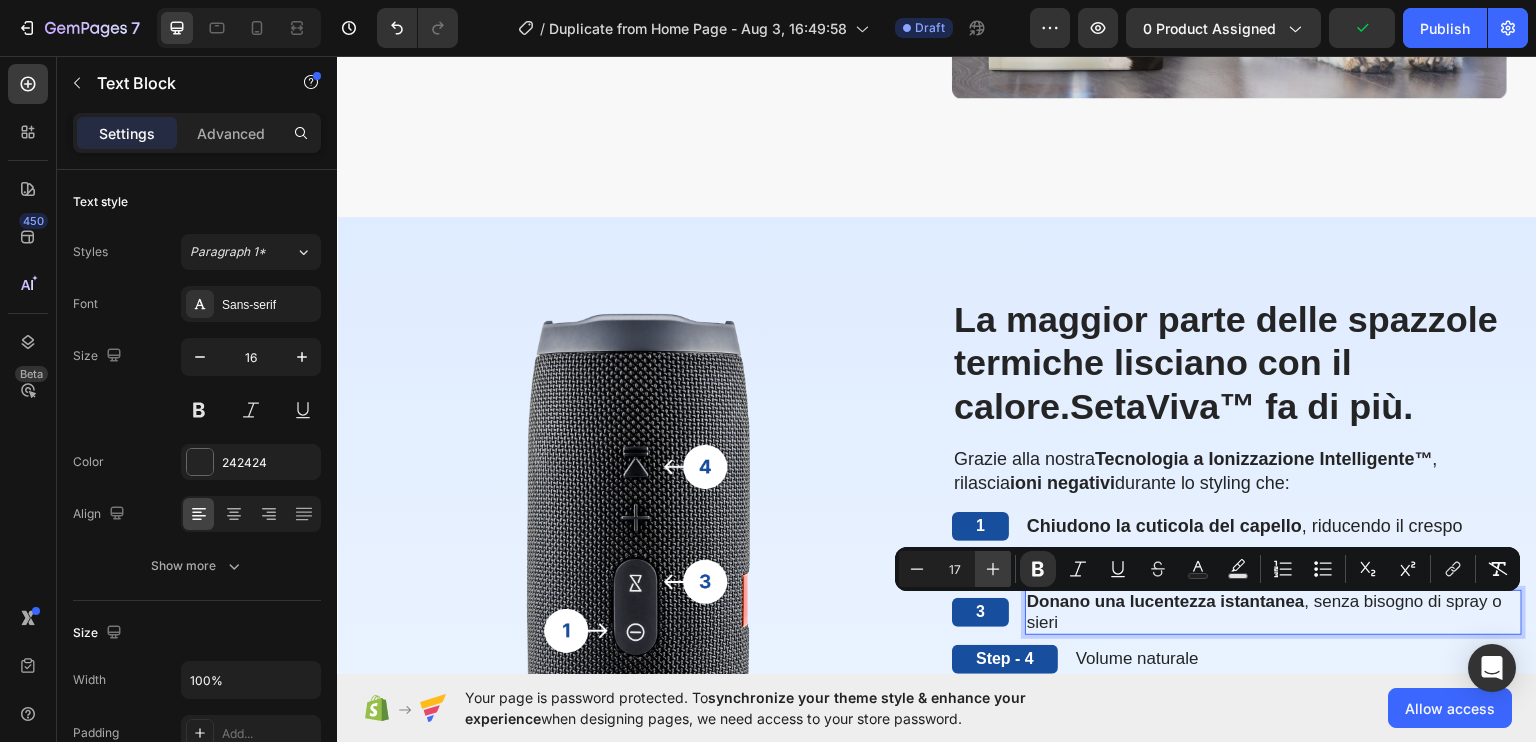 click on "Plus" at bounding box center (993, 569) 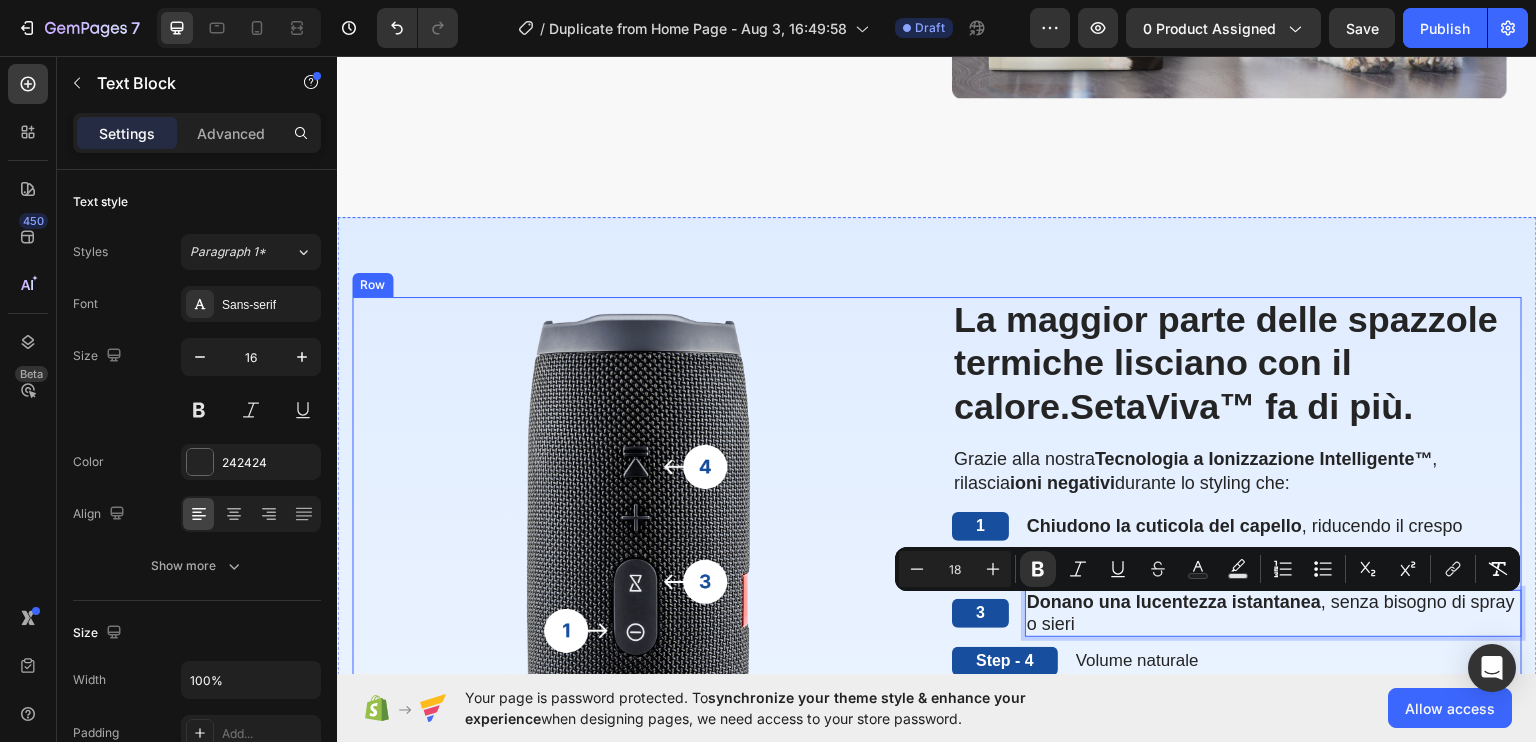 click on "⁠⁠⁠⁠⁠⁠⁠ La maggior parte delle spazzole termiche lisciano con il calore.  SetaViva™ fa di più. Heading Grazie alla nostra  Tecnologia a Ionizzazione Intelligente™ , rilascia  ioni negativi  durante lo styling che: Text Block 1 Text Block Chiudono la cuticola del capello , riducendo il crespo Text Block Row 2 Text Block Sigillano l'umidità naturale  all'interno, evitando la secchezza Text Block Row 3 Text Block Donano una lucentezza istantanea , senza bisogno di spray o sieri Text Block   0 Row Step - 4 Text Block Volume naturale Text Block Row Step - 4 Text Block Onde morbide o liscio perfetto, come piace a te Text Block Row Step - 4 Text Block E la soddisfazione di  guardarti allo specchio e piacerti davvero Text Block Row Ti fa sentire ordinata, curata, bella… Anche nei giorni più normali. È come regalarsi una coccola quotidiana. In 8 minuti. Text Block The standard Lorem Heading Image Row" at bounding box center [937, 598] 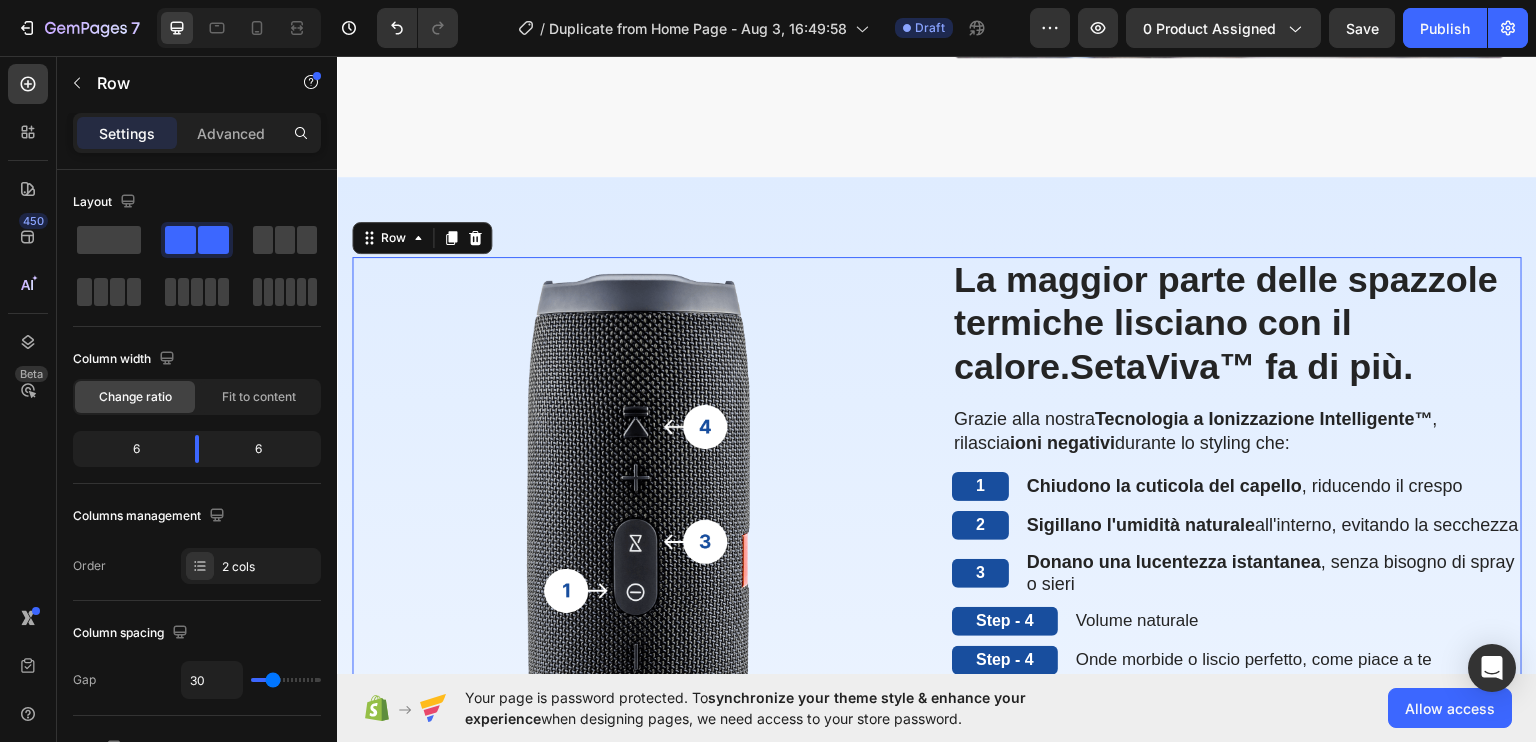 scroll, scrollTop: 1375, scrollLeft: 0, axis: vertical 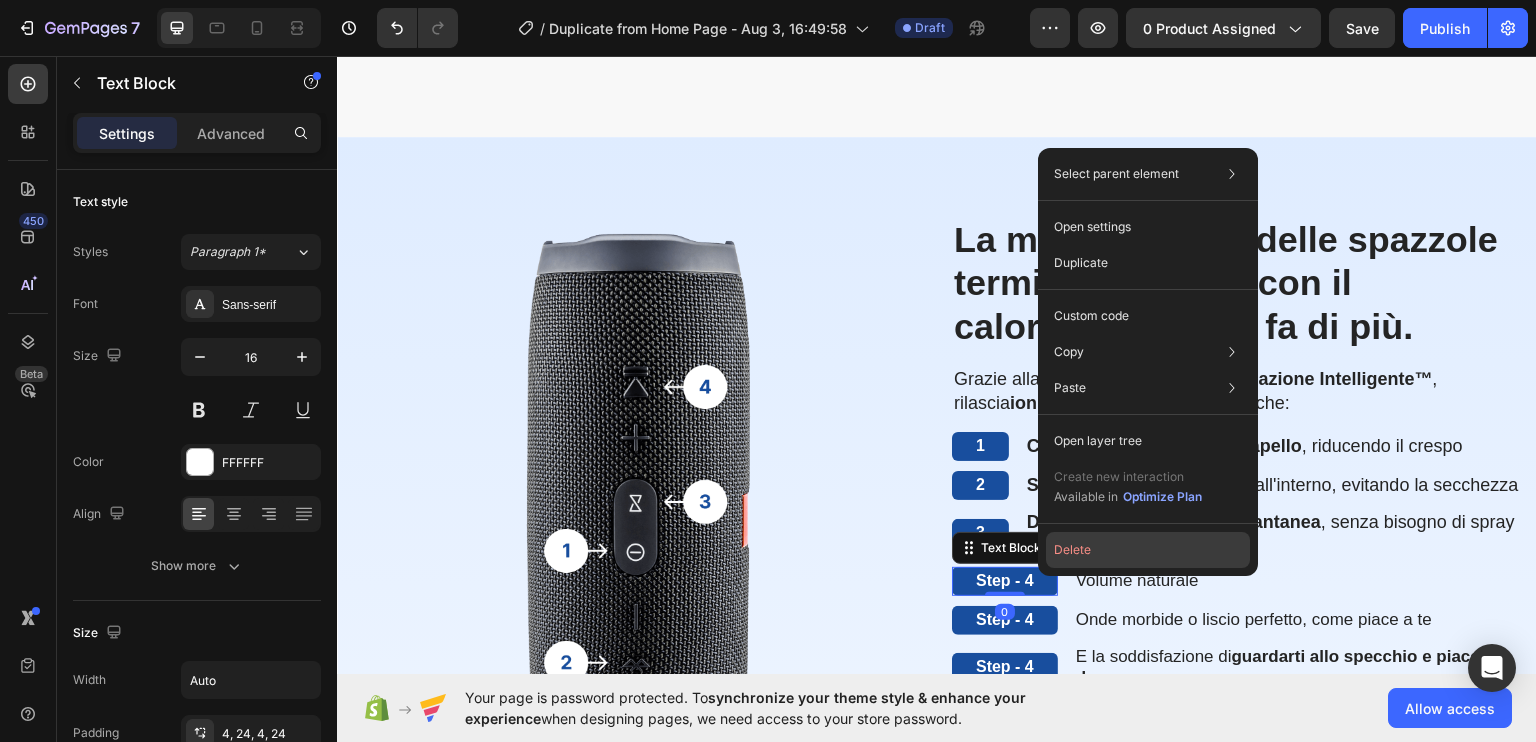 click on "Delete" 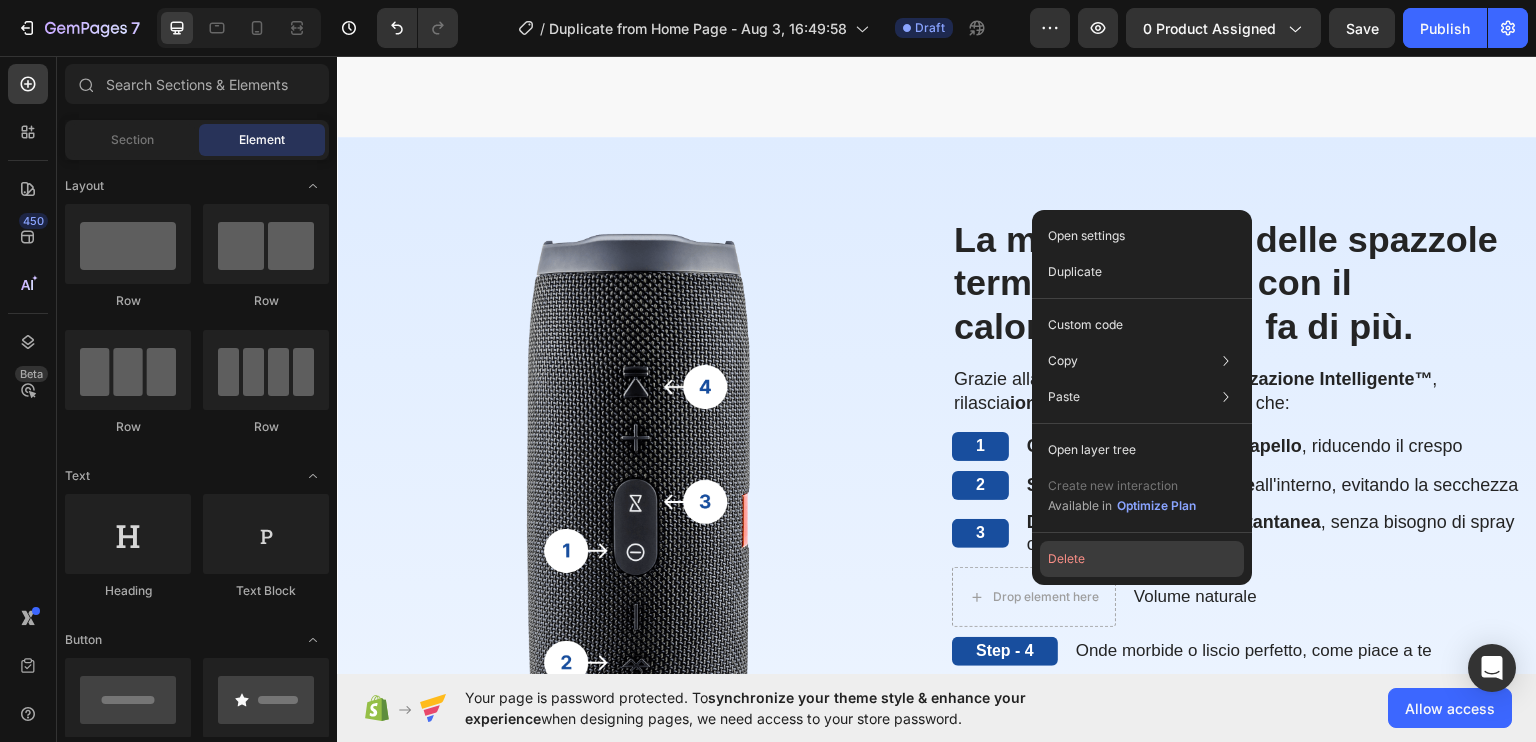 click on "Delete" 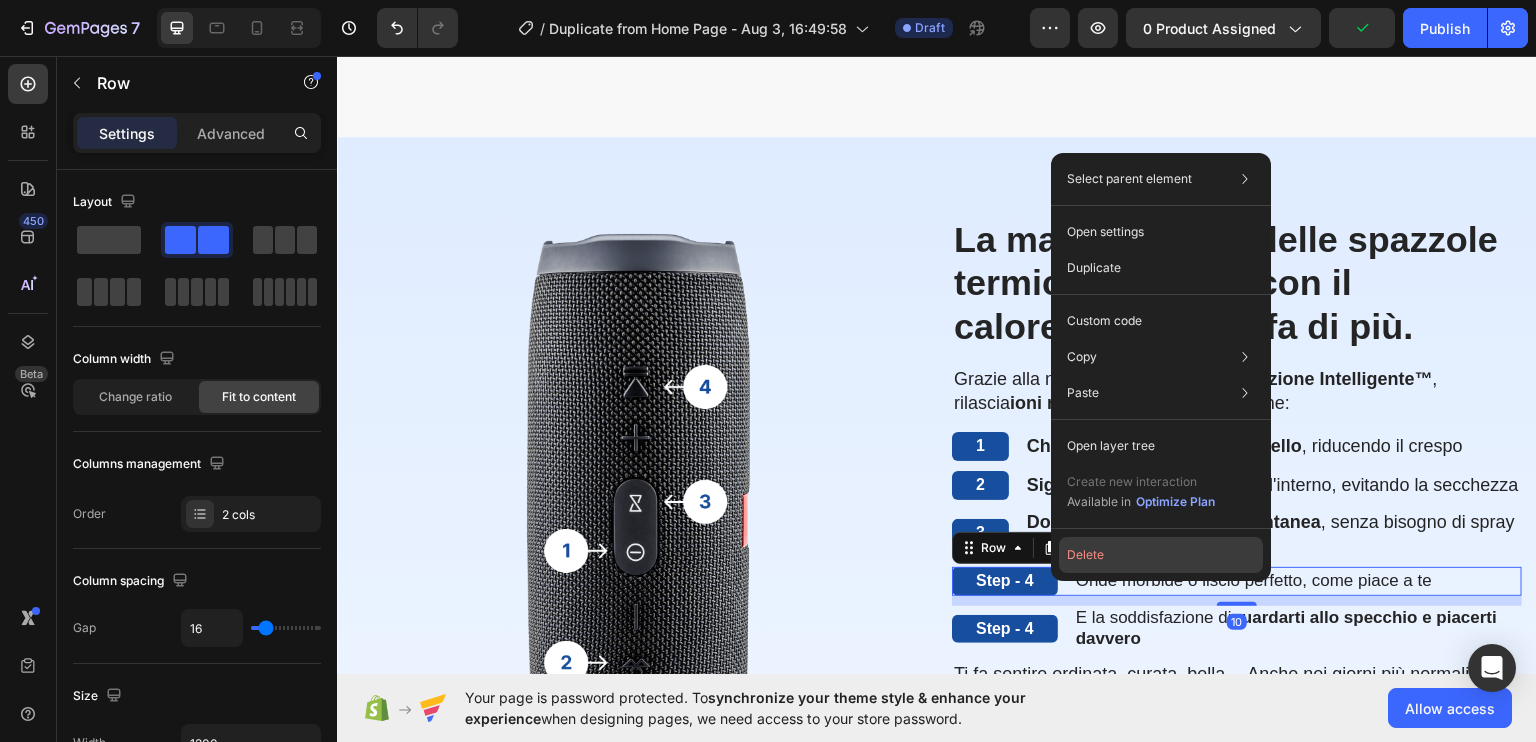 click on "Delete" 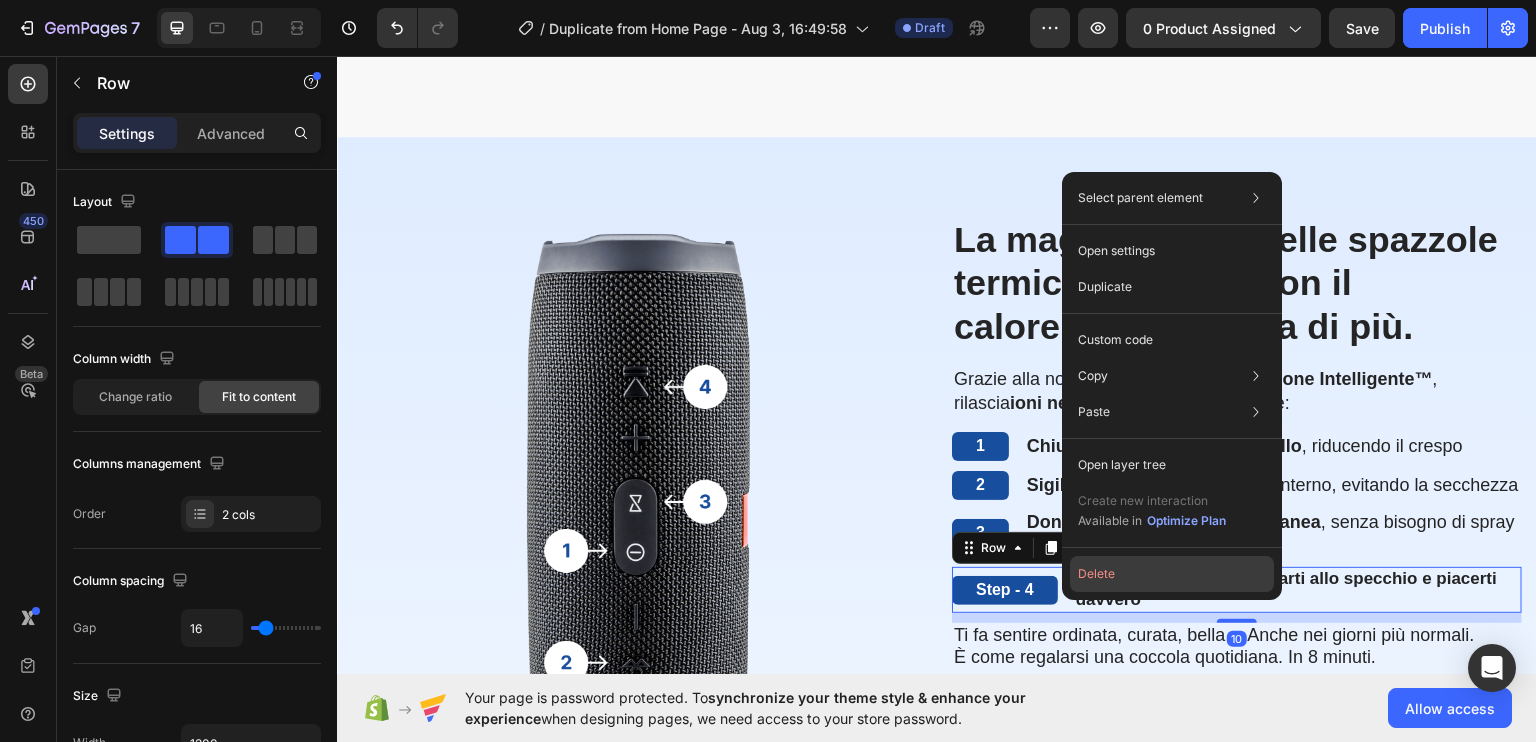 click on "Delete" 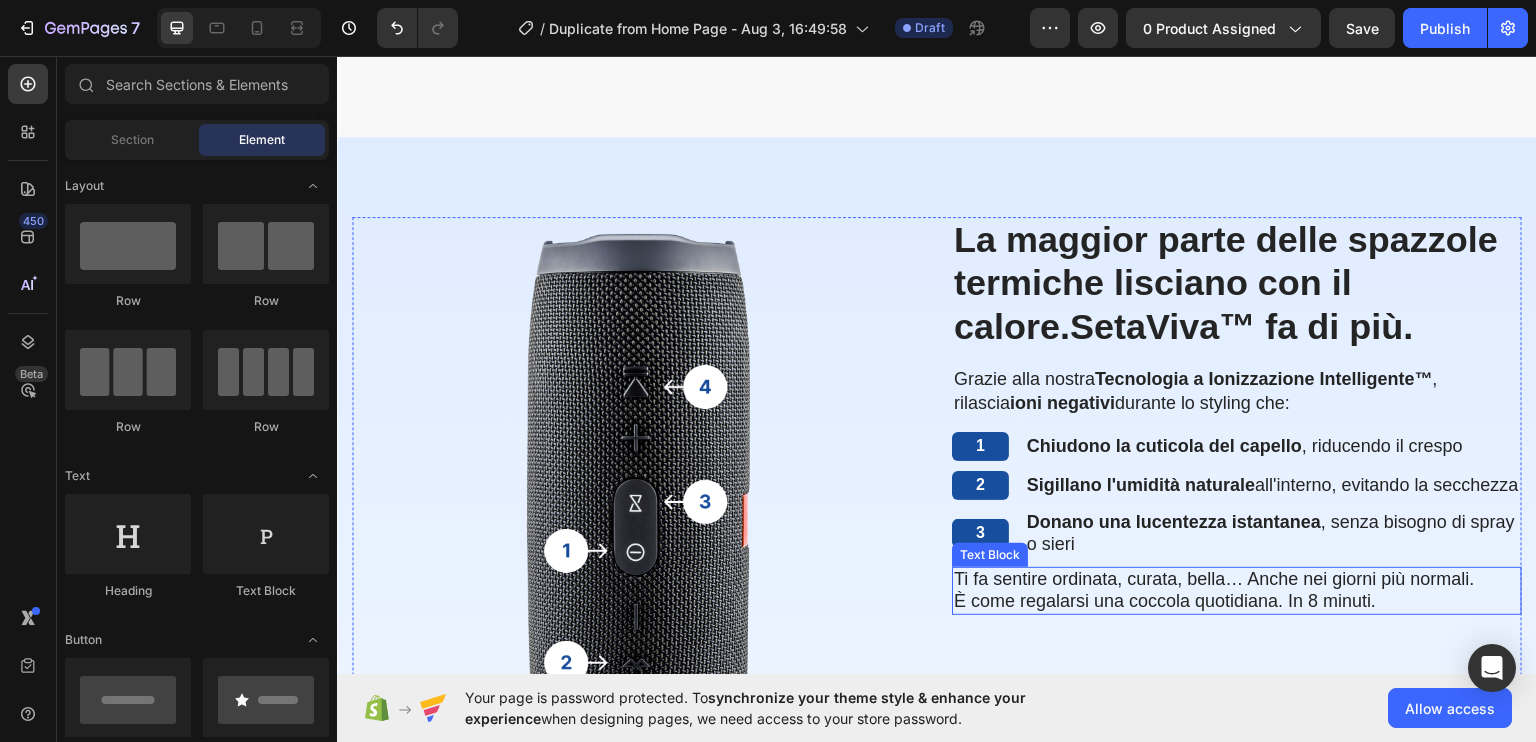click on "È come regalarsi una coccola quotidiana. In 8 minuti." at bounding box center (1165, 600) 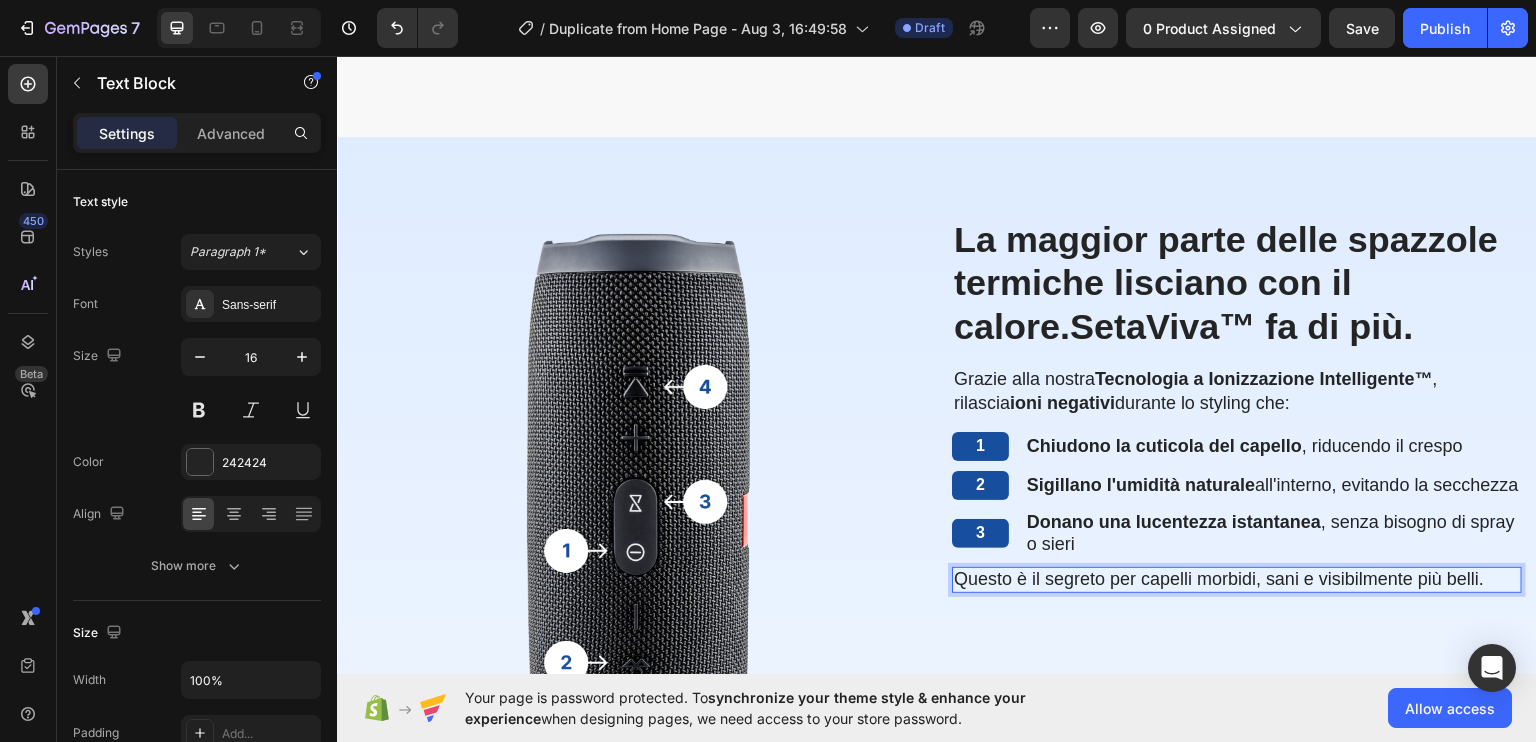 click on "Questo è il segreto per capelli morbidi, sani e visibilmente più belli." at bounding box center [1219, 578] 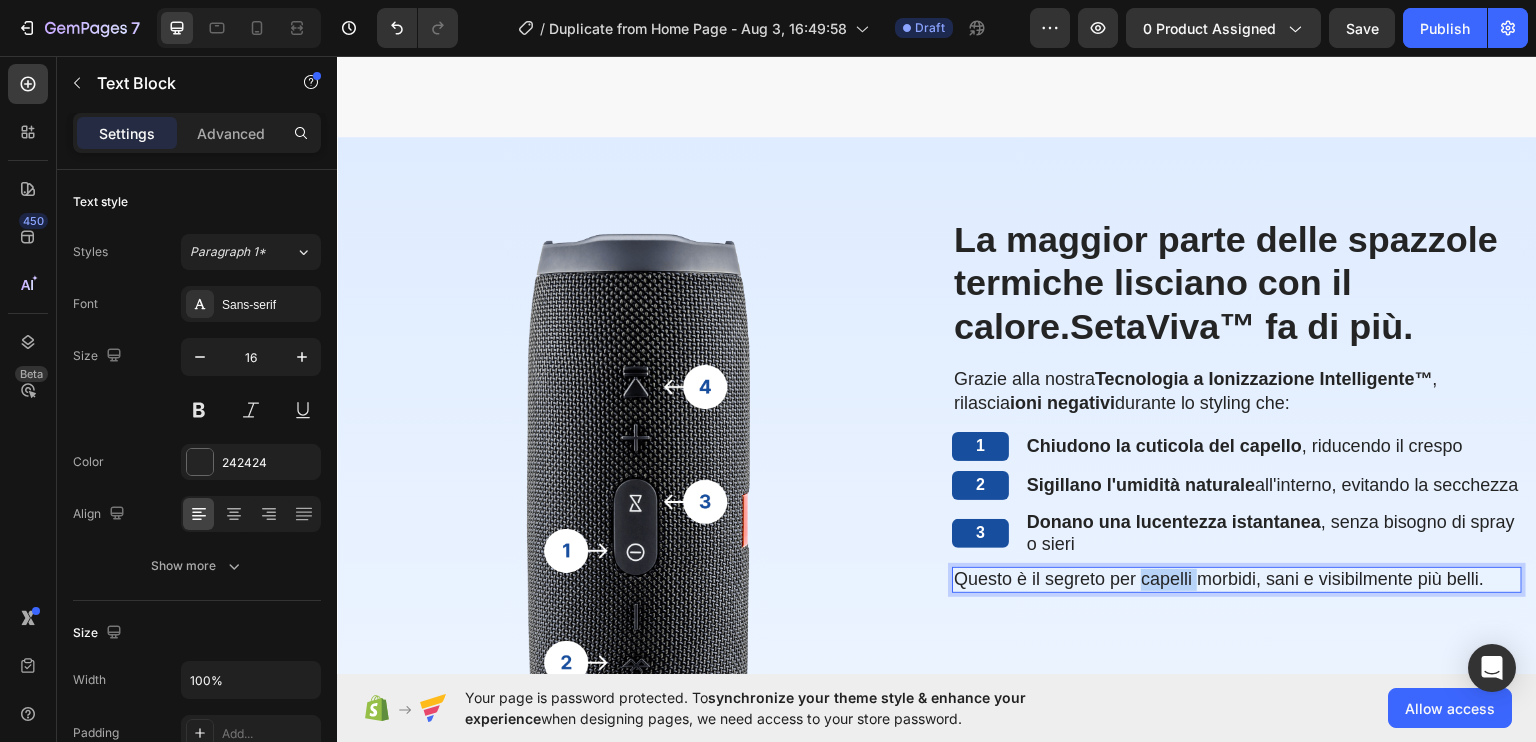 click on "Questo è il segreto per capelli morbidi, sani e visibilmente più belli." at bounding box center (1219, 578) 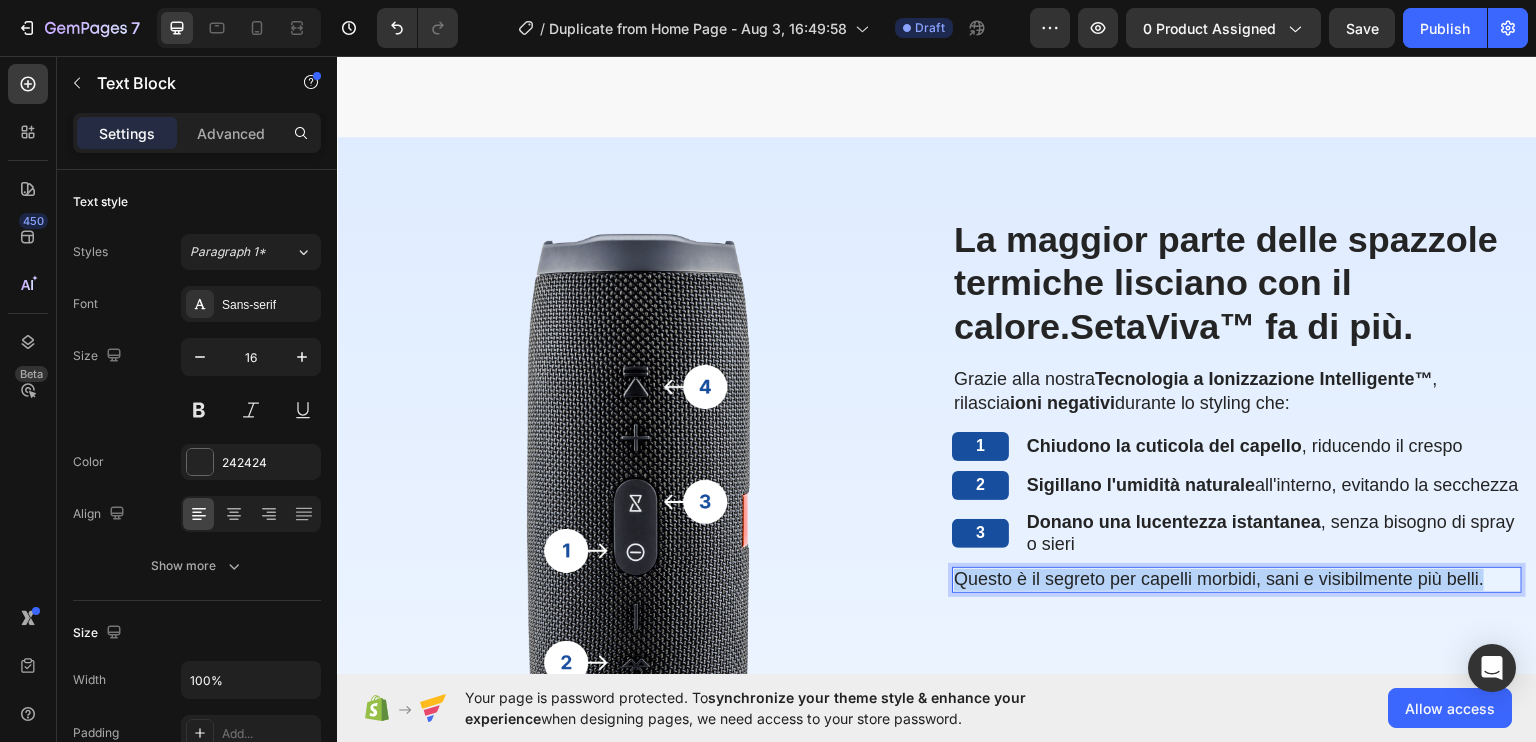 click on "Questo è il segreto per capelli morbidi, sani e visibilmente più belli." at bounding box center (1219, 578) 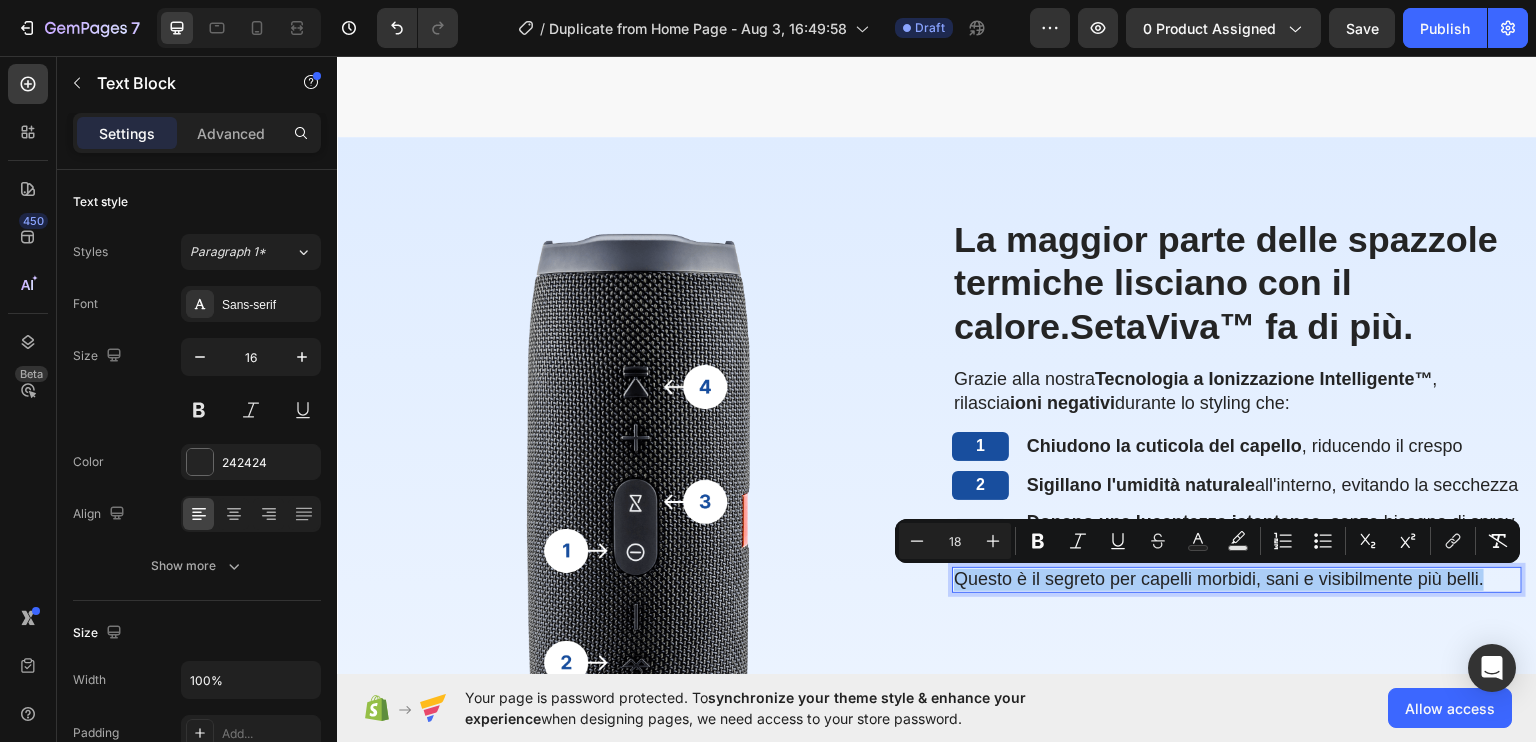 click on "Your page is password protected. To  synchronize your theme style & enhance your experience  when designing pages, we need access to your store password.  Allow access" 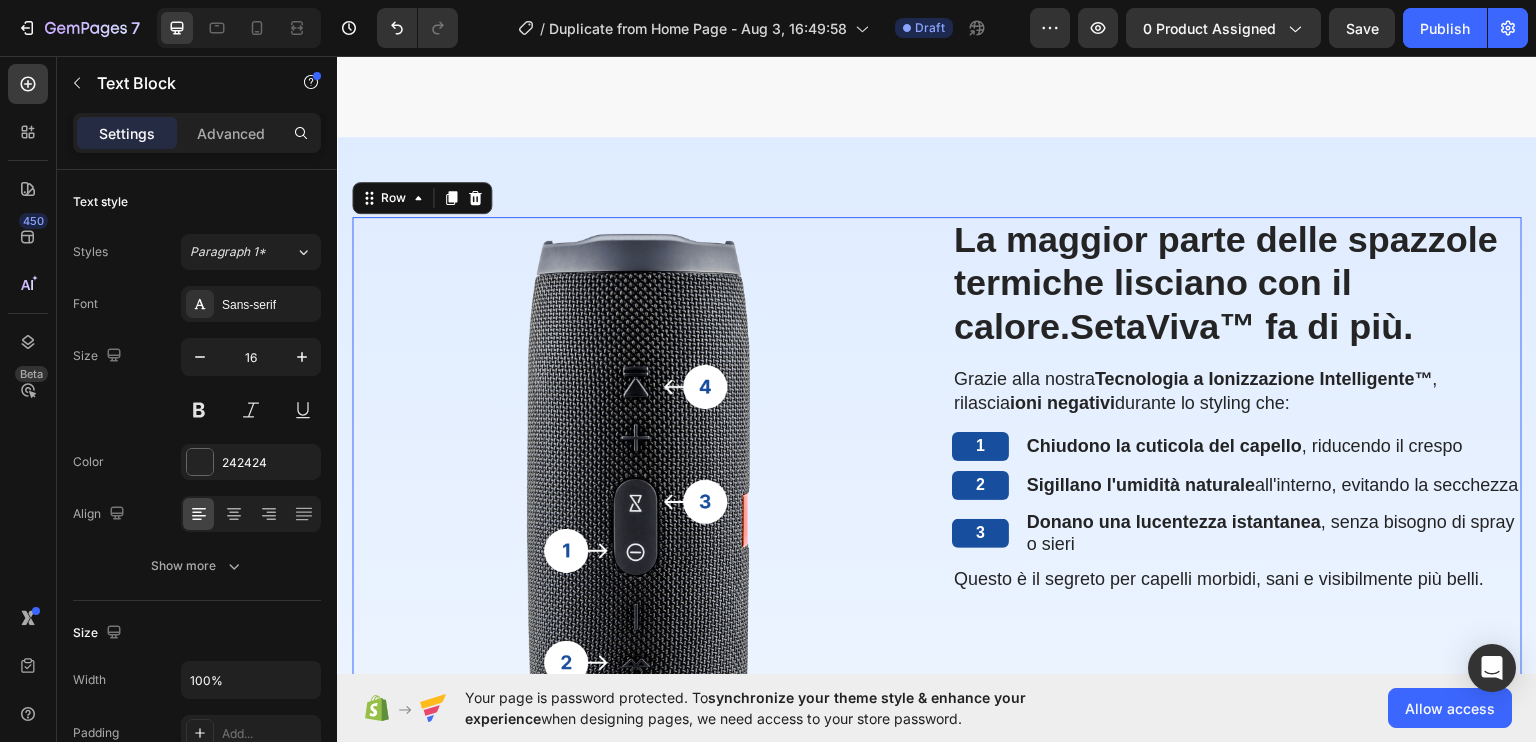 click on "⁠⁠⁠⁠⁠⁠⁠ La maggior parte delle spazzole termiche lisciano con il calore.  SetaViva™ fa di più. Heading Grazie alla nostra  Tecnologia a Ionizzazione Intelligente™ , rilascia  ioni negativi  durante lo styling che: Text Block 1 Text Block Chiudono la cuticola del capello , riducendo il crespo Text Block Row 2 Text Block Sigillano l'umidità naturale  all'interno, evitando la secchezza Text Block Row 3 Text Block Donano una lucentezza istantanea , senza bisogno di spray o sieri Text Block Row Questo è il segreto per capelli morbidi, sani e visibilmente più belli. Text Block" at bounding box center [1237, 518] 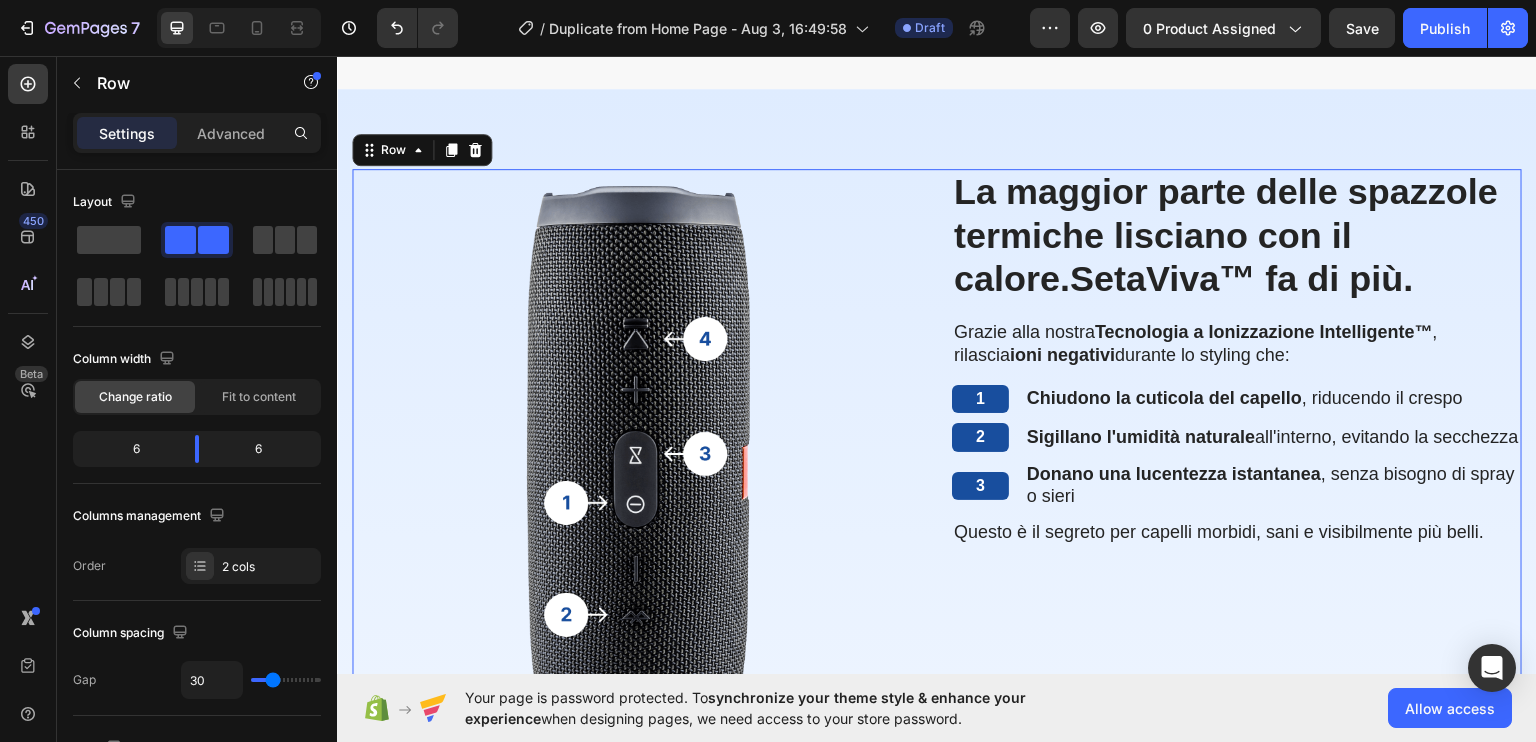 scroll, scrollTop: 1655, scrollLeft: 0, axis: vertical 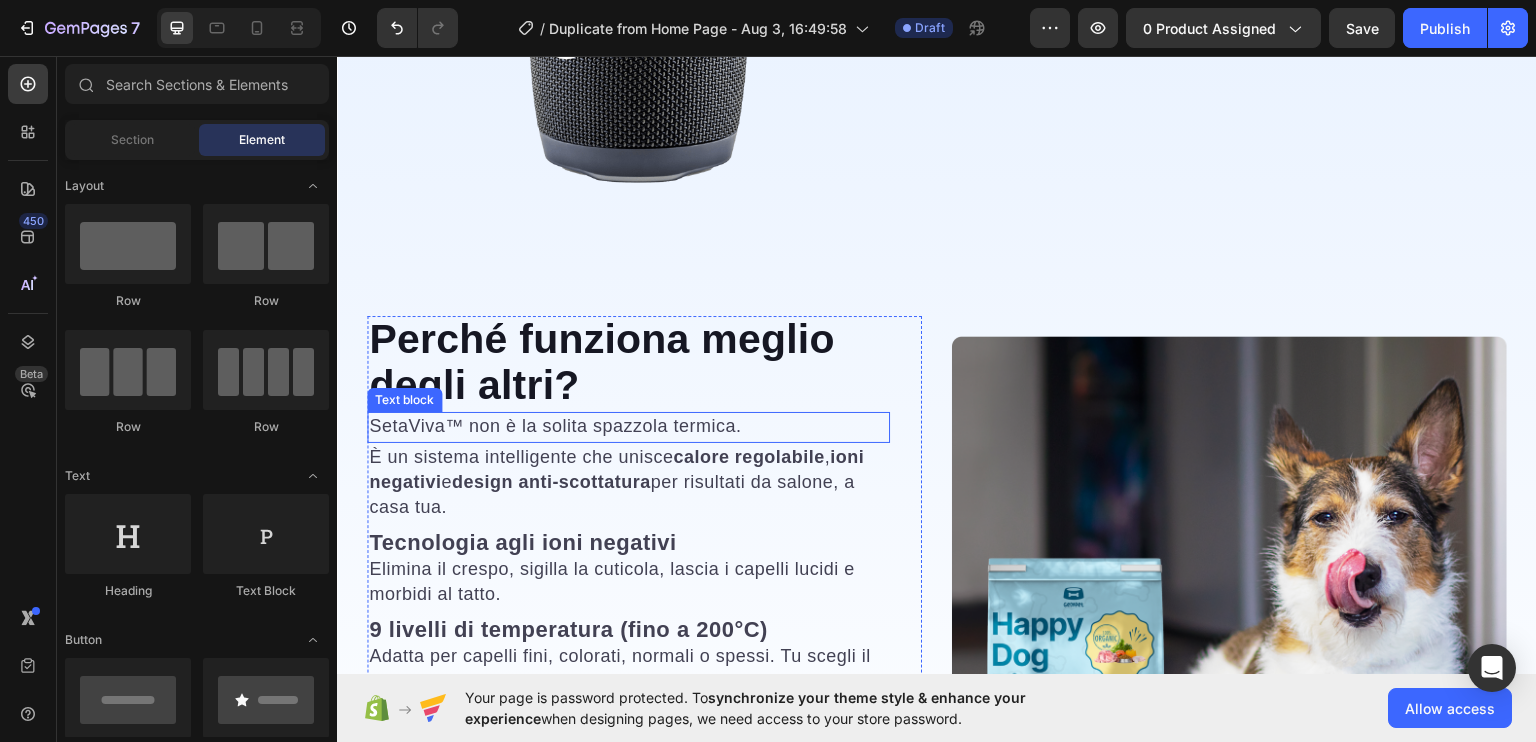 click on "SetaViva™ non è la solita spazzola termica." at bounding box center (555, 425) 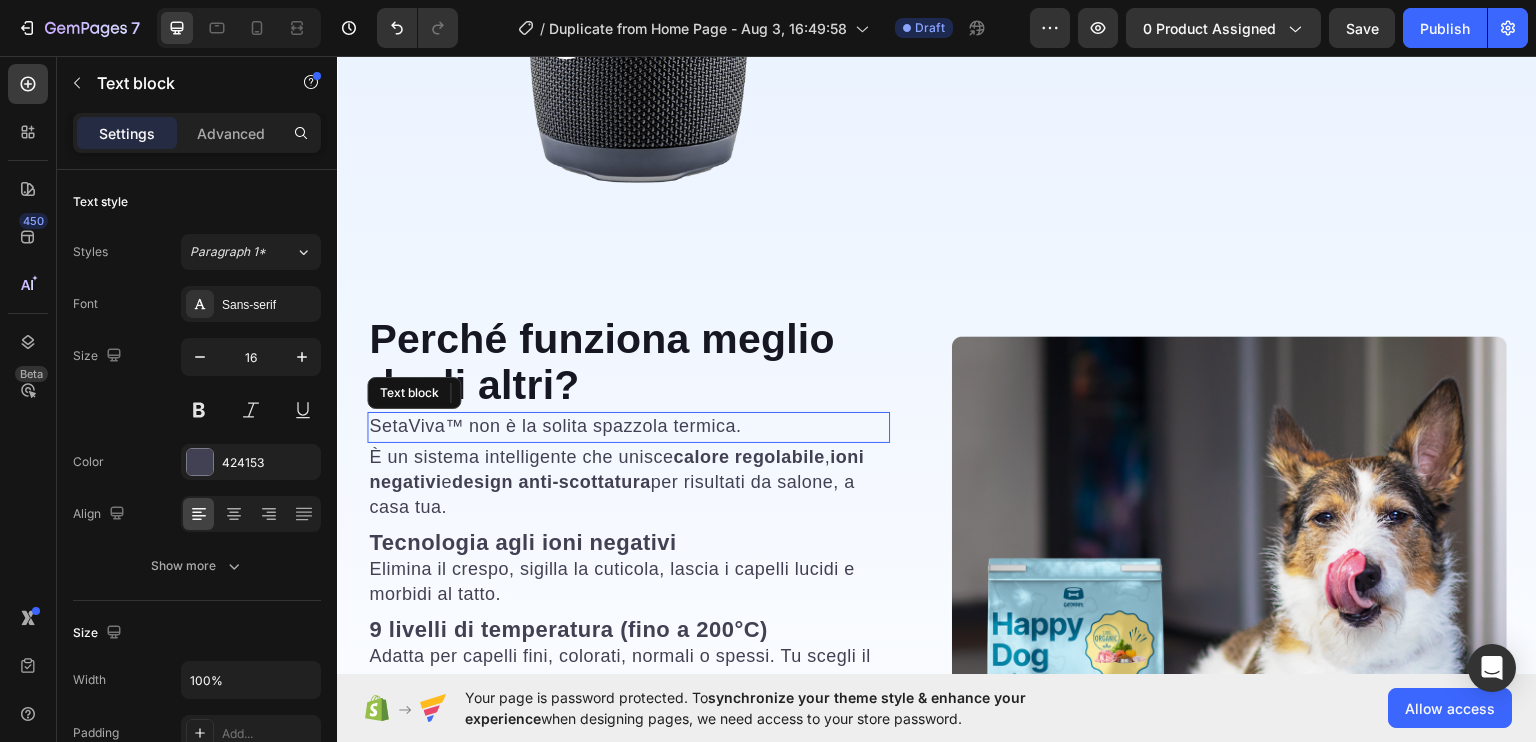 click on "SetaViva™ non è la solita spazzola termica." at bounding box center (555, 425) 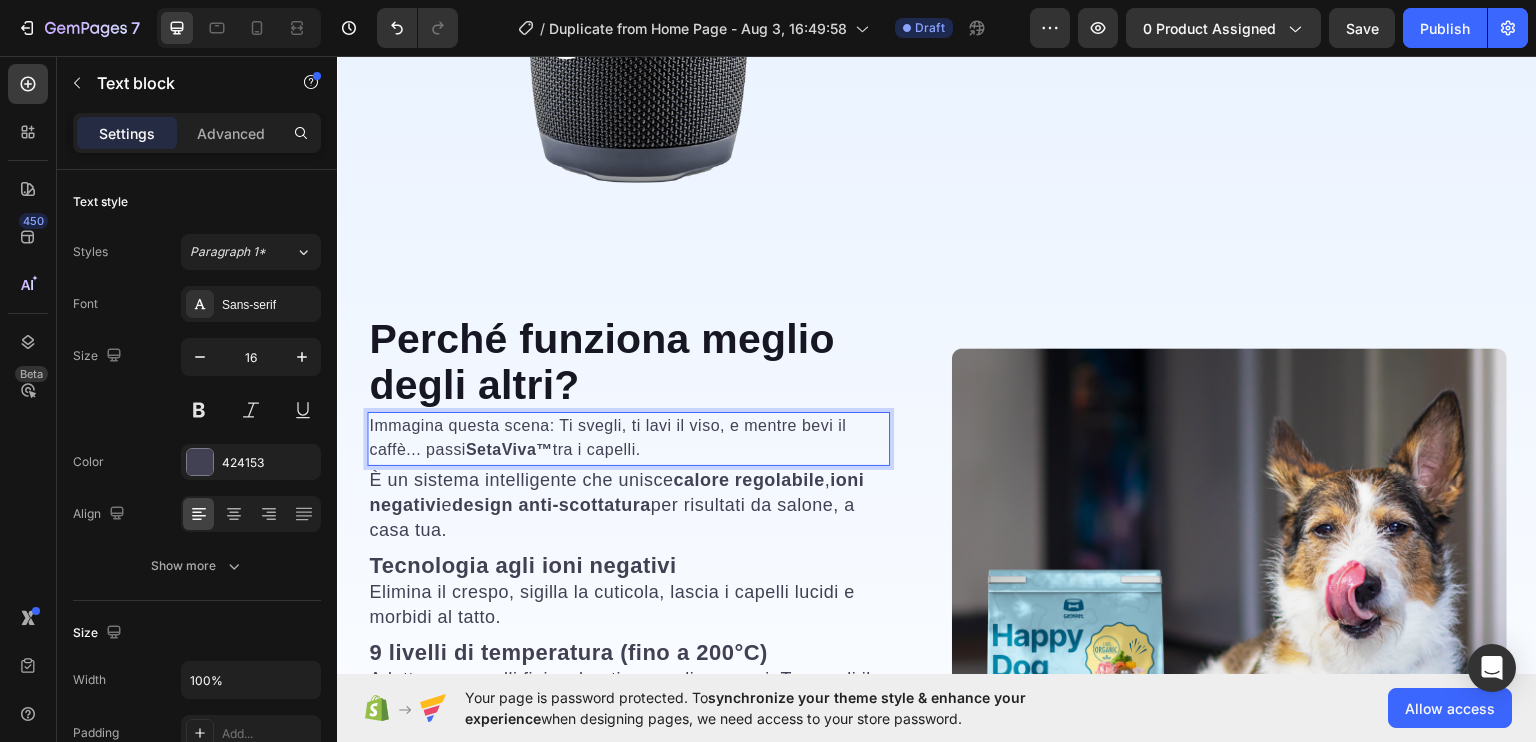 click on "Immagina questa scena: Ti svegli, ti lavi il viso, e mentre bevi il caffè... passi  SetaViva™  tra i capelli." at bounding box center (628, 437) 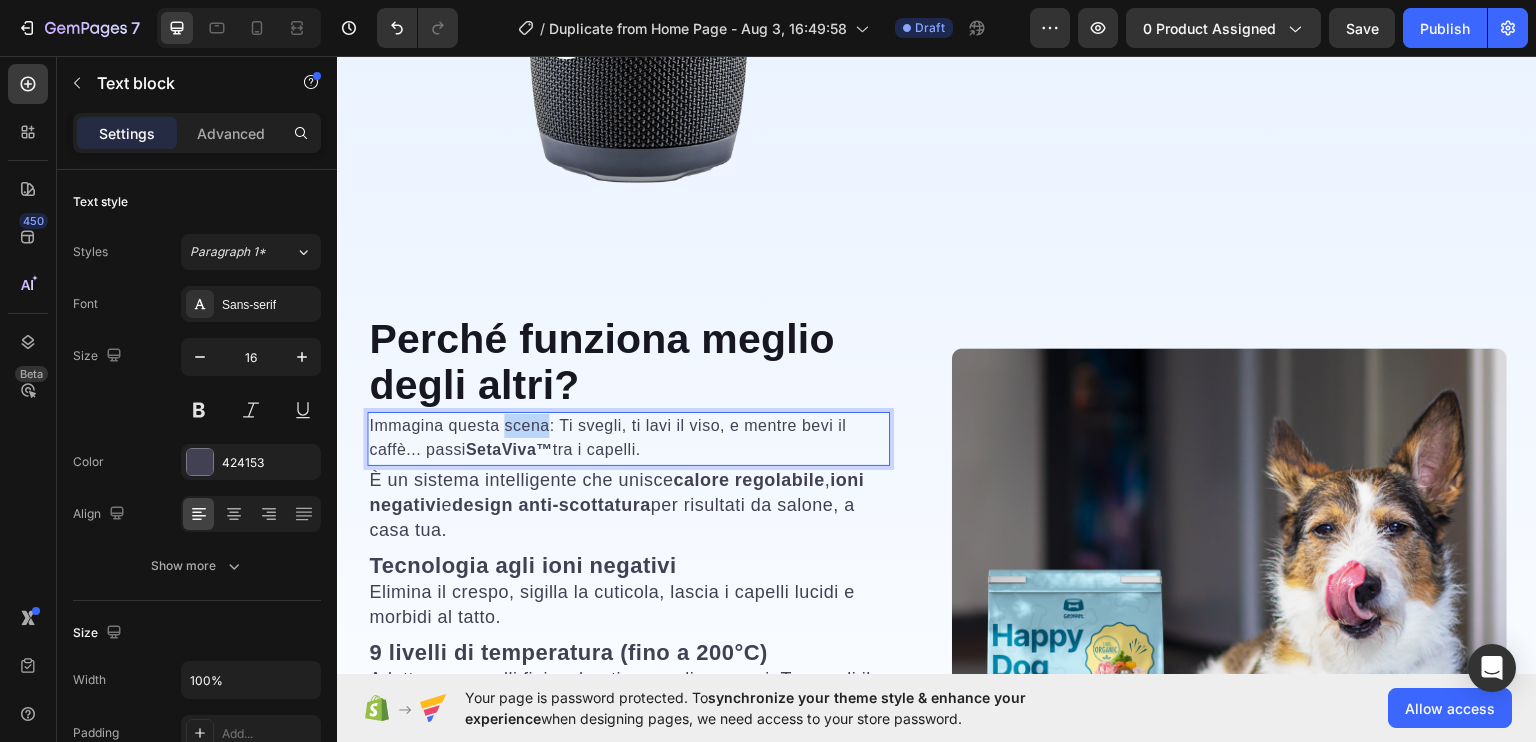 click on "Immagina questa scena: Ti svegli, ti lavi il viso, e mentre bevi il caffè... passi  SetaViva™  tra i capelli." at bounding box center [628, 437] 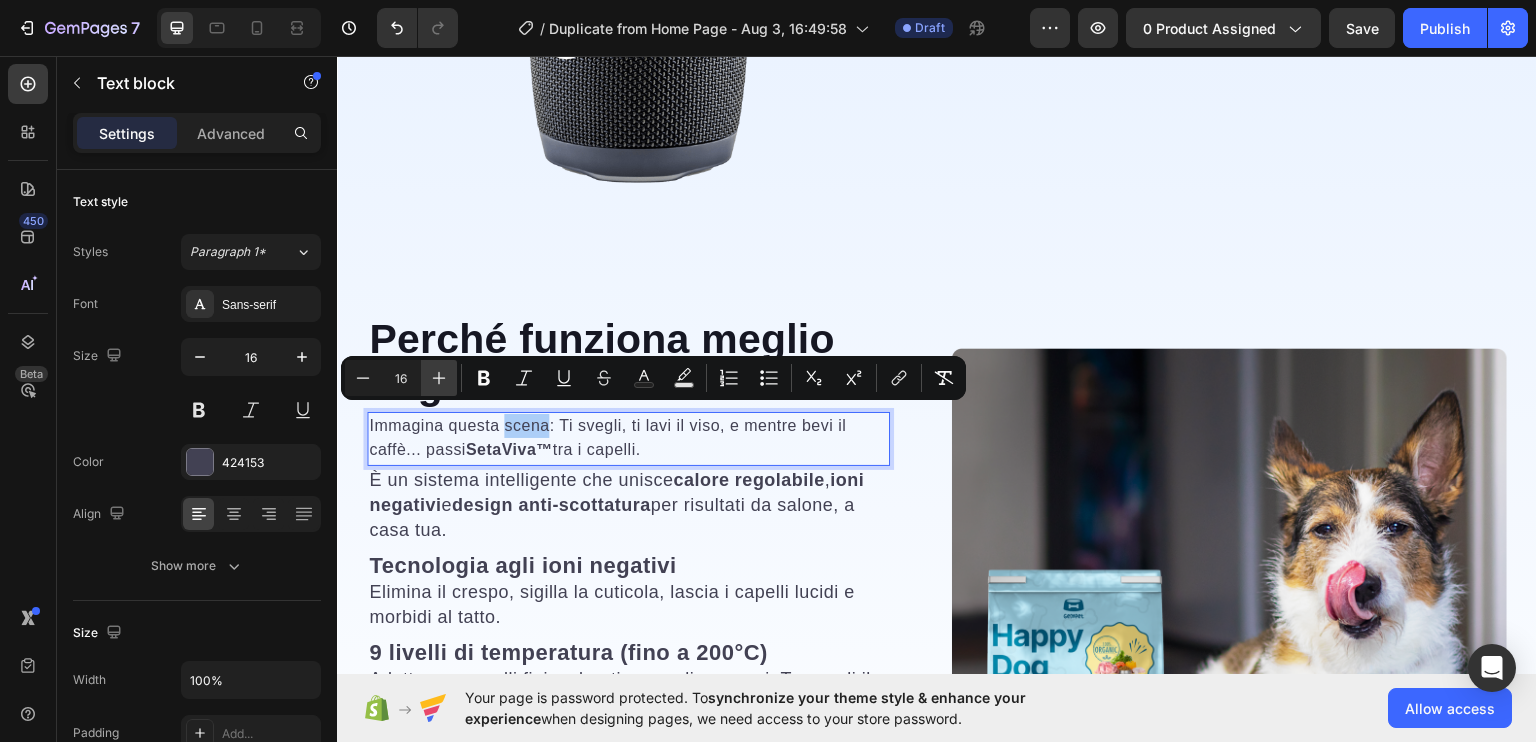 click on "Plus" at bounding box center (439, 378) 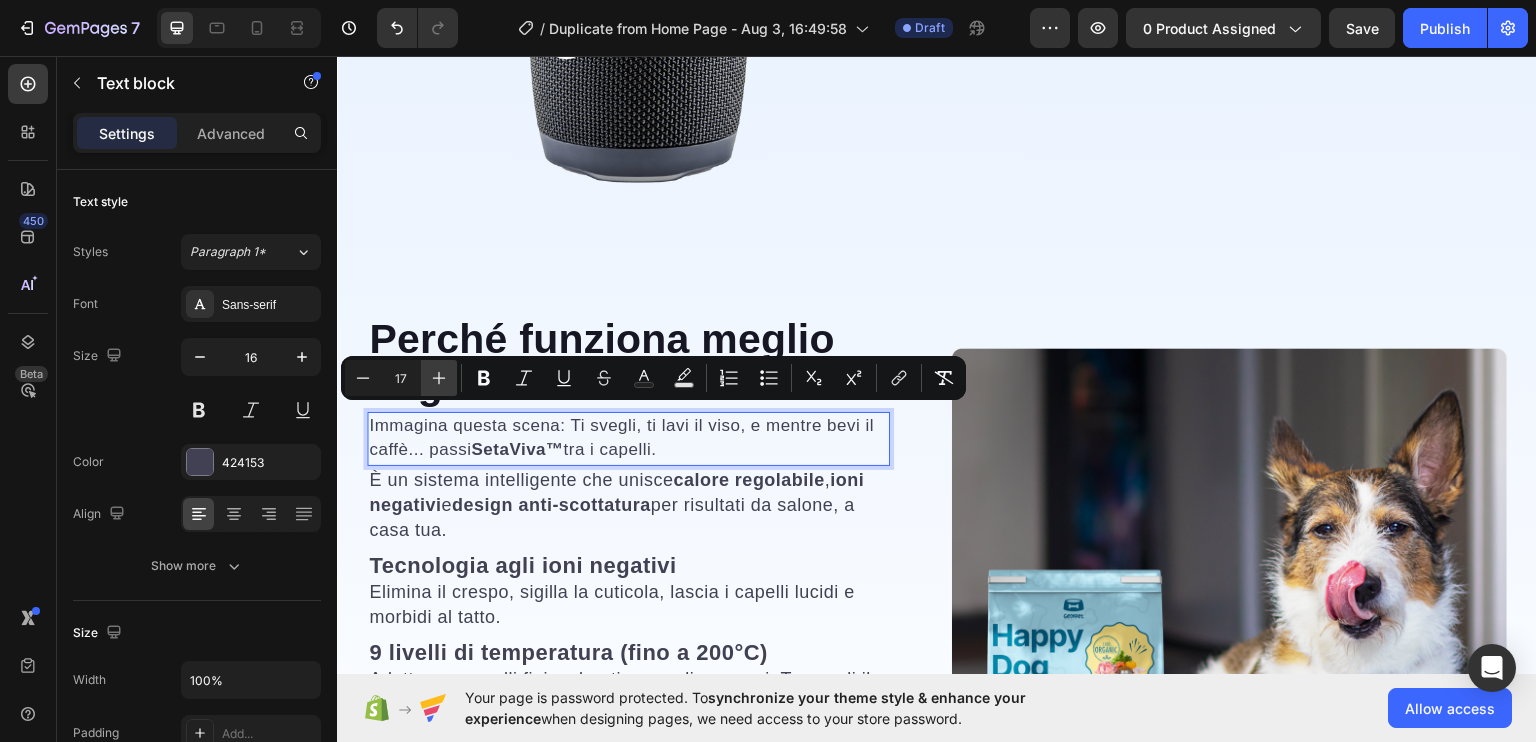 click on "Plus" at bounding box center (439, 378) 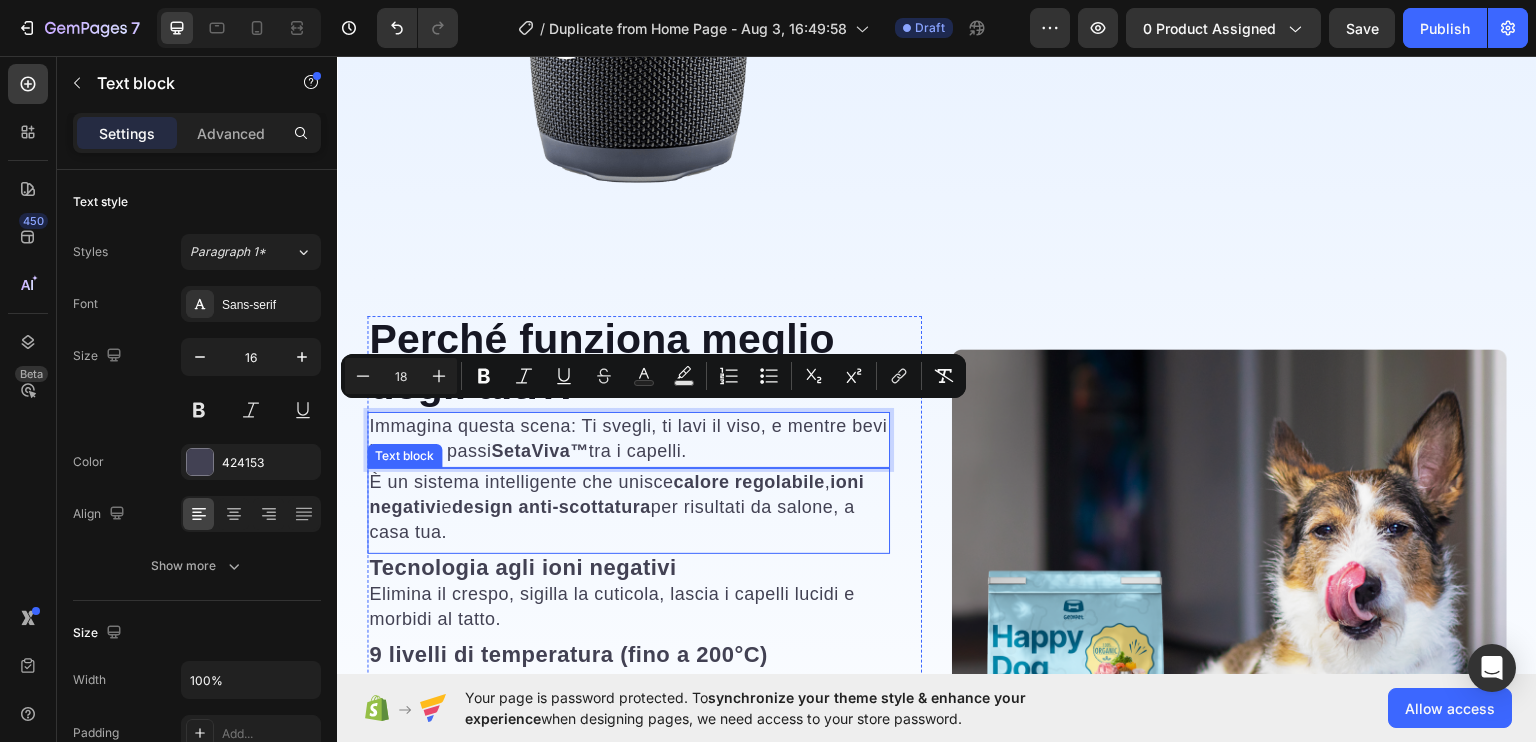 click on "È un sistema intelligente che unisce  calore regolabile ,  ioni negativi  e  design anti-scottatura  per risultati da salone, a casa tua." at bounding box center (628, 506) 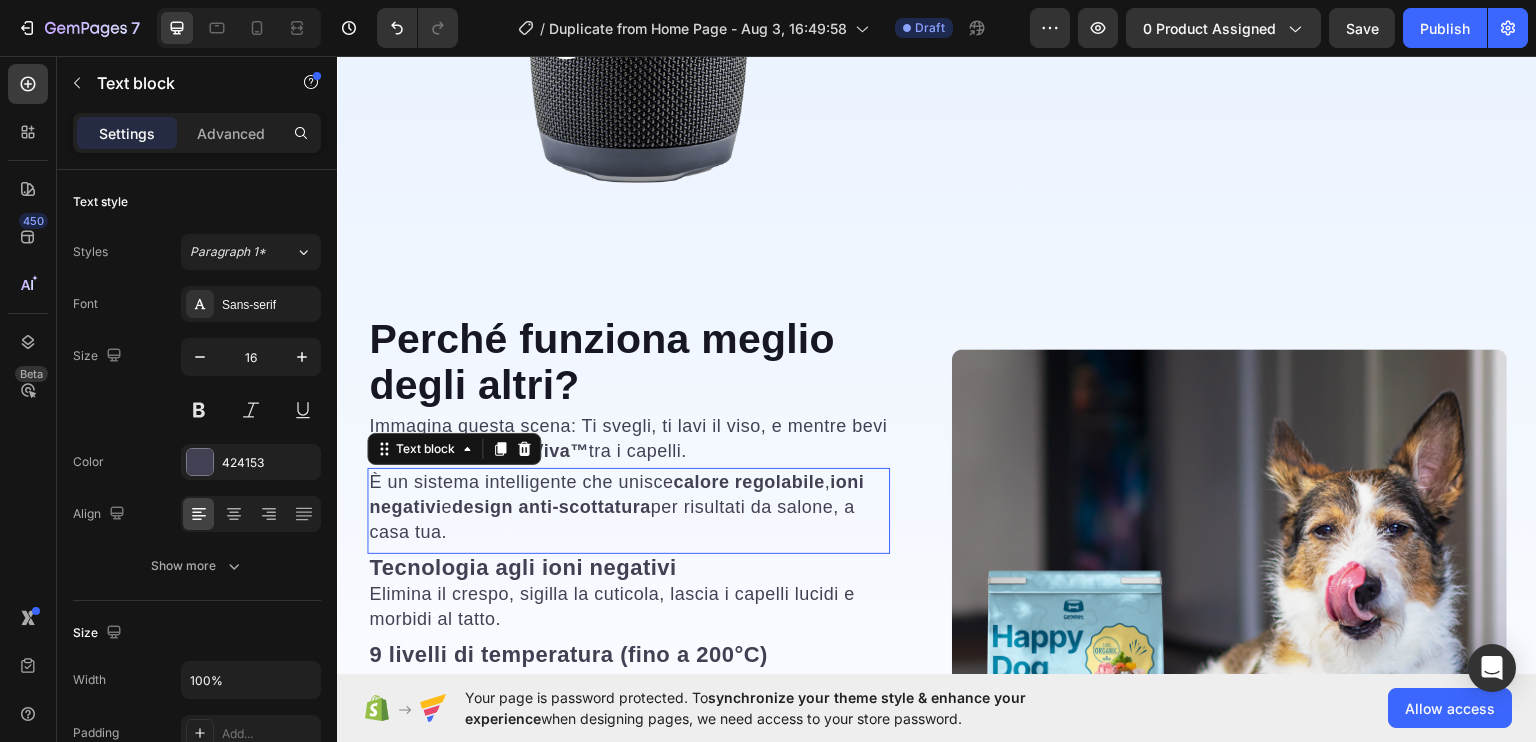click on "È un sistema intelligente che unisce  calore regolabile ,  ioni negativi  e  design anti-scottatura  per risultati da salone, a casa tua." at bounding box center [628, 506] 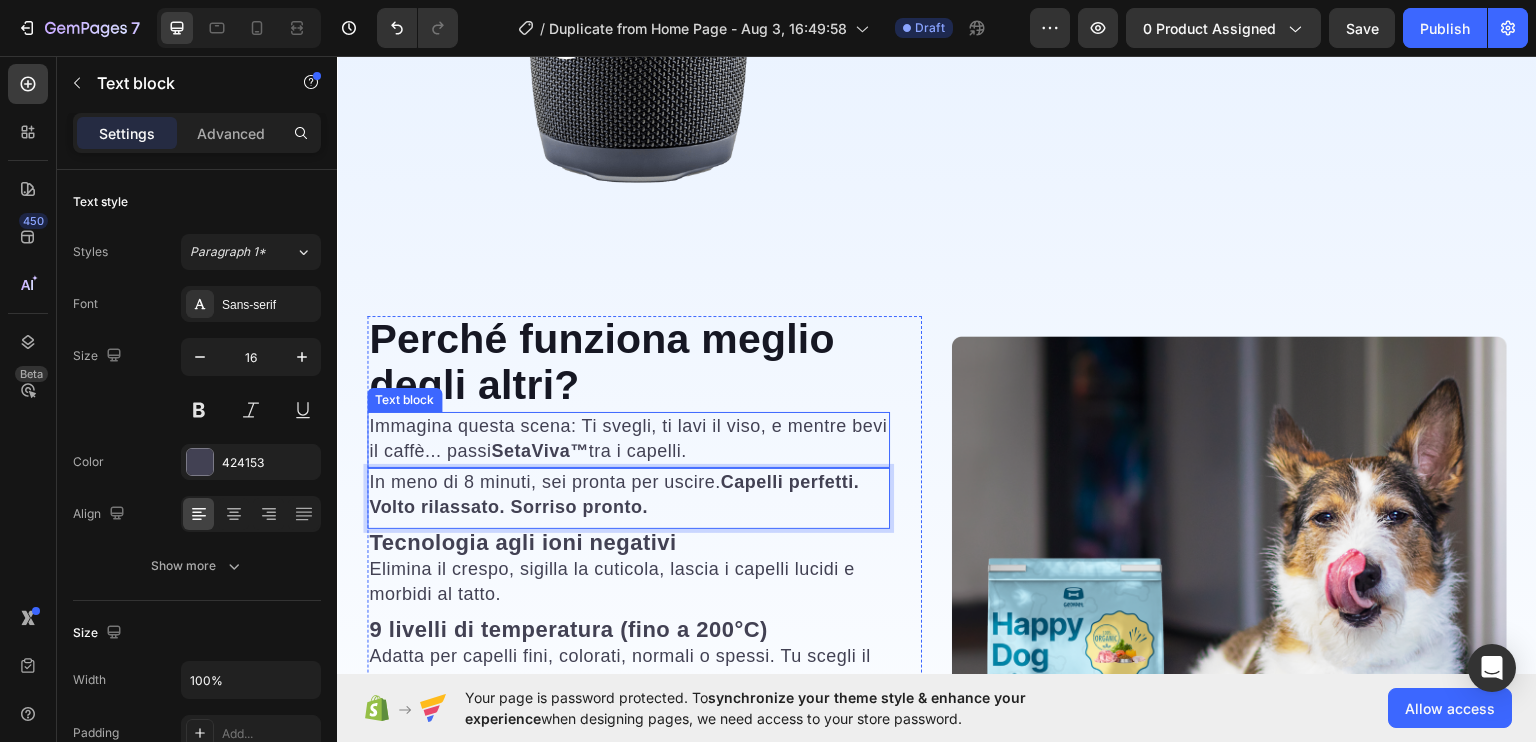 click on "Immagina questa scena: Ti svegli, ti lavi il viso, e mentre bevi il caffè... passi  SetaViva™  tra i capelli." at bounding box center [628, 437] 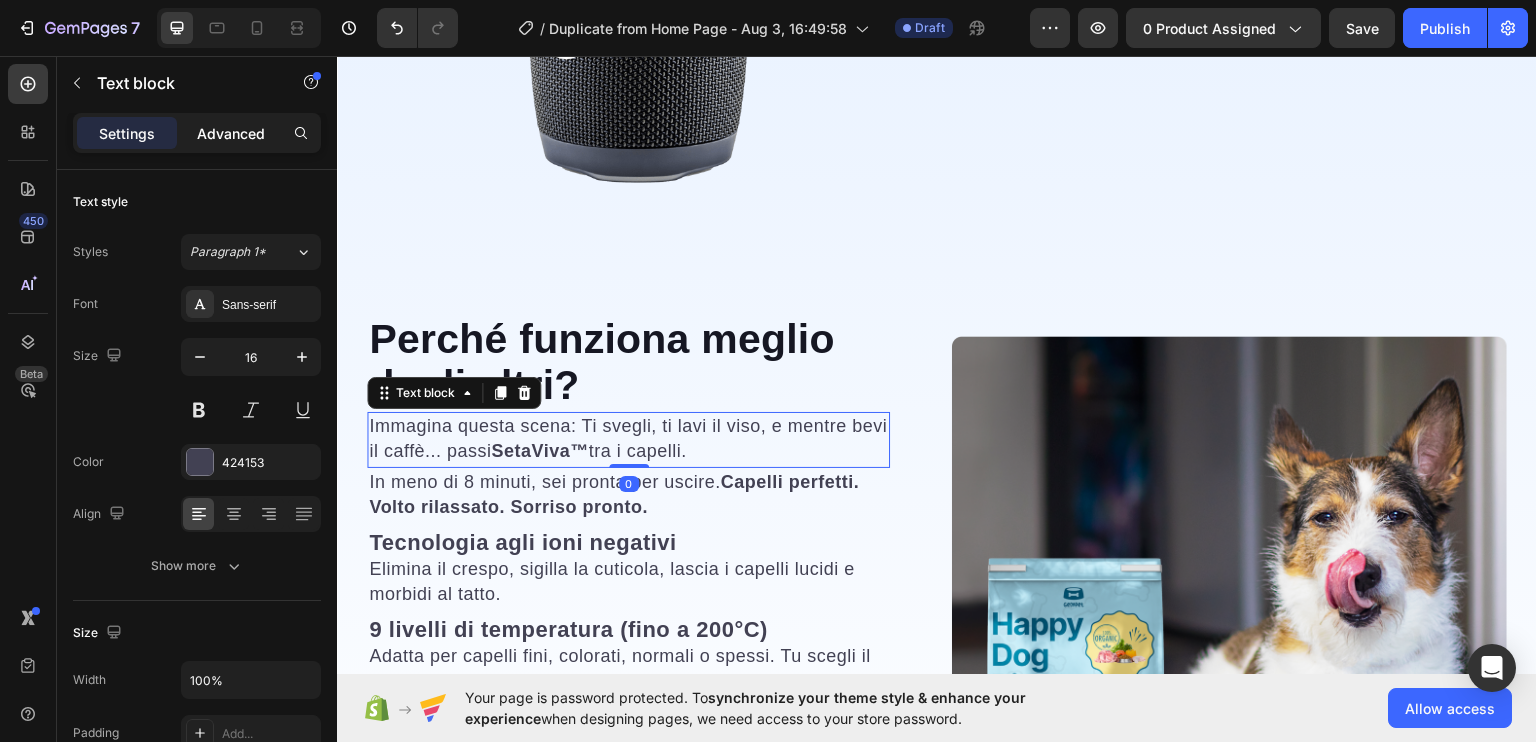 click on "Advanced" at bounding box center [231, 133] 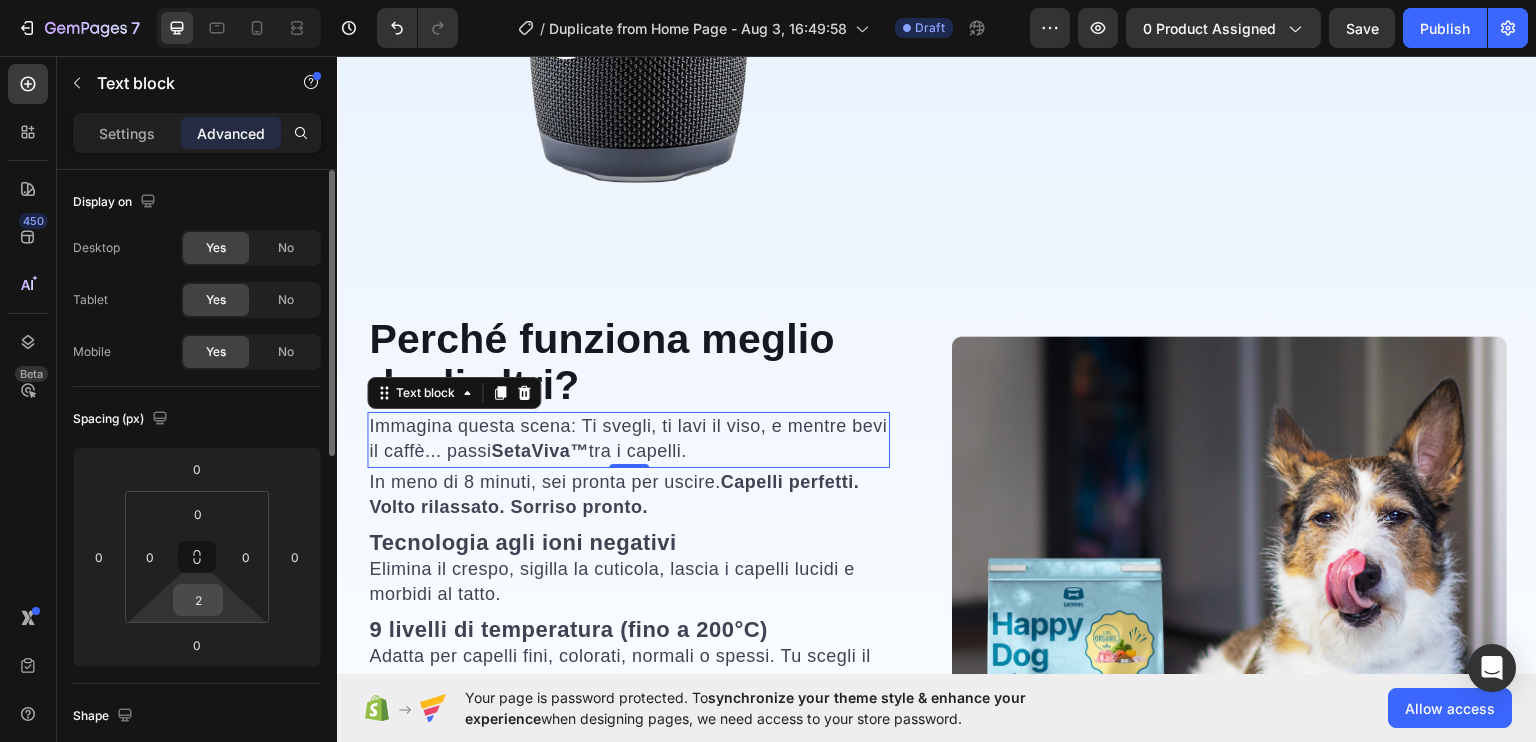 click on "2" at bounding box center (198, 600) 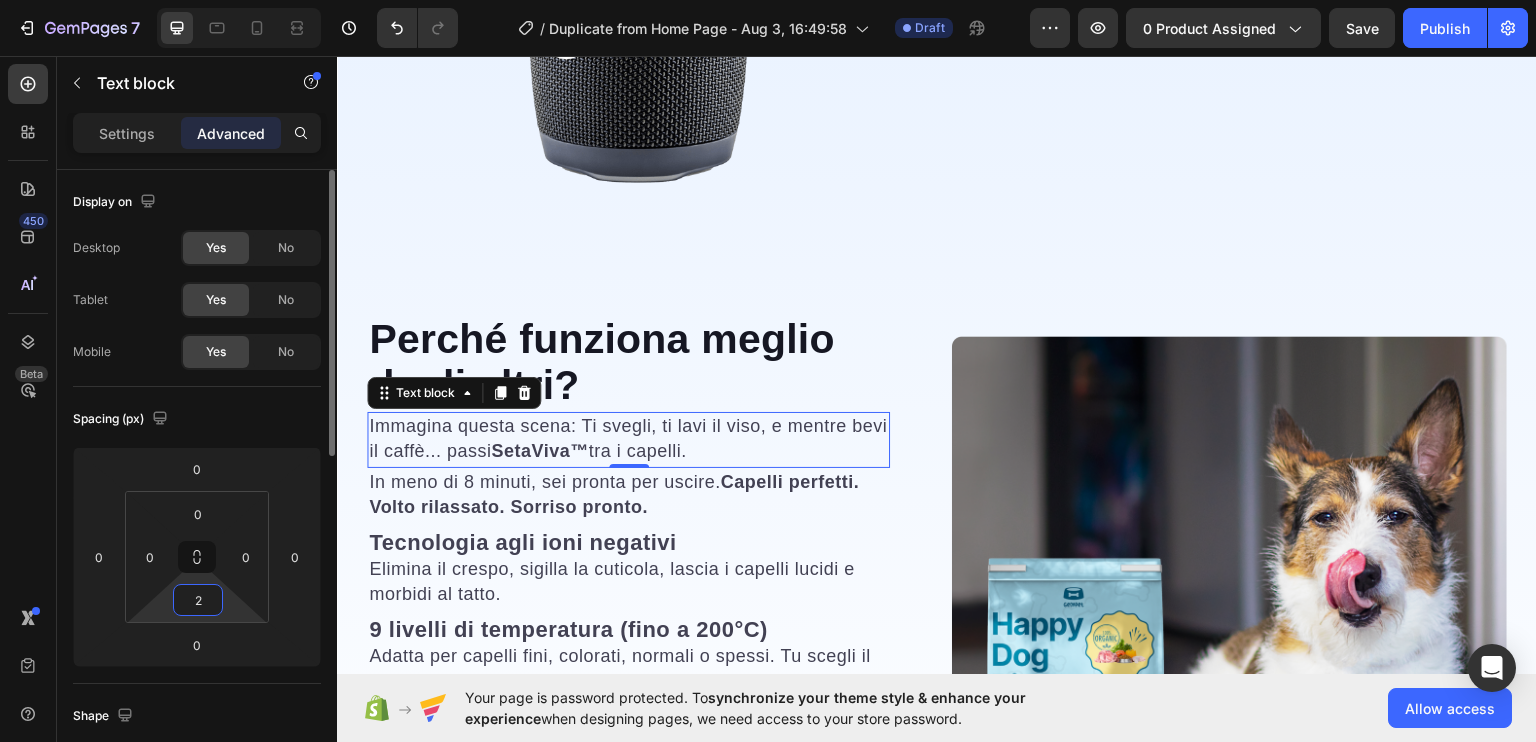 click on "2" at bounding box center [198, 600] 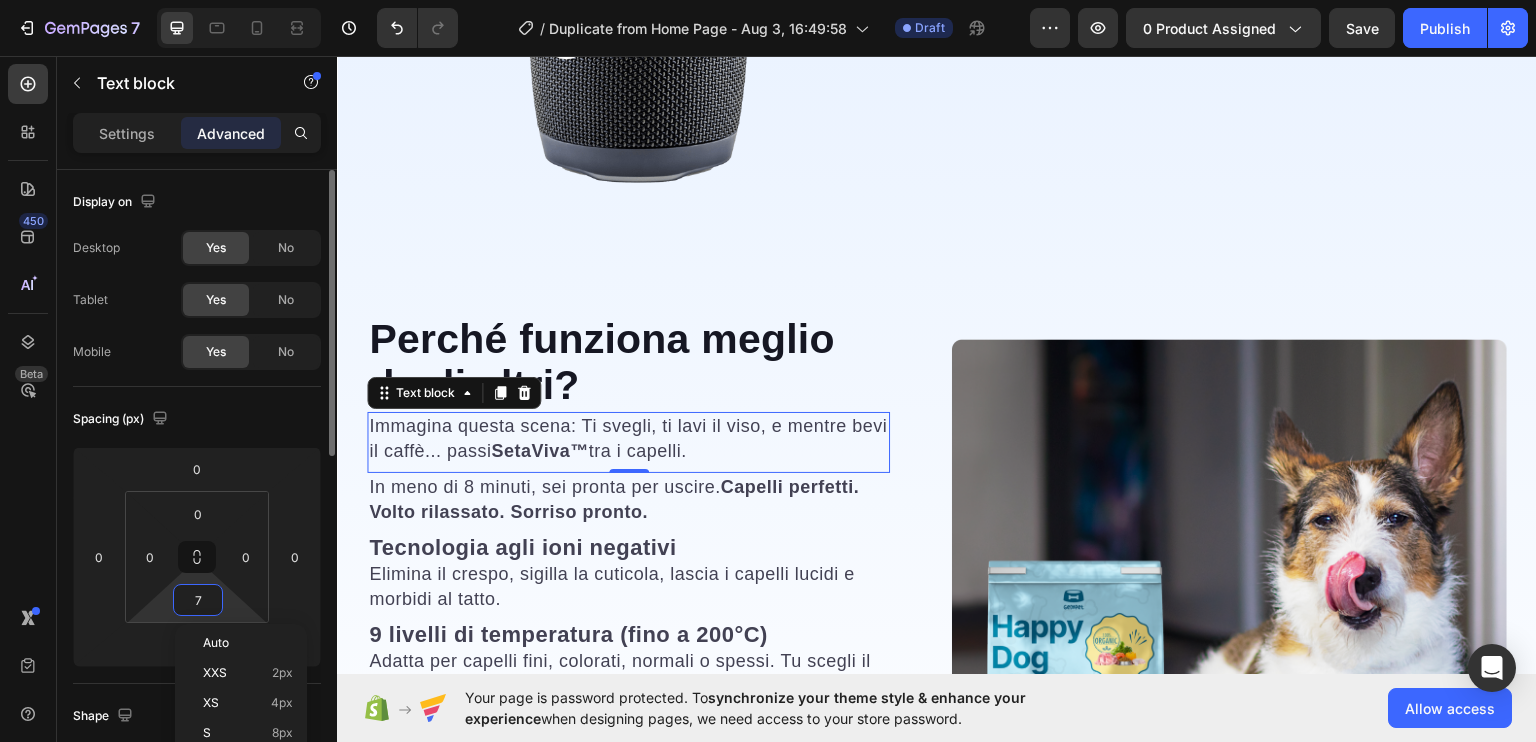 type on "8" 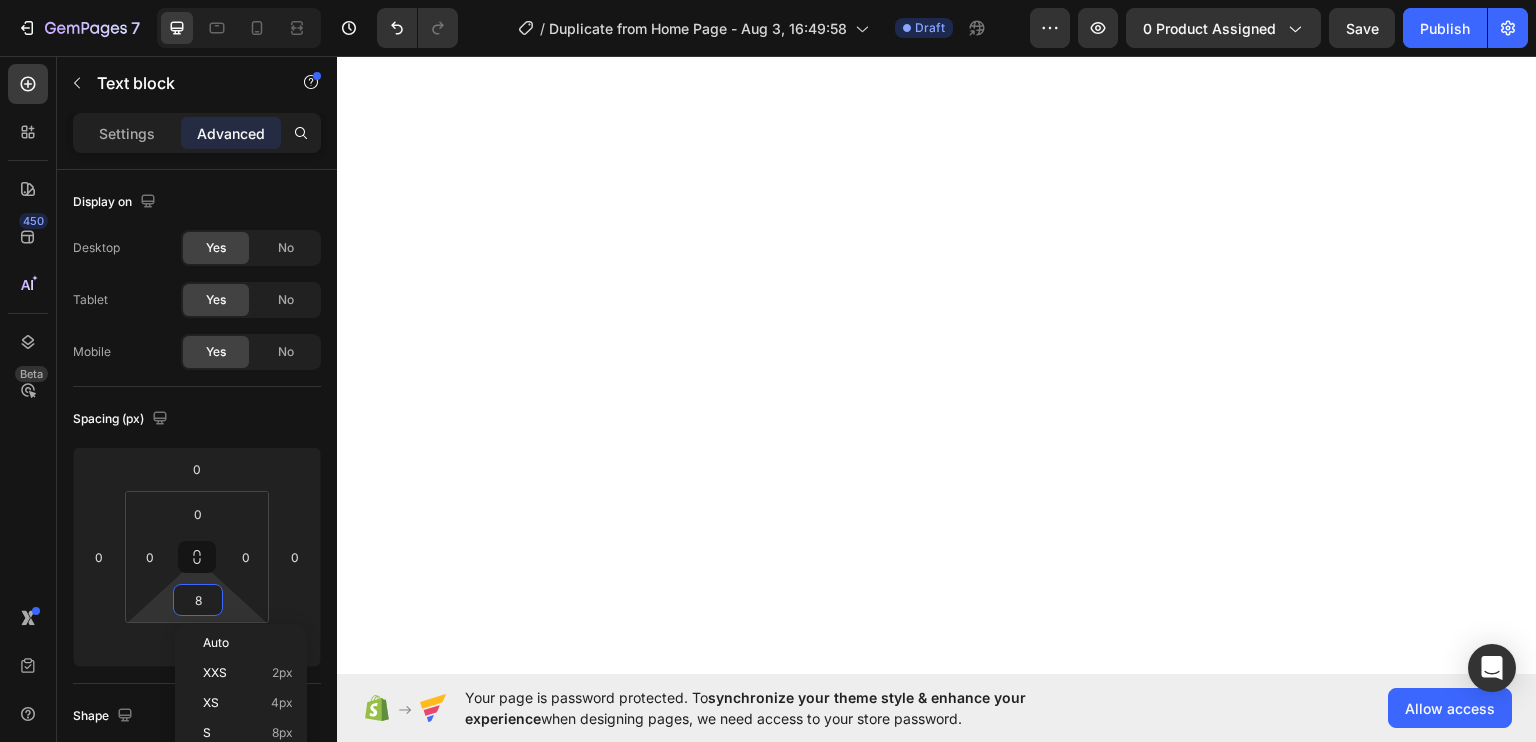 scroll, scrollTop: 0, scrollLeft: 0, axis: both 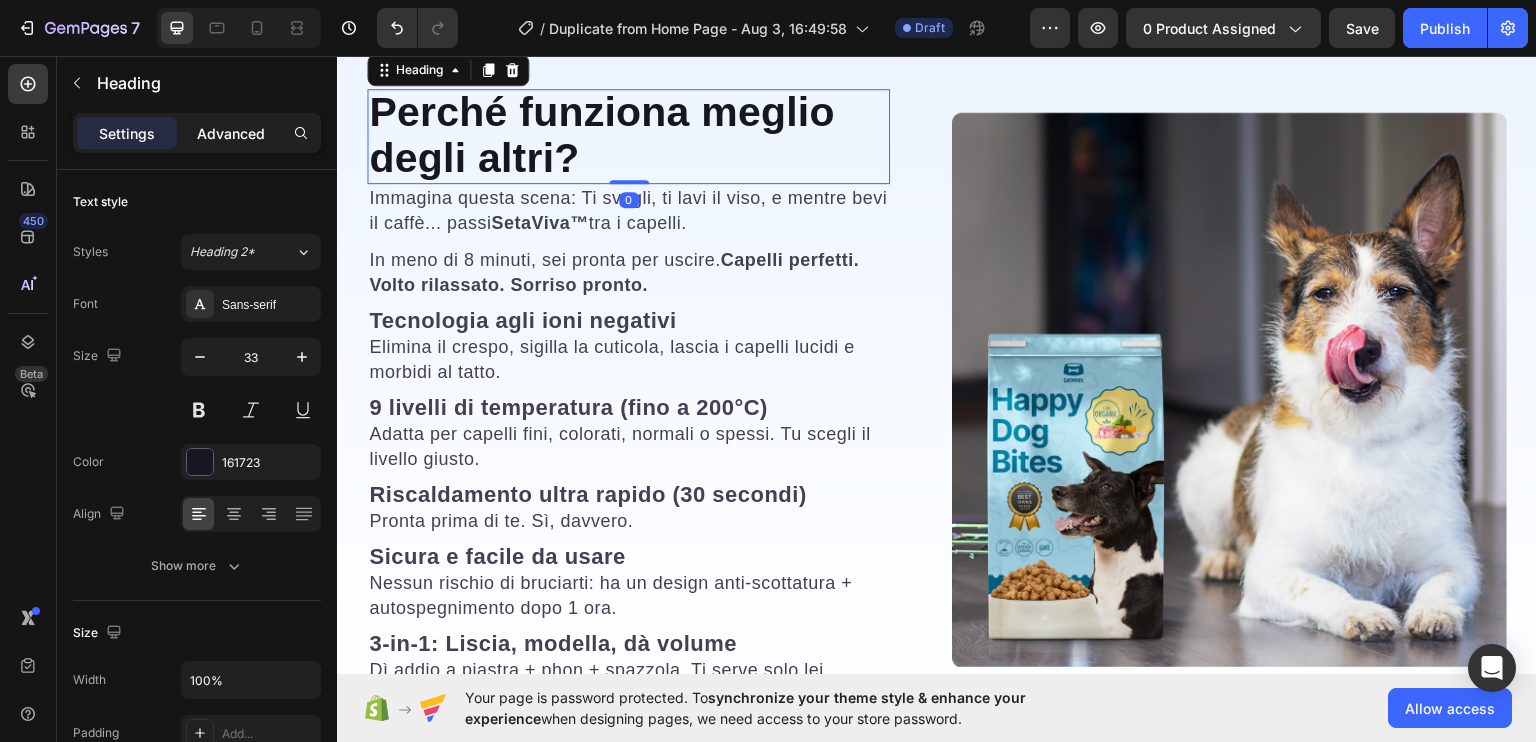 click on "Advanced" at bounding box center (231, 133) 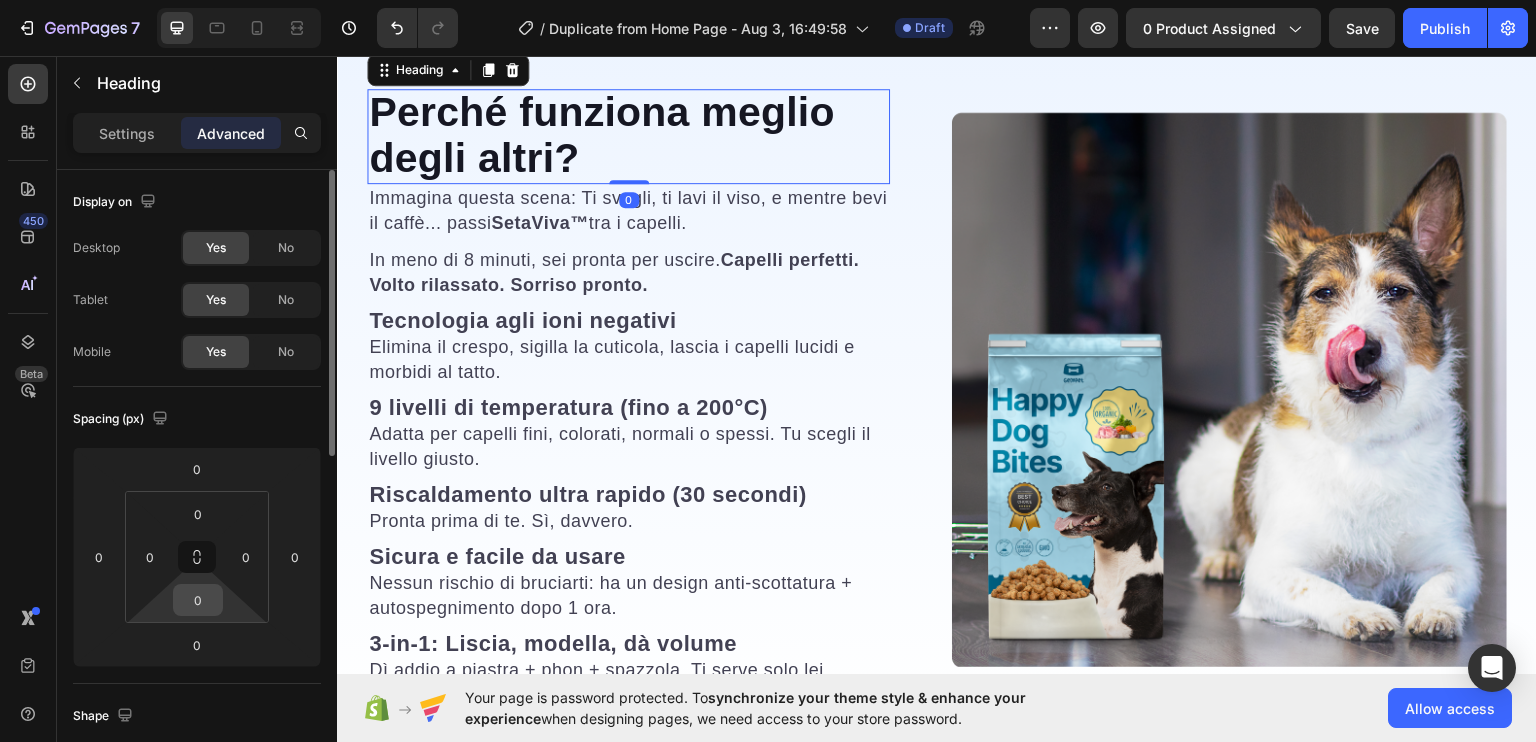 click on "0" at bounding box center (198, 600) 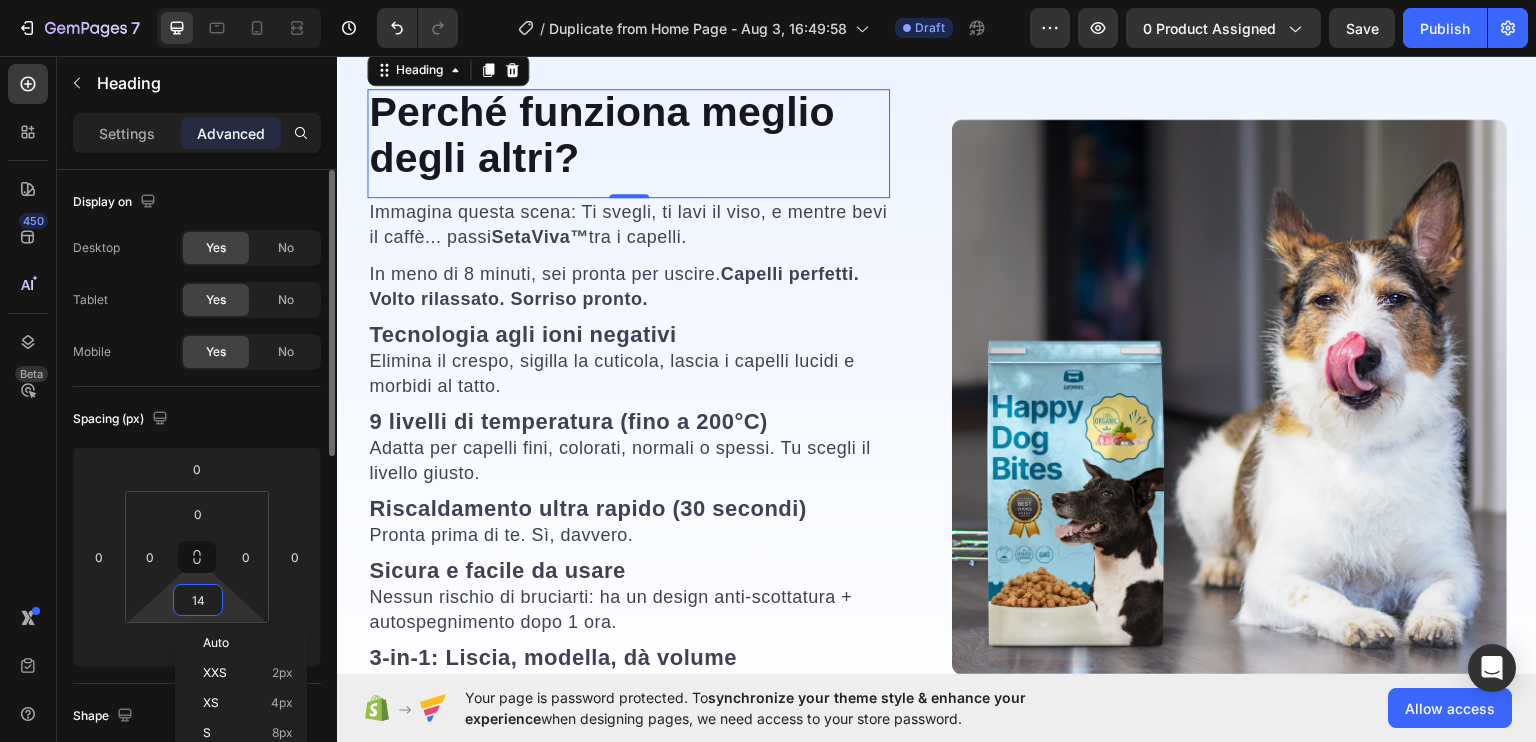 type on "15" 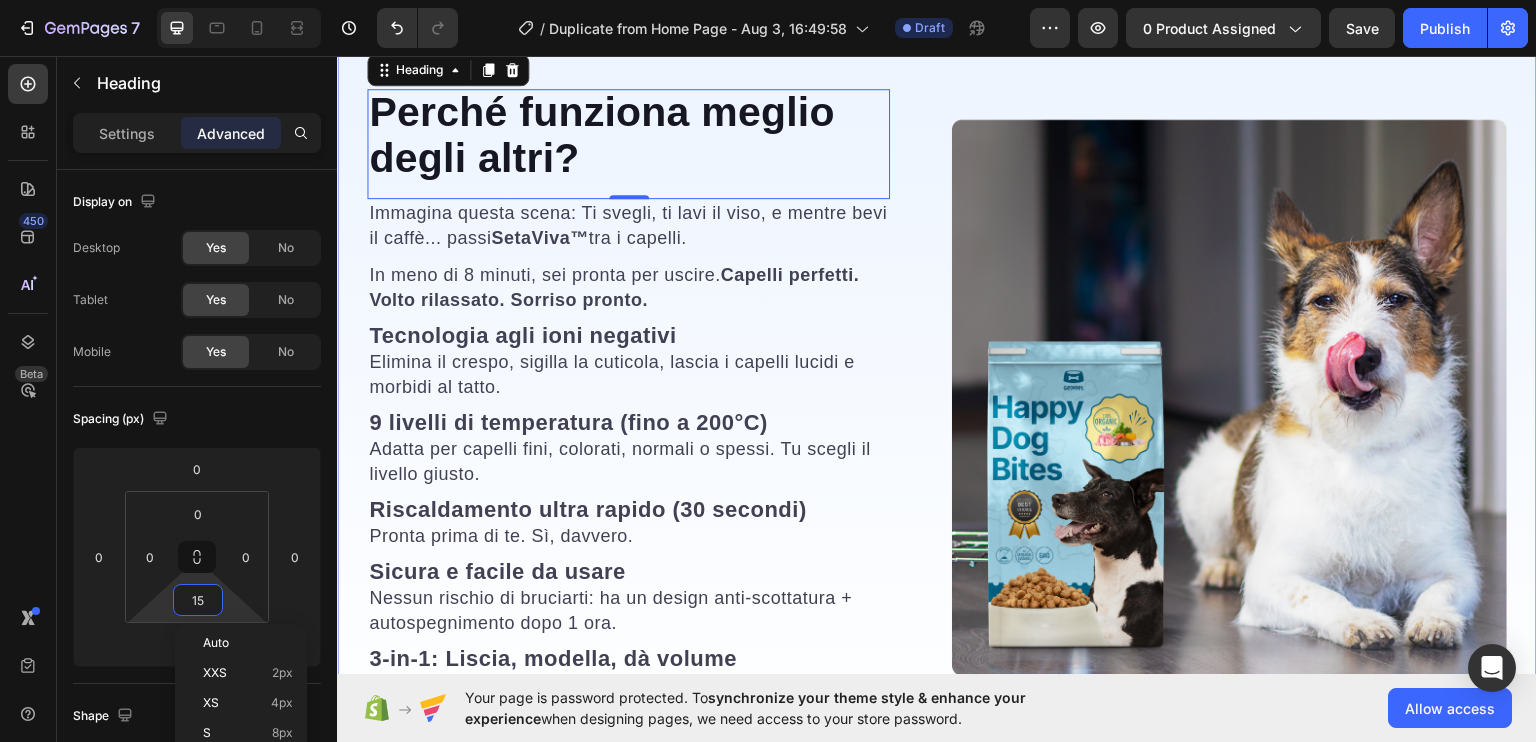 click on "⁠⁠⁠⁠⁠⁠⁠ La maggior parte delle spazzole termiche lisciano con il calore.  SetaViva™ fa di più. Heading Grazie alla nostra  Tecnologia a Ionizzazione Intelligente™ , rilascia  ioni negativi  durante lo styling che: Text Block 1 Text Block Chiudono la cuticola del capello , riducendo il crespo Text Block Row 2 Text Block Sigillano l'umidità naturale  all'interno, evitando la secchezza Text Block Row 3 Text Block Donano una lucentezza istantanea , senza bisogno di spray o sieri Text Block Row Questo è il segreto per capelli morbidi, sani e visibilmente più belli. Text Block The standard Lorem Heading Image Row Perché funziona meglio degli altri? Heading   0 Immagina questa scena: Ti svegli, ti lavi il viso, e mentre bevi il caffè... passi  SetaViva™  tra i capelli. Text block In meno di [NUMBER] minuti, sei pronta per uscire.  Capelli perfetti. Volto rilassato. Sorriso pronto. Text block Tecnologia agli ioni negativi Text block [NUMBER] livelli di temperatura (fino a [NUMBER]°C) Text block Text block Row" at bounding box center (937, 147) 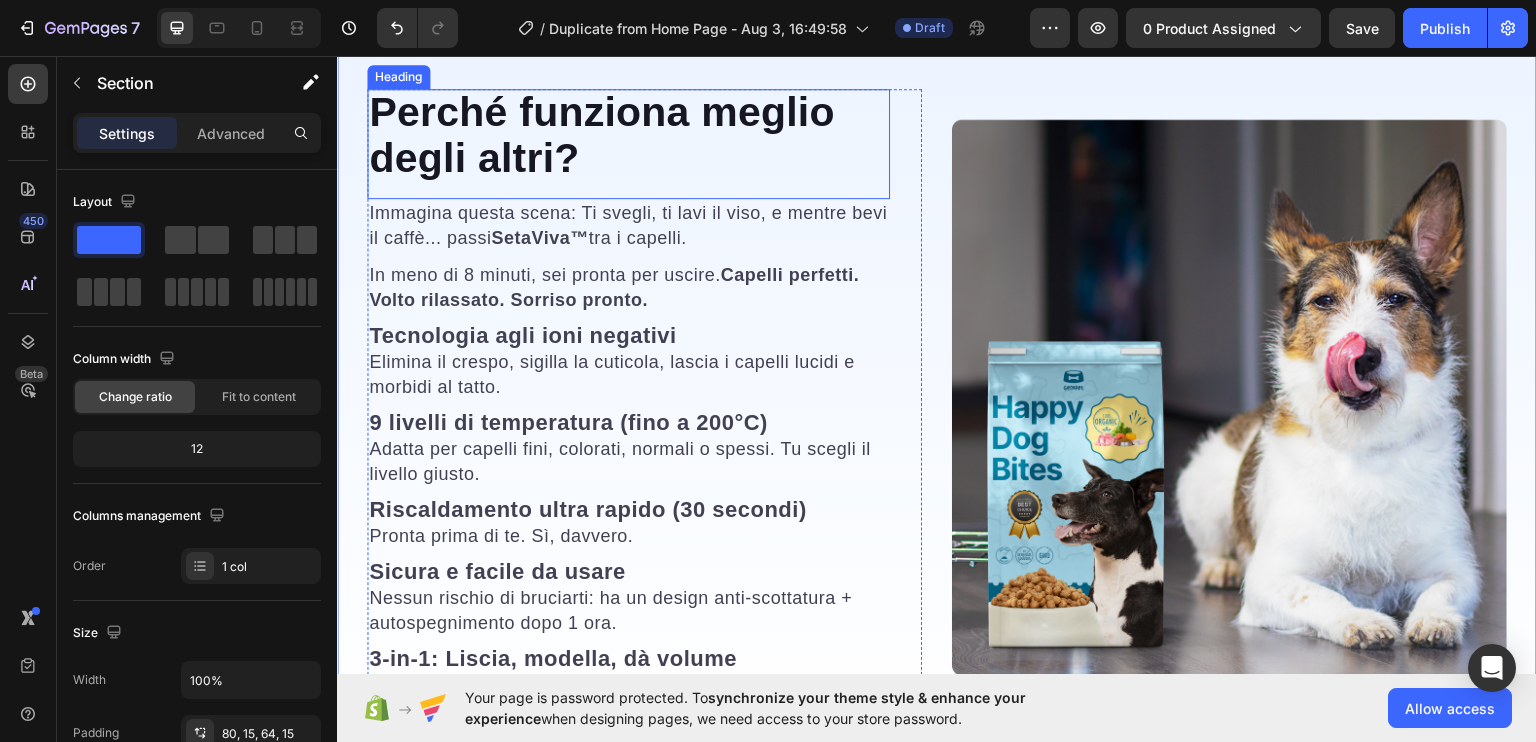 scroll, scrollTop: 2033, scrollLeft: 0, axis: vertical 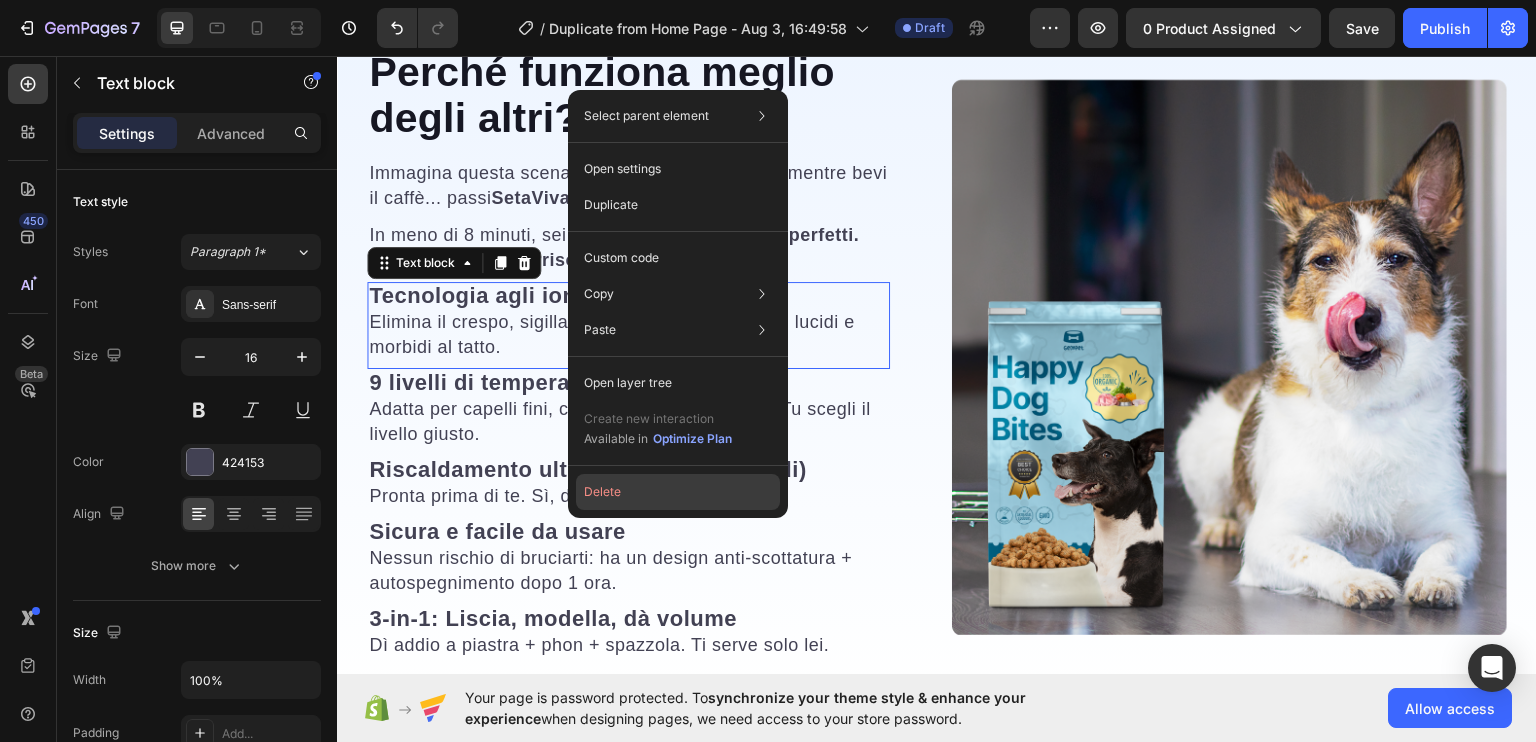click on "Delete" 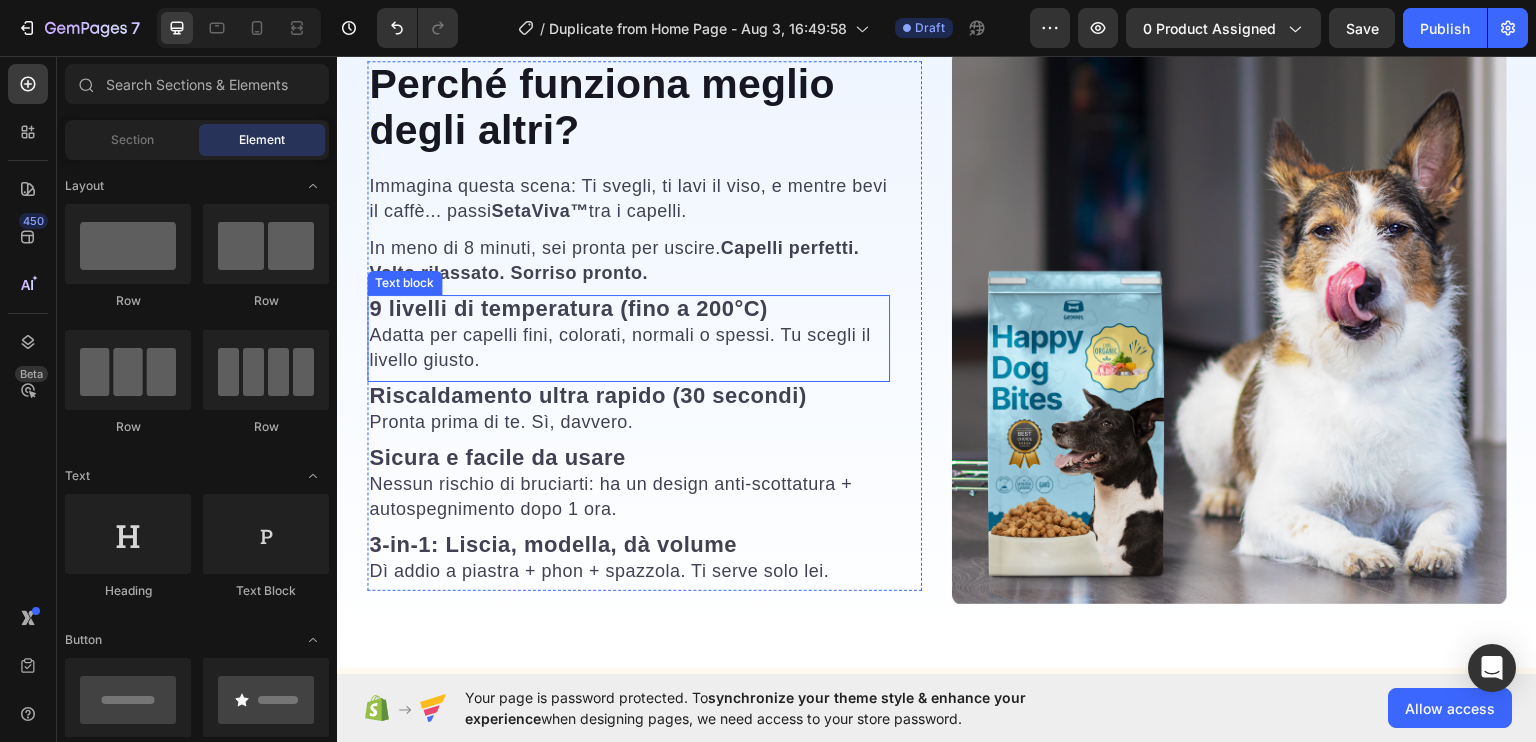 click on "9 livelli di temperatura (fino a 200°C)" at bounding box center [568, 307] 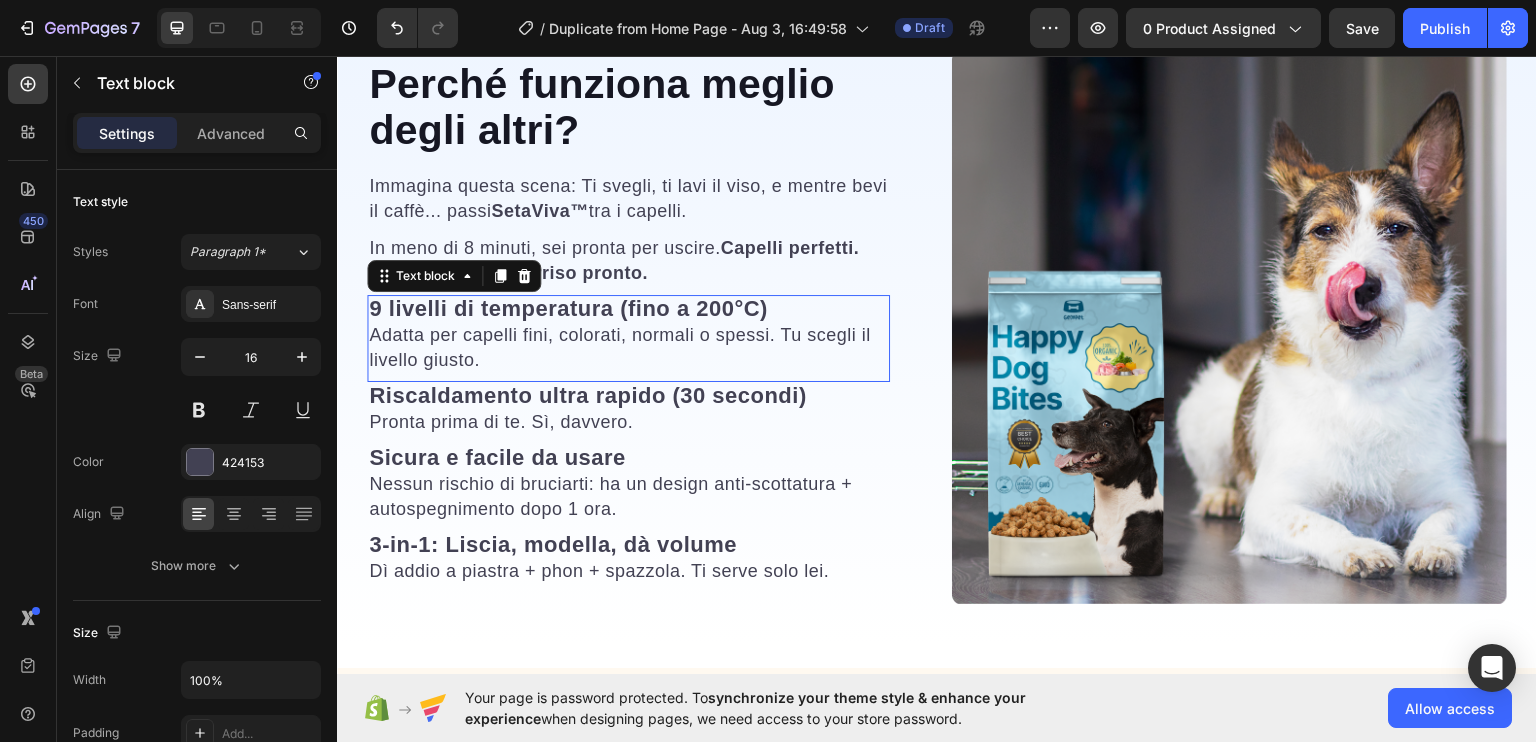 click on "9 livelli di temperatura (fino a 200°C)" at bounding box center (568, 307) 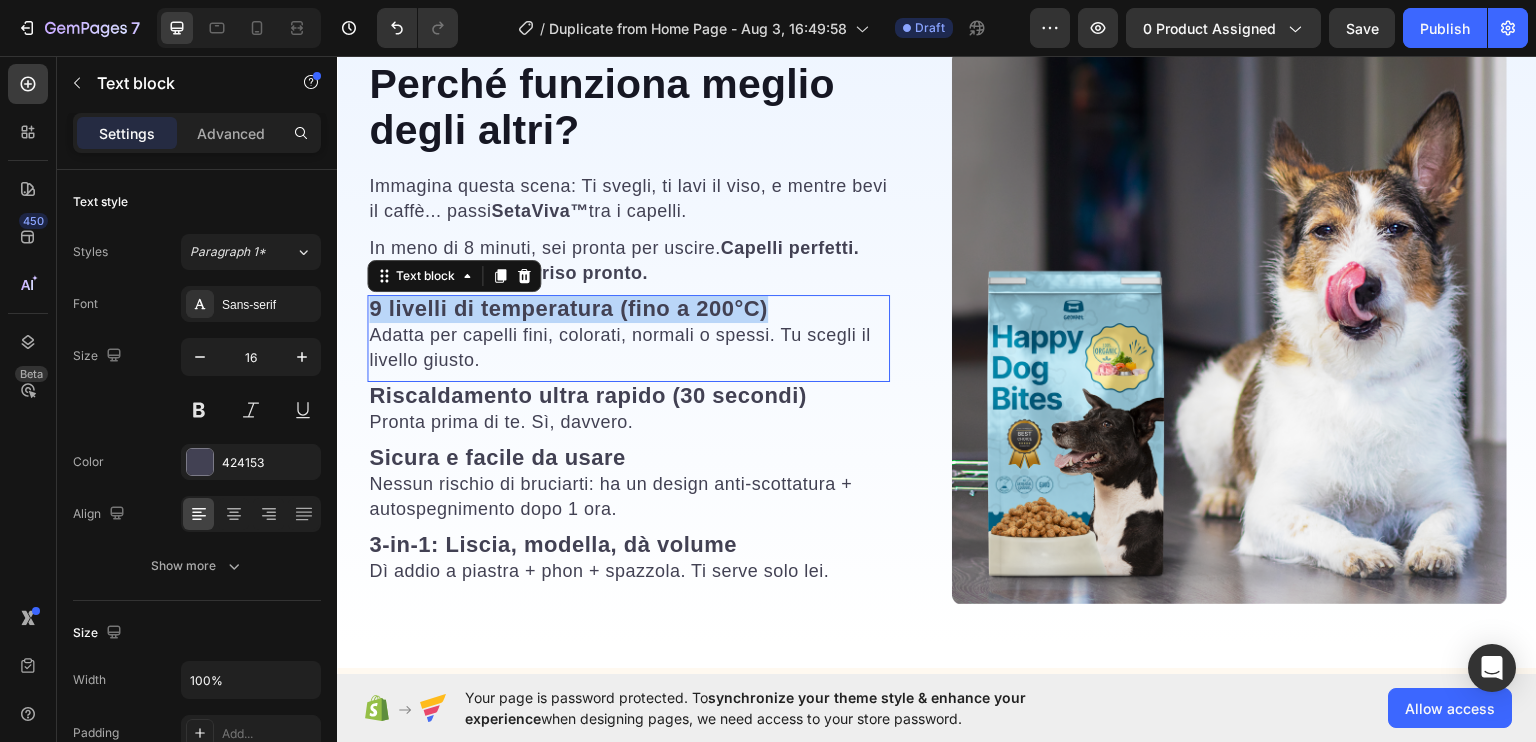 click on "9 livelli di temperatura (fino a 200°C)" at bounding box center (568, 307) 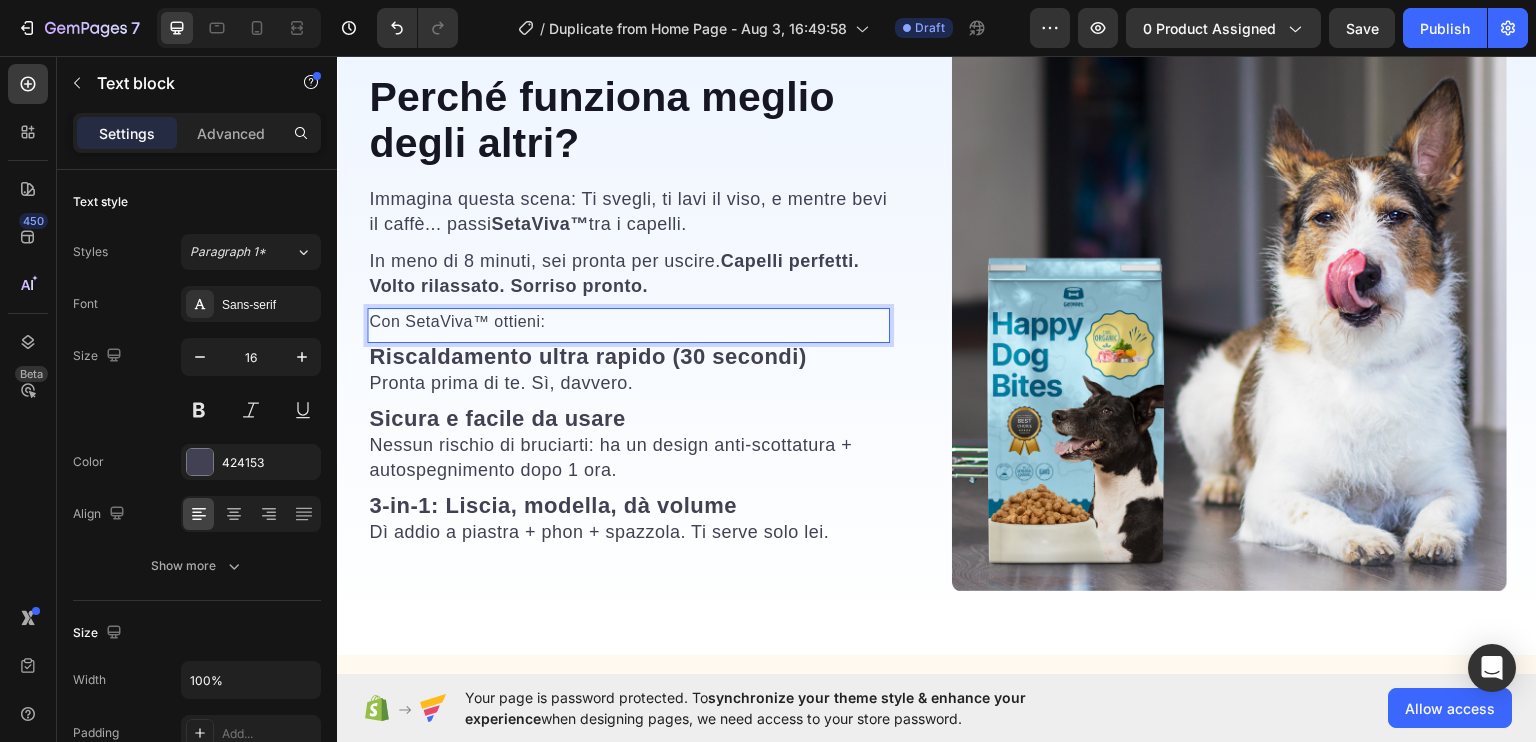 scroll, scrollTop: 2058, scrollLeft: 0, axis: vertical 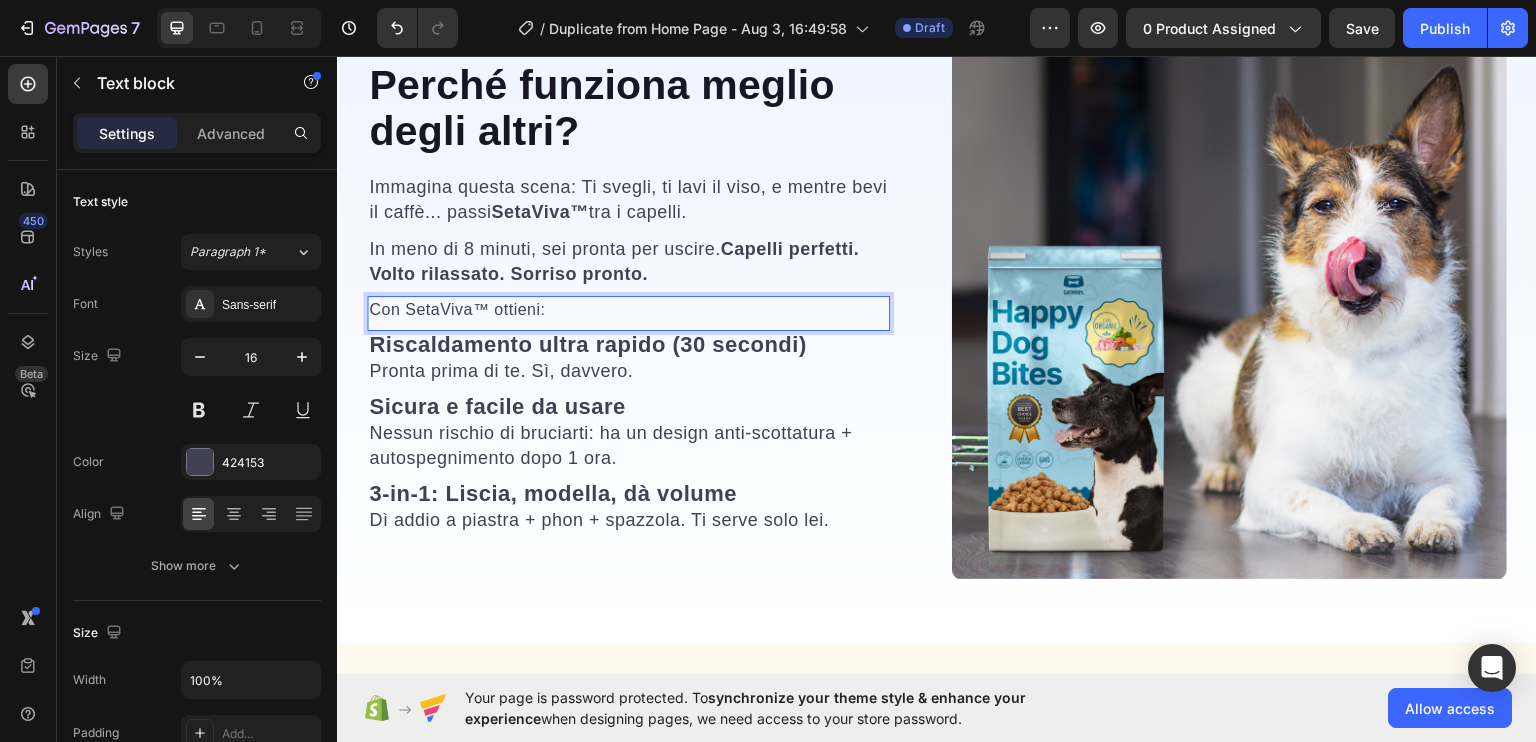 click on "Con SetaViva™ ottieni:" at bounding box center [628, 309] 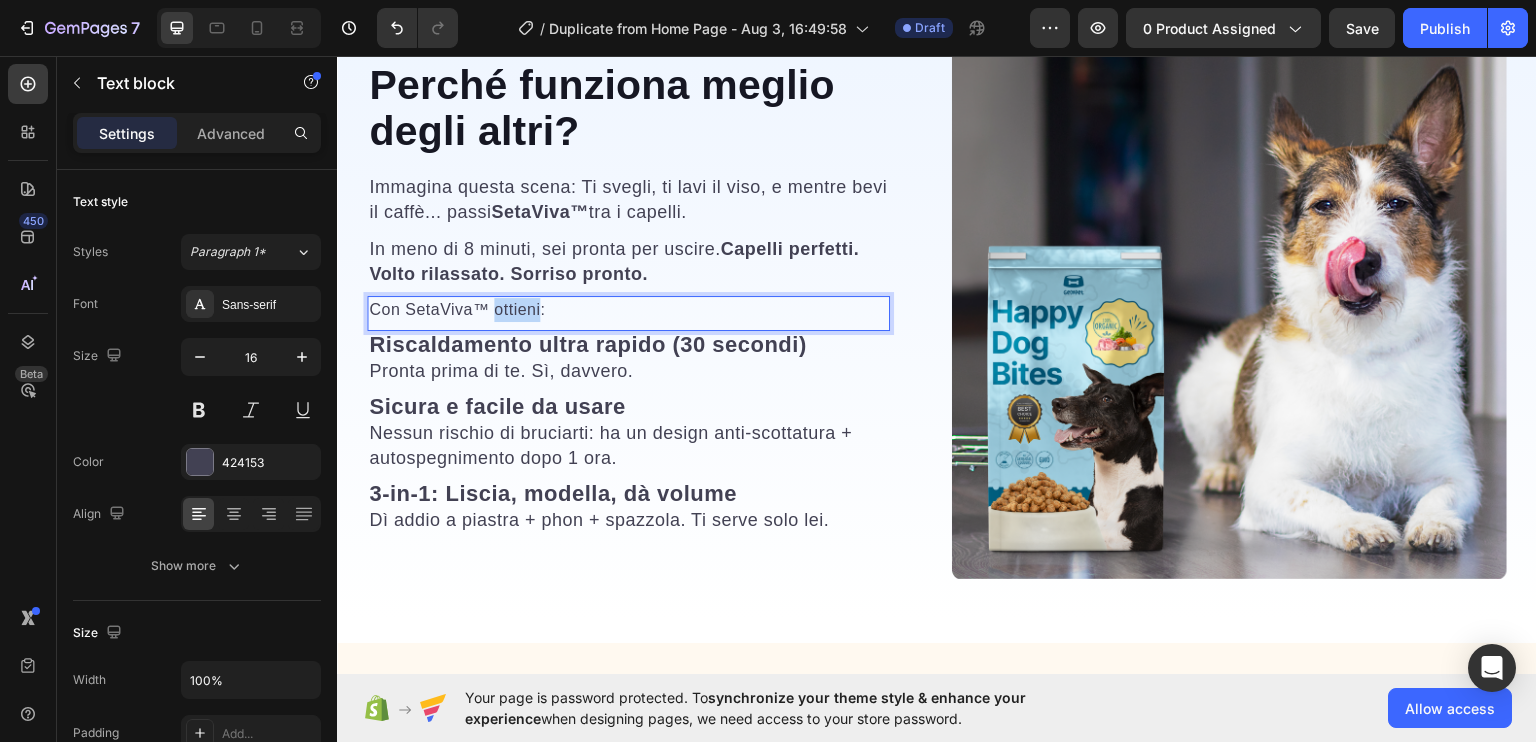 click on "Con SetaViva™ ottieni:" at bounding box center [628, 309] 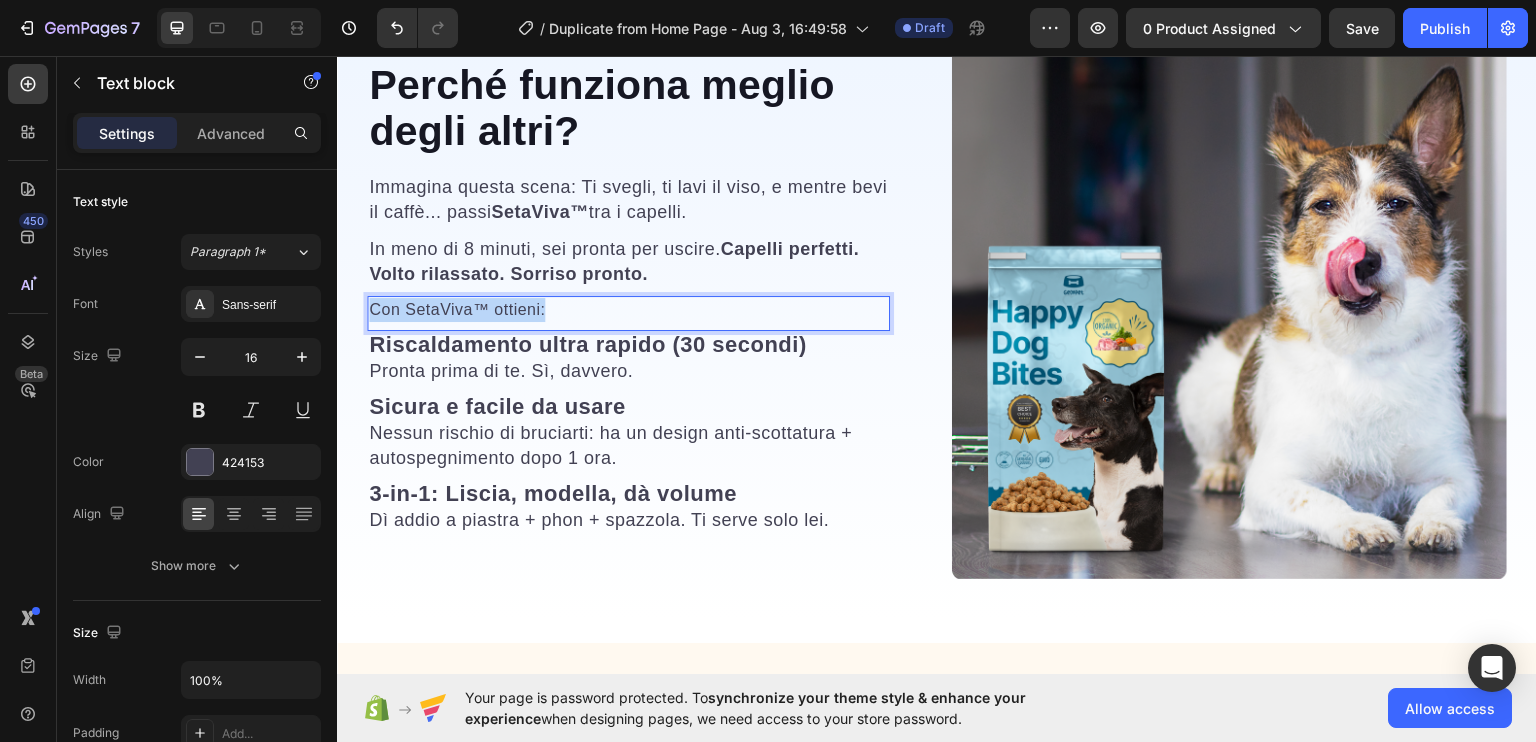 click on "Con SetaViva™ ottieni:" at bounding box center (628, 309) 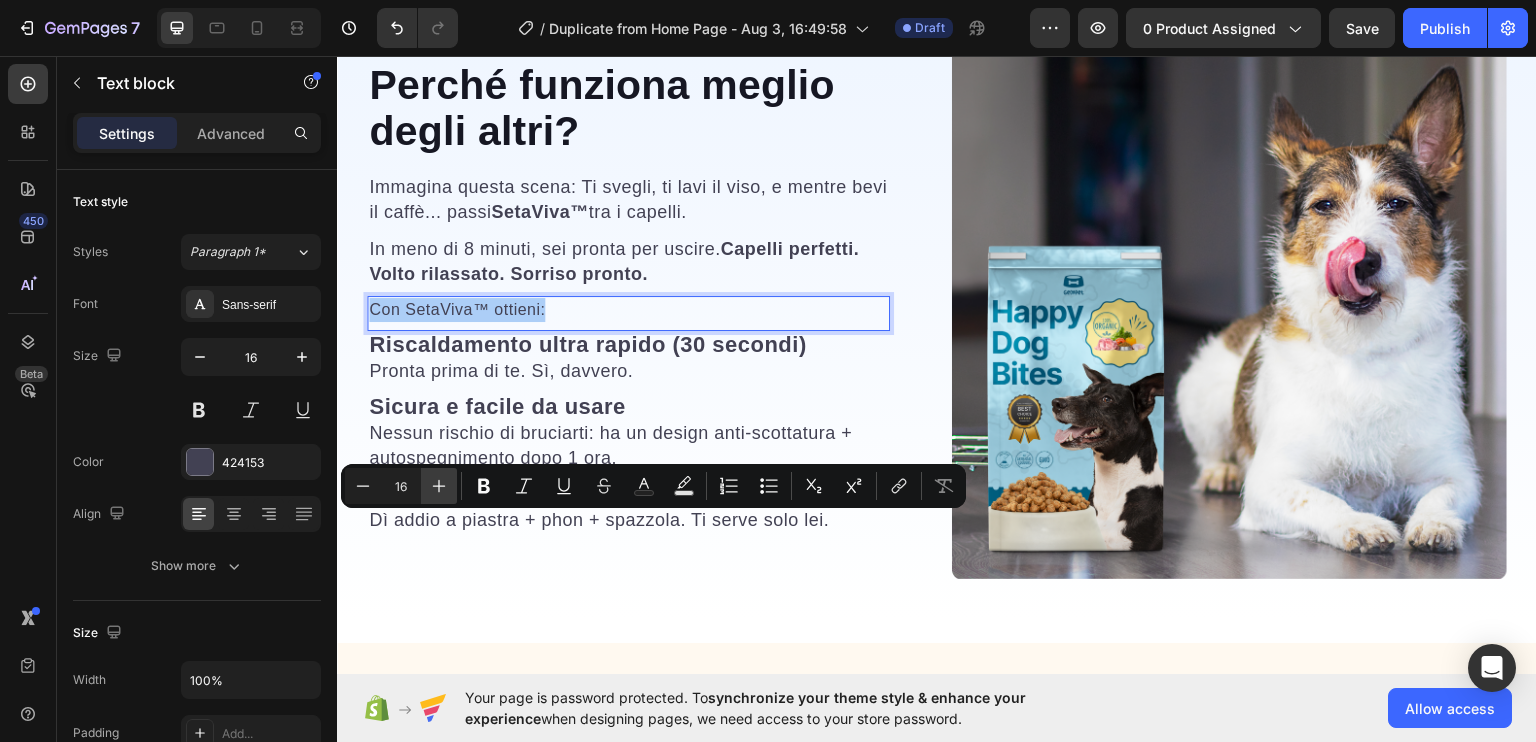 click 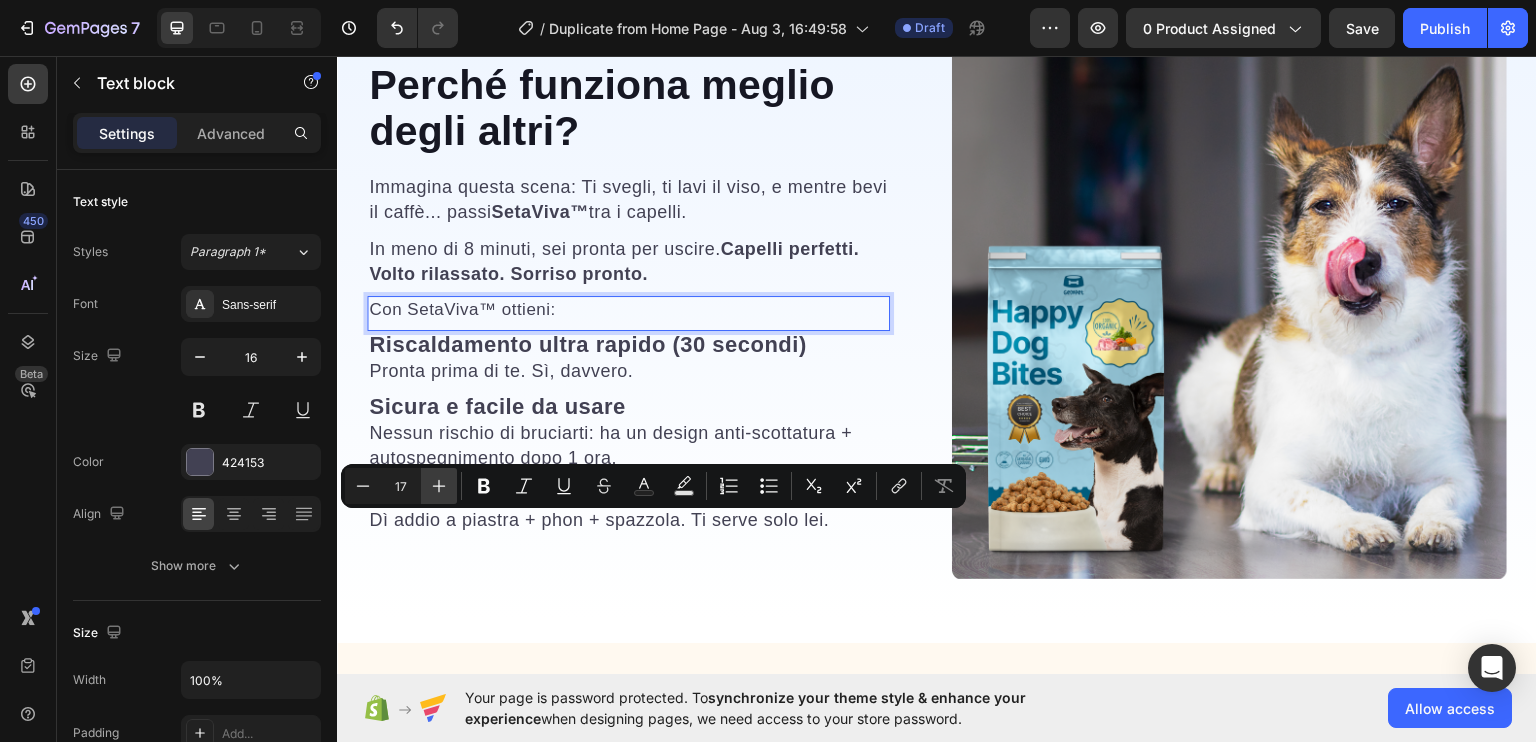 click 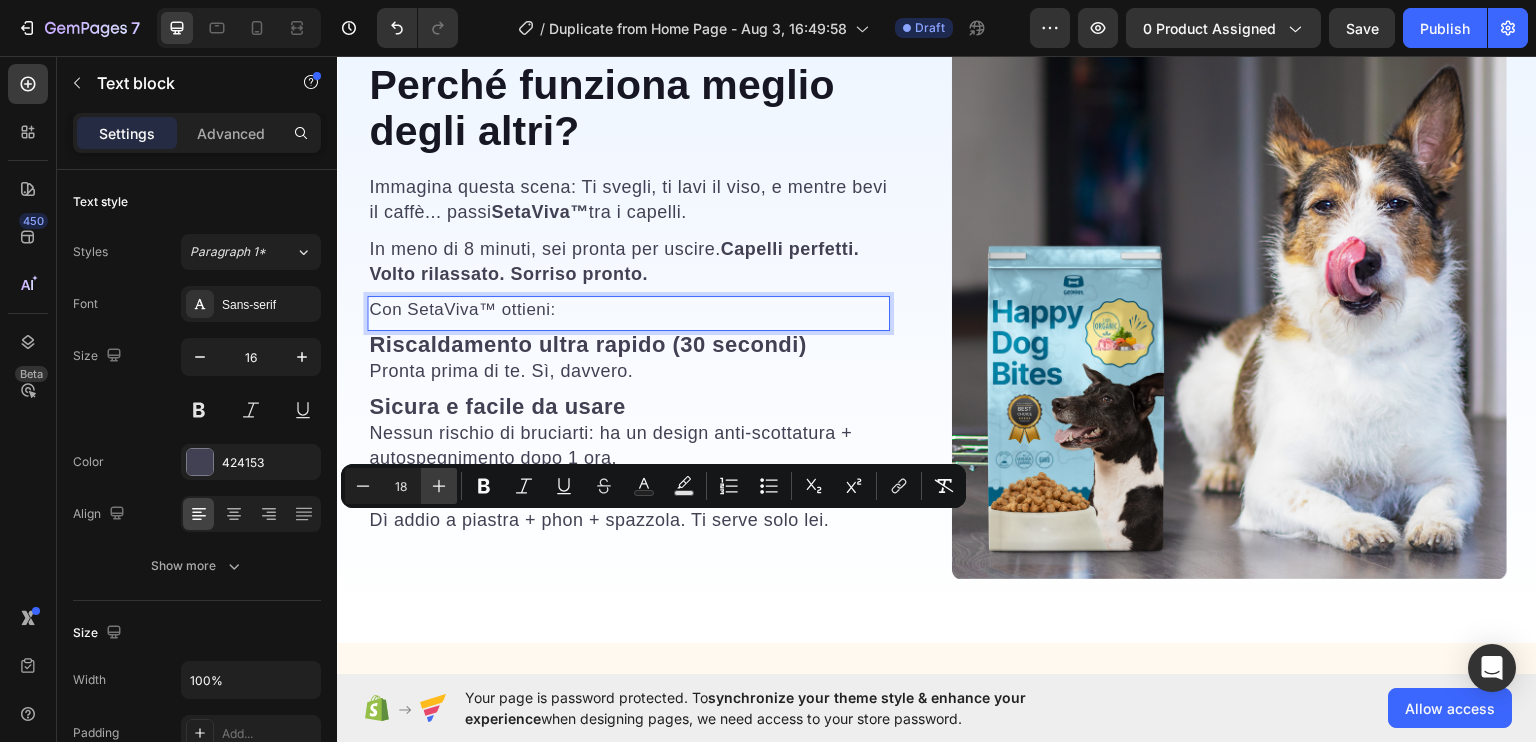 click 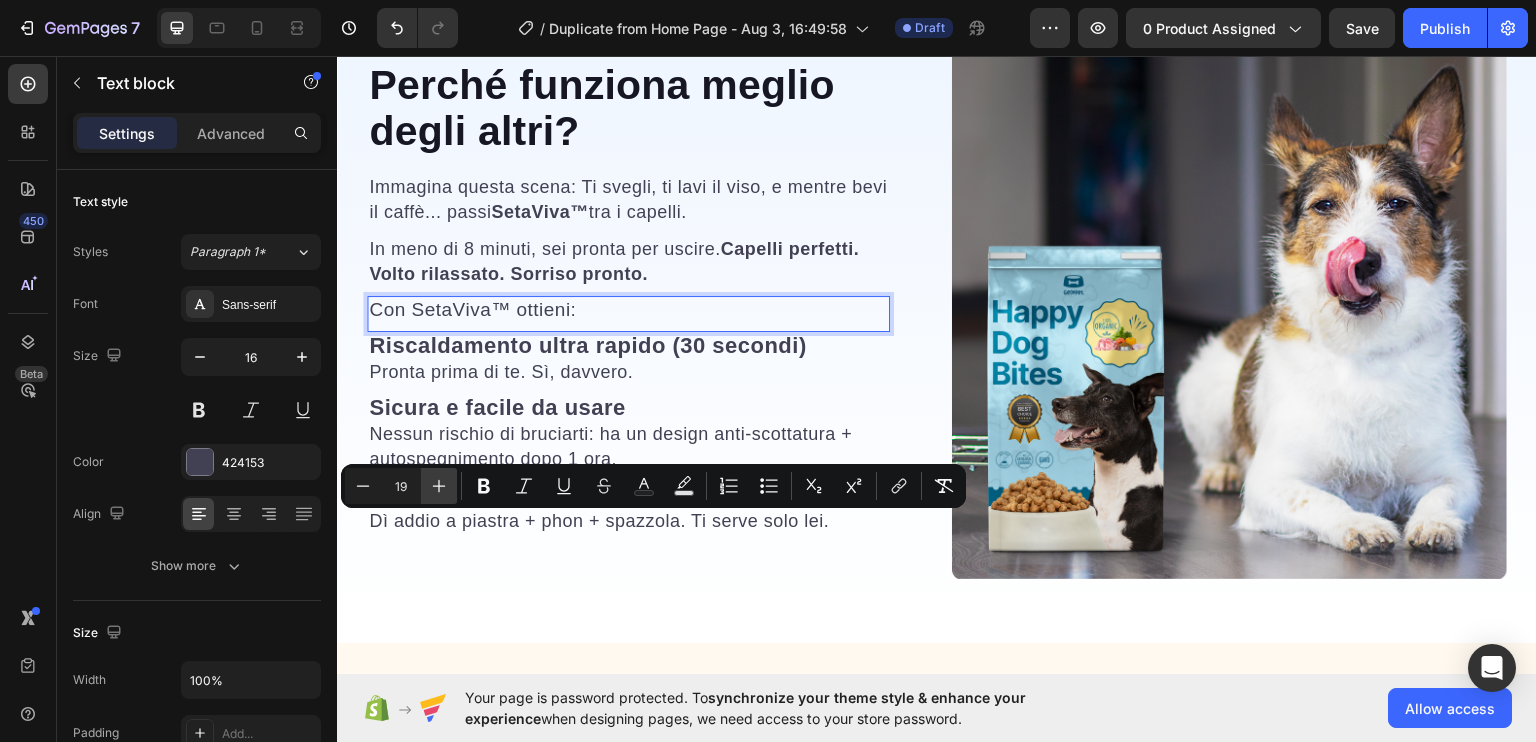 click 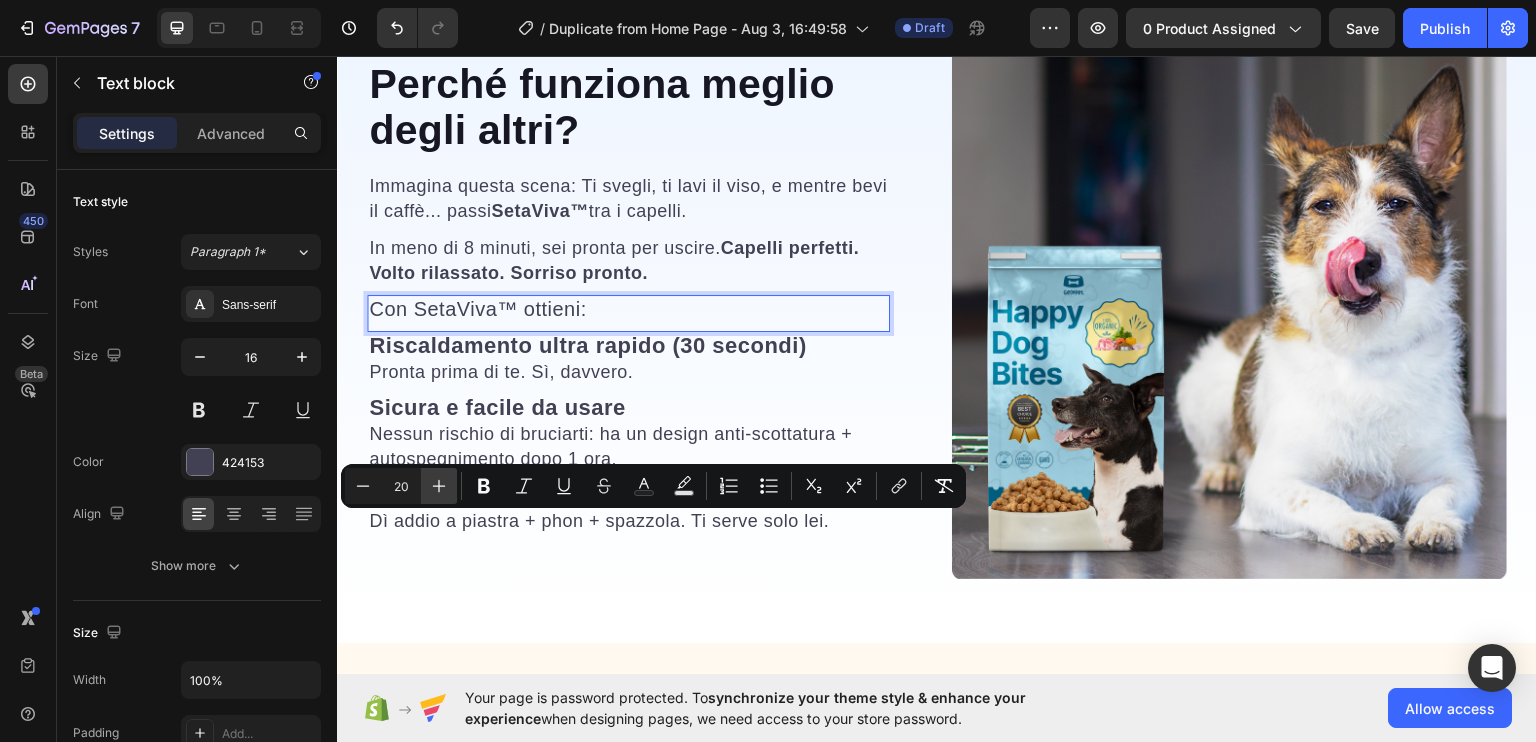 click 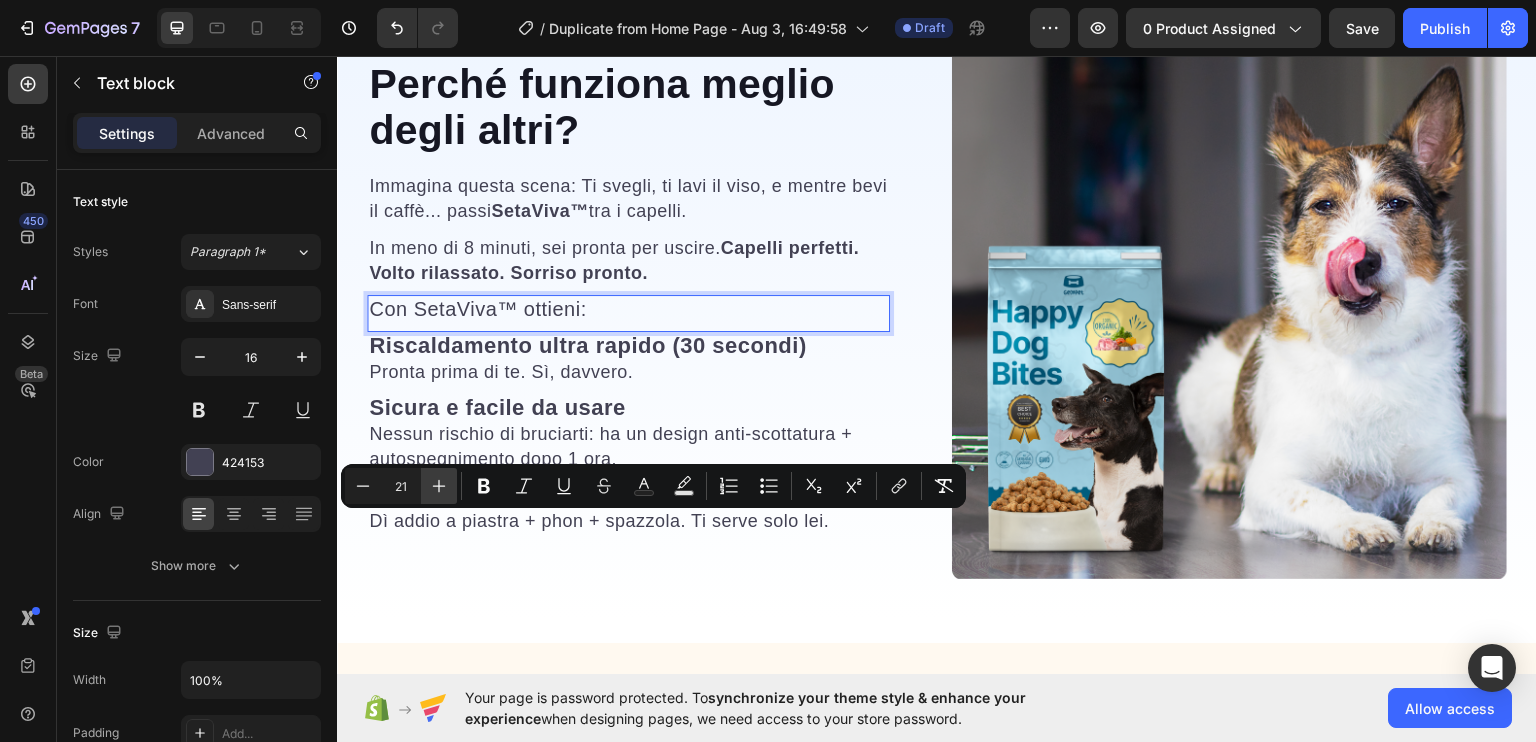 click 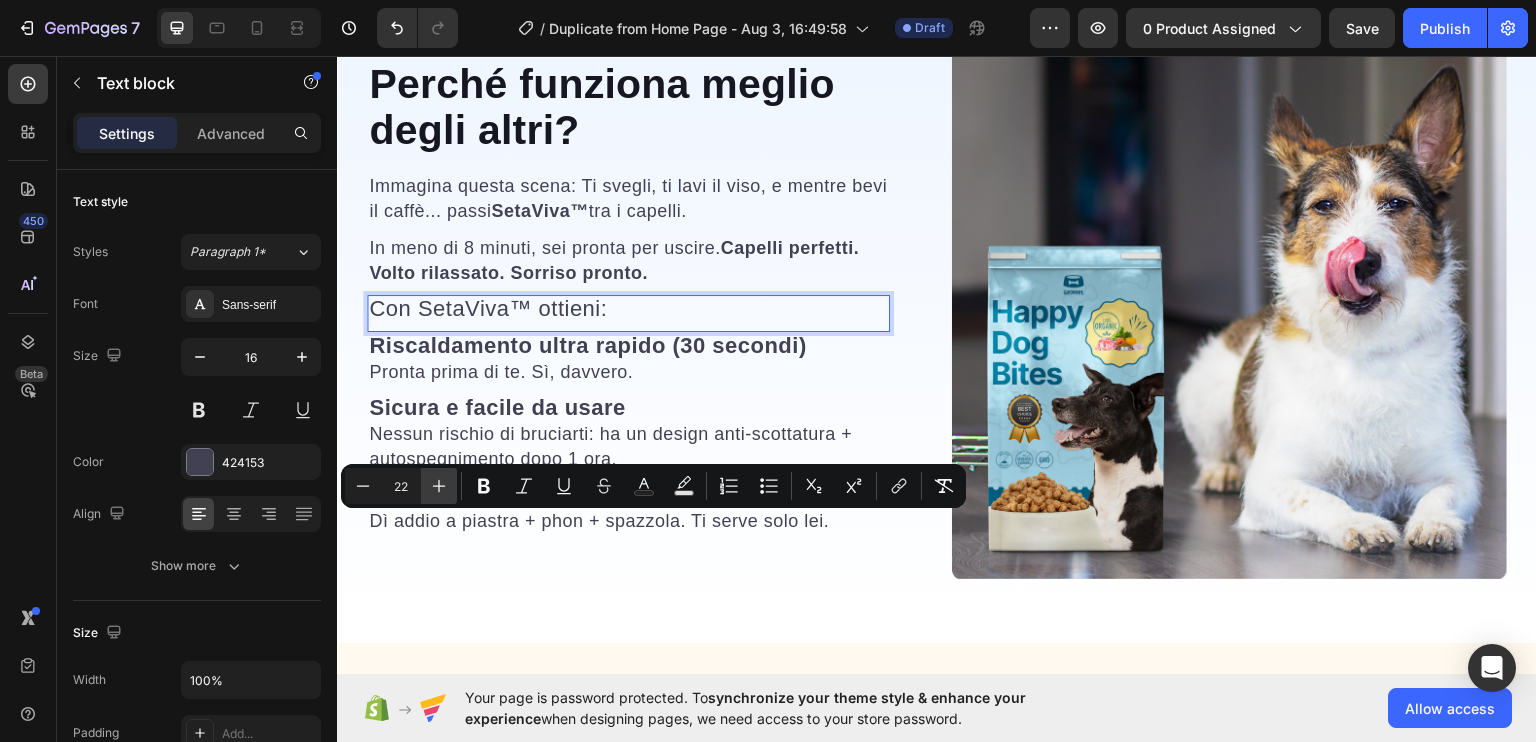 click 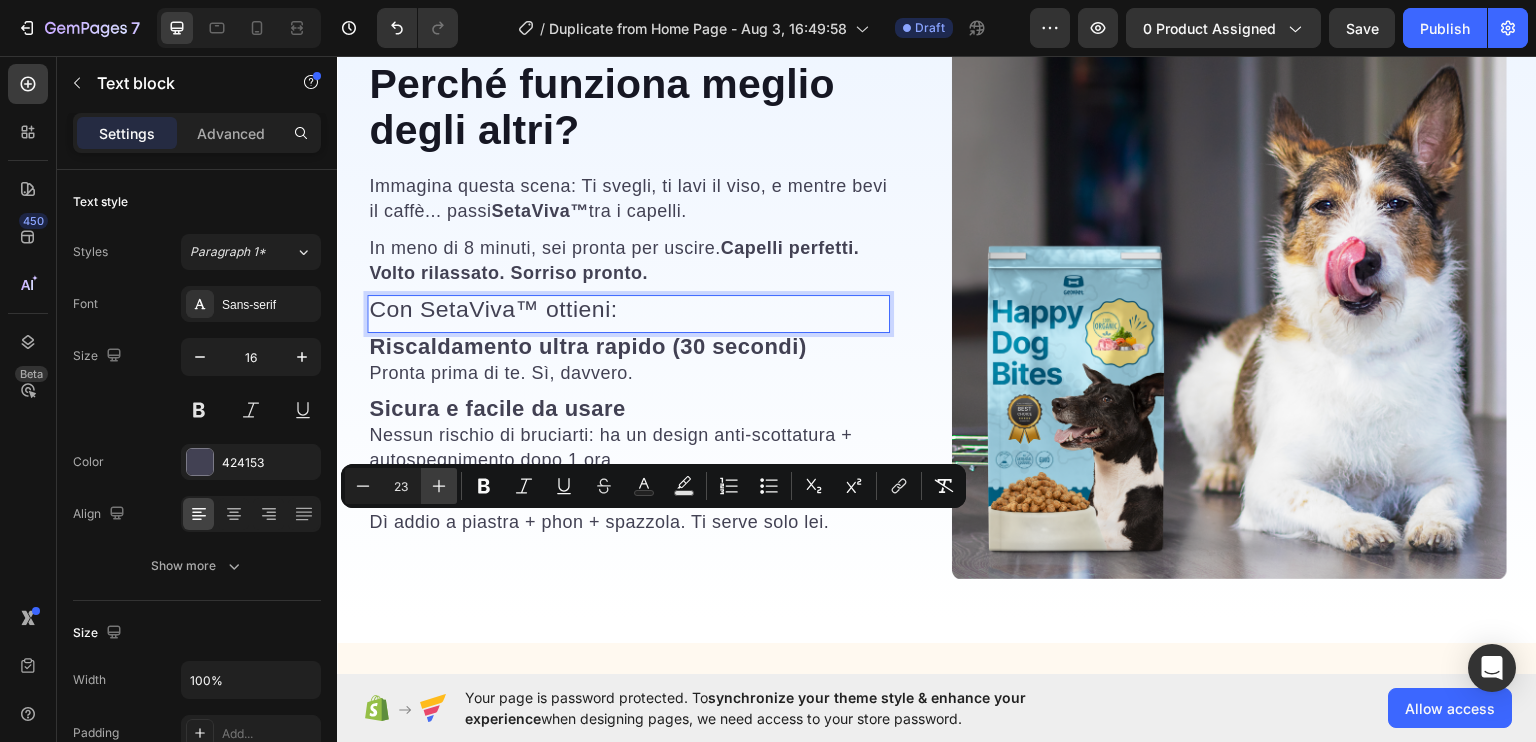 click 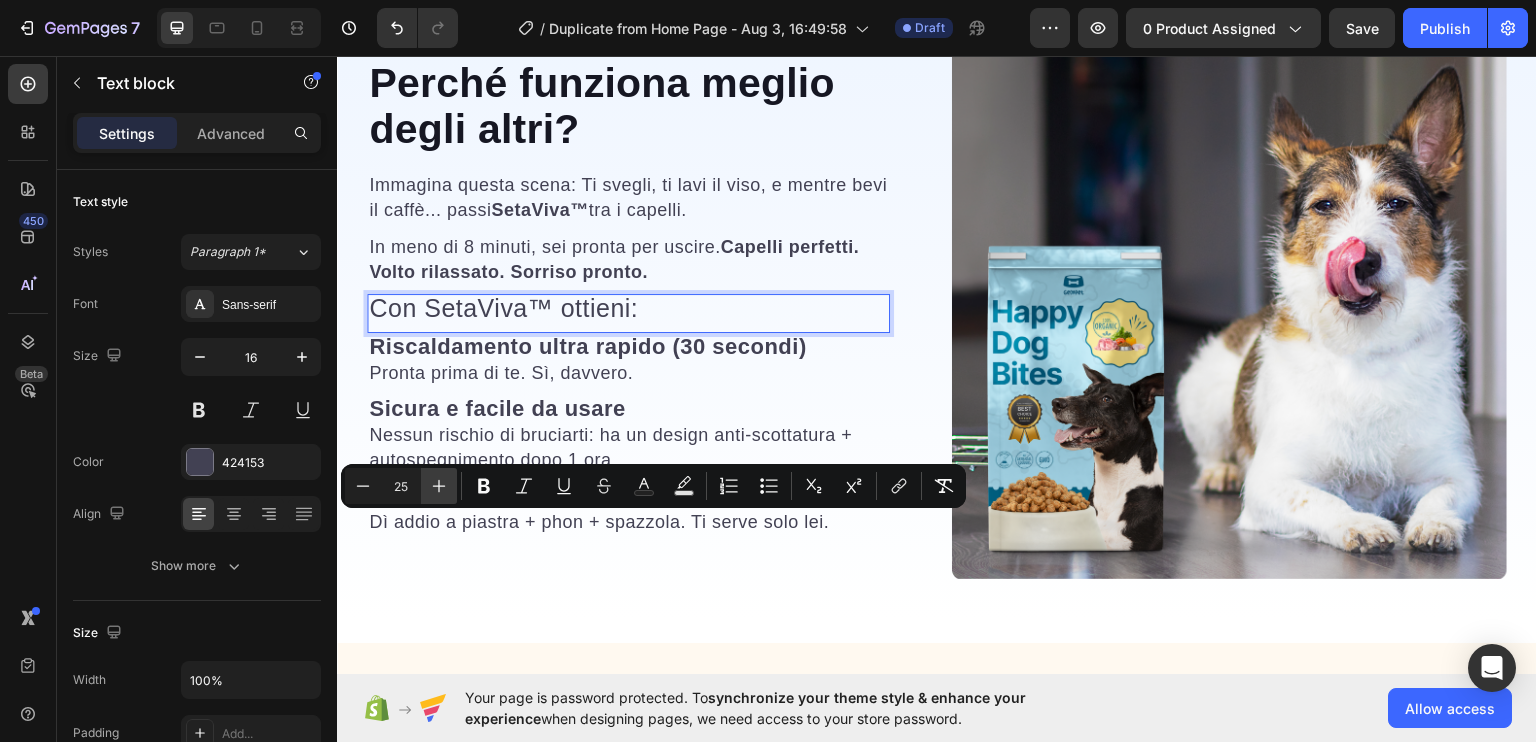 click 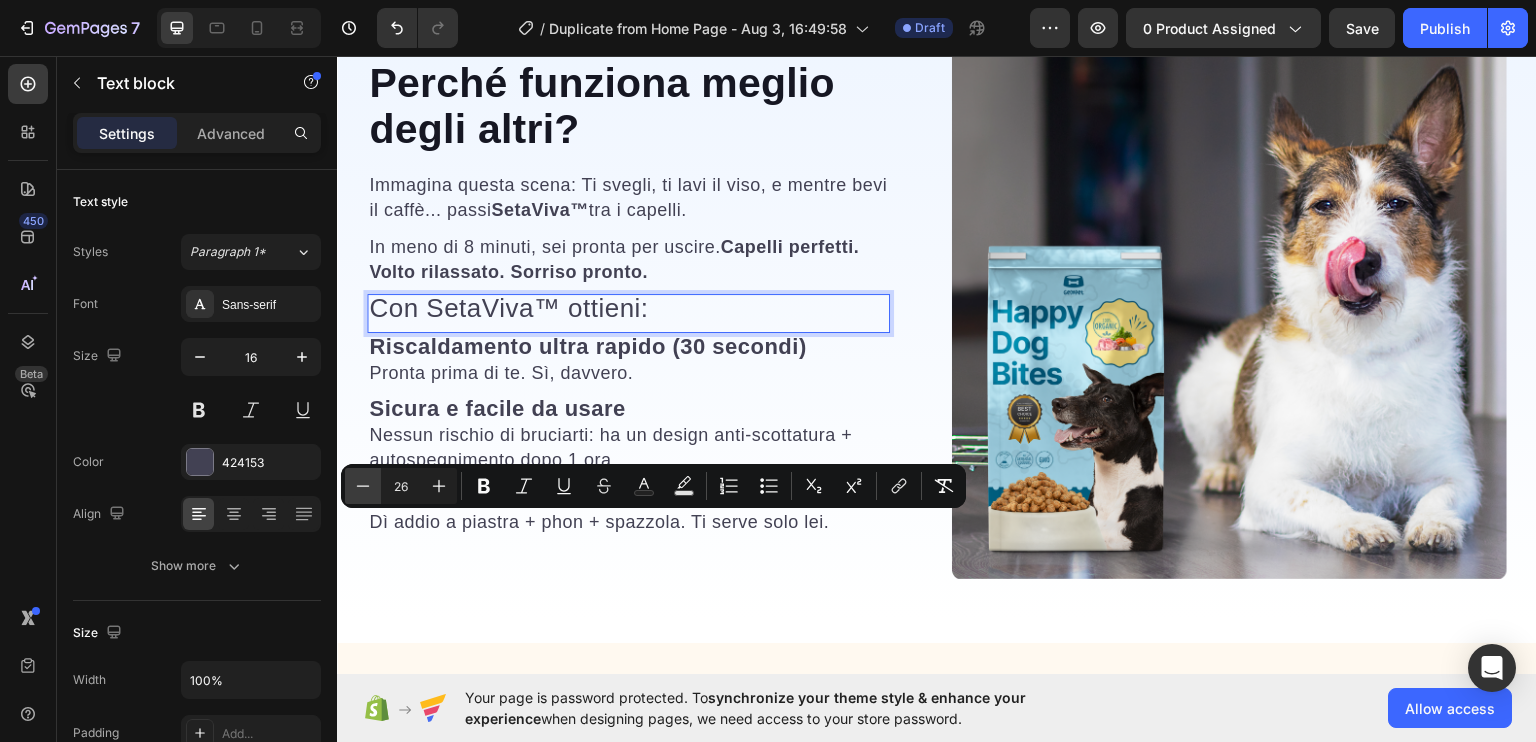 click 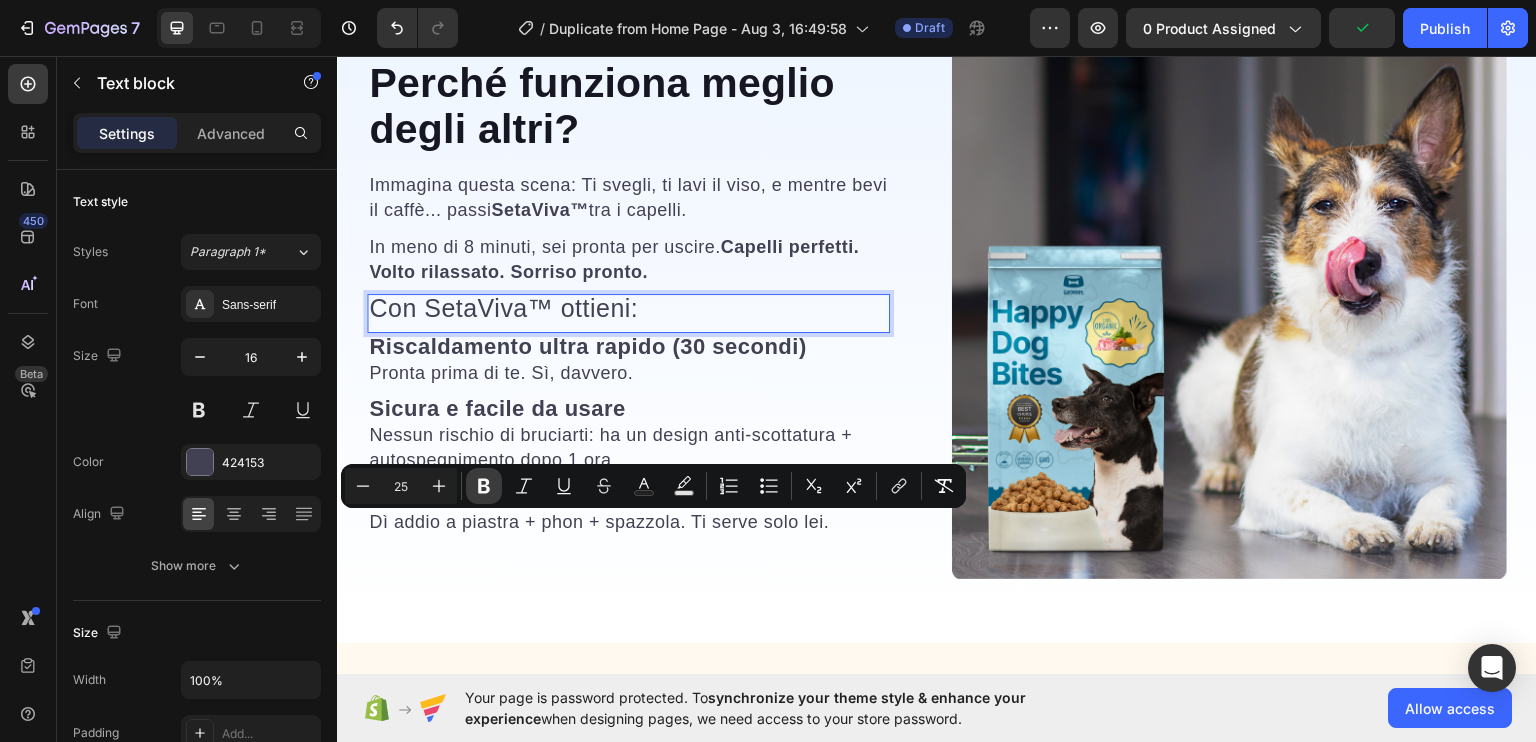 click 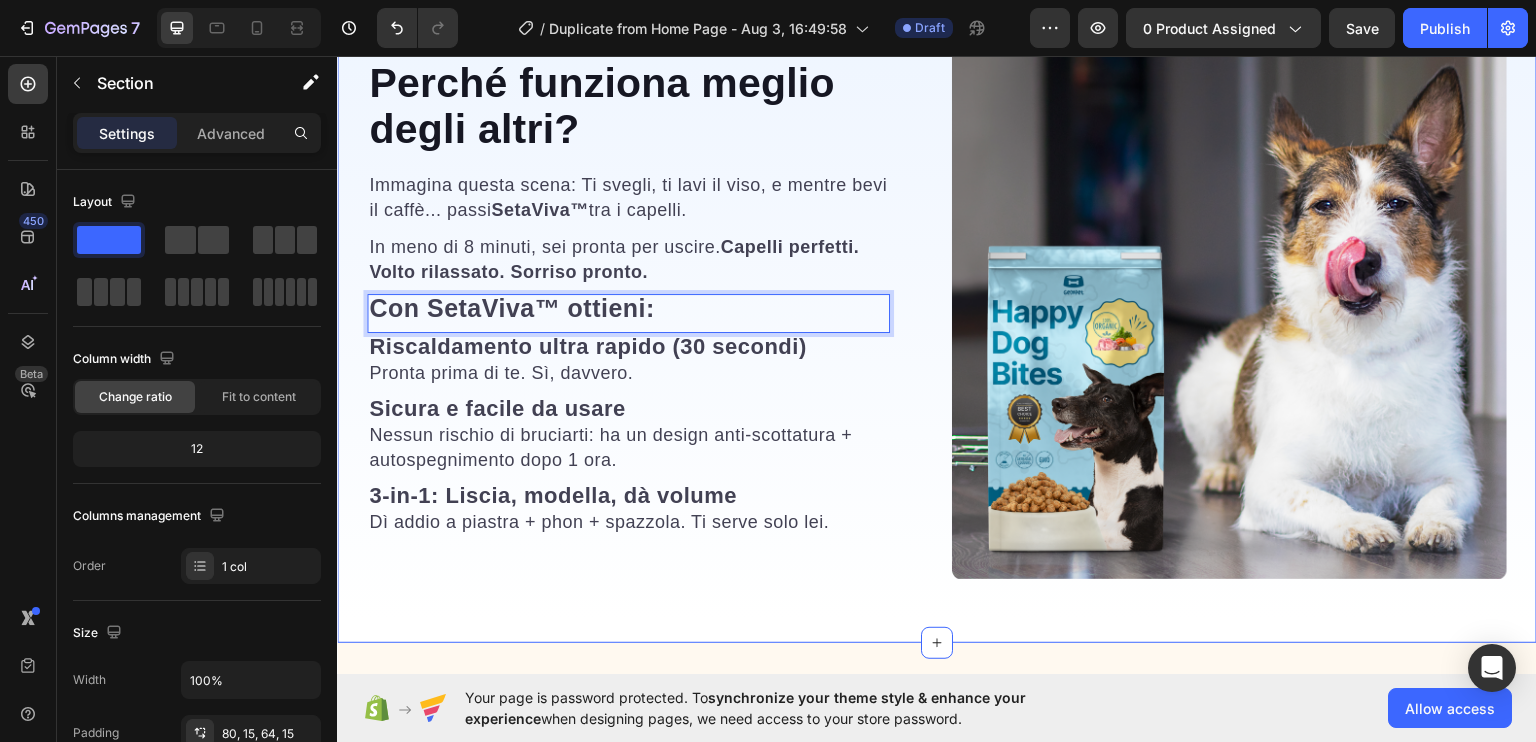 click on "⁠⁠⁠⁠⁠⁠⁠ La maggior parte delle spazzole termiche lisciano con il calore.  SetaViva™ fa di più. Heading Grazie alla nostra  Tecnologia a Ionizzazione Intelligente™ , rilascia  ioni negativi  durante lo styling che: Text Block 1 Text Block Chiudono la cuticola del capello , riducendo il crespo Text Block Row 2 Text Block Sigillano l'umidità naturale  all'interno, evitando la secchezza Text Block Row 3 Text Block Donano una lucentezza istantanea , senza bisogno di spray o sieri Text Block Row Questo è il segreto per capelli morbidi, sani e visibilmente più belli. Text Block The standard Lorem Heading Image Row Perché funziona meglio degli altri? Heading Immagina questa scena: Ti svegli, ti lavi il viso, e mentre bevi il caffè... passi  SetaViva™  tra i capelli. Text block In meno di [NUMBER] minuti, sei pronta per uscire.  Capelli perfetti. Volto rilassato. Sorriso pronto. Text block Con SetaViva™ ottieni: Text block   0 Riscaldamento ultra rapido ([TIME]) Text block Text block Row Image" at bounding box center [937, 51] 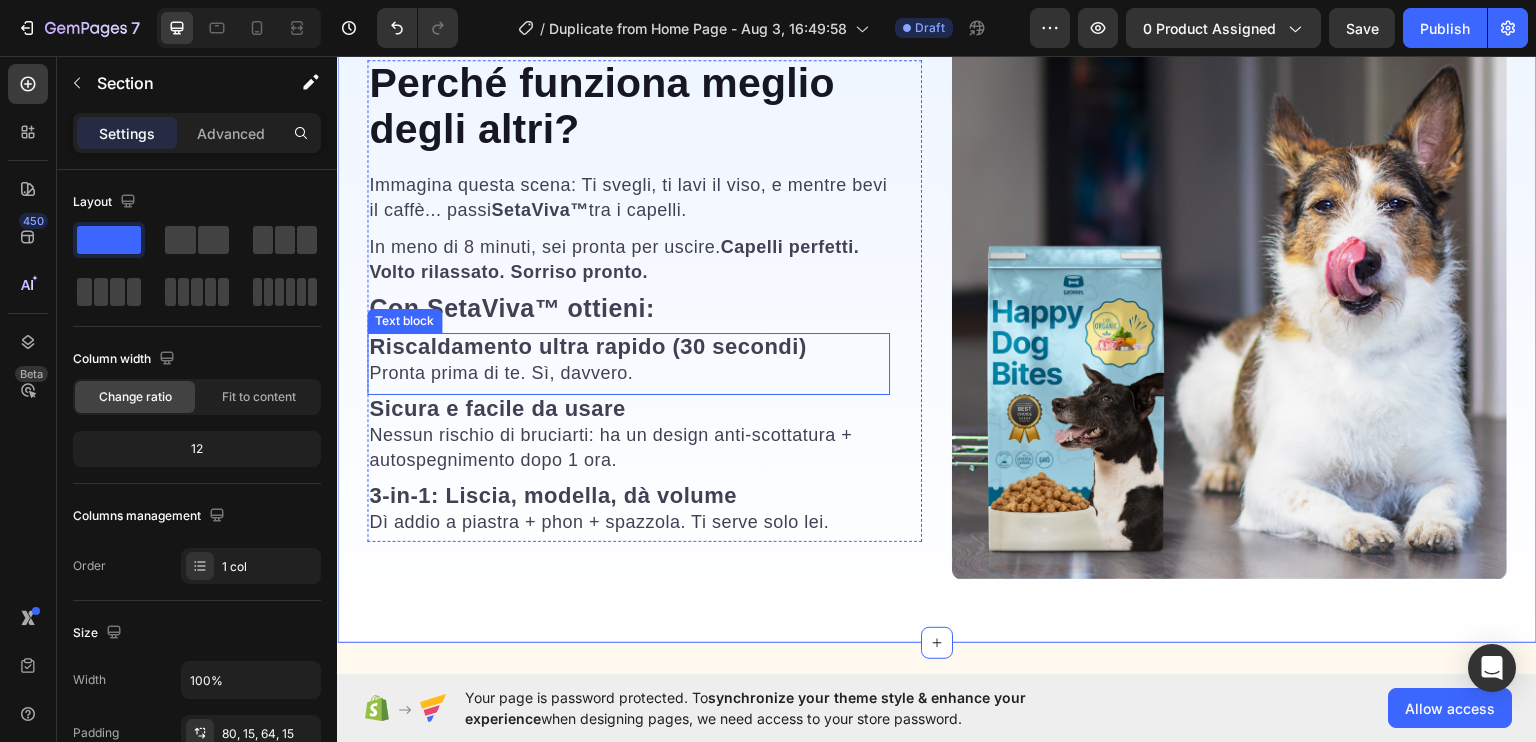 click on "Riscaldamento ultra rapido (30 secondi)" at bounding box center [588, 345] 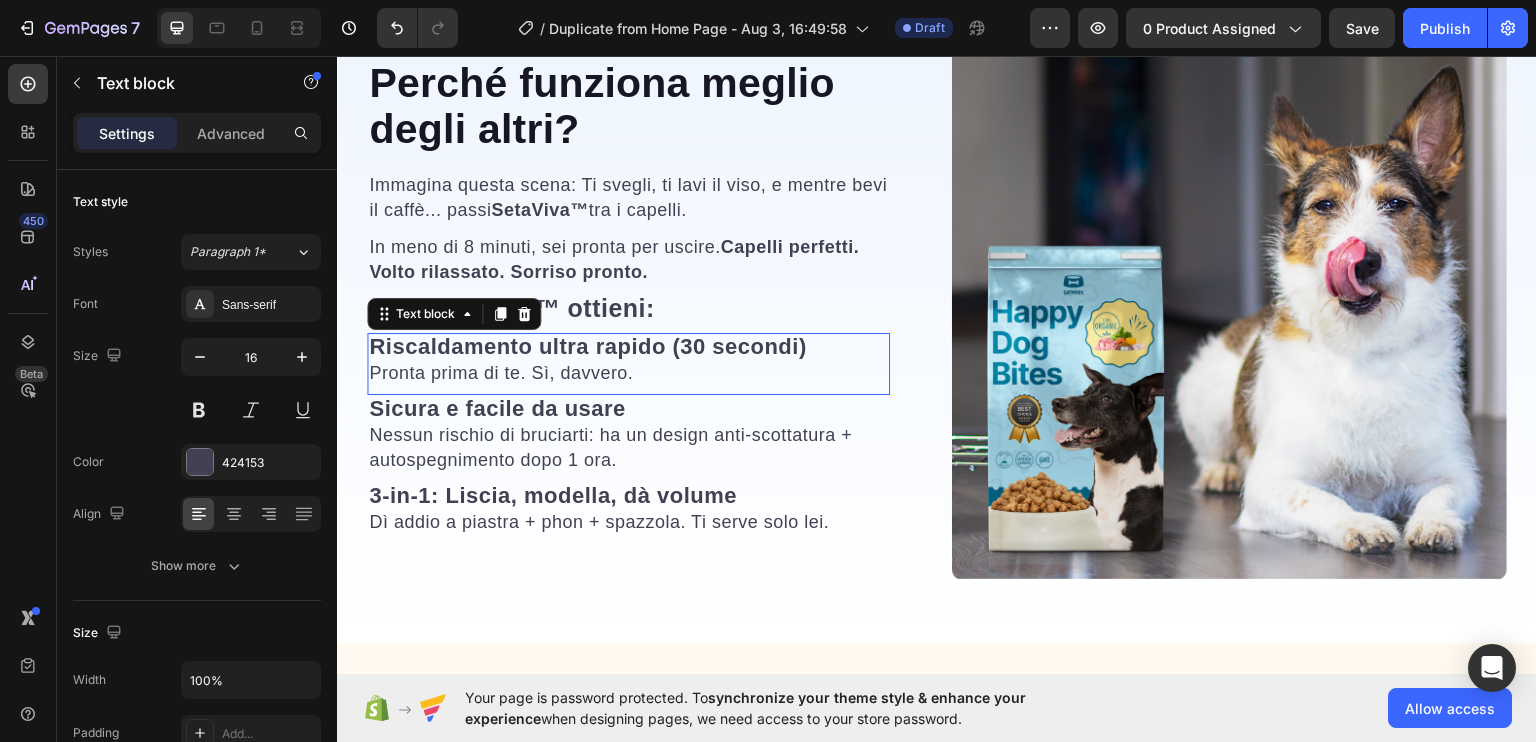 click on "Riscaldamento ultra rapido (30 secondi)" at bounding box center [588, 345] 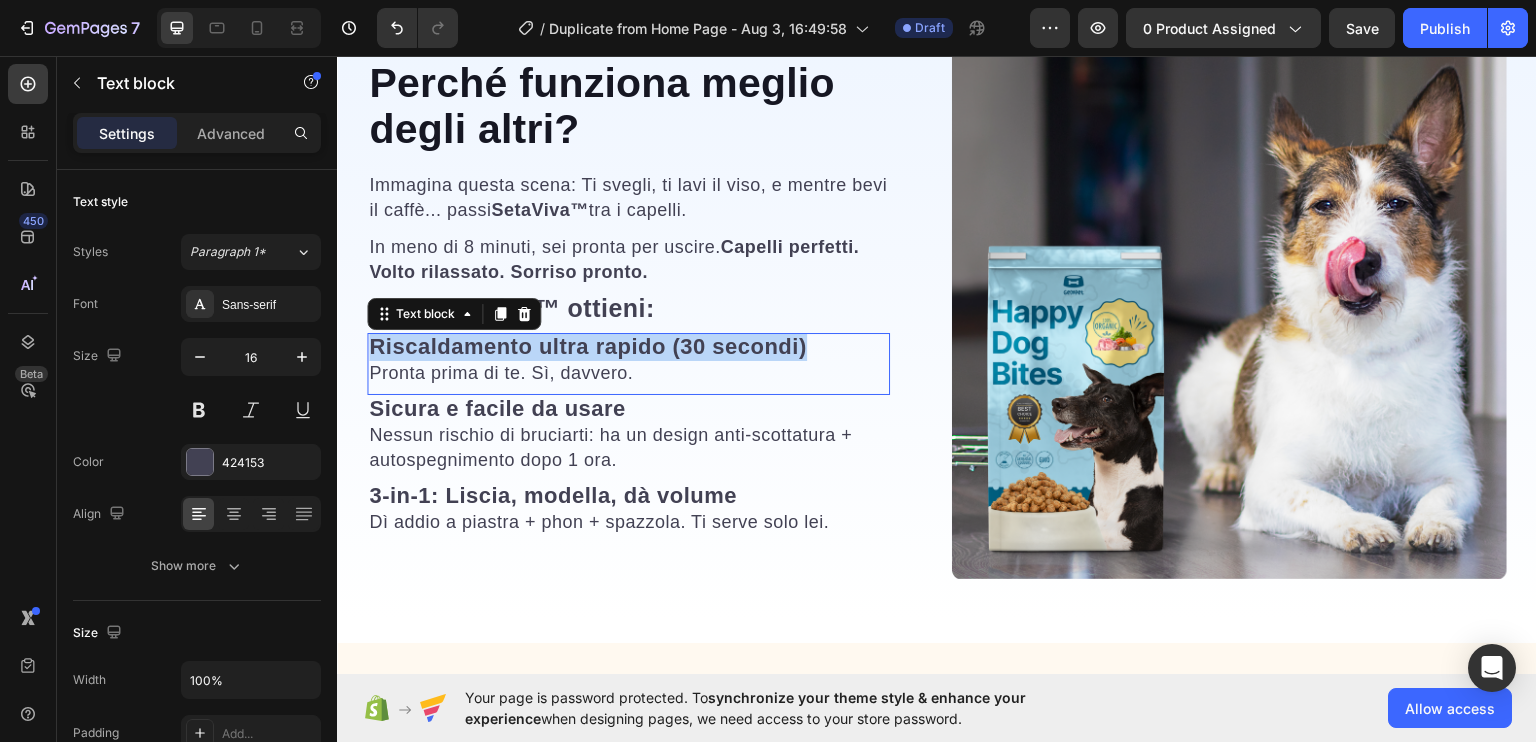 click on "Riscaldamento ultra rapido (30 secondi)" at bounding box center (588, 345) 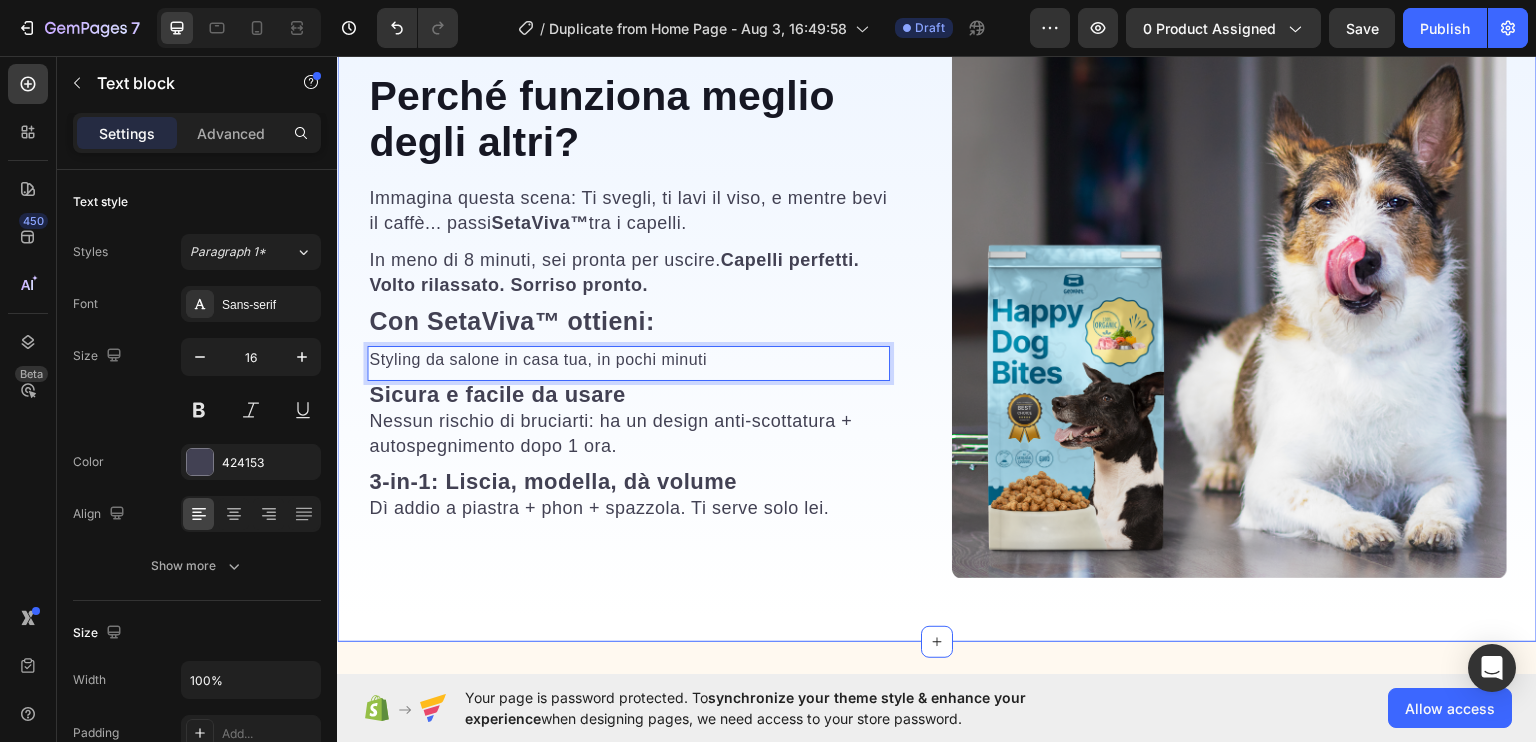 scroll, scrollTop: 2071, scrollLeft: 0, axis: vertical 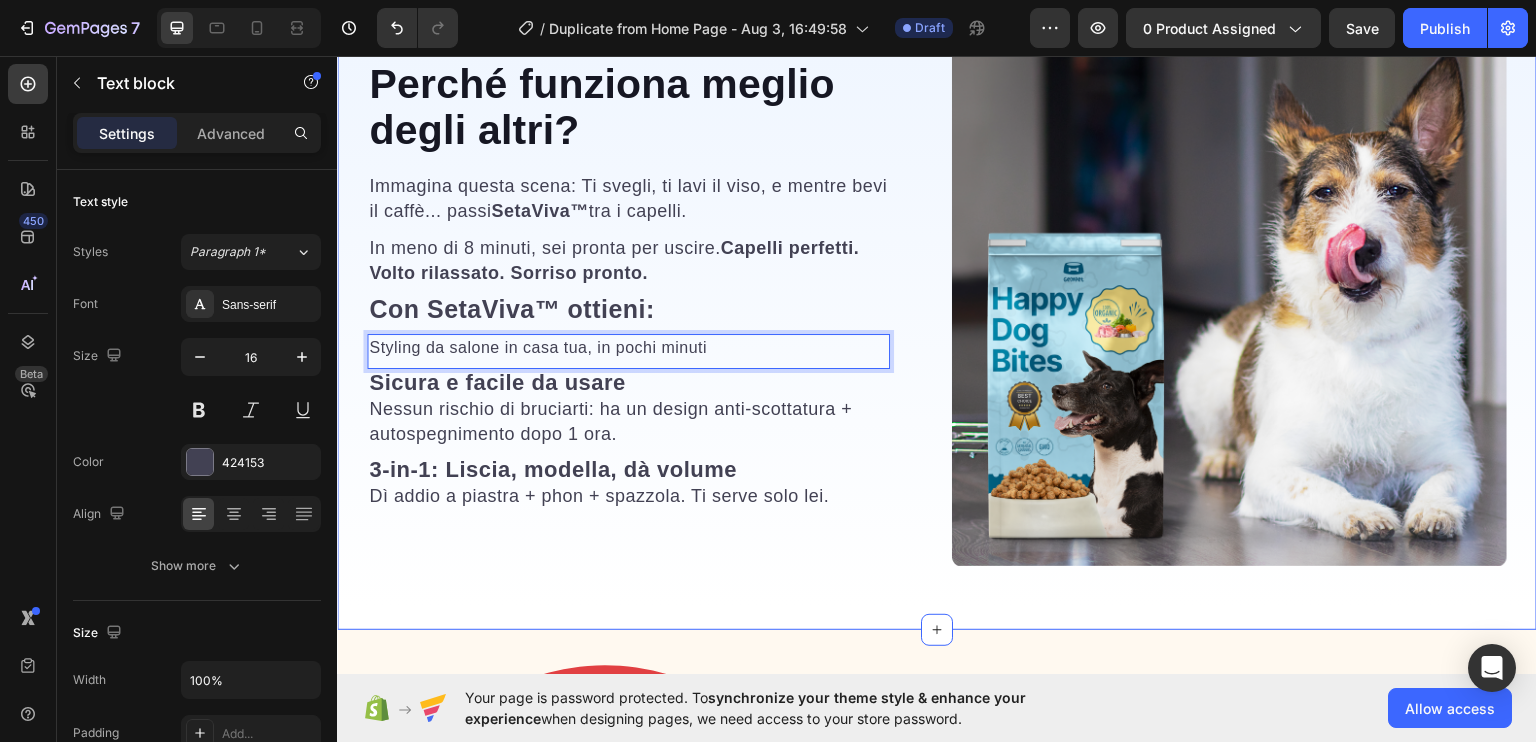 click on "⁠⁠⁠⁠⁠⁠⁠ La maggior parte delle spazzole termiche lisciano con il calore.  SetaViva™ fa di più. Heading Grazie alla nostra  Tecnologia a Ionizzazione Intelligente™ , rilascia  ioni negativi  durante lo styling che: Text Block 1 Text Block Chiudono la cuticola del capello , riducendo il crespo Text Block Row 2 Text Block Sigillano l'umidità naturale  all'interno, evitando la secchezza Text Block Row 3 Text Block Donano una lucentezza istantanea , senza bisogno di spray o sieri Text Block Row Questo è il segreto per capelli morbidi, sani e visibilmente più belli. Text Block The standard Lorem Heading Image Row Perché funziona meglio degli altri? Heading Immagina questa scena: Ti svegli, ti lavi il viso, e mentre bevi il caffè... passi  SetaViva™  tra i capelli. Text block In meno di [NUMBER] minuti, sei pronta per uscire.  Capelli perfetti. Volto rilassato. Sorriso pronto. Text block Con SetaViva™ ottieni: Text block Styling da salone in casa tua, in pochi minuti Text block   0 Text block" at bounding box center (937, 38) 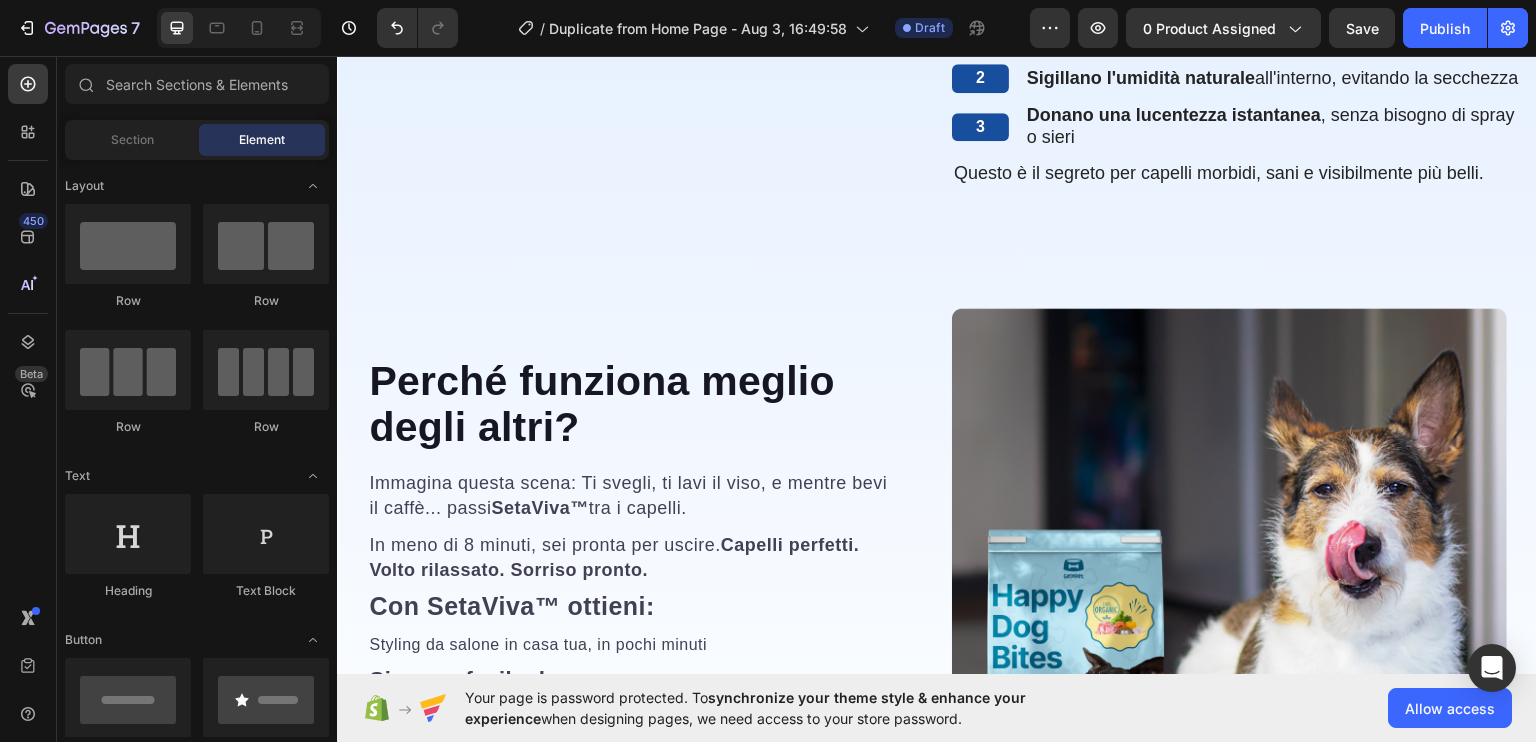 scroll, scrollTop: 1765, scrollLeft: 0, axis: vertical 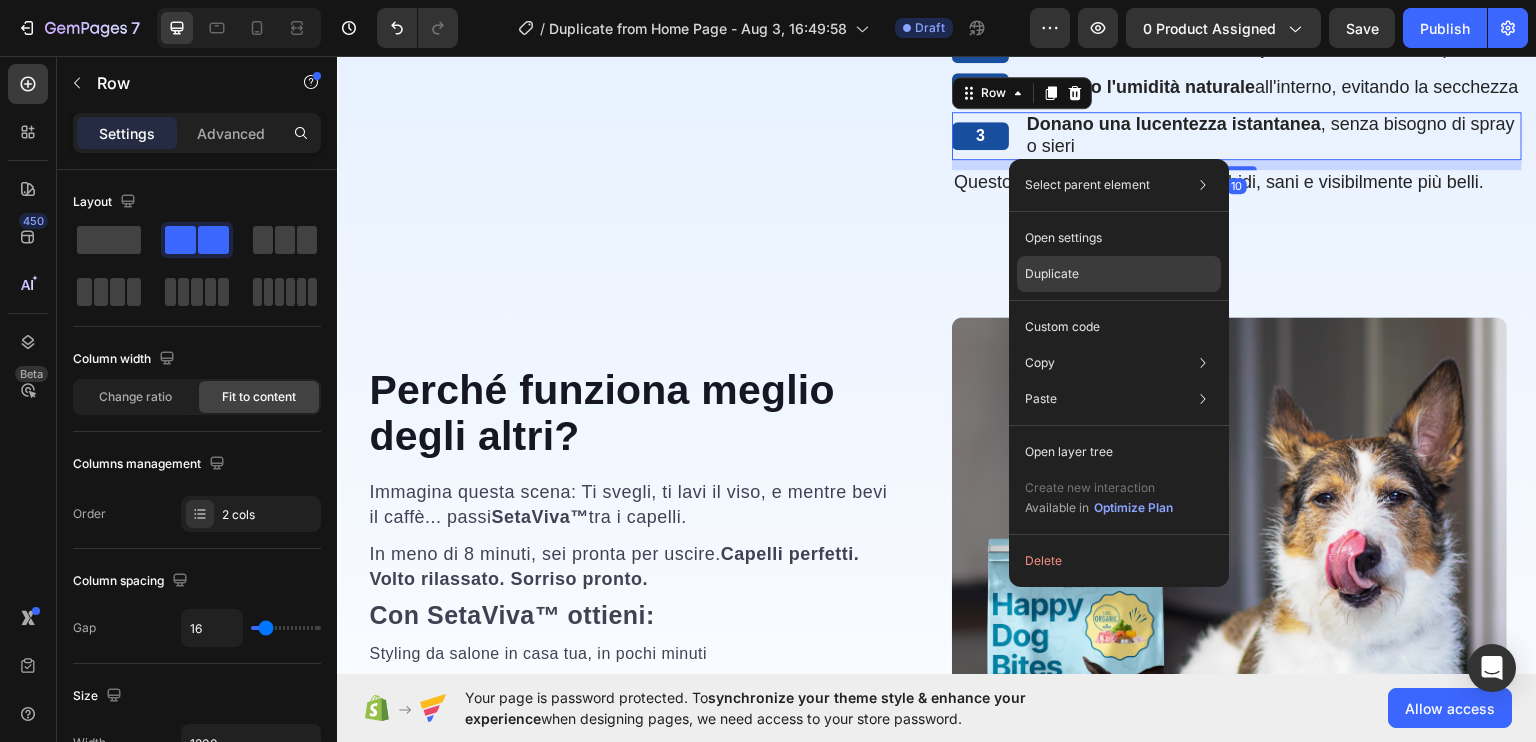 drag, startPoint x: 1054, startPoint y: 270, endPoint x: 709, endPoint y: 171, distance: 358.9234 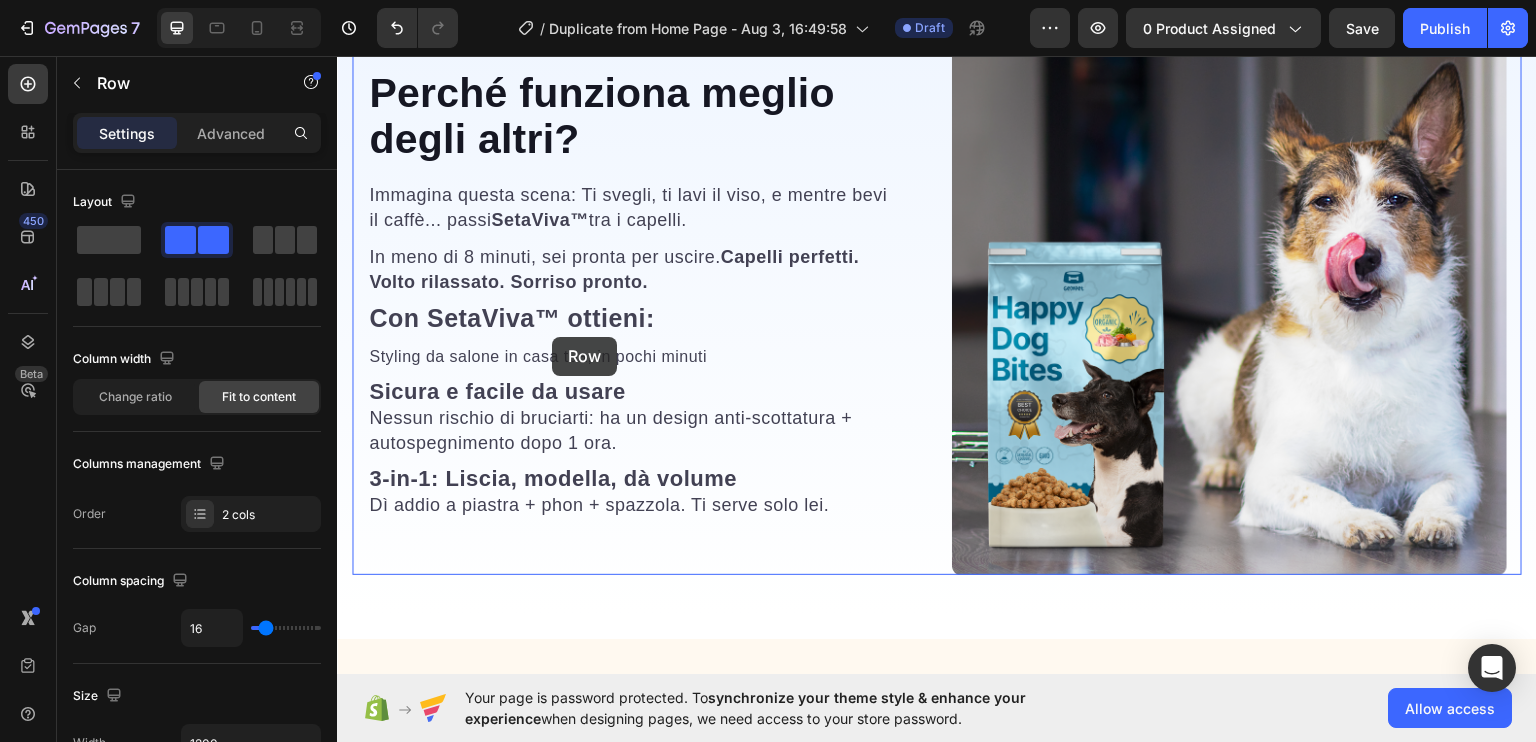 scroll, scrollTop: 2258, scrollLeft: 0, axis: vertical 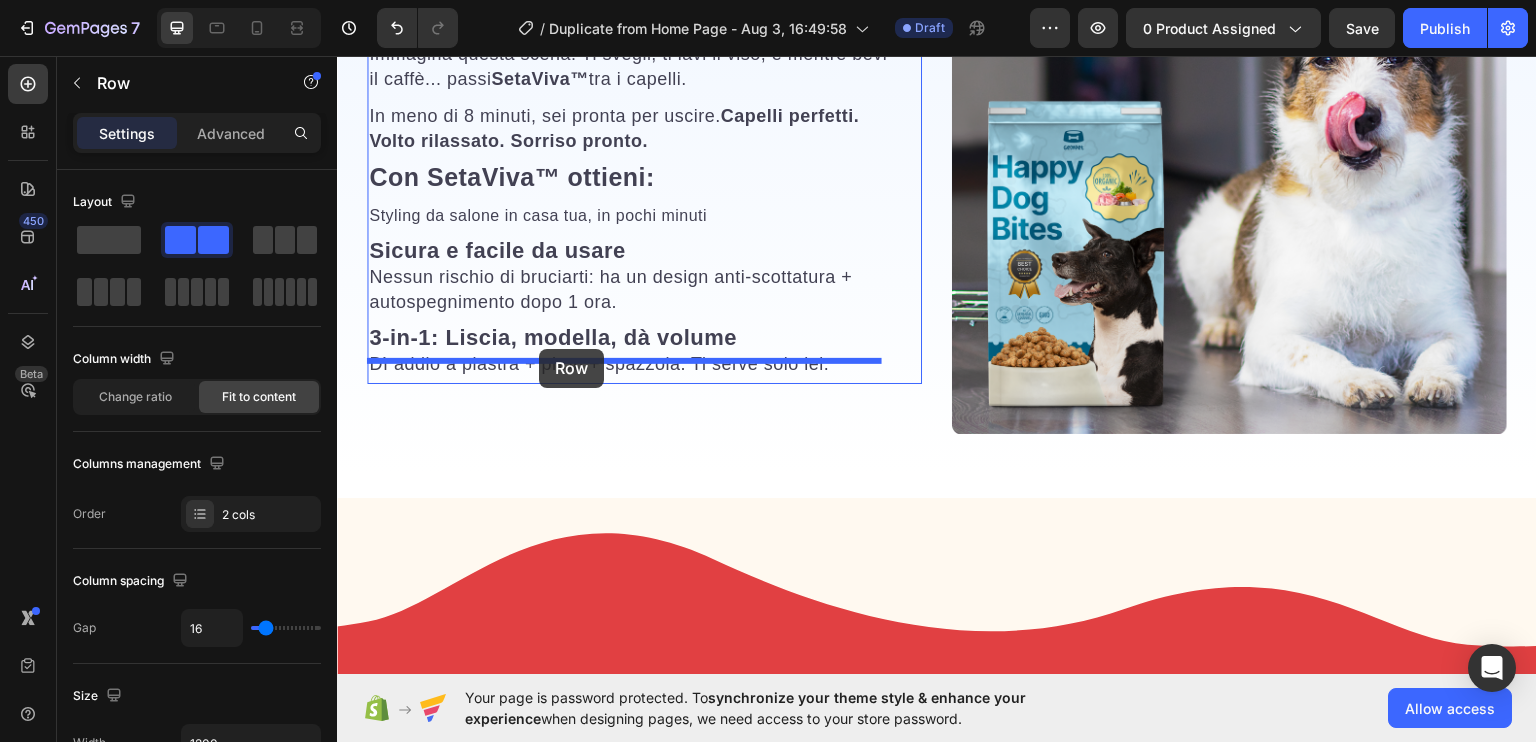 drag, startPoint x: 1009, startPoint y: 206, endPoint x: 539, endPoint y: 348, distance: 490.9827 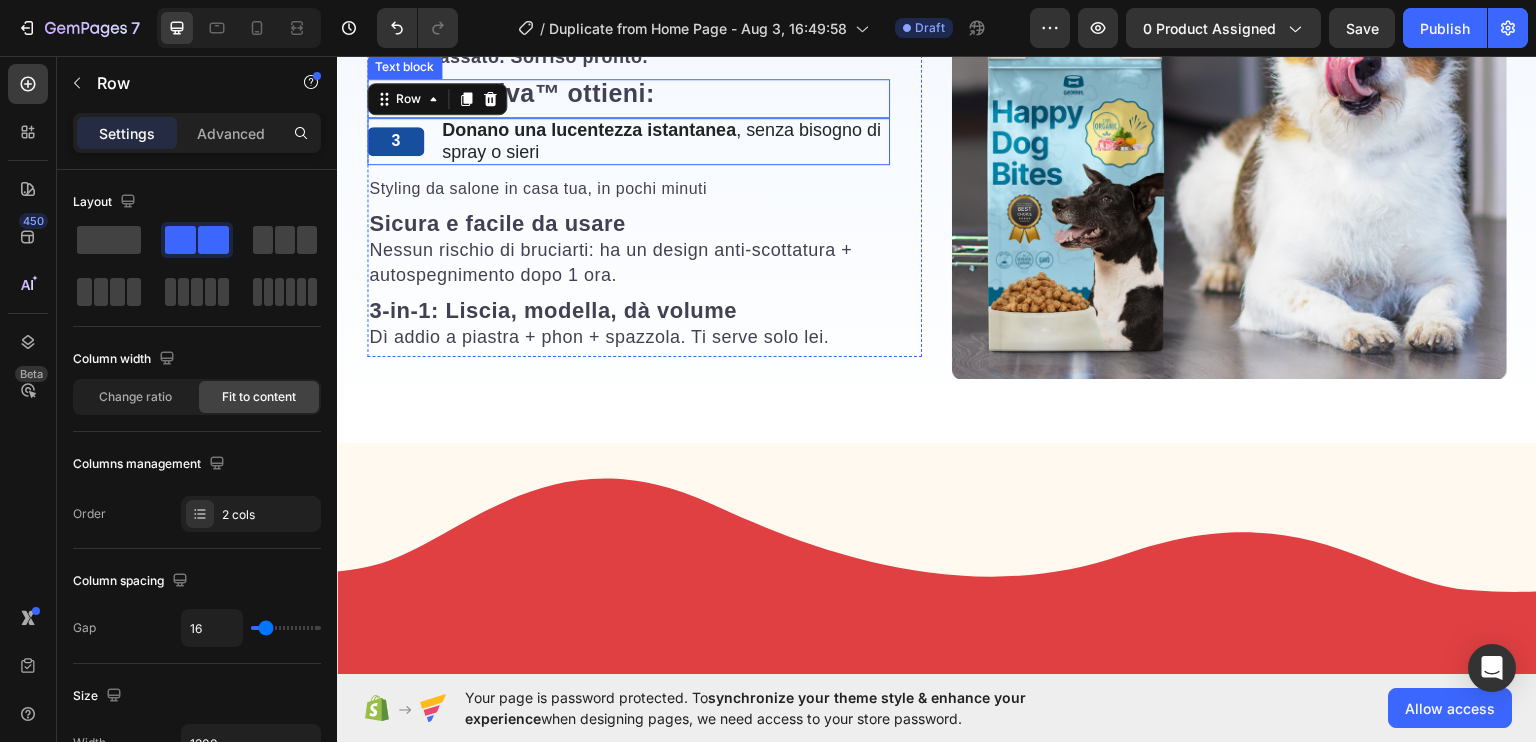 scroll, scrollTop: 2230, scrollLeft: 0, axis: vertical 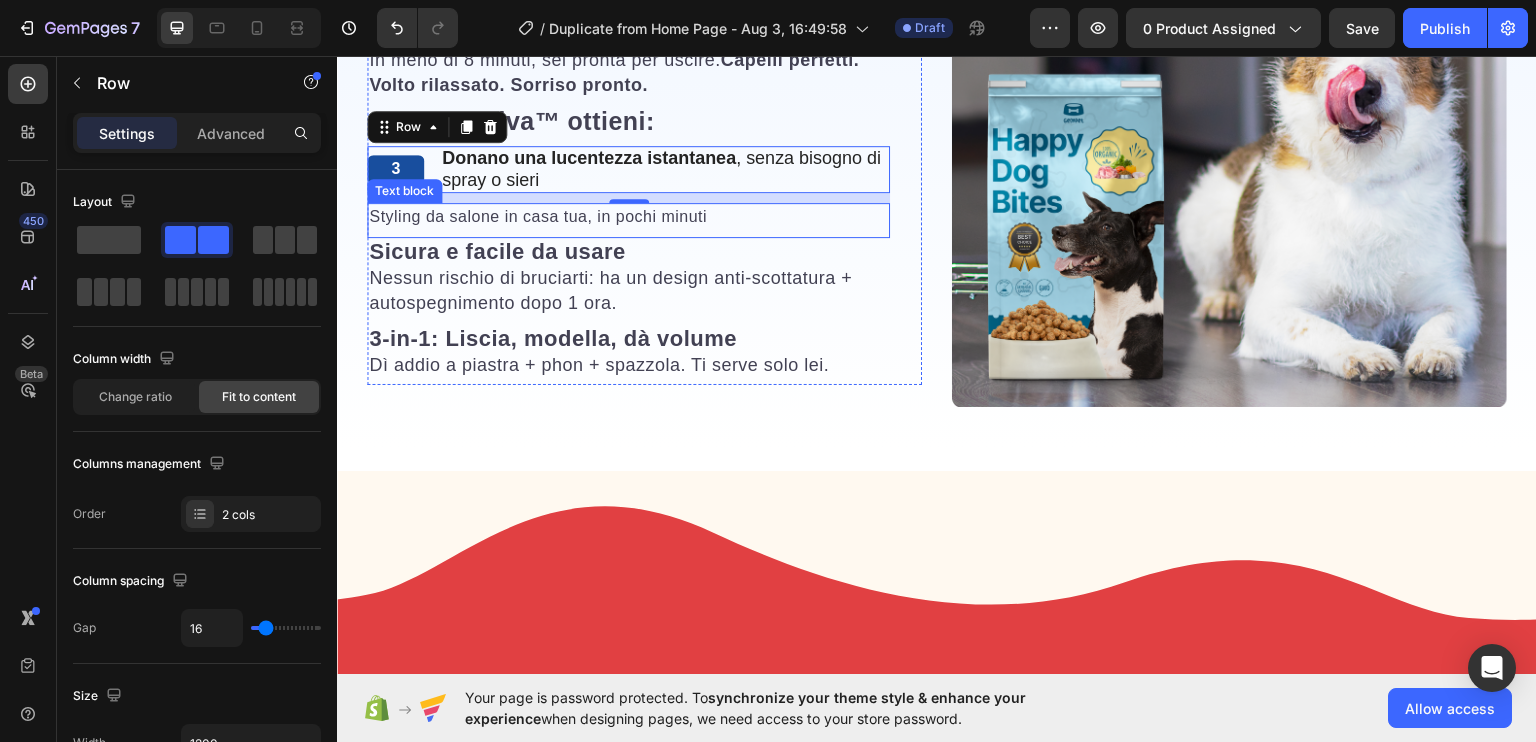 click on "Styling da salone in casa tua, in pochi minuti" at bounding box center (628, 216) 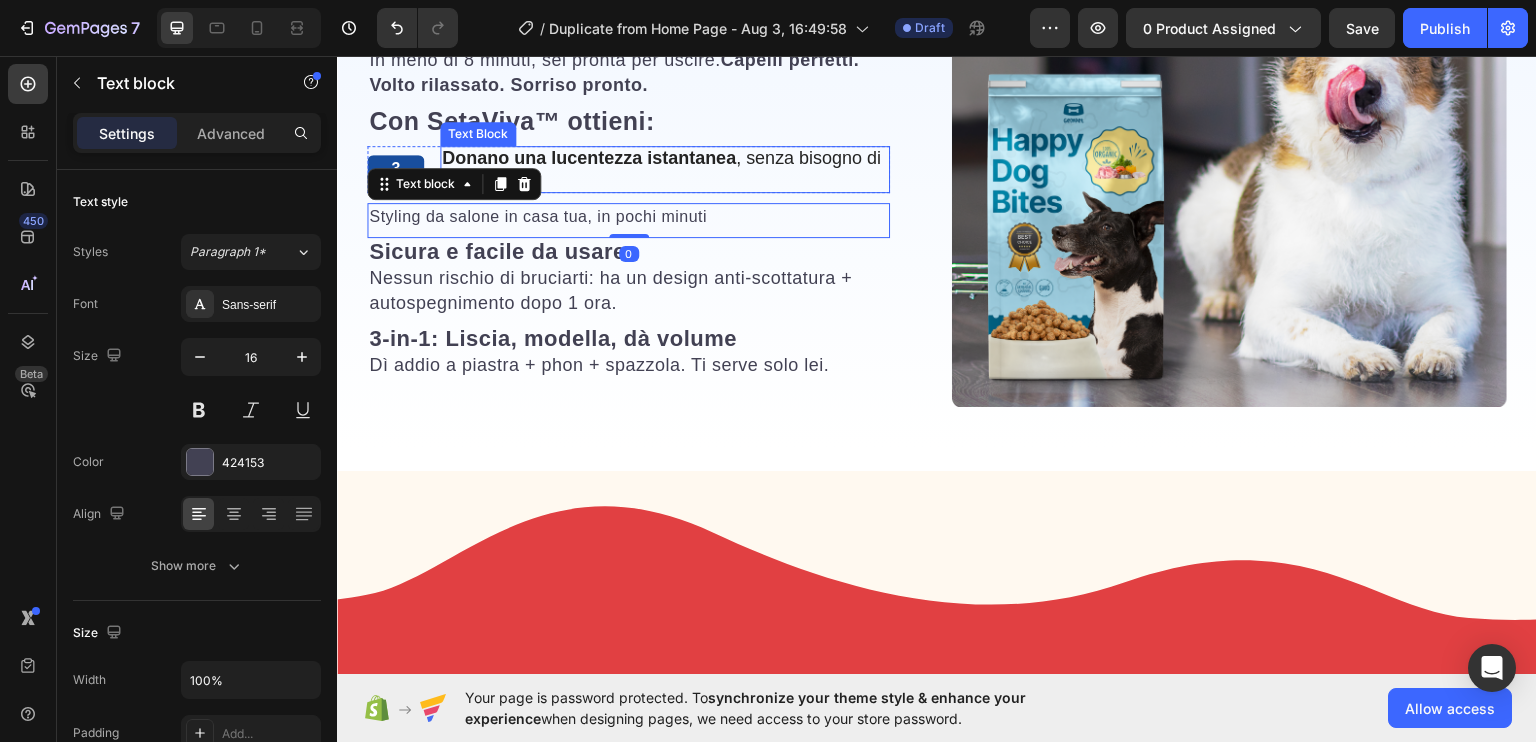 click on "Donano una lucentezza istantanea" at bounding box center [589, 157] 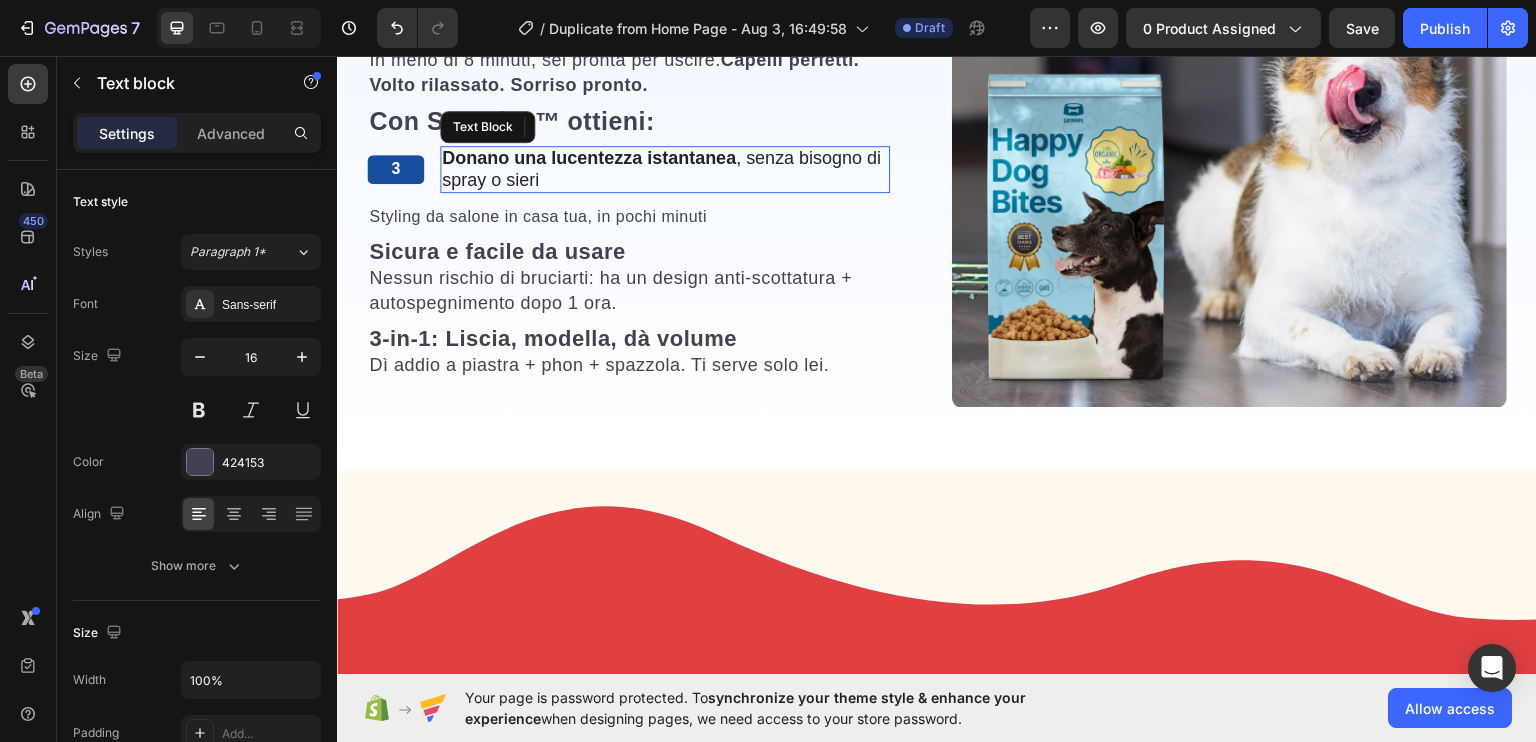 click on "Donano una lucentezza istantanea" at bounding box center [589, 157] 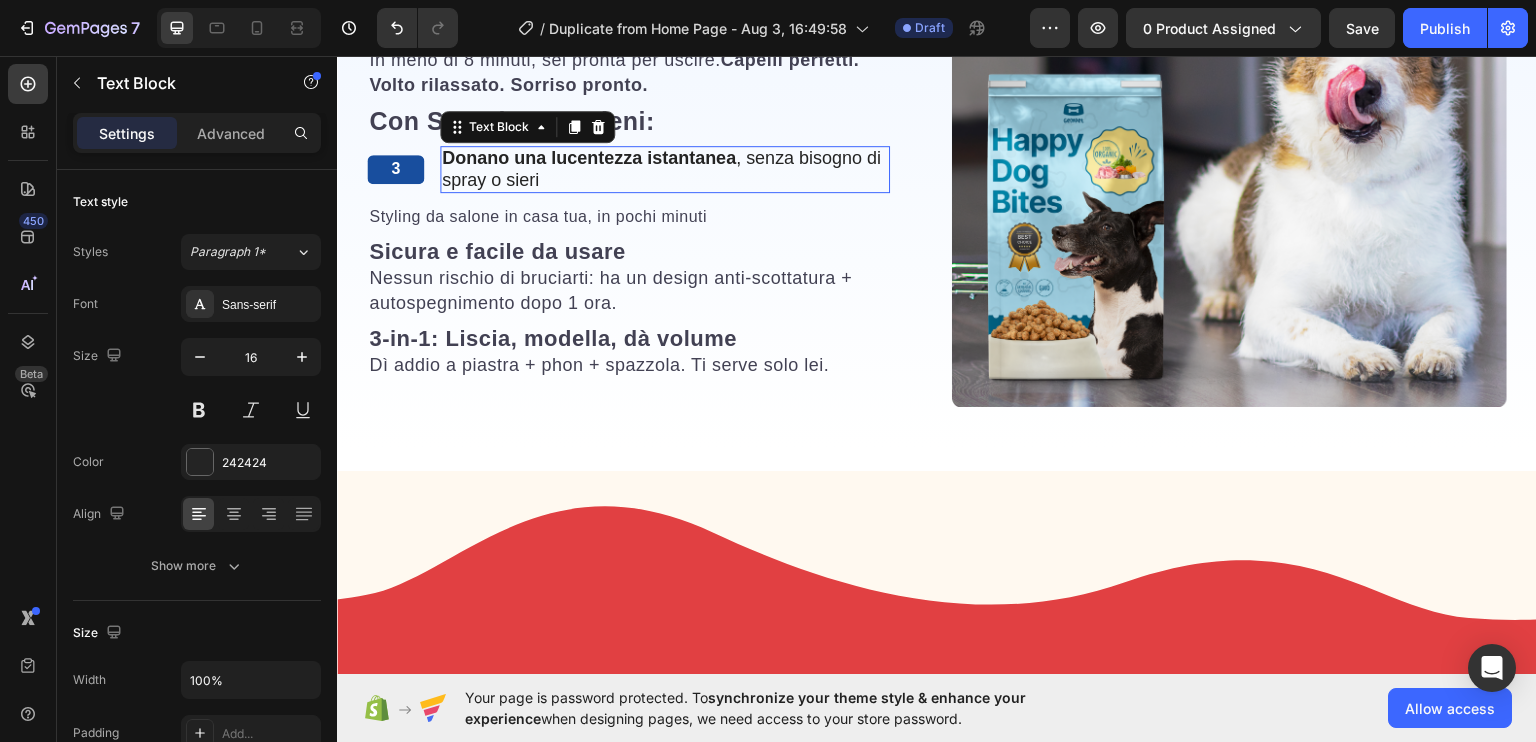 click on "Donano una lucentezza istantanea" at bounding box center (589, 157) 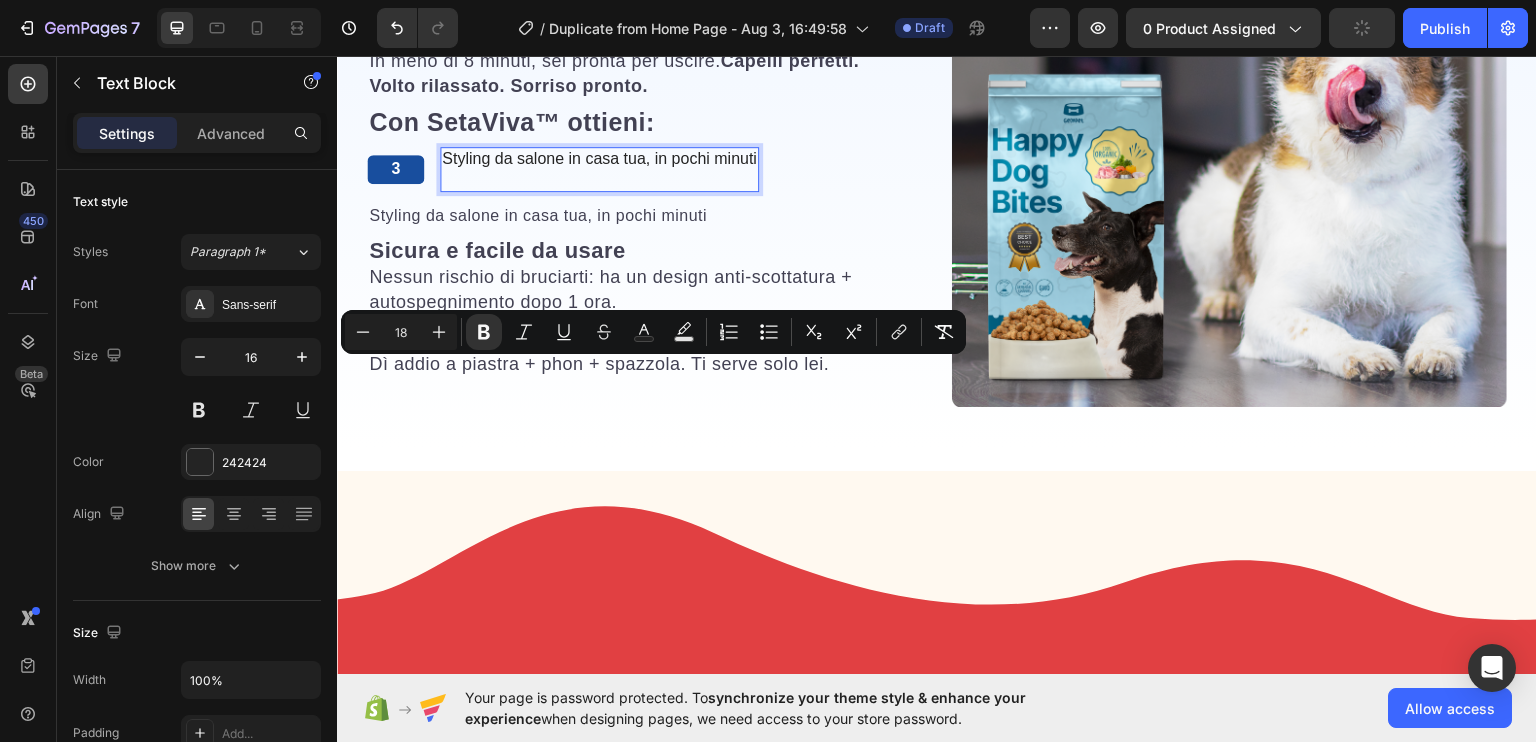 type on "16" 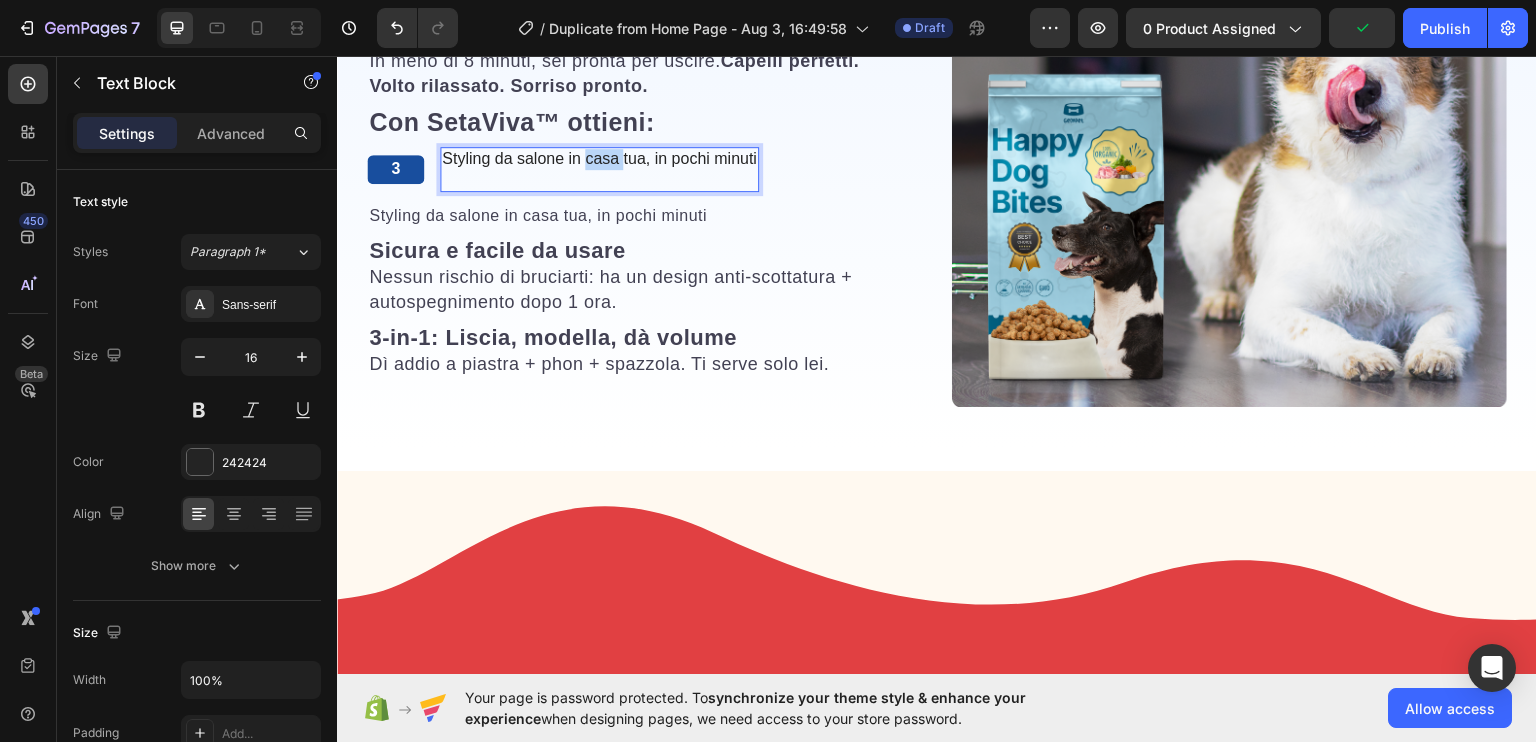 click on "Styling da salone in casa tua, in pochi minuti" at bounding box center [599, 158] 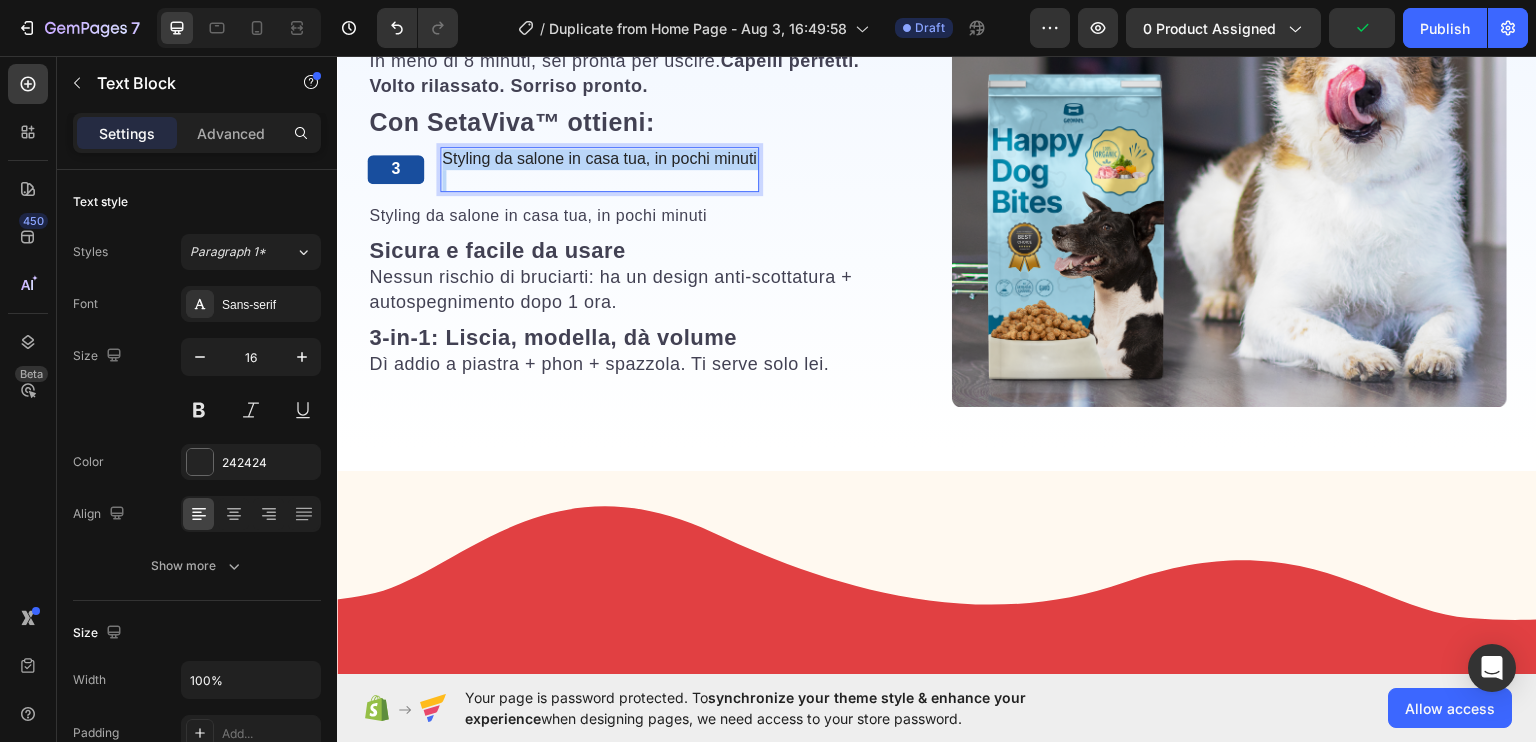 click on "Styling da salone in casa tua, in pochi minuti" at bounding box center [599, 158] 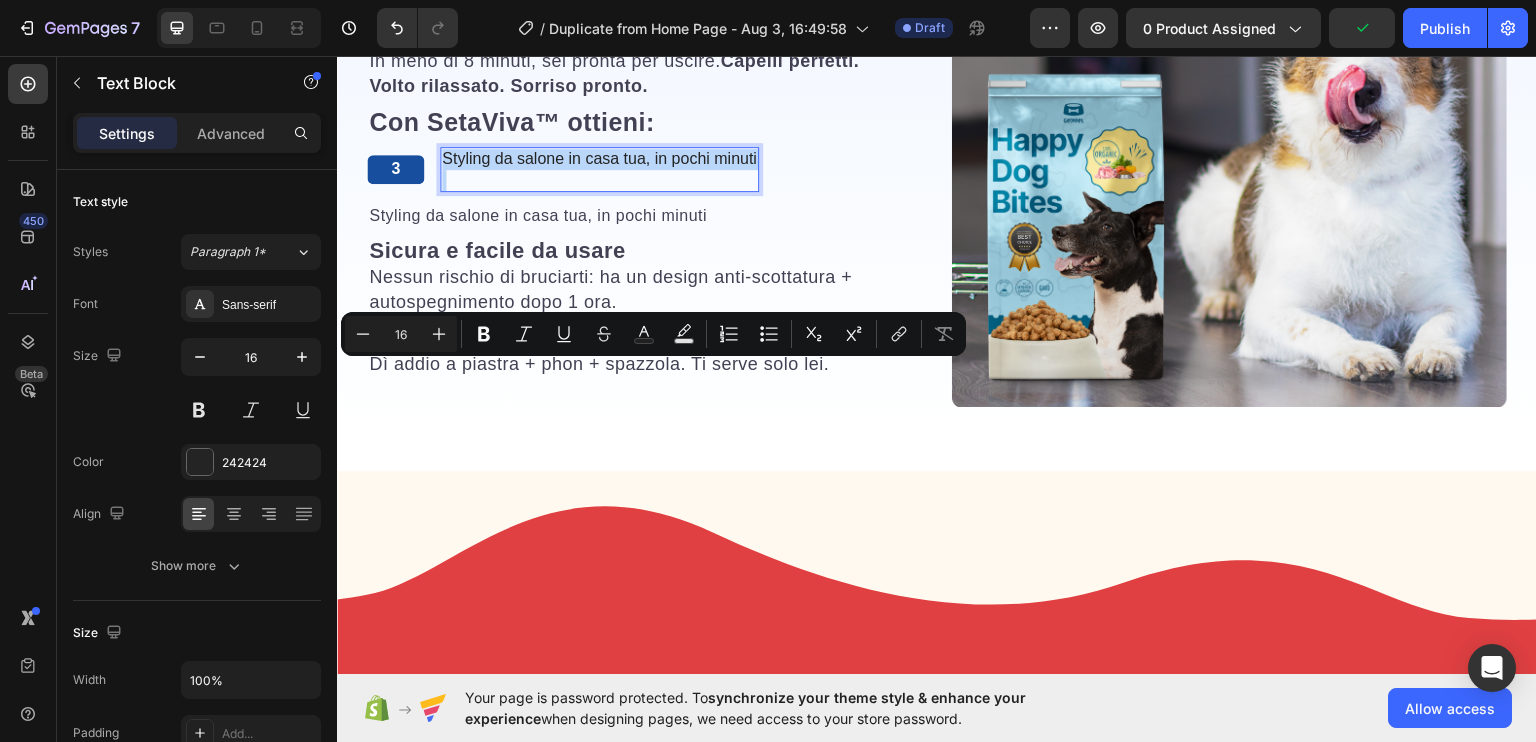 click on "Styling da salone in casa tua, in pochi minuti" at bounding box center [599, 158] 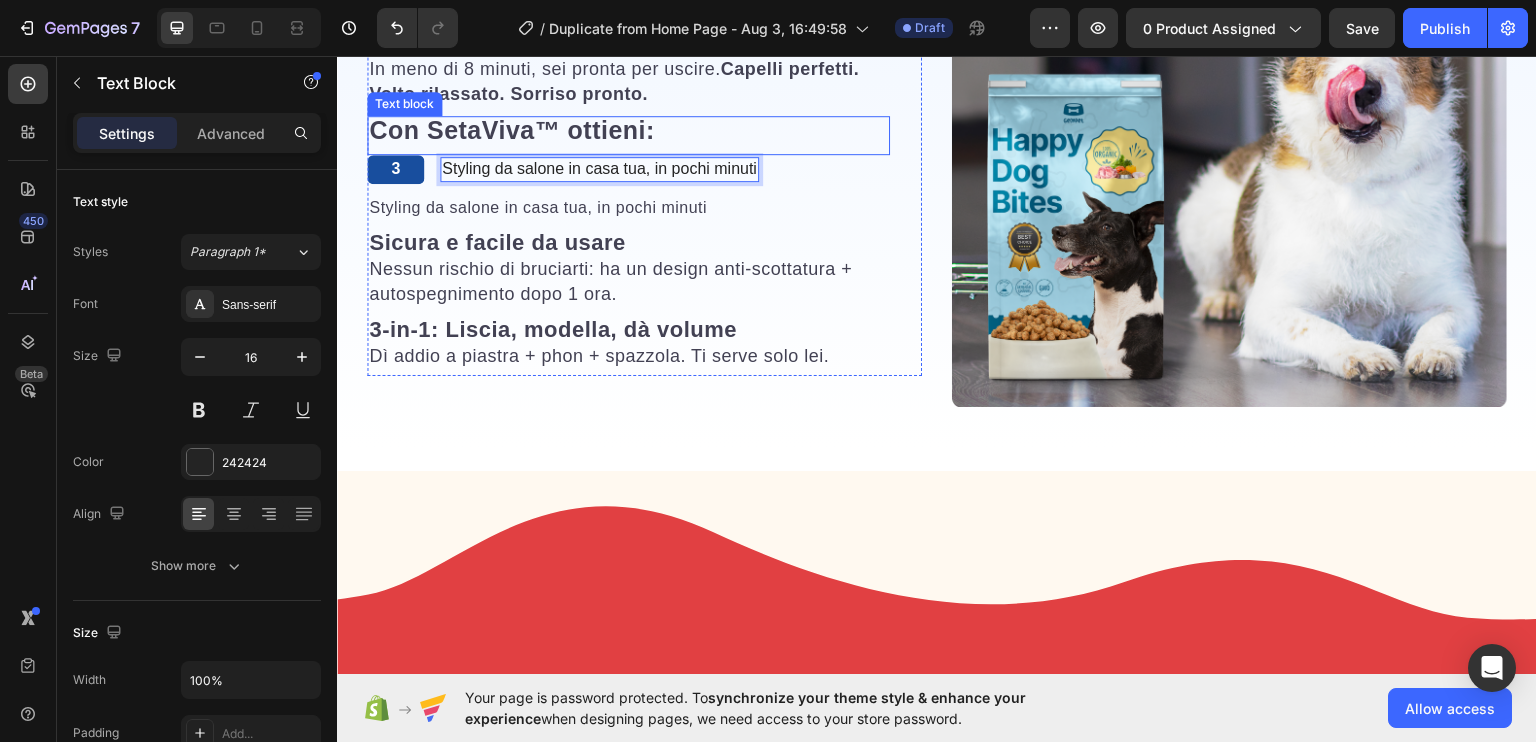 scroll, scrollTop: 2240, scrollLeft: 0, axis: vertical 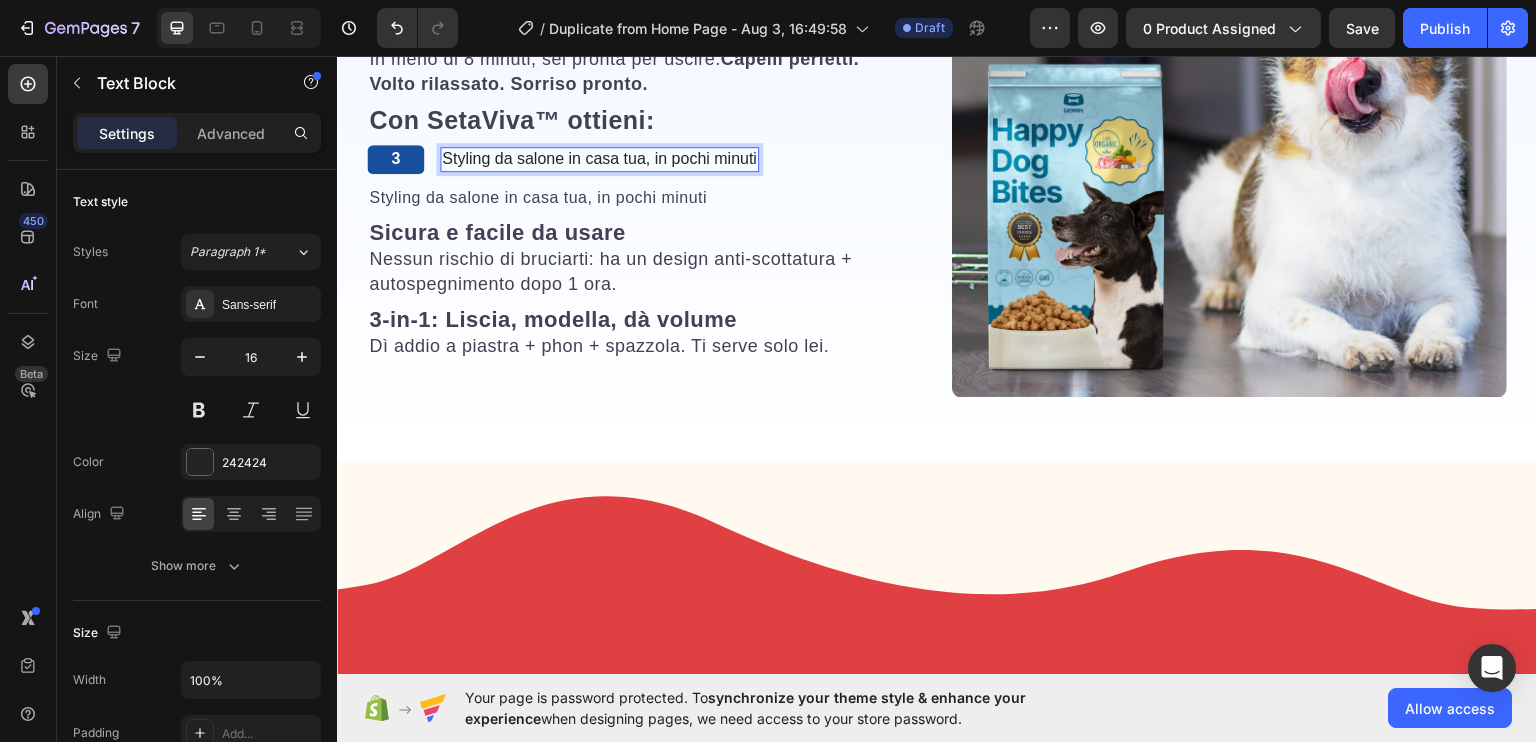 click on "Styling da salone in casa tua, in pochi minuti" at bounding box center [599, 158] 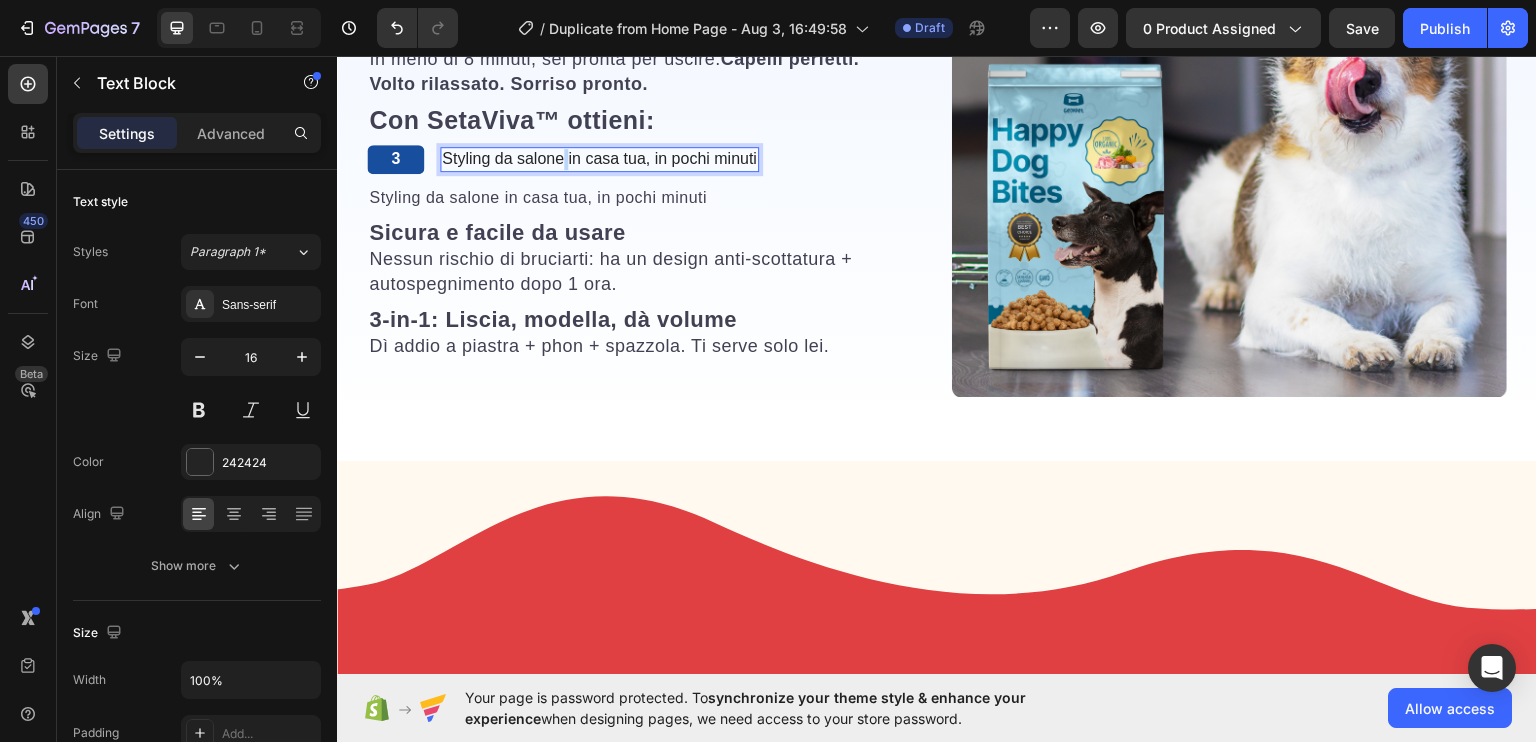 click on "Styling da salone in casa tua, in pochi minuti" at bounding box center (599, 158) 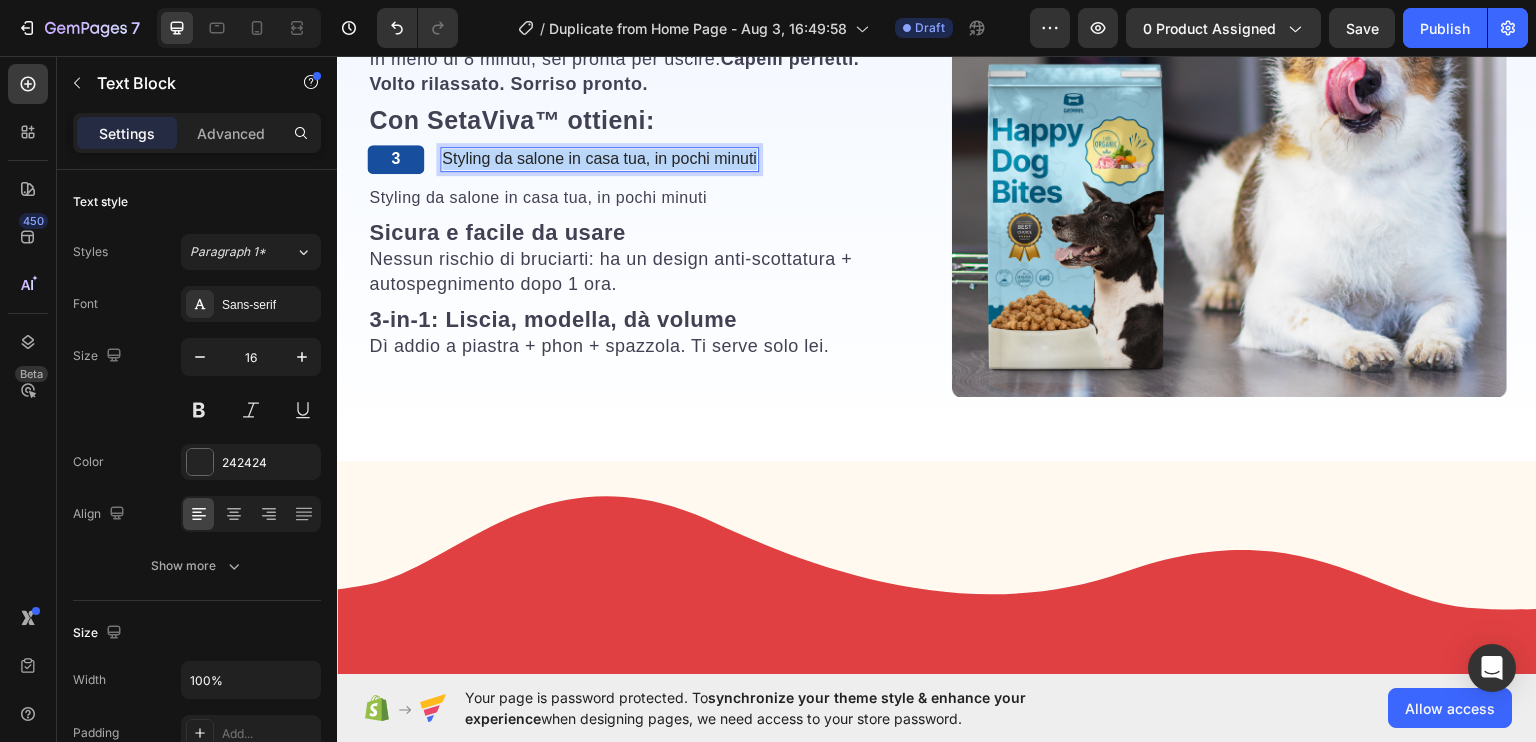 click on "Styling da salone in casa tua, in pochi minuti" at bounding box center (599, 158) 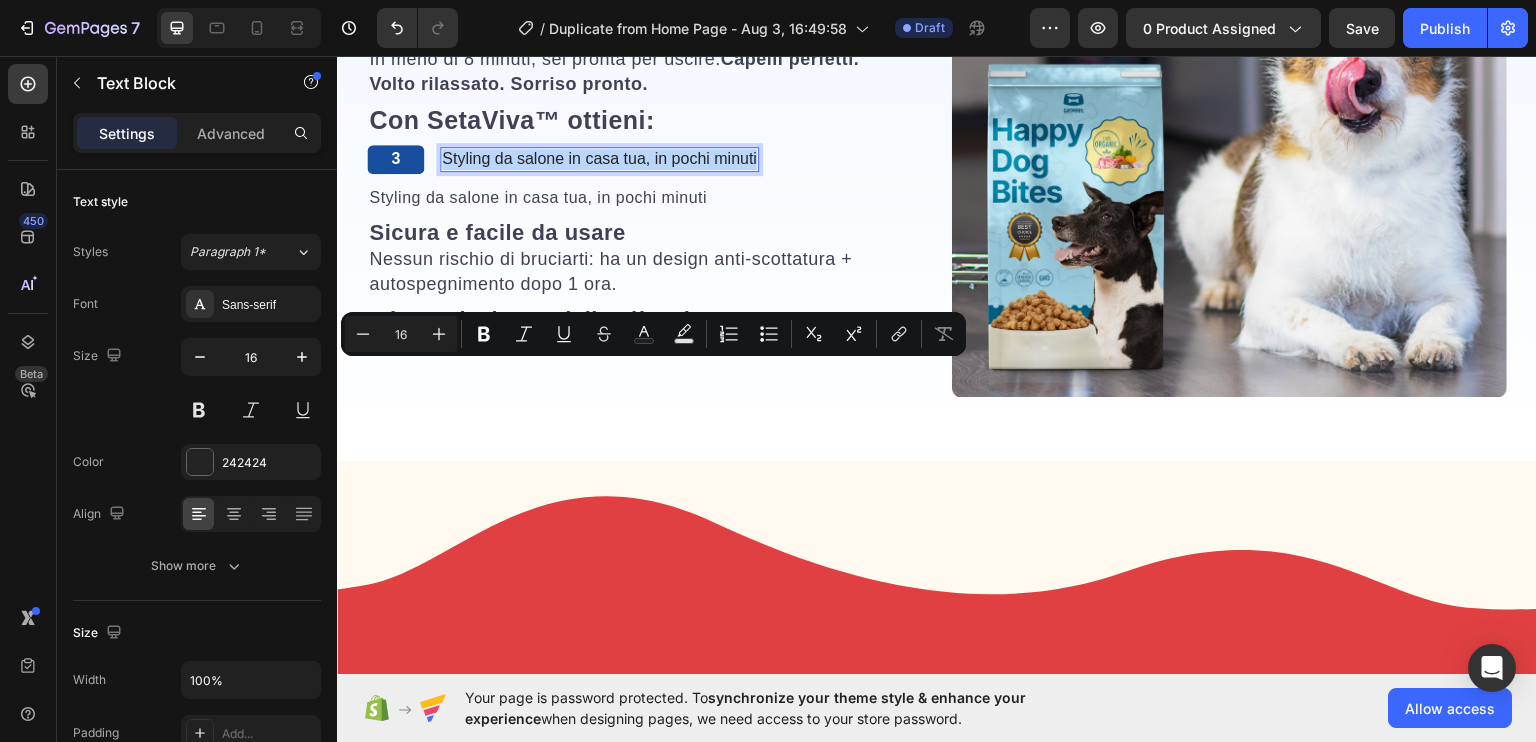 click on "Styling da salone in casa tua, in pochi minuti" at bounding box center (599, 158) 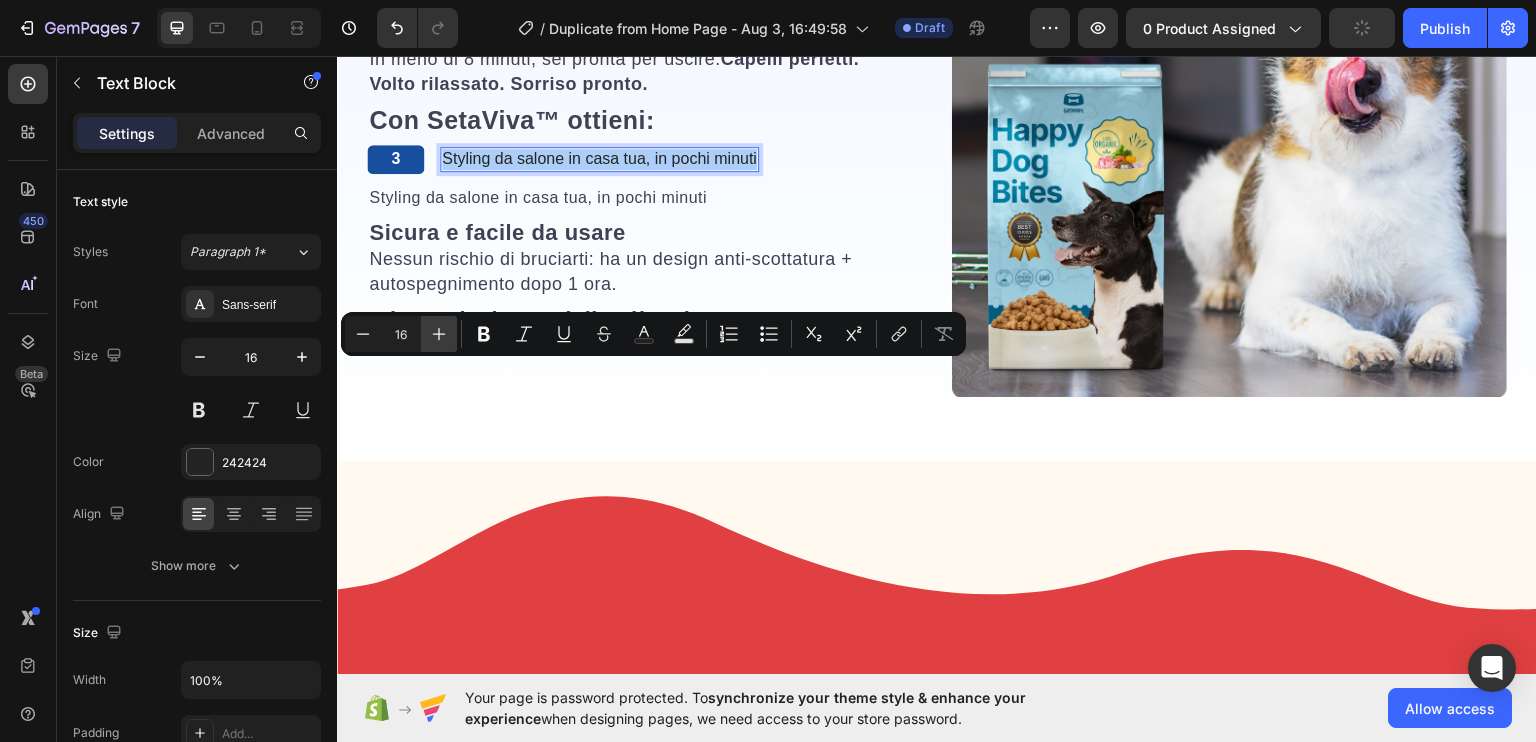 click 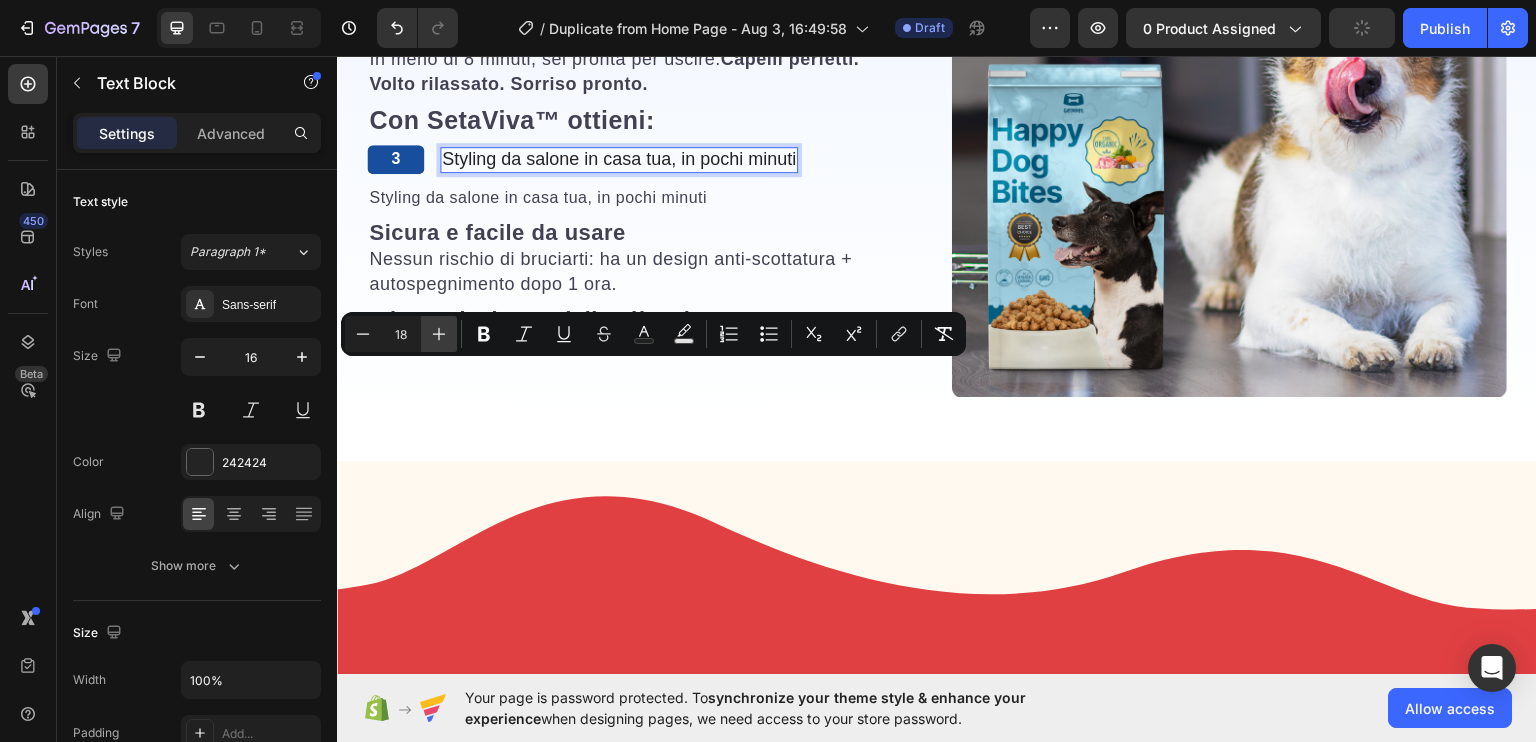 click 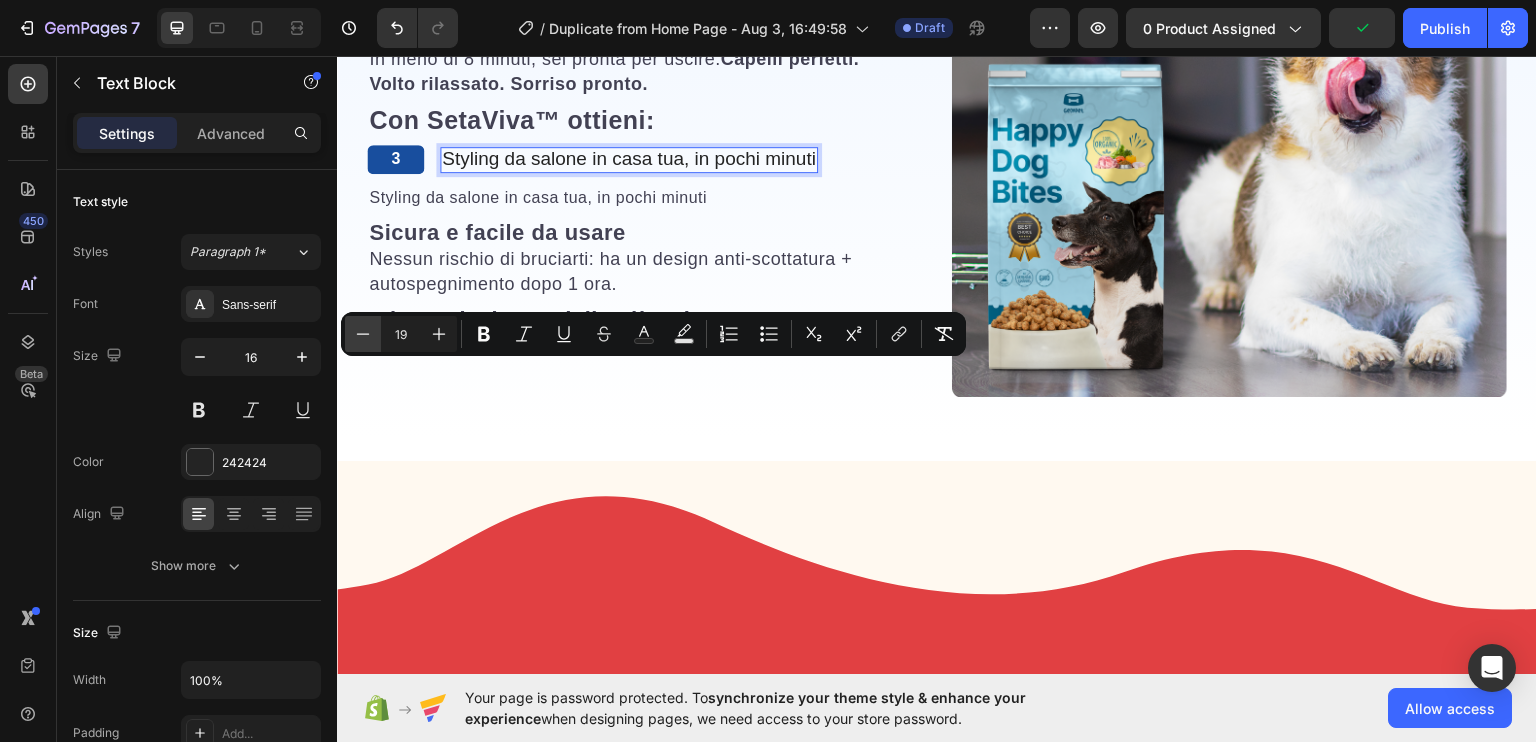 click on "Minus" at bounding box center [363, 334] 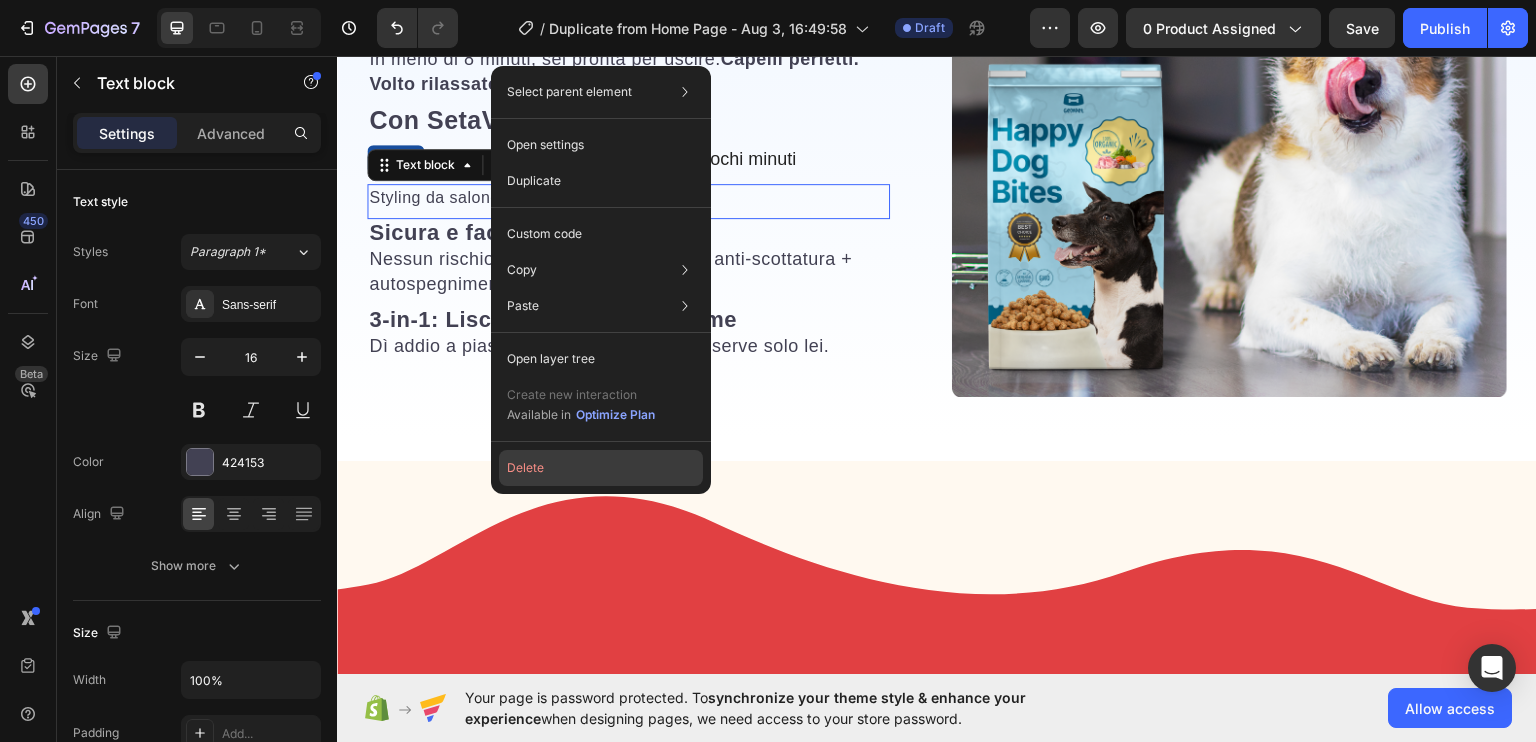 click on "Delete" 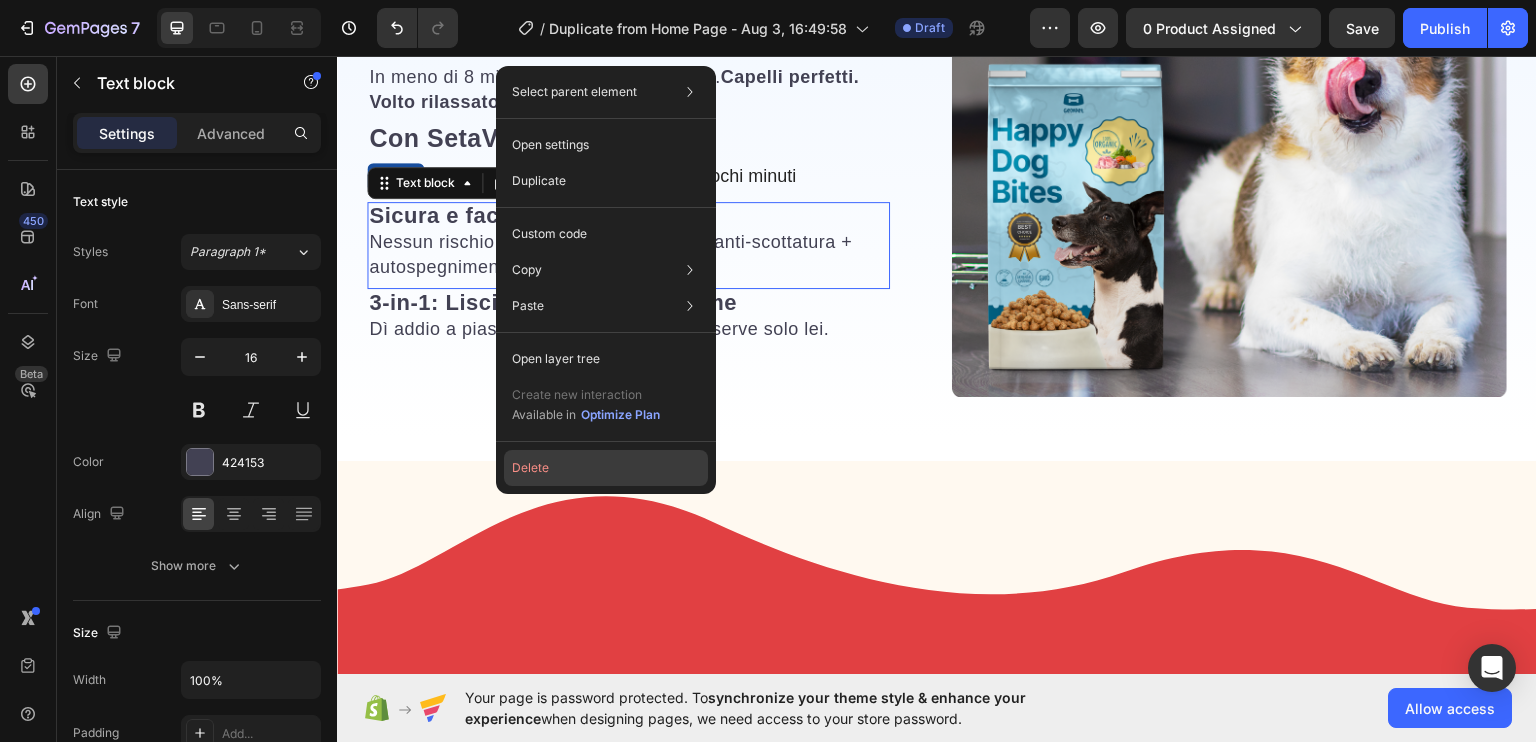 click on "Delete" 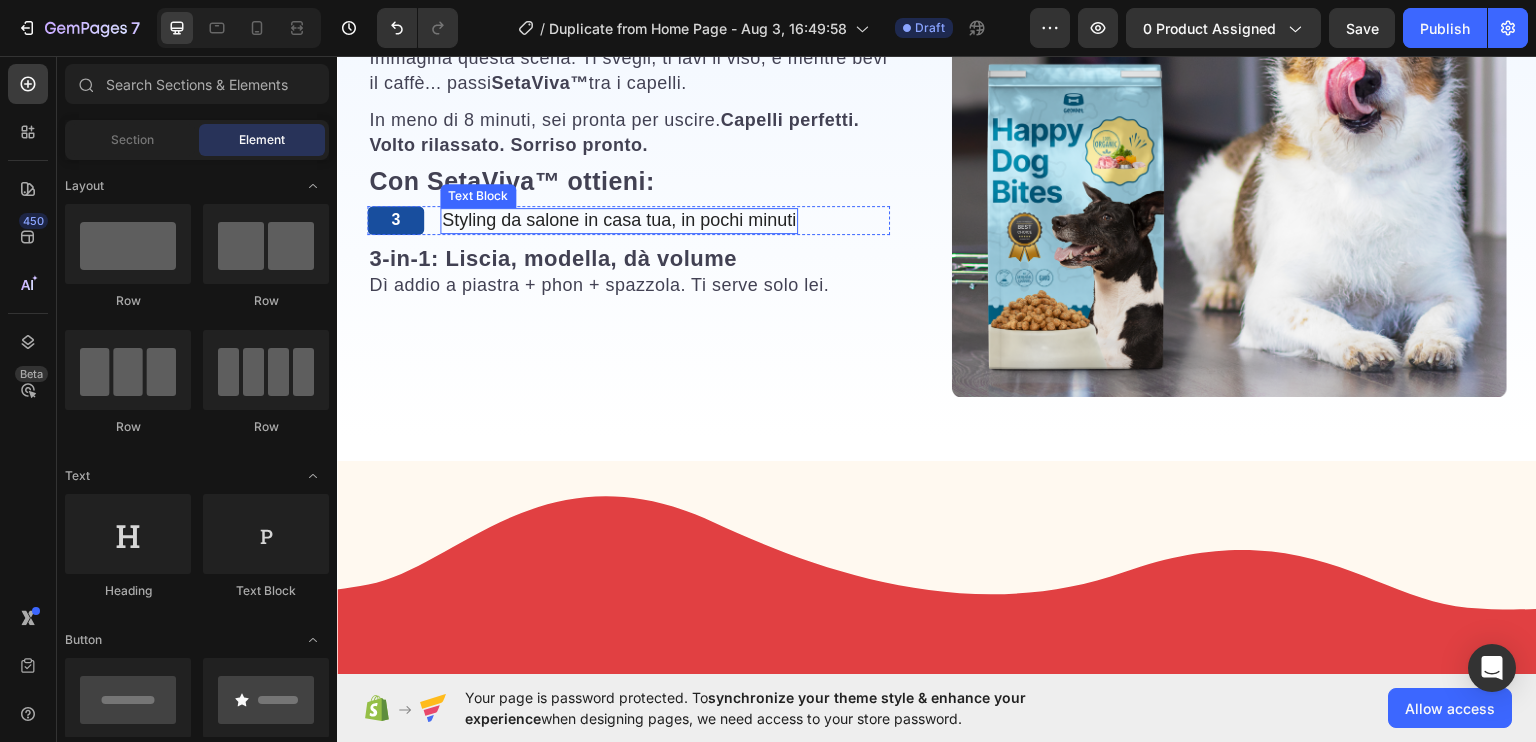 click on "Styling da salone in casa tua, in pochi minuti" at bounding box center [619, 219] 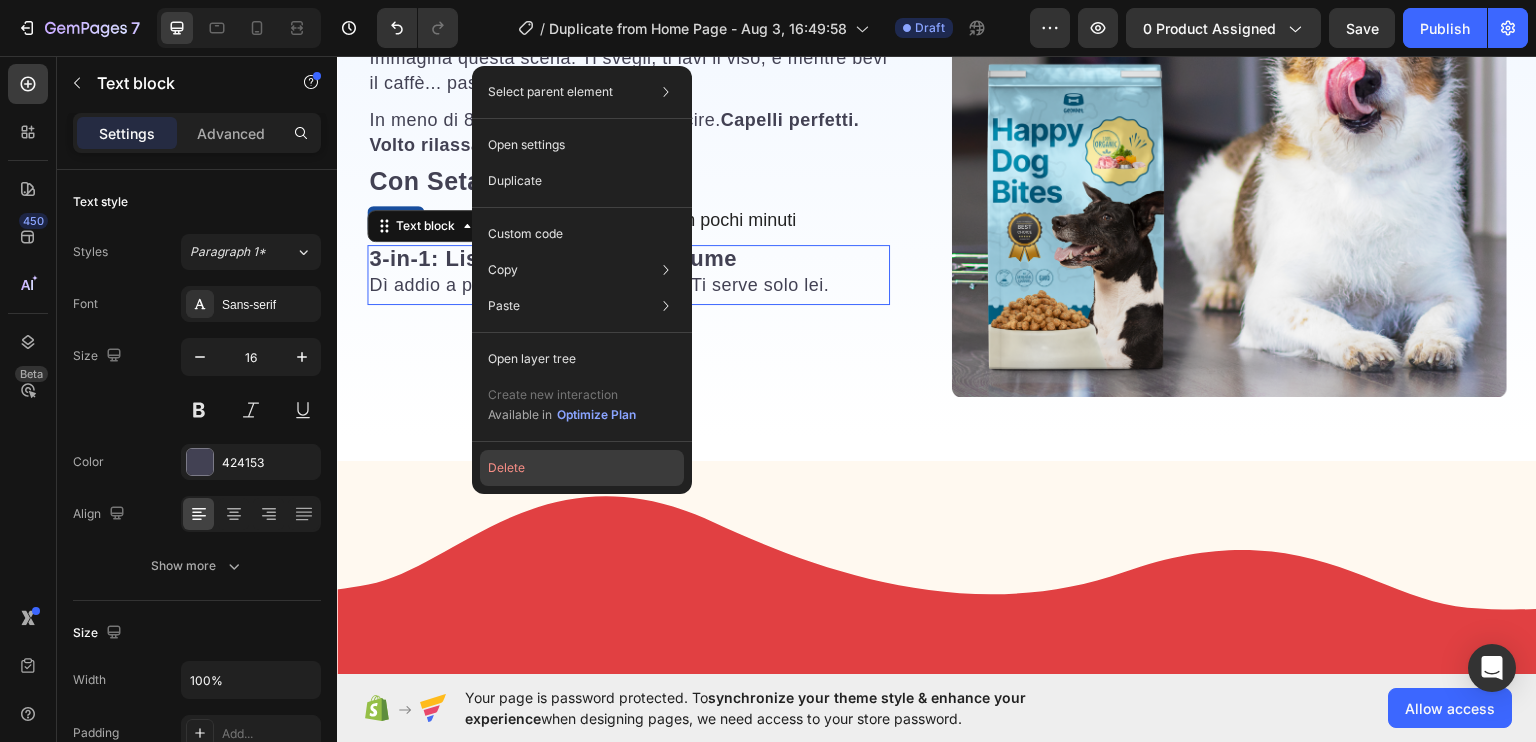 click on "Delete" 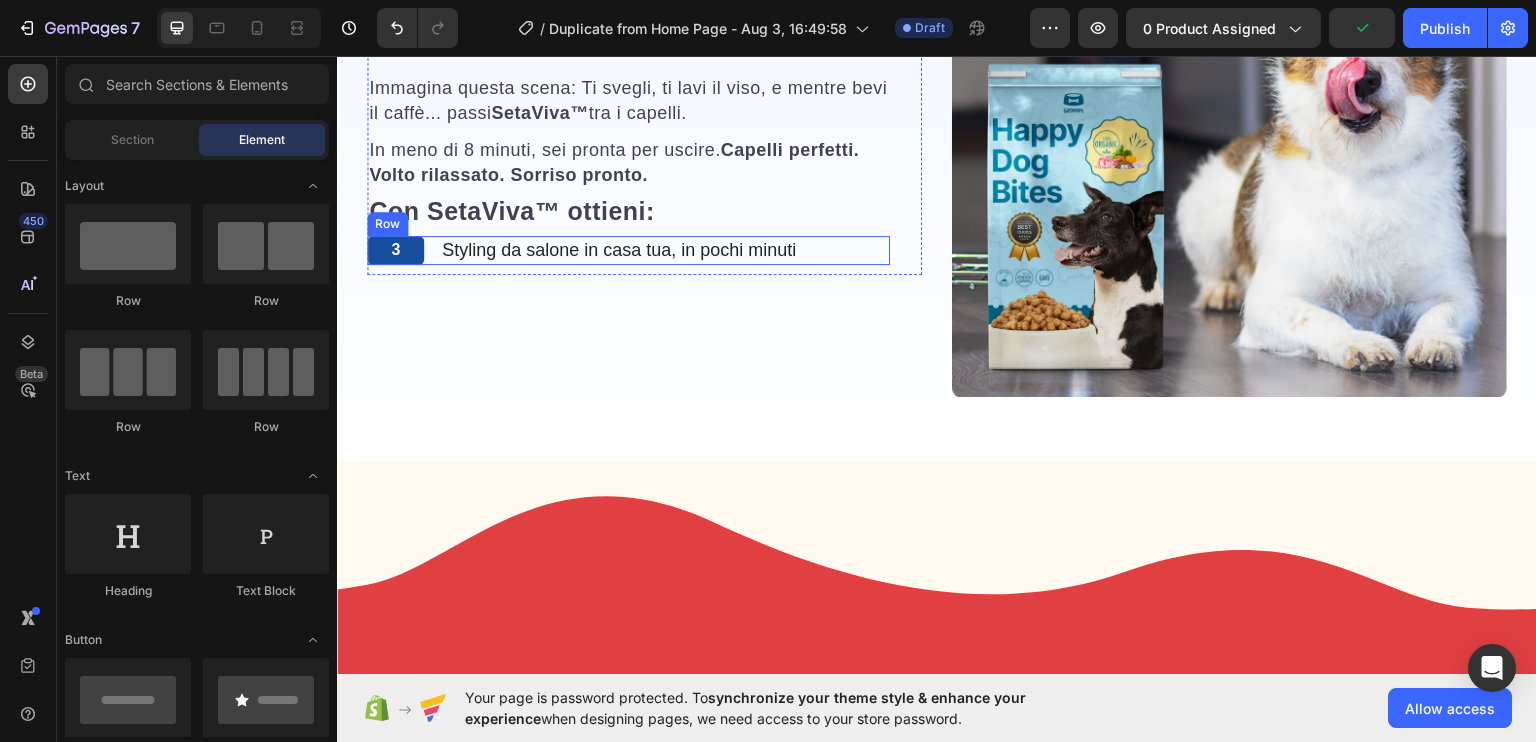 click on "3 Text Block Styling da salone in casa tua, in pochi minuti Text Block Row" at bounding box center [628, 249] 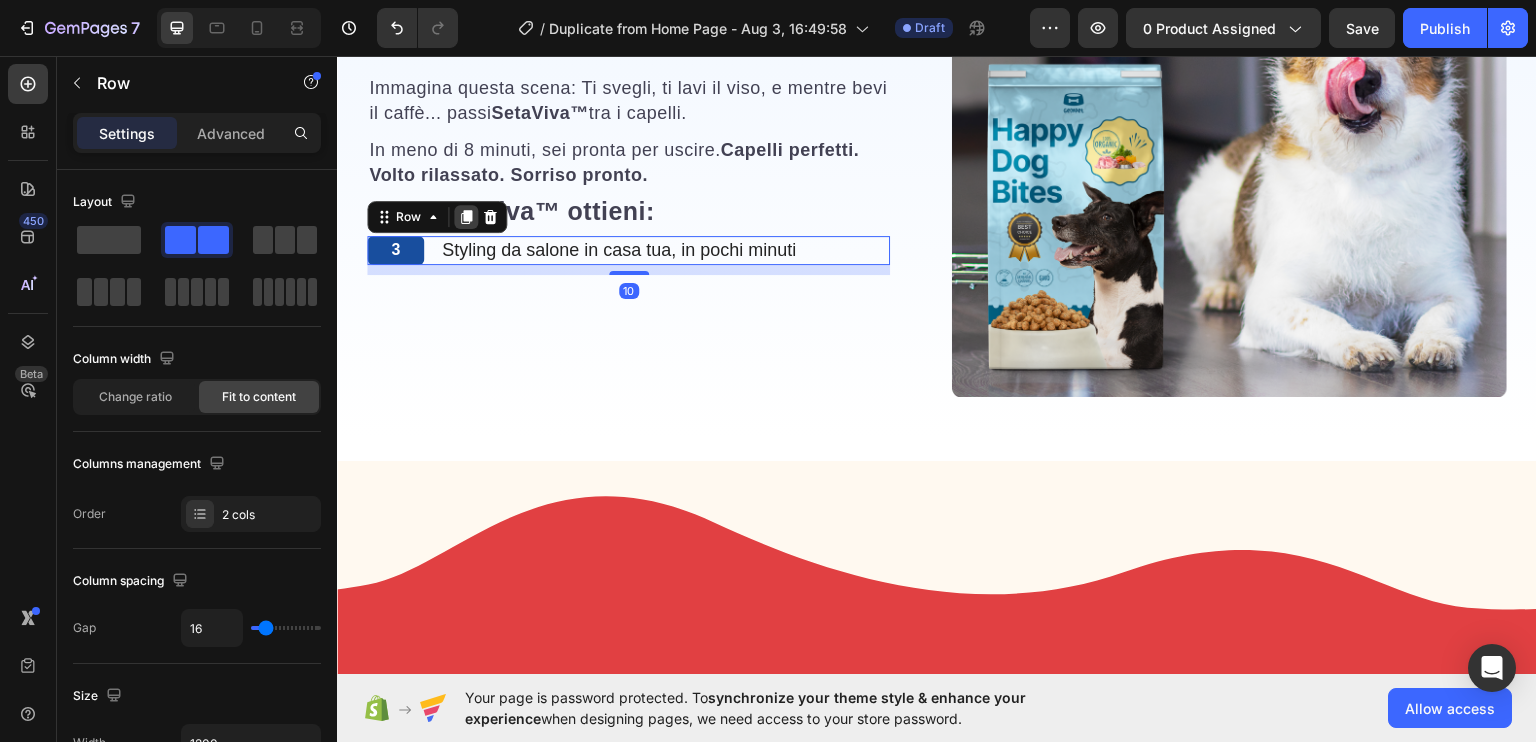 click 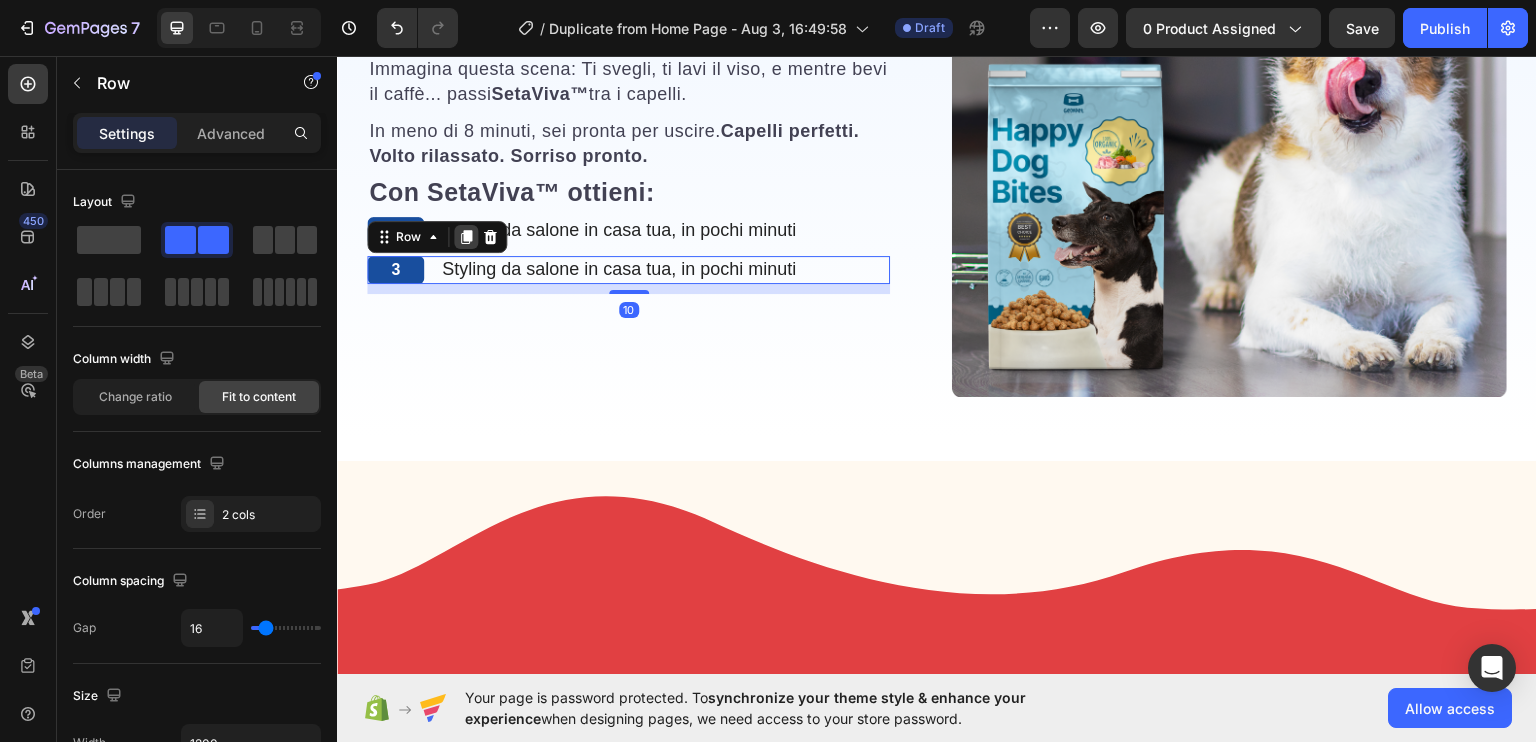 click 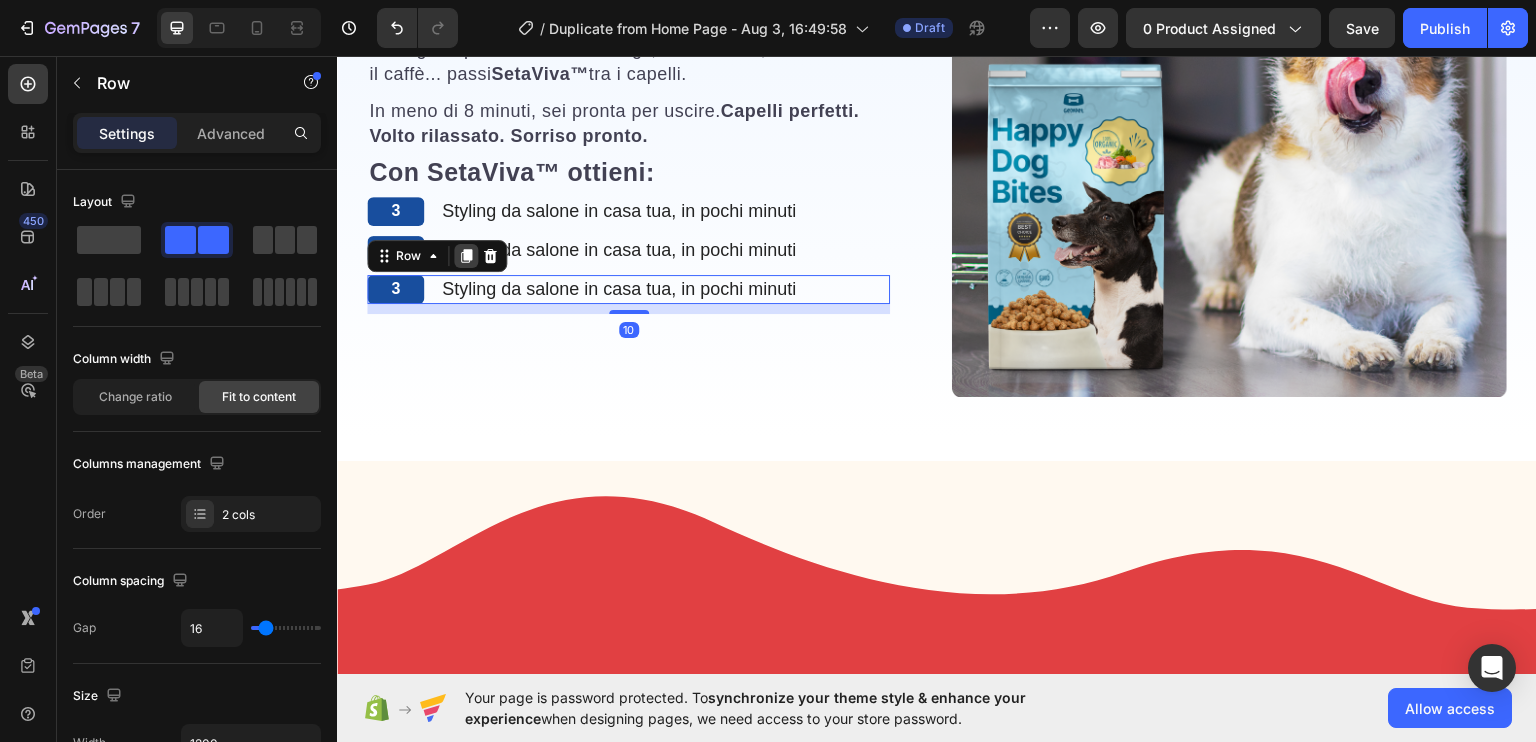 click 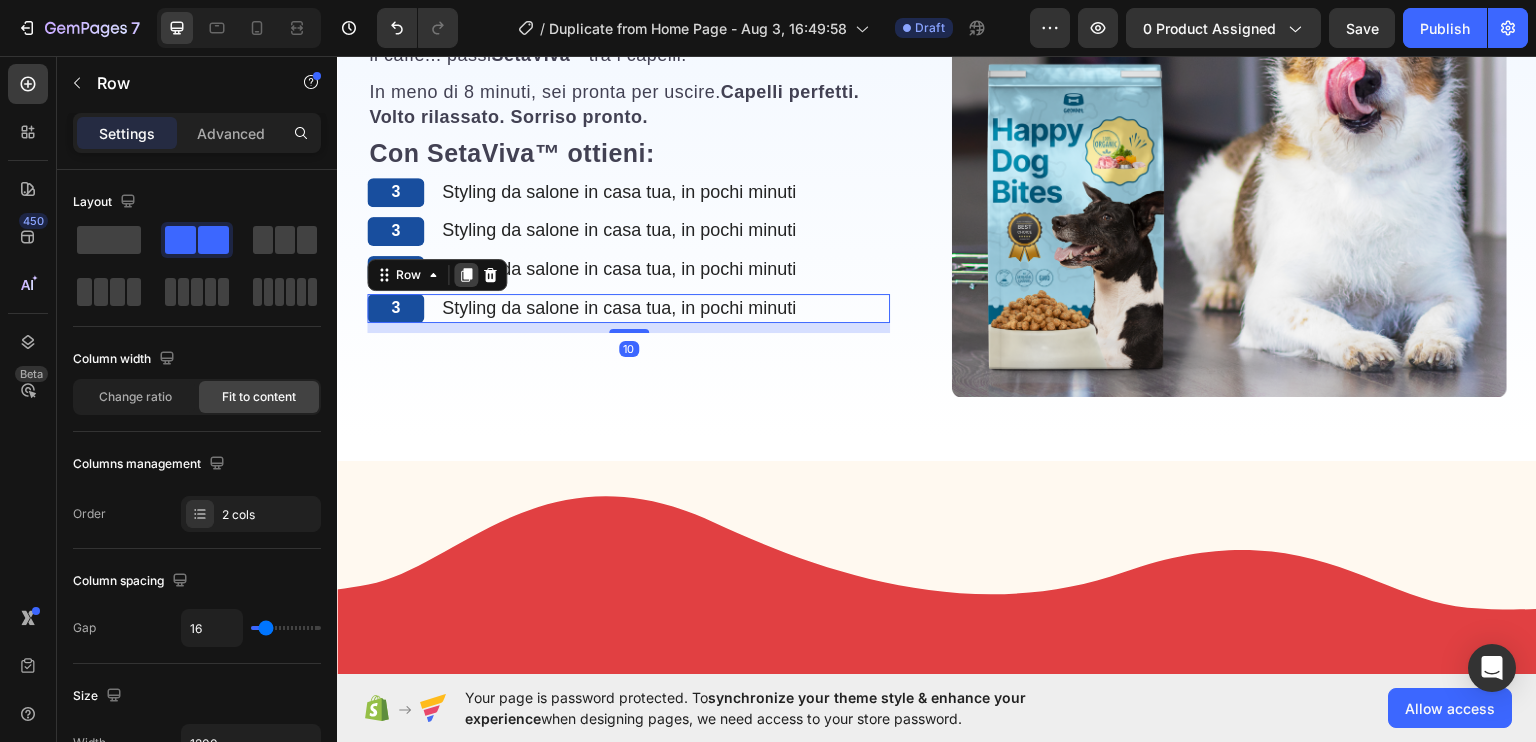 click at bounding box center (466, 274) 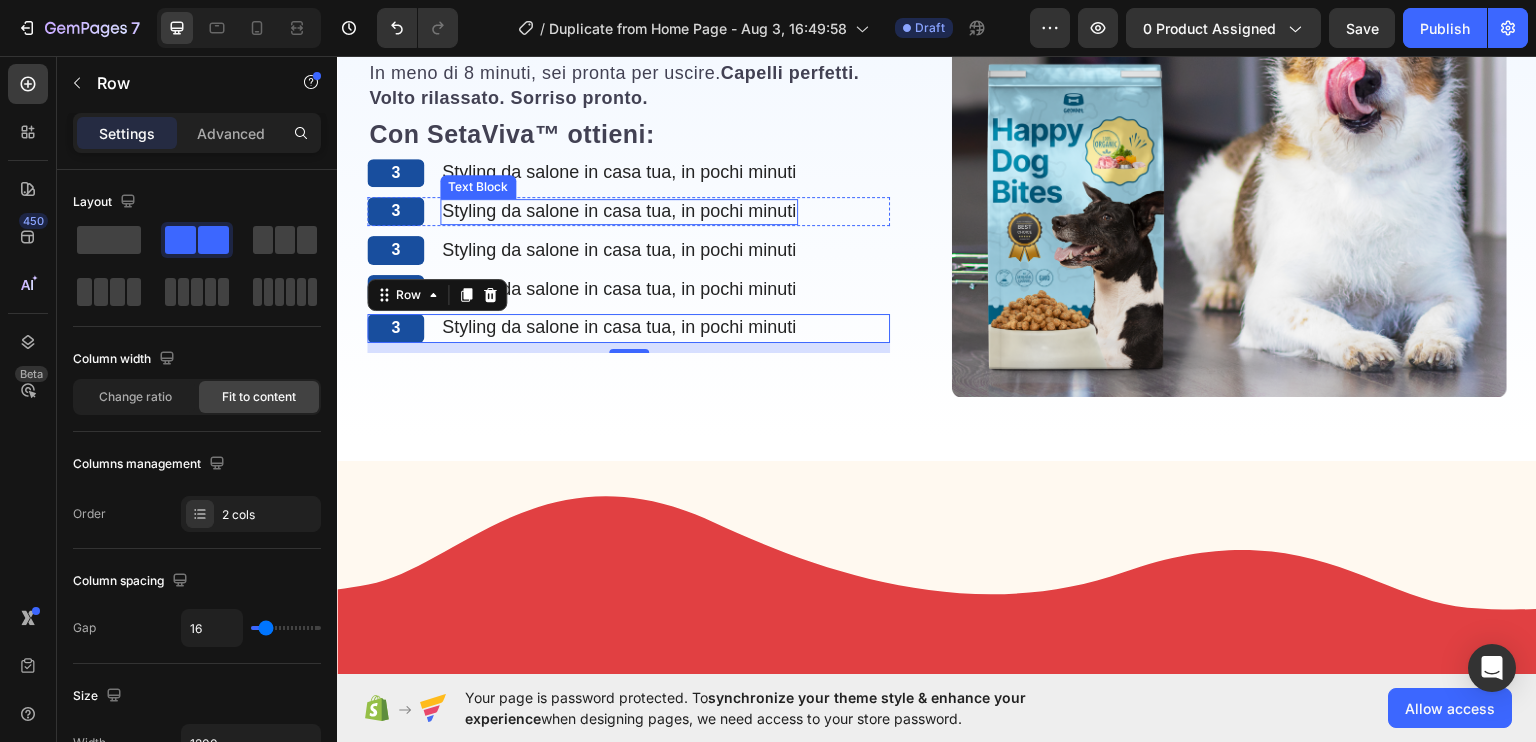 click on "Styling da salone in casa tua, in pochi minuti" at bounding box center (619, 210) 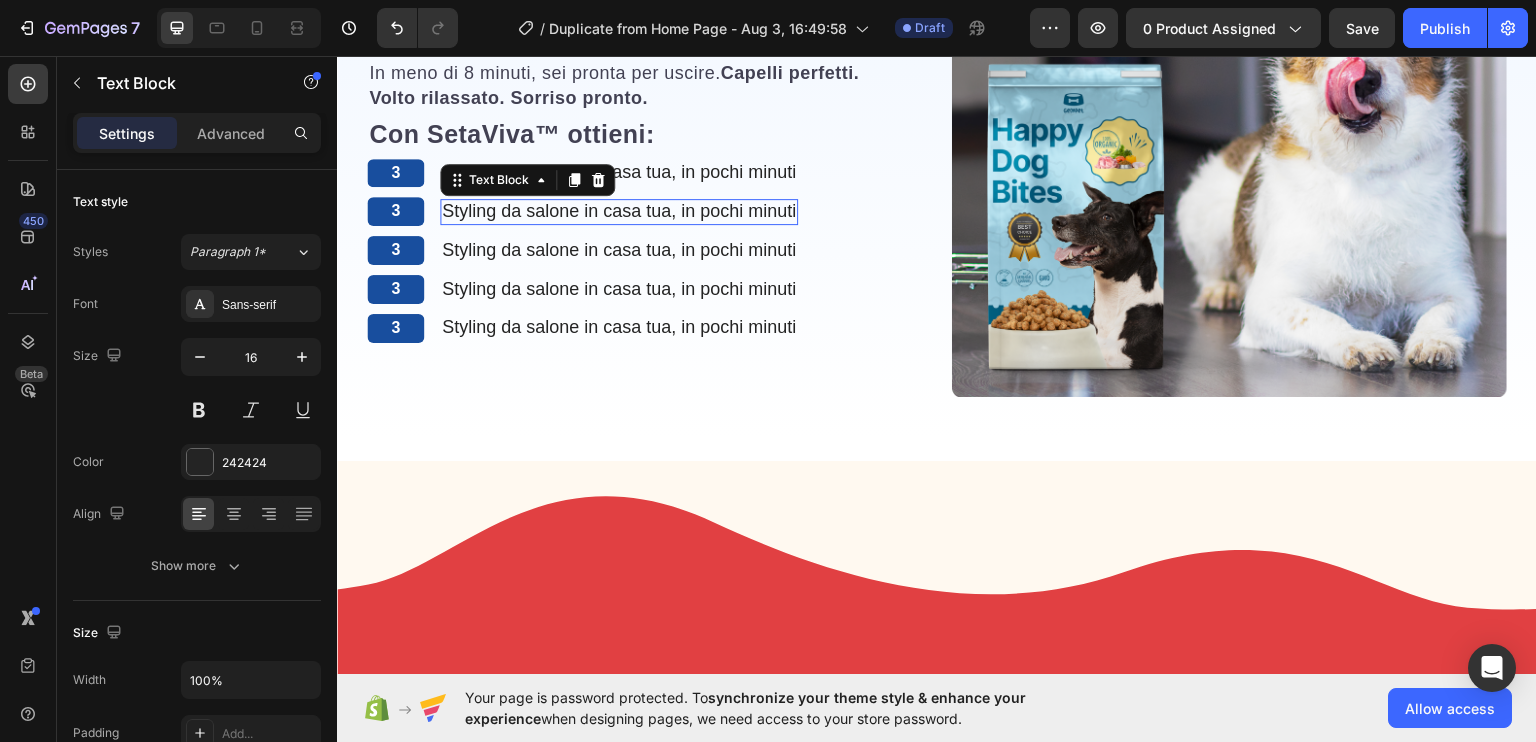 click on "Styling da salone in casa tua, in pochi minuti" at bounding box center (619, 210) 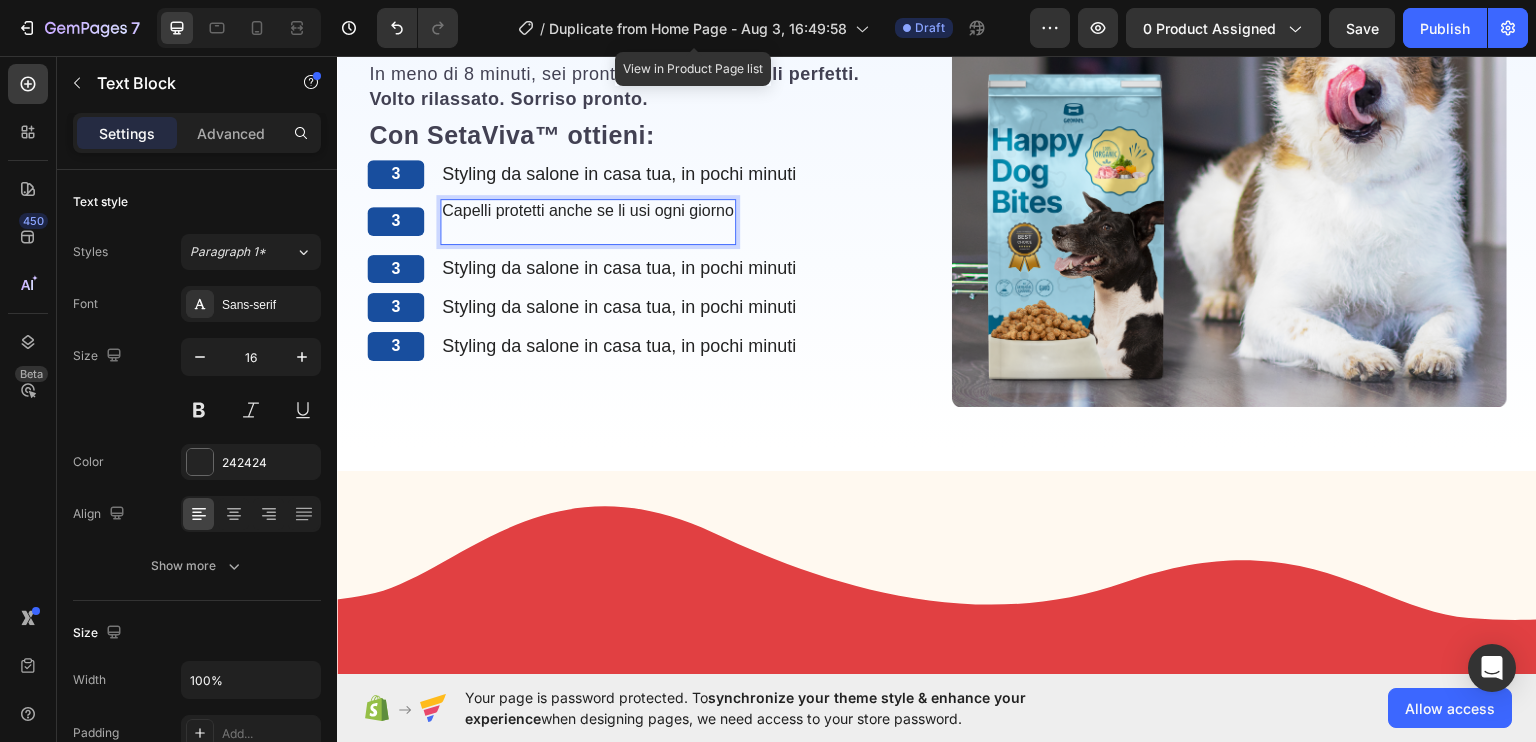 scroll, scrollTop: 2240, scrollLeft: 0, axis: vertical 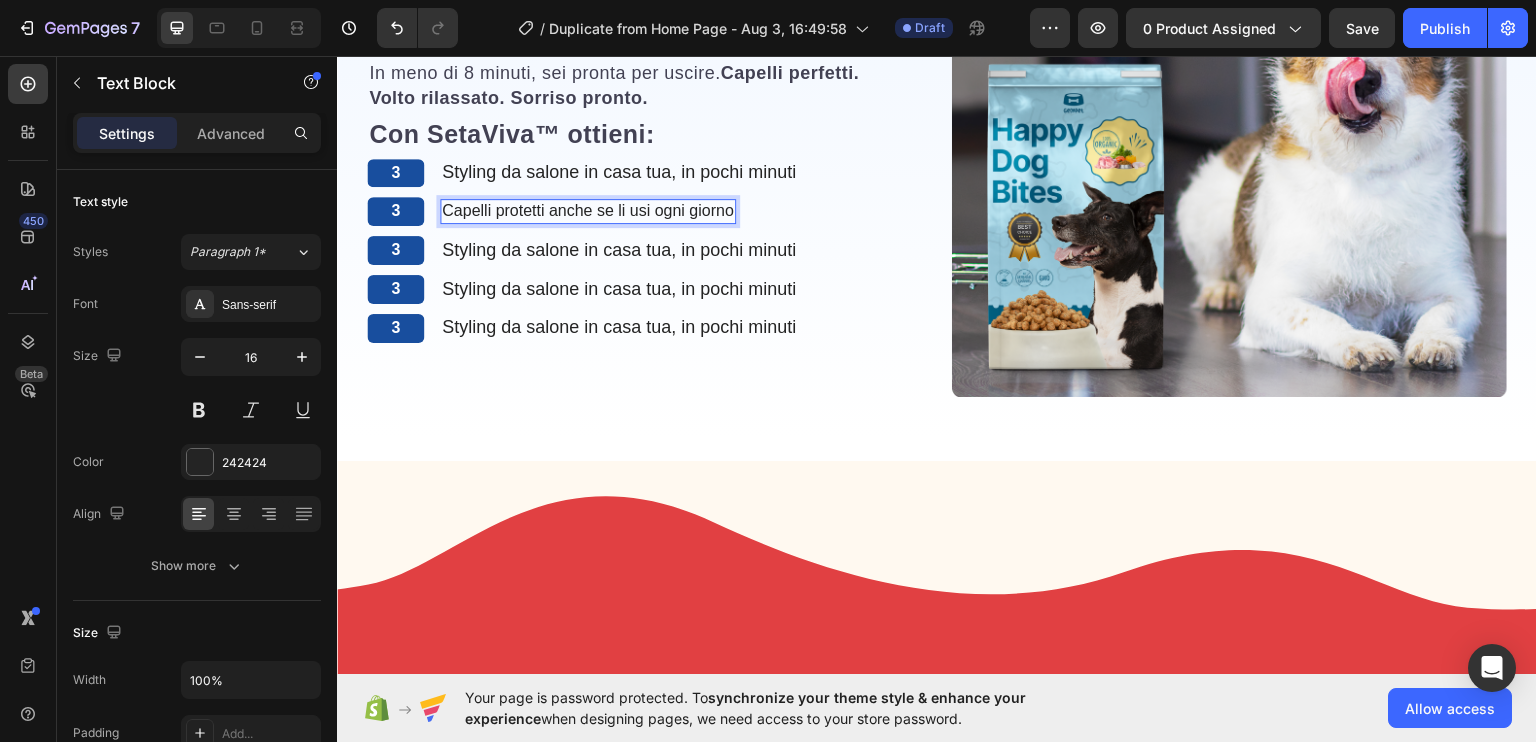 click on "Capelli protetti anche se li usi ogni giorno" at bounding box center [588, 210] 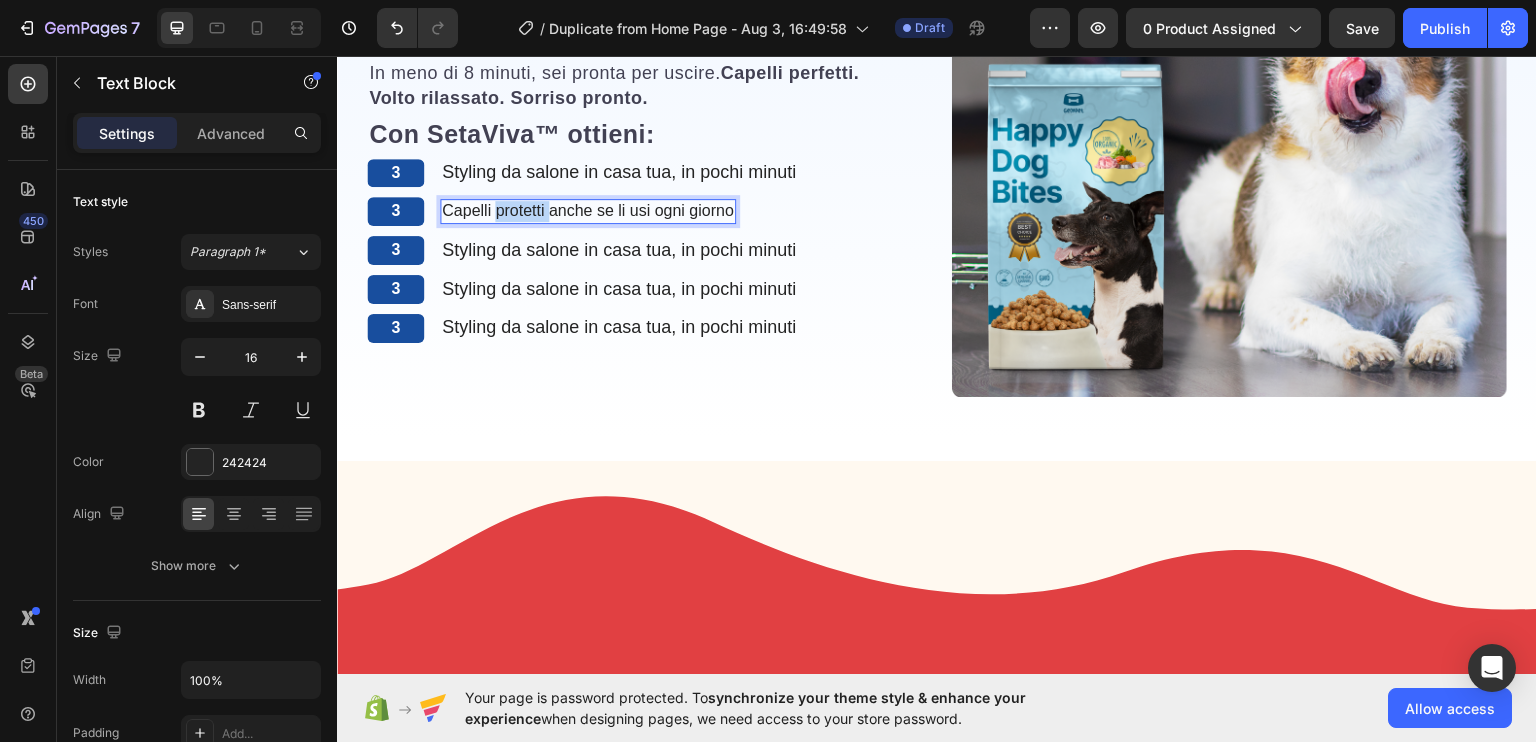 click on "Capelli protetti anche se li usi ogni giorno" at bounding box center (588, 210) 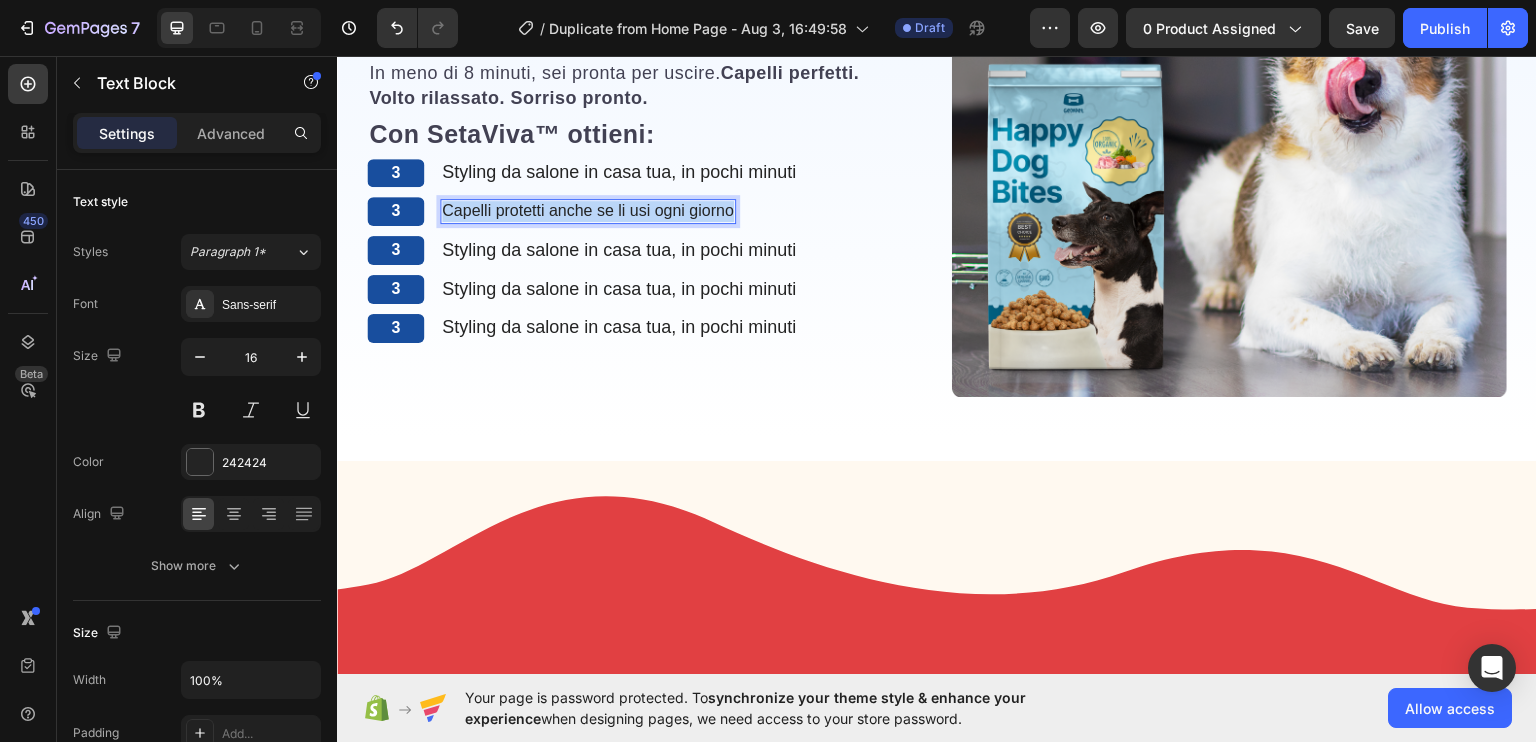 click on "Capelli protetti anche se li usi ogni giorno" at bounding box center (588, 210) 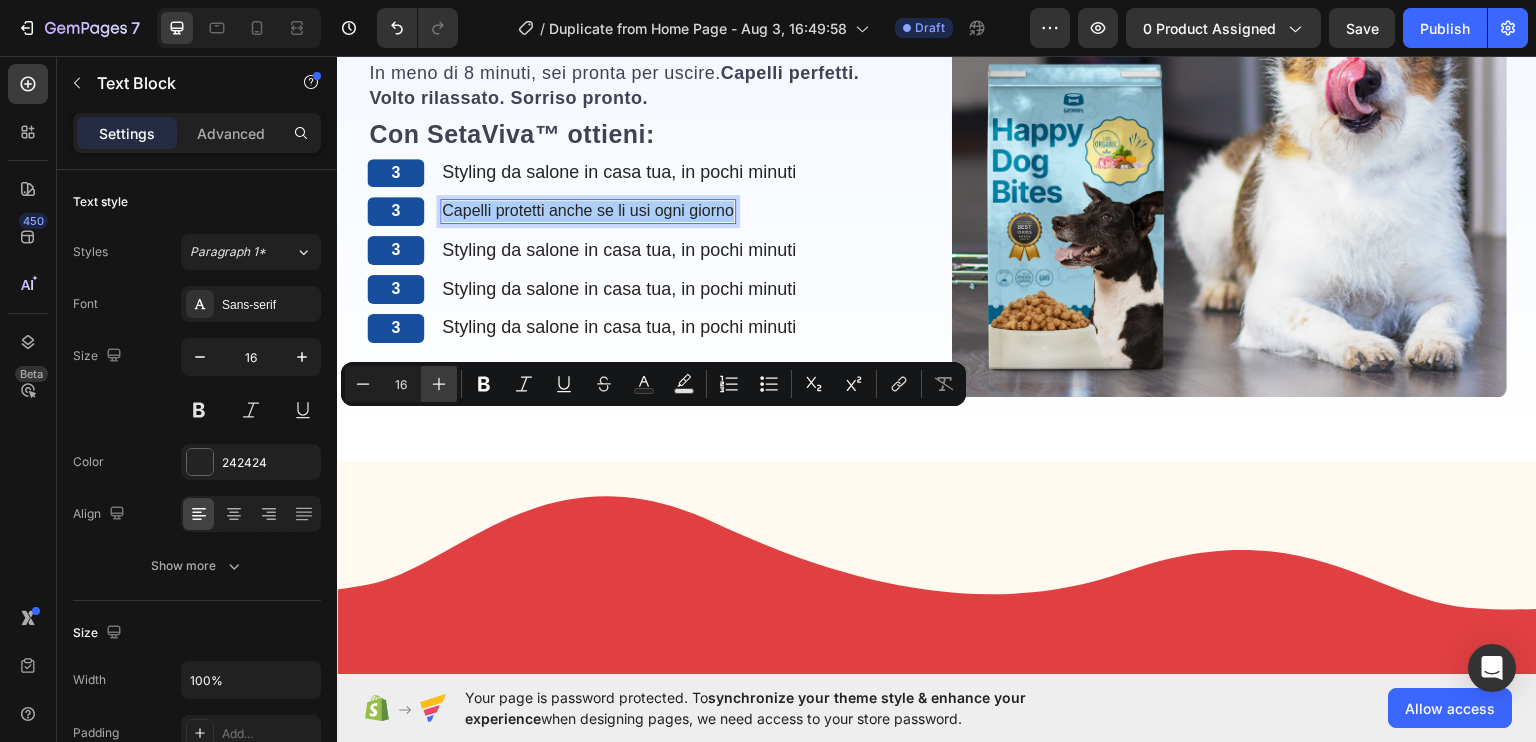 click 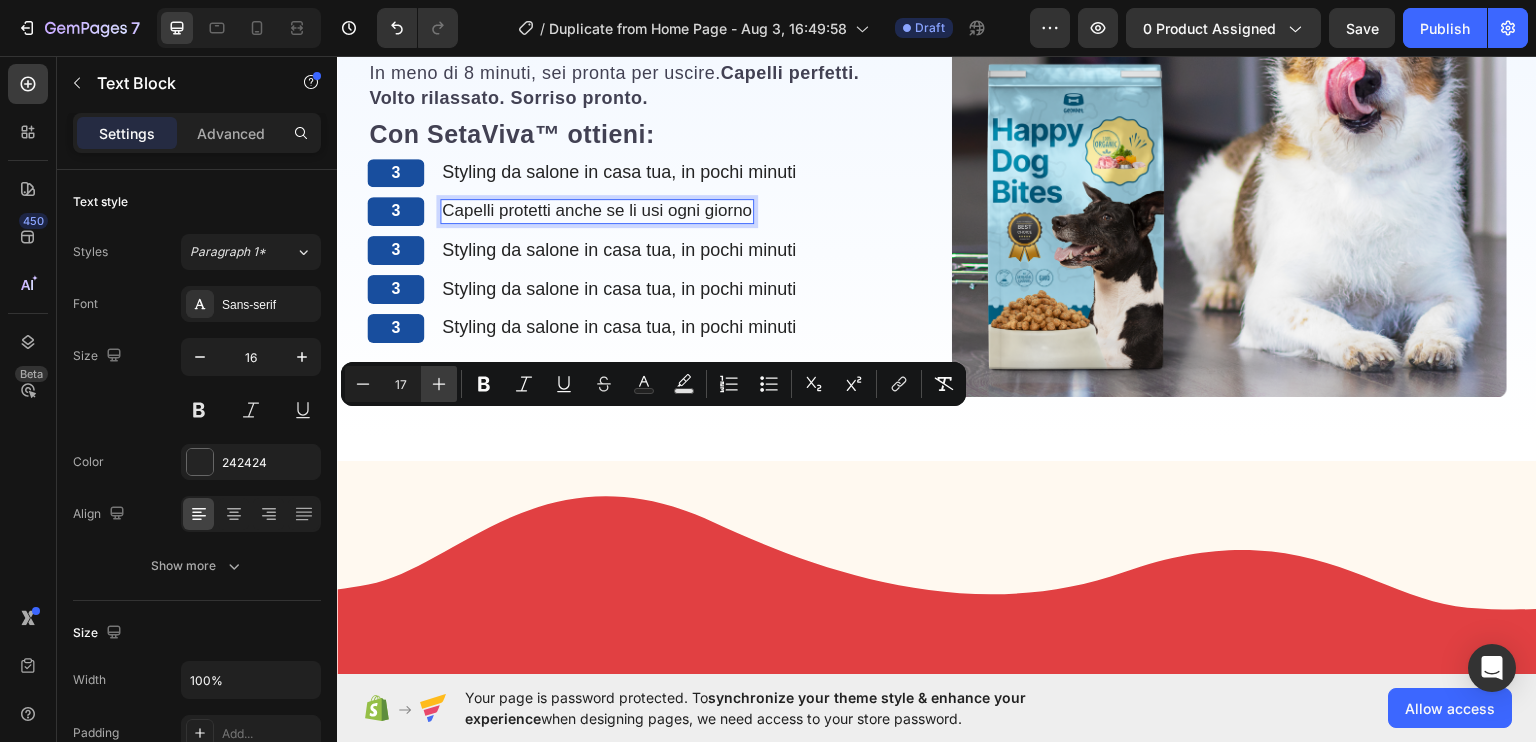 click 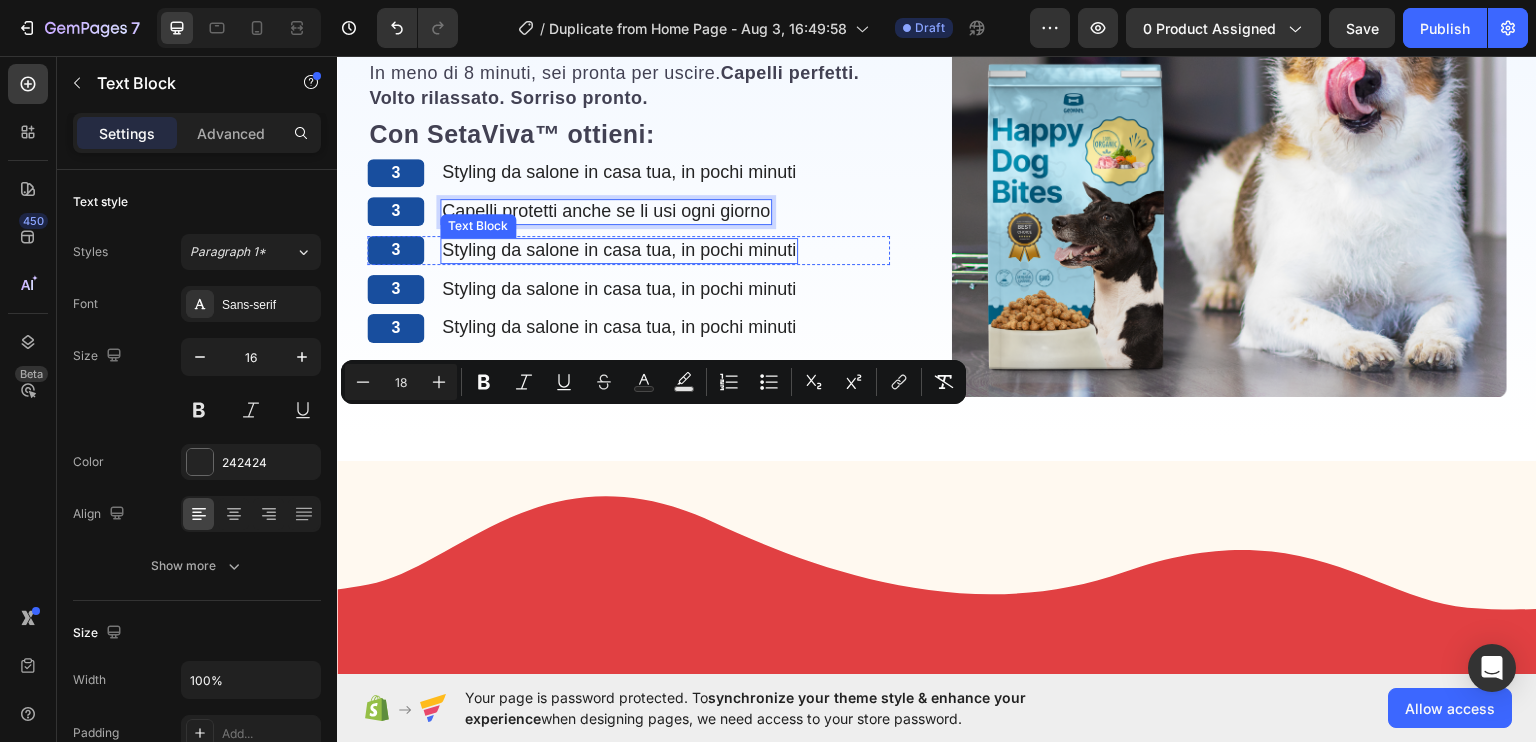 click on "Styling da salone in casa tua, in pochi minuti" at bounding box center (619, 249) 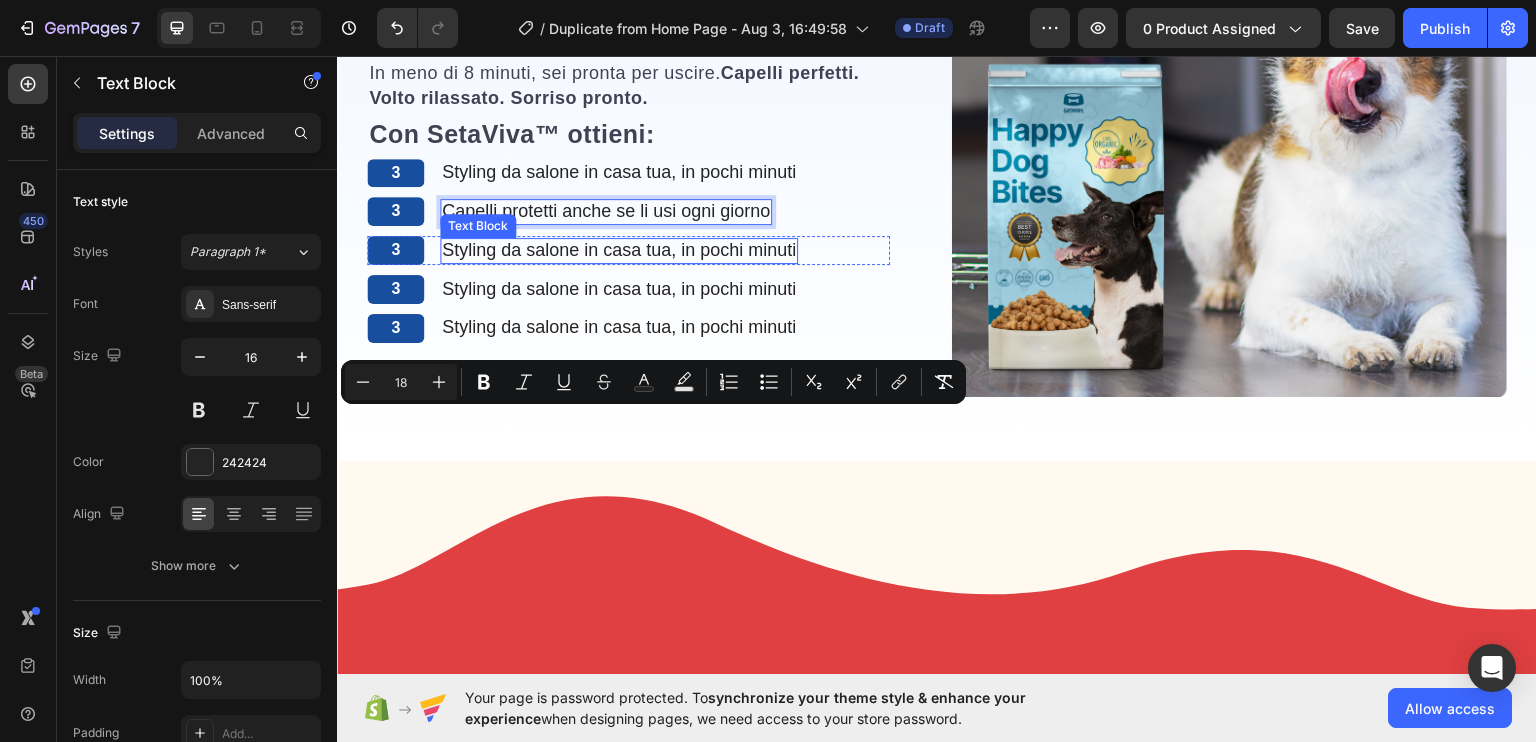 click on "Styling da salone in casa tua, in pochi minuti" at bounding box center (619, 249) 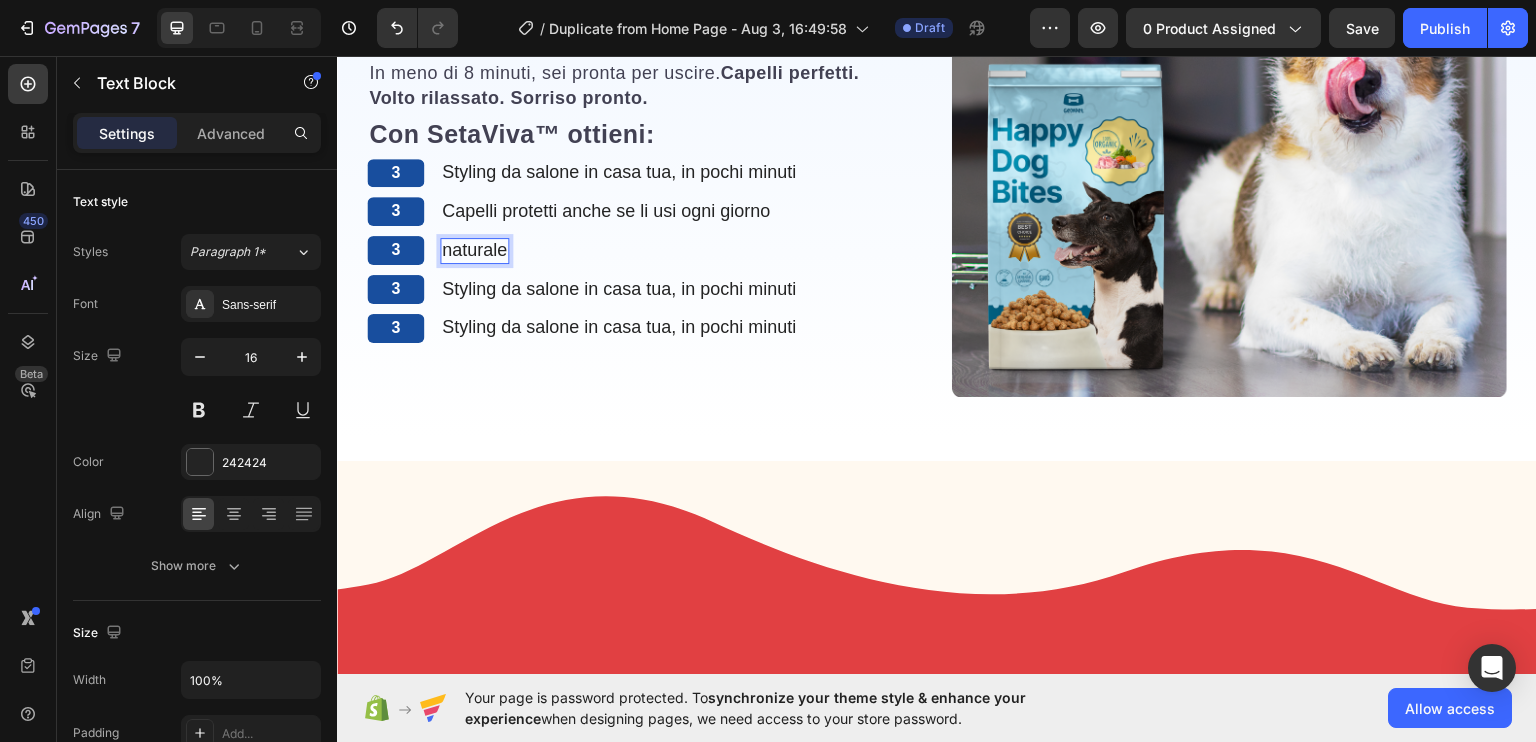 click on "naturale" at bounding box center (474, 249) 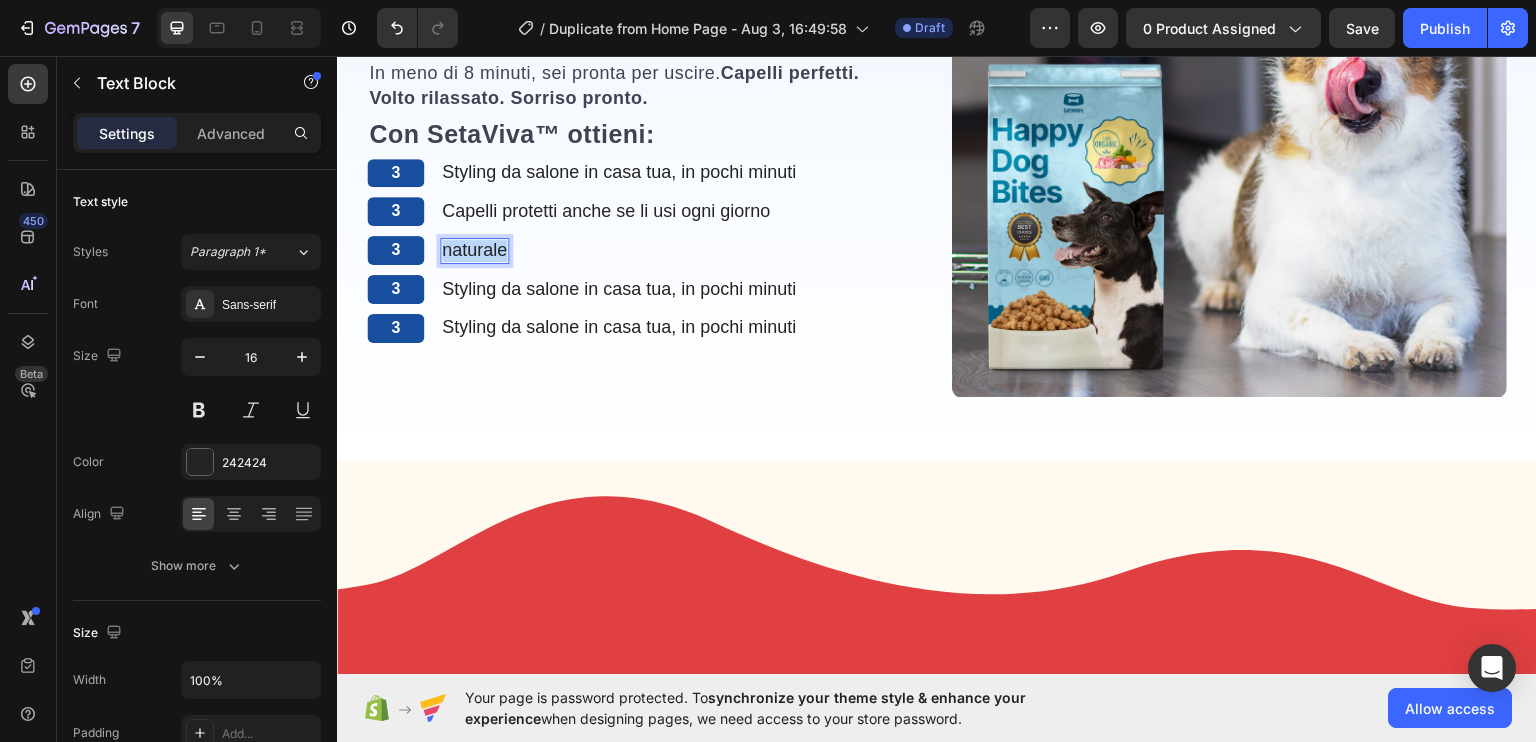 click on "naturale" at bounding box center (474, 249) 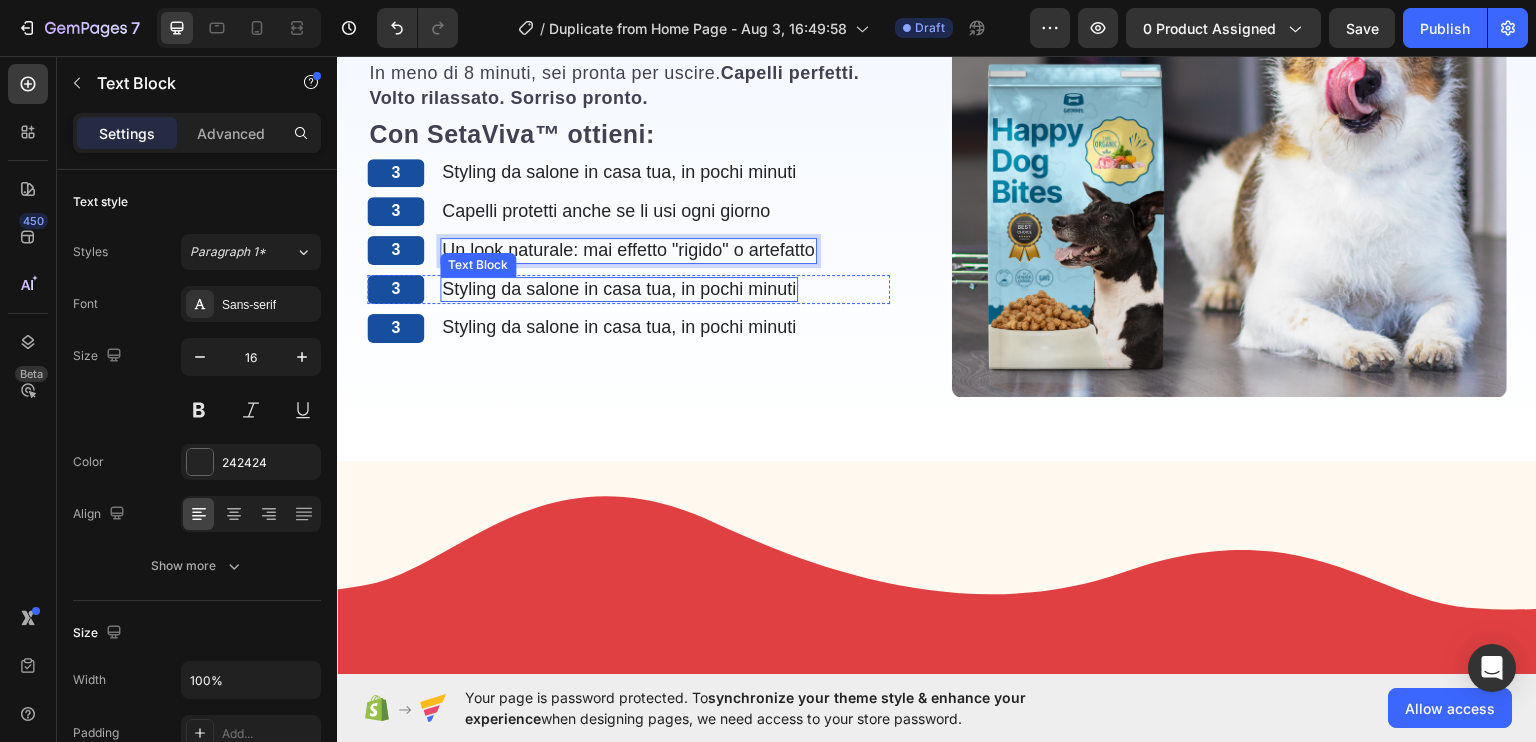 click on "Styling da salone in casa tua, in pochi minuti" at bounding box center [619, 288] 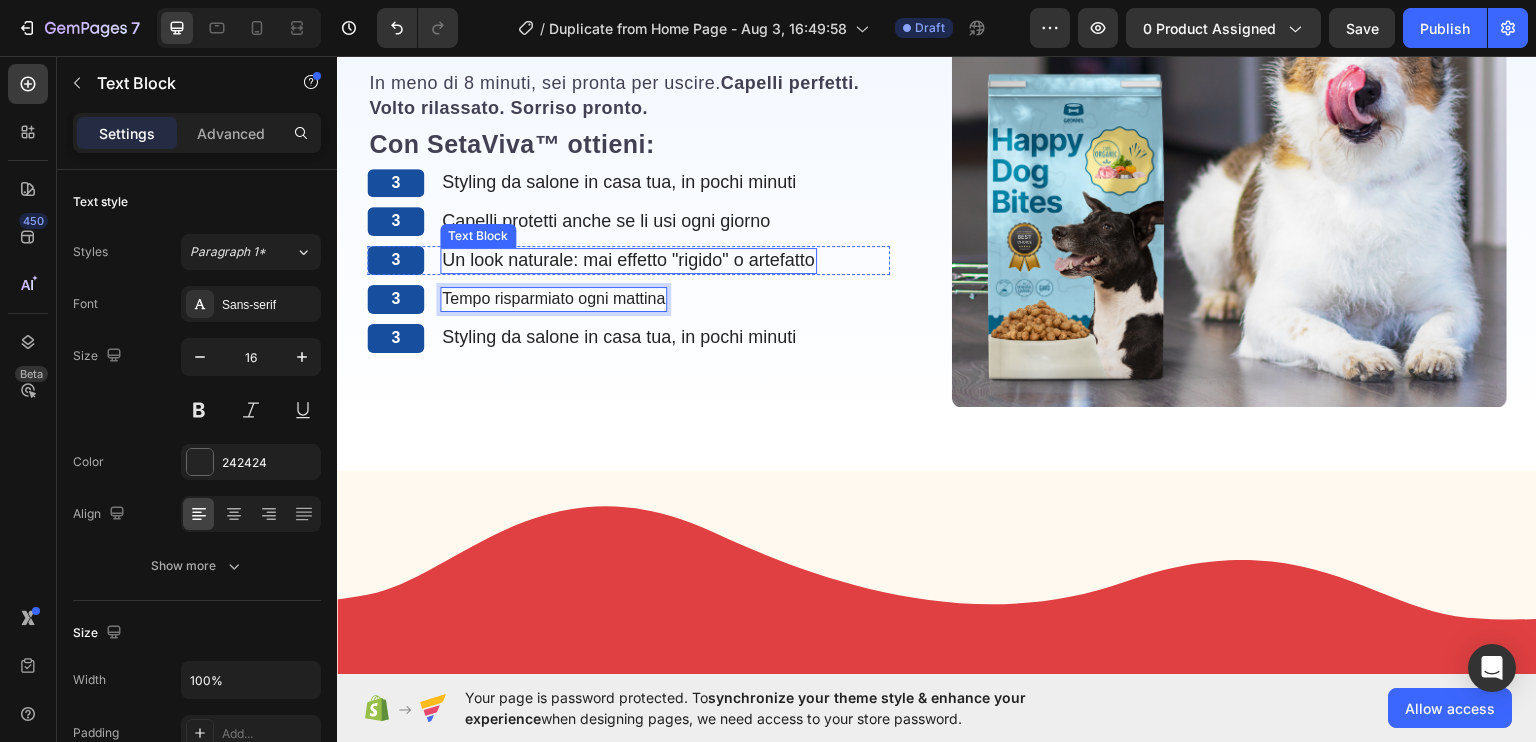 scroll, scrollTop: 2240, scrollLeft: 0, axis: vertical 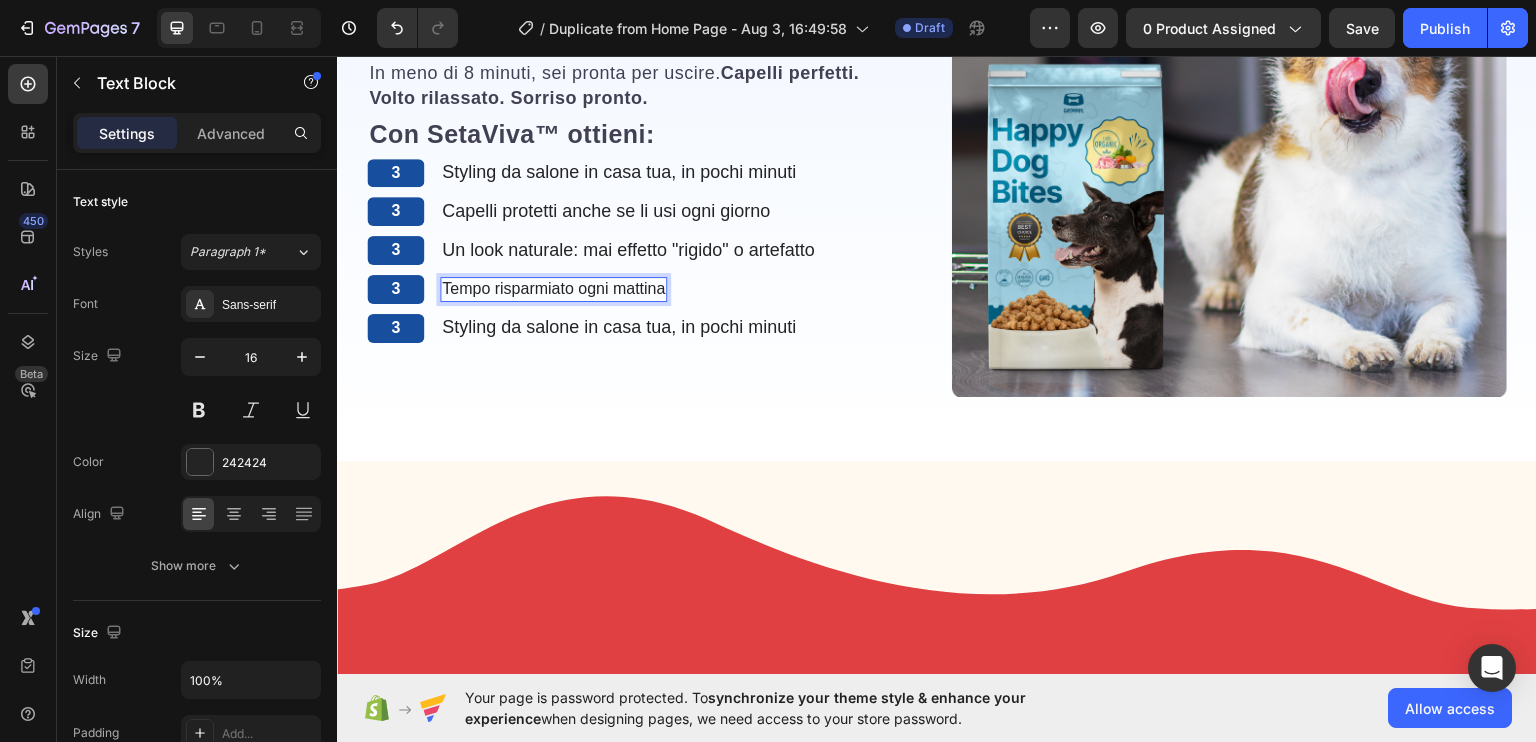 click on "Tempo risparmiato ogni mattina" at bounding box center [553, 288] 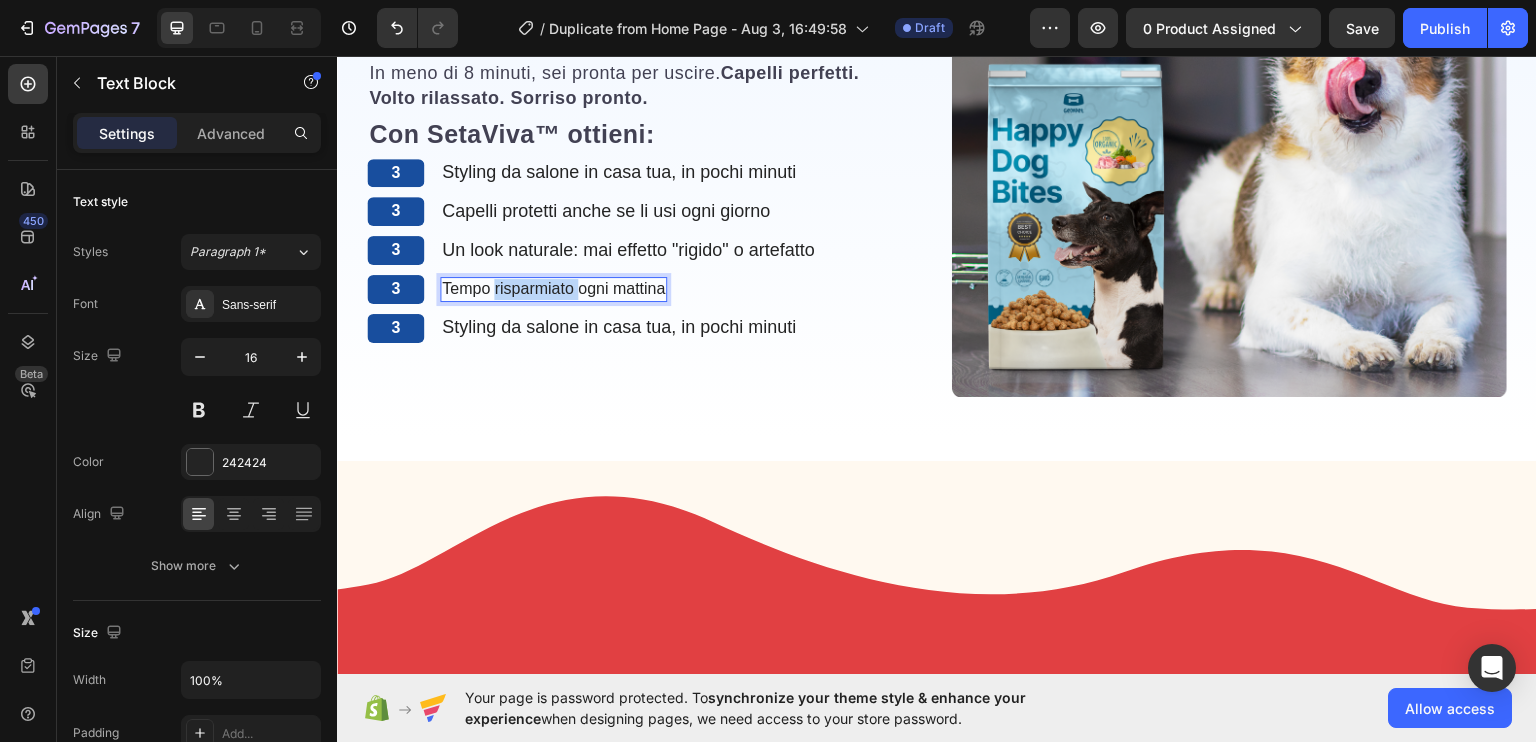 click on "Tempo risparmiato ogni mattina" at bounding box center [553, 288] 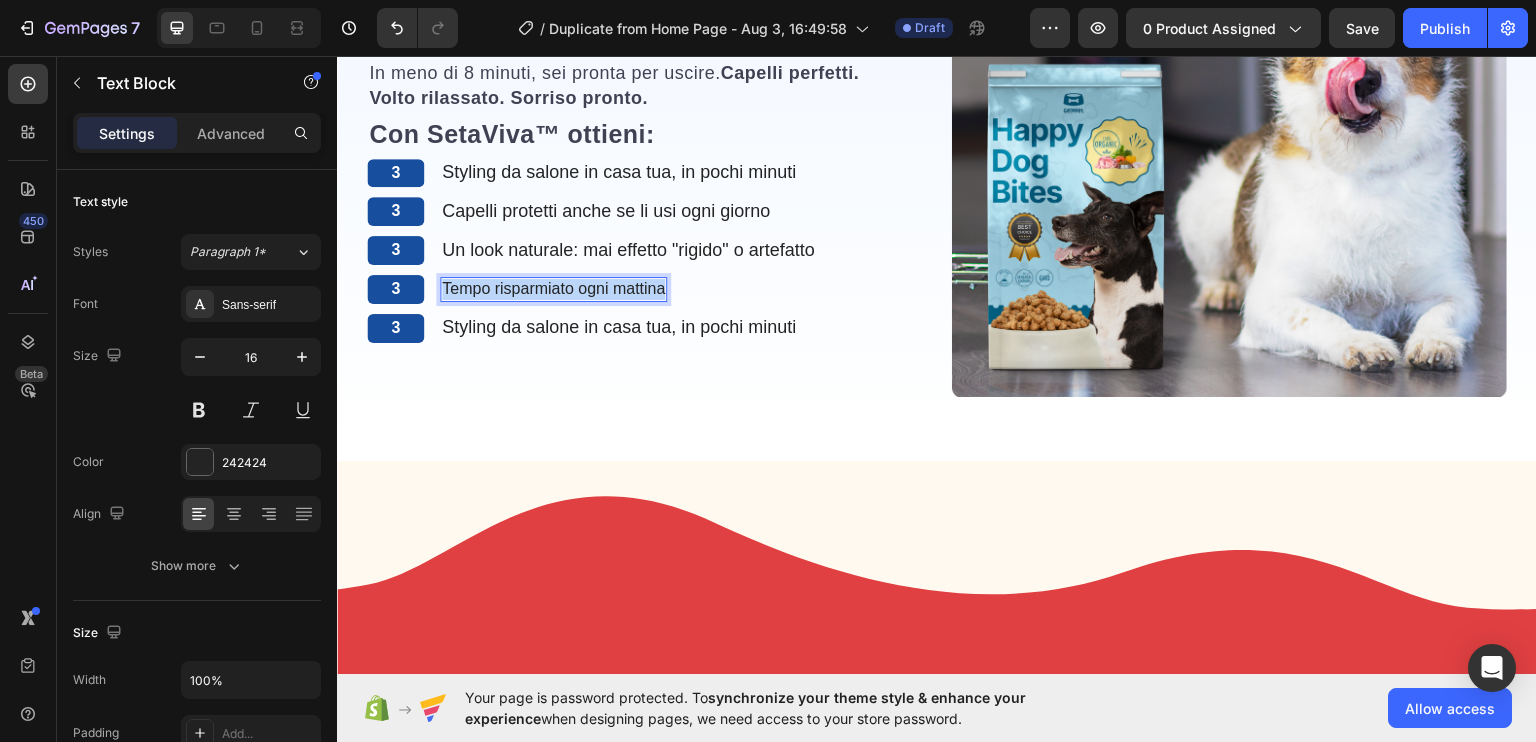 click on "Tempo risparmiato ogni mattina" at bounding box center [553, 288] 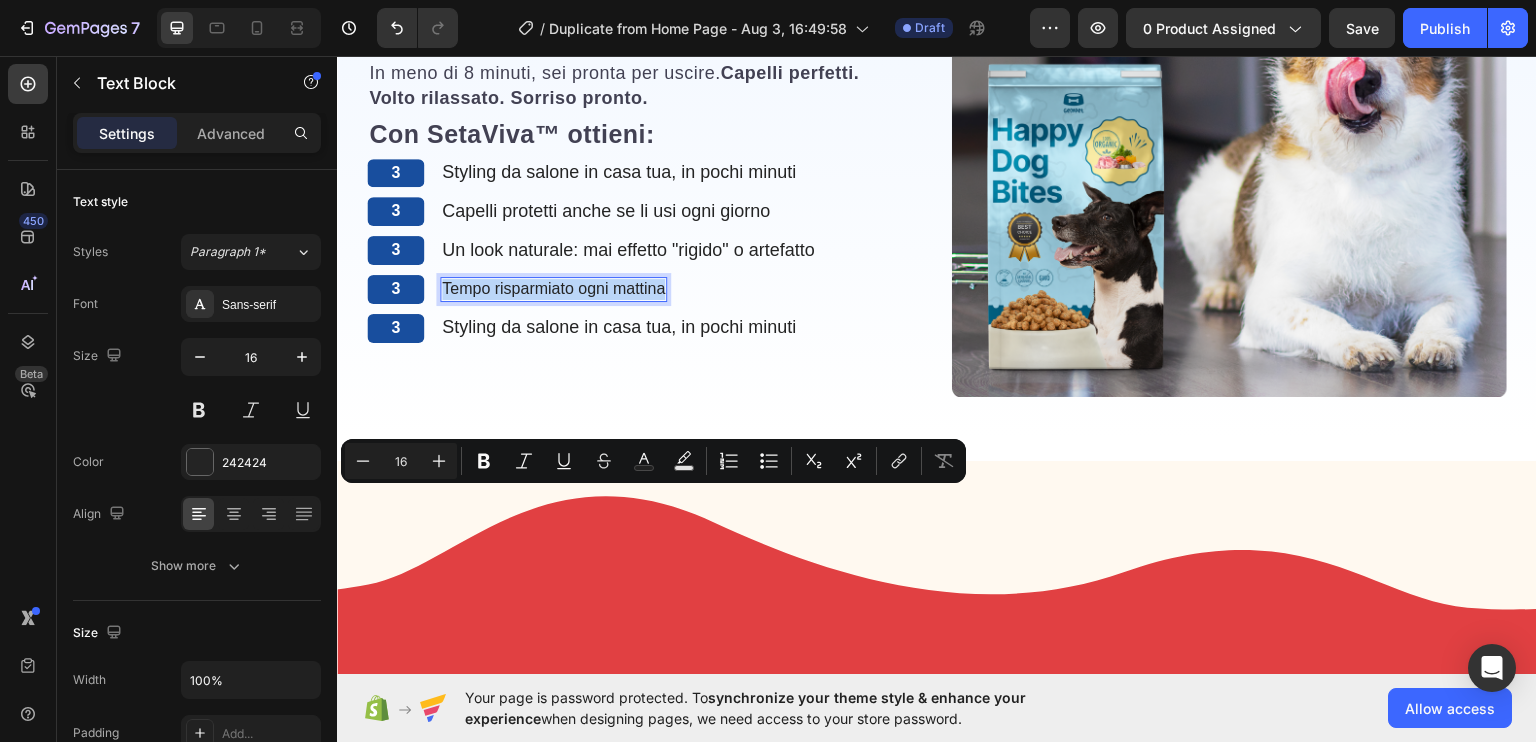 click on "Tempo risparmiato ogni mattina" at bounding box center (553, 288) 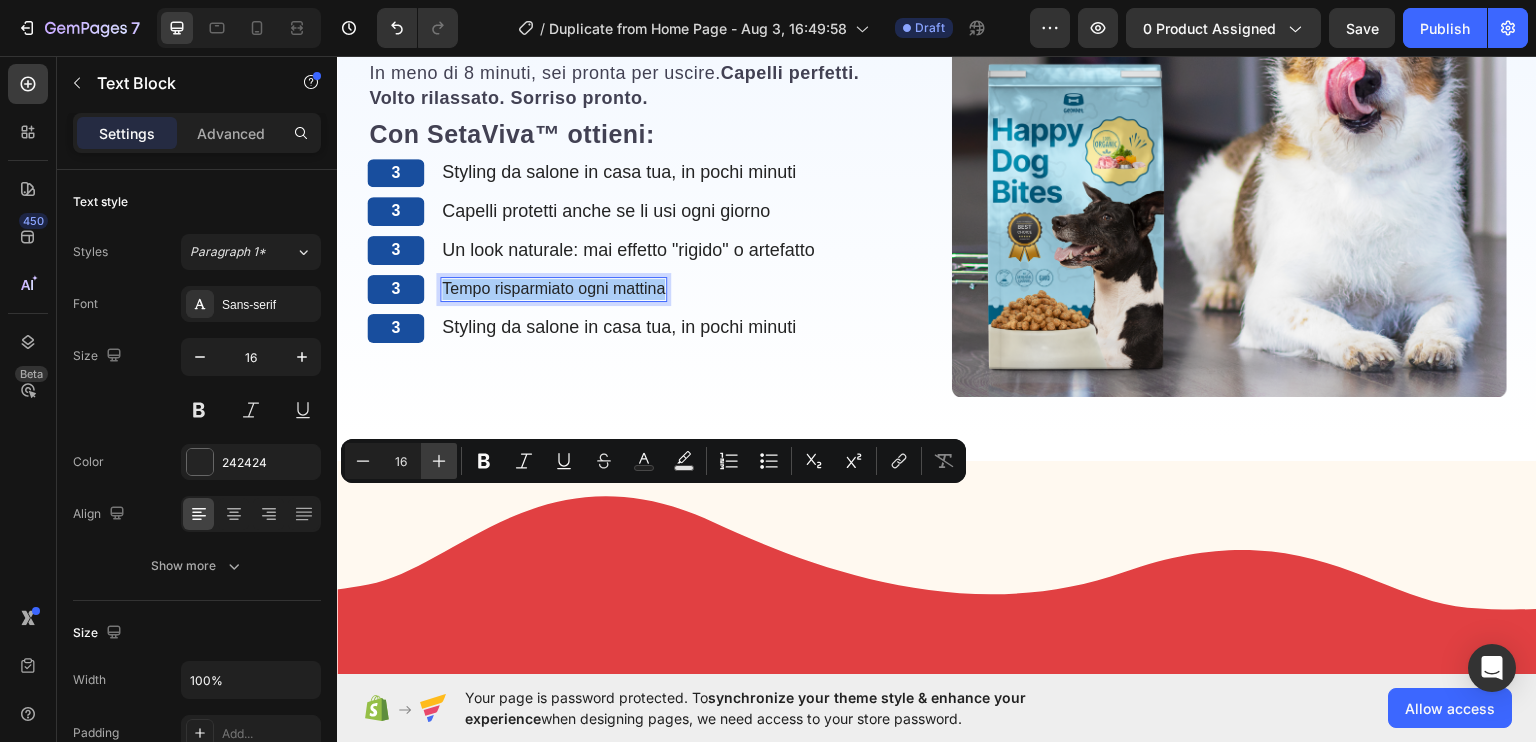 click on "Plus" at bounding box center [439, 461] 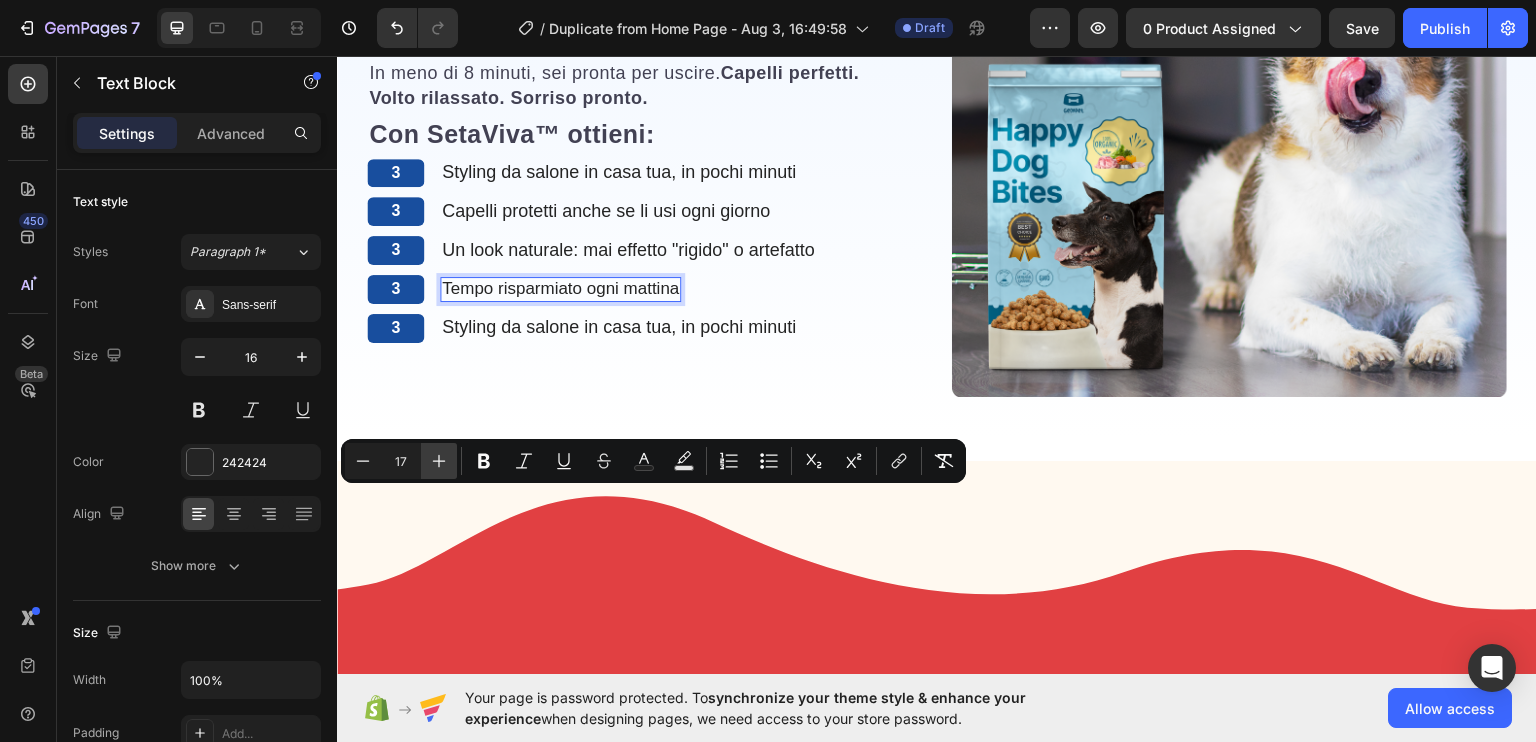 click on "Plus" at bounding box center [439, 461] 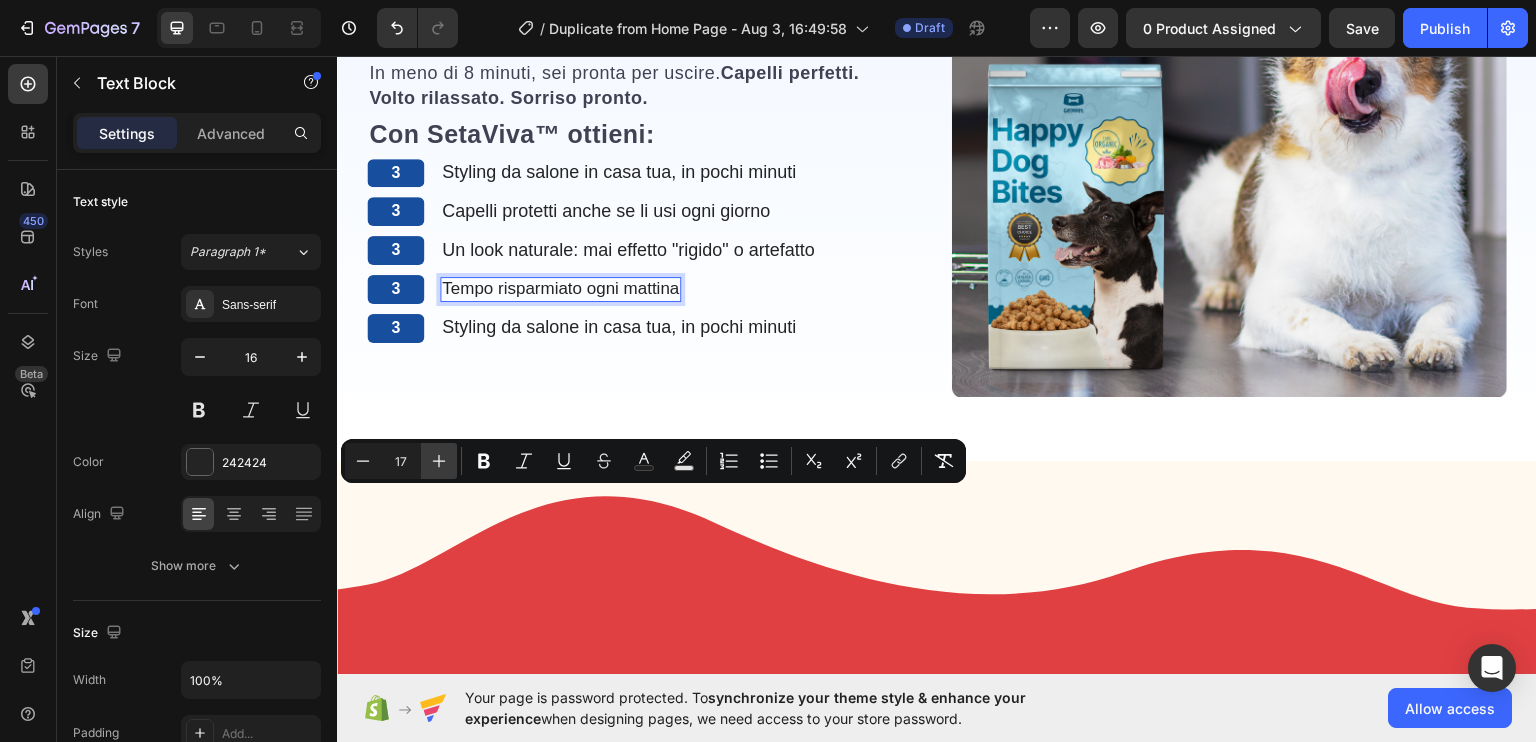 type on "18" 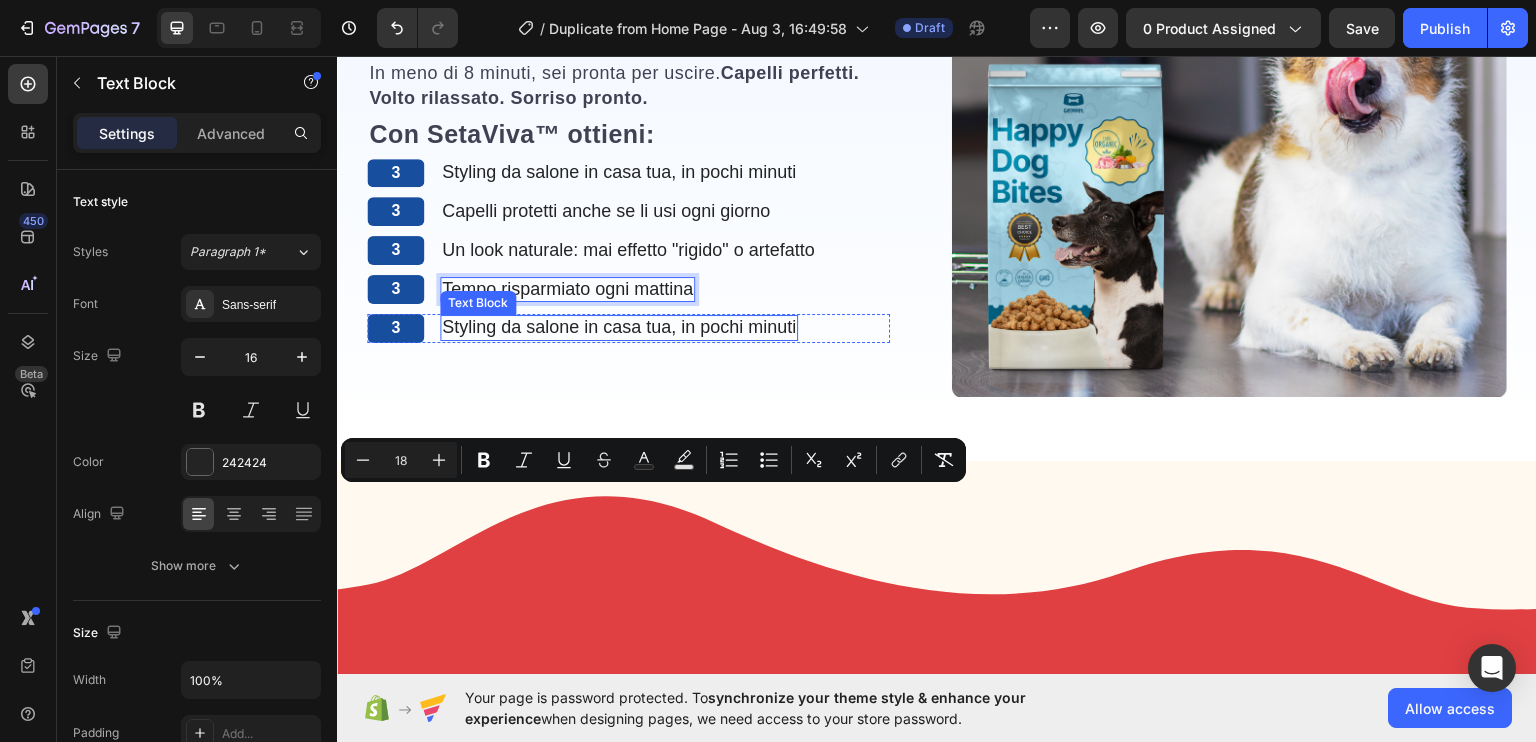click on "Styling da salone in casa tua, in pochi minuti" at bounding box center [619, 326] 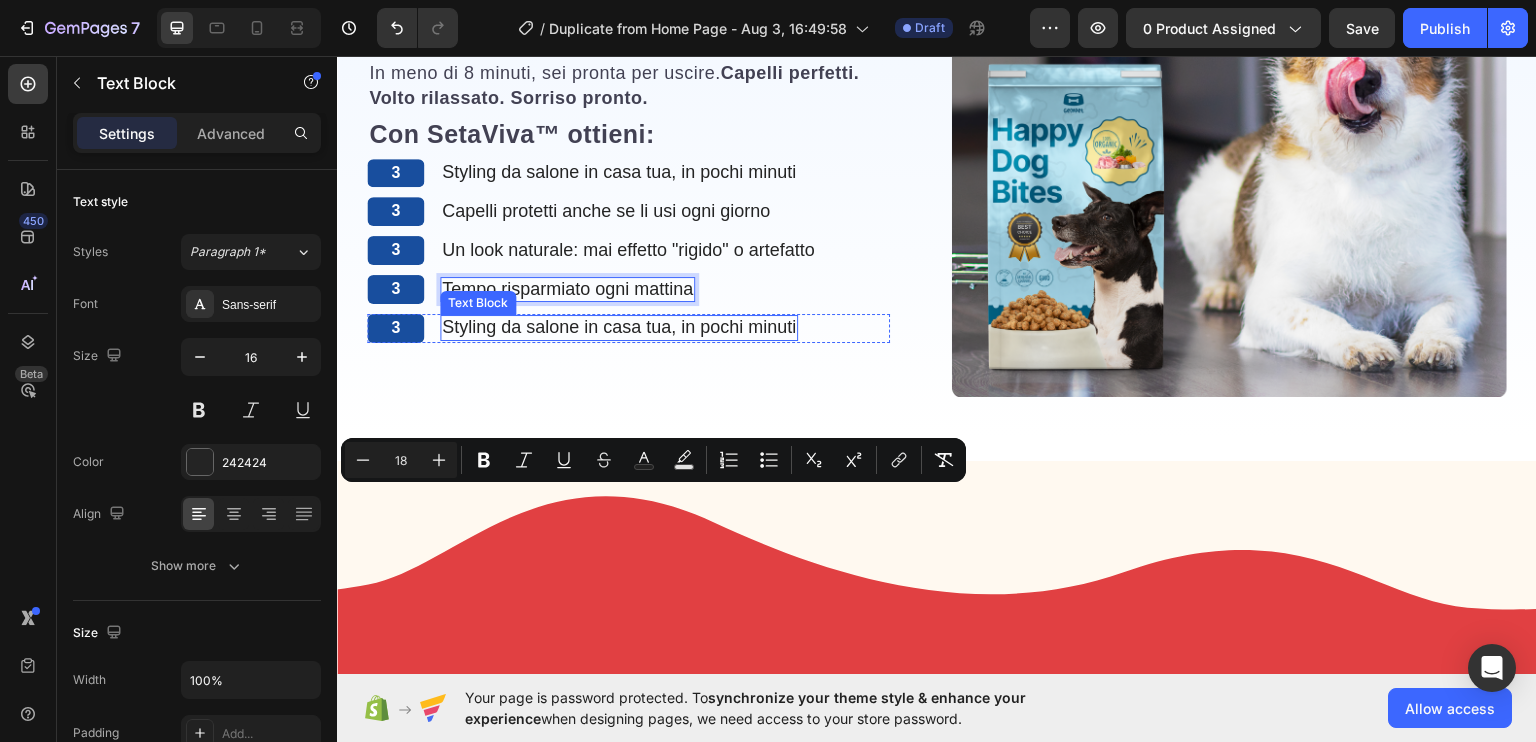 click on "Styling da salone in casa tua, in pochi minuti" at bounding box center [619, 326] 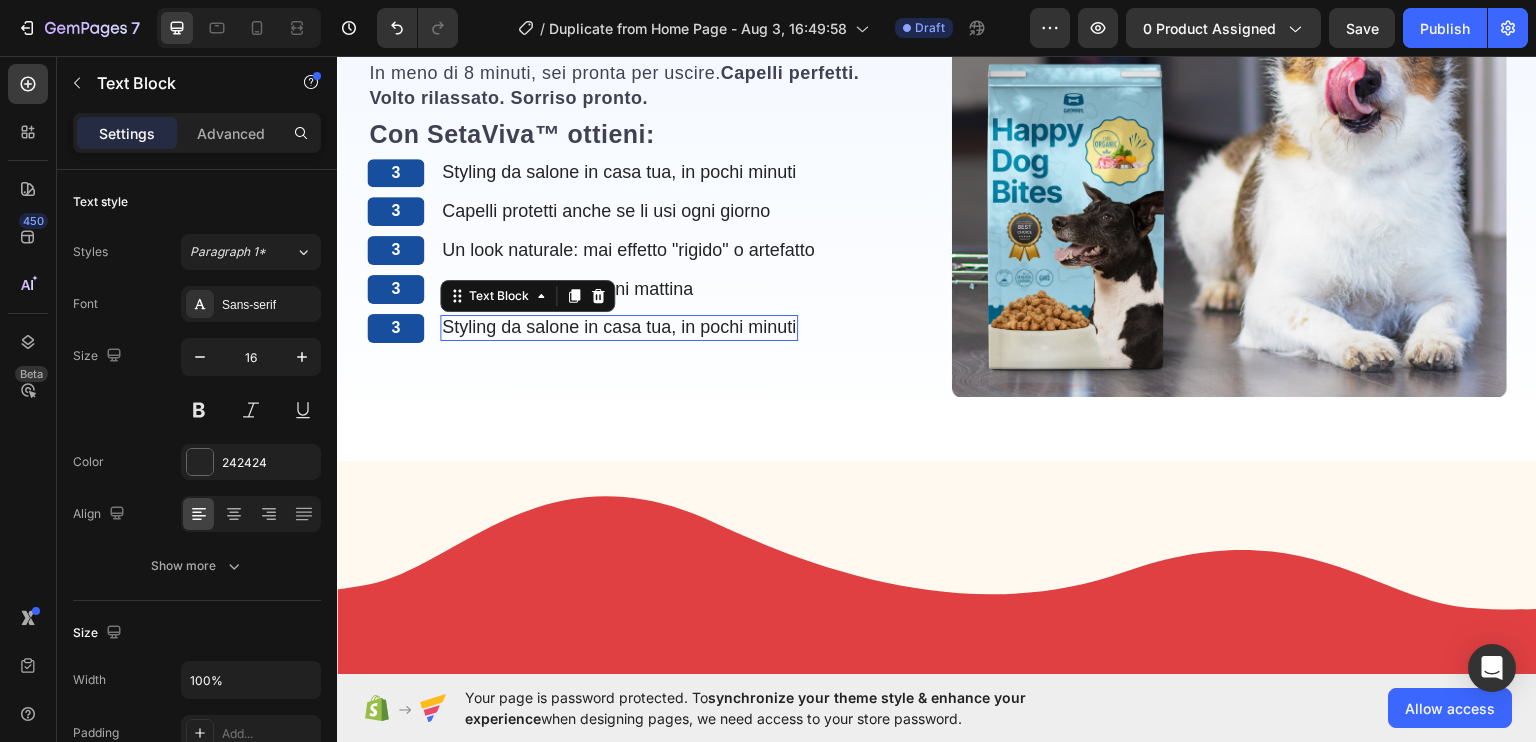 click on "Styling da salone in casa tua, in pochi minuti" at bounding box center (619, 326) 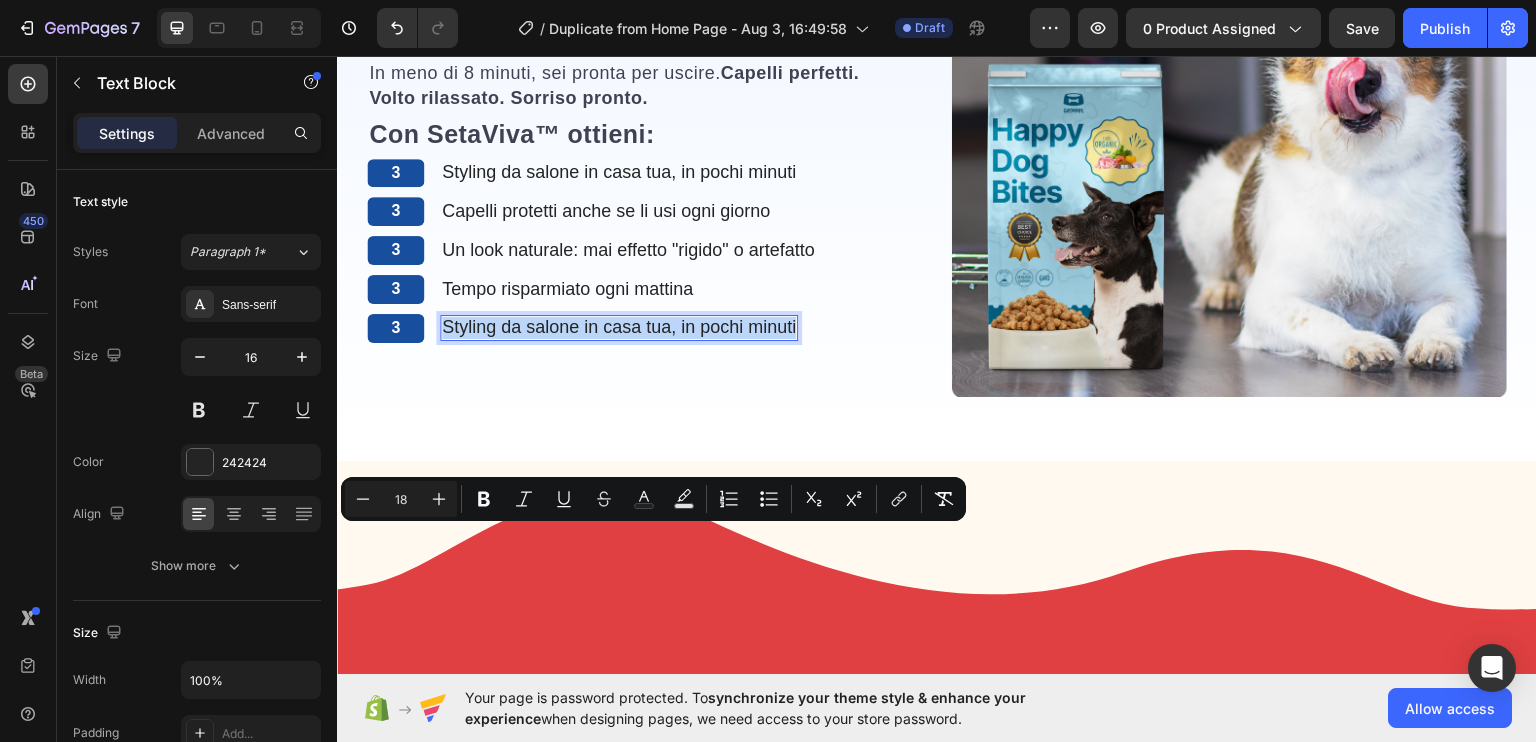 type on "16" 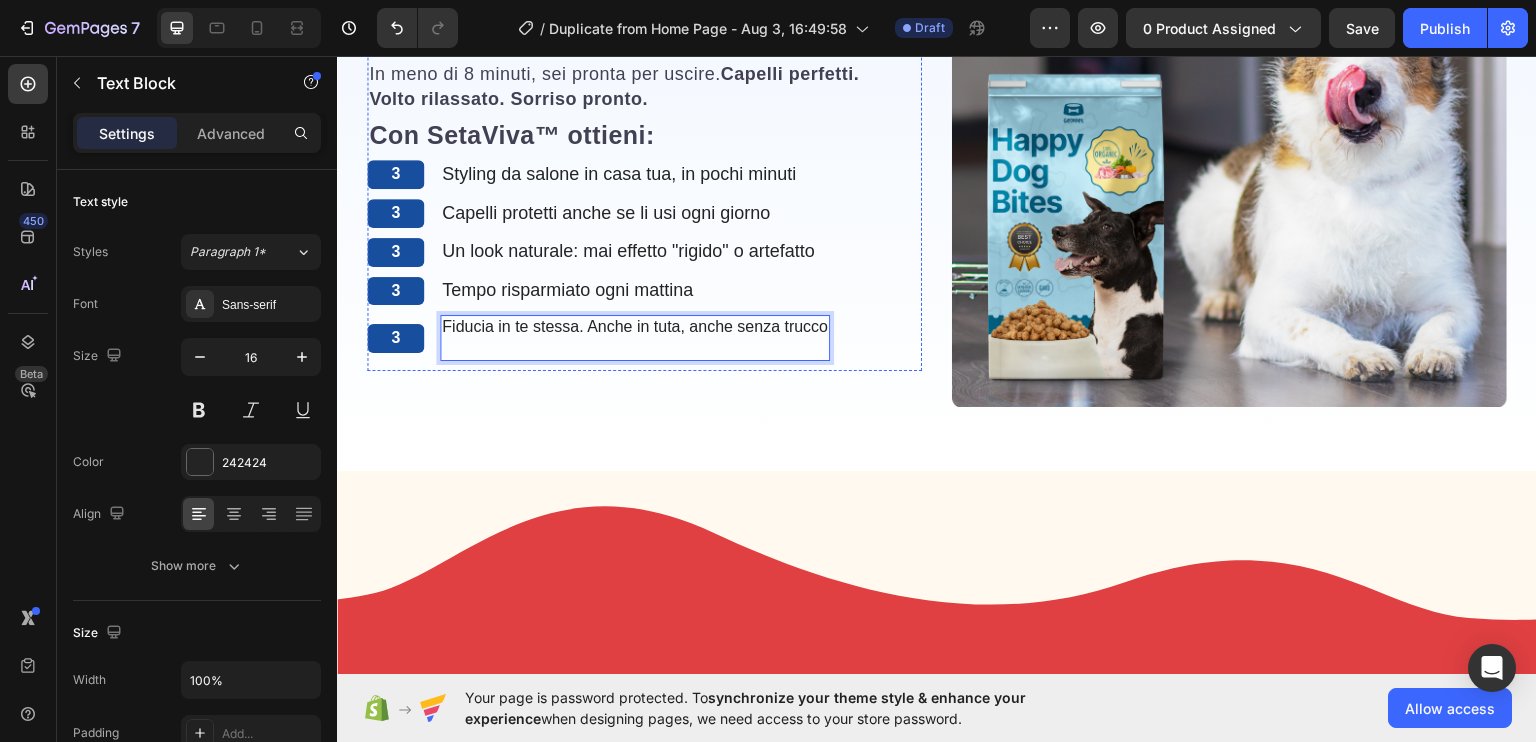 scroll, scrollTop: 2240, scrollLeft: 0, axis: vertical 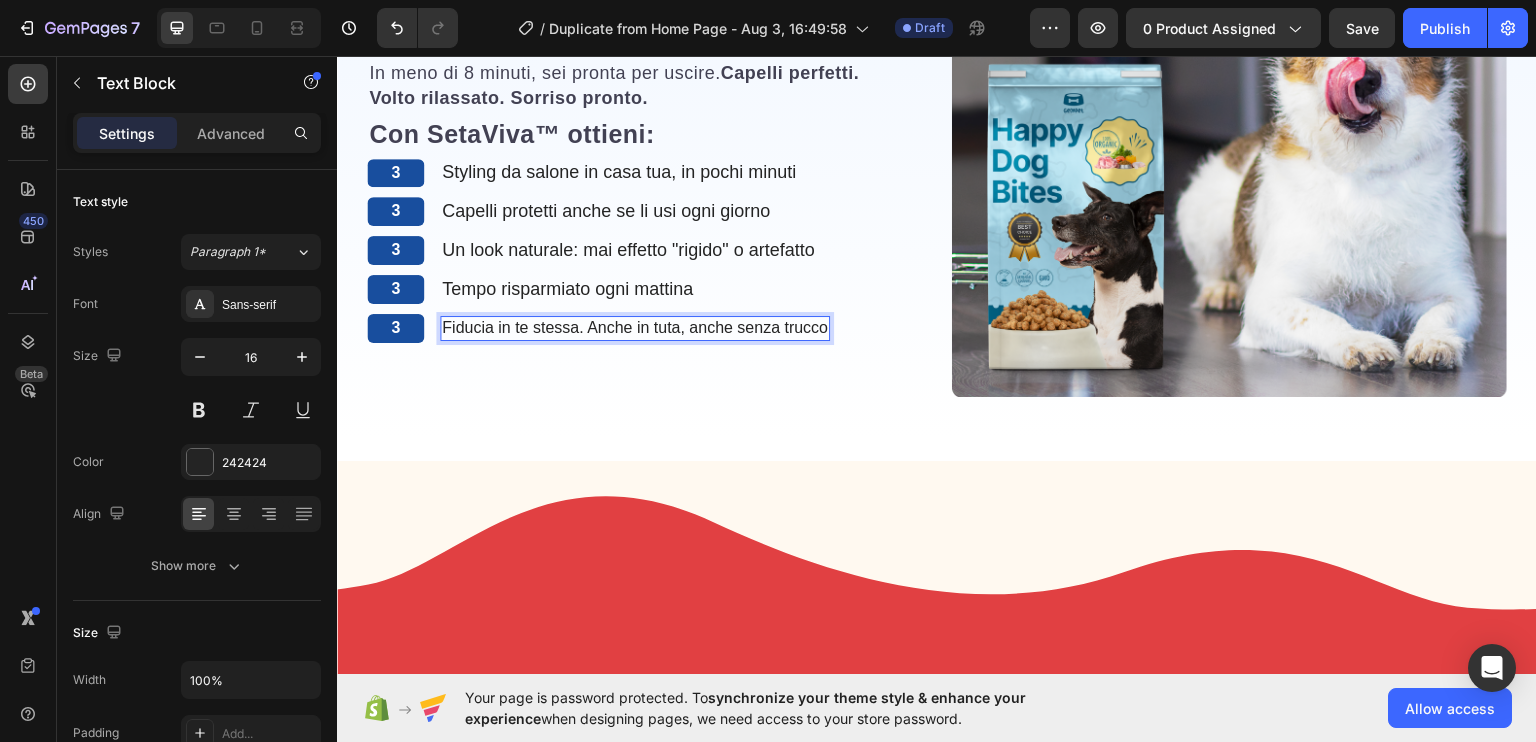 click on "Fiducia in te stessa. Anche in tuta, anche senza trucco" at bounding box center (635, 327) 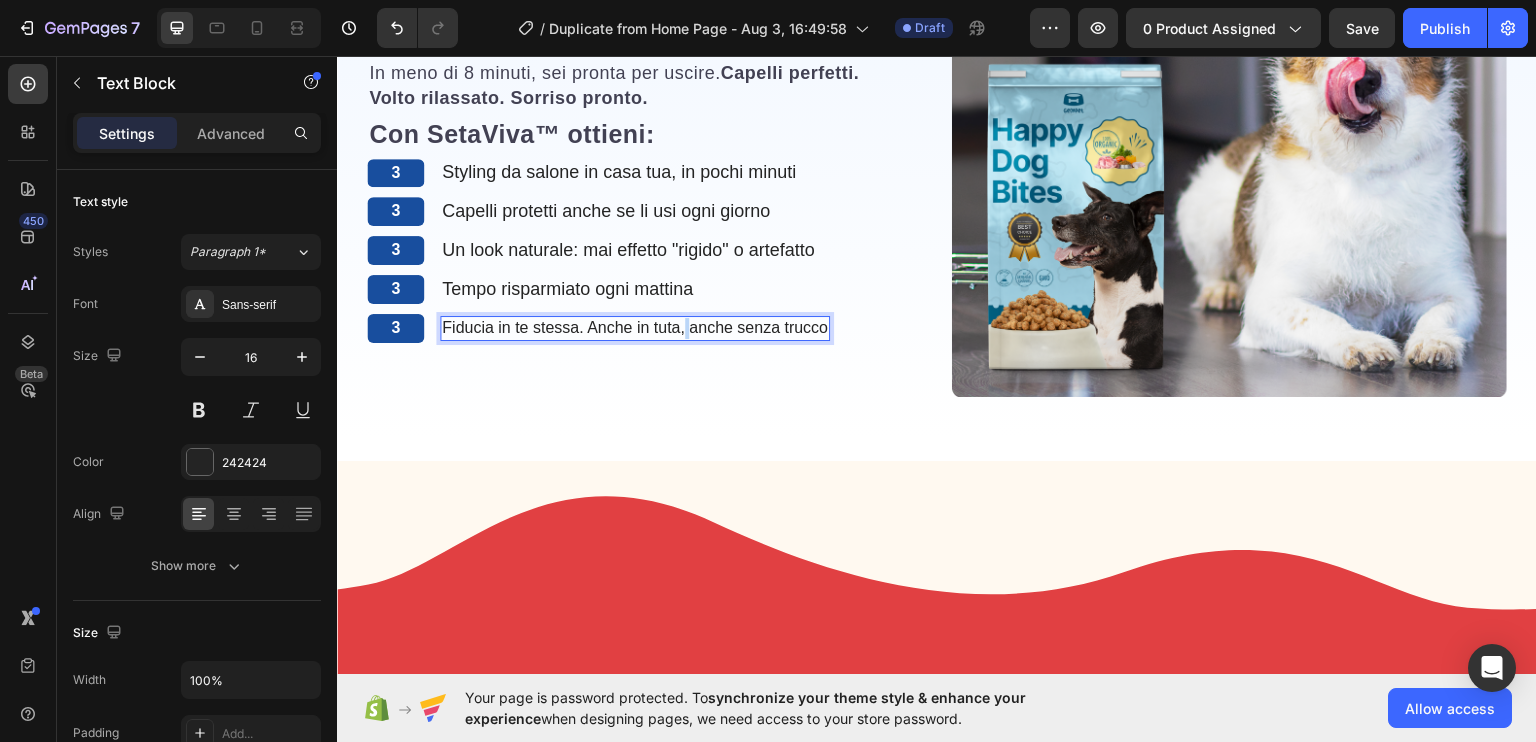 click on "Fiducia in te stessa. Anche in tuta, anche senza trucco" at bounding box center (635, 327) 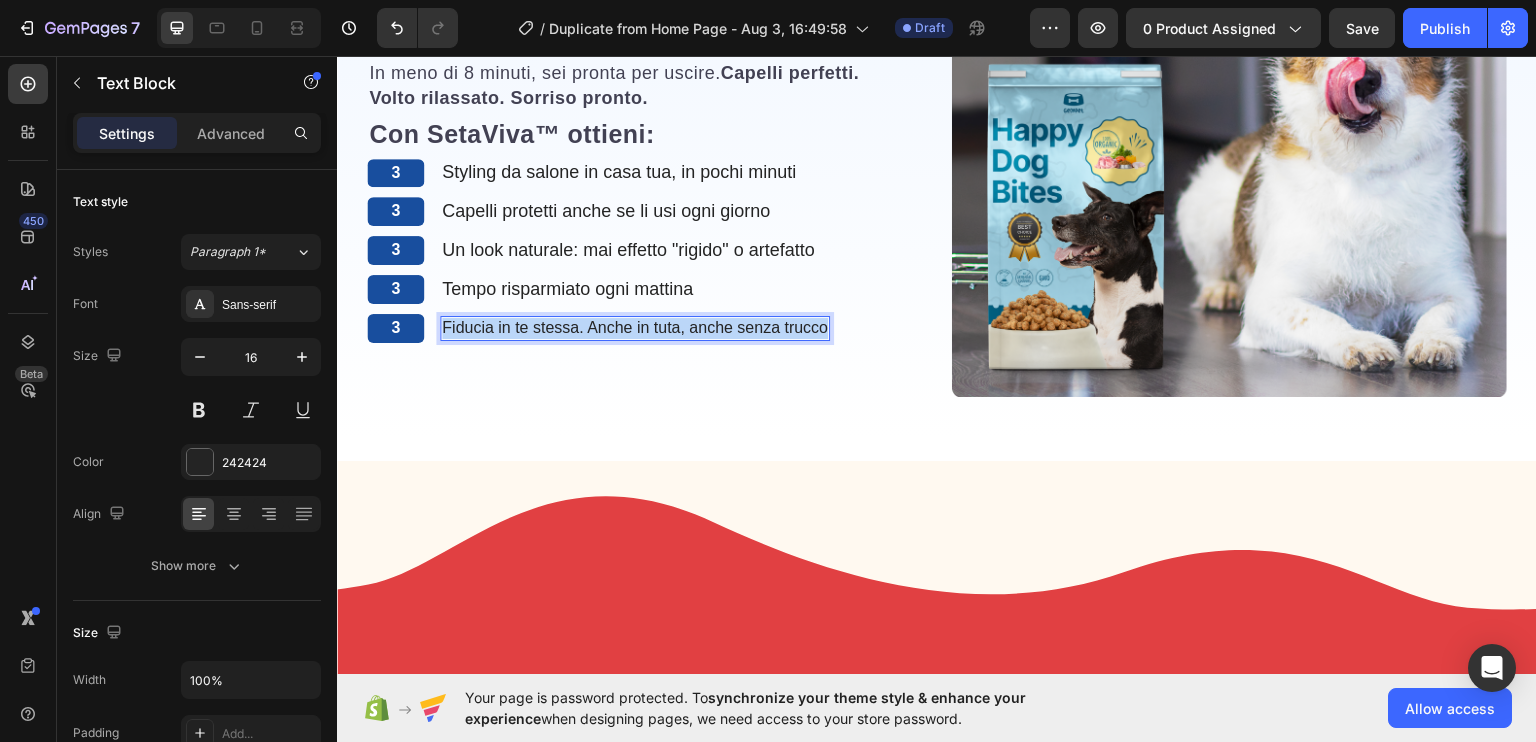click on "Fiducia in te stessa. Anche in tuta, anche senza trucco" at bounding box center (635, 327) 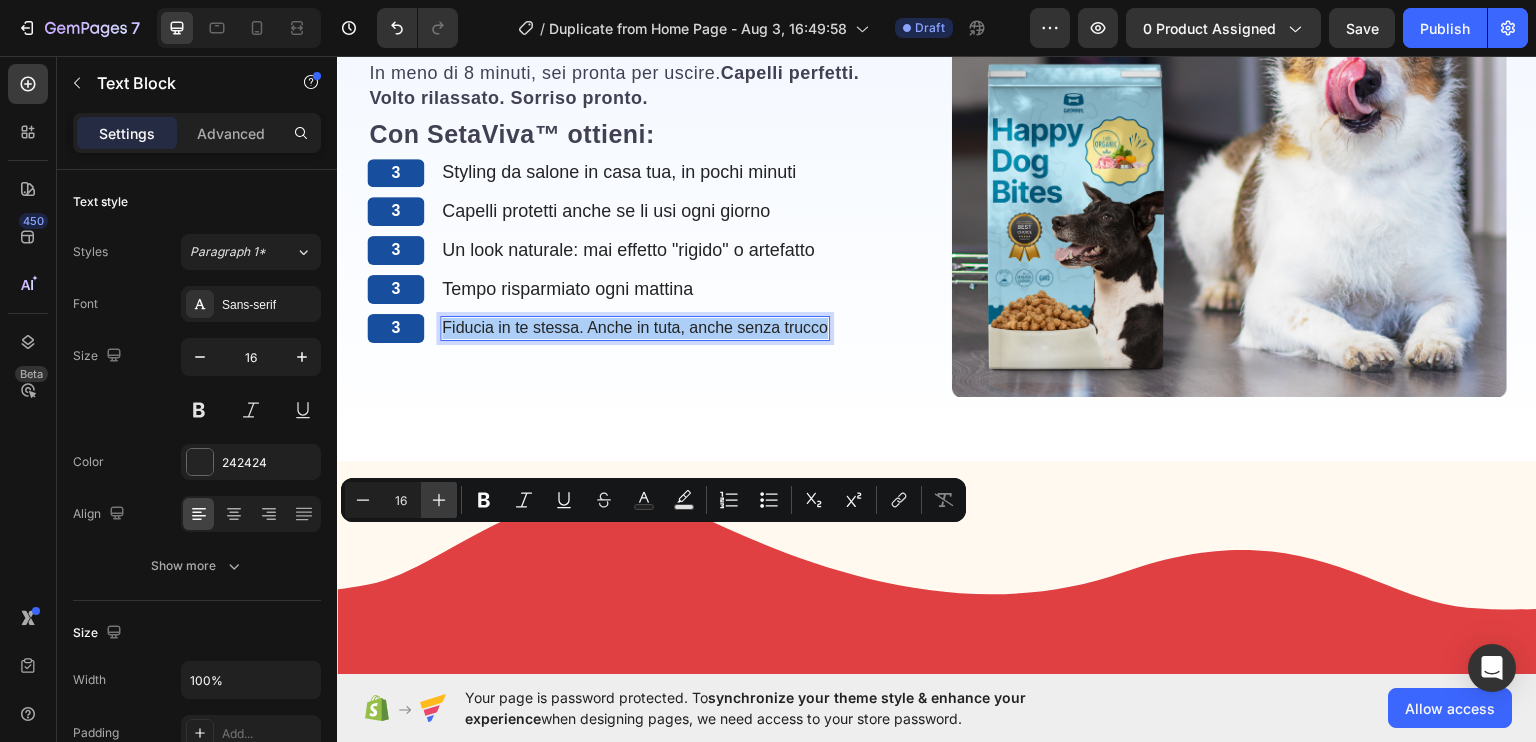 click 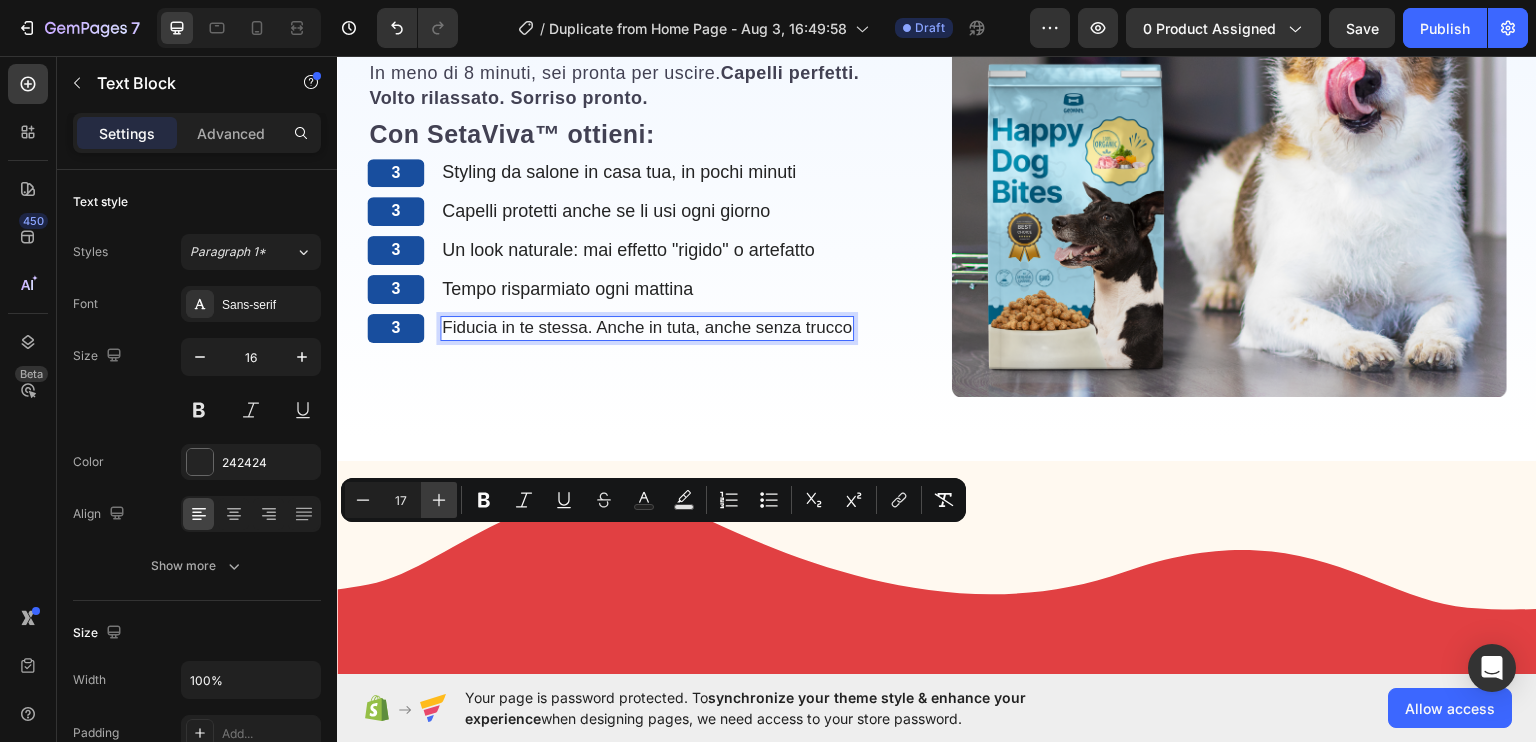 click 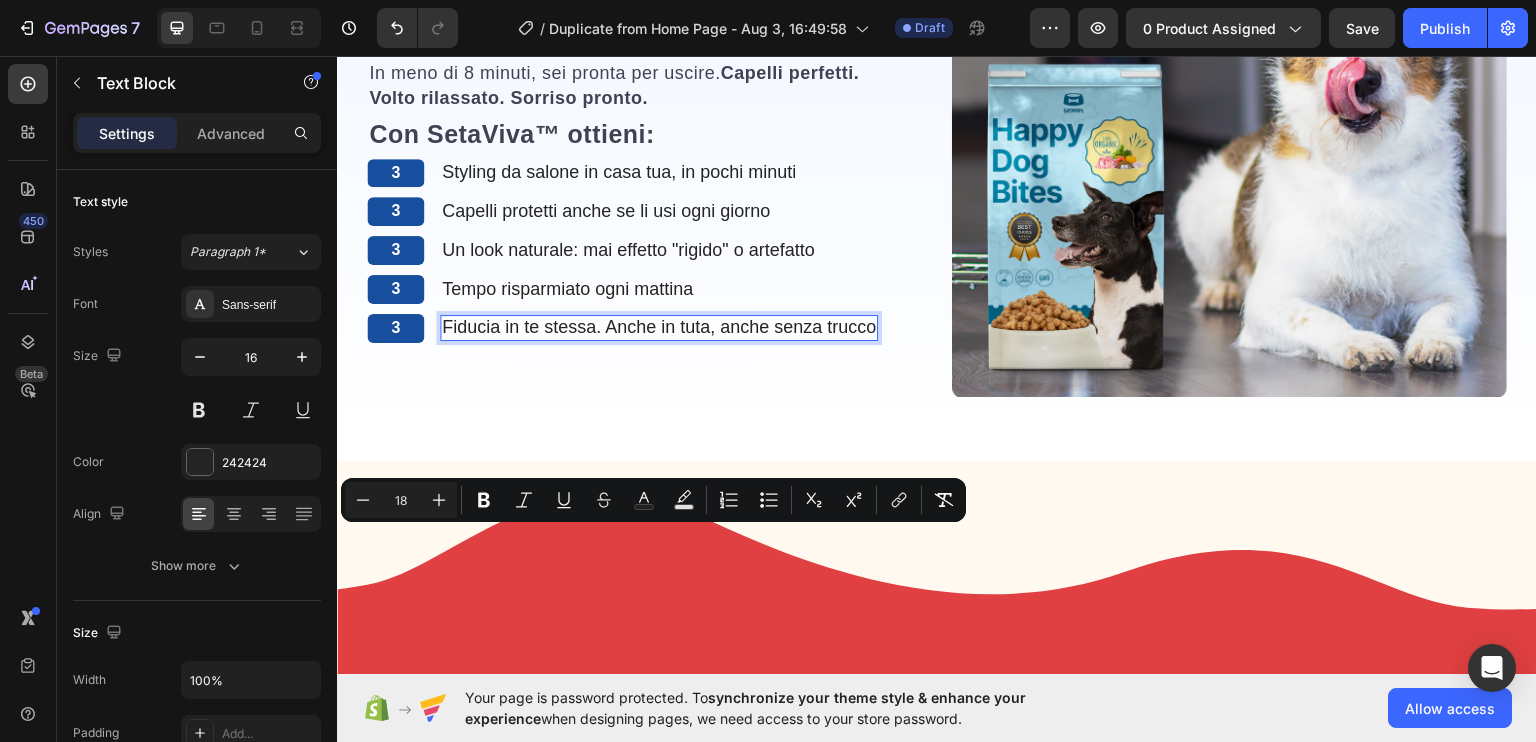 click on "⁠⁠⁠⁠⁠⁠⁠ La maggior parte delle spazzole termiche lisciano con il calore.  SetaViva™ fa di più. Heading Grazie alla nostra  Tecnologia a Ionizzazione Intelligente™ , rilascia  ioni negativi  durante lo styling che: Text Block 1 Text Block Chiudono la cuticola del capello , riducendo il crespo Text Block Row 2 Text Block Sigillano l'umidità naturale  all'interno, evitando la secchezza Text Block Row 3 Text Block Donano una lucentezza istantanea , senza bisogno di spray o sieri Text Block Row Questo è il segreto per capelli morbidi, sani e visibilmente più belli. Text Block The standard Lorem Heading Image Row Perché funziona meglio degli altri? Heading Immagina questa scena: Ti svegli, ti lavi il viso, e mentre bevi il caffè... passi  SetaViva™  tra i capelli. Text block In meno di 8 minuti, sei pronta per uscire.  Capelli perfetti. Volto rilassato. Sorriso pronto. Text block Con SetaViva™ ottieni: Text block 3 Text Block Styling da salone in casa tua, in pochi minuti Text Block Row" at bounding box center [937, -139] 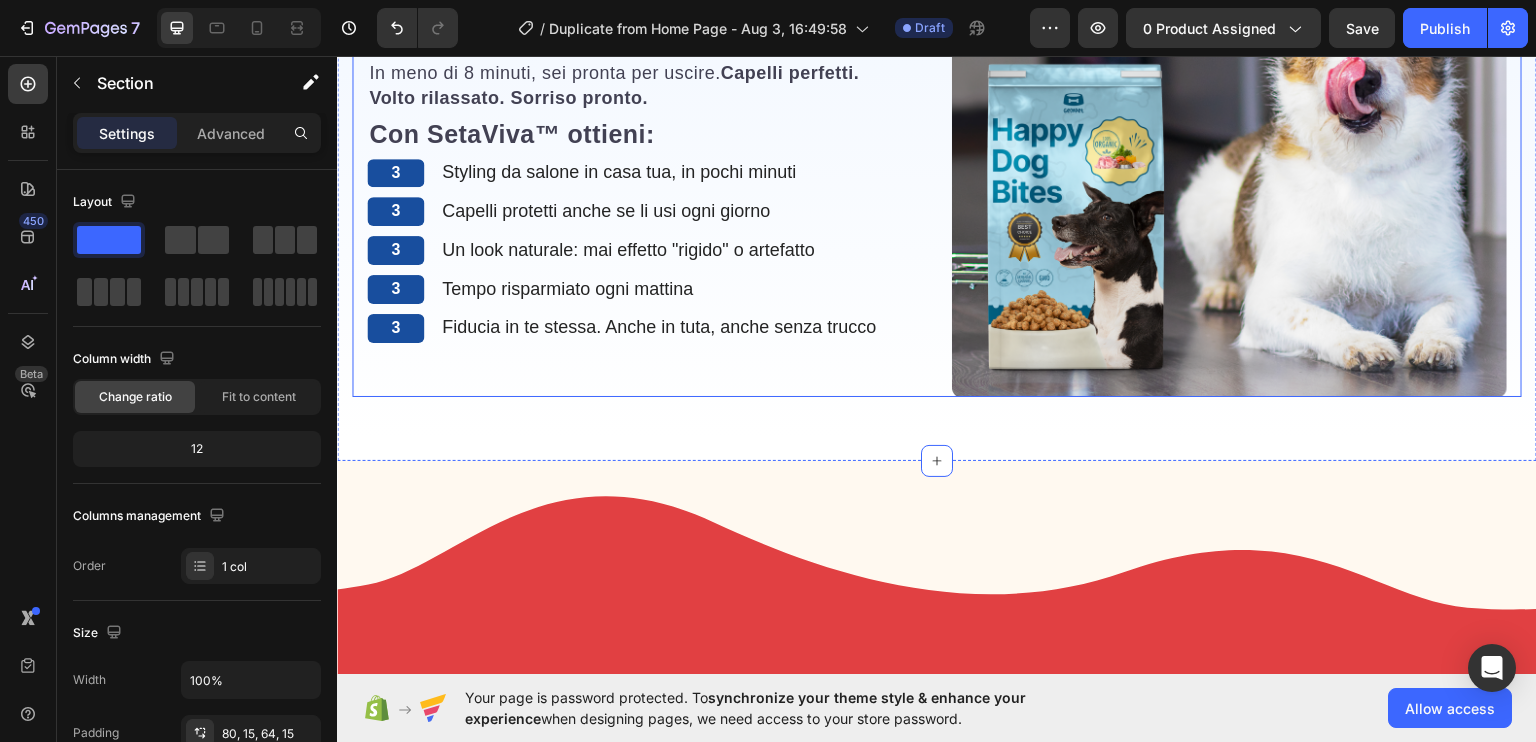 click on "Perché funziona meglio degli altri? Heading Immagina questa scena: Ti svegli, ti lavi il viso, e mentre bevi il caffè... passi  SetaViva™  tra i capelli. Text block In meno di 8 minuti, sei pronta per uscire.  Capelli perfetti. Volto rilassato. Sorriso pronto. Text block Con SetaViva™ ottieni: Text block 3 Text Block Styling da salone in casa tua, in pochi minuti Text Block Row 3 Text Block Capelli protetti anche se li usi ogni giorno Text Block Row 3 Text Block Un look naturale: mai effetto "rigido" o artefatto Text Block Row 3 Text Block Tempo risparmiato ogni mattina Text Block Row 3 Text Block Fiducia in te stessa. Anche in tuta, anche senza trucco Text Block Row Row" at bounding box center (644, 118) 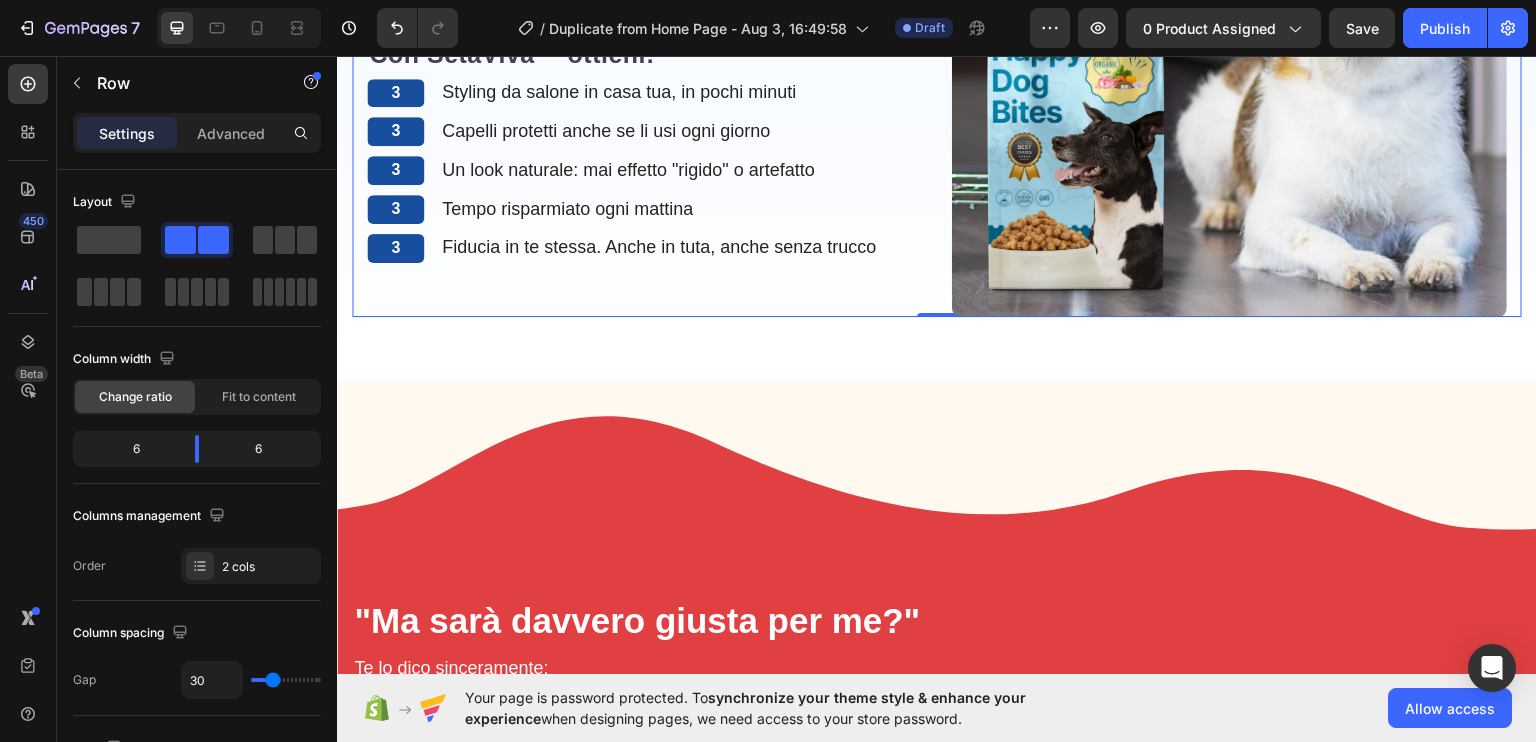 scroll, scrollTop: 2480, scrollLeft: 0, axis: vertical 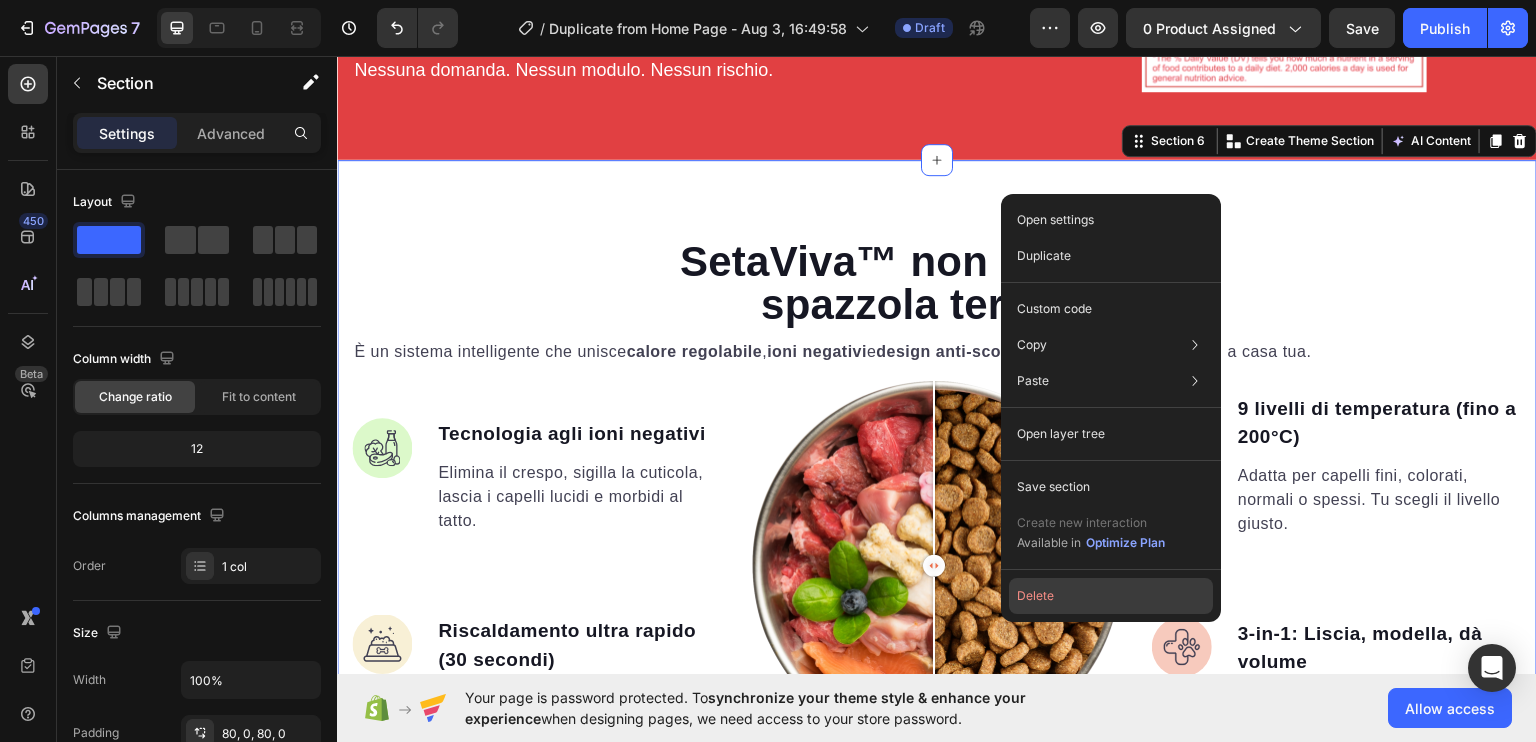 drag, startPoint x: 1048, startPoint y: 595, endPoint x: 593, endPoint y: 147, distance: 638.5366 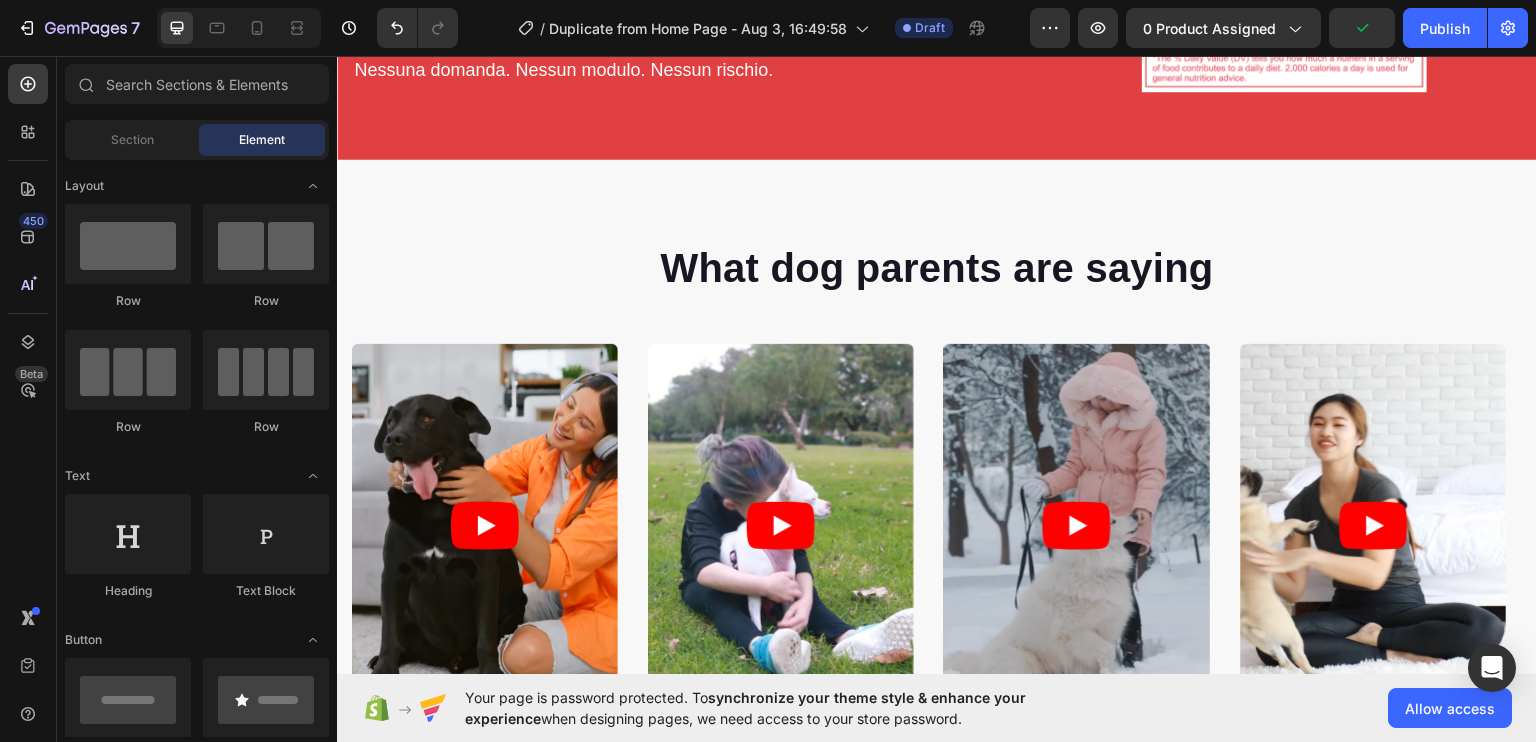 scroll, scrollTop: 3556, scrollLeft: 0, axis: vertical 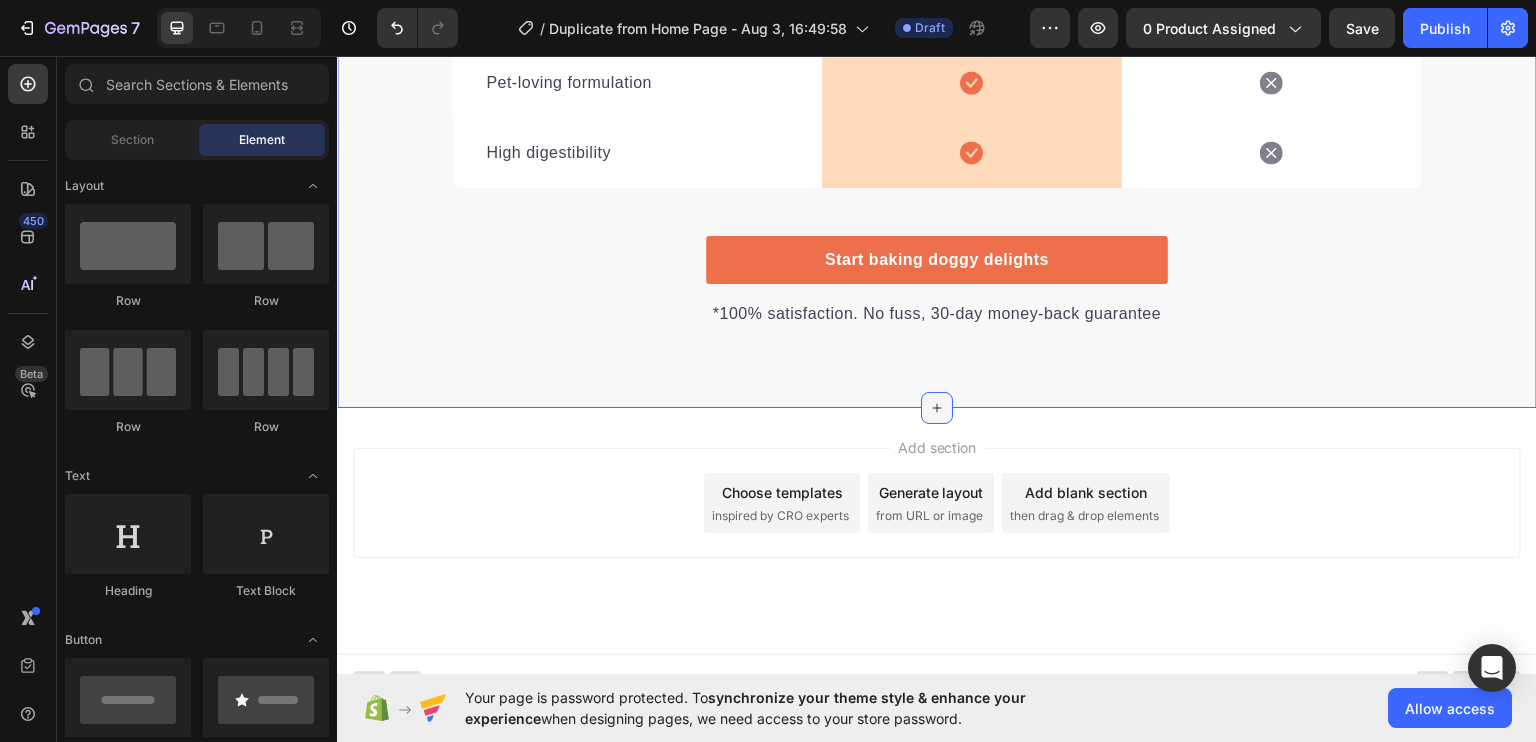 click 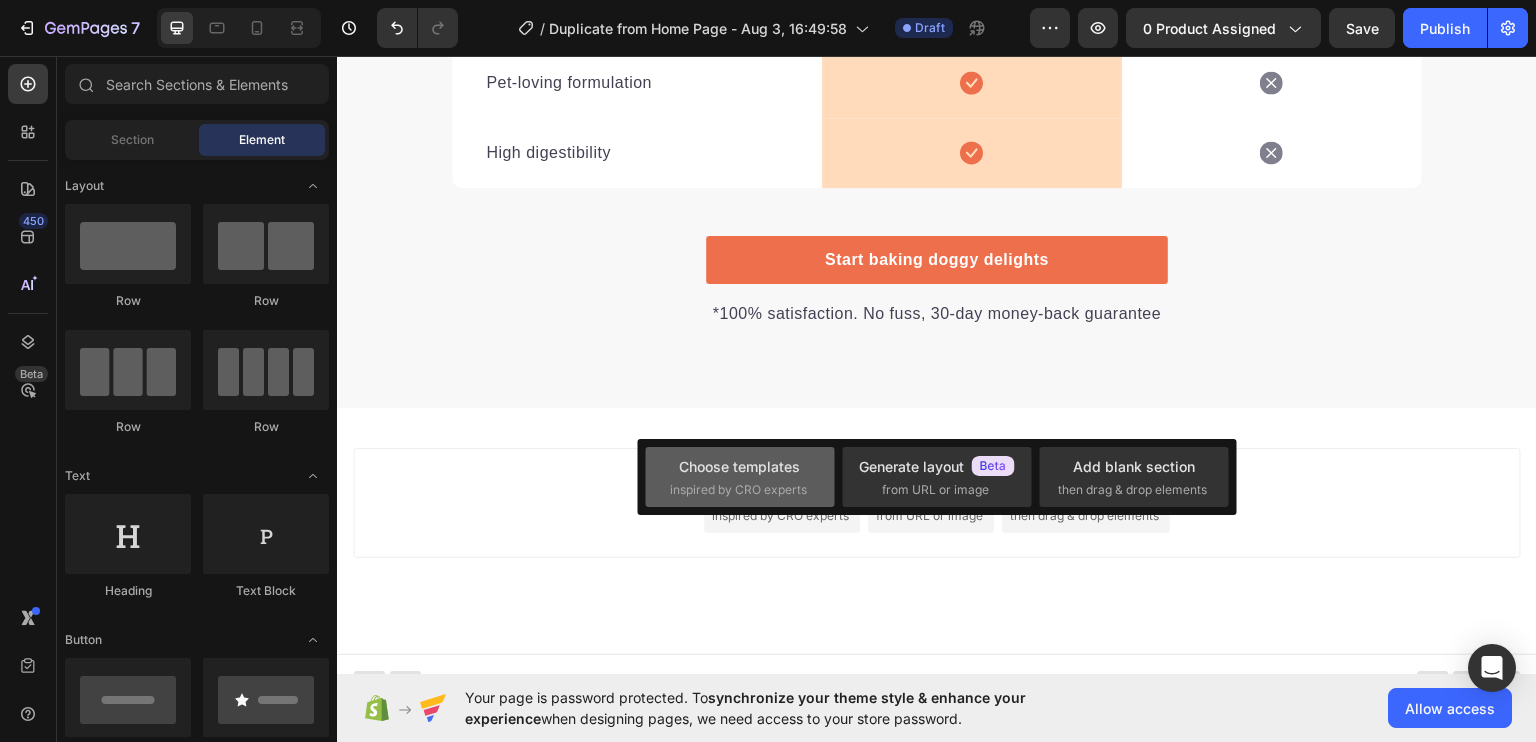 click on "inspired by CRO experts" at bounding box center (738, 490) 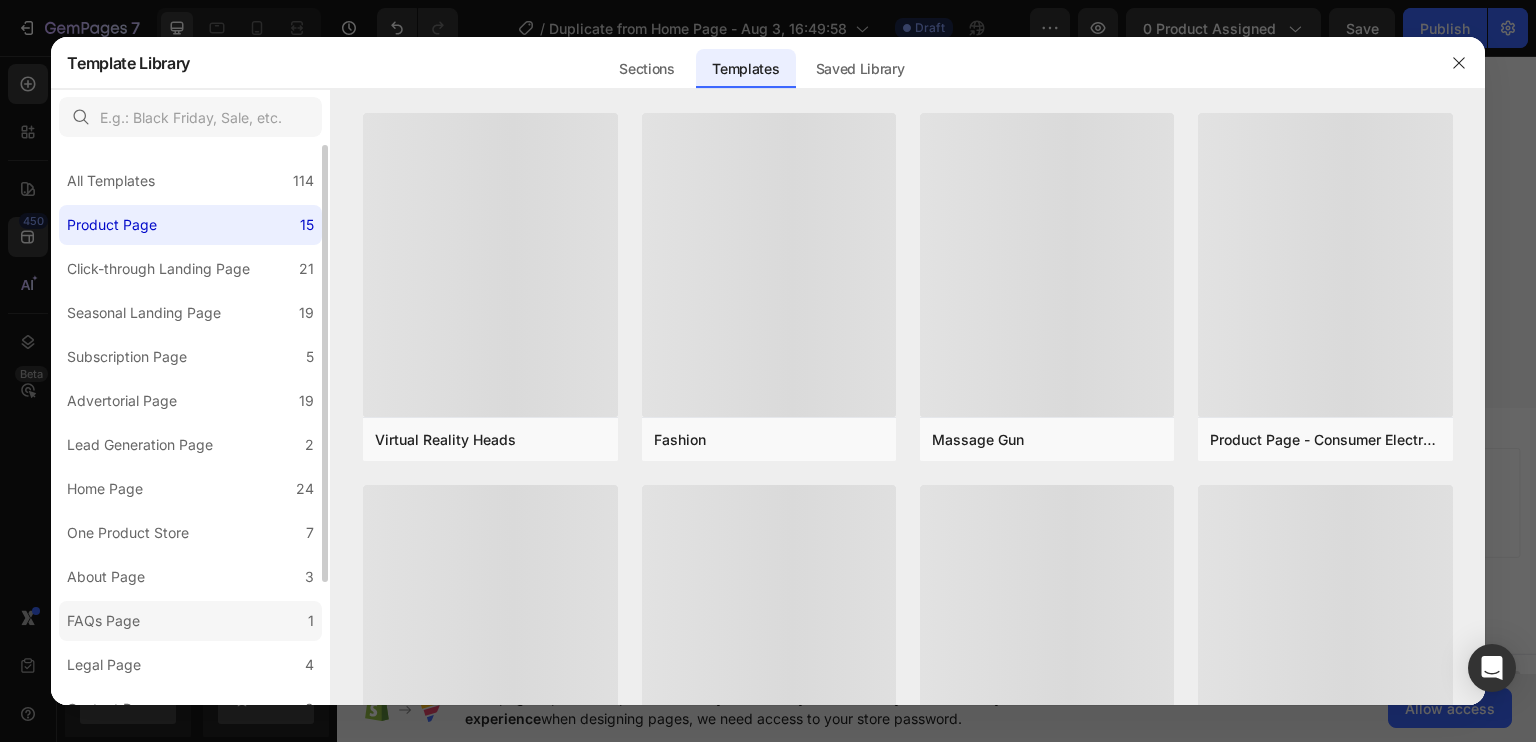 click on "FAQs Page 1" 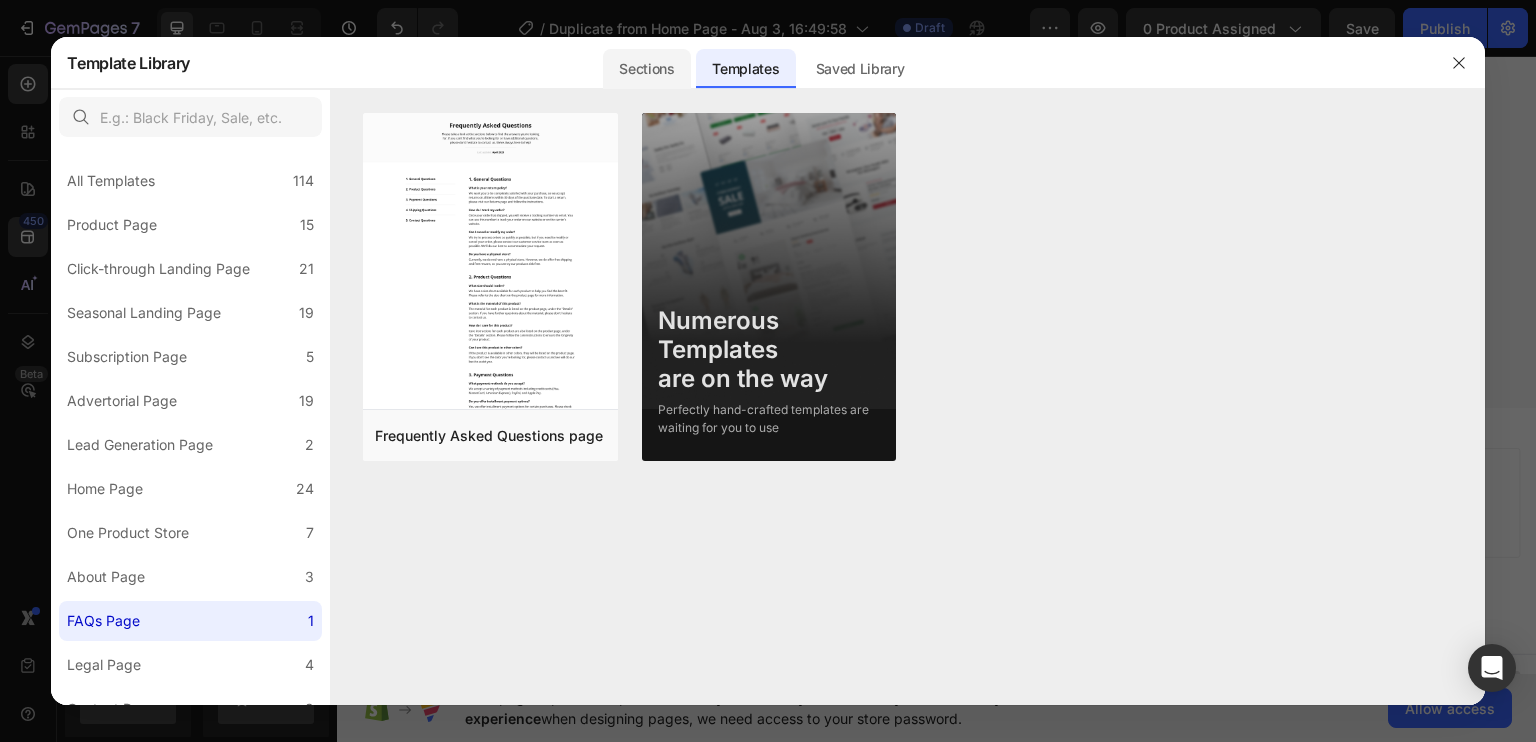 click on "Sections" 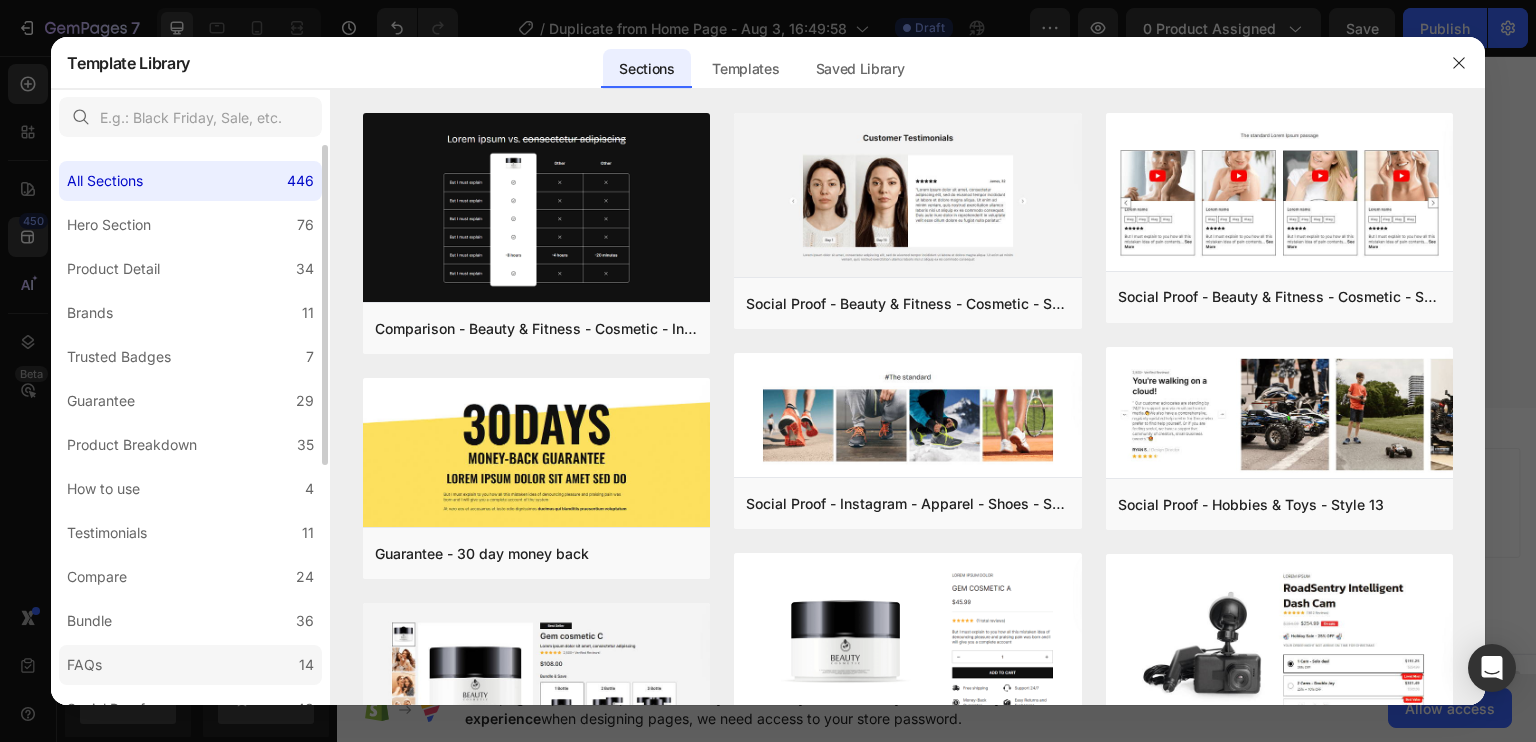 click on "FAQs 14" 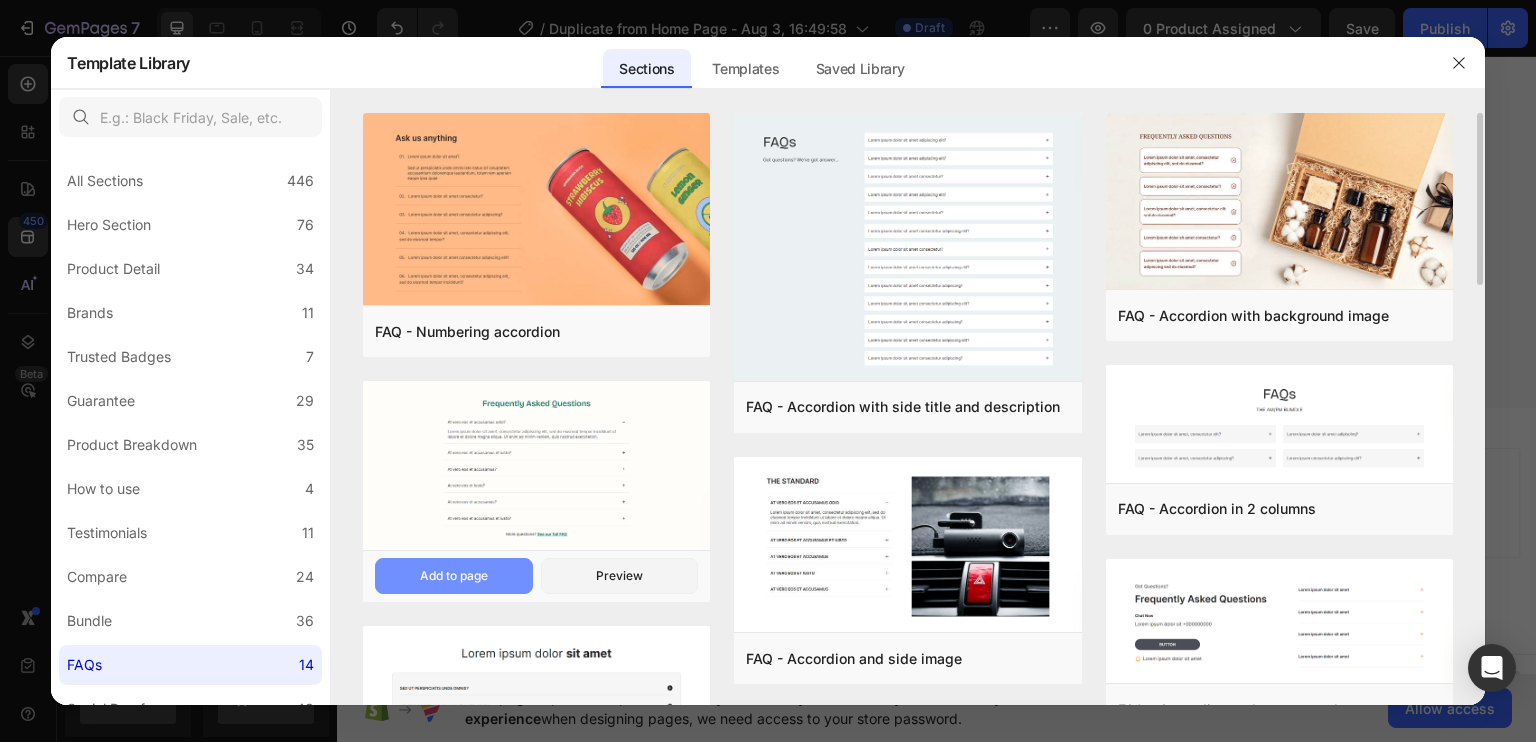 click on "Add to page" at bounding box center [454, 576] 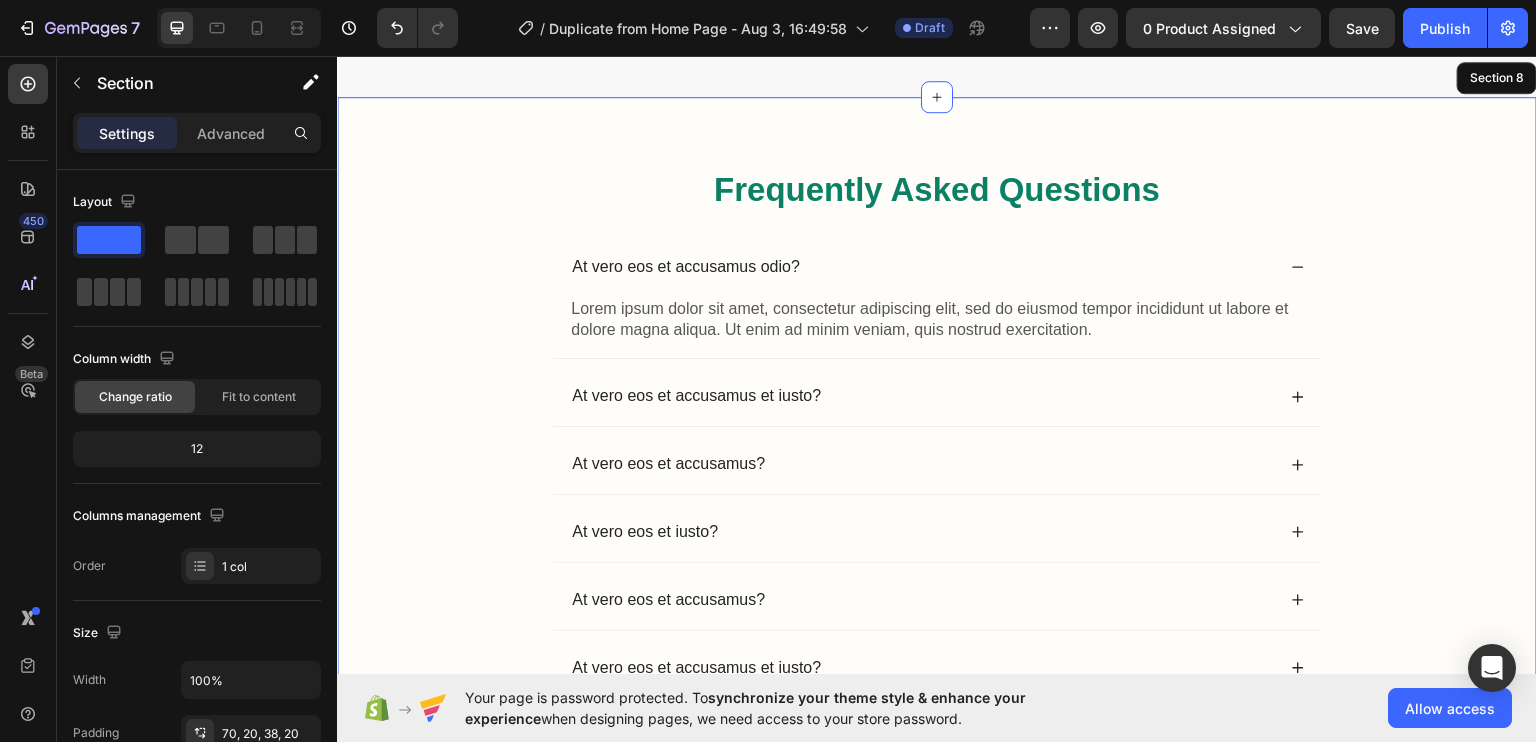 scroll, scrollTop: 5356, scrollLeft: 0, axis: vertical 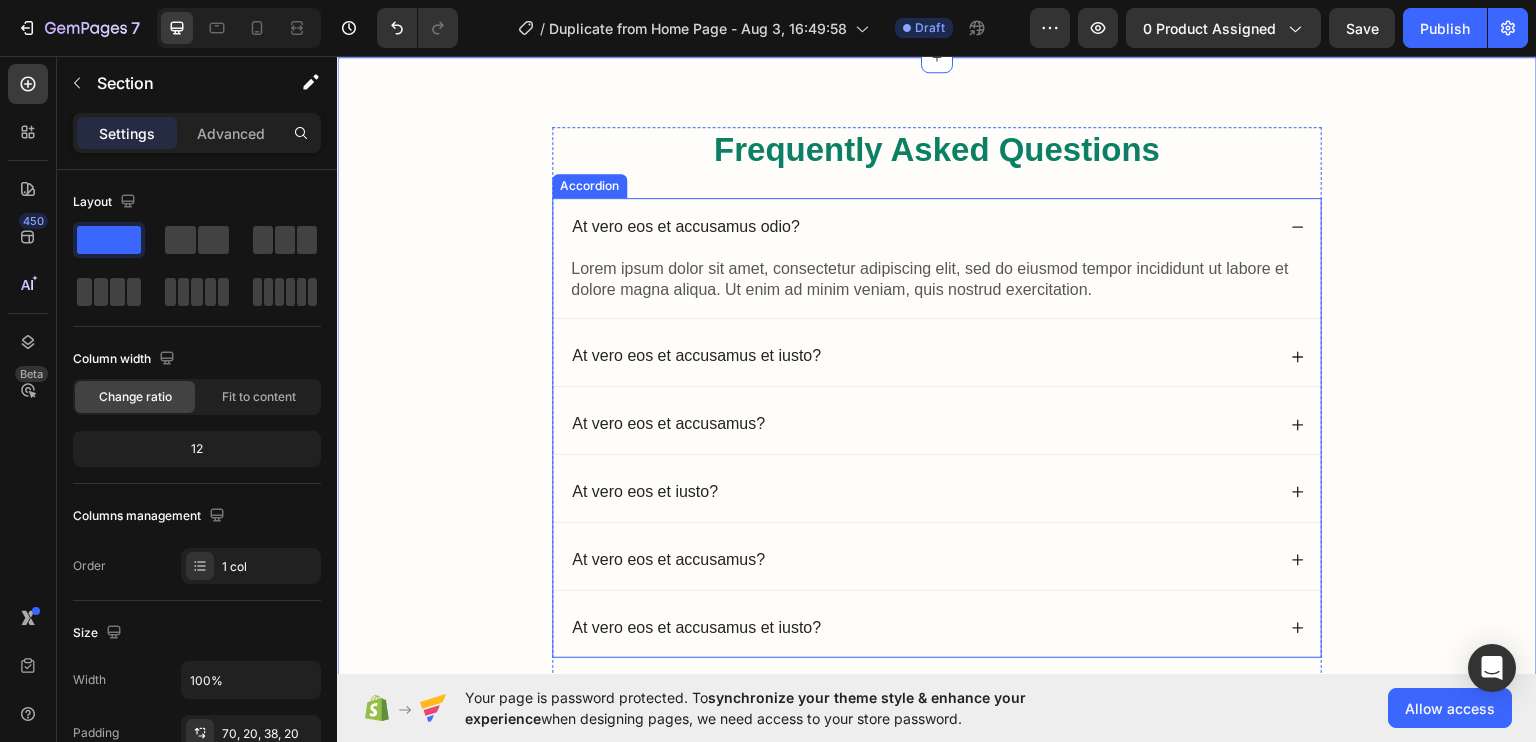 click on "At vero eos et accusamus et iusto?" at bounding box center (922, 355) 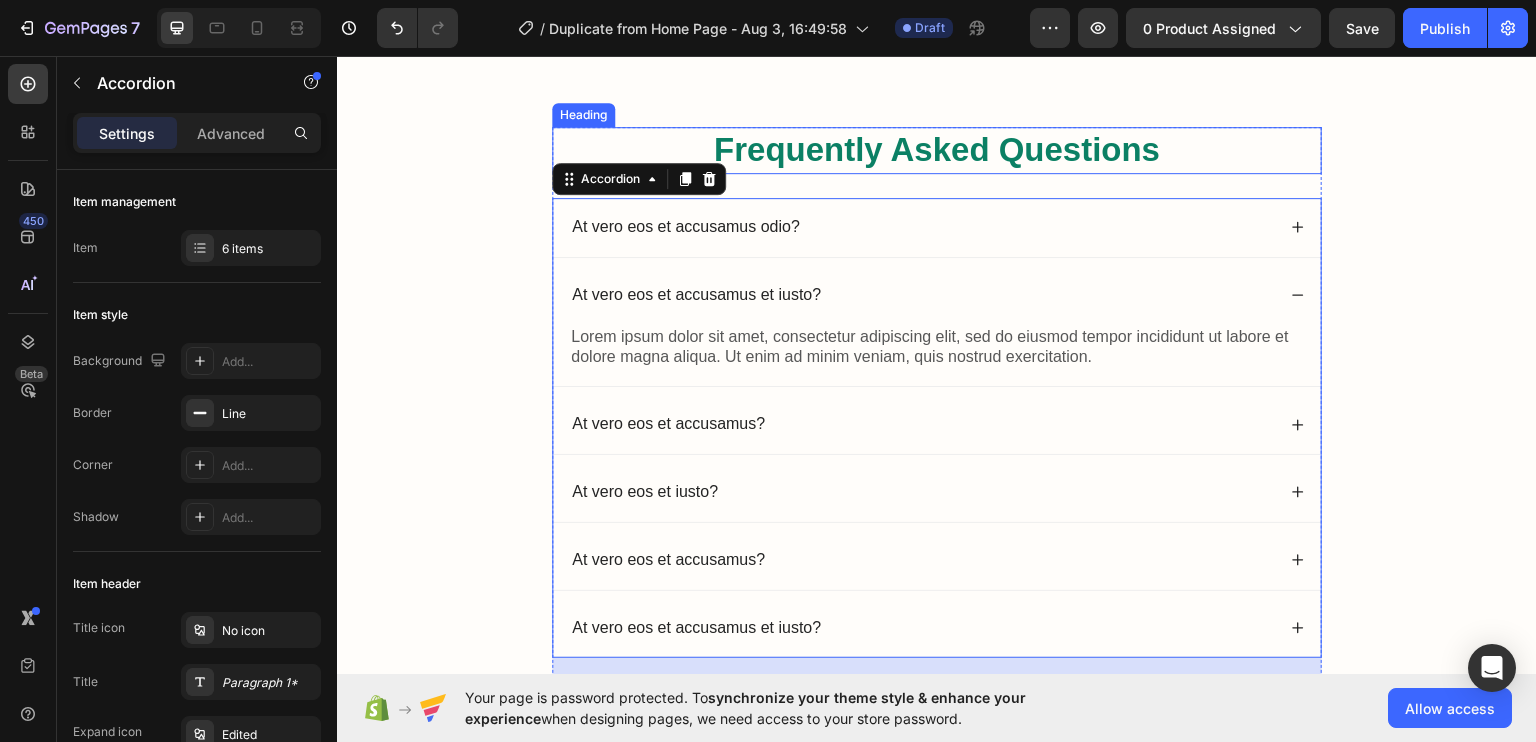 click on "Frequently Asked Questions" at bounding box center [937, 149] 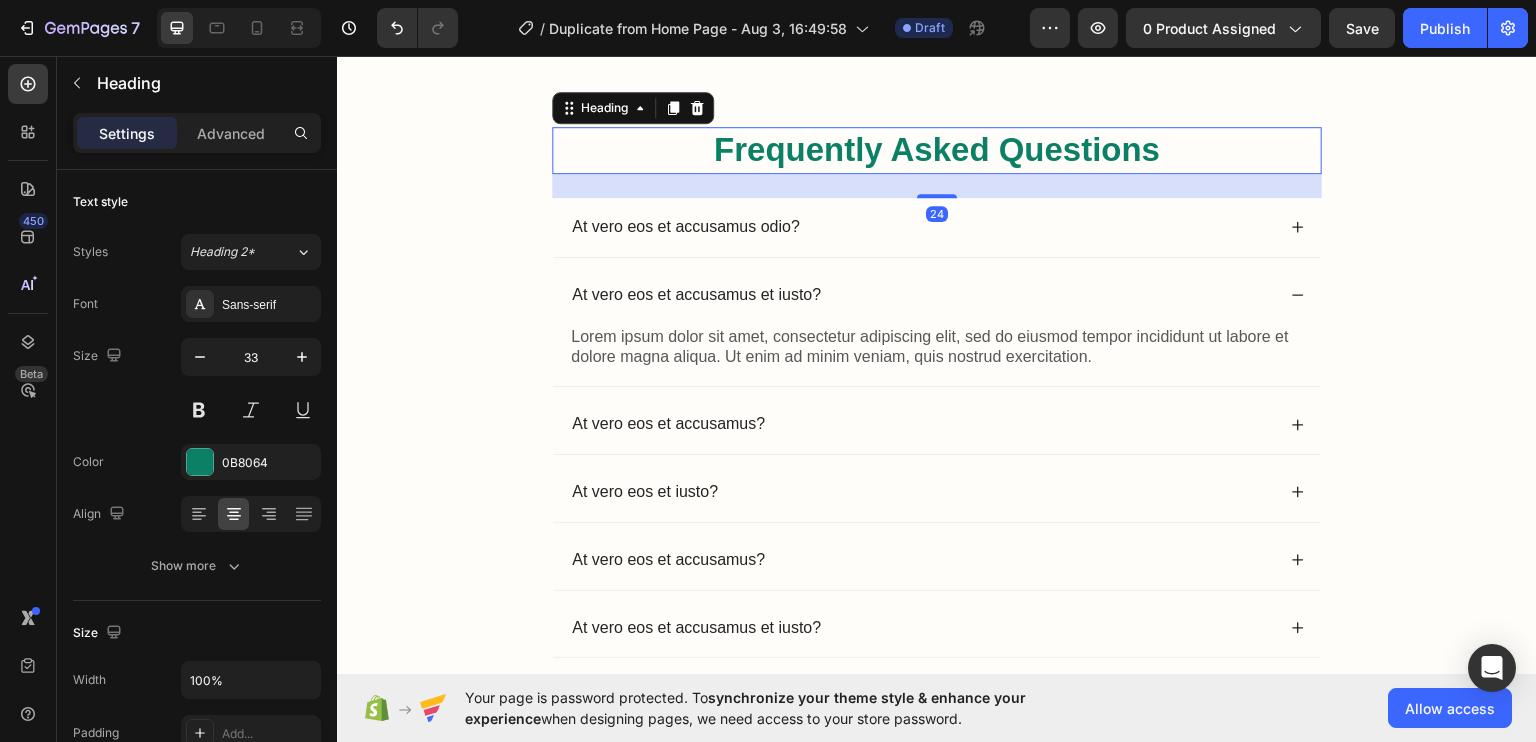 click on "Frequently Asked Questions" at bounding box center [937, 149] 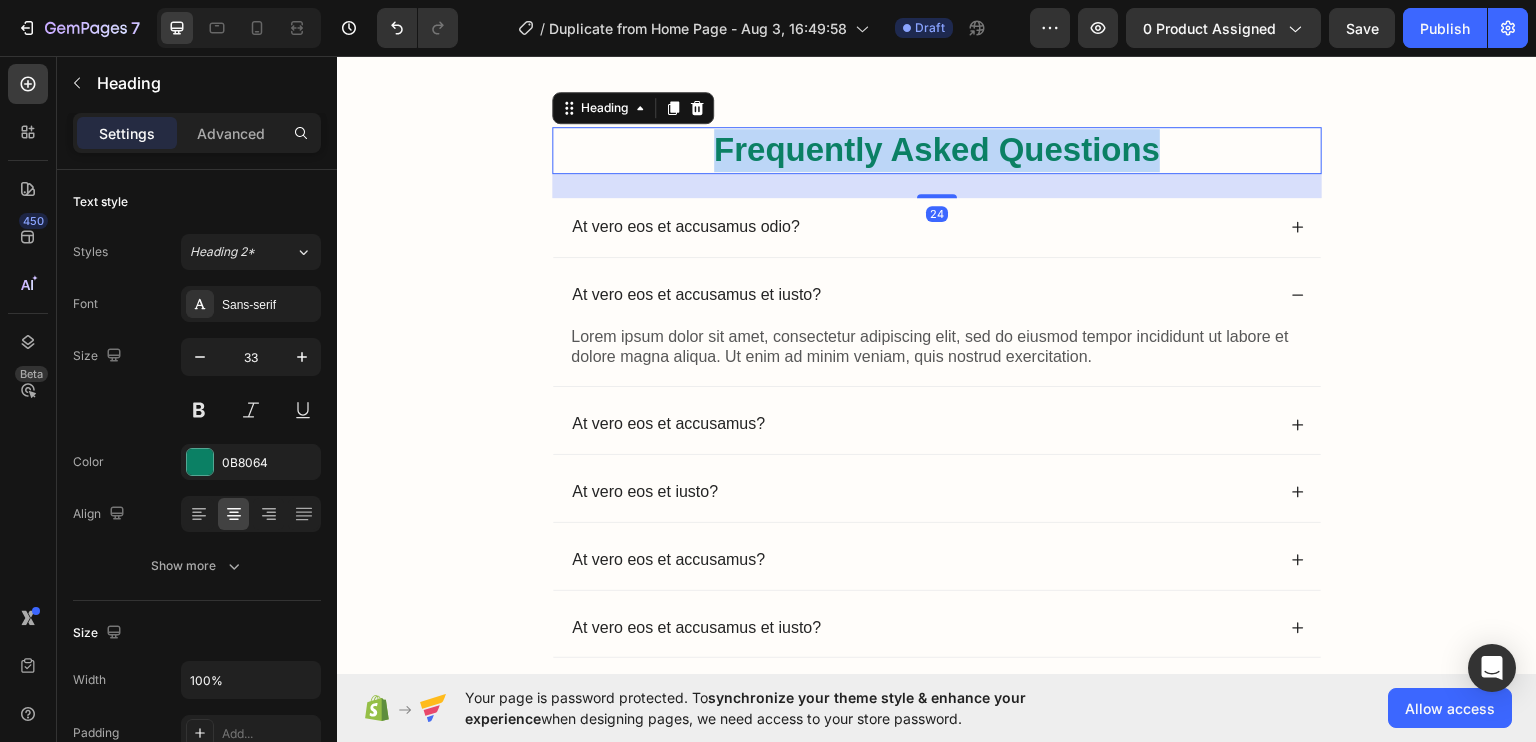 click on "Frequently Asked Questions" at bounding box center (937, 149) 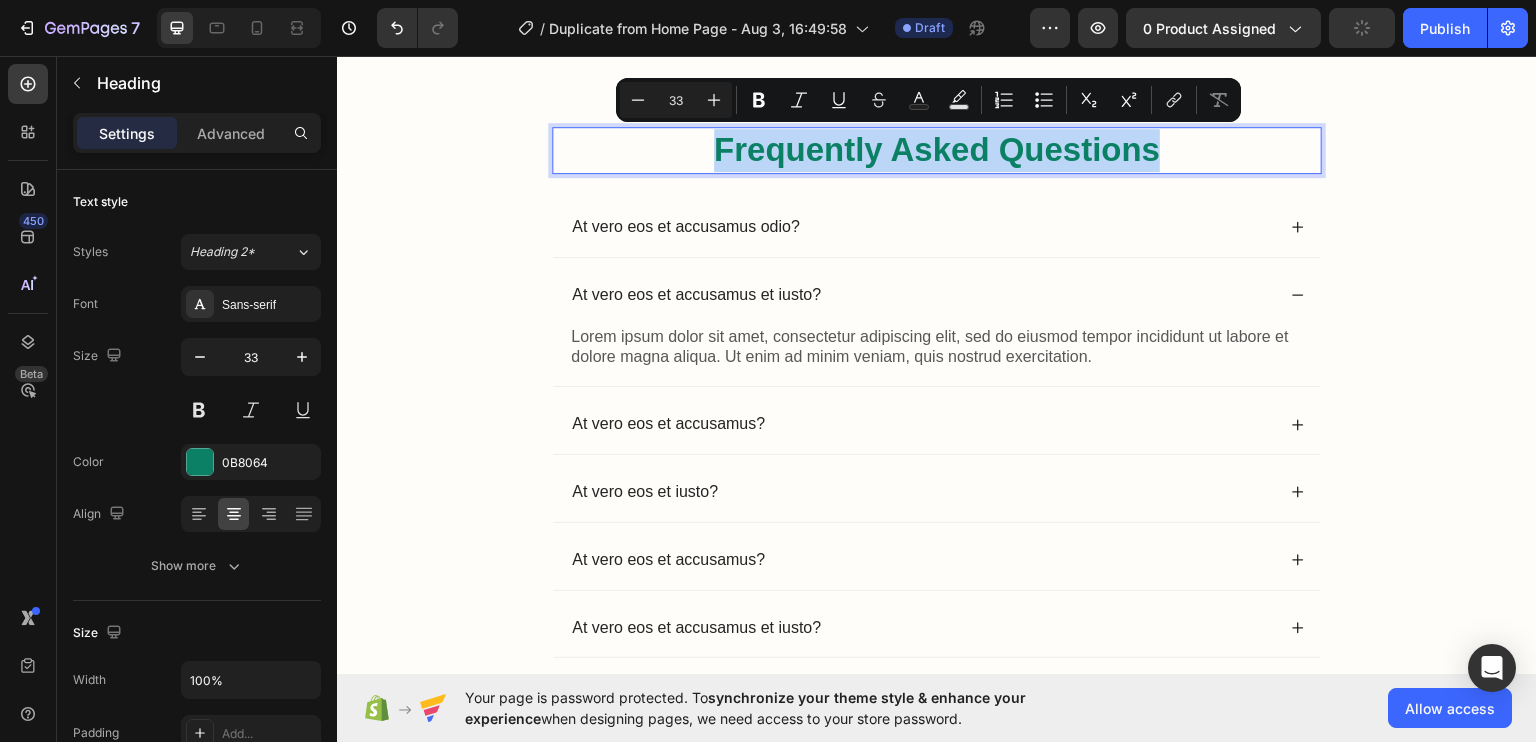 drag, startPoint x: 867, startPoint y: 137, endPoint x: 729, endPoint y: 228, distance: 165.30275 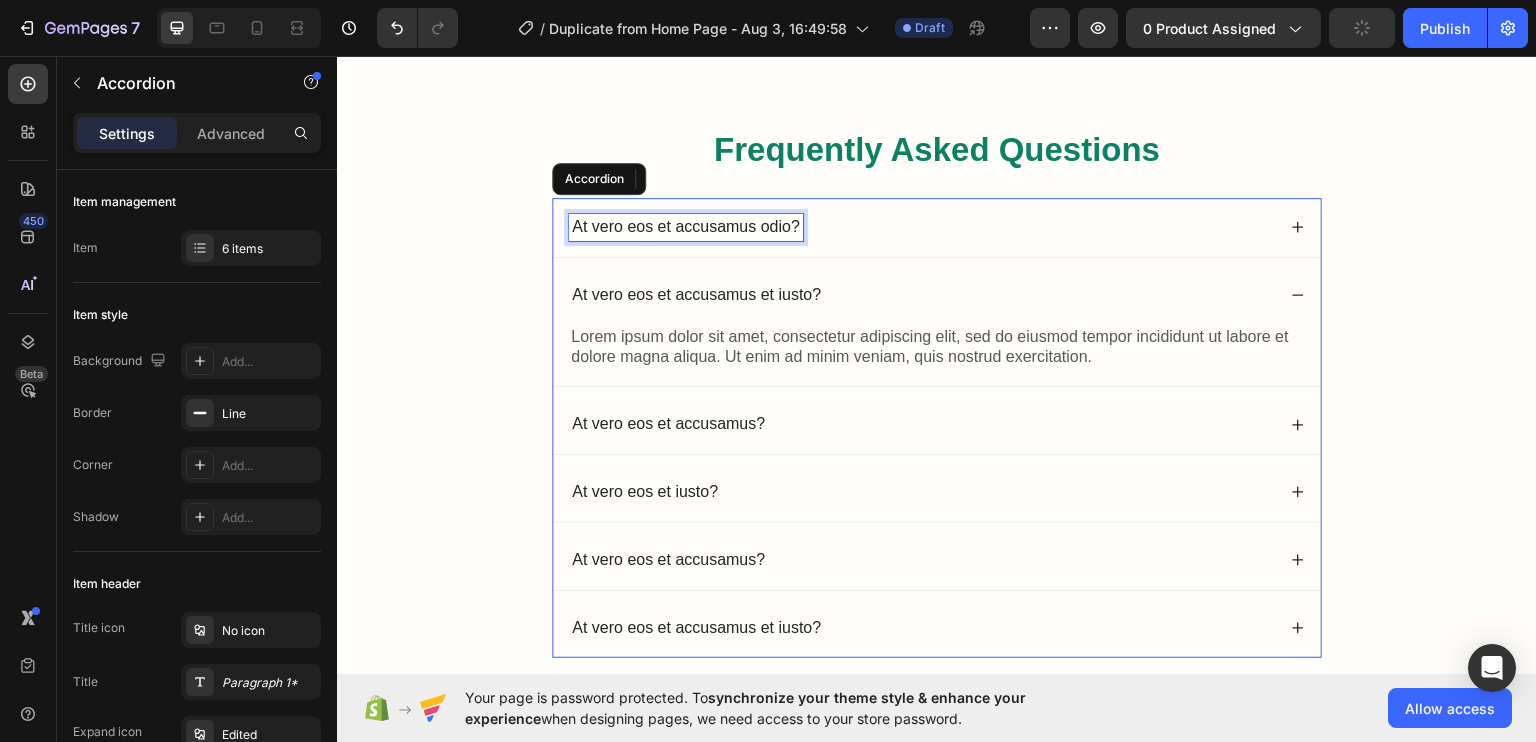 click on "At vero eos et accusamus odio?" at bounding box center [686, 226] 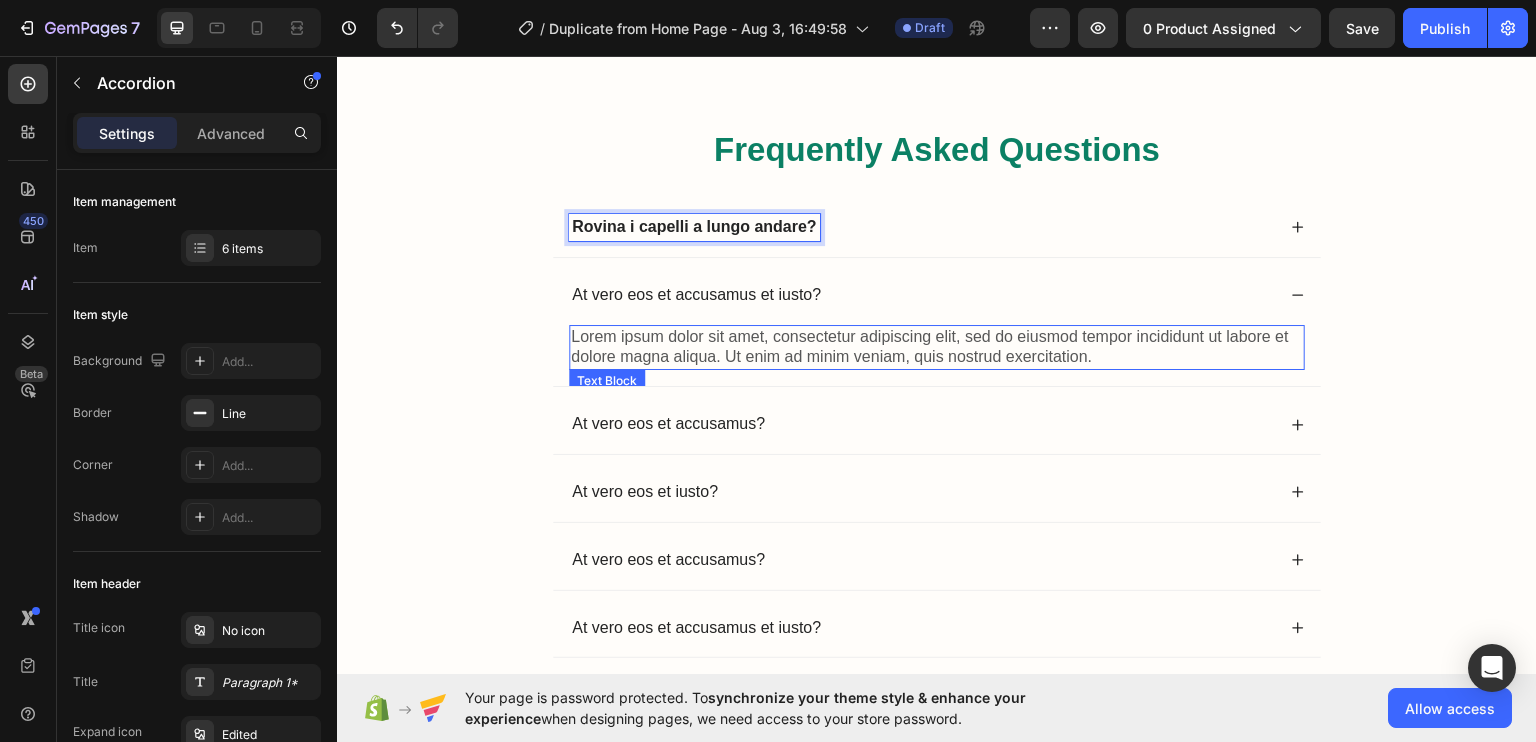 click on "Rovina i capelli a lungo andare?" at bounding box center (694, 225) 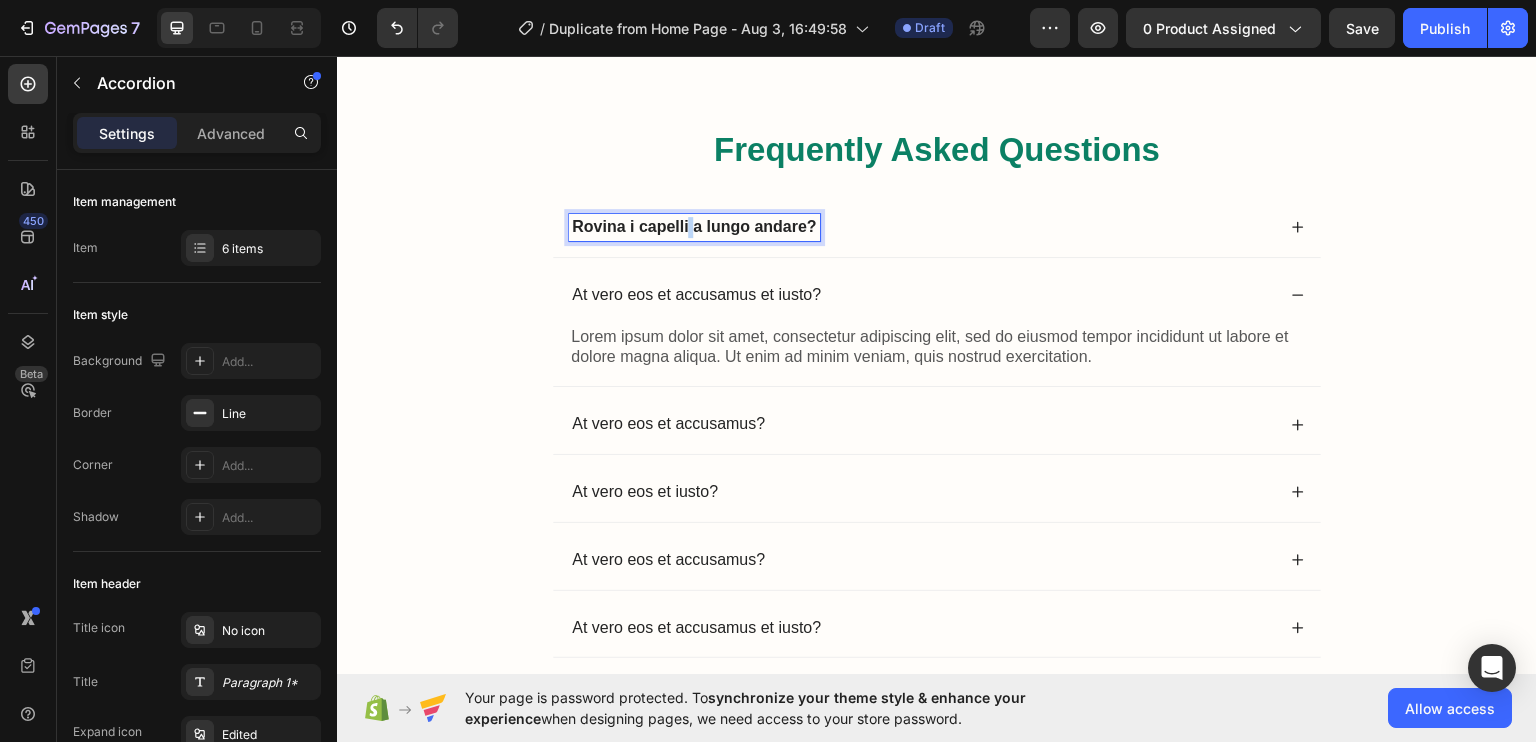click on "Rovina i capelli a lungo andare?" at bounding box center [694, 225] 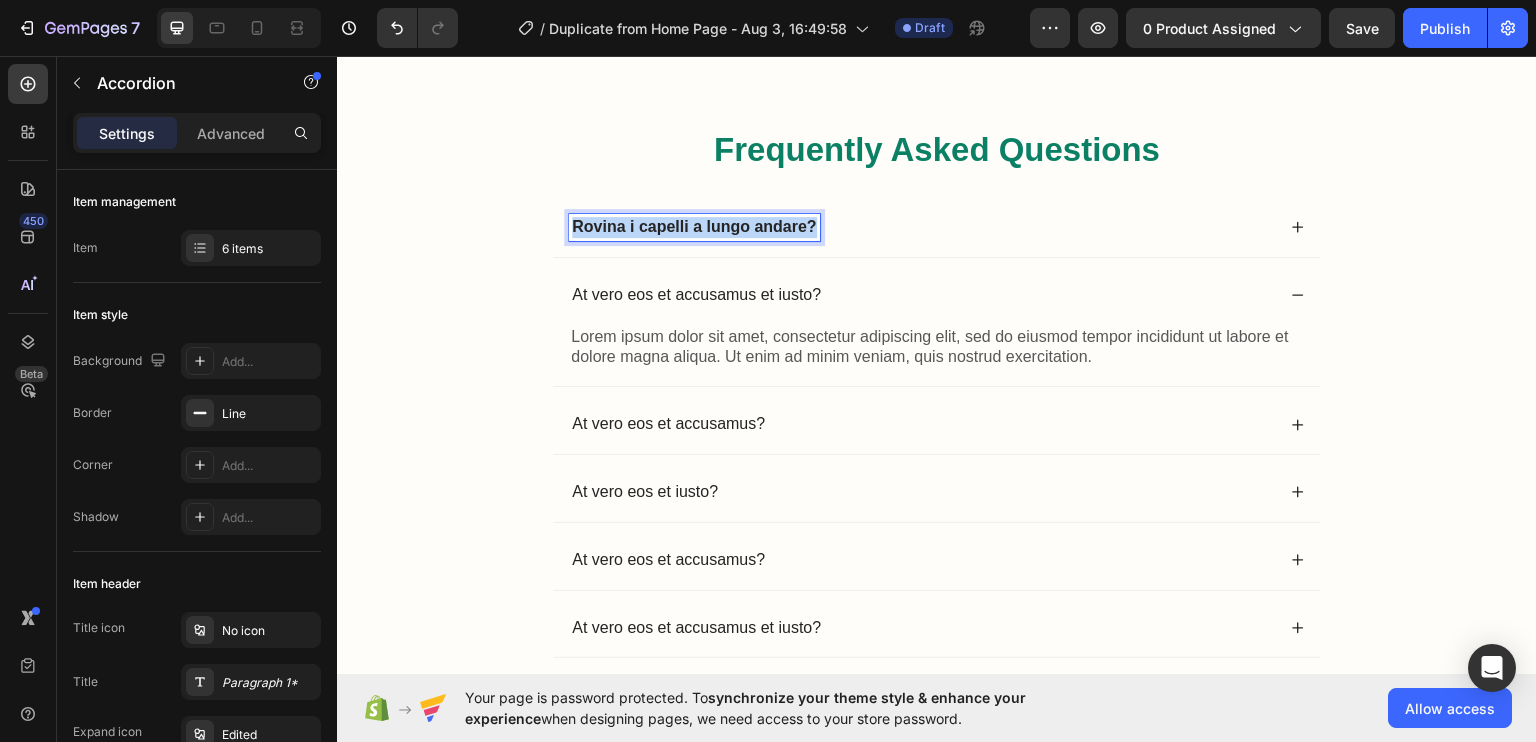click on "Rovina i capelli a lungo andare?" at bounding box center [694, 225] 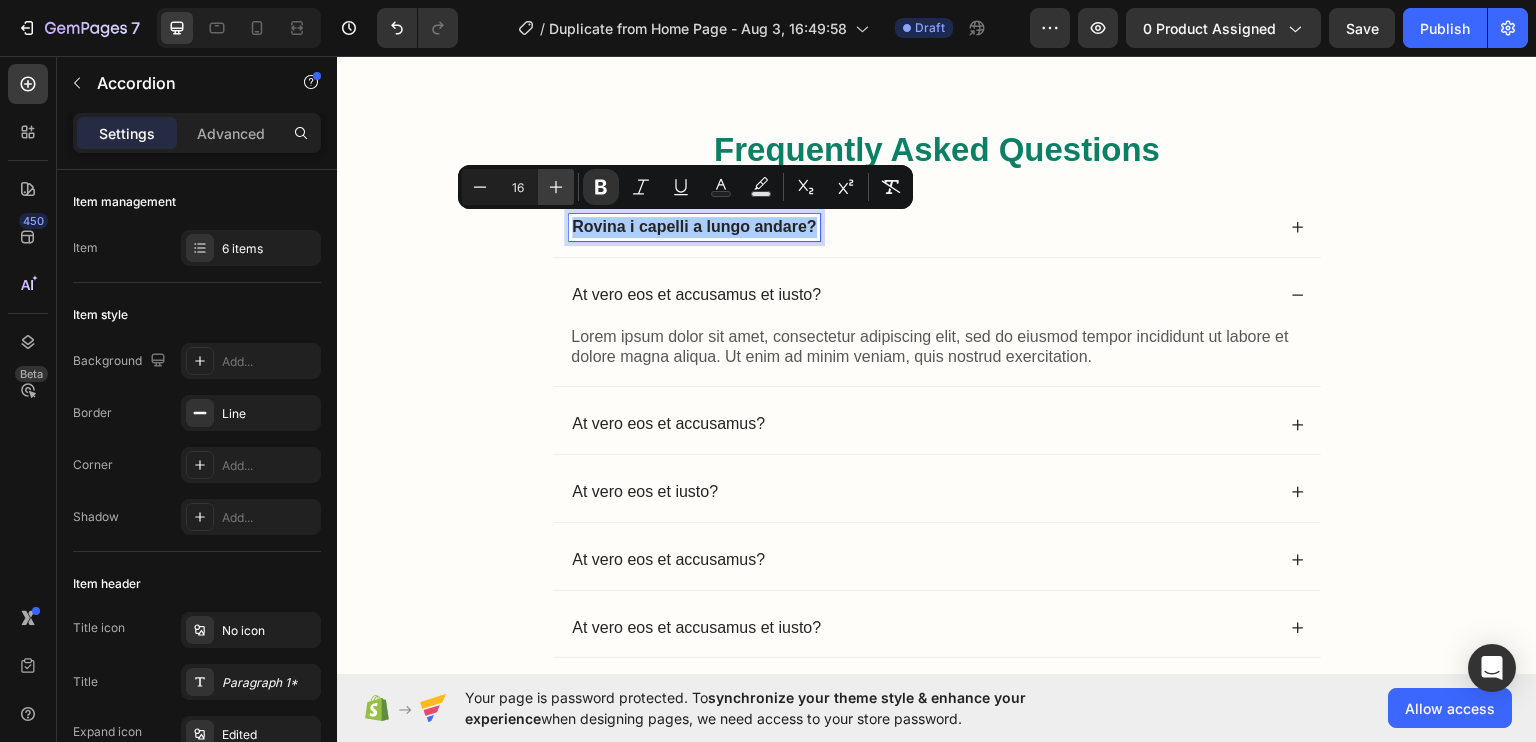 click 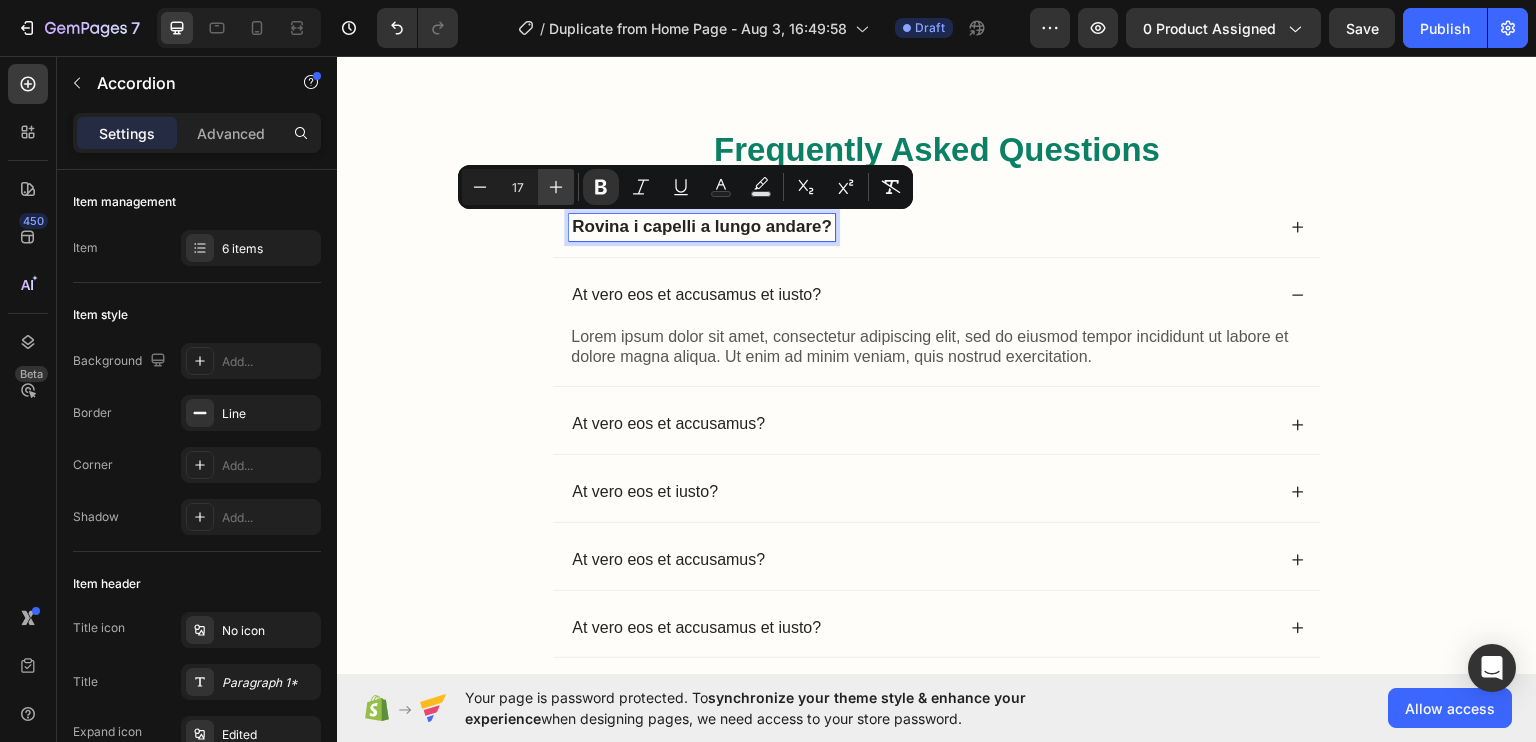 click 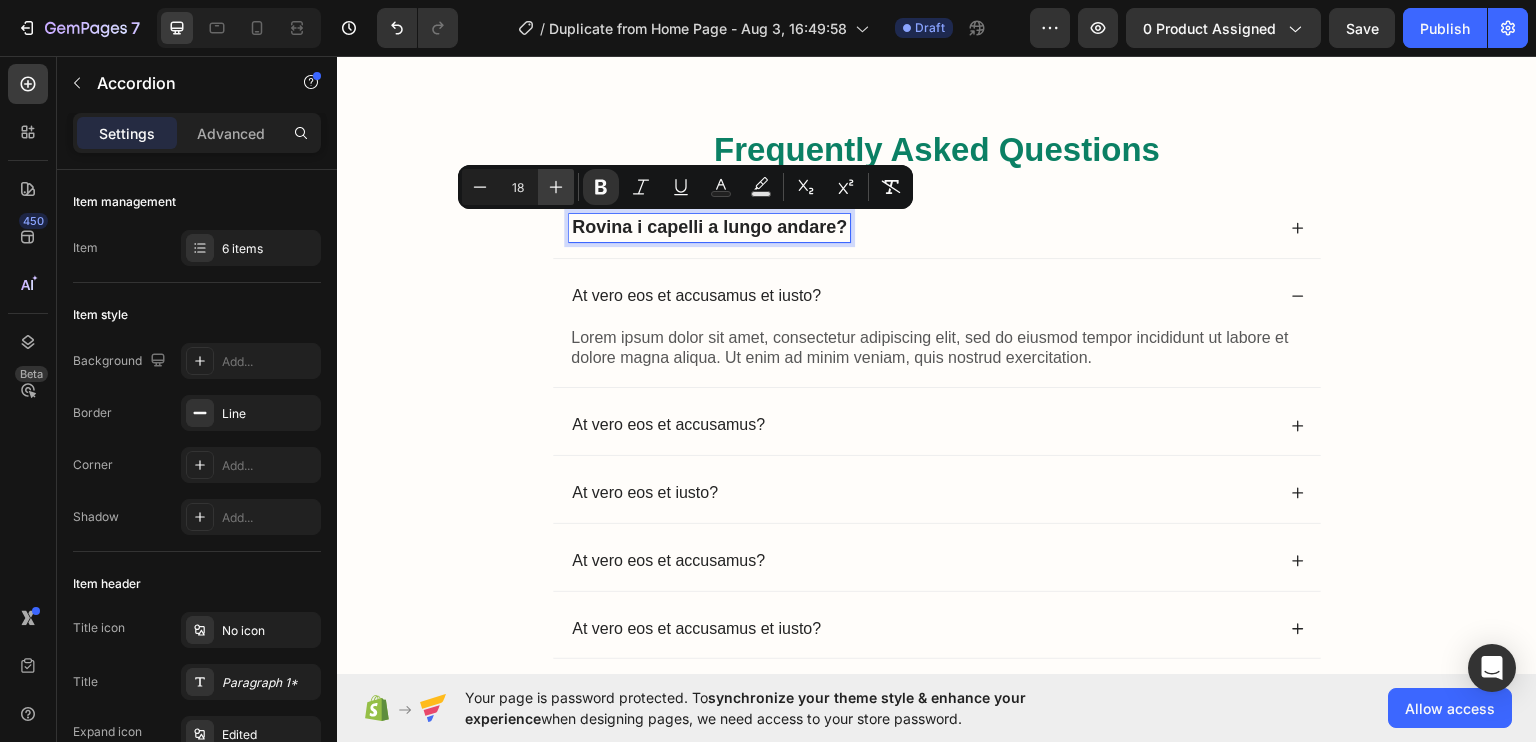 click 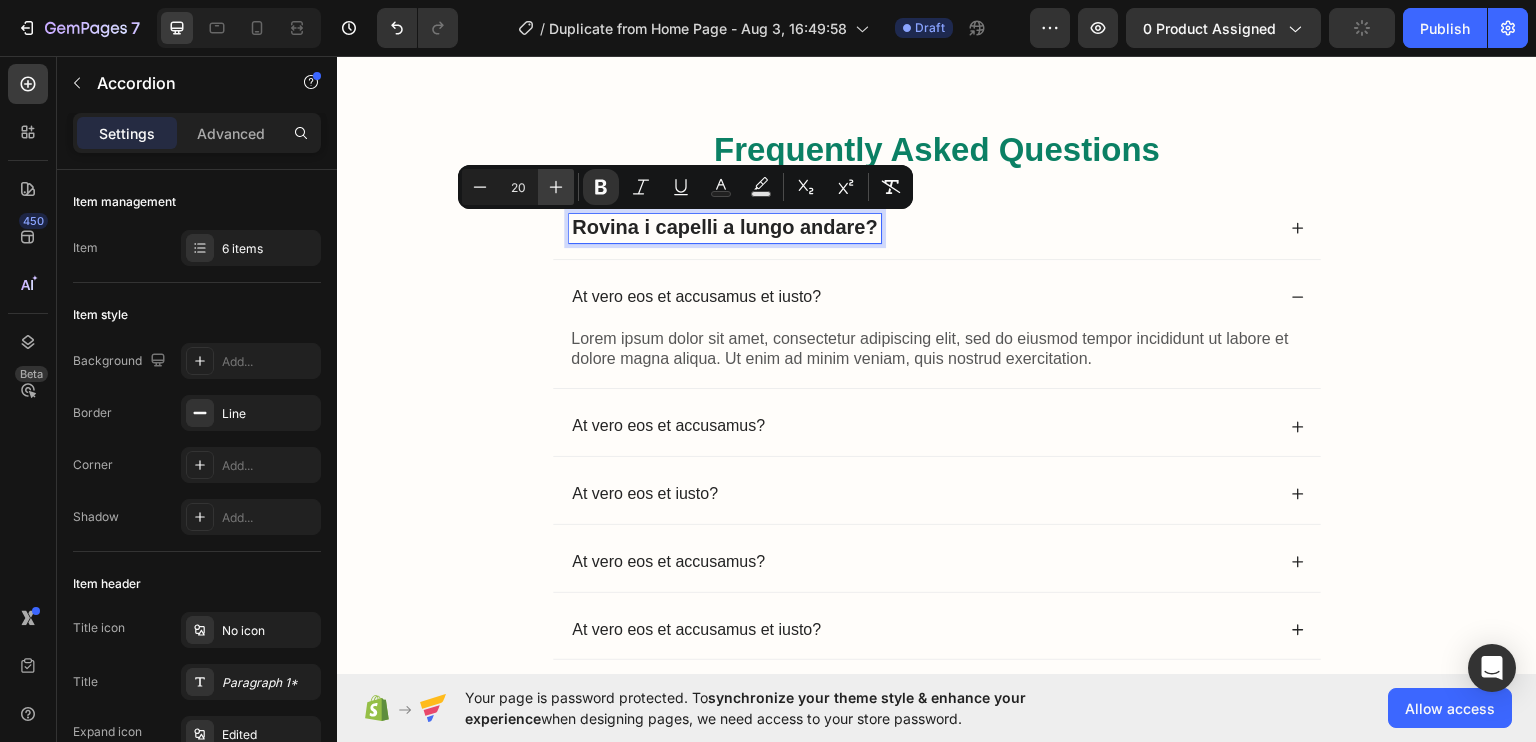 click 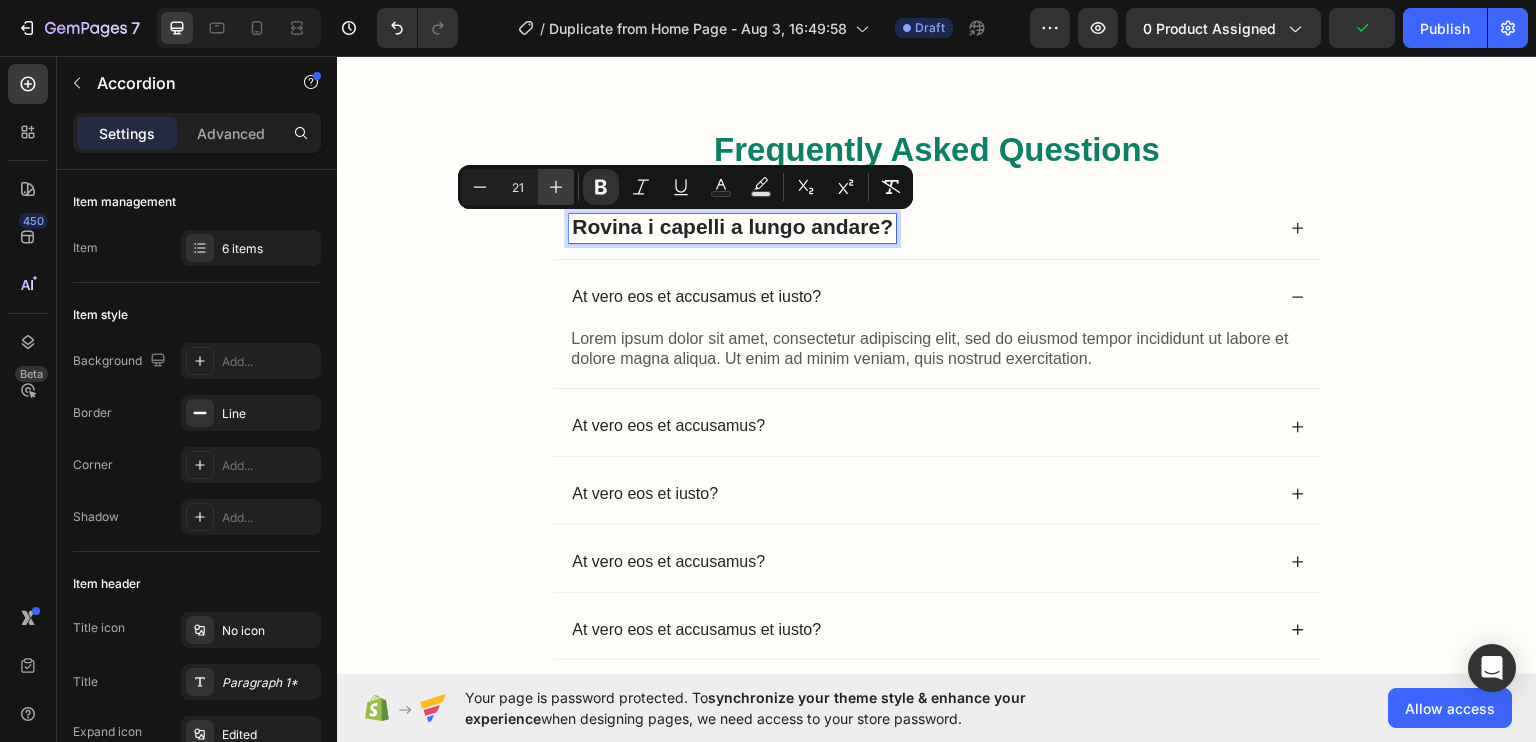 click 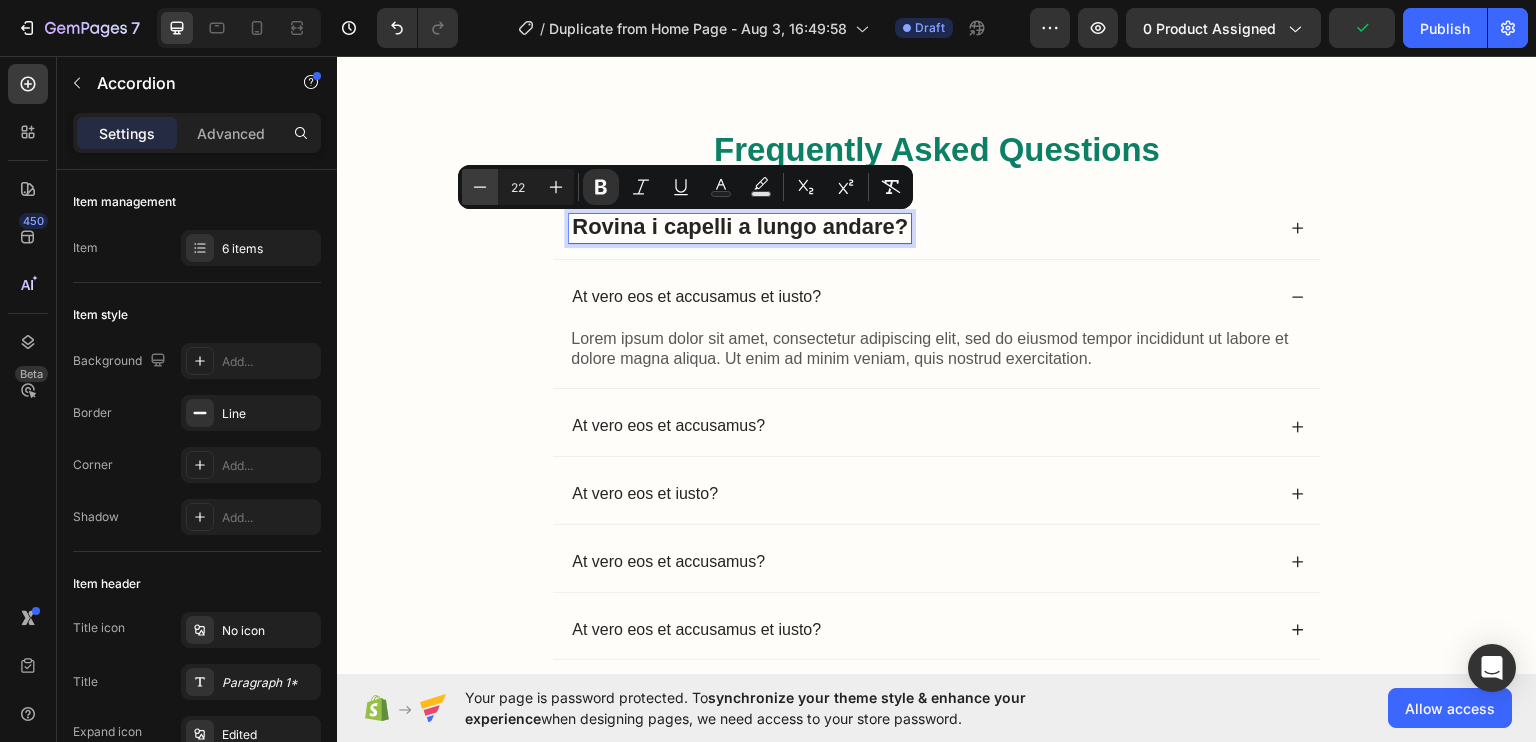 click on "Minus" at bounding box center (480, 187) 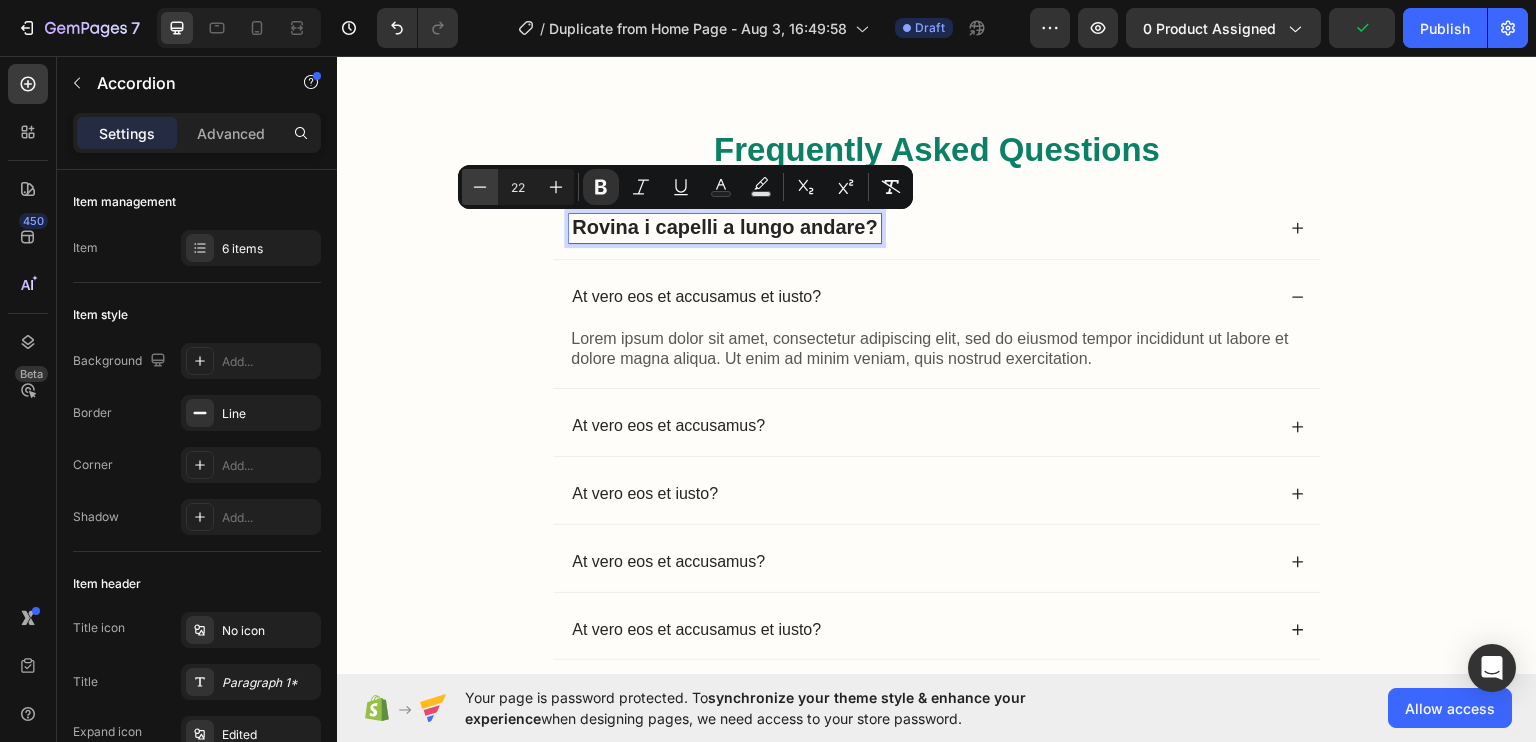 type on "20" 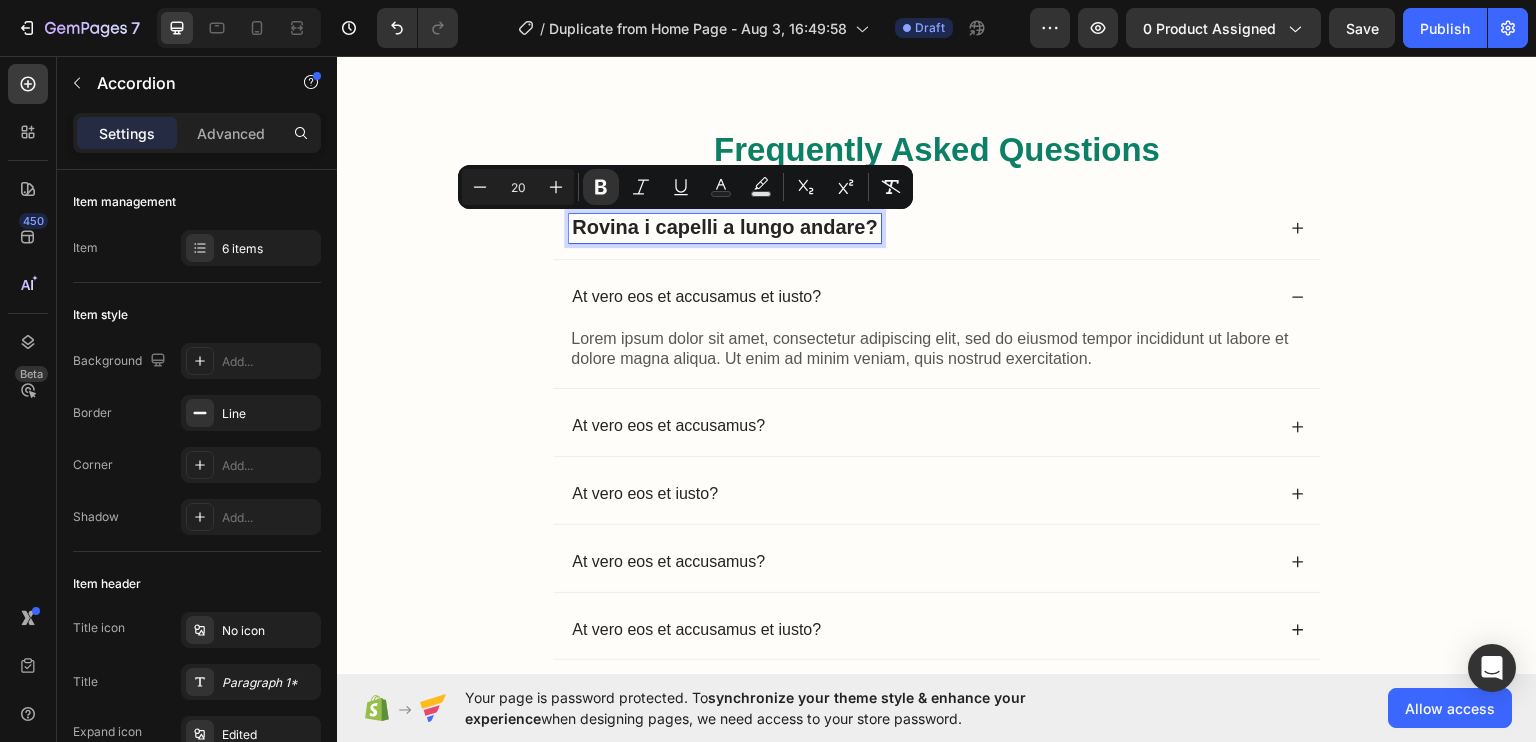 click on "Frequently Asked Questions Heading
Rovina i capelli a lungo andare?
At vero eos et accusamus et iusto? Lorem ipsum dolor sit amet, consectetur adipiscing elit, sed do eiusmod tempor incididunt ut labore et dolore magna aliqua. Ut enim ad minim veniam, quis nostrud exercitation. Text Block
At vero eos et accusamus?
At vero eos et iusto?
At vero eos et accusamus?
At vero eos et accusamus et iusto? Accordion   24 More questions?  See our full FAQ Text Block Row" at bounding box center (937, 433) 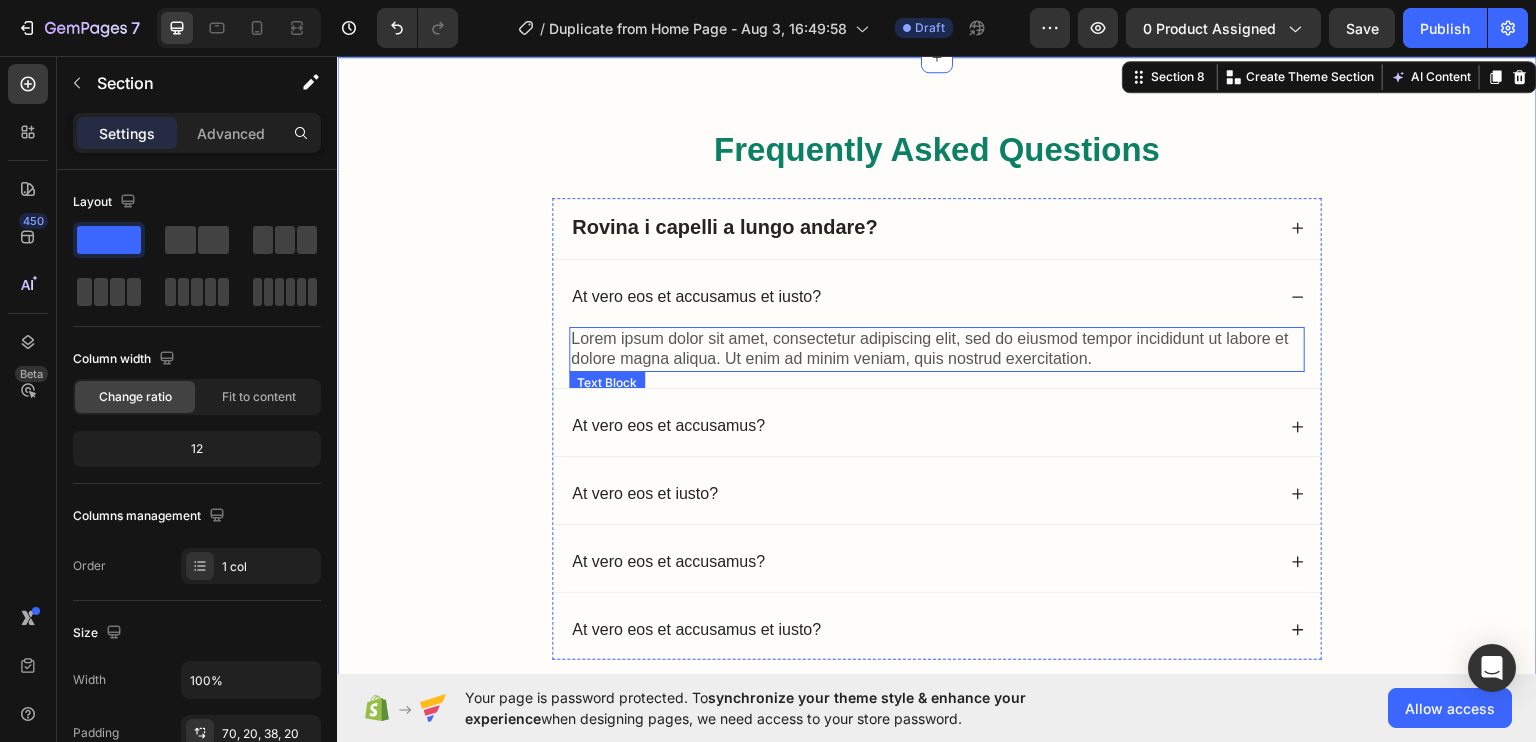 click on "Lorem ipsum dolor sit amet, consectetur adipiscing elit, sed do eiusmod tempor incididunt ut labore et dolore magna aliqua. Ut enim ad minim veniam, quis nostrud exercitation." at bounding box center [937, 349] 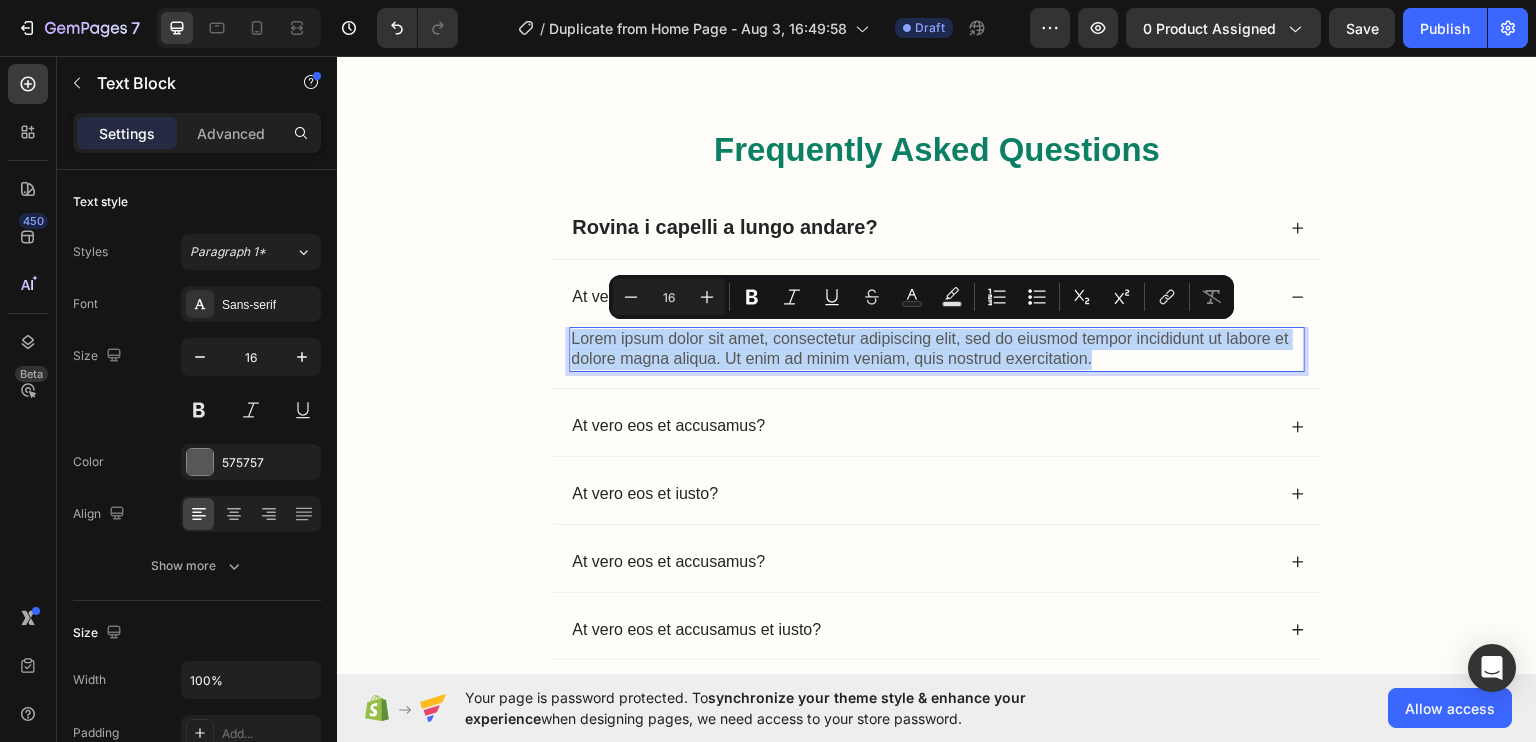 drag, startPoint x: 715, startPoint y: 351, endPoint x: 412, endPoint y: 316, distance: 305.01474 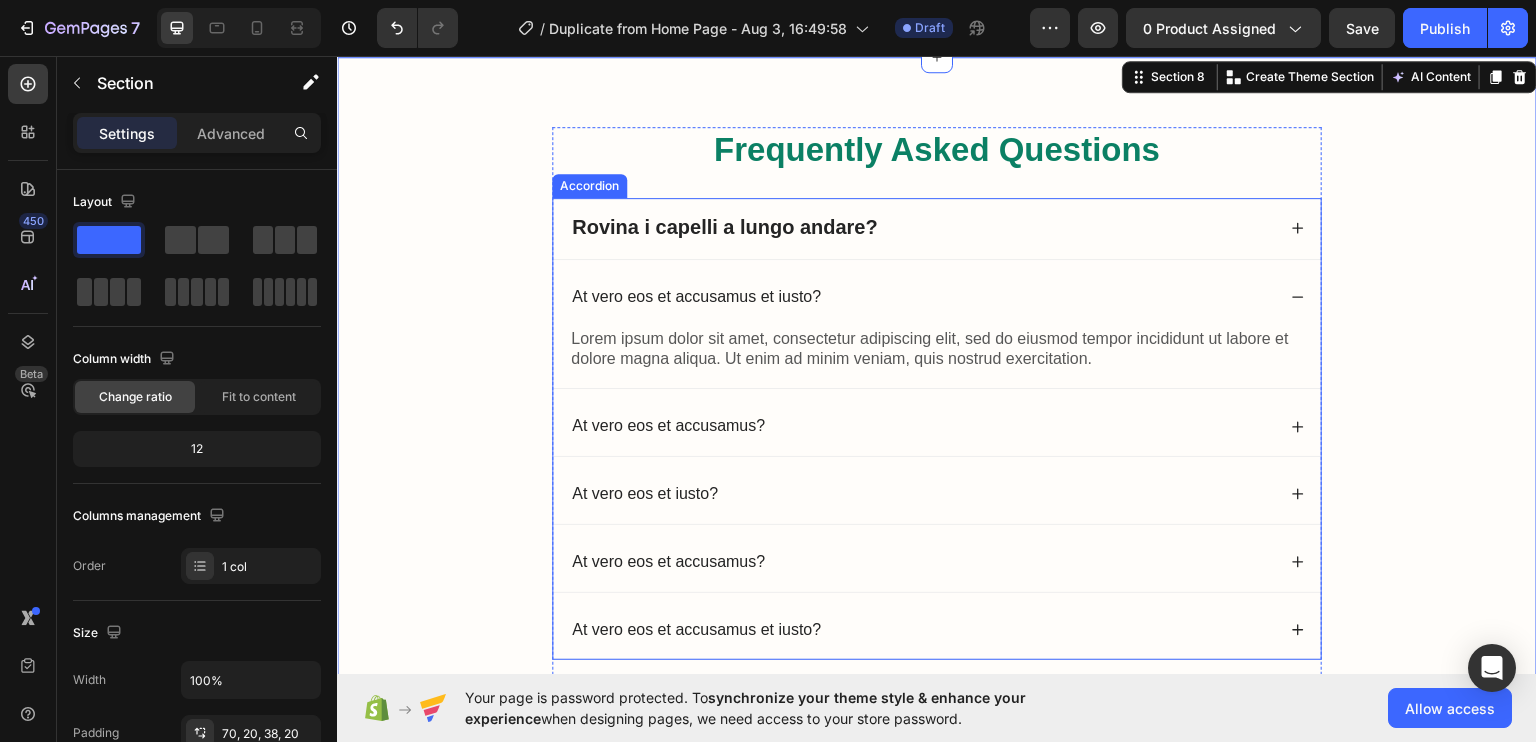 click on "Rovina i capelli a lungo andare?" at bounding box center (922, 227) 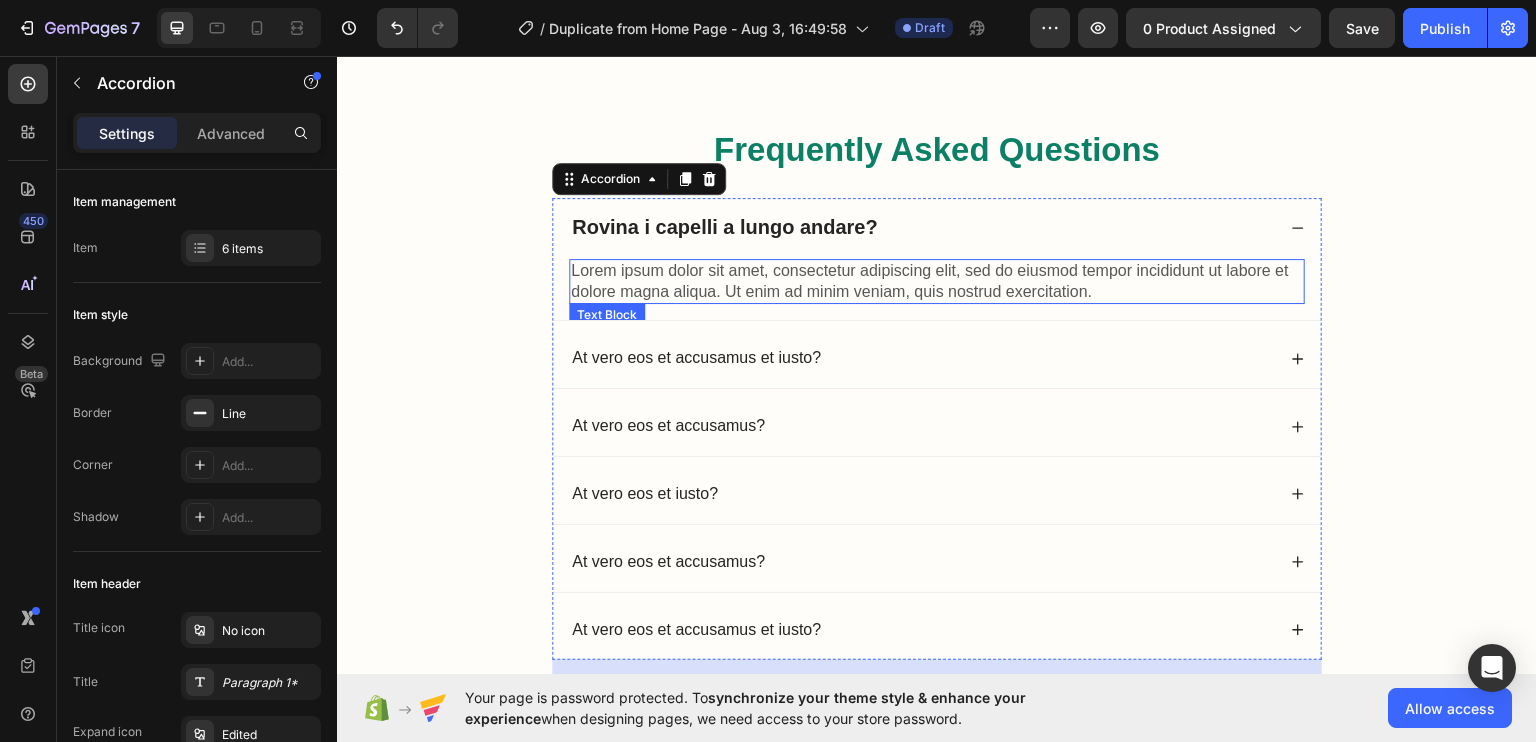 click on "Lorem ipsum dolor sit amet, consectetur adipiscing elit, sed do eiusmod tempor incididunt ut labore et dolore magna aliqua. Ut enim ad minim veniam, quis nostrud exercitation." at bounding box center [937, 281] 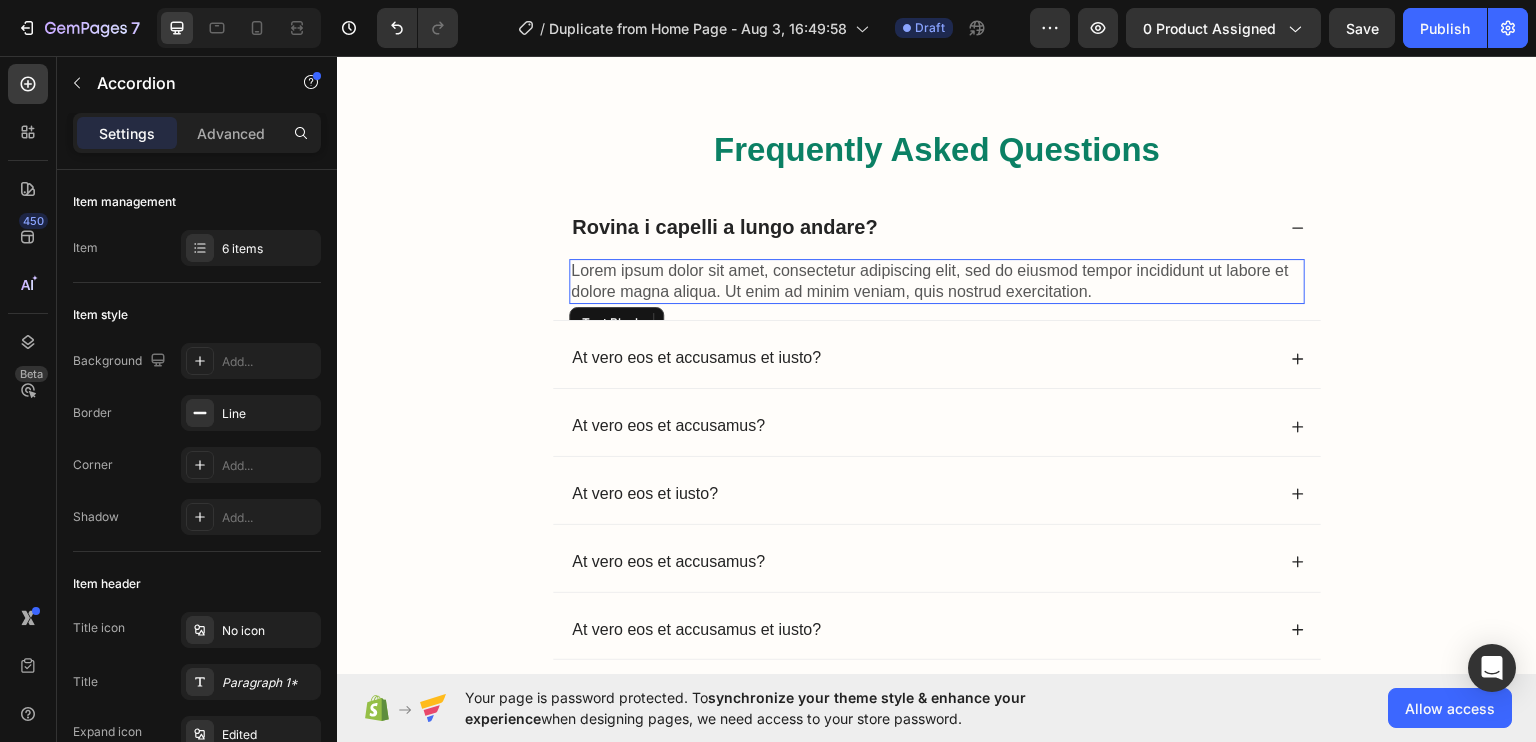 click on "Lorem ipsum dolor sit amet, consectetur adipiscing elit, sed do eiusmod tempor incididunt ut labore et dolore magna aliqua. Ut enim ad minim veniam, quis nostrud exercitation." at bounding box center (937, 281) 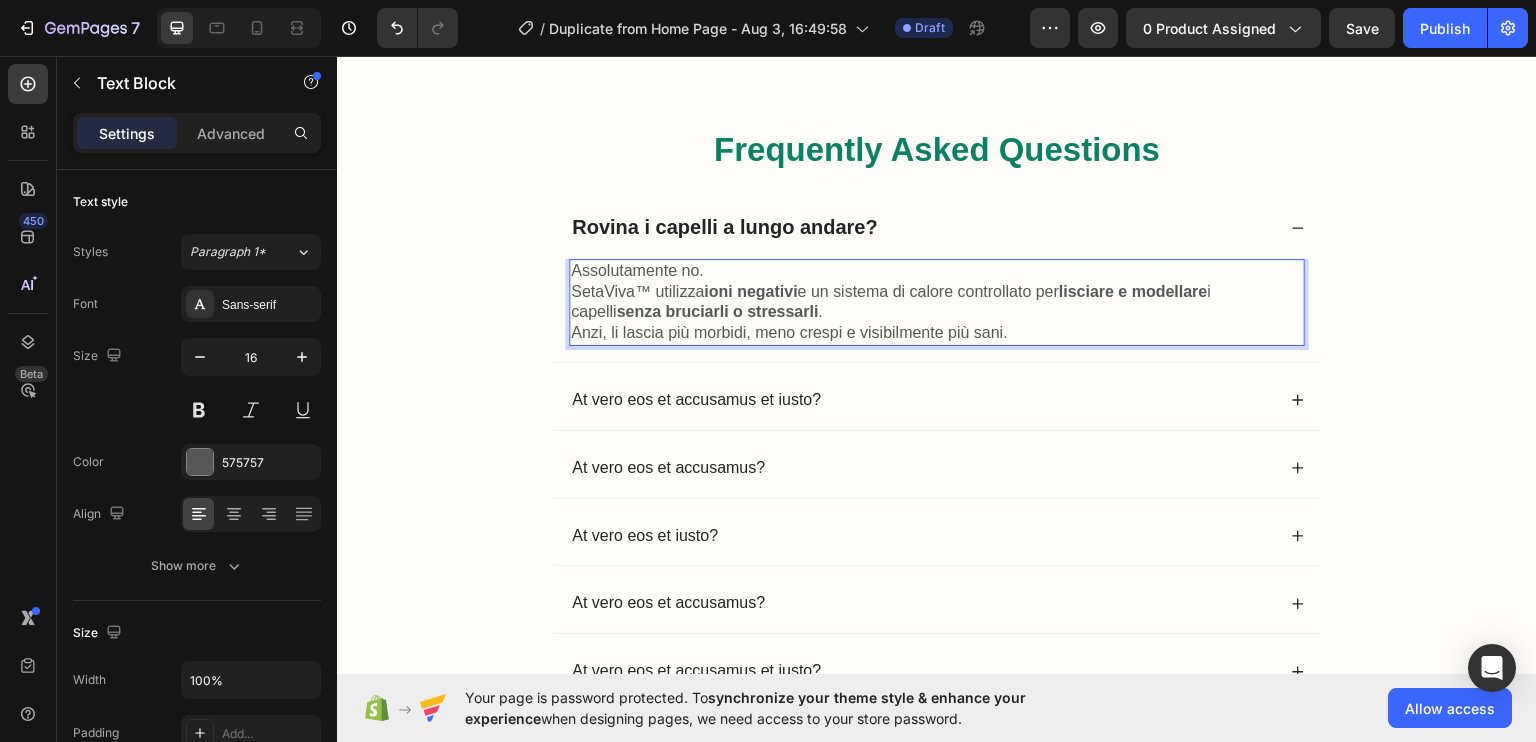 click on "Assolutamente no. SetaViva™ utilizza  ioni negativi  e un sistema di calore controllato per  lisciare e modellare  i capelli  senza bruciarli o stressarli . Anzi, li lascia più morbidi, meno crespi e visibilmente più sani." at bounding box center [937, 301] 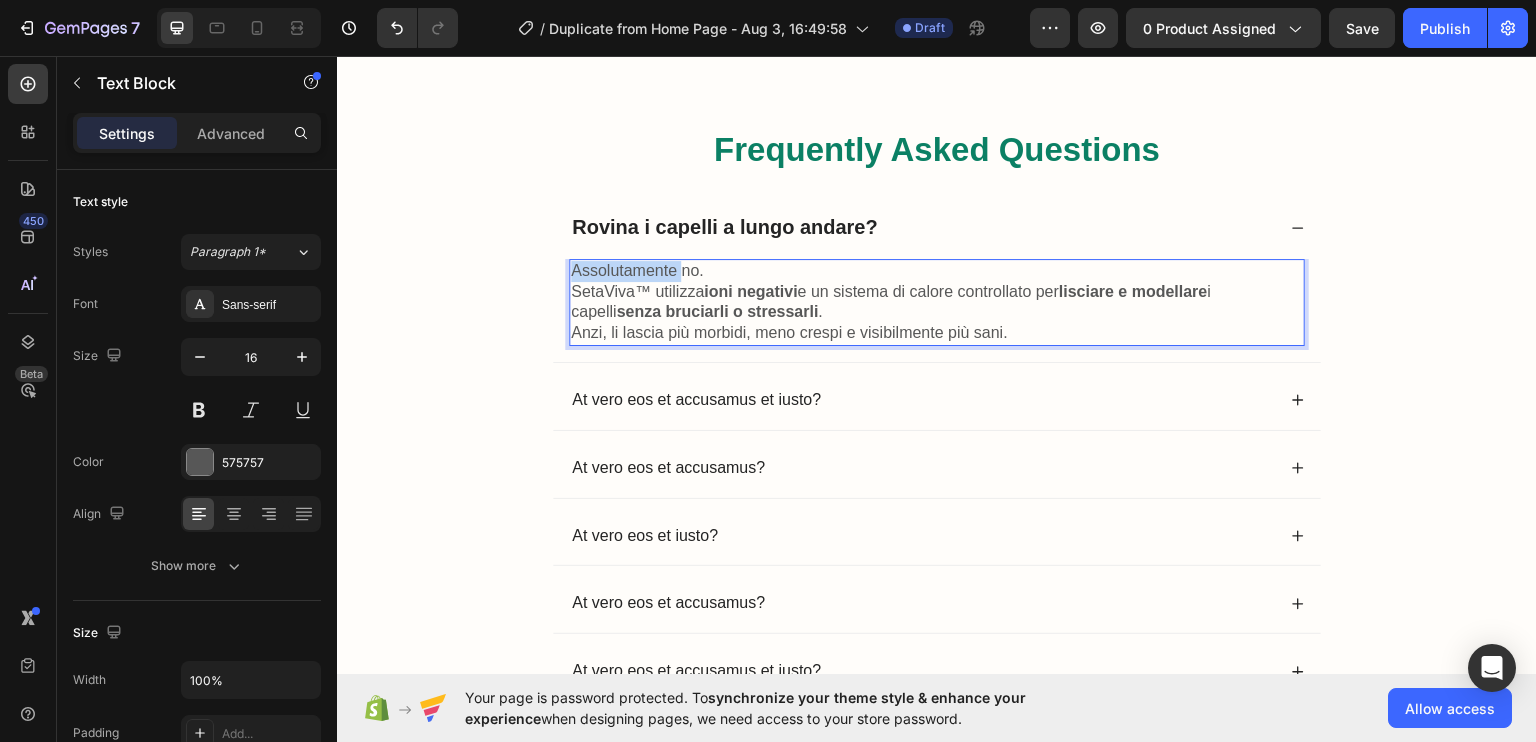click on "Assolutamente no. SetaViva™ utilizza  ioni negativi  e un sistema di calore controllato per  lisciare e modellare  i capelli  senza bruciarli o stressarli . Anzi, li lascia più morbidi, meno crespi e visibilmente più sani." at bounding box center (937, 301) 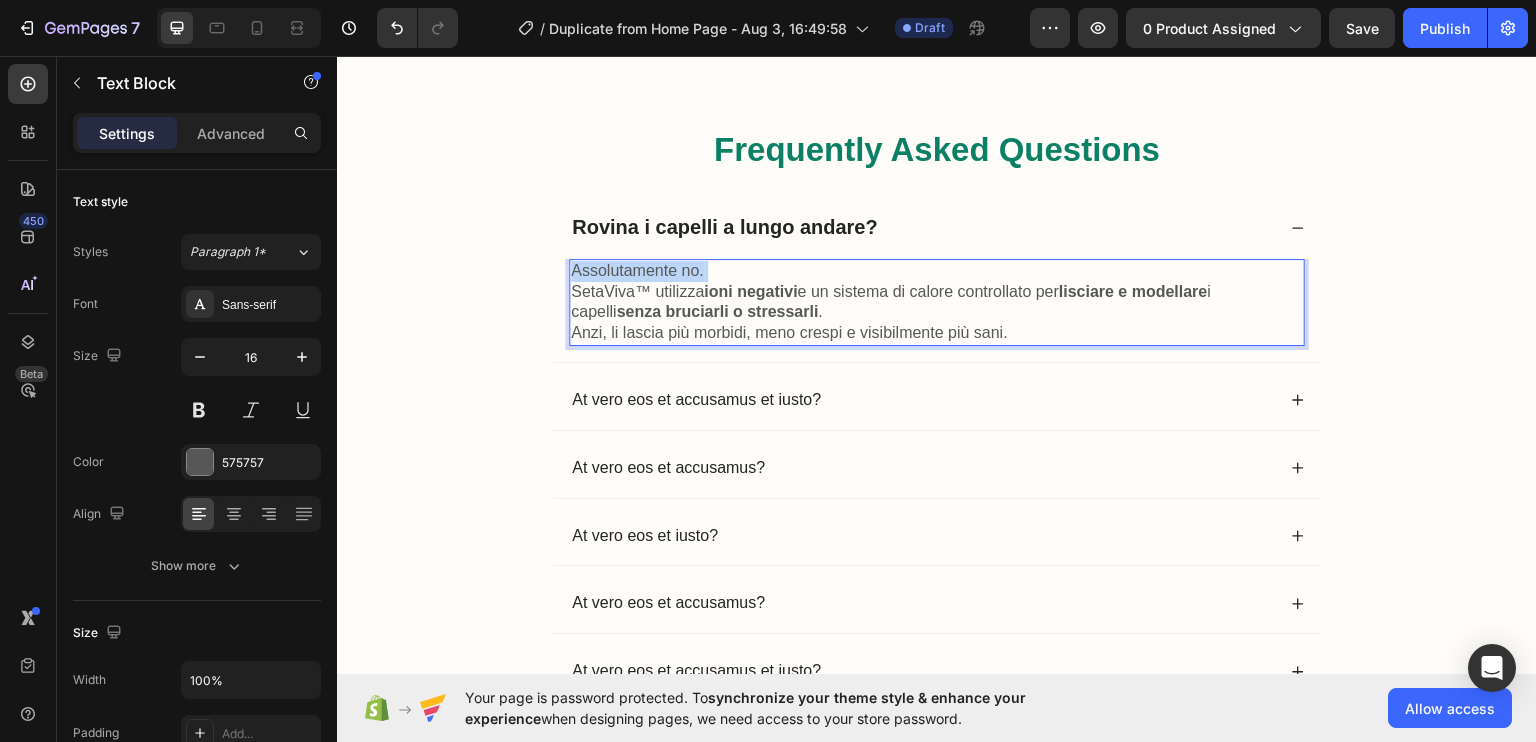 click on "Assolutamente no. SetaViva™ utilizza  ioni negativi  e un sistema di calore controllato per  lisciare e modellare  i capelli  senza bruciarli o stressarli . Anzi, li lascia più morbidi, meno crespi e visibilmente più sani." at bounding box center [937, 301] 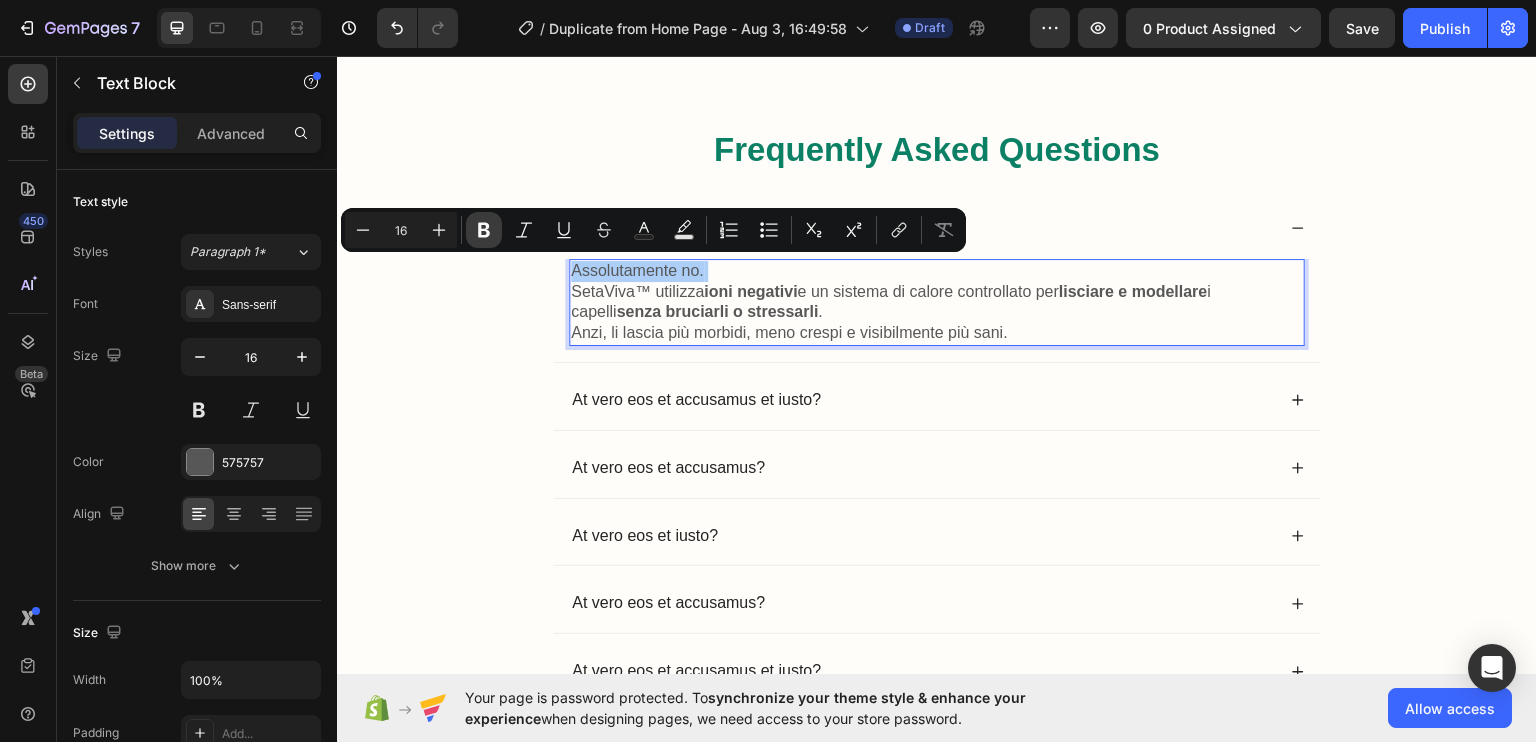 click 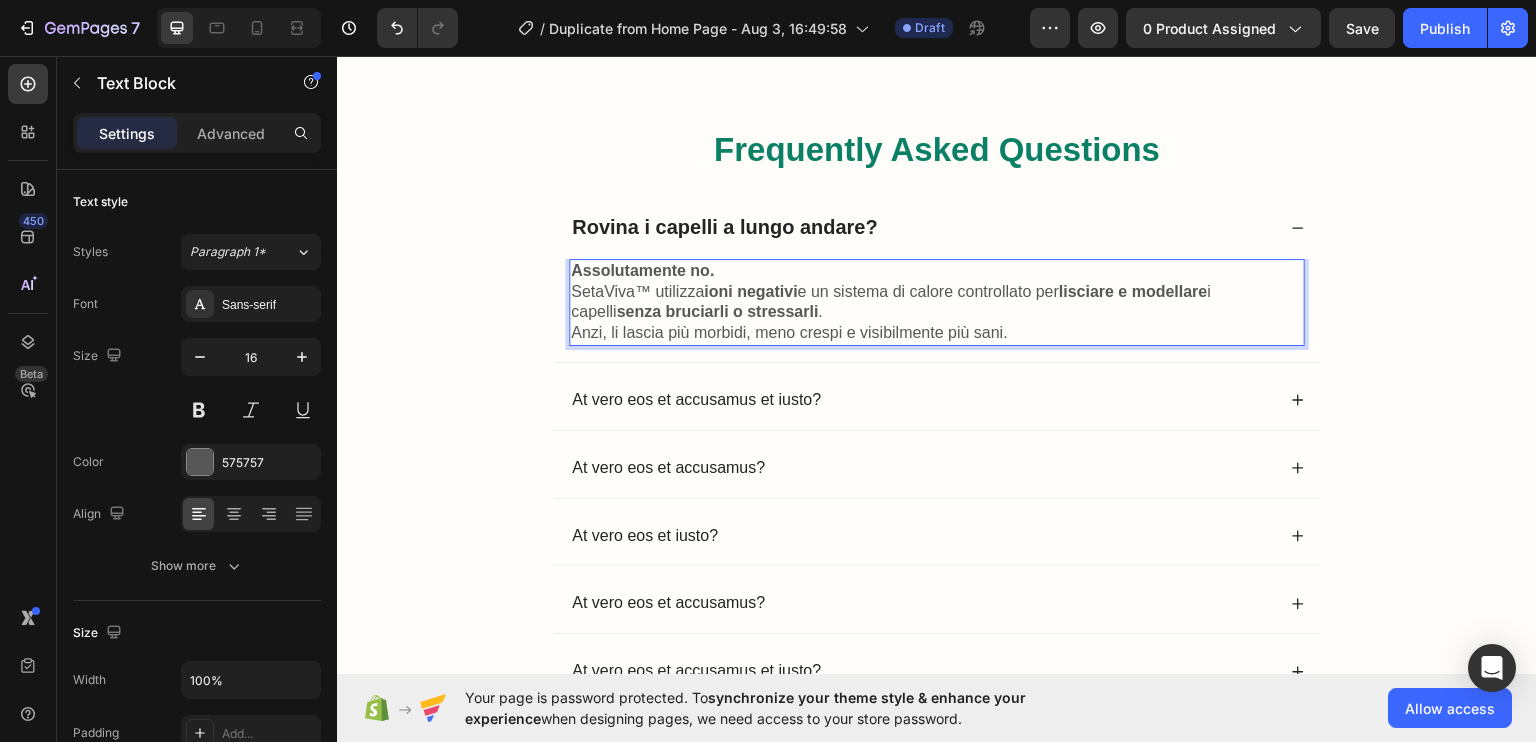 click on "Assolutamente no. SetaViva™ utilizza  ioni negativi  e un sistema di calore controllato per  lisciare e modellare  i capelli  senza bruciarli o stressarli . Anzi, li lascia più morbidi, meno crespi e visibilmente più sani." at bounding box center (937, 301) 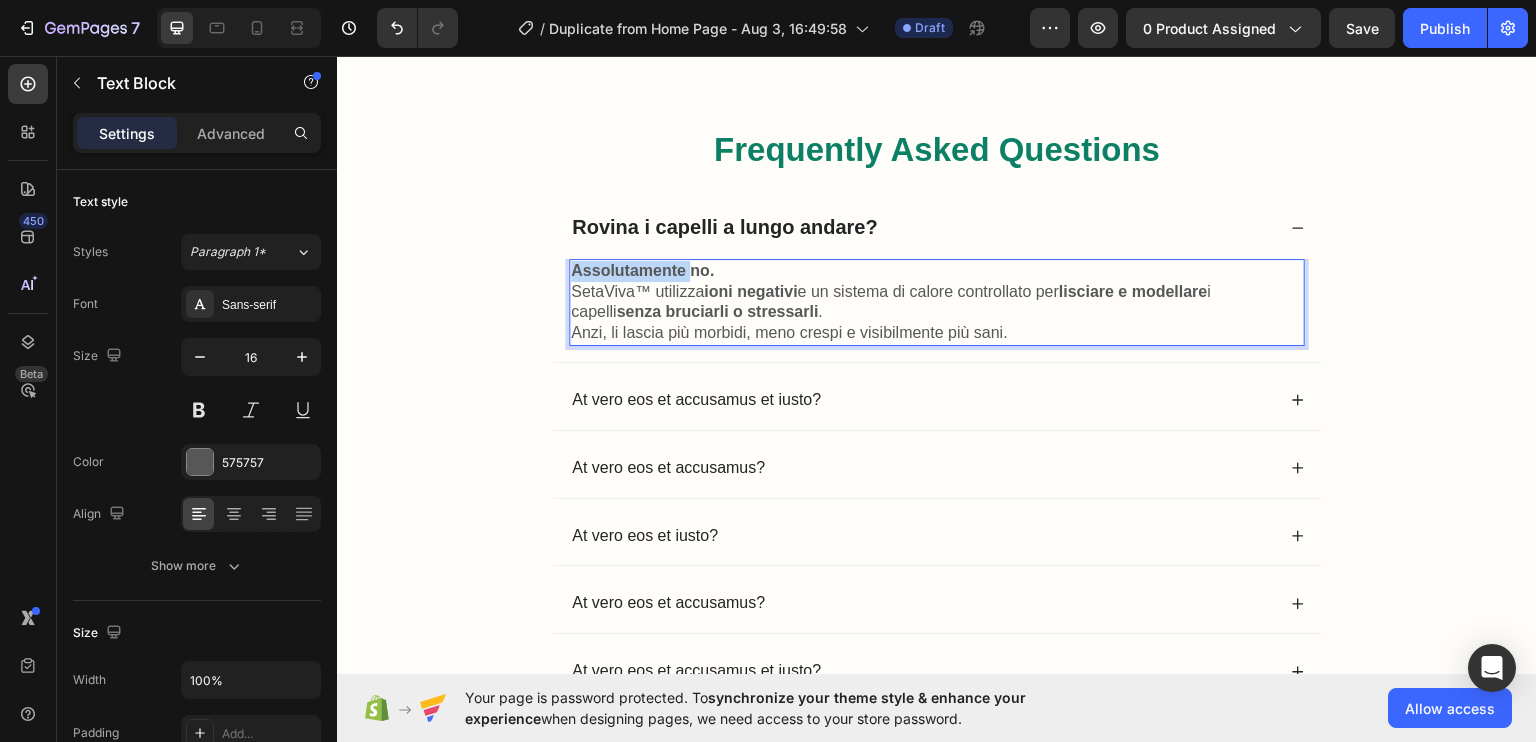 click on "Assolutamente no. SetaViva™ utilizza  ioni negativi  e un sistema di calore controllato per  lisciare e modellare  i capelli  senza bruciarli o stressarli . Anzi, li lascia più morbidi, meno crespi e visibilmente più sani." at bounding box center [937, 301] 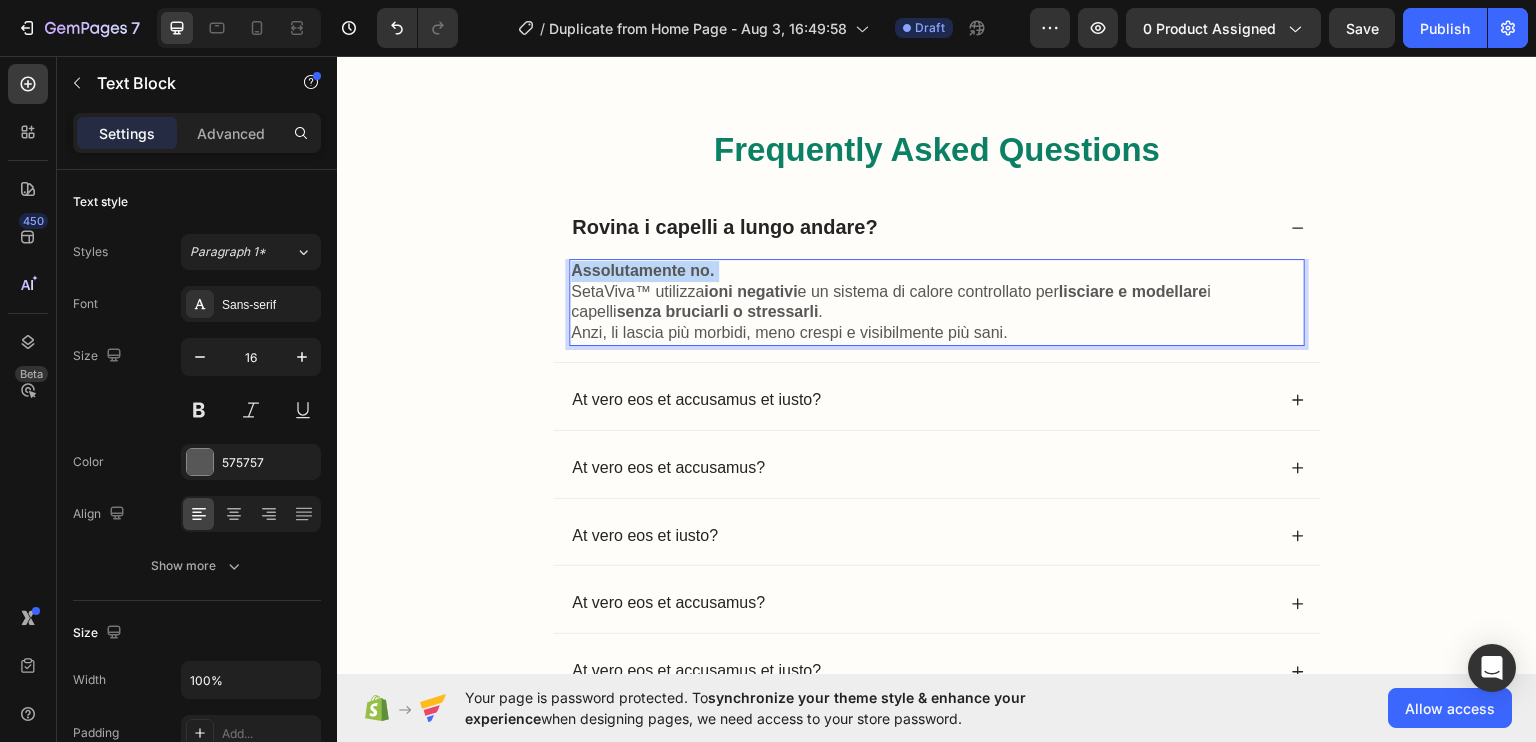 click on "Assolutamente no. SetaViva™ utilizza  ioni negativi  e un sistema di calore controllato per  lisciare e modellare  i capelli  senza bruciarli o stressarli . Anzi, li lascia più morbidi, meno crespi e visibilmente più sani." at bounding box center [937, 301] 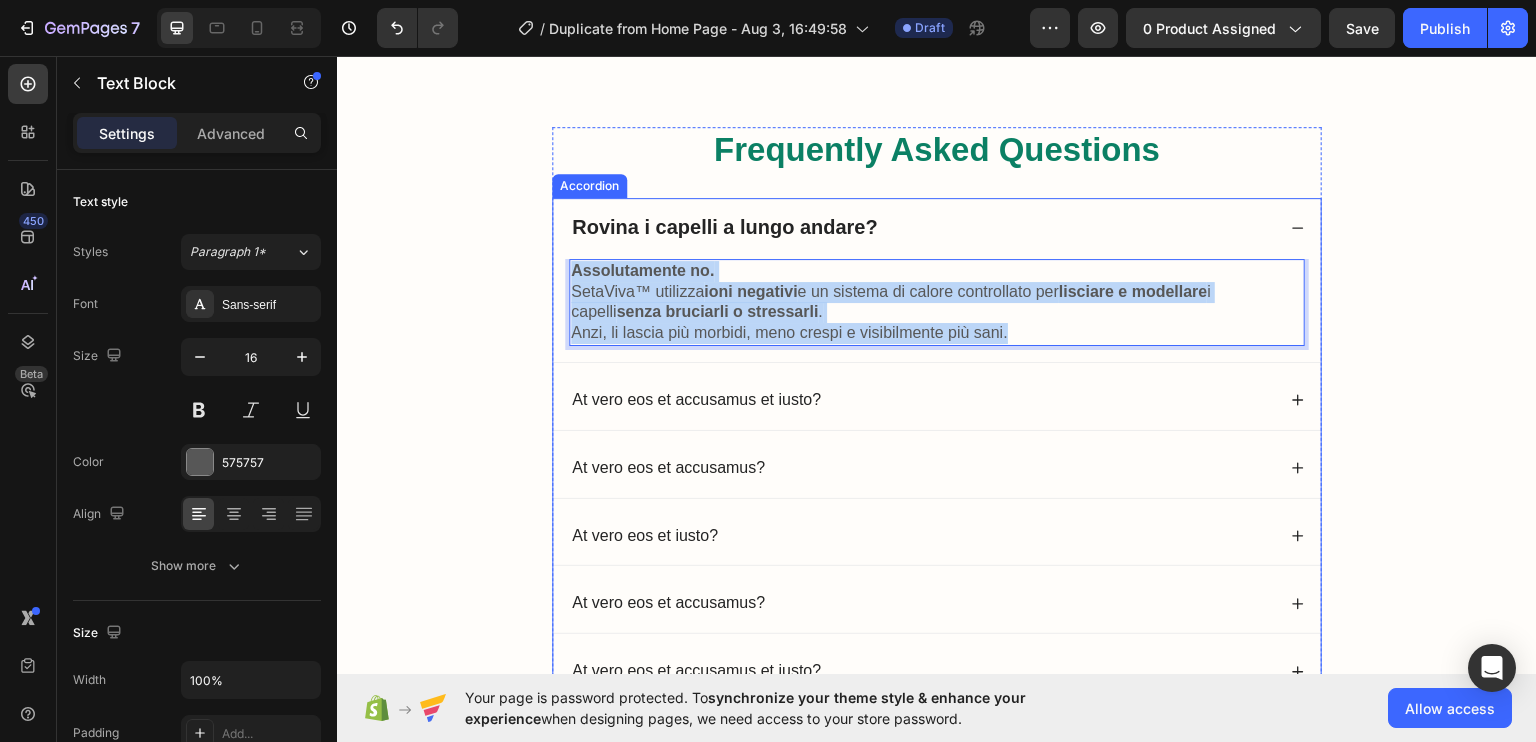 drag, startPoint x: 590, startPoint y: 278, endPoint x: 789, endPoint y: 359, distance: 214.85344 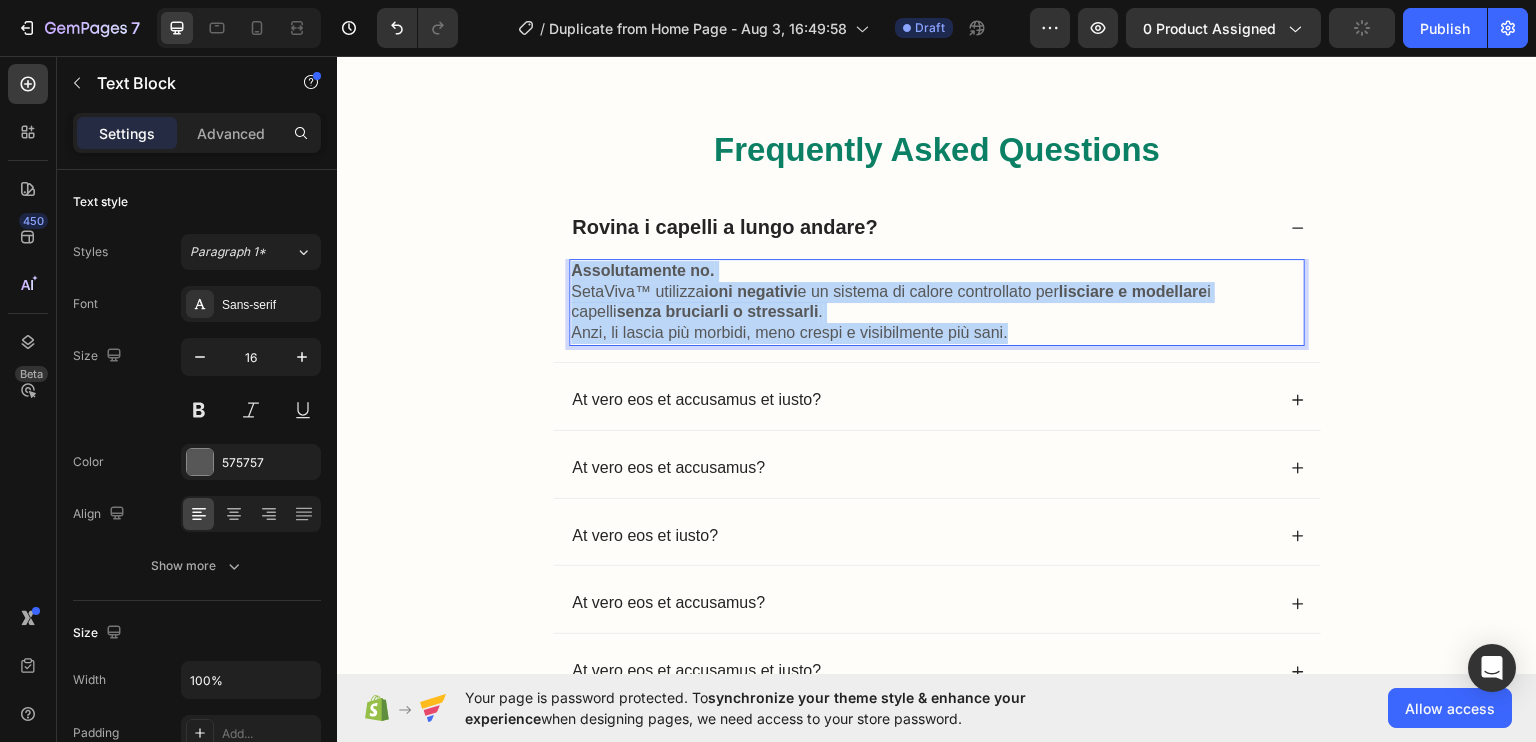 click on "Assolutamente no." at bounding box center (642, 269) 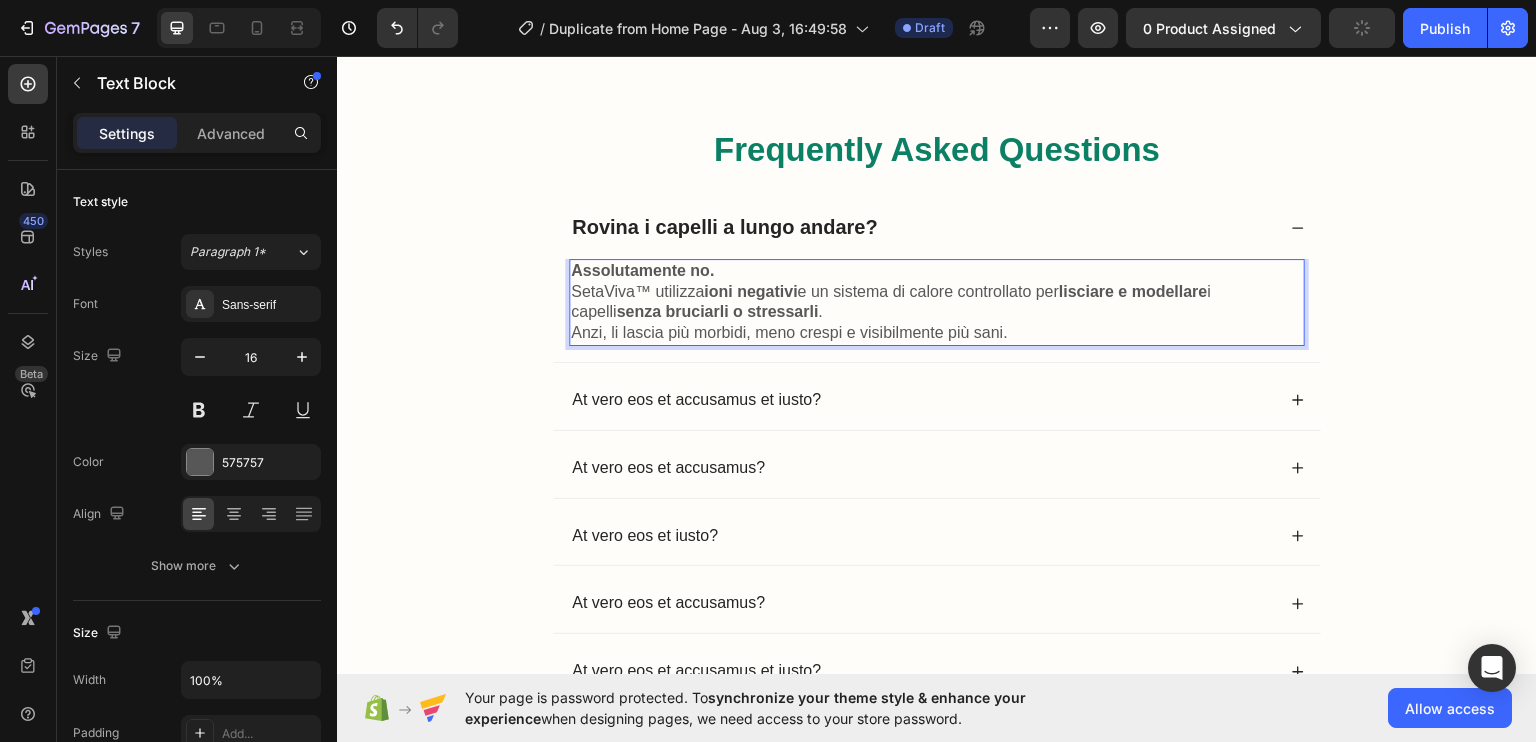 click on "Assolutamente no." at bounding box center [642, 269] 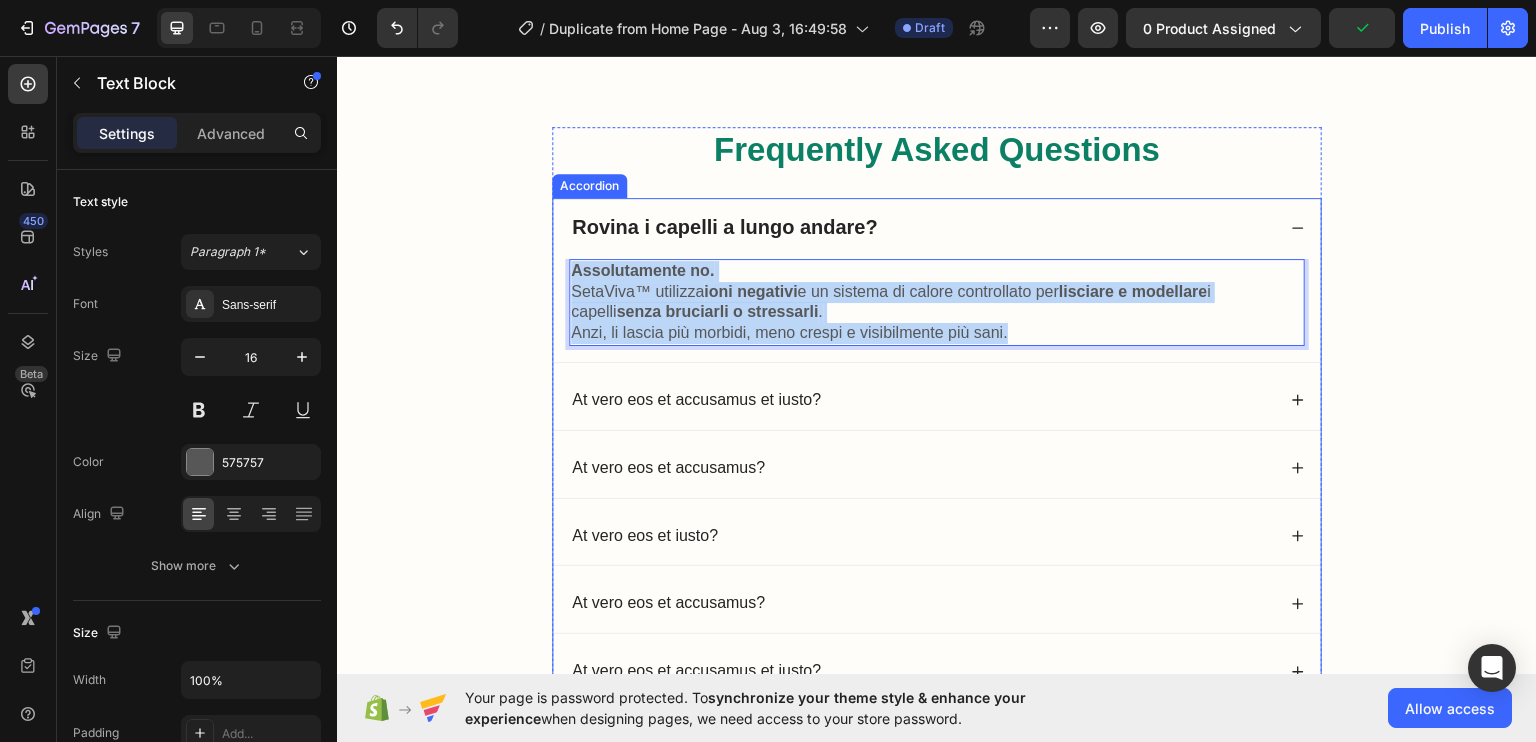 drag, startPoint x: 617, startPoint y: 274, endPoint x: 757, endPoint y: 348, distance: 158.35403 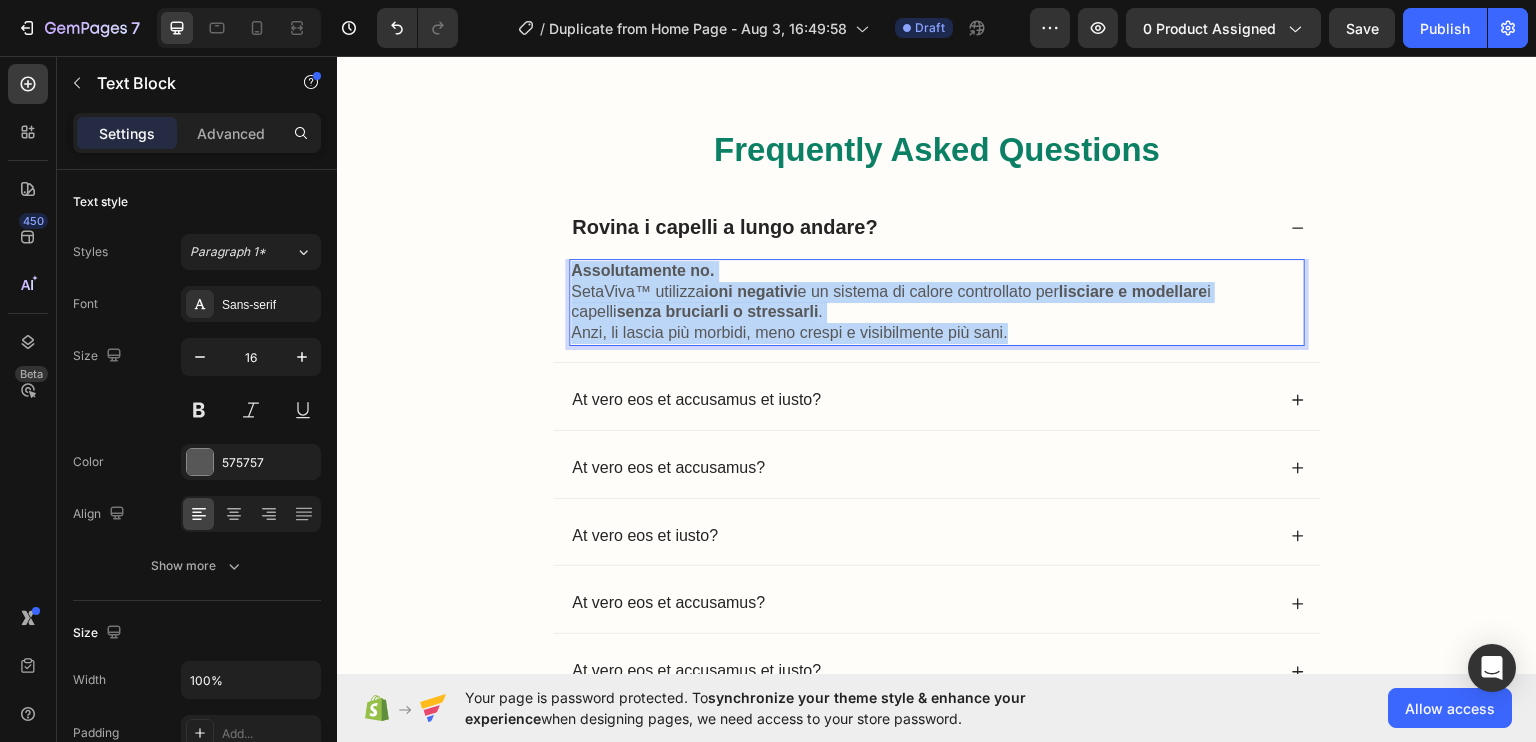 click on "Assolutamente no. SetaViva™ utilizza  ioni negativi  e un sistema di calore controllato per  lisciare e modellare  i capelli  senza bruciarli o stressarli . Anzi, li lascia più morbidi, meno crespi e visibilmente più sani." at bounding box center (937, 301) 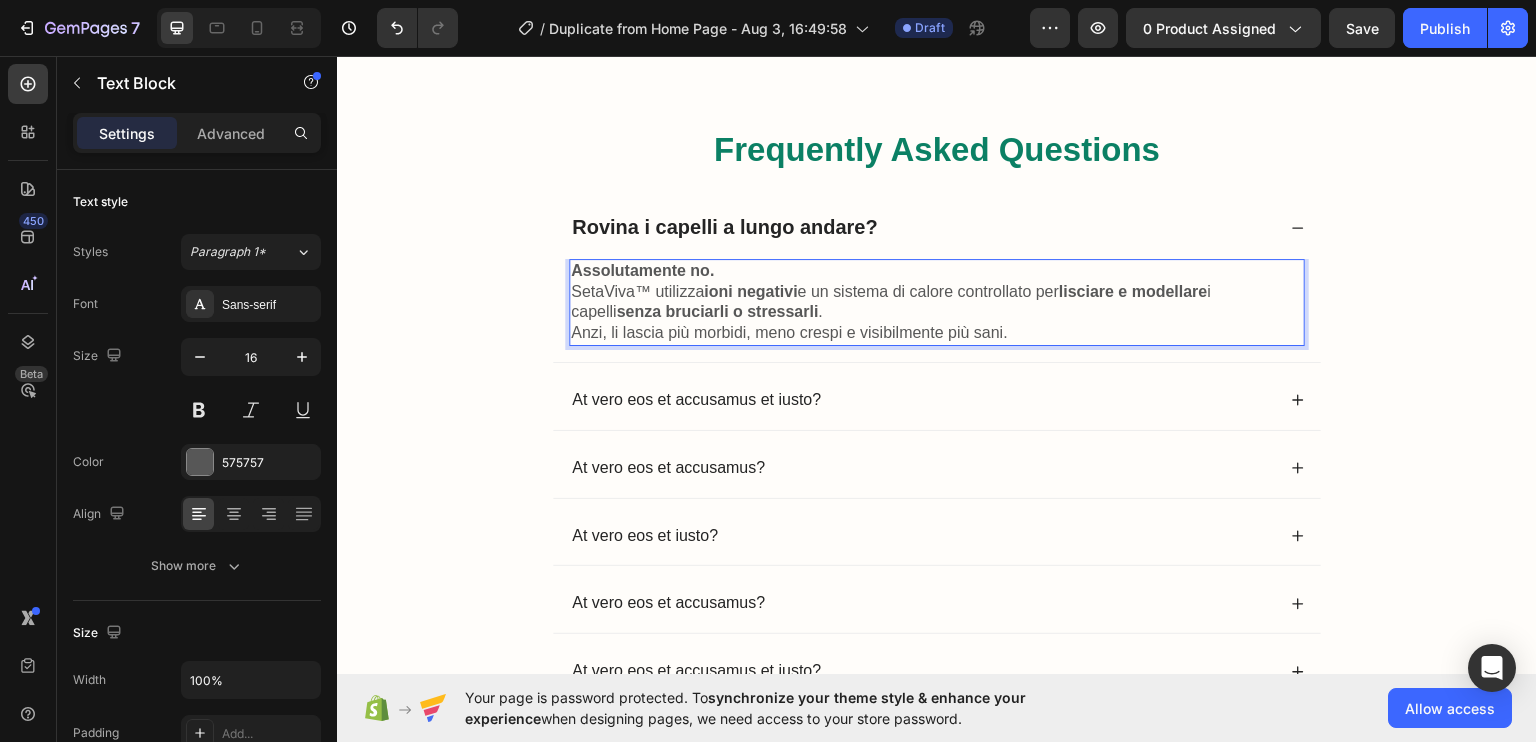 click on "Assolutamente no." at bounding box center (642, 269) 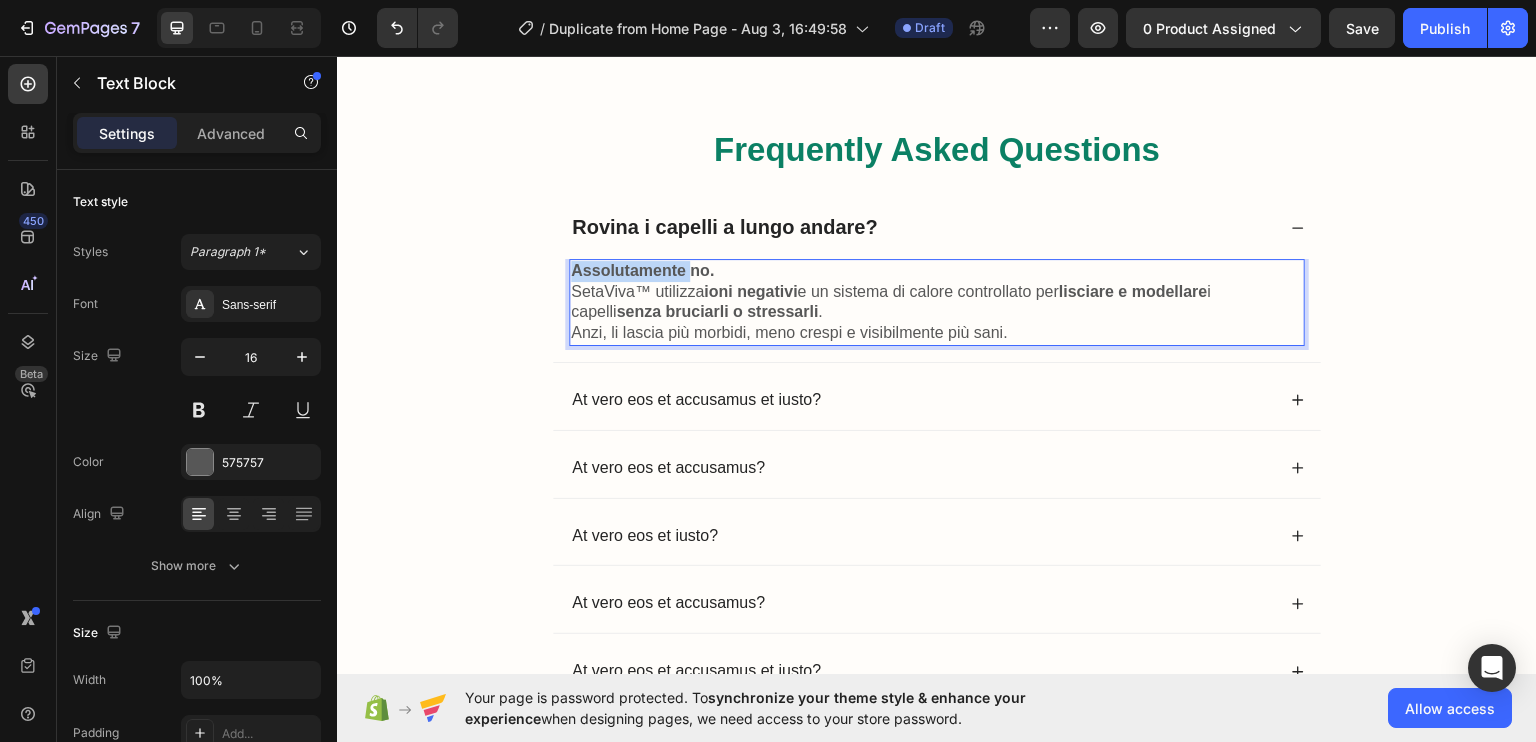 click on "Assolutamente no." at bounding box center (642, 269) 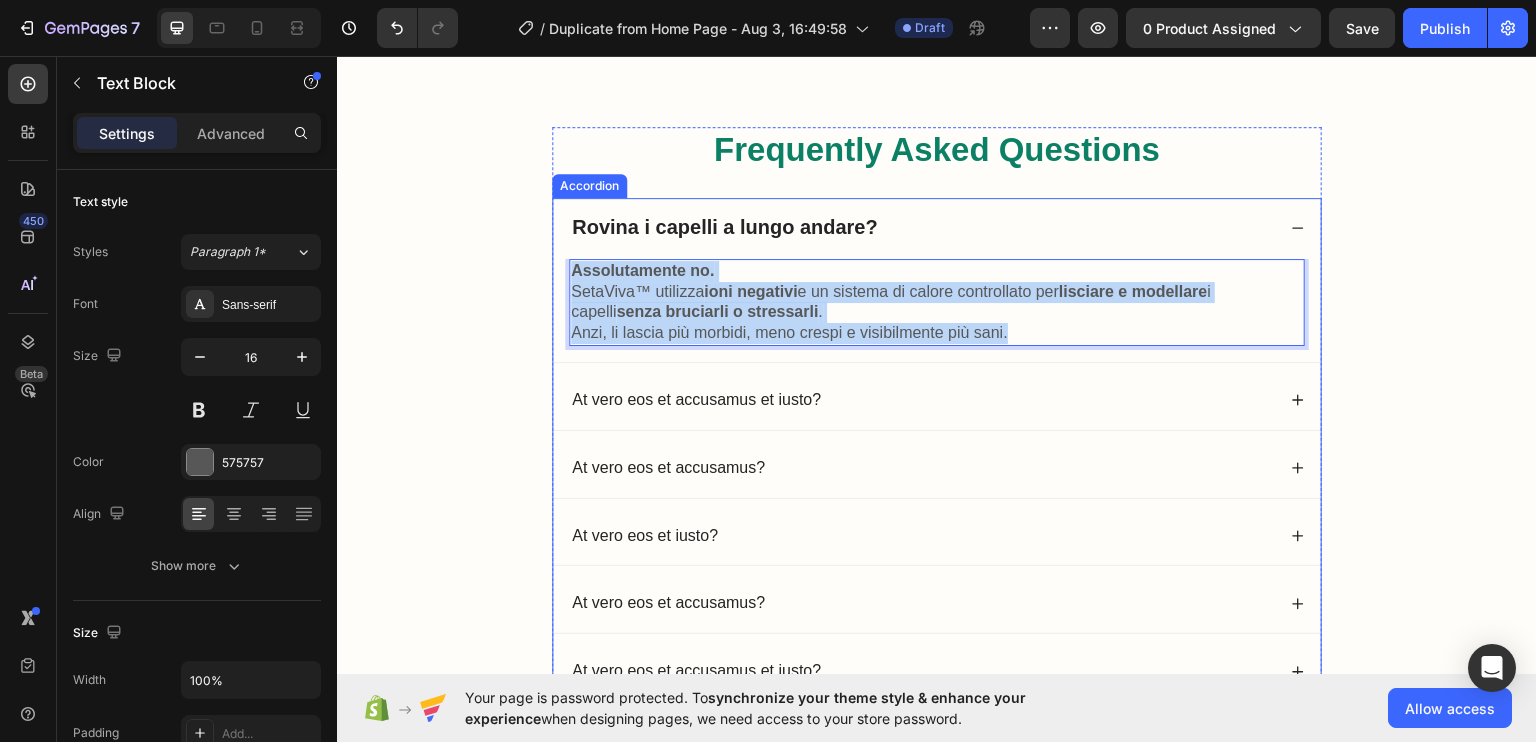 drag, startPoint x: 630, startPoint y: 270, endPoint x: 954, endPoint y: 351, distance: 333.97156 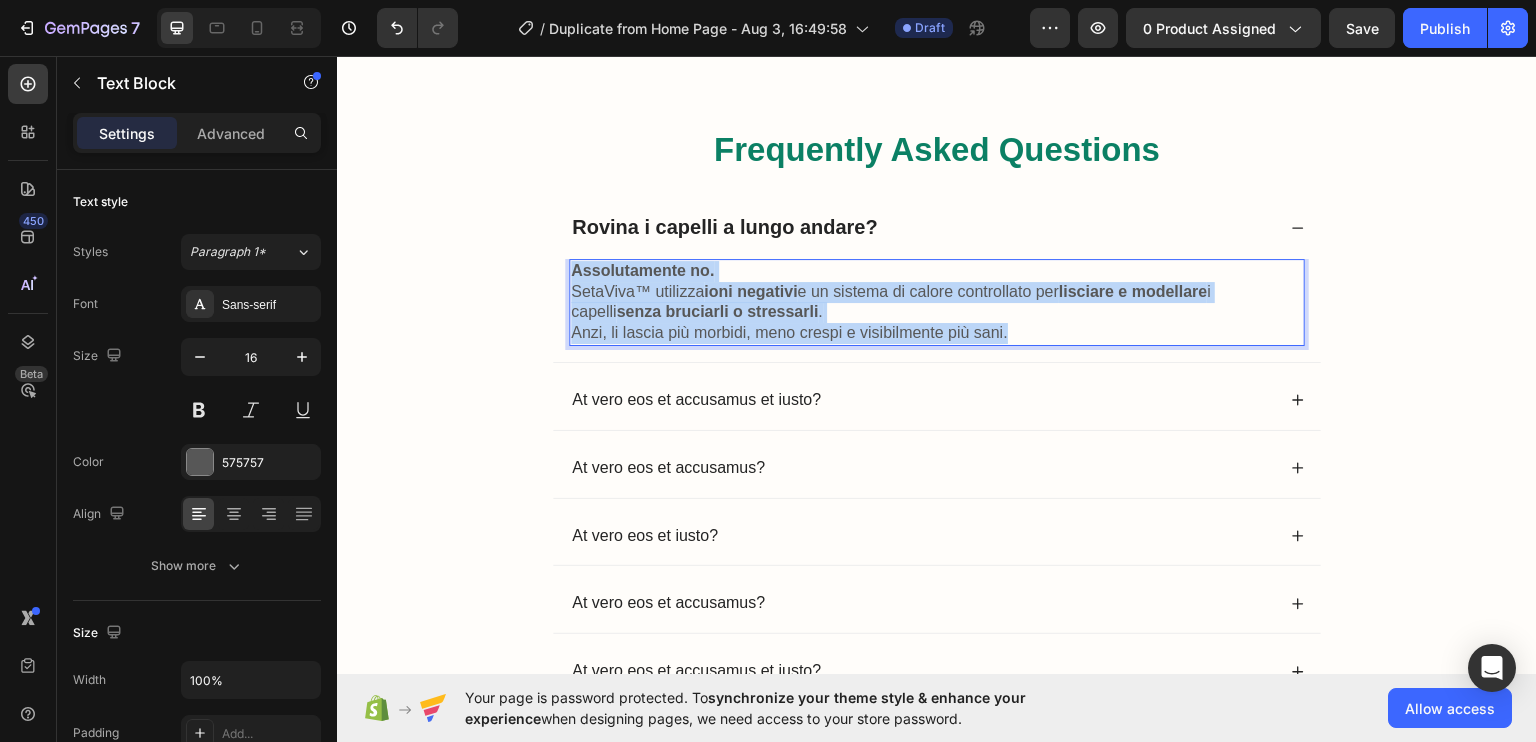 click on "senza bruciarli o stressarli" at bounding box center (717, 310) 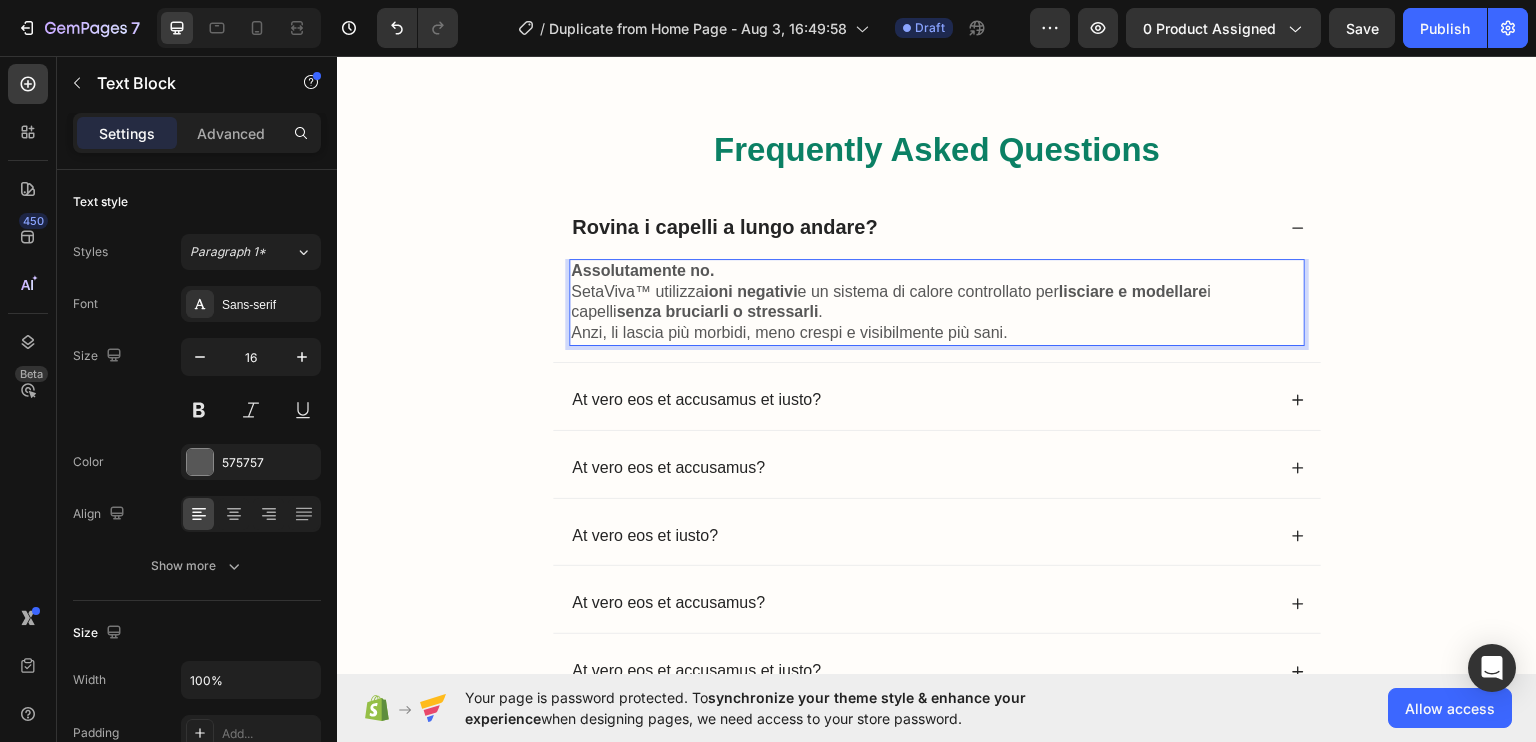 click on "Assolutamente no." at bounding box center (642, 269) 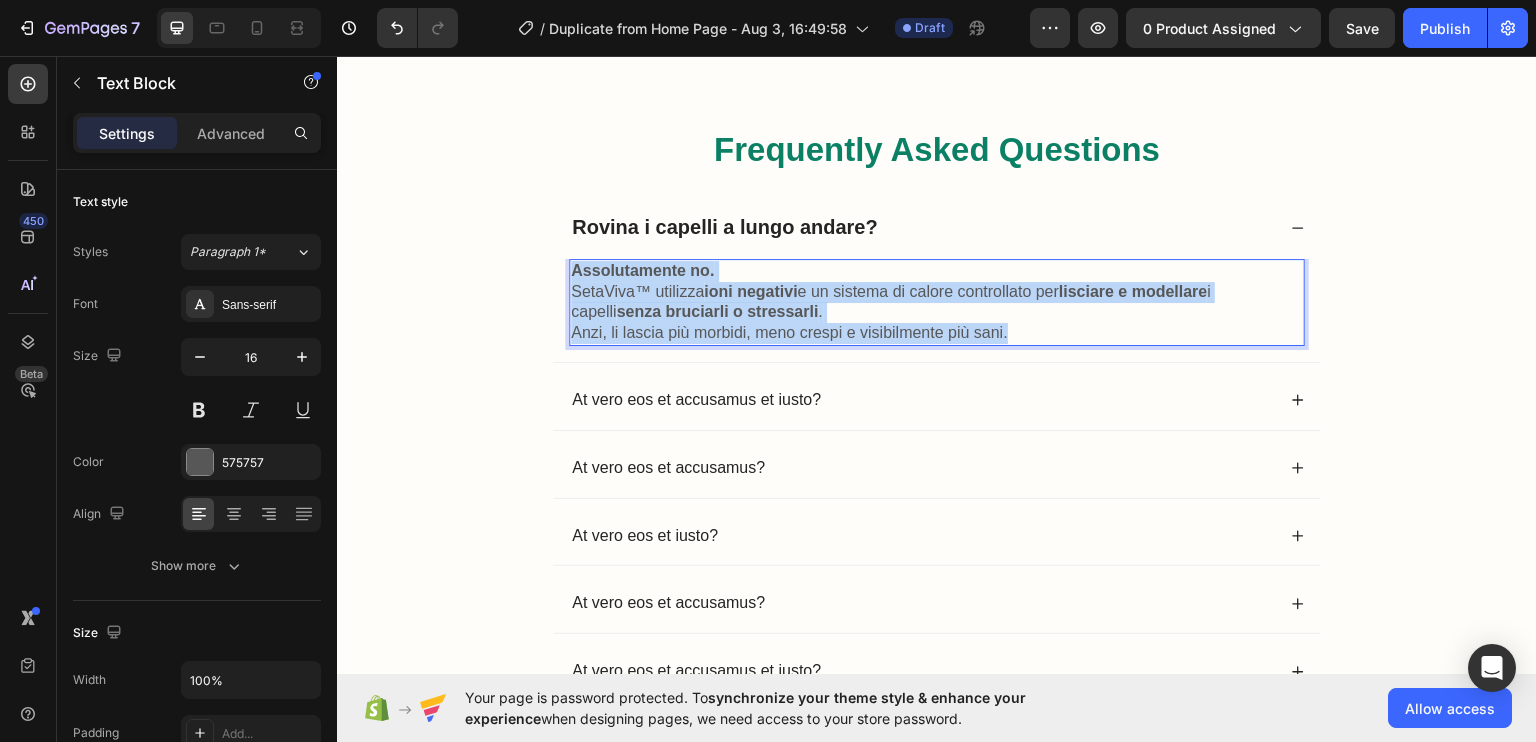 drag, startPoint x: 595, startPoint y: 261, endPoint x: 874, endPoint y: 337, distance: 289.16605 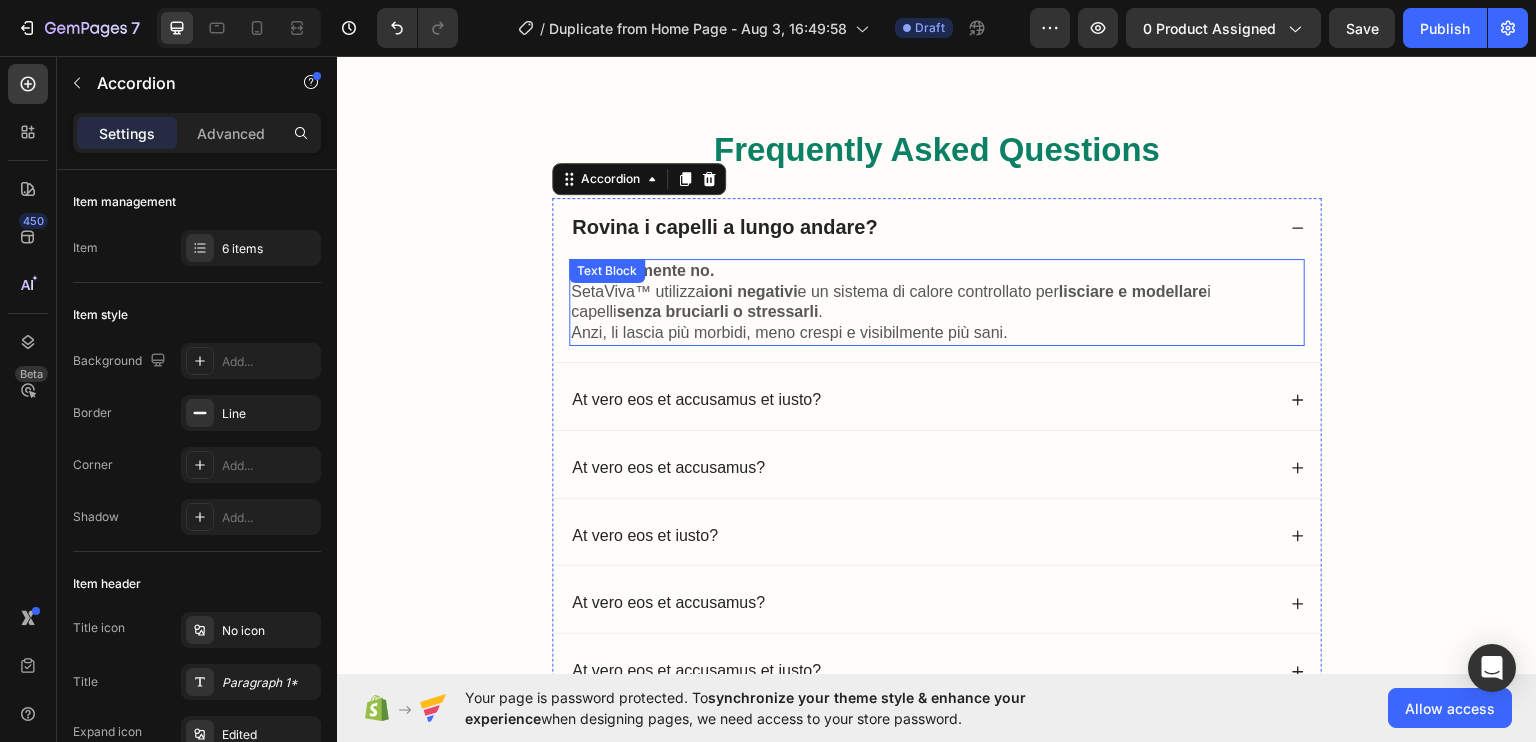 click on "Assolutamente no. SetaViva™ utilizza  ioni negativi  e un sistema di calore controllato per  lisciare e modellare  i capelli  senza bruciarli o stressarli . Anzi, li lascia più morbidi, meno crespi e visibilmente più sani." at bounding box center [937, 301] 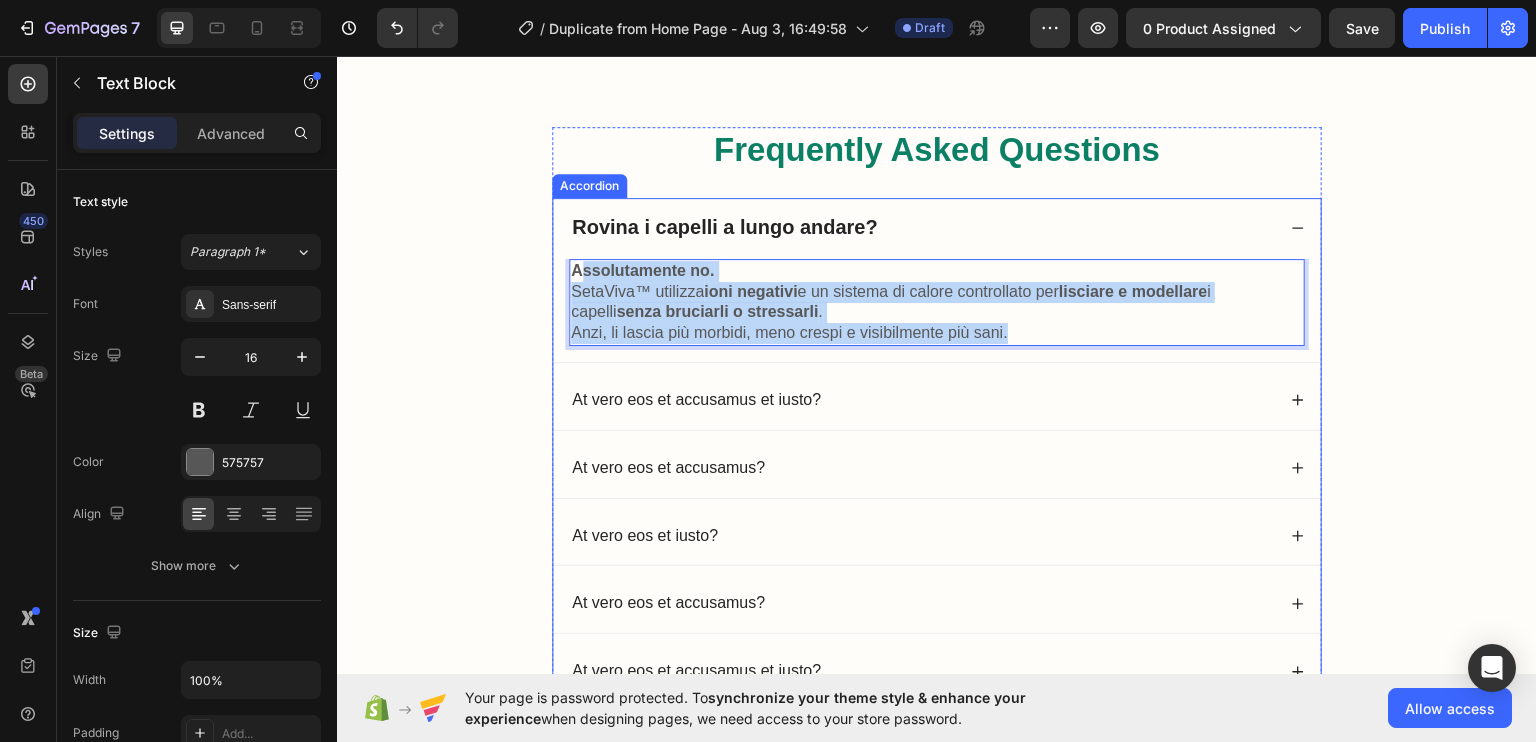 drag, startPoint x: 1016, startPoint y: 330, endPoint x: 578, endPoint y: 250, distance: 445.246 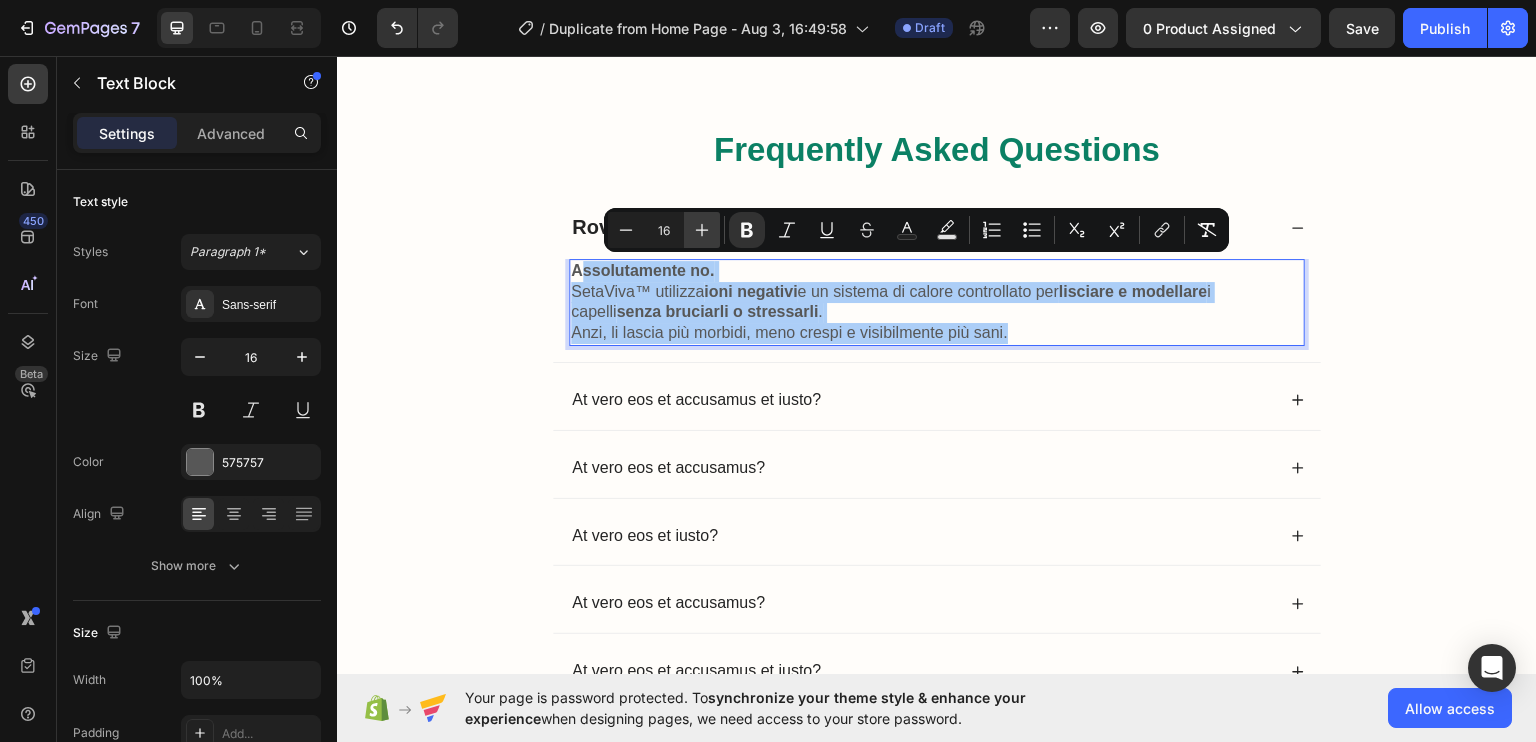 click 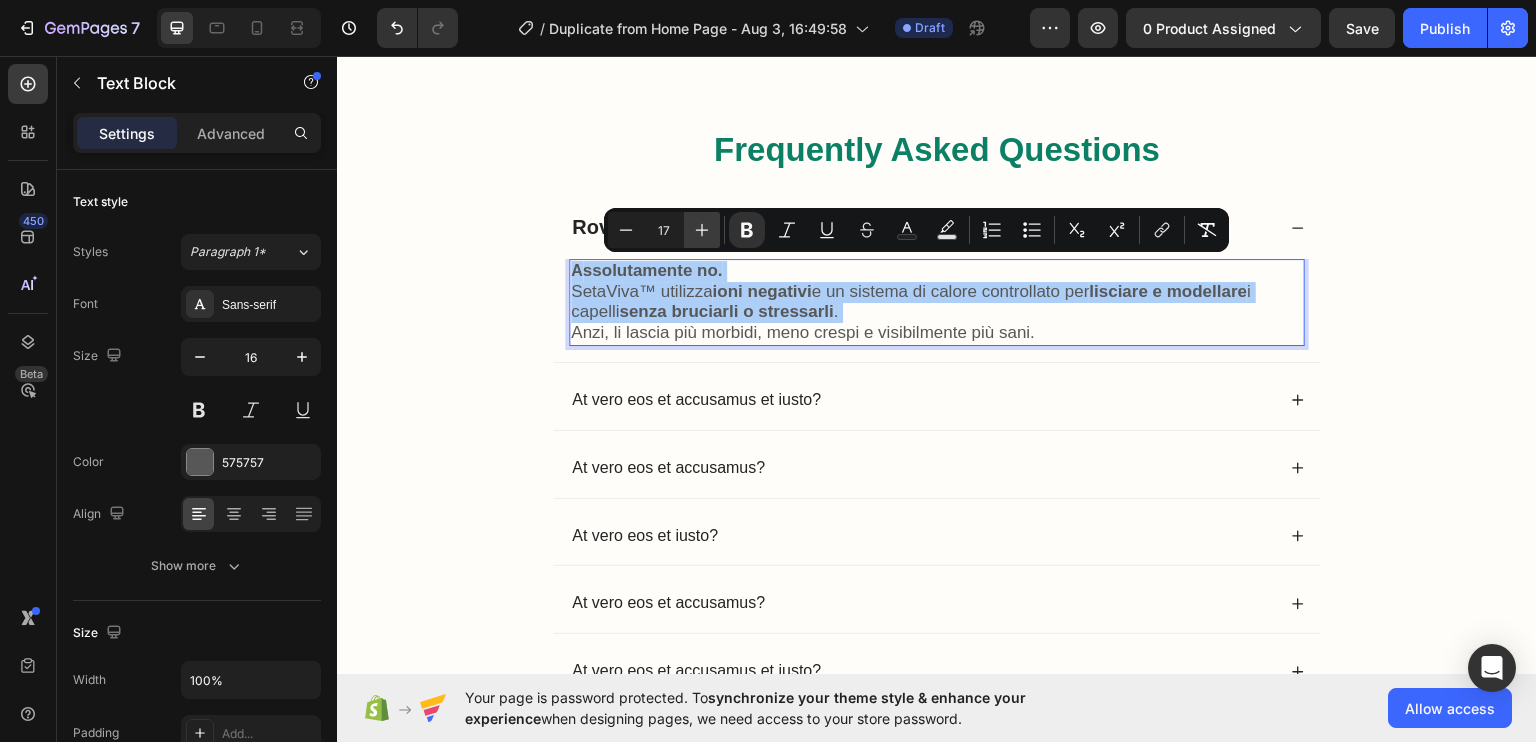 click 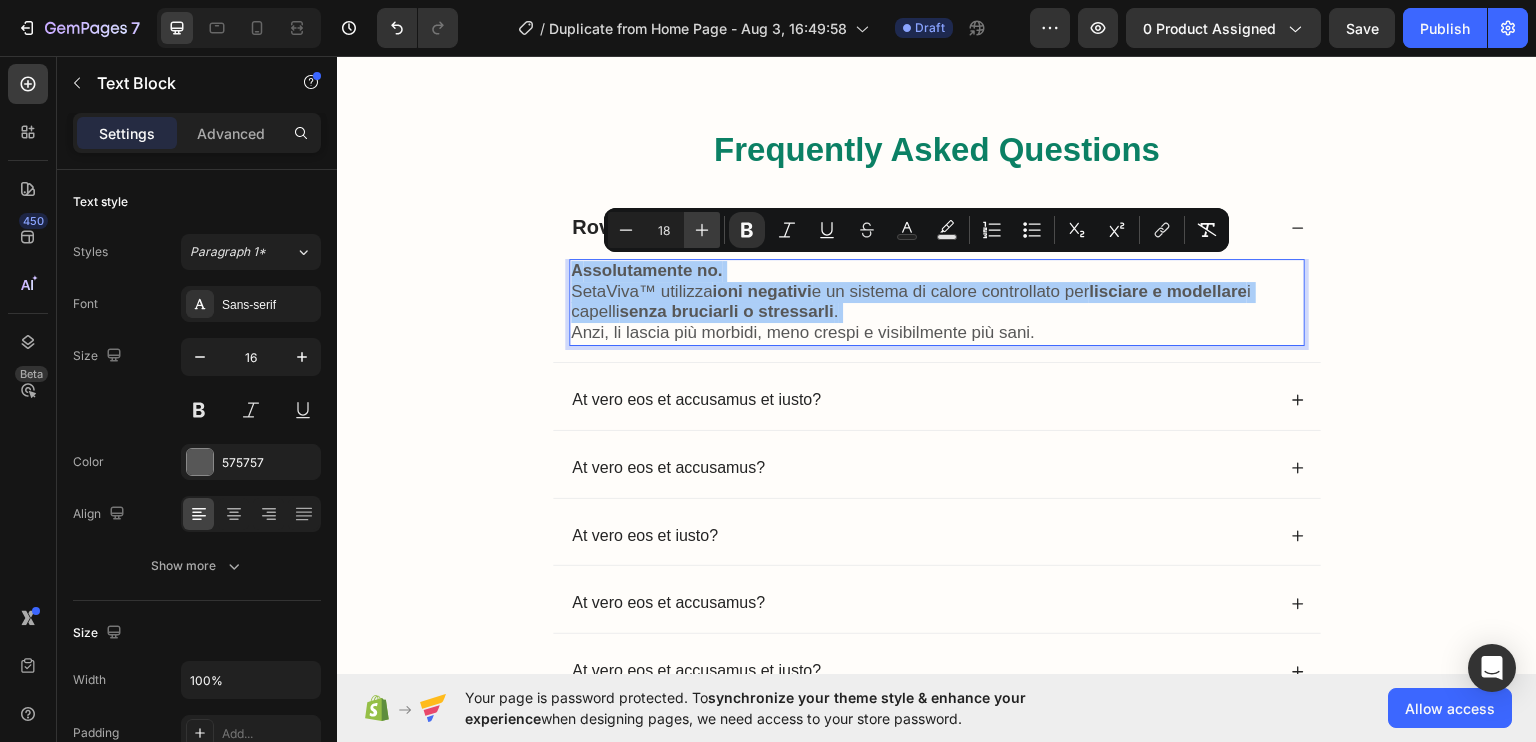 click 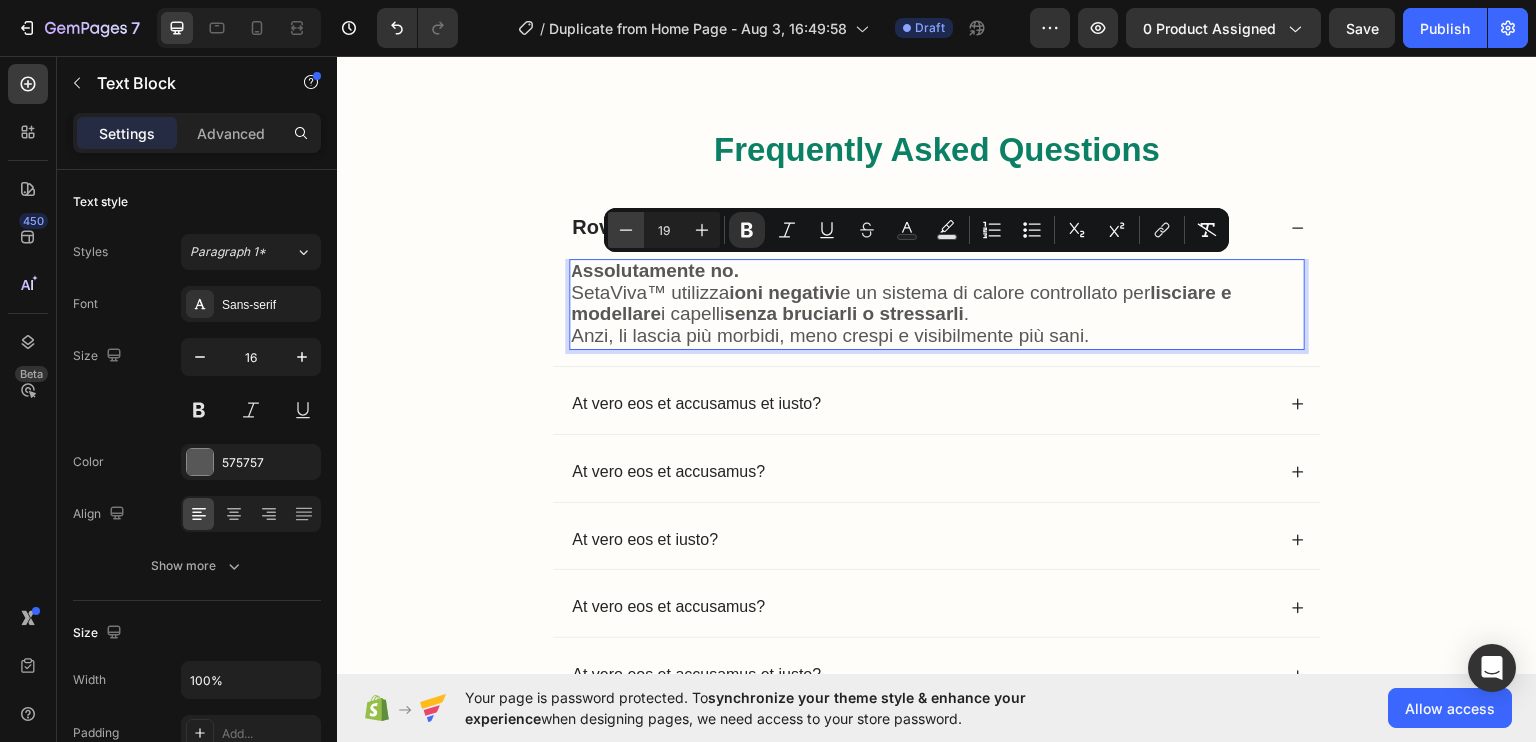 click 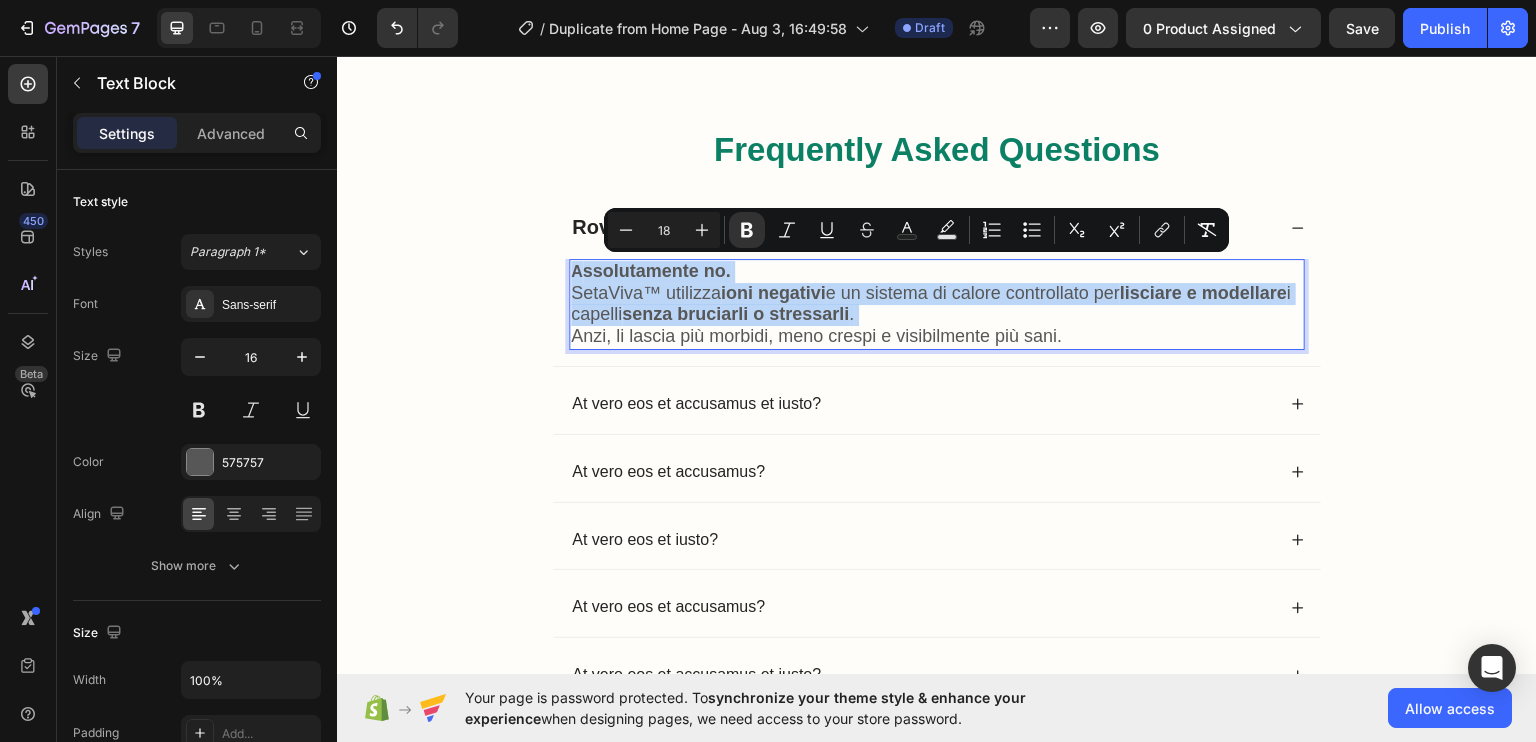 click on "ssolutamente no." at bounding box center [657, 270] 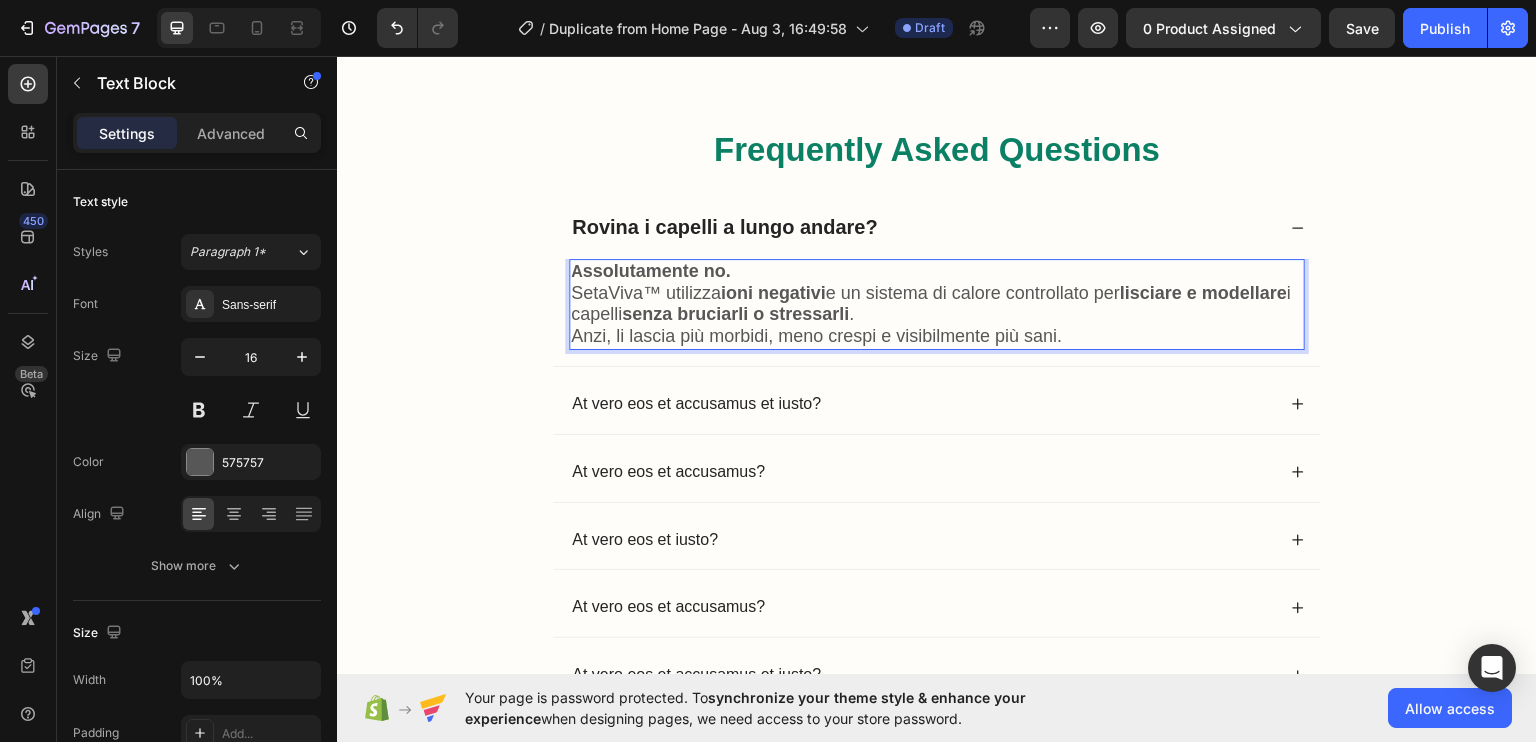 click on "ssolutamente no." at bounding box center (657, 270) 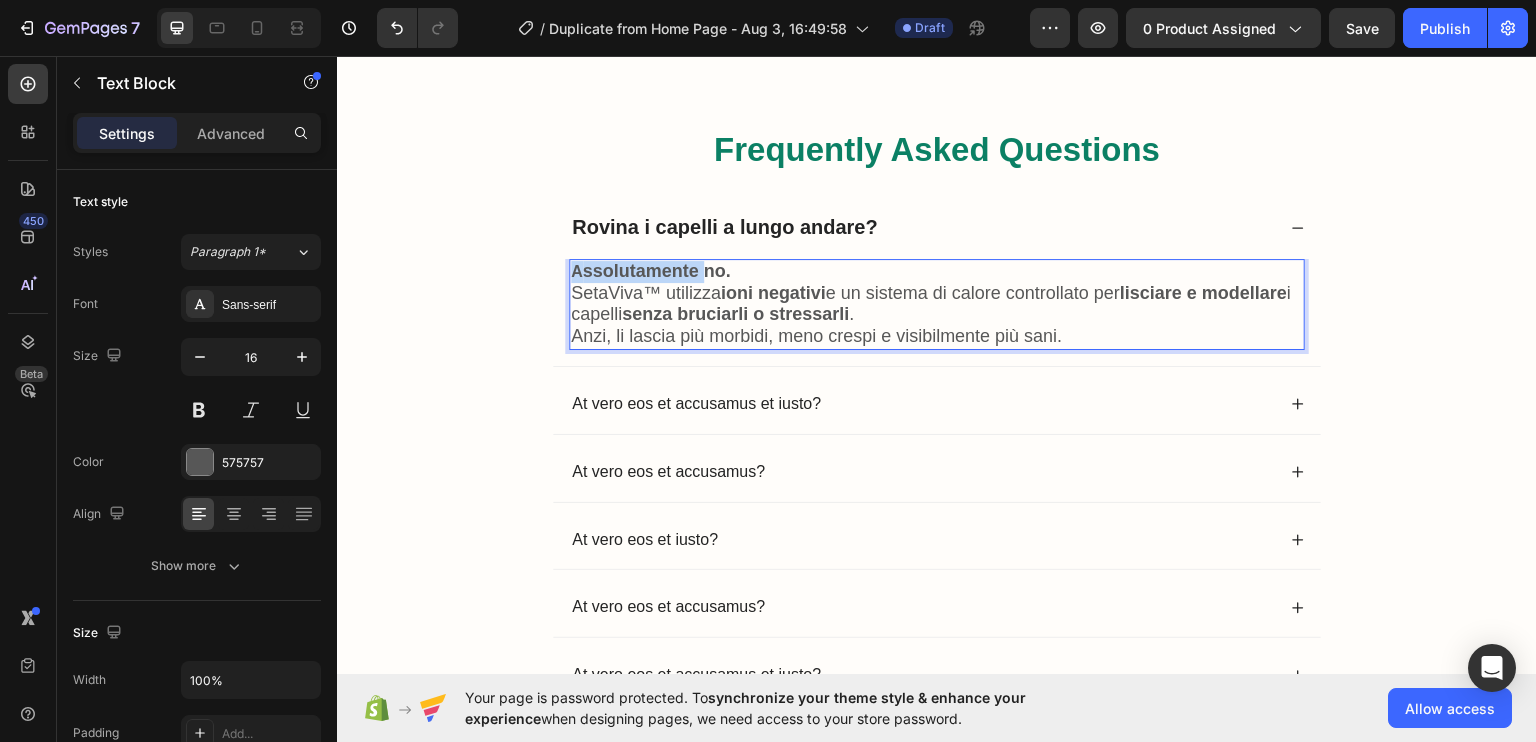click on "ssolutamente no." at bounding box center [657, 270] 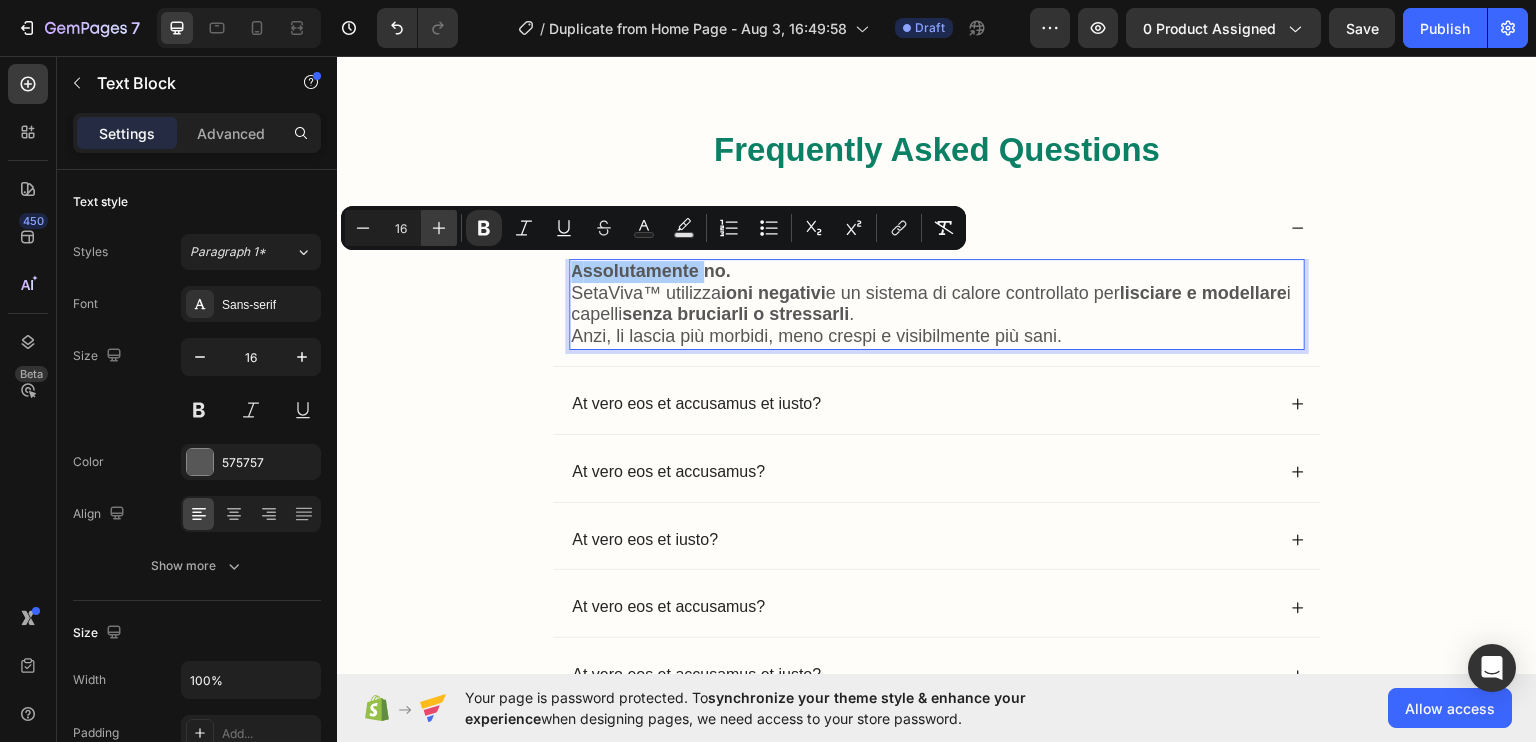 click 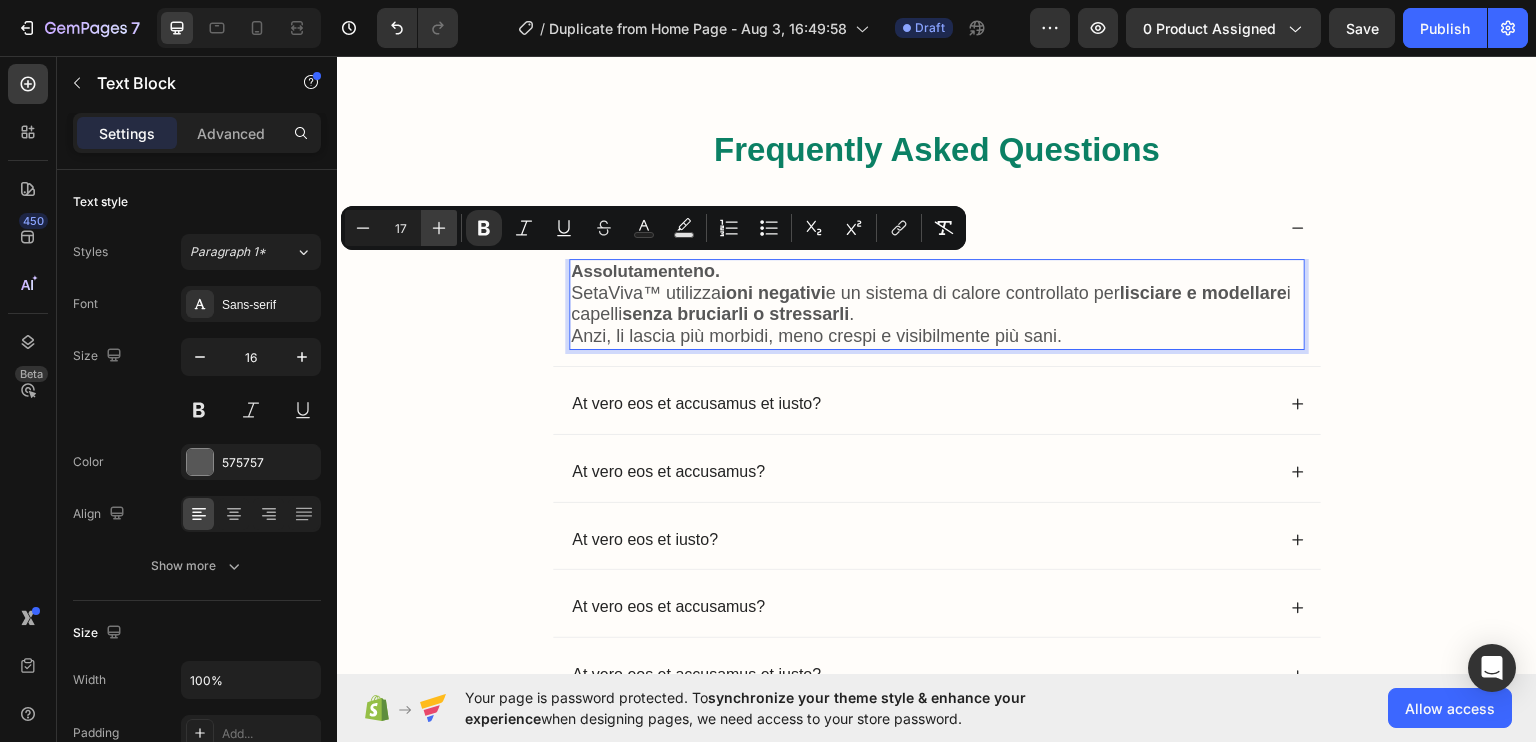 click 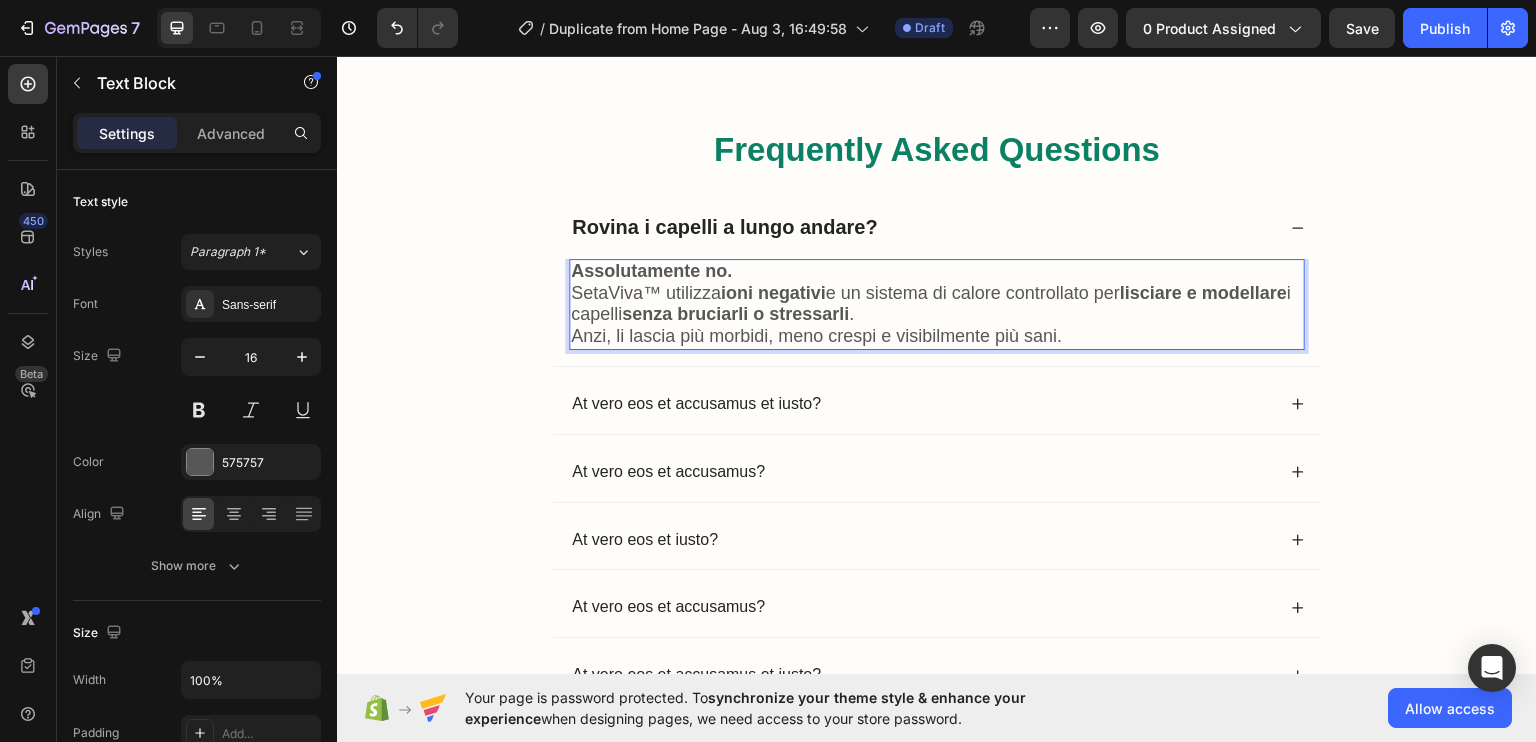 click on "senza bruciarli o stressarli" at bounding box center (735, 313) 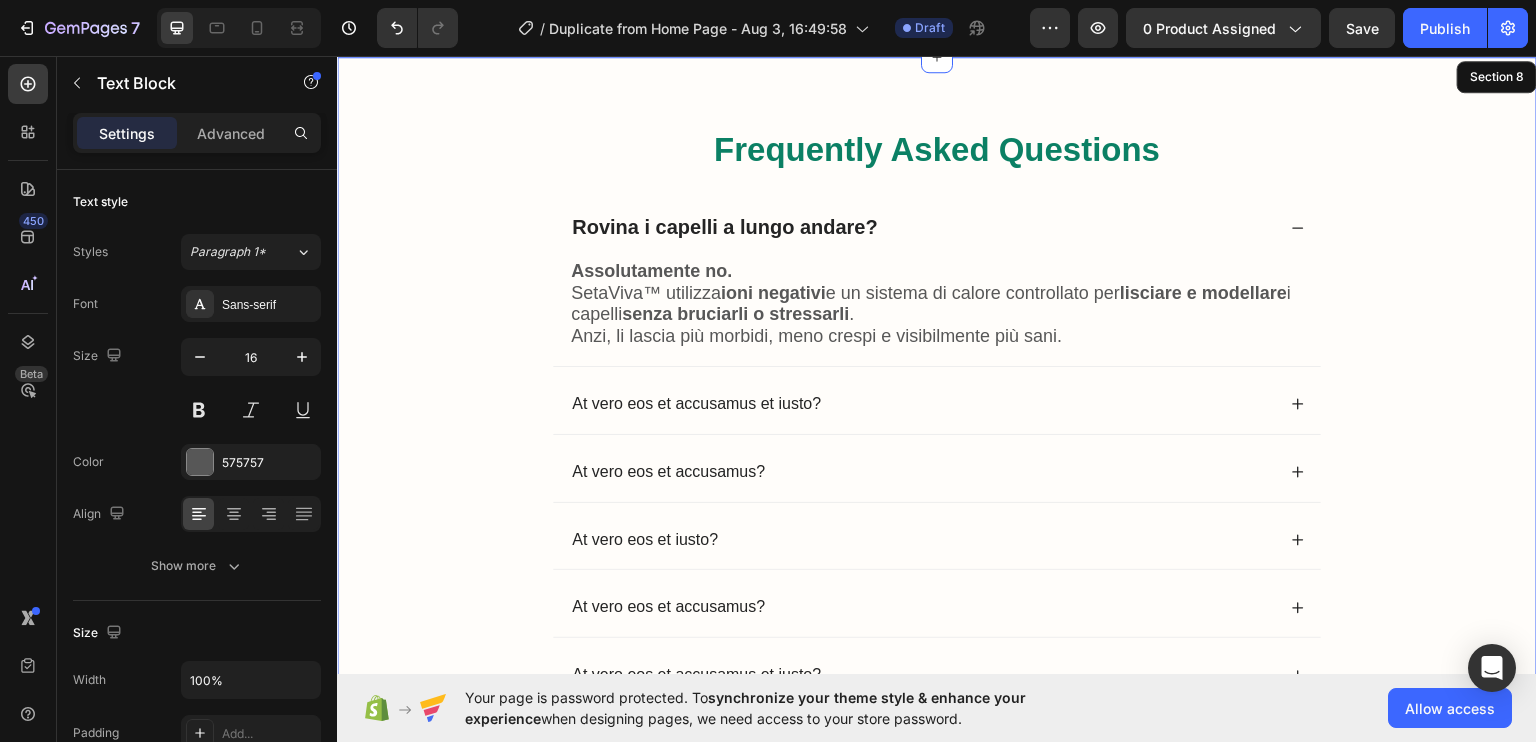 click on "Frequently Asked Questions Heading
Rovina i capelli a lungo andare? Assolutamente no. SetaViva™ utilizza  ioni negativi  e un sistema di calore controllato per  lisciare e modellare  i capelli  senza bruciarli o stressarli . Anzi, li lascia più morbidi, meno crespi e visibilmente più sani. Text Block   0
At vero eos et accusamus et iusto?
At vero eos et accusamus?
At vero eos et iusto?
At vero eos et accusamus?
At vero eos et accusamus et iusto? Accordion More questions?  See our full FAQ Text Block Row" at bounding box center [937, 456] 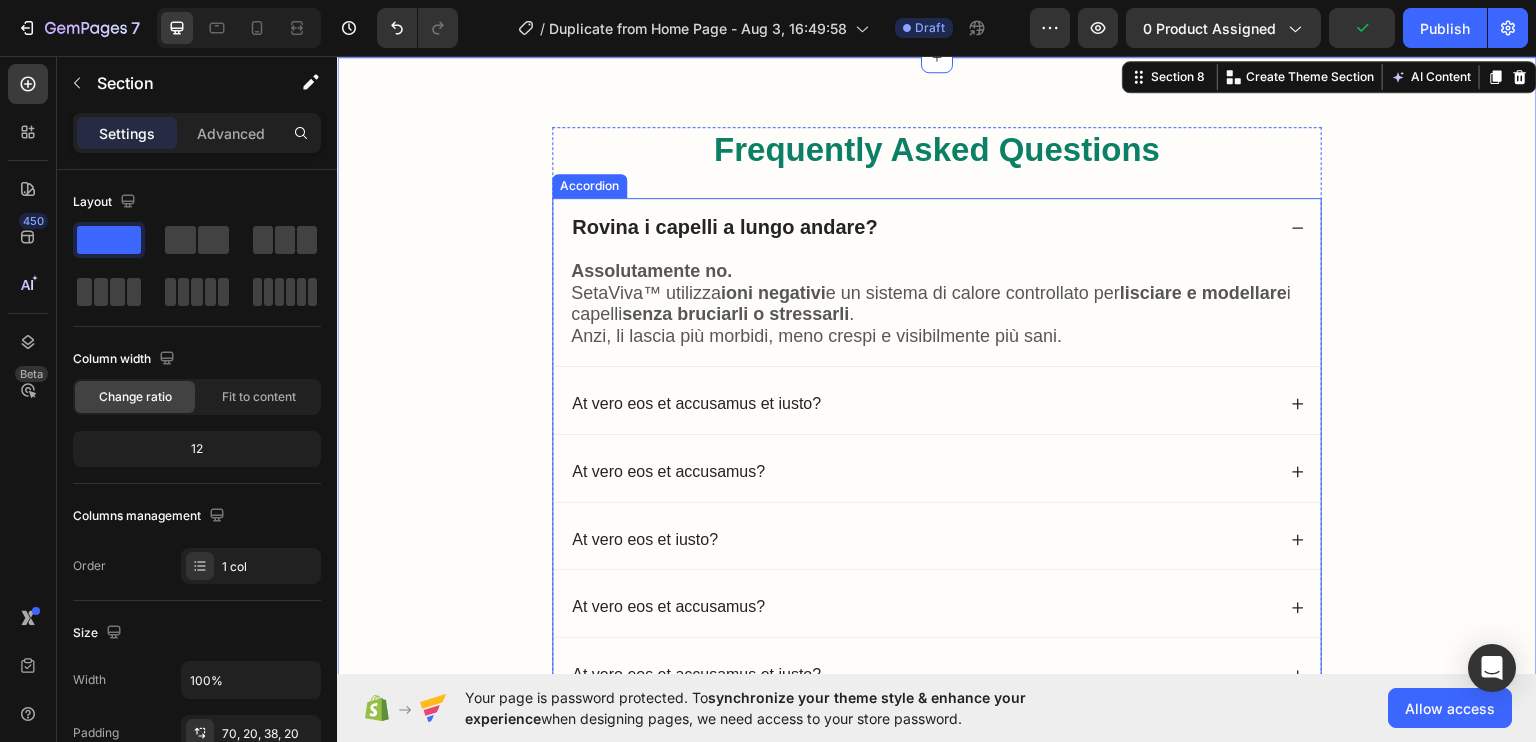 click on "At vero eos et accusamus et iusto?" at bounding box center (696, 403) 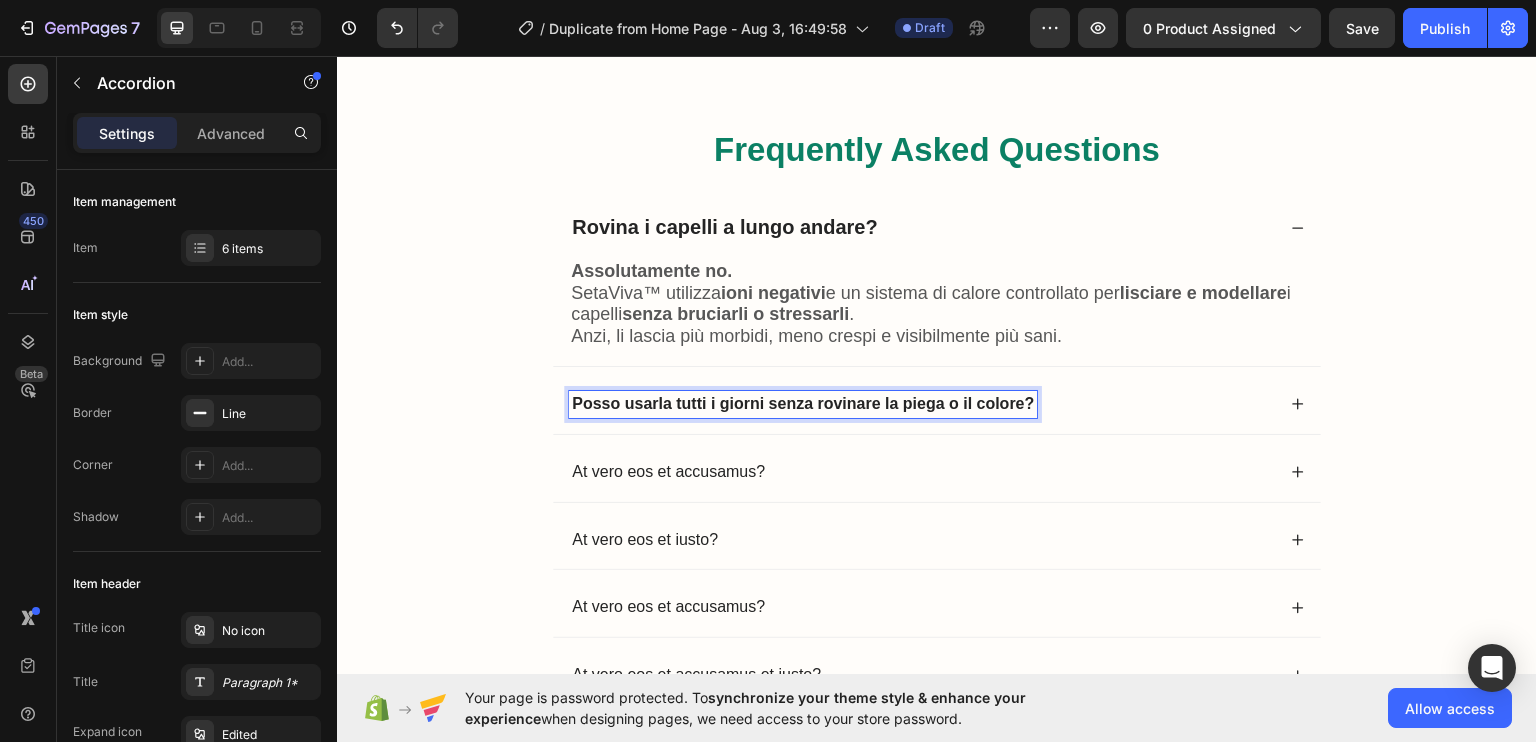 click on "Posso usarla tutti i giorni senza rovinare la piega o il colore?" at bounding box center [803, 402] 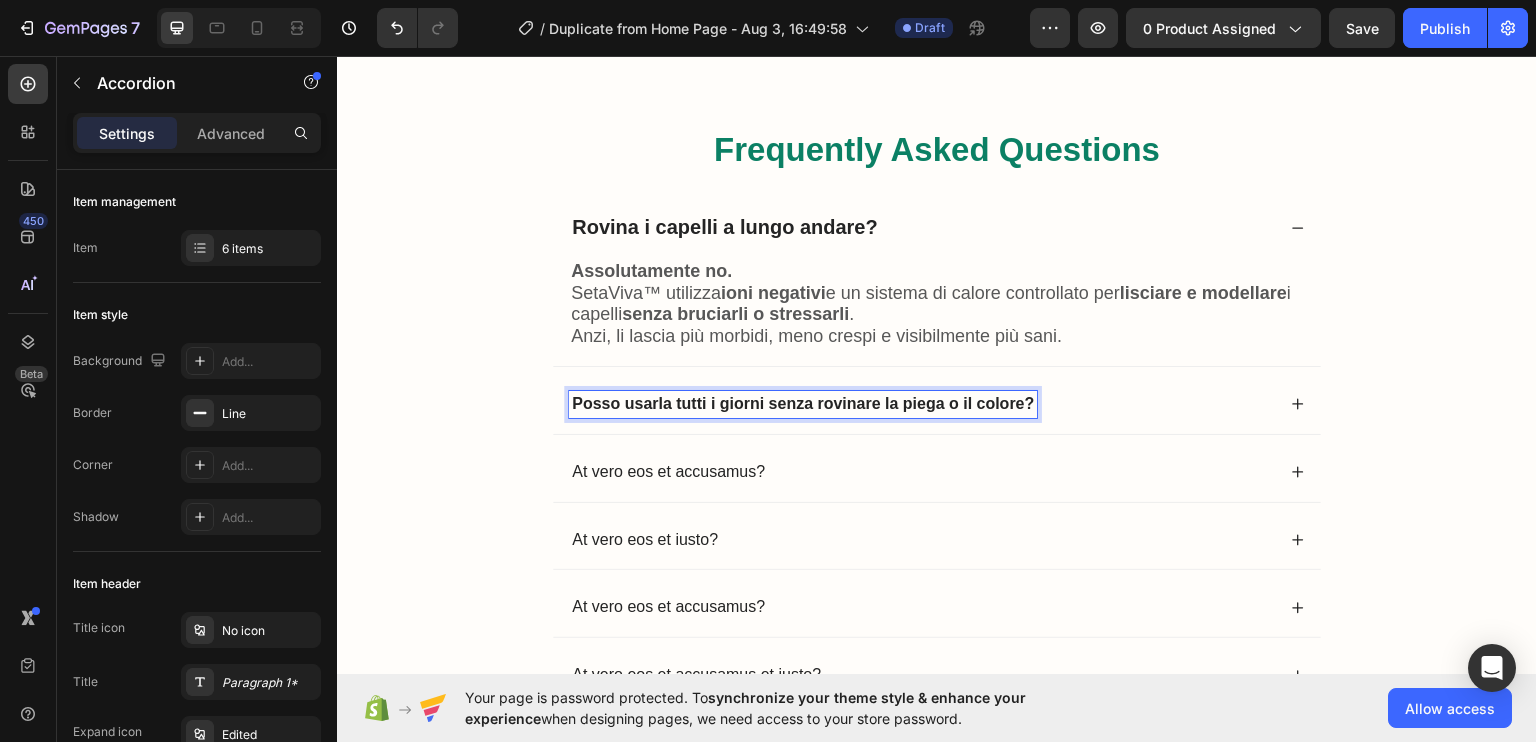 click on "Posso usarla tutti i giorni senza rovinare la piega o il colore?" at bounding box center (803, 402) 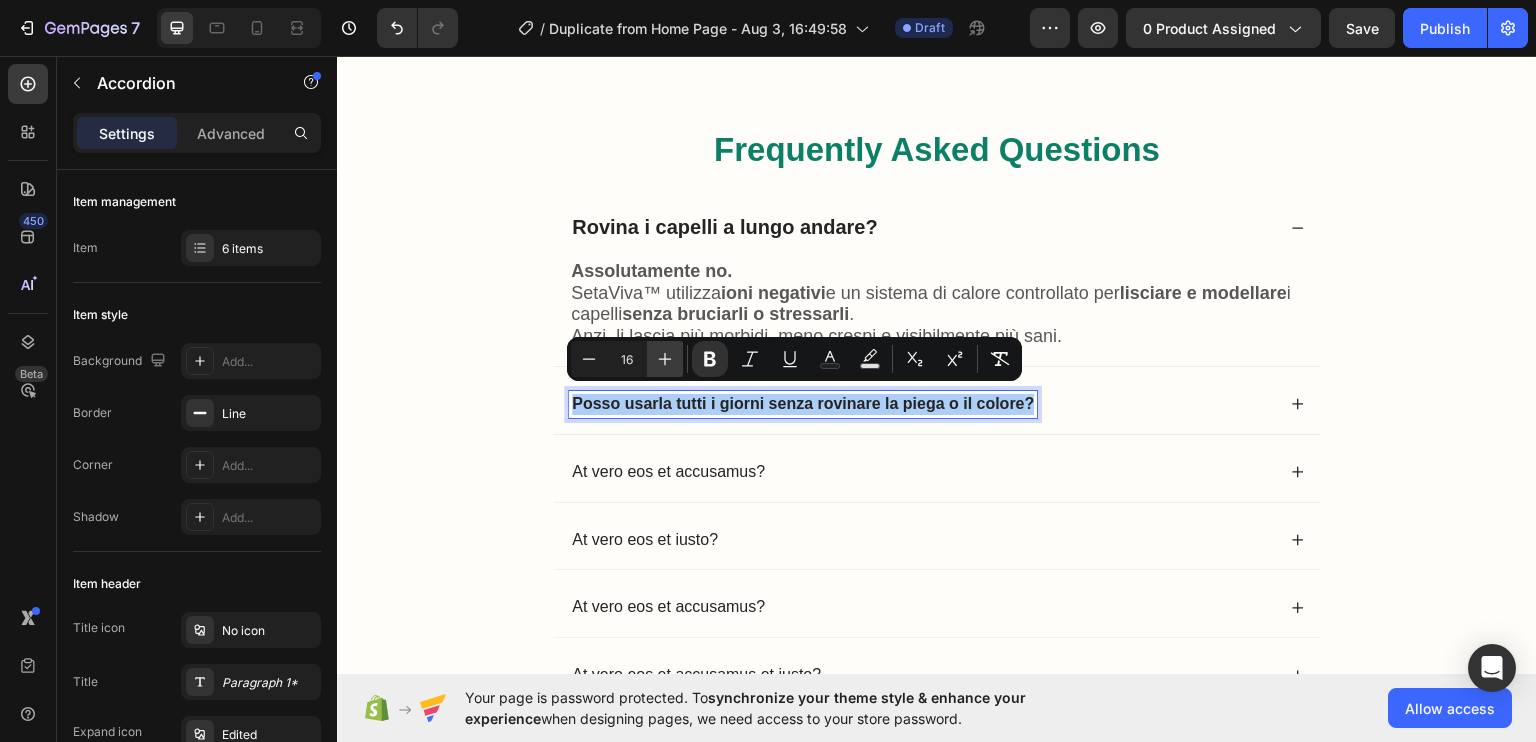 click 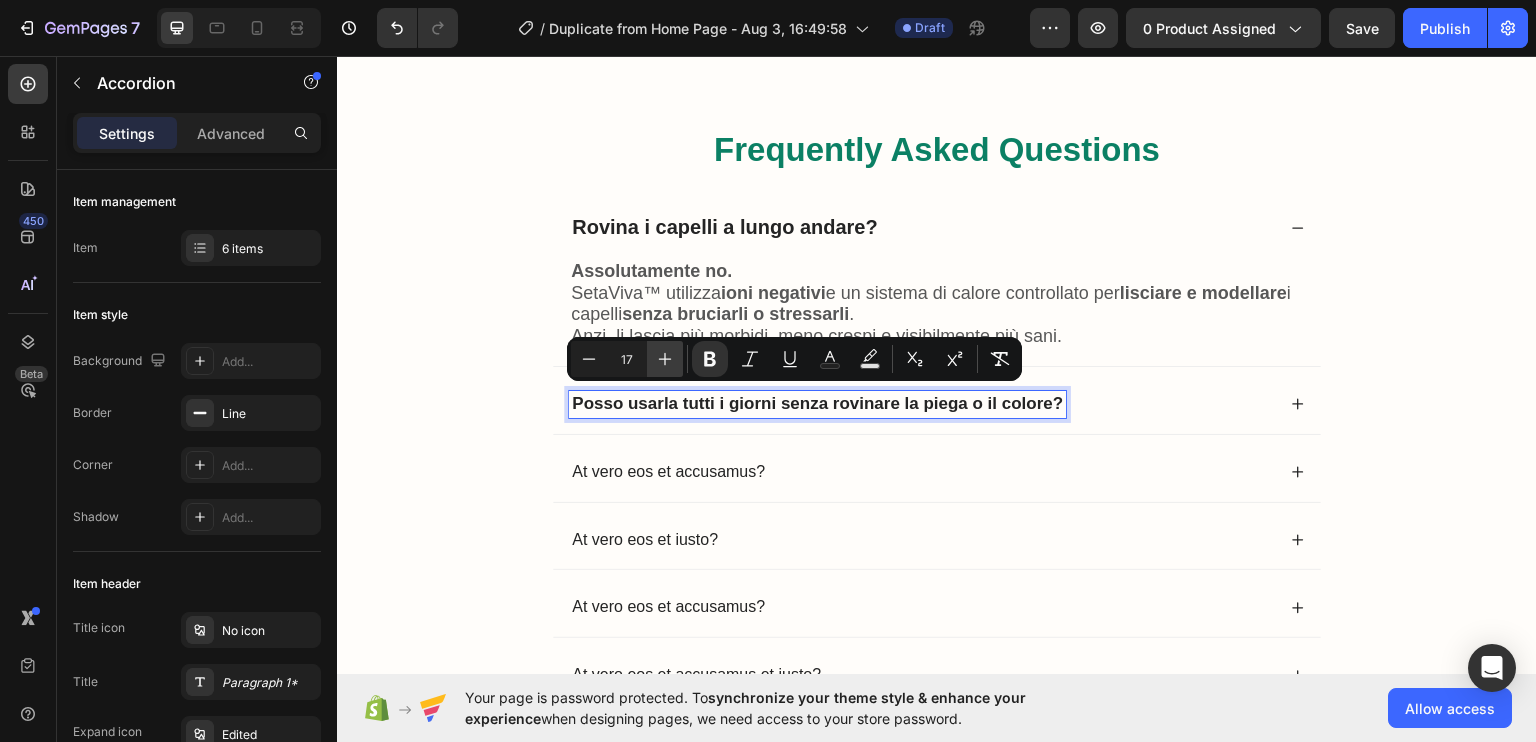 click 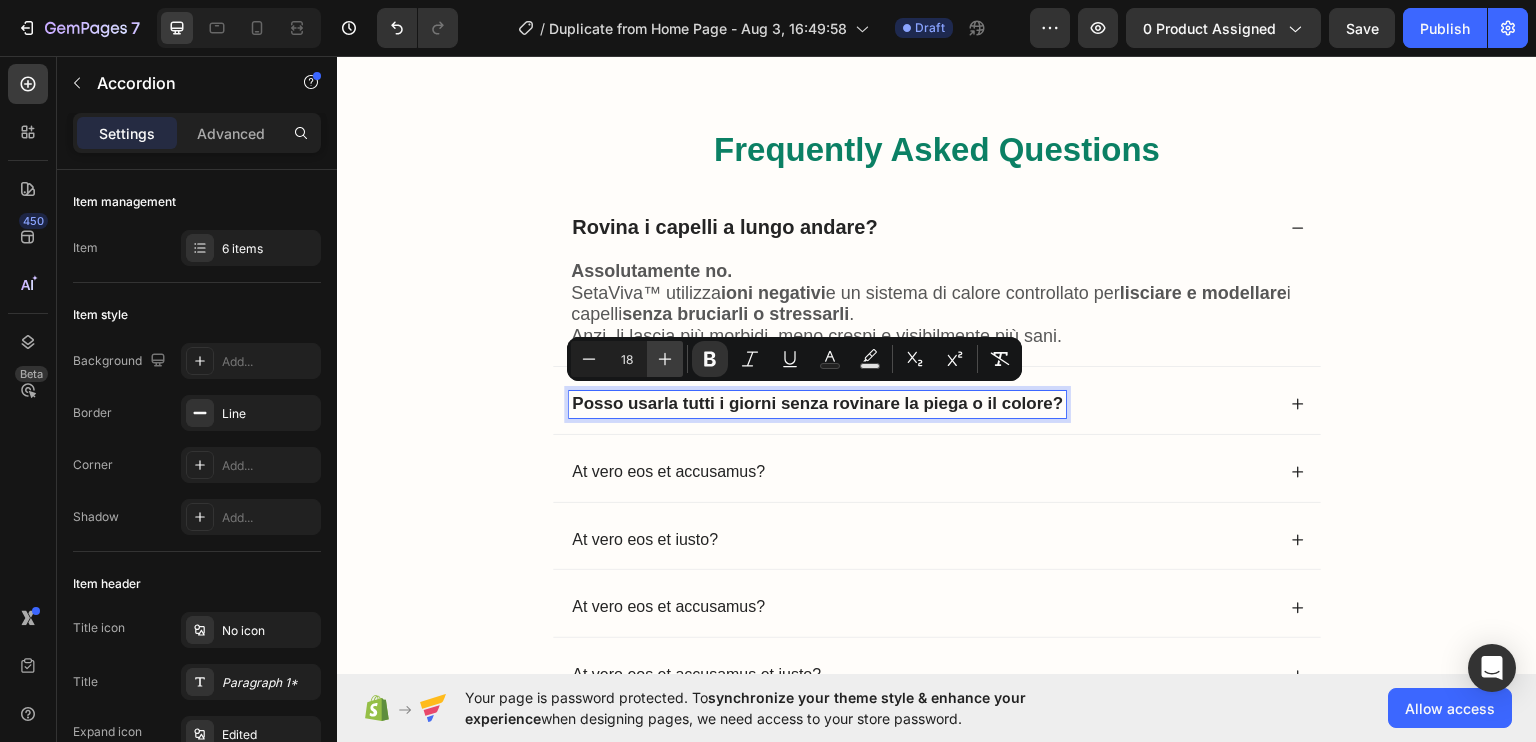 click 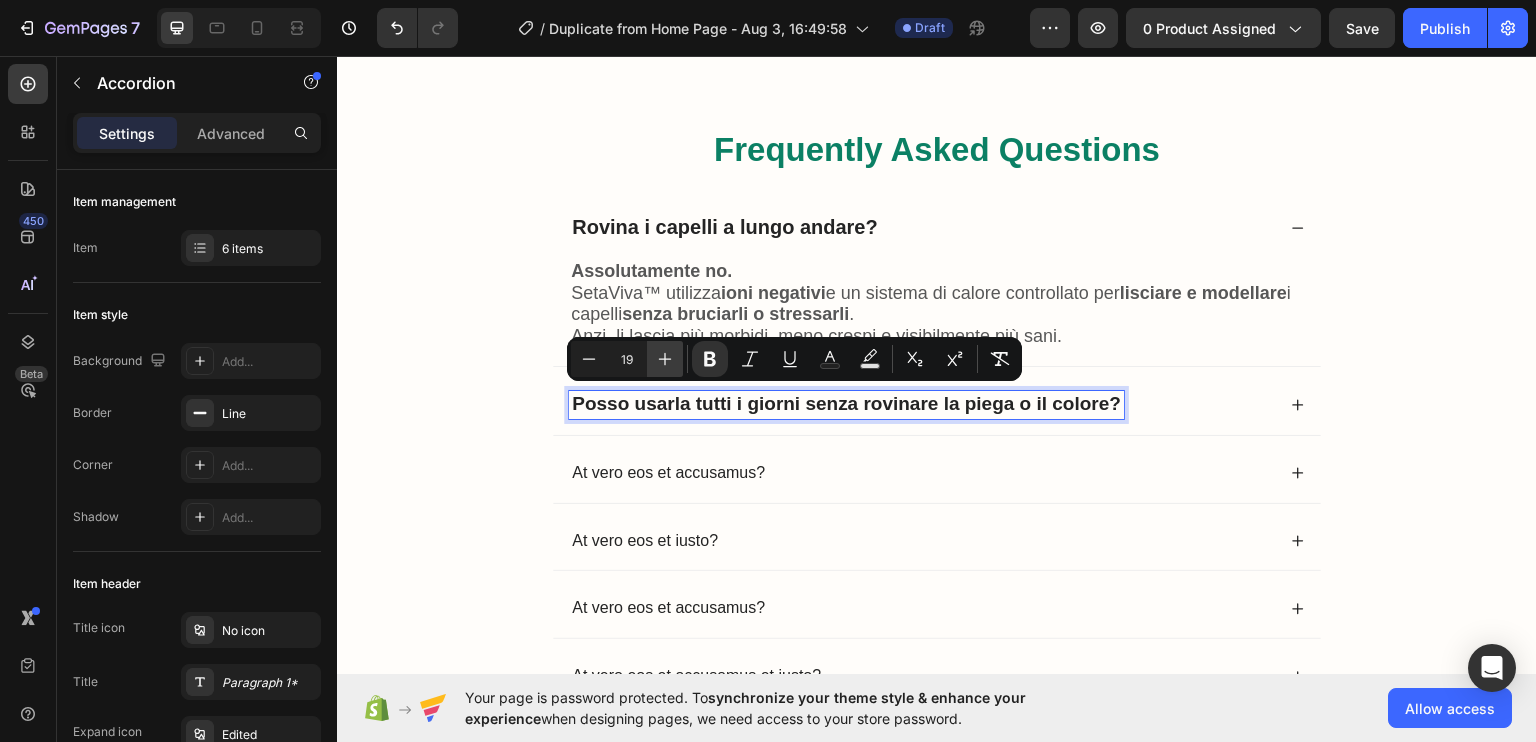 click 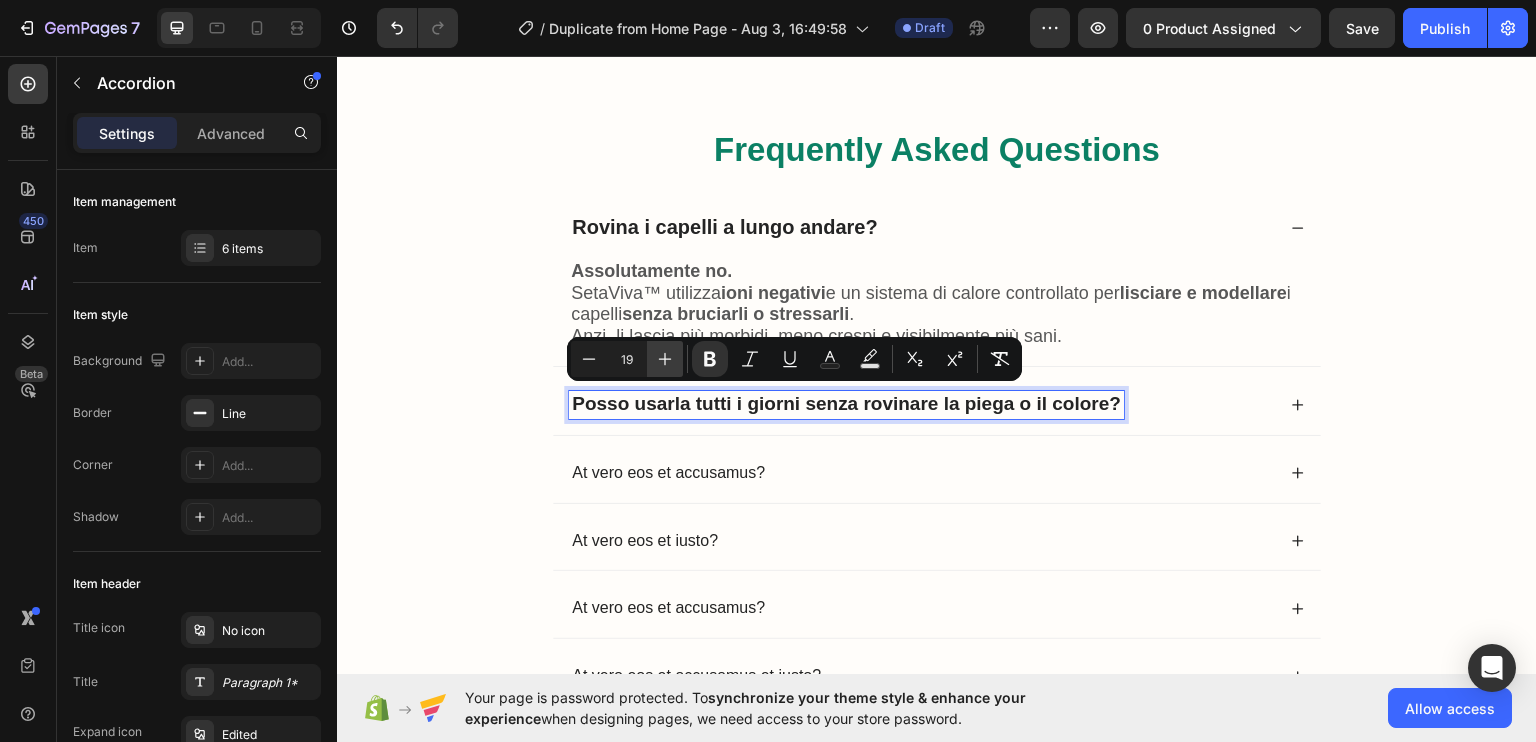 type on "20" 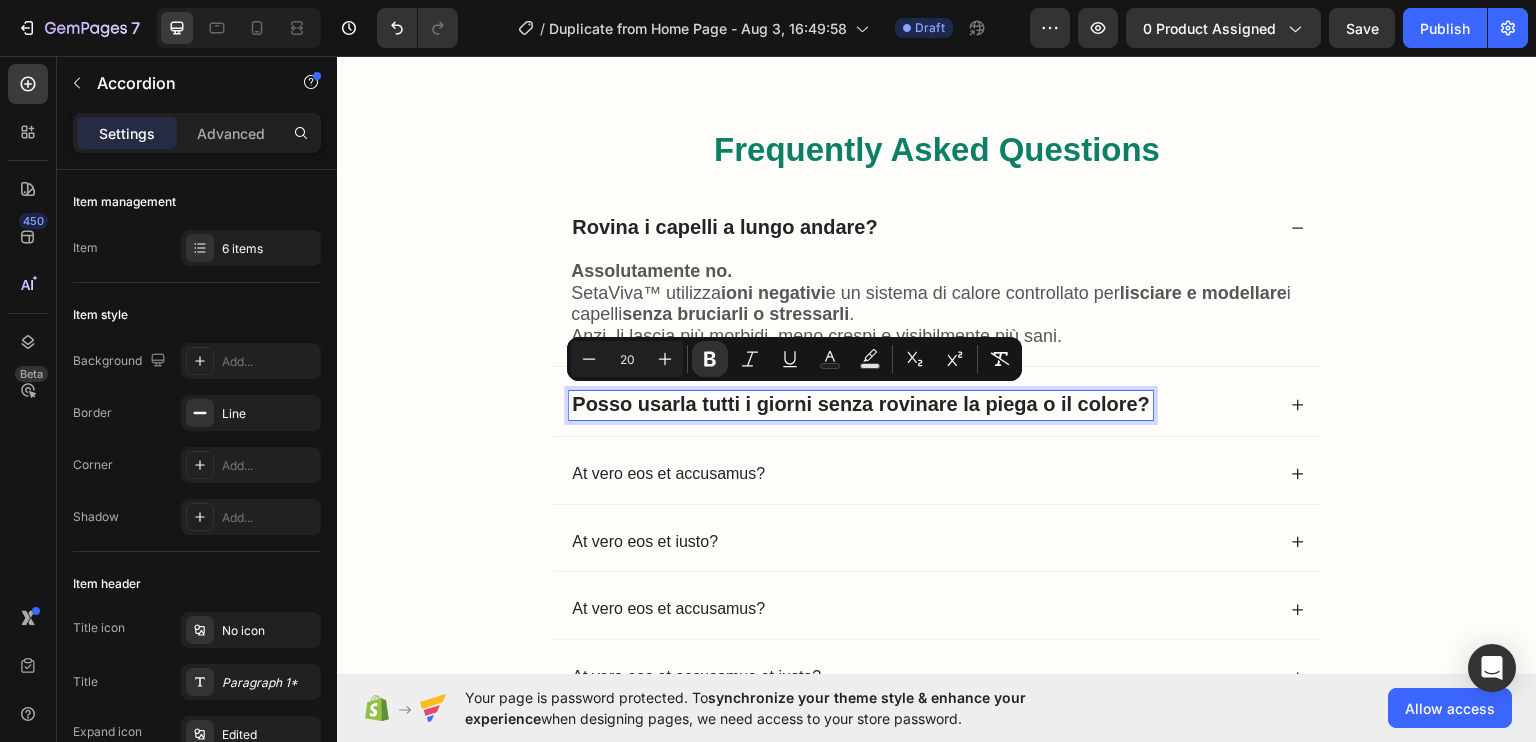 click on "Frequently Asked Questions Heading
Rovina i capelli a lungo andare? Assolutamente no. SetaViva™ utilizza  ioni negativi  e un sistema di calore controllato per  lisciare e modellare  i capelli  senza bruciarli o stressarli . Anzi, li lascia più morbidi, meno crespi e visibilmente più sani. Text Block
Posso usarla tutti i giorni senza rovinare la piega o il colore?
At vero eos et accusamus?
At vero eos et iusto?
At vero eos et accusamus?
At vero eos et accusamus et iusto? Accordion   24 More questions?  See our full FAQ Text Block Row" at bounding box center [937, 457] 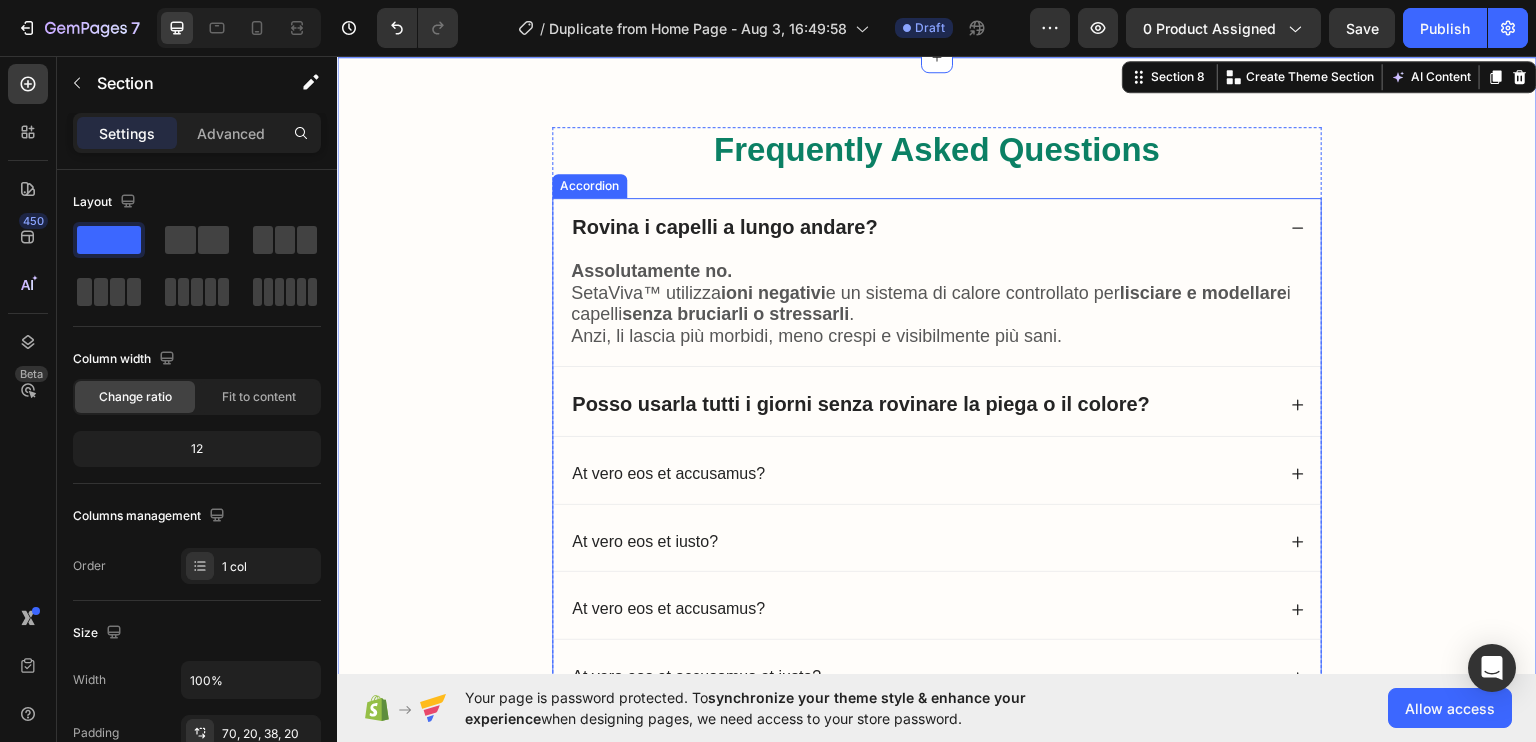click on "Posso usarla tutti i giorni senza rovinare la piega o il colore?" at bounding box center (922, 404) 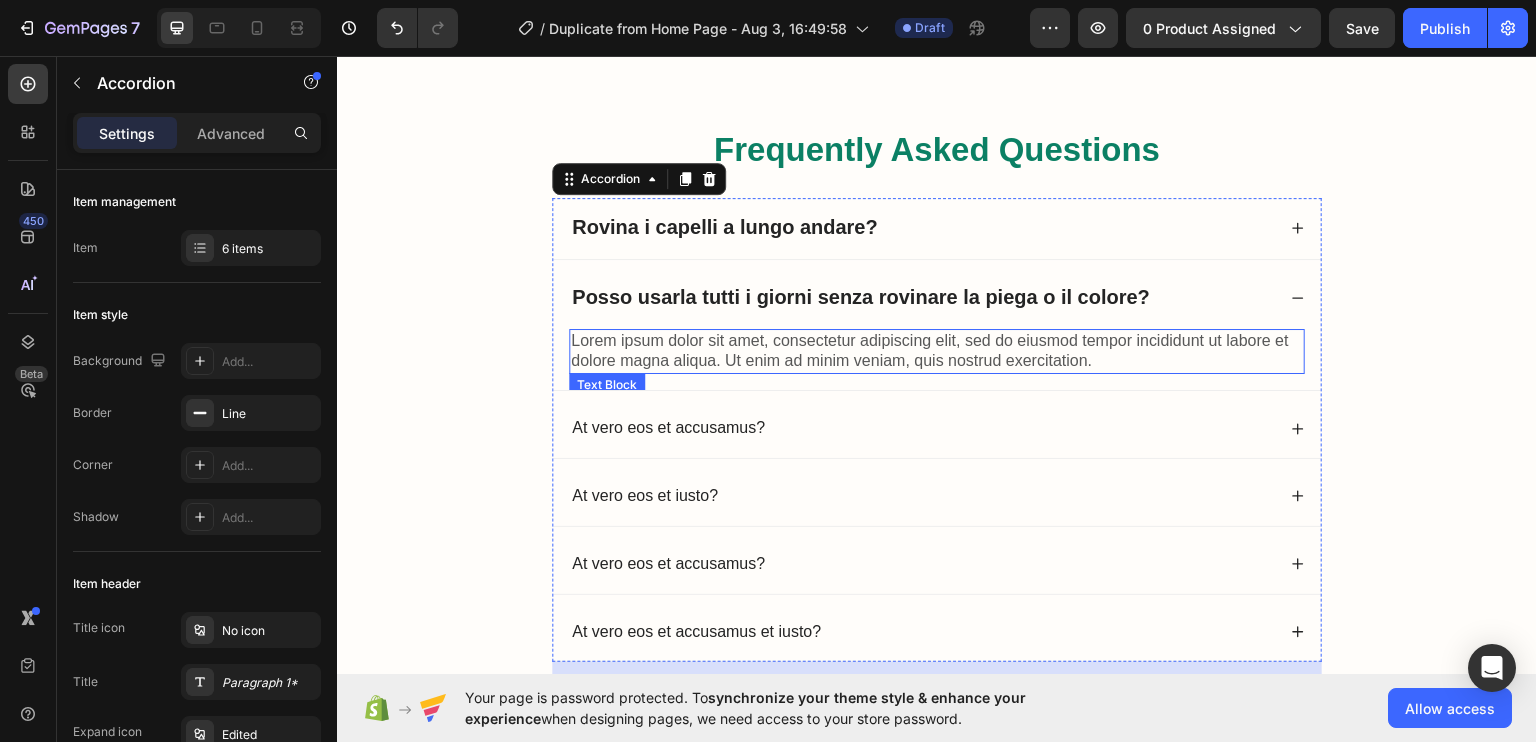 drag, startPoint x: 674, startPoint y: 370, endPoint x: 659, endPoint y: 347, distance: 27.45906 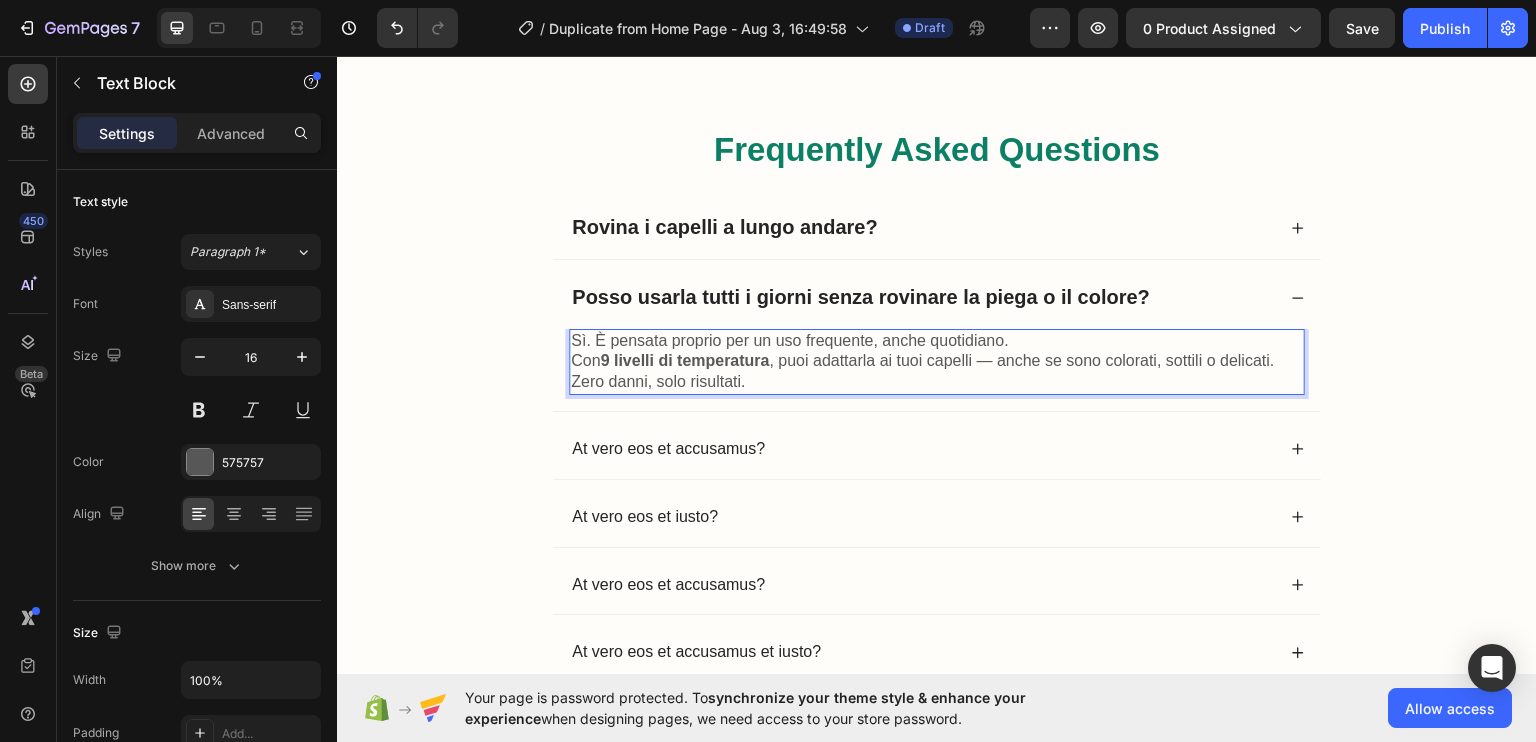 click on "Sì. È pensata proprio per un uso frequente, anche quotidiano. Con  9 livelli di temperatura , puoi adattarla ai tuoi capelli — anche se sono colorati, sottili o delicati. Zero danni, solo risultati." at bounding box center [937, 361] 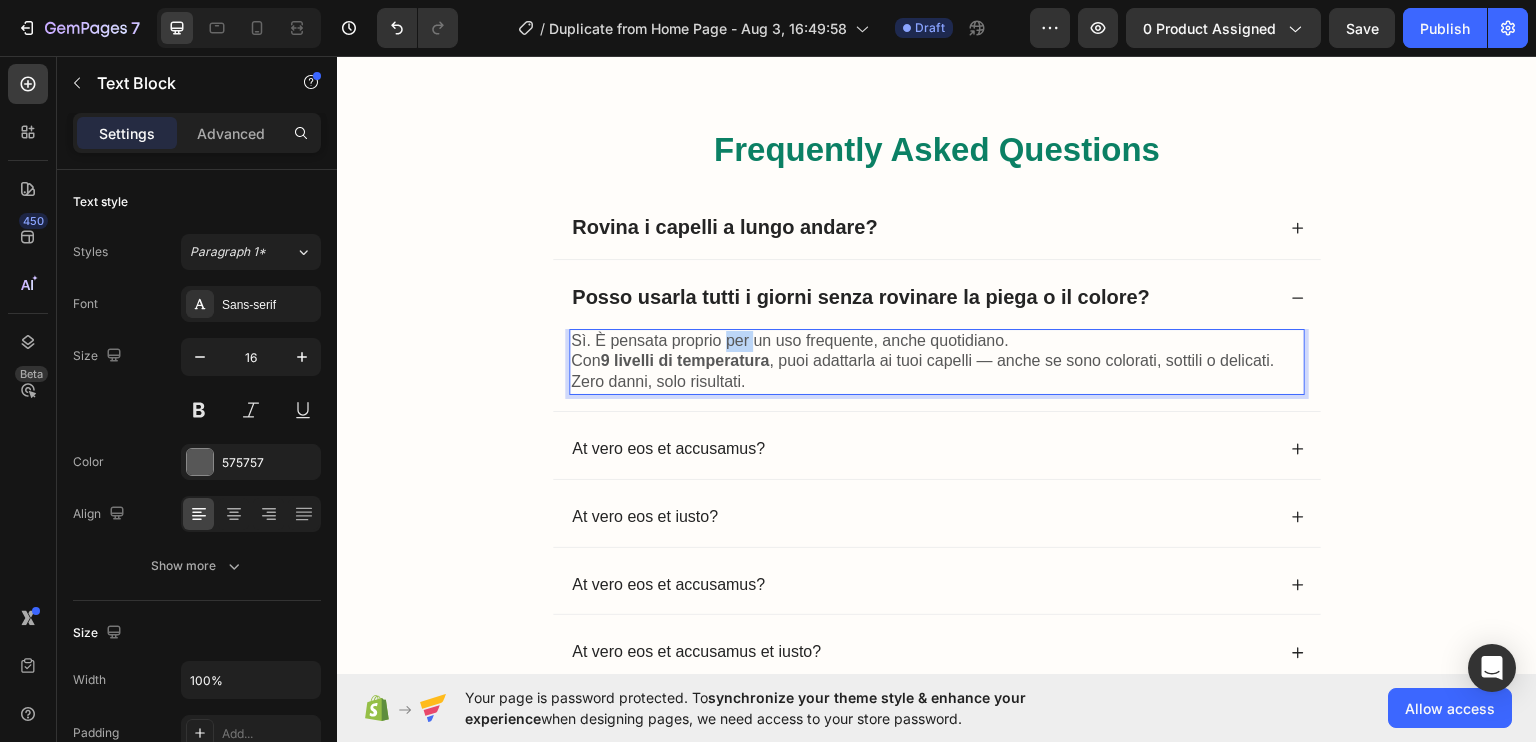 click on "Sì. È pensata proprio per un uso frequente, anche quotidiano. Con  9 livelli di temperatura , puoi adattarla ai tuoi capelli — anche se sono colorati, sottili o delicati. Zero danni, solo risultati." at bounding box center (937, 361) 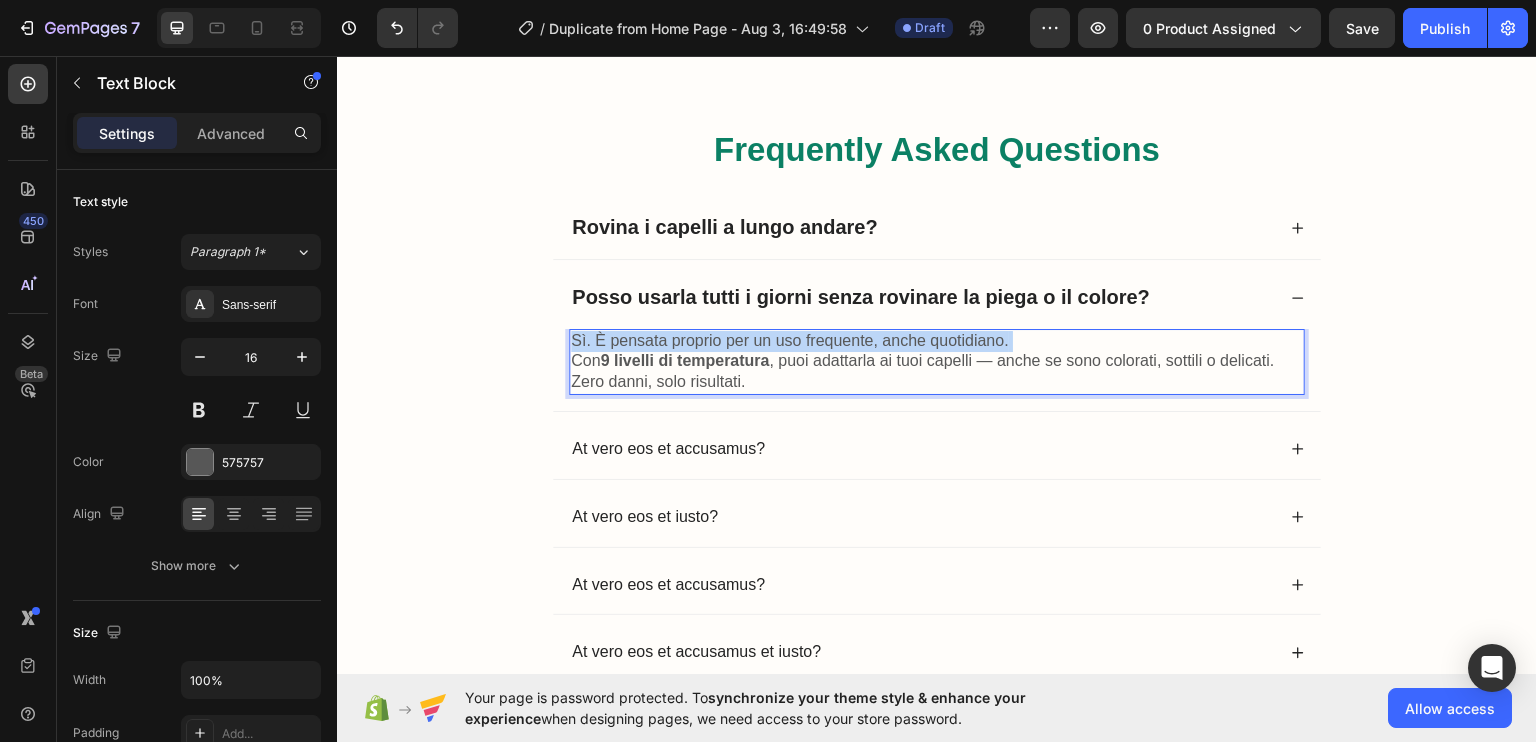 click on "Sì. È pensata proprio per un uso frequente, anche quotidiano. Con  9 livelli di temperatura , puoi adattarla ai tuoi capelli — anche se sono colorati, sottili o delicati. Zero danni, solo risultati." at bounding box center [937, 361] 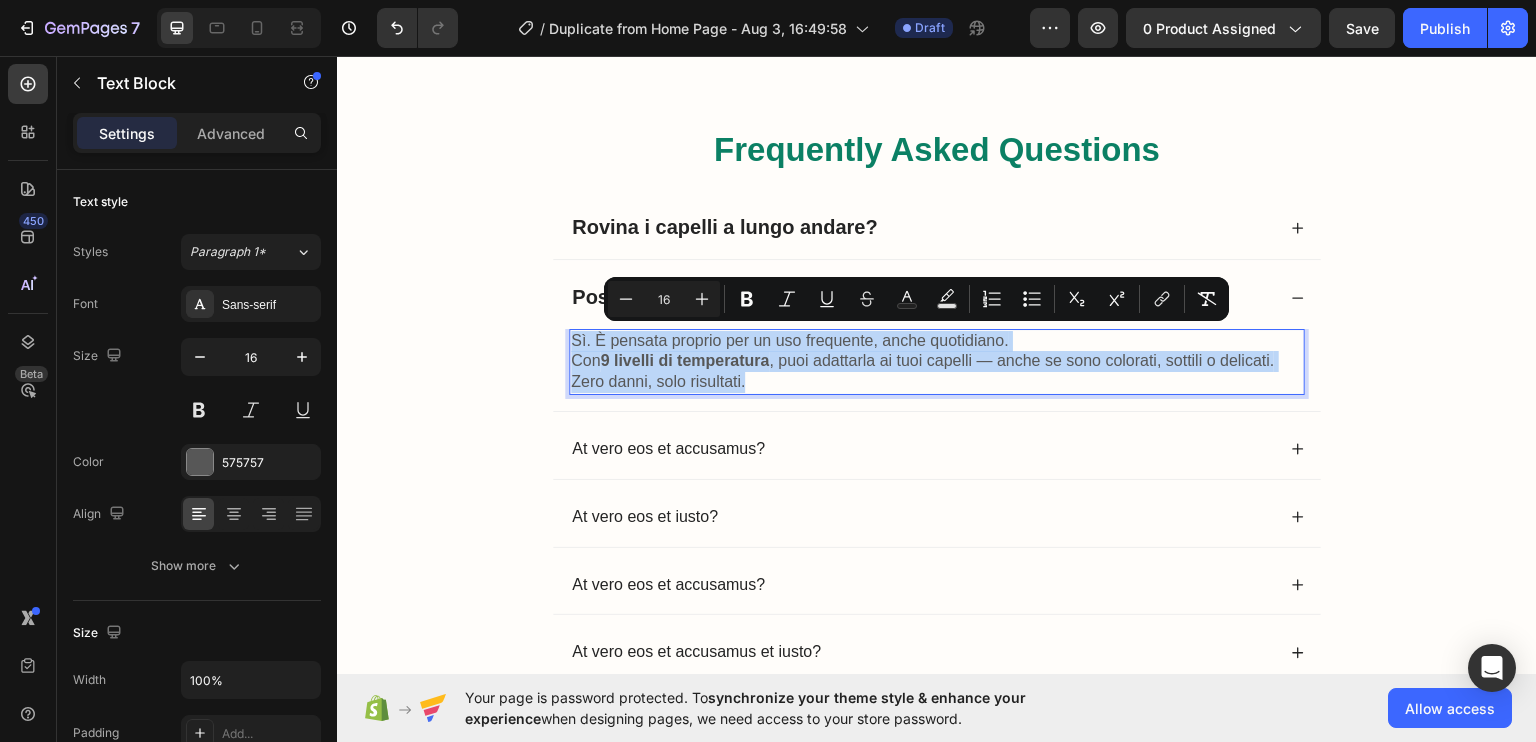 drag, startPoint x: 728, startPoint y: 339, endPoint x: 753, endPoint y: 379, distance: 47.169907 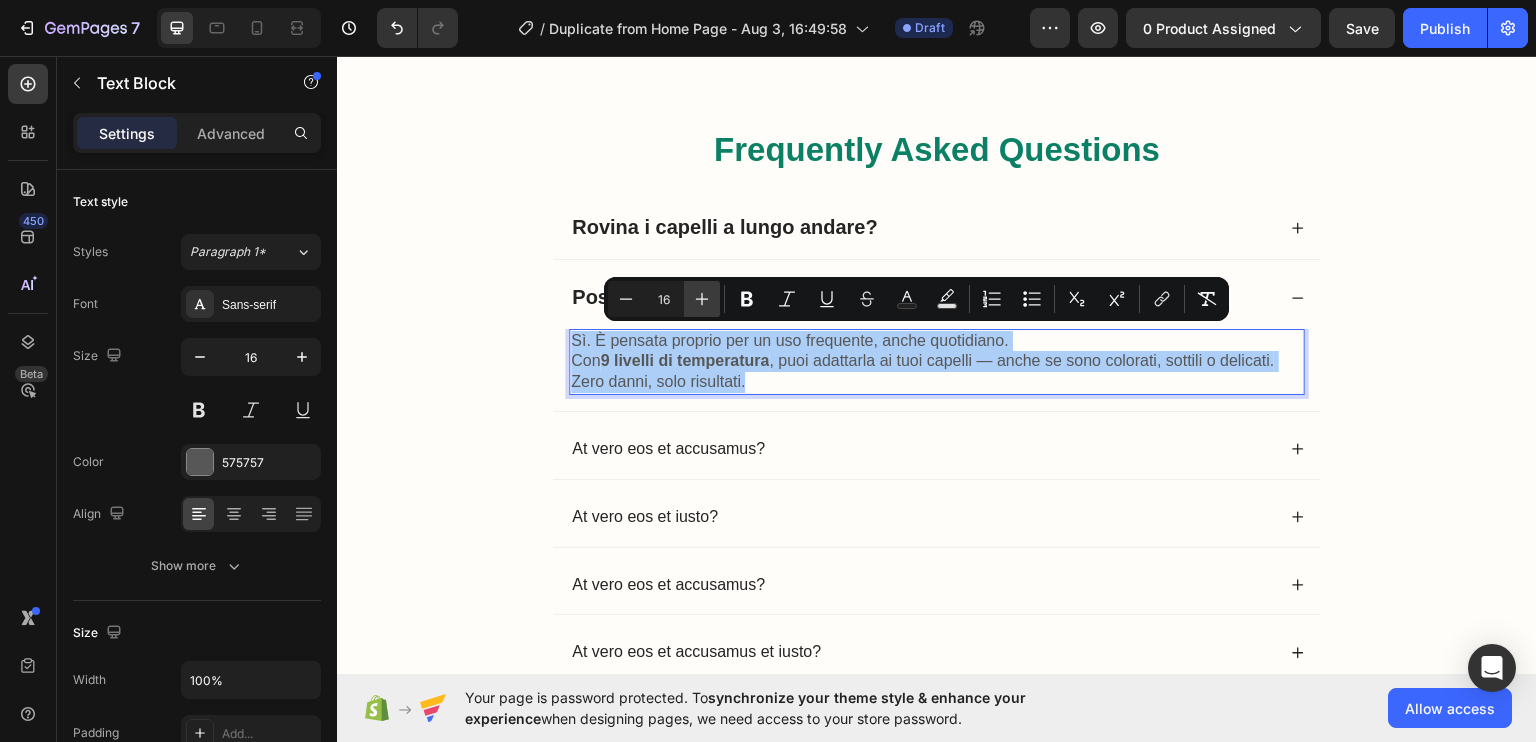click on "Plus" at bounding box center [702, 299] 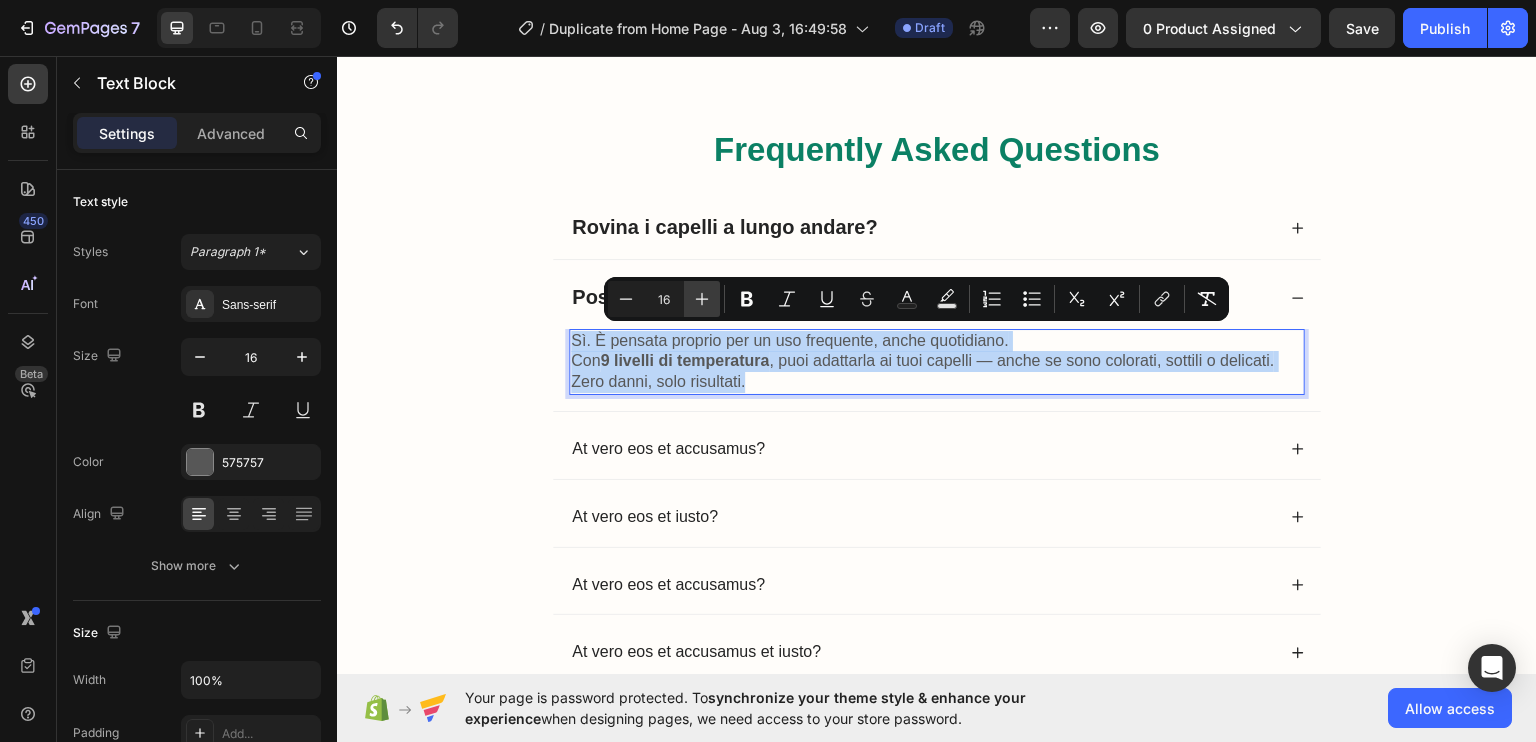 type on "18" 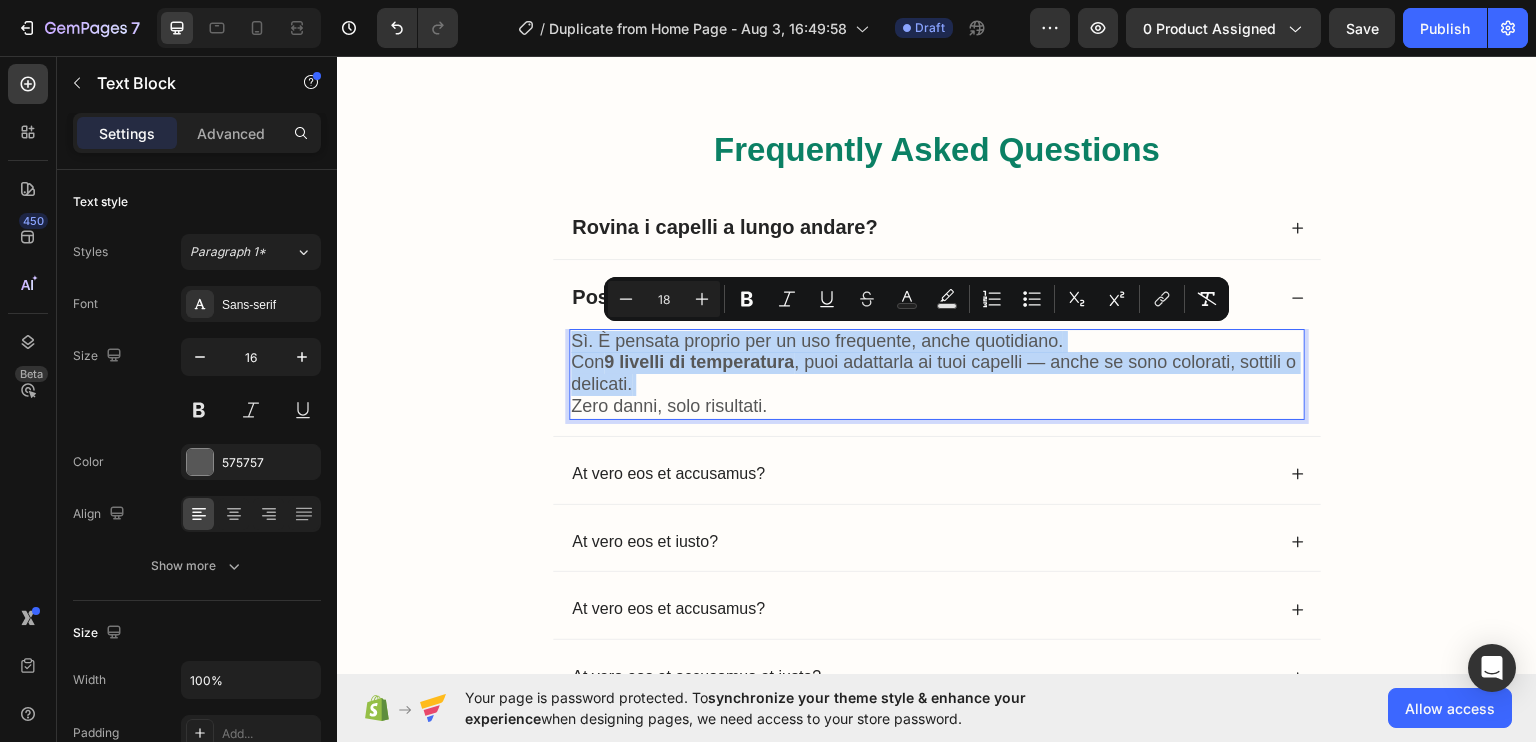 click on "Sì. È pensata proprio per un uso frequente, anche quotidiano. Con  9 livelli di temperatura , puoi adattarla ai tuoi capelli — anche se sono colorati, sottili o delicati. Zero danni, solo risultati." at bounding box center [937, 373] 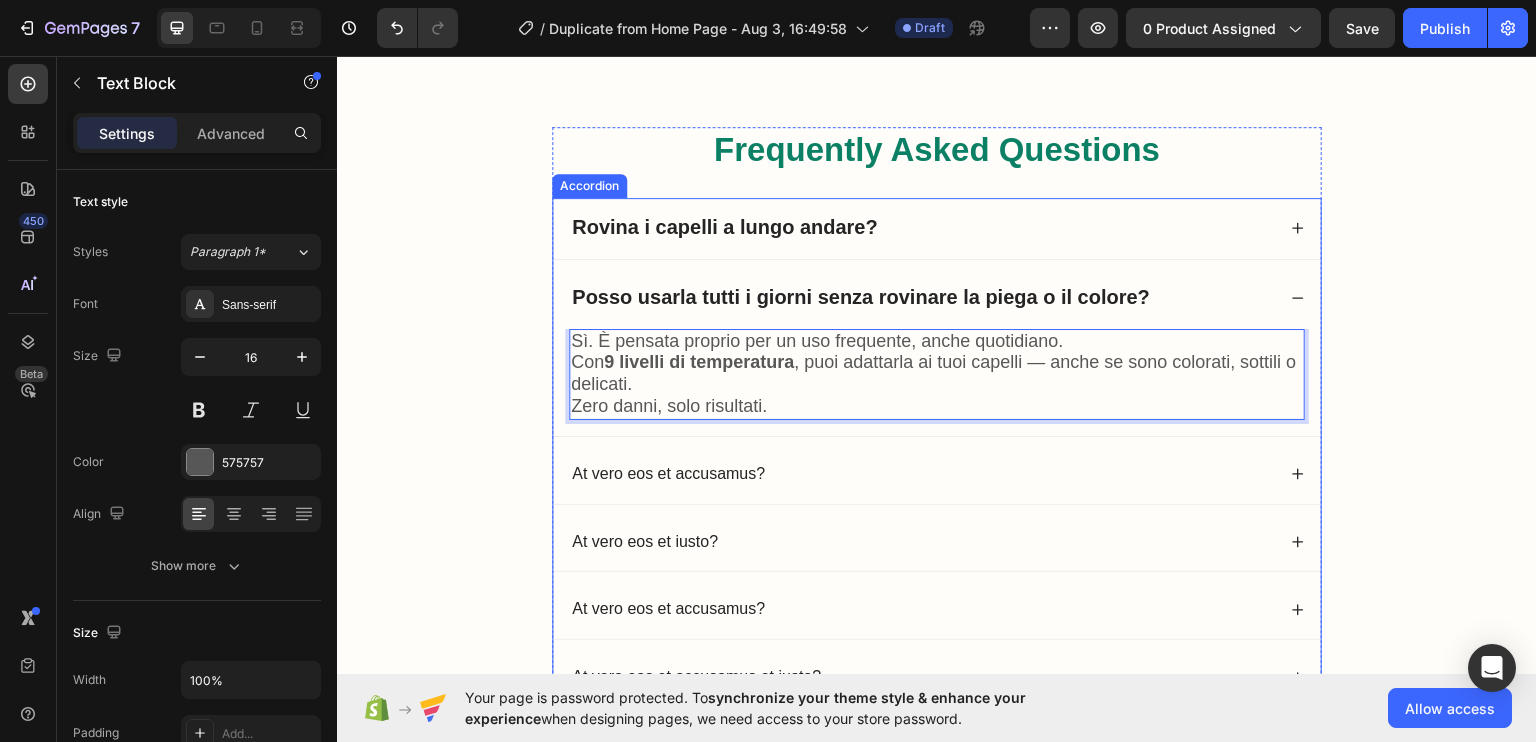 click on "At vero eos et accusamus?" at bounding box center (668, 473) 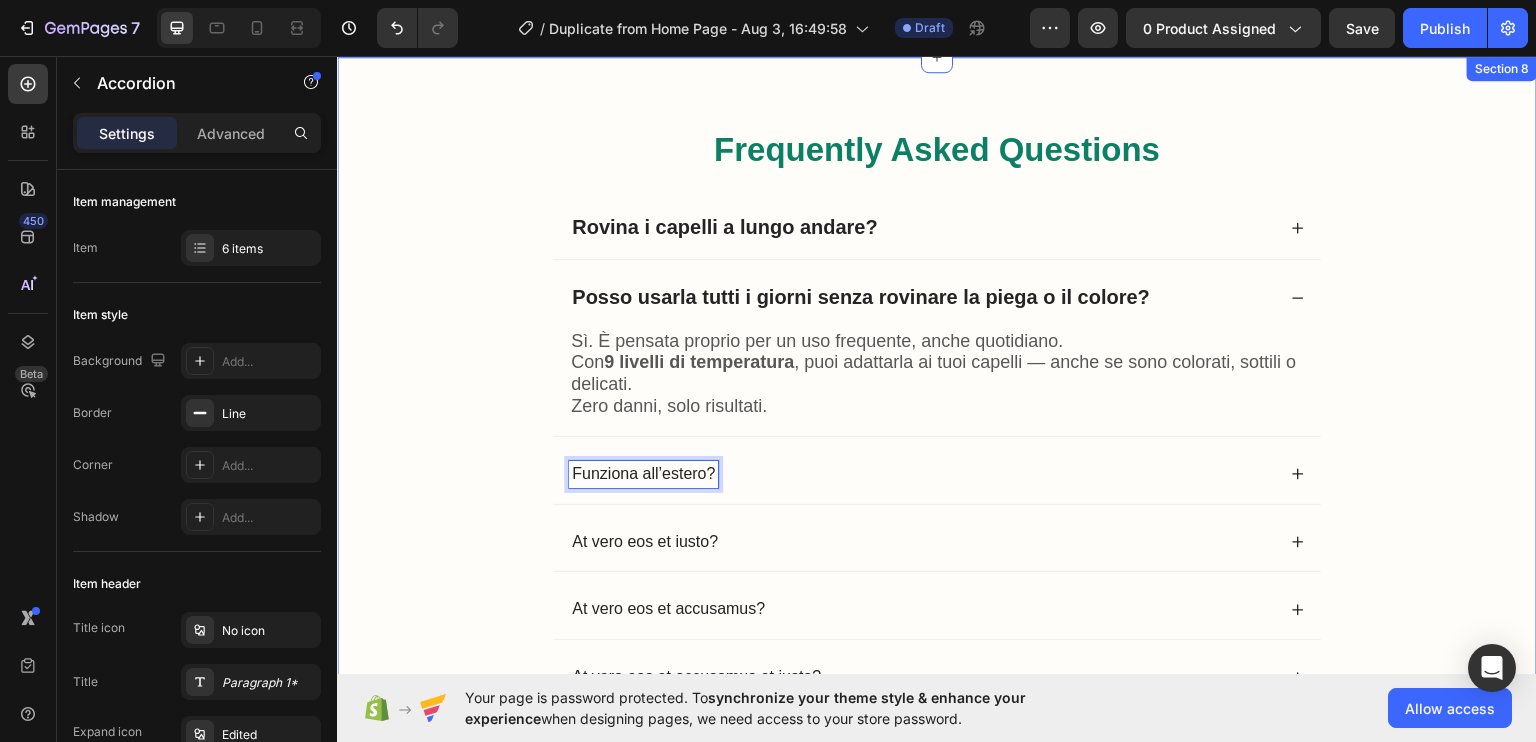 click on "Funziona all’estero?" at bounding box center [643, 473] 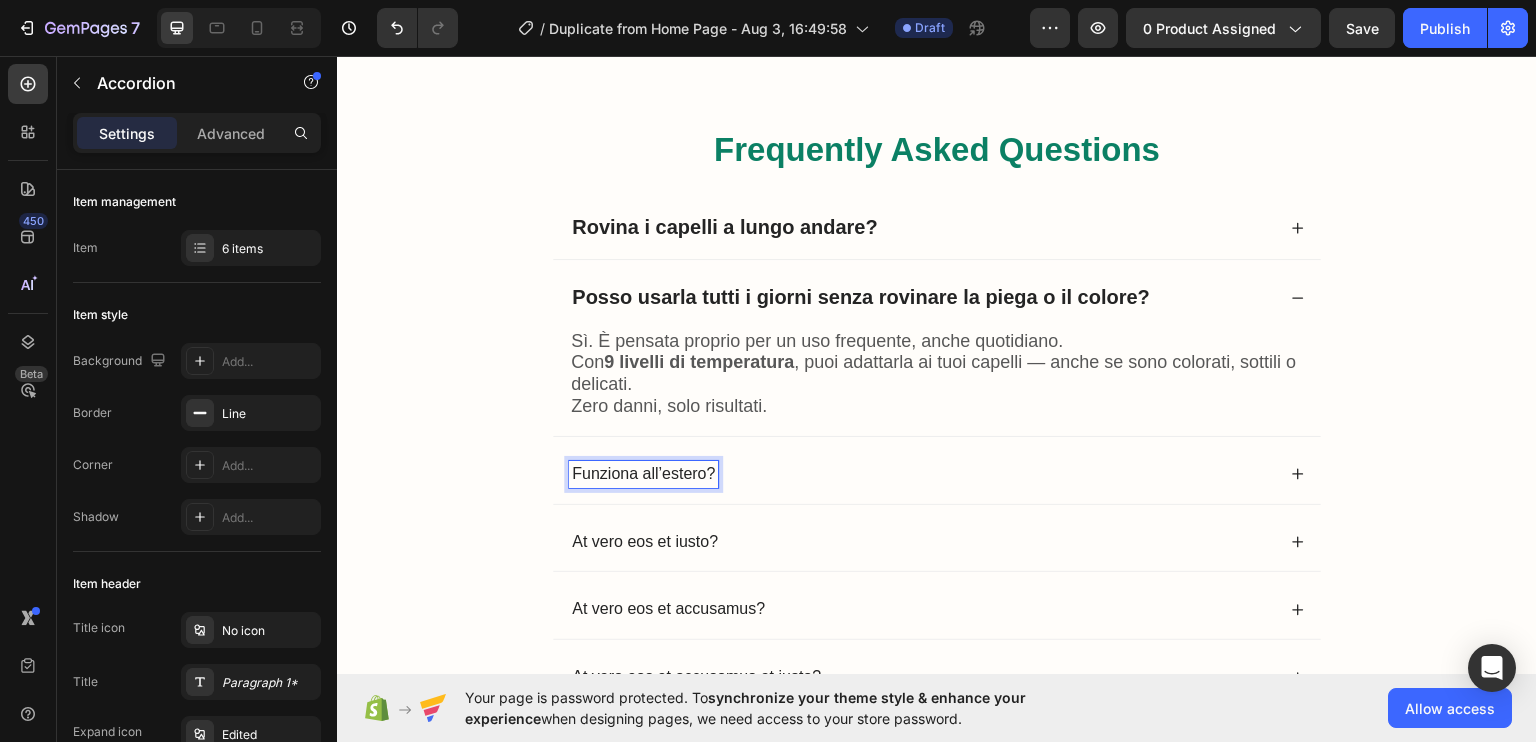 click on "Funziona all’estero?" at bounding box center [643, 473] 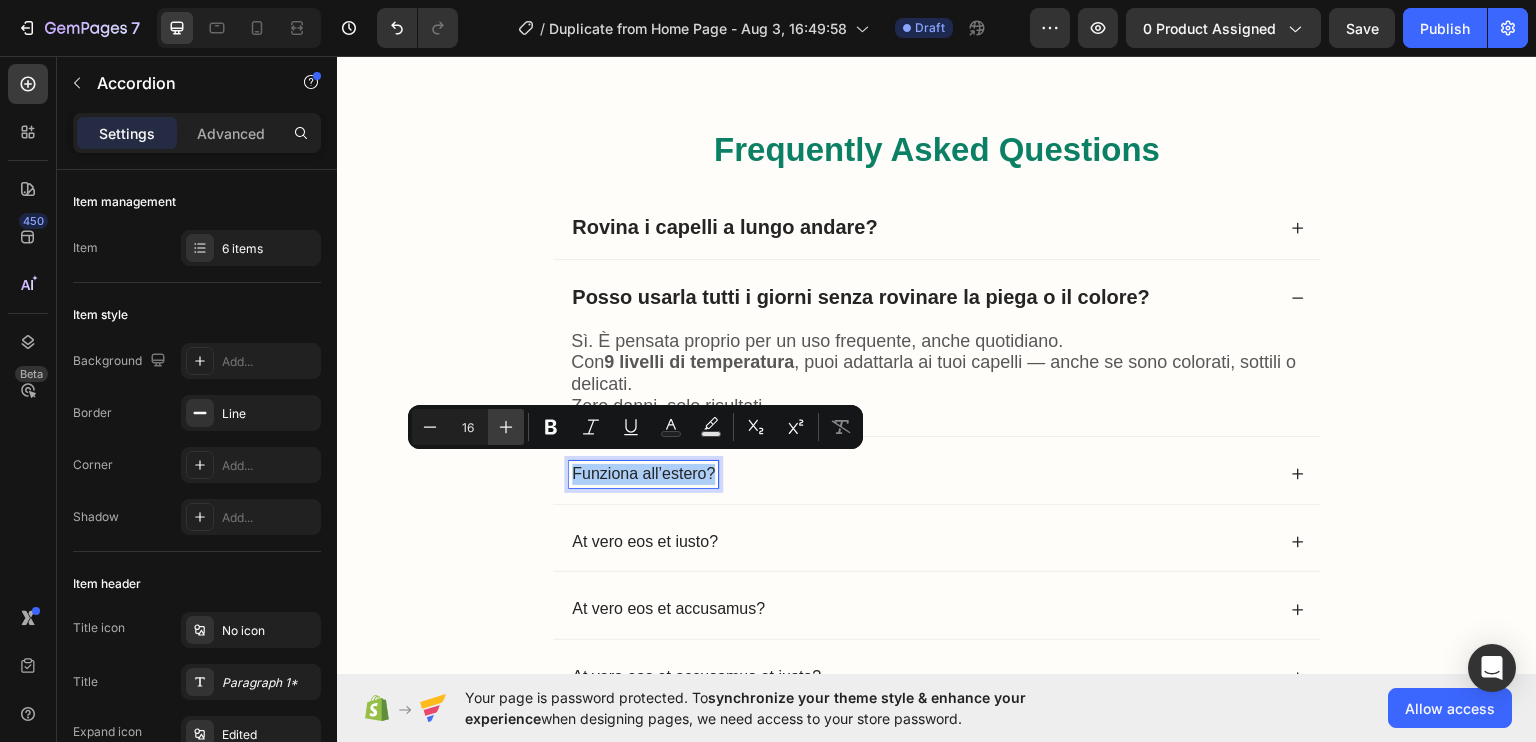 click on "Plus" at bounding box center [506, 427] 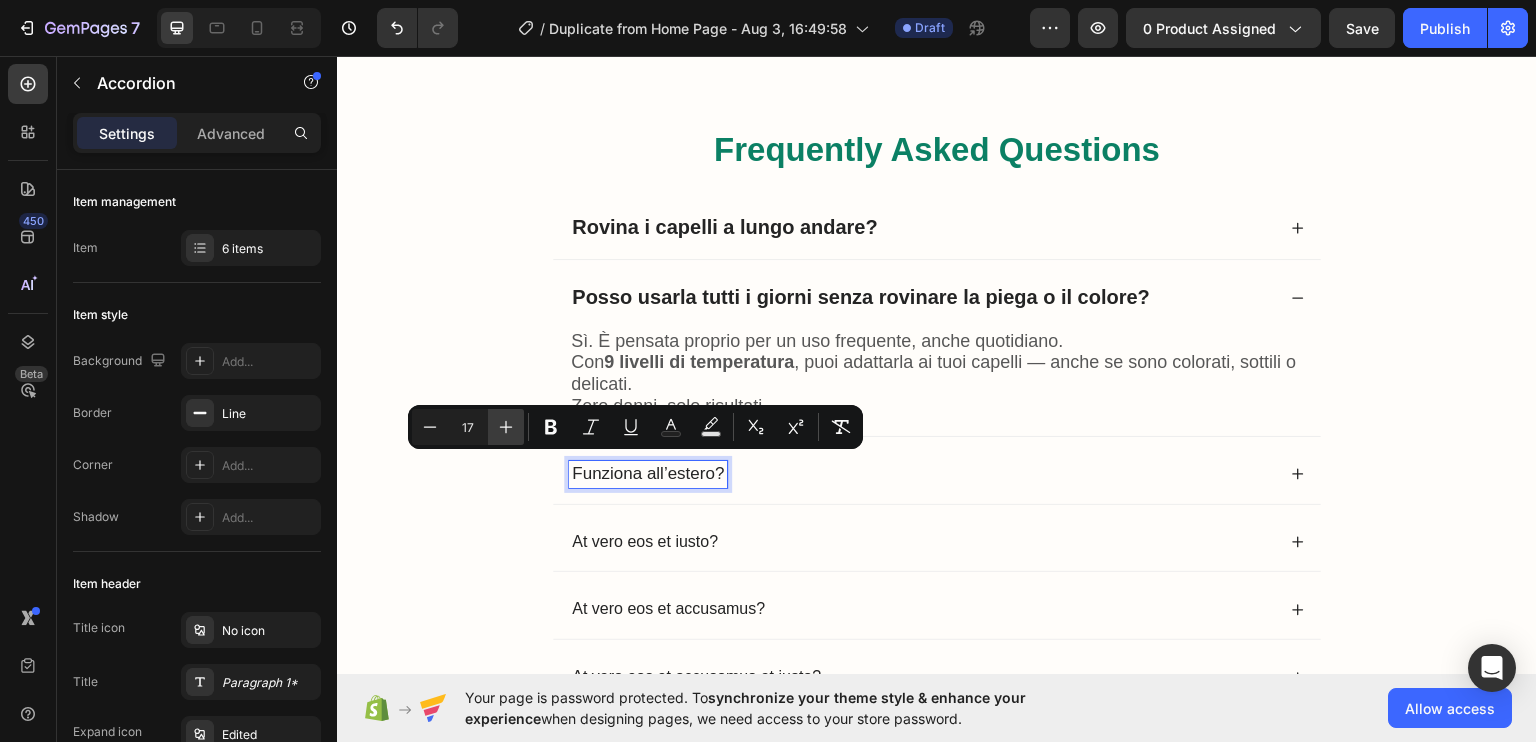 click on "Plus" at bounding box center [506, 427] 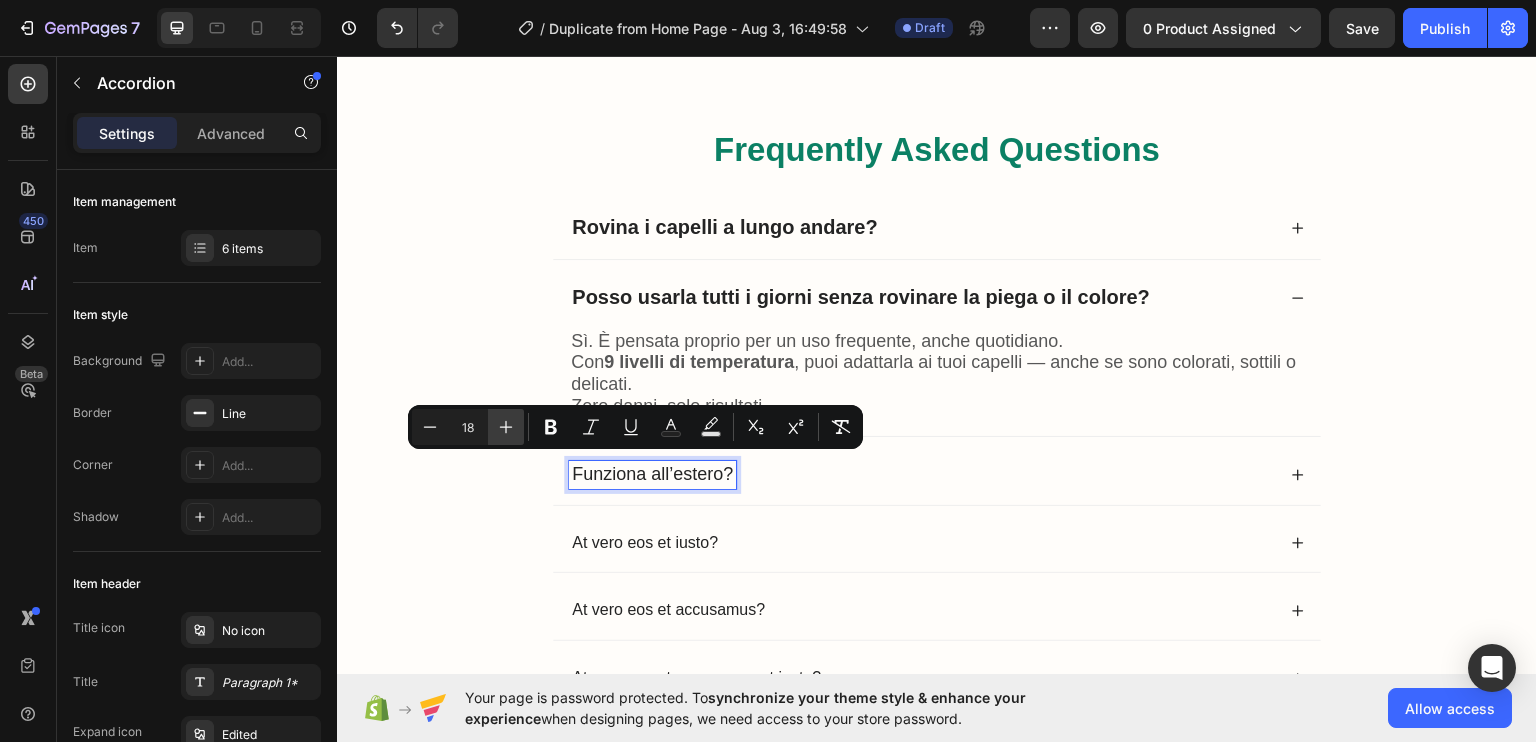click on "Plus" at bounding box center [506, 427] 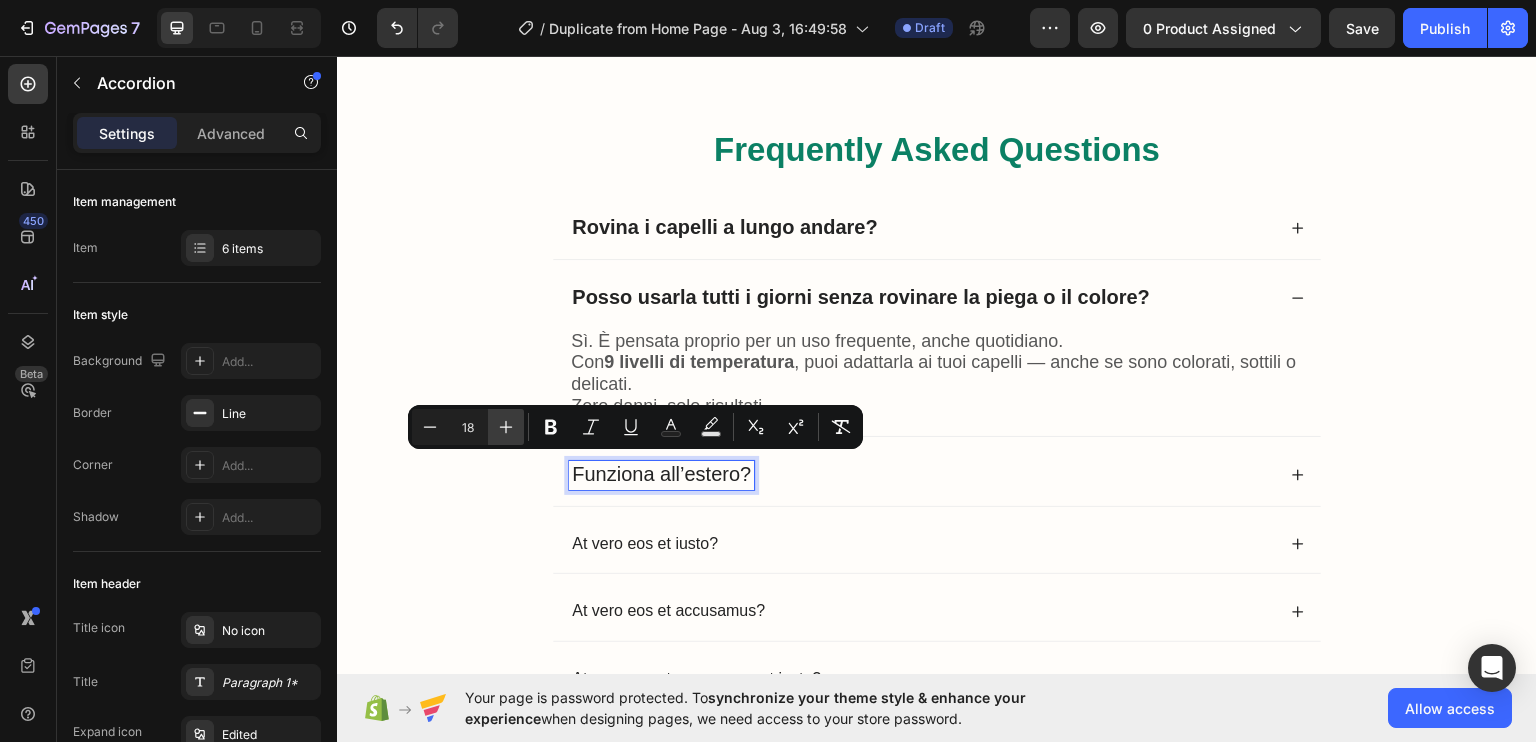 type on "20" 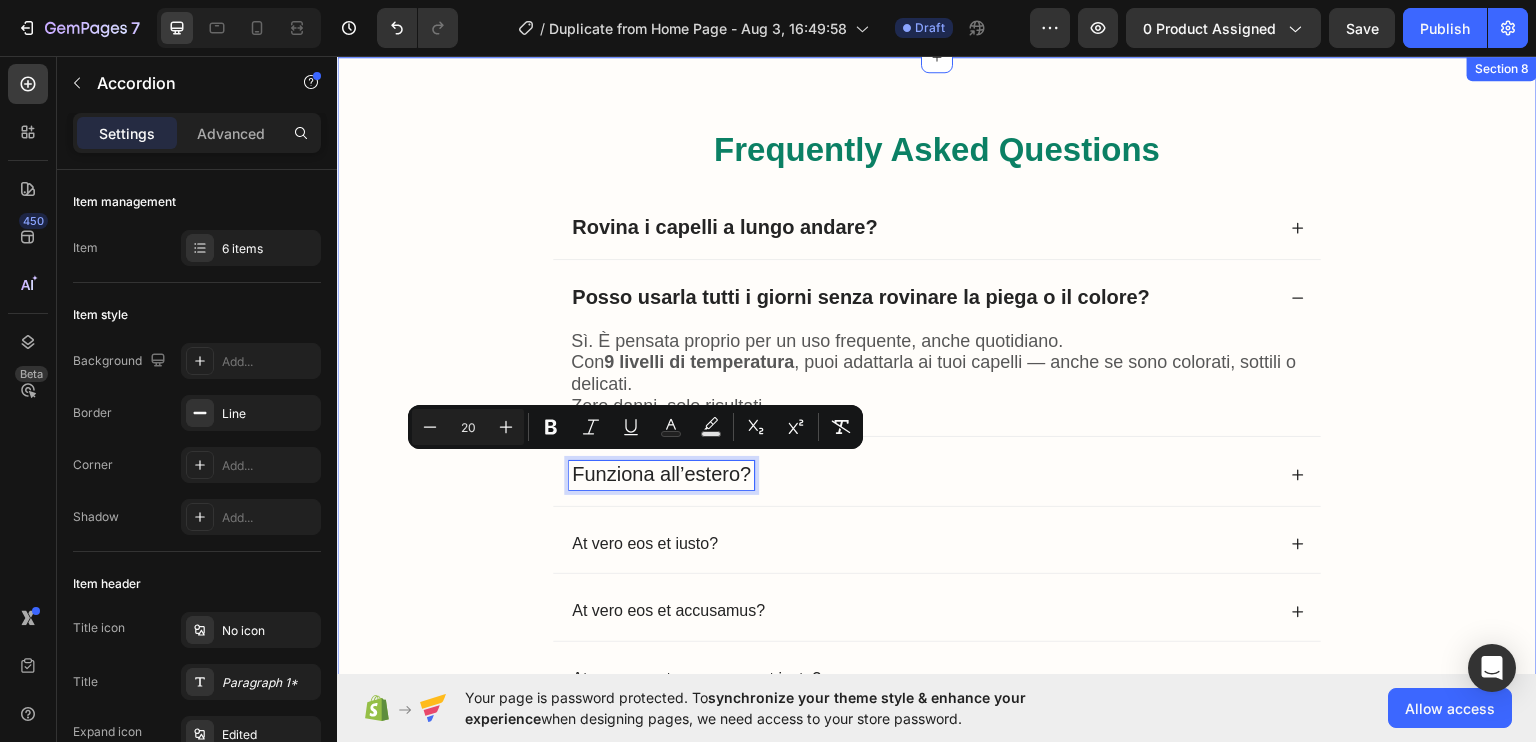 click on "Frequently Asked Questions Heading
Rovina i capelli a lungo andare?
Posso usarla tutti i giorni senza rovinare la piega o il colore? Sì. È pensata proprio per un uso frequente, anche quotidiano. Con  9 livelli di temperatura , puoi adattarla ai tuoi capelli — anche se sono colorati, sottili o delicati. Zero danni, solo risultati. Text Block
Funziona all’estero?
At vero eos et iusto?
At vero eos et accusamus?
At vero eos et accusamus et iusto? Accordion   24 More questions?  See our full FAQ Text Block Row" at bounding box center [937, 458] 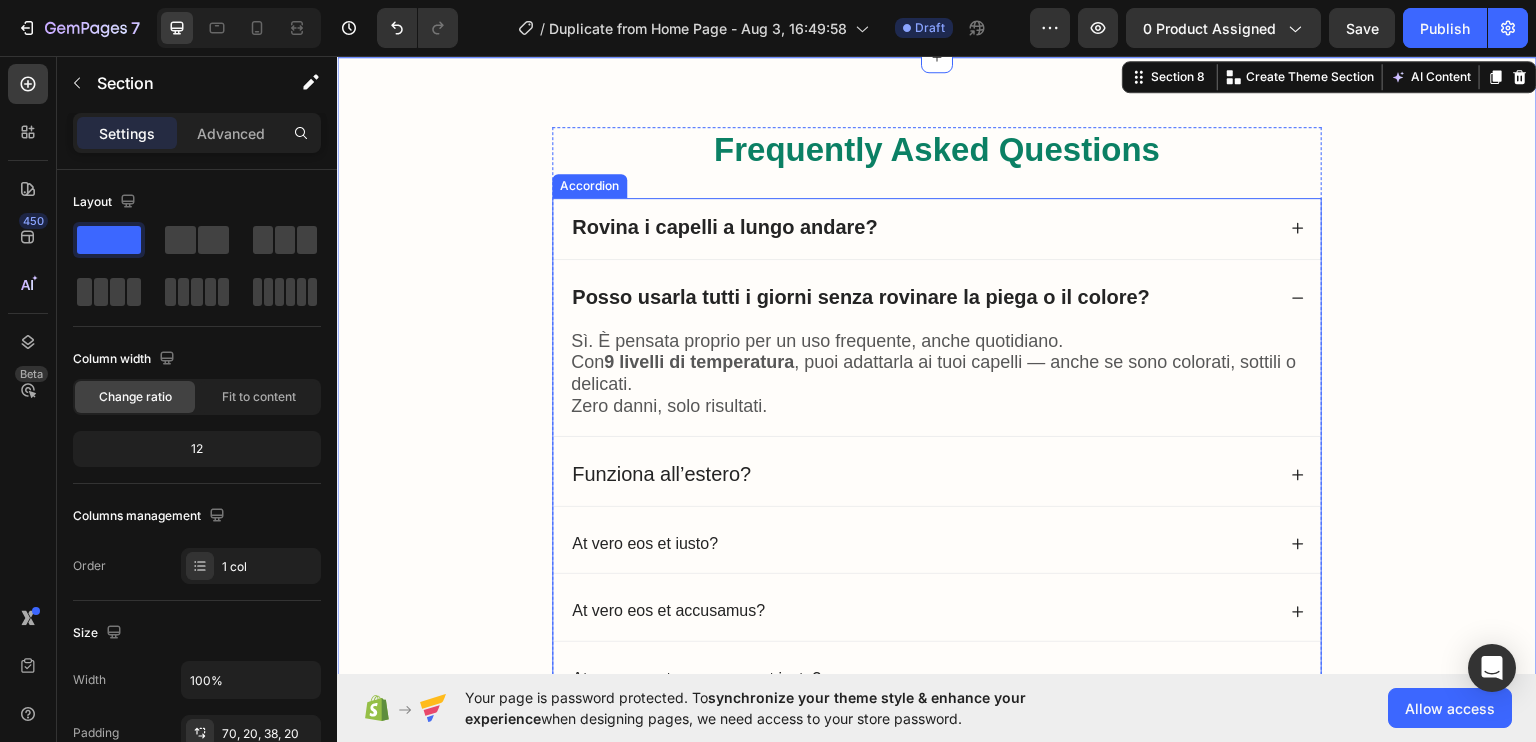 click on "Funziona all’estero?" at bounding box center [661, 473] 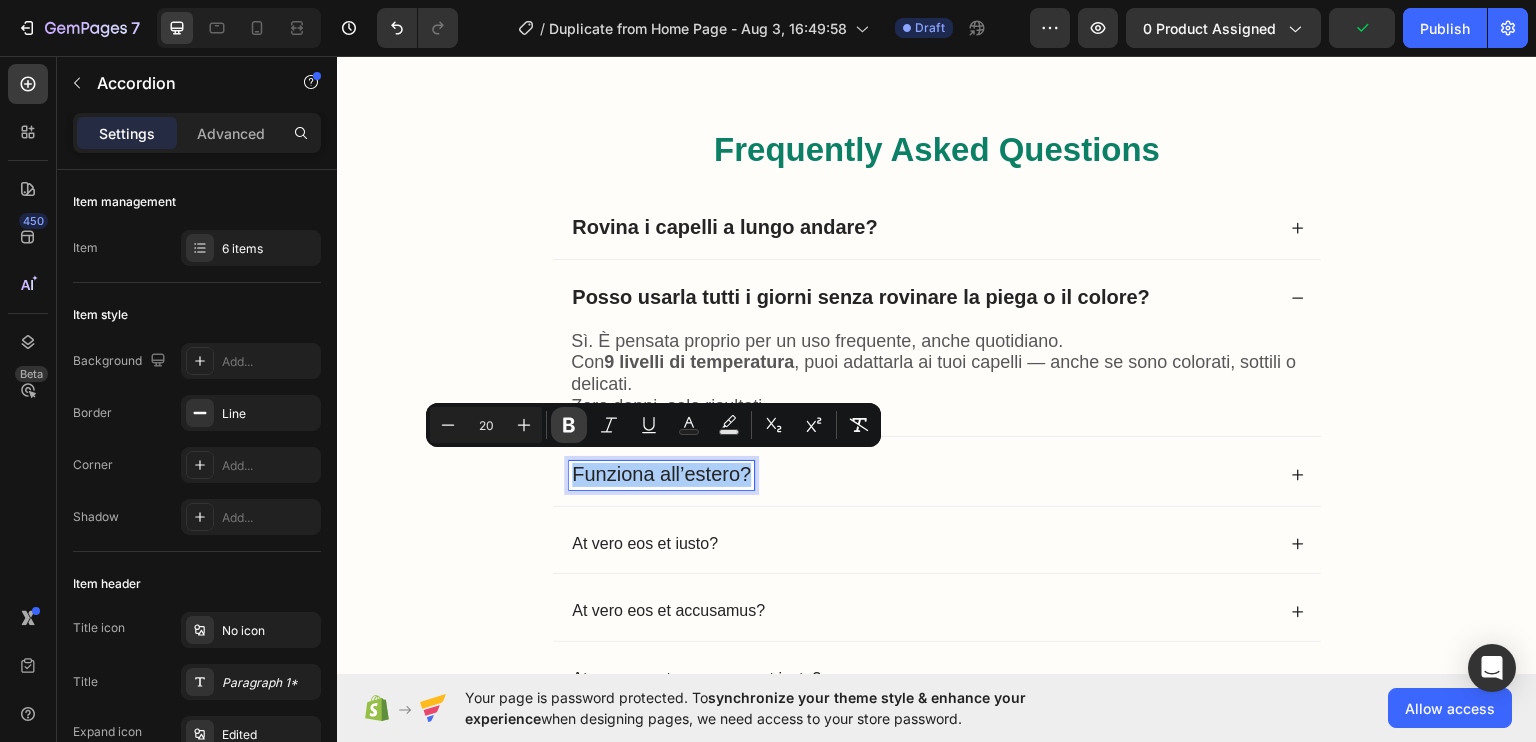 click on "Bold" at bounding box center (569, 425) 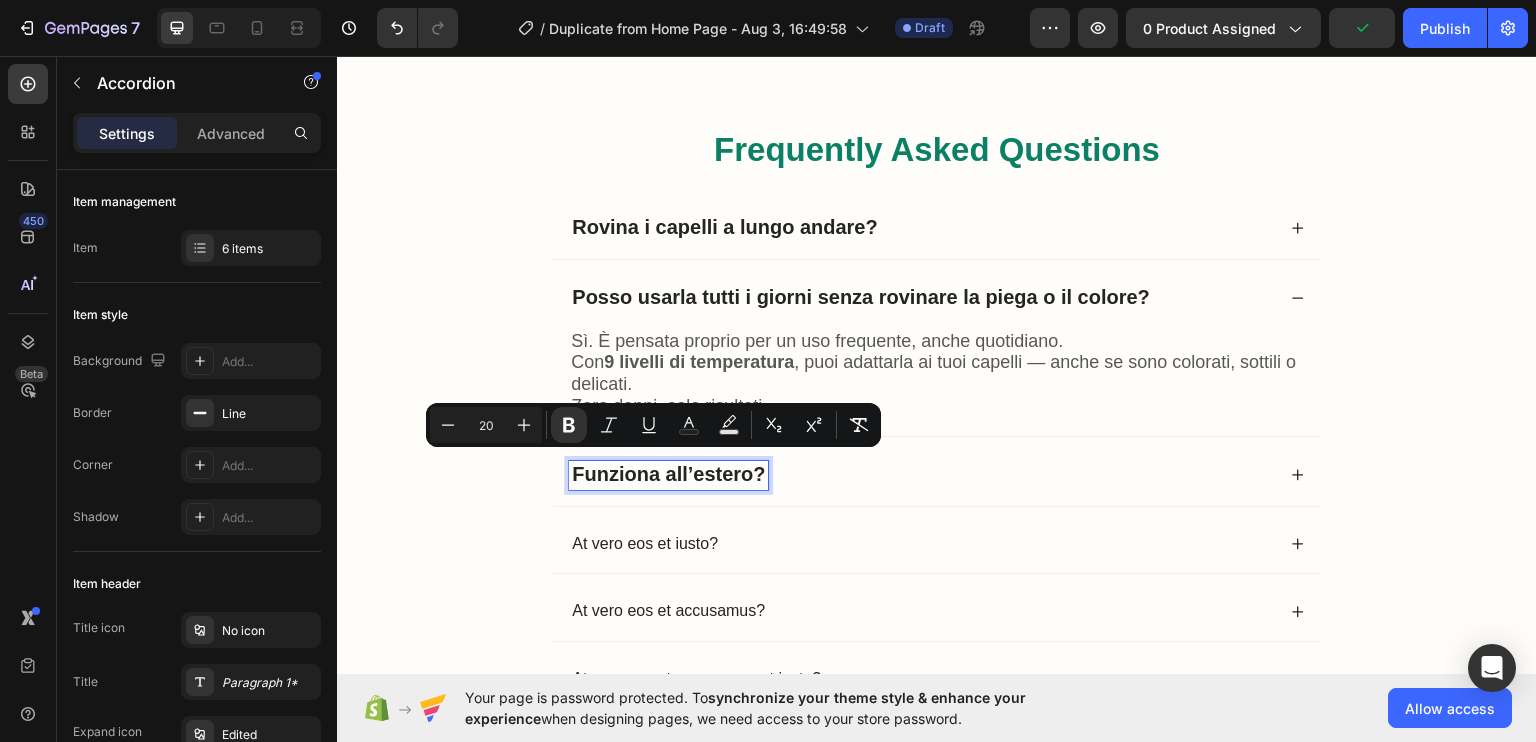 click on "Funziona all’estero?" at bounding box center [922, 474] 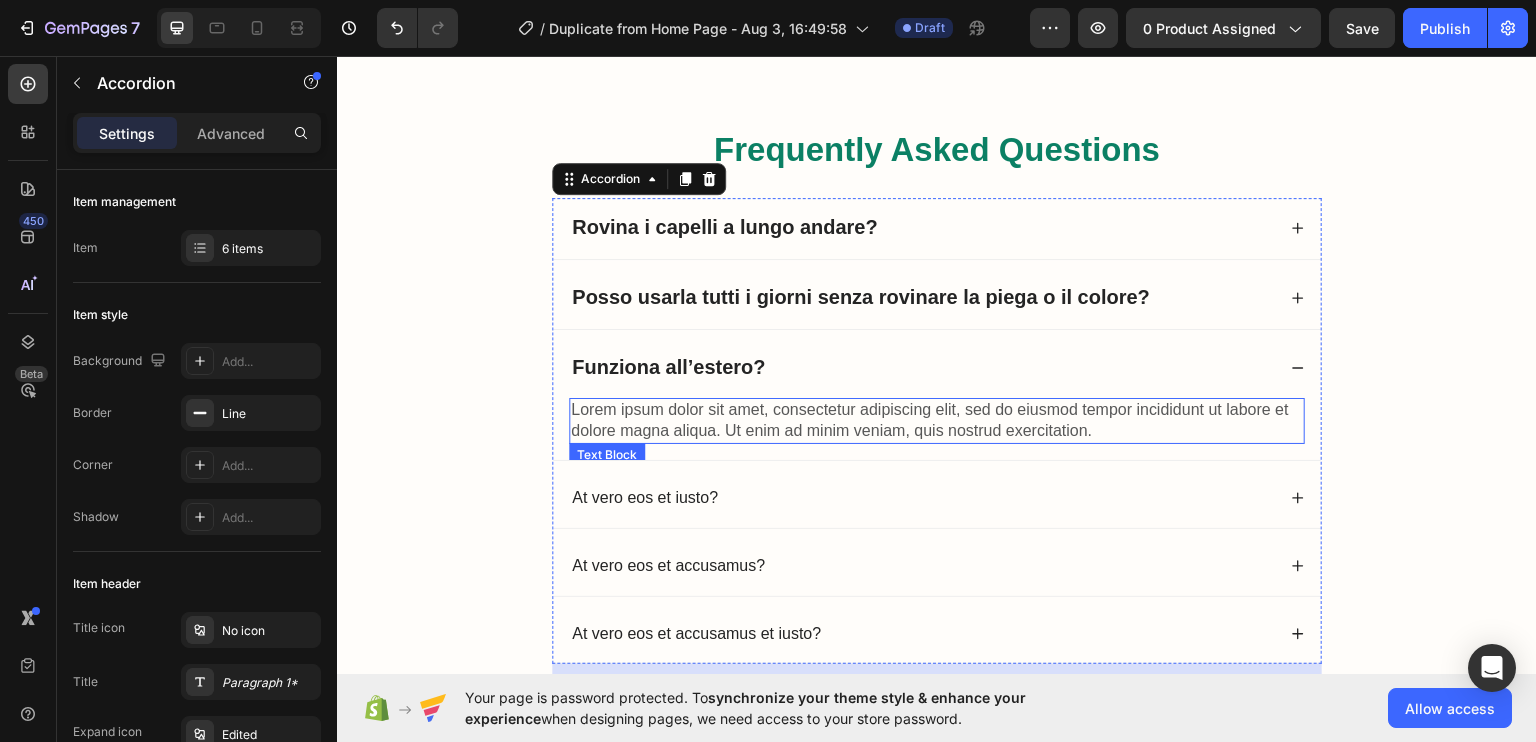 click on "Lorem ipsum dolor sit amet, consectetur adipiscing elit, sed do eiusmod tempor incididunt ut labore et dolore magna aliqua. Ut enim ad minim veniam, quis nostrud exercitation." at bounding box center [937, 420] 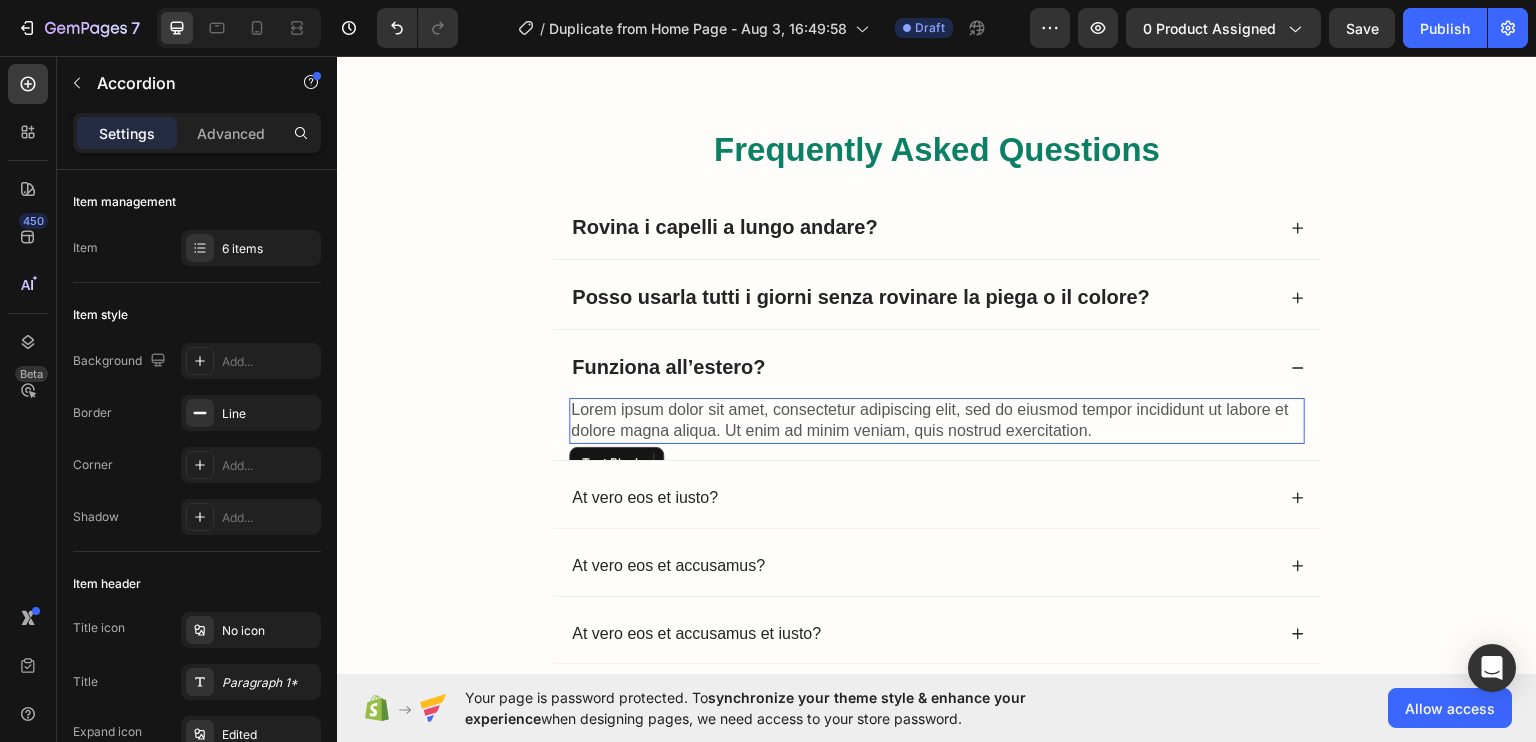 click on "Lorem ipsum dolor sit amet, consectetur adipiscing elit, sed do eiusmod tempor incididunt ut labore et dolore magna aliqua. Ut enim ad minim veniam, quis nostrud exercitation." at bounding box center [937, 420] 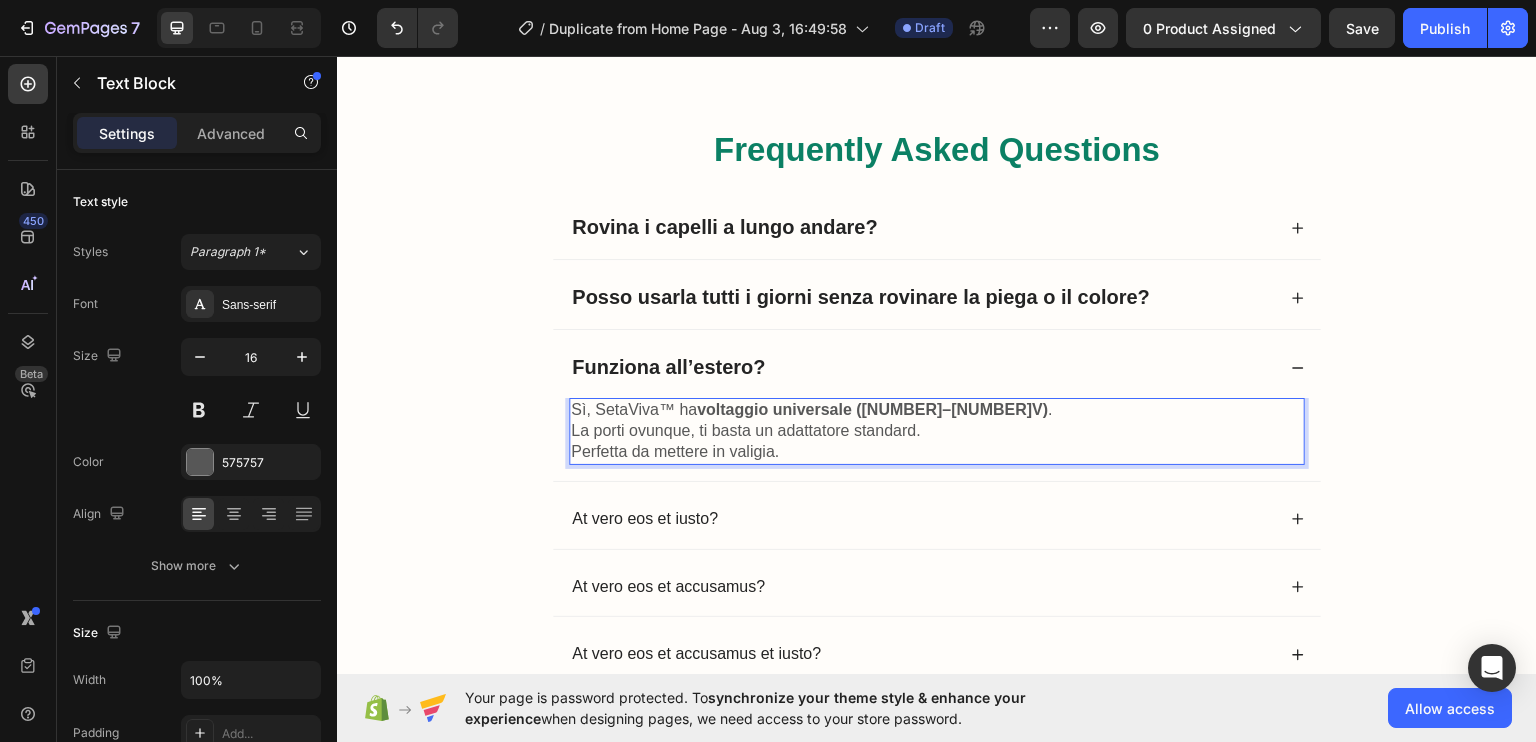 click on "Sì, SetaViva™ ha  voltaggio universale (100–240V) . La porti ovunque, ti basta un adattatore standard. Perfetta da mettere in valigia." at bounding box center [937, 430] 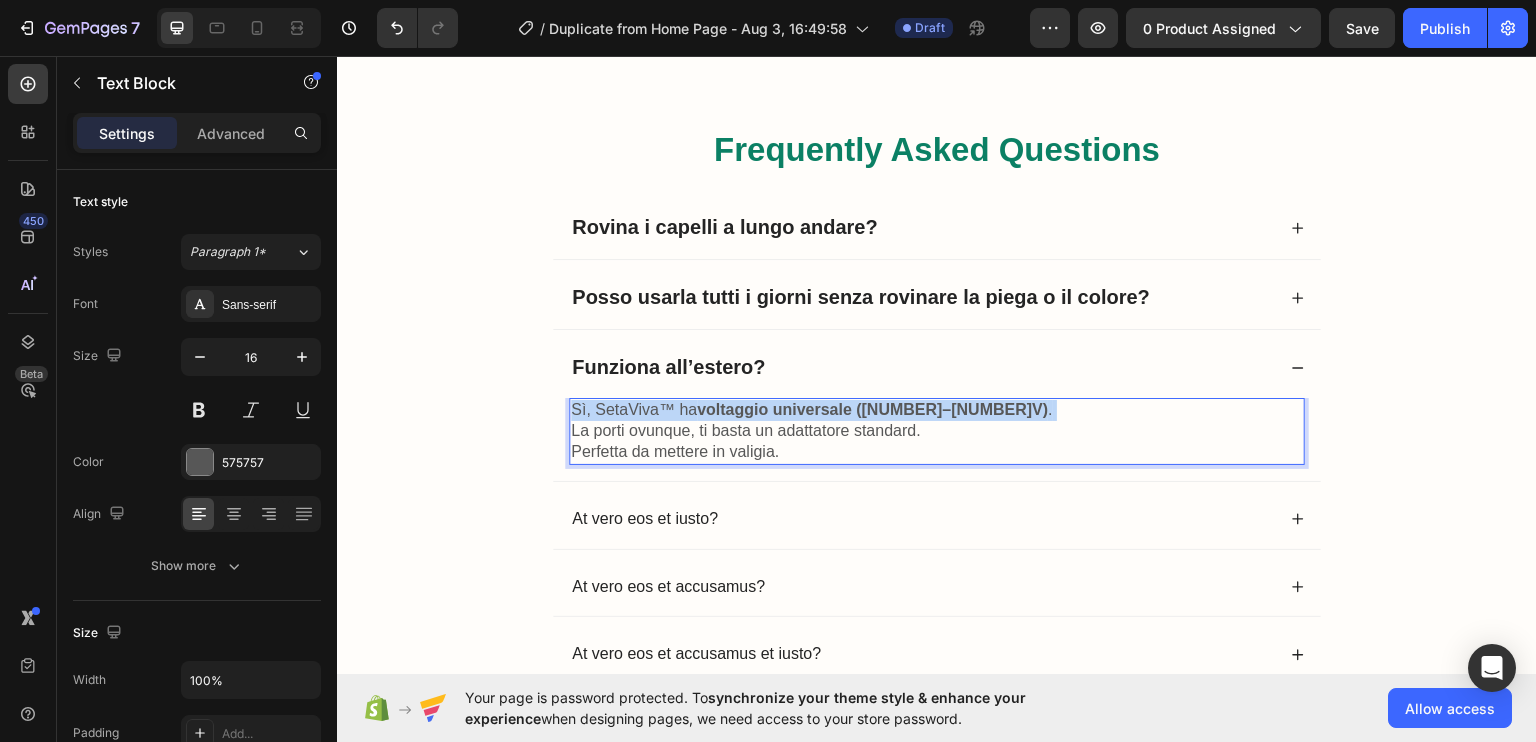 click on "Sì, SetaViva™ ha  voltaggio universale (100–240V) . La porti ovunque, ti basta un adattatore standard. Perfetta da mettere in valigia." at bounding box center (937, 430) 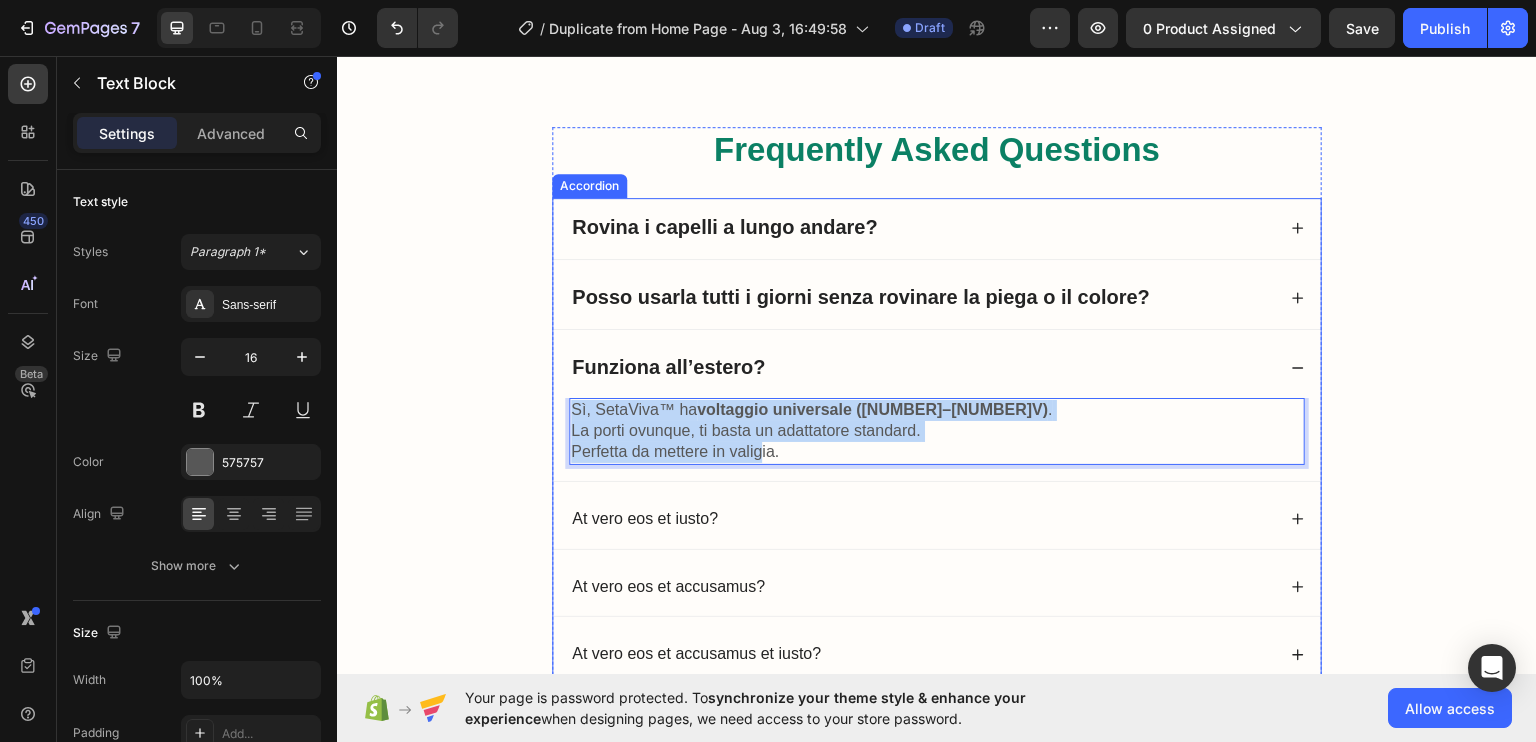 drag, startPoint x: 688, startPoint y: 407, endPoint x: 750, endPoint y: 465, distance: 84.89994 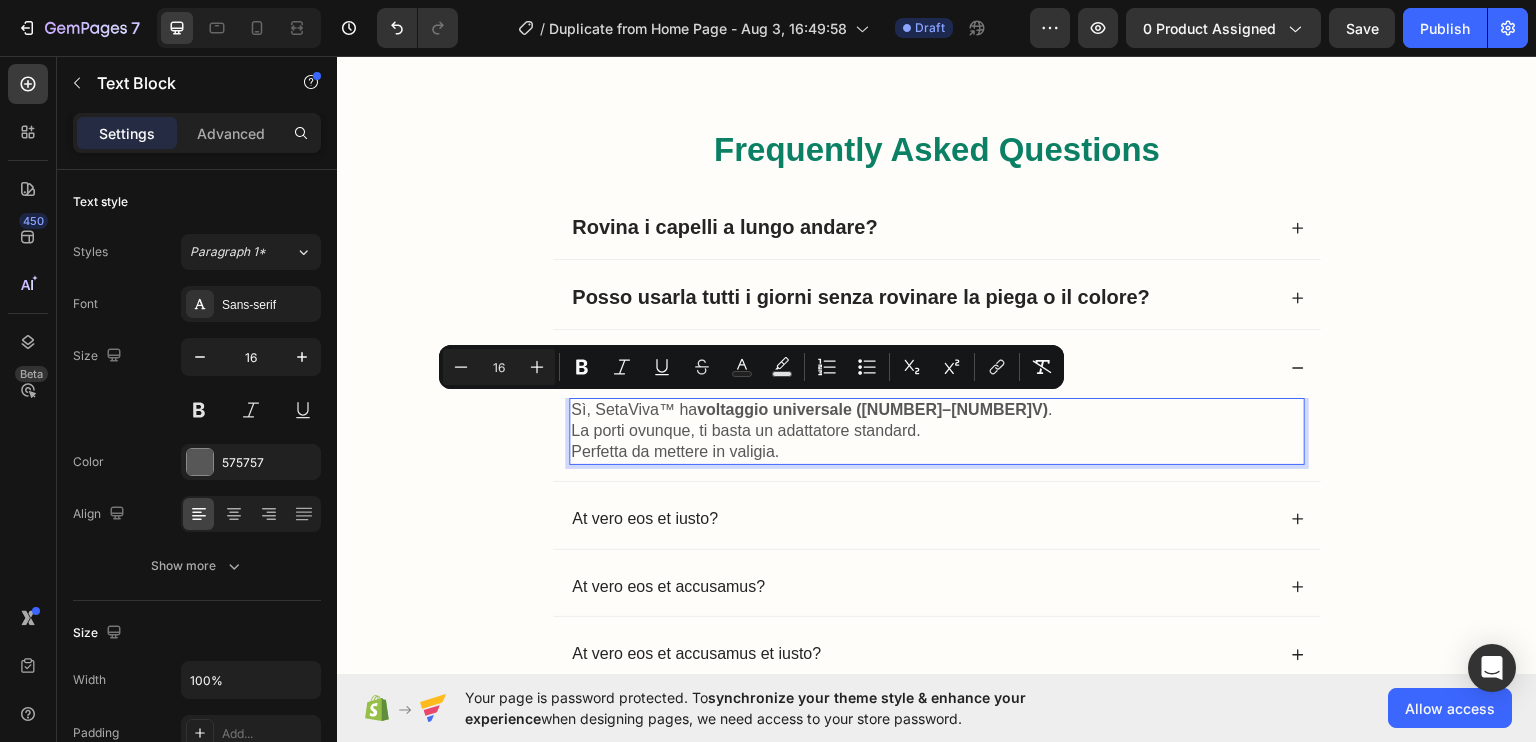 click on "Sì, SetaViva™ ha  voltaggio universale (100–240V) . La porti ovunque, ti basta un adattatore standard. Perfetta da mettere in valigia." at bounding box center (937, 430) 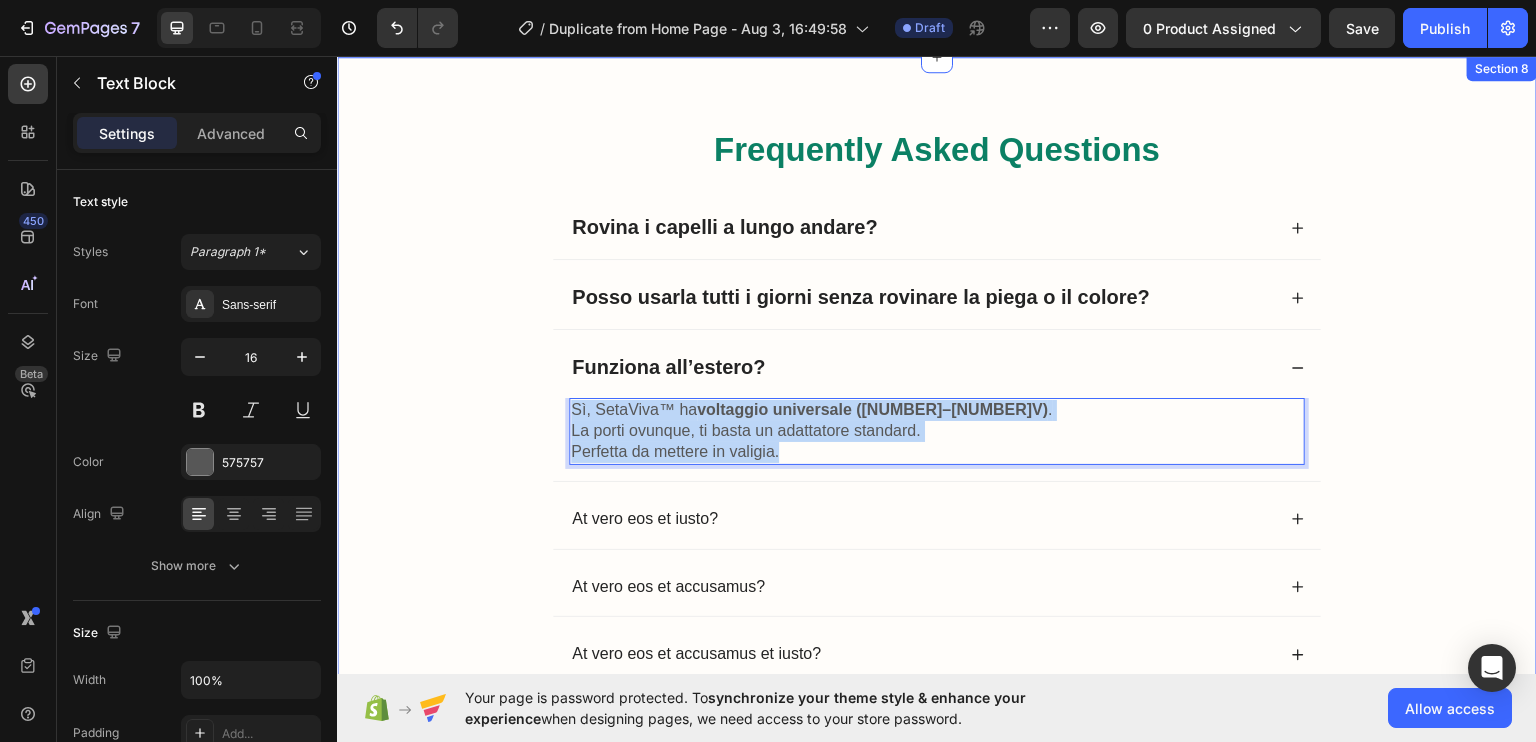 drag, startPoint x: 799, startPoint y: 445, endPoint x: 524, endPoint y: 379, distance: 282.8091 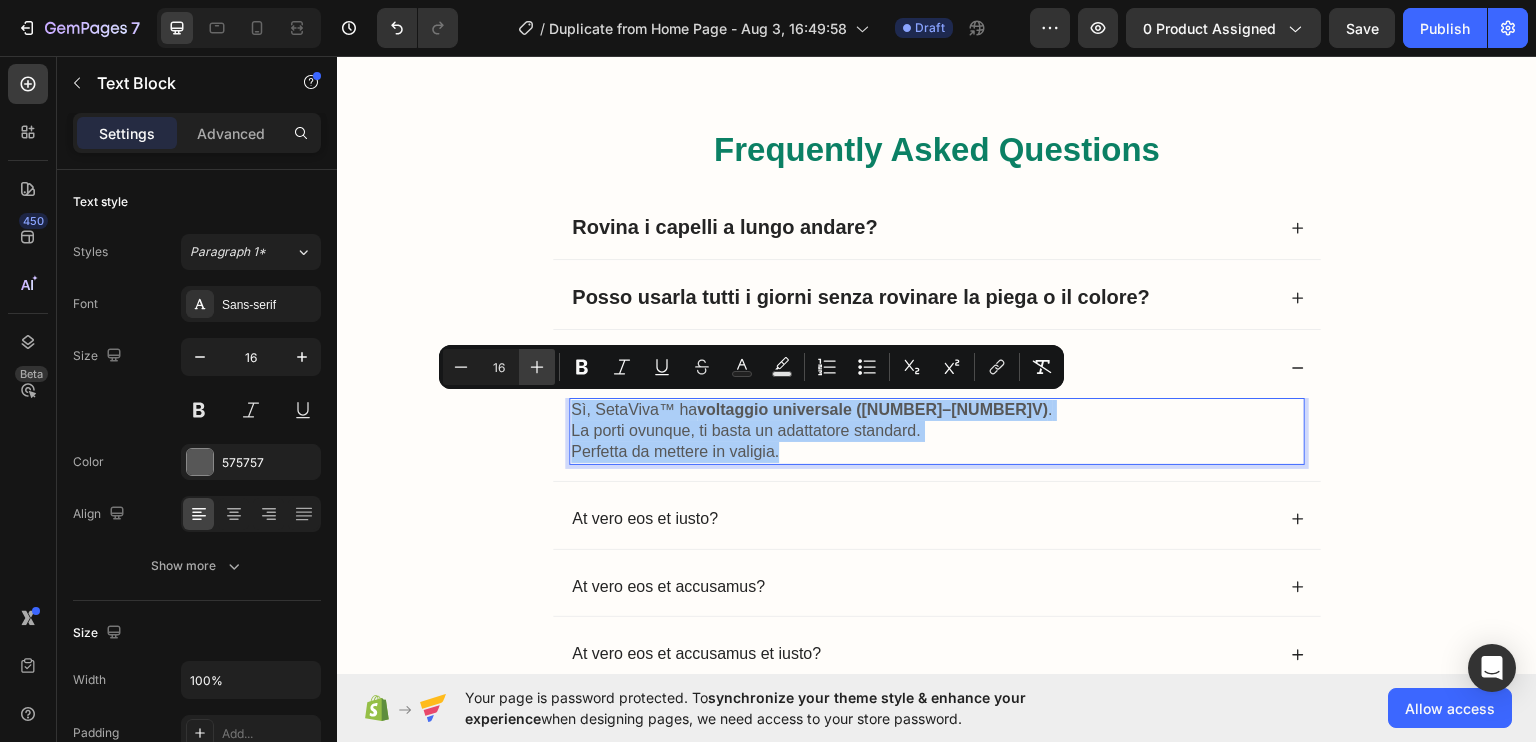 click 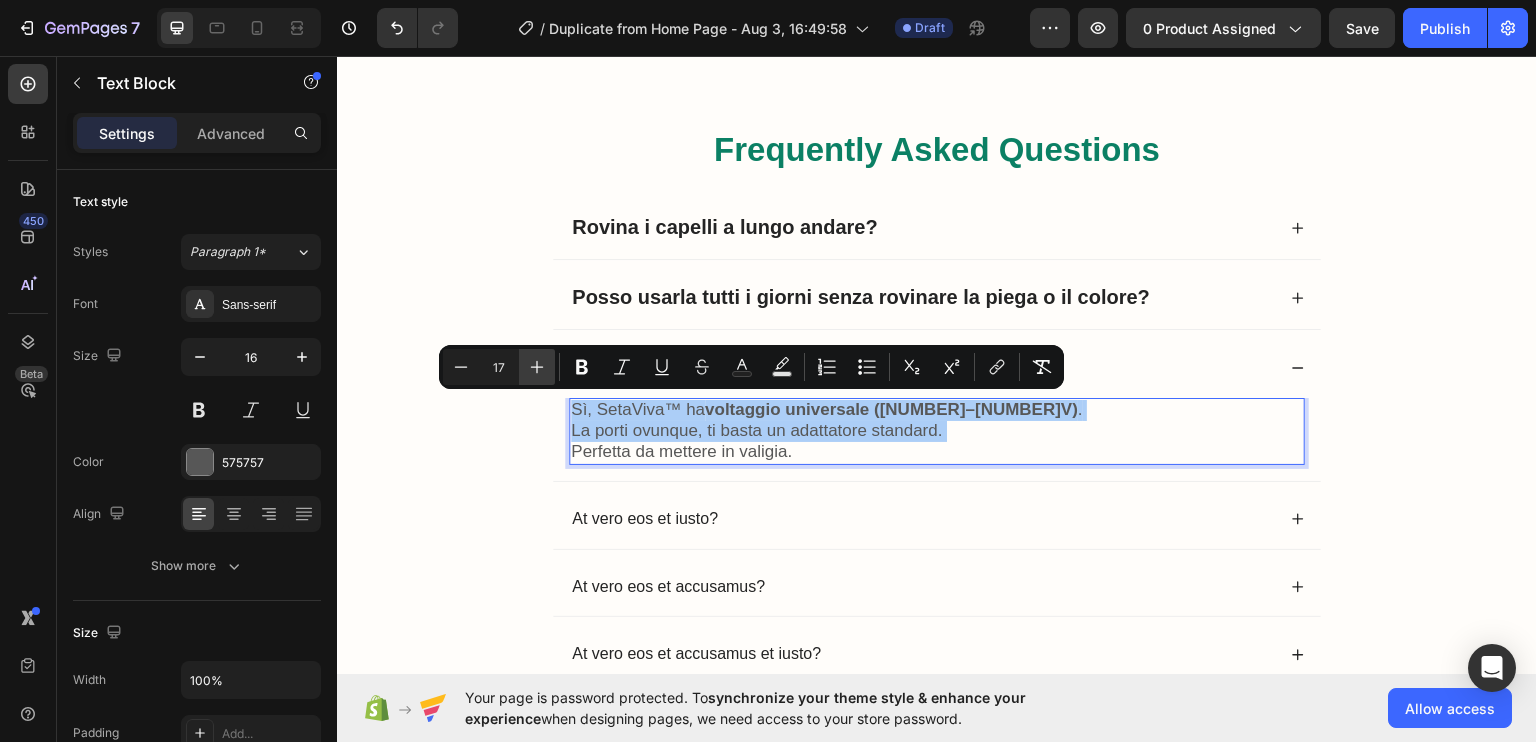 click 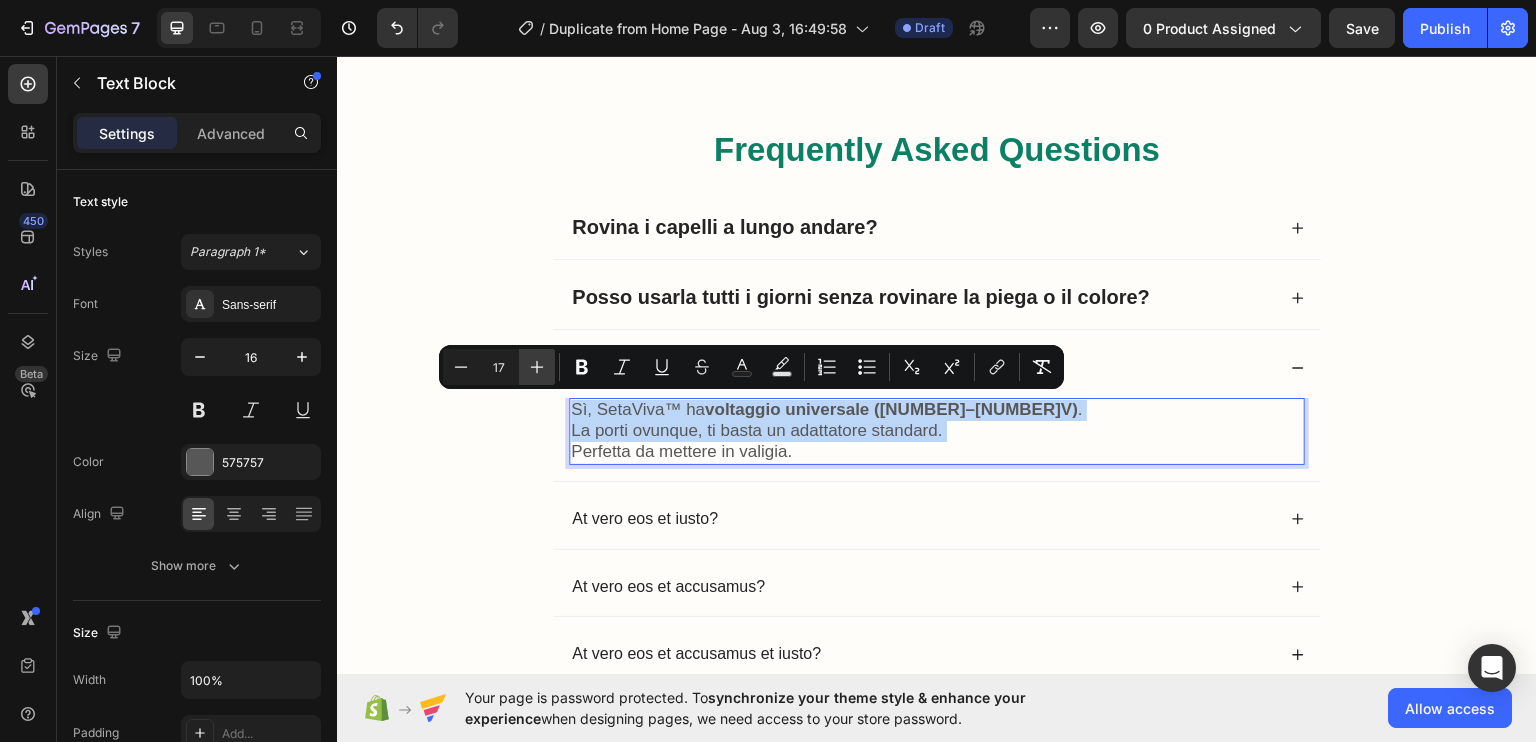type on "18" 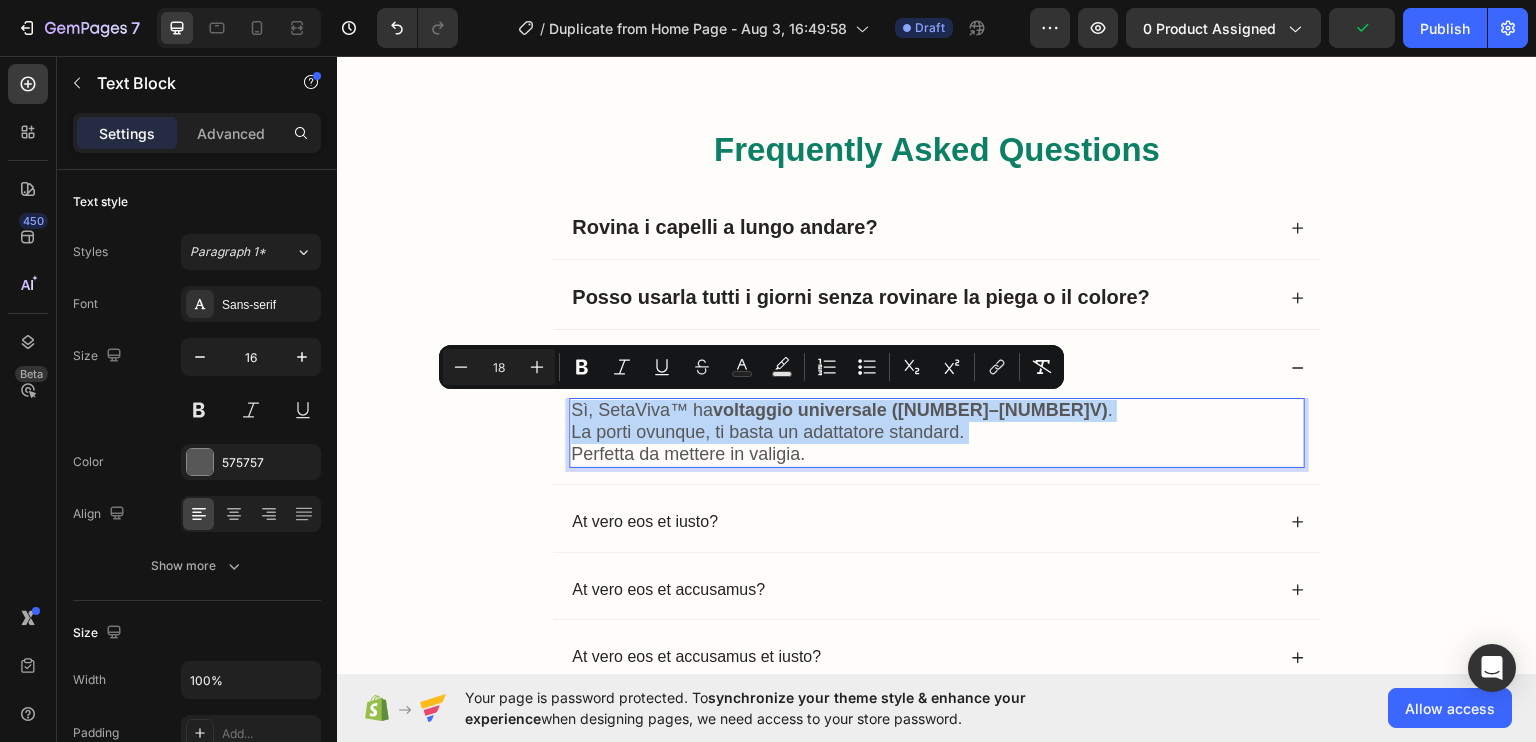 click on "Frequently Asked Questions Heading
Rovina i capelli a lungo andare?
Posso usarla tutti i giorni senza rovinare la piega o il colore?
Funziona all’estero? Sì, SetaViva™ ha  voltaggio universale (100–240V) . La porti ovunque, ti basta un adattatore standard. Perfetta da mettere in valigia. Text Block   0
At vero eos et iusto?
At vero eos et accusamus?
At vero eos et accusamus et iusto? Accordion More questions?  See our full FAQ Text Block Row" at bounding box center (937, 447) 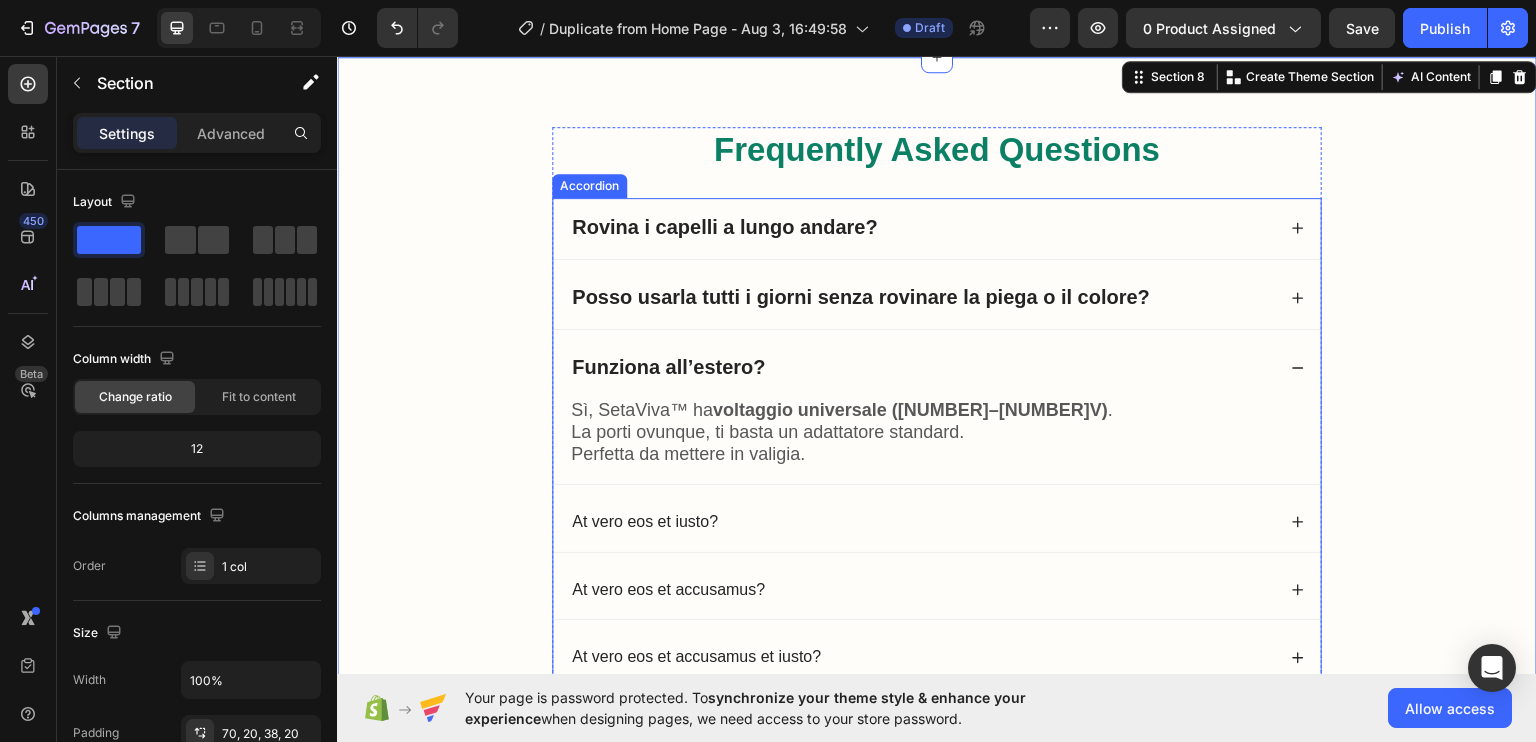 click on "At vero eos et iusto?" at bounding box center [645, 521] 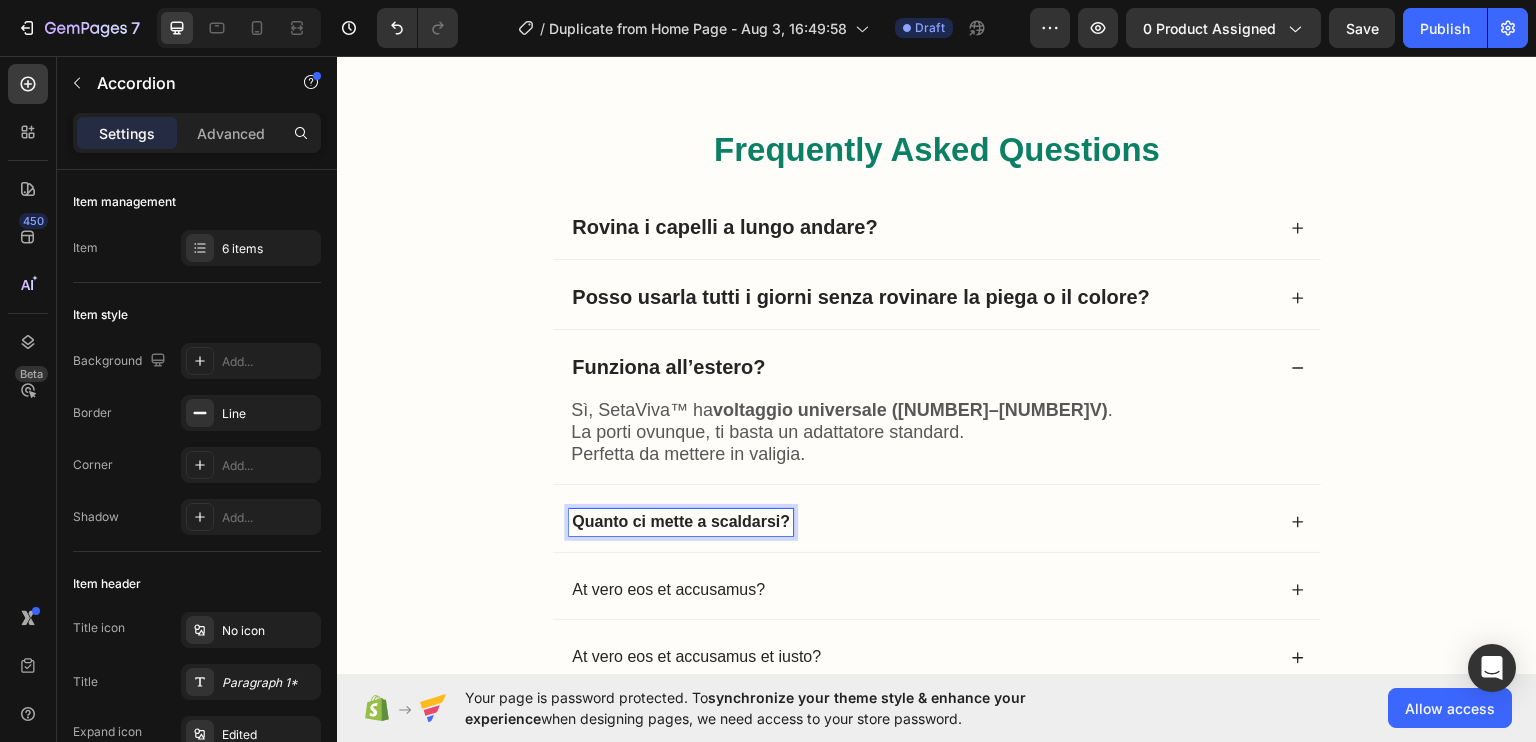 click on "Quanto ci mette a scaldarsi?" at bounding box center (681, 520) 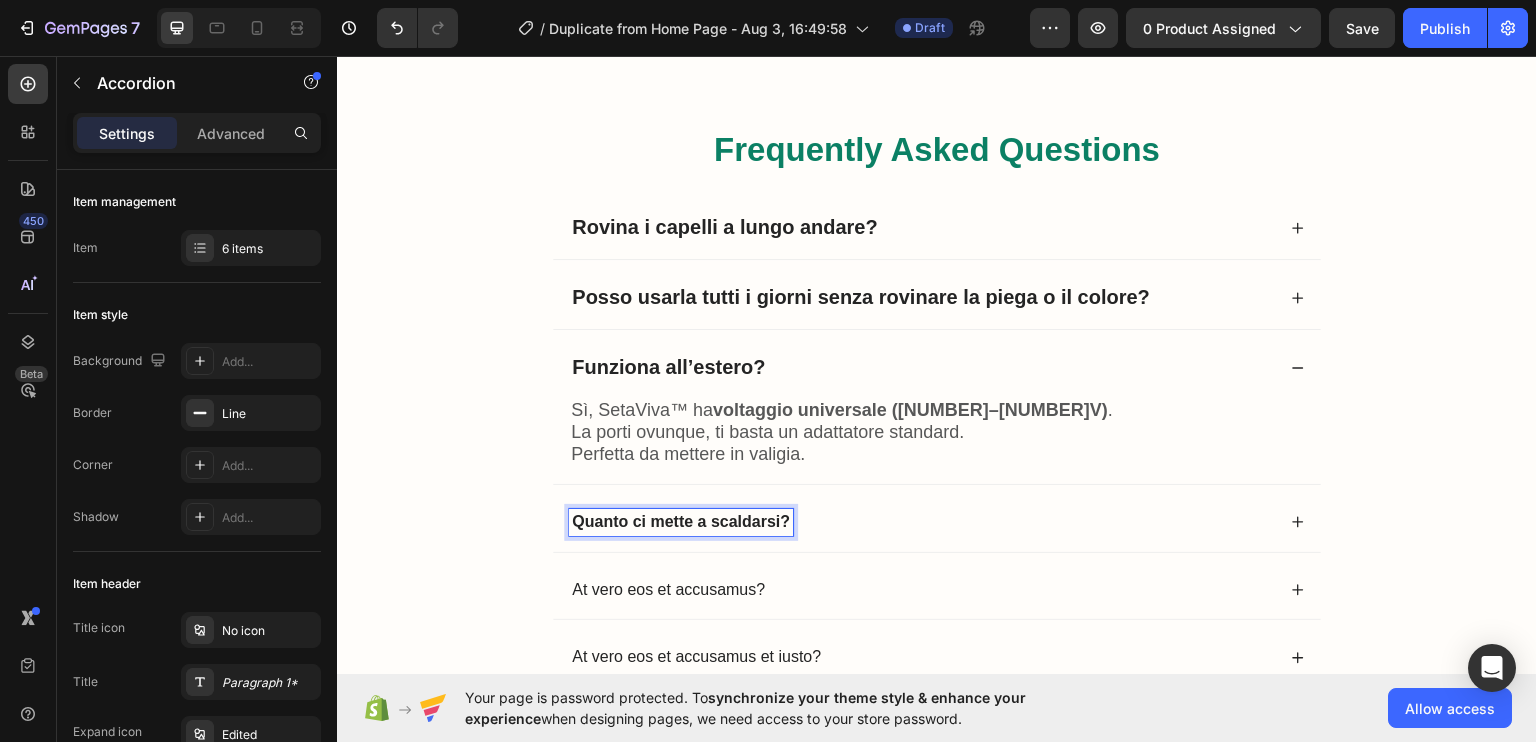 click on "Quanto ci mette a scaldarsi?" at bounding box center (681, 520) 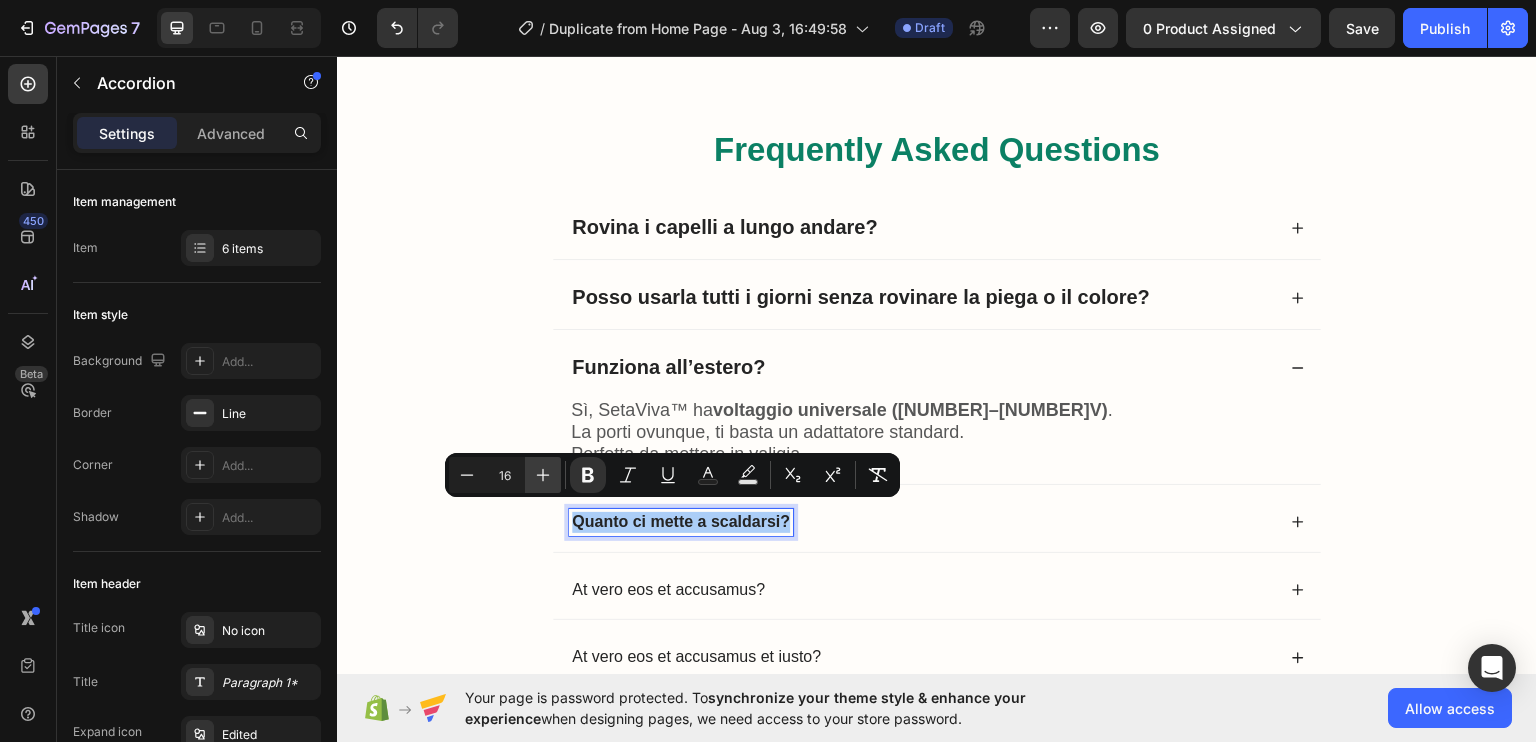 click 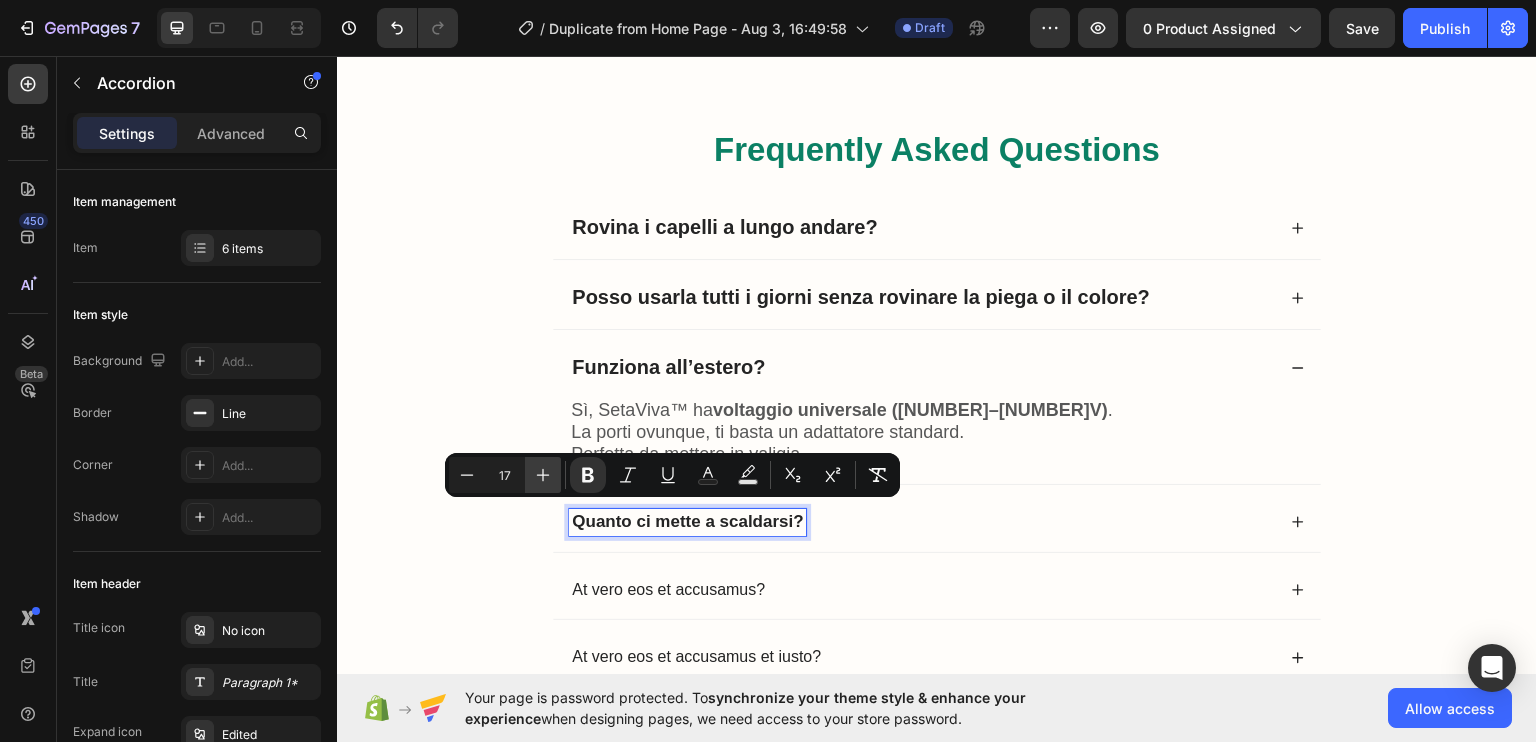 click 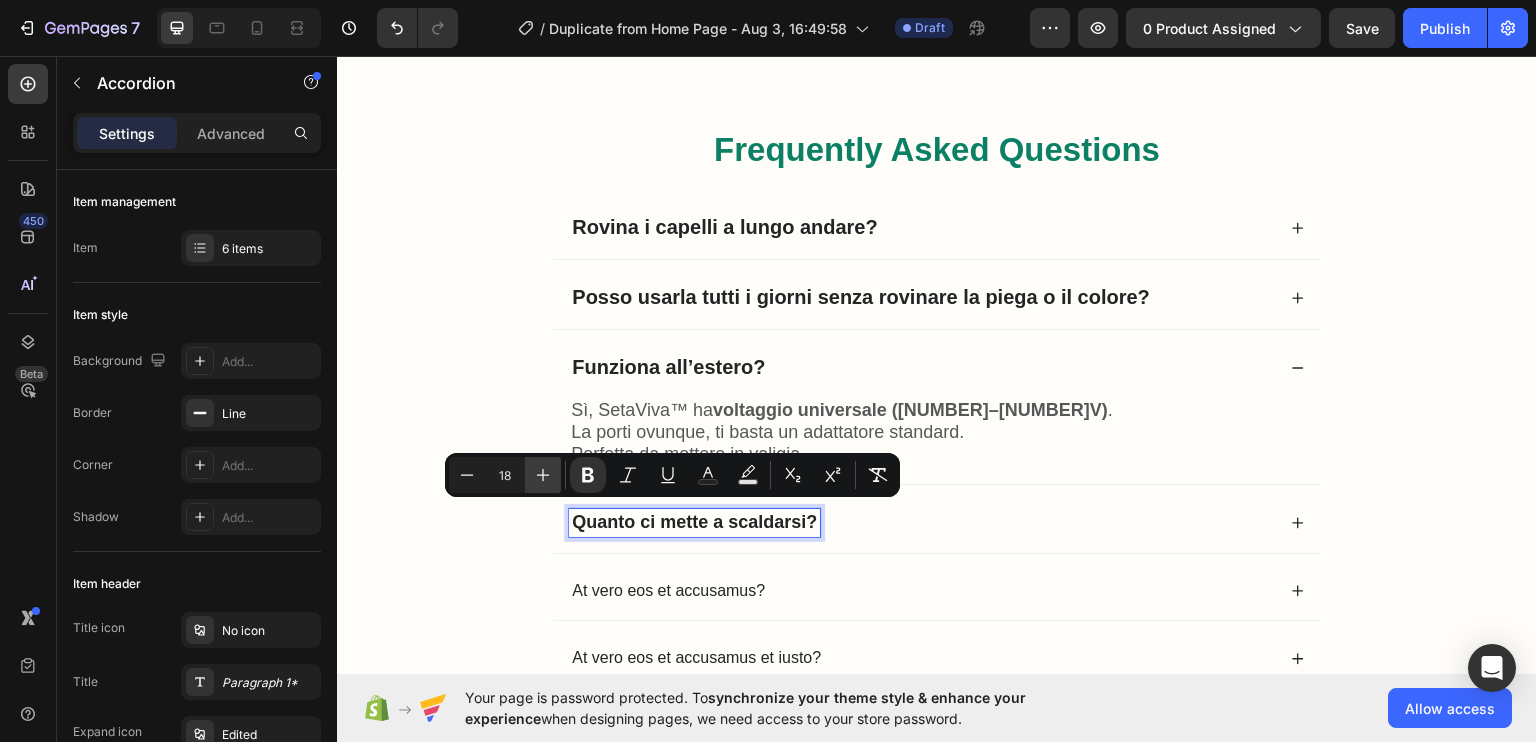 click 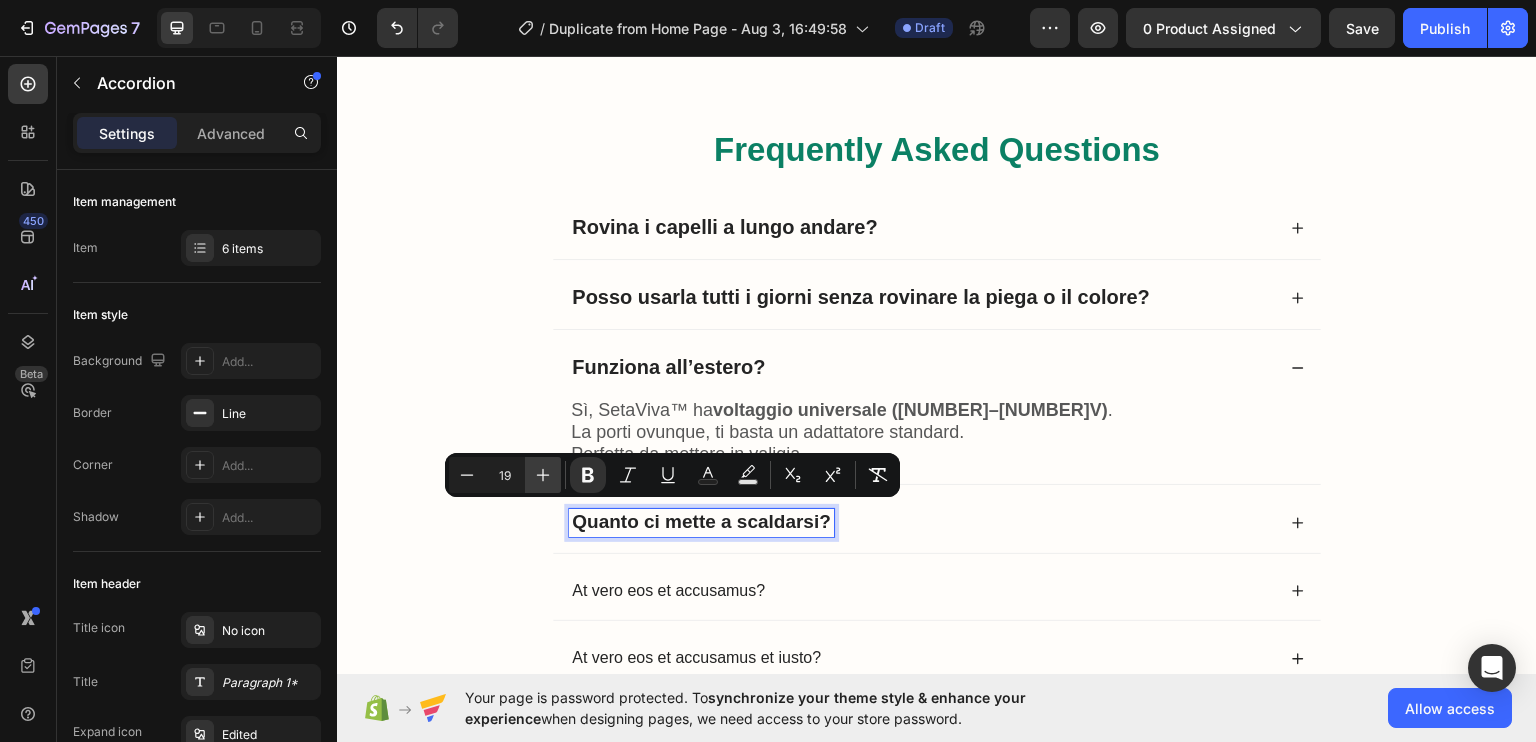 click 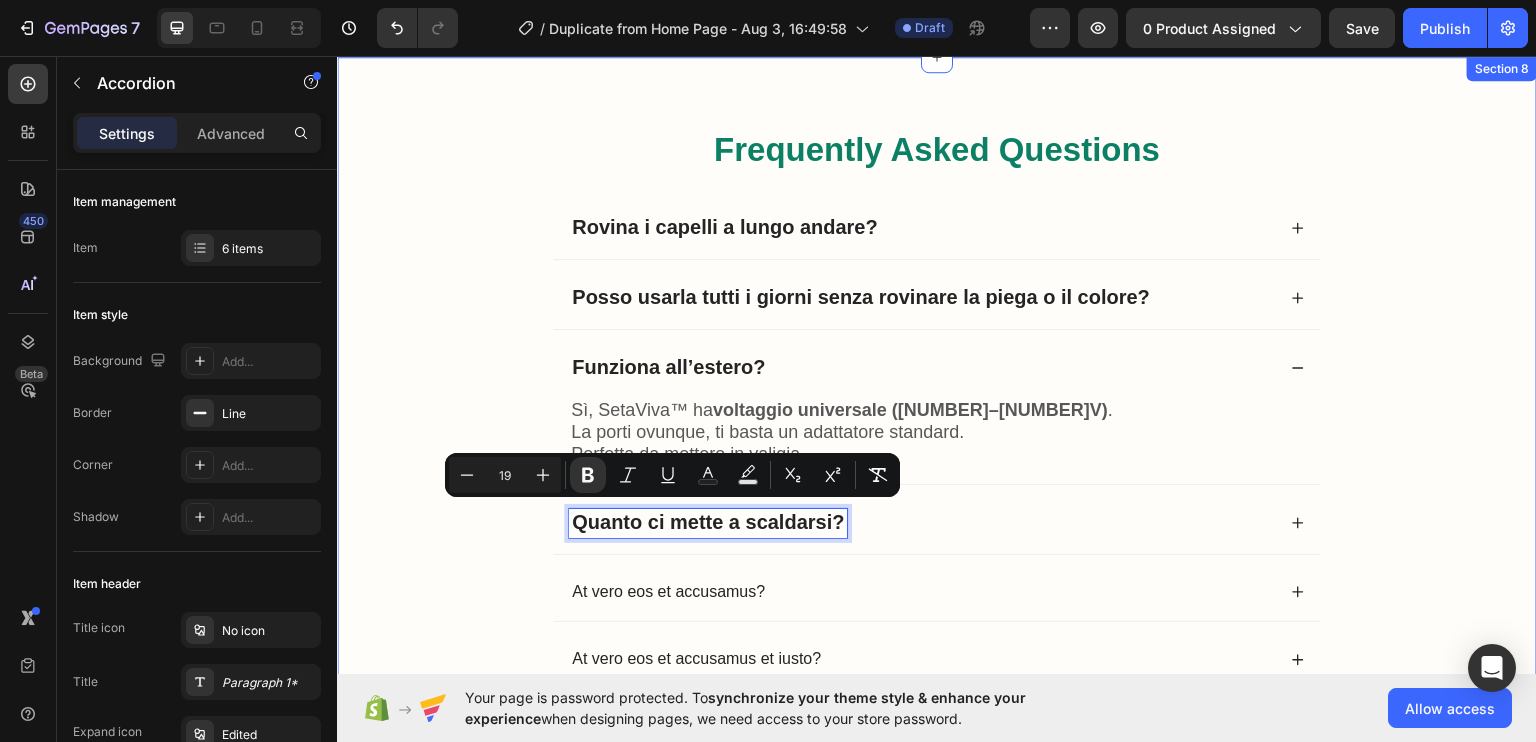 type on "20" 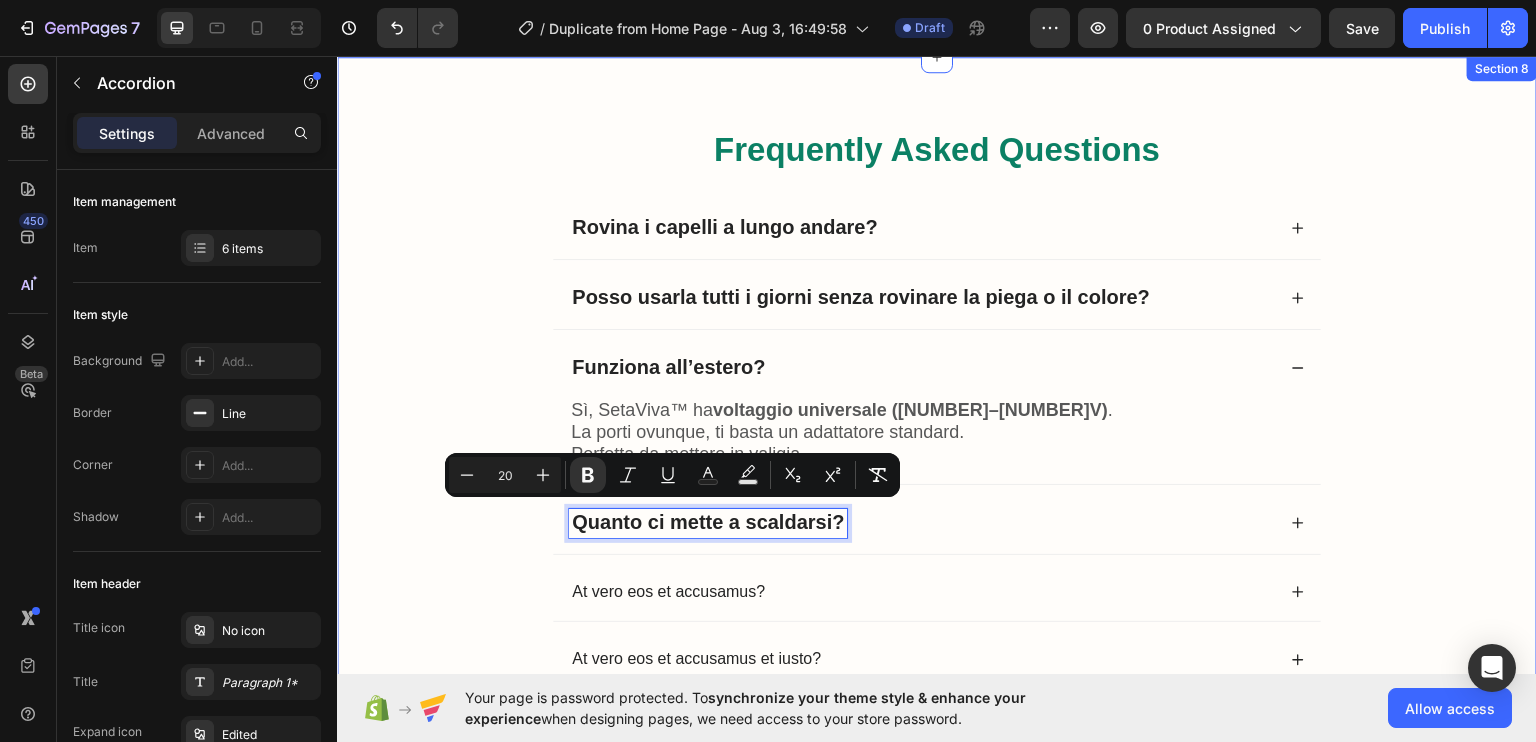 click on "Frequently Asked Questions Heading
Rovina i capelli a lungo andare?
Posso usarla tutti i giorni senza rovinare la piega o il colore?
Funziona all’estero? Sì, SetaViva™ ha  voltaggio universale (100–240V) . La porti ovunque, ti basta un adattatore standard. Perfetta da mettere in valigia. Text Block
Quanto ci mette a scaldarsi?
At vero eos et accusamus?
At vero eos et accusamus et iusto? Accordion   24 More questions?  See our full FAQ Text Block Row" at bounding box center (937, 448) 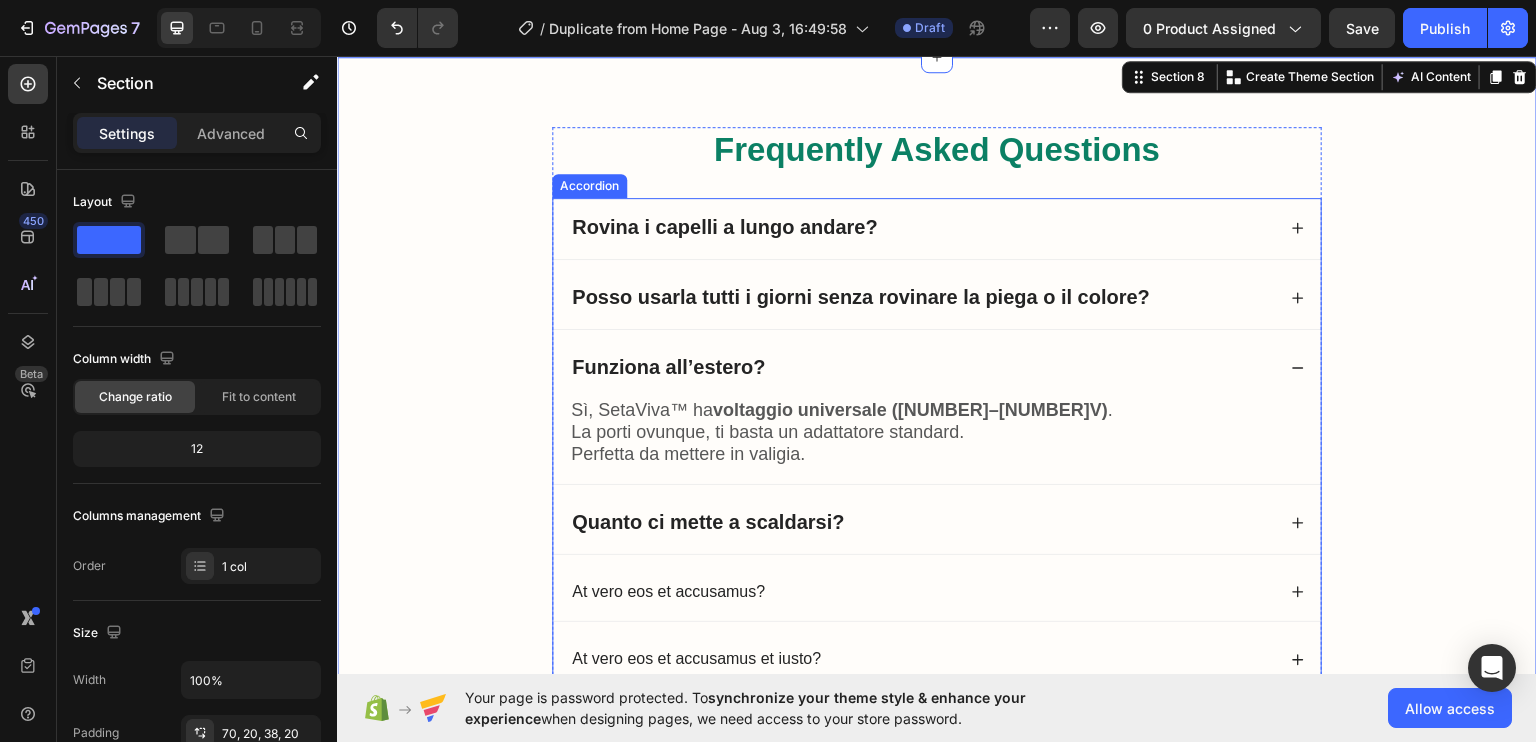 click on "Quanto ci mette a scaldarsi?" at bounding box center [922, 522] 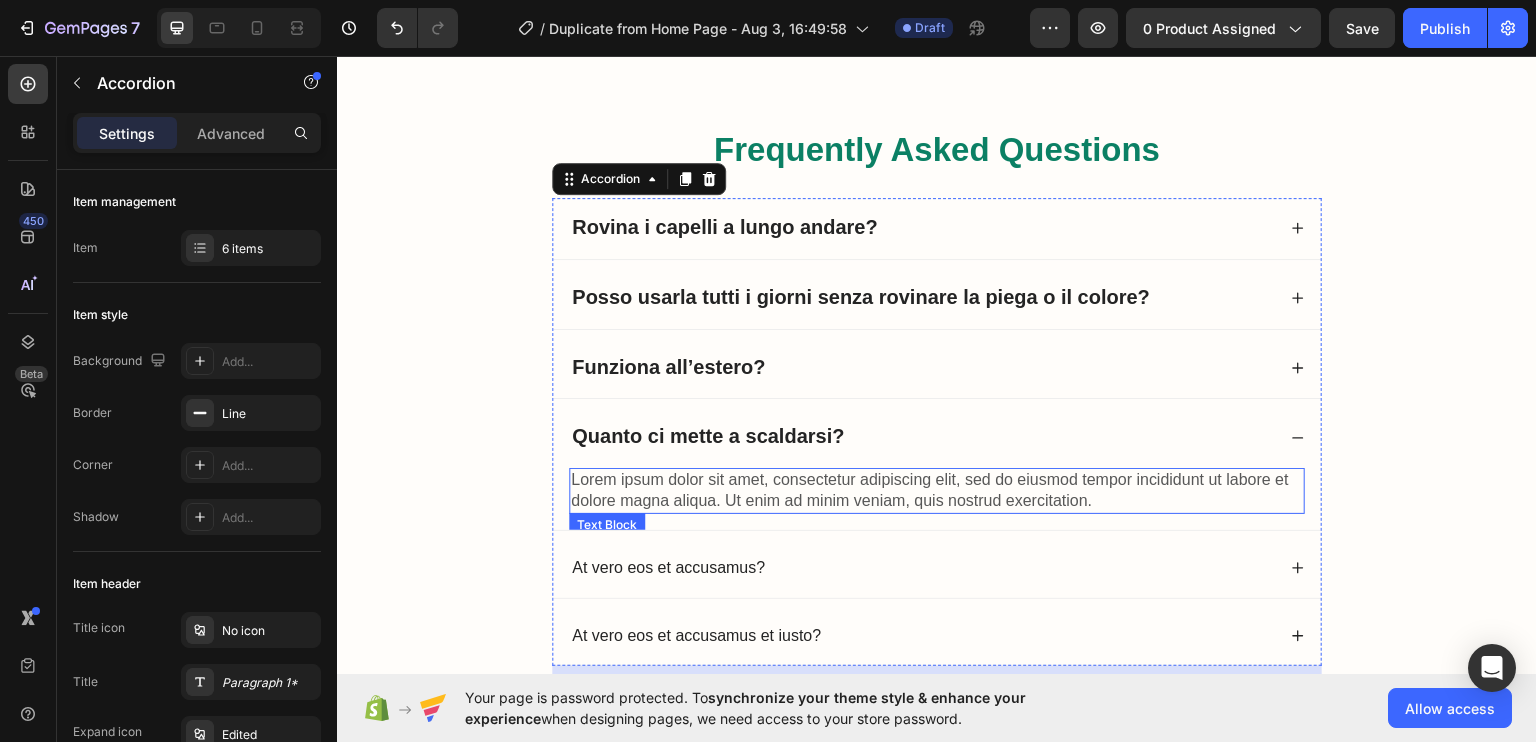 click on "Lorem ipsum dolor sit amet, consectetur adipiscing elit, sed do eiusmod tempor incididunt ut labore et dolore magna aliqua. Ut enim ad minim veniam, quis nostrud exercitation." at bounding box center (937, 490) 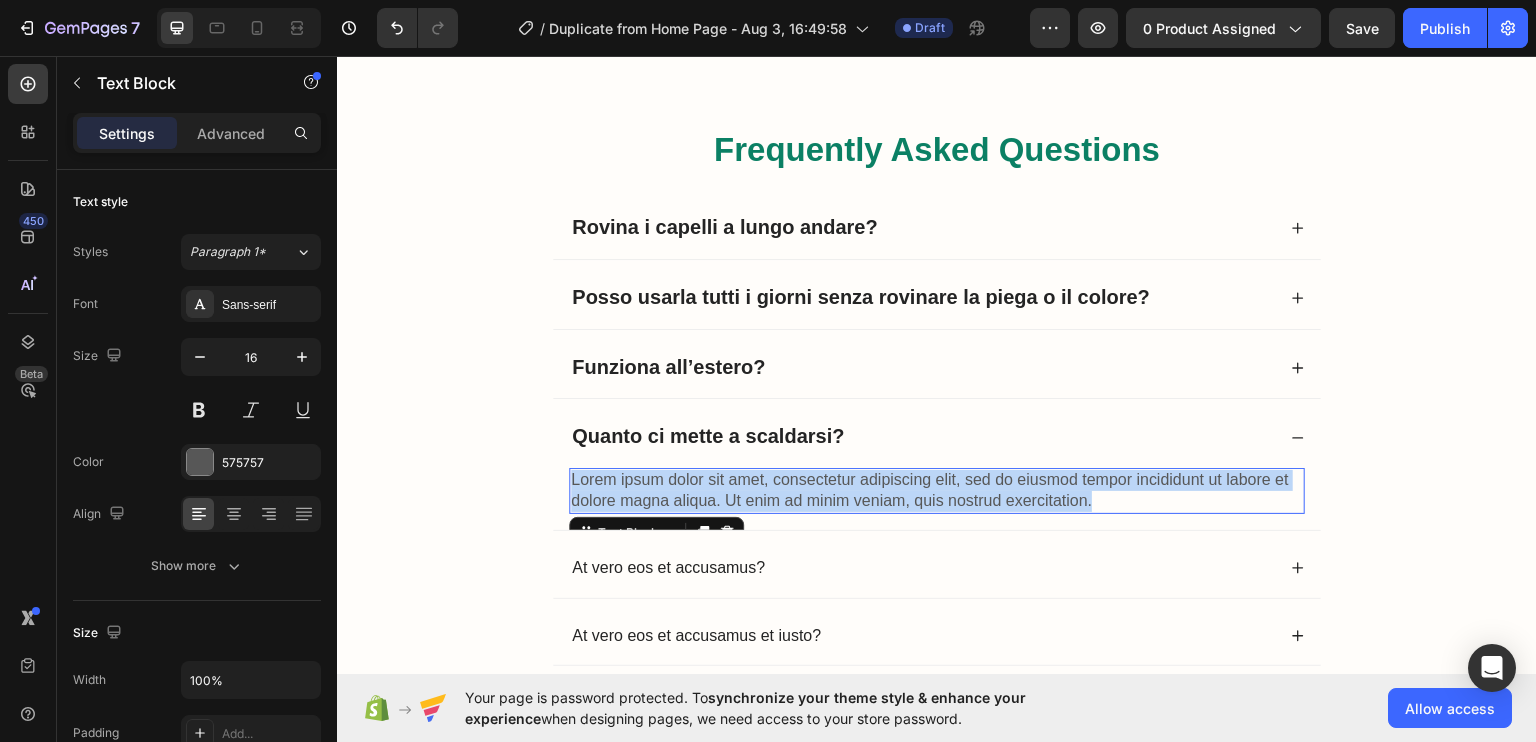 click on "Lorem ipsum dolor sit amet, consectetur adipiscing elit, sed do eiusmod tempor incididunt ut labore et dolore magna aliqua. Ut enim ad minim veniam, quis nostrud exercitation." at bounding box center [937, 490] 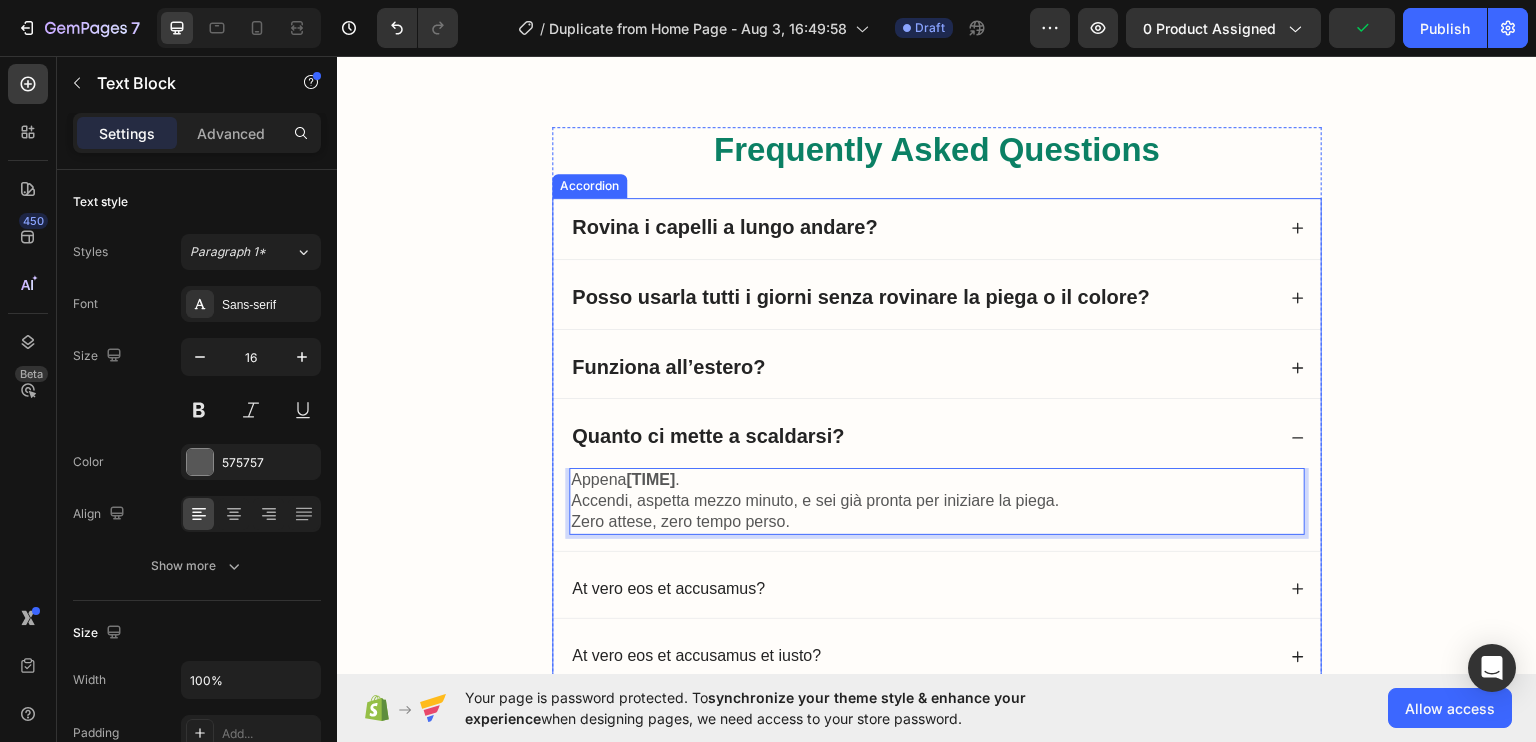click on "At vero eos et accusamus?" at bounding box center (668, 588) 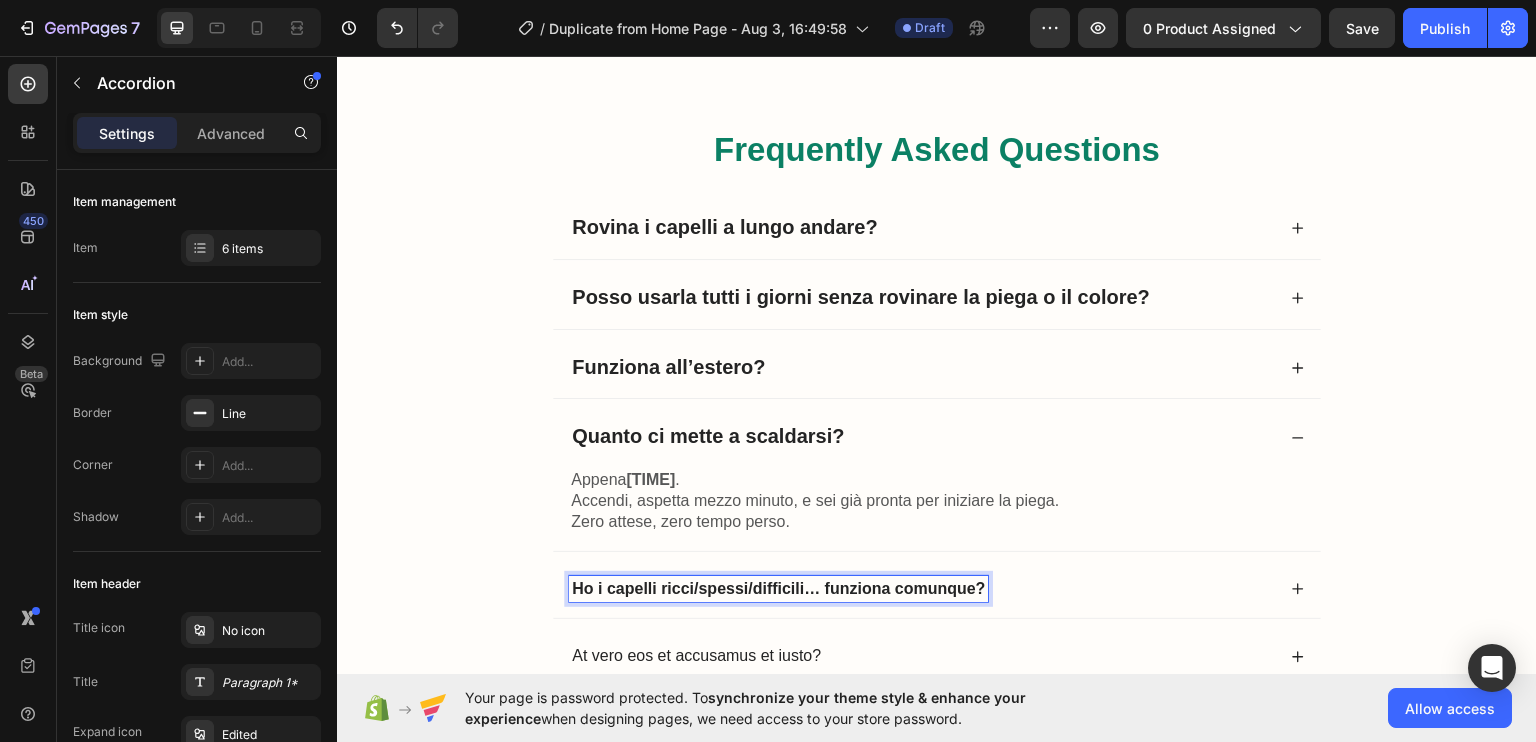click on "Ho i capelli ricci/spessi/difficili… funziona comunque?" at bounding box center [778, 587] 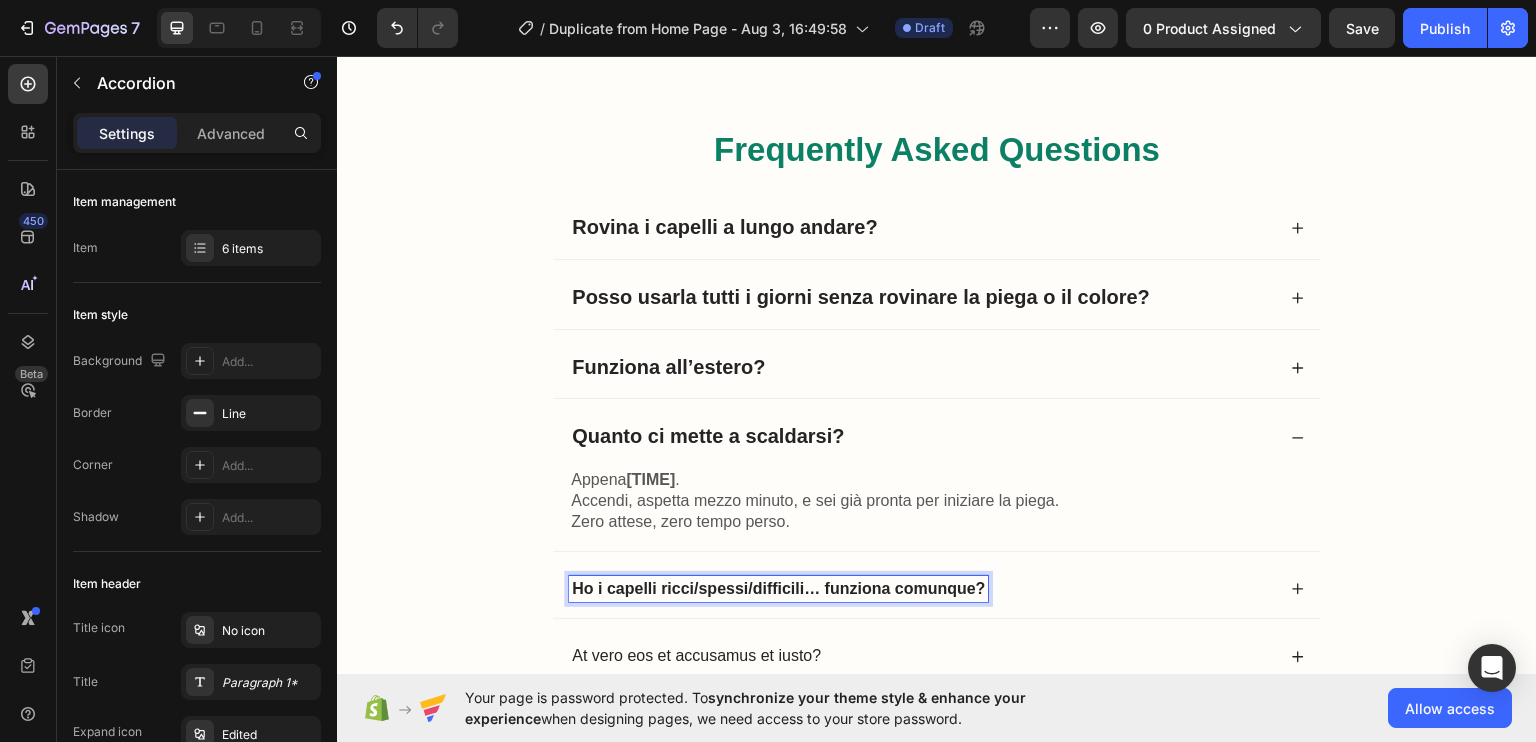 click on "Ho i capelli ricci/spessi/difficili… funziona comunque?" at bounding box center [778, 587] 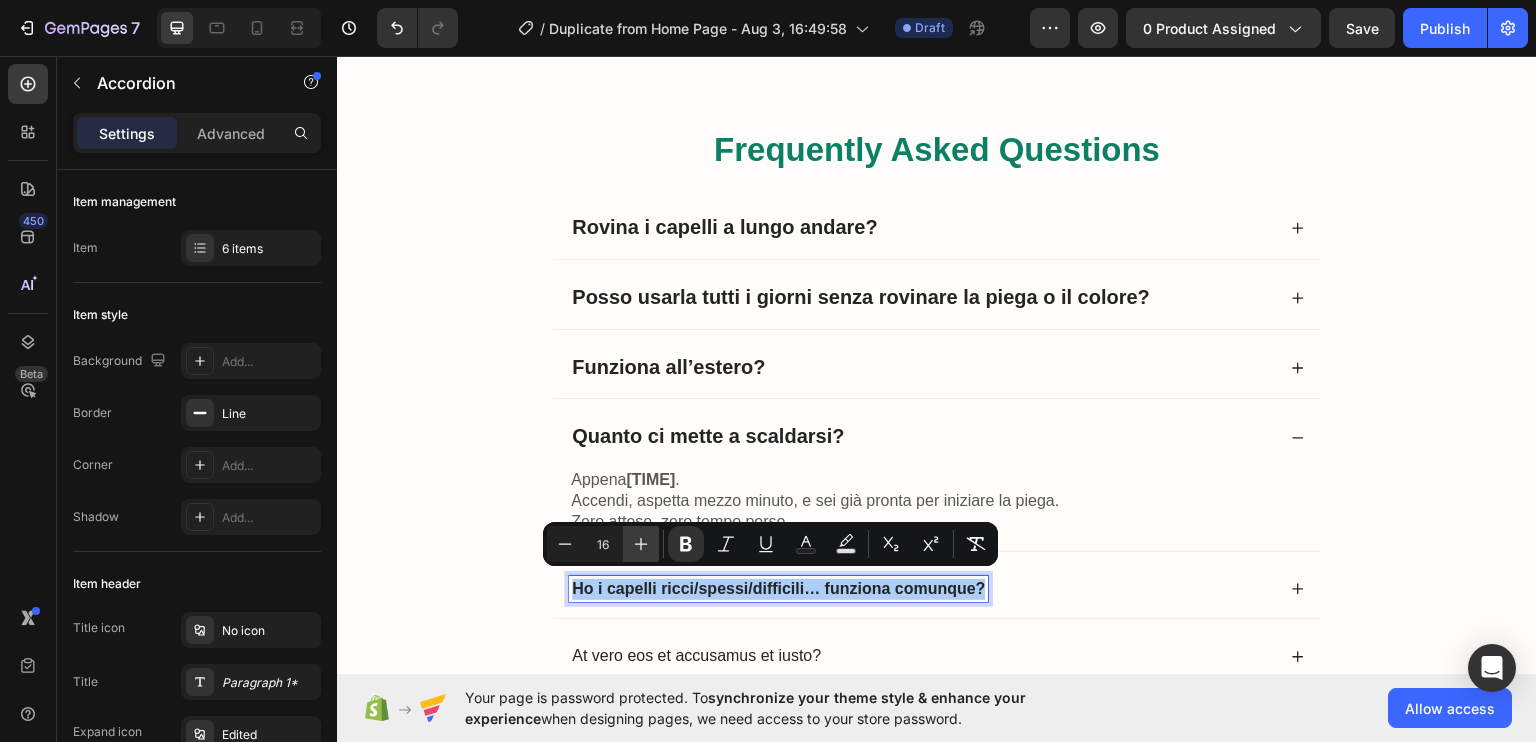 click 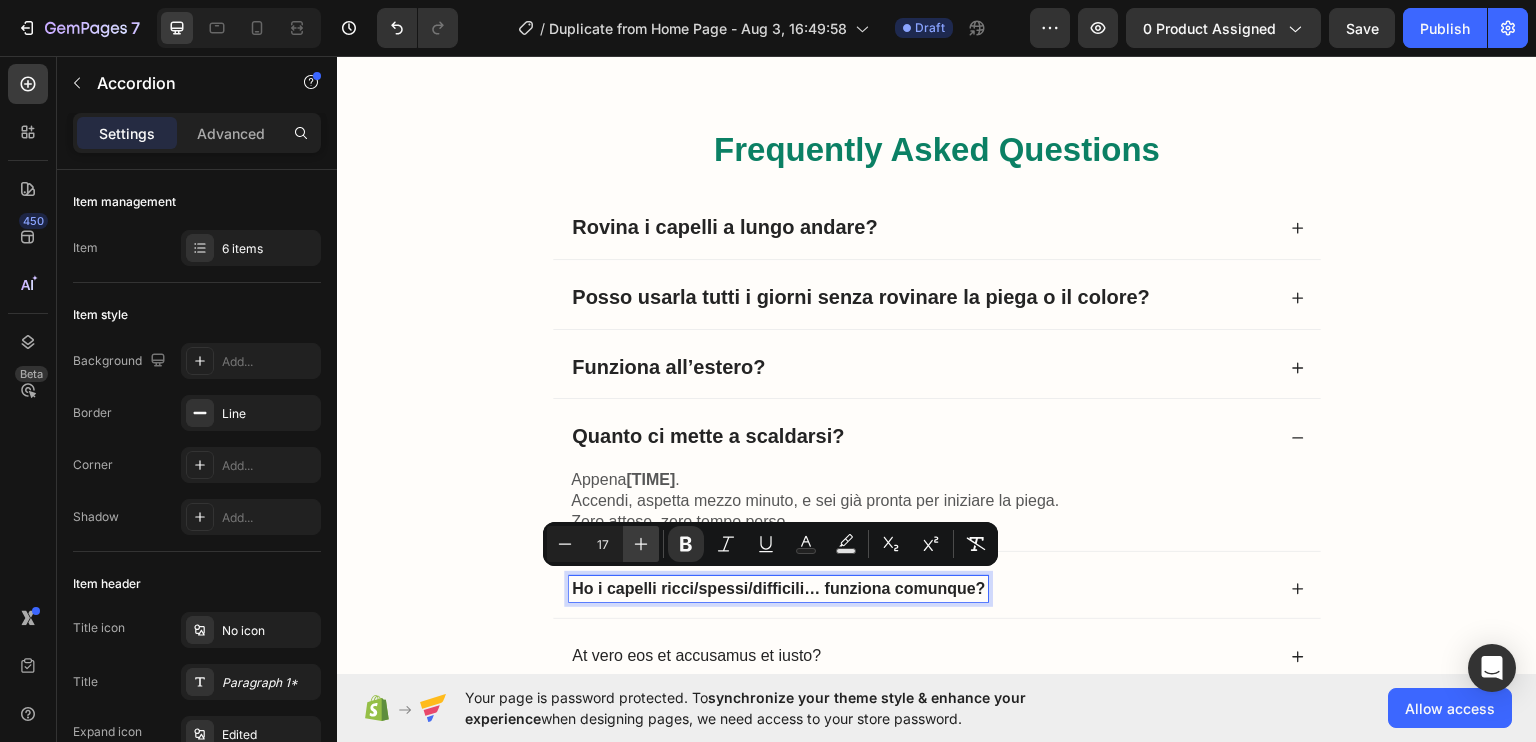 click 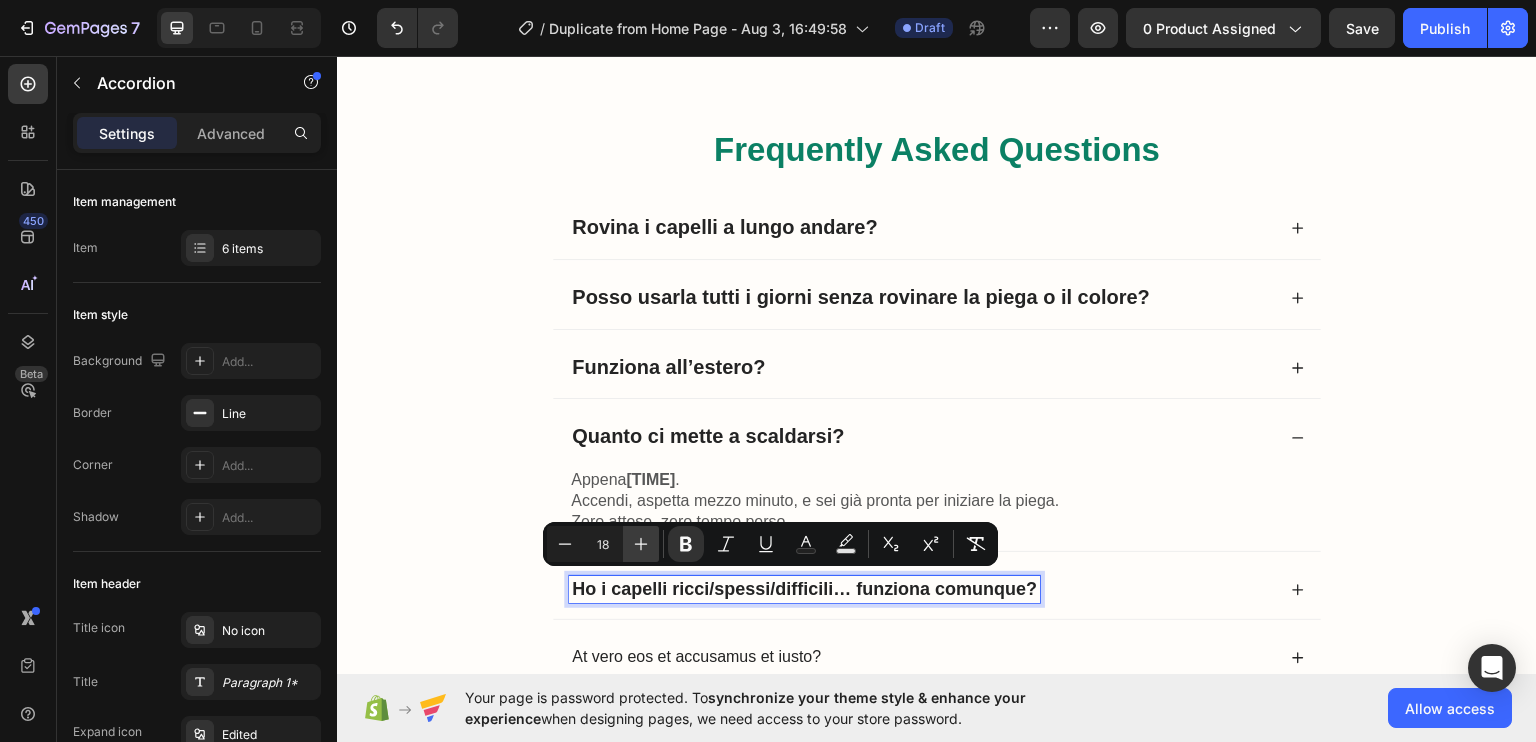 click 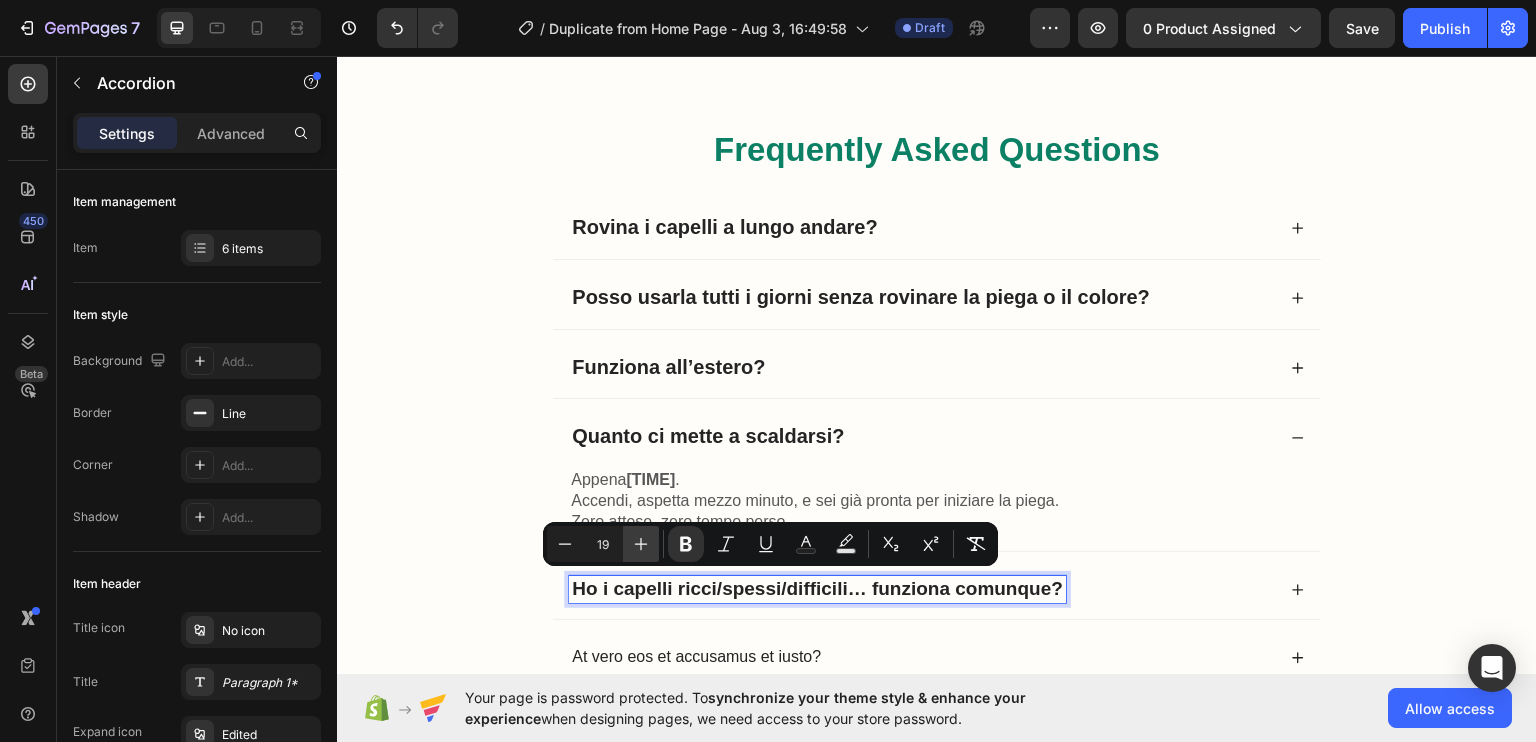 click 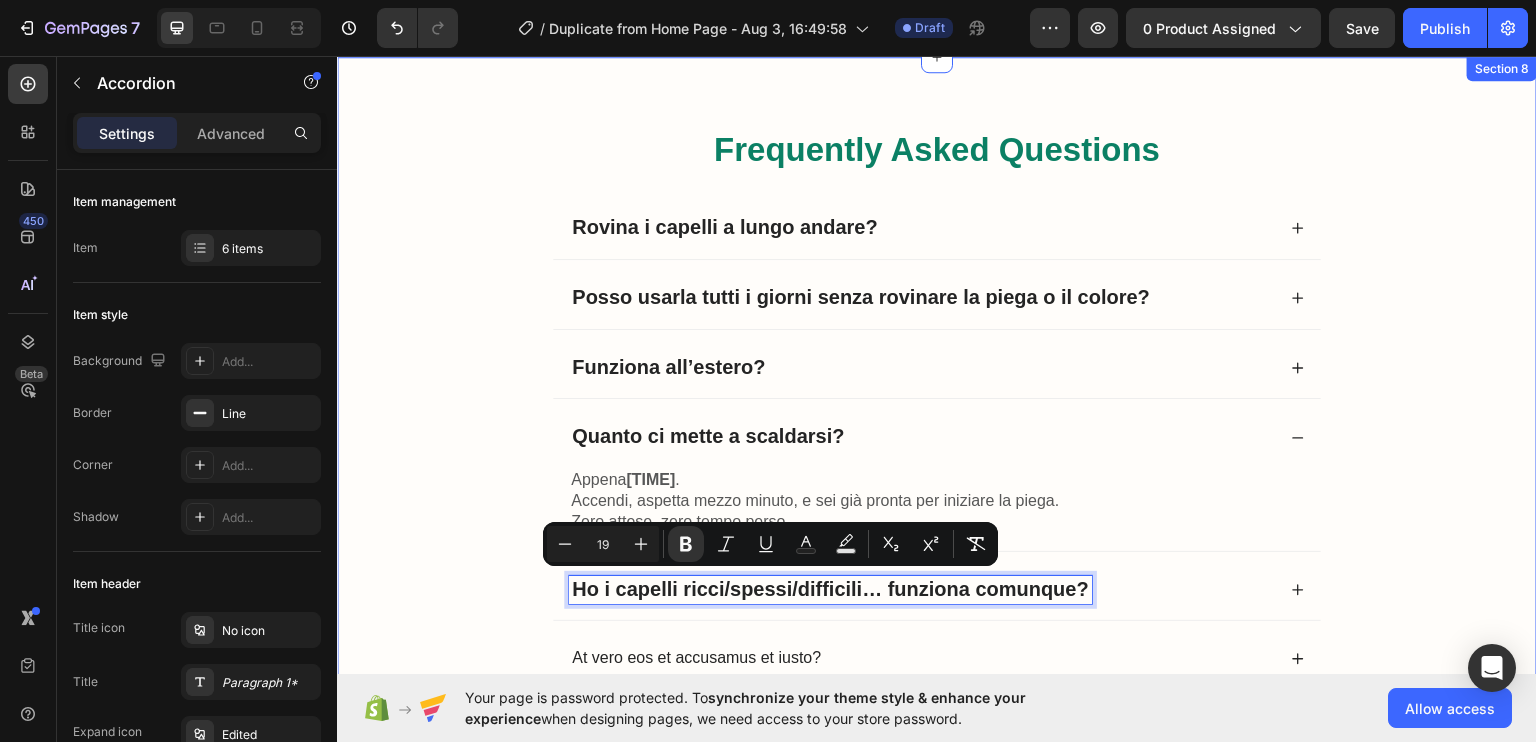 type on "20" 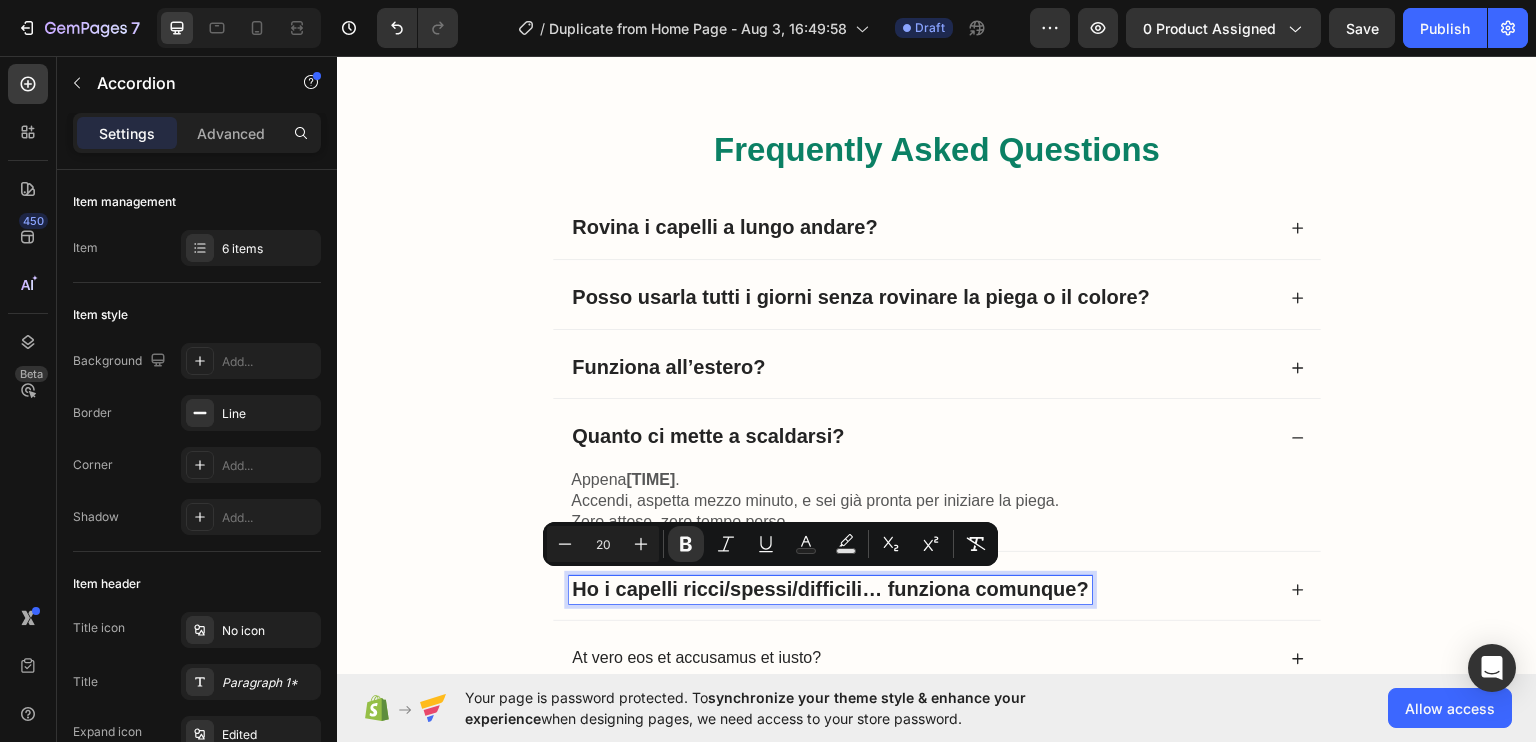 click on "Frequently Asked Questions Heading
Rovina i capelli a lungo andare?
Posso usarla tutti i giorni senza rovinare la piega o il colore?
Funziona all’estero?
Quanto ci mette a scaldarsi? Appena  30 secondi . Accendi, aspetta mezzo minuto, e sei già pronta per iniziare la piega. Zero attese, zero tempo perso. Text Block
Ho i capelli ricci/spessi/difficili… funziona comunque?
At vero eos et accusamus et iusto? Accordion   24 More questions?  See our full FAQ Text Block Row" at bounding box center [937, 447] 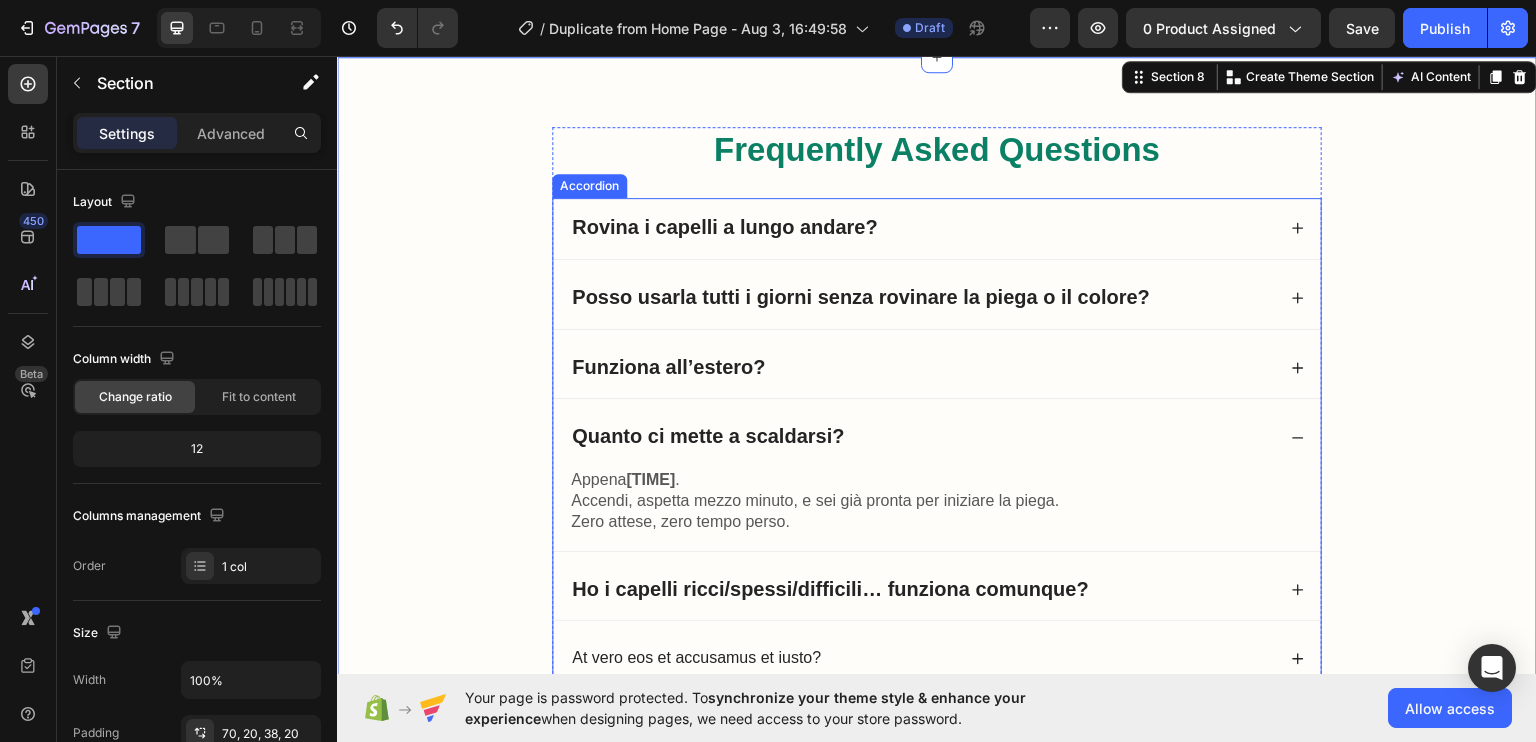 click on "Ho i capelli ricci/spessi/difficili… funziona comunque?" at bounding box center [922, 589] 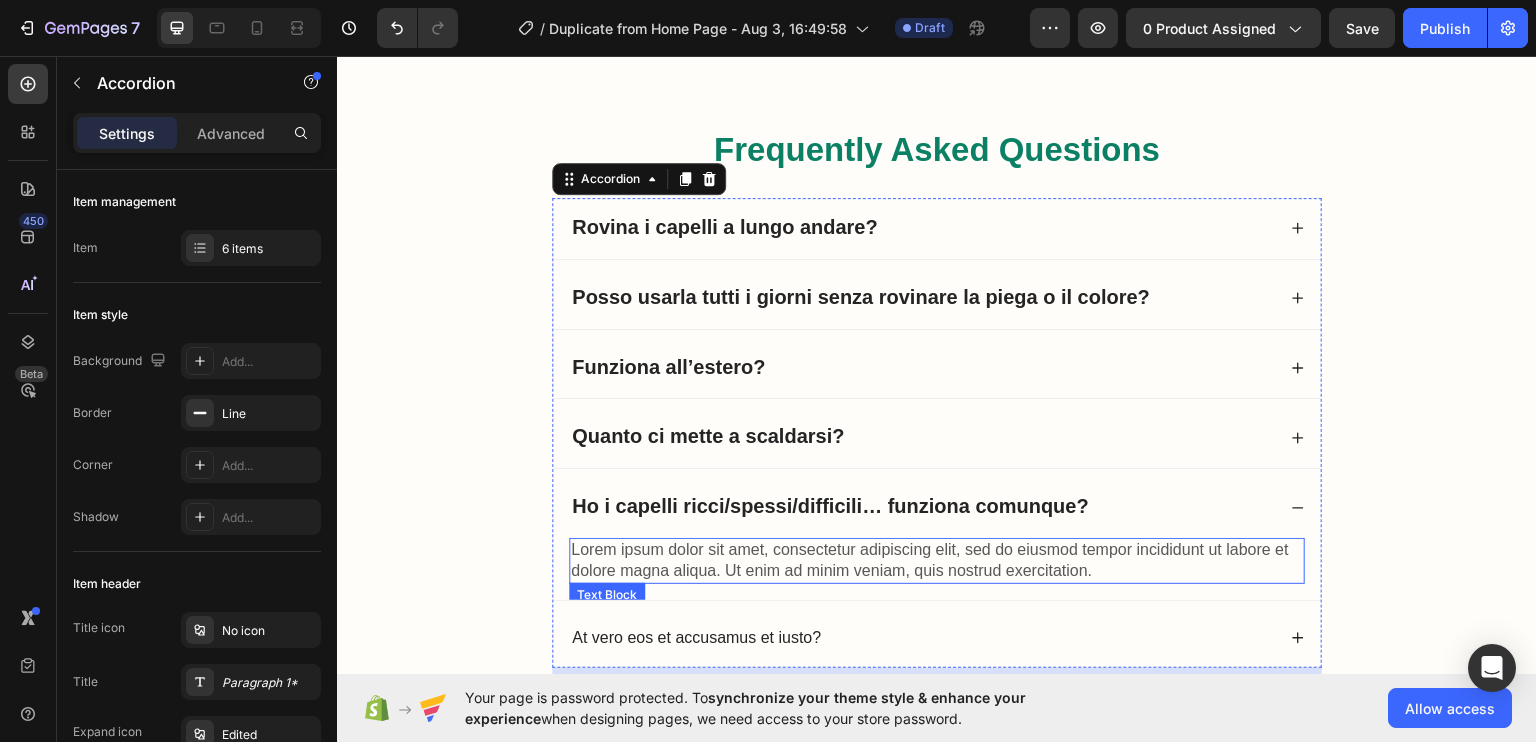 click on "Lorem ipsum dolor sit amet, consectetur adipiscing elit, sed do eiusmod tempor incididunt ut labore et dolore magna aliqua. Ut enim ad minim veniam, quis nostrud exercitation." at bounding box center [937, 560] 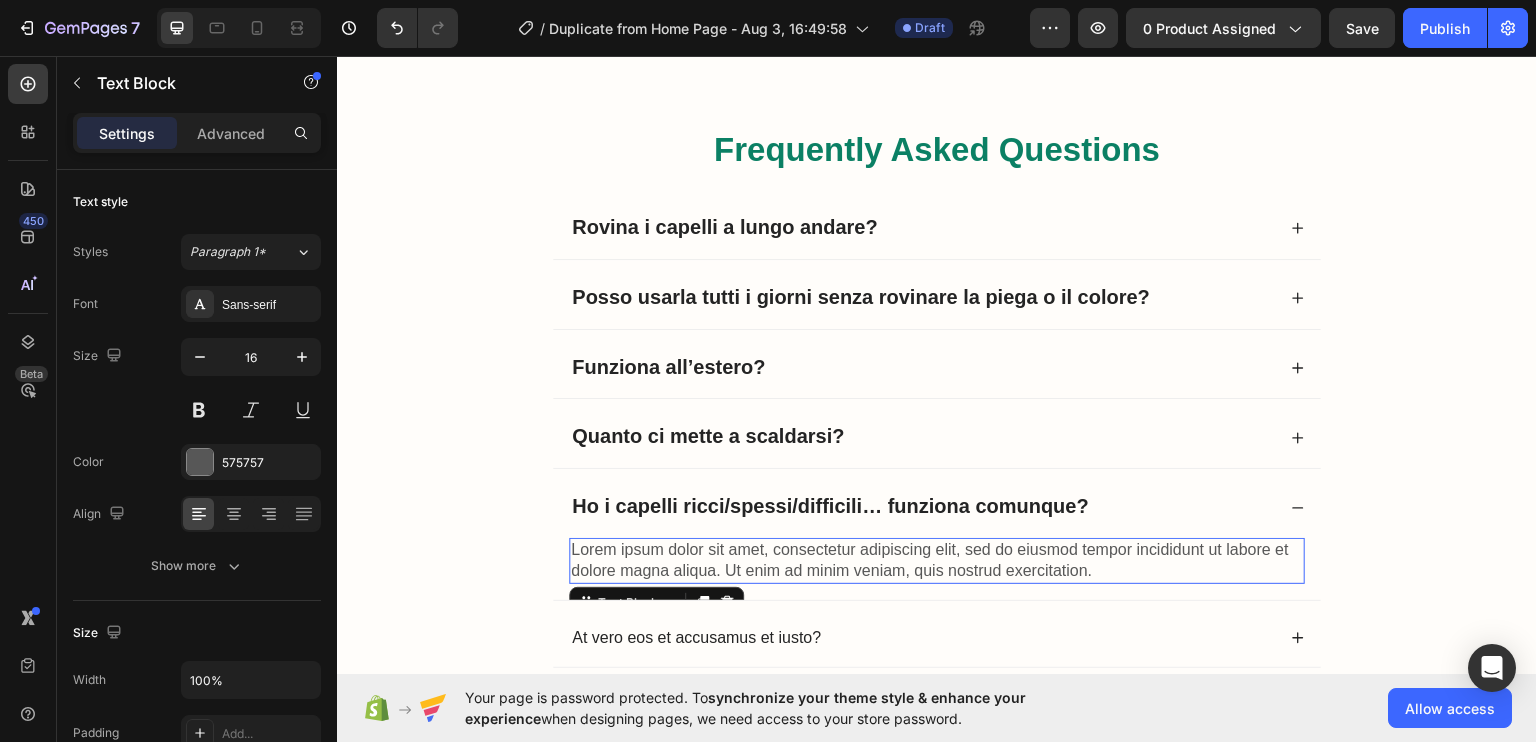 click on "Lorem ipsum dolor sit amet, consectetur adipiscing elit, sed do eiusmod tempor incididunt ut labore et dolore magna aliqua. Ut enim ad minim veniam, quis nostrud exercitation." at bounding box center (937, 560) 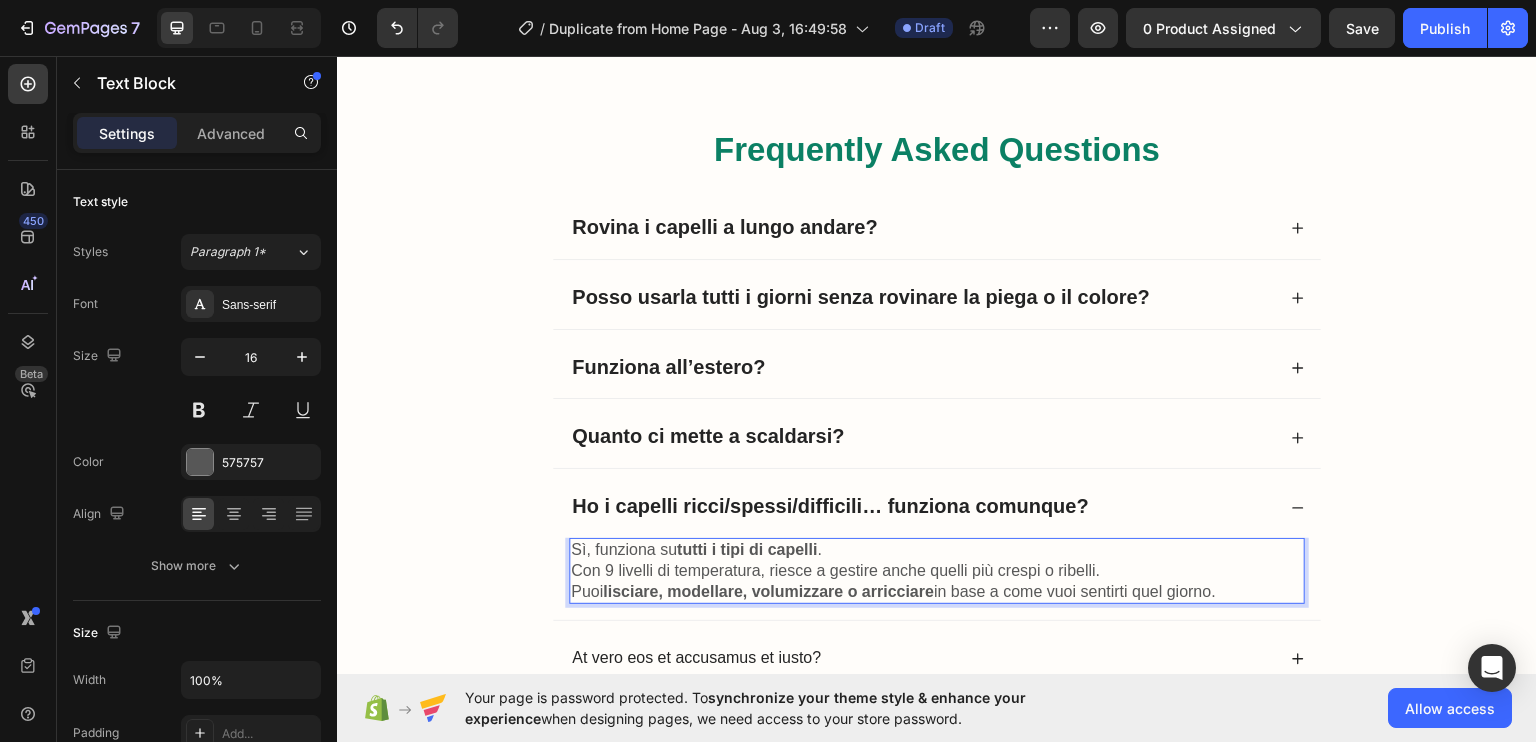 click on "tutti i tipi di capelli" at bounding box center [747, 548] 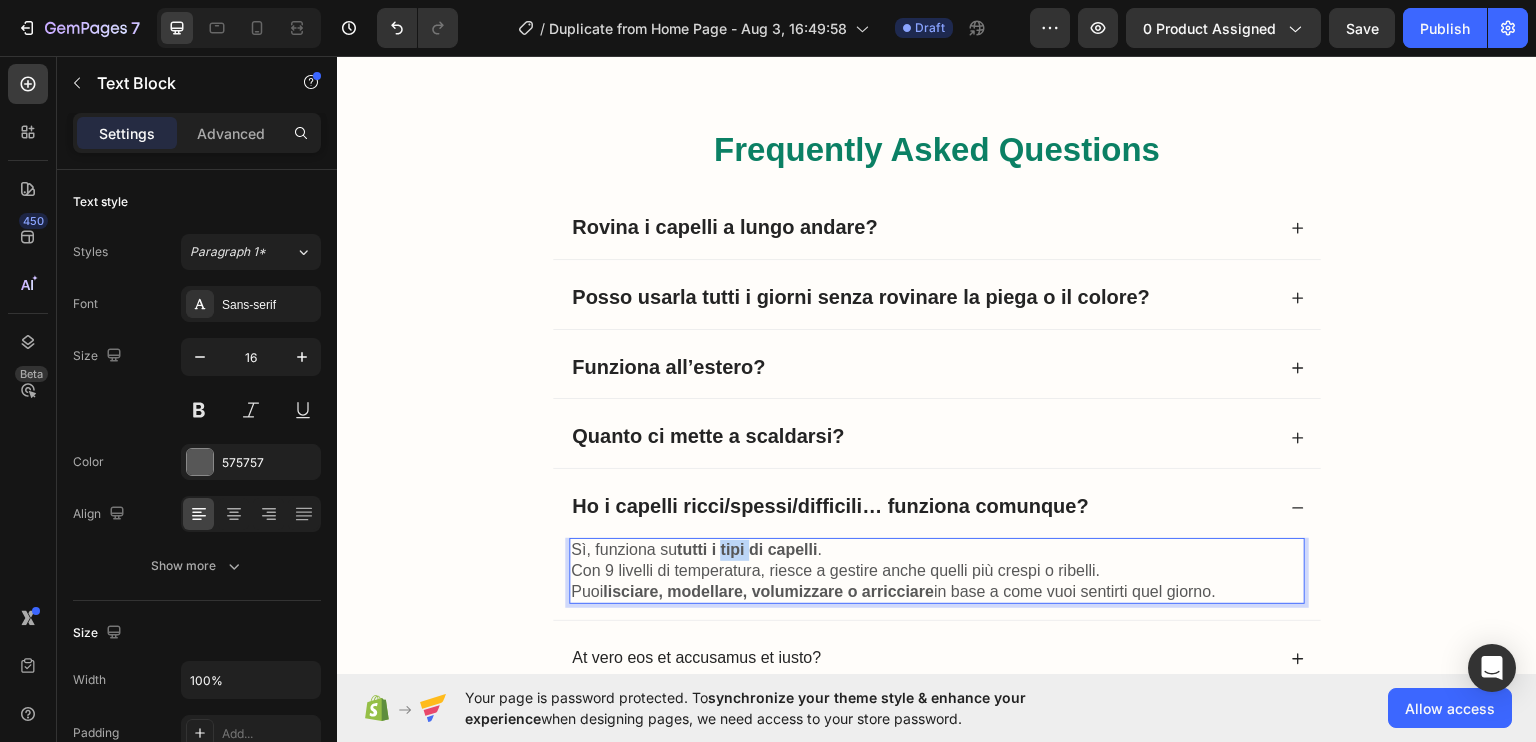 click on "tutti i tipi di capelli" at bounding box center (747, 548) 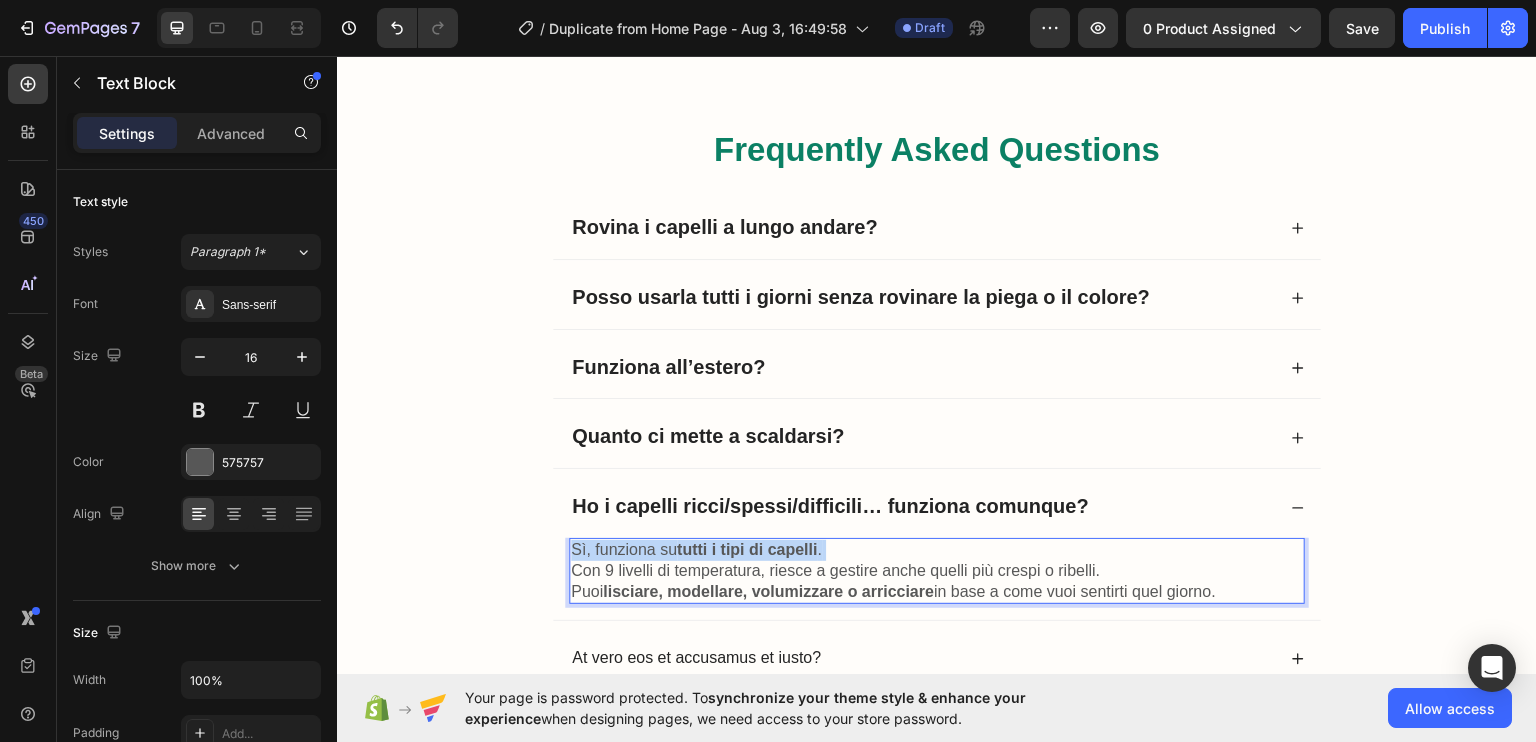 click on "tutti i tipi di capelli" at bounding box center [747, 548] 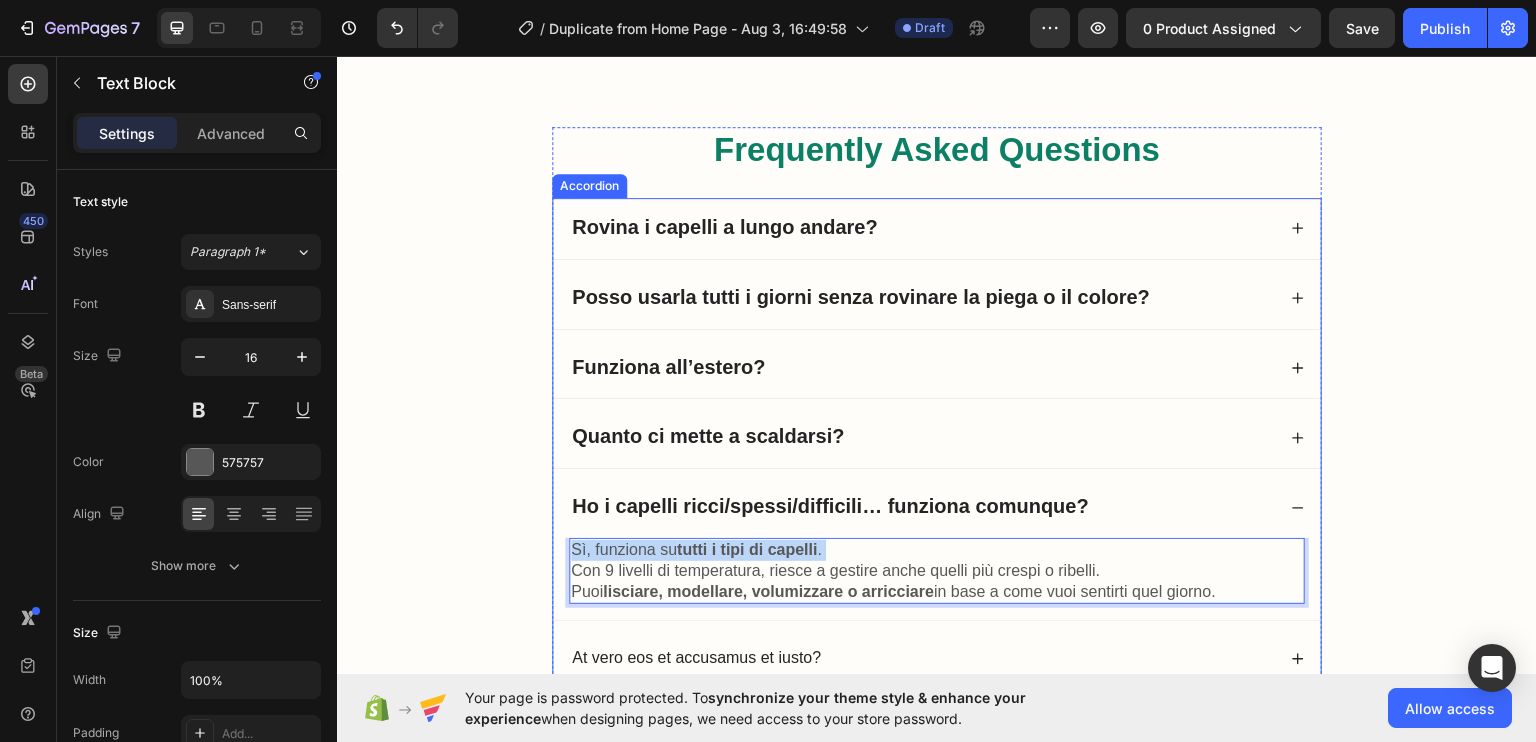 drag, startPoint x: 730, startPoint y: 548, endPoint x: 1251, endPoint y: 623, distance: 526.3706 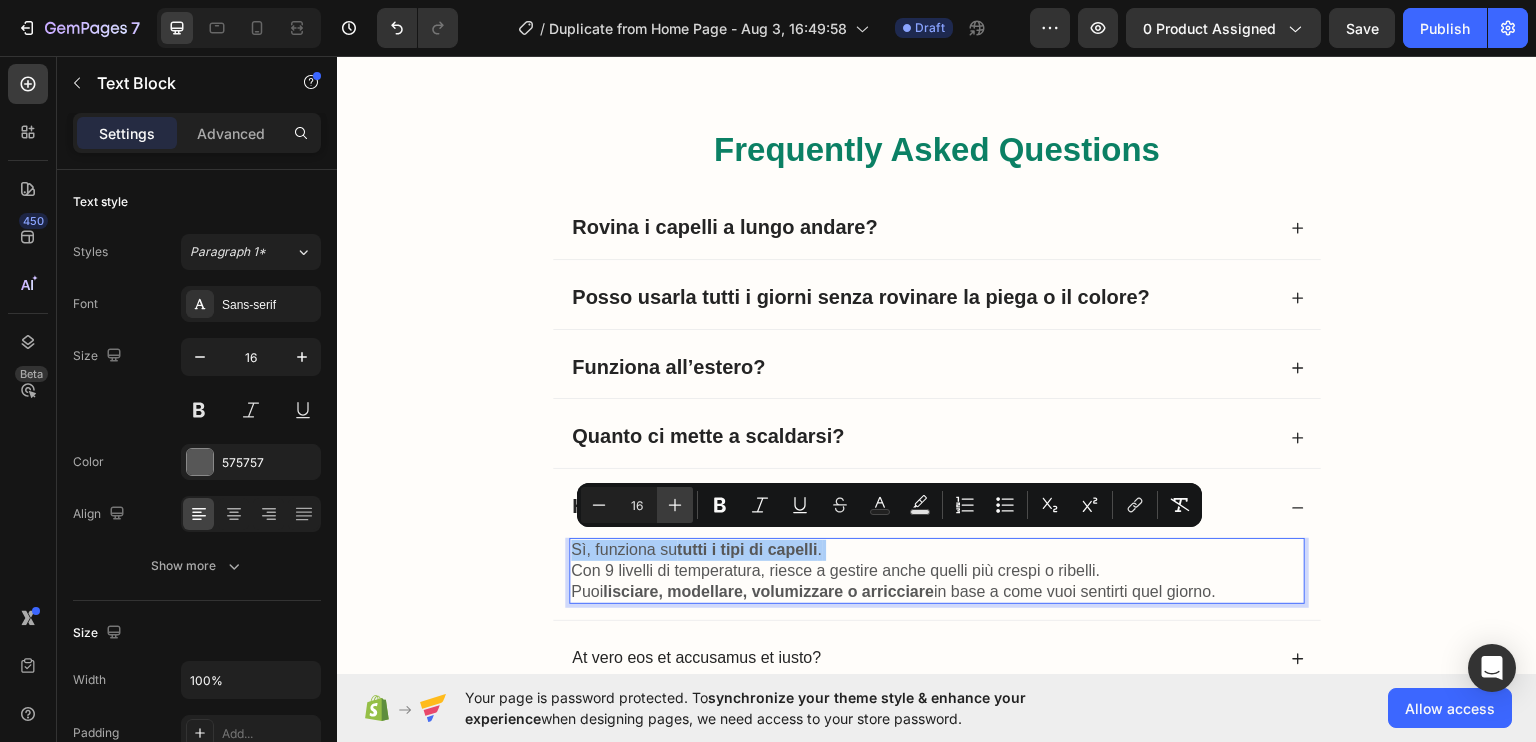 click 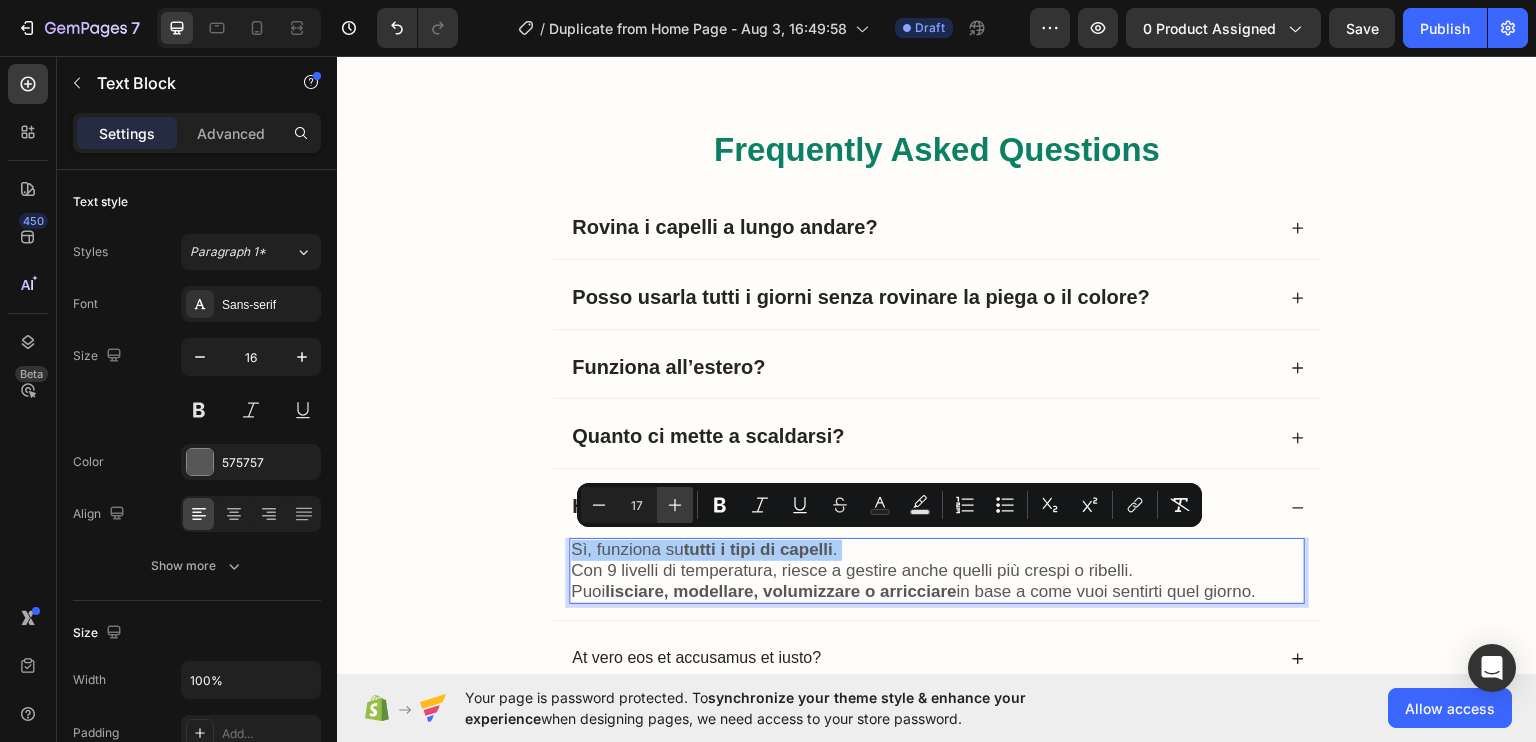 click 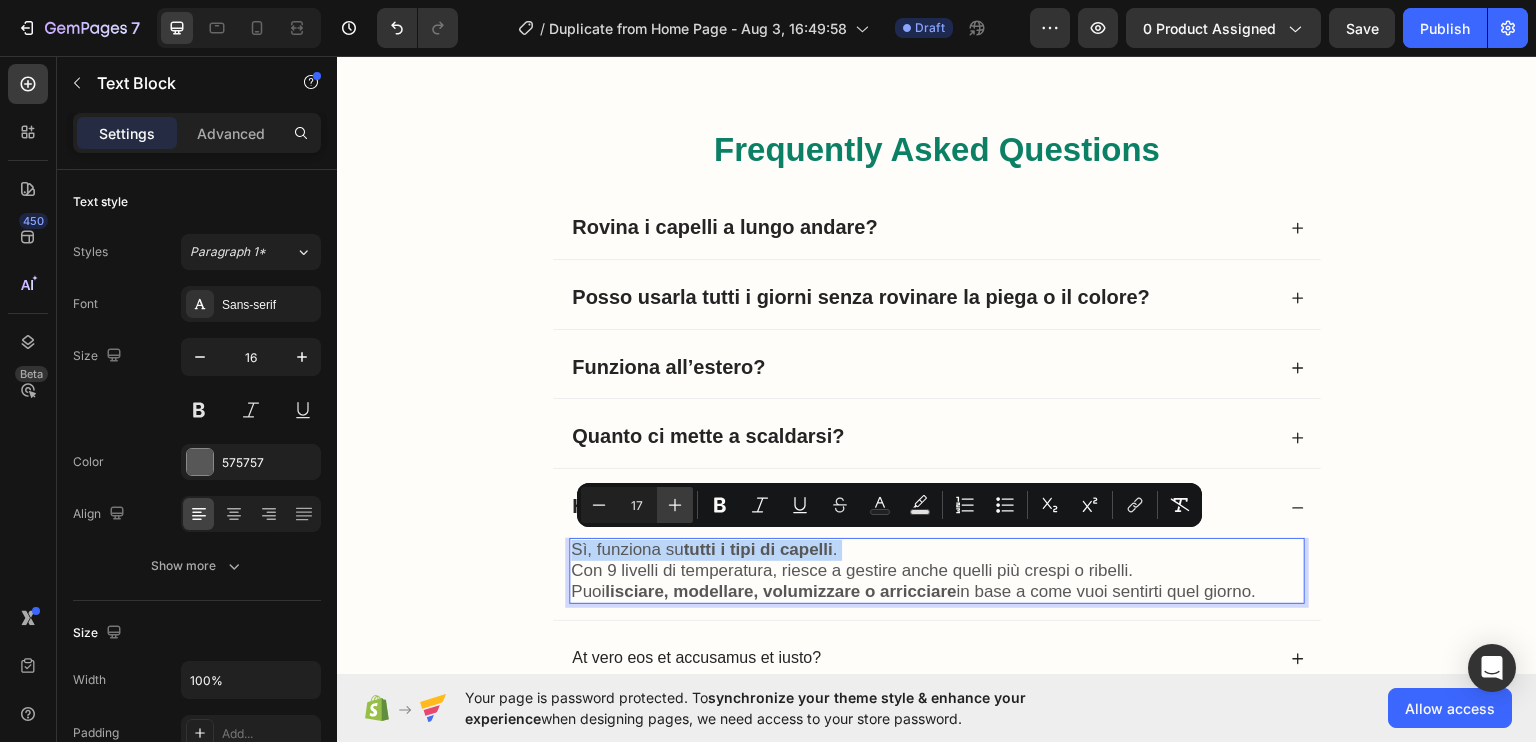 type on "18" 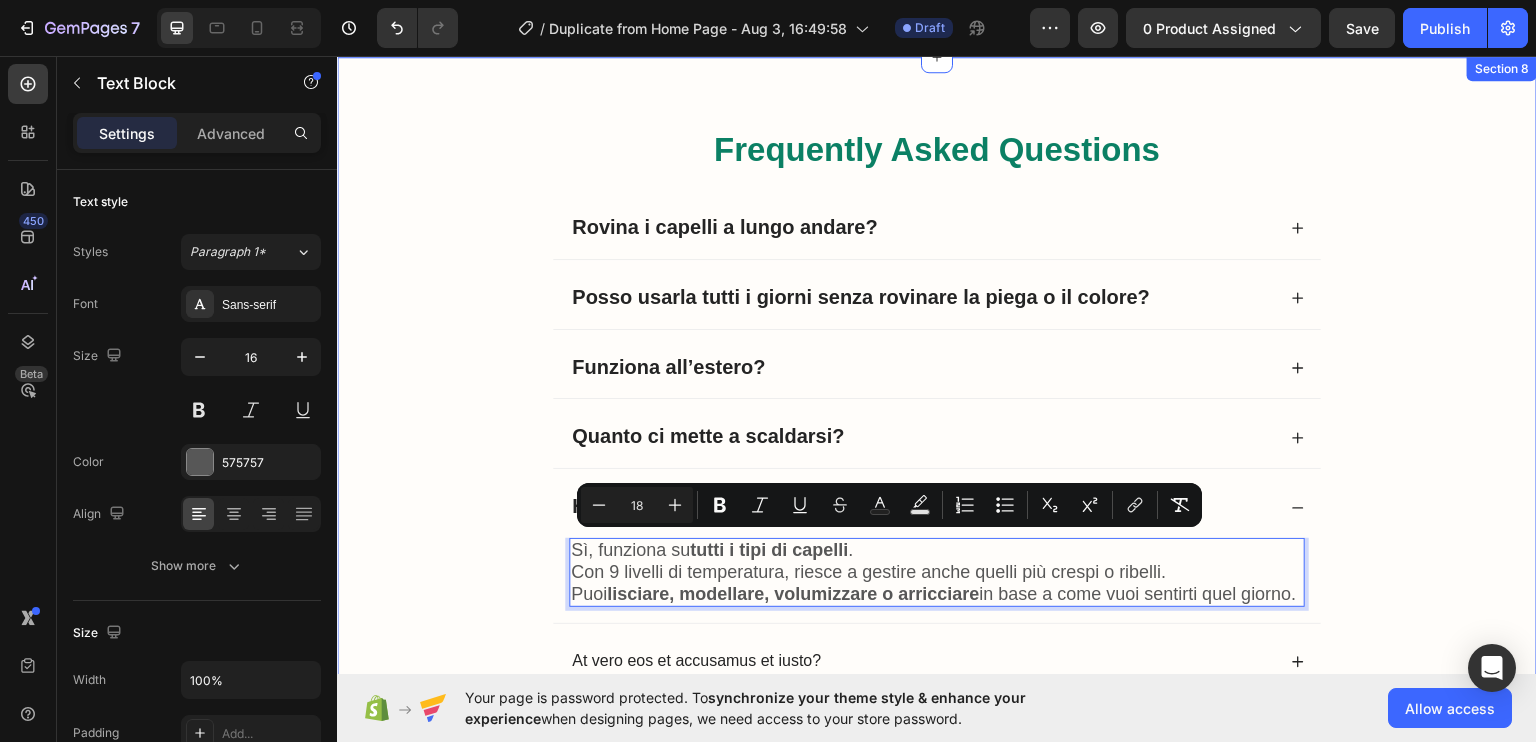 click on "Frequently Asked Questions Heading
Rovina i capelli a lungo andare?
Posso usarla tutti i giorni senza rovinare la piega o il colore?
Funziona all’estero?
Quanto ci mette a scaldarsi?
Ho i capelli ricci/spessi/difficili… funziona comunque? Sì, funziona su  tutti i tipi di capelli . Con 9 livelli di temperatura, riesce a gestire anche quelli più crespi o ribelli. Puoi  lisciare, modellare, volumizzare o arricciare  in base a come vuoi sentirti quel giorno. Text Block   0
At vero eos et accusamus et iusto? Accordion More questions?  See our full FAQ Text Block Row" at bounding box center [937, 449] 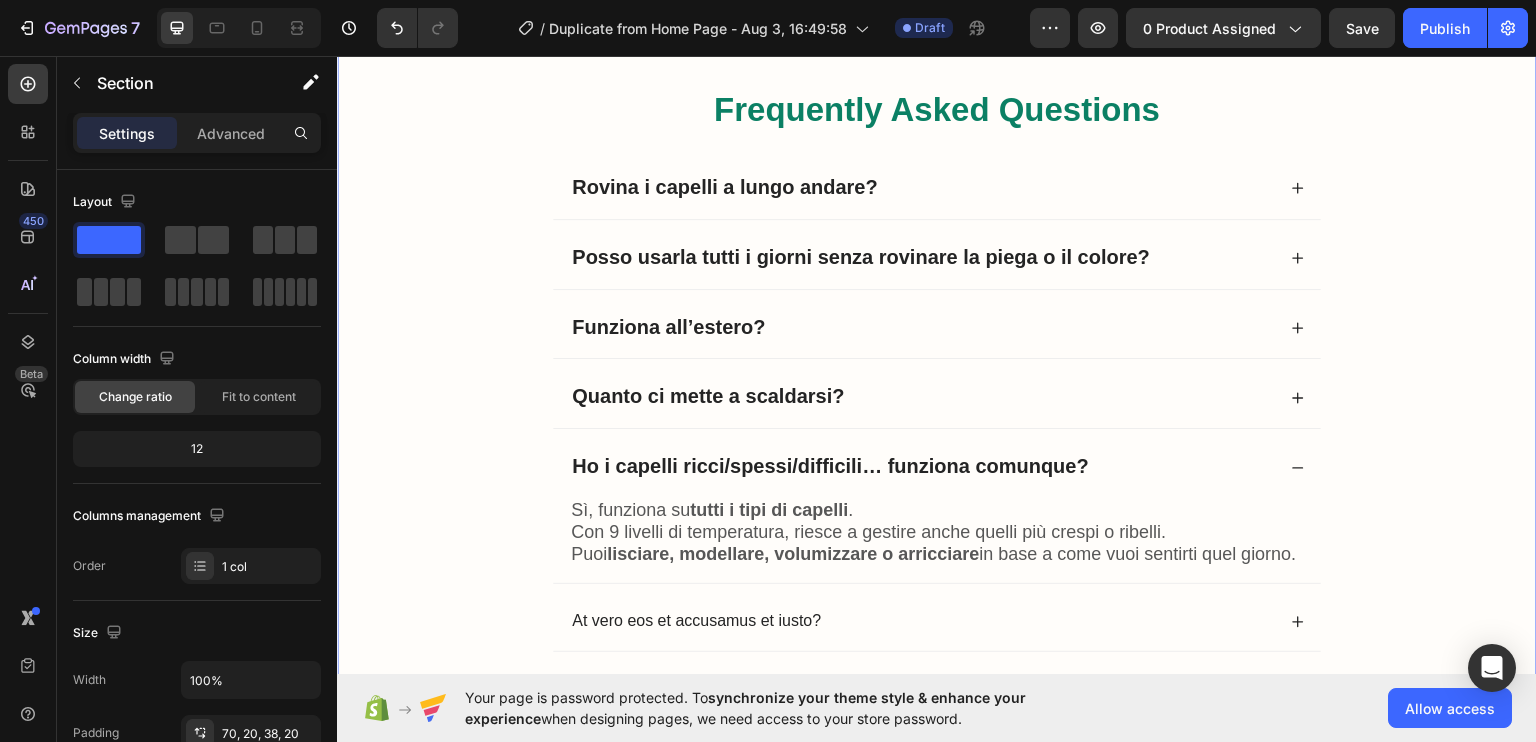 scroll, scrollTop: 5556, scrollLeft: 0, axis: vertical 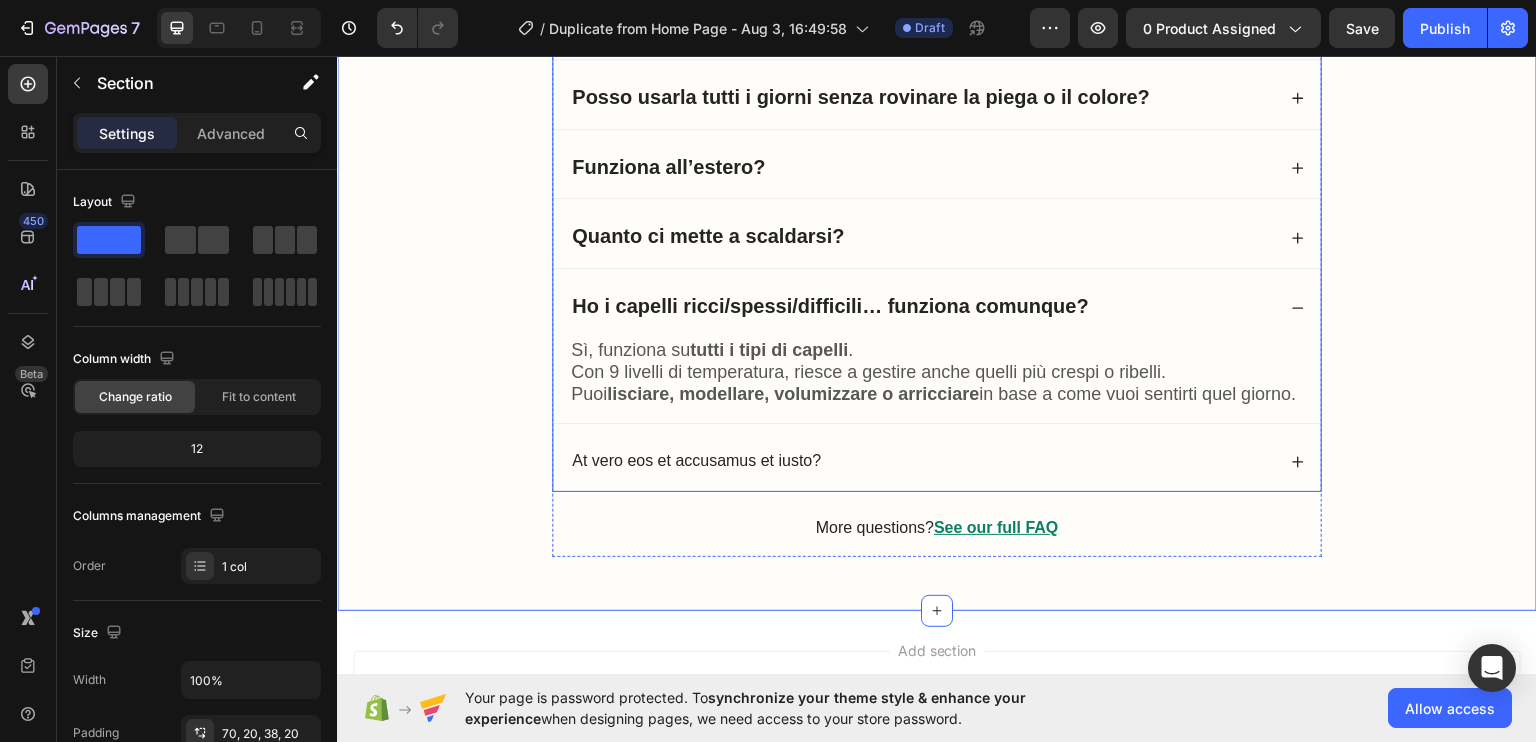 click on "At vero eos et accusamus et iusto?" at bounding box center [696, 460] 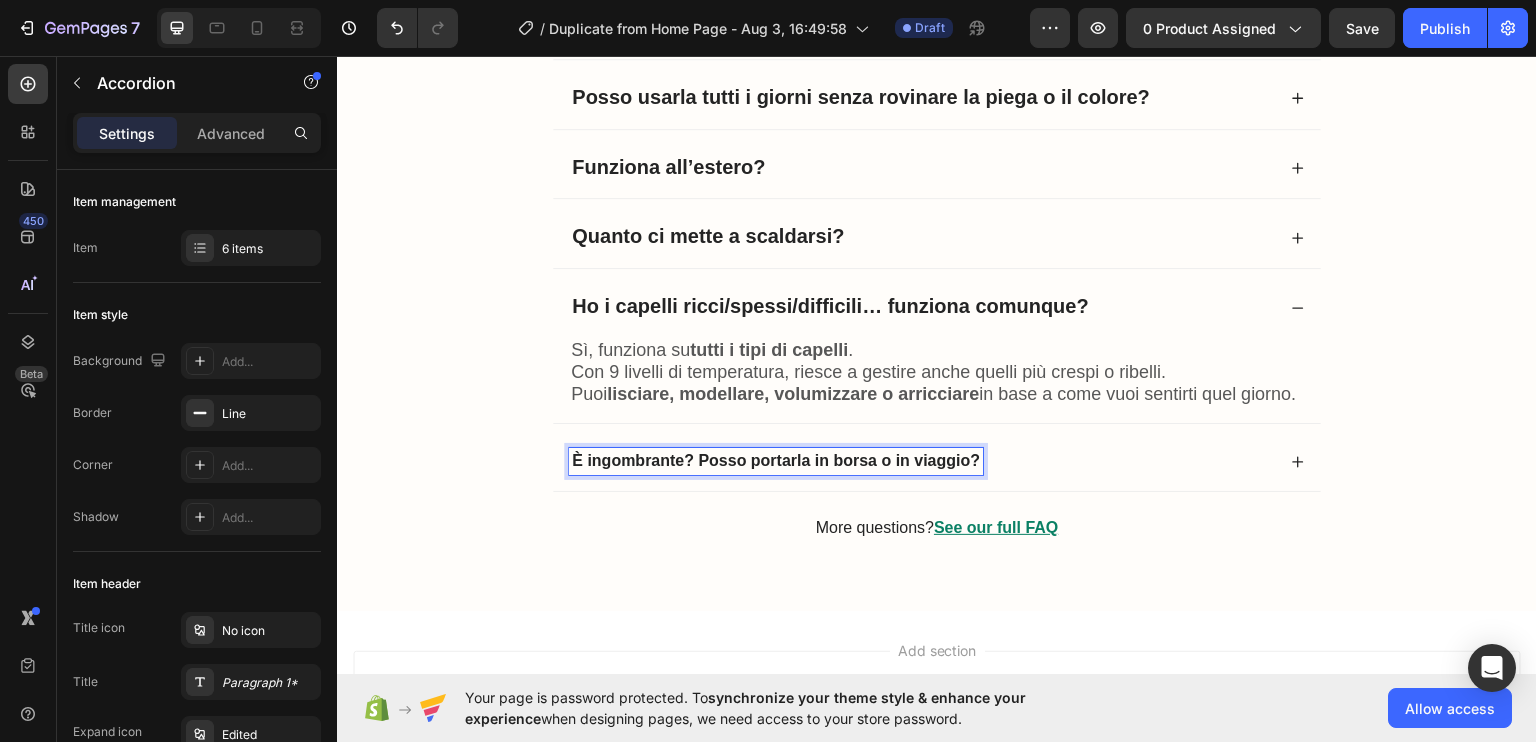 click on "È ingombrante? Posso portarla in borsa o in viaggio?" at bounding box center [776, 459] 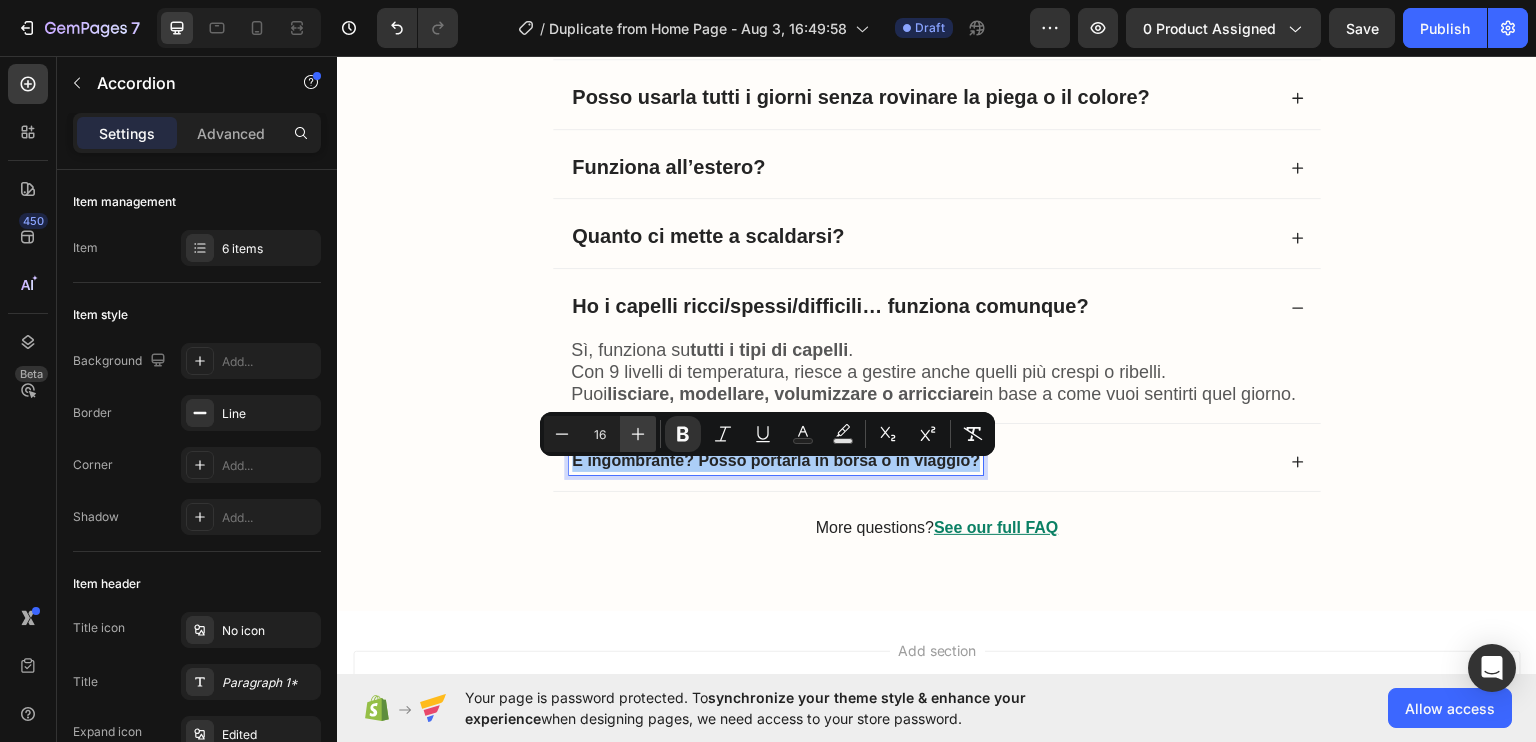click 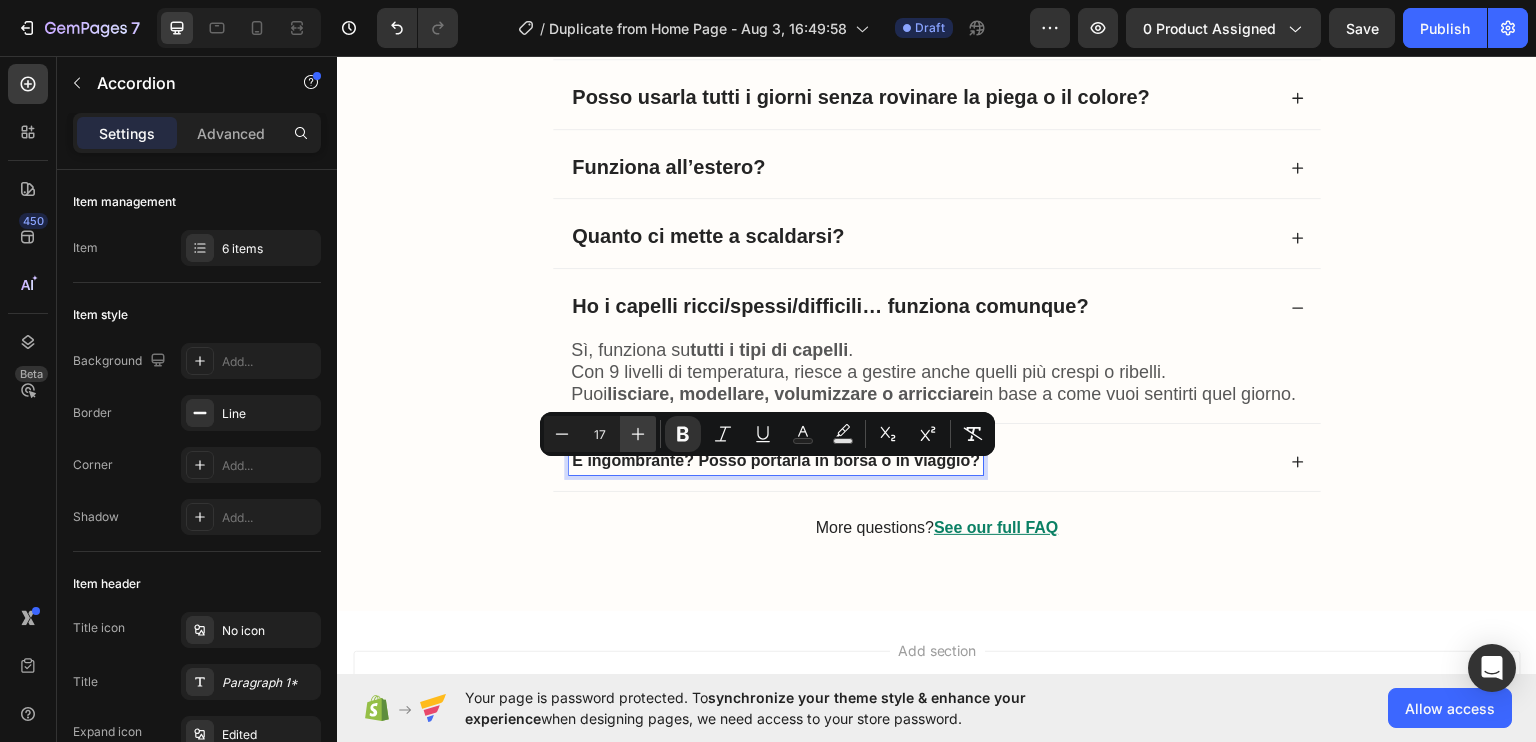 click 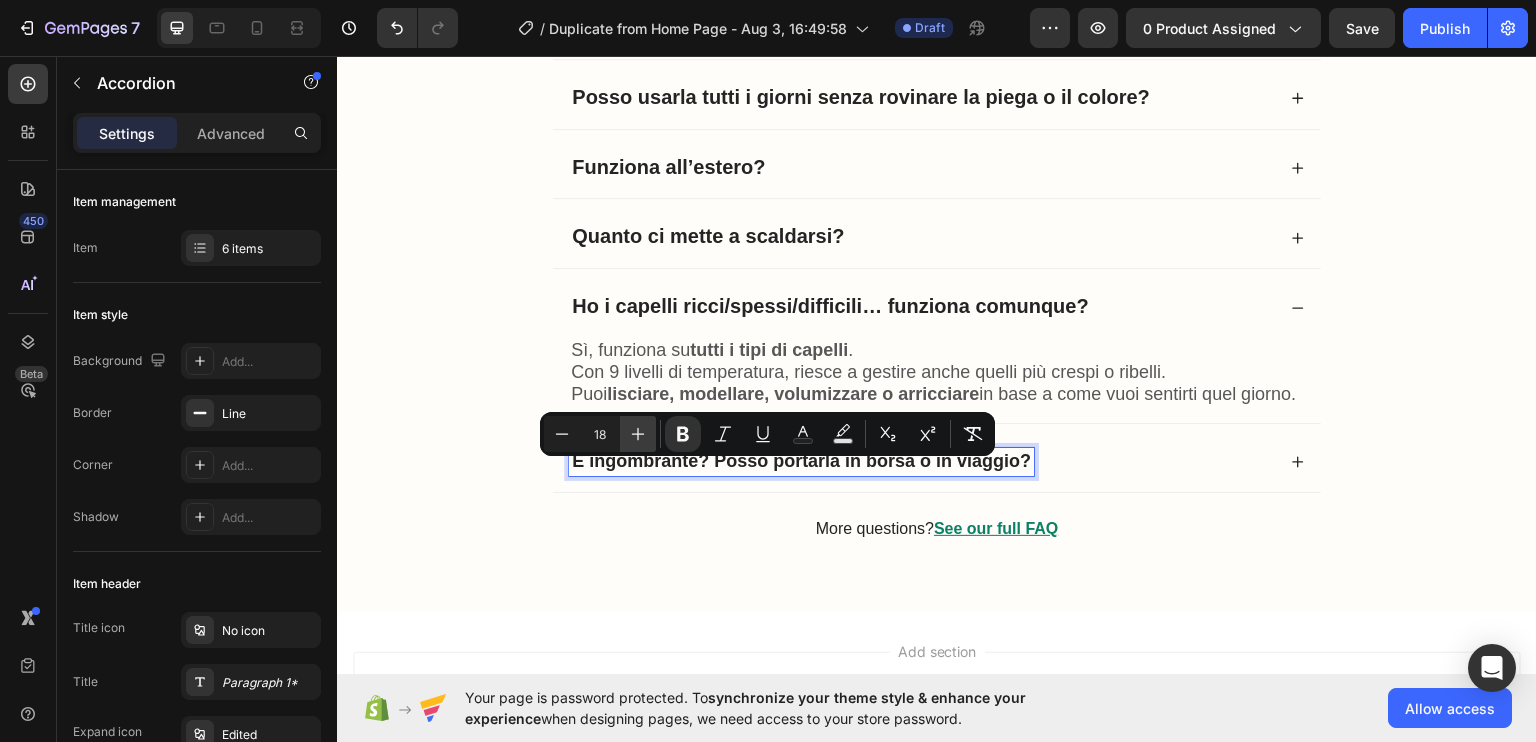 click 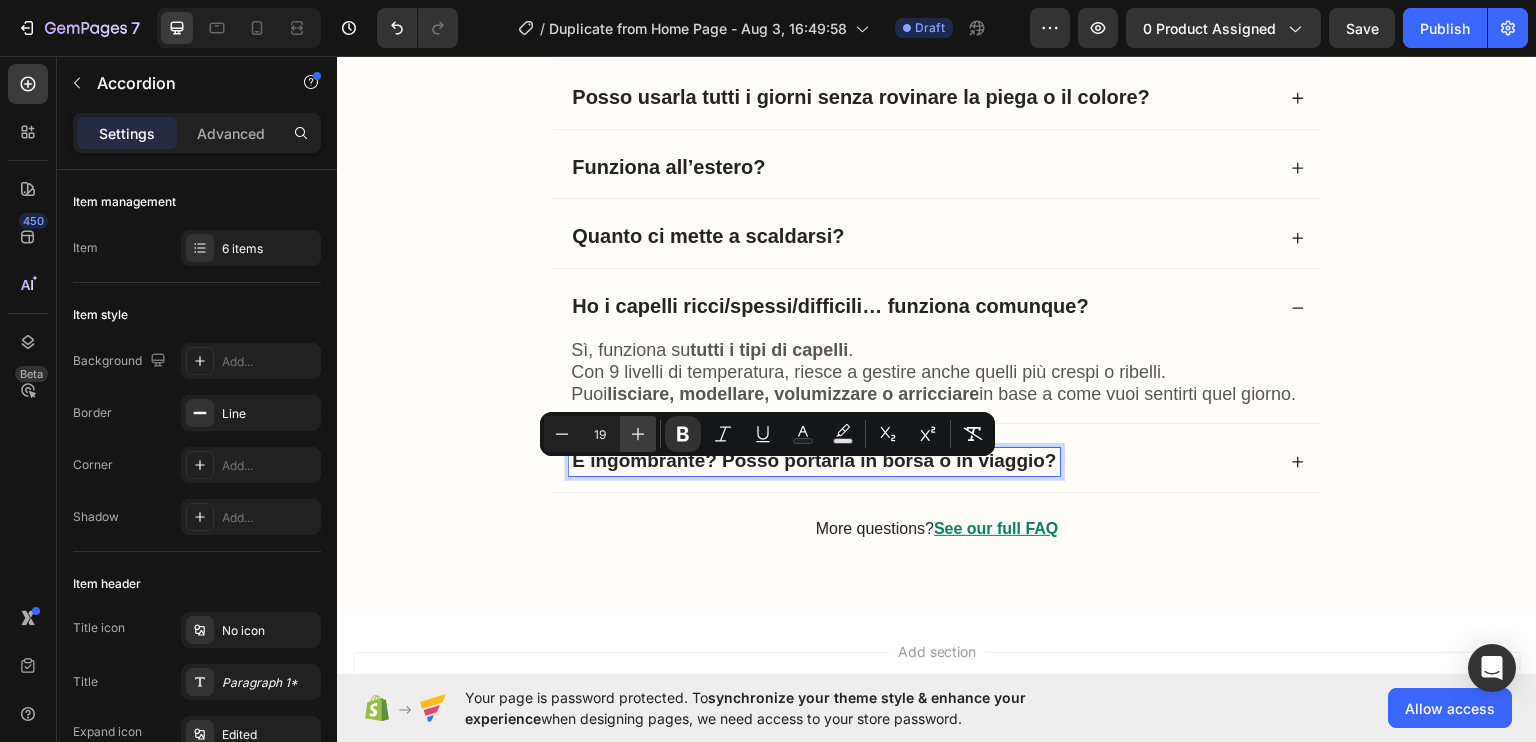 click 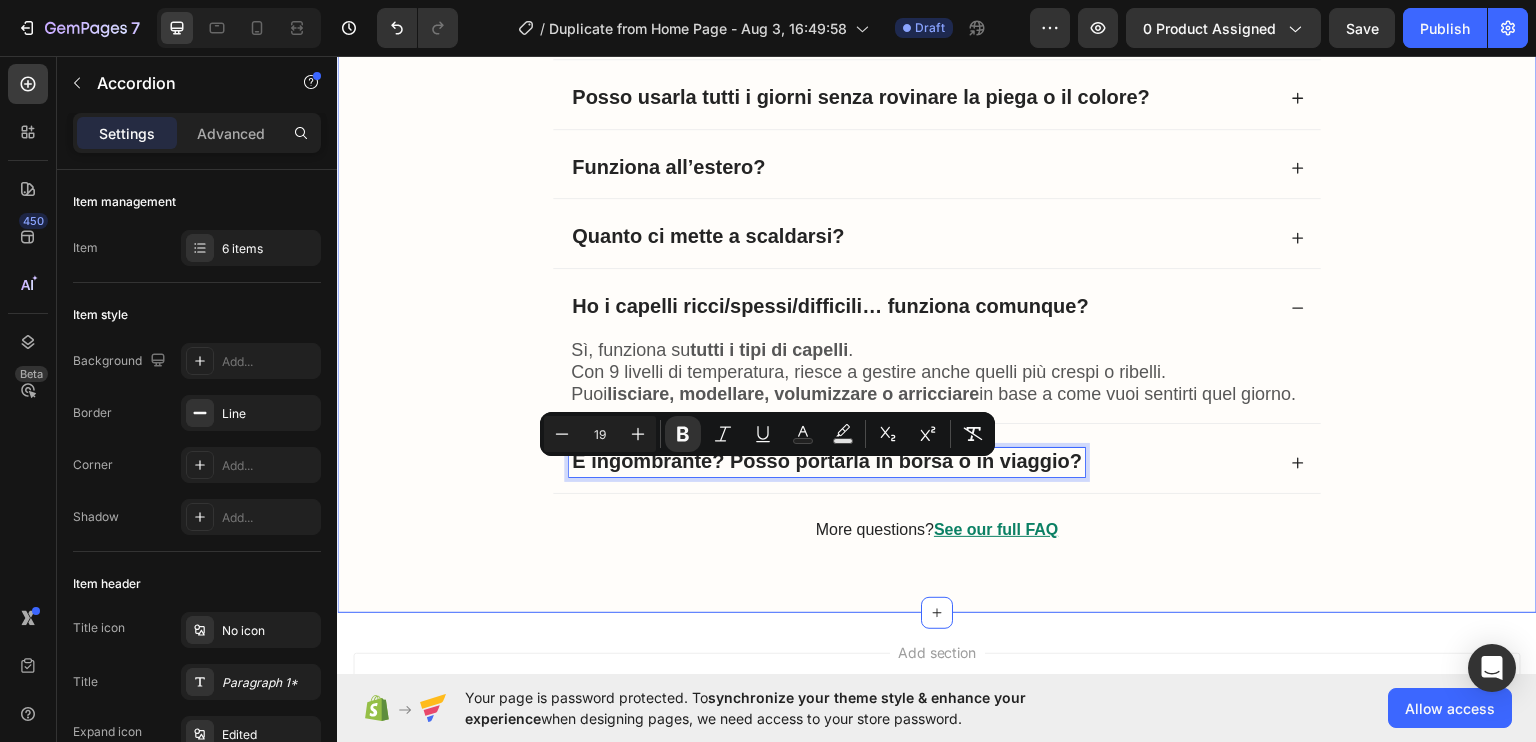 type on "20" 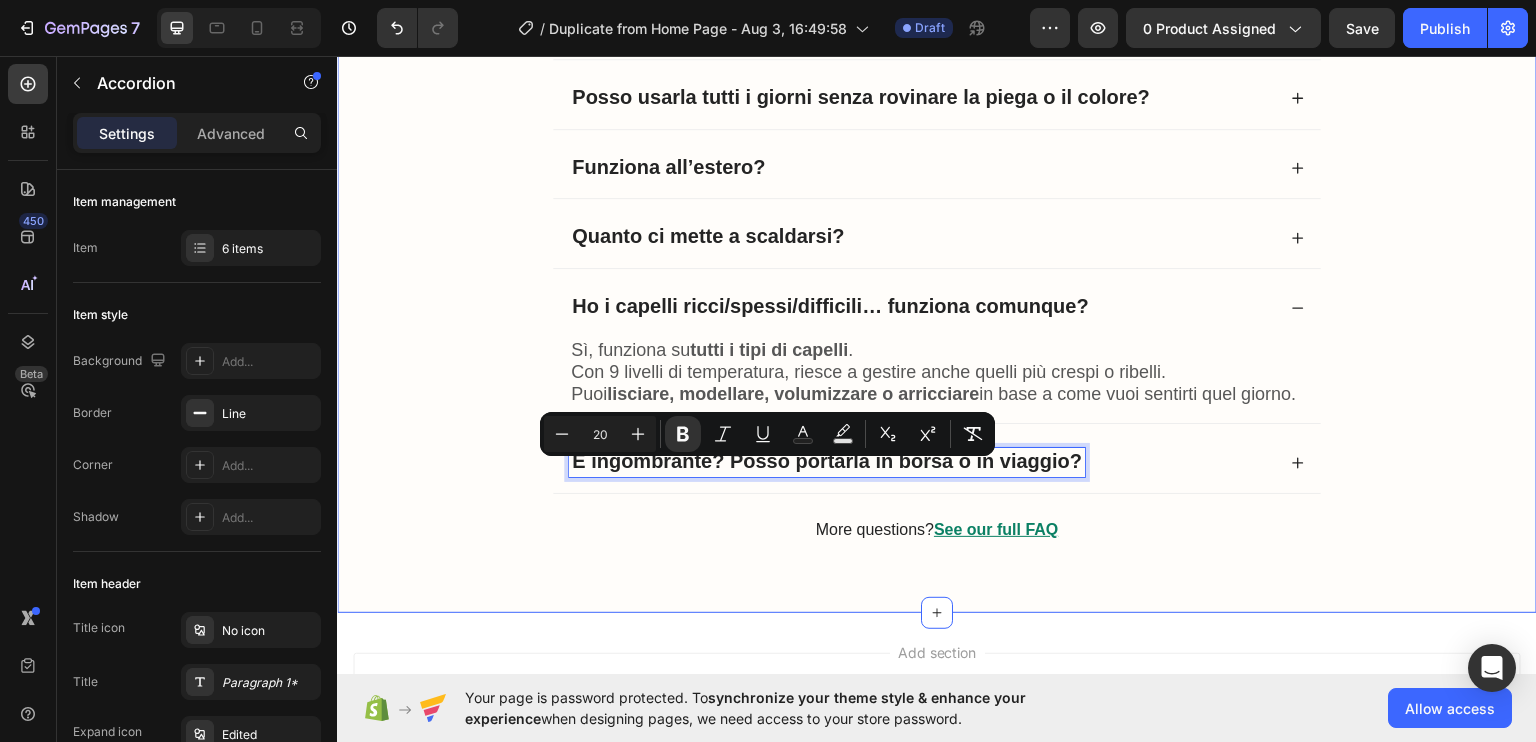 click on "Frequently Asked Questions Heading
Rovina i capelli a lungo andare?
Posso usarla tutti i giorni senza rovinare la piega o il colore?
Funziona all’estero?
Quanto ci mette a scaldarsi?
Ho i capelli ricci/spessi/difficili… funziona comunque? Sì, funziona su  tutti i tipi di capelli . Con 9 livelli di temperatura, riesce a gestire anche quelli più crespi o ribelli. Puoi  lisciare, modellare, volumizzare o arricciare  in base a come vuoi sentirti quel giorno. Text Block
È ingombrante? Posso portarla in borsa o in viaggio? Accordion   24 More questions?  See our full FAQ Text Block Row" at bounding box center (937, 250) 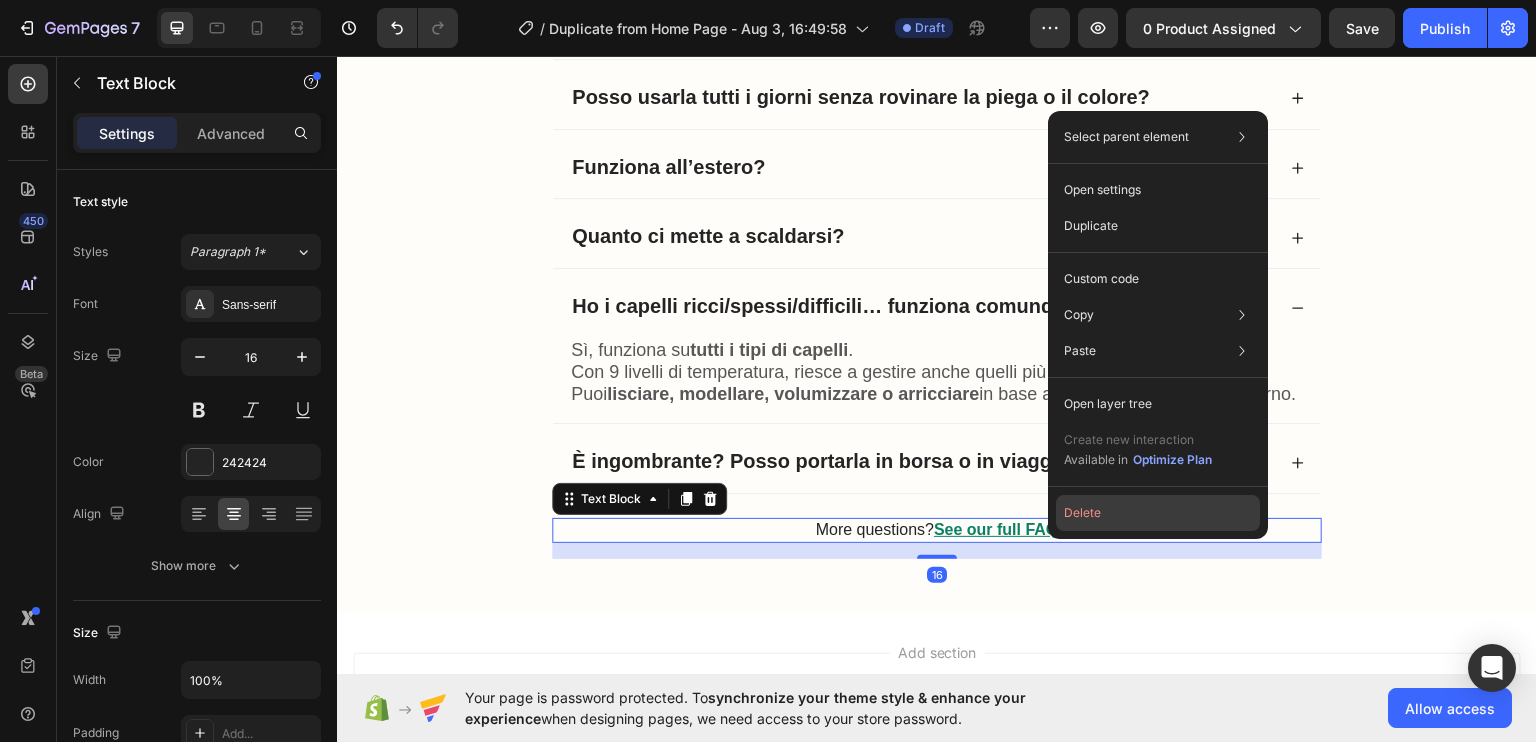 click on "Delete" 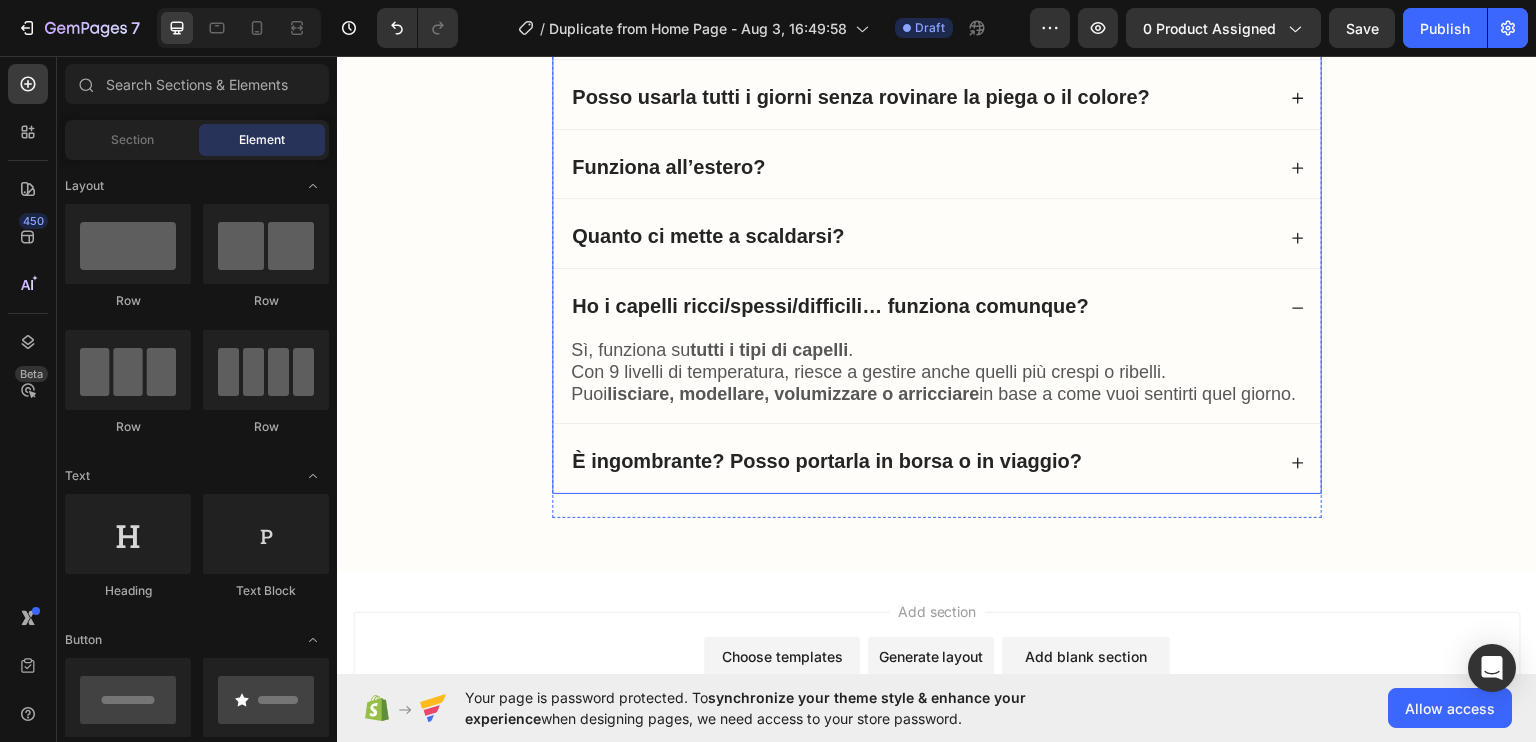 click on "È ingombrante? Posso portarla in borsa o in viaggio?" at bounding box center [922, 461] 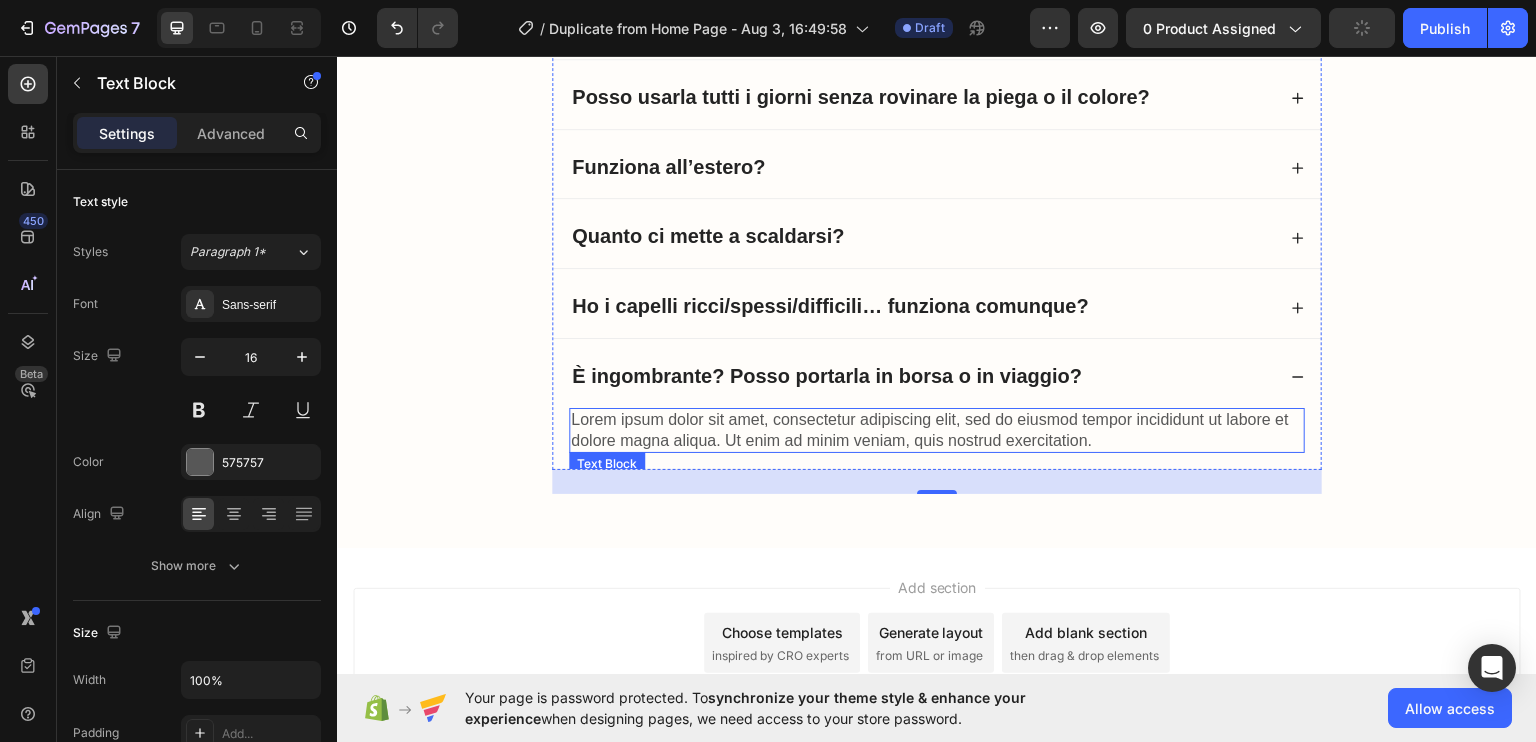 click on "Lorem ipsum dolor sit amet, consectetur adipiscing elit, sed do eiusmod tempor incididunt ut labore et dolore magna aliqua. Ut enim ad minim veniam, quis nostrud exercitation." at bounding box center [937, 430] 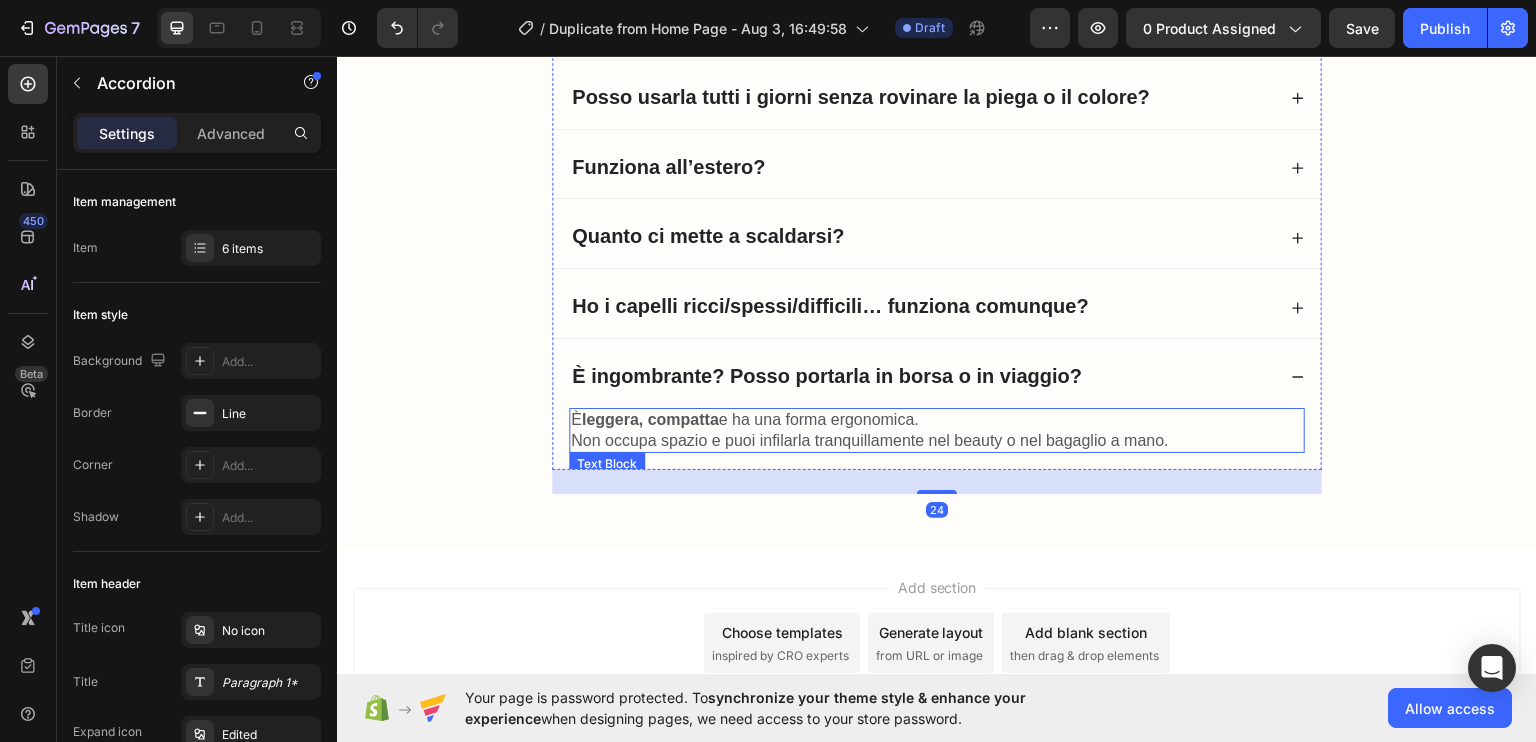 click on "È  leggera, compatta  e ha una forma ergonomica. Non occupa spazio e puoi infilarla tranquillamente nel beauty o nel bagaglio a mano." at bounding box center (937, 430) 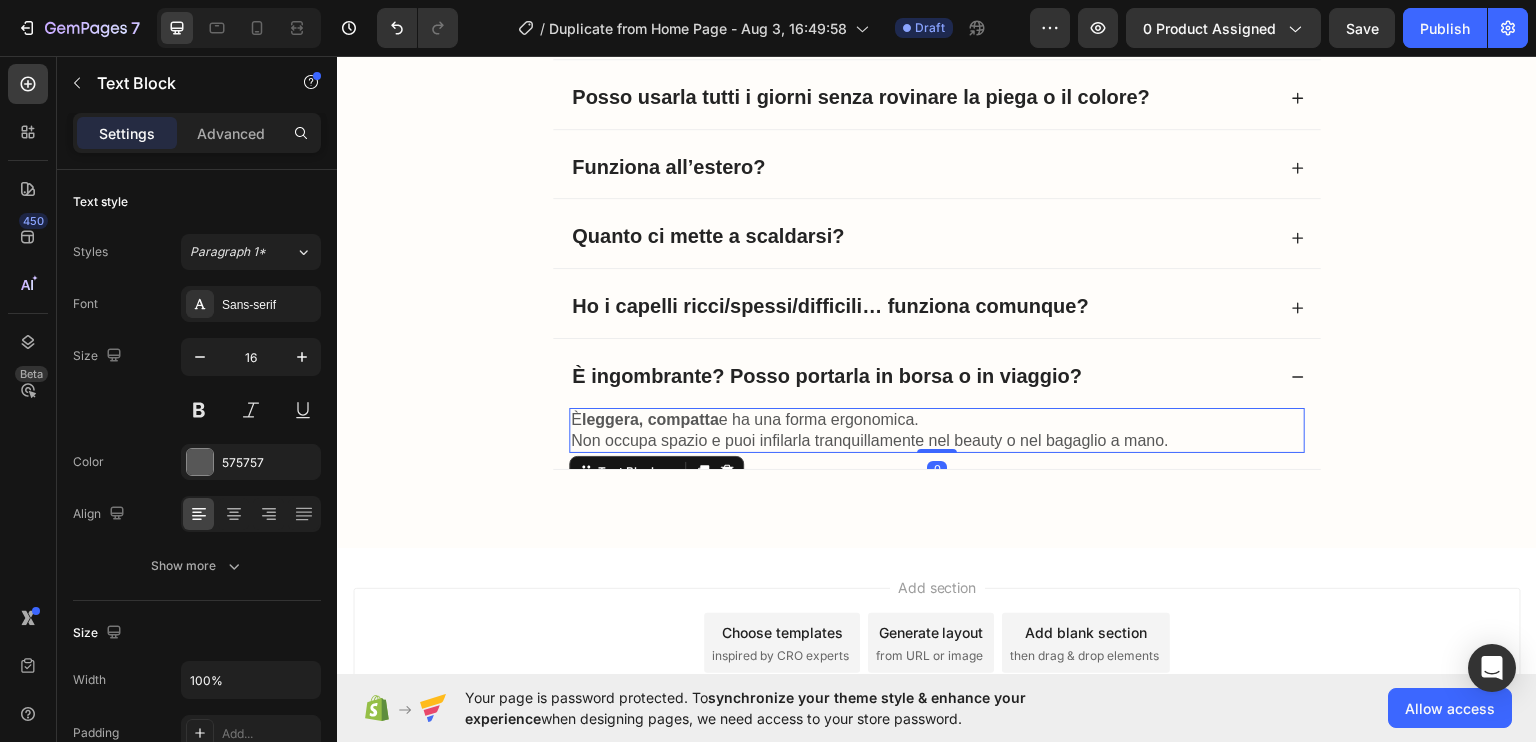 click on "È  leggera, compatta  e ha una forma ergonomica. Non occupa spazio e puoi infilarla tranquillamente nel beauty o nel bagaglio a mano." at bounding box center [937, 430] 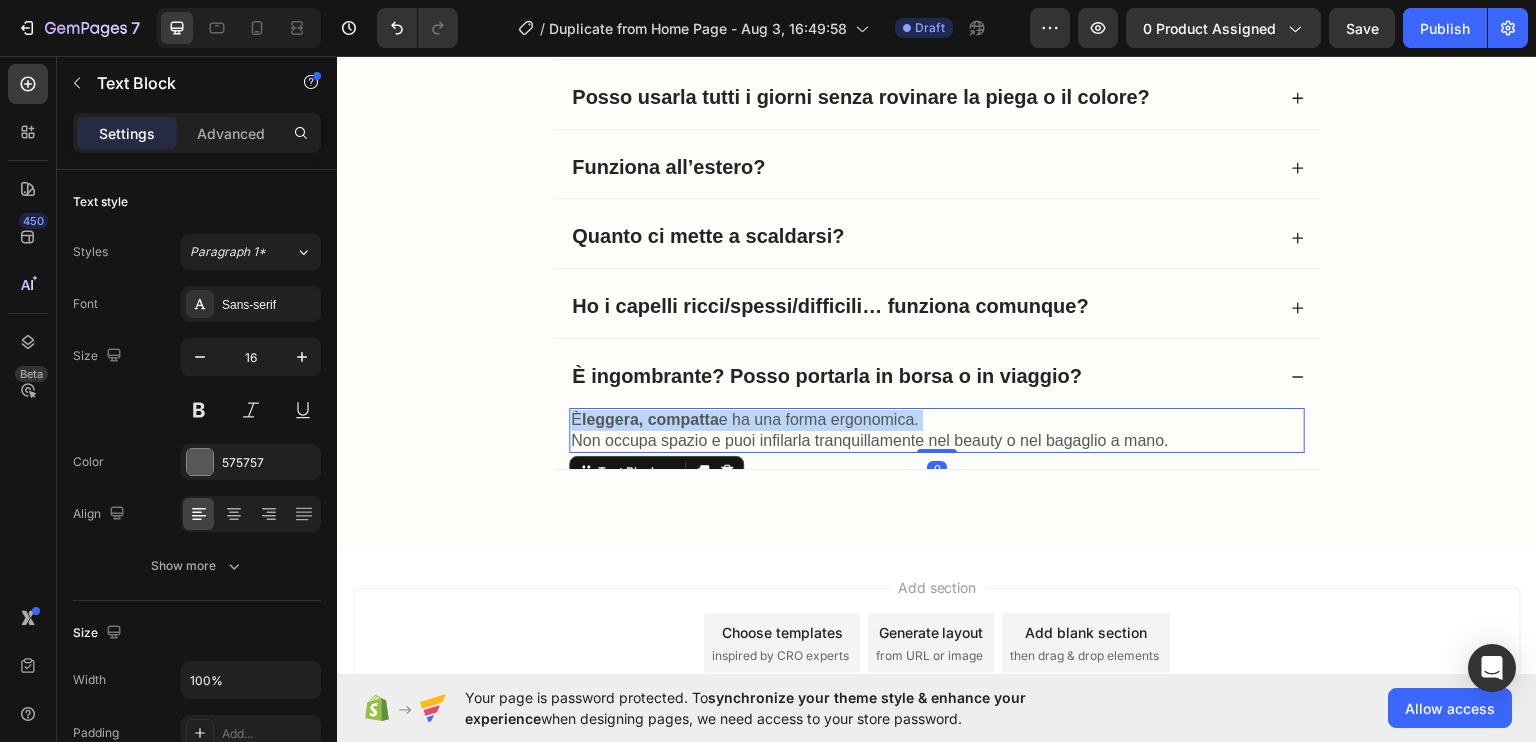 click on "È  leggera, compatta  e ha una forma ergonomica. Non occupa spazio e puoi infilarla tranquillamente nel beauty o nel bagaglio a mano." at bounding box center [937, 430] 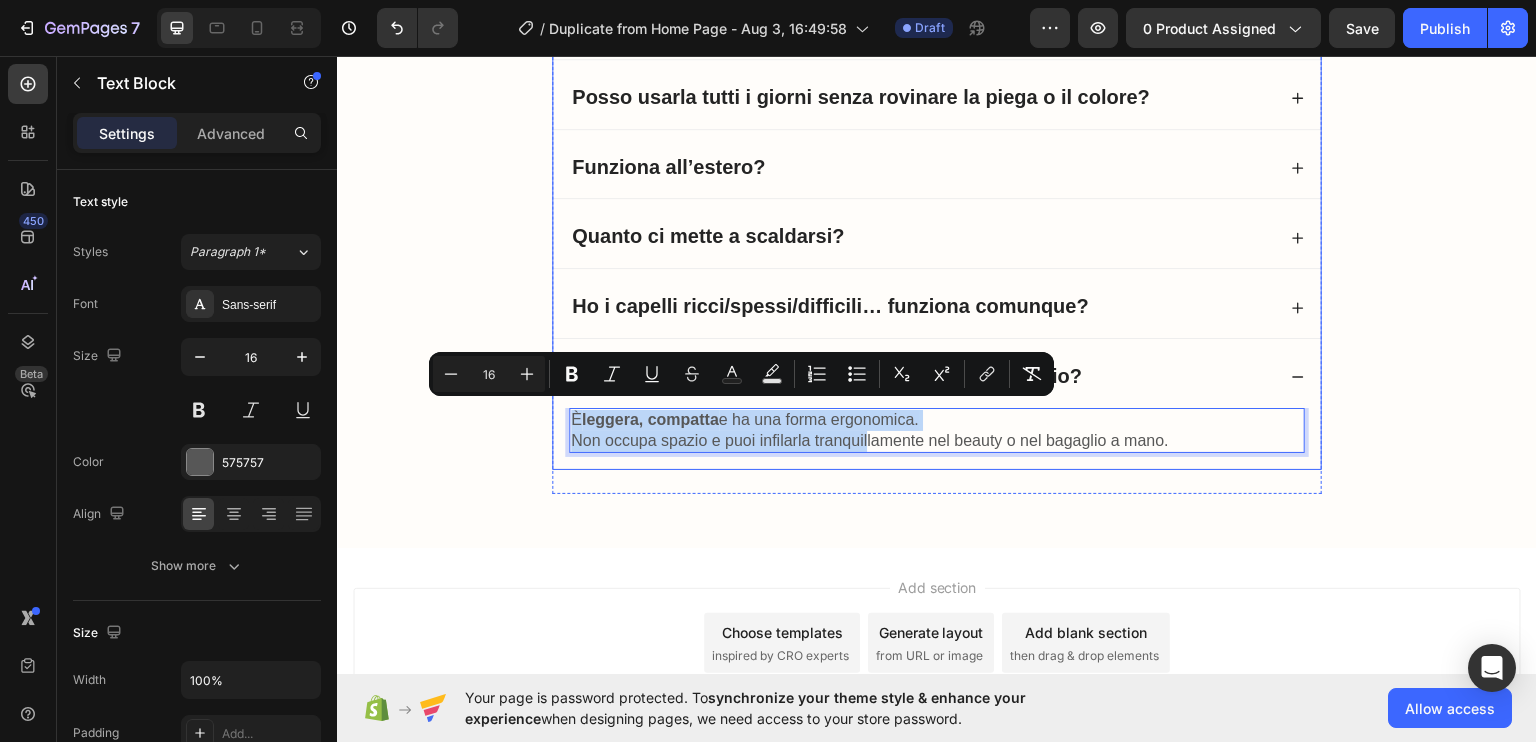 drag, startPoint x: 810, startPoint y: 415, endPoint x: 861, endPoint y: 446, distance: 59.682495 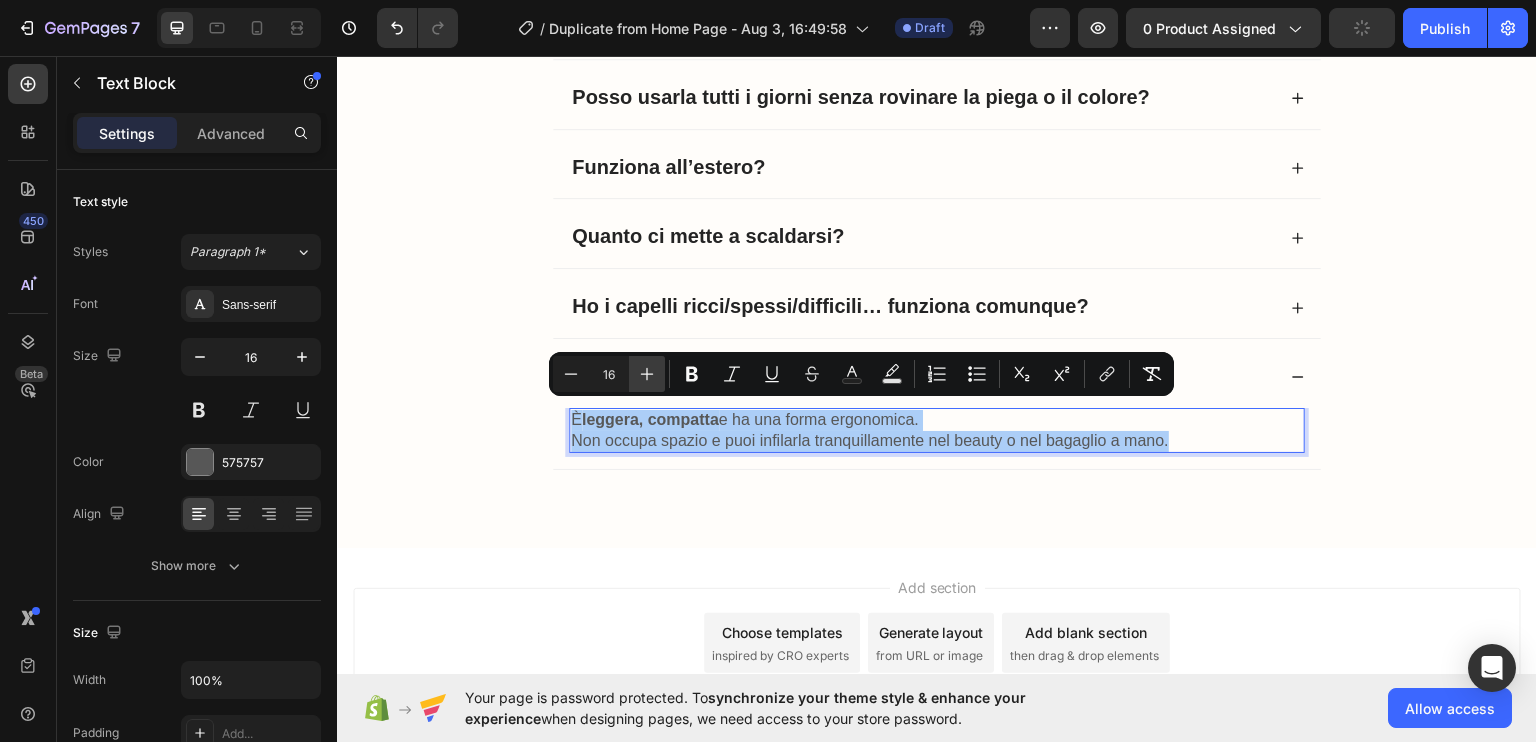 click 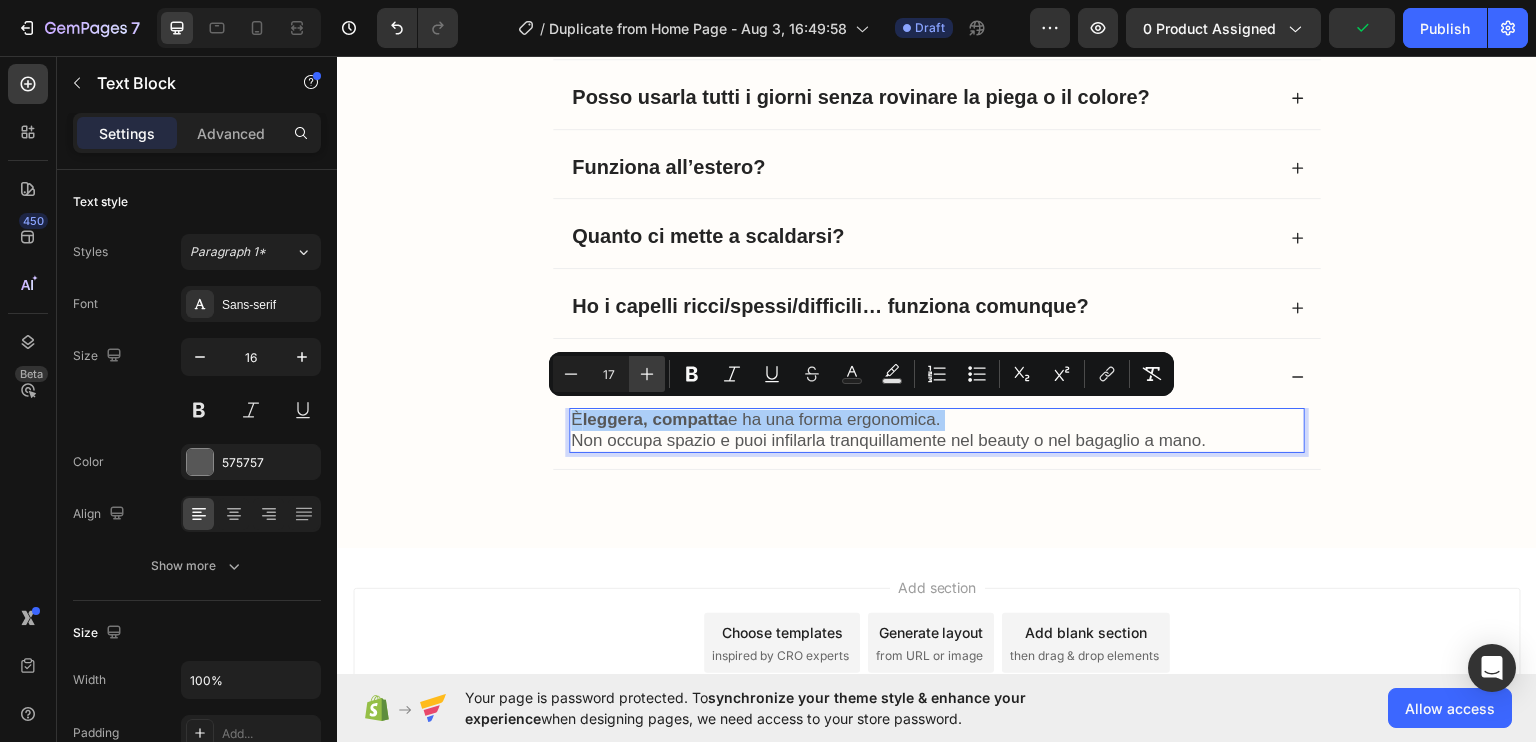 click 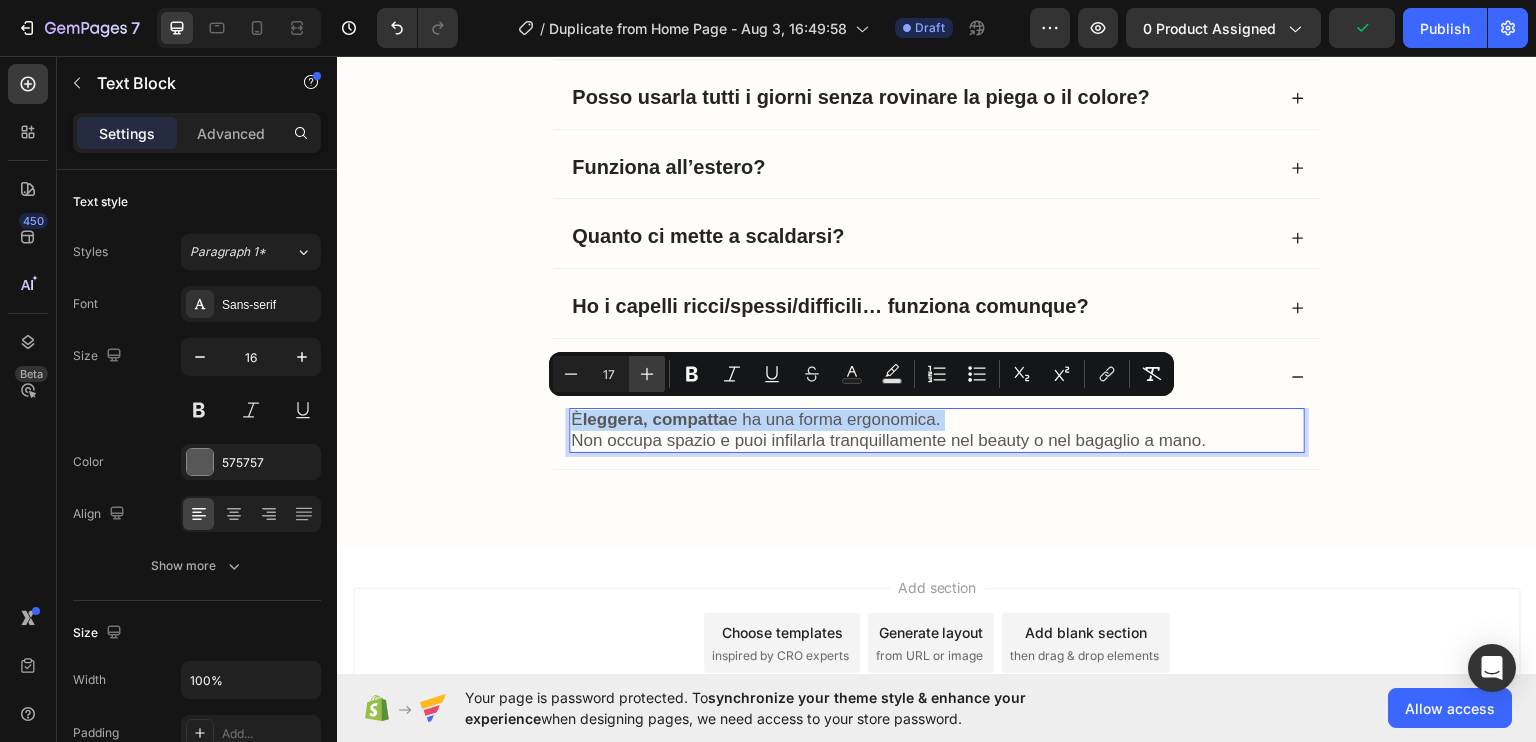 type on "18" 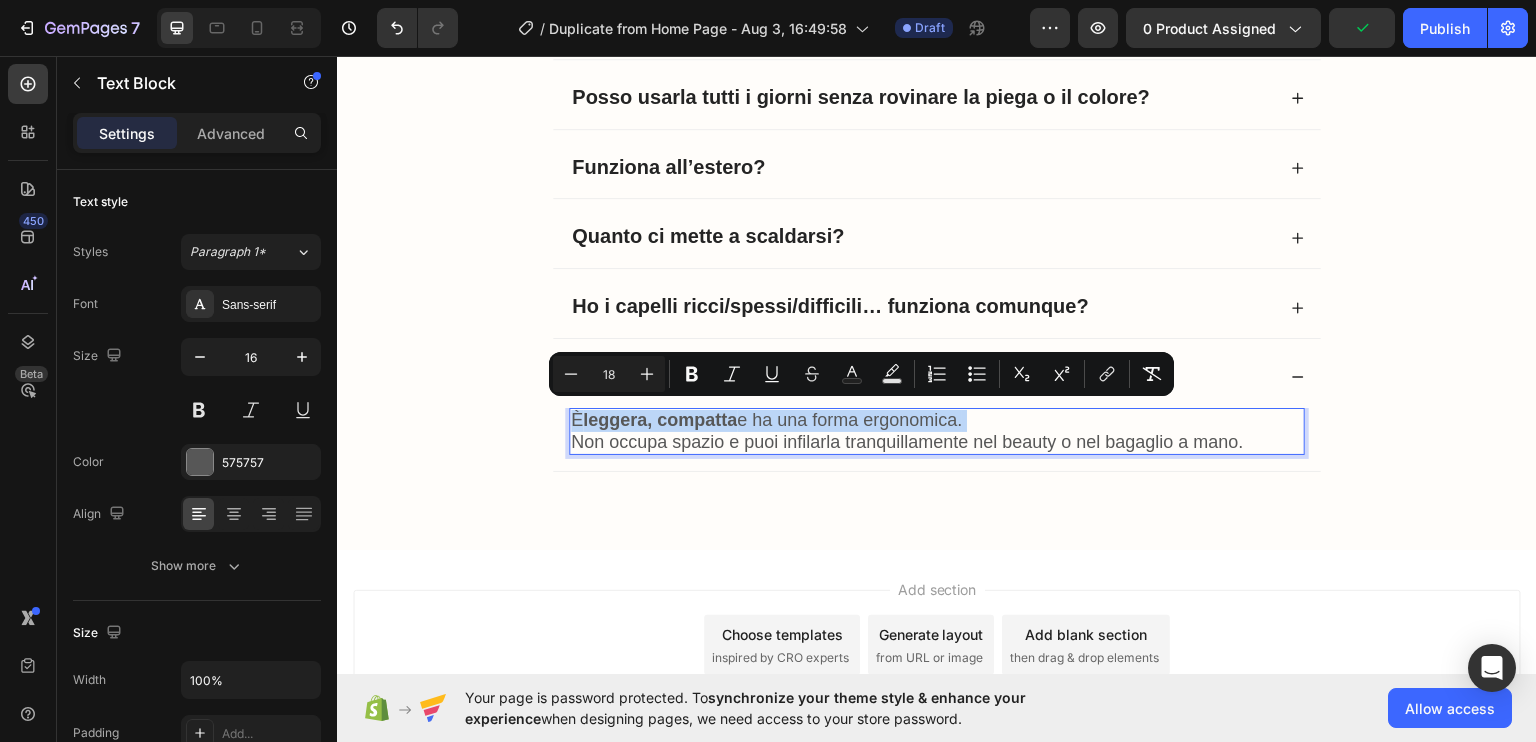 click on "Frequently Asked Questions Heading
Rovina i capelli a lungo andare?
Posso usarla tutti i giorni senza rovinare la piega o il colore?
Funziona all’estero?
Quanto ci mette a scaldarsi?
Ho i capelli ricci/spessi/difficili… funziona comunque?
È ingombrante? Posso portarla in borsa o in viaggio? È  leggera, compatta  e ha una forma ergonomica. Non occupa spazio e puoi infilarla tranquillamente nel beauty o nel bagaglio a mano. Text Block   0 Accordion Row" at bounding box center (937, 218) 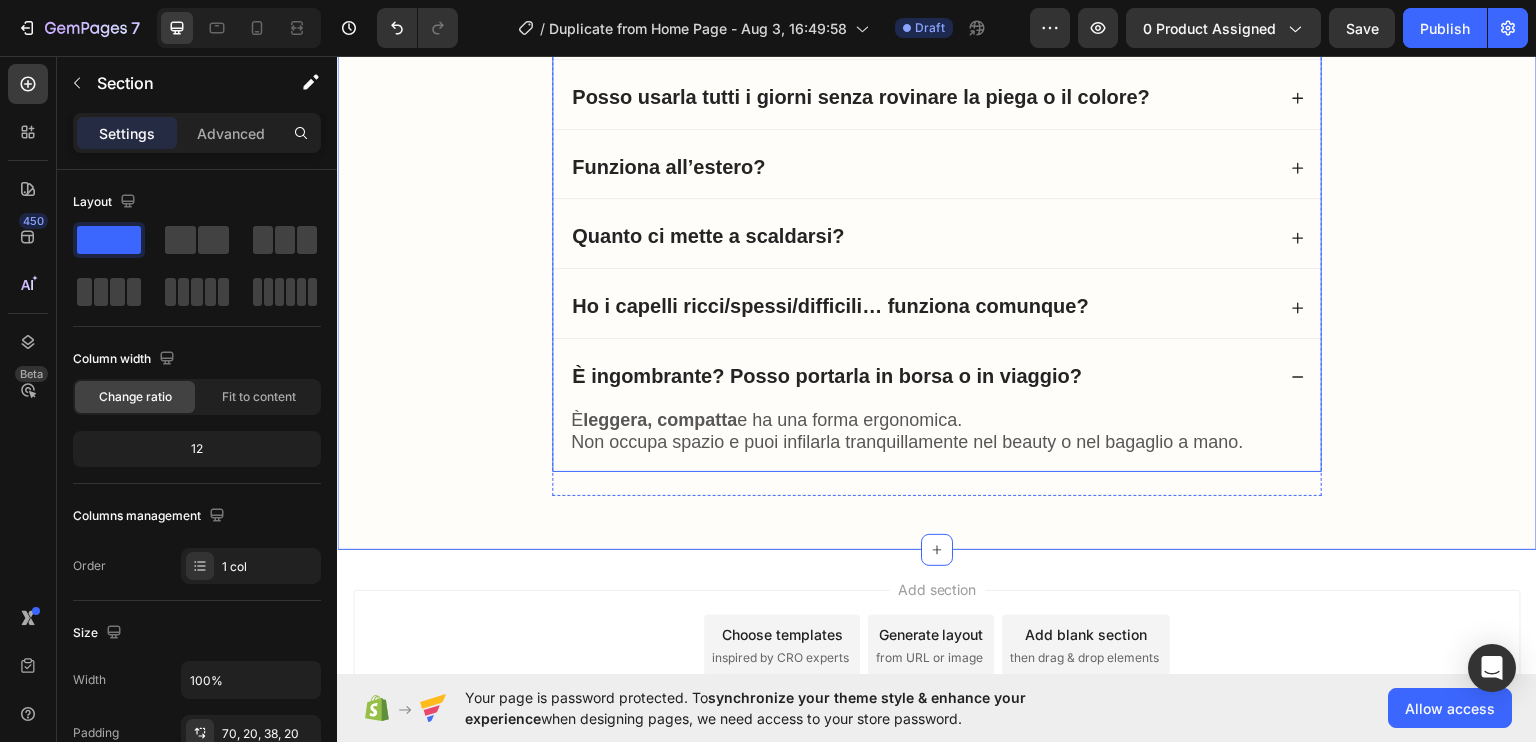 click on "È ingombrante? Posso portarla in borsa o in viaggio?" at bounding box center [922, 376] 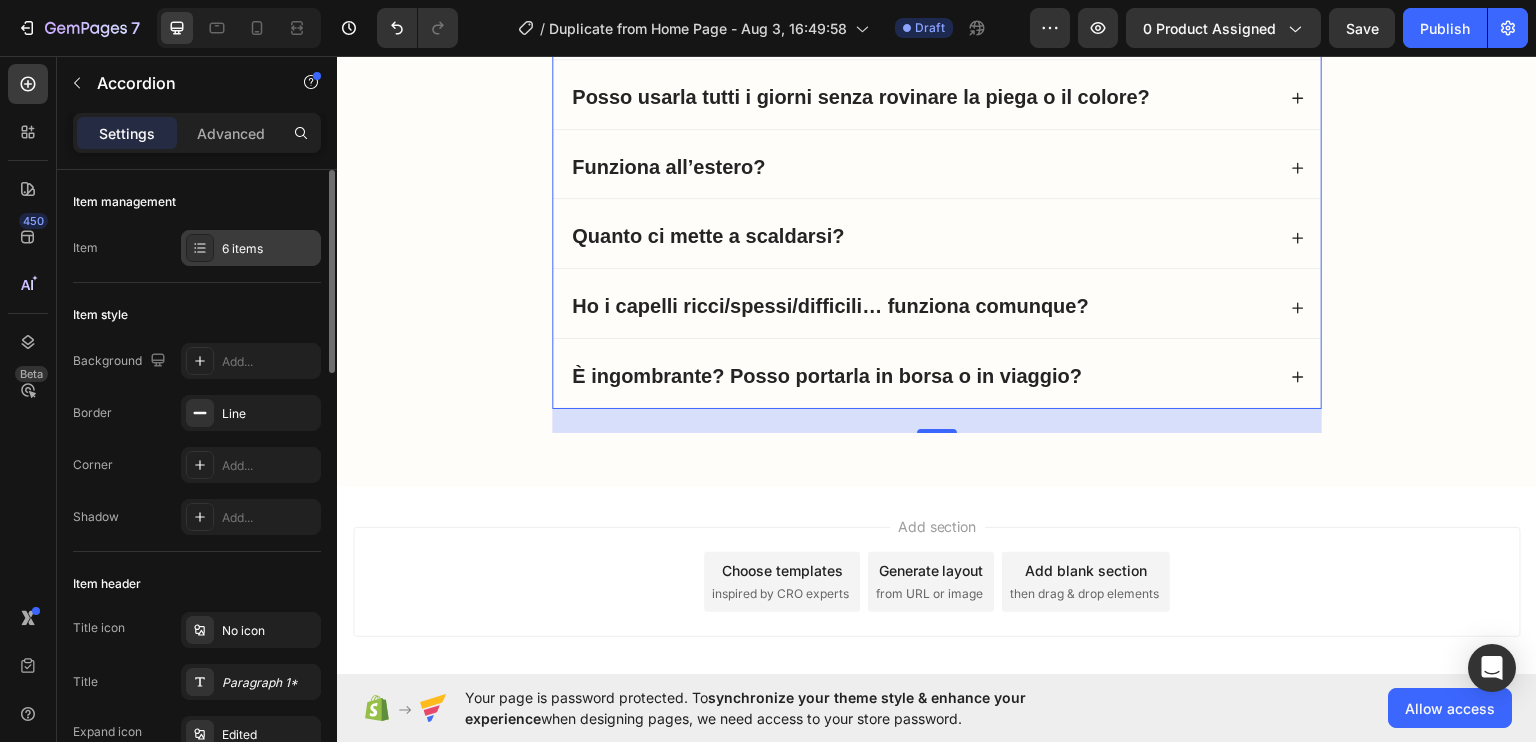click on "6 items" at bounding box center (269, 249) 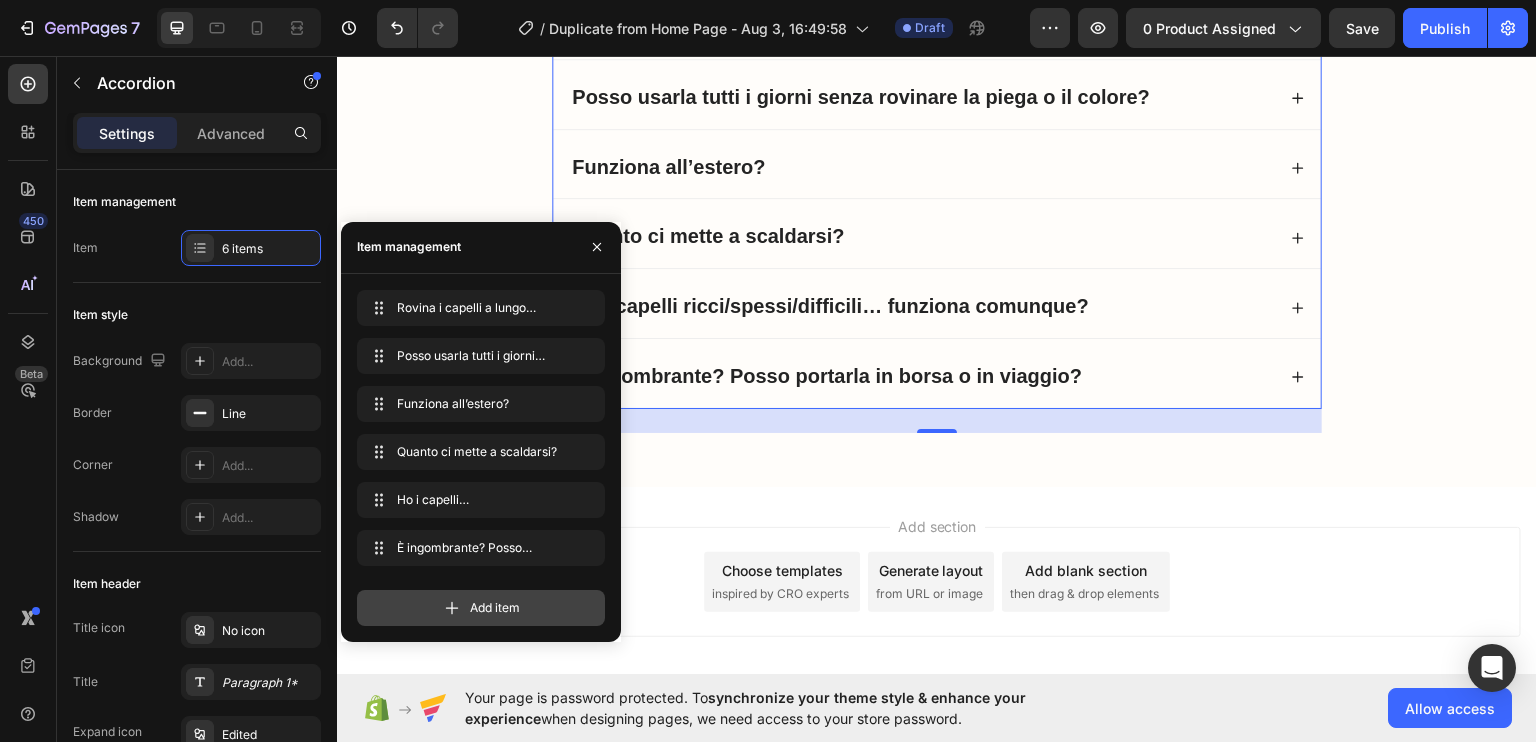 click on "Add item" at bounding box center (481, 608) 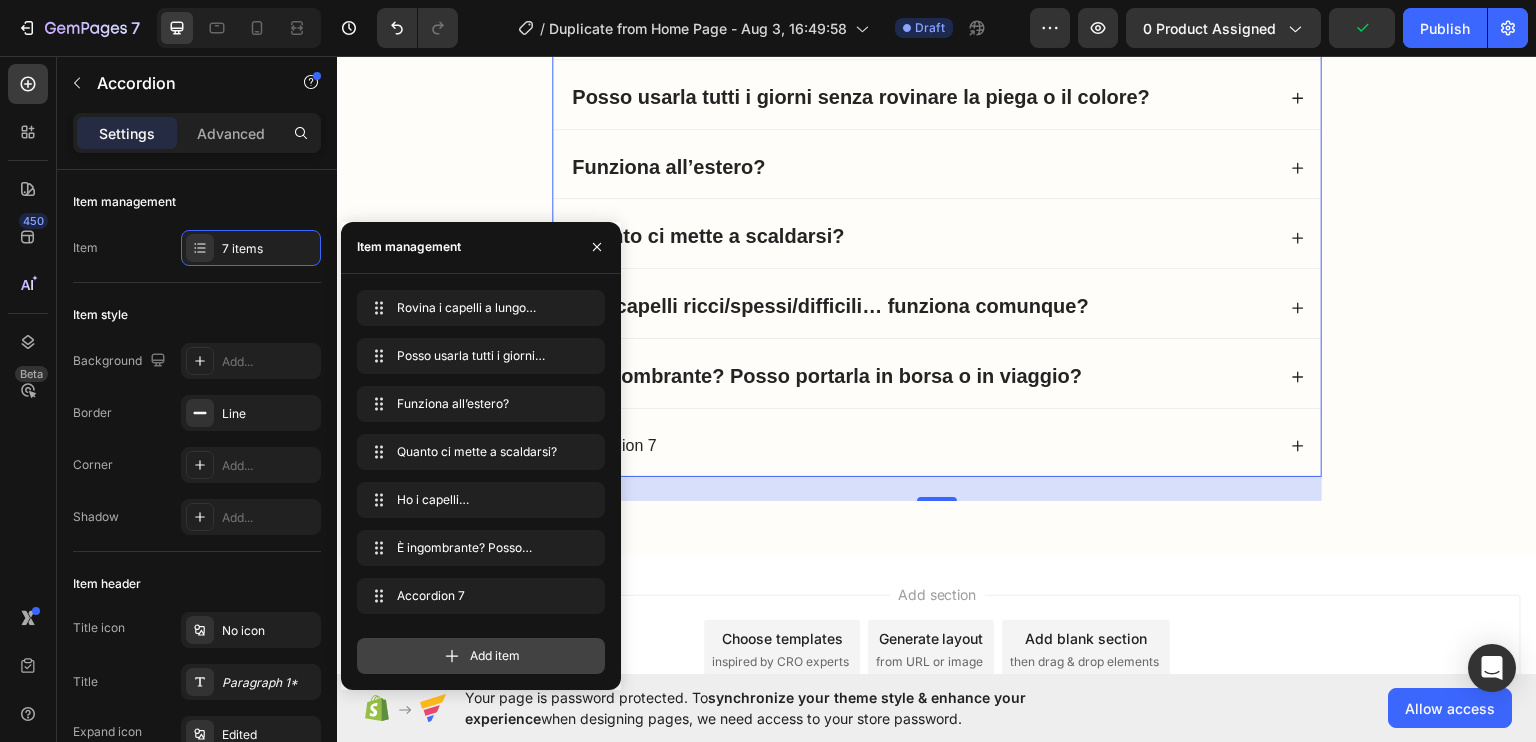 drag, startPoint x: 504, startPoint y: 649, endPoint x: 144, endPoint y: 3, distance: 739.5377 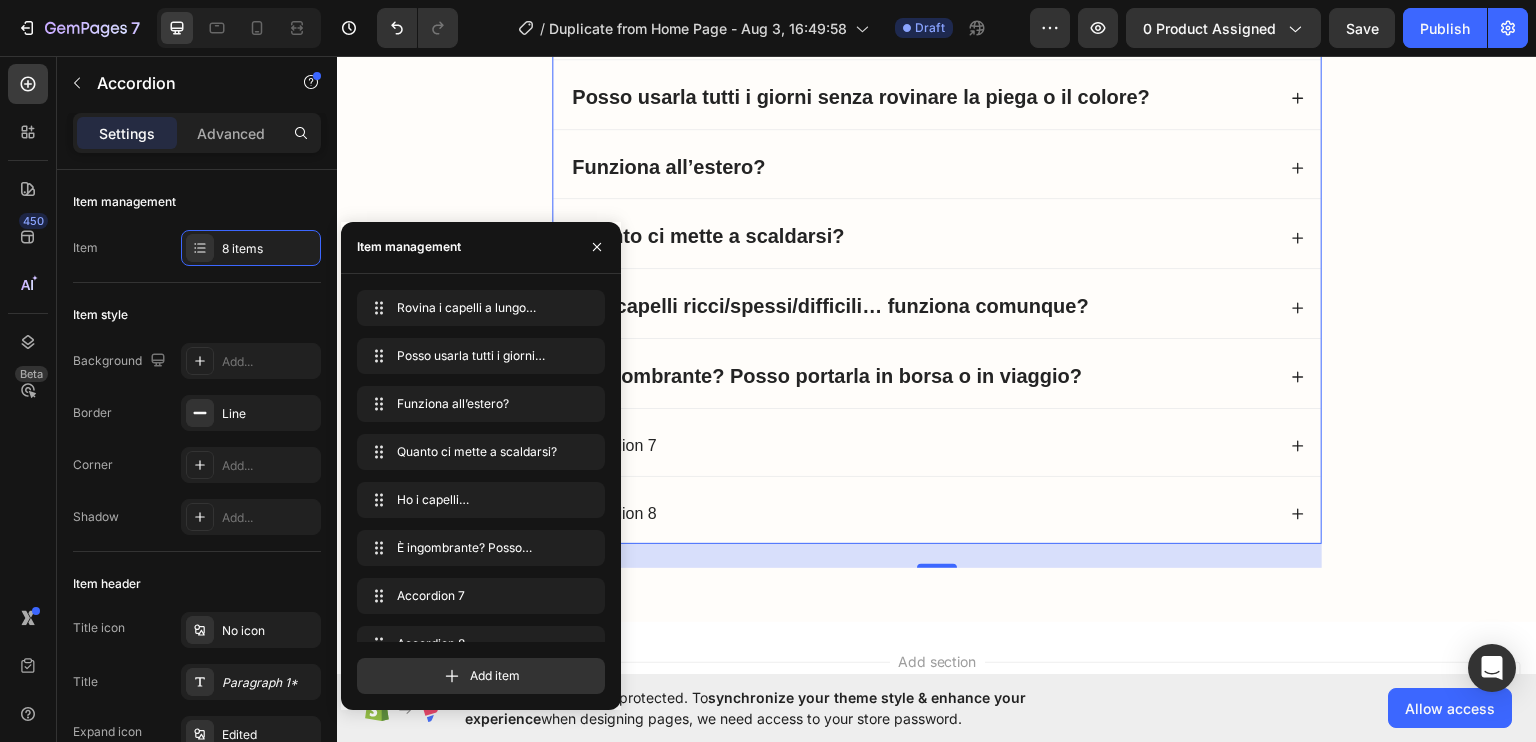 scroll, scrollTop: 28, scrollLeft: 0, axis: vertical 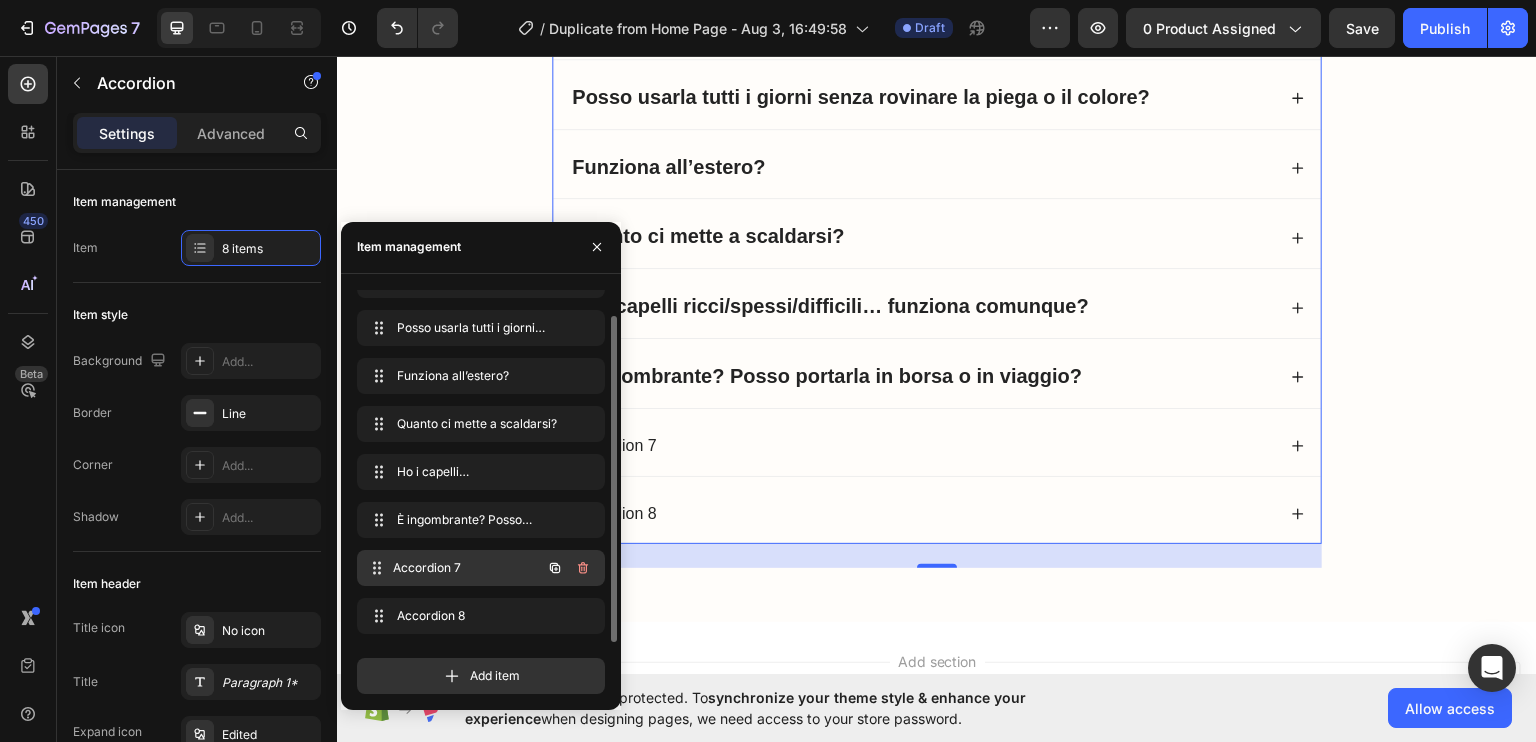 click on "Accordion 7" at bounding box center [467, 568] 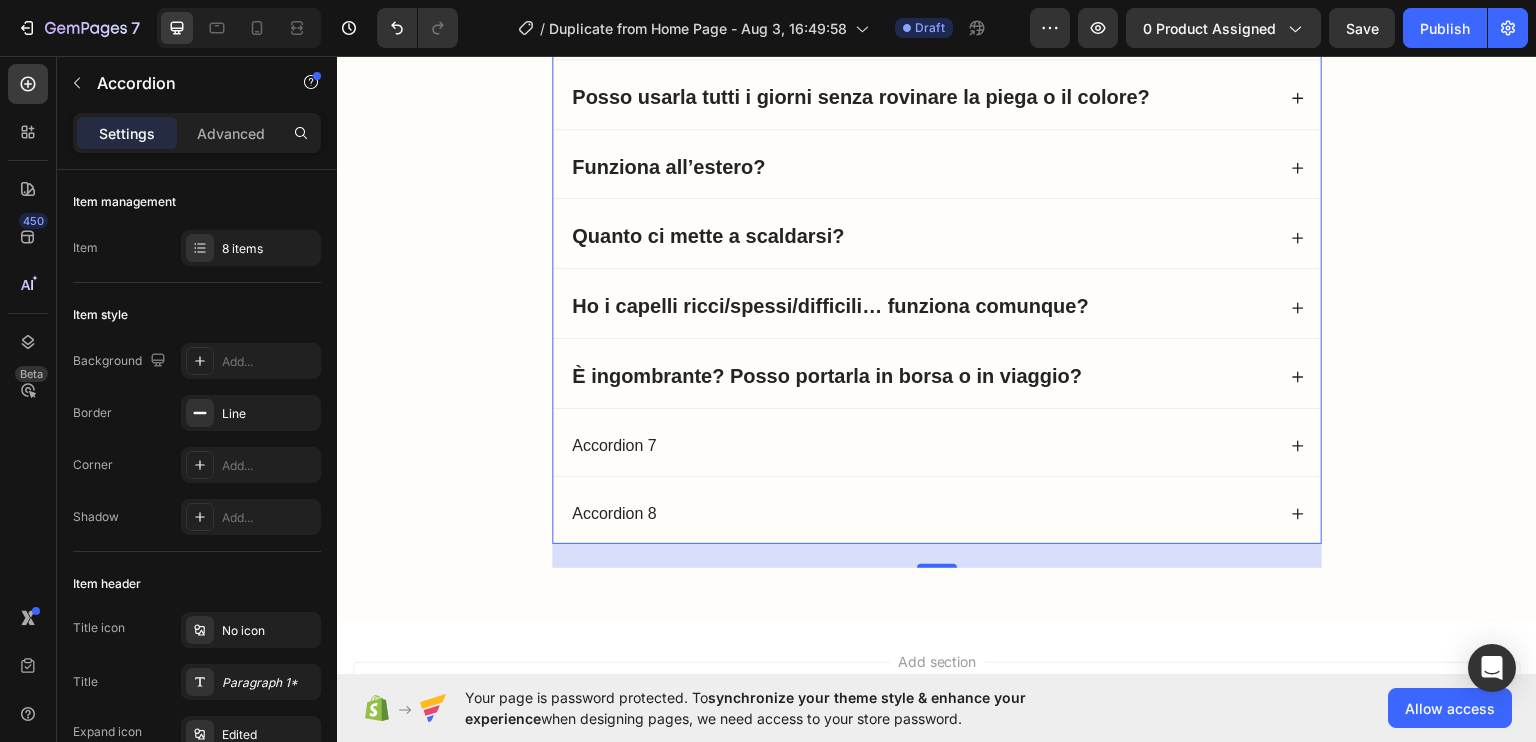 click on "Accordion 7" at bounding box center [614, 445] 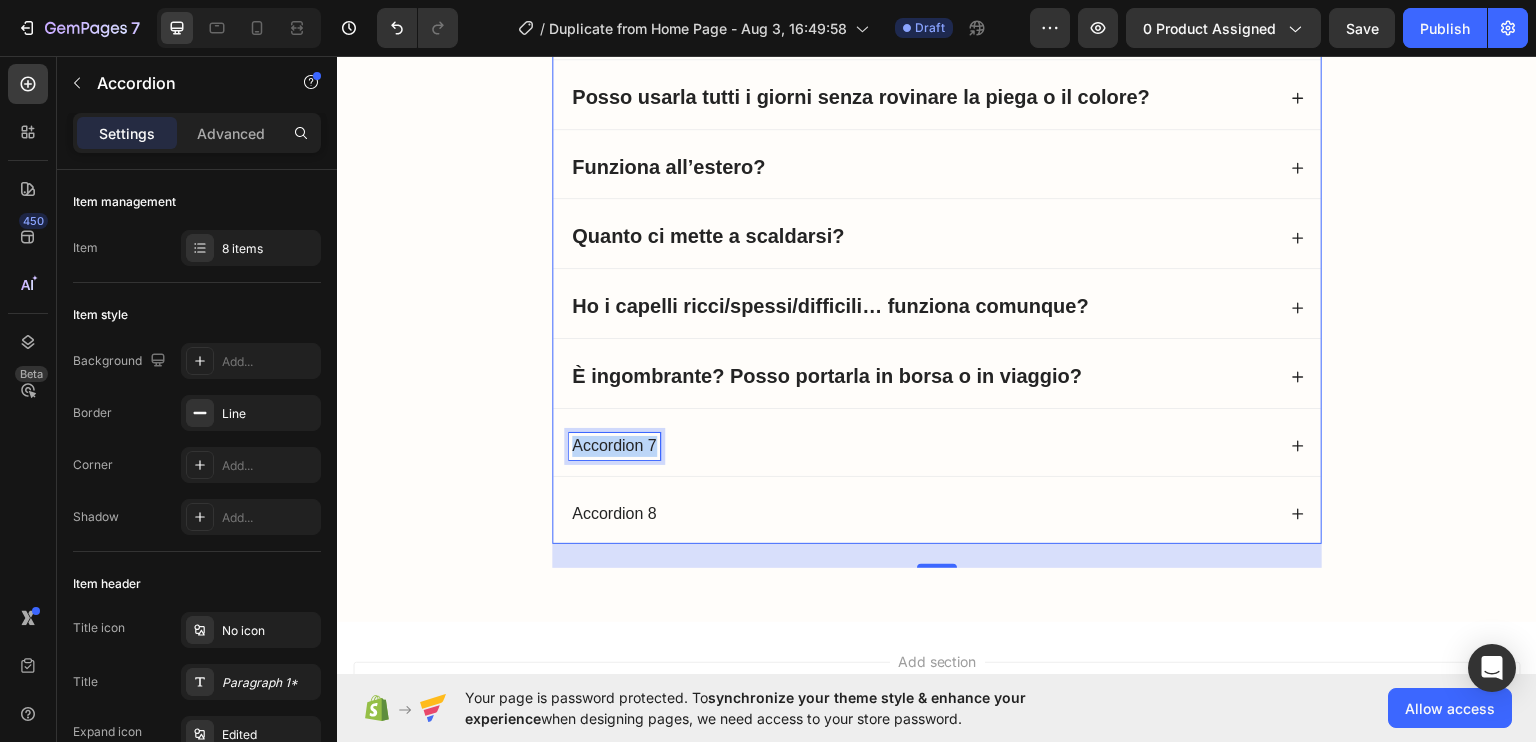 click on "Accordion 7" at bounding box center [614, 445] 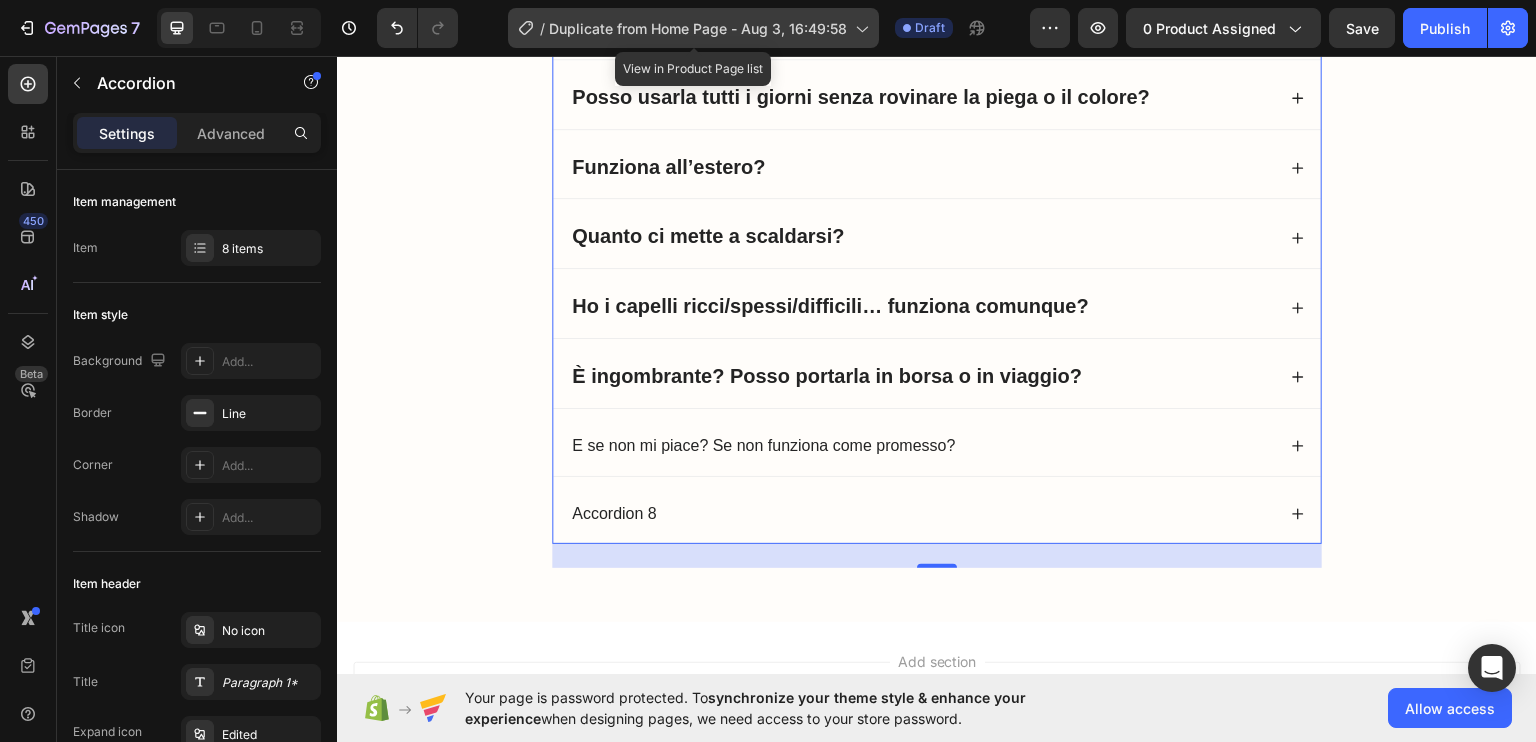 click on "/  Duplicate from Home Page - Aug 3, 16:49:58" 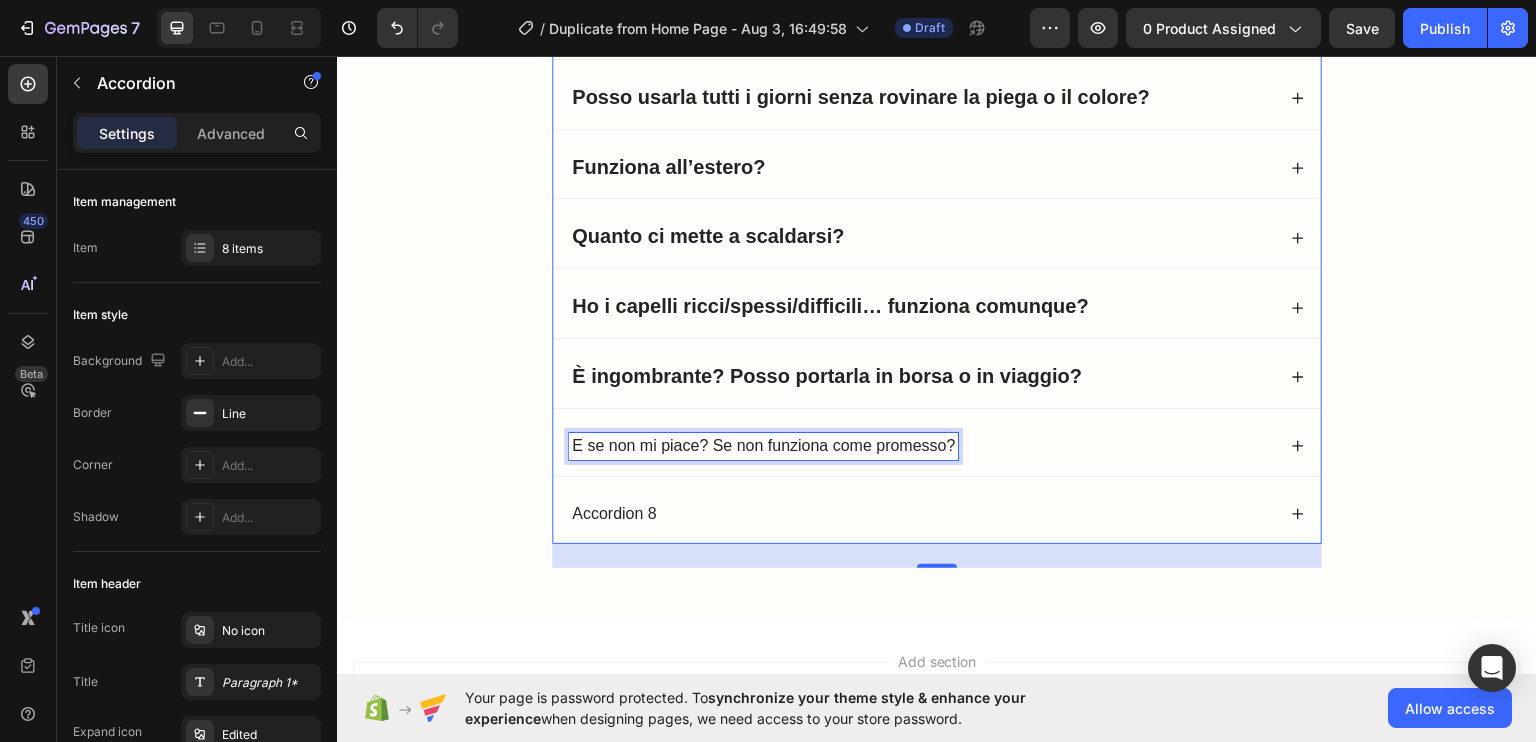click on "E se non mi piace? Se non funziona come promesso?" at bounding box center [763, 445] 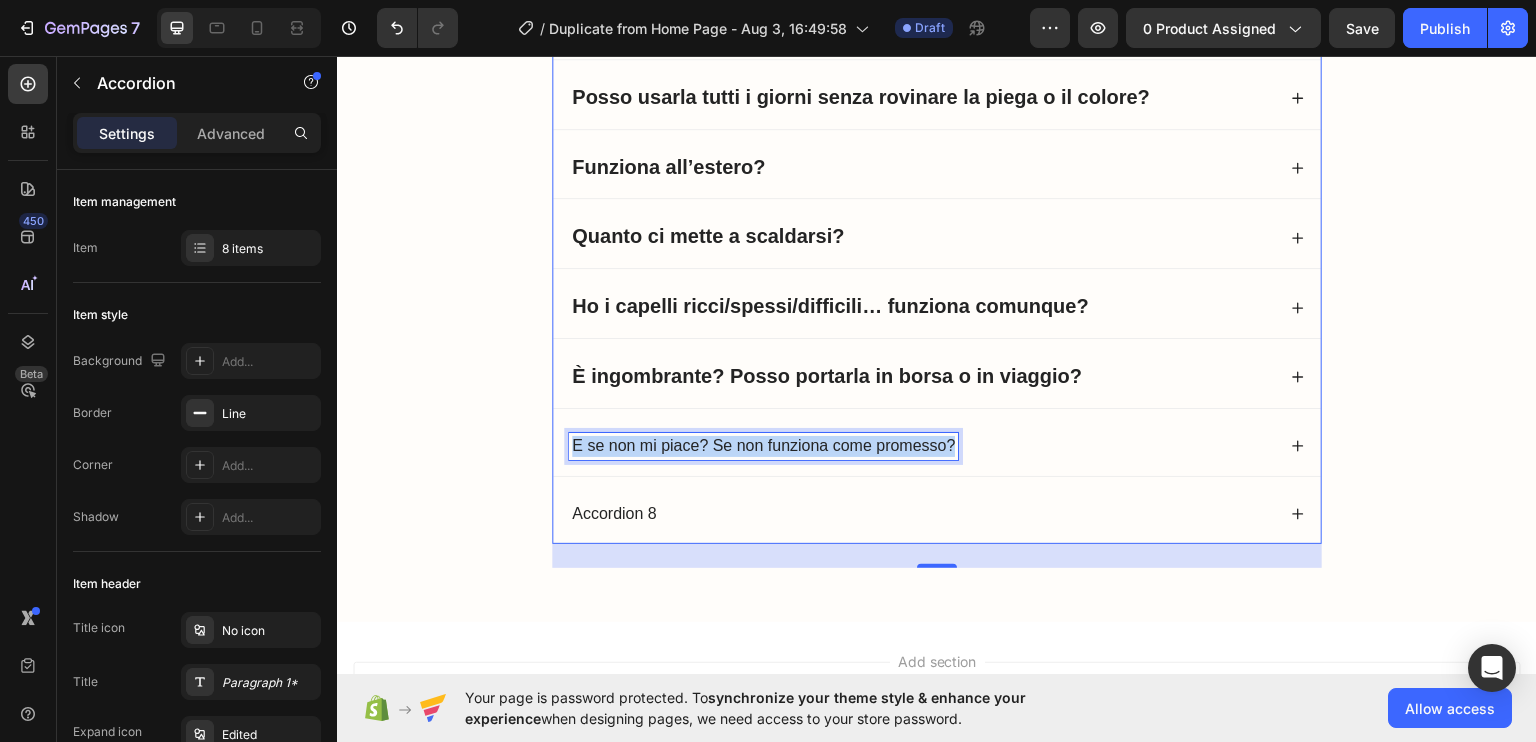 click on "E se non mi piace? Se non funziona come promesso?" at bounding box center [763, 445] 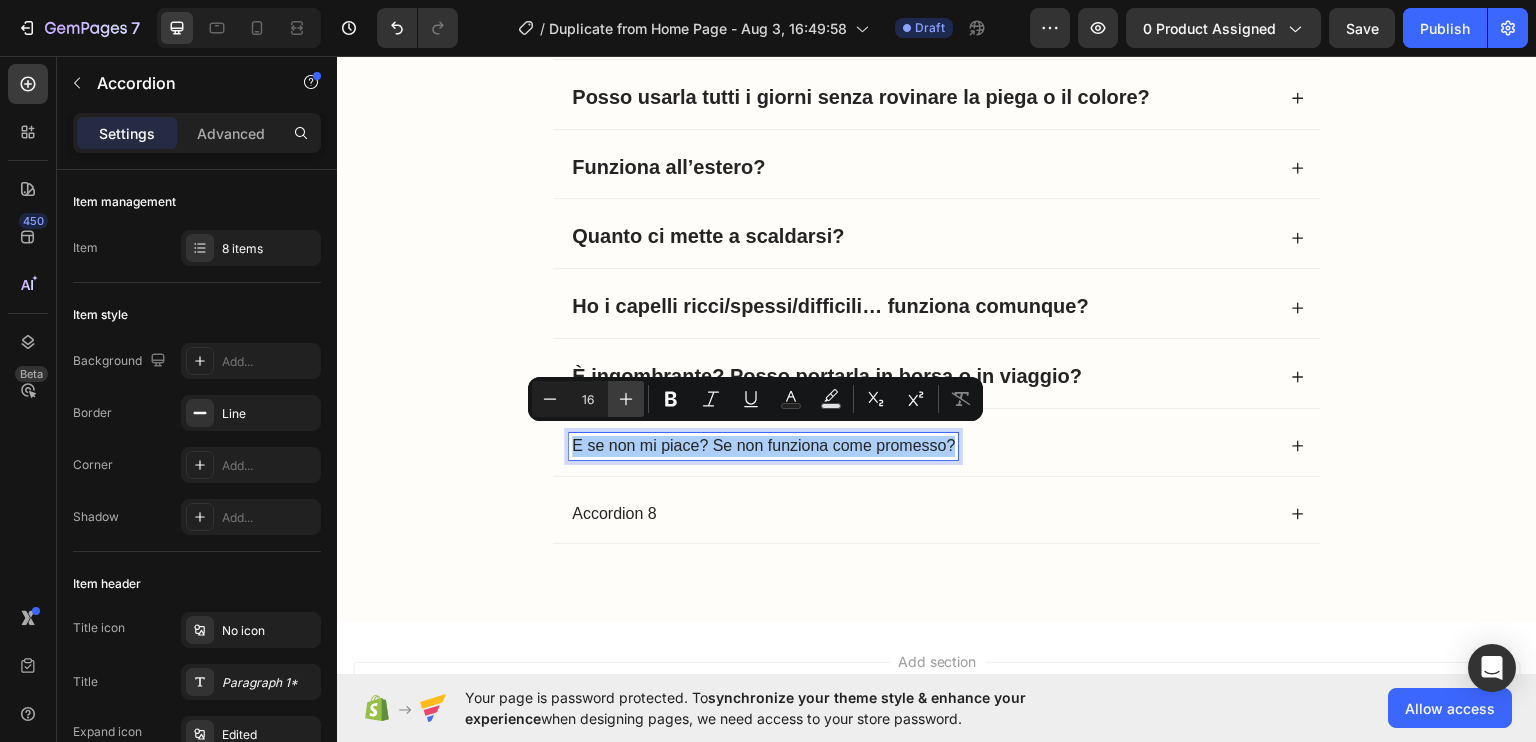 click on "Plus" at bounding box center [626, 399] 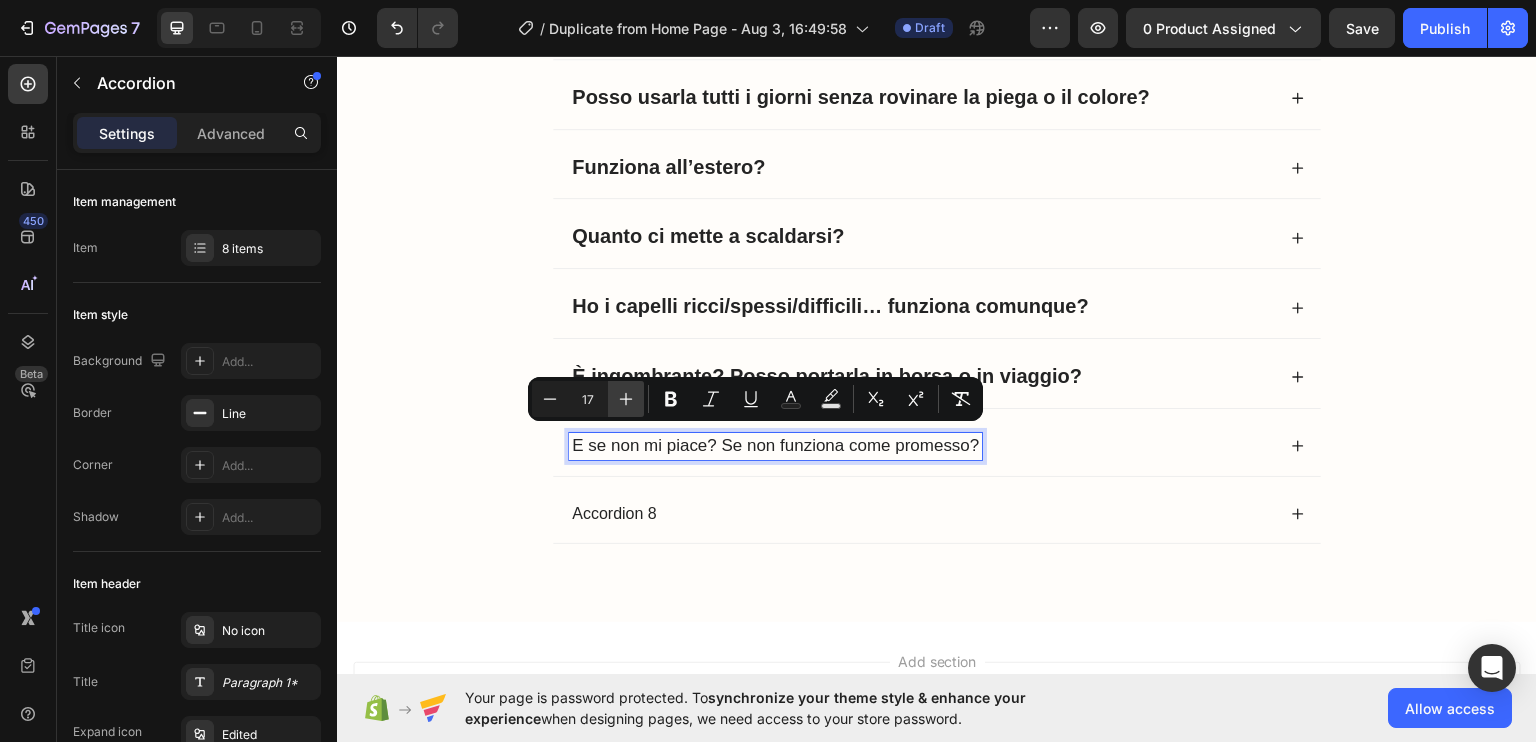 click on "Plus" at bounding box center [626, 399] 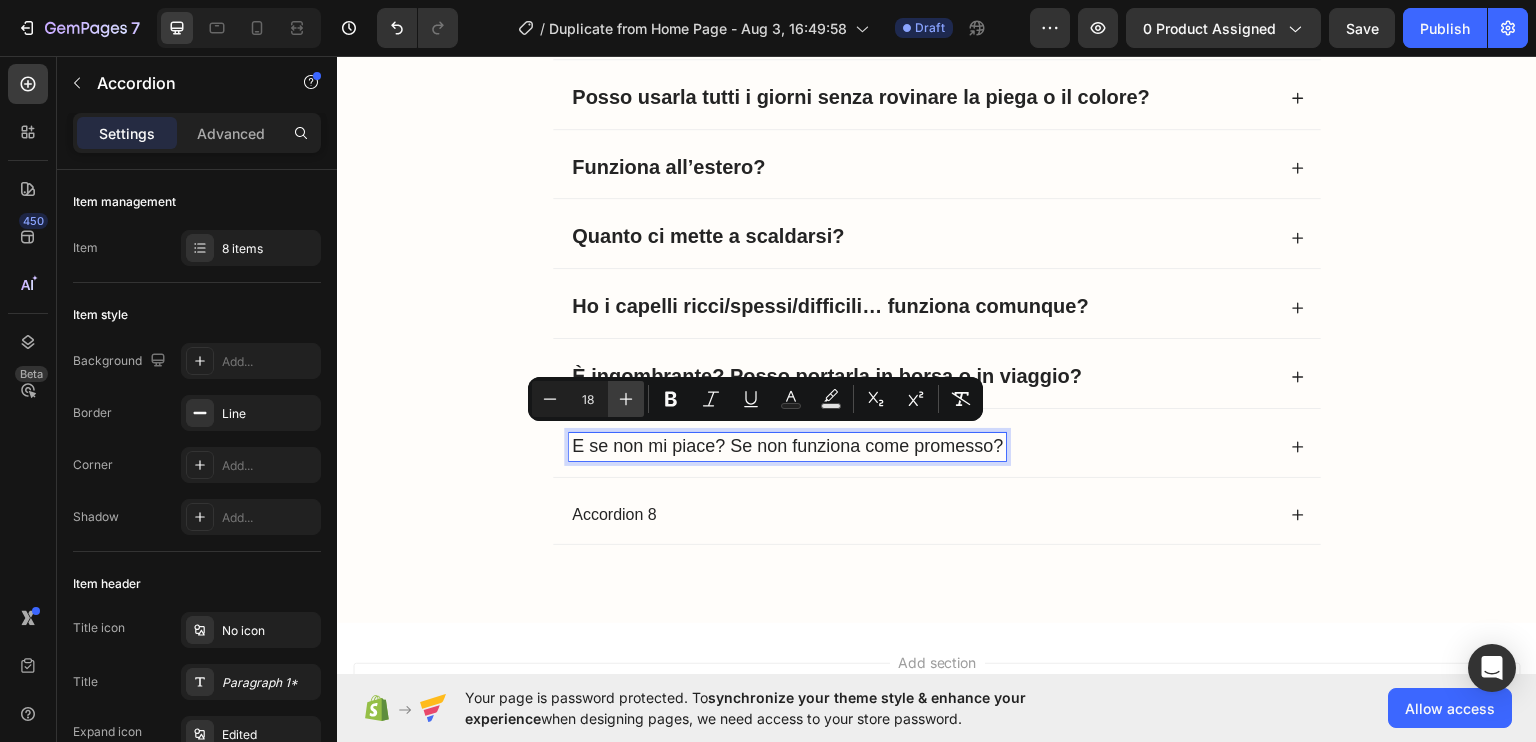 click on "Plus" at bounding box center (626, 399) 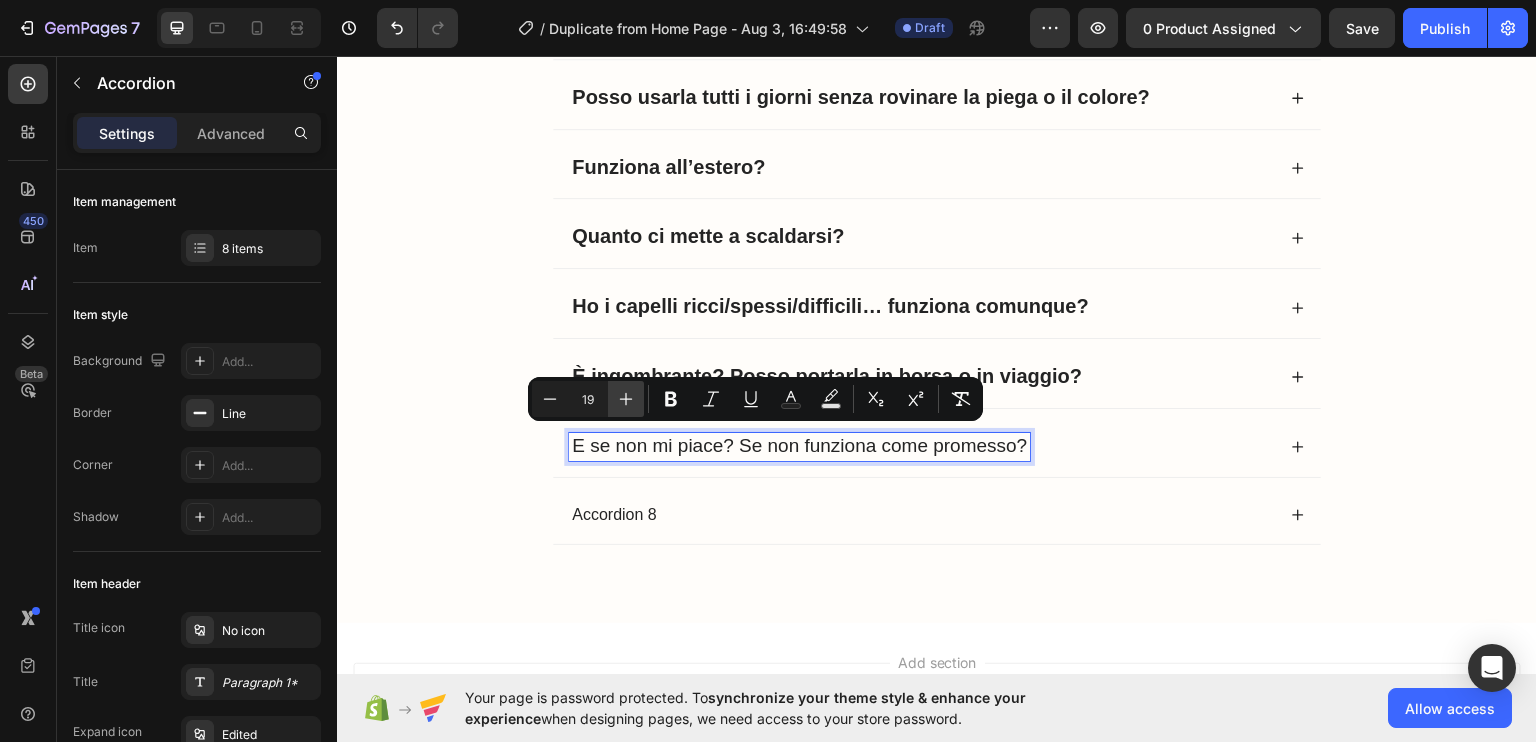 click on "Plus" at bounding box center [626, 399] 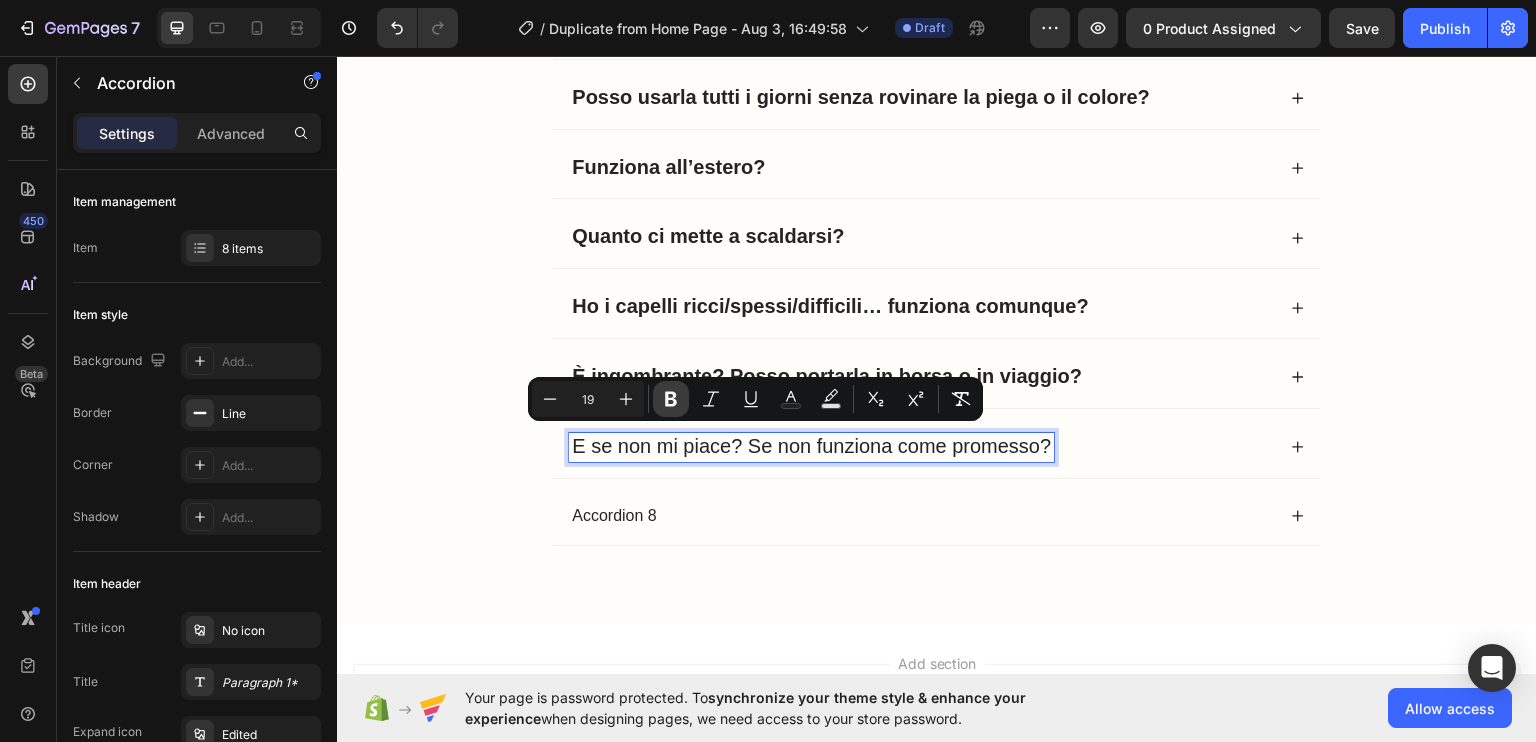 type on "20" 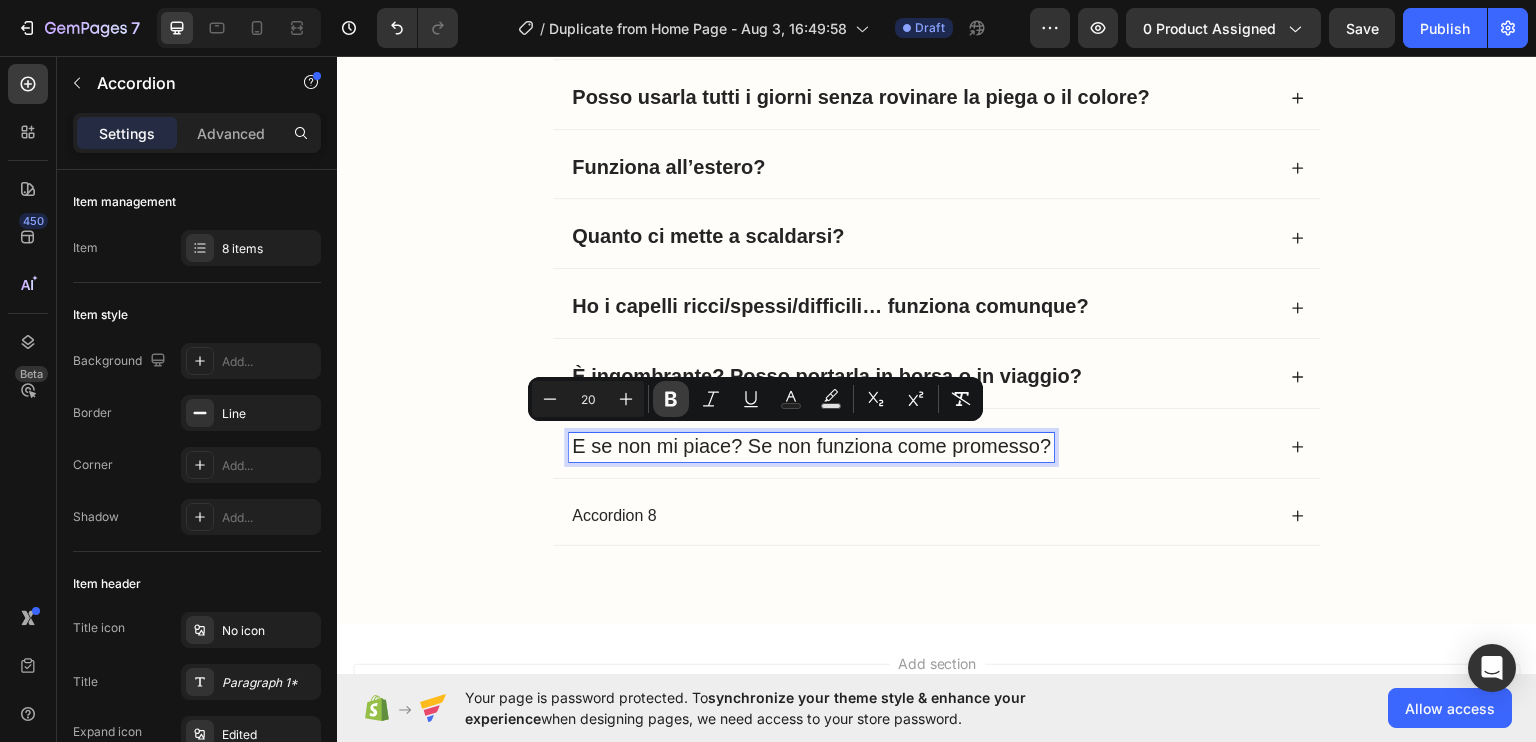 click 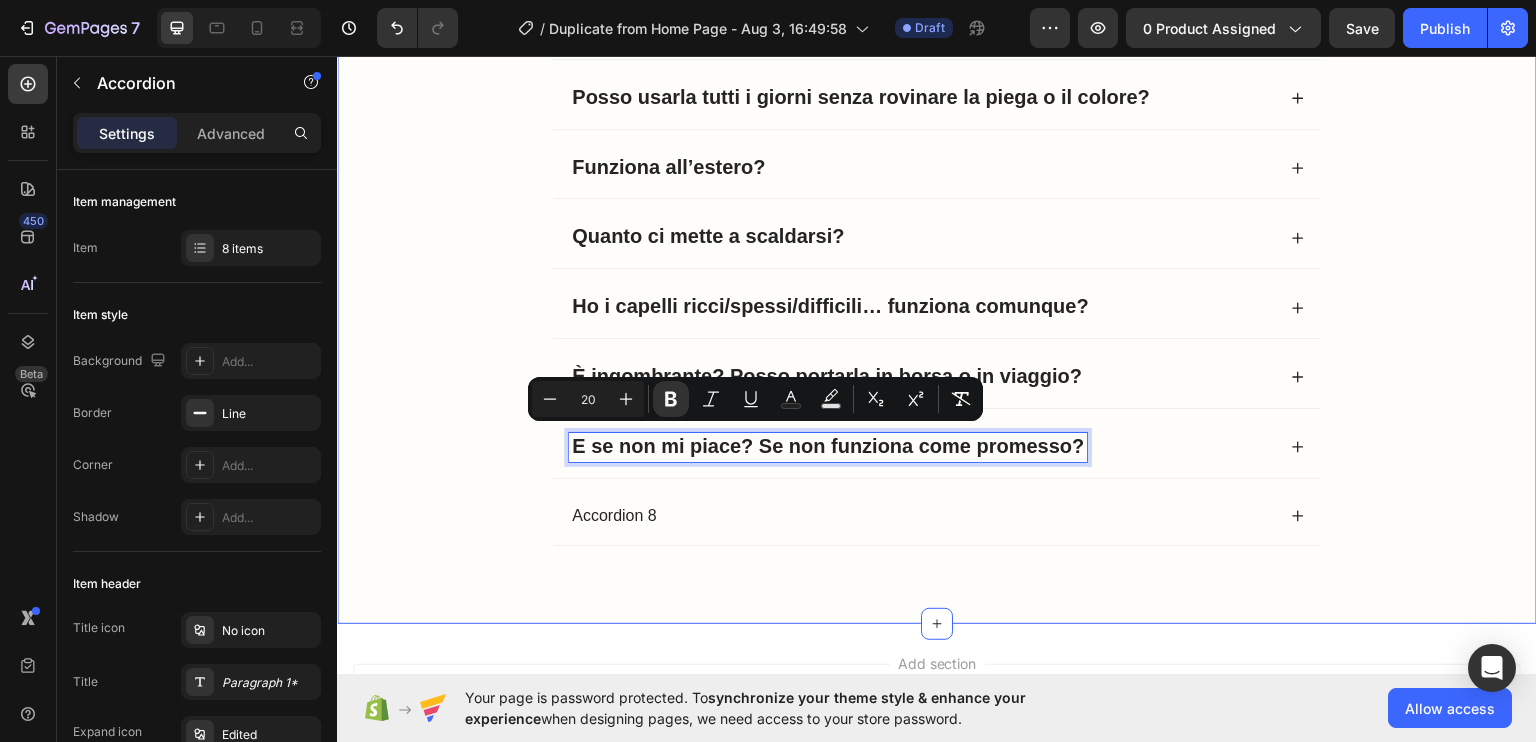 click on "Frequently Asked Questions Heading
Rovina i capelli a lungo andare?
Posso usarla tutti i giorni senza rovinare la piega o il colore?
Funziona all’estero?
Quanto ci mette a scaldarsi?
Ho i capelli ricci/spessi/difficili… funziona comunque?
È ingombrante? Posso portarla in borsa o in viaggio?
E se non mi piace? Se non funziona come promesso?
Accordion 8 Accordion   24 Row" at bounding box center (937, 255) 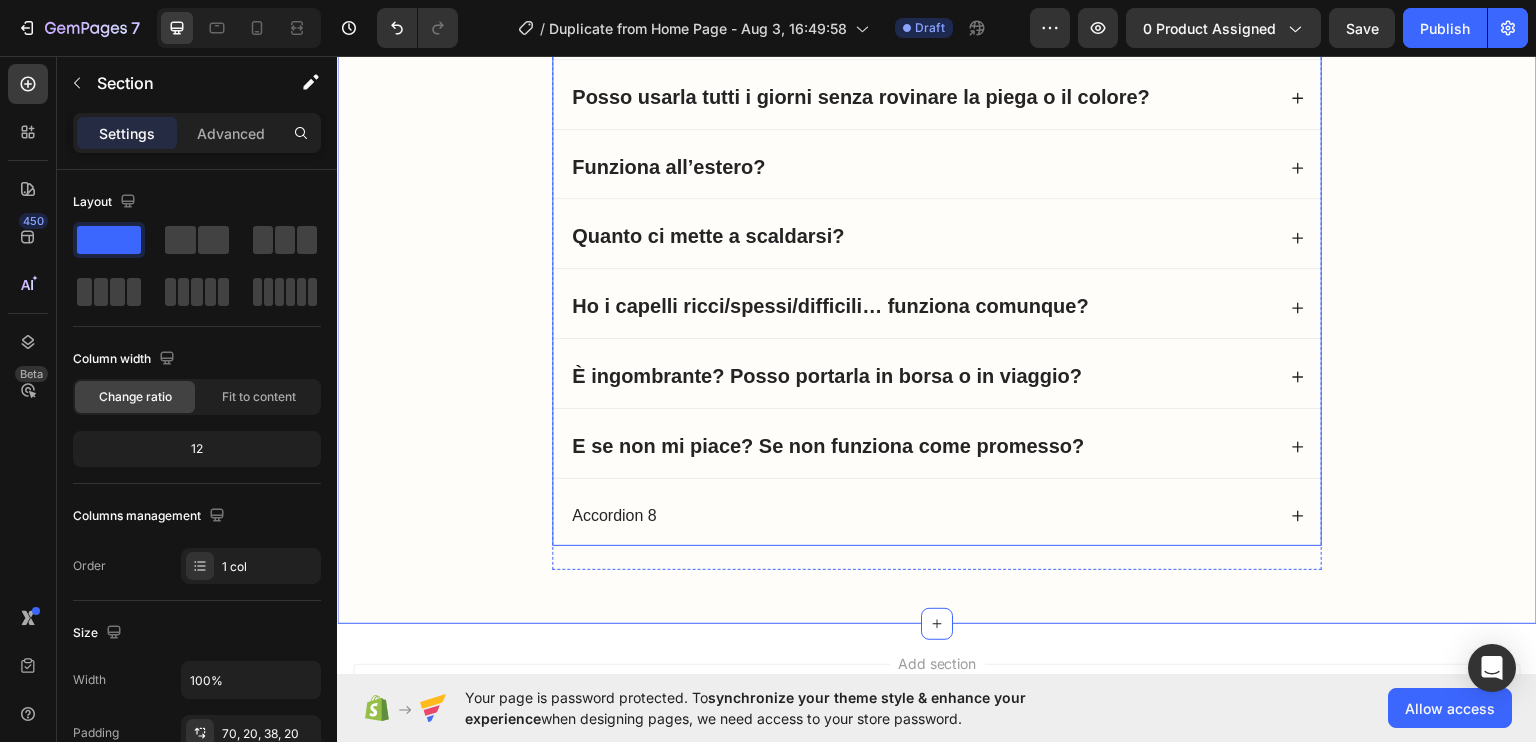 click on "E se non mi piace? Se non funziona come promesso?" at bounding box center (922, 446) 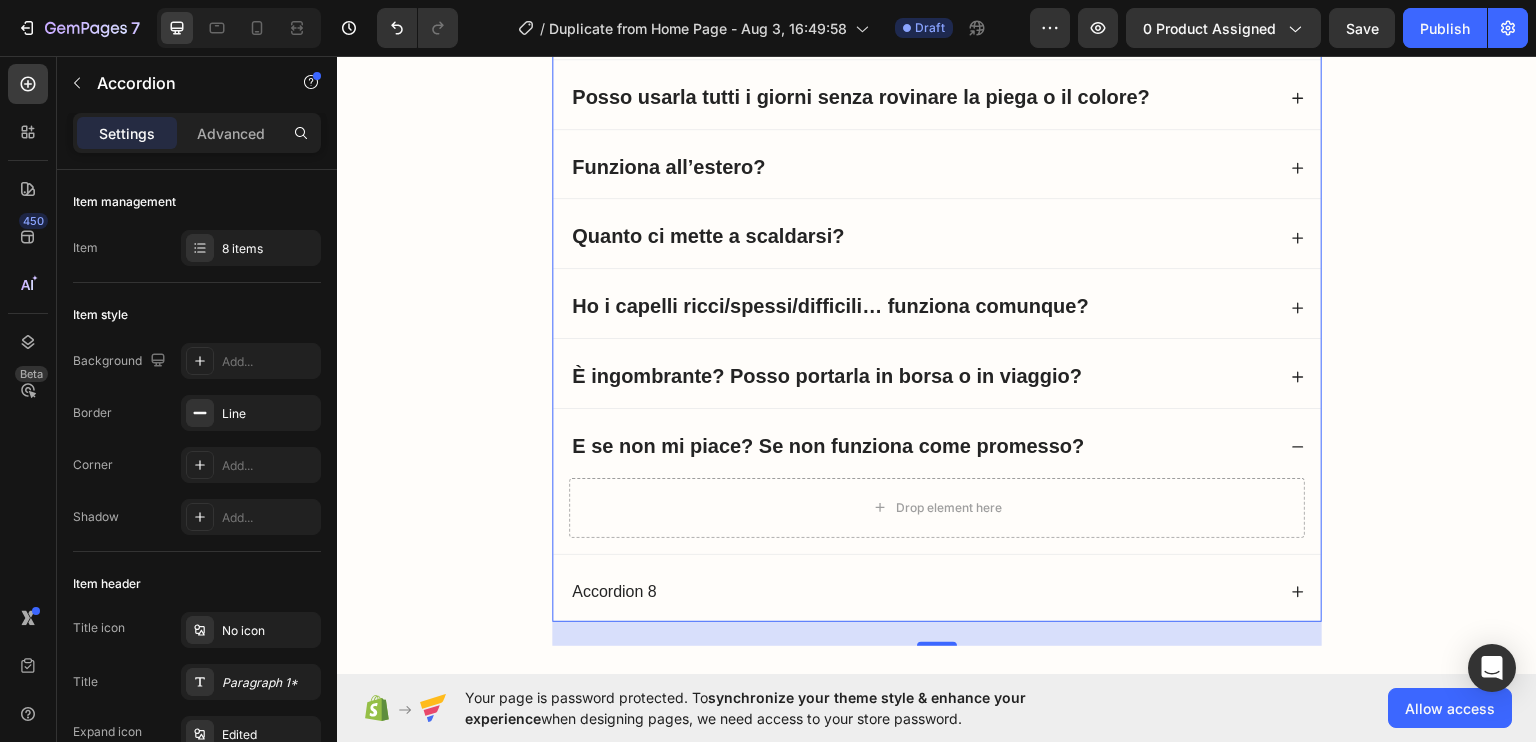 click on "È ingombrante? Posso portarla in borsa o in viaggio?" at bounding box center (922, 376) 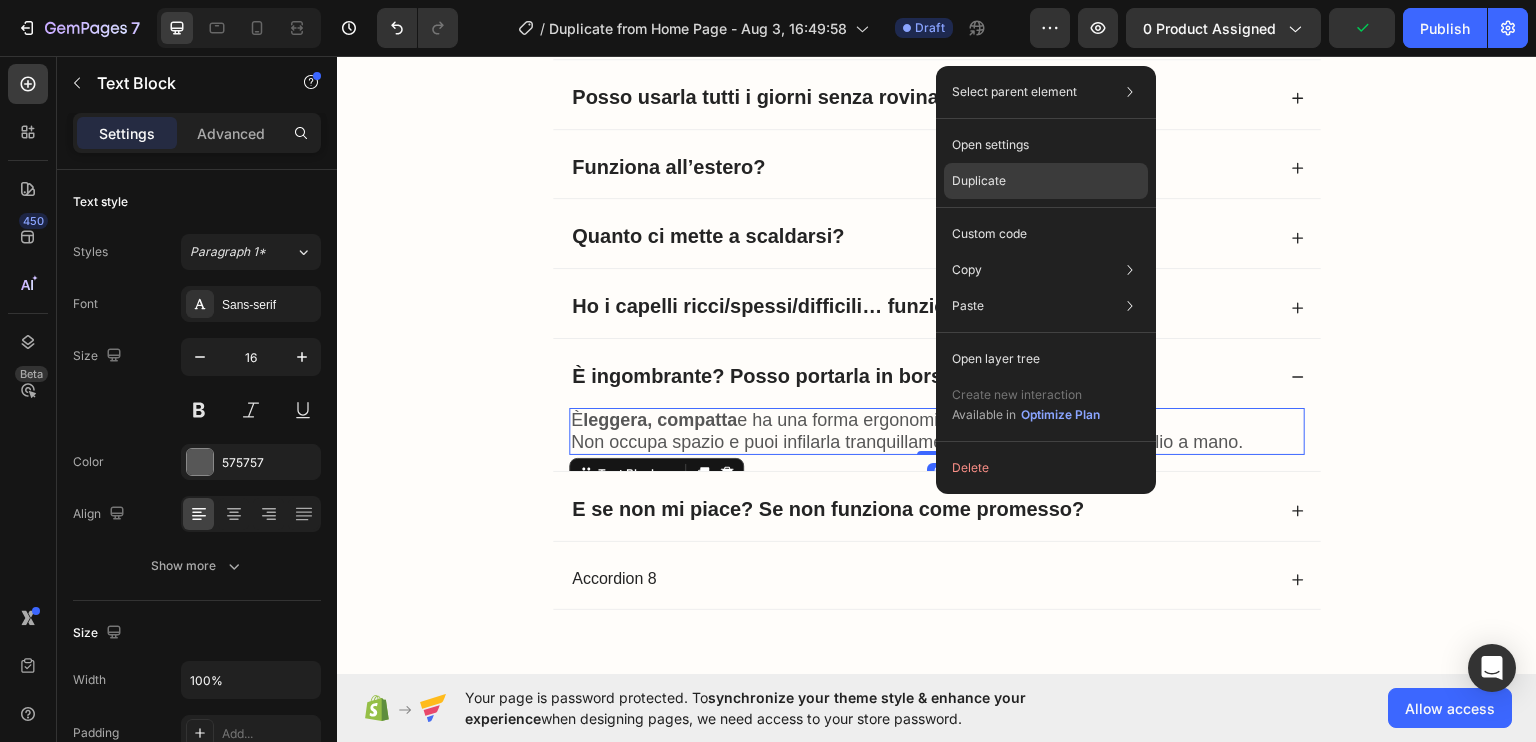 click on "Duplicate" at bounding box center (979, 181) 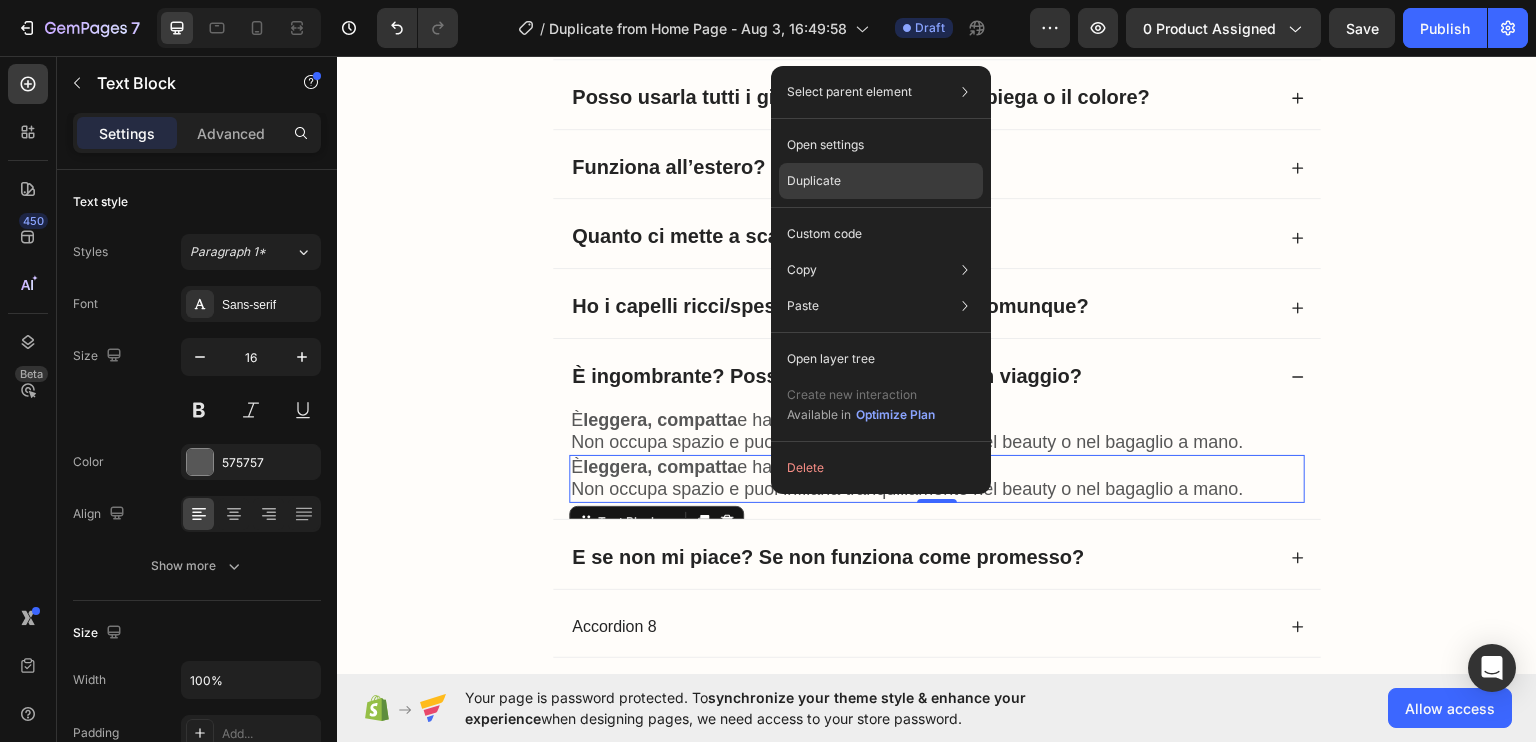 click on "Duplicate" 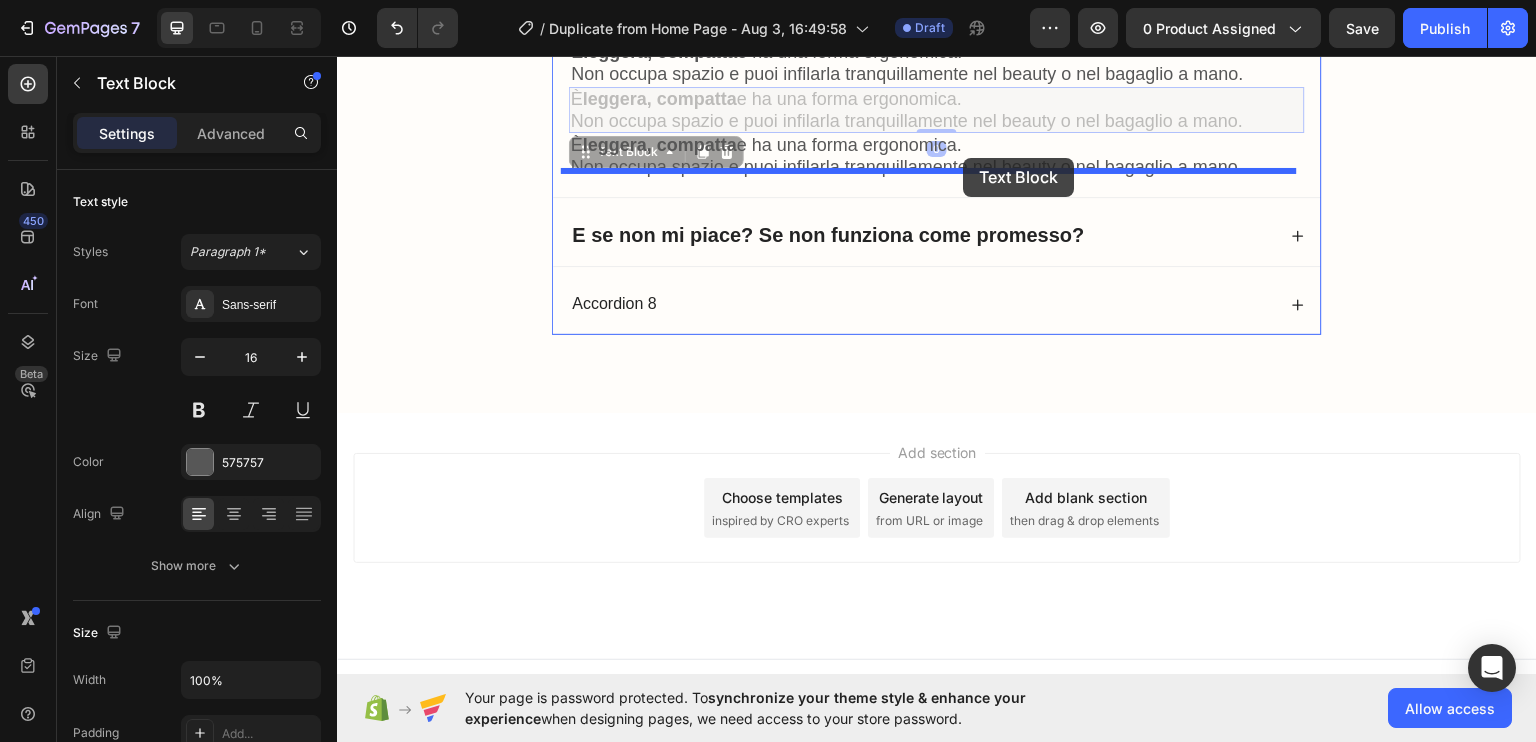 scroll, scrollTop: 5909, scrollLeft: 0, axis: vertical 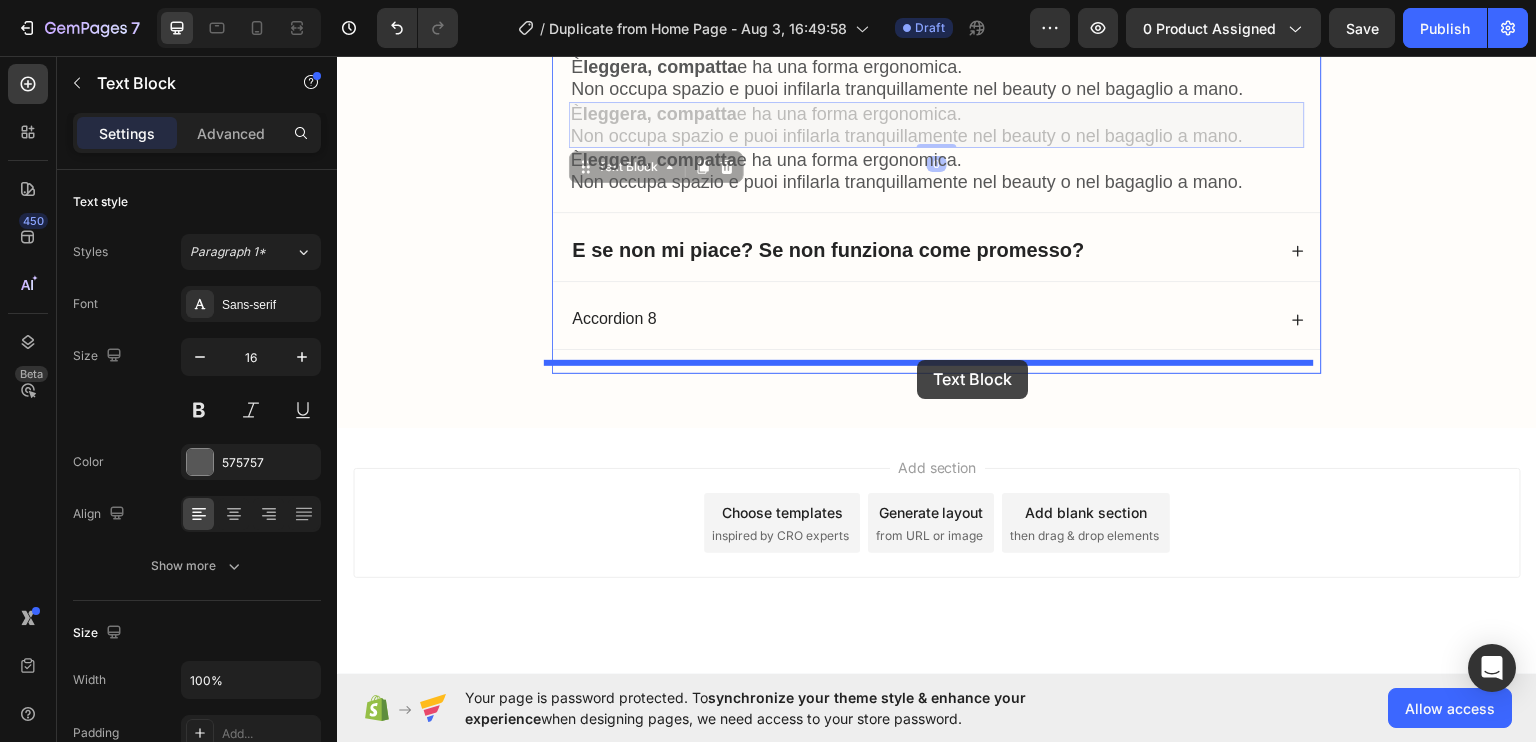 drag, startPoint x: 820, startPoint y: 455, endPoint x: 917, endPoint y: 359, distance: 136.47343 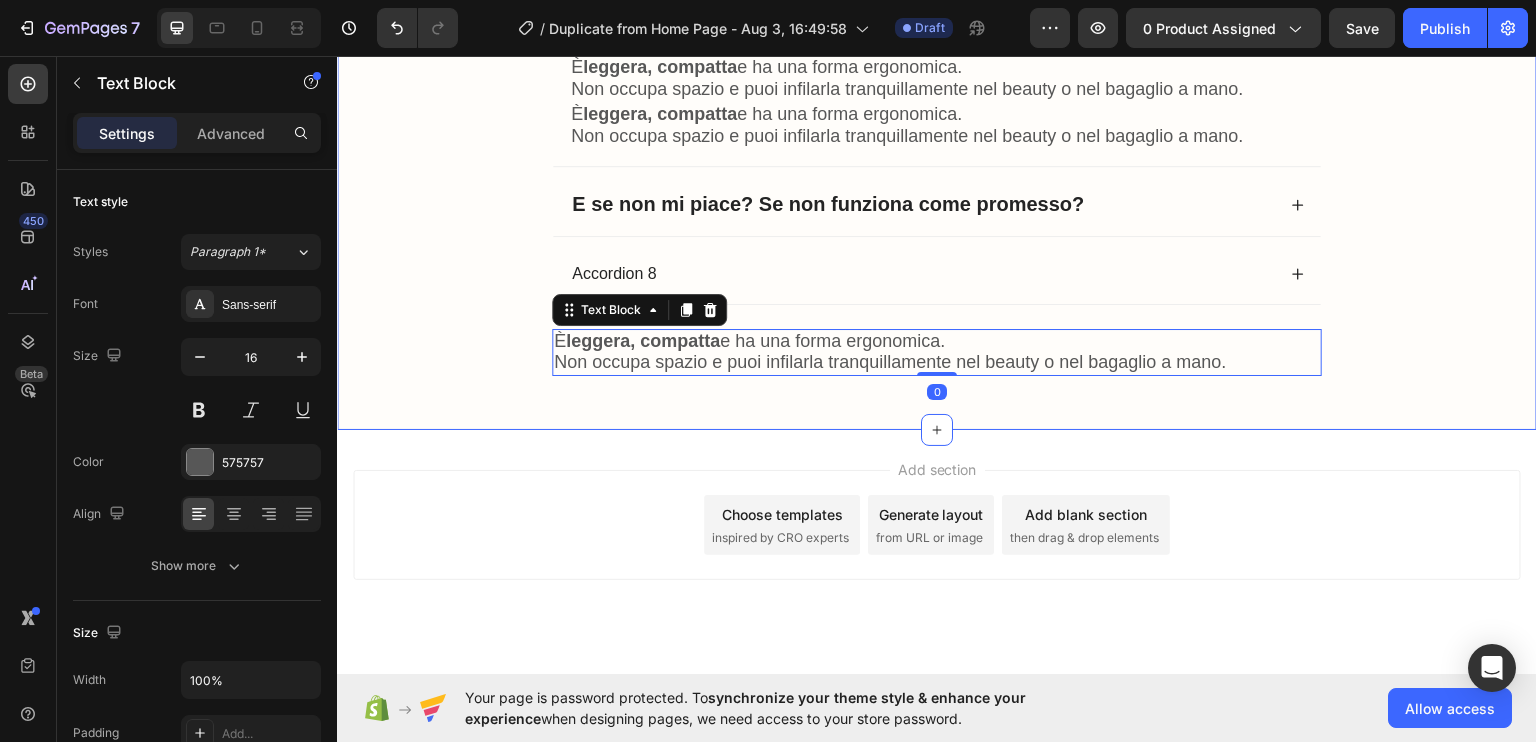 click on "Frequently Asked Questions Heading
Rovina i capelli a lungo andare?
Posso usarla tutti i giorni senza rovinare la piega o il colore?
Funziona all’estero?
Quanto ci mette a scaldarsi?
Ho i capelli ricci/spessi/difficili… funziona comunque?
È ingombrante? Posso portarla in borsa o in viaggio? È  leggera, compatta  e ha una forma ergonomica. Non occupa spazio e puoi infilarla tranquillamente nel beauty o nel bagaglio a mano. Text Block È  leggera, compatta  e ha una forma ergonomica. Non occupa spazio e puoi infilarla tranquillamente nel beauty o nel bagaglio a mano. Text Block
E se non mi piace? Se non funziona come promesso?
Accordion 8 Accordion È  leggera, compatta  e ha una forma ergonomica. Non occupa spazio e puoi infilarla tranquillamente nel beauty o nel bagaglio a mano. Text Block   0 Row" at bounding box center (937, -18) 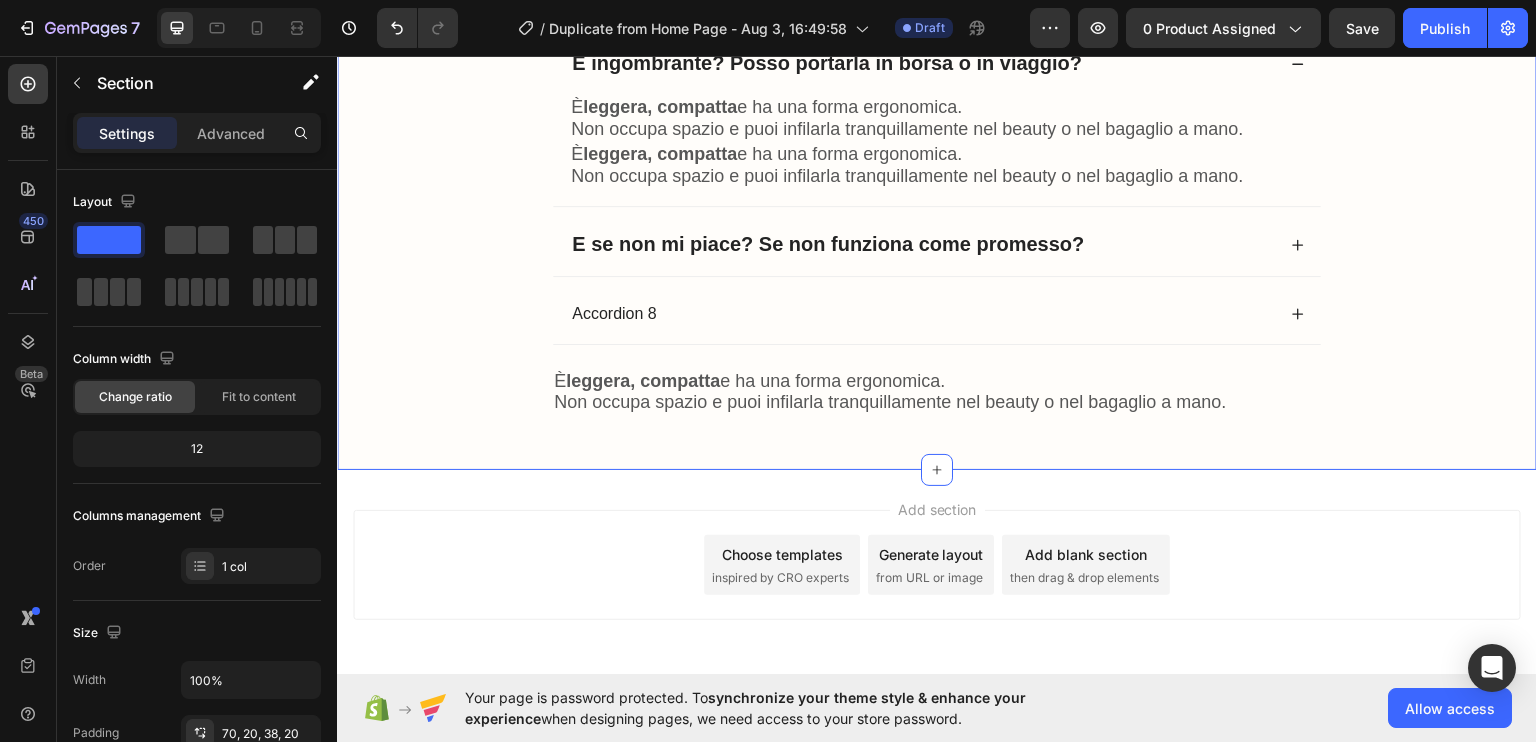 scroll, scrollTop: 5749, scrollLeft: 0, axis: vertical 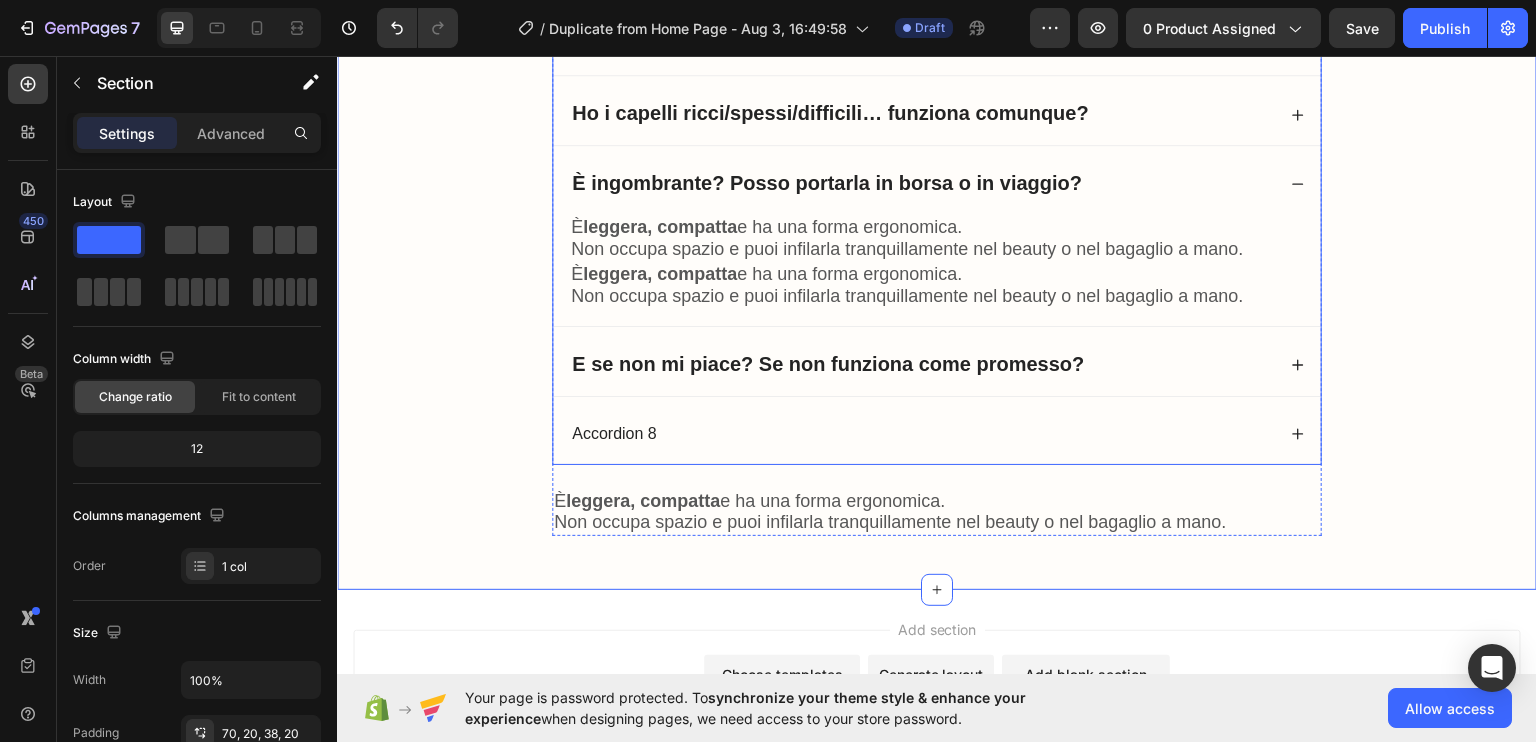click on "E se non mi piace? Se non funziona come promesso?" at bounding box center [922, 364] 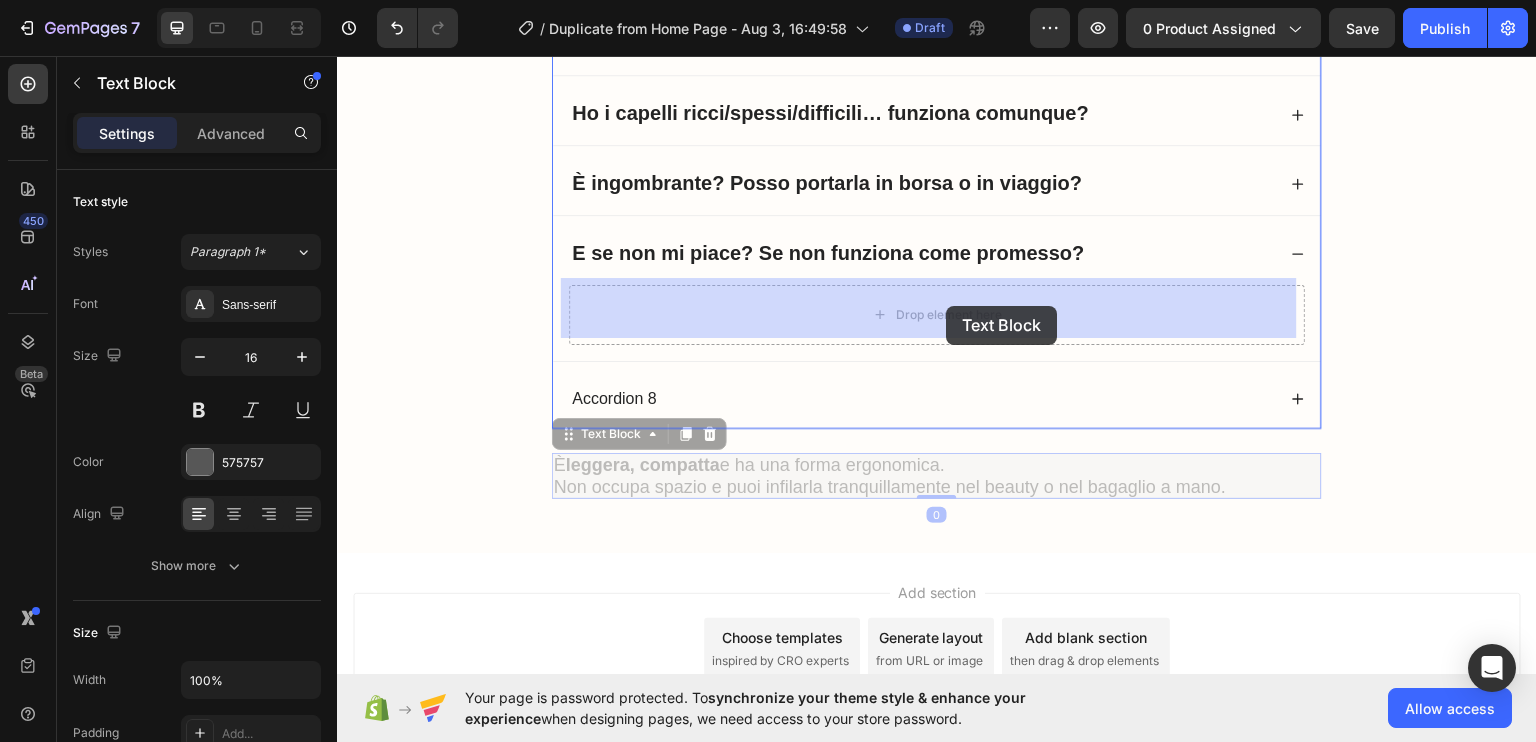 drag, startPoint x: 973, startPoint y: 466, endPoint x: 946, endPoint y: 307, distance: 161.27615 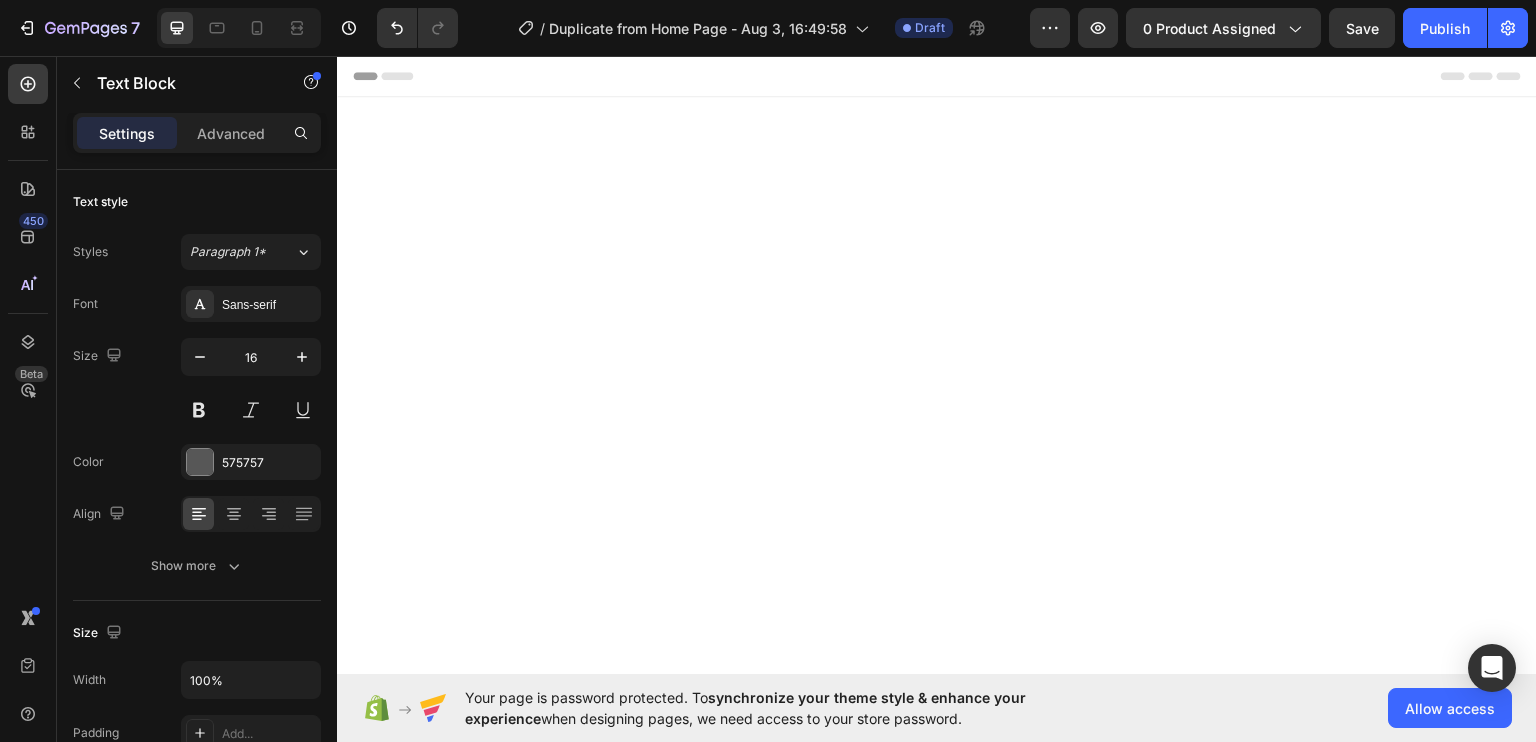 scroll, scrollTop: 0, scrollLeft: 0, axis: both 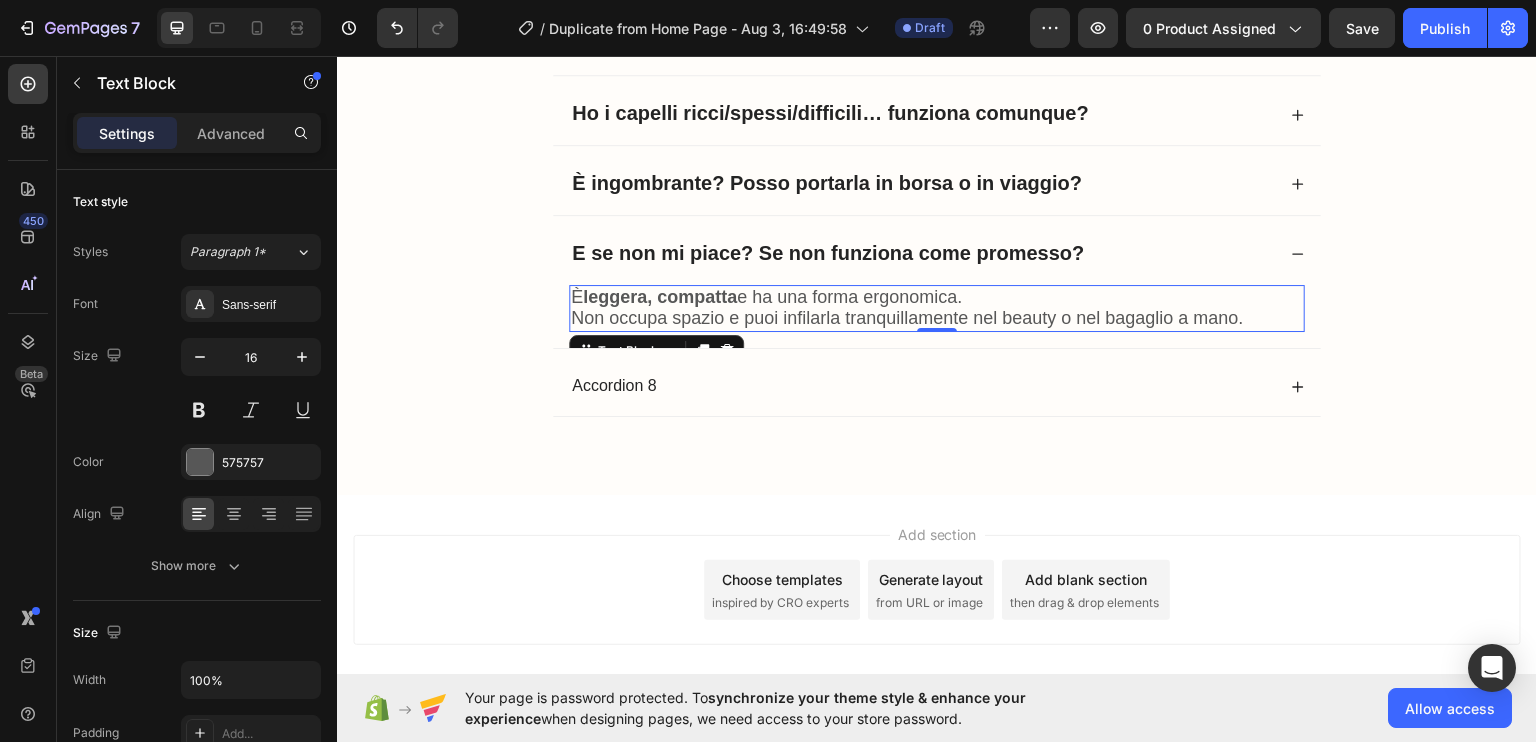 click on "È  leggera, compatta  e ha una forma ergonomica." at bounding box center [766, 296] 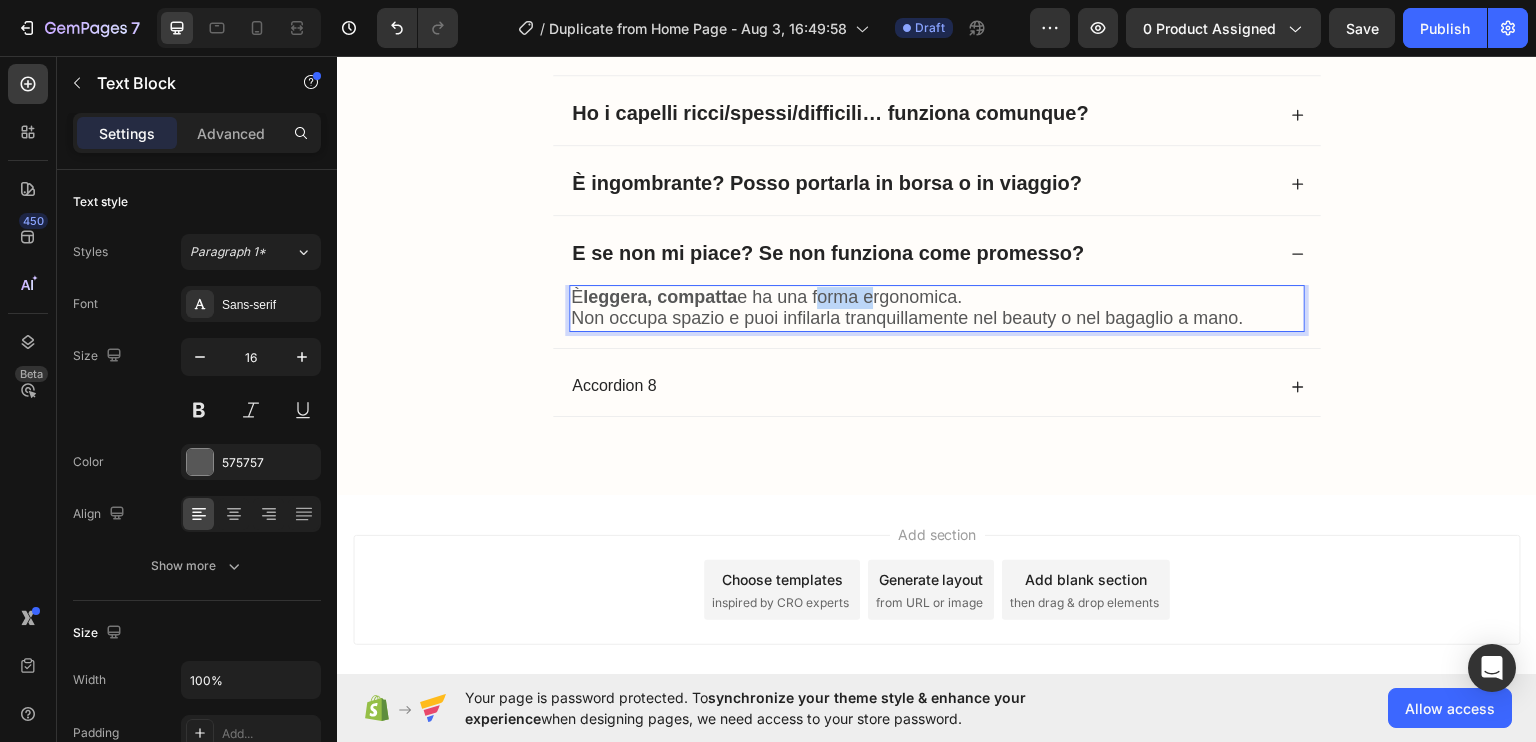 click on "È  leggera, compatta  e ha una forma ergonomica." at bounding box center (766, 296) 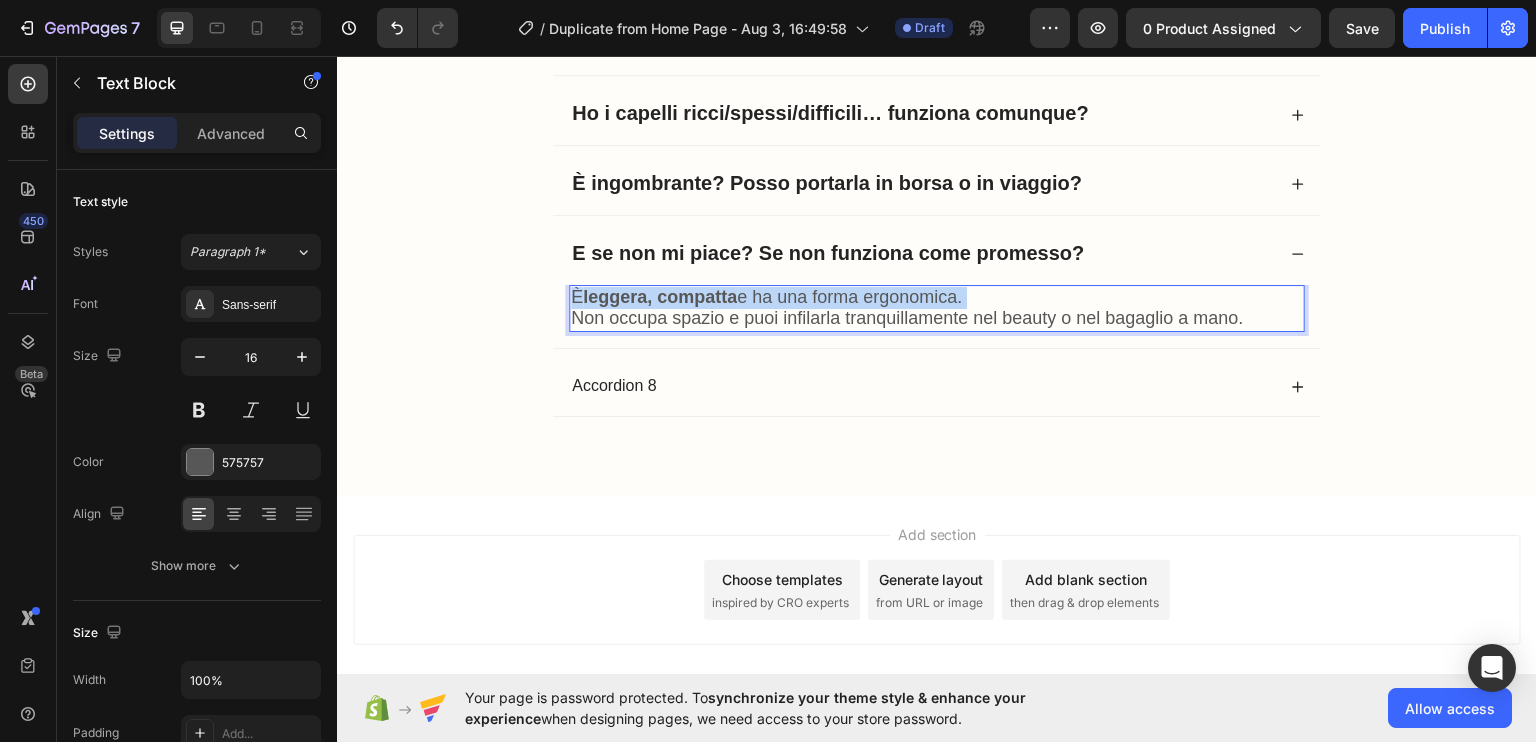 click on "È  leggera, compatta  e ha una forma ergonomica." at bounding box center [766, 296] 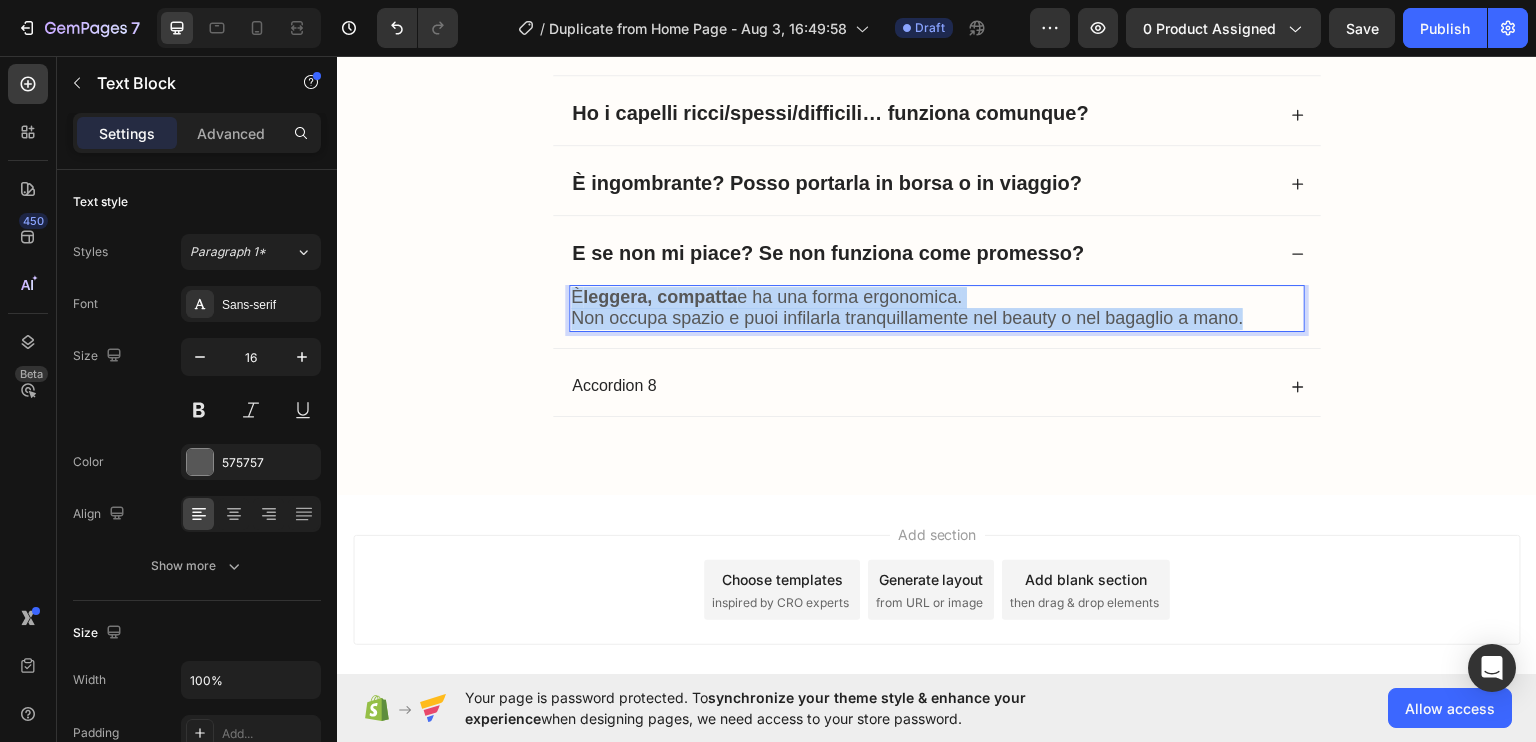 drag, startPoint x: 830, startPoint y: 287, endPoint x: 866, endPoint y: 316, distance: 46.227695 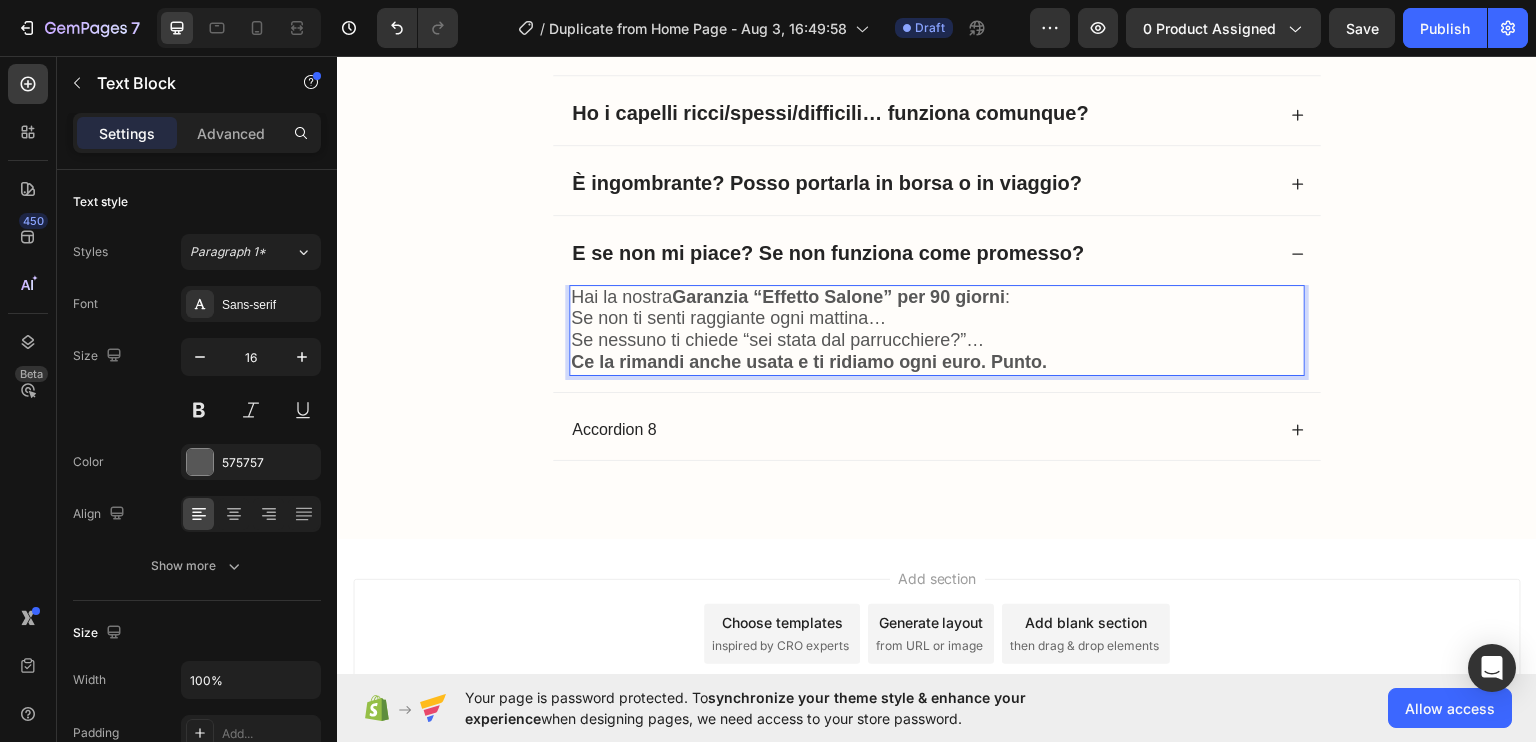 click on "Garanzia “Effetto Salone” per 90 giorni" at bounding box center (838, 296) 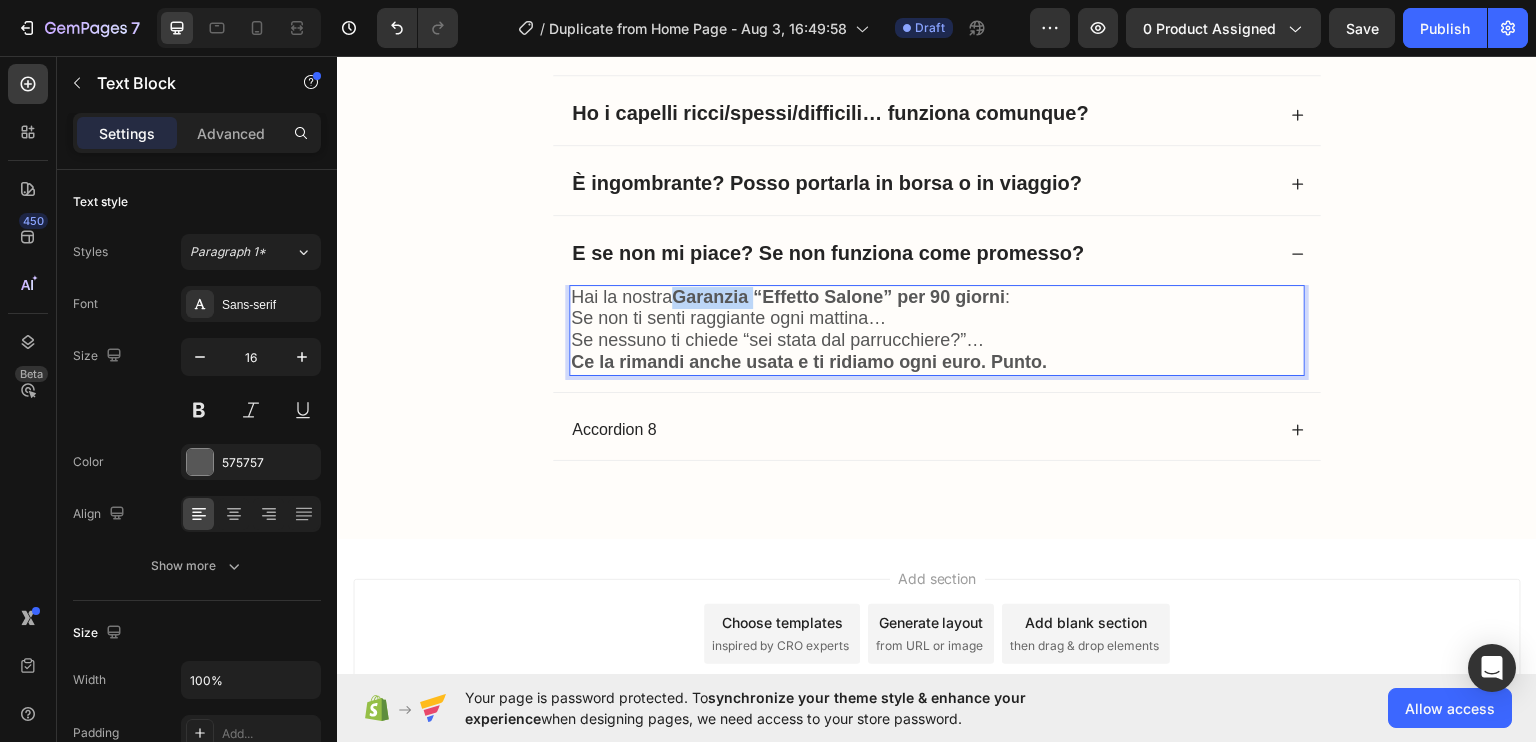 click on "Garanzia “Effetto Salone” per 90 giorni" at bounding box center [838, 296] 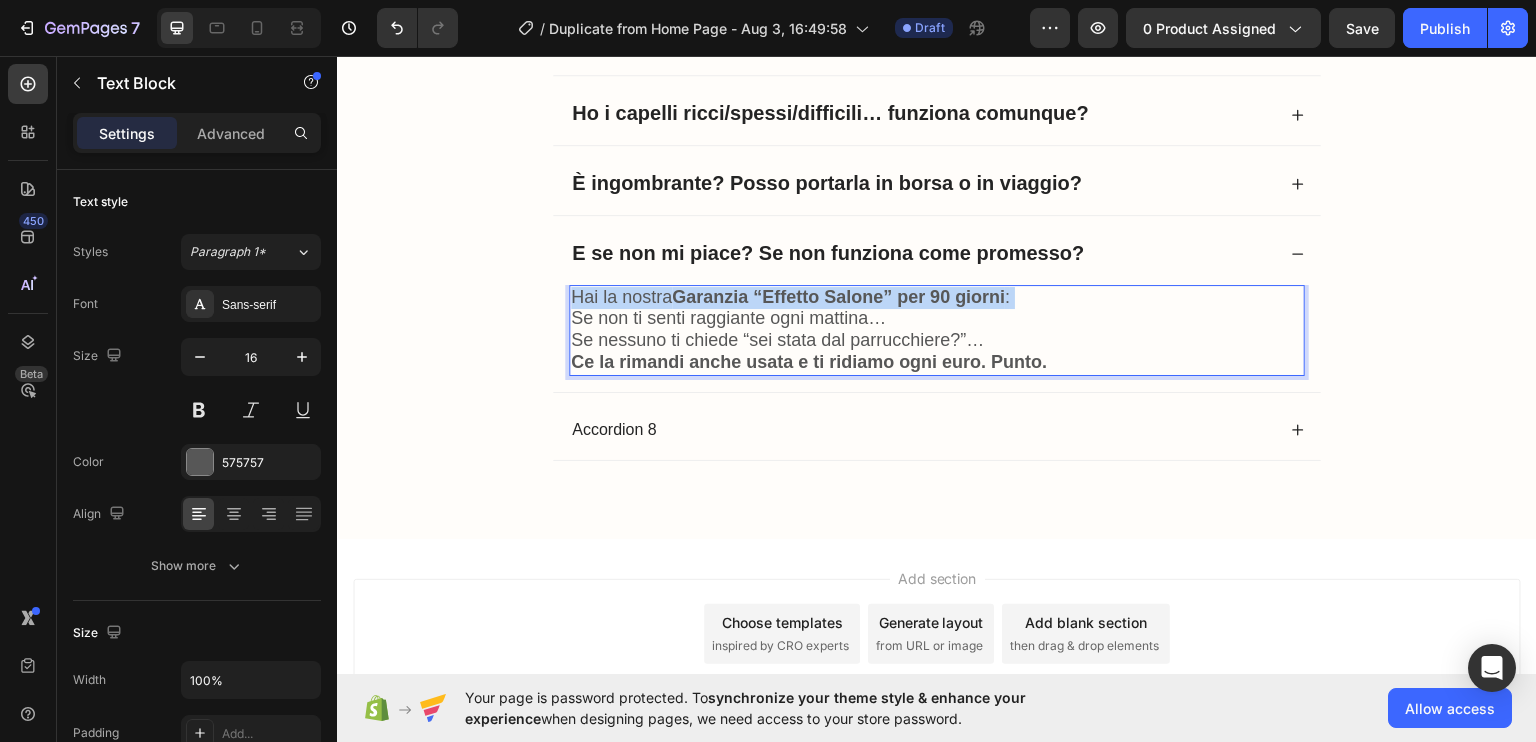 click on "Garanzia “Effetto Salone” per 90 giorni" at bounding box center (838, 296) 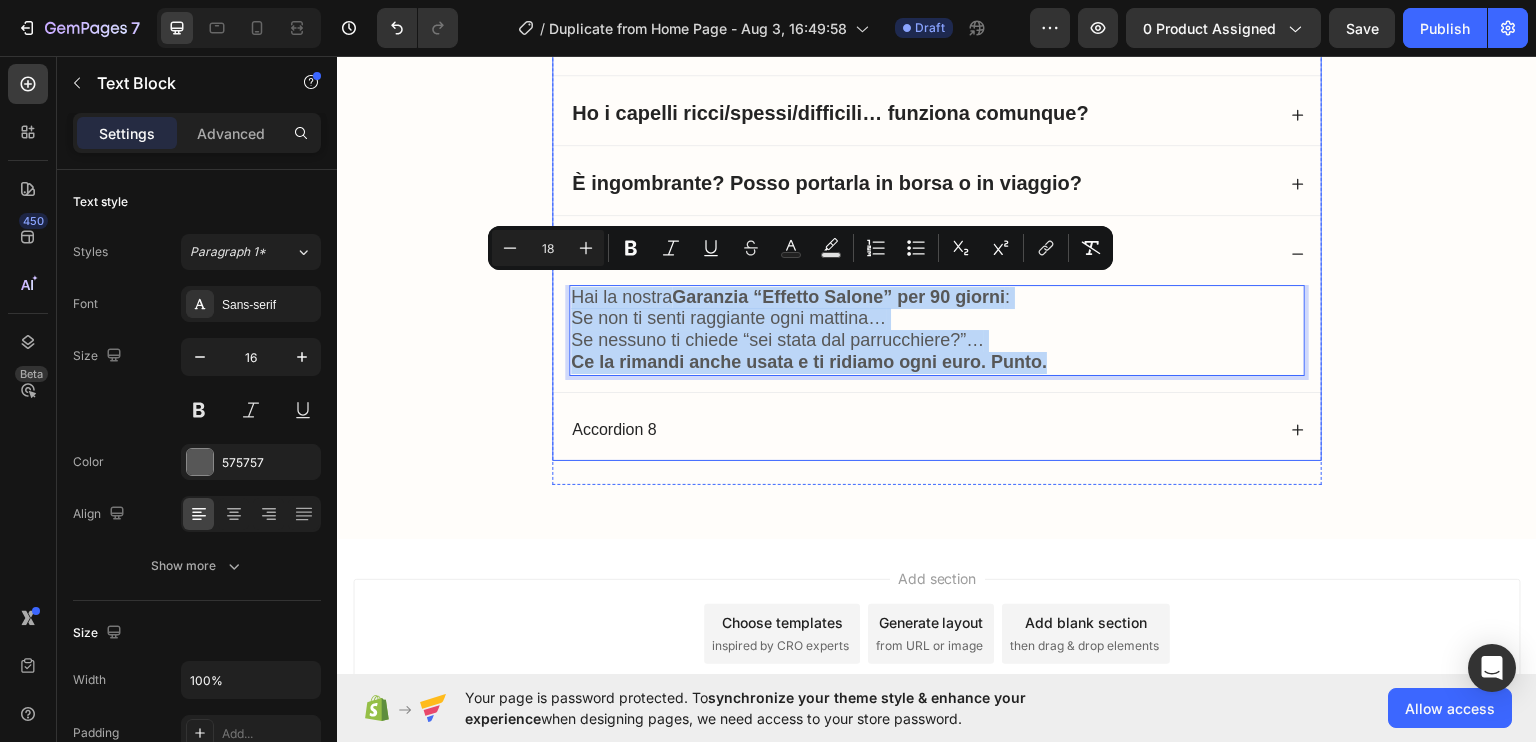 drag, startPoint x: 713, startPoint y: 291, endPoint x: 994, endPoint y: 379, distance: 294.45712 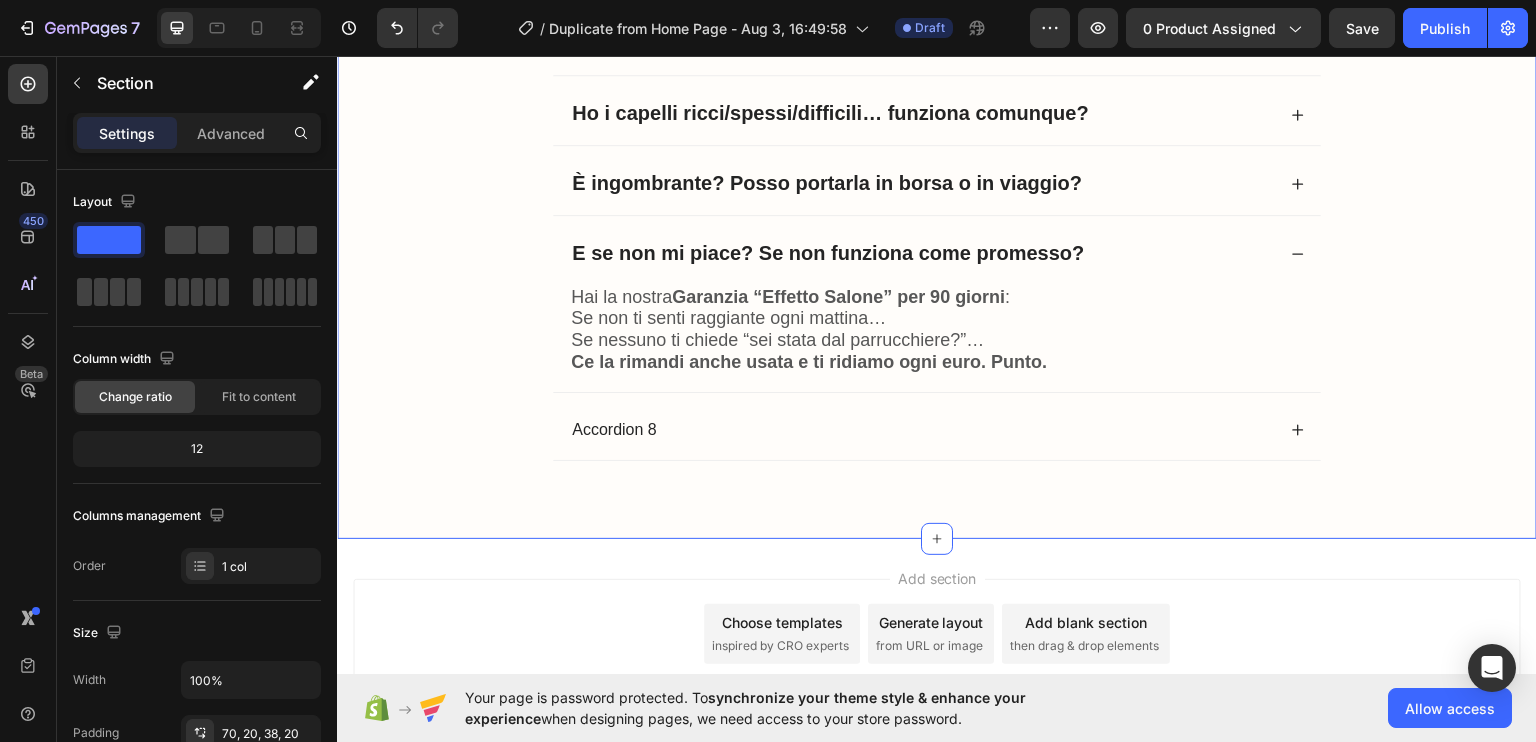 click on "Frequently Asked Questions Heading
Rovina i capelli a lungo andare?
Posso usarla tutti i giorni senza rovinare la piega o il colore?
Funziona all’estero?
Quanto ci mette a scaldarsi?
Ho i capelli ricci/spessi/difficili… funziona comunque?
È ingombrante? Posso portarla in borsa o in viaggio?
E se non mi piace? Se non funziona come promesso? Hai la nostra  Garanzia “Effetto Salone” per 90 giorni : Se non ti senti raggiante ogni mattina… Se nessuno ti chiede “sei stata dal parrucchiere?”… Ce la rimandi anche usata e ti ridiamo ogni euro. Punto. Text Block
Accordion 8 Accordion Row" at bounding box center (937, 116) 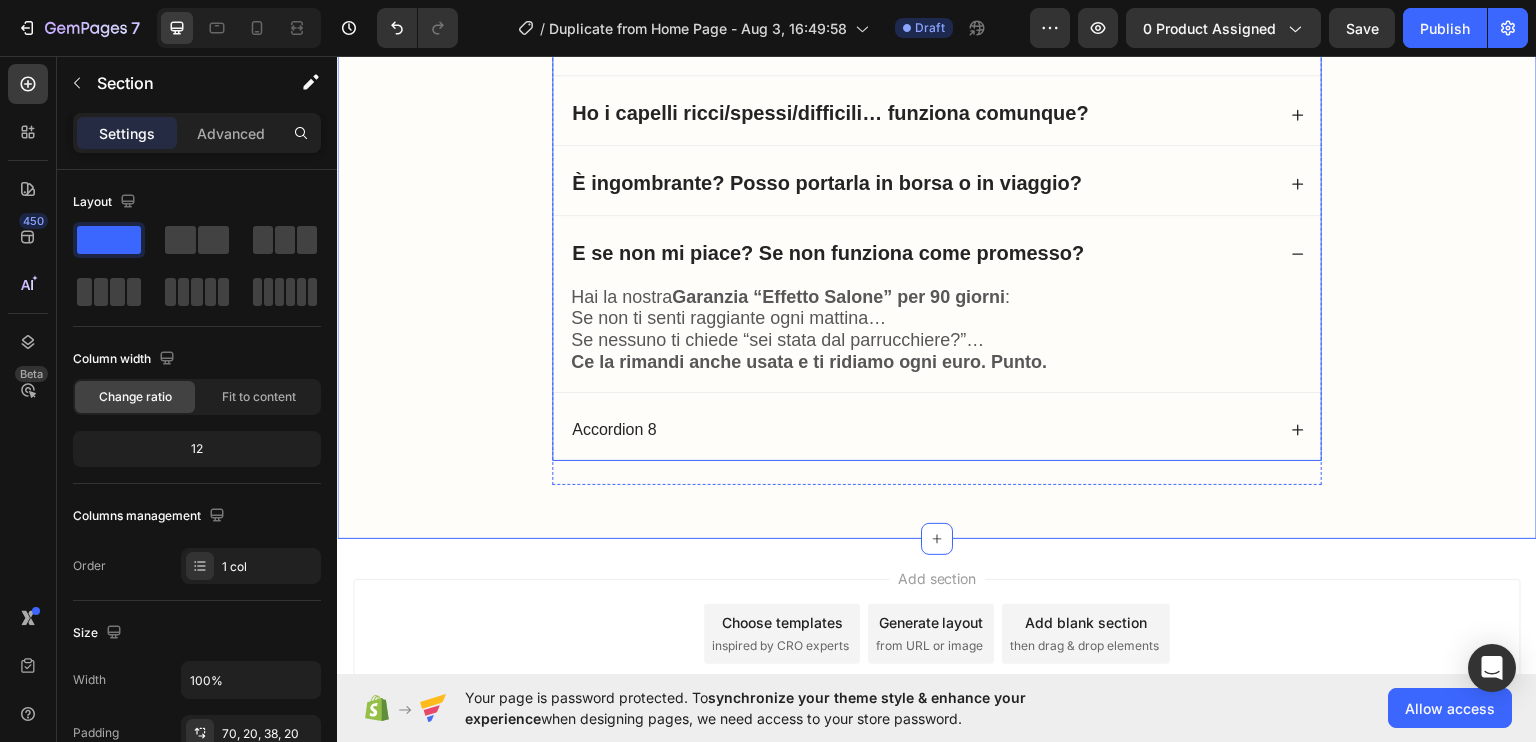 click on "Accordion 8" at bounding box center (614, 429) 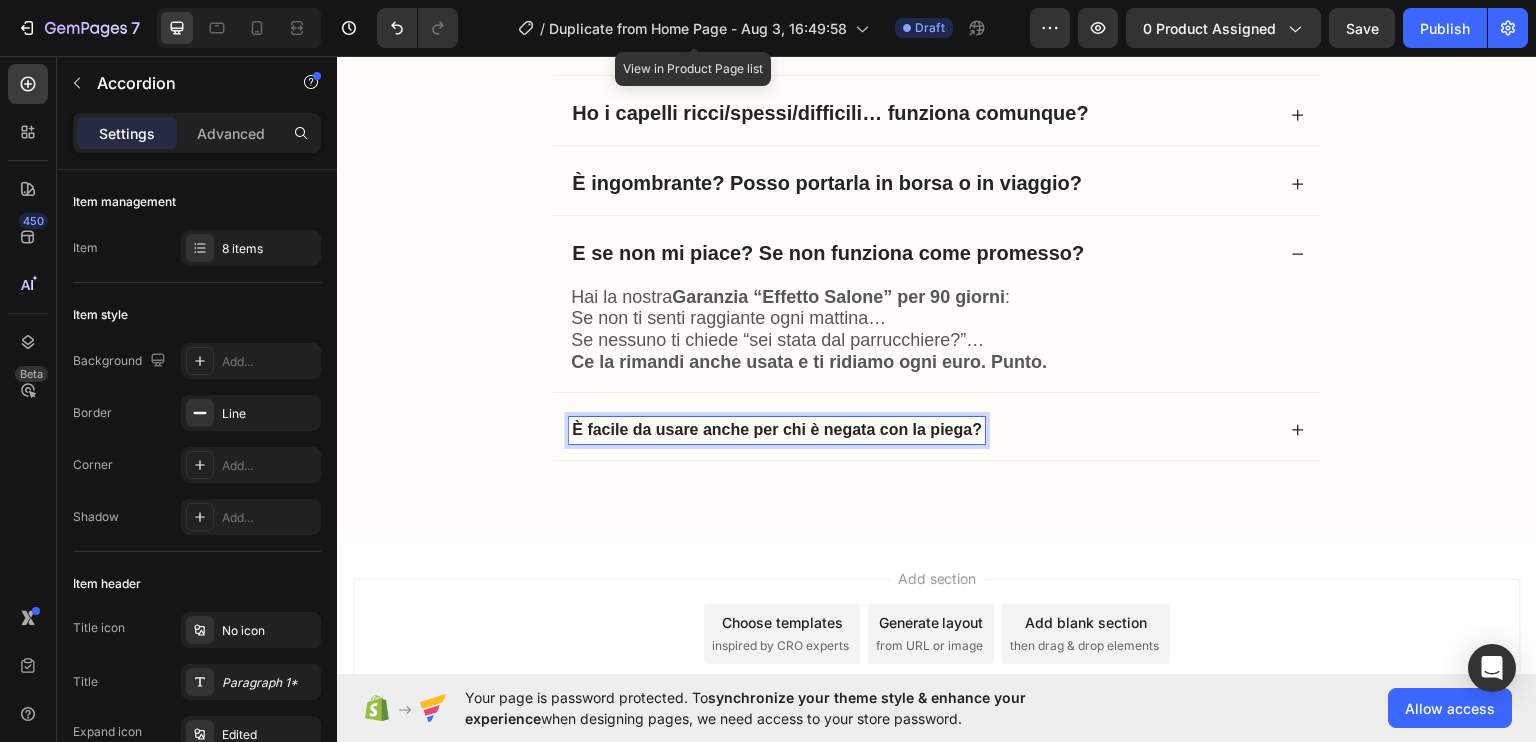 click on "È facile da usare anche per chi è negata con la piega?" at bounding box center (777, 428) 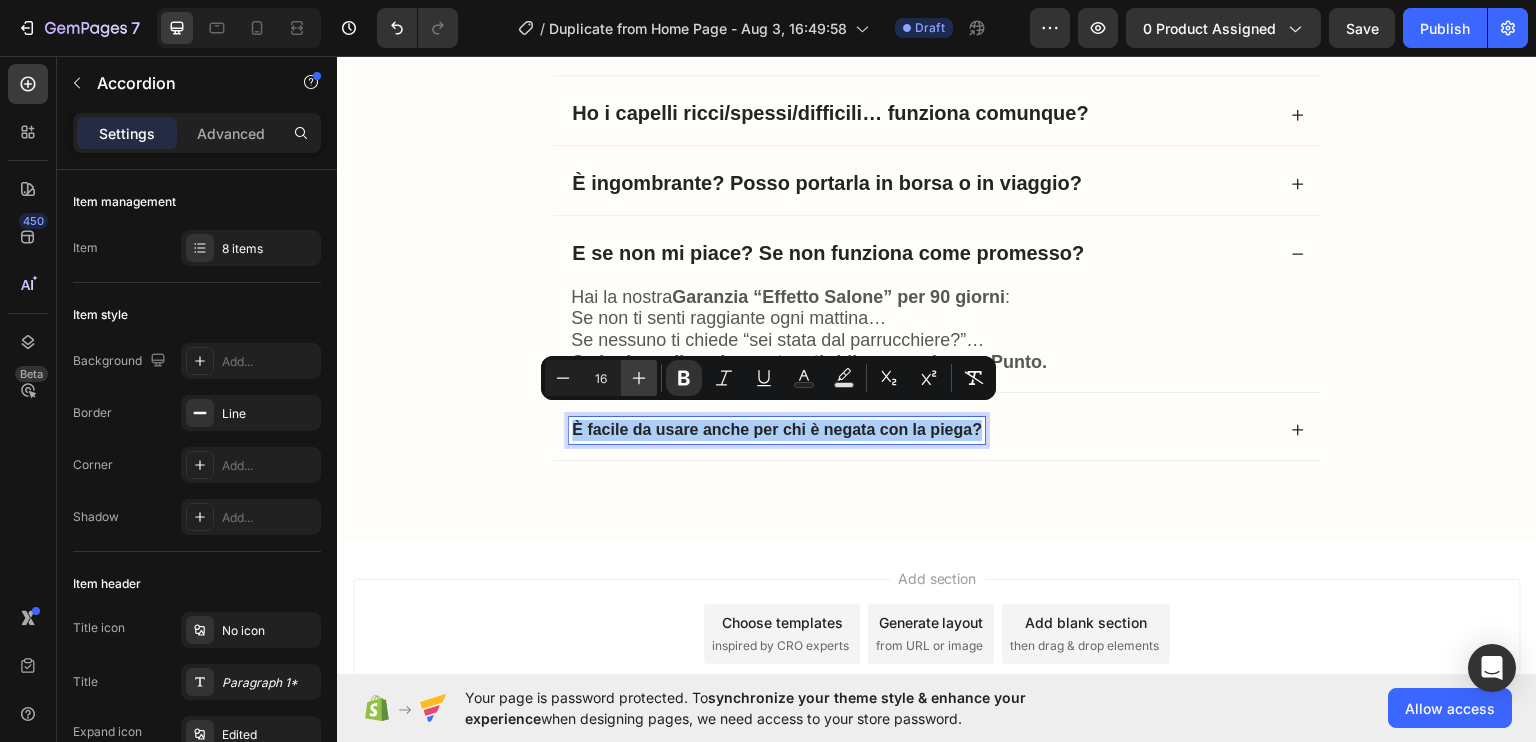 click 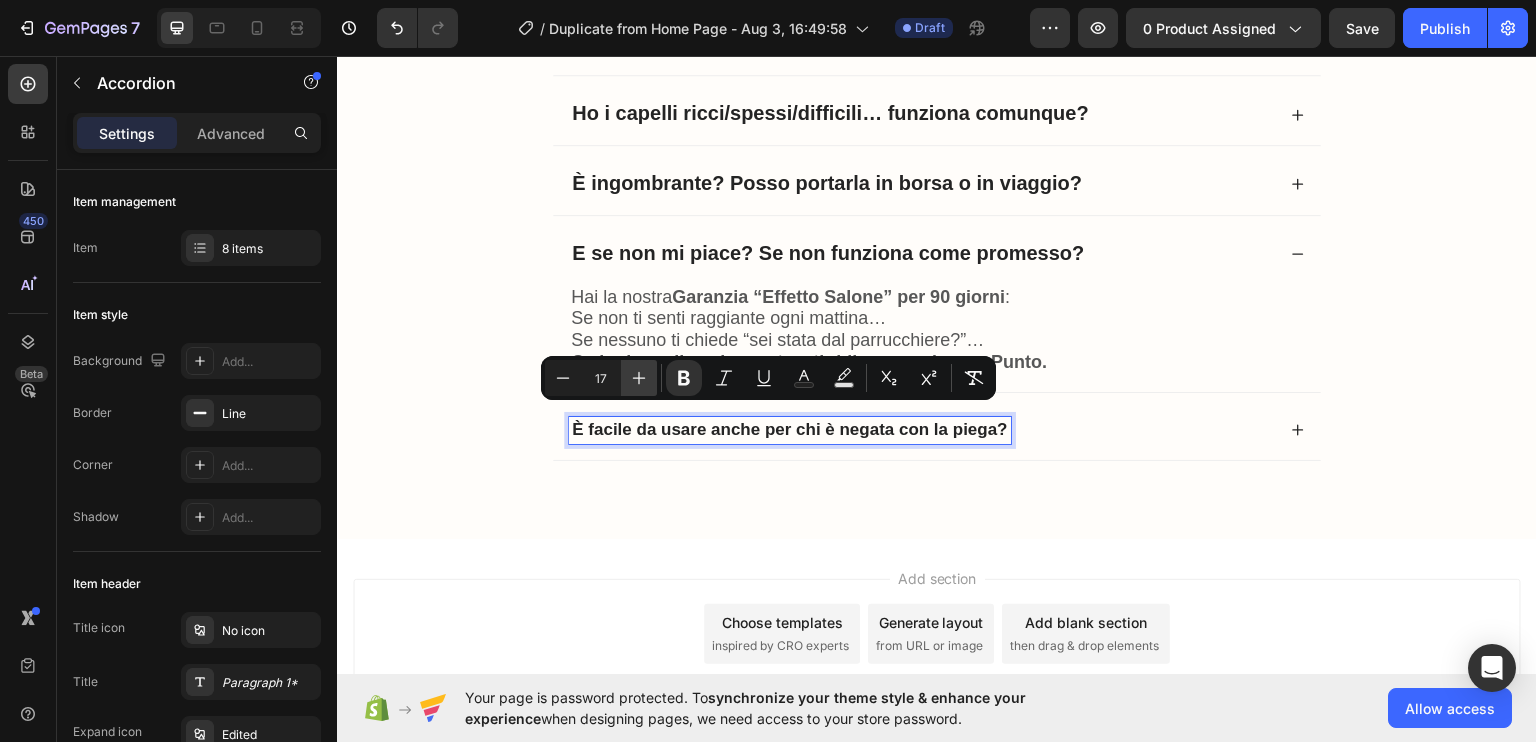 click 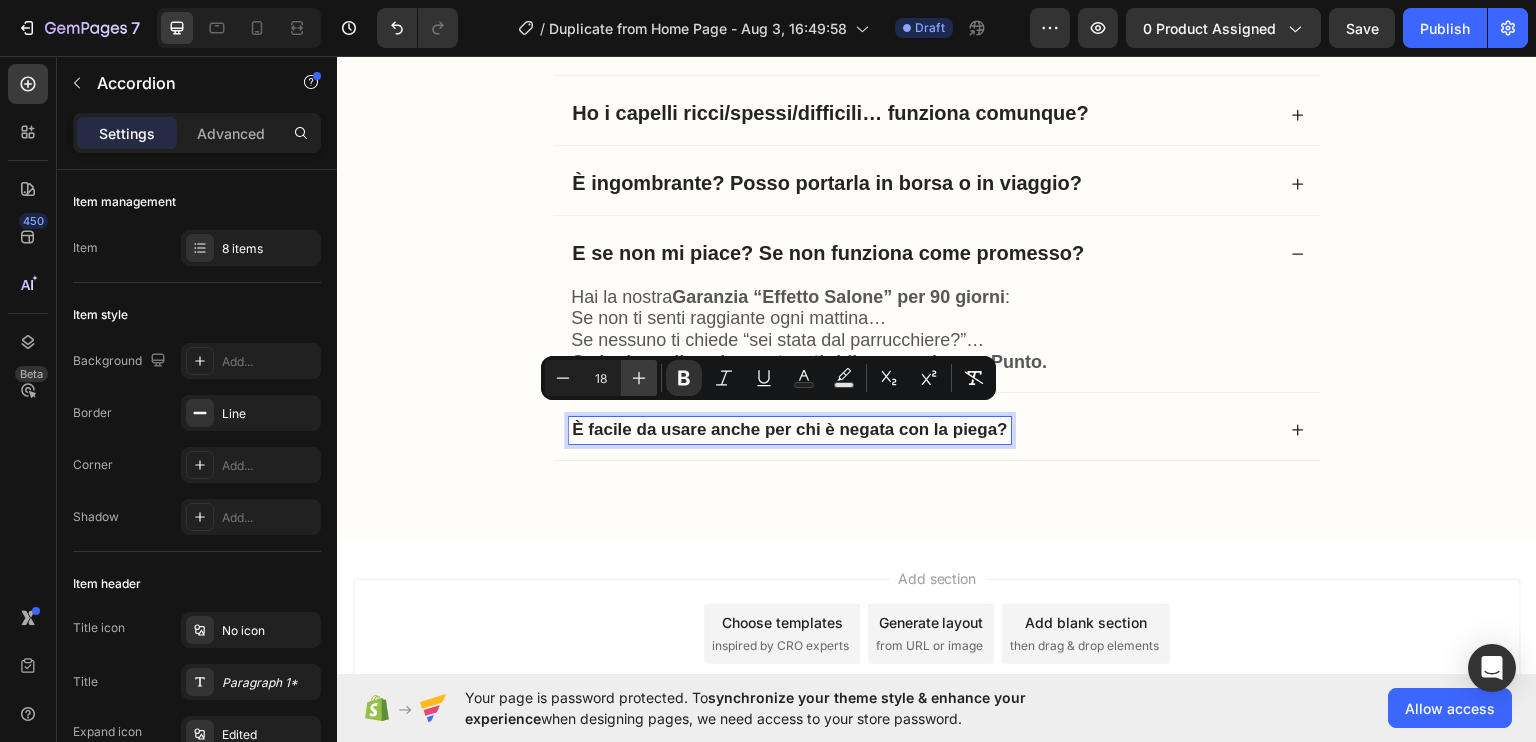 click 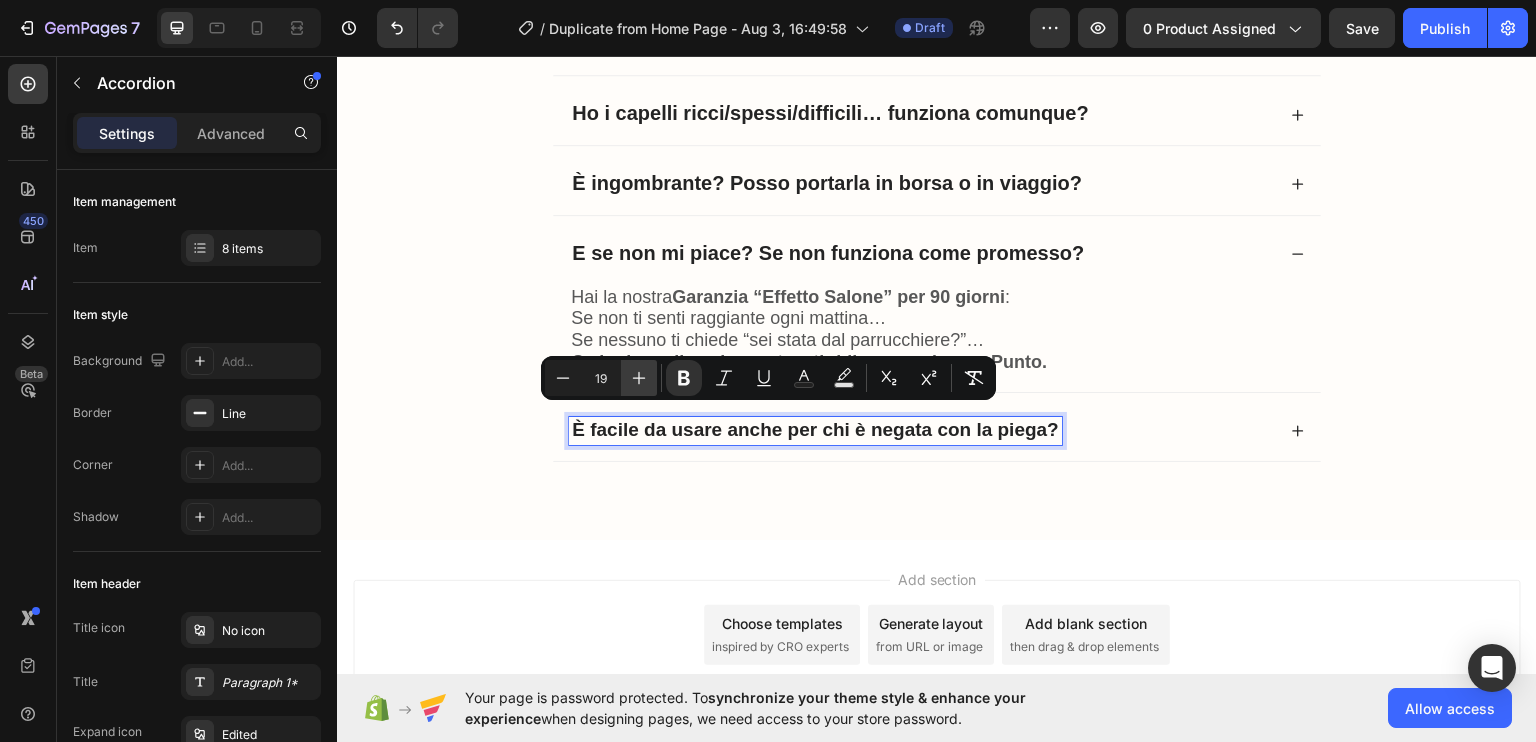 click 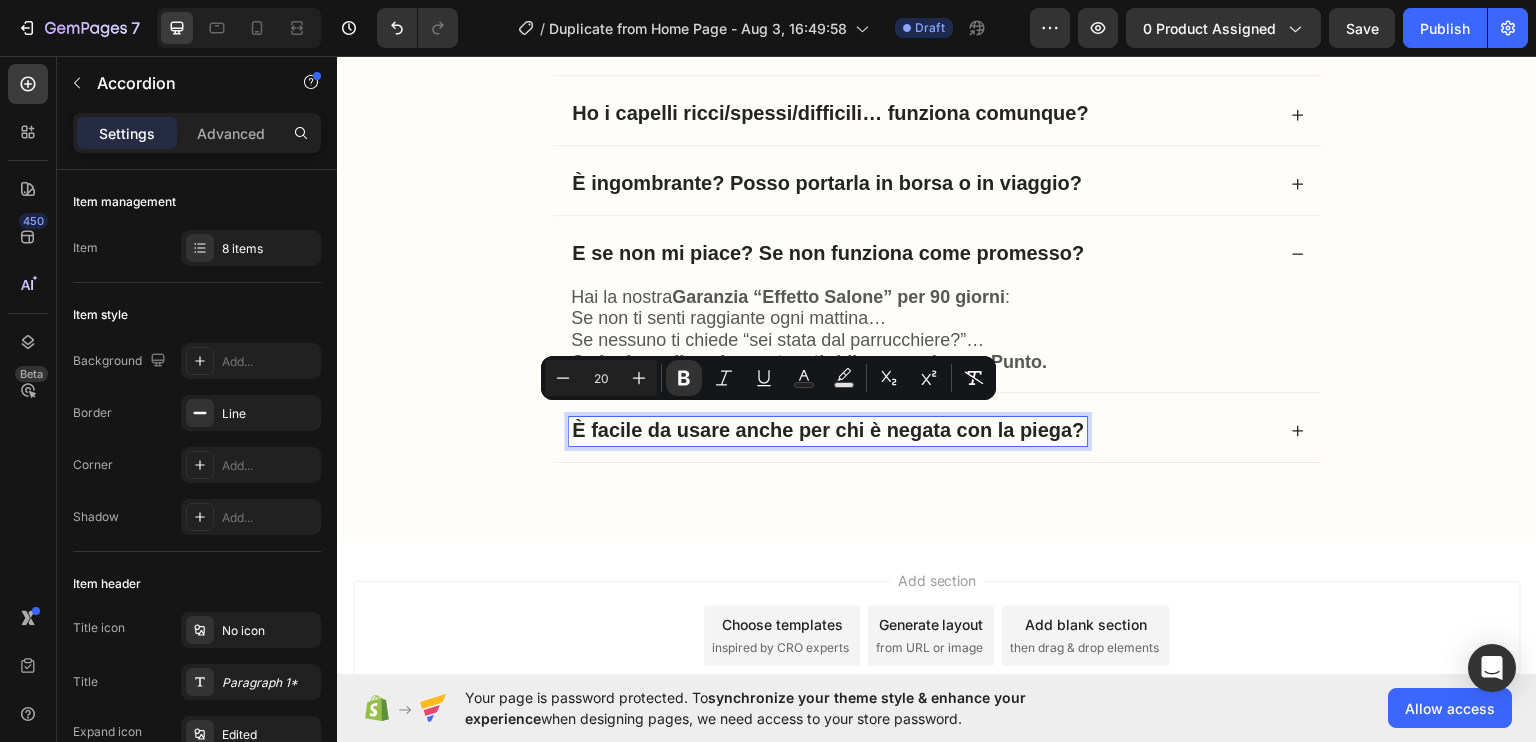 click on "È facile da usare anche per chi è negata con la piega?" at bounding box center (922, 430) 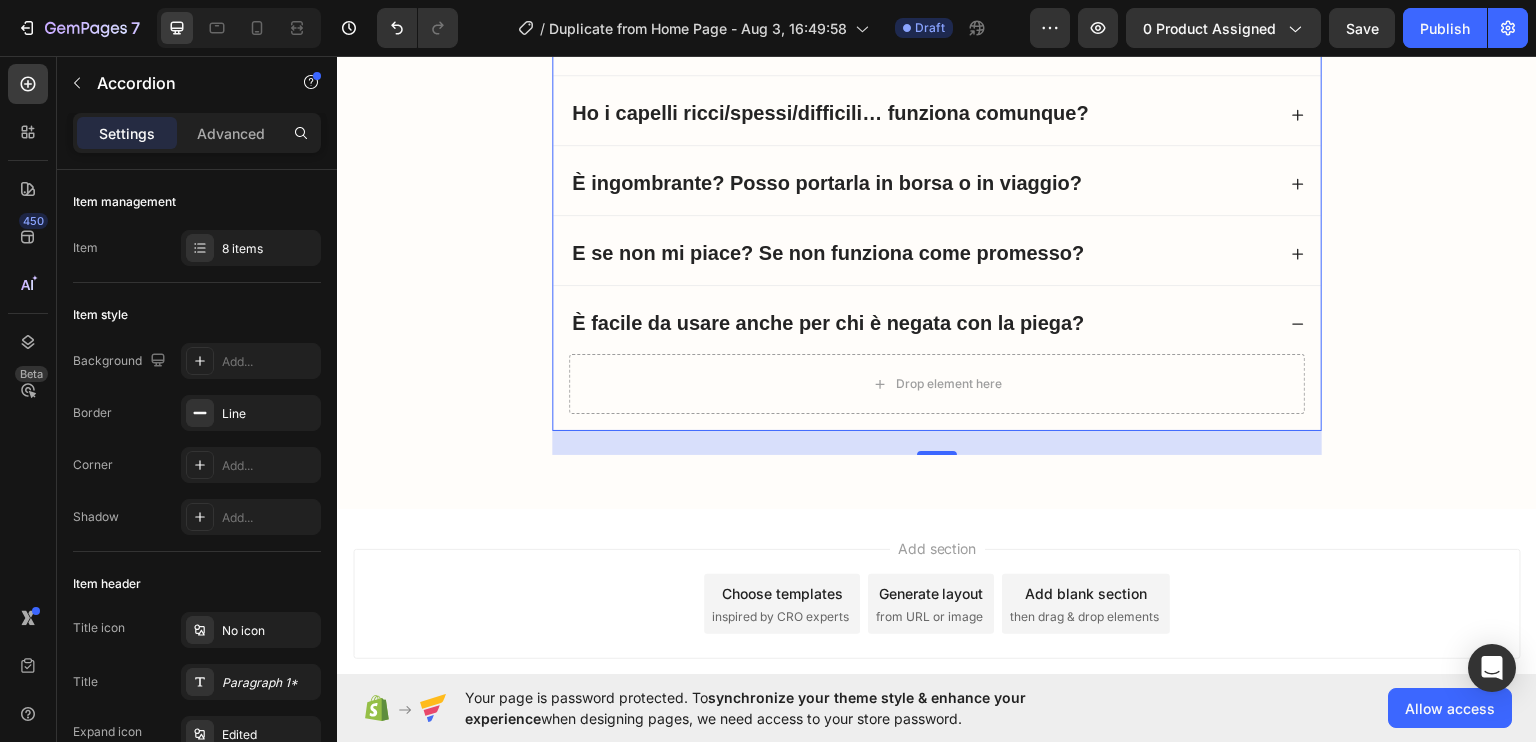 click on "E se non mi piace? Se non funziona come promesso?" at bounding box center [922, 253] 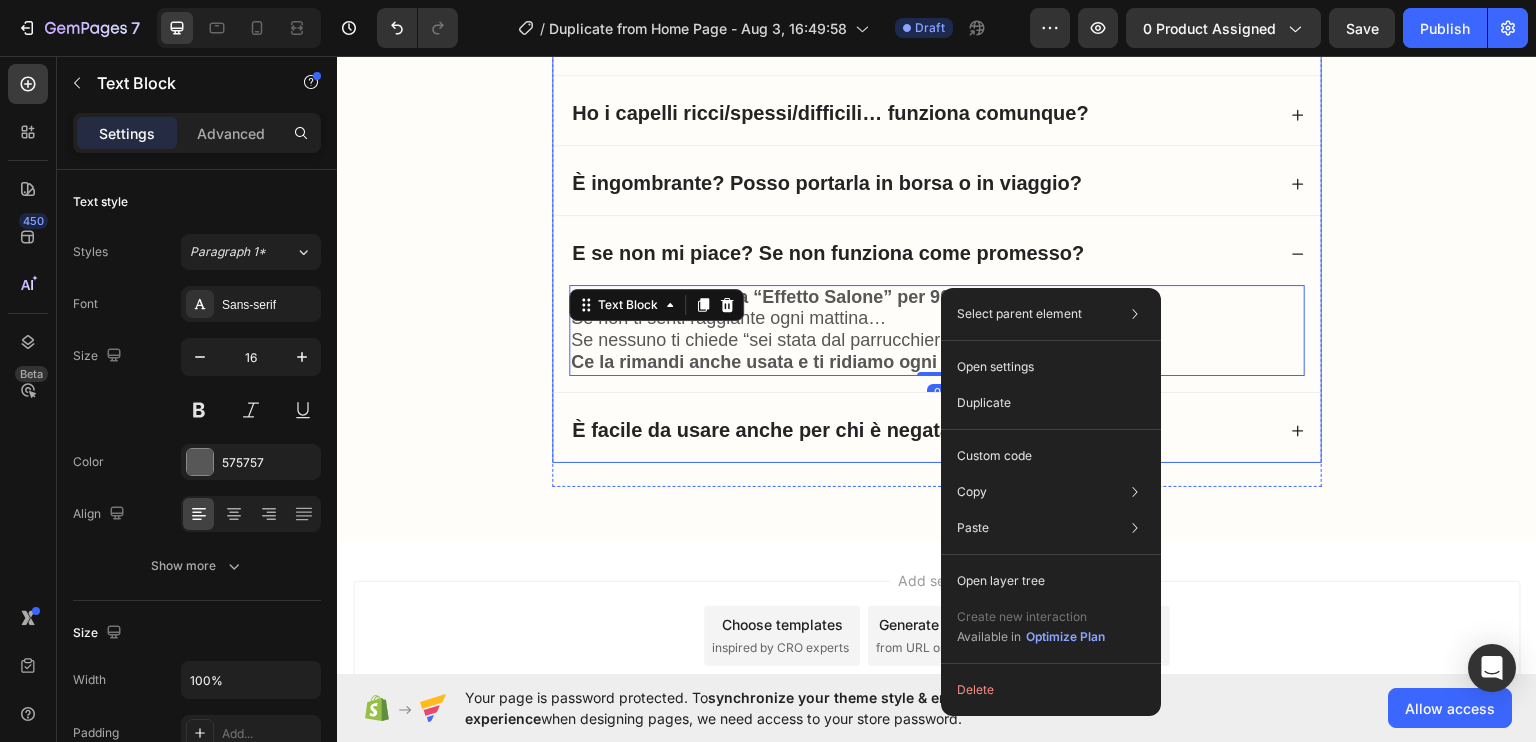 click on "È ingombrante? Posso portarla in borsa o in viaggio?" at bounding box center [922, 183] 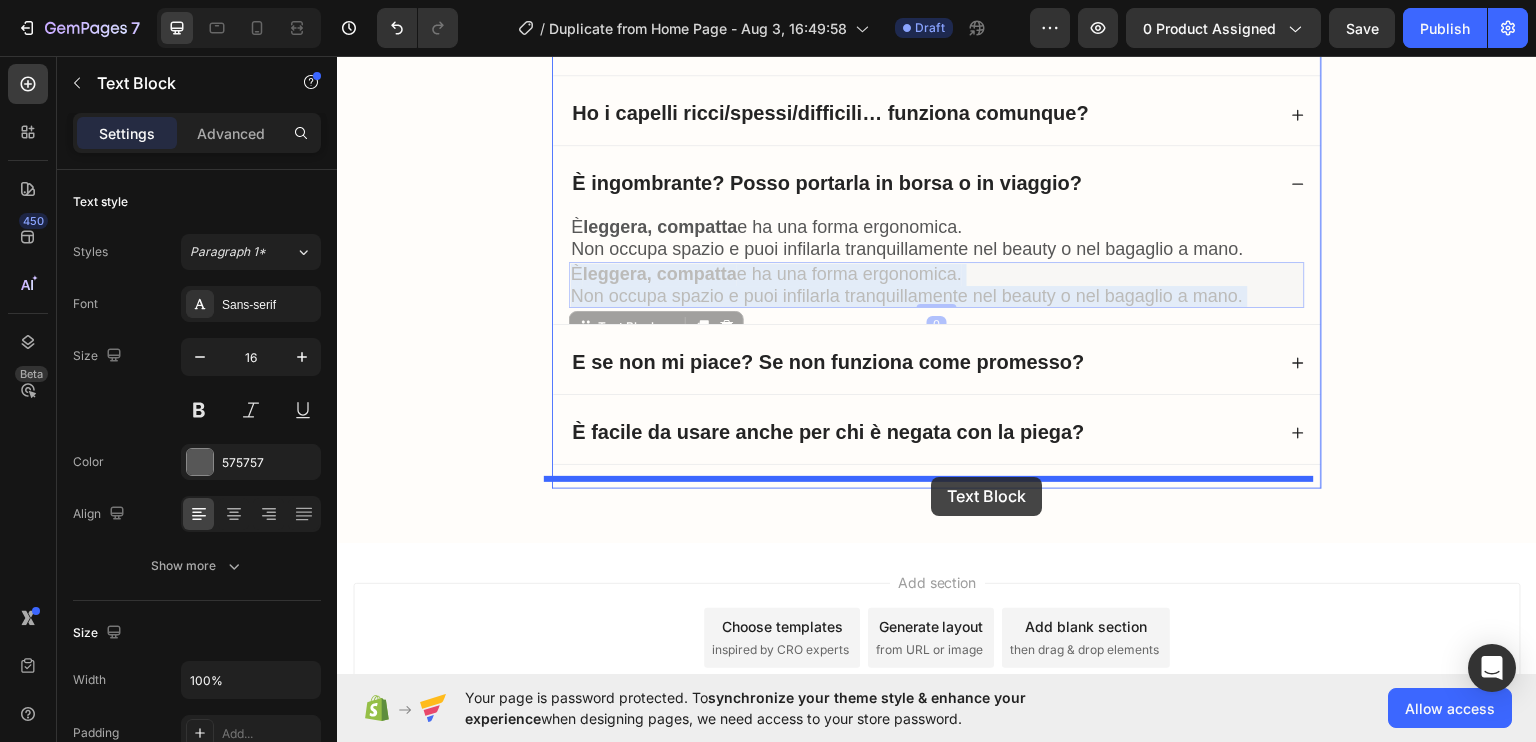 drag, startPoint x: 862, startPoint y: 270, endPoint x: 931, endPoint y: 476, distance: 217.2487 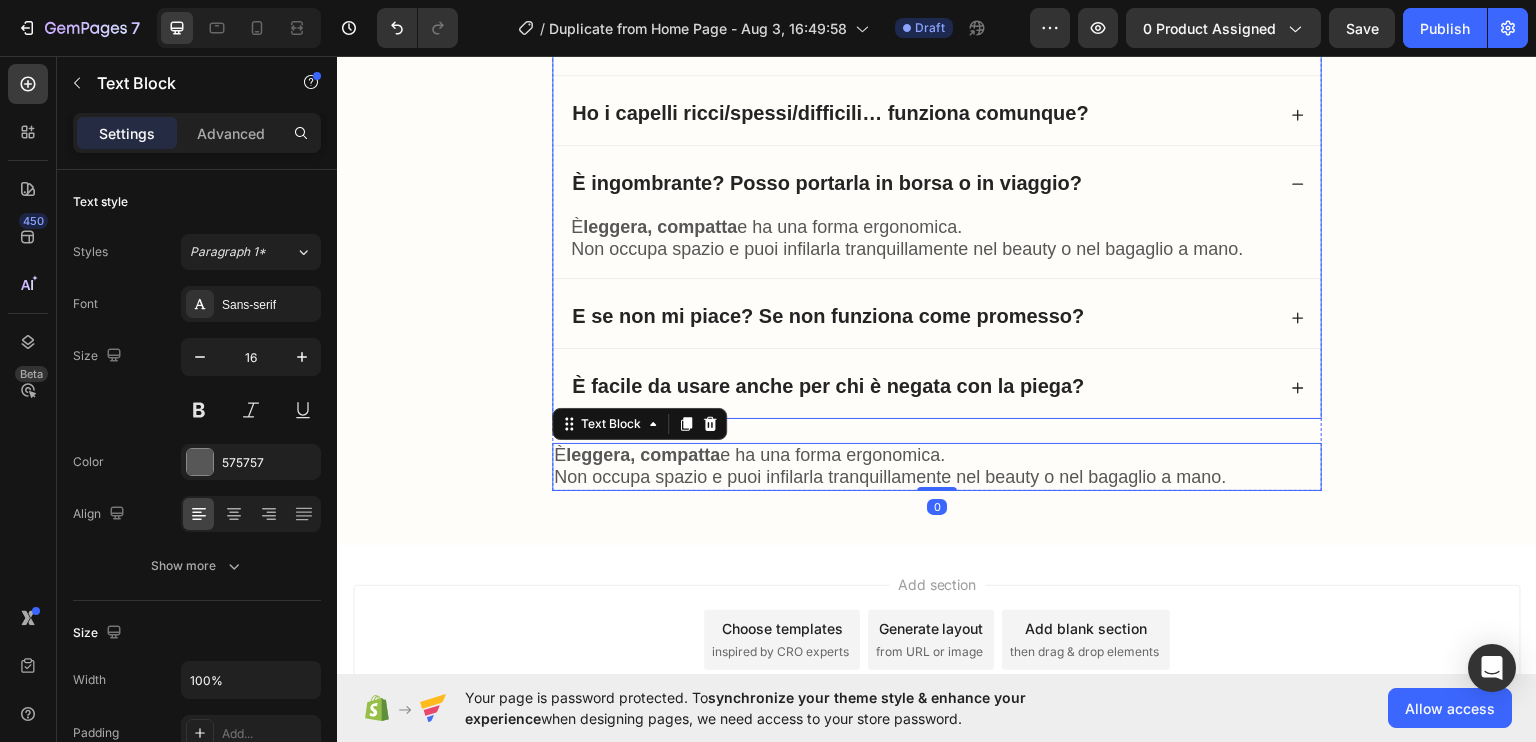 click on "È facile da usare anche per chi è negata con la piega?" at bounding box center [828, 385] 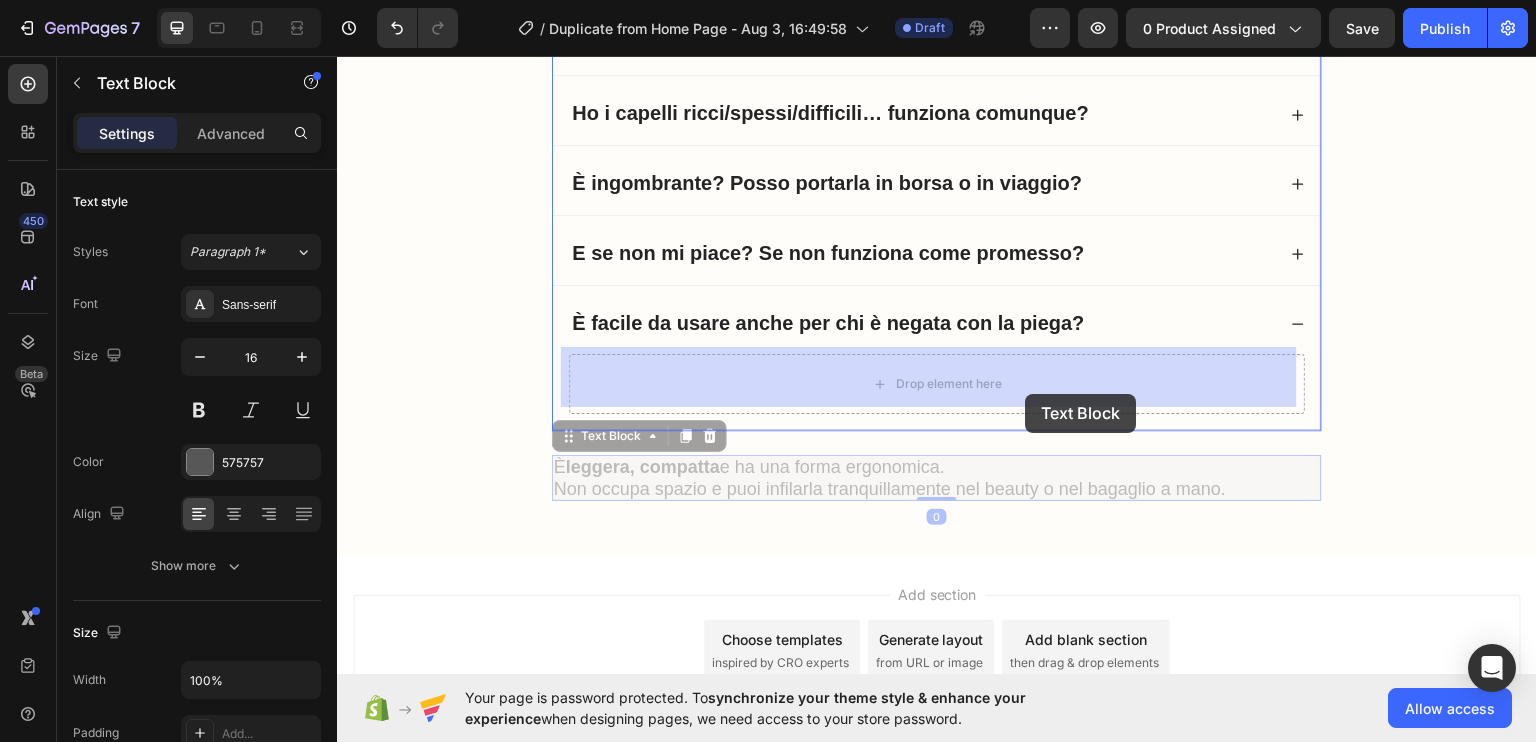drag, startPoint x: 1033, startPoint y: 490, endPoint x: 1015, endPoint y: 382, distance: 109.48972 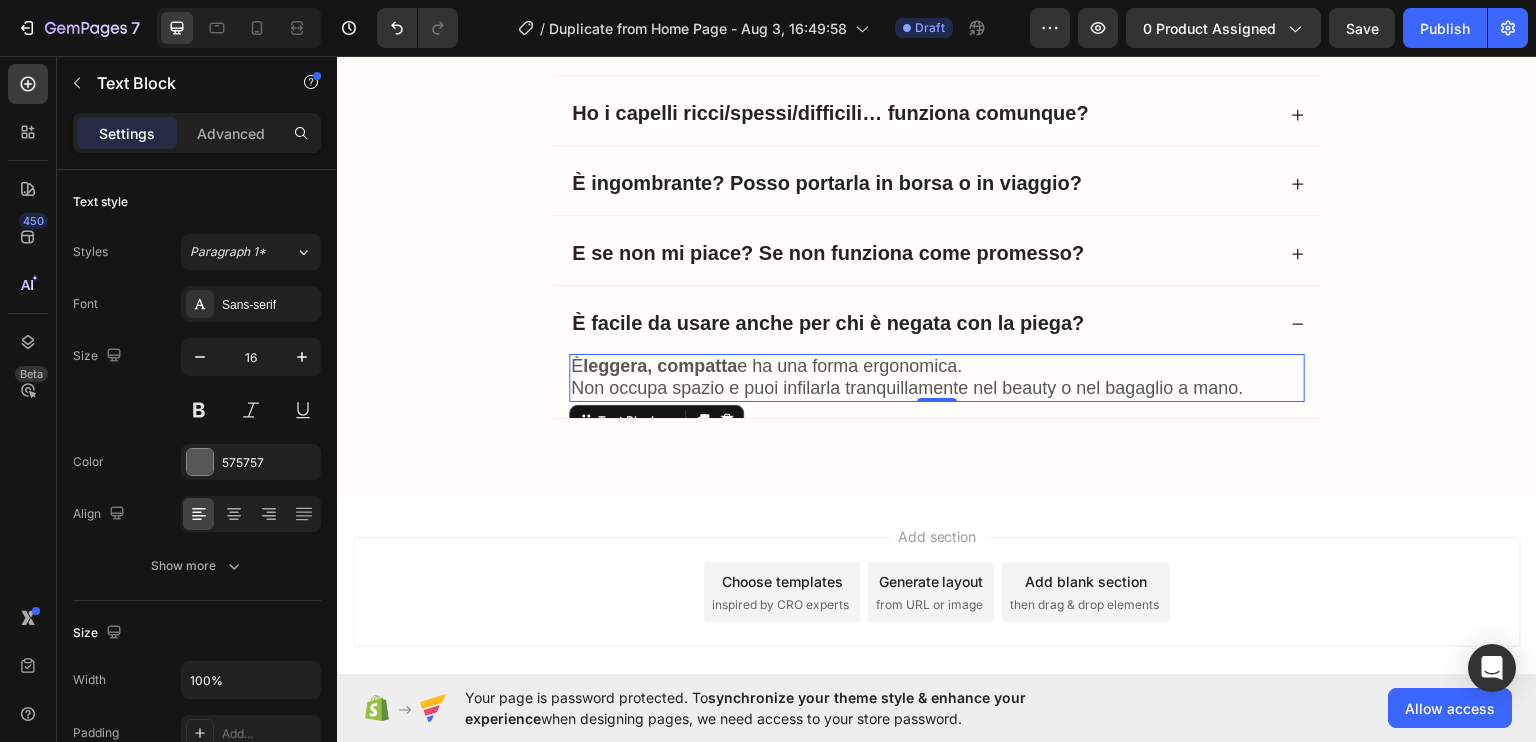 click on "Non occupa spazio e puoi infilarla tranquillamente nel beauty o nel bagaglio a mano." at bounding box center [907, 387] 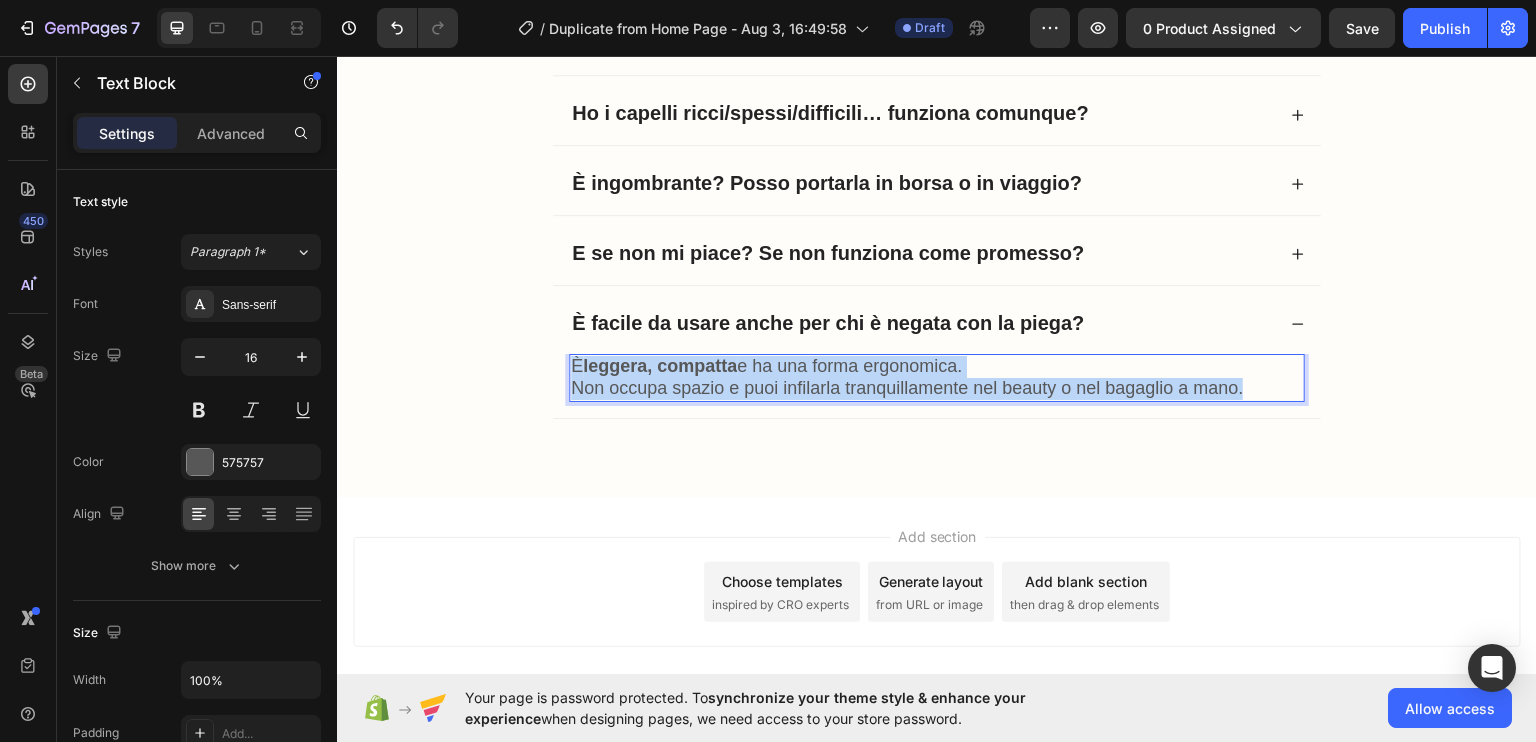 drag, startPoint x: 826, startPoint y: 367, endPoint x: 840, endPoint y: 382, distance: 20.518284 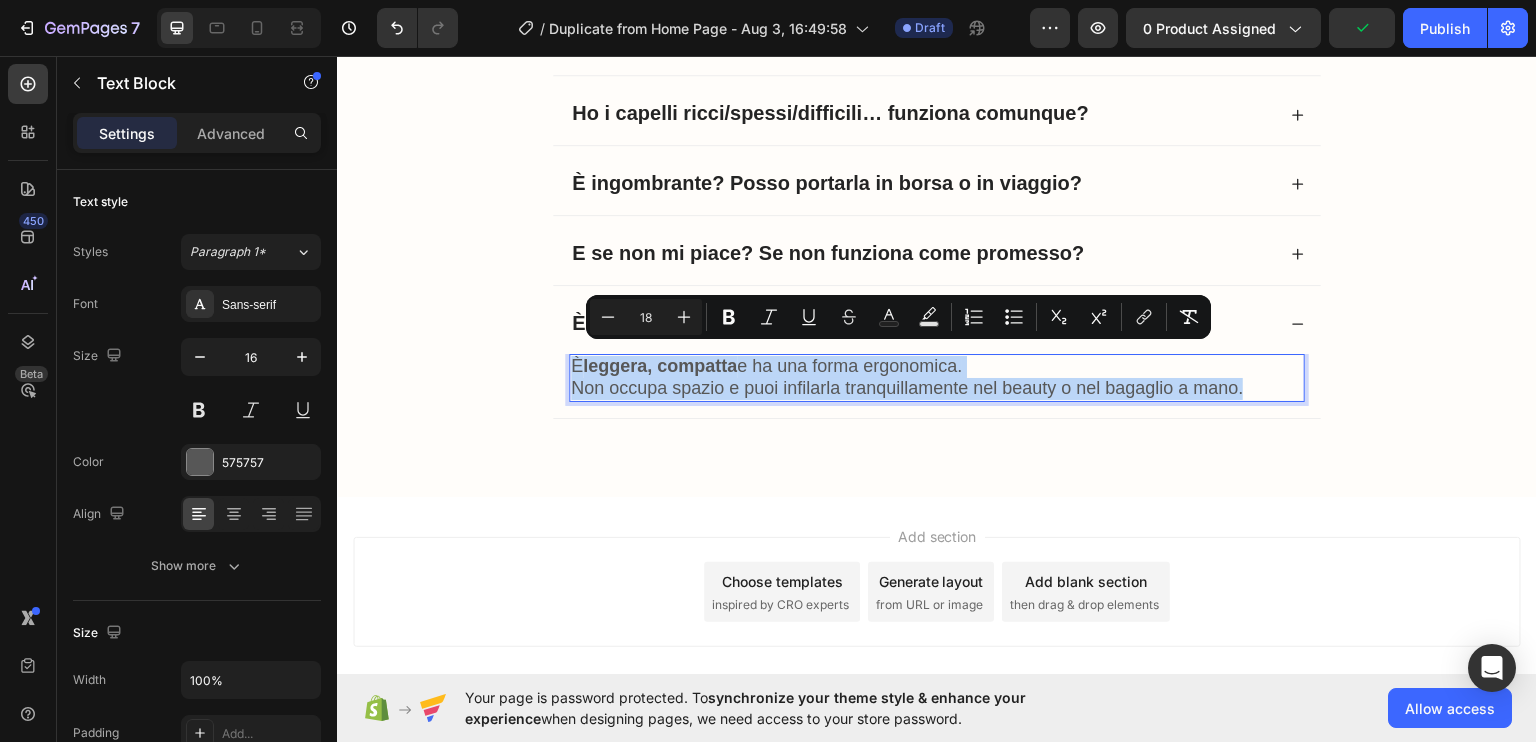 type on "16" 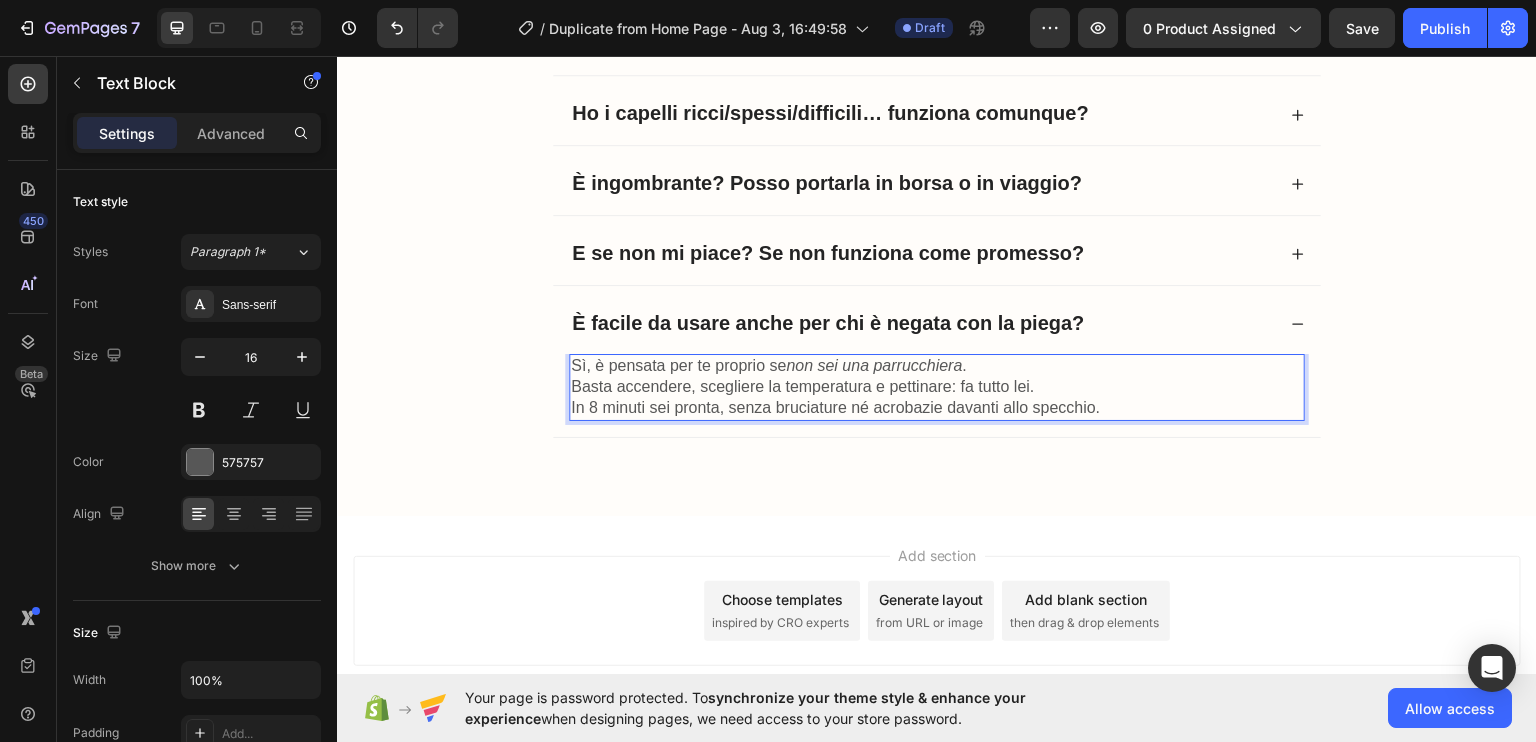 click on "non sei una parrucchiera" at bounding box center [874, 364] 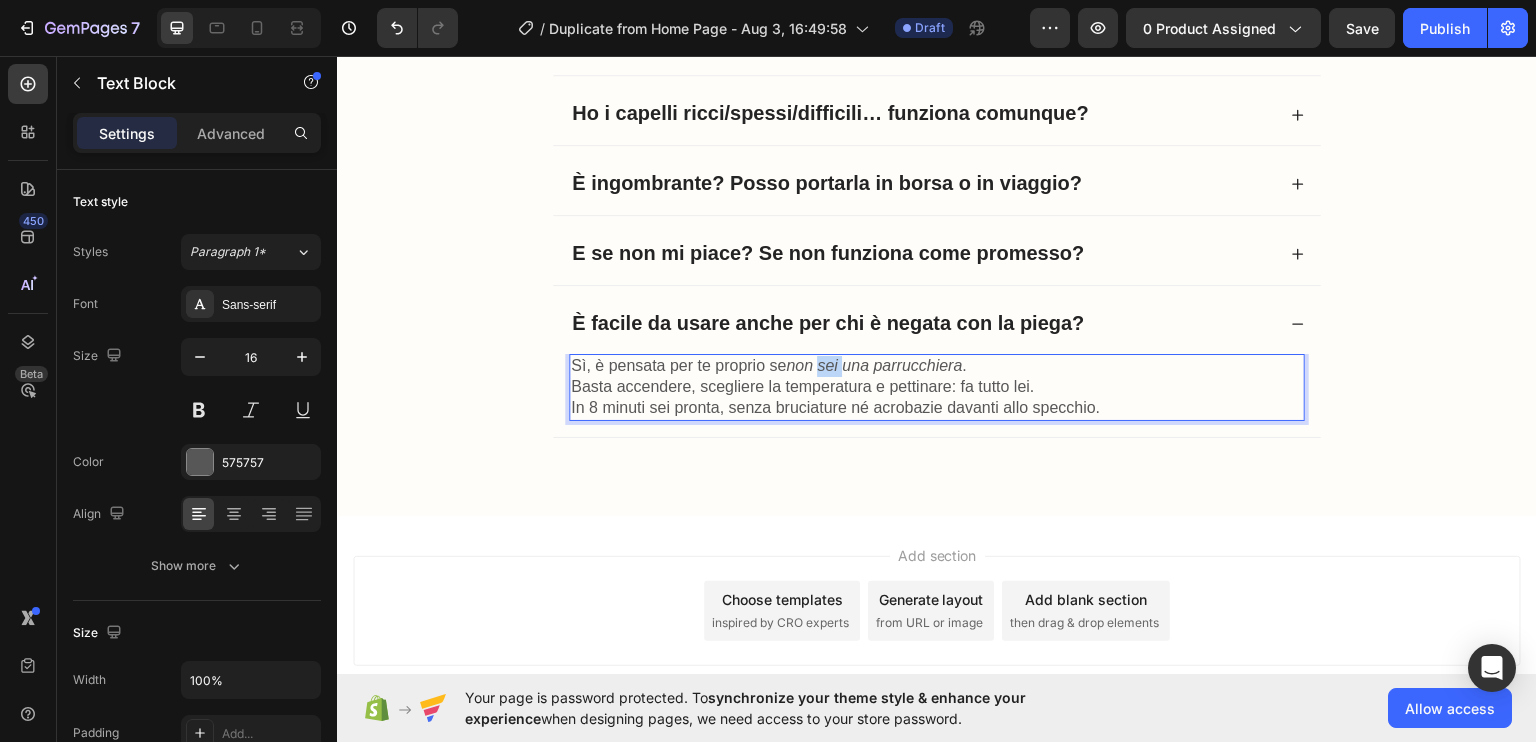 click on "non sei una parrucchiera" at bounding box center [874, 364] 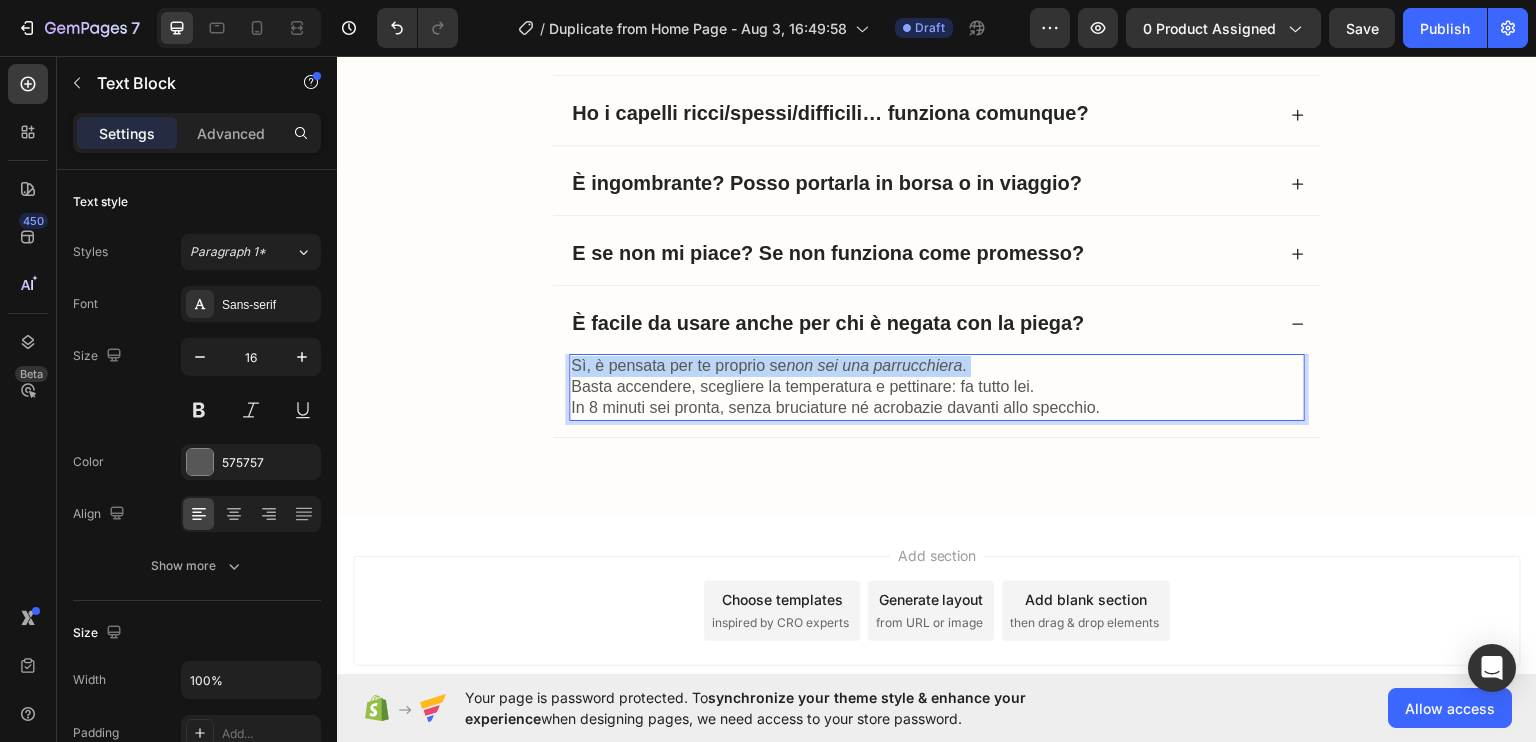 click on "non sei una parrucchiera" at bounding box center (874, 364) 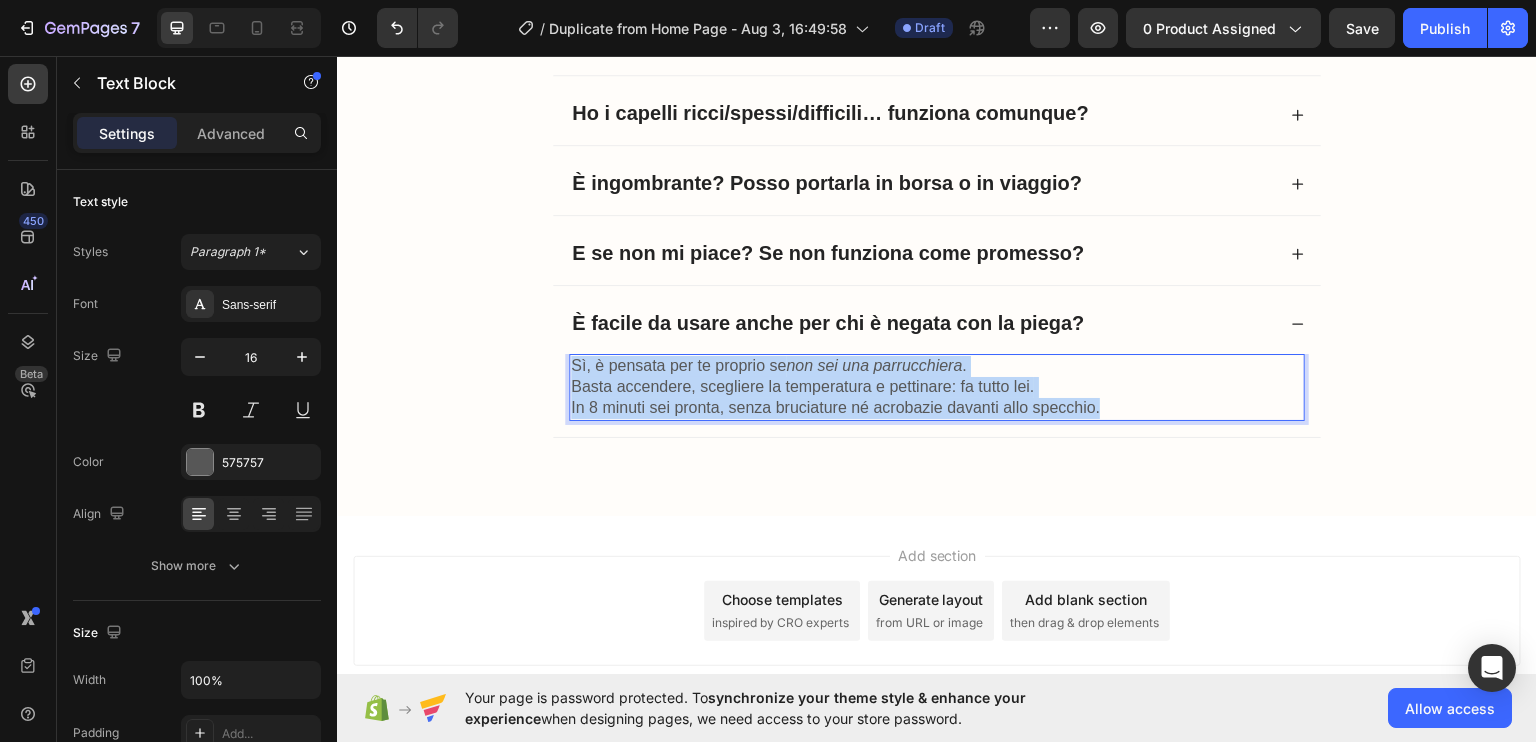 drag, startPoint x: 832, startPoint y: 361, endPoint x: 1160, endPoint y: 407, distance: 331.2099 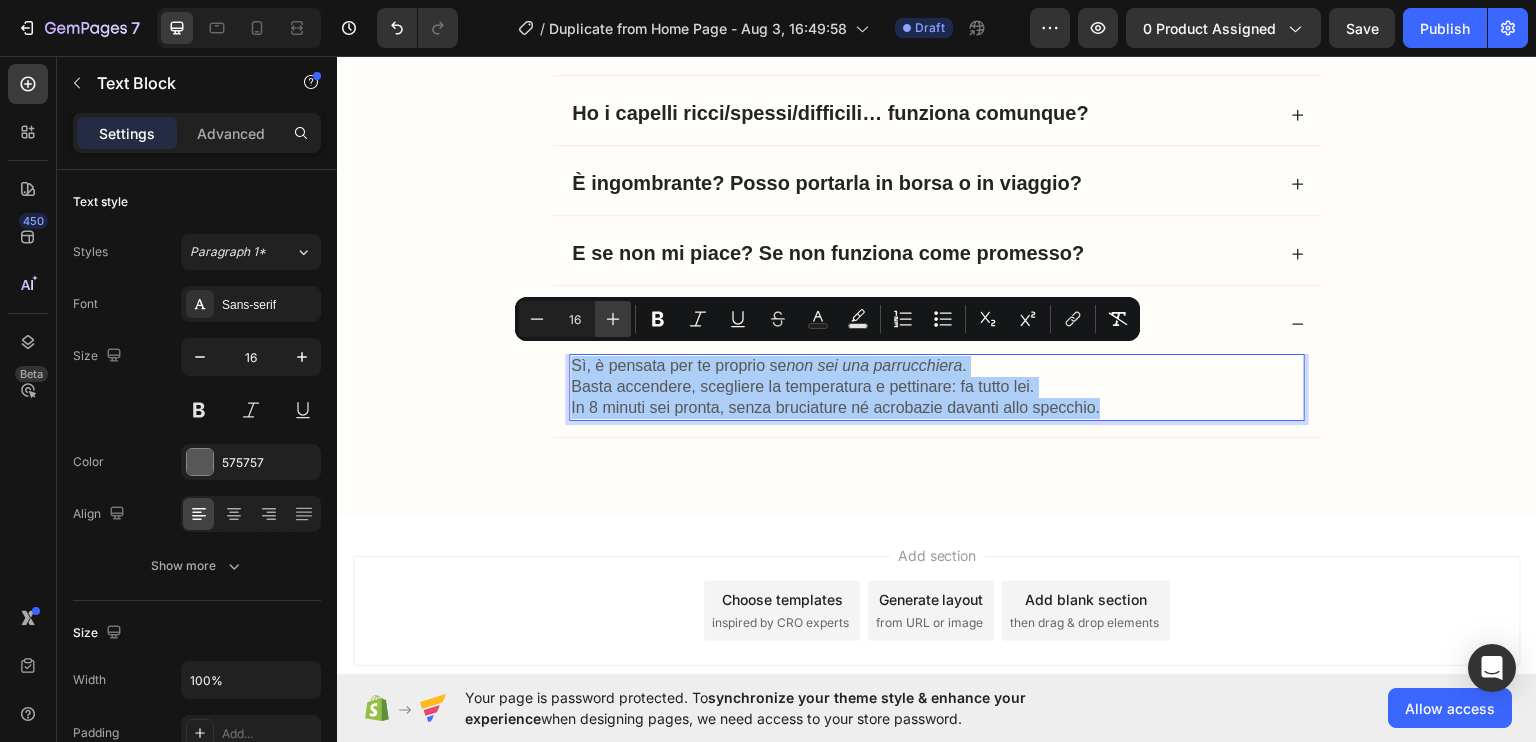 click 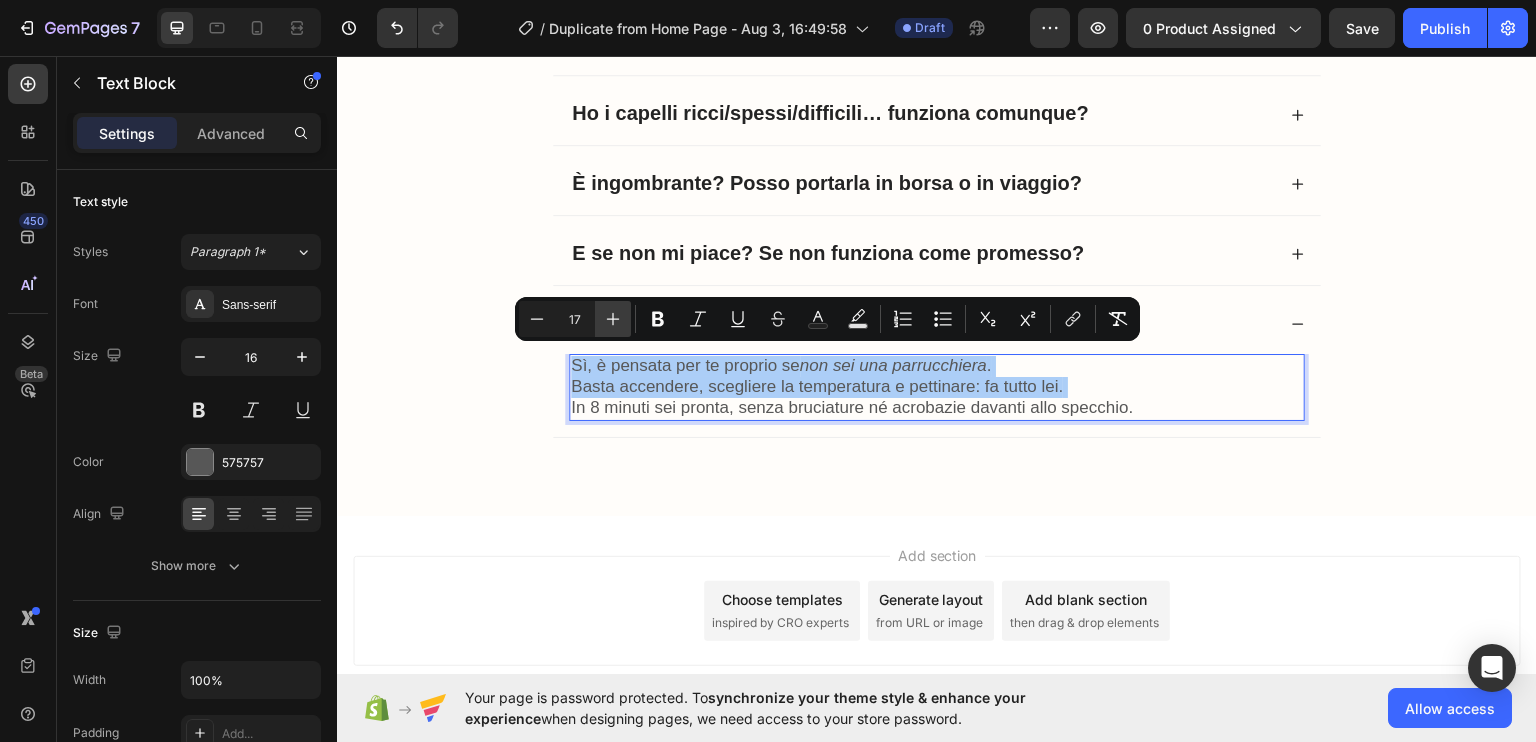 click 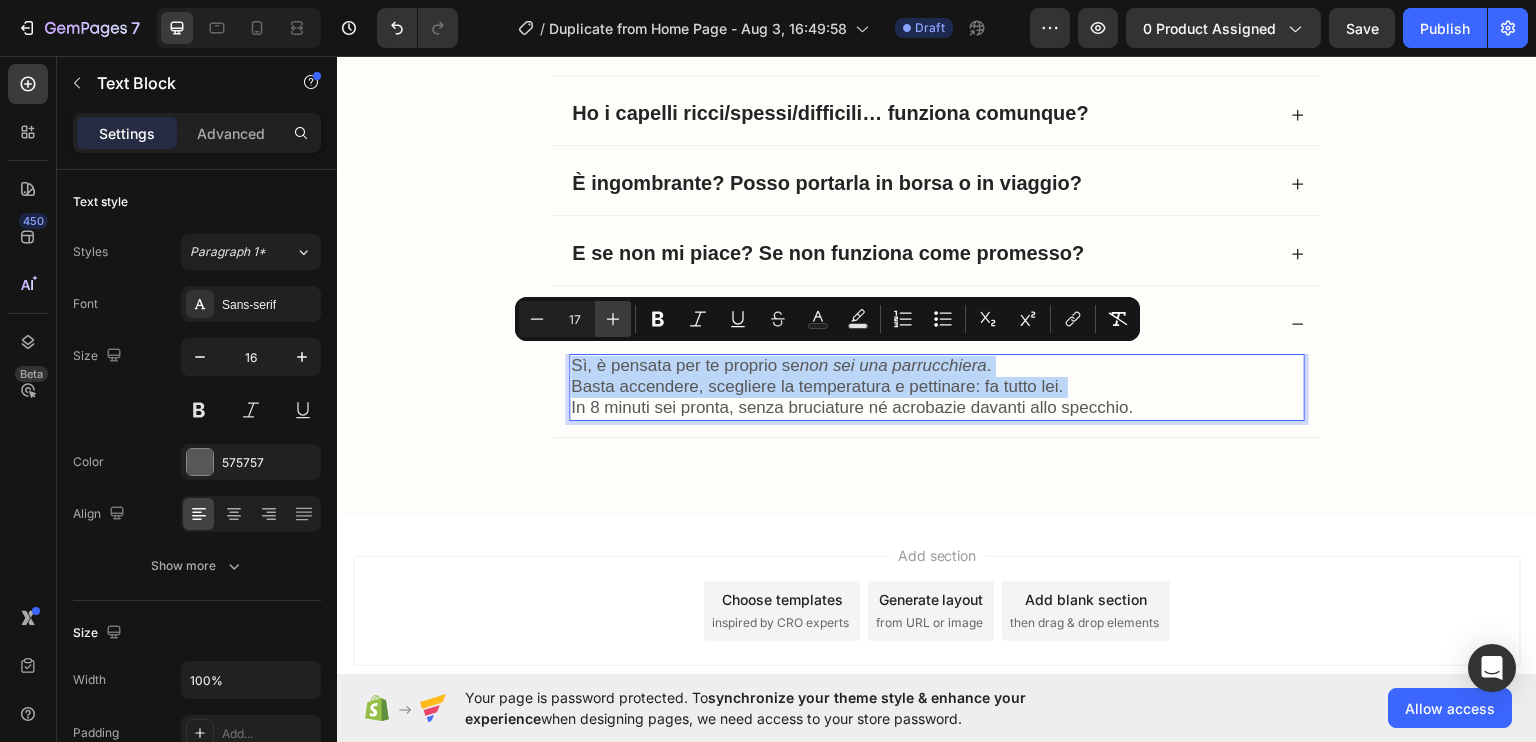 type on "18" 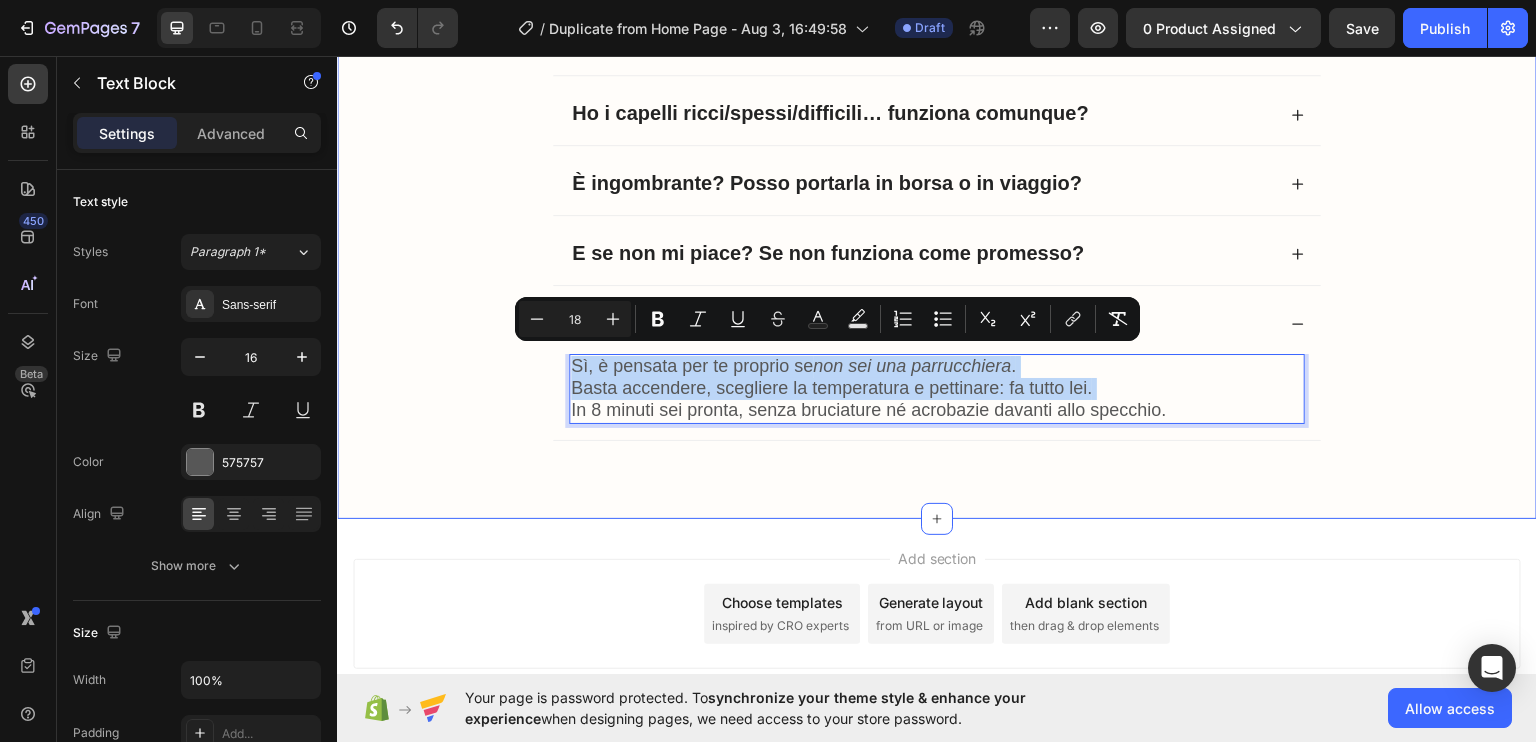 click on "Frequently Asked Questions Heading
Rovina i capelli a lungo andare?
Posso usarla tutti i giorni senza rovinare la piega o il colore?
Funziona all’estero?
Quanto ci mette a scaldarsi?
Ho i capelli ricci/spessi/difficili… funziona comunque?
È ingombrante? Posso portarla in borsa o in viaggio?
E se non mi piace? Se non funziona come promesso?
È facile da usare anche per chi è negata con la piega? Sì, è pensata per te proprio se  non sei una parrucchiera . Basta accendere, scegliere la temperatura e pettinare: fa tutto lei. In 8 minuti sei pronta, senza bruciature né acrobazie davanti allo specchio. Text Block   0 Accordion Row" at bounding box center (937, 106) 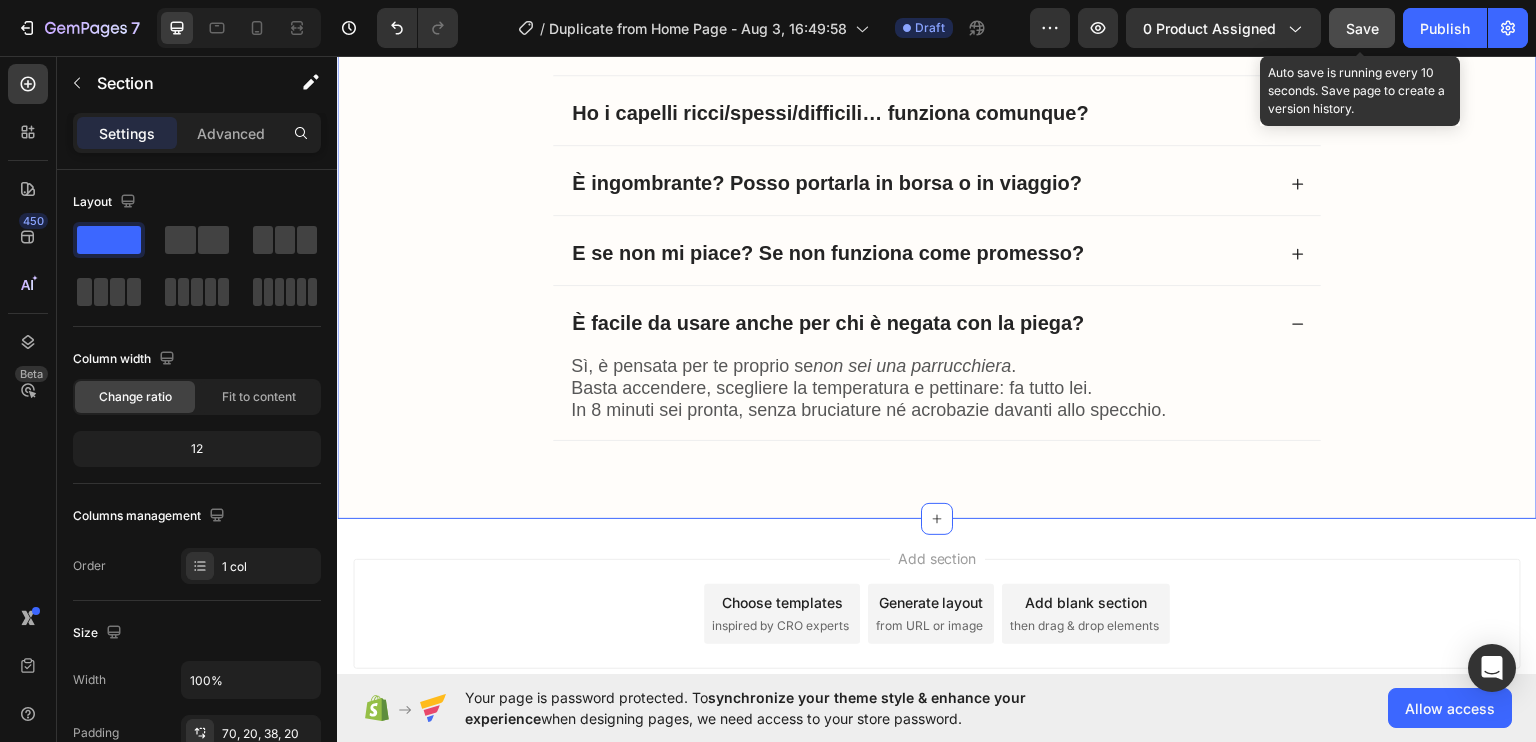 click on "Save" at bounding box center [1362, 28] 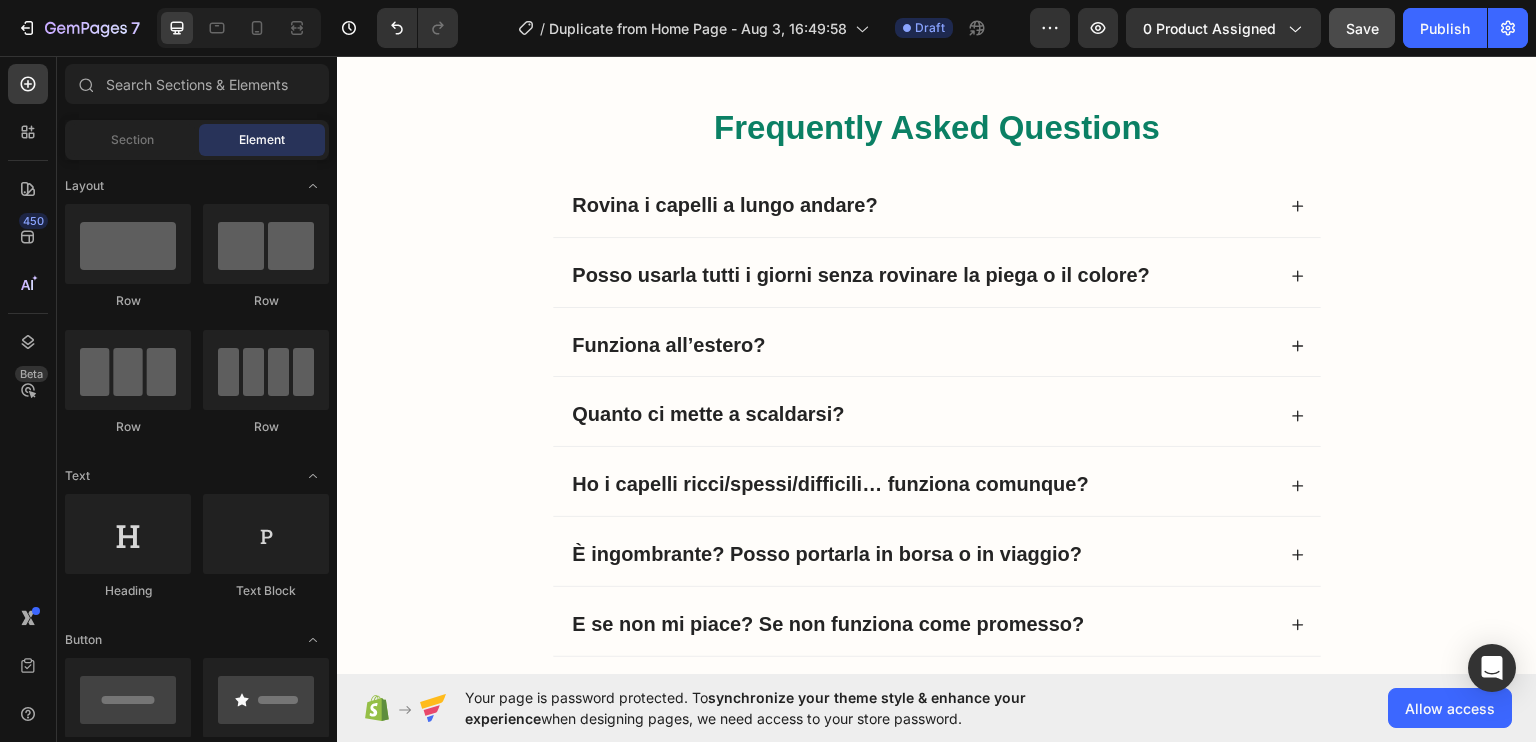scroll, scrollTop: 5308, scrollLeft: 0, axis: vertical 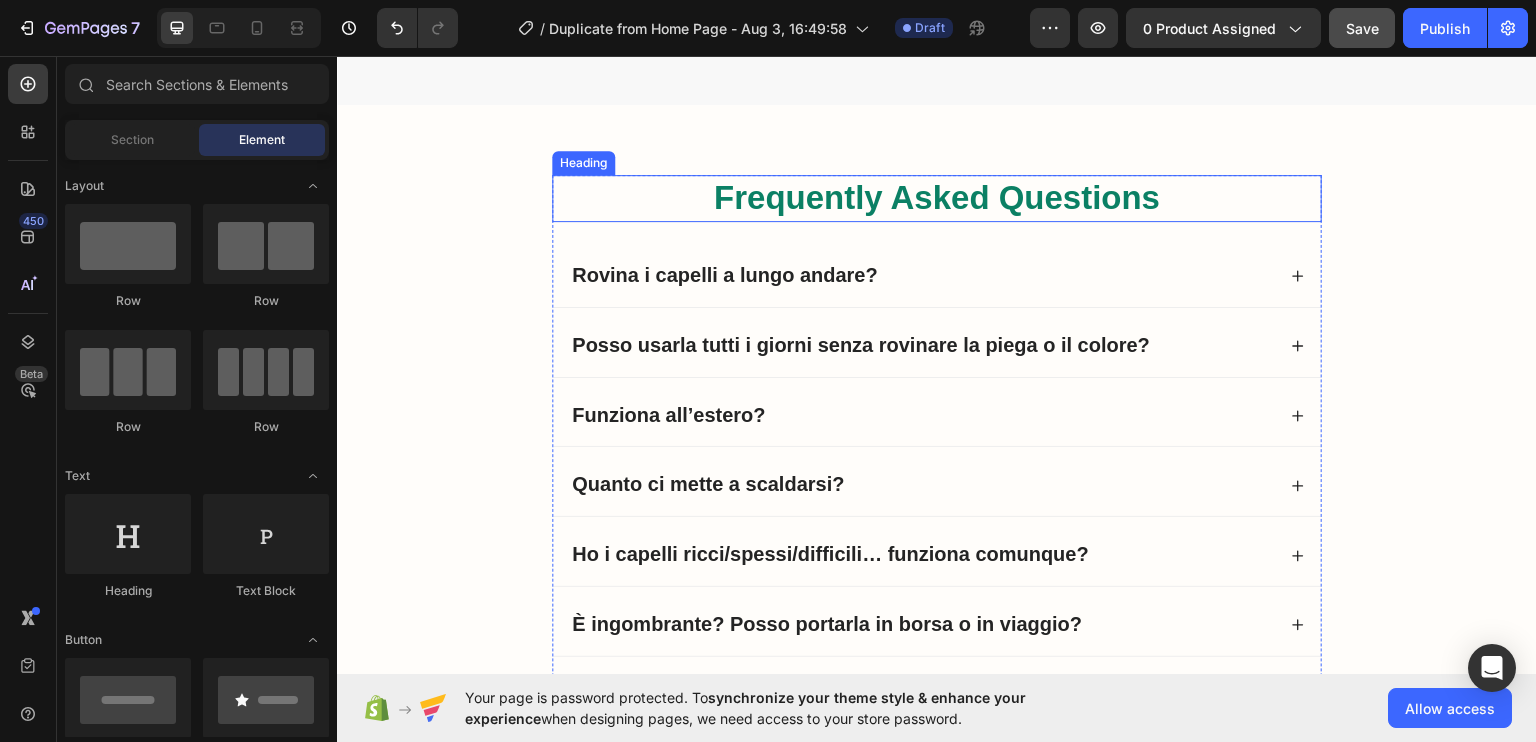 click on "Frequently Asked Questions" at bounding box center (937, 197) 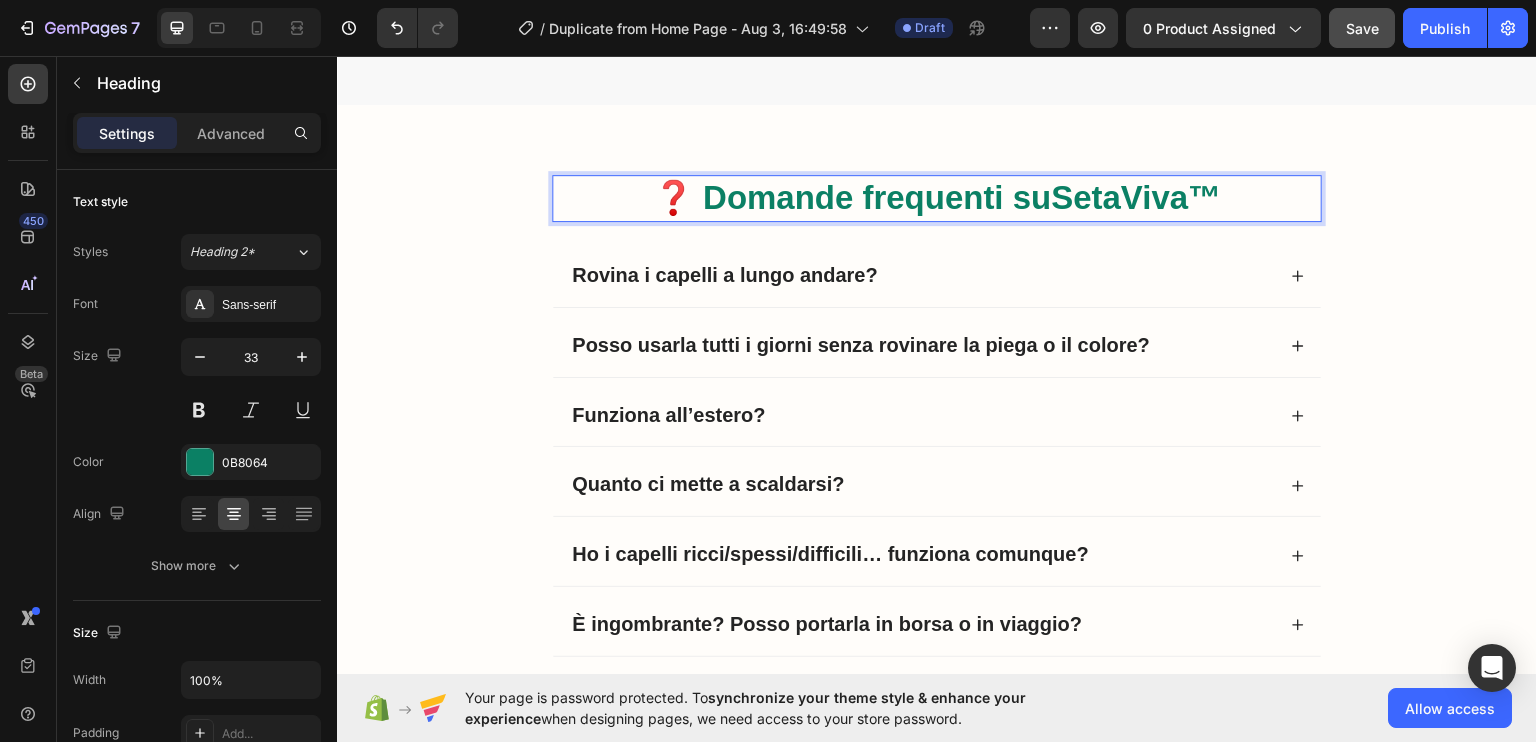click on "❓ Domande frequenti su  SetaViva™" at bounding box center [937, 197] 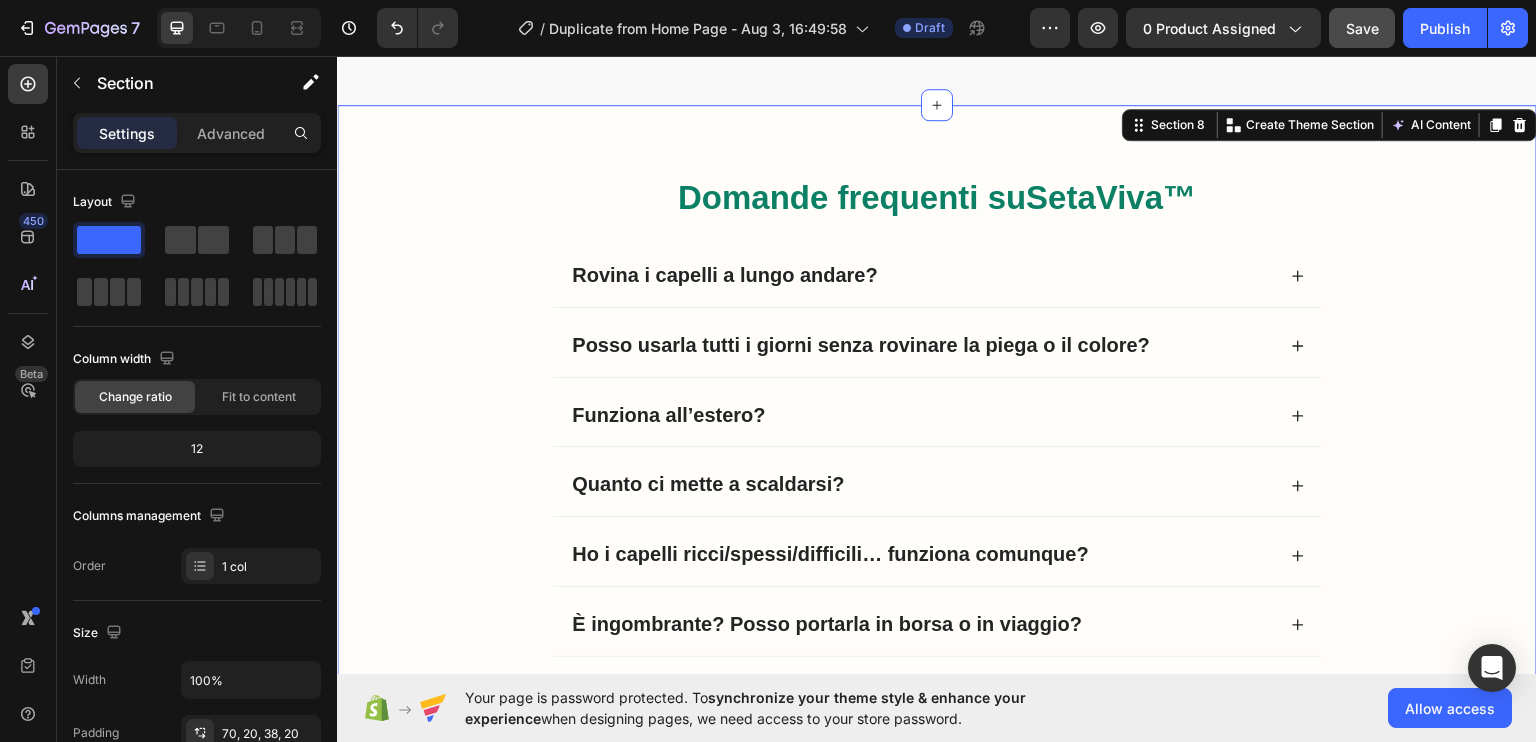 click on "Domande frequenti su SetaViva™ Heading
Rovina i capelli a lungo andare?
Posso usarla tutti i giorni senza rovinare la piega o il colore?
Funziona all’estero?
Quanto ci mette a scaldarsi?
Ho i capelli ricci/spessi/difficili… funziona comunque?
È ingombrante? Posso portarla in borsa o in viaggio?
E se non mi piace? Se non funziona come promesso?
È facile da usare anche per chi è negata con la piega? Sì, è pensata per te proprio se non sei una parrucchiera . Basta accendere, scegliere la temperatura e pettinare: fa tutto lei. In [TIME] sei pronta, senza bruciature né acrobazie davanti allo specchio. Text Block Accordion Row" at bounding box center [937, 547] 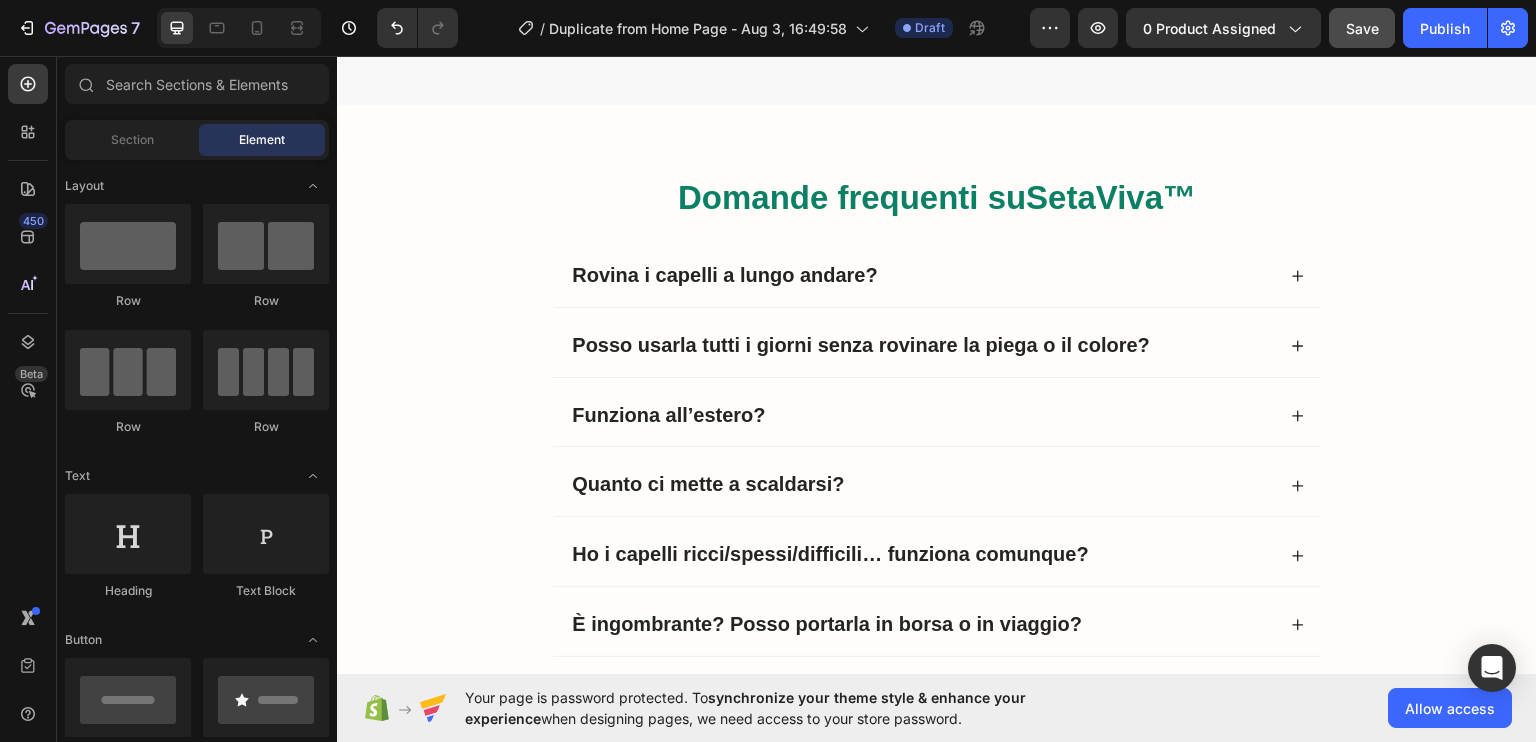 scroll, scrollTop: 5869, scrollLeft: 0, axis: vertical 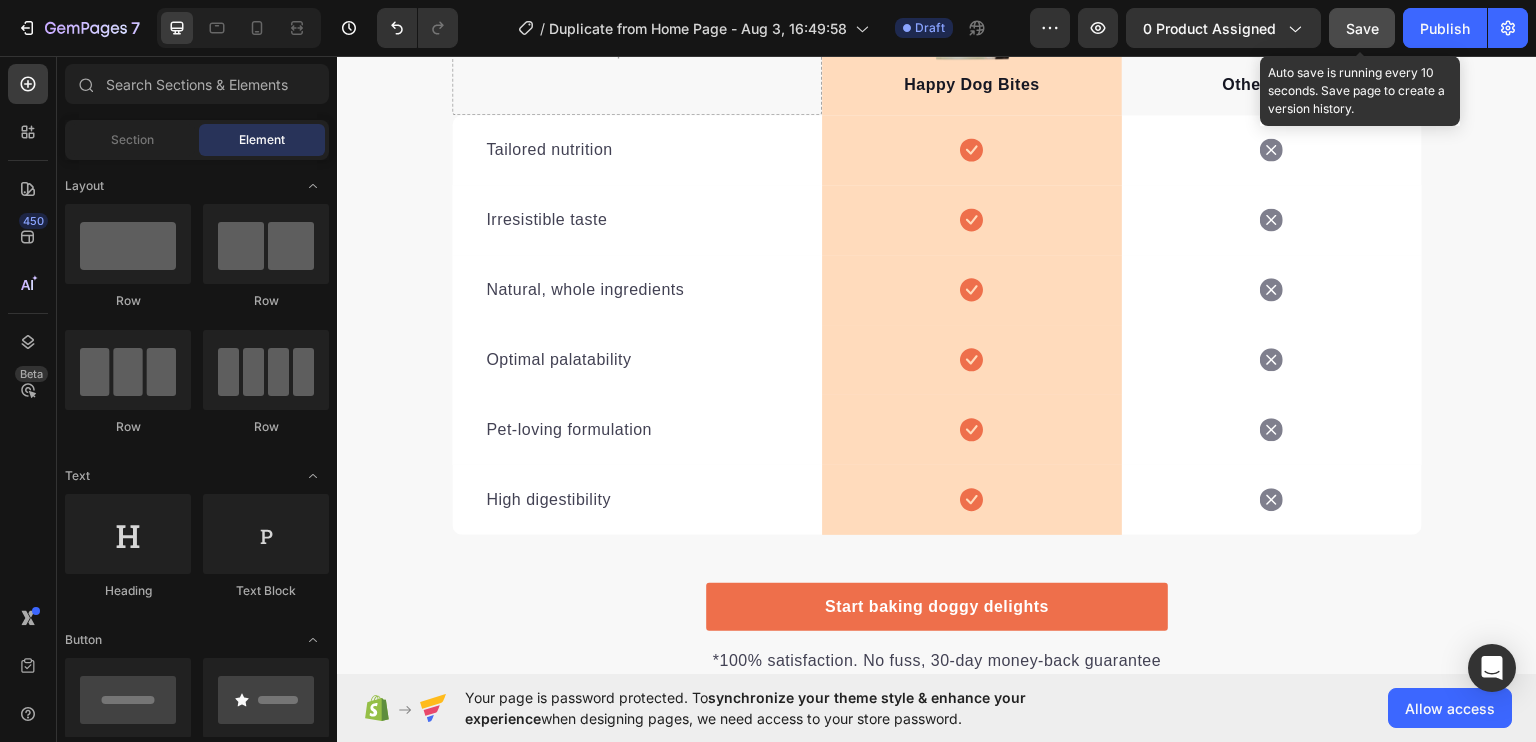 click on "Save" at bounding box center (1362, 28) 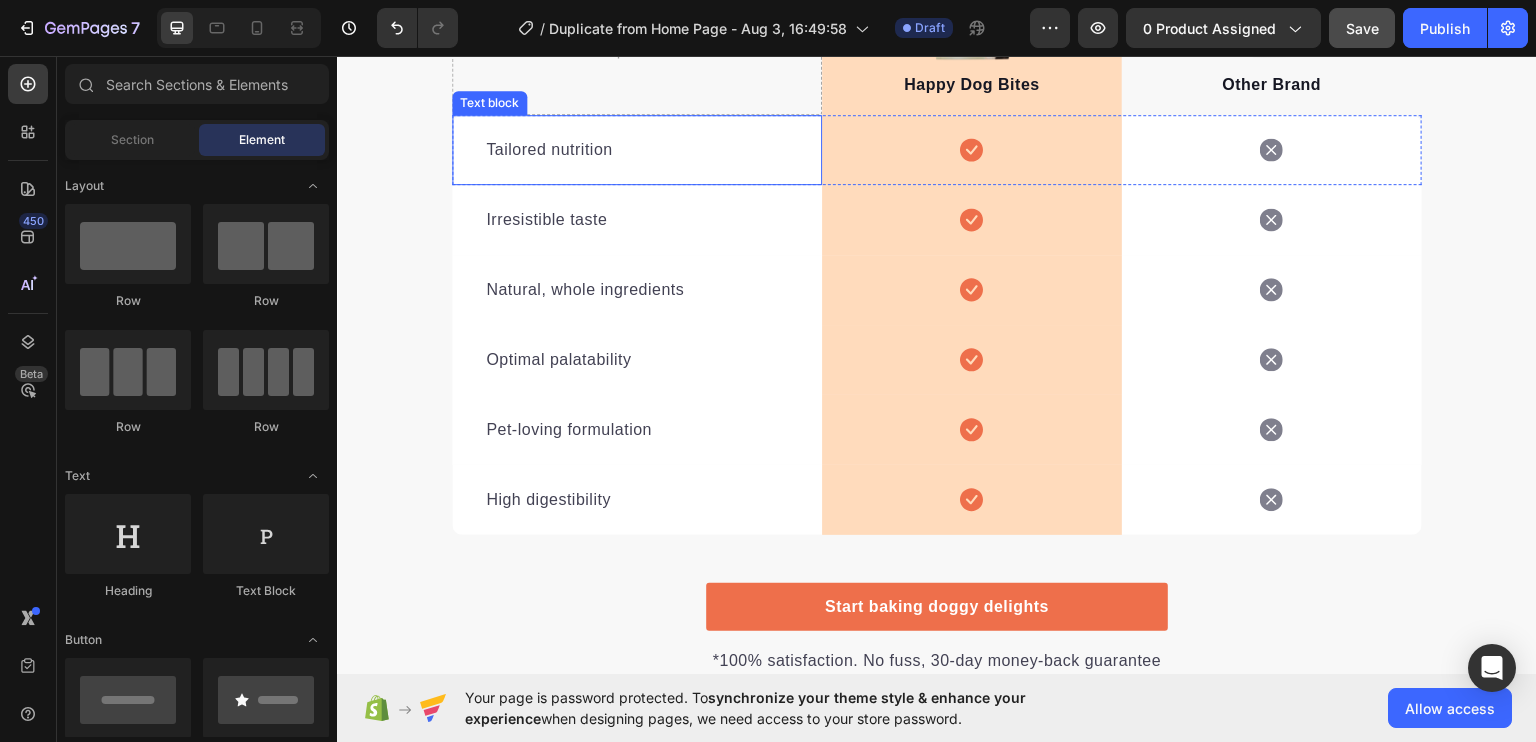 click on "Tailored nutrition" at bounding box center [637, 149] 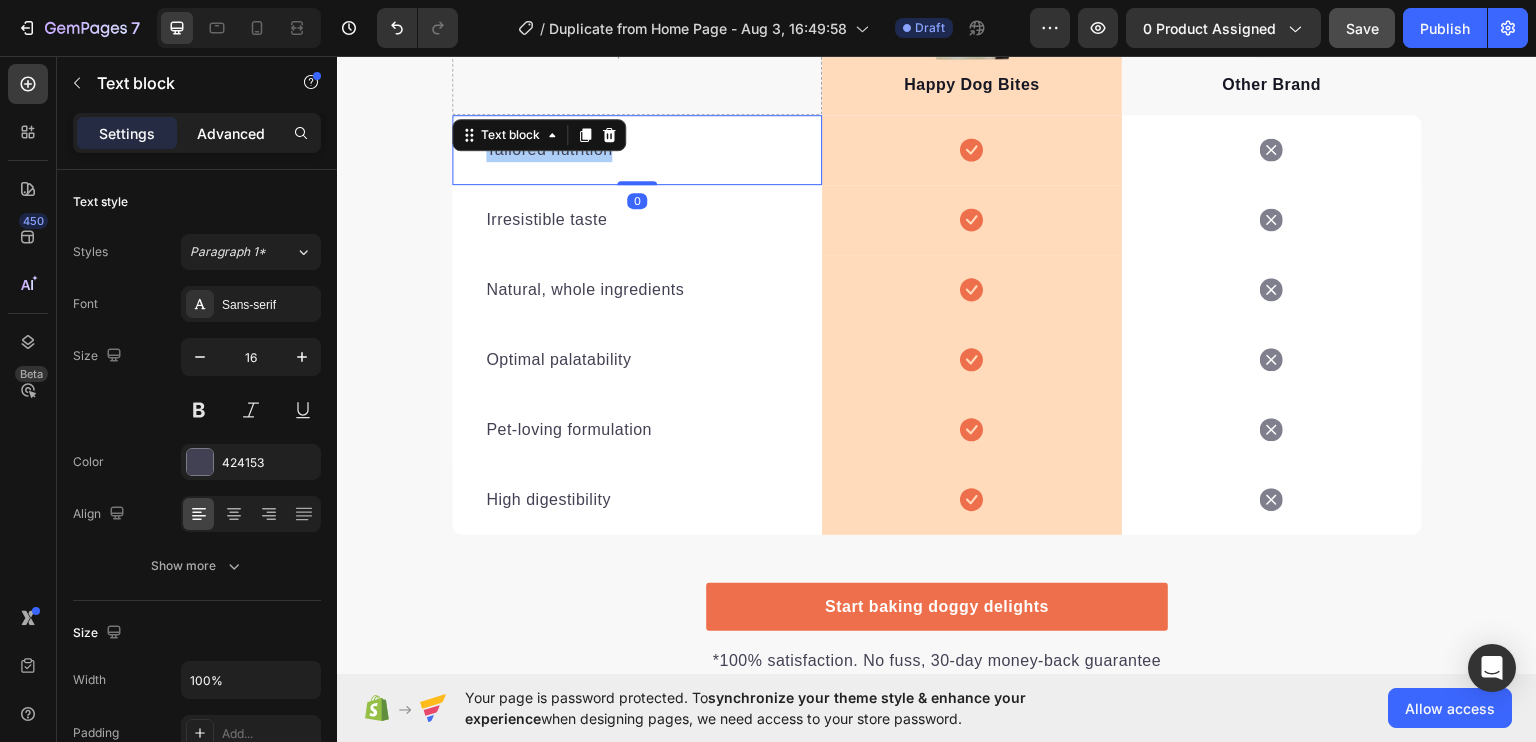 click on "Advanced" 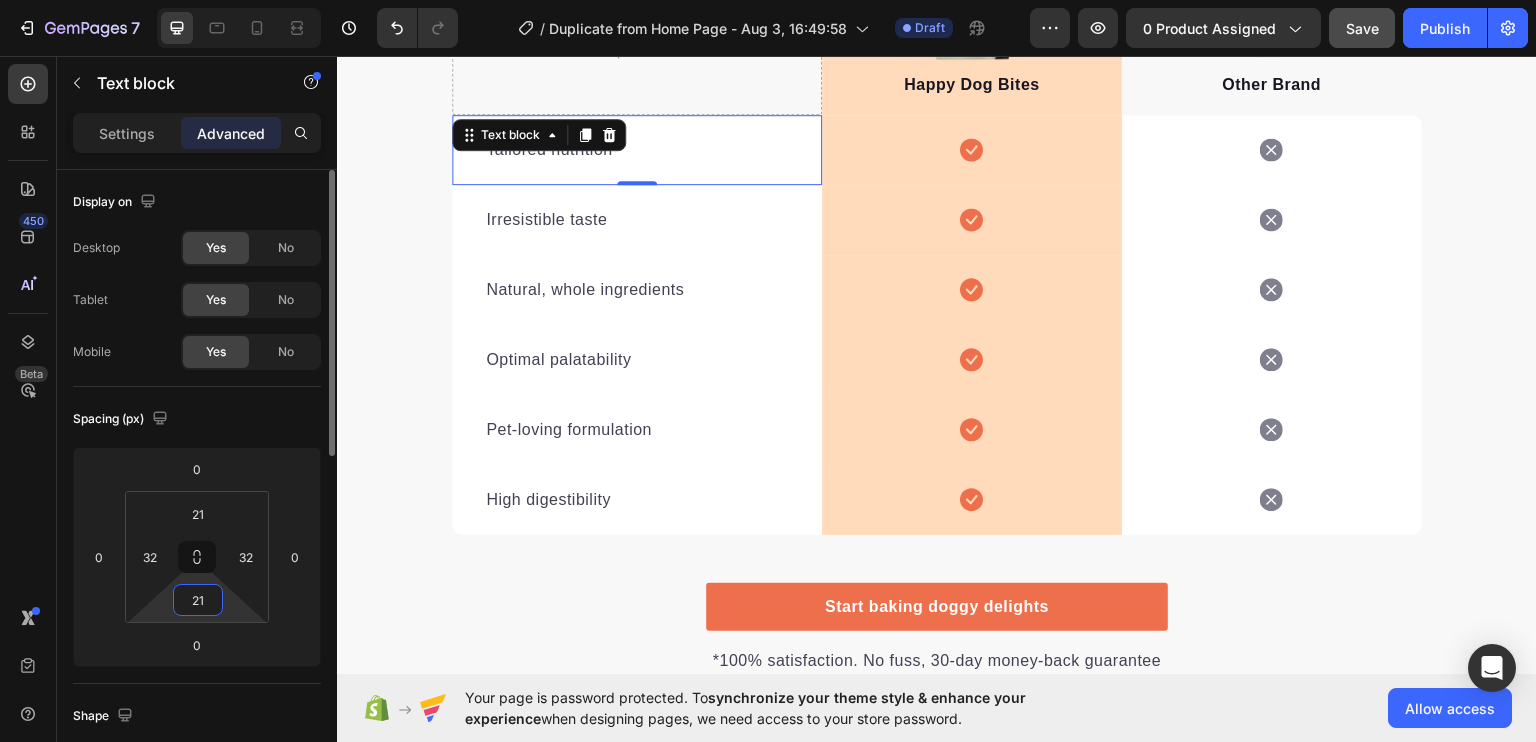 click on "21" at bounding box center (198, 600) 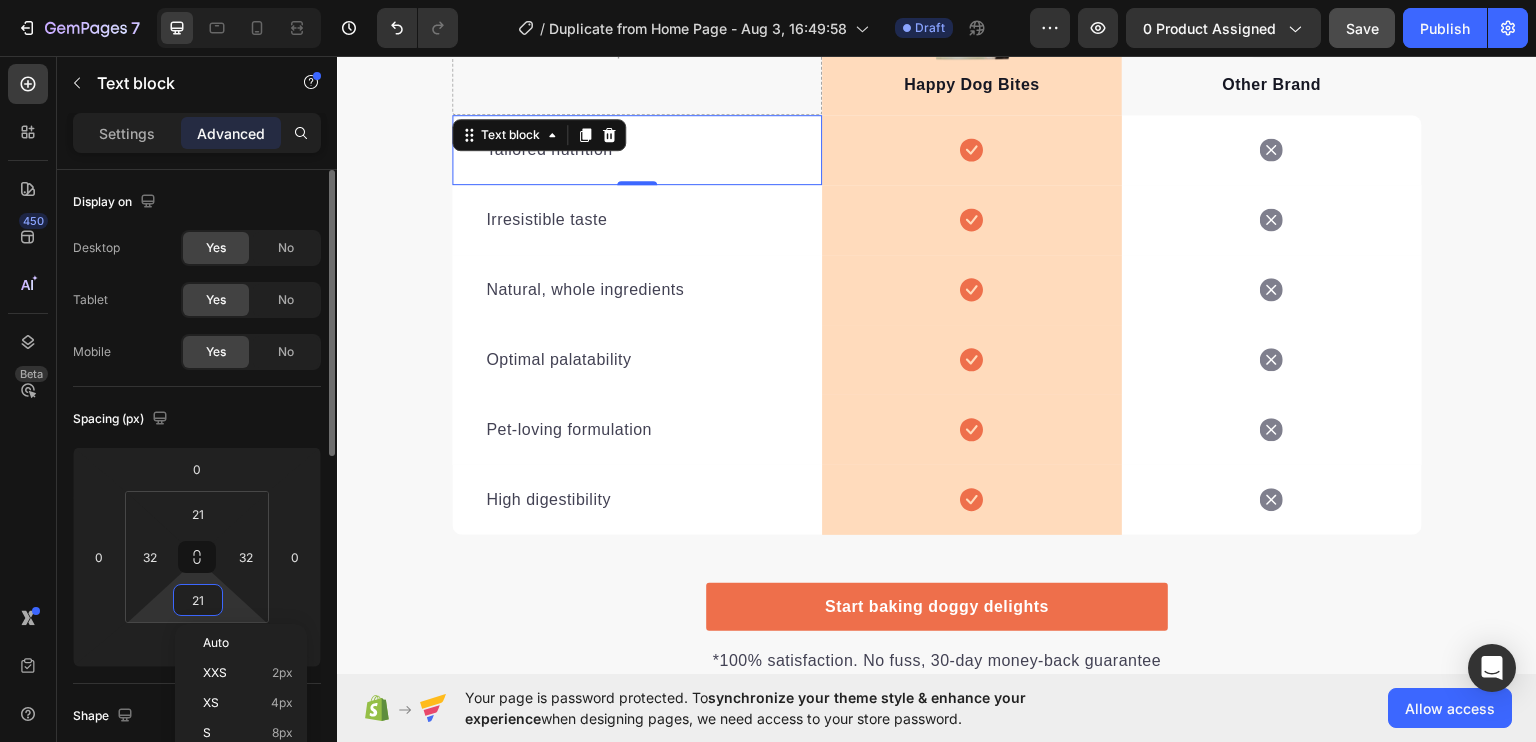 click on "21" at bounding box center (198, 600) 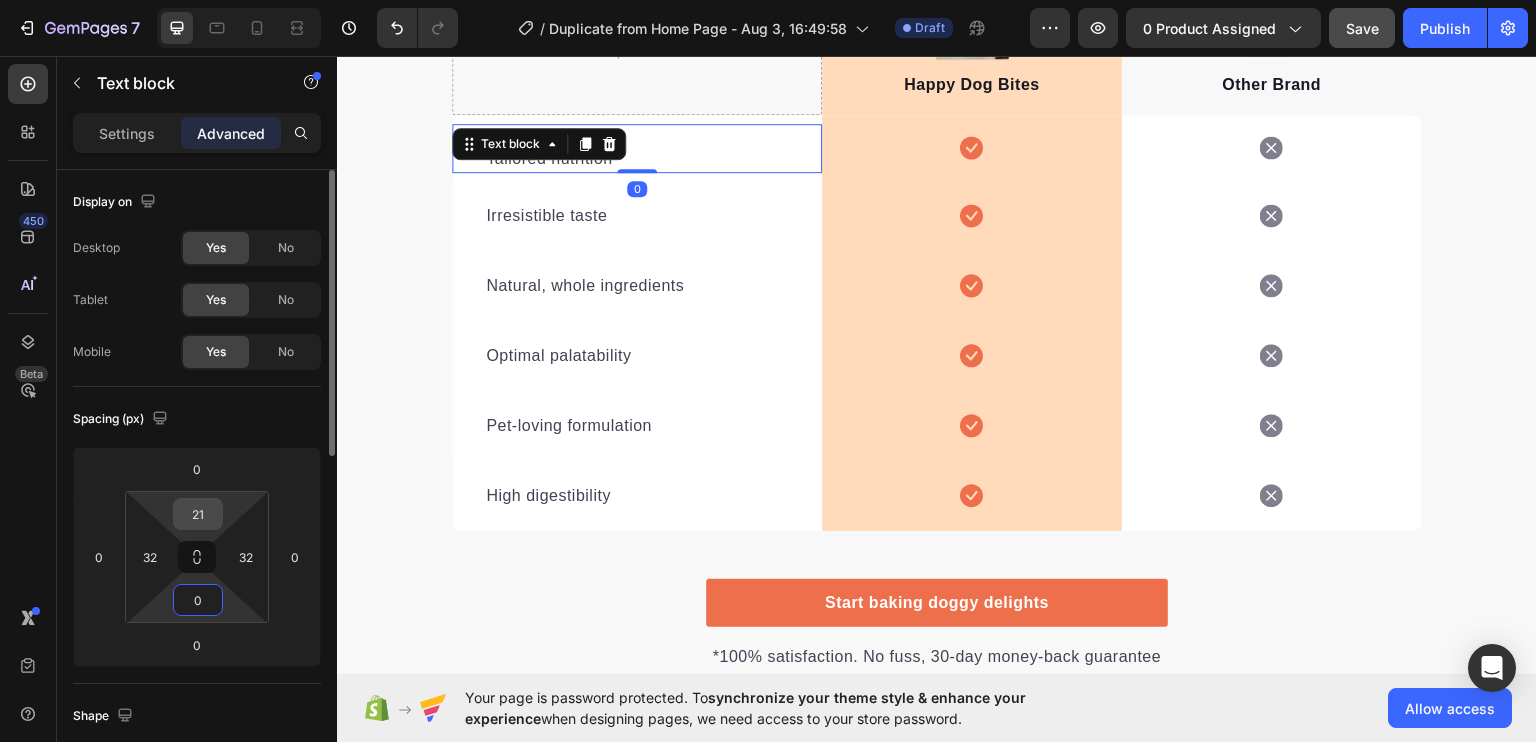 type on "0" 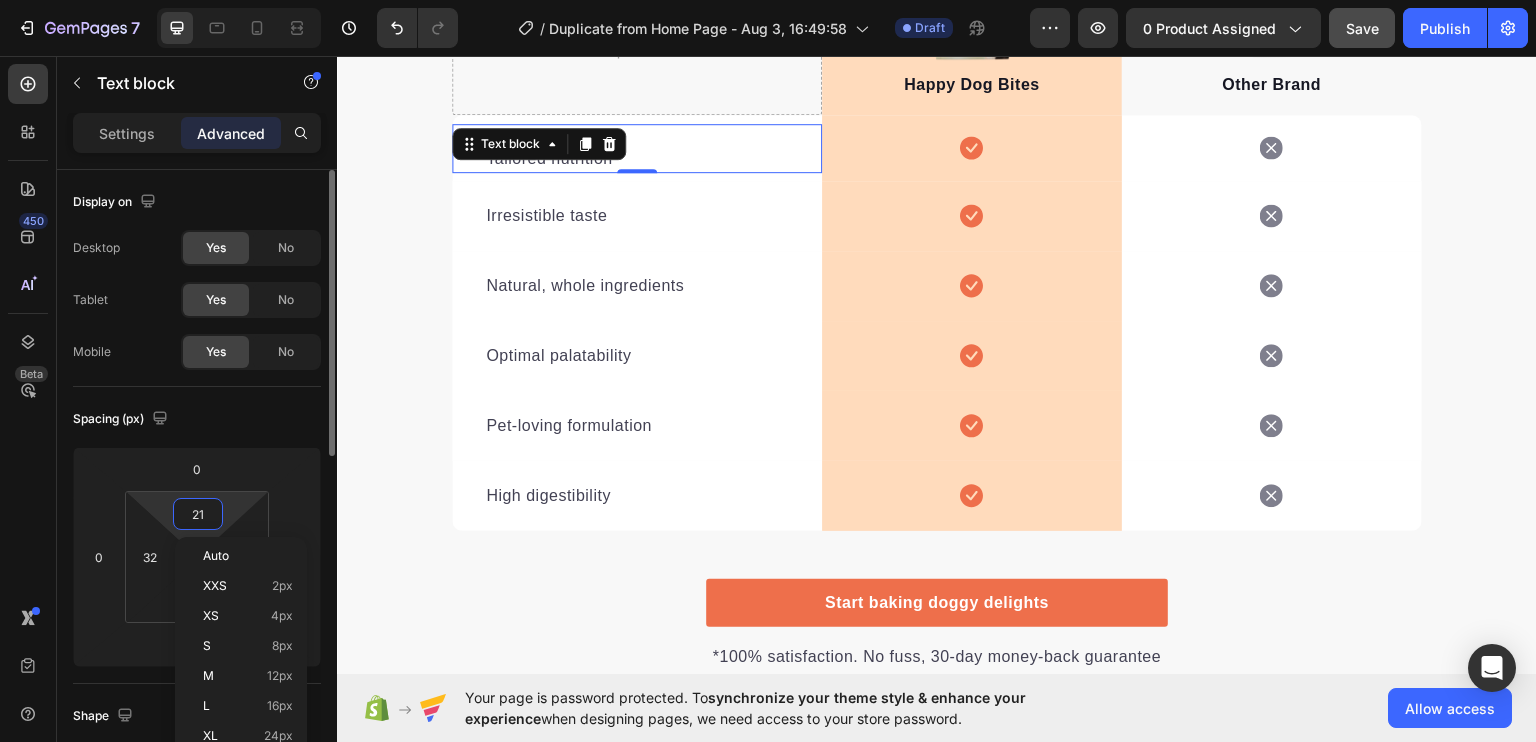click on "21" at bounding box center (198, 514) 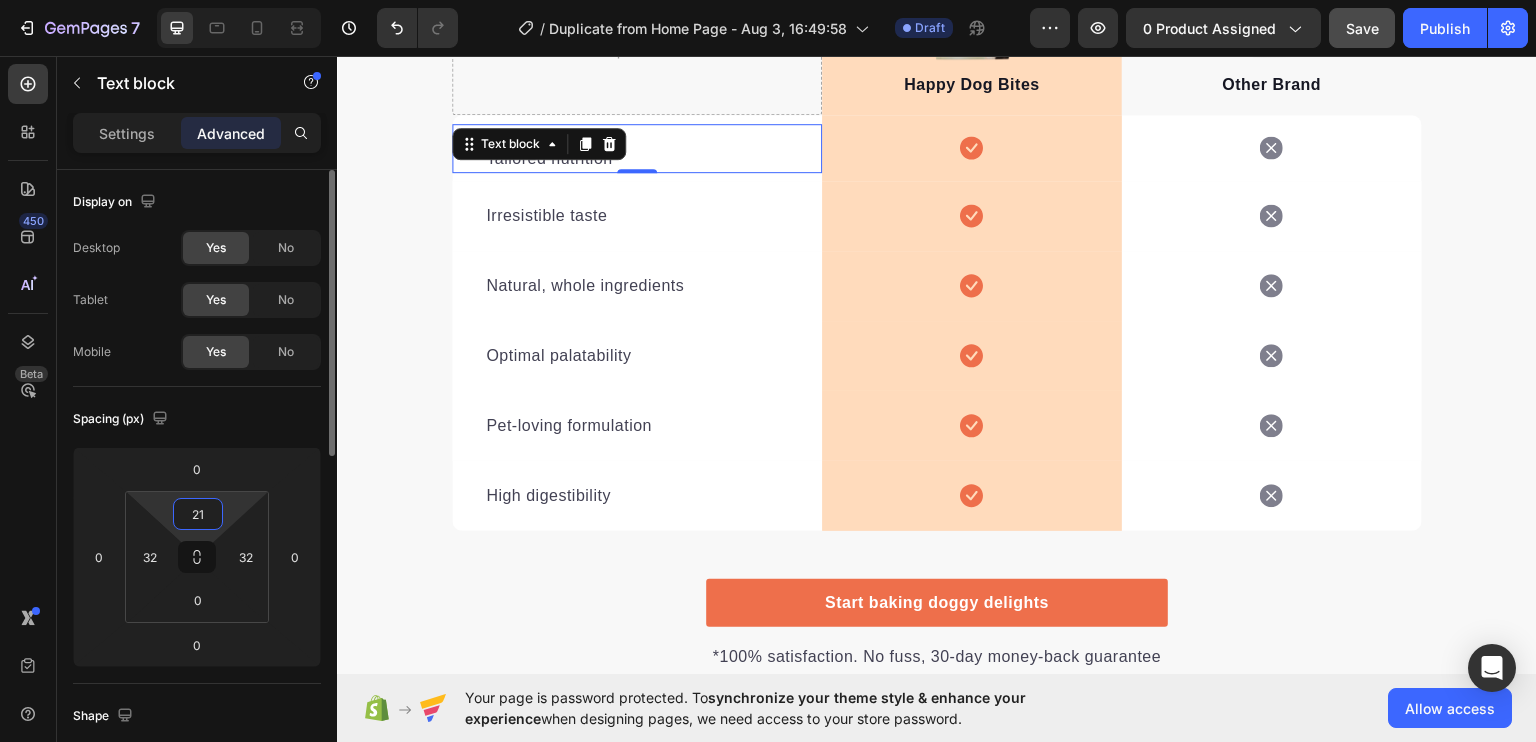 click on "21" at bounding box center [198, 514] 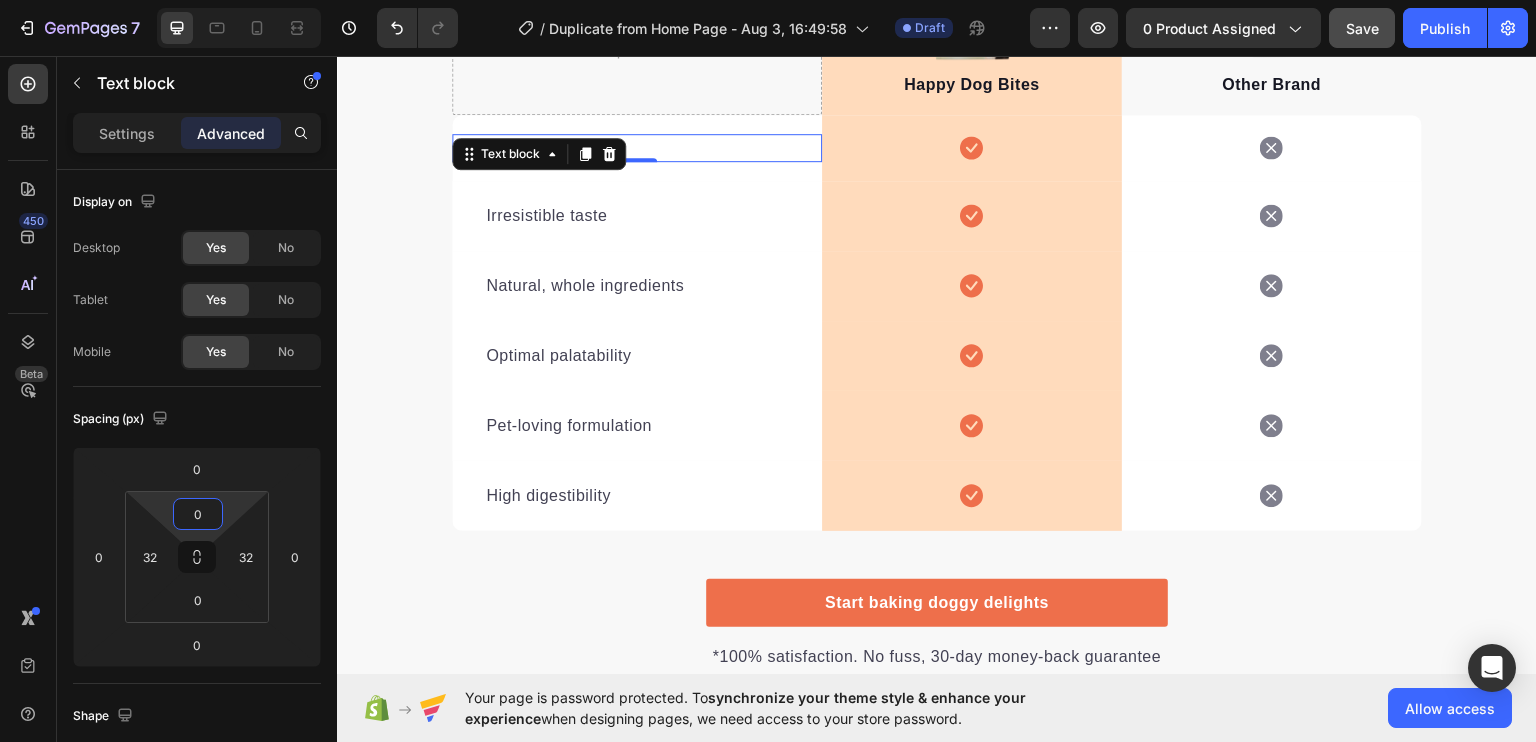 type on "0" 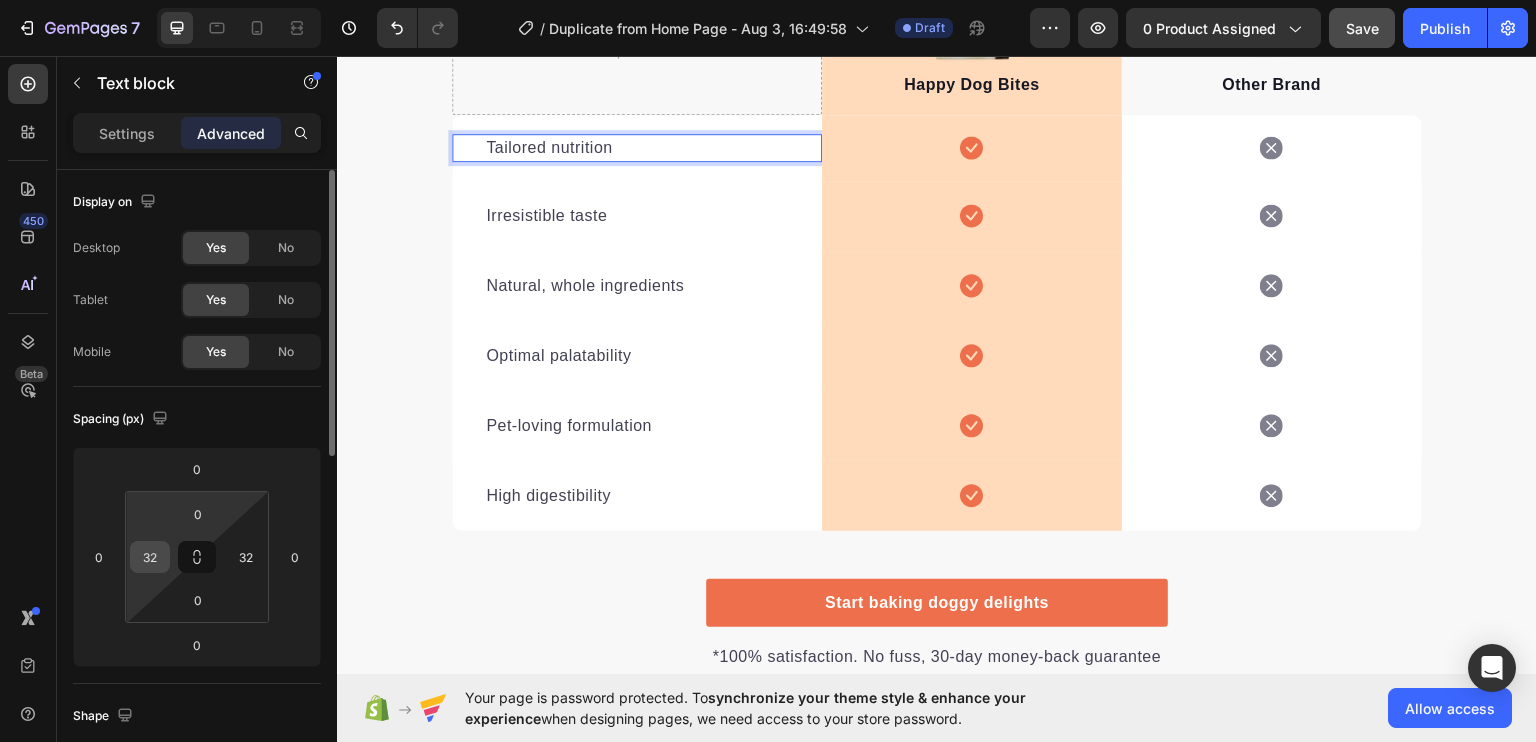 click on "32" at bounding box center (150, 557) 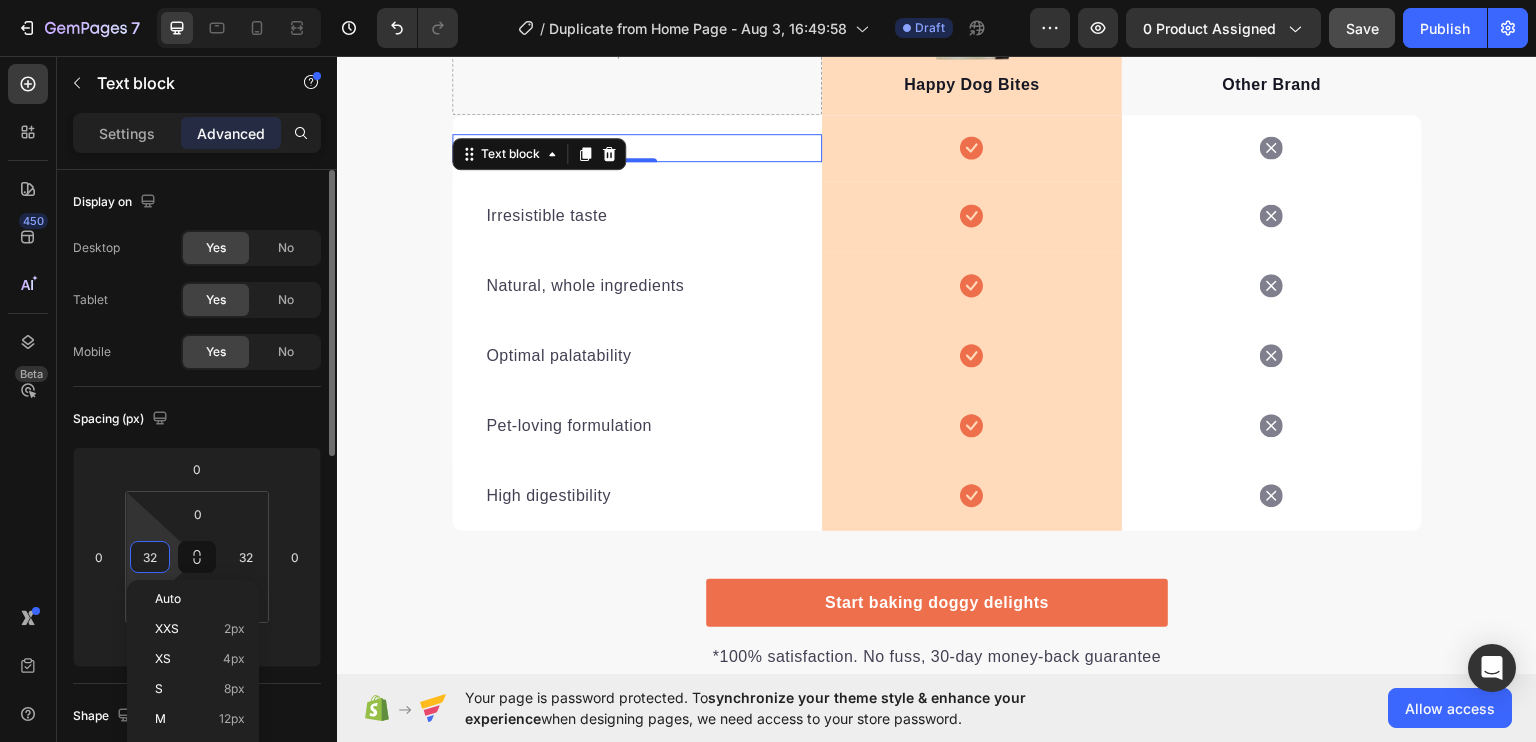 click on "32" at bounding box center (150, 557) 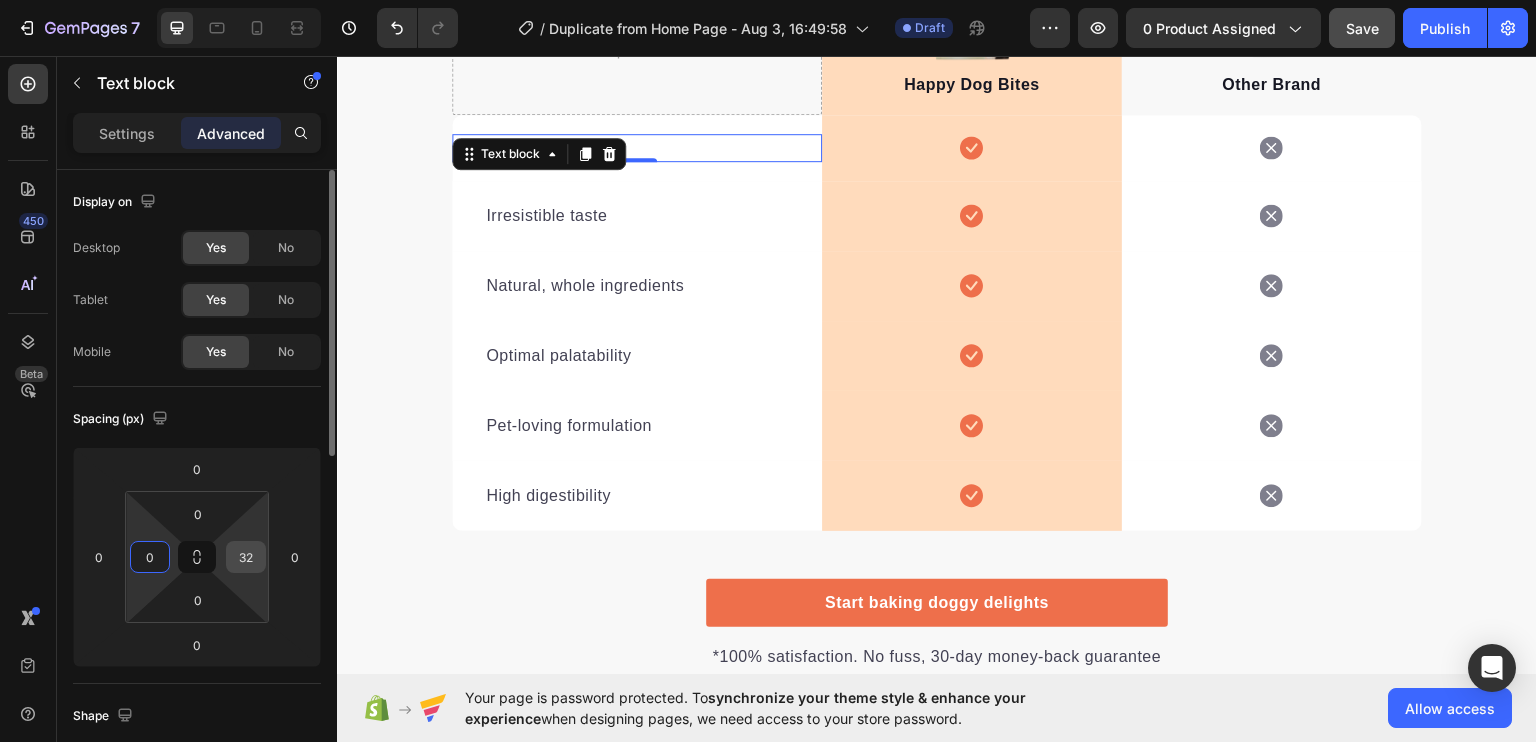 type on "0" 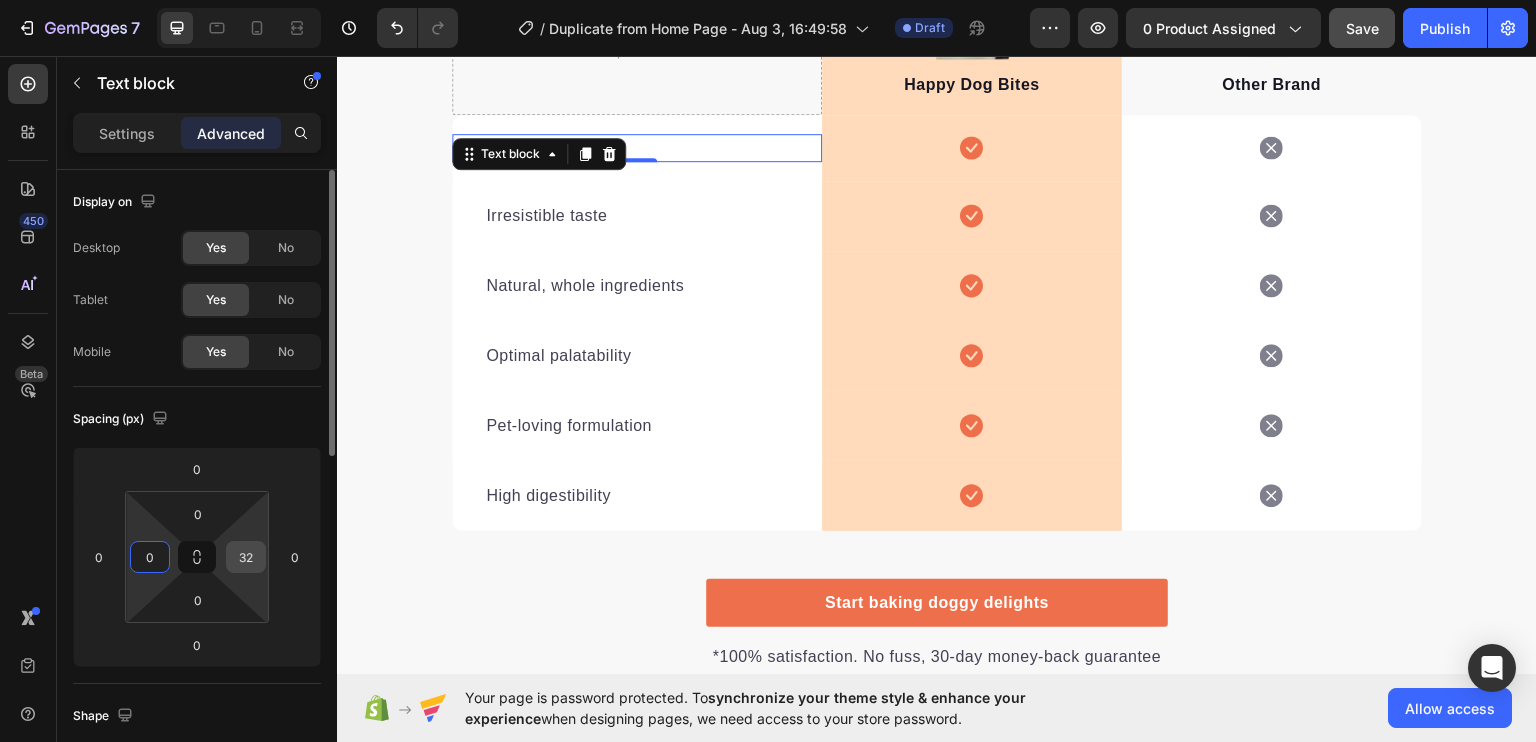 click on "32" at bounding box center [246, 557] 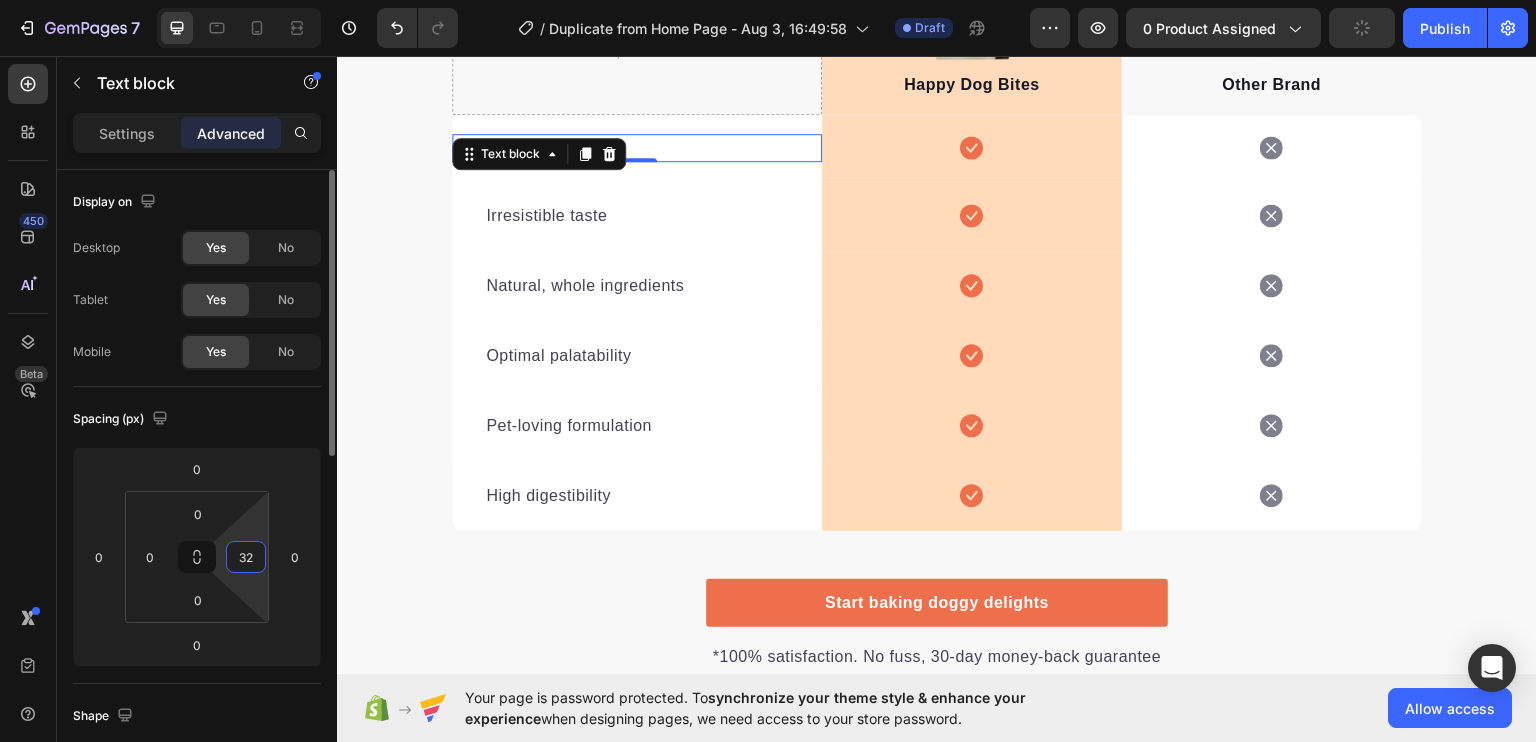click on "32" at bounding box center (246, 557) 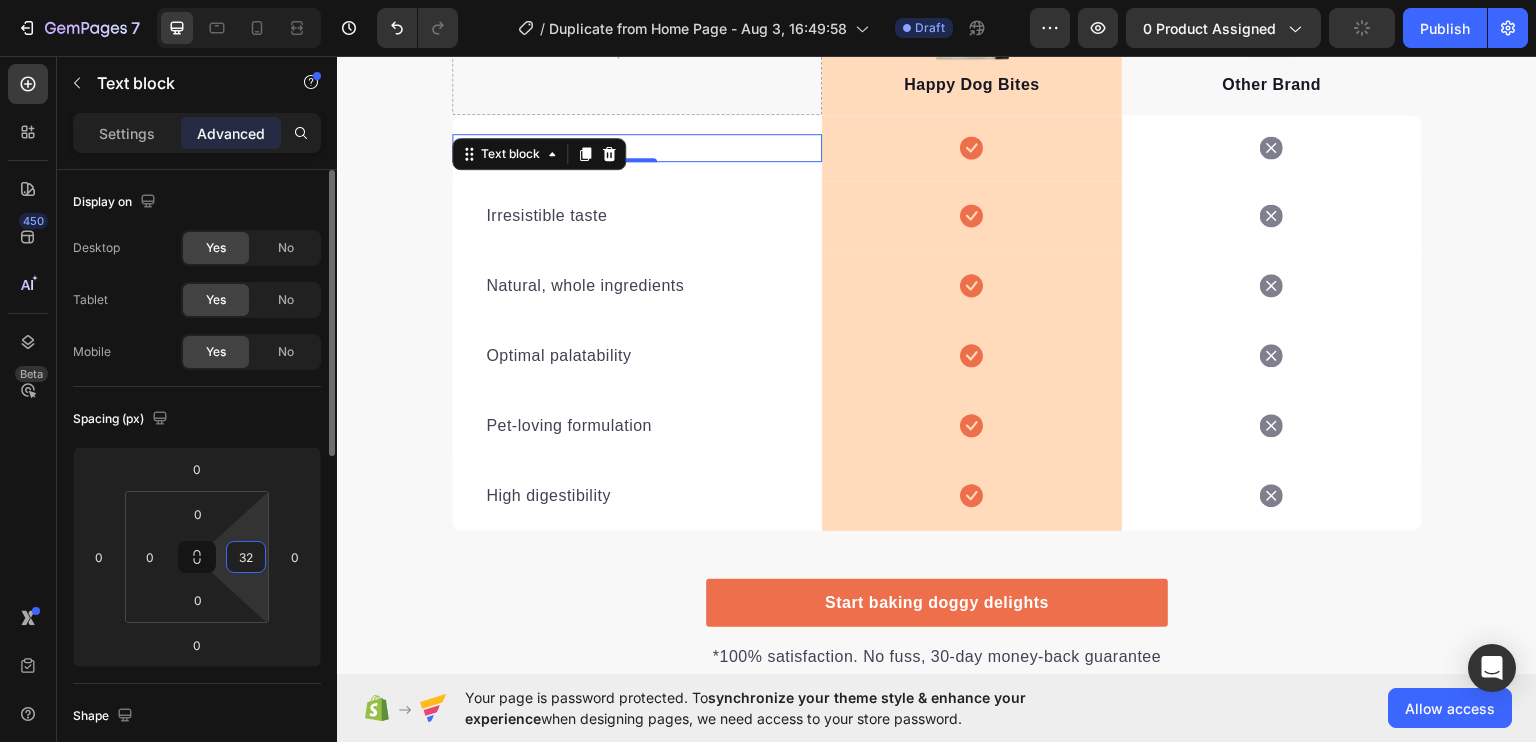 click on "32" at bounding box center (246, 557) 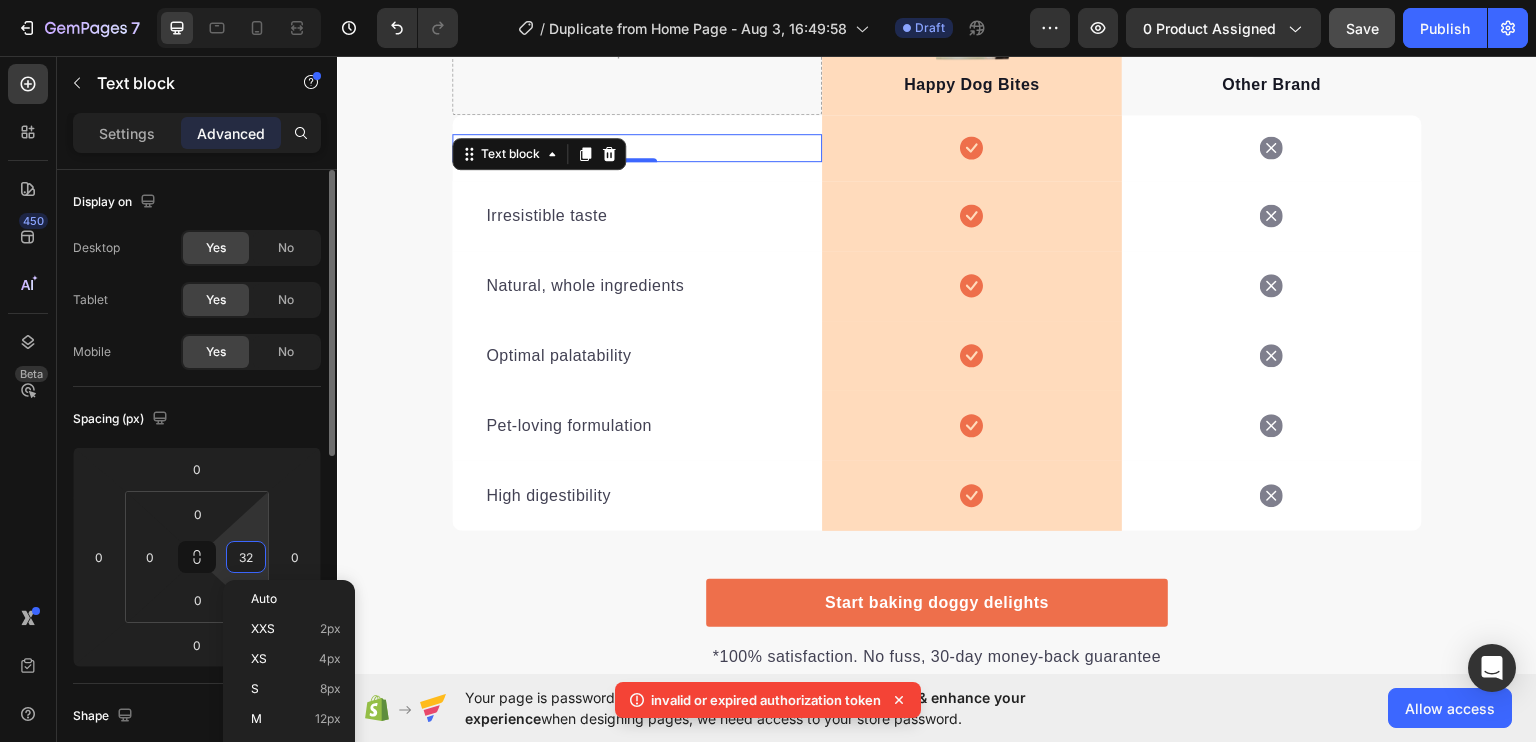 type on "0" 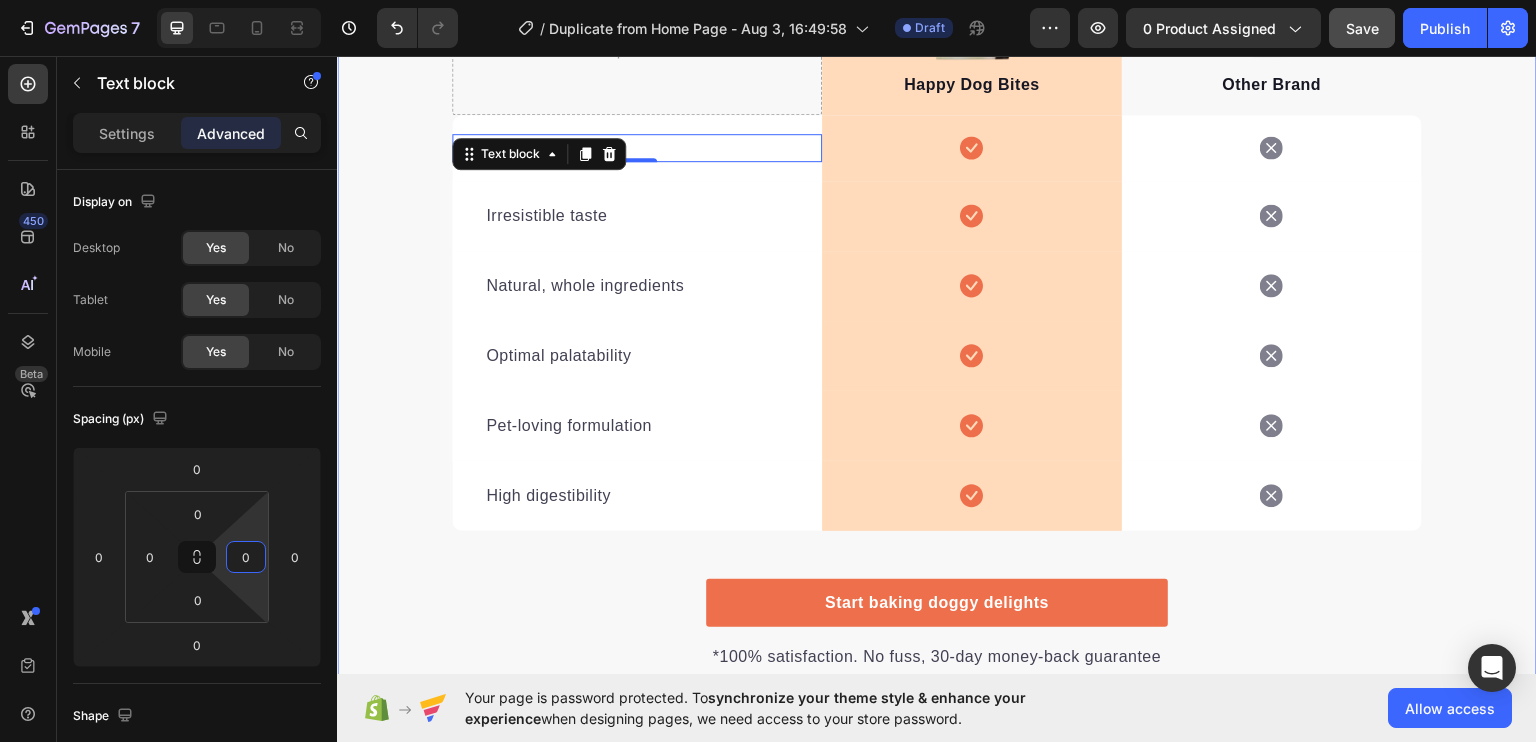 click on "We’re a whole different breed. Heading It’s easy to see why Super Tummy Daily is recommended #1 by vets and owners. The powerful ingredients in each tasty scoop can support your dog’s digestive system, leaving them to live a comfortable, healthy, and active lifestyle Text block Row
Drop element here Image Happy Dog Bites Text block Row Image Other Brand Text block Row Tailored nutrition Text block   0
Icon Row
Icon Row Irresistible taste Text block
Icon Row
Icon Row Natural, whole ingredients Text block
Icon Row
Icon Row Optimal palatability Text block
Icon Row
Icon Row Pet-loving formulation Text block
Icon Row
Icon Row High digestibility Text block
Icon Row
Icon Row Row Start baking doggy delights Button *100% satisfaction. No fuss, 30-day money-back guarantee Text block Row" at bounding box center (937, 201) 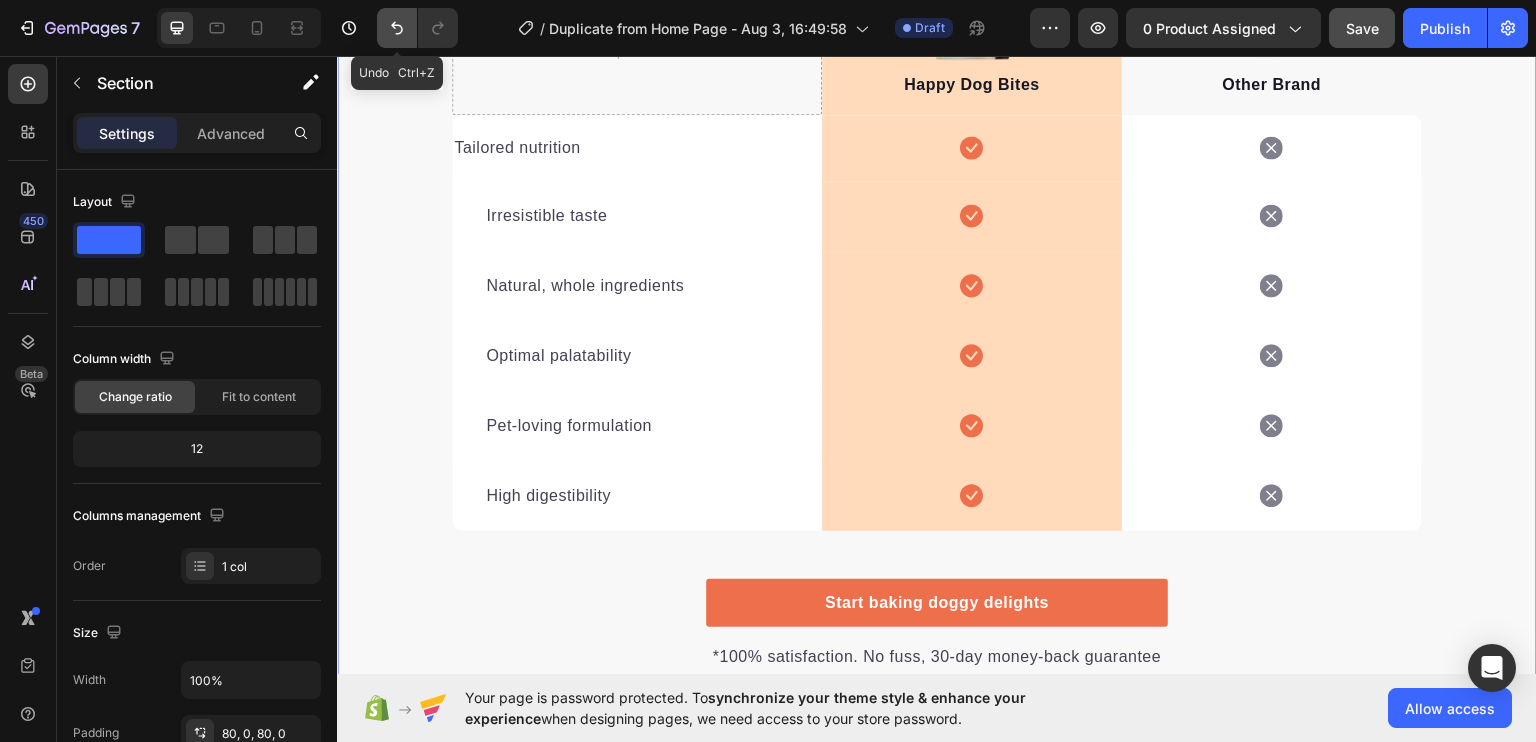 click 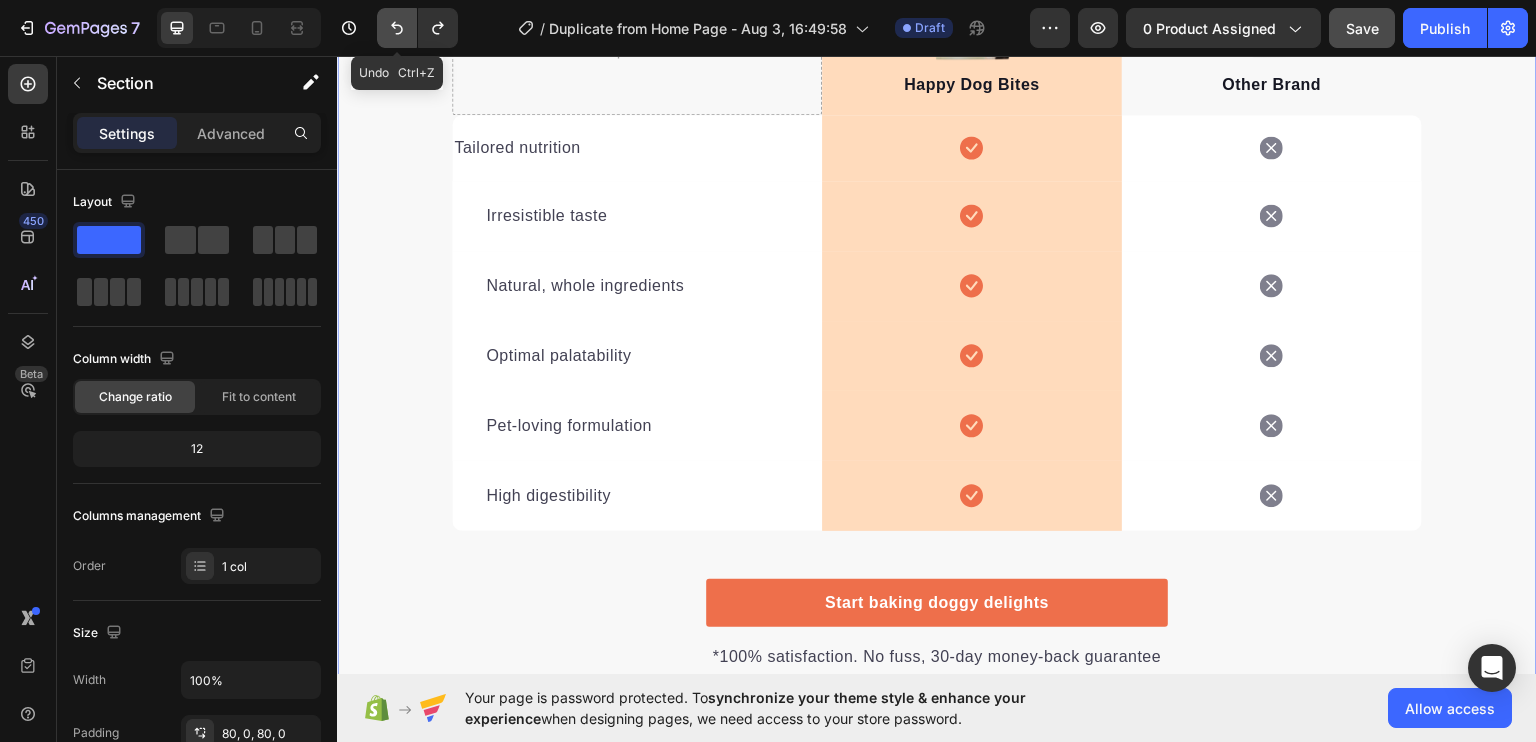 click 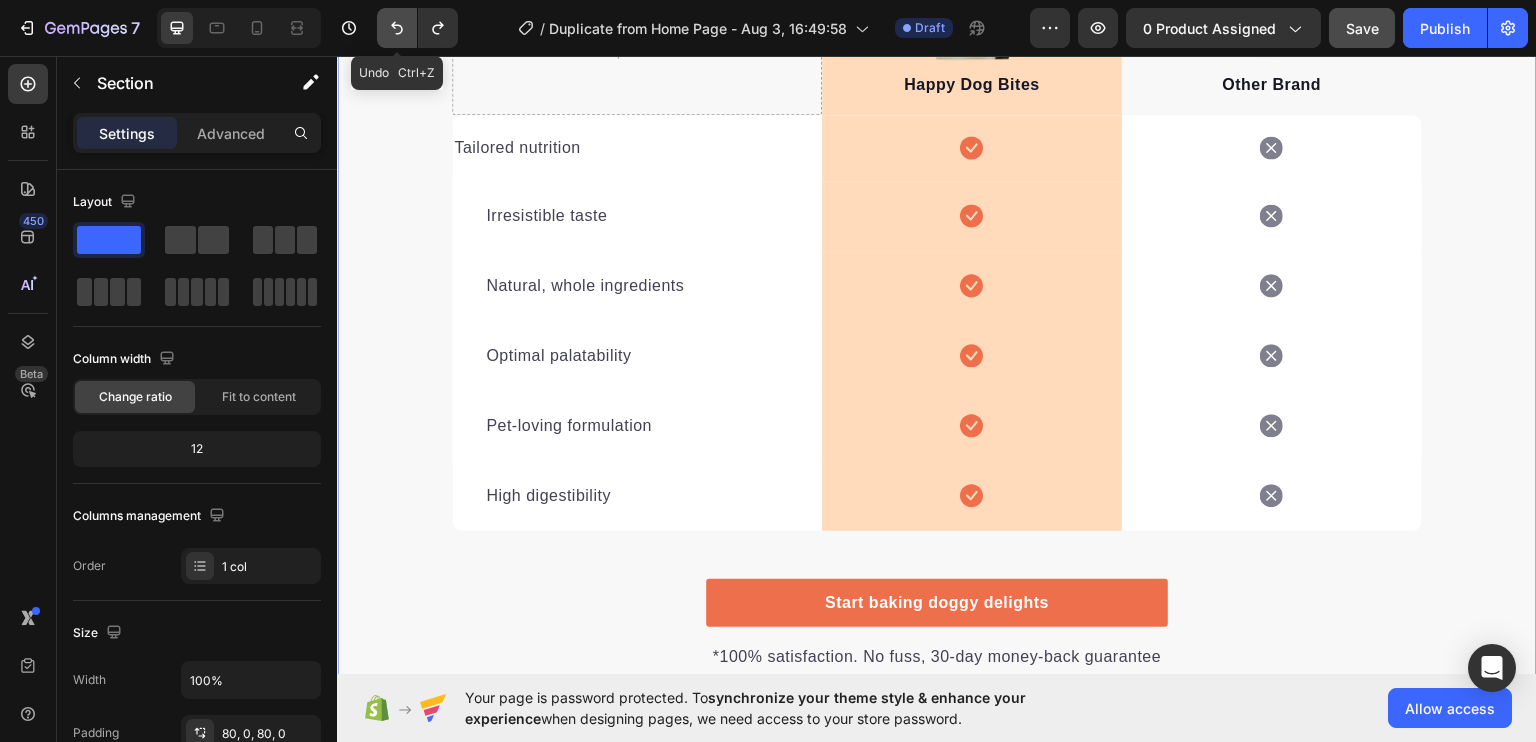 click 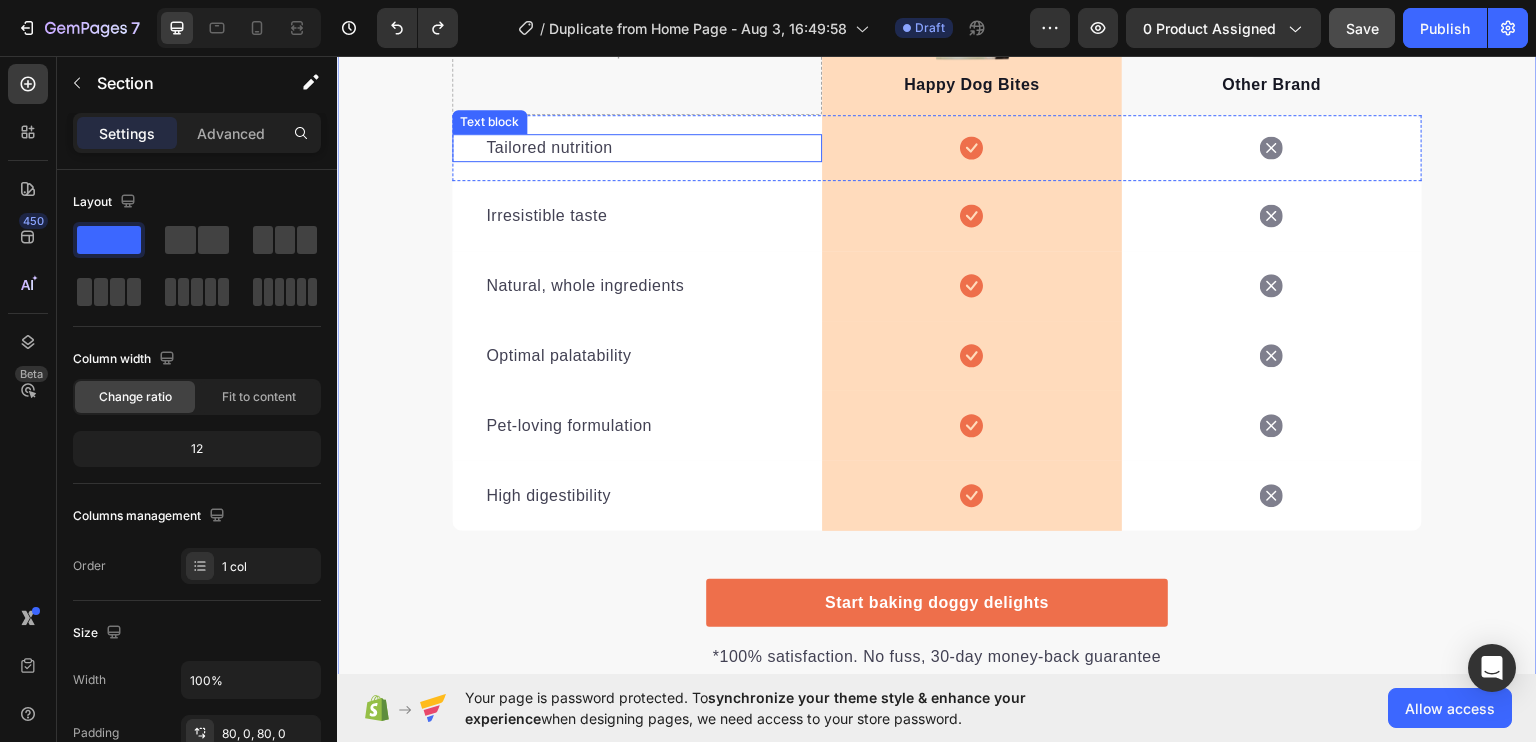 click on "Tailored nutrition" at bounding box center [637, 147] 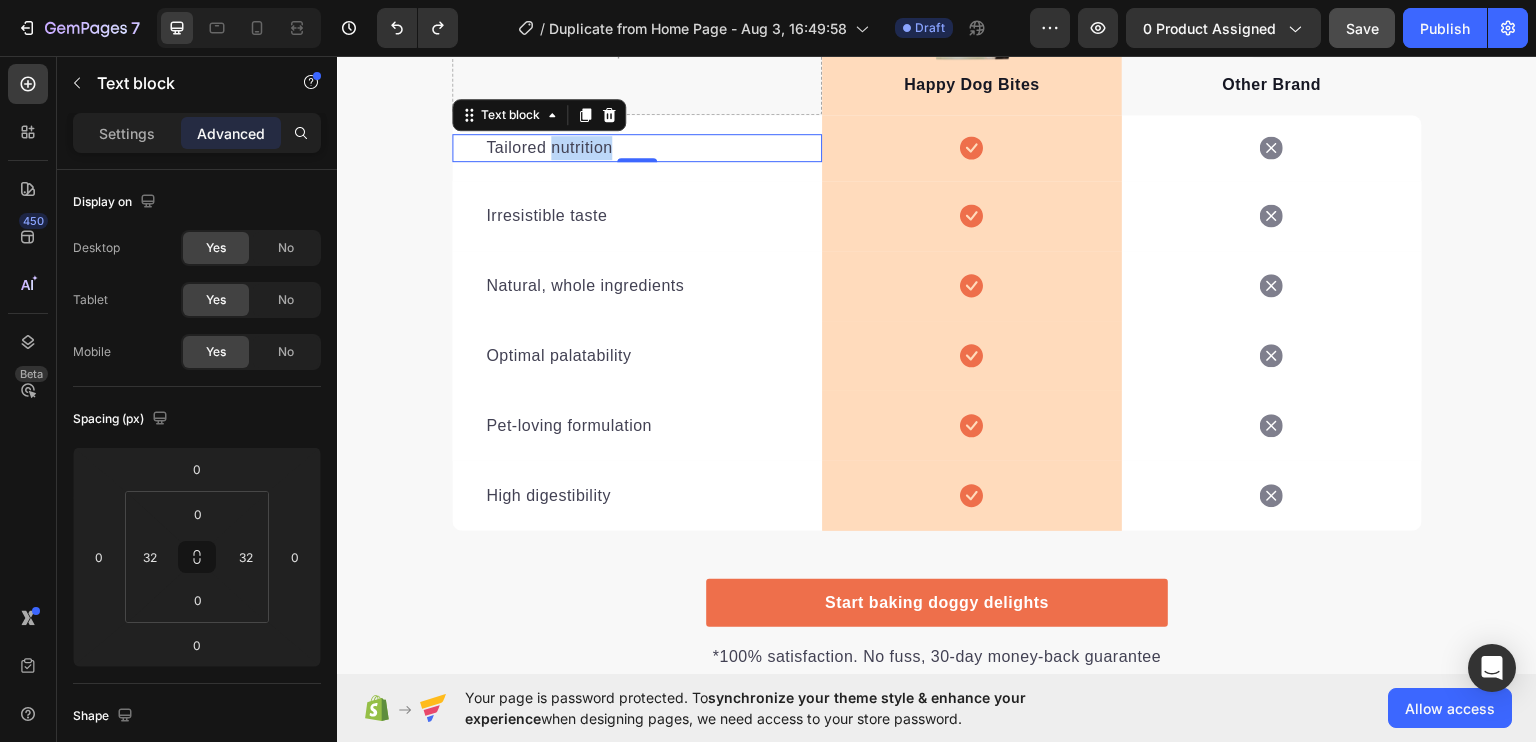 click on "Tailored nutrition" at bounding box center [637, 147] 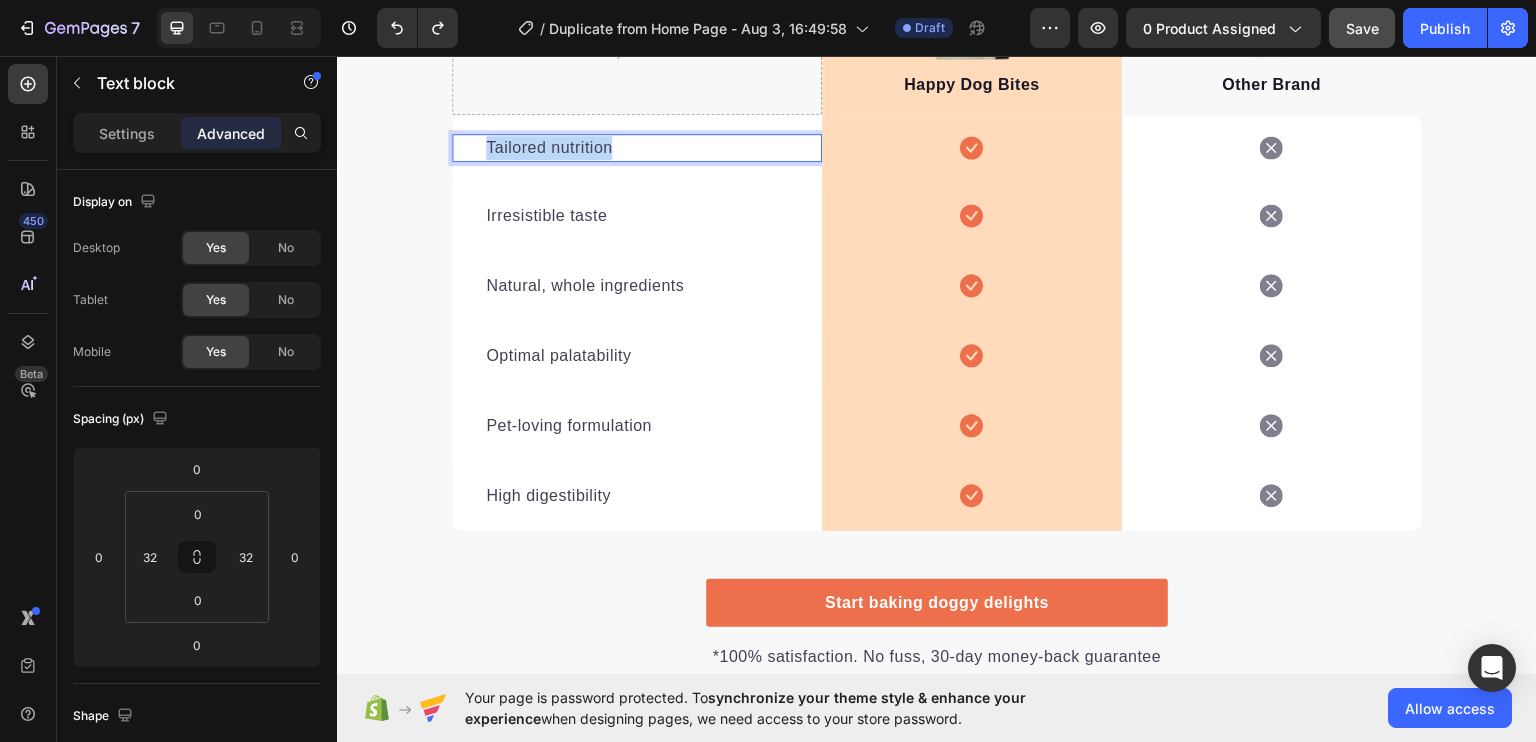 click on "Tailored nutrition" at bounding box center [637, 147] 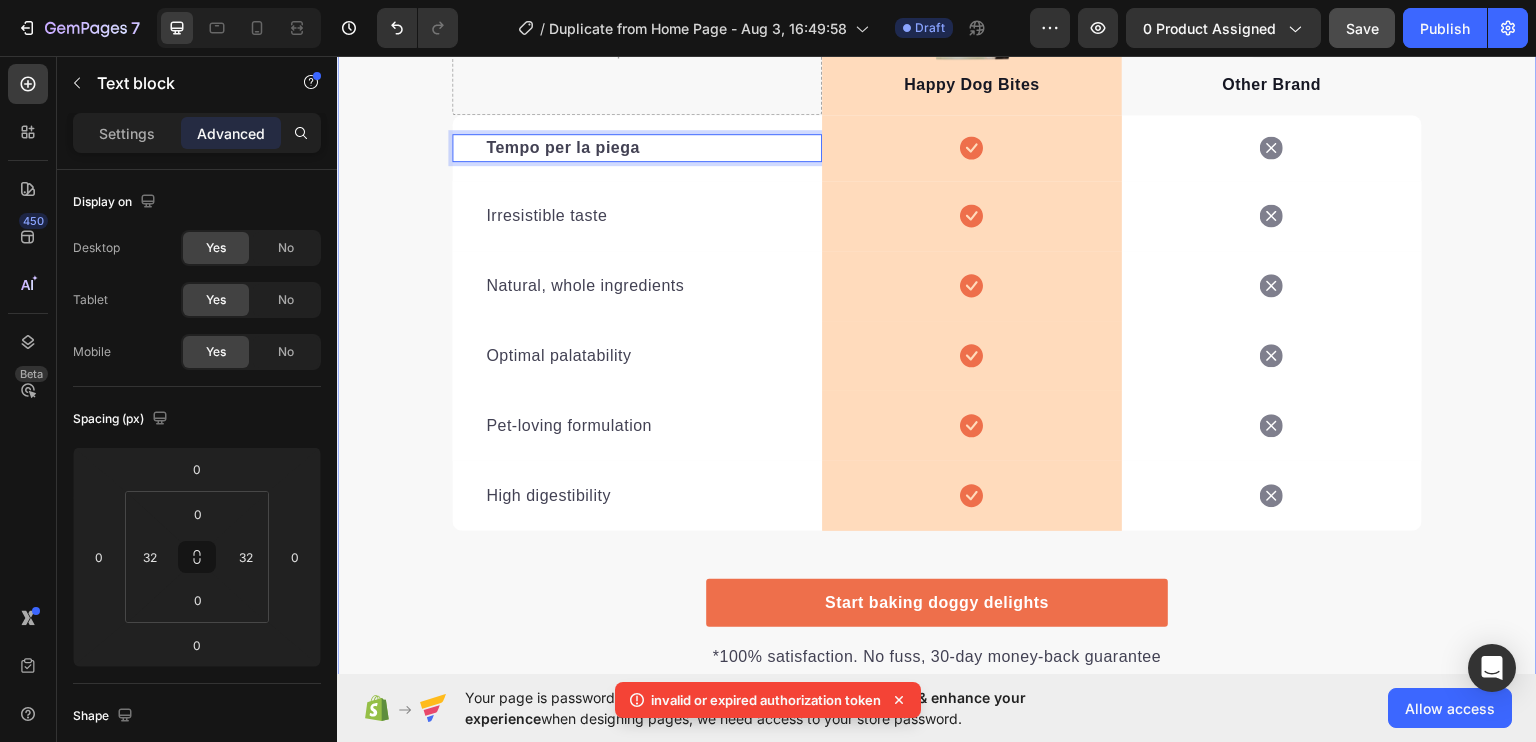 click on "We’re a whole different breed. Heading It’s easy to see why Super Tummy Daily is recommended #1 by vets and owners. The powerful ingredients in each tasty scoop can support your dog’s digestive system, leaving them to live a comfortable, healthy, and active lifestyle Text block Row
Drop element here Image Happy Dog Bites Text block Row Image Other Brand Text block Row Tempo per la piega Text block   0
Icon Row
Icon Row Irresistible taste Text block
Icon Row
Icon Row Natural, whole ingredients Text block
Icon Row
Icon Row Optimal palatability Text block
Icon Row
Icon Row Pet-loving formulation Text block
Icon Row
Icon Row High digestibility Text block
Icon Row
Icon Row Row Start baking doggy delights Button *100% satisfaction. No fuss, 30-day money-back guarantee Text block Row" at bounding box center [937, 201] 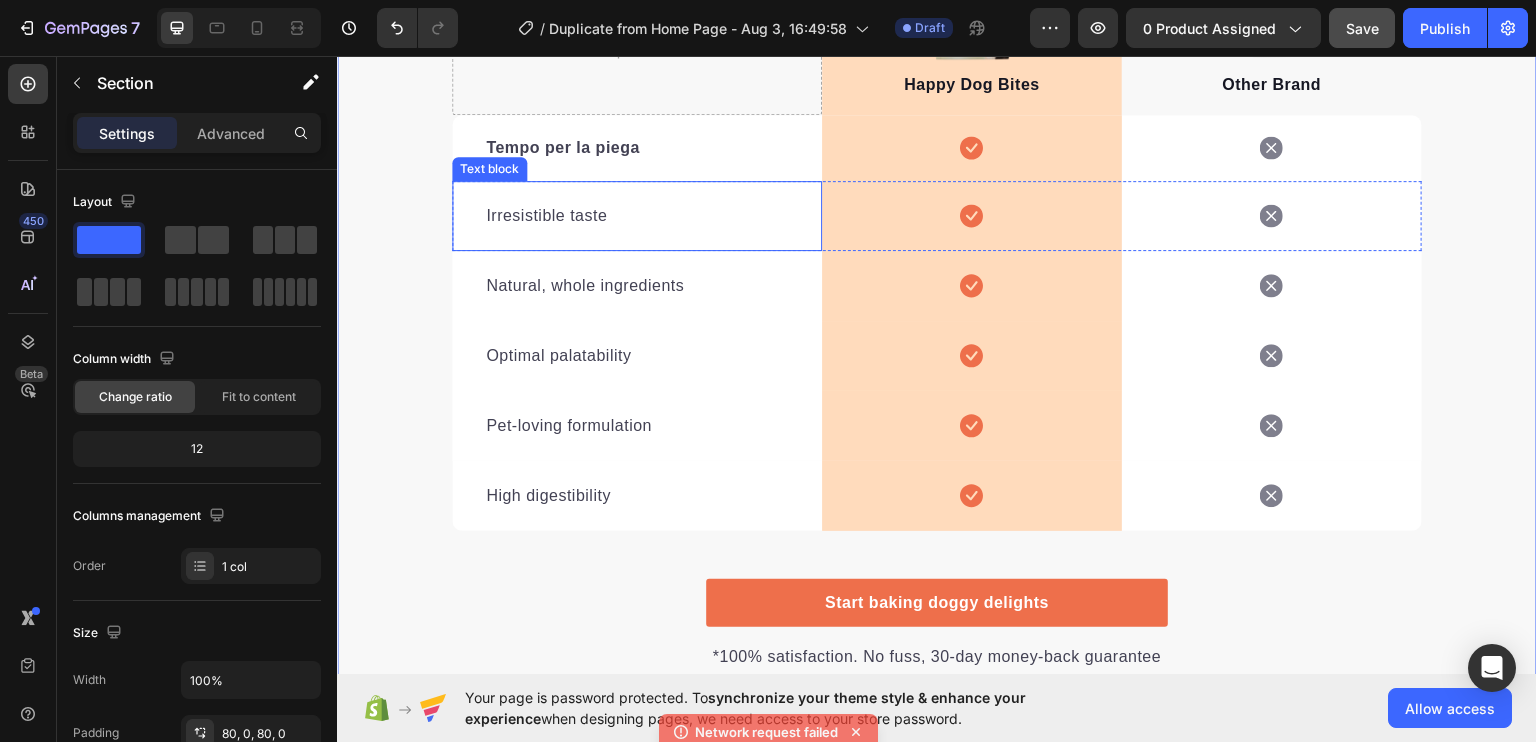 click on "Irresistible taste" at bounding box center (637, 215) 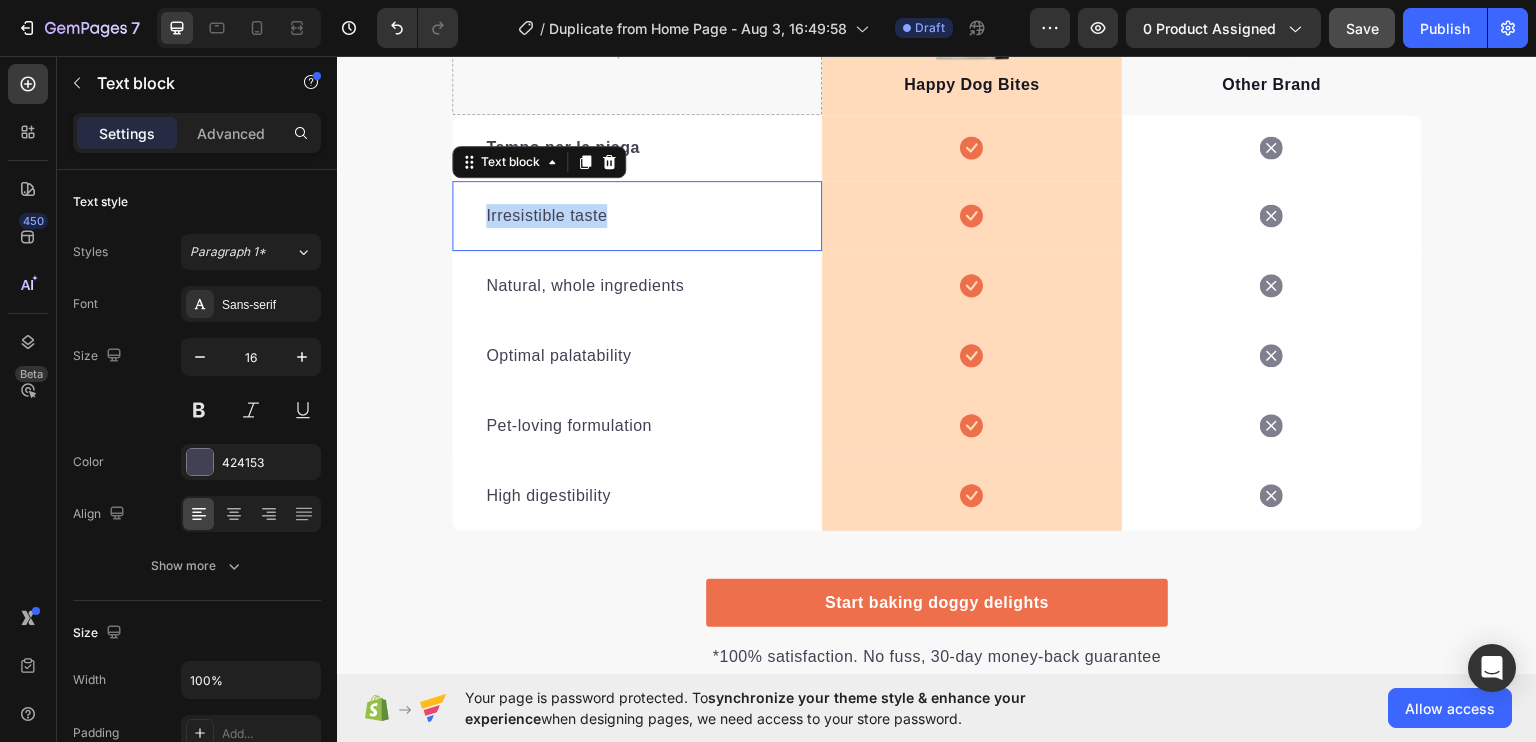 click on "Irresistible taste" at bounding box center [637, 215] 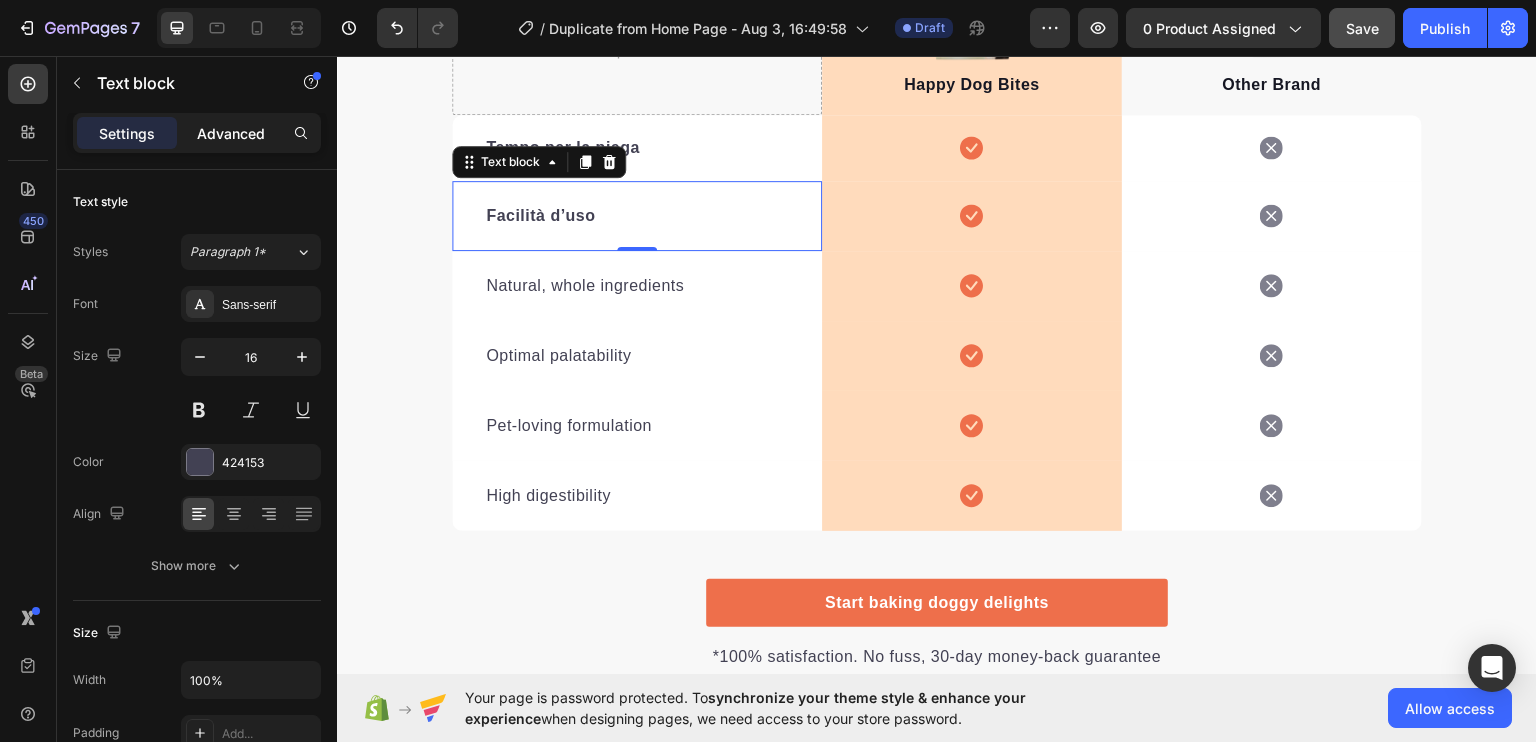 click on "Advanced" at bounding box center (231, 133) 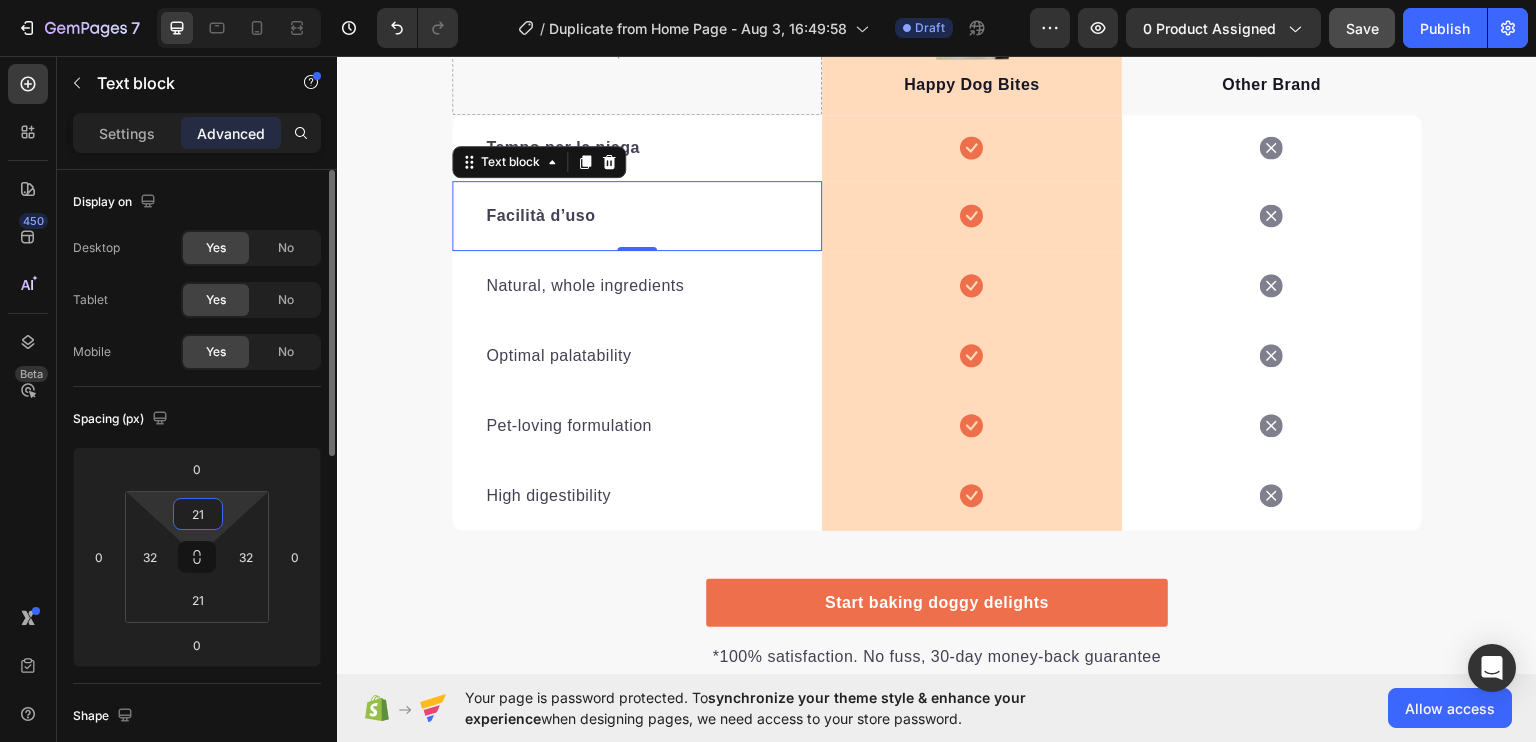 click on "21" at bounding box center [198, 514] 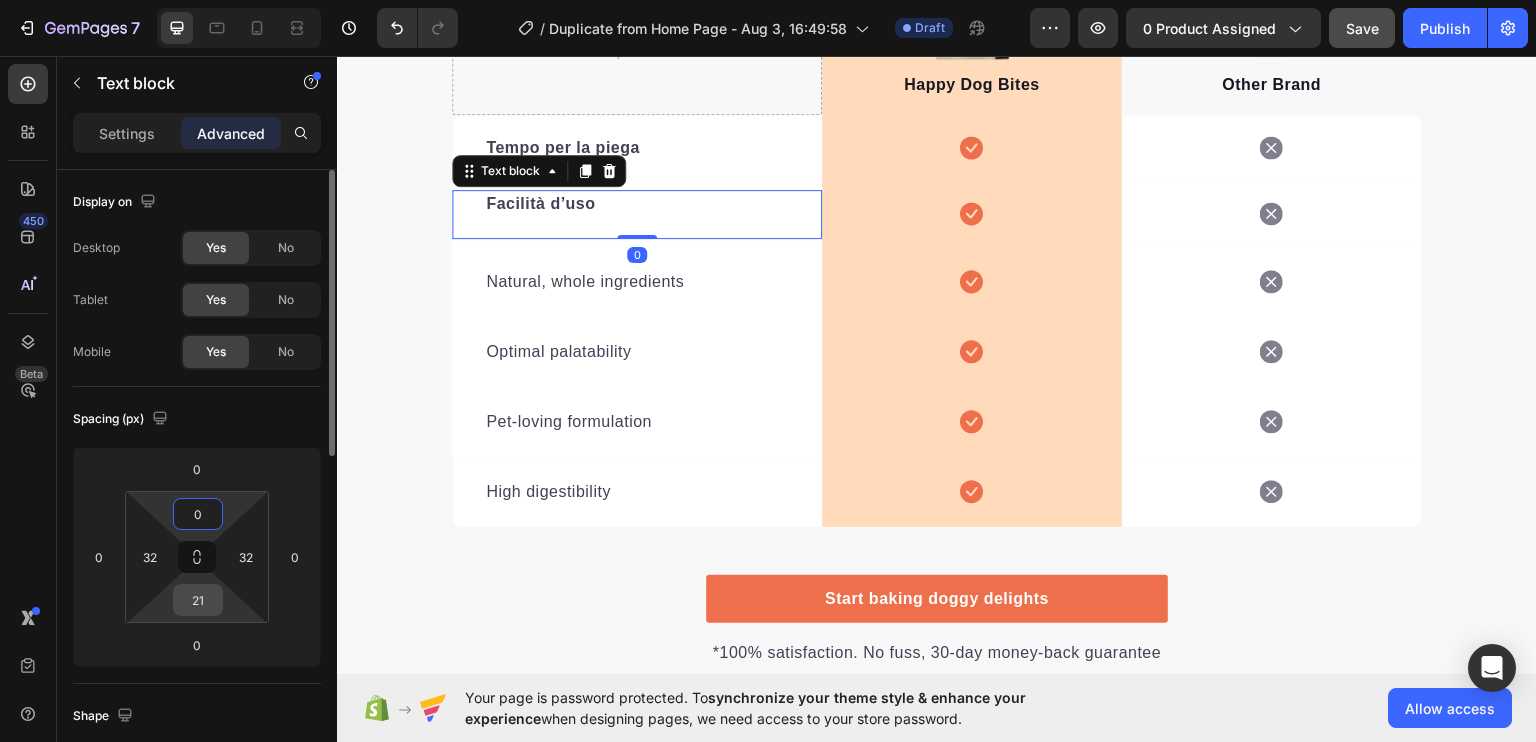 type on "0" 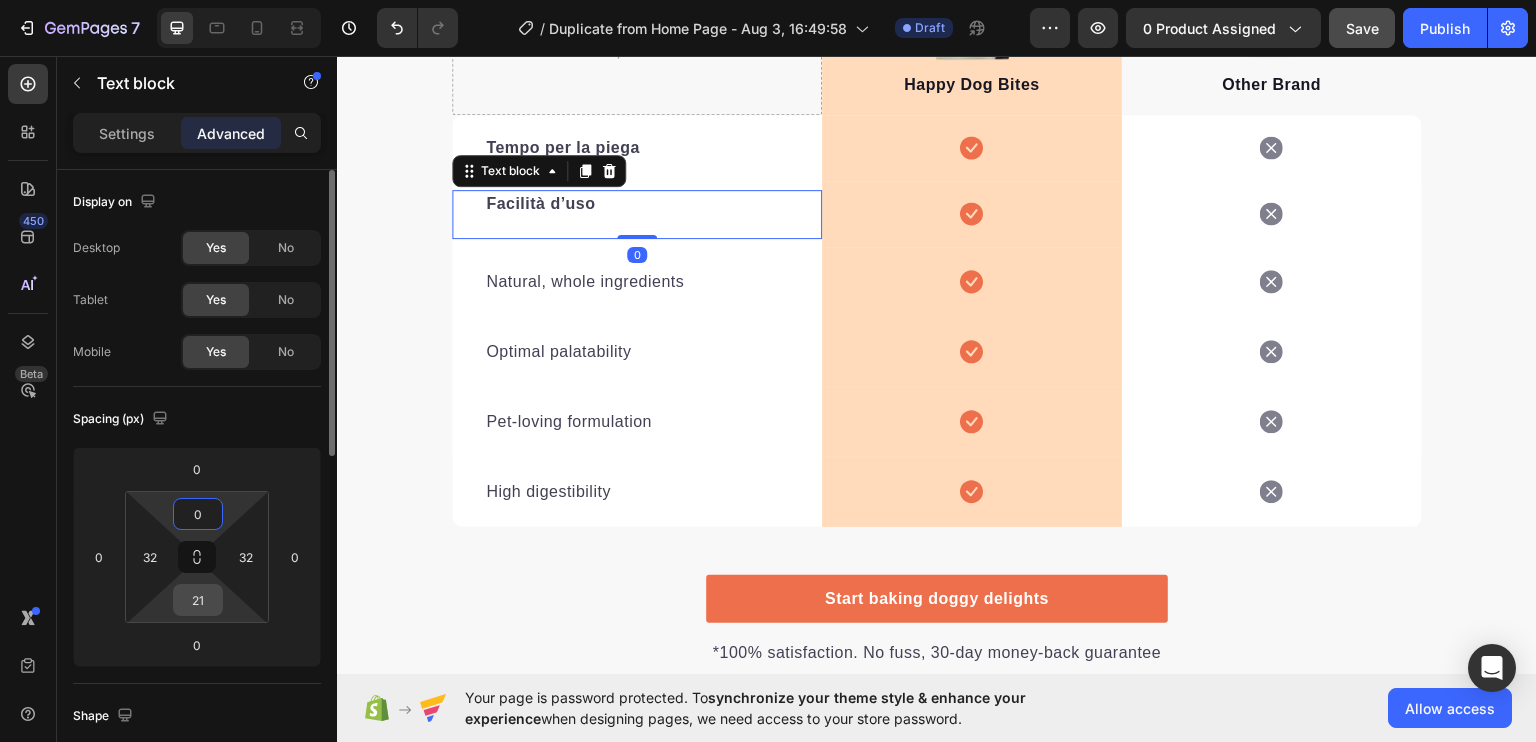 click on "21" at bounding box center [198, 600] 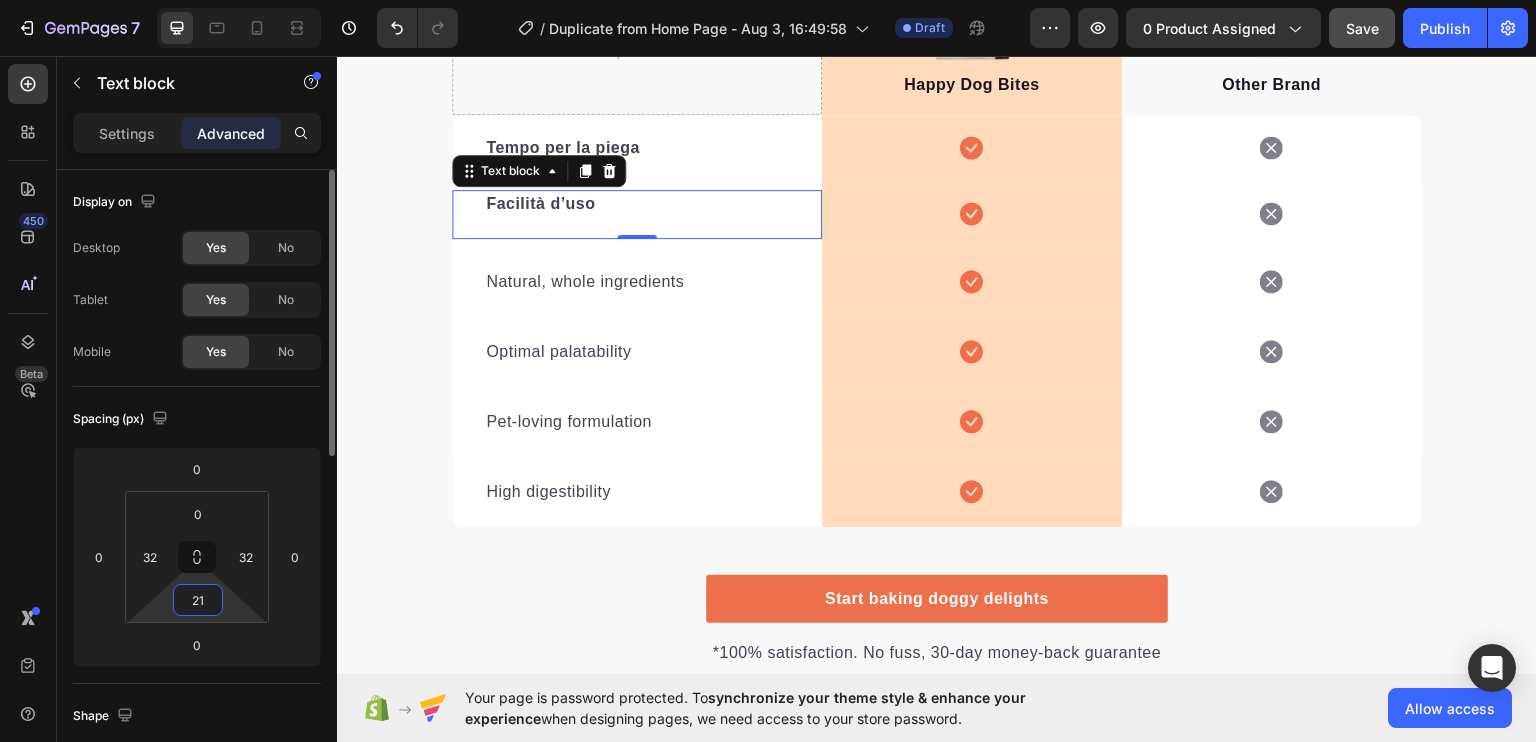 click on "21" at bounding box center (198, 600) 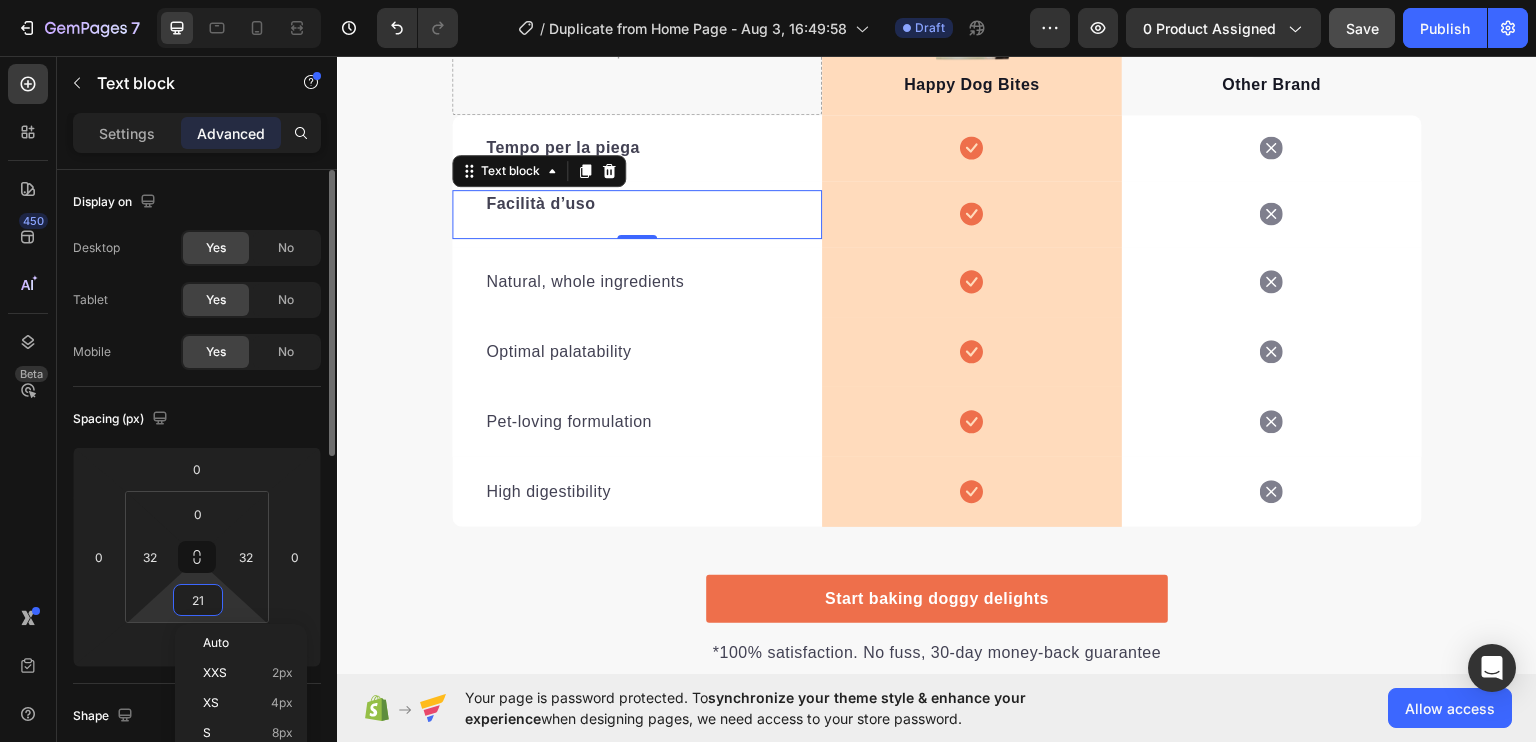 click on "21" at bounding box center [198, 600] 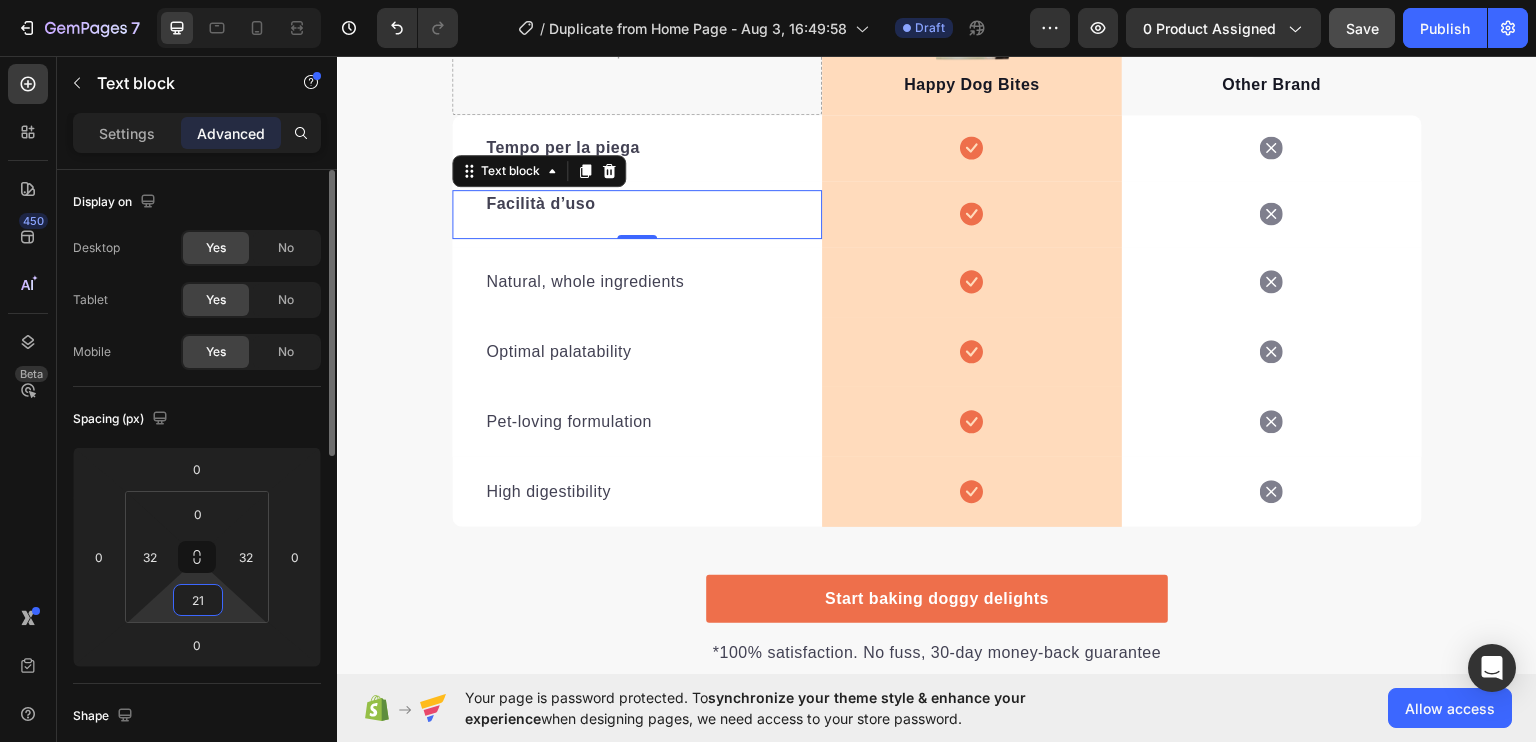 click on "21" at bounding box center [198, 600] 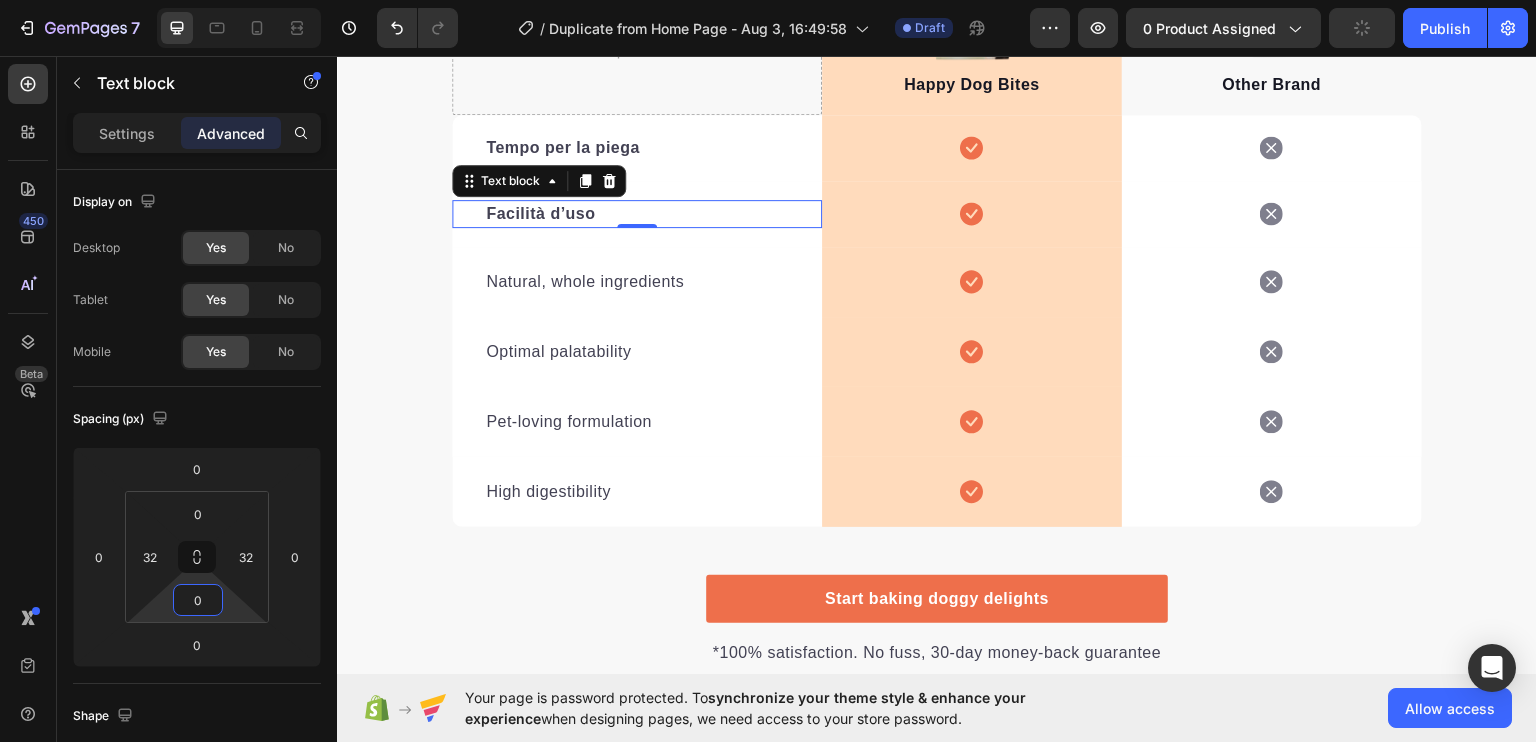 type on "0" 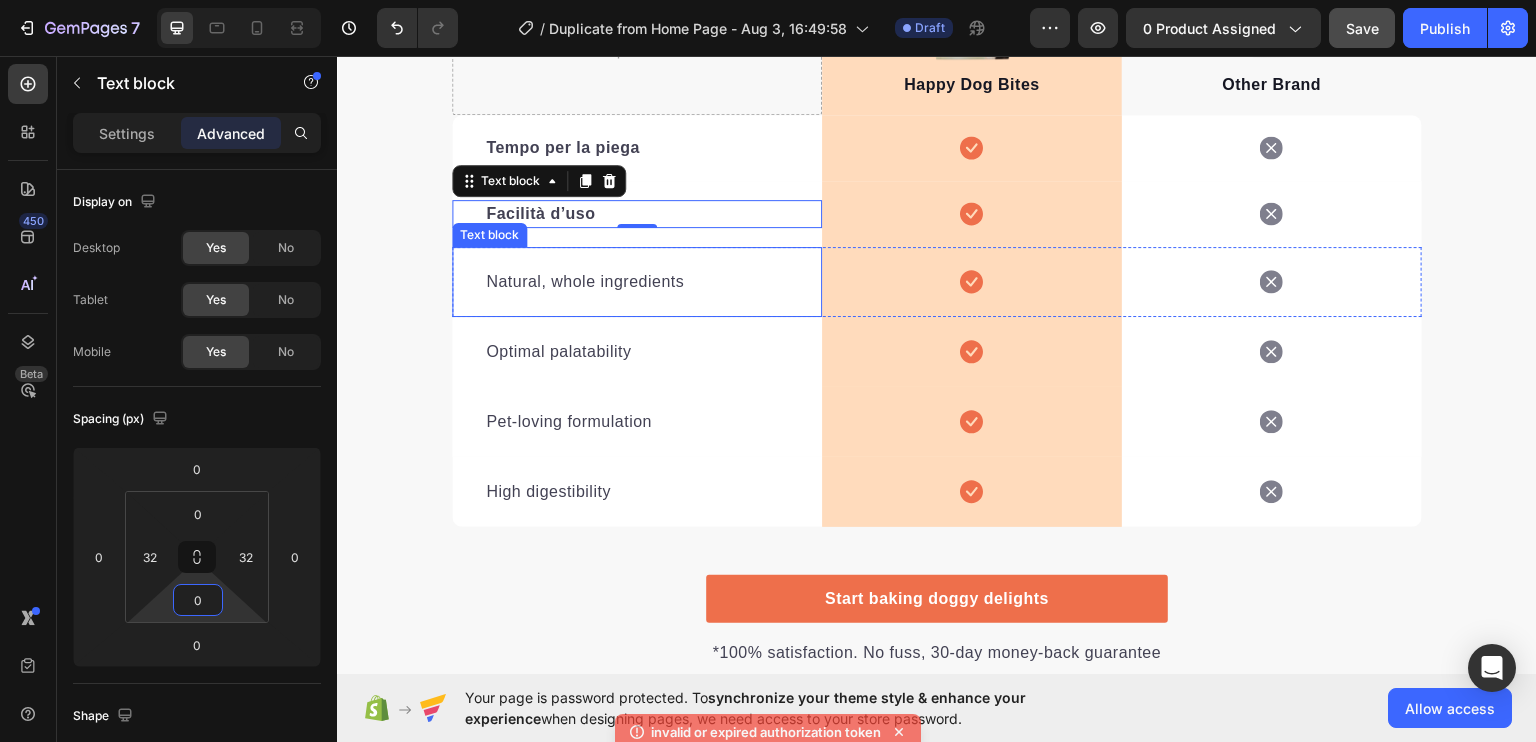 click on "Natural, whole ingredients" at bounding box center (637, 281) 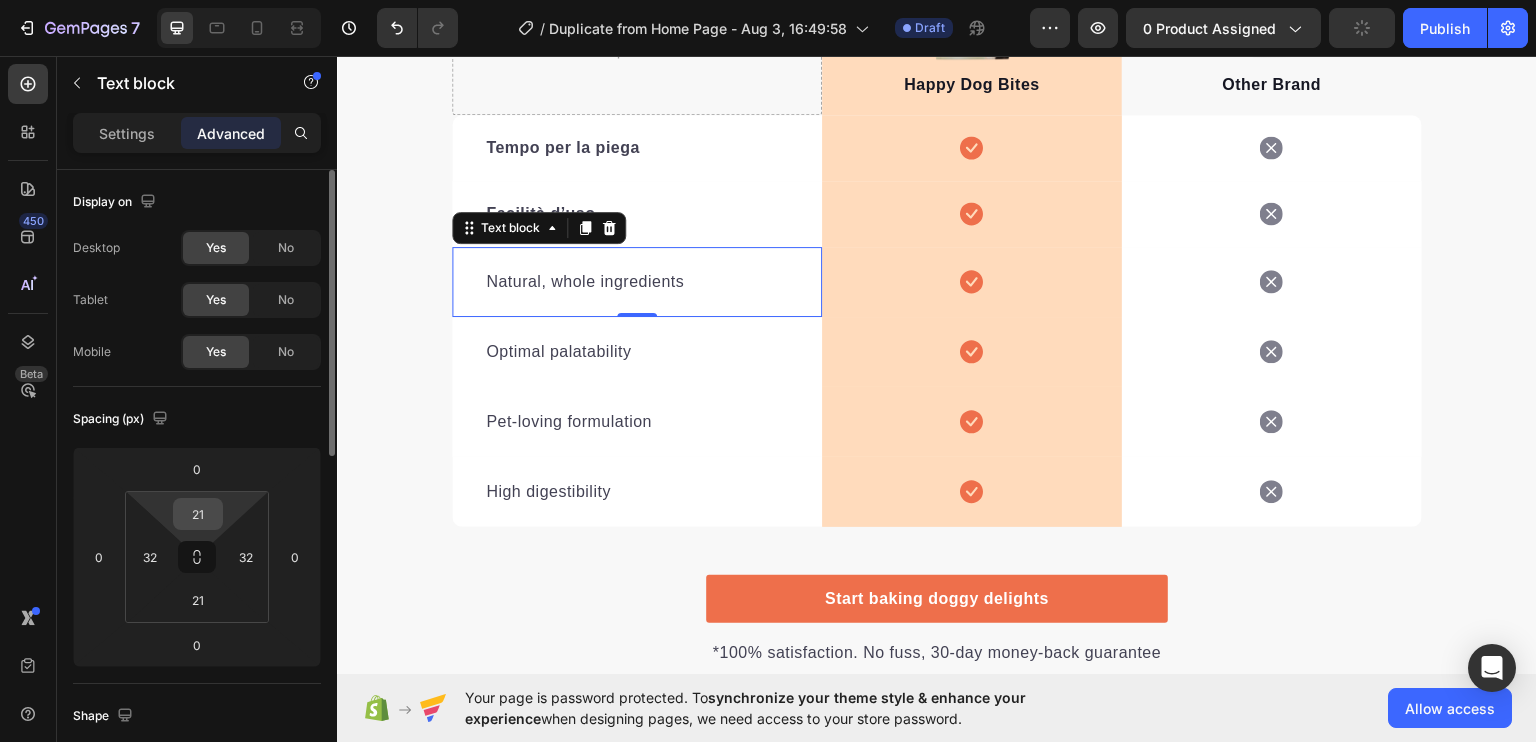 click on "21" at bounding box center (198, 514) 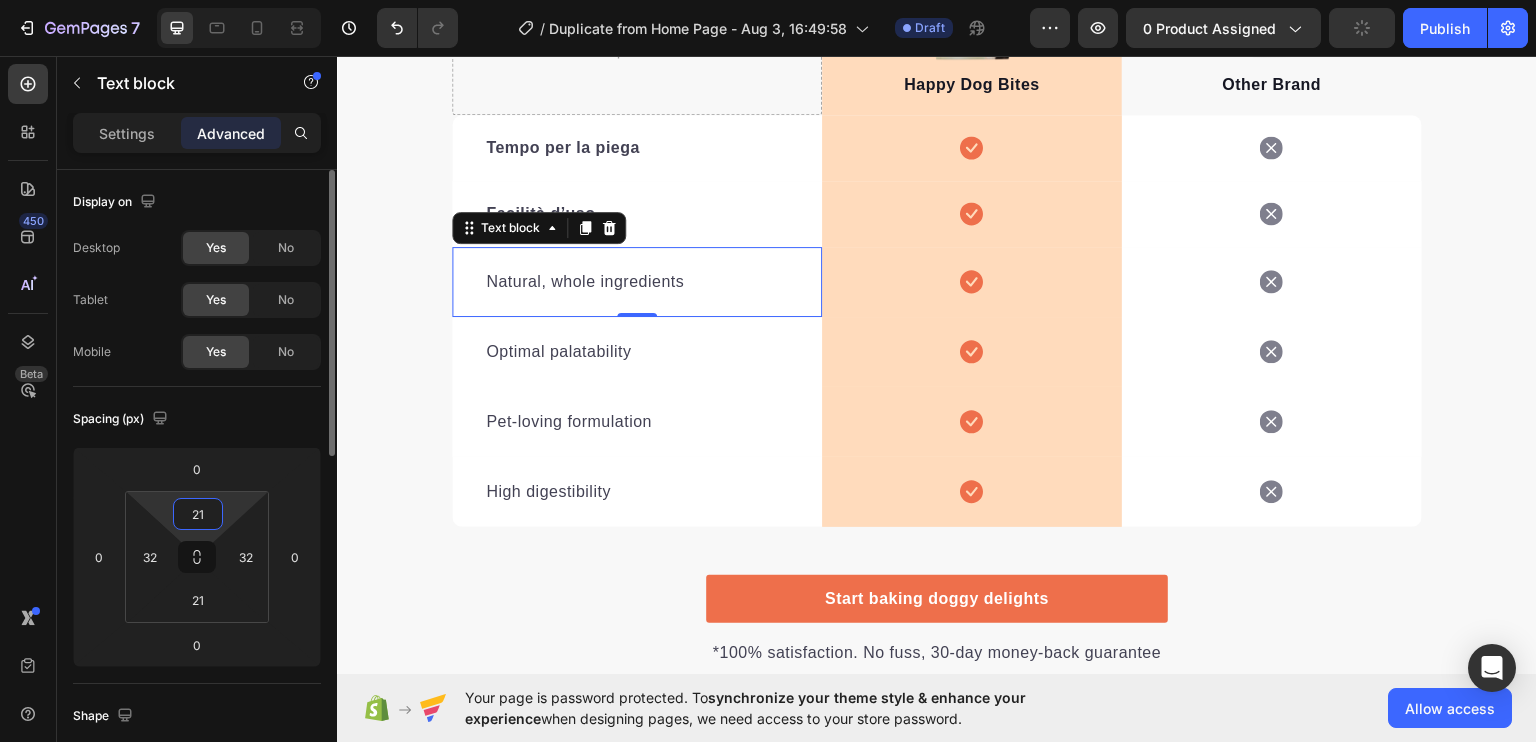 click on "21" at bounding box center (198, 514) 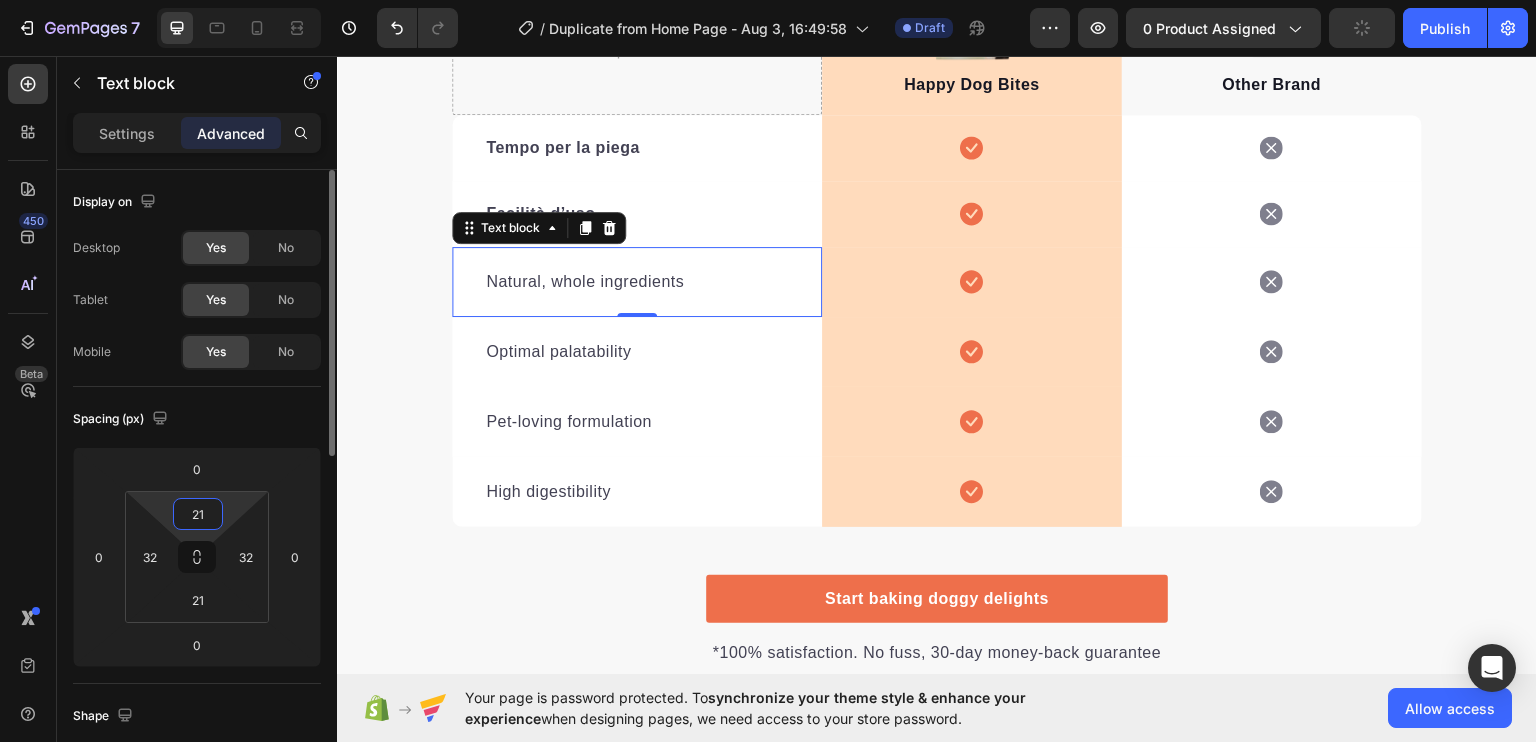 type on "o" 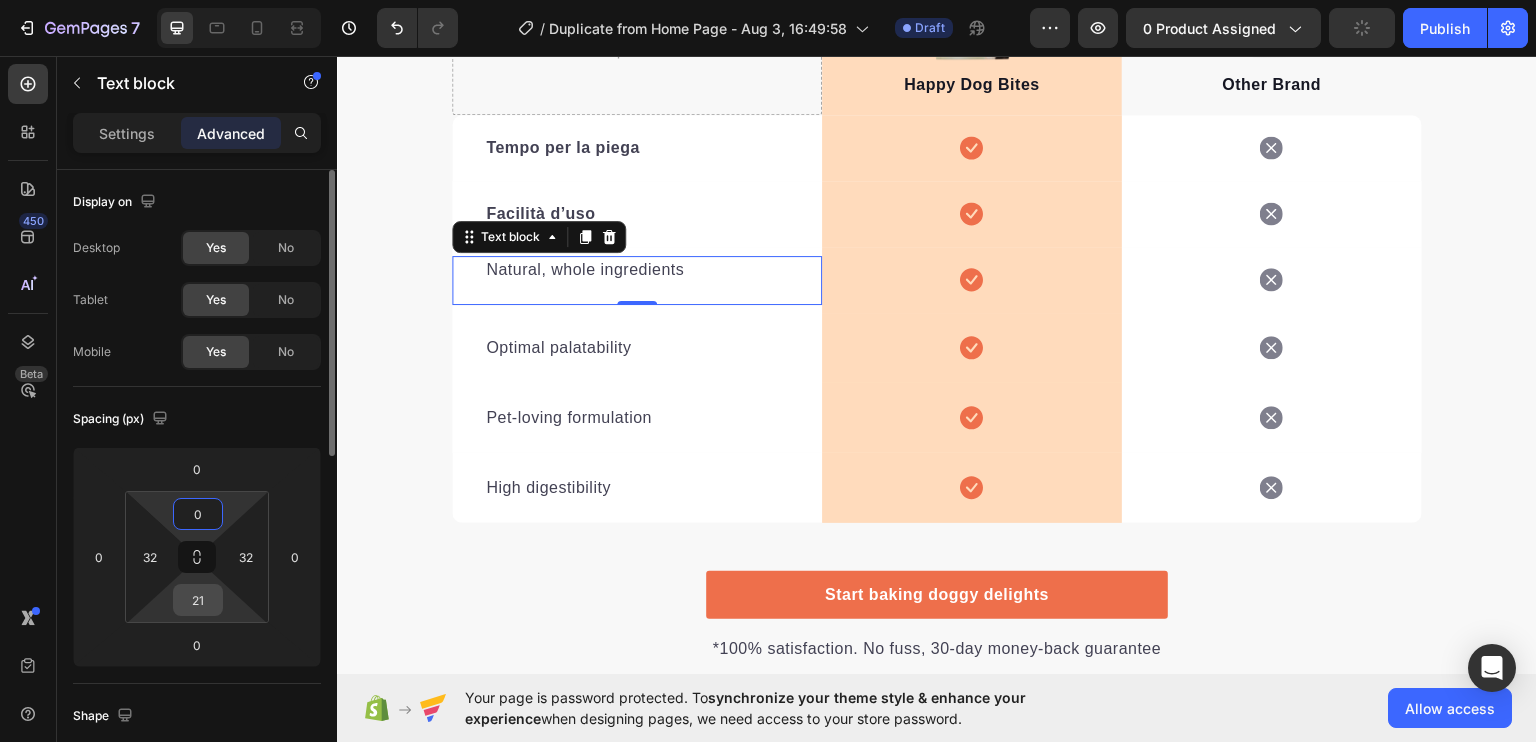 type on "0" 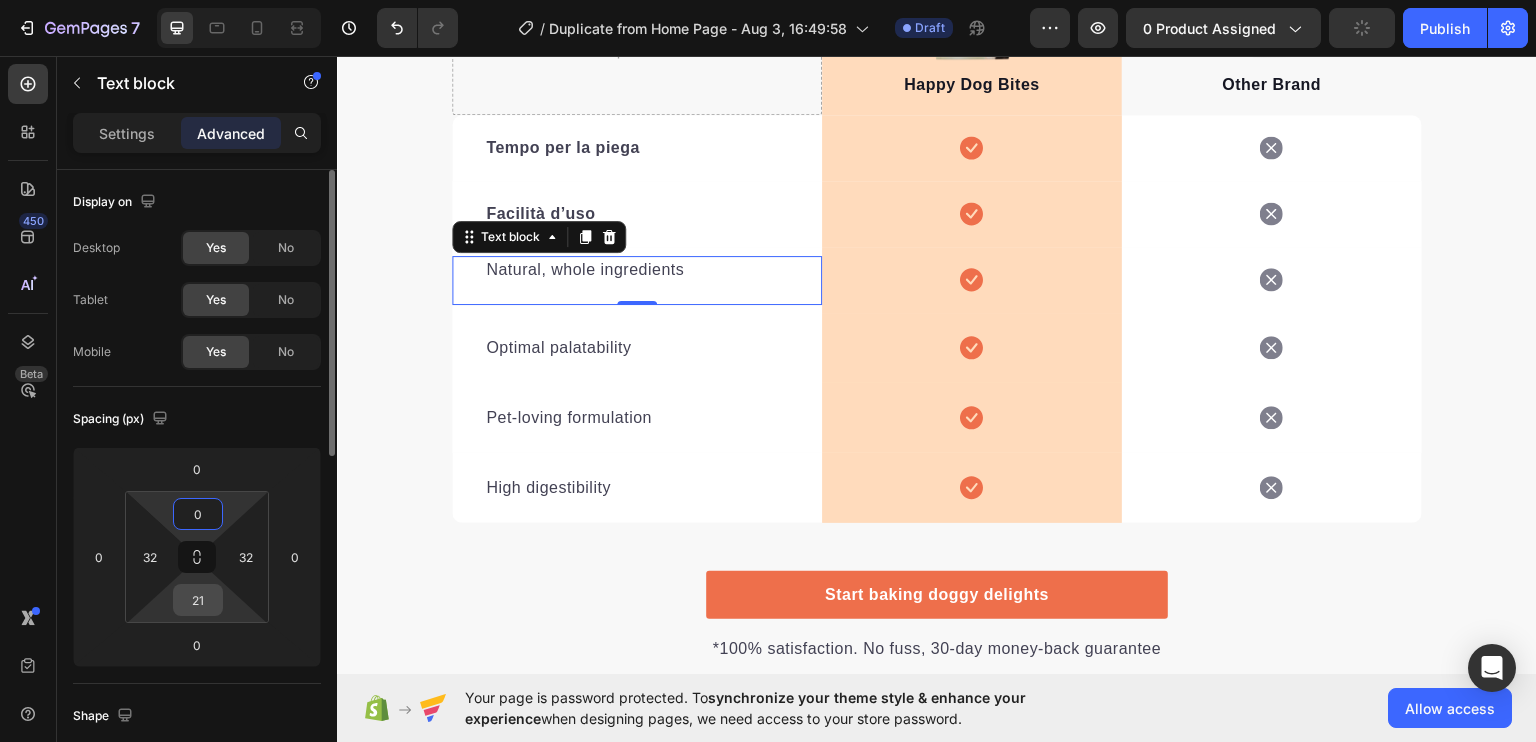 click on "21" at bounding box center [198, 600] 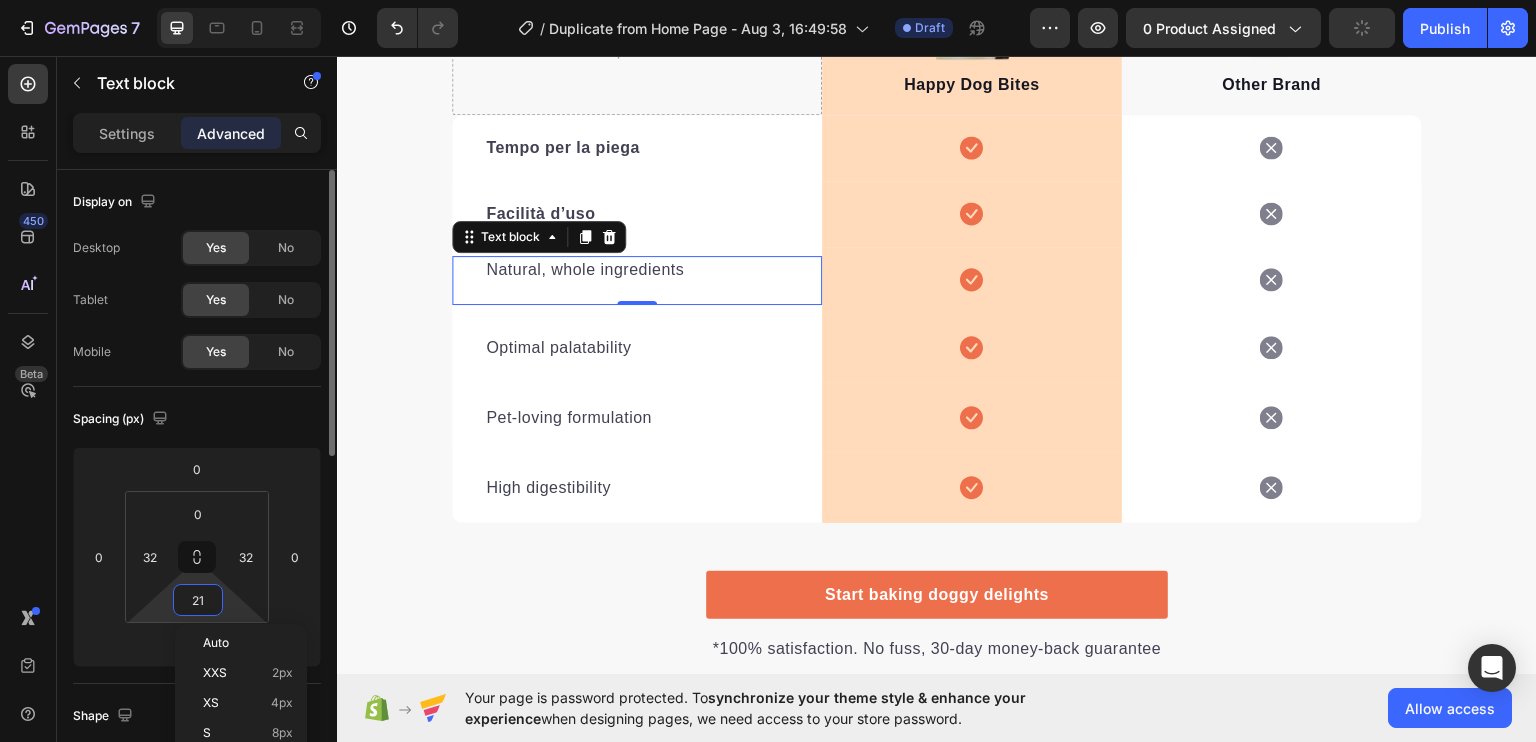 click on "21" at bounding box center (198, 600) 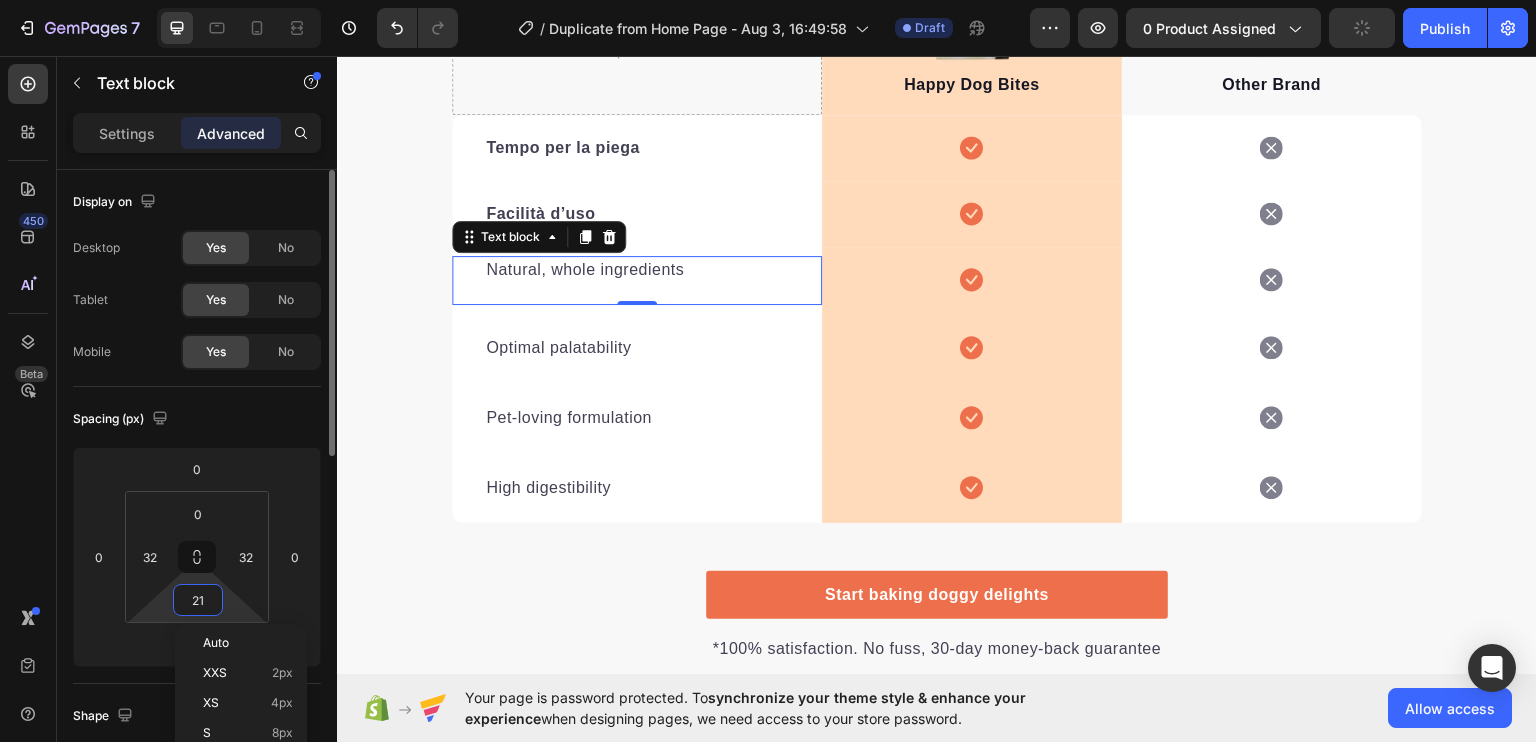click on "21" at bounding box center [198, 600] 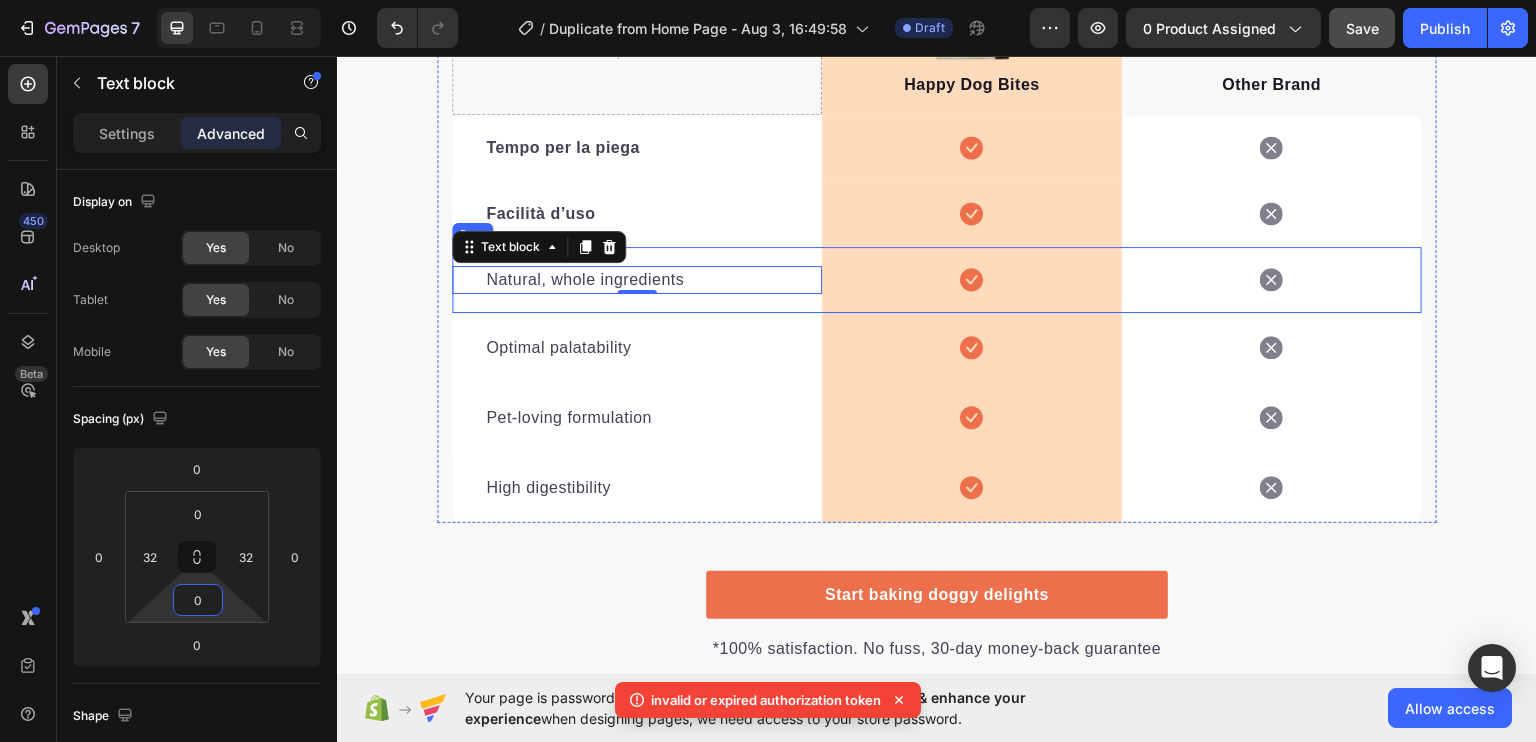 type on "0" 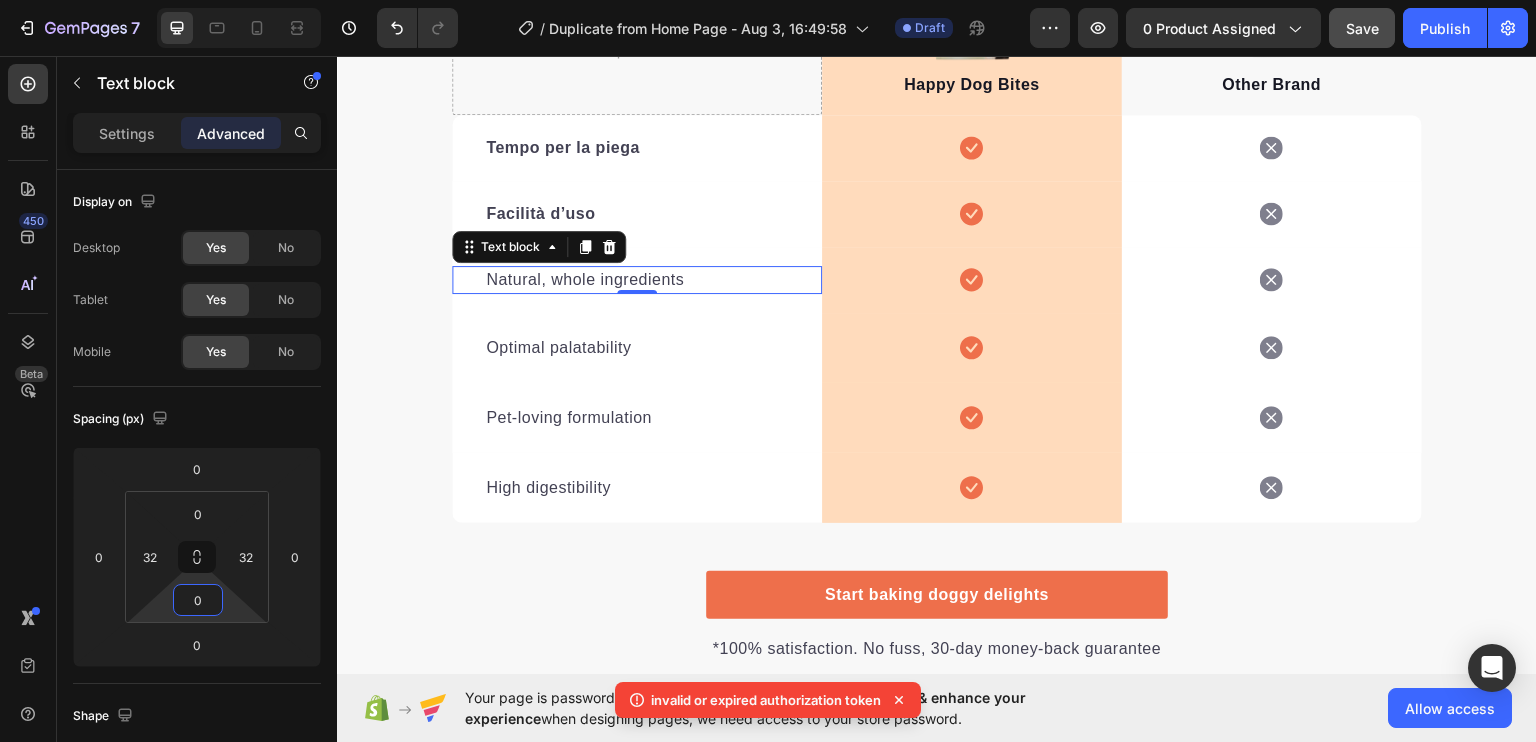 click on "Natural, whole ingredients" at bounding box center (637, 279) 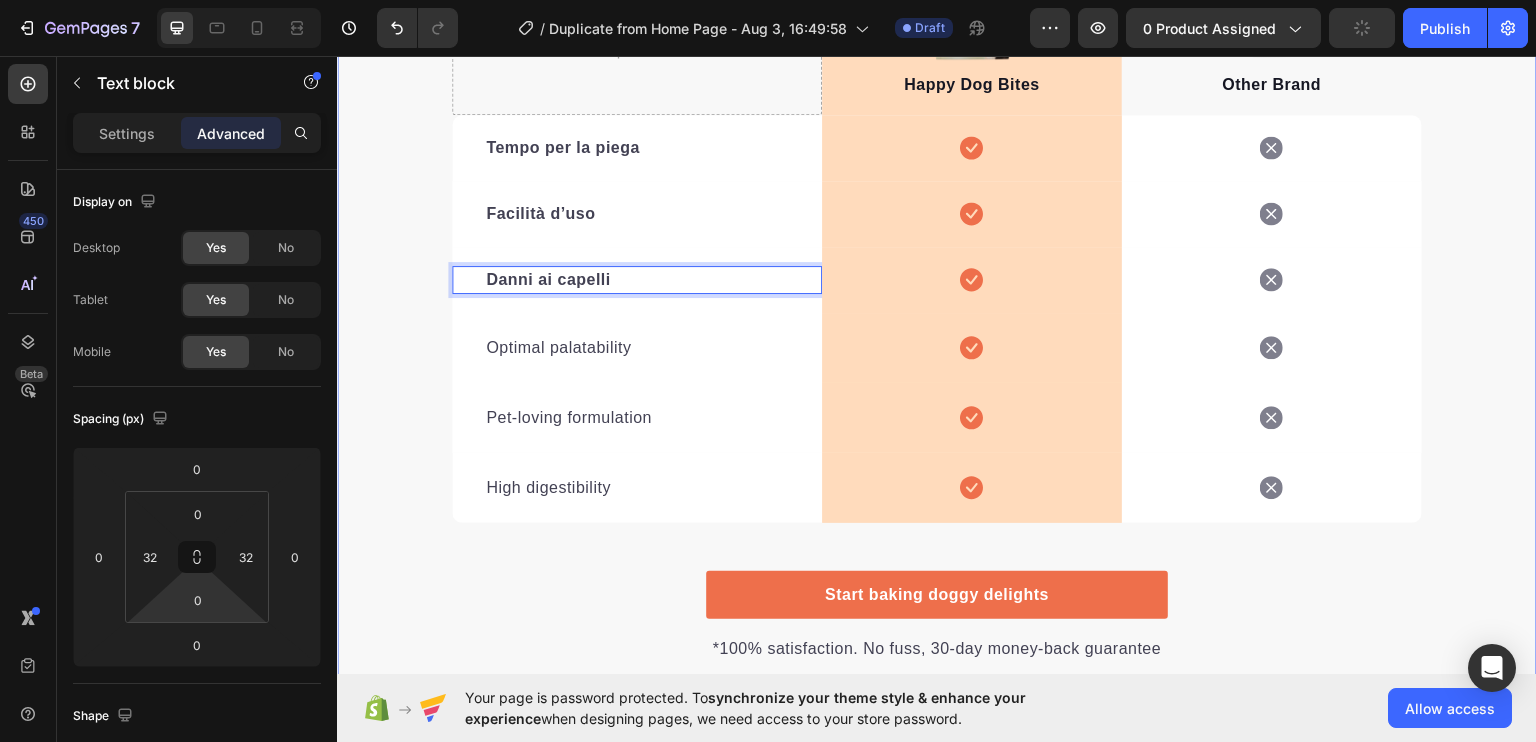 click on "We’re a whole different breed. Heading It’s easy to see why Super Tummy Daily is recommended #1 by vets and owners. The powerful ingredients in each tasty scoop can support your dog’s digestive system, leaving them to live a comfortable, healthy, and active lifestyle Text block Row
Drop element here Image Happy Dog Bites Text block Row Image Other Brand Text block Row Tempo per la piega Text block
Icon Row
Icon Row Facilità d’uso Text block
Icon Row
Icon Row Danni ai capelli Text block   0
Icon Row
Icon Row Optimal palatability Text block
Icon Row
Icon Row Pet-loving formulation Text block
Icon Row
Icon Row High digestibility Text block
Icon Row
Icon Row Row Start baking doggy delights Button *100% satisfaction. No fuss, 30-day money-back guarantee Text block Row" at bounding box center [937, 197] 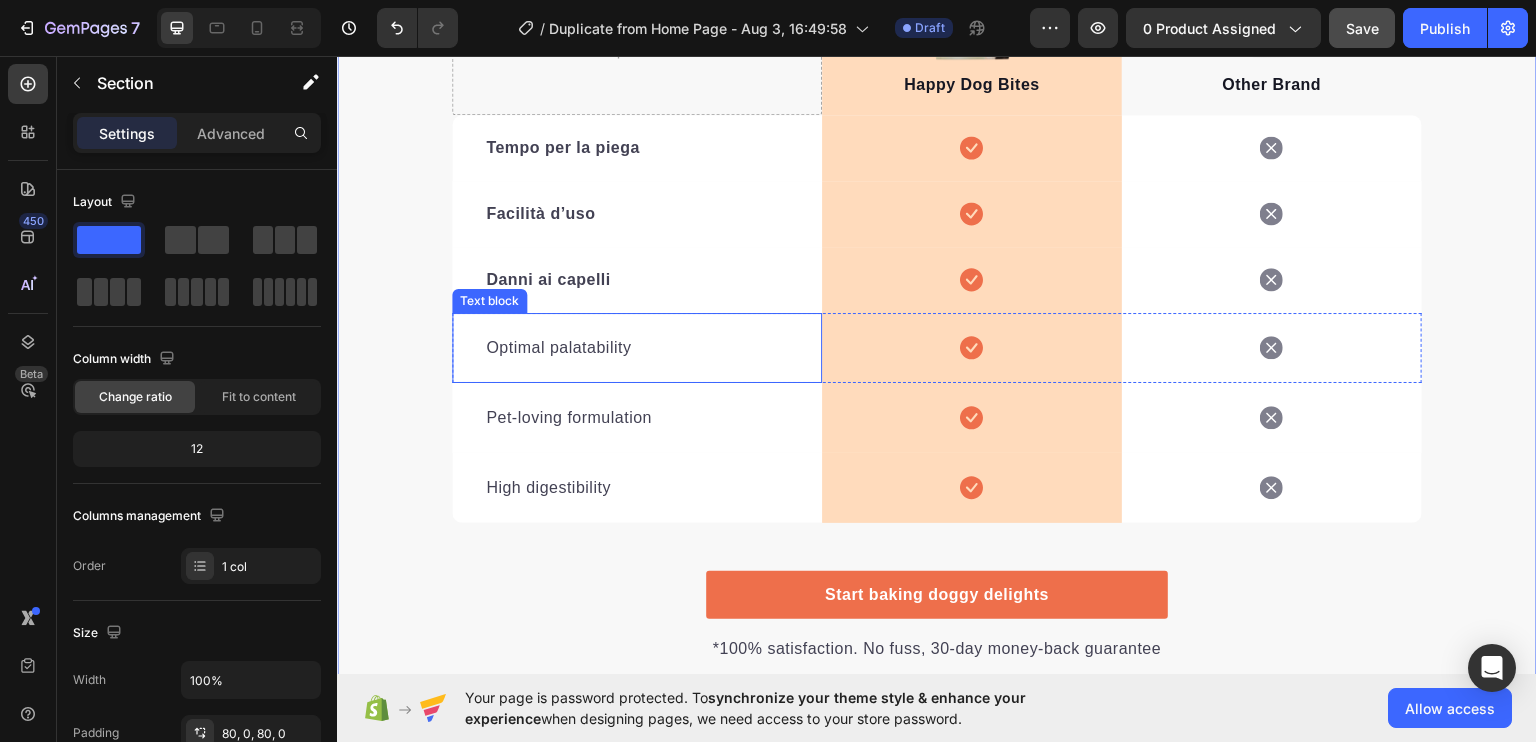 click on "Optimal palatability" at bounding box center [637, 347] 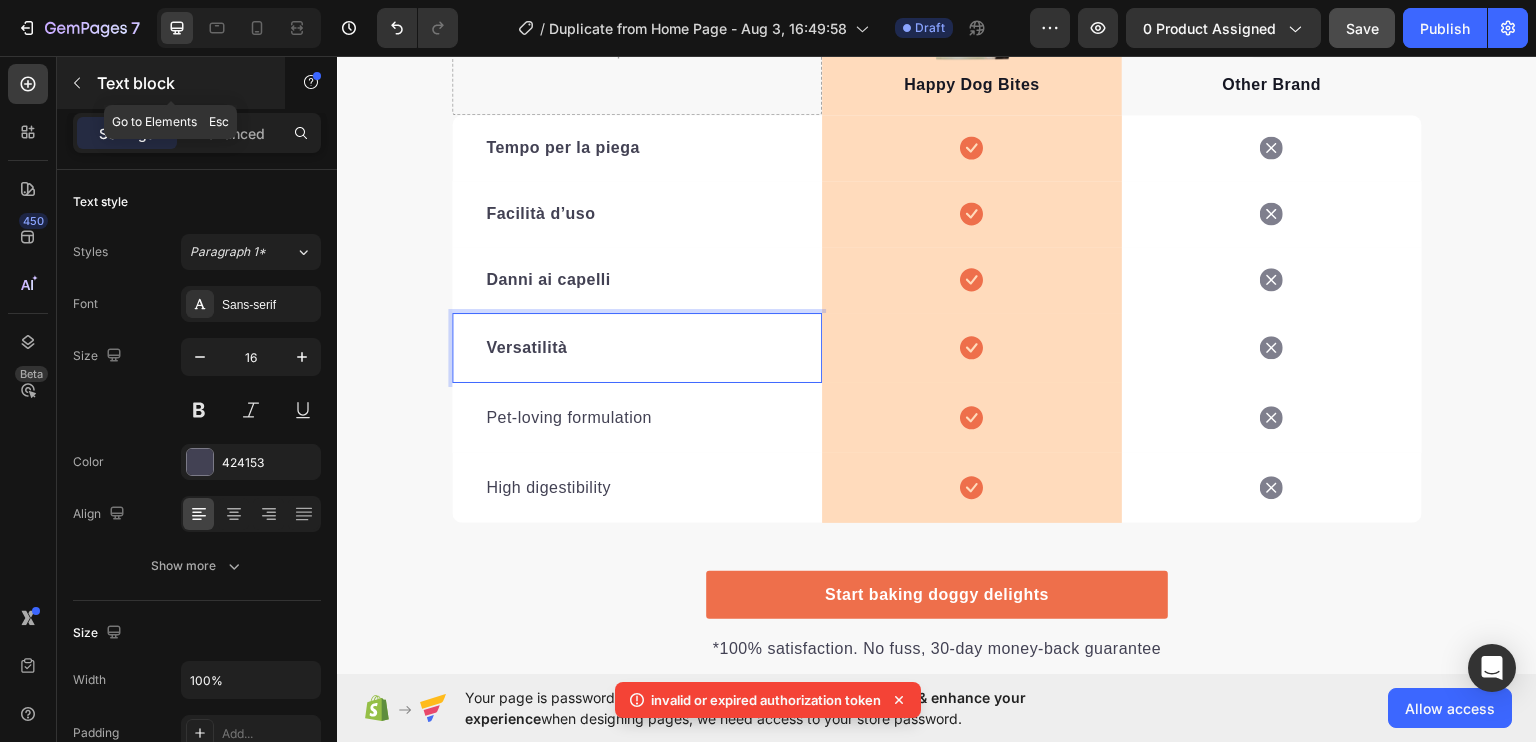 click on "Text block" at bounding box center [171, 83] 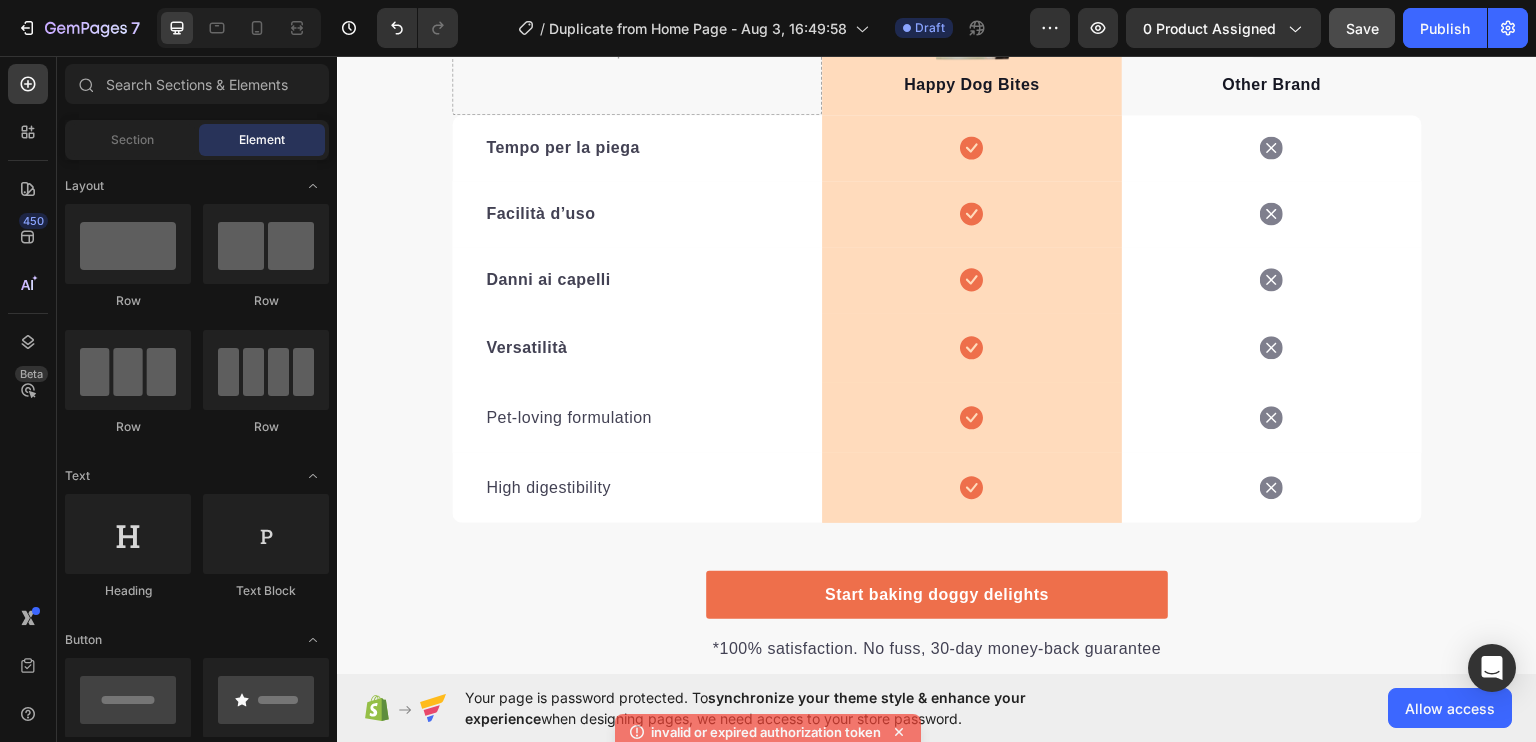 click on "Section Element" at bounding box center (197, 140) 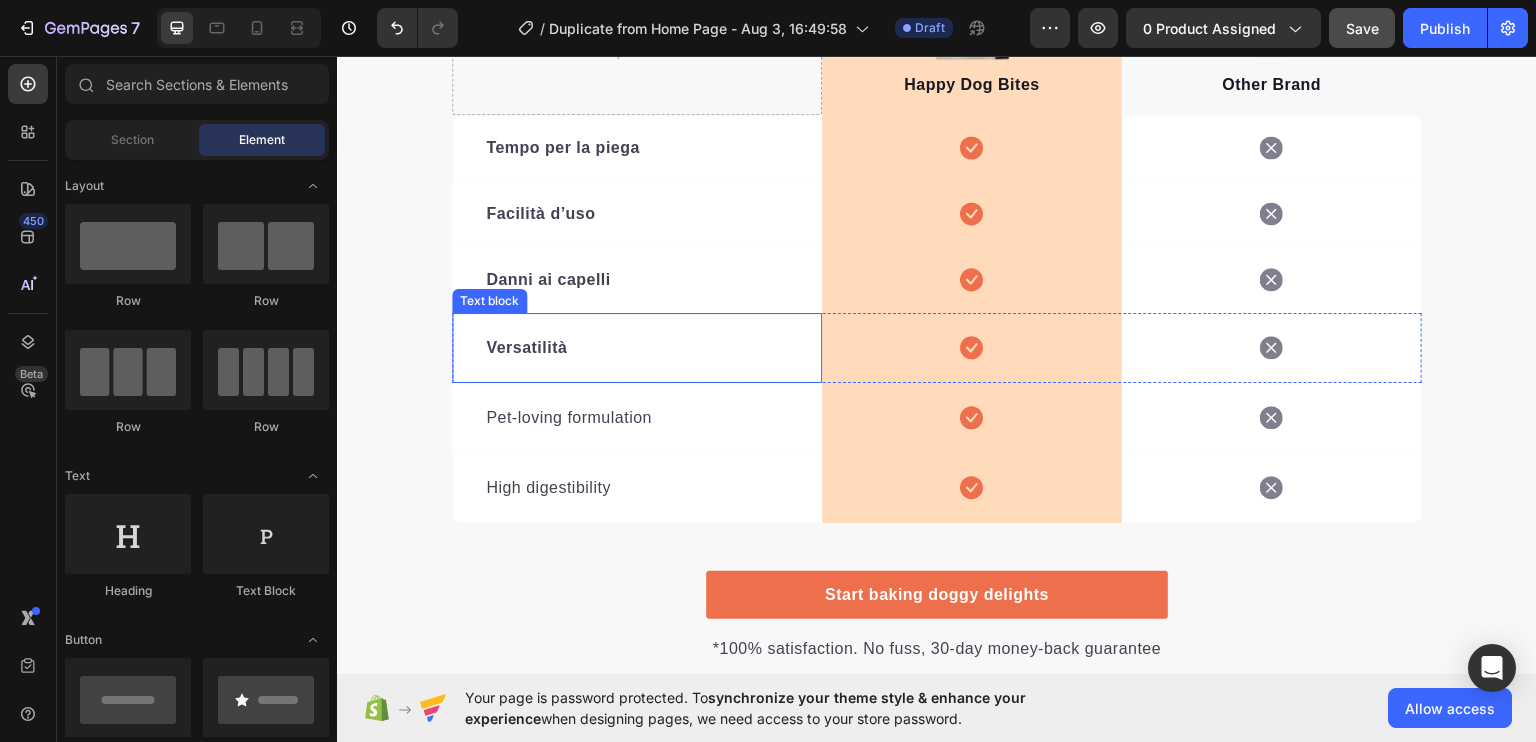 click on "Versatilità" at bounding box center [637, 347] 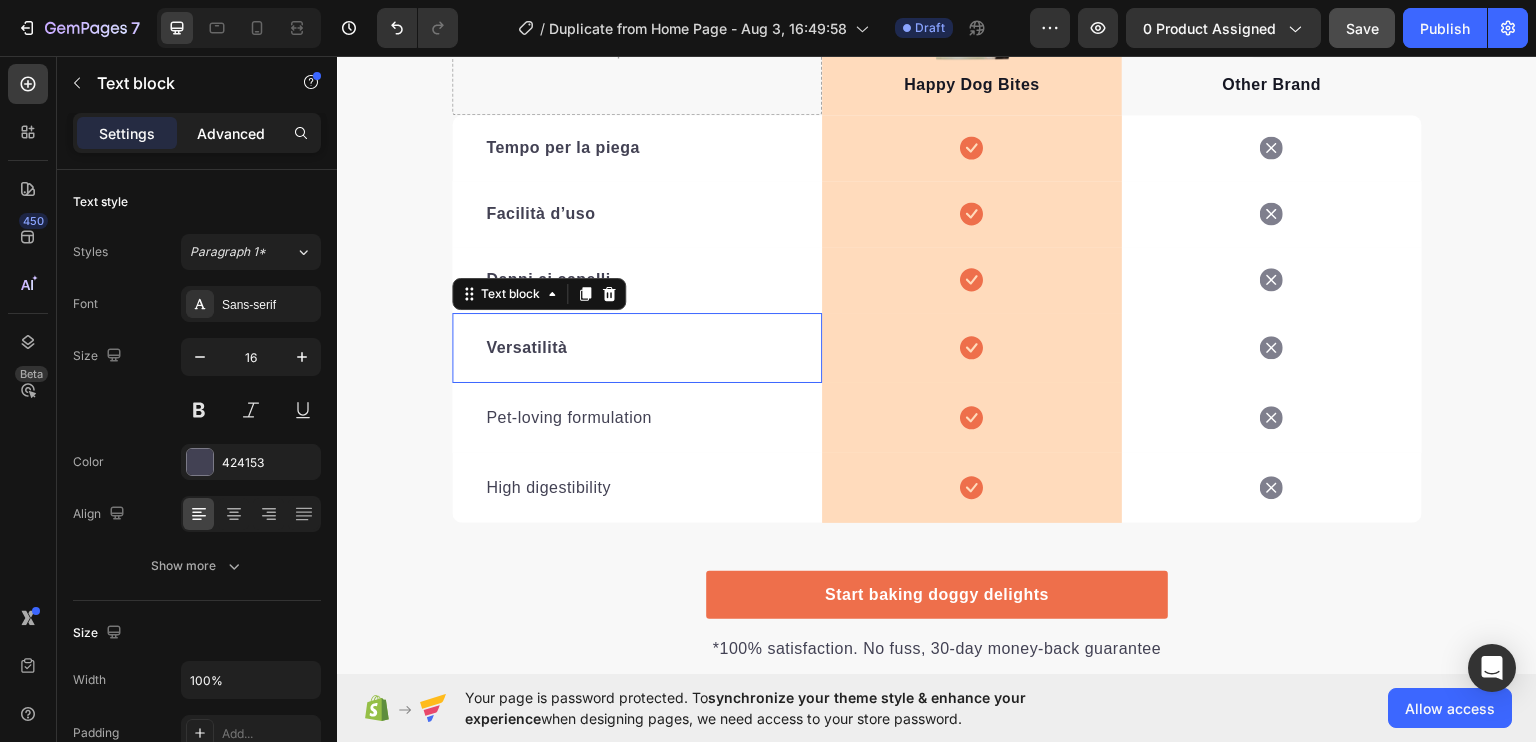 click on "Advanced" 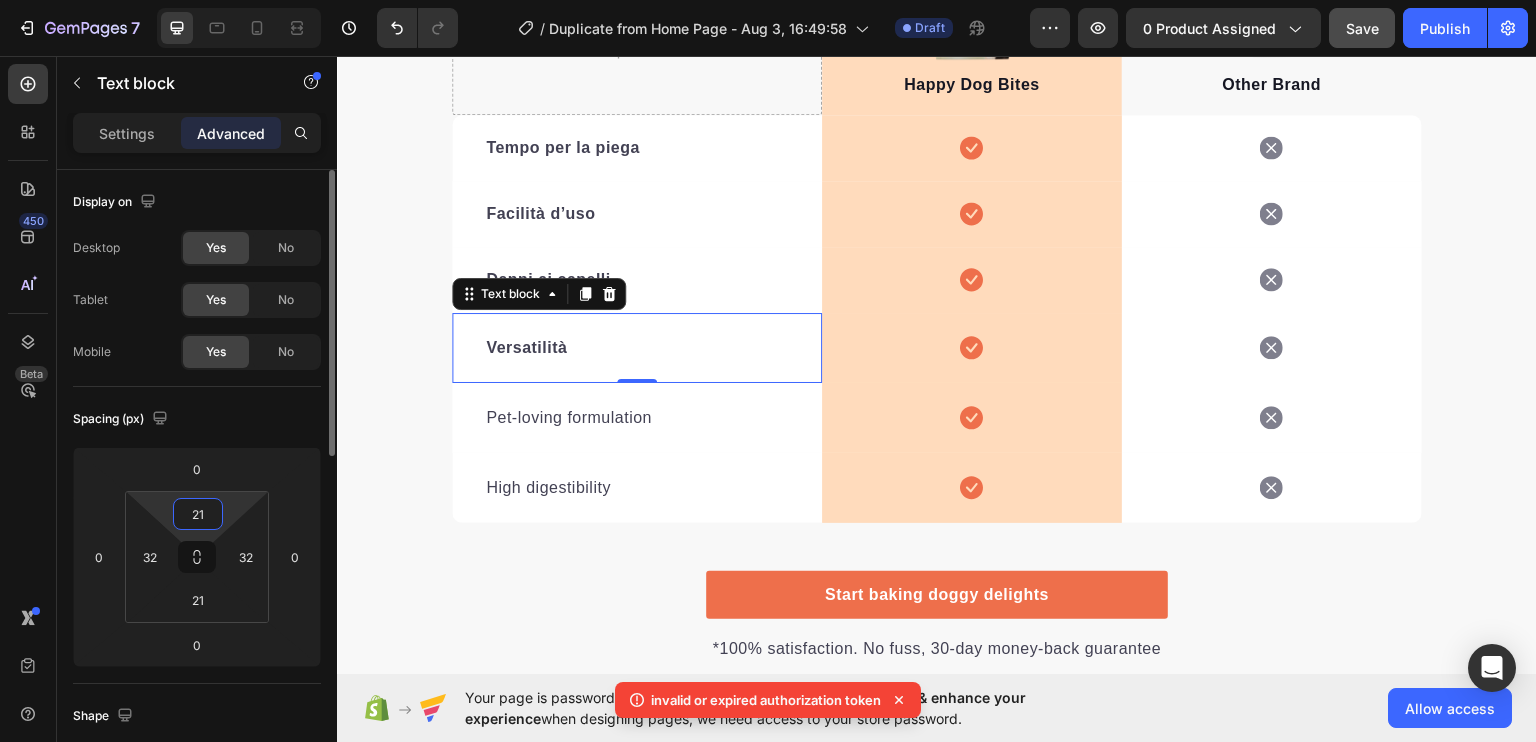 click on "21" at bounding box center [198, 514] 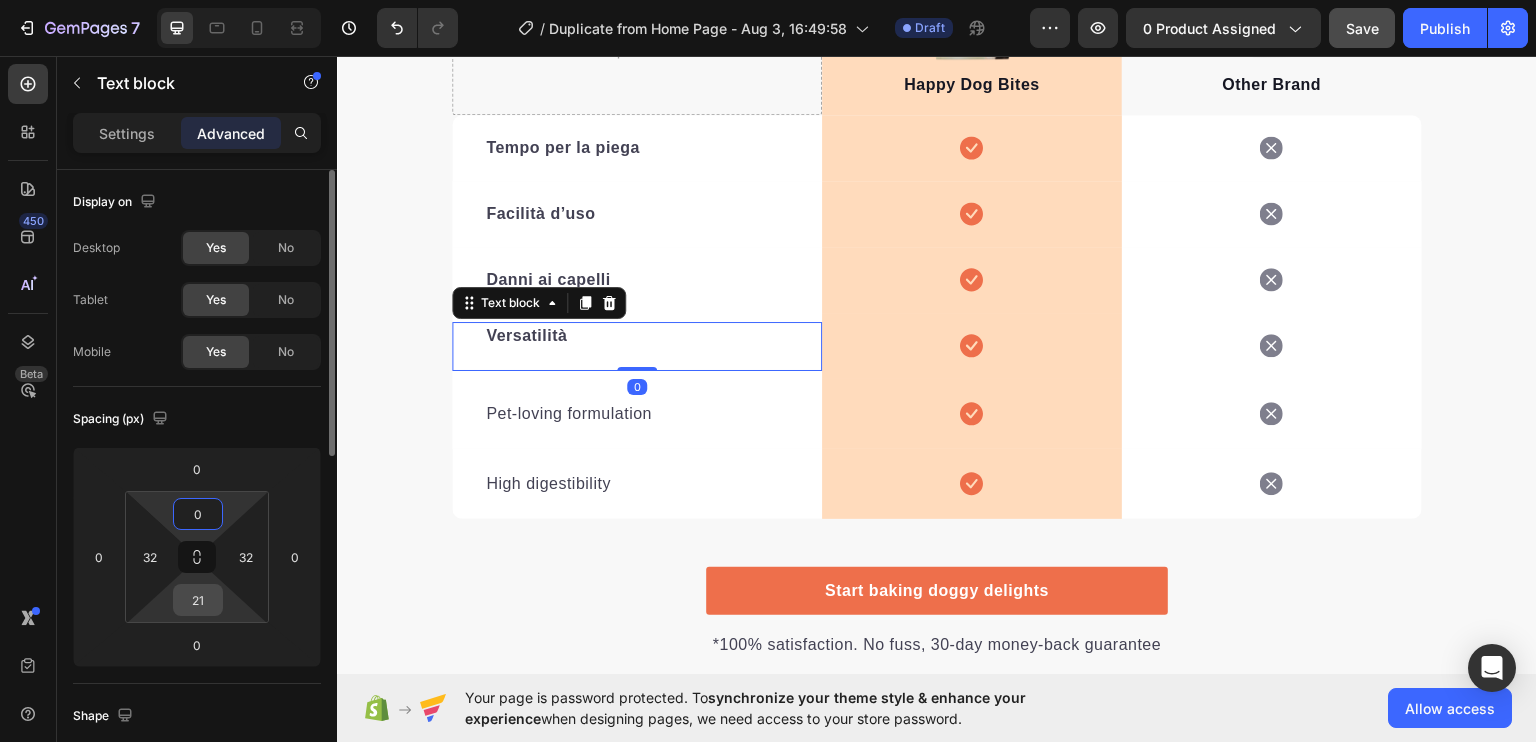 type on "0" 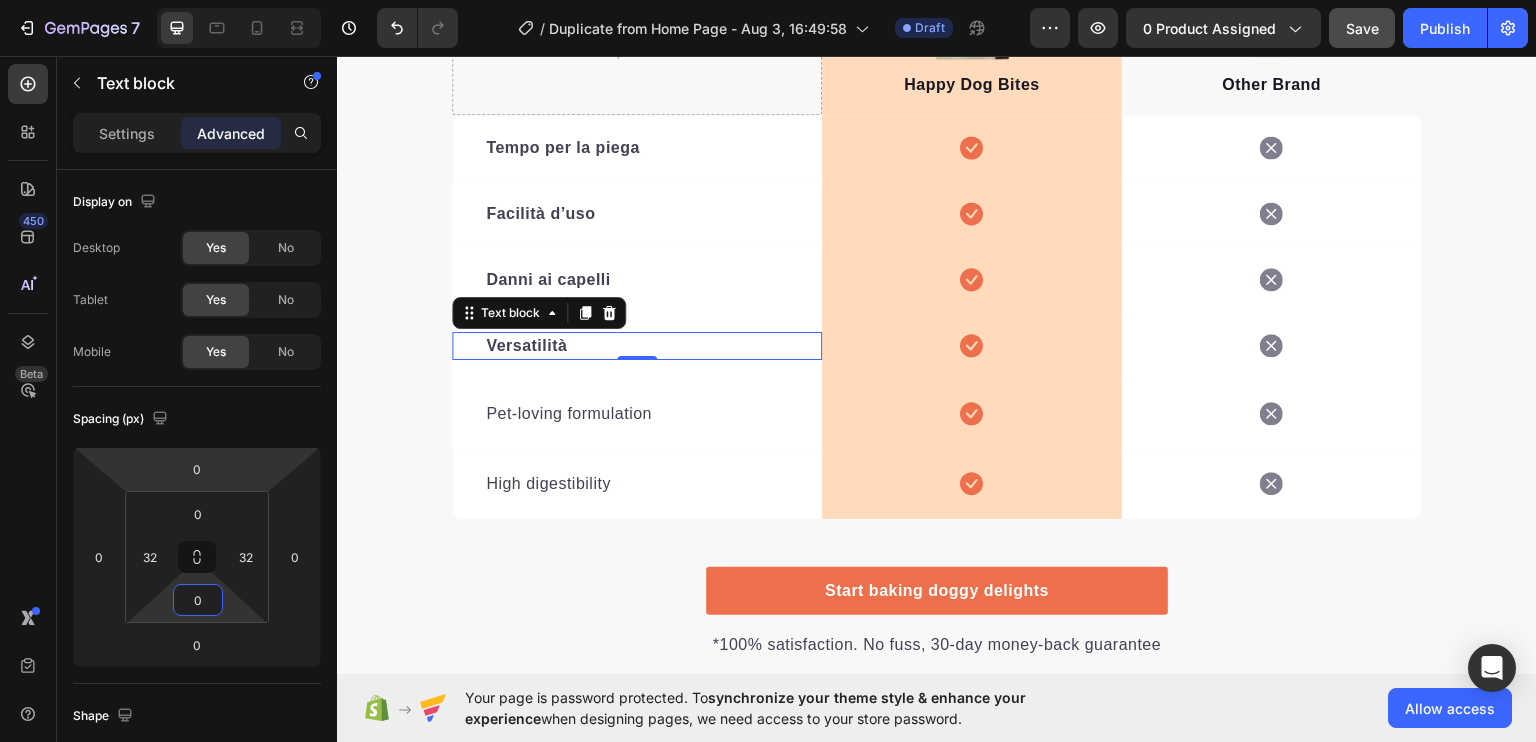 type on "0" 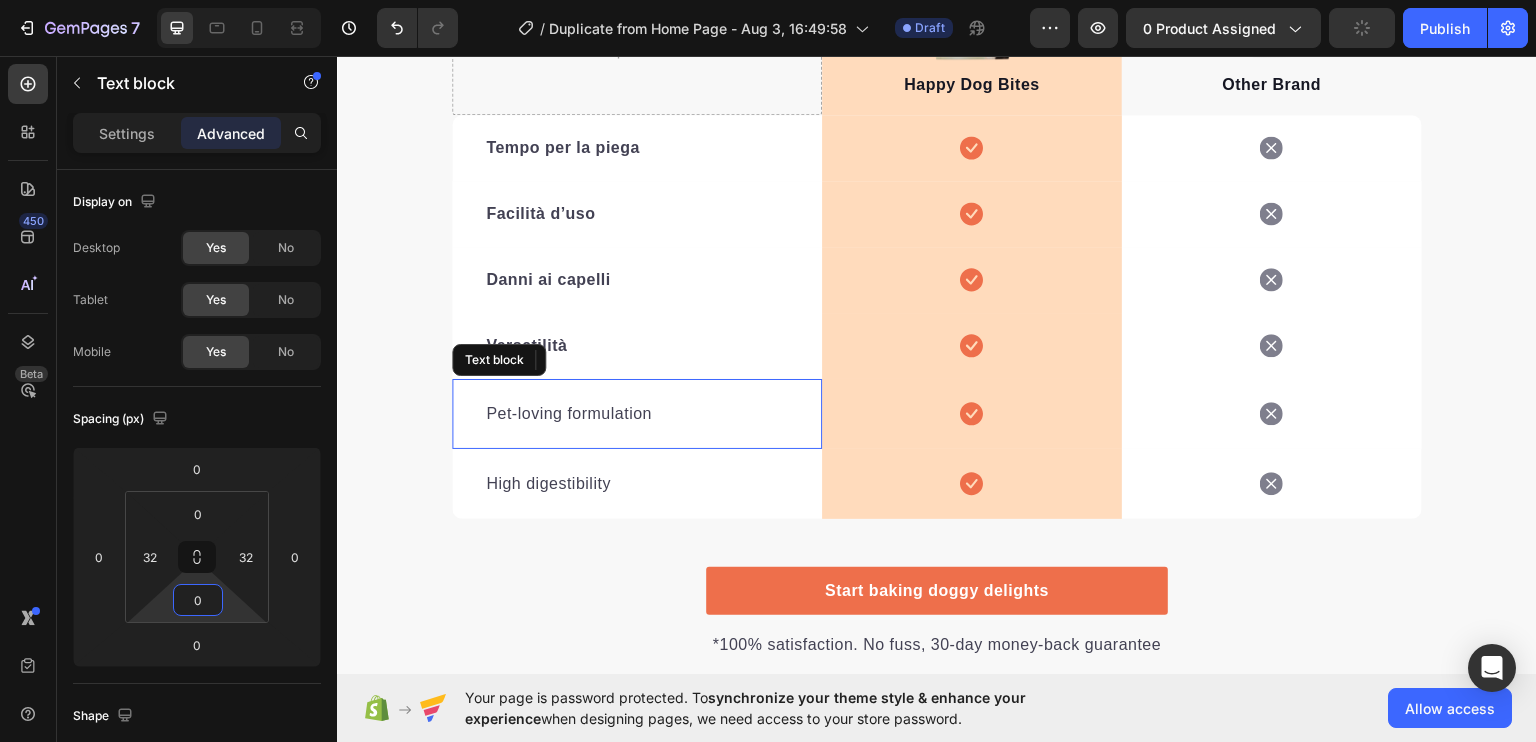 click on "Pet-loving formulation" at bounding box center [637, 413] 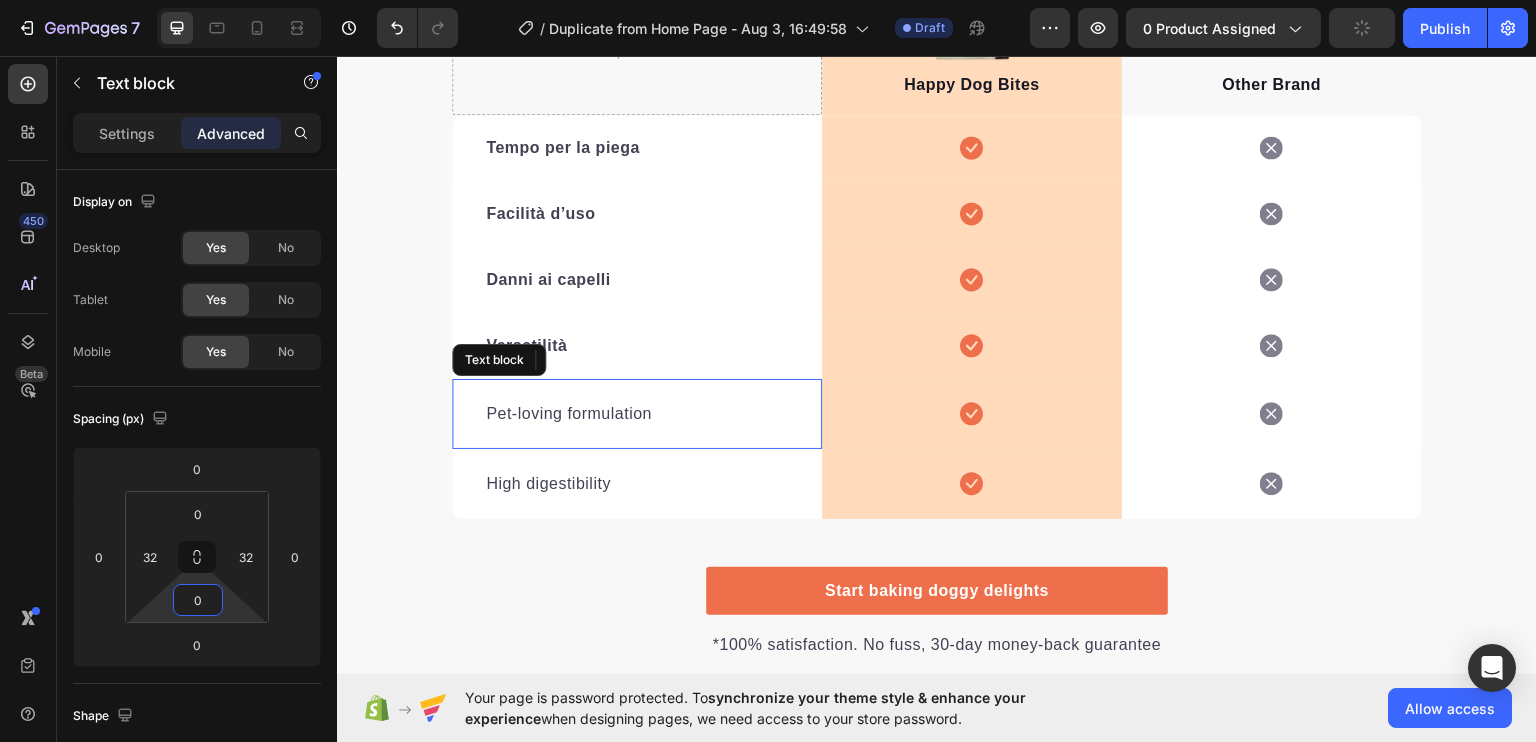 click on "Pet-loving formulation" at bounding box center [637, 413] 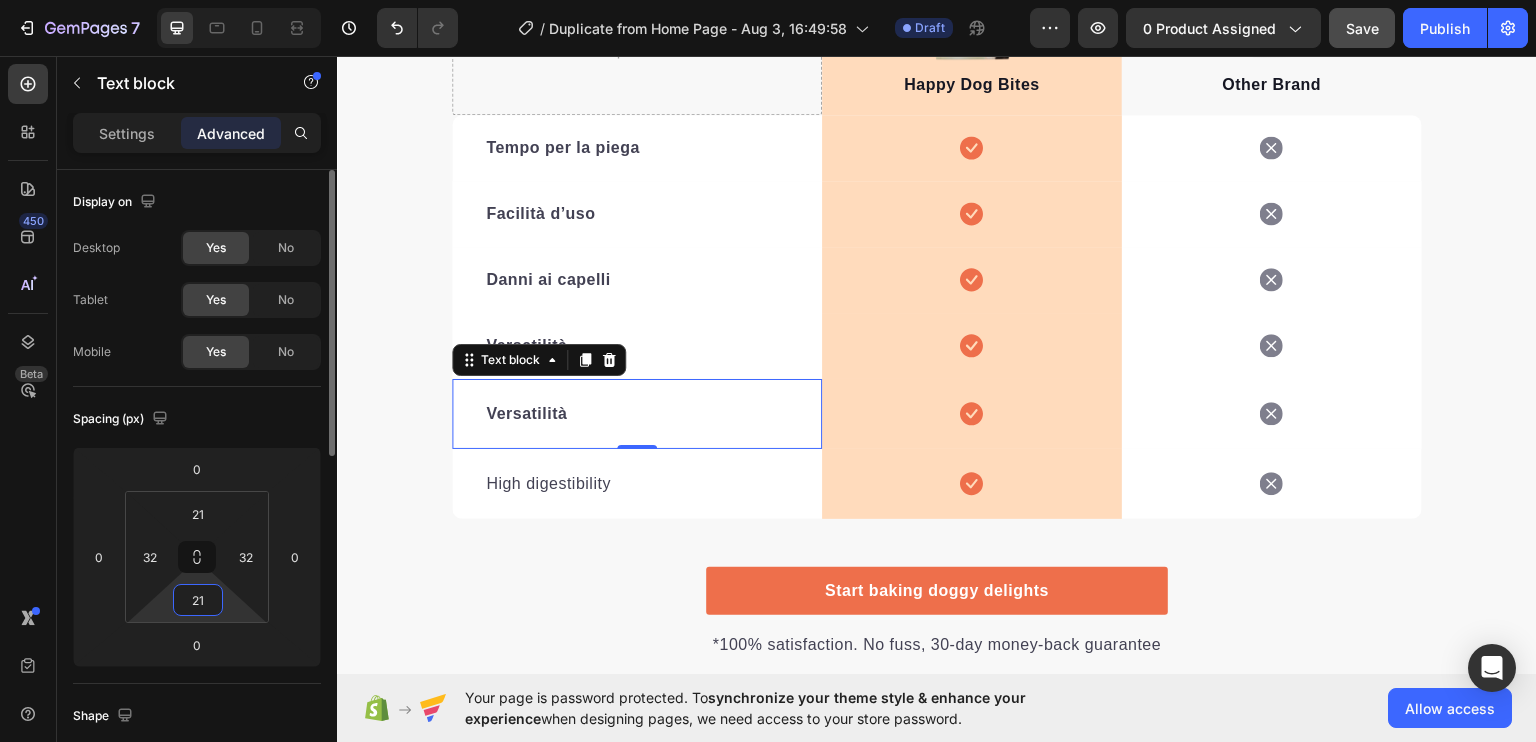 click on "21" at bounding box center (198, 600) 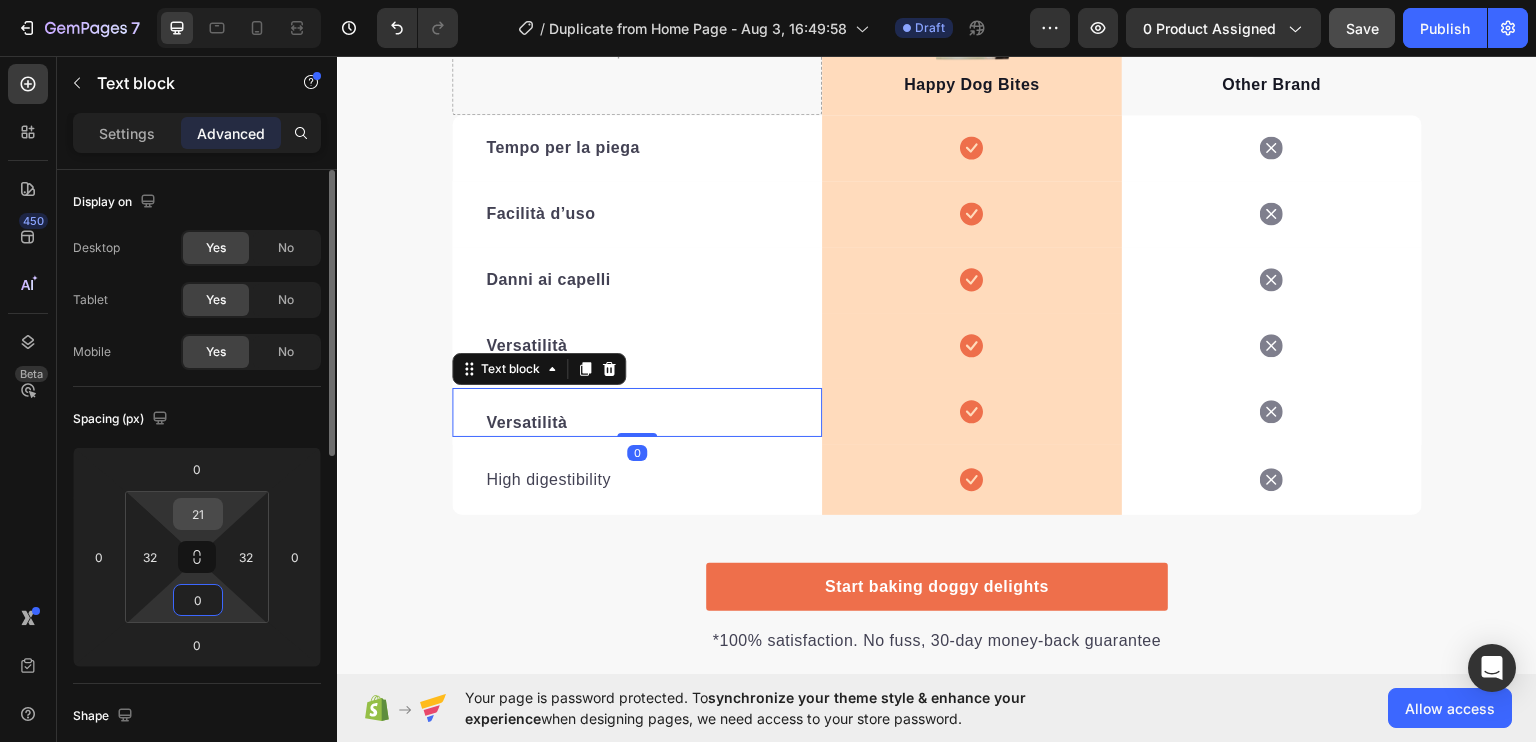type on "0" 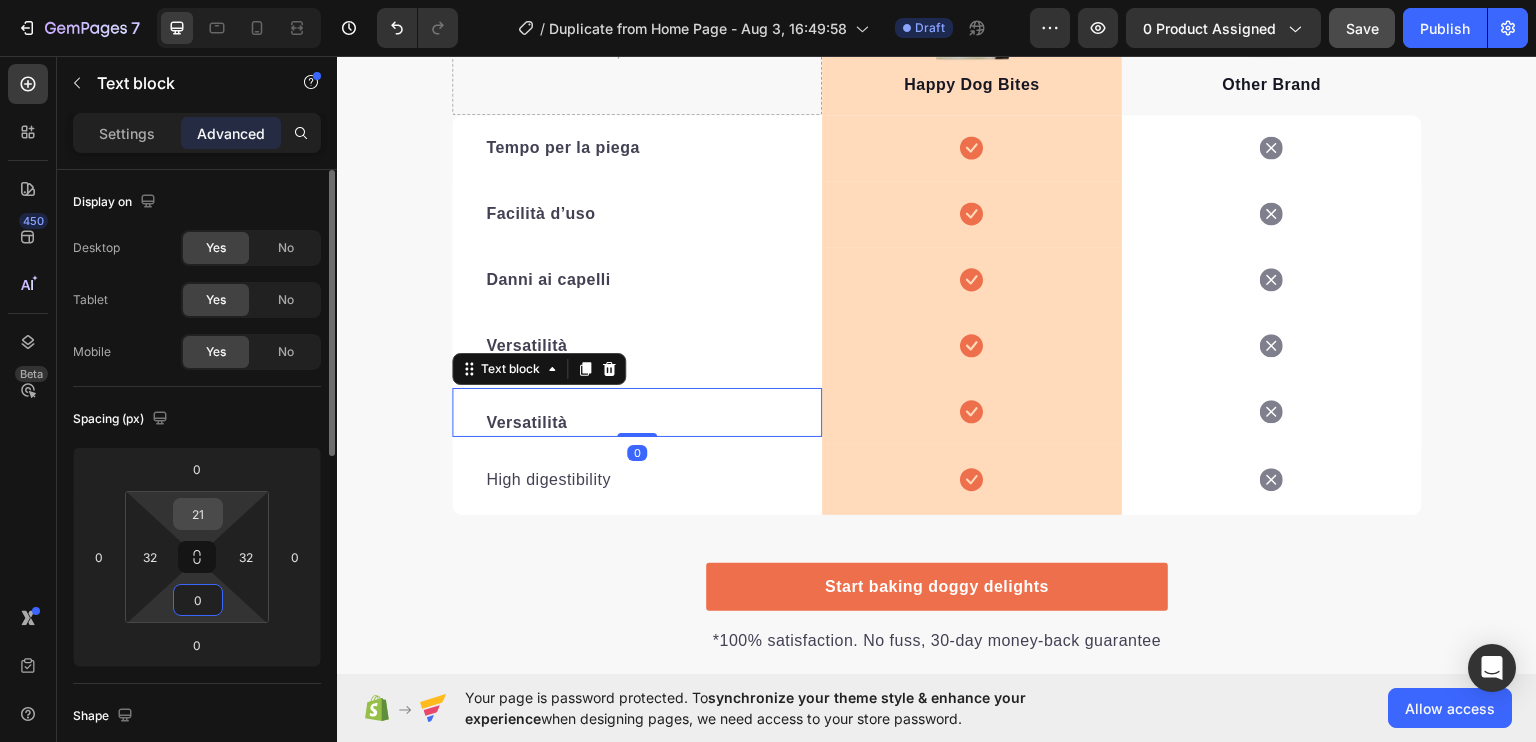 click on "21" at bounding box center (198, 514) 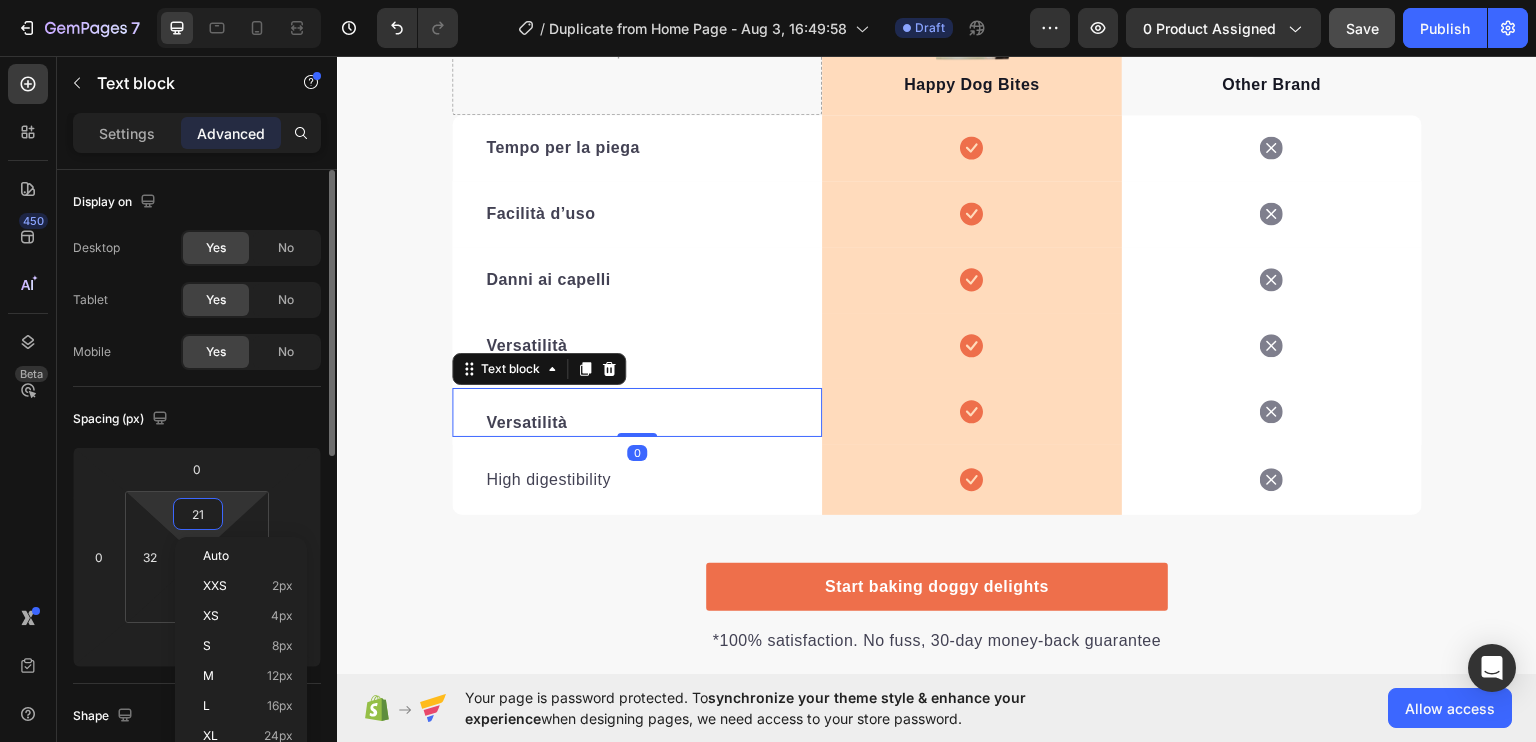 click on "21" at bounding box center (198, 514) 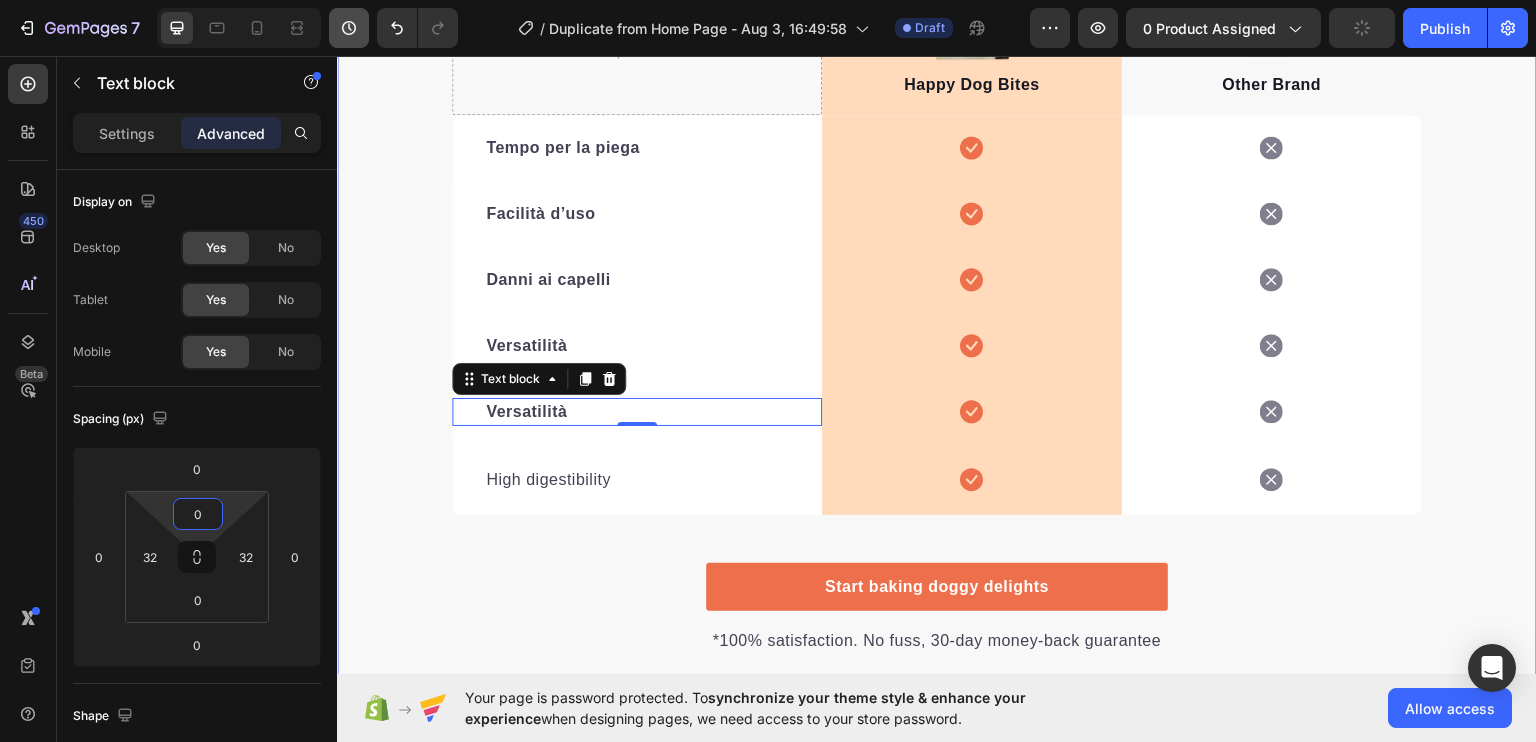 type on "0" 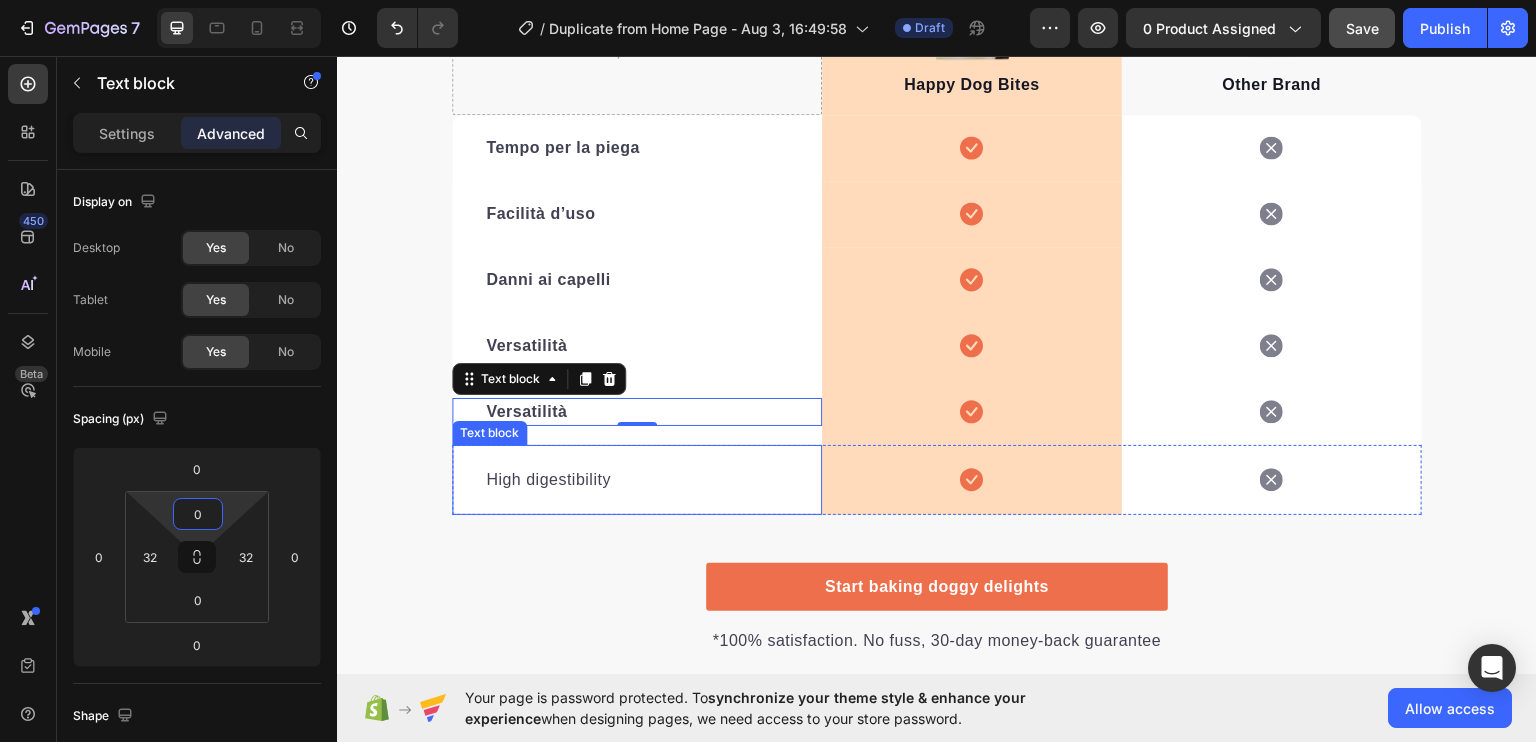 click on "High digestibility" at bounding box center (637, 479) 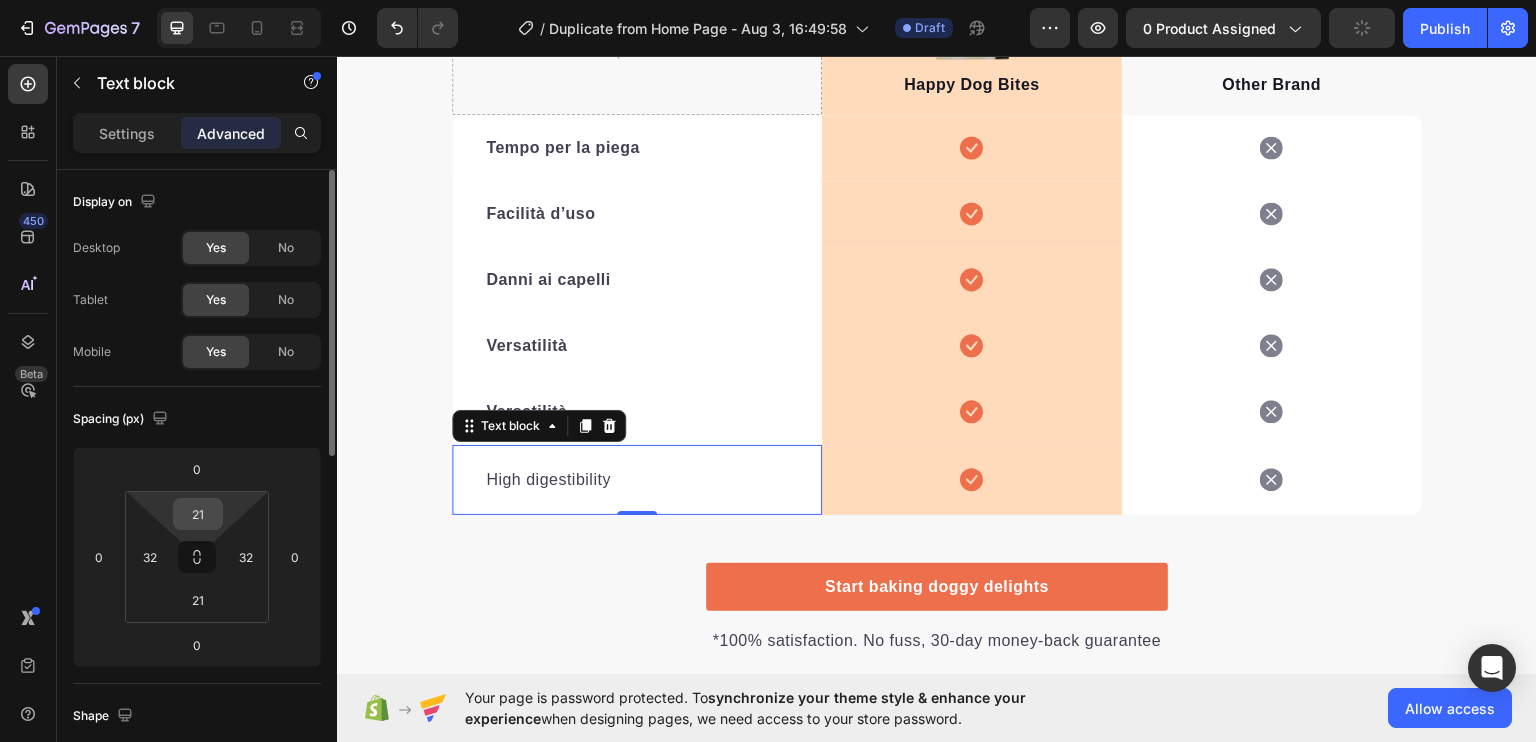 click on "21" at bounding box center (198, 514) 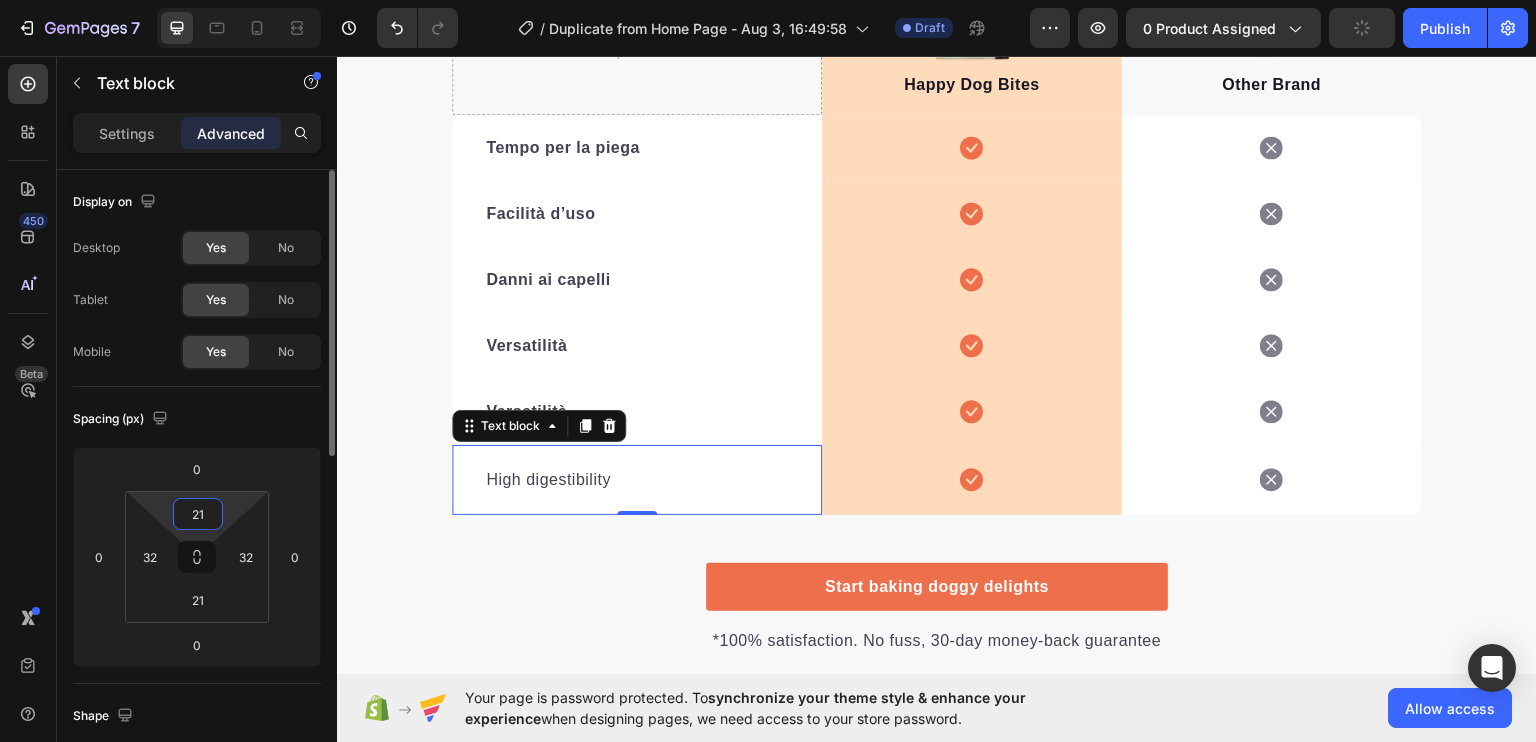 click on "21" at bounding box center (198, 514) 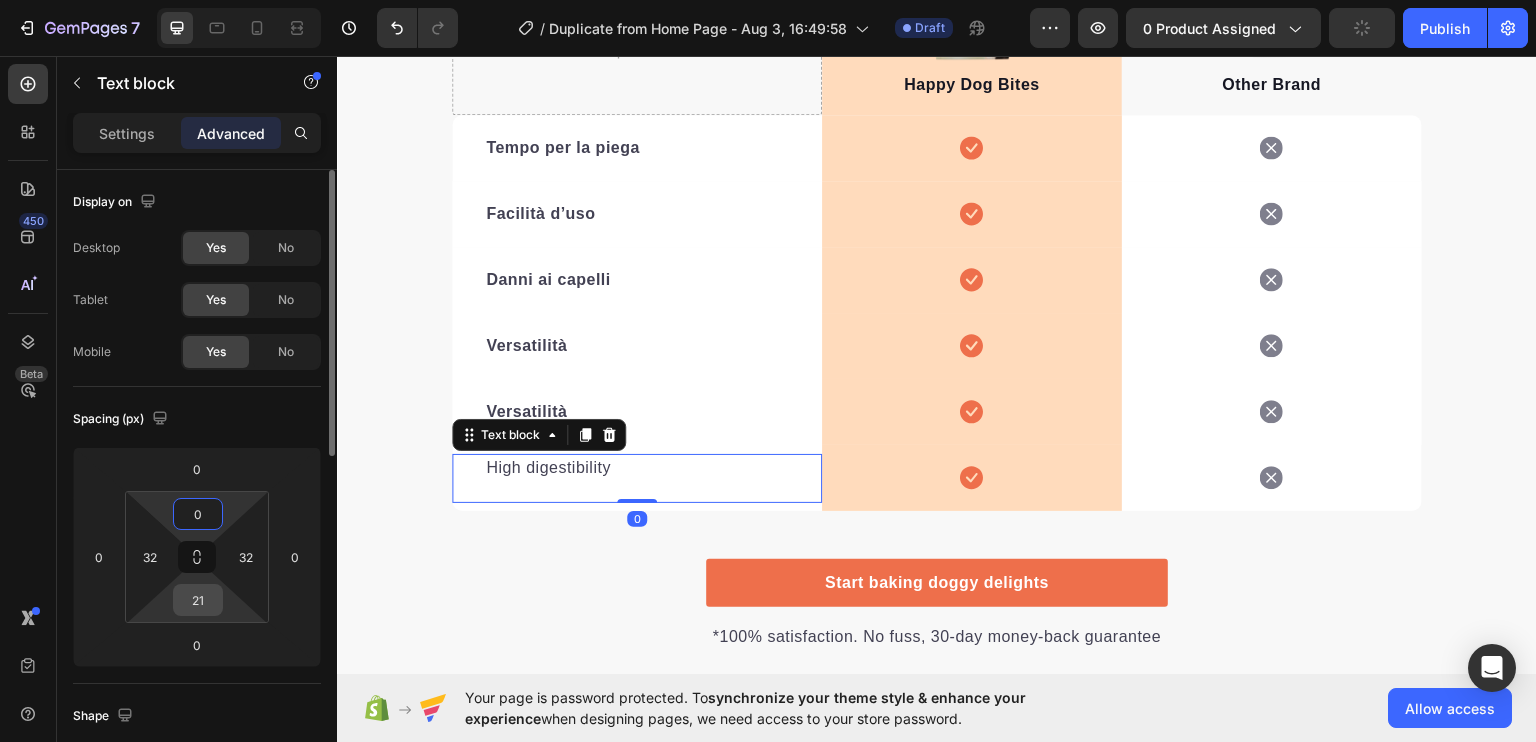 type on "0" 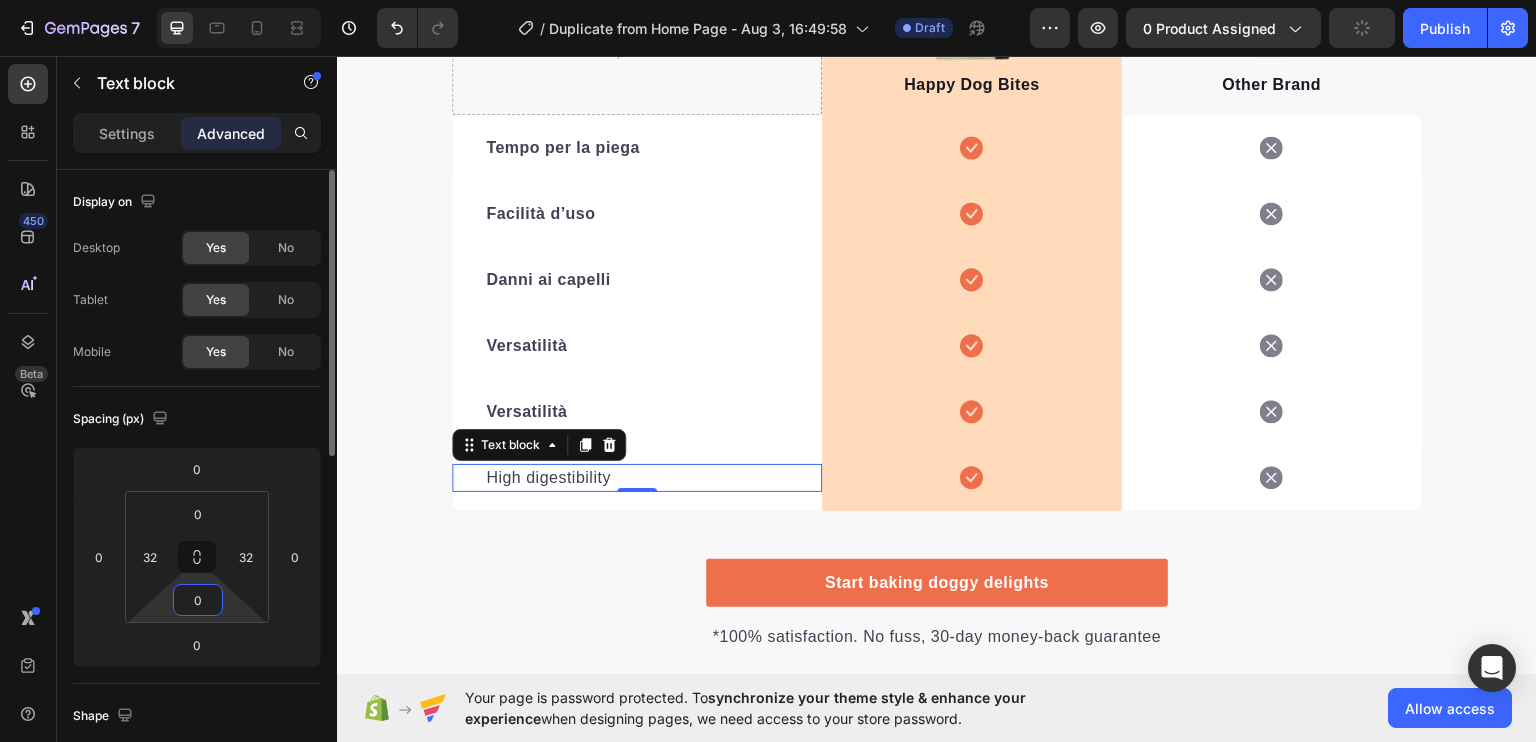 click on "0" at bounding box center (198, 600) 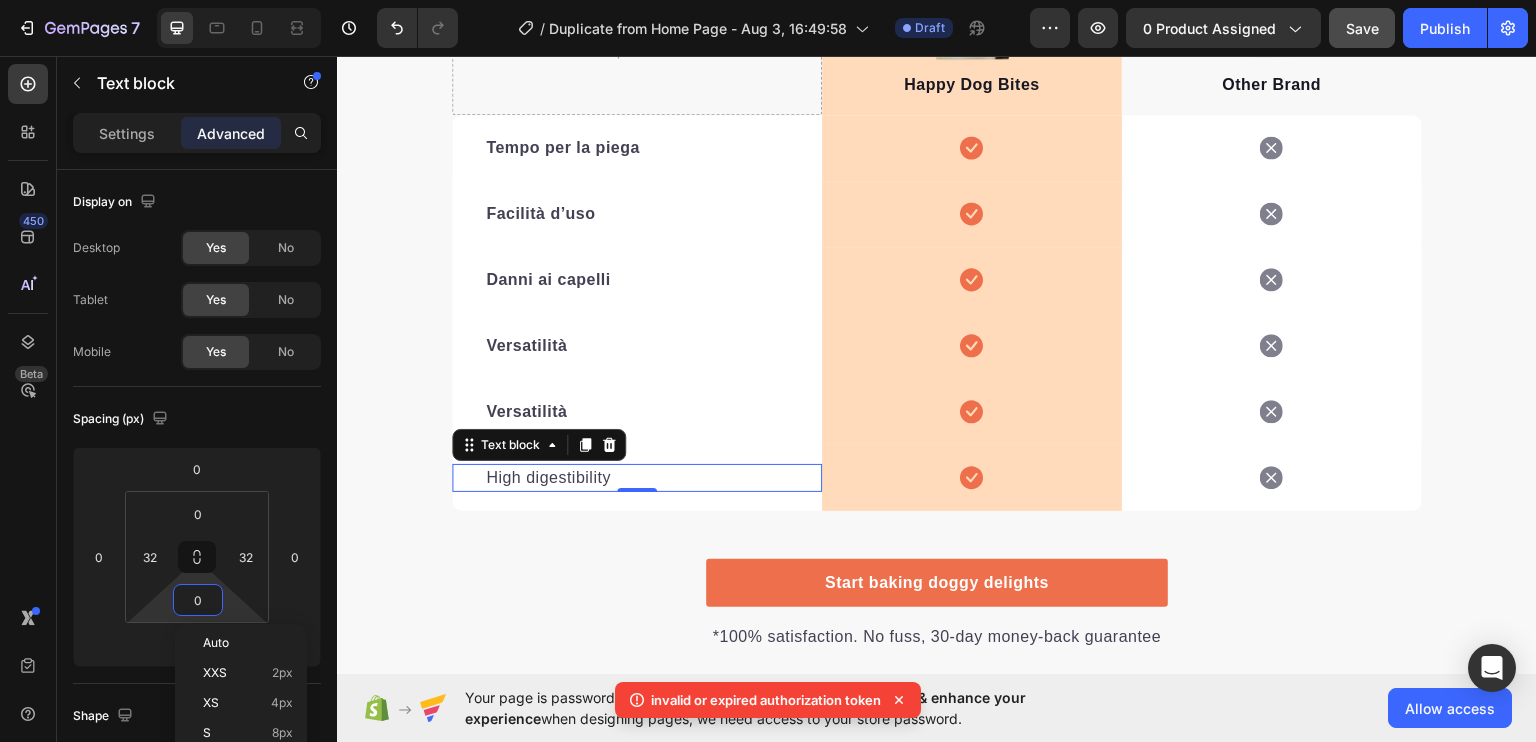 type on "0" 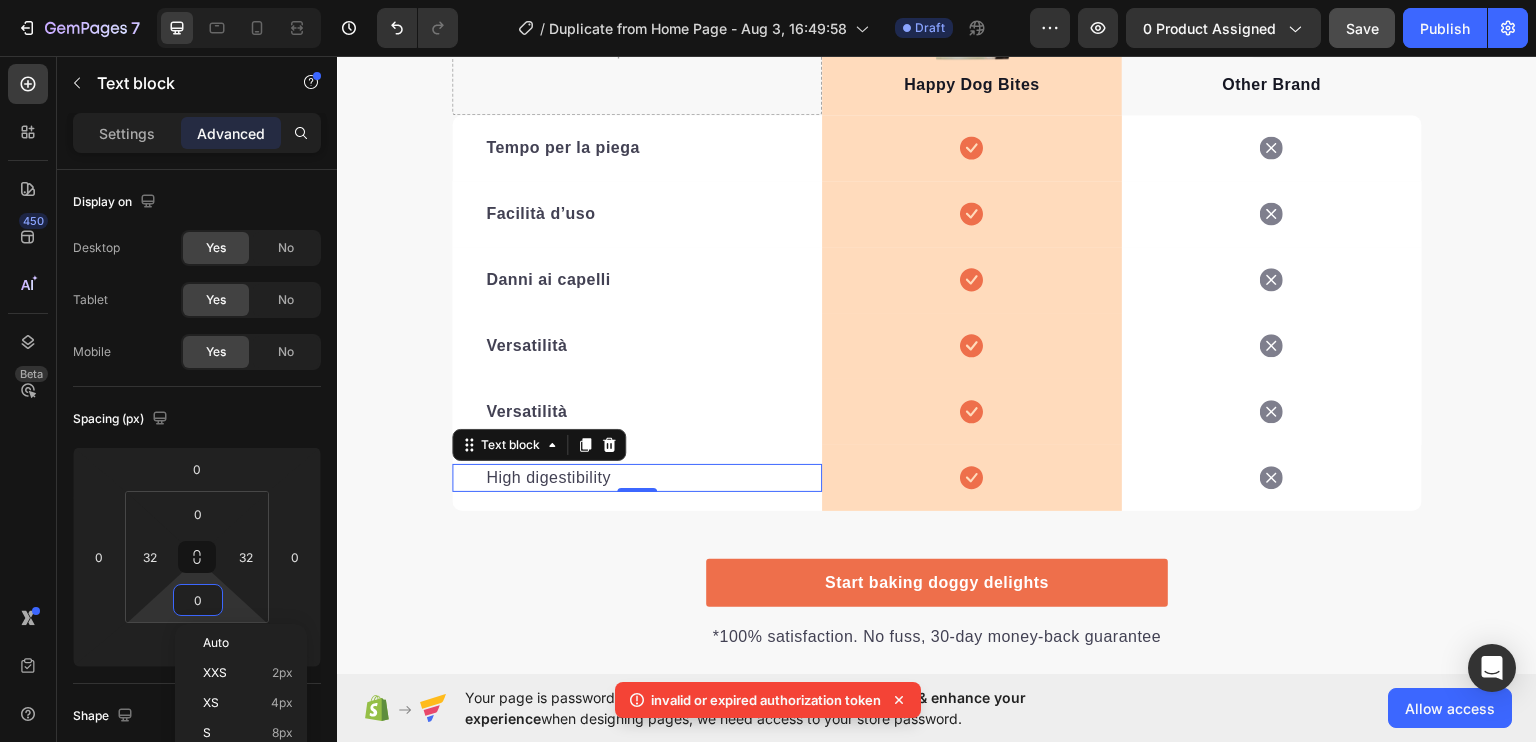click on "High digestibility" at bounding box center [637, 477] 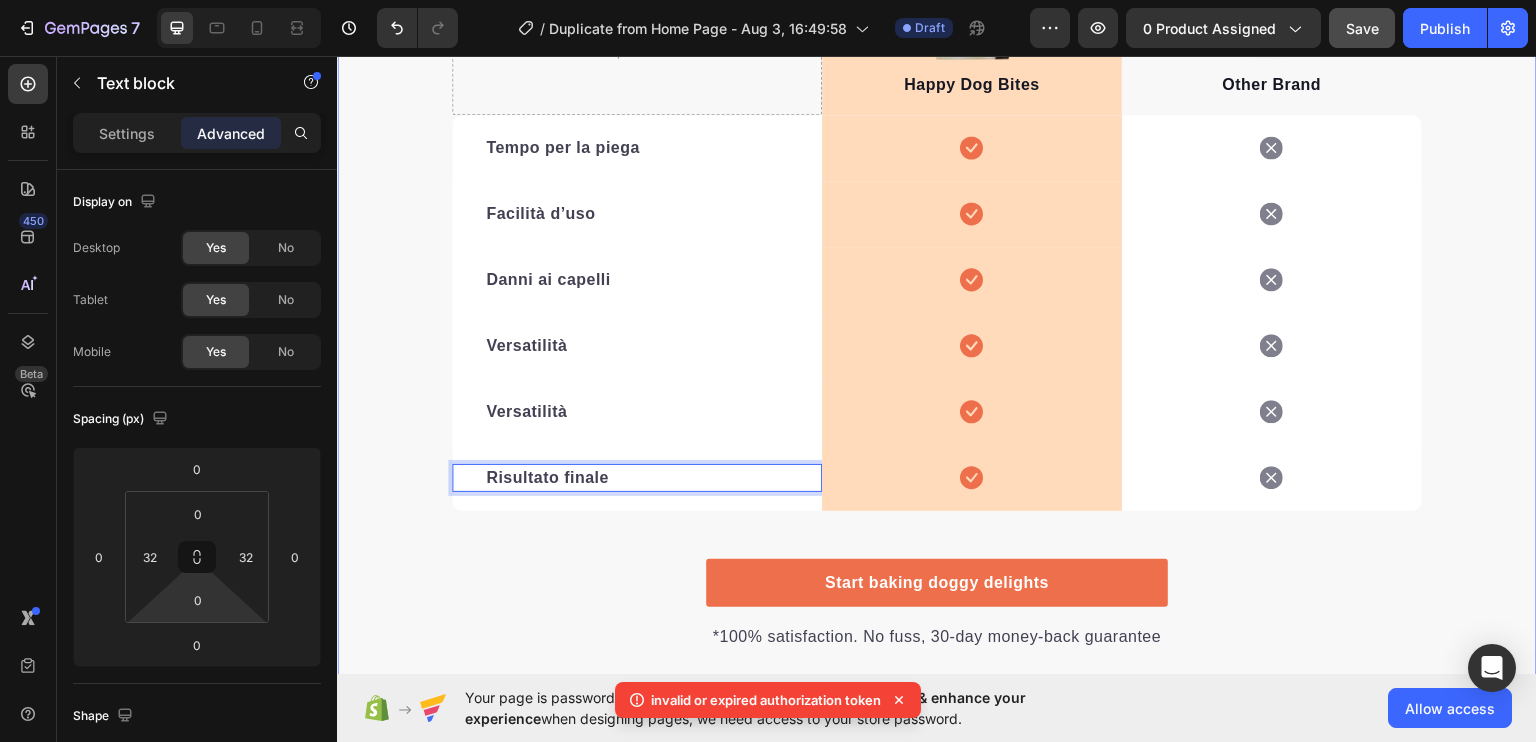 click on "We’re a whole different breed. Heading It’s easy to see why Super Tummy Daily is recommended #1 by vets and owners. The powerful ingredients in each tasty scoop can support your dog’s digestive system, leaving them to live a comfortable, healthy, and active lifestyle Text block Row
Drop element here Image Happy Dog Bites Text block Row Image Other Brand Text block Row Tempo per la piega Text block
Icon Row
Icon Row Facilità d’uso Text block
Icon Row
Icon Row Danni ai capelli Text block
Icon Row
Icon Row Versatilità Text block
Icon Row
Icon Row Versatilità Text block
Icon Row
Icon Row Risultato finale Text block   0
Icon Row
Icon Row Row Start baking doggy delights Button *100% satisfaction. No fuss, 30-day money-back guarantee Text block Row" at bounding box center (937, 191) 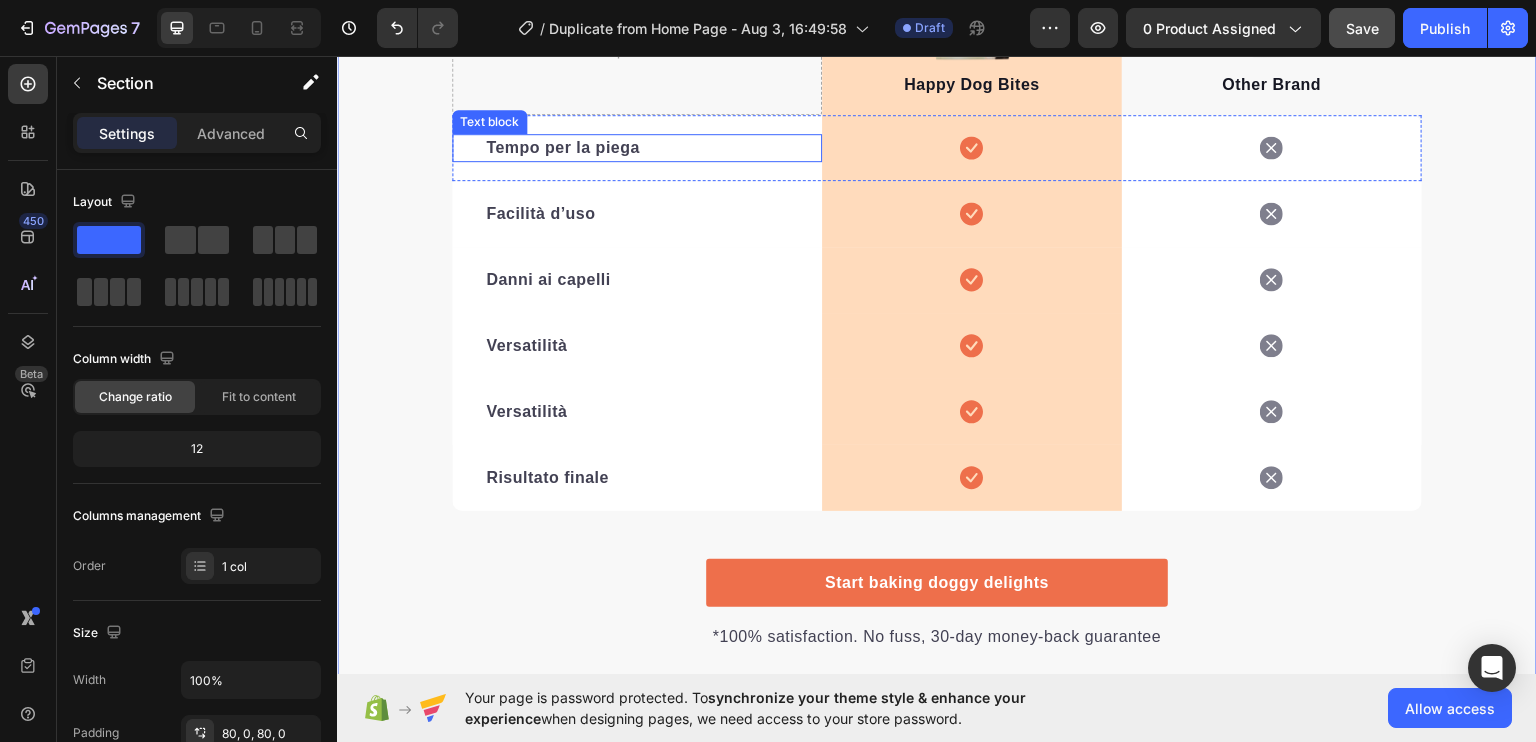 click on "Tempo per la piega" at bounding box center (563, 146) 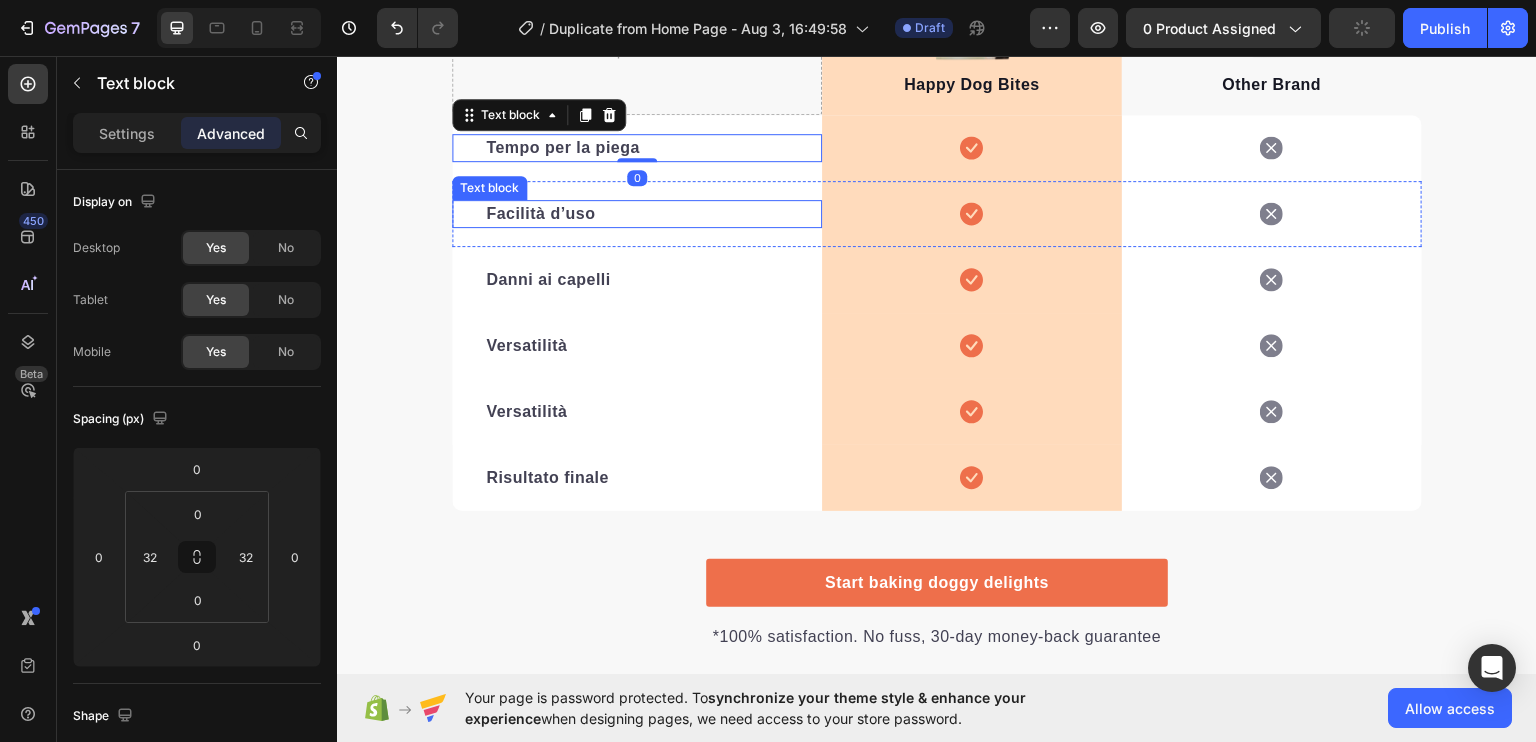 click on "Facilità d’uso" at bounding box center [540, 212] 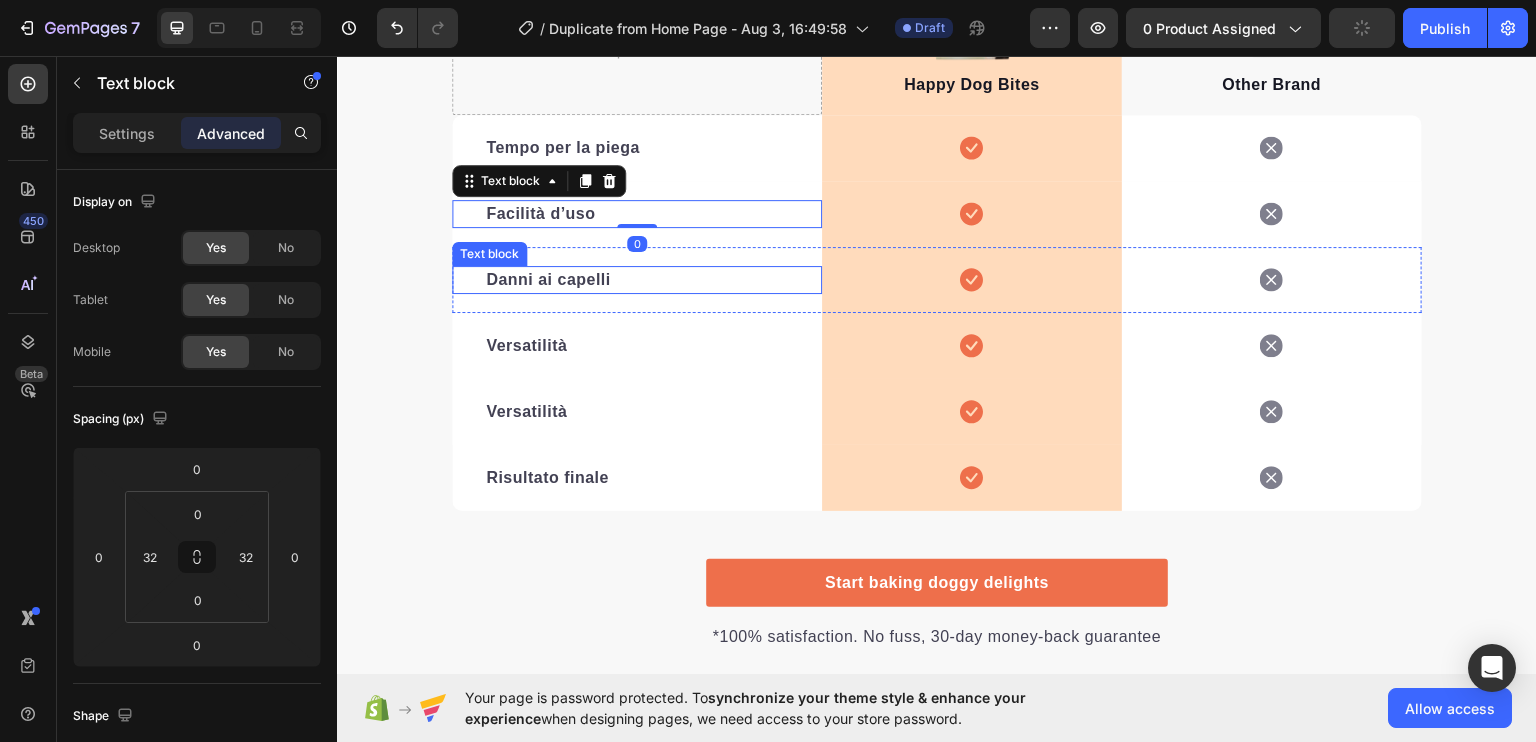 click on "Danni ai capelli" at bounding box center [548, 278] 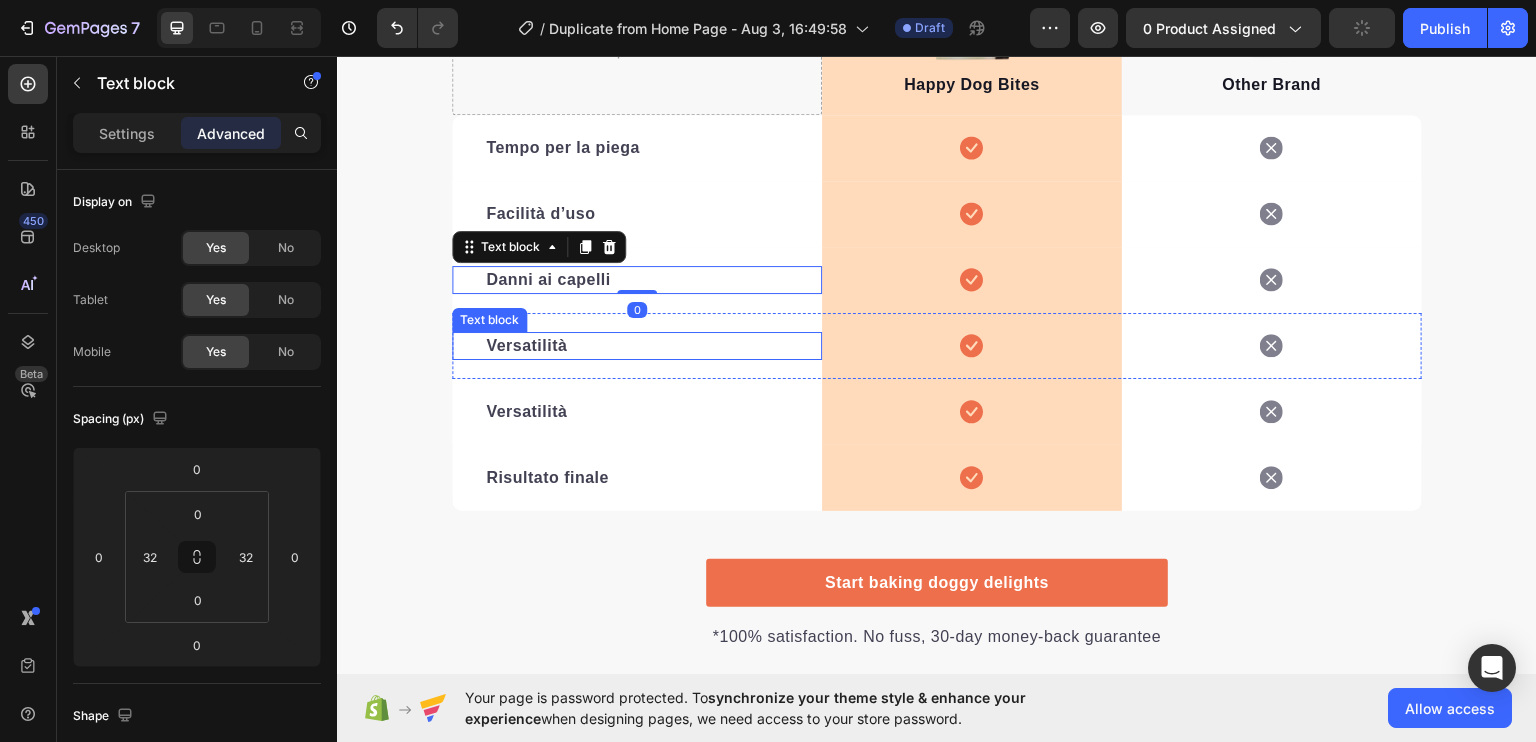 click on "Versatilità" at bounding box center [526, 344] 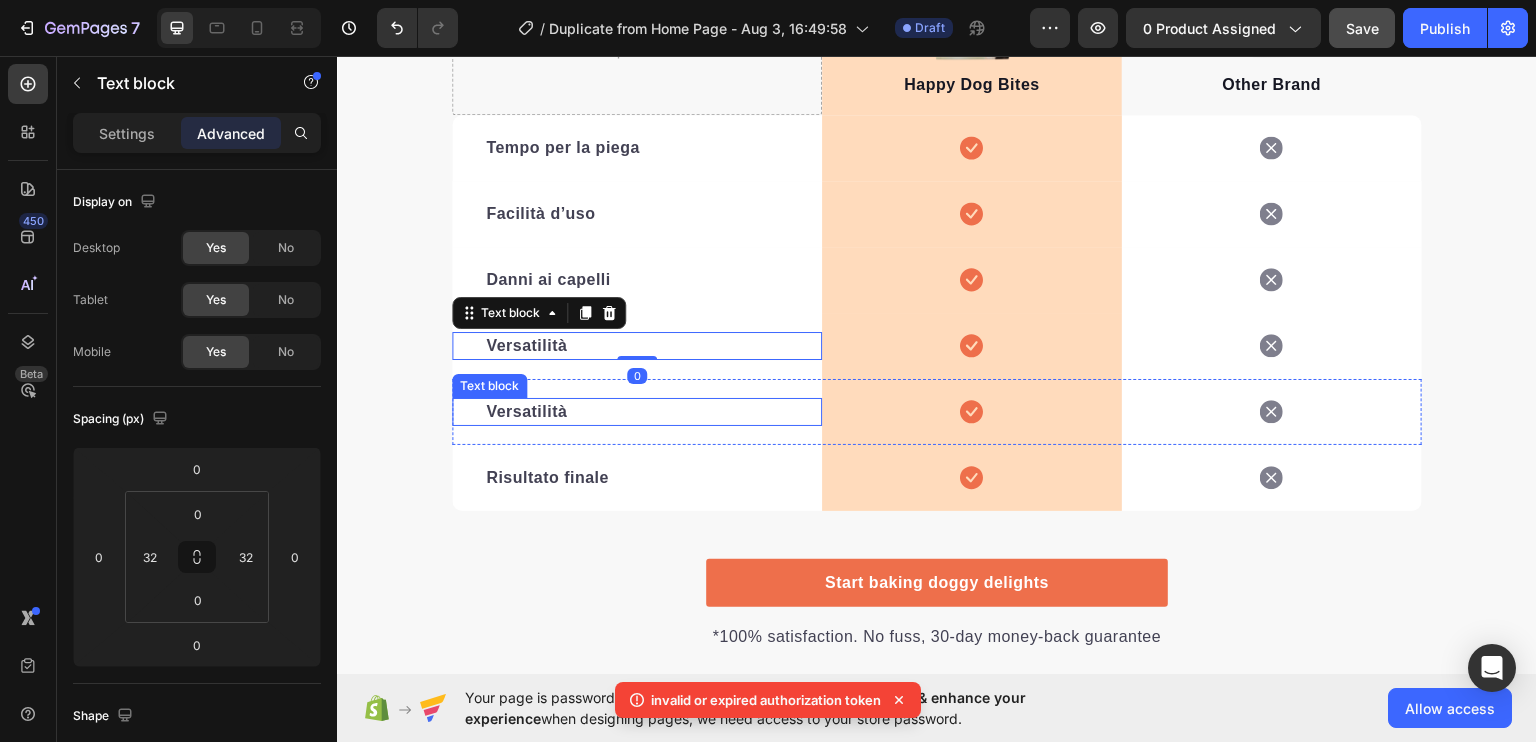 click on "Versatilità" at bounding box center [526, 410] 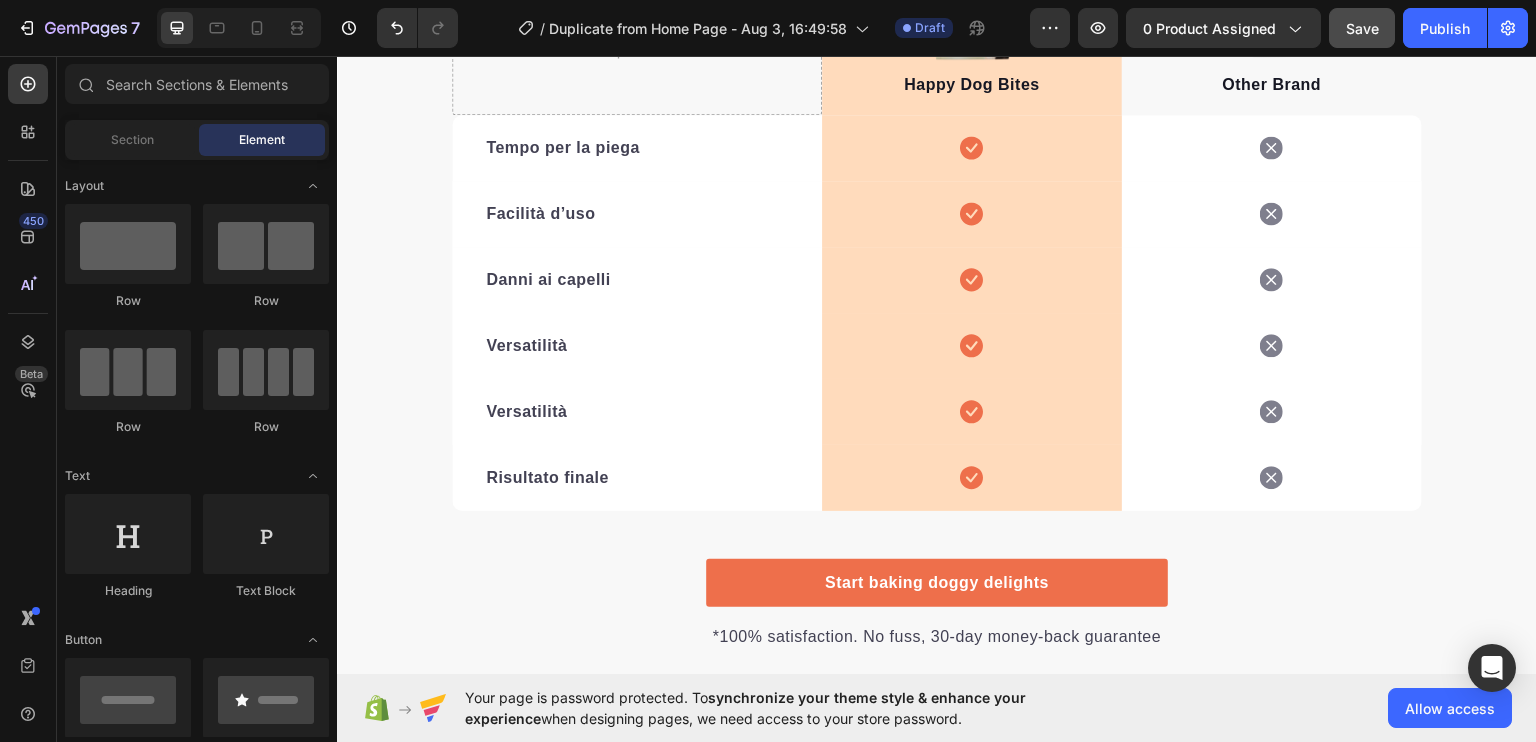 scroll, scrollTop: 4607, scrollLeft: 0, axis: vertical 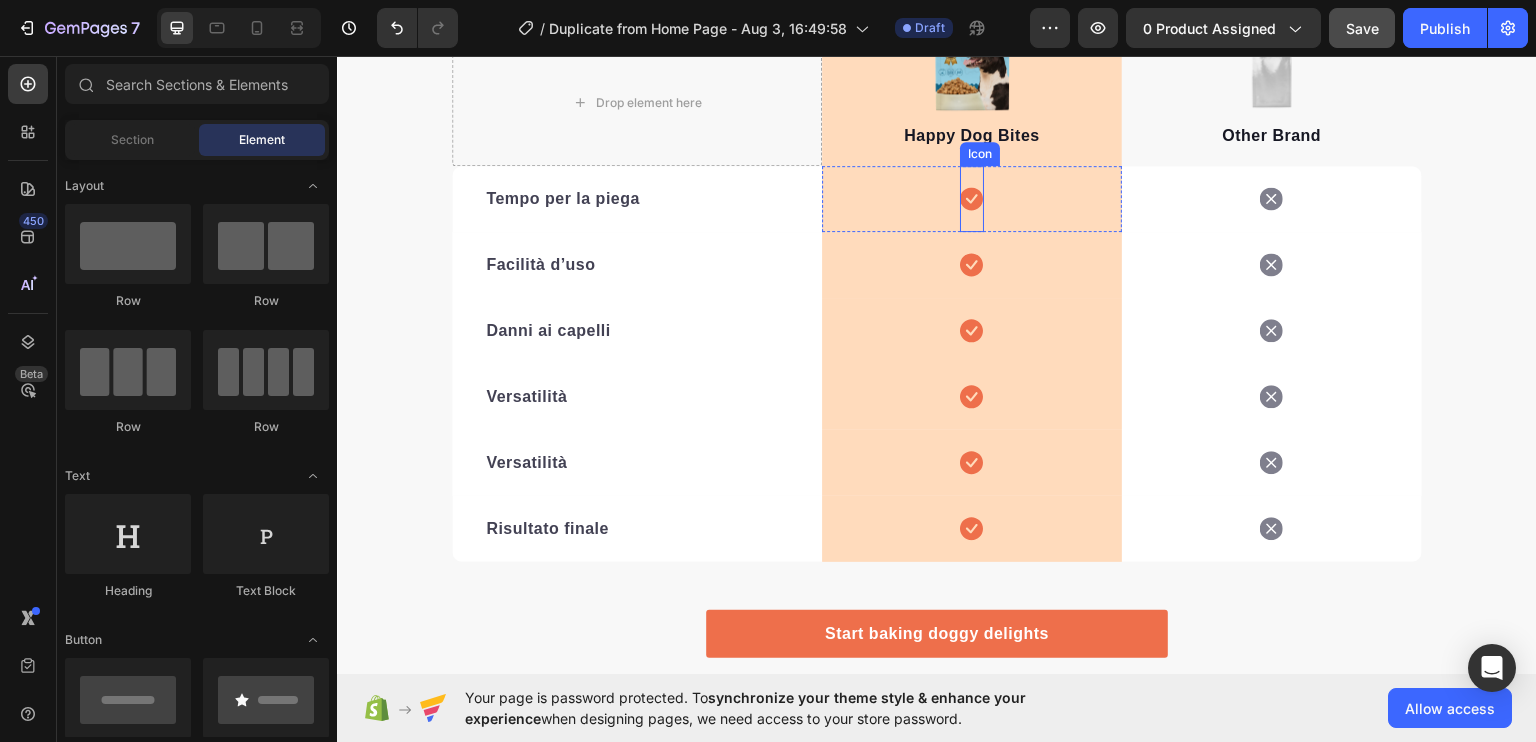click 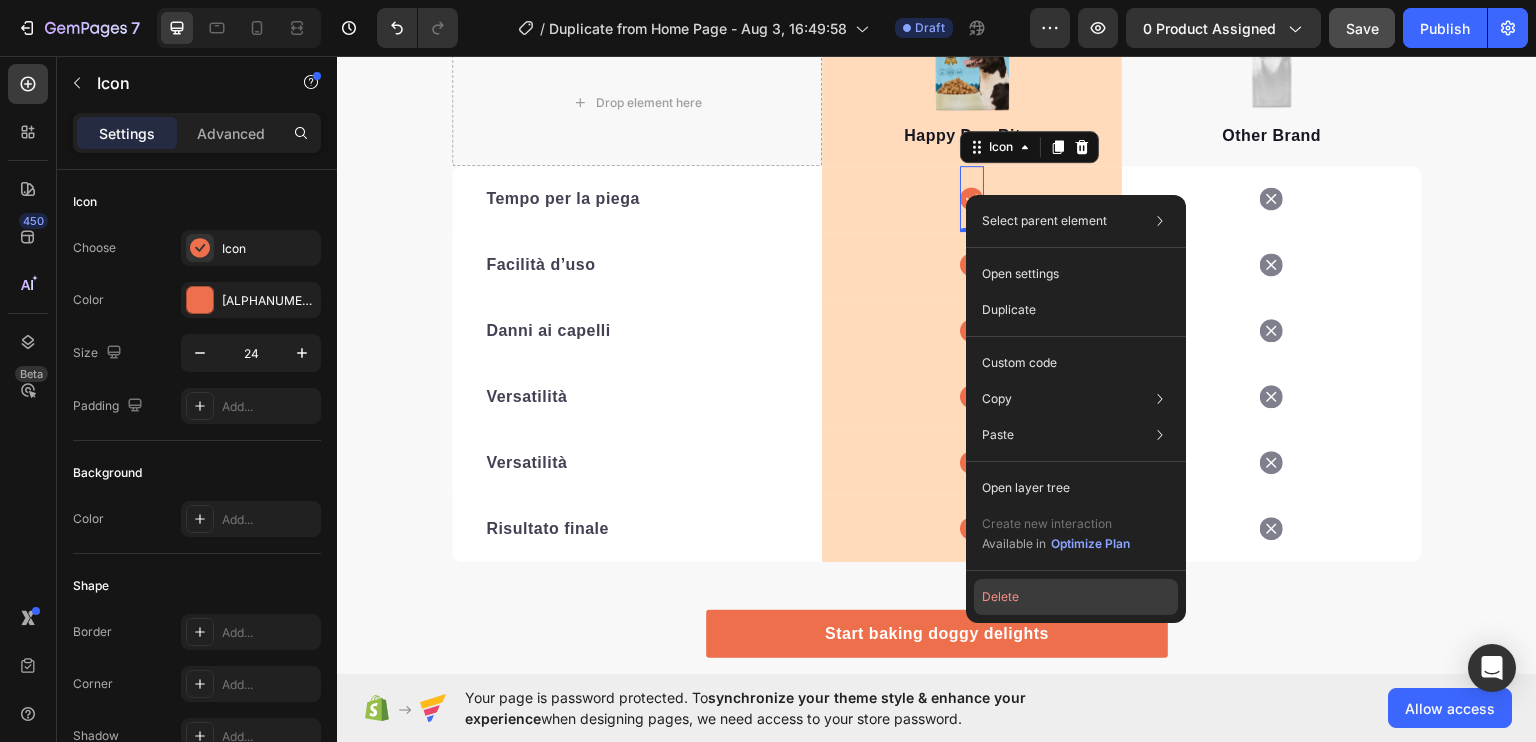 click on "Delete" 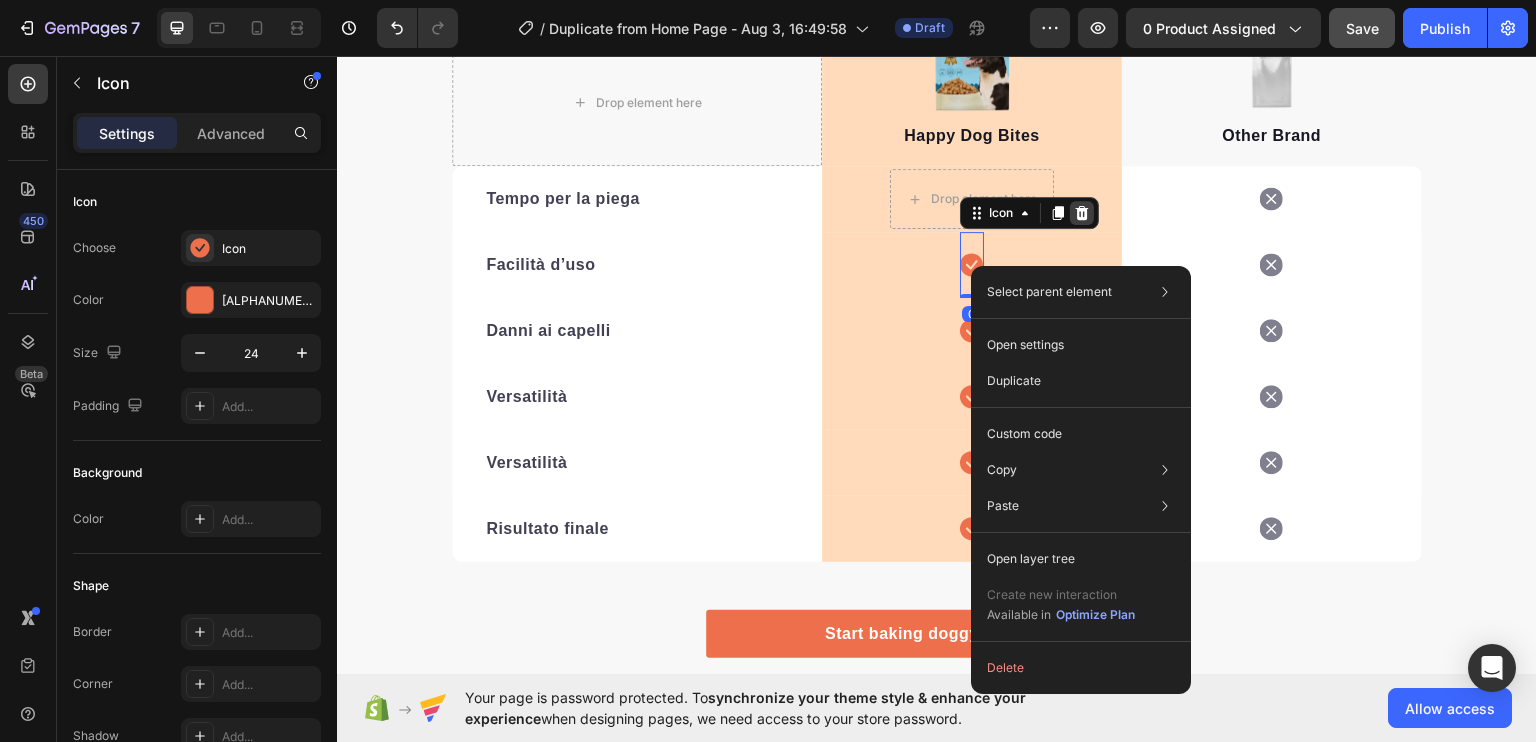click 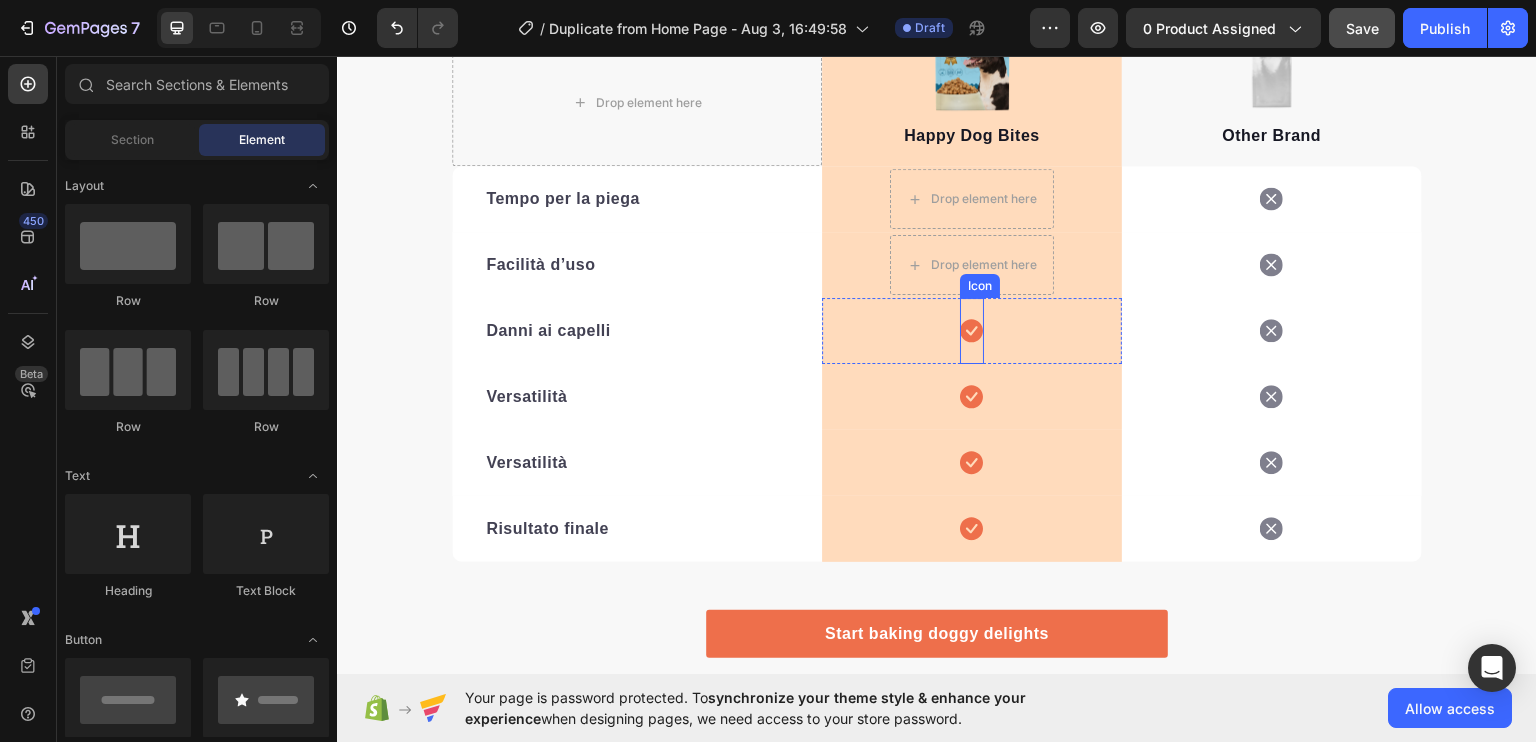 click 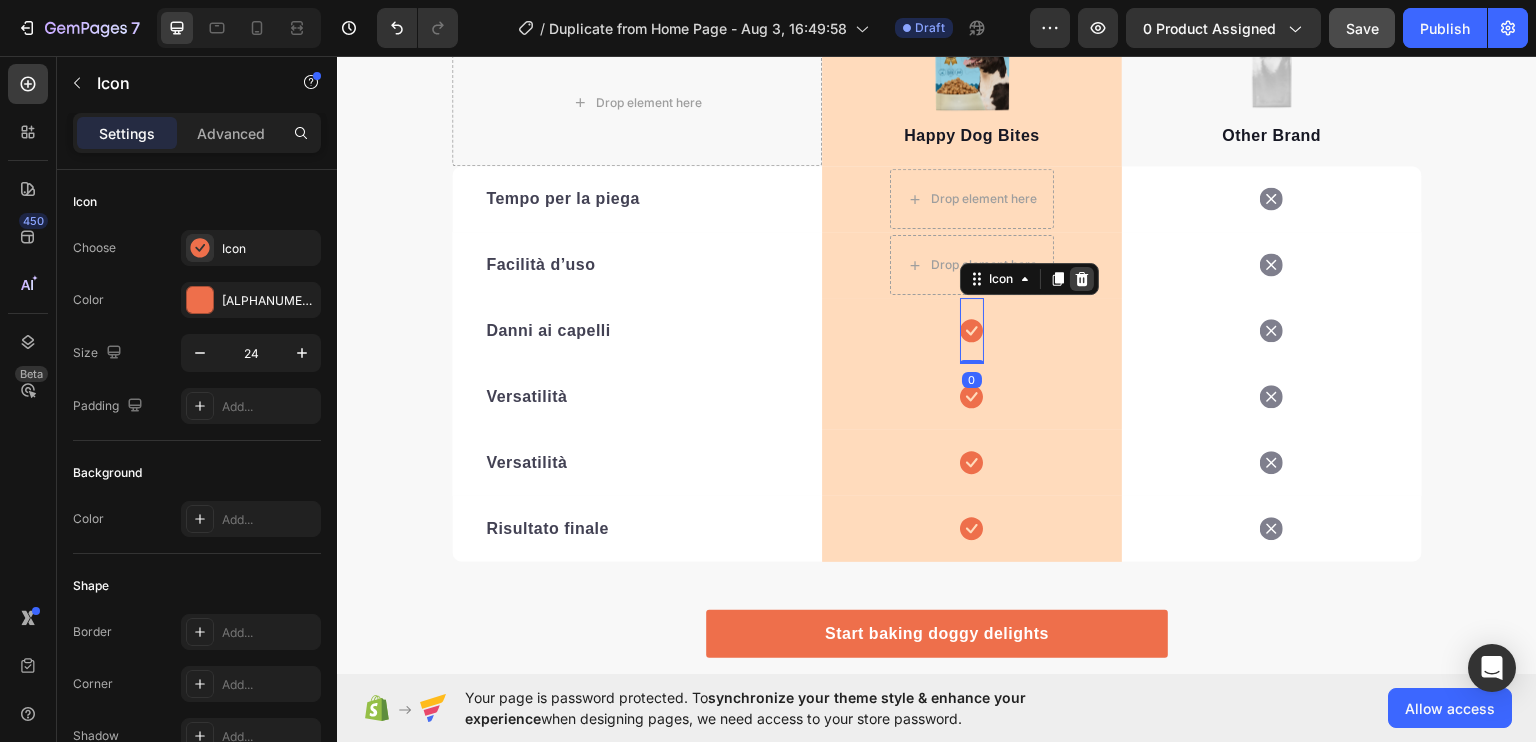 click 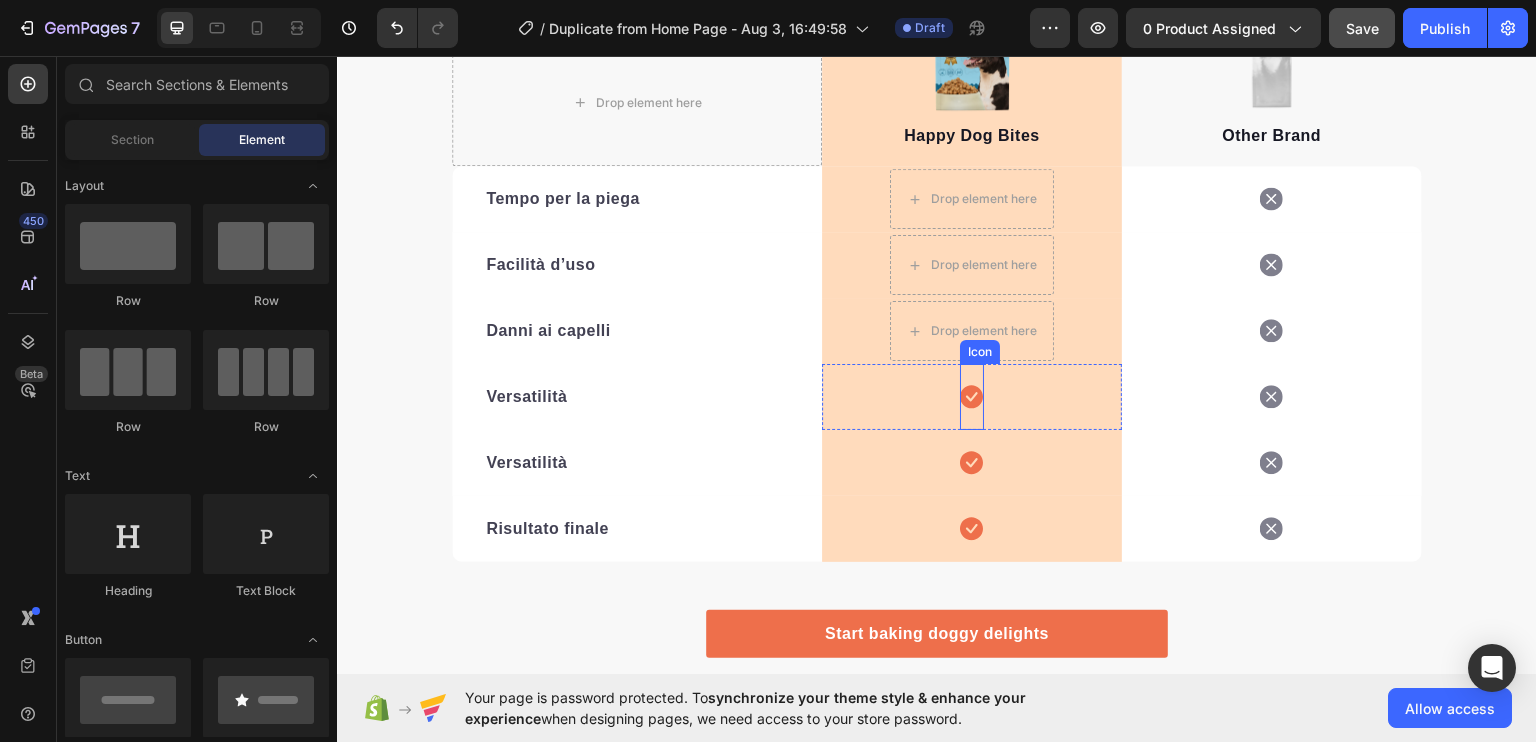 click 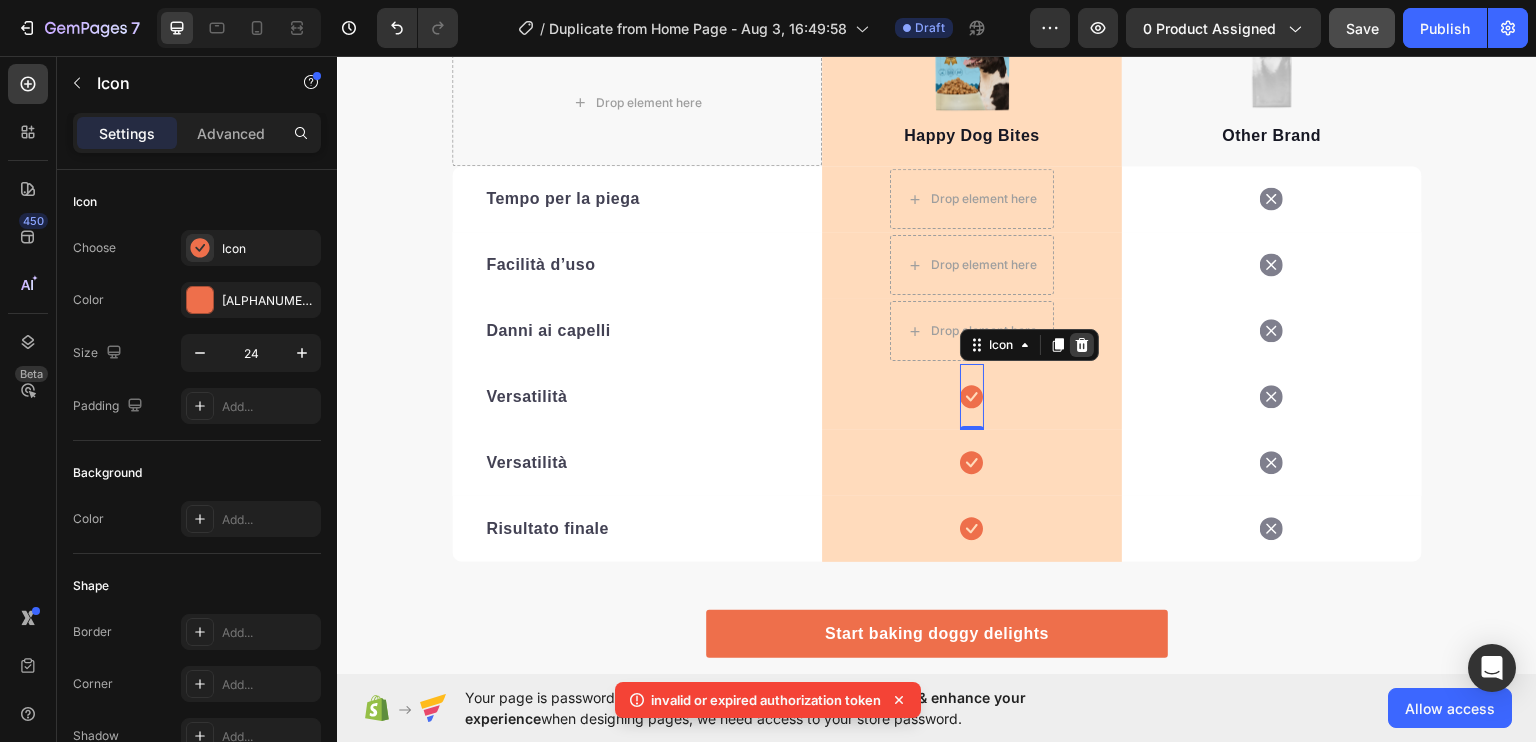 click 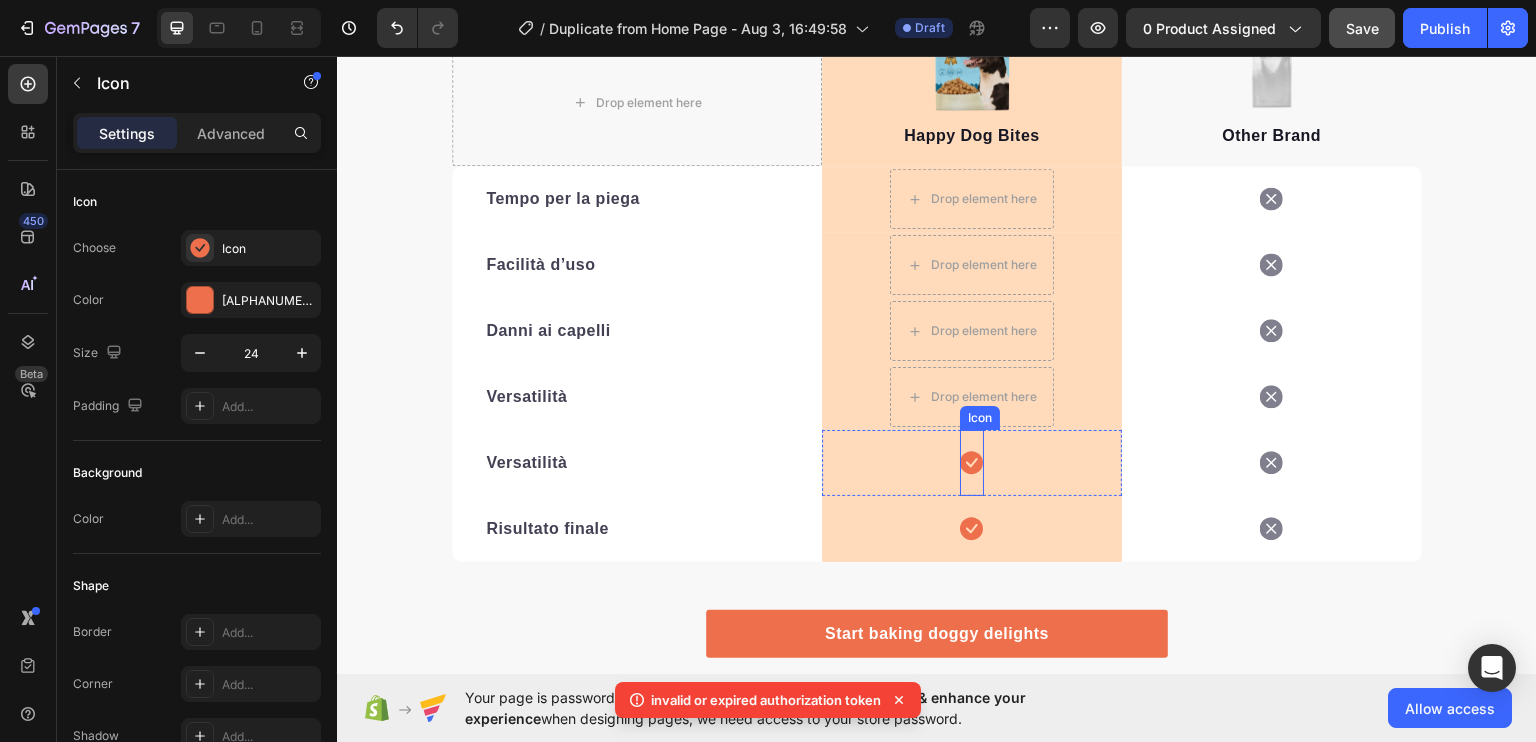click 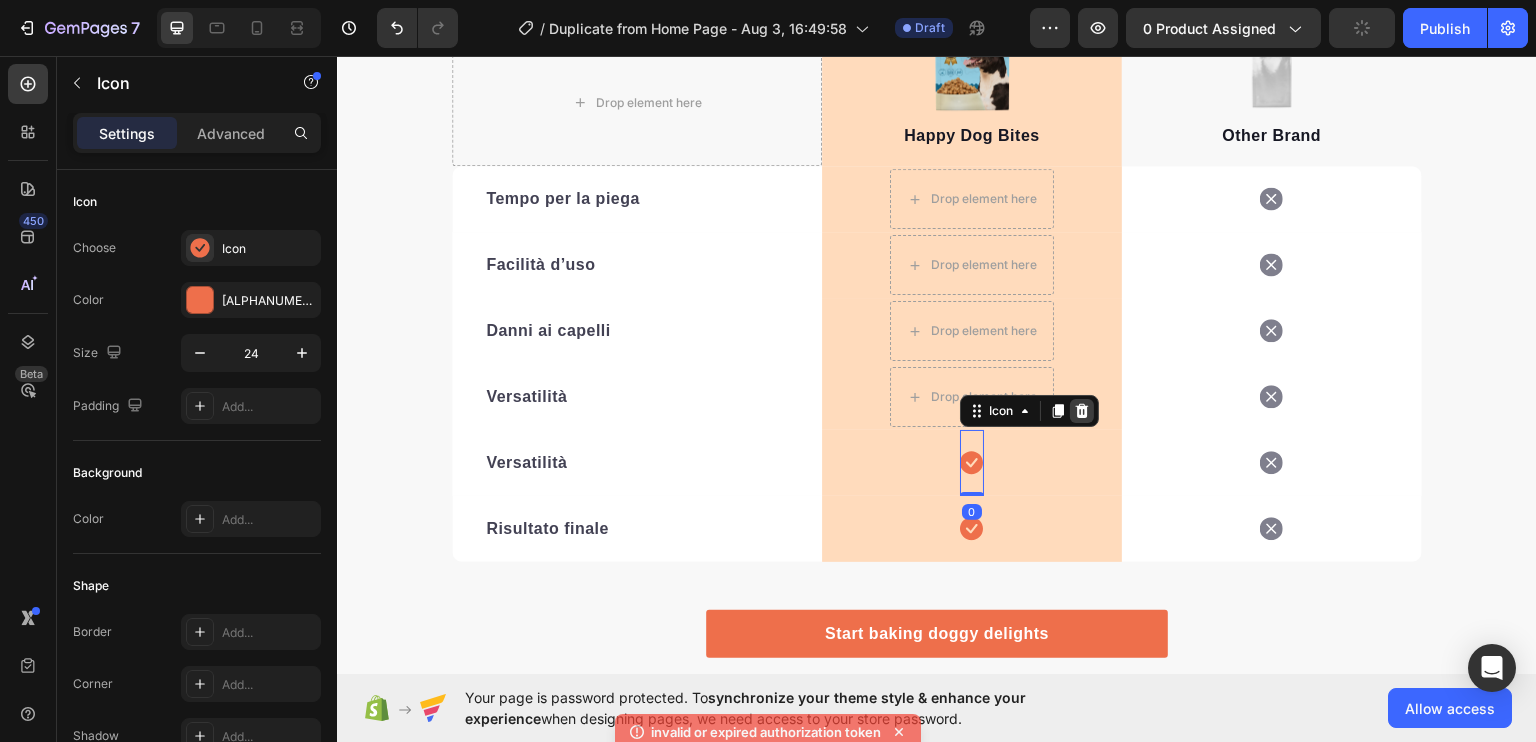 click 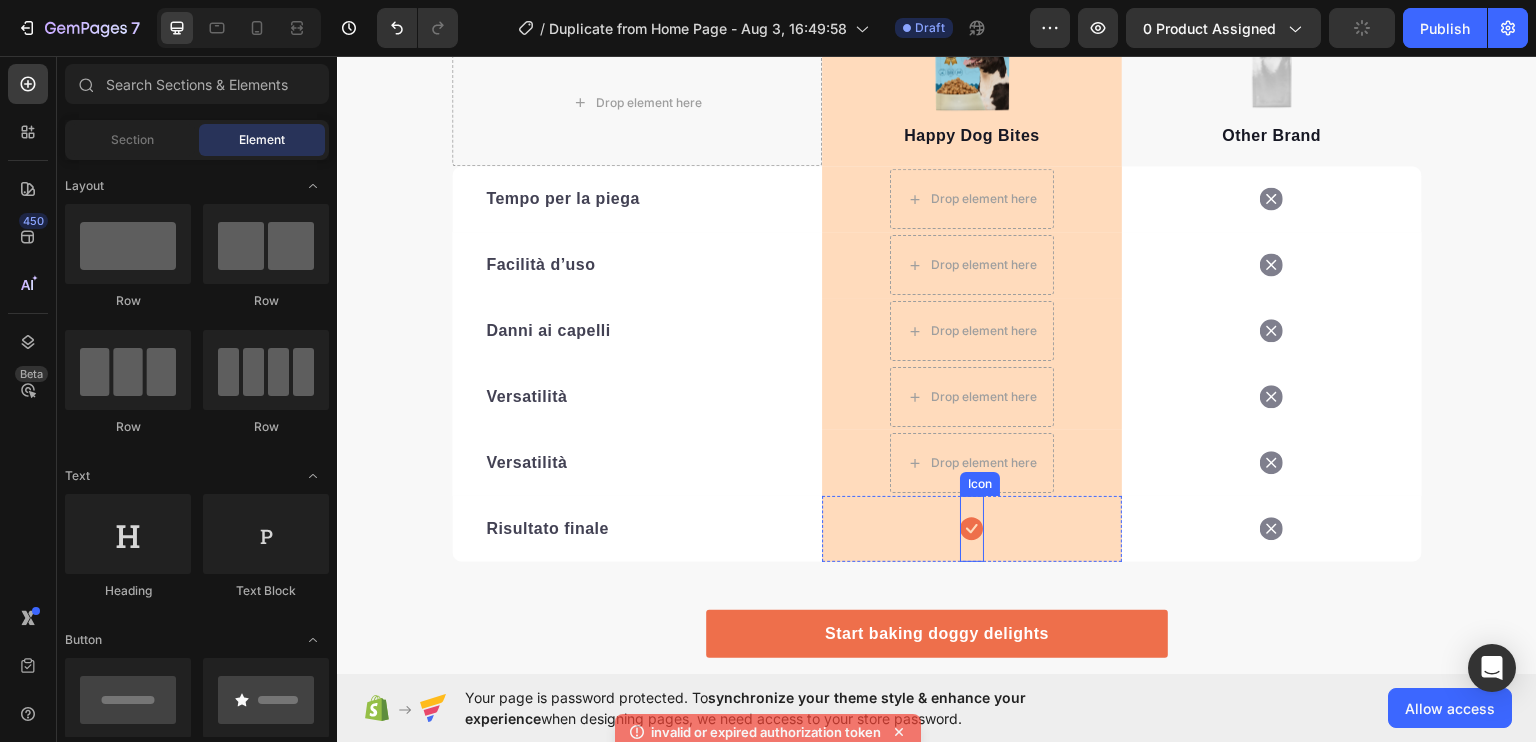 click 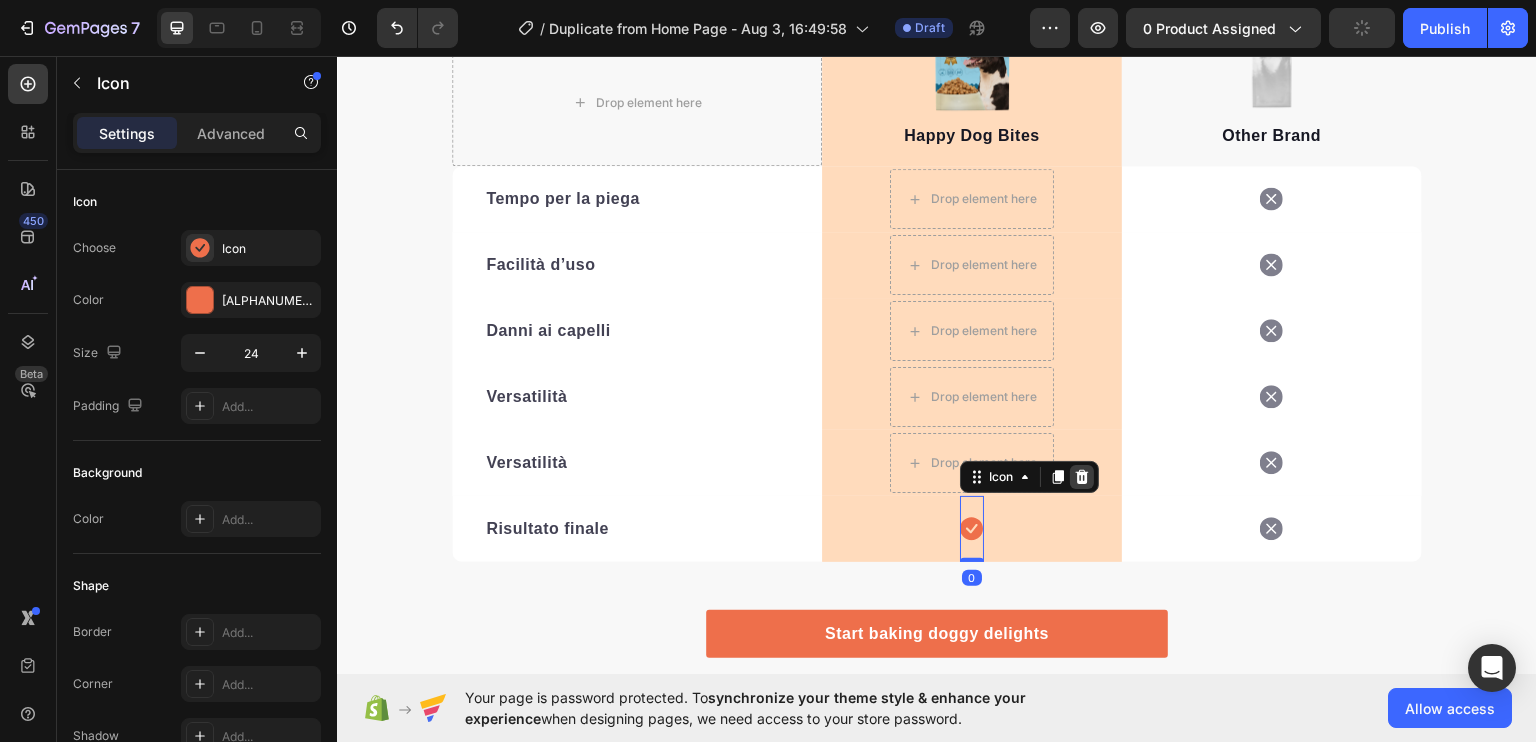 click 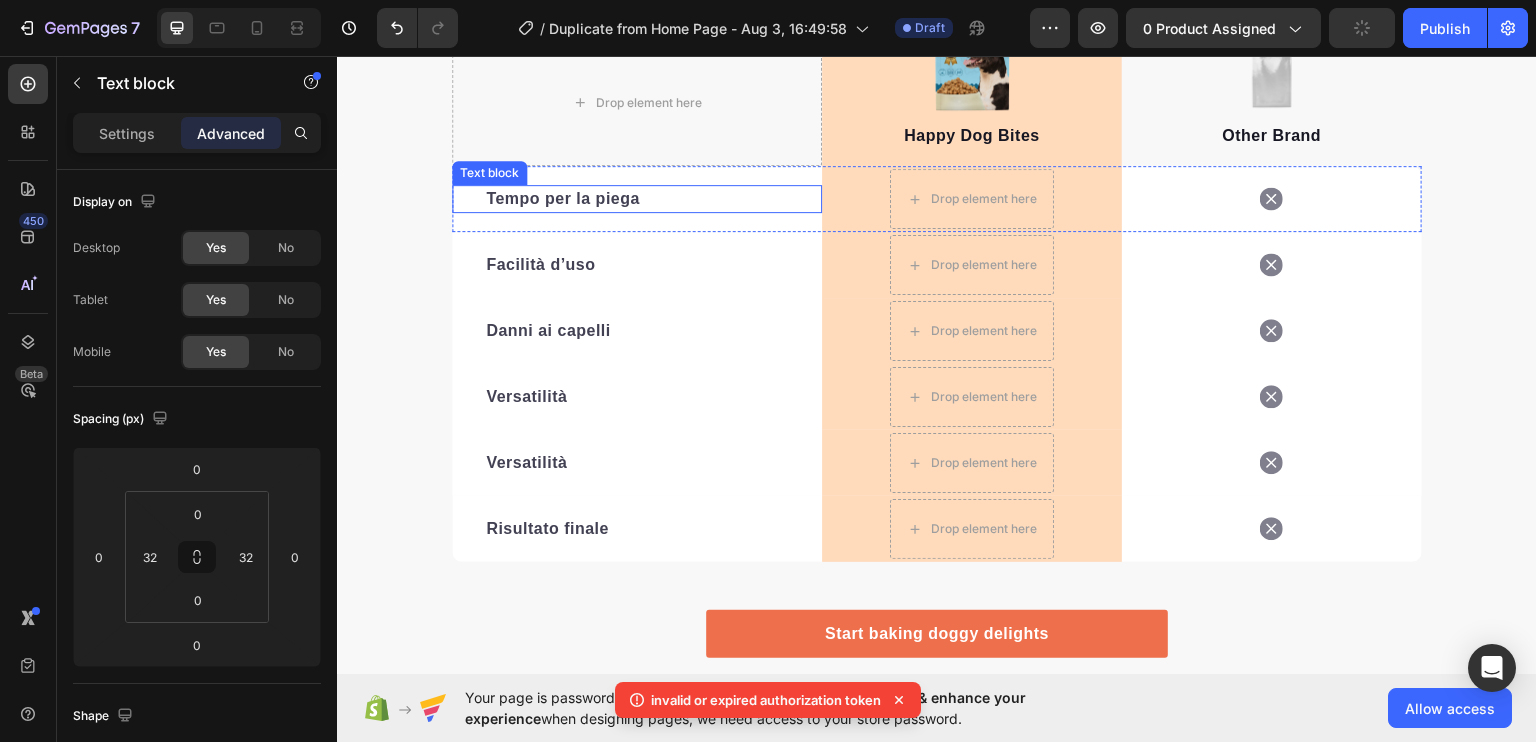 click on "Tempo per la piega" at bounding box center [563, 197] 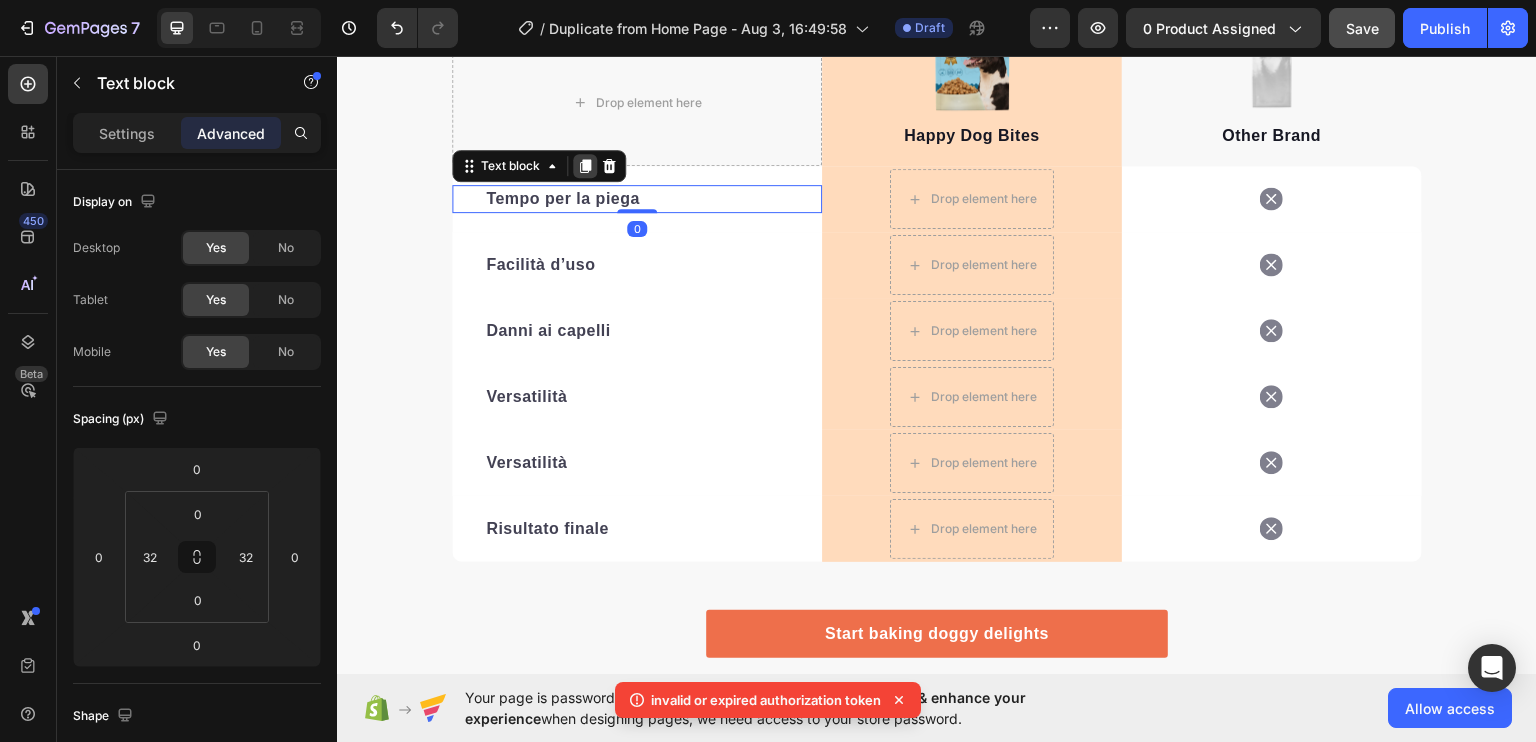 drag, startPoint x: 574, startPoint y: 170, endPoint x: 865, endPoint y: 94, distance: 300.7607 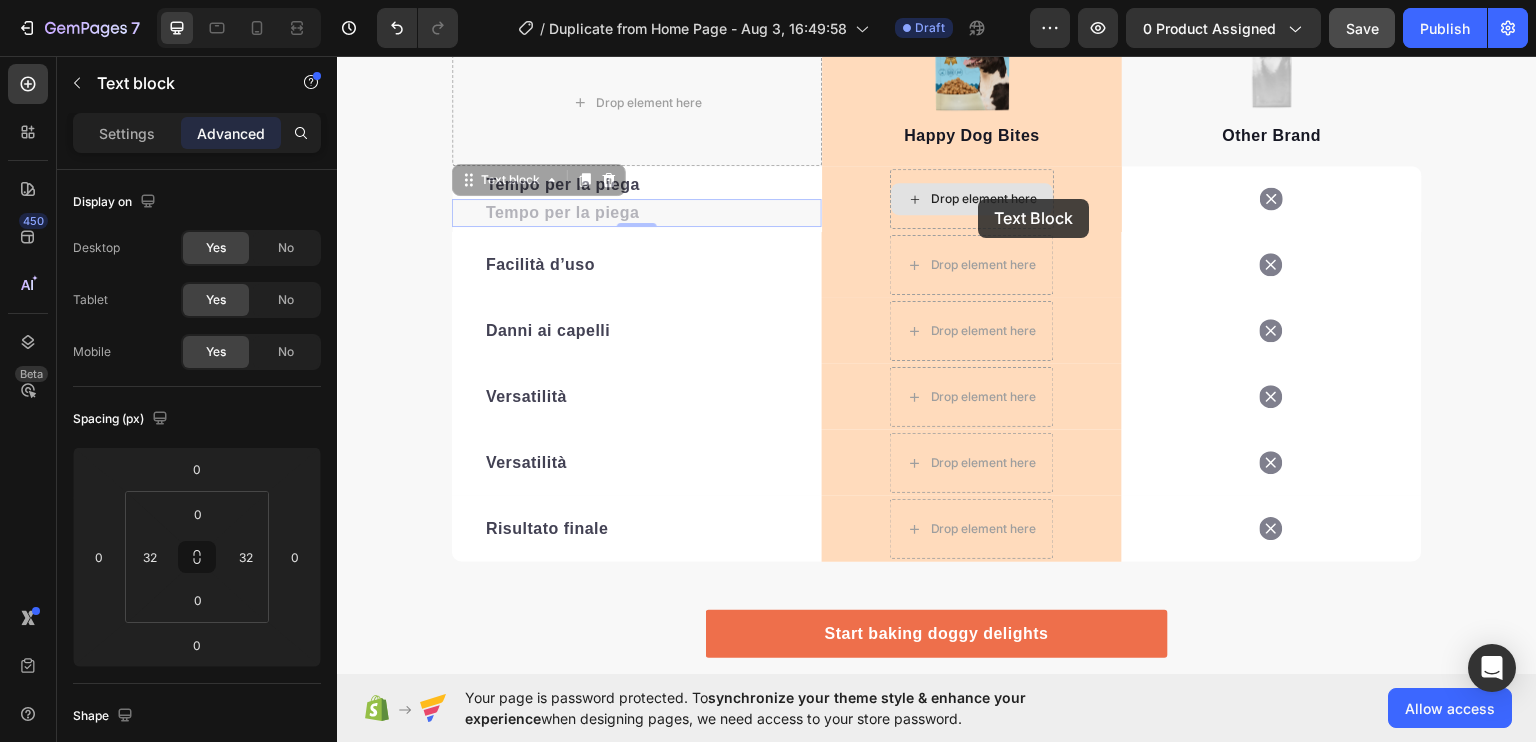 scroll, scrollTop: 4601, scrollLeft: 0, axis: vertical 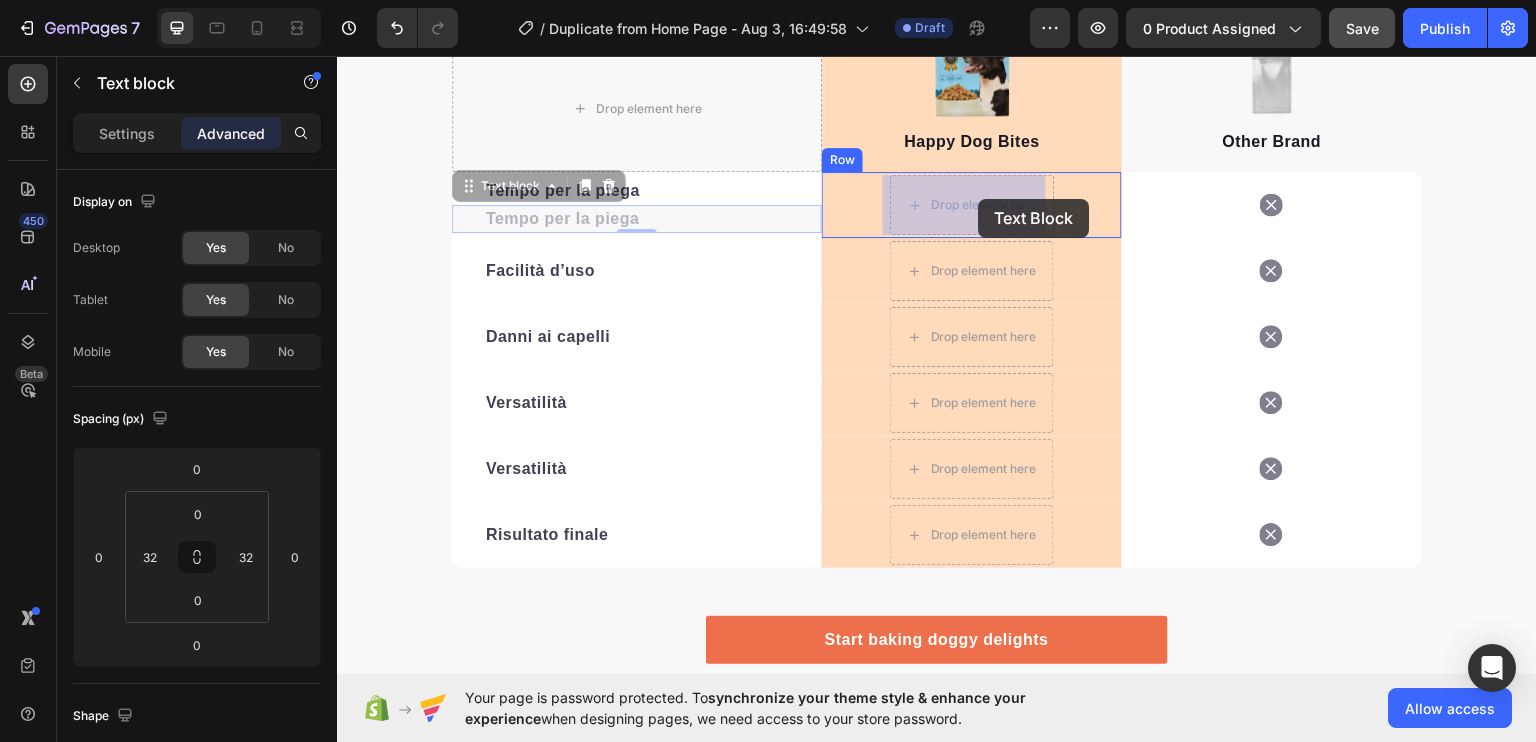 drag, startPoint x: 645, startPoint y: 208, endPoint x: 979, endPoint y: 198, distance: 334.14966 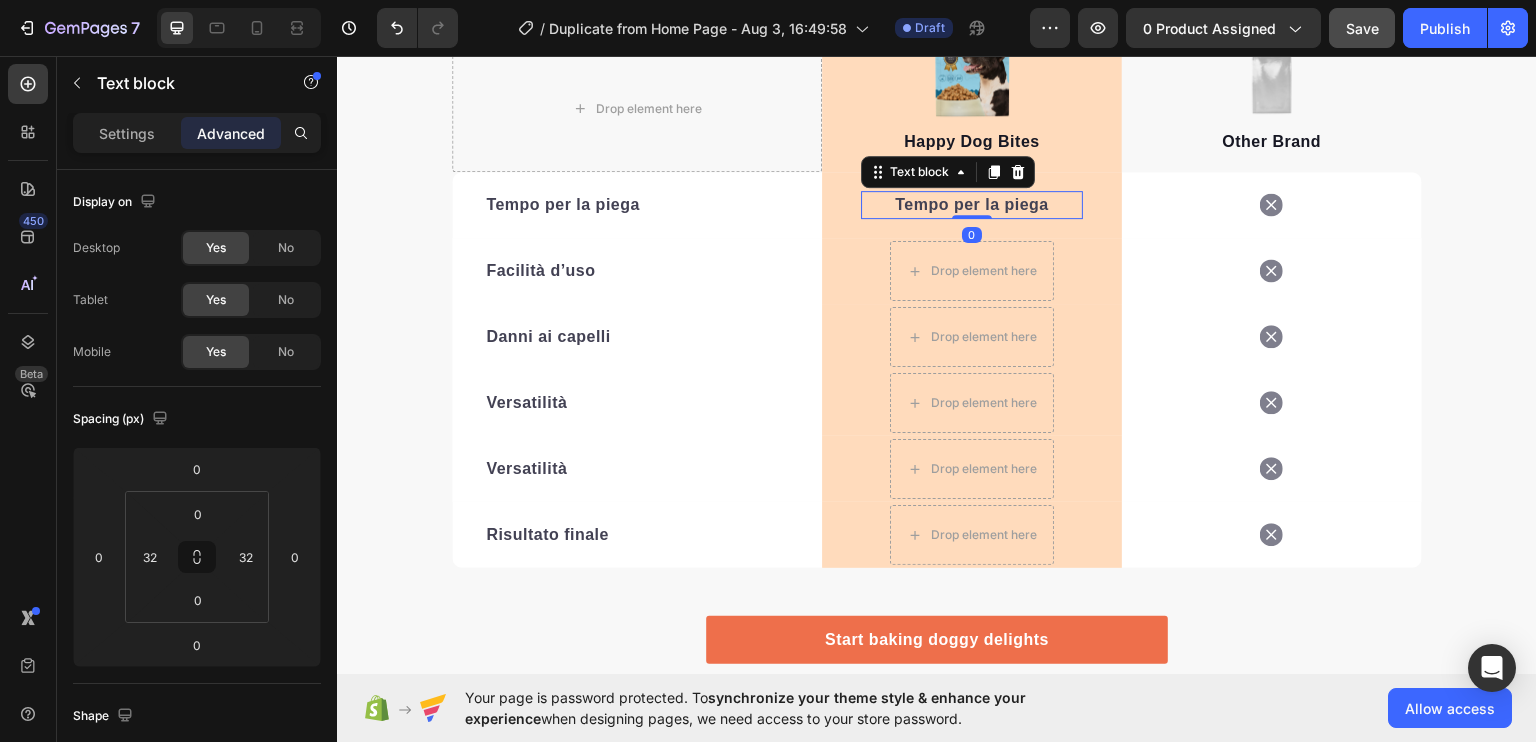 click on "Tempo per la piega" at bounding box center [972, 203] 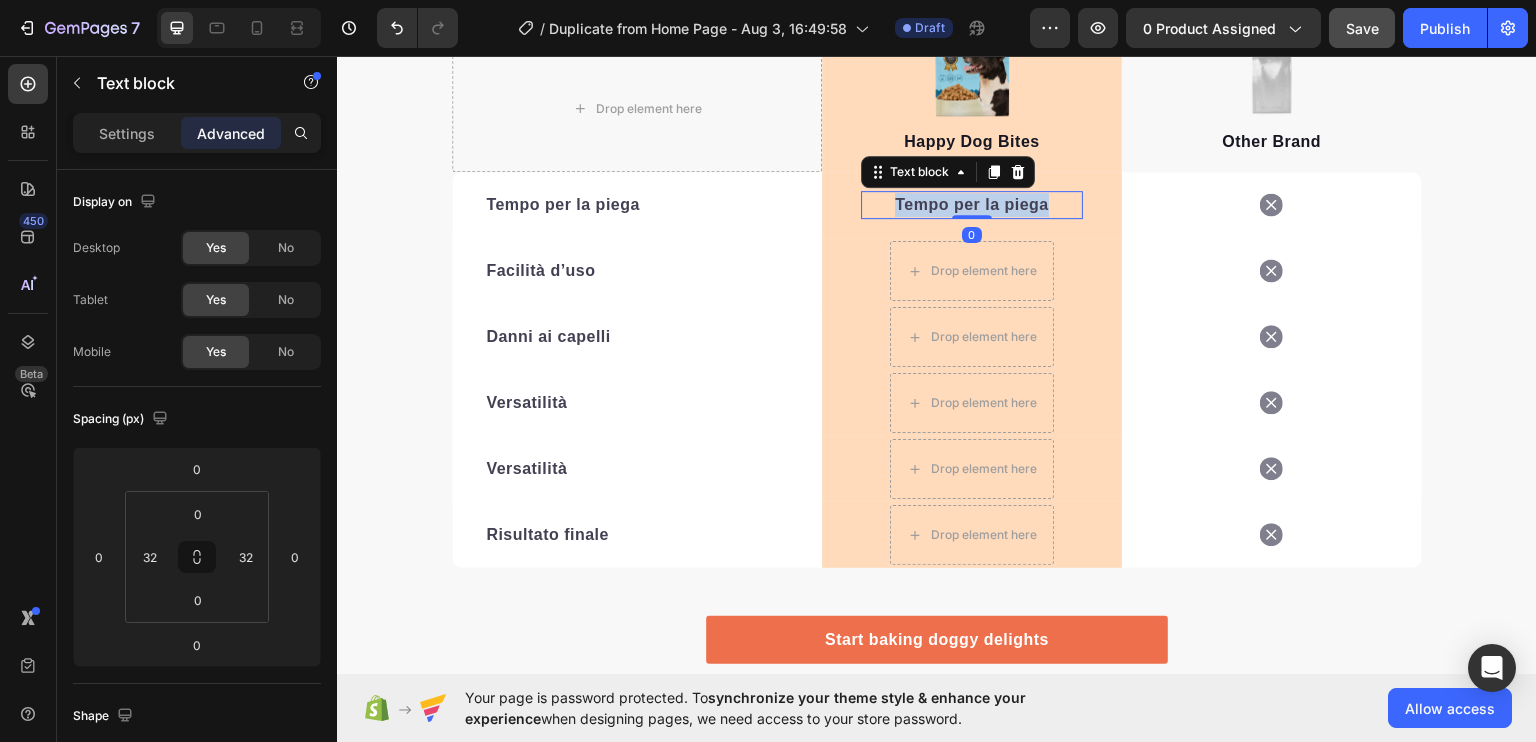 click on "Tempo per la piega" at bounding box center (972, 203) 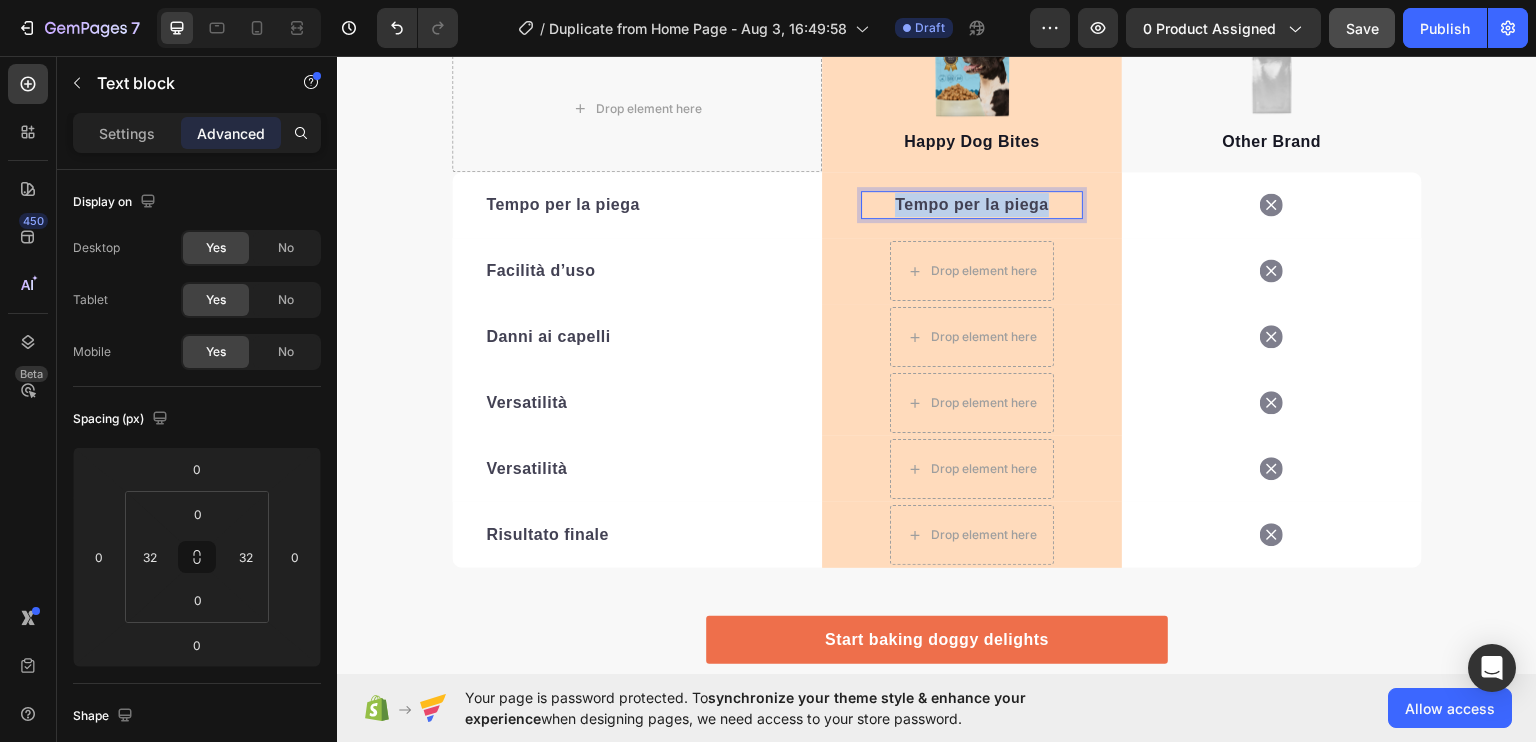 click on "Tempo per la piega" at bounding box center (972, 203) 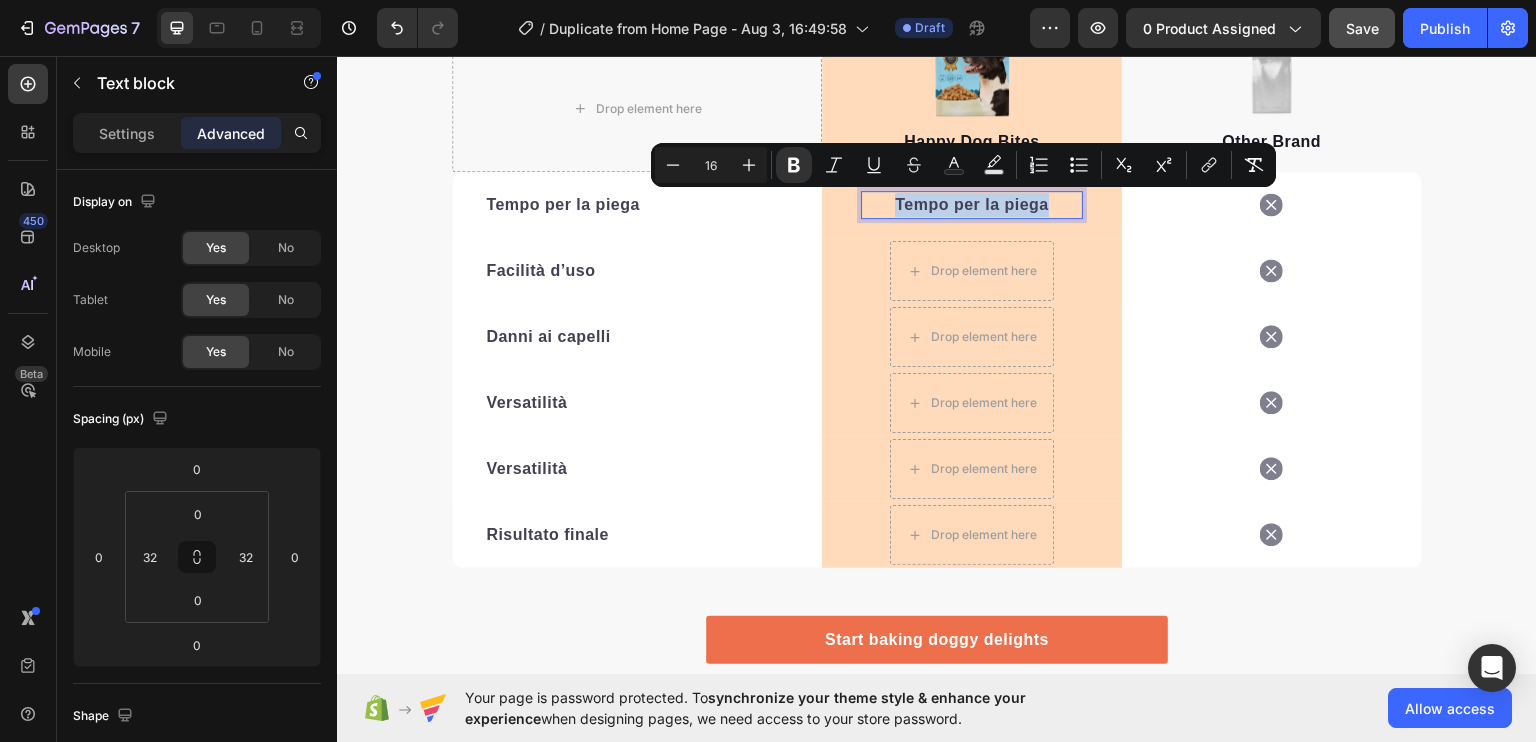 click on "Tempo per la piega" at bounding box center [972, 203] 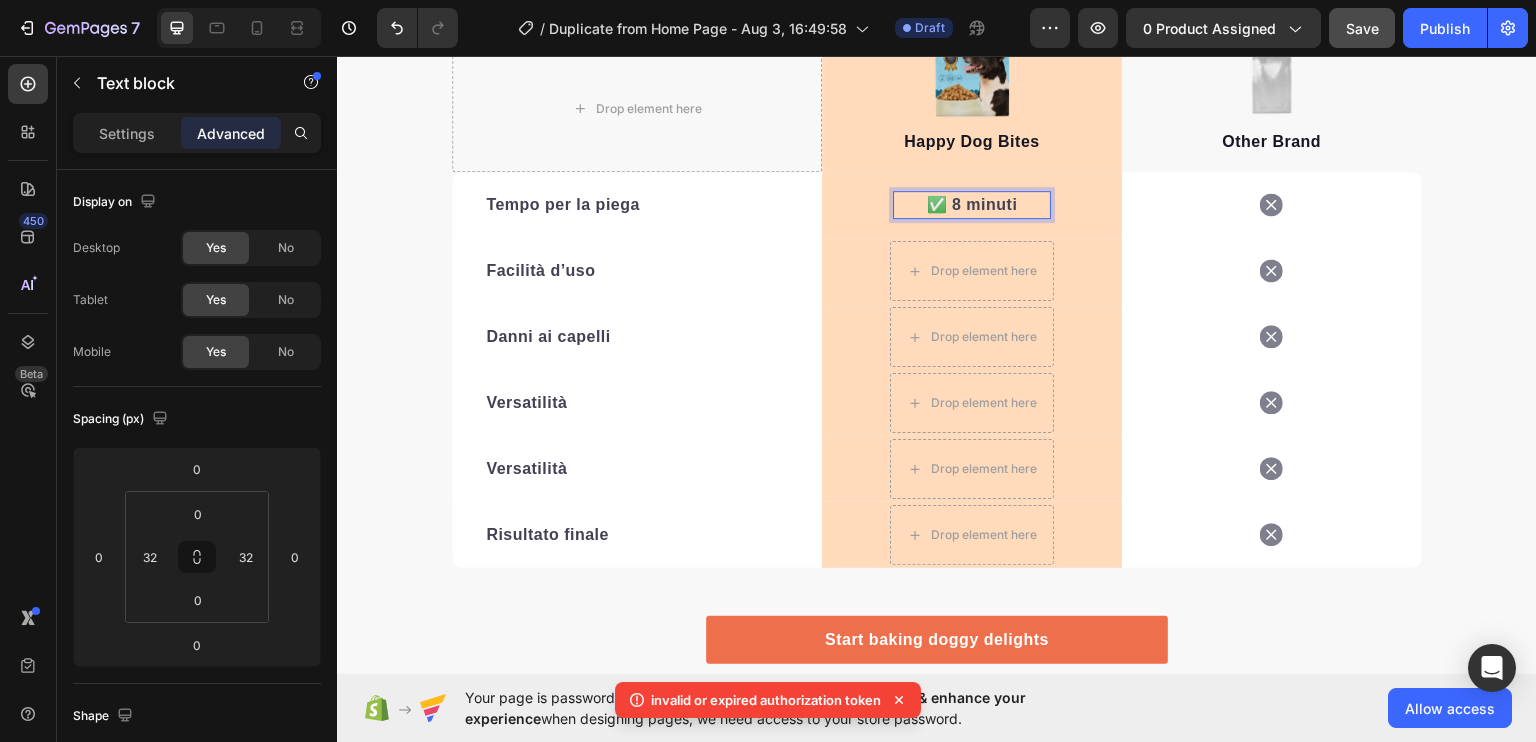 drag, startPoint x: 926, startPoint y: 194, endPoint x: 869, endPoint y: 201, distance: 57.428215 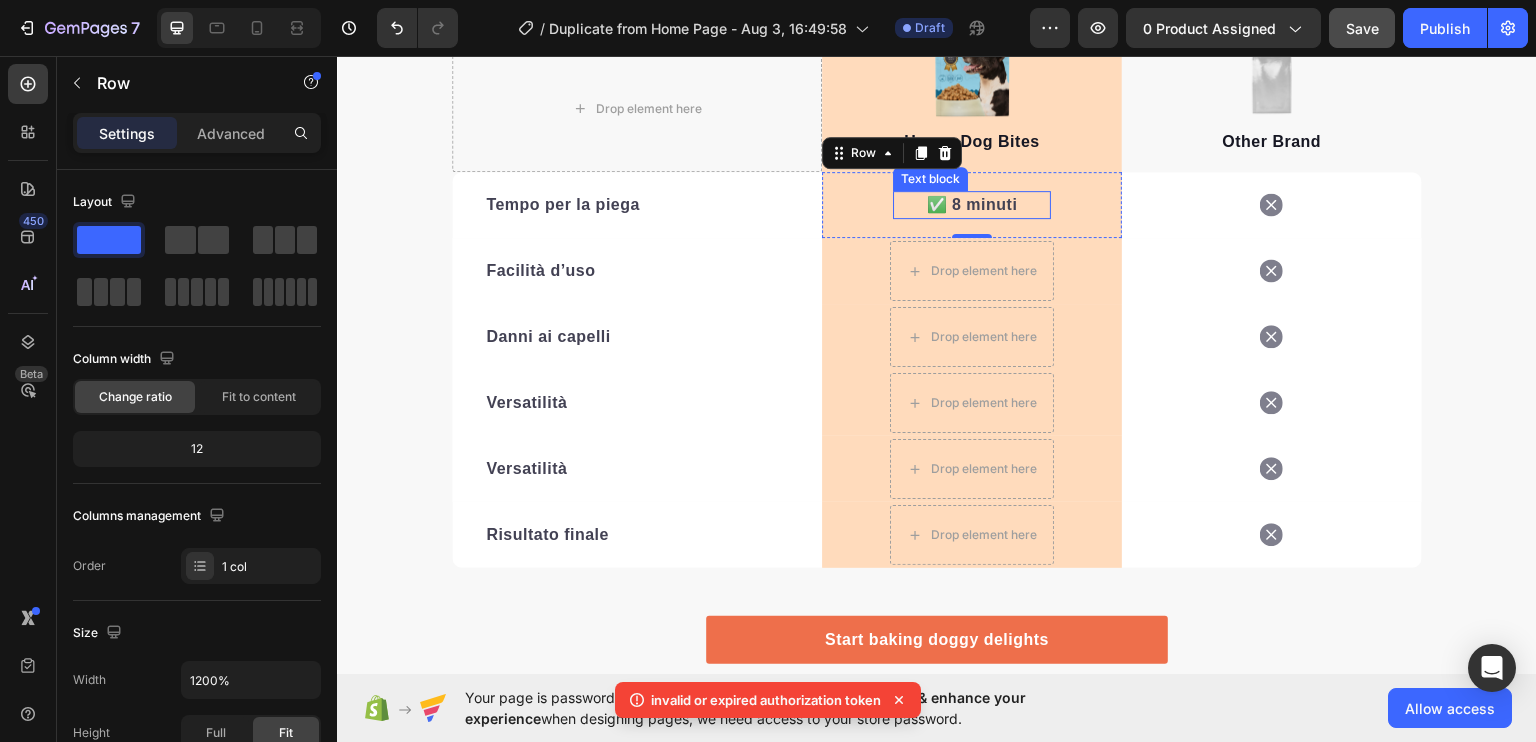 click on "✅ 8 minuti" at bounding box center [972, 203] 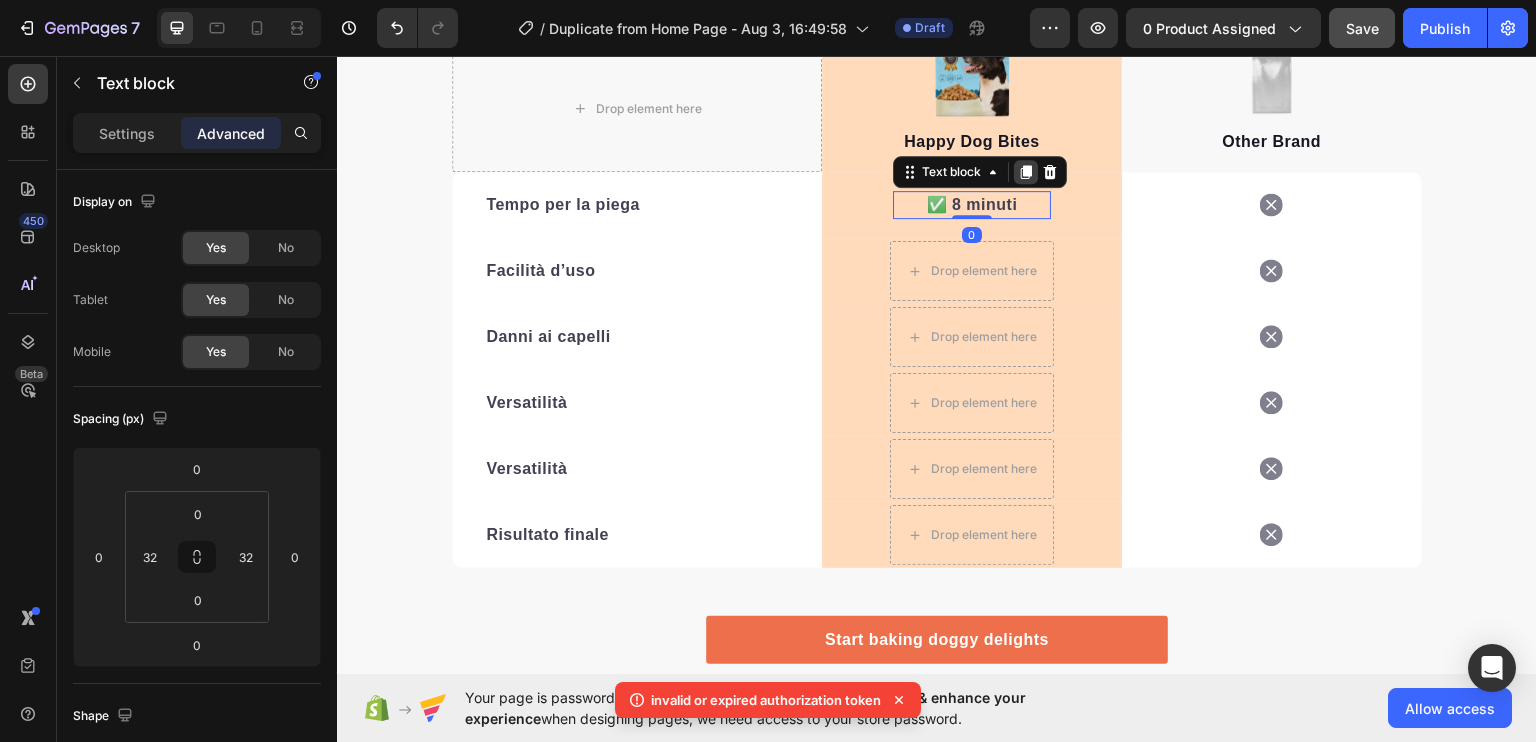 click 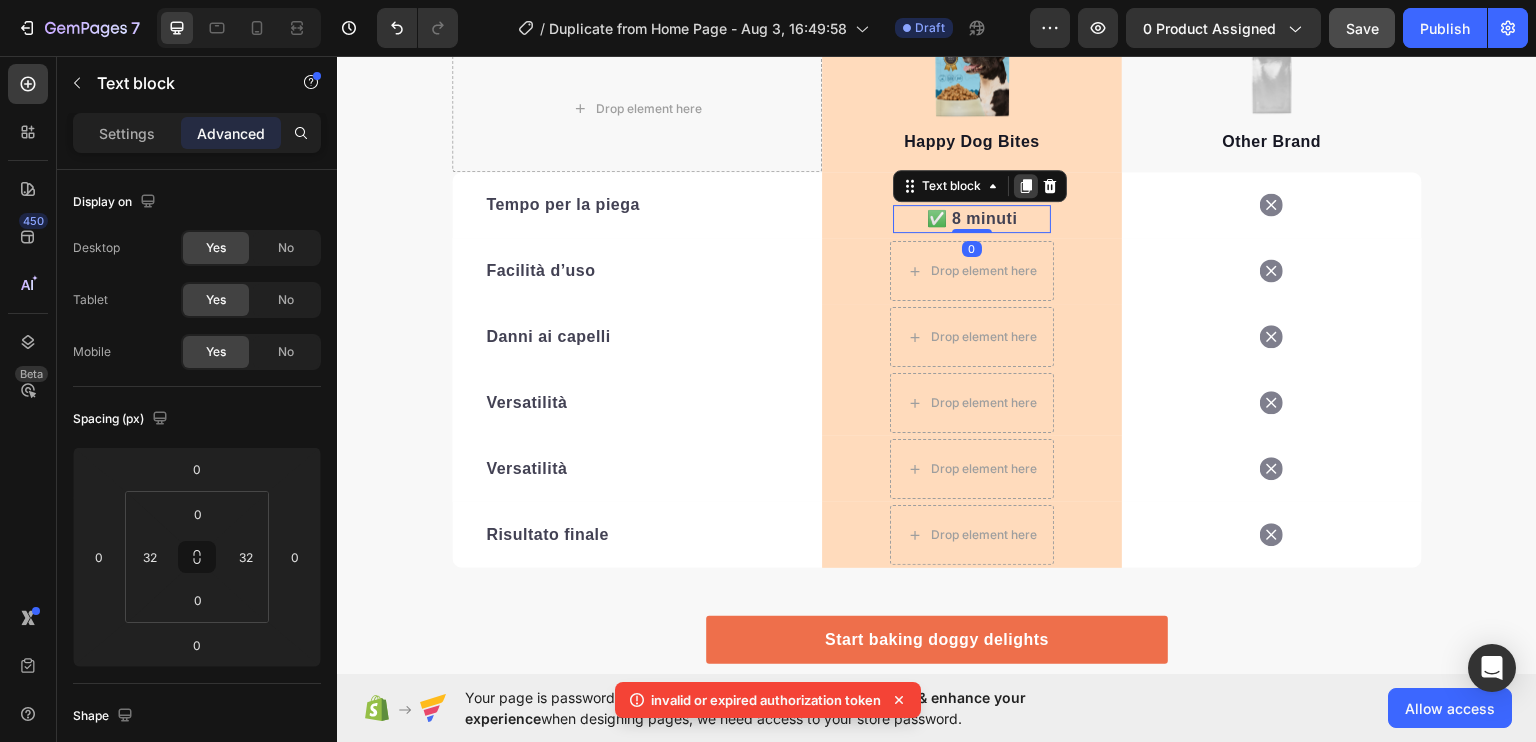 click 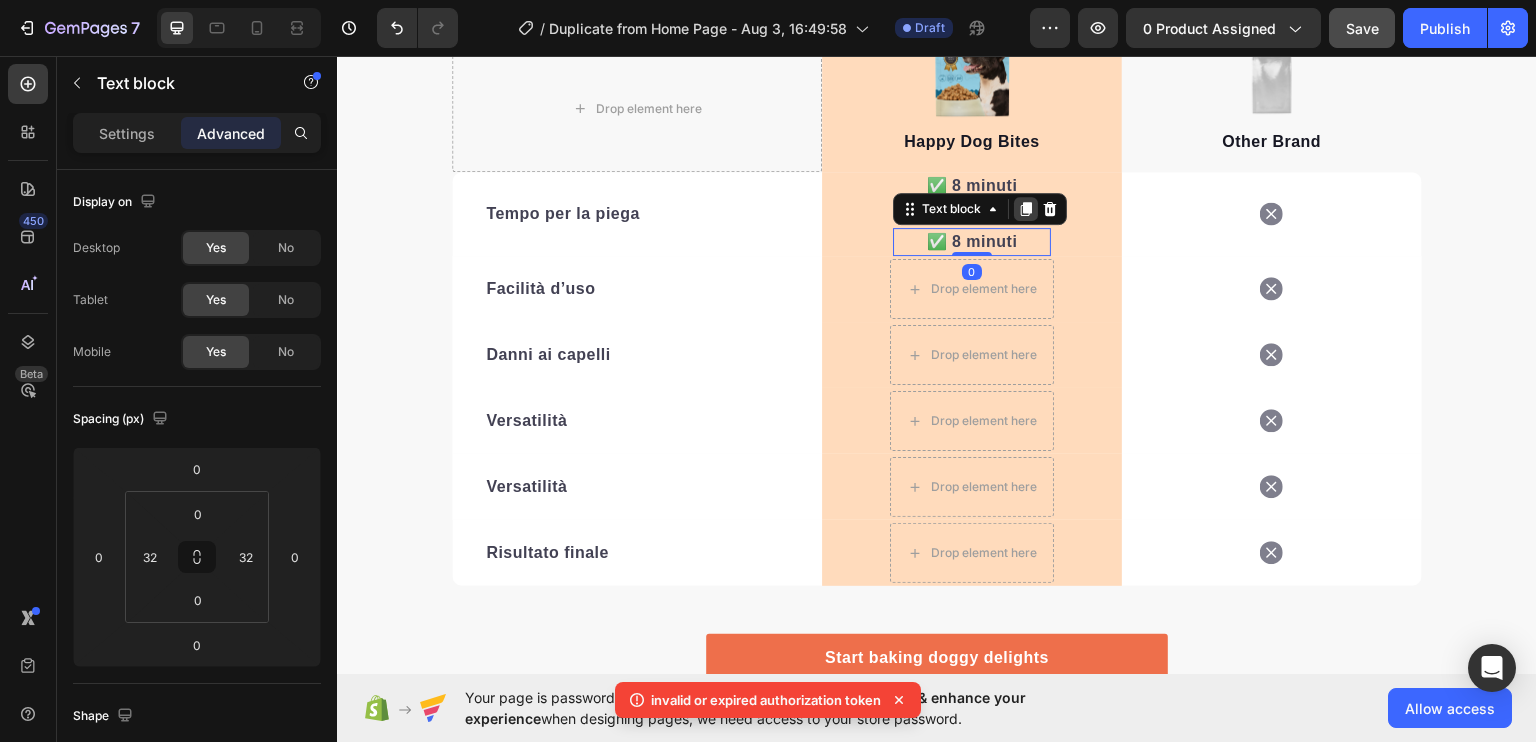click 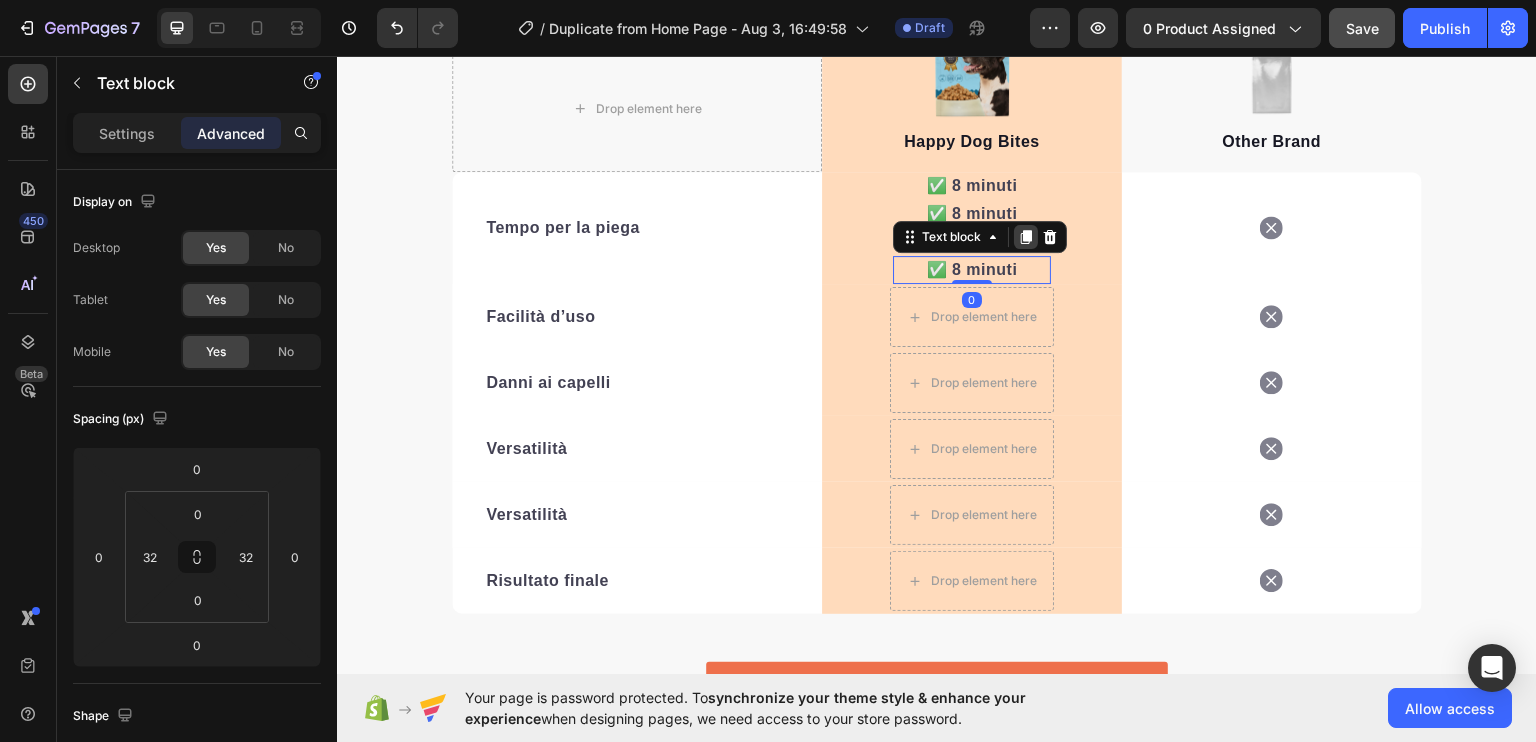click 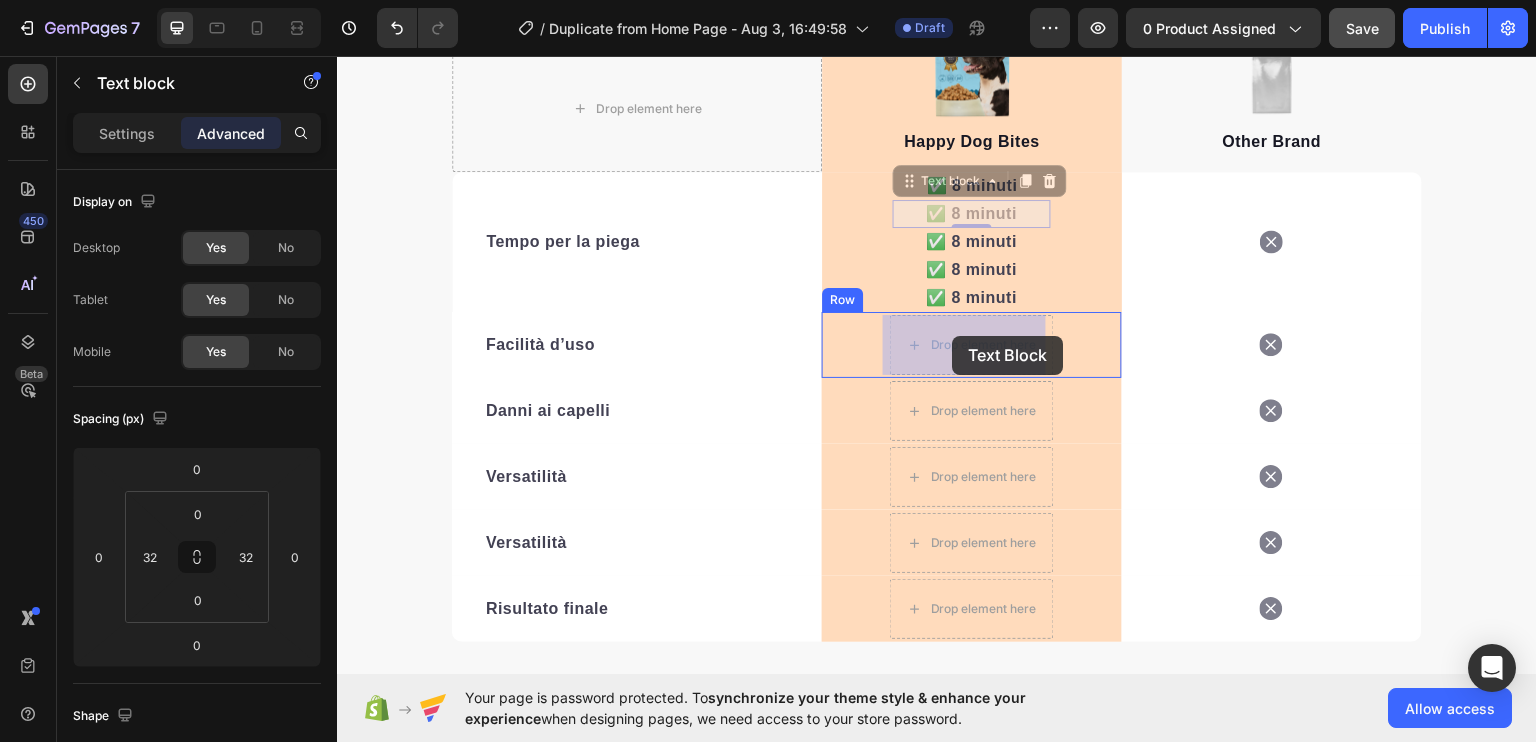 drag, startPoint x: 976, startPoint y: 202, endPoint x: 953, endPoint y: 335, distance: 134.97408 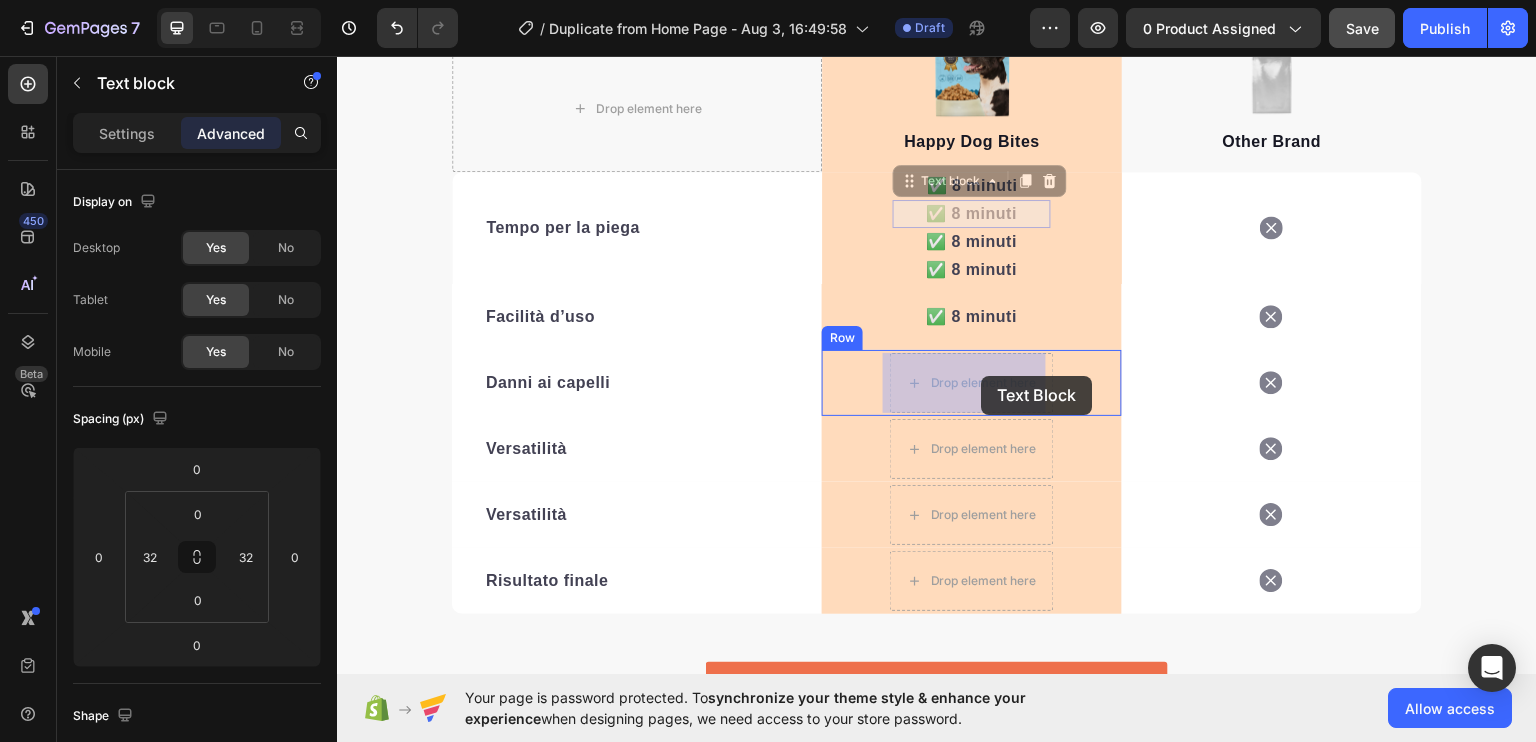 drag, startPoint x: 982, startPoint y: 205, endPoint x: 982, endPoint y: 375, distance: 170 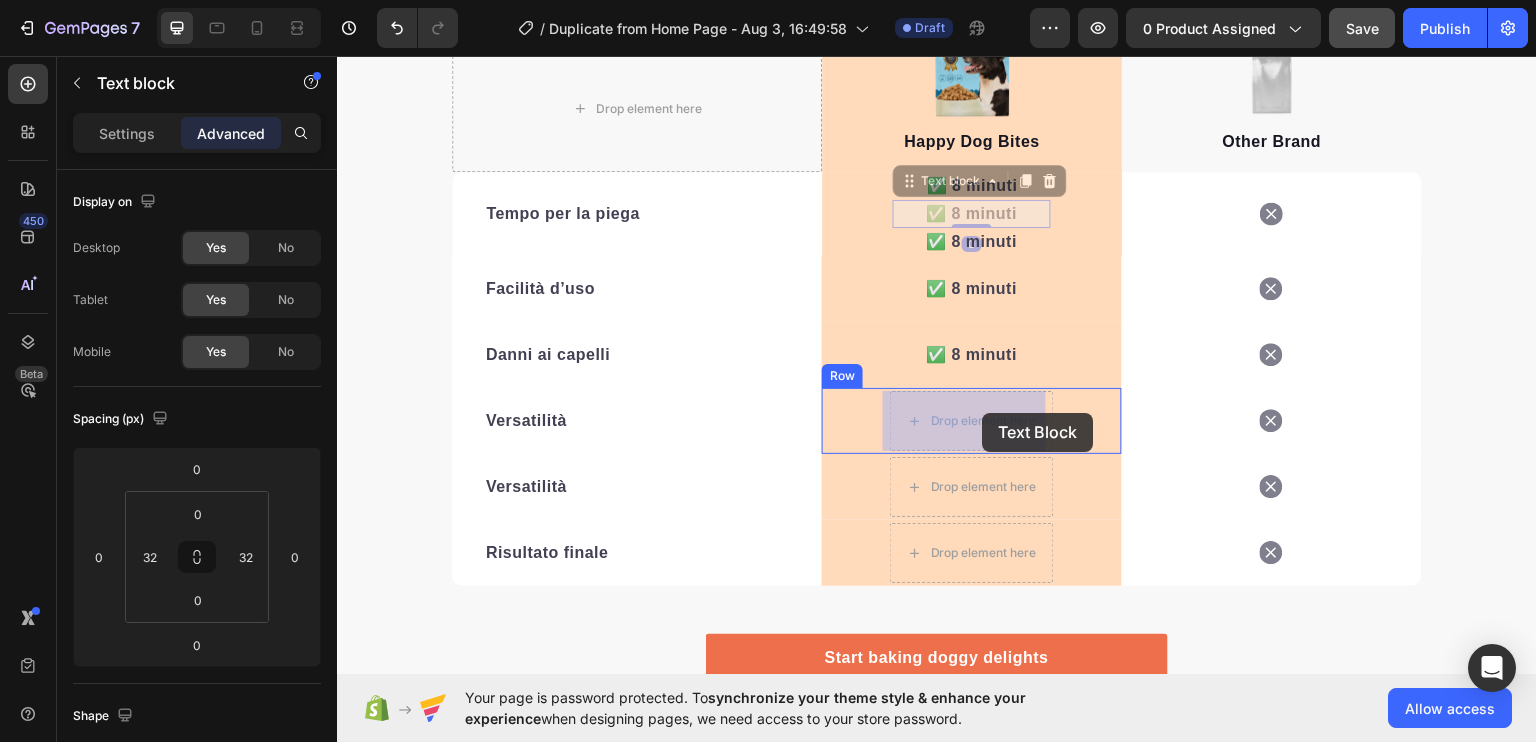 drag, startPoint x: 969, startPoint y: 206, endPoint x: 984, endPoint y: 411, distance: 205.54805 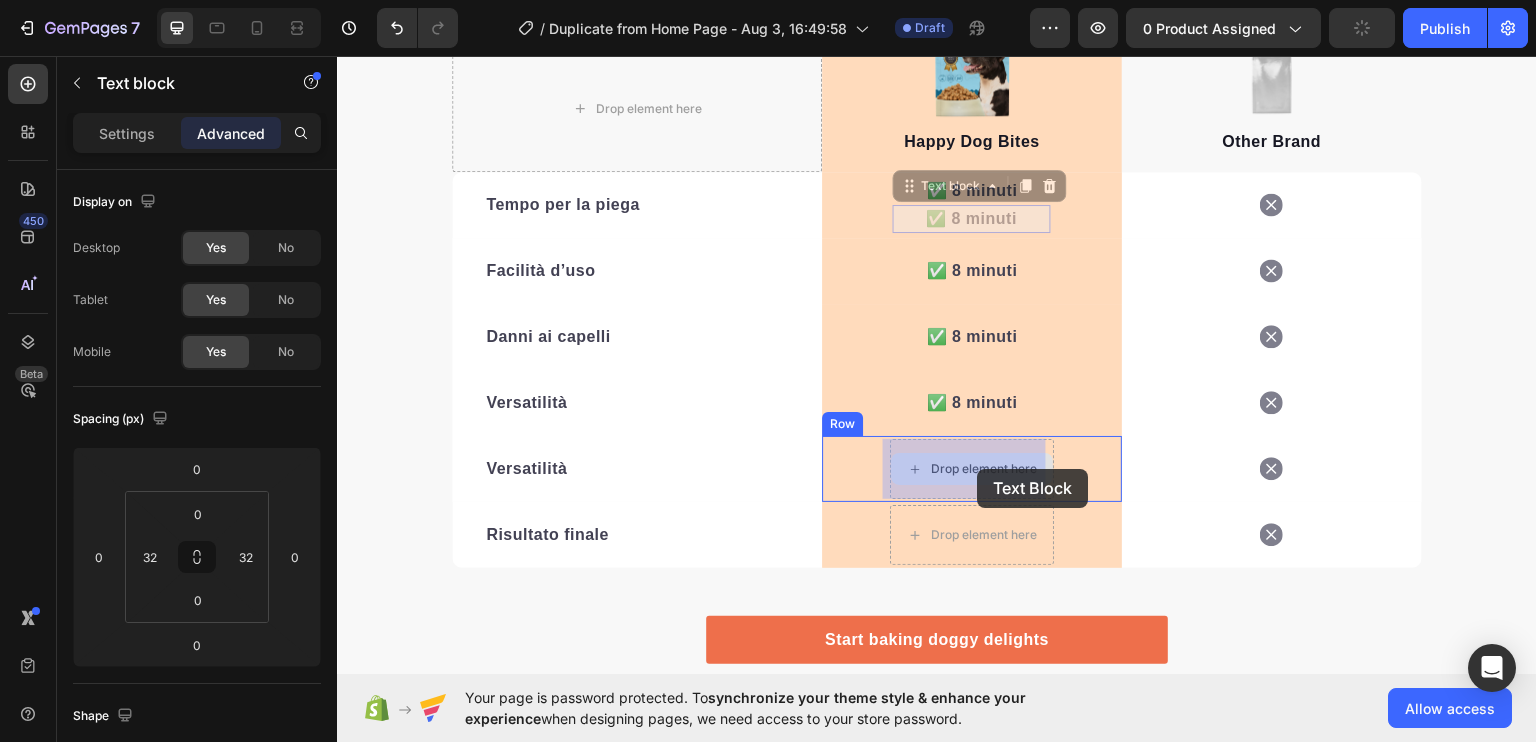 drag, startPoint x: 962, startPoint y: 222, endPoint x: 971, endPoint y: 466, distance: 244.16592 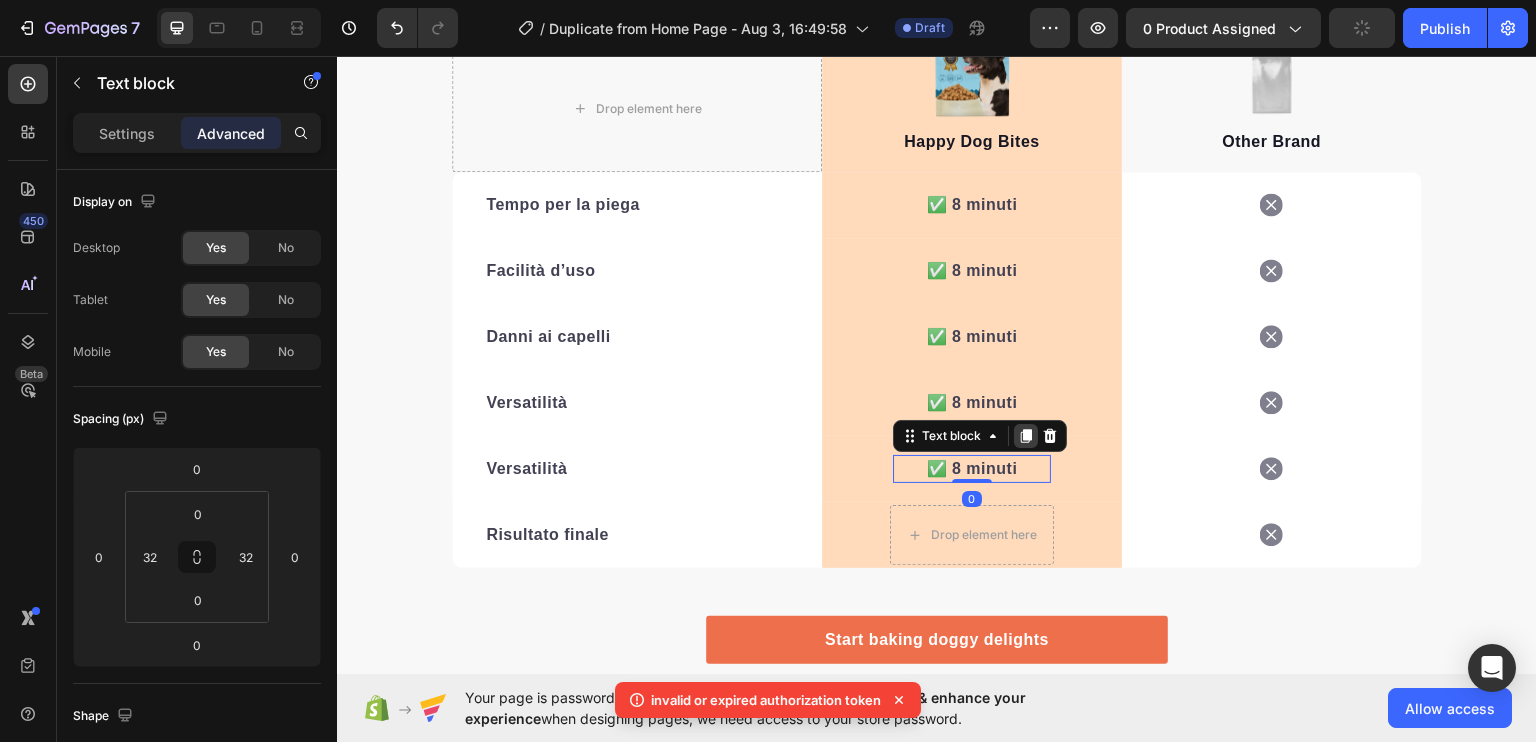 click 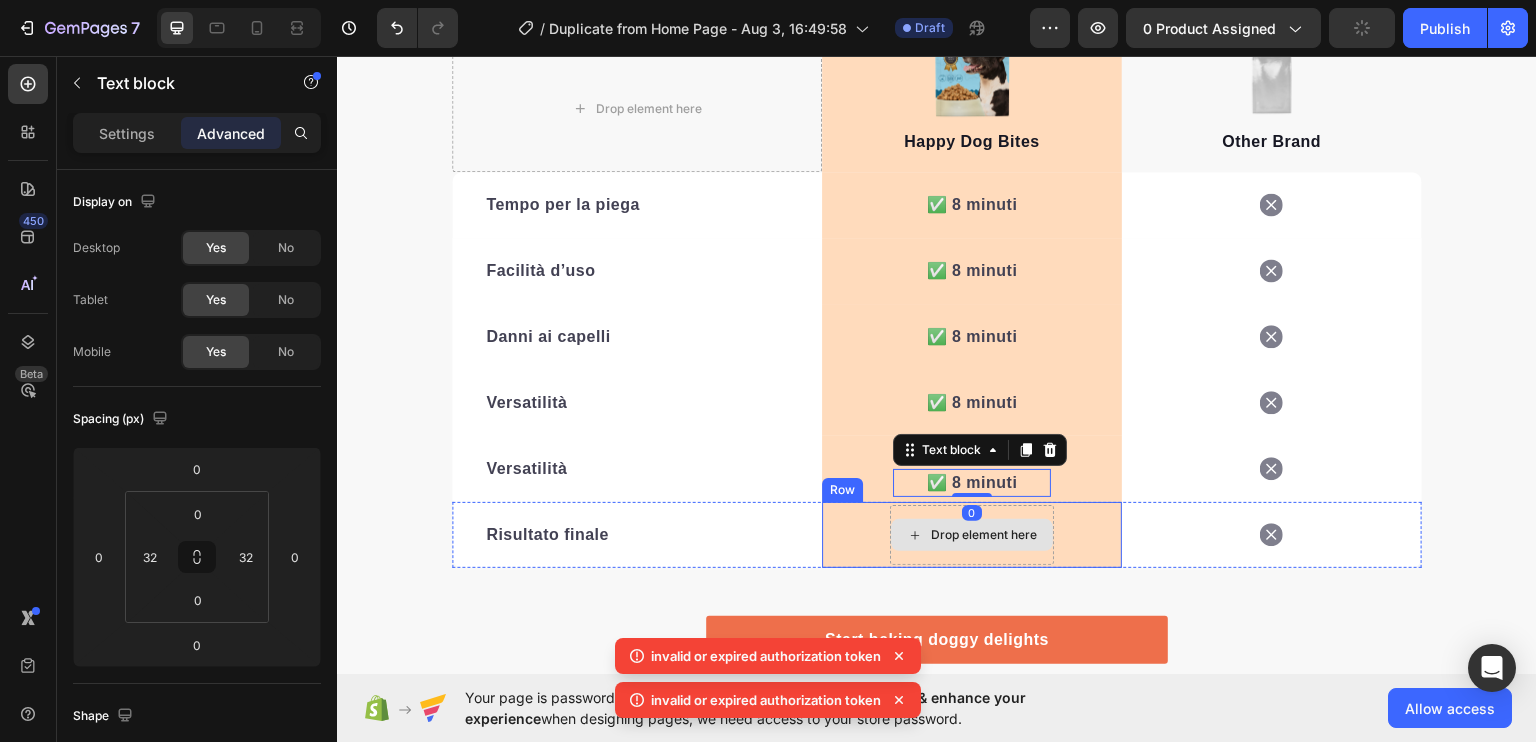 scroll, scrollTop: 4596, scrollLeft: 0, axis: vertical 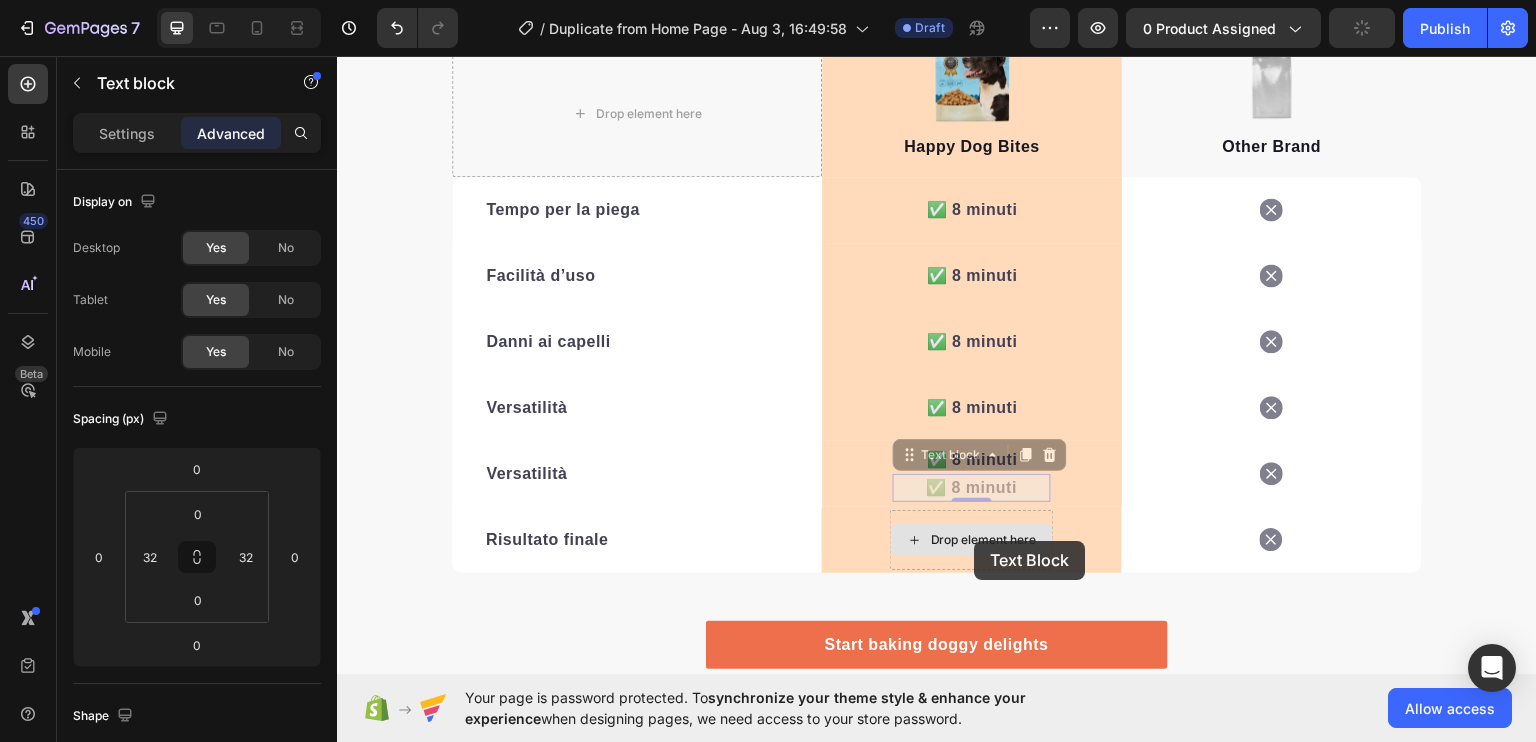 drag, startPoint x: 982, startPoint y: 482, endPoint x: 982, endPoint y: 540, distance: 58 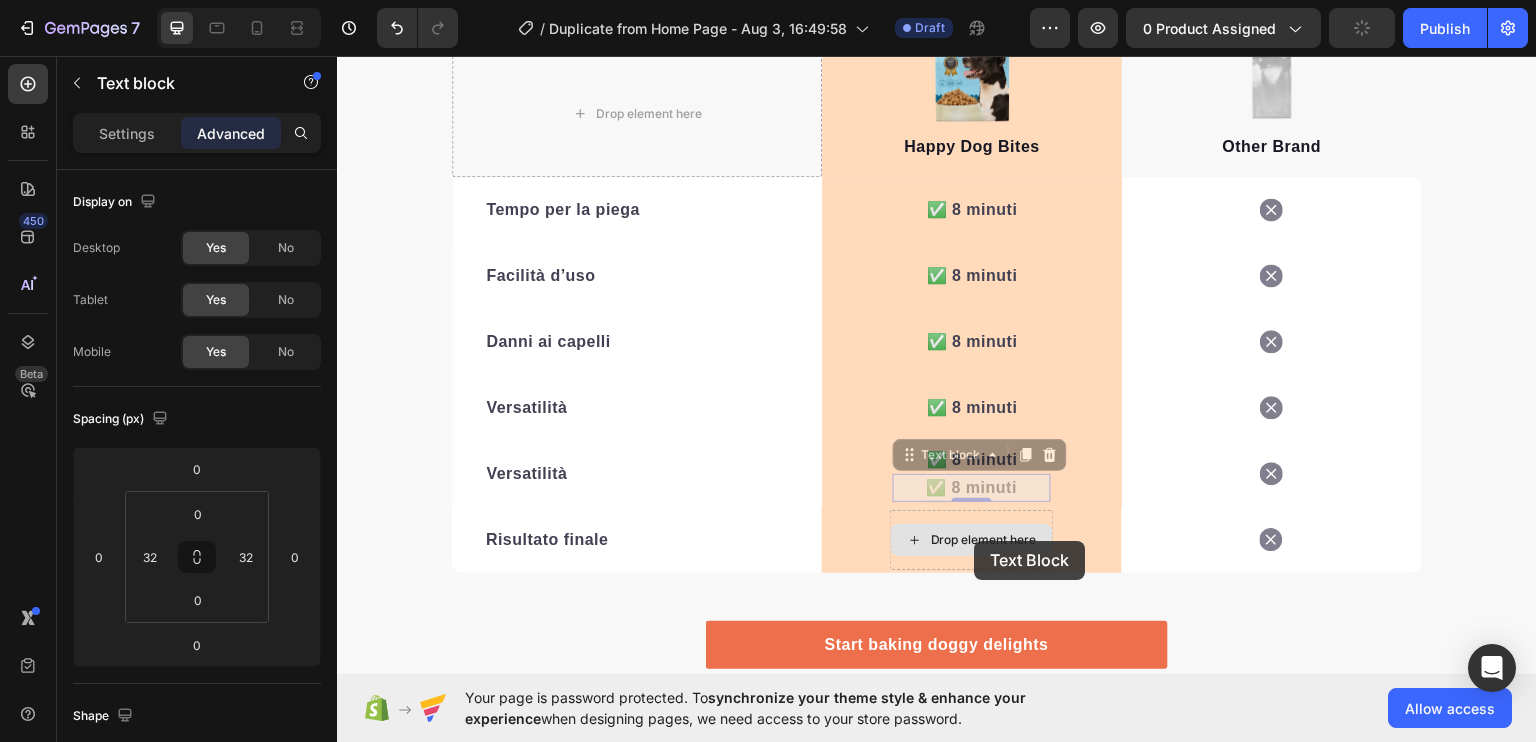 click on "Drop element here Image Happy Dog Bites Text block Row Image Other Brand Text block Row Tempo per la piega Text block ✅ 8 minuti Text block Row
Icon Row Facilità d’uso Text block ✅ 8 minuti Text block Row
Icon Row Danni ai capelli Text block ✅ 8 minuti Text block Row
Icon Row Versatilità Text block ✅ 8 minuti Text block Row
Icon Row Versatilità Text block ✅ 8 minuti Text block ✅ 8 minuti Text block   0 ✅ 8 minuti Text block   0 Row
Icon Row Risultato finale Text block
Drop element here Row
Icon Row" at bounding box center (937, 281) 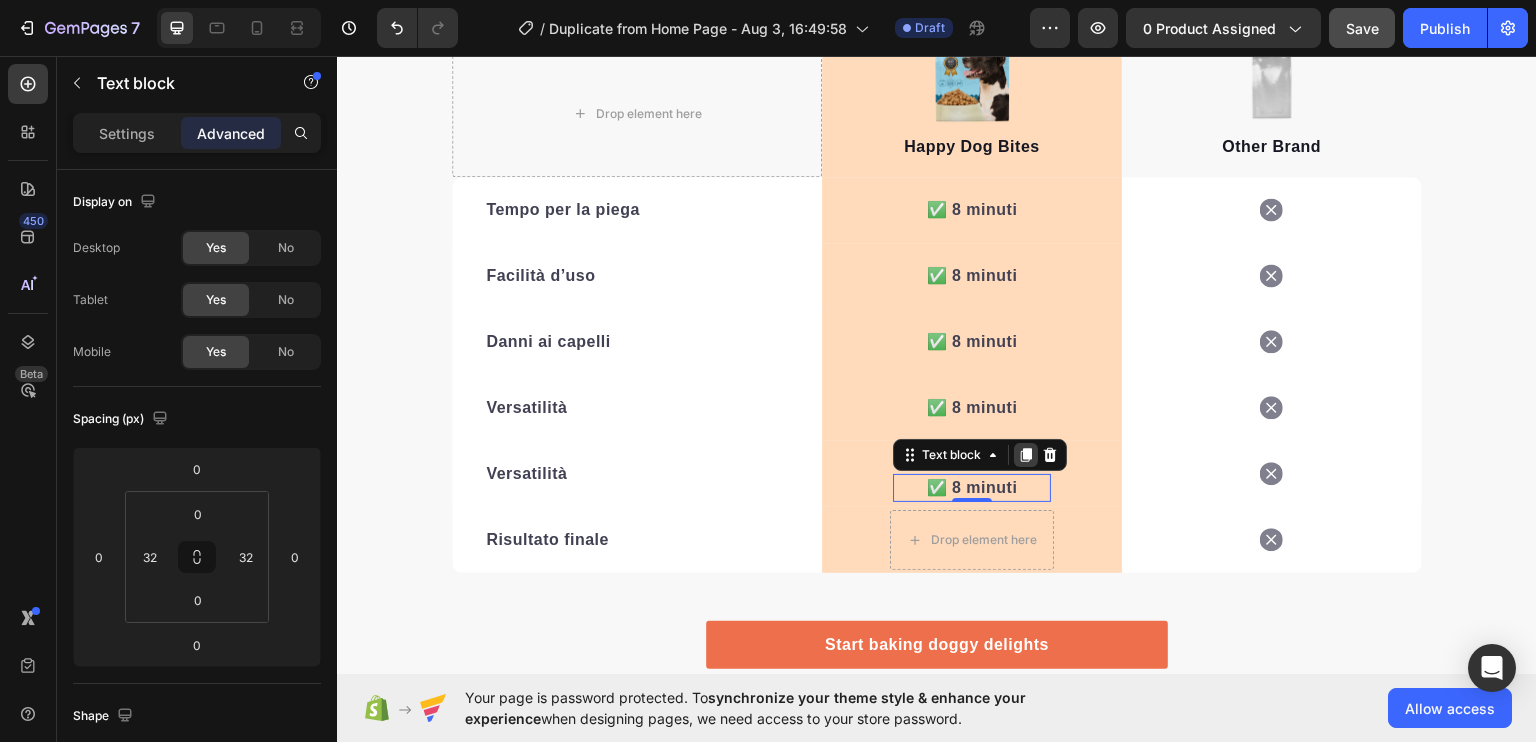 click 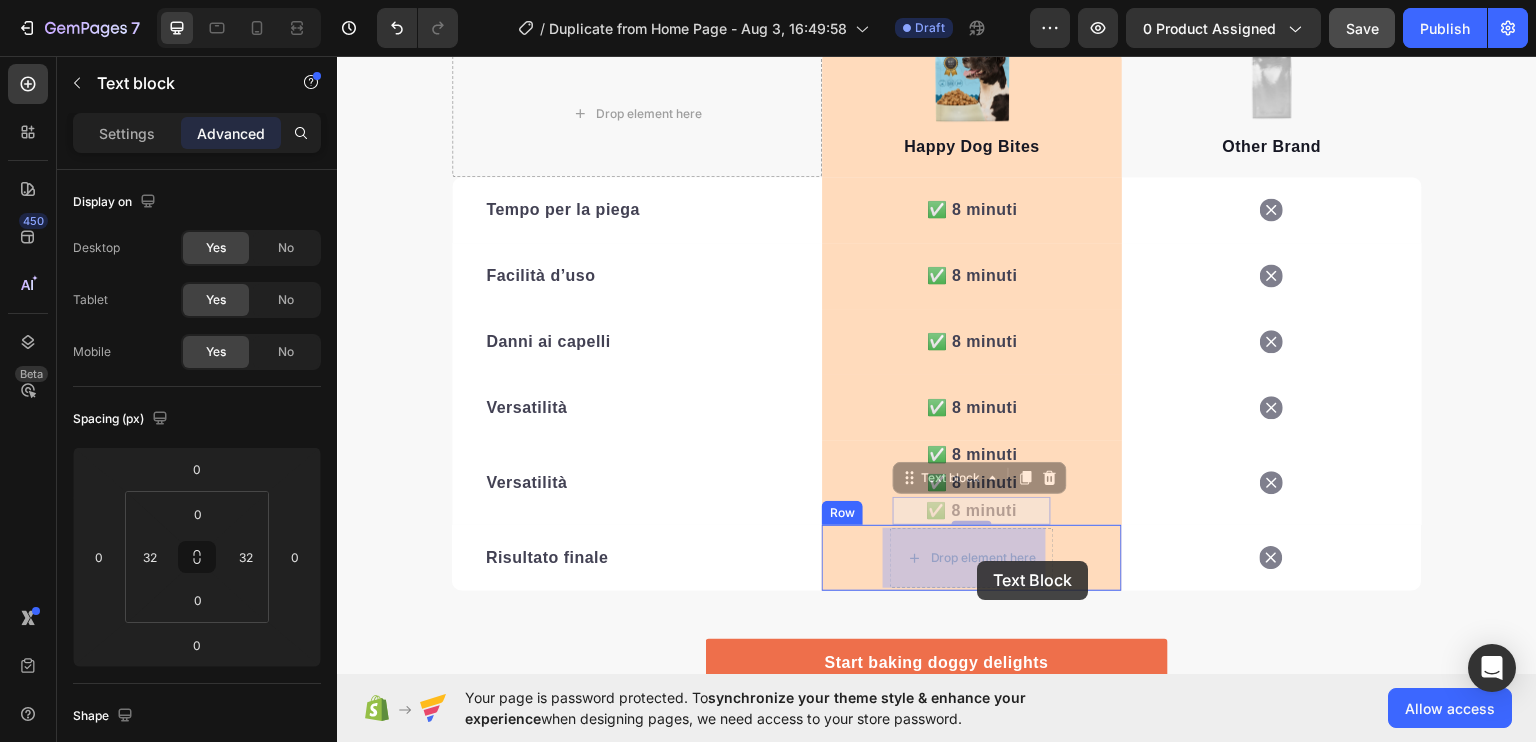 drag, startPoint x: 966, startPoint y: 509, endPoint x: 978, endPoint y: 560, distance: 52.392746 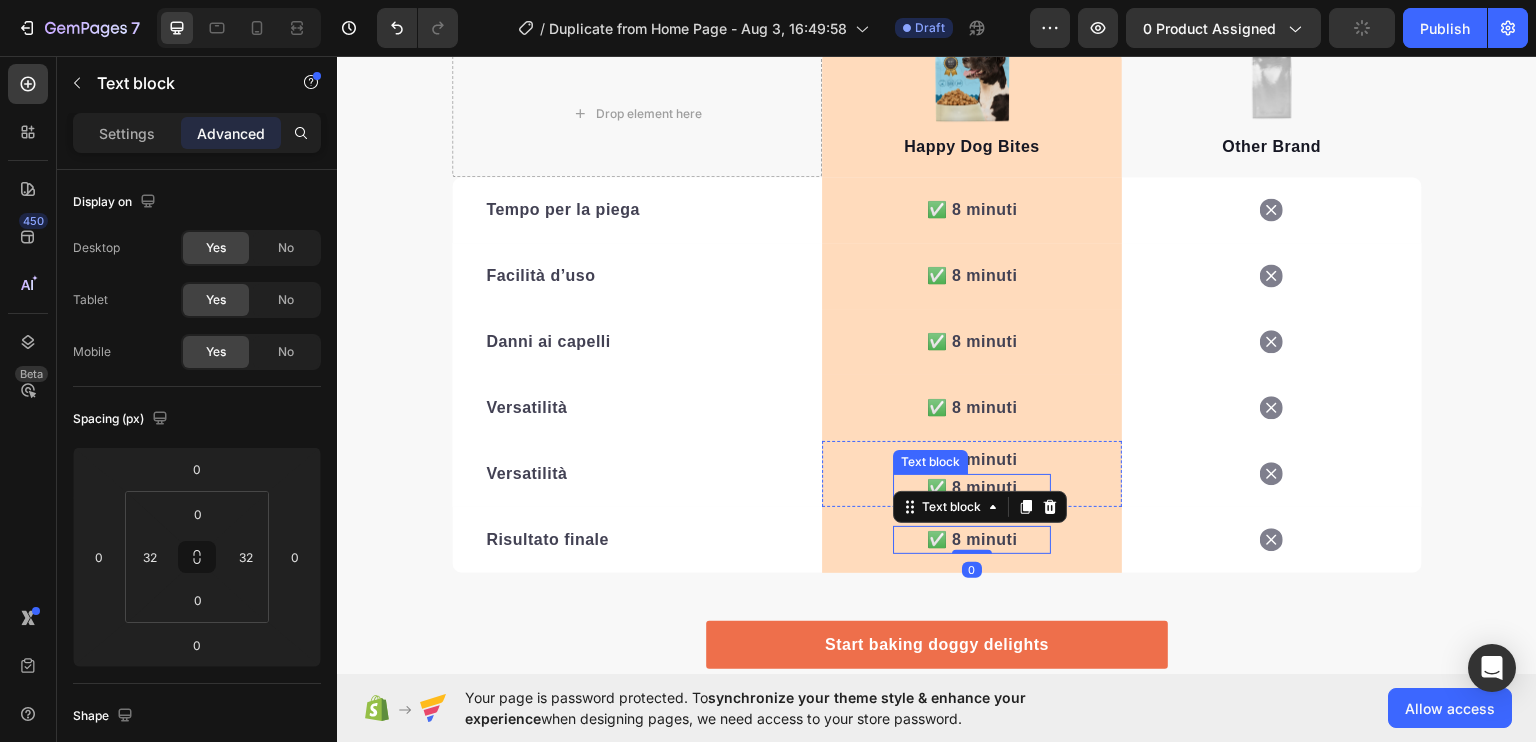 click on "✅ 8 minuti" at bounding box center [972, 486] 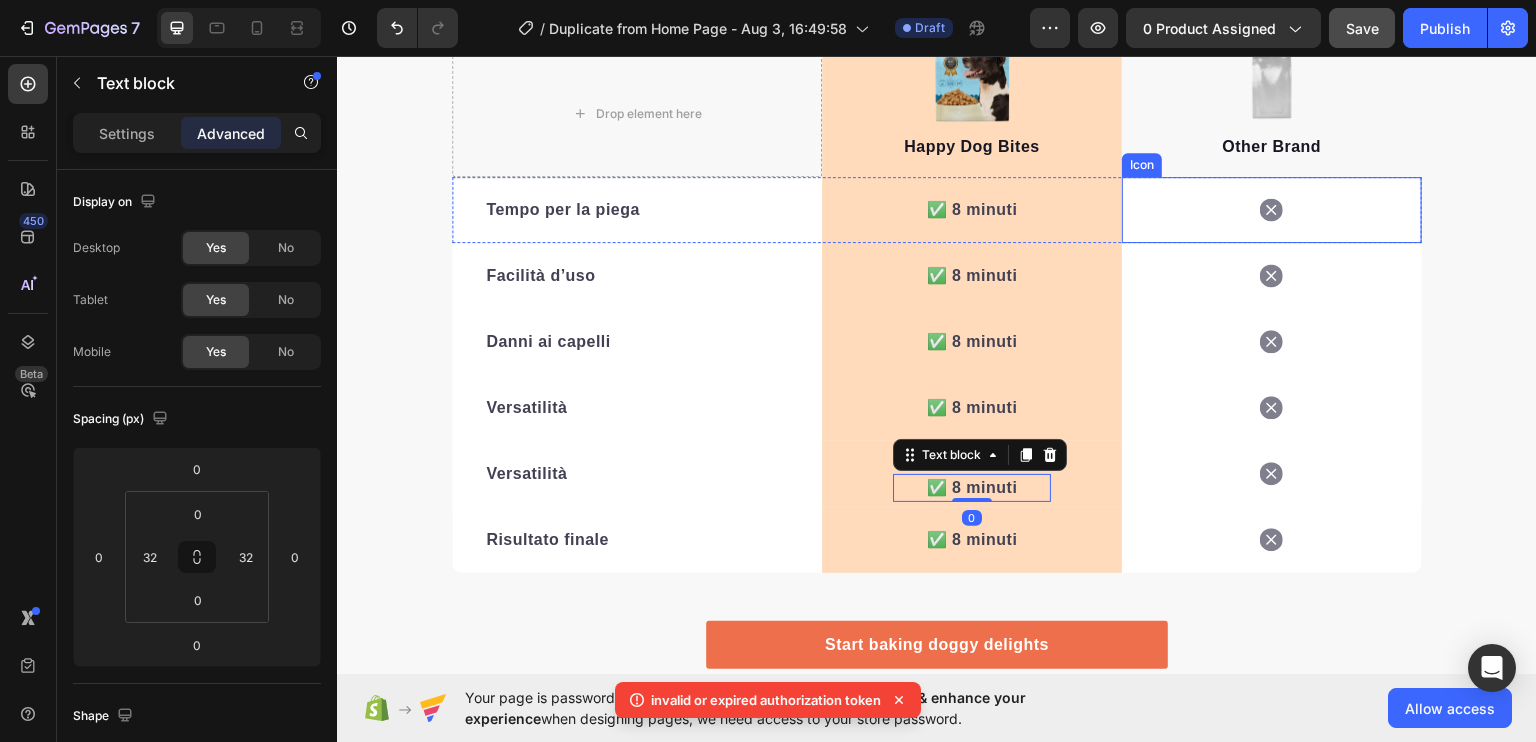 click 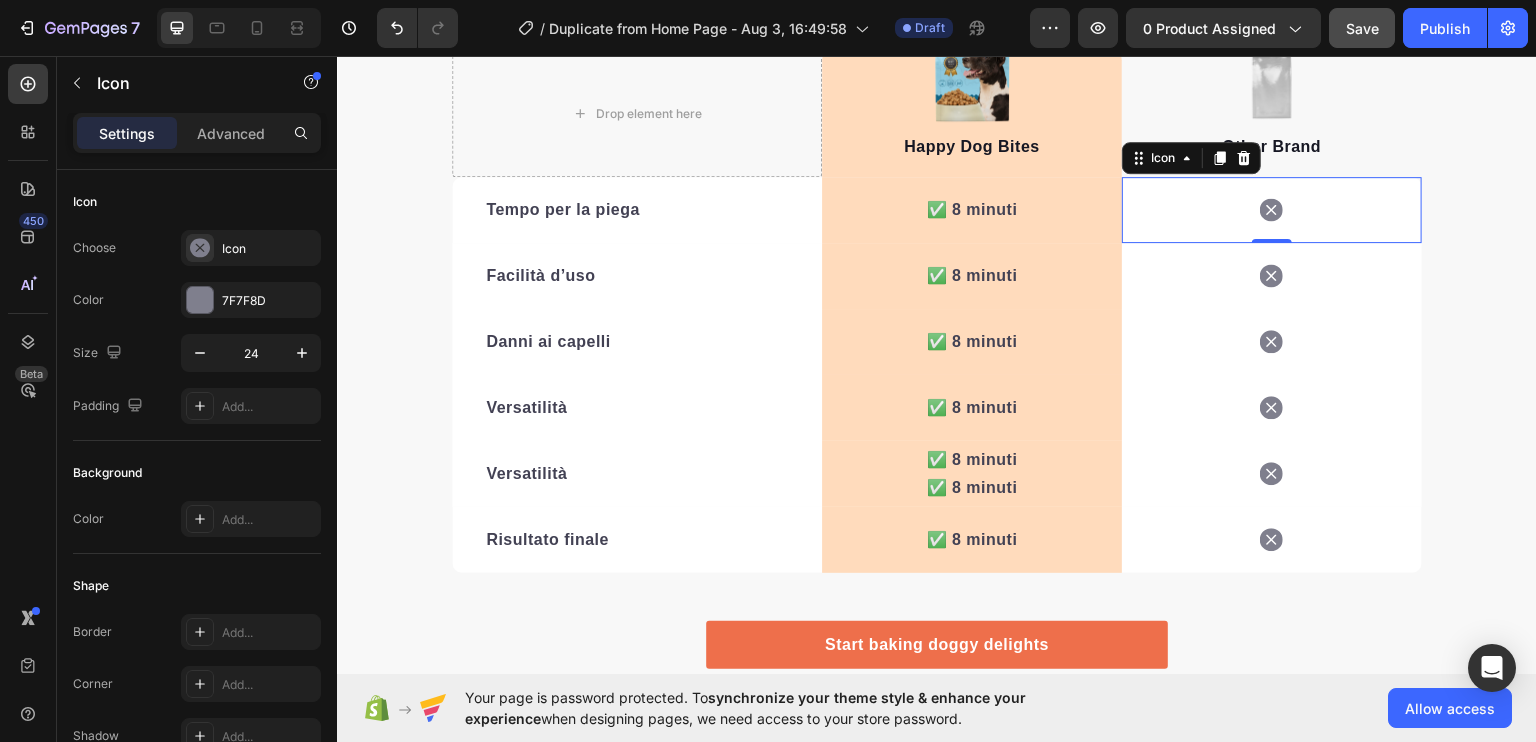 click 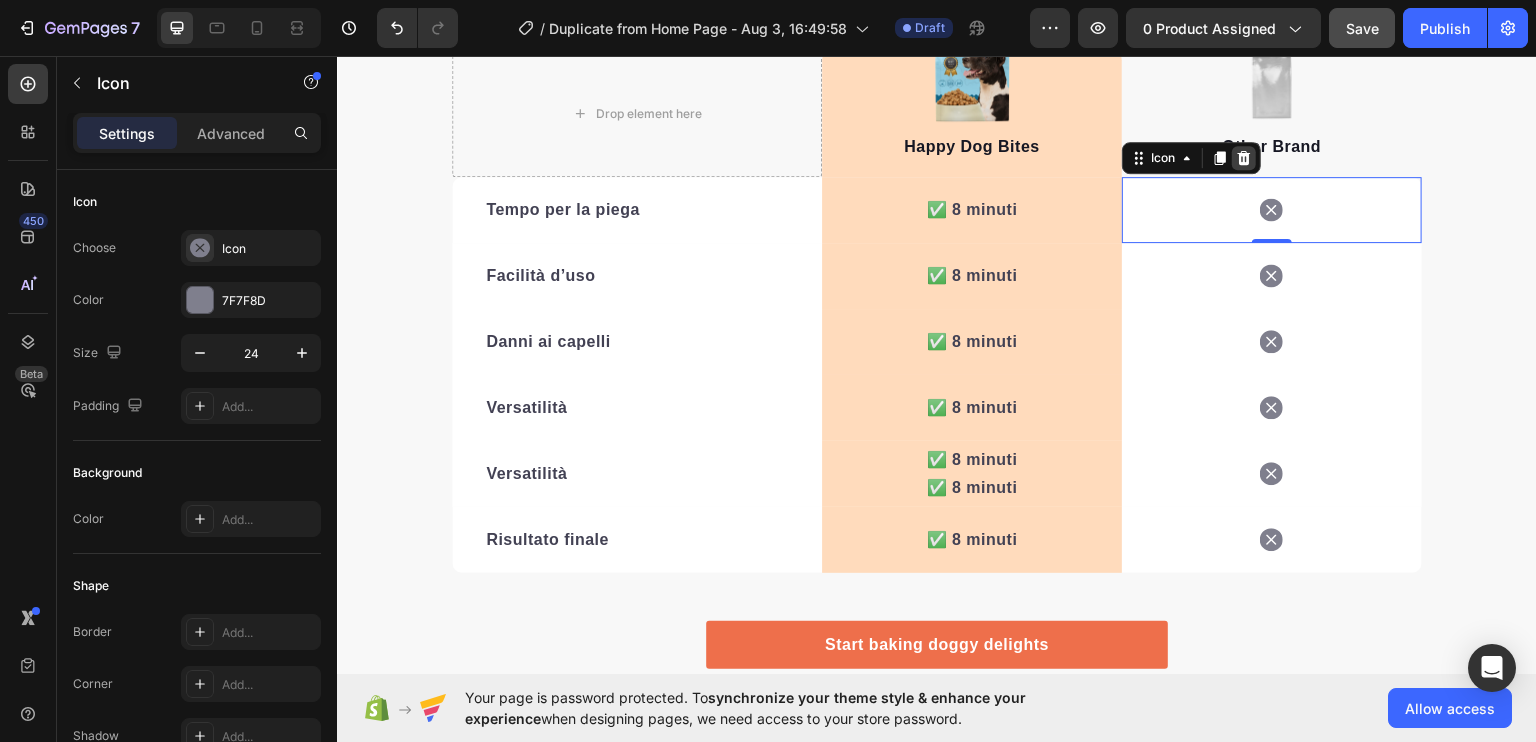 click at bounding box center (1244, 157) 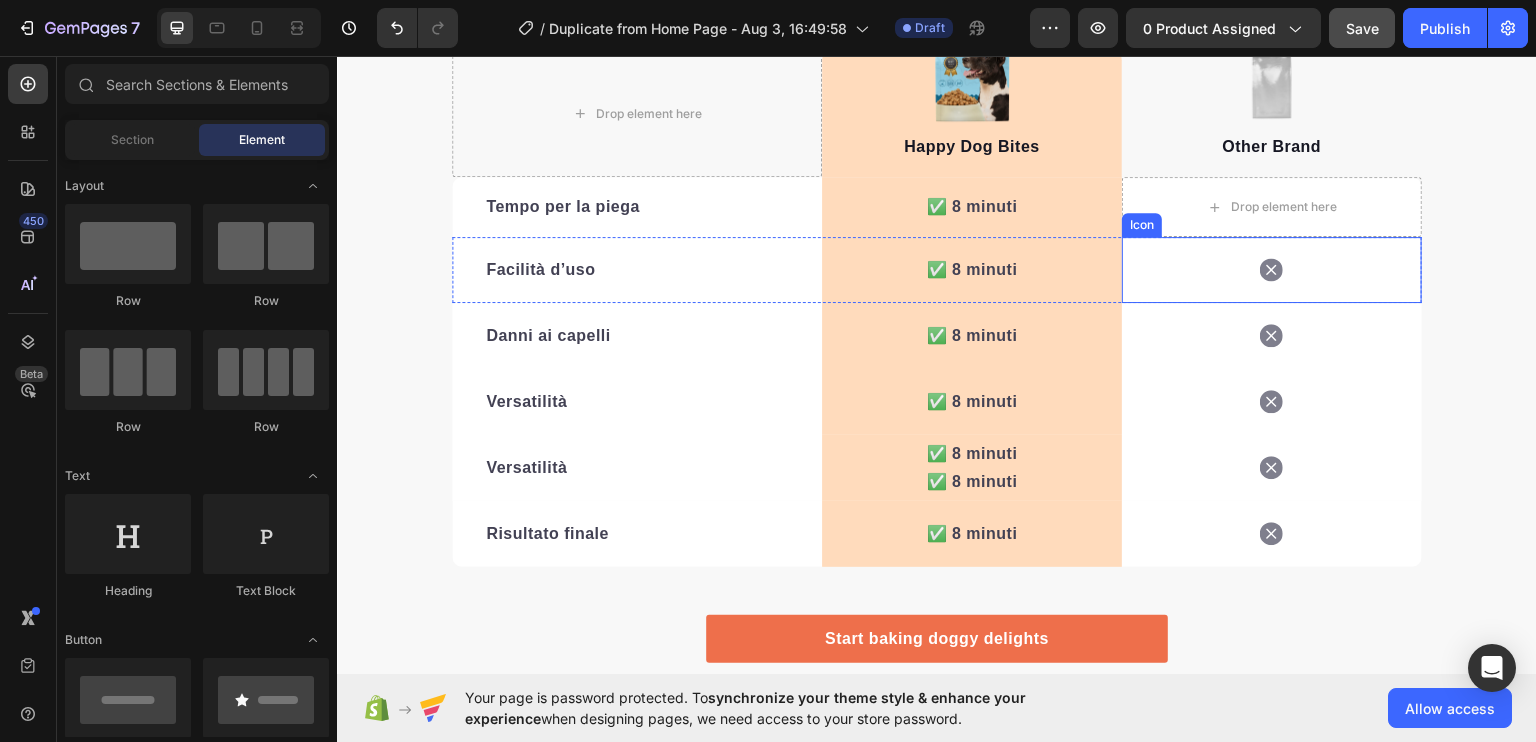 click 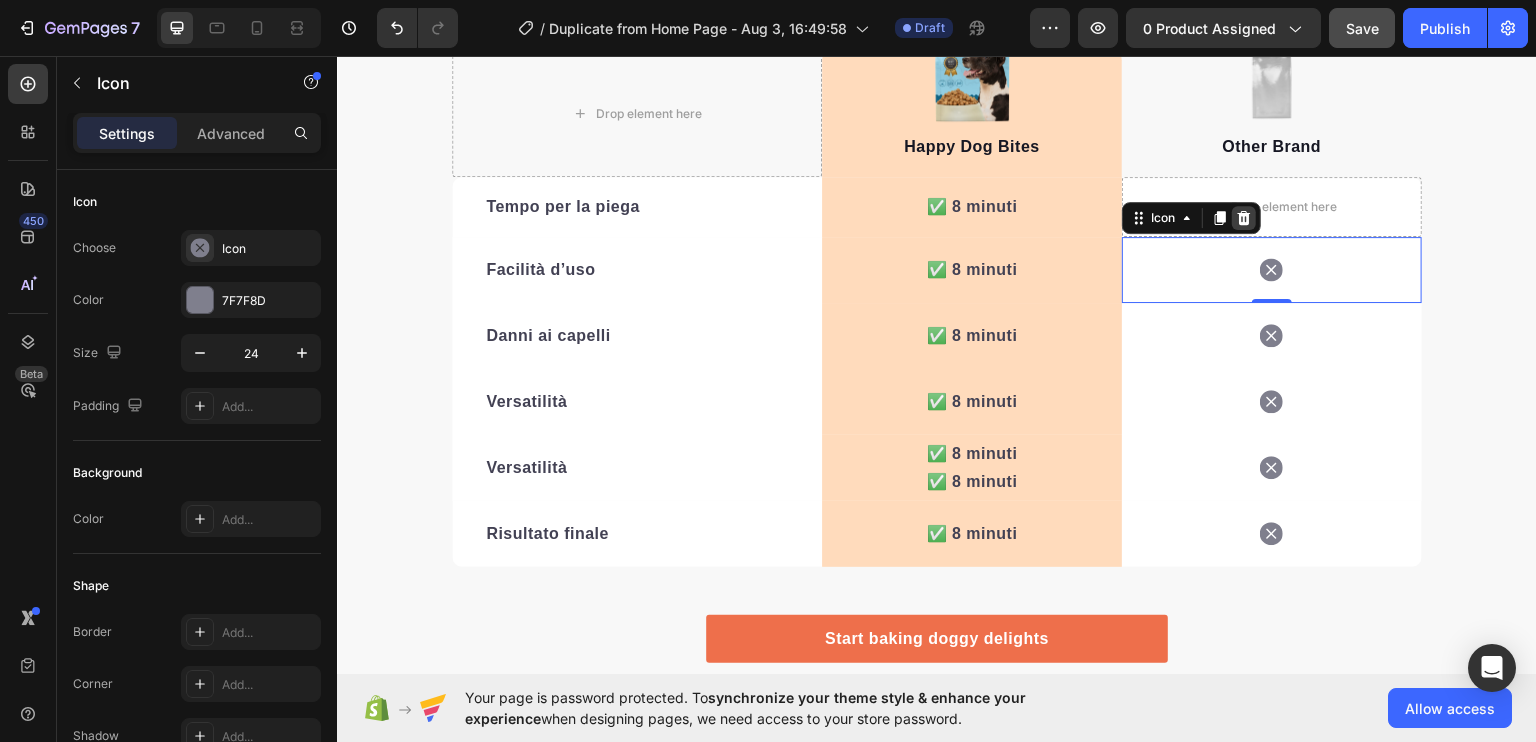 click 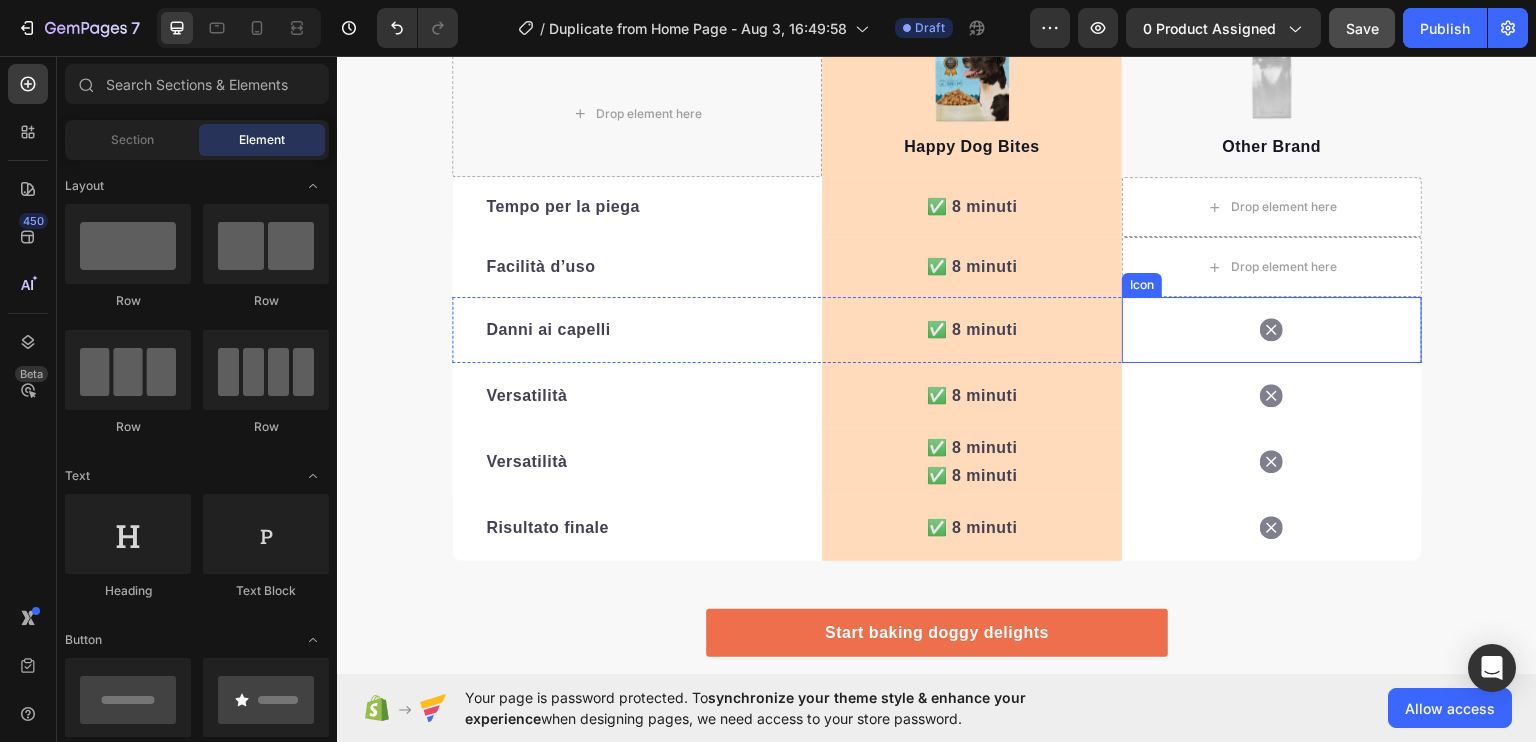 click 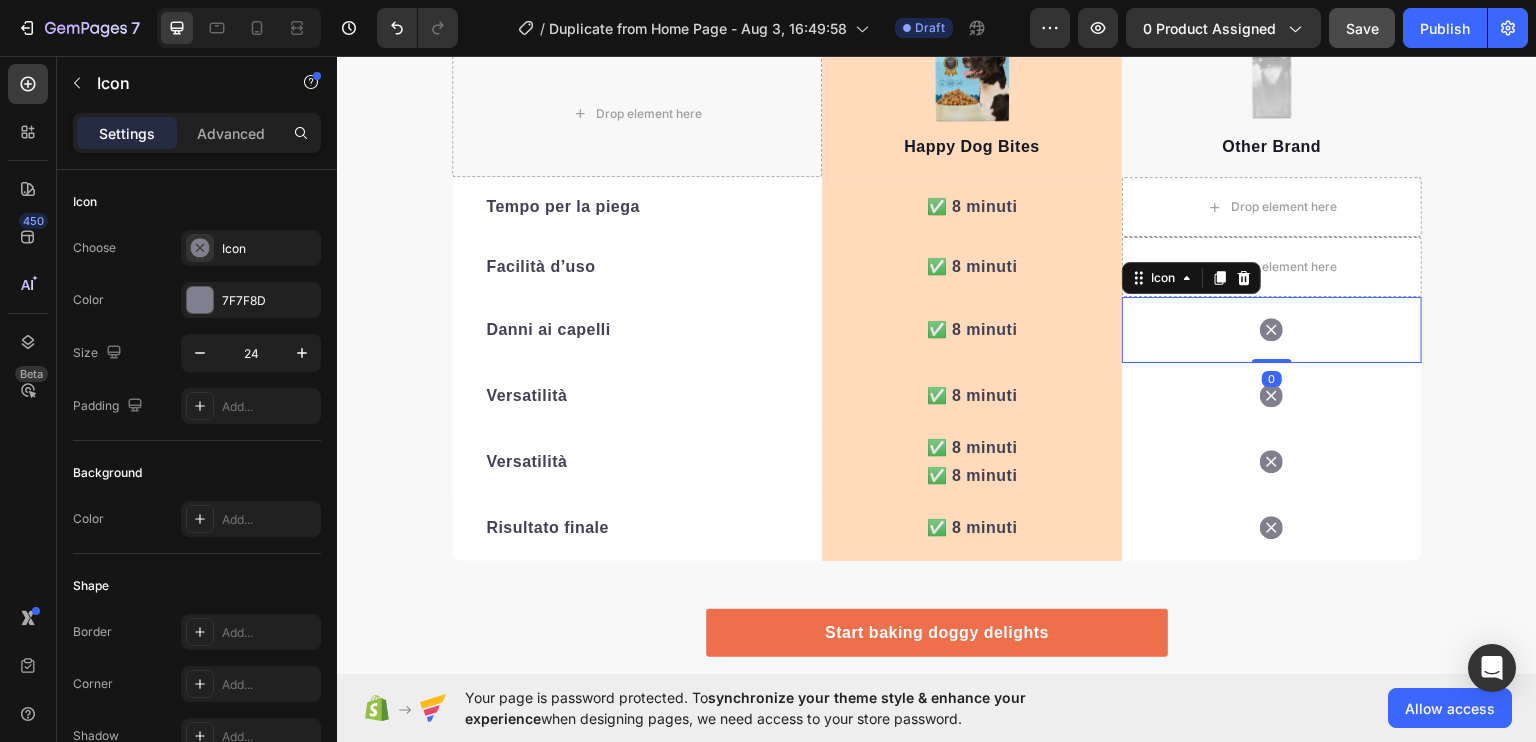 click 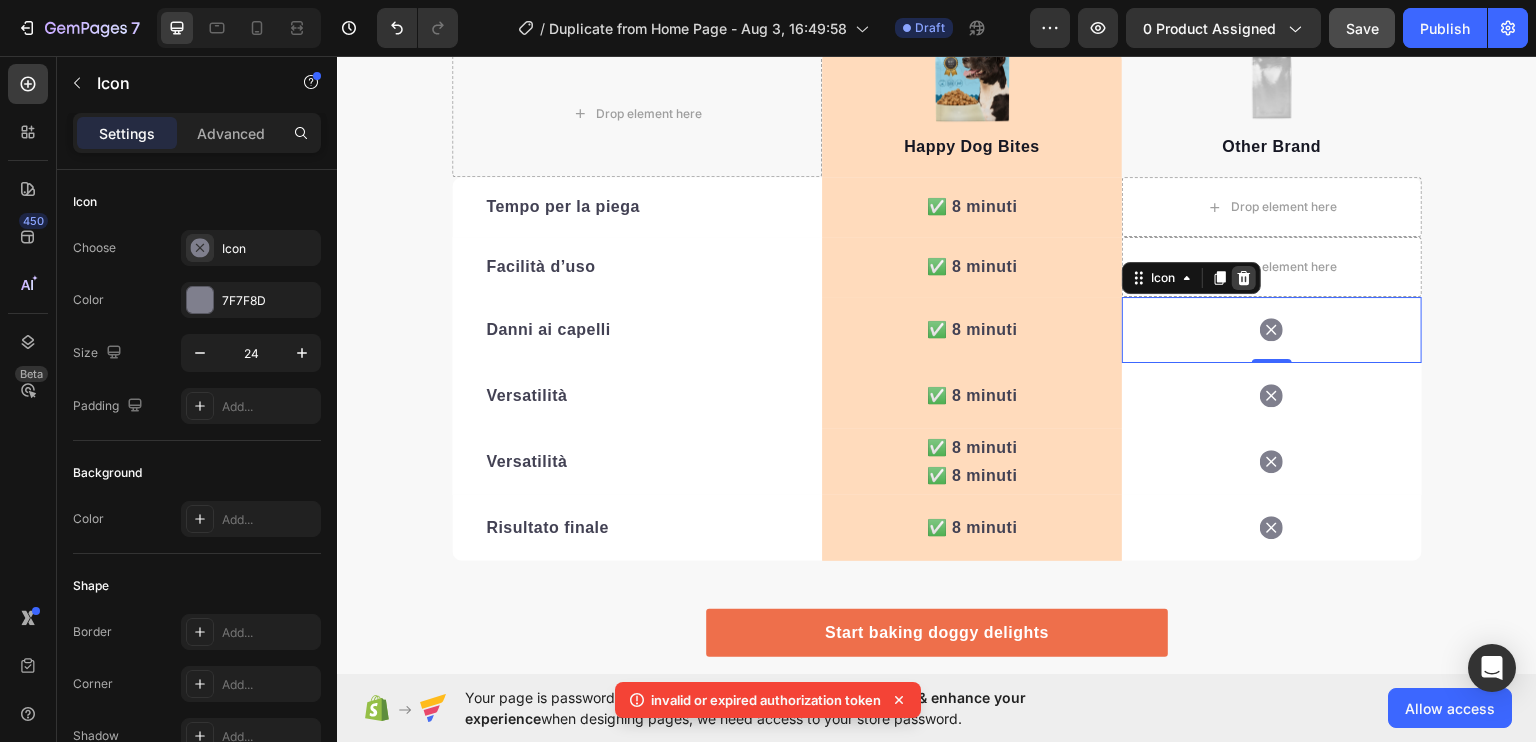 drag, startPoint x: 1237, startPoint y: 275, endPoint x: 1249, endPoint y: 63, distance: 212.33936 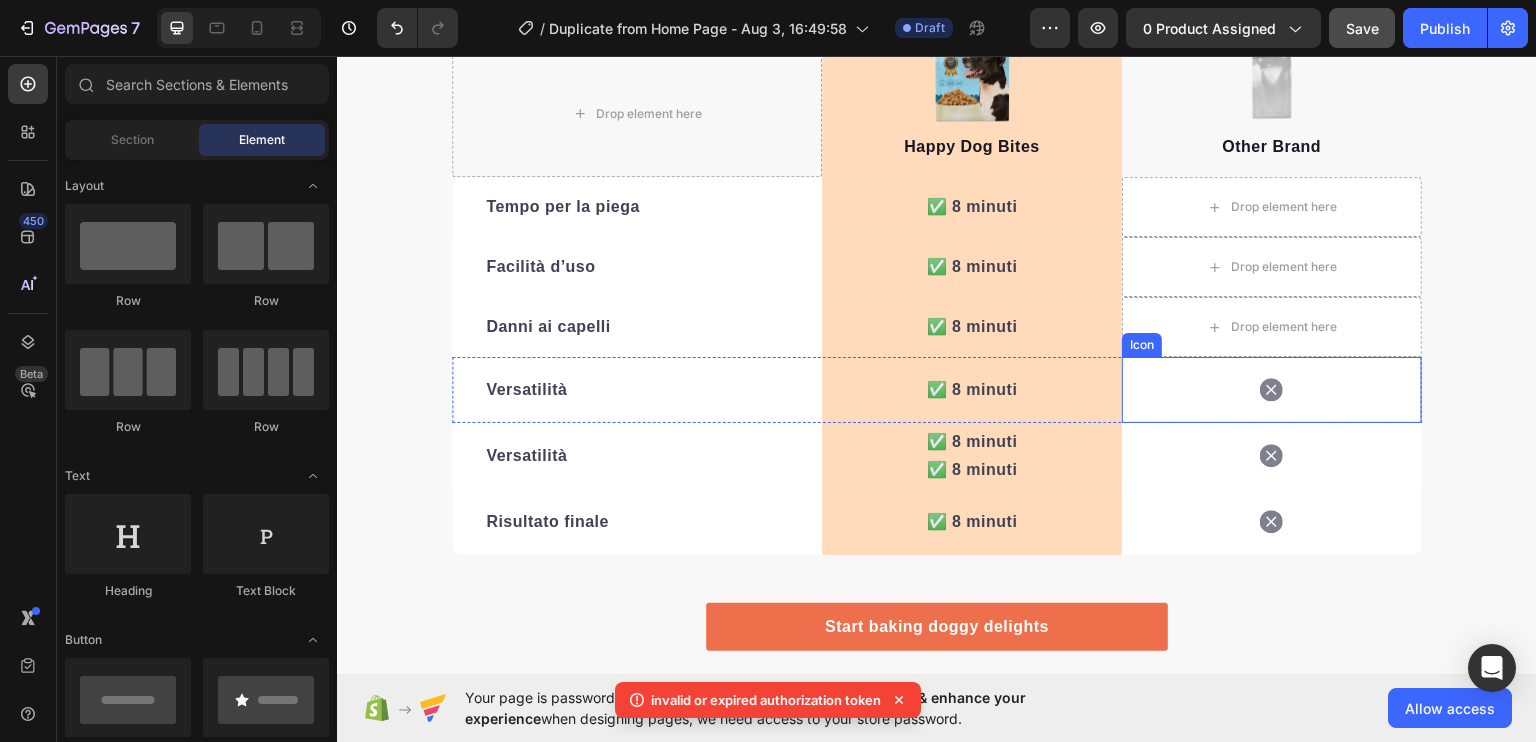 click 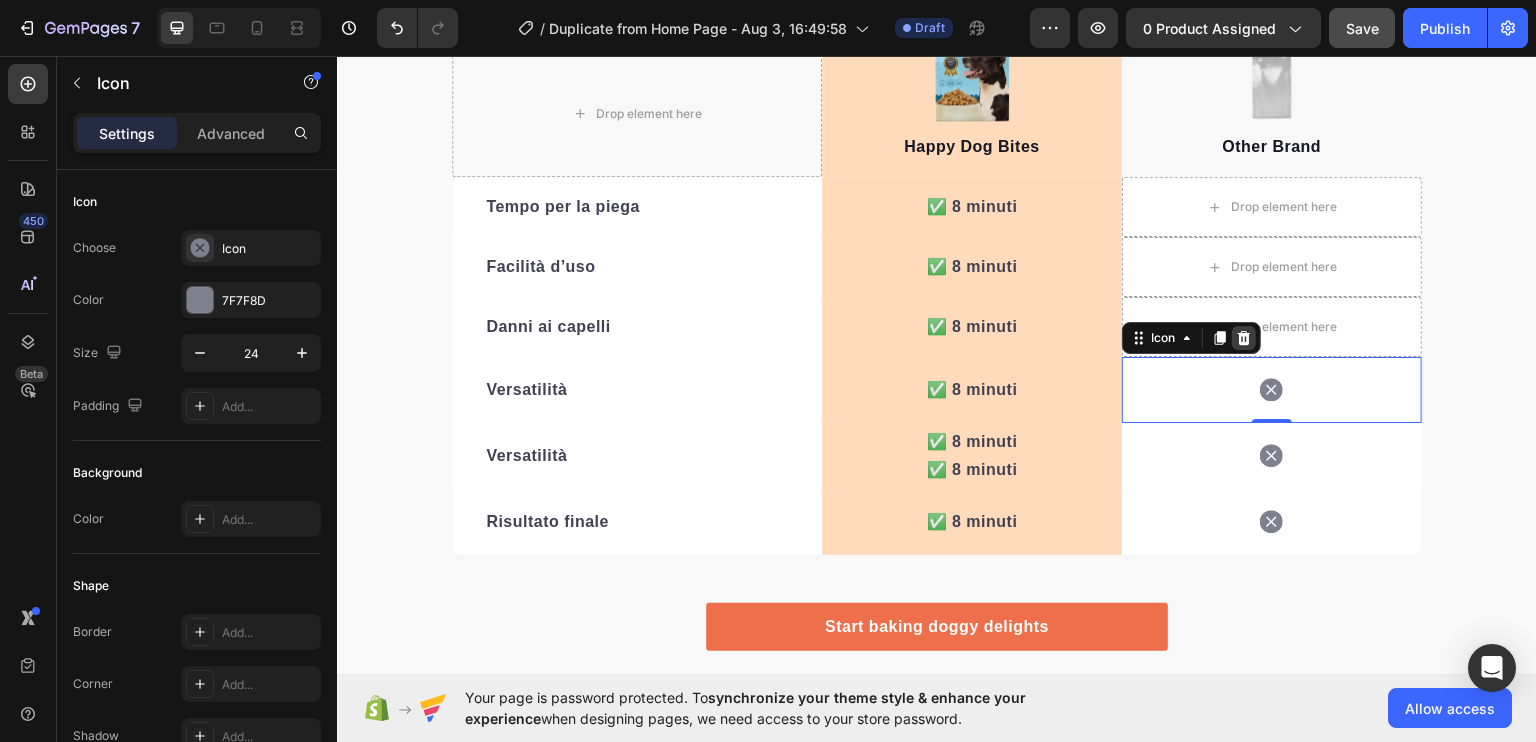 click 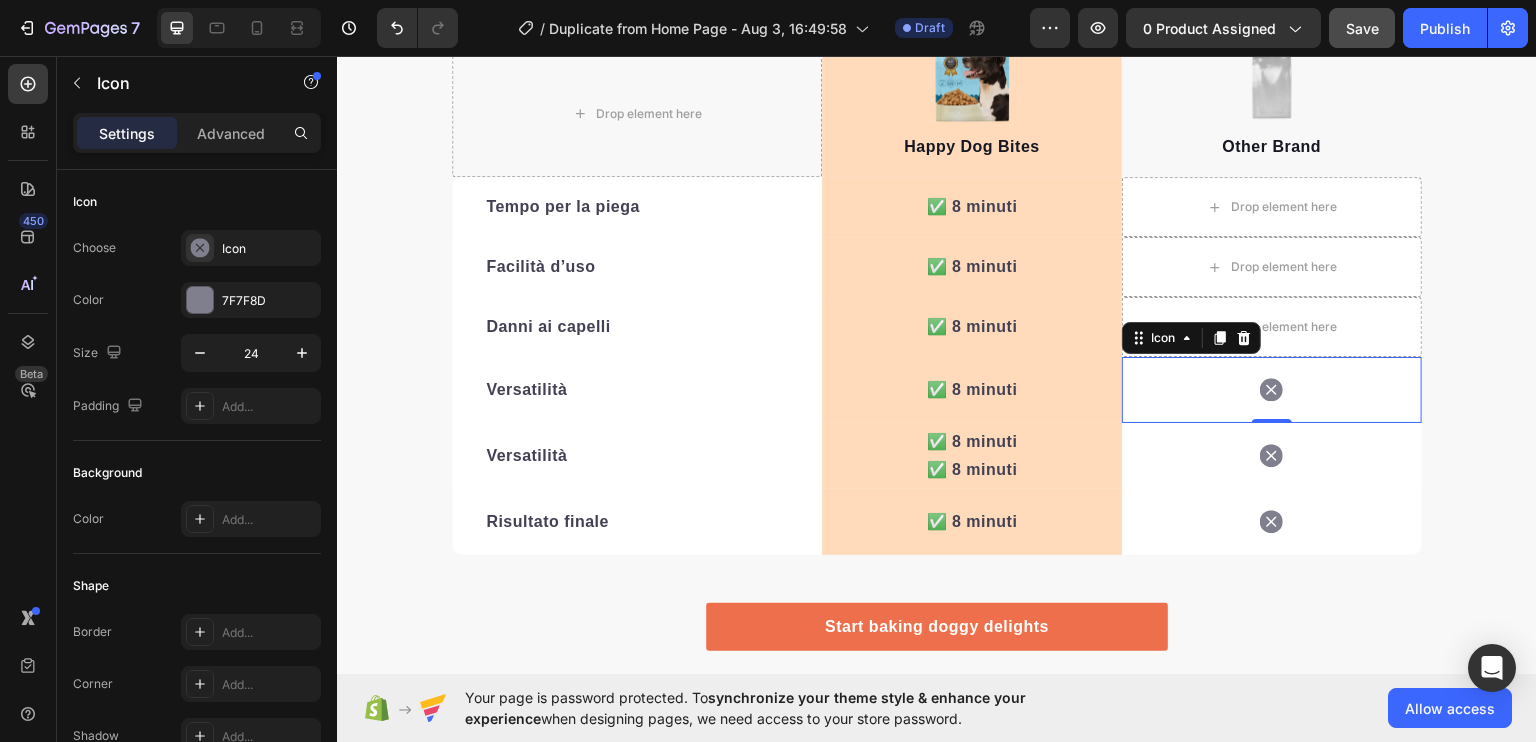 click 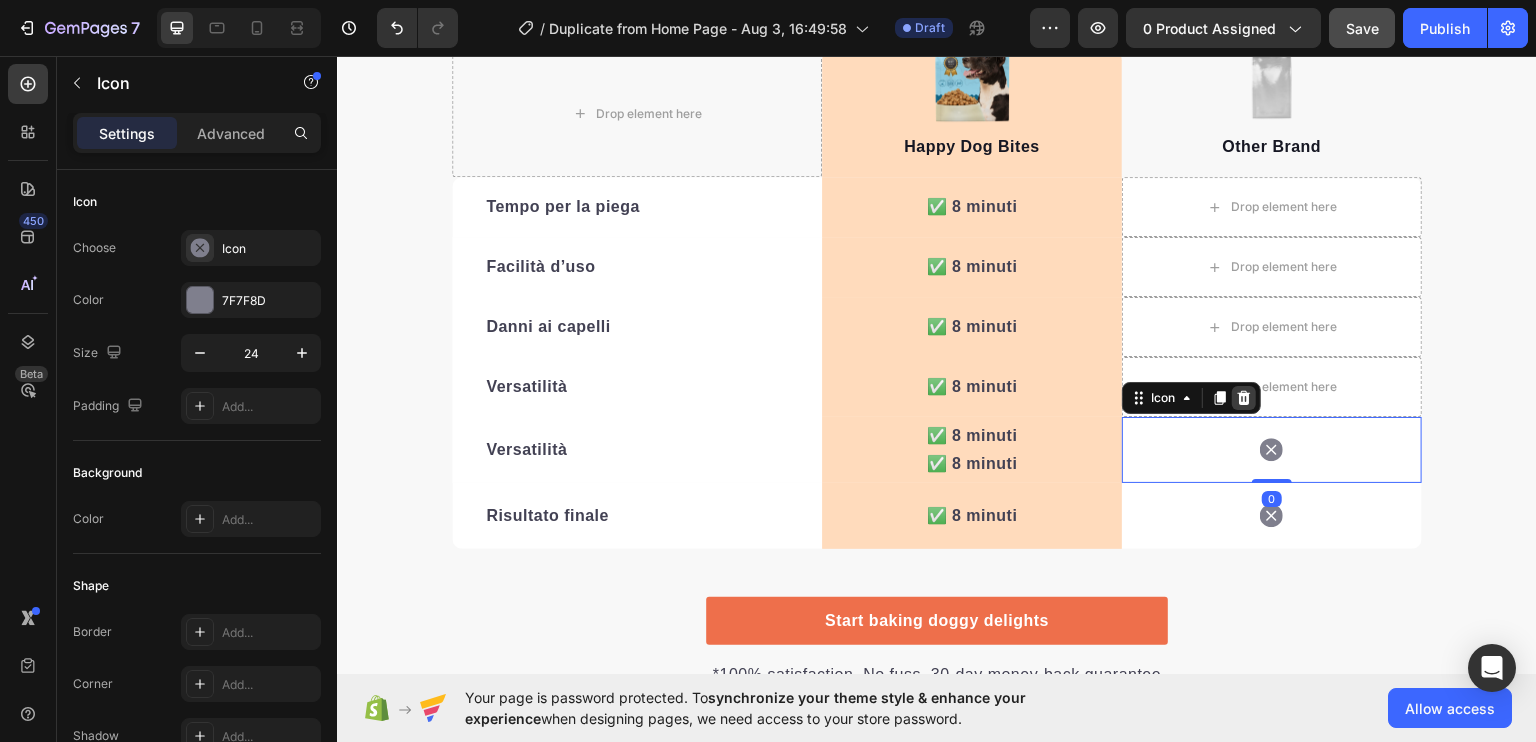 click 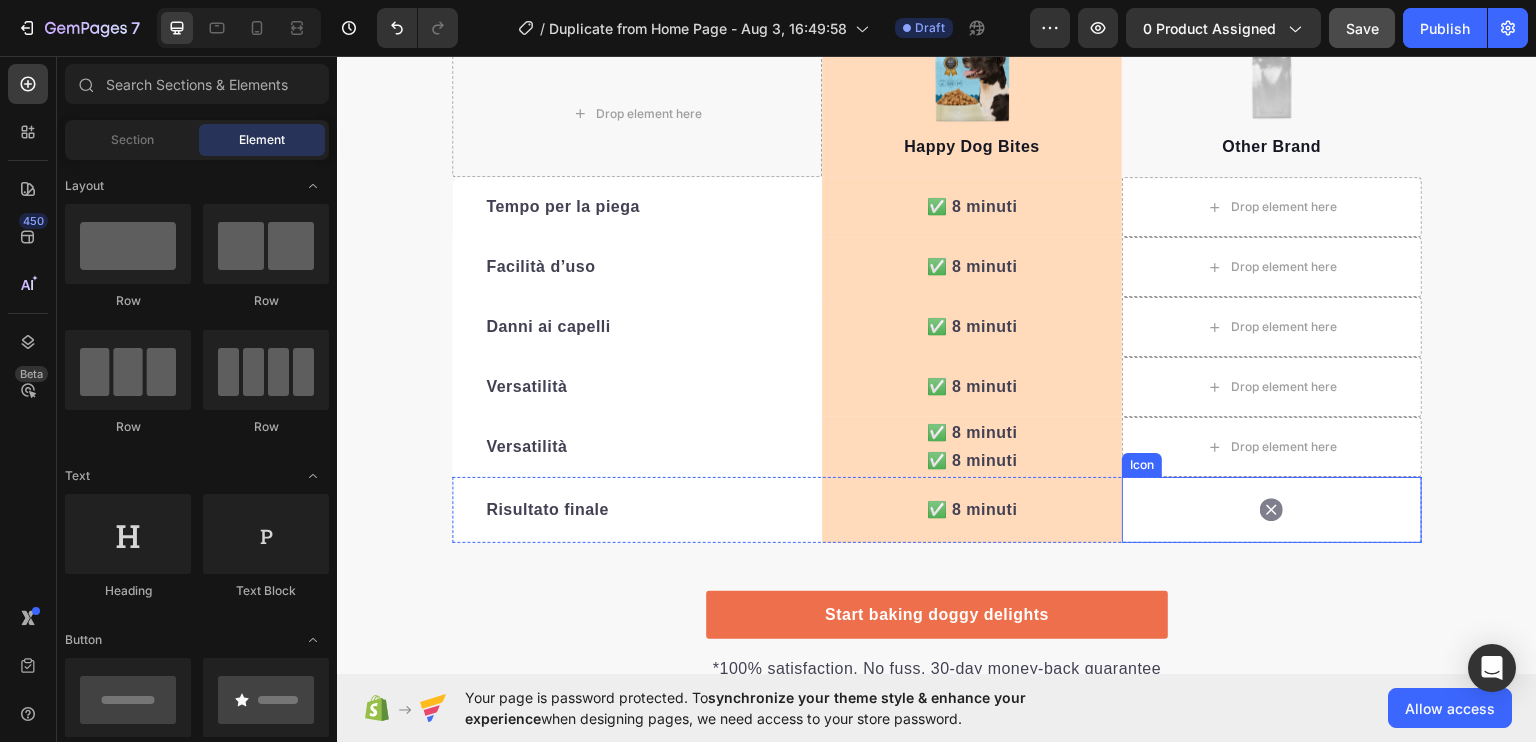 click 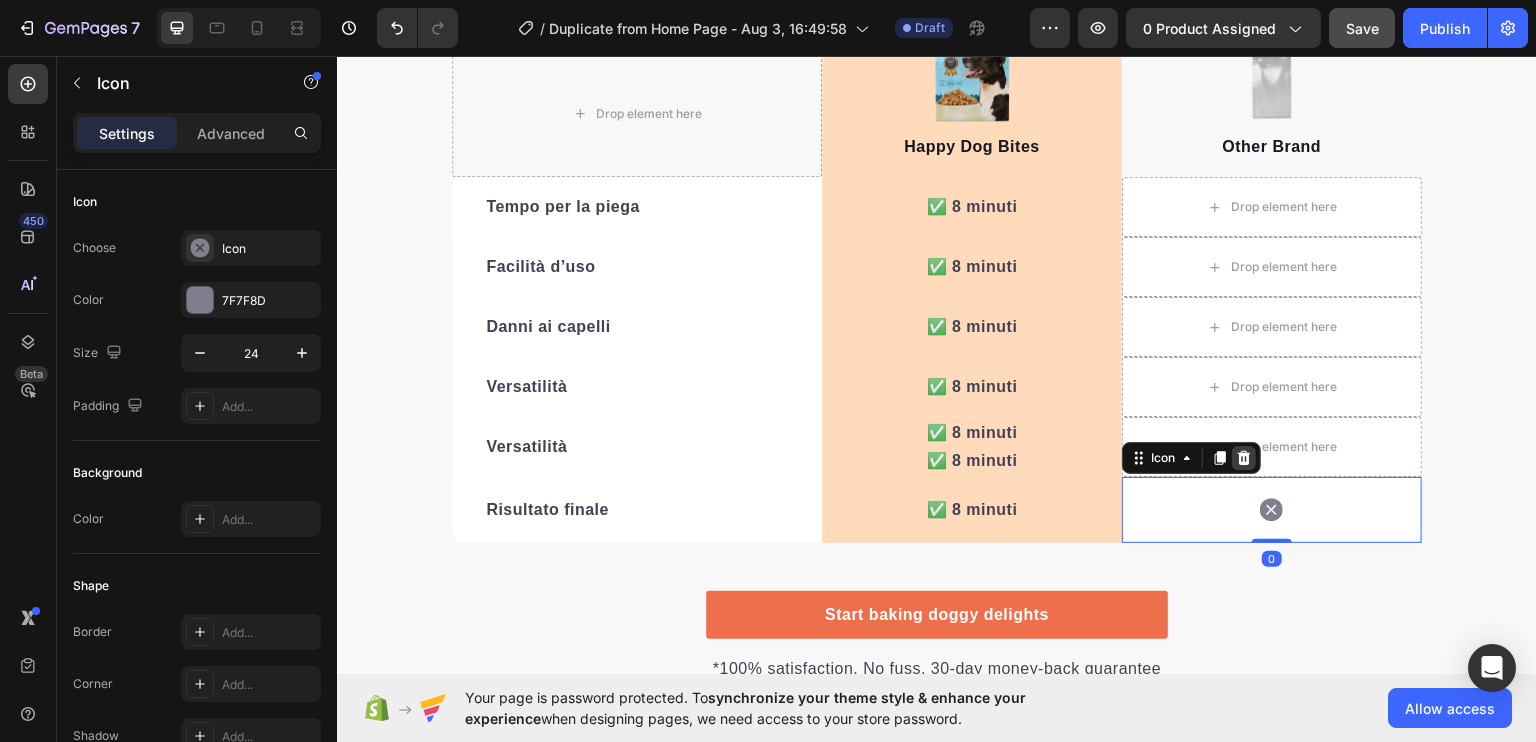click 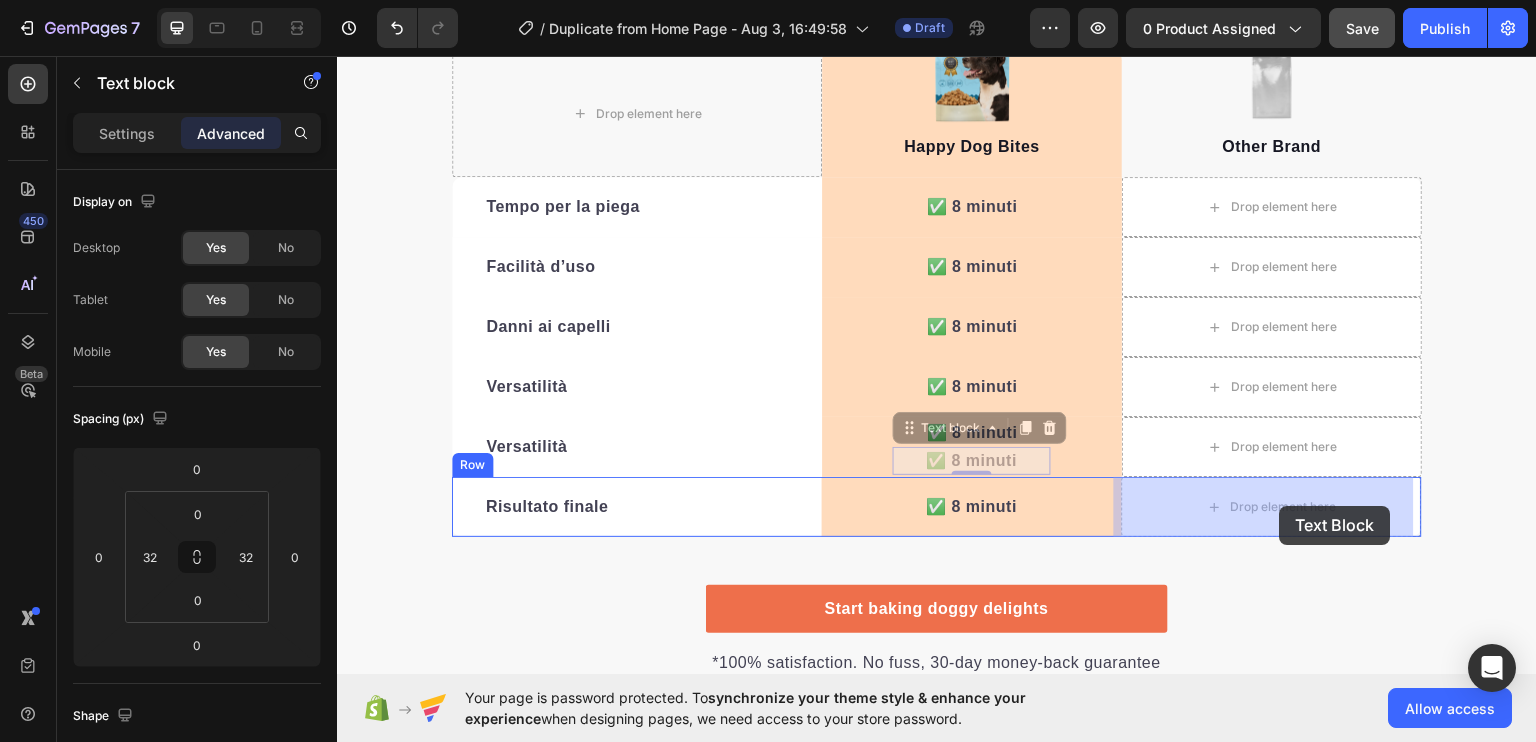 drag, startPoint x: 977, startPoint y: 457, endPoint x: 1280, endPoint y: 504, distance: 306.62354 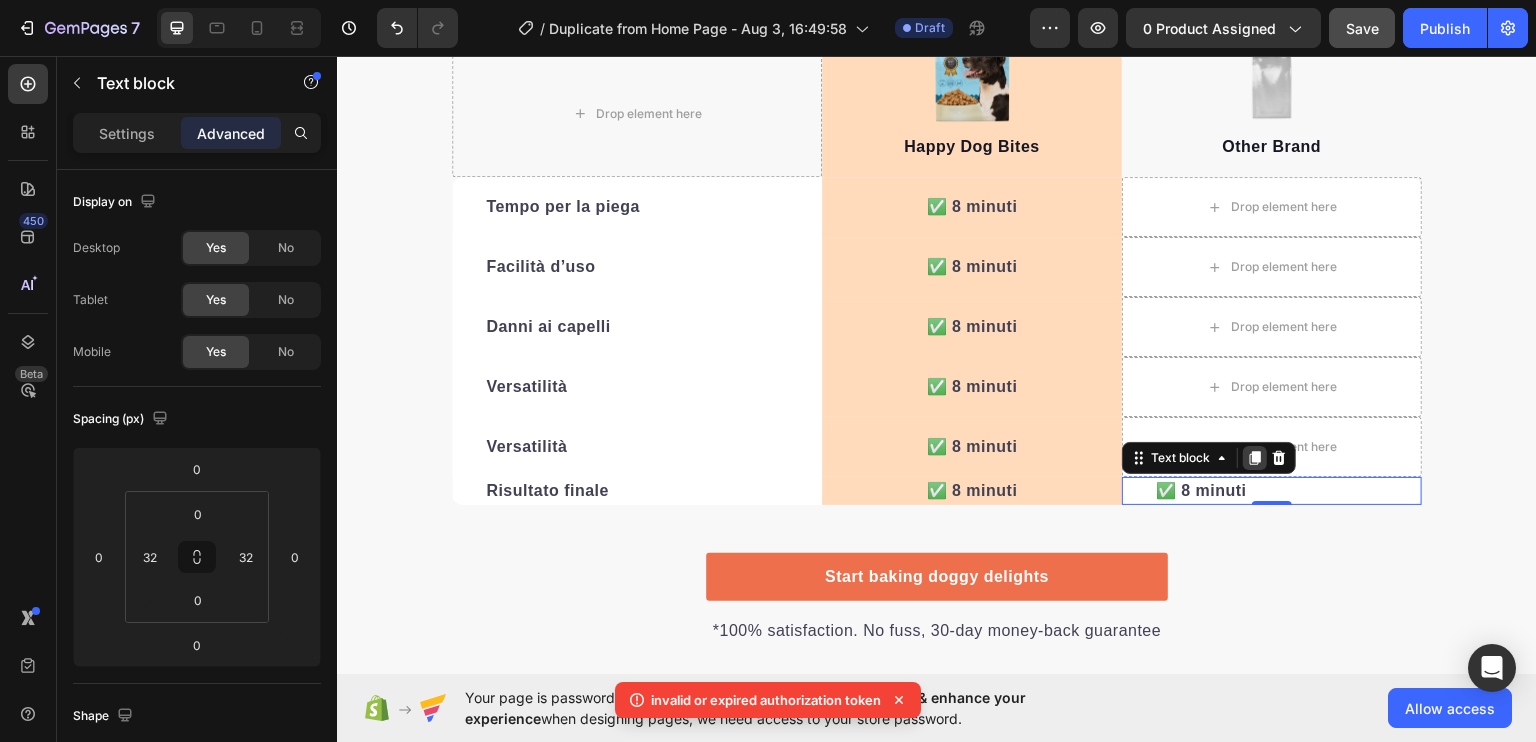 click 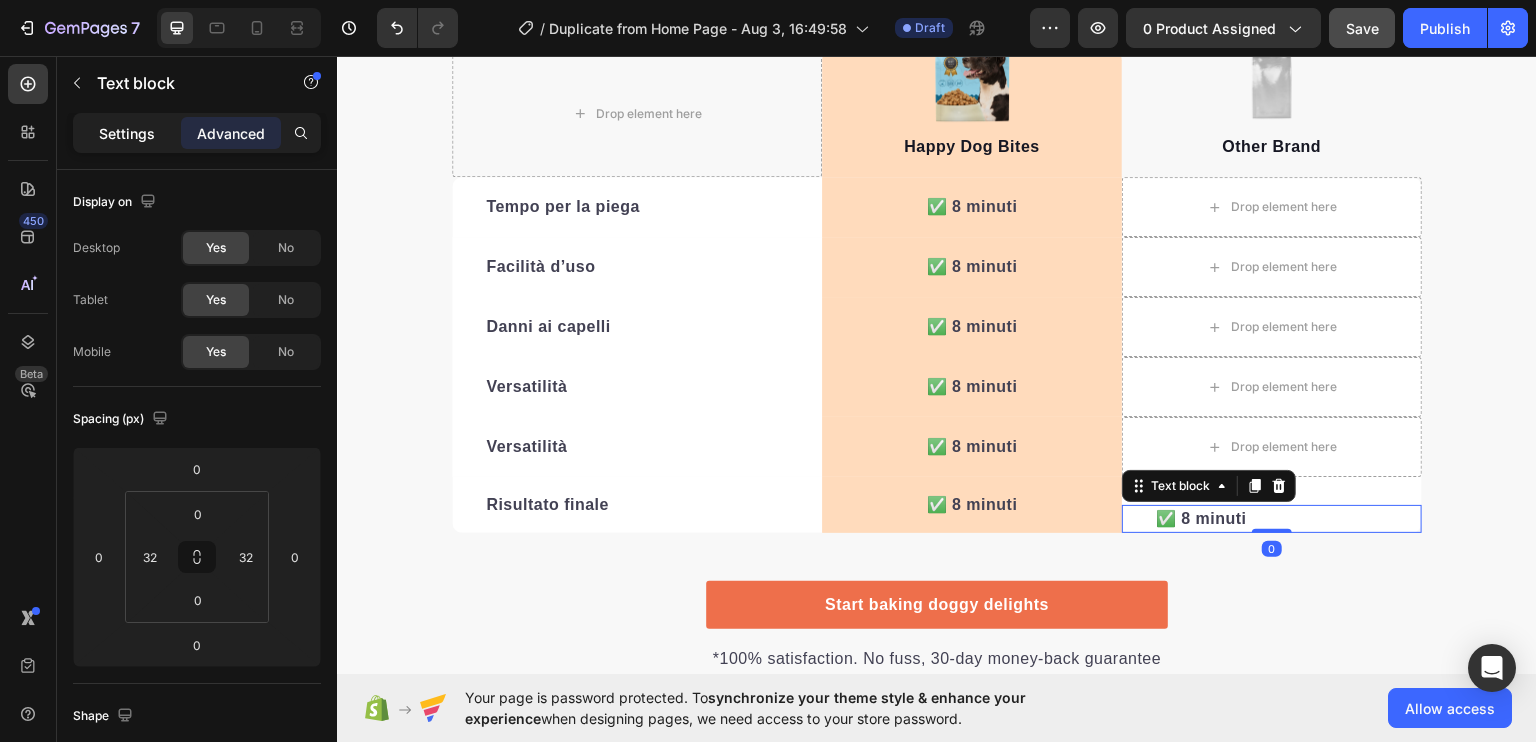 click on "Settings" at bounding box center [127, 133] 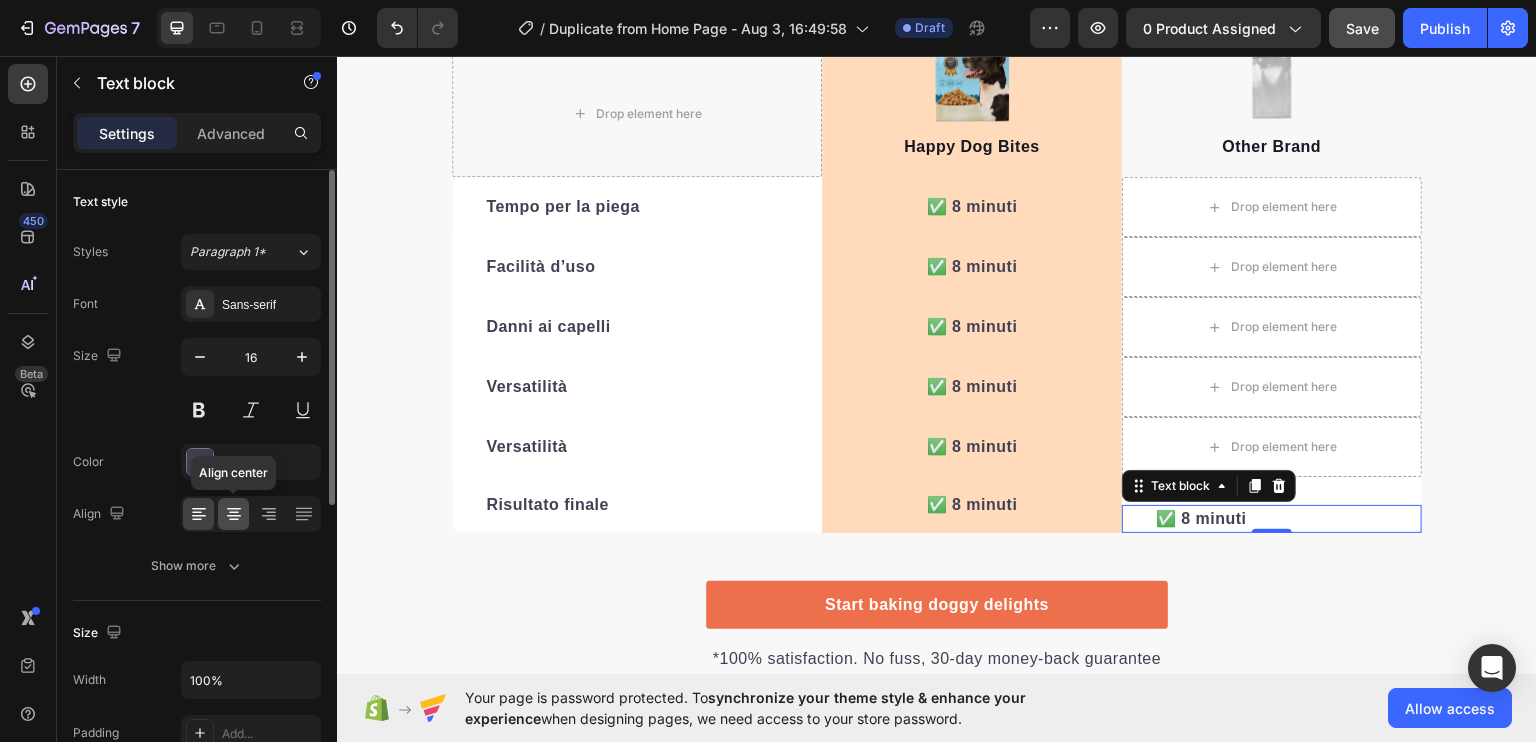 click 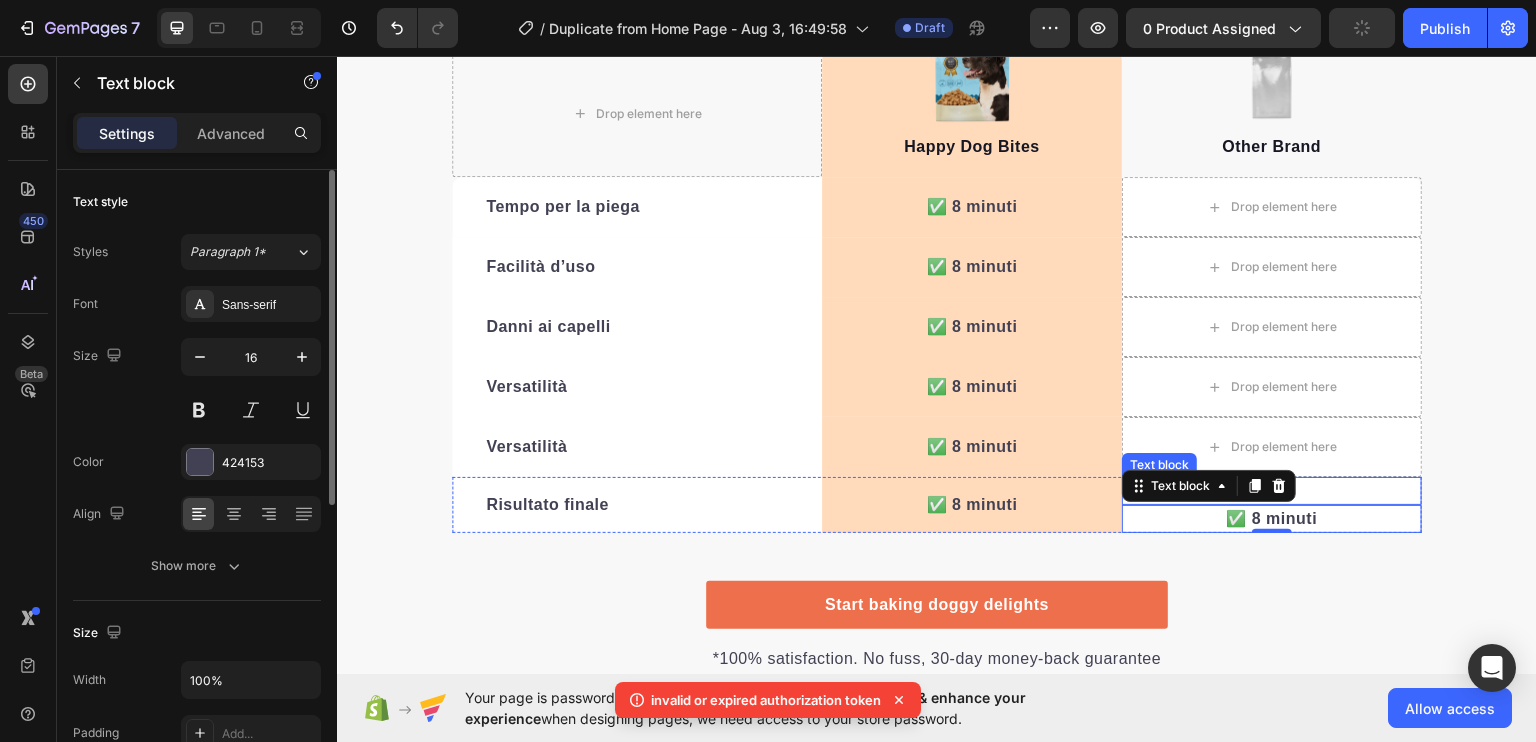 click on "✅ 8 minuti" at bounding box center [1272, 490] 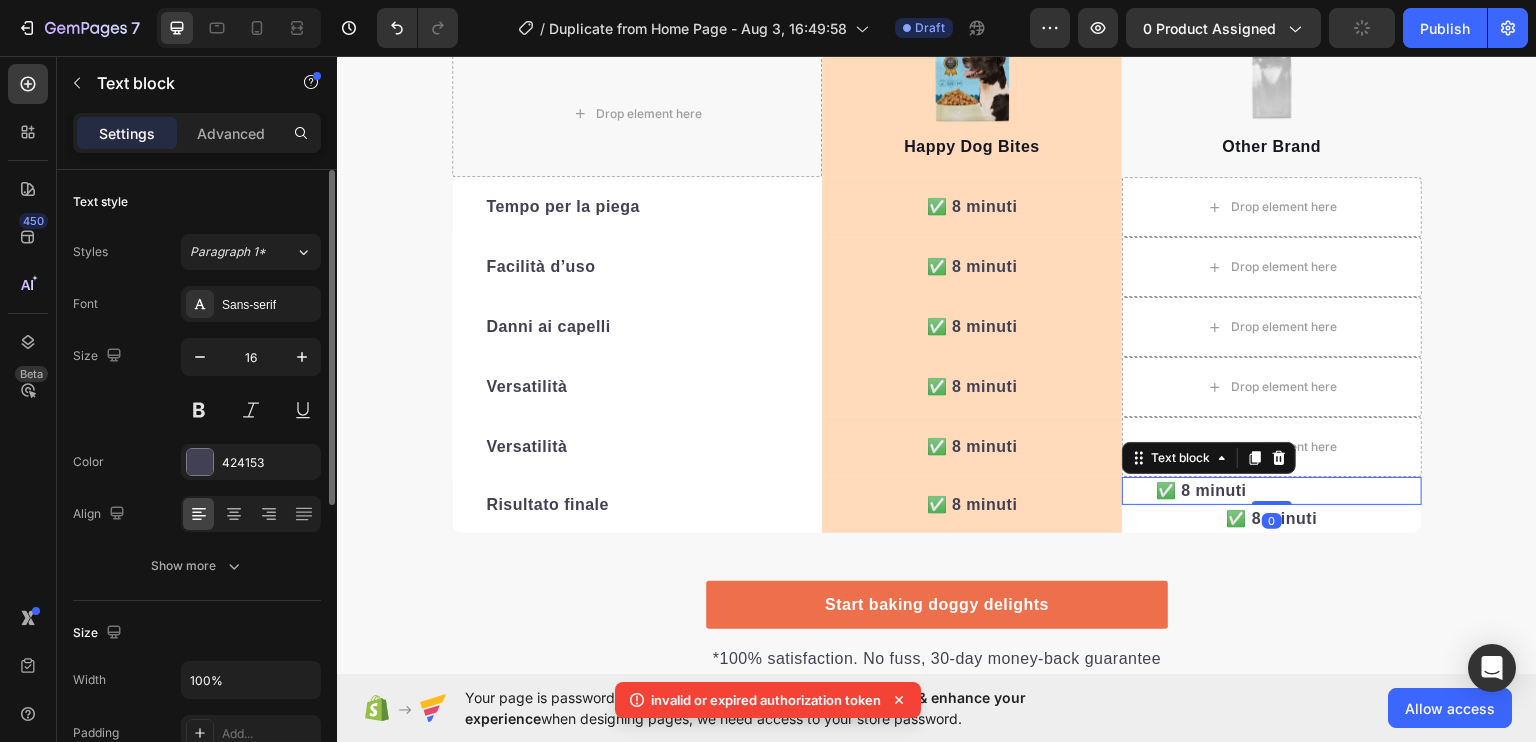 click on "✅ 8 minuti" at bounding box center (1201, 489) 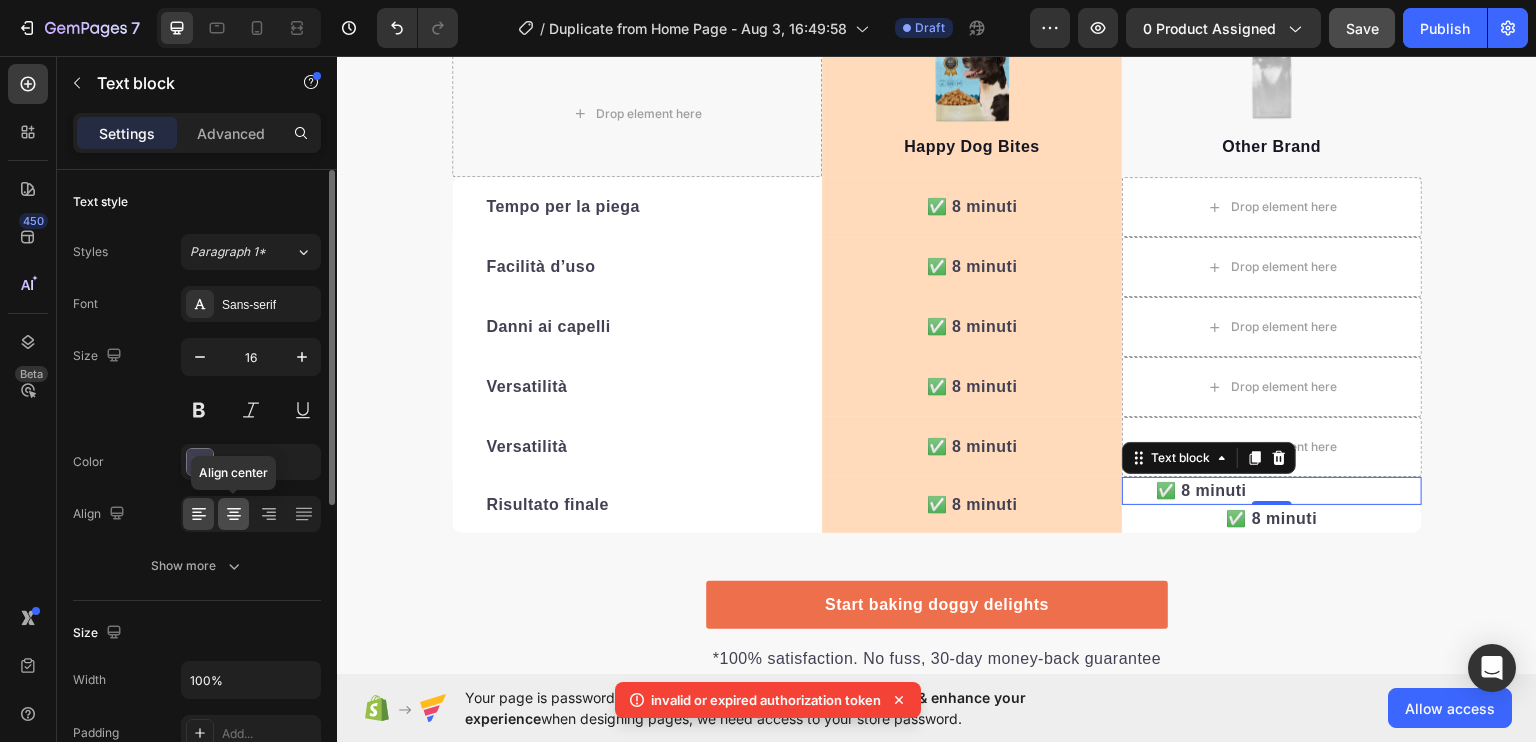 drag, startPoint x: 243, startPoint y: 509, endPoint x: 509, endPoint y: 463, distance: 269.94815 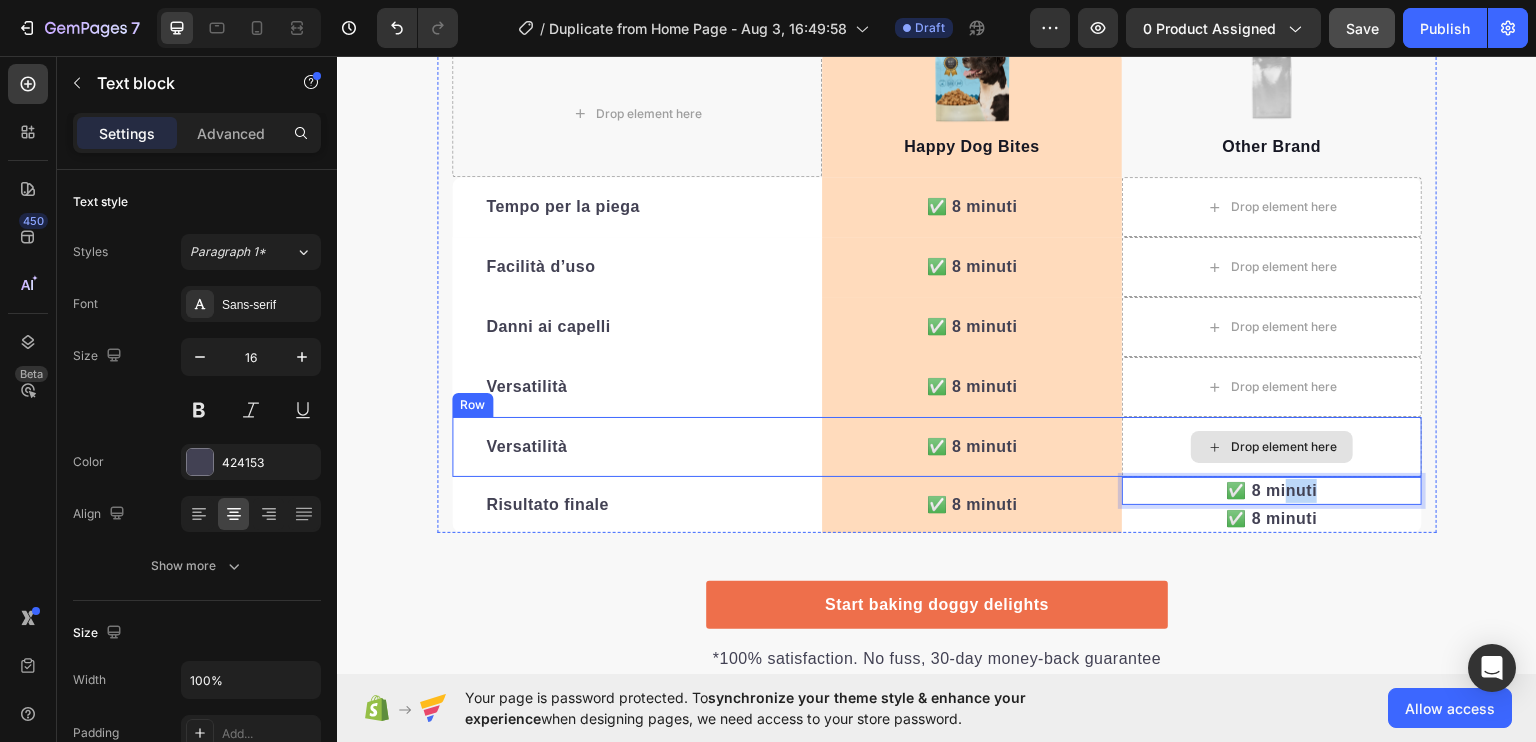 drag, startPoint x: 1336, startPoint y: 488, endPoint x: 1334, endPoint y: 475, distance: 13.152946 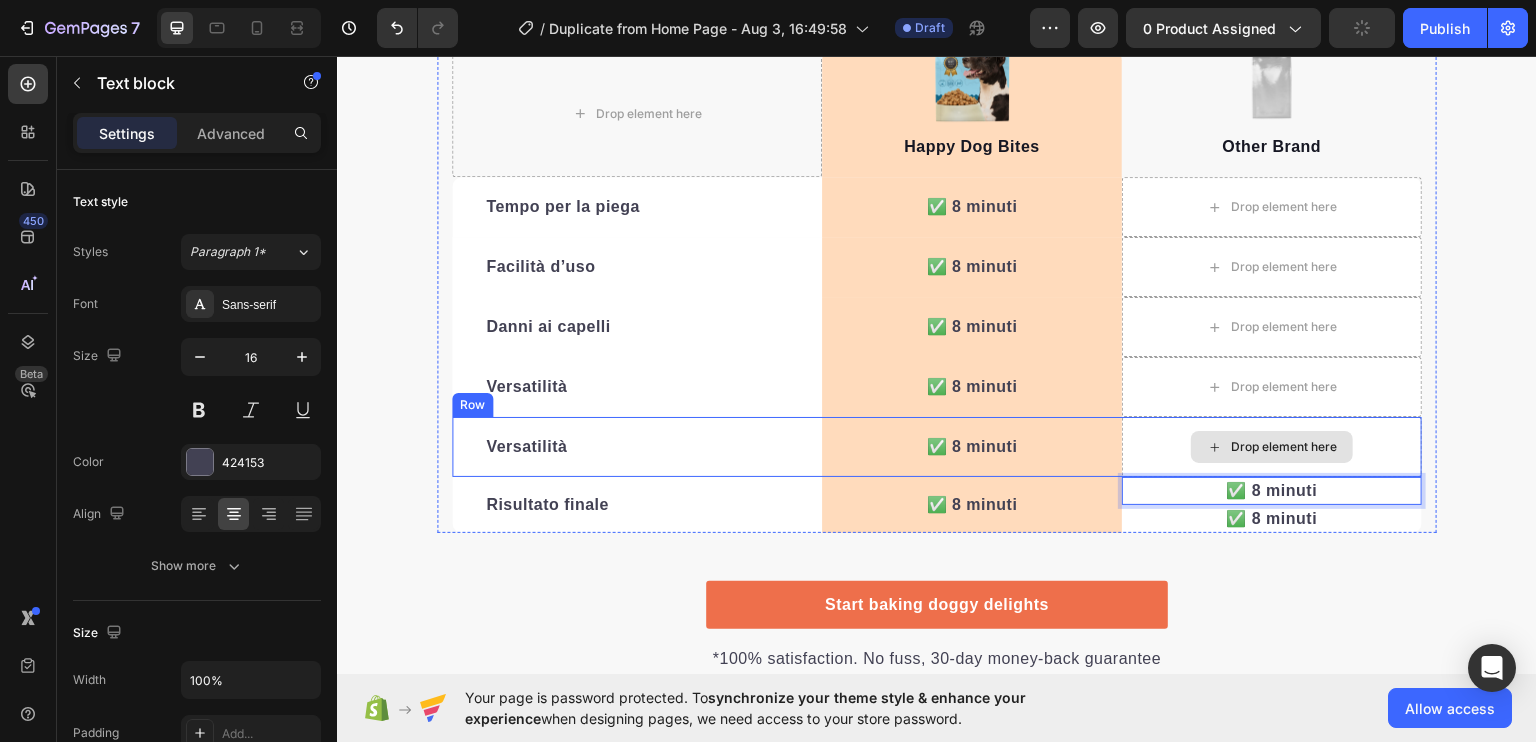 drag, startPoint x: 1362, startPoint y: 489, endPoint x: 1388, endPoint y: 437, distance: 58.137768 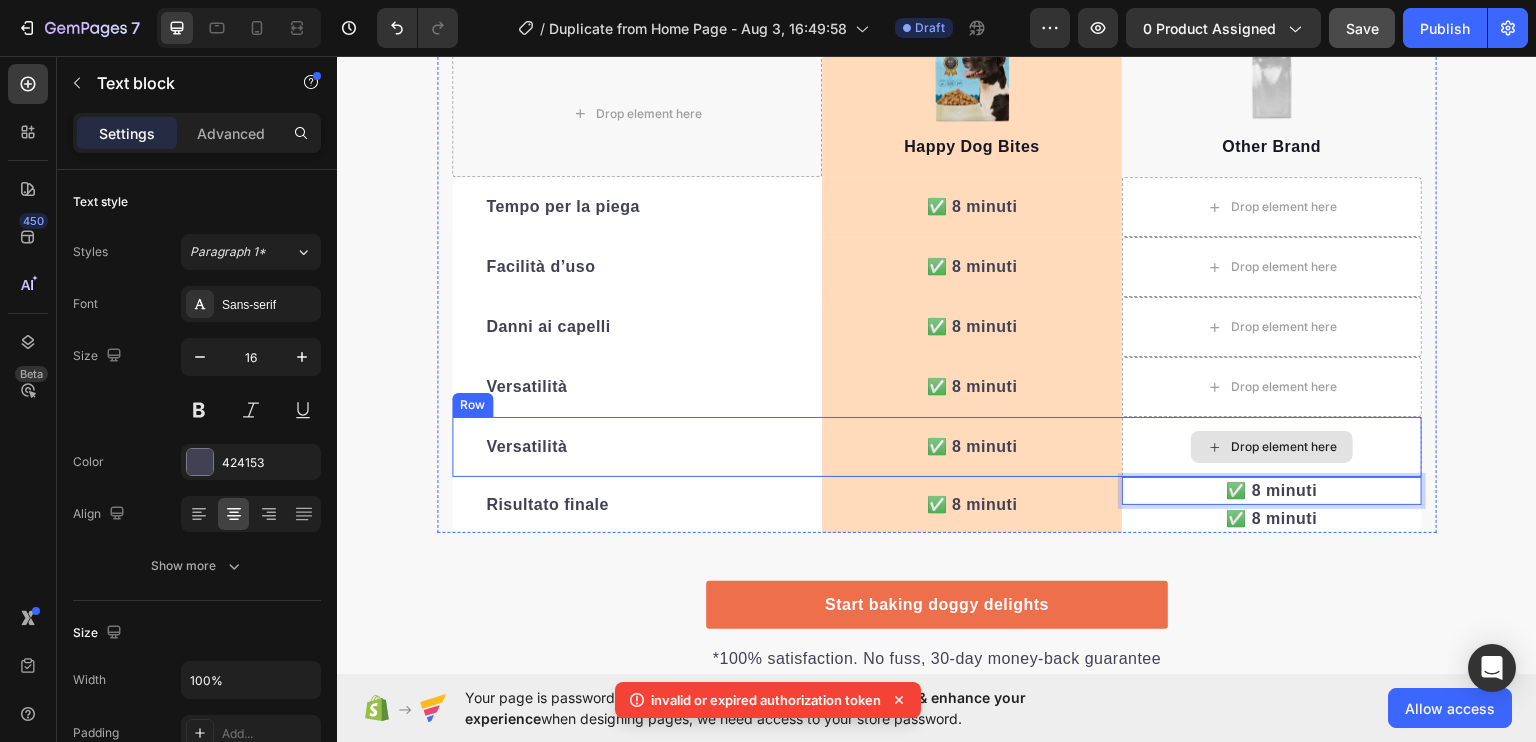 click on "We’re a whole different breed. Heading It’s easy to see why Super Tummy Daily is recommended #1 by vets and owners. The powerful ingredients in each tasty scoop can support your dog’s digestive system, leaving them to live a comfortable, healthy, and active lifestyle Text block Row
Drop element here Image Happy Dog Bites Text block Row Image Other Brand Text block Row Tempo per la piega Text block ✅ 8 minuti Text block Row
Drop element here Row Facilità d’uso Text block ✅ 8 minuti Text block Row
Drop element here Row Danni ai capelli Text block ✅ 8 minuti Text block Row
Drop element here Row Versatilità Text block ✅ 8 minuti Text block Row
Drop element here Row Versatilità Text block ✅ 8 minuti Text block Row
Drop element here Row Risultato finale Text block ✅ 8 minuti Text block Row ✅ 8 minuti Text block   0 ✅ 8 minuti Text block Row Row Start baking doggy delights Button Row" at bounding box center [937, 233] 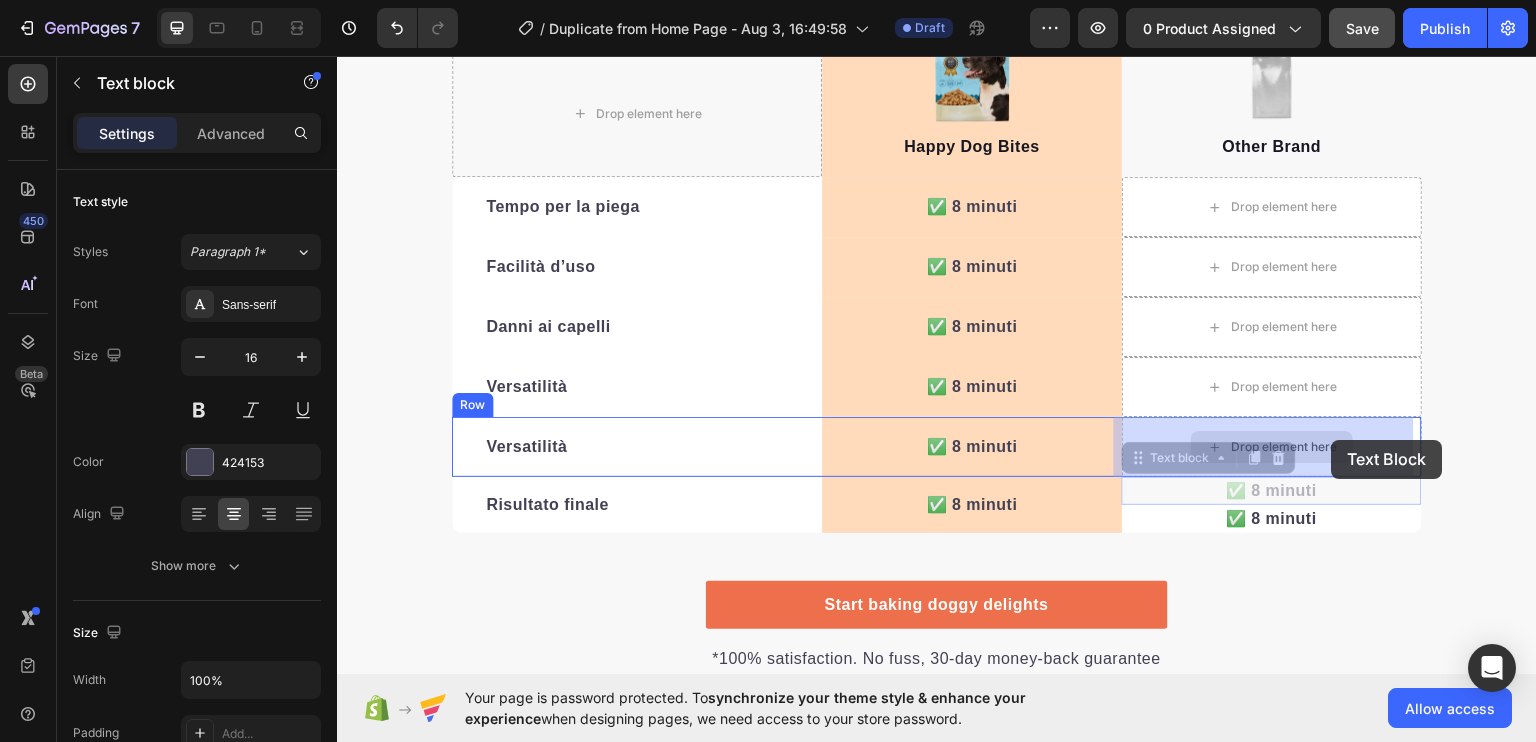 drag, startPoint x: 1247, startPoint y: 495, endPoint x: 1332, endPoint y: 439, distance: 101.788994 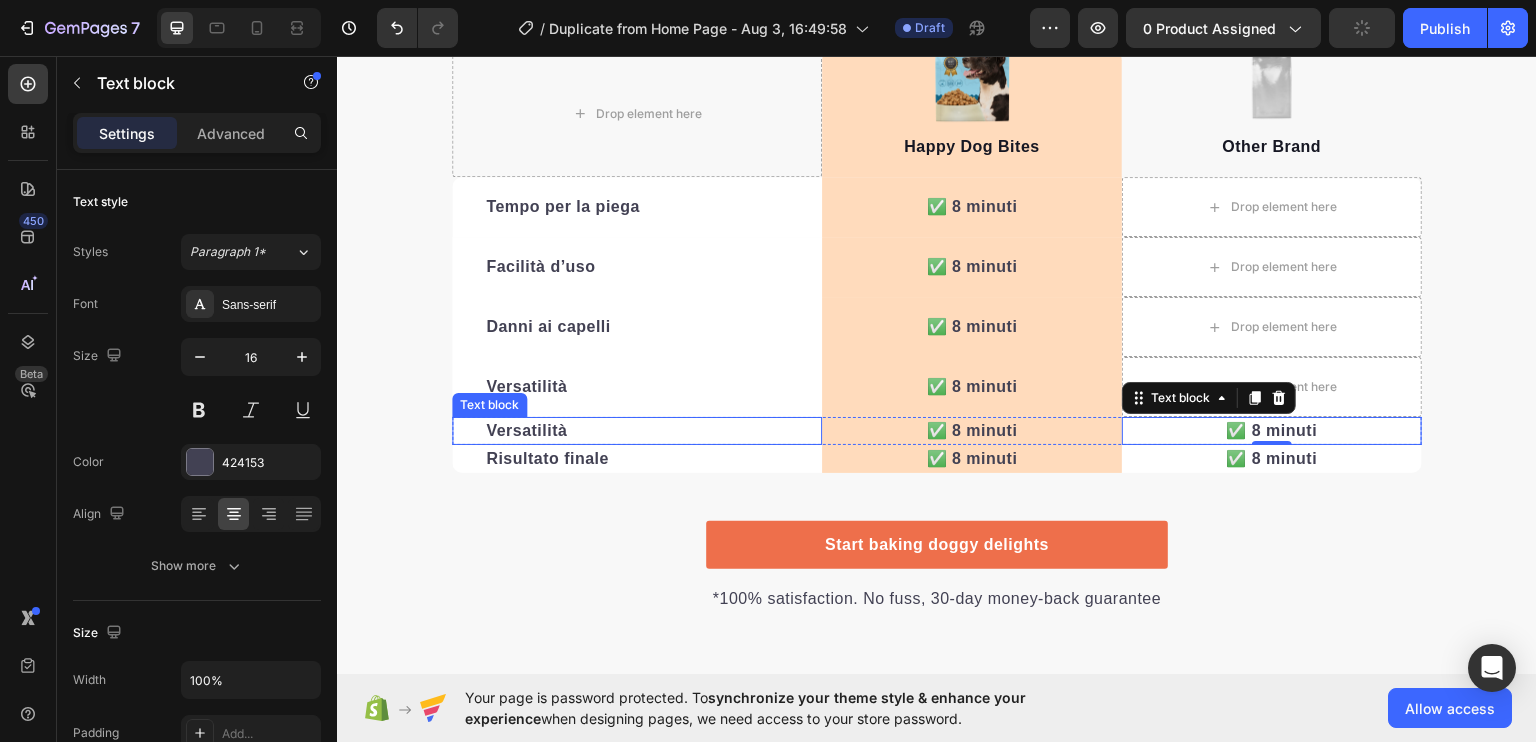 click on "Versatilità" at bounding box center [526, 429] 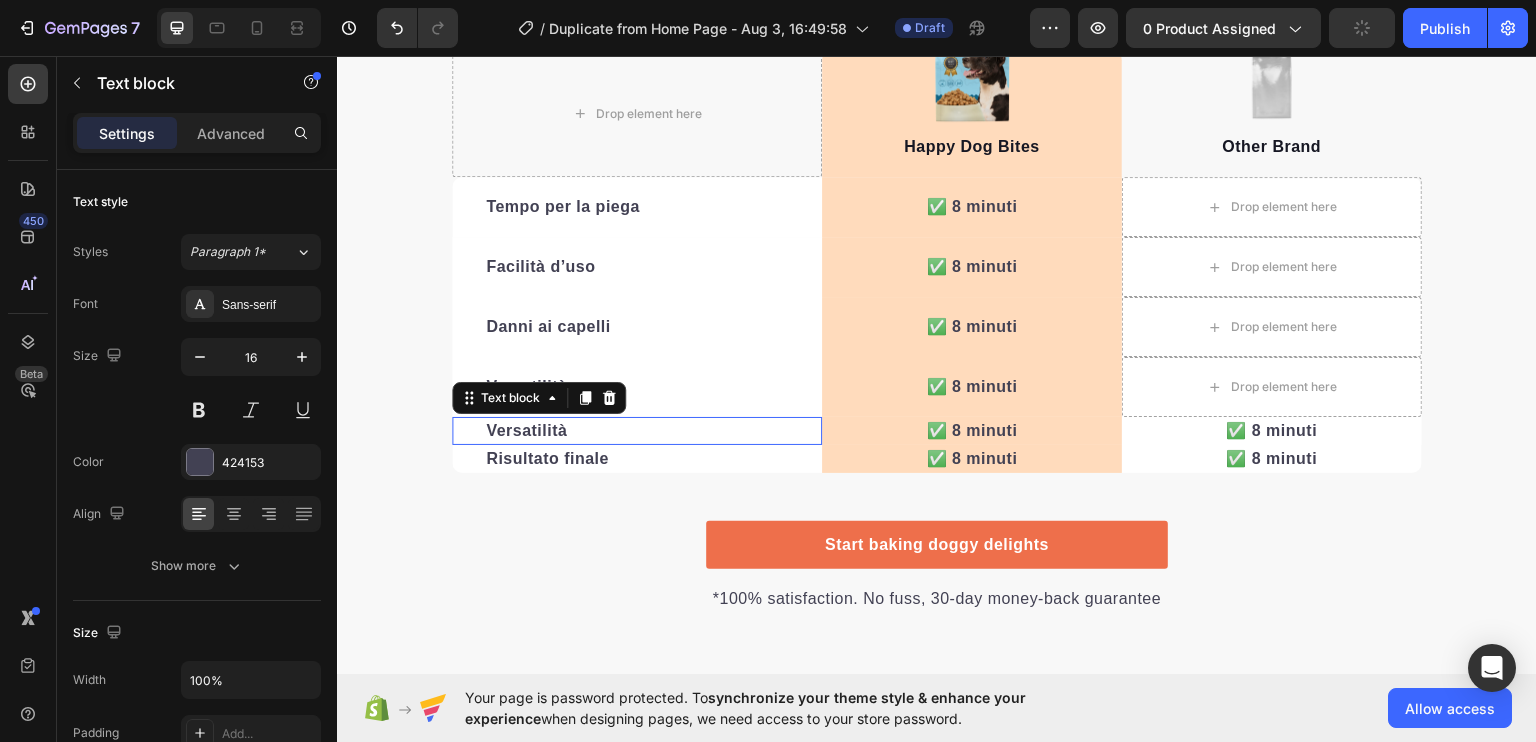 click on "Versatilità" at bounding box center [526, 429] 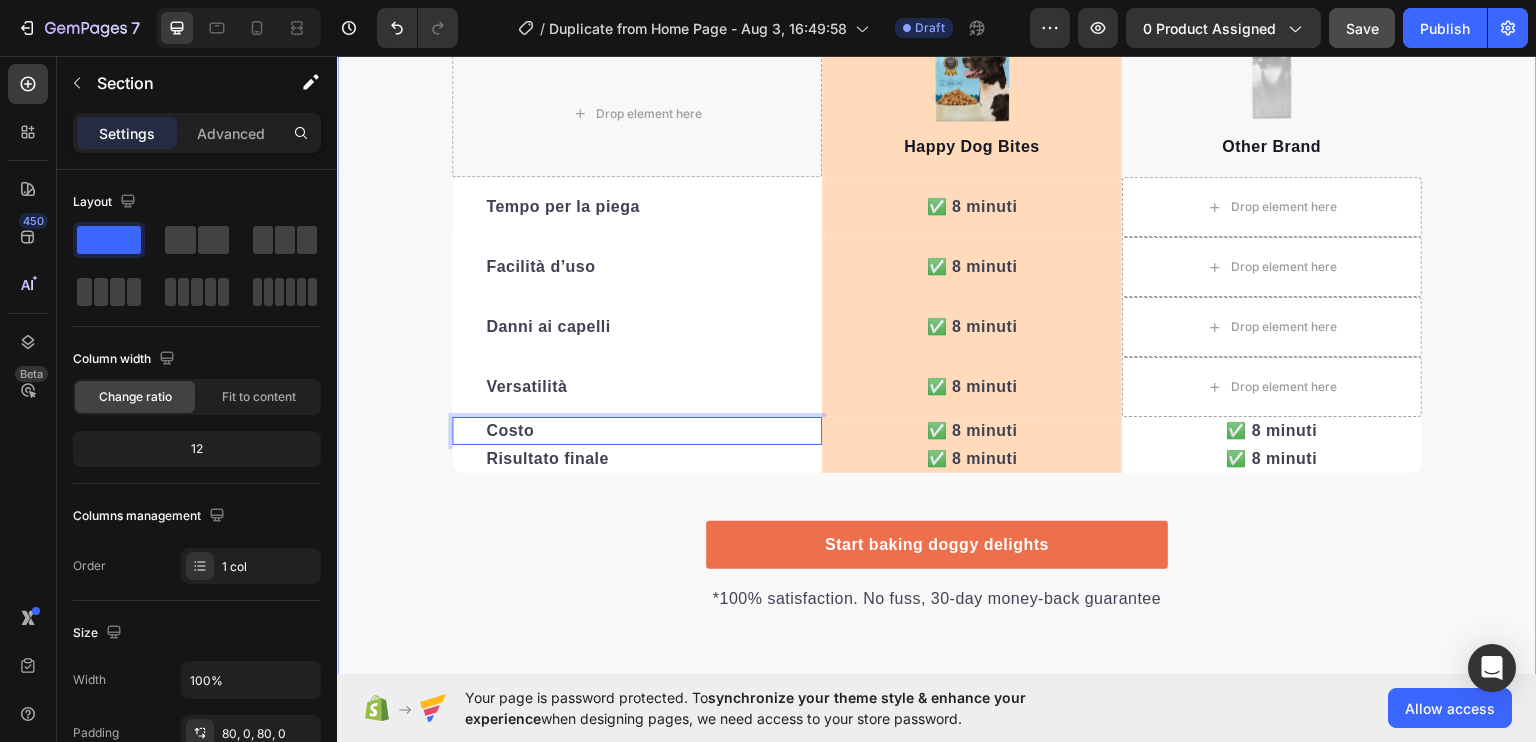 click on "We’re a whole different breed. Heading It’s easy to see why Super Tummy Daily is recommended #1 by vets and owners. The powerful ingredients in each tasty scoop can support your dog’s digestive system, leaving them to live a comfortable, healthy, and active lifestyle Text block Row
Drop element here Image Happy Dog Bites Text block Row Image Other Brand Text block Row Tempo per la piega Text block ✅ 8 minuti Text block Row
Drop element here Row Facilità d’uso Text block ✅ 8 minuti Text block Row
Drop element here Row Danni ai capelli Text block ✅ 8 minuti Text block Row
Drop element here Row Versatilità Text block ✅ 8 minuti Text block Row
Drop element here Row Costo Text block   0 ✅ 8 minuti Text block Row ✅ 8 minuti Text block Row Risultato finale Text block ✅ 8 minuti Text block Row ✅ 8 minuti Text block Row Row Start baking doggy delights Button Text block Row" at bounding box center (937, 203) 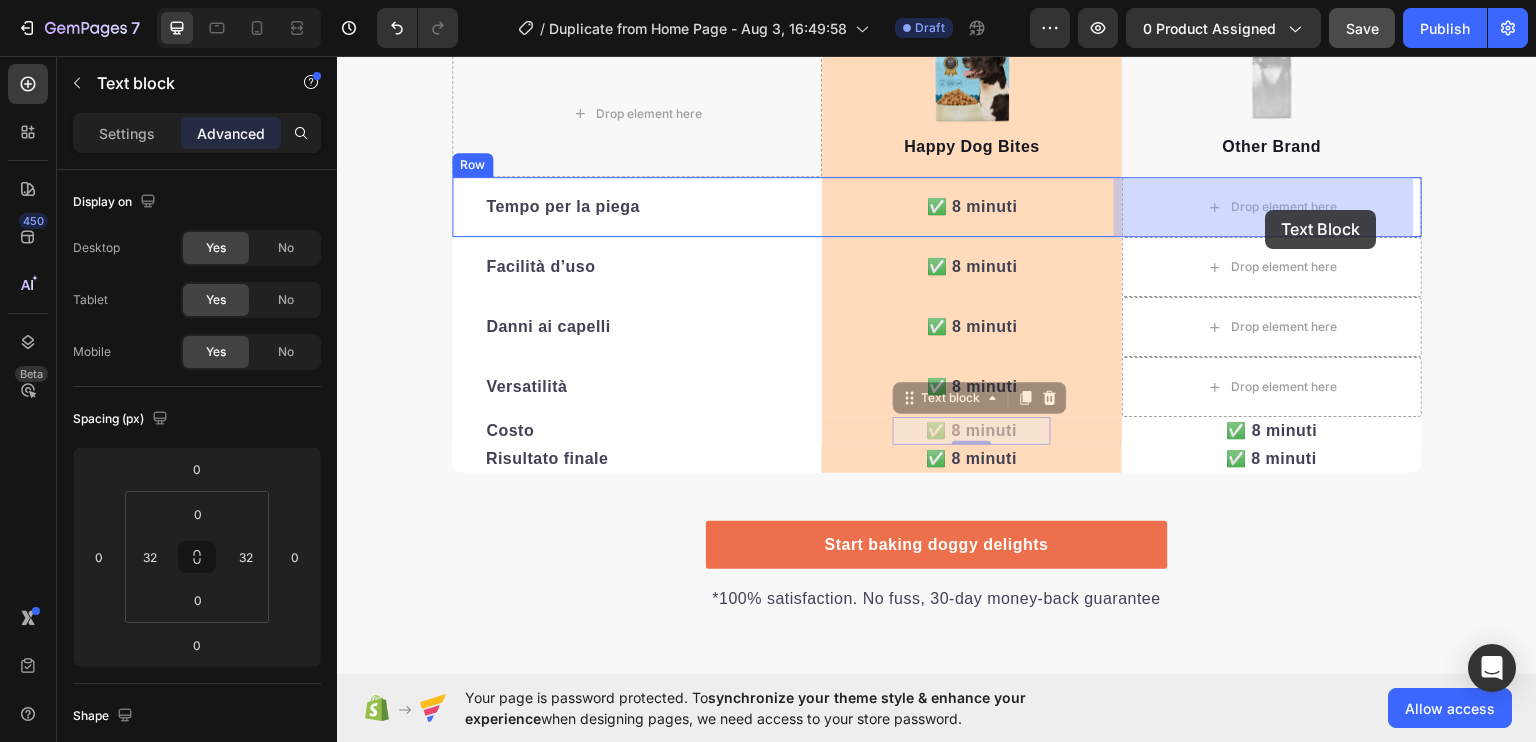 drag, startPoint x: 990, startPoint y: 425, endPoint x: 1266, endPoint y: 209, distance: 350.47397 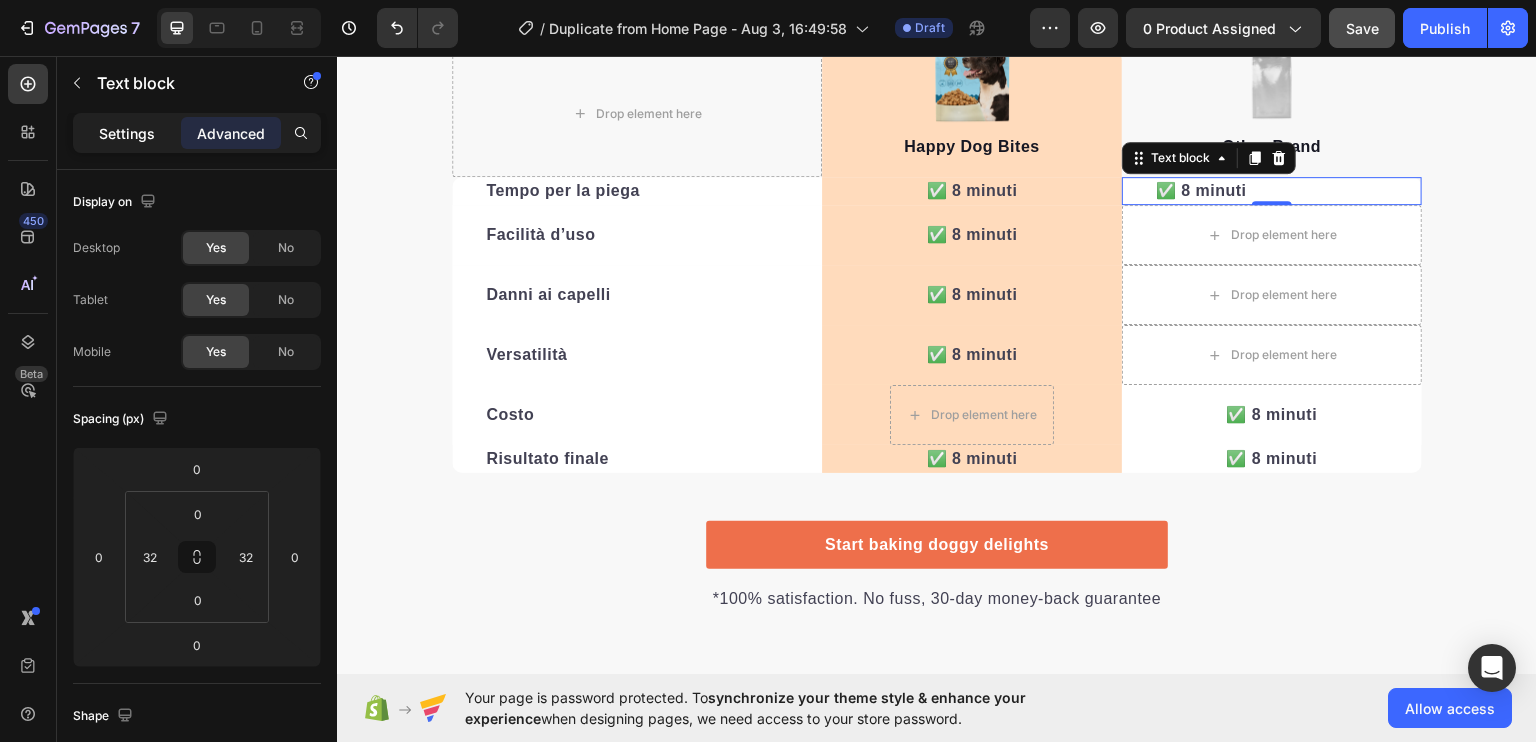 click on "Settings" at bounding box center [127, 133] 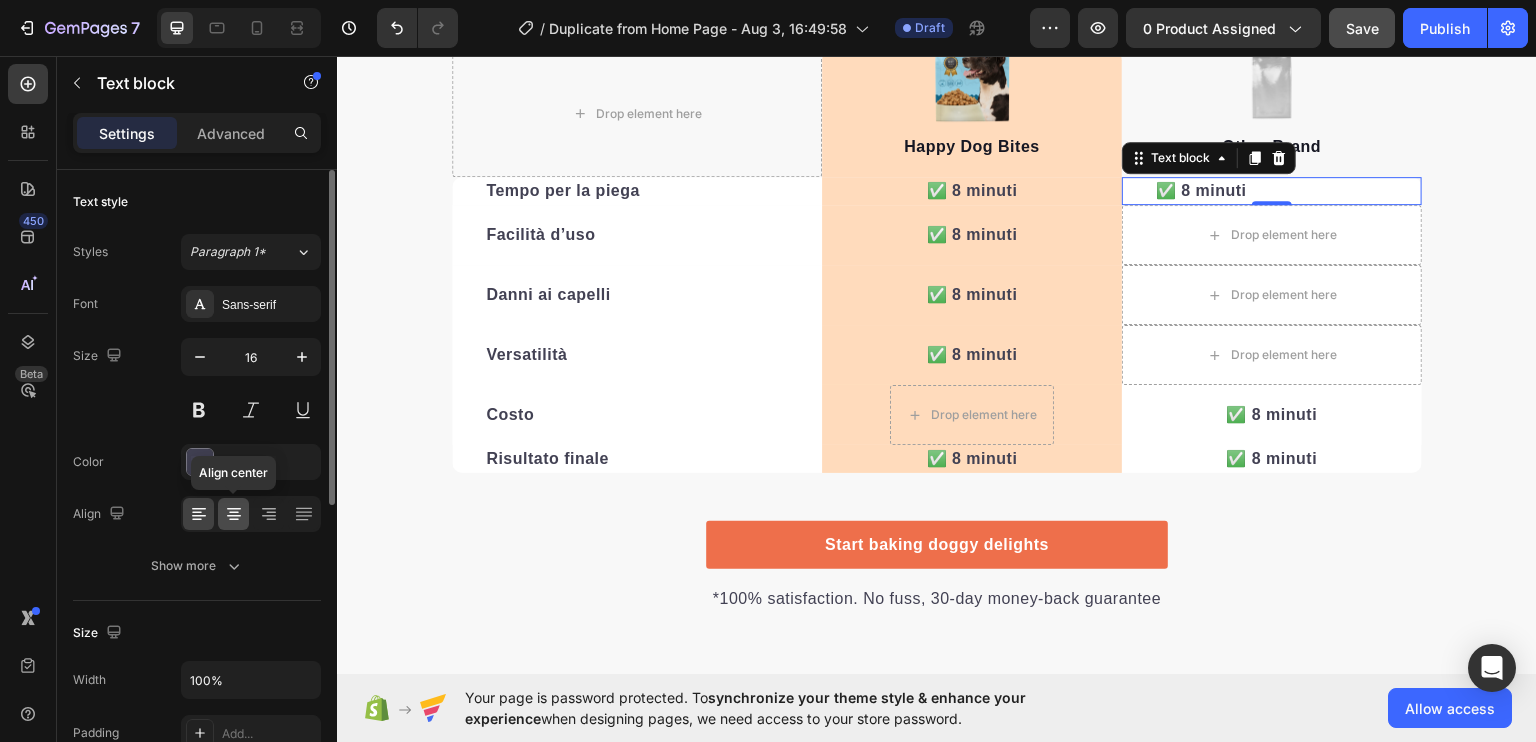 click 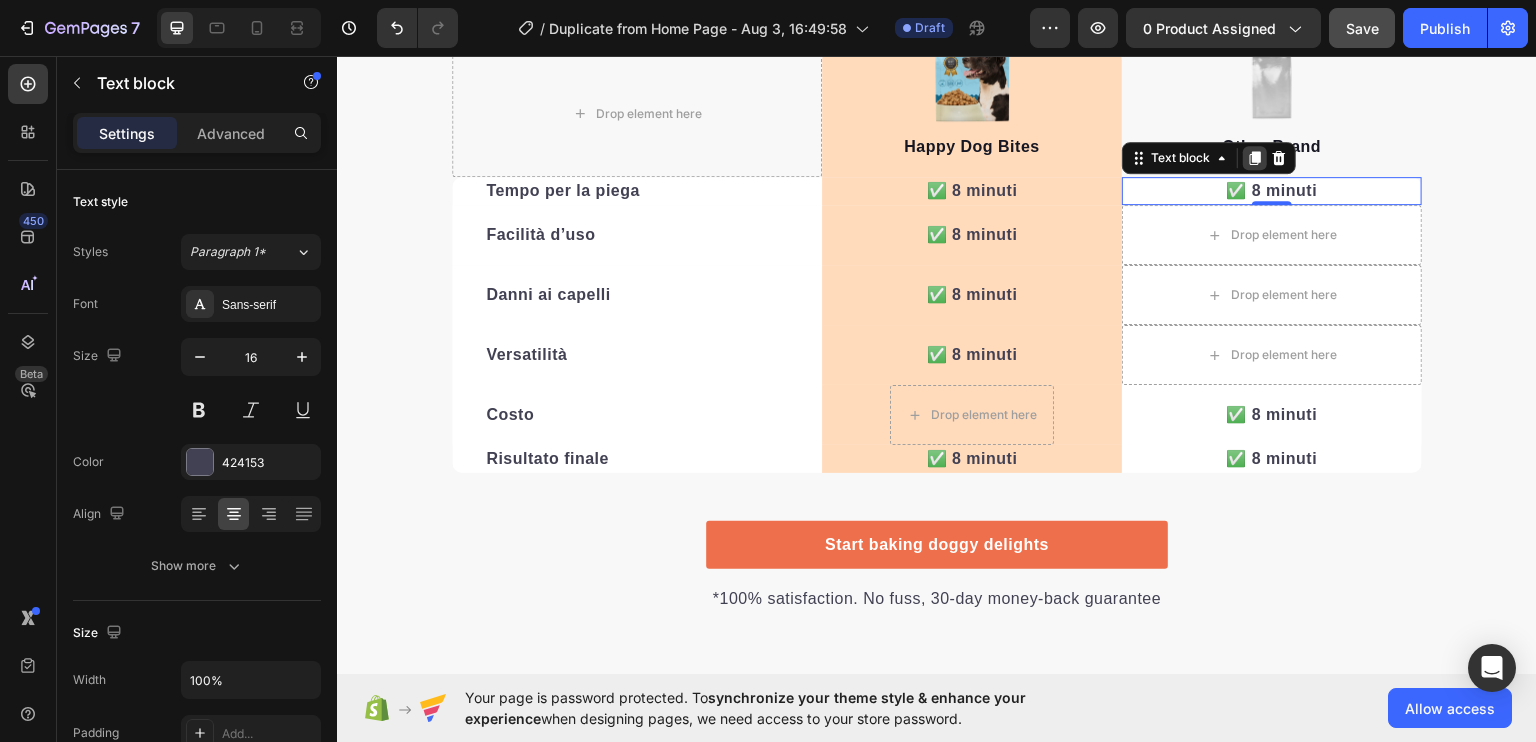 click 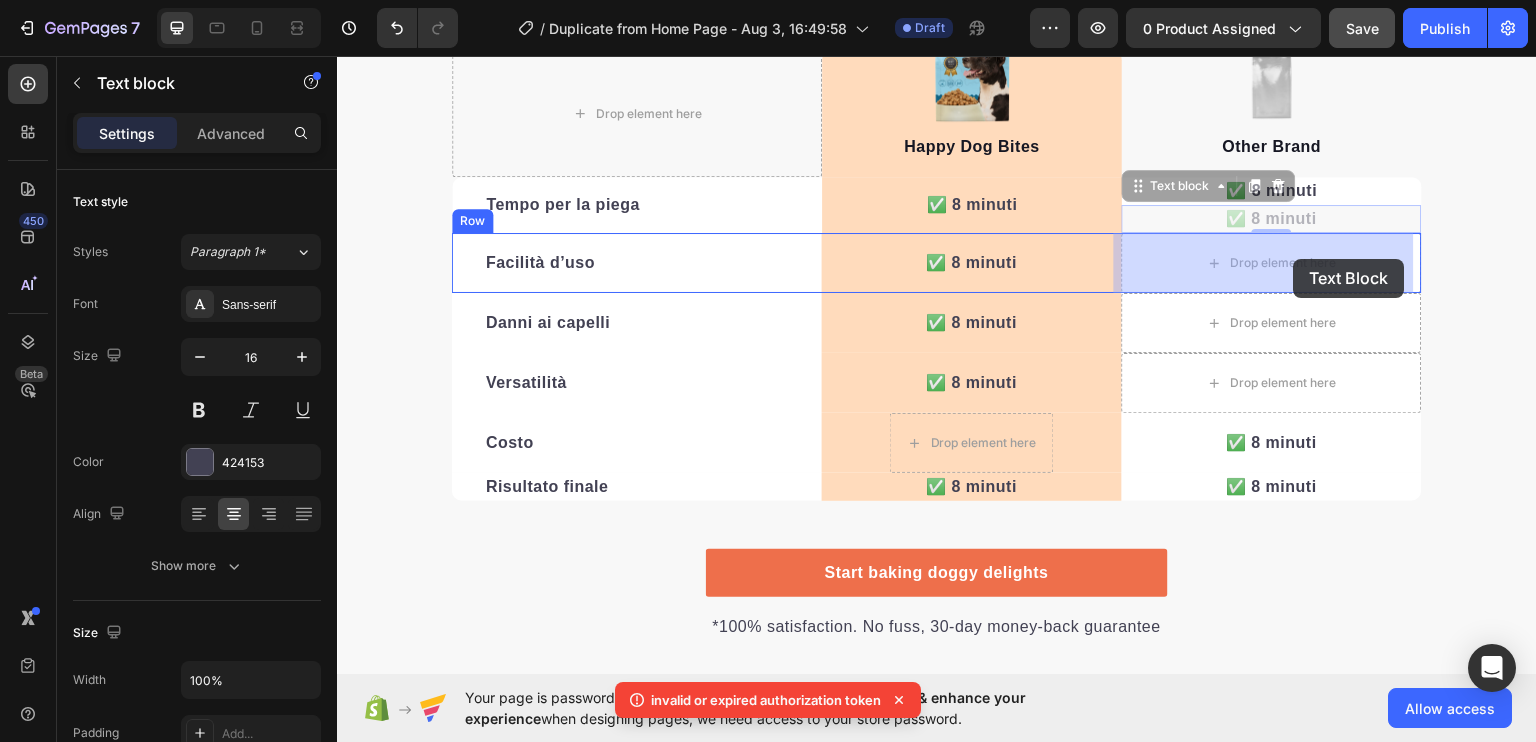 drag, startPoint x: 1322, startPoint y: 214, endPoint x: 1294, endPoint y: 258, distance: 52.153618 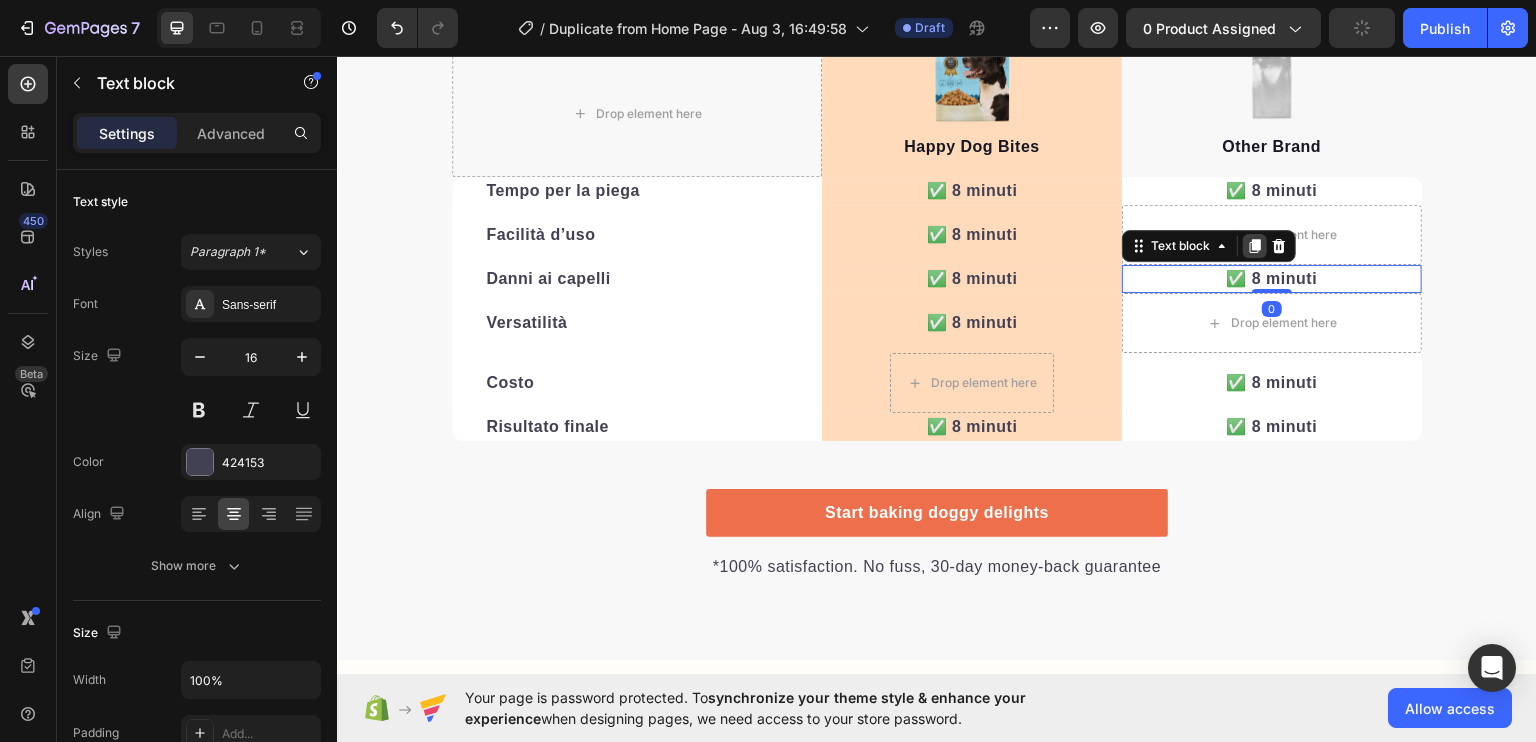 click 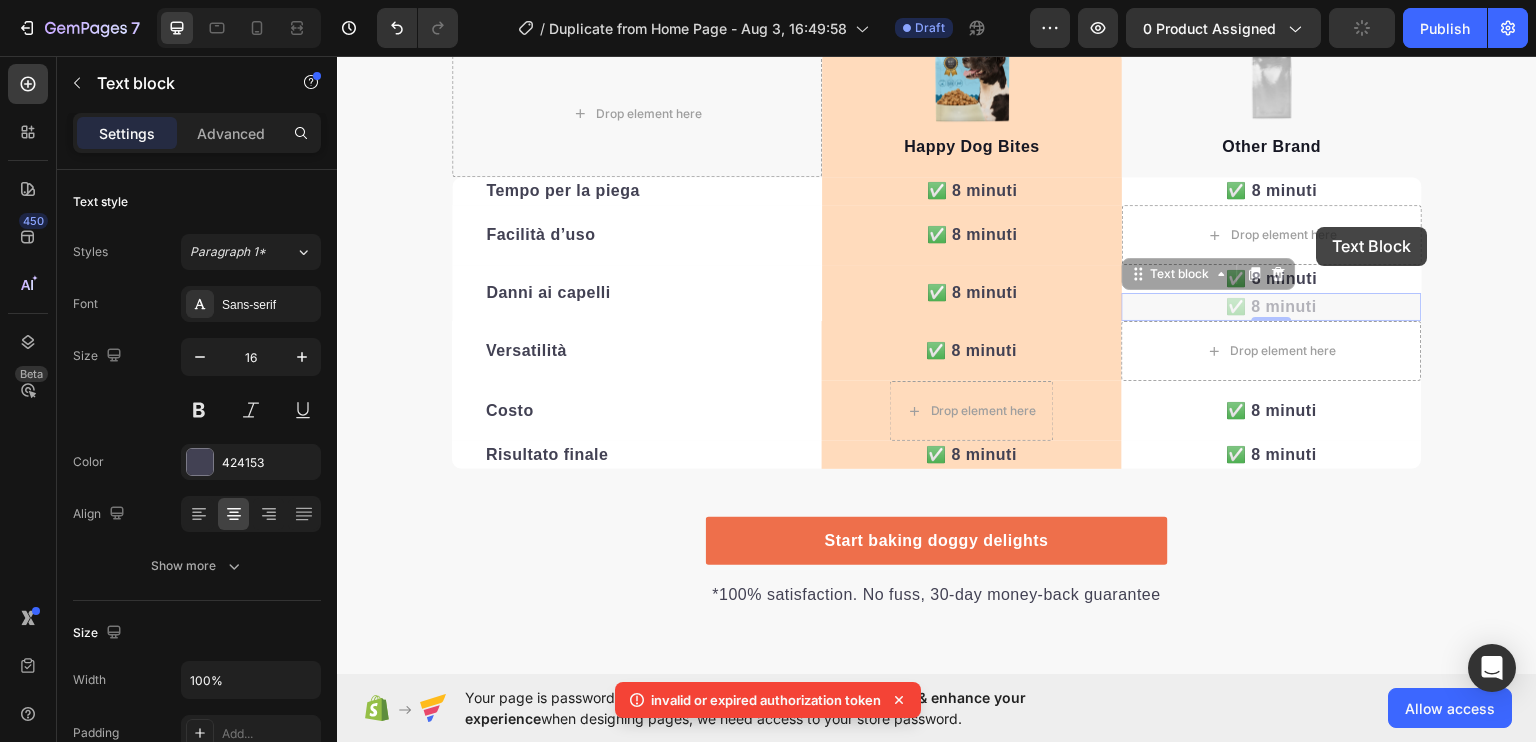 drag, startPoint x: 1332, startPoint y: 307, endPoint x: 1316, endPoint y: 226, distance: 82.565125 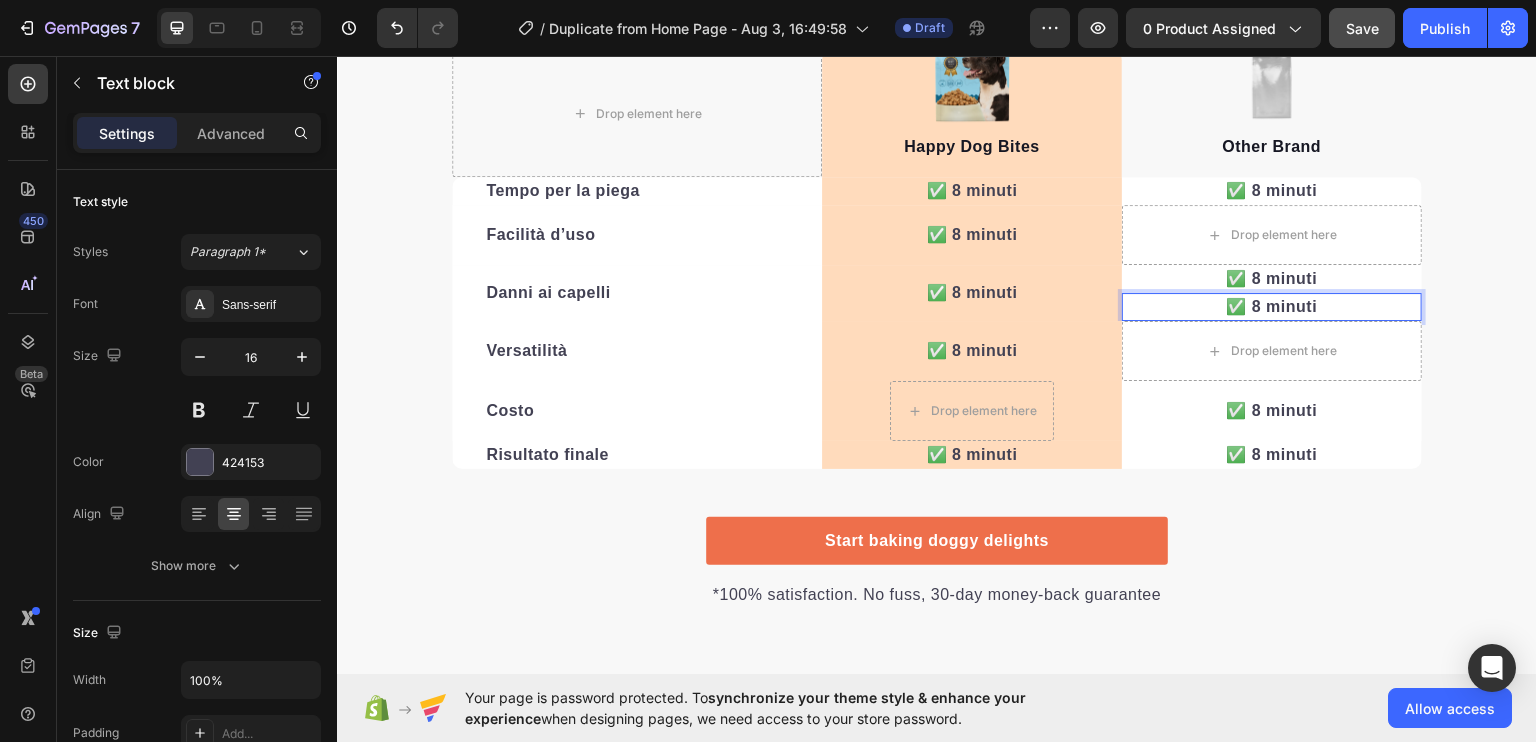 drag, startPoint x: 1331, startPoint y: 300, endPoint x: 1362, endPoint y: 299, distance: 31.016125 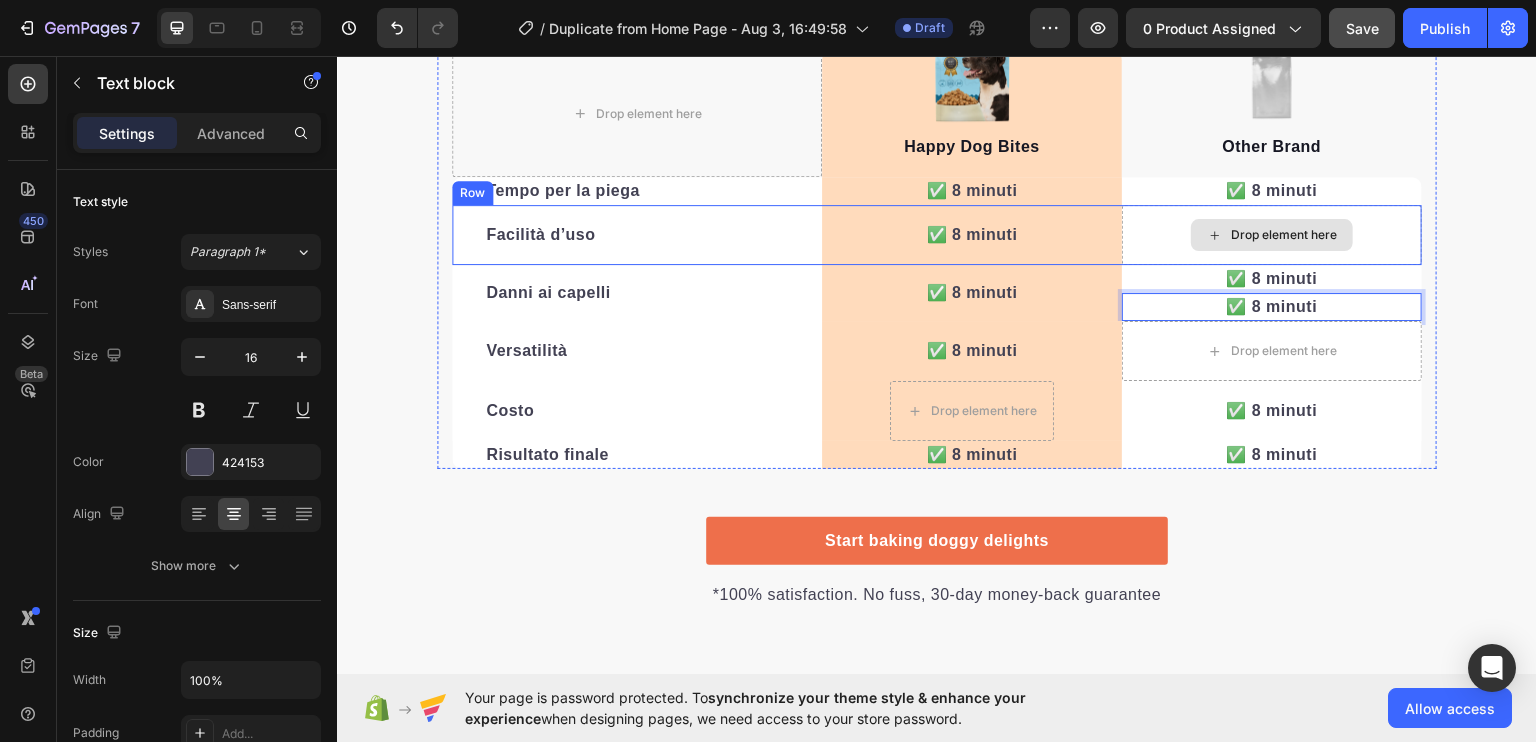 drag, startPoint x: 1362, startPoint y: 299, endPoint x: 1344, endPoint y: 226, distance: 75.18643 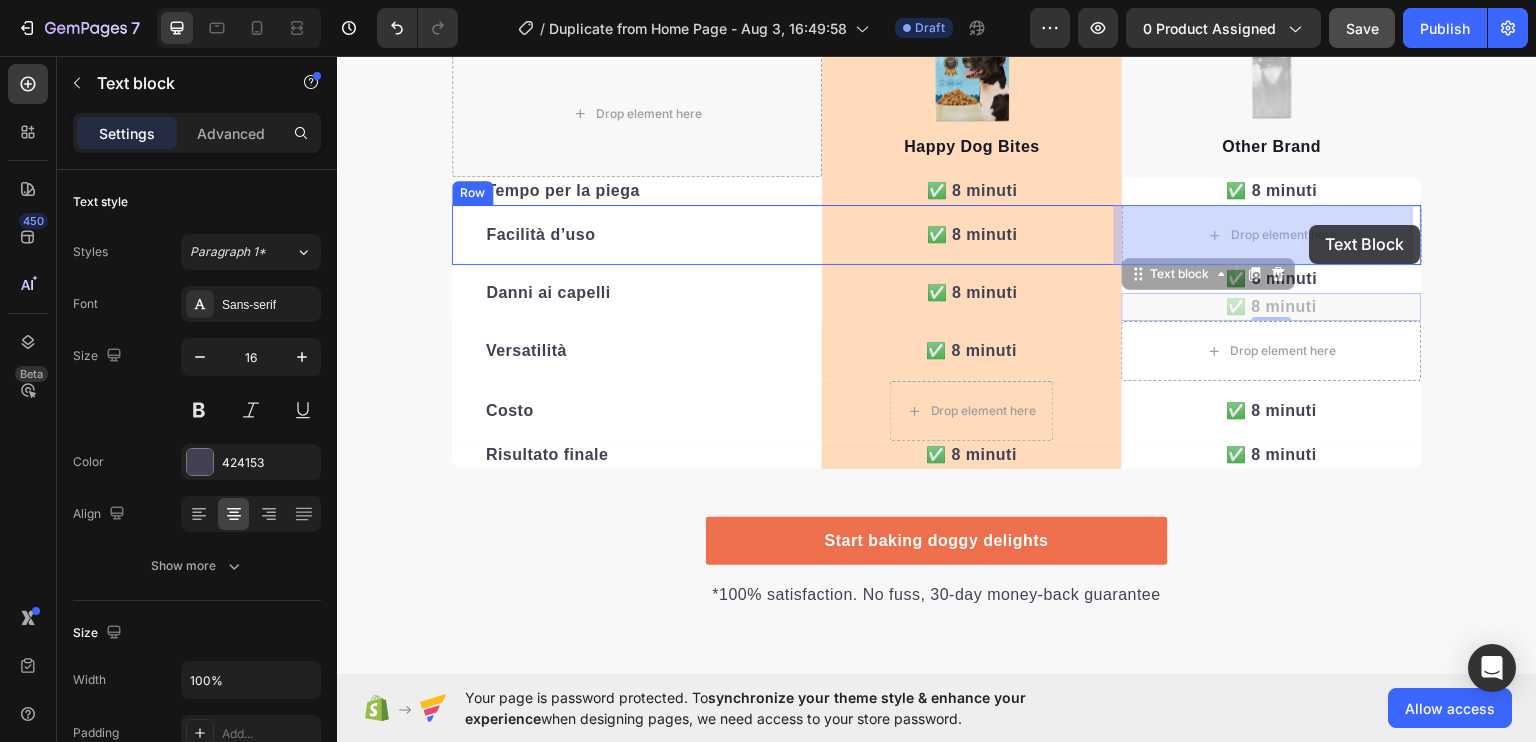 drag, startPoint x: 1328, startPoint y: 306, endPoint x: 1310, endPoint y: 226, distance: 82 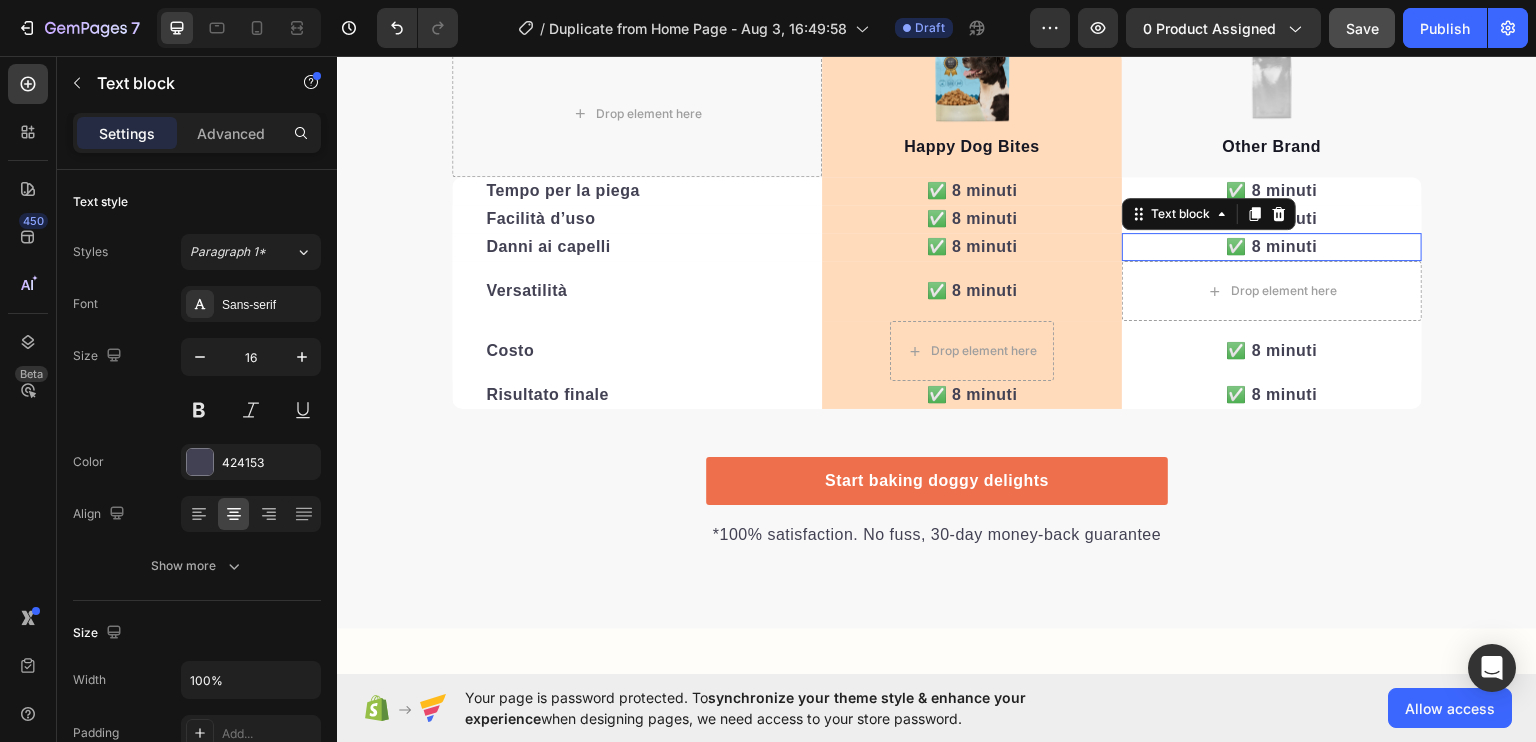 click on "✅ 8 minuti" at bounding box center (1272, 245) 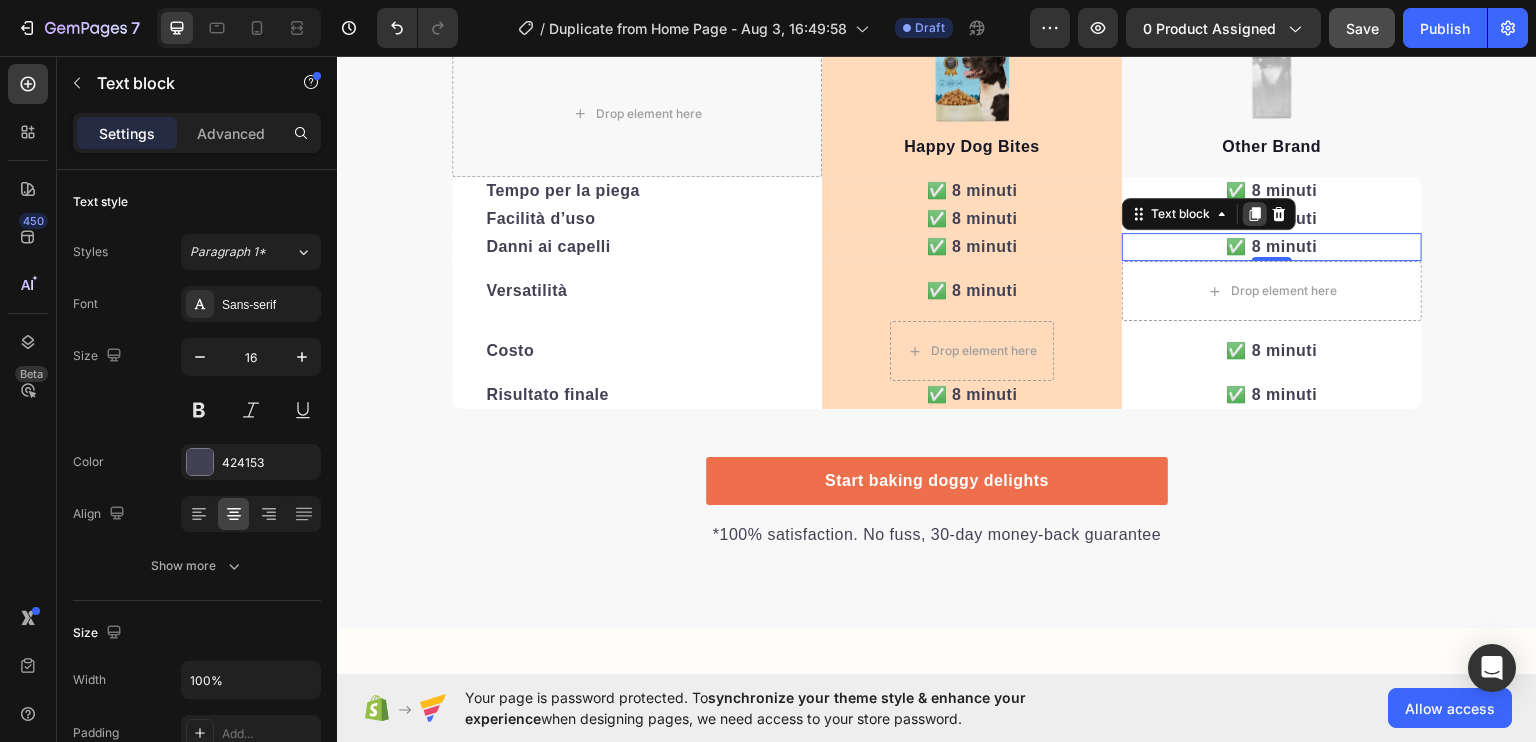 click 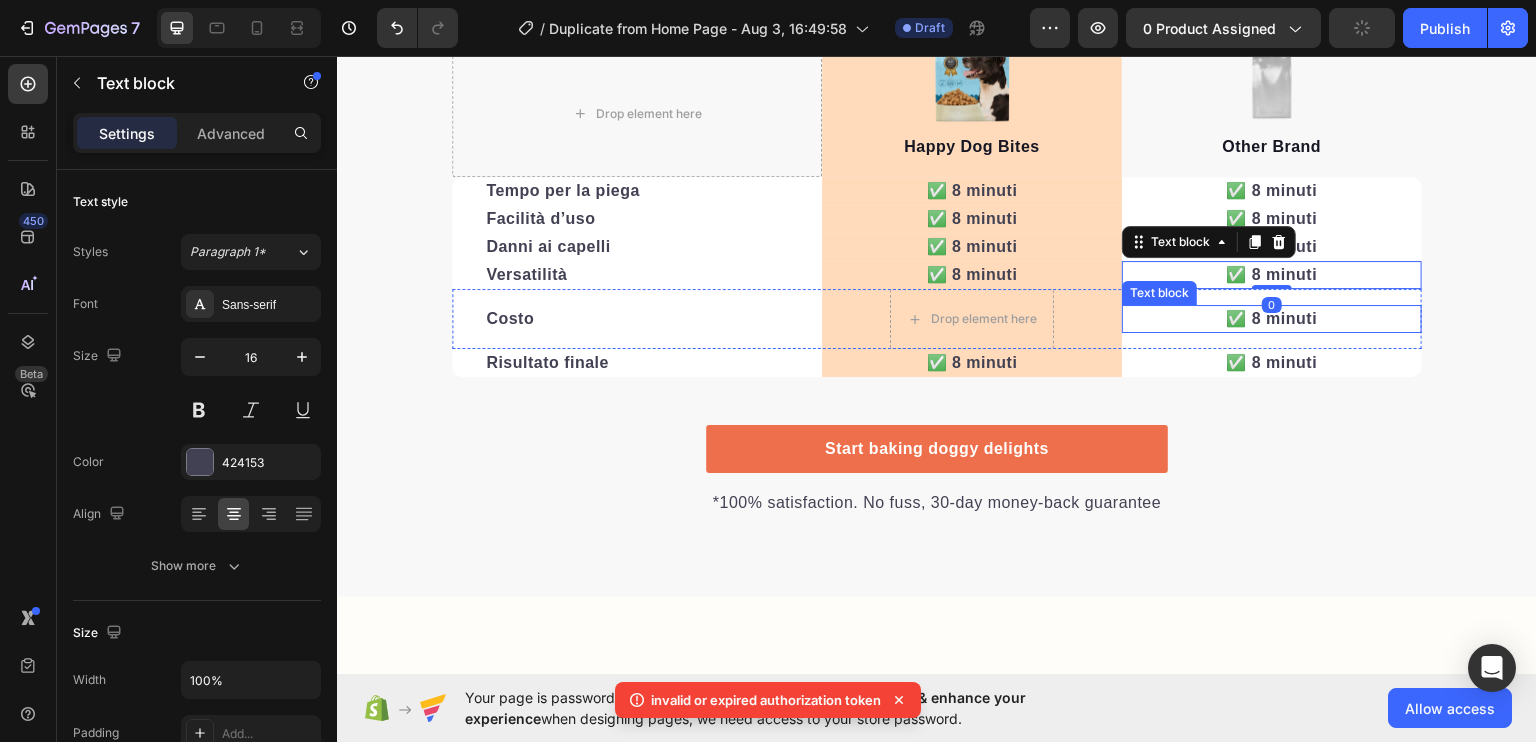 click on "We’re a whole different breed. Heading It’s easy to see why Super Tummy Daily is recommended #1 by vets and owners. The powerful ingredients in each tasty scoop can support your dog’s digestive system, leaving them to live a comfortable, healthy, and active lifestyle Text block Row
Drop element here Image Happy Dog Bites Text block Row Image Other Brand Text block Row Tempo per la piega Text block ✅ 8 minuti Text block Row ✅ 8 minuti Text block Row Facilità d’uso Text block ✅ 8 minuti Text block Row ✅ 8 minuti Text block Row Danni ai capelli Text block ✅ 8 minuti Text block Row ✅ 8 minuti Text block Row Versatilità Text block ✅ 8 minuti Text block Row ✅ 8 minuti Text block   0 Row Costo Text block
Drop element here Row ✅ 8 minuti Text block Row Risultato finale Text block ✅ 8 minuti Text block Row ✅ 8 minuti Text block Row Row Start baking doggy delights Button *100% satisfaction. No fuss, 30-day money-back guarantee Text block Row" at bounding box center (937, 155) 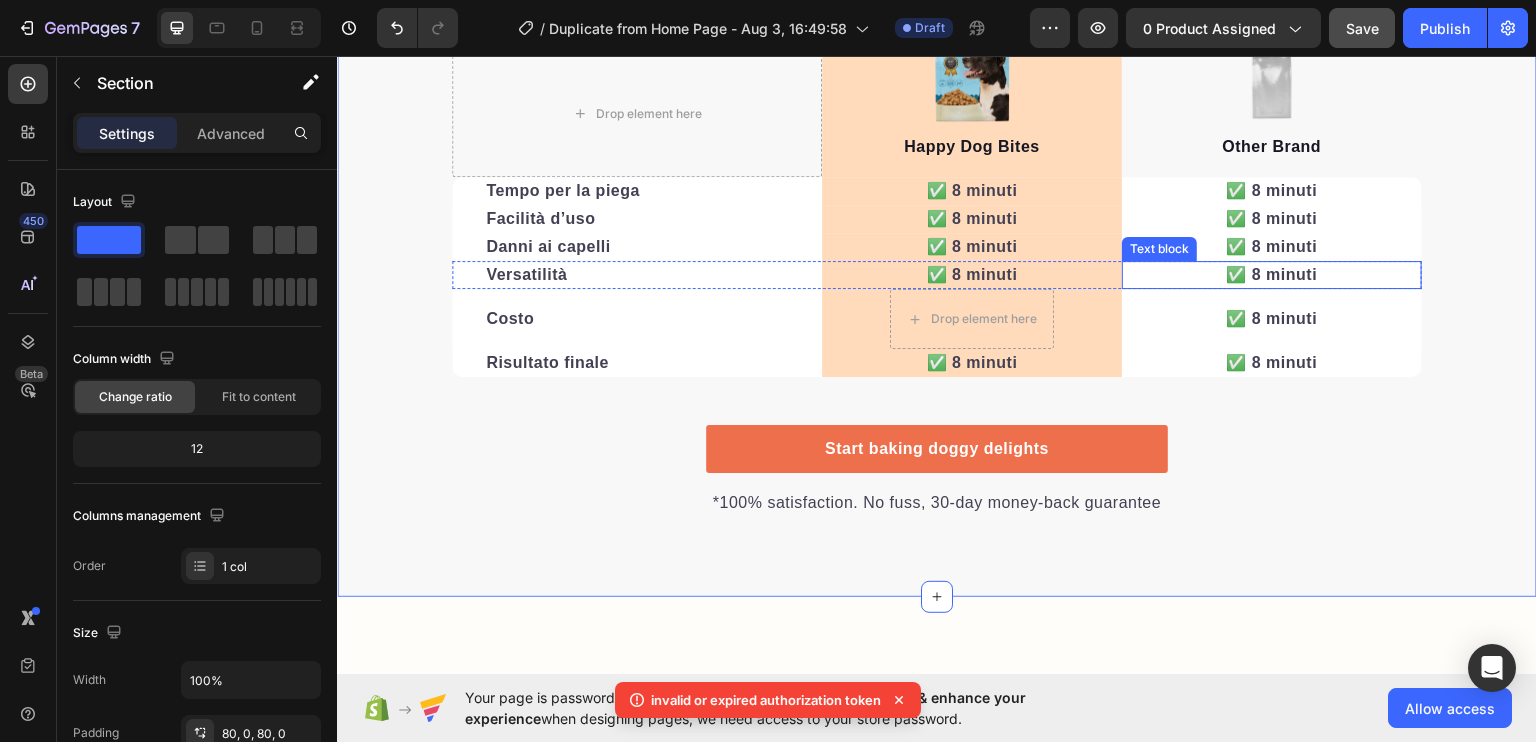 click on "✅ 8 minuti" at bounding box center (1272, 273) 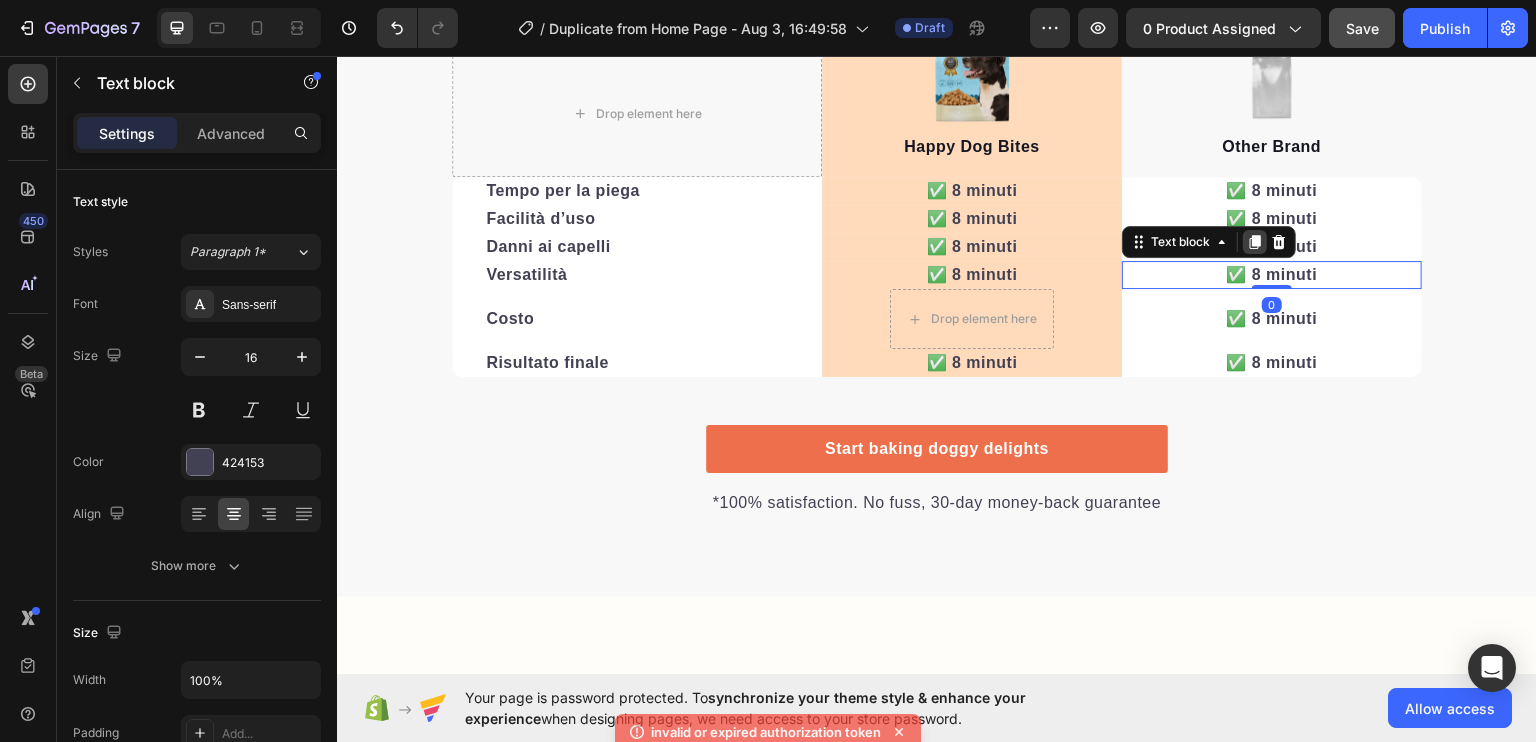 click 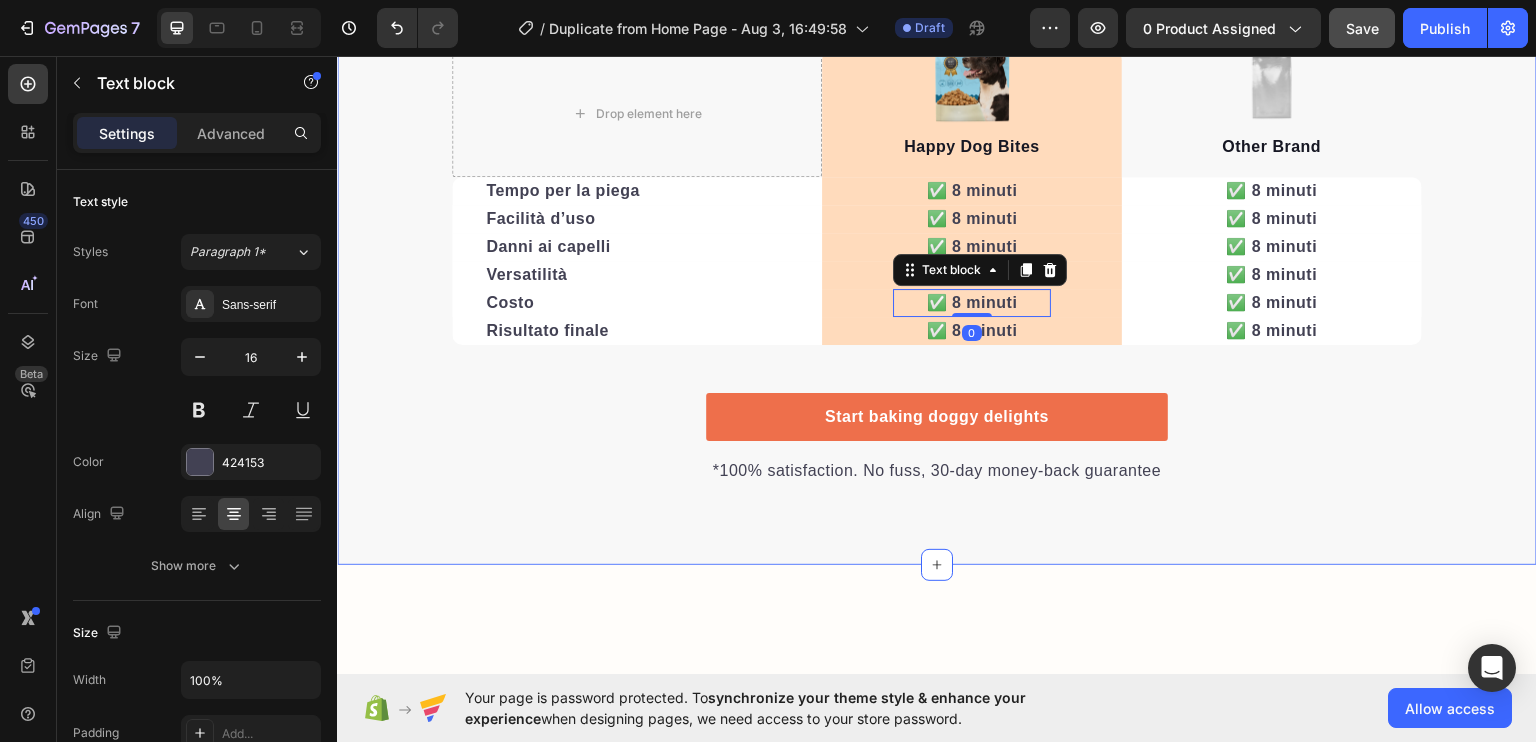click on "We’re a whole different breed. Heading It’s easy to see why Super Tummy Daily is recommended #1 by vets and owners. The powerful ingredients in each tasty scoop can support your dog’s digestive system, leaving them to live a comfortable, healthy, and active lifestyle Text block Row
Drop element here Image Happy Dog Bites Text block Row Image Other Brand Text block Row Tempo per la piega Text block ✅ 8 minuti Text block Row ✅ 8 minuti Text block Row Facilità d’uso Text block ✅ 8 minuti Text block Row ✅ 8 minuti Text block Row Danni ai capelli Text block ✅ 8 minuti Text block Row ✅ 8 minuti Text block Row Versatilità Text block ✅ 8 minuti Text block Row ✅ 8 minuti Text block Row Costo Text block ✅ 8 minuti Text block   0 Row ✅ 8 minuti Text block Row Risultato finale Text block ✅ 8 minuti Text block Row ✅ 8 minuti Text block Row Row Start baking doggy delights Button *100% satisfaction. No fuss, 30-day money-back guarantee Text block Row" at bounding box center (937, 139) 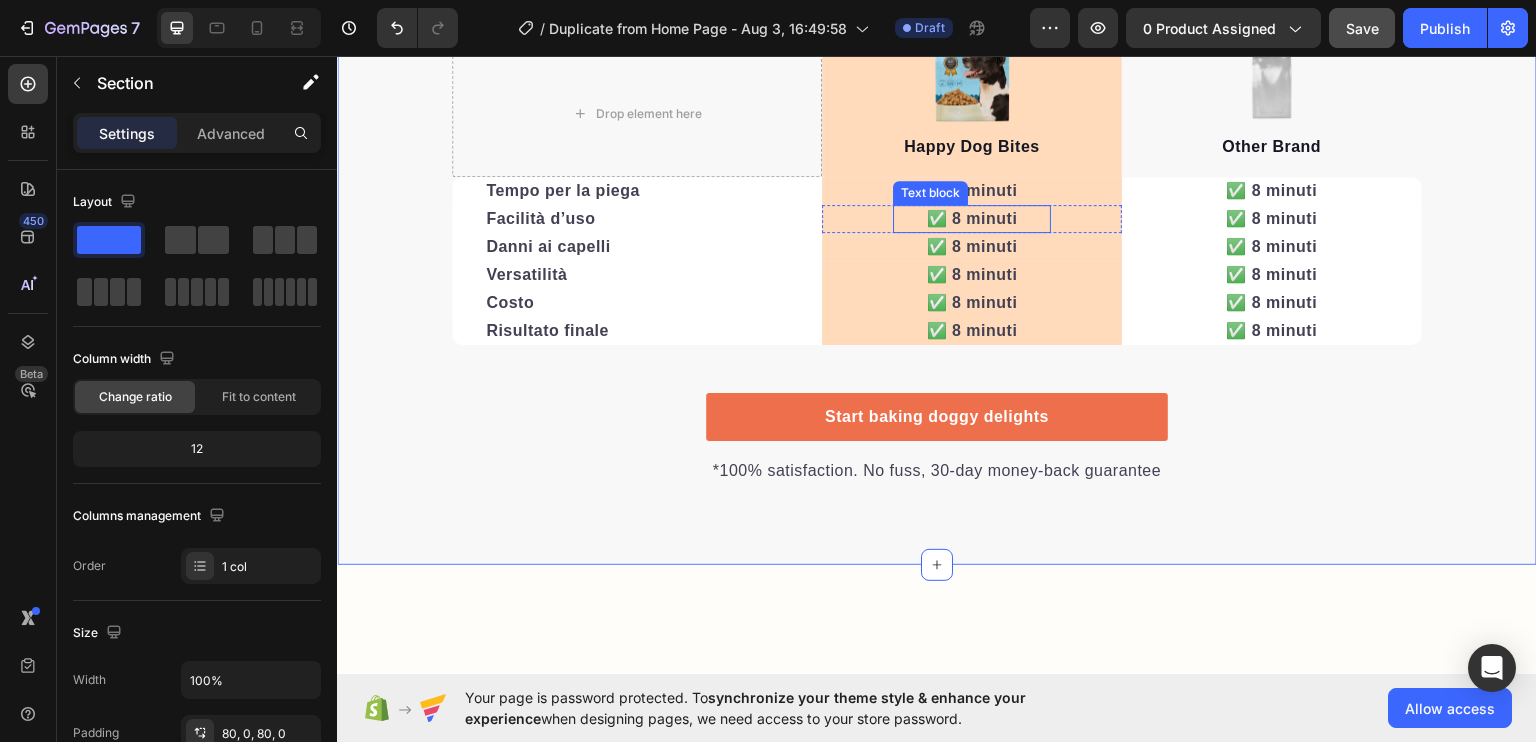 click on "✅ 8 minuti" at bounding box center [972, 217] 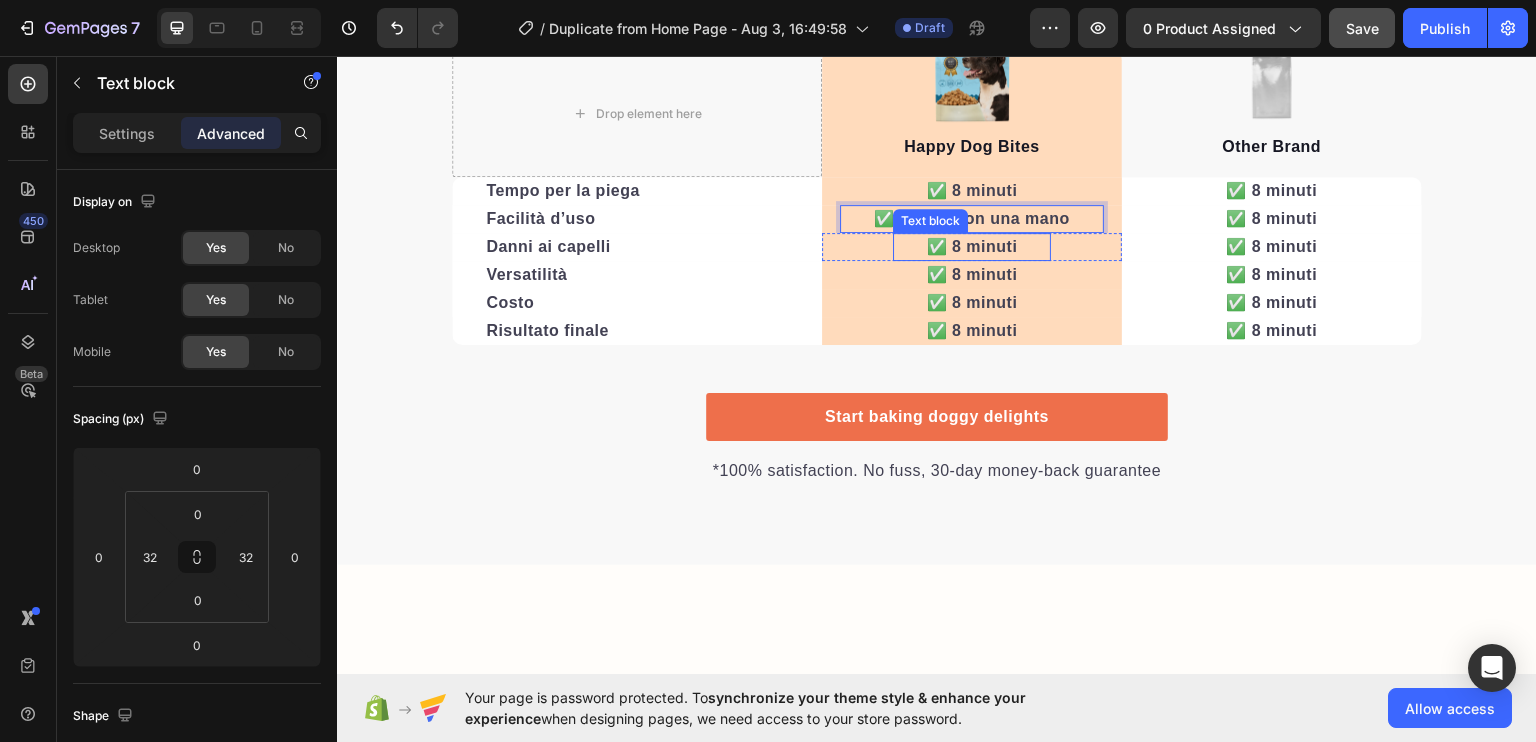 click on "✅ 8 minuti" at bounding box center [972, 245] 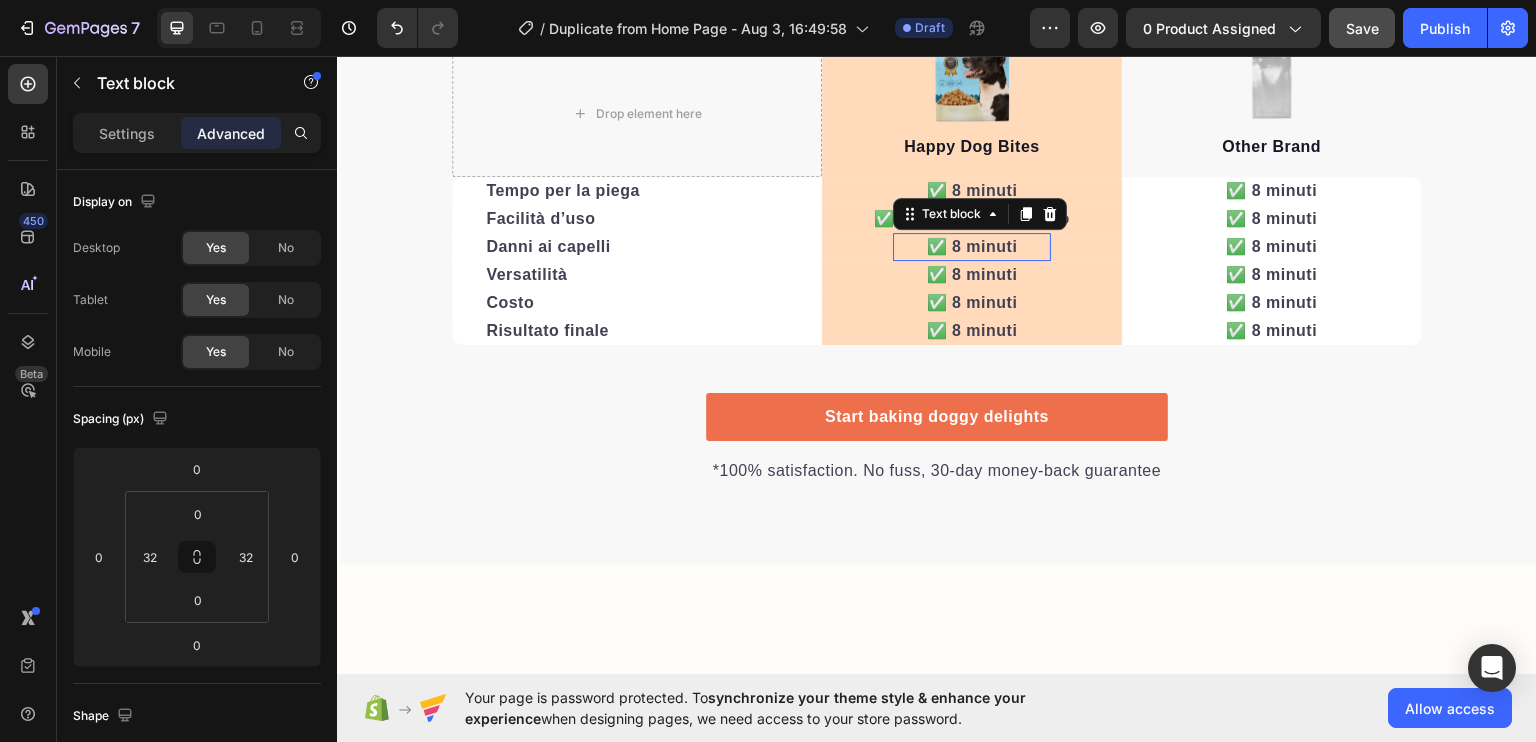 click on "✅ 8 minuti" at bounding box center [972, 245] 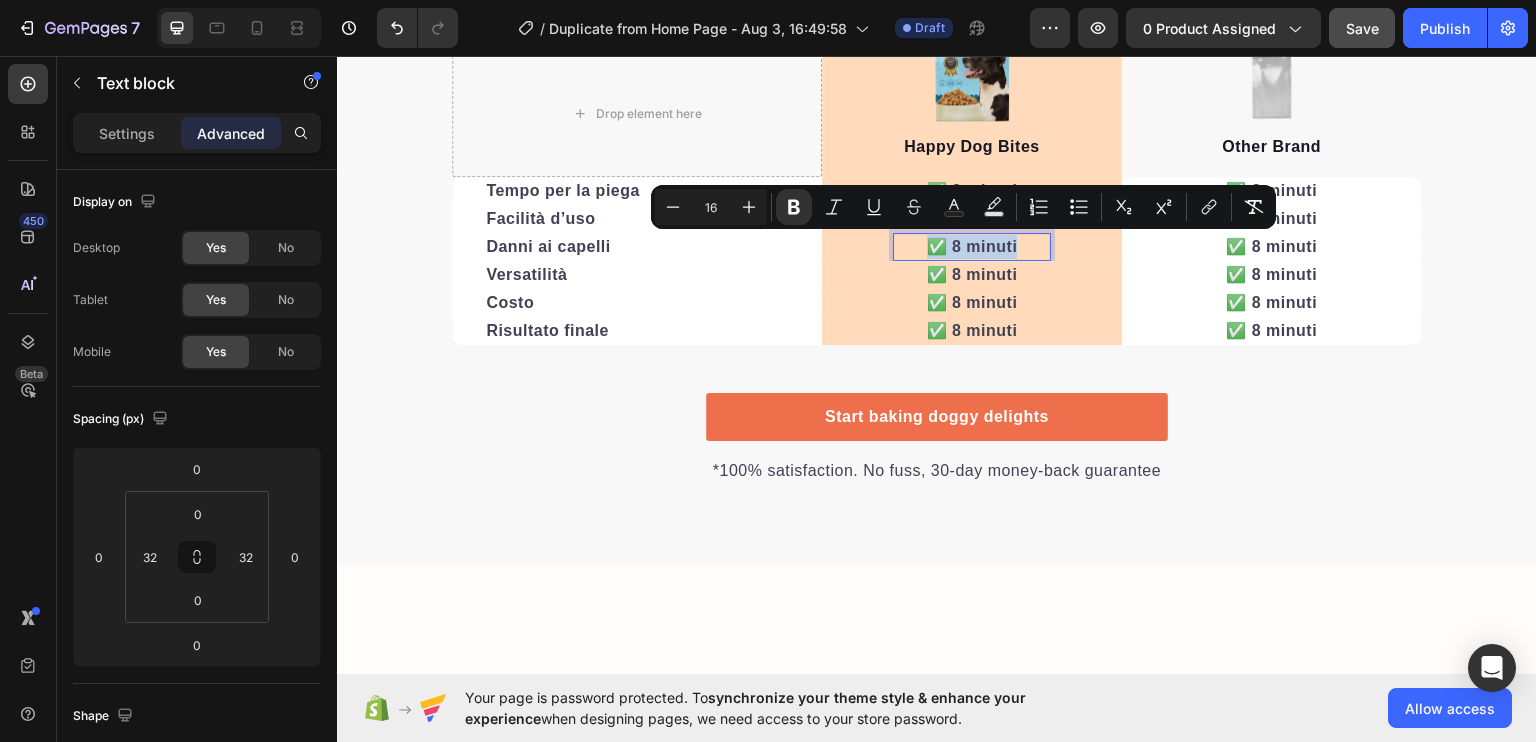 click on "✅ 8 minuti" at bounding box center (972, 245) 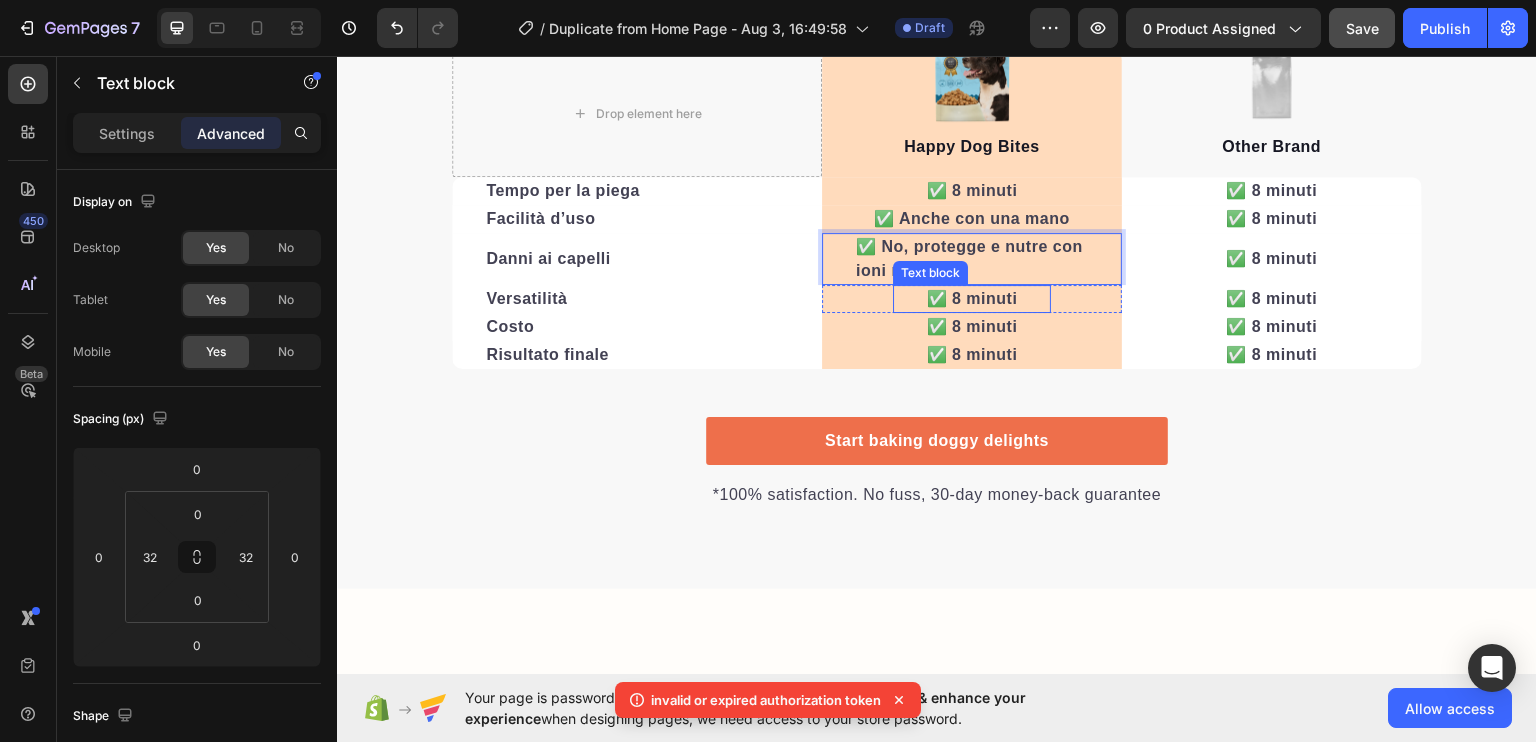 click on "✅ 8 minuti" at bounding box center (972, 297) 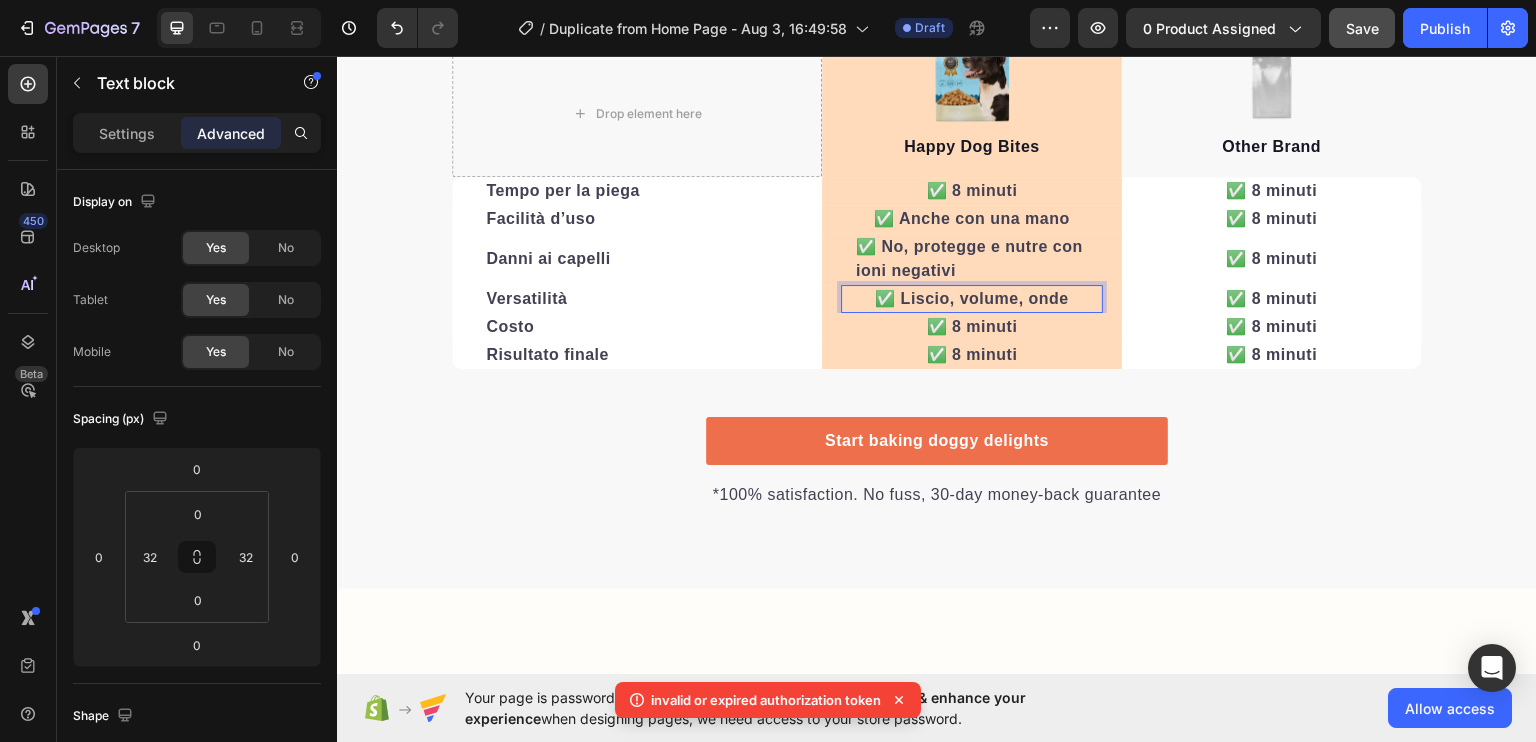 click on "Settings Advanced" at bounding box center (197, 141) 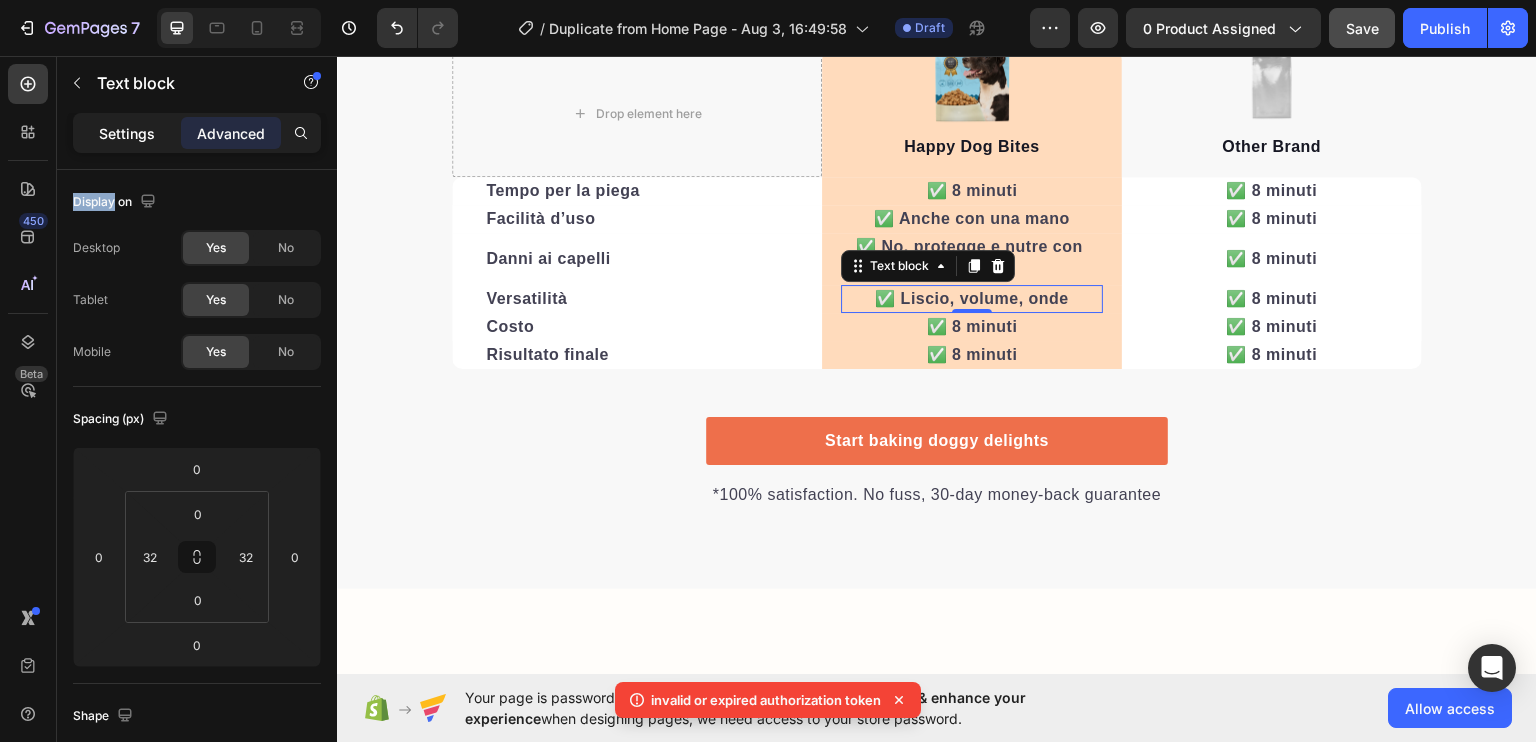 click on "Settings" at bounding box center (127, 133) 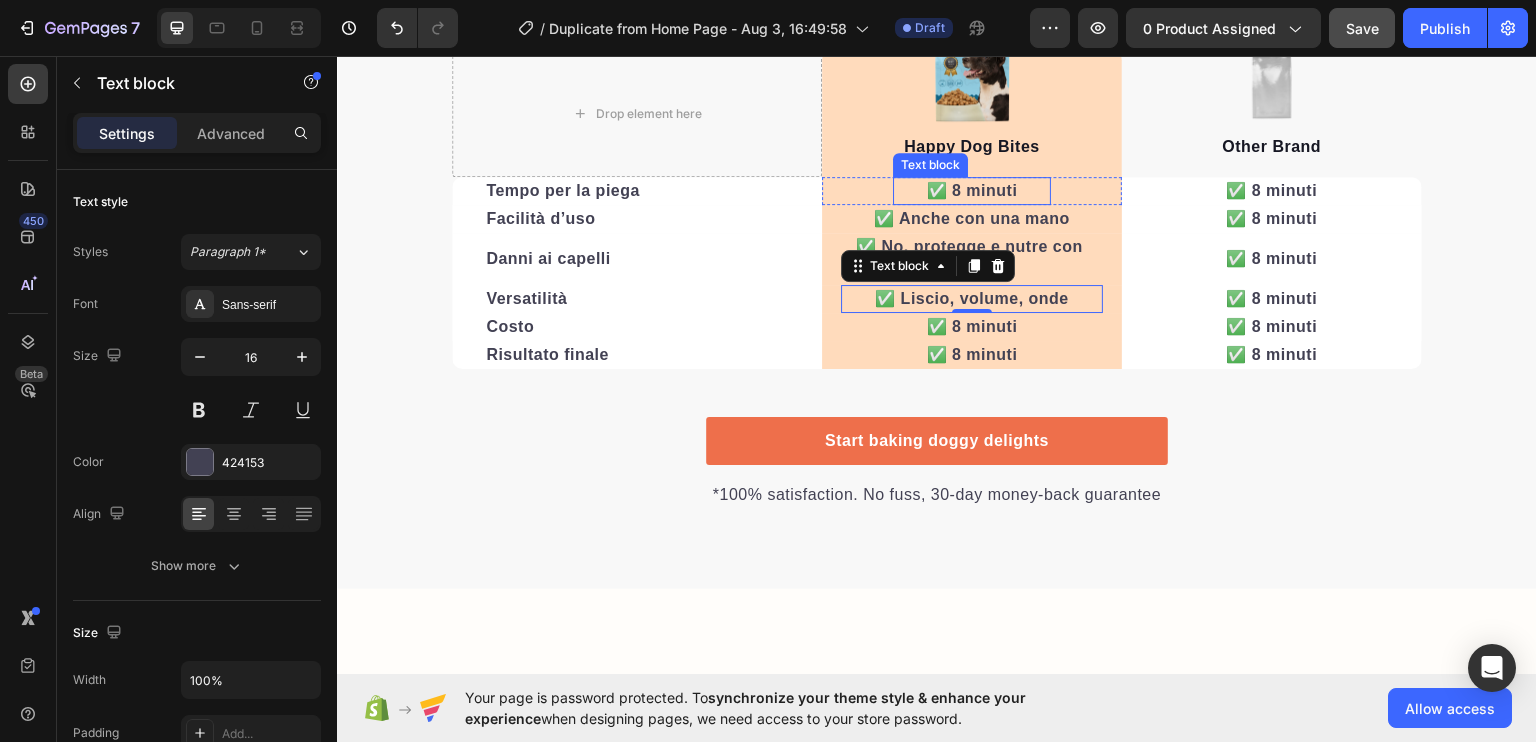 click on "✅ 8 minuti" at bounding box center (972, 189) 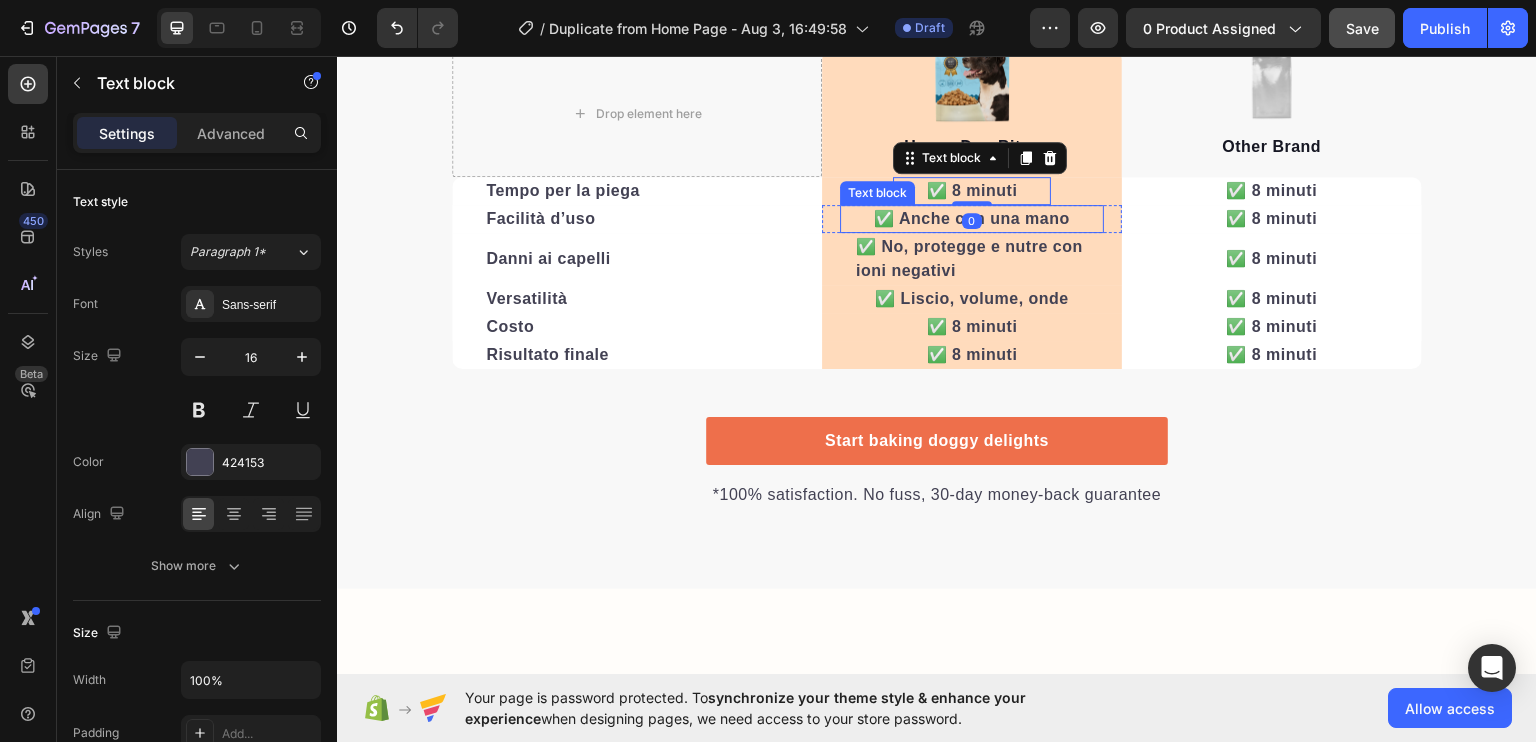 click on "✅ Anche con una mano" at bounding box center [972, 217] 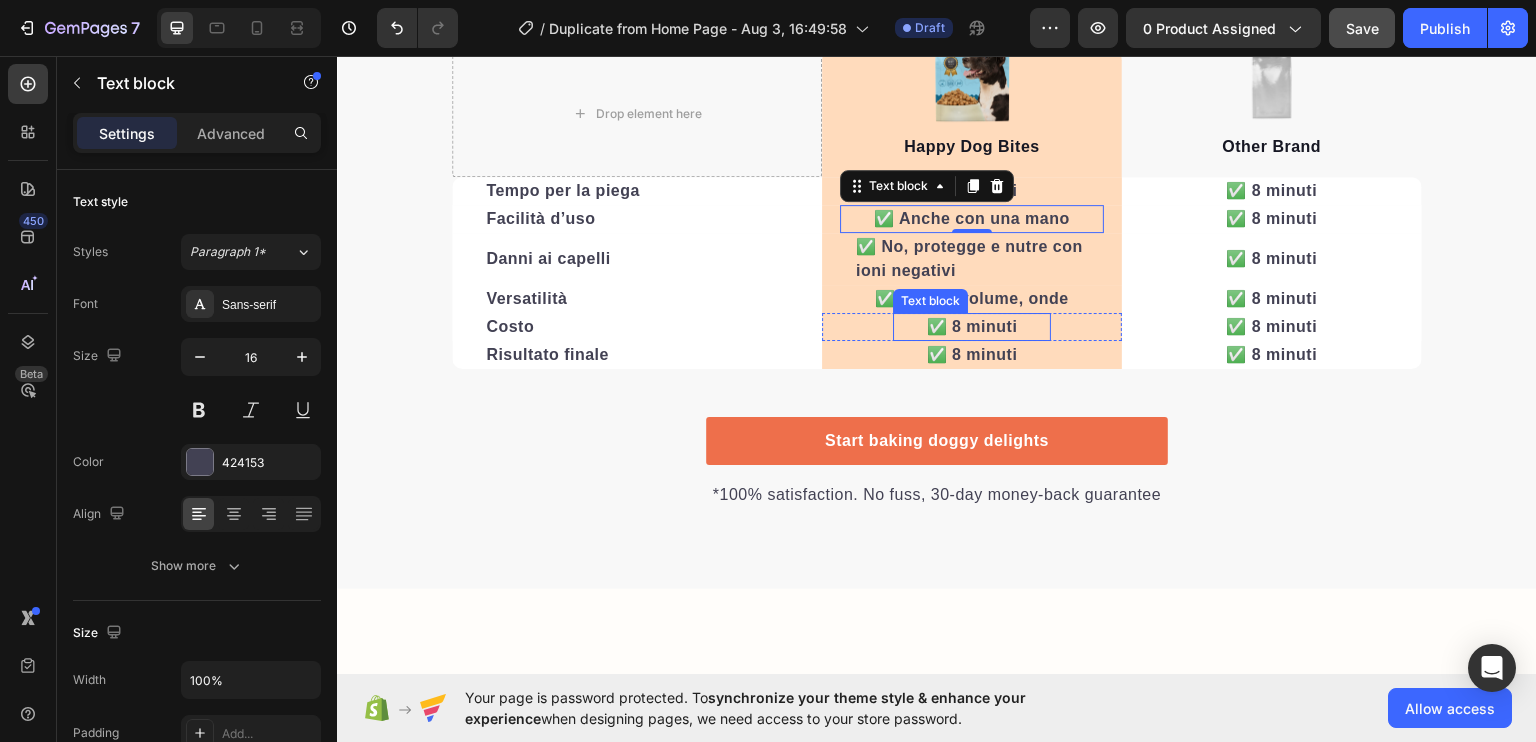 click on "✅ 8 minuti" at bounding box center [972, 325] 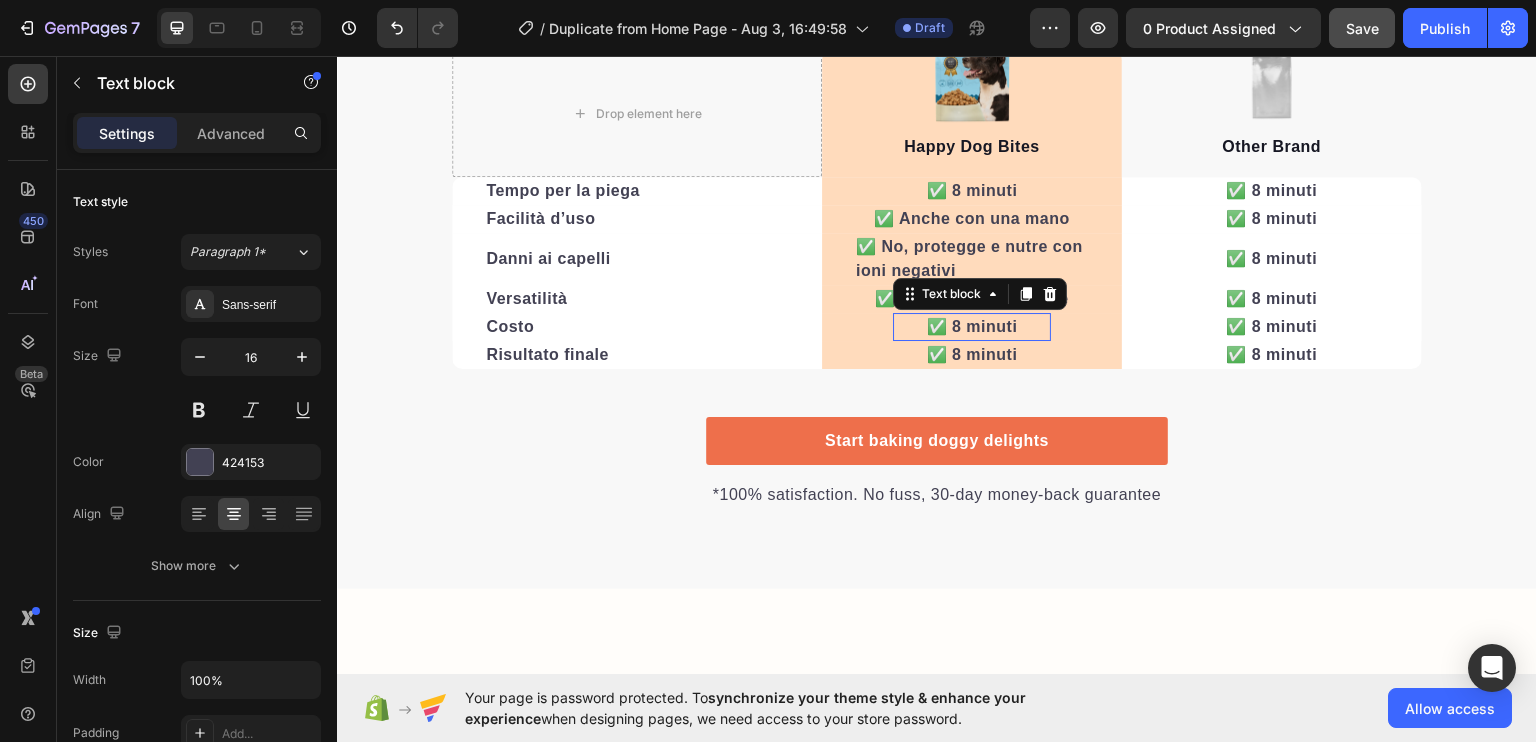 click on "✅ 8 minuti" at bounding box center (972, 325) 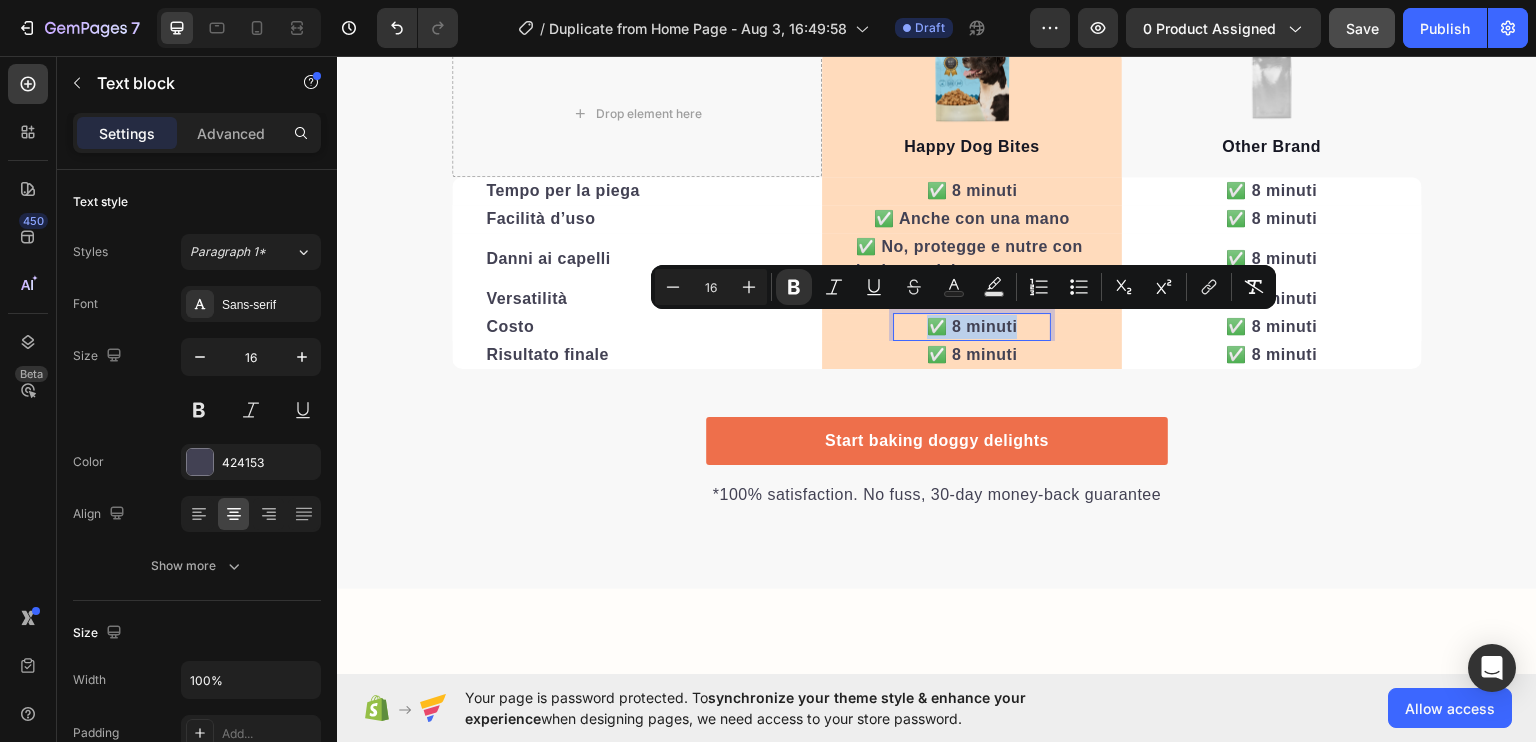 click on "✅ 8 minuti" at bounding box center (972, 325) 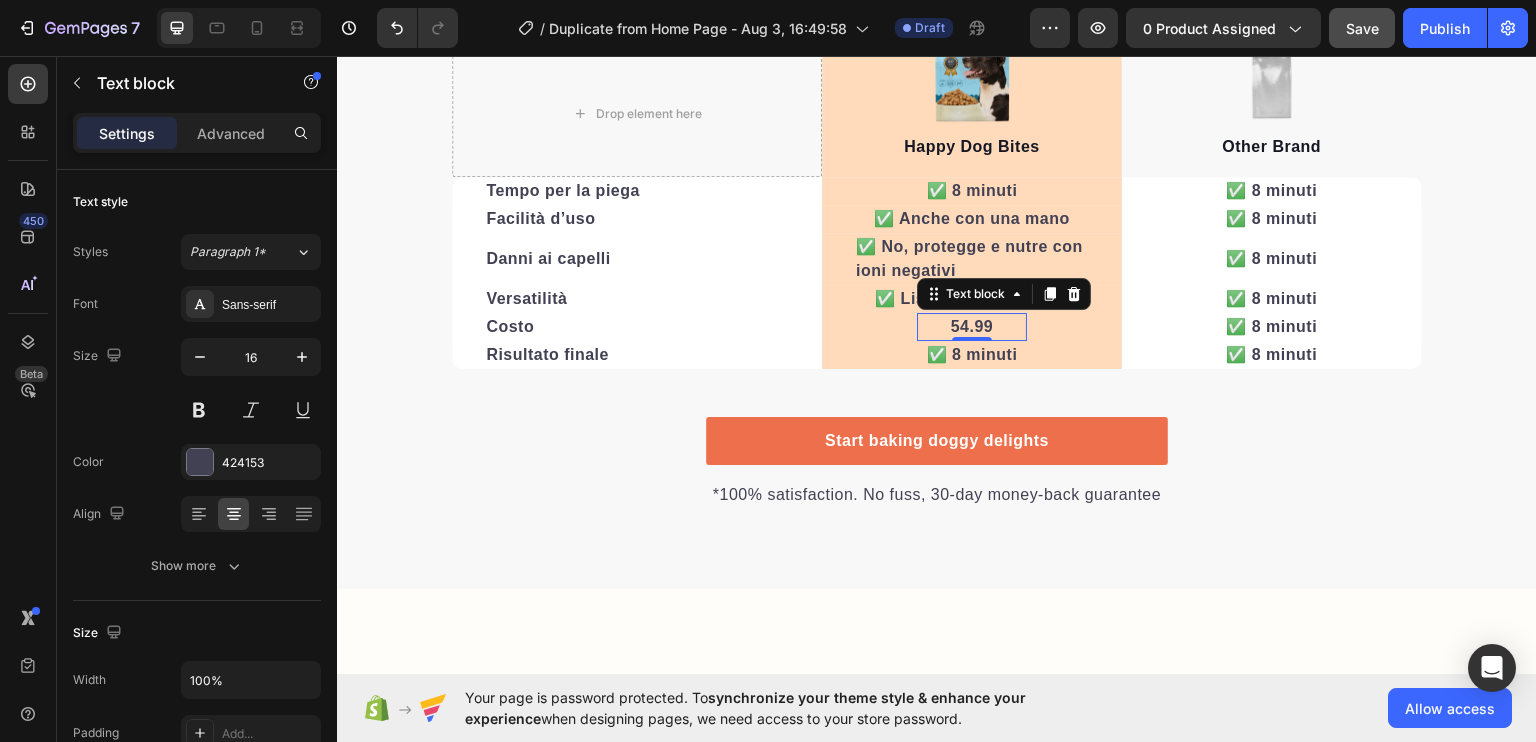 click on "0" at bounding box center [972, 356] 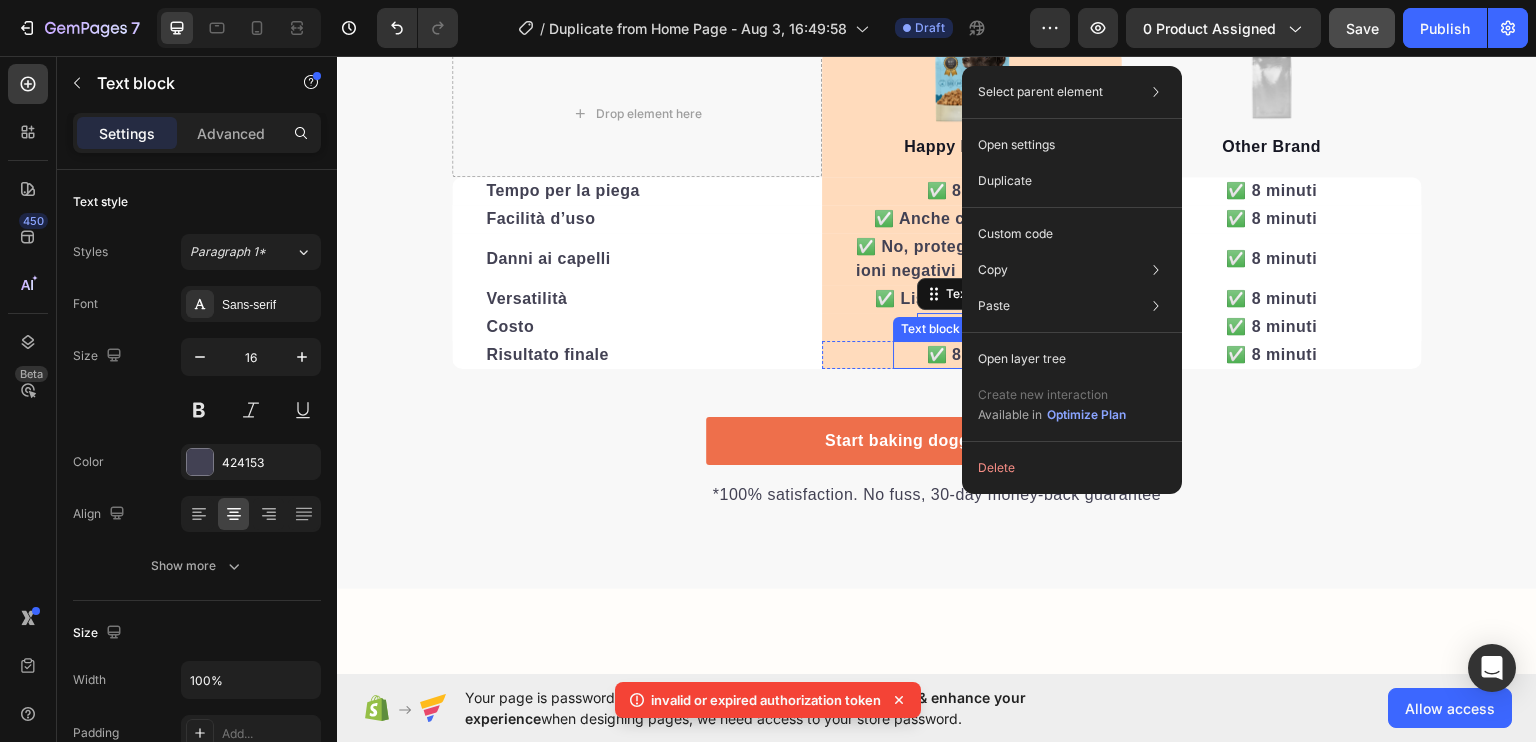 click on "✅ 8 minuti" at bounding box center (972, 353) 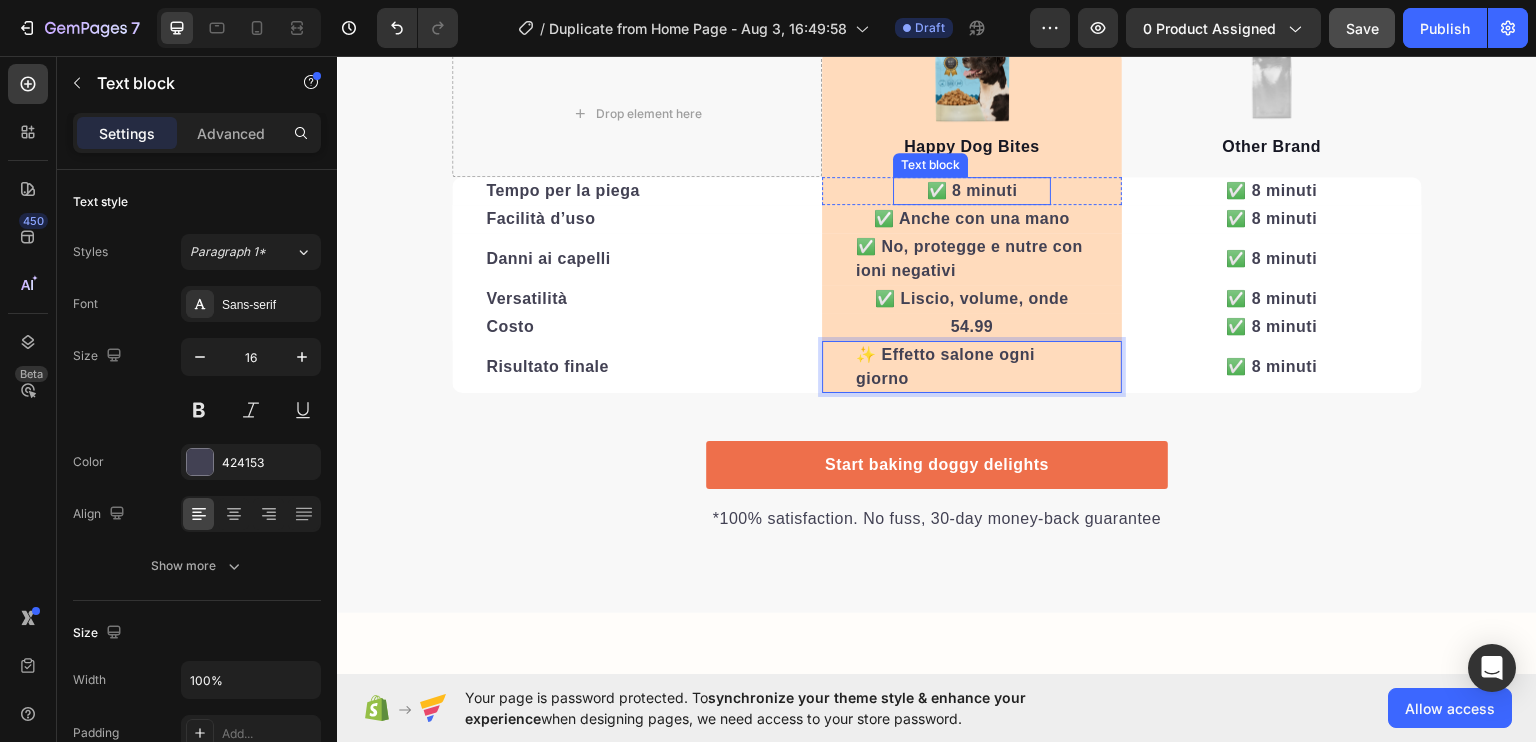 click on "✅ 8 minuti Text block" at bounding box center [972, 190] 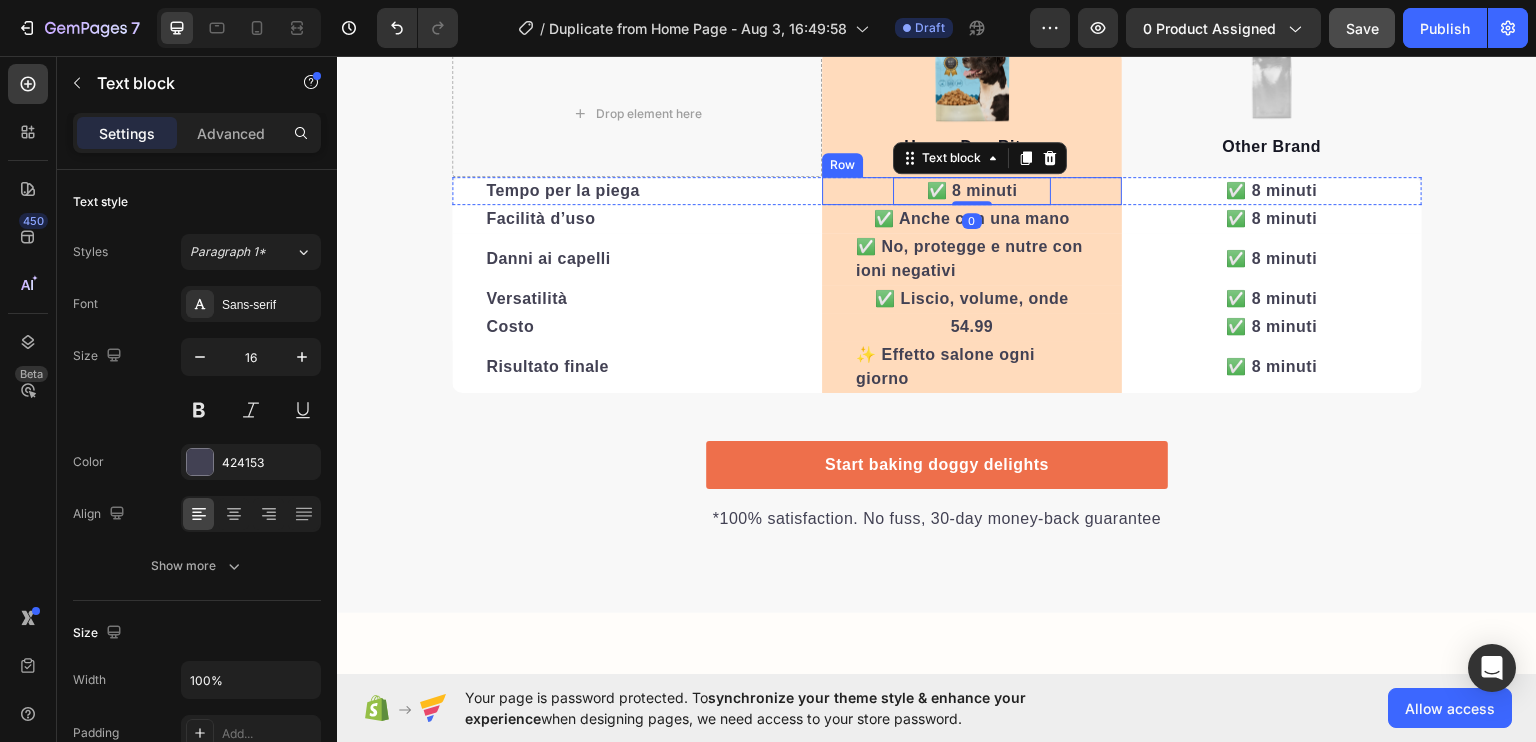 click on "✅ 8 minuti Text block   0 Row" at bounding box center (972, 190) 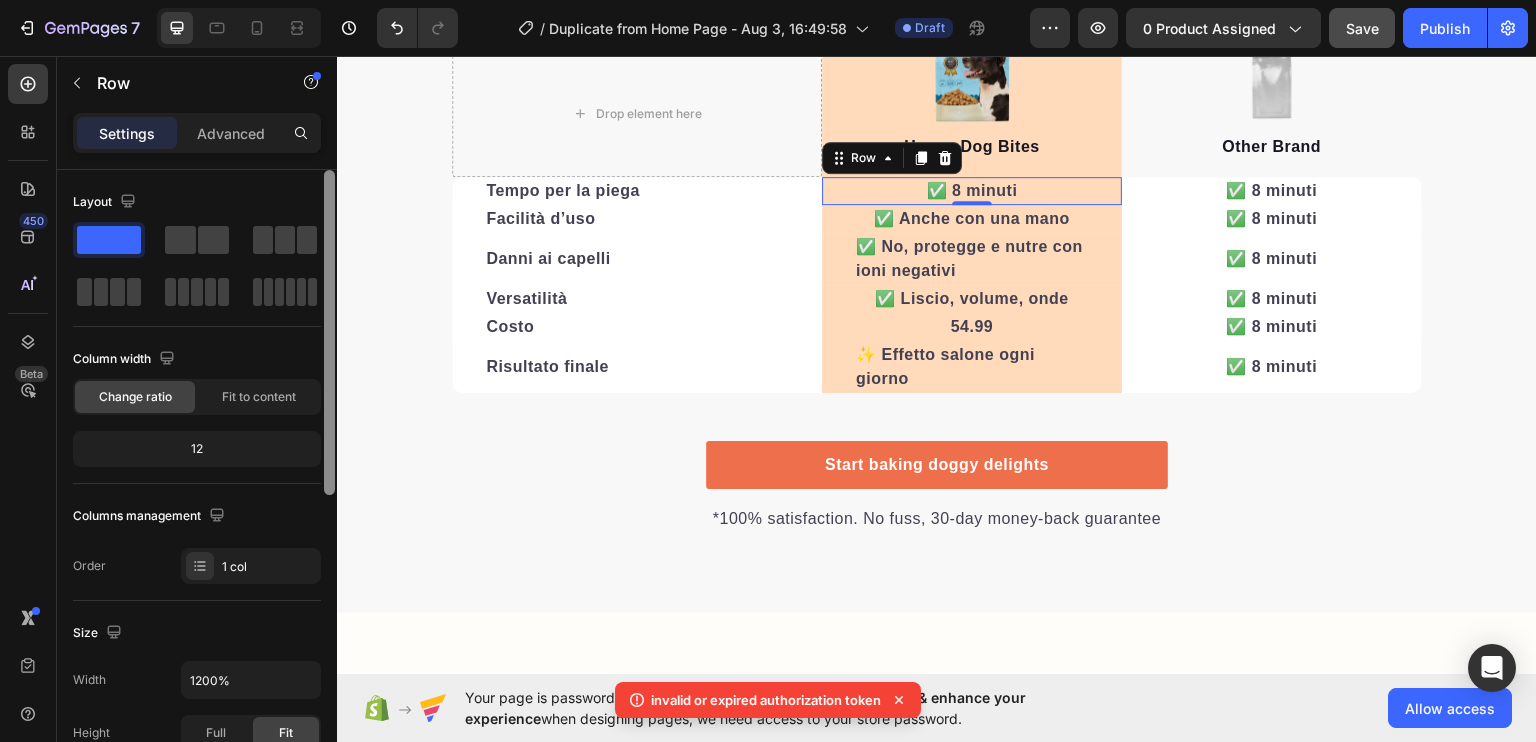 scroll, scrollTop: 588, scrollLeft: 0, axis: vertical 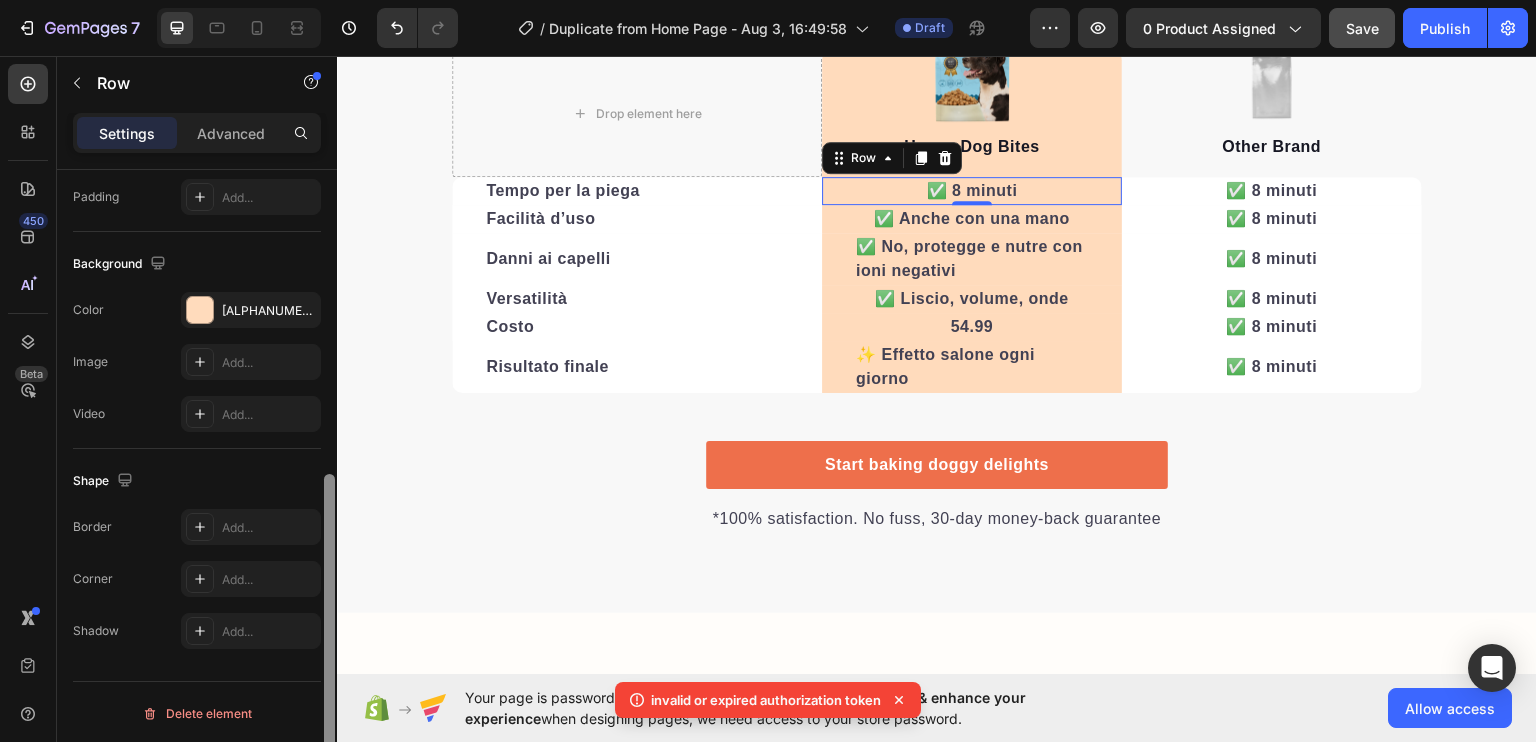 drag, startPoint x: 323, startPoint y: 368, endPoint x: 322, endPoint y: 503, distance: 135.00371 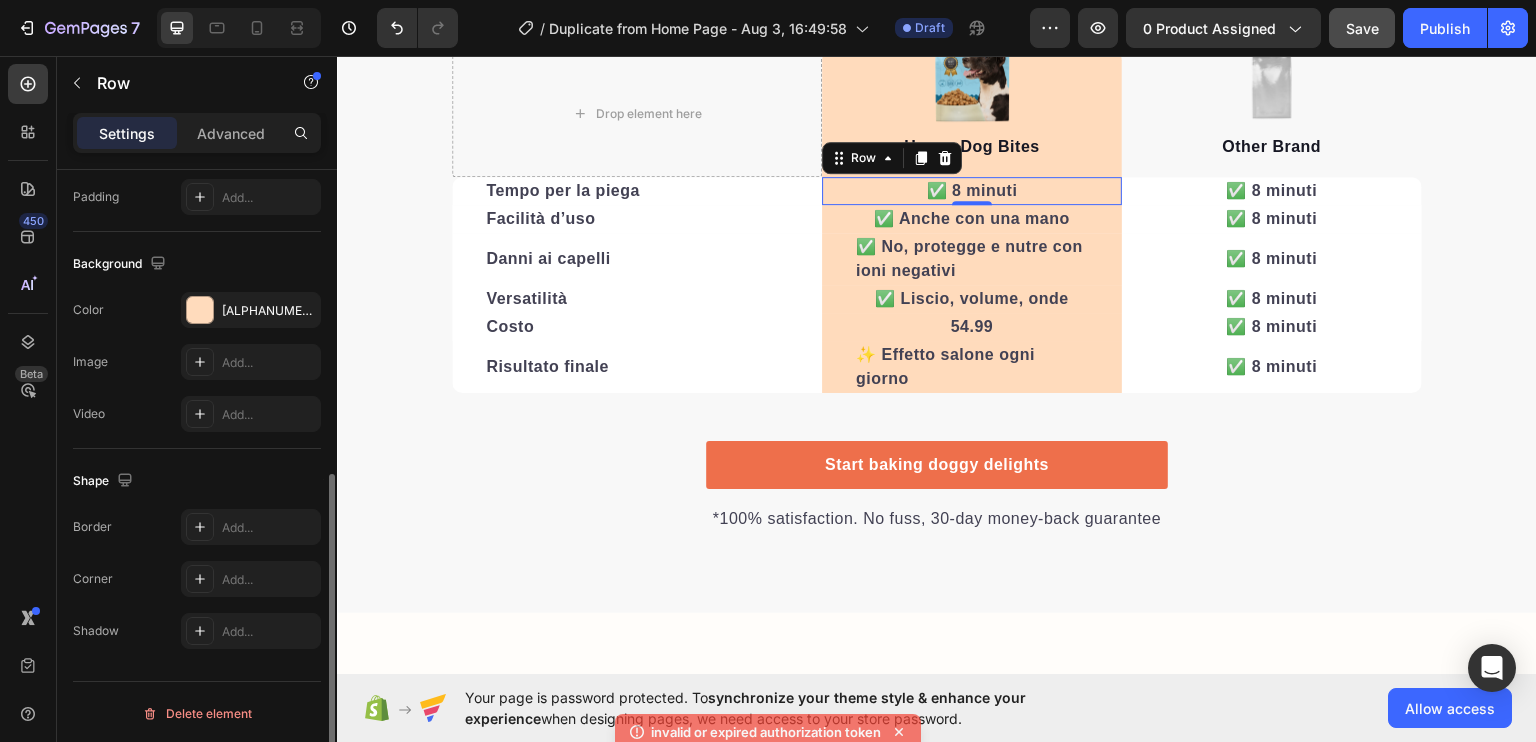 drag, startPoint x: 659, startPoint y: 558, endPoint x: 348, endPoint y: 280, distance: 417.13907 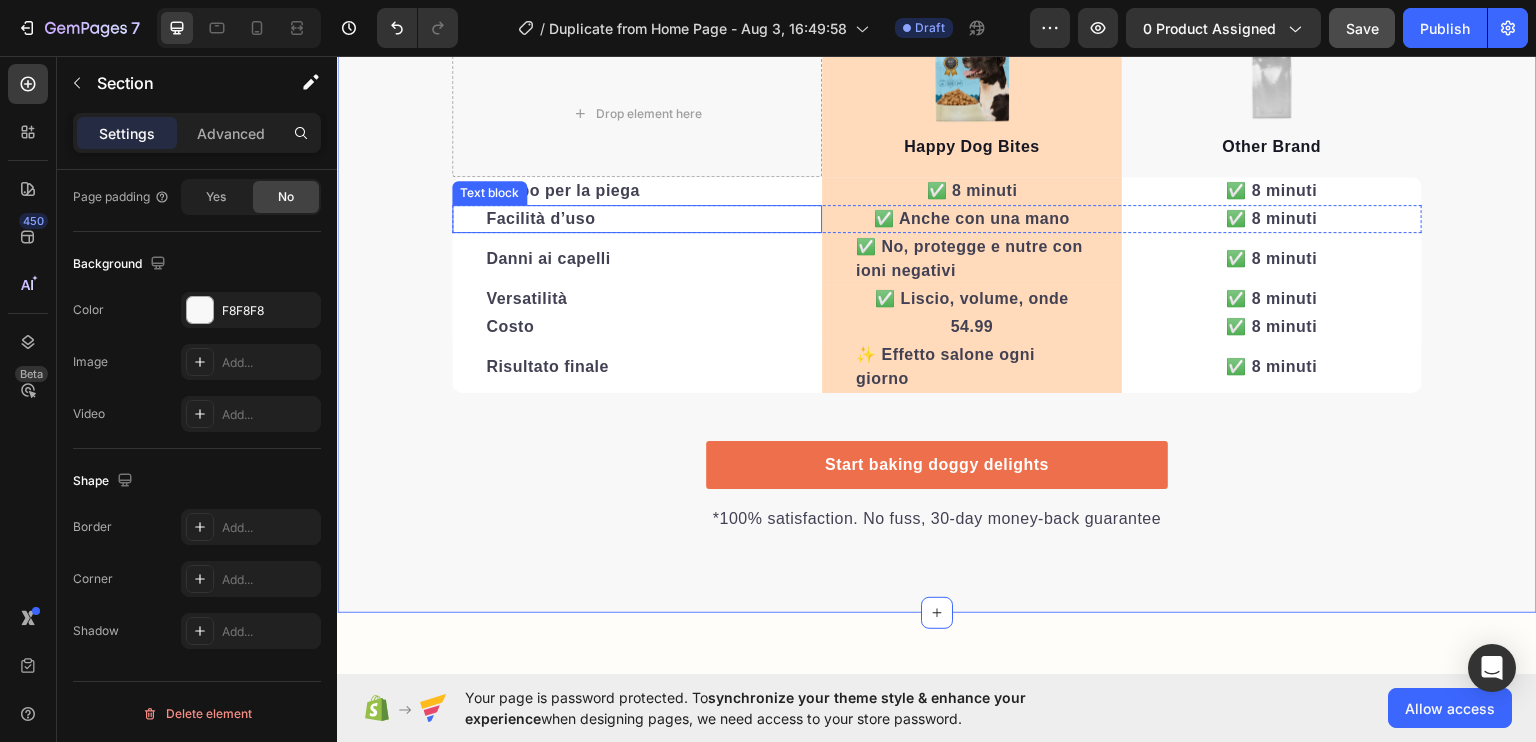 scroll, scrollTop: 0, scrollLeft: 0, axis: both 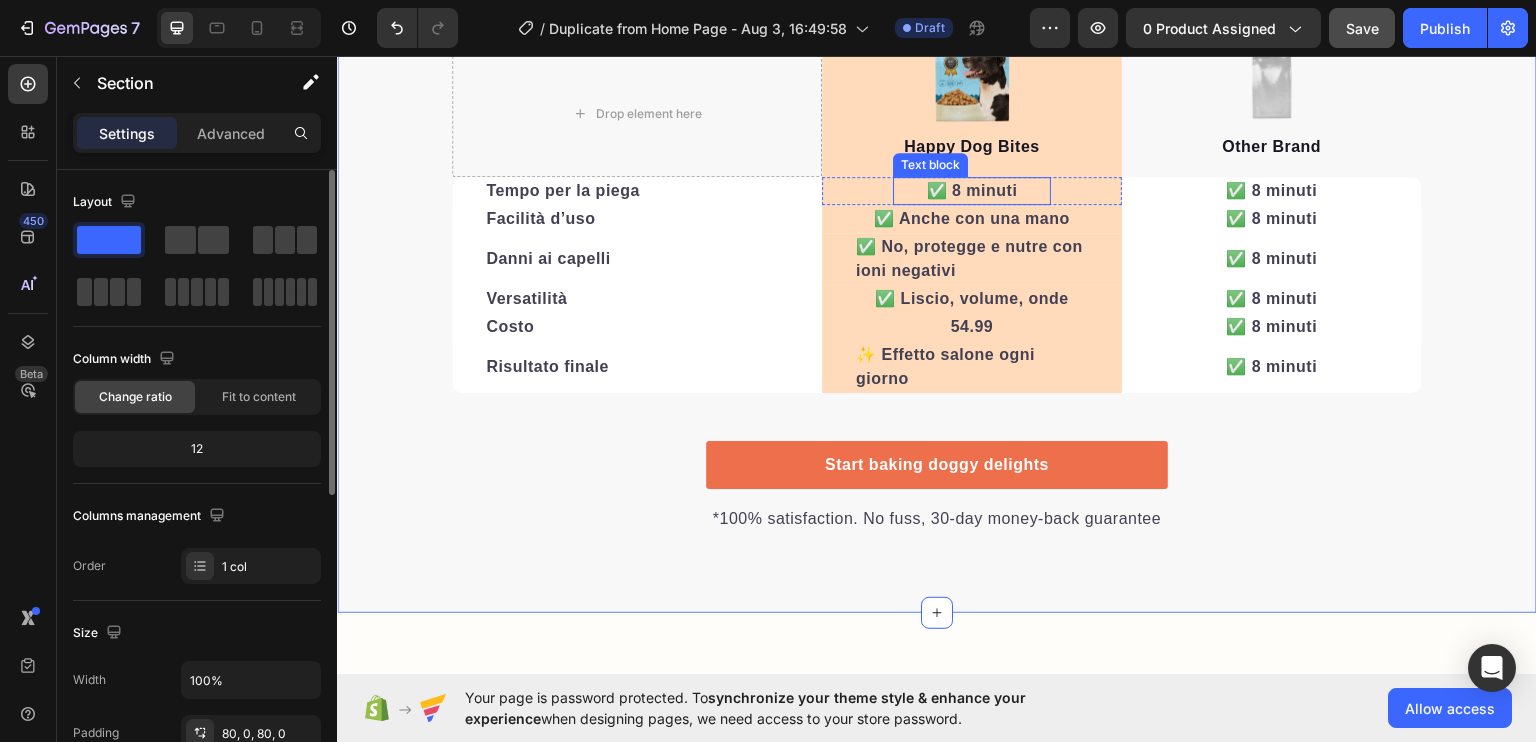 click on "✅ 8 minuti" at bounding box center (972, 189) 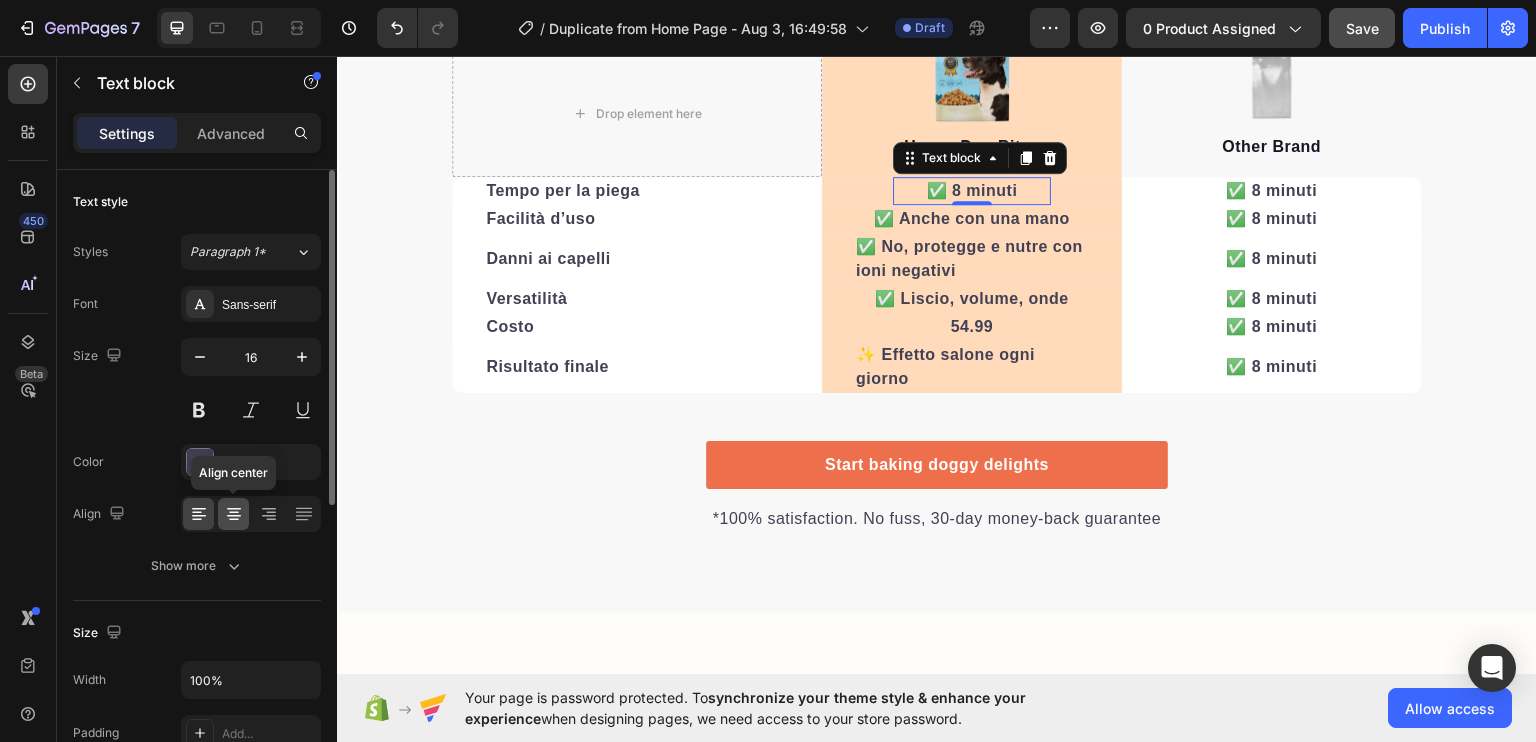 click 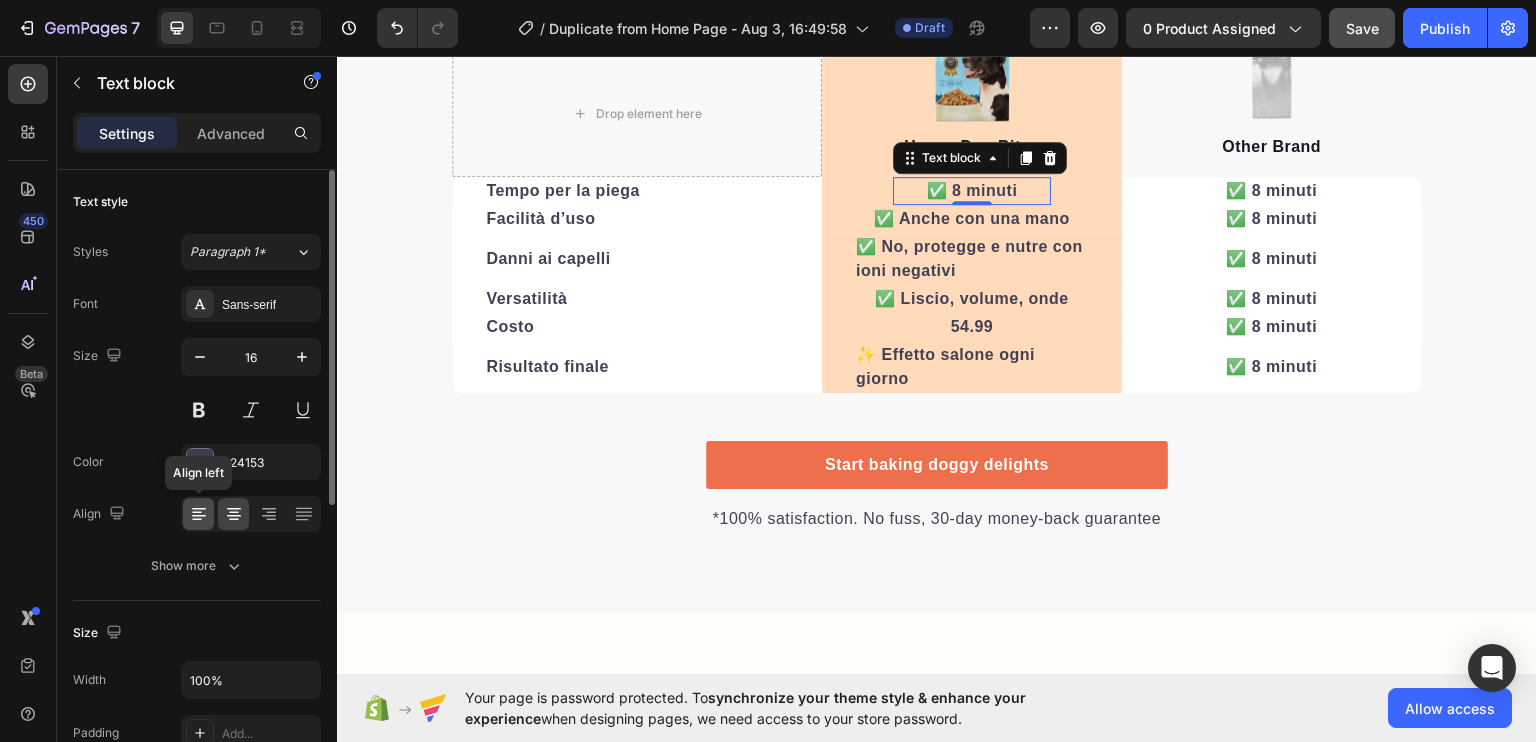 click 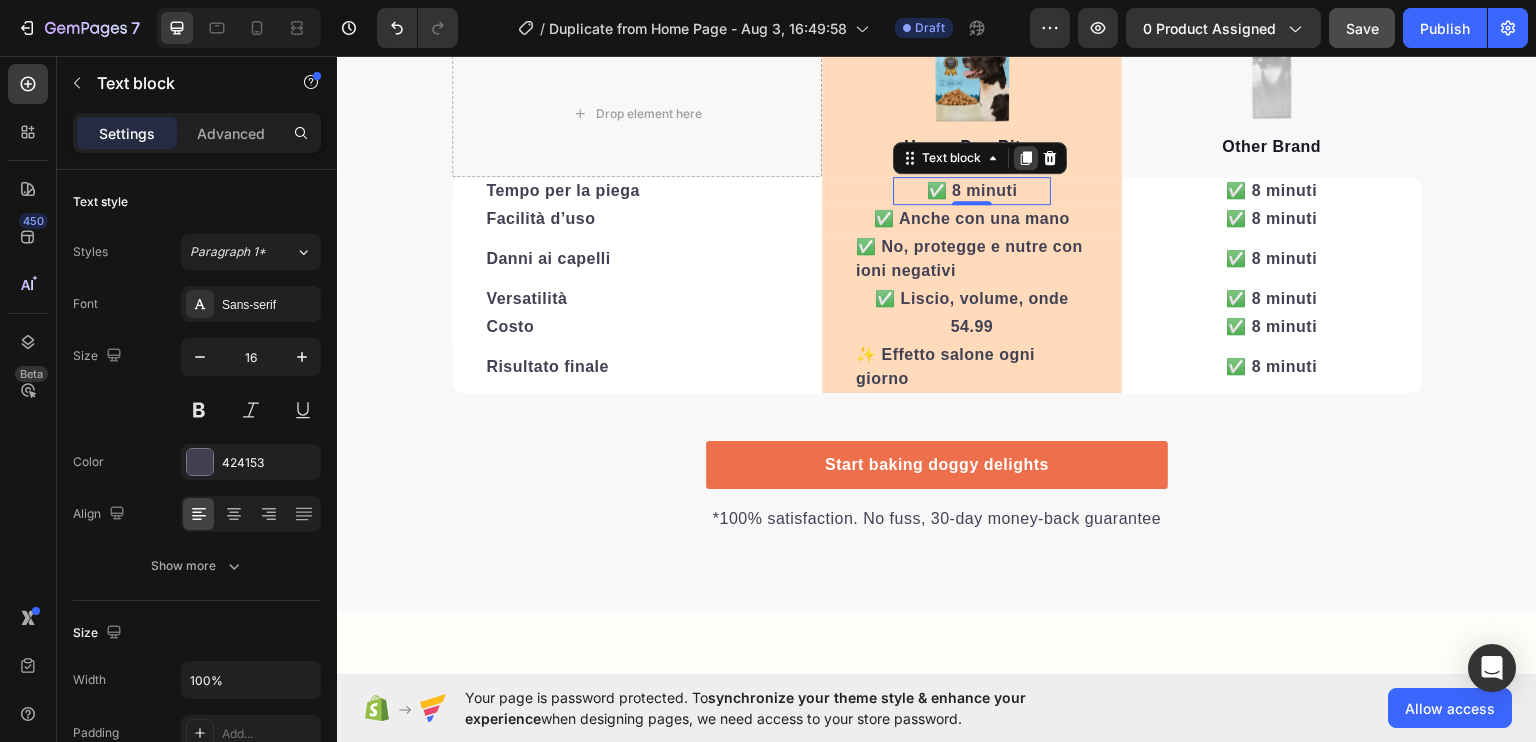 click 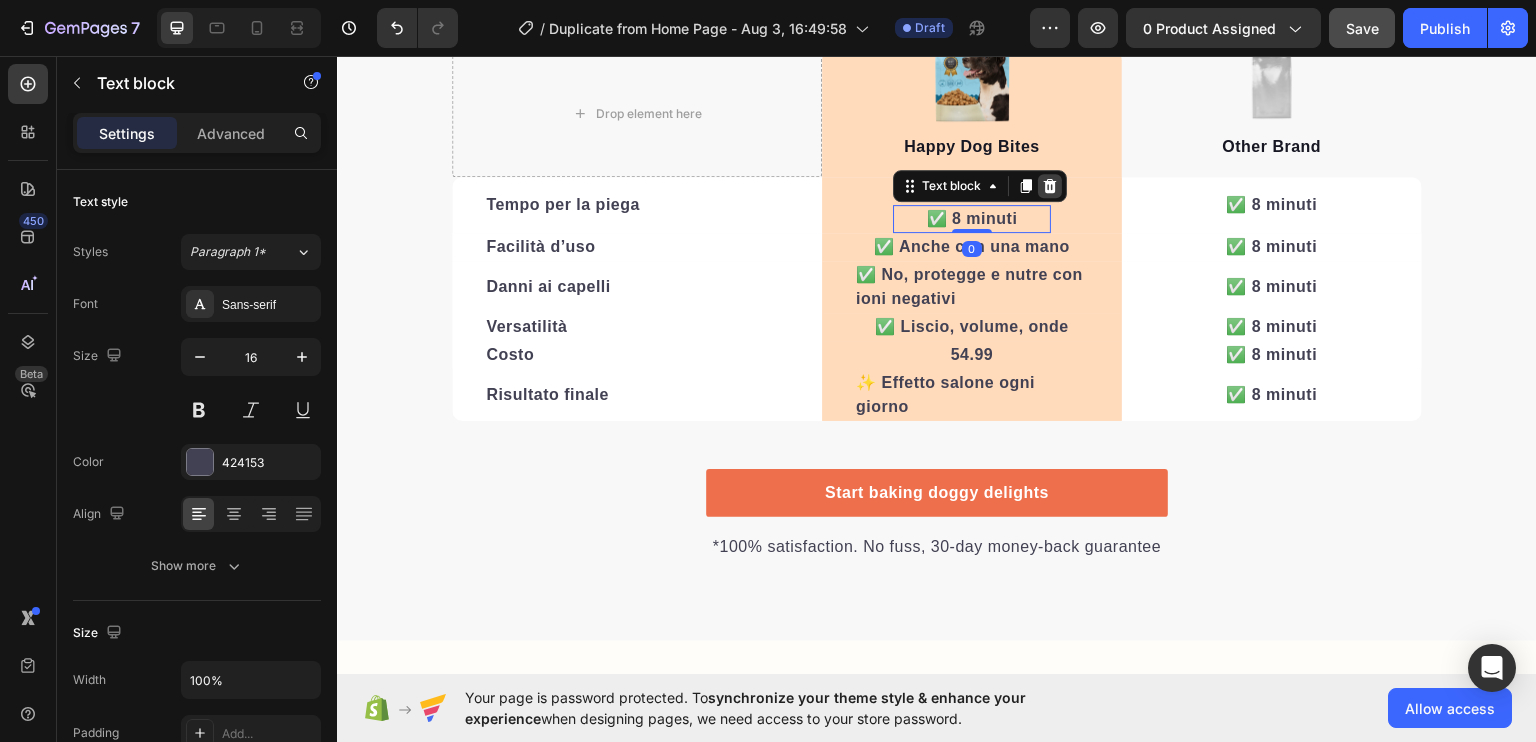 click at bounding box center (1050, 185) 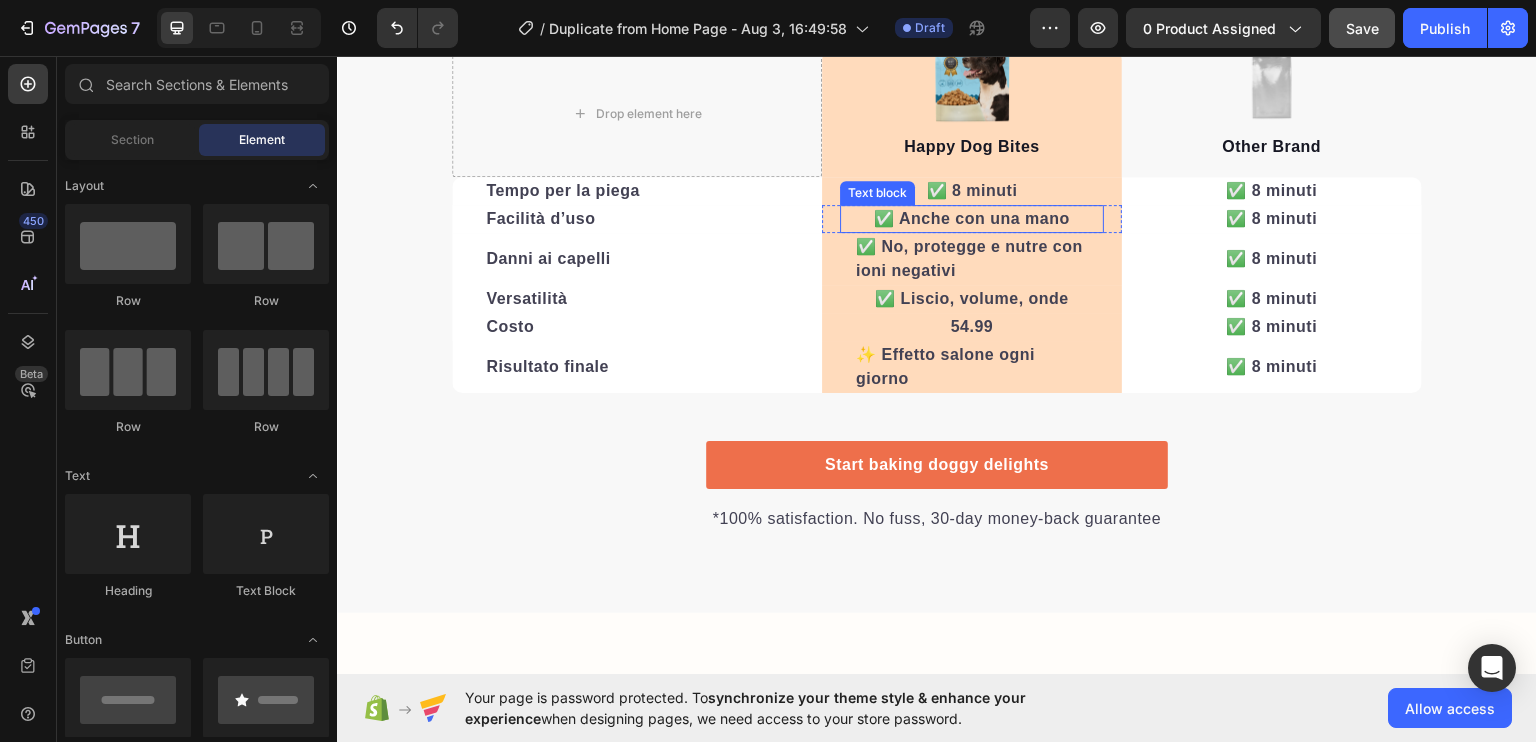 click on "✅ Anche con una mano" at bounding box center (972, 217) 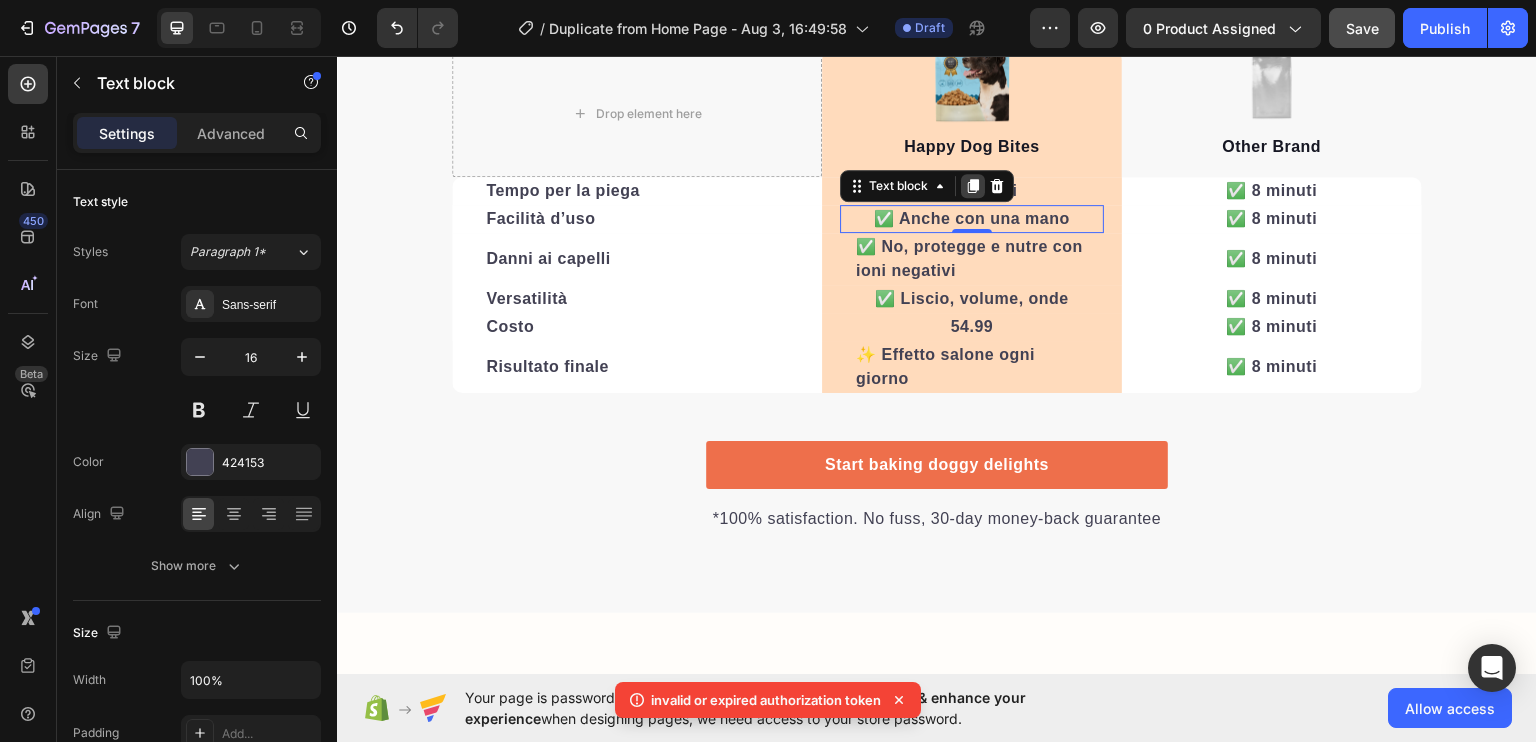 click 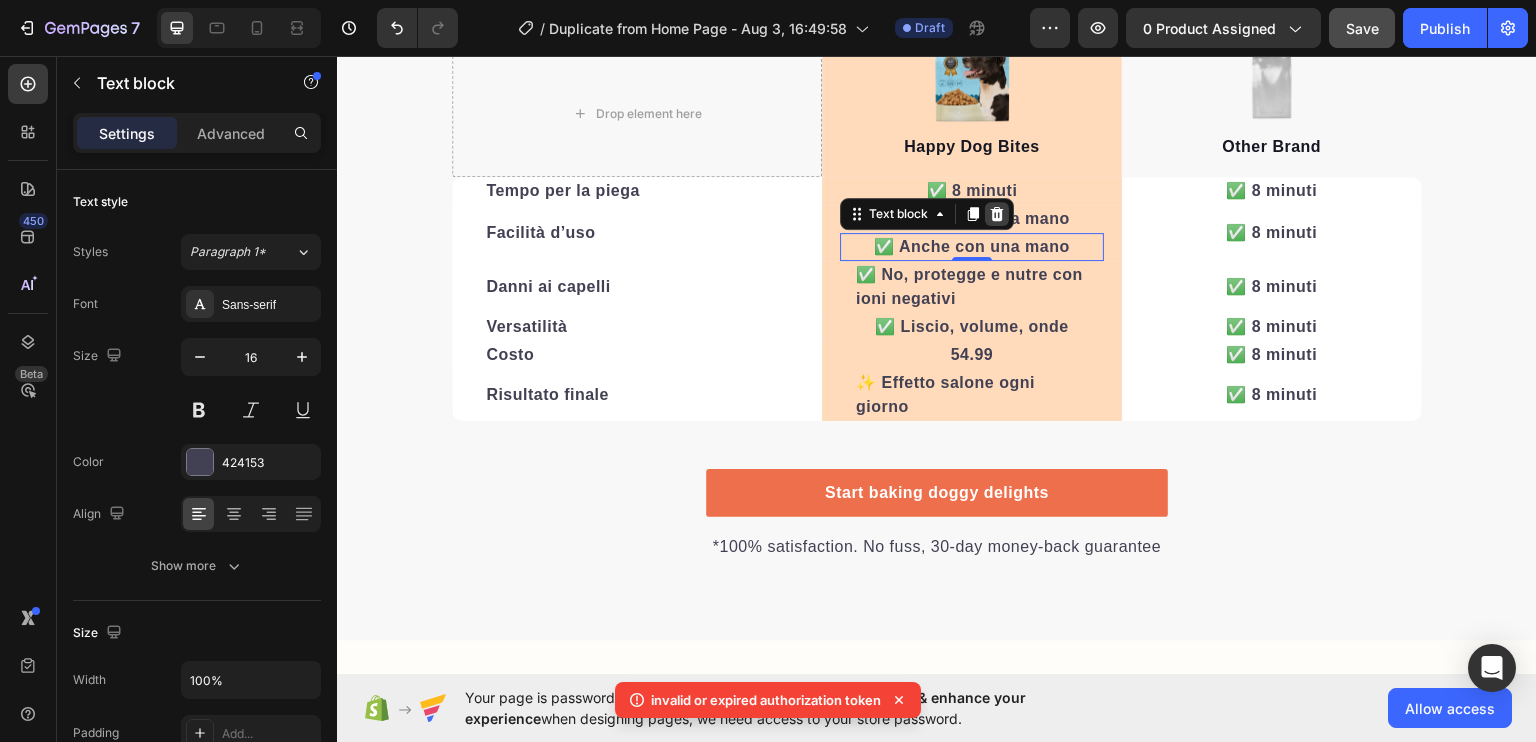 click 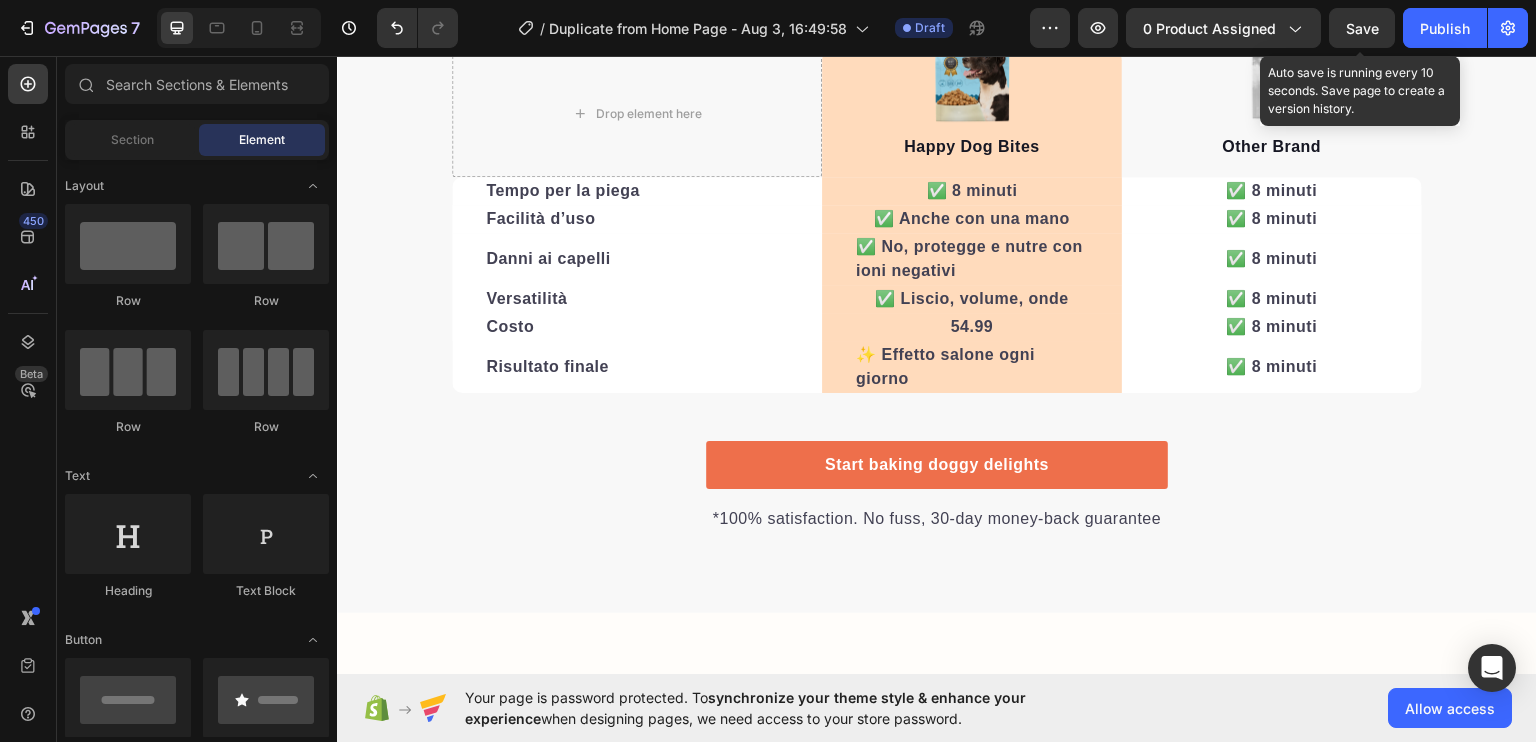 drag, startPoint x: 1344, startPoint y: 32, endPoint x: 1092, endPoint y: -41, distance: 262.36044 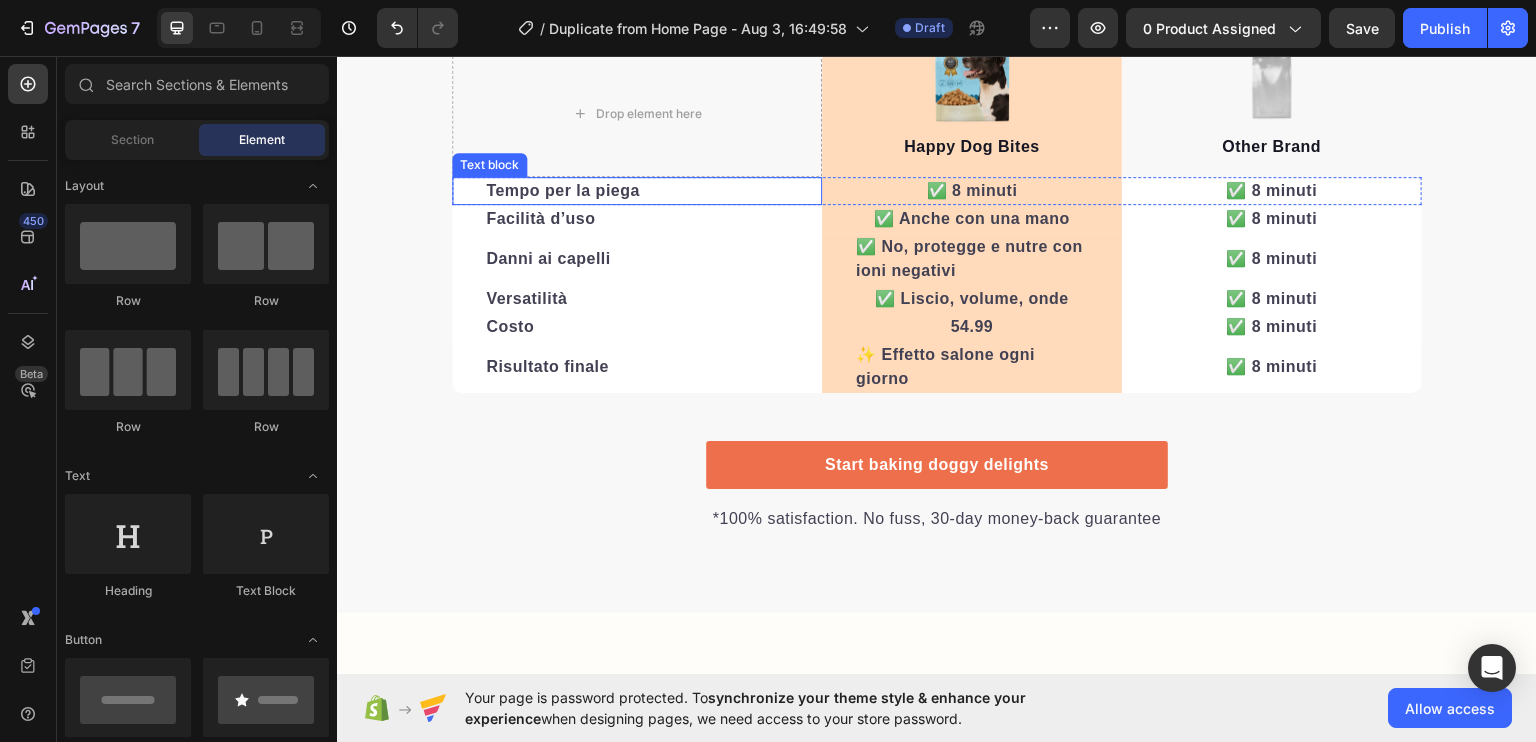click on "Tempo per la piega" at bounding box center (563, 189) 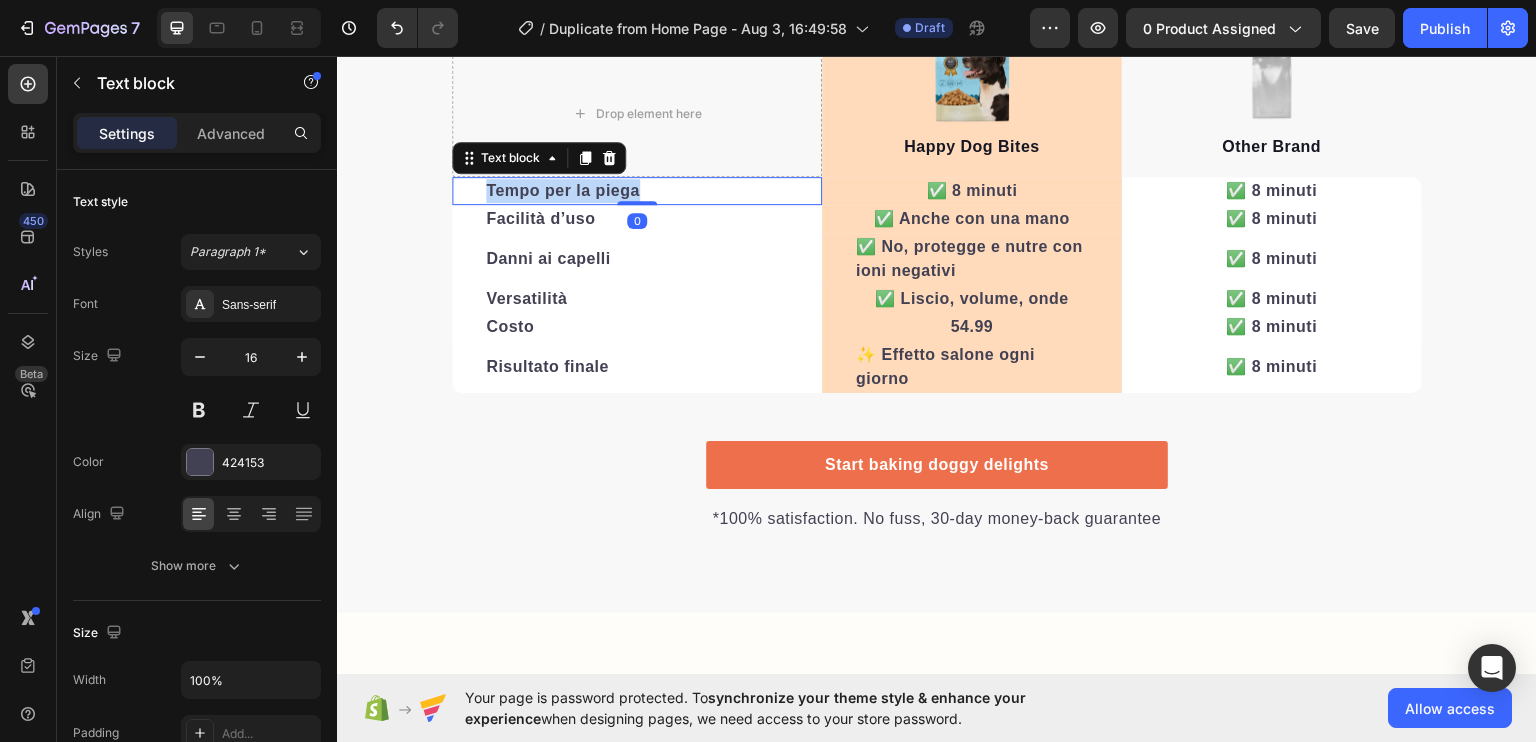 click on "Tempo per la piega" at bounding box center [563, 189] 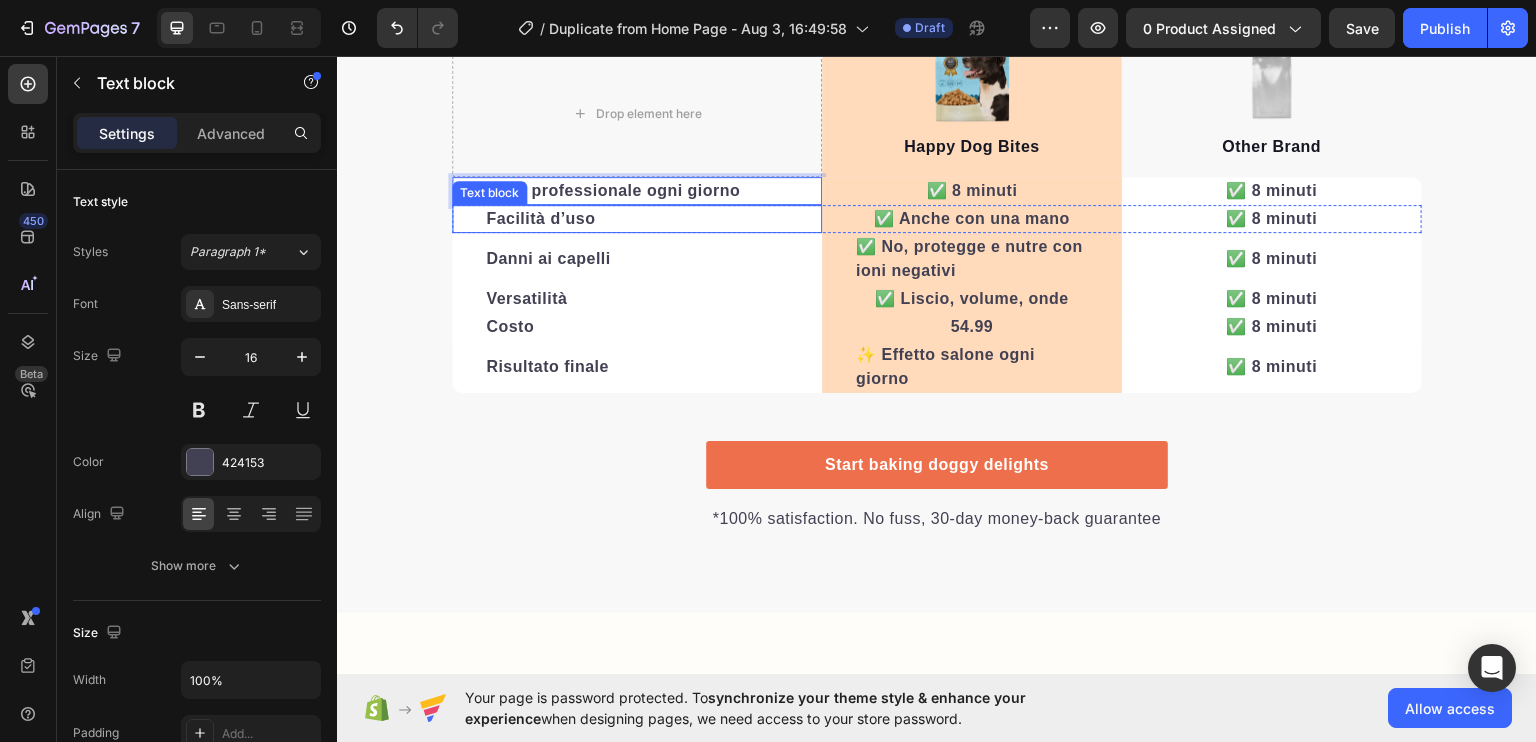 click on "Facilità d’uso" at bounding box center [540, 217] 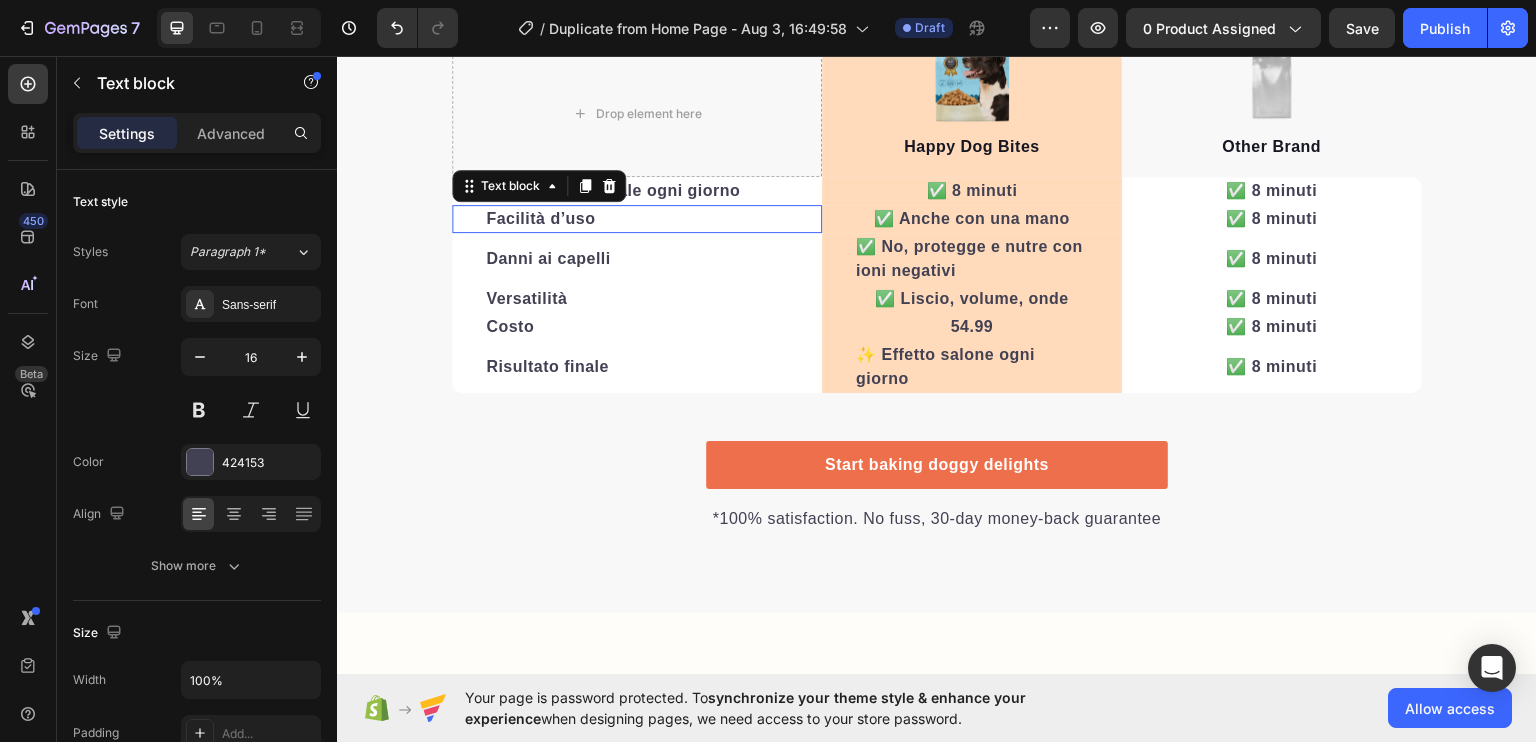 click on "Facilità d’uso" at bounding box center [540, 217] 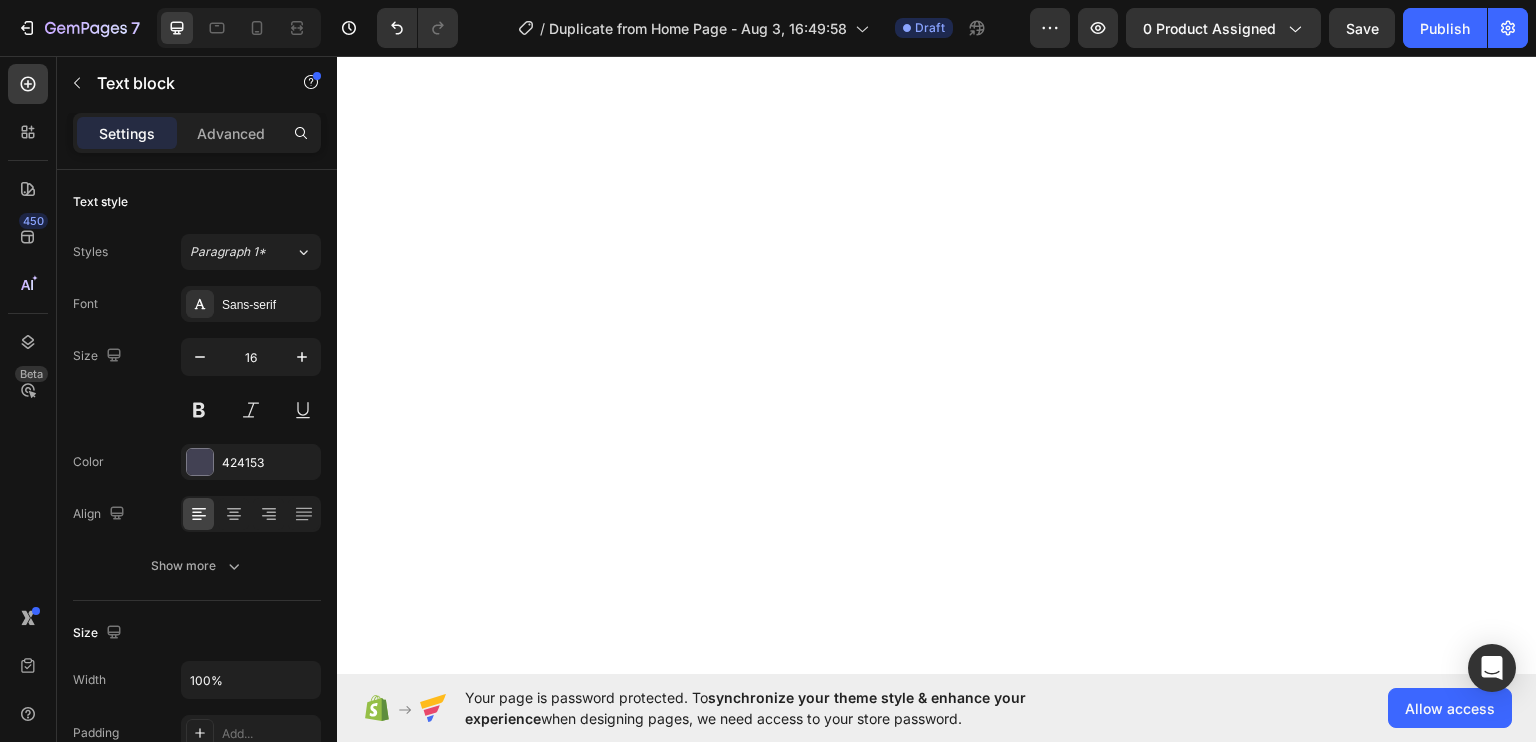 scroll, scrollTop: 0, scrollLeft: 0, axis: both 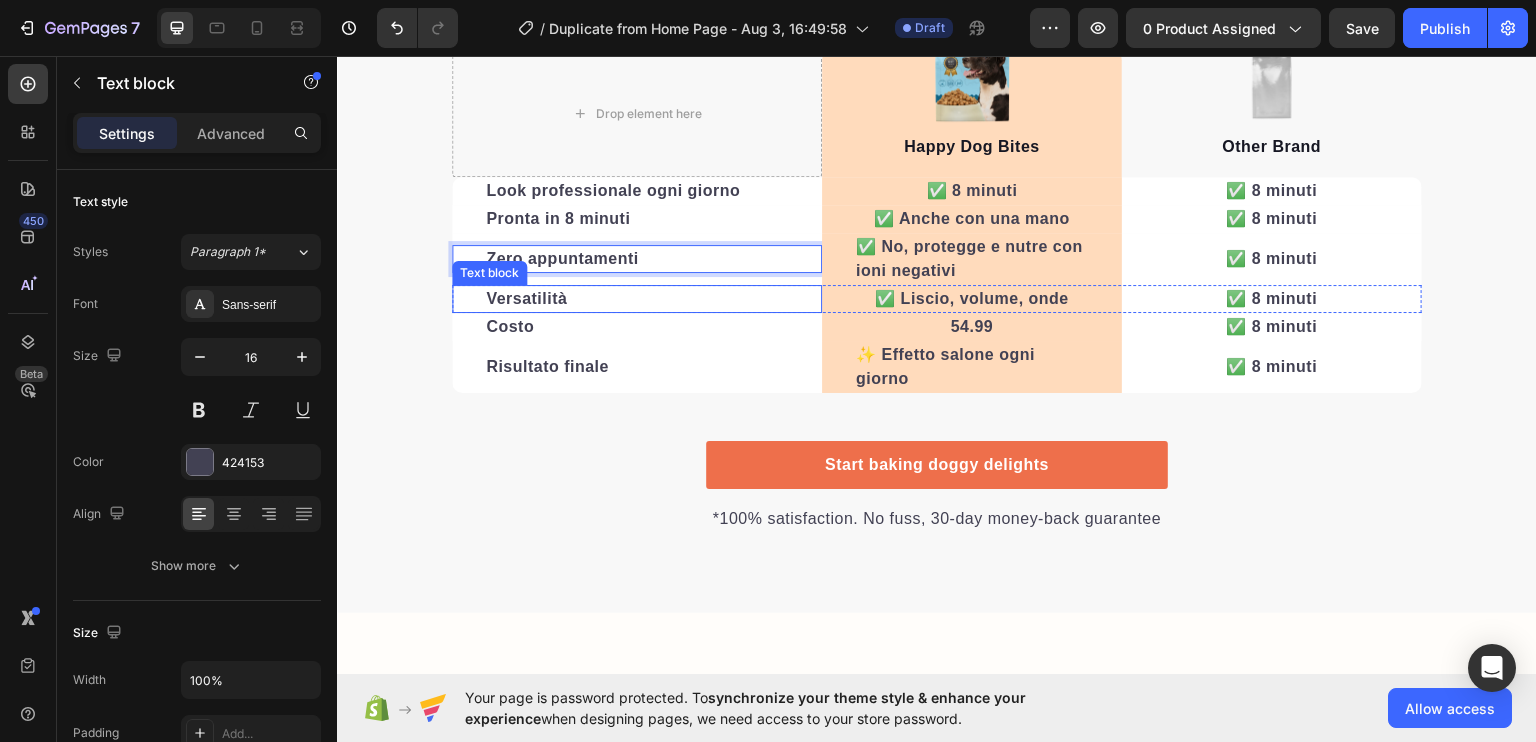 click on "Versatilità" at bounding box center (526, 297) 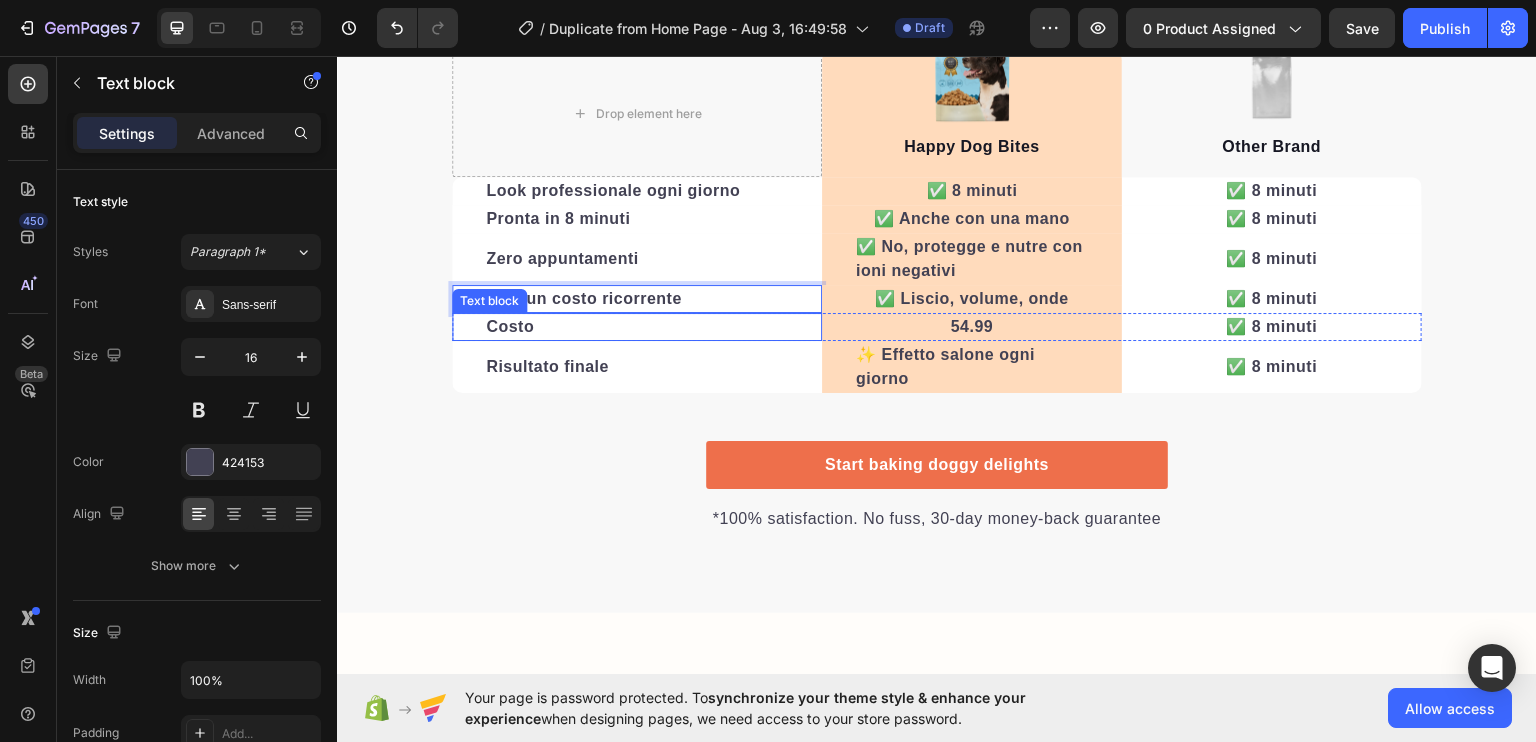 click on "Costo" at bounding box center (510, 325) 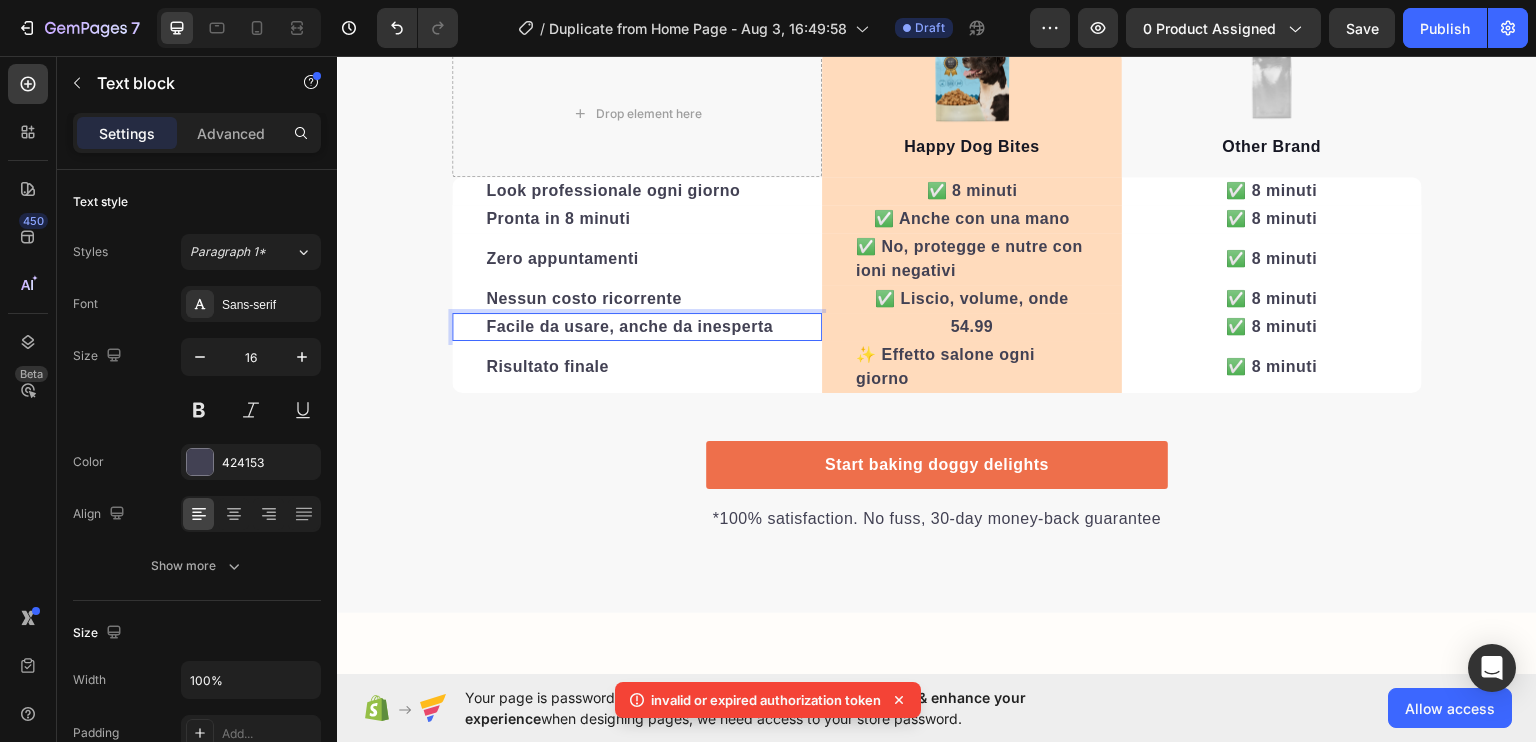 drag, startPoint x: 601, startPoint y: 331, endPoint x: 721, endPoint y: 335, distance: 120.06665 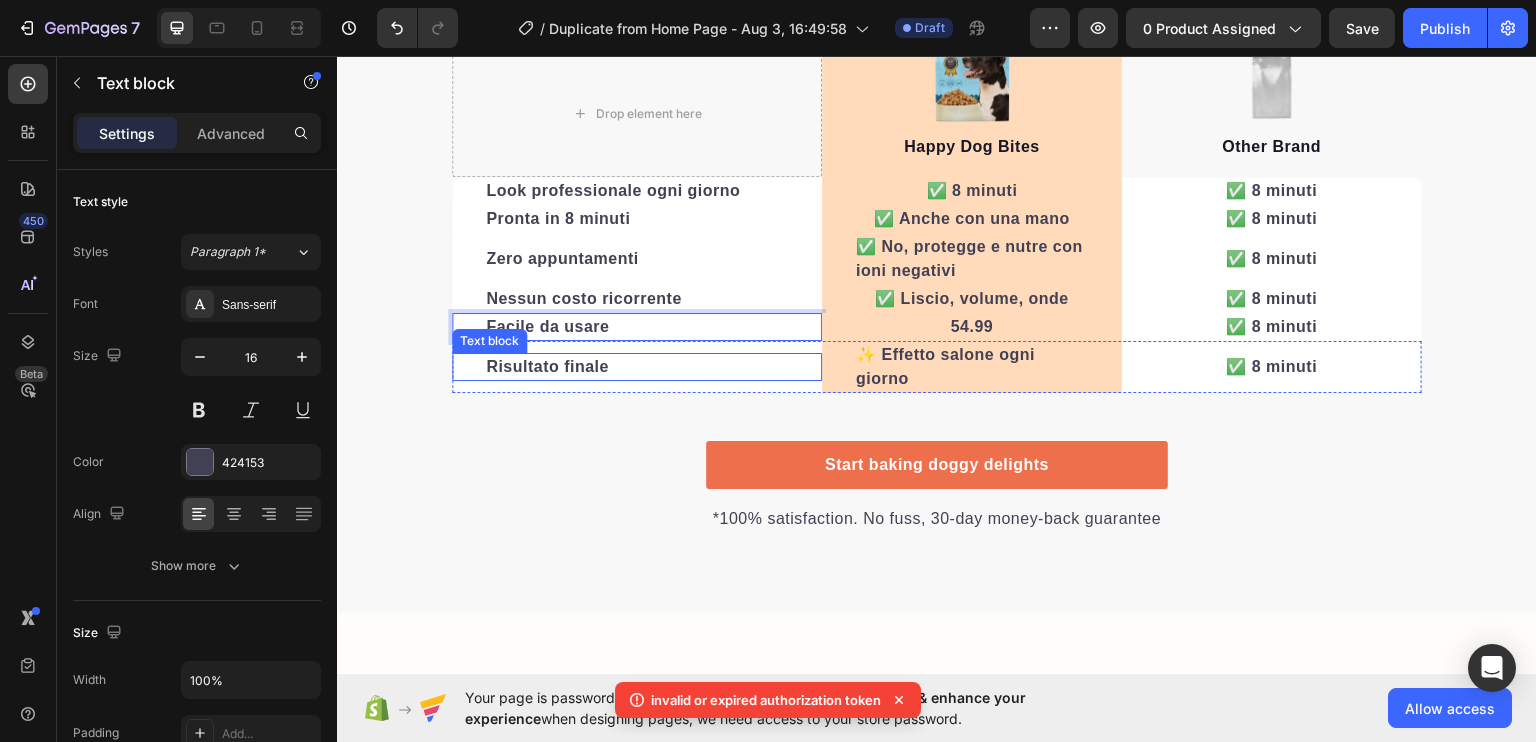 click on "Risultato finale" at bounding box center (547, 365) 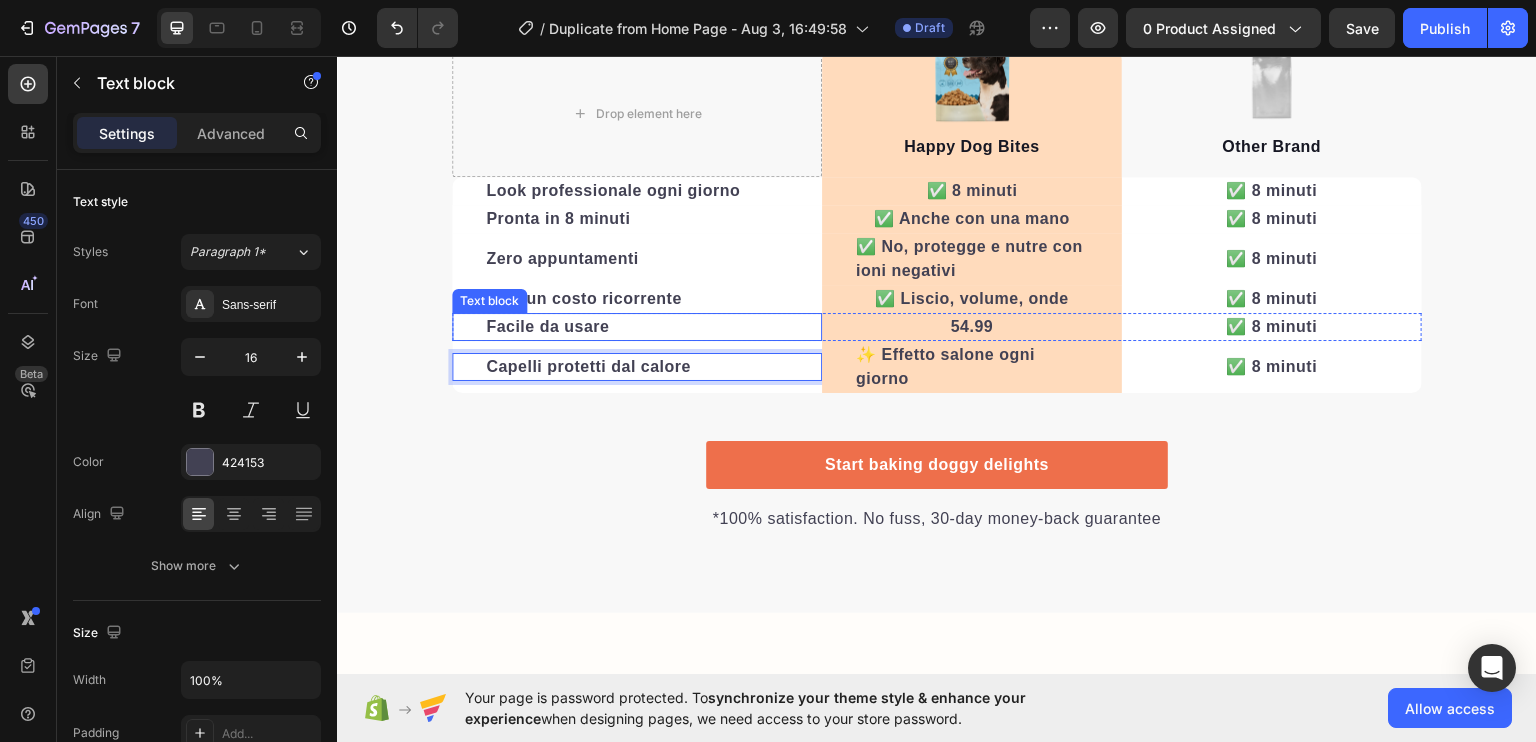 click on "We’re a whole different breed. Heading It’s easy to see why Super Tummy Daily is recommended #1 by vets and owners. The powerful ingredients in each tasty scoop can support your dog’s digestive system, leaving them to live a comfortable, healthy, and active lifestyle Text block Row
Drop element here Image Happy Dog Bites Text block Row Image Other Brand Text block Row Look professionale ogni giorno Text block ✅ 8 minuti Text block Row ✅ 8 minuti Text block Row Pronta in 8 minuti Text block ✅ Anche con una mano Text block Row ✅ 8 minuti Text block Row Zero appuntamenti Text block ✅ No, protegge e nutre con ioni negativi Text block Row ✅ 8 minuti Text block Row Nessun costo ricorrente Text block ✅ Liscio, volume, onde Text block Row ✅ 8 minuti Text block Row Facile da usare Text block 54.99 Text block Row ✅ 8 minuti Text block Row Capelli protetti dal calore Text block   0 ✨ Effetto salone ogni giorno Text block Row ✅ 8 minuti Text block Row Row Button Text block" at bounding box center (937, 163) 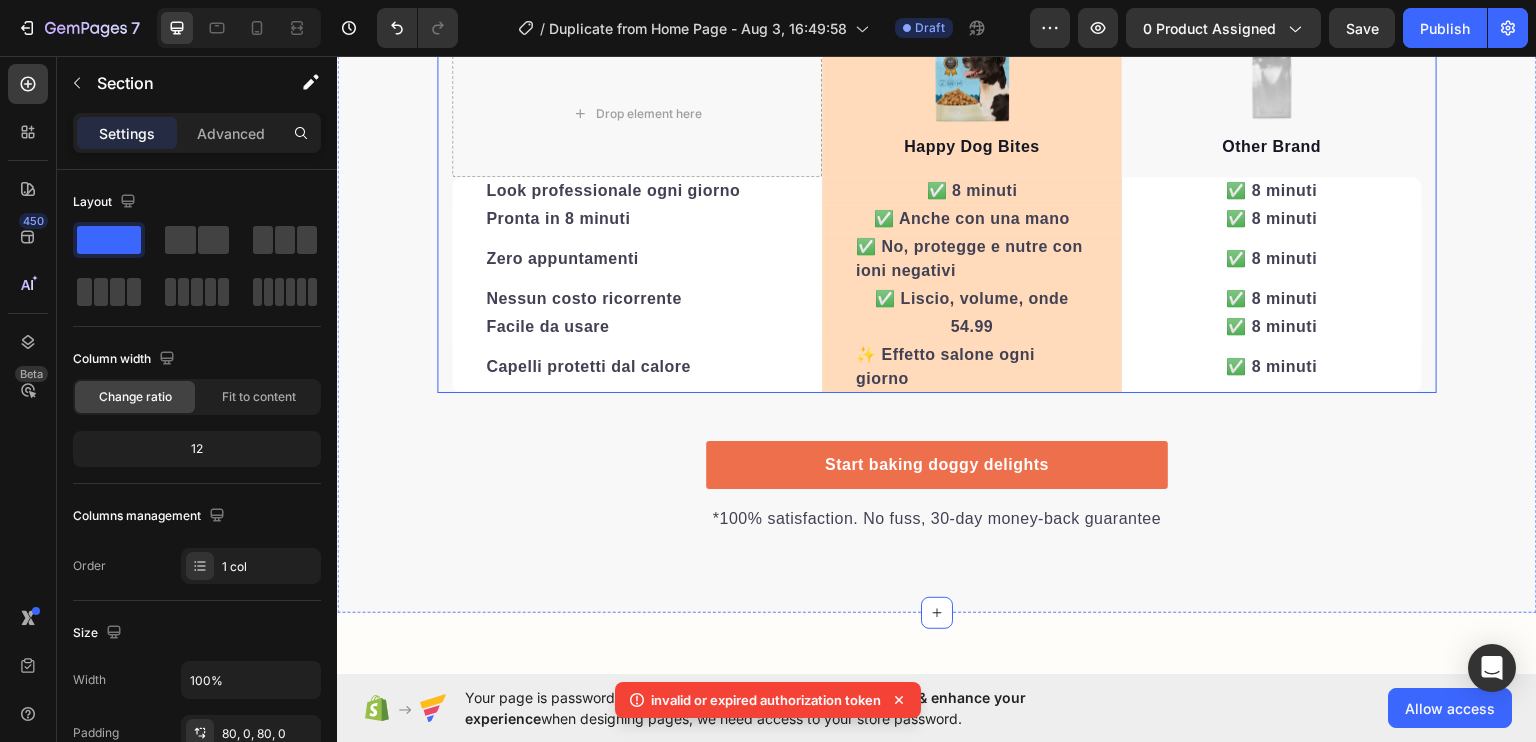 click on "Drop element here Image Happy Dog Bites Text block Row Image Other Brand Text block Row Look professionale ogni giorno Text block ✅ 8 minuti Text block Row ✅ 8 minuti Text block Row Pronta in 8 minuti Text block ✅ Anche con una mano Text block Row ✅ 8 minuti Text block Row Zero appuntamenti Text block ✅ No, protegge e nutre con ioni negativi Text block Row ✅ 8 minuti Text block Row Nessun costo ricorrente Text block ✅ Liscio, volume, onde Text block Row ✅ 8 minuti Text block Row Facile da usare Text block 54.99 Text block Row ✅ 8 minuti Text block Row Capelli protetti dal calore Text block ✨ Effetto salone ogni giorno Text block Row ✅ 8 minuti Text block Row Row" at bounding box center (937, 191) 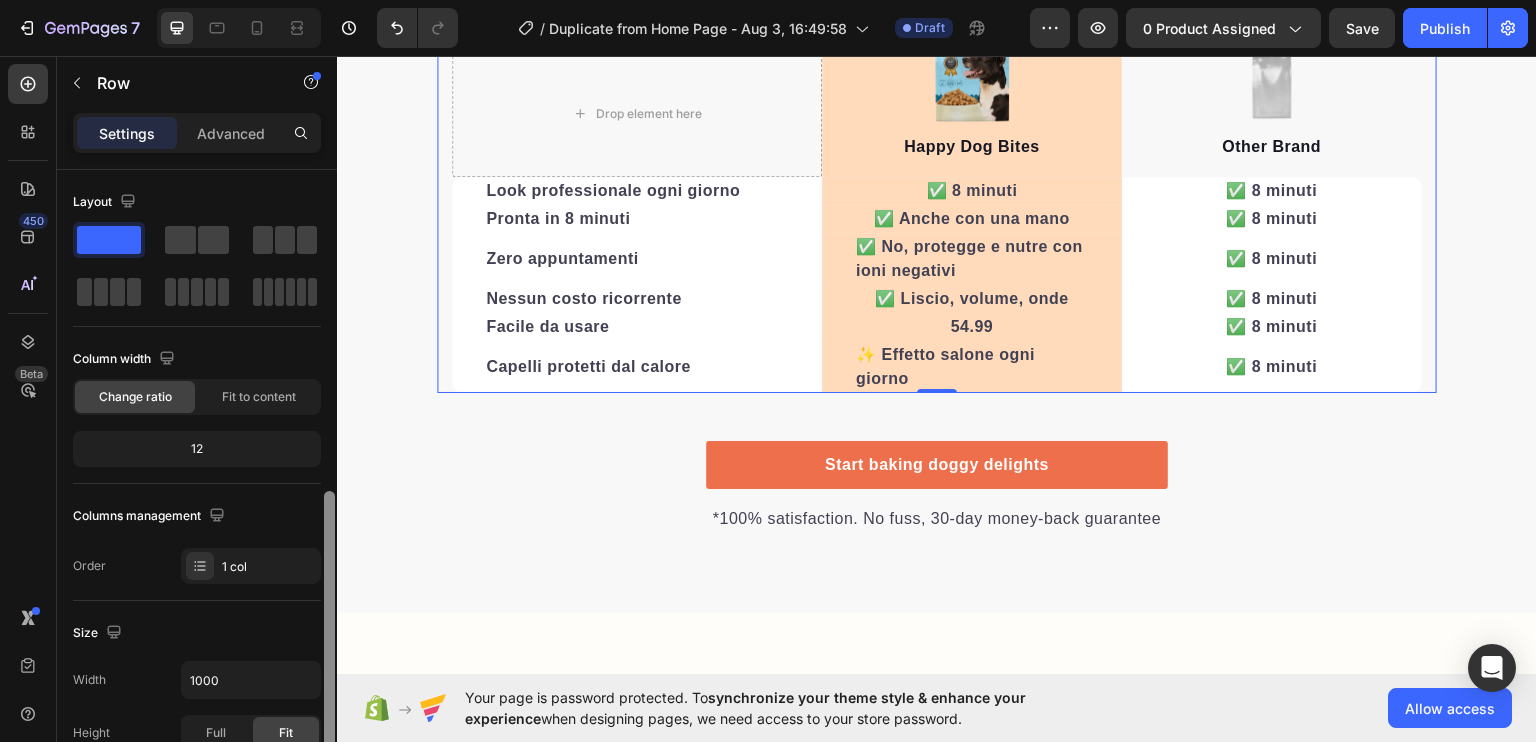 scroll, scrollTop: 212, scrollLeft: 0, axis: vertical 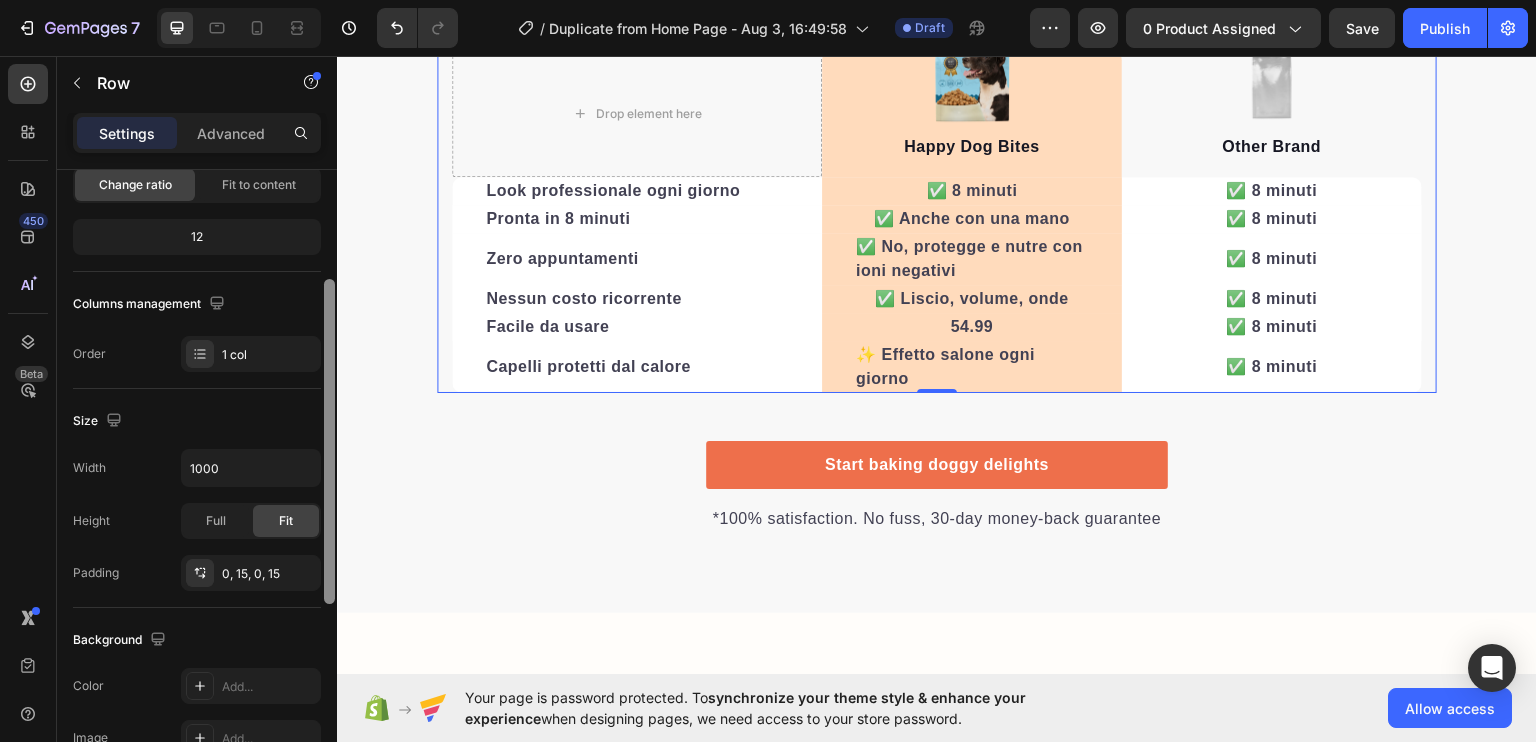 drag, startPoint x: 326, startPoint y: 427, endPoint x: 325, endPoint y: 371, distance: 56.008926 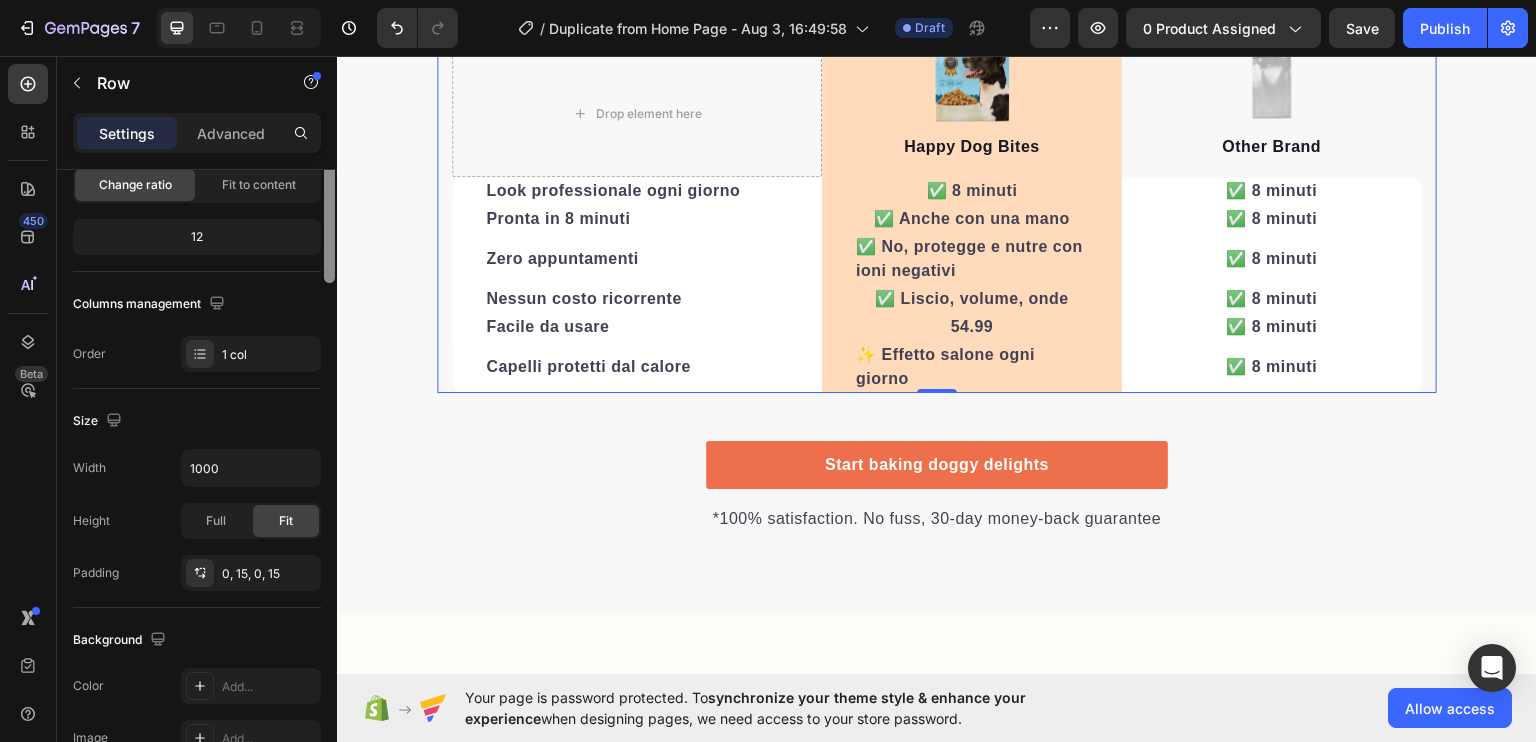 scroll, scrollTop: 0, scrollLeft: 0, axis: both 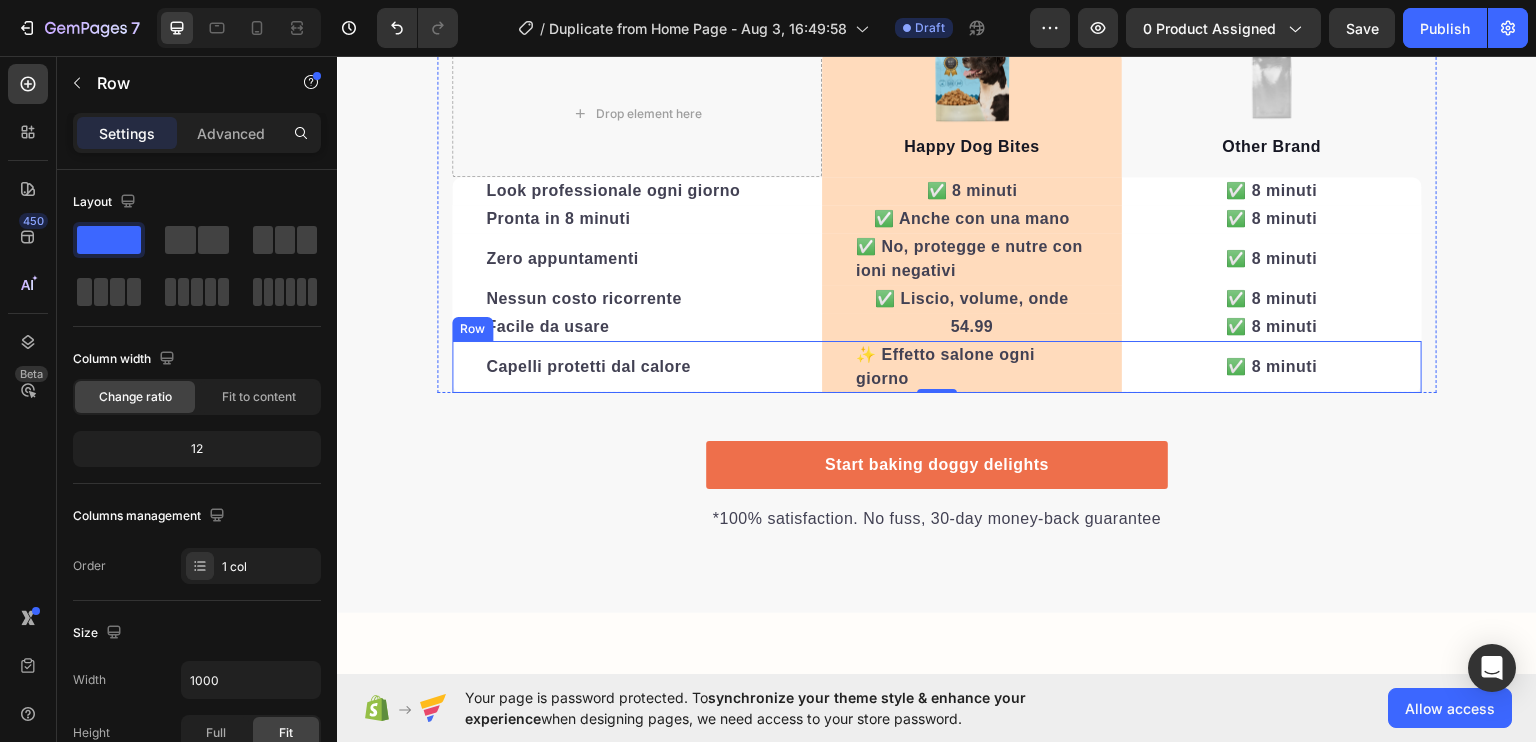 click on "Capelli protetti dal calore Text block" at bounding box center (637, 366) 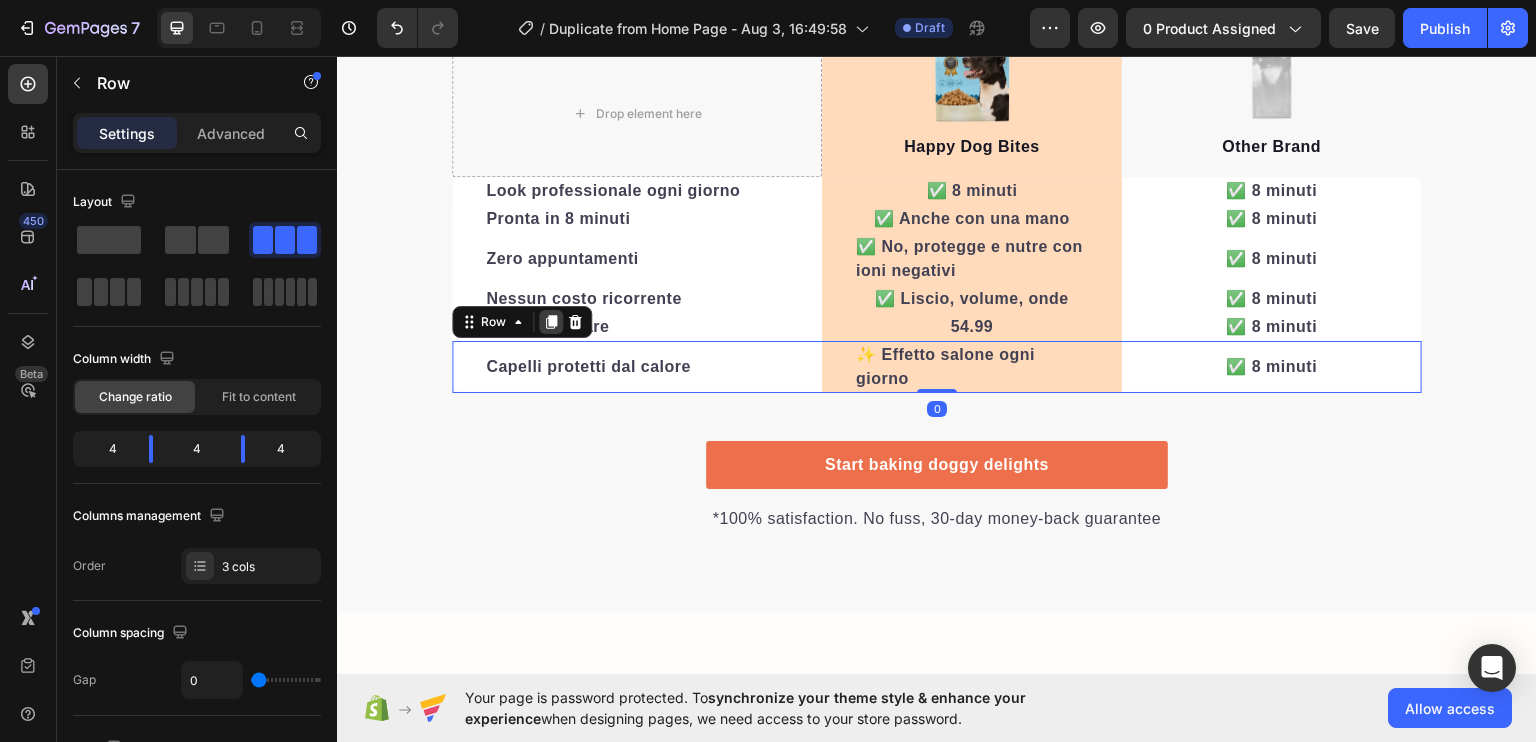 click 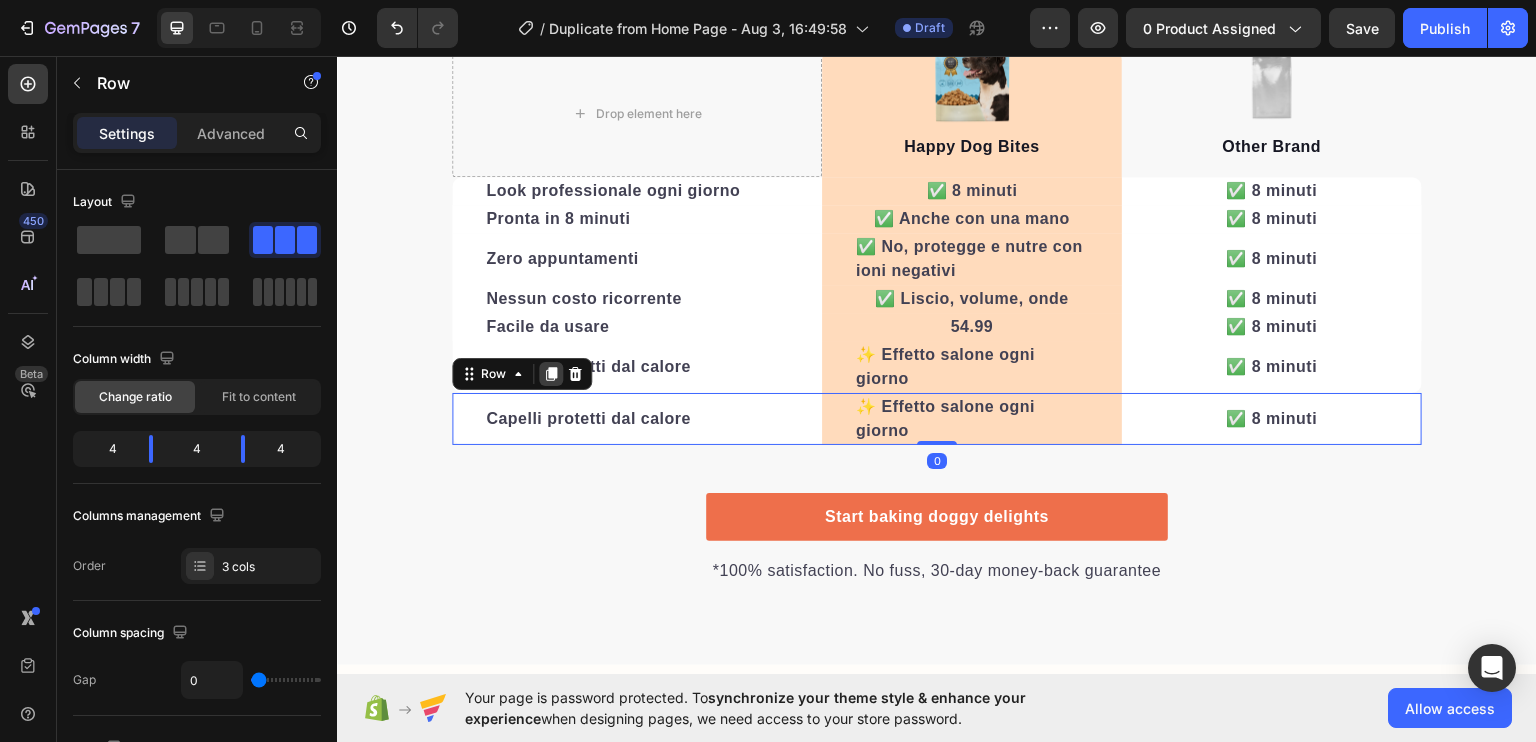 click at bounding box center (551, 373) 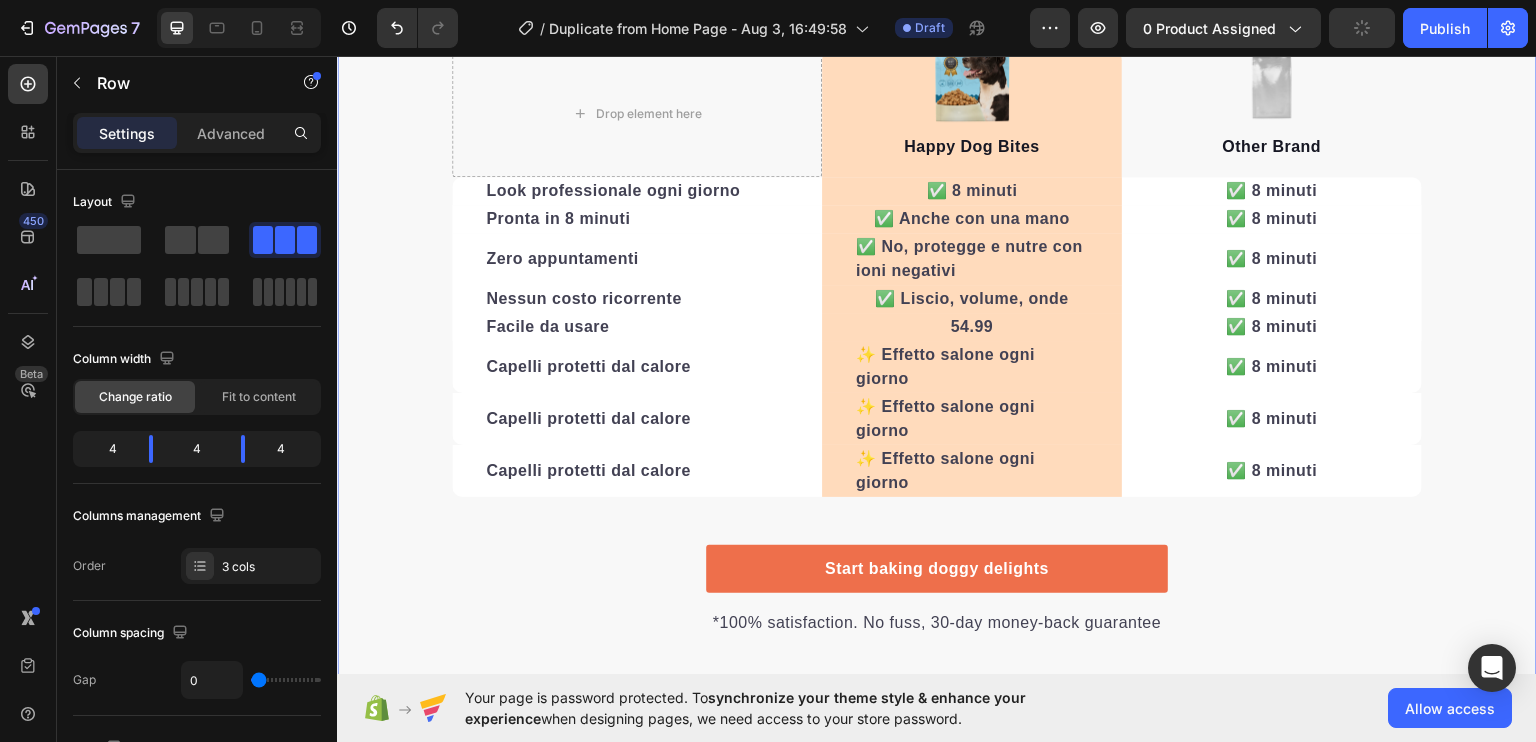 click on "We’re a whole different breed. Heading It’s easy to see why Super Tummy Daily is recommended #1 by vets and owners. The powerful ingredients in each tasty scoop can support your dog’s digestive system, leaving them to live a comfortable, healthy, and active lifestyle Text block Row
Drop element here Image Happy Dog Bites Text block Row Image Other Brand Text block Row Look professionale ogni giorno Text block ✅ [TIME] Text block Row ✅ [TIME] Text block Row Pronta in [TIME] Text block ✅ Anche con una mano Text block Row ✅ [TIME] Text block Row Zero appuntamenti Text block ✅ No, protegge e nutre con ioni negativi Text block Row ✅ [TIME] Text block Row Nessun costo ricorrente Text block ✅ Liscio, volume, onde Text block Row ✅ [TIME] Text block Row Facile da usare Text block [PRICE] Text block Row ✅ [TIME] Text block Row Capelli protetti dal calore Text block ✨ Effetto salone ogni giorno Text block Row ✅ [TIME] Text block Row Capelli protetti dal calore" at bounding box center (937, 215) 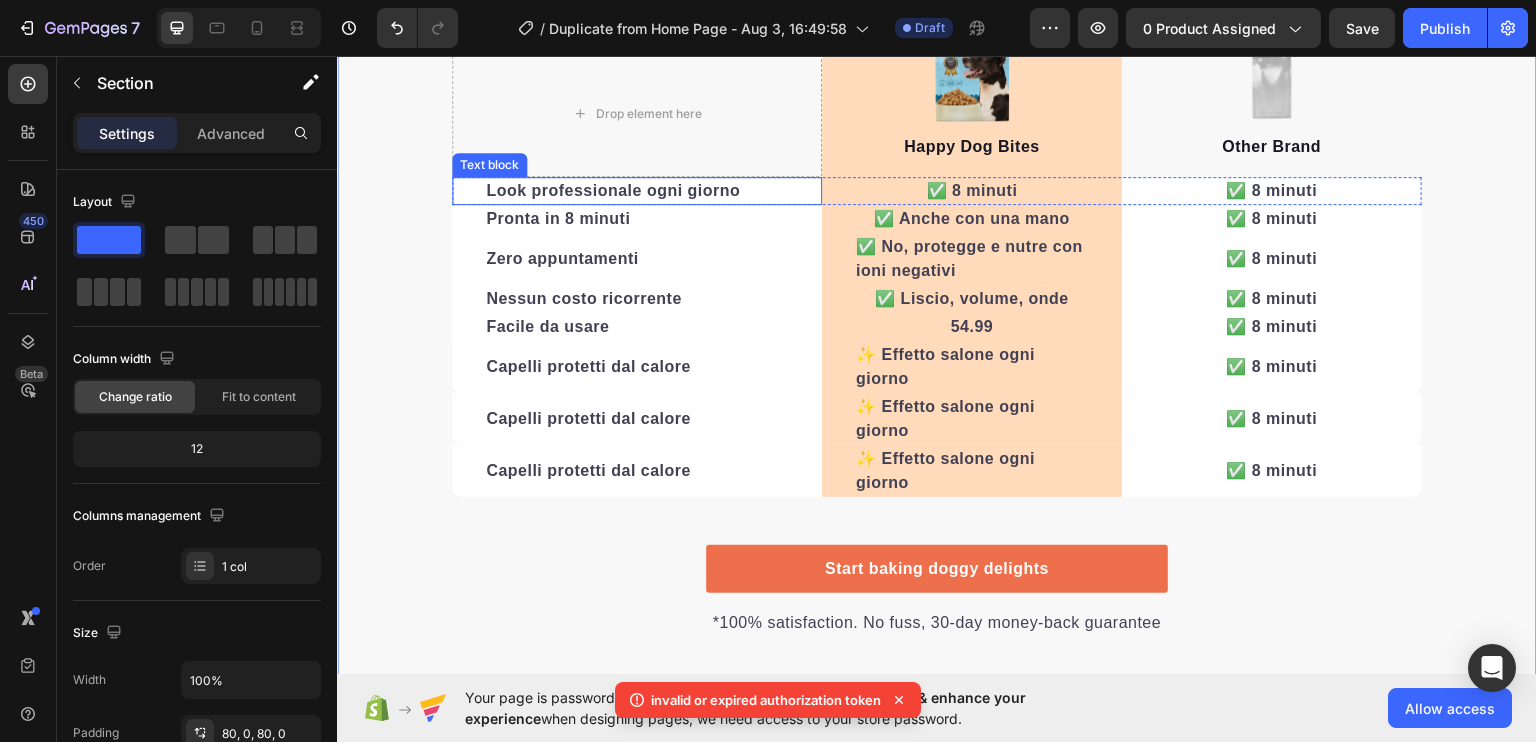 click on "Look professionale ogni giorno" at bounding box center (613, 189) 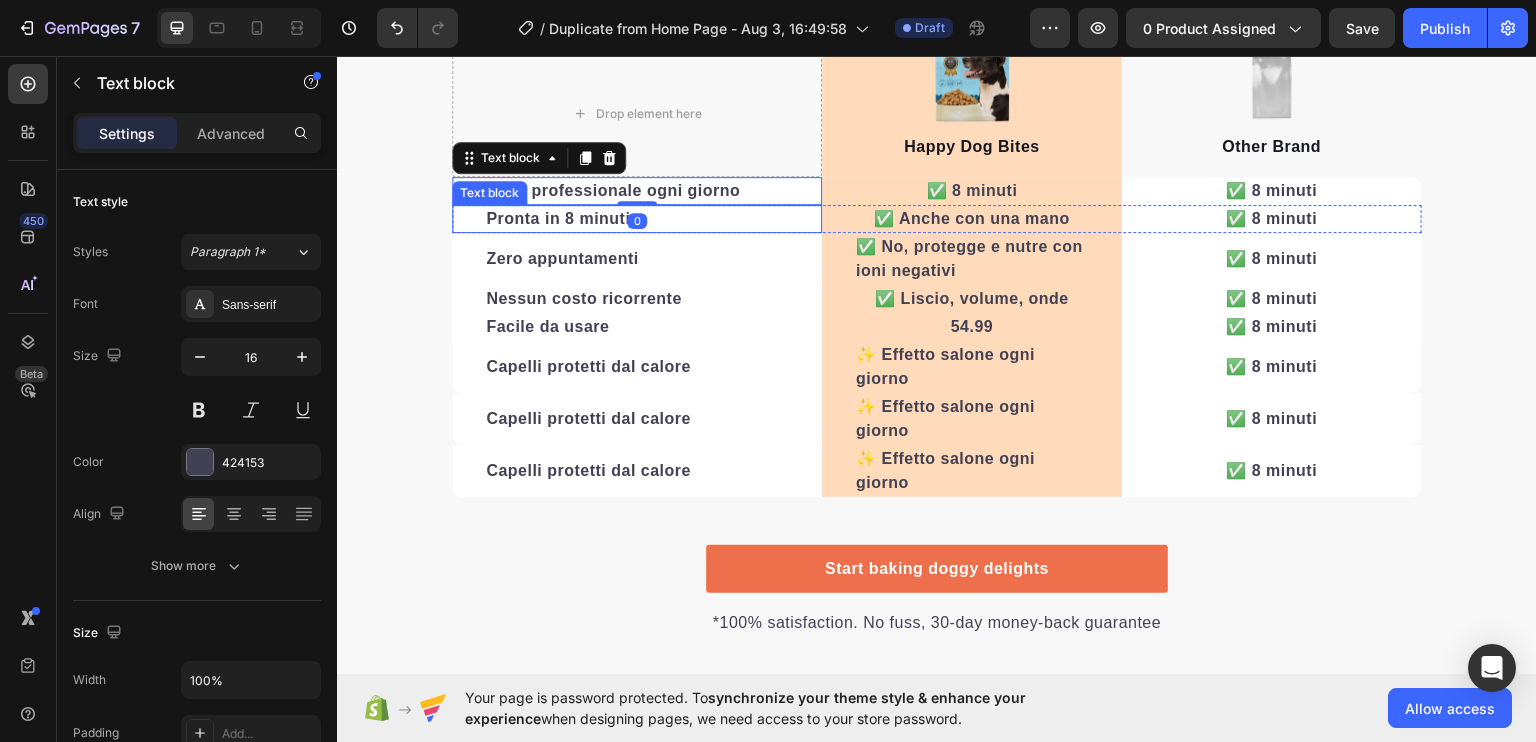 click on "Pronta in 8 minuti" at bounding box center [558, 217] 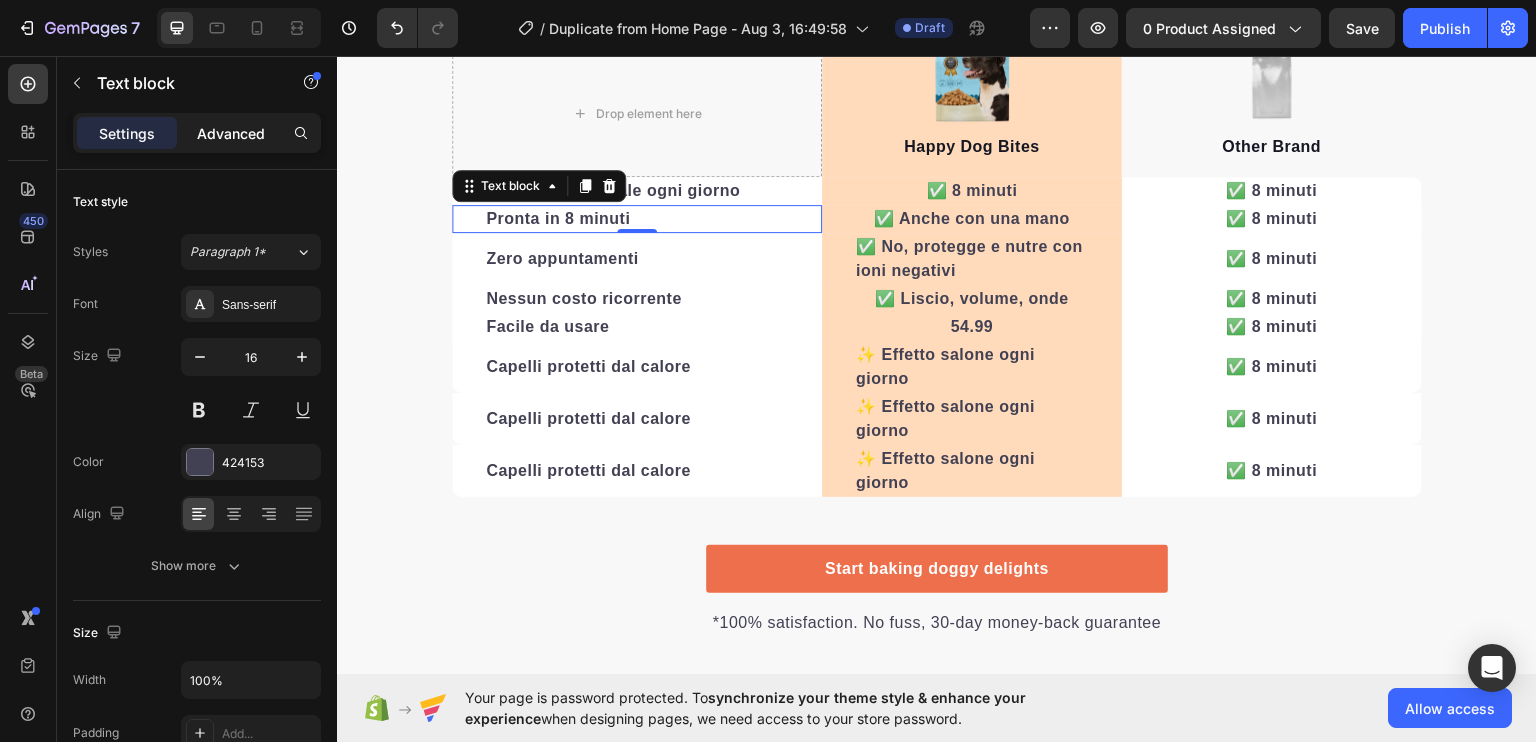 click on "Advanced" at bounding box center [231, 133] 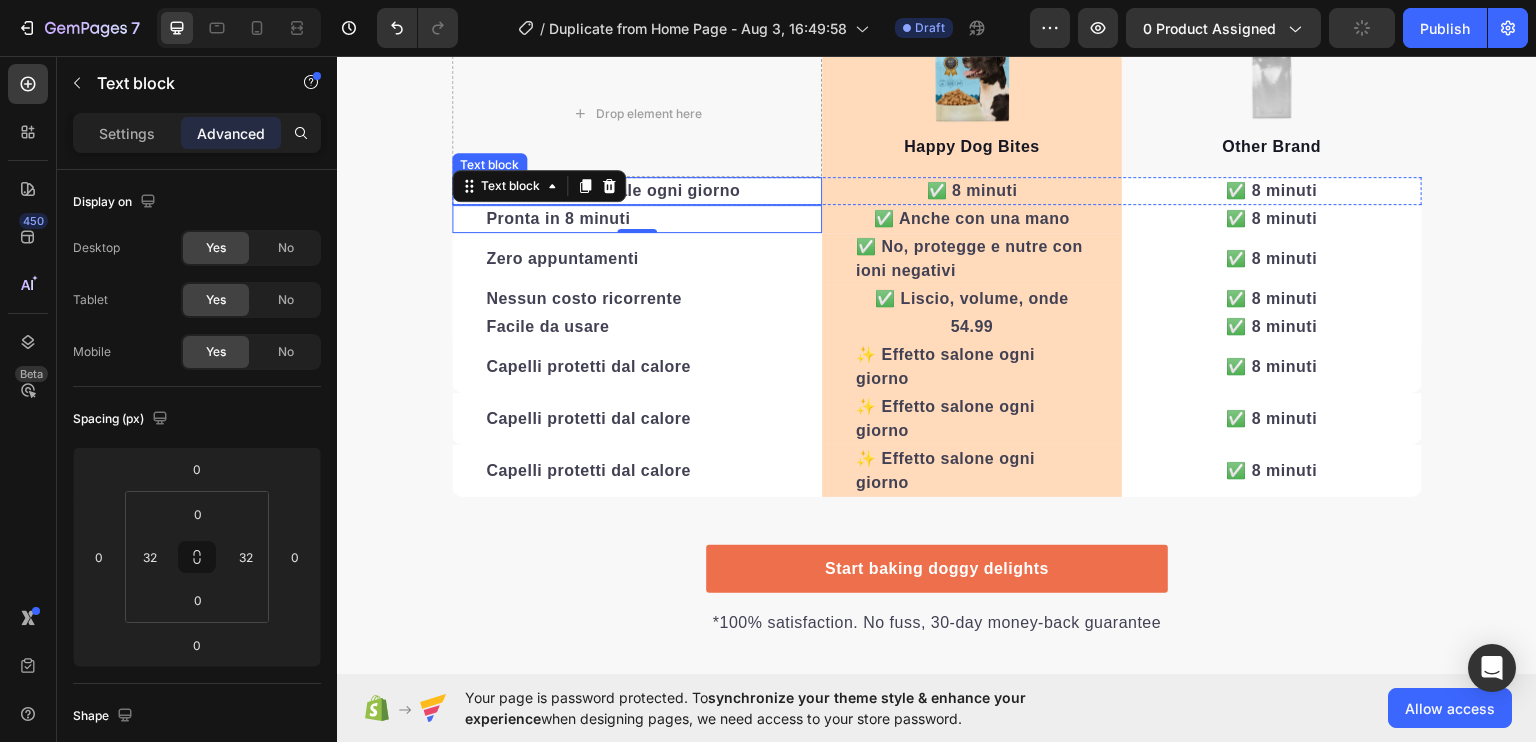 click on "Look professionale ogni giorno" at bounding box center [637, 190] 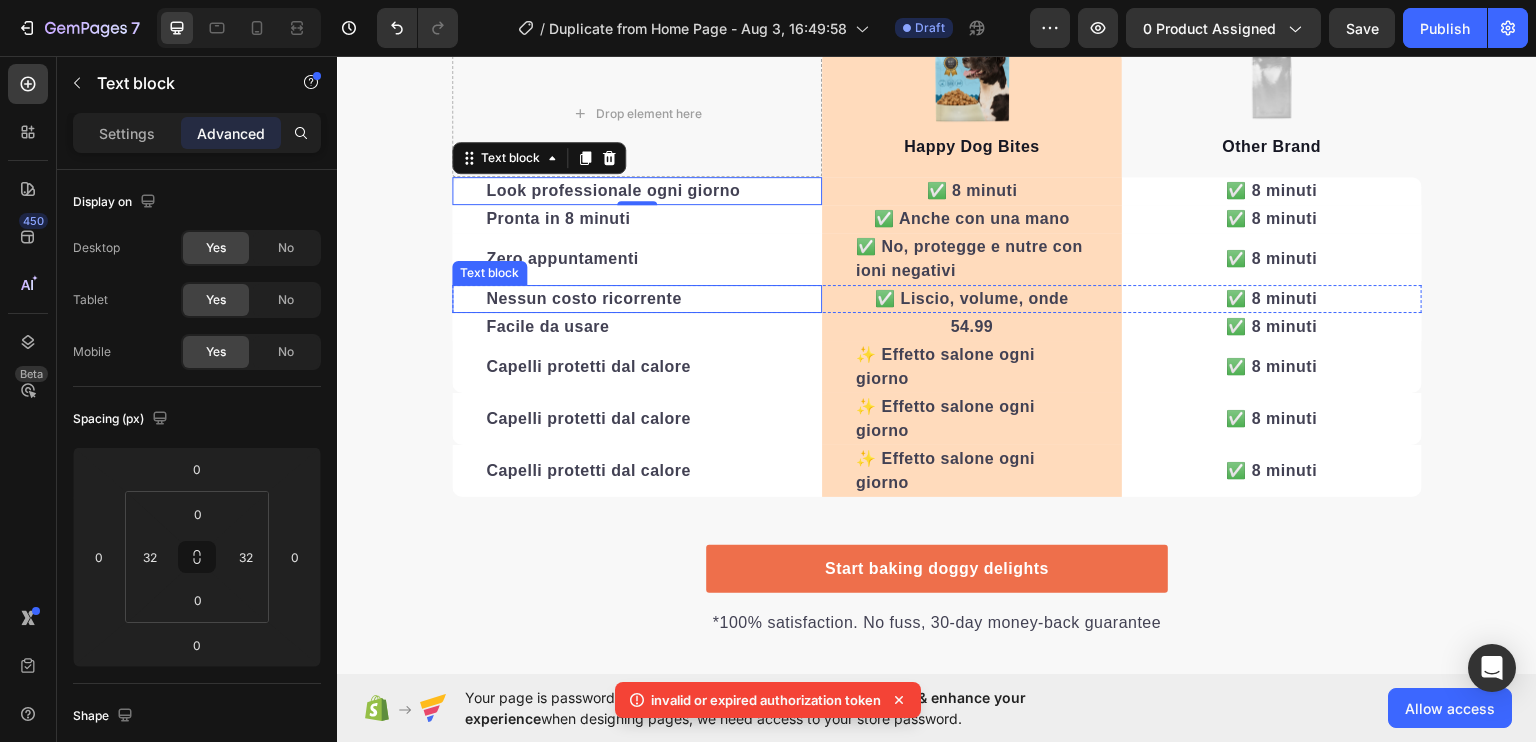 click on "Nessun costo ricorrente" at bounding box center [637, 298] 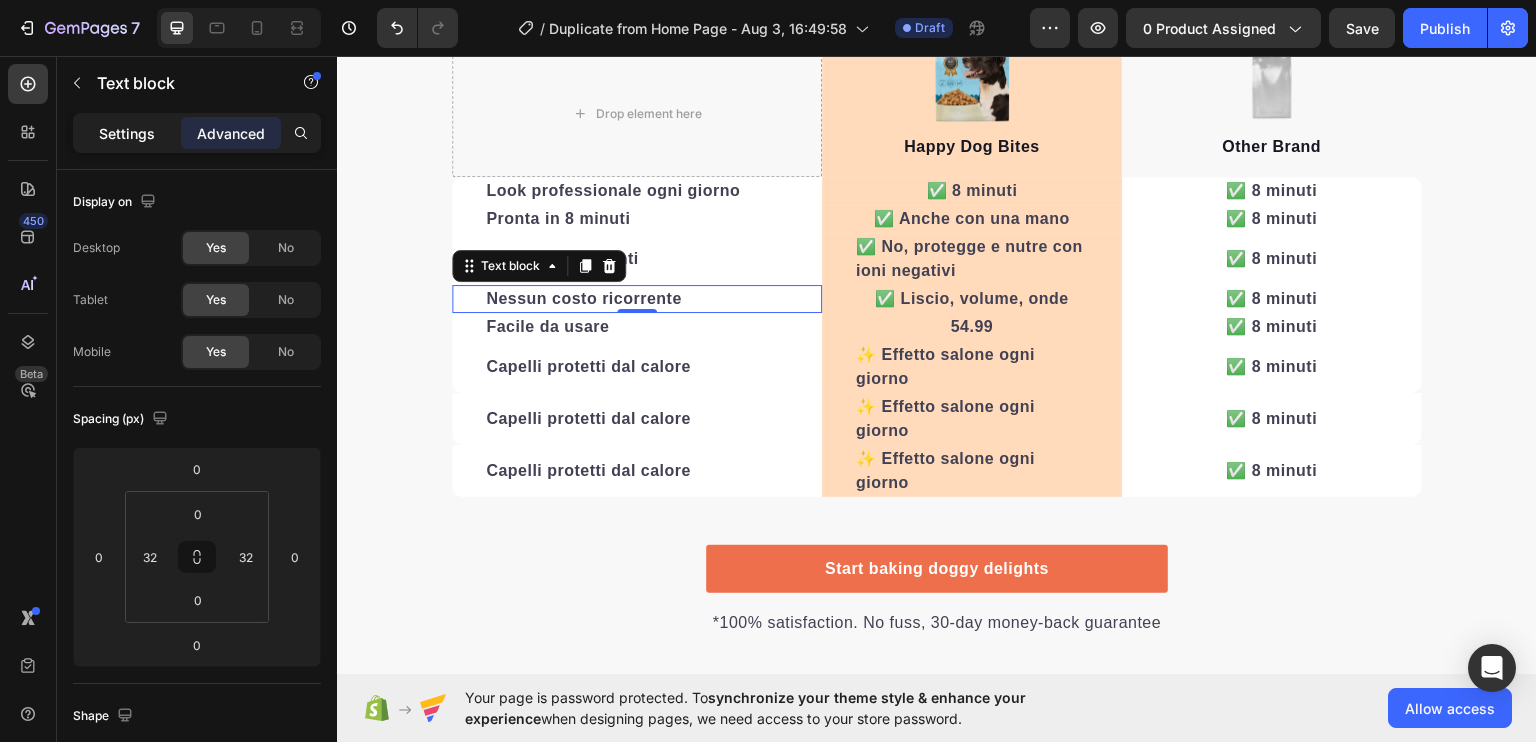 click on "Settings" at bounding box center (127, 133) 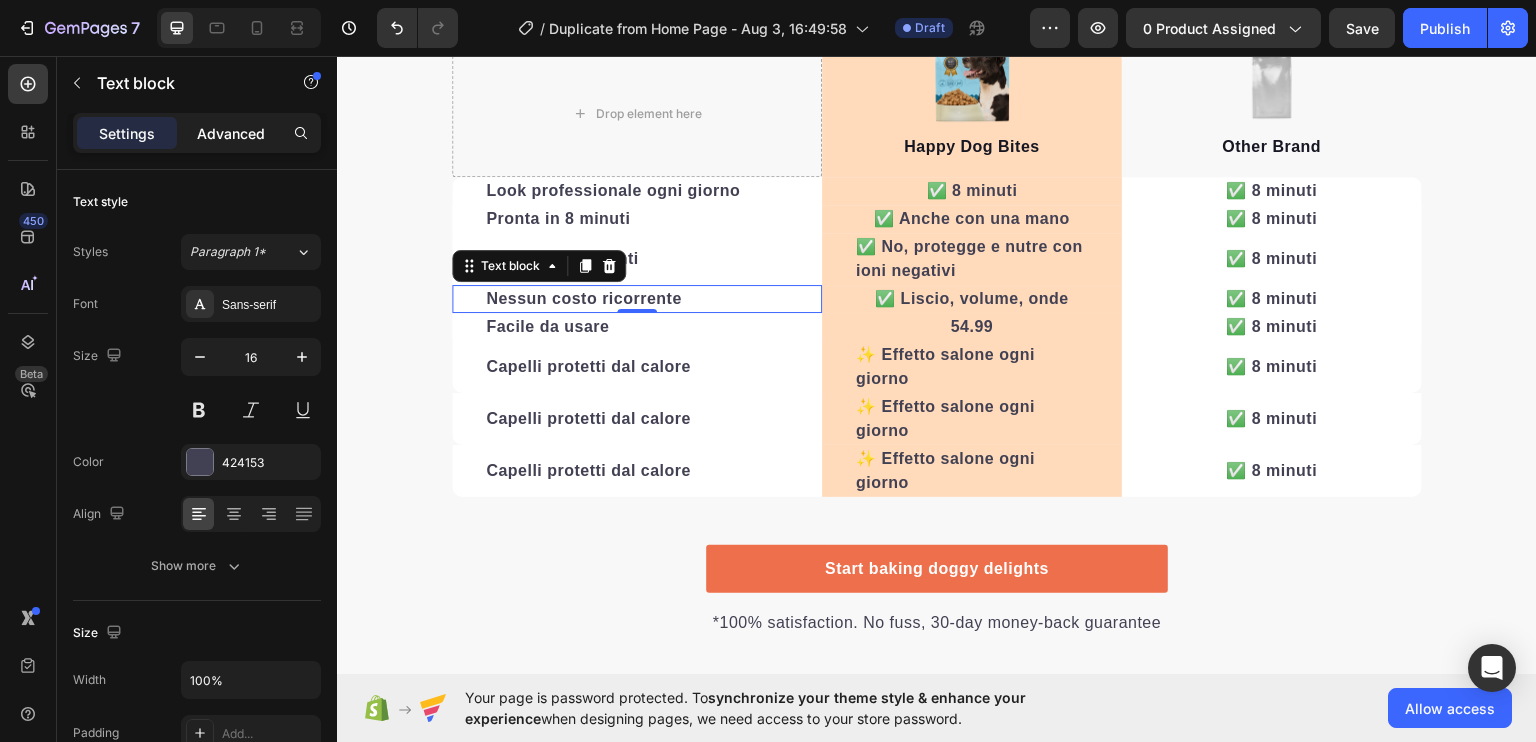 click on "Advanced" at bounding box center [231, 133] 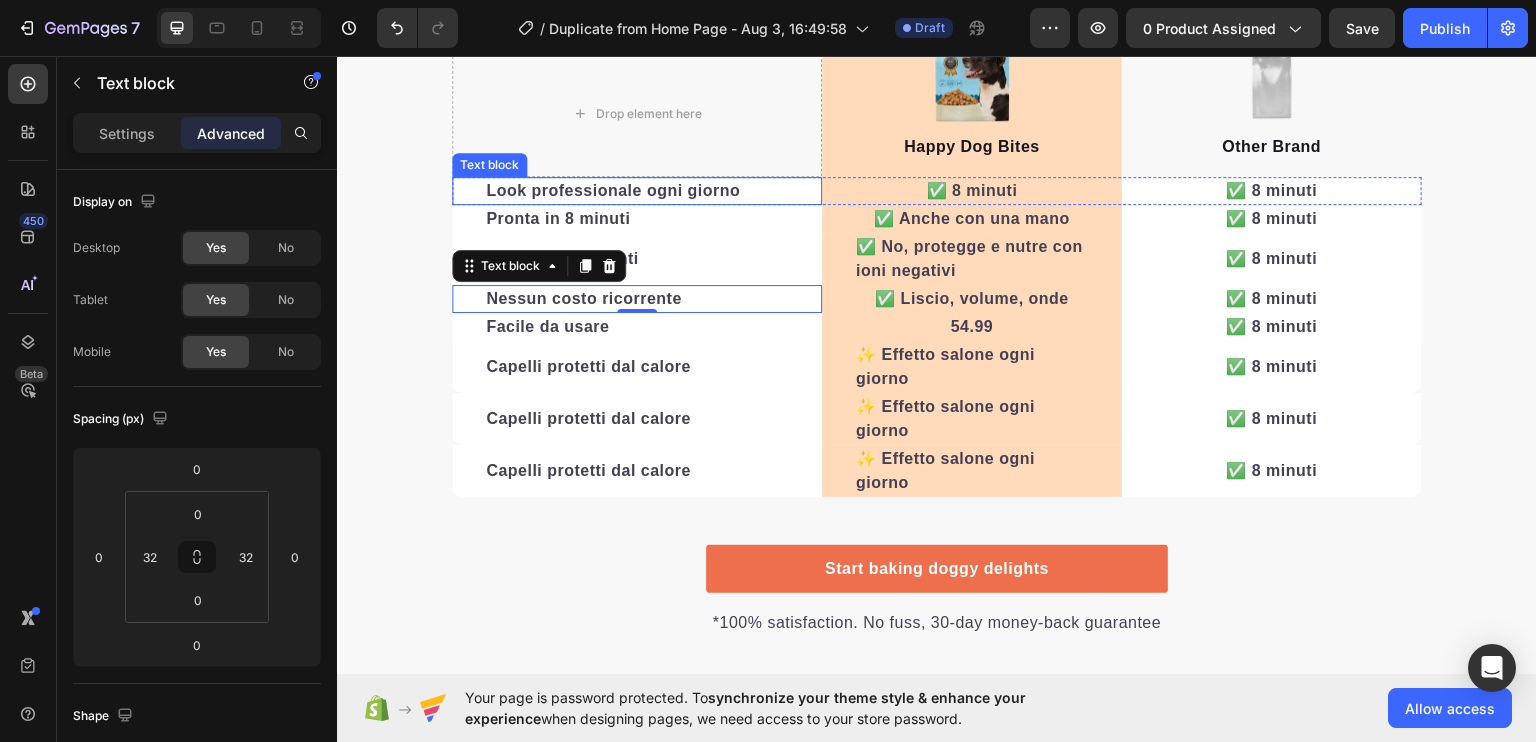 click on "Look professionale ogni giorno" at bounding box center (613, 189) 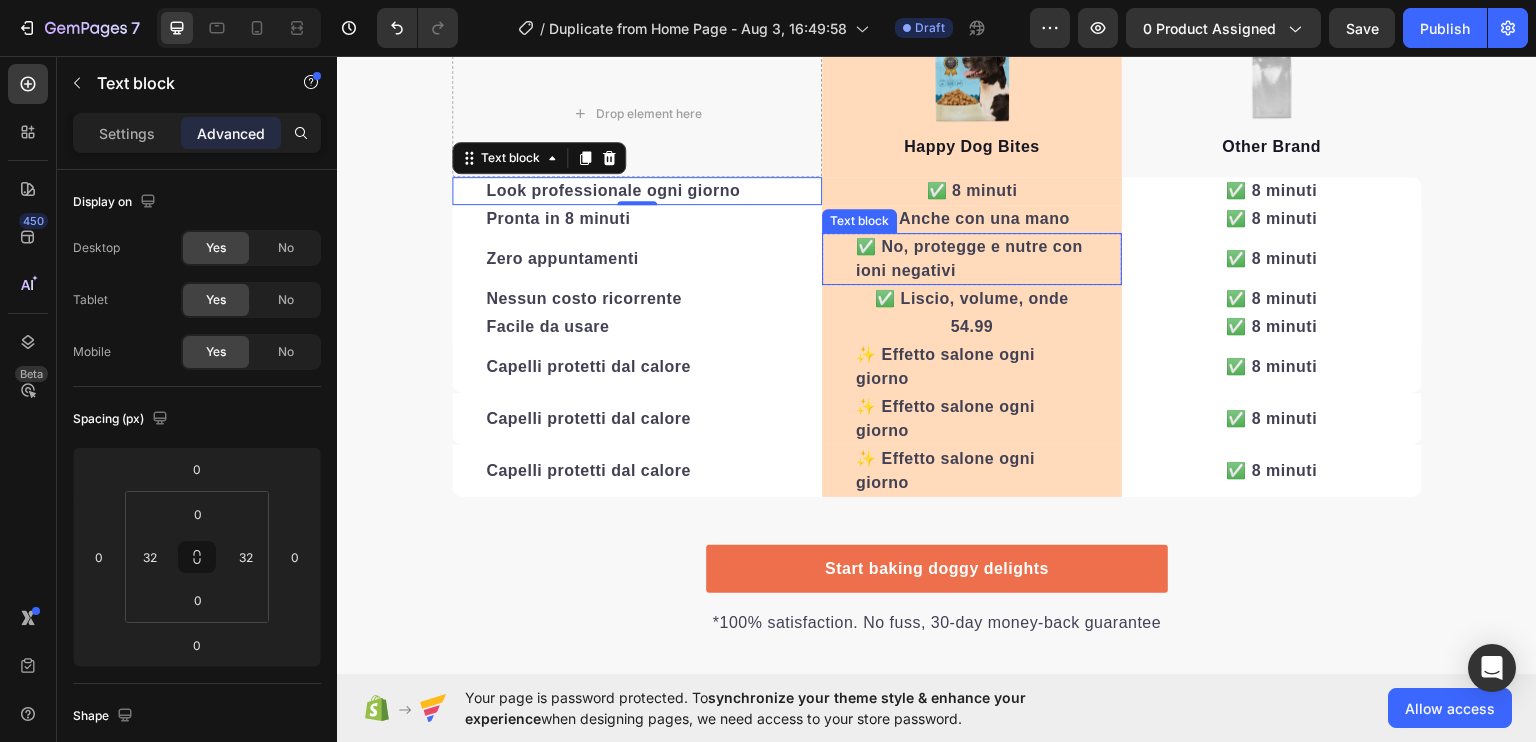 click on "✅ No, protegge e nutre con ioni negativi" at bounding box center (969, 257) 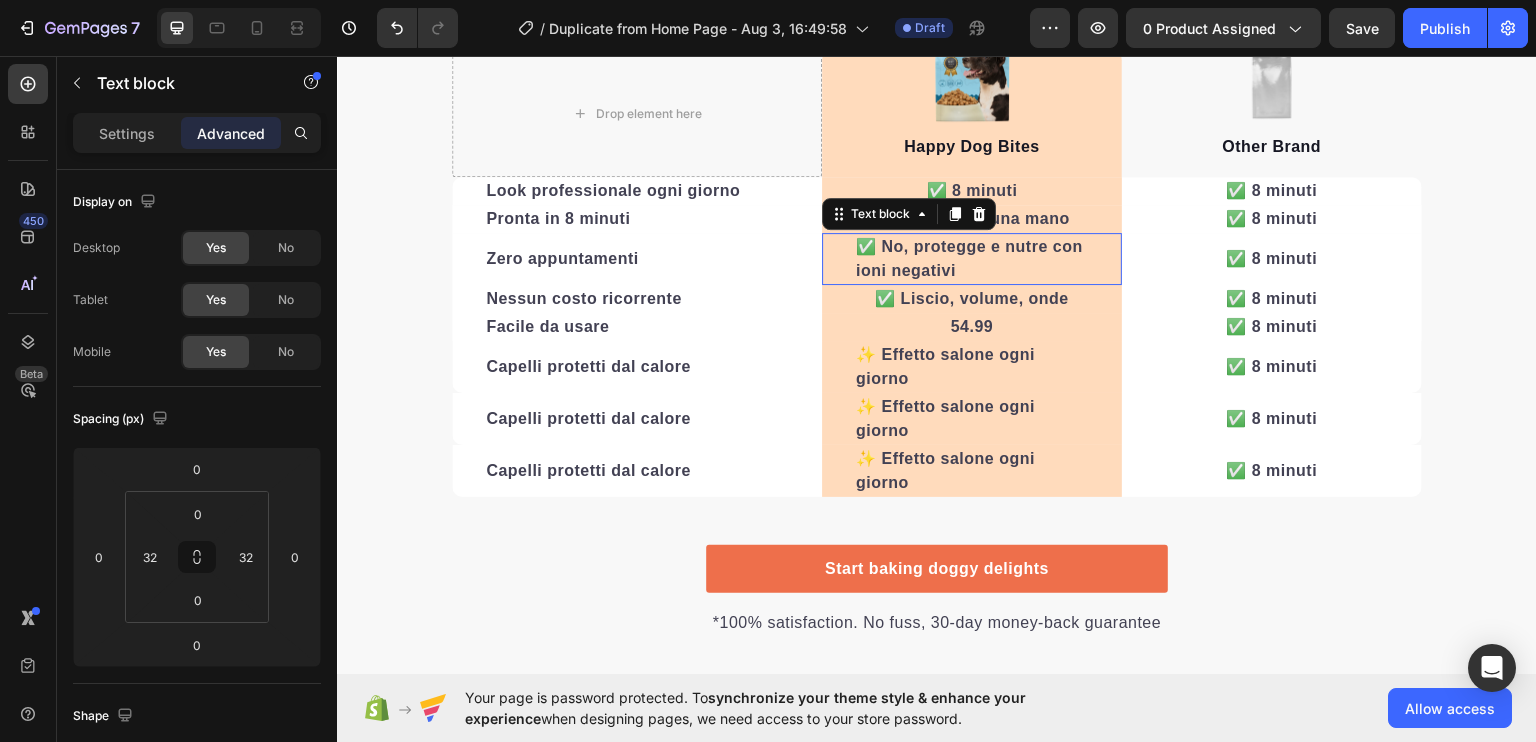 click on "✅ No, protegge e nutre con ioni negativi" at bounding box center (969, 257) 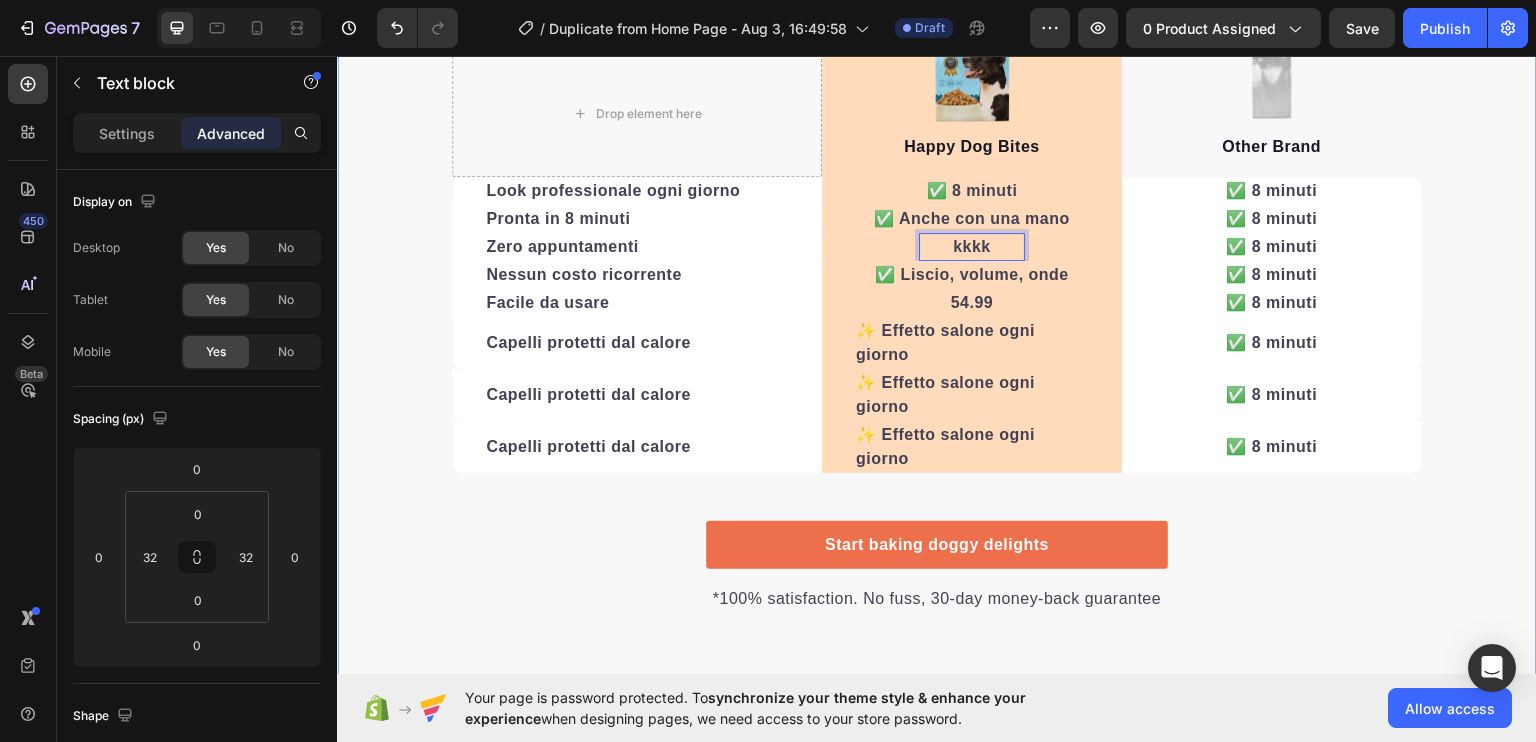 click on "We’re a whole different breed. Heading It’s easy to see why Super Tummy Daily is recommended #1 by vets and owners. The powerful ingredients in each tasty scoop can support your dog’s digestive system, leaving them to live a comfortable, healthy, and active lifestyle Text block Row
Drop element here Image Happy Dog Bites Text block Row Image Other Brand Text block Row Look professionale ogni giorno Text block ✅ 8 minuti Text block Row ✅ 8 minuti Text block Row Pronta in 8 minuti Text block ✅ Anche con una mano Text block Row ✅ 8 minuti Text block Row Zero appuntamenti Text block kkkk Text block   0 Row ✅ 8 minuti Text block Row Nessun costo ricorrente Text block ✅ Liscio, volume, onde Text block Row ✅ 8 minuti Text block Row Facile da usare Text block 54.99 Text block Row ✅ 8 minuti Text block Row Capelli protetti dal calore Text block ✨ Effetto salone ogni giorno Text block Row ✅ 8 minuti Text block Row Capelli protetti dal calore Text block Text block Row Row Row" at bounding box center (937, 203) 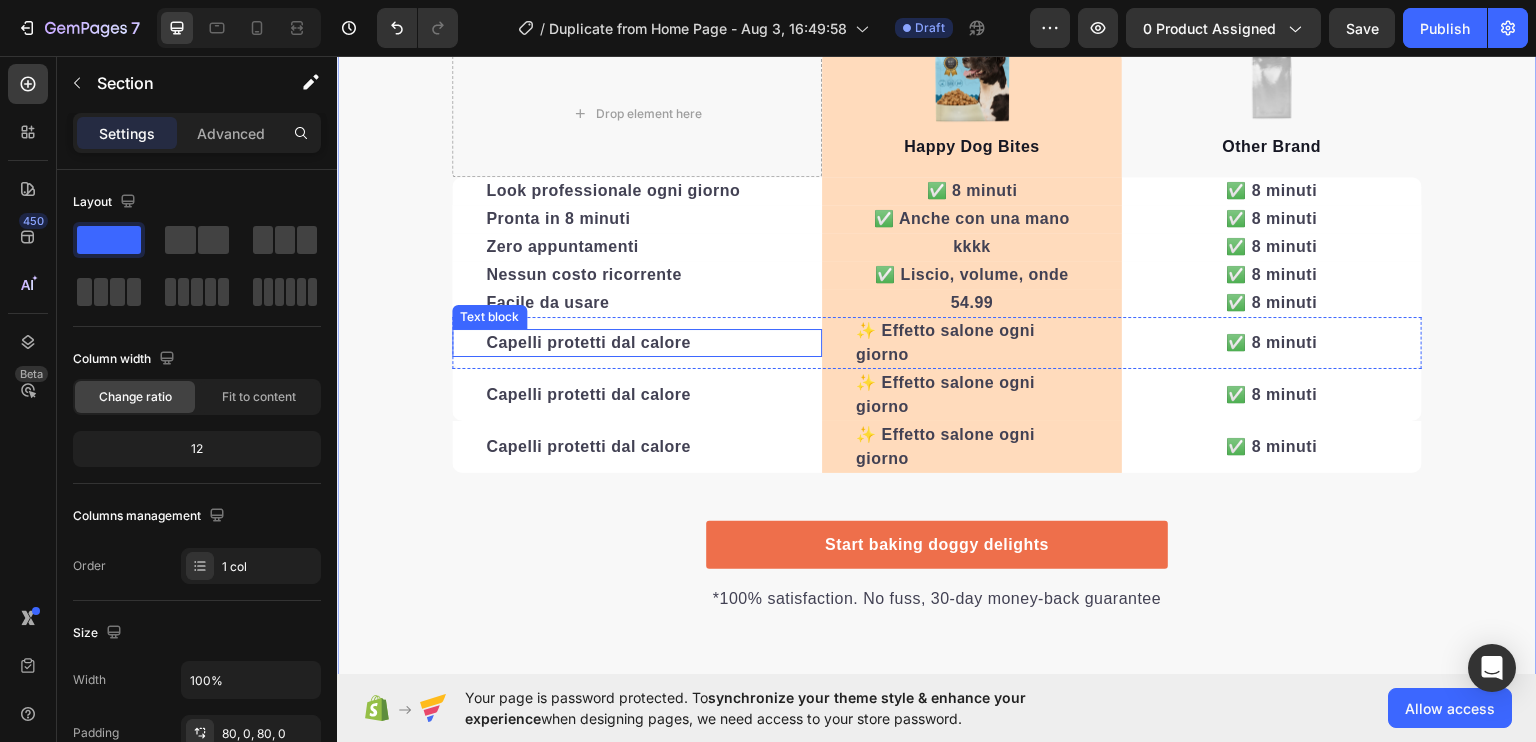 click on "Capelli protetti dal calore" at bounding box center [588, 341] 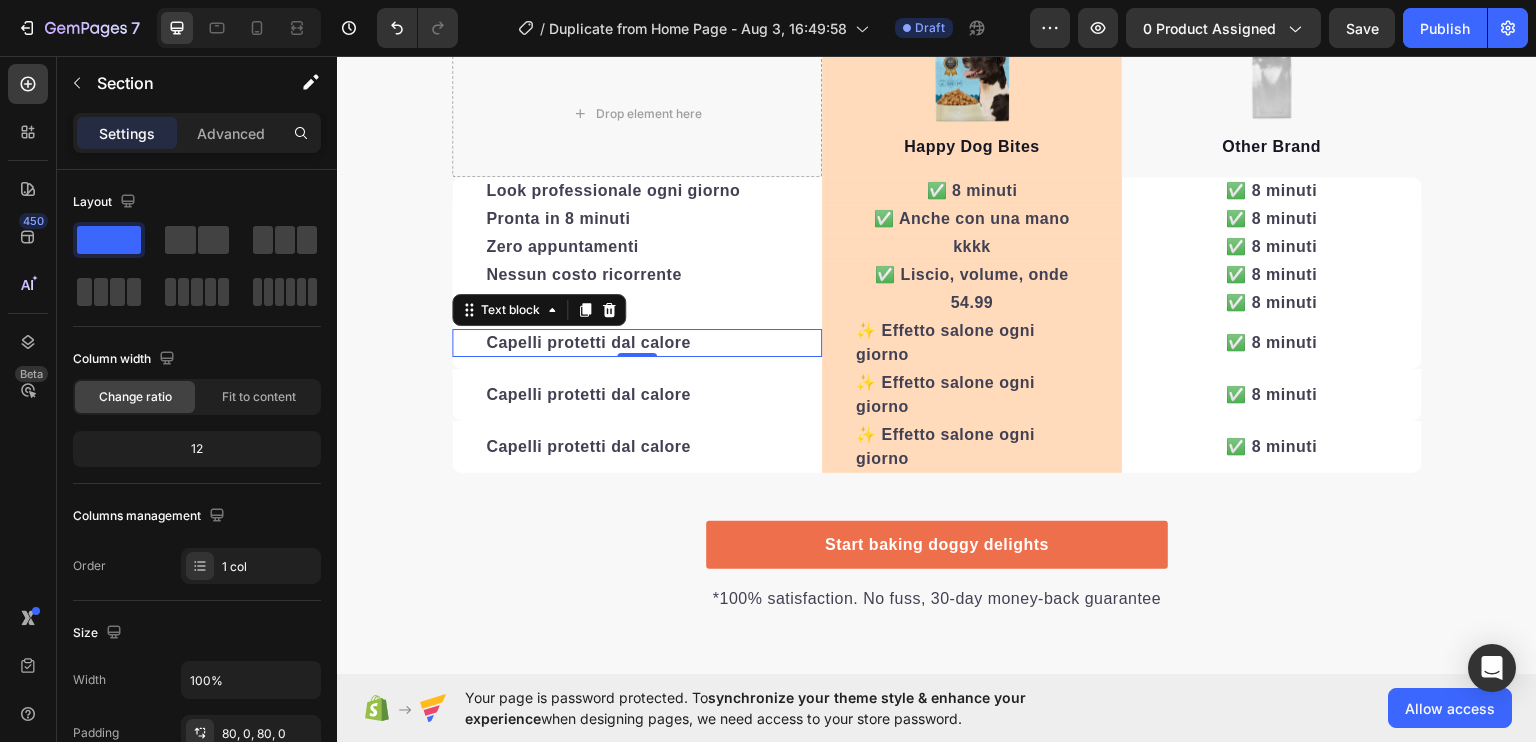 click on "Capelli protetti dal calore" at bounding box center [588, 341] 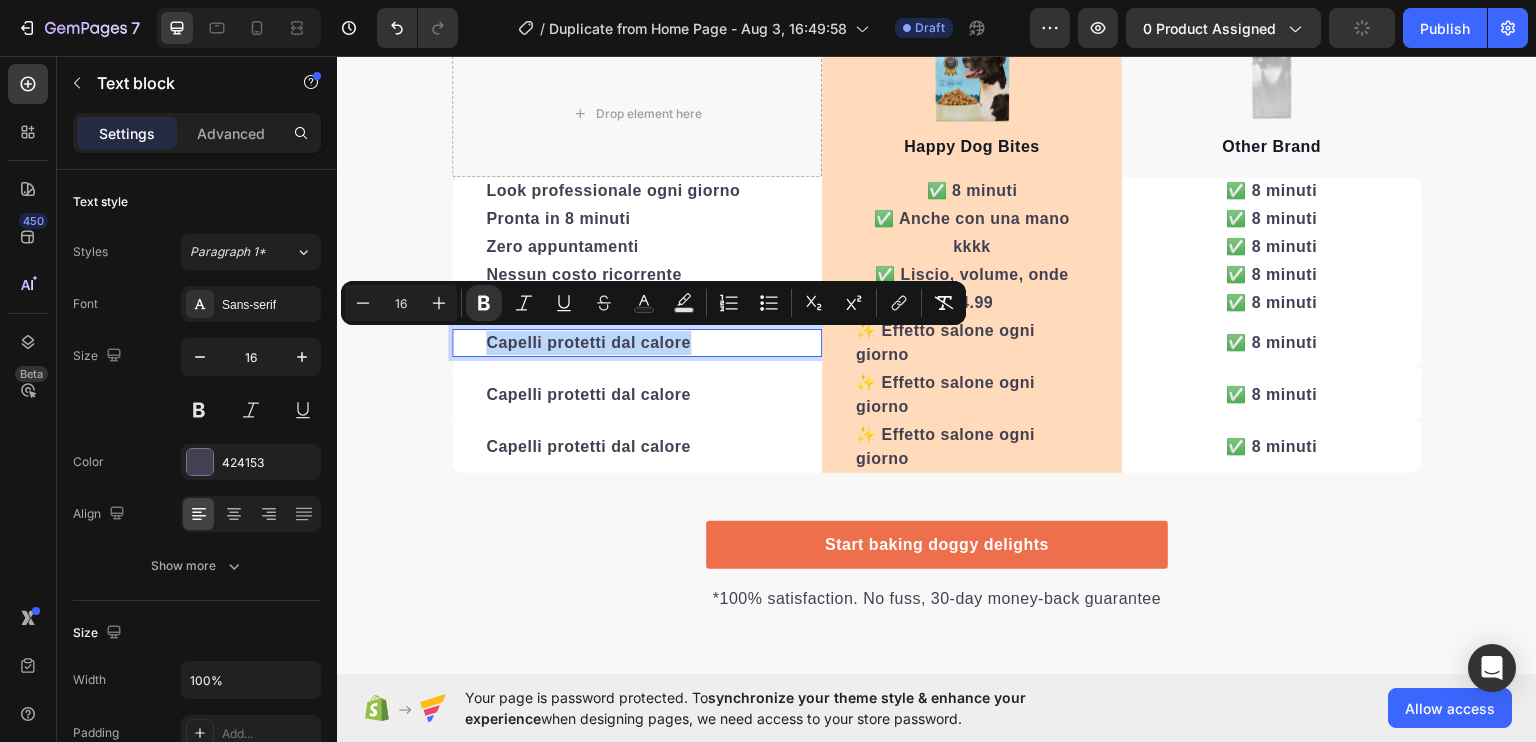 drag, startPoint x: 593, startPoint y: 337, endPoint x: 574, endPoint y: 396, distance: 61.983868 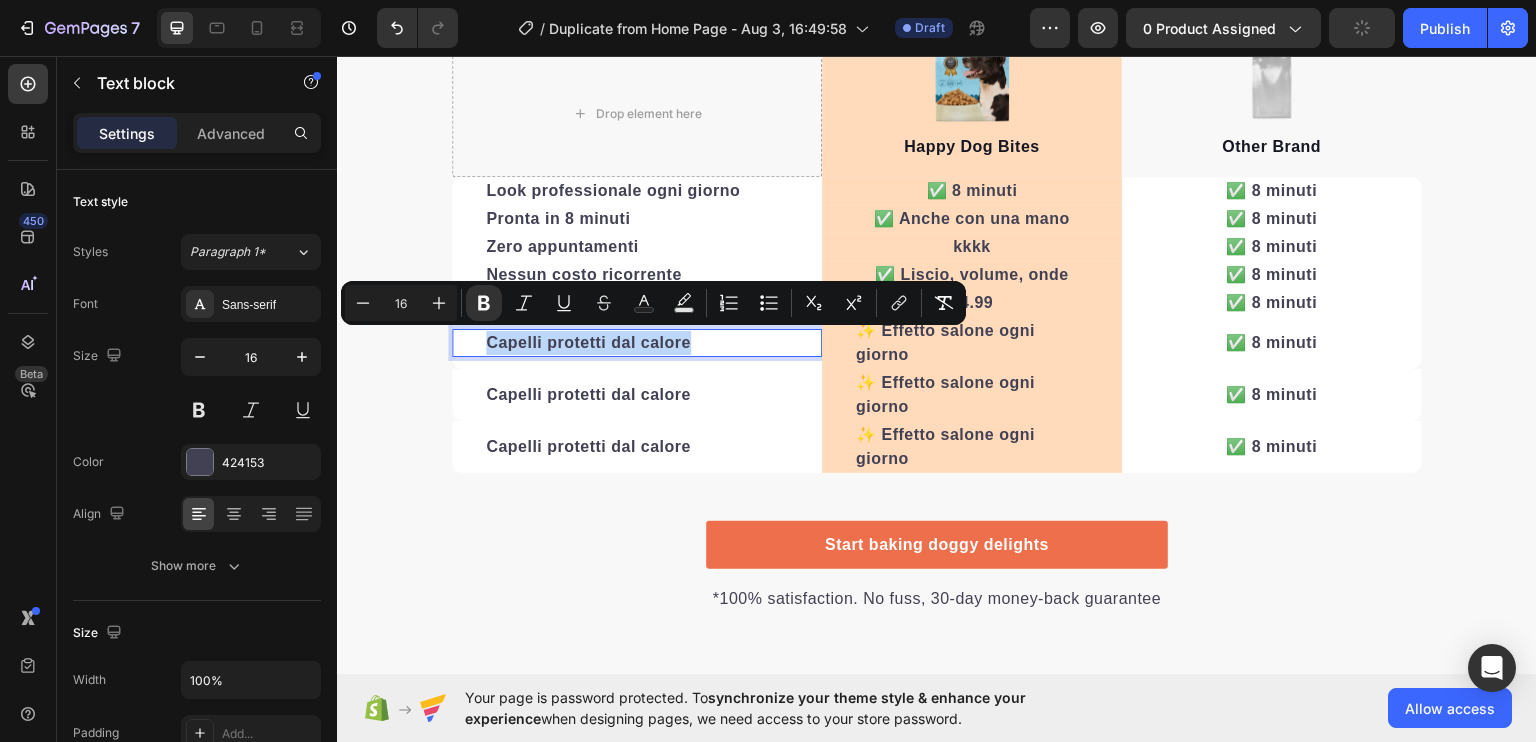 click on "Capelli protetti dal calore" at bounding box center [588, 393] 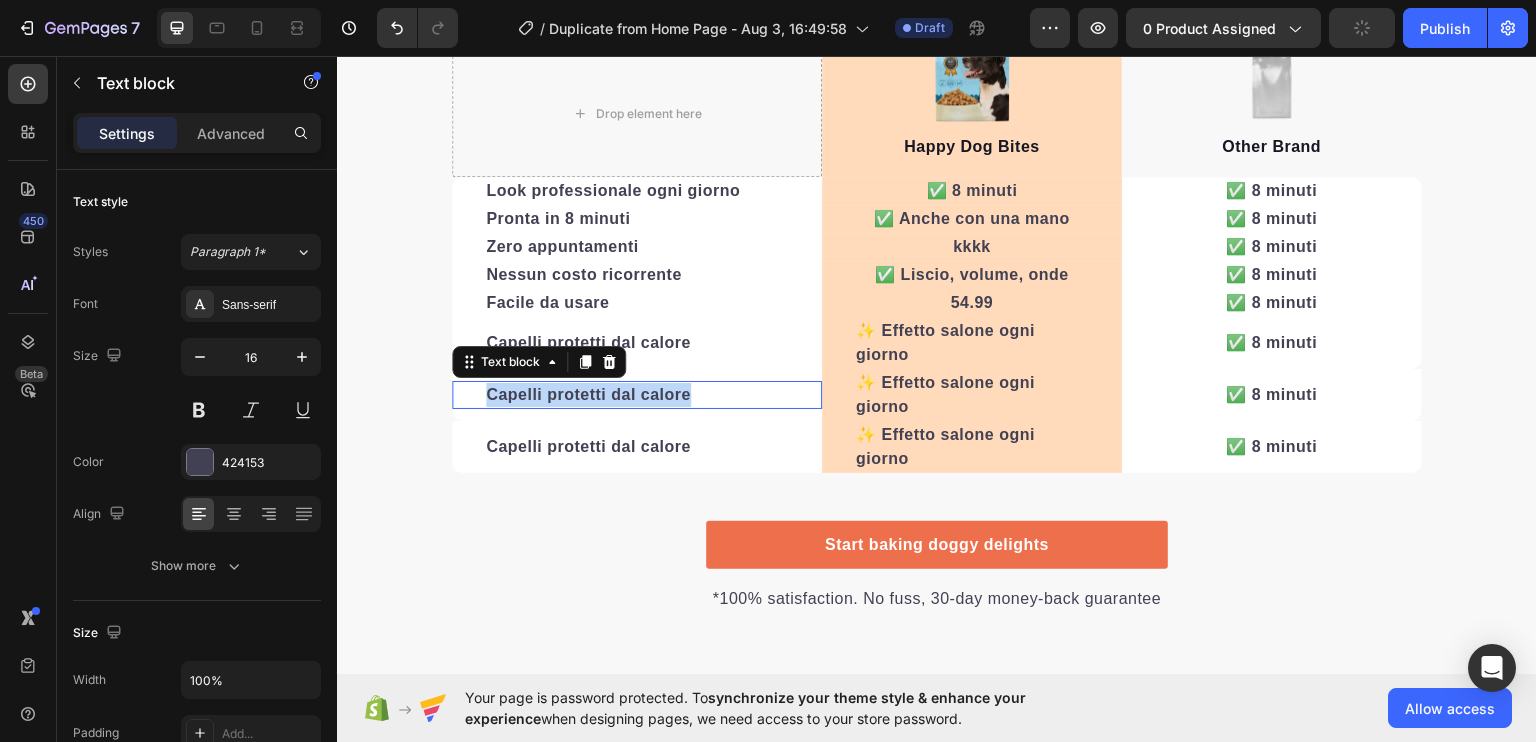 click on "Capelli protetti dal calore" at bounding box center (588, 393) 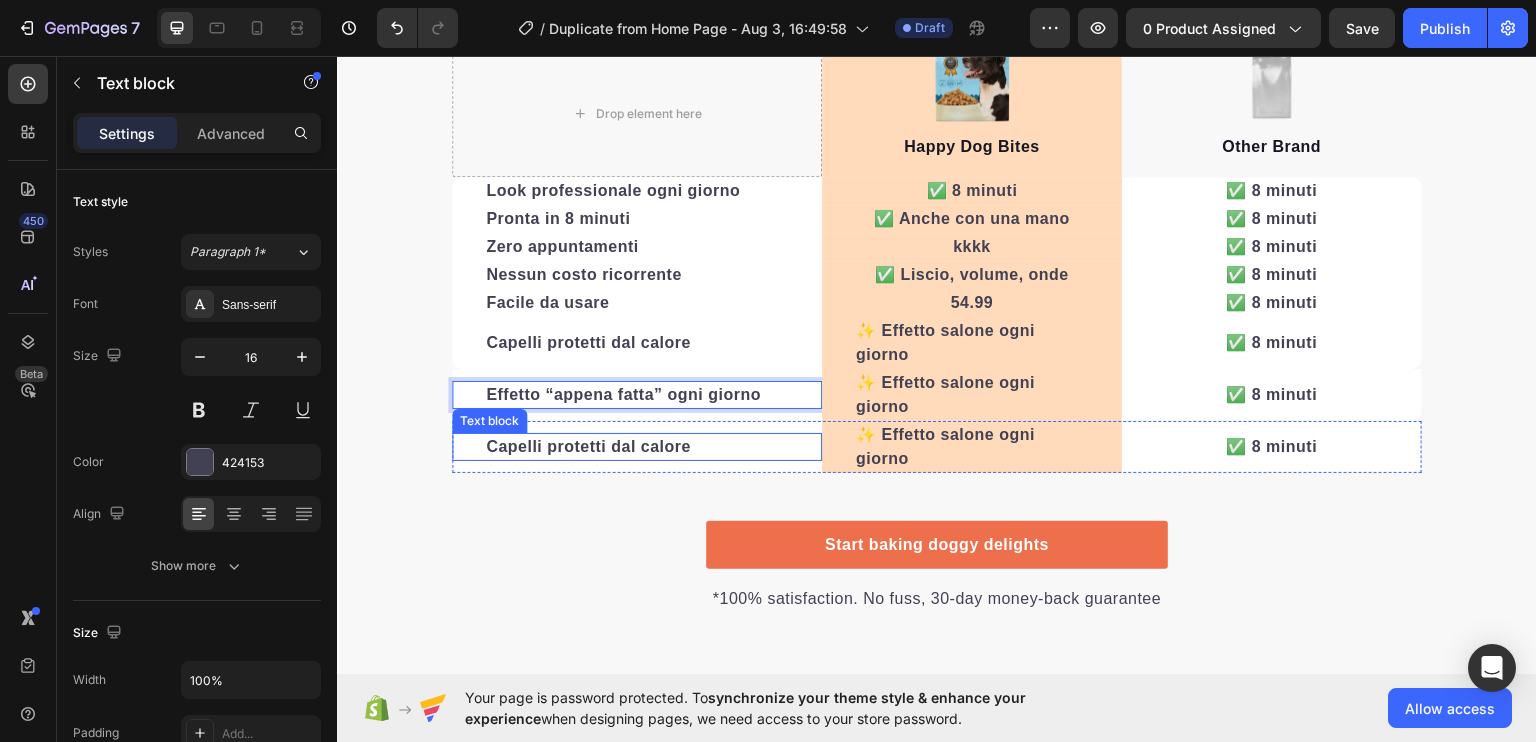 click on "Capelli protetti dal calore" at bounding box center (588, 445) 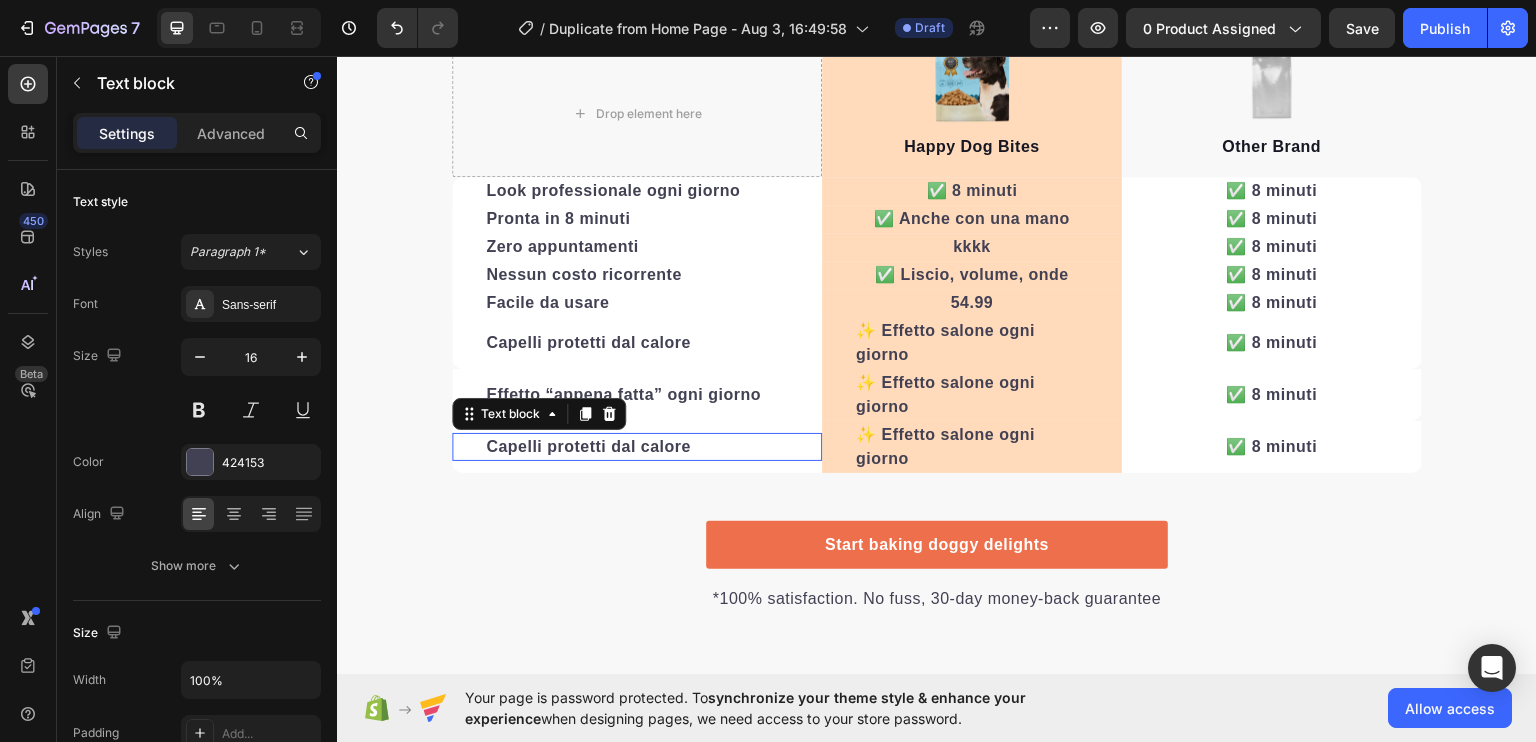 click on "Capelli protetti dal calore" at bounding box center [588, 445] 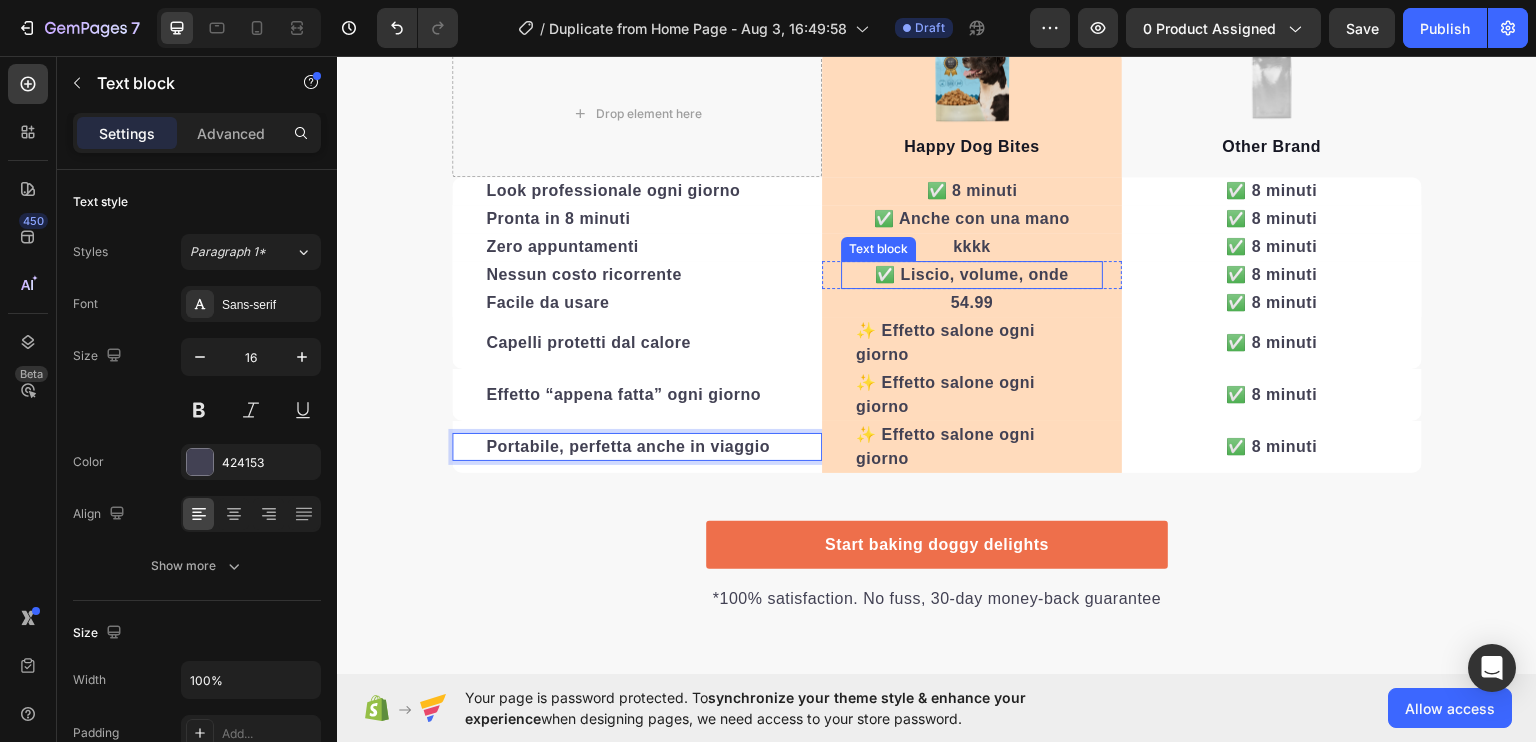 click on "✅ Liscio, volume, onde" at bounding box center [972, 273] 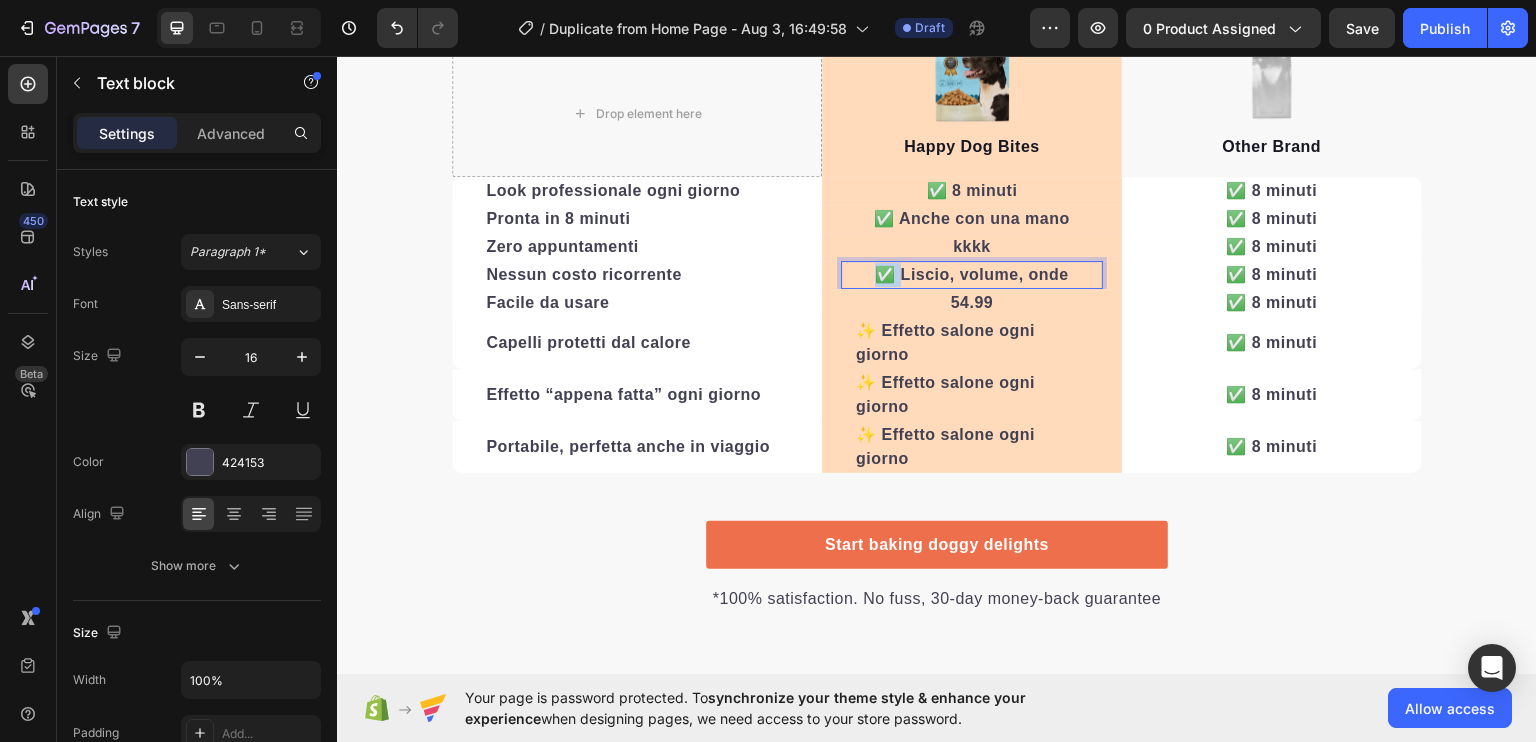 drag, startPoint x: 886, startPoint y: 279, endPoint x: 862, endPoint y: 283, distance: 24.33105 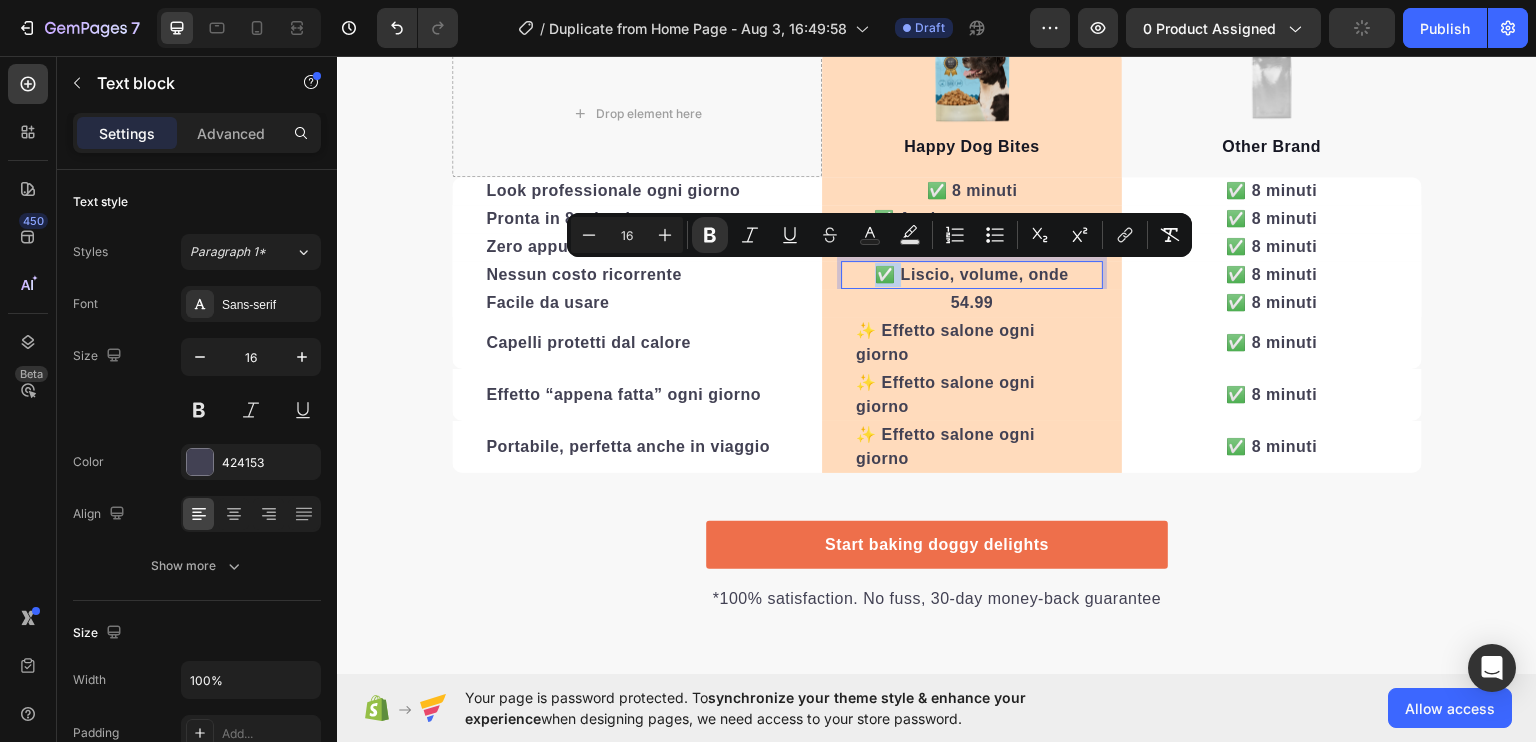 copy on "✅" 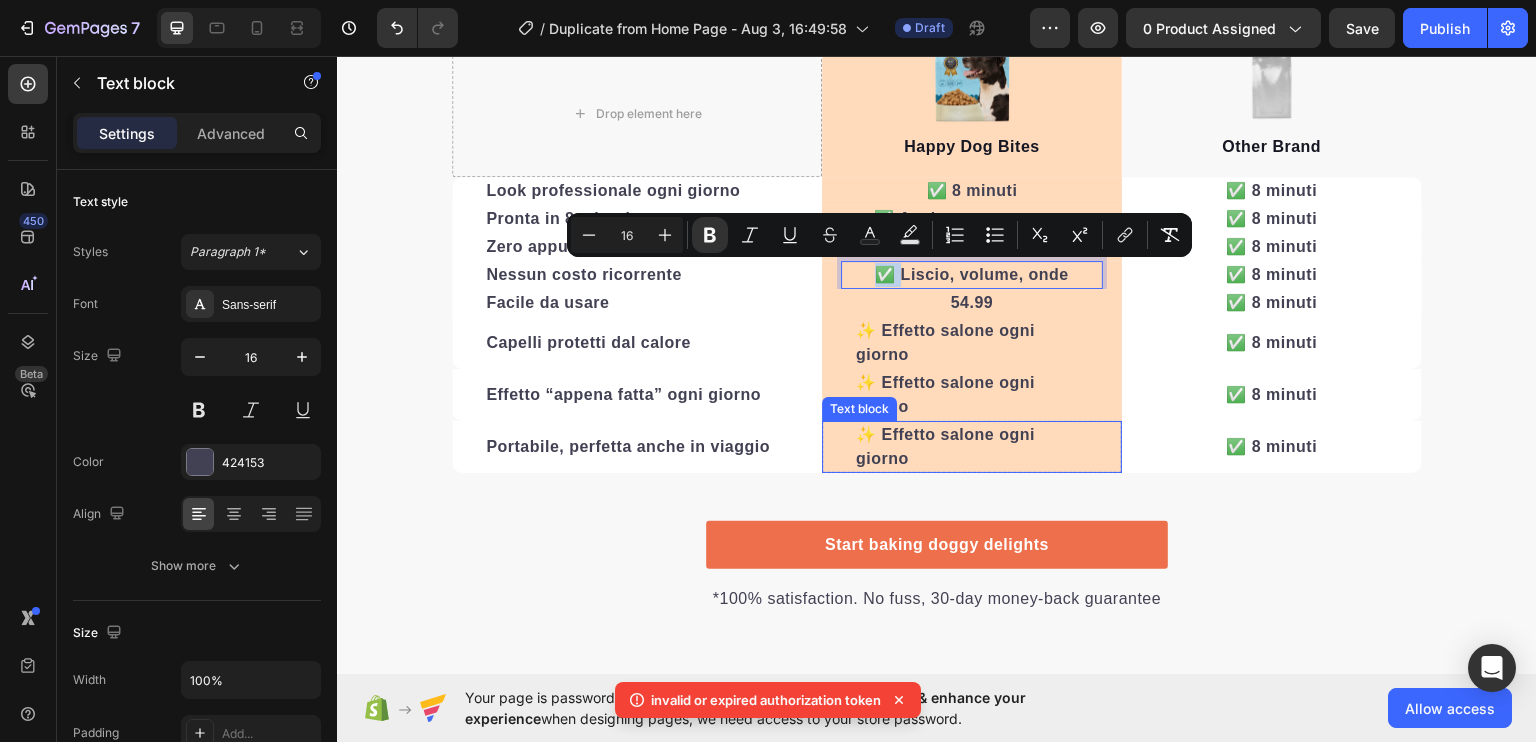 click on "✨ Effetto salone ogni giorno" at bounding box center [945, 445] 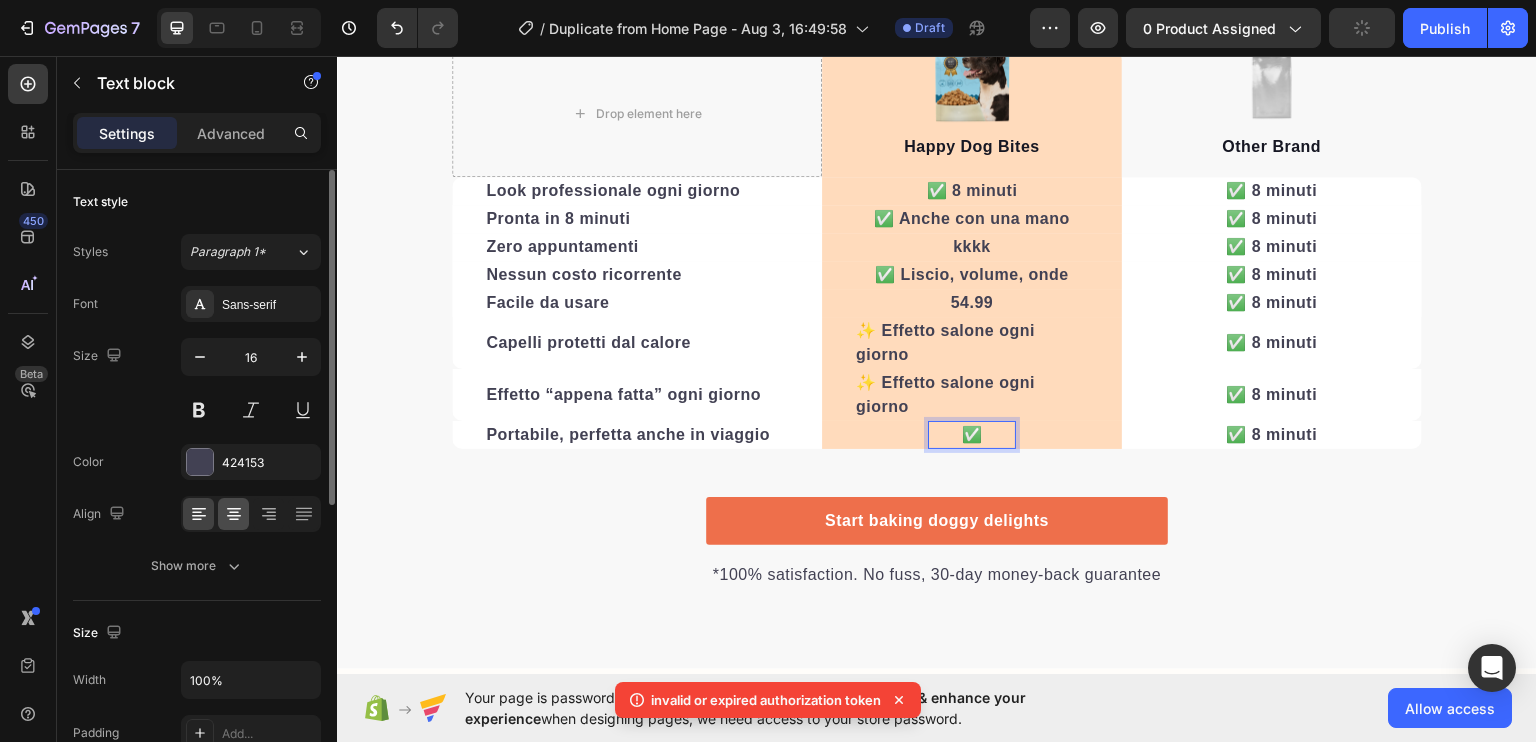 click 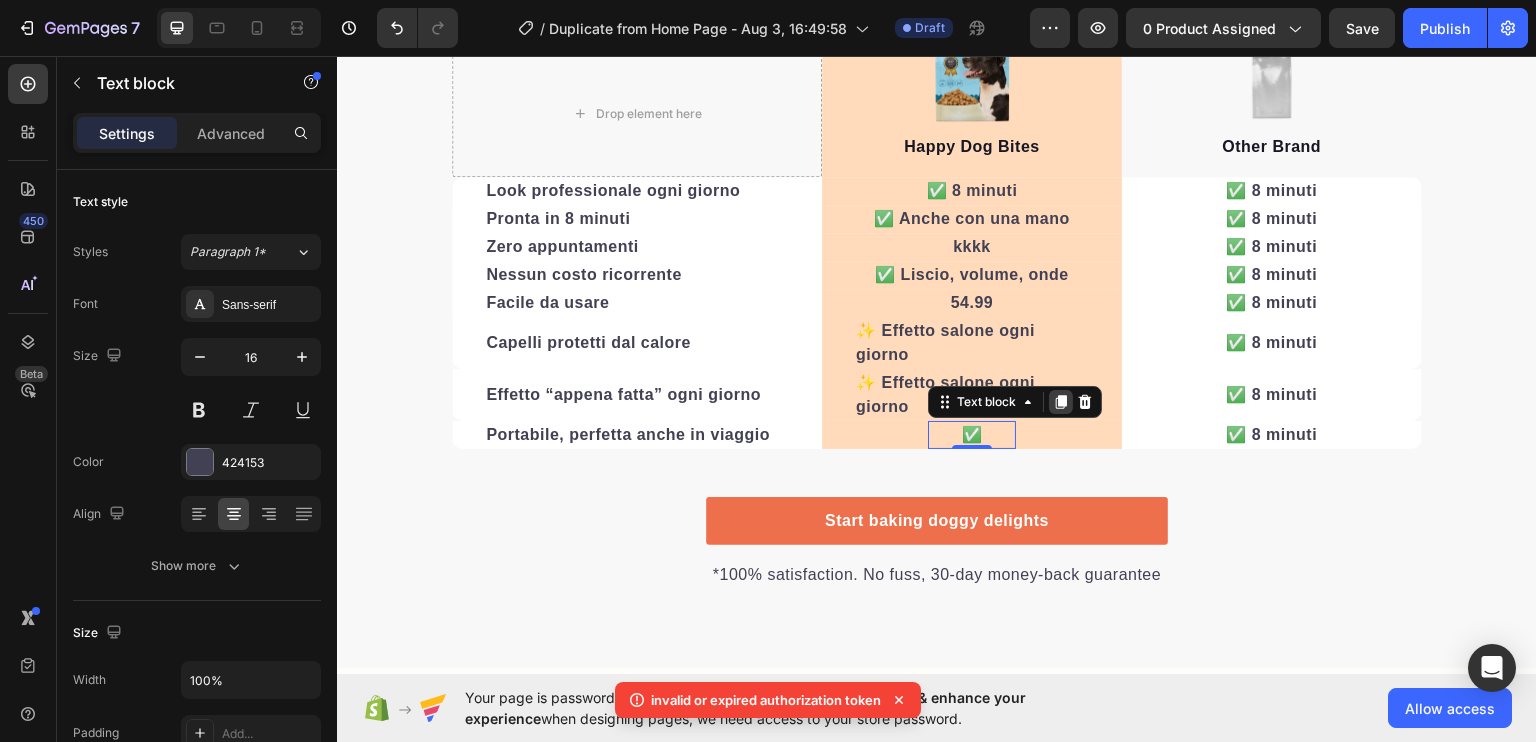 click 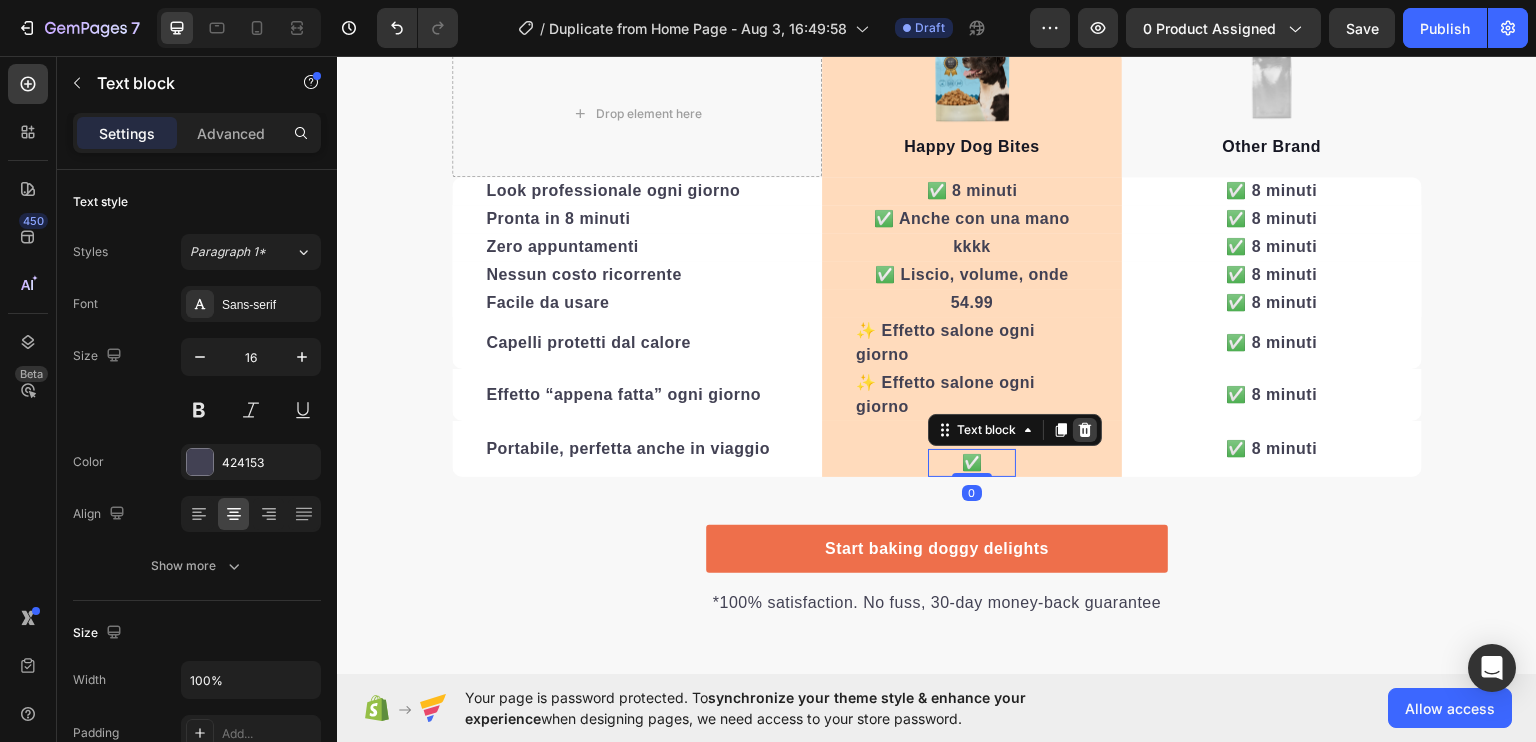 click 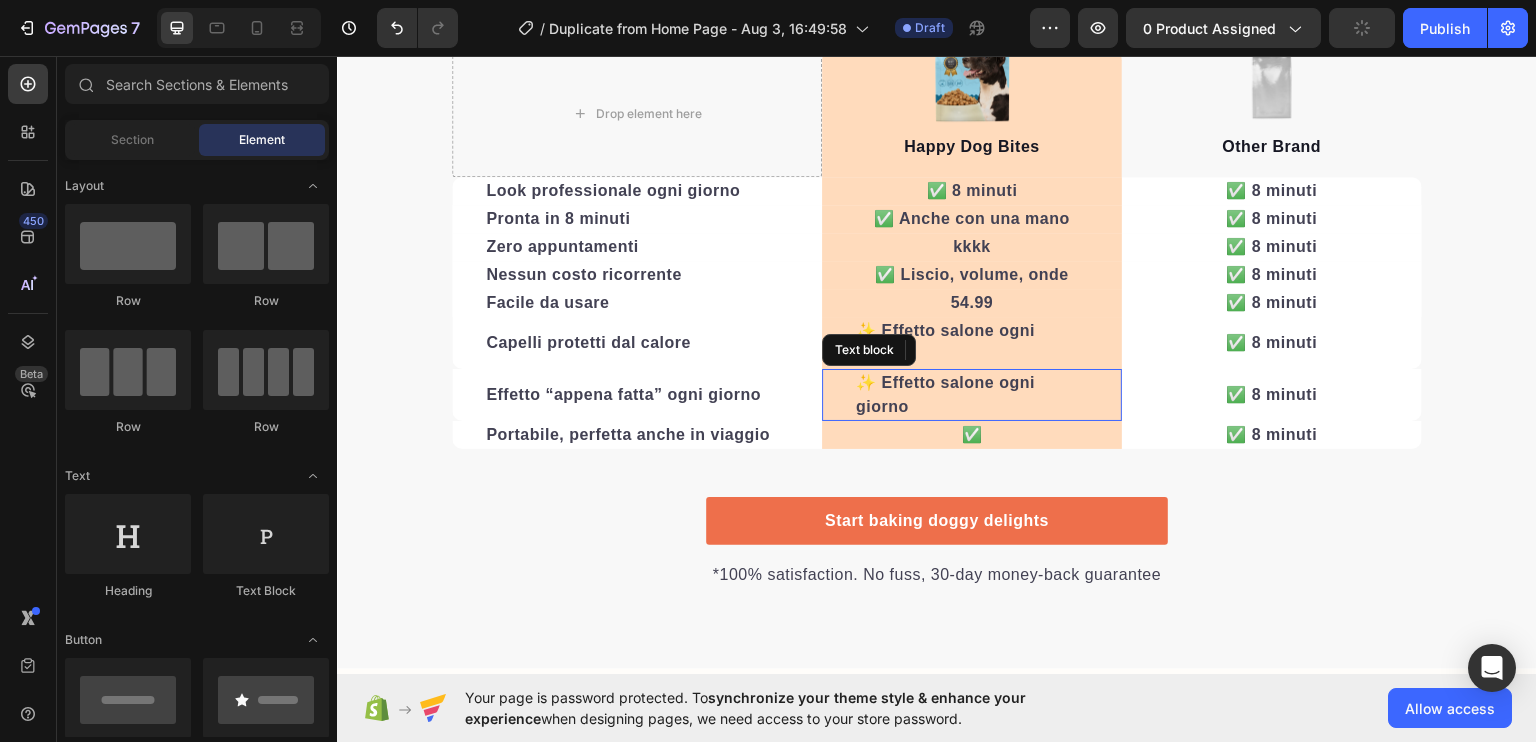click on "✨ Effetto salone ogni giorno" at bounding box center [945, 393] 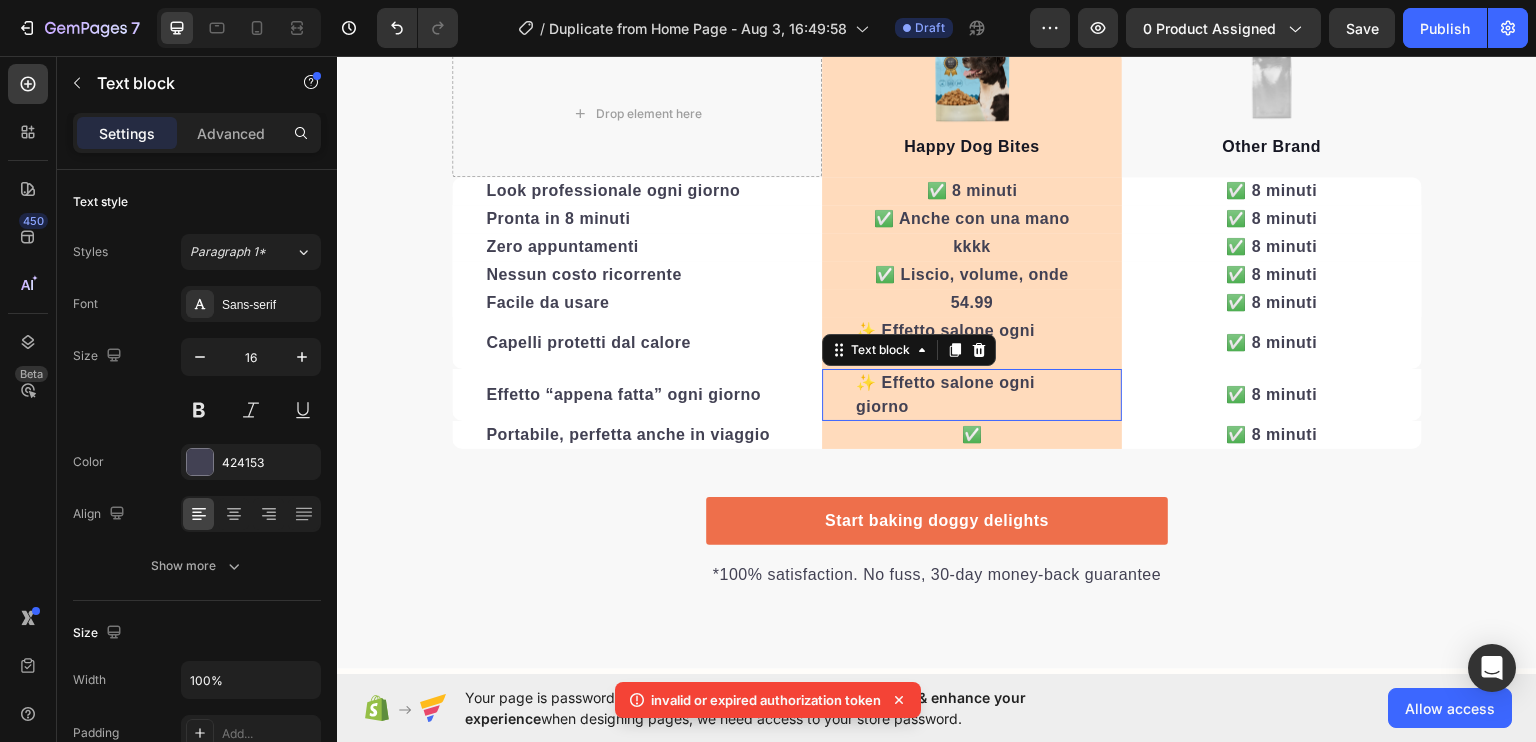 click on "✨ Effetto salone ogni giorno" at bounding box center [945, 393] 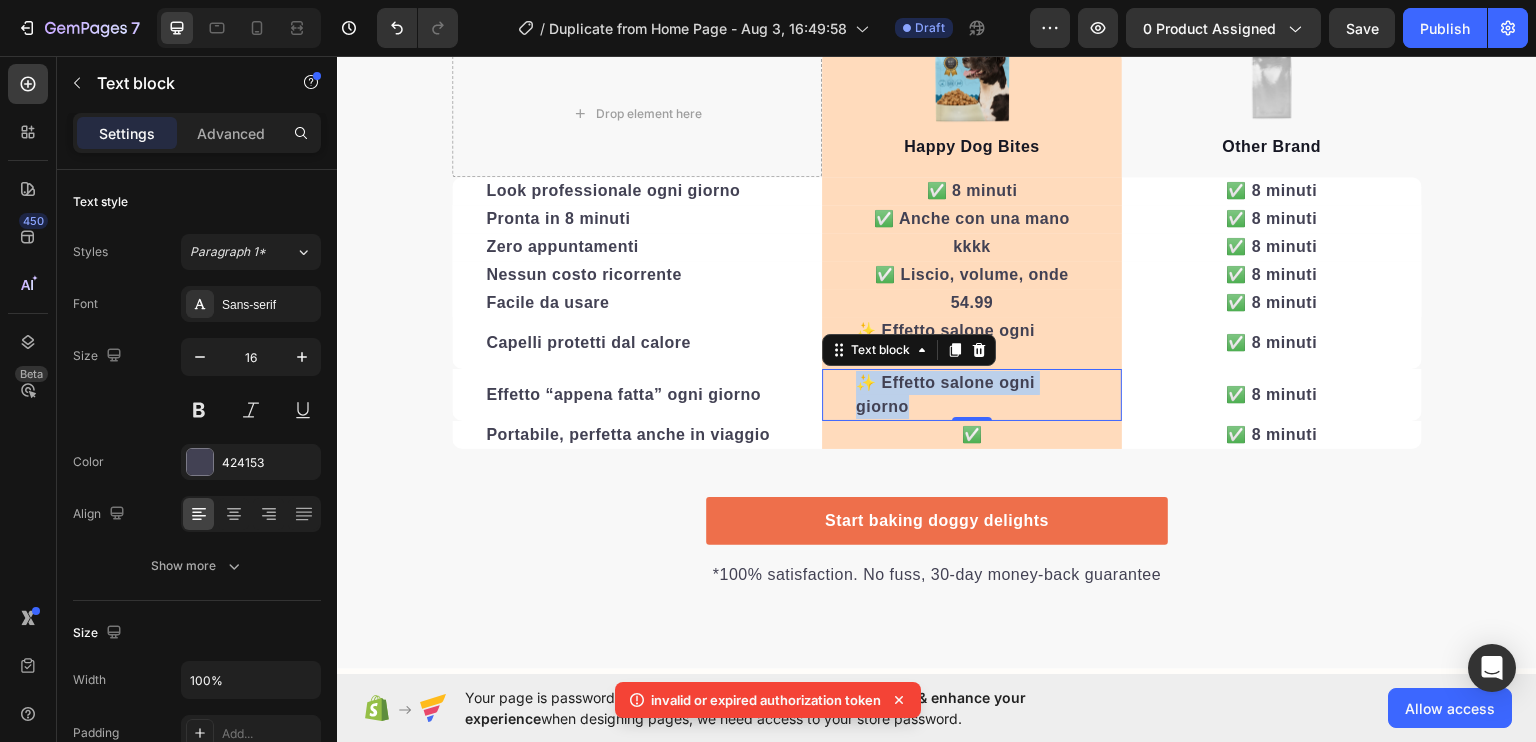 click on "✨ Effetto salone ogni giorno" at bounding box center (945, 393) 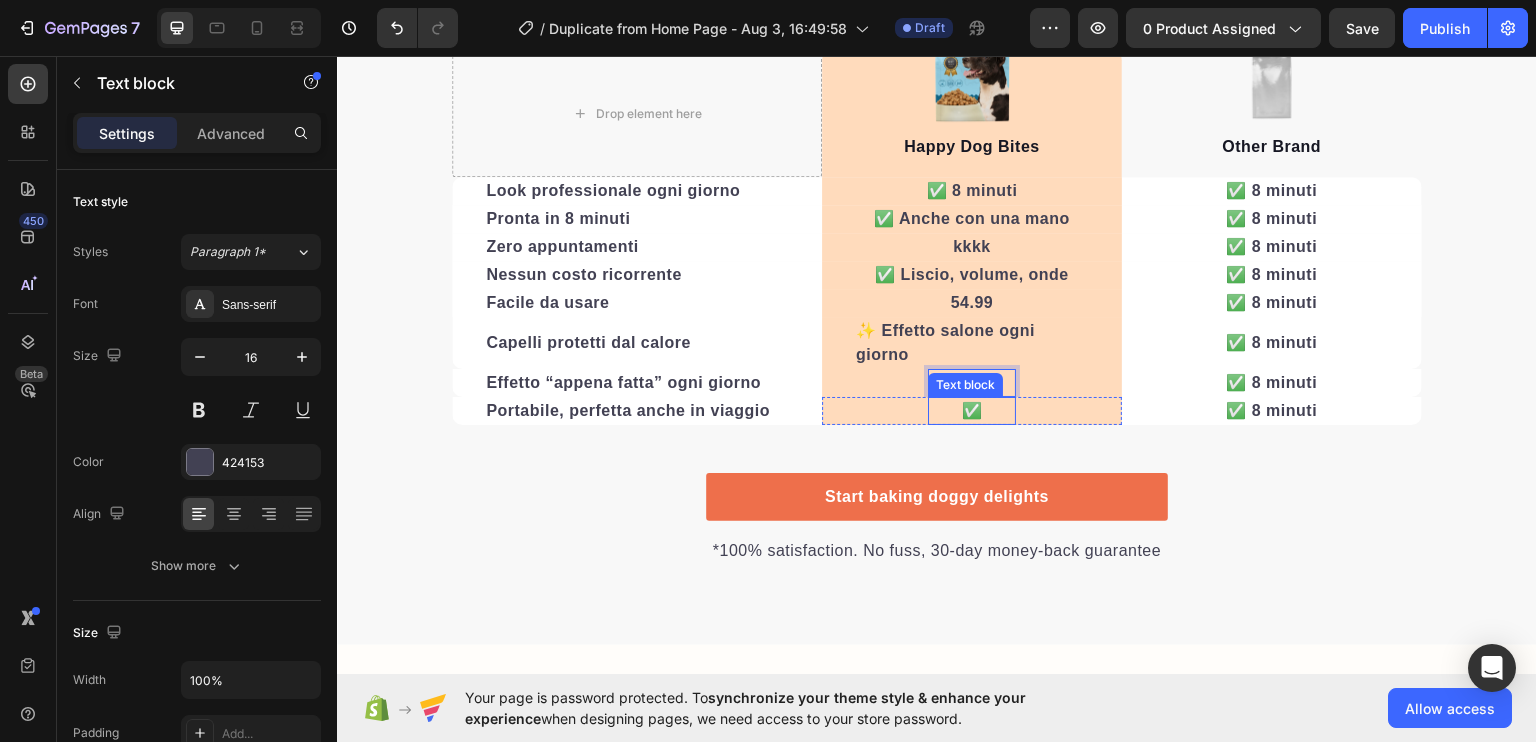 click on "✅" at bounding box center (972, 409) 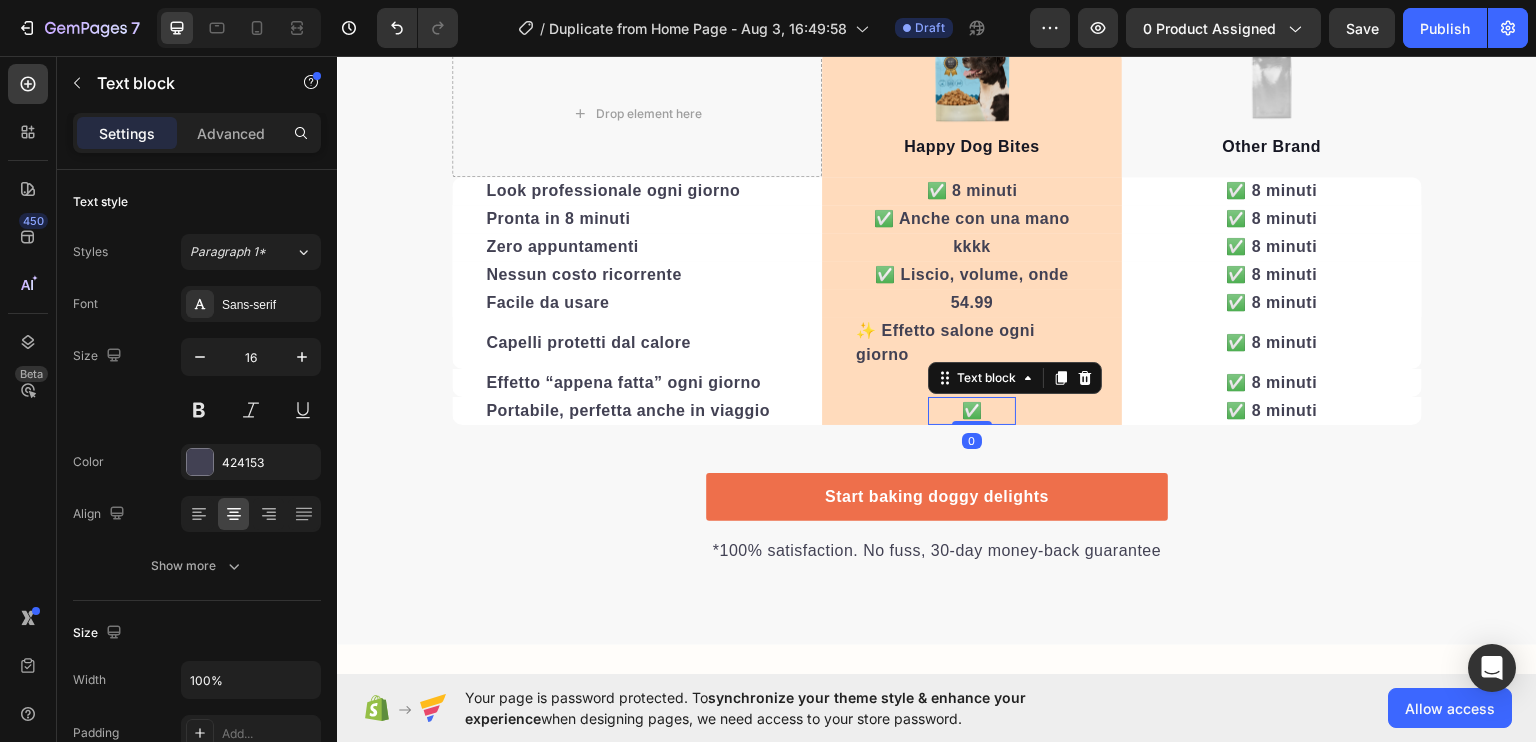 click on "✅" at bounding box center [972, 409] 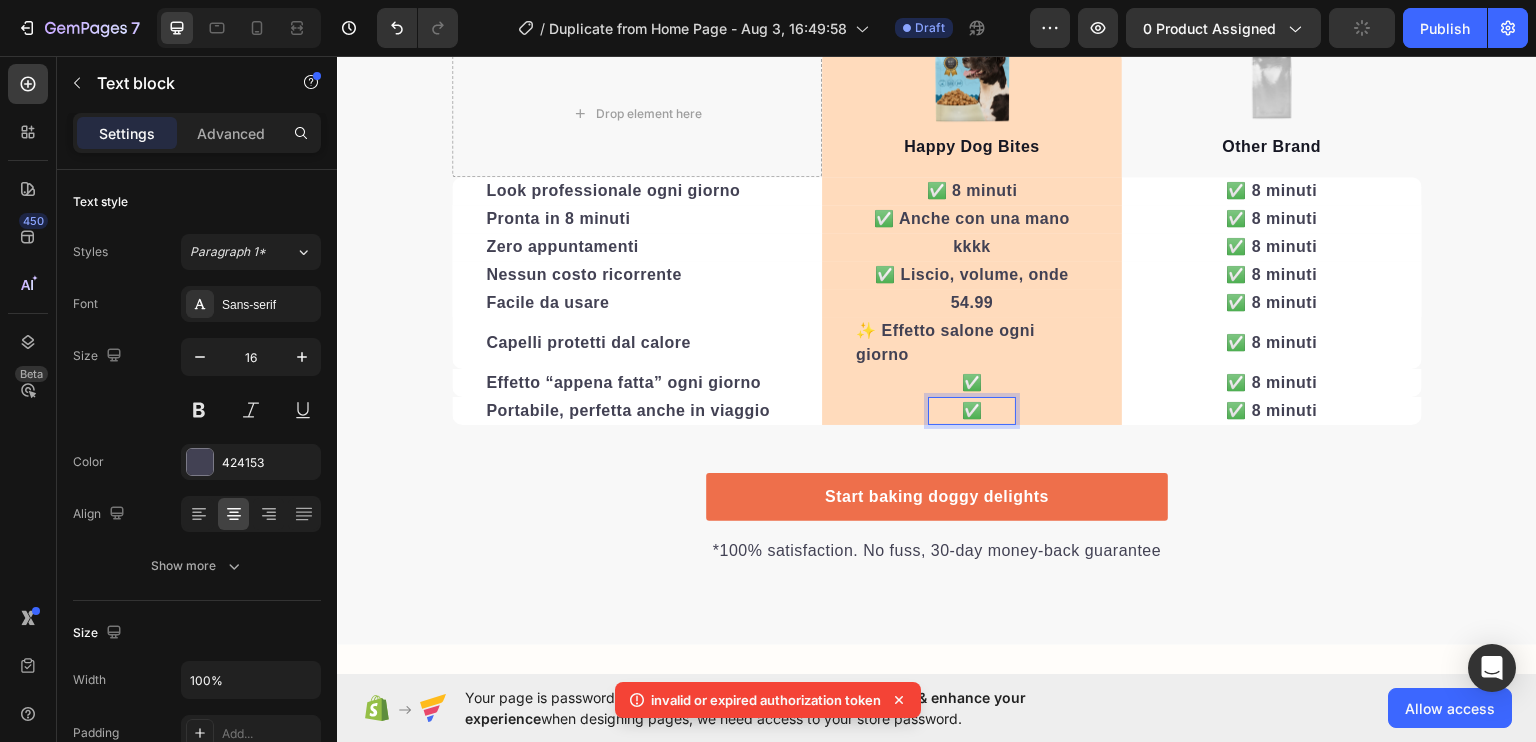 click on "✅" at bounding box center [972, 409] 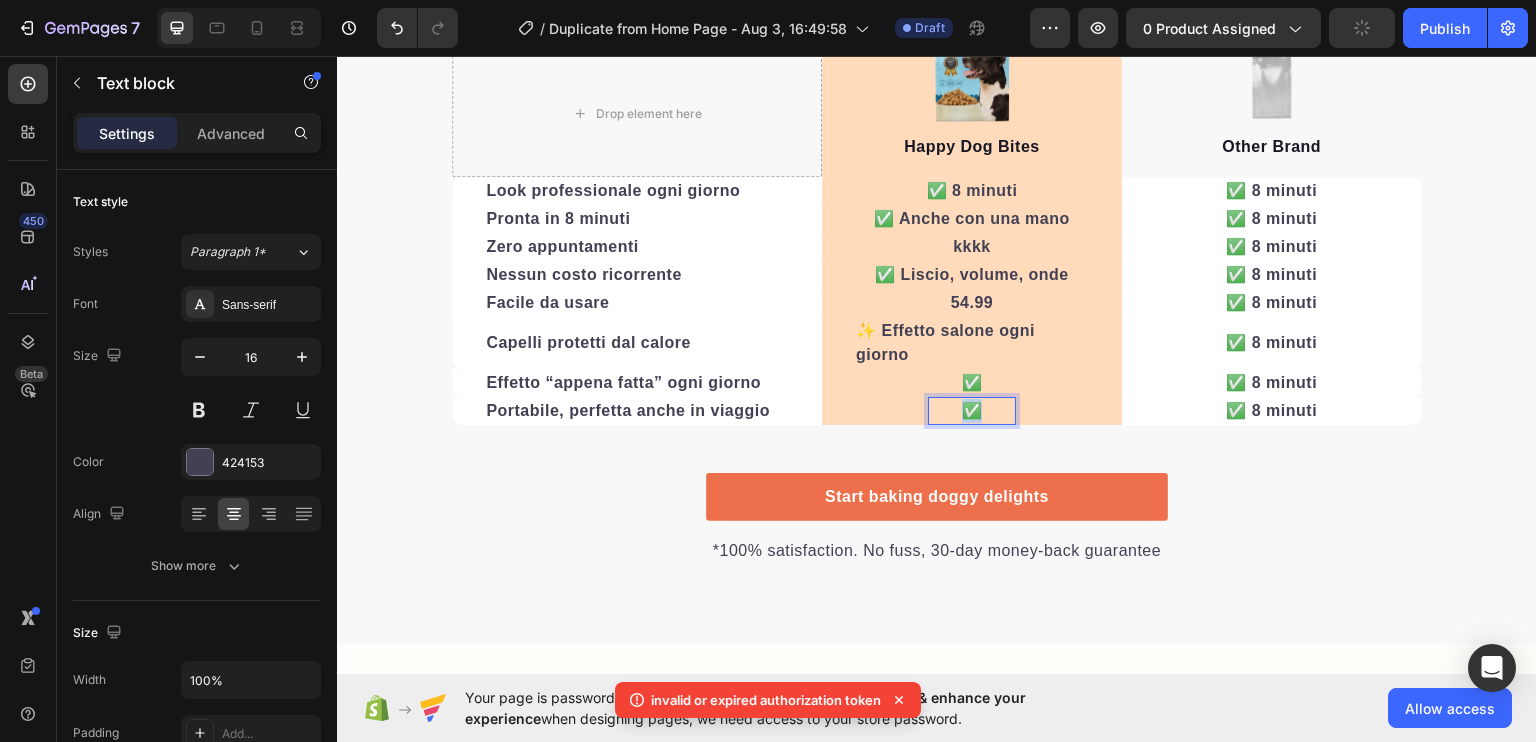 click on "✅" at bounding box center [972, 409] 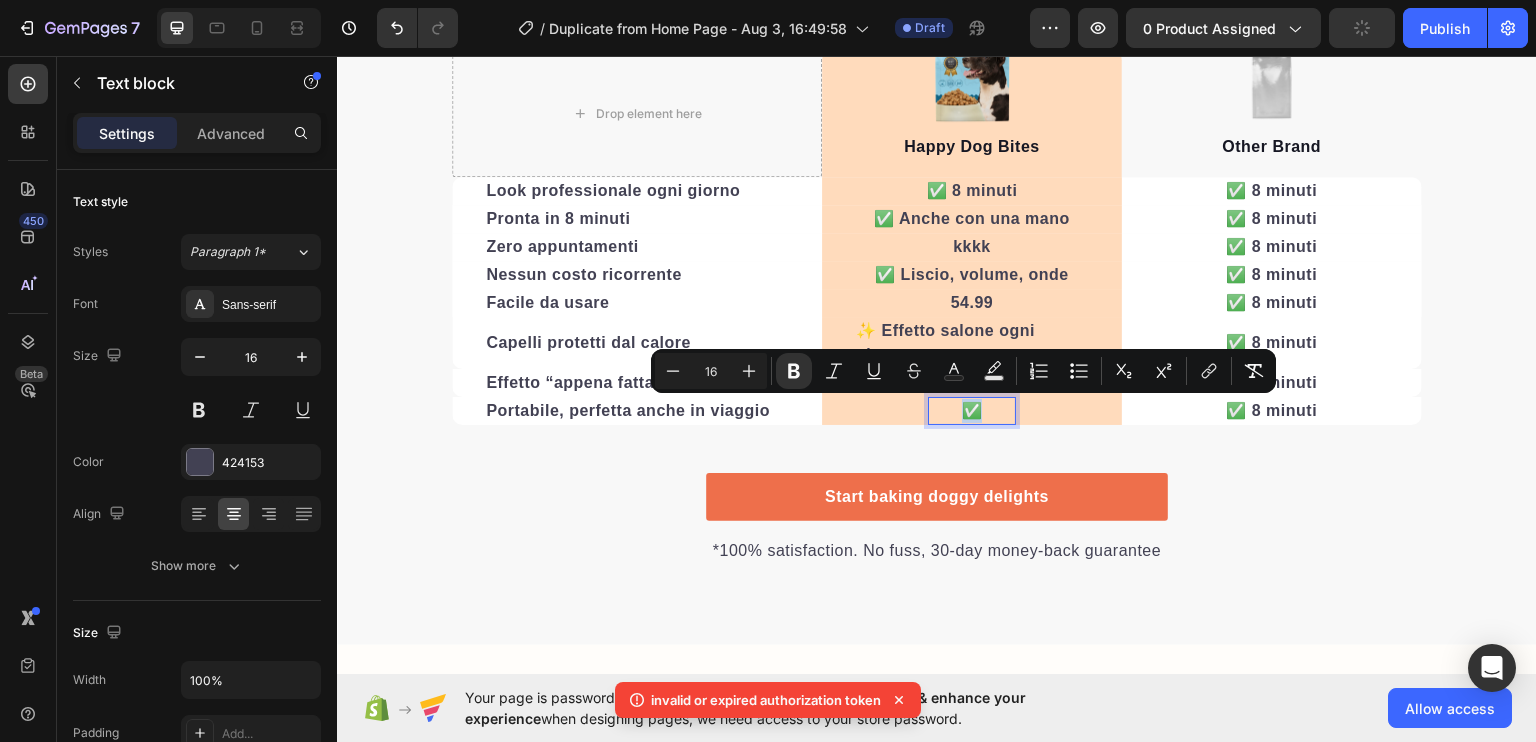 click on "✅" at bounding box center (972, 409) 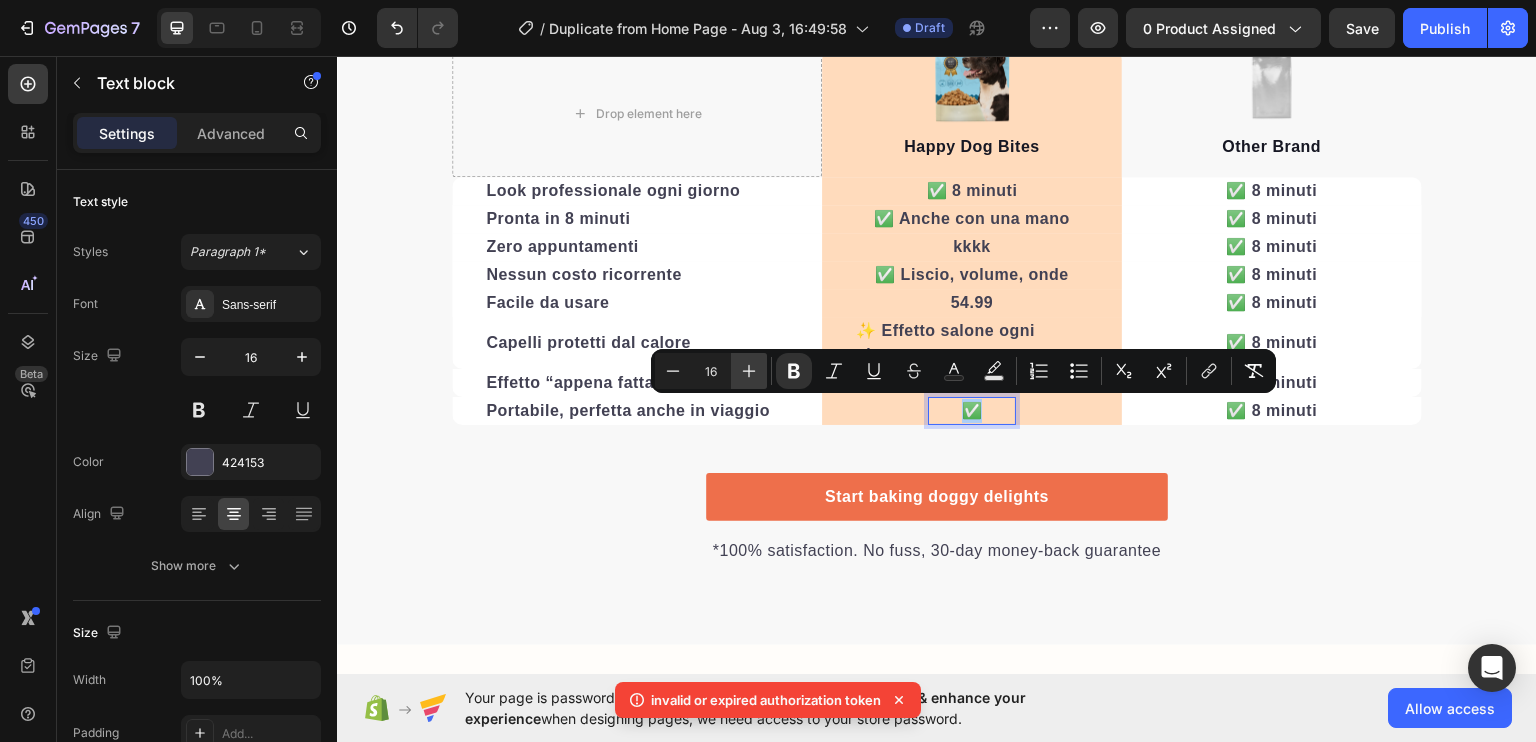 click 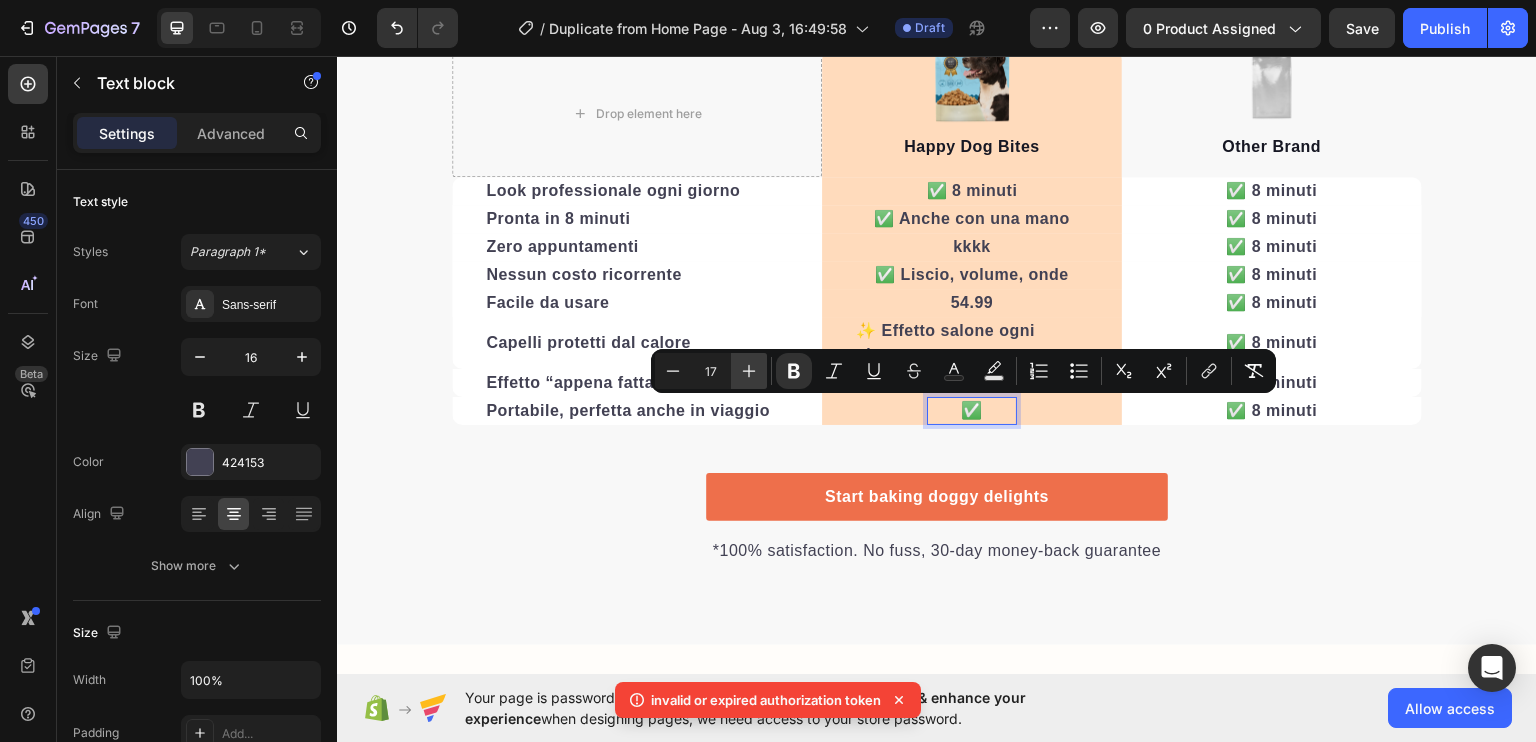 click 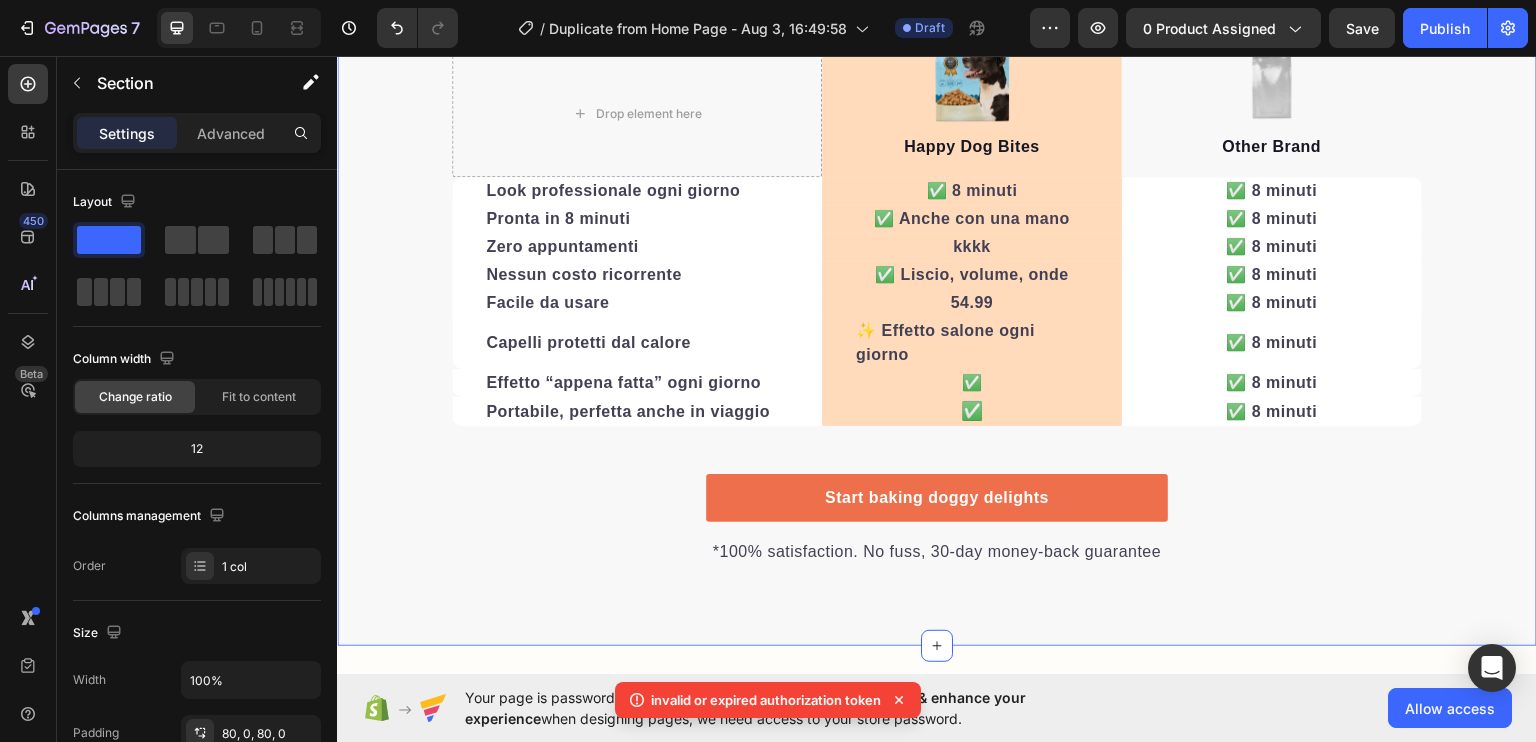 click on "We’re a whole different breed. Heading It’s easy to see why Super Tummy Daily is recommended #1 by vets and owners. The powerful ingredients in each tasty scoop can support your dog’s digestive system, leaving them to live a comfortable, healthy, and active lifestyle Text block Row
Drop element here Image Happy Dog Bites Text block Row Image Other Brand Text block Row Look professionale ogni giorno Text block ✅ [TIME] Text block Row ✅ [TIME] Text block Row Pronta in [TIME] Text block ✅ Anche con una mano Text block Row ✅ [TIME] Text block Row Zero appuntamenti Text block kkkk Text block Row ✅ [TIME] Text block Row Nessun costo ricorrente Text block ✅ Liscio, volume, onde Text block Row ✅ [TIME] Text block Row Facile da usare Text block [PRICE] Text block Row ✅ [TIME] Text block Row Capelli protetti dal calore Text block ✨ Effetto salone ogni giorno Text block Row ✅ [TIME] Text block Row Effetto “appena fatta” ogni giorno Text block ✅ Text block" at bounding box center (937, 180) 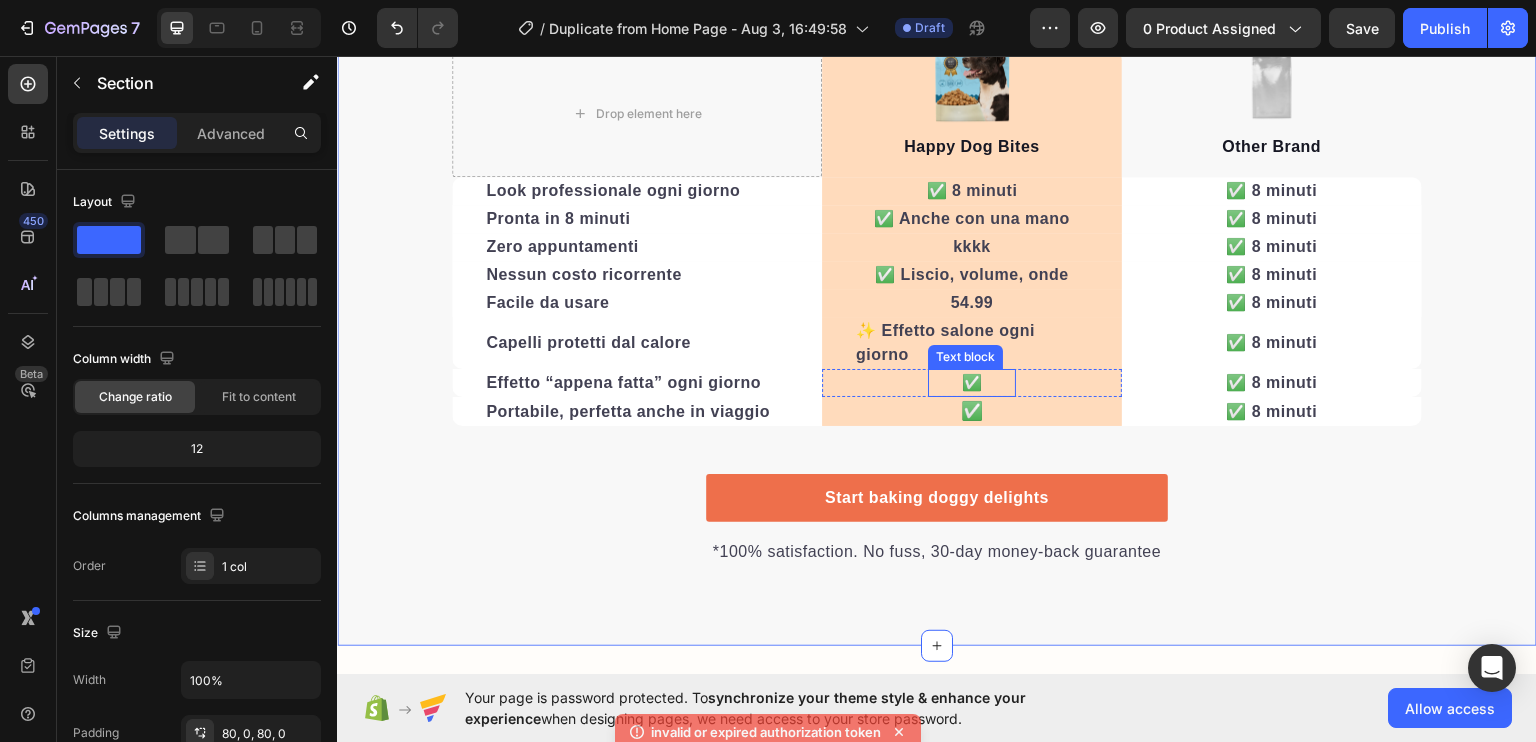 click on "✅" at bounding box center [972, 381] 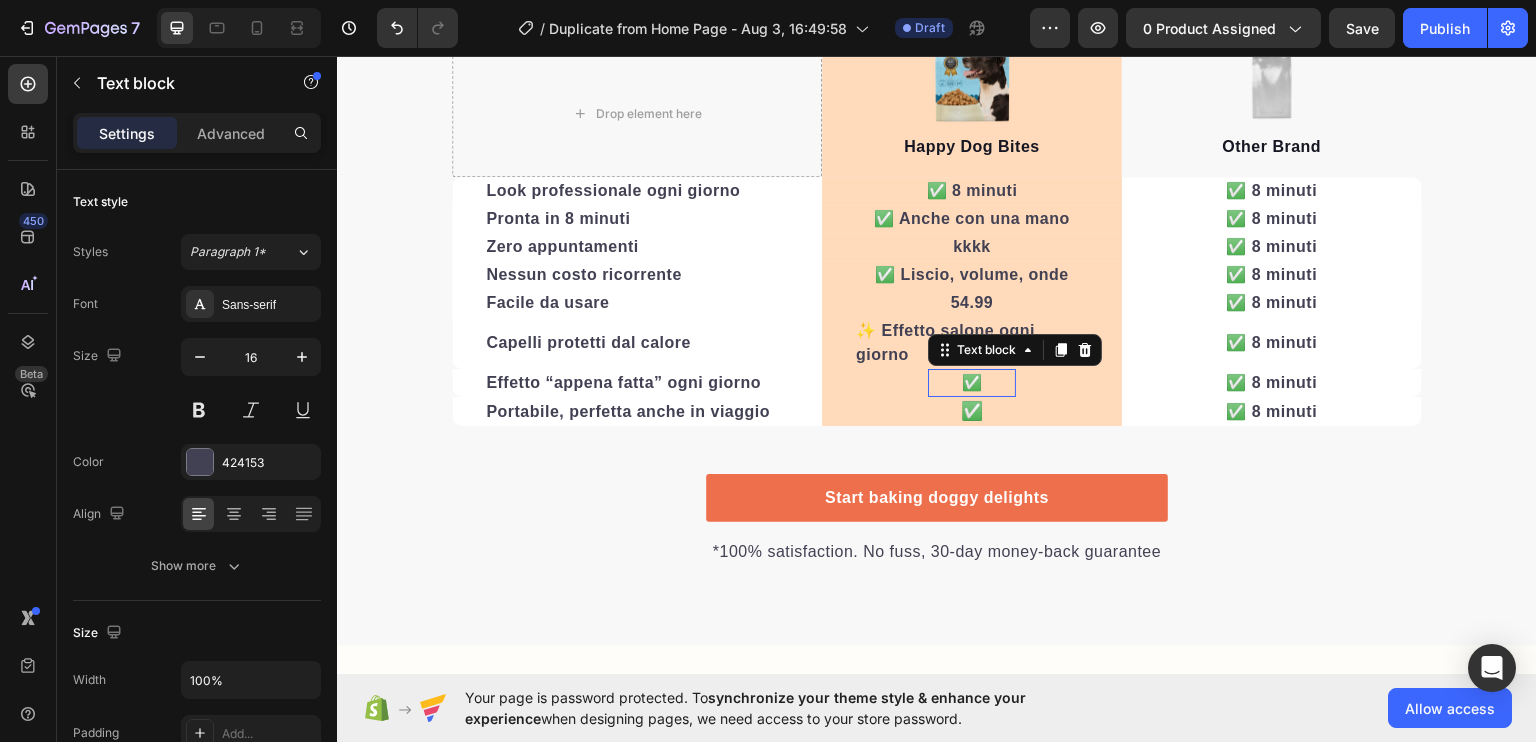 click on "✅" at bounding box center (972, 381) 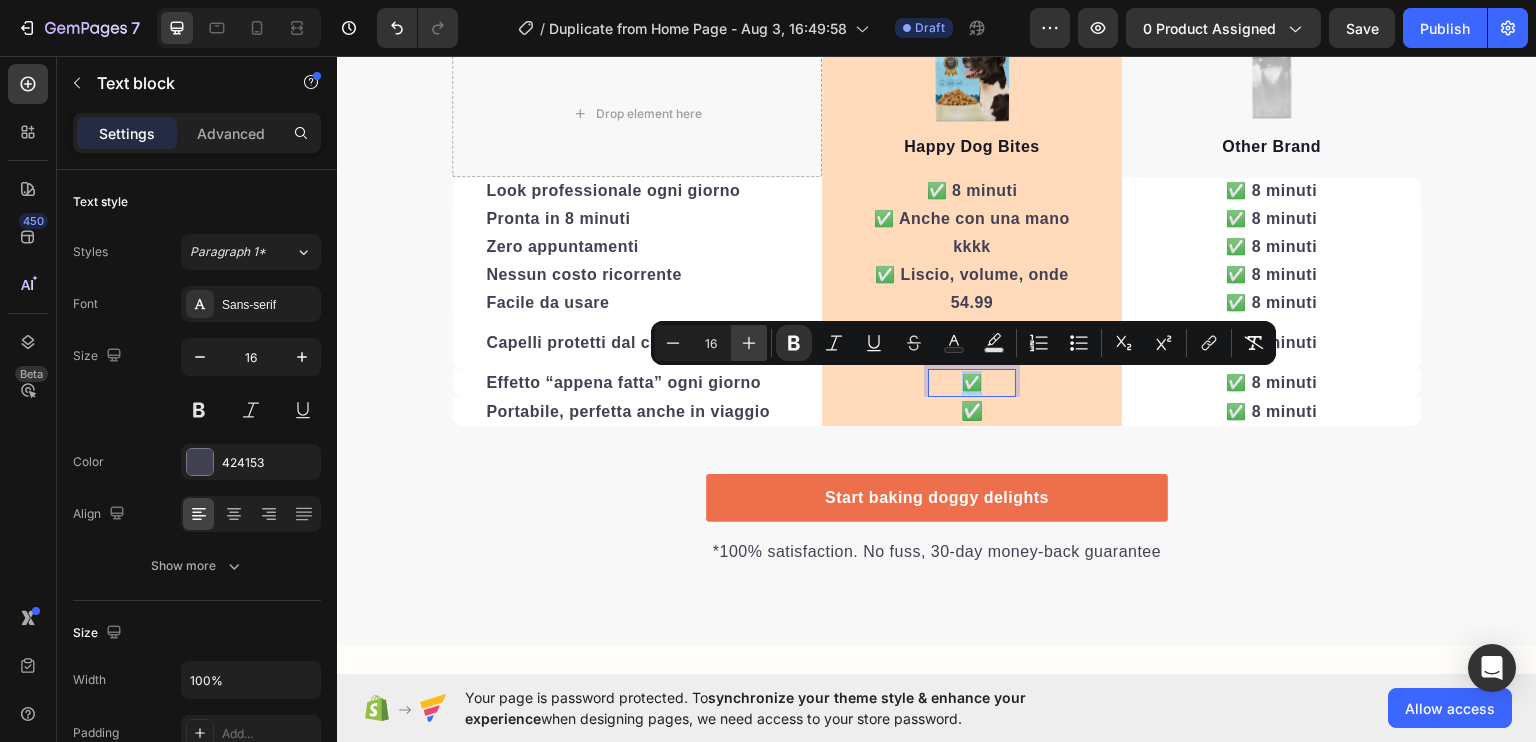 click 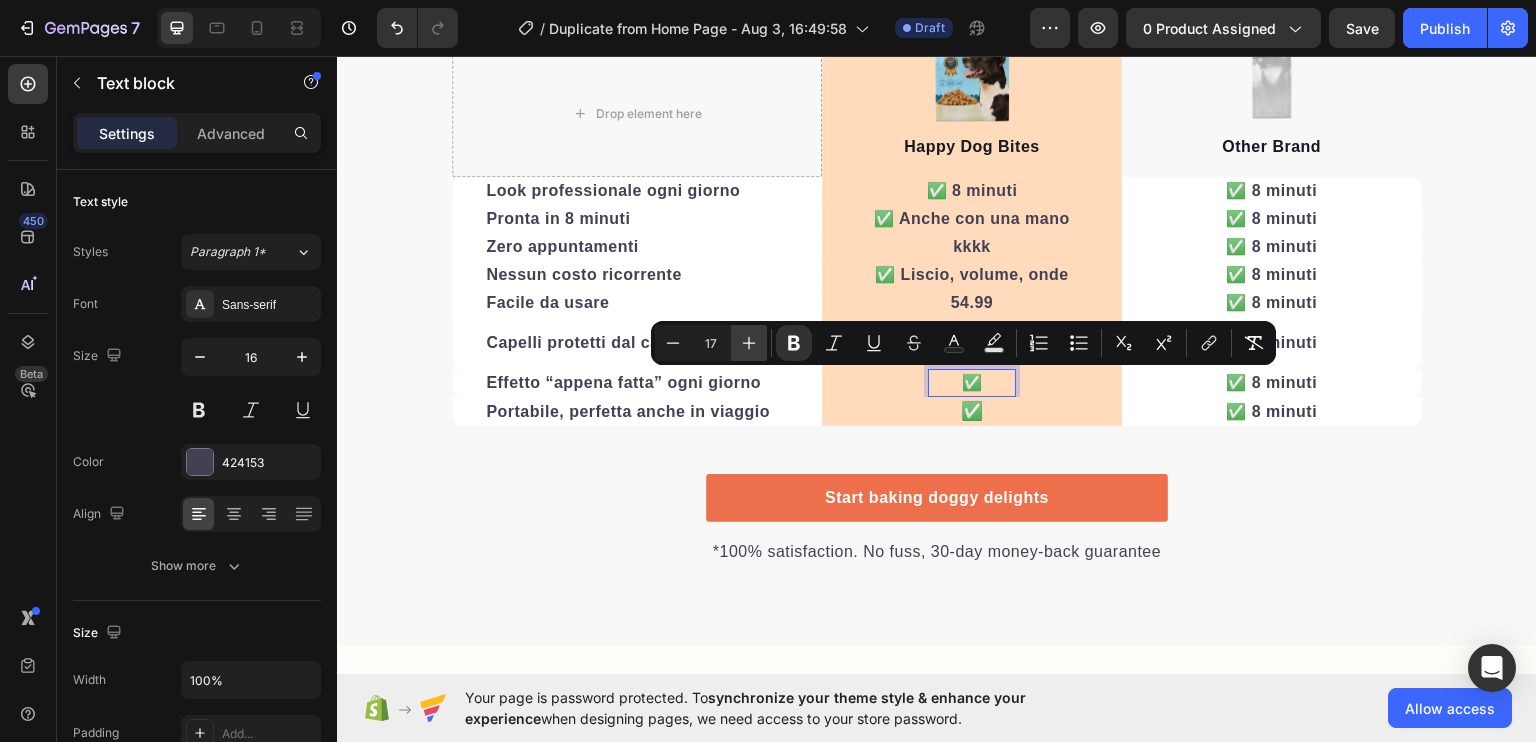 click 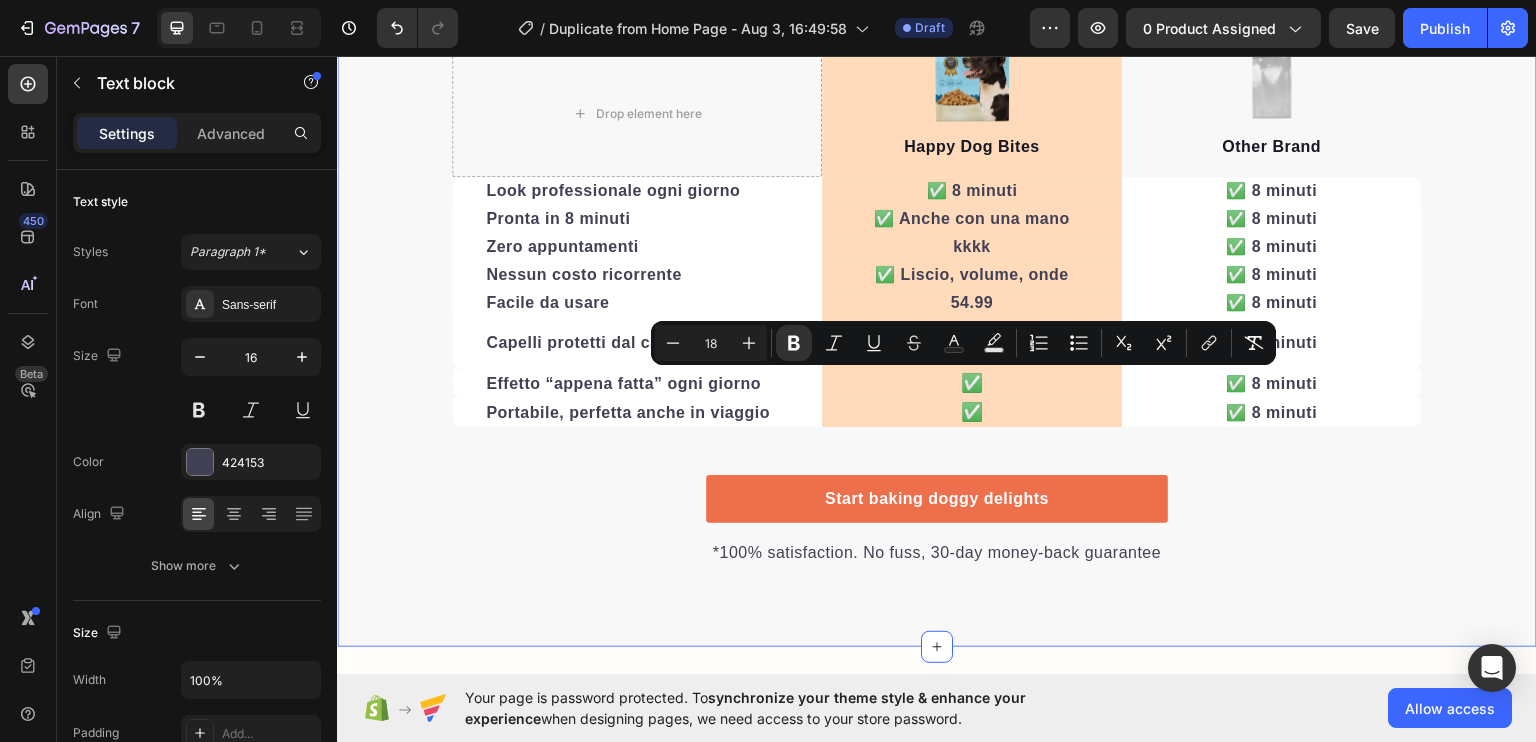 click on "We’re a whole different breed. Heading It’s easy to see why Super Tummy Daily is recommended #1 by vets and owners. The powerful ingredients in each tasty scoop can support your dog’s digestive system, leaving them to live a comfortable, healthy, and active lifestyle Text block Row
Drop element here Image Happy Dog Bites Text block Row Image Other Brand Text block Row Look professionale ogni giorno Text block ✅ [TIME] Text block Row ✅ [TIME] Text block Row Pronta in [TIME] Text block ✅ Anche con una mano Text block Row ✅ [TIME] Text block Row Zero appuntamenti Text block kkkk Text block Row ✅ [TIME] Text block Row Nessun costo ricorrente Text block ✅ Liscio, volume, onde Text block Row ✅ [TIME] Text block Row Facile da usare Text block [PRICE] Text block Row ✅ [TIME] Text block Row Capelli protetti dal calore Text block ✨ Effetto salone ogni giorno Text block Row ✅ [TIME] Text block Row Effetto “appena fatta” ogni giorno Text block ✅ Text block" at bounding box center (937, 180) 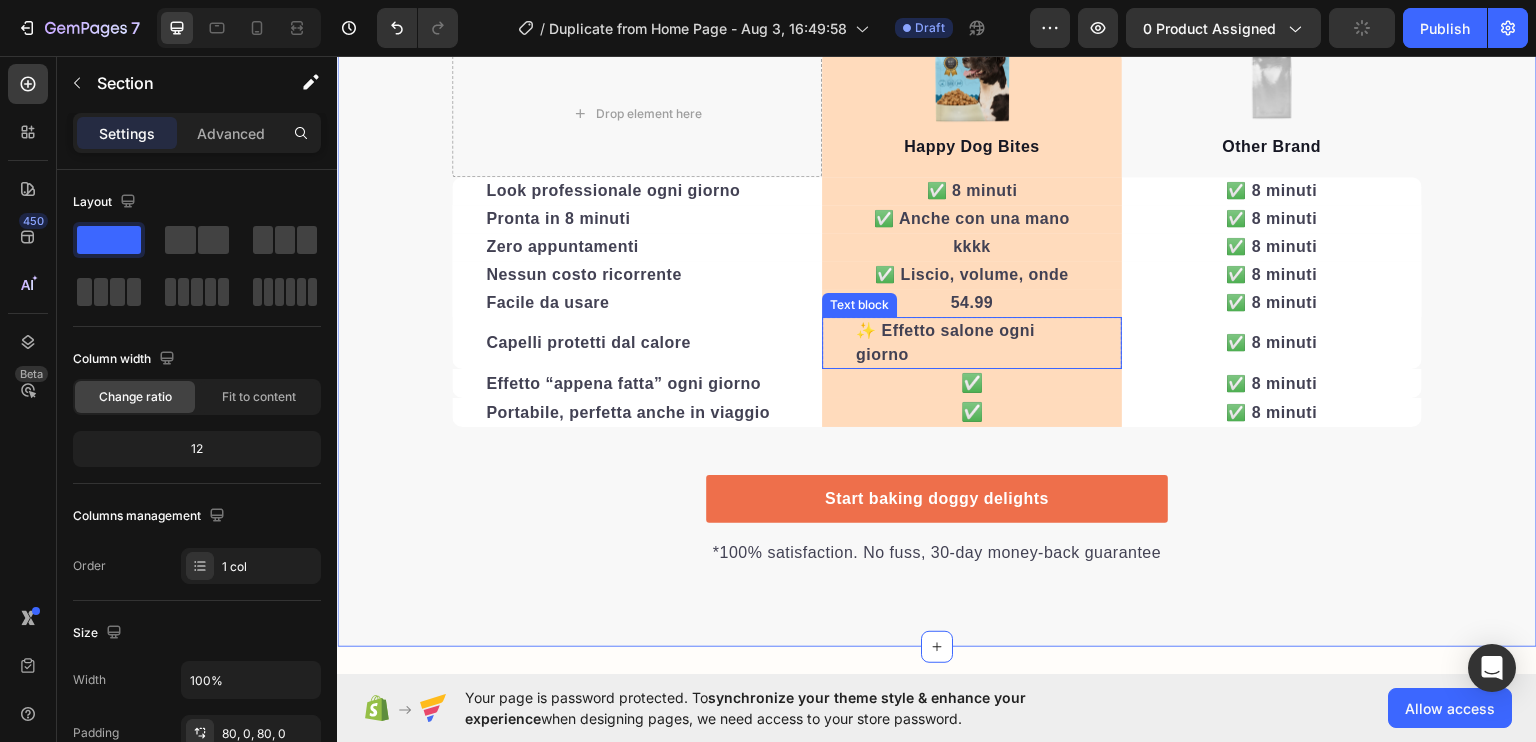 click on "✨ Effetto salone ogni giorno" at bounding box center (972, 342) 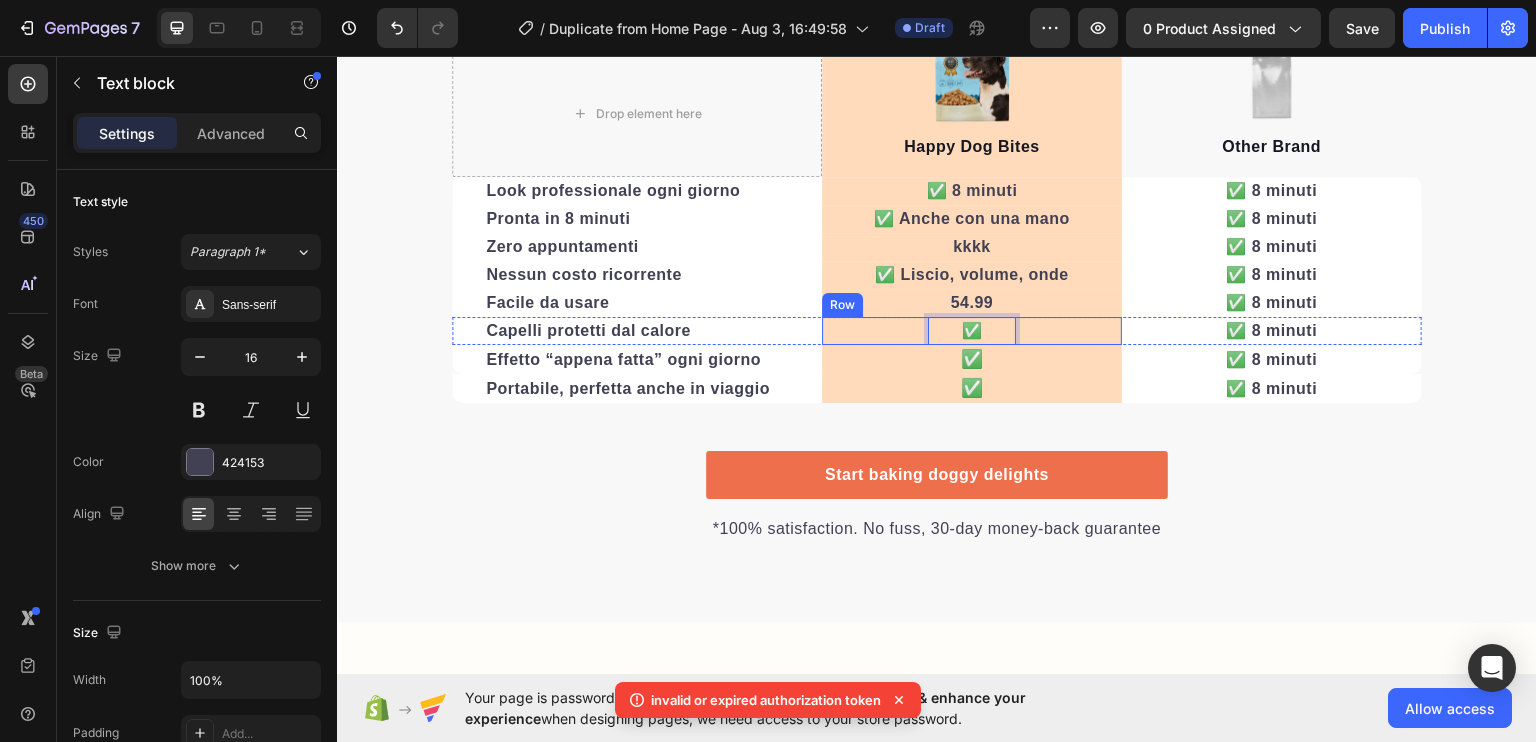 click on "✅" at bounding box center (972, 329) 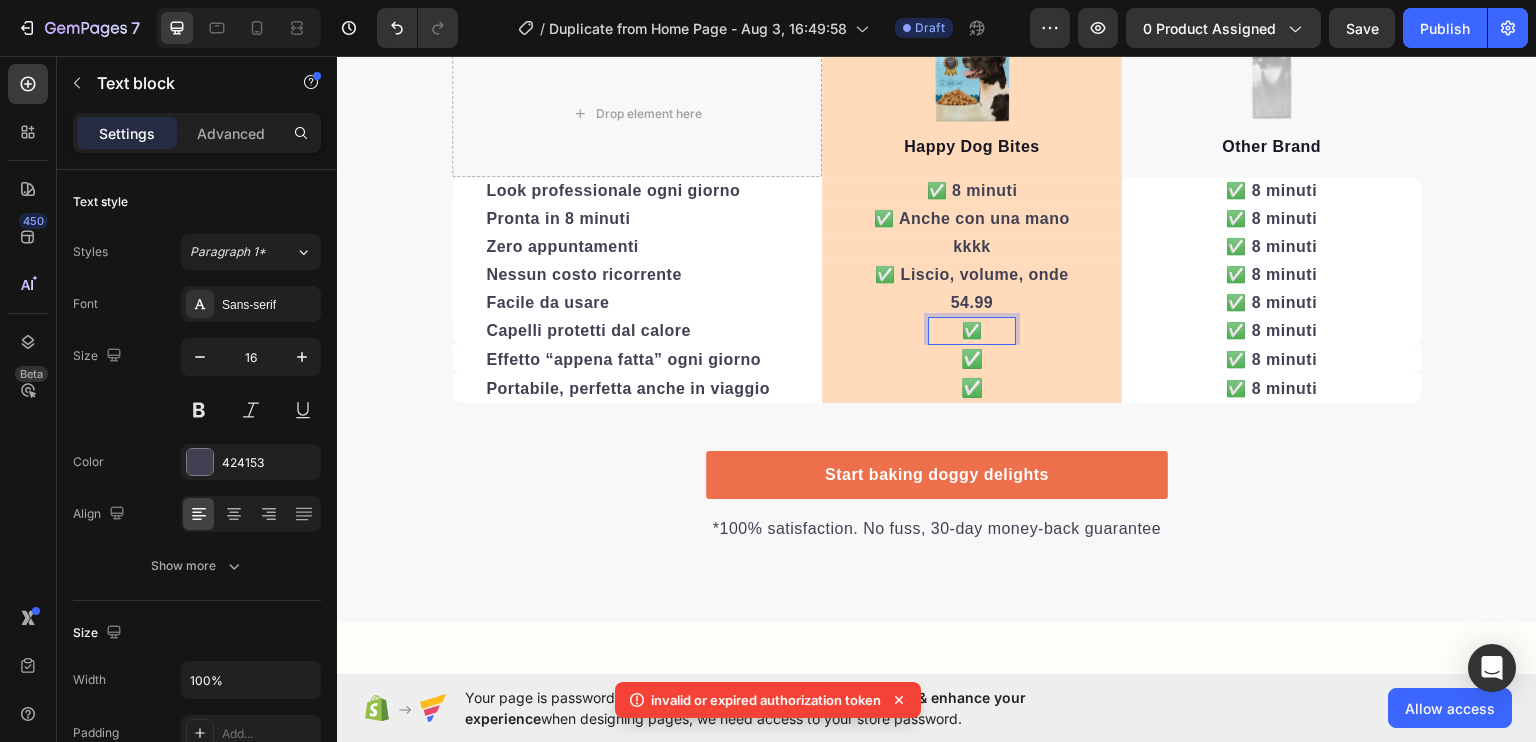 click on "✅" at bounding box center [972, 329] 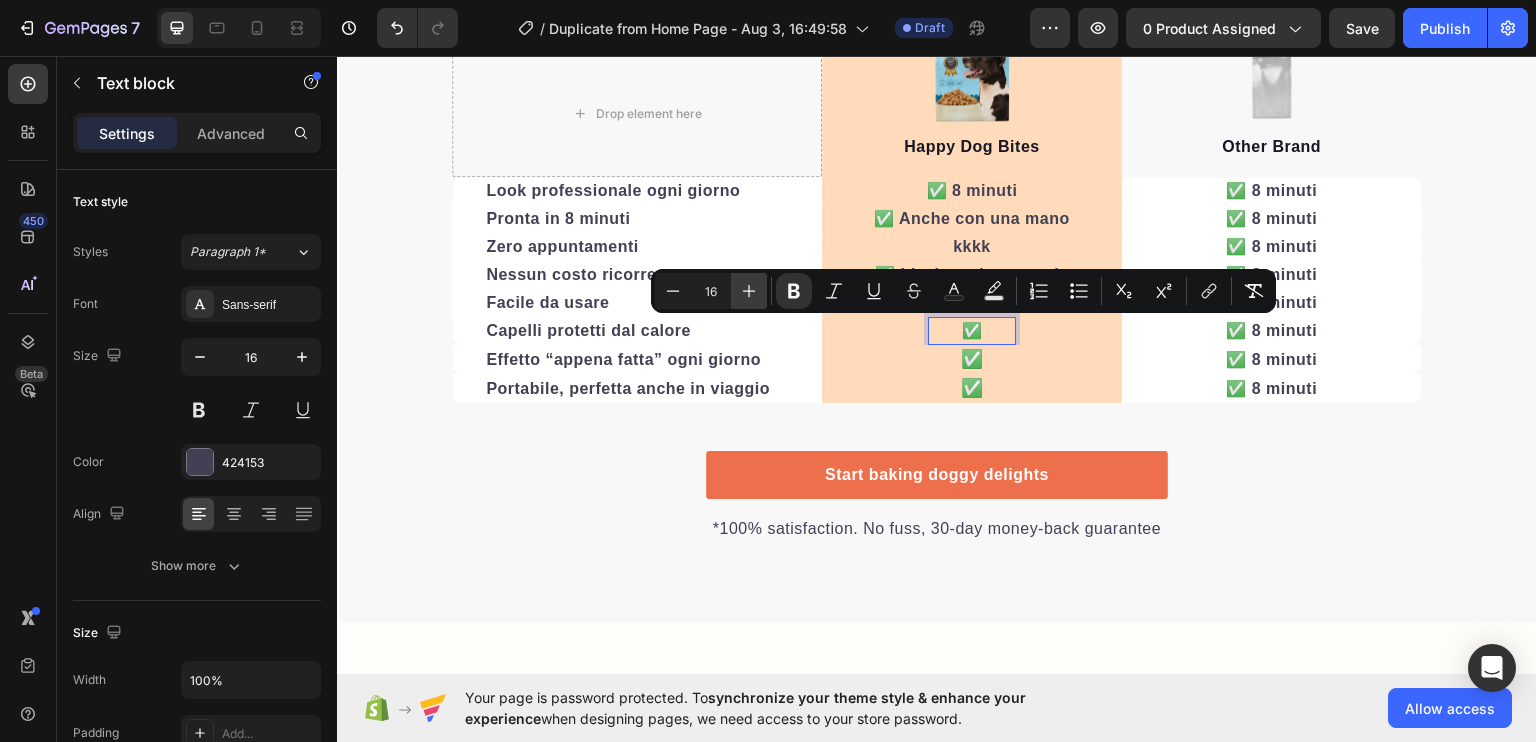 click 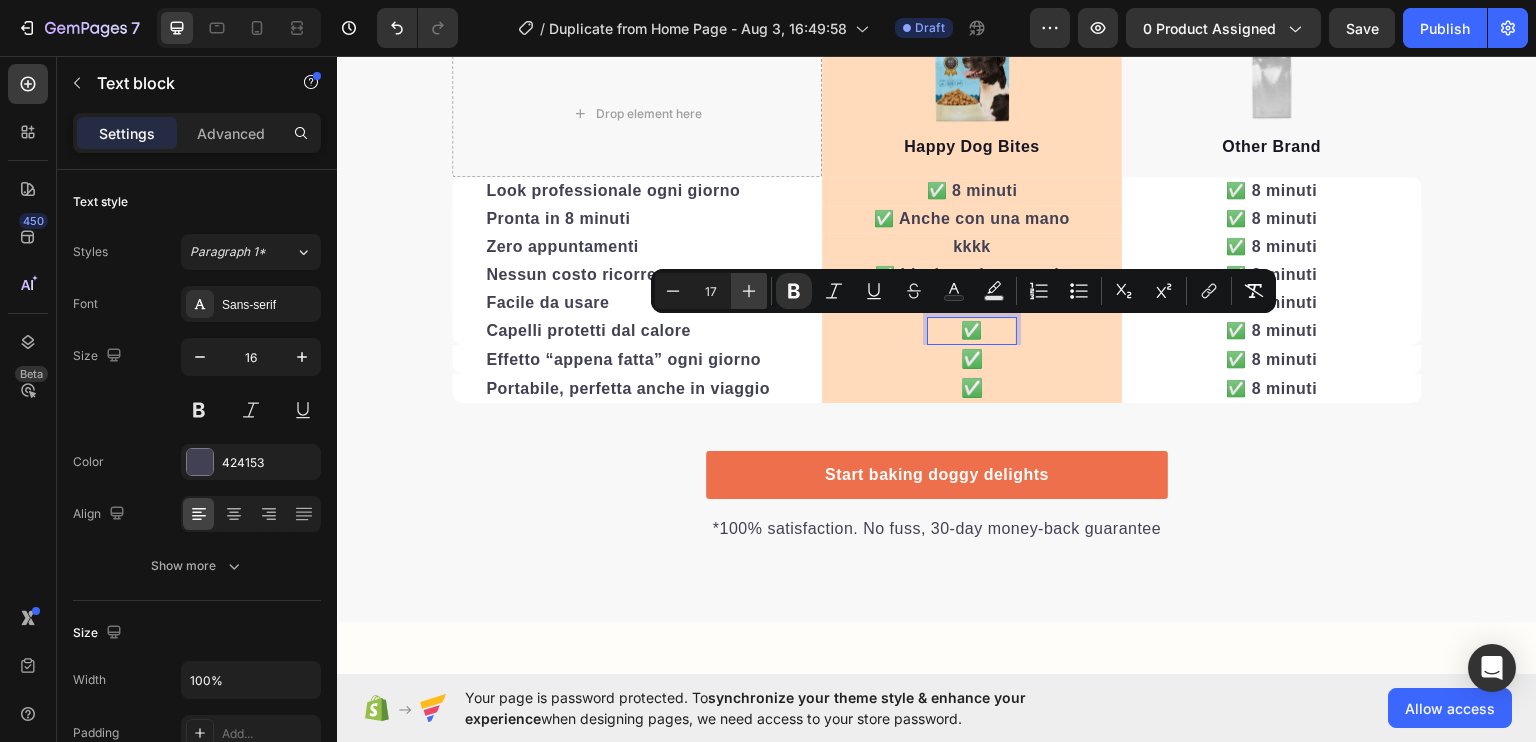 click 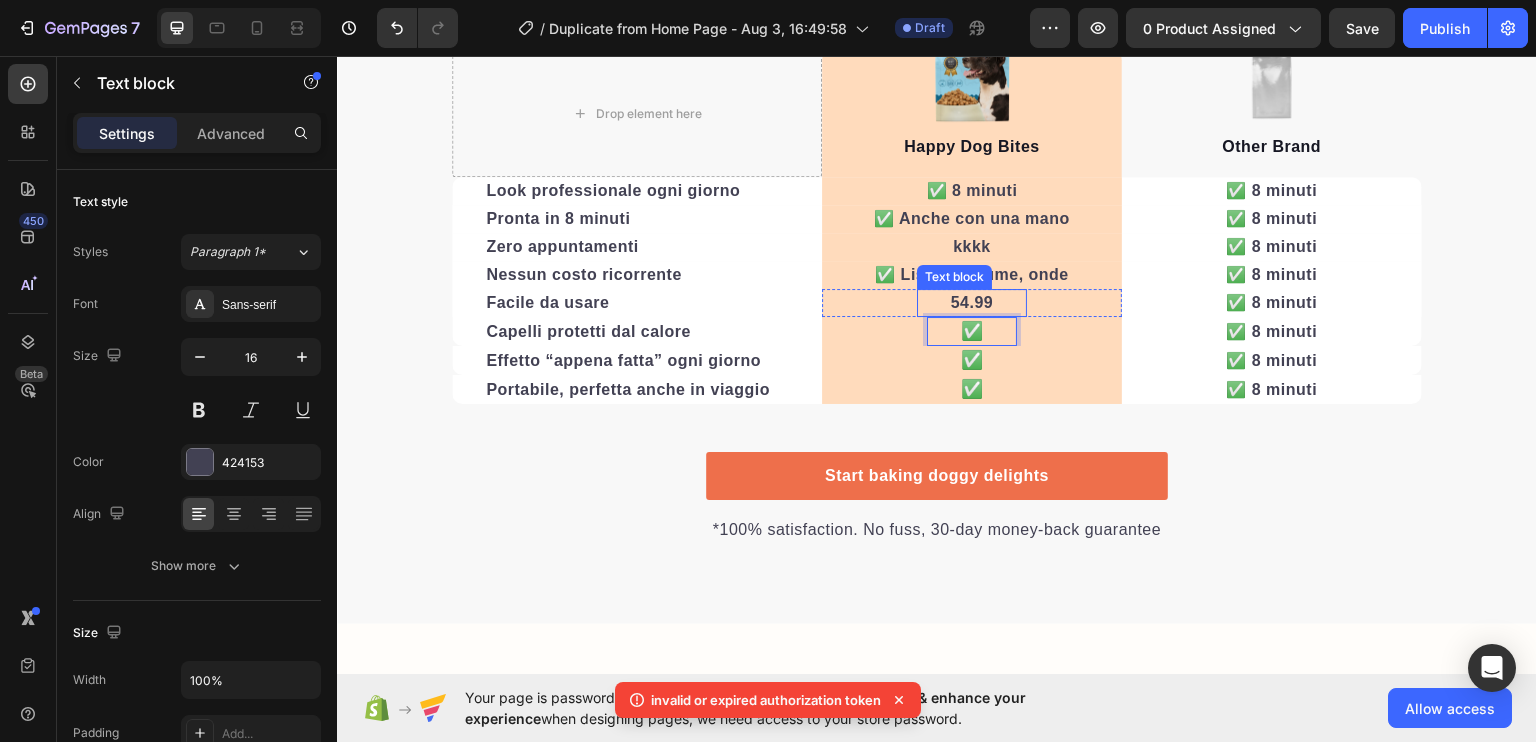click on "54.99" at bounding box center [972, 301] 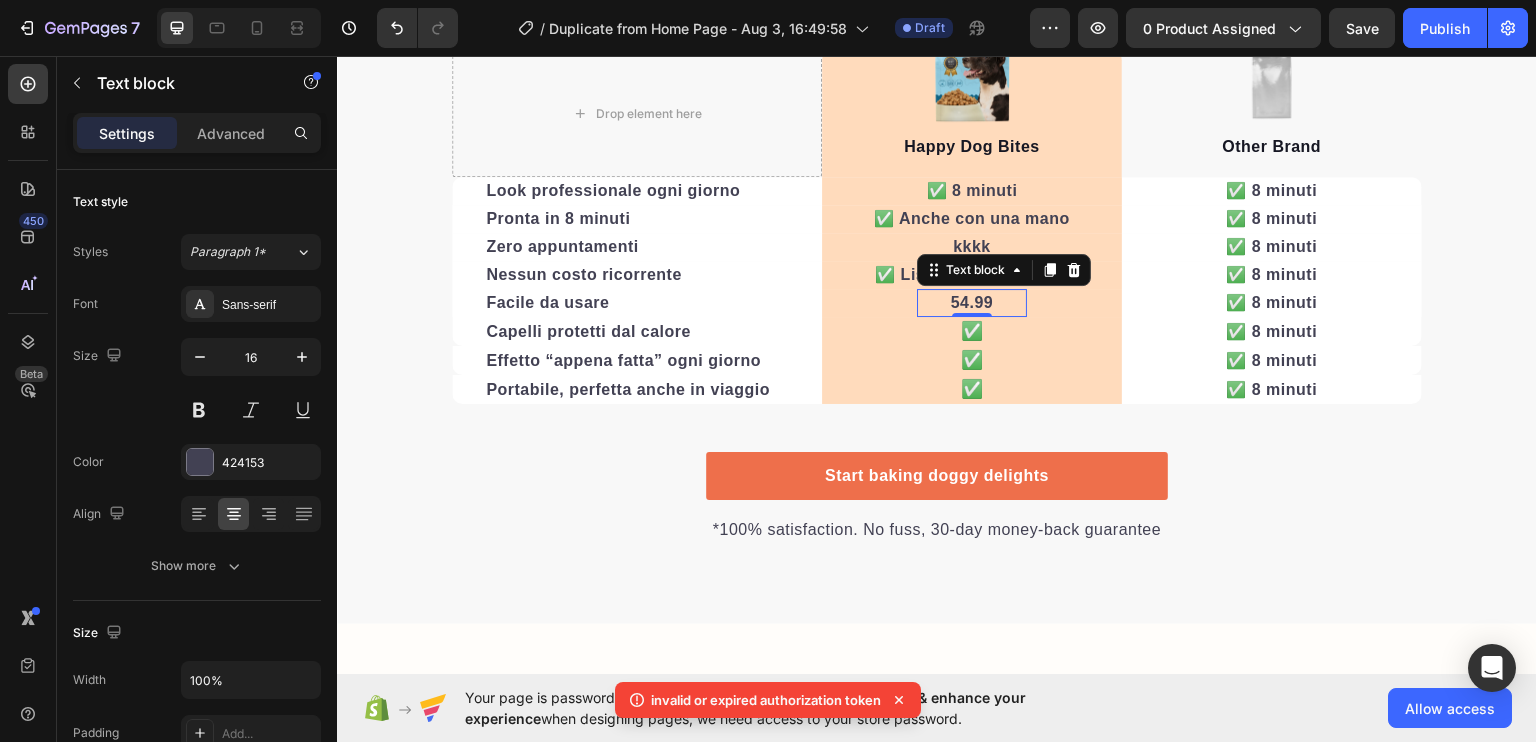 click on "54.99" at bounding box center [972, 301] 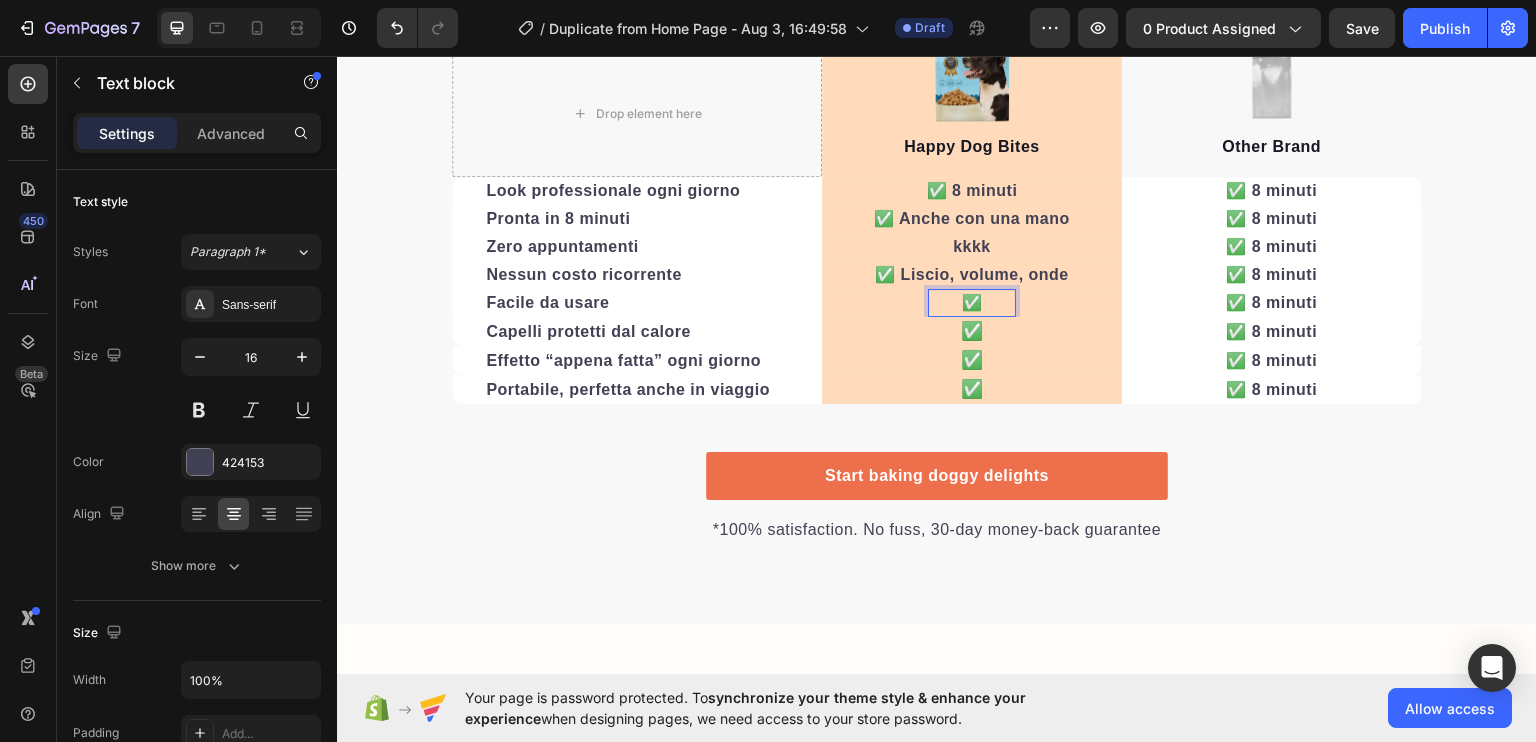 click on "✅" at bounding box center [972, 301] 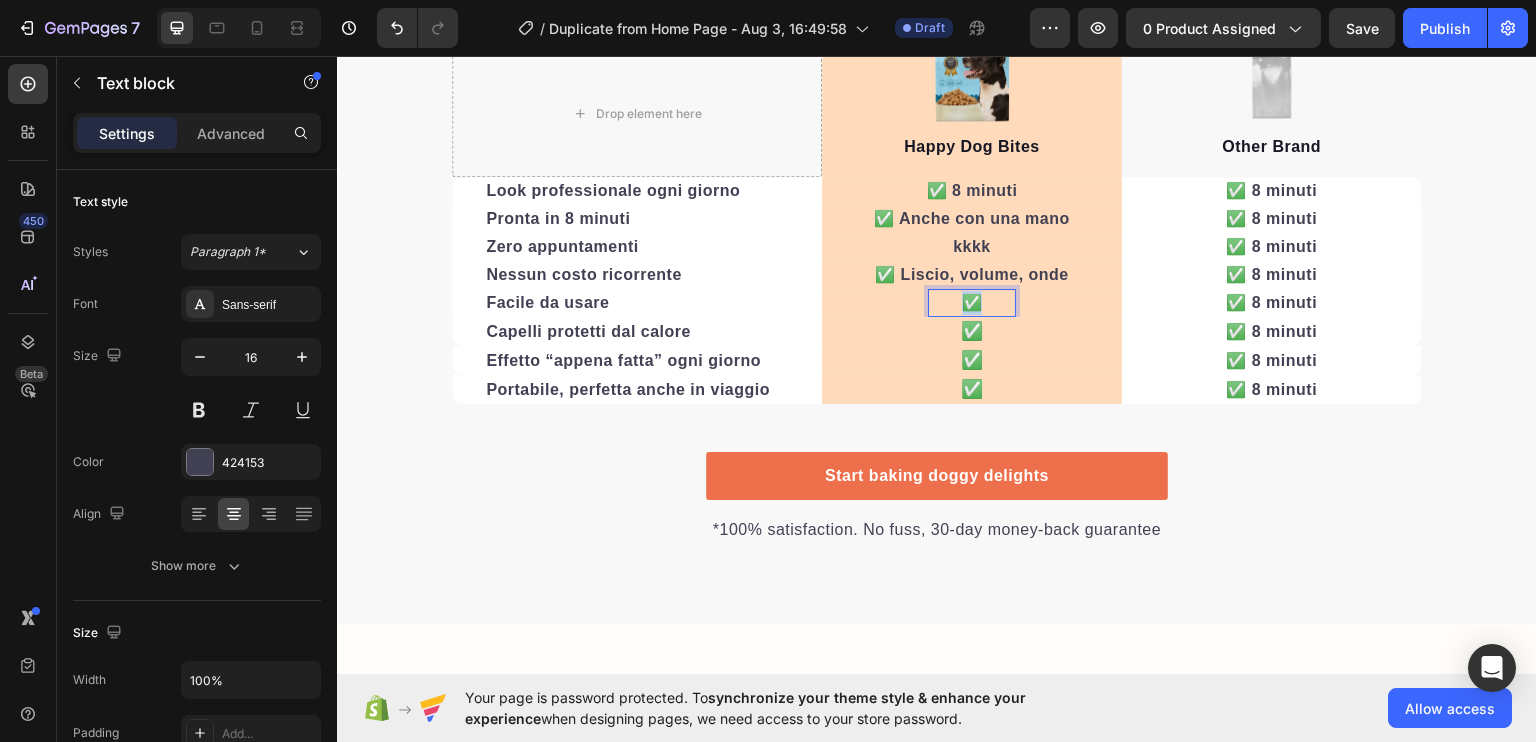 click on "✅" at bounding box center (972, 301) 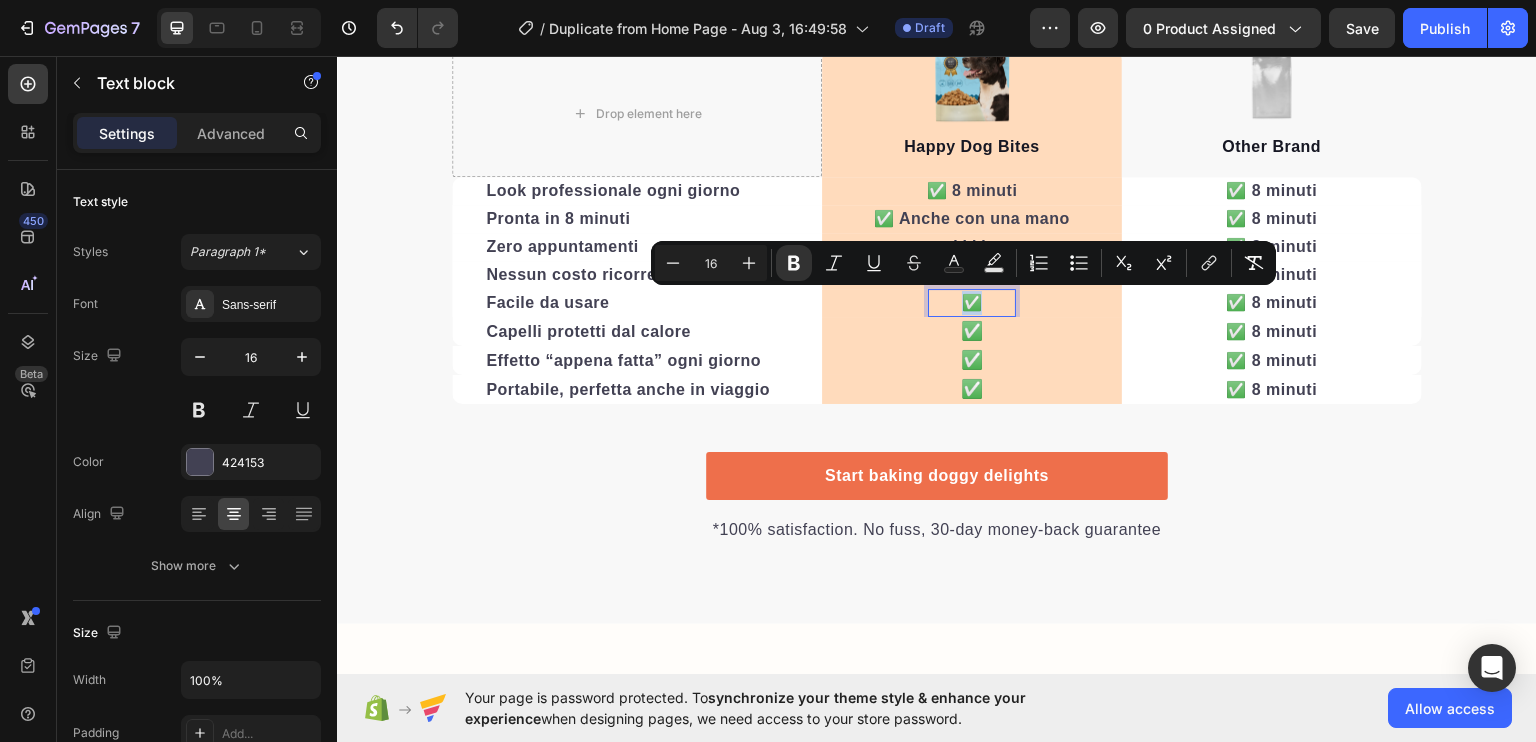 click on "✅" at bounding box center [972, 301] 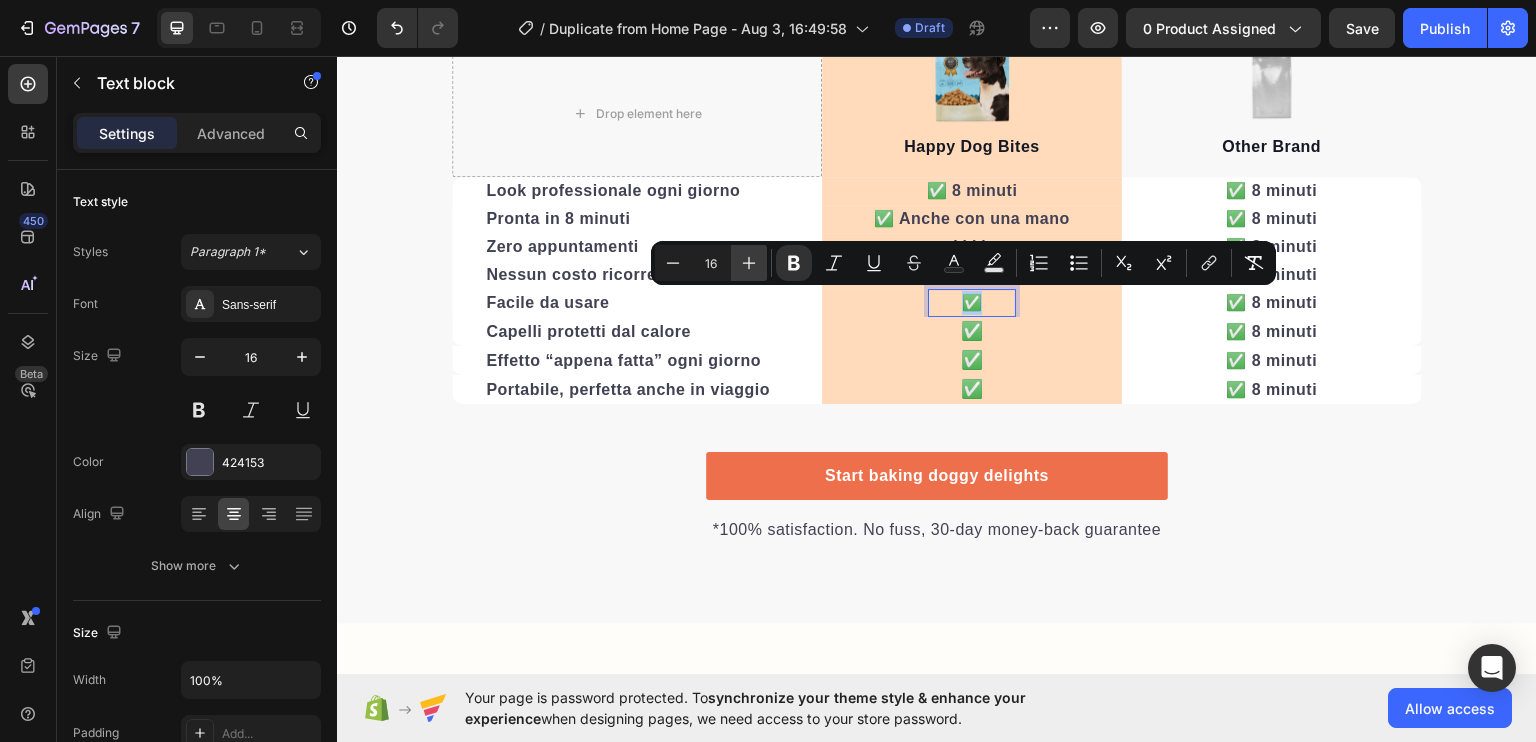 click 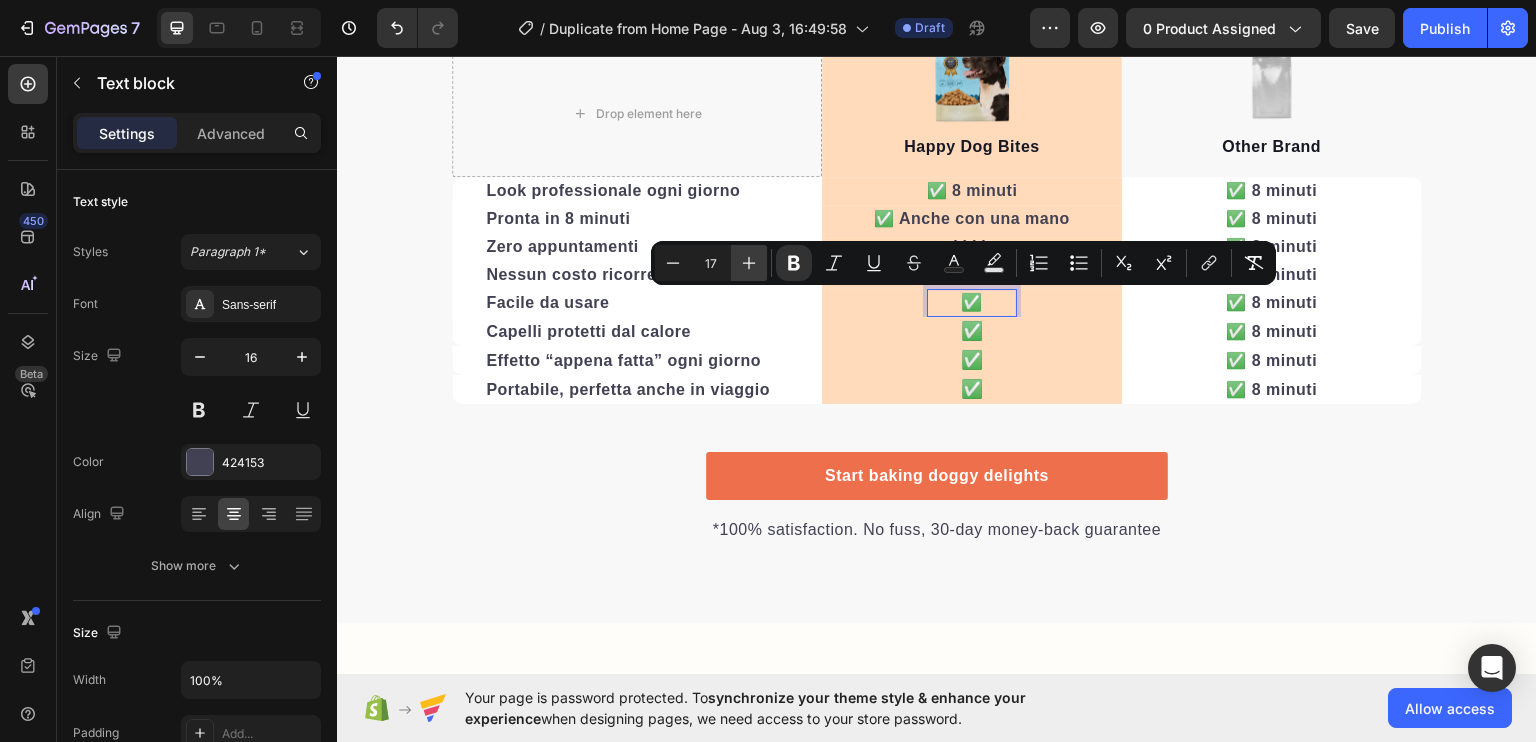click 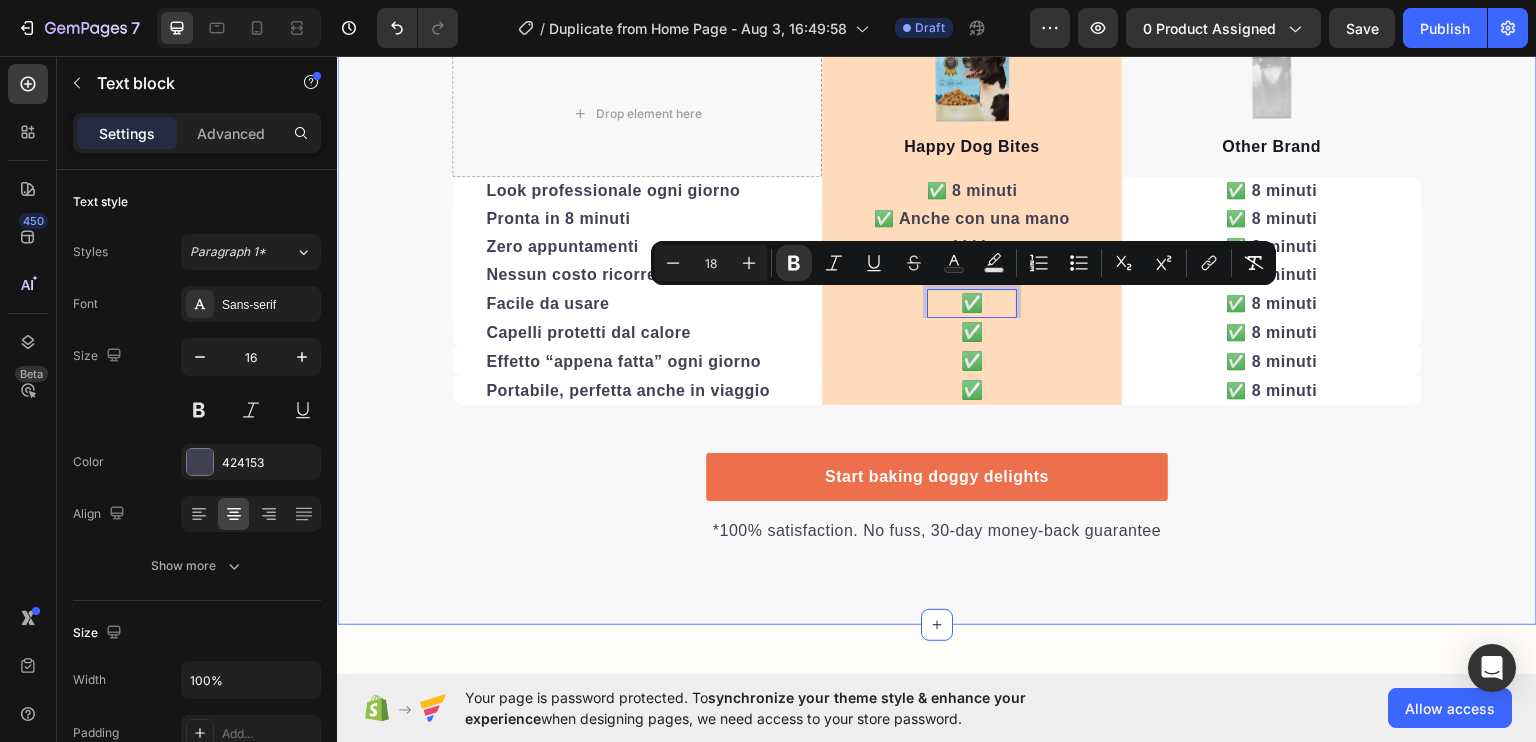 click on "We’re a whole different breed. Heading It’s easy to see why Super Tummy Daily is recommended #1 by vets and owners. The powerful ingredients in each tasty scoop can support your dog’s digestive system, leaving them to live a comfortable, healthy, and active lifestyle Text block Row
Drop element here Image Happy Dog Bites Text block Row Image Other Brand Text block Row Look professionale ogni giorno Text block ✅ [TIME] Text block Row ✅ [TIME] Text block Row Pronta in [TIME] Text block ✅ Anche con una mano Text block Row ✅ [TIME] Text block Row Zero appuntamenti Text block kkkk Text block Row ✅ [TIME] Text block Row Nessun costo ricorrente Text block ✅ Liscio, volume, onde Text block Row ✅ [TIME] Text block Row Facile da usare Text block ✅ Text block   0 Row ✅ [TIME] Text block Row Capelli protetti dal calore Text block ✅ Text block Row ✅ [TIME] Text block Row Effetto “appena fatta” ogni giorno Text block ✅ Text block Row ✅ [TIME] Row ✅" at bounding box center [937, 169] 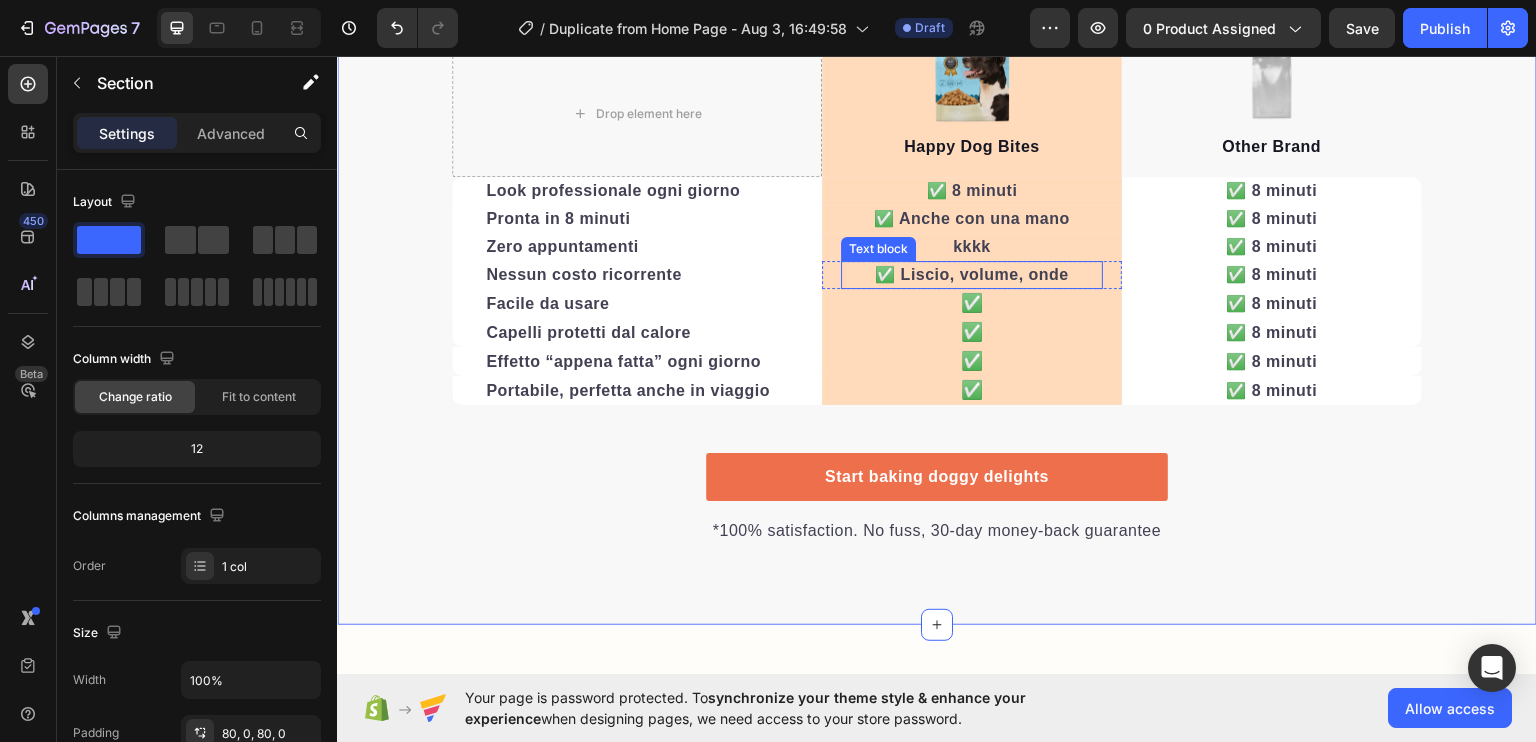 click on "✅ Liscio, volume, onde" at bounding box center [972, 273] 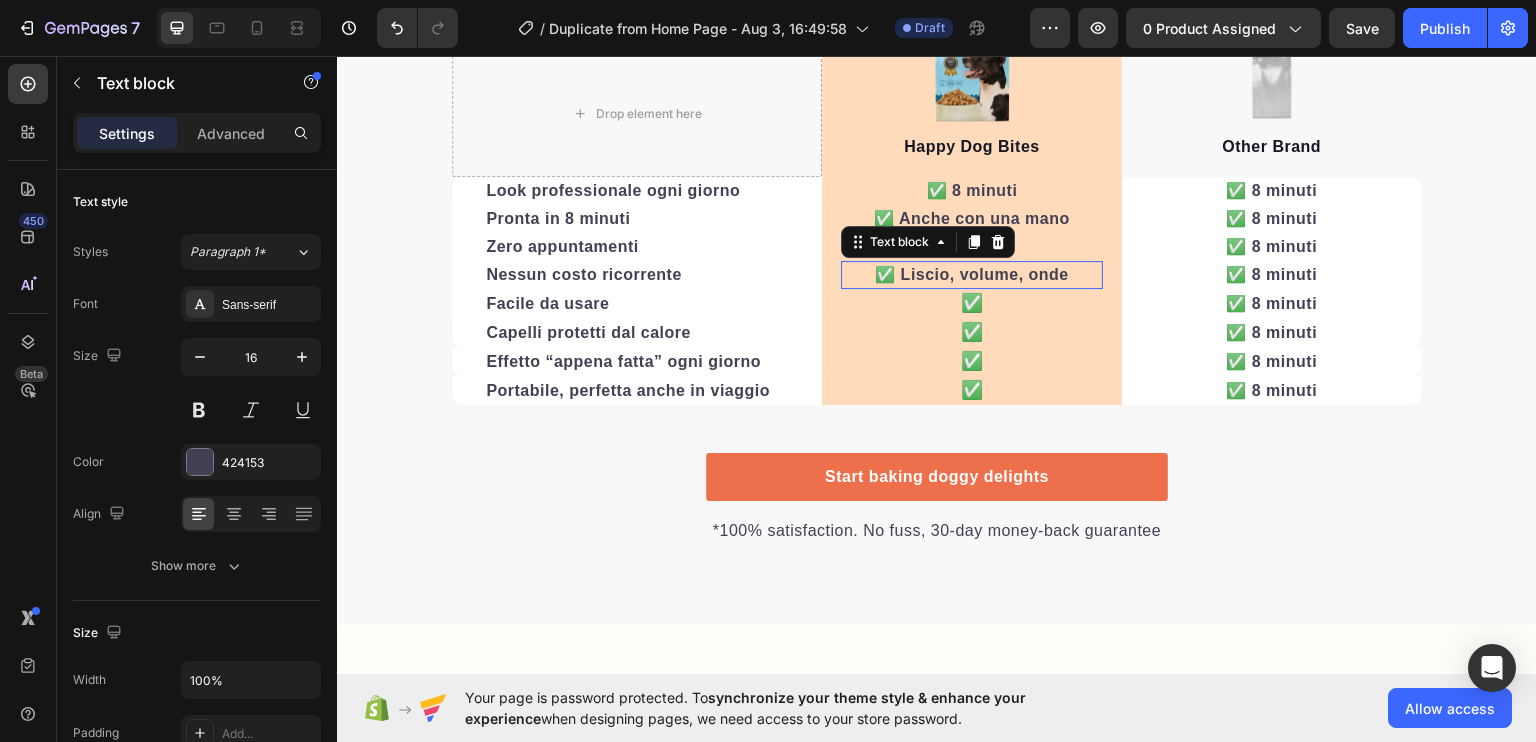 click on "✅ Liscio, volume, onde" at bounding box center [972, 273] 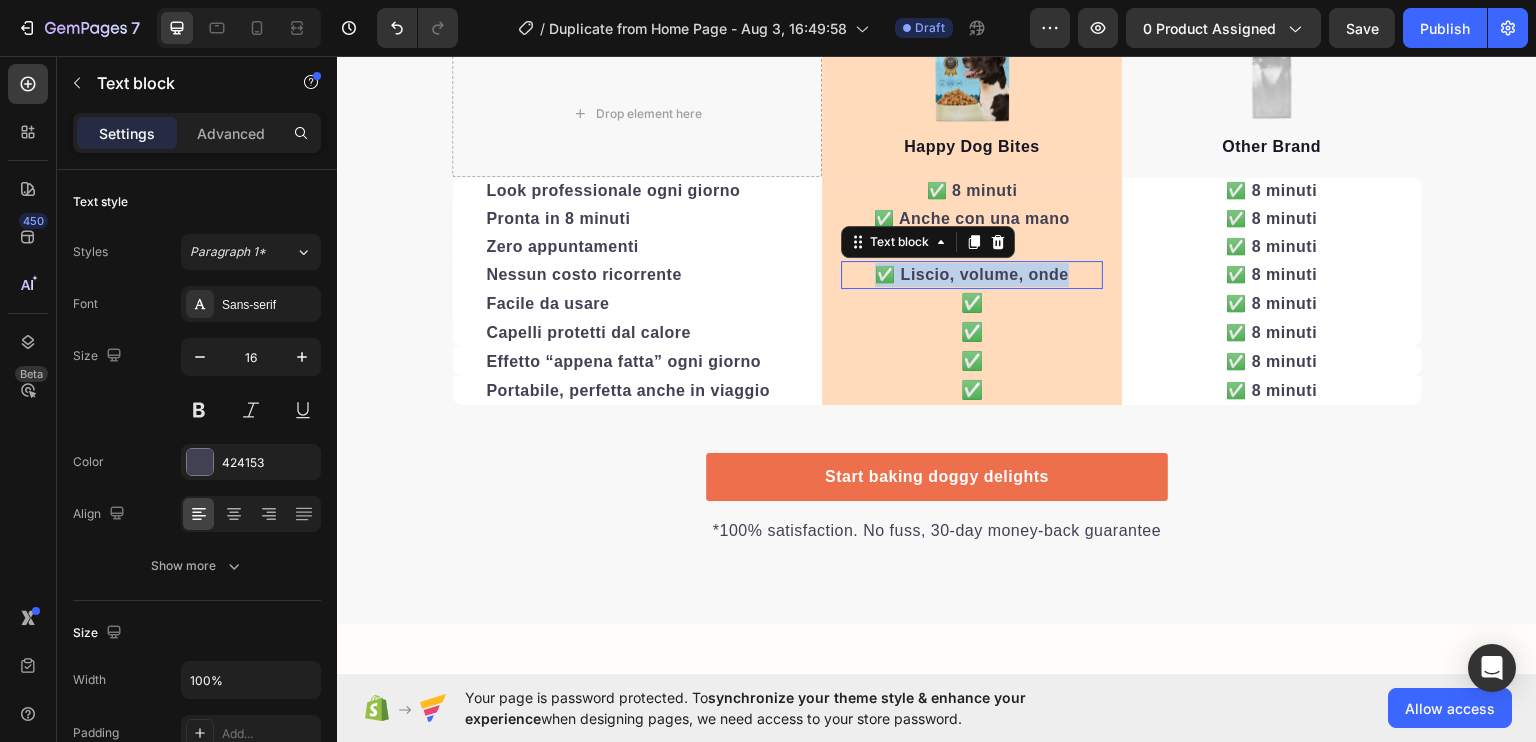 click on "✅ Liscio, volume, onde" at bounding box center (972, 273) 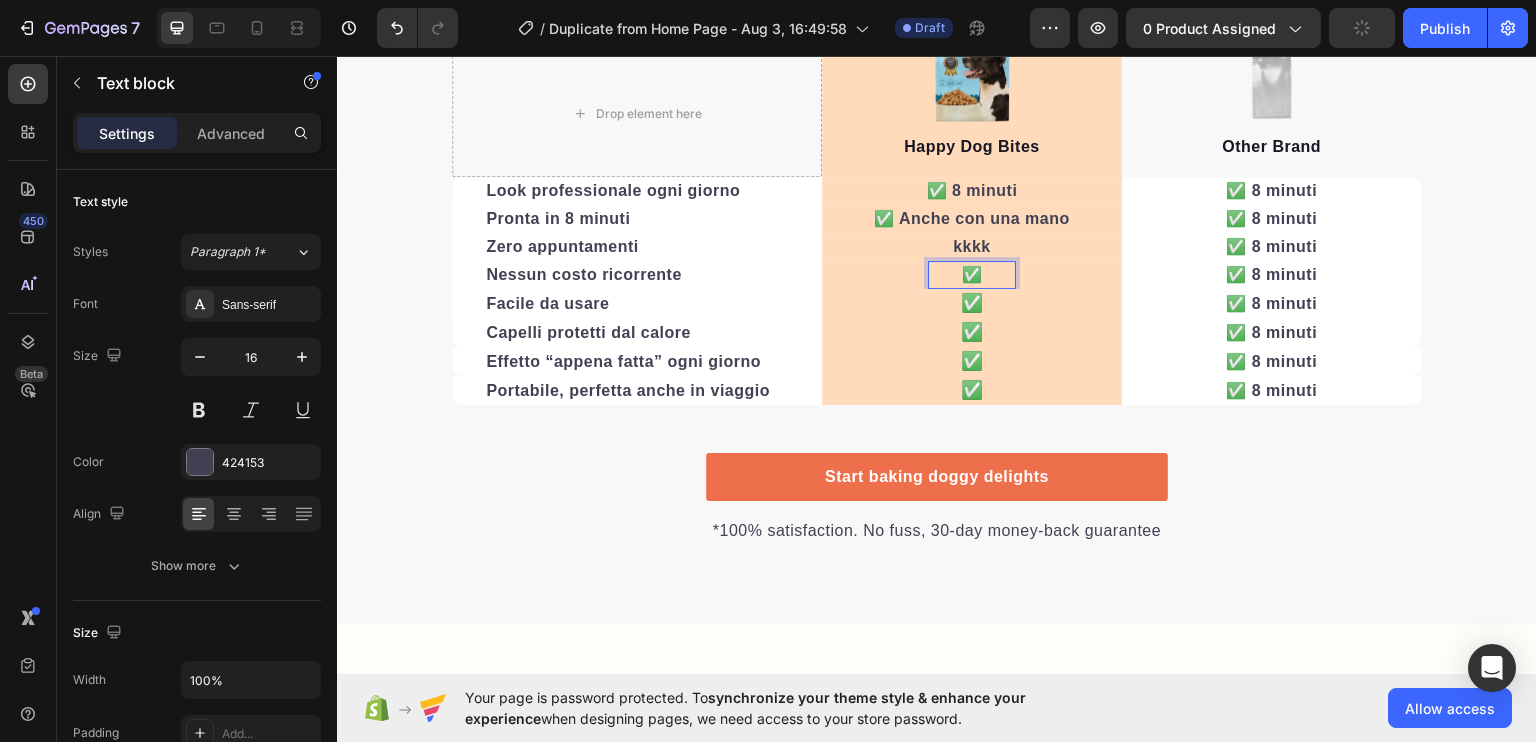 click on "✅" at bounding box center (972, 273) 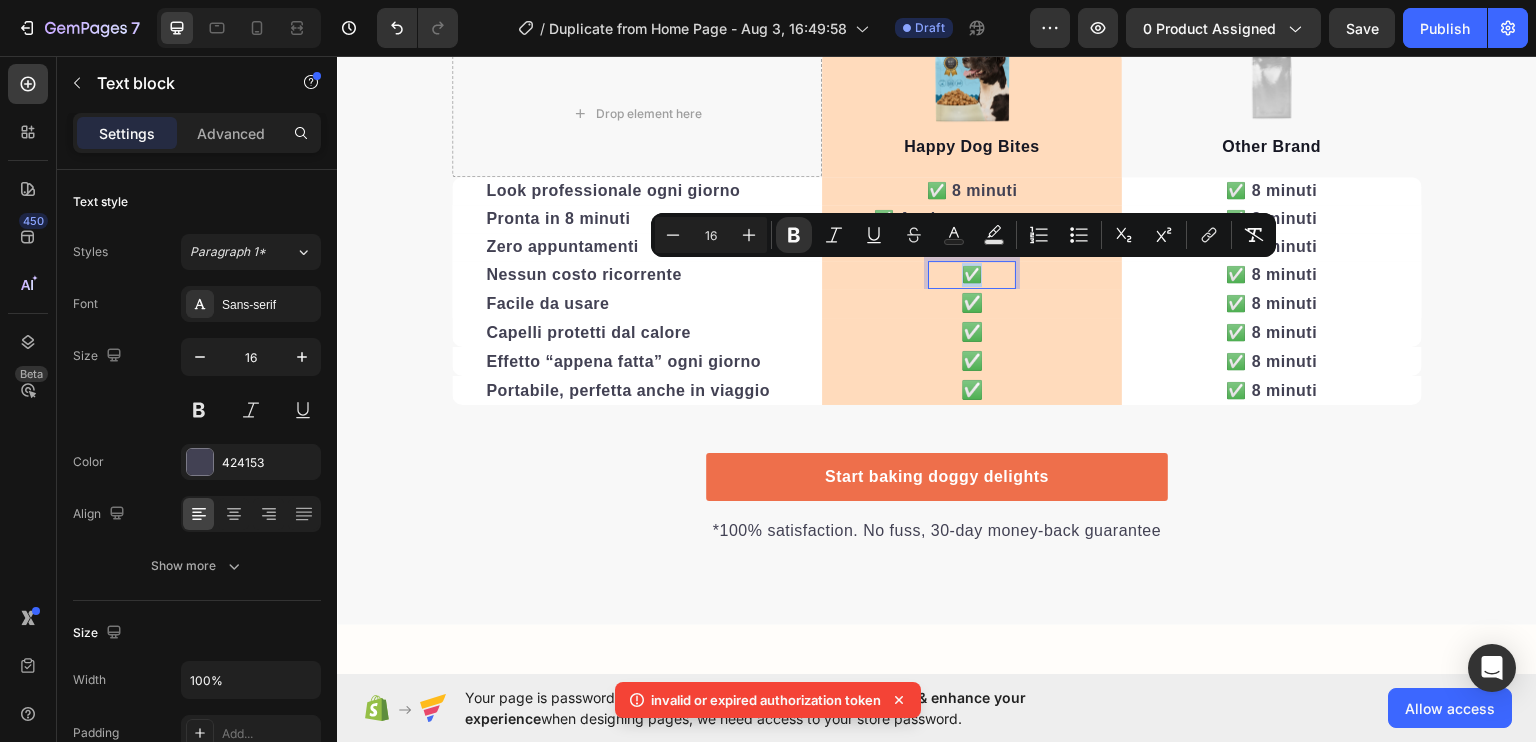 drag, startPoint x: 955, startPoint y: 276, endPoint x: 1011, endPoint y: 249, distance: 62.169125 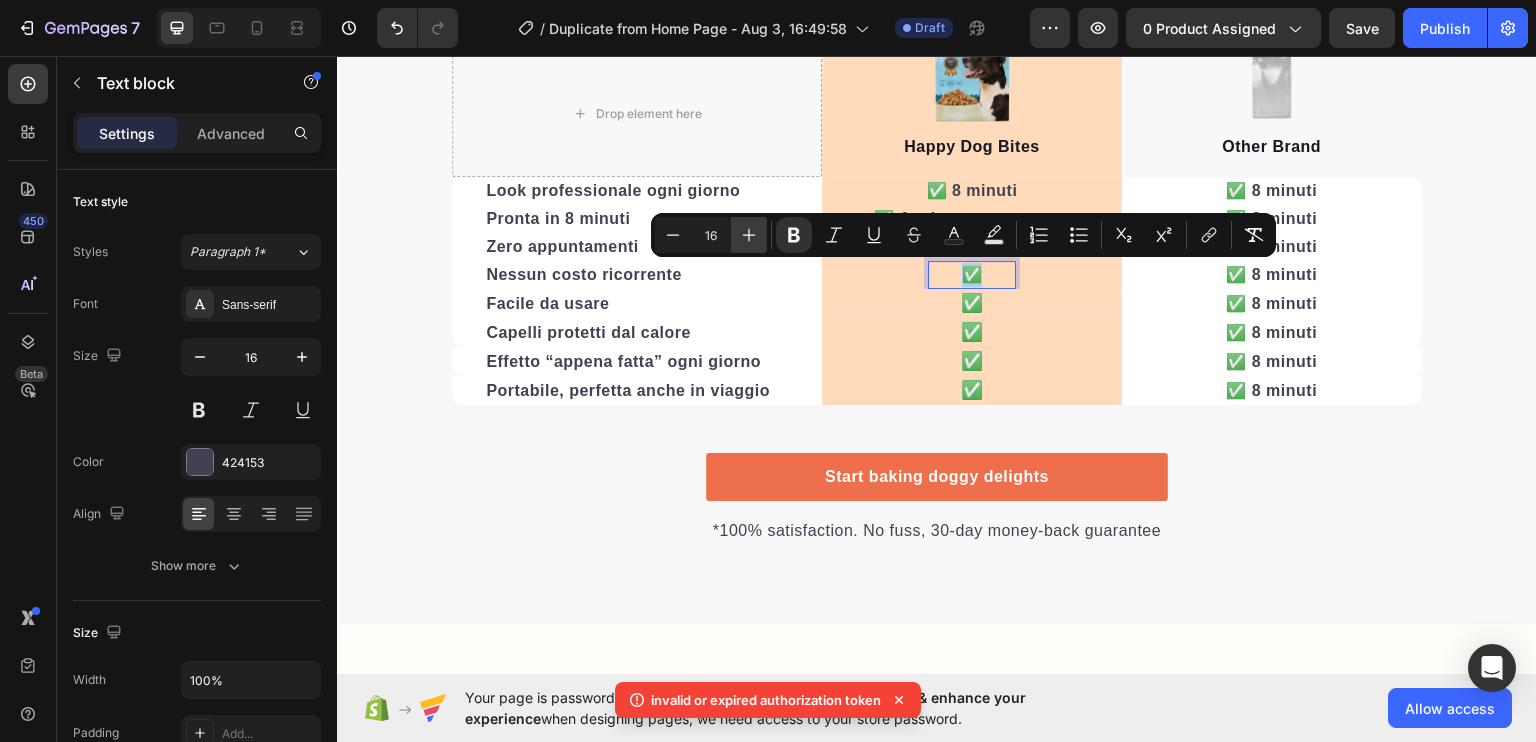 click 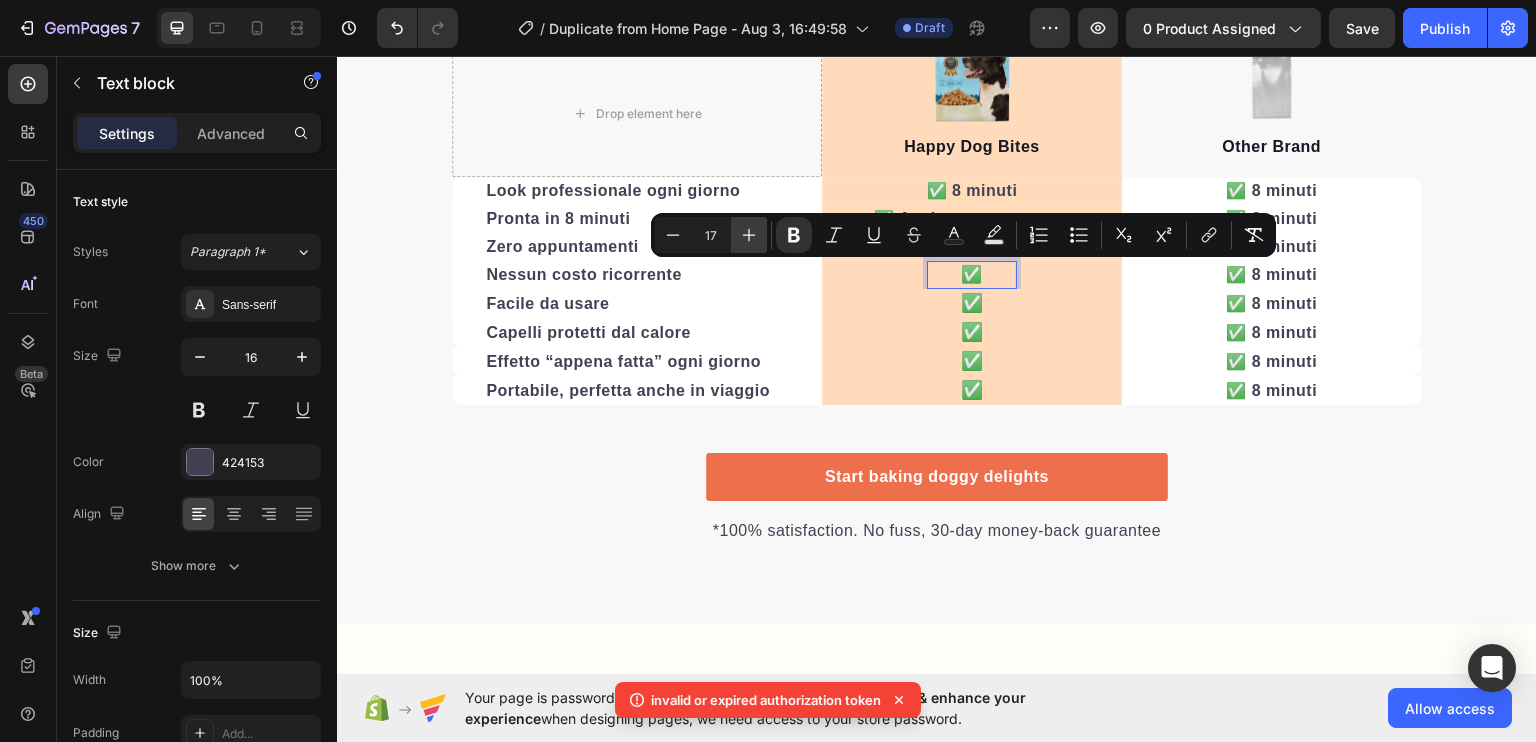 click 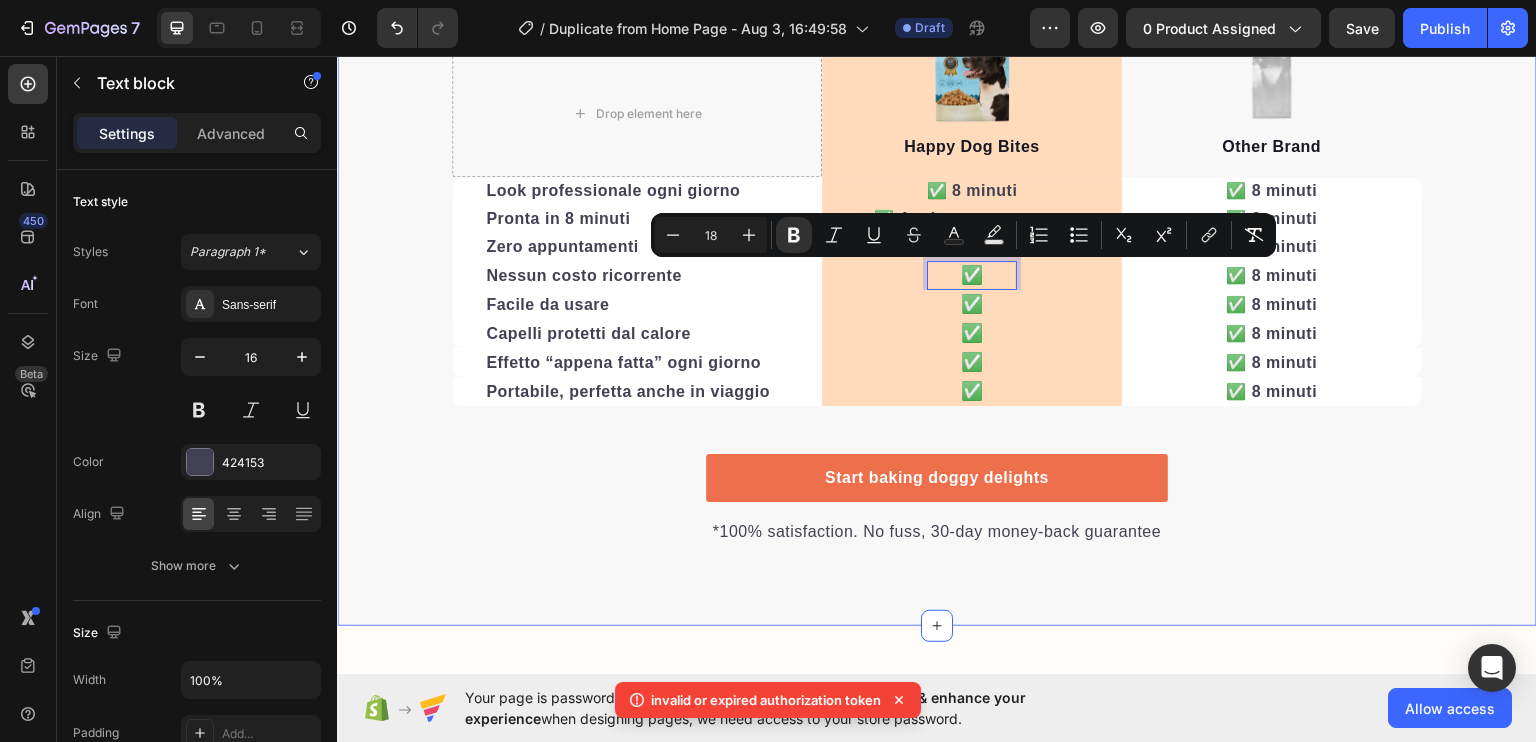 click on "We’re a whole different breed. Heading It’s easy to see why Super Tummy Daily is recommended #1 by vets and owners. The powerful ingredients in each tasty scoop can support your dog’s digestive system, leaving them to live a comfortable, healthy, and active lifestyle Text block Row
Drop element here Image Happy Dog Bites Text block Row Image Other Brand Text block Row Look professionale ogni giorno Text block ✅ [TIME] Text block Row ✅ [TIME] Text block Row Pronta in [TIME] Text block ✅ Anche con una mano Text block Row ✅ [TIME] Text block Row Zero appuntamenti Text block kkkk Text block Row ✅ [TIME] Text block Row Nessun costo ricorrente Text block ✅ Text block   0 Row ✅ [TIME] Text block Row Facile da usare Text block ✅ Text block Row ✅ [TIME] Text block Row Capelli protetti dal calore Text block ✅ Text block Row ✅ [TIME] Text block Row Effetto “appena fatta” ogni giorno Text block ✅ Text block Row ✅ [TIME] Text block Row Text block ✅" at bounding box center [937, 170] 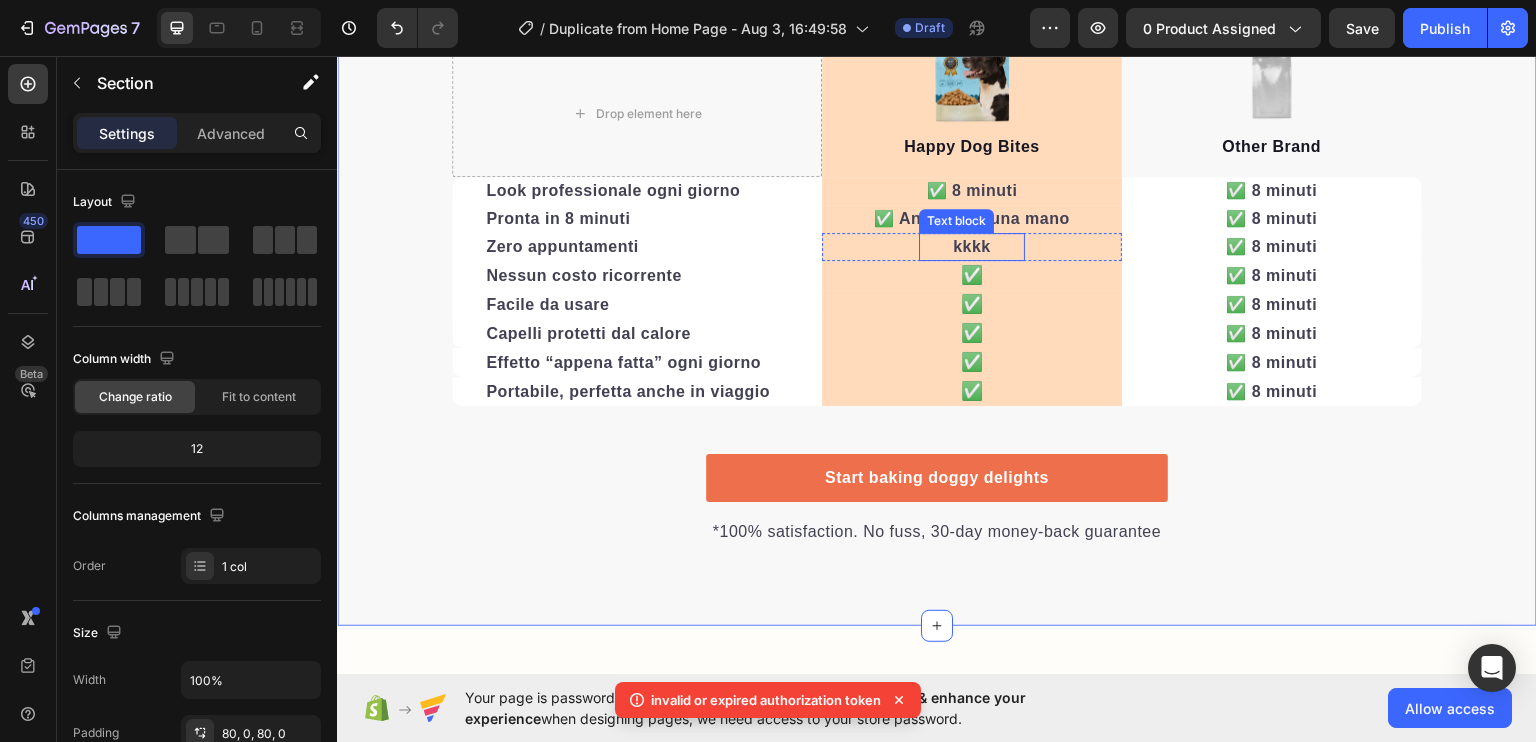 click on "kkkk" at bounding box center [972, 245] 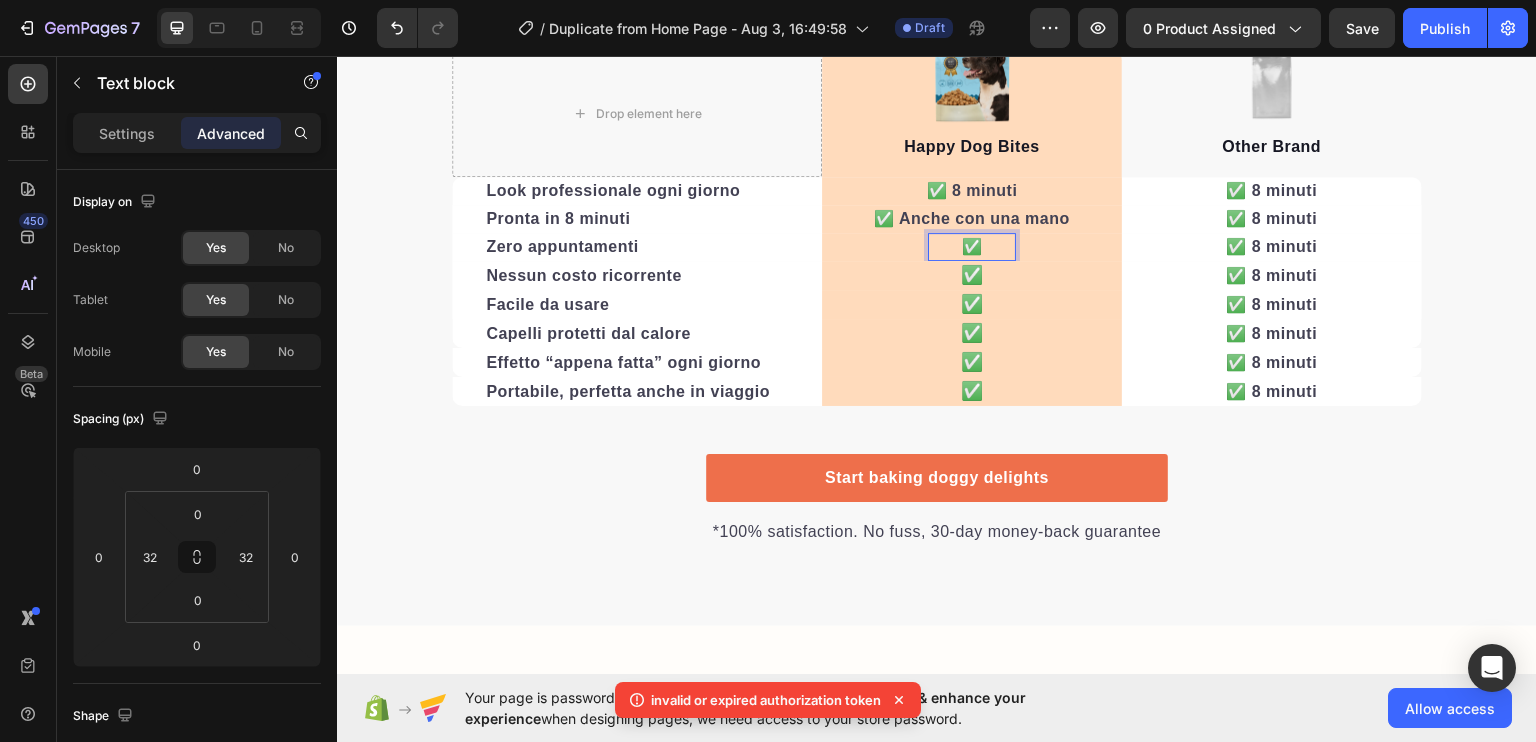 click on "✅" at bounding box center [972, 246] 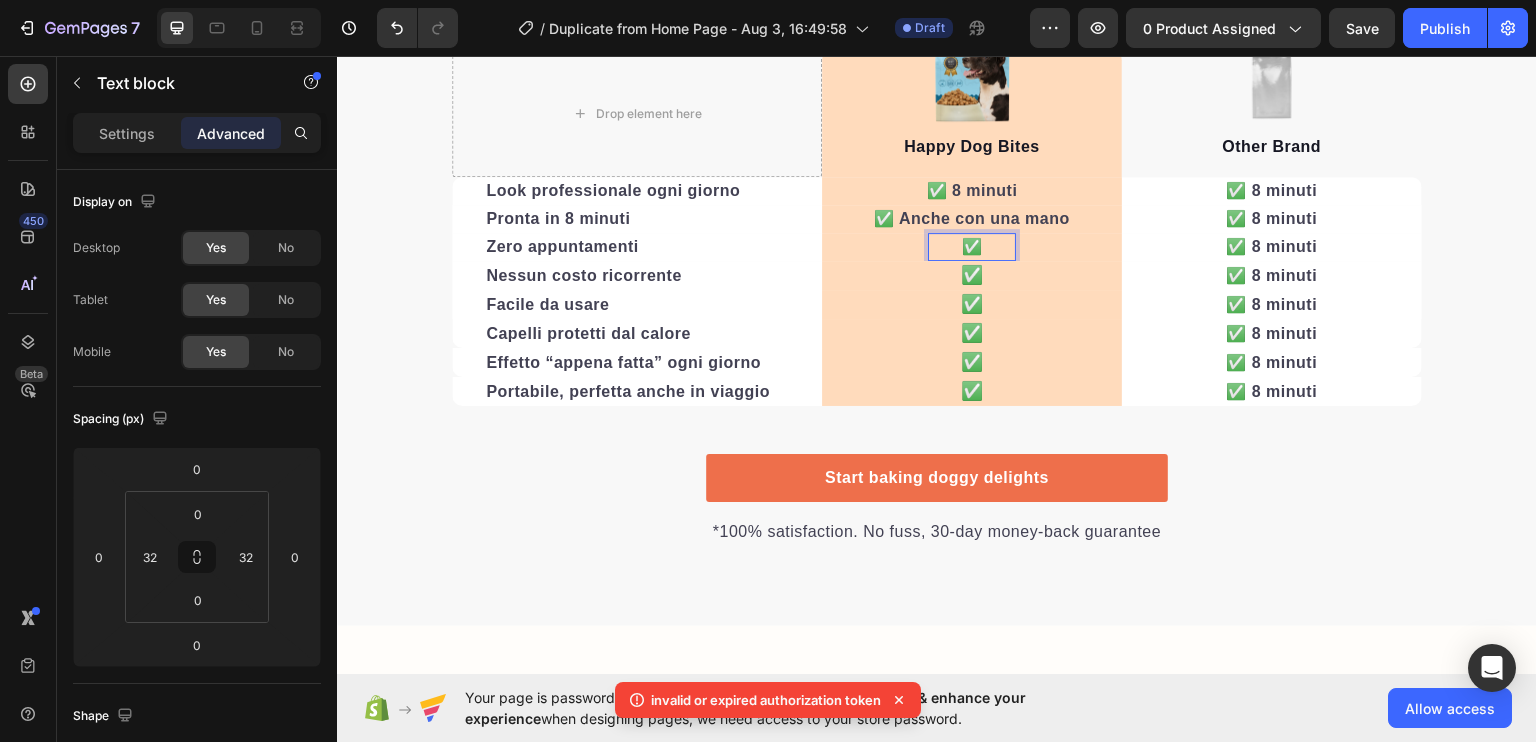 click on "✅" at bounding box center [972, 246] 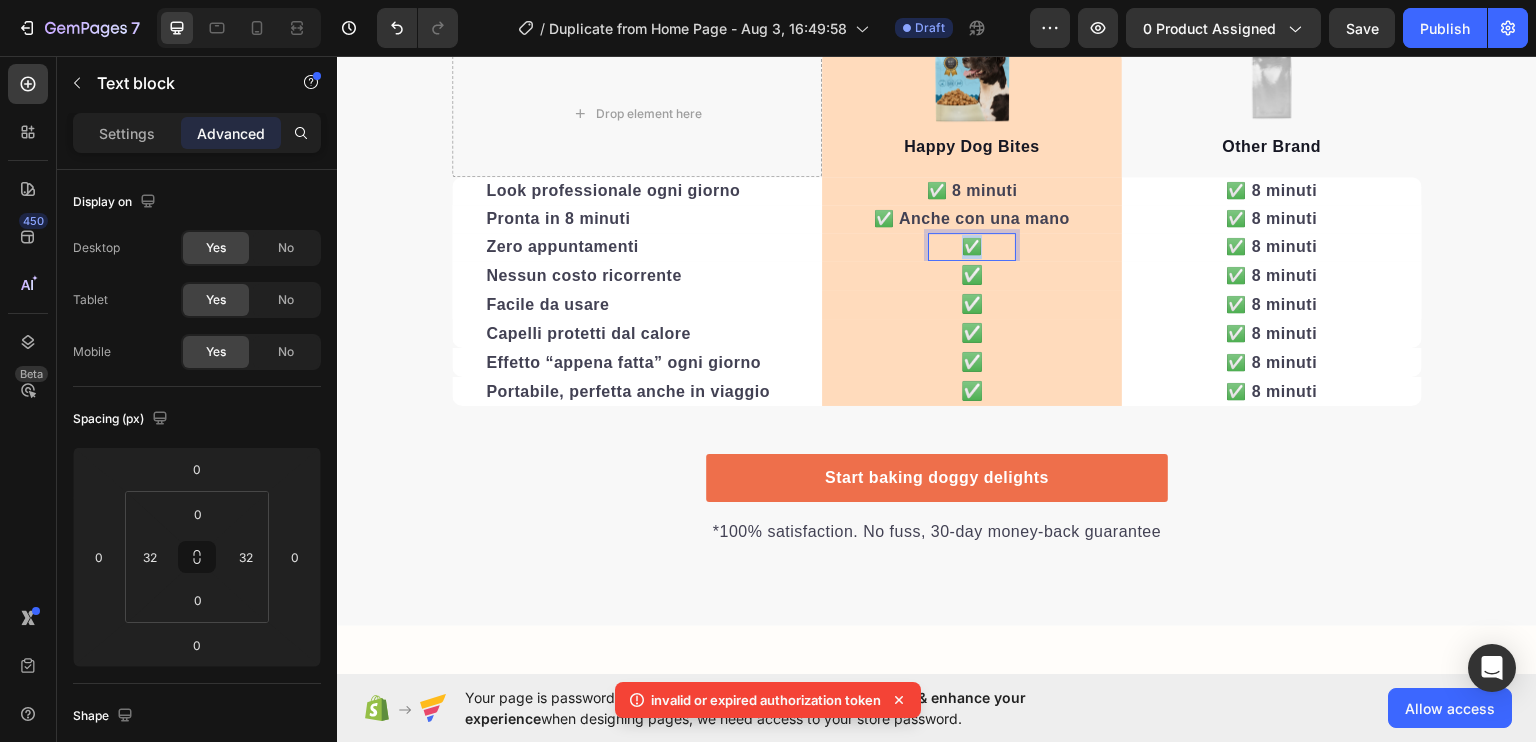 click on "✅" at bounding box center (972, 246) 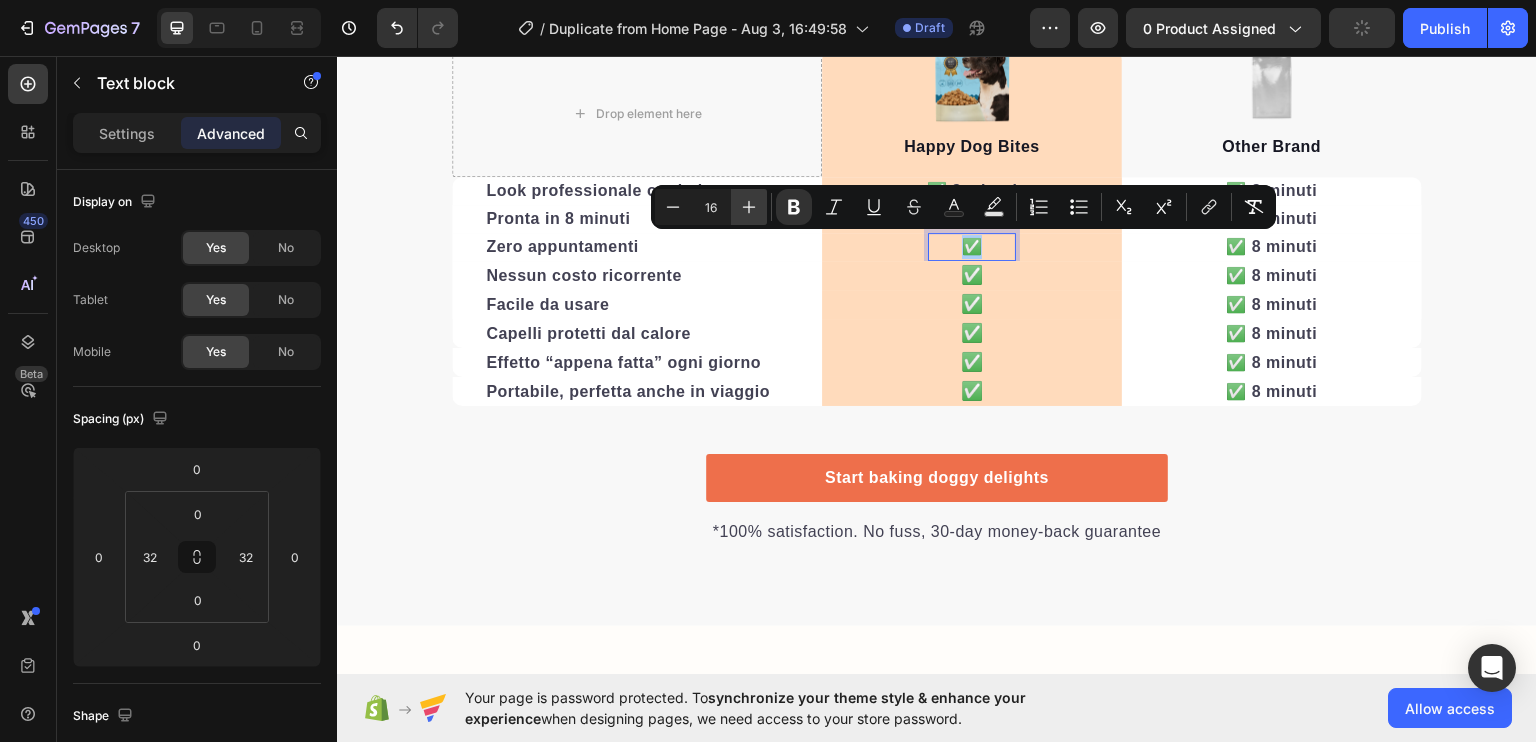 click 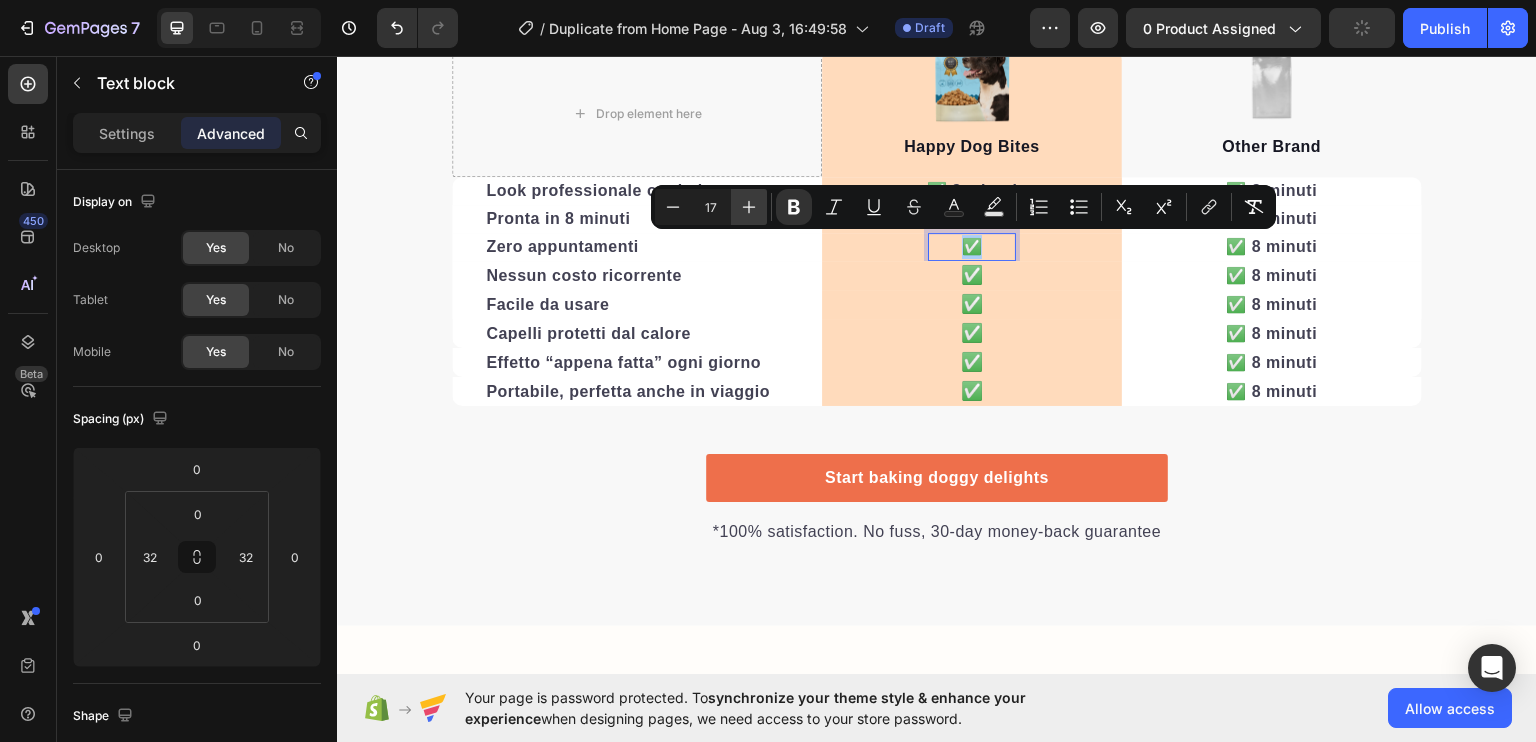 click 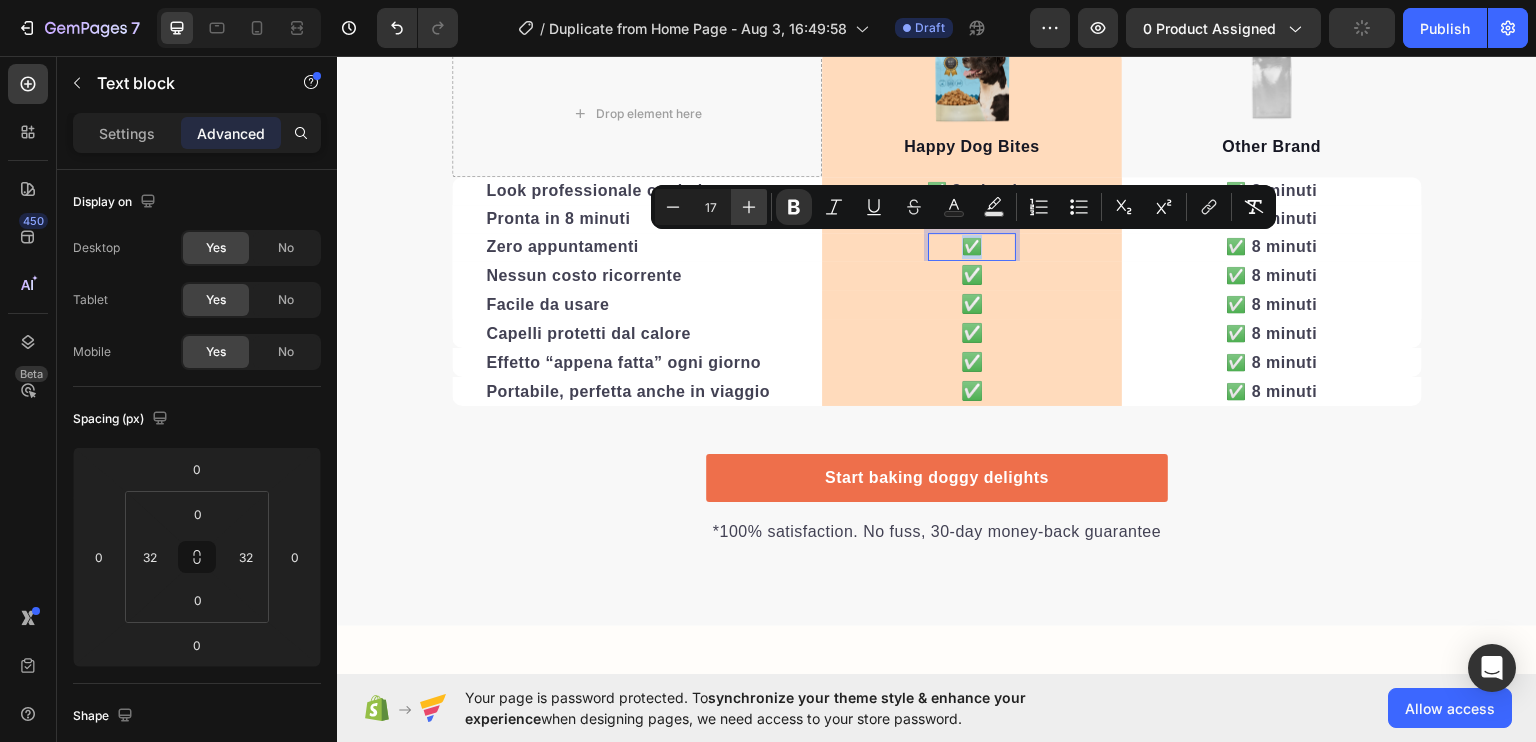 type on "18" 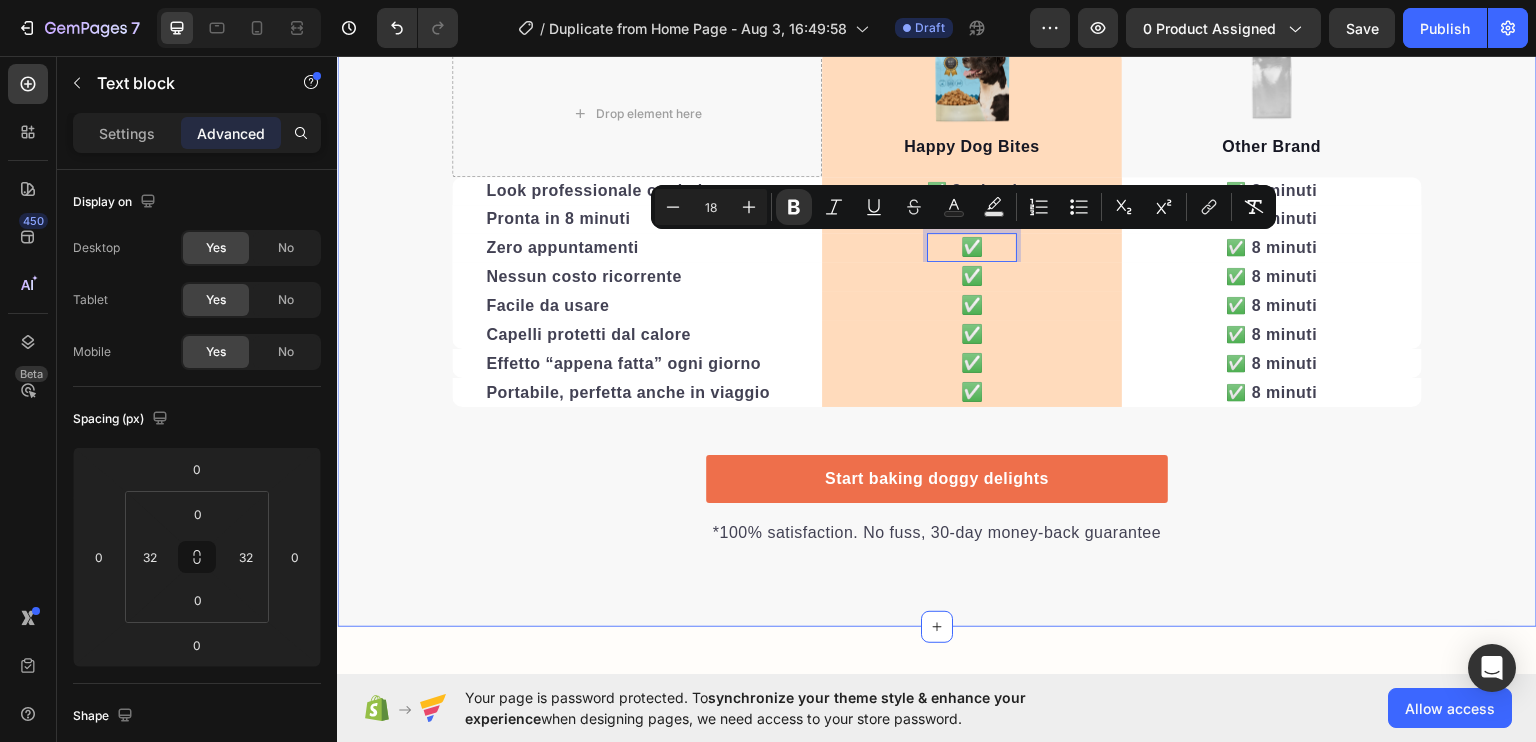click on "We’re a whole different breed. Heading It’s easy to see why Super Tummy Daily is recommended #1 by vets and owners. The powerful ingredients in each tasty scoop can support your dog’s digestive system, leaving them to live a comfortable, healthy, and active lifestyle Text block Row
Drop element here Image Happy Dog Bites Text block Row Image Other Brand Text block Row Look professionale ogni giorno Text block ✅ [TIME] Text block Row ✅ [TIME] Text block Row Pronta in [TIME] Text block ✅ Anche con una mano Text block Row ✅ [TIME] Text block Row Zero appuntamenti Text block ✅ Text block   0 Row ✅ [TIME] Text block Row Nessun costo ricorrente Text block ✅ Text block Row ✅ [TIME] Text block Row Facile da usare Text block ✅ Text block Row ✅ [TIME] Text block Row Capelli protetti dal calore Text block ✅ Text block Row ✅ [TIME] Text block Row Effetto “appena fatta” ogni giorno Text block ✅ Text block Row ✅ [TIME] Text block Row Text block ✅" at bounding box center [937, 170] 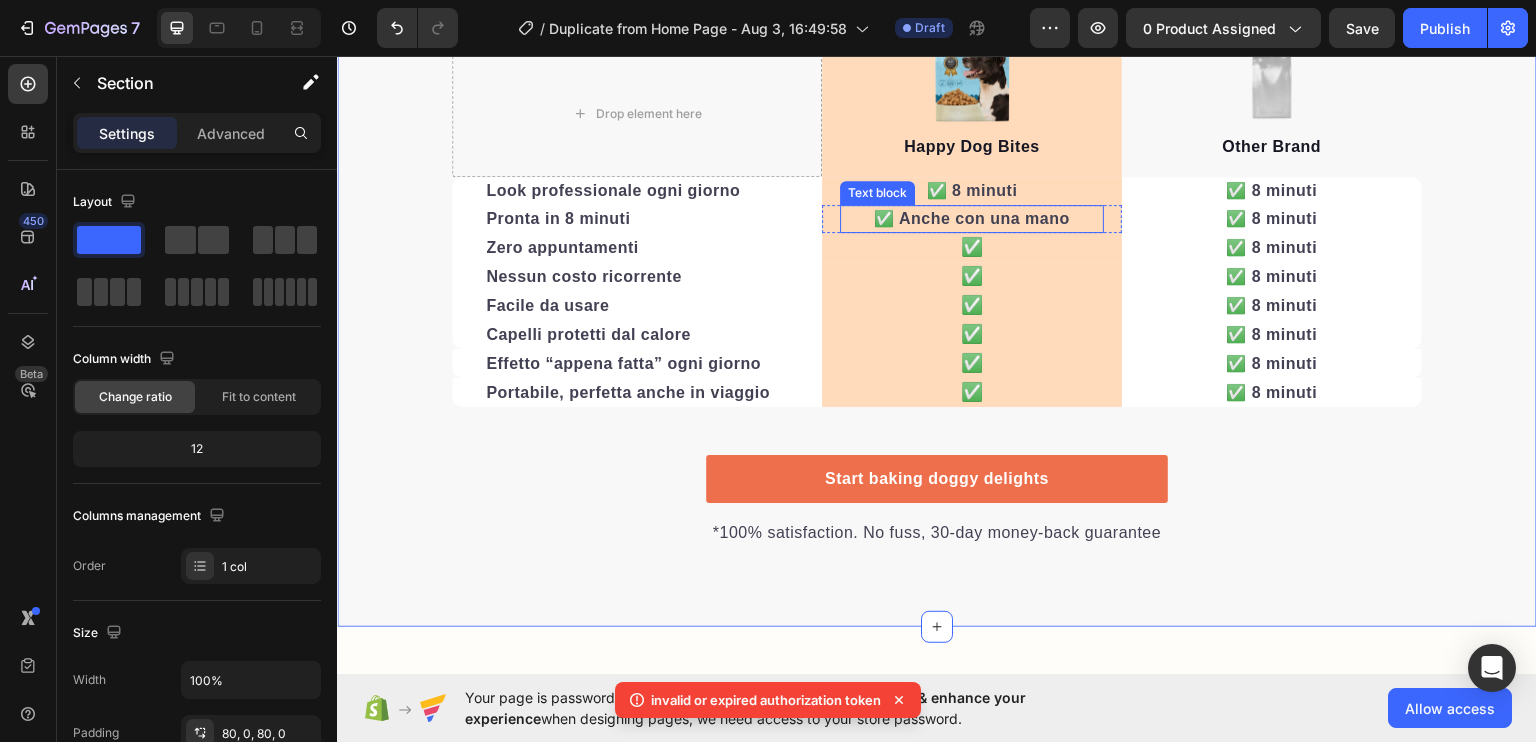 click on "✅ Anche con una mano" at bounding box center (972, 217) 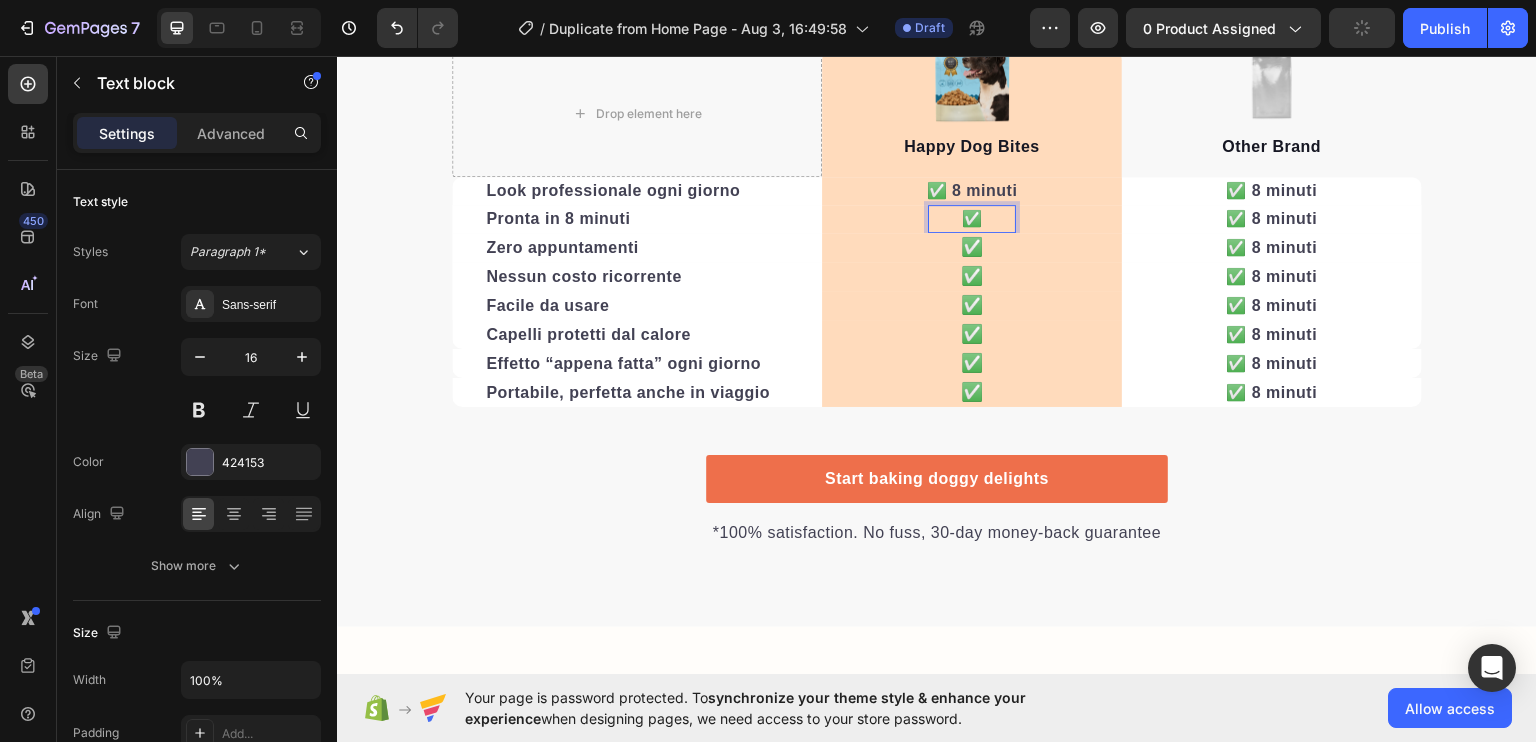 click on "✅ Text block   0" at bounding box center [972, 218] 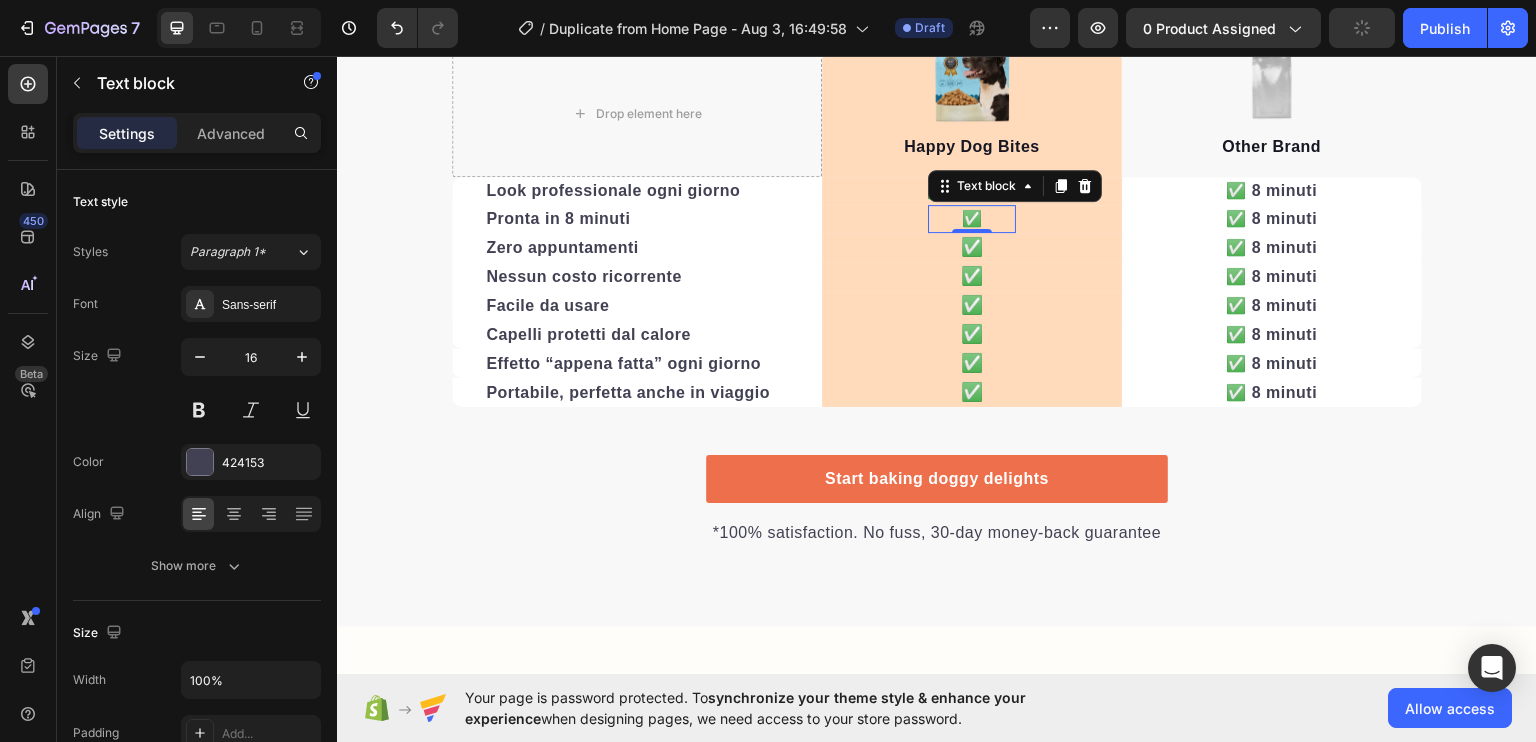 click on "✅ Text block   0" at bounding box center [972, 218] 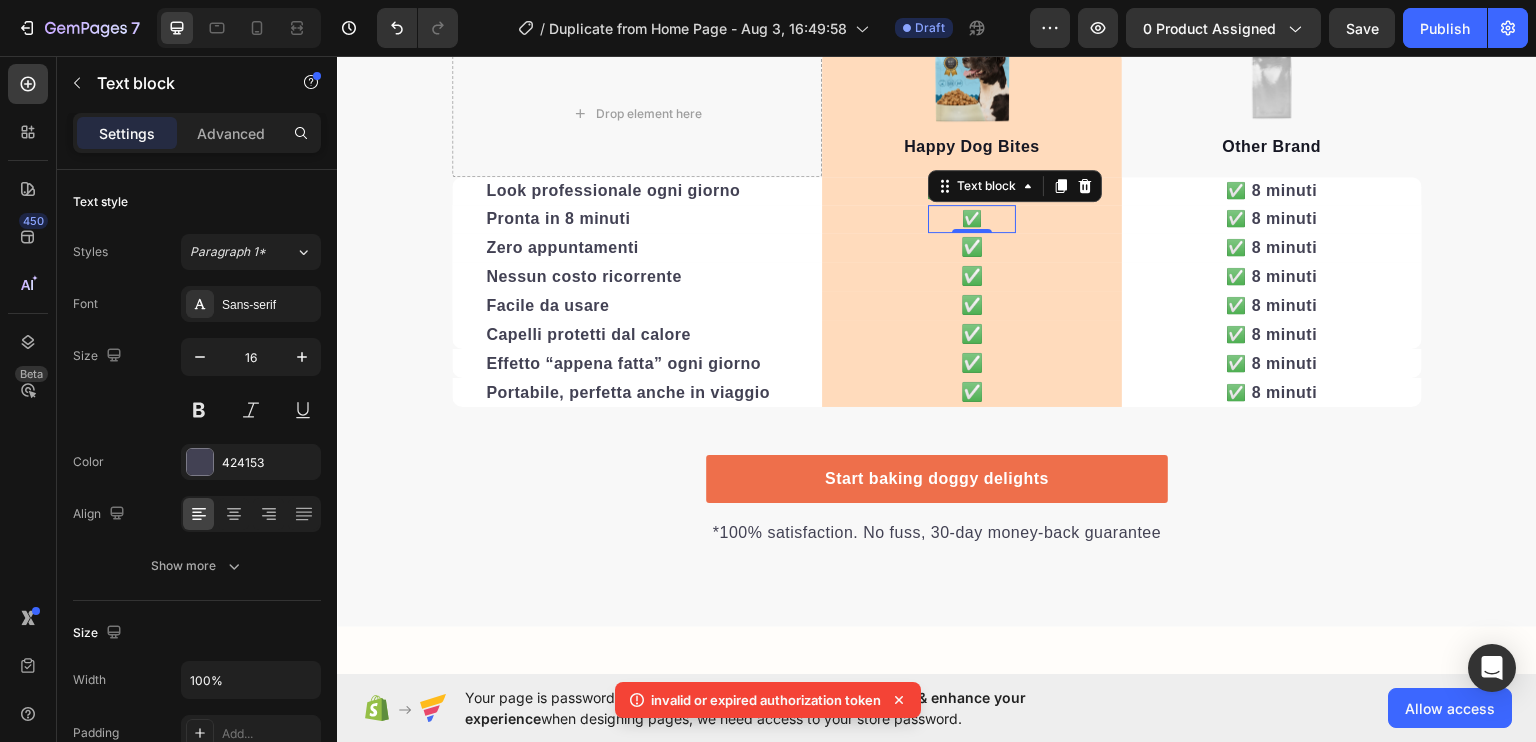 click on "✅" at bounding box center (972, 217) 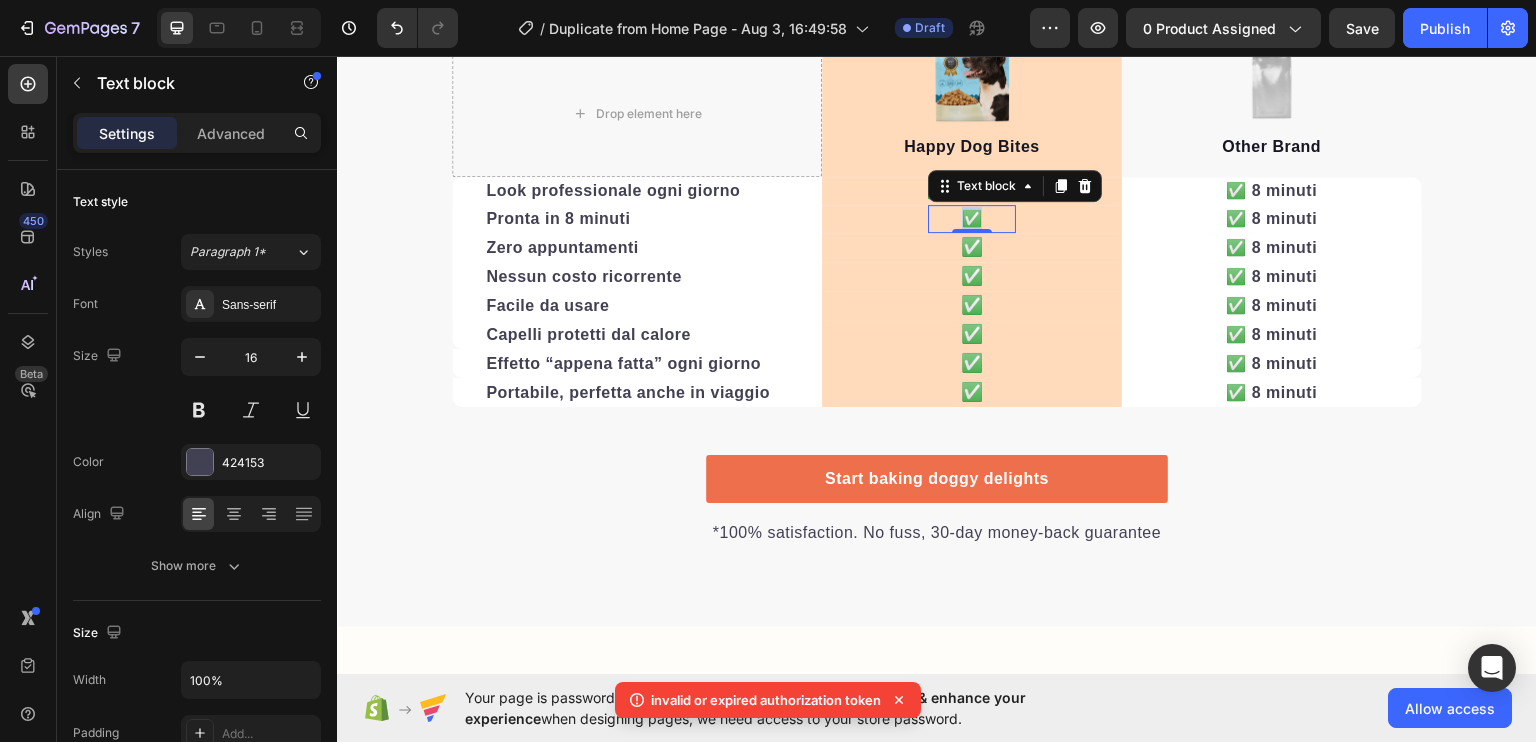 click on "✅" at bounding box center (972, 217) 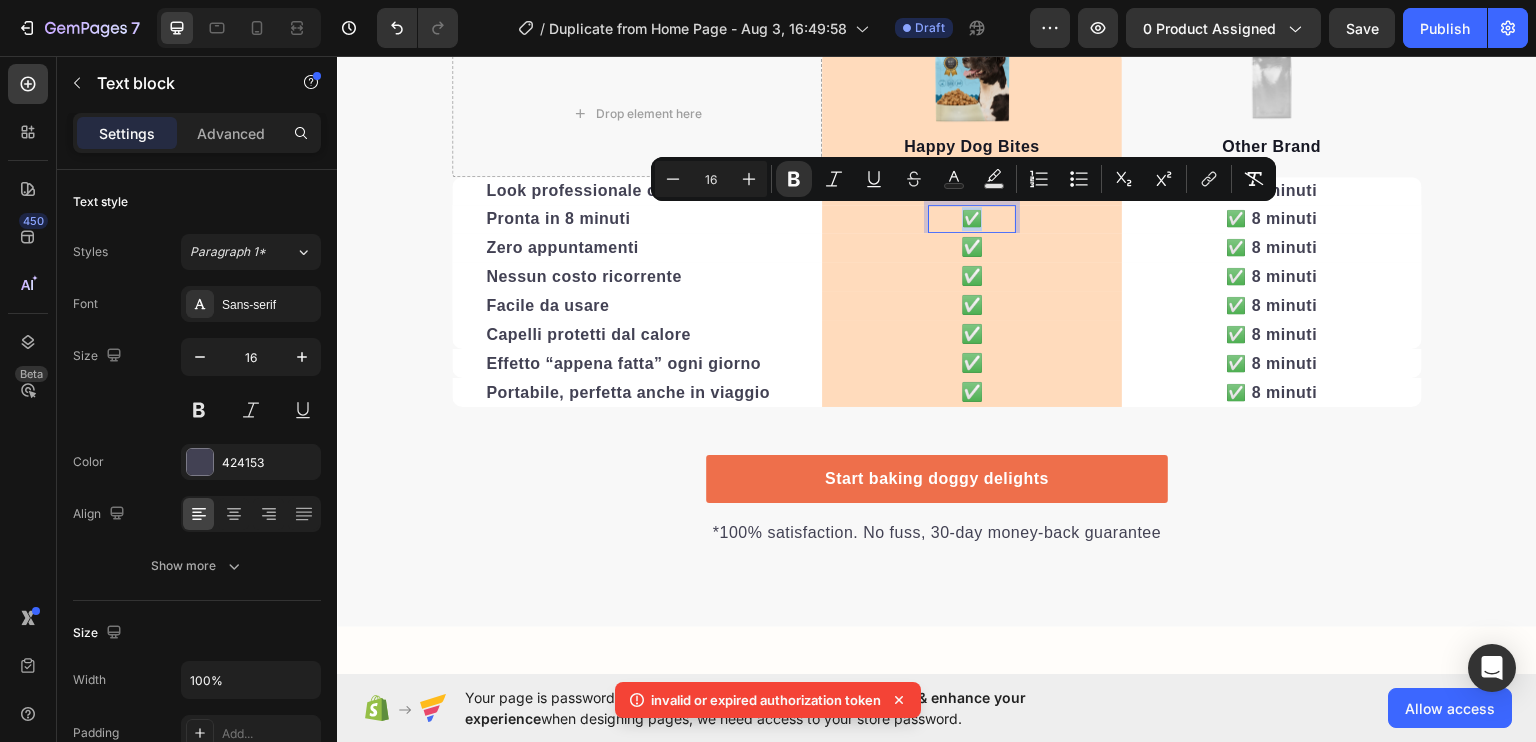 click on "✅" at bounding box center (972, 217) 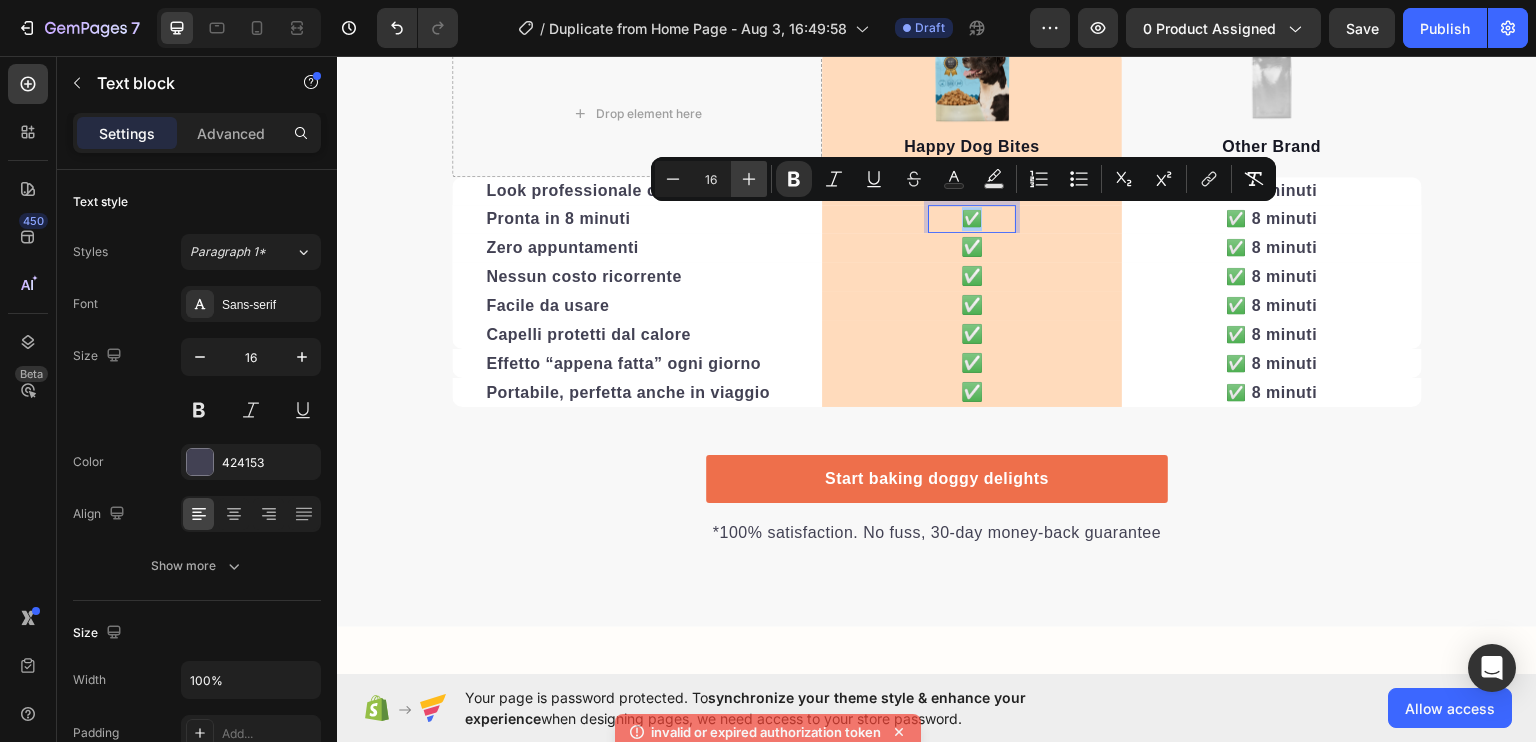 click 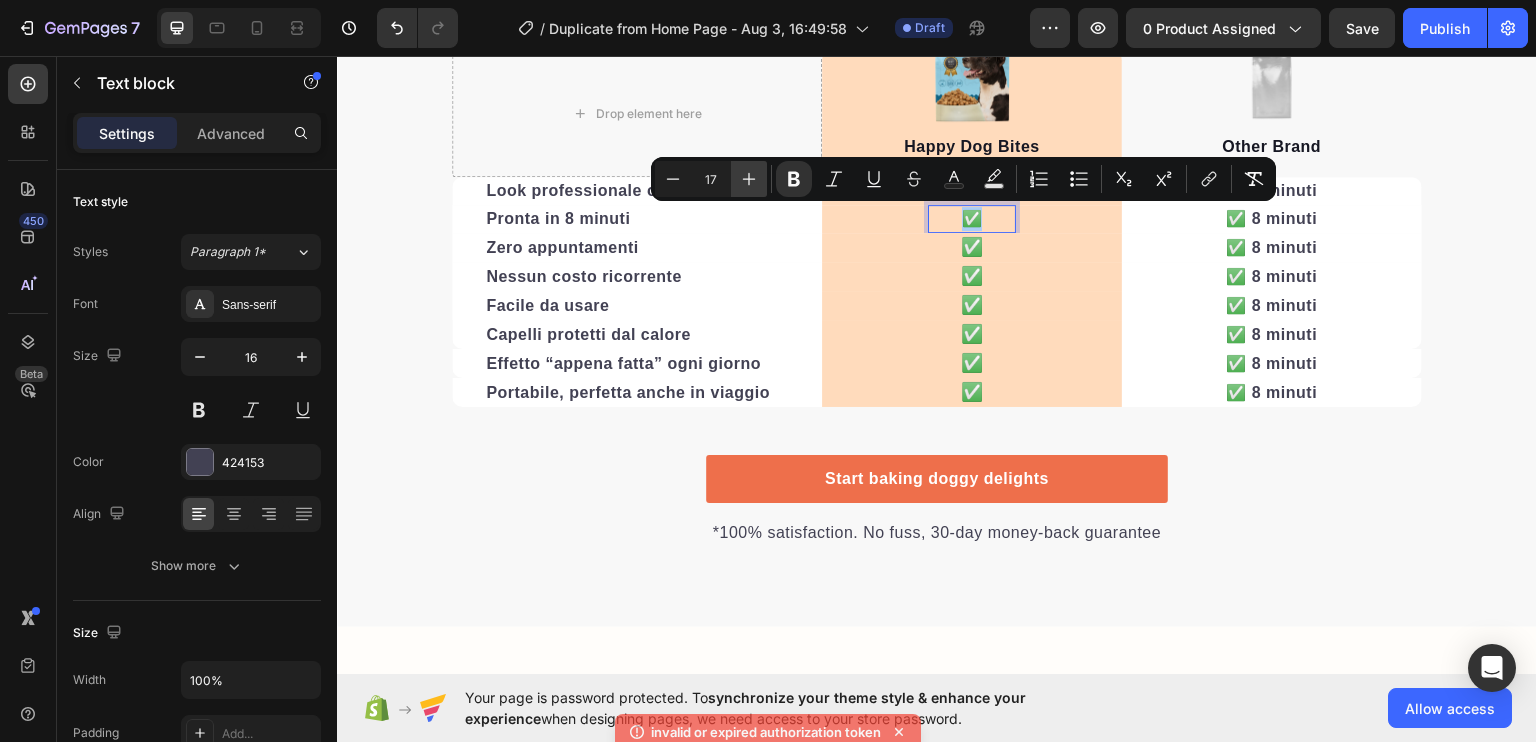 click 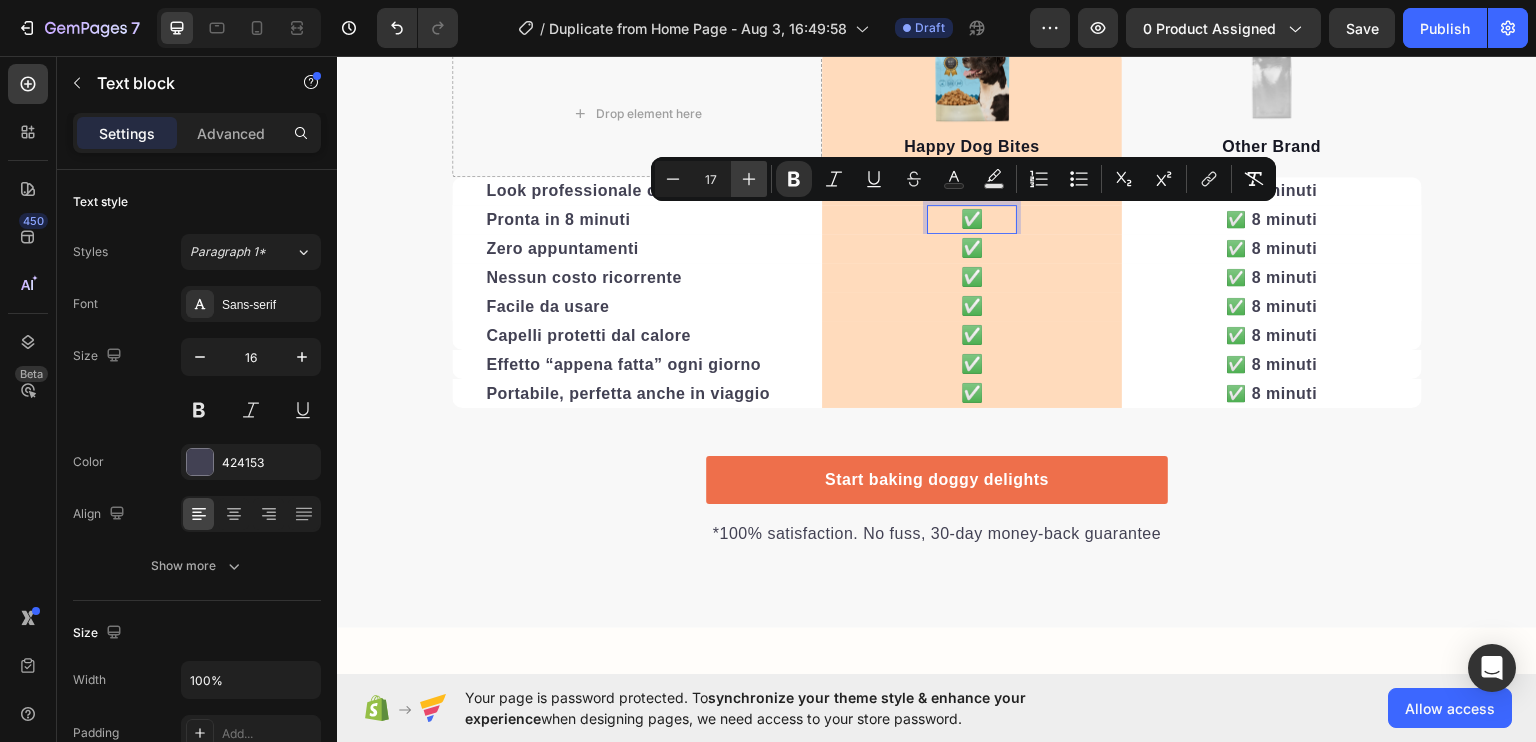 type on "18" 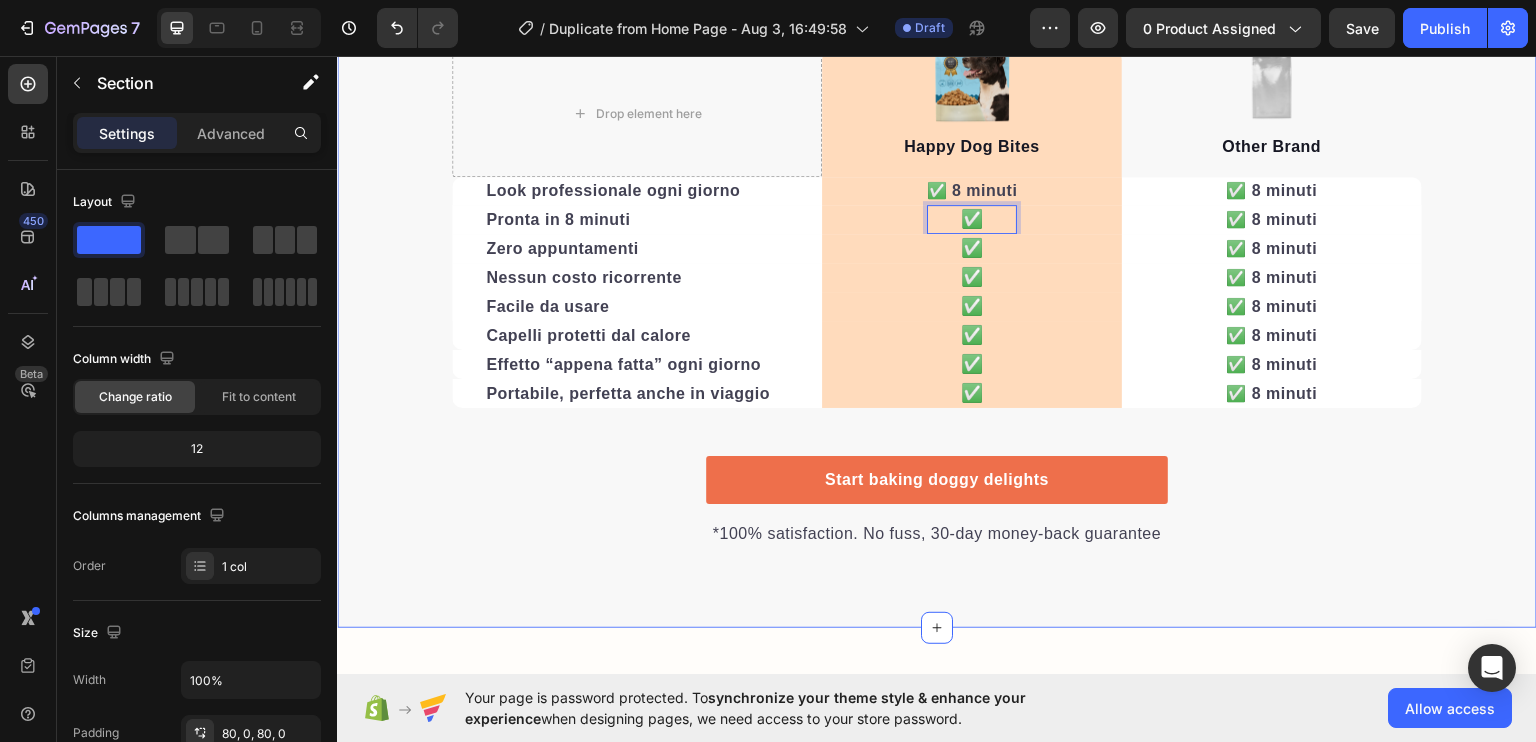 click on "We’re a whole different breed. Heading It’s easy to see why Super Tummy Daily is recommended #1 by vets and owners. The powerful ingredients in each tasty scoop can support your dog’s digestive system, leaving them to live a comfortable, healthy, and active lifestyle Text block Row
Drop element here Image Happy Dog Bites Text block Row Image Other Brand Text block Row Look professionale ogni giorno Text block ✅ 8 minuti Text block Row ✅ 8 minuti Text block Row Pronta in 8 minuti Text block ✅ Text block   0 Row ✅ 8 minuti Text block Row Zero appuntamenti Text block ✅ Text block Row ✅ 8 minuti Text block Row Nessun costo ricorrente Text block ✅ Text block Row ✅ 8 minuti Text block Row Facile da usare Text block ✅ Text block Row ✅ 8 minuti Text block Row Capelli protetti dal calore Text block ✅ Text block Row ✅ 8 minuti Text block Row Effetto “appena fatta” ogni giorno Text block ✅ Text block Row ✅ 8 minuti Text block Row Text block ✅ Text block Row Row" at bounding box center [937, 171] 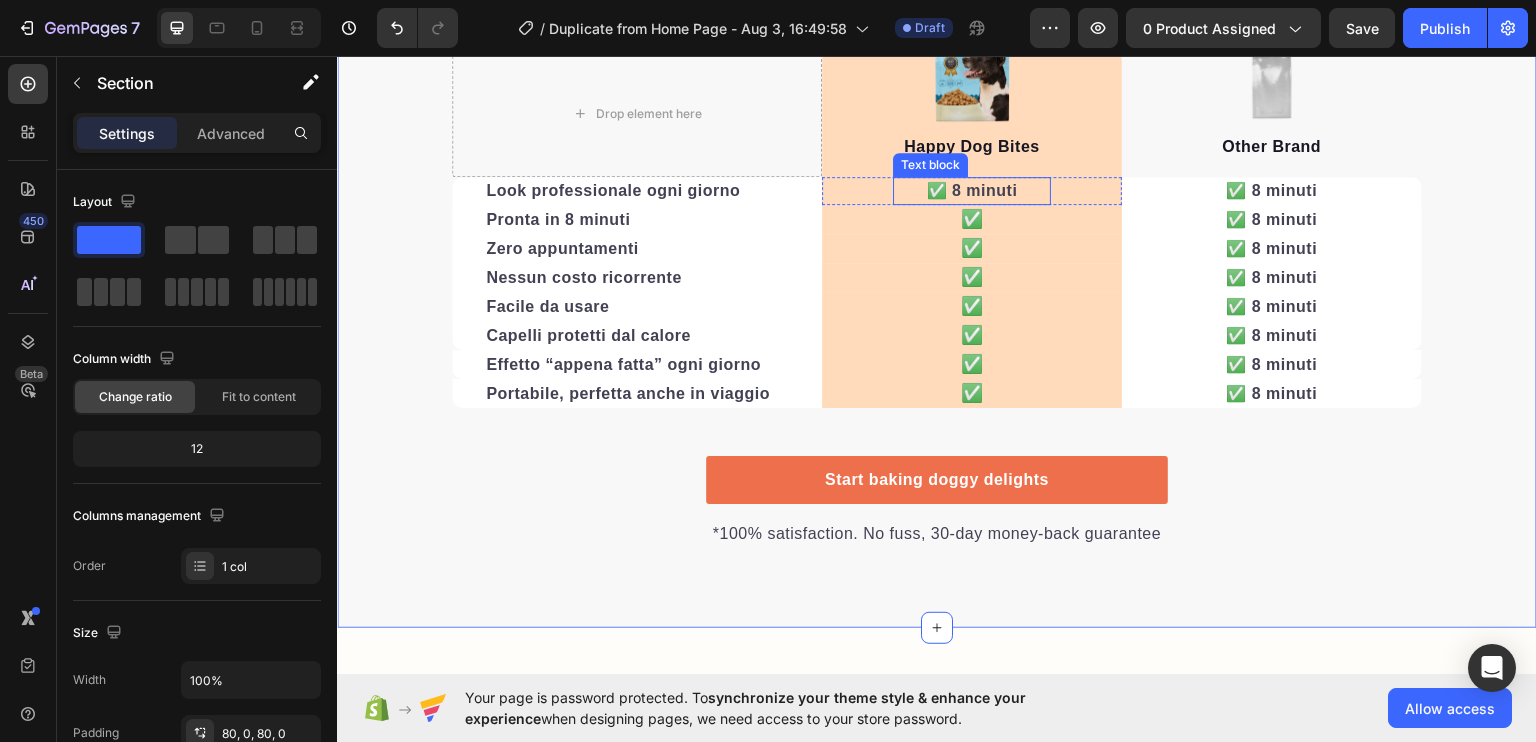 click on "✅ 8 minuti" at bounding box center (972, 189) 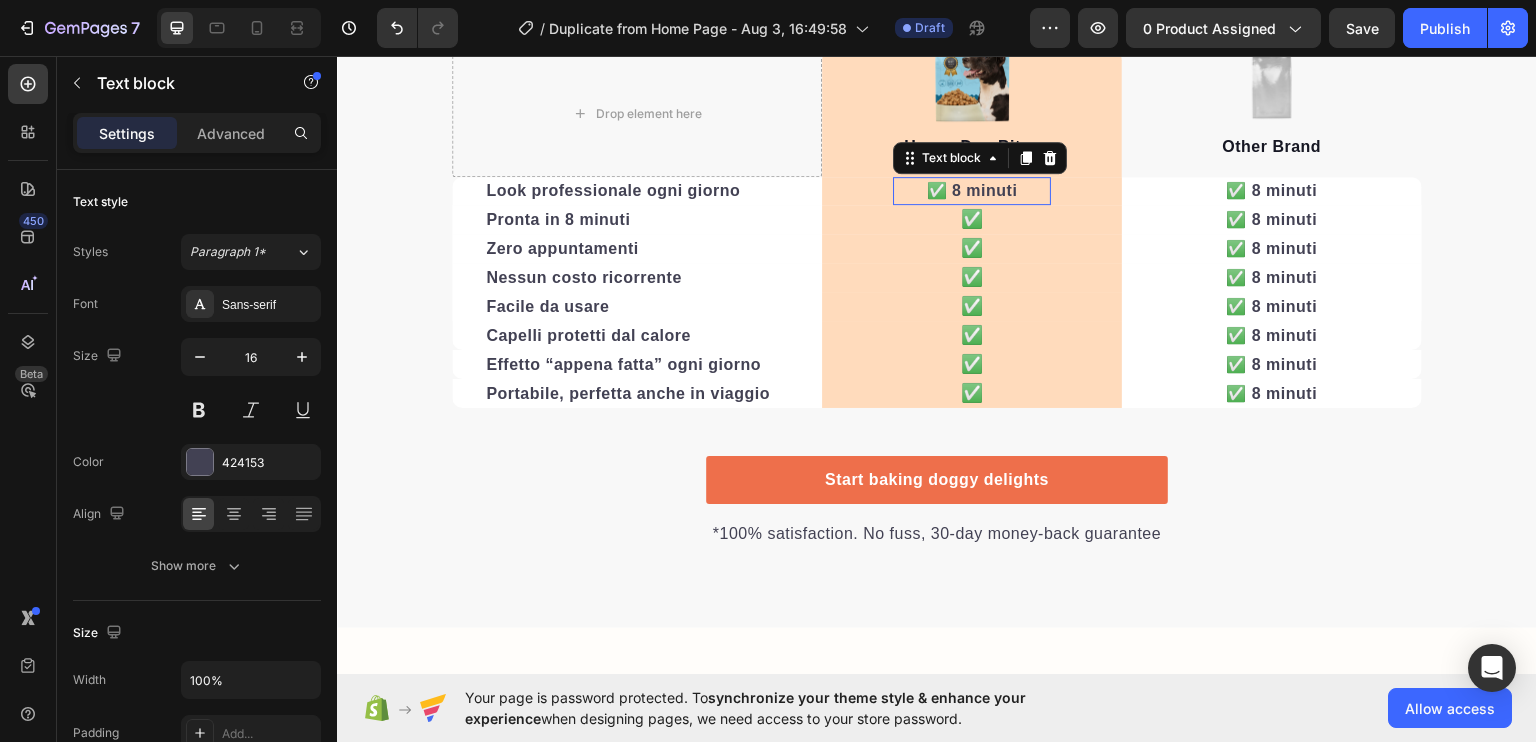 click on "✅ 8 minuti" at bounding box center (972, 189) 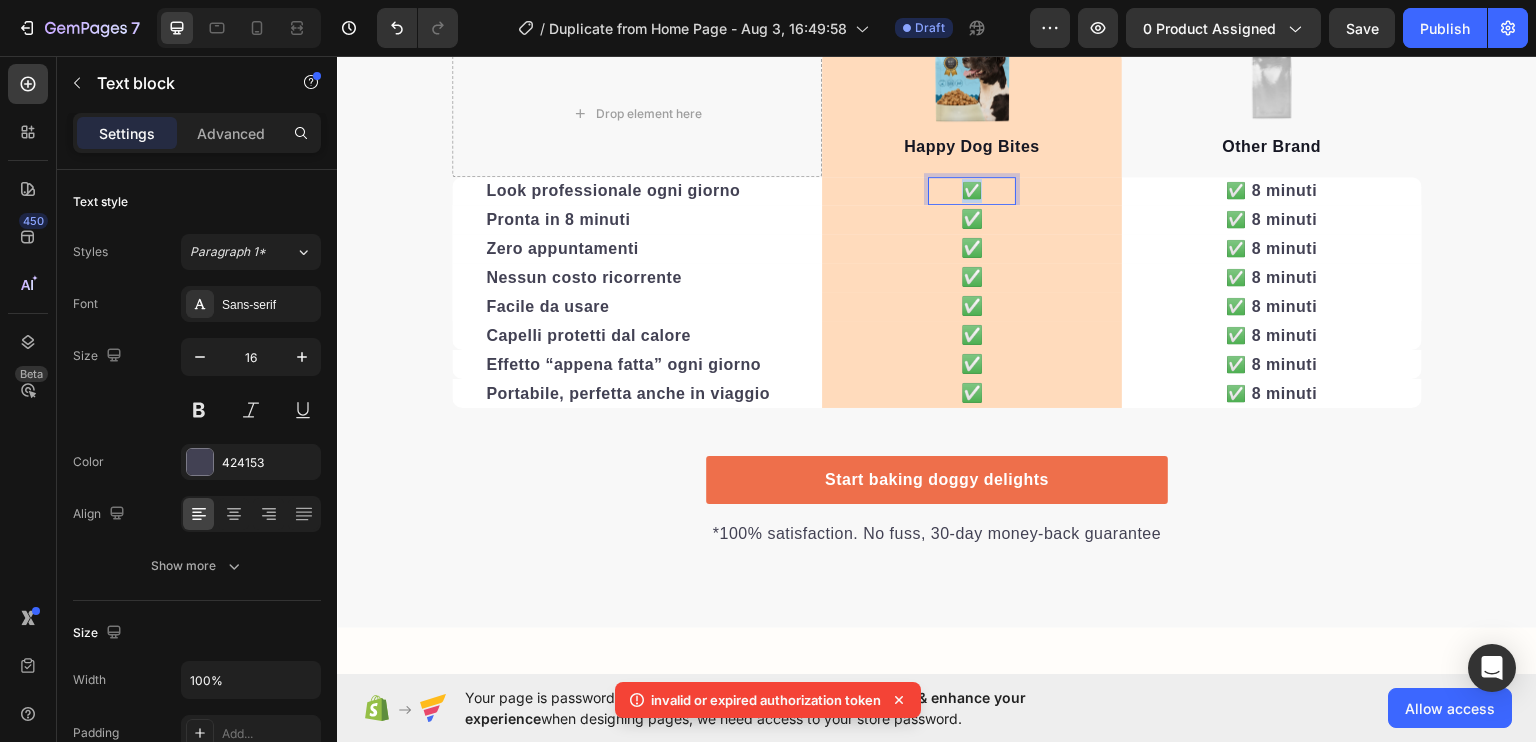 click on "✅" at bounding box center (972, 189) 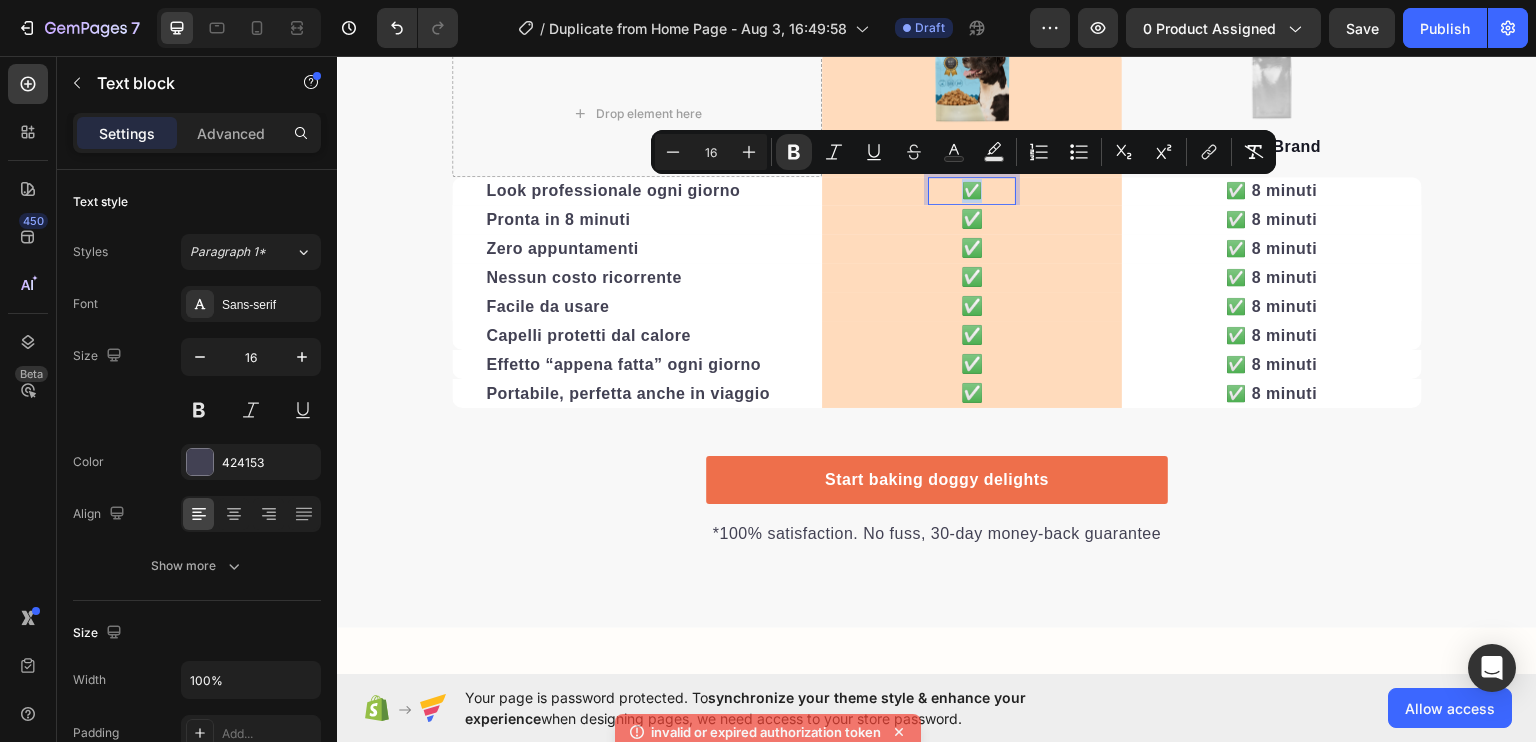 click on "✅" at bounding box center [972, 189] 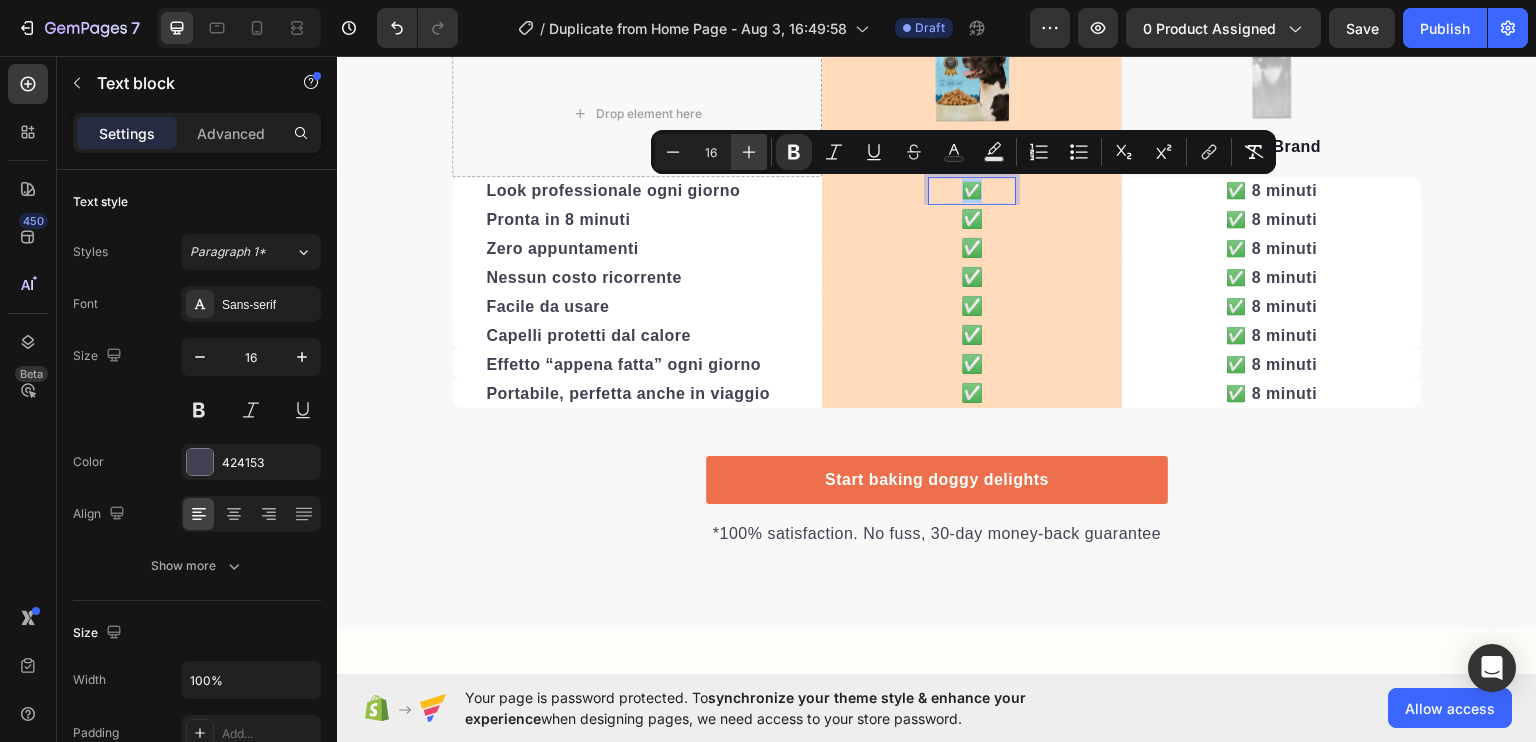 click 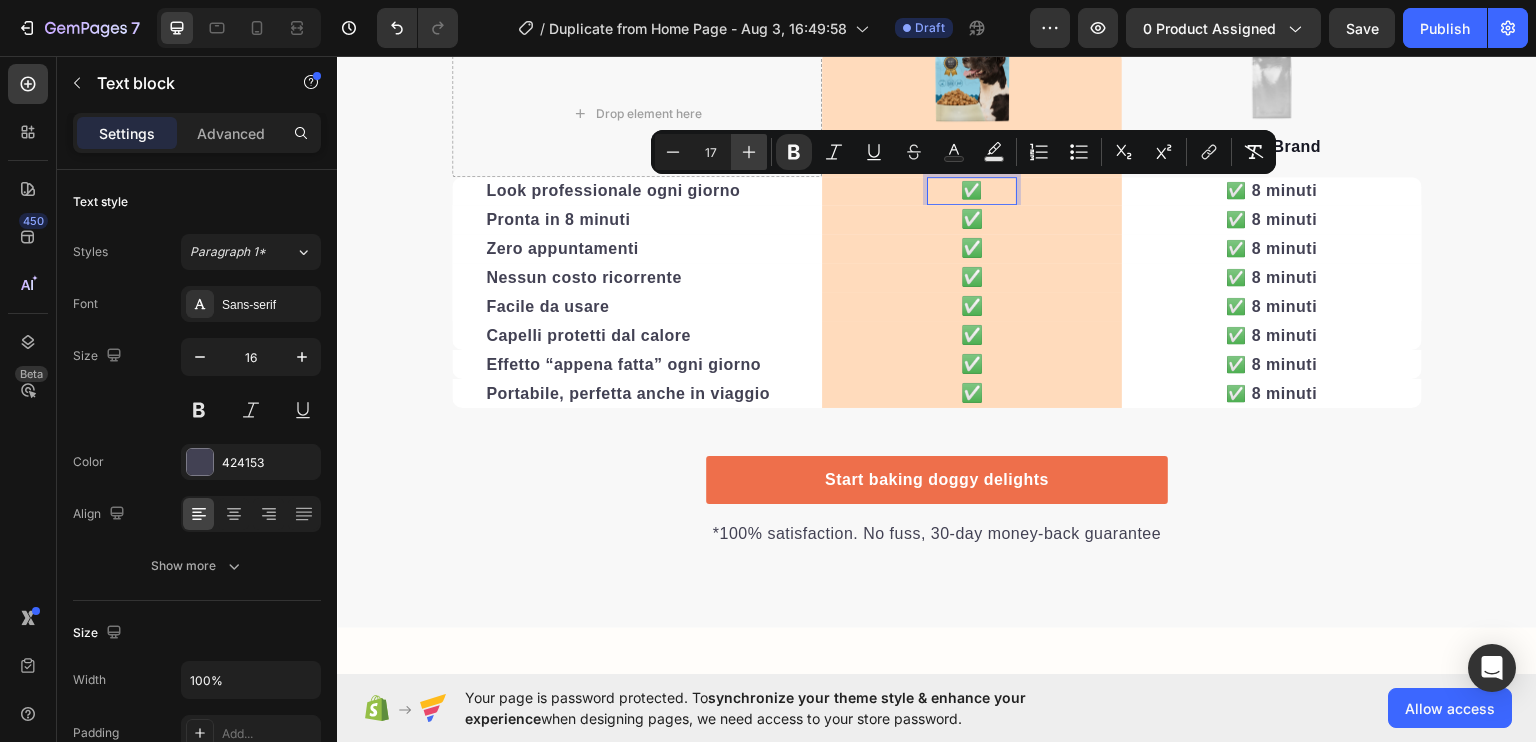 click 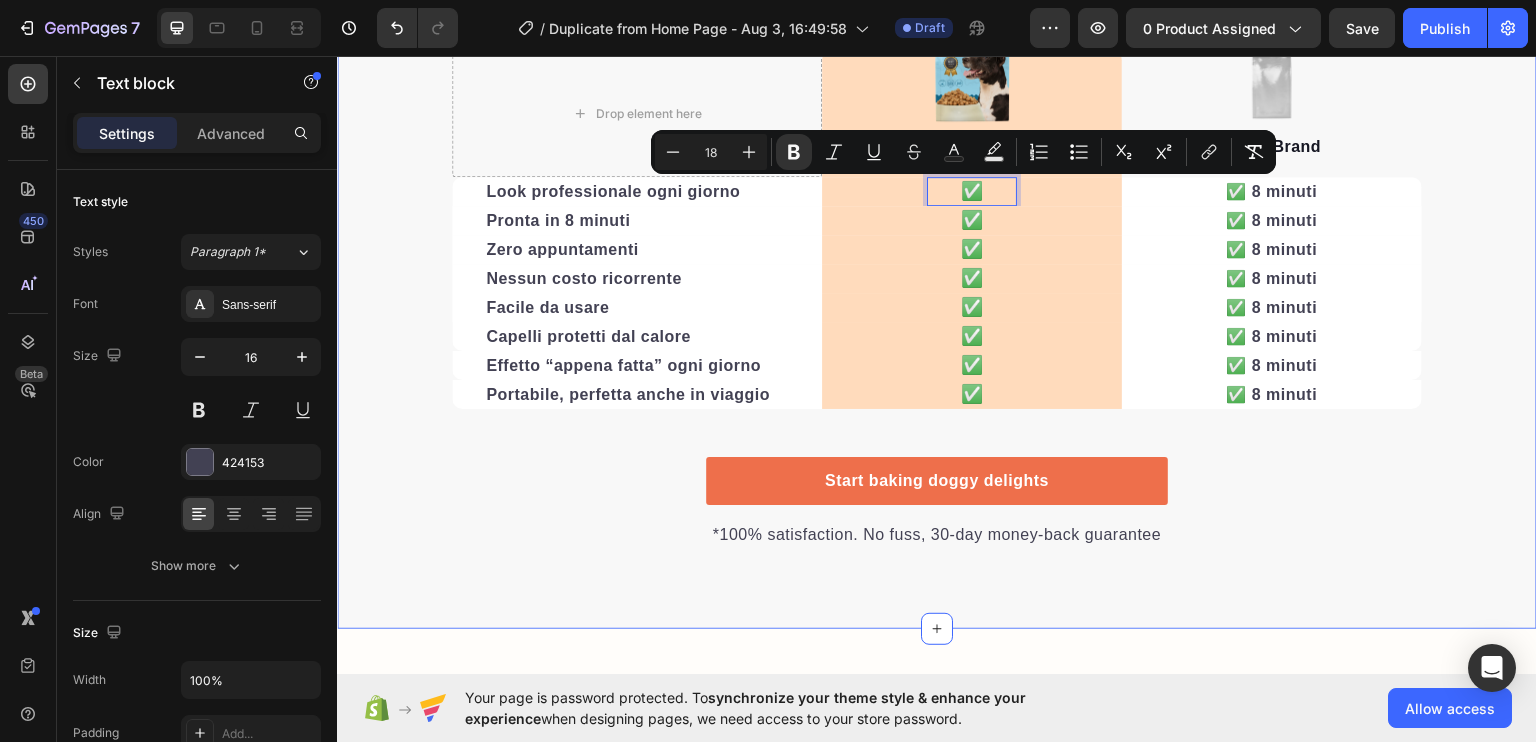 click on "We’re a whole different breed. Heading It’s easy to see why Super Tummy Daily is recommended #1 by vets and owners. The powerful ingredients in each tasty scoop can support your dog’s digestive system, leaving them to live a comfortable, healthy, and active lifestyle Text block Row
Drop element here Image Happy Dog Bites Text block Row Image Other Brand Text block Row Look professionale ogni giorno Text block ✅ Text block   0 Row ✅ 8 minuti Text block Row Pronta in 8 minuti Text block ✅ Text block Row ✅ 8 minuti Text block Row Zero appuntamenti Text block ✅ Text block Row ✅ 8 minuti Text block Row Nessun costo ricorrente Text block ✅ Text block Row ✅ 8 minuti Text block Row Facile da usare Text block ✅ Text block Row ✅ 8 minuti Text block Row Capelli protetti dal calore Text block ✅ Text block Row ✅ 8 minuti Text block Row Effetto “appena fatta” ogni giorno Text block ✅ Text block Row ✅ 8 minuti Text block Row Portabile, perfetta anche in viaggio ✅ Row" at bounding box center (937, 171) 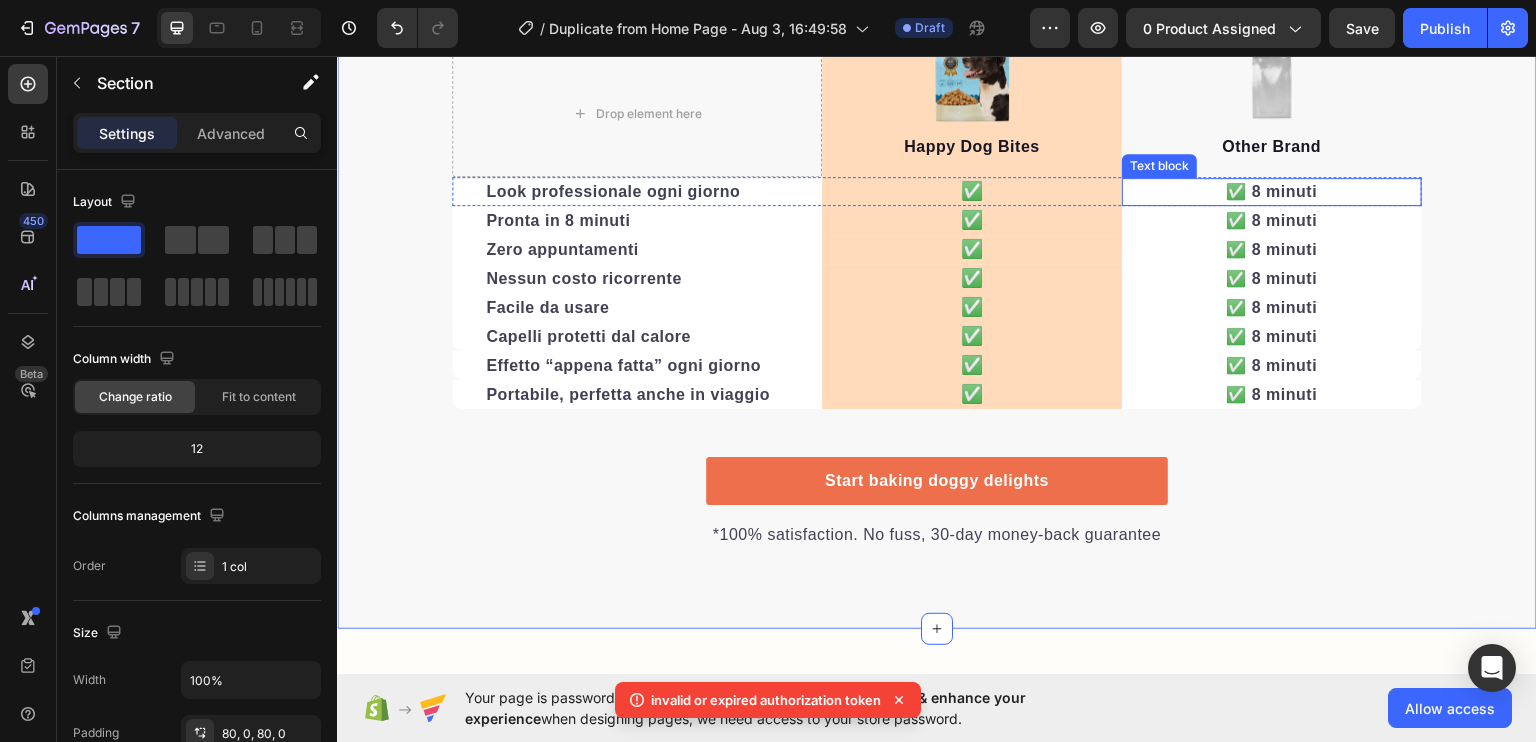 click on "✅ 8 minuti" at bounding box center [1272, 190] 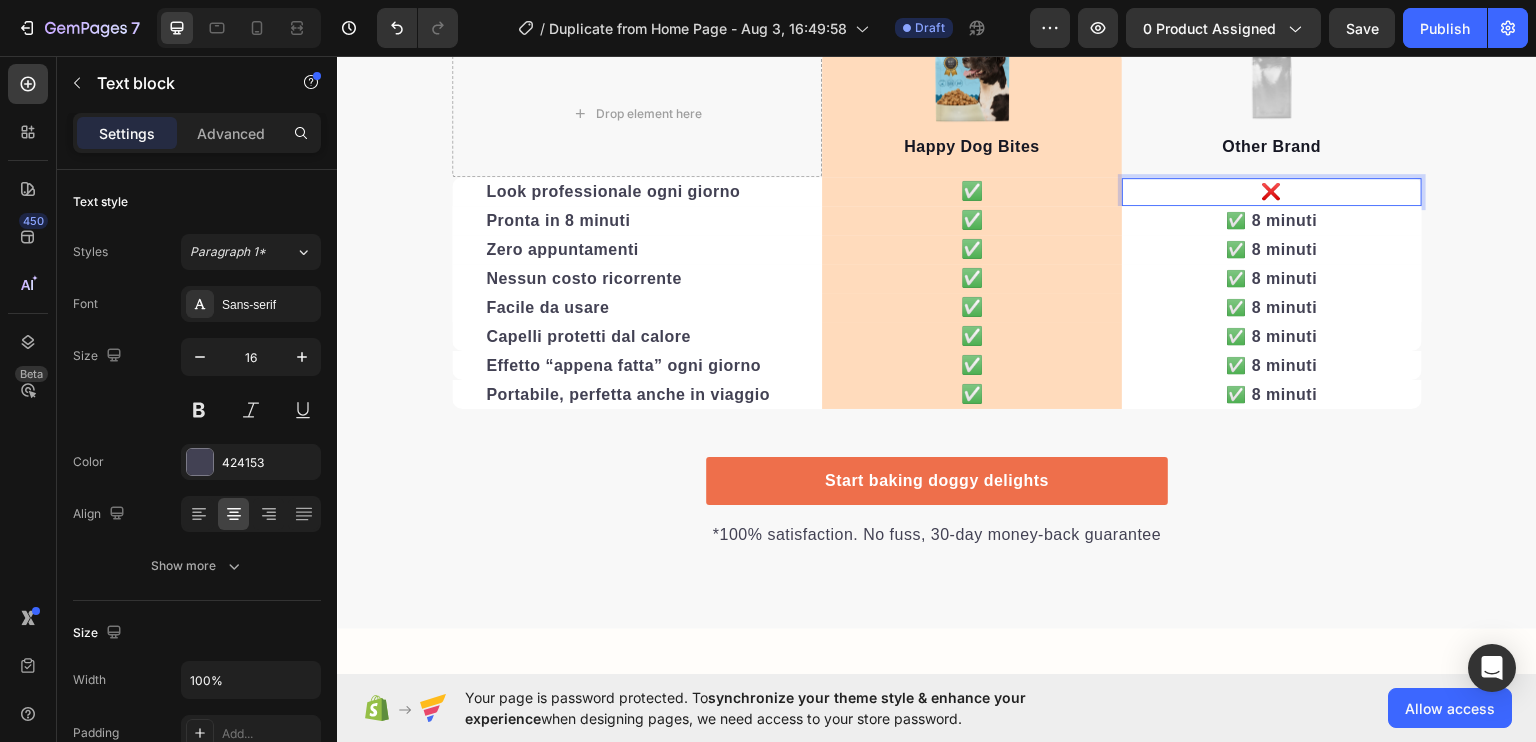 click on "❌" at bounding box center (1272, 190) 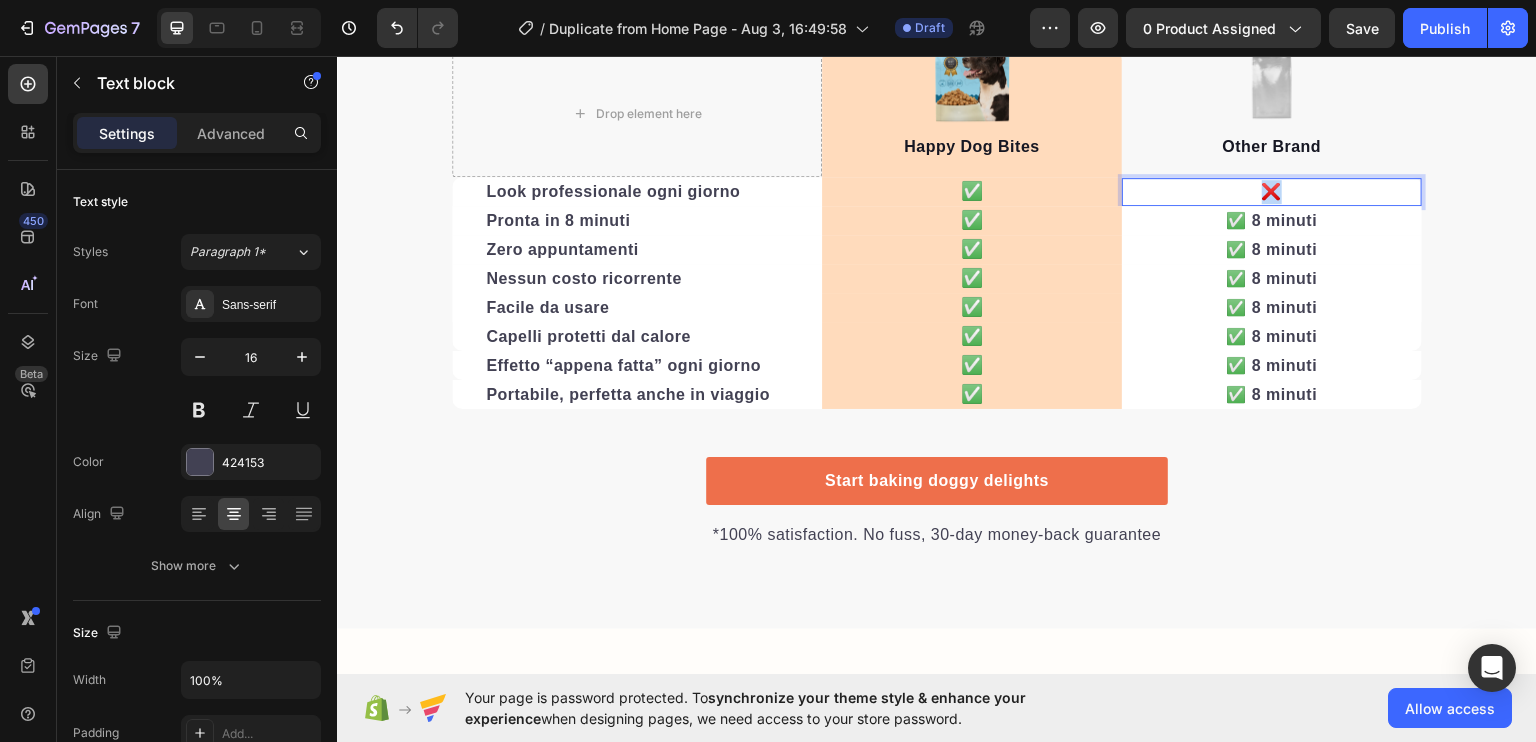 click on "❌" at bounding box center [1272, 190] 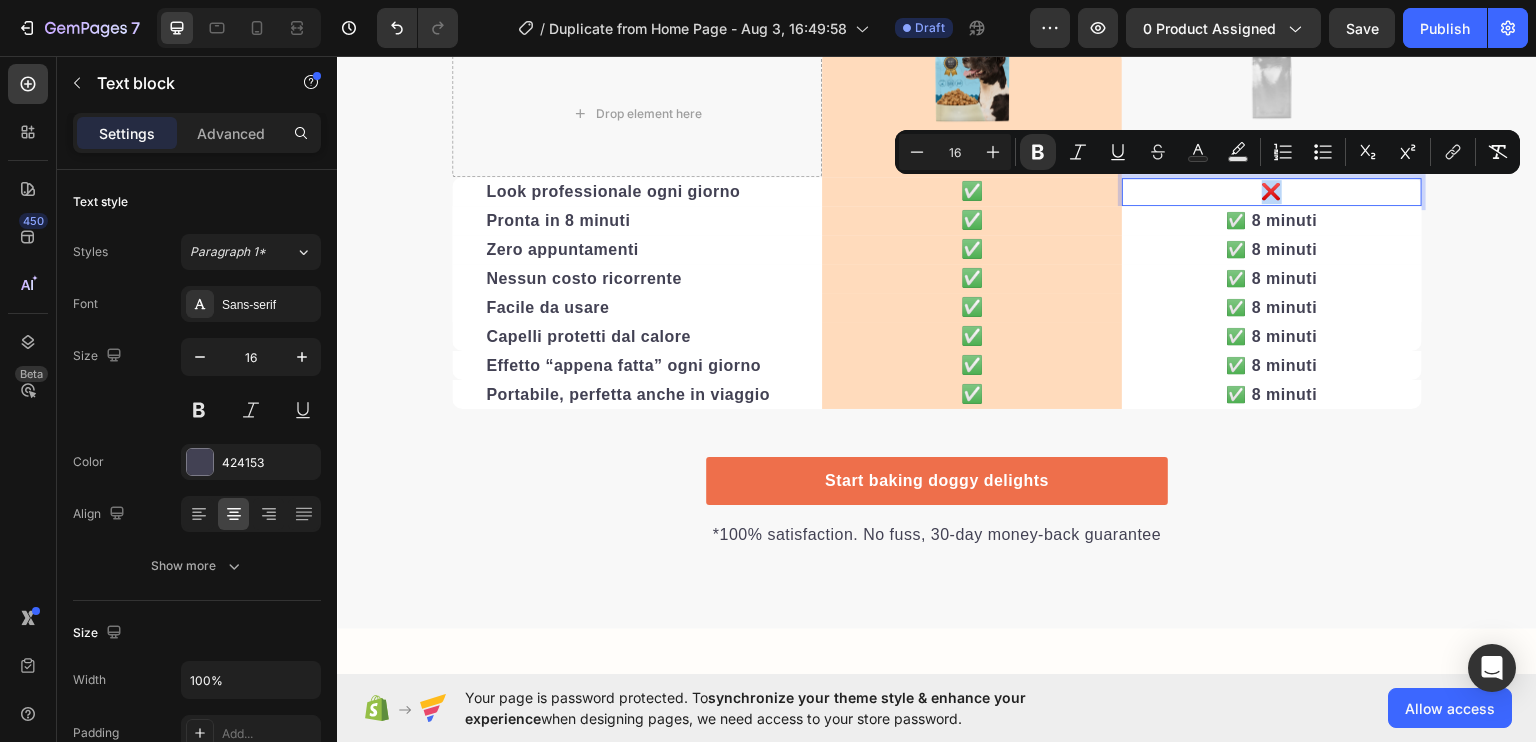 click on "❌" at bounding box center (1272, 190) 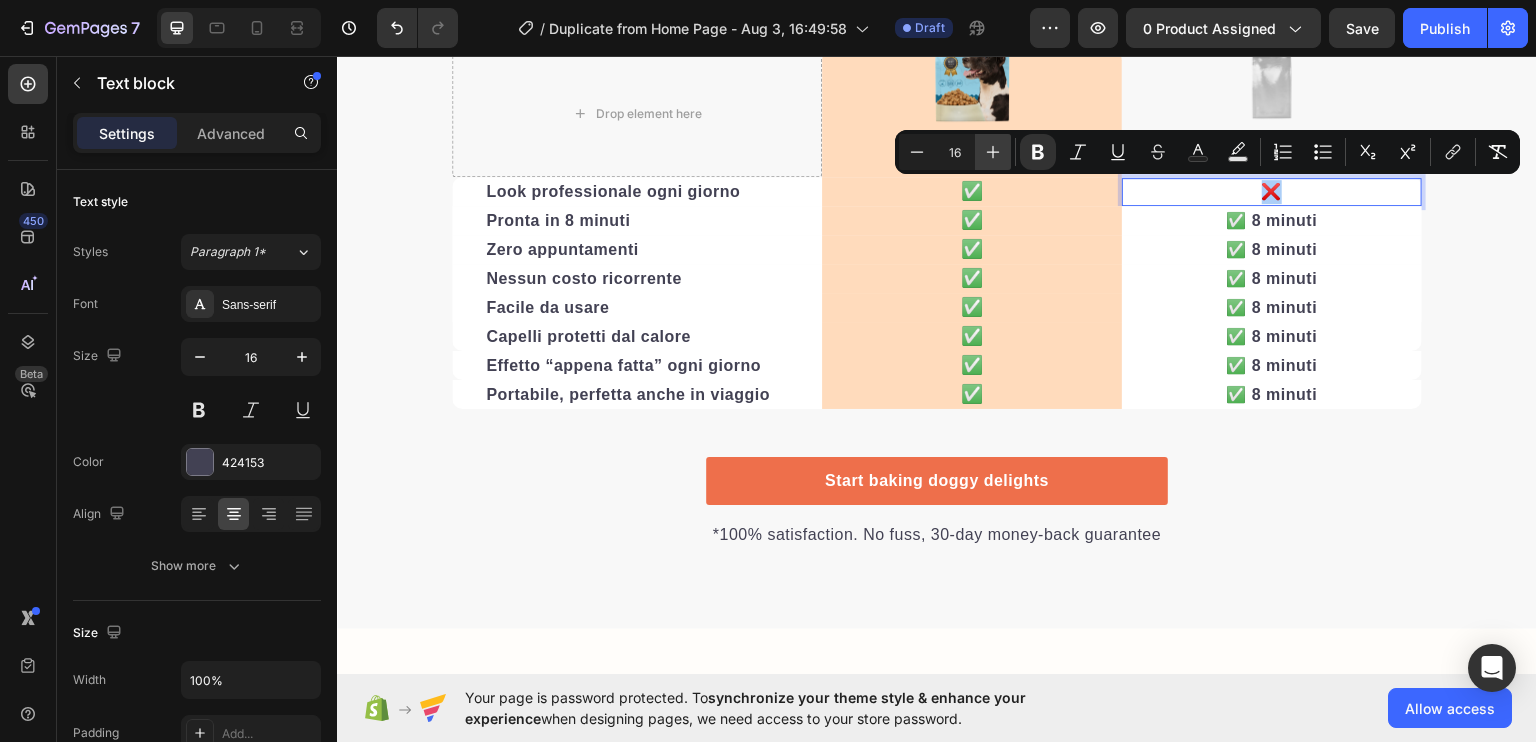 click 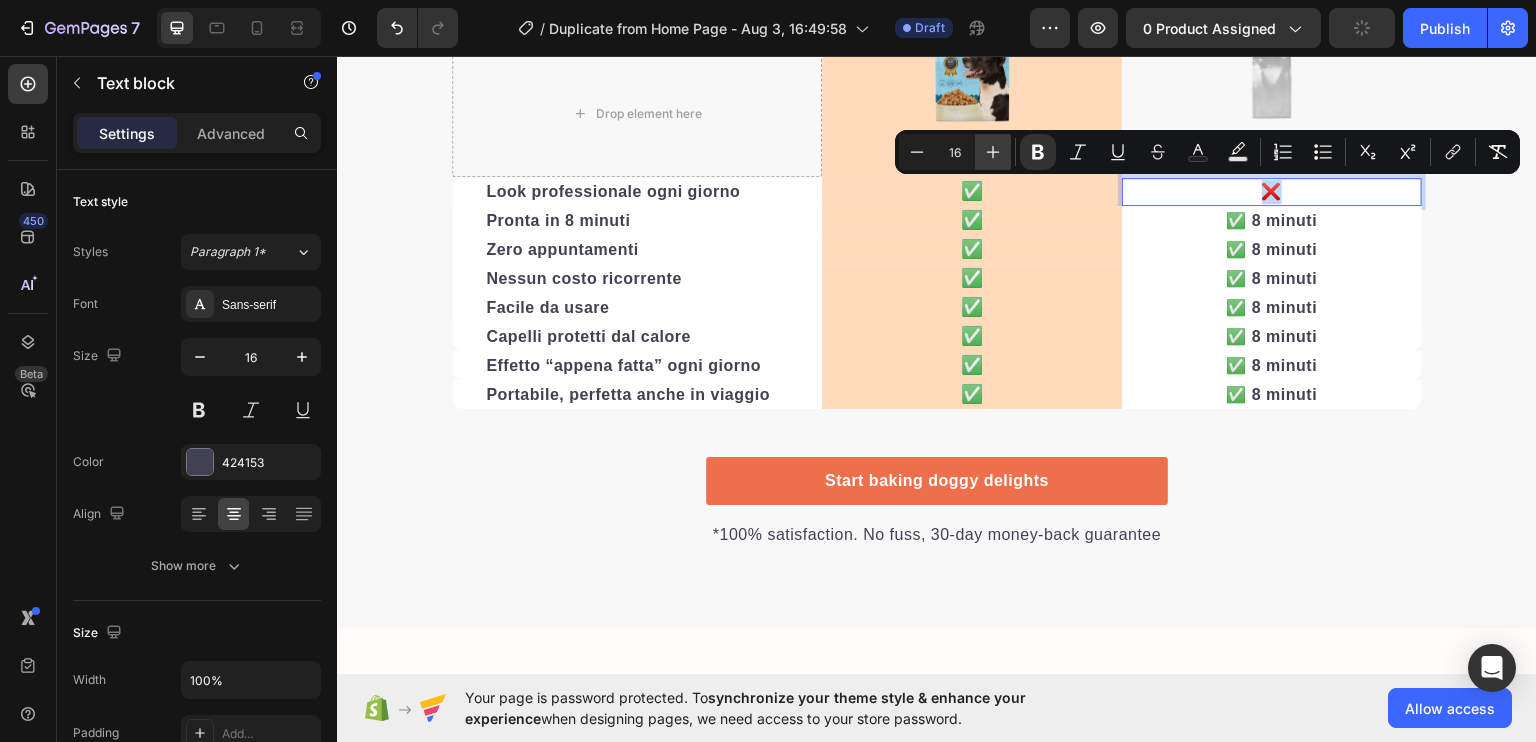 type on "18" 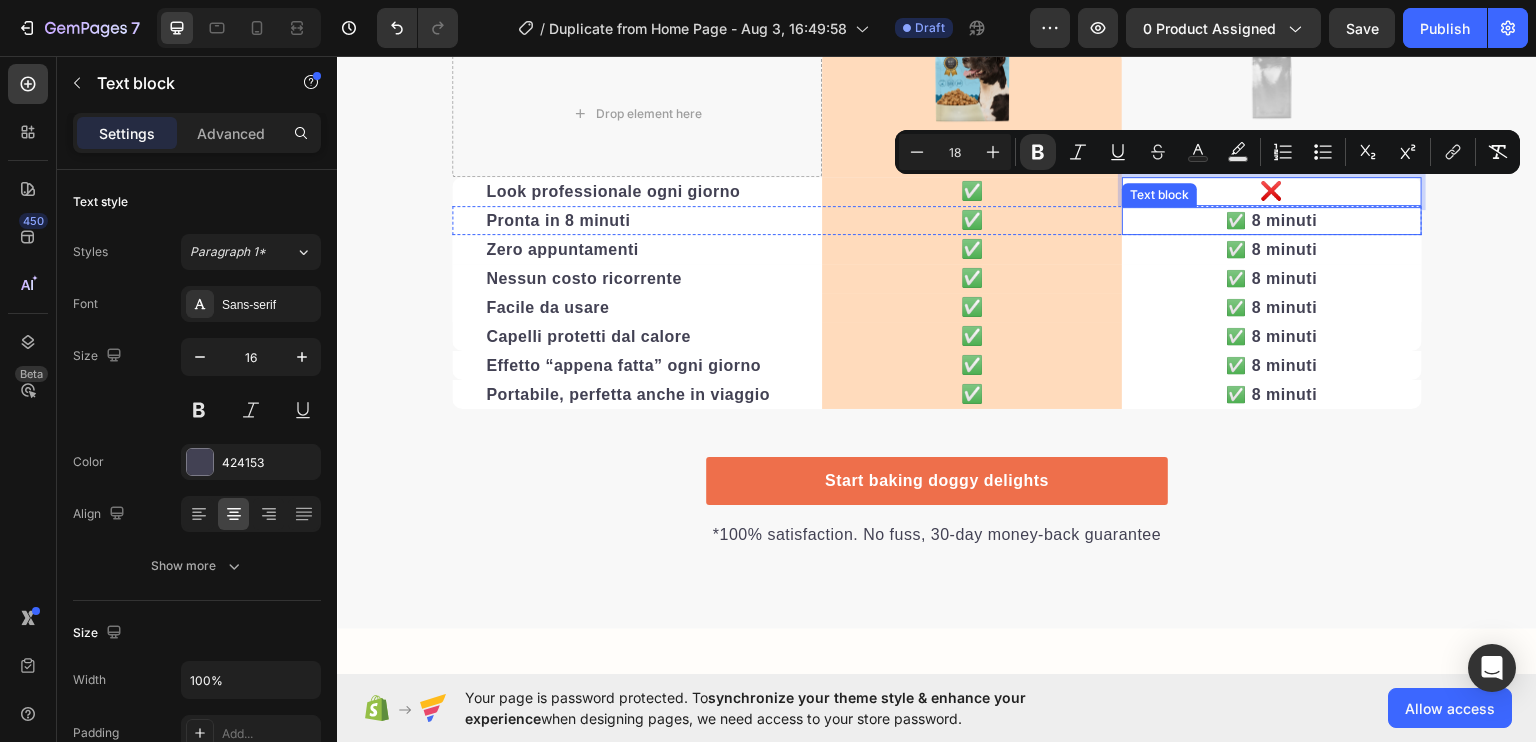 click on "✅ 8 minuti" at bounding box center (1272, 219) 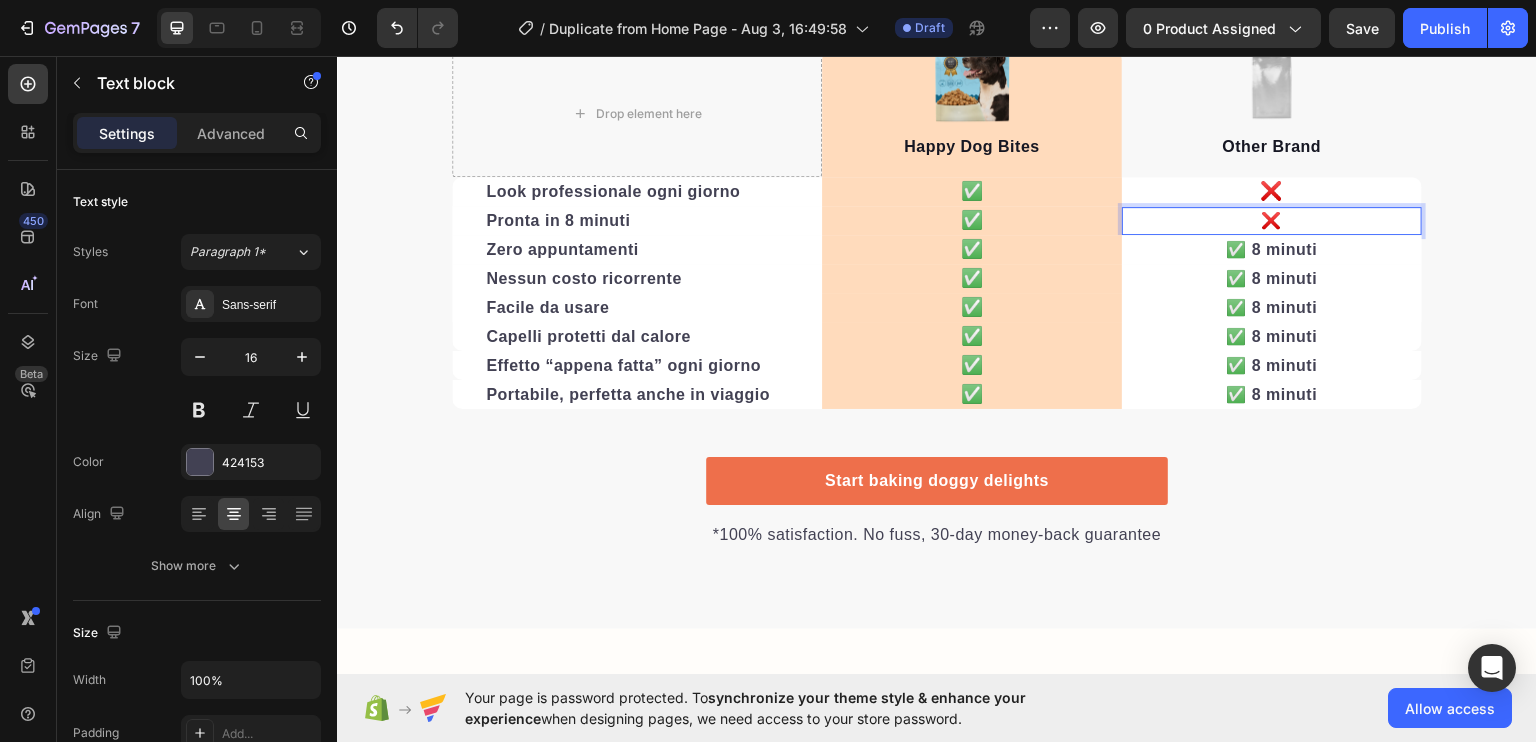 click on "❌" at bounding box center [1272, 220] 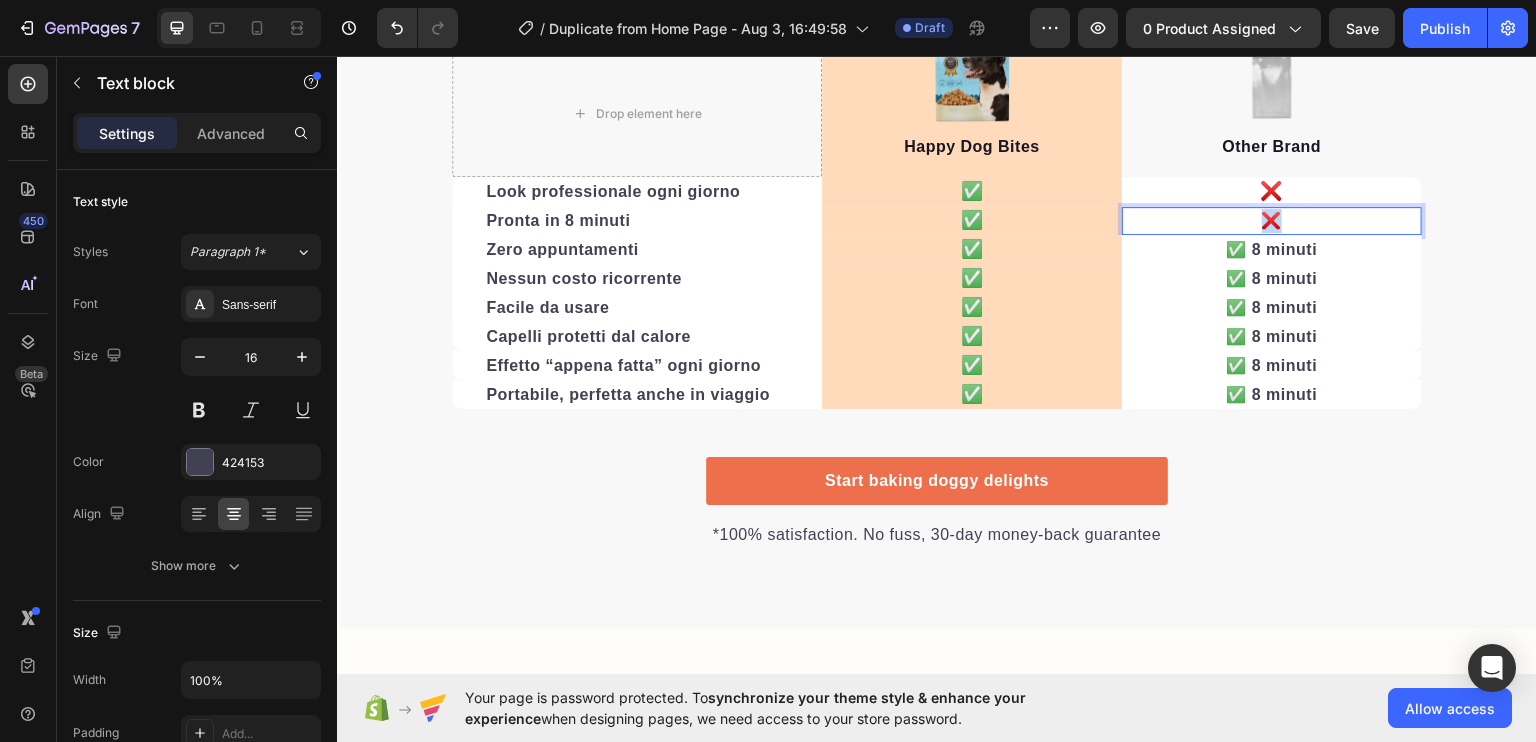 click on "❌" at bounding box center (1272, 220) 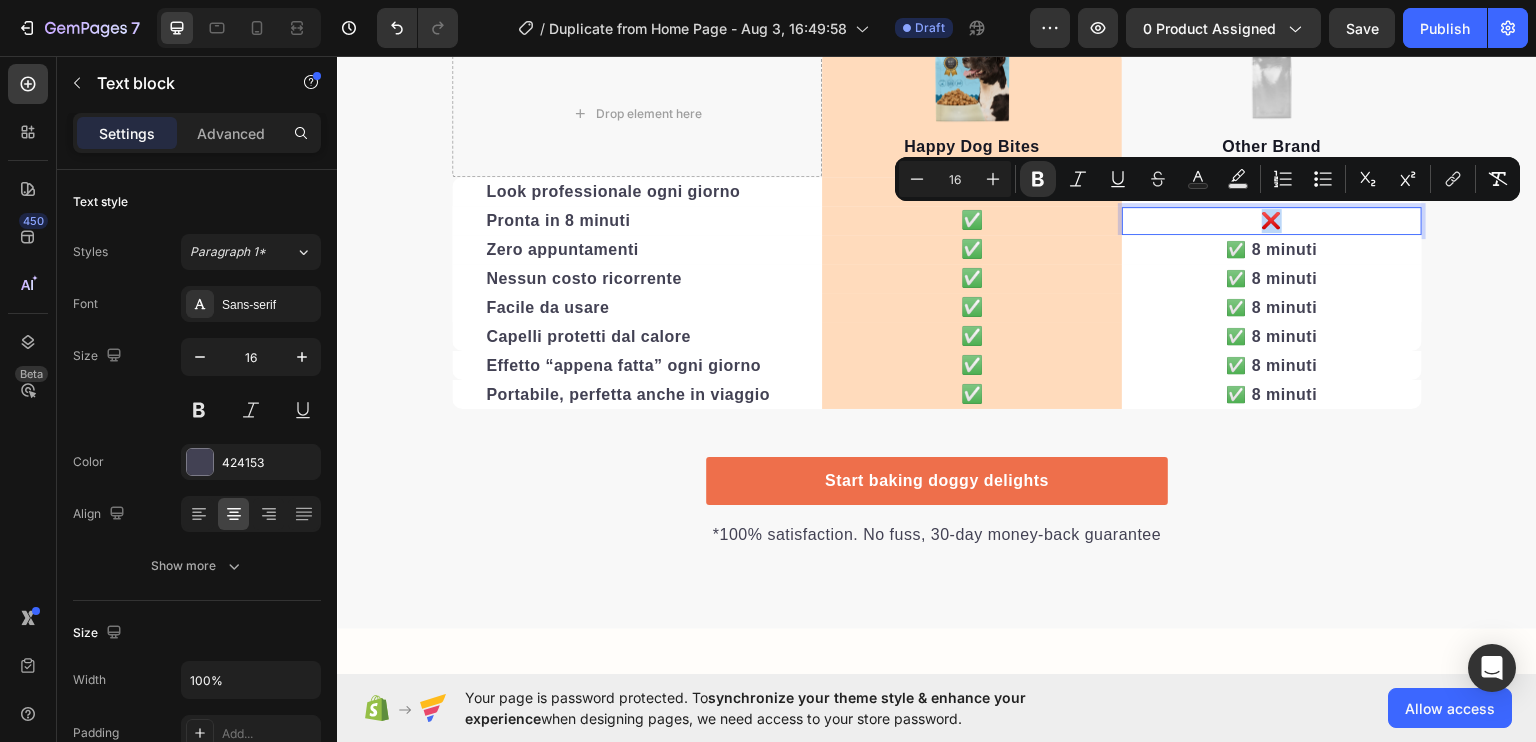 click on "❌" at bounding box center [1272, 220] 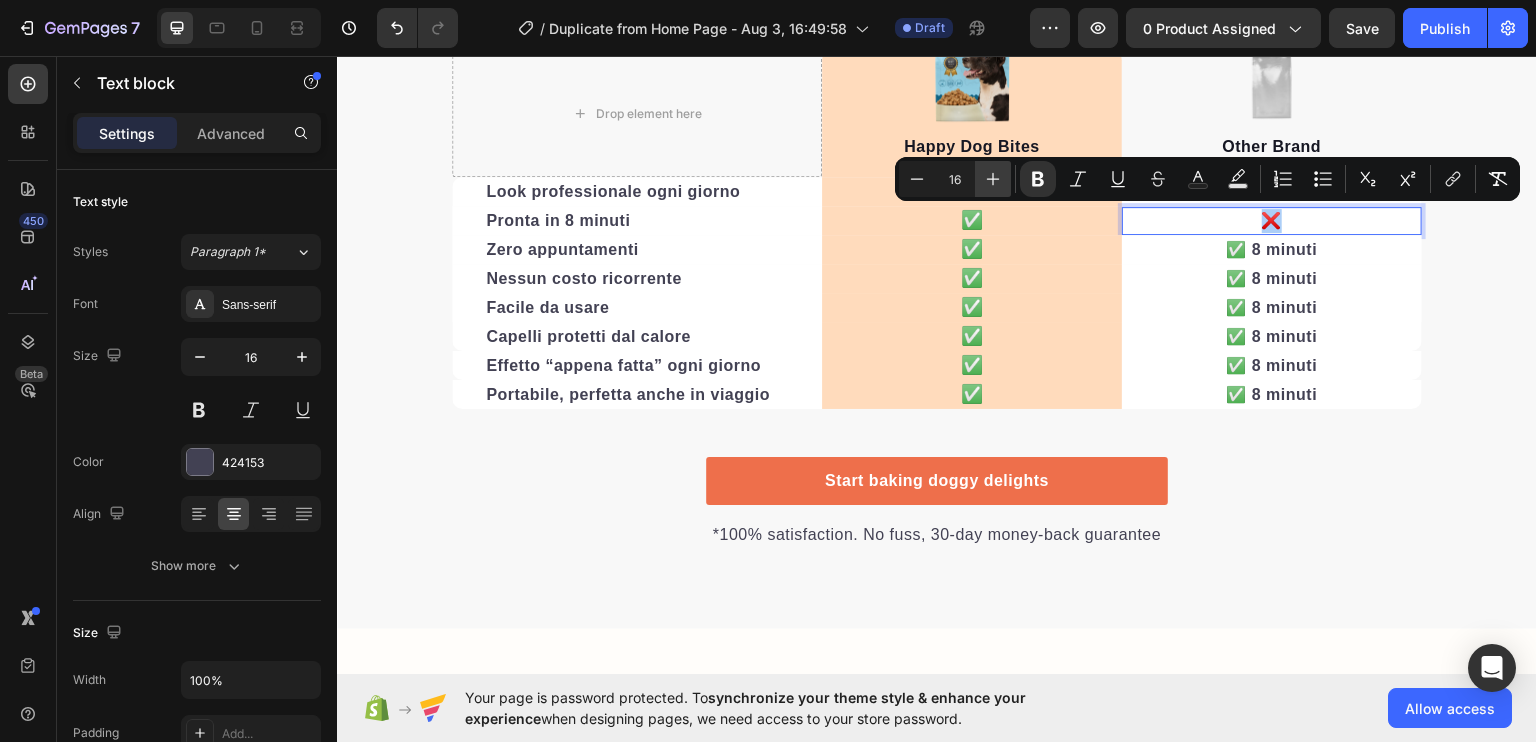 click 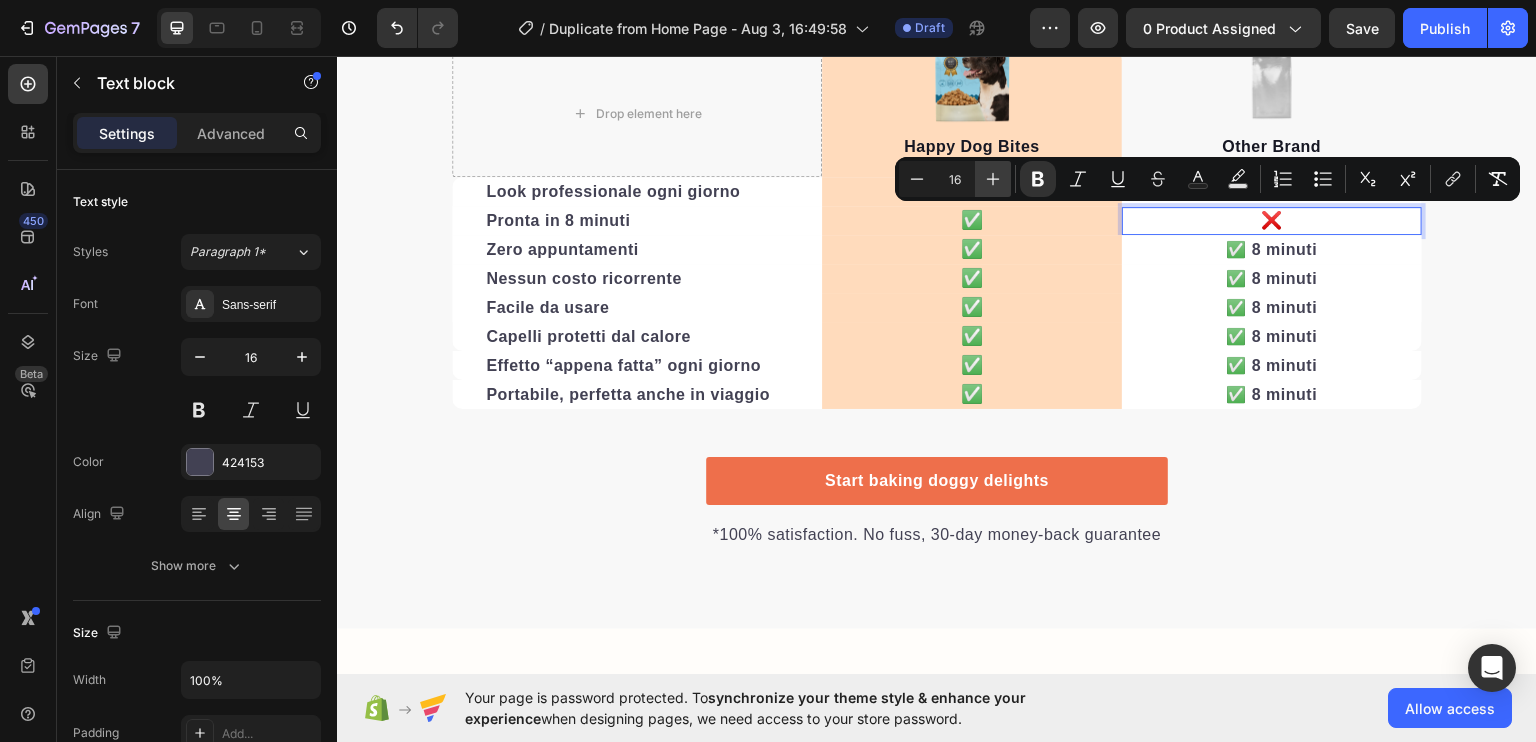 click 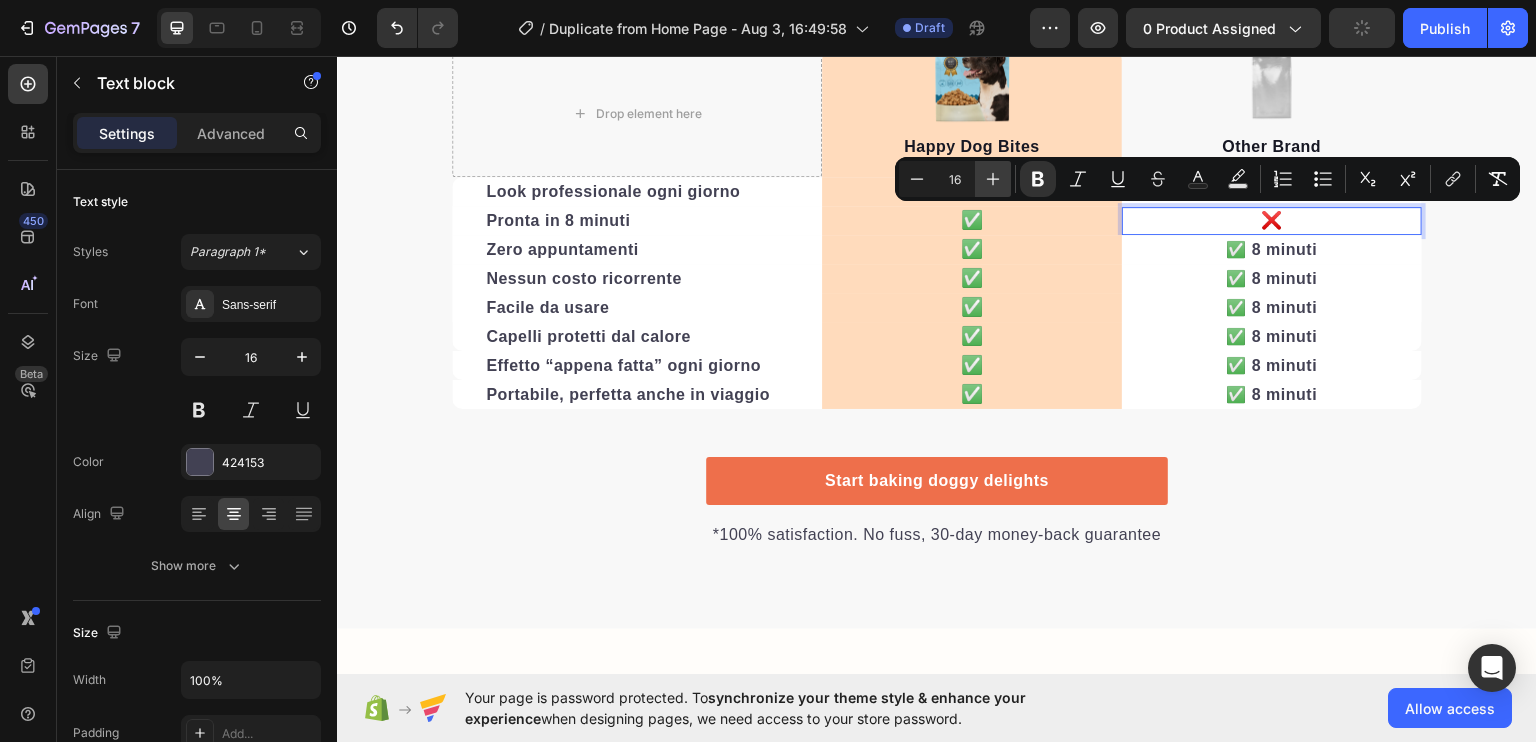 type on "18" 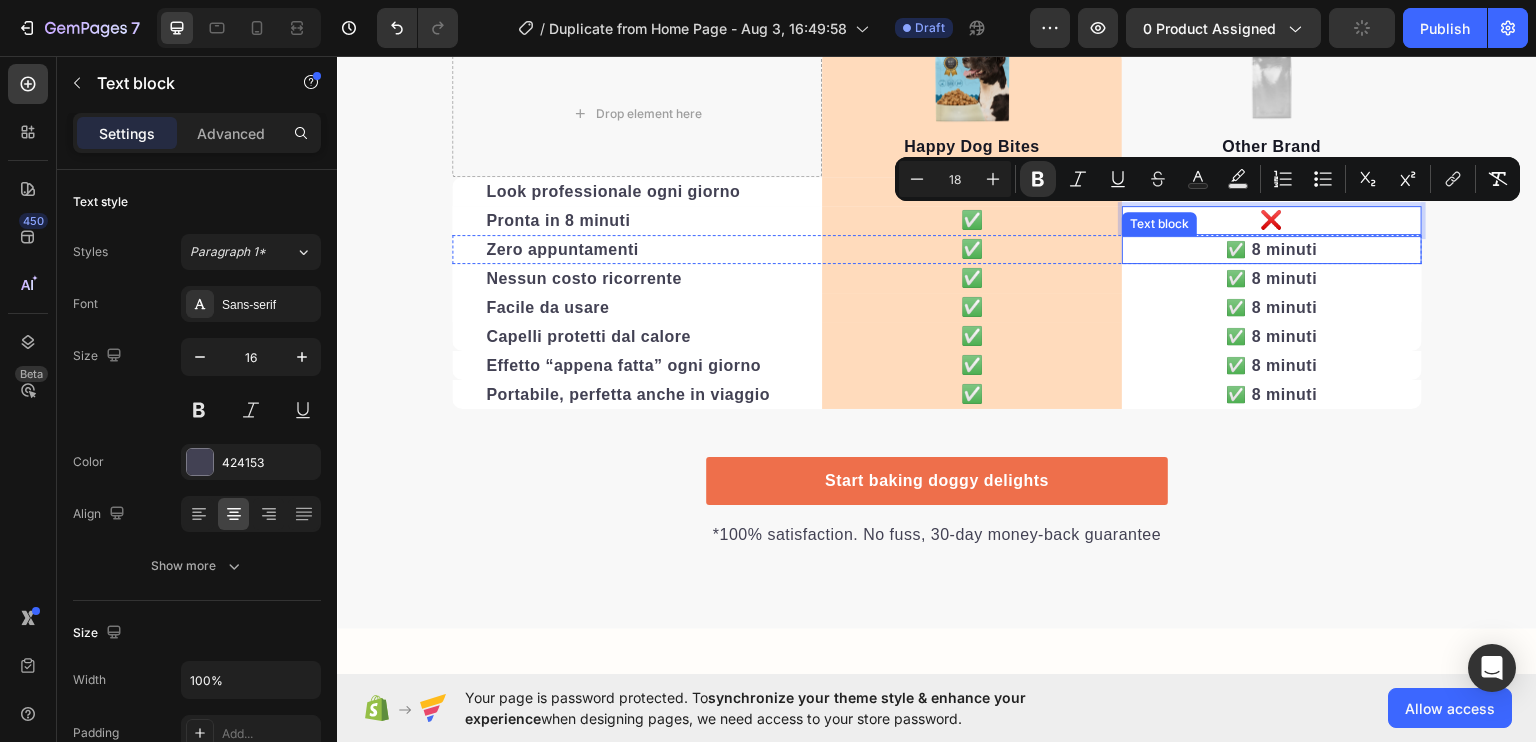 click on "✅ 8 minuti" at bounding box center [1272, 248] 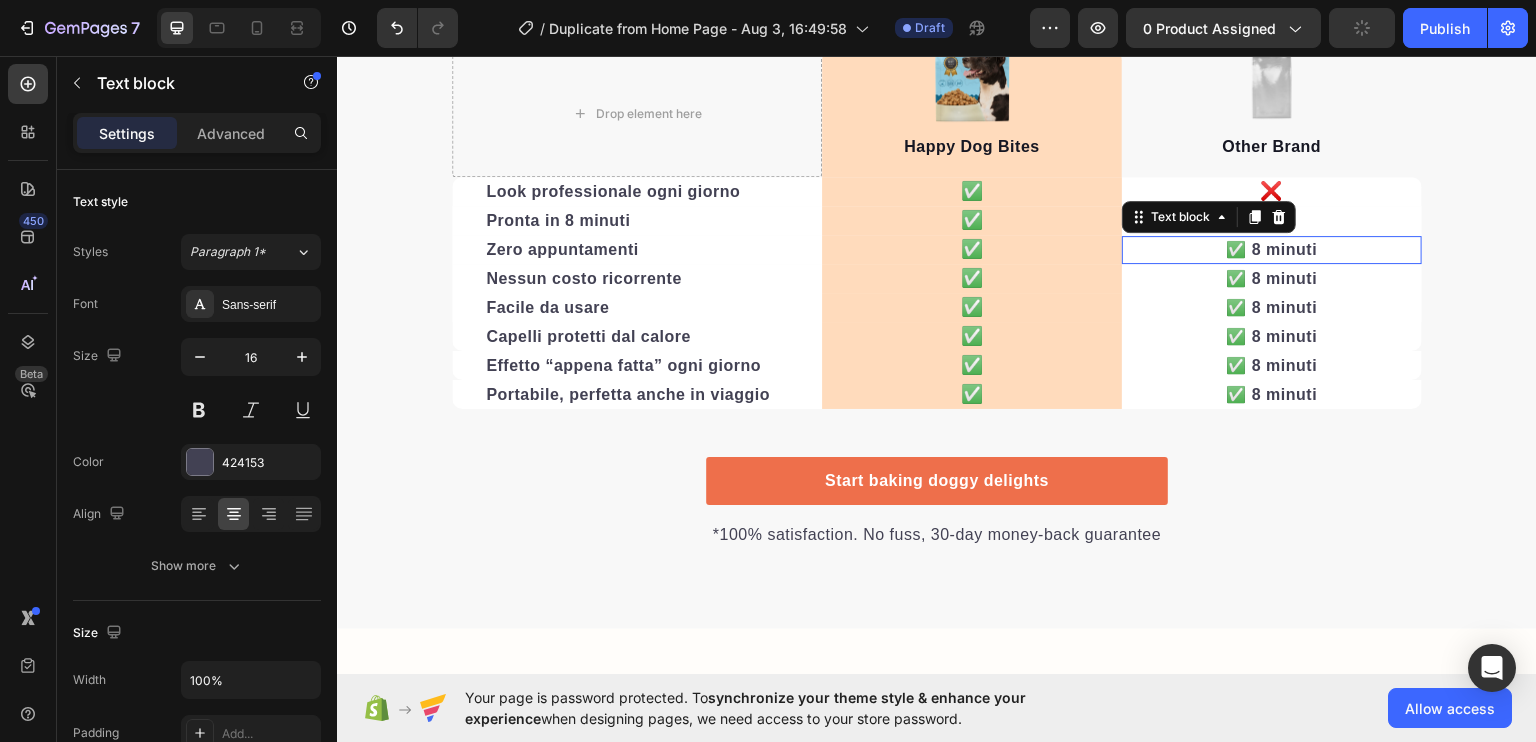 click on "✅ 8 minuti" at bounding box center [1272, 248] 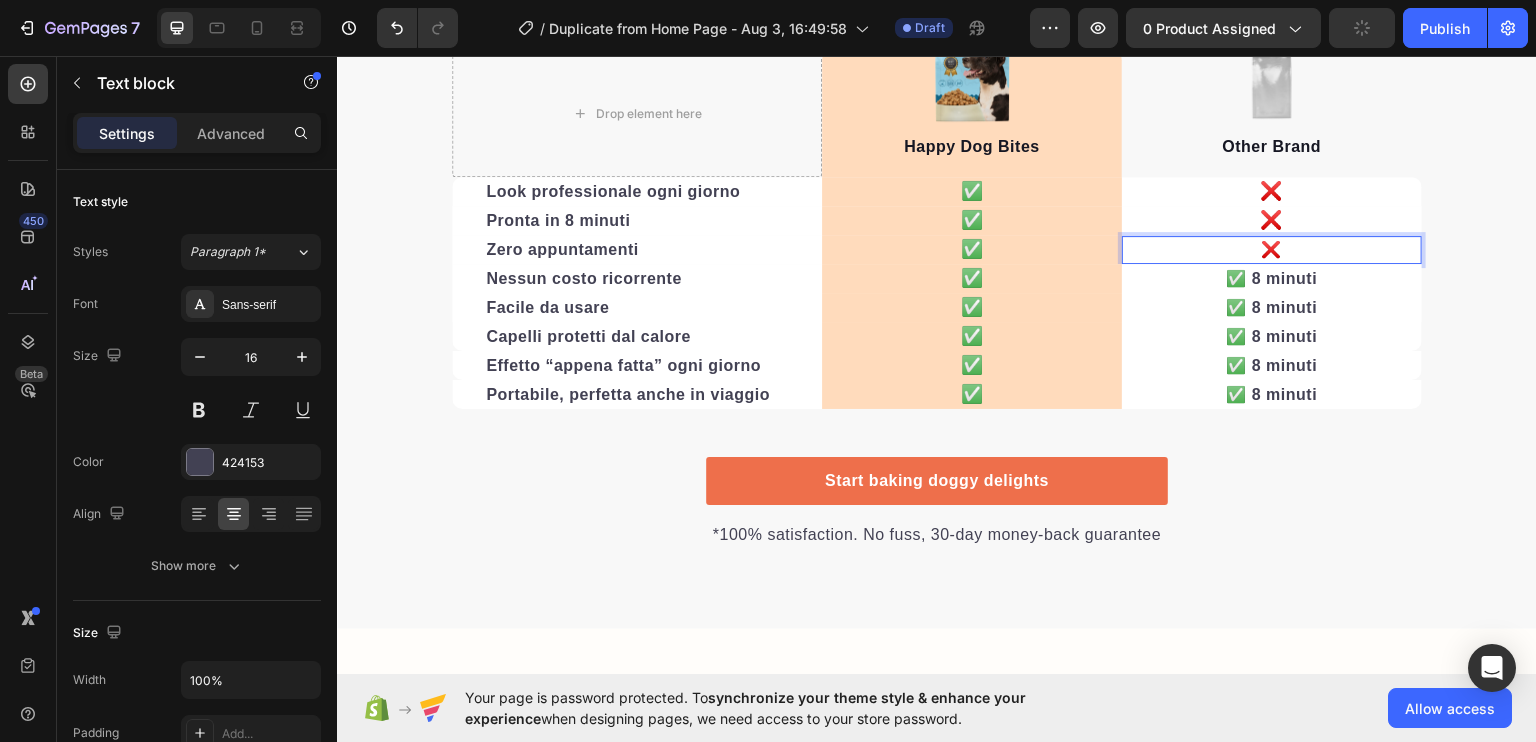 click on "❌" at bounding box center (1272, 248) 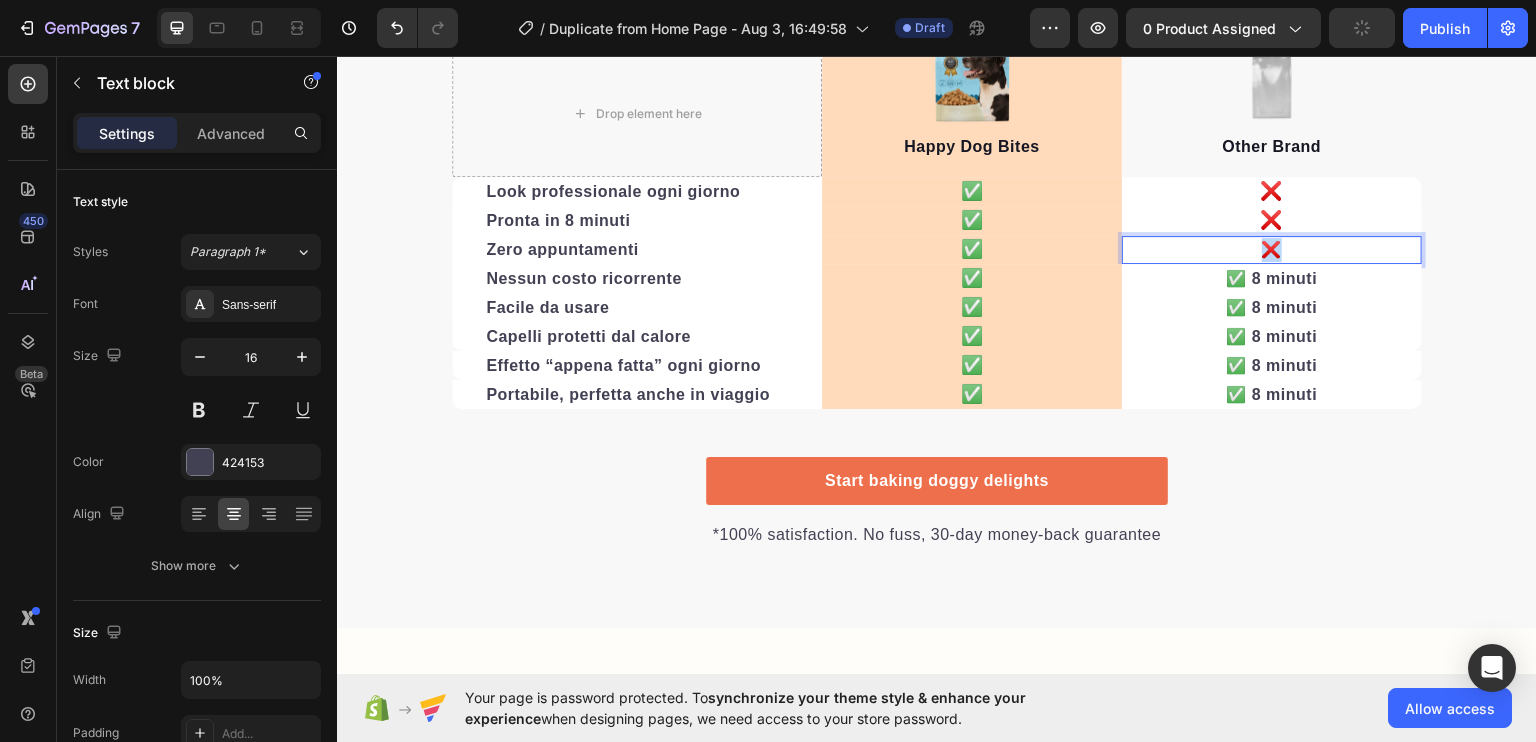 click on "❌" at bounding box center [1272, 248] 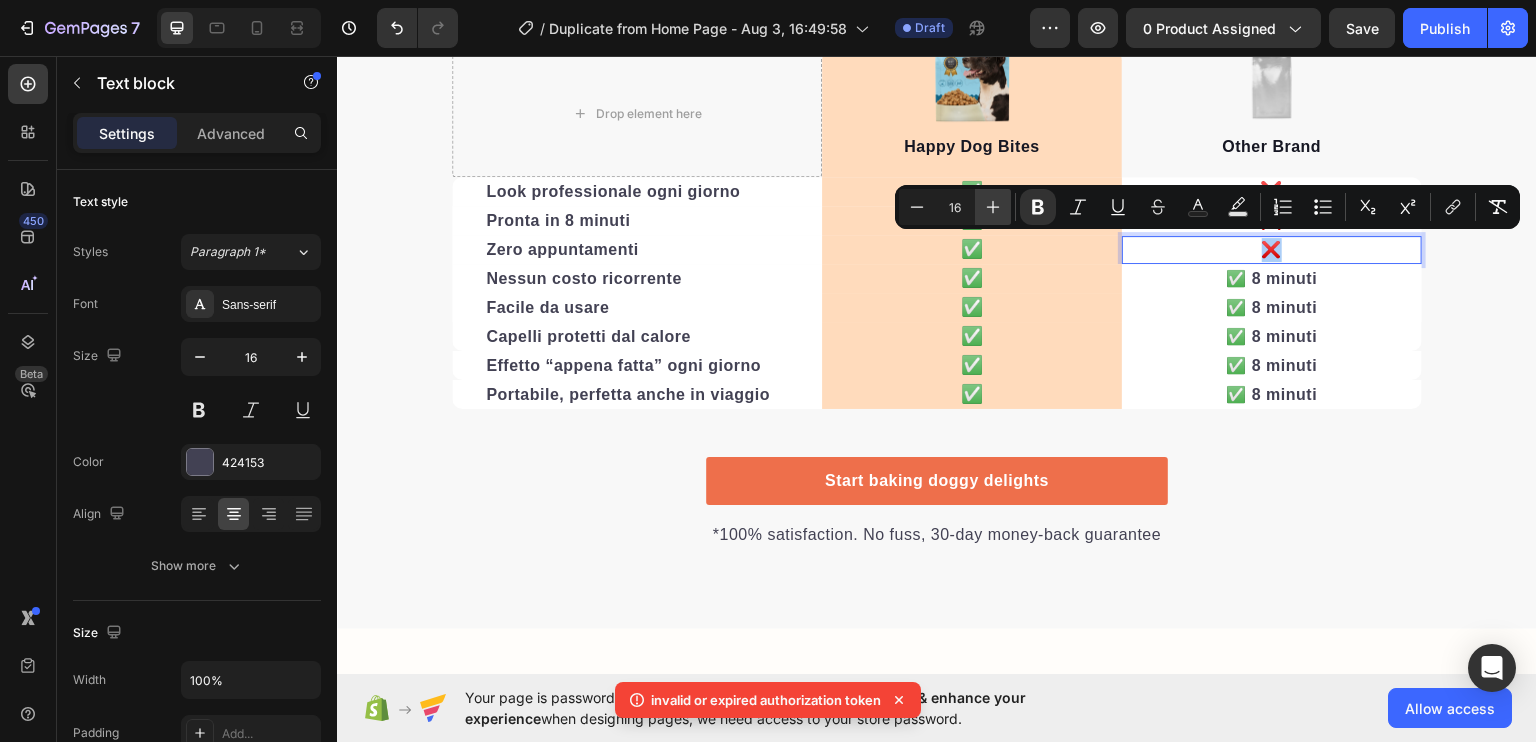 click 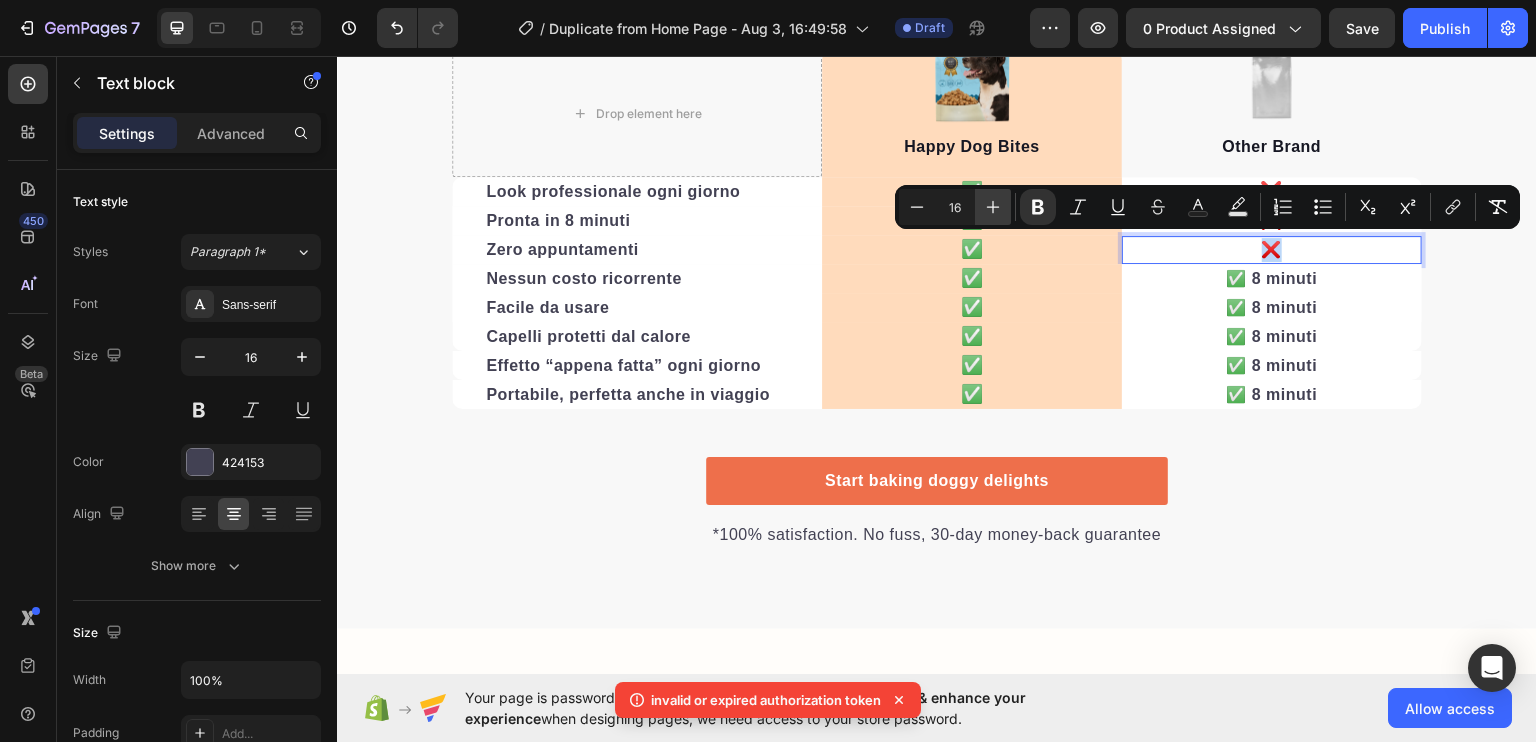 type on "18" 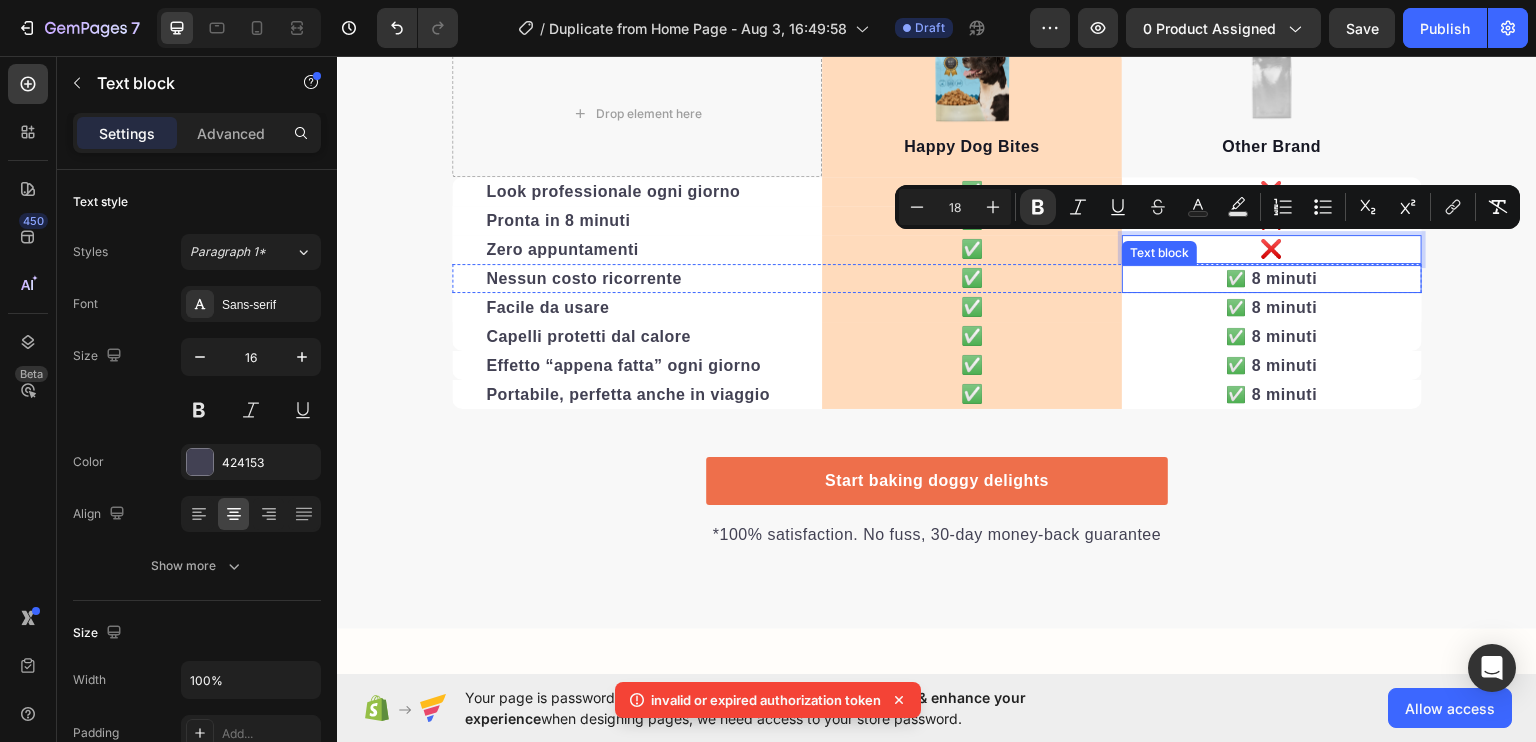 click on "✅ 8 minuti" at bounding box center [1272, 277] 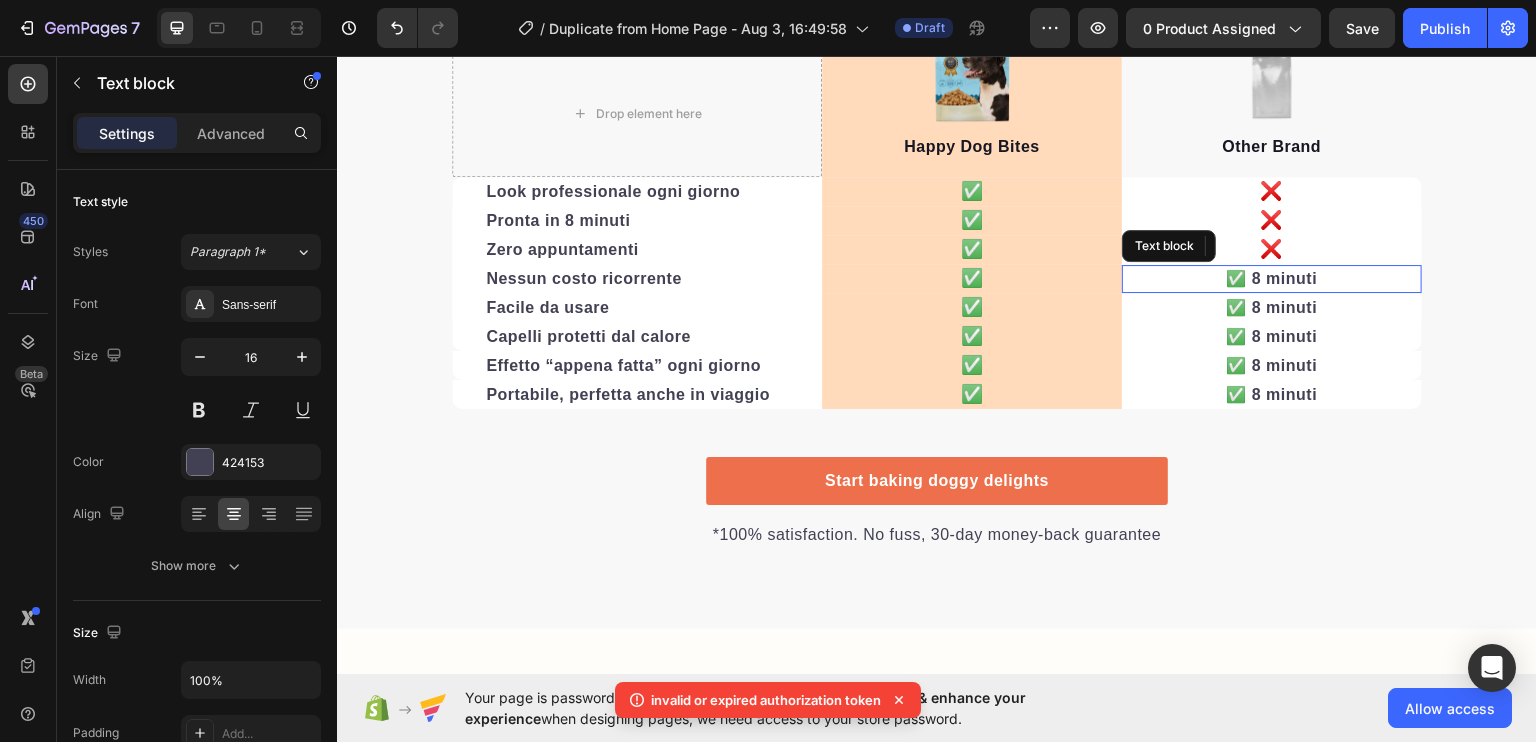 click on "✅ 8 minuti" at bounding box center [1272, 277] 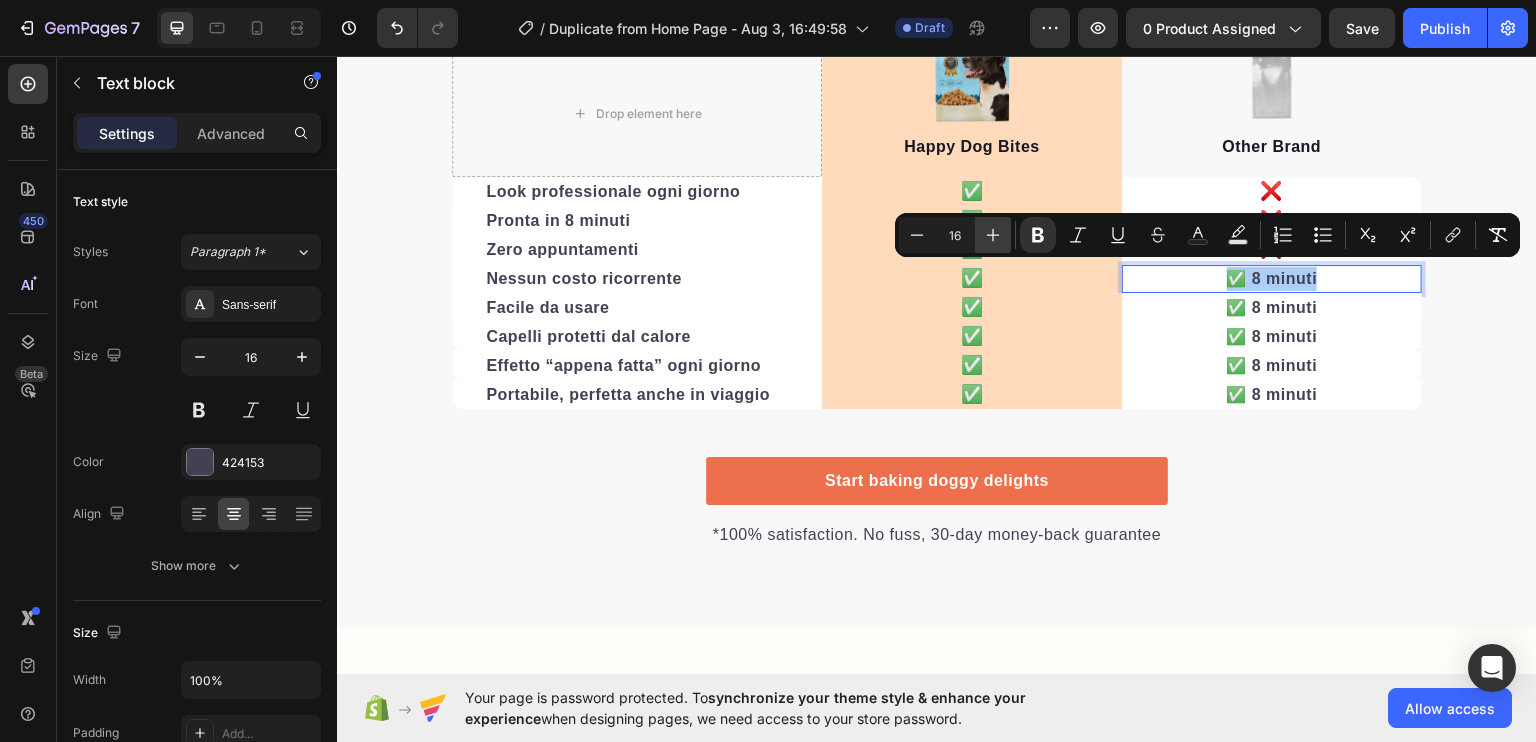 click 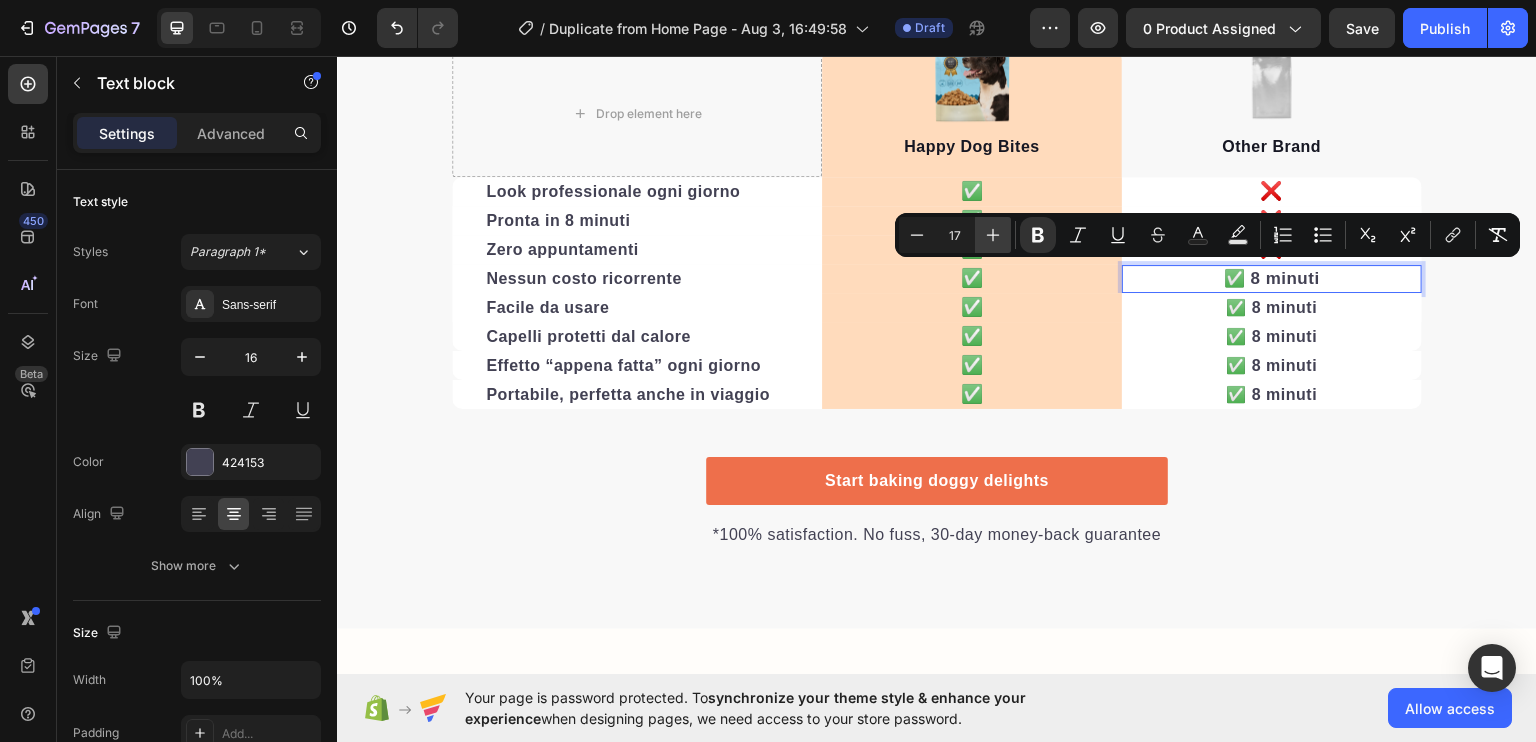 click 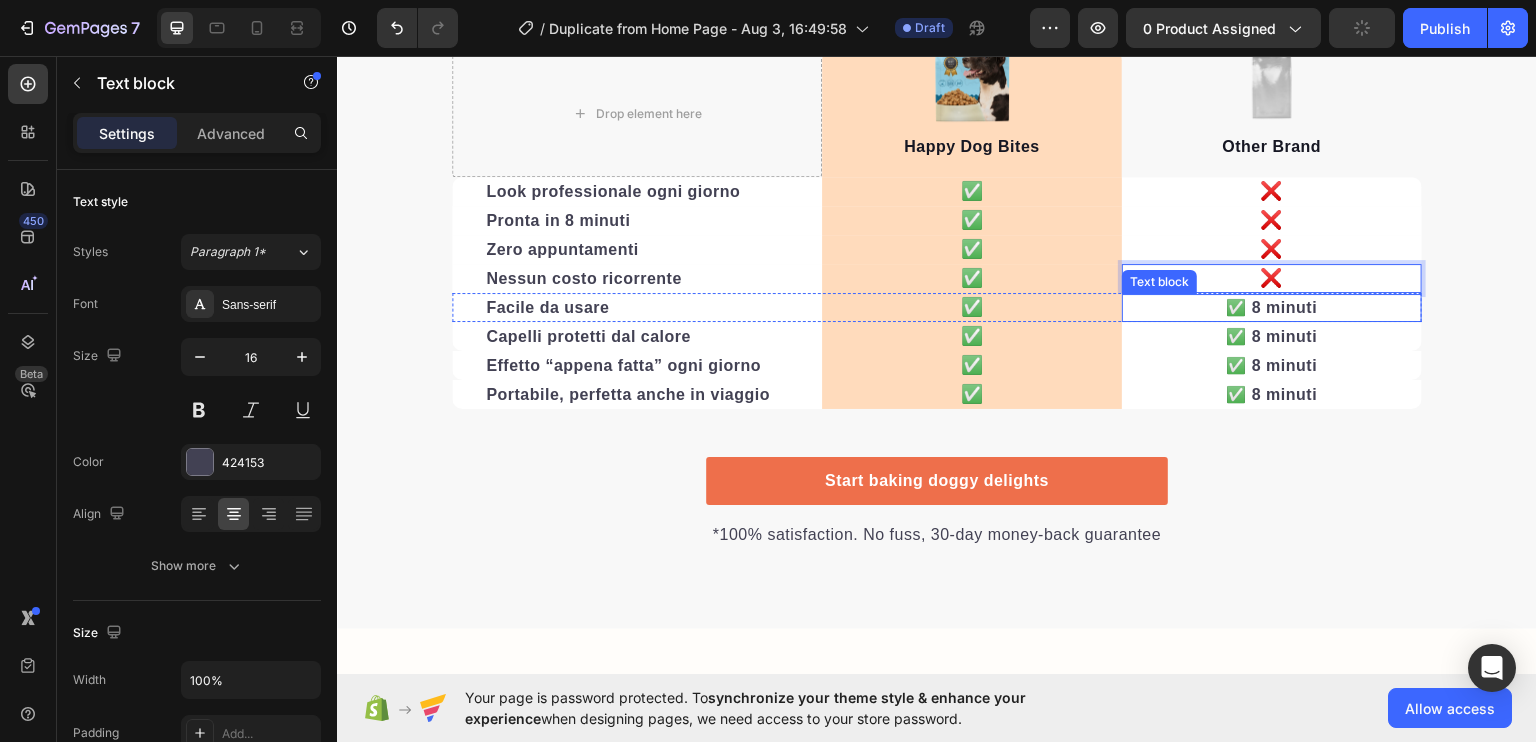 click on "✅ 8 minuti" at bounding box center [1272, 306] 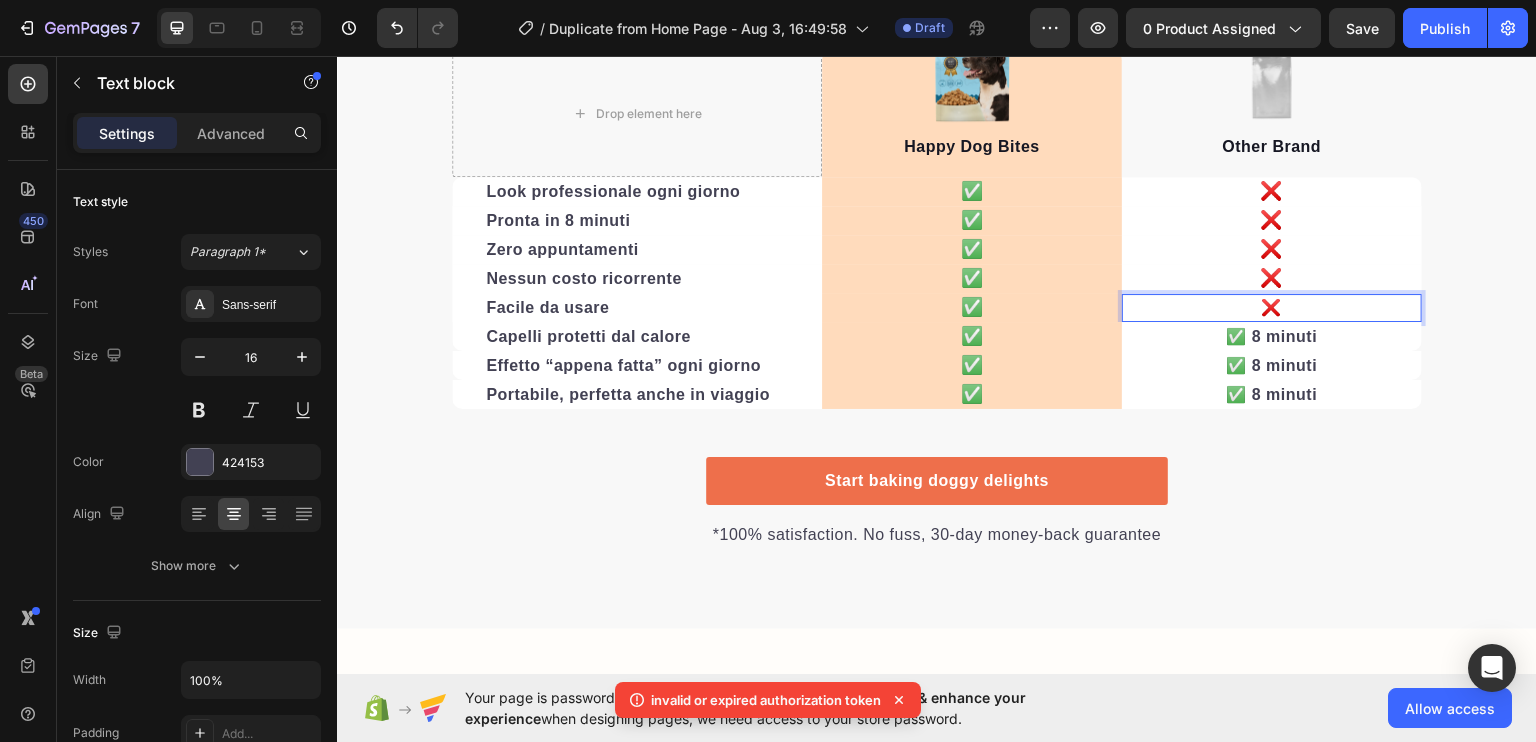 click on "❌" at bounding box center (1272, 307) 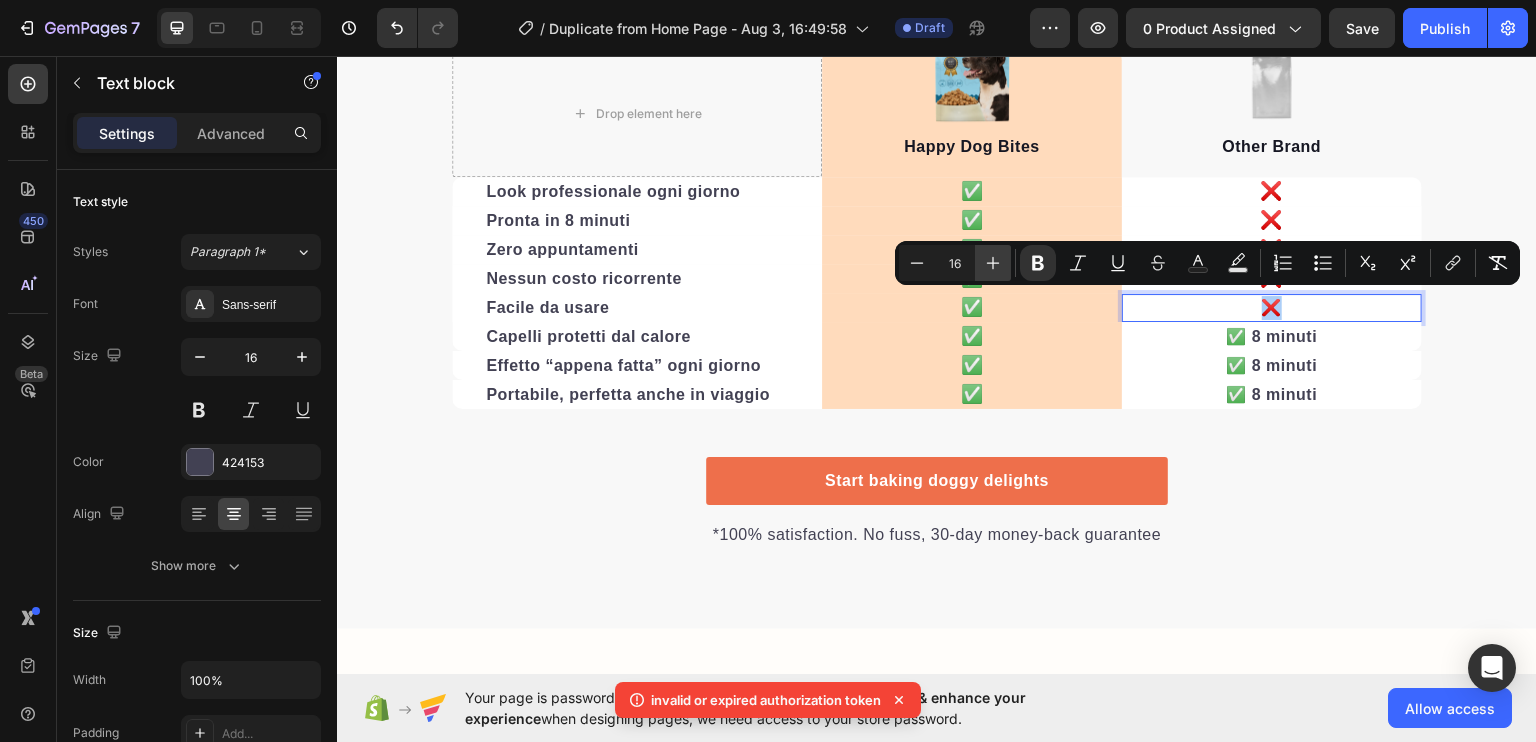 click 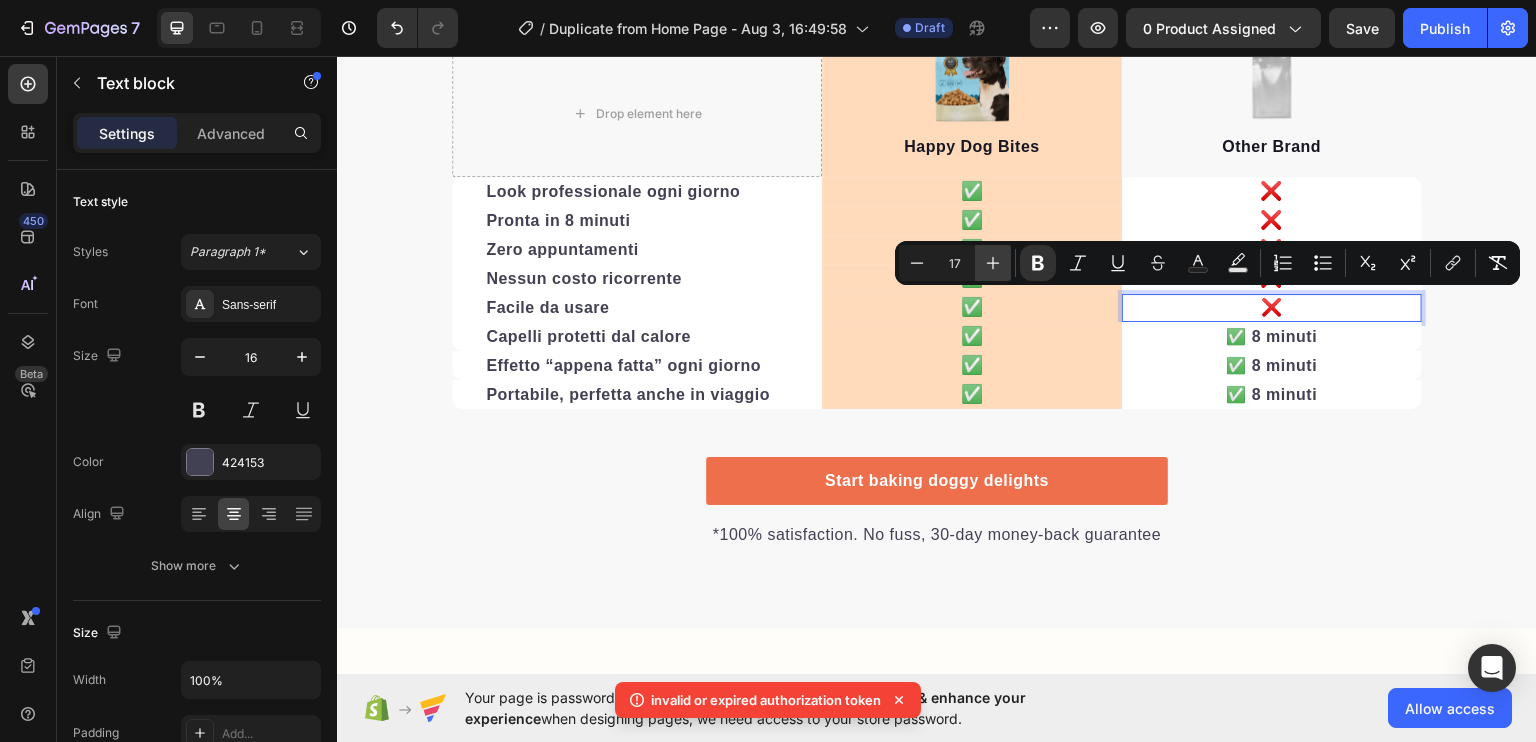 click 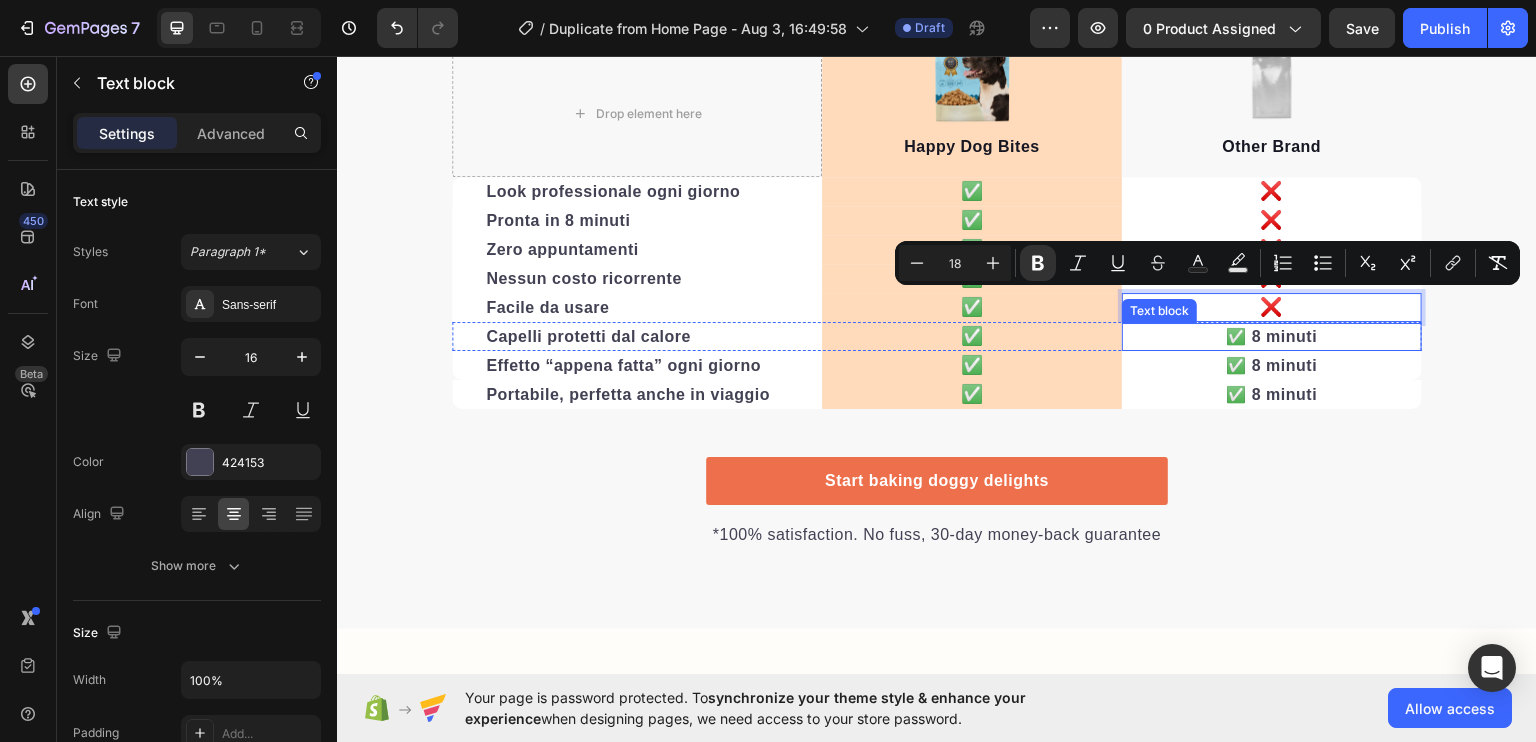 click on "✅ 8 minuti" at bounding box center [1272, 335] 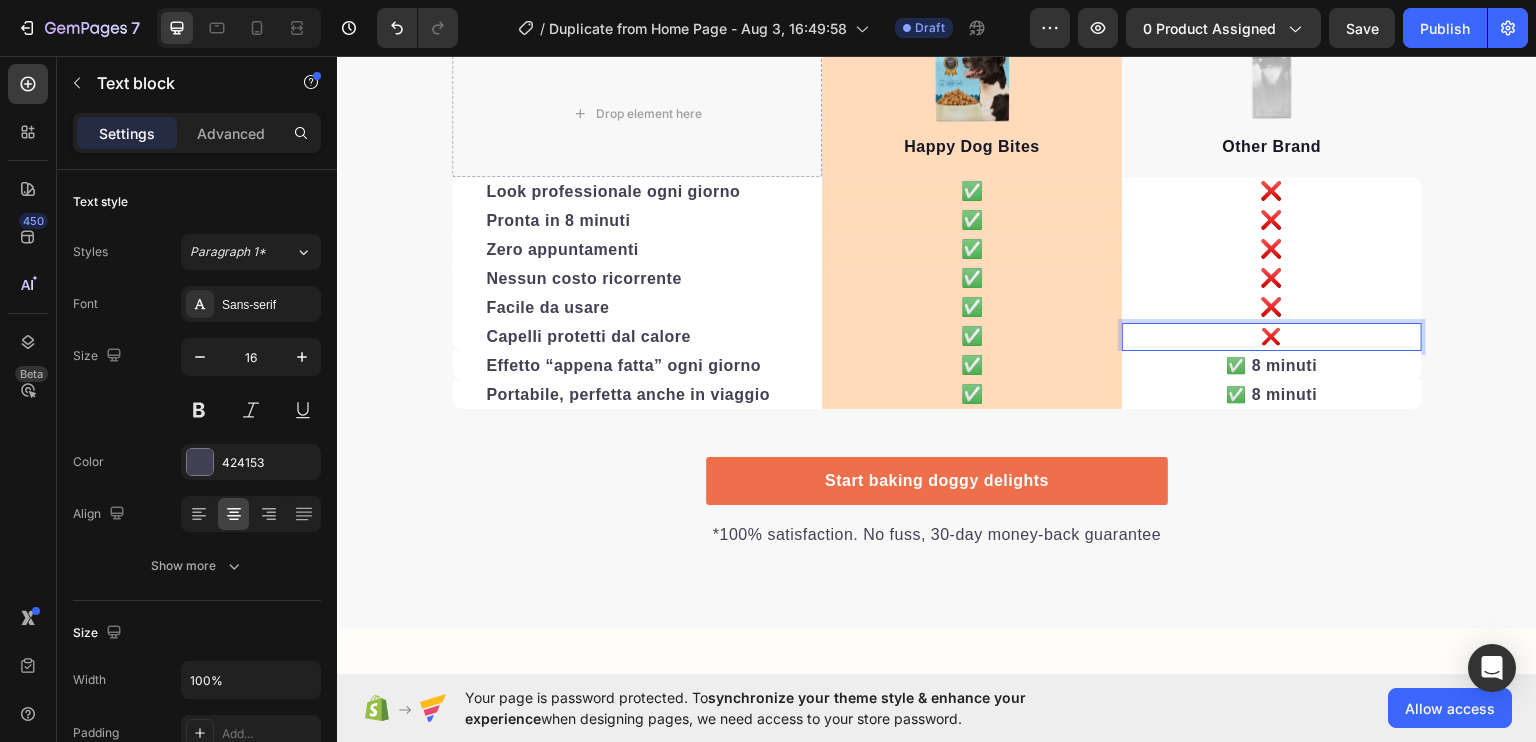 click on "❌" at bounding box center [1272, 335] 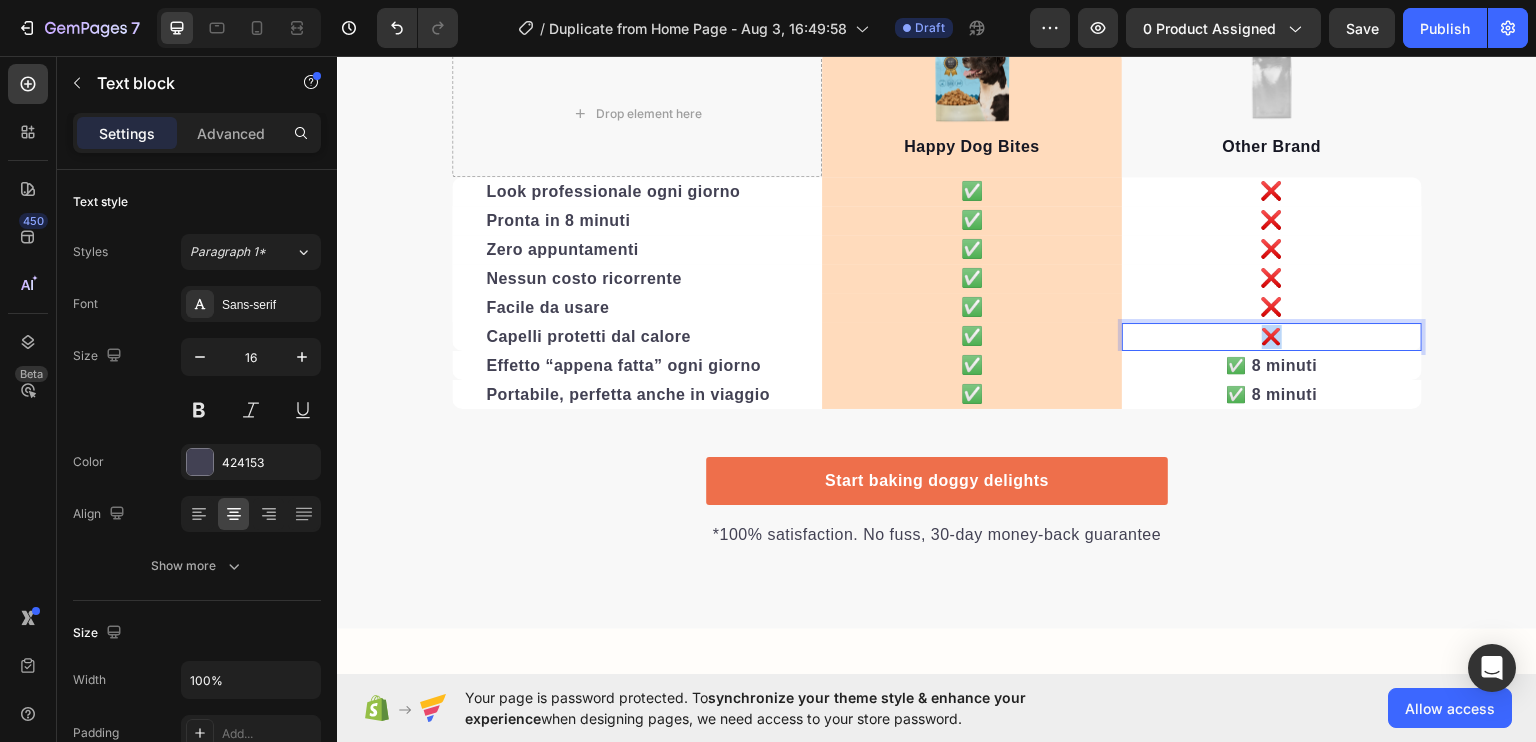 click on "❌" at bounding box center (1272, 335) 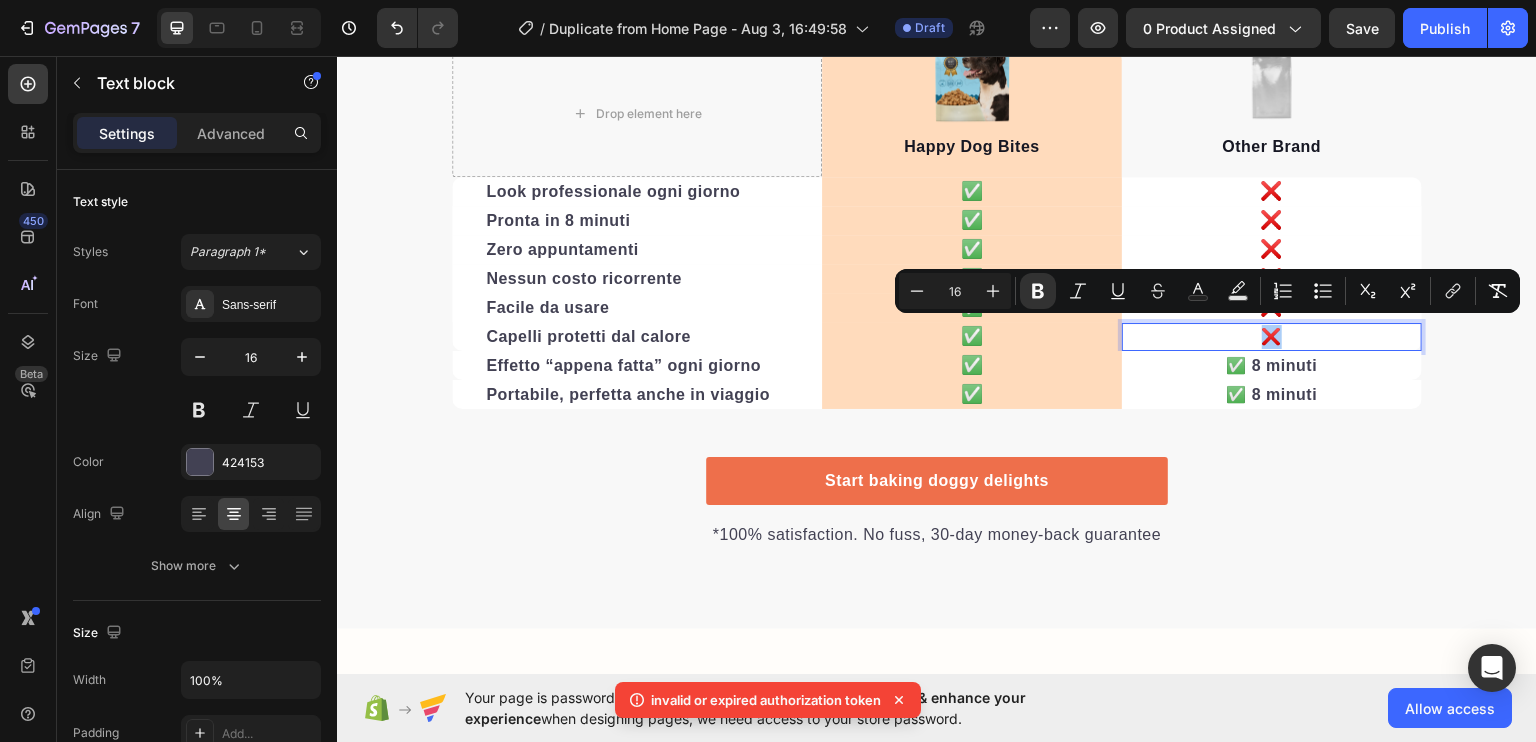 click 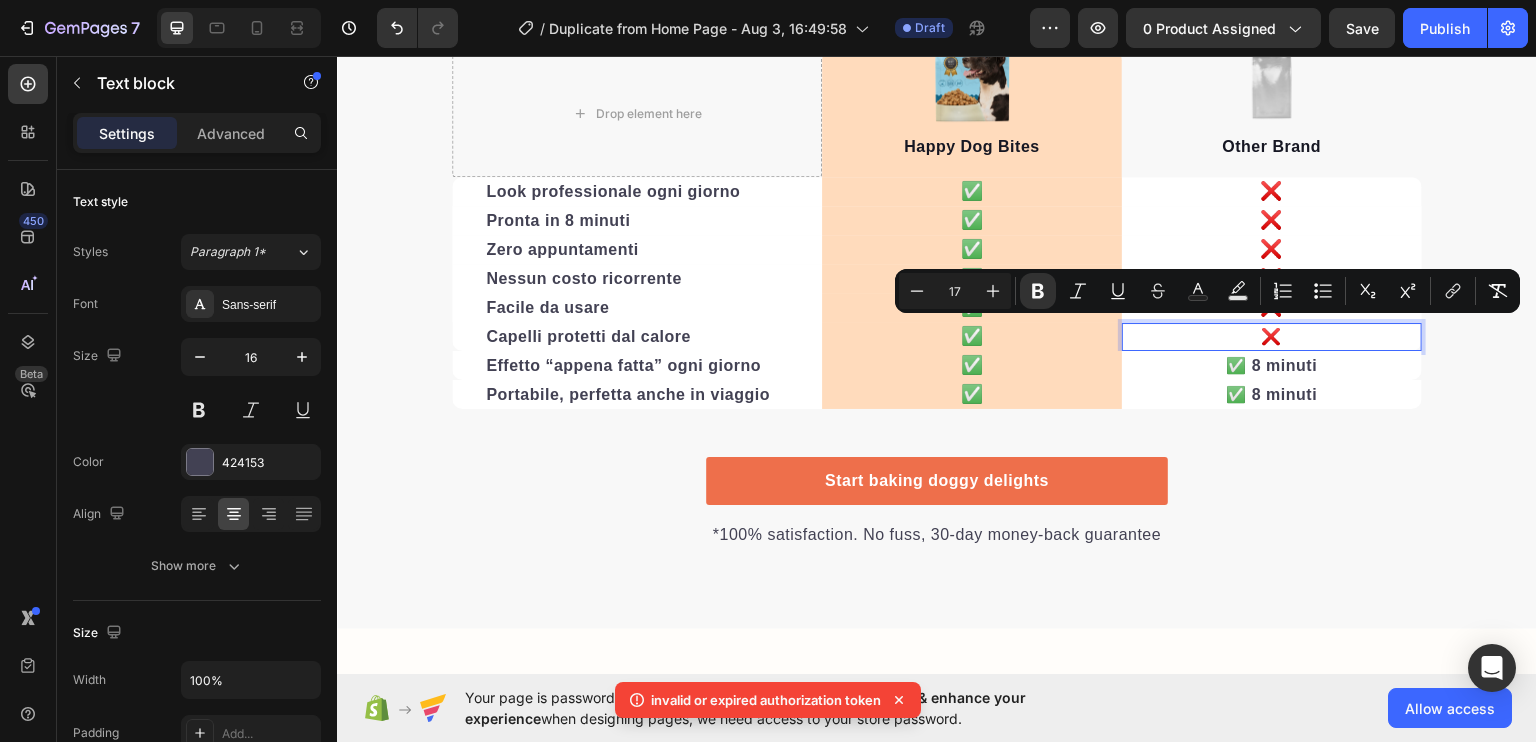 click 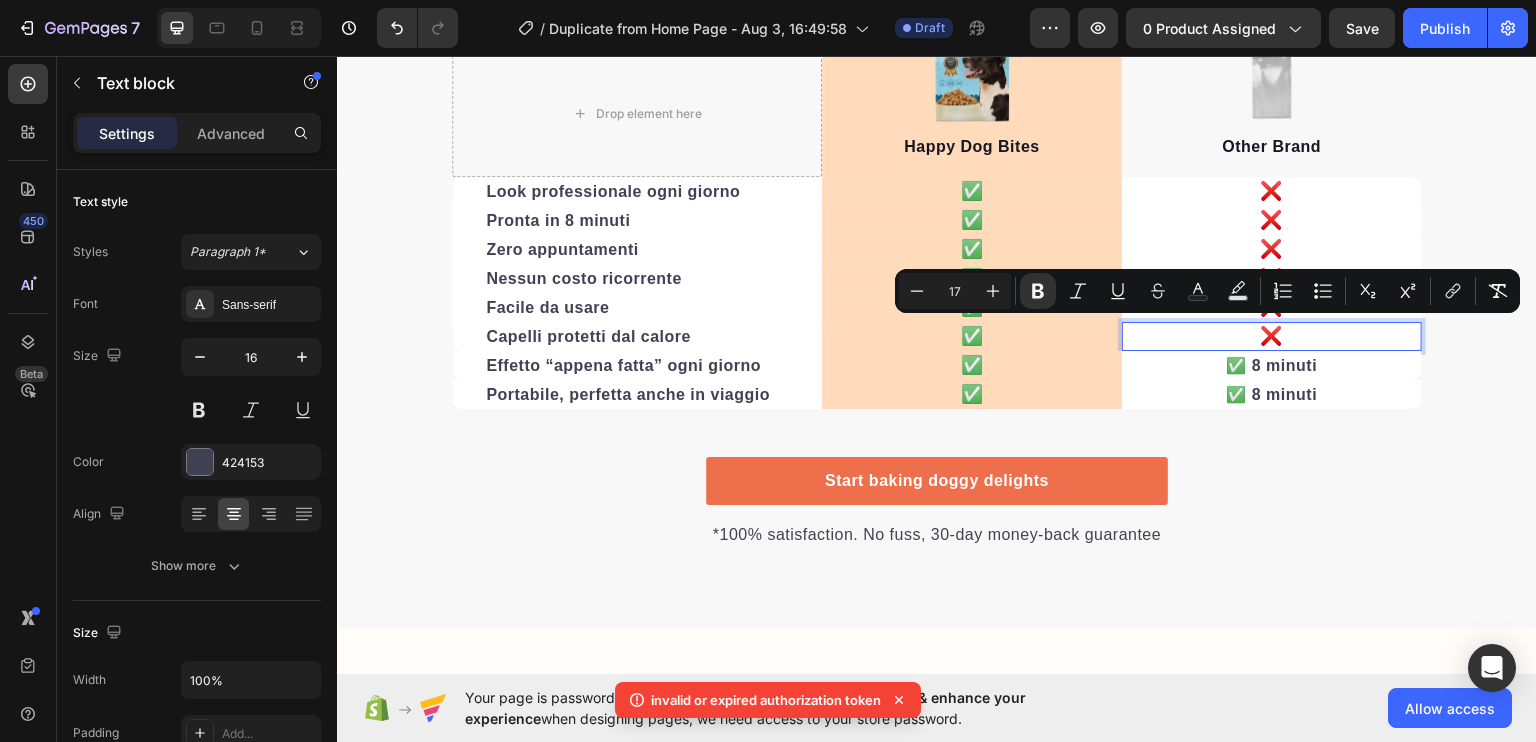 type on "18" 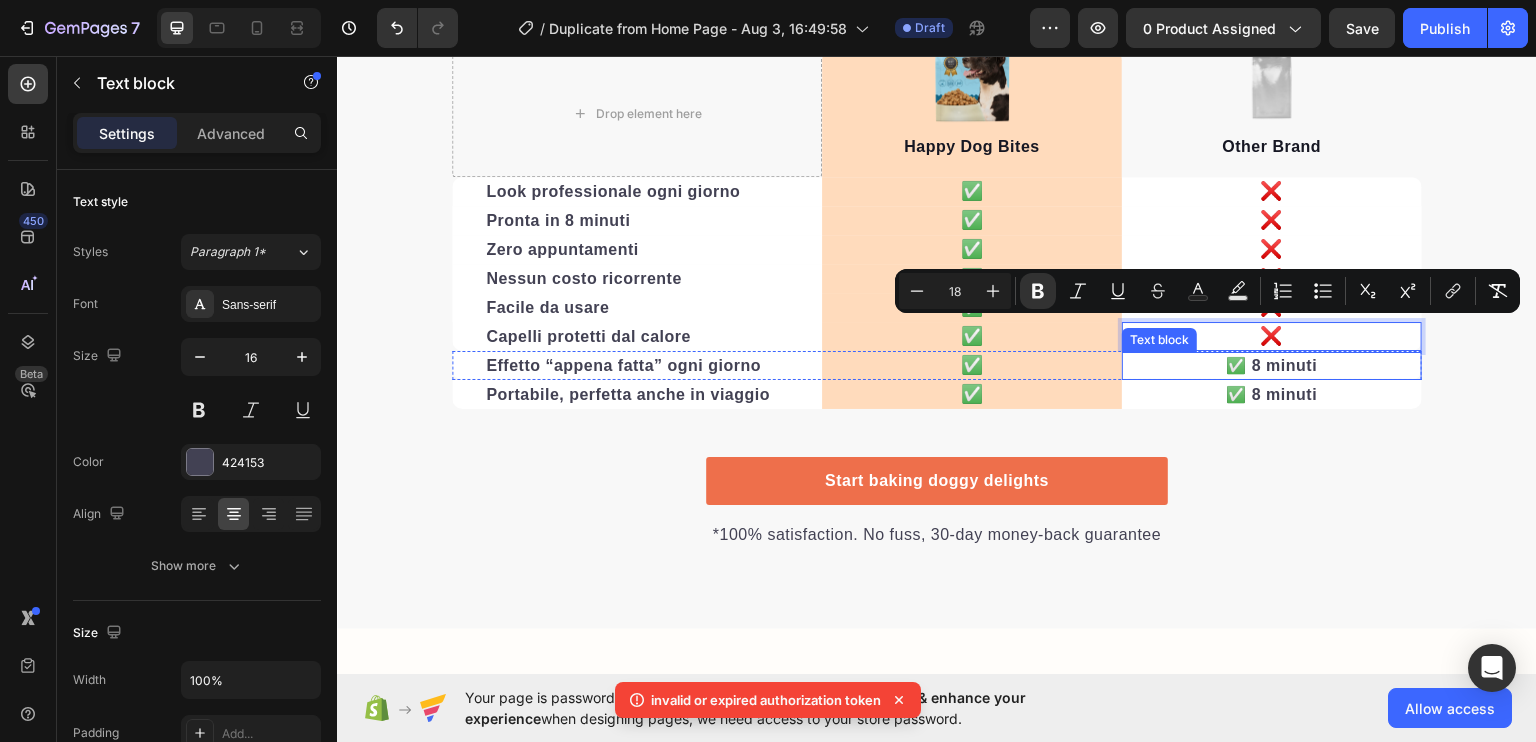 click on "✅ 8 minuti" at bounding box center [1272, 364] 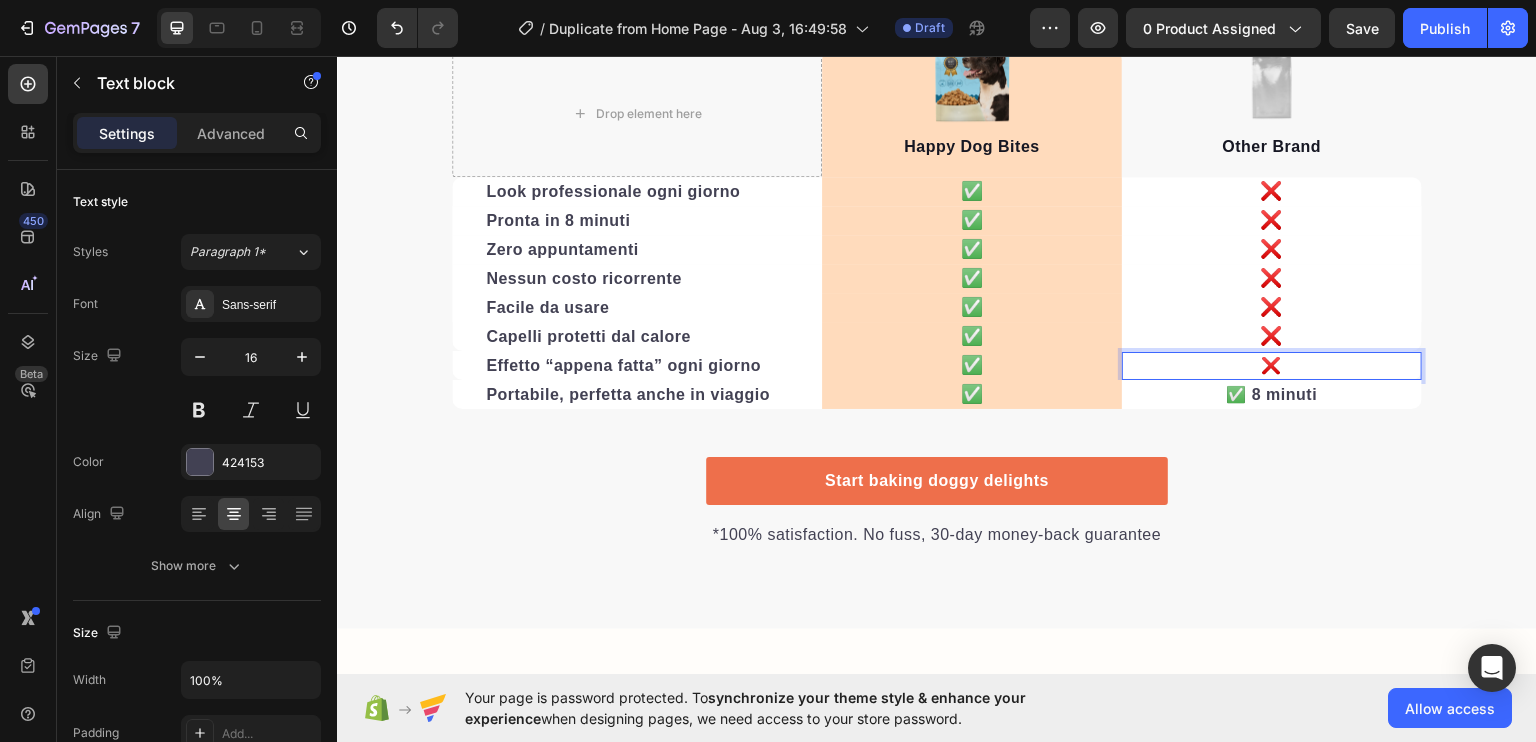click on "❌" at bounding box center [1272, 365] 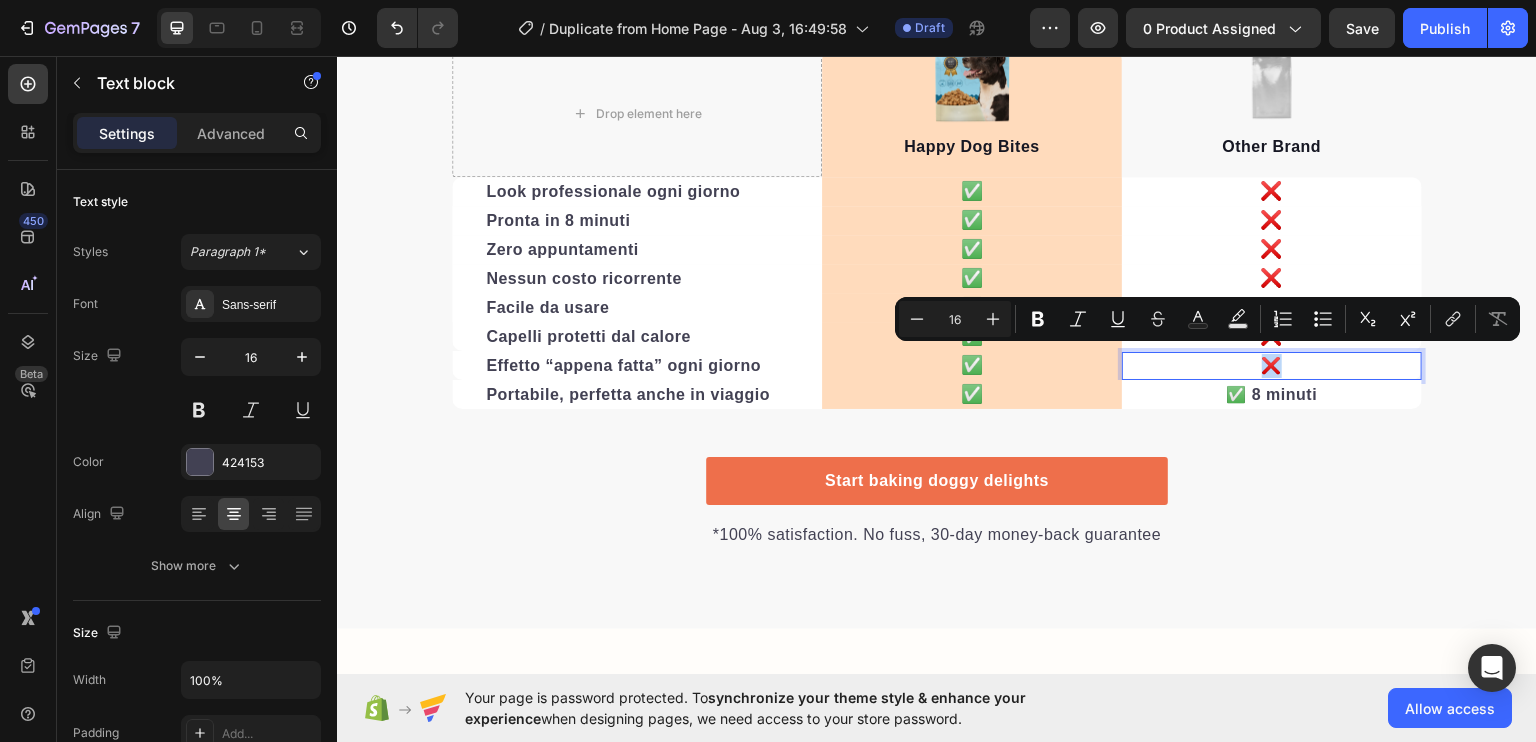click on "❌" at bounding box center (1272, 365) 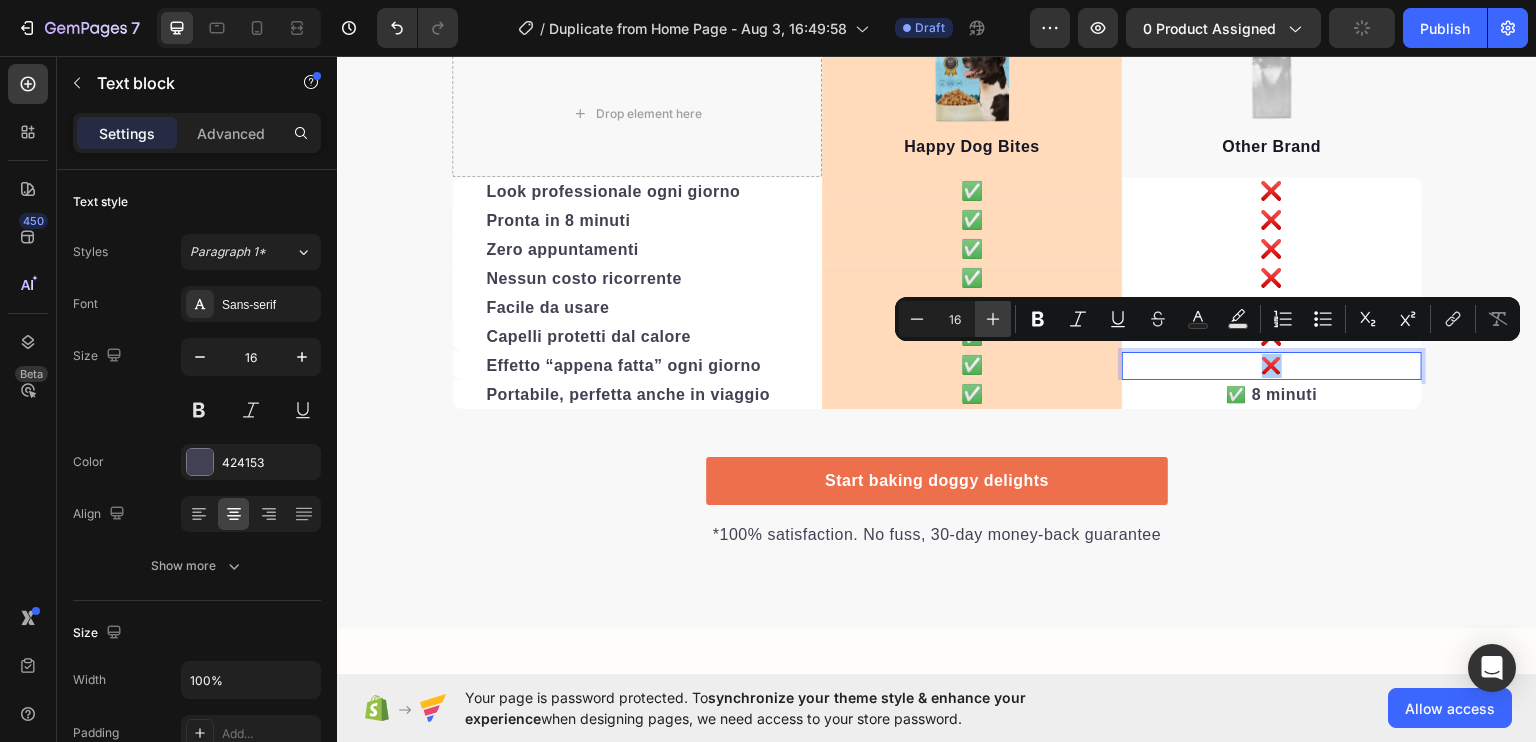 click 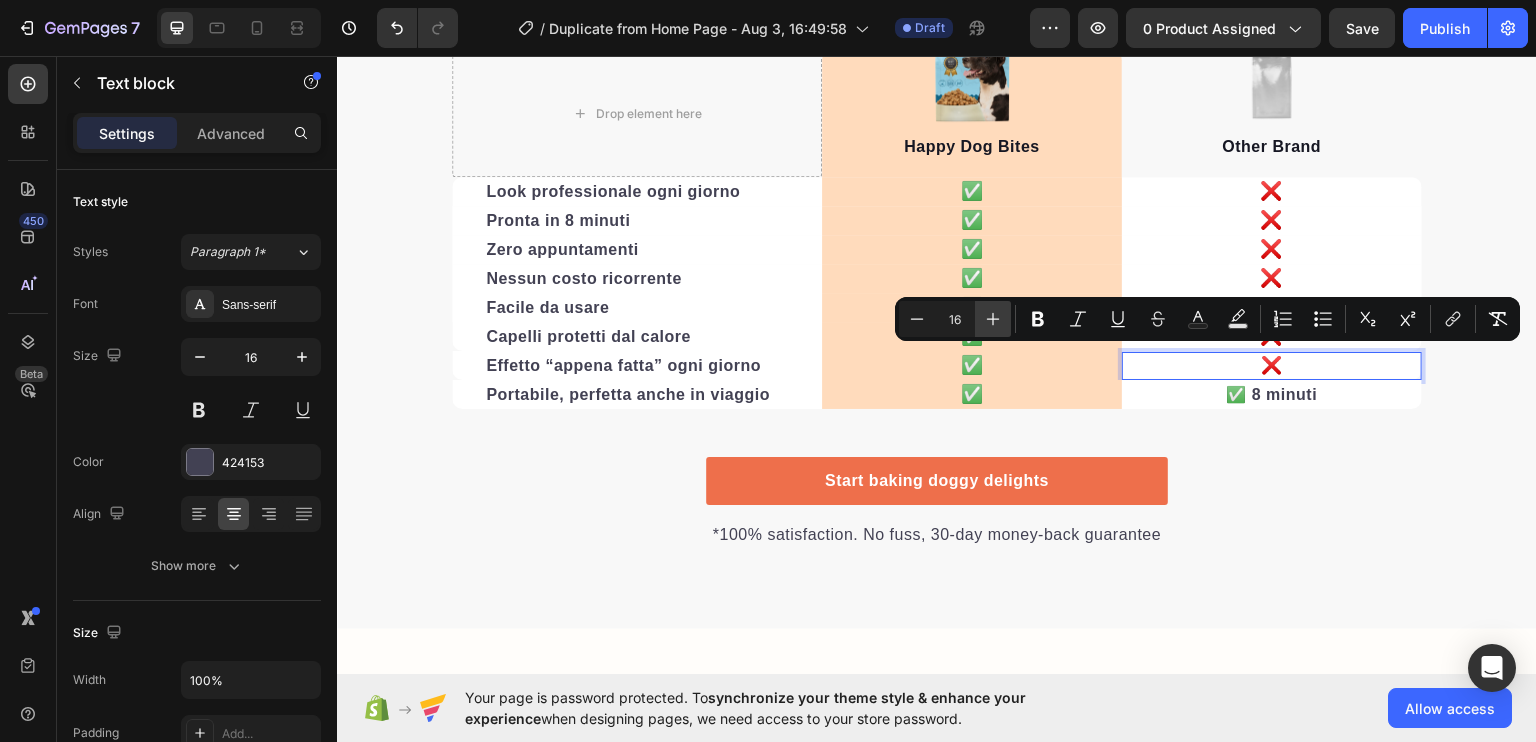 click 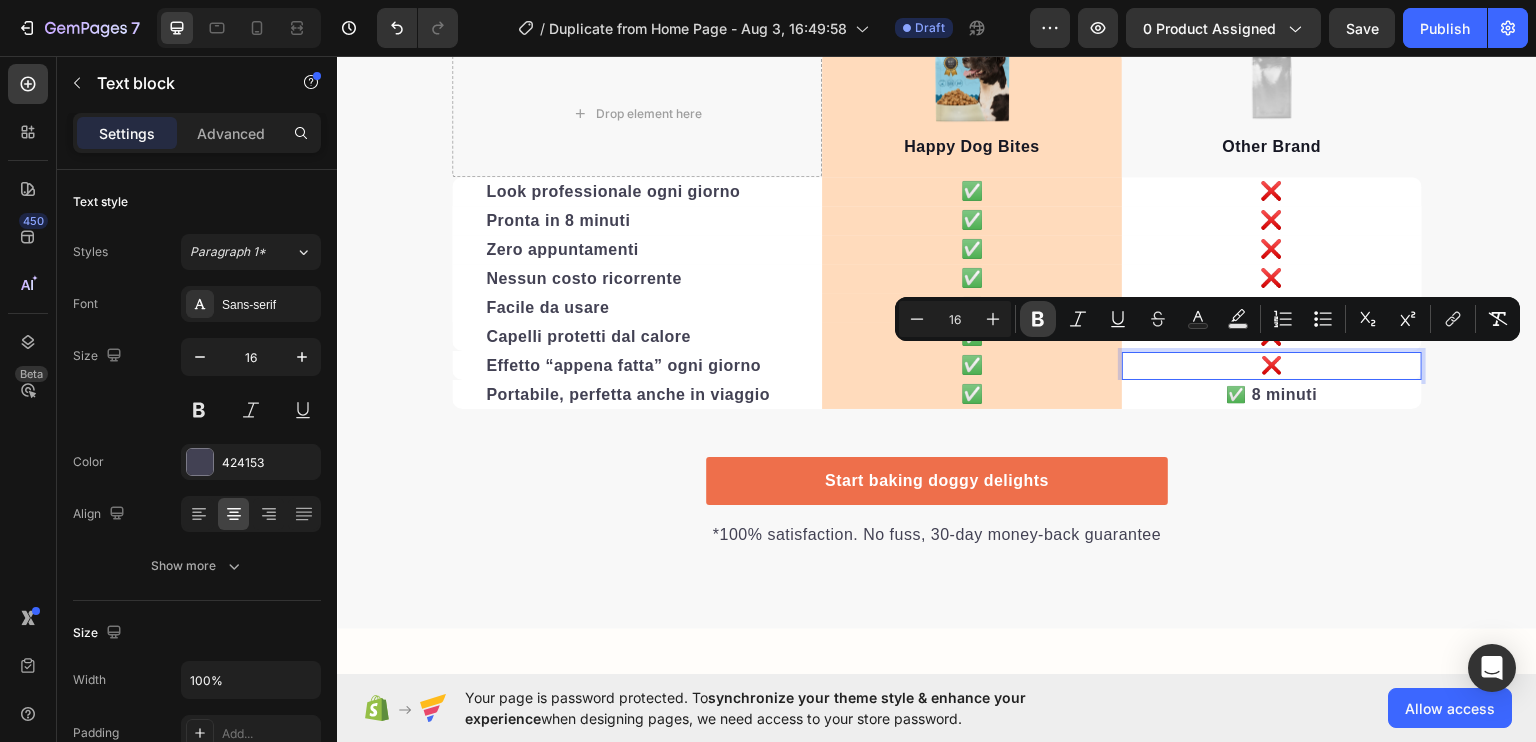 type on "18" 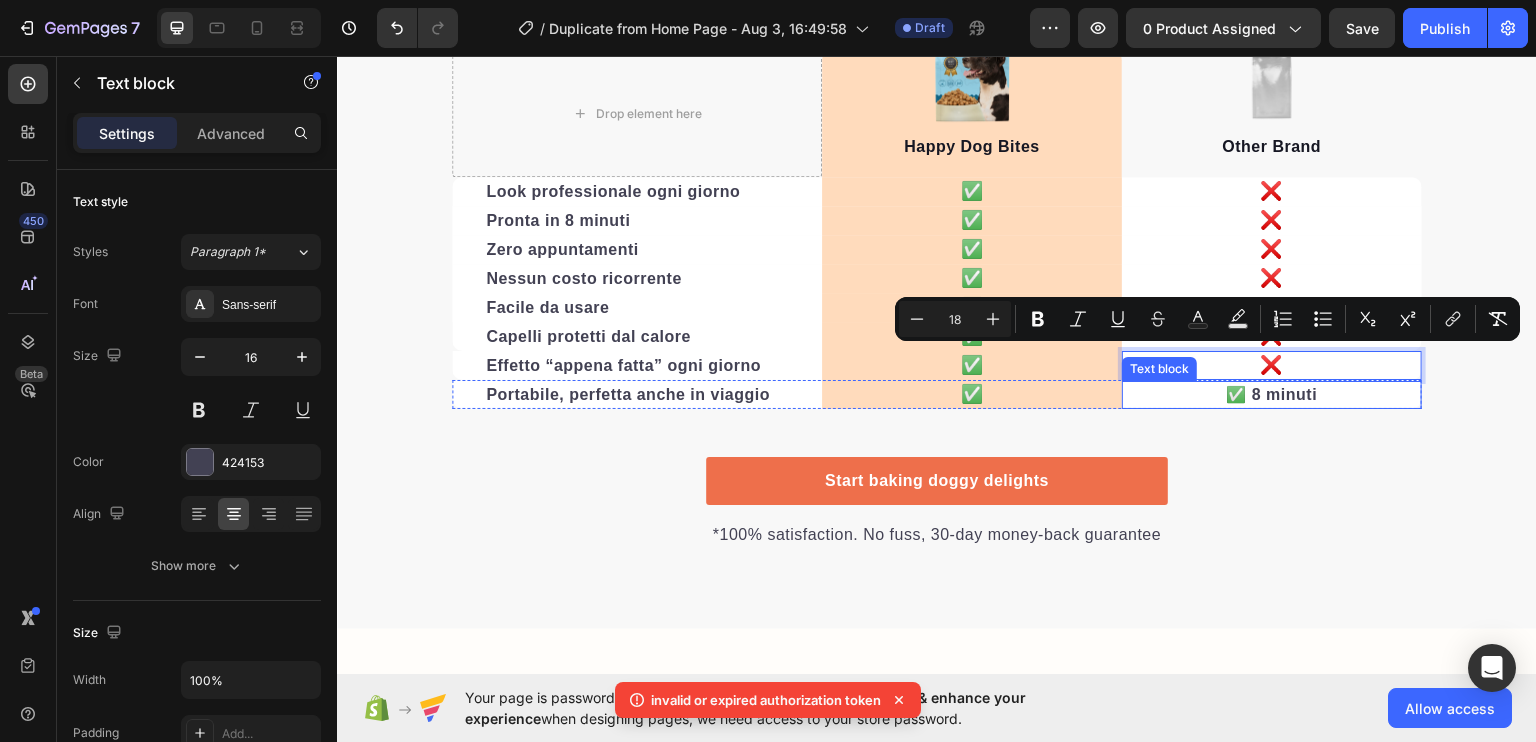 click on "✅ 8 minuti" at bounding box center (1272, 393) 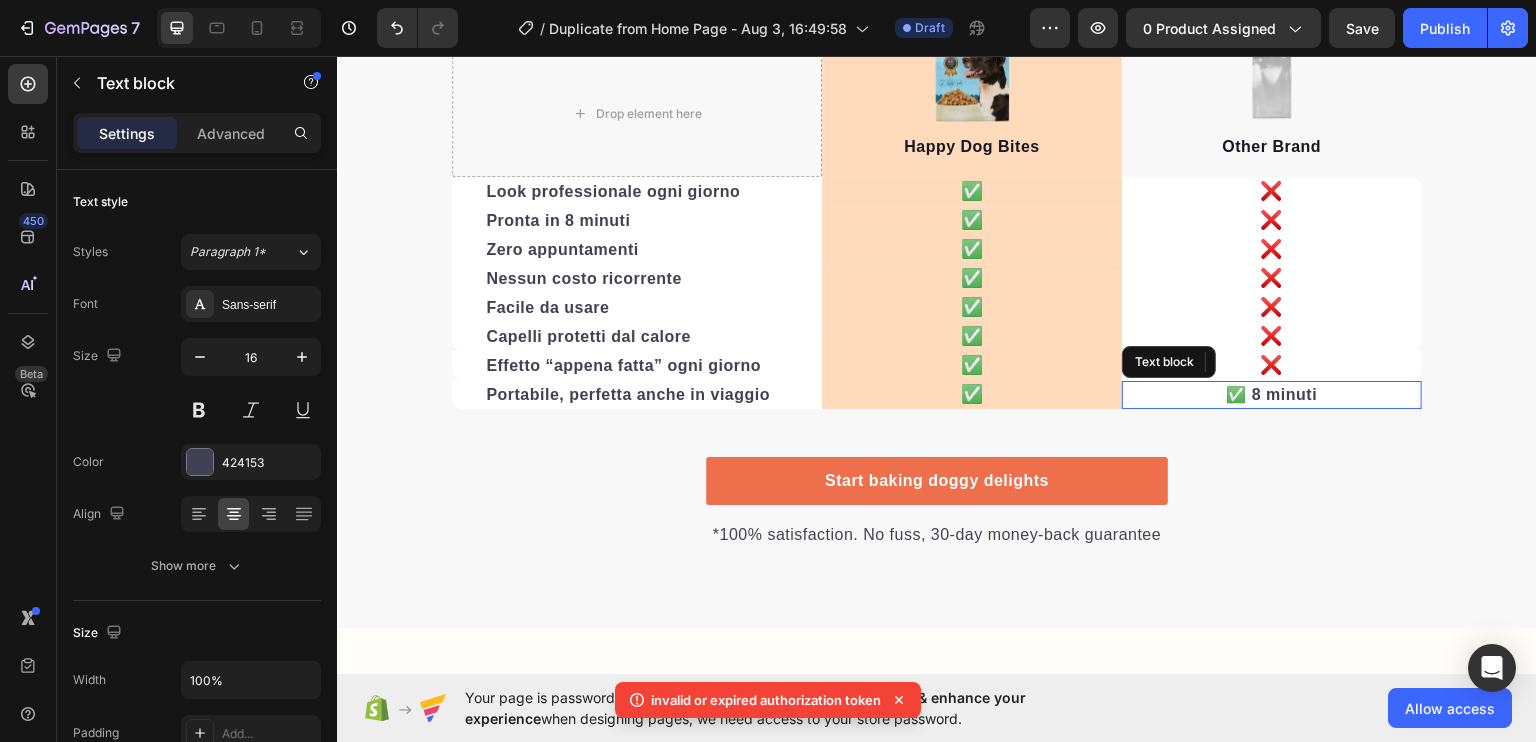 click on "✅ 8 minuti" at bounding box center (1272, 393) 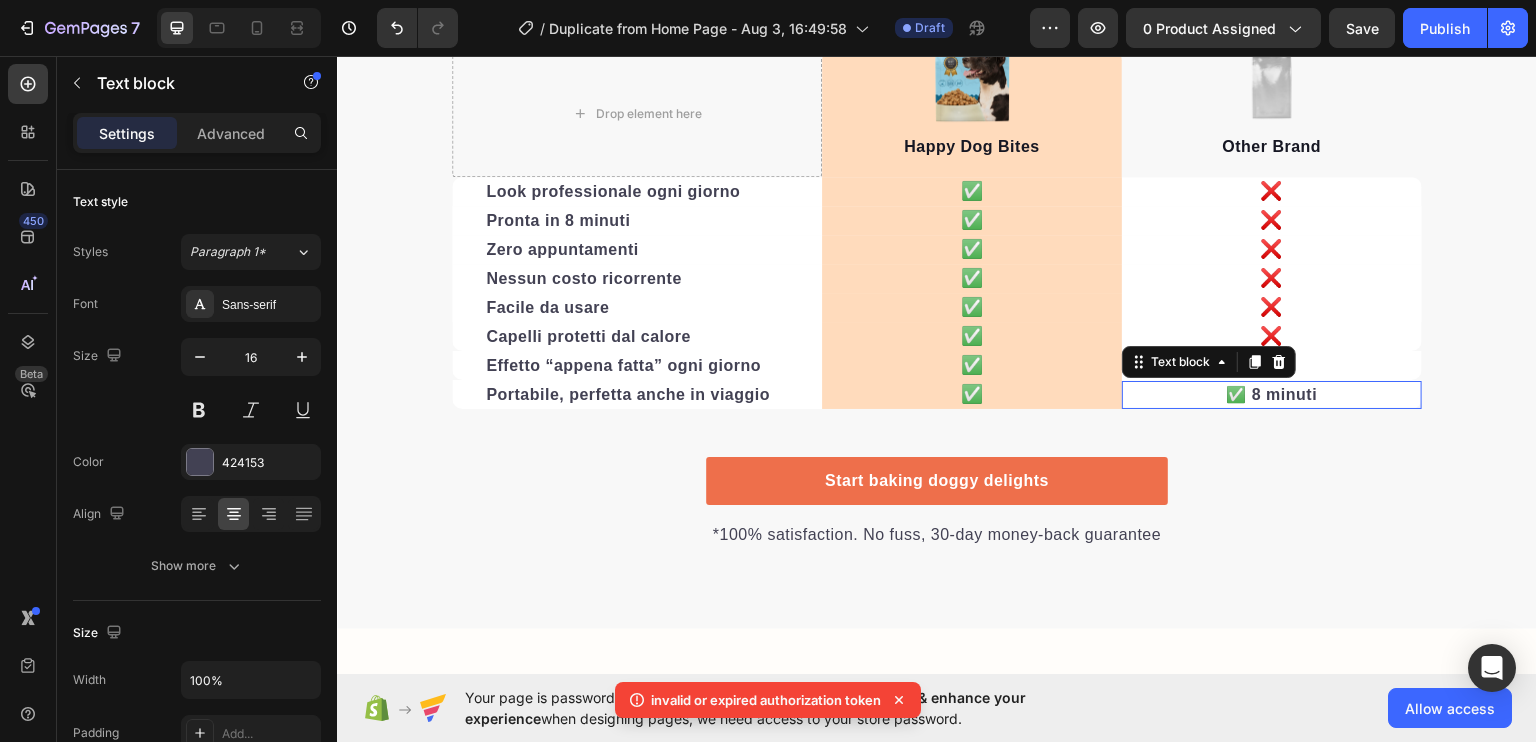 click on "✅ 8 minuti" at bounding box center [1272, 393] 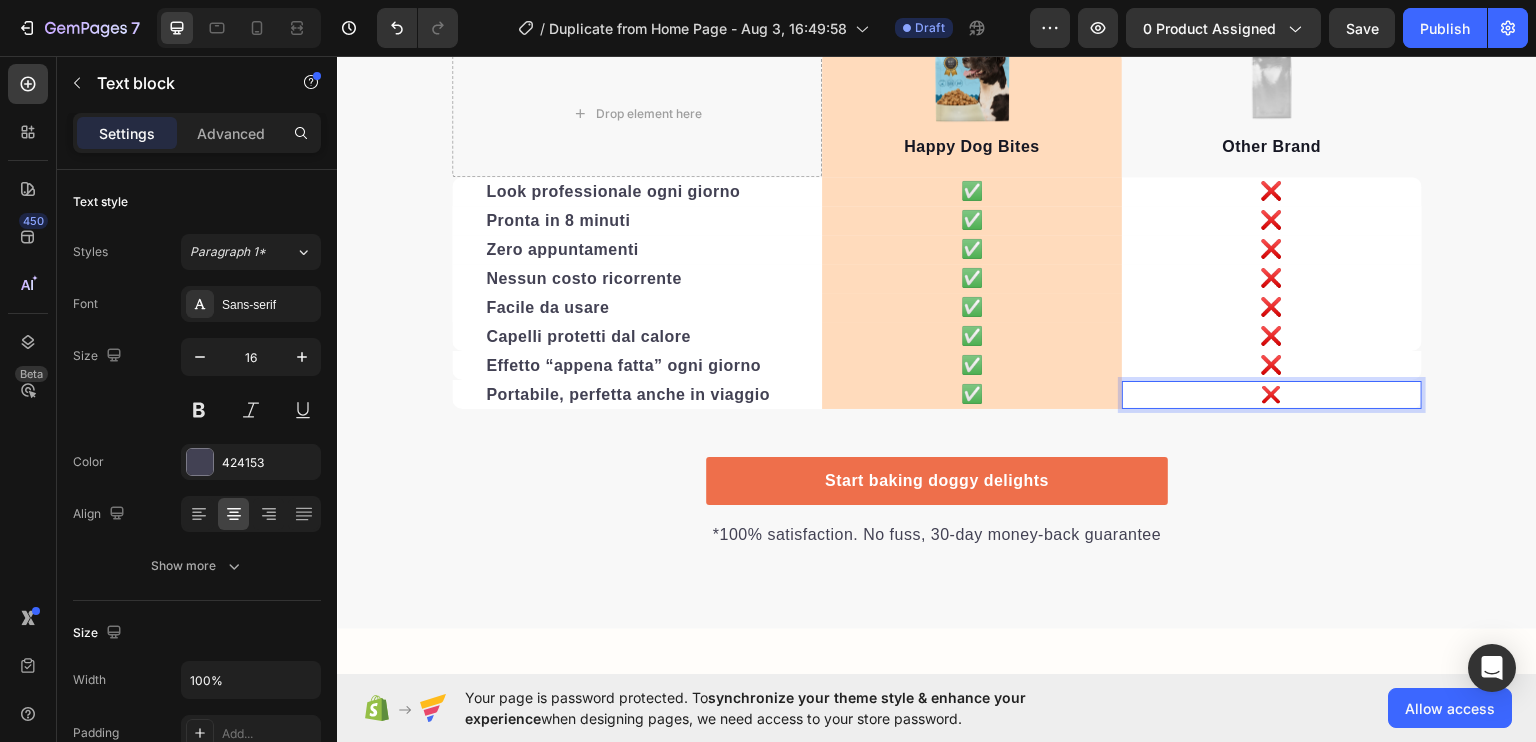 click on "❌" at bounding box center (1272, 393) 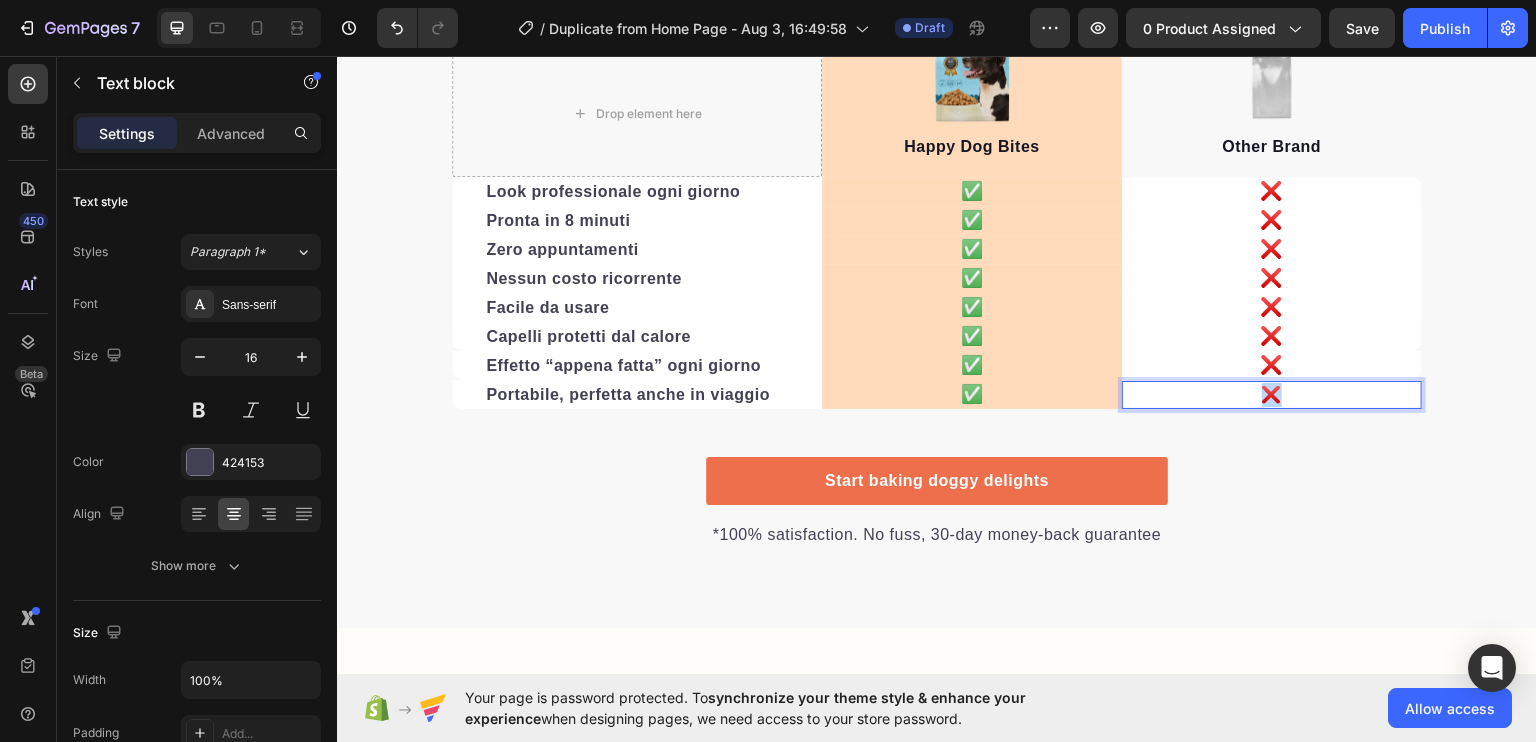 click on "❌" at bounding box center [1272, 393] 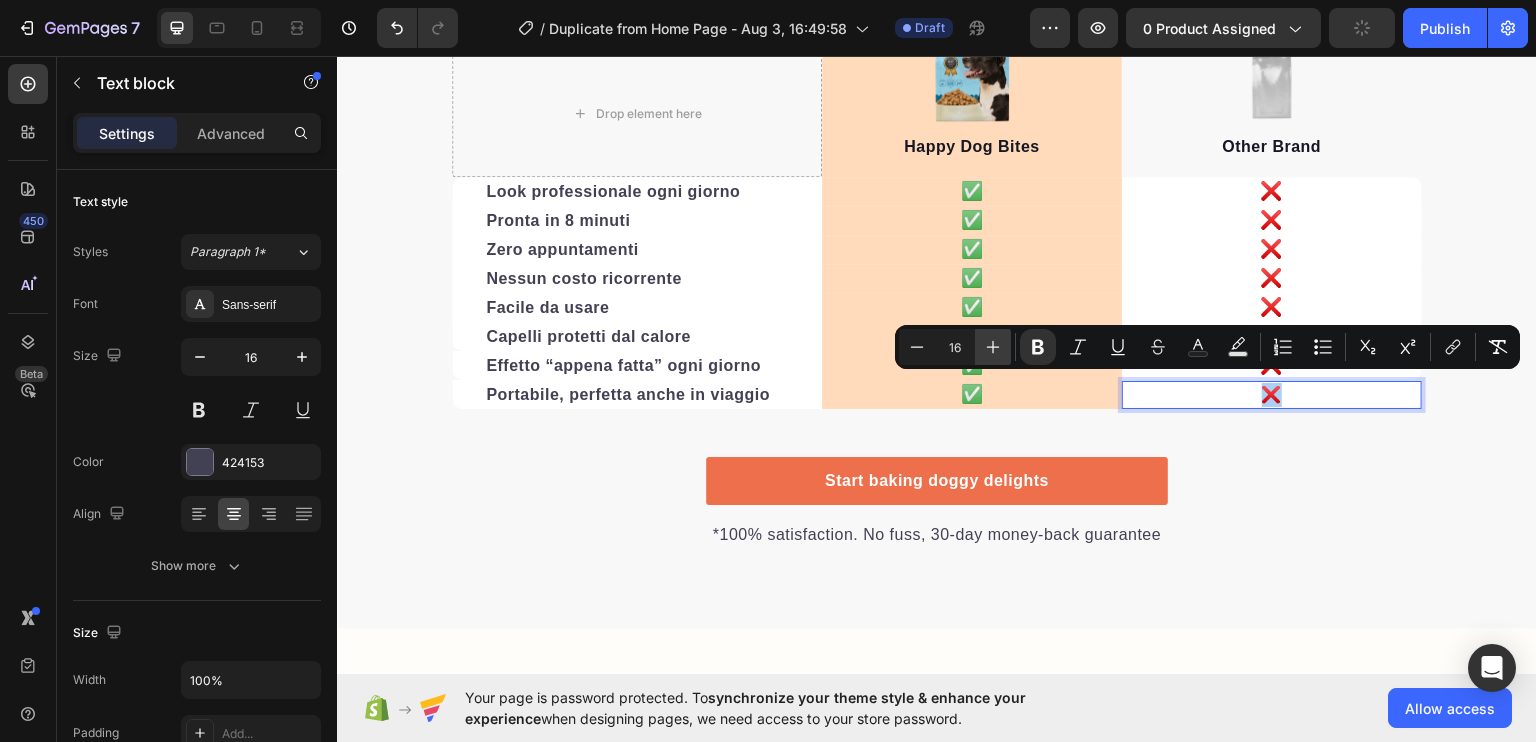 click 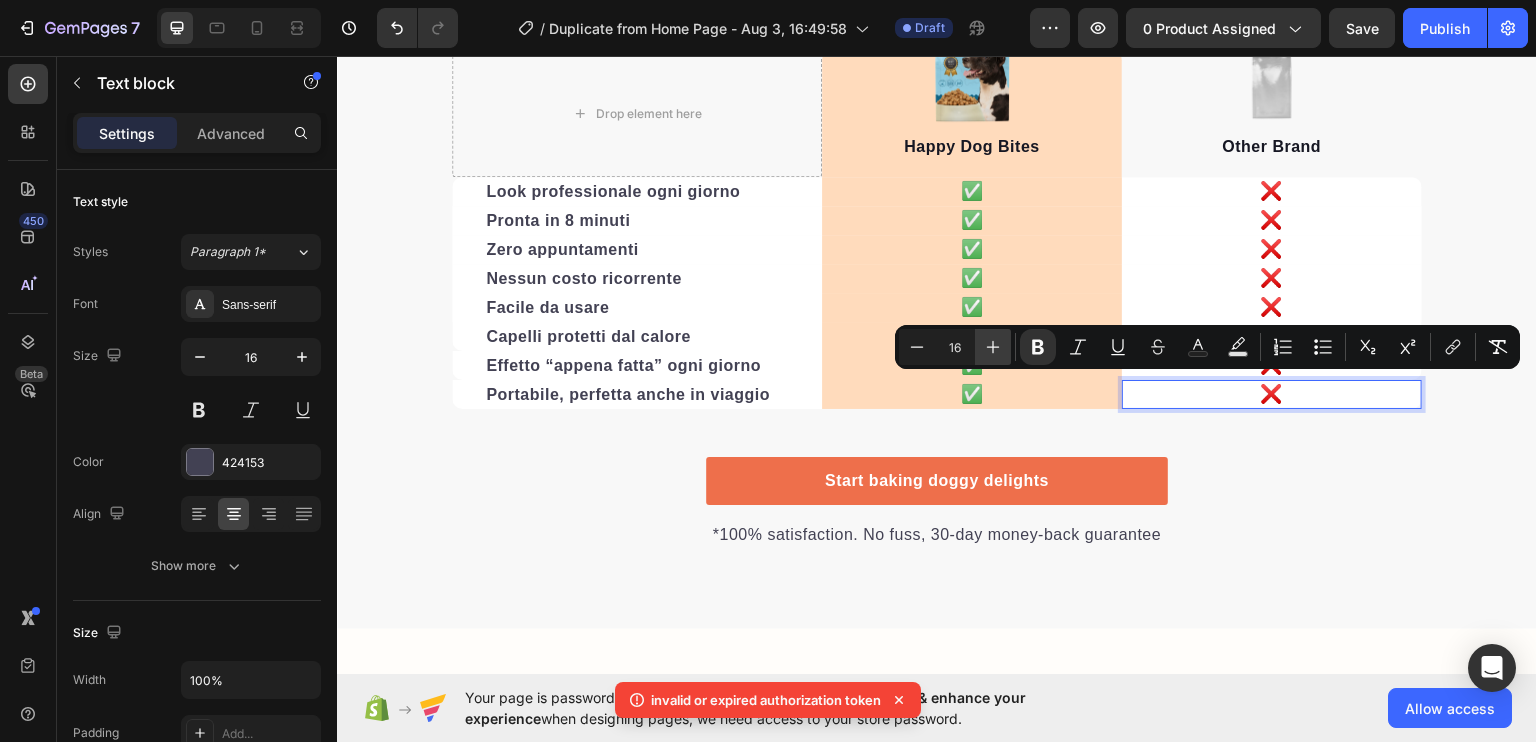 type on "18" 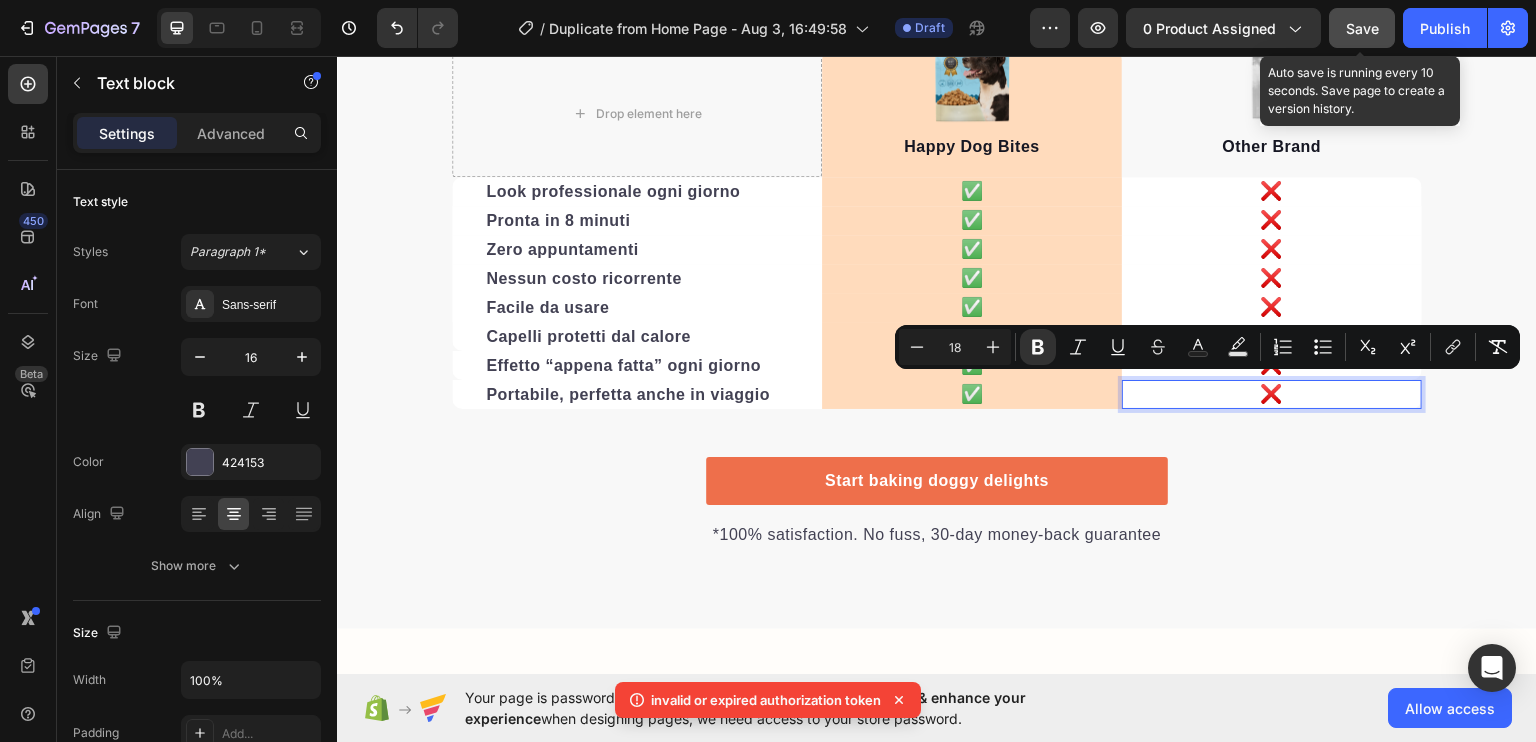 click on "Save" at bounding box center (1362, 28) 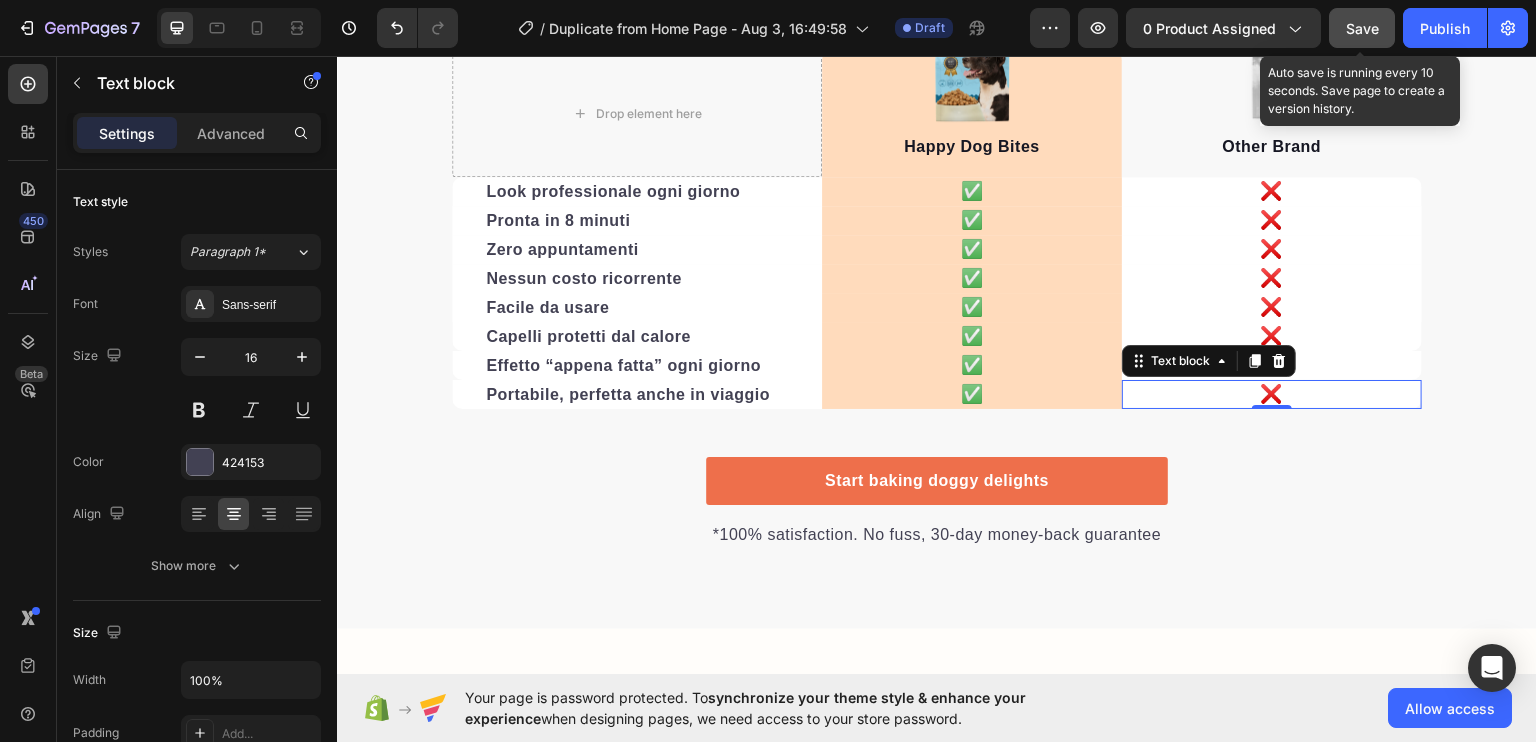 click on "Save" at bounding box center (1362, 28) 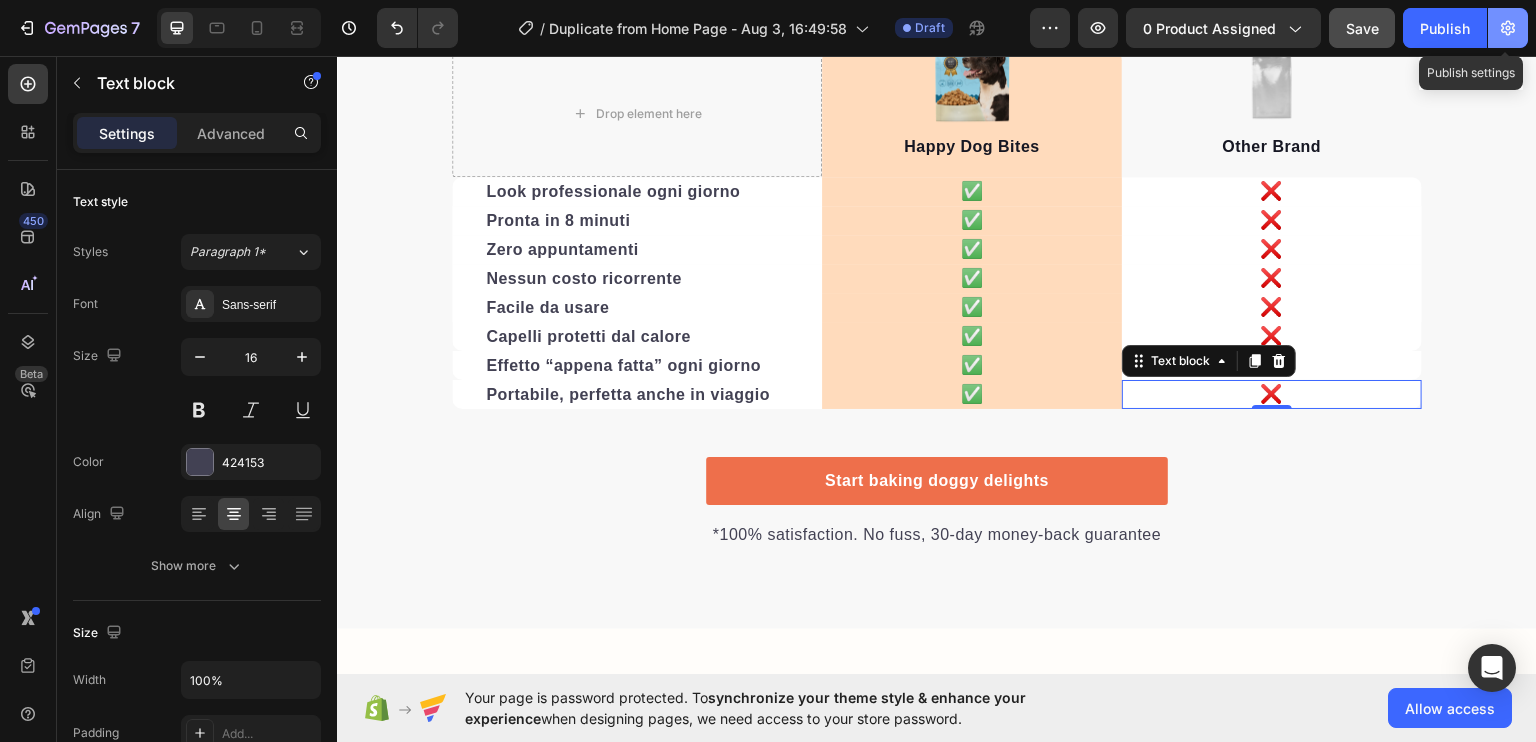 click 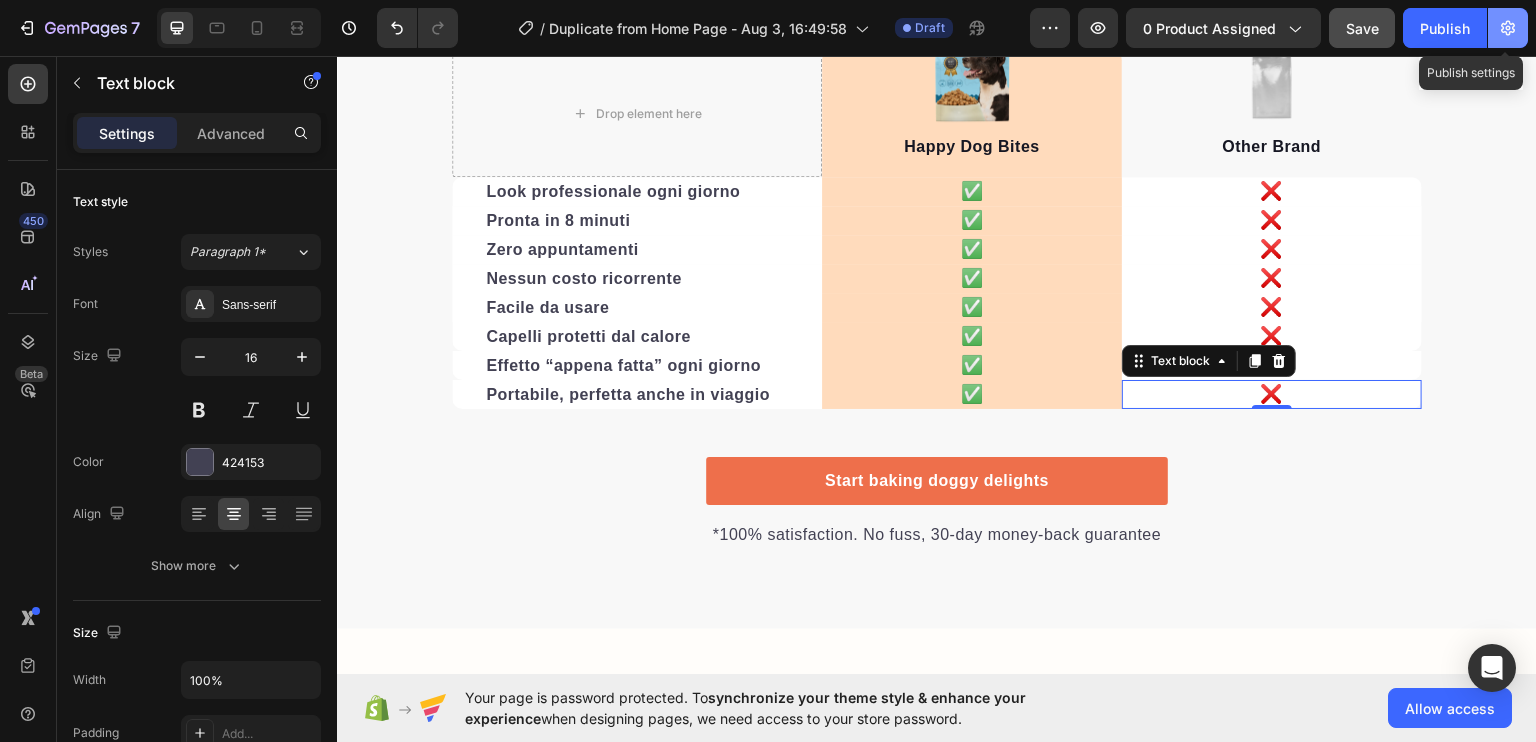 click 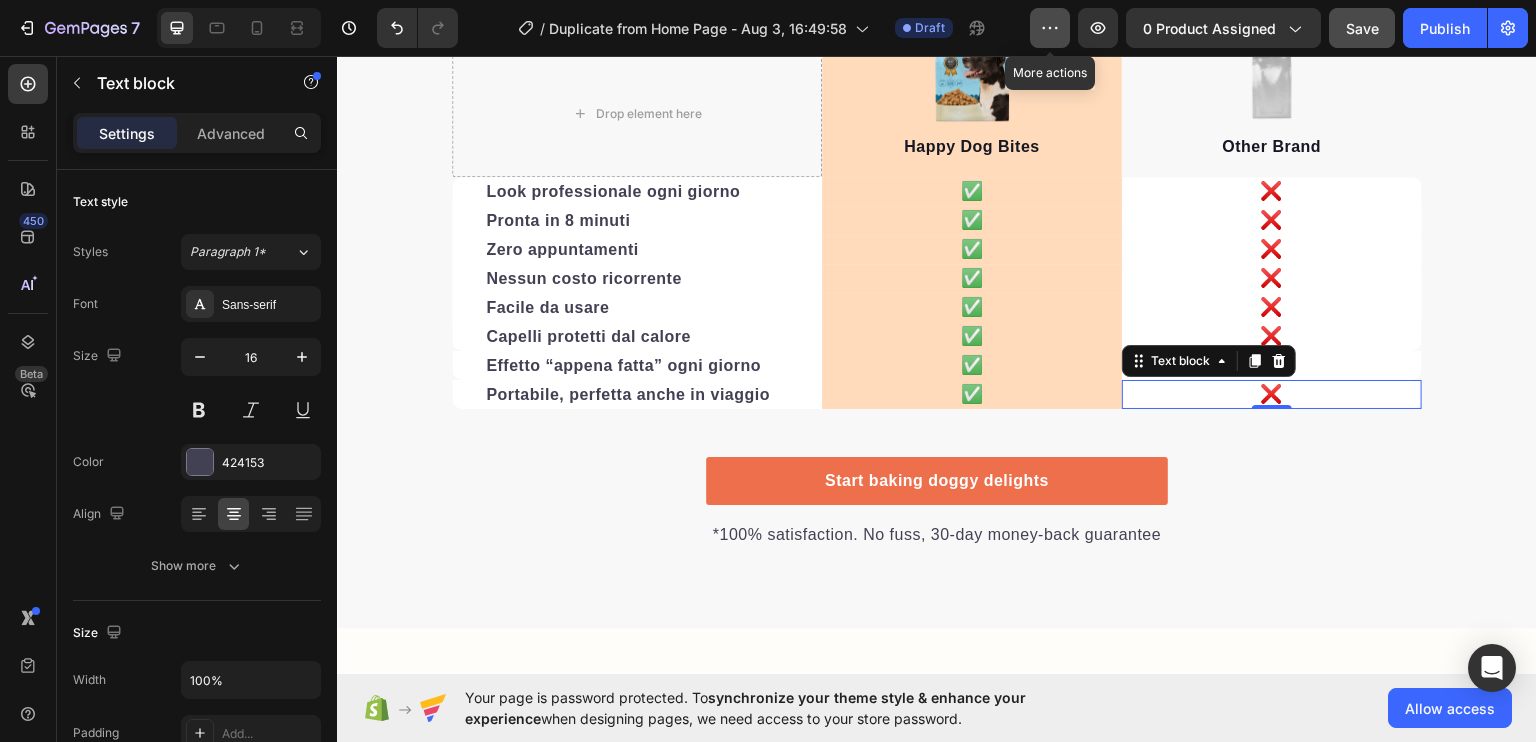 click 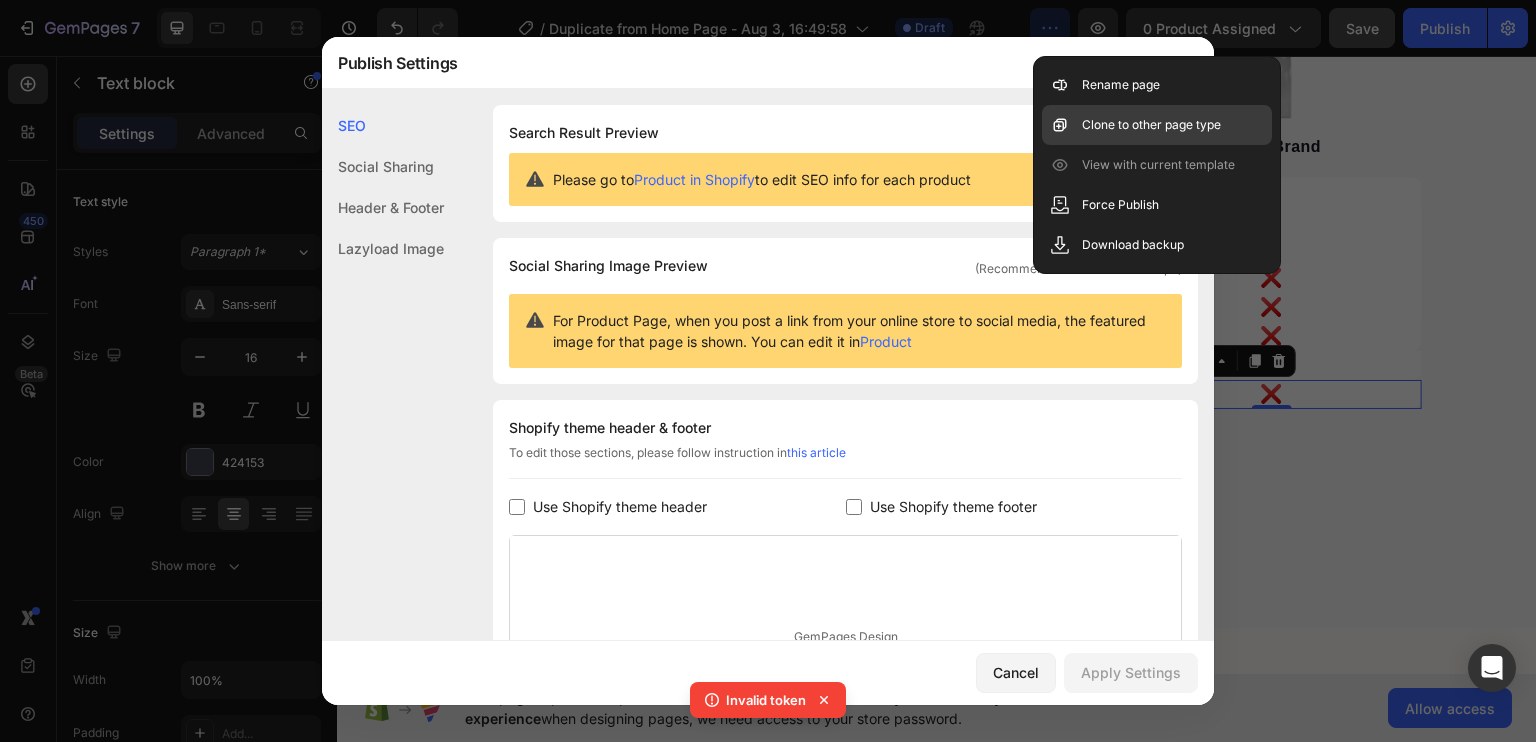 click on "Clone to other page type" at bounding box center [1151, 125] 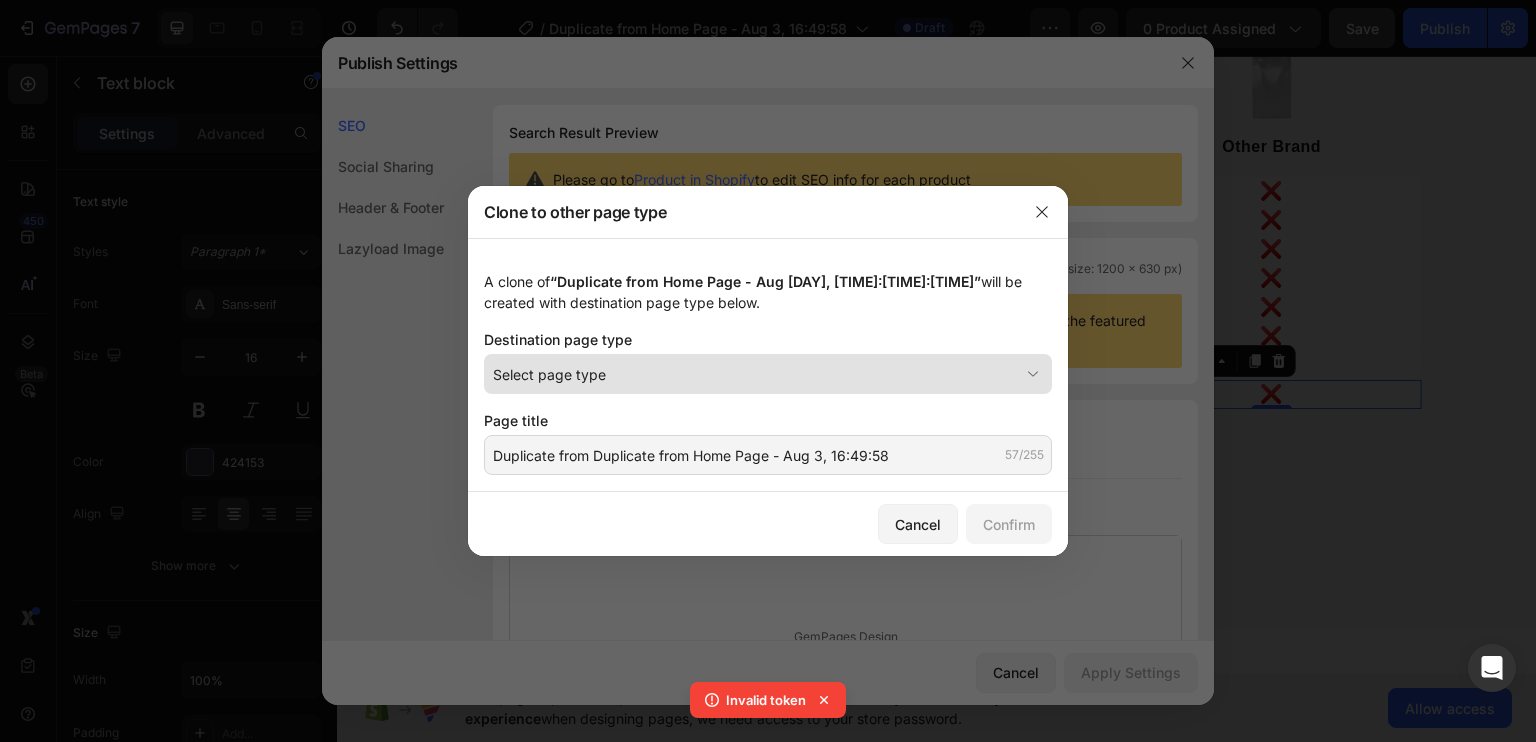 click on "Select page type" at bounding box center [756, 374] 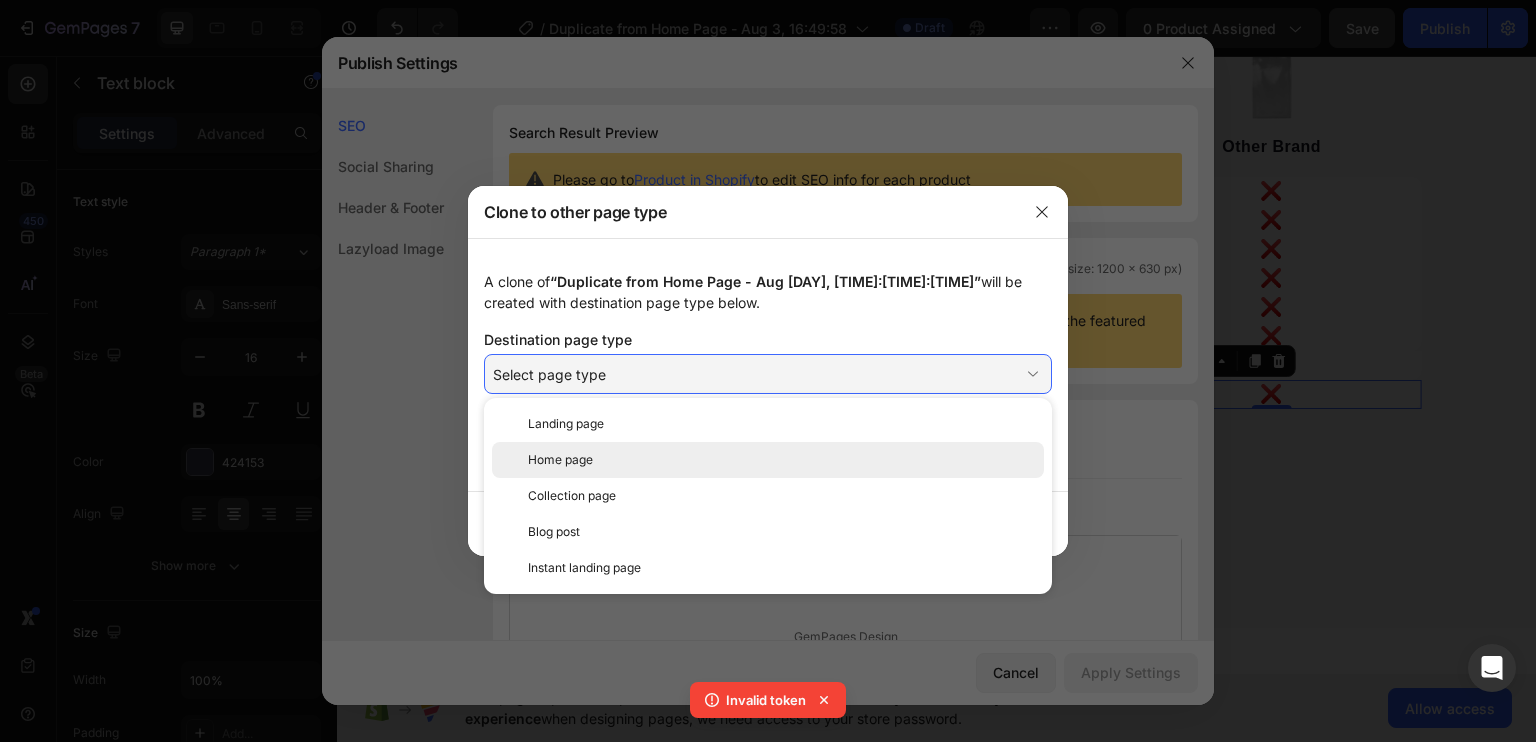 click on "Home page" at bounding box center [782, 460] 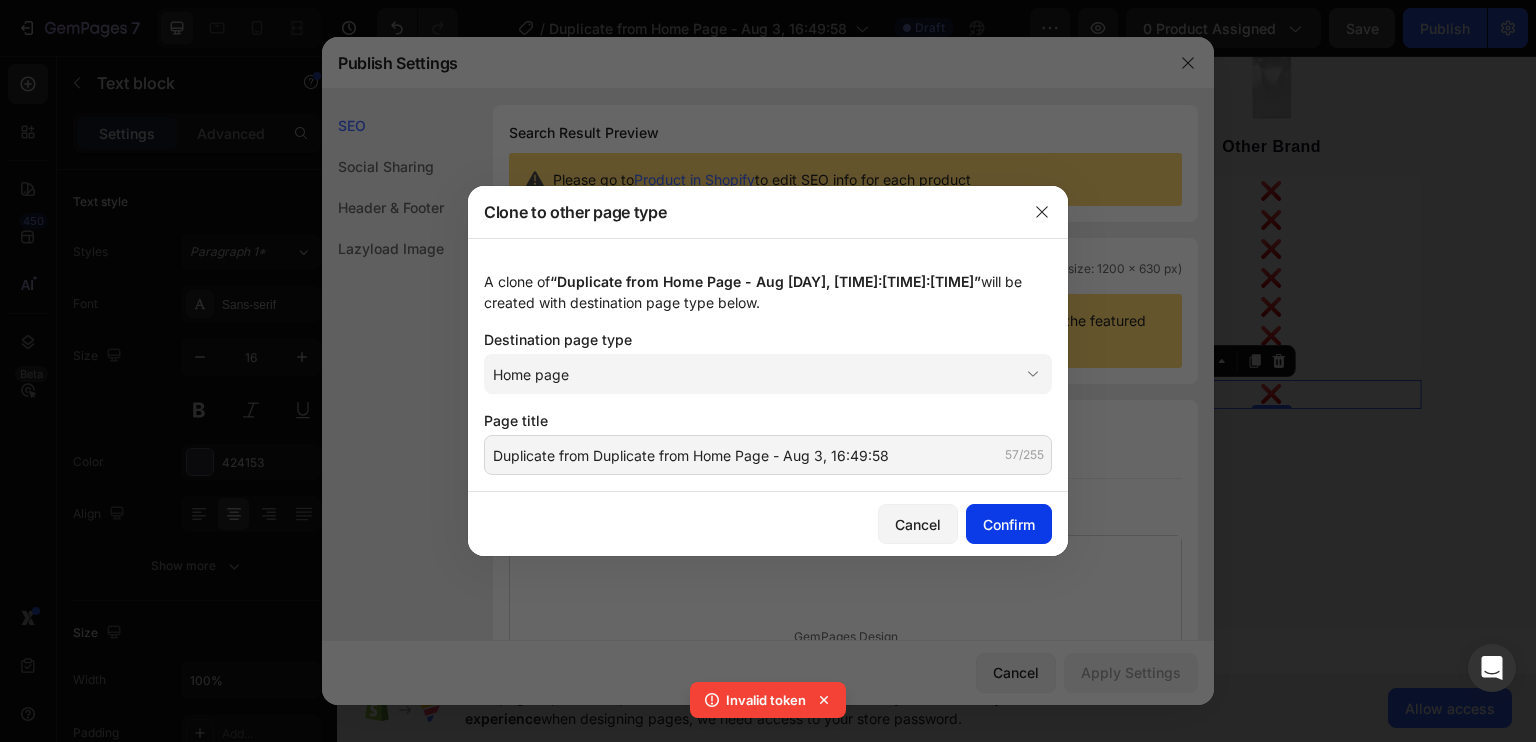click on "Confirm" at bounding box center (1009, 524) 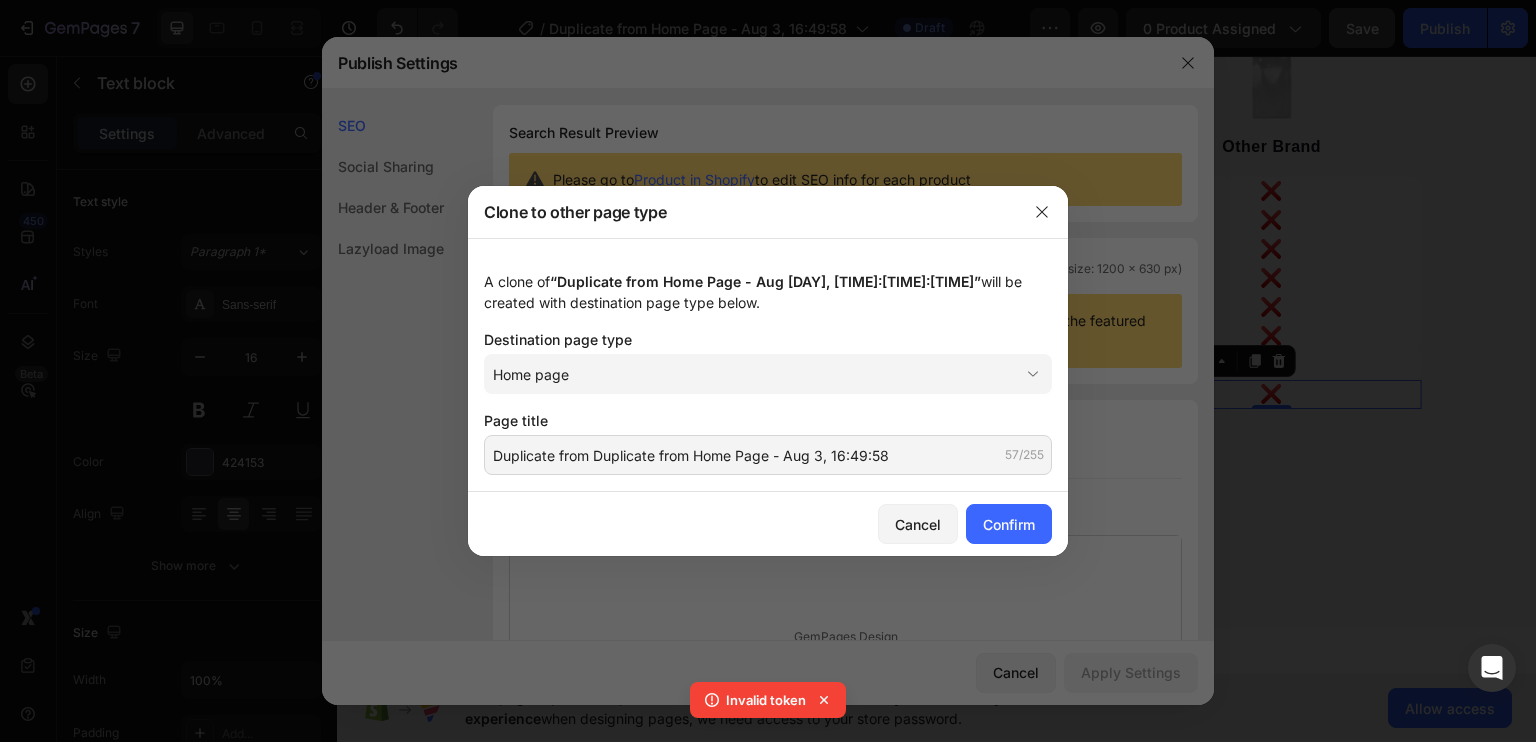 click 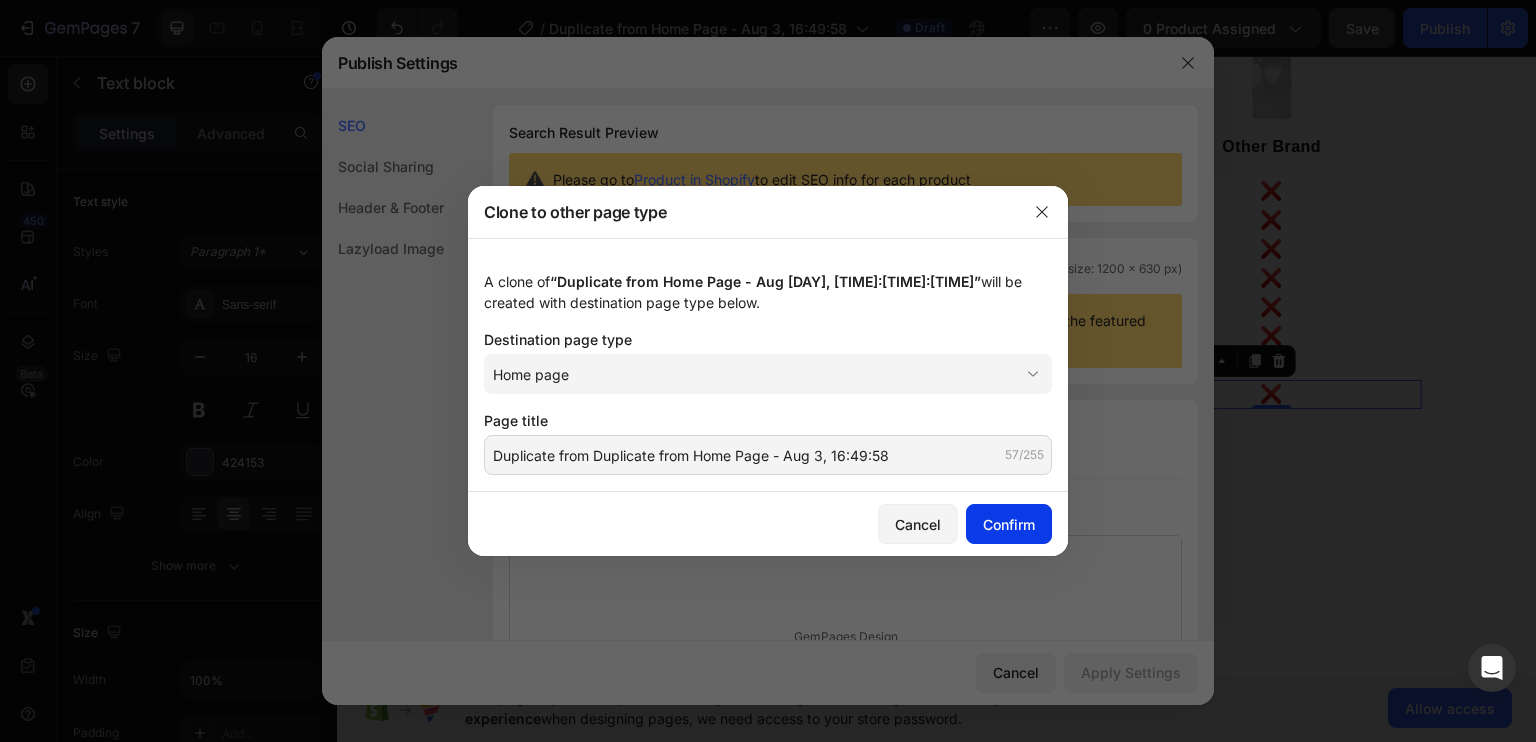 click on "Confirm" at bounding box center [1009, 524] 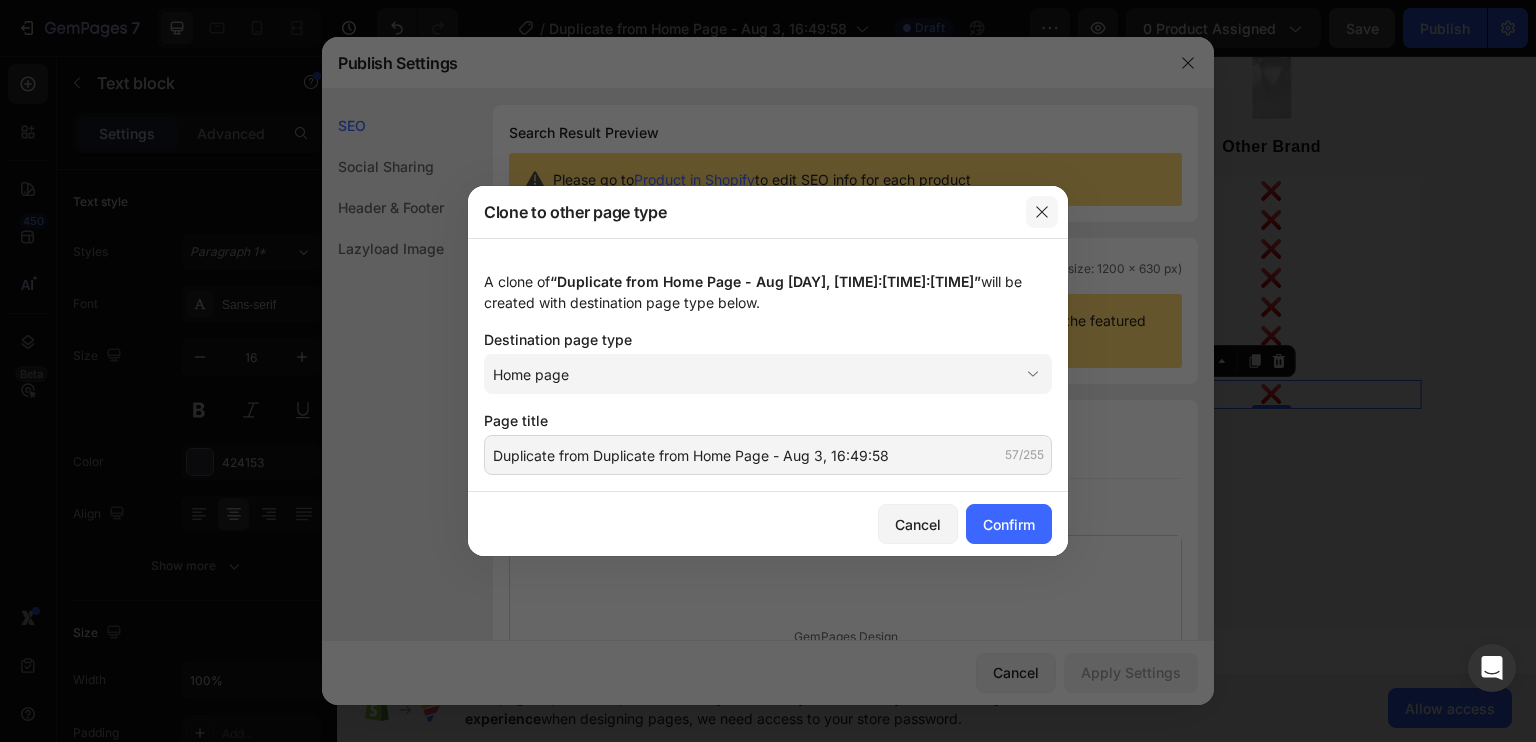 click 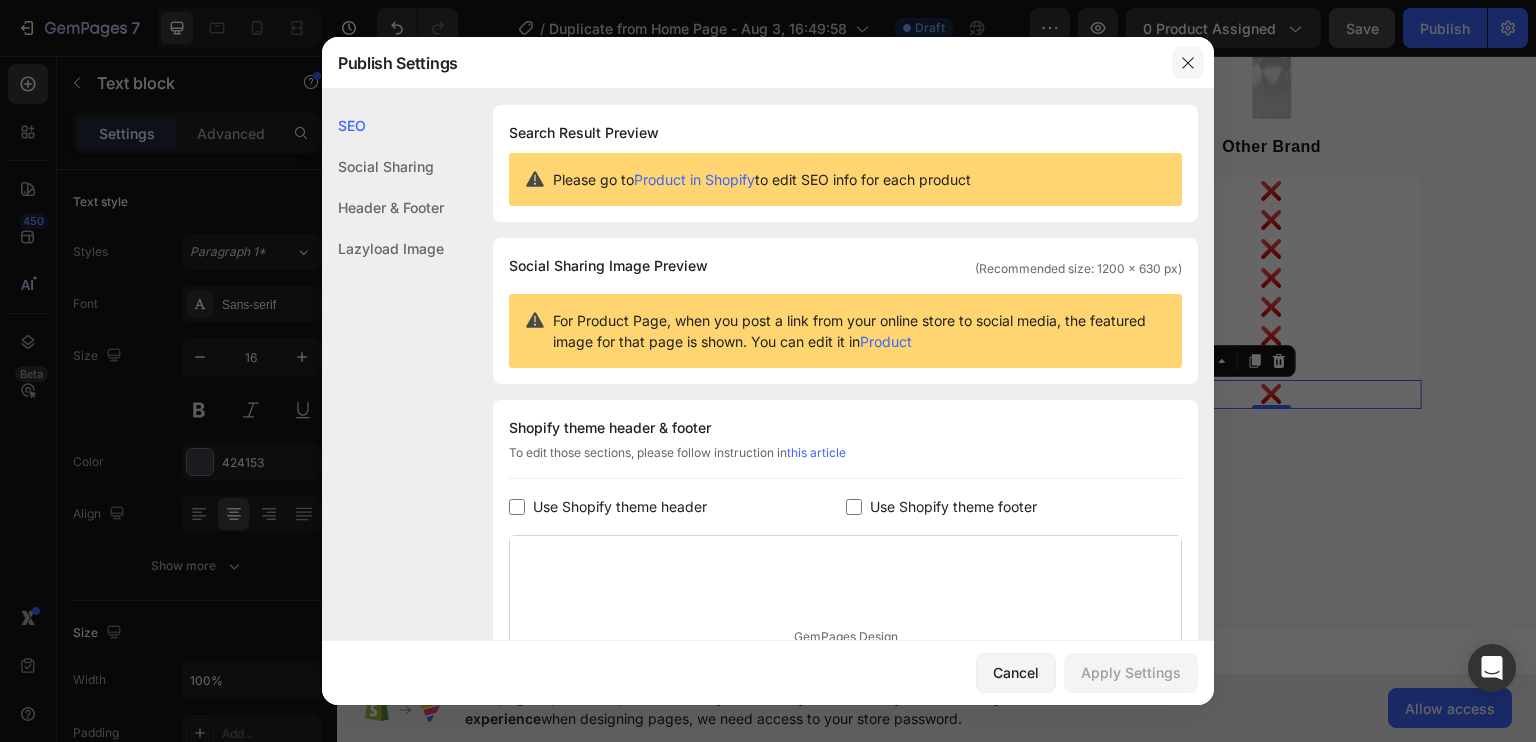 click at bounding box center (1188, 63) 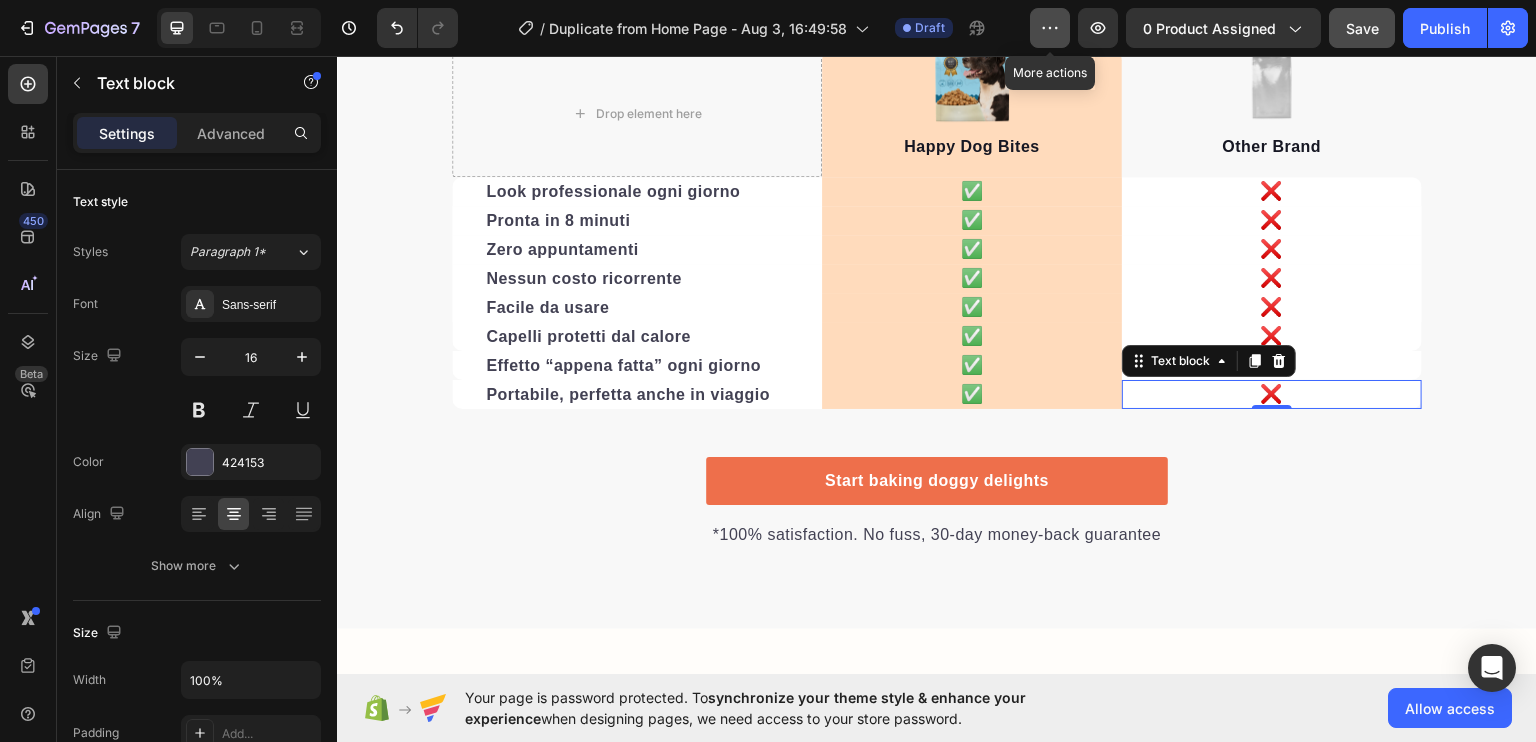 click 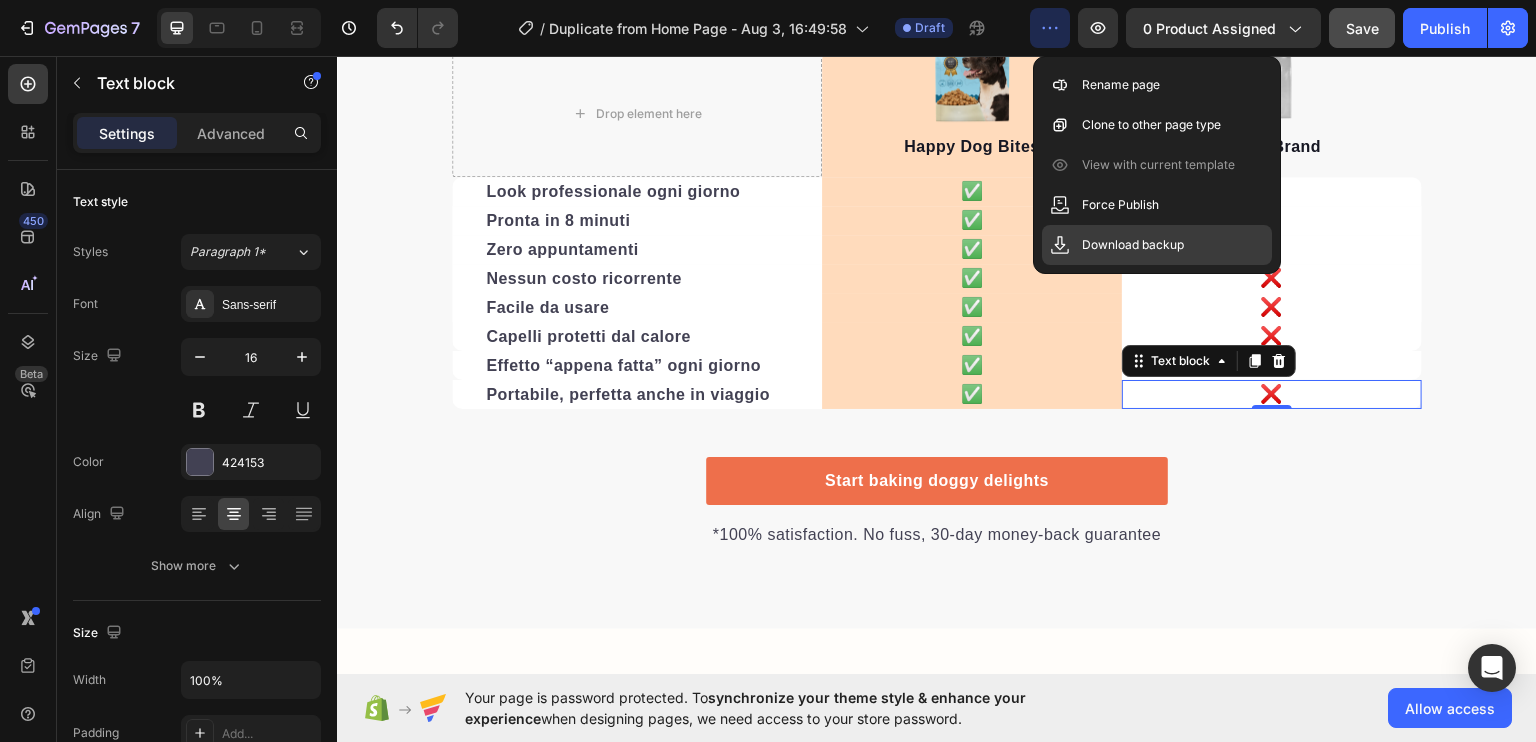 click on "Download backup" 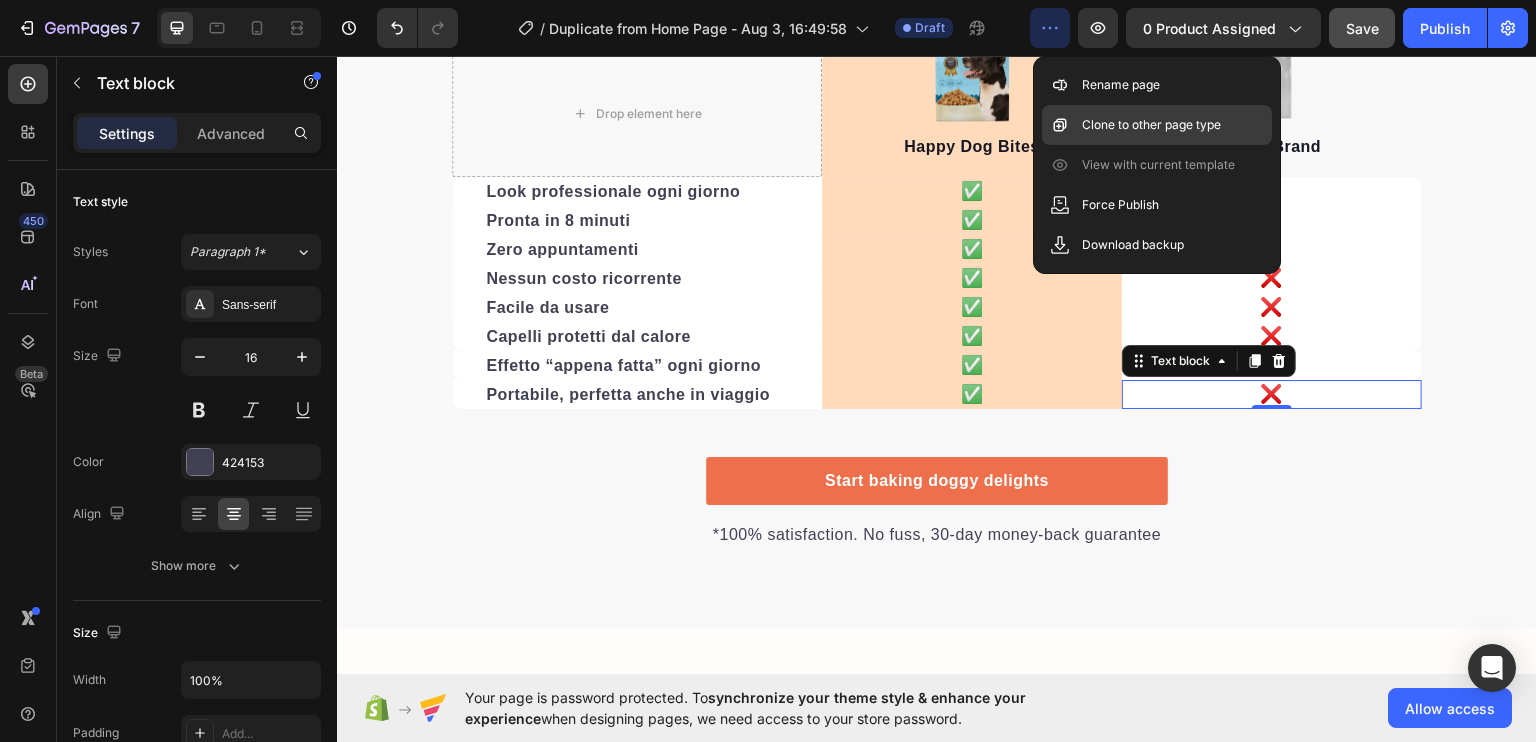 click on "Clone to other page type" at bounding box center [1151, 125] 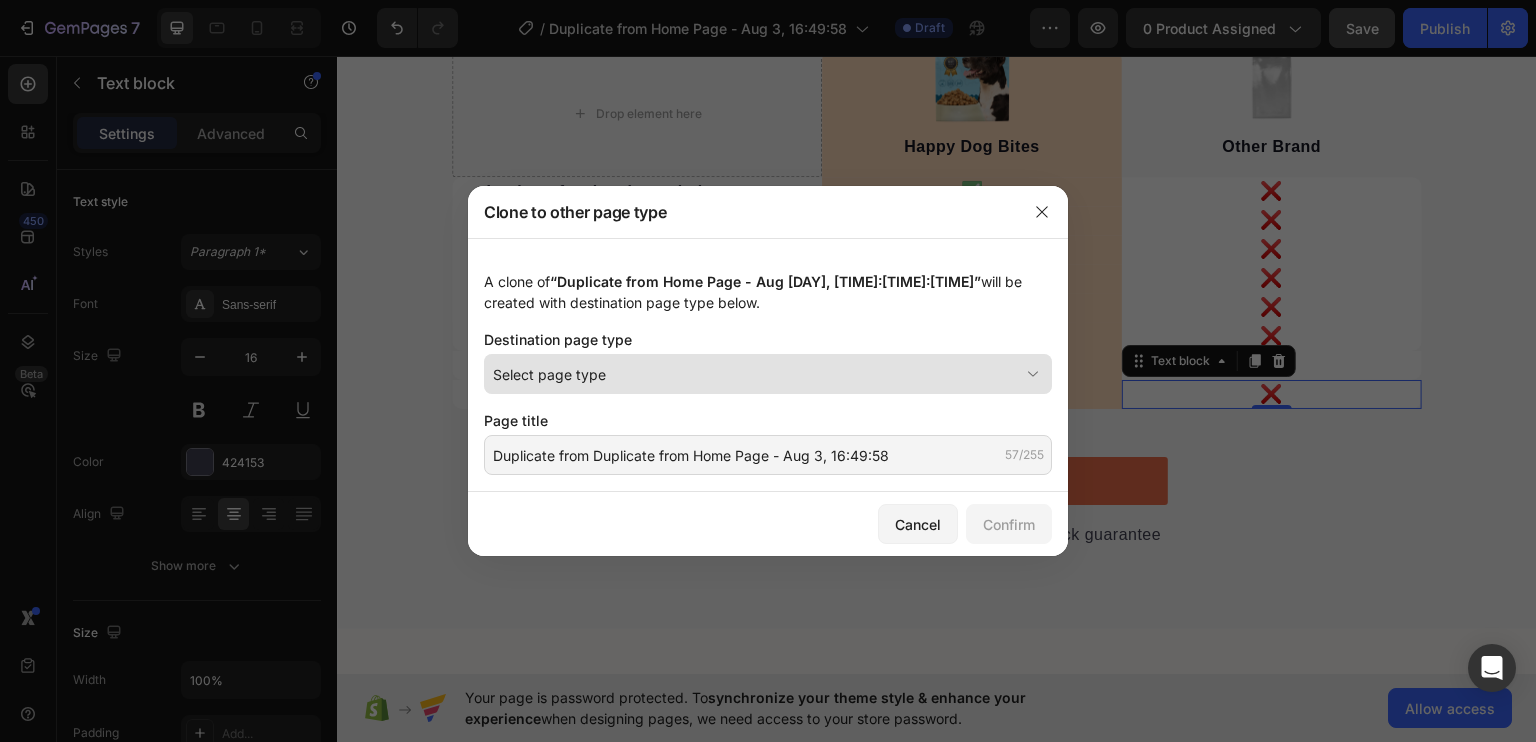 click on "Select page type" at bounding box center [756, 374] 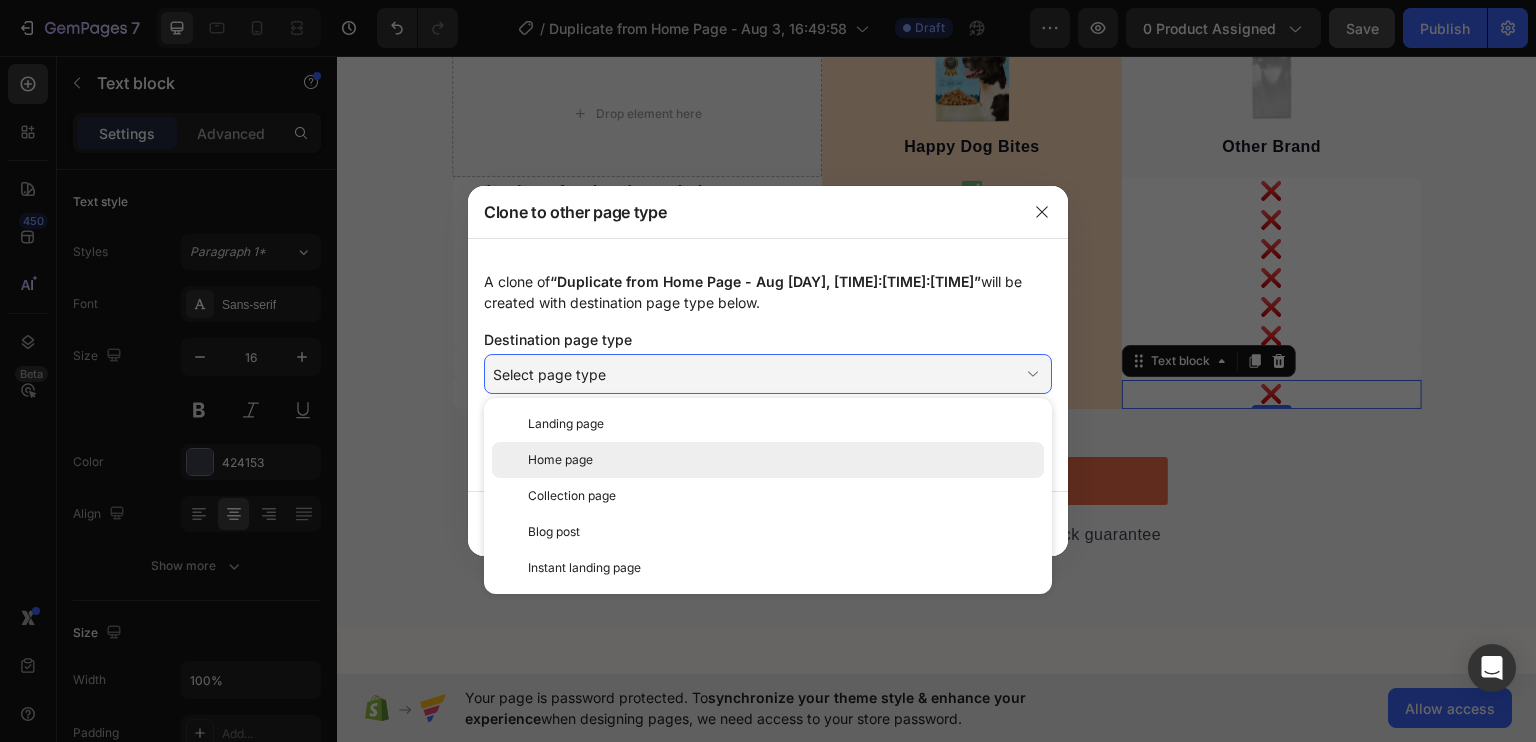 click on "Home page" at bounding box center [782, 460] 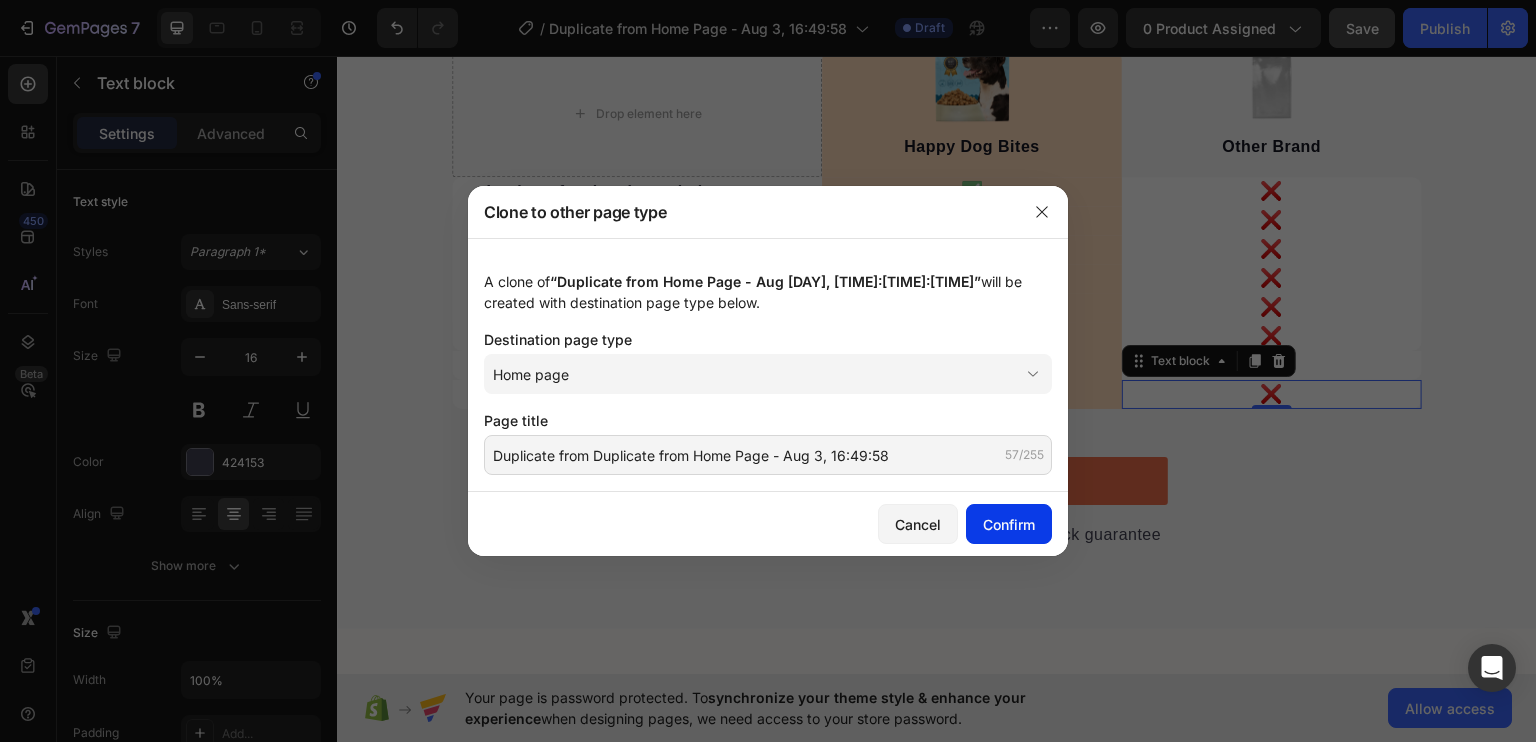 click on "Confirm" at bounding box center [1009, 524] 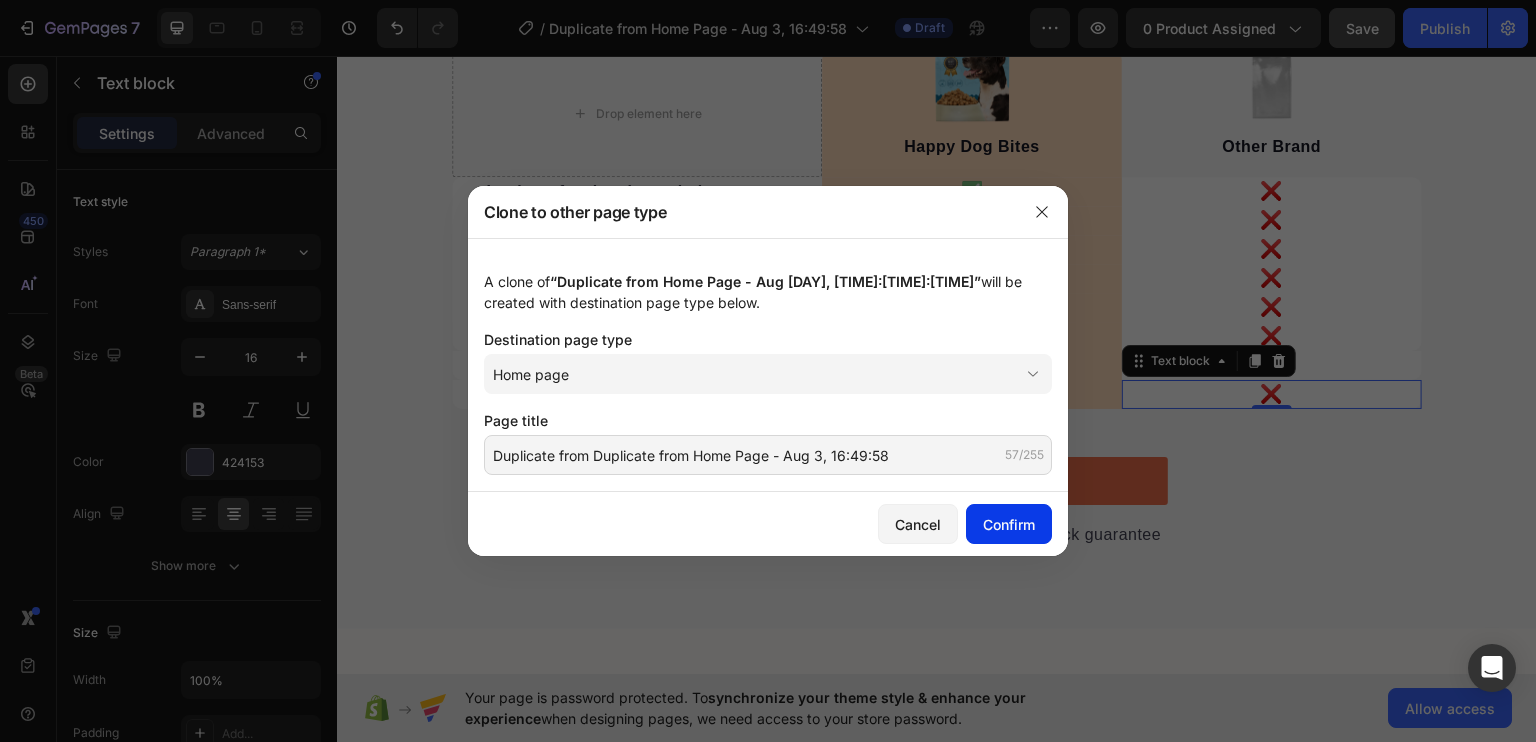 click on "Confirm" at bounding box center (1009, 524) 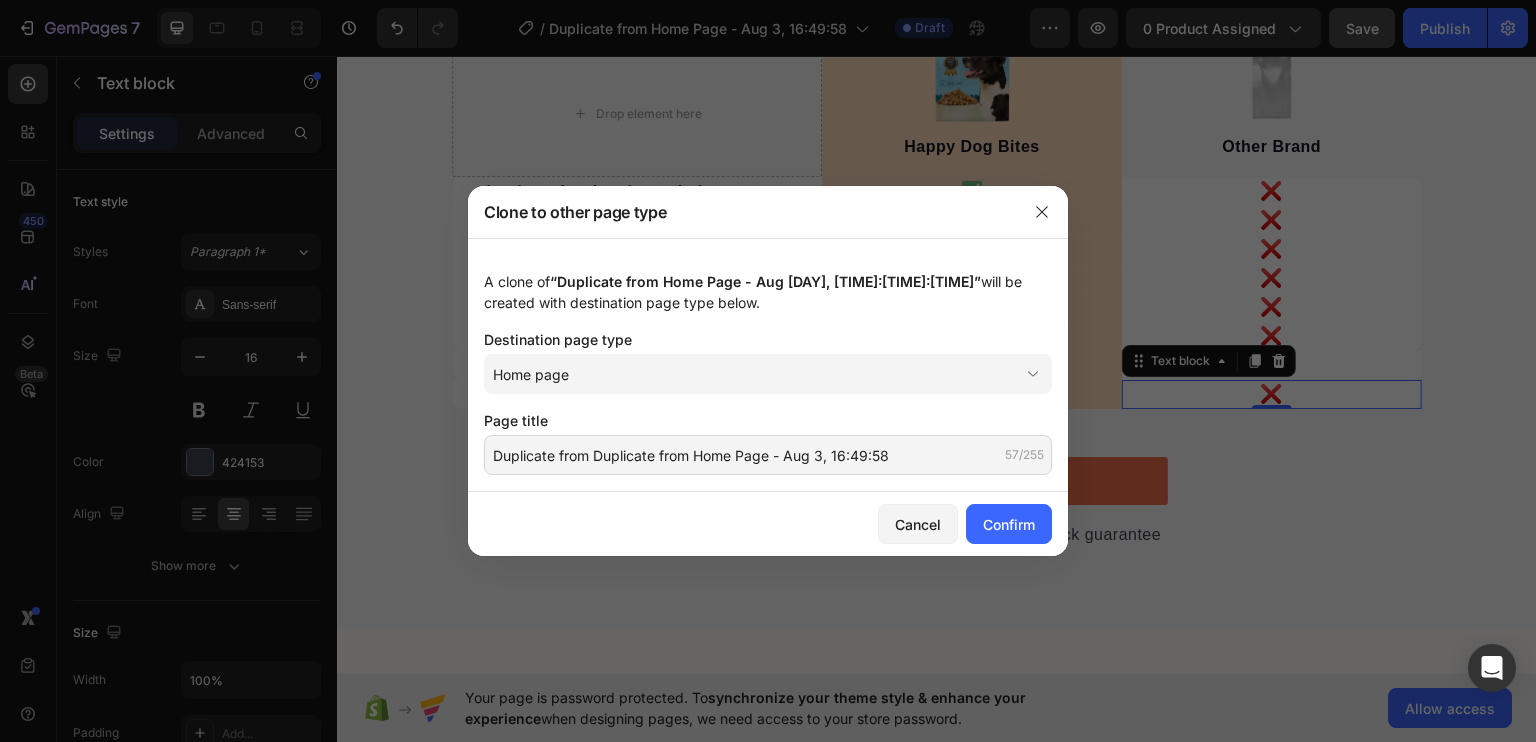 click at bounding box center [768, 371] 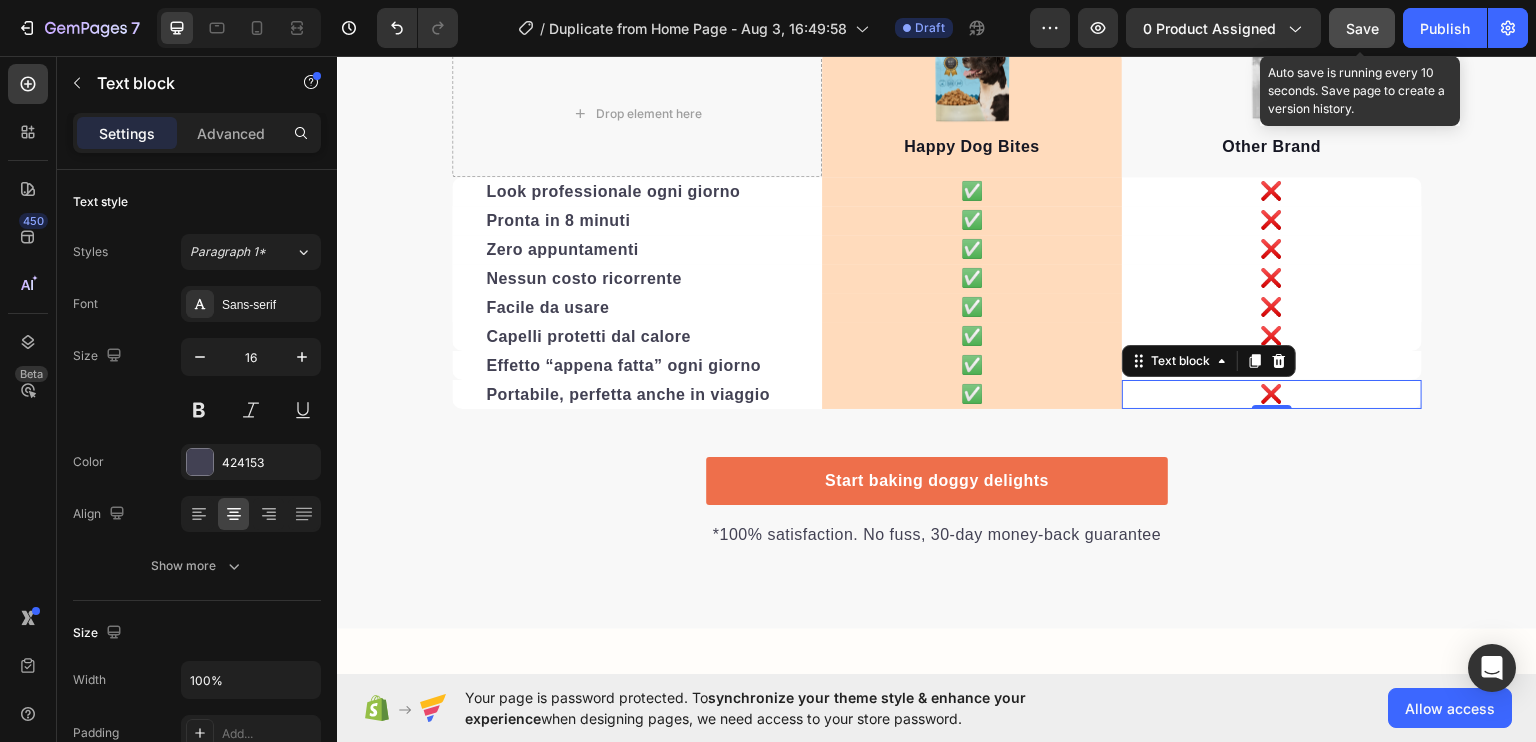 click on "Save" at bounding box center [1362, 28] 